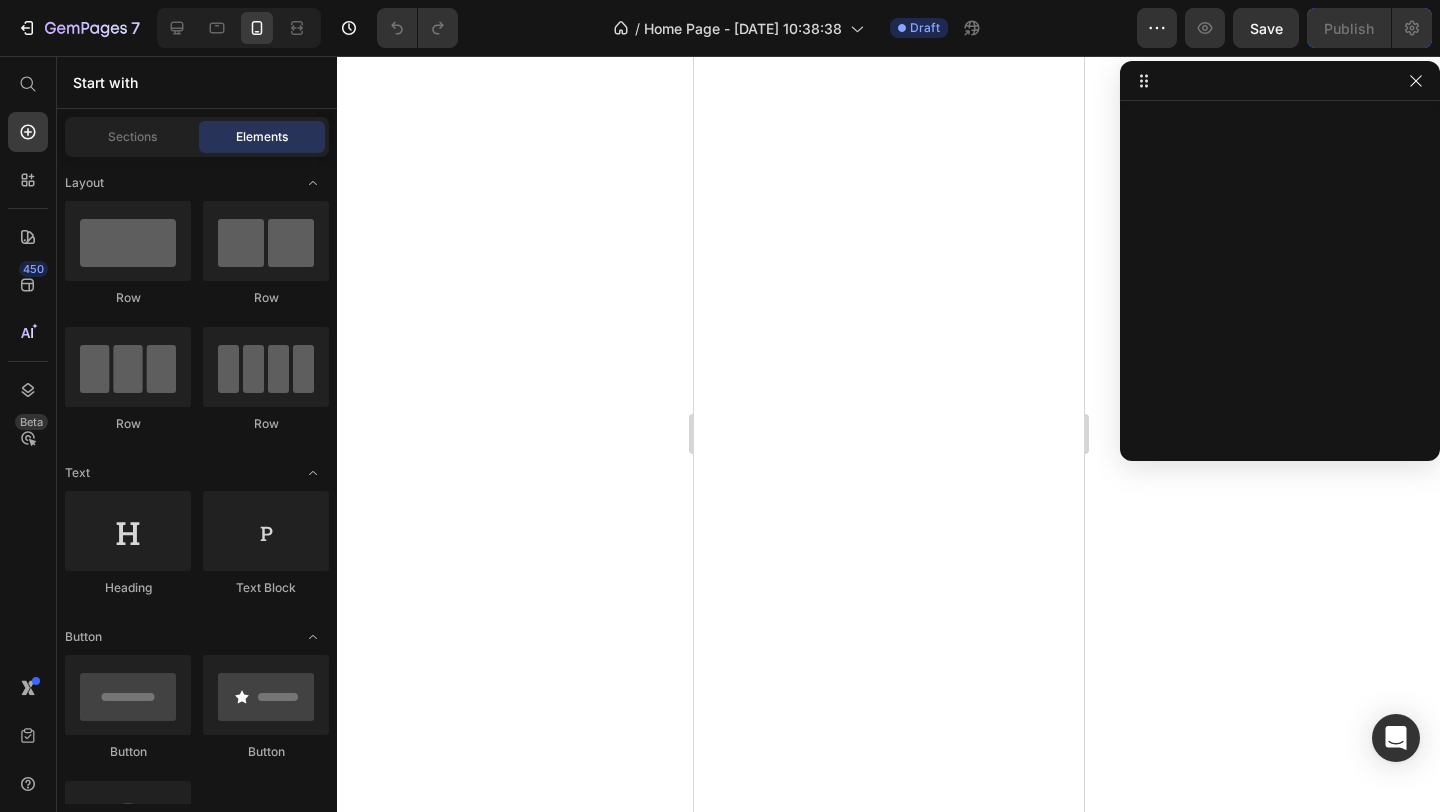 scroll, scrollTop: 0, scrollLeft: 0, axis: both 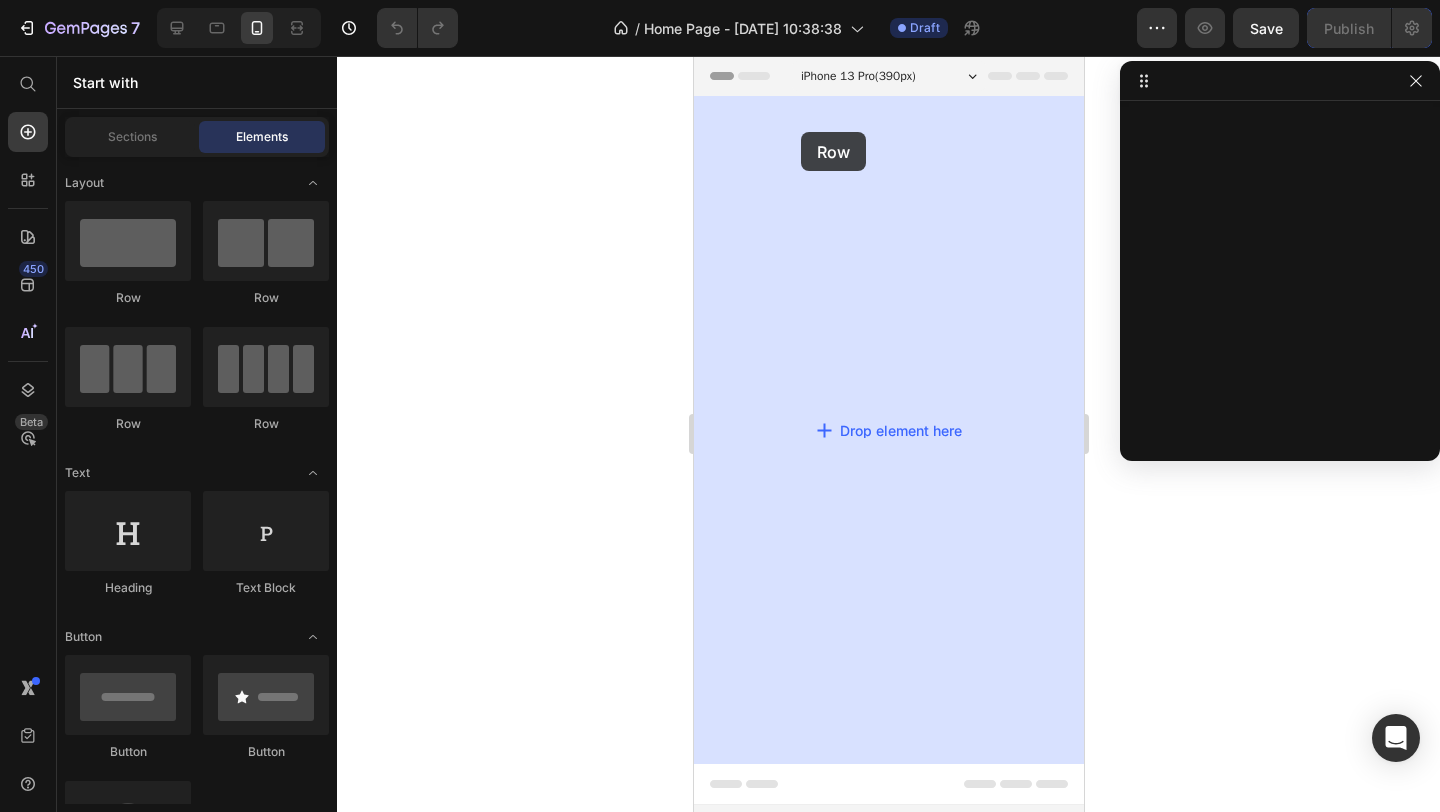 drag, startPoint x: 828, startPoint y: 326, endPoint x: 798, endPoint y: 132, distance: 196.30588 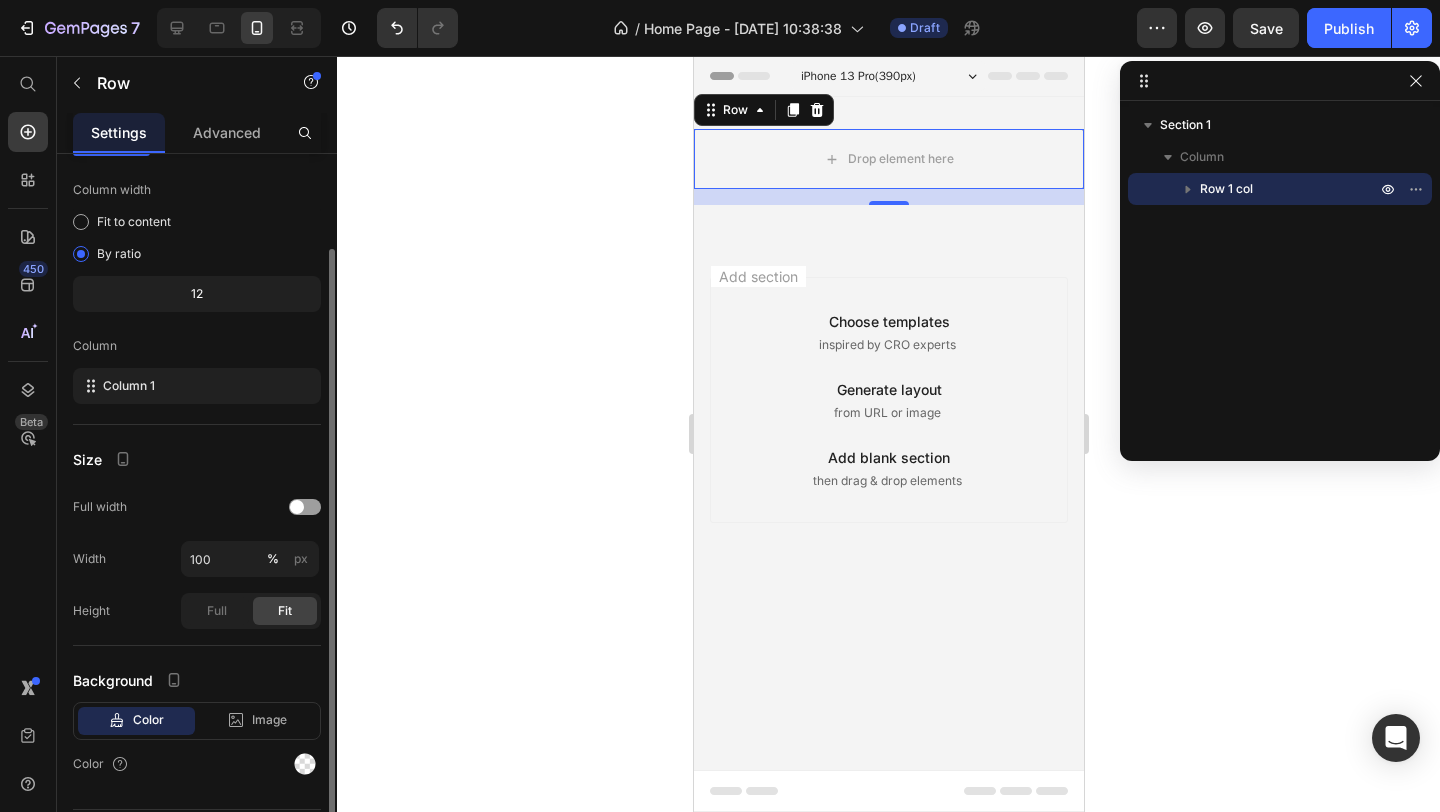 scroll, scrollTop: 153, scrollLeft: 0, axis: vertical 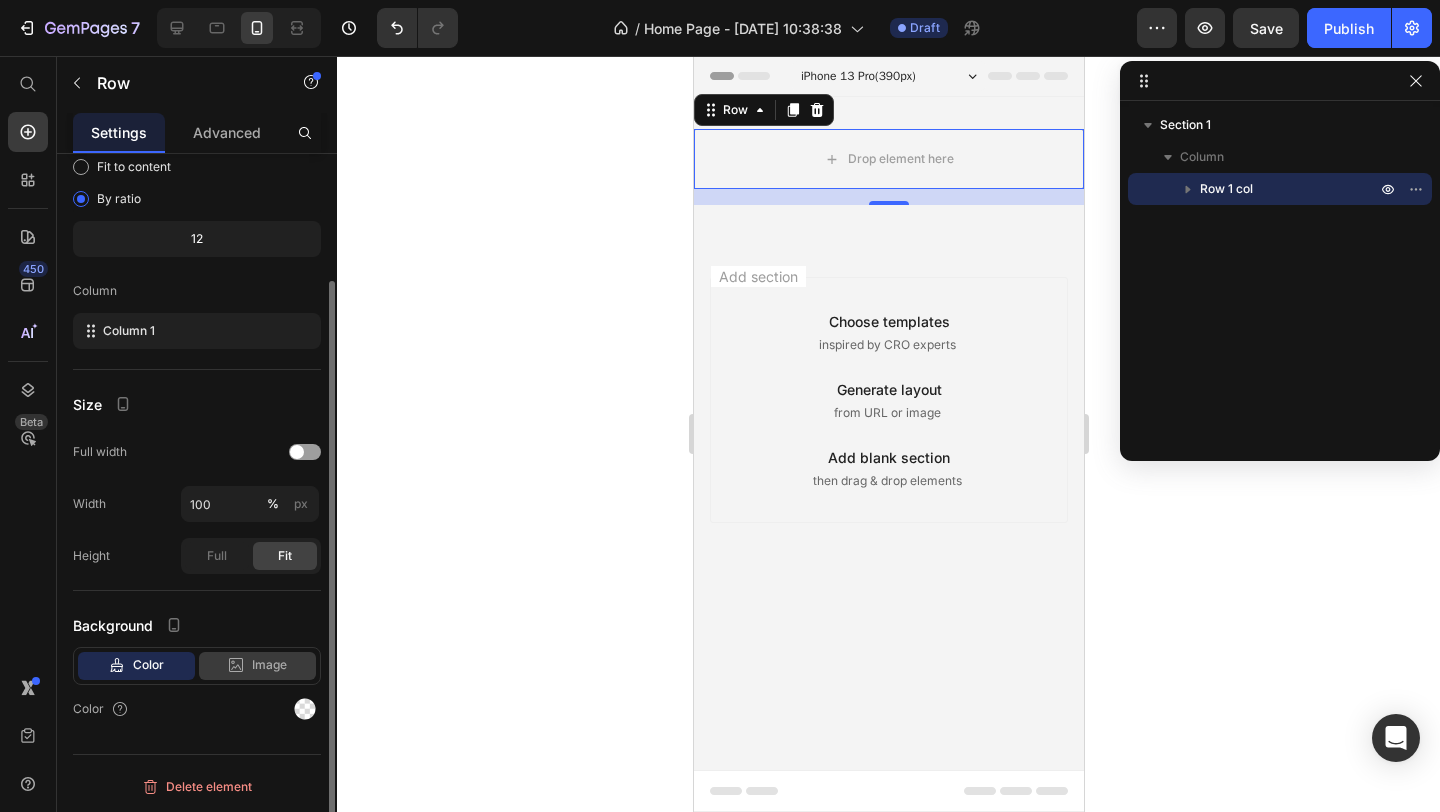 click on "Image" at bounding box center (269, 665) 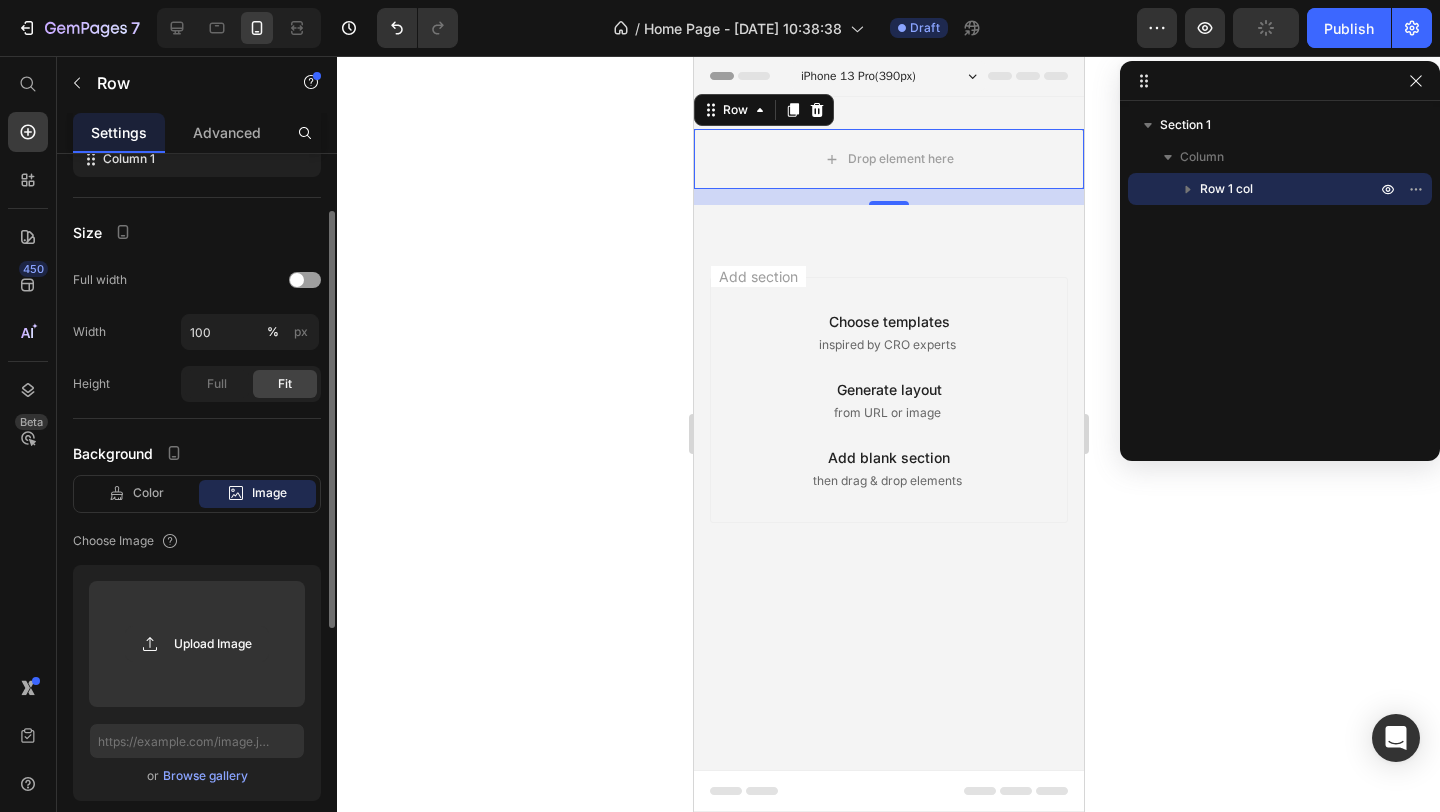scroll, scrollTop: 328, scrollLeft: 0, axis: vertical 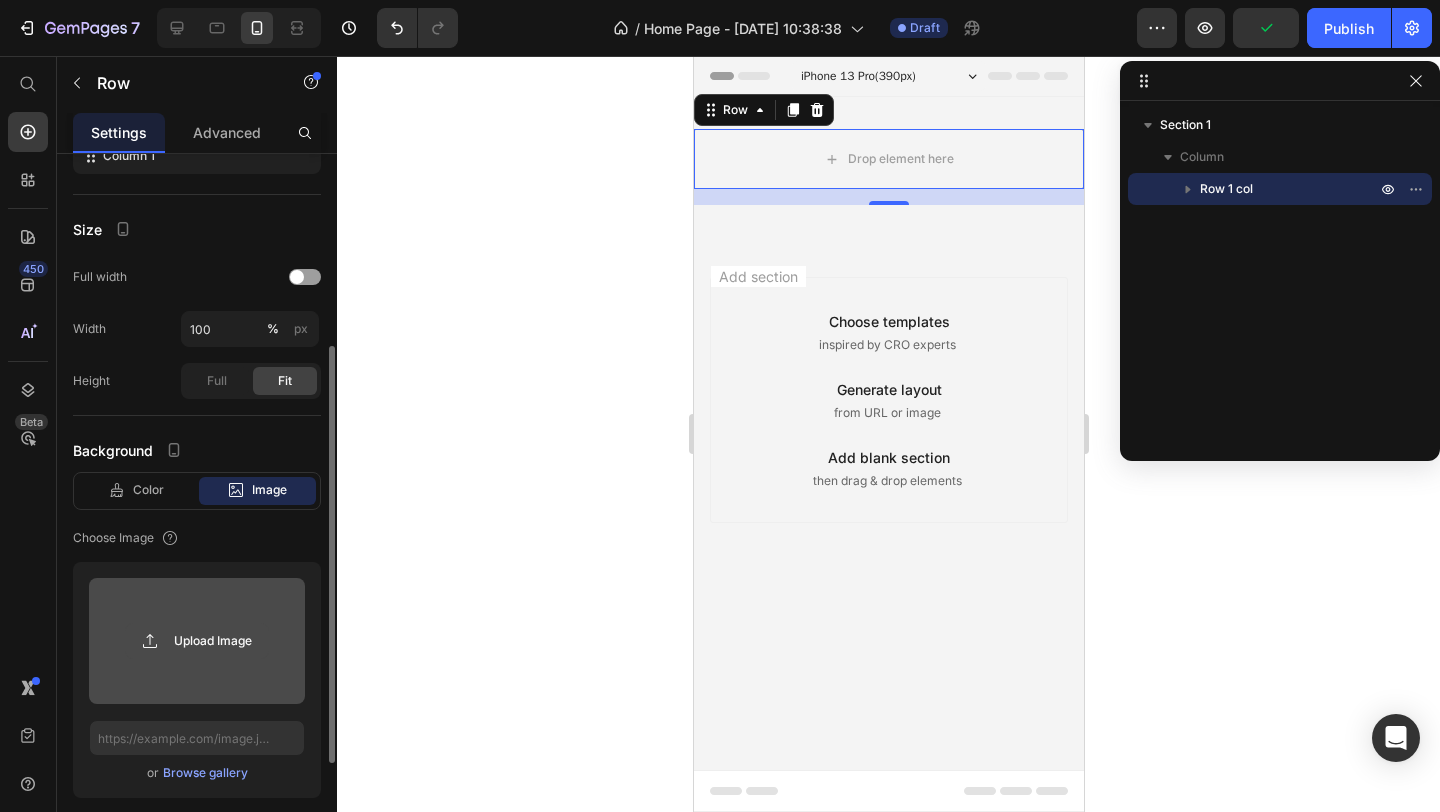 click 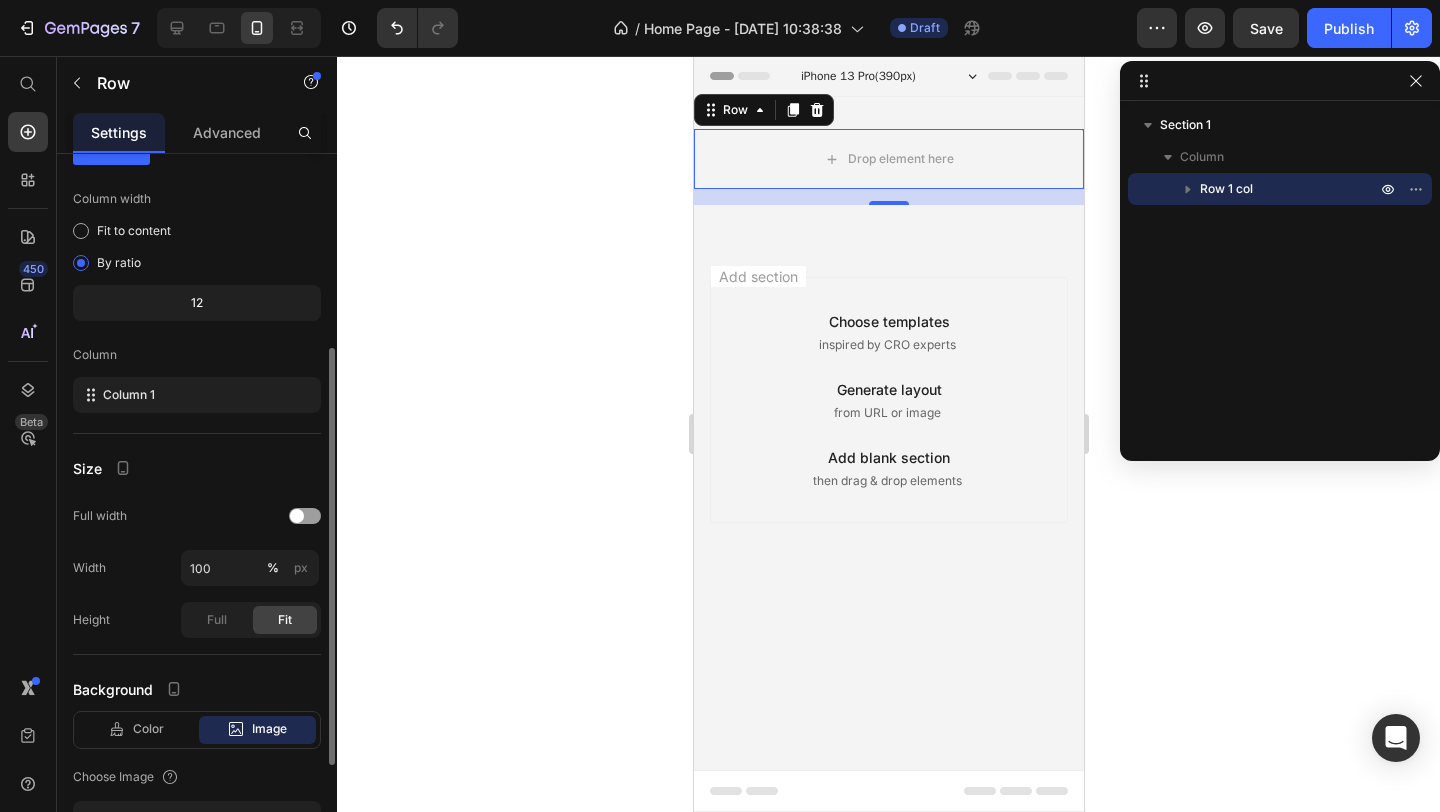 scroll, scrollTop: 0, scrollLeft: 0, axis: both 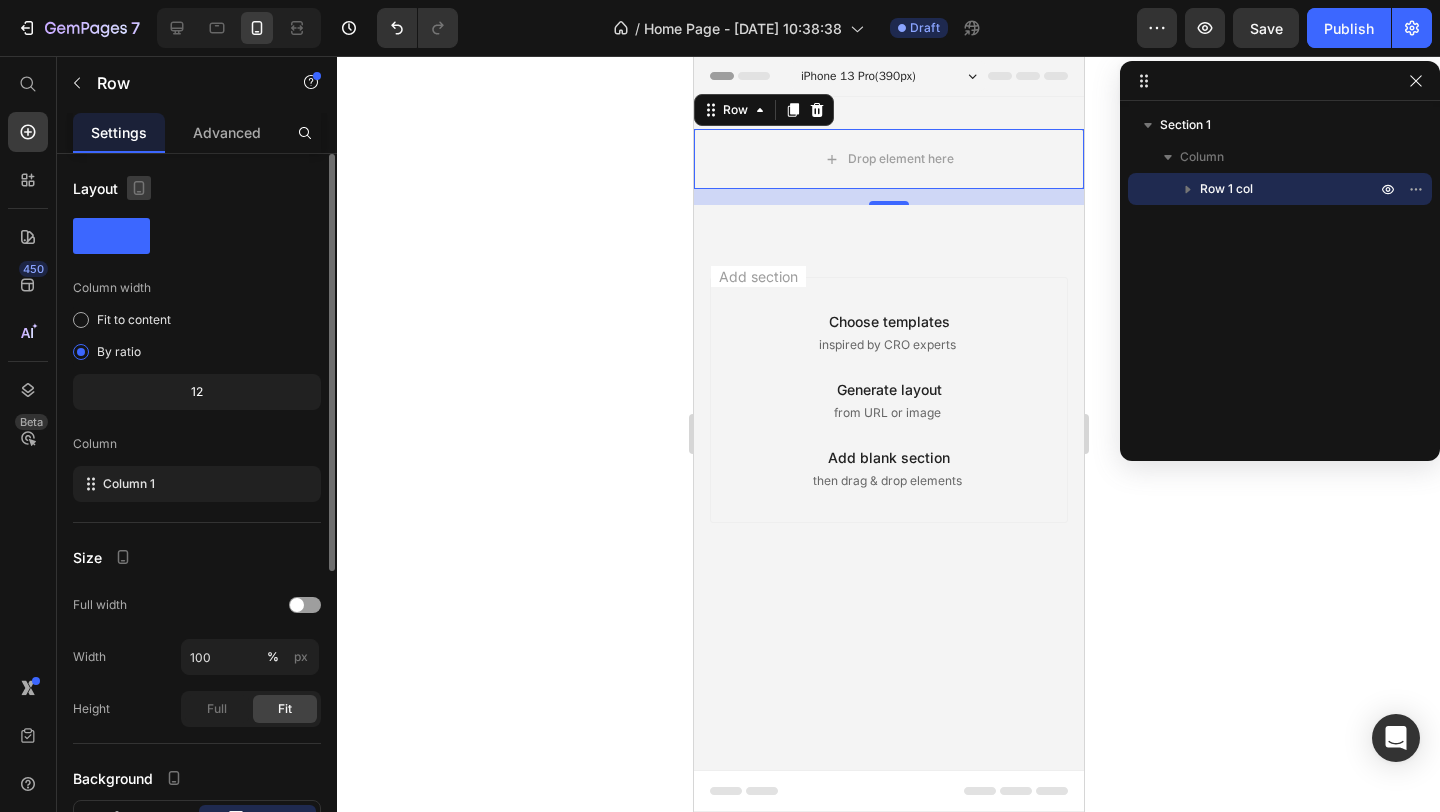 click 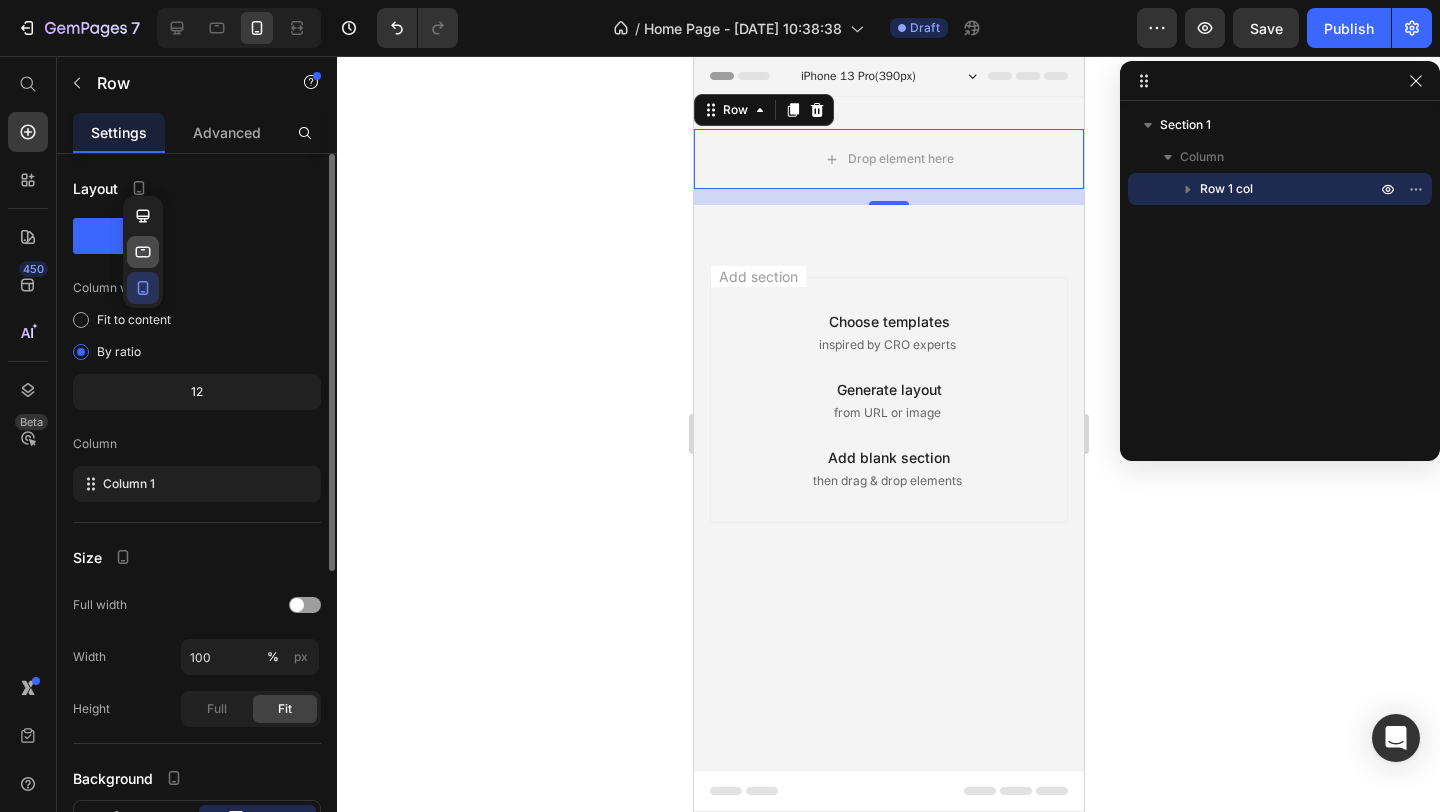 click 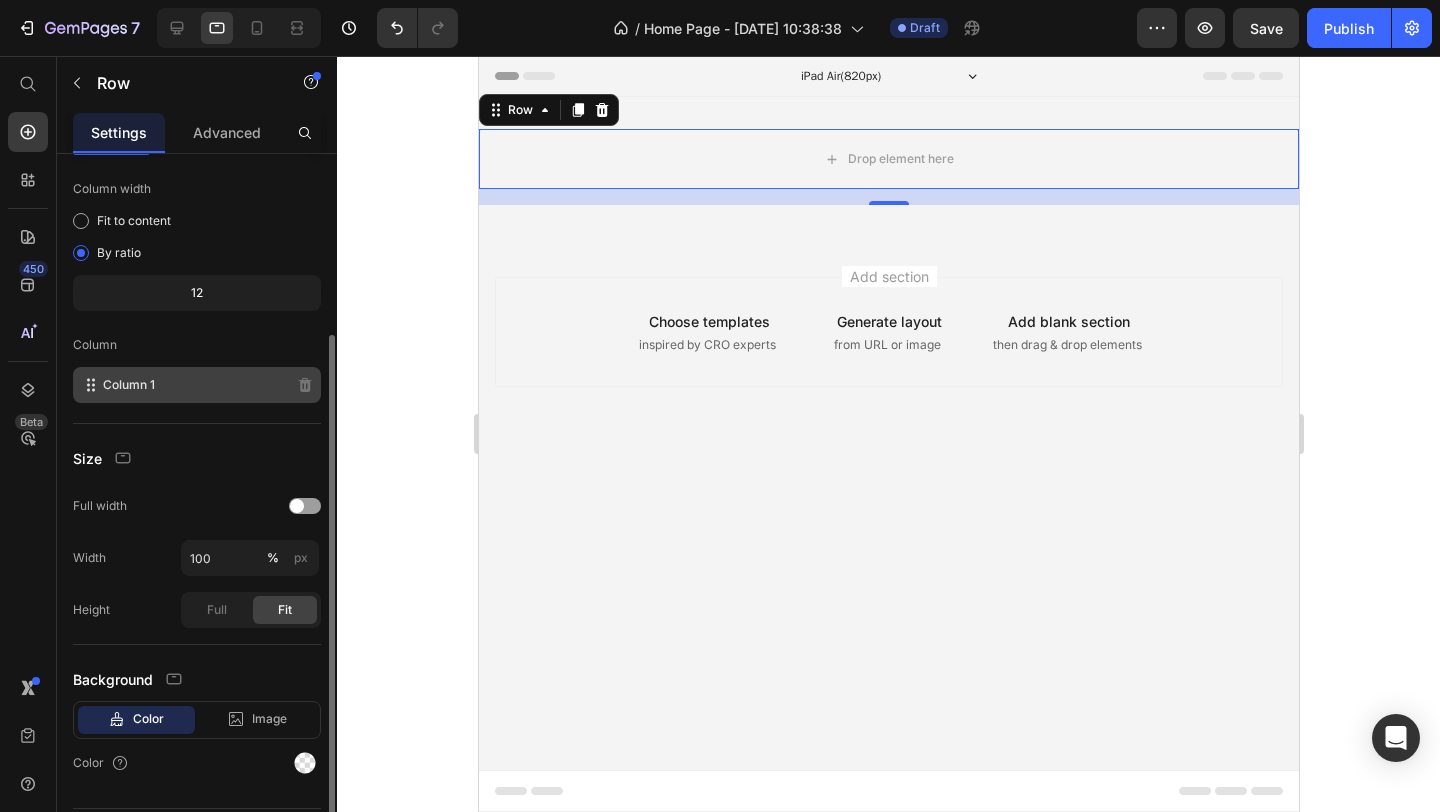 scroll, scrollTop: 153, scrollLeft: 0, axis: vertical 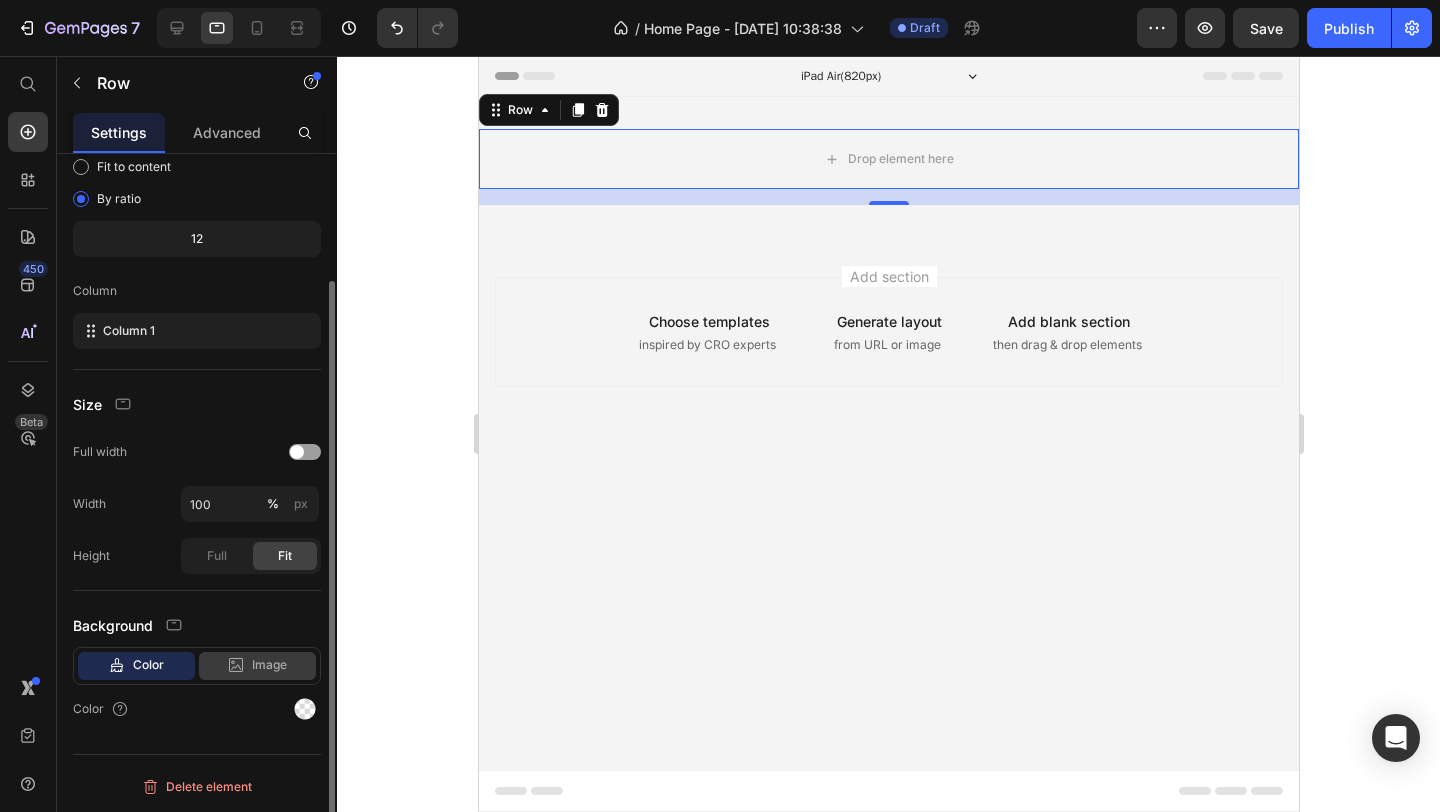click 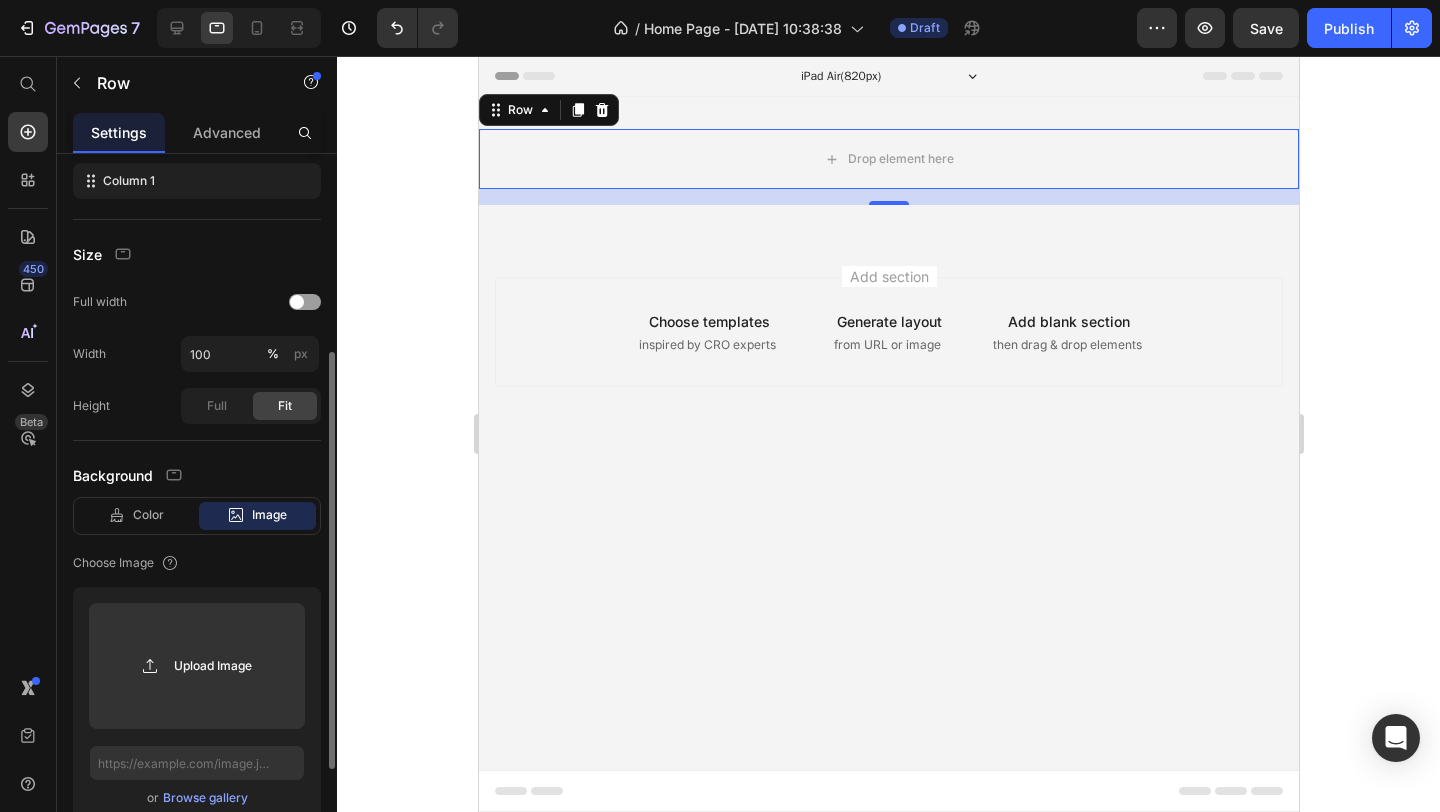 scroll, scrollTop: 317, scrollLeft: 0, axis: vertical 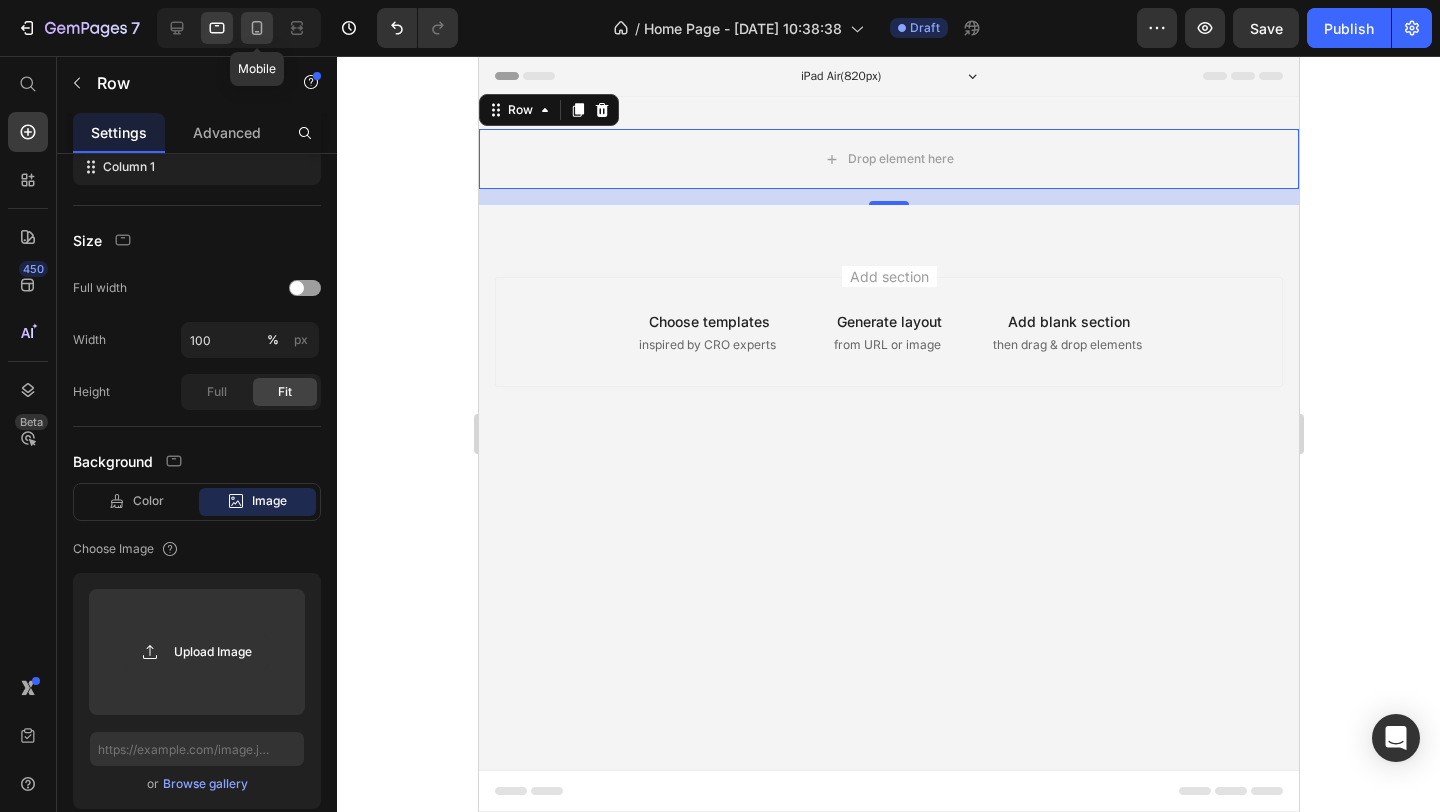 click 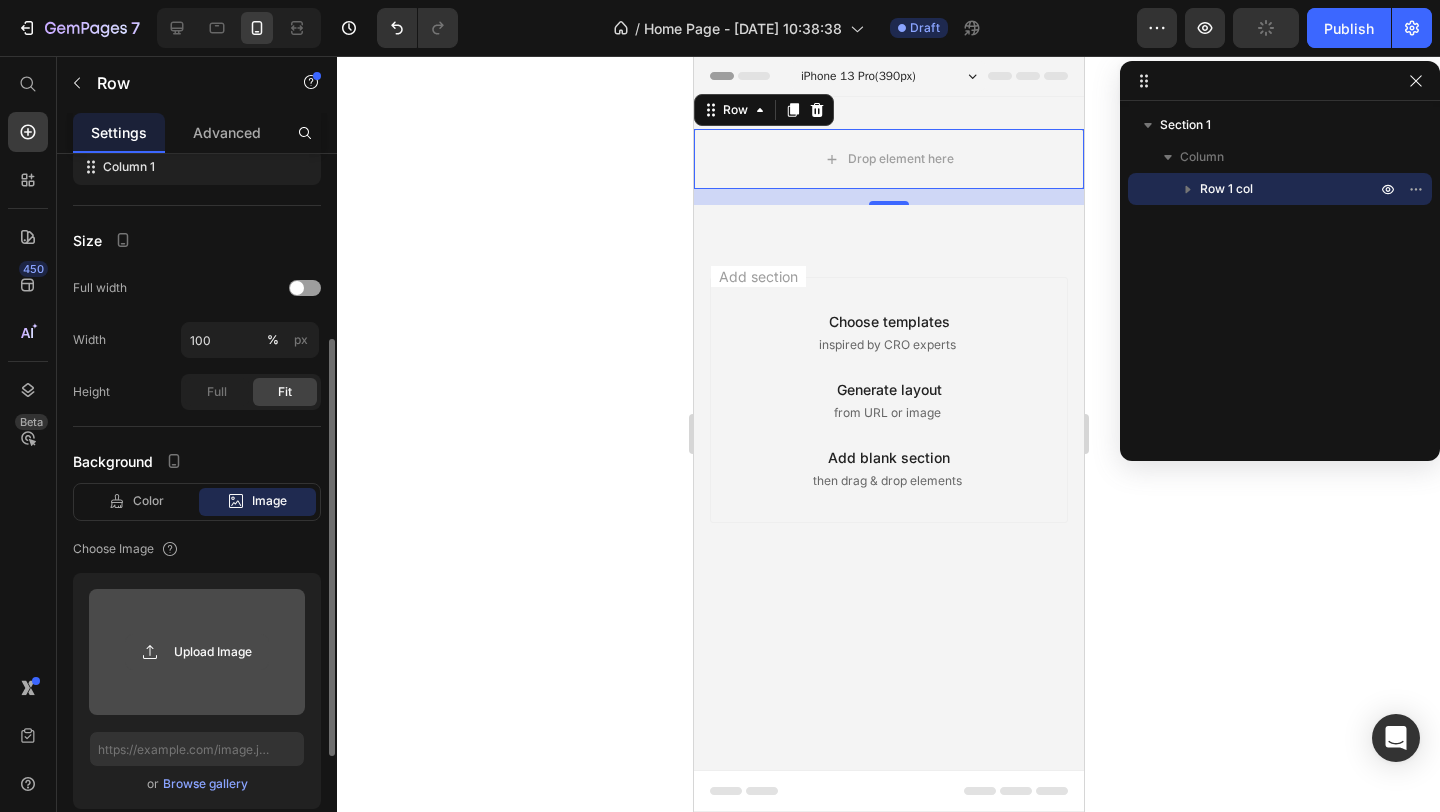 click 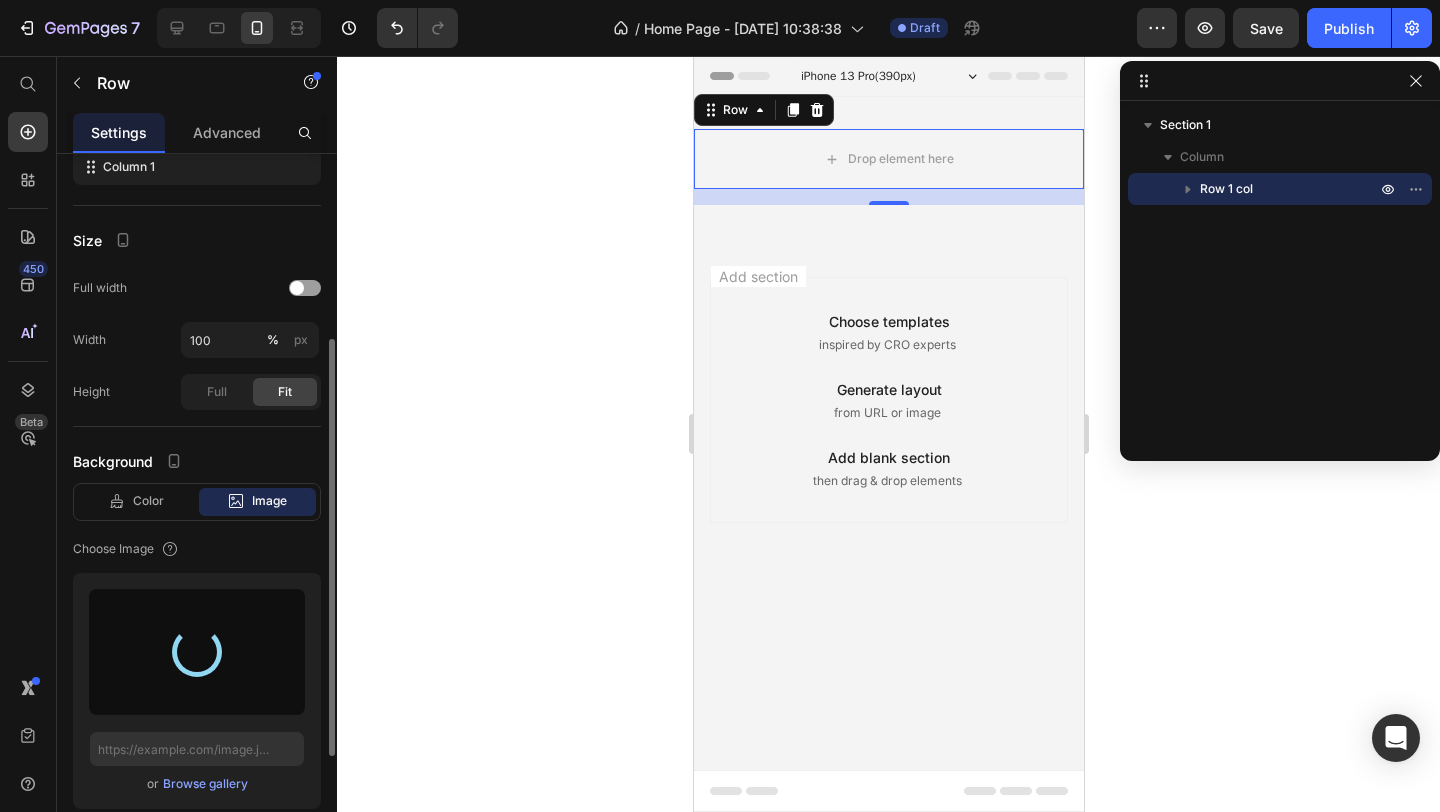 type on "https://cdn.shopify.com/s/files/1/0893/0574/3705/files/gempages_574714027976951013-e2458e0a-cd23-4434-b501-de776c13720f.png" 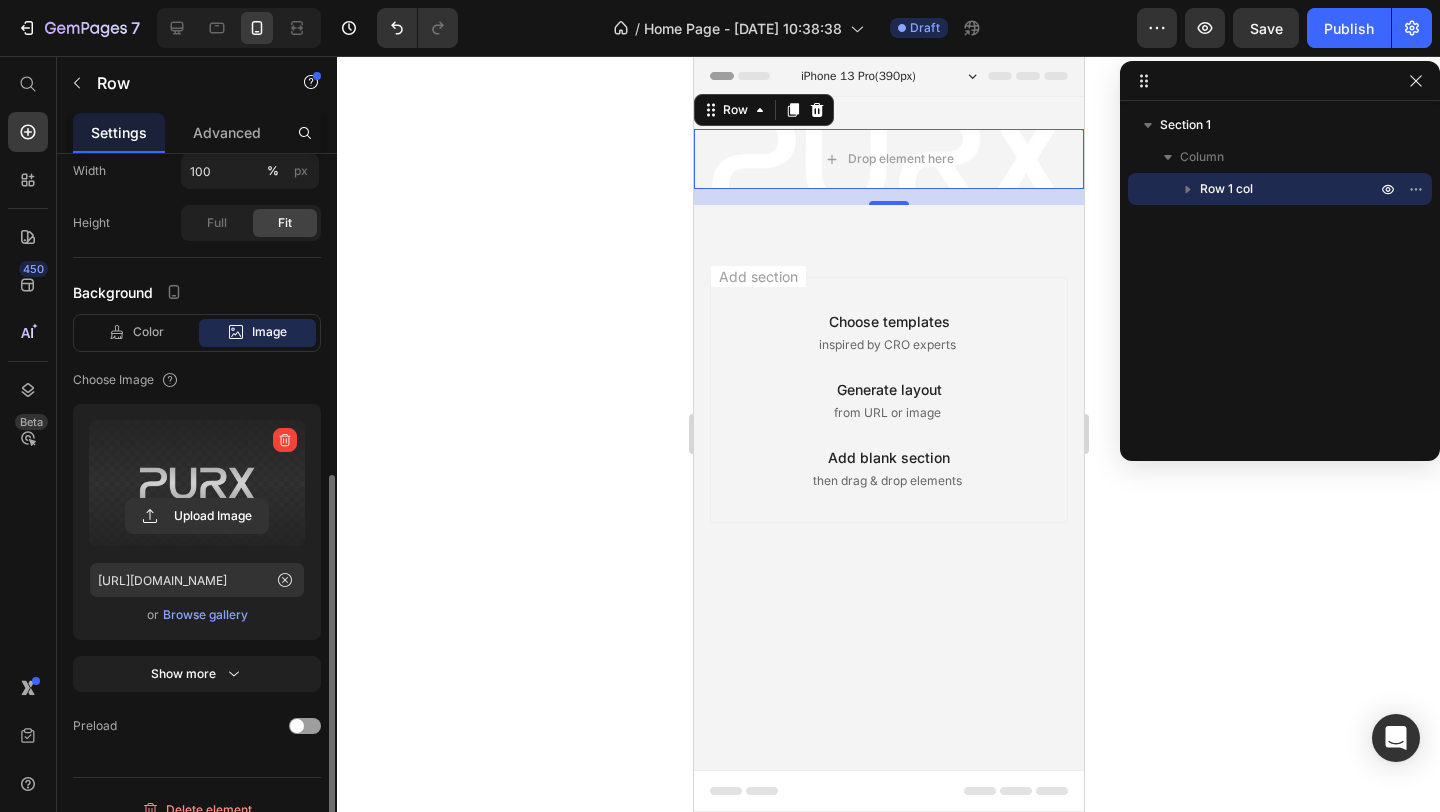 scroll, scrollTop: 509, scrollLeft: 0, axis: vertical 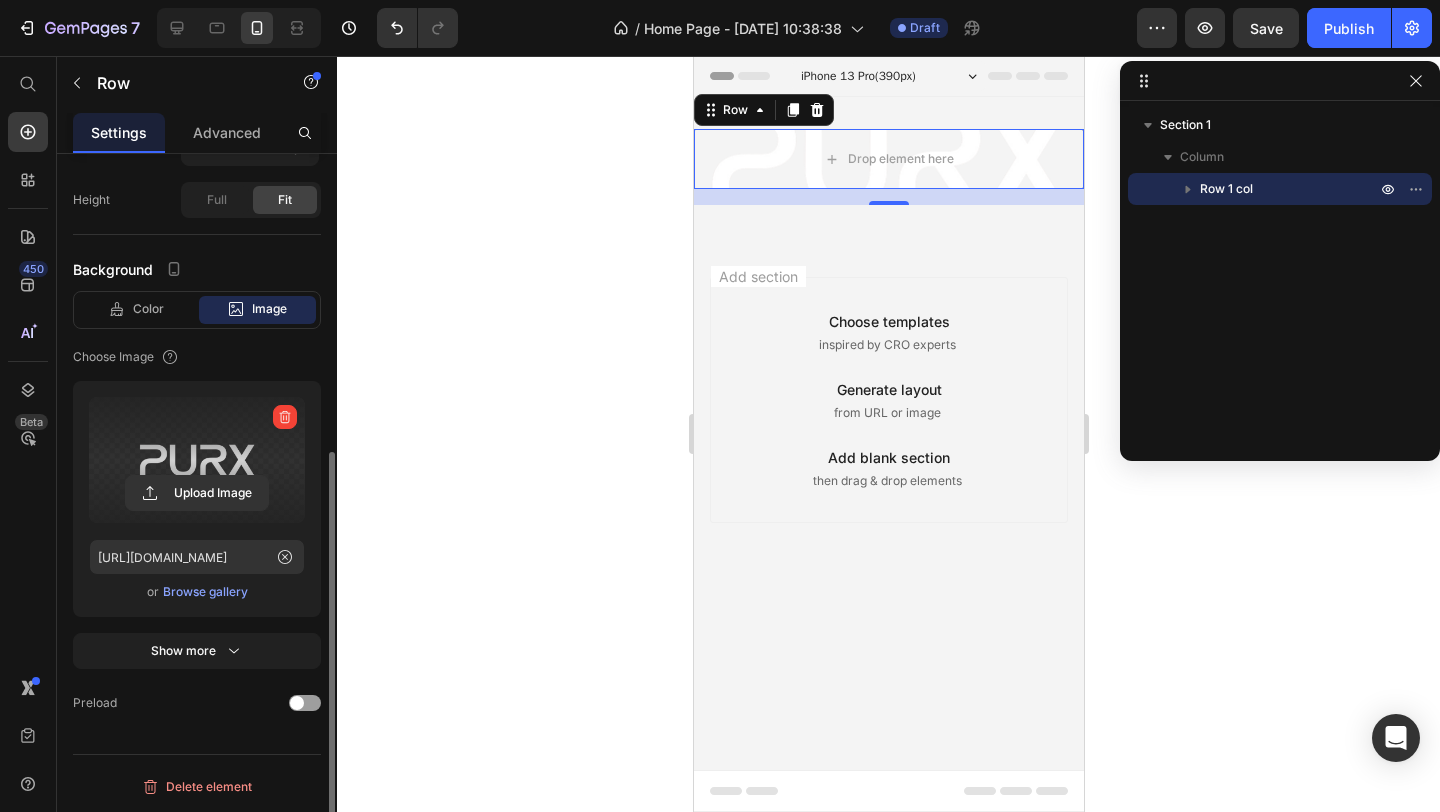 click 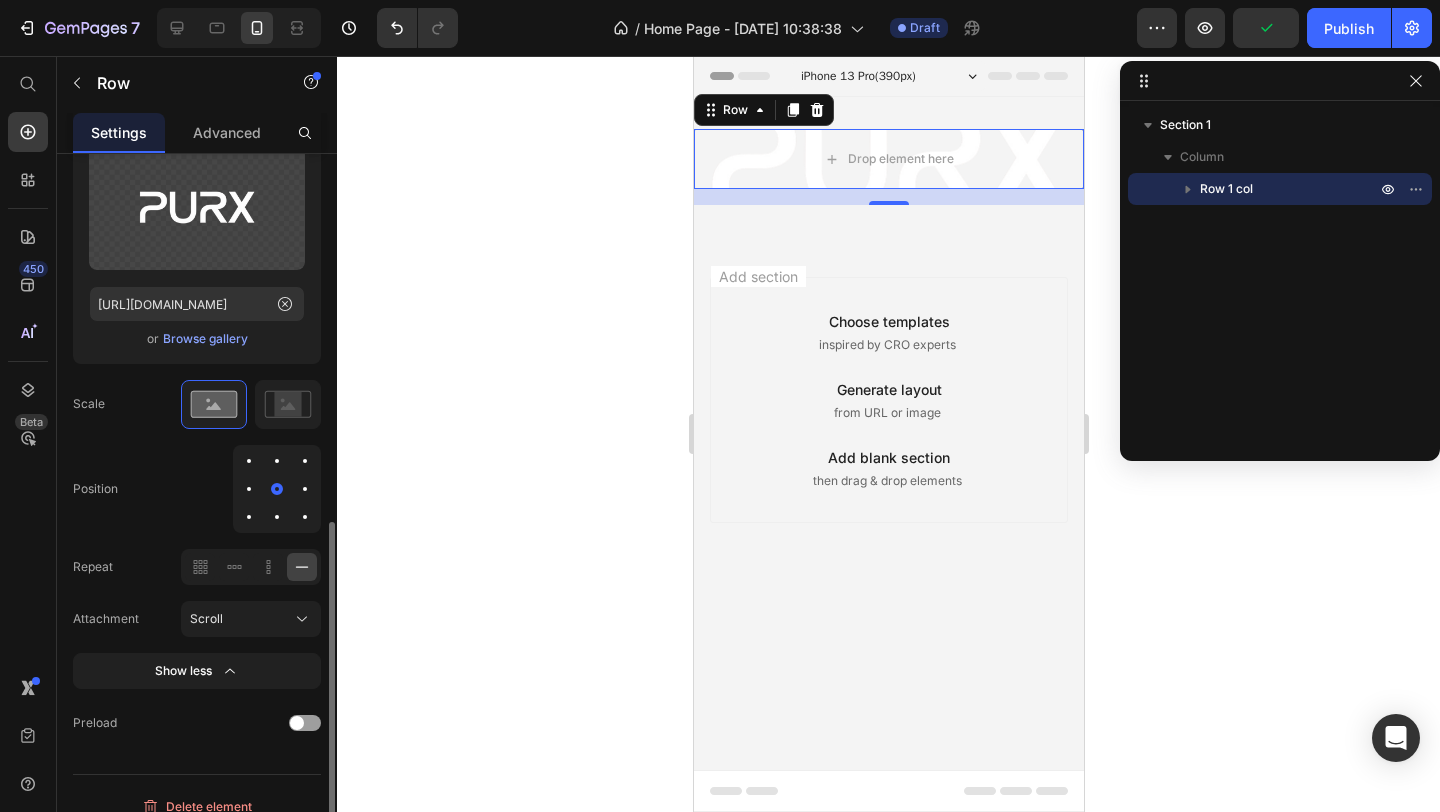 scroll, scrollTop: 773, scrollLeft: 0, axis: vertical 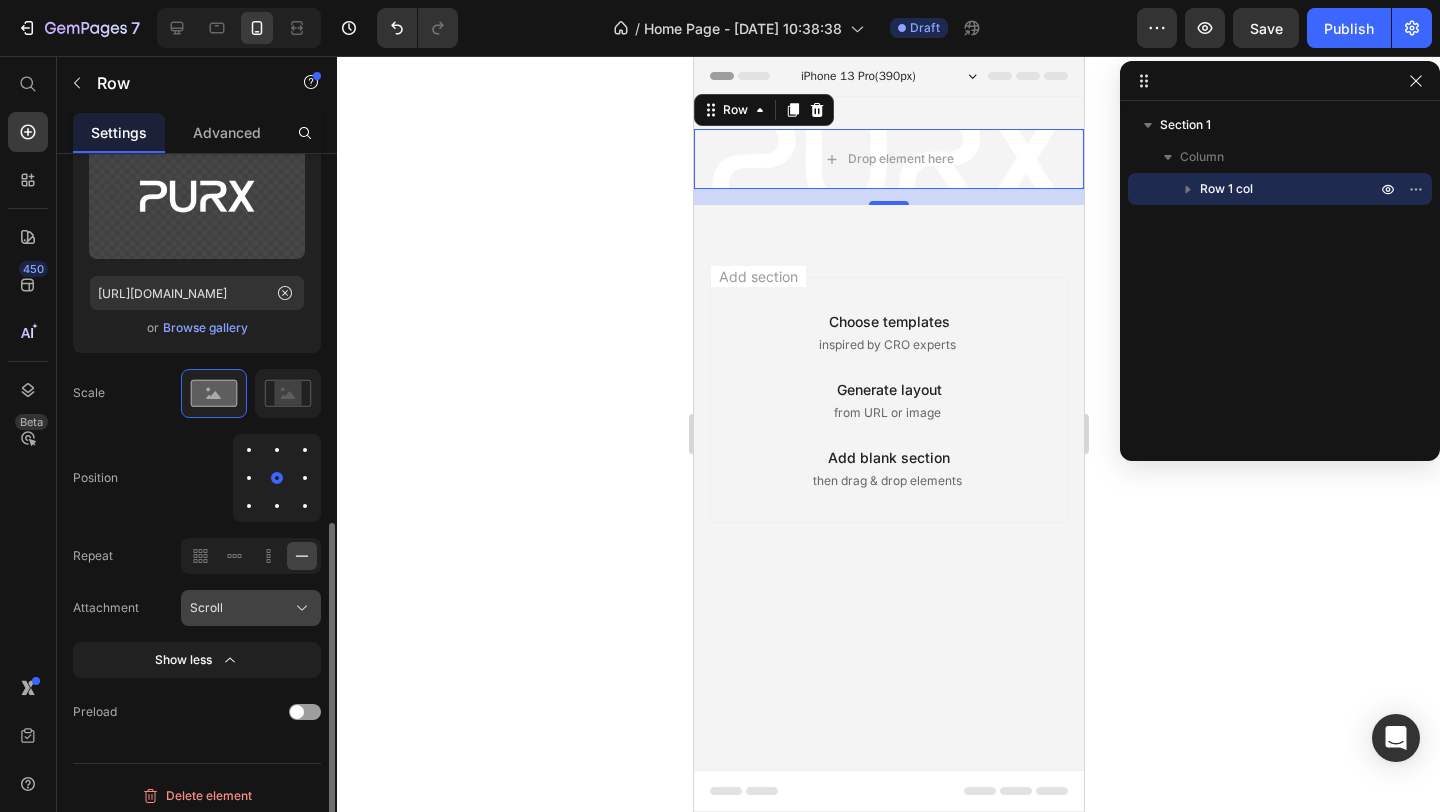 click on "Scroll" 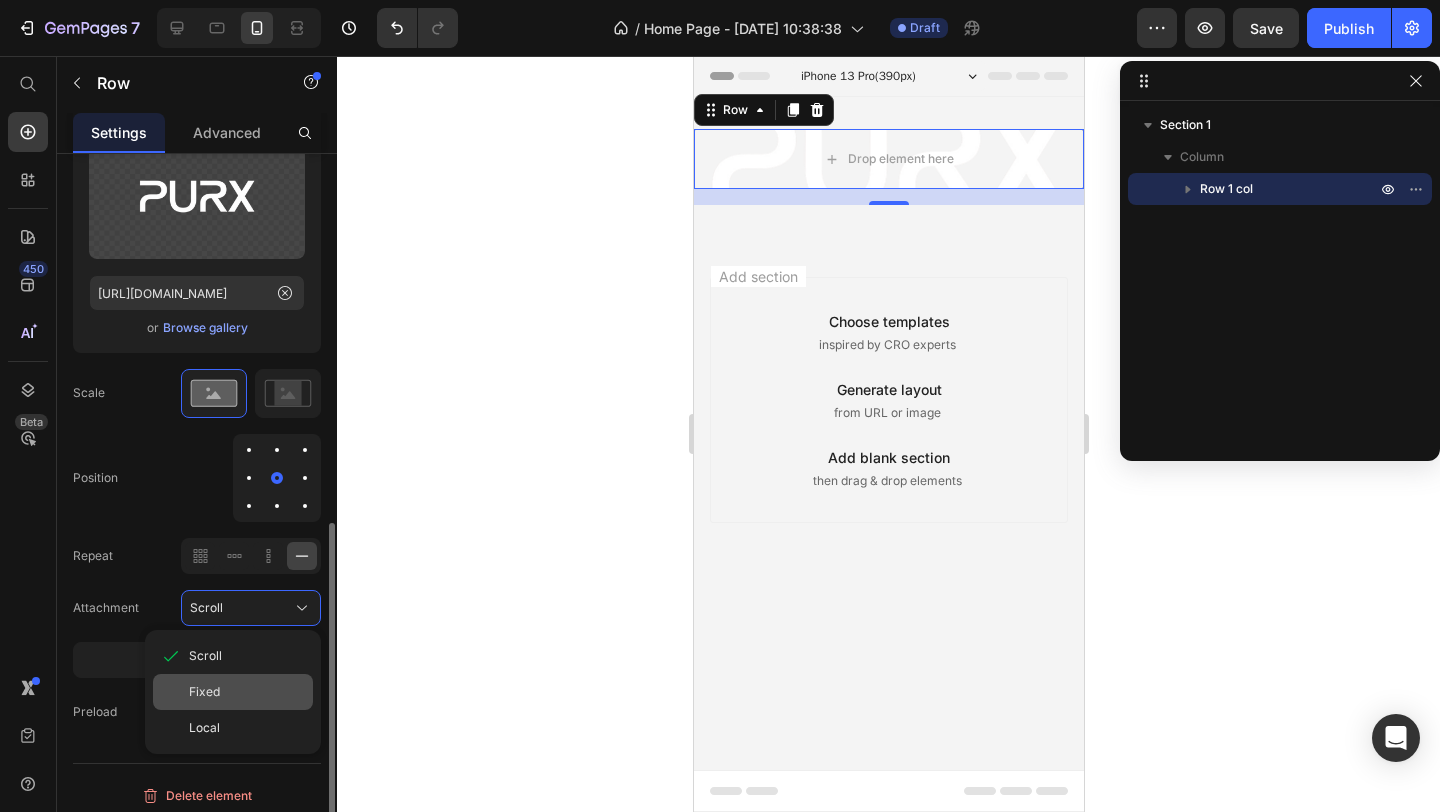 click on "Fixed" 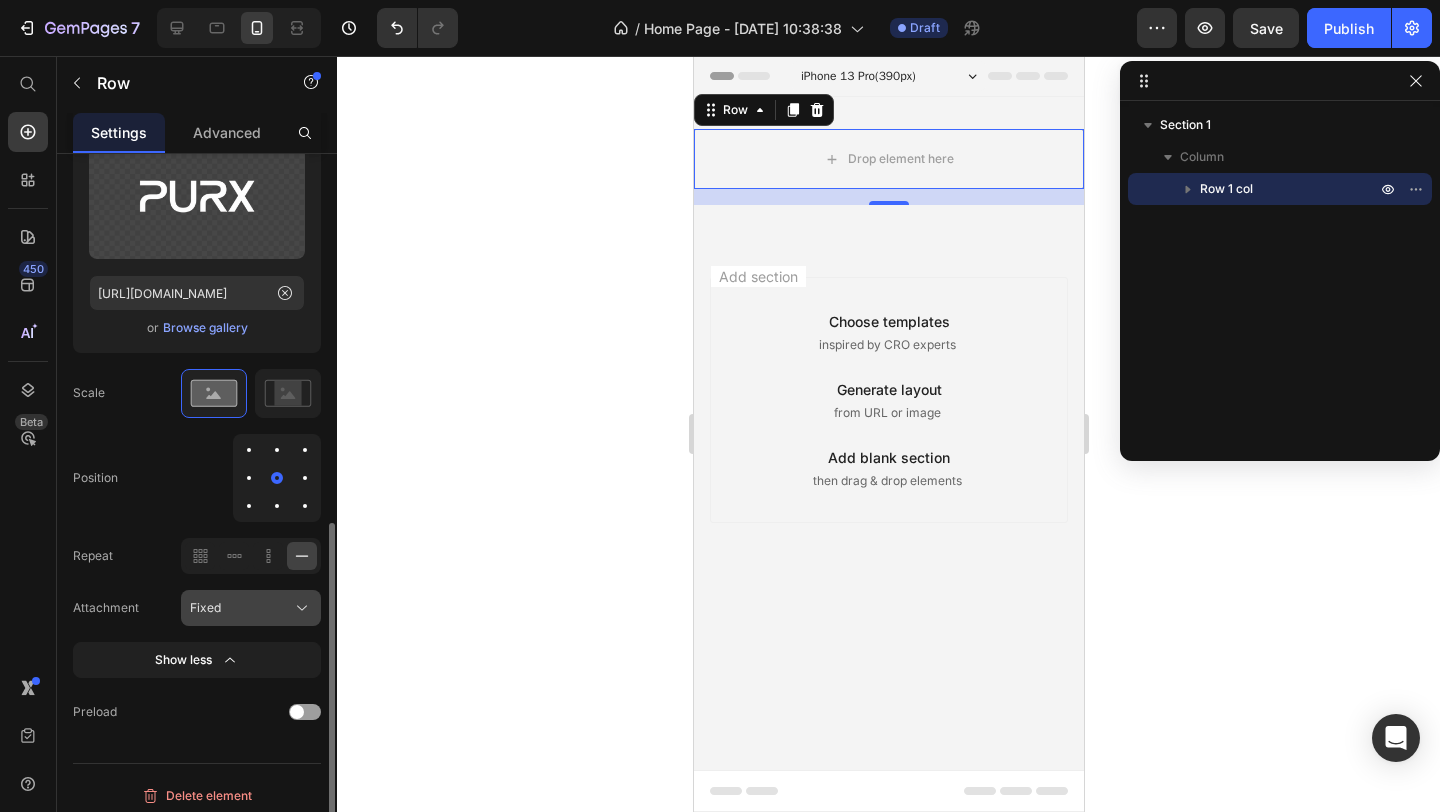 click on "Fixed" 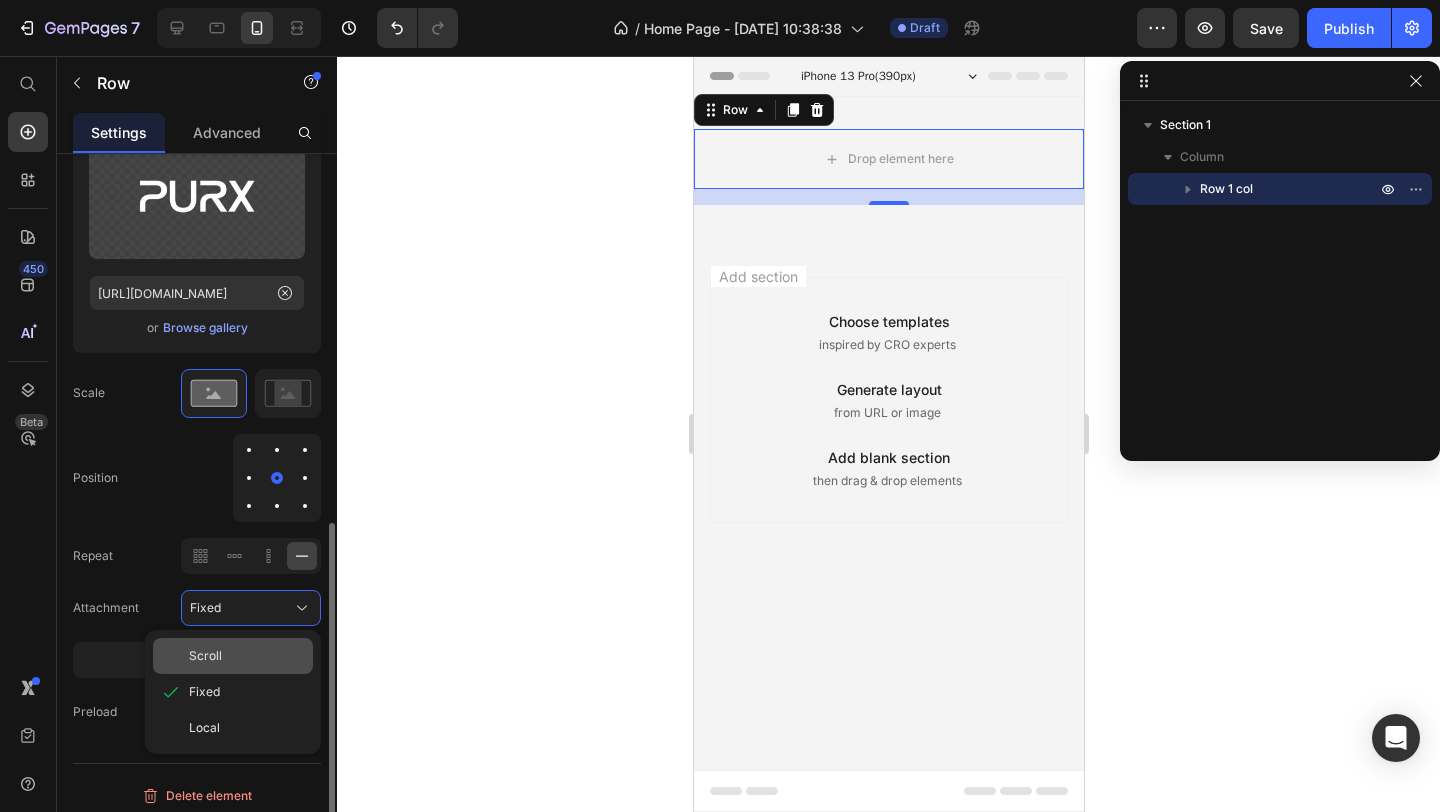 click on "Scroll" at bounding box center (247, 656) 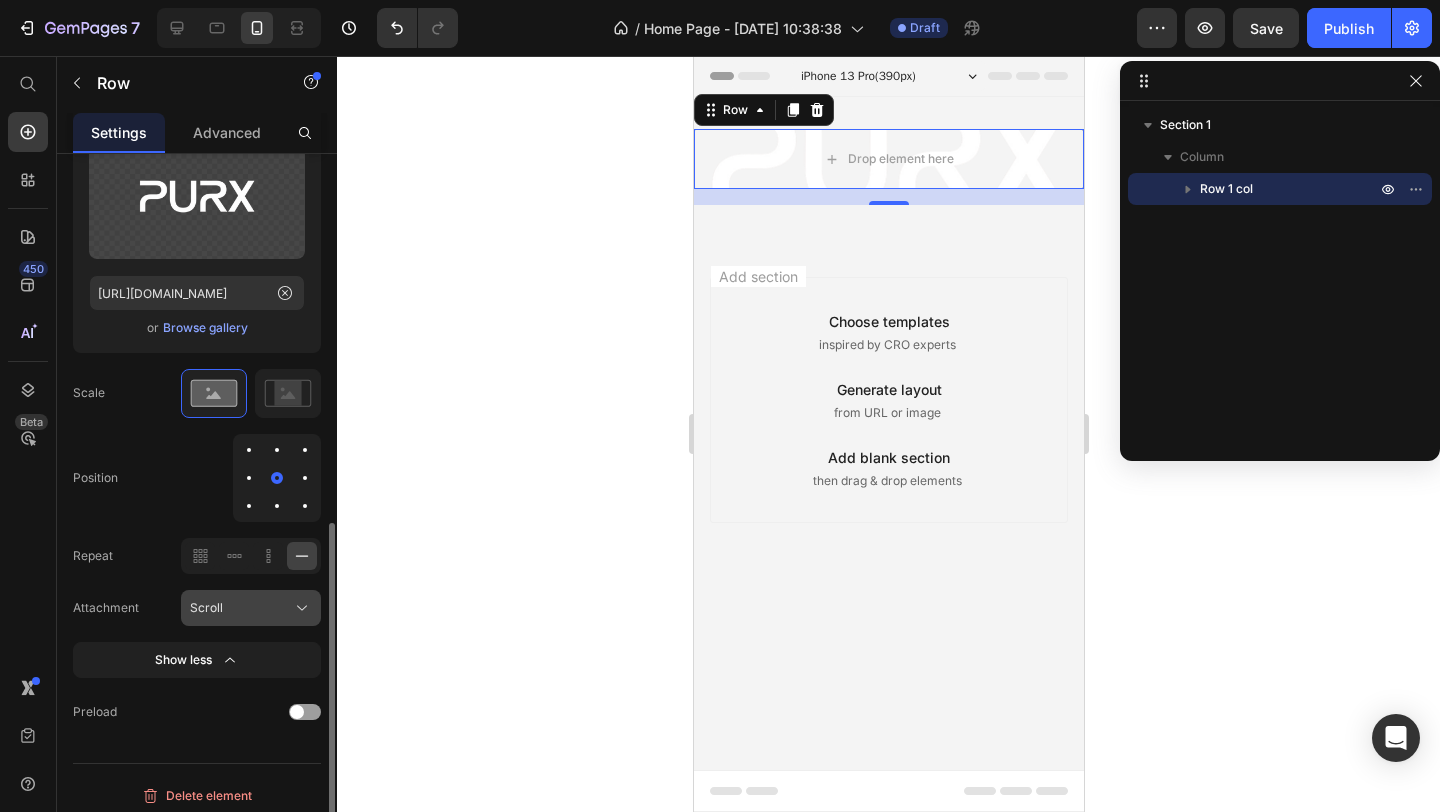 click on "Scroll" 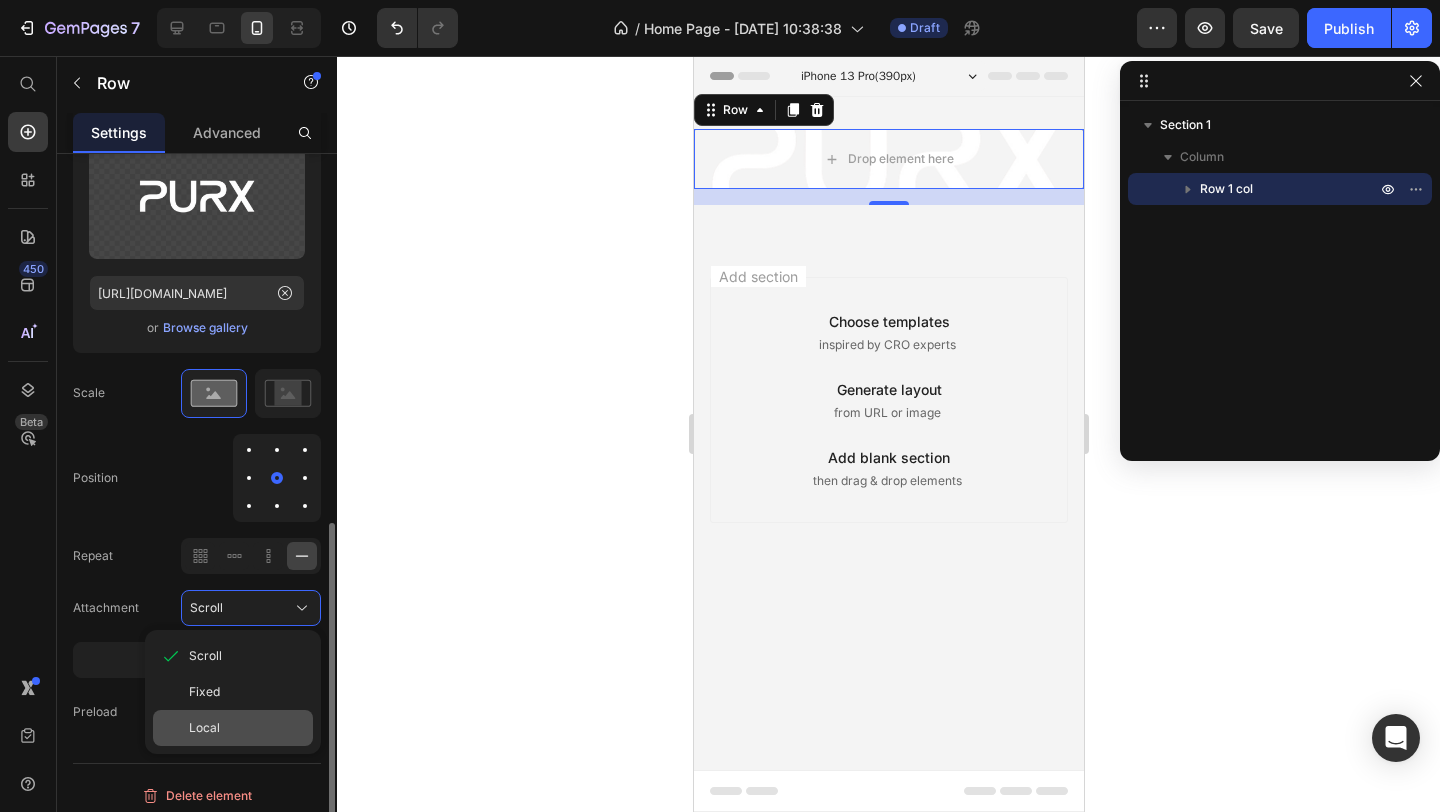 click on "Local" at bounding box center (247, 728) 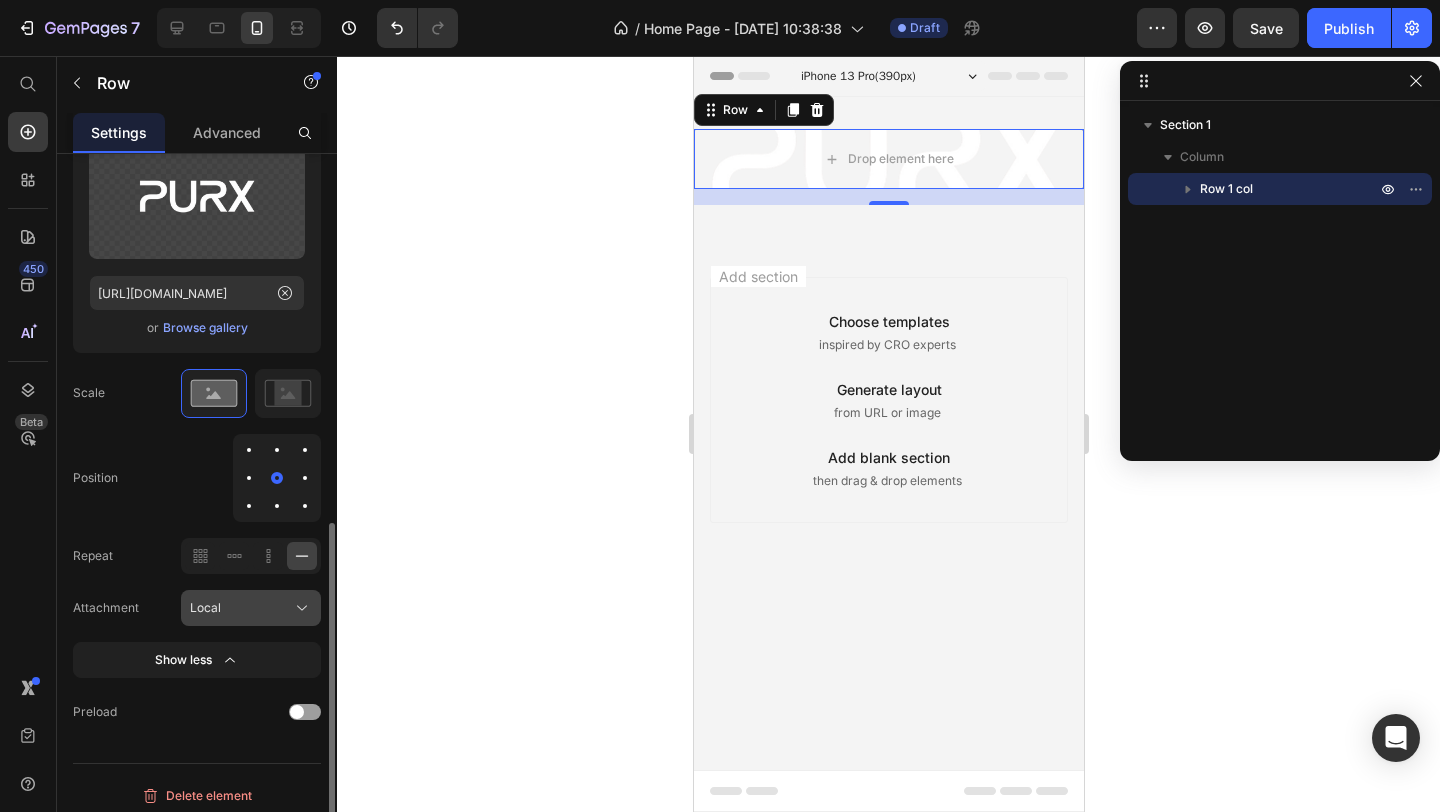 click on "Local" 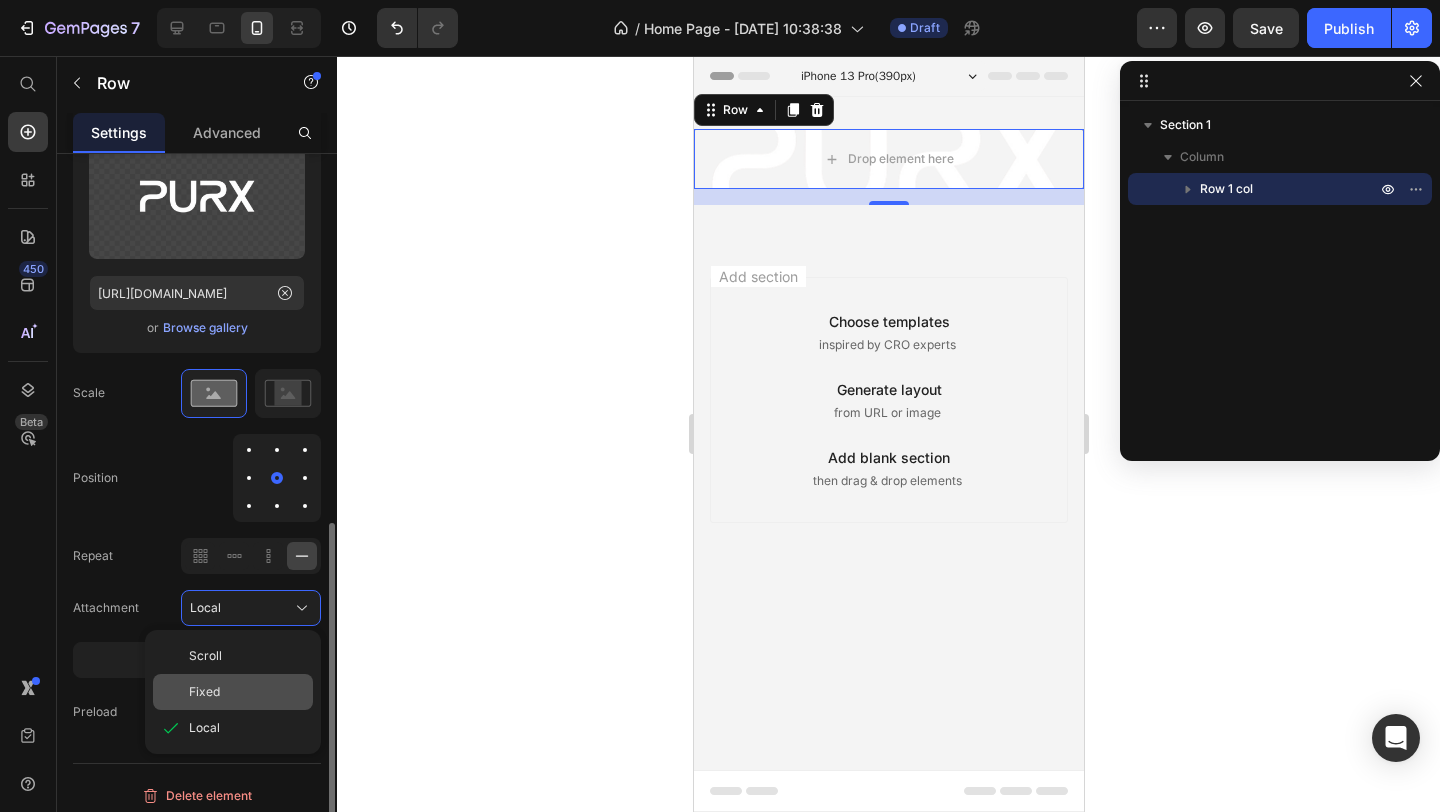 click on "Fixed" at bounding box center [247, 692] 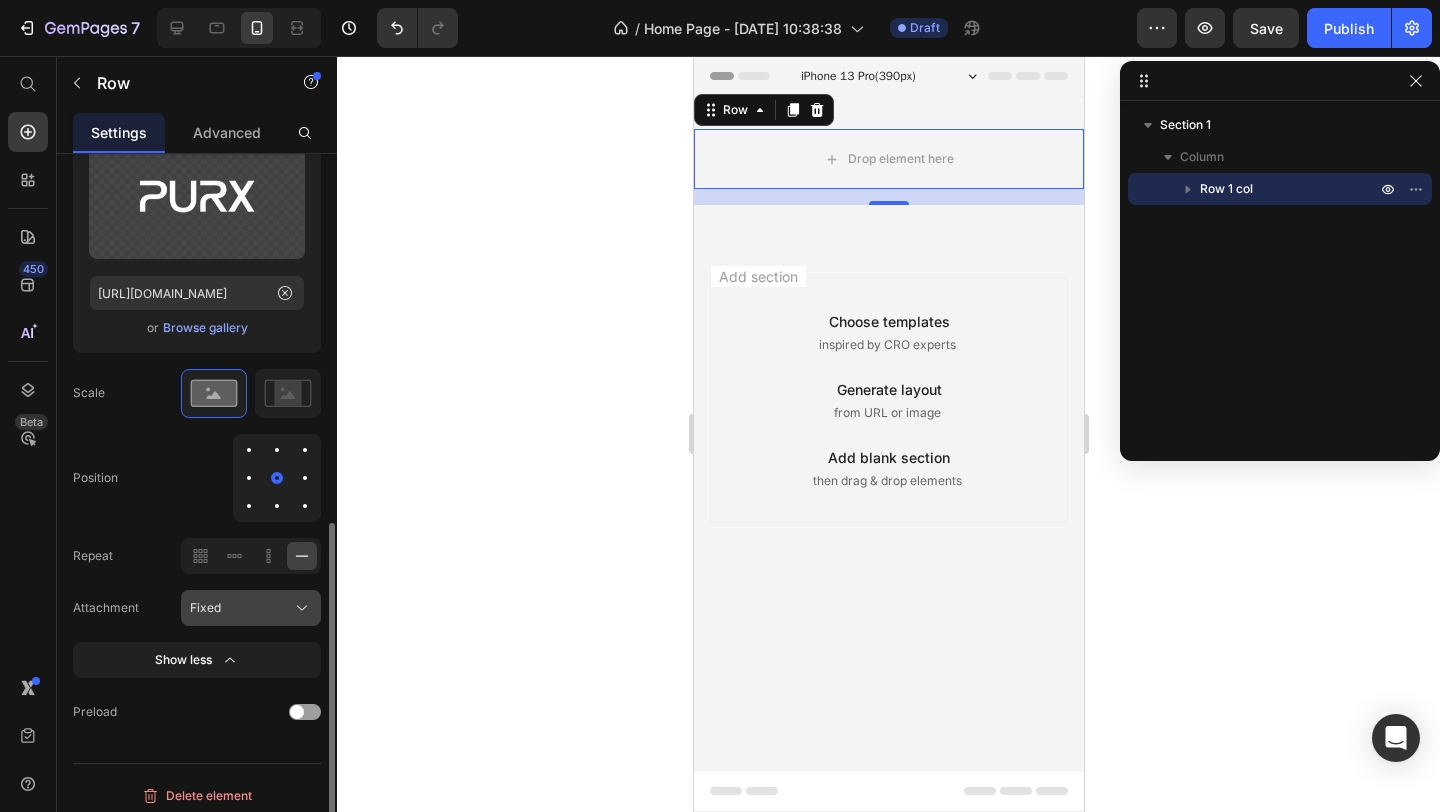 click on "Fixed" at bounding box center [251, 608] 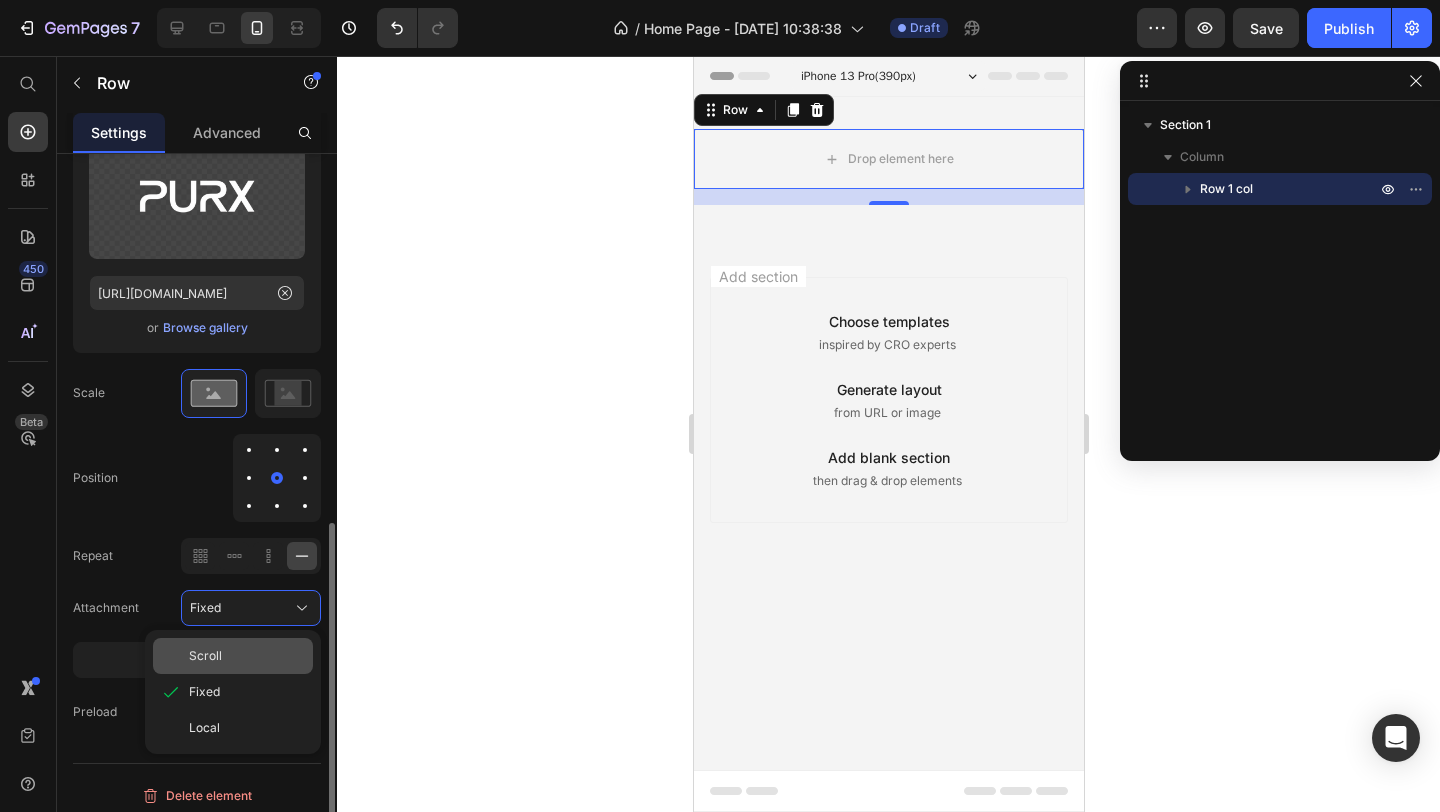 click on "Scroll" at bounding box center (247, 656) 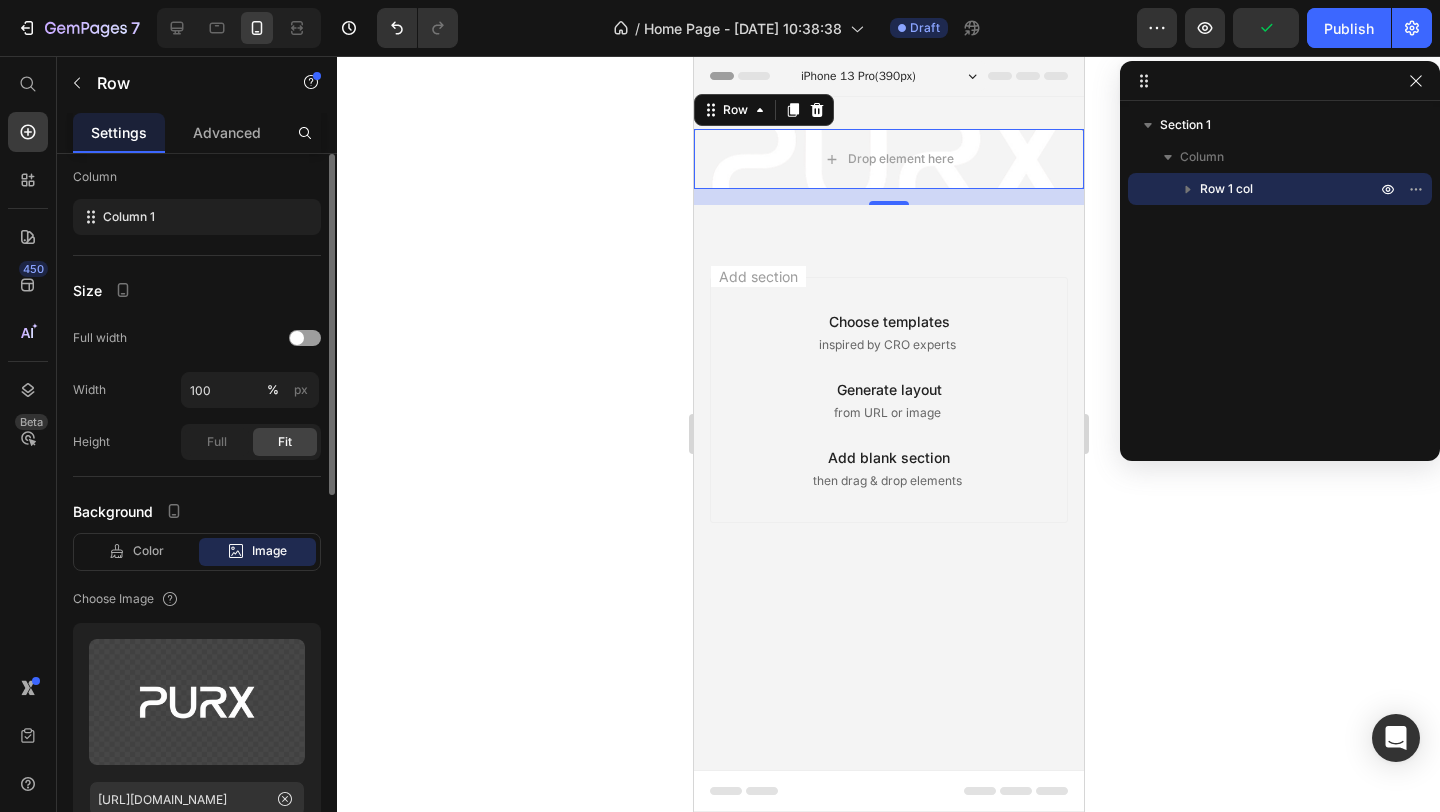 scroll, scrollTop: 0, scrollLeft: 0, axis: both 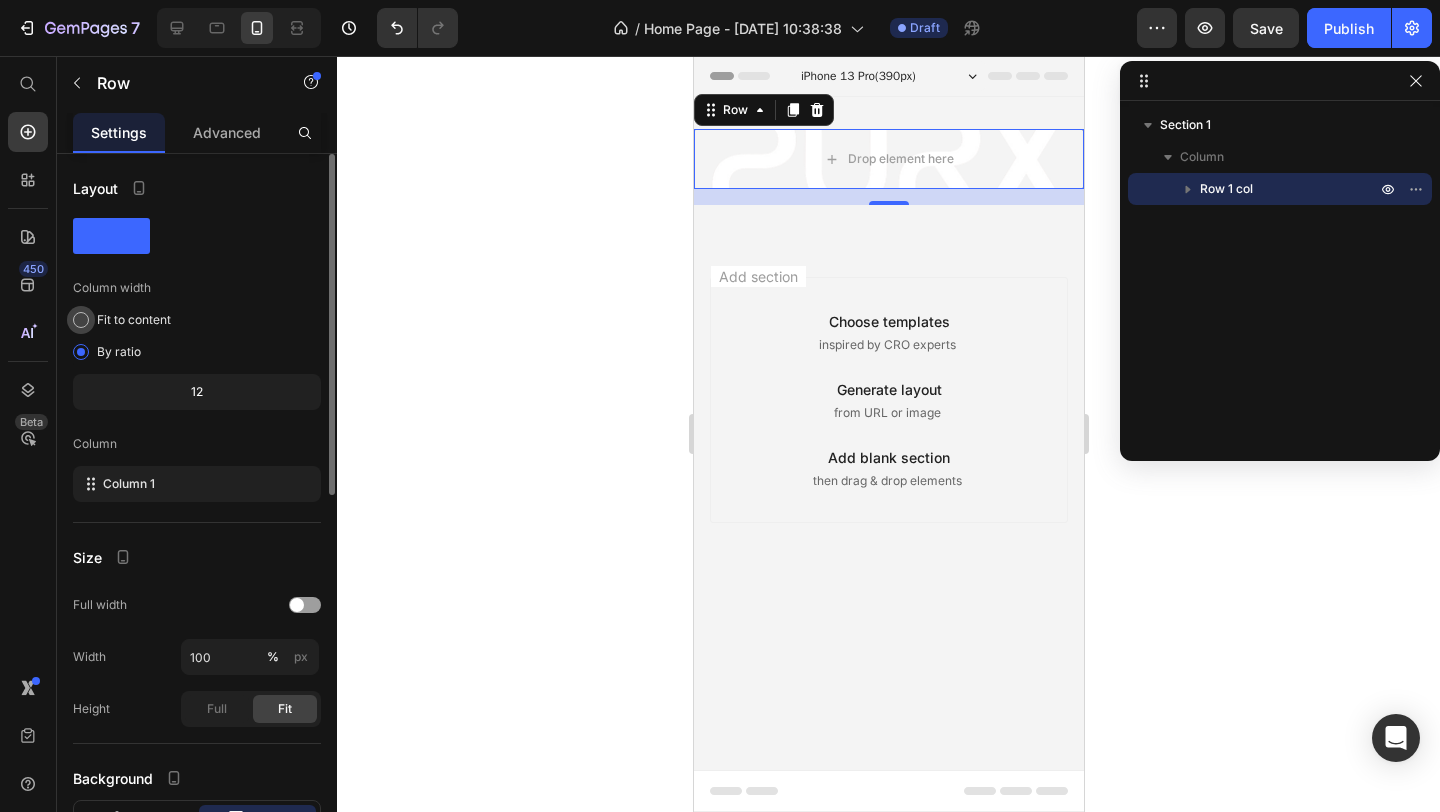 click on "Fit to content" at bounding box center (134, 320) 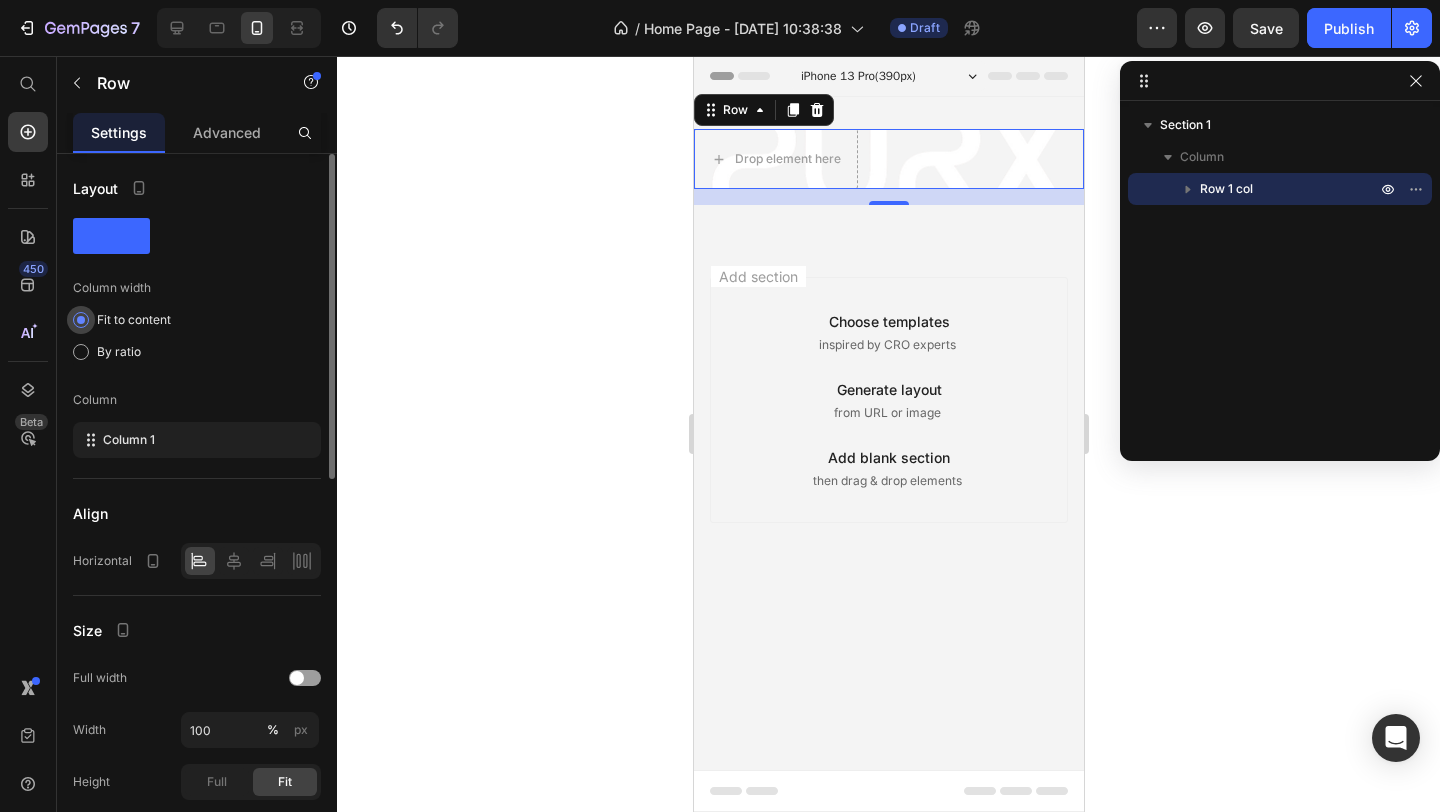 click on "Fit to content" at bounding box center (134, 320) 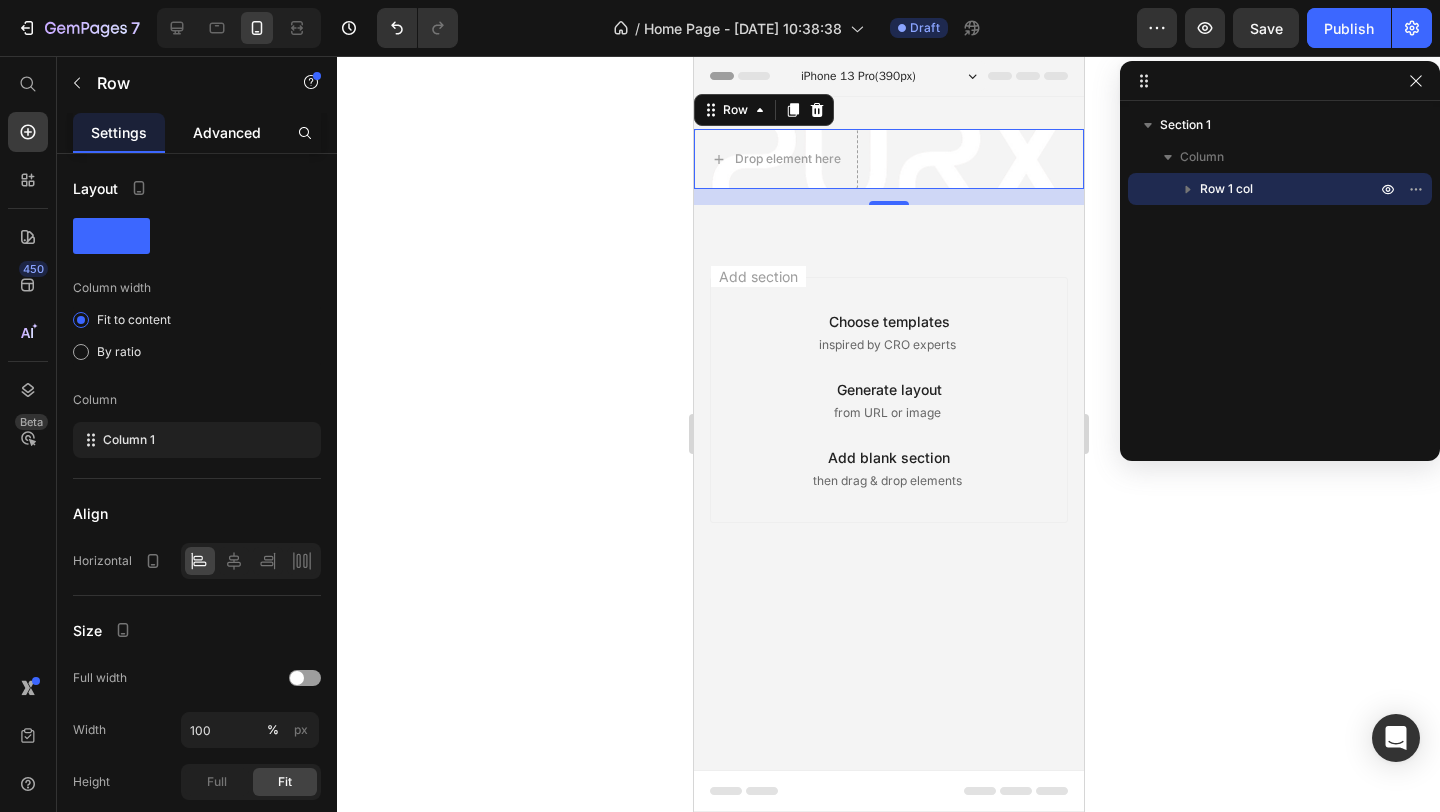 click on "Advanced" at bounding box center [227, 132] 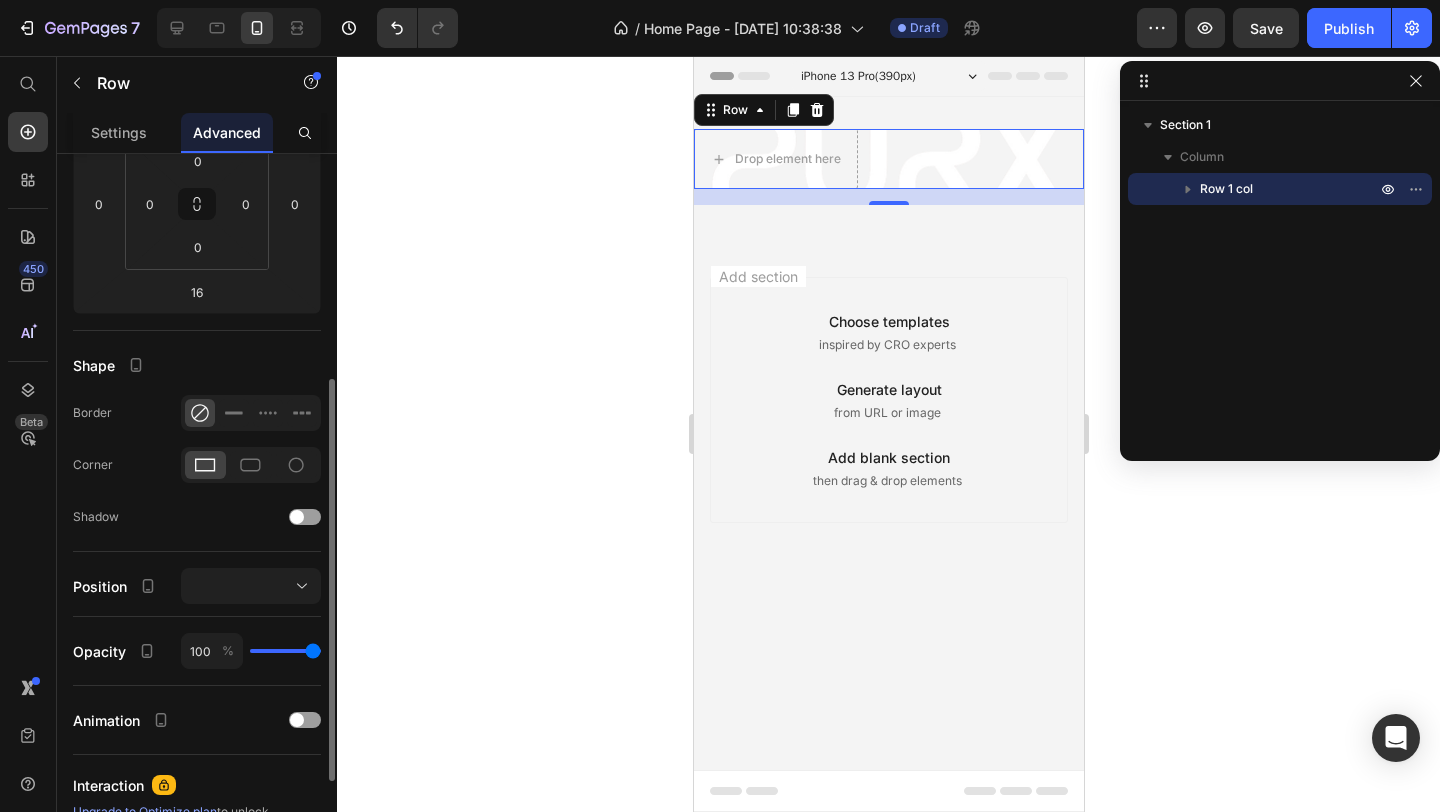 scroll, scrollTop: 349, scrollLeft: 0, axis: vertical 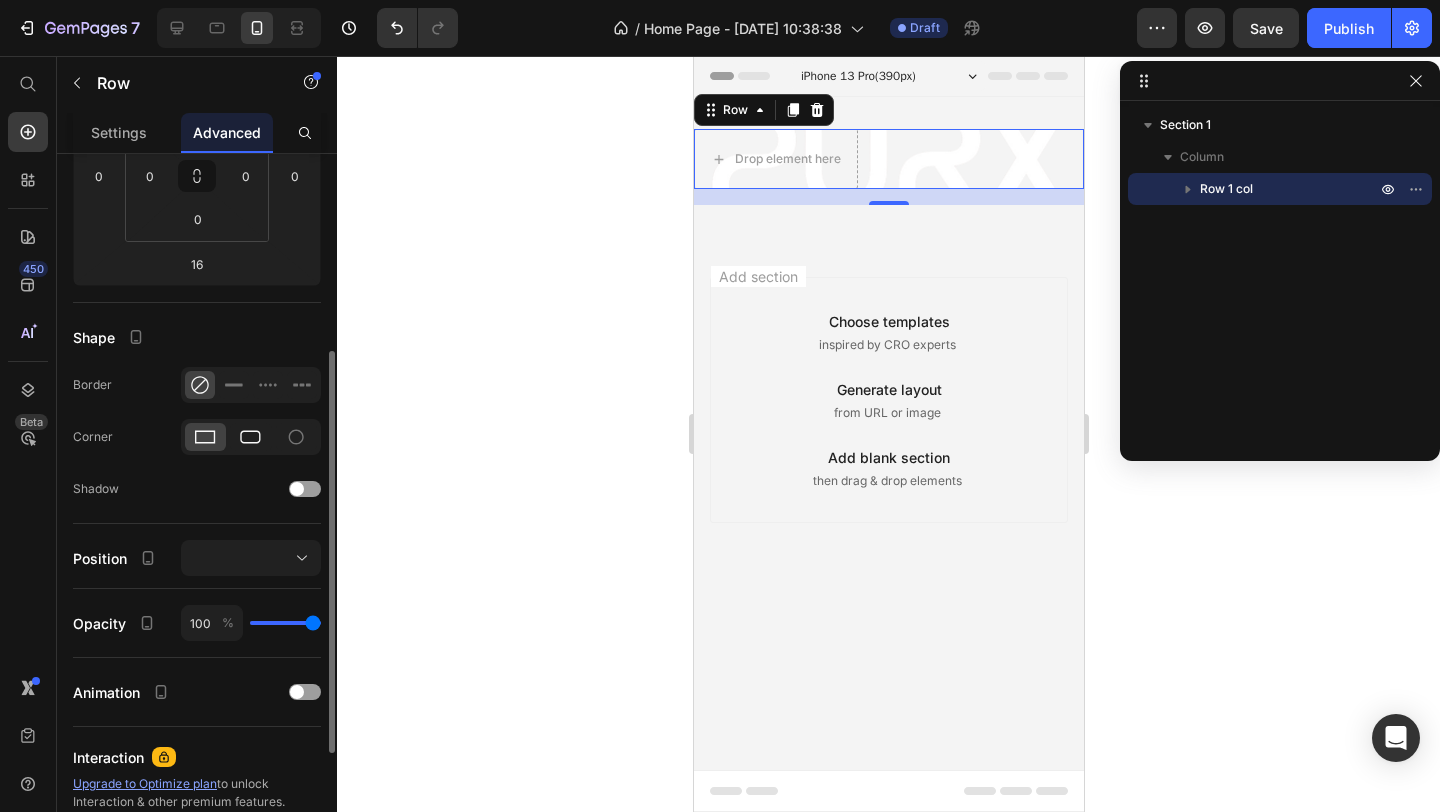 click 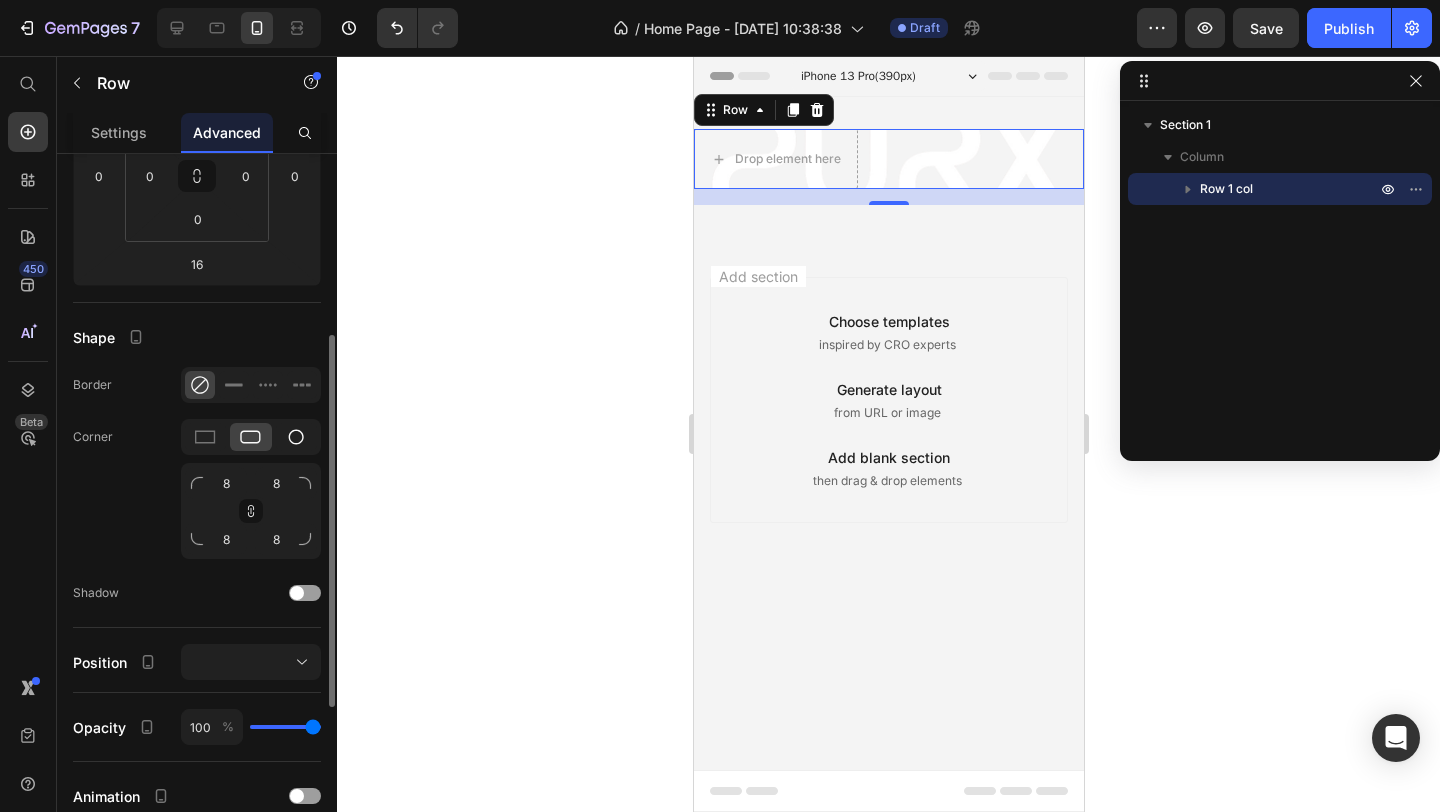 click 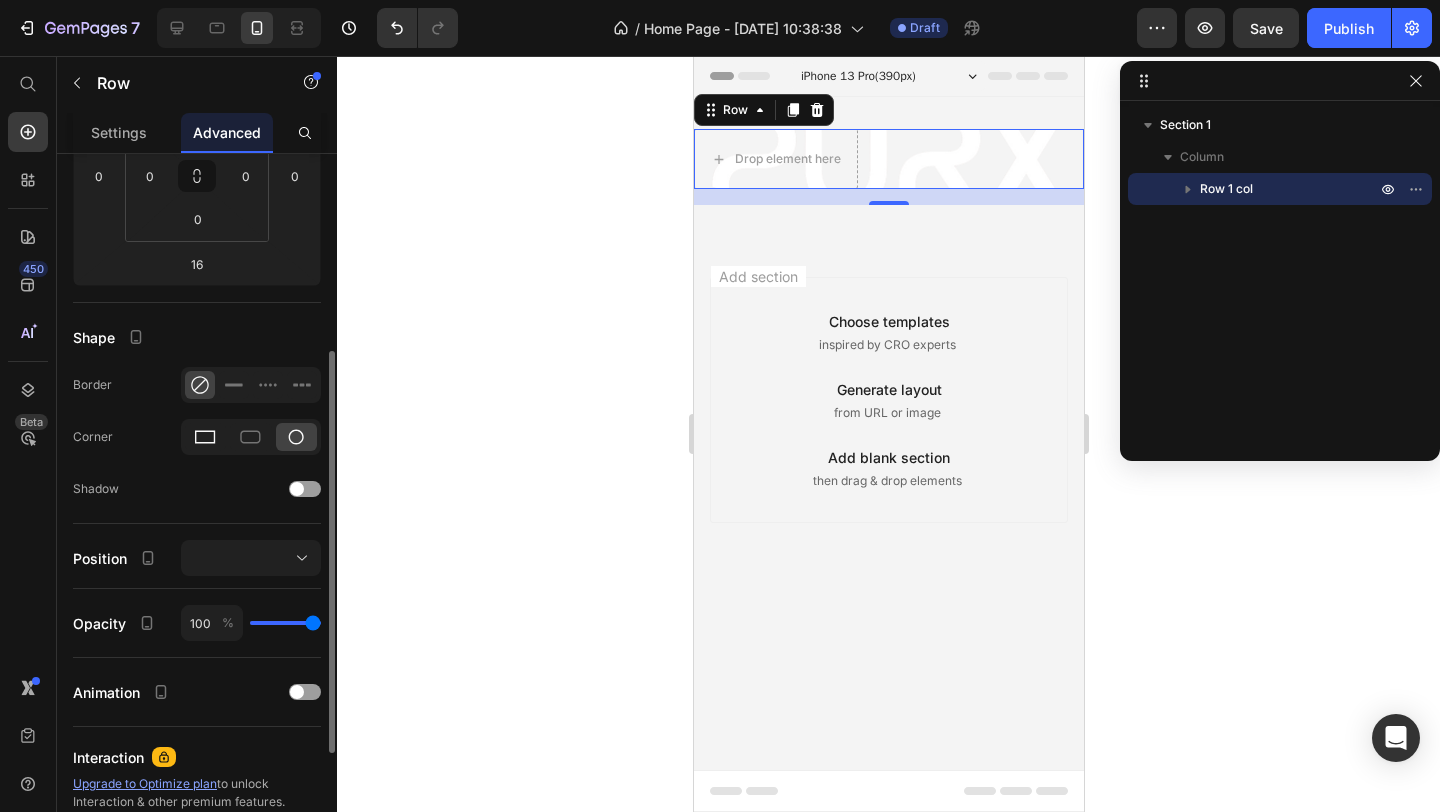 click 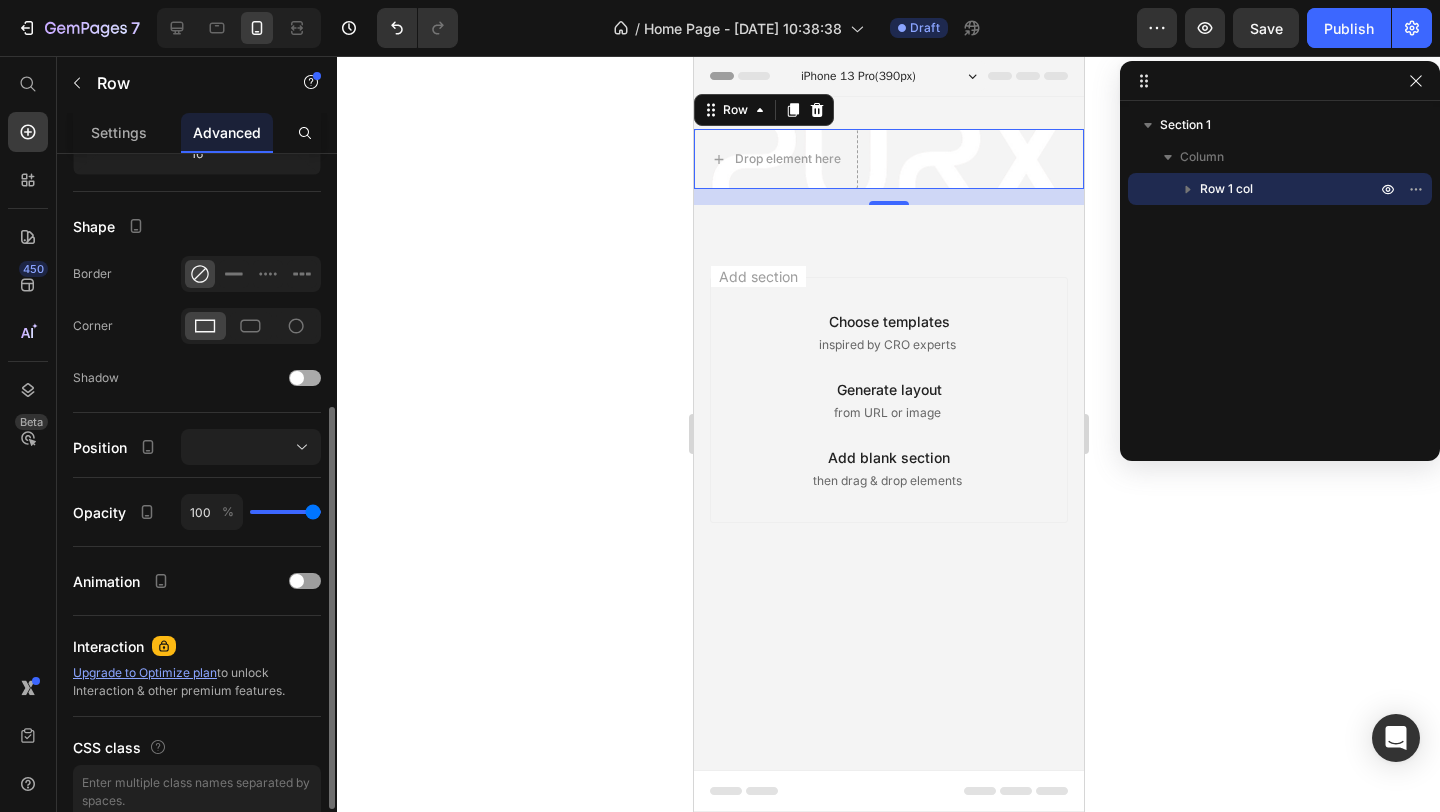scroll, scrollTop: 464, scrollLeft: 0, axis: vertical 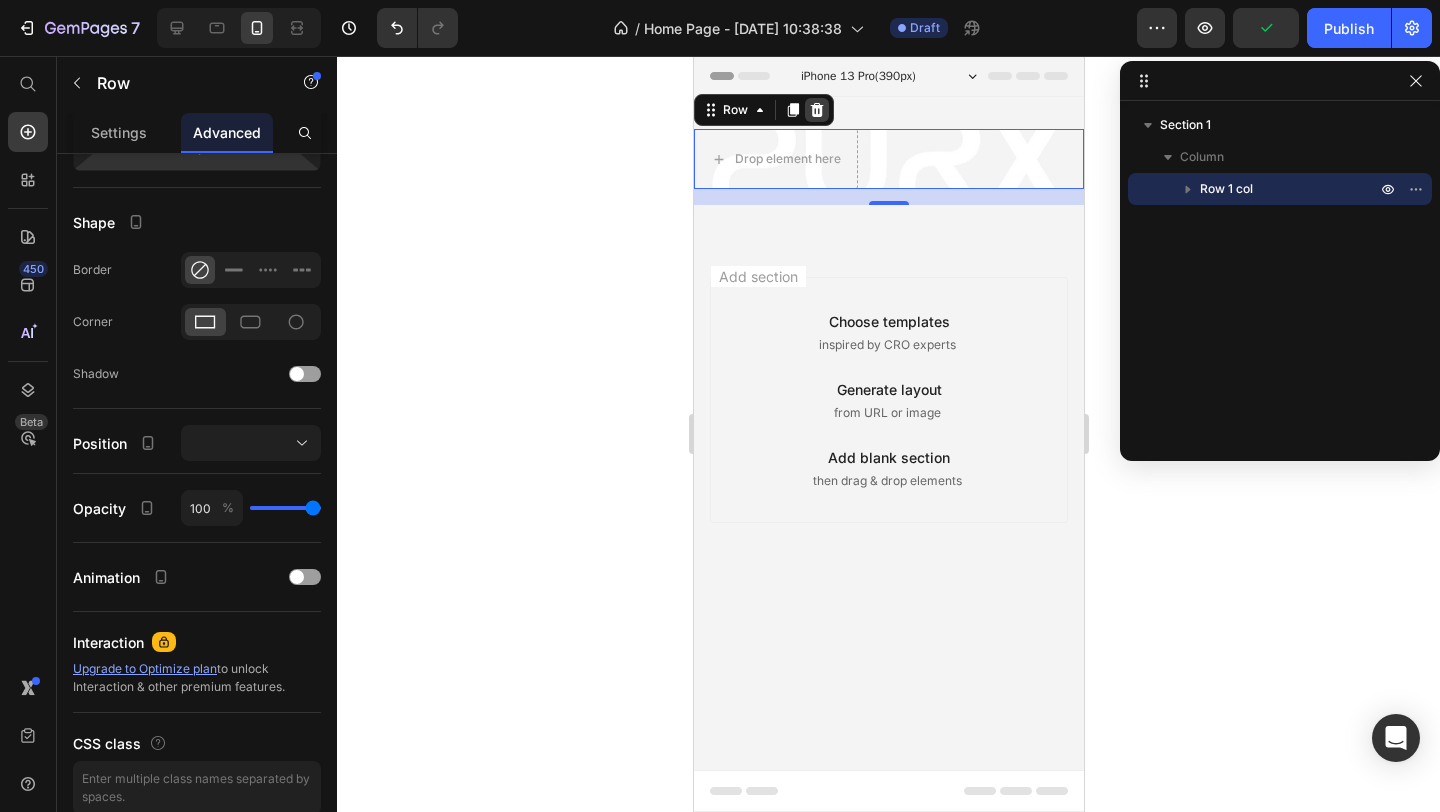 click 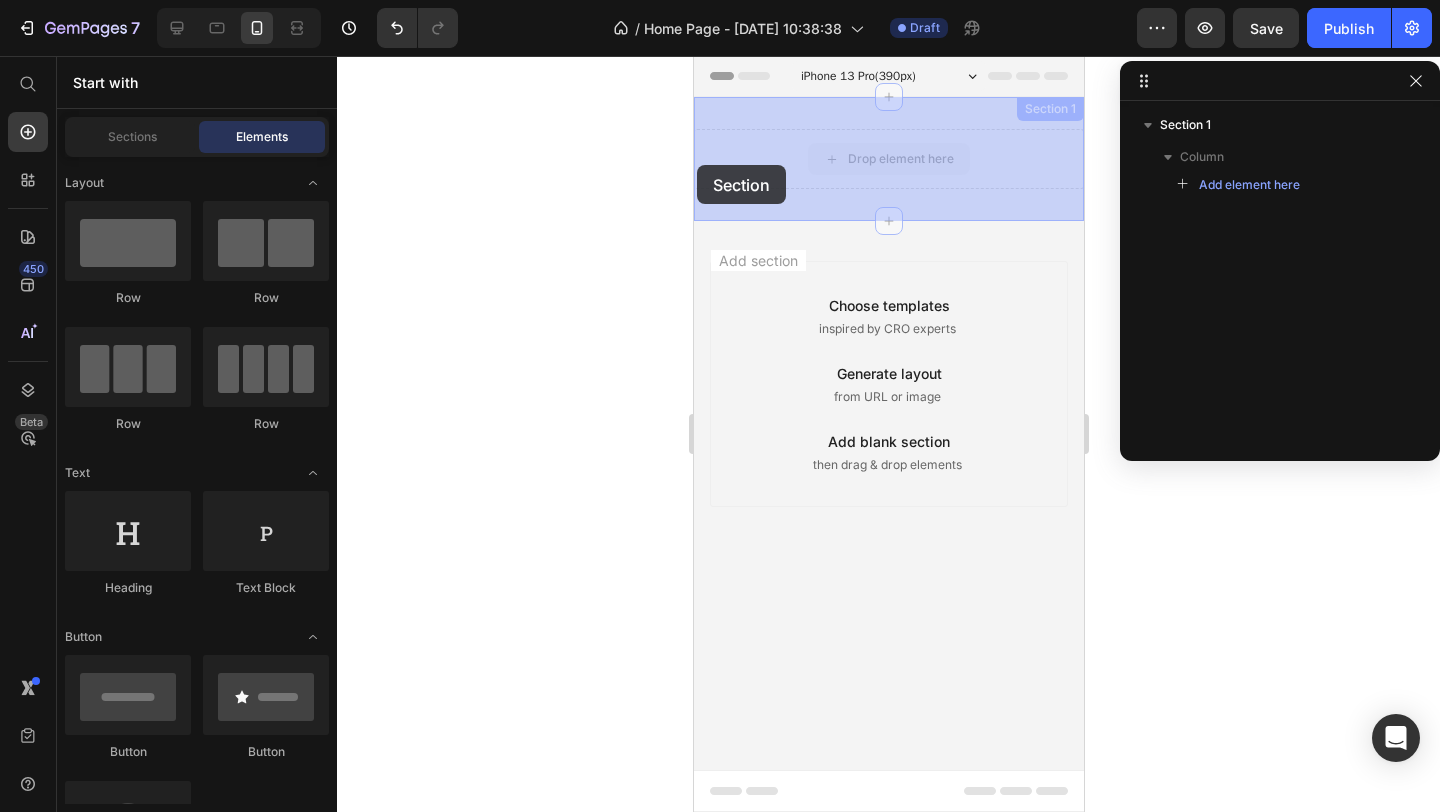 drag, startPoint x: 827, startPoint y: 156, endPoint x: 696, endPoint y: 165, distance: 131.30879 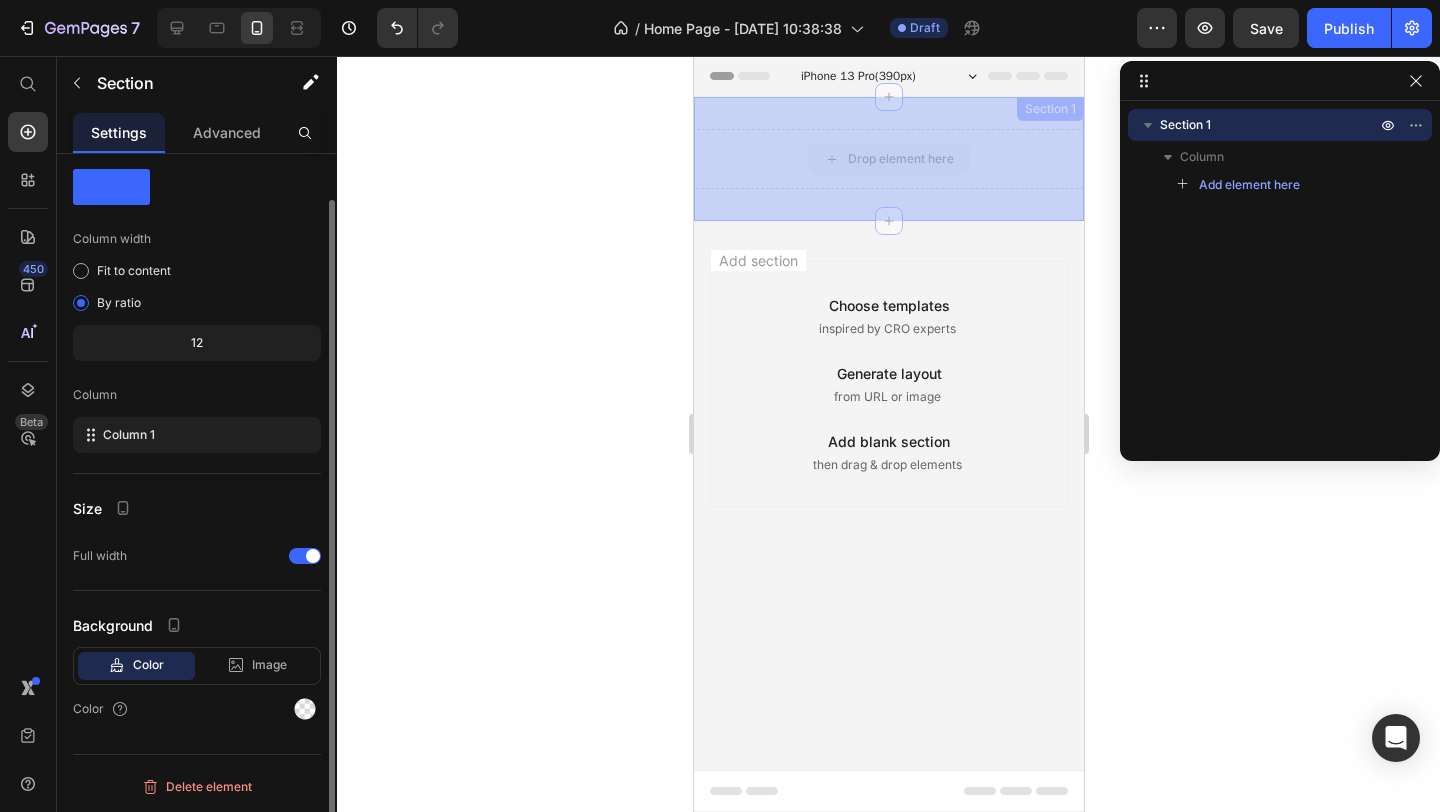 scroll, scrollTop: 0, scrollLeft: 0, axis: both 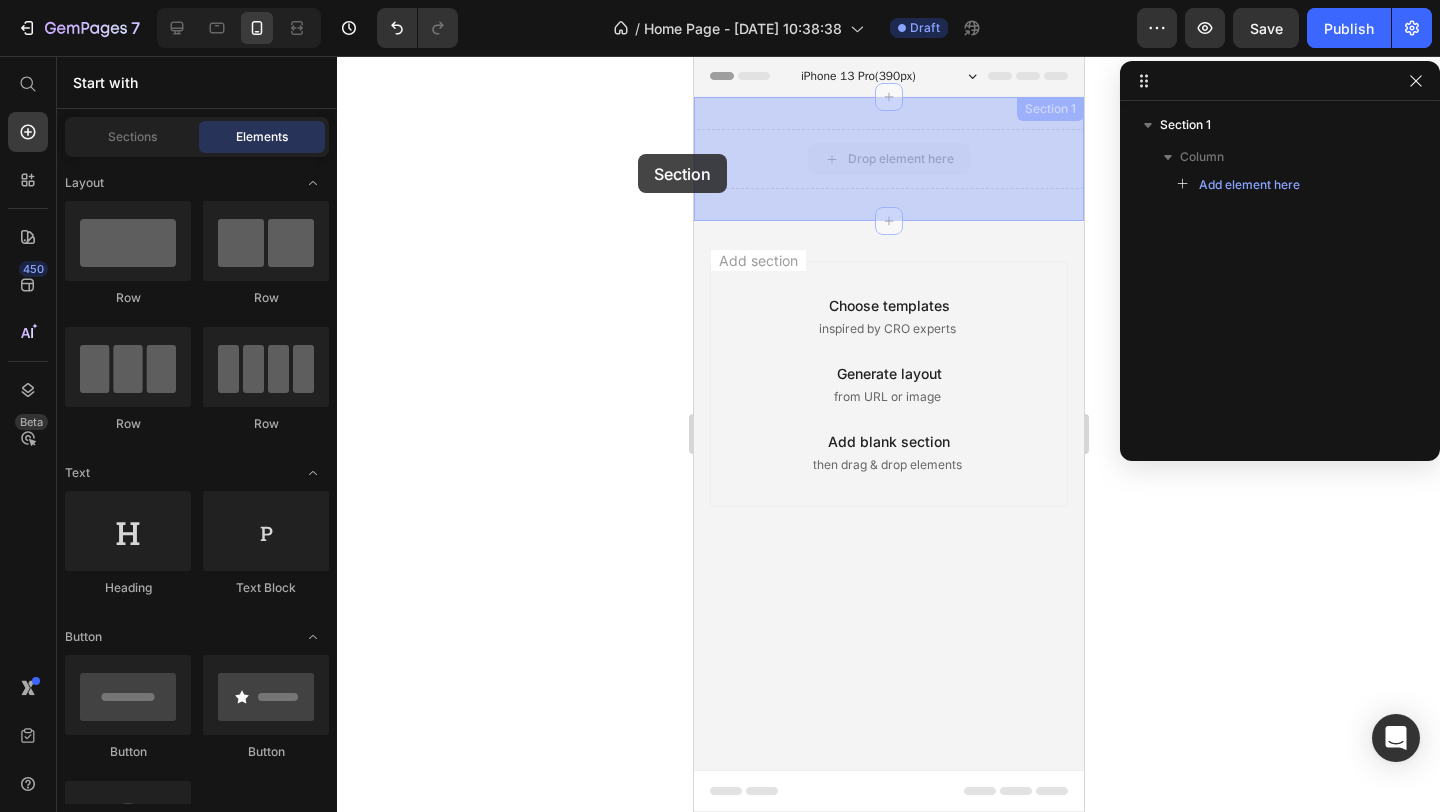 drag, startPoint x: 857, startPoint y: 154, endPoint x: 636, endPoint y: 154, distance: 221 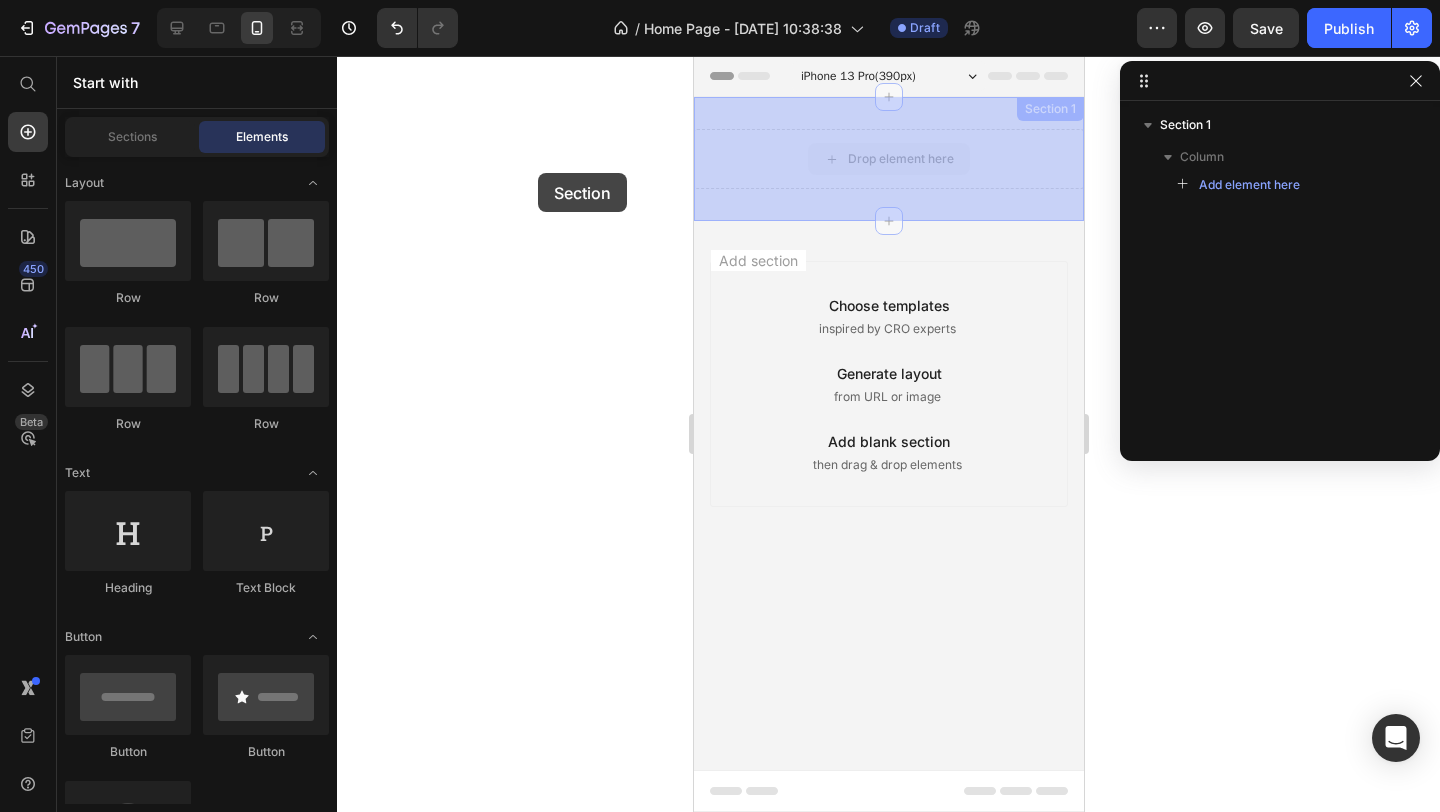 drag, startPoint x: 840, startPoint y: 163, endPoint x: 520, endPoint y: 175, distance: 320.2249 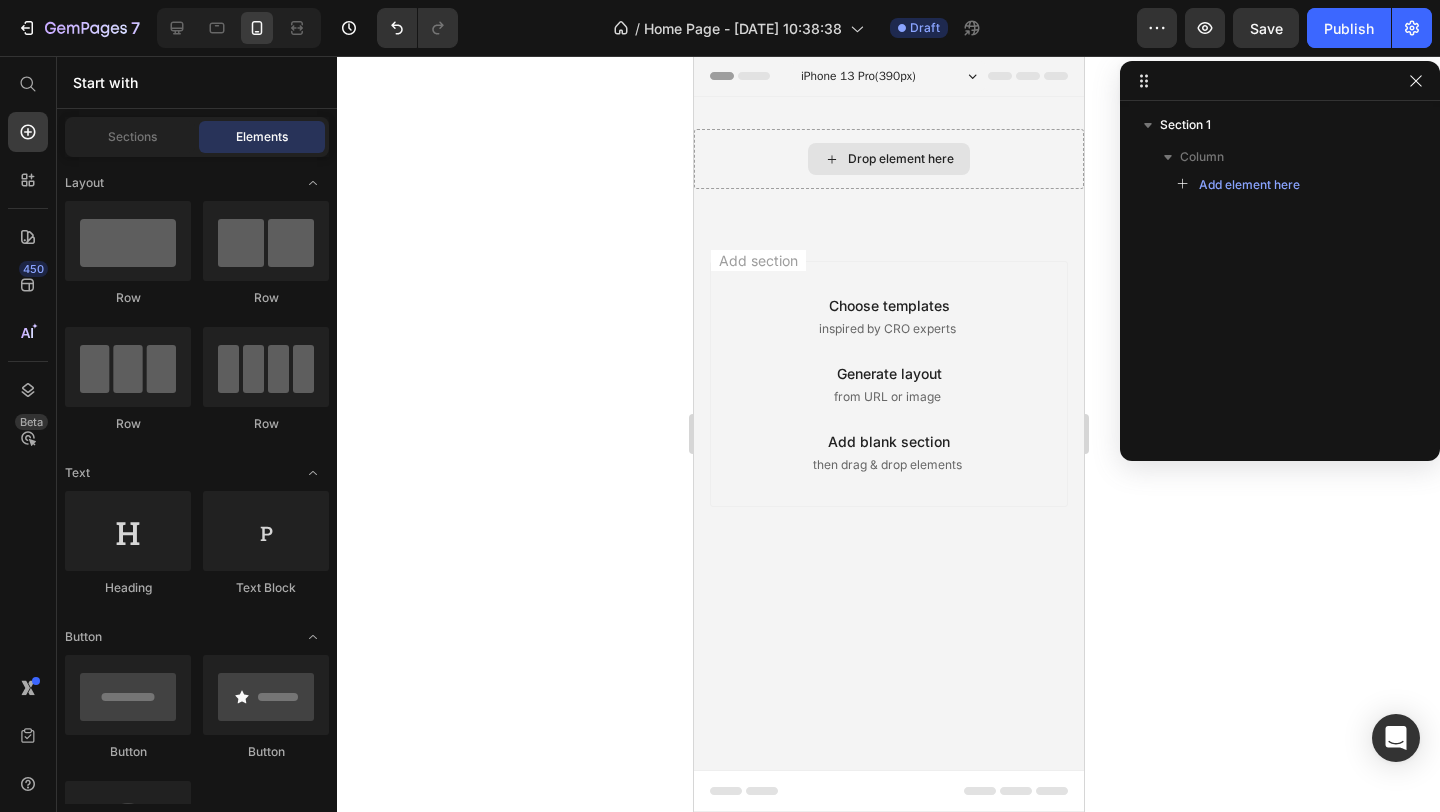 click on "Drop element here" at bounding box center (900, 159) 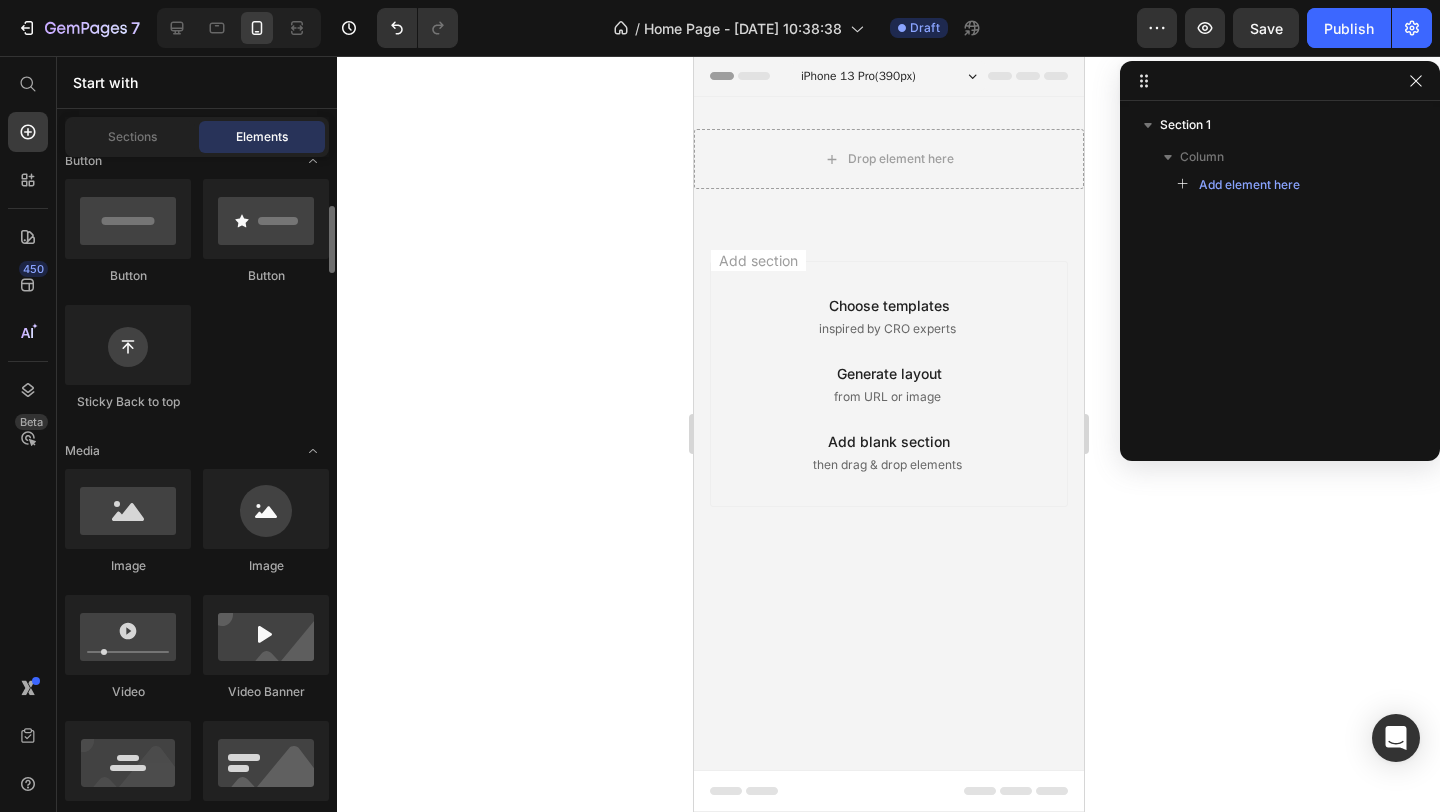 scroll, scrollTop: 487, scrollLeft: 0, axis: vertical 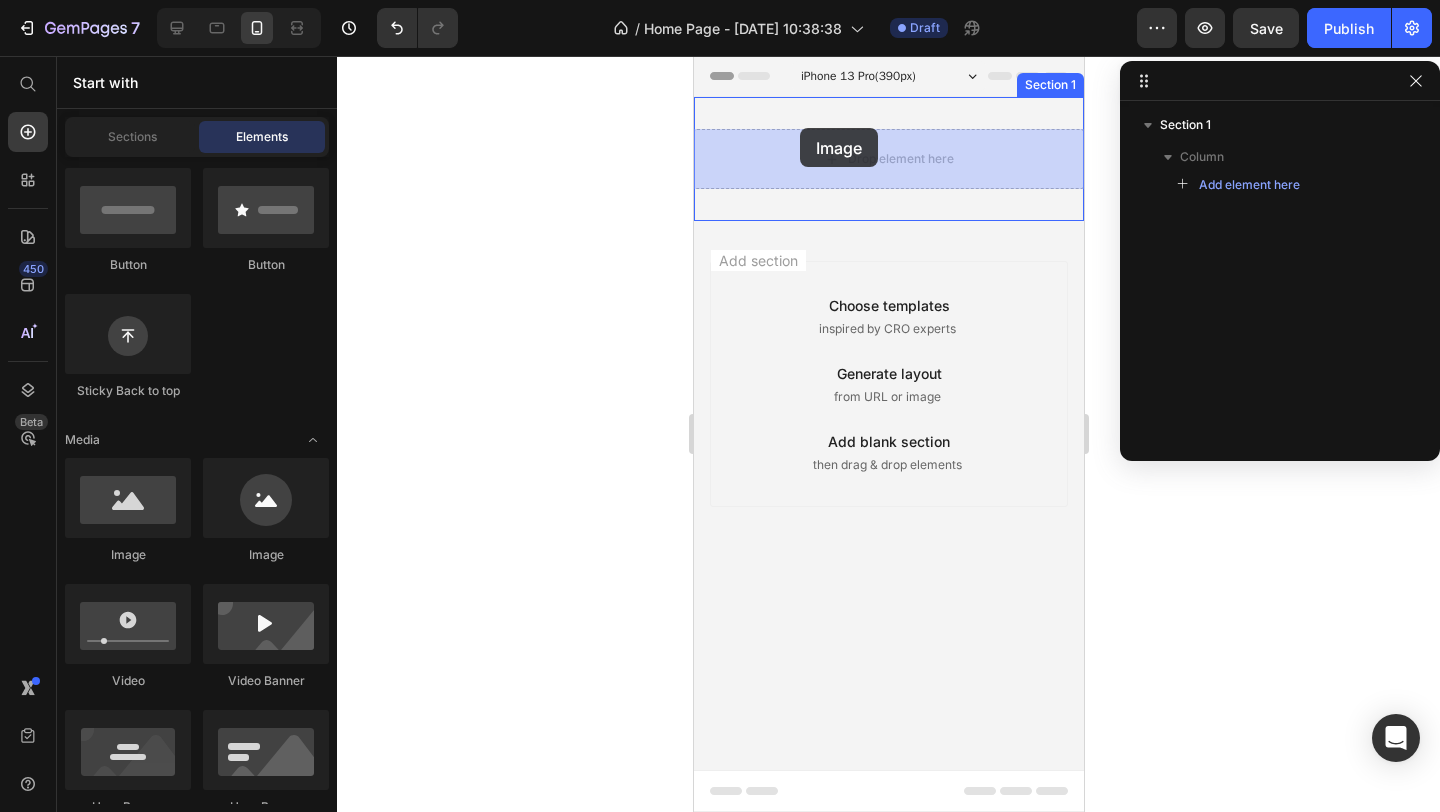 drag, startPoint x: 820, startPoint y: 567, endPoint x: 795, endPoint y: 126, distance: 441.70804 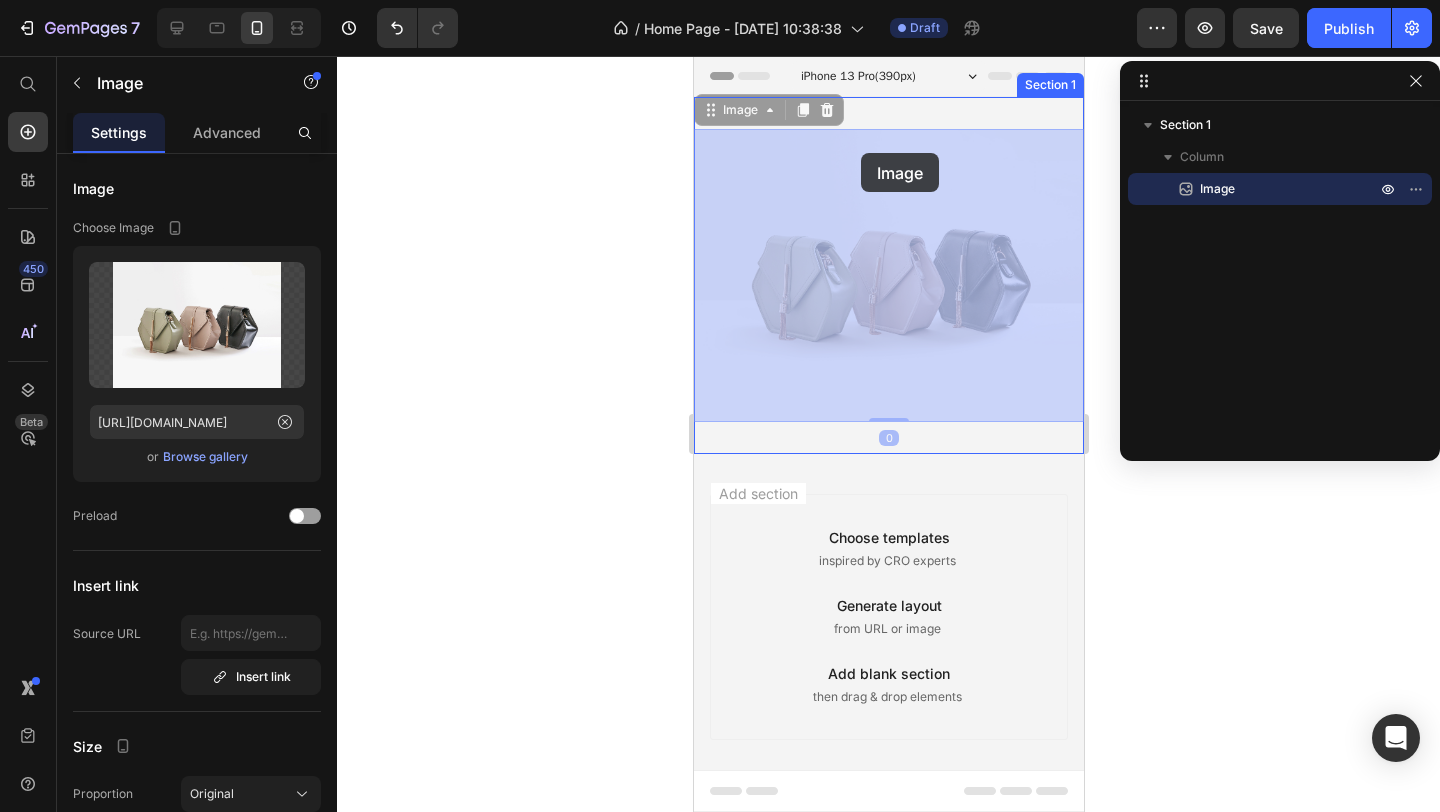 drag, startPoint x: 860, startPoint y: 206, endPoint x: 859, endPoint y: 136, distance: 70.00714 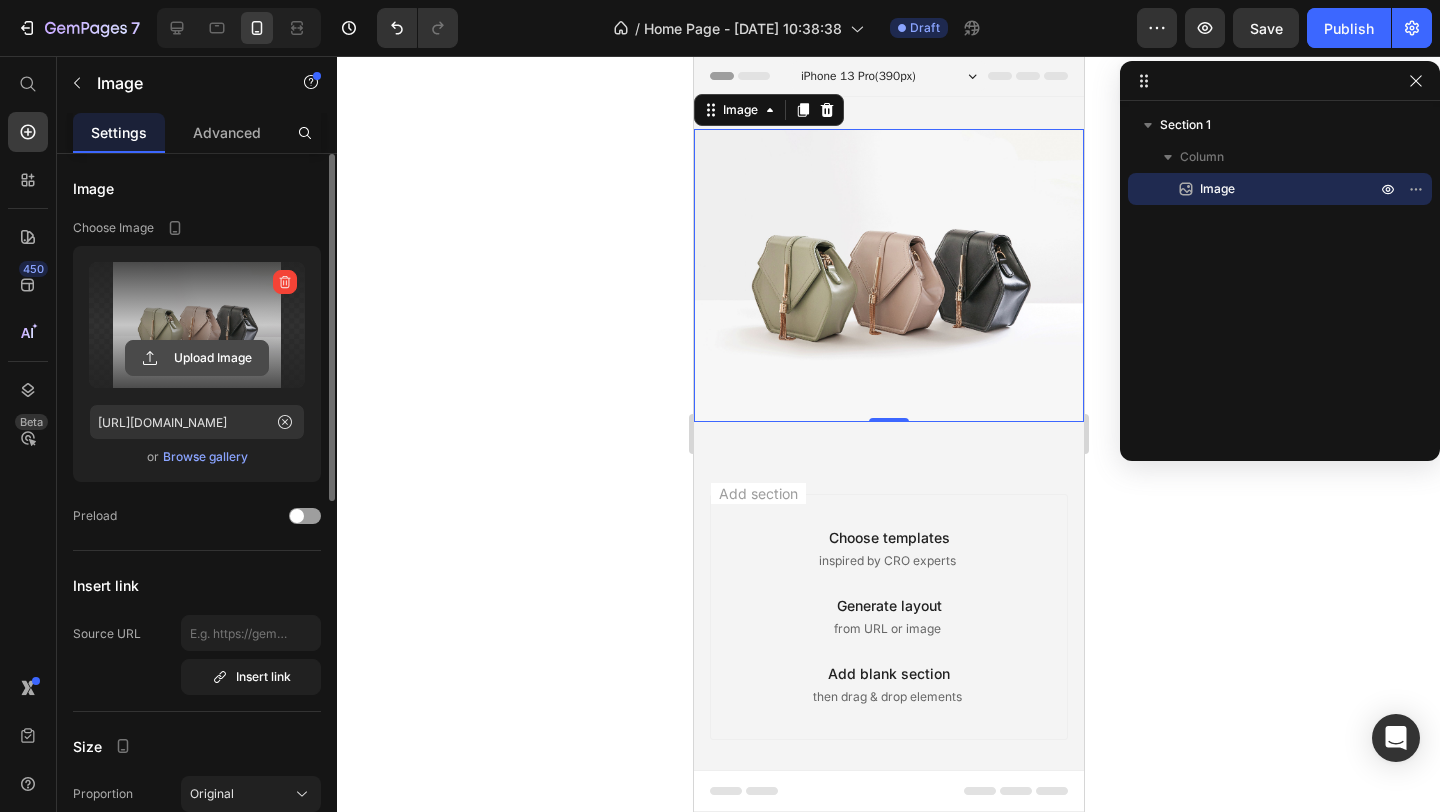 click 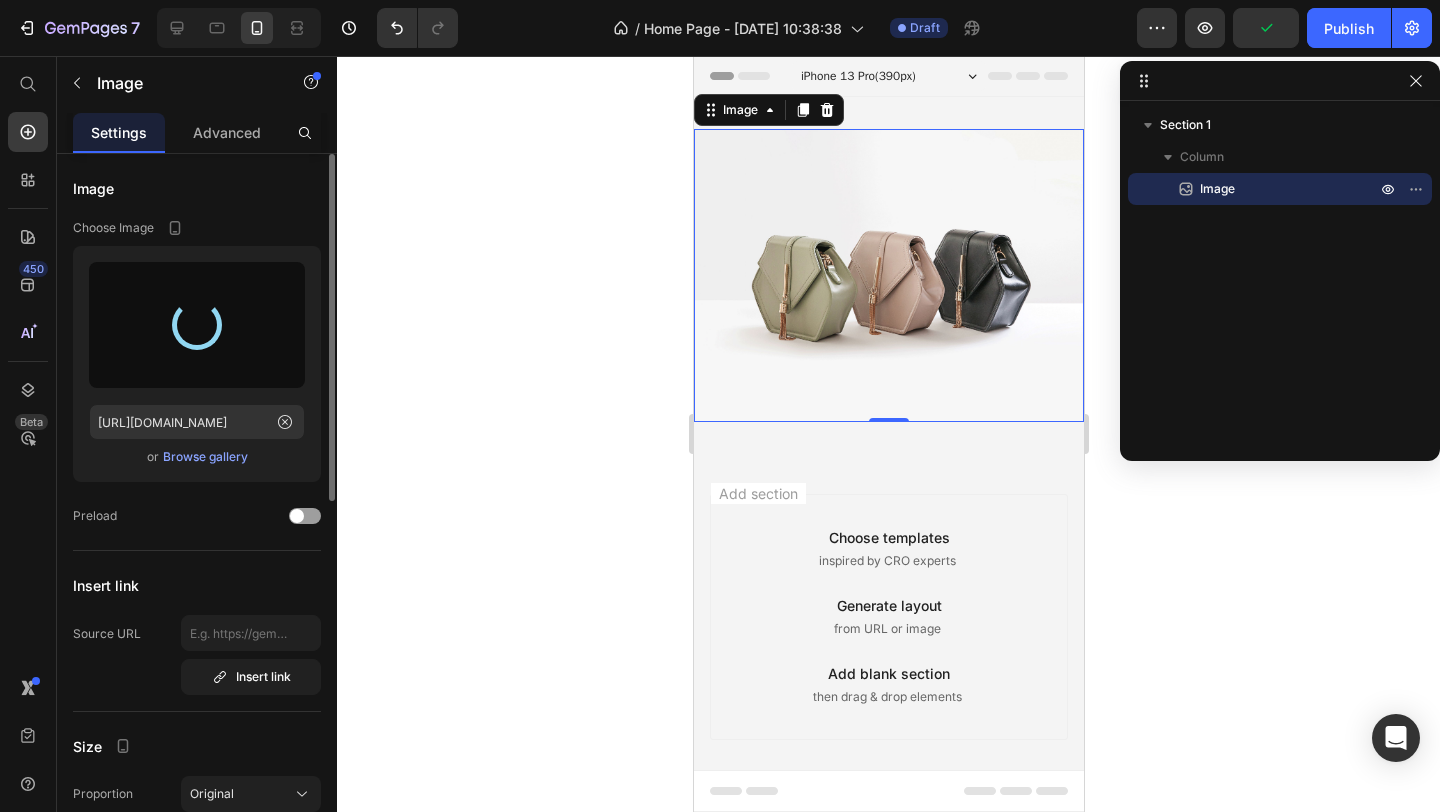 type on "https://cdn.shopify.com/s/files/1/0893/0574/3705/files/gempages_574714027976951013-e2458e0a-cd23-4434-b501-de776c13720f.png" 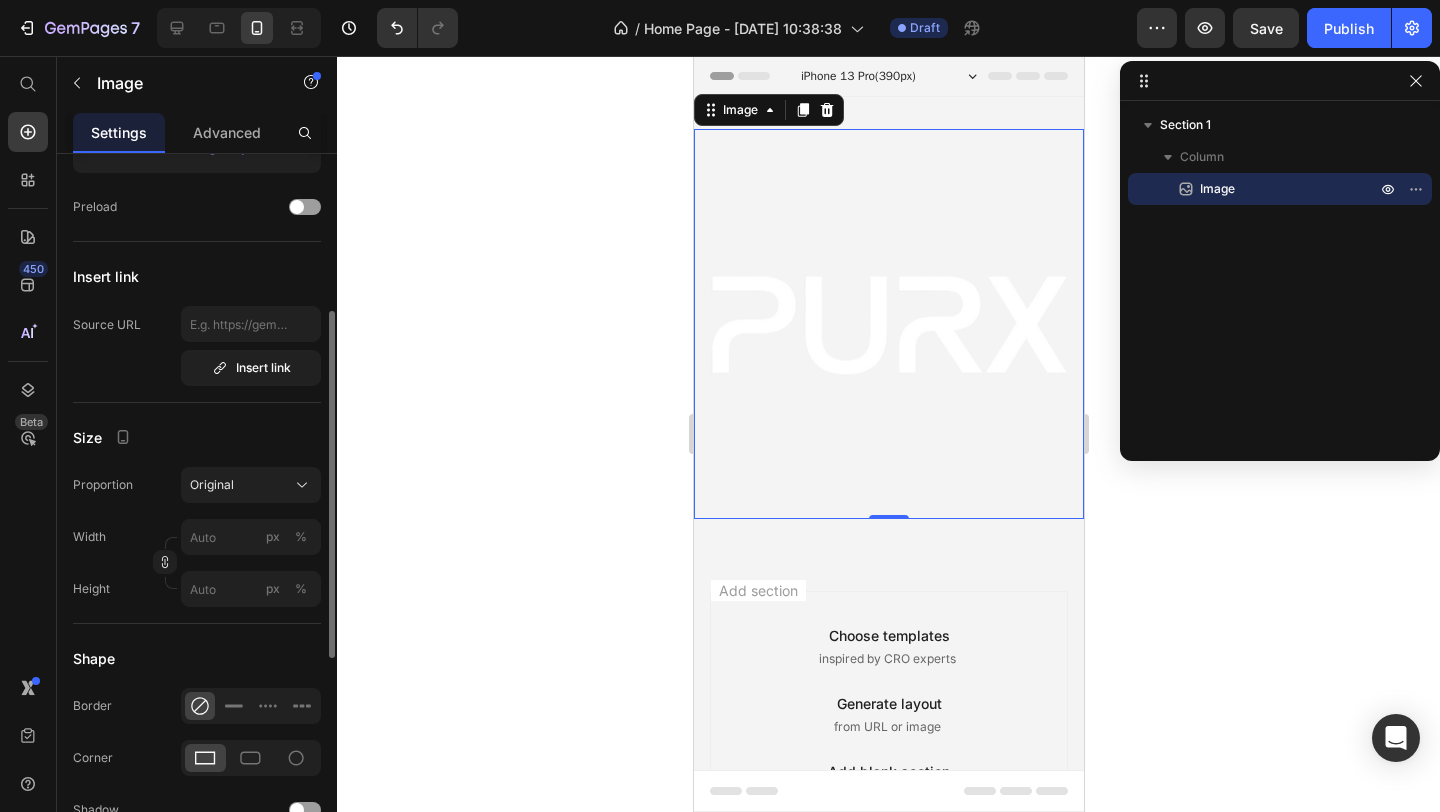 scroll, scrollTop: 326, scrollLeft: 0, axis: vertical 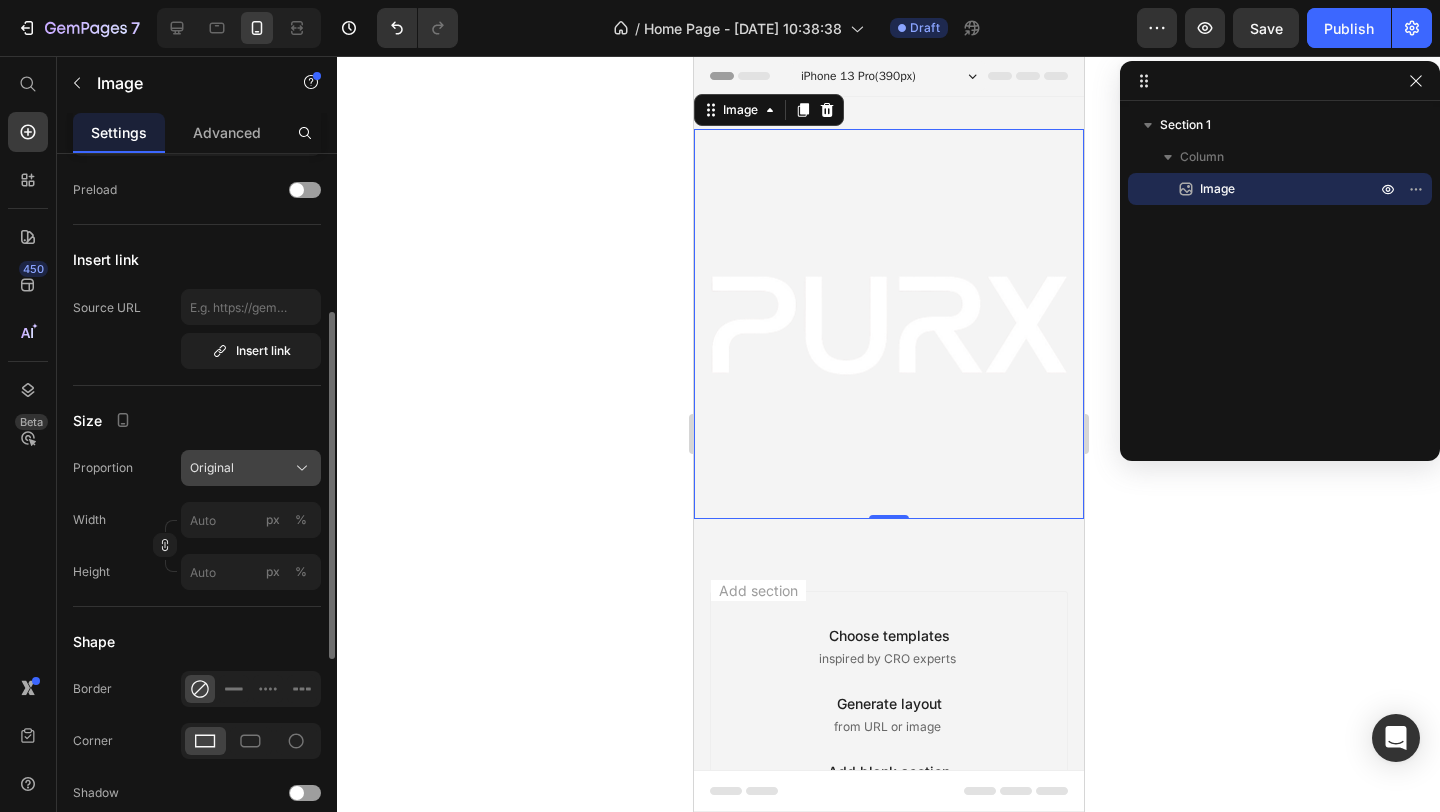 click on "Original" 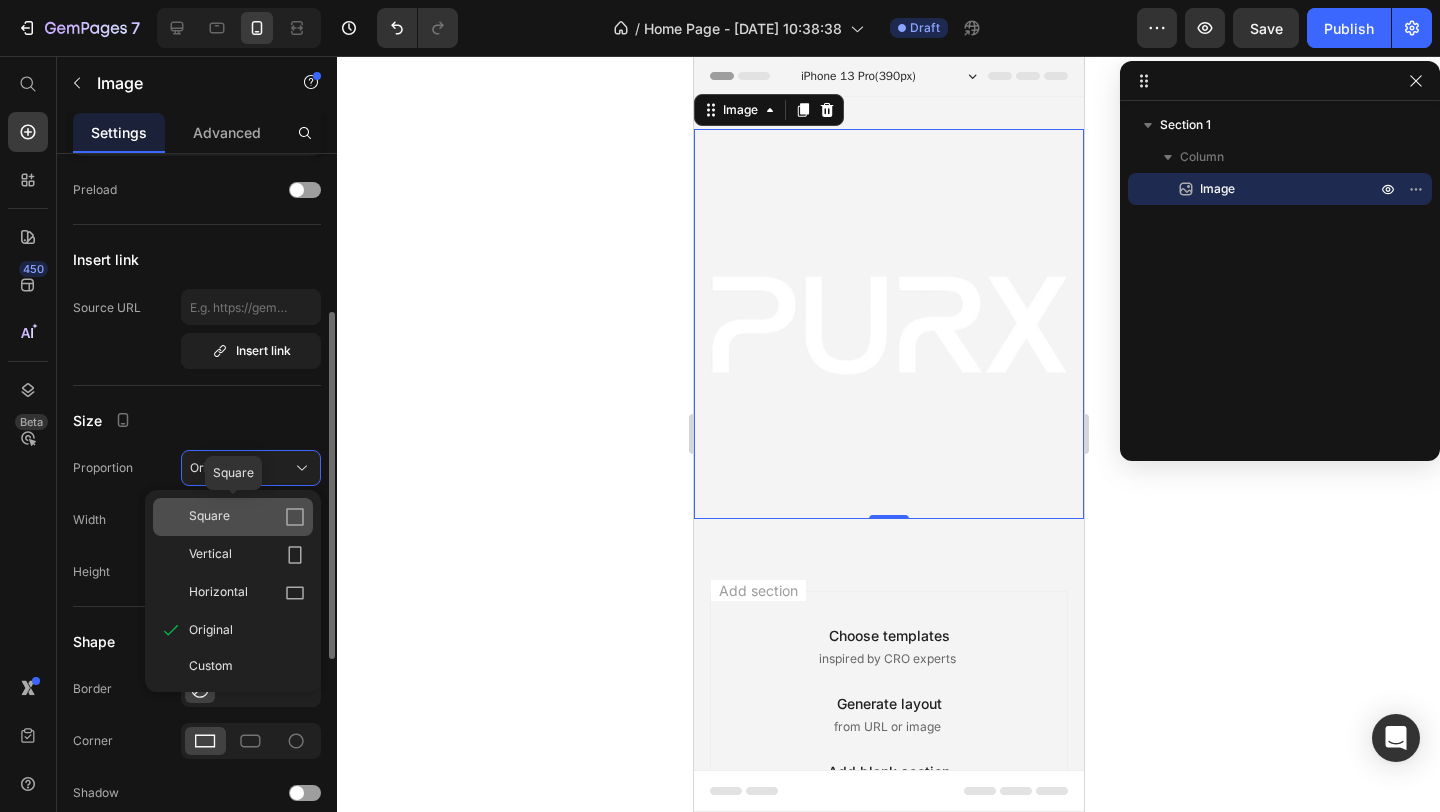click on "Square" at bounding box center [247, 517] 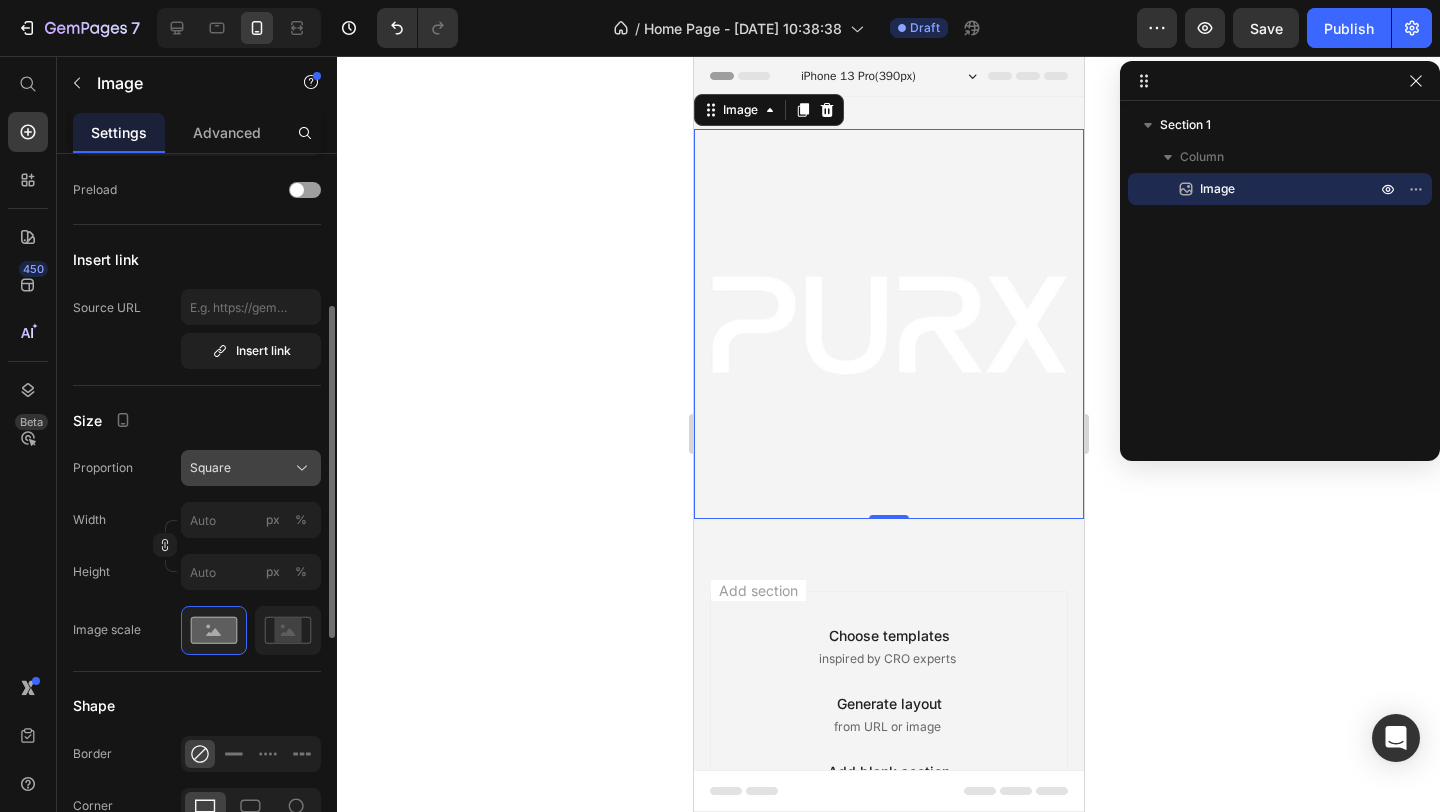 click on "Square" at bounding box center (251, 468) 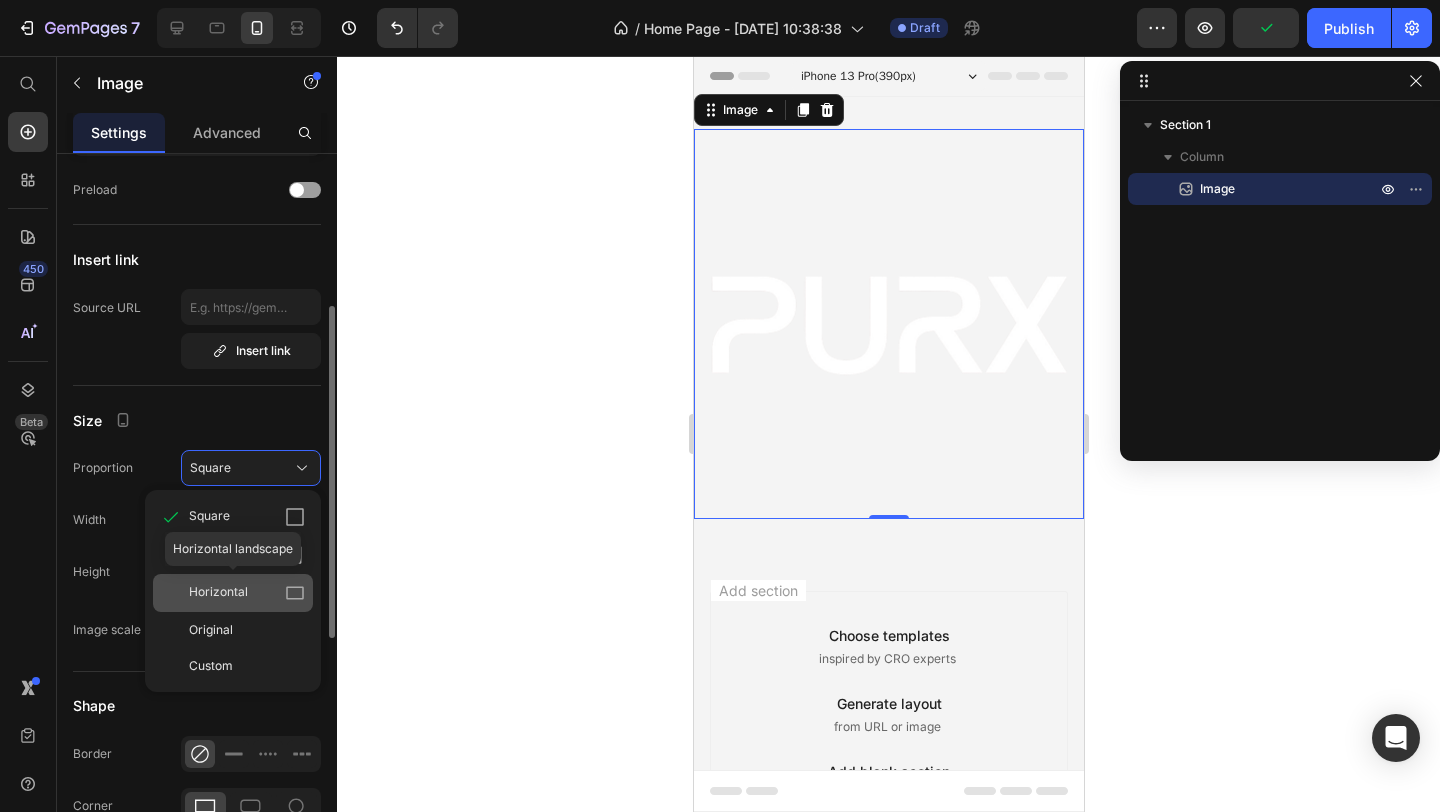 click on "Horizontal" at bounding box center [247, 593] 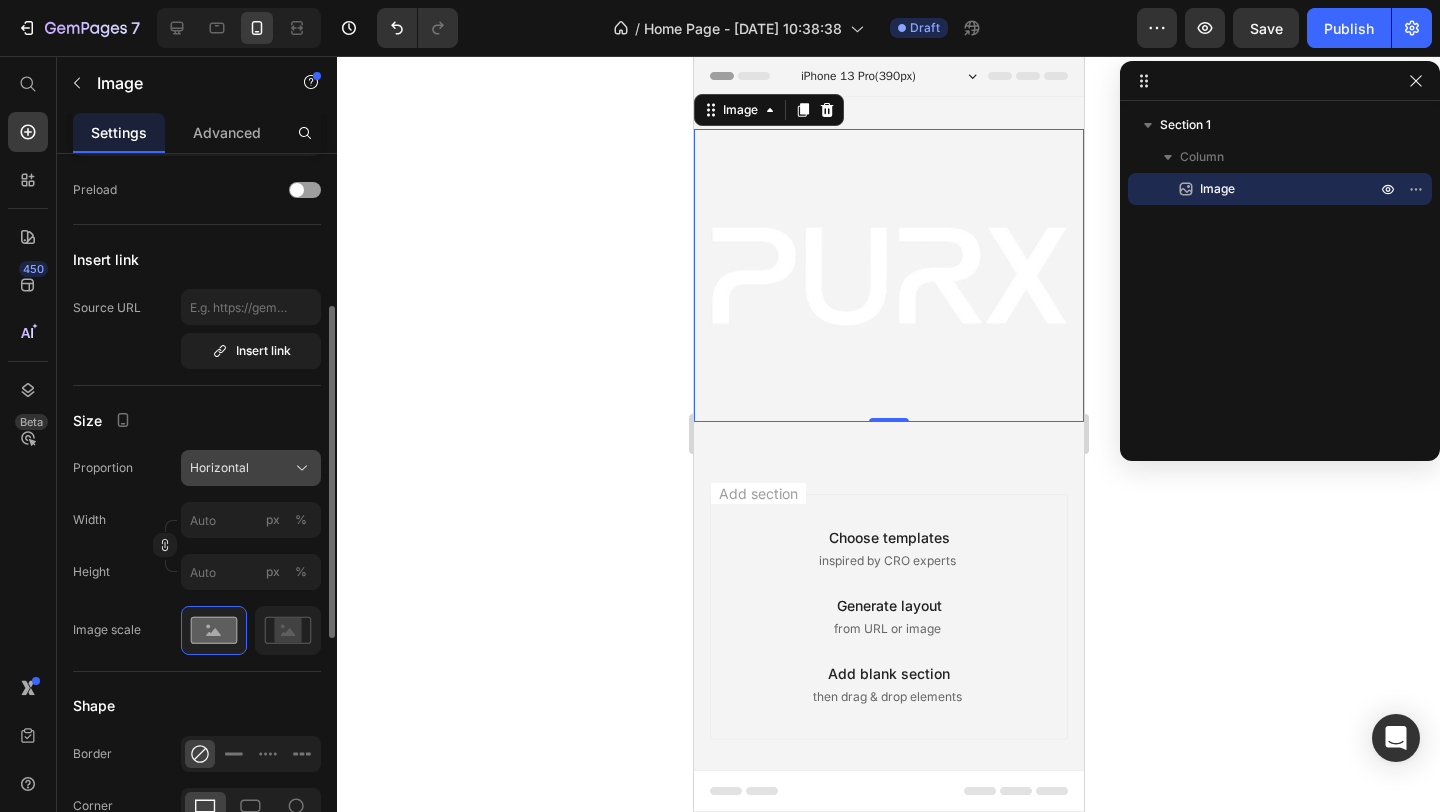 click on "Horizontal" 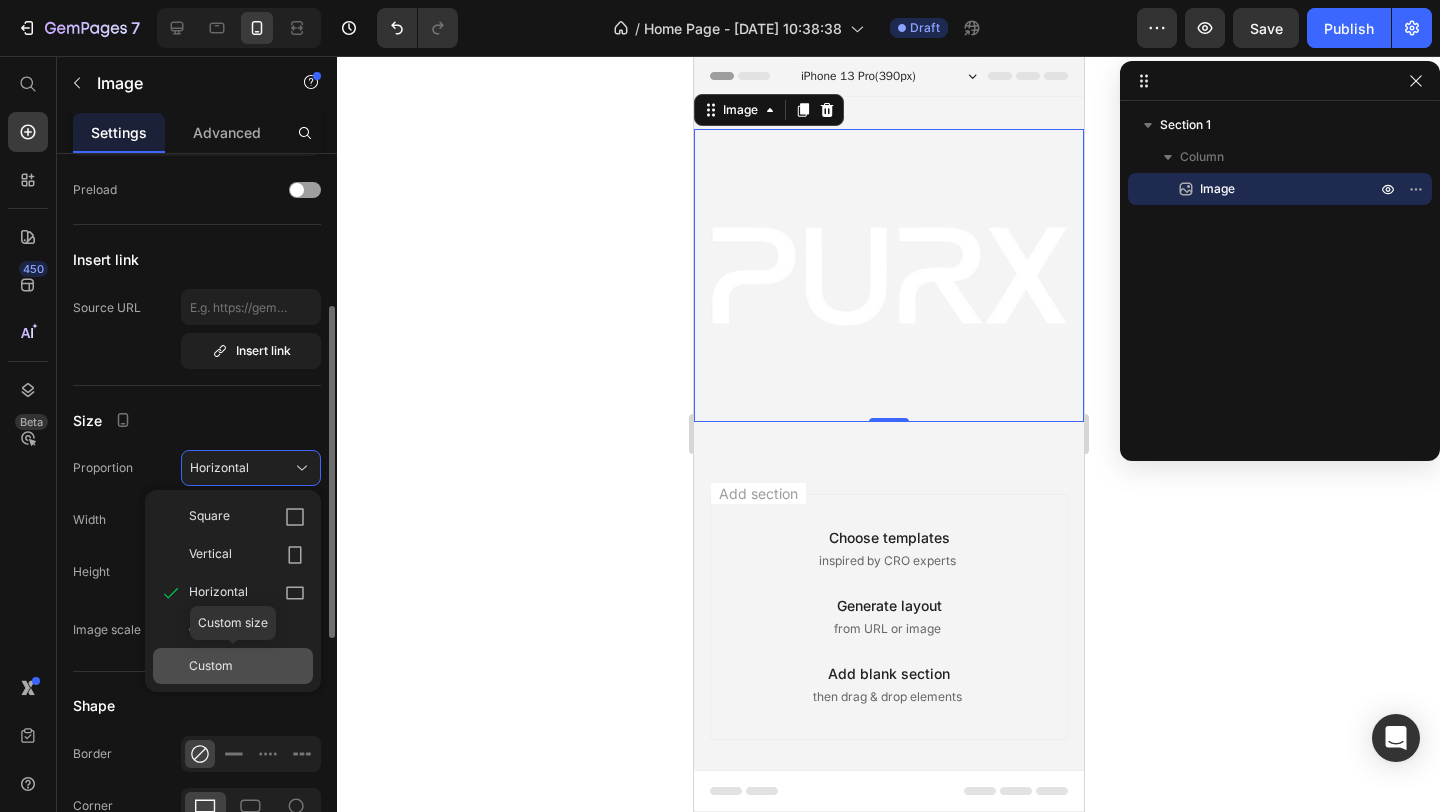 click on "Custom" 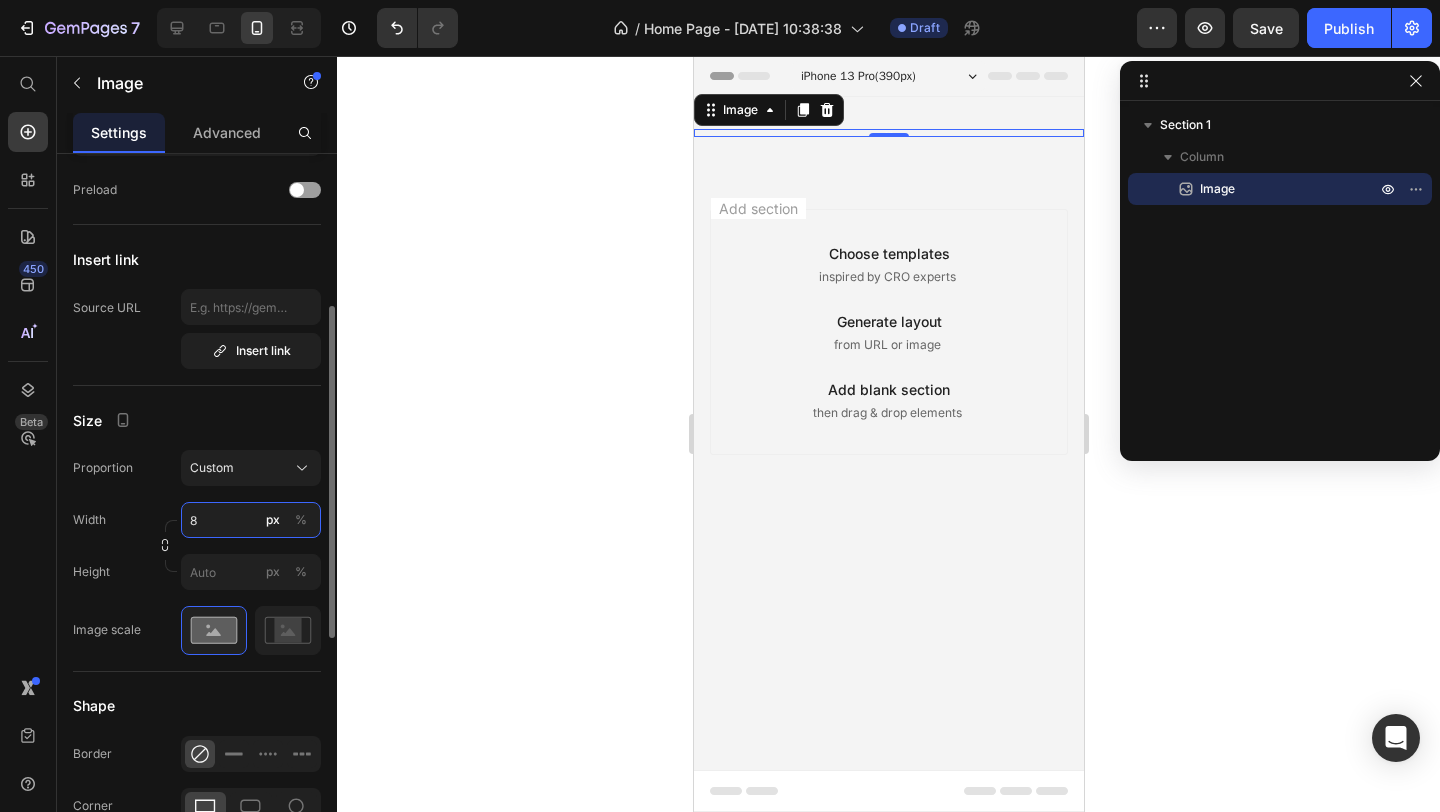 type on "80" 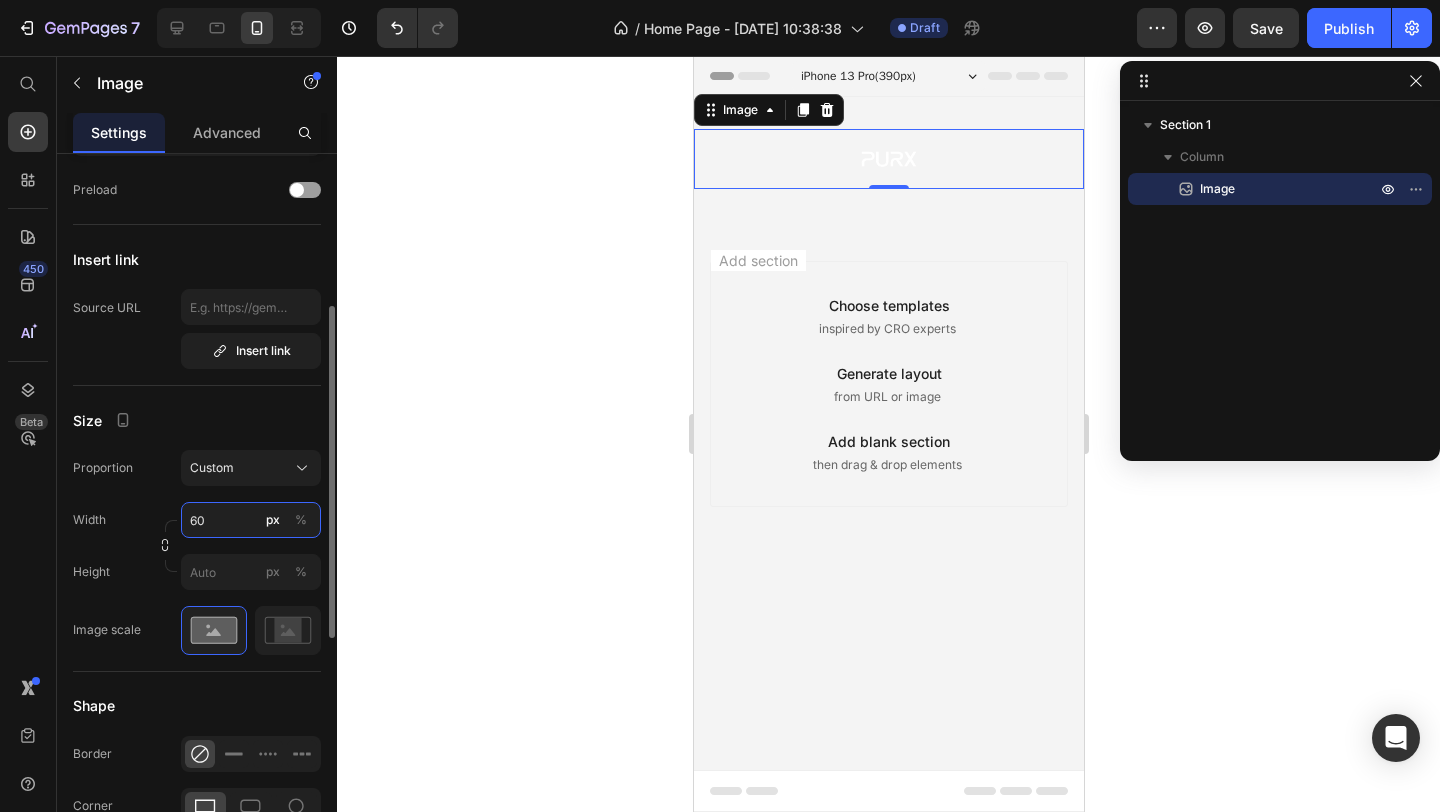 type on "60" 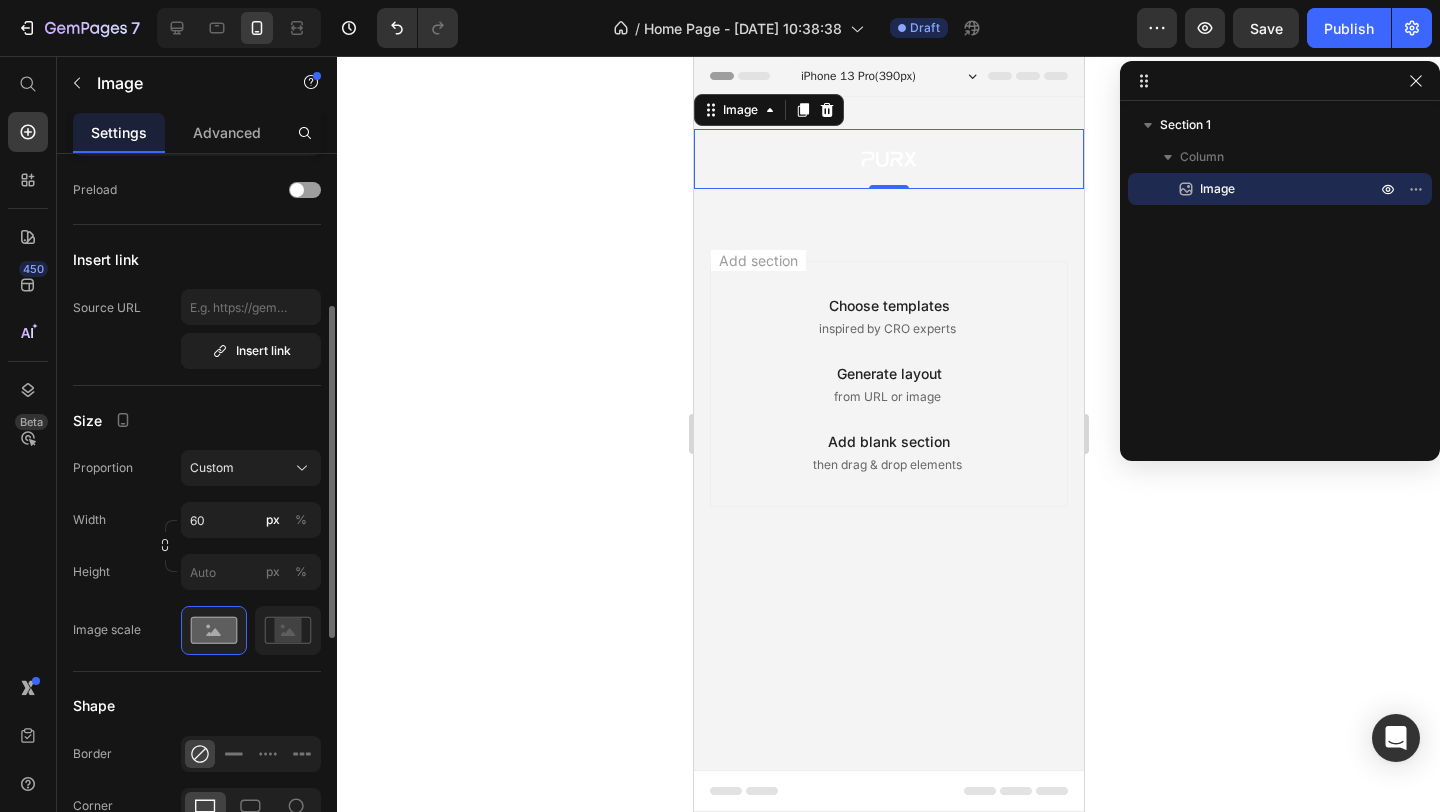 click on "Size Proportion Custom Width 60 px % Height px % Image scale" 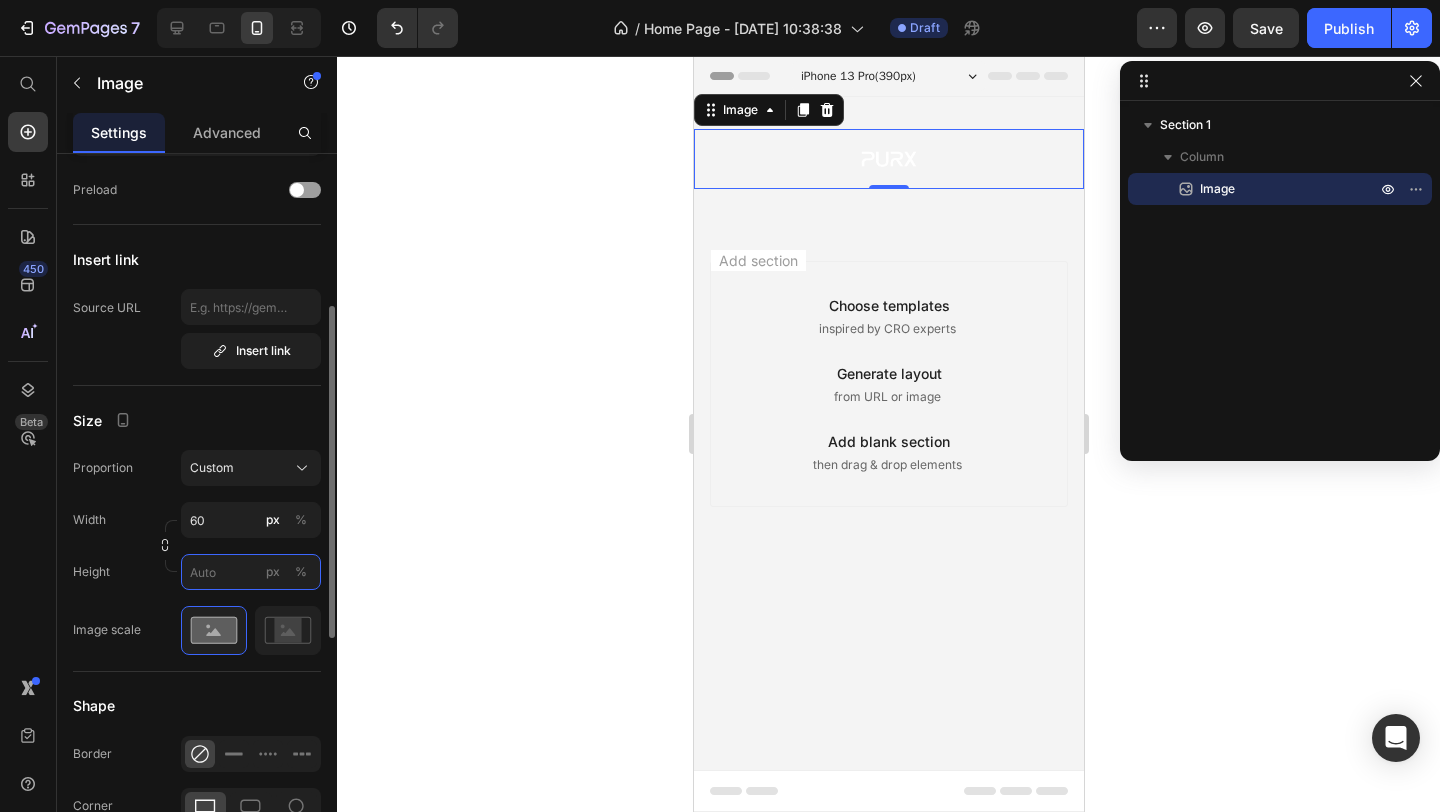 click on "px %" at bounding box center (251, 572) 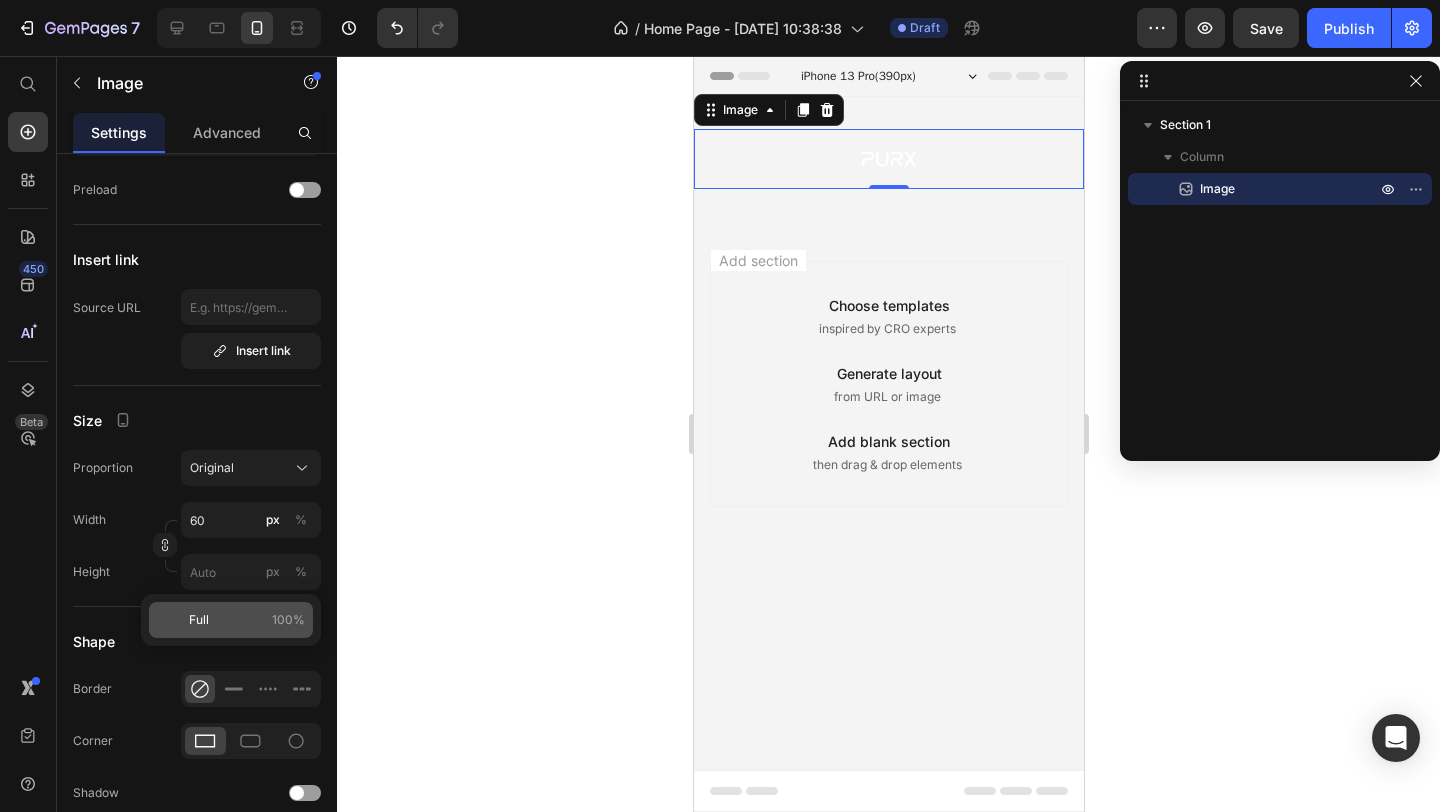click on "Full 100%" at bounding box center (247, 620) 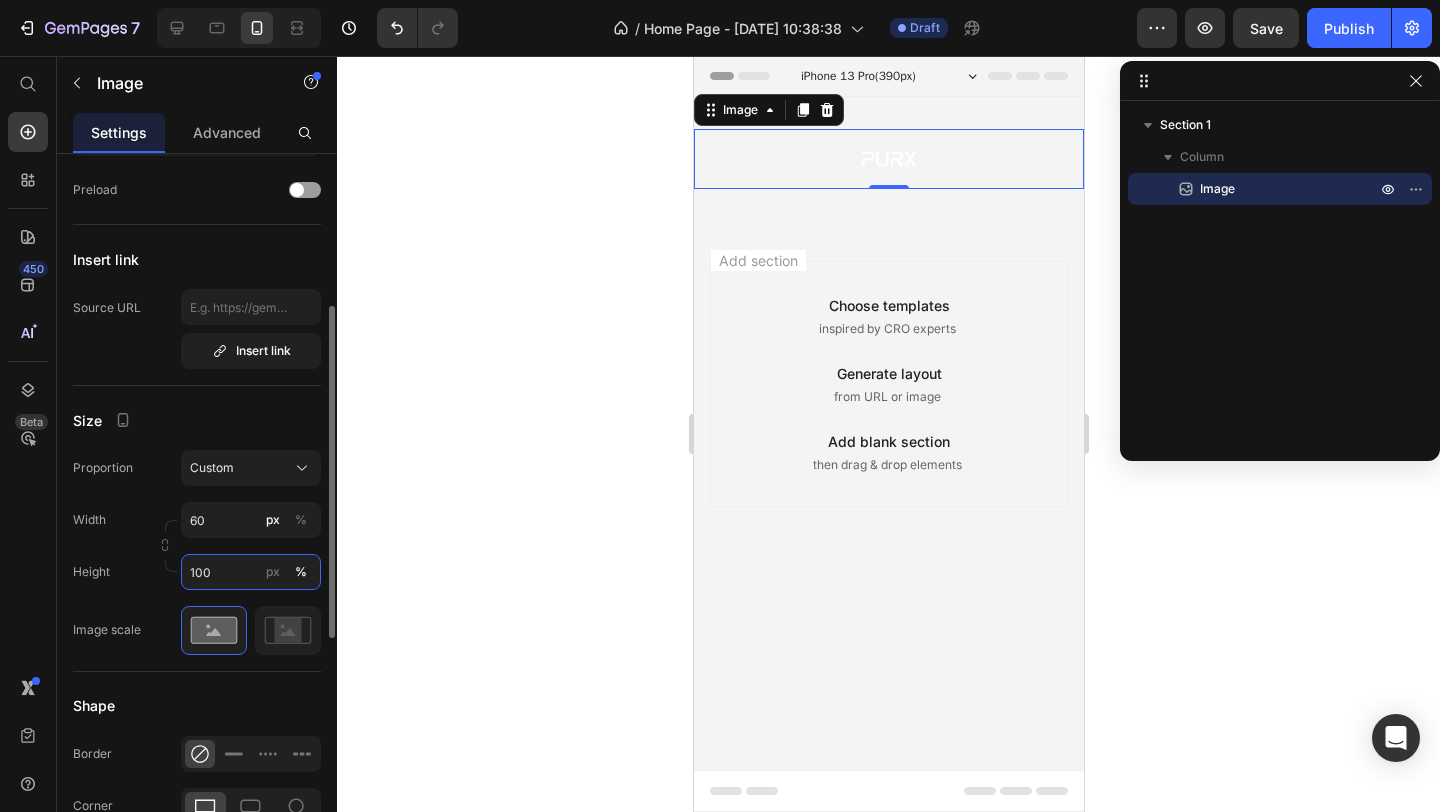 click on "100" at bounding box center (251, 572) 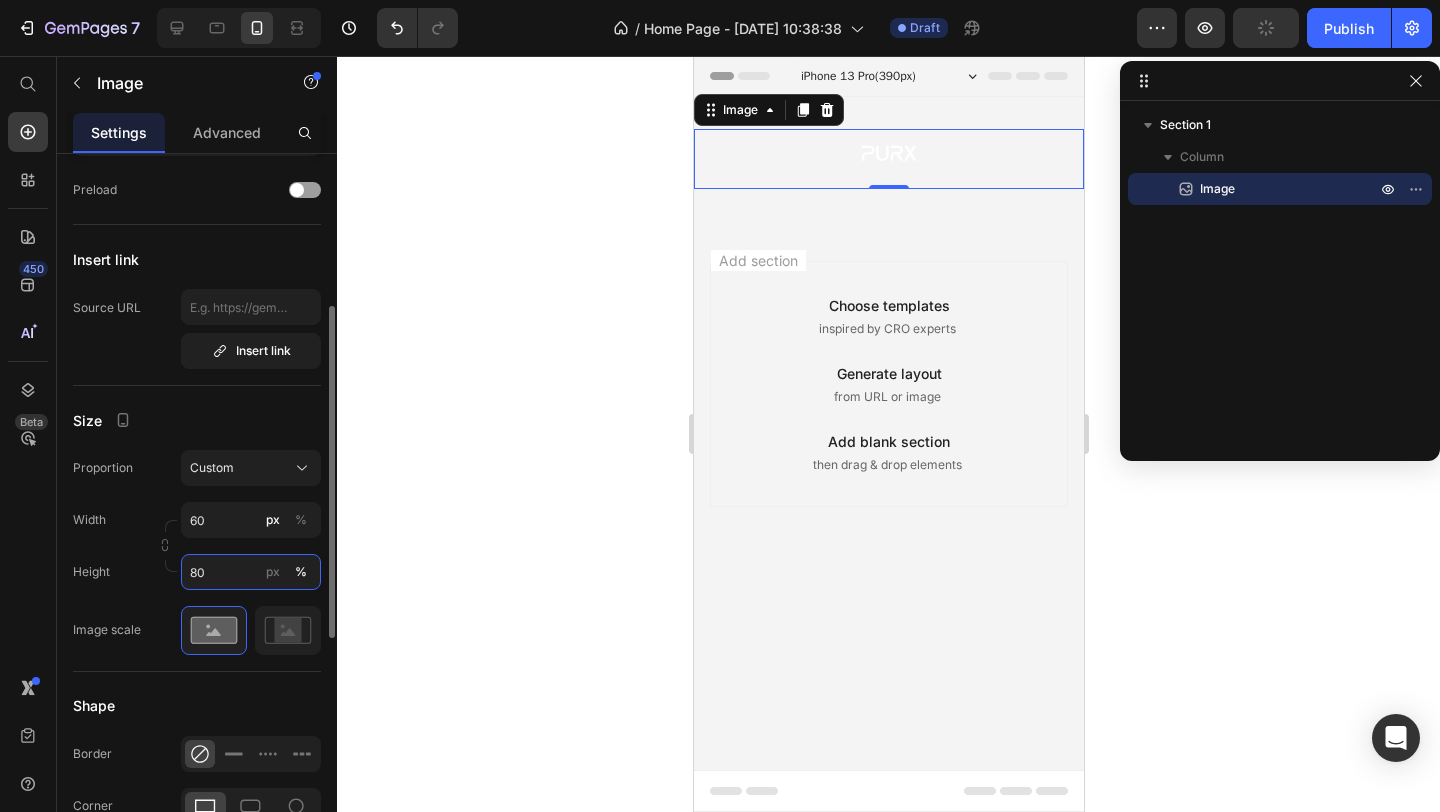 type on "100" 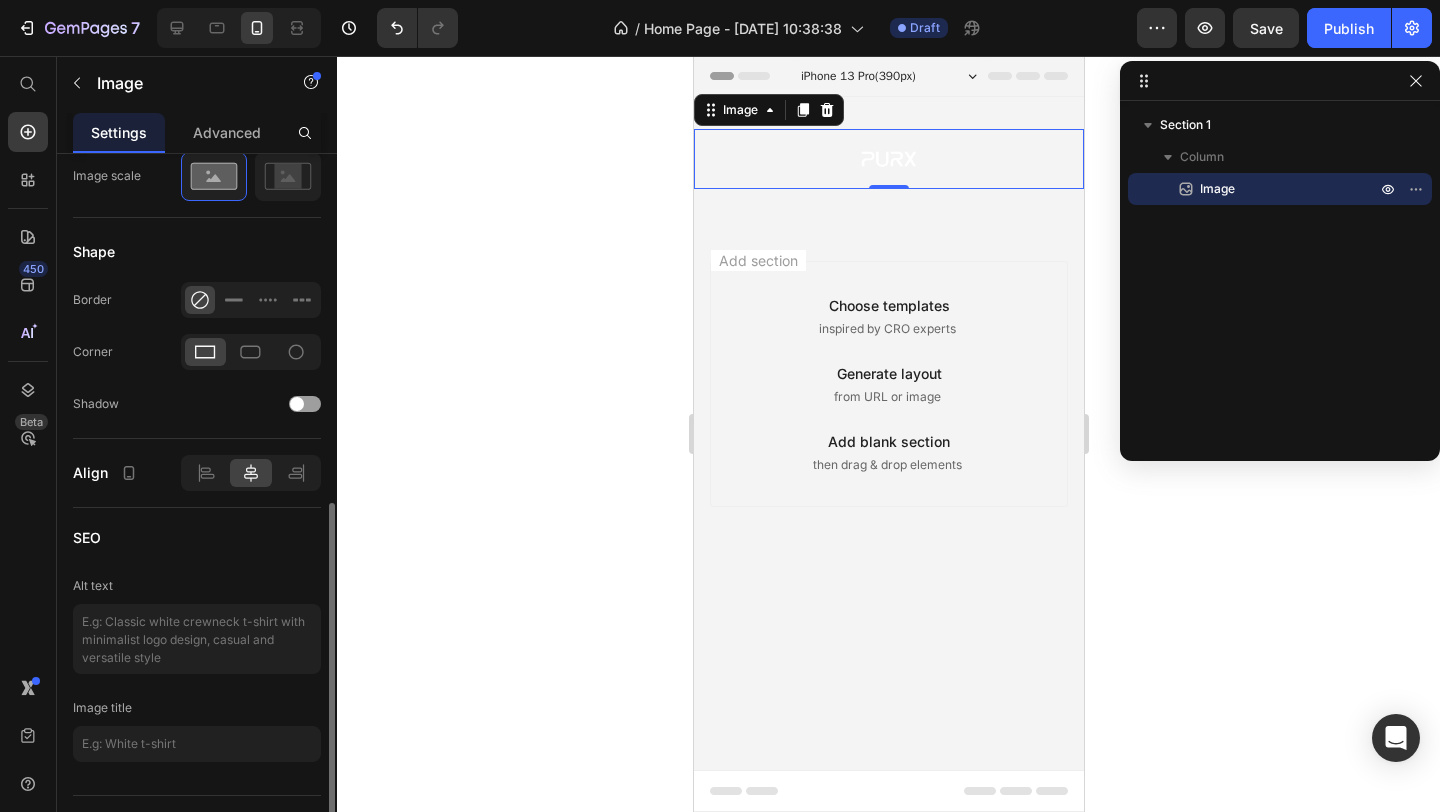 scroll, scrollTop: 820, scrollLeft: 0, axis: vertical 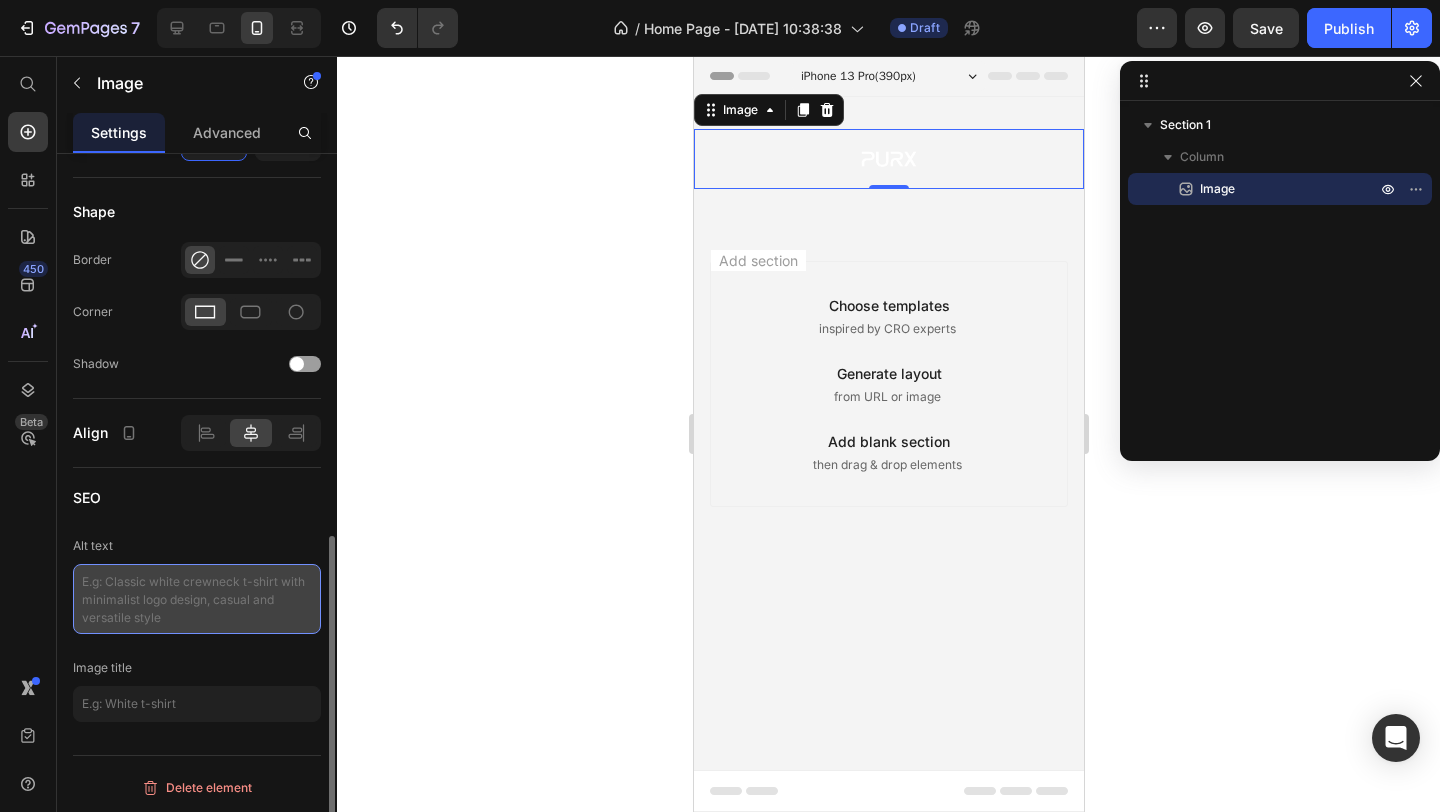 click at bounding box center [197, 599] 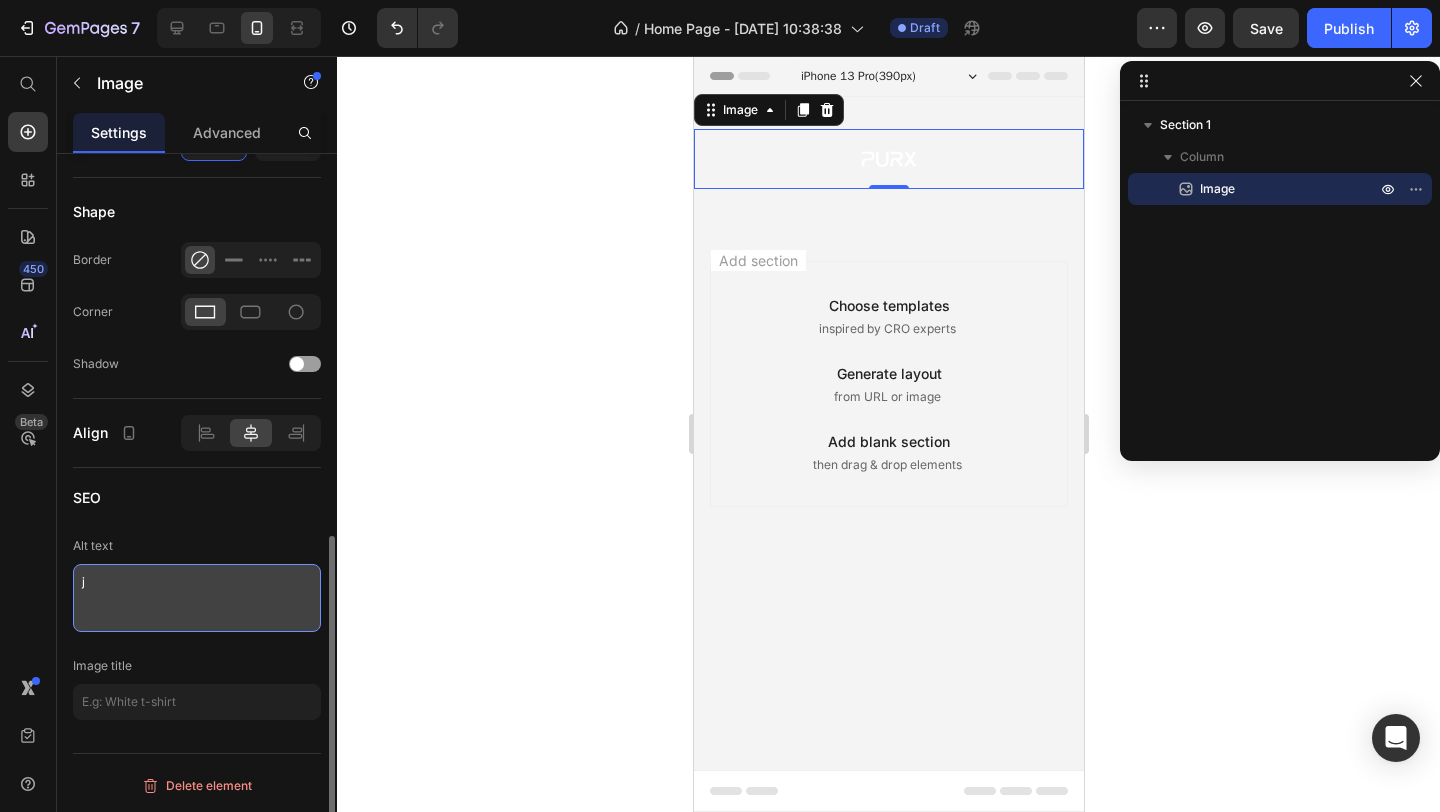 scroll, scrollTop: 820, scrollLeft: 0, axis: vertical 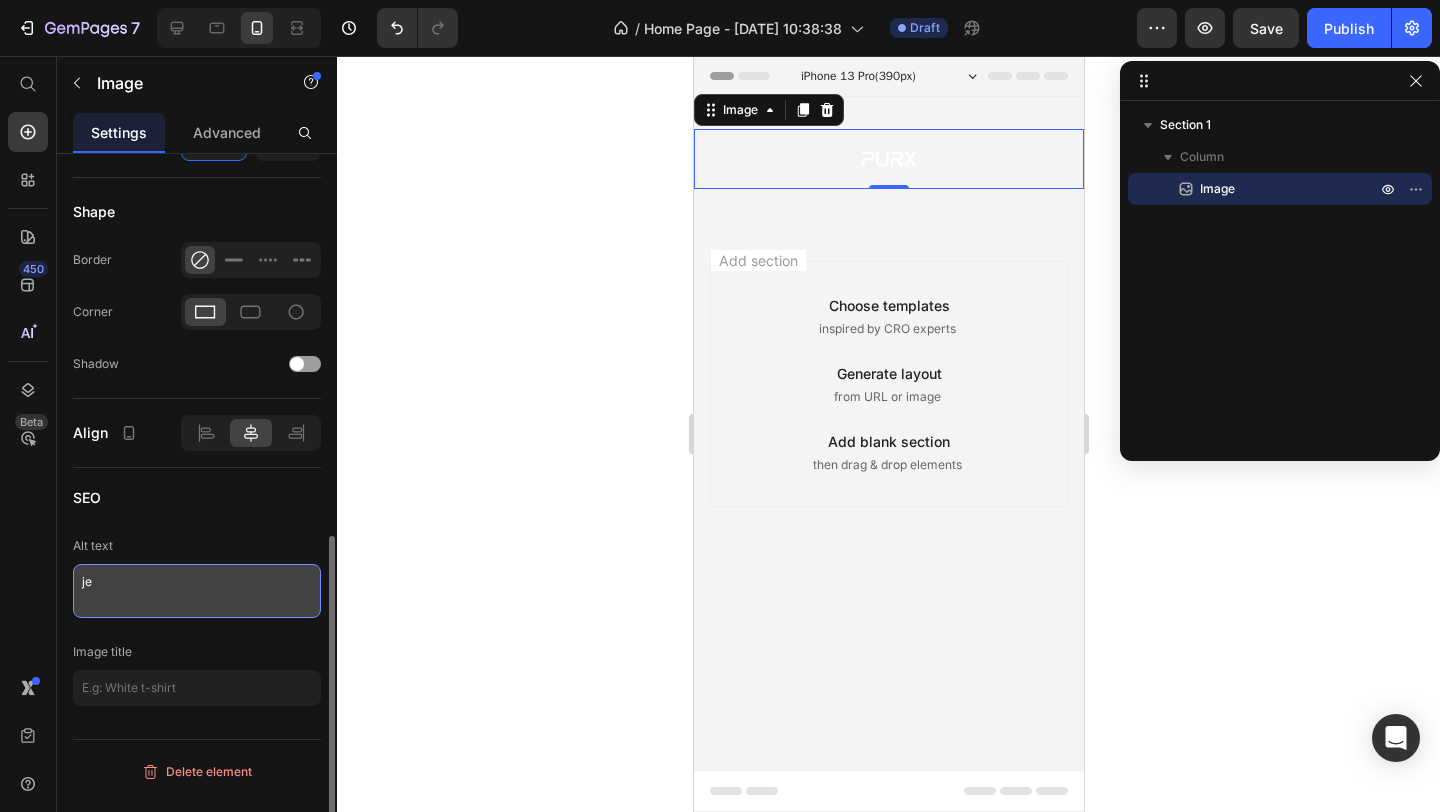 type on "j" 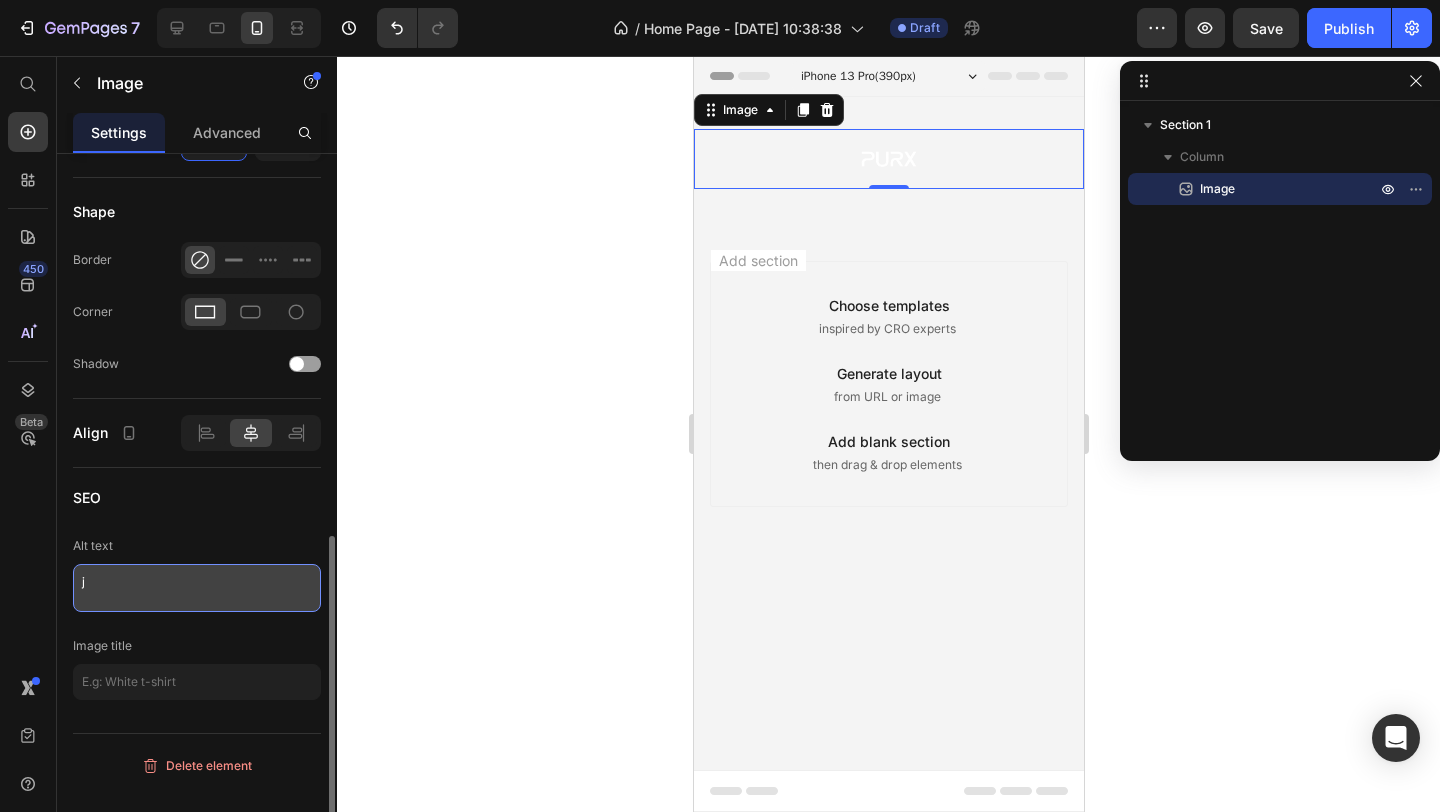 type 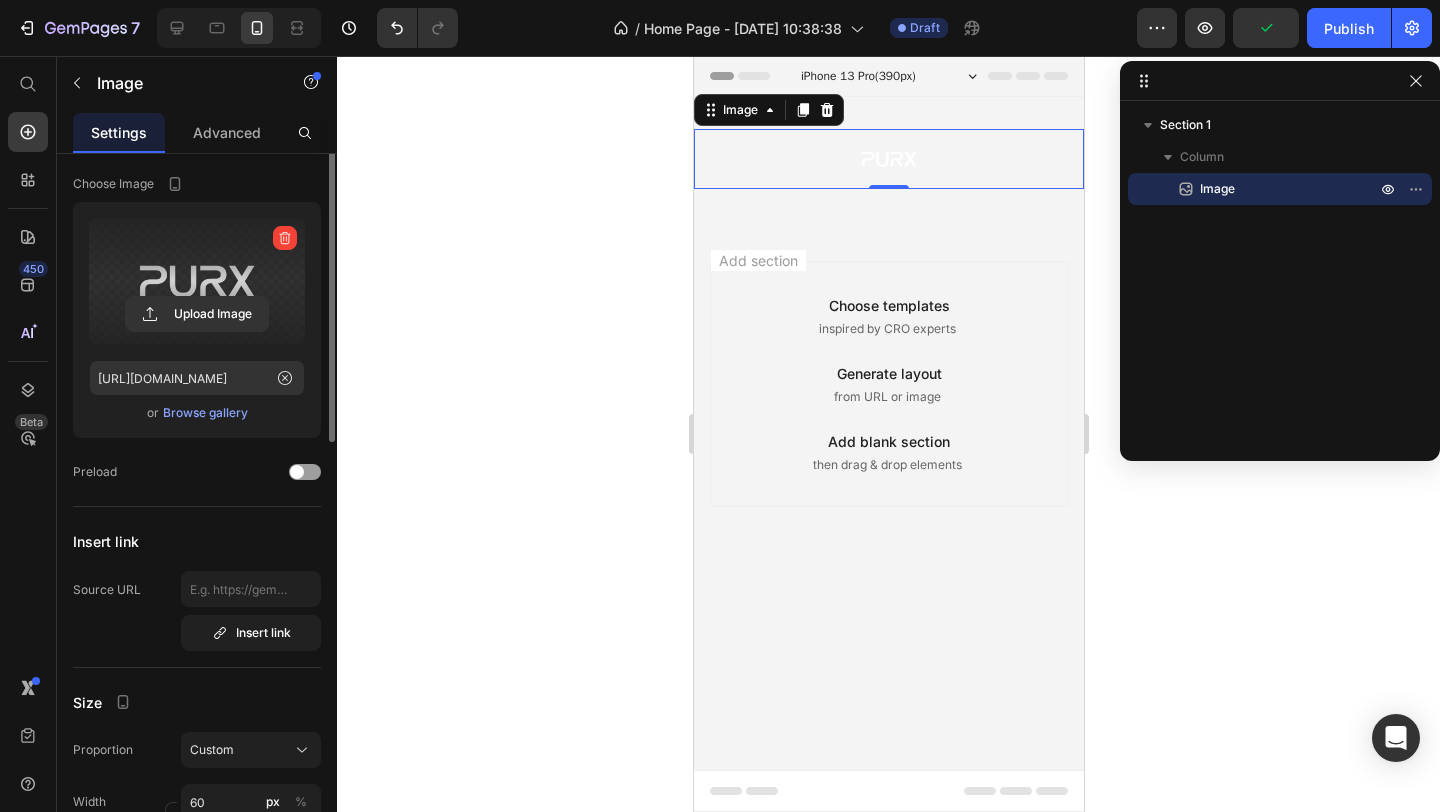 scroll, scrollTop: 0, scrollLeft: 0, axis: both 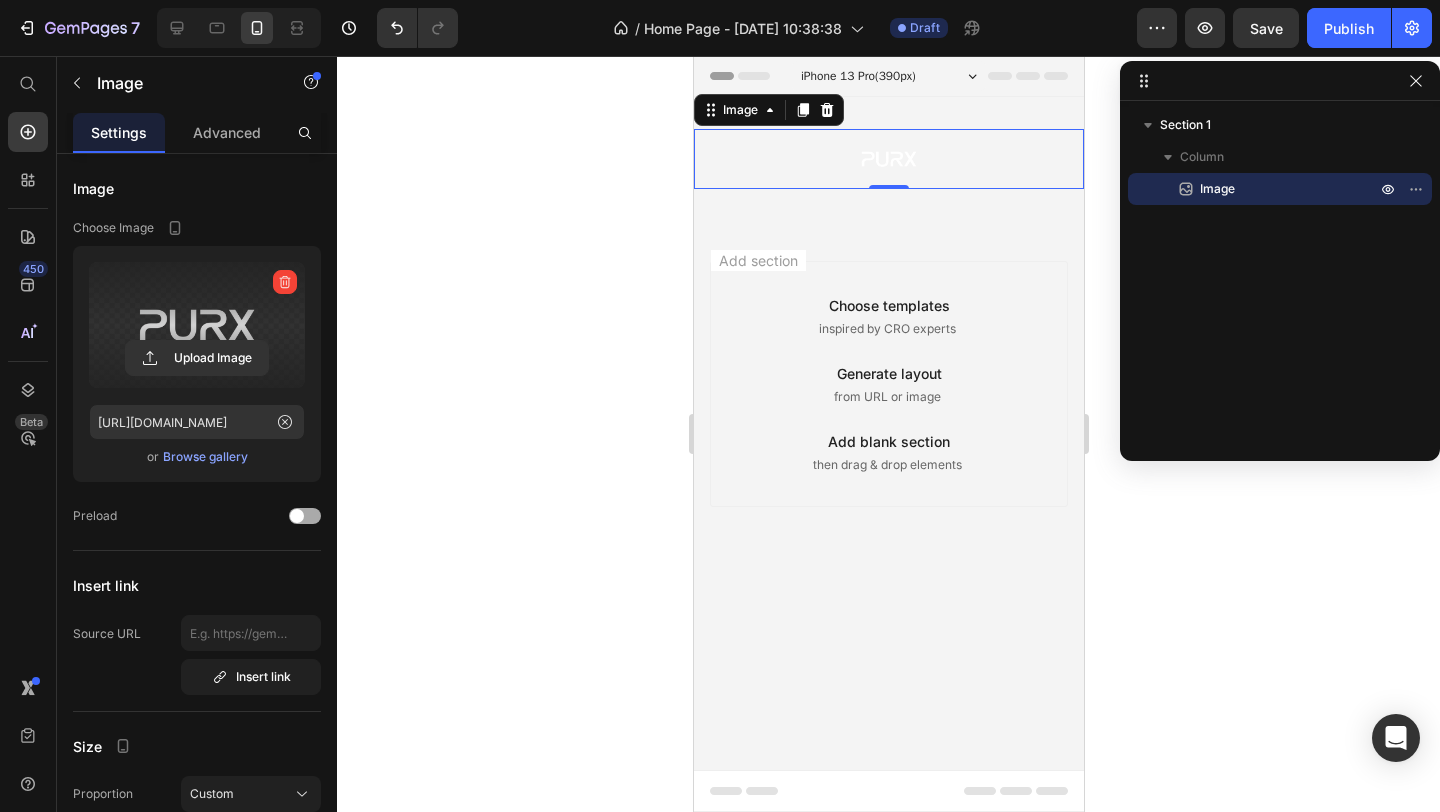 click at bounding box center [305, 516] 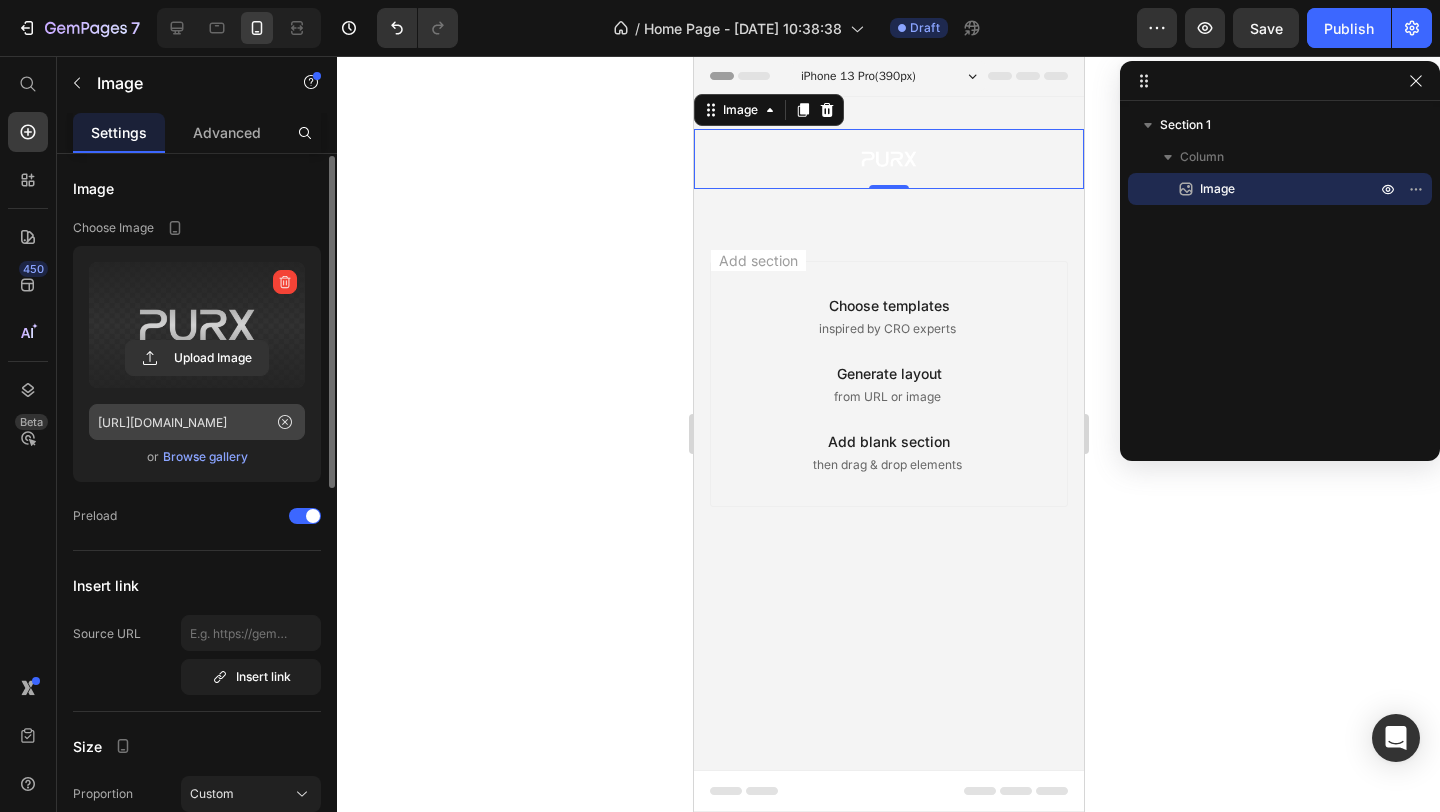 scroll, scrollTop: 0, scrollLeft: 146, axis: horizontal 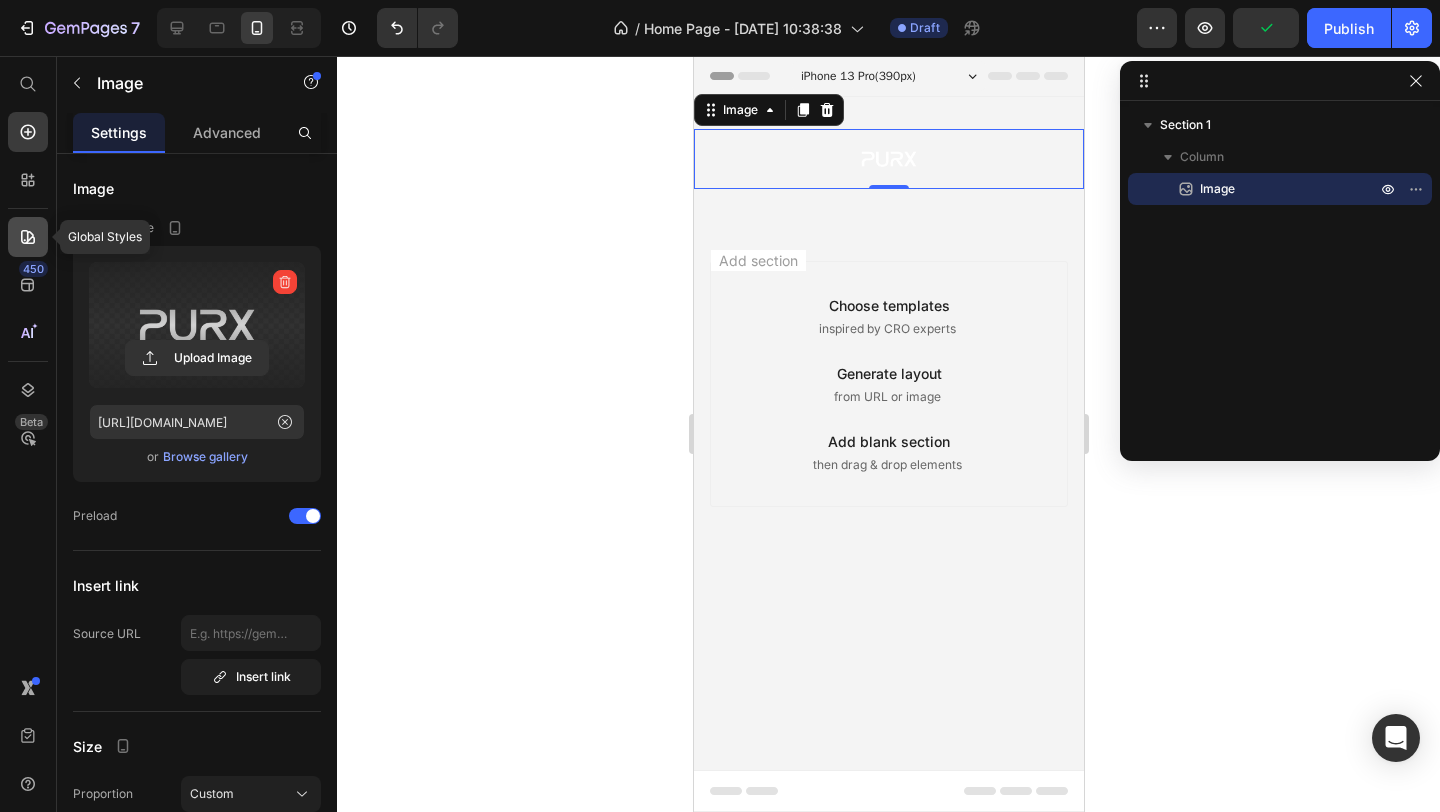 click 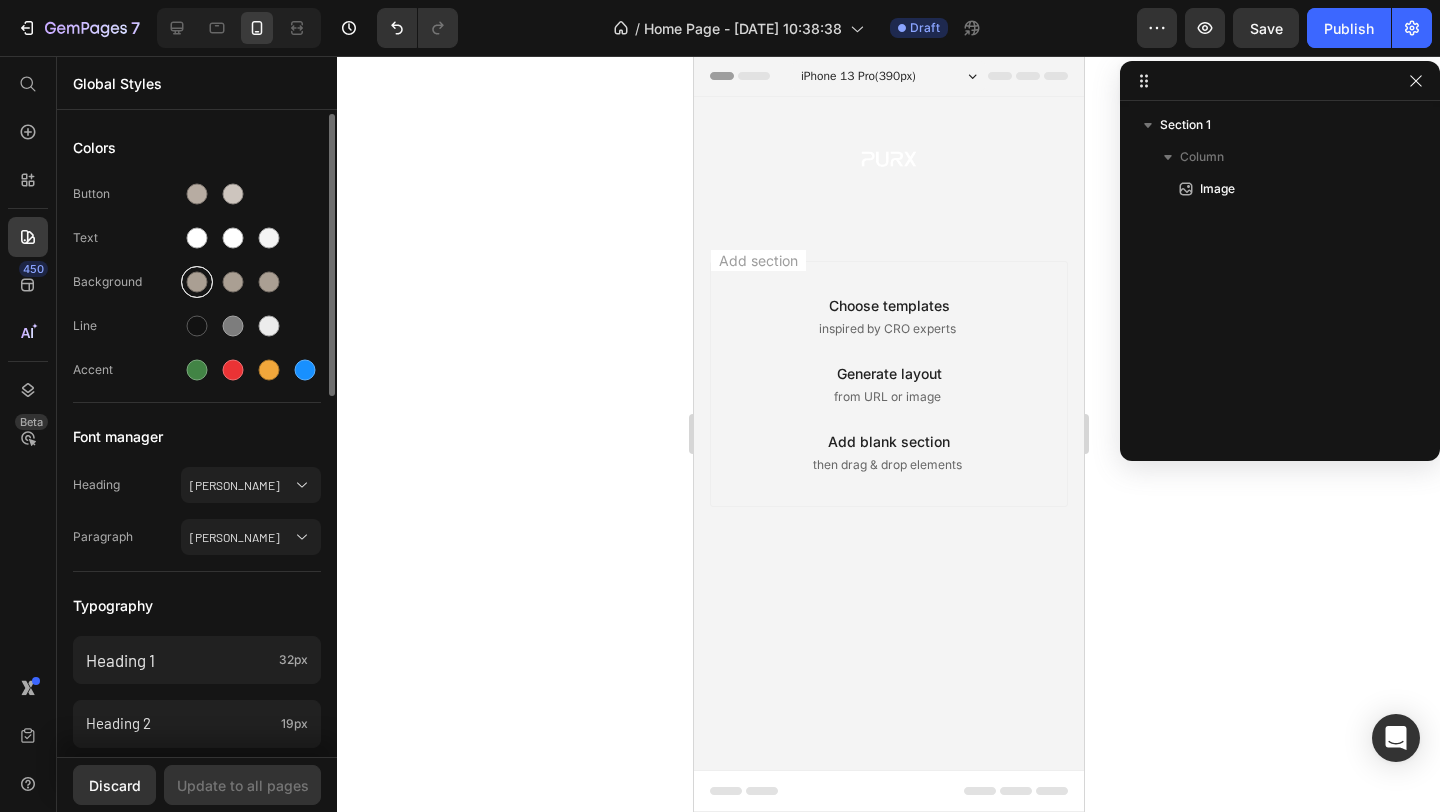 click at bounding box center (197, 282) 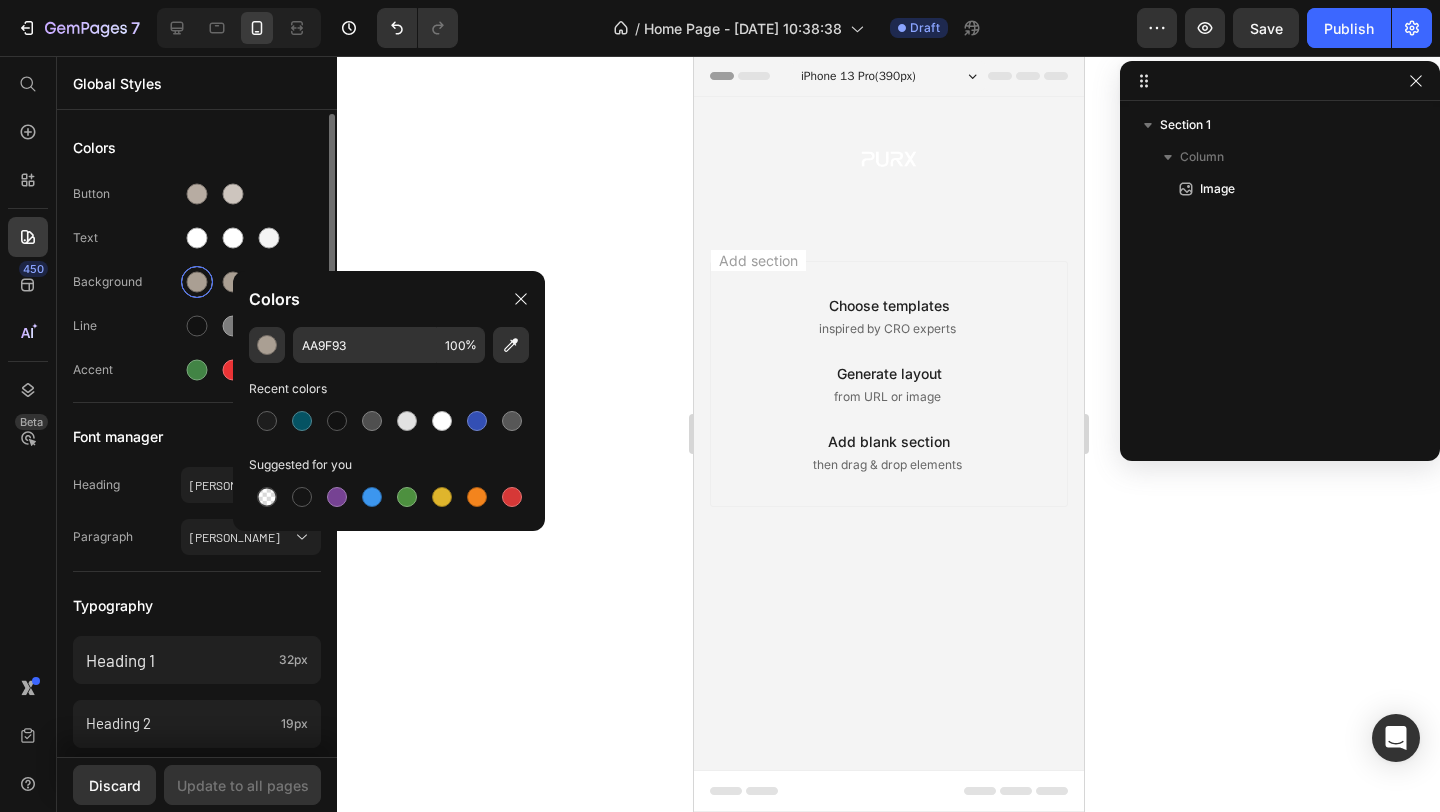 click at bounding box center (197, 282) 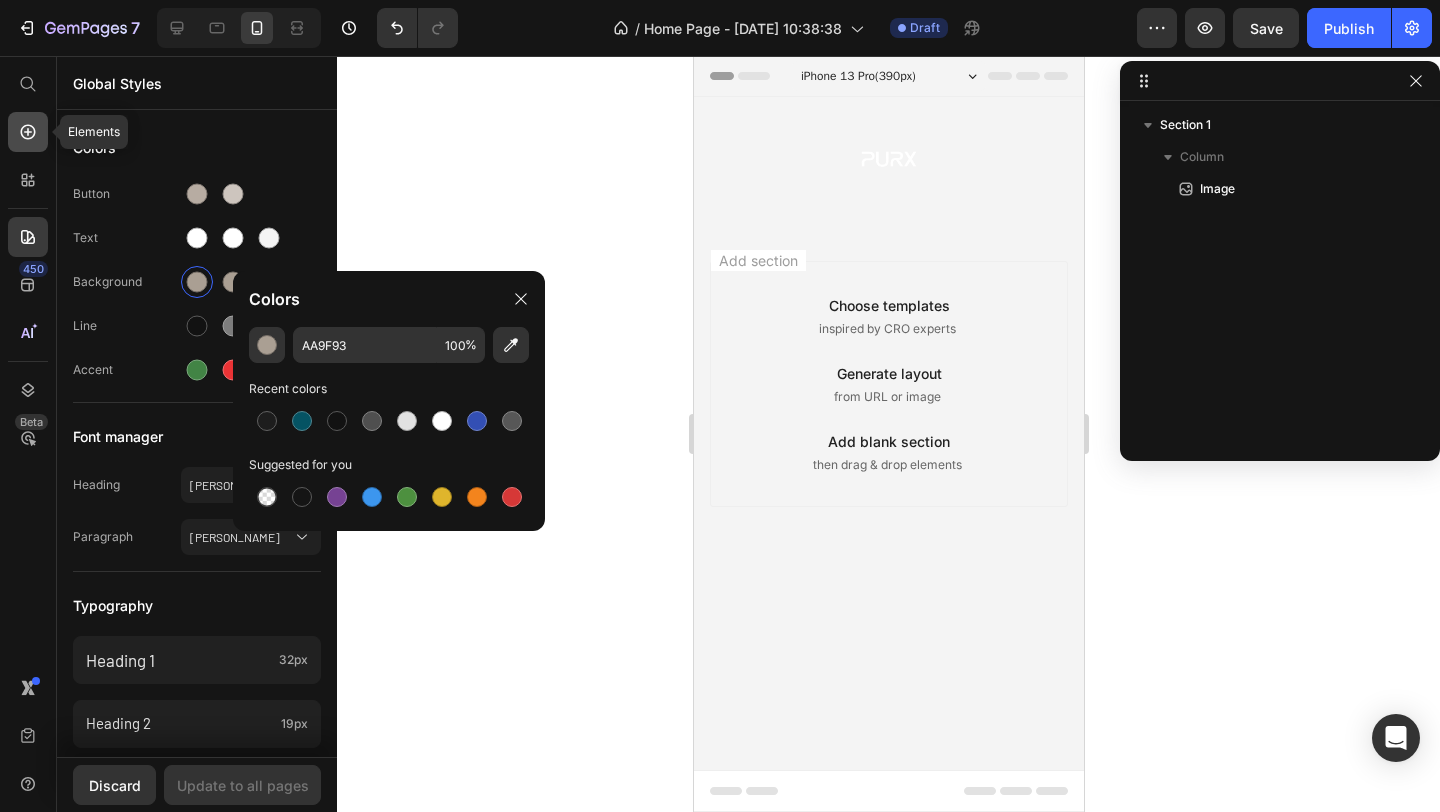 click 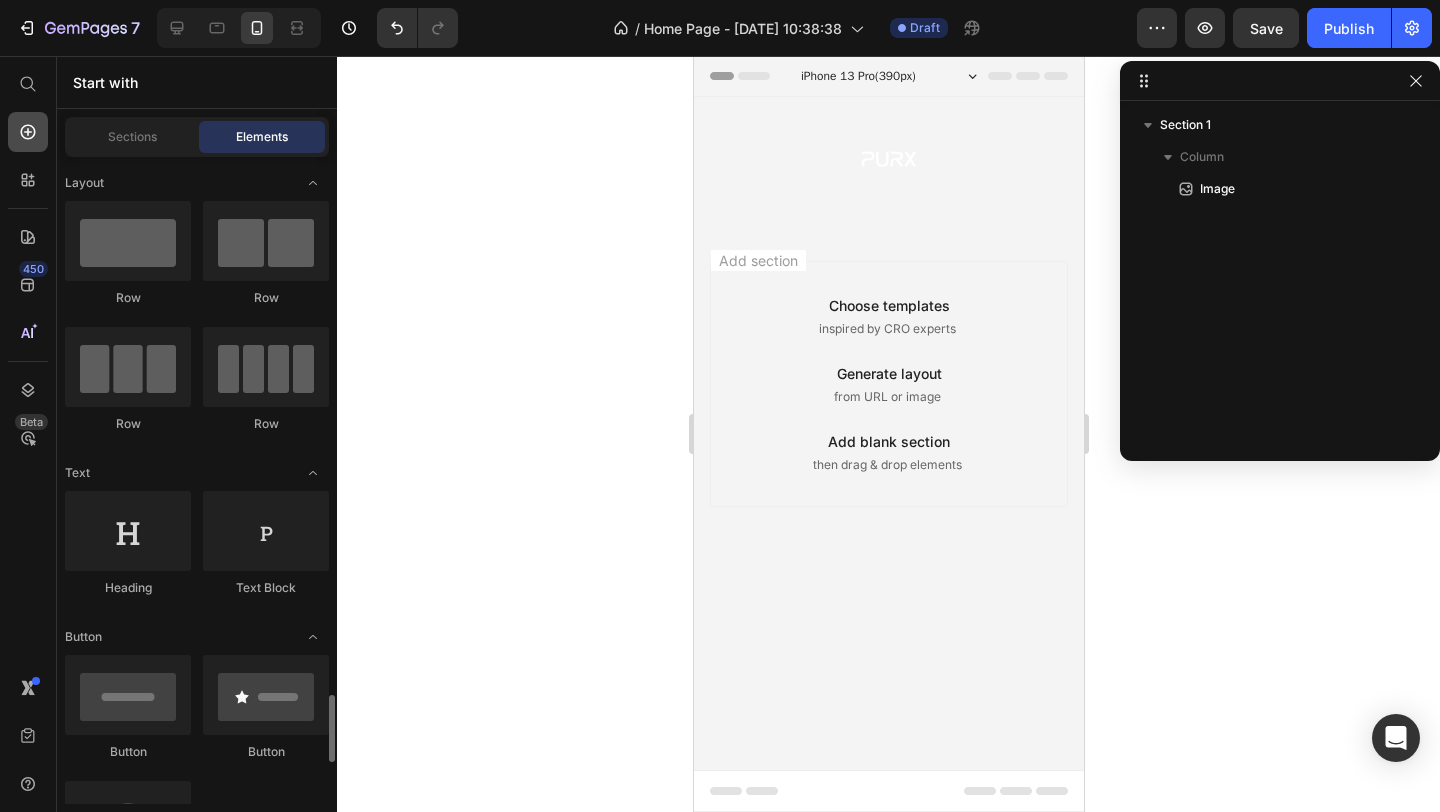 scroll, scrollTop: 487, scrollLeft: 0, axis: vertical 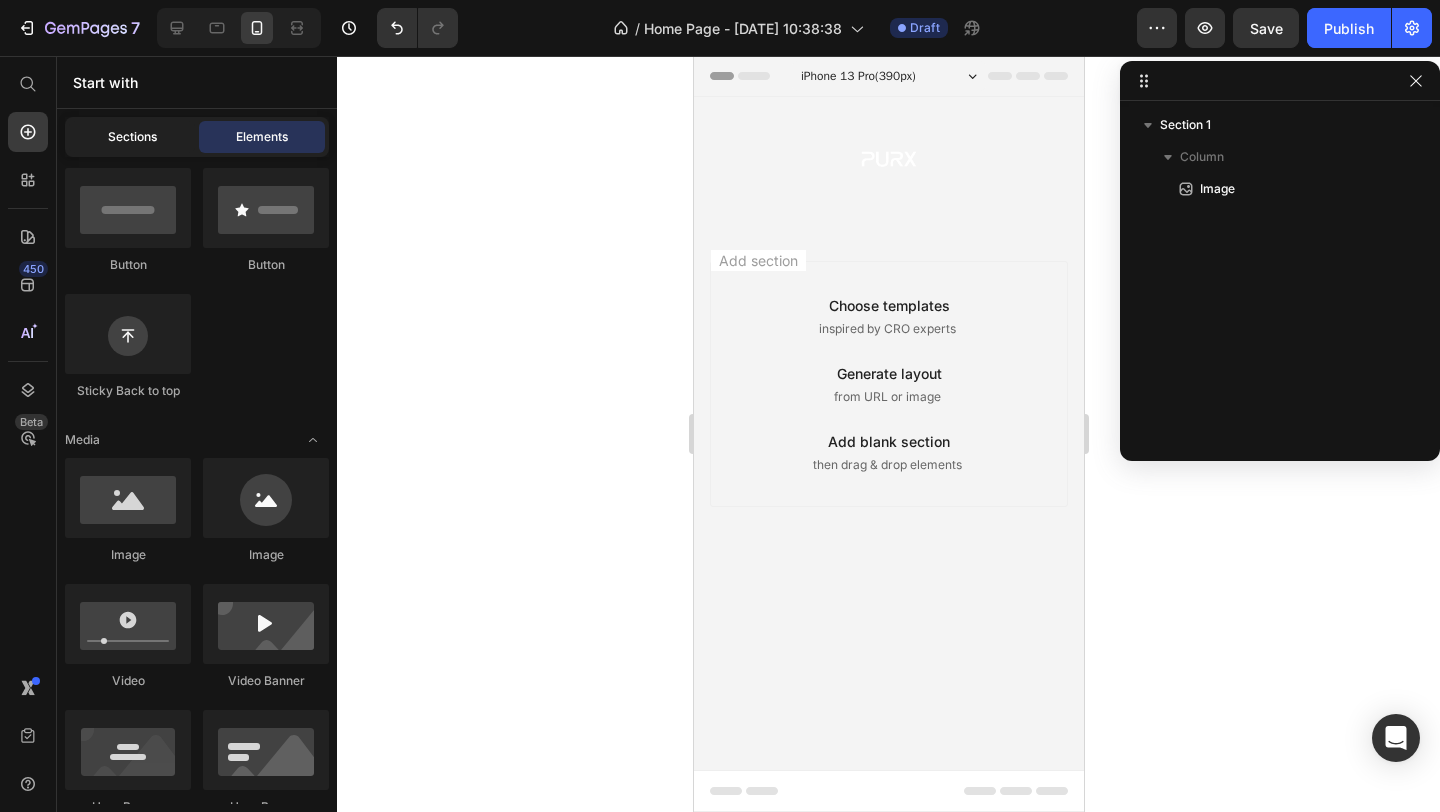 click on "Sections" 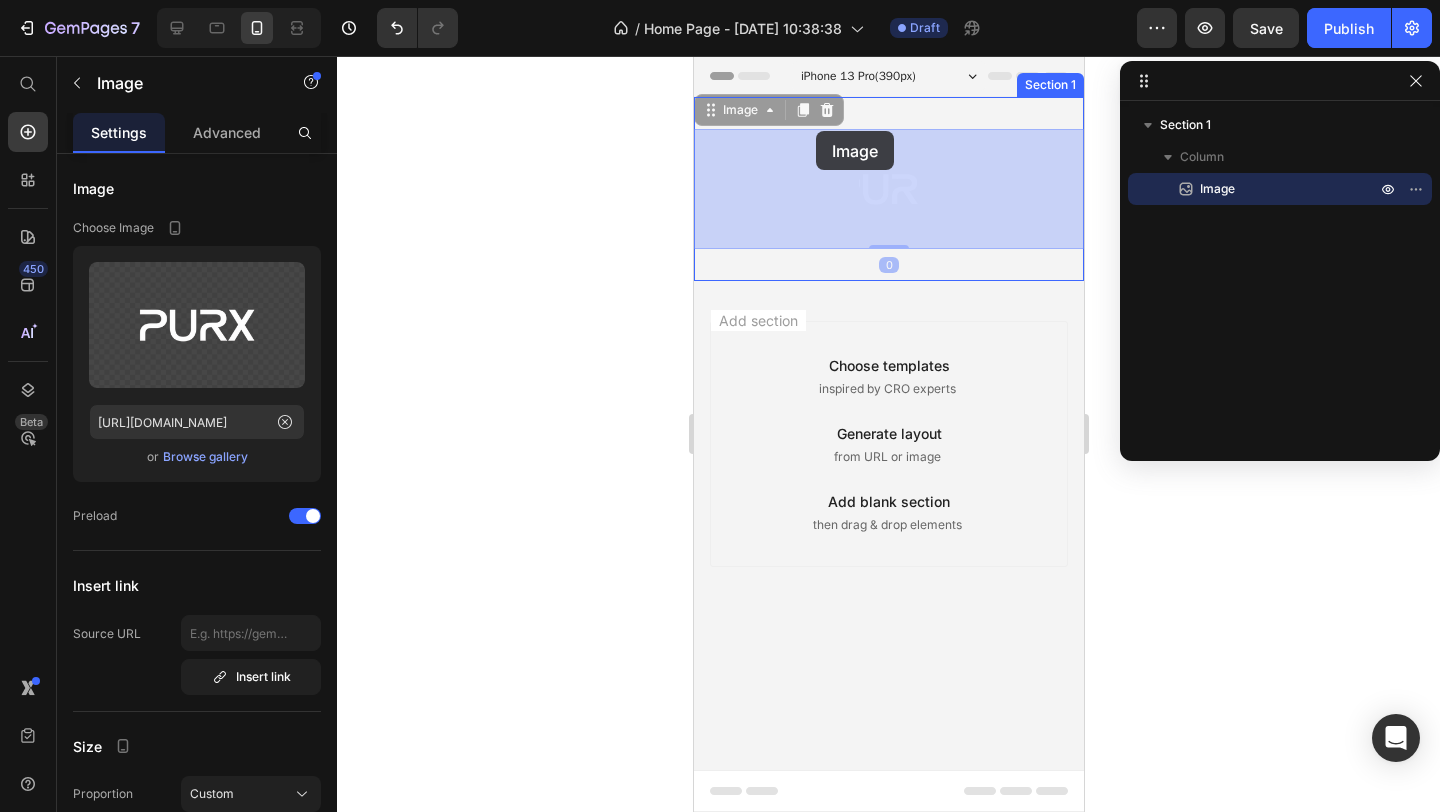 drag, startPoint x: 811, startPoint y: 159, endPoint x: 815, endPoint y: 131, distance: 28.284271 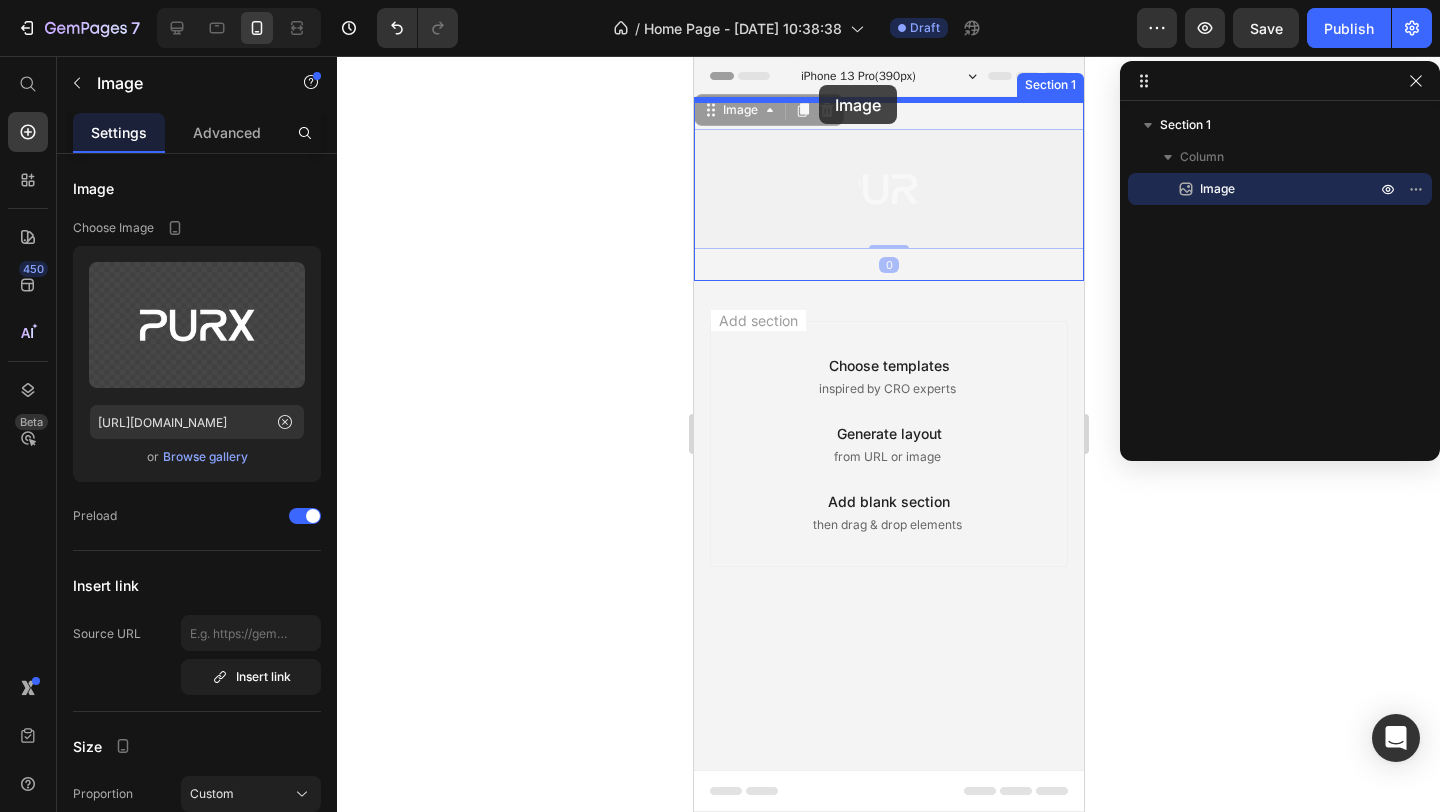drag, startPoint x: 820, startPoint y: 150, endPoint x: 818, endPoint y: 85, distance: 65.03076 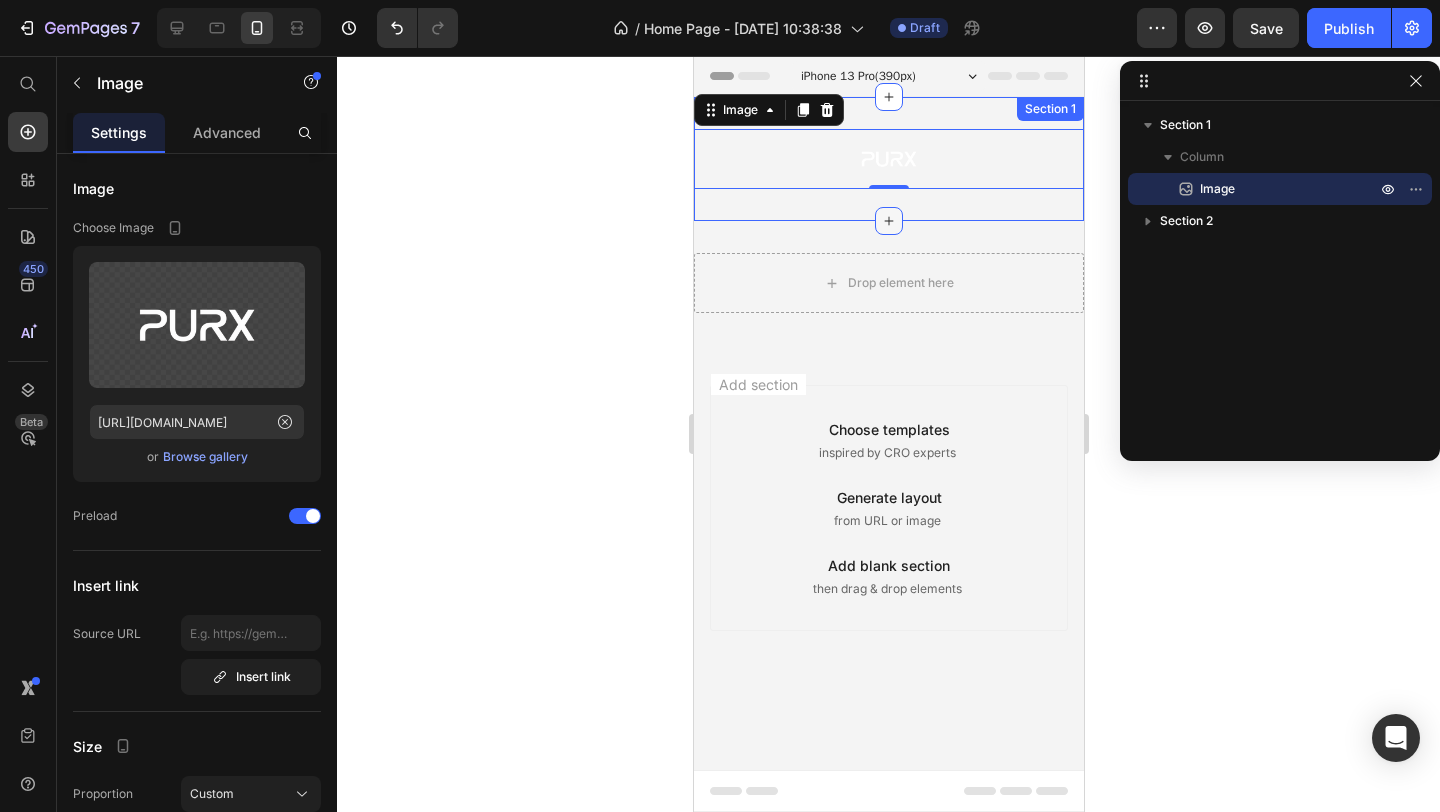 click 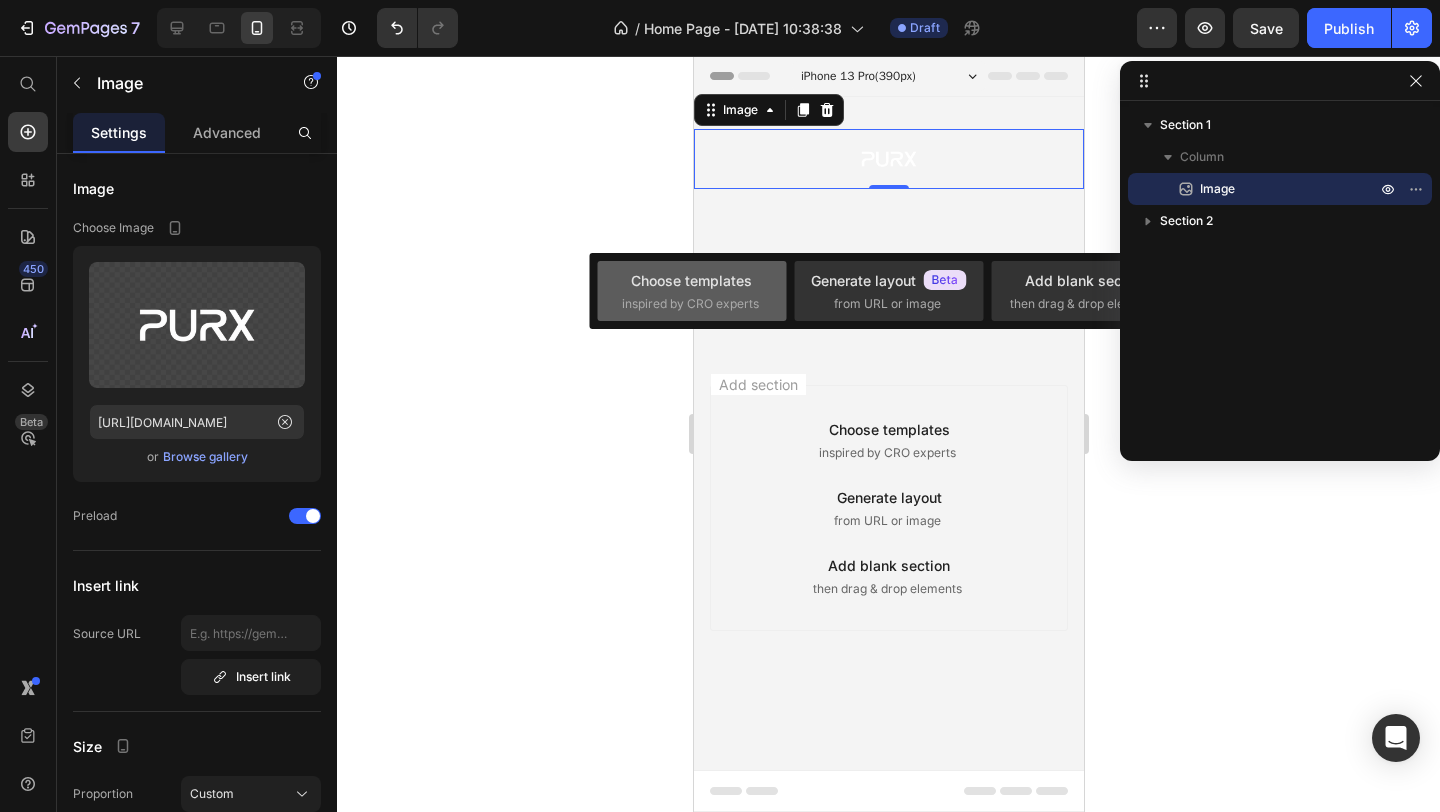 click on "Choose templates" at bounding box center (691, 280) 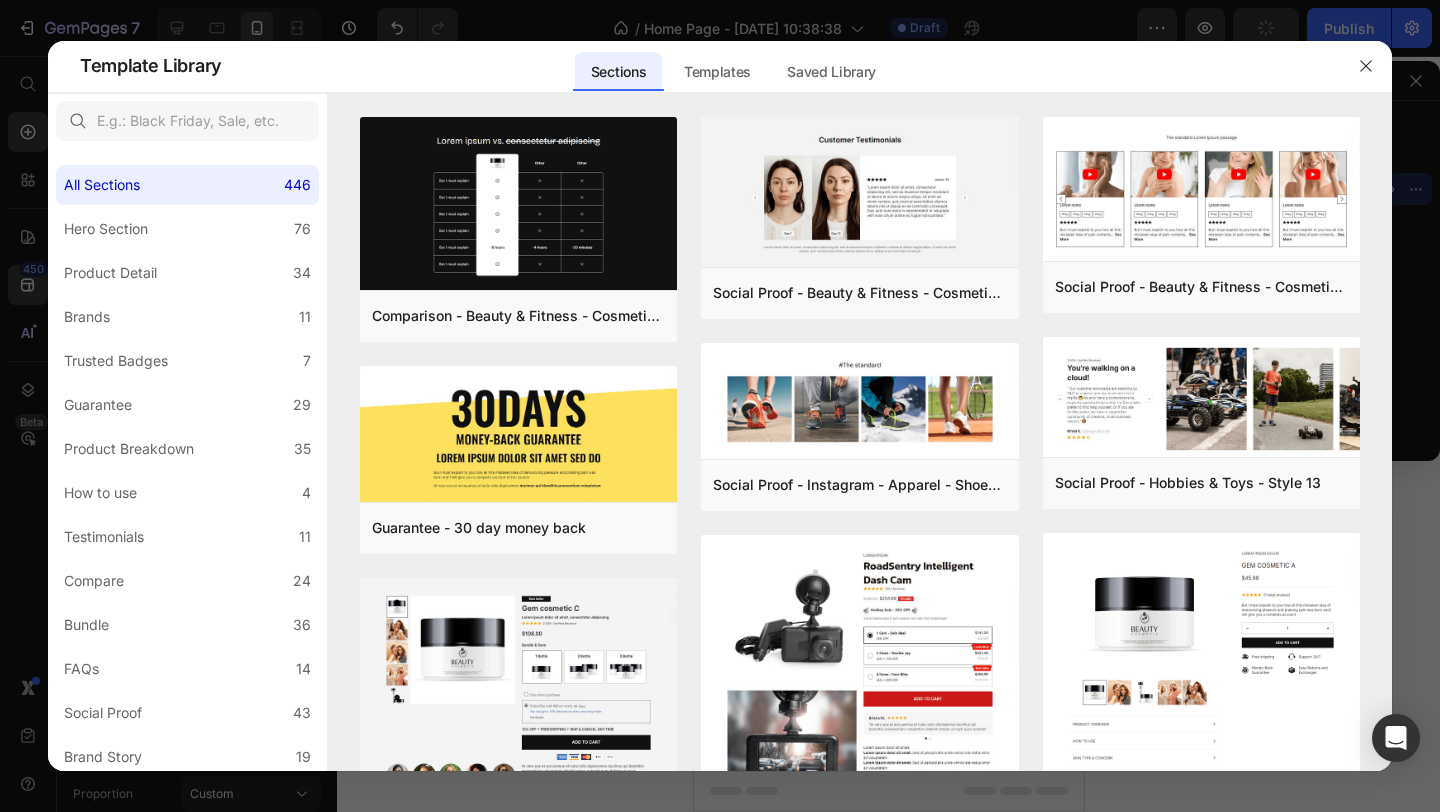click at bounding box center [720, 406] 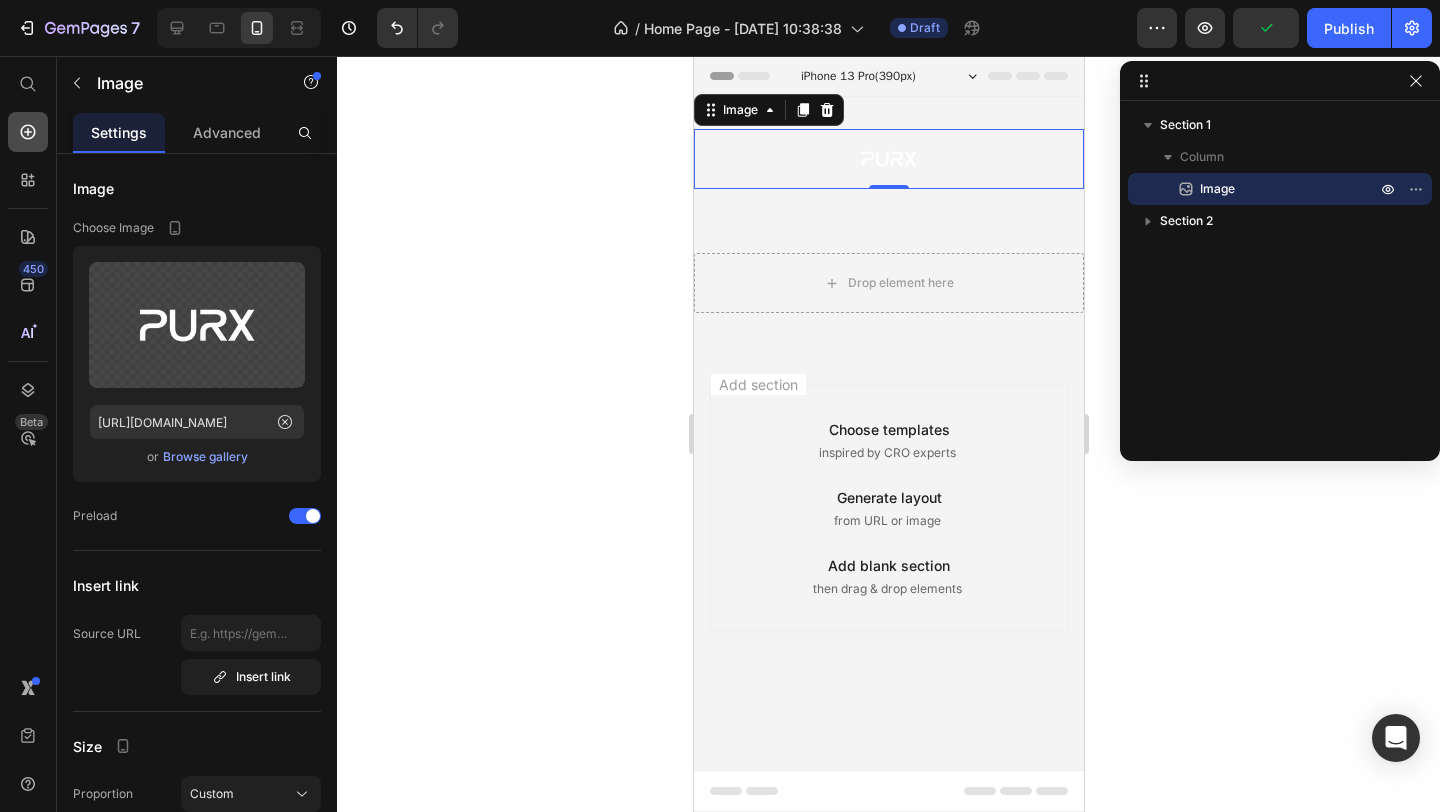 click 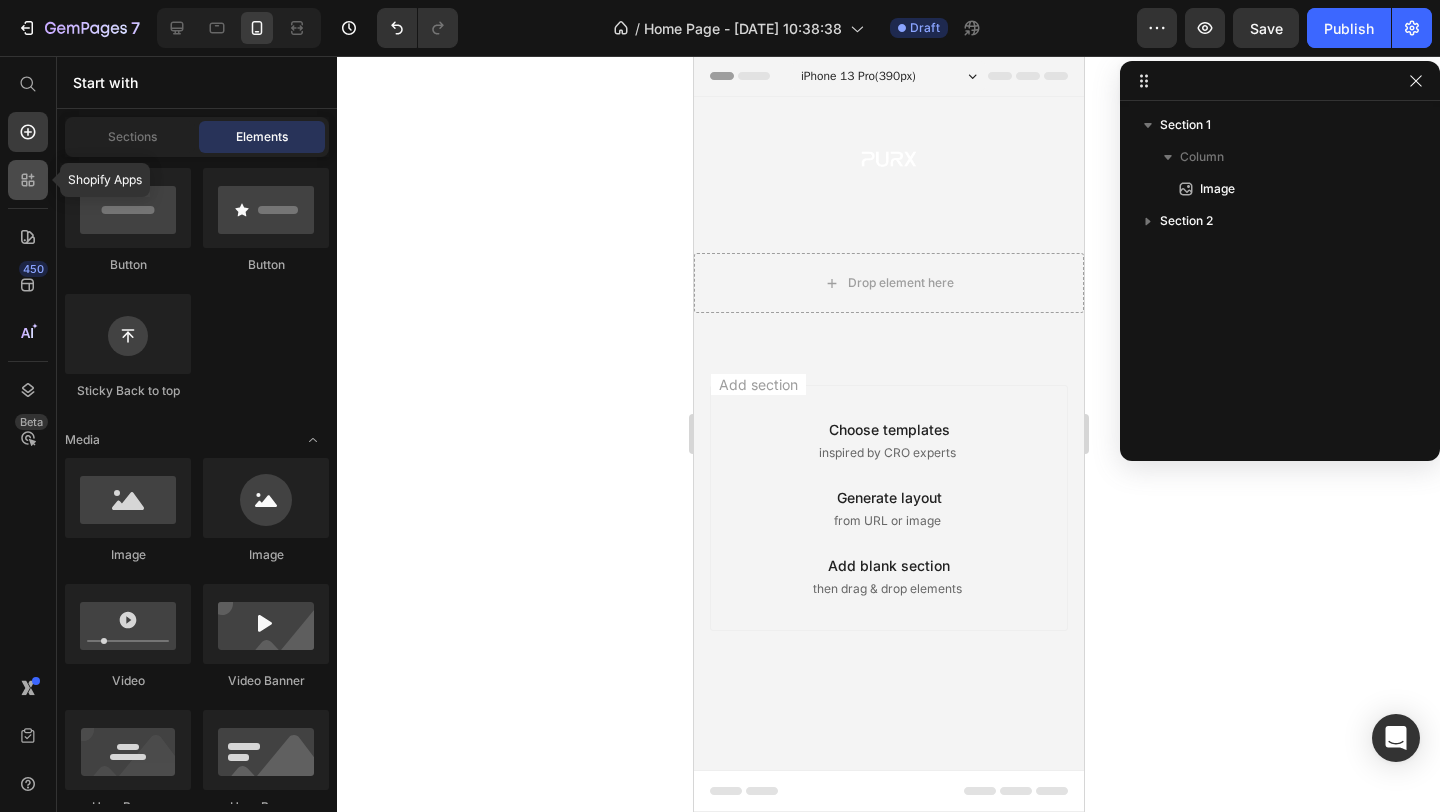 click 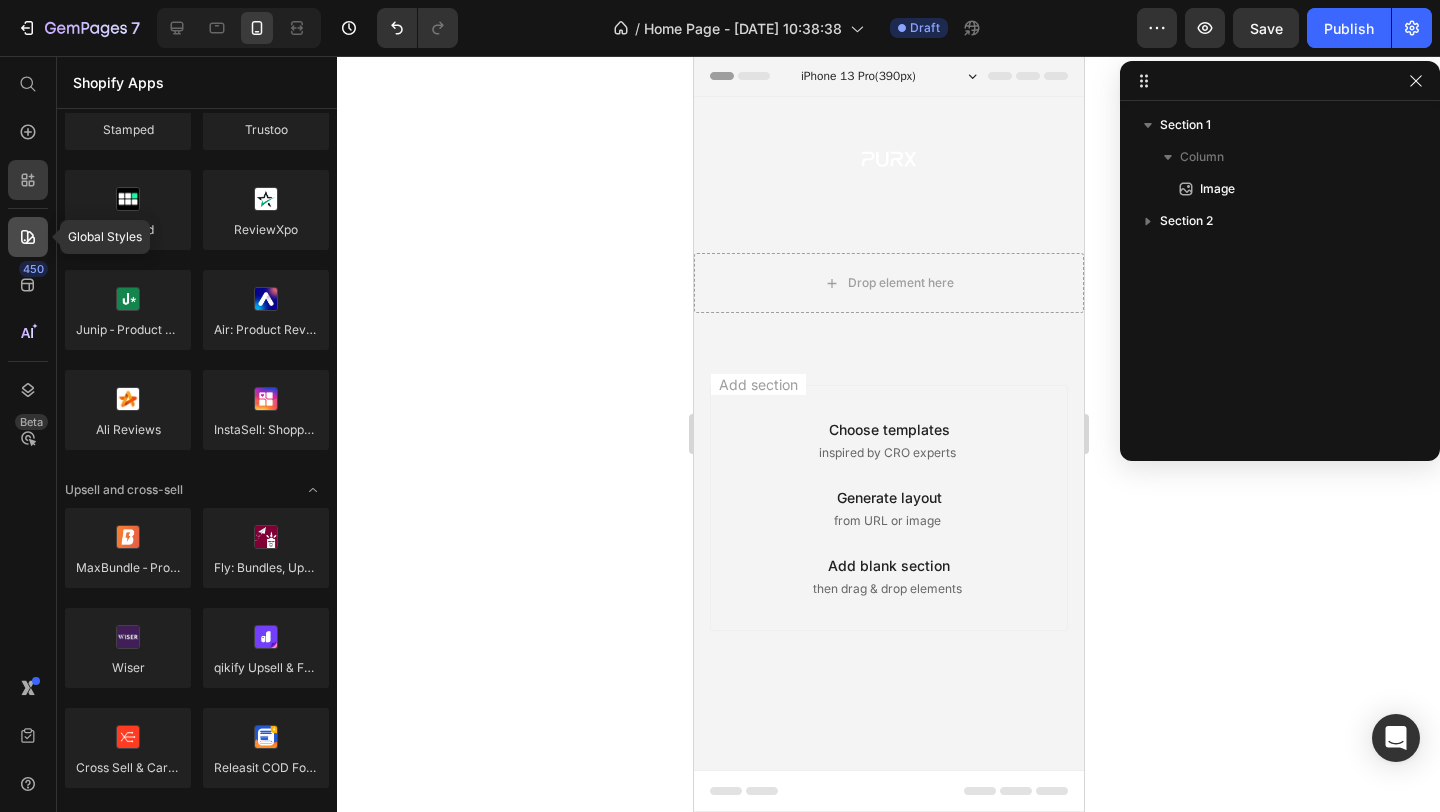 click 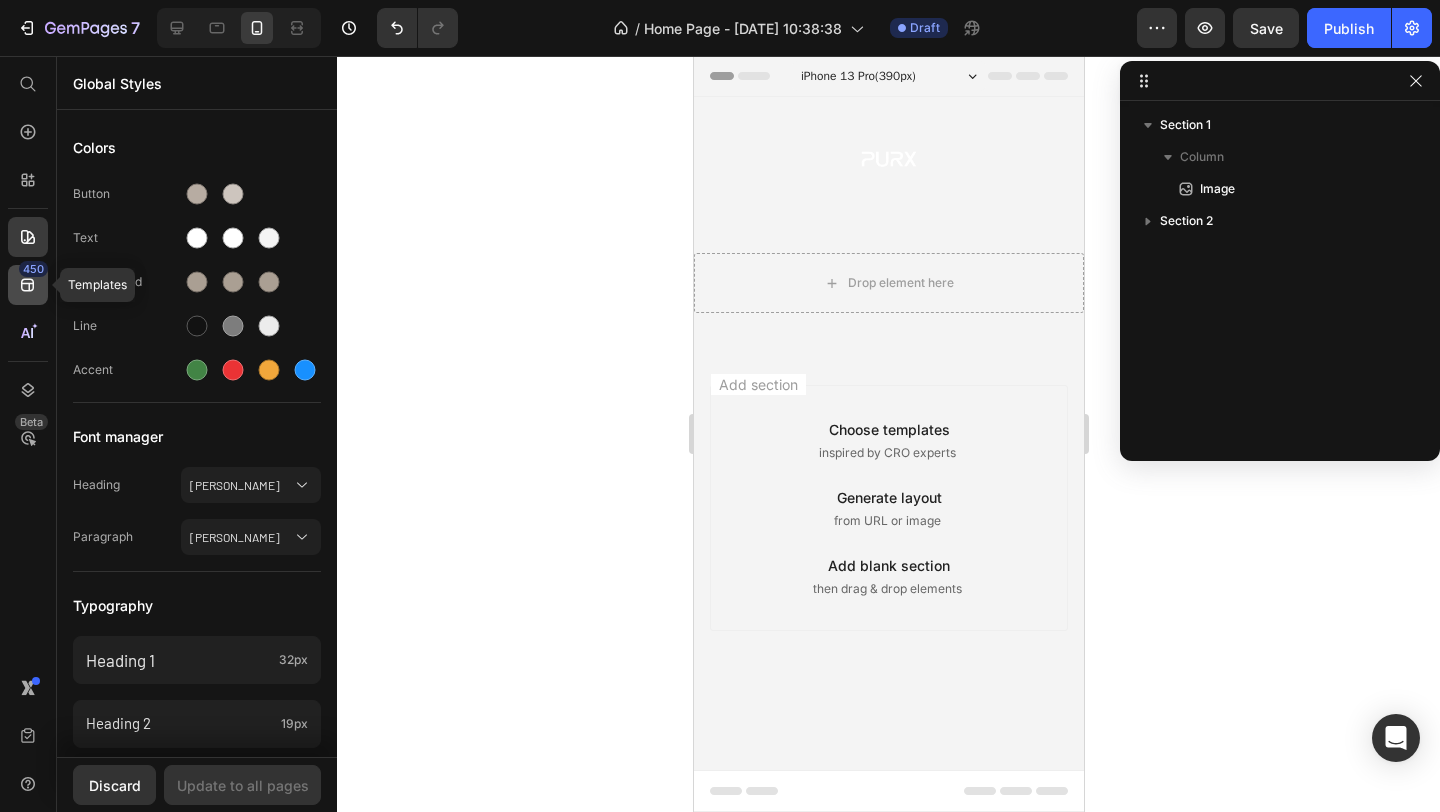 click 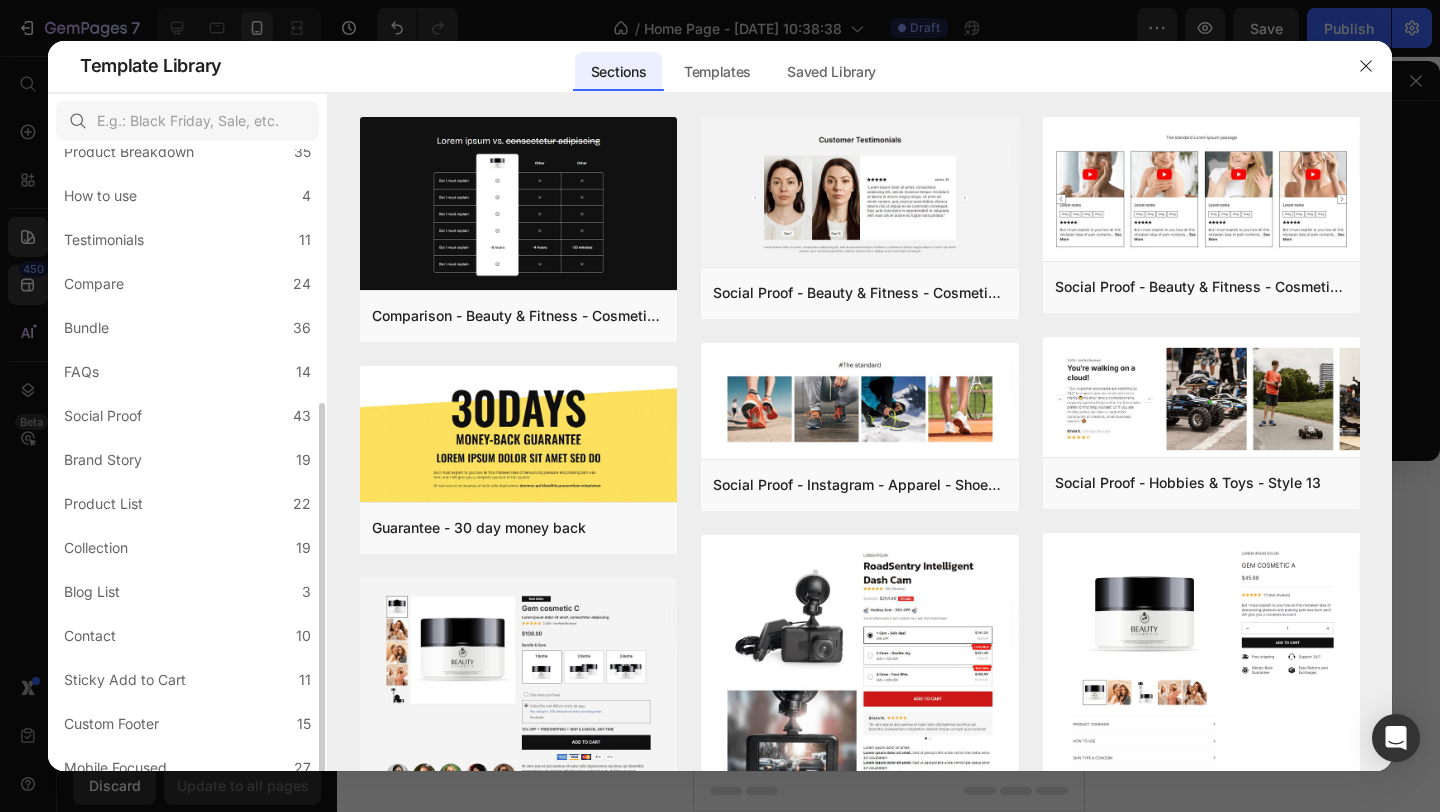 scroll, scrollTop: 357, scrollLeft: 0, axis: vertical 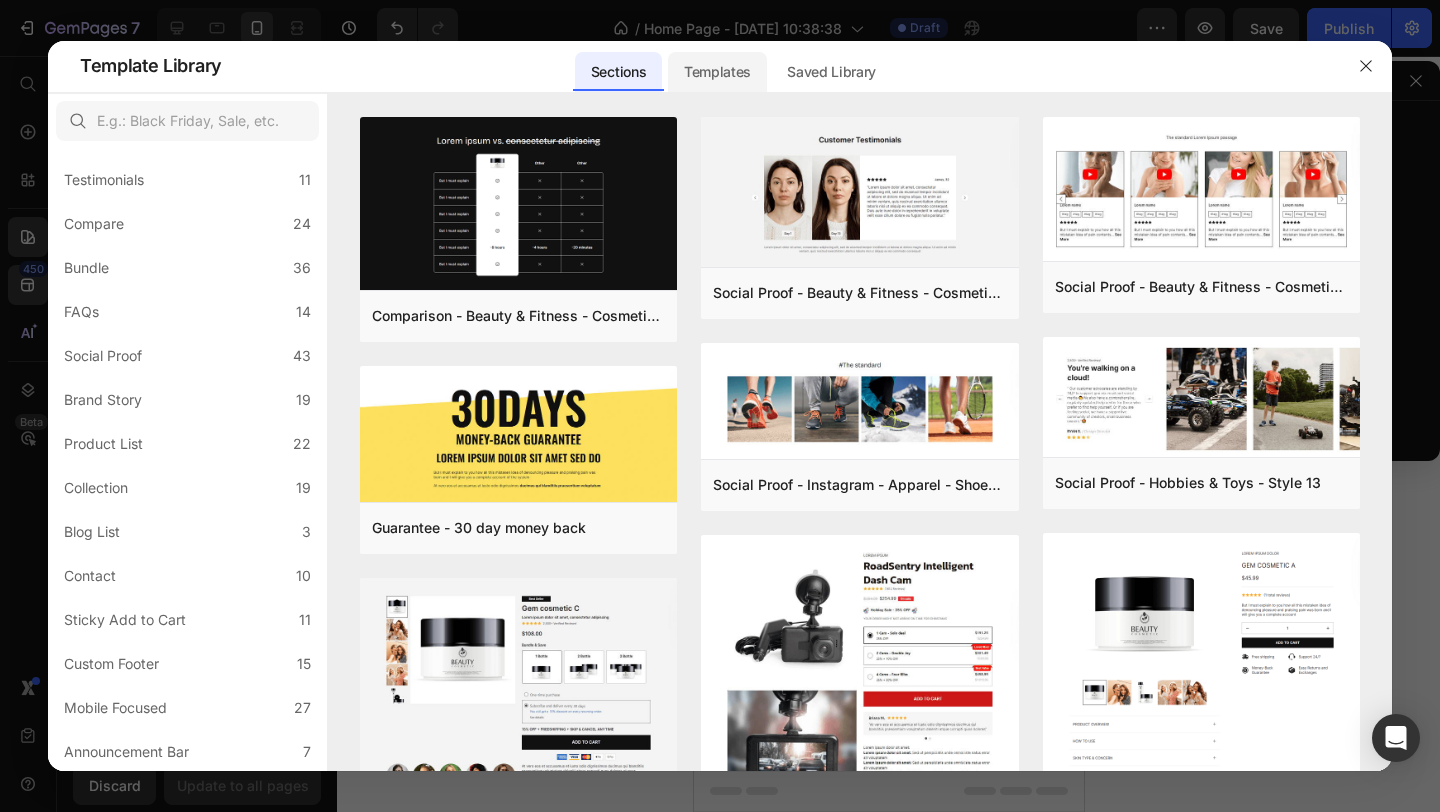 click on "Templates" 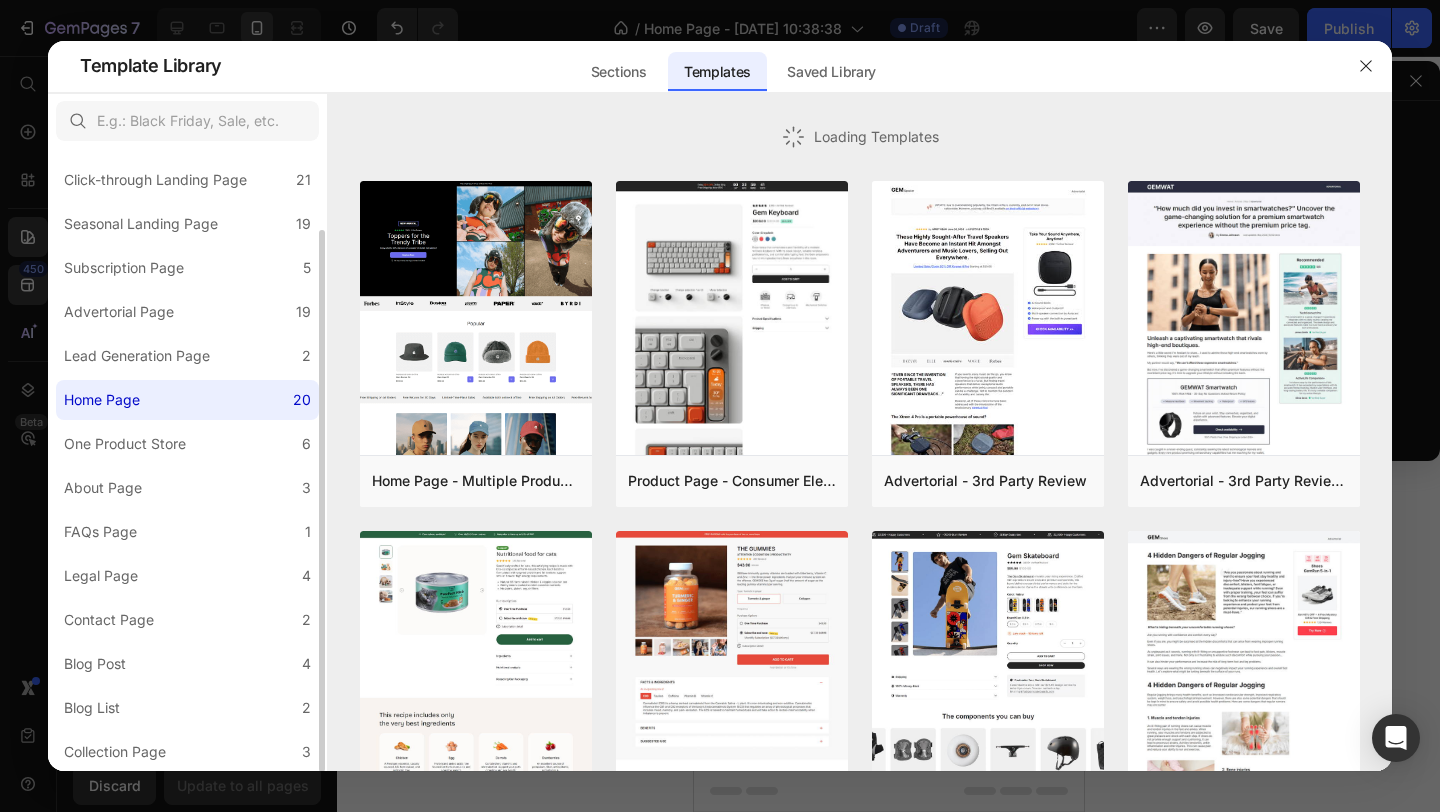 scroll, scrollTop: 93, scrollLeft: 0, axis: vertical 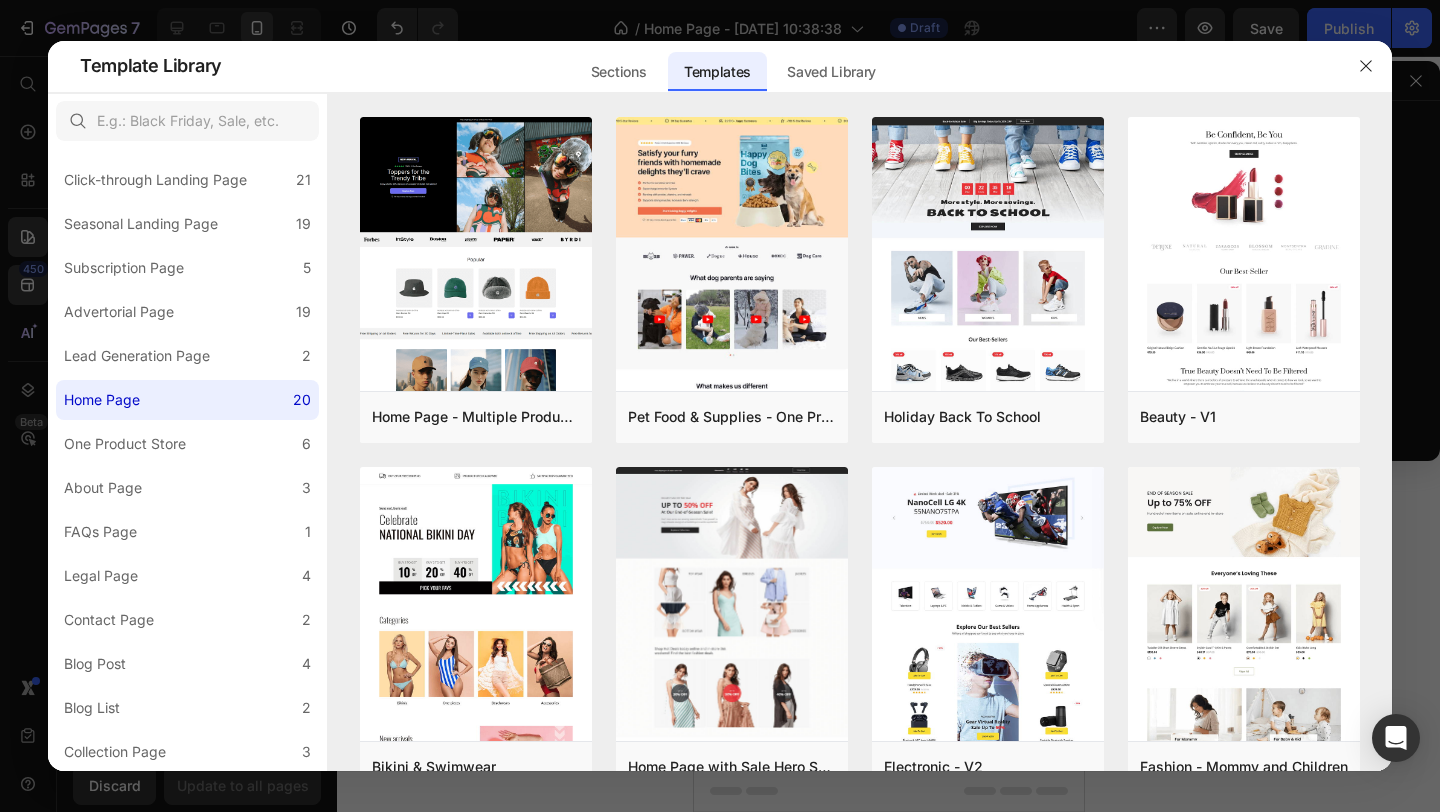 click at bounding box center [720, 406] 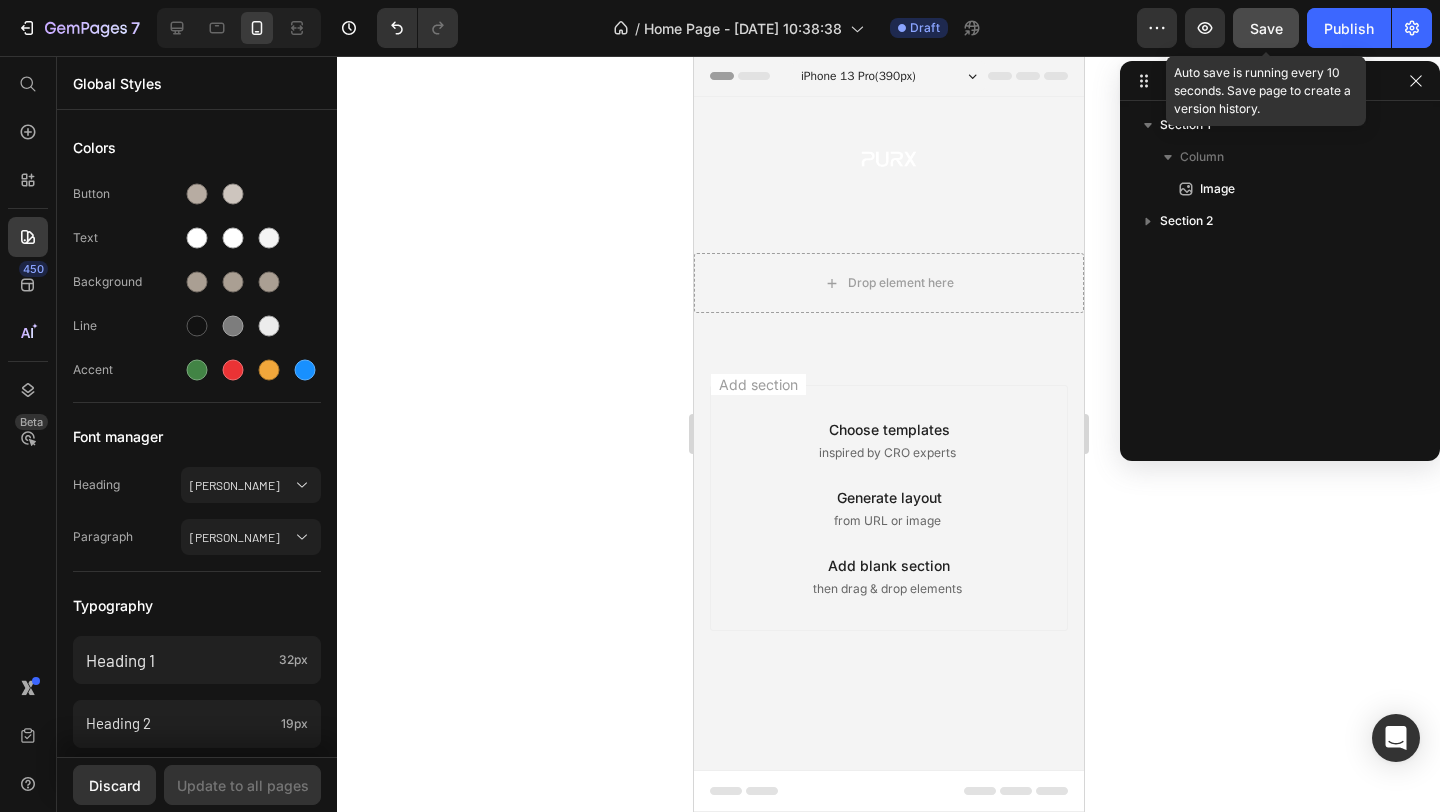 click on "Save" at bounding box center [1266, 28] 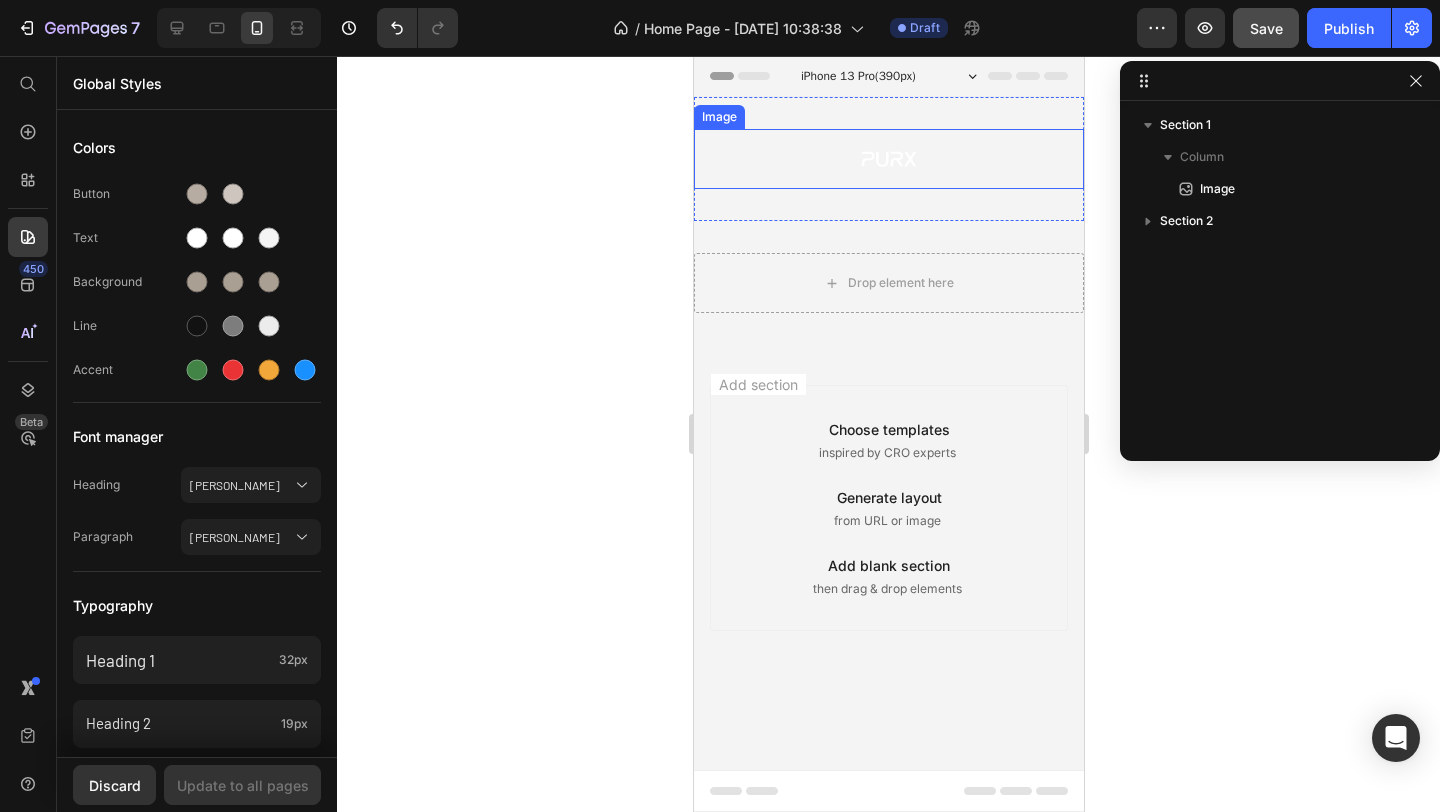 click at bounding box center [888, 159] 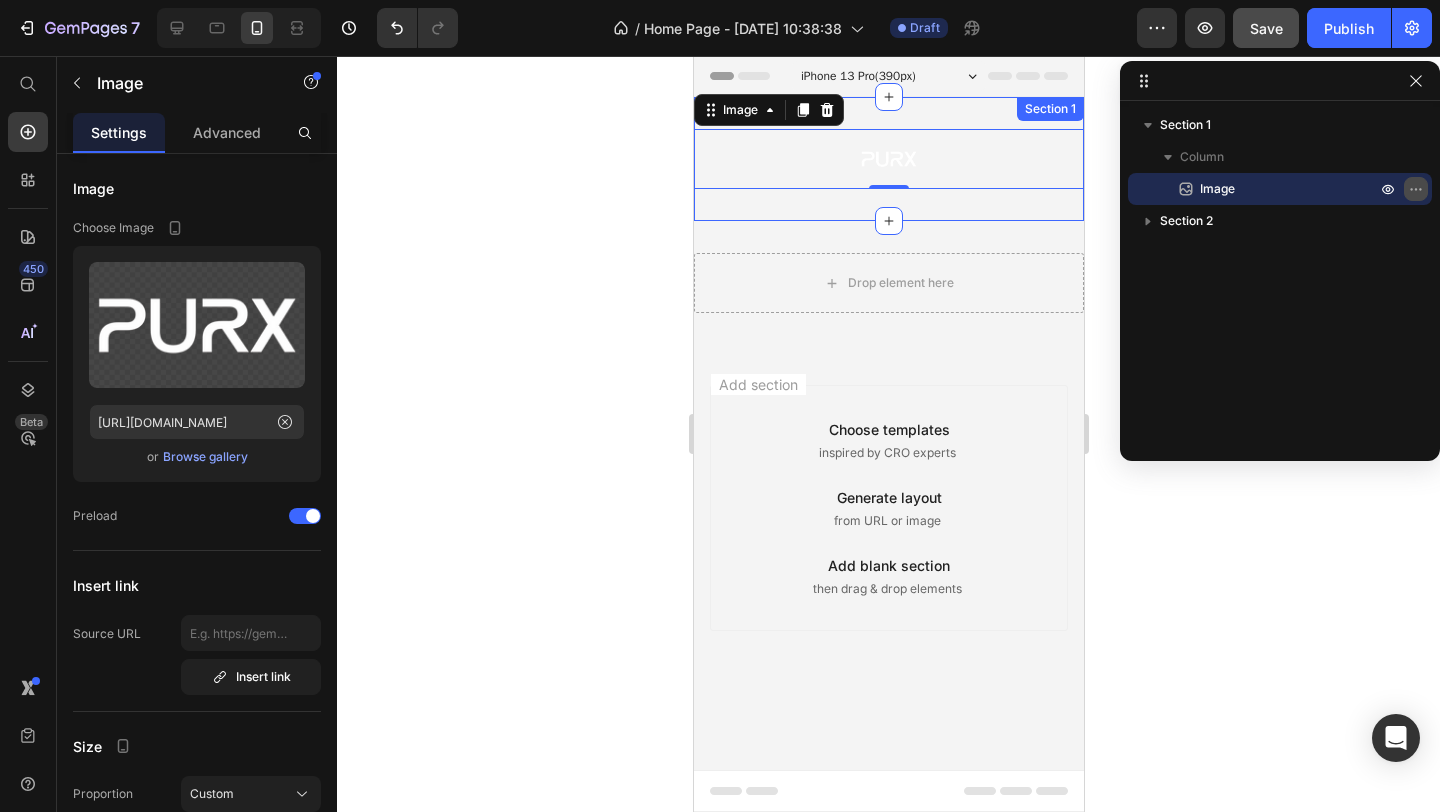 click 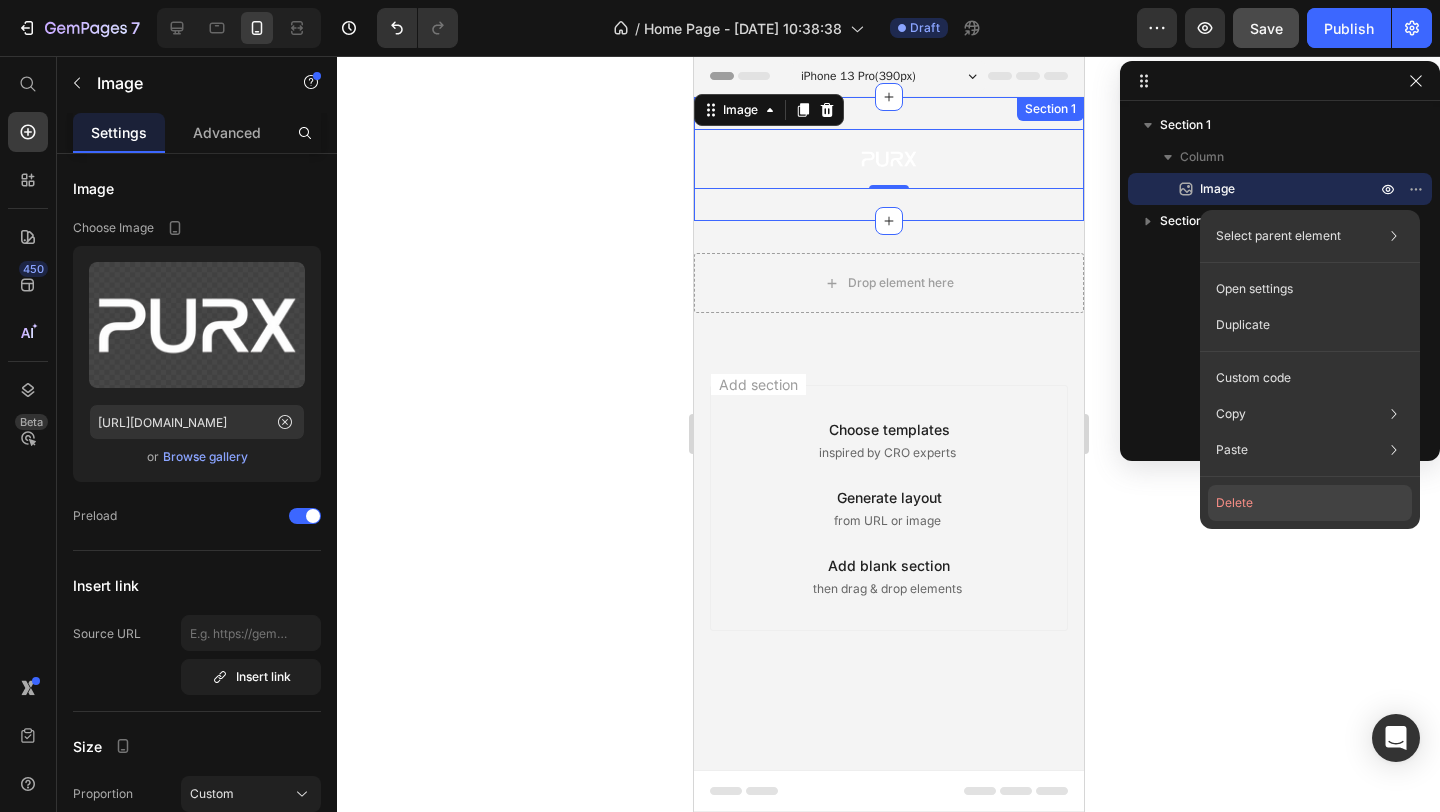 click on "Delete" 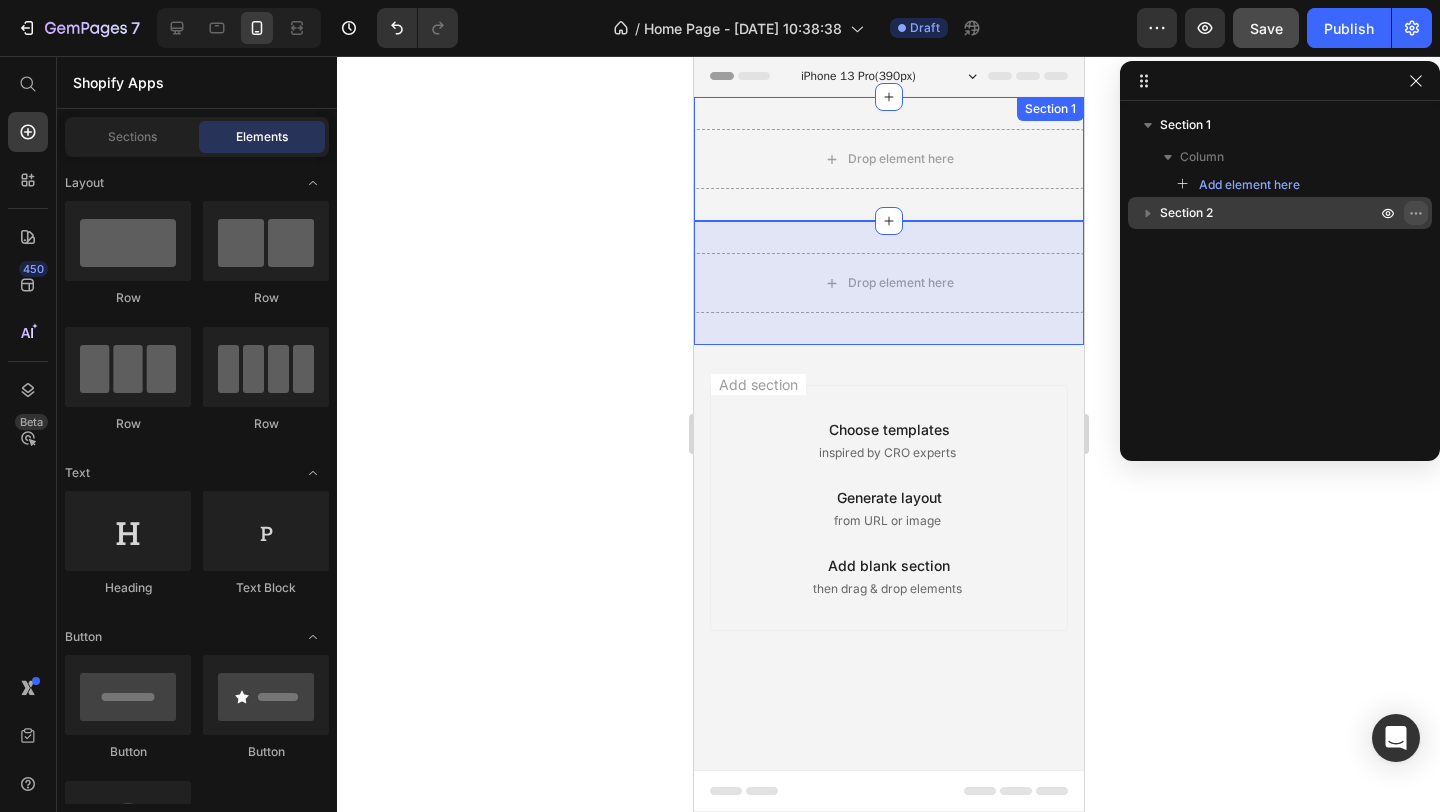 click 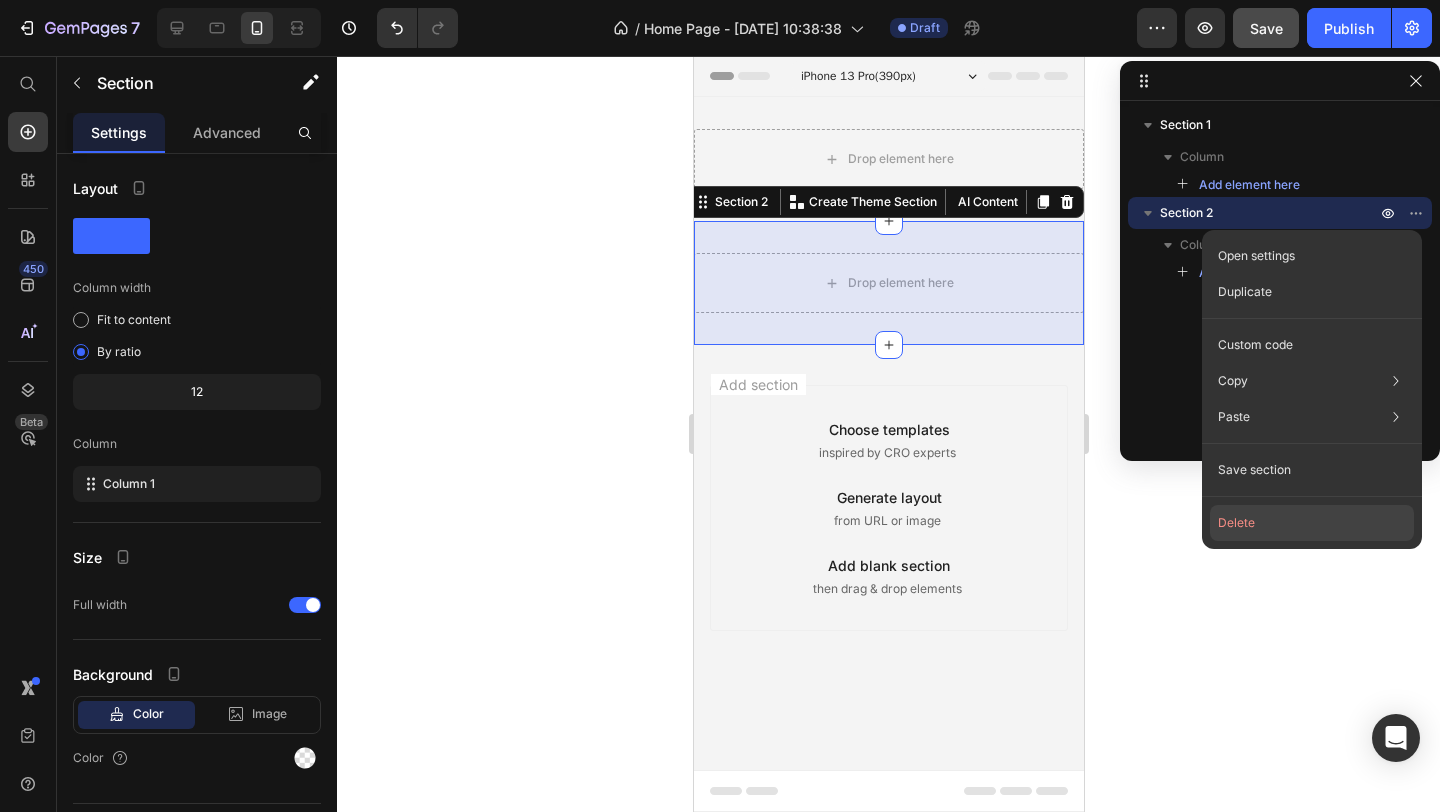 click on "Delete" 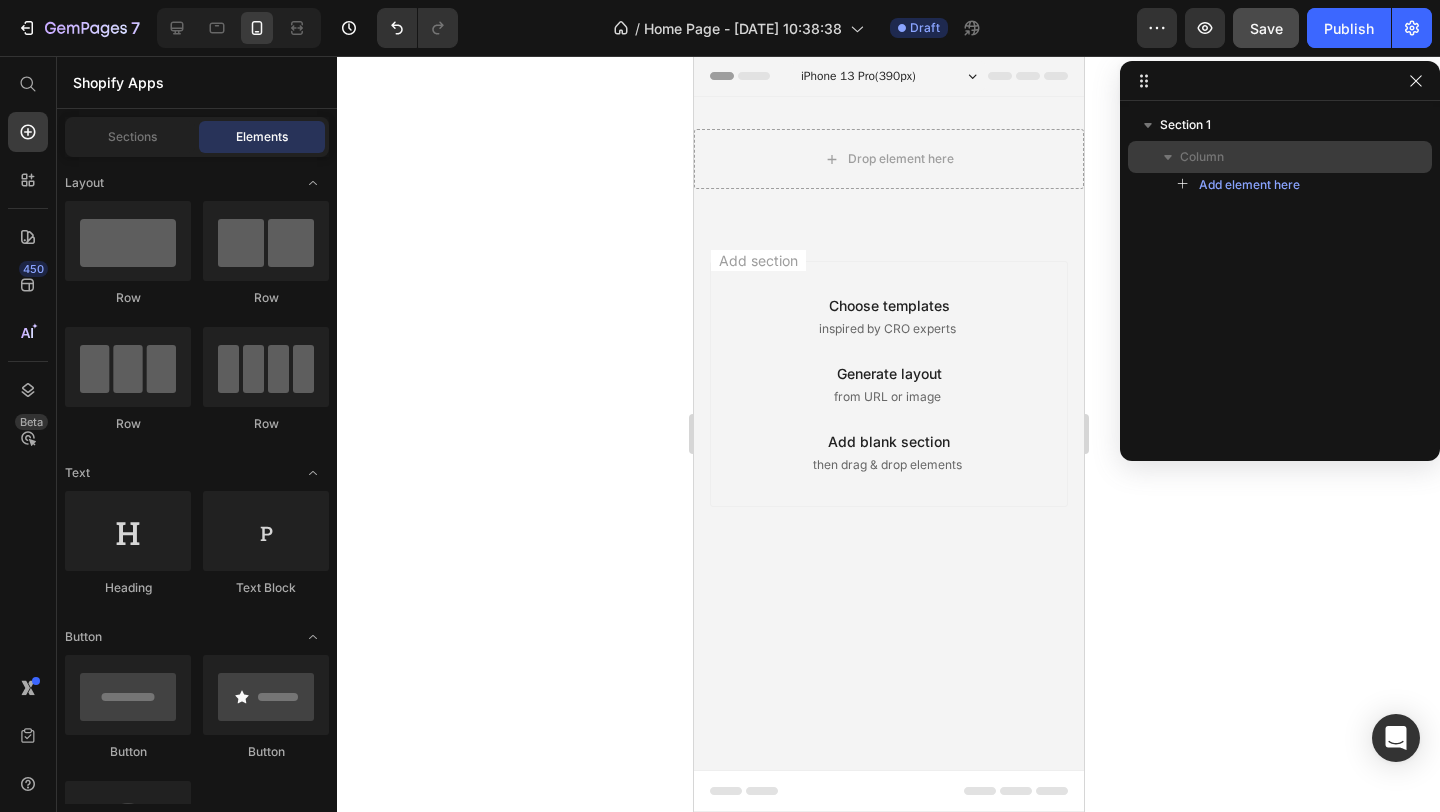 click on "Column" at bounding box center [1280, 157] 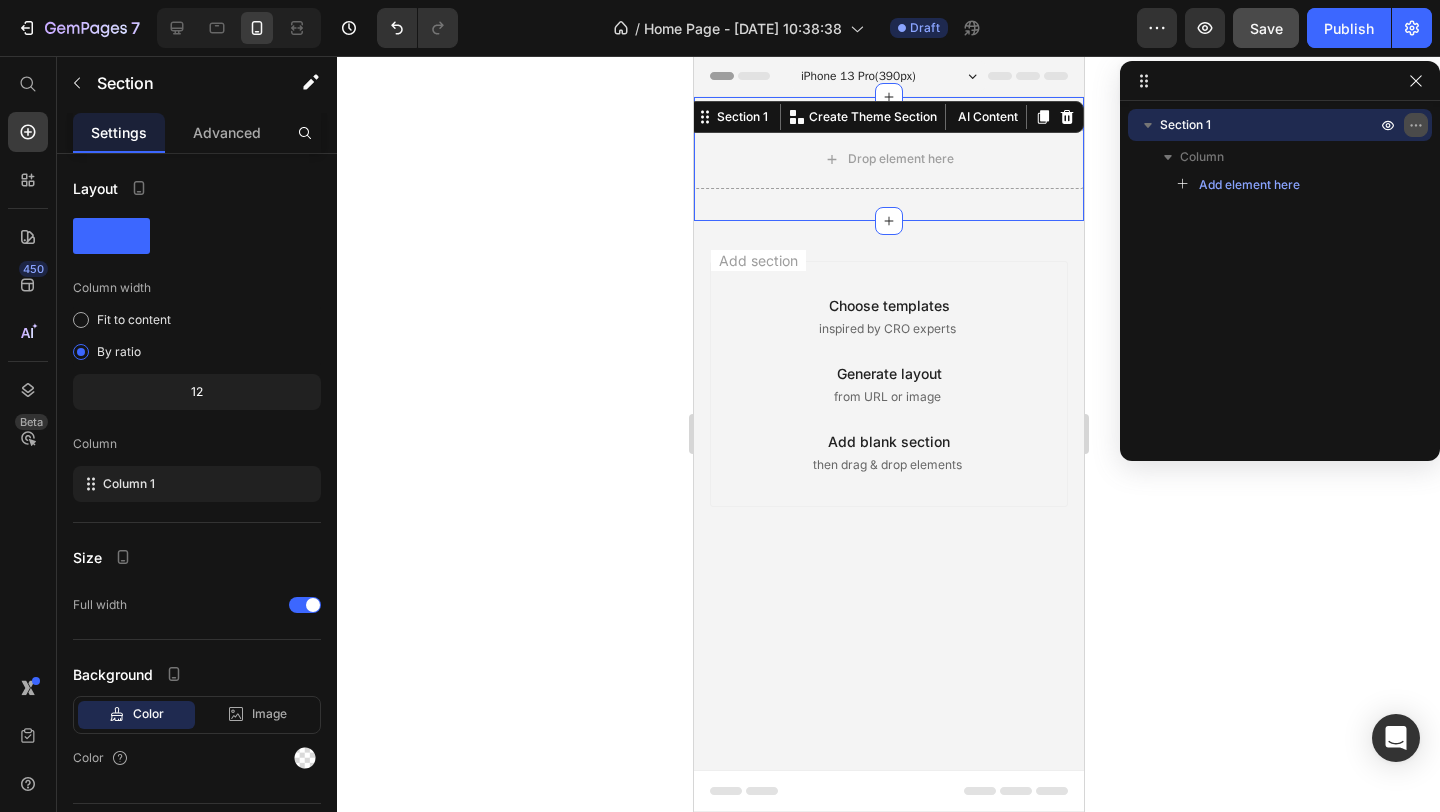 click 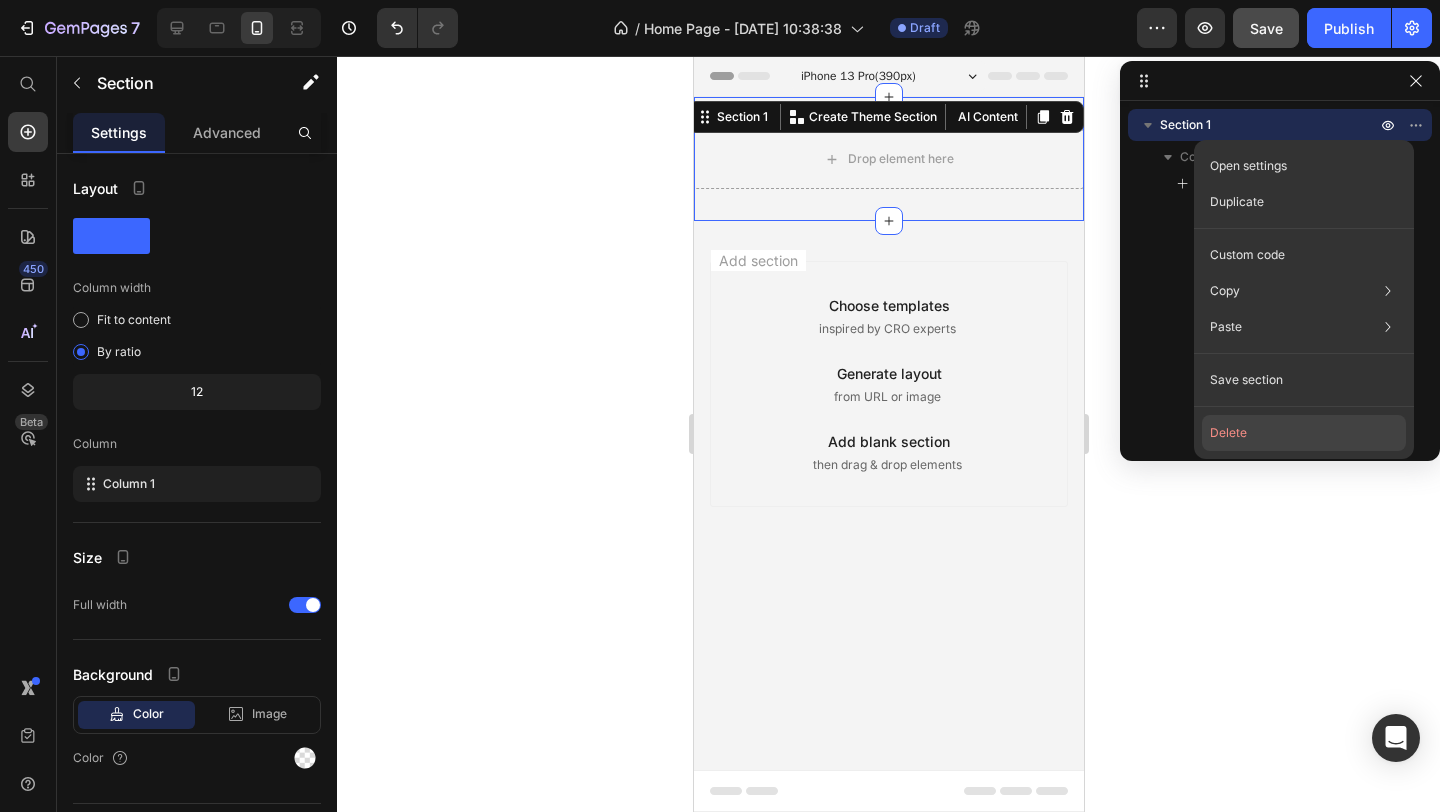 click on "Delete" 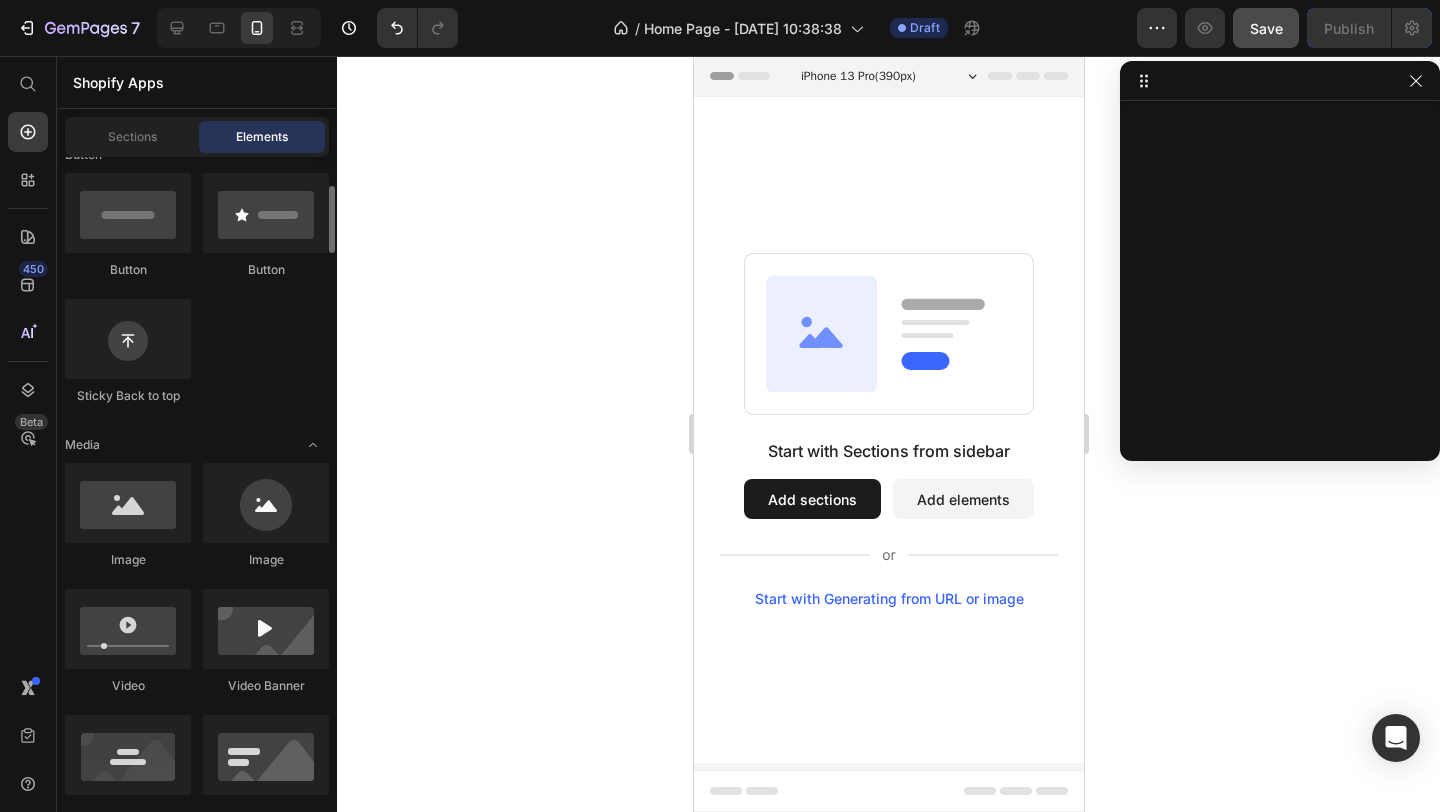 scroll, scrollTop: 574, scrollLeft: 0, axis: vertical 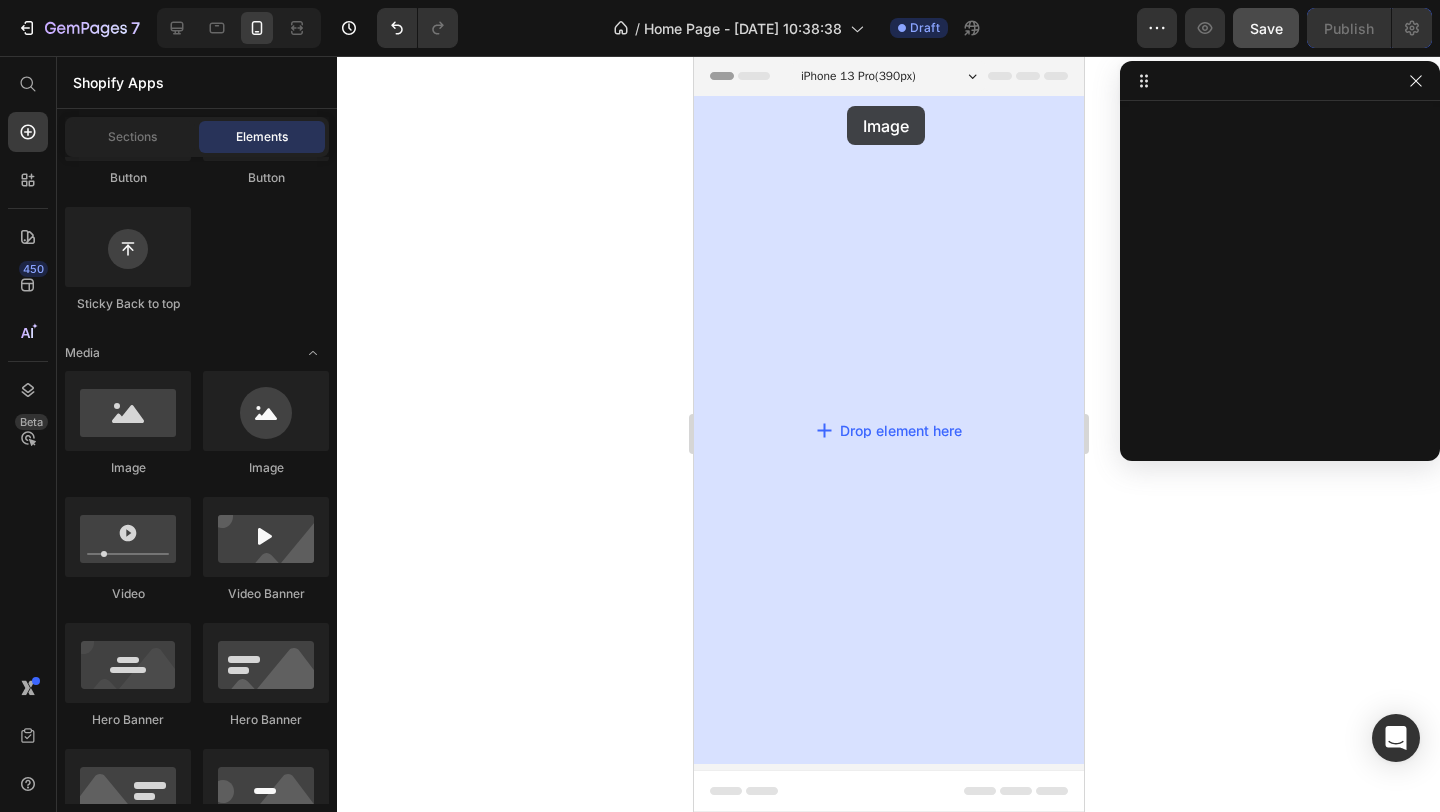 drag, startPoint x: 809, startPoint y: 474, endPoint x: 846, endPoint y: 105, distance: 370.85037 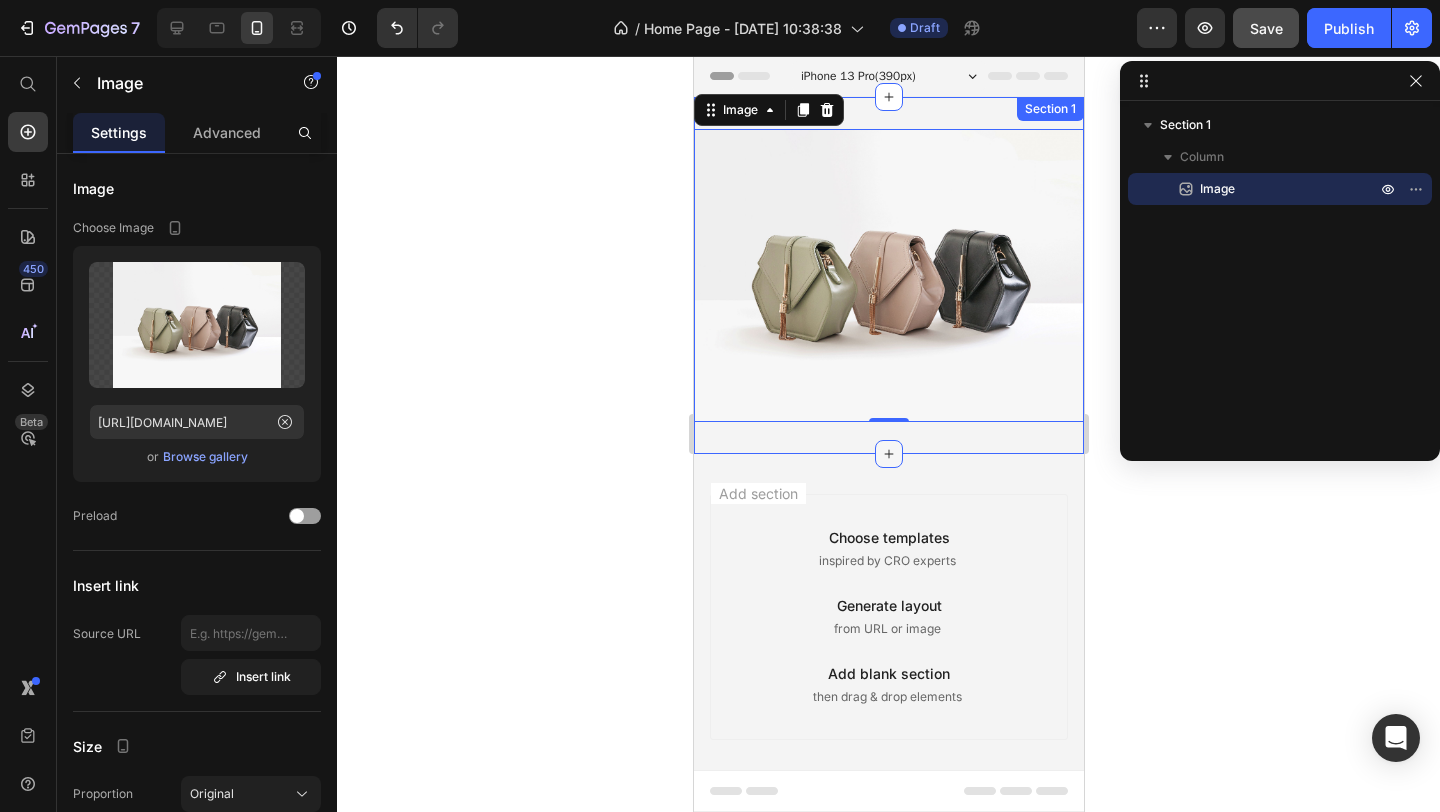 click 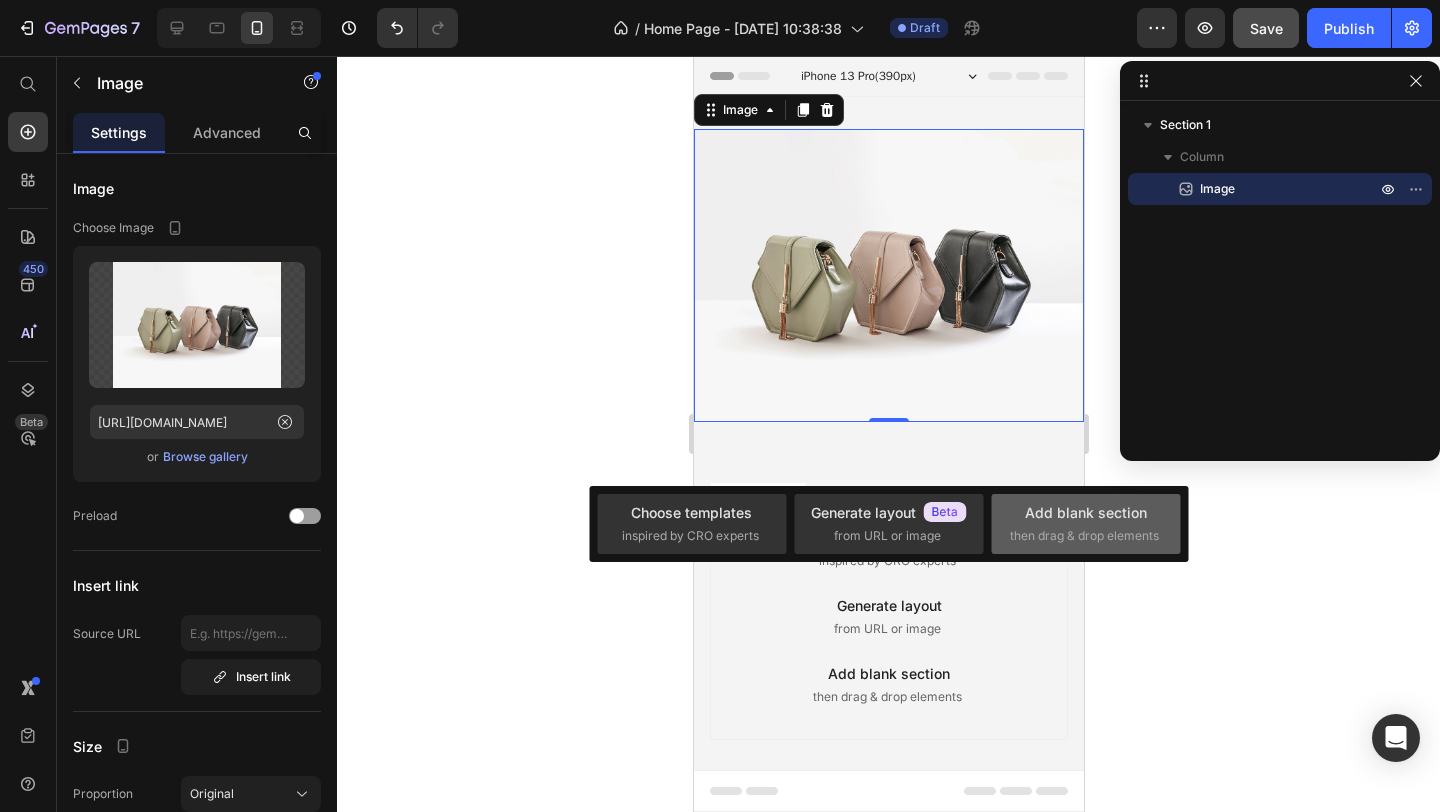 click on "then drag & drop elements" at bounding box center (1084, 536) 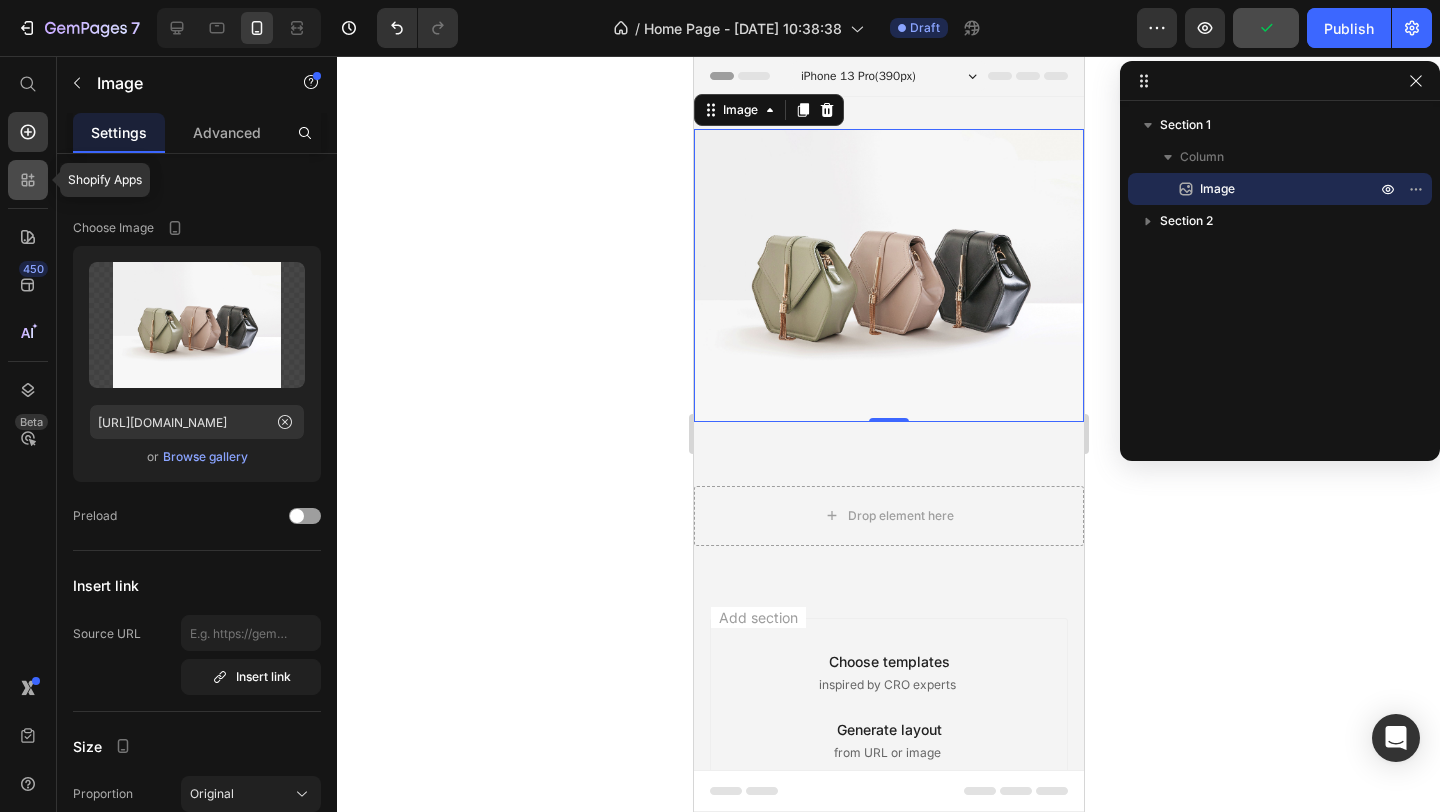 click 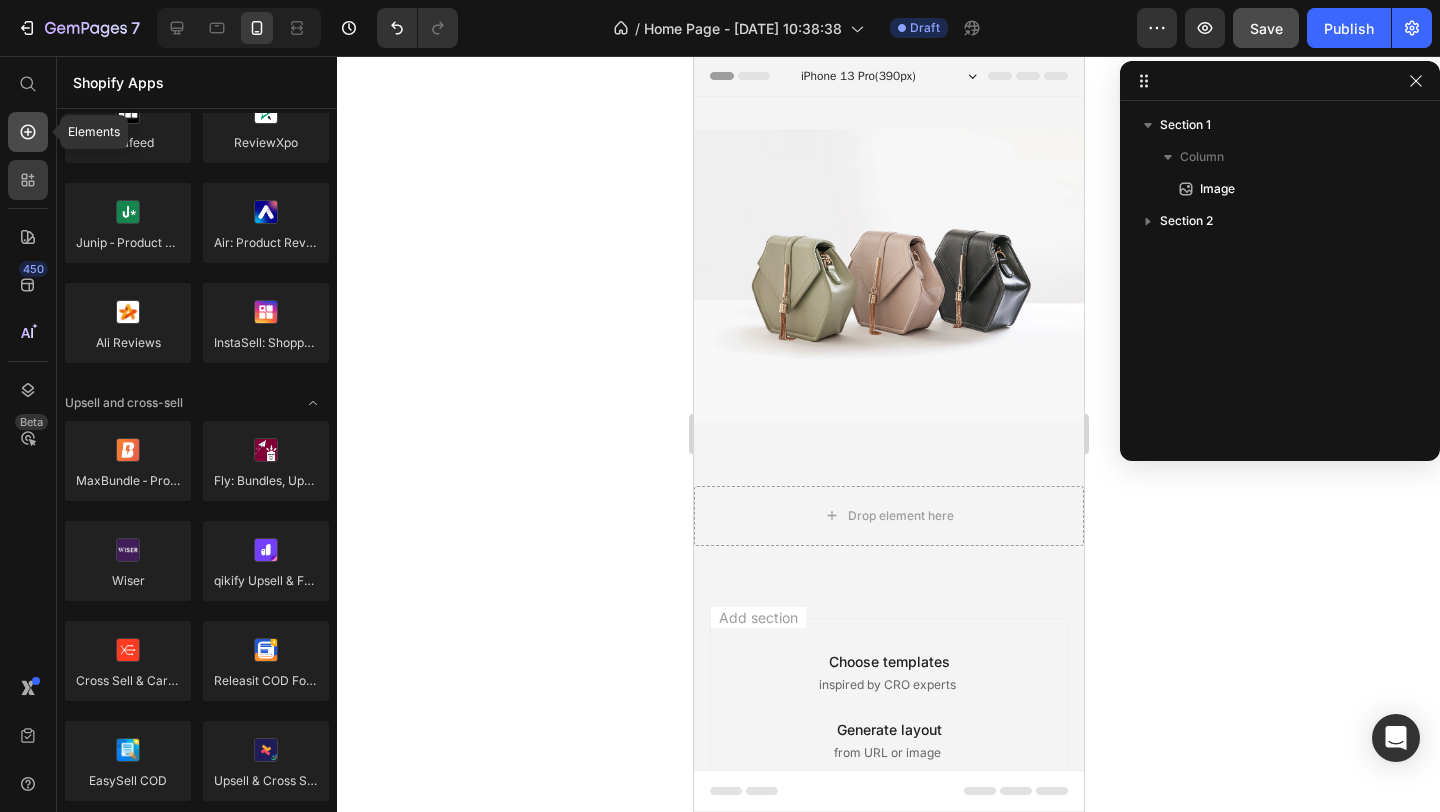 click 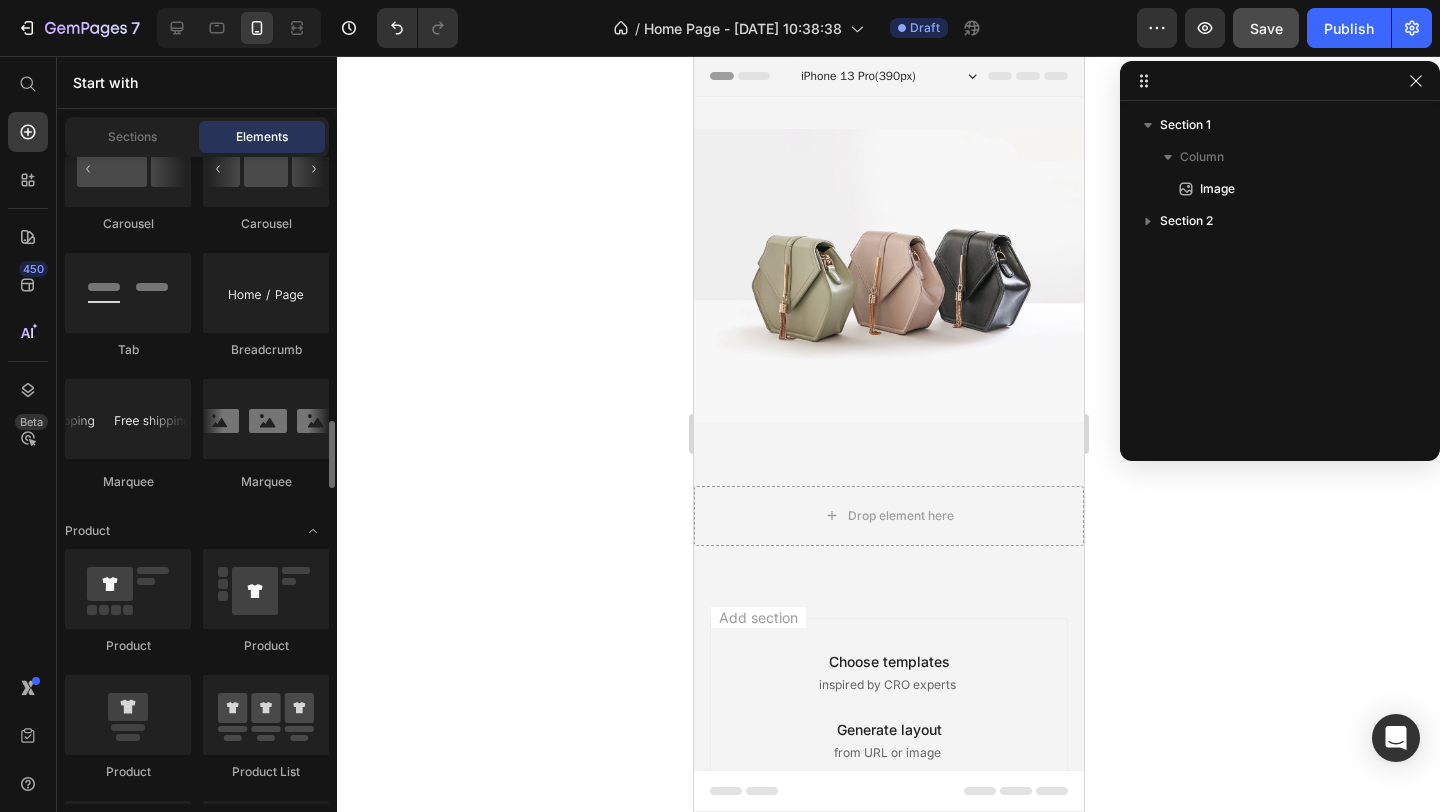 scroll, scrollTop: 2401, scrollLeft: 0, axis: vertical 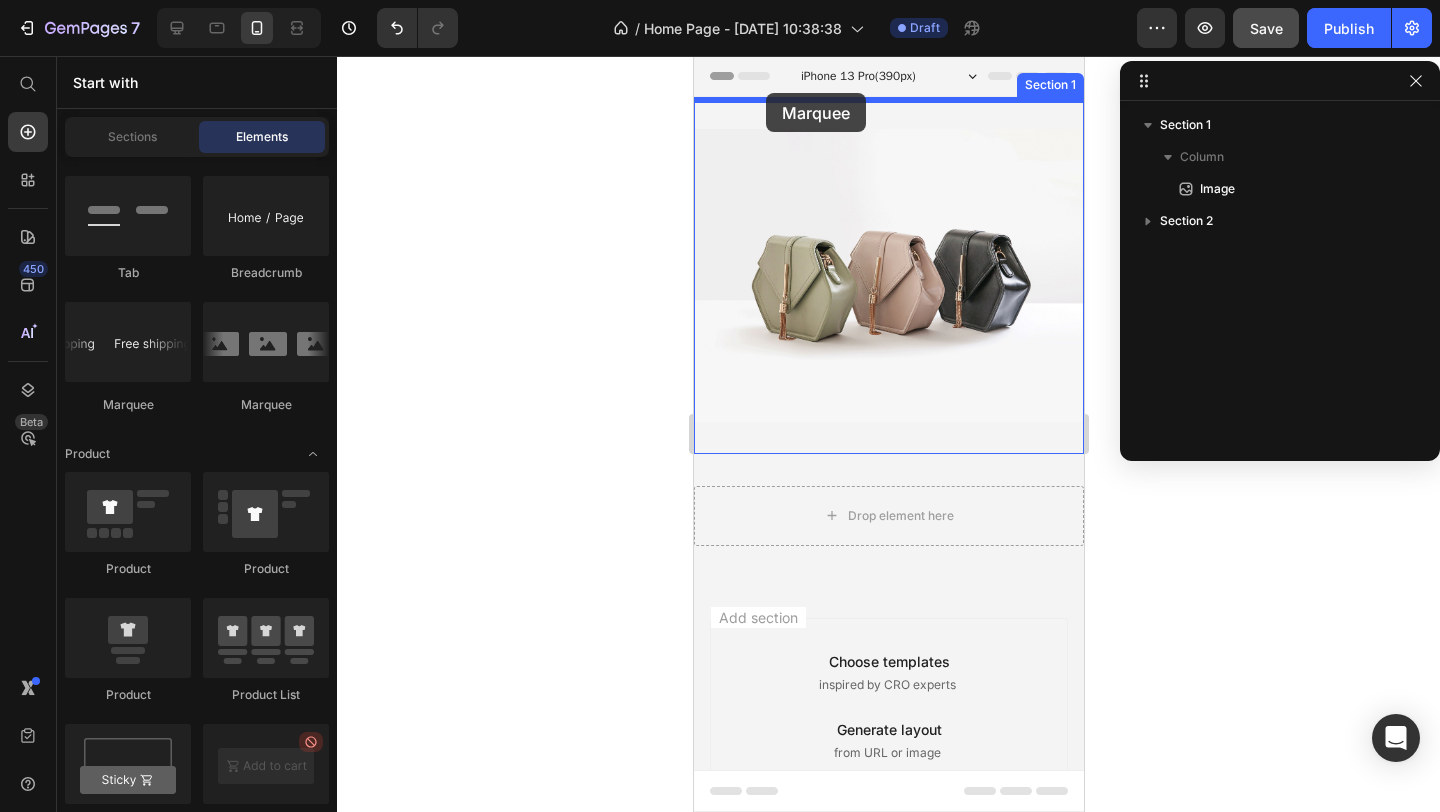 drag, startPoint x: 831, startPoint y: 405, endPoint x: 765, endPoint y: 93, distance: 318.9044 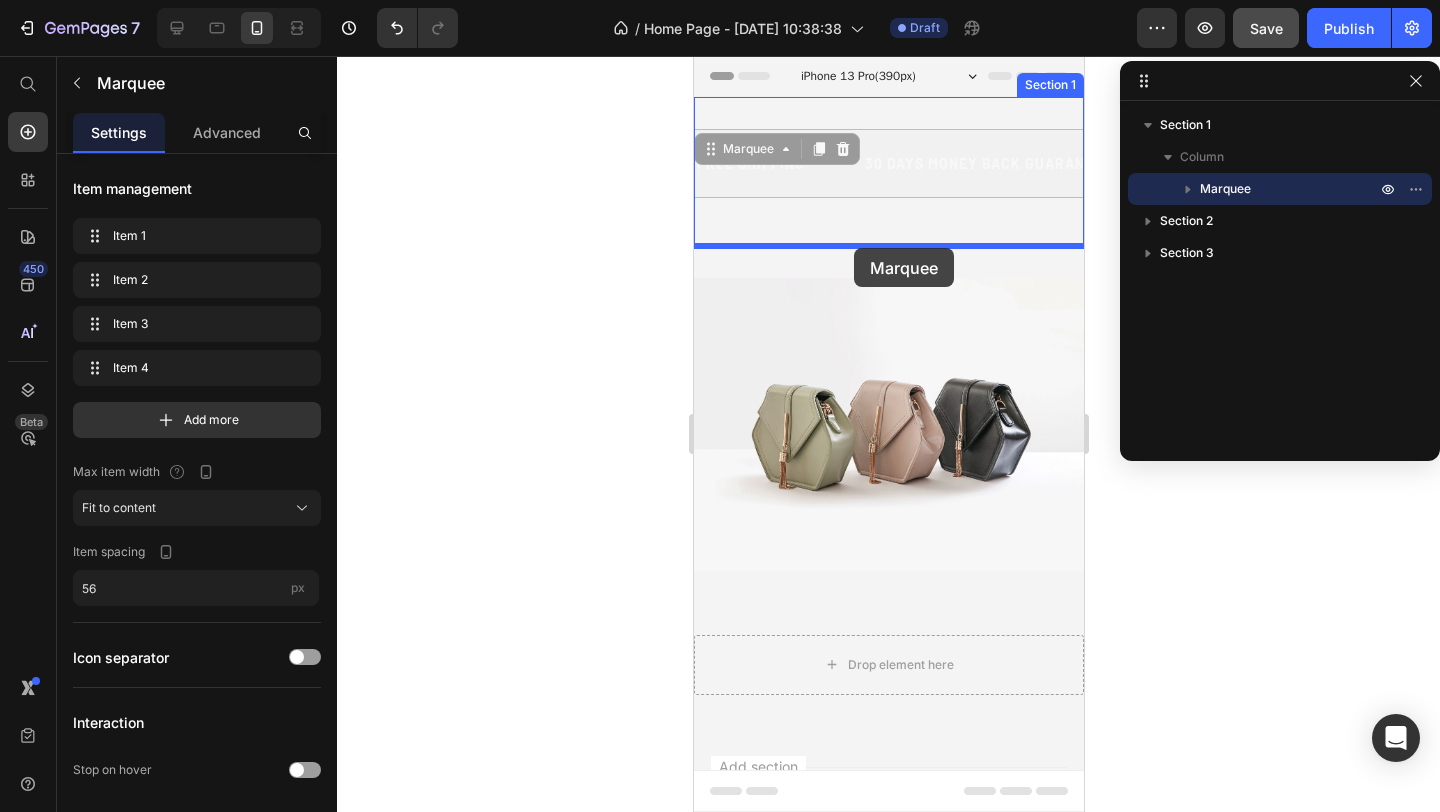 drag, startPoint x: 860, startPoint y: 163, endPoint x: 852, endPoint y: 248, distance: 85.37564 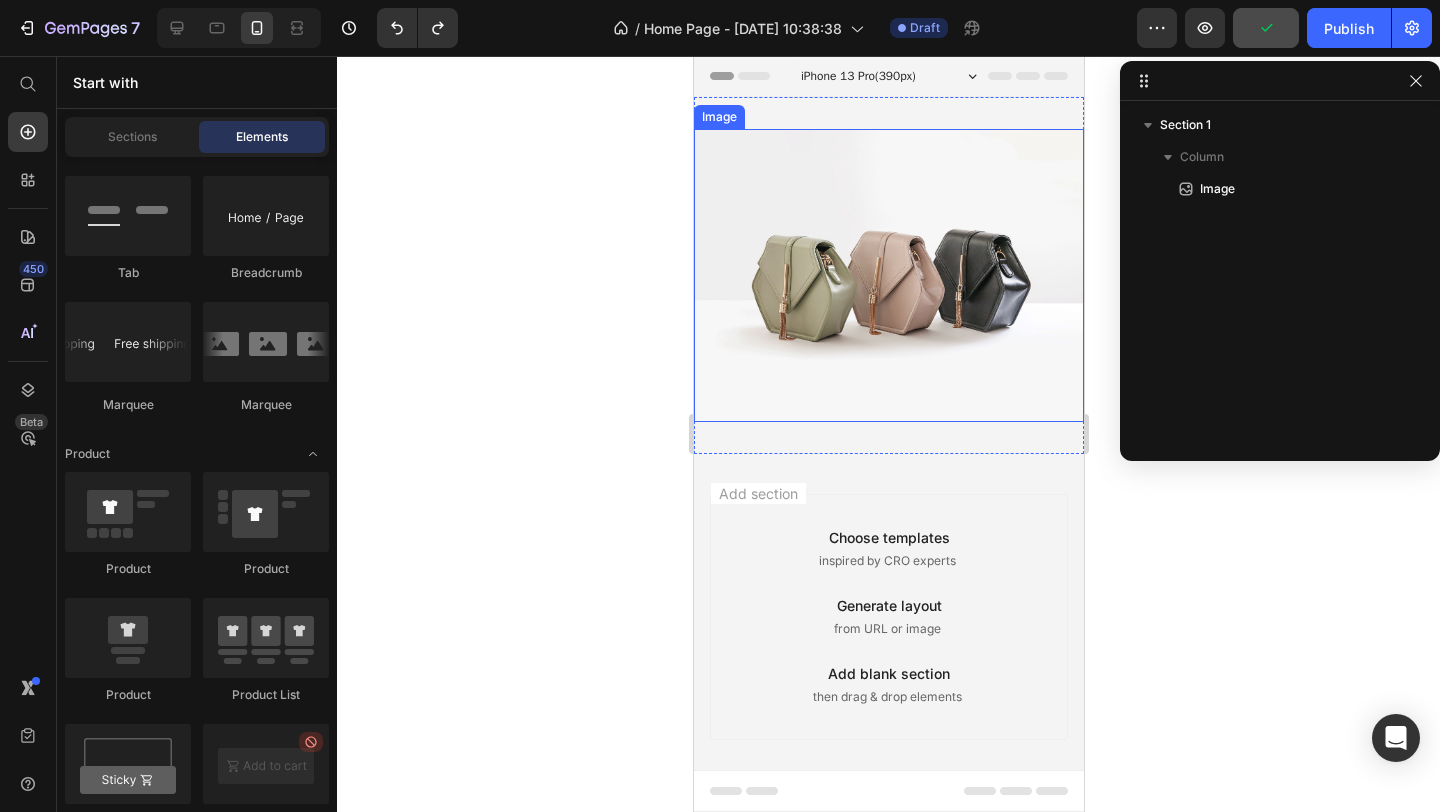 click at bounding box center [888, 275] 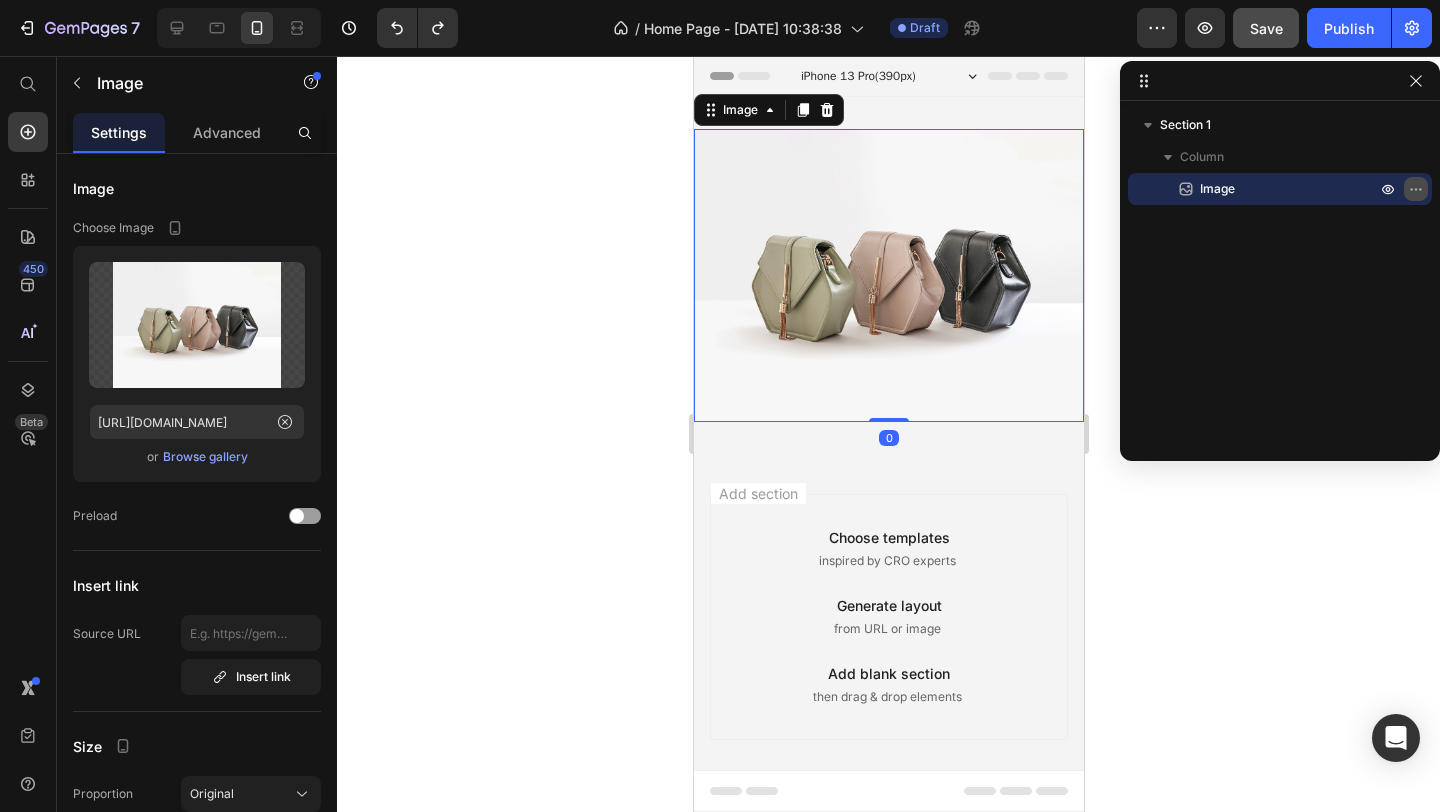 click 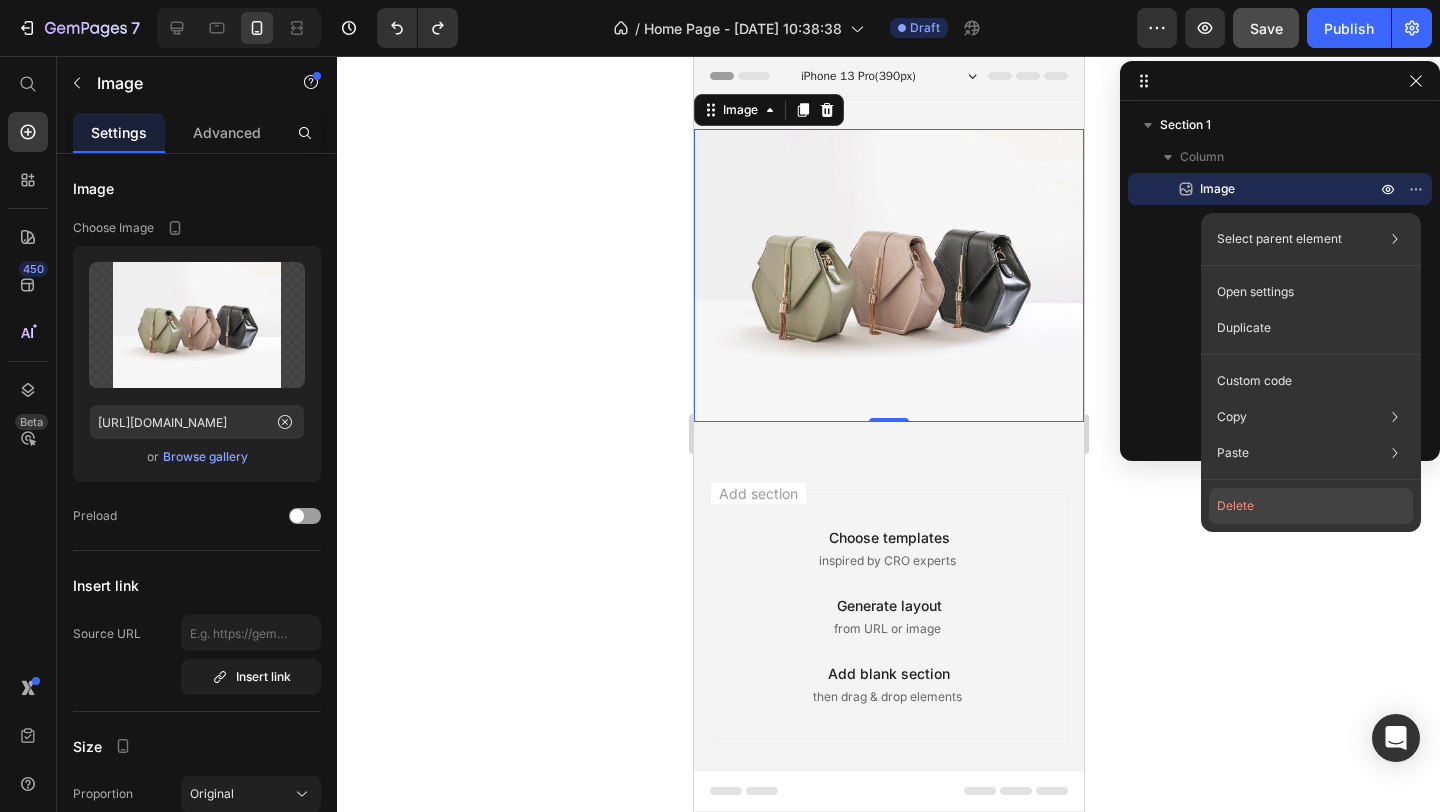 click on "Delete" 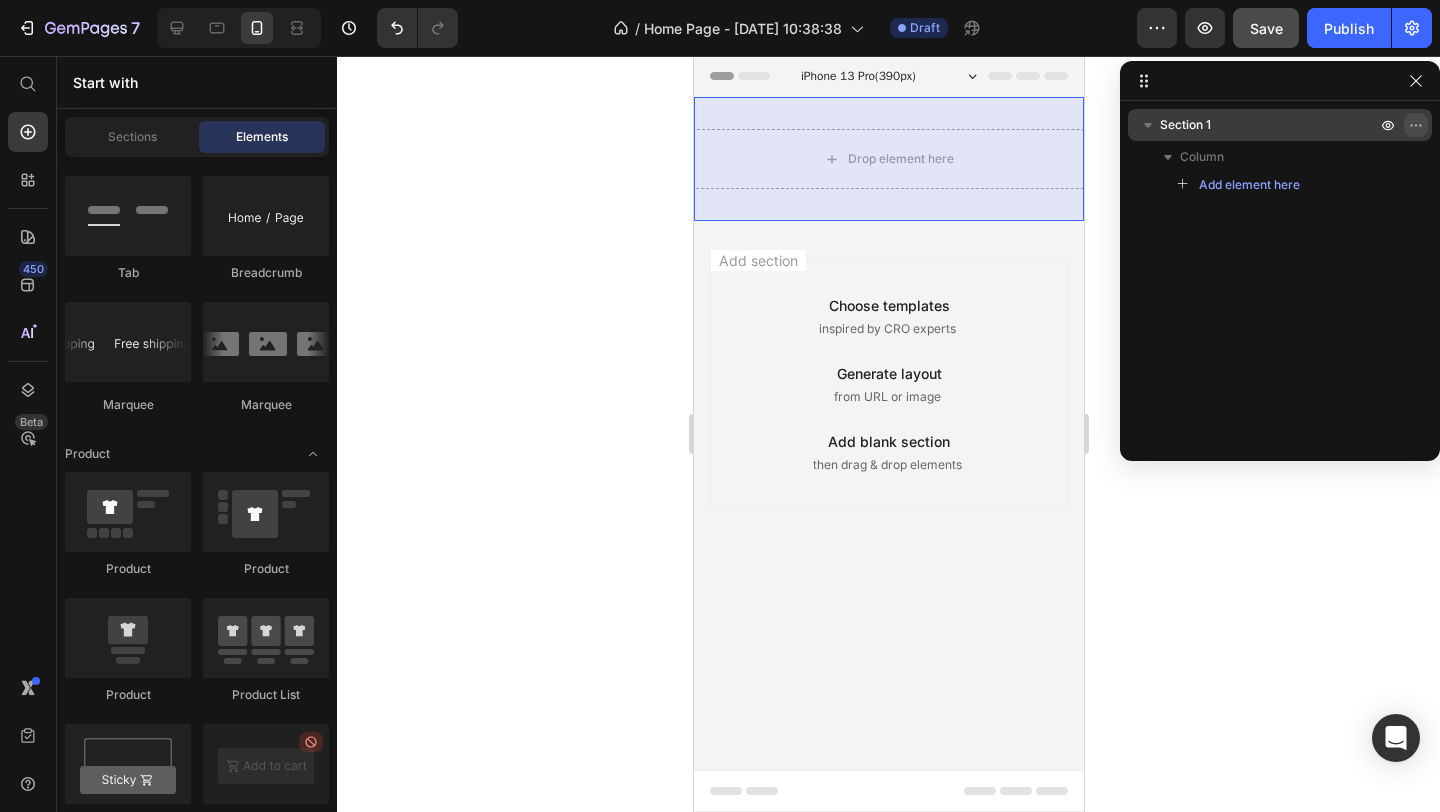 click 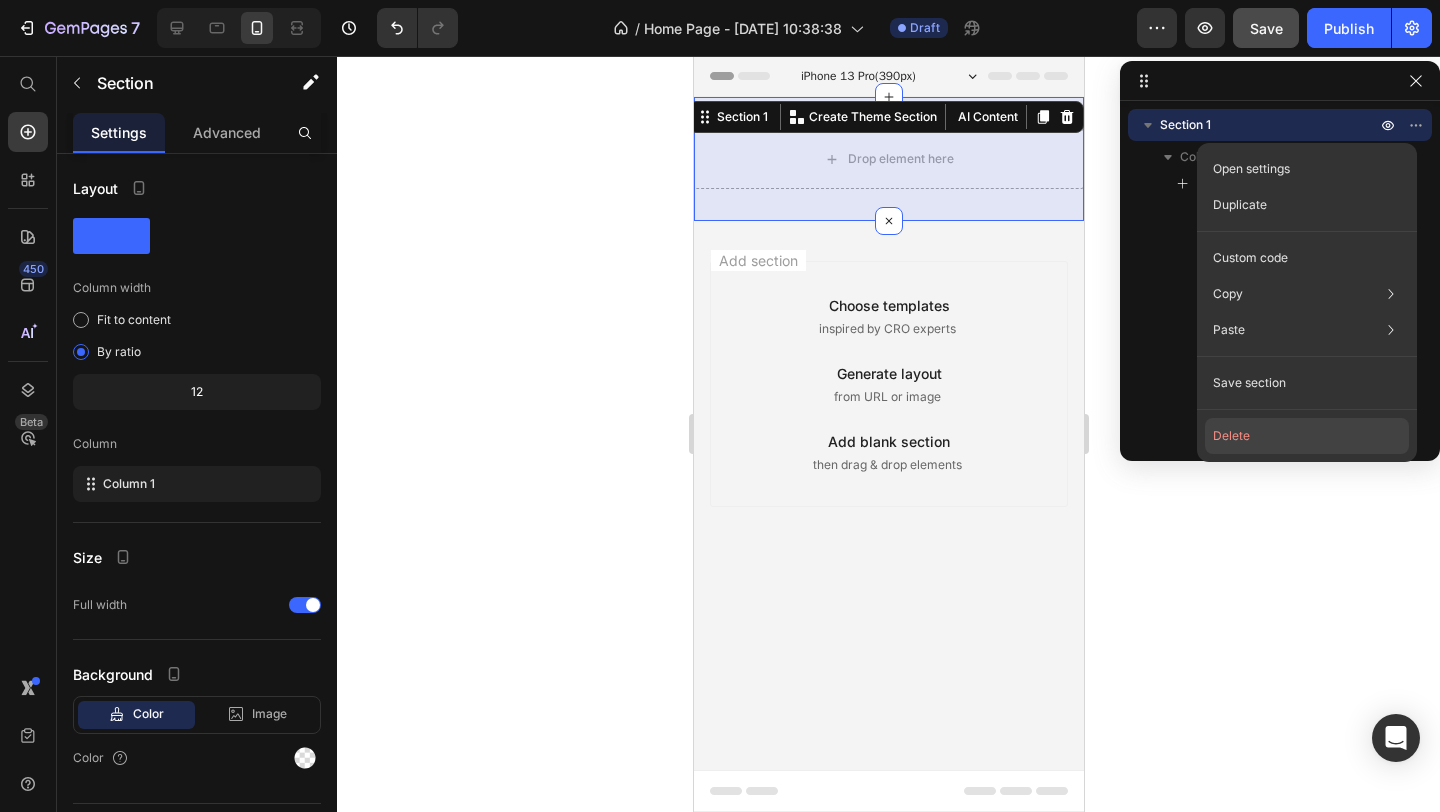 click on "Delete" 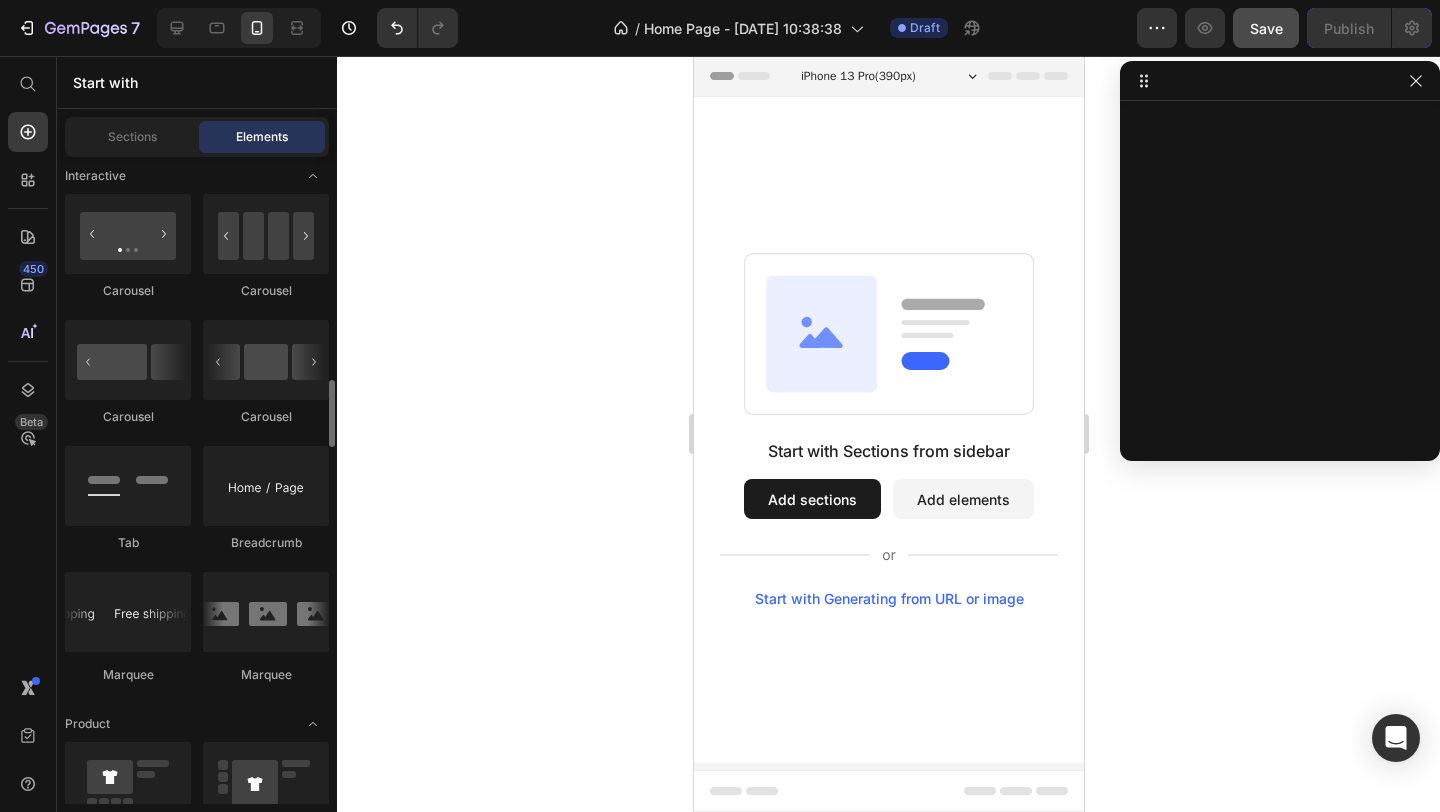 scroll, scrollTop: 2134, scrollLeft: 0, axis: vertical 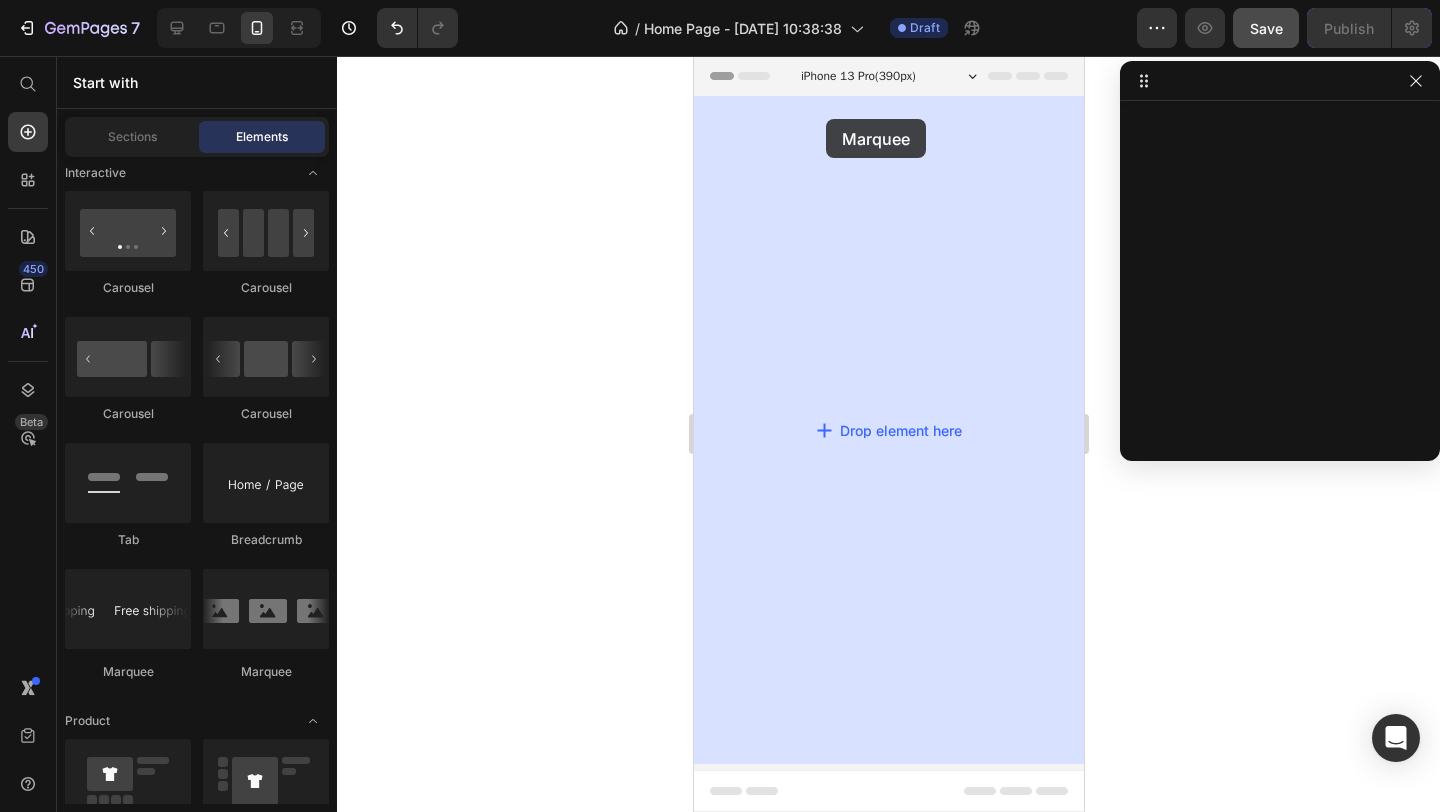 drag, startPoint x: 826, startPoint y: 676, endPoint x: 824, endPoint y: 118, distance: 558.0036 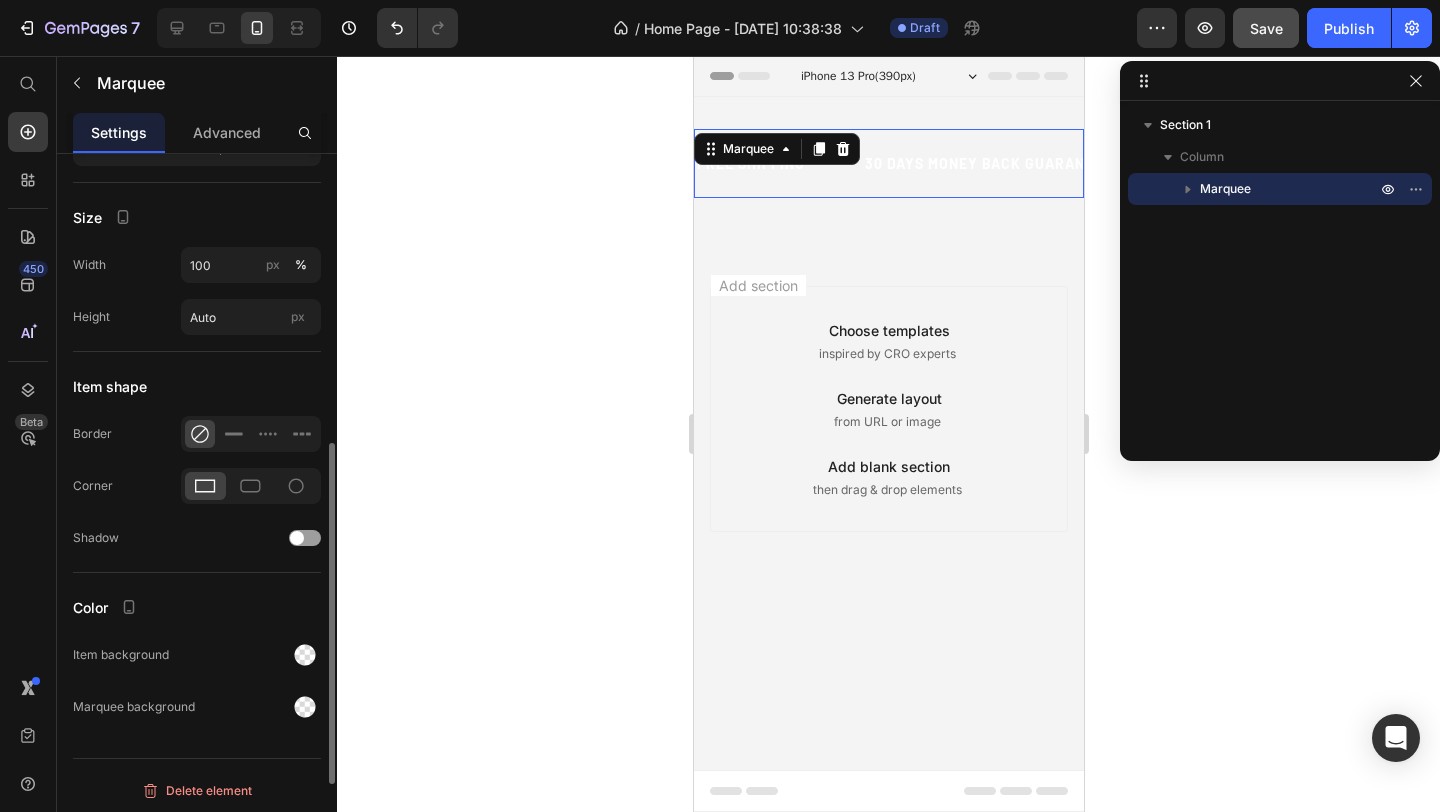 scroll, scrollTop: 782, scrollLeft: 0, axis: vertical 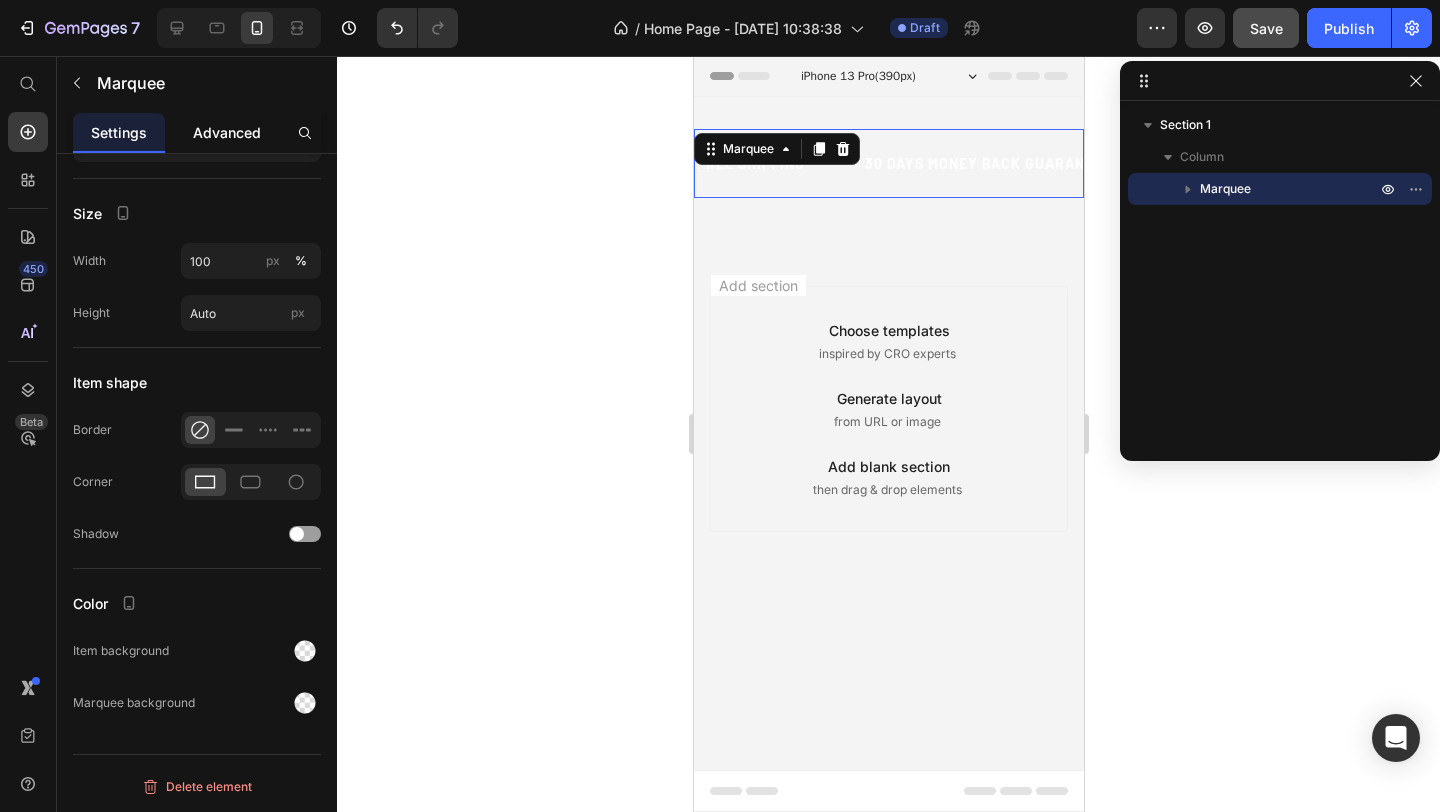 click on "Advanced" at bounding box center [227, 132] 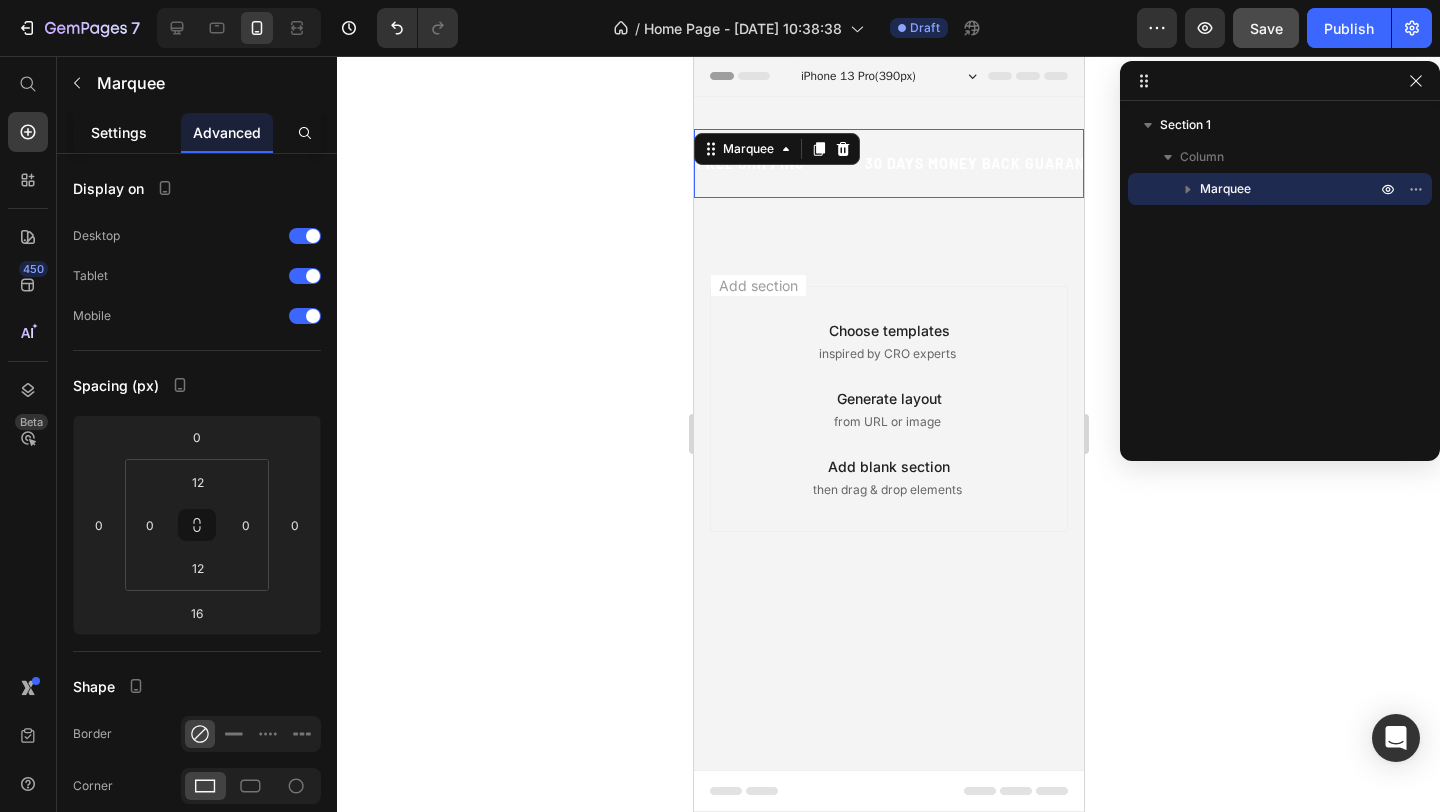 click on "Settings" at bounding box center [119, 132] 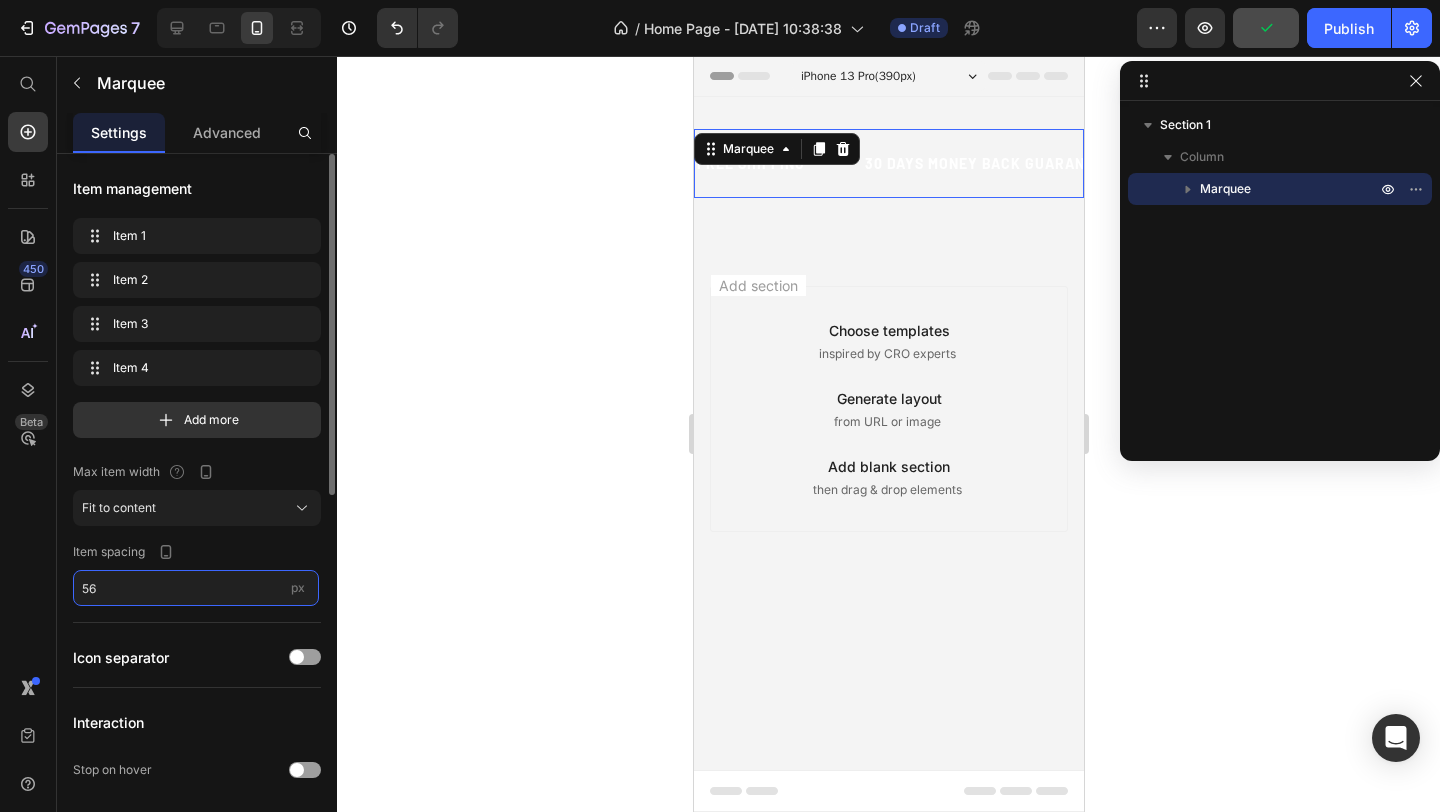 click on "56" at bounding box center [196, 588] 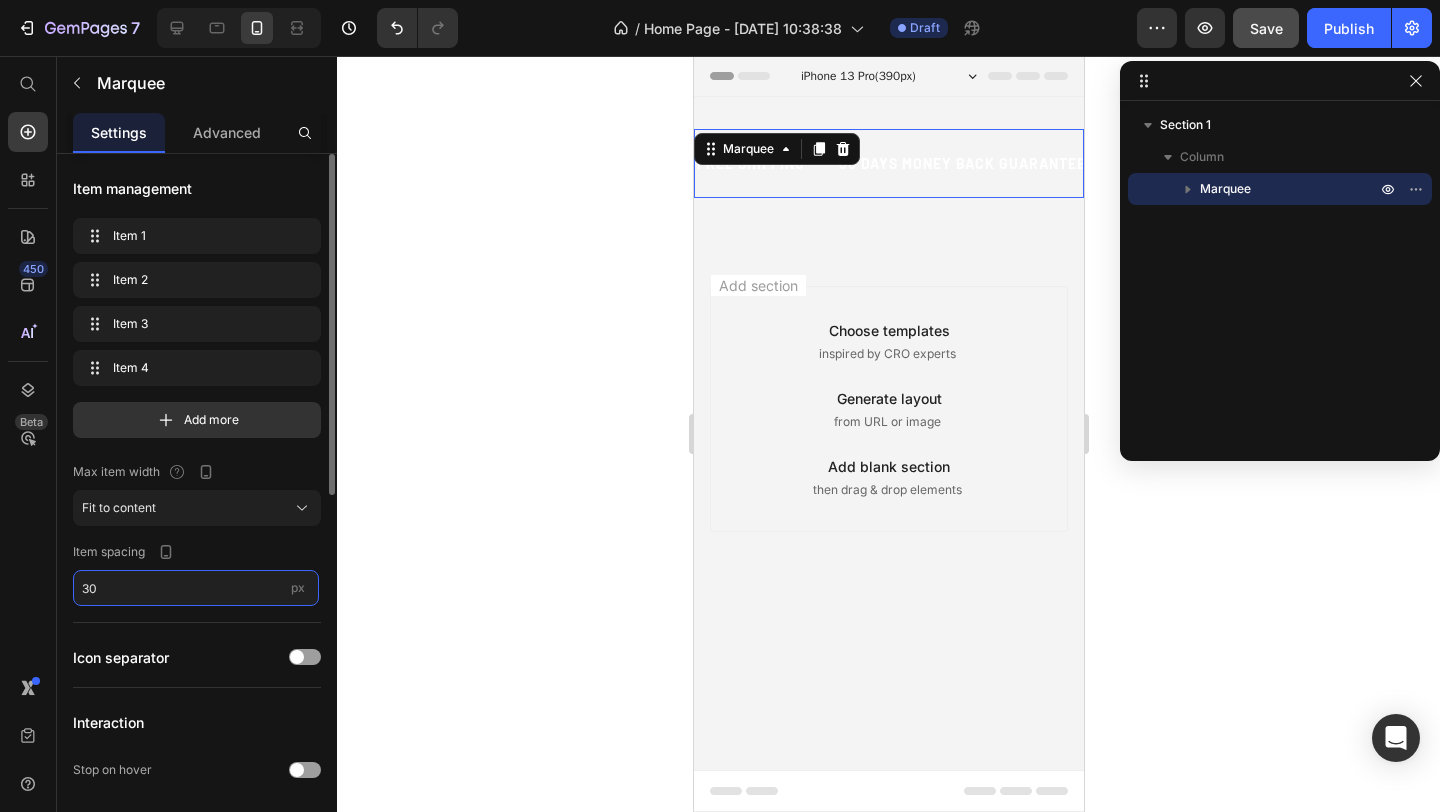 type on "30" 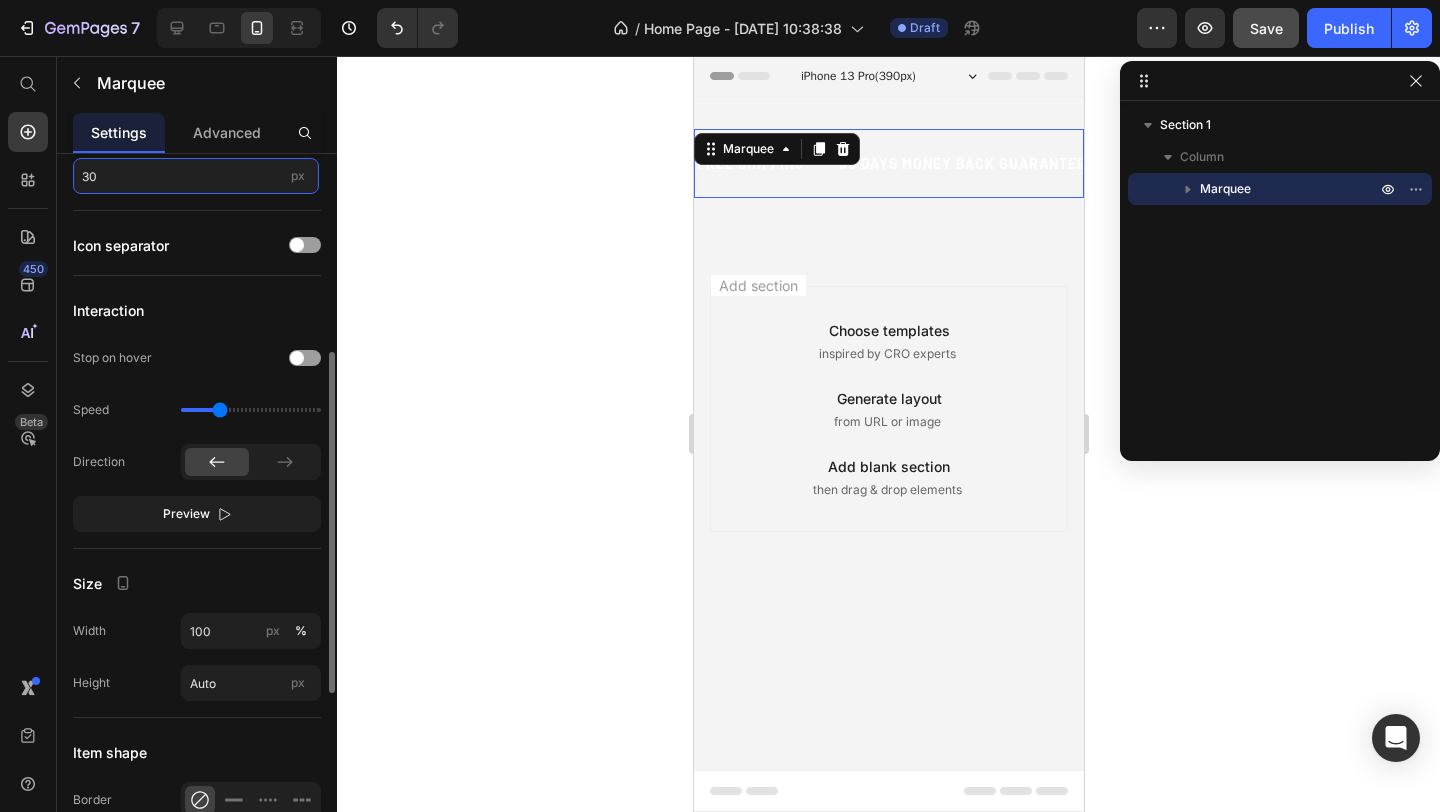 scroll, scrollTop: 413, scrollLeft: 0, axis: vertical 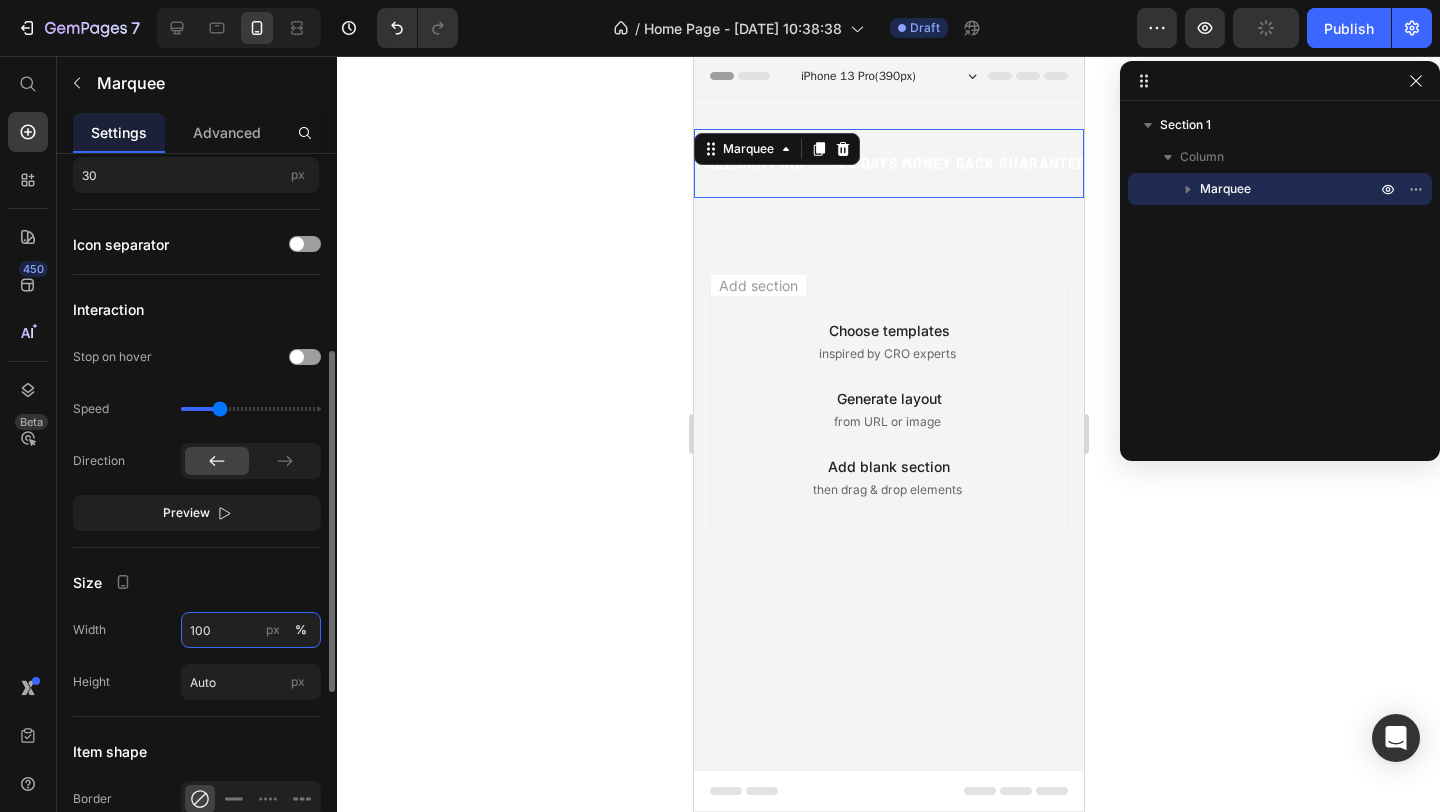 click on "100" at bounding box center [251, 630] 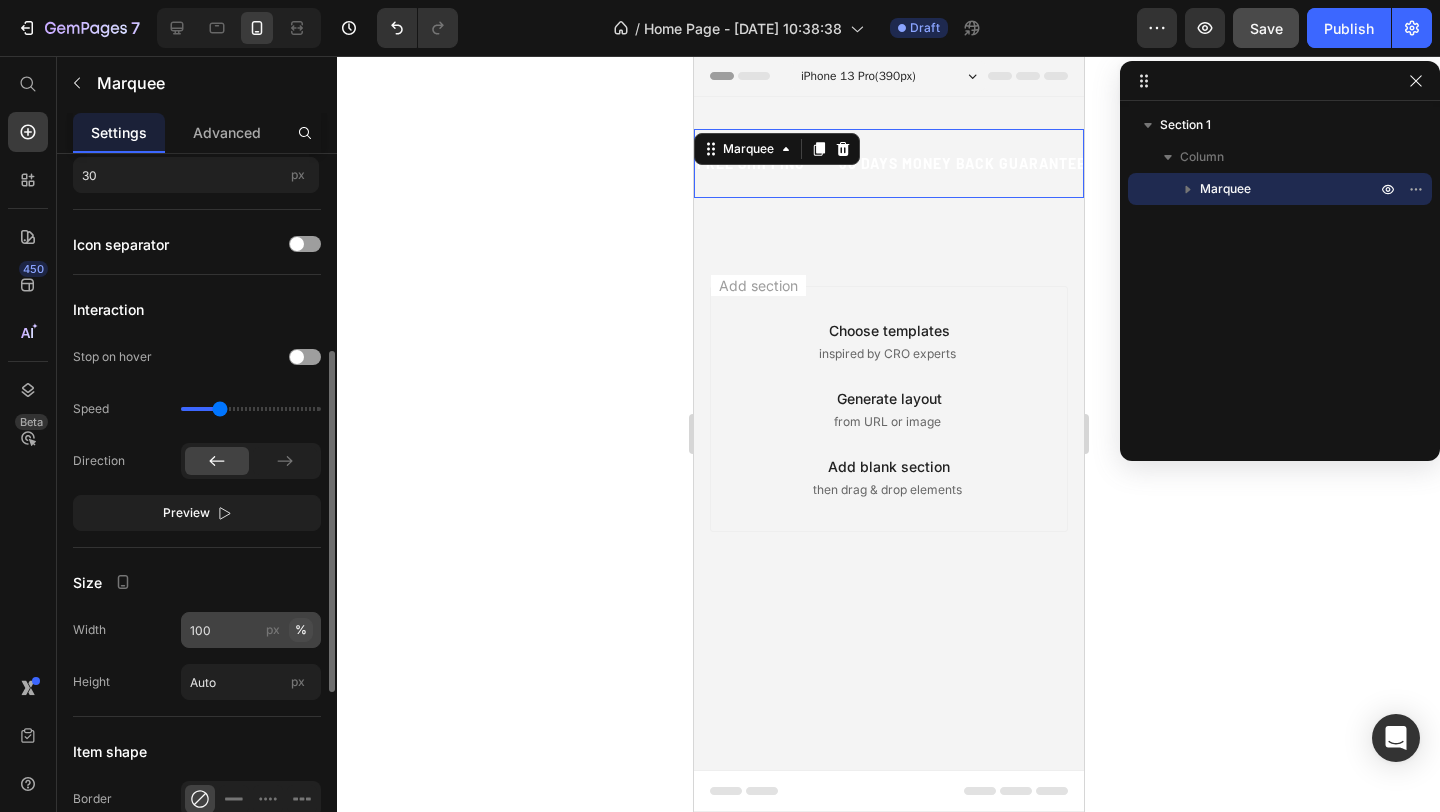 click on "%" at bounding box center [301, 630] 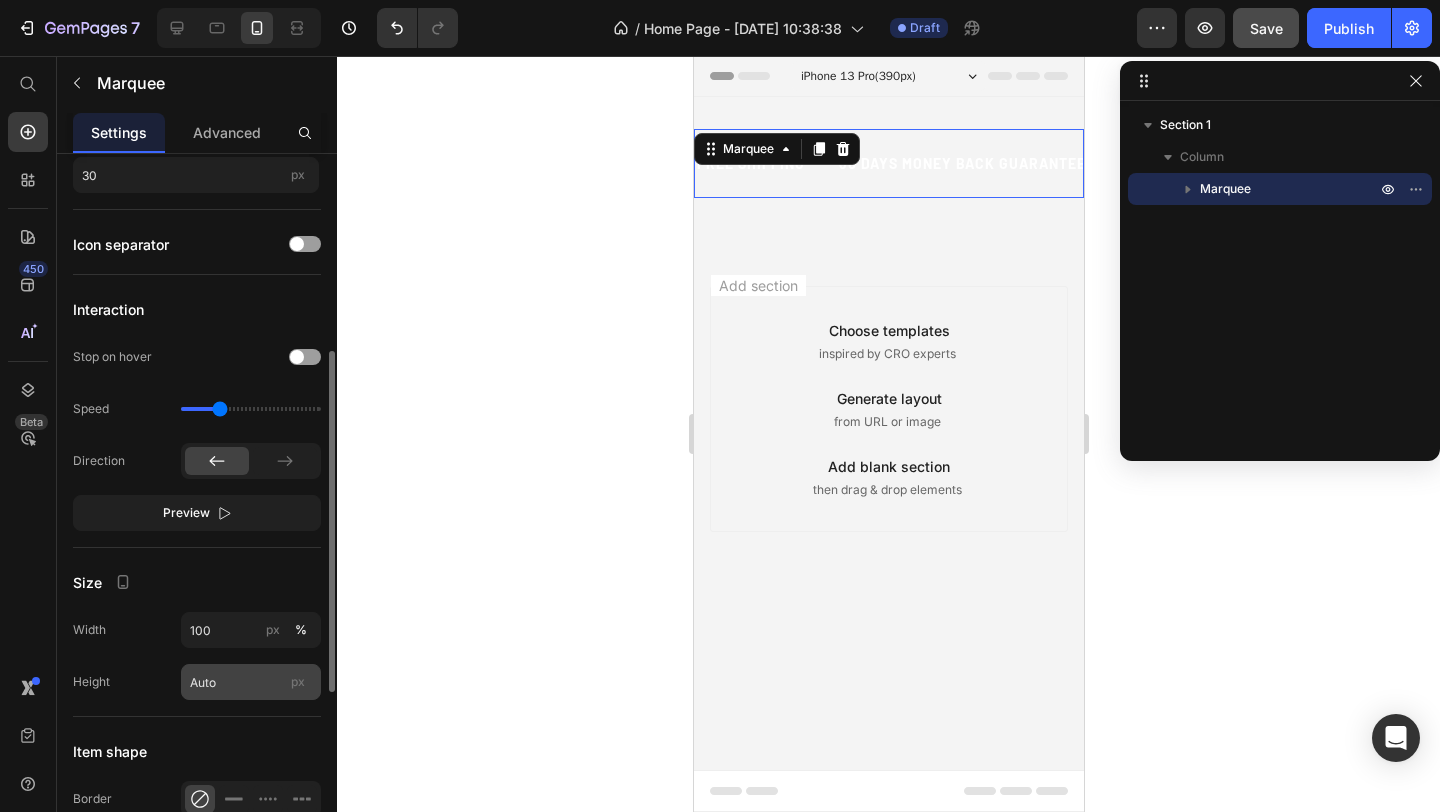 click on "px" at bounding box center [298, 682] 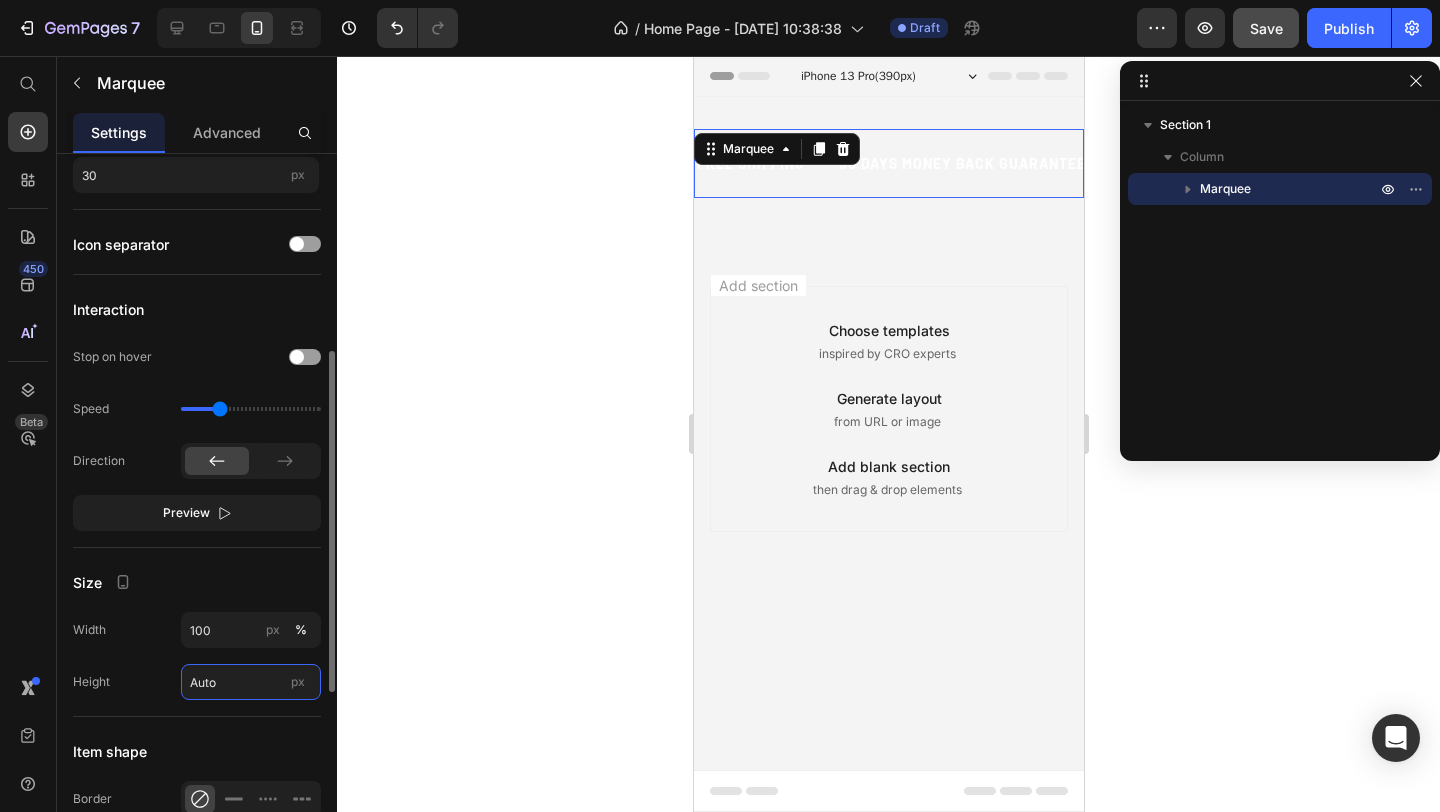click on "Auto" at bounding box center [251, 682] 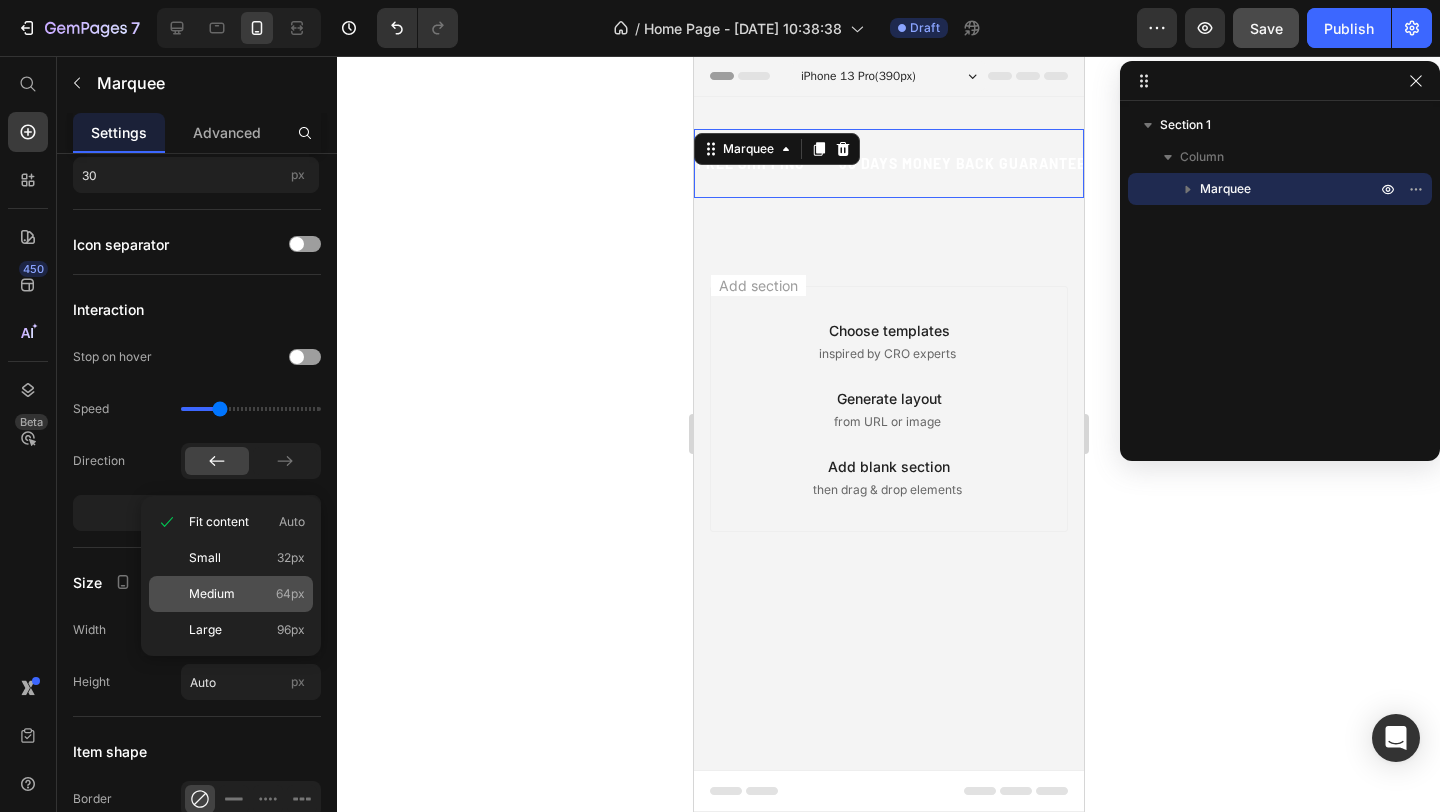 click on "Medium 64px" 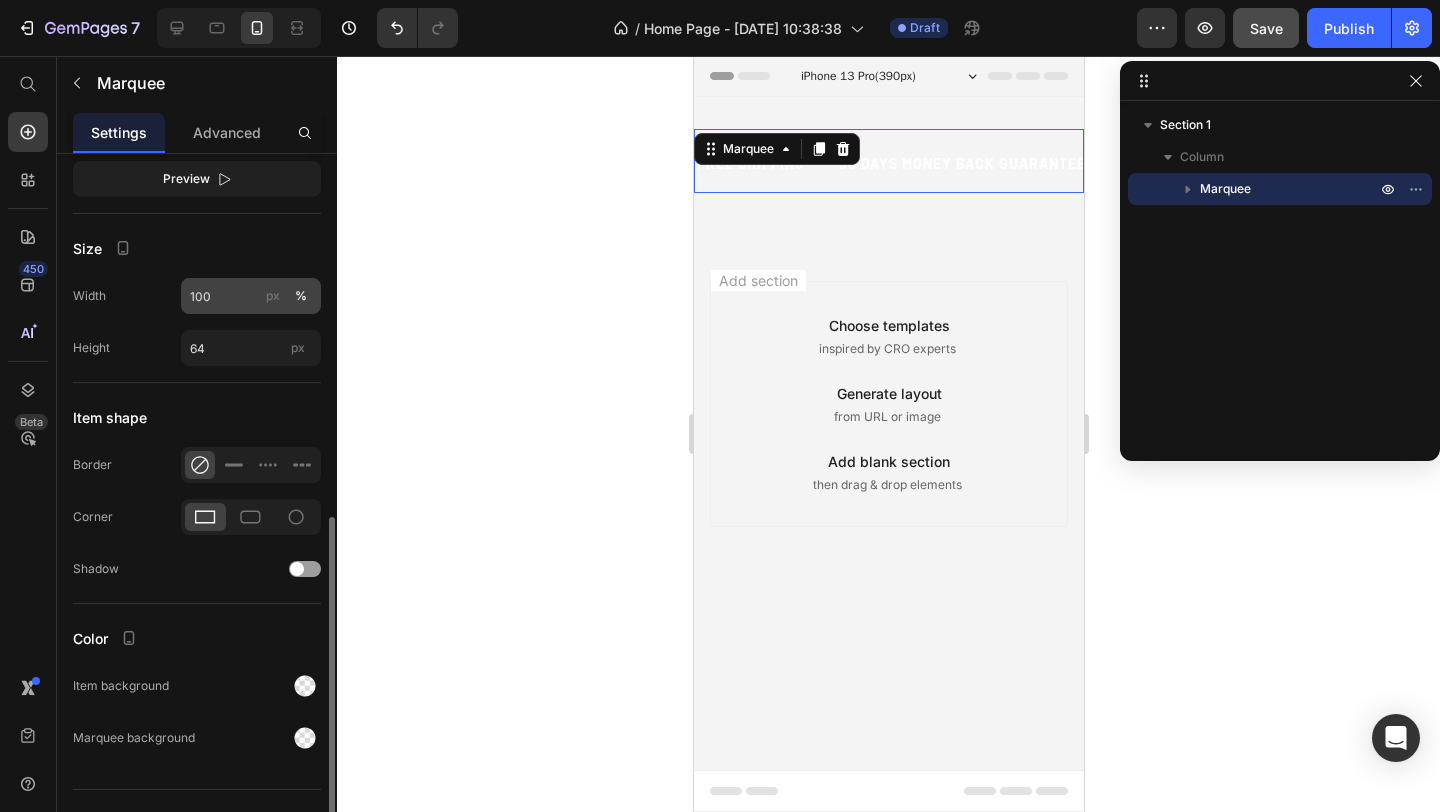 scroll, scrollTop: 782, scrollLeft: 0, axis: vertical 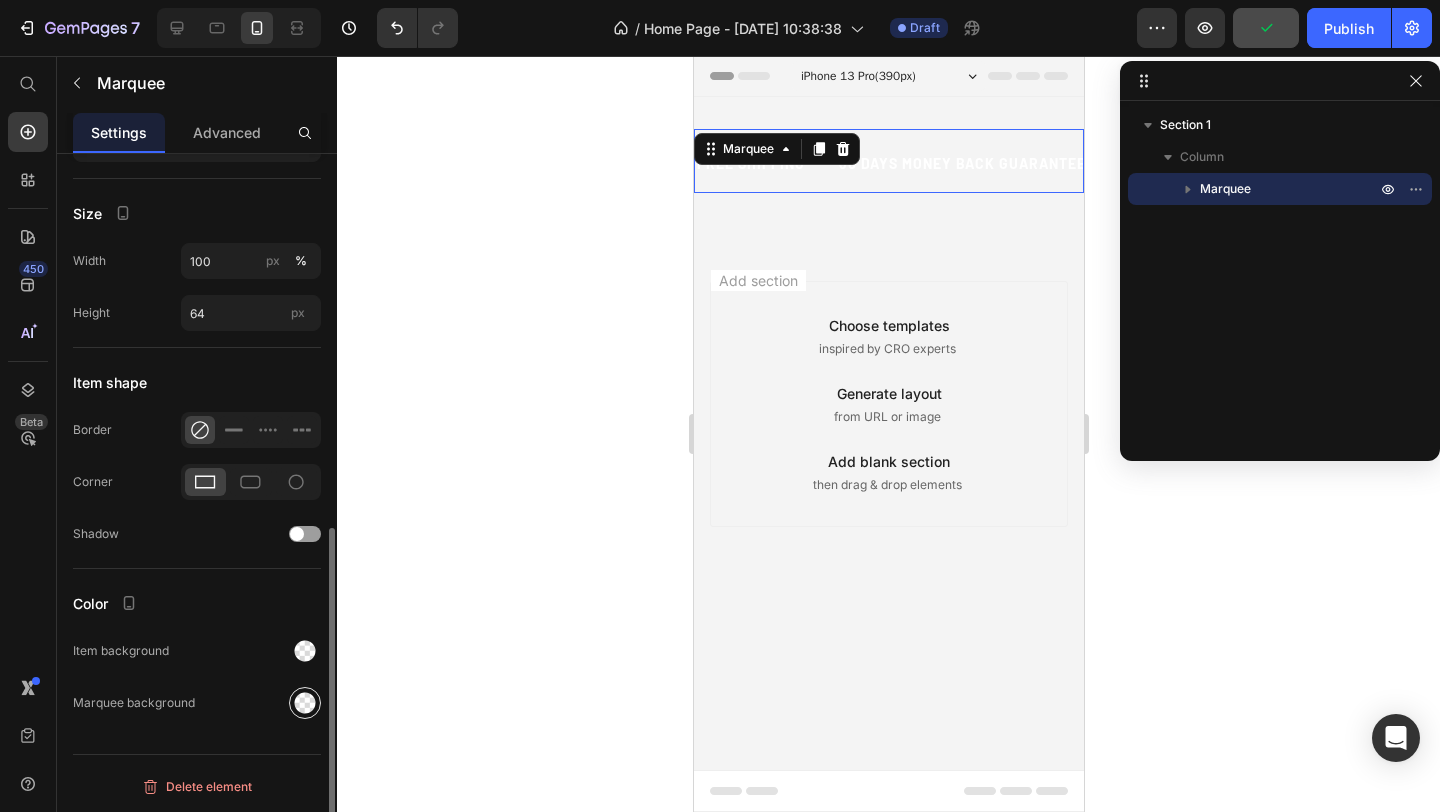 click at bounding box center [305, 703] 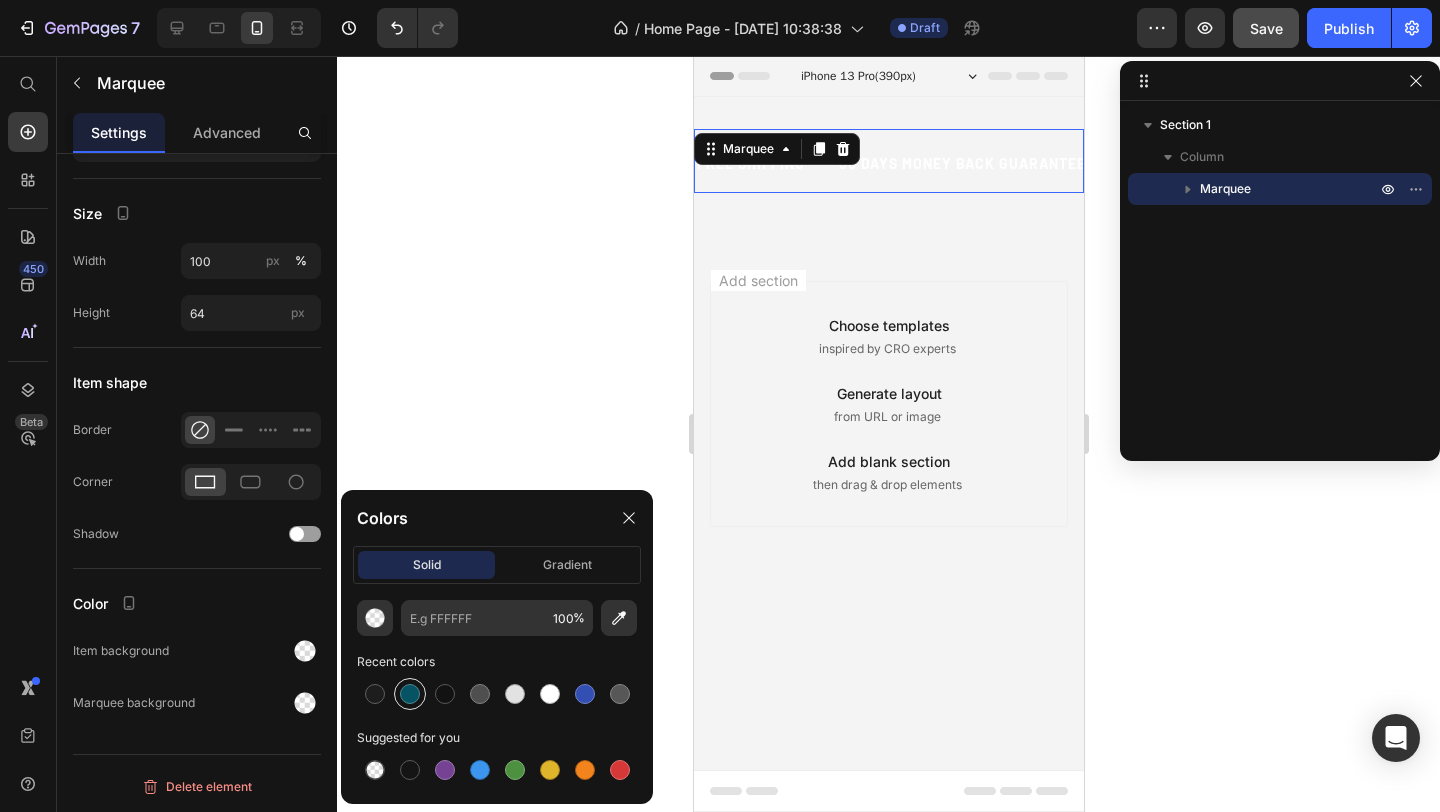 click at bounding box center [410, 694] 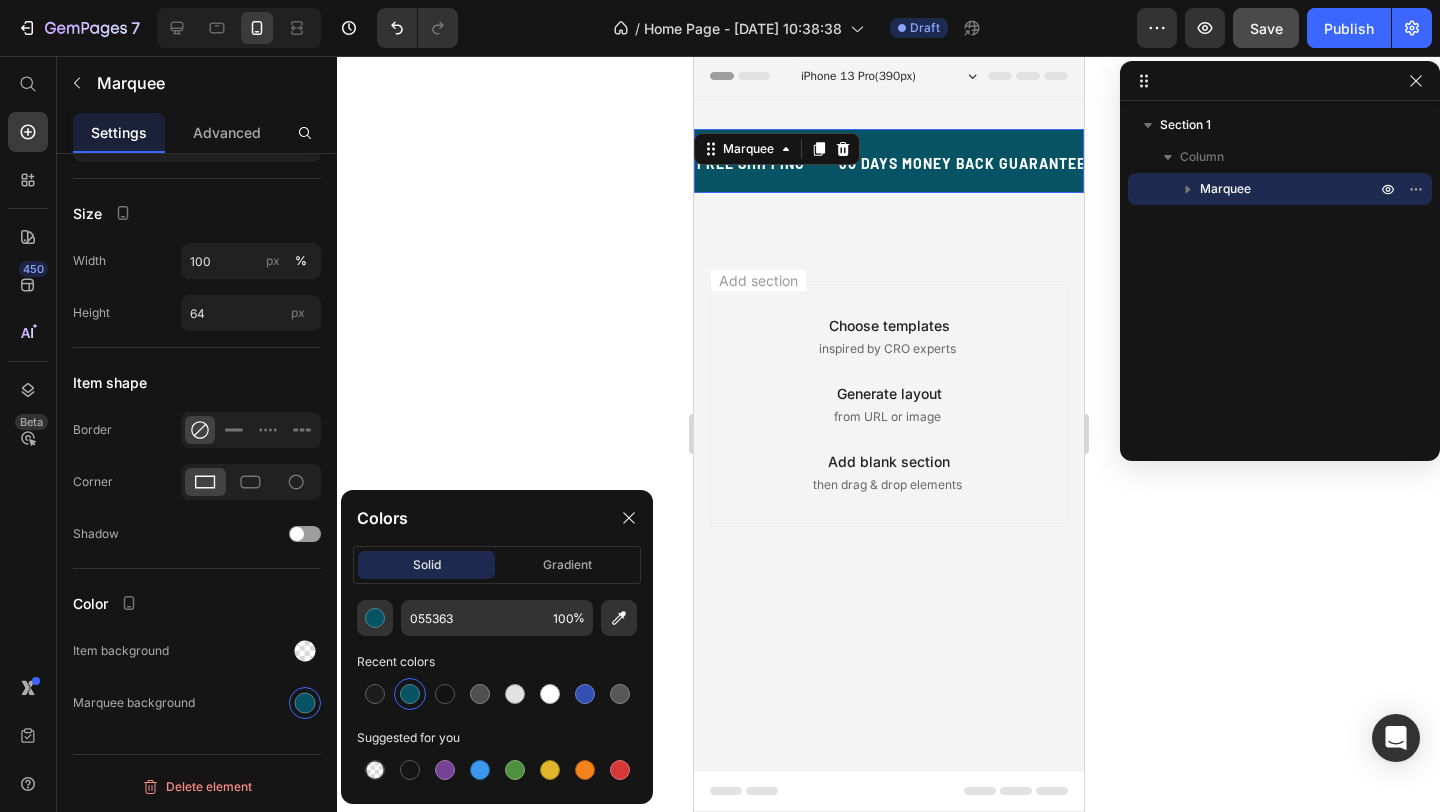 click 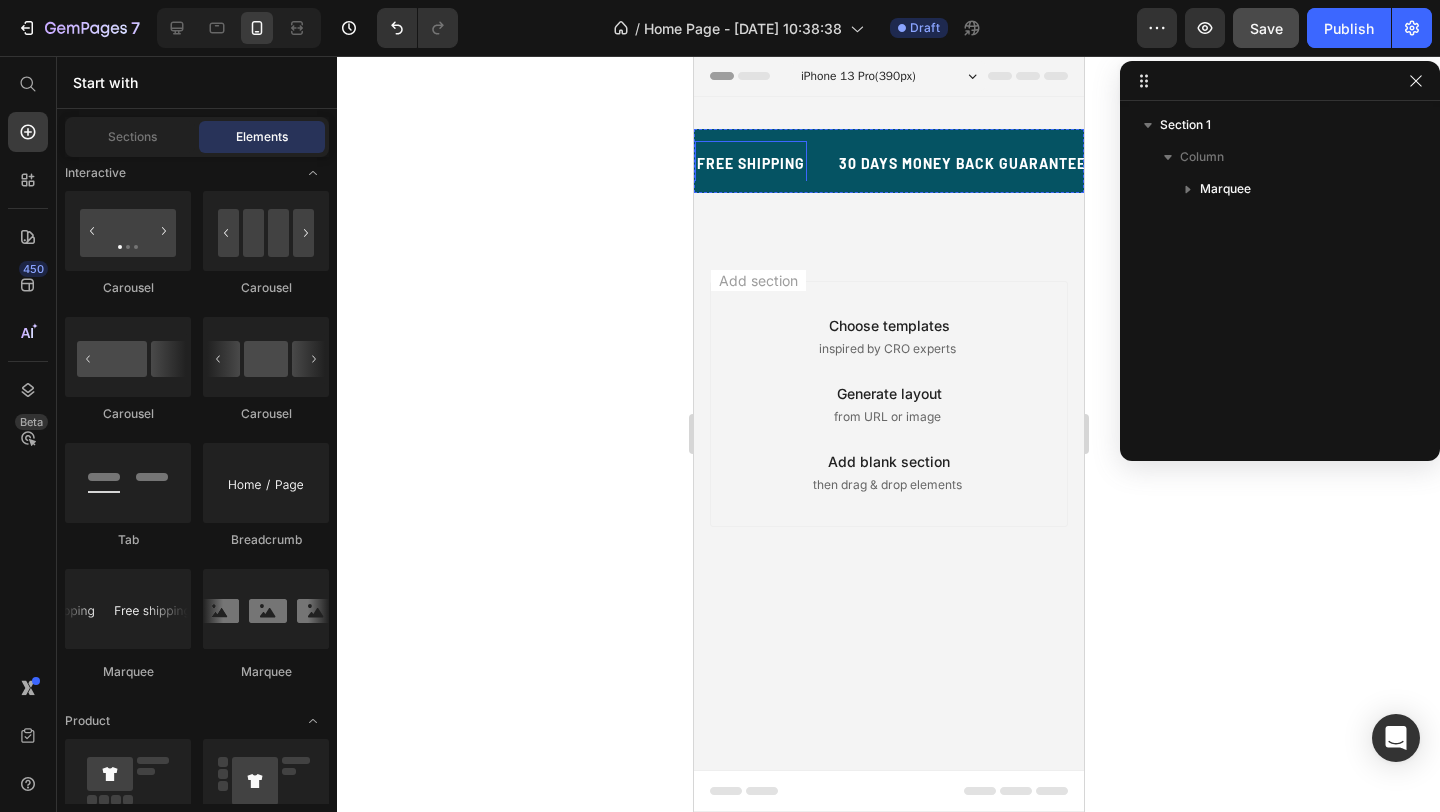 click on "FREE SHIPPING" at bounding box center (750, 163) 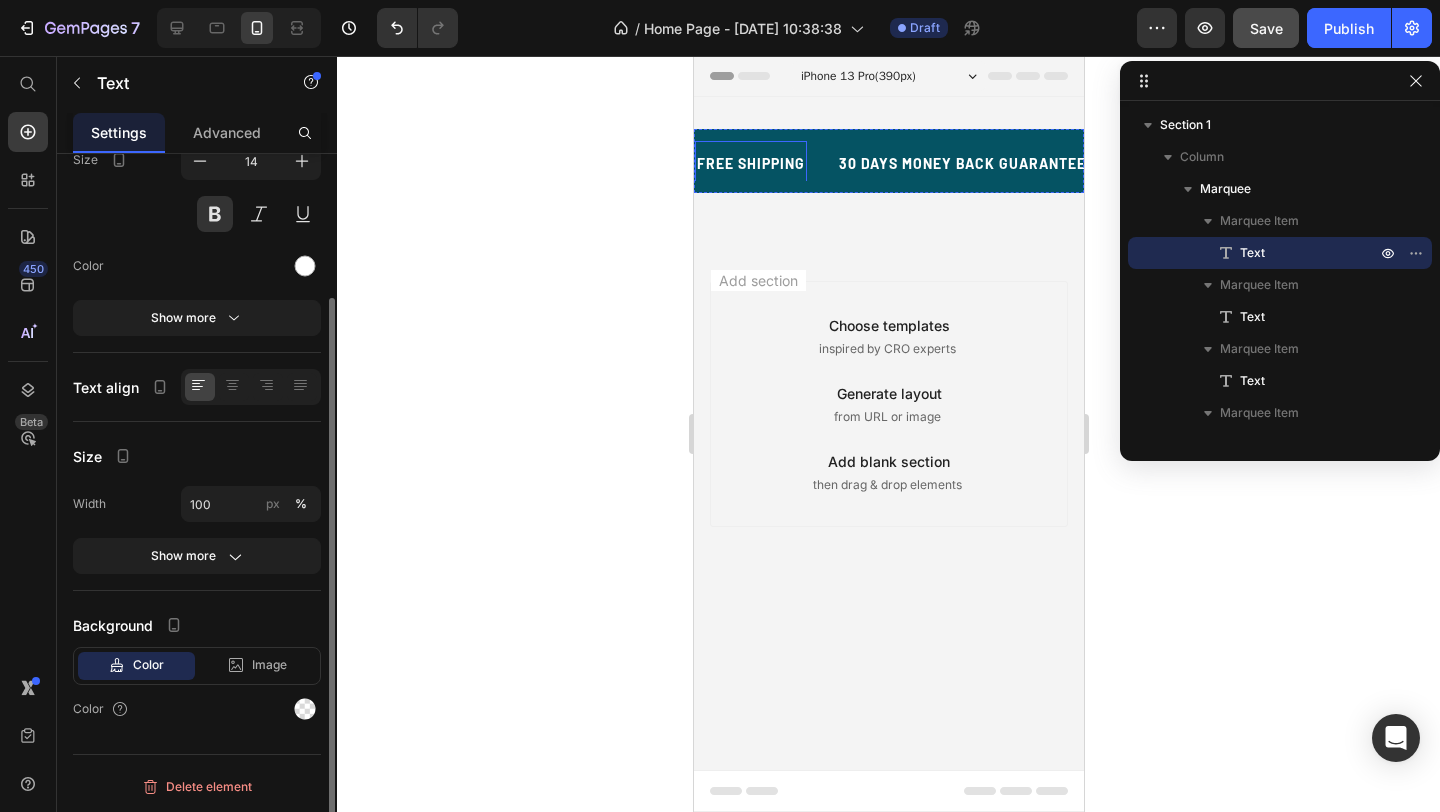 scroll, scrollTop: 0, scrollLeft: 0, axis: both 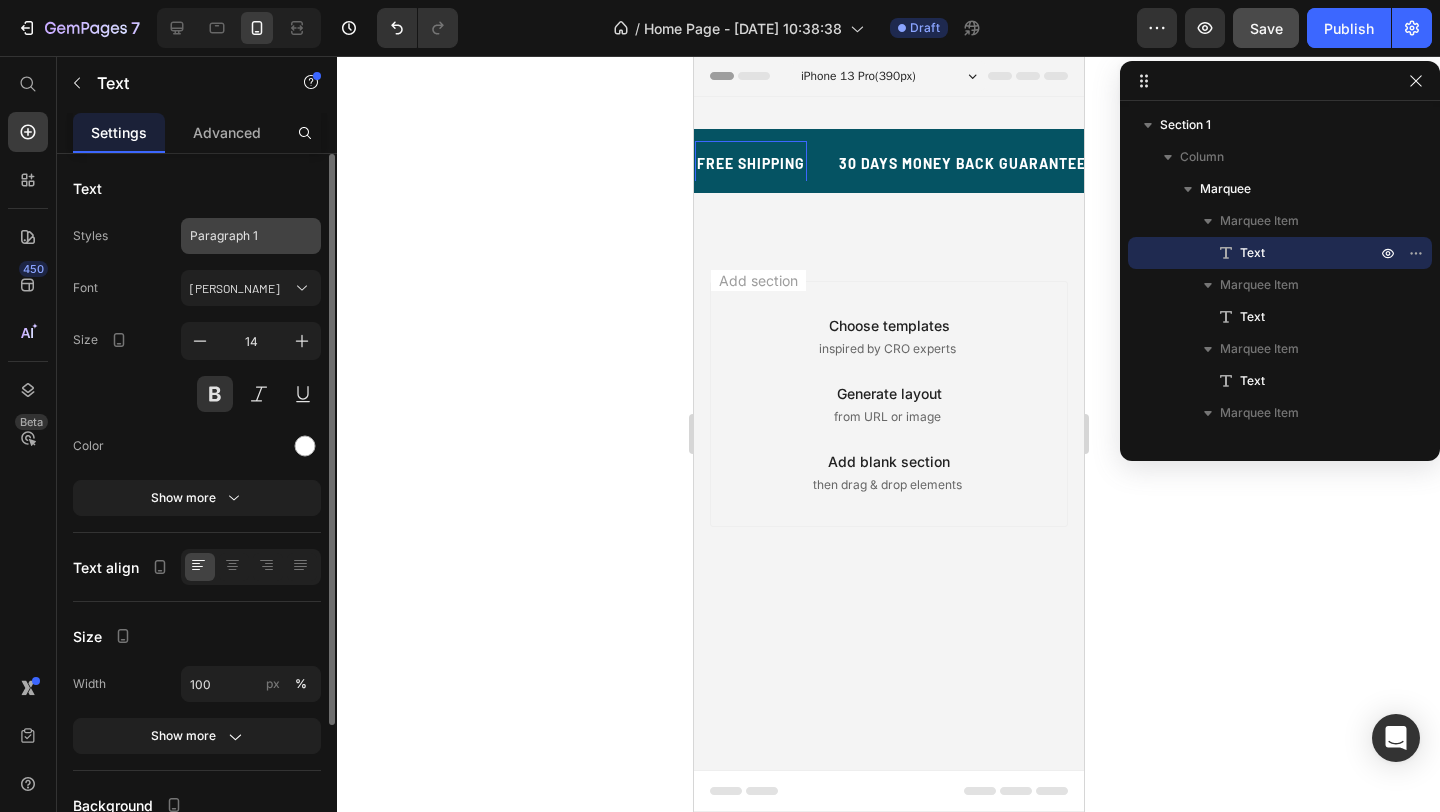 click on "Paragraph 1" at bounding box center (251, 236) 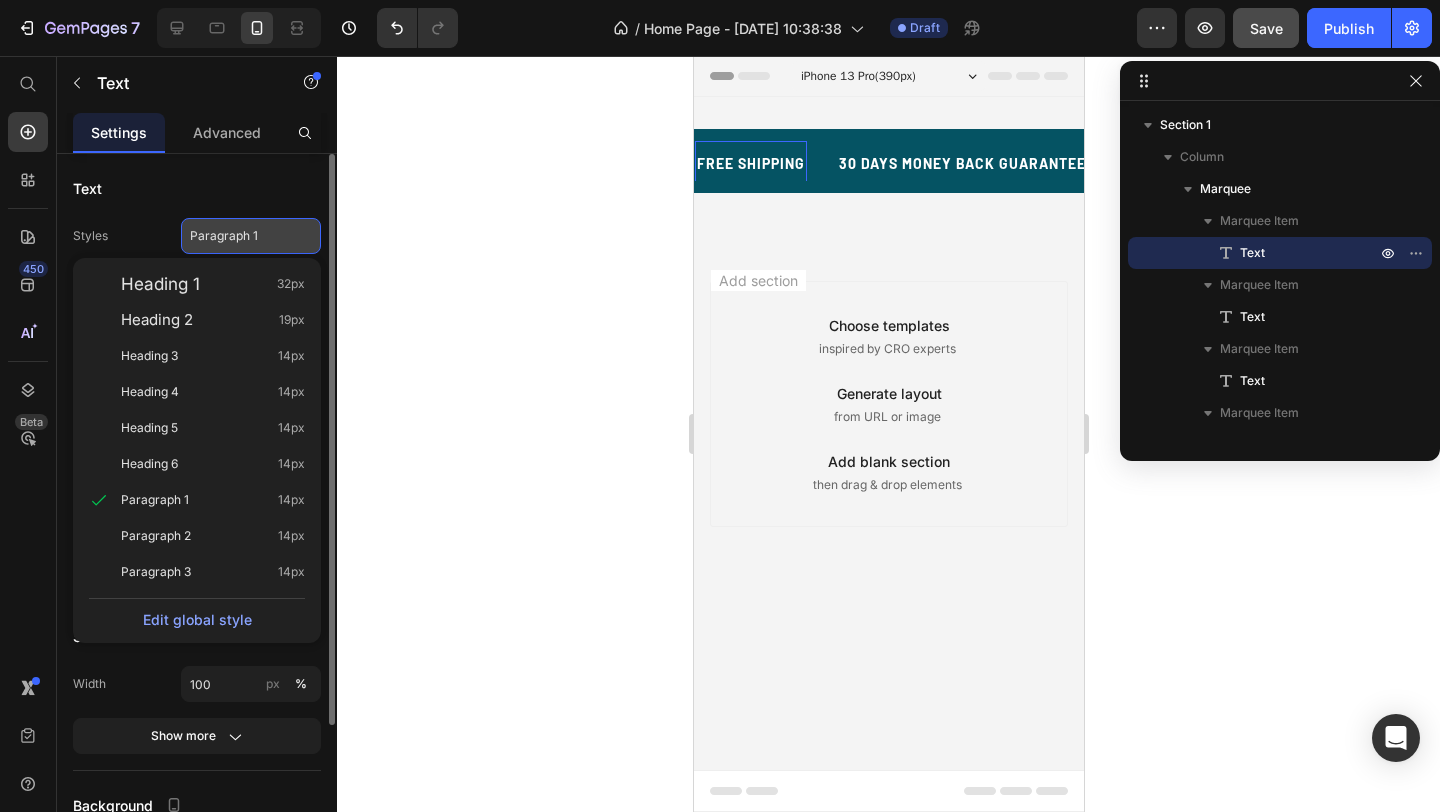 click on "Paragraph 1" at bounding box center (251, 236) 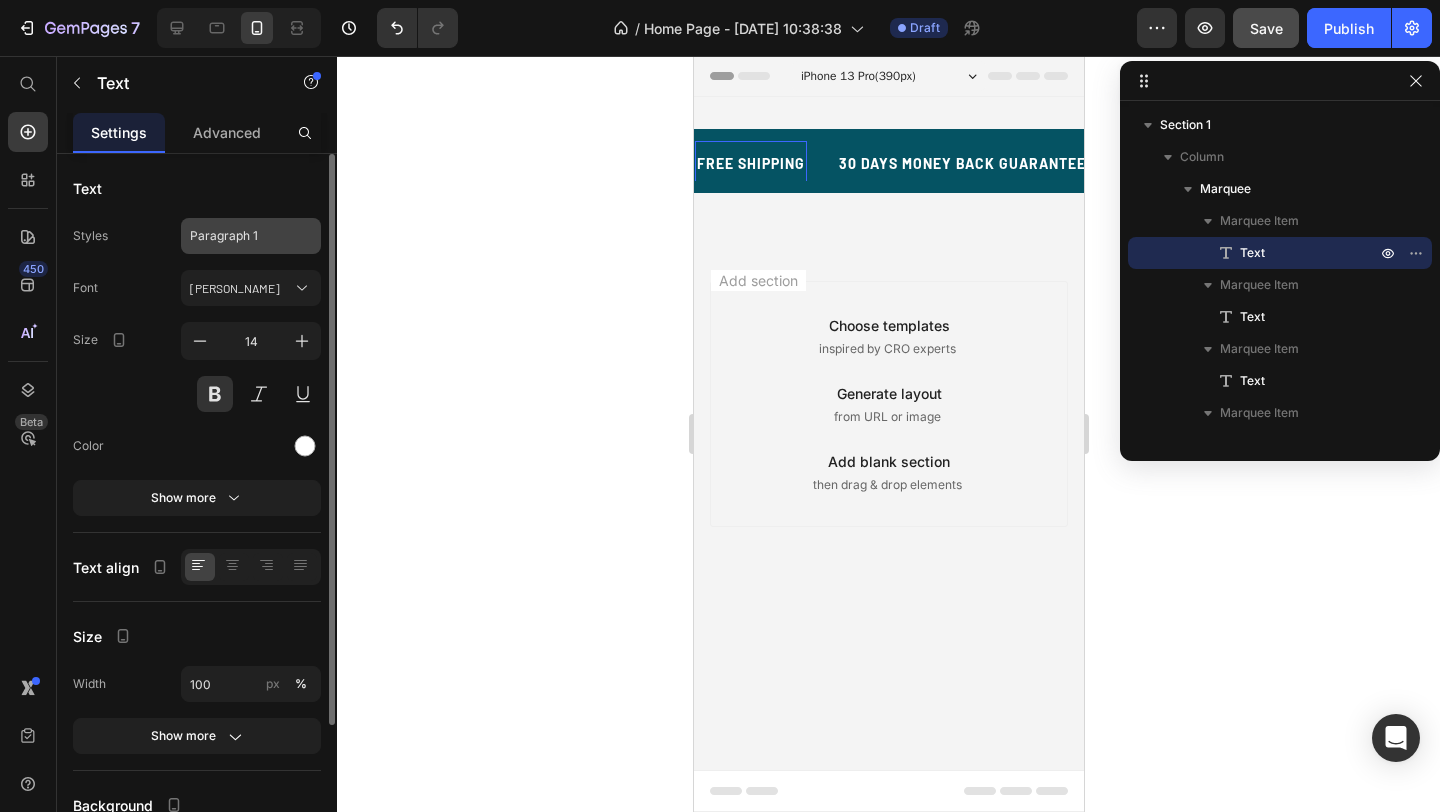 click on "Paragraph 1" at bounding box center (251, 236) 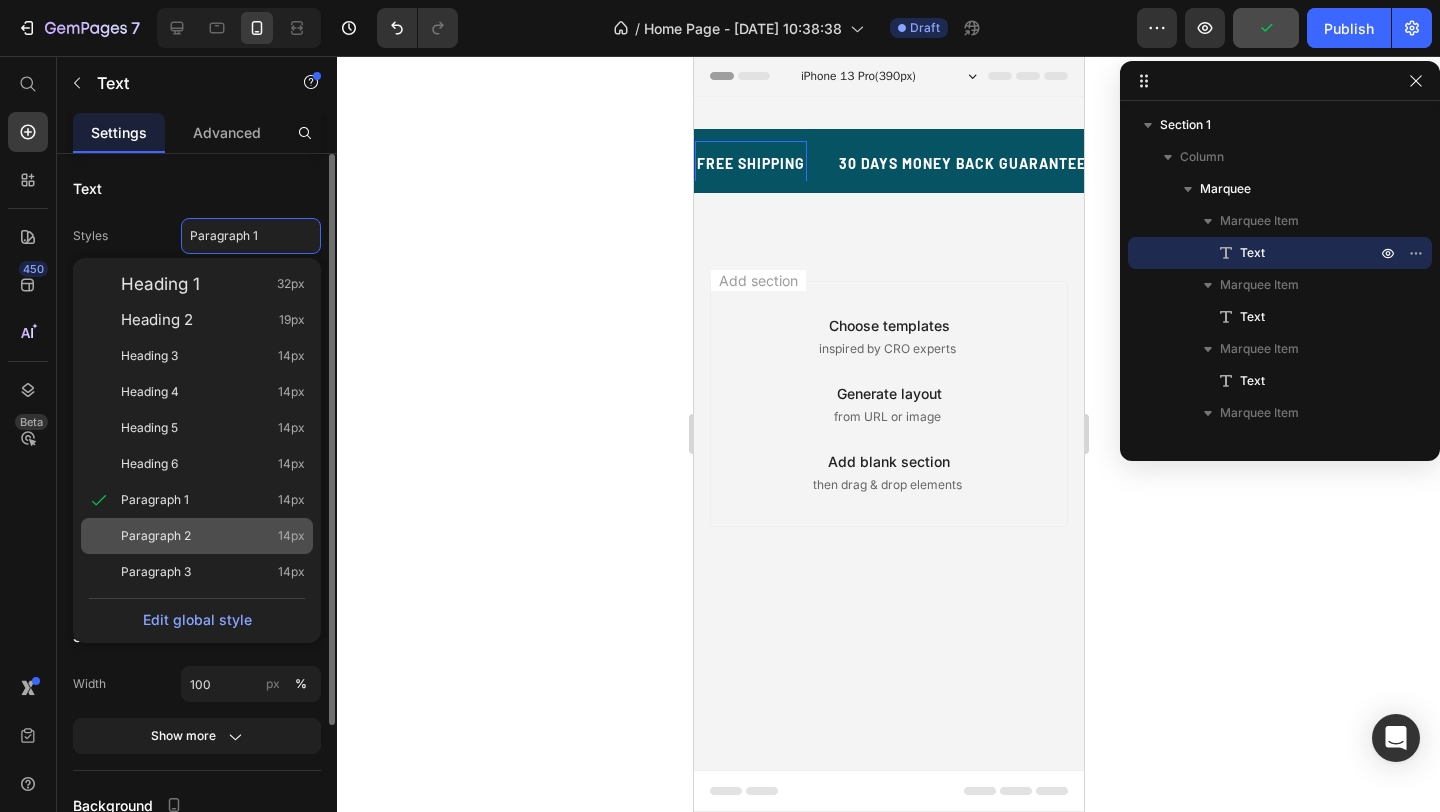 click on "Paragraph 2 14px" at bounding box center (213, 536) 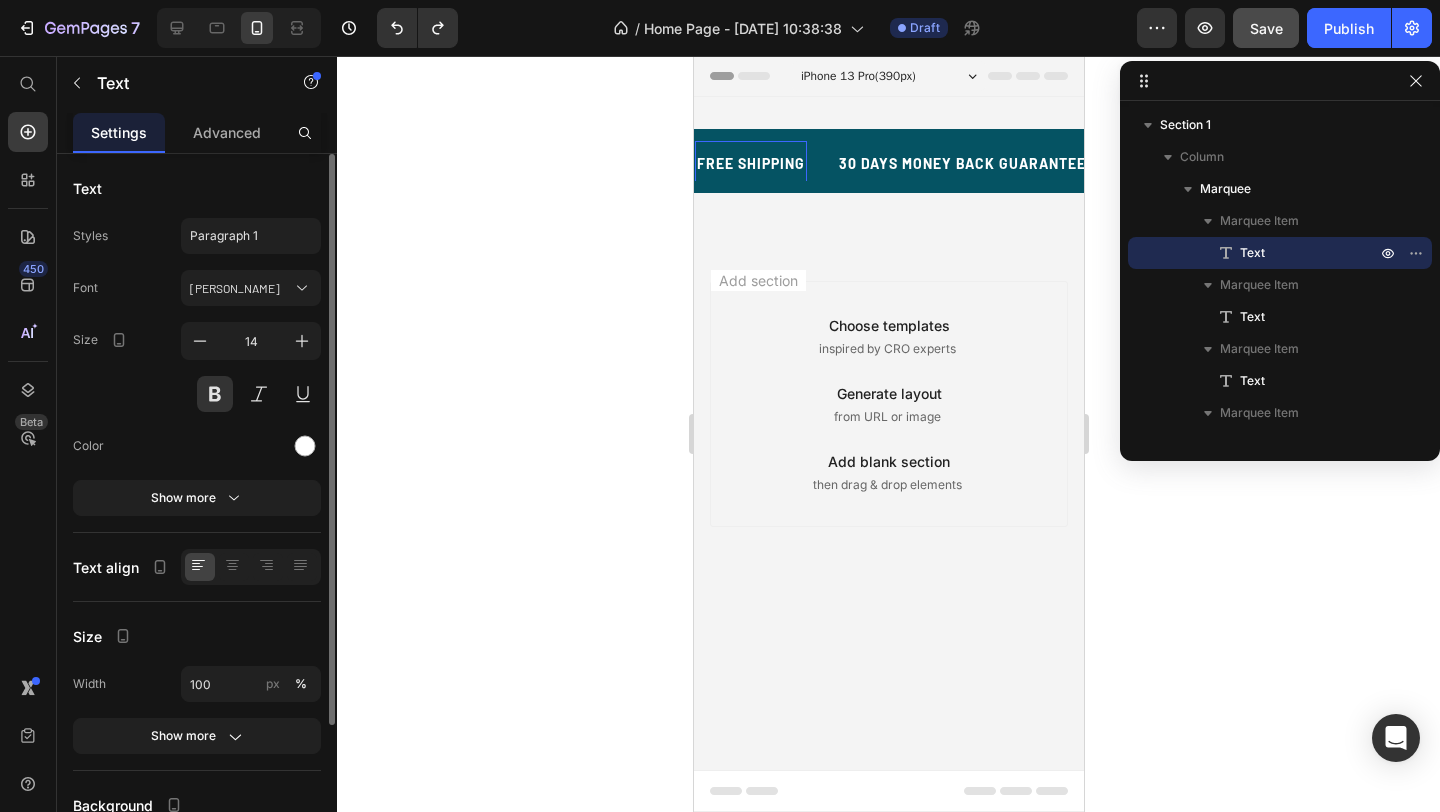 click 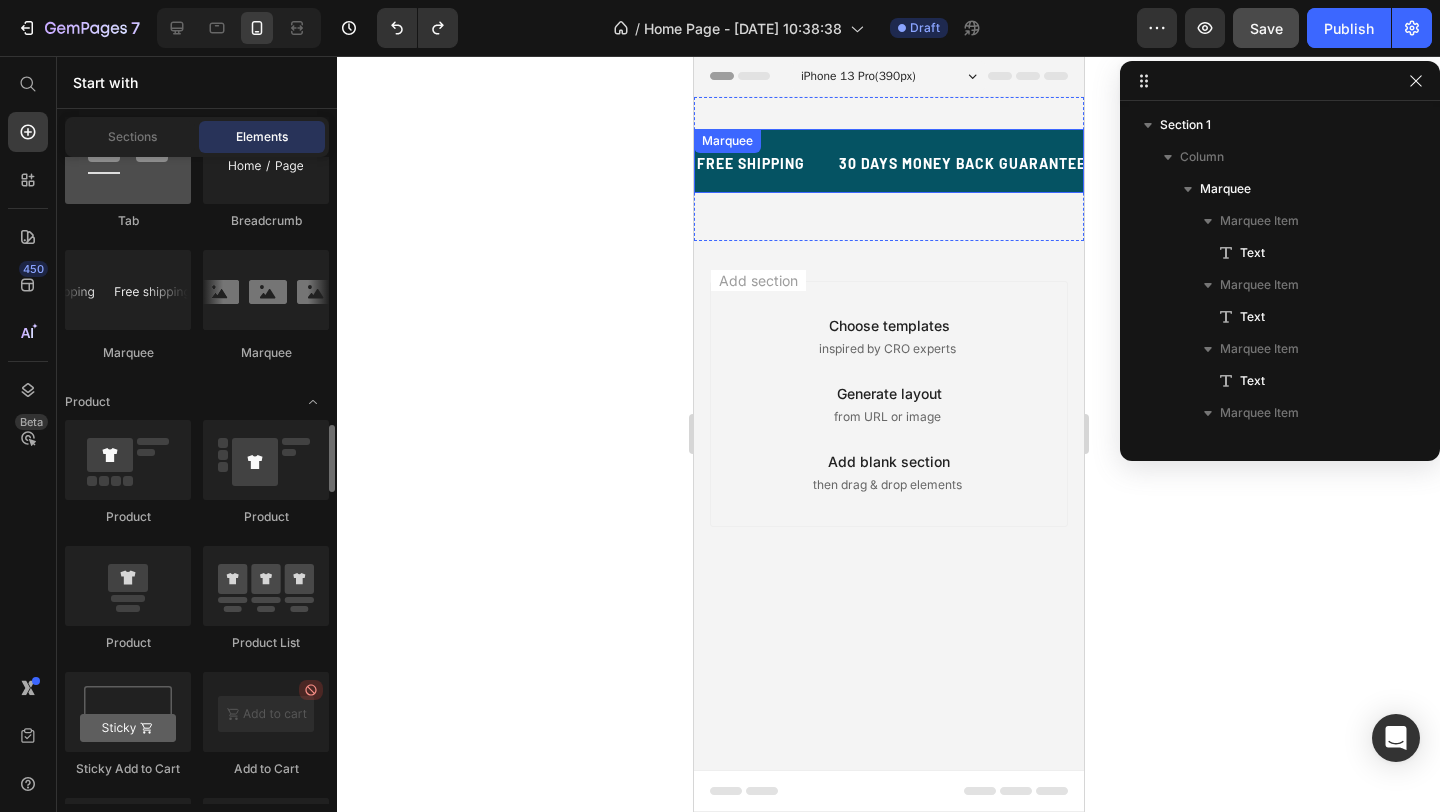 scroll, scrollTop: 2497, scrollLeft: 0, axis: vertical 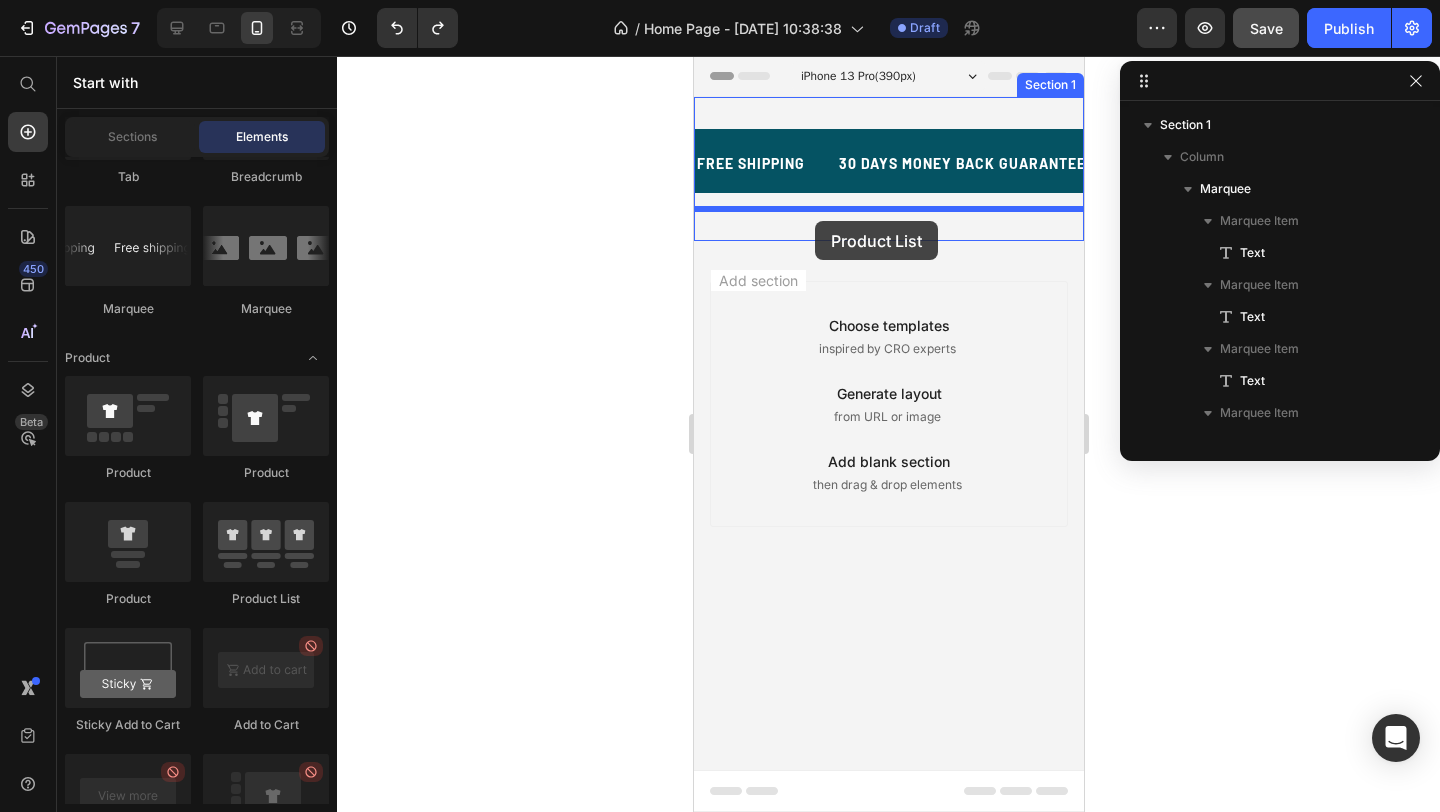 drag, startPoint x: 935, startPoint y: 608, endPoint x: 813, endPoint y: 219, distance: 407.68246 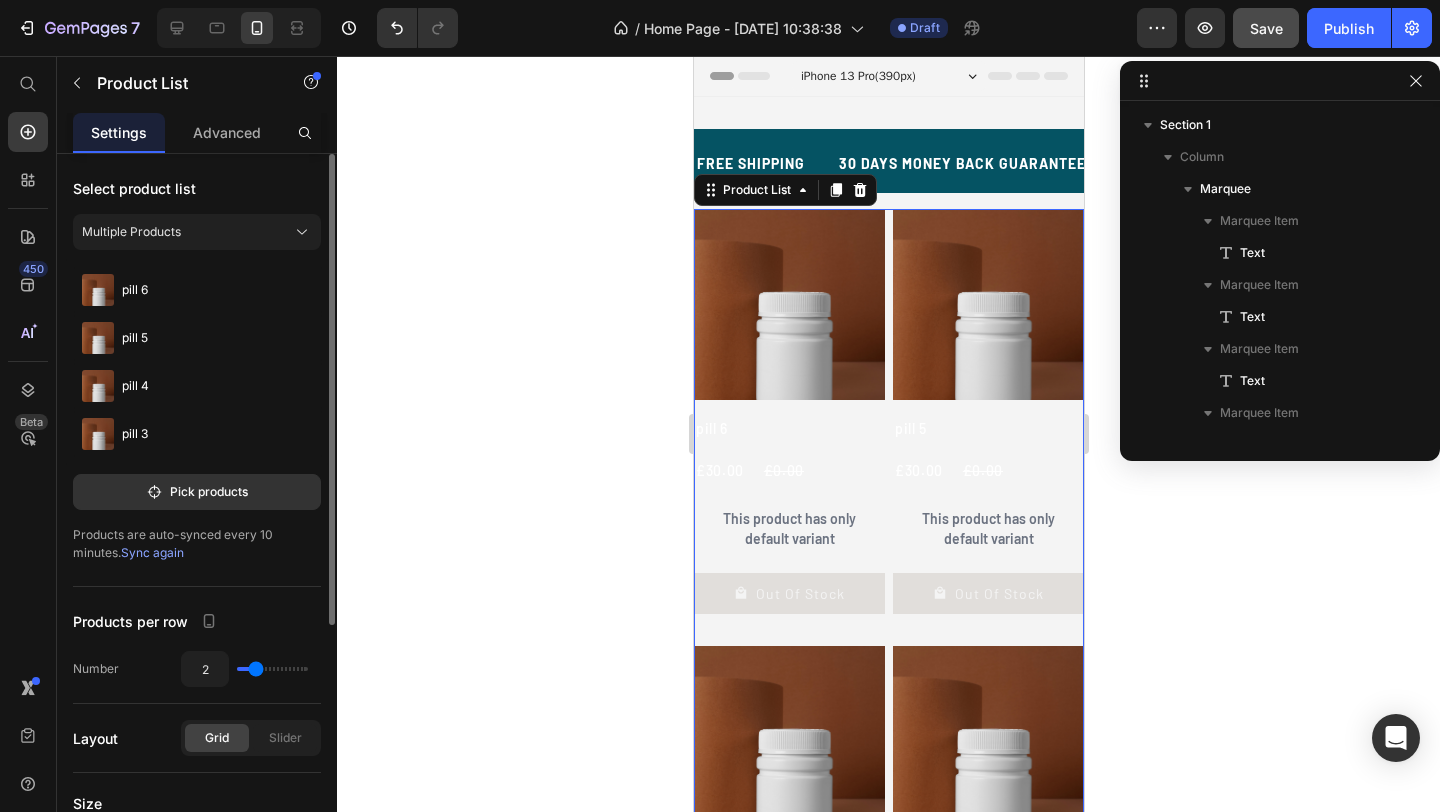 type on "3" 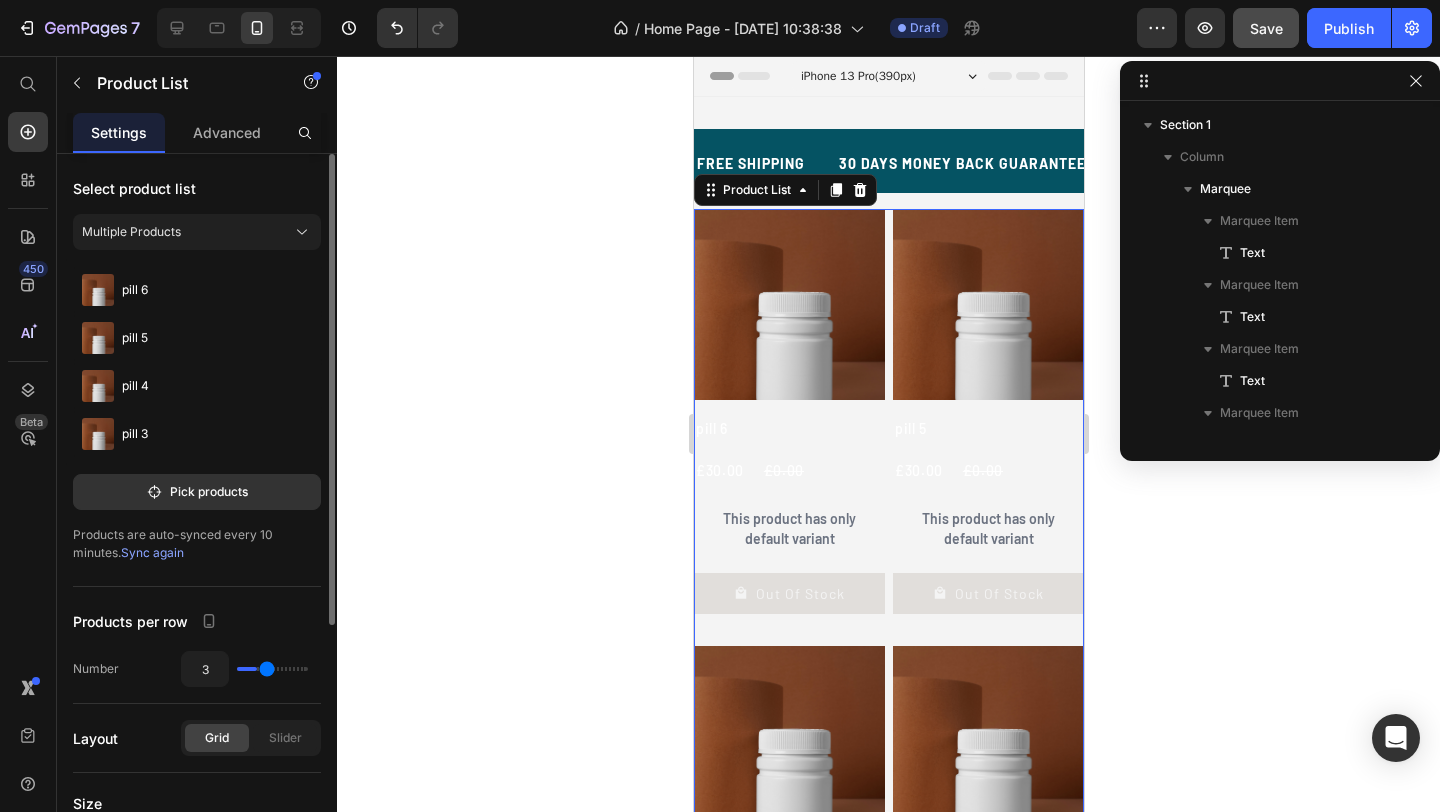type on "4" 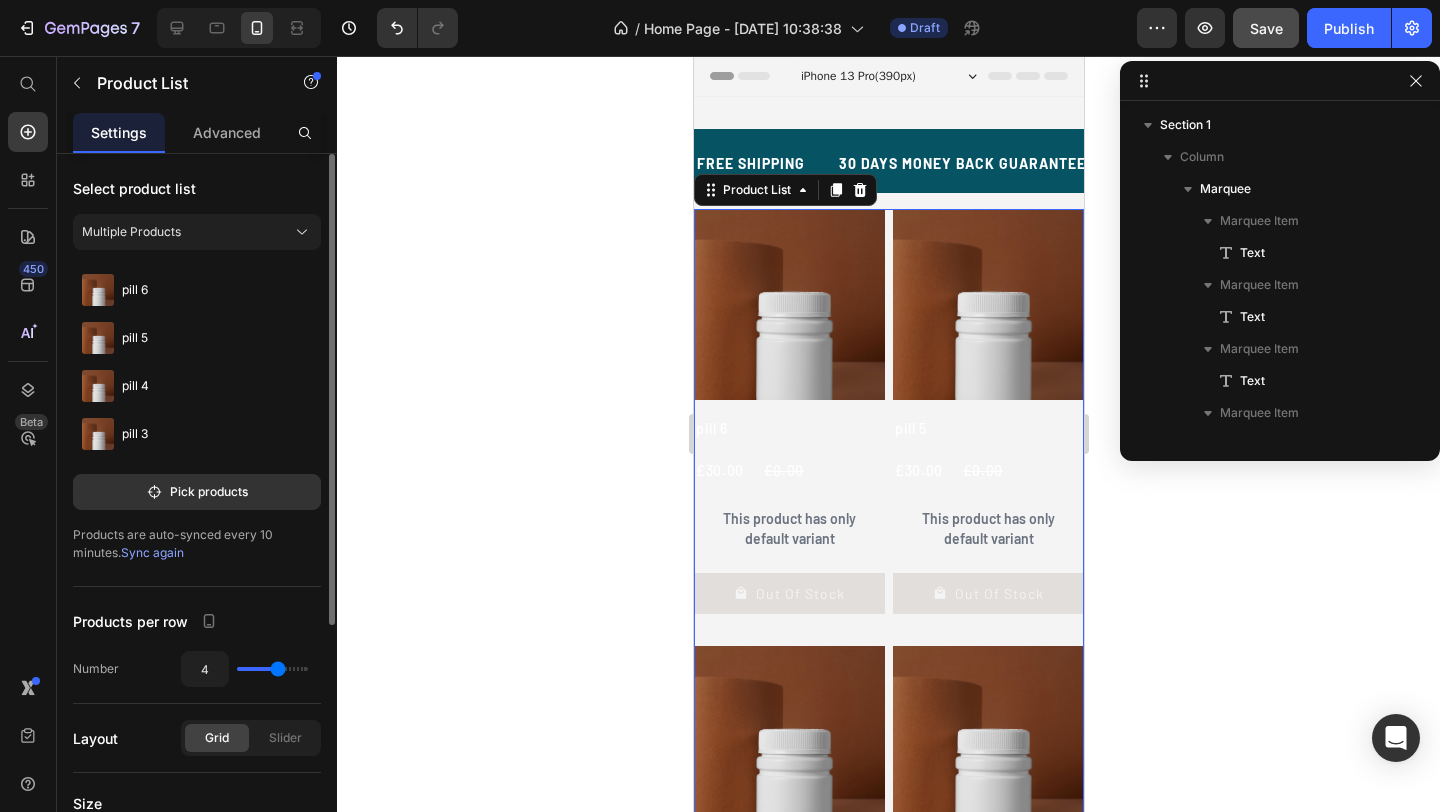 type on "5" 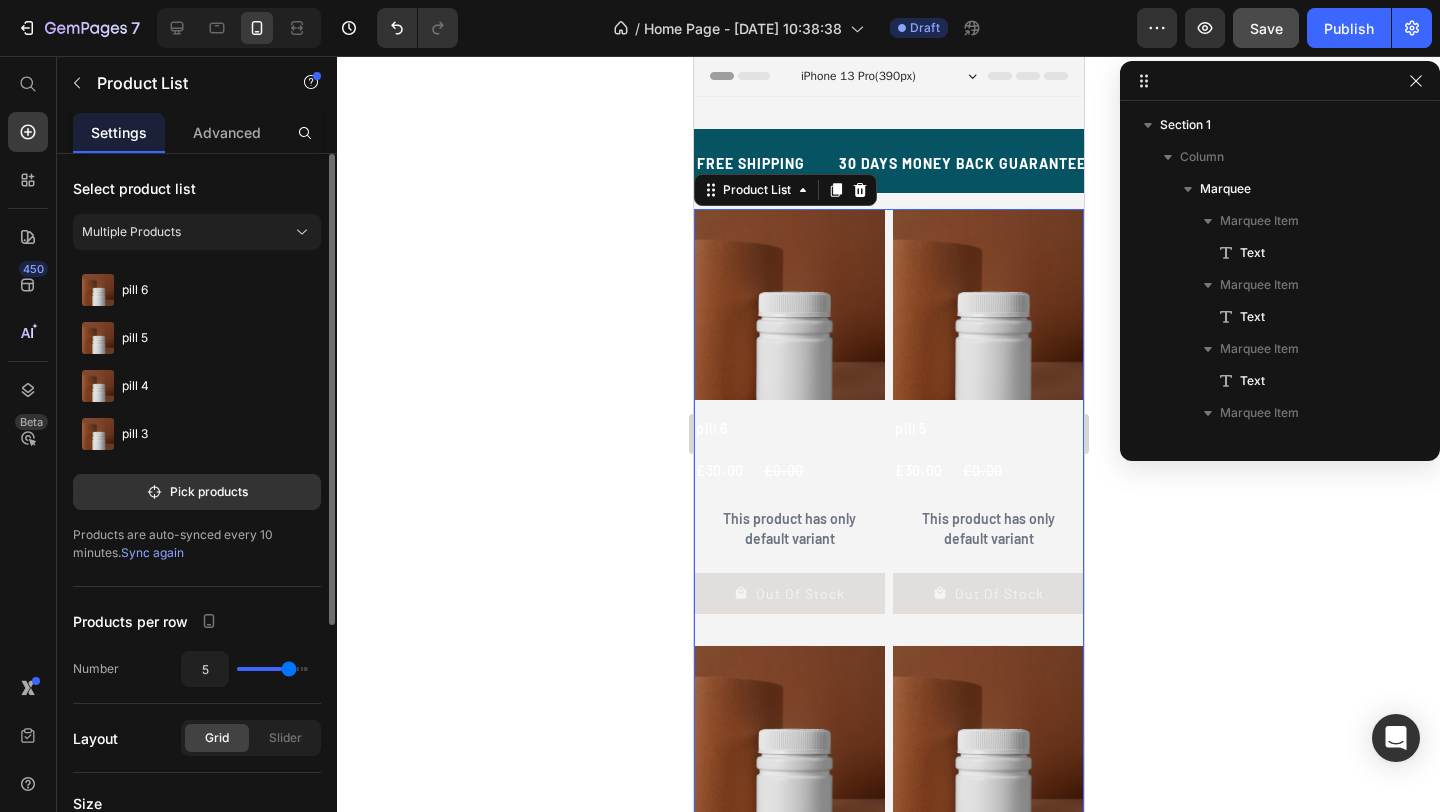 type on "6" 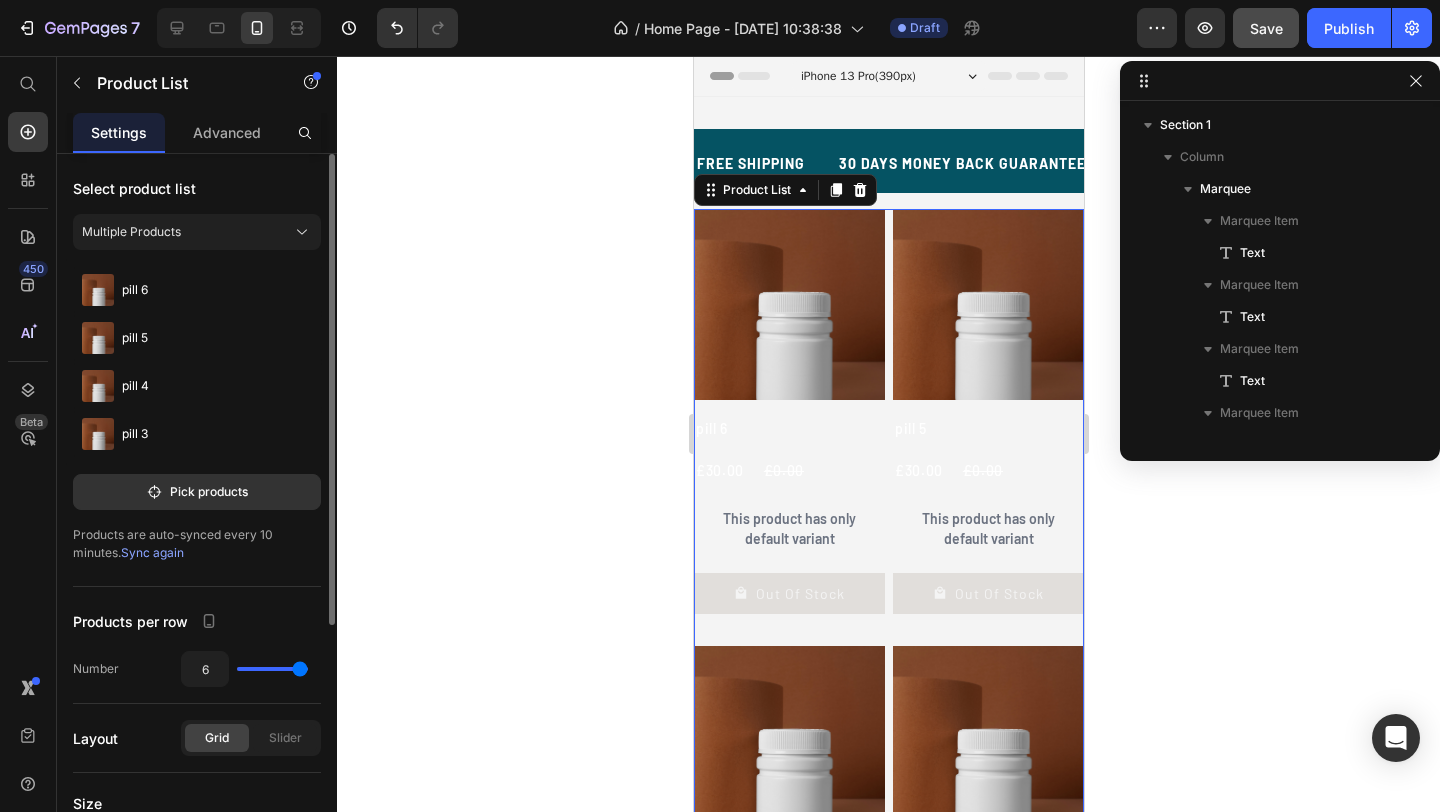 drag, startPoint x: 259, startPoint y: 669, endPoint x: 318, endPoint y: 673, distance: 59.135437 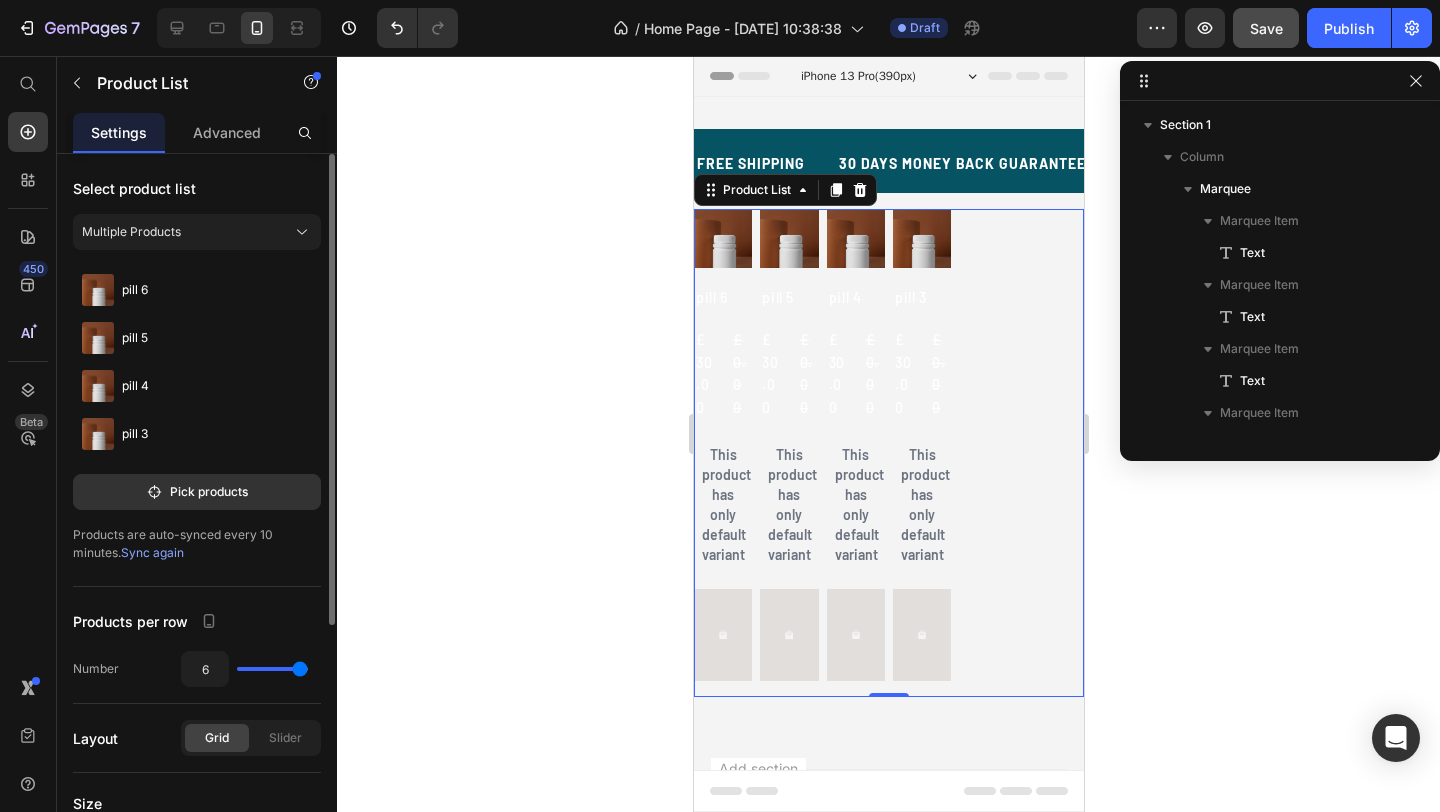 type on "5" 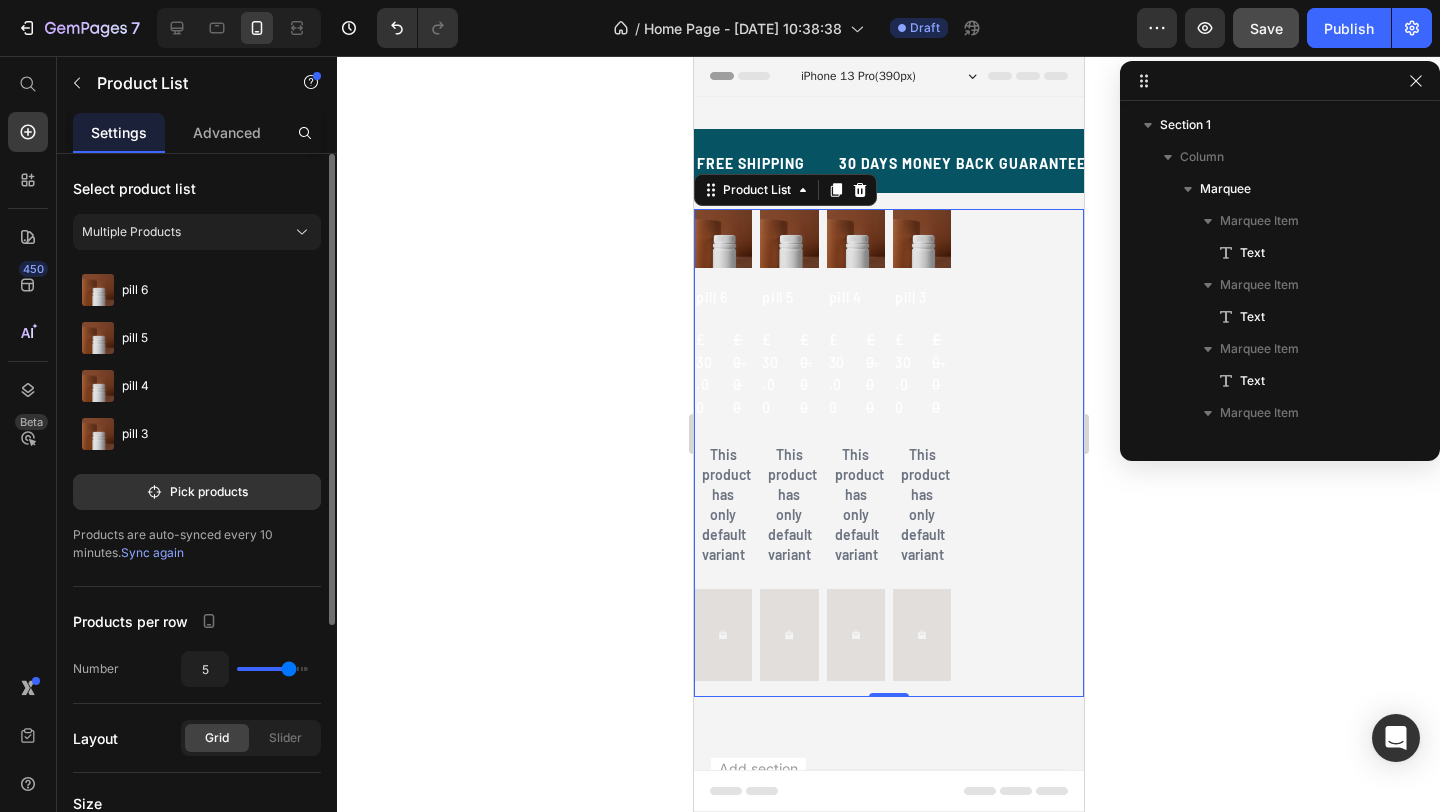 type on "4" 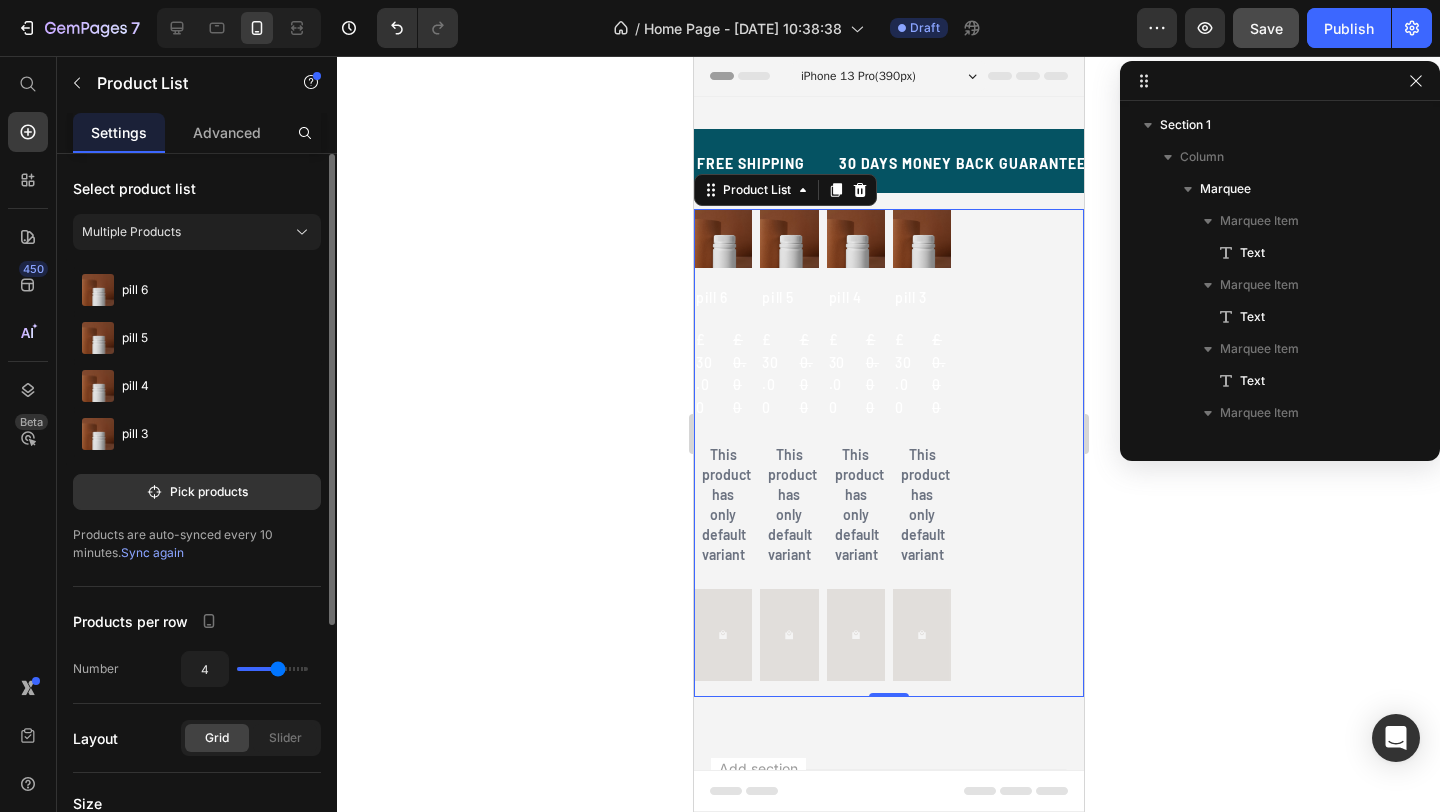 type on "3" 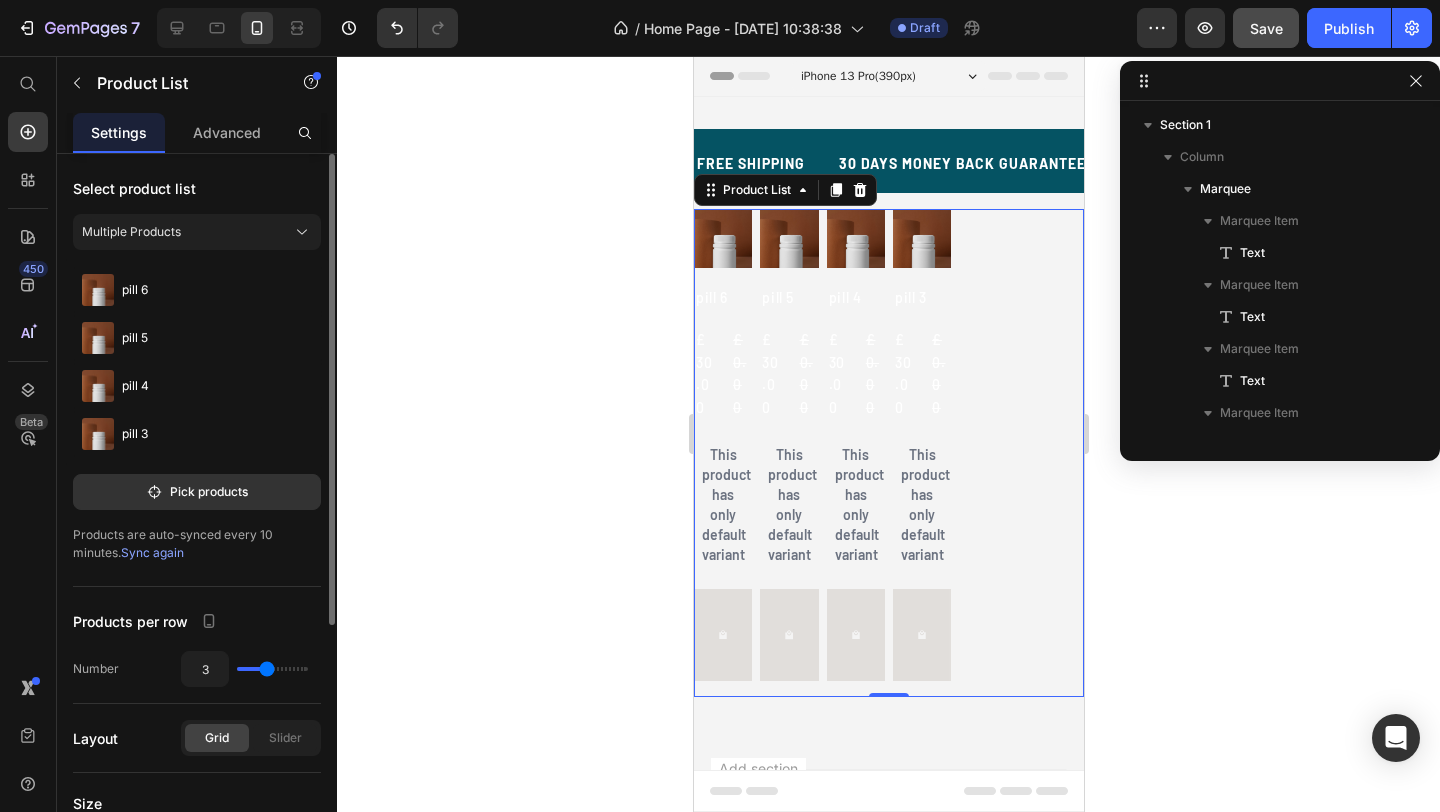 drag, startPoint x: 298, startPoint y: 670, endPoint x: 272, endPoint y: 670, distance: 26 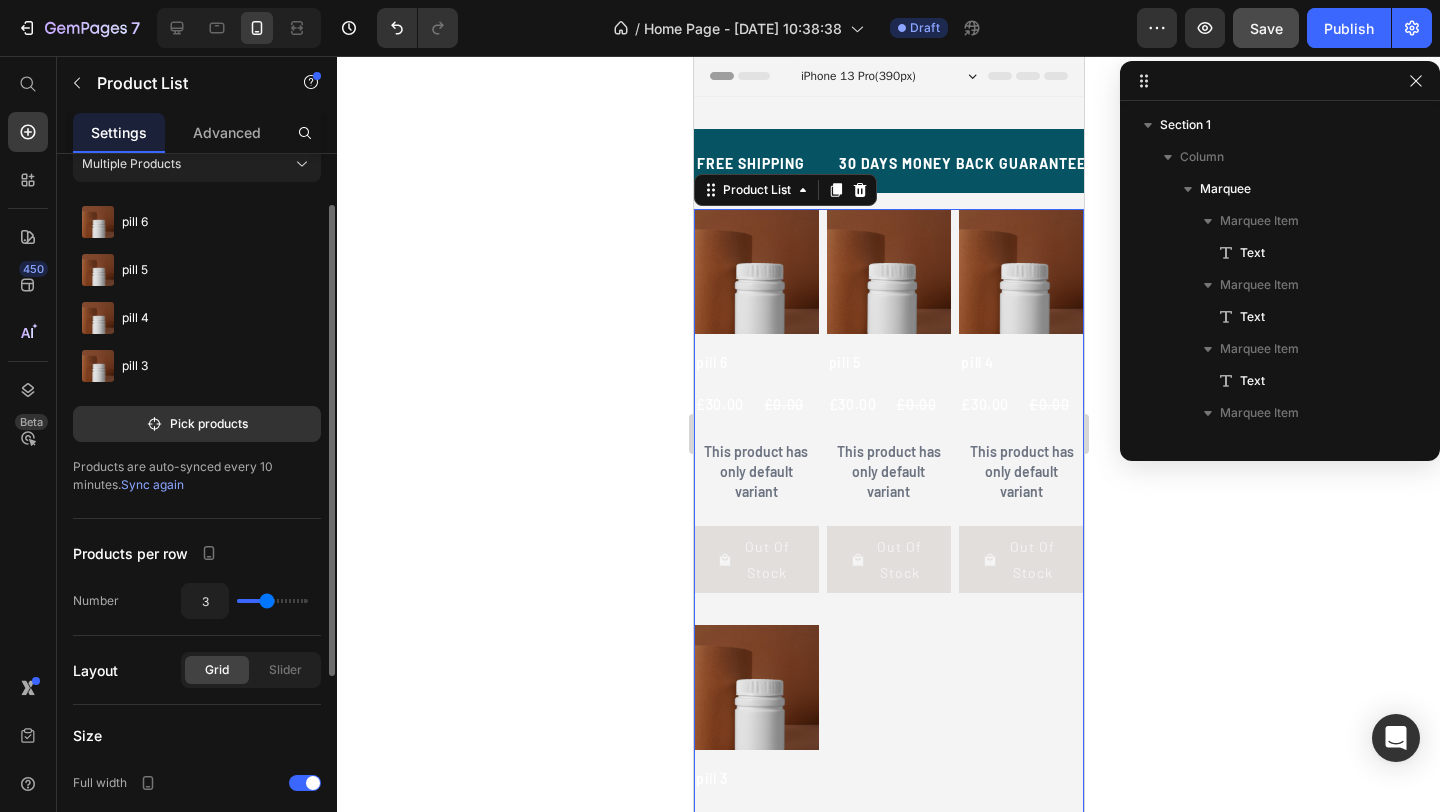 scroll, scrollTop: 74, scrollLeft: 0, axis: vertical 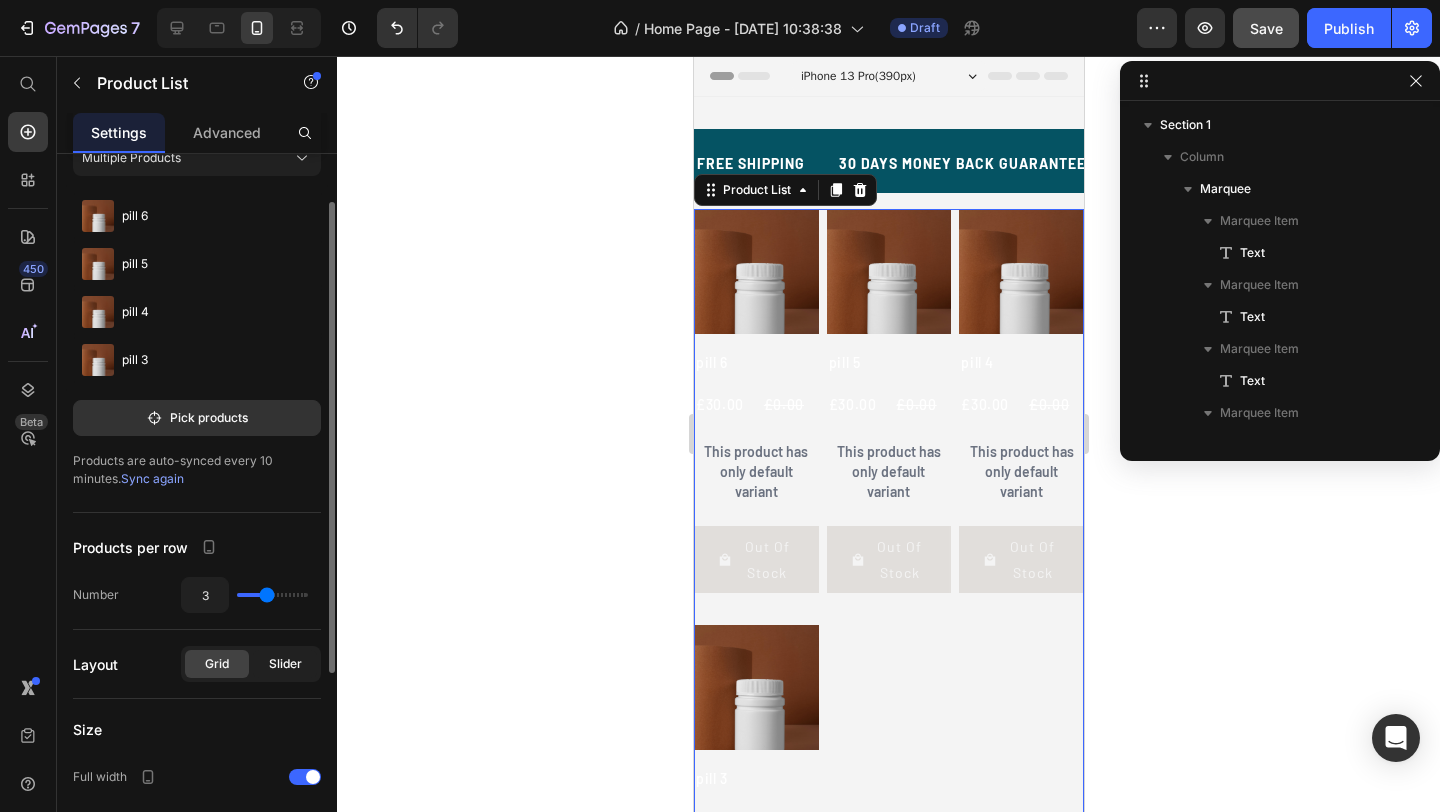 click on "Slider" 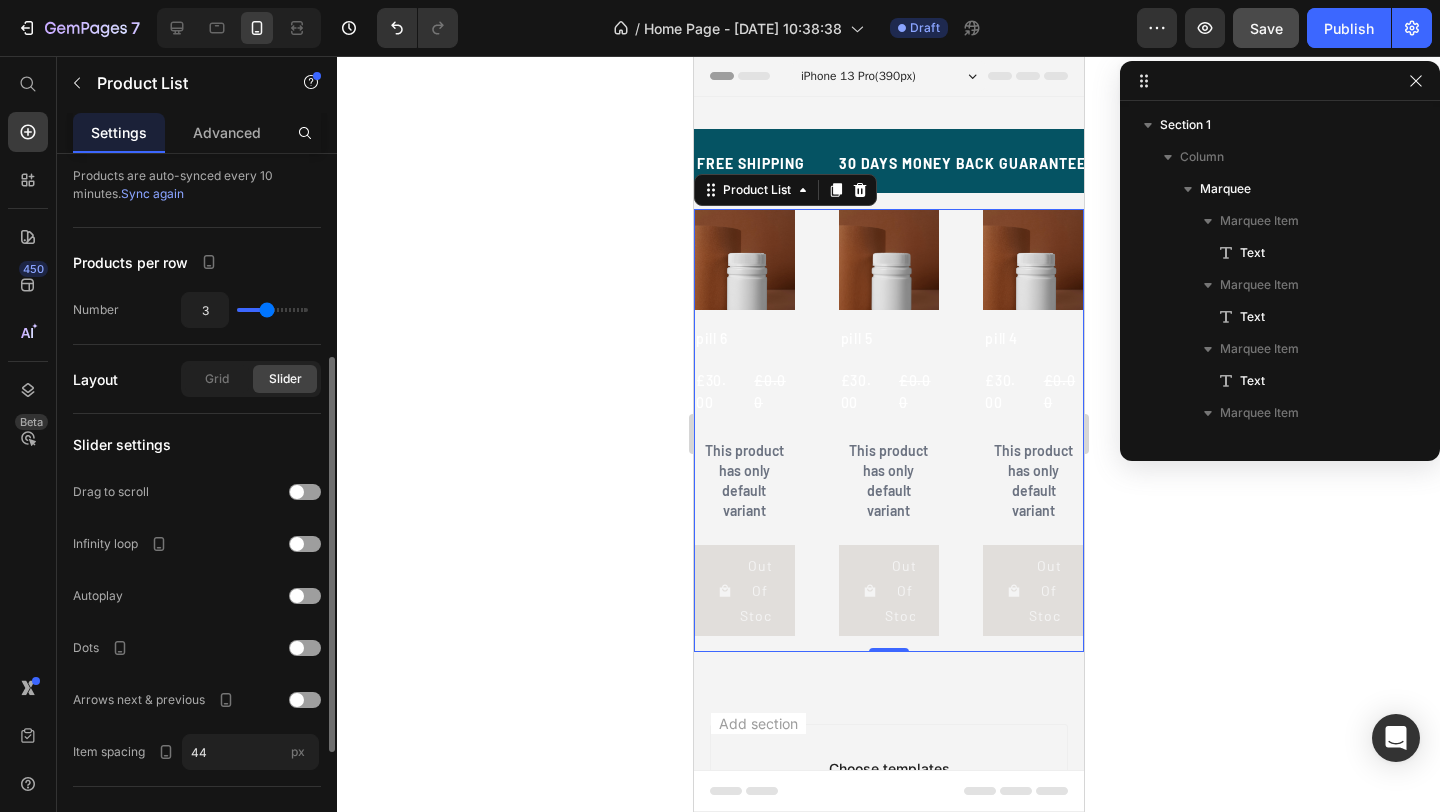 scroll, scrollTop: 369, scrollLeft: 0, axis: vertical 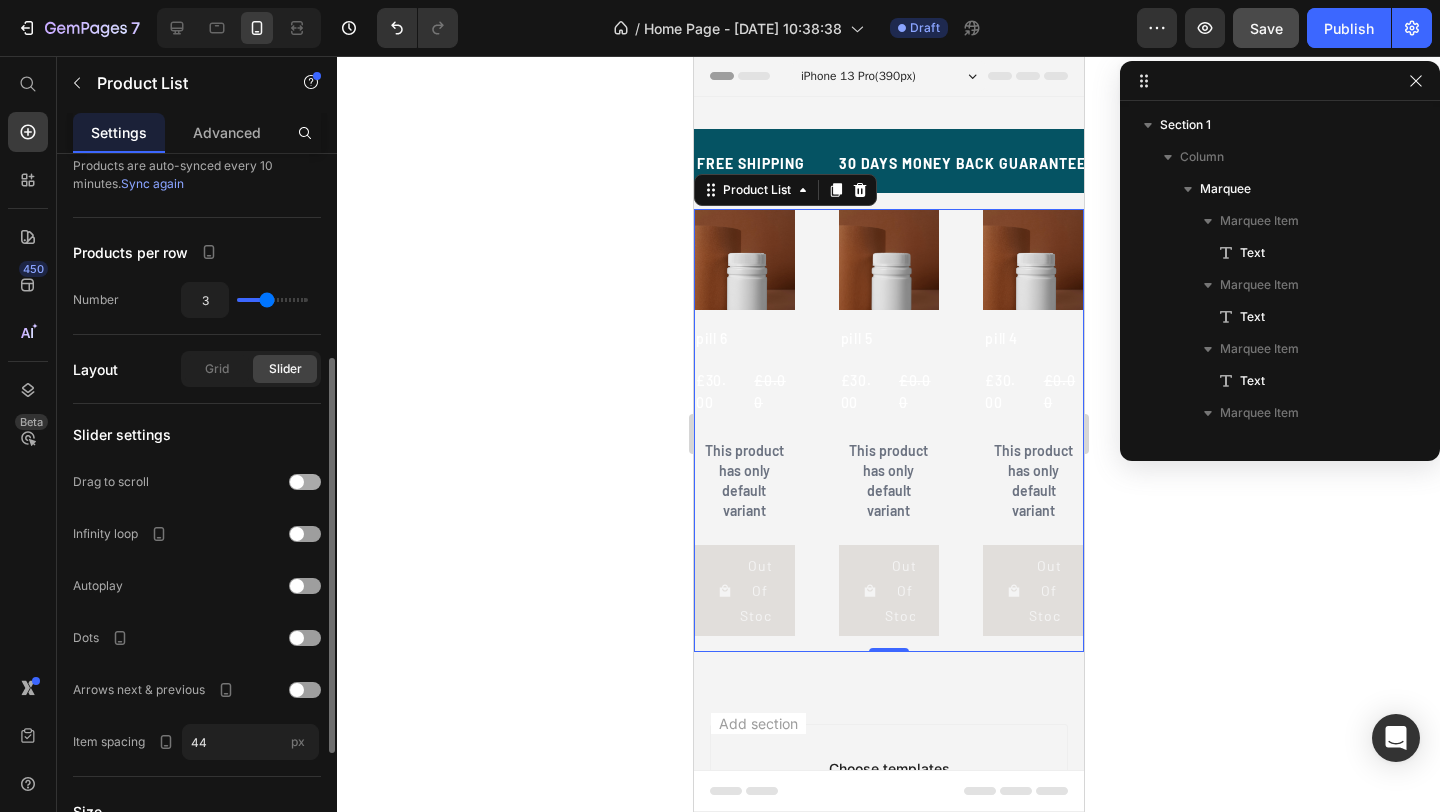 click at bounding box center [305, 482] 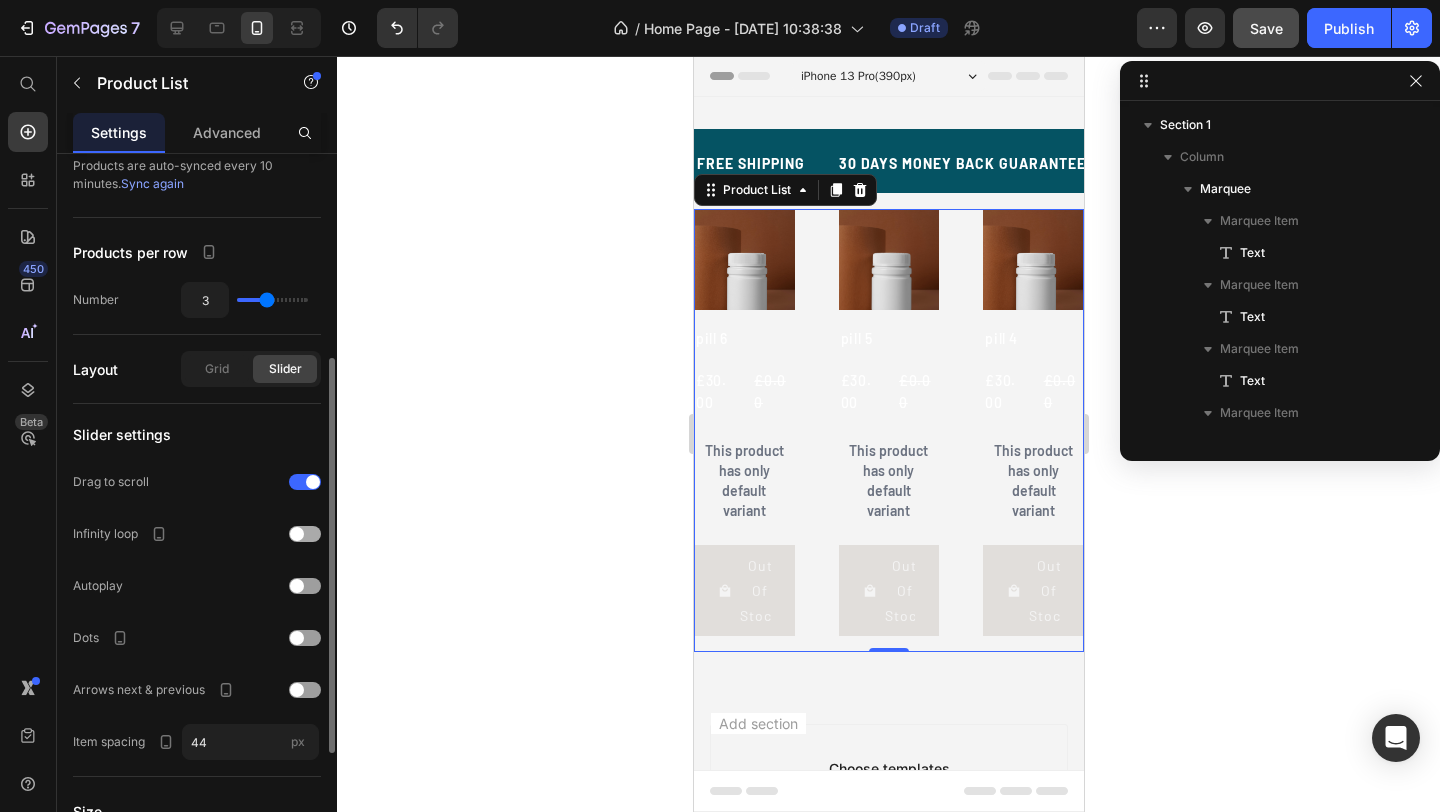 click at bounding box center (305, 534) 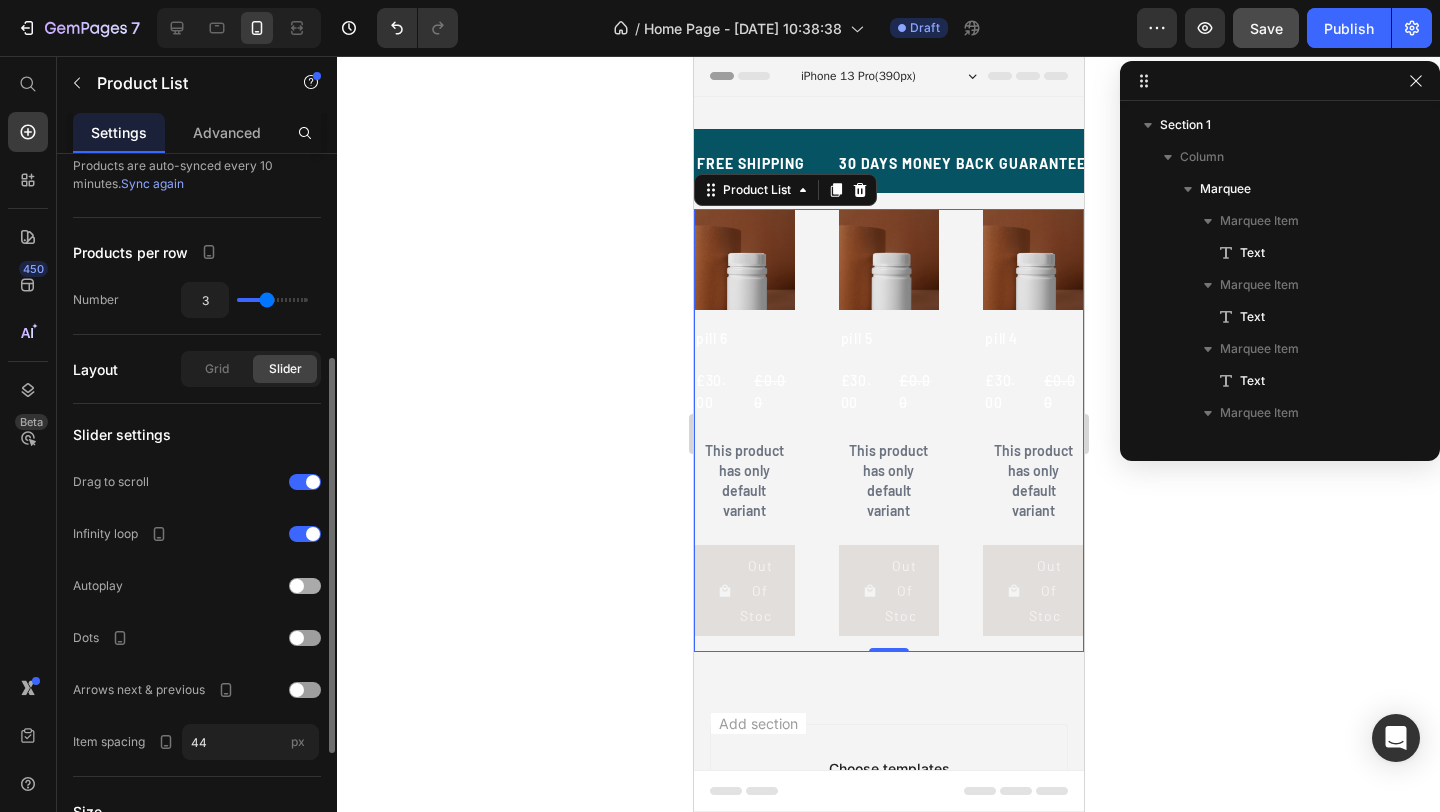 click at bounding box center (297, 586) 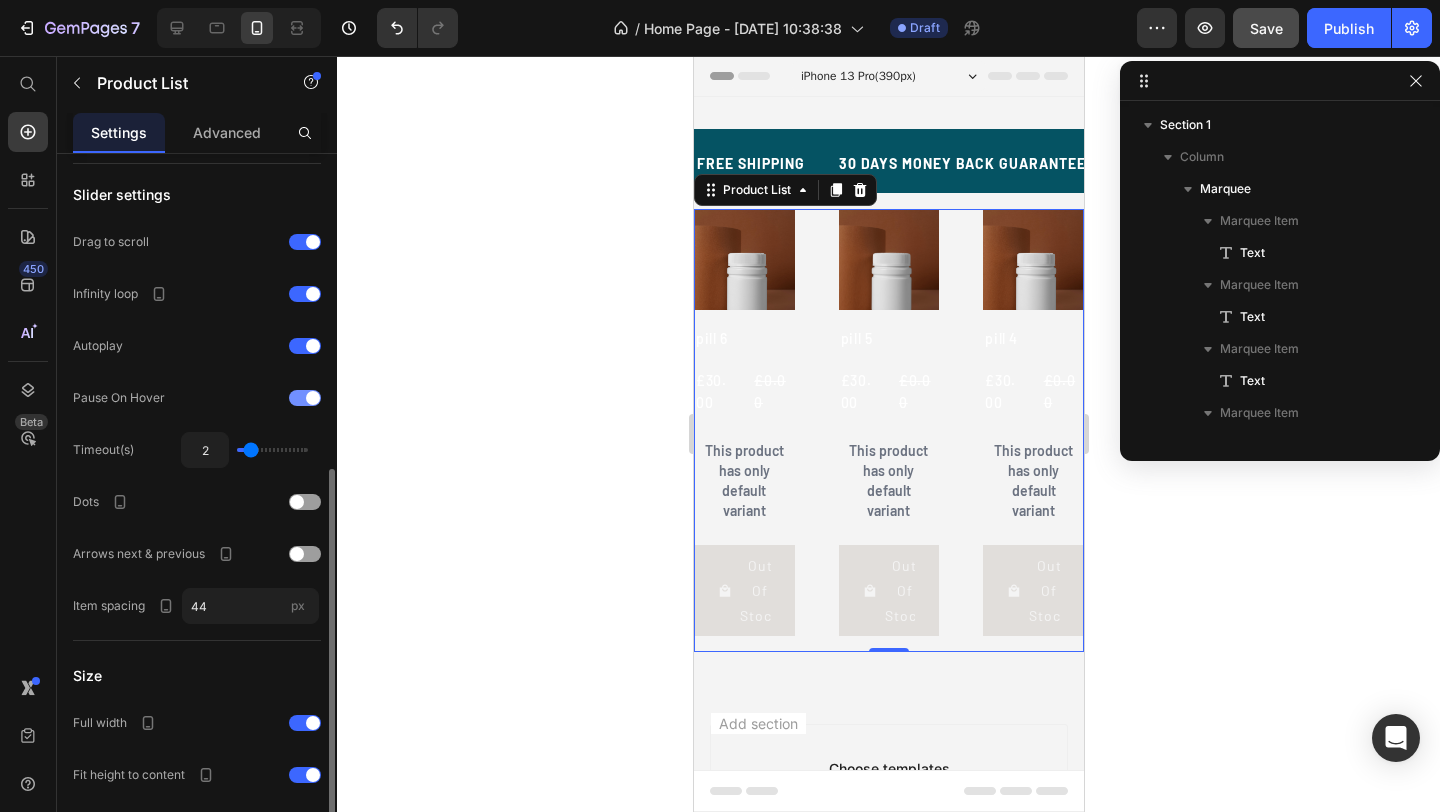 scroll, scrollTop: 611, scrollLeft: 0, axis: vertical 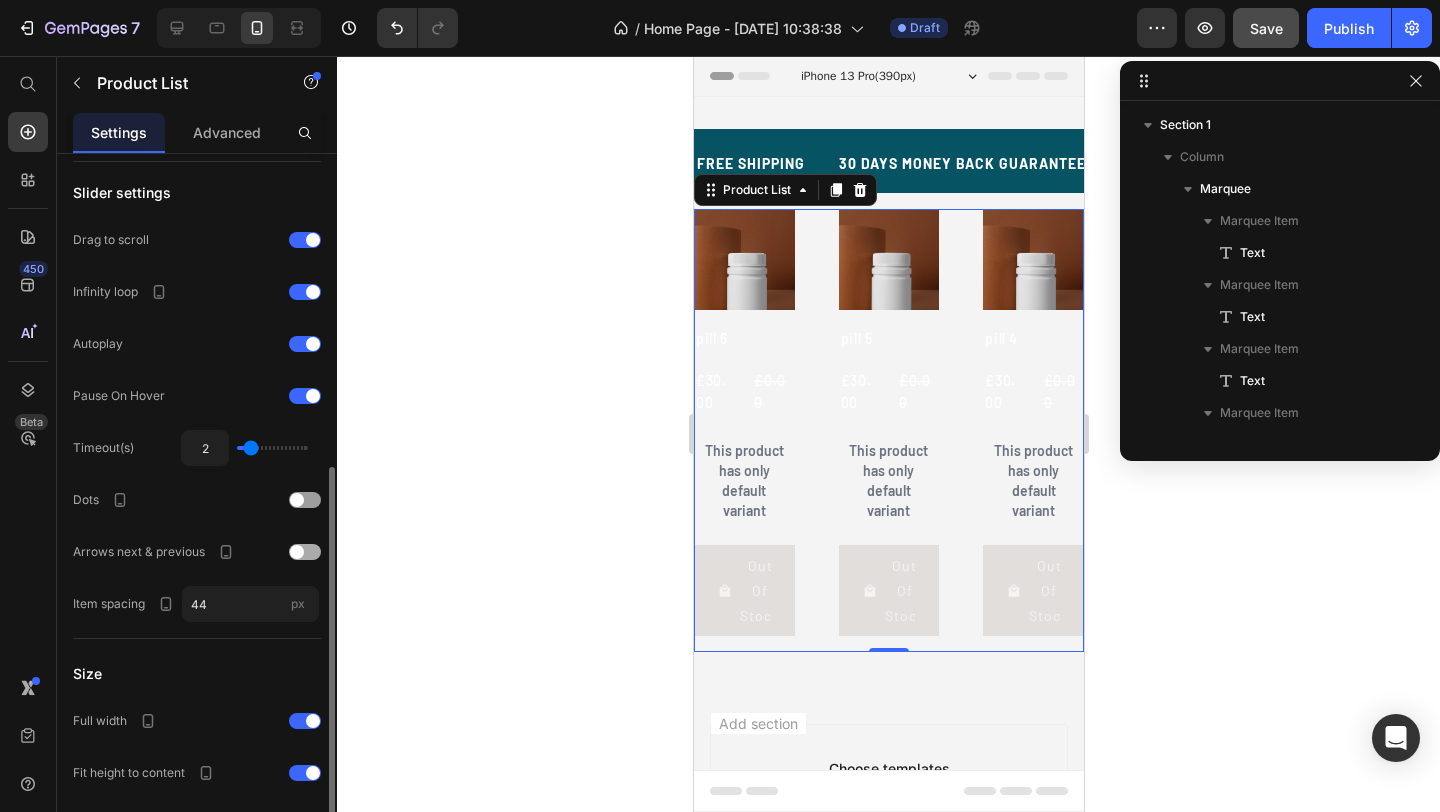 click at bounding box center [305, 552] 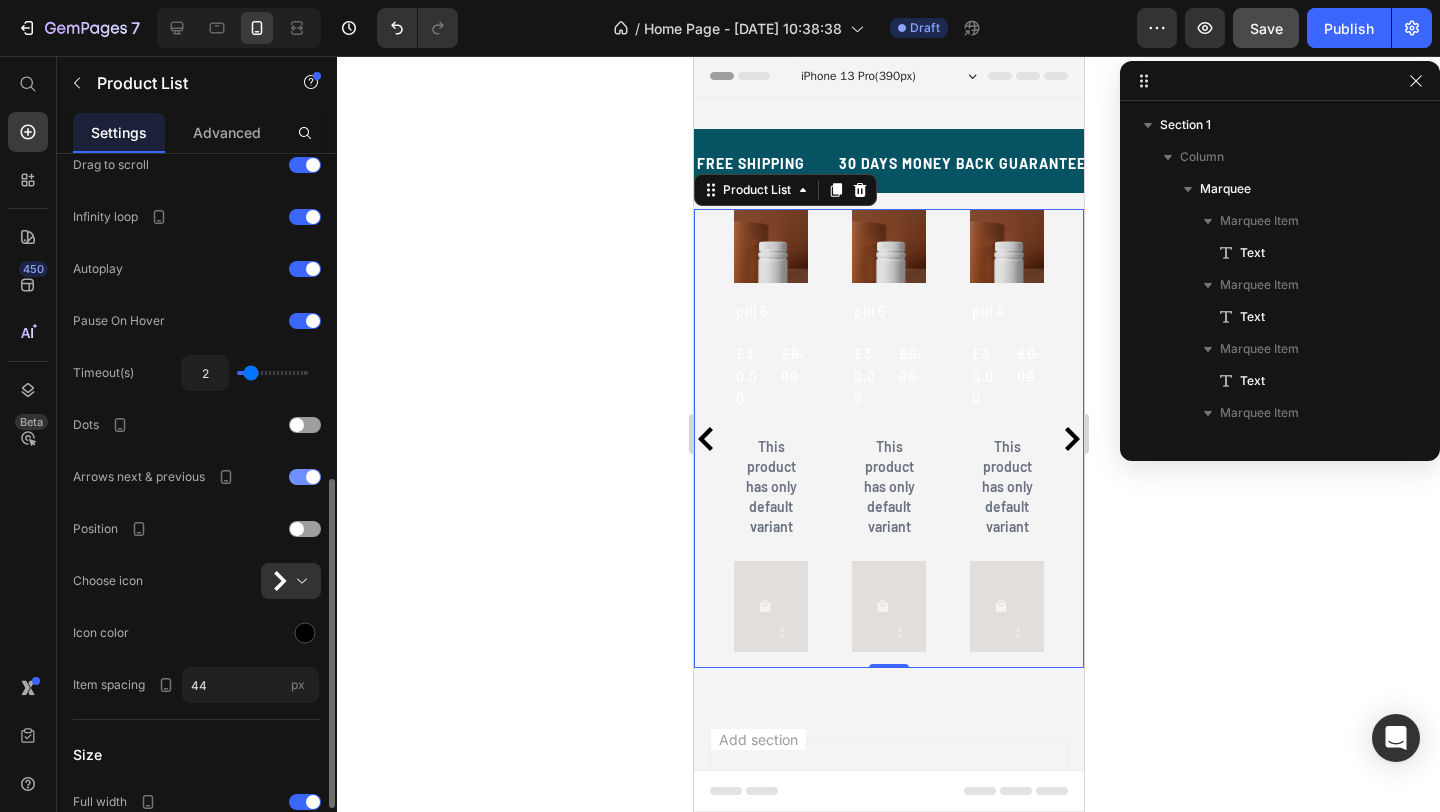 scroll, scrollTop: 692, scrollLeft: 0, axis: vertical 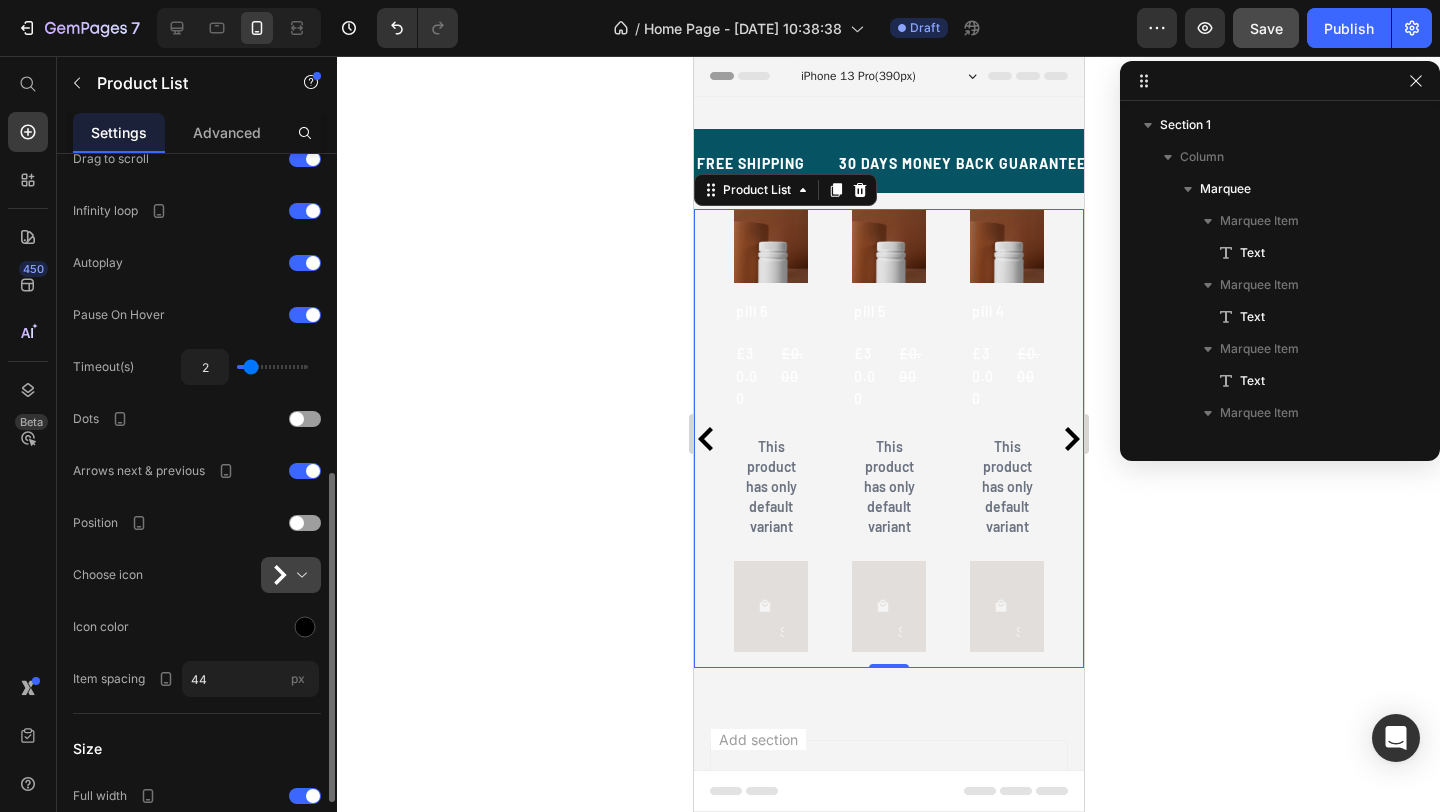 click at bounding box center (299, 575) 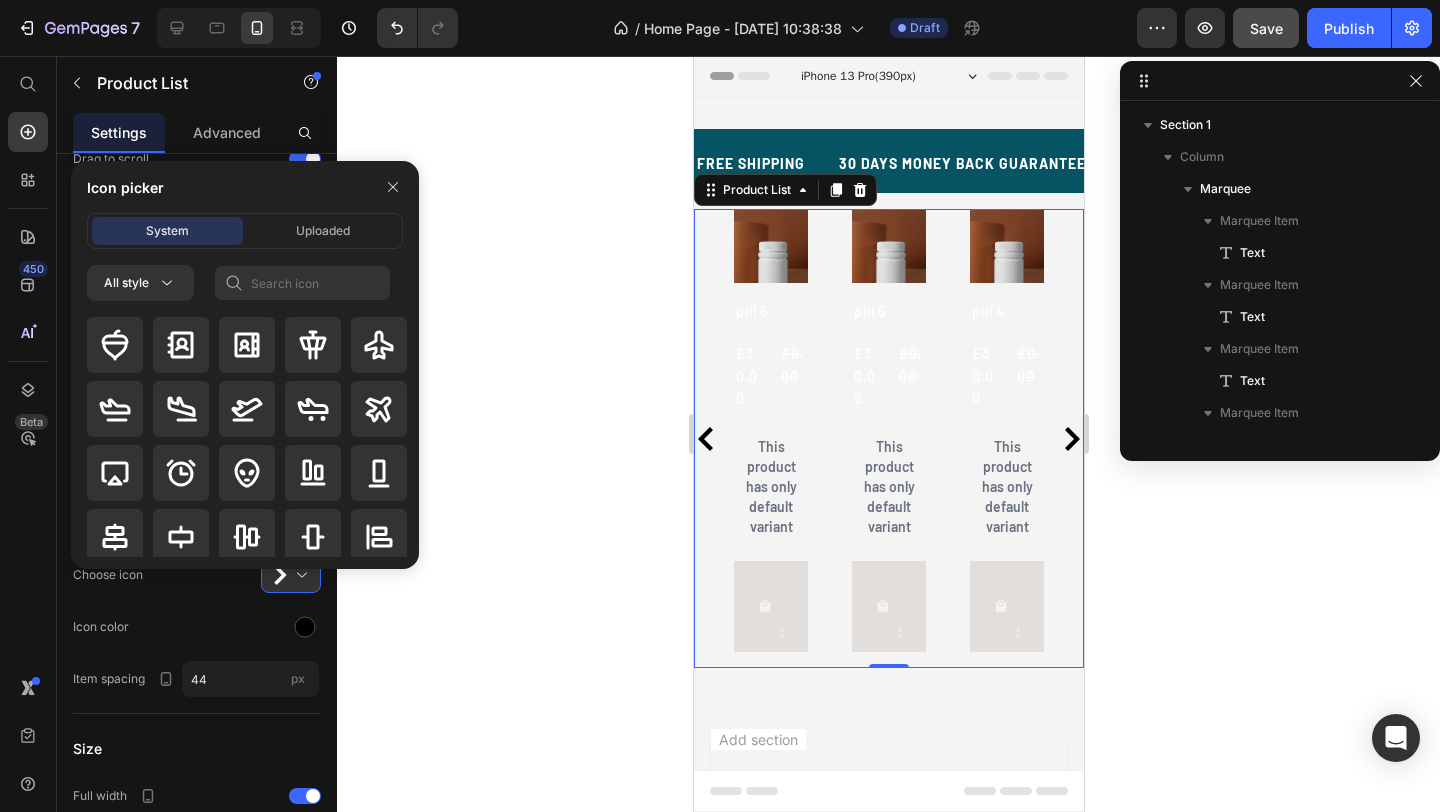 click on "Icon picker System Uploaded All style" at bounding box center [237, 365] 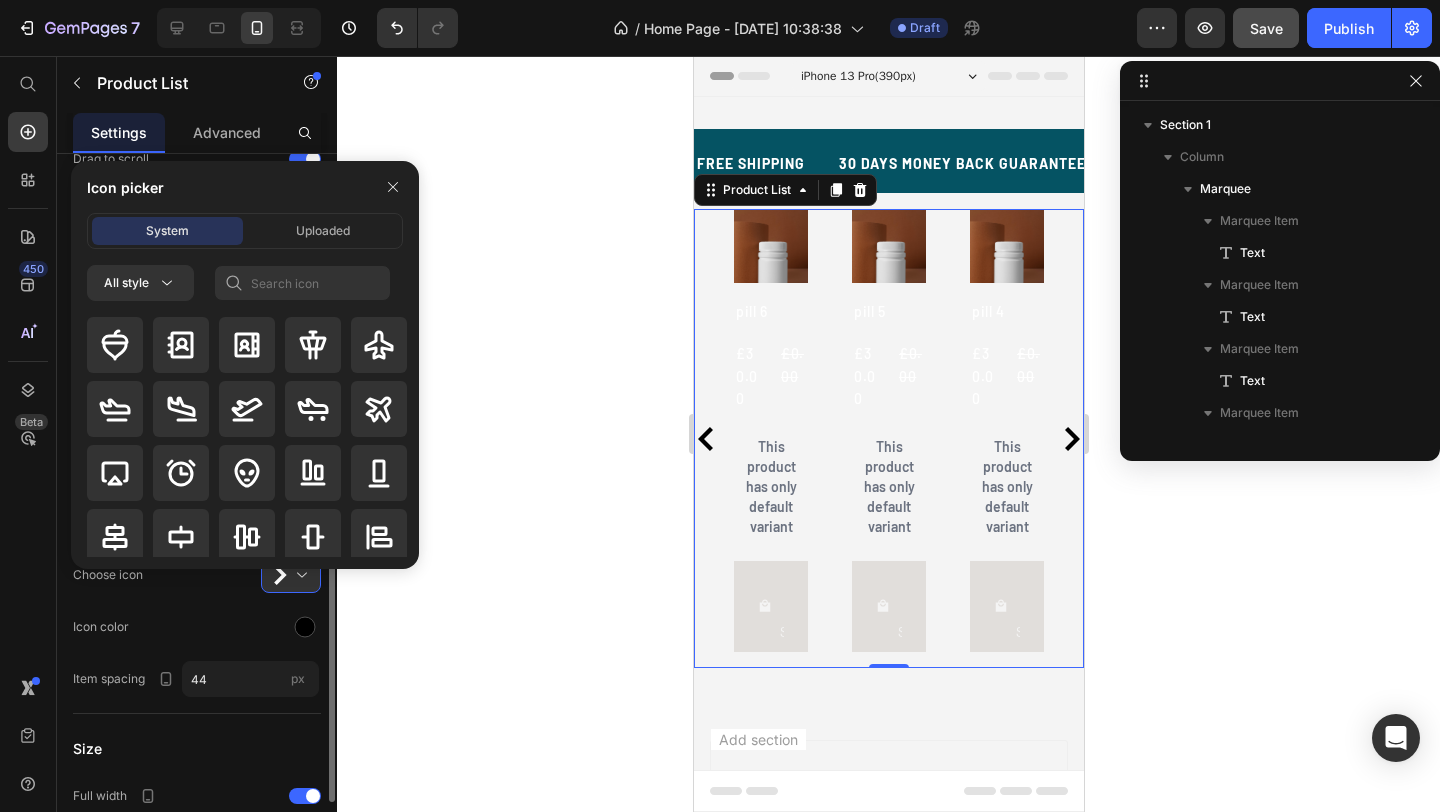 click on "Icon color" 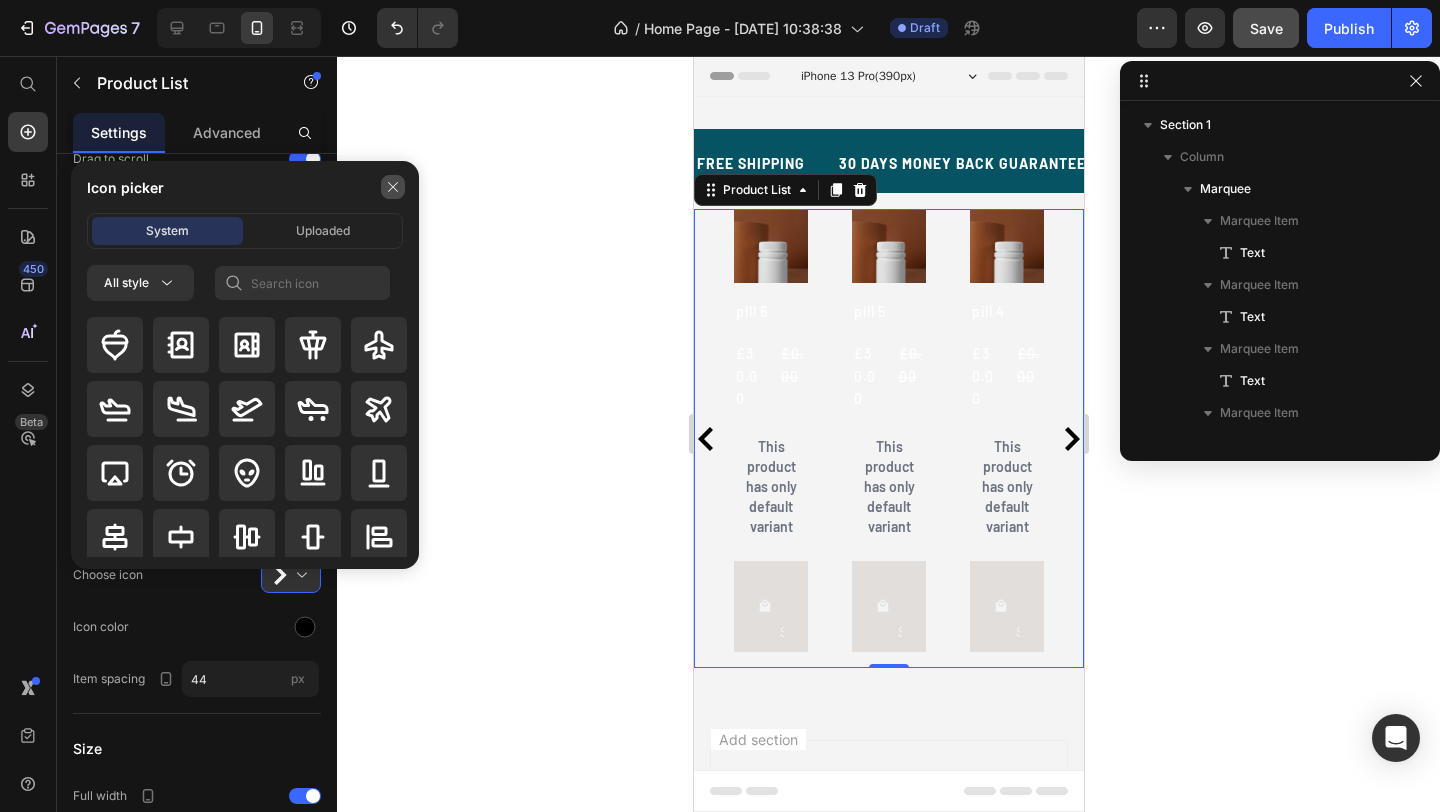 click at bounding box center (393, 187) 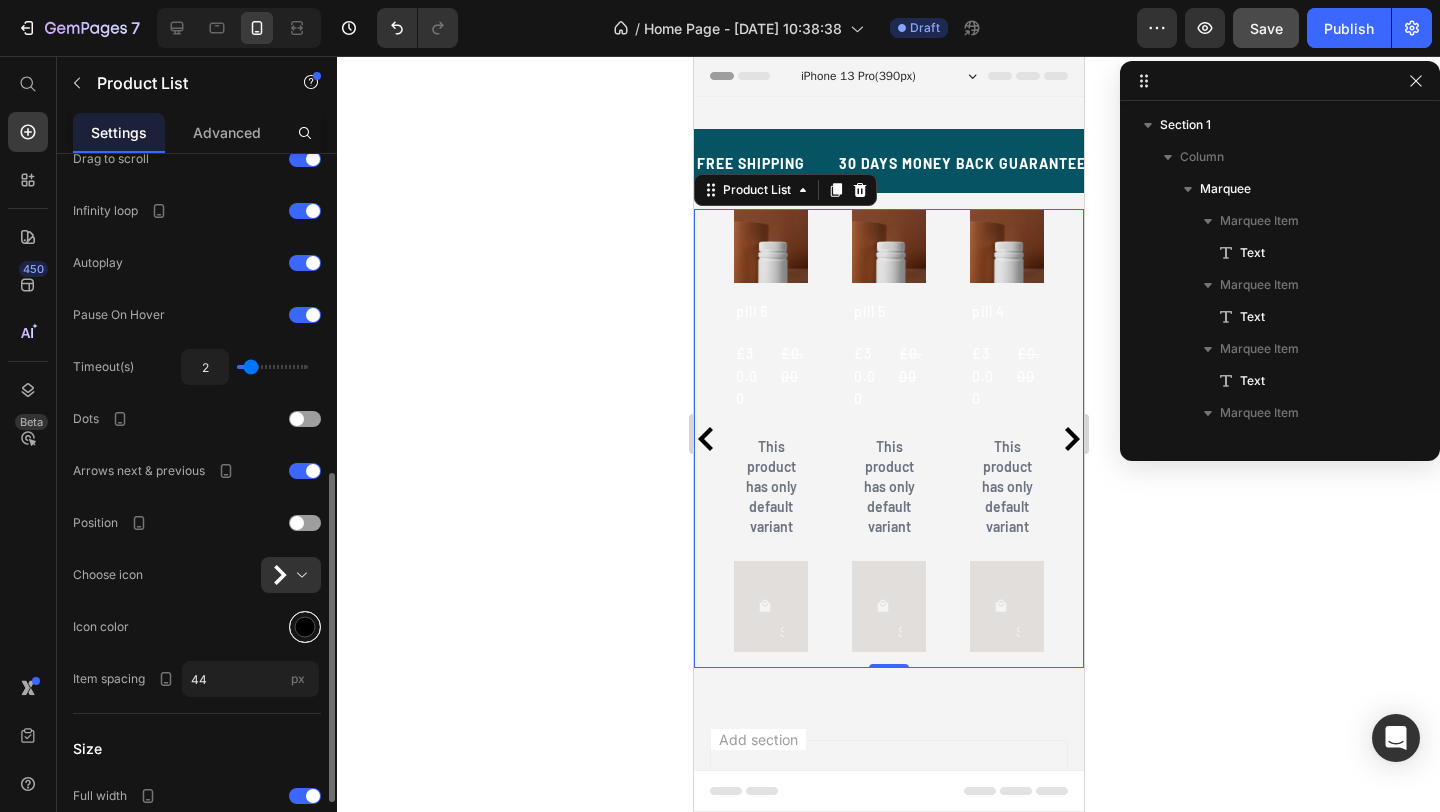 click at bounding box center [305, 627] 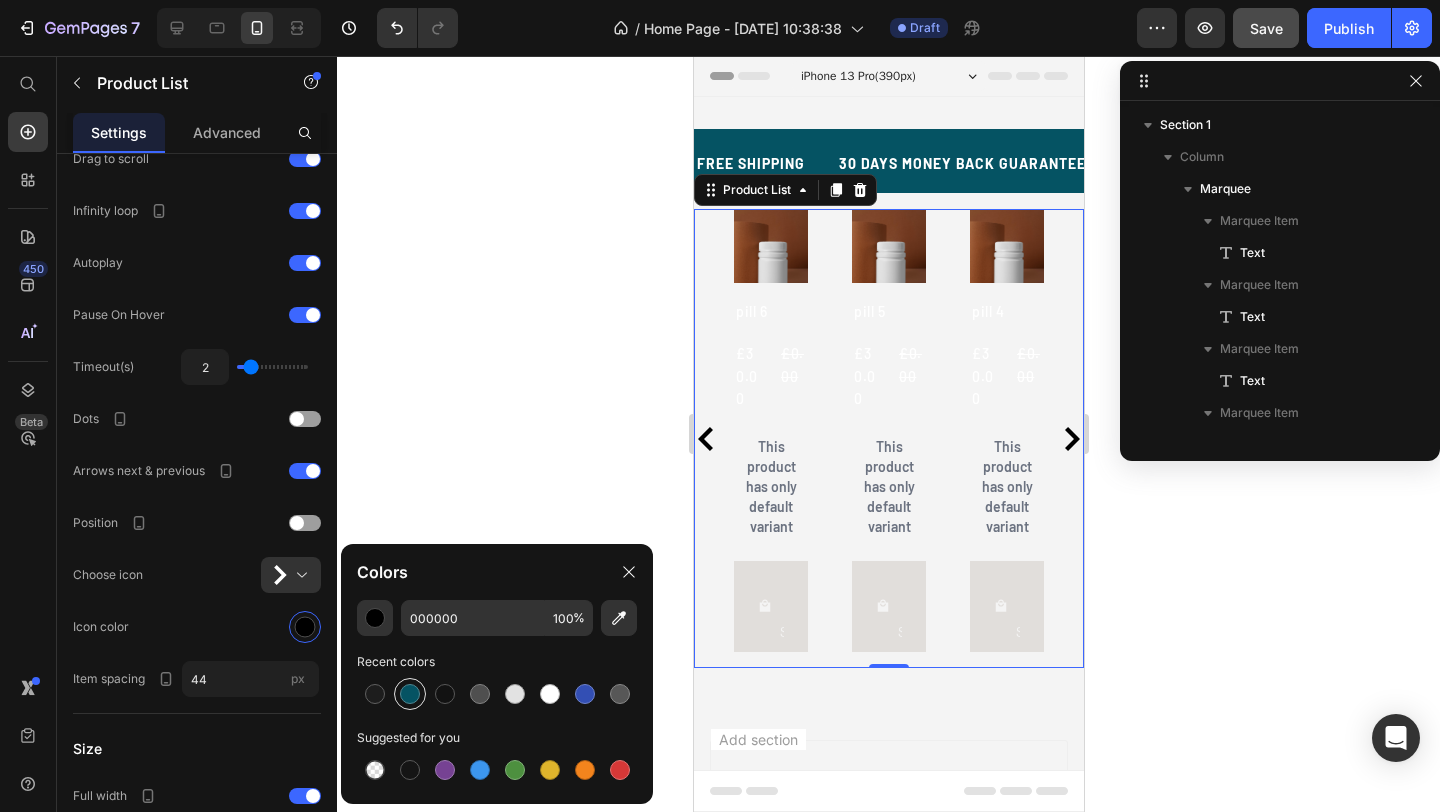 click at bounding box center (410, 694) 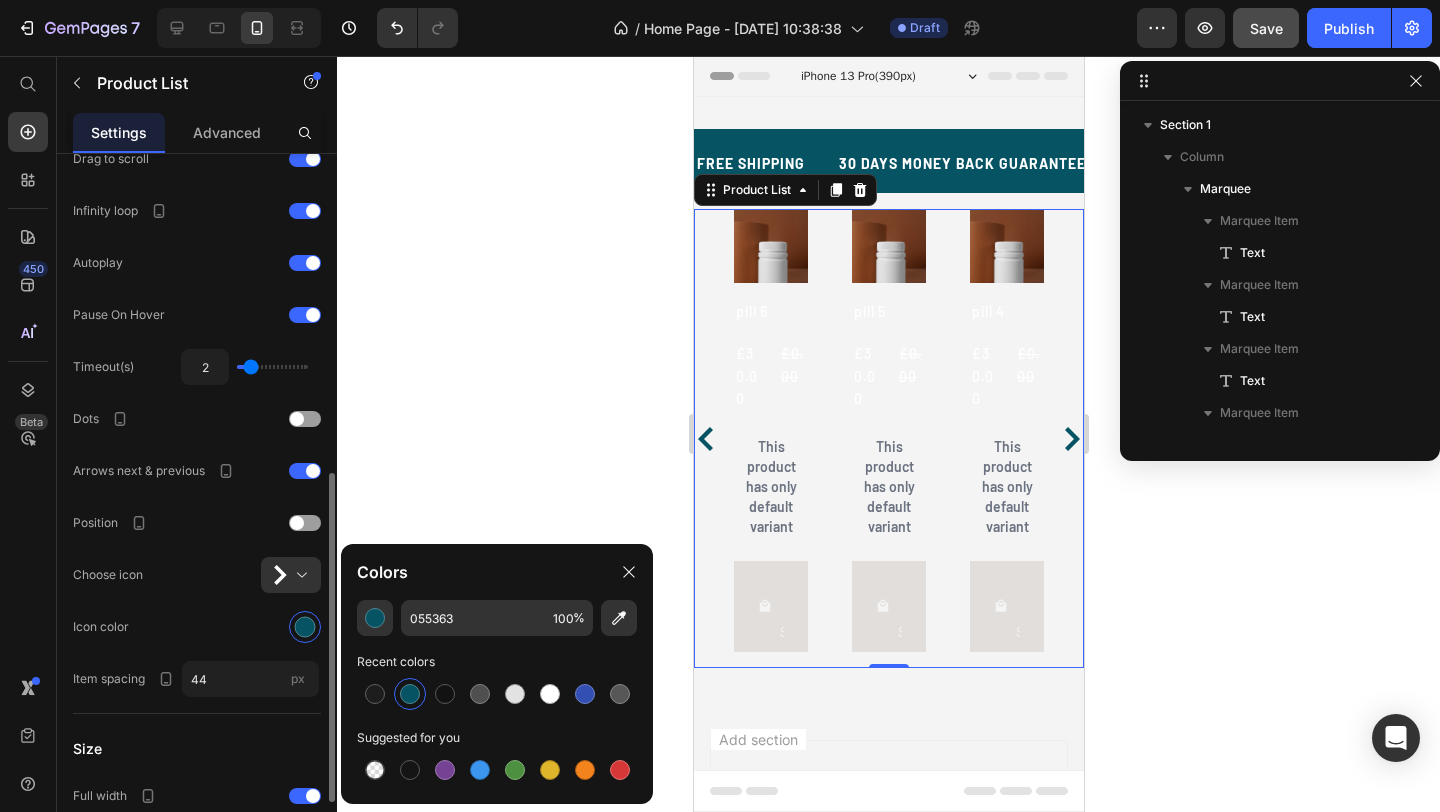 click on "Select product list Multiple Products pill 6 pill 5 pill 4 pill 3  Pick products   Products are auto-synced every 10 minutes.  Sync again Products per row Number 3 Layout Grid Slider Slider settings Drag to scroll Infinity loop Autoplay Pause On Hover Timeout(s) 2 Dots Arrows next & previous Position Choose icon Icon color Item spacing 44 px Size Full width Fit height to content" at bounding box center [197, 188] 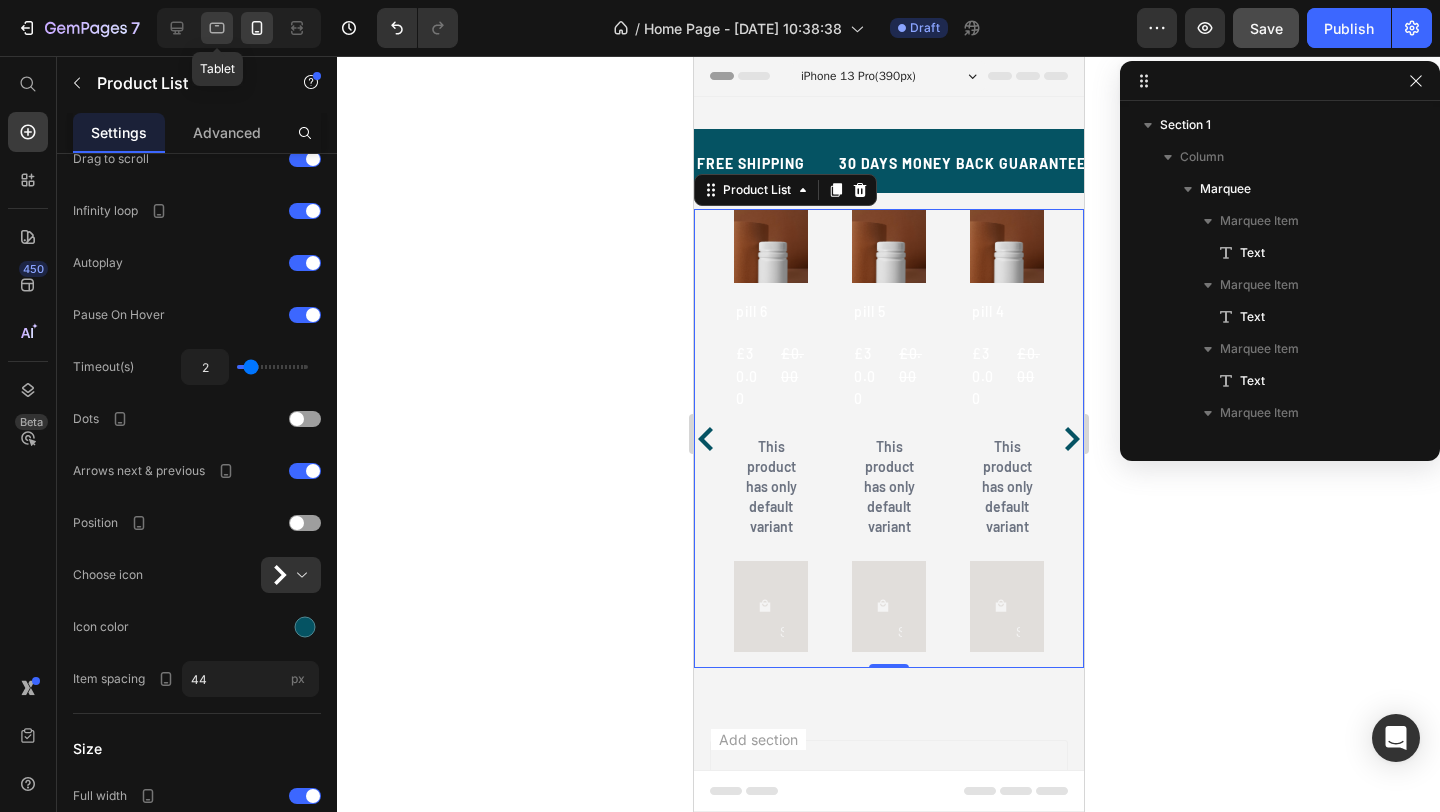 click 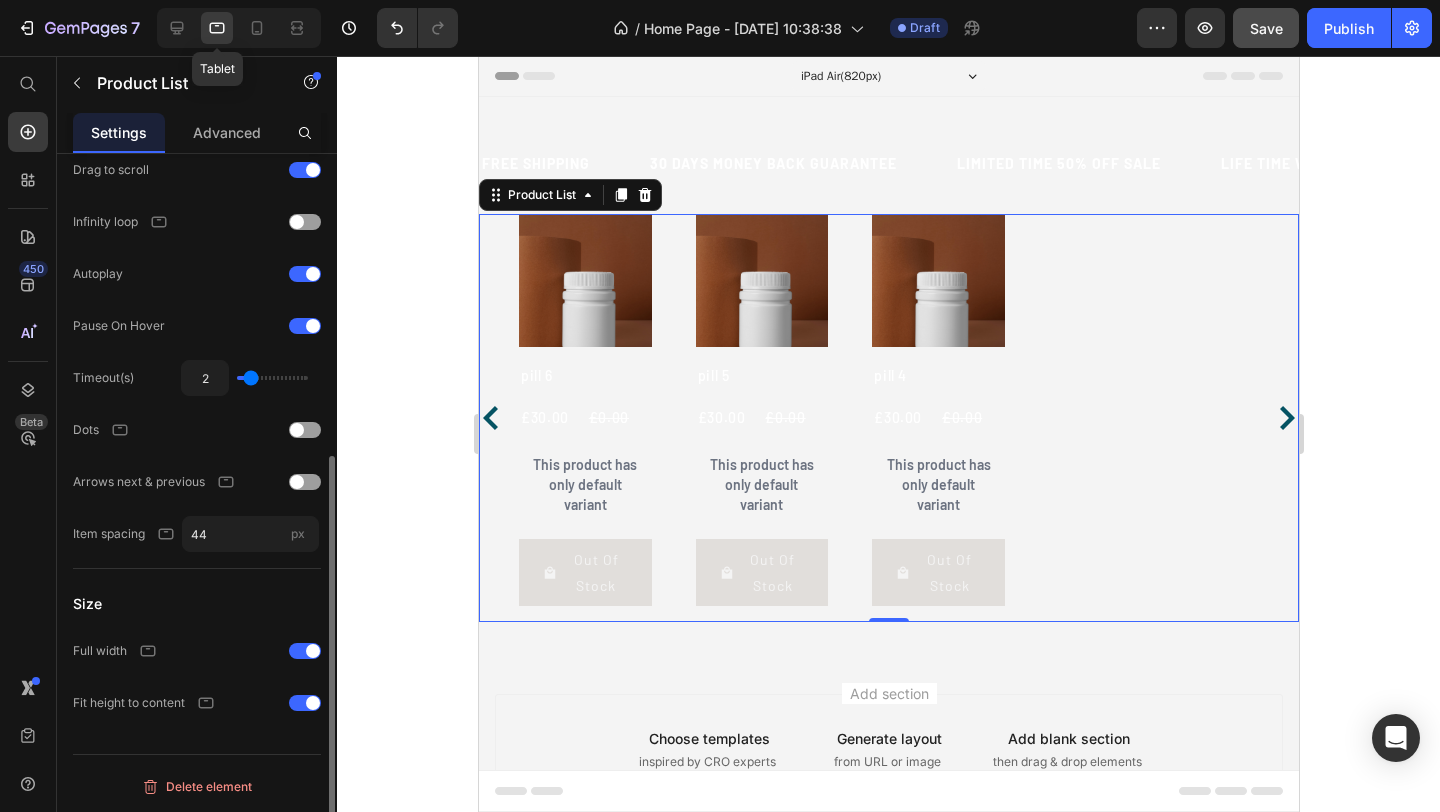 scroll, scrollTop: 521, scrollLeft: 0, axis: vertical 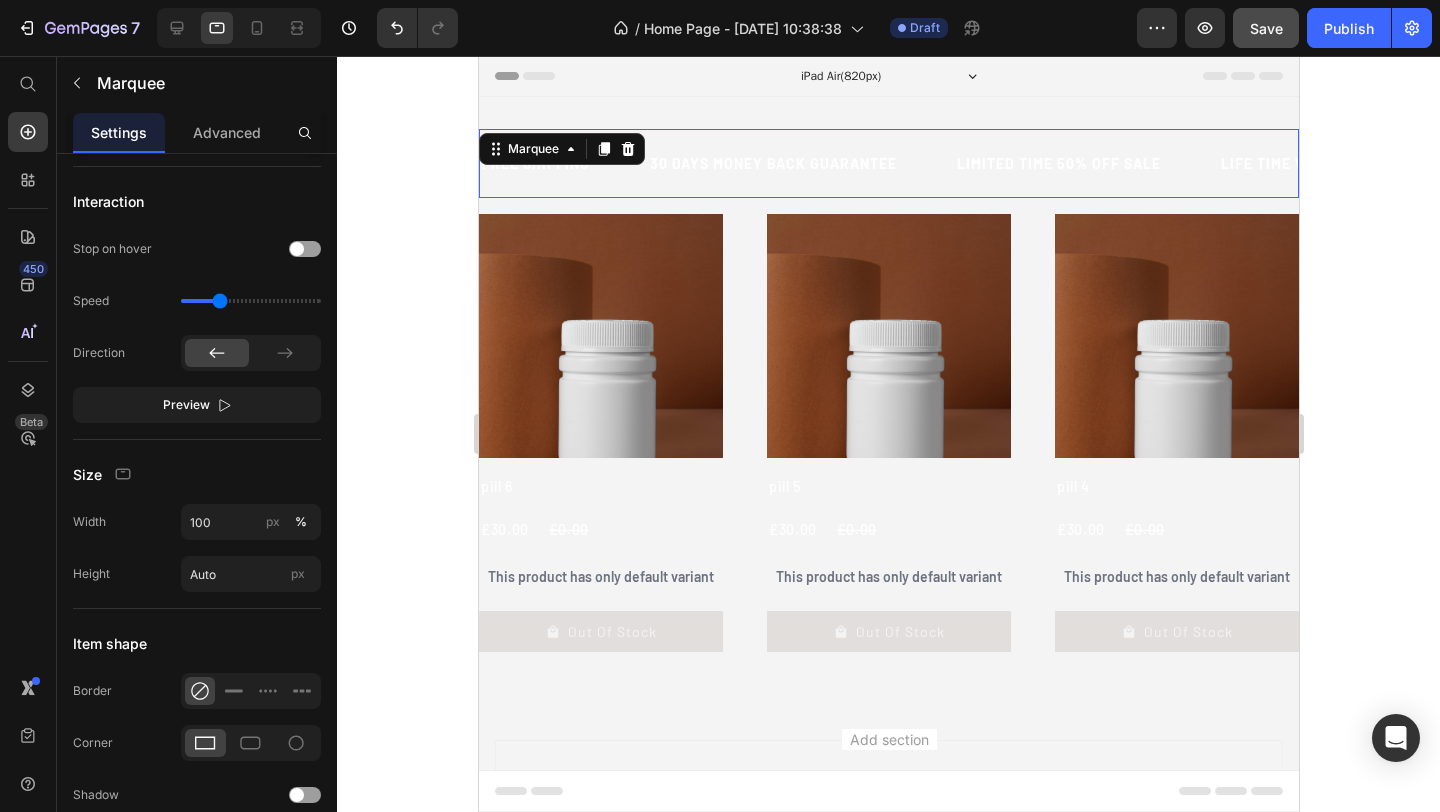 click on "FREE SHIPPING Text 30 DAYS MONEY BACK GUARANTEE Text LIMITED TIME 50% OFF SALE Text LIFE TIME WARRANTY Text FREE SHIPPING Text 30 DAYS MONEY BACK GUARANTEE Text LIMITED TIME 50% OFF SALE Text LIFE TIME WARRANTY Text Marquee   16" at bounding box center [888, 163] 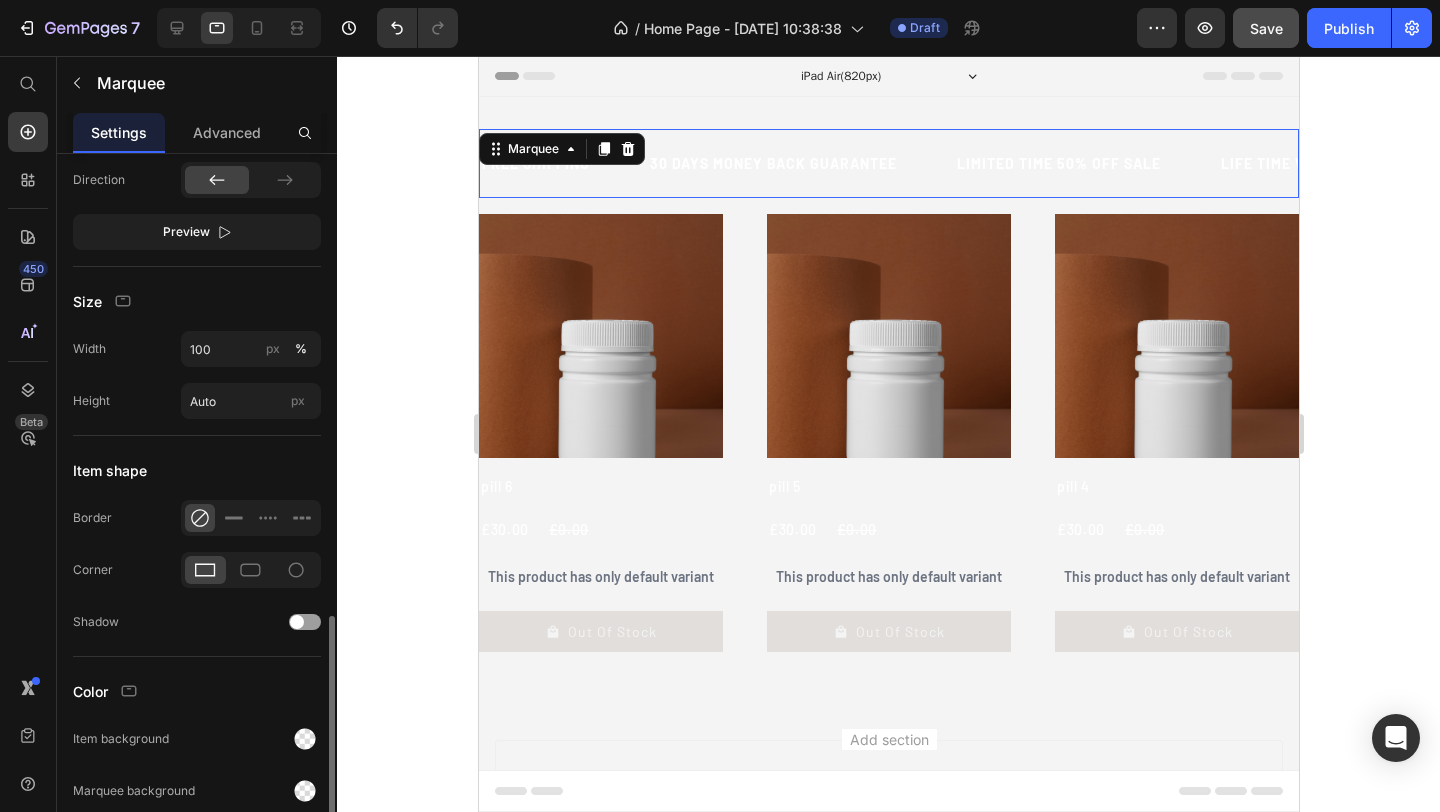scroll, scrollTop: 782, scrollLeft: 0, axis: vertical 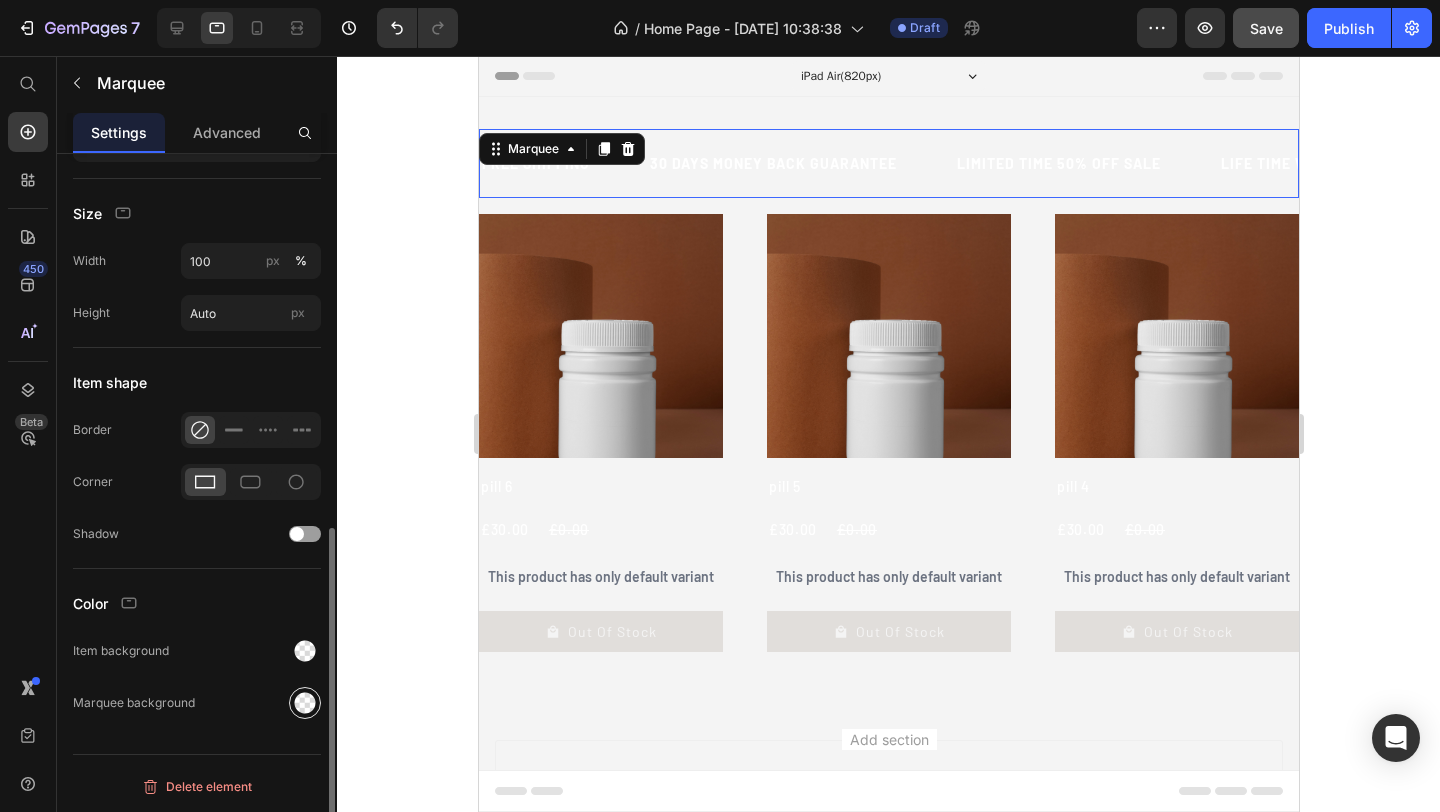 click at bounding box center [305, 703] 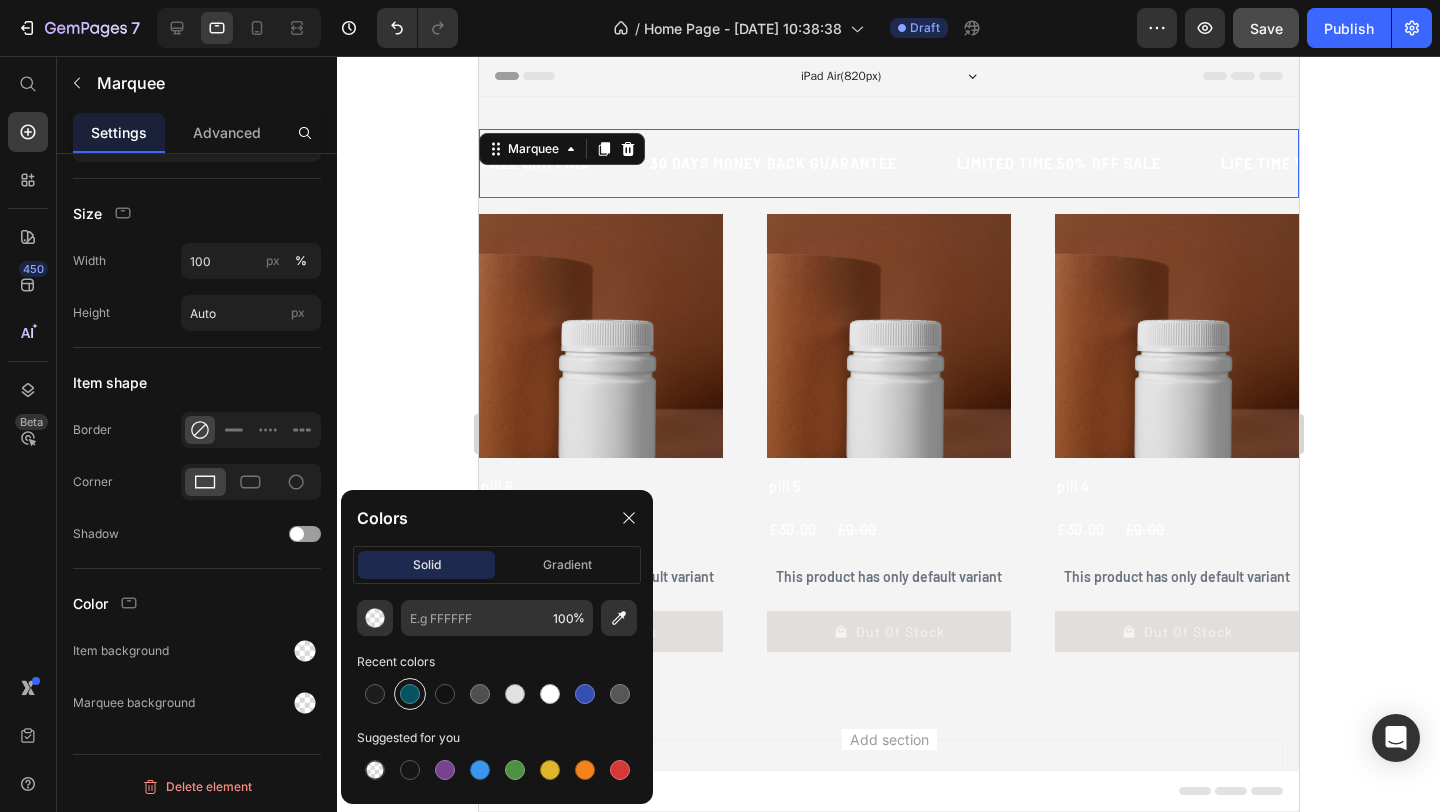 click at bounding box center [410, 694] 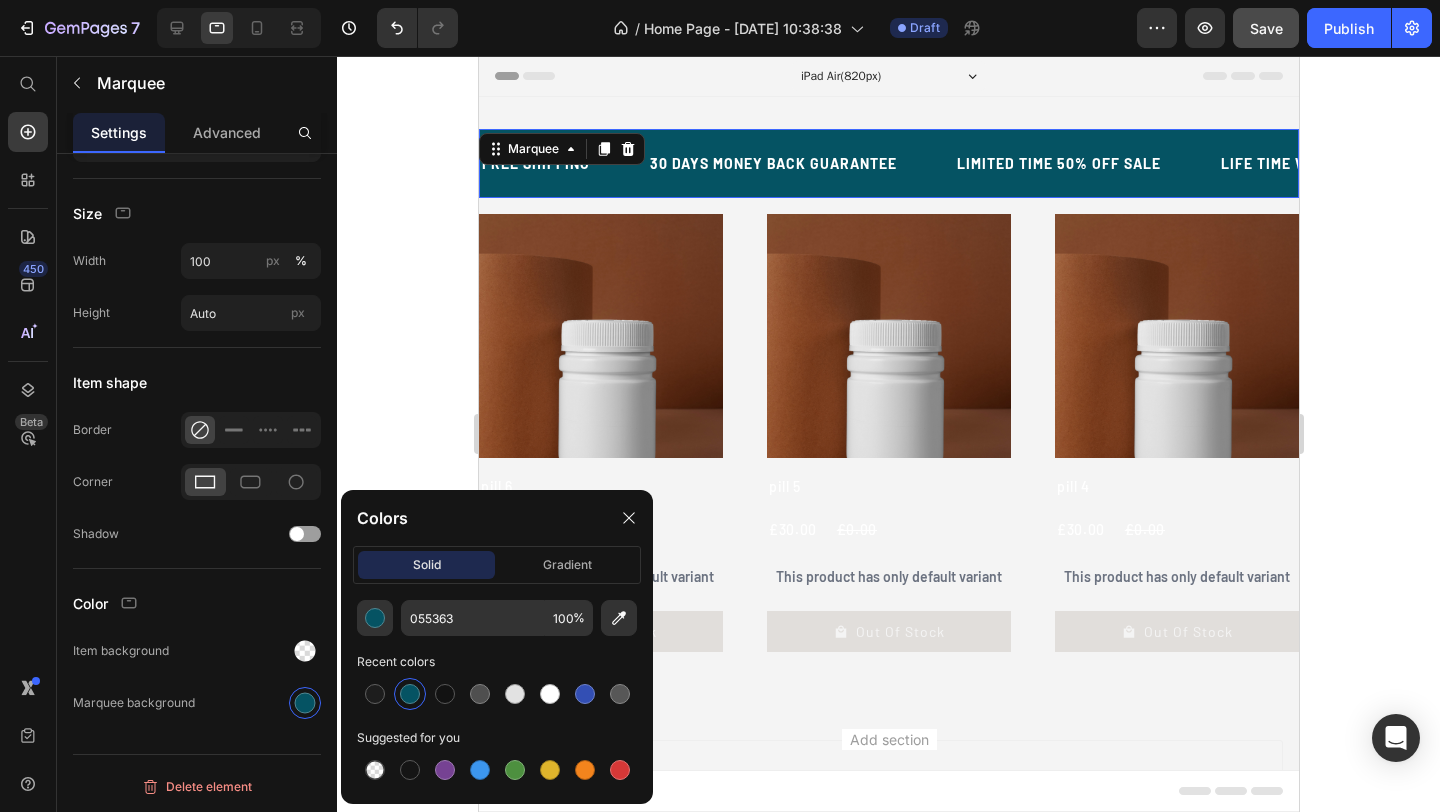 click 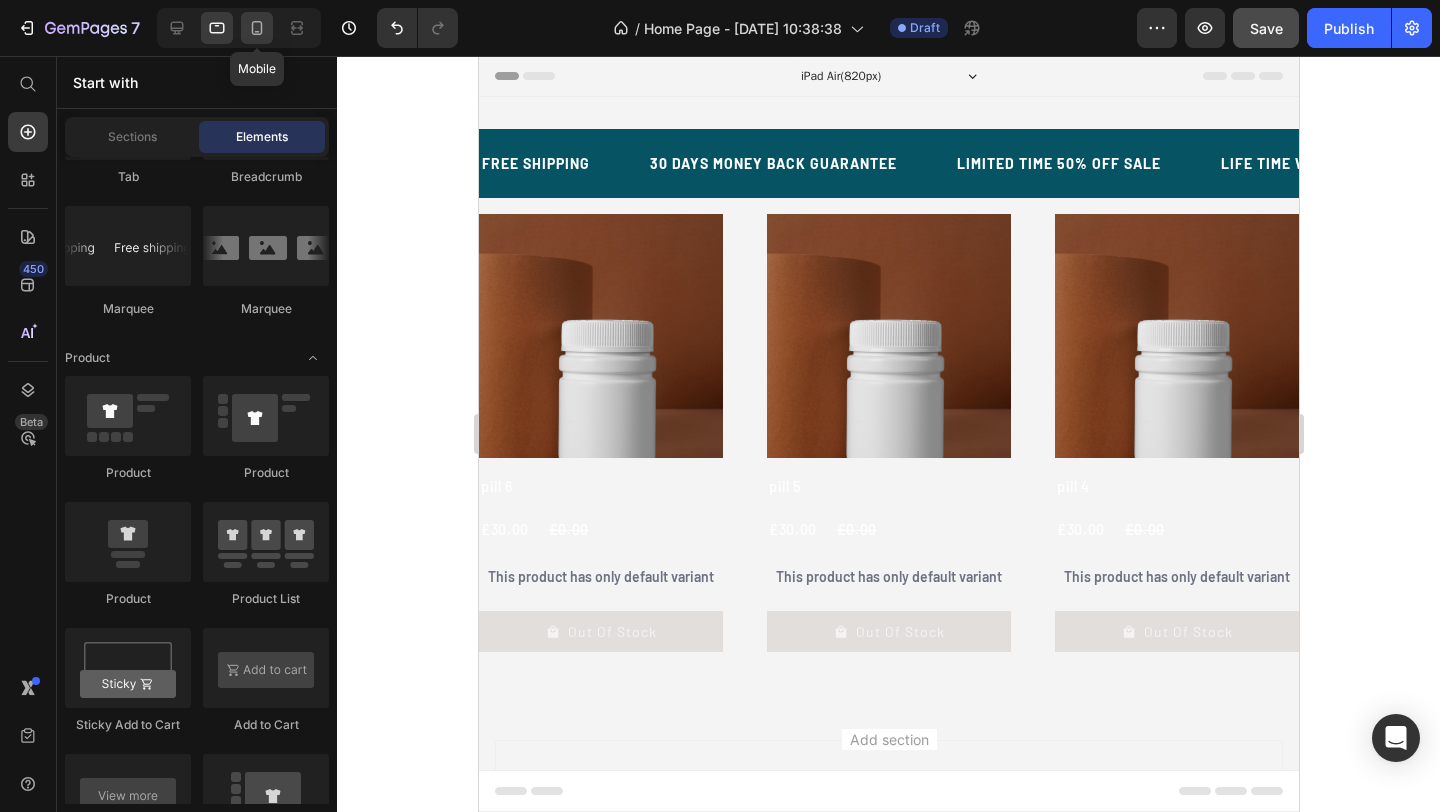 click 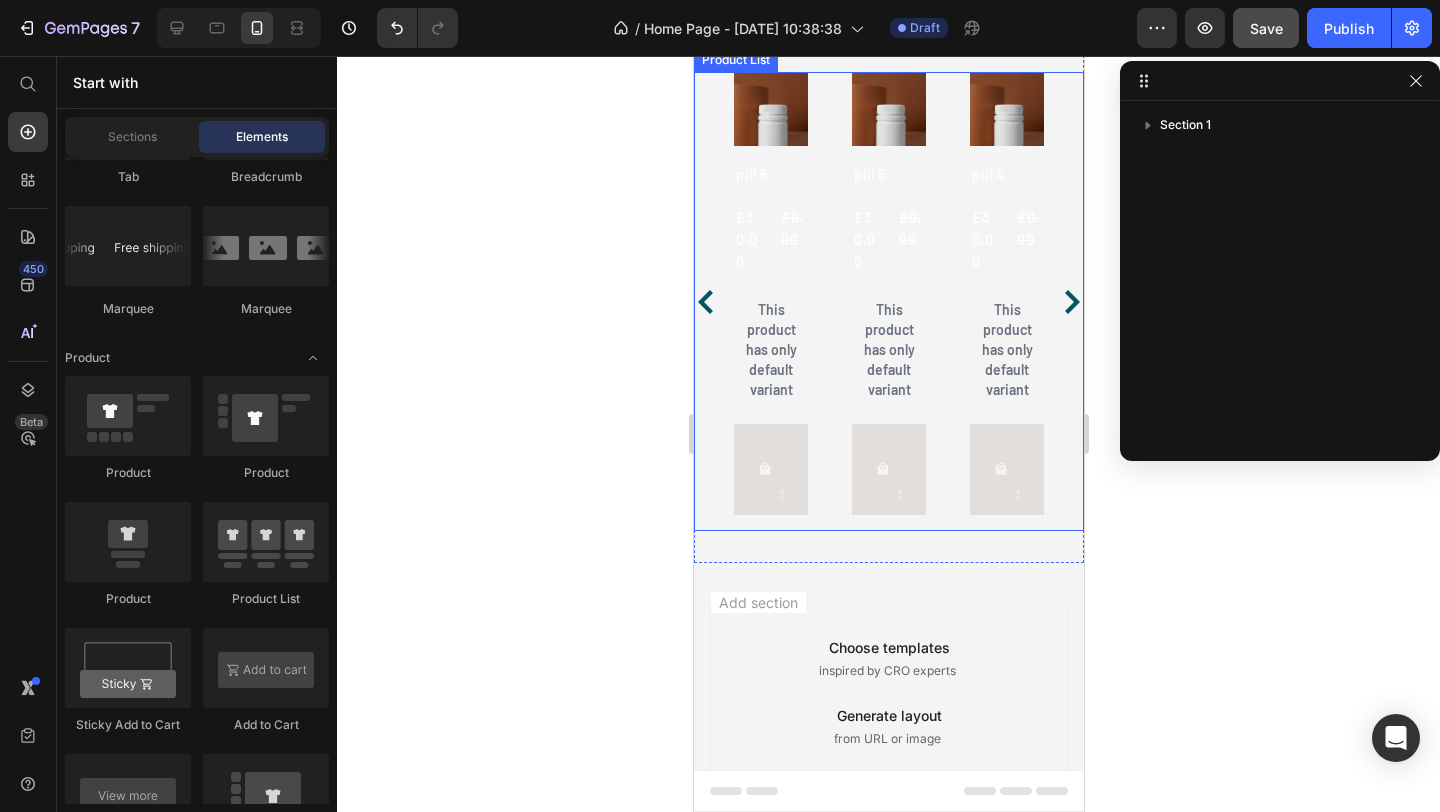 scroll, scrollTop: 139, scrollLeft: 0, axis: vertical 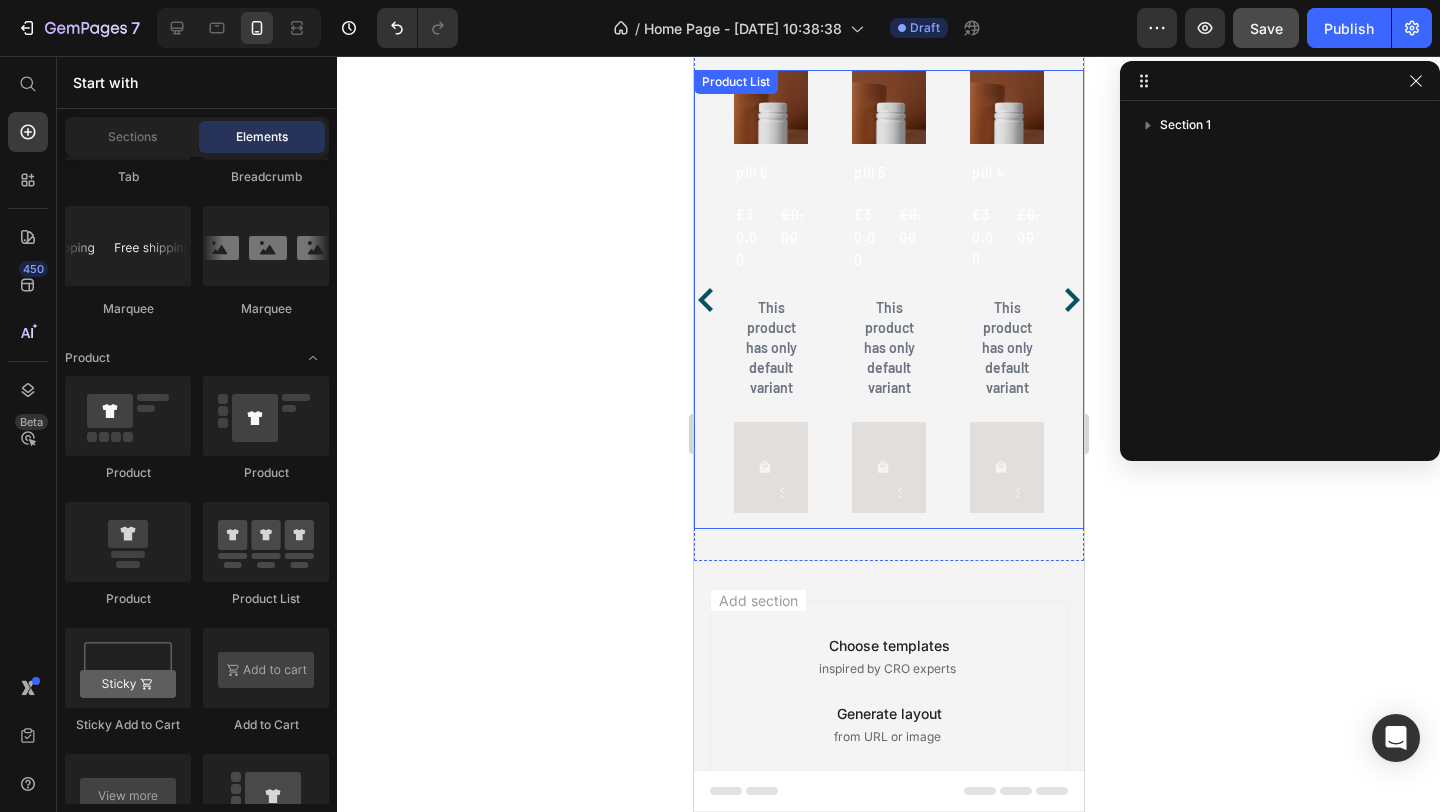 click on "Product Images pill 6 Product Title £30.00 Product Price £0.00 Product Price Row This product has only default variant Product Variants & Swatches Out Of Stock Product Cart Button Row Product Images pill 5 Product Title £30.00 Product Price £0.00 Product Price Row This product has only default variant Product Variants & Swatches Out Of Stock Product Cart Button Row Product Images pill 4 Product Title £30.00 Product Price £0.00 Product Price Row This product has only default variant Product Variants & Swatches Out Of Stock Product Cart Button Row Product Images pill 3 Product Title £30.00 Product Price £0.00 Product Price Row This product has only default variant Product Variants & Swatches Out Of Stock Product Cart Button Row" at bounding box center [888, 299] 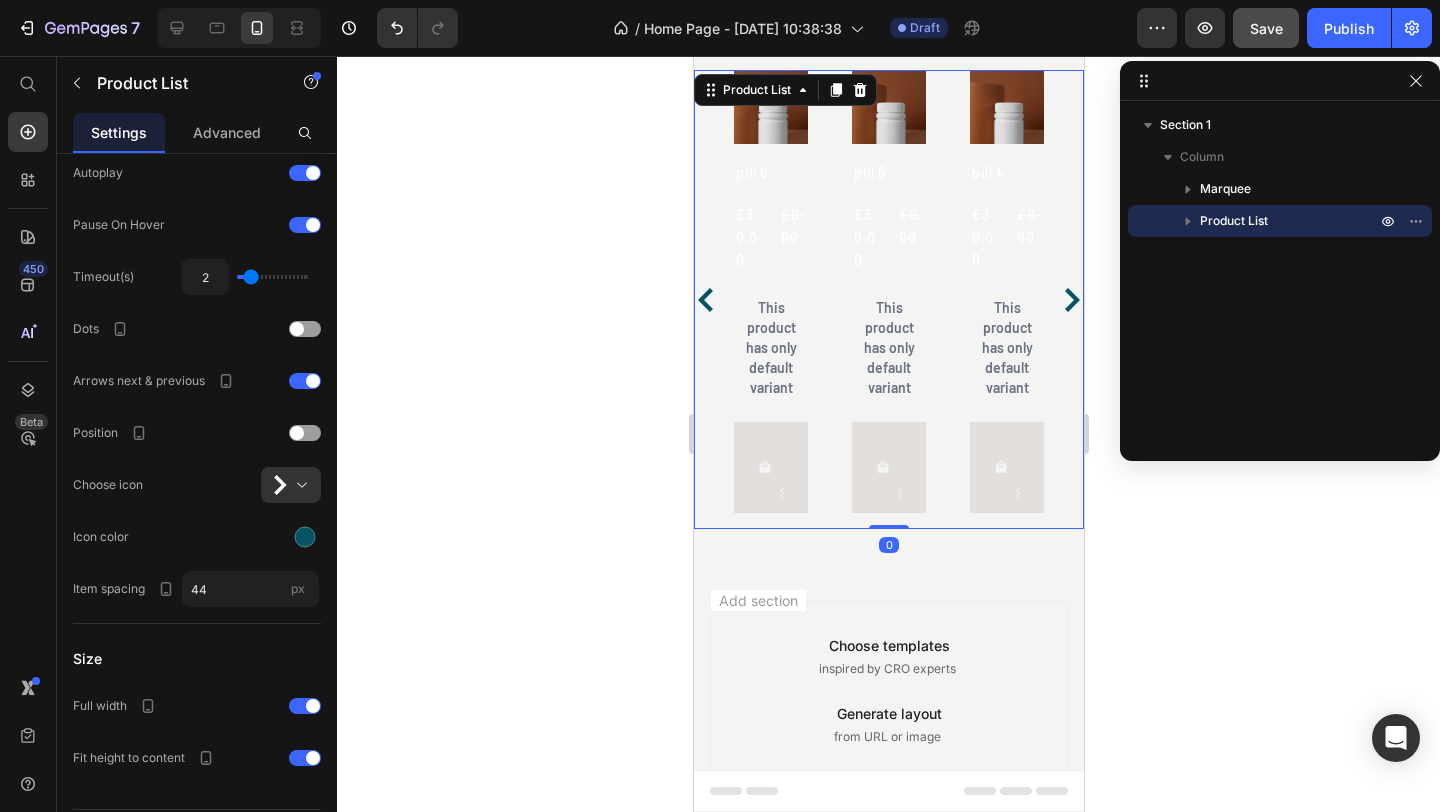 scroll, scrollTop: 0, scrollLeft: 0, axis: both 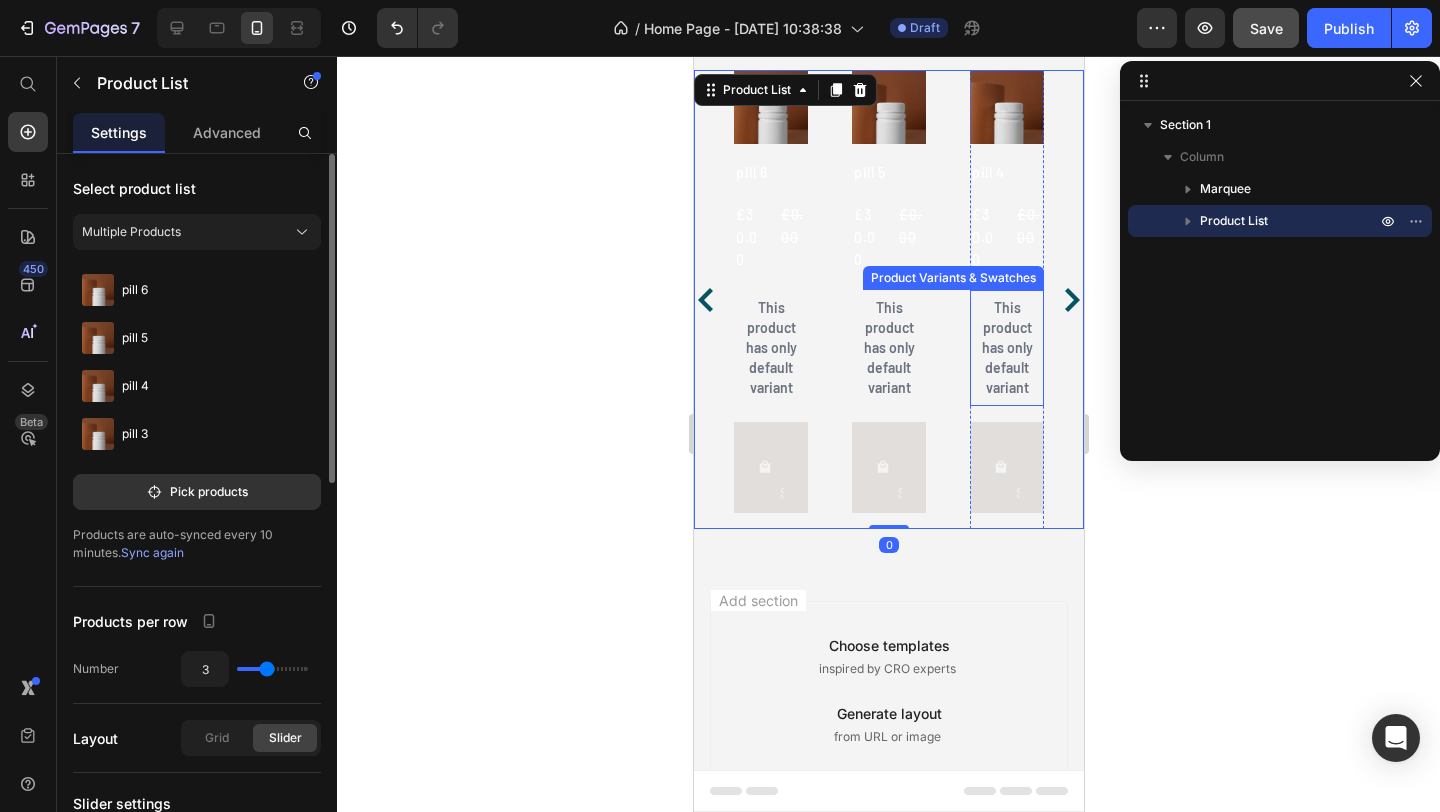 click on "This product has only default variant" at bounding box center [1006, 348] 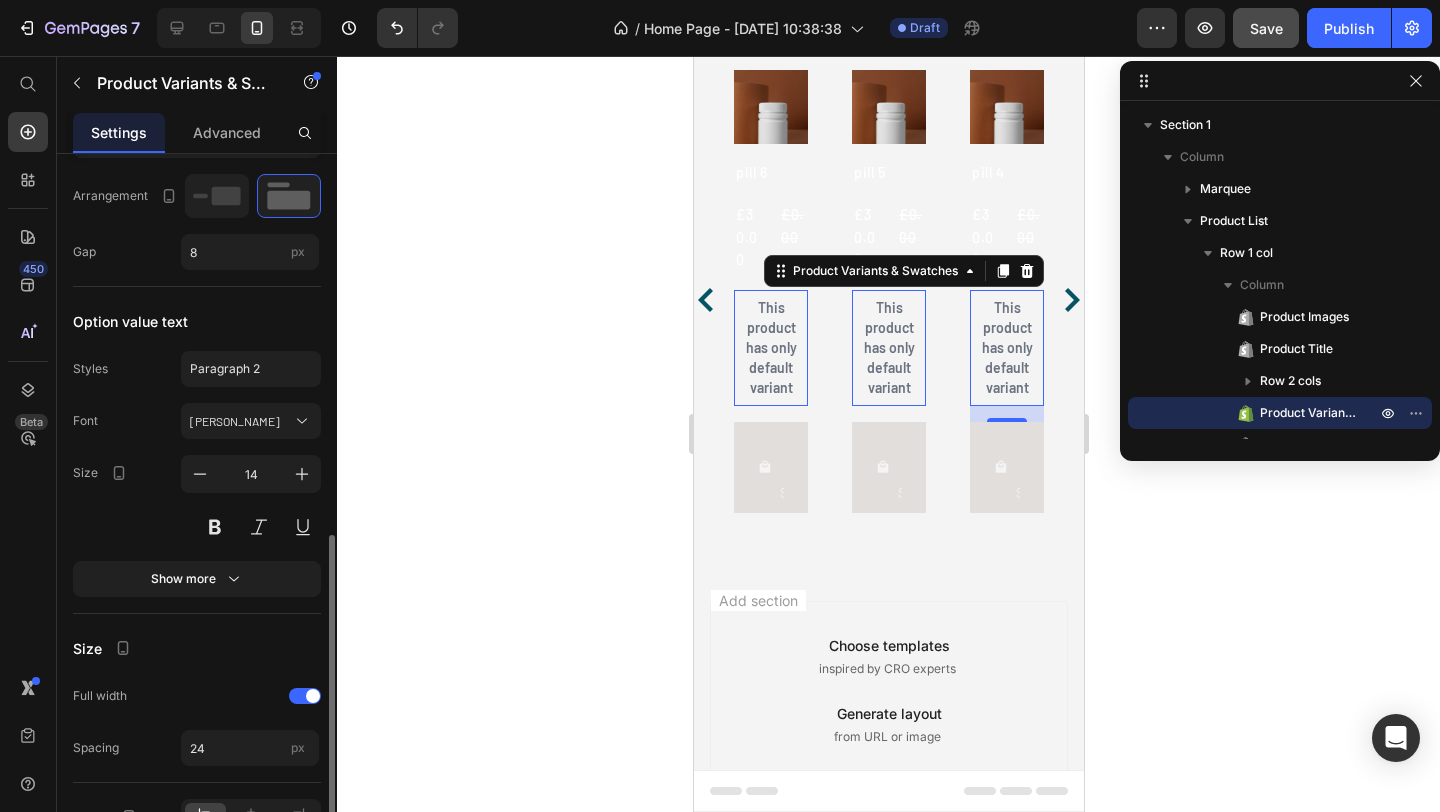 scroll, scrollTop: 811, scrollLeft: 0, axis: vertical 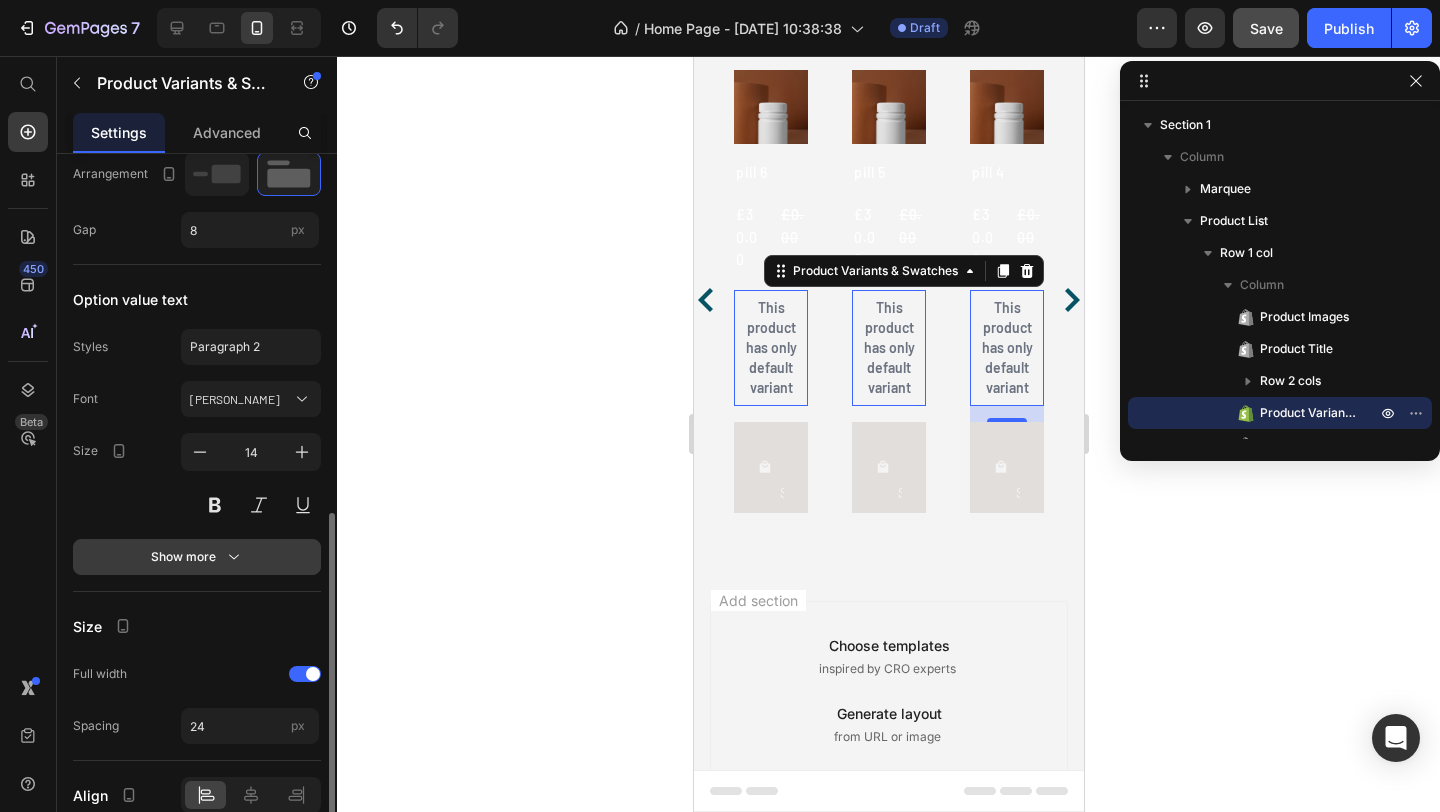 click on "Show more" at bounding box center (197, 557) 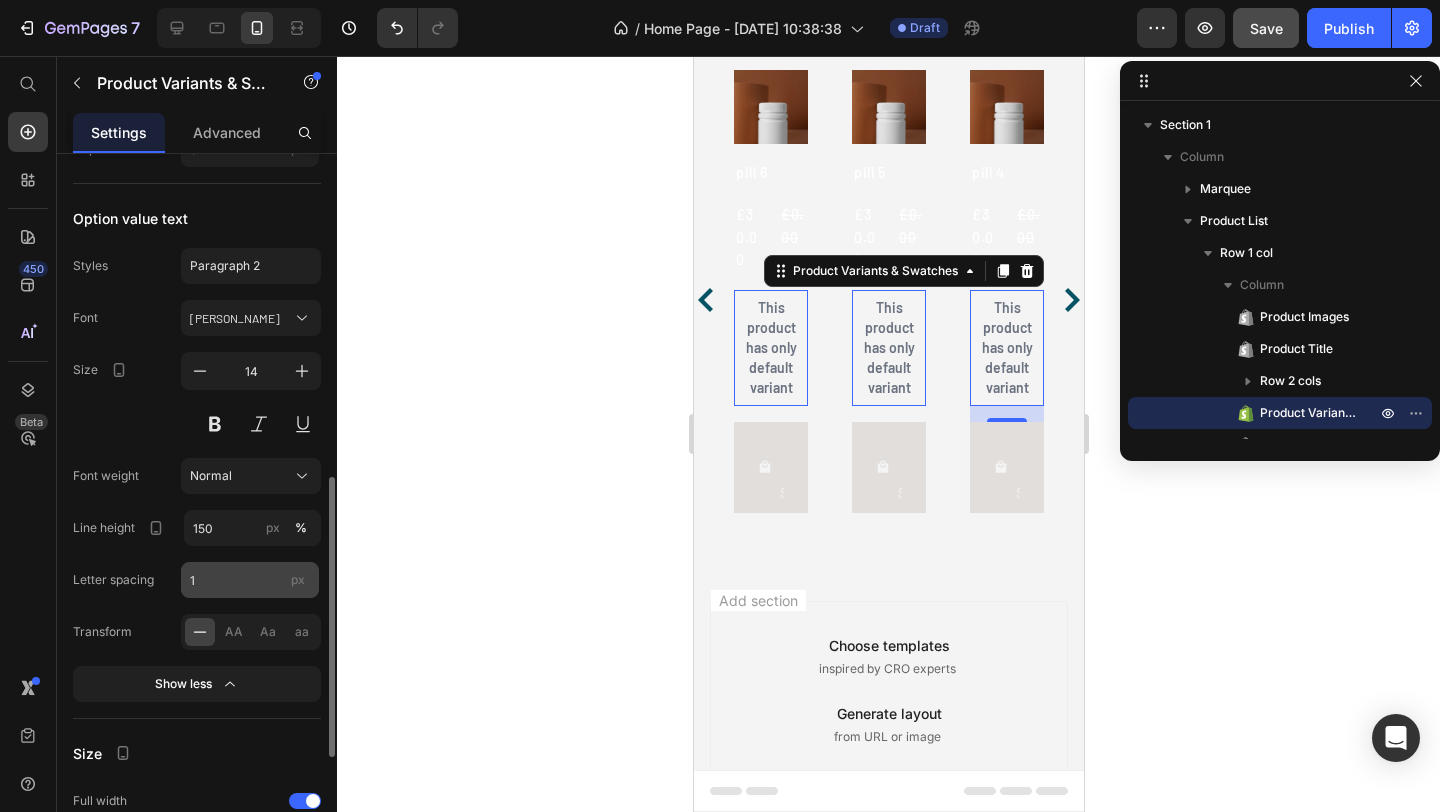 scroll, scrollTop: 899, scrollLeft: 0, axis: vertical 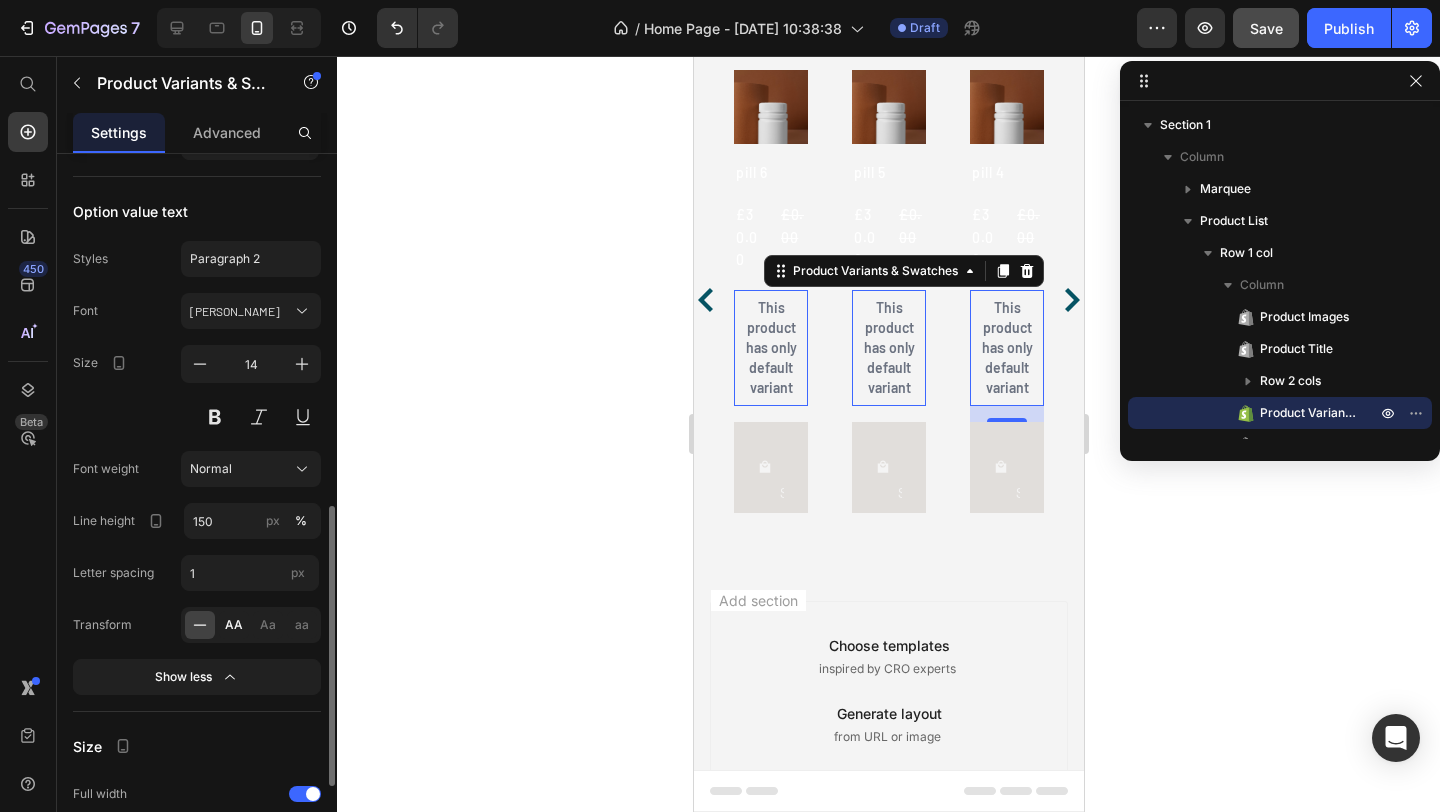 click on "AA" 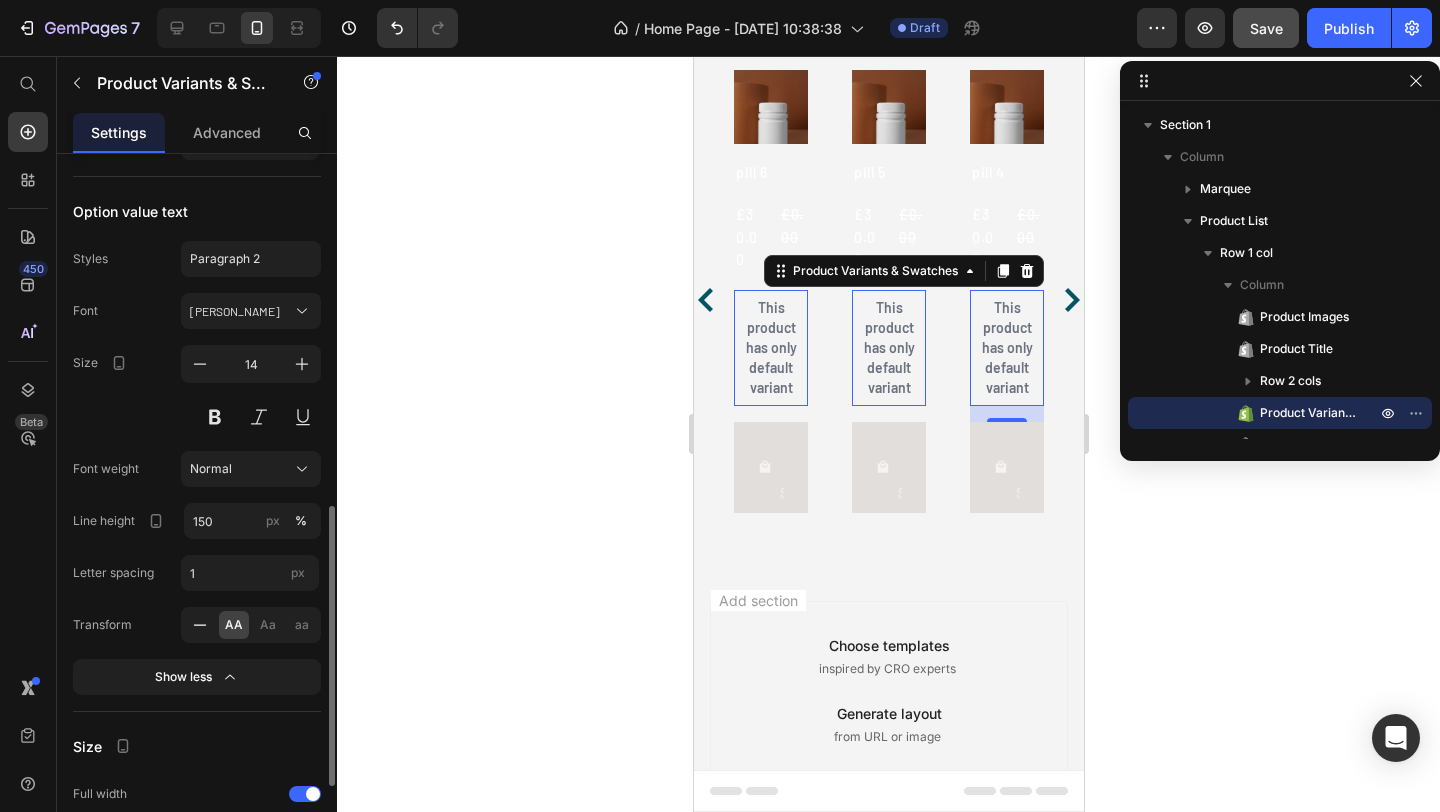 click 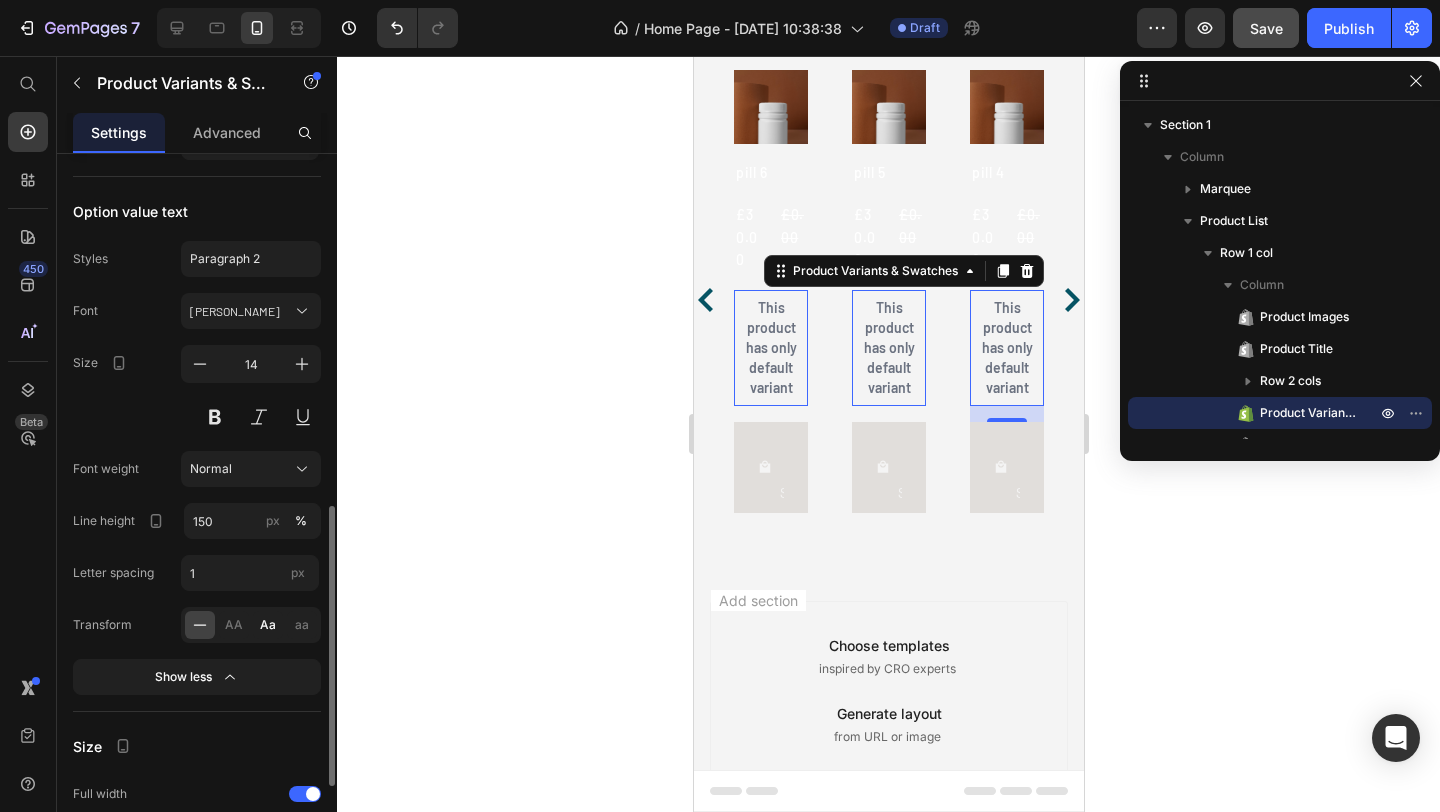 click on "Aa" 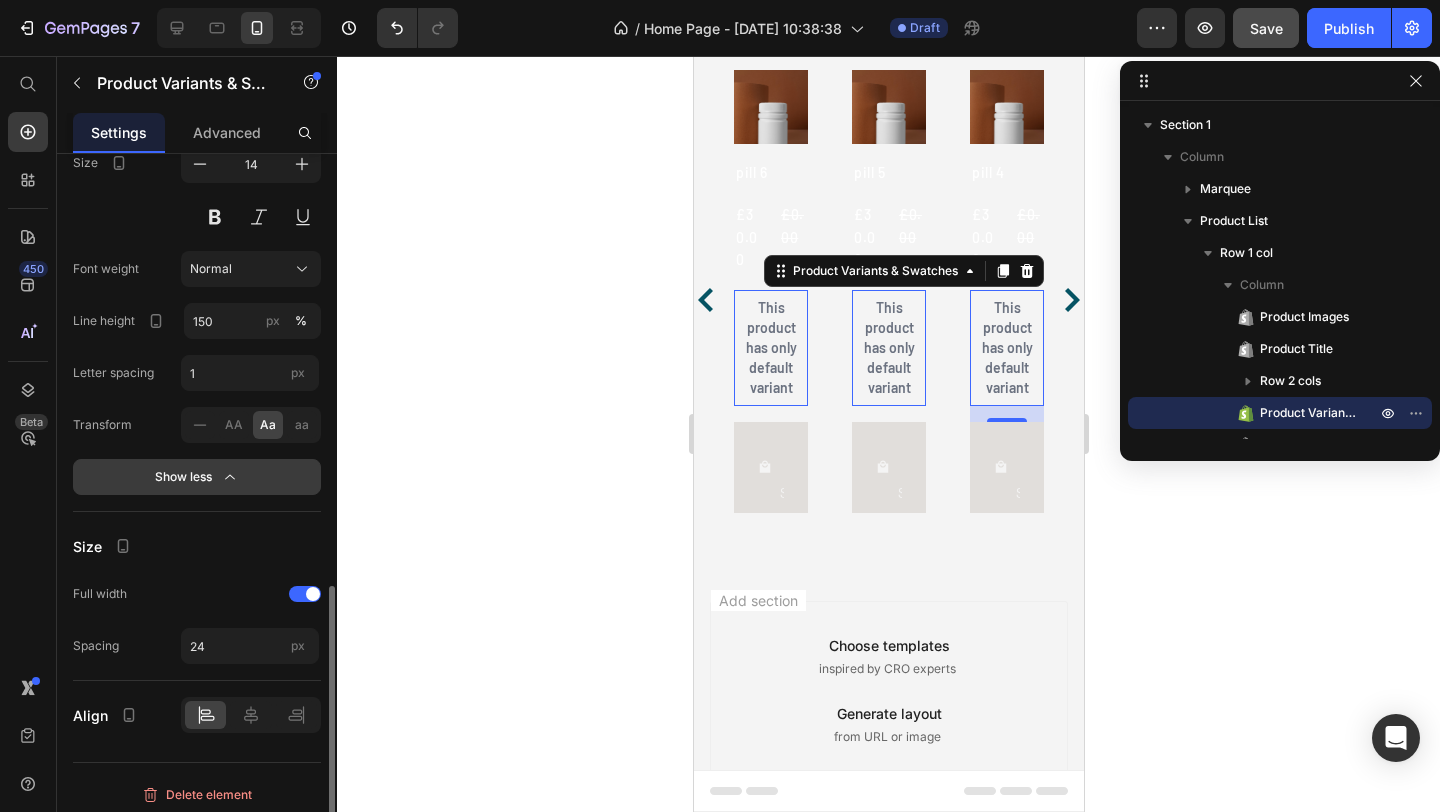scroll, scrollTop: 1107, scrollLeft: 0, axis: vertical 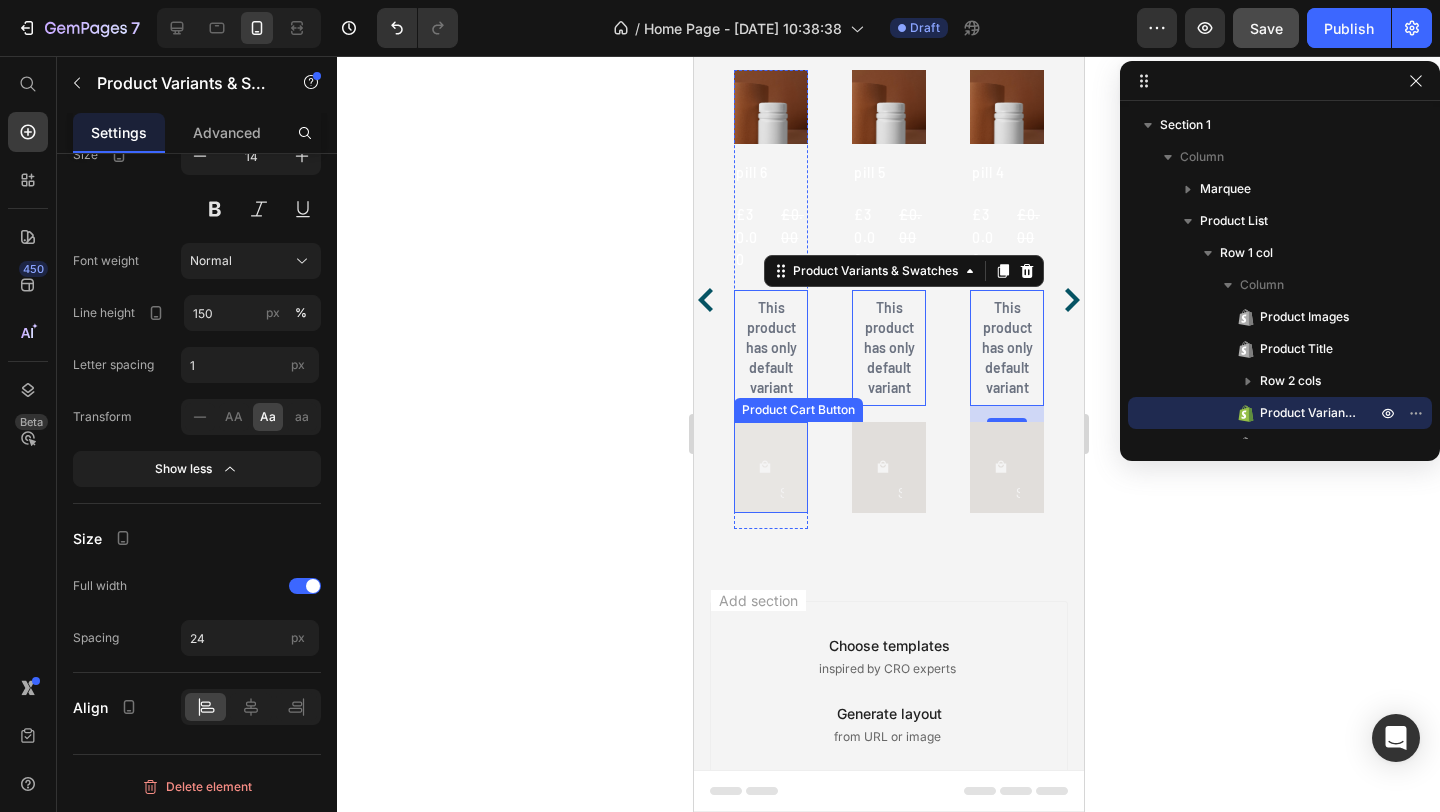 click on "Out Of Stock" at bounding box center (770, 468) 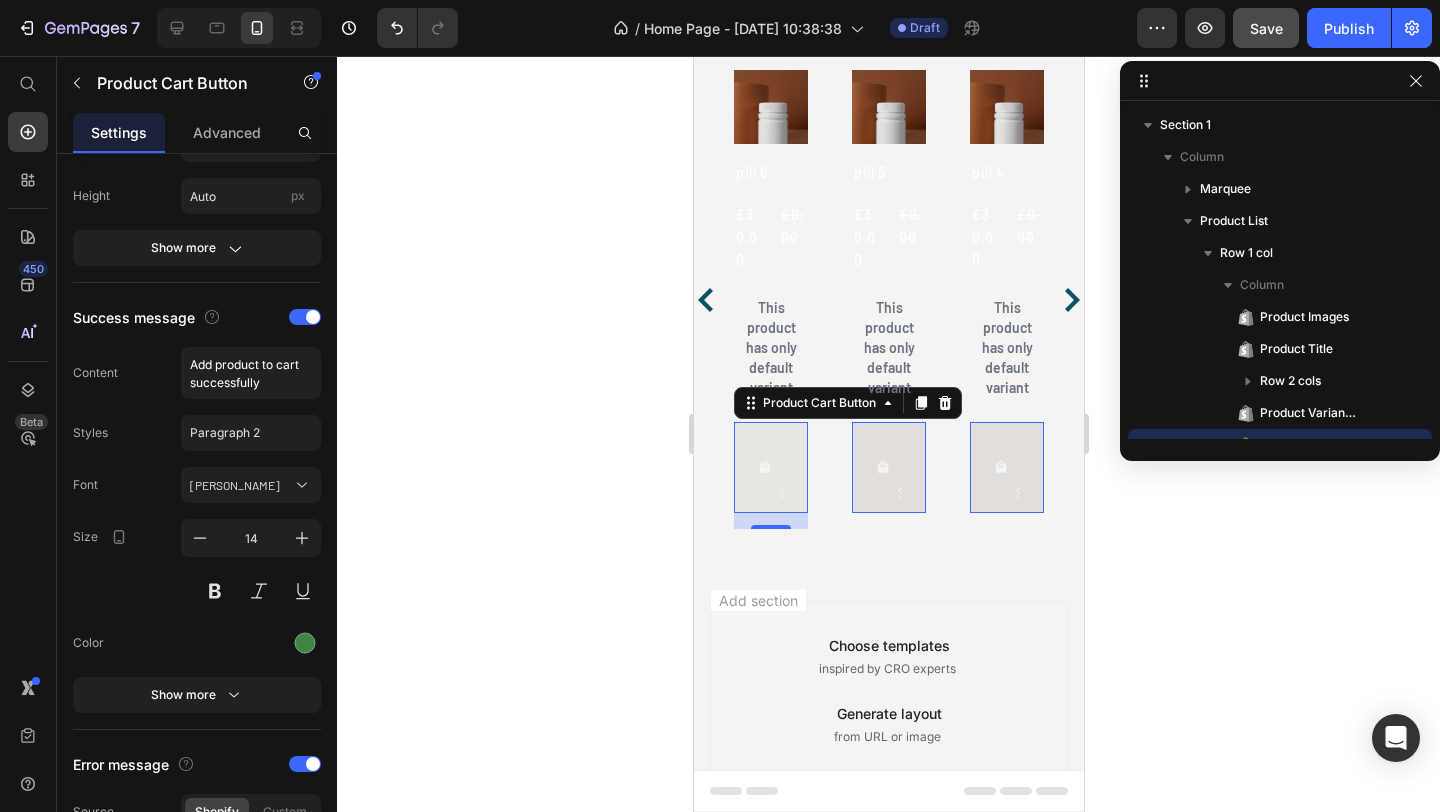 scroll, scrollTop: 0, scrollLeft: 0, axis: both 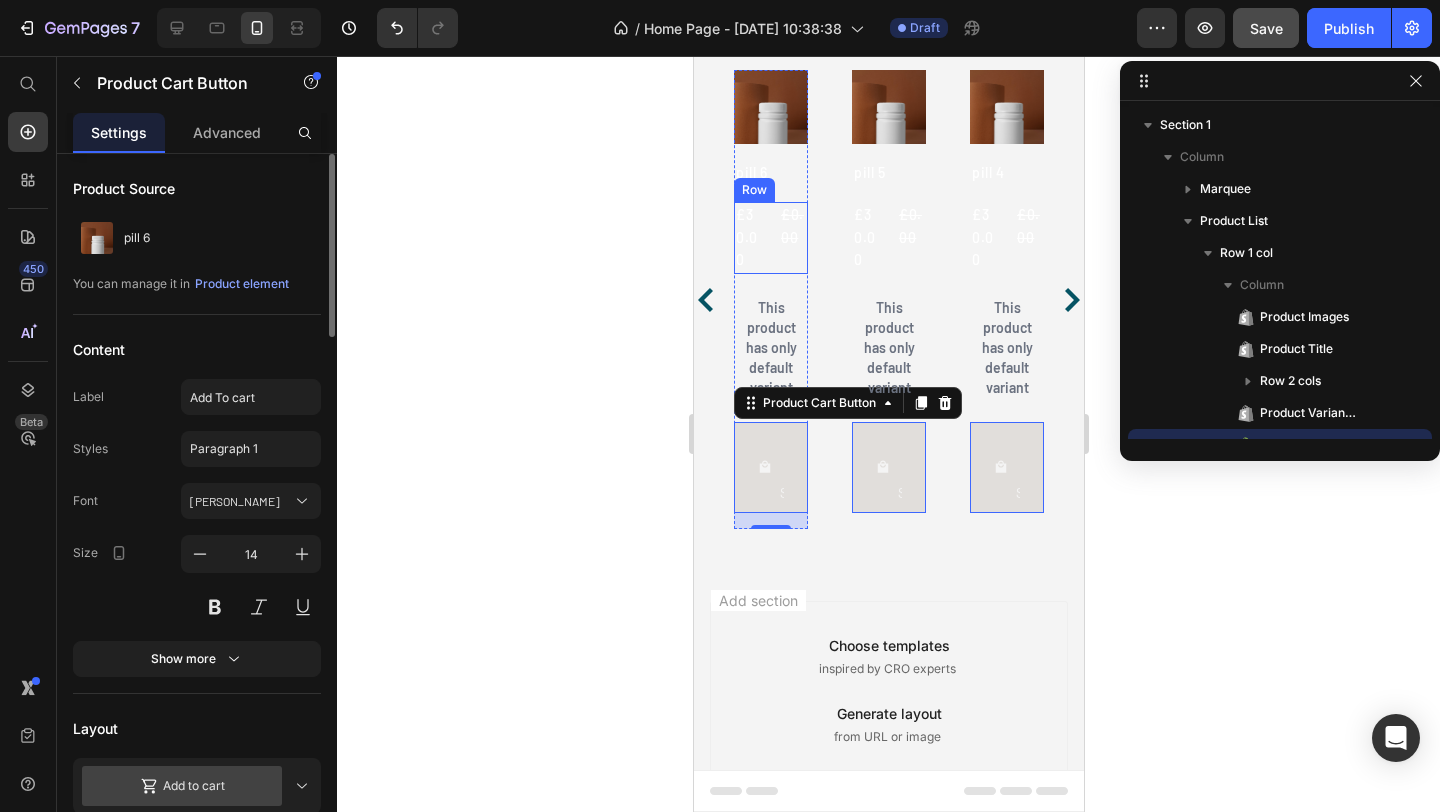 click on "£0.00 Product Price" at bounding box center [792, 237] 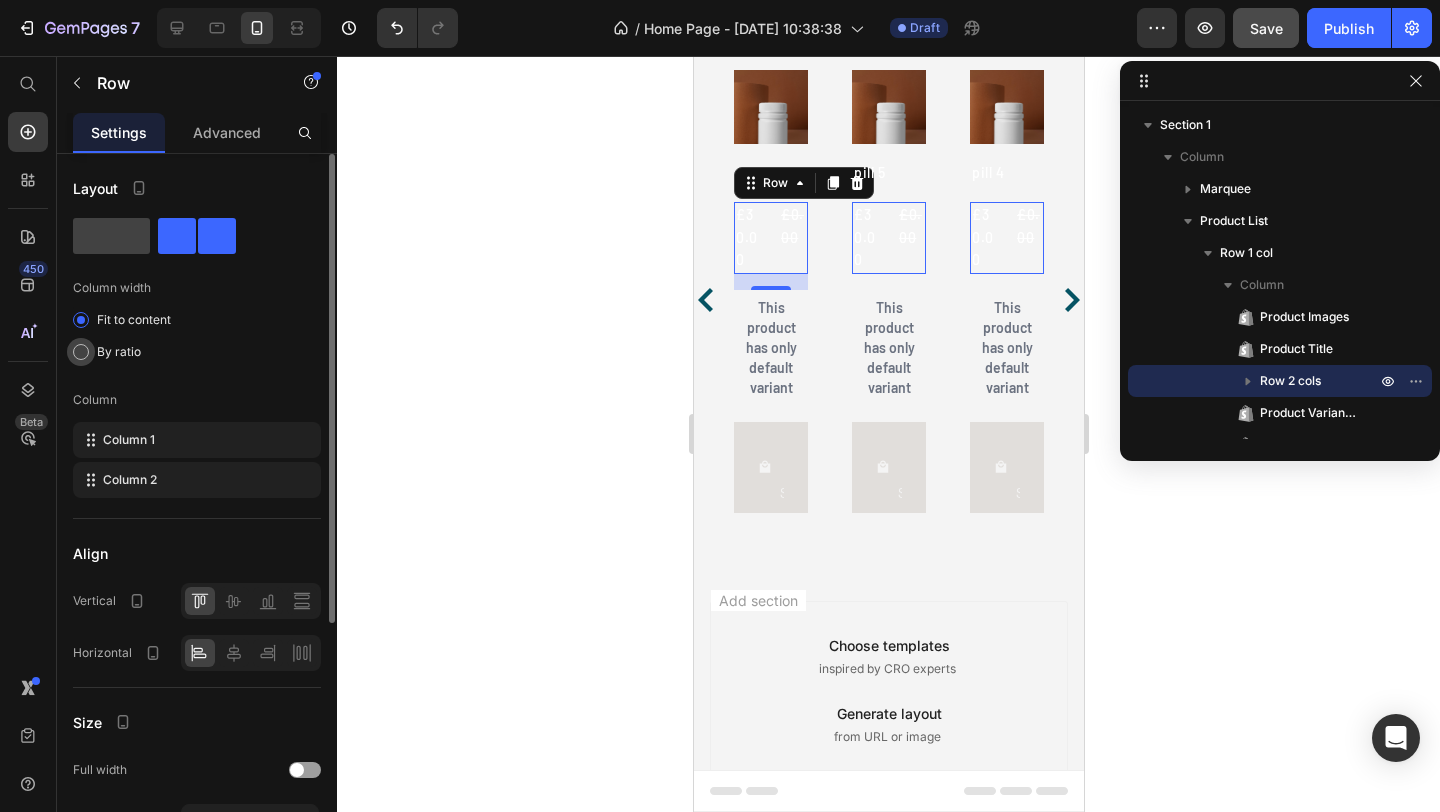 click at bounding box center [81, 352] 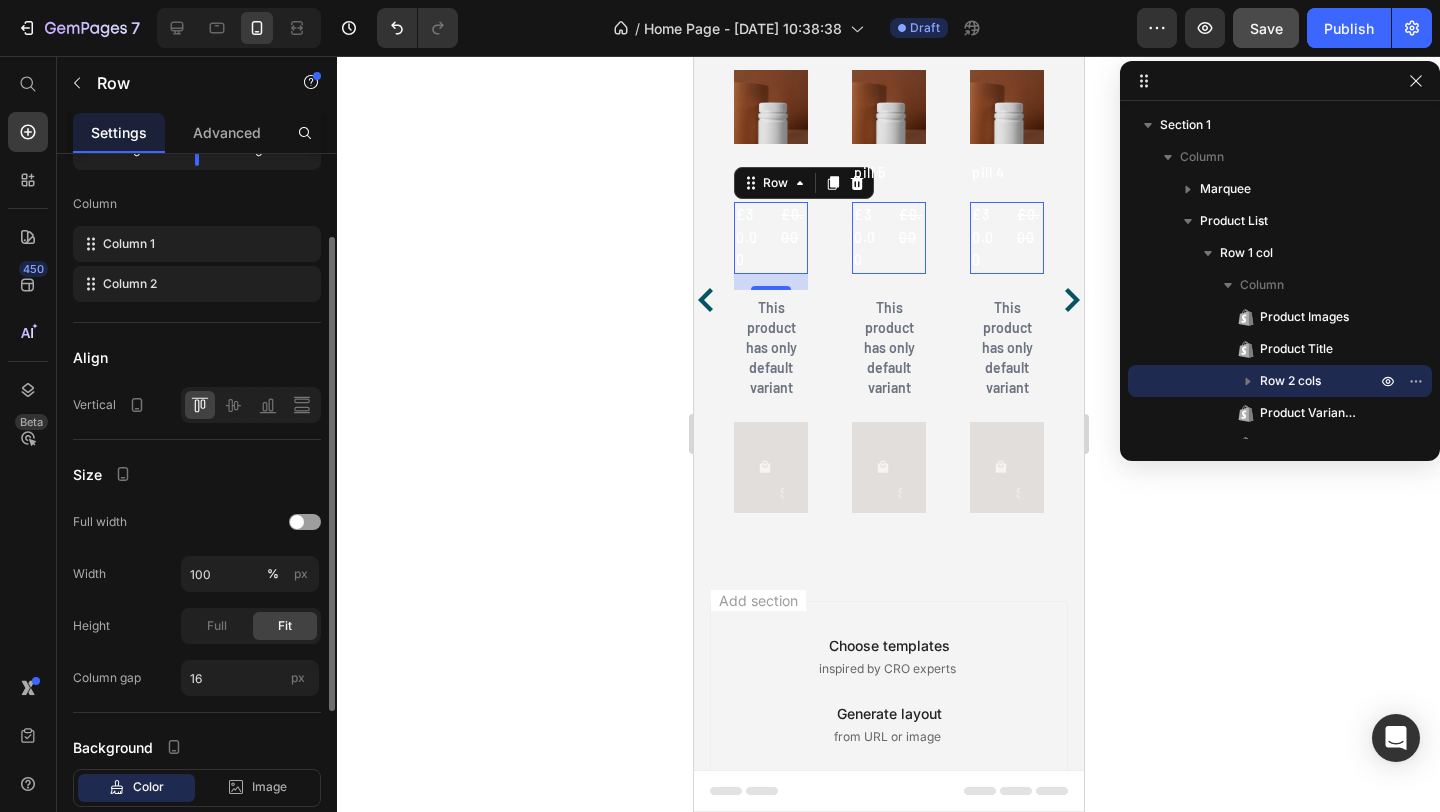 scroll, scrollTop: 303, scrollLeft: 0, axis: vertical 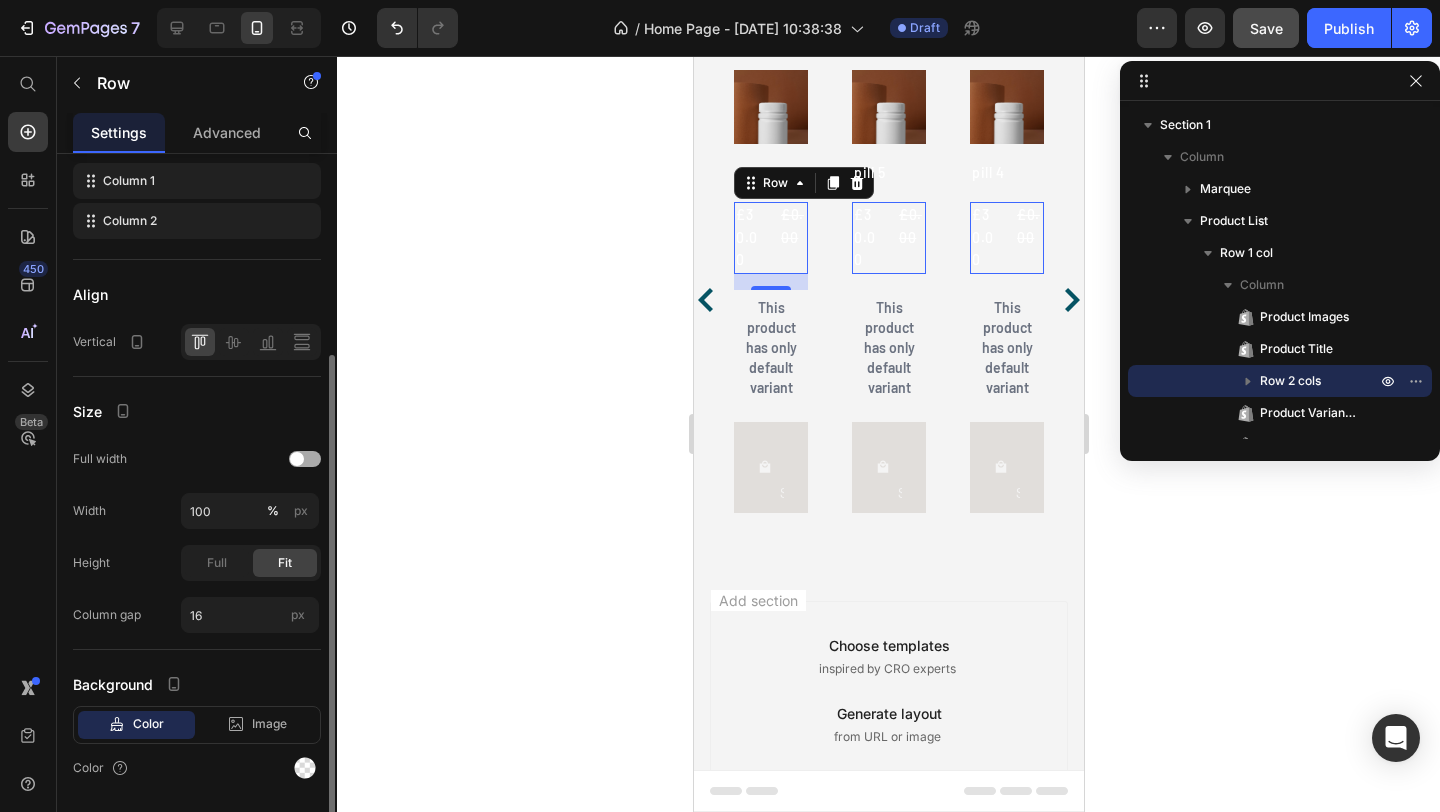 click at bounding box center (305, 459) 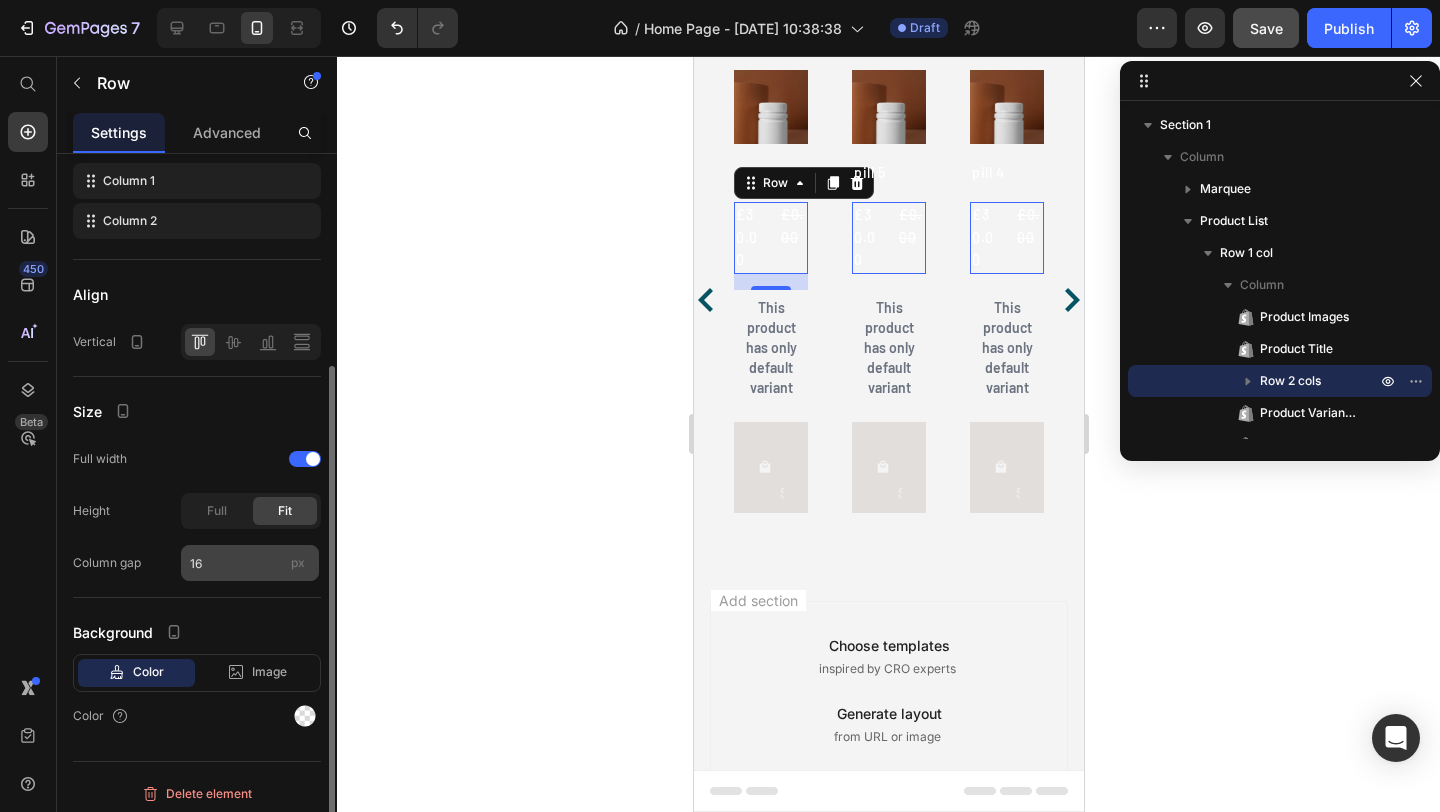 scroll, scrollTop: 310, scrollLeft: 0, axis: vertical 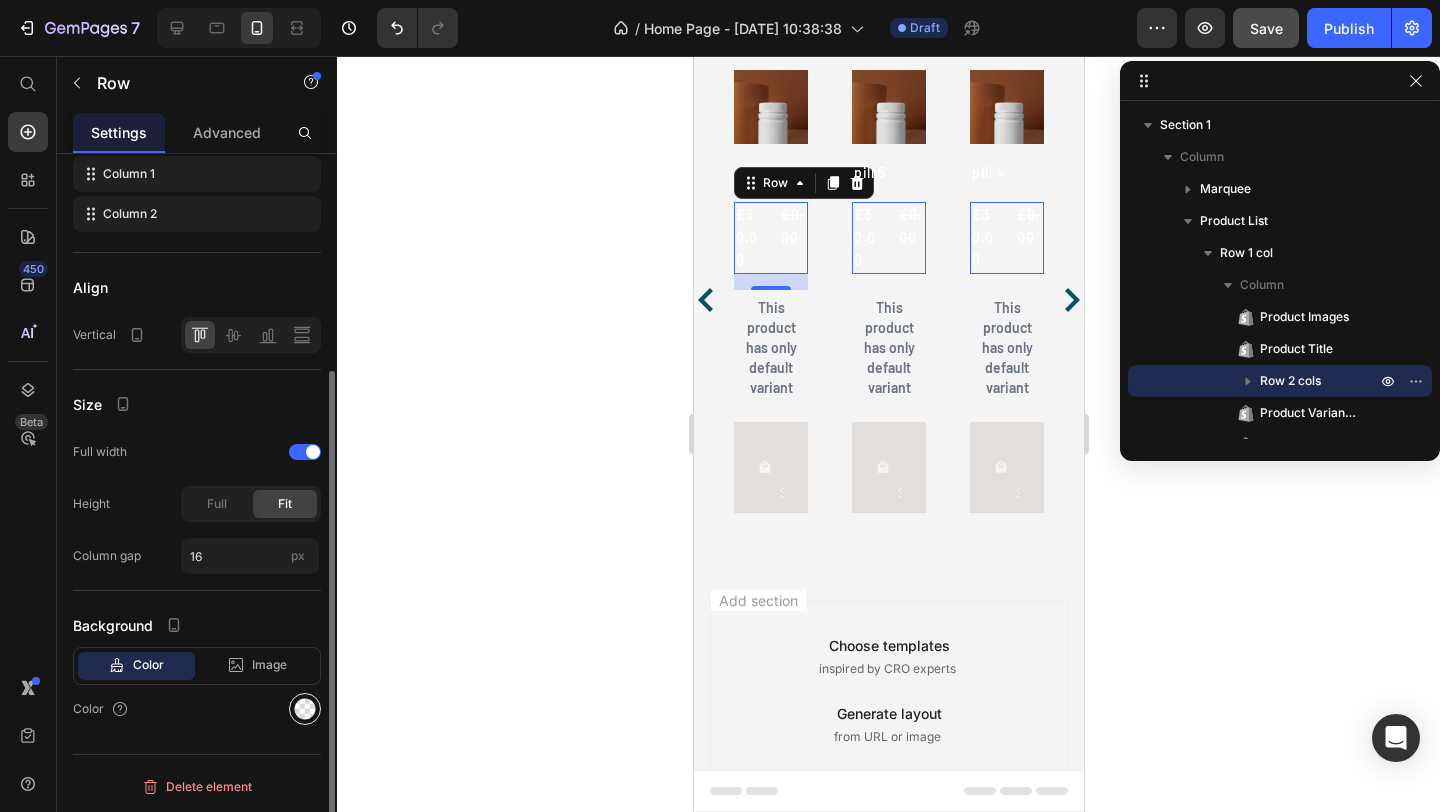 click at bounding box center (305, 709) 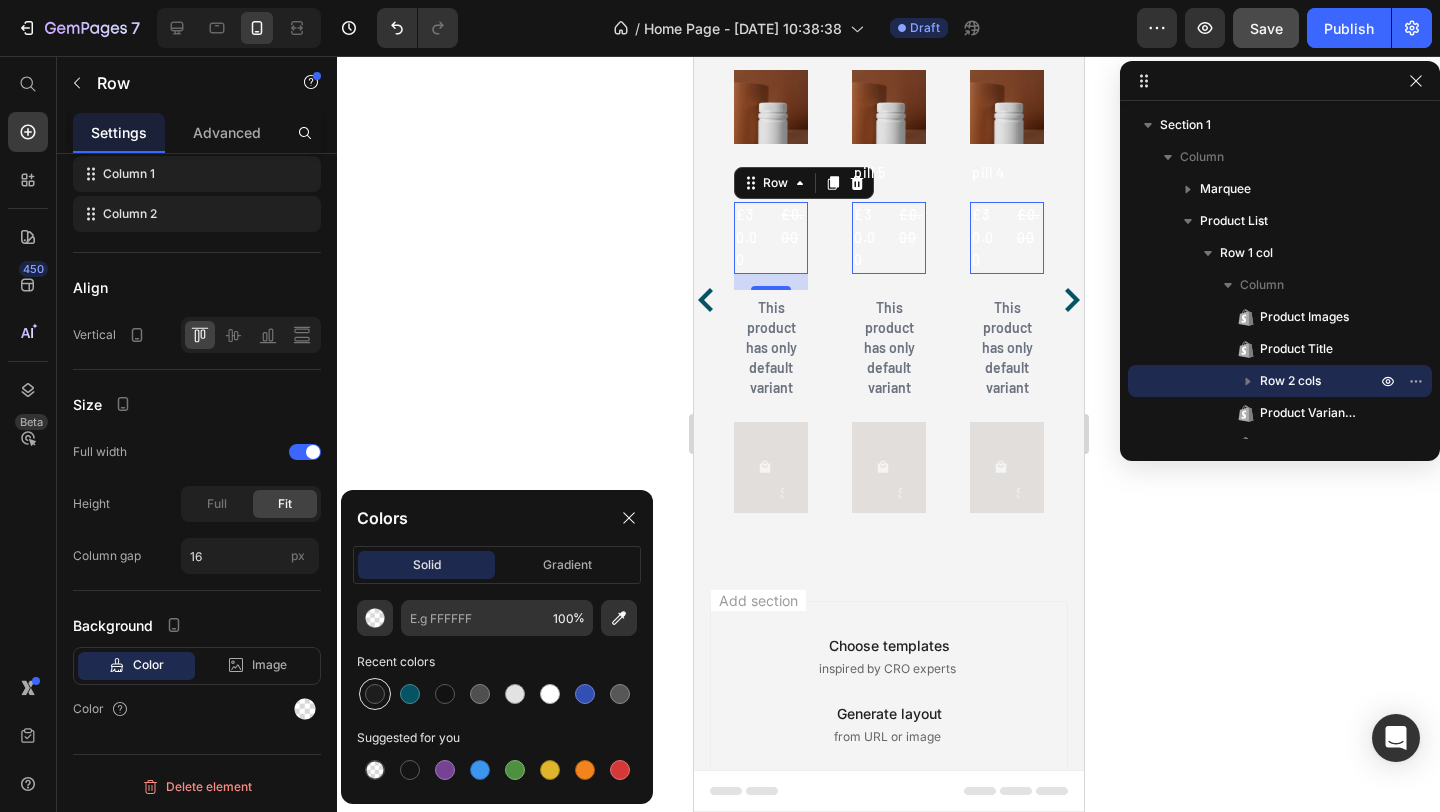 click at bounding box center [375, 694] 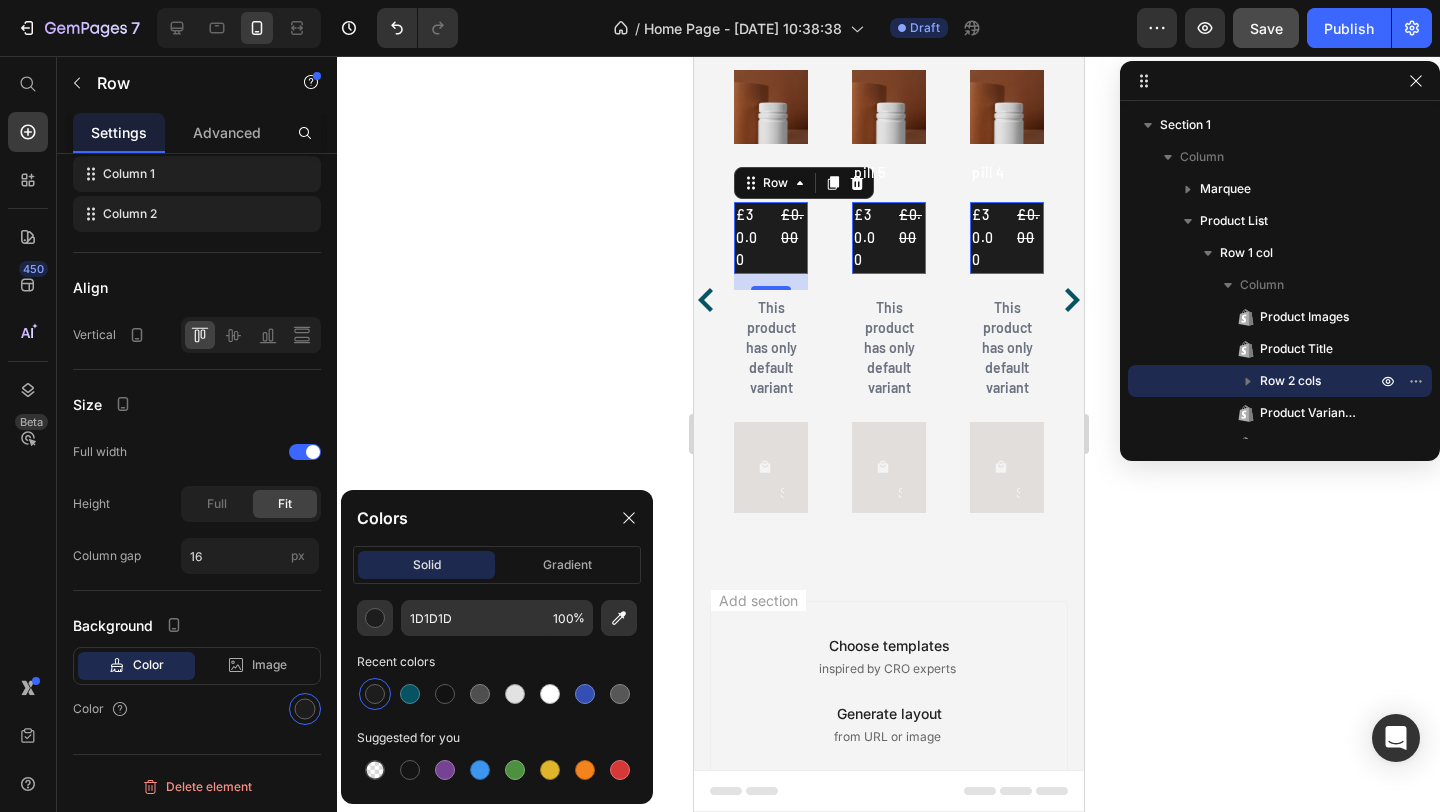 click 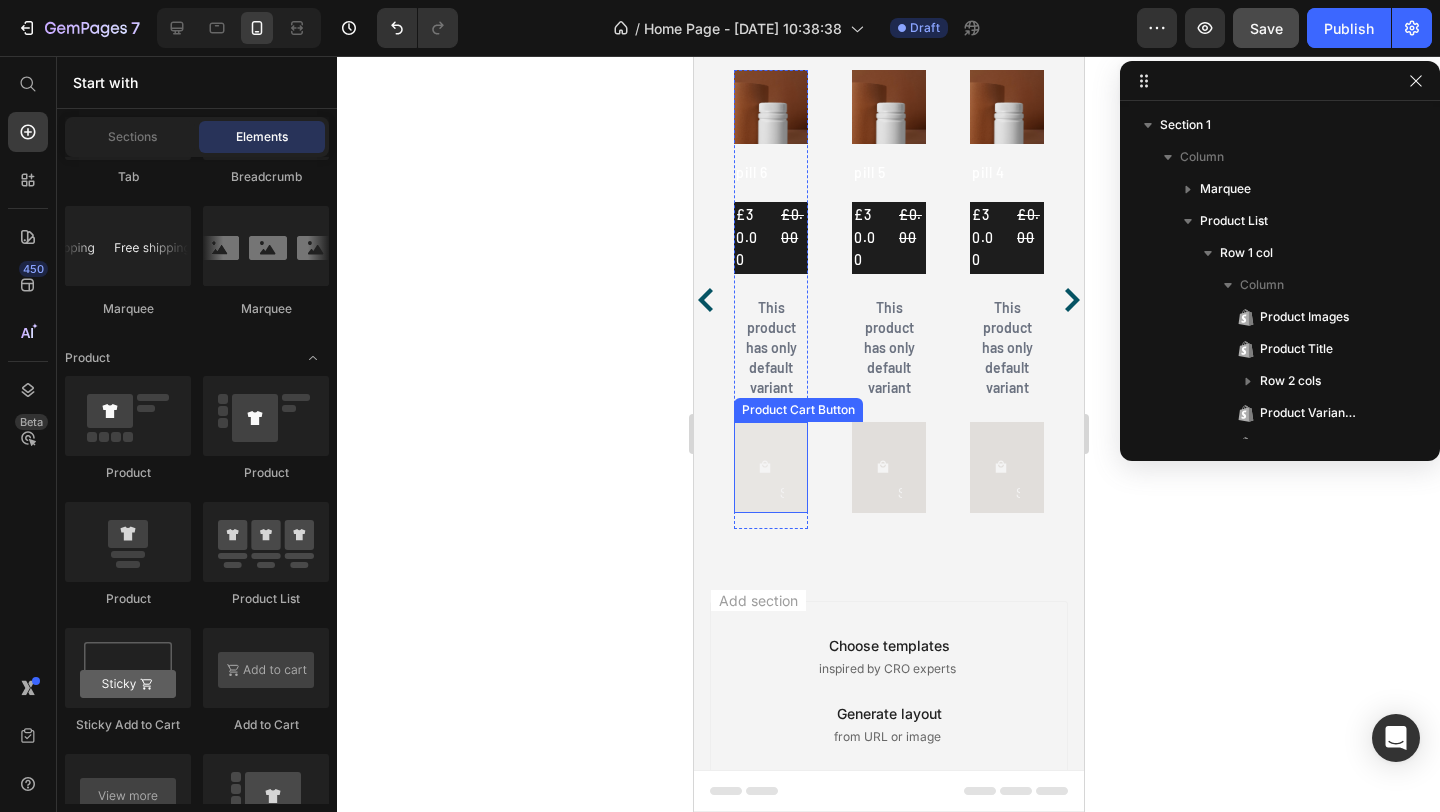 click on "Out Of Stock" at bounding box center [770, 468] 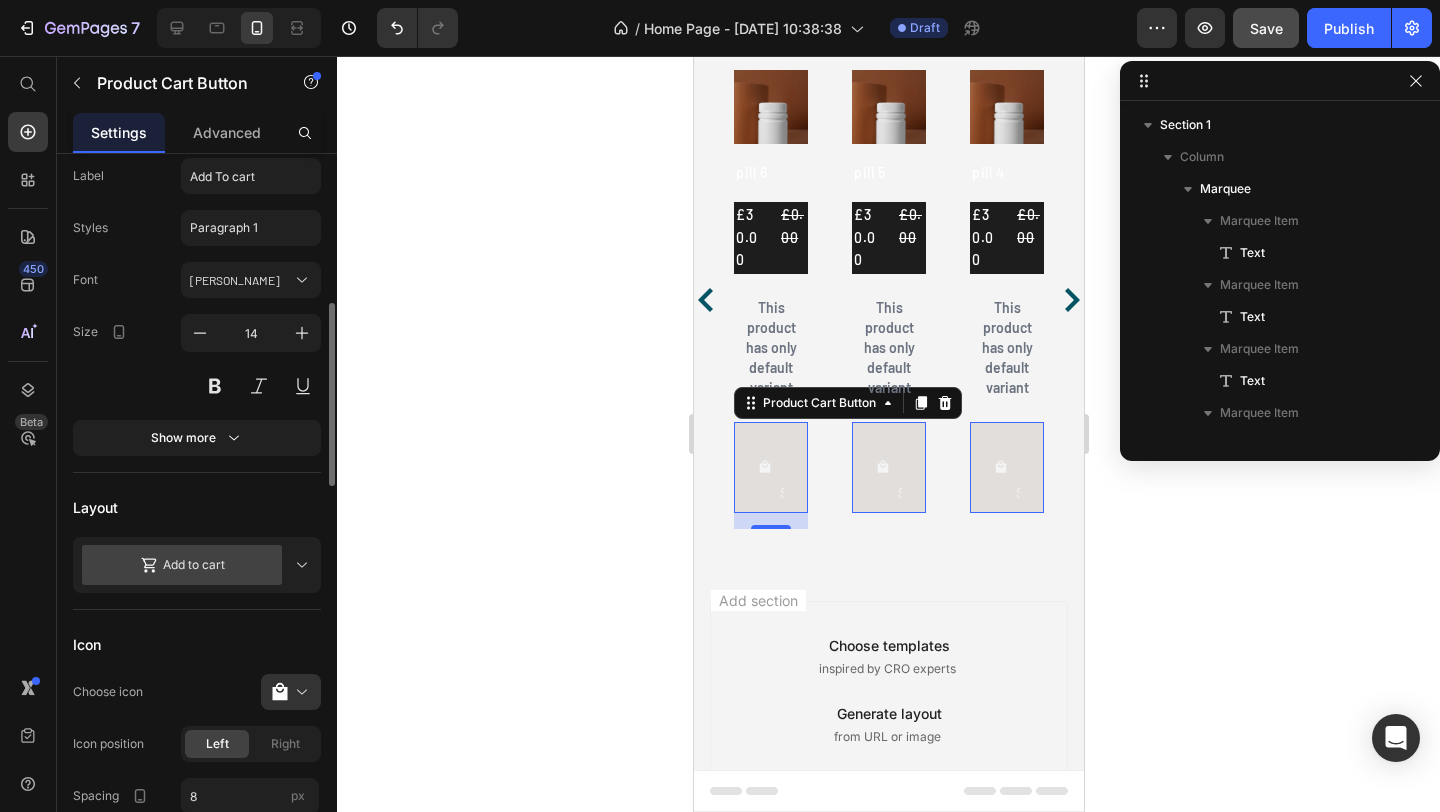 scroll, scrollTop: 341, scrollLeft: 0, axis: vertical 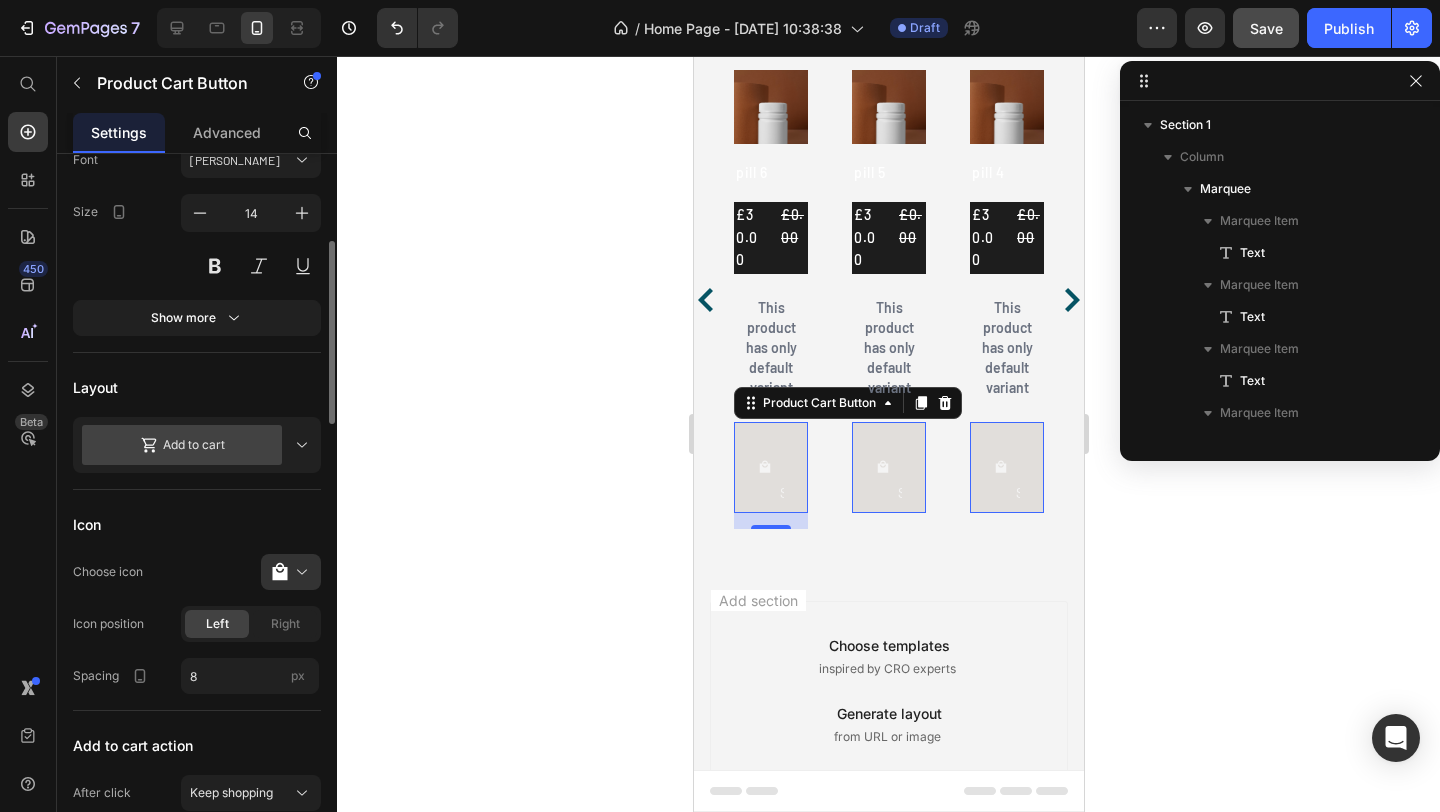 click 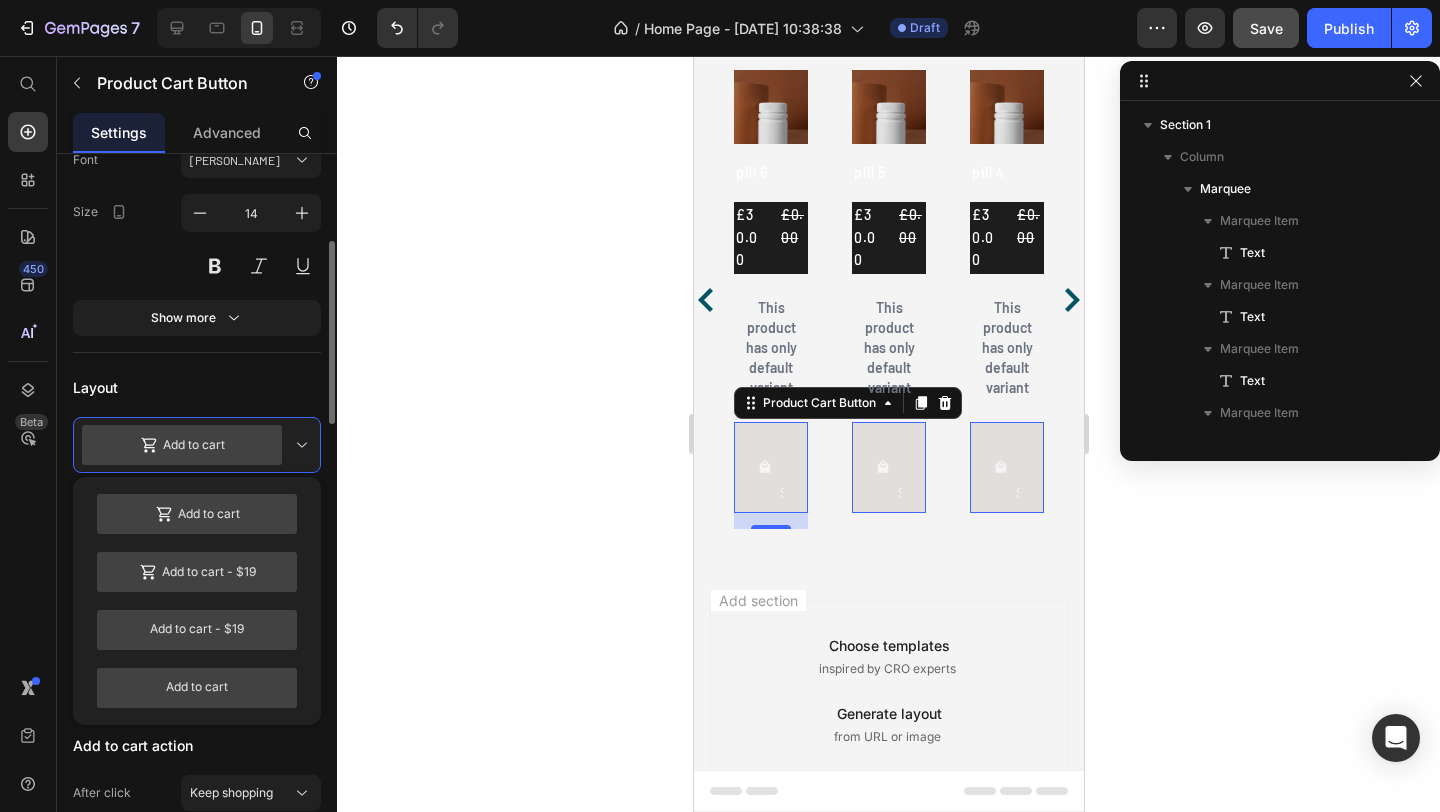 click 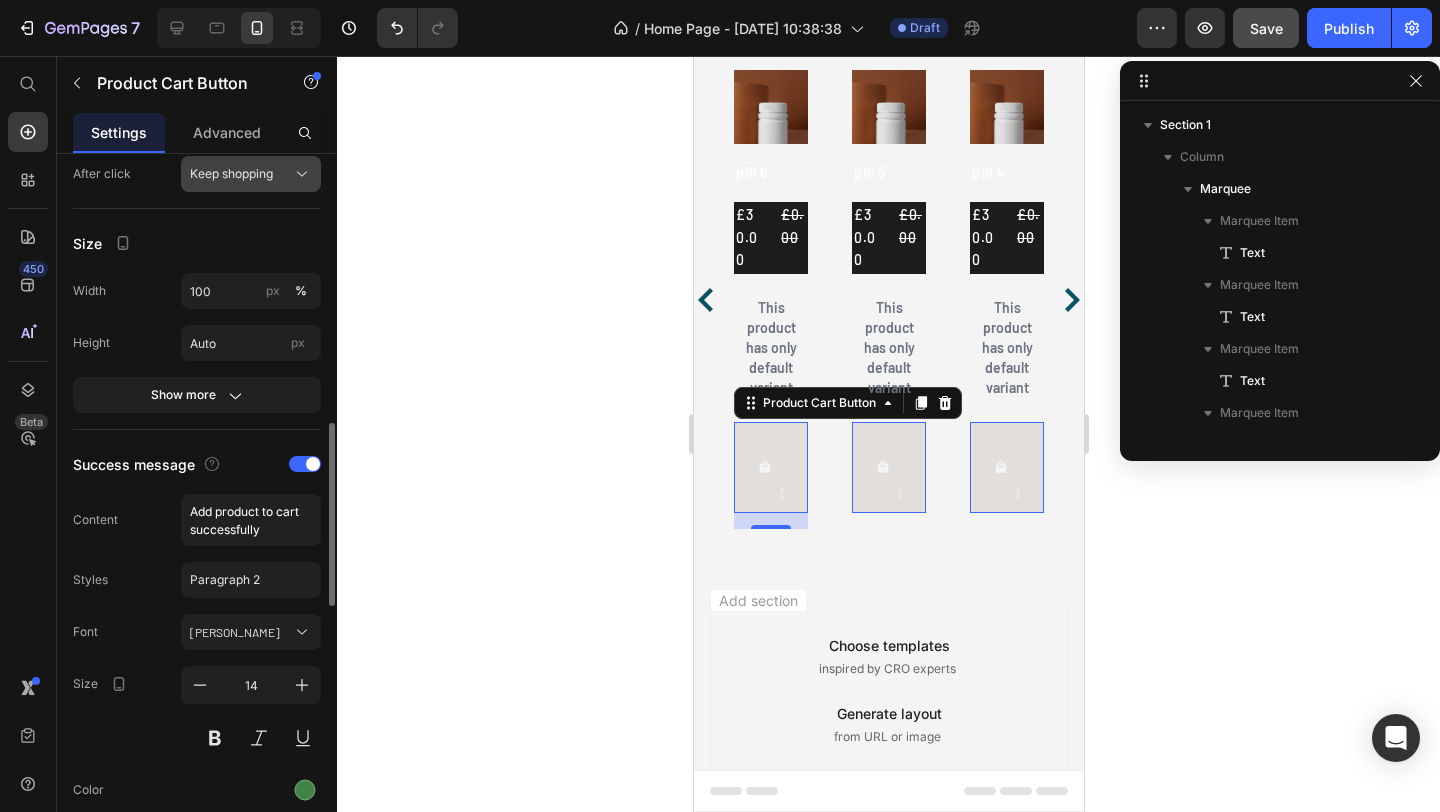 scroll, scrollTop: 1033, scrollLeft: 0, axis: vertical 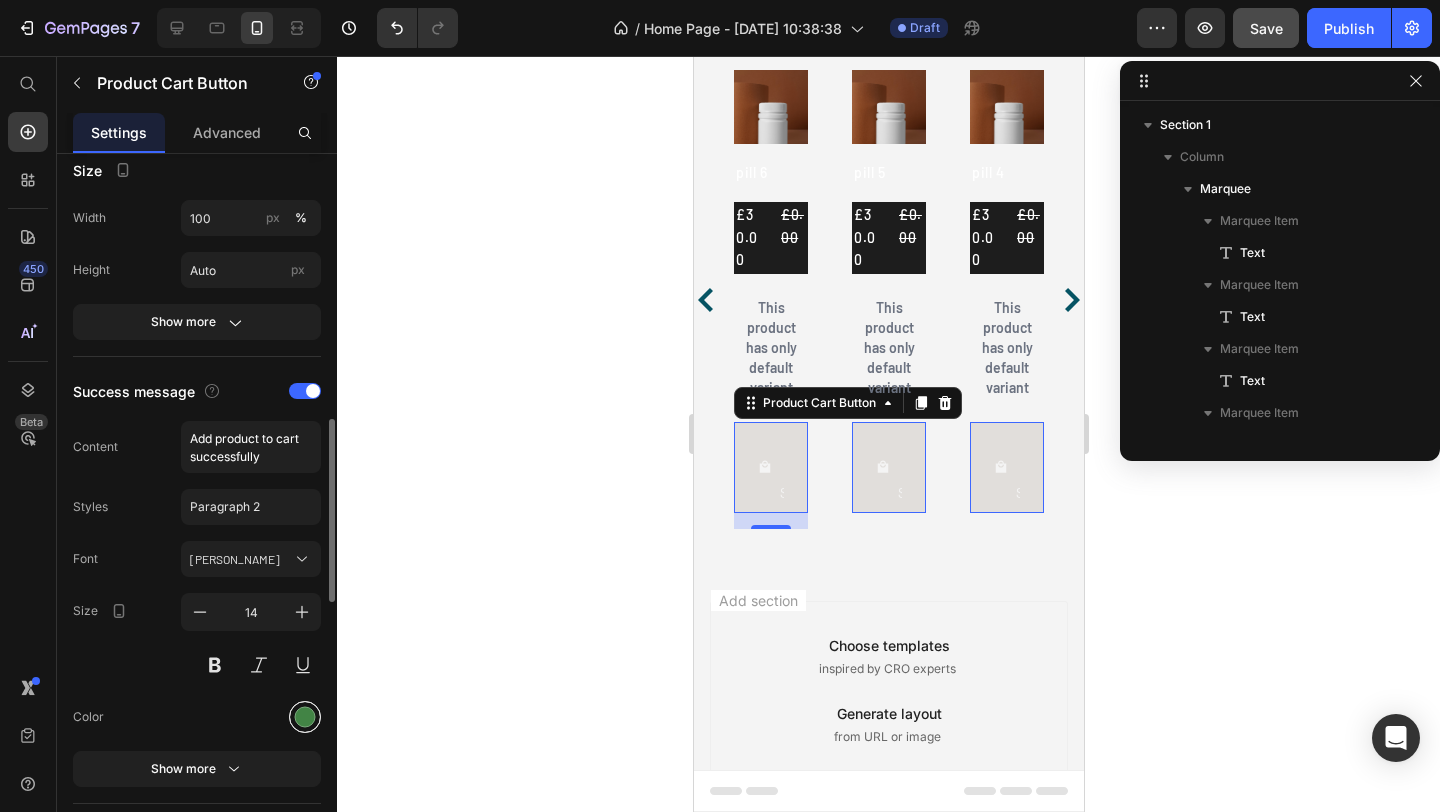 click at bounding box center [305, 717] 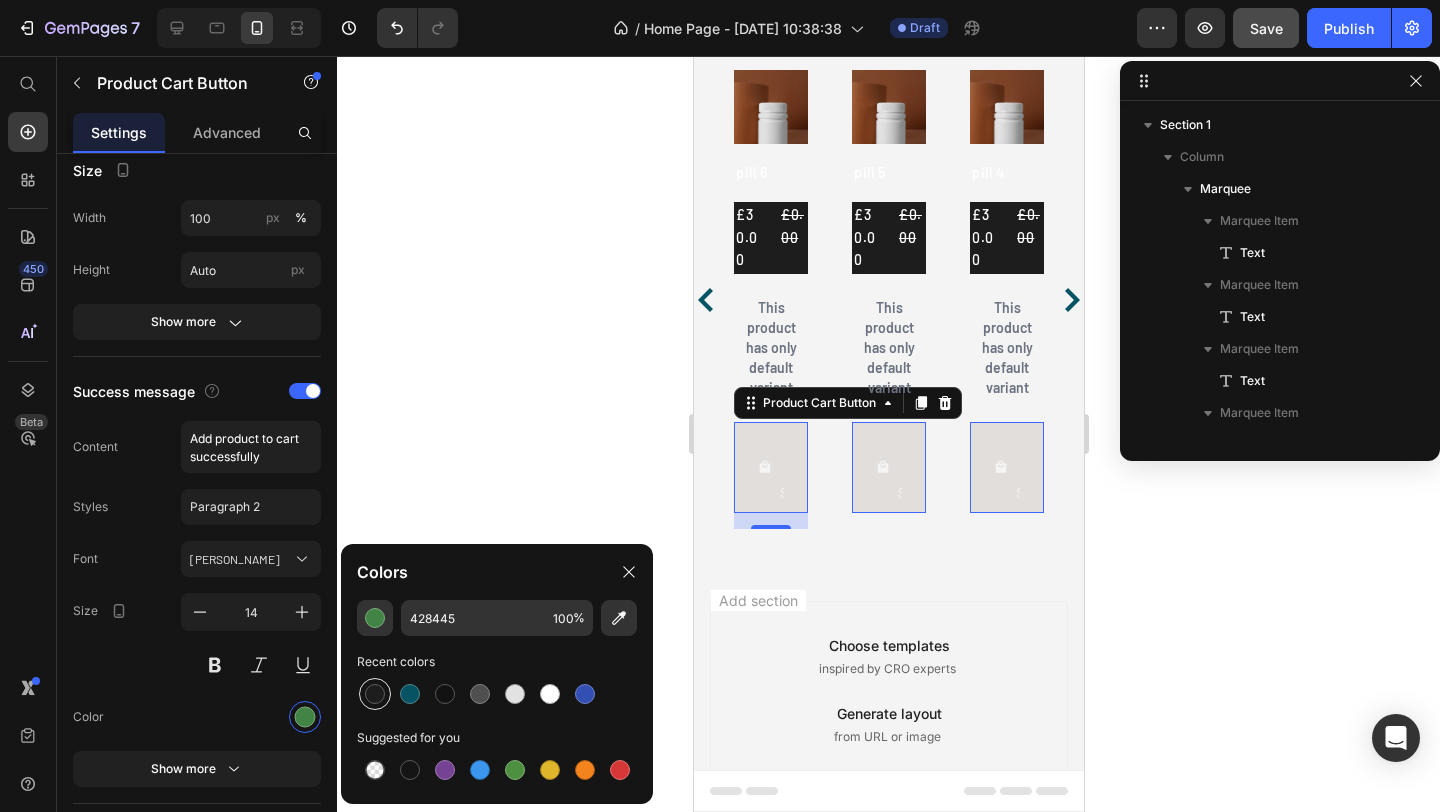 click at bounding box center (375, 694) 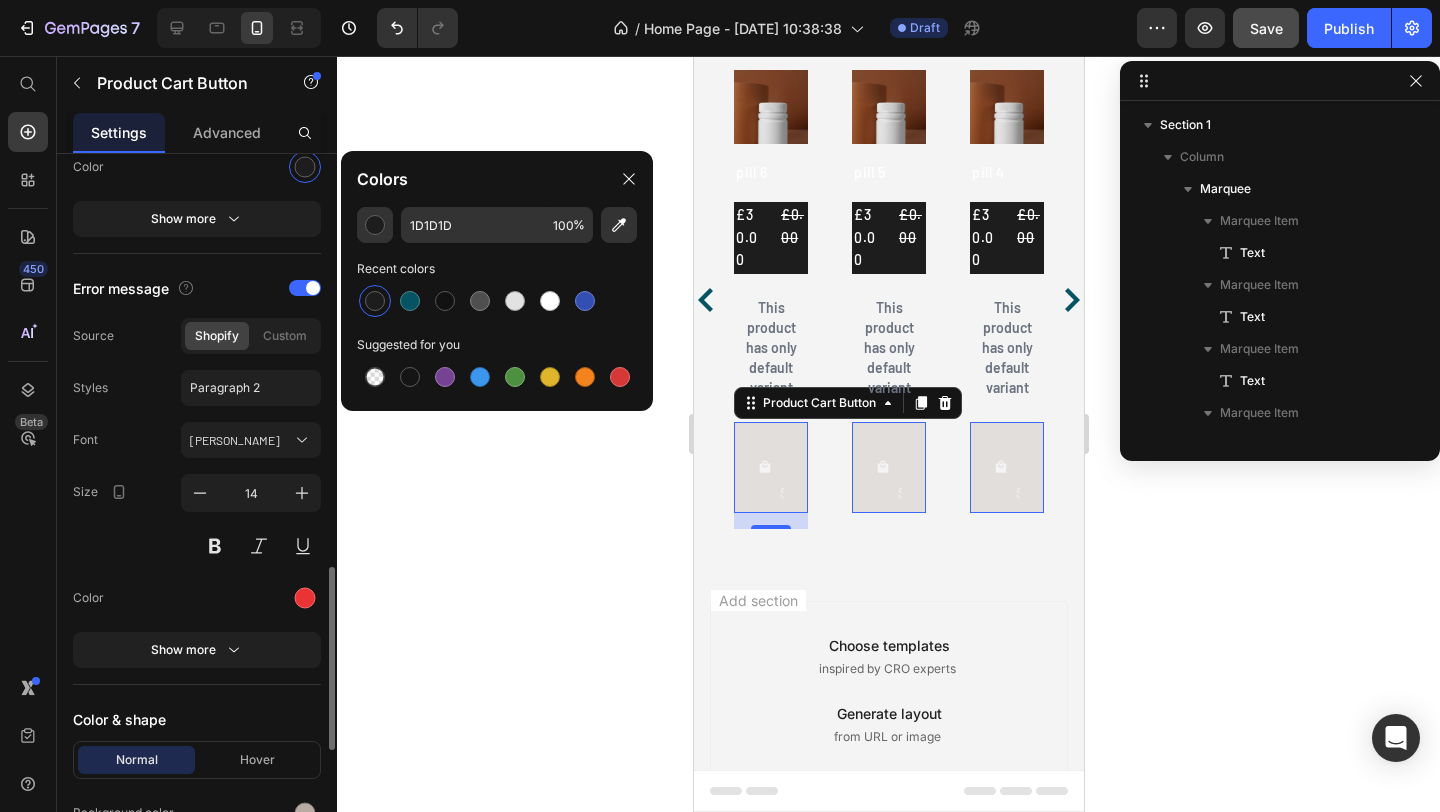 scroll, scrollTop: 1606, scrollLeft: 0, axis: vertical 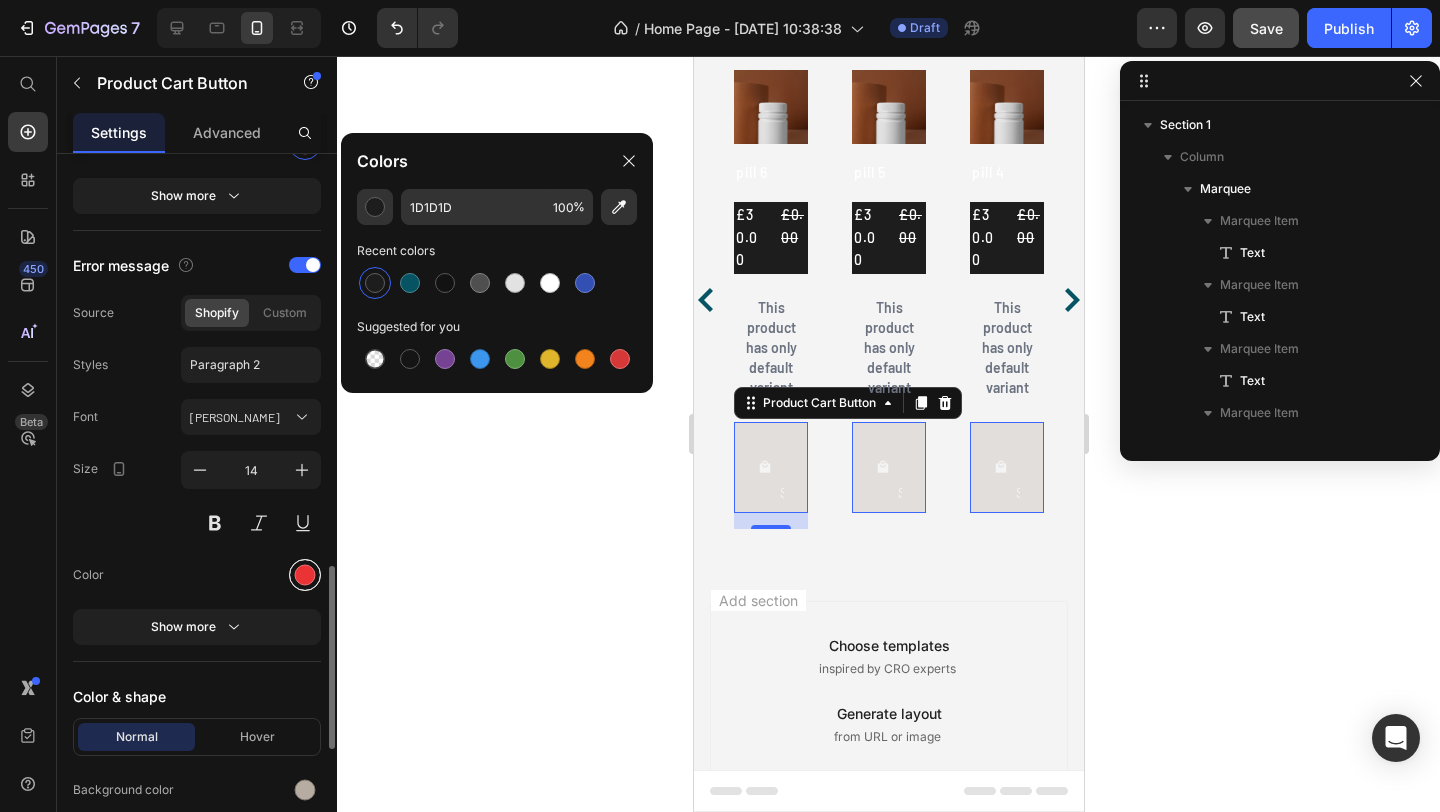 click at bounding box center (305, 575) 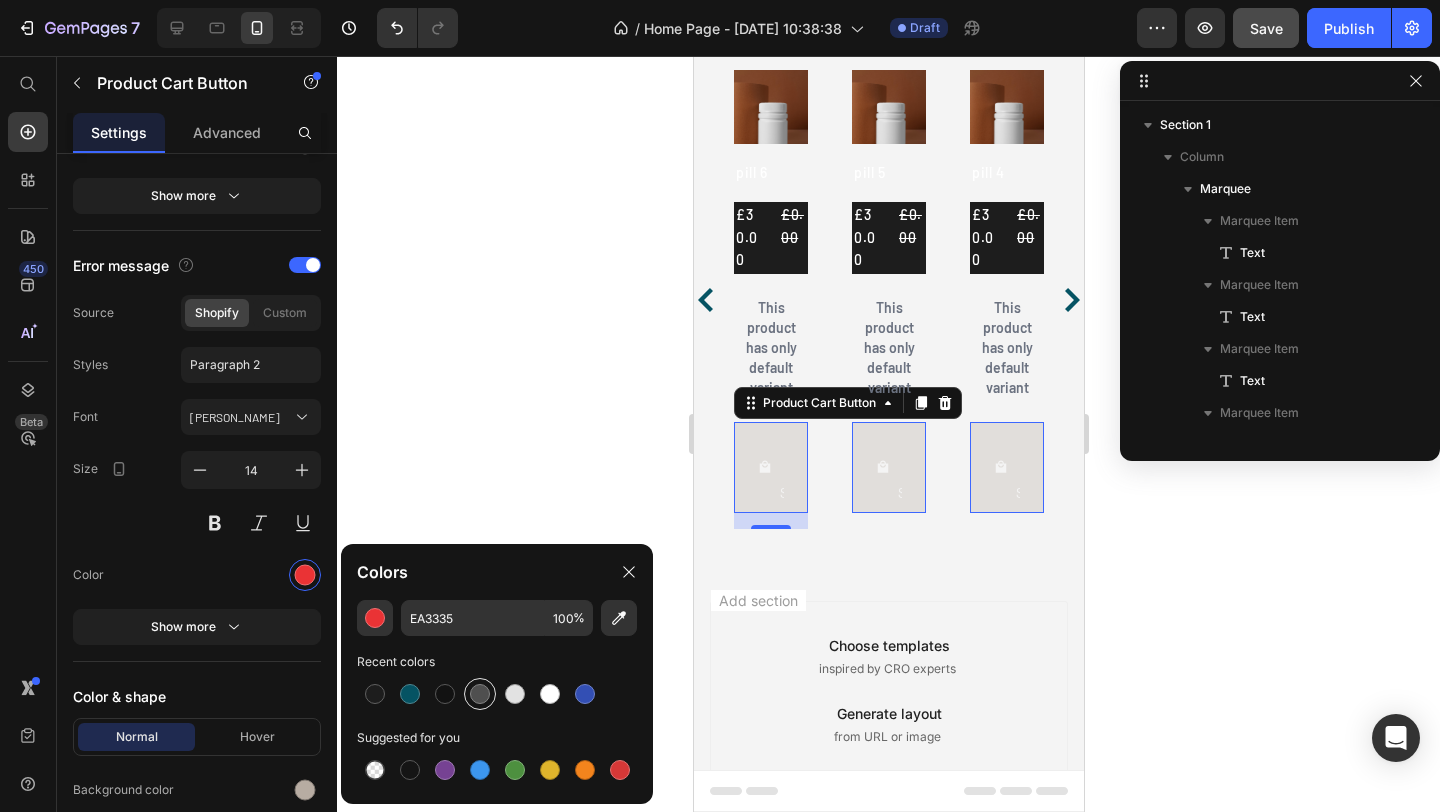 click at bounding box center [480, 694] 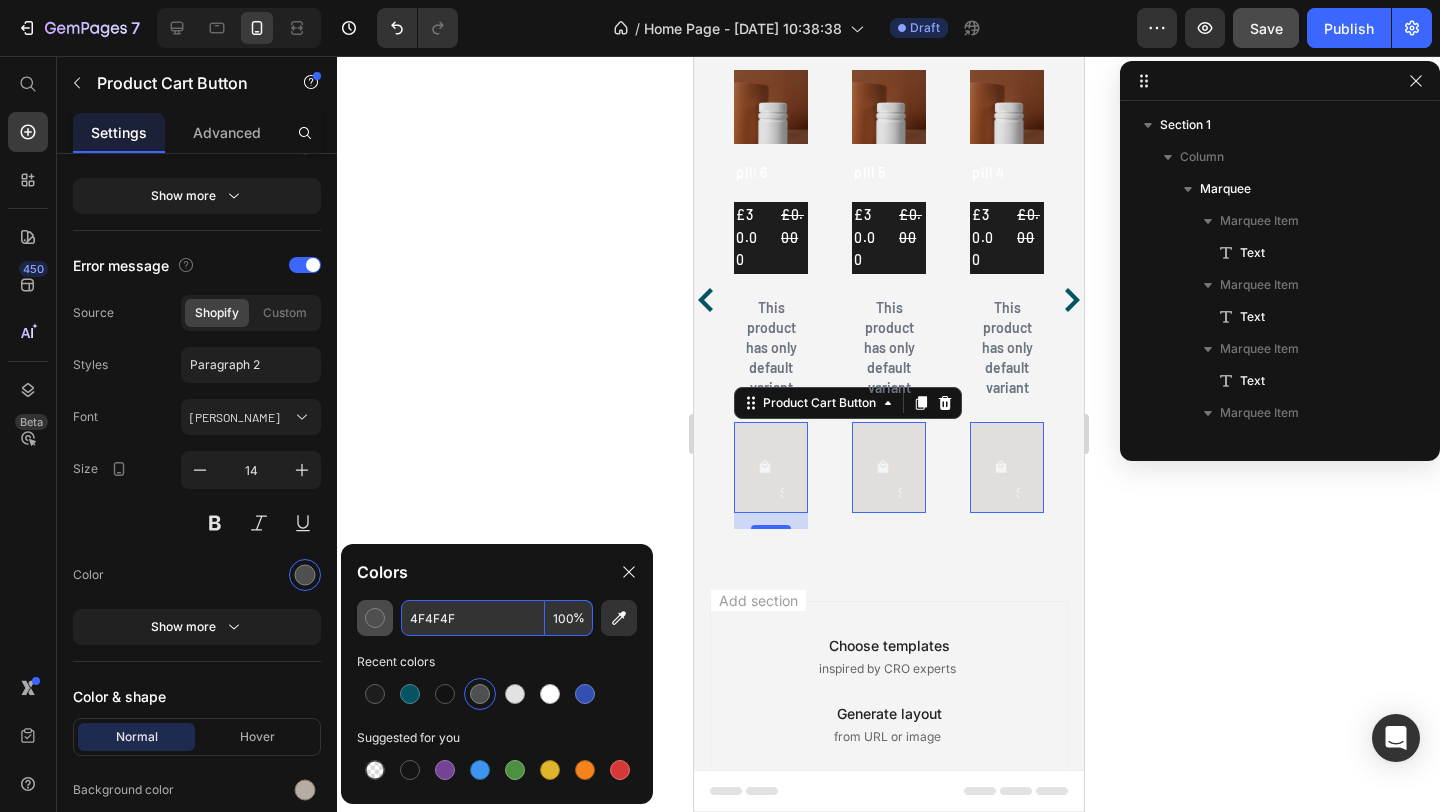 drag, startPoint x: 461, startPoint y: 625, endPoint x: 363, endPoint y: 625, distance: 98 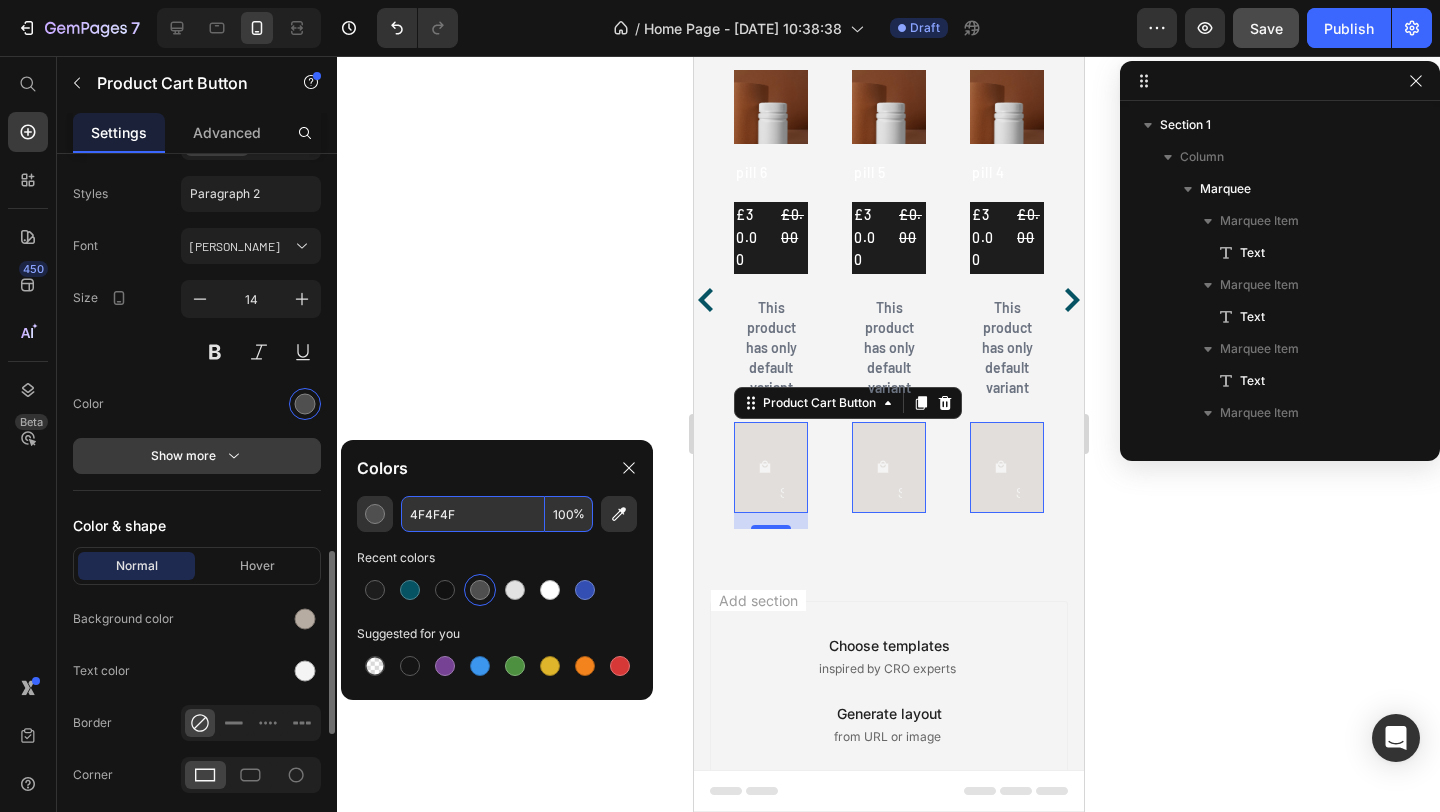 scroll, scrollTop: 1891, scrollLeft: 0, axis: vertical 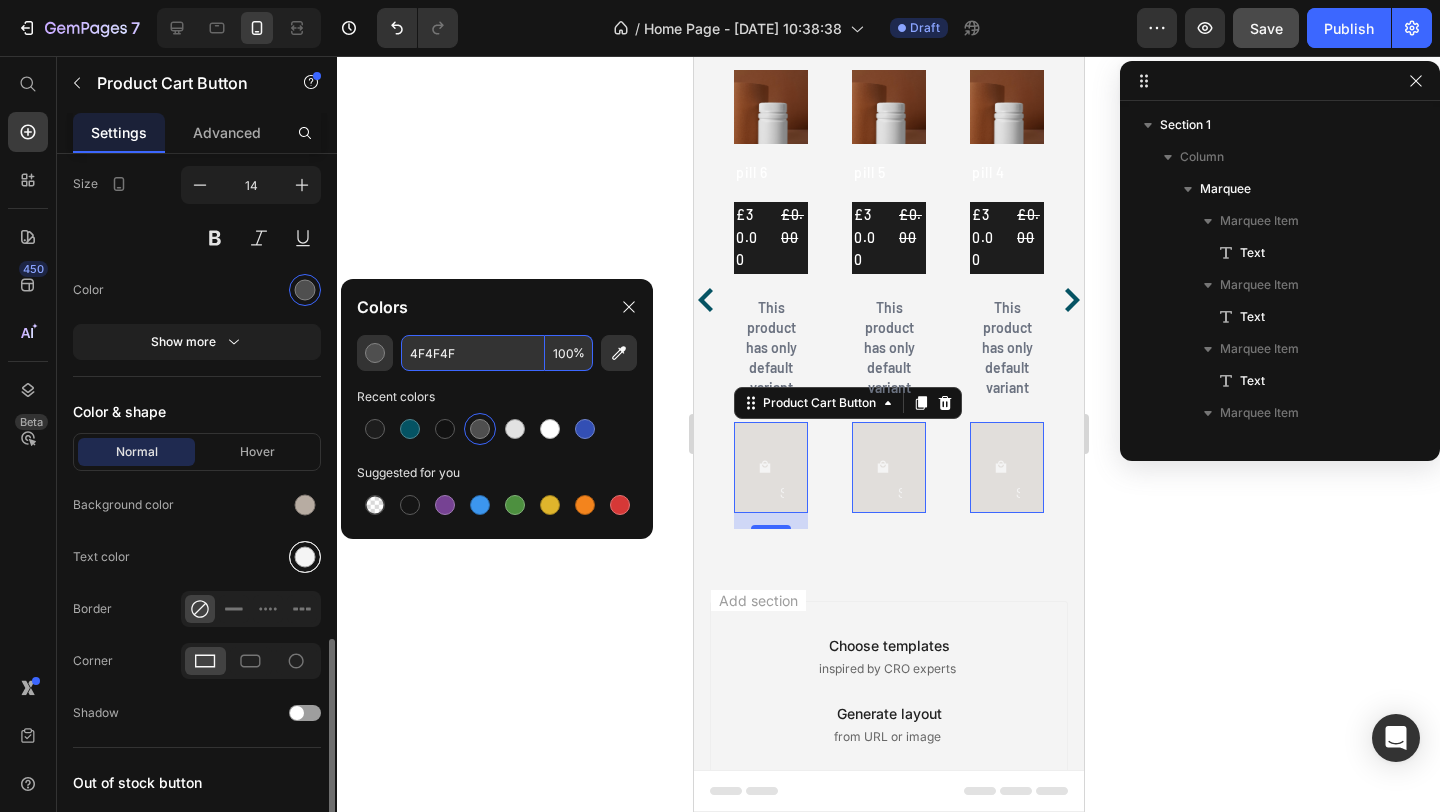 click at bounding box center (305, 557) 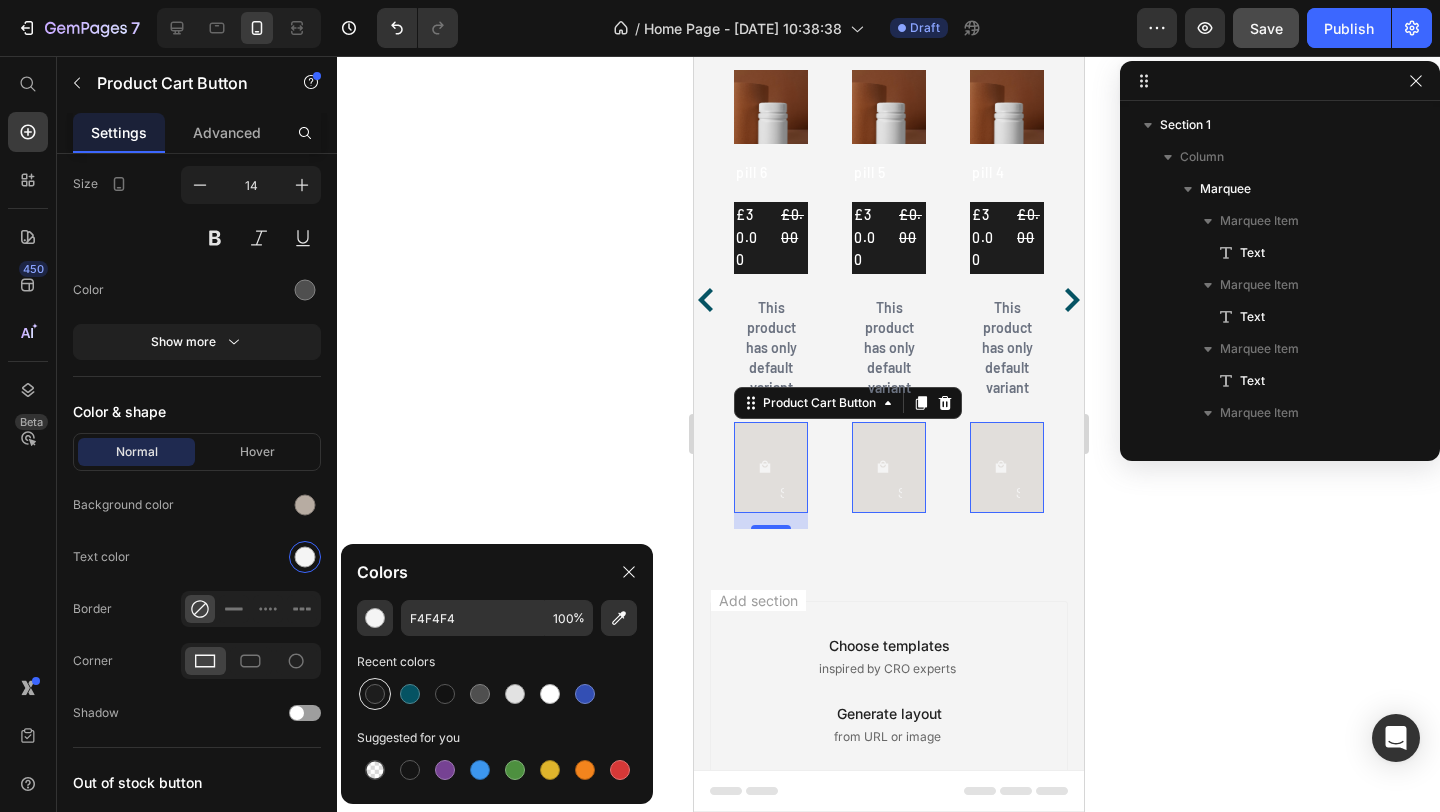click at bounding box center [375, 694] 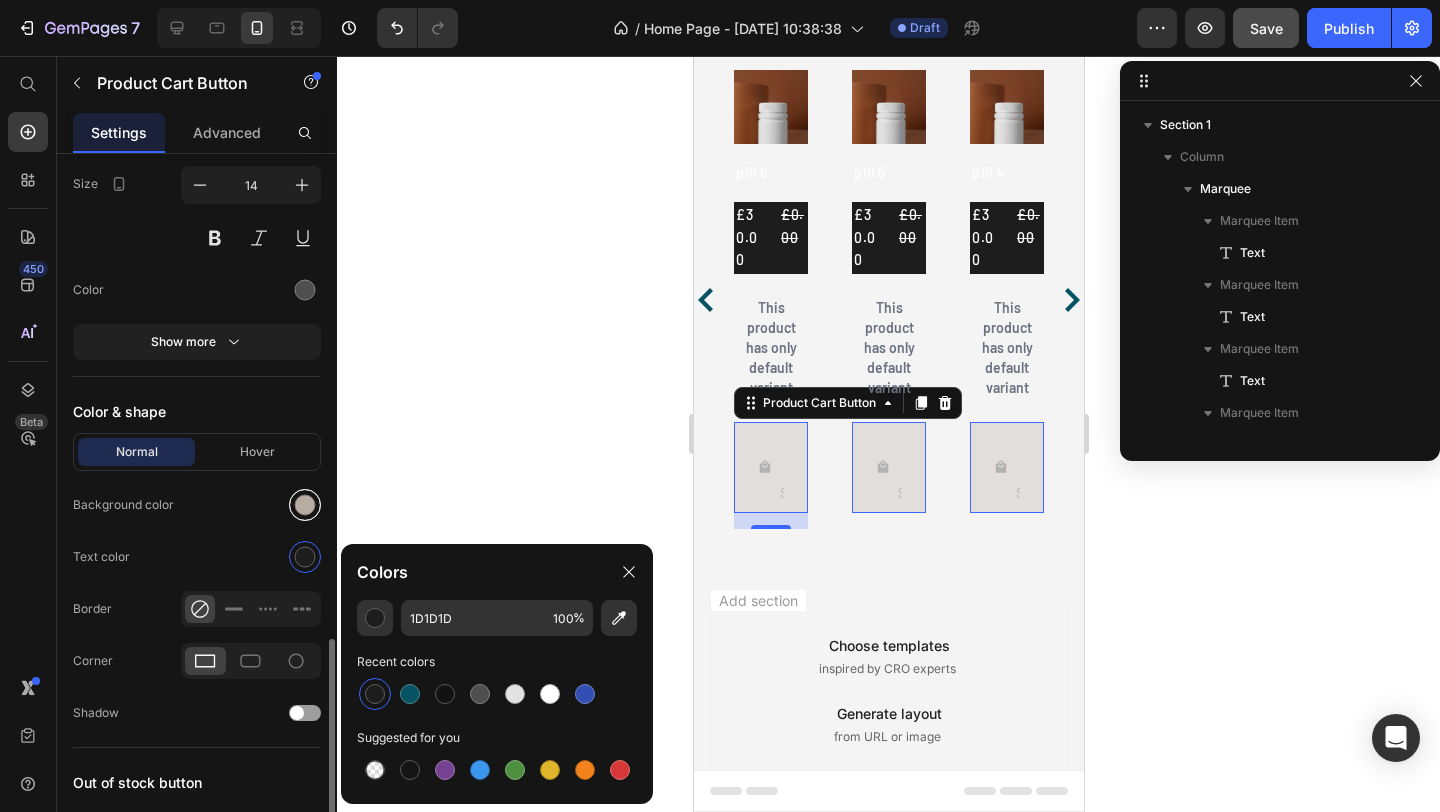 click at bounding box center (305, 505) 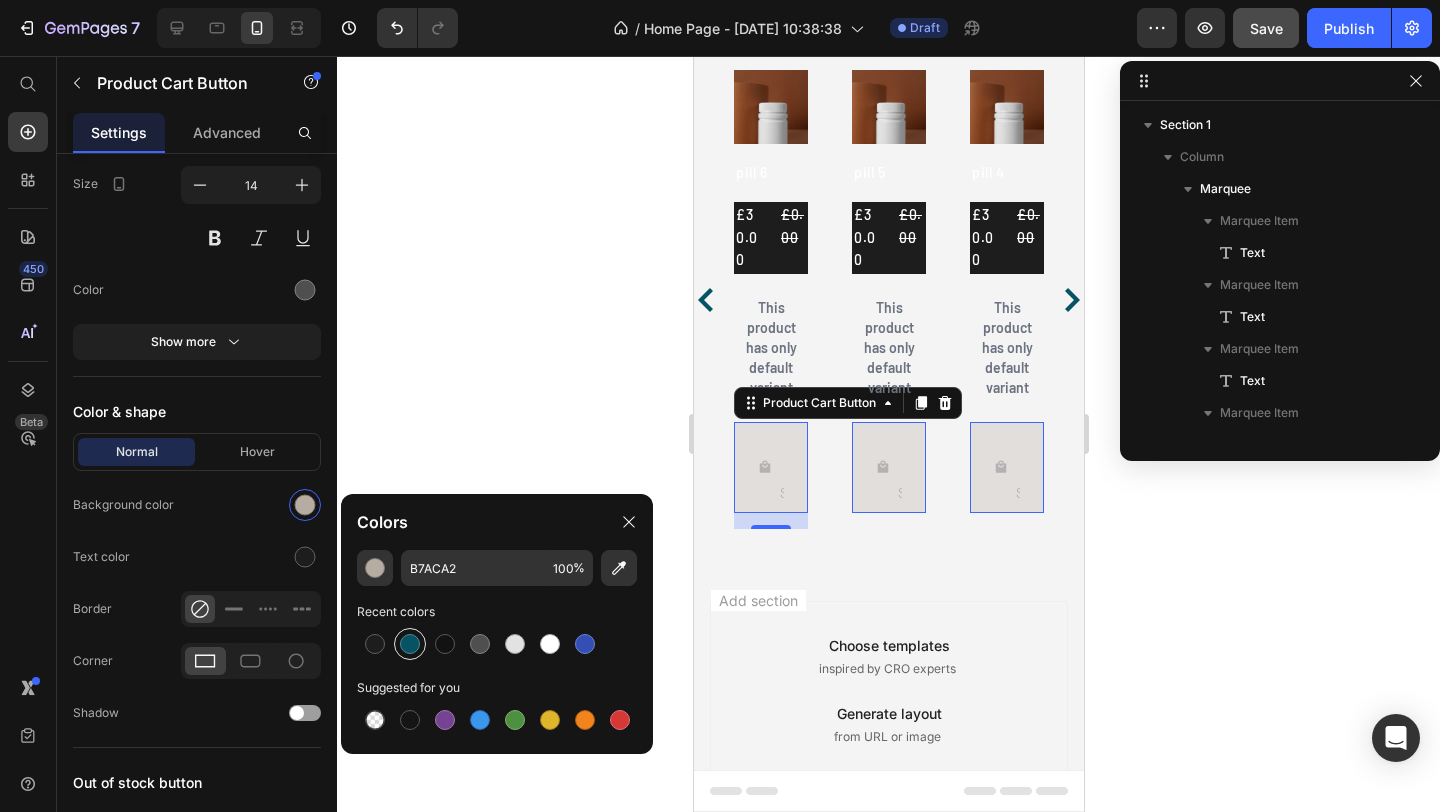click at bounding box center [410, 644] 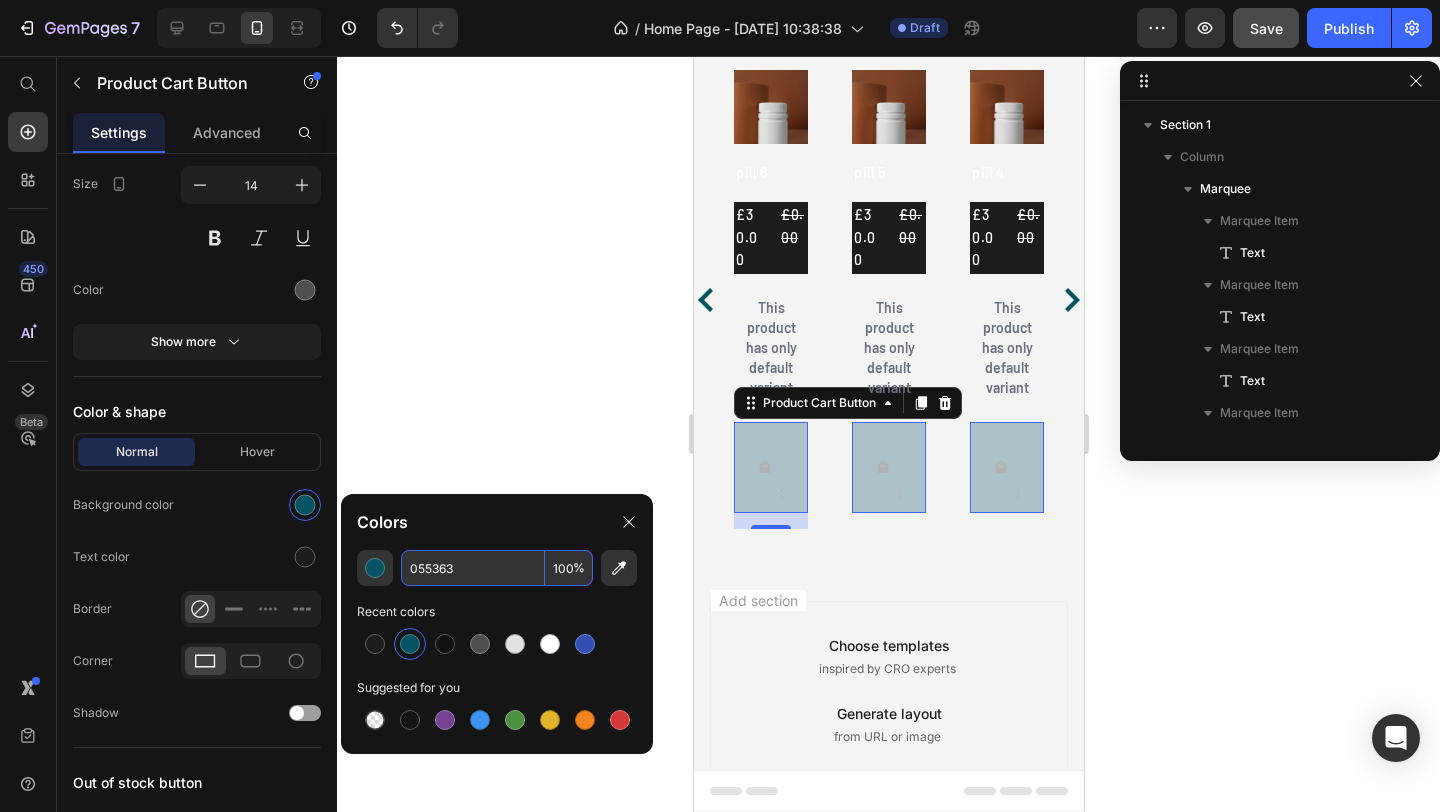 click on "%" at bounding box center [579, 568] 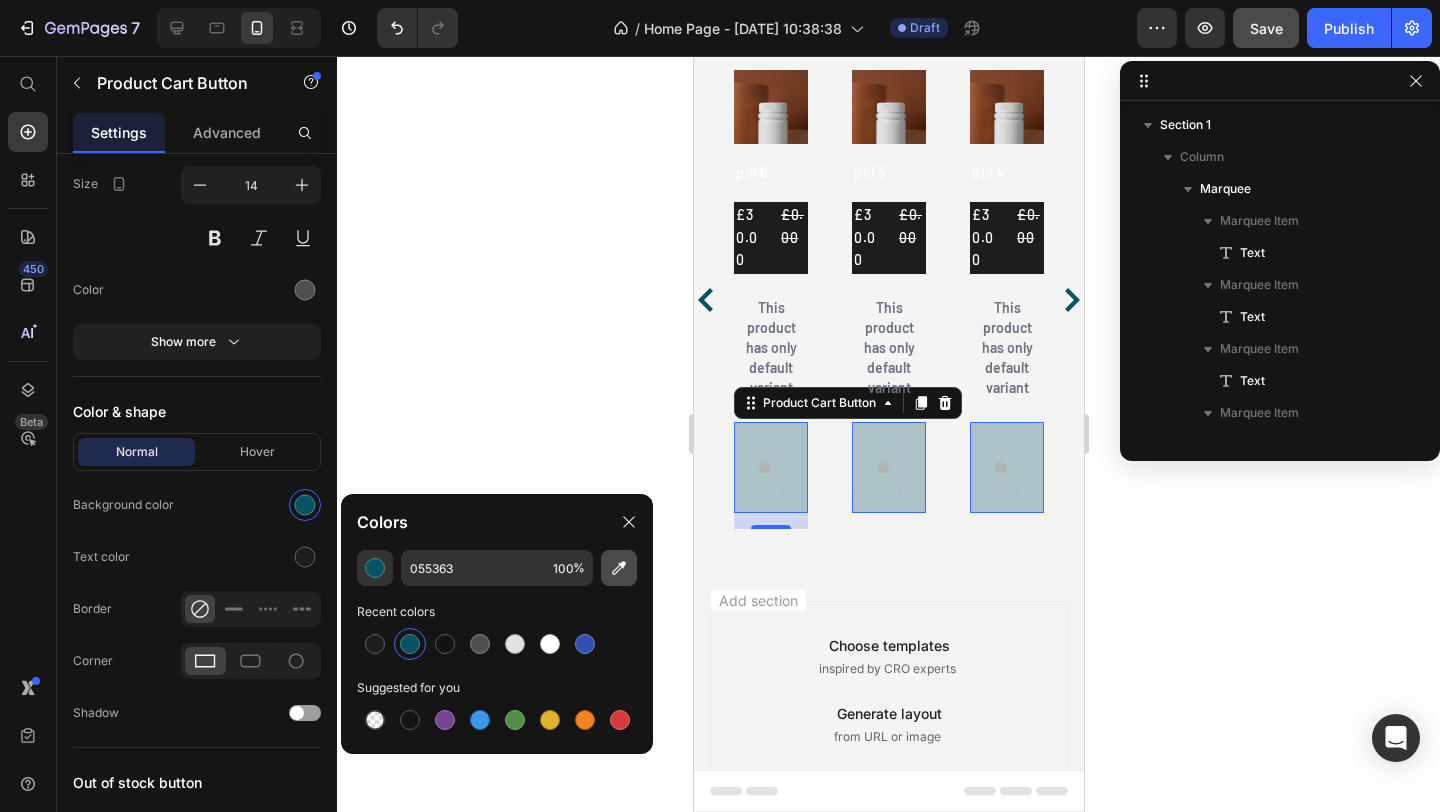 click 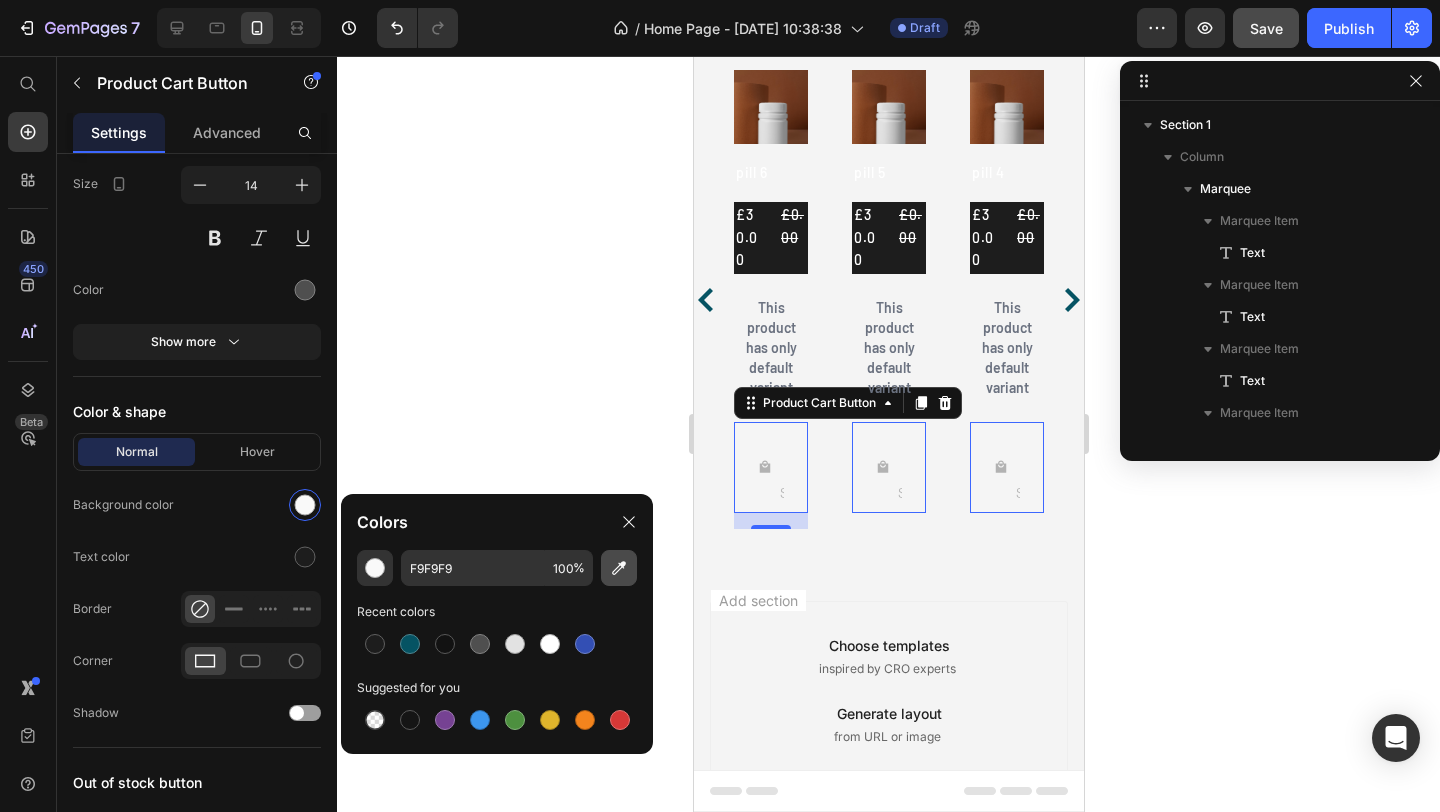 type 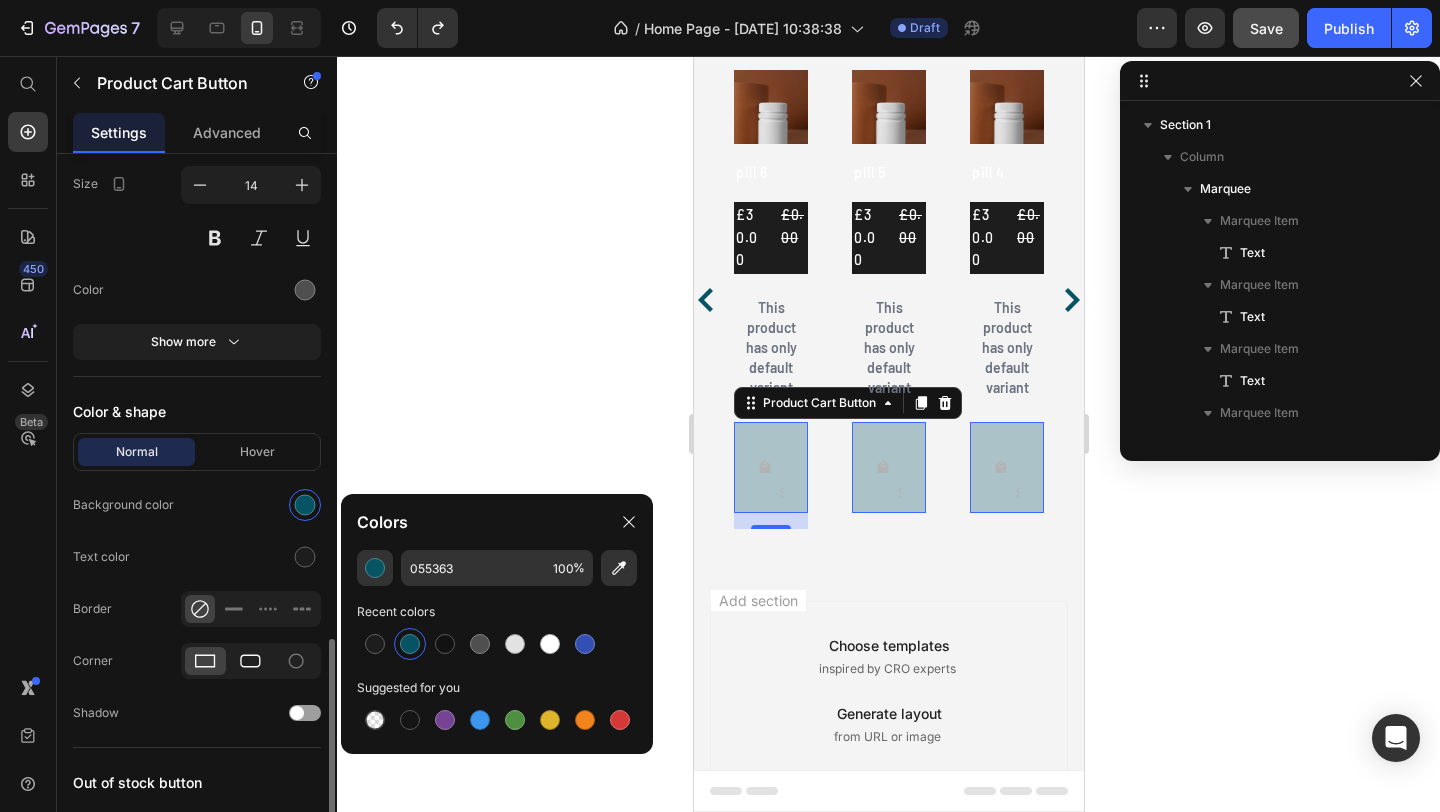 click 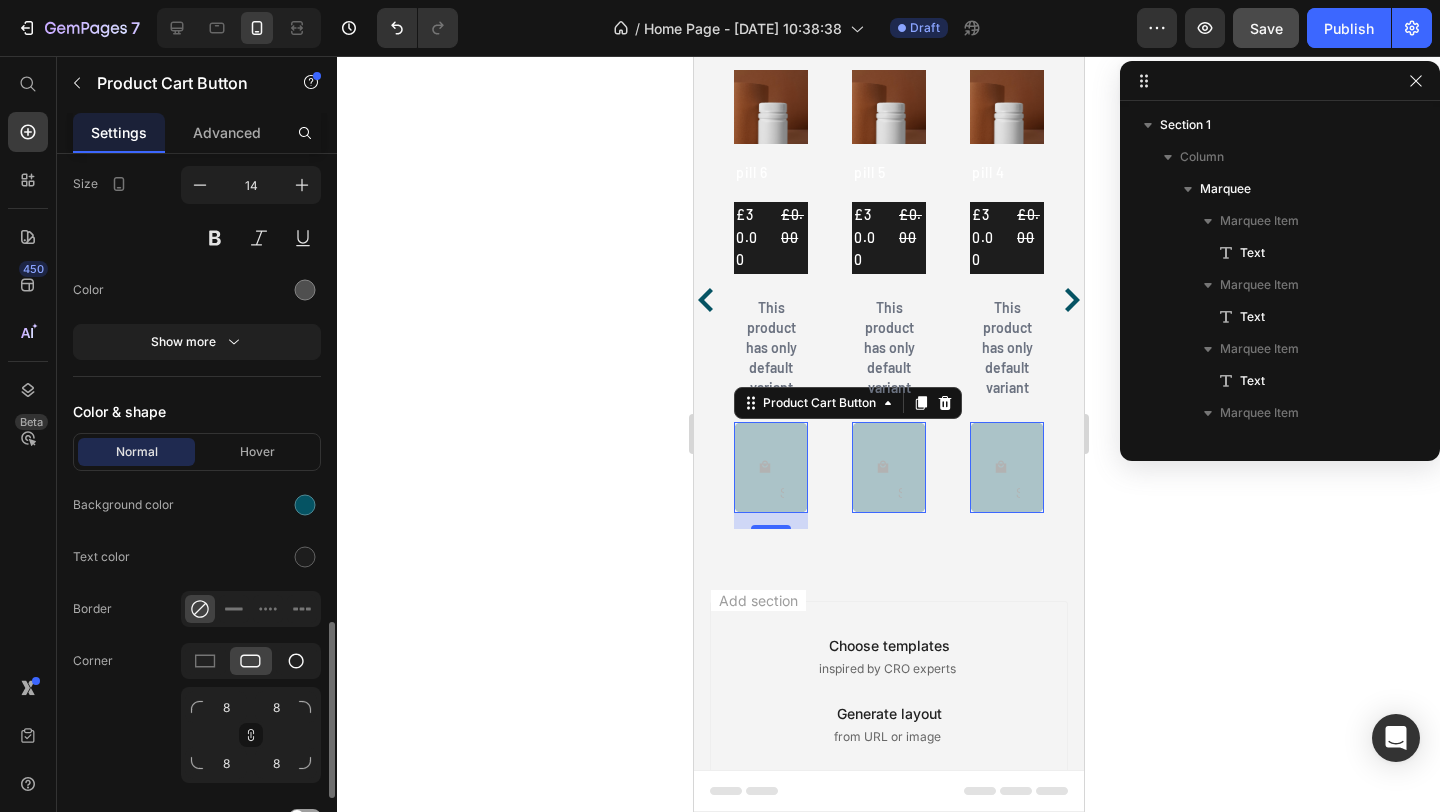 click 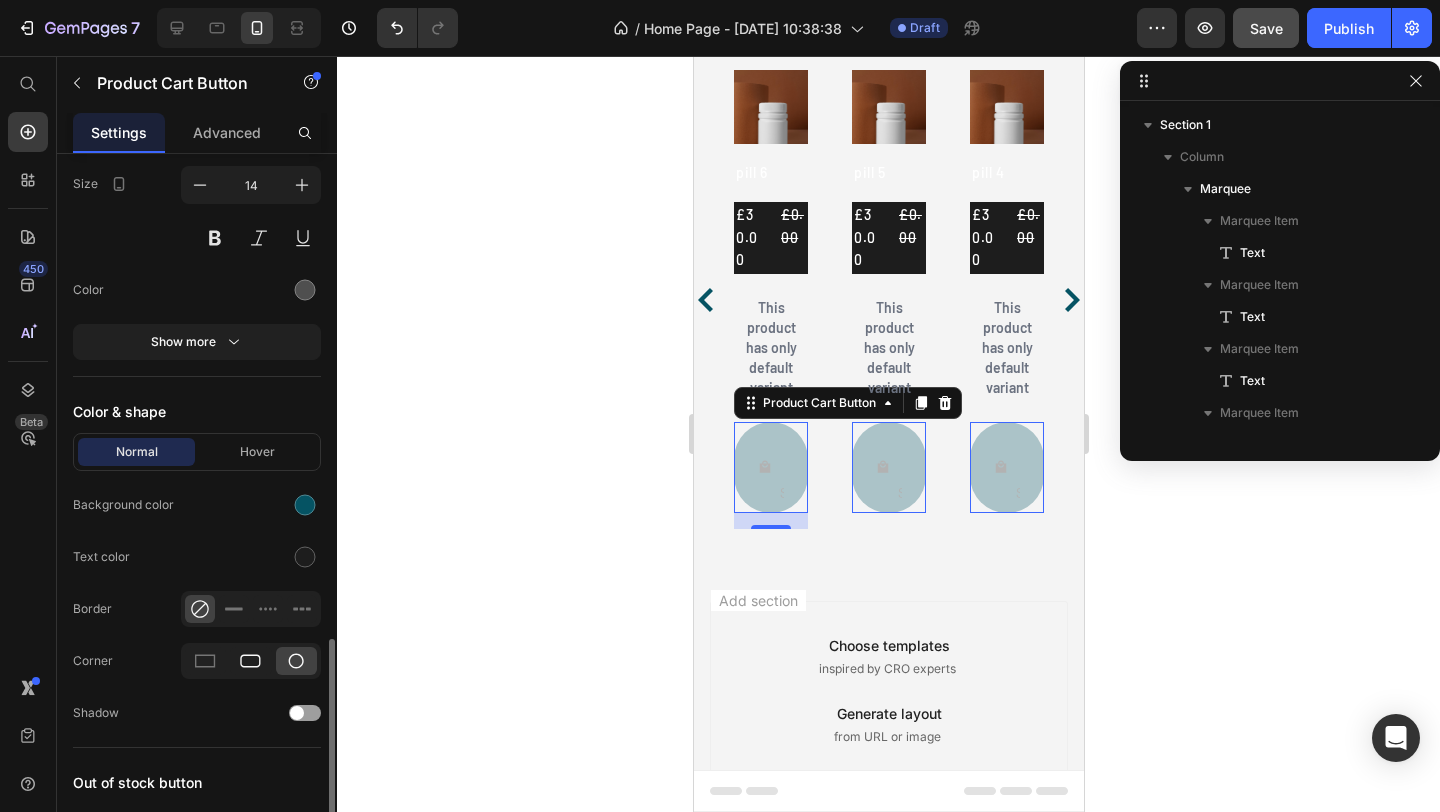 click 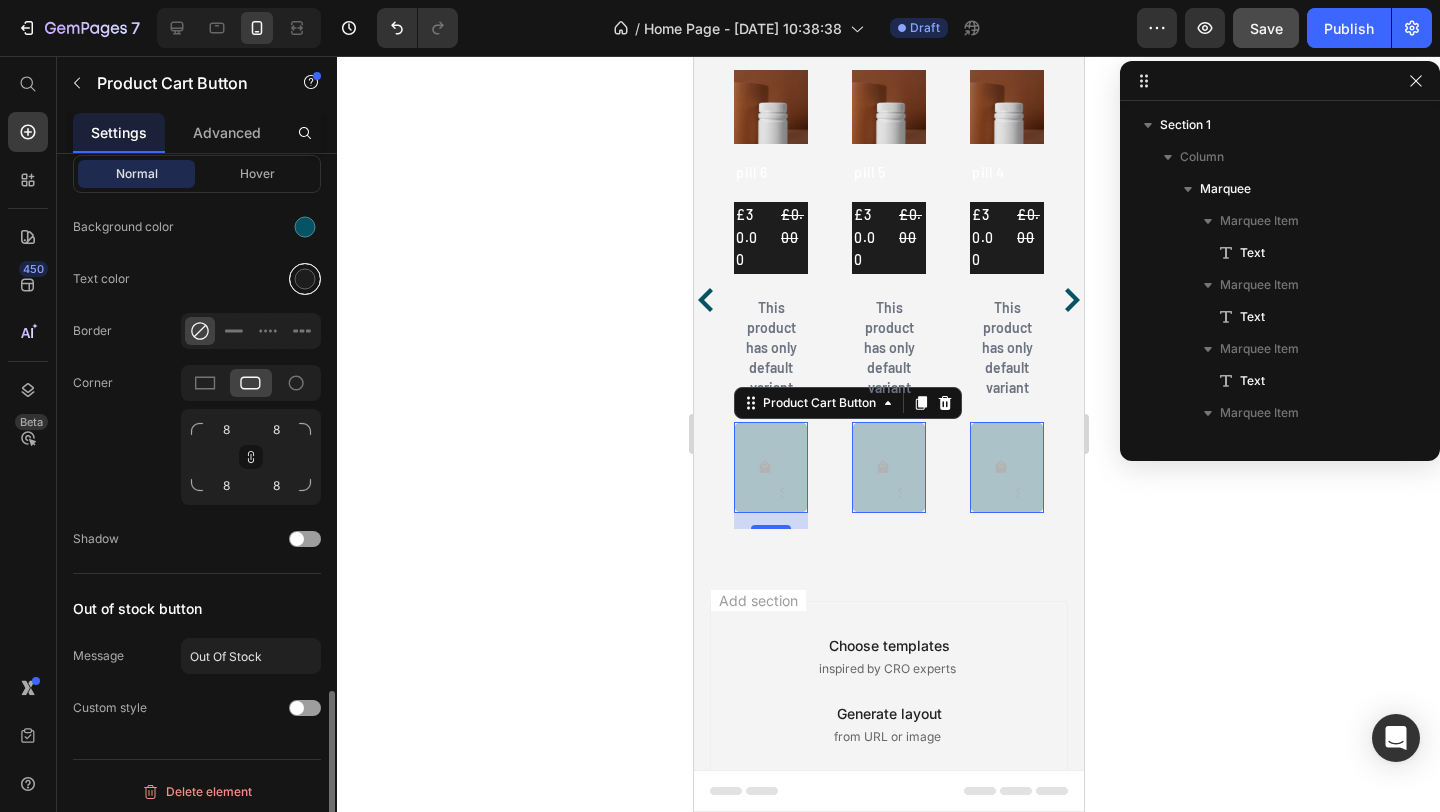 scroll, scrollTop: 2174, scrollLeft: 0, axis: vertical 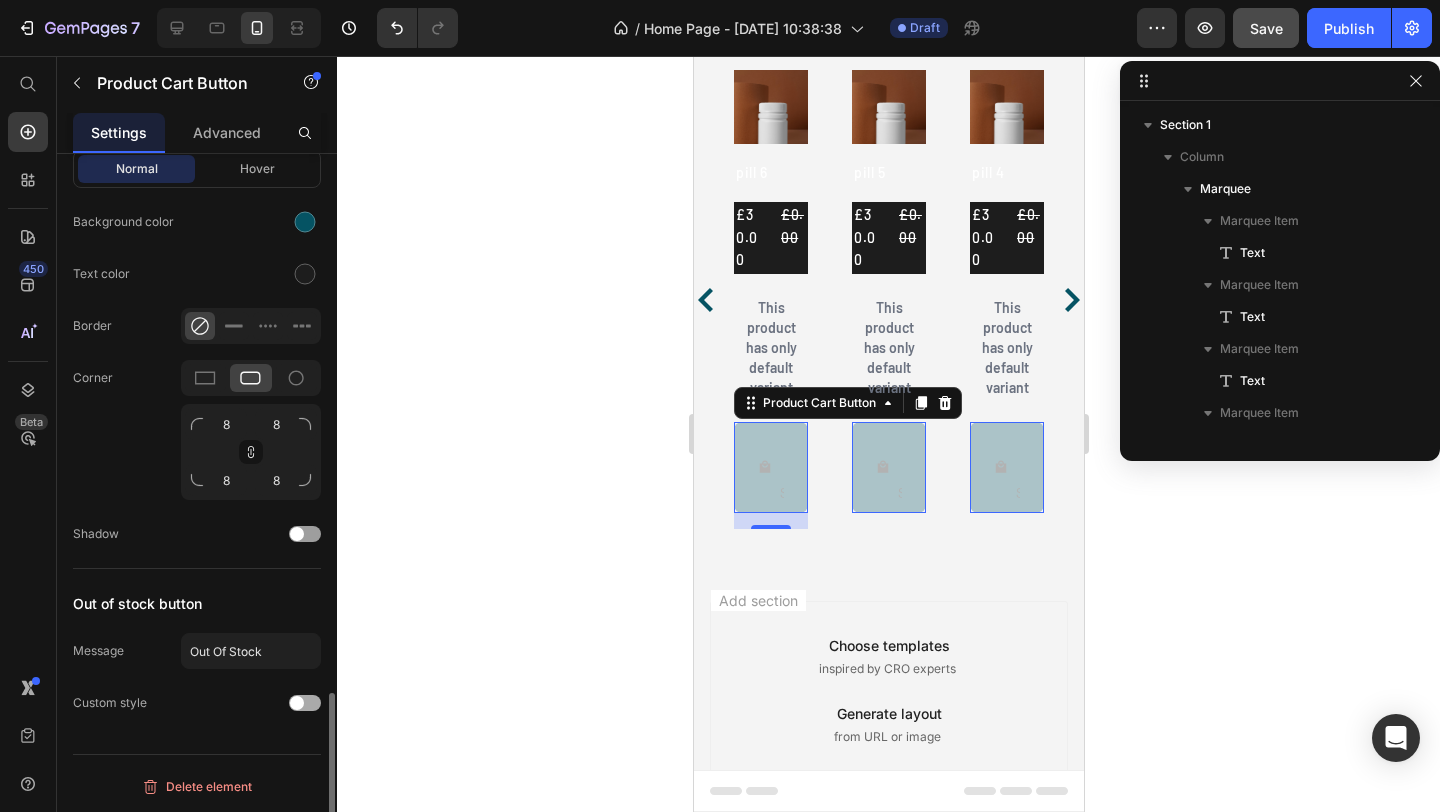 click at bounding box center (305, 703) 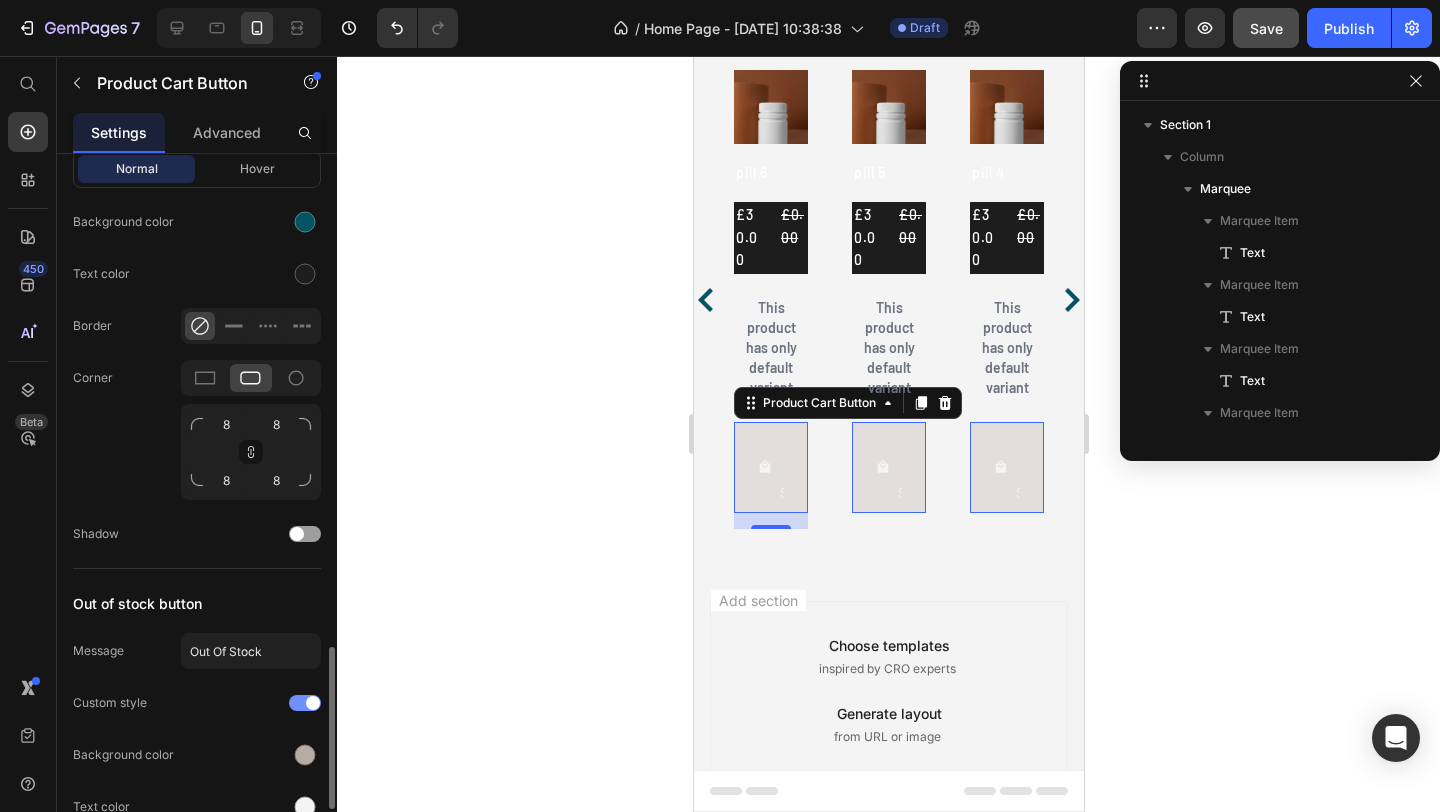 click at bounding box center [305, 703] 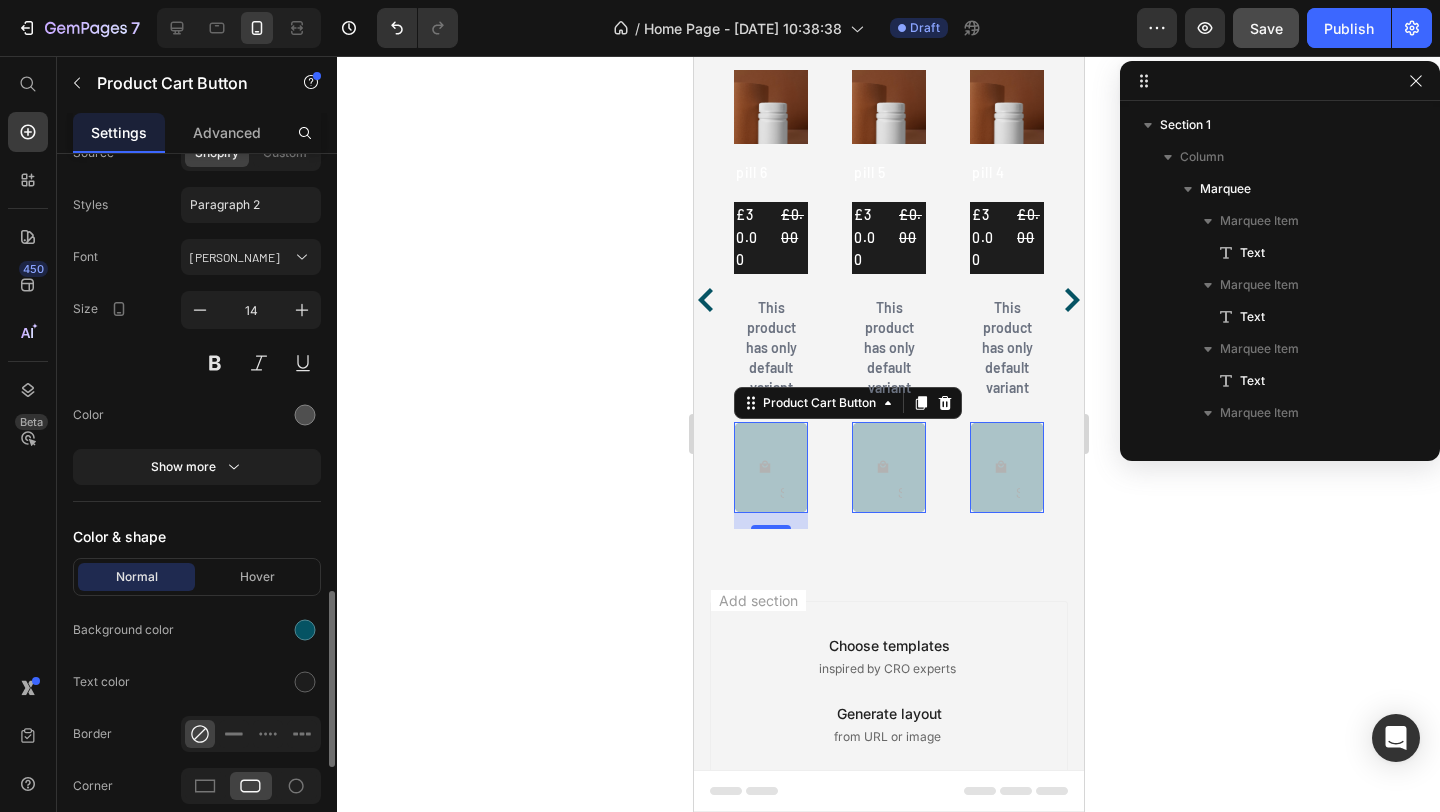 scroll, scrollTop: 1691, scrollLeft: 0, axis: vertical 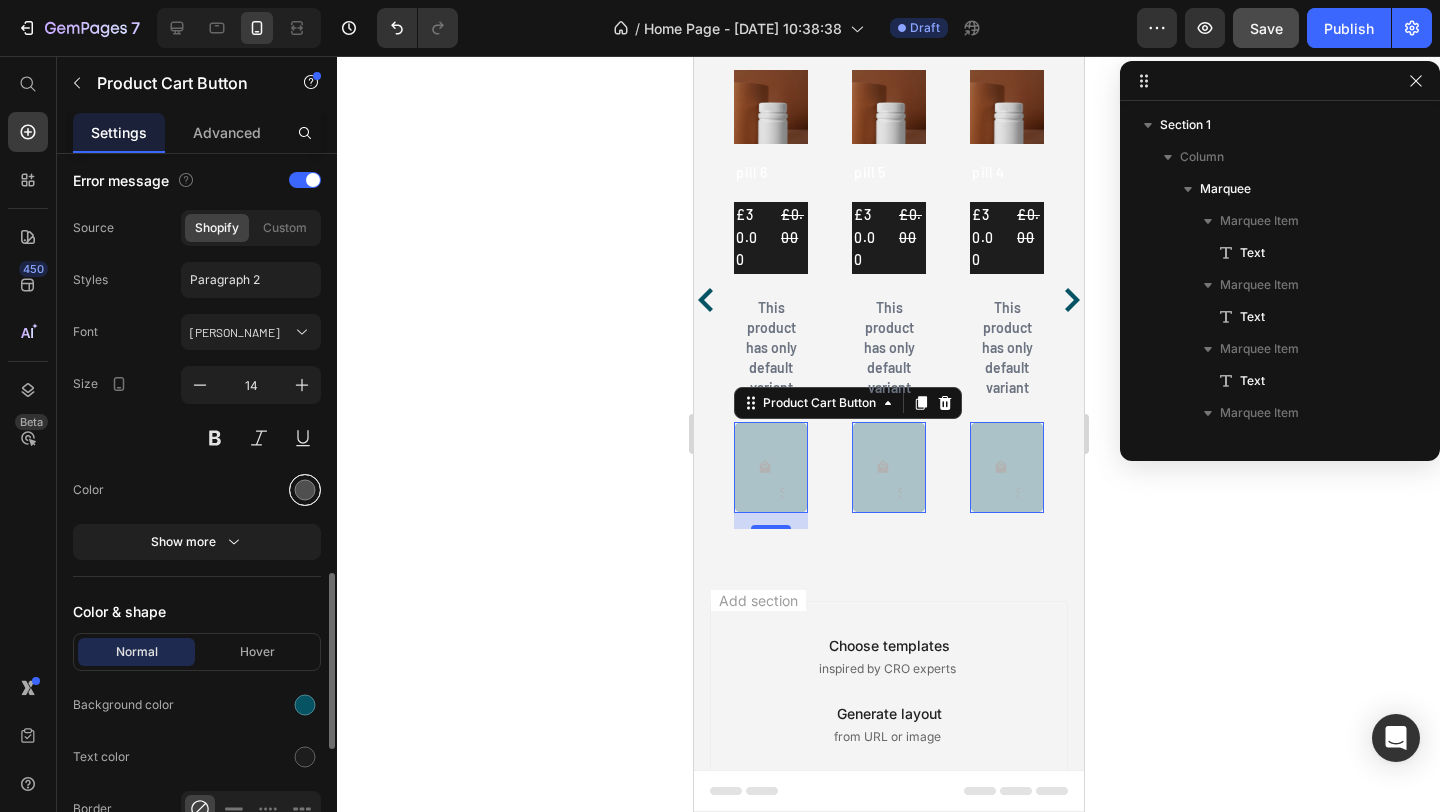 click at bounding box center (305, 490) 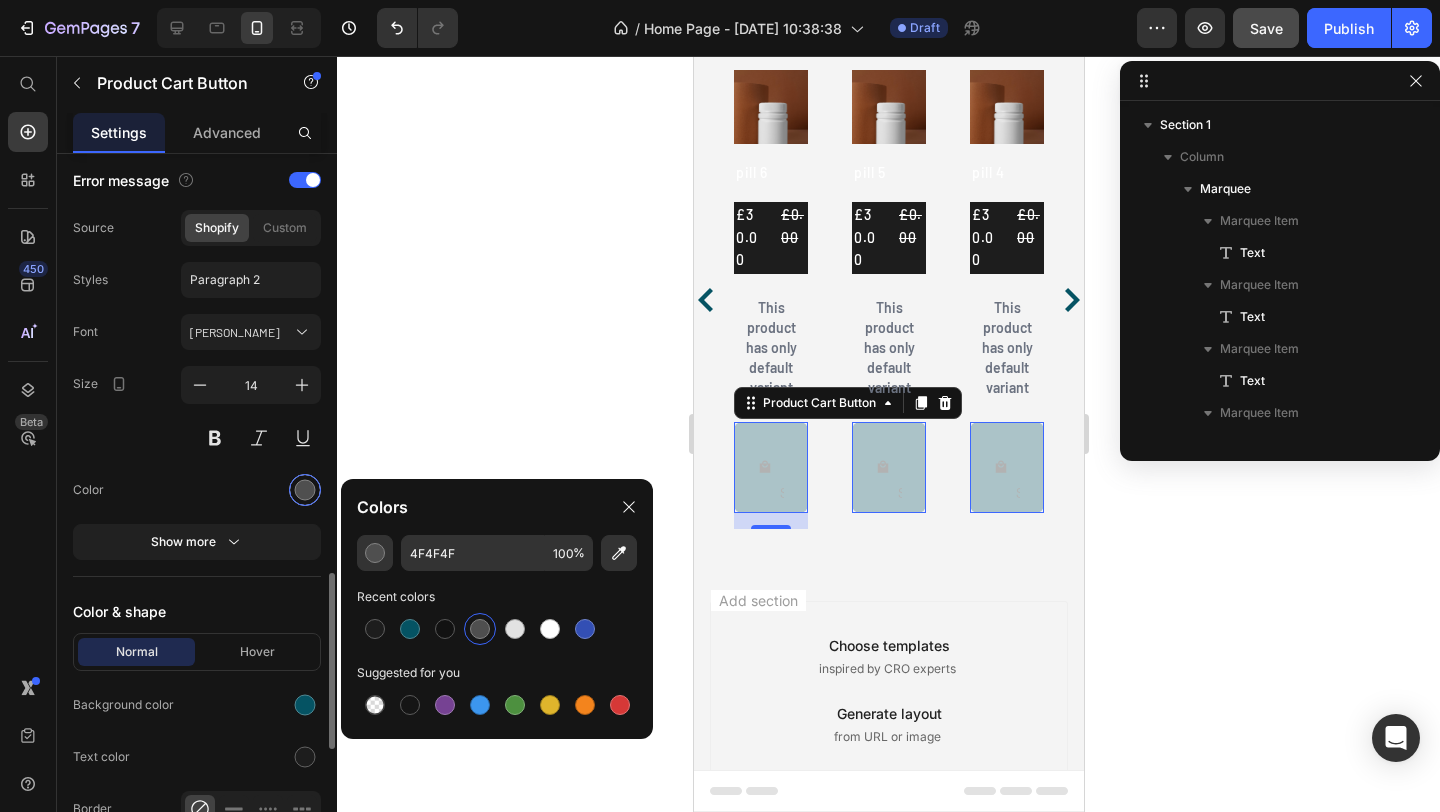 click at bounding box center [305, 490] 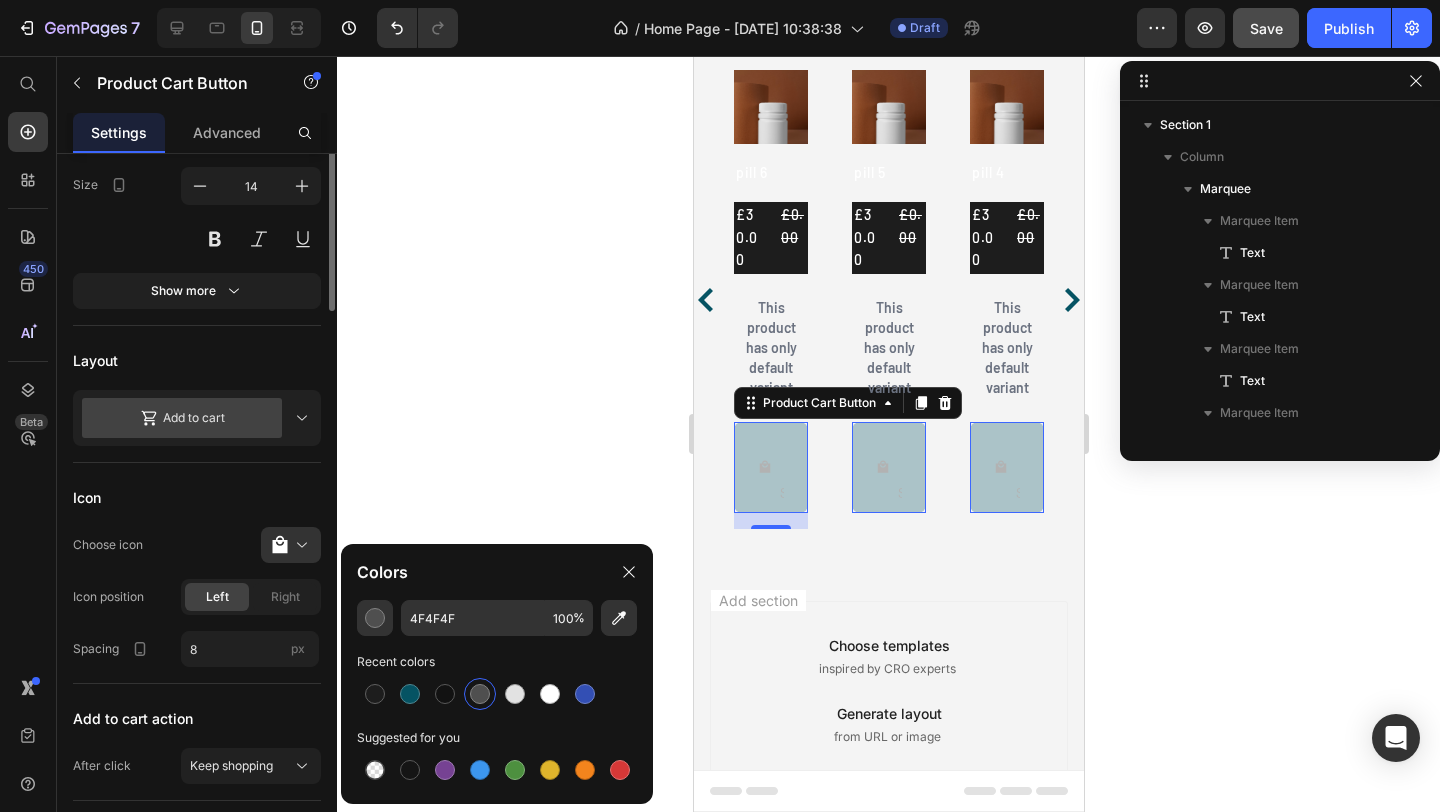 scroll, scrollTop: 0, scrollLeft: 0, axis: both 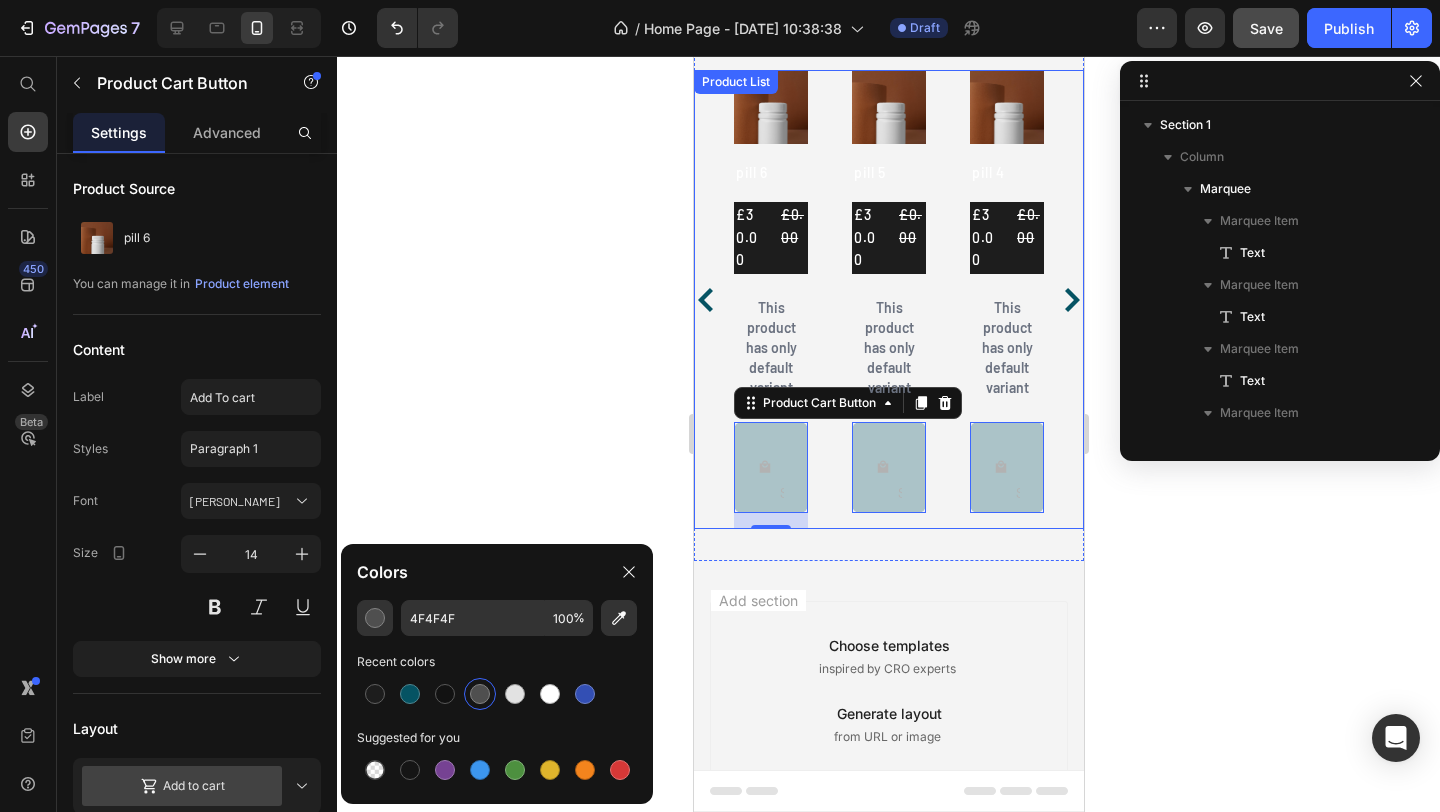 click on "Product Images pill 6 Product Title £30.00 Product Price £0.00 Product Price Row This product has only default variant Product Variants & Swatches Out Of Stock Product Cart Button   16 Row Product Images pill 5 Product Title £30.00 Product Price £0.00 Product Price Row This product has only default variant Product Variants & Swatches Out Of Stock Product Cart Button   0 Row Product Images pill 4 Product Title £30.00 Product Price £0.00 Product Price Row This product has only default variant Product Variants & Swatches Out Of Stock Product Cart Button   0 Row Product Images pill 3 Product Title £30.00 Product Price £0.00 Product Price Row This product has only default variant Product Variants & Swatches Out Of Stock Product Cart Button   0 Row" at bounding box center [888, 299] 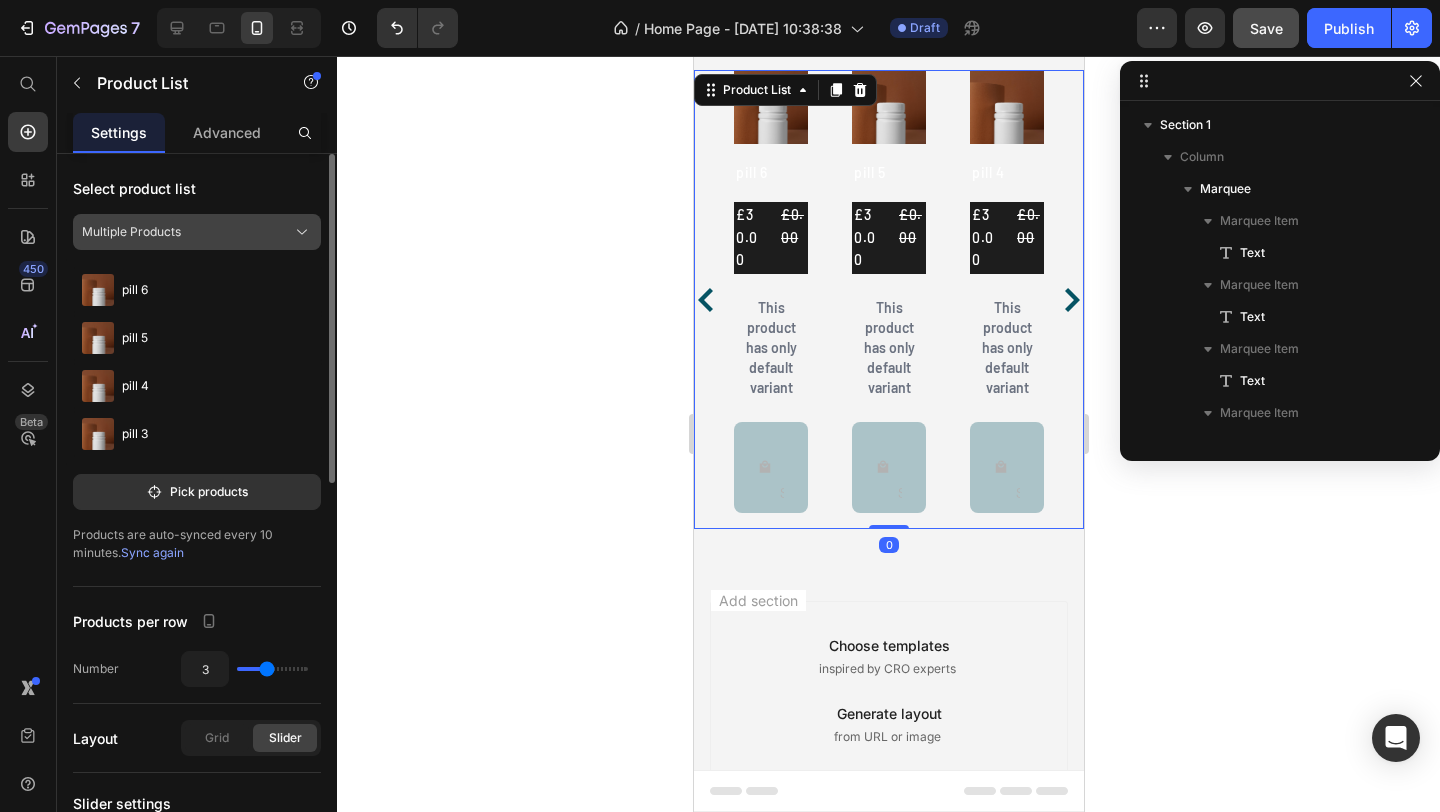 click on "Multiple Products" 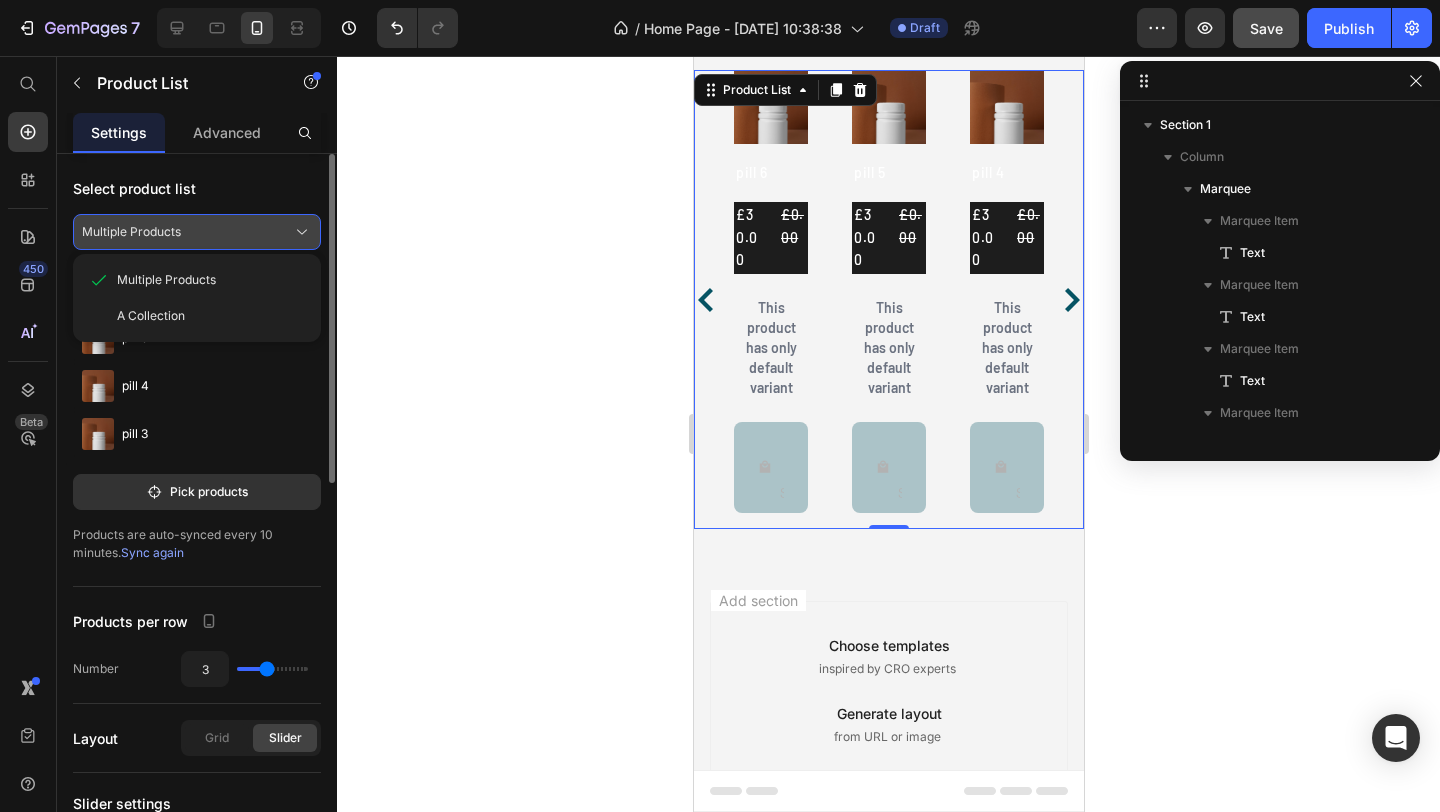 click on "Multiple Products" 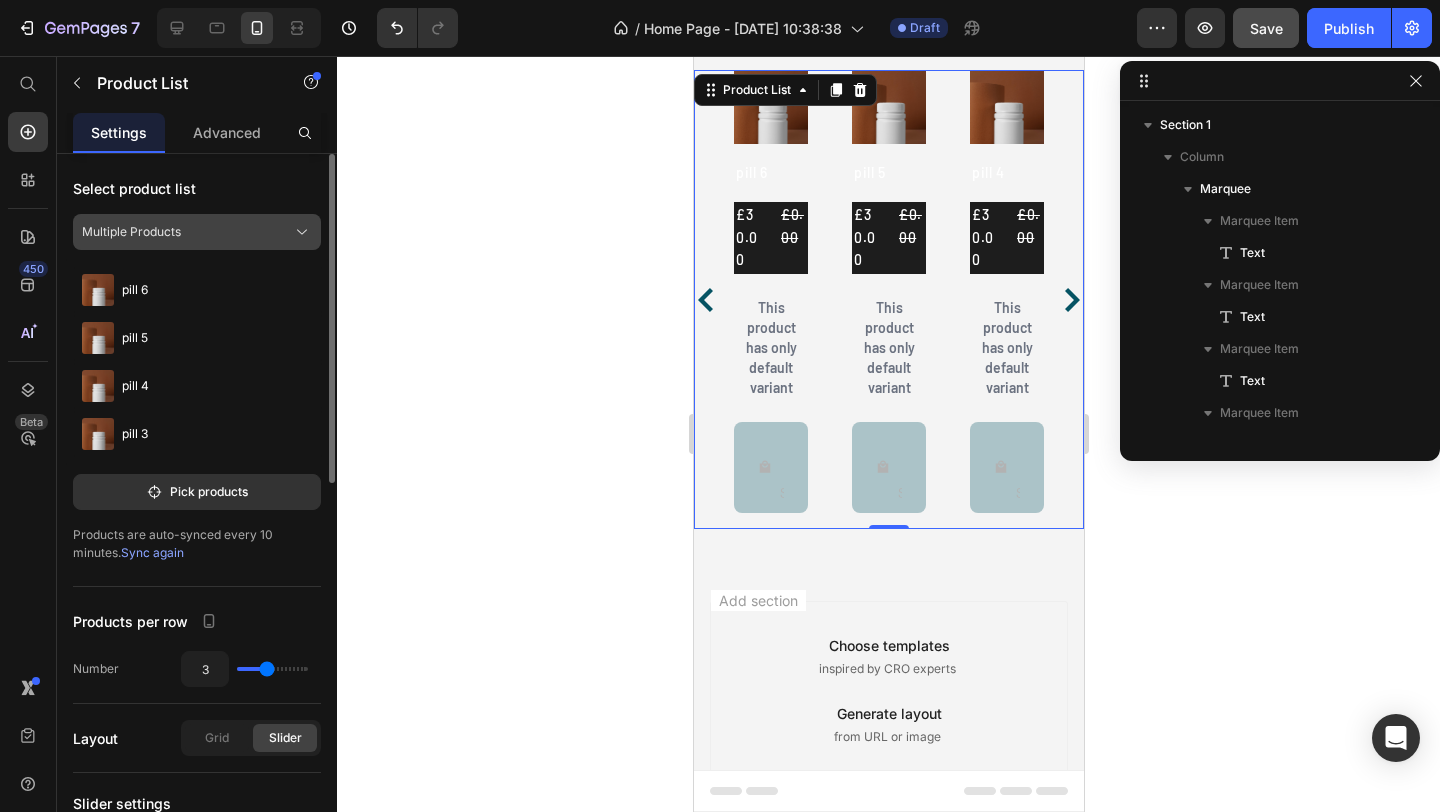 click on "Multiple Products" 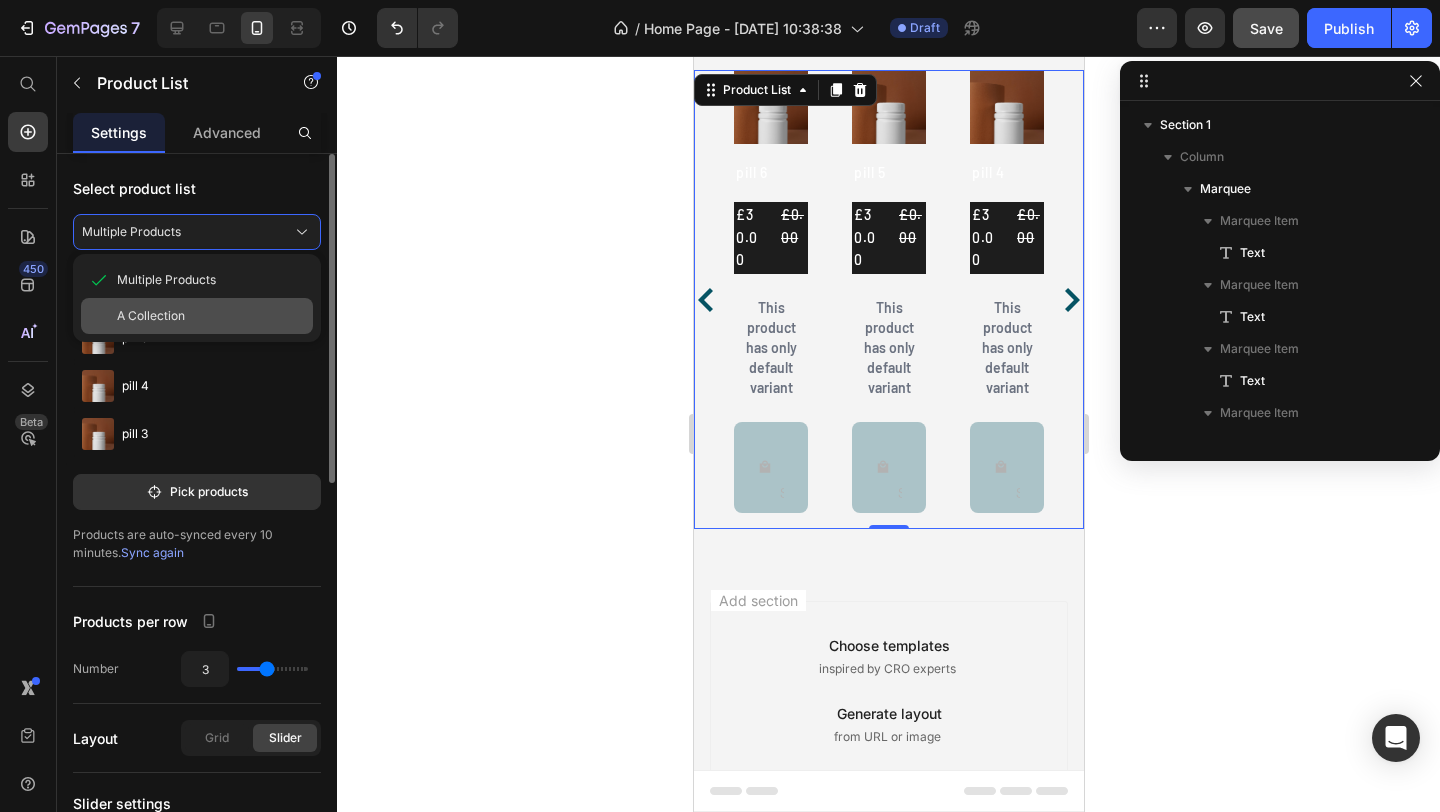 click on "A Collection" at bounding box center [151, 316] 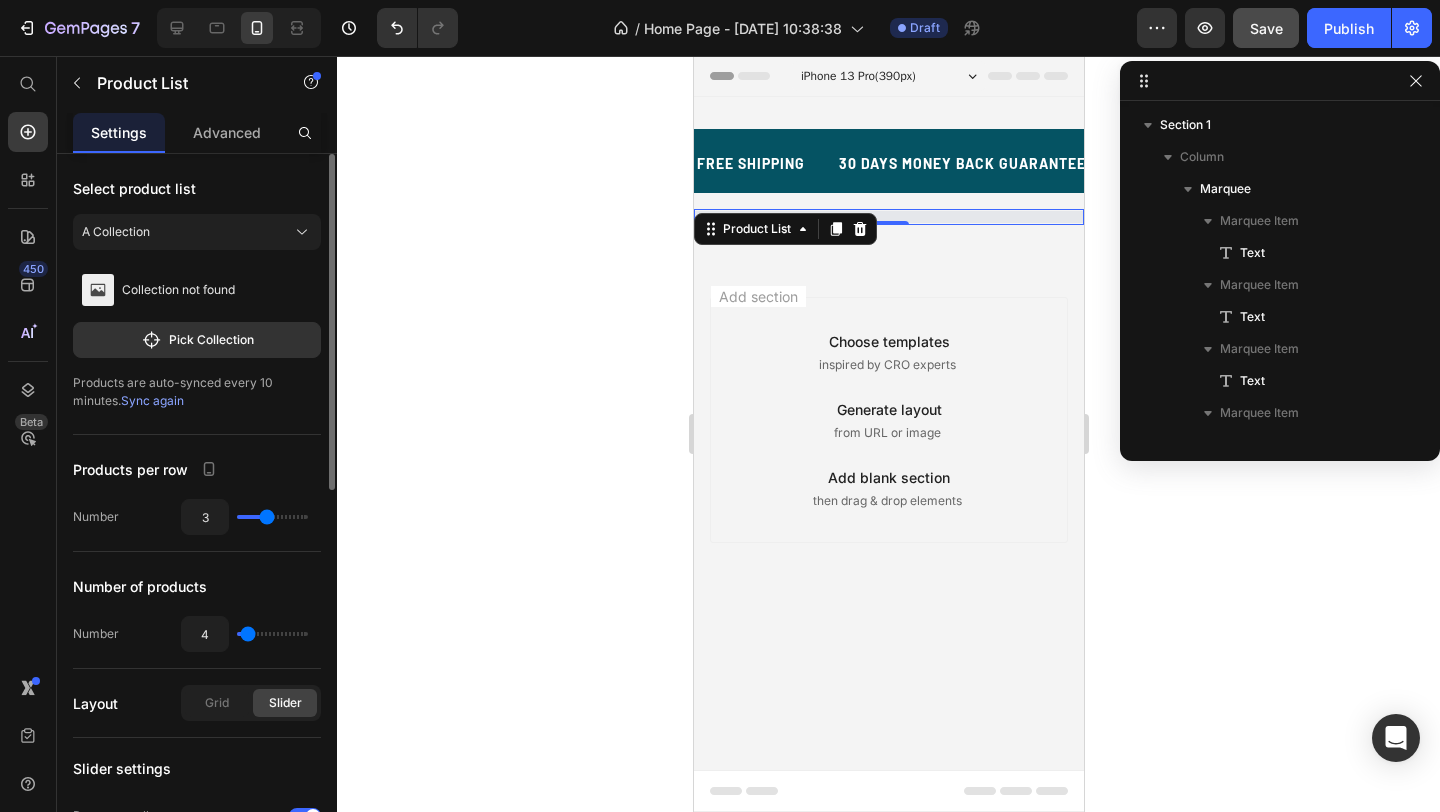 scroll, scrollTop: 0, scrollLeft: 0, axis: both 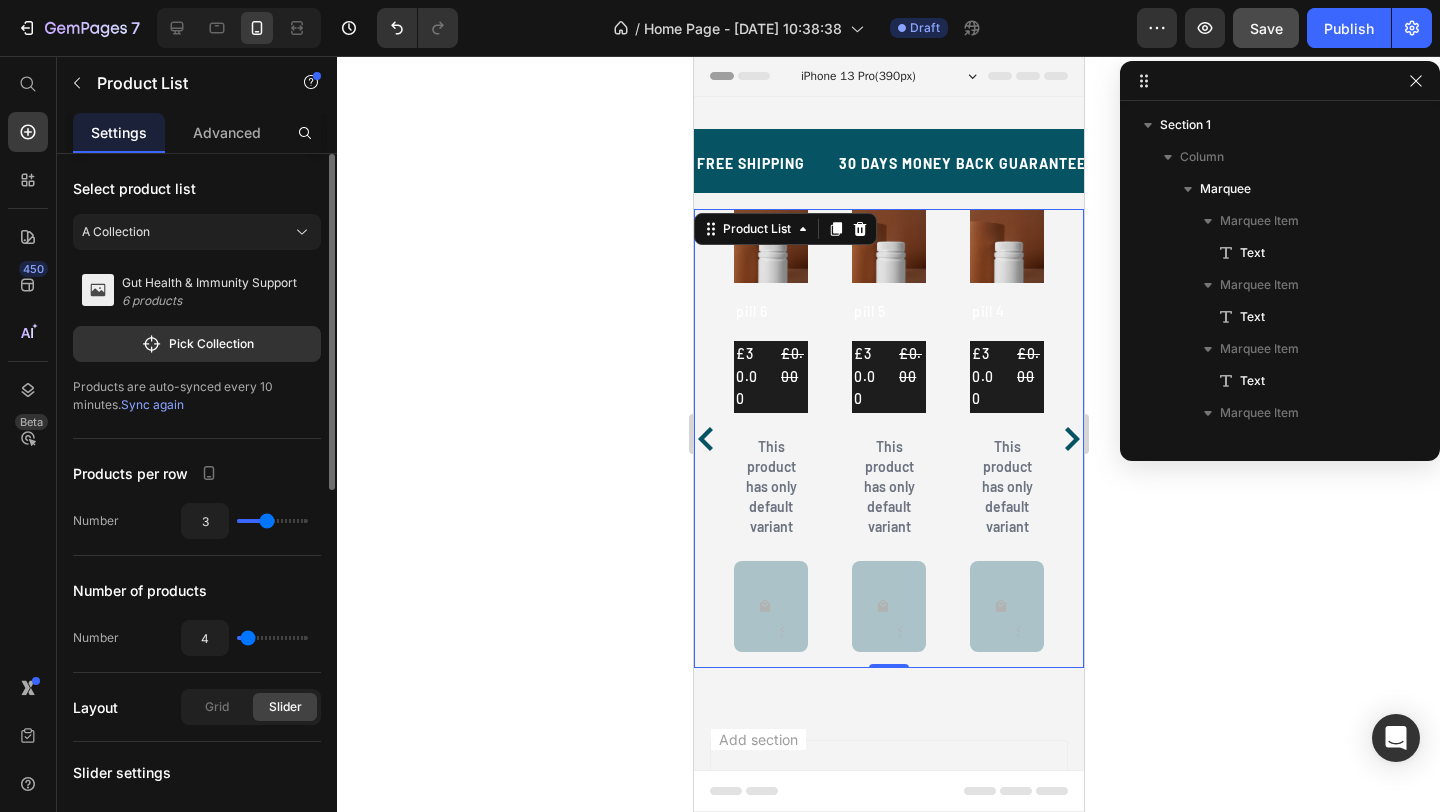 type on "2" 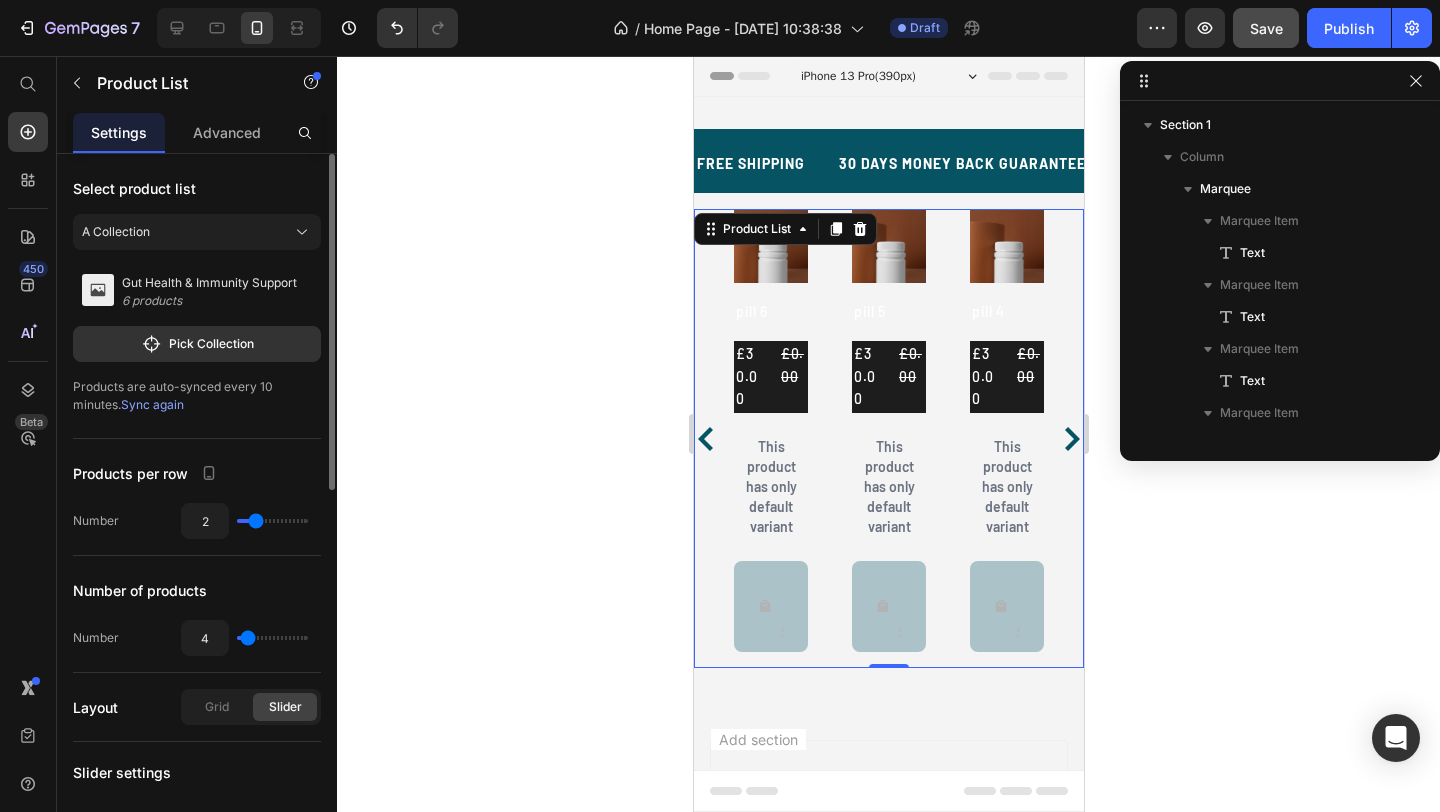 type on "2" 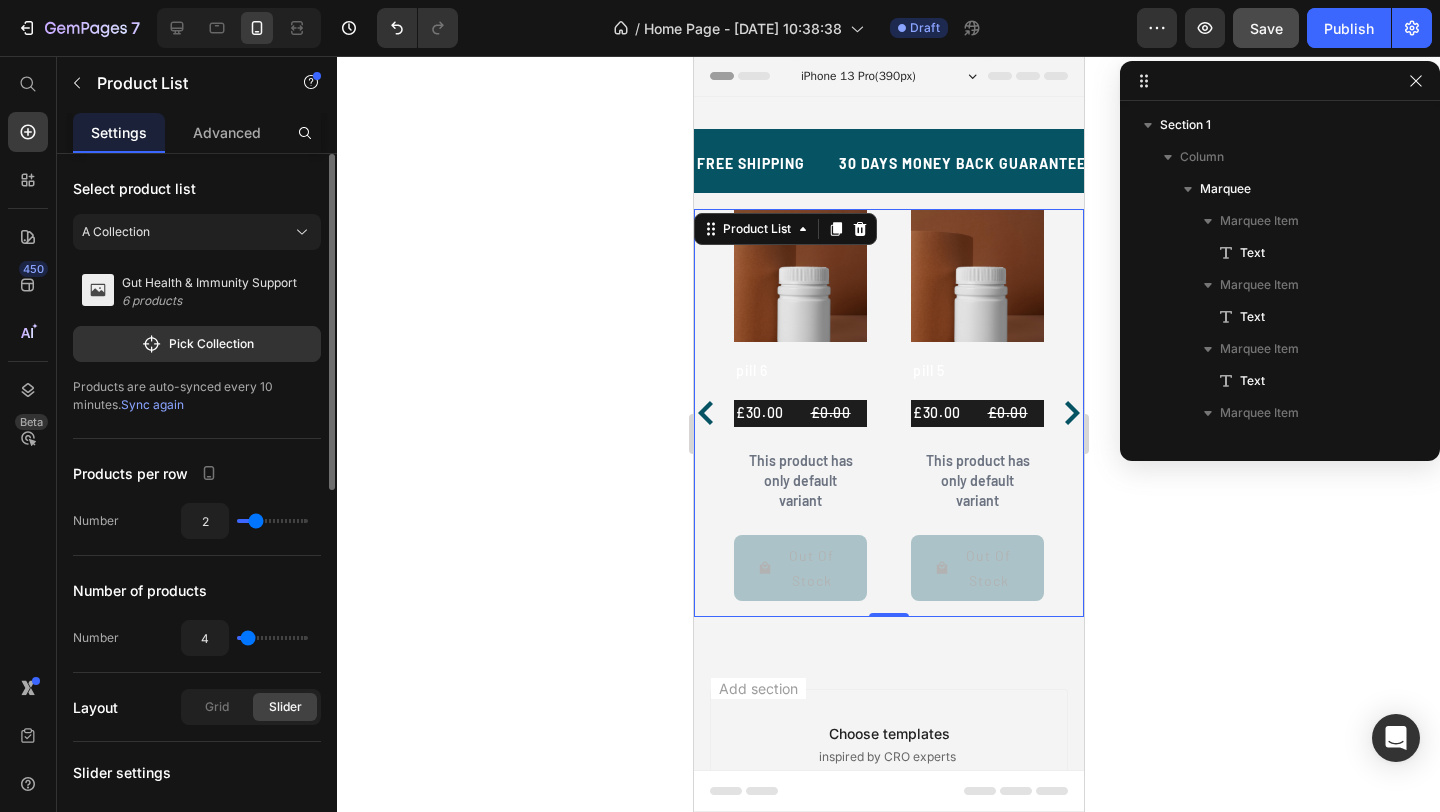 type on "7" 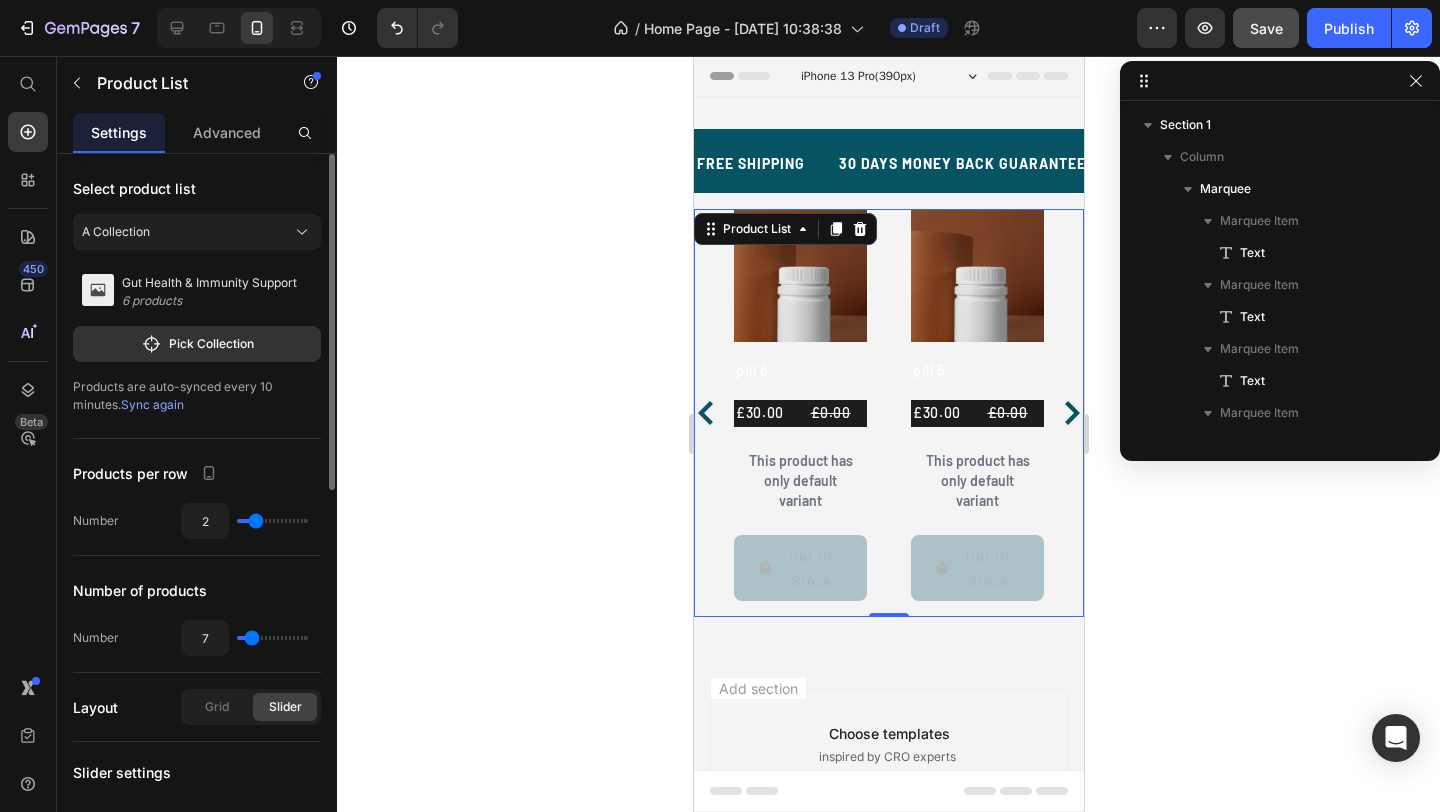 type on "8" 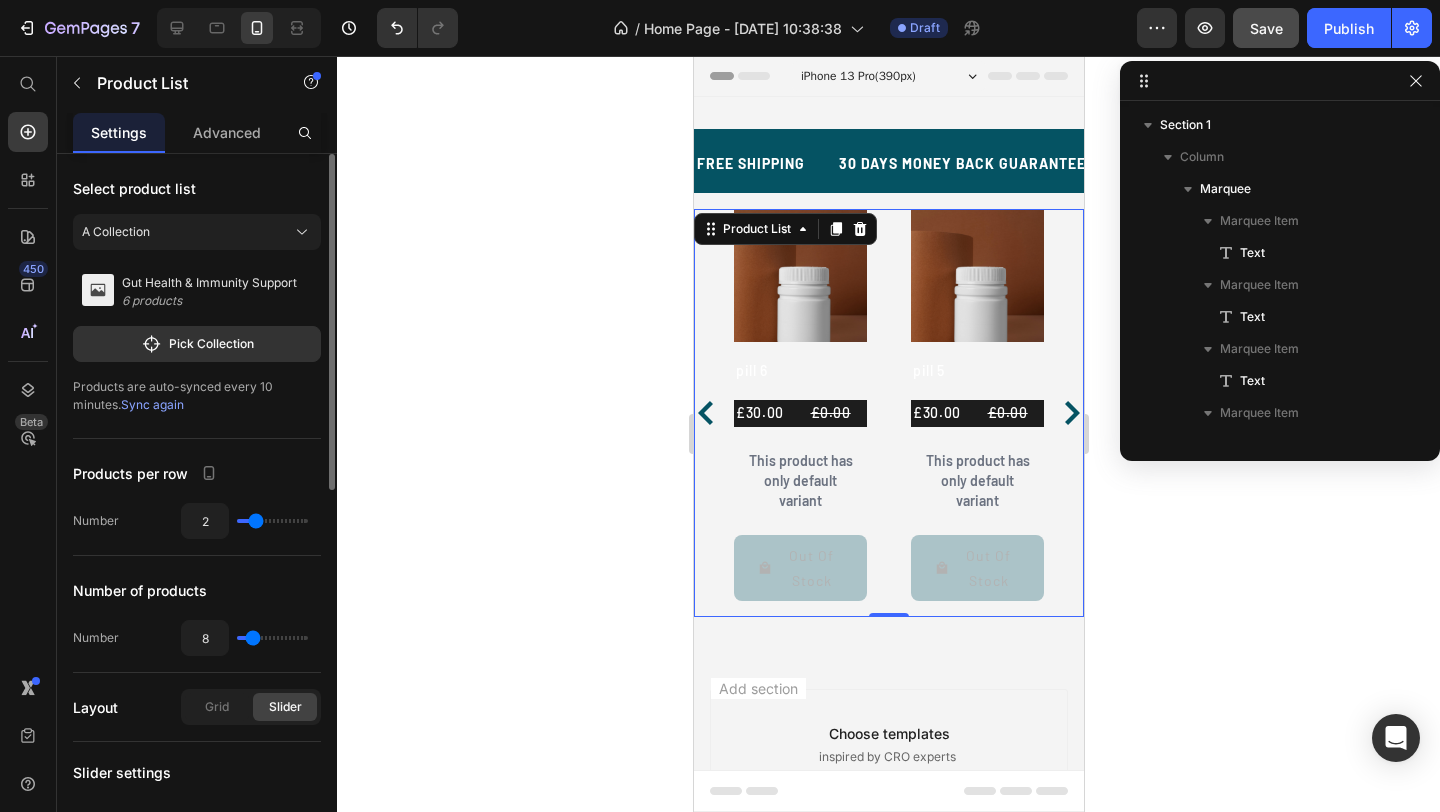 type on "11" 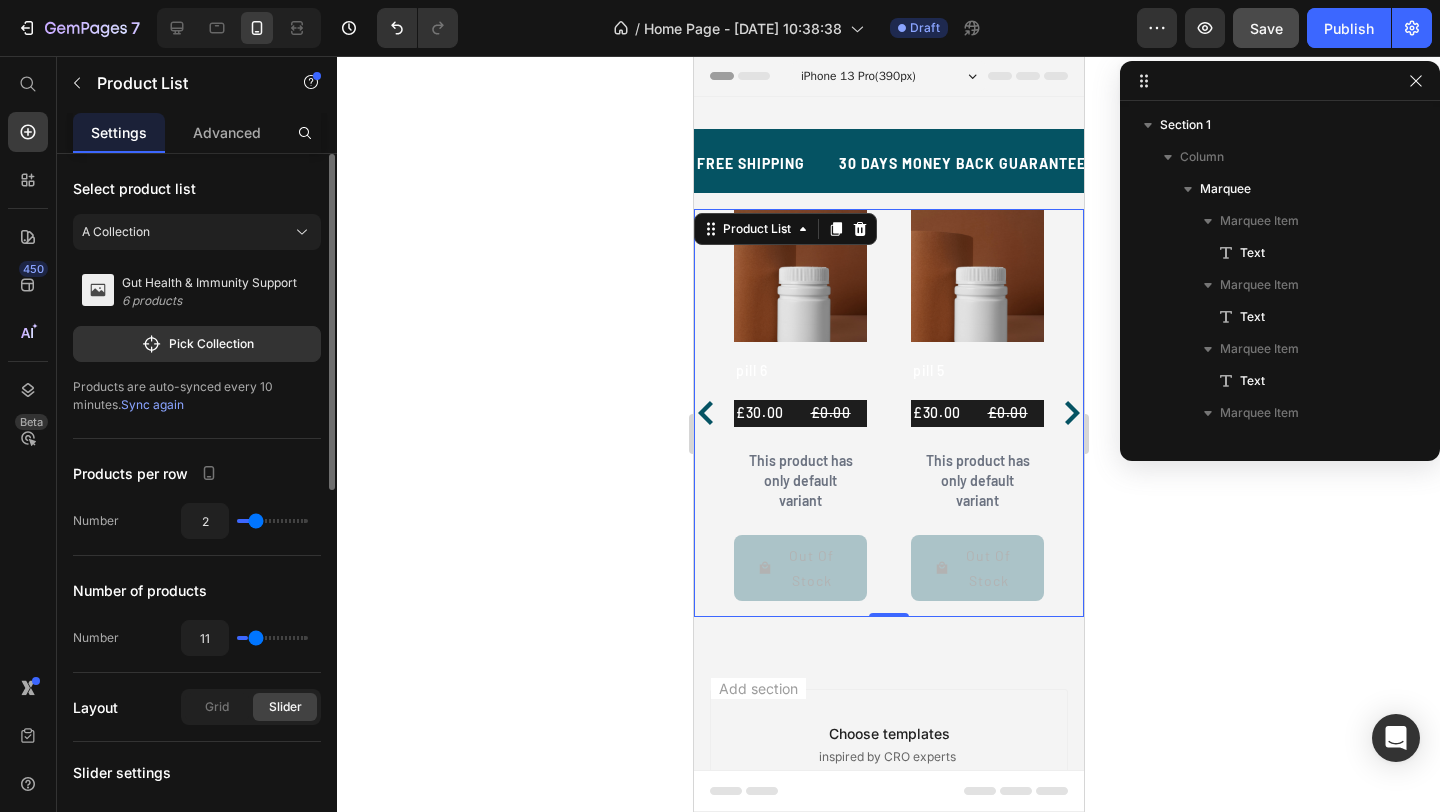 type on "36" 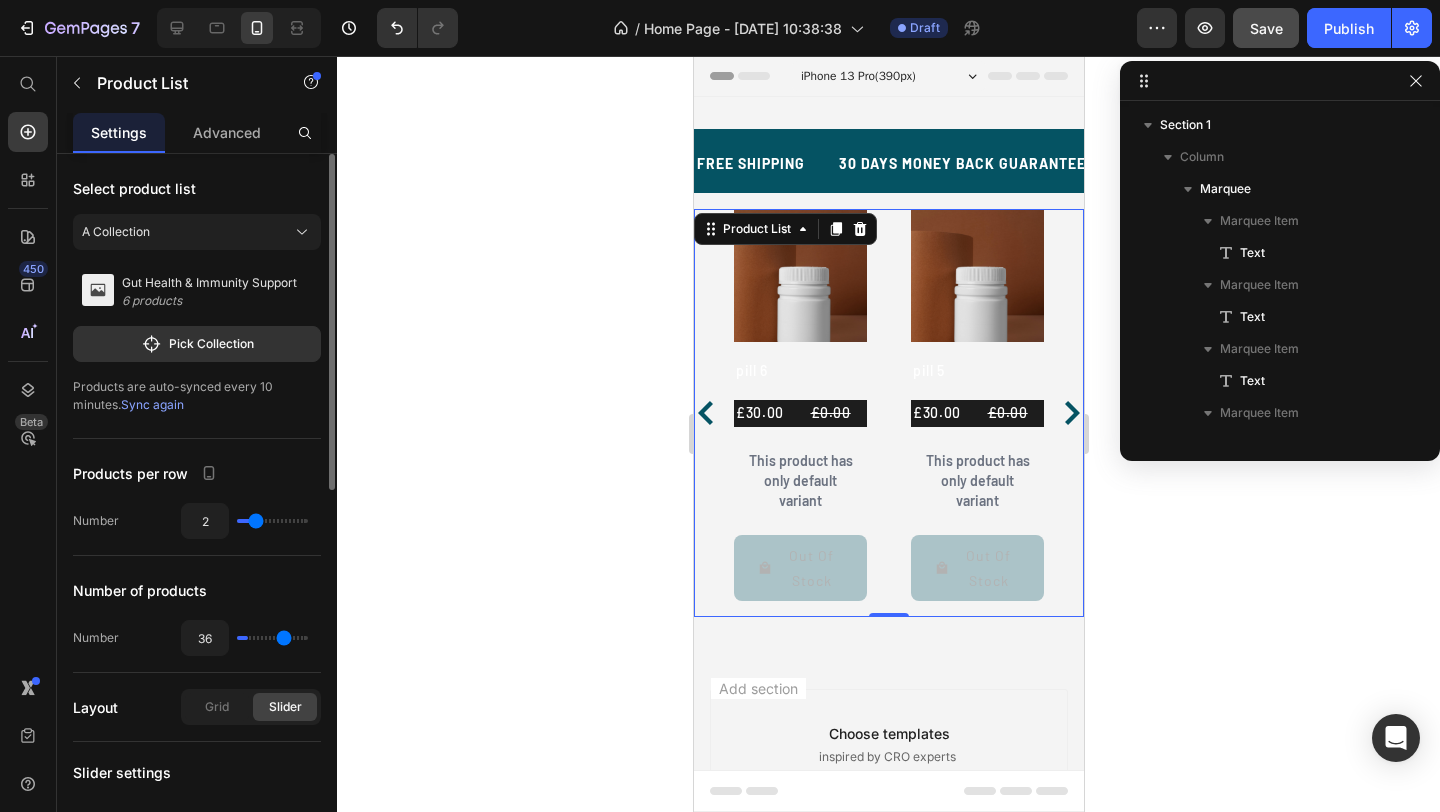 type on "44" 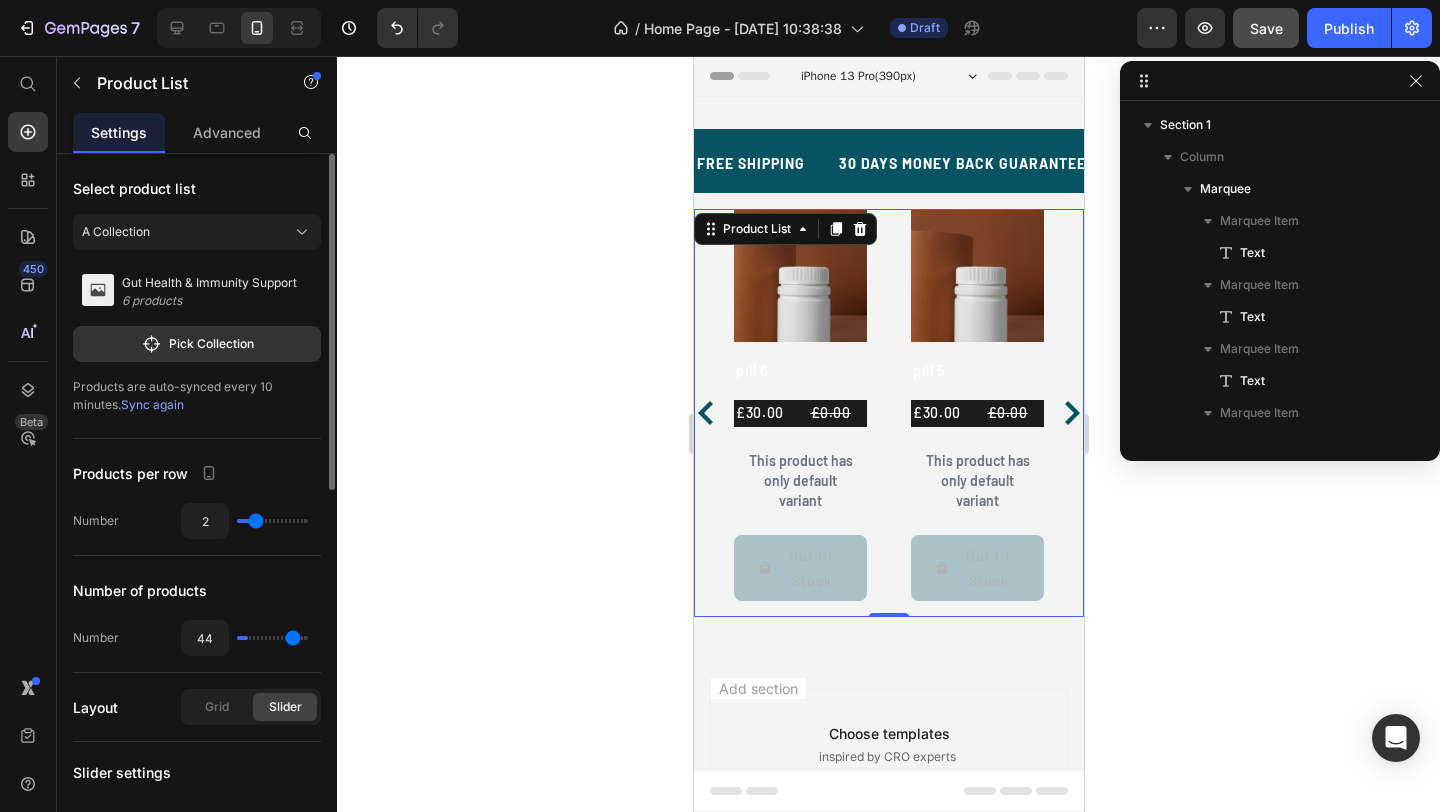 type on "50" 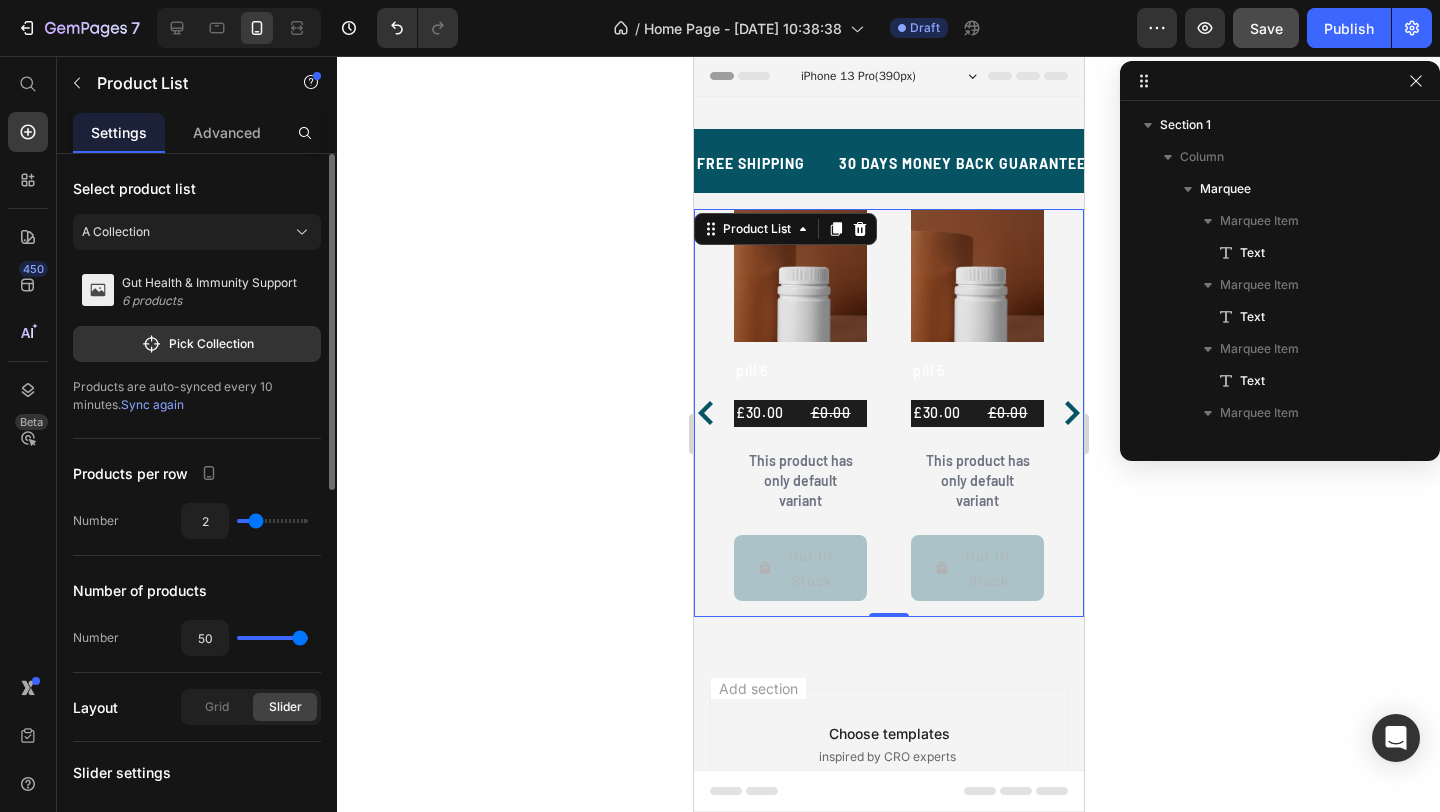 drag, startPoint x: 251, startPoint y: 642, endPoint x: 358, endPoint y: 642, distance: 107 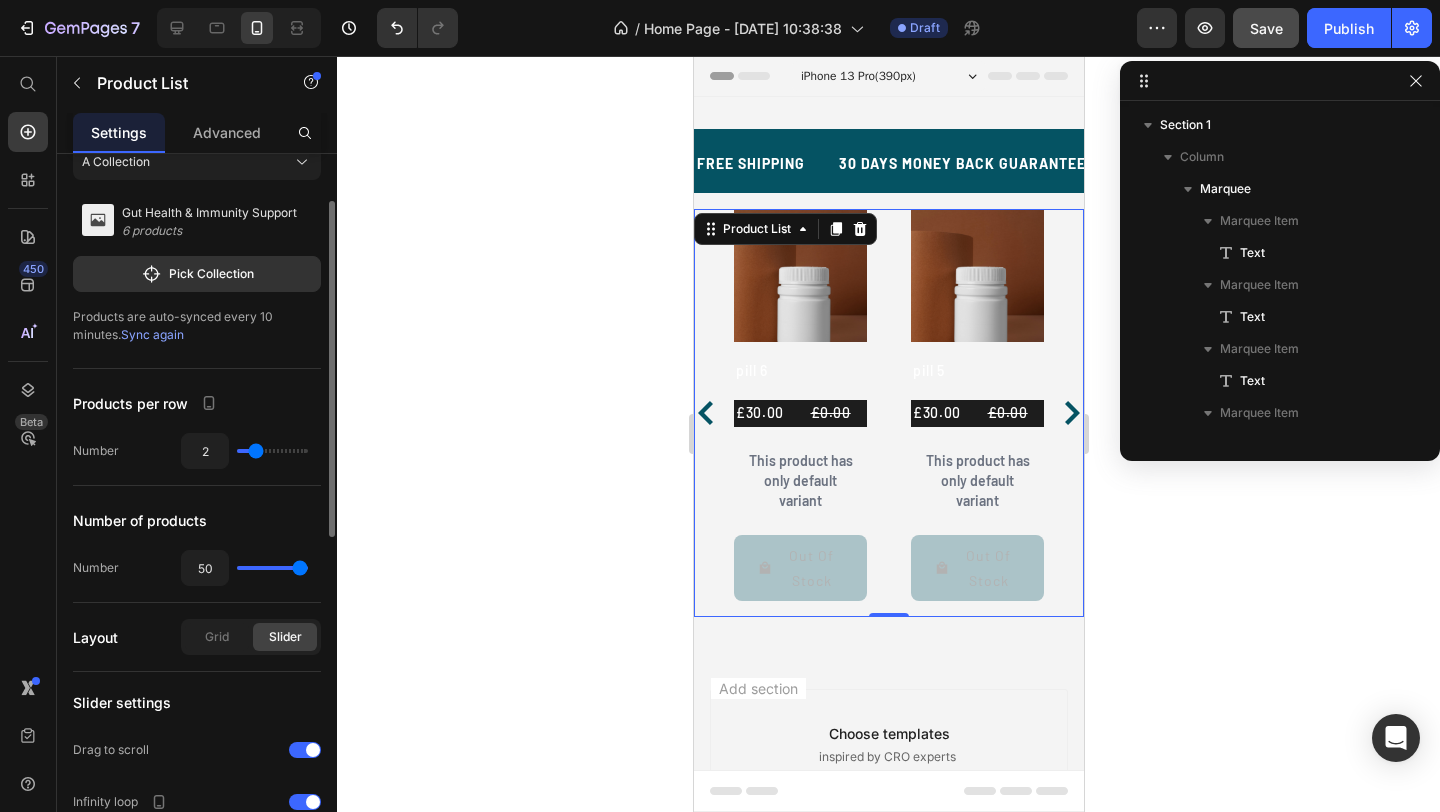 scroll, scrollTop: 125, scrollLeft: 0, axis: vertical 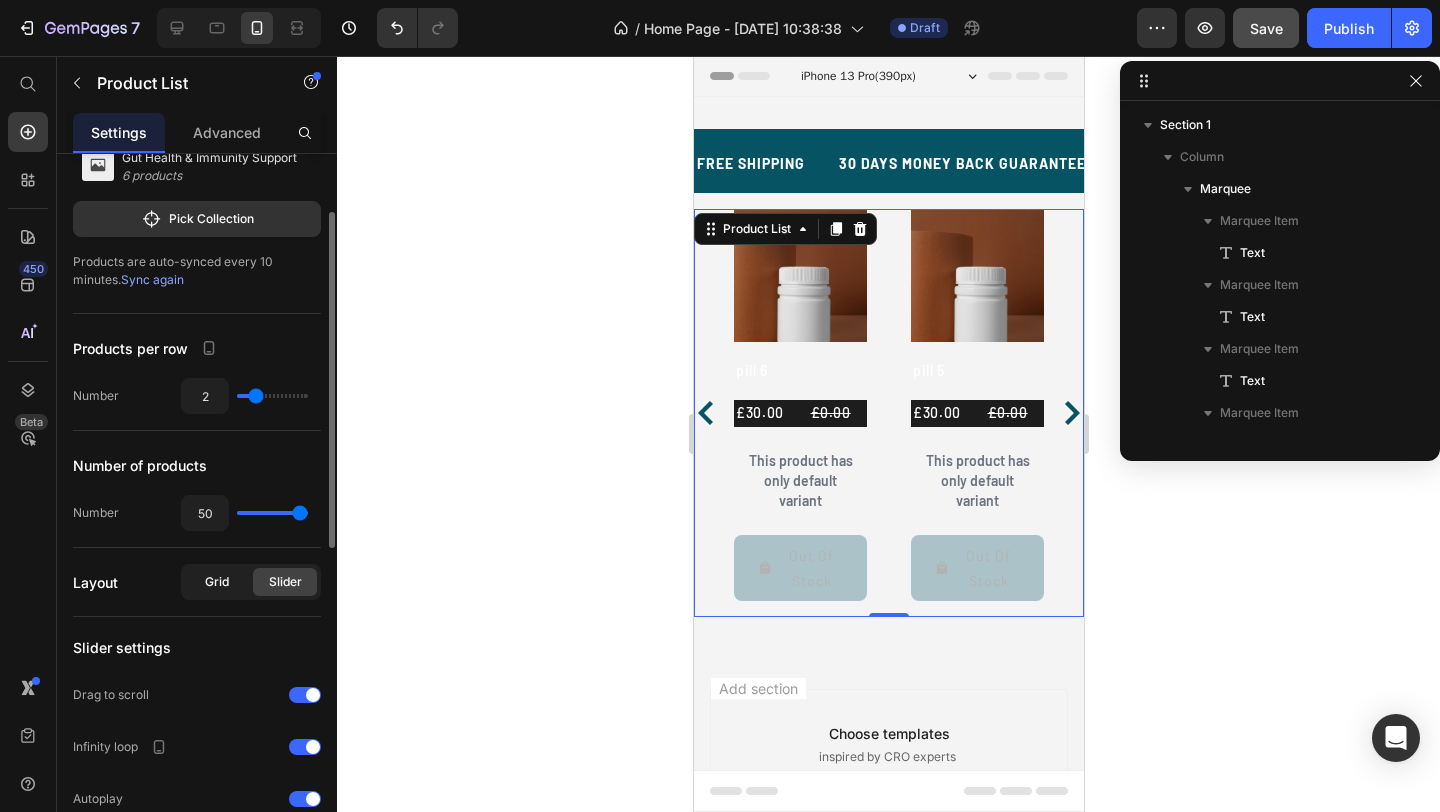 click on "Grid" 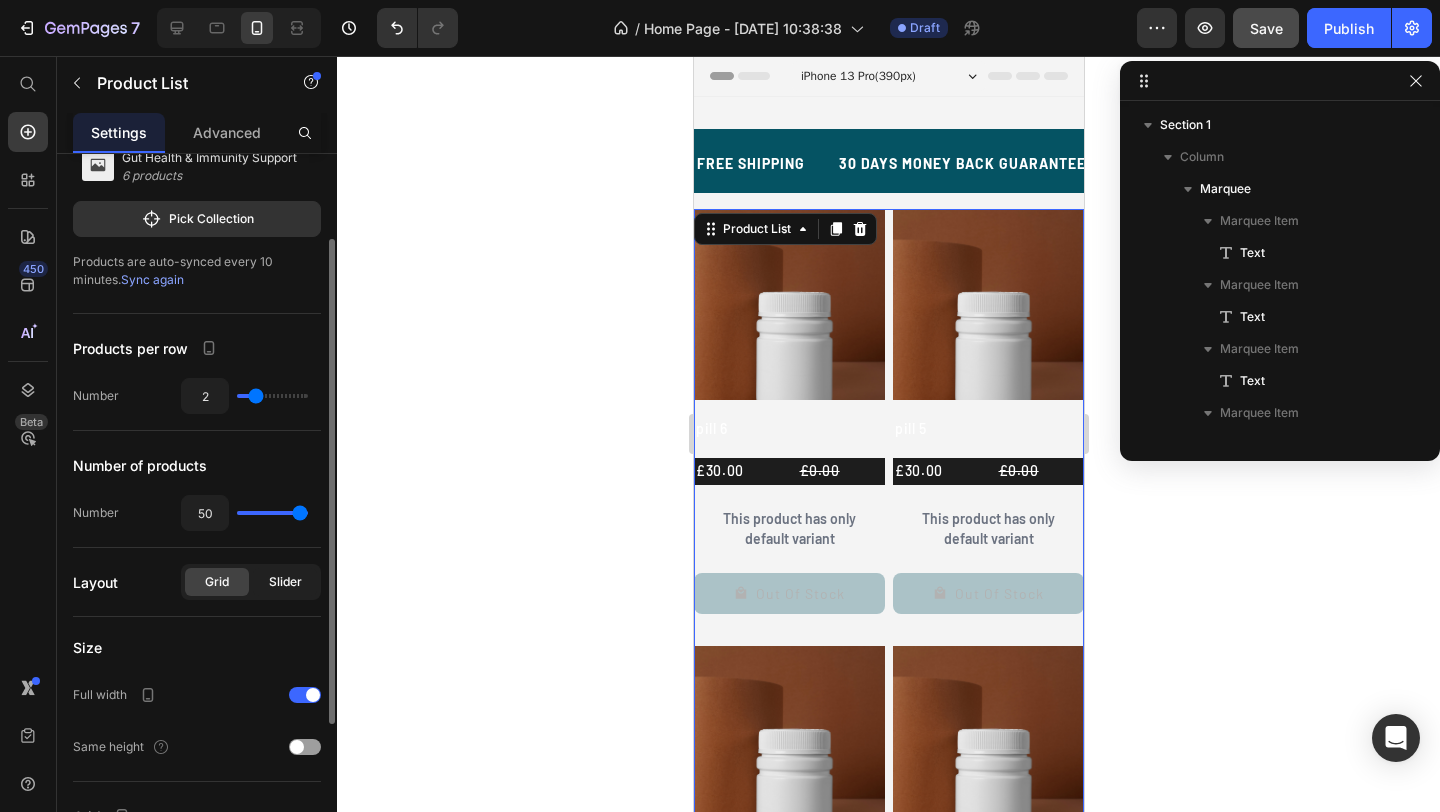 click on "Slider" 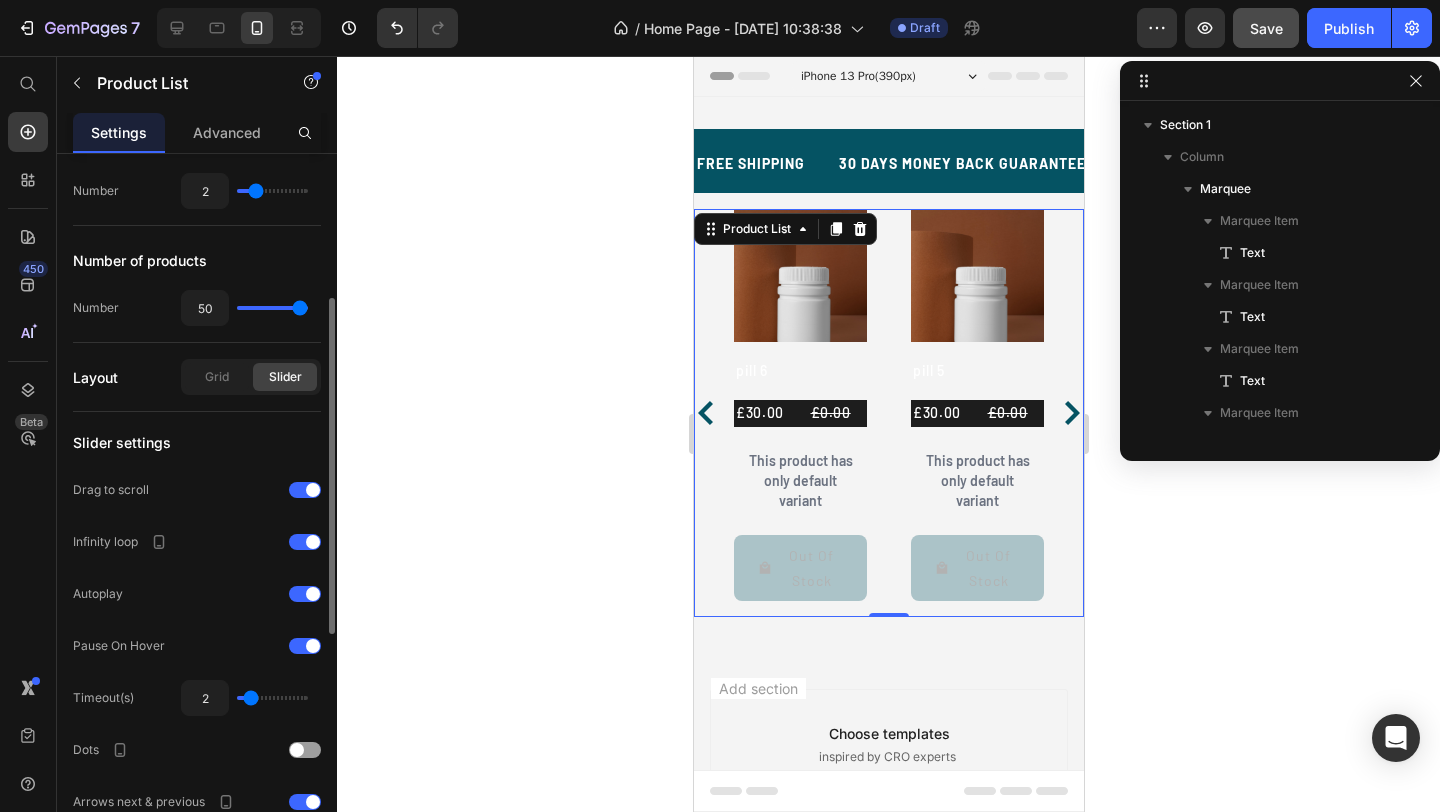 scroll, scrollTop: 337, scrollLeft: 0, axis: vertical 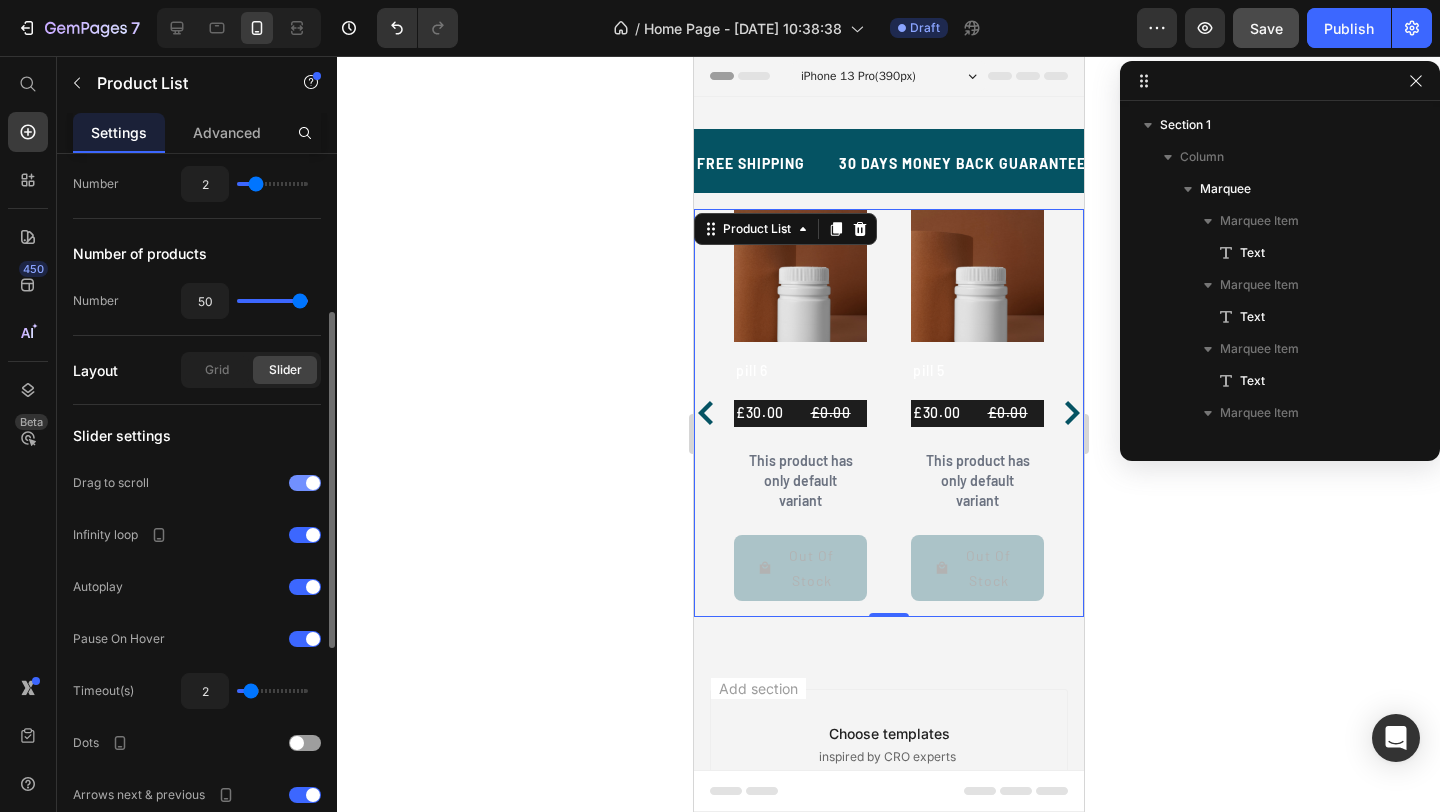 click at bounding box center (305, 483) 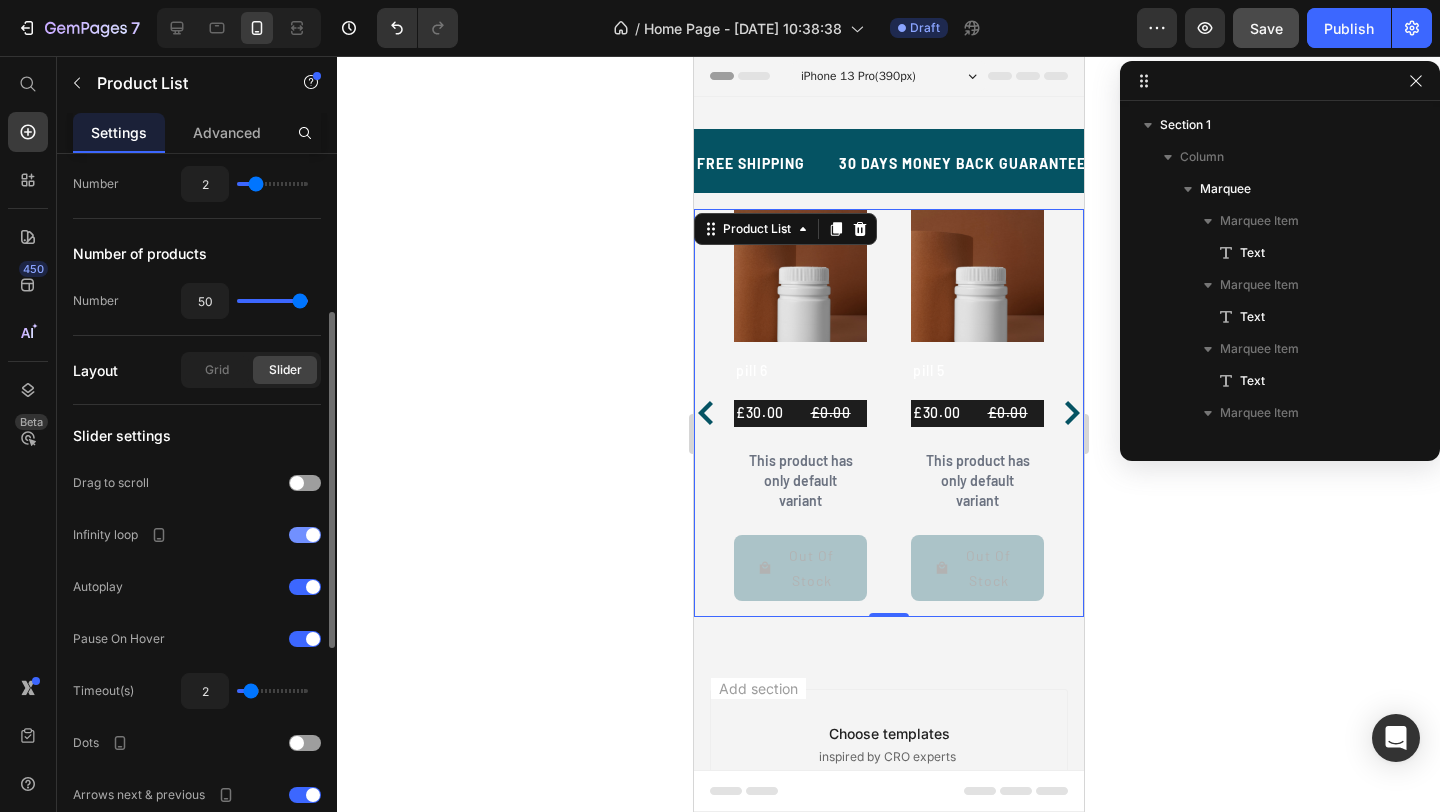 click at bounding box center (305, 535) 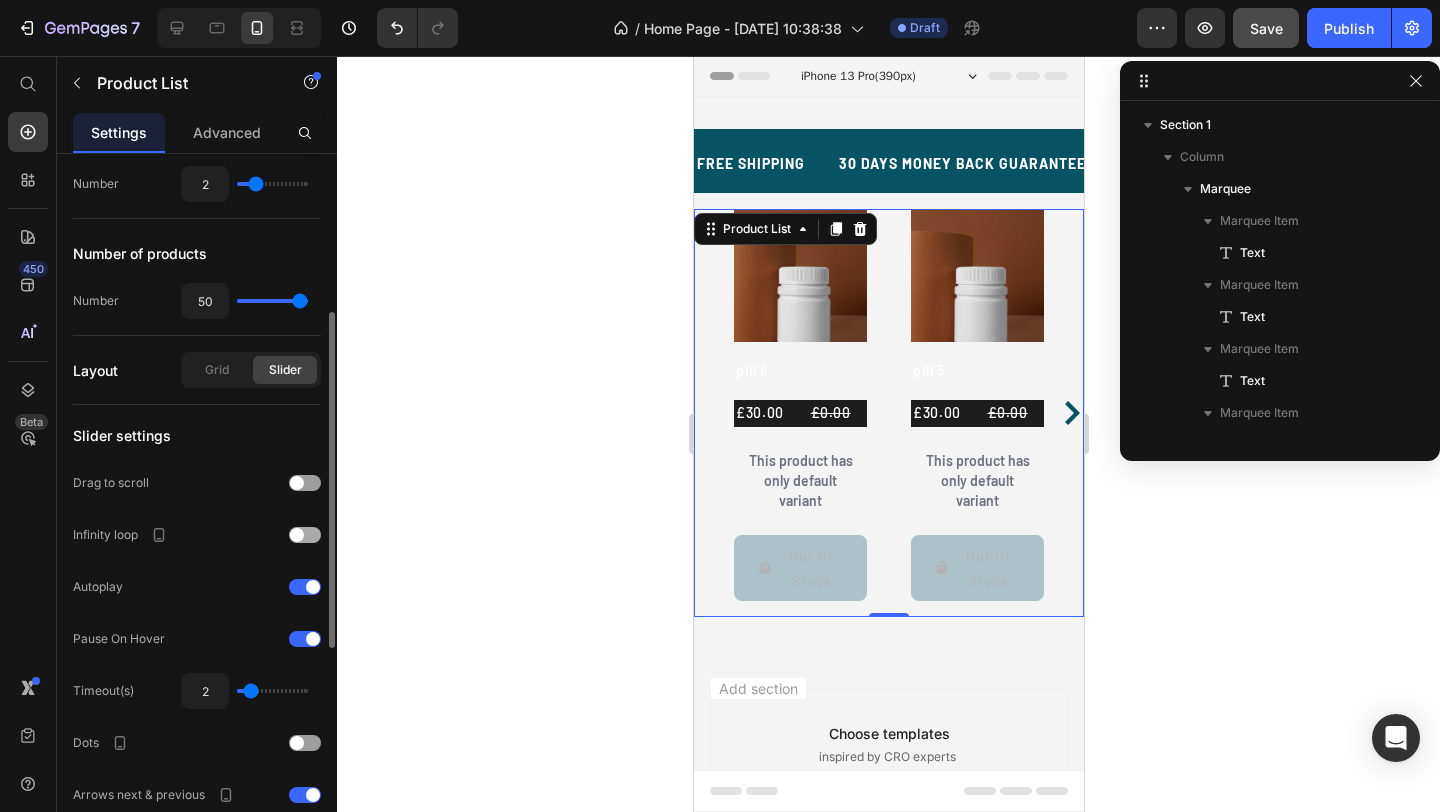 click at bounding box center [305, 535] 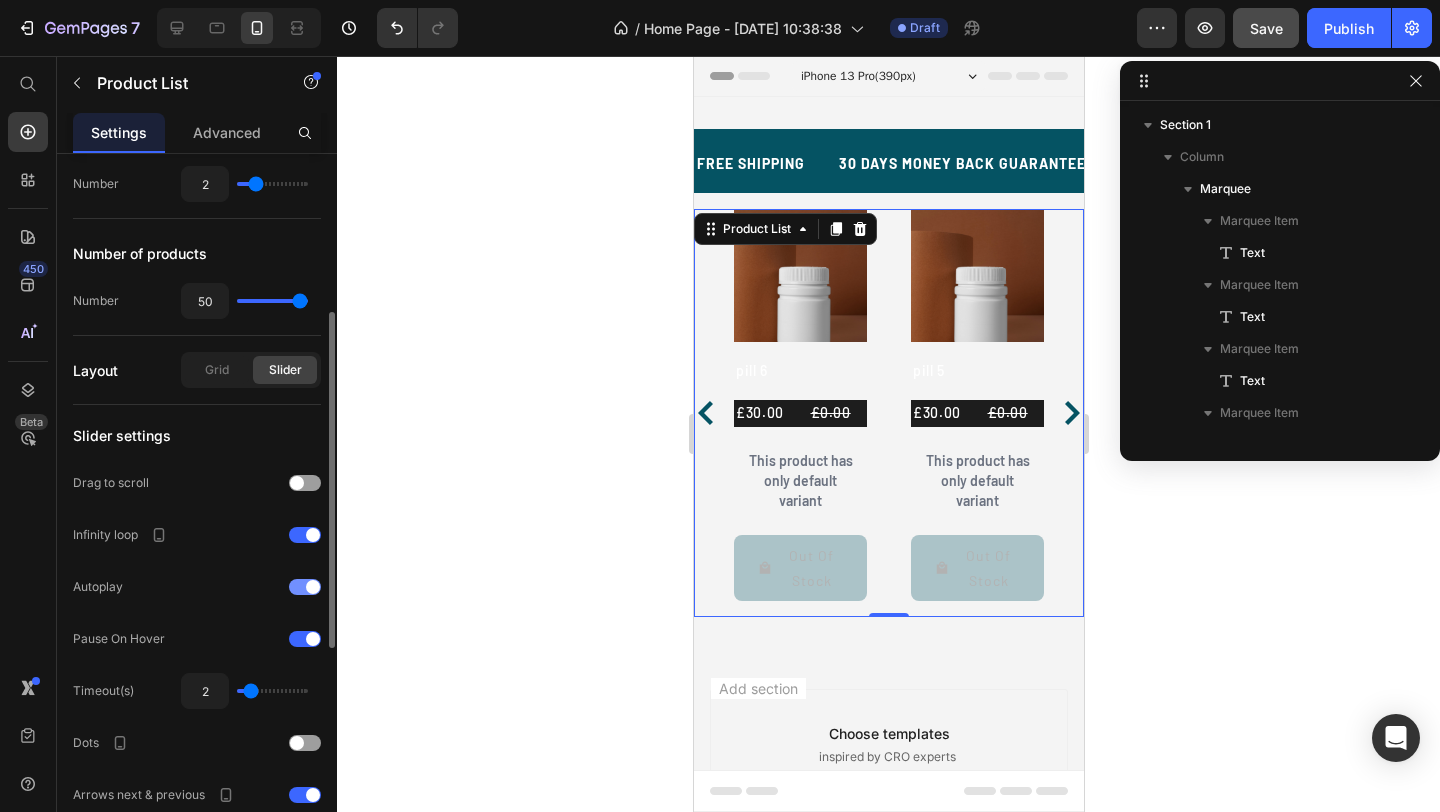click at bounding box center [305, 587] 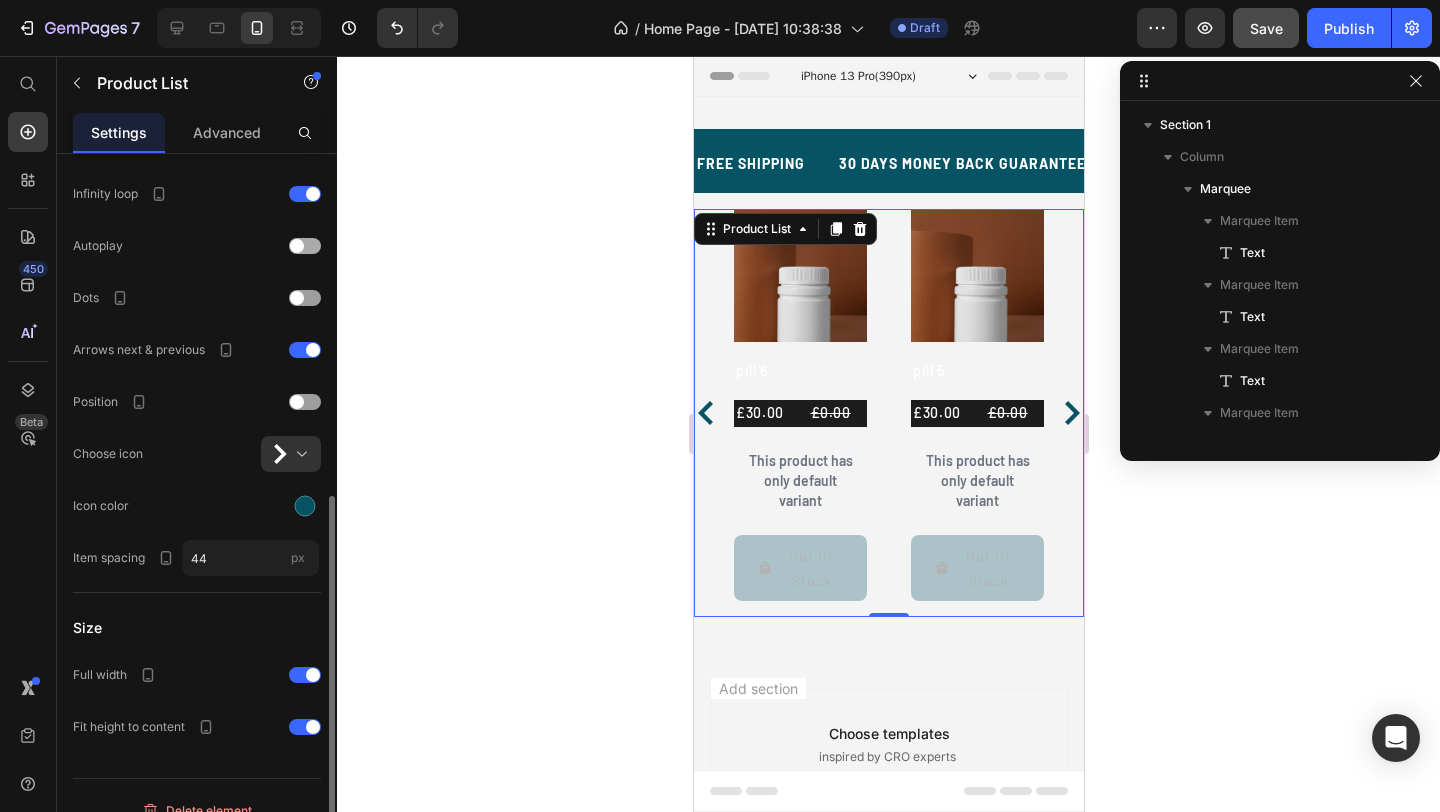 scroll, scrollTop: 702, scrollLeft: 0, axis: vertical 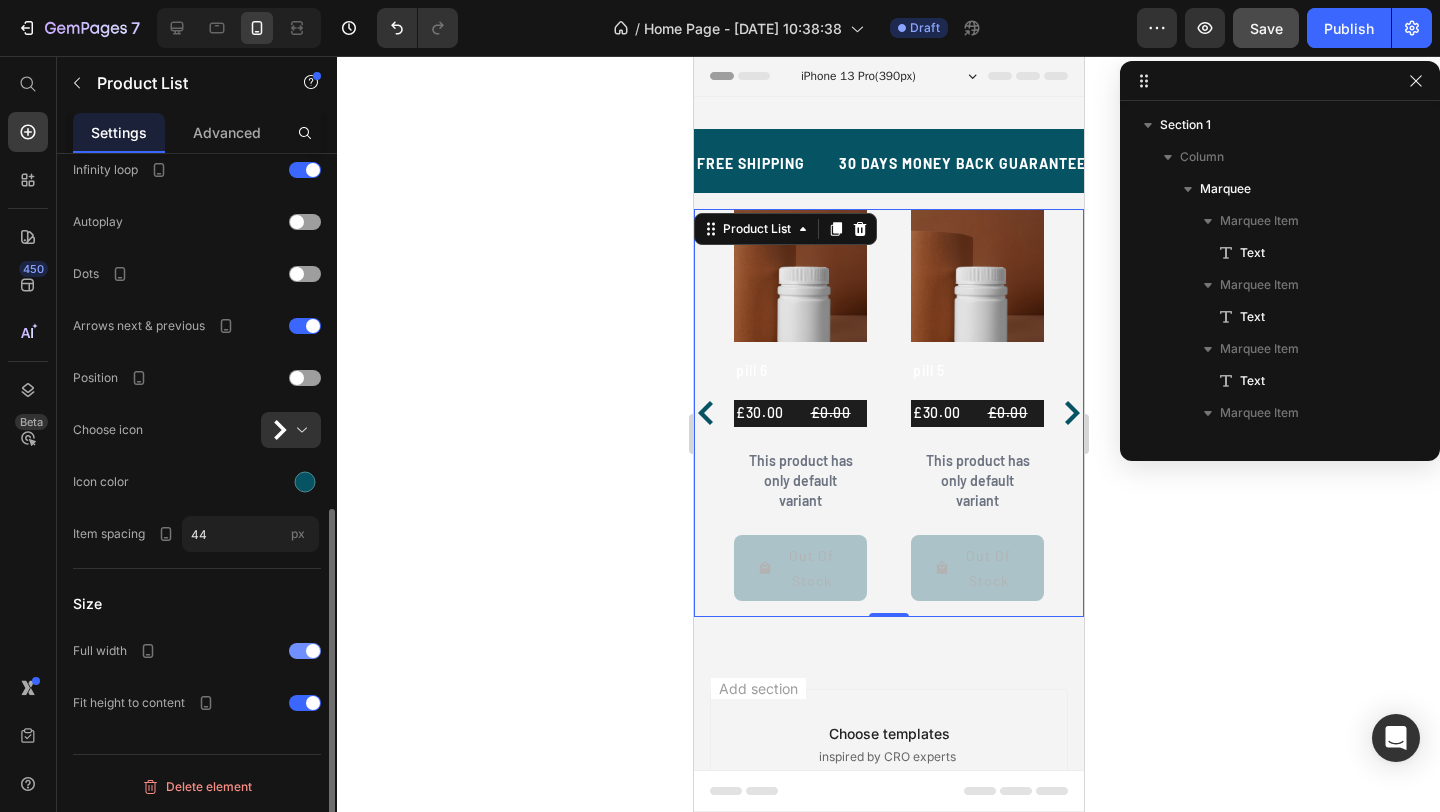 click at bounding box center [305, 651] 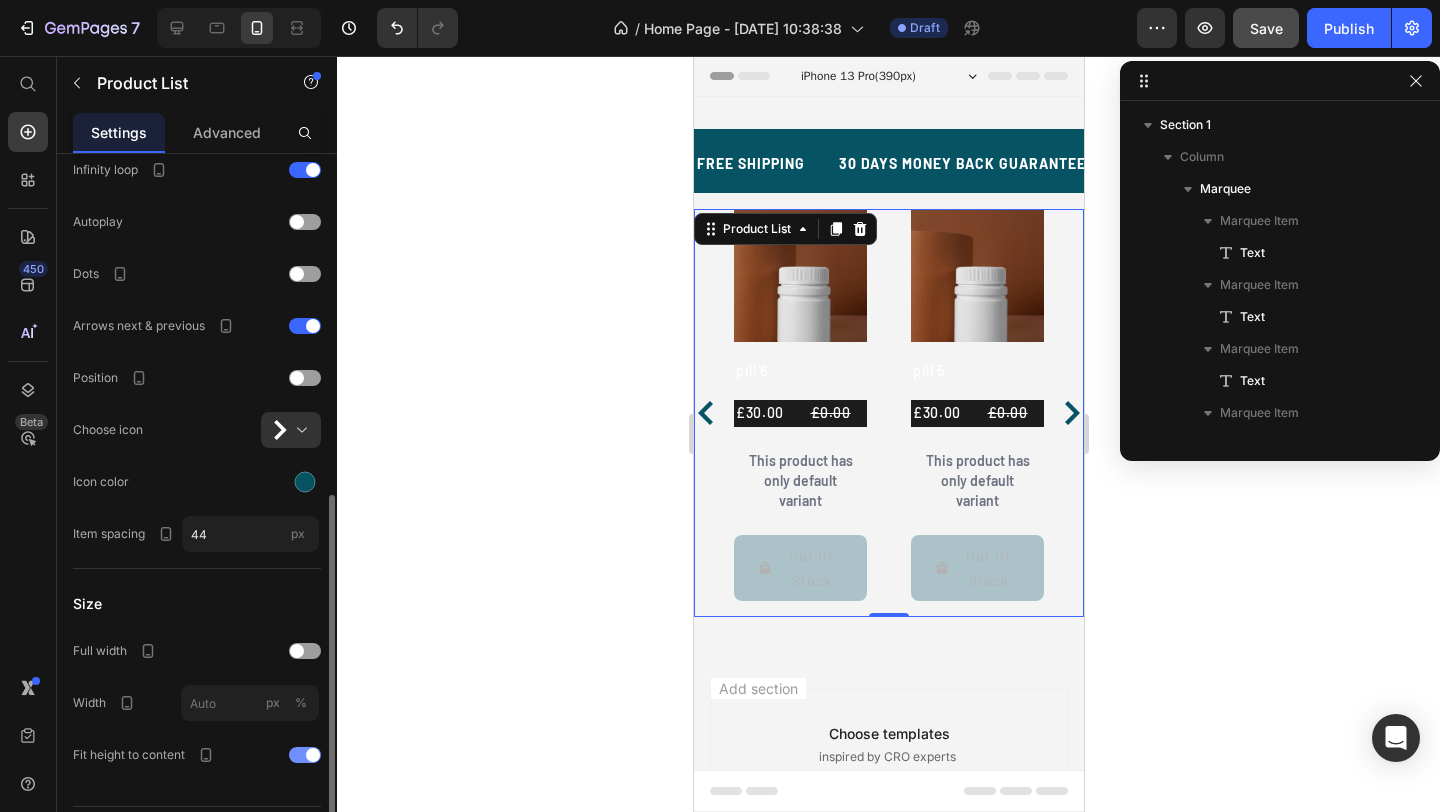 click at bounding box center [305, 755] 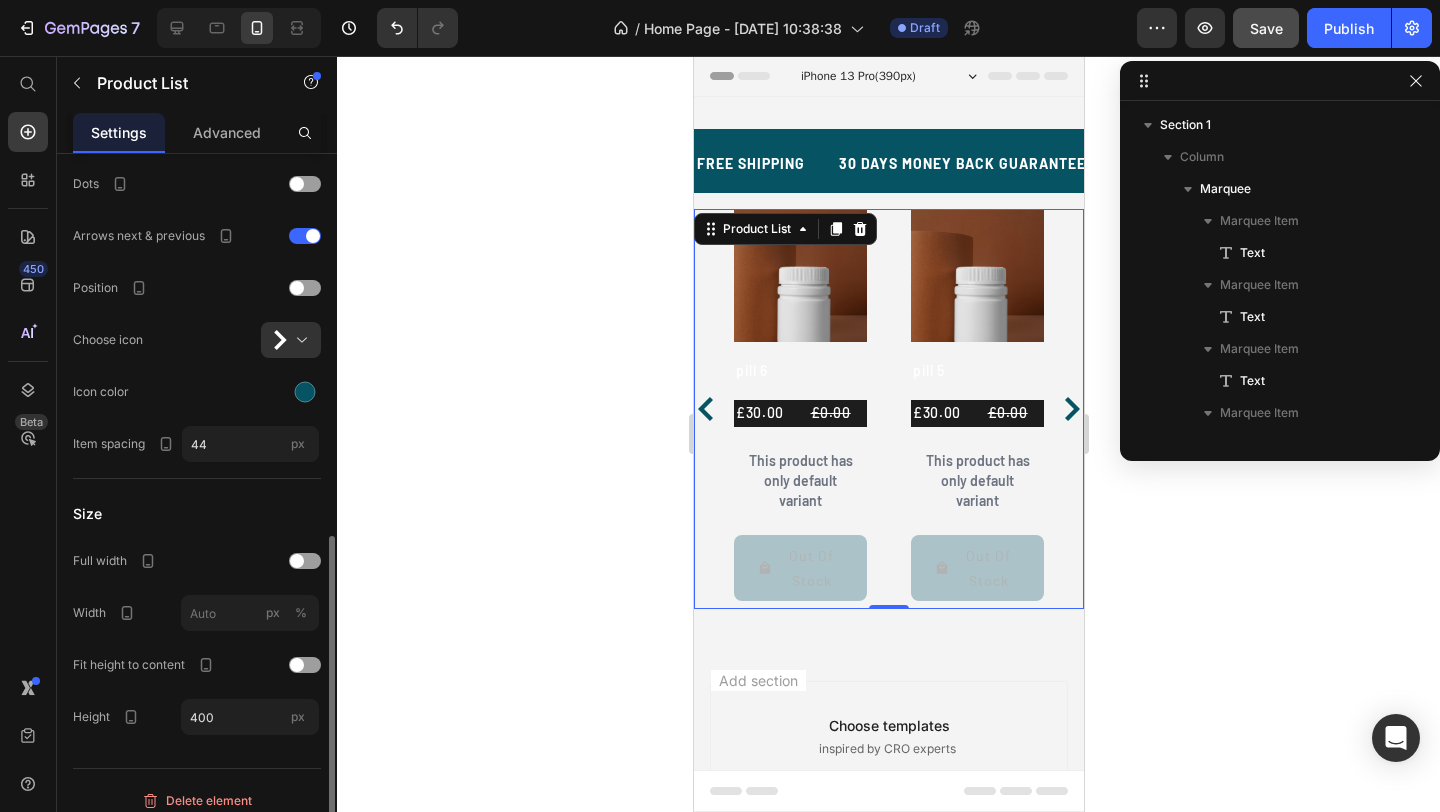 scroll, scrollTop: 806, scrollLeft: 0, axis: vertical 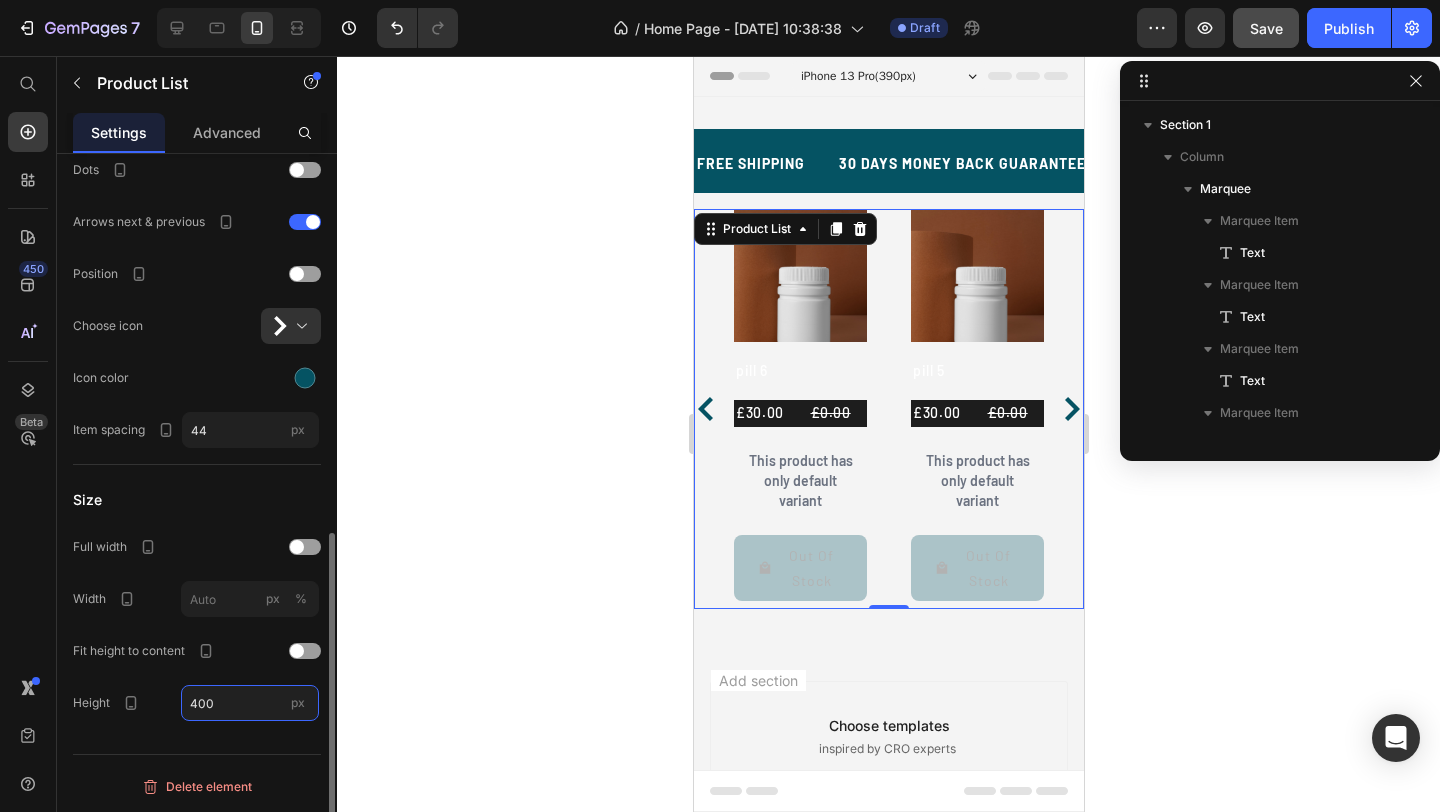 click on "400" at bounding box center [250, 703] 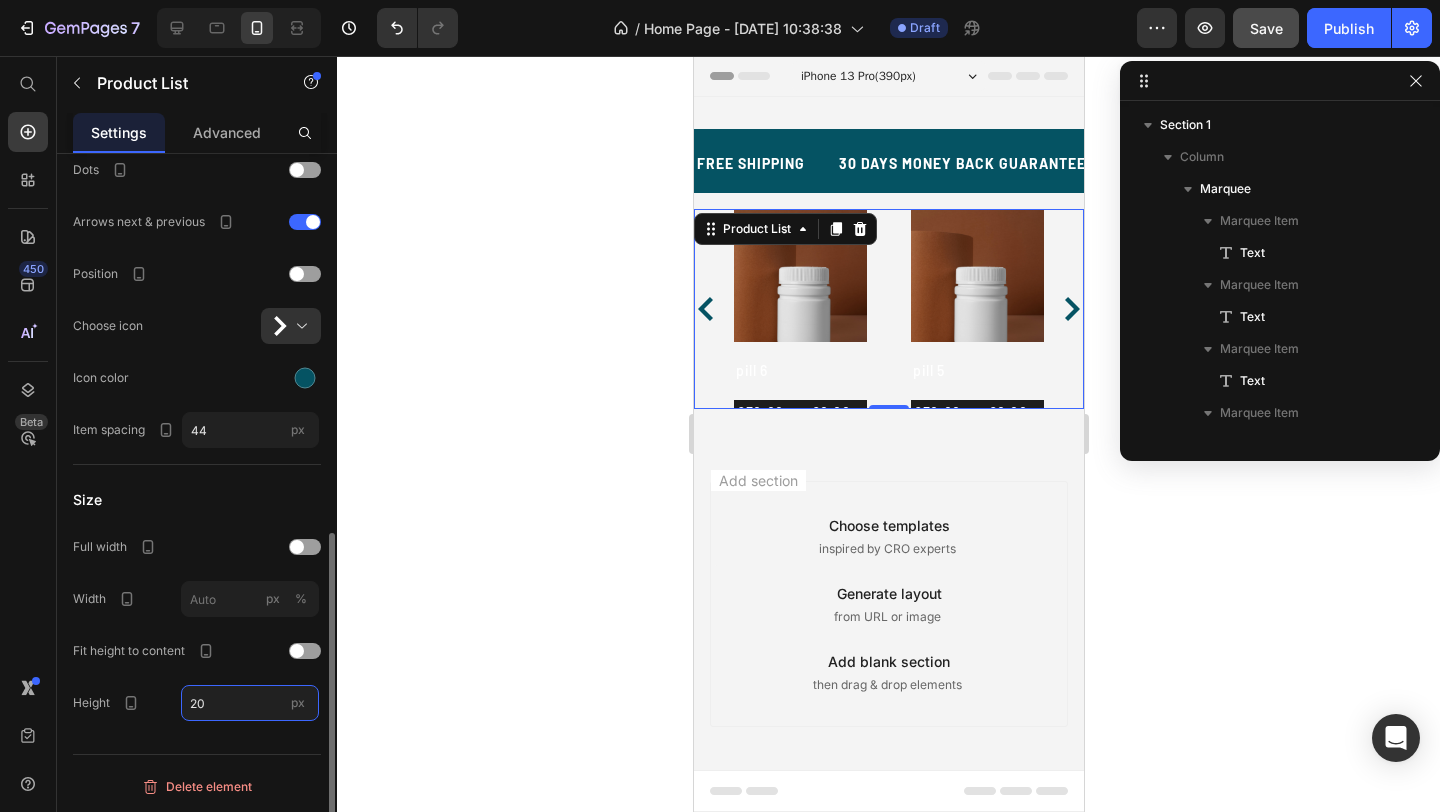 type on "2" 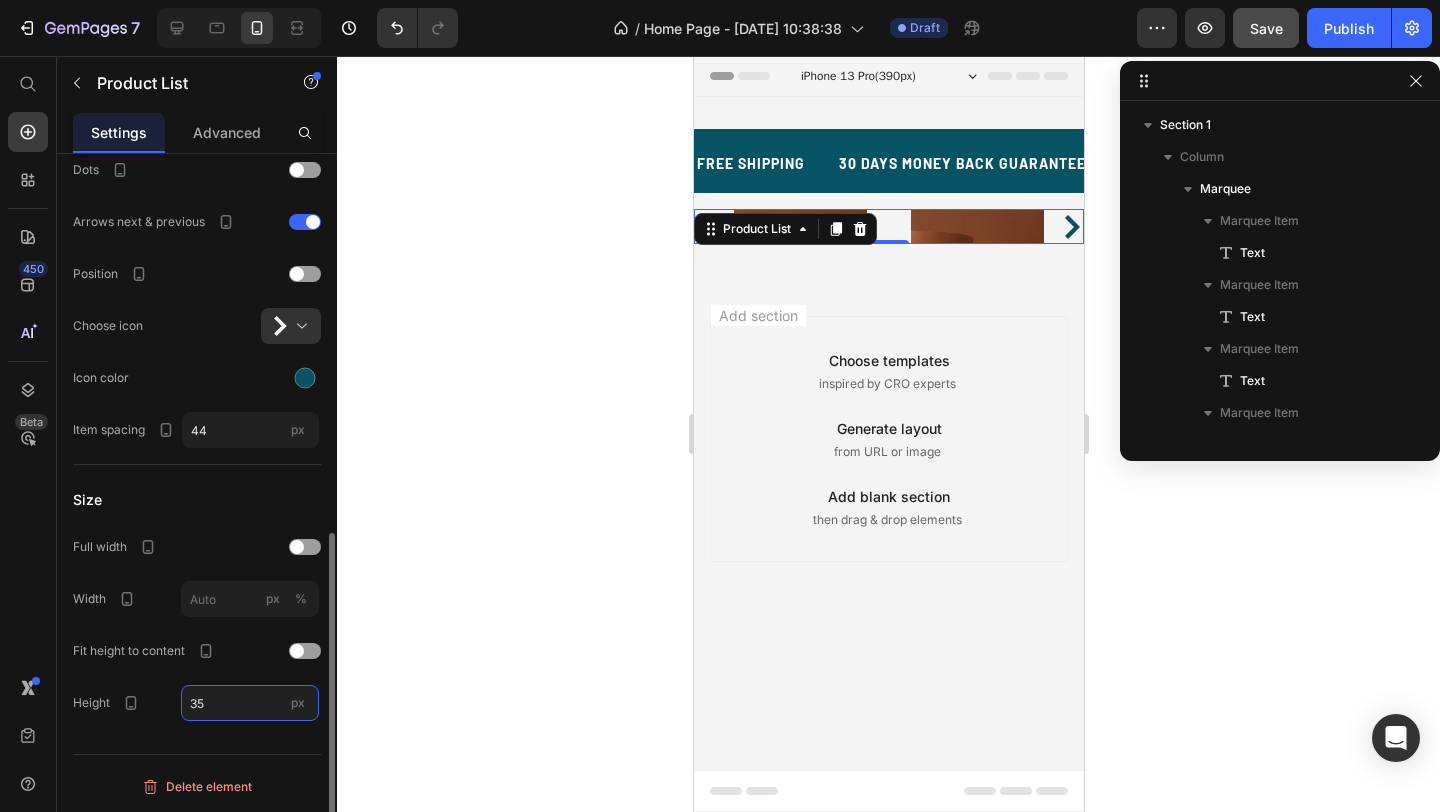 type on "3" 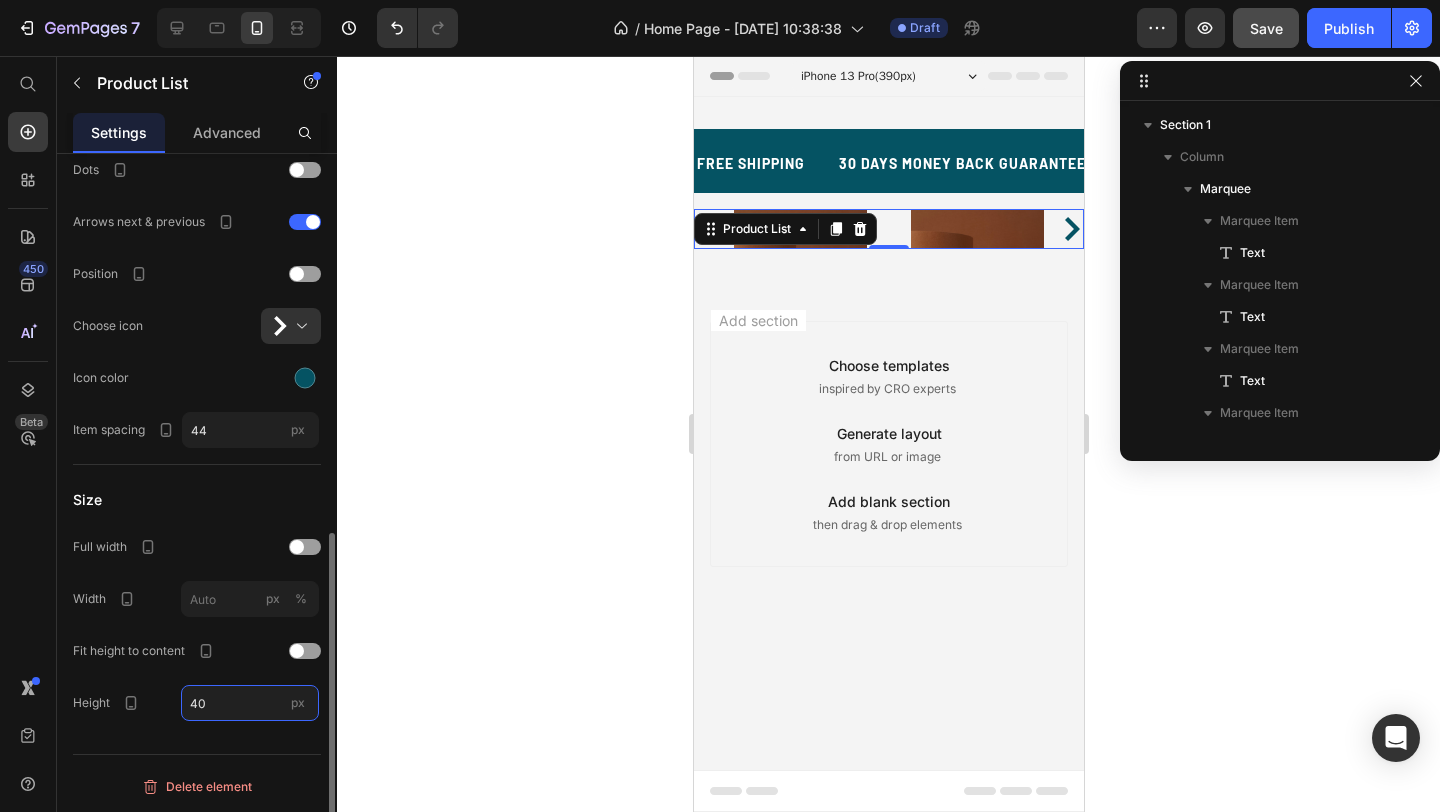 type on "400" 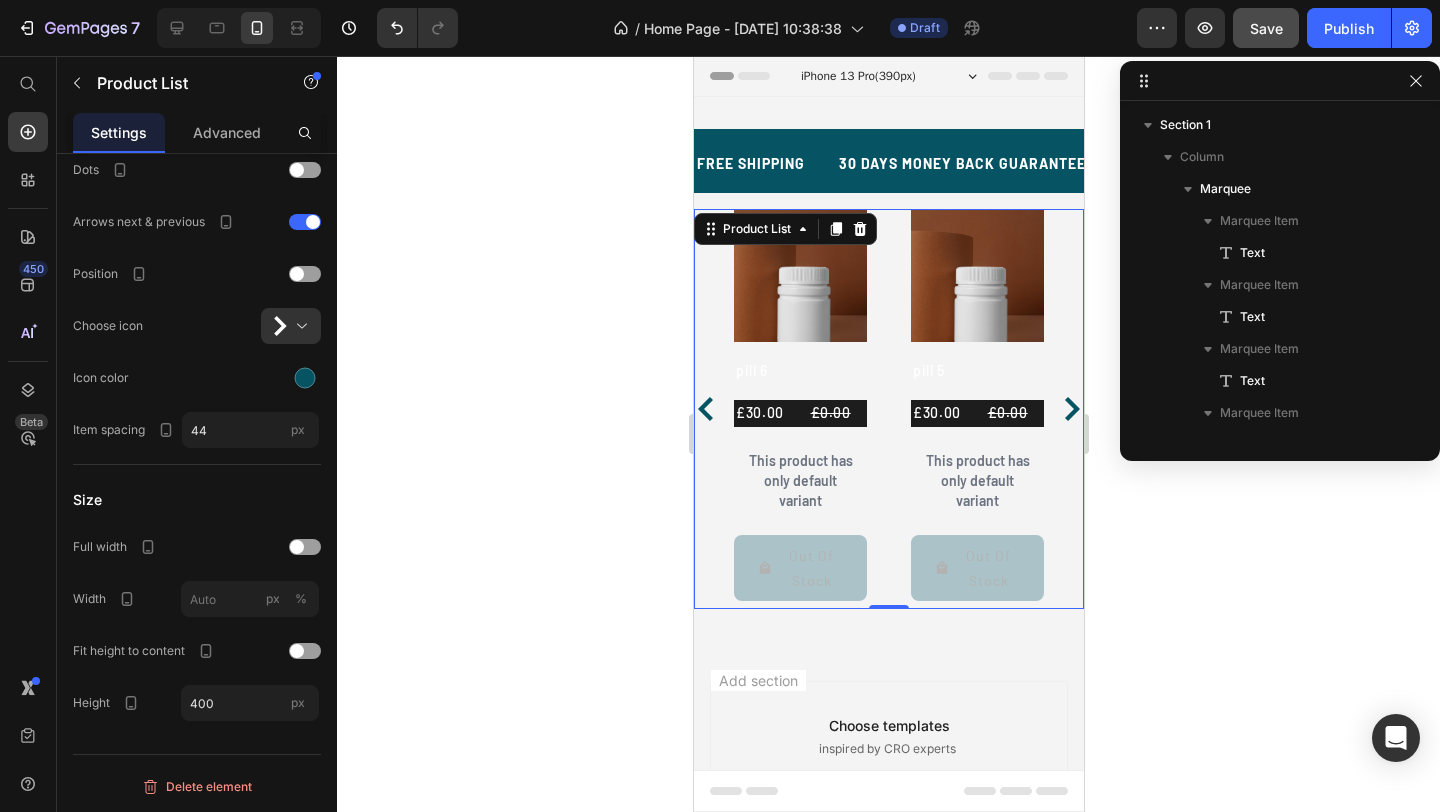 click 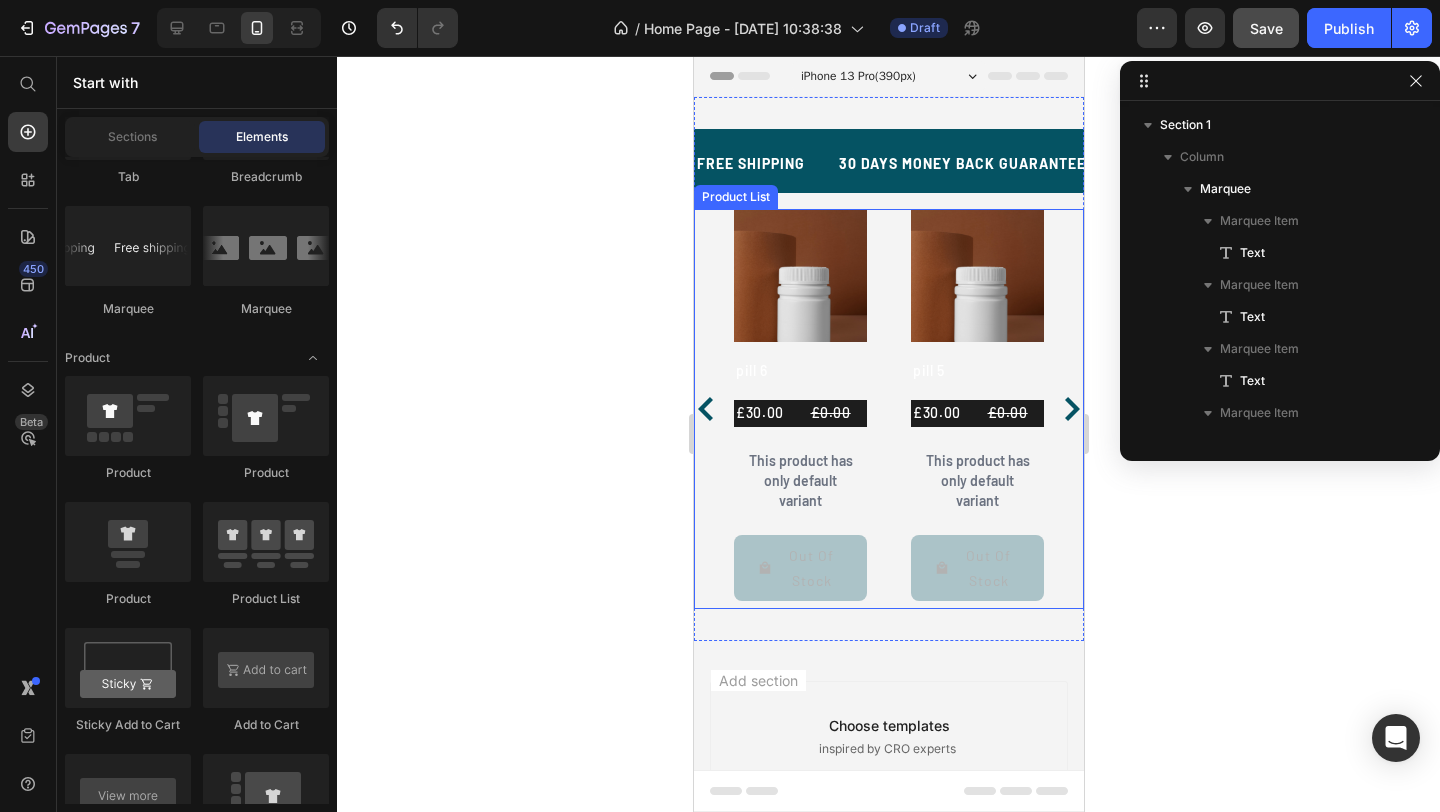 click on "Product Images pill 6 Product Title £30.00 Product Price £0.00 Product Price Row This product has only default variant Product Variants & Swatches Out Of Stock Product Cart Button Row Product Images pill 5 Product Title £30.00 Product Price £0.00 Product Price Row This product has only default variant Product Variants & Swatches Out Of Stock Product Cart Button Row Product Images pill 4 Product Title £30.00 Product Price £0.00 Product Price Row This product has only default variant Product Variants & Swatches Out Of Stock Product Cart Button Row Product Images pill 3 Product Title £30.00 Product Price £0.00 Product Price Row This product has only default variant Product Variants & Swatches Out Of Stock Product Cart Button Row Product Images pill 2 Product Title £30.00 Product Price £0.00 Product Price Row This product has only default variant Product Variants & Swatches Out Of Stock Product Cart Button Row Product Images pill 1 Product Title £30.00 Product Price £0.00 Product Price Row Row" at bounding box center [888, 409] 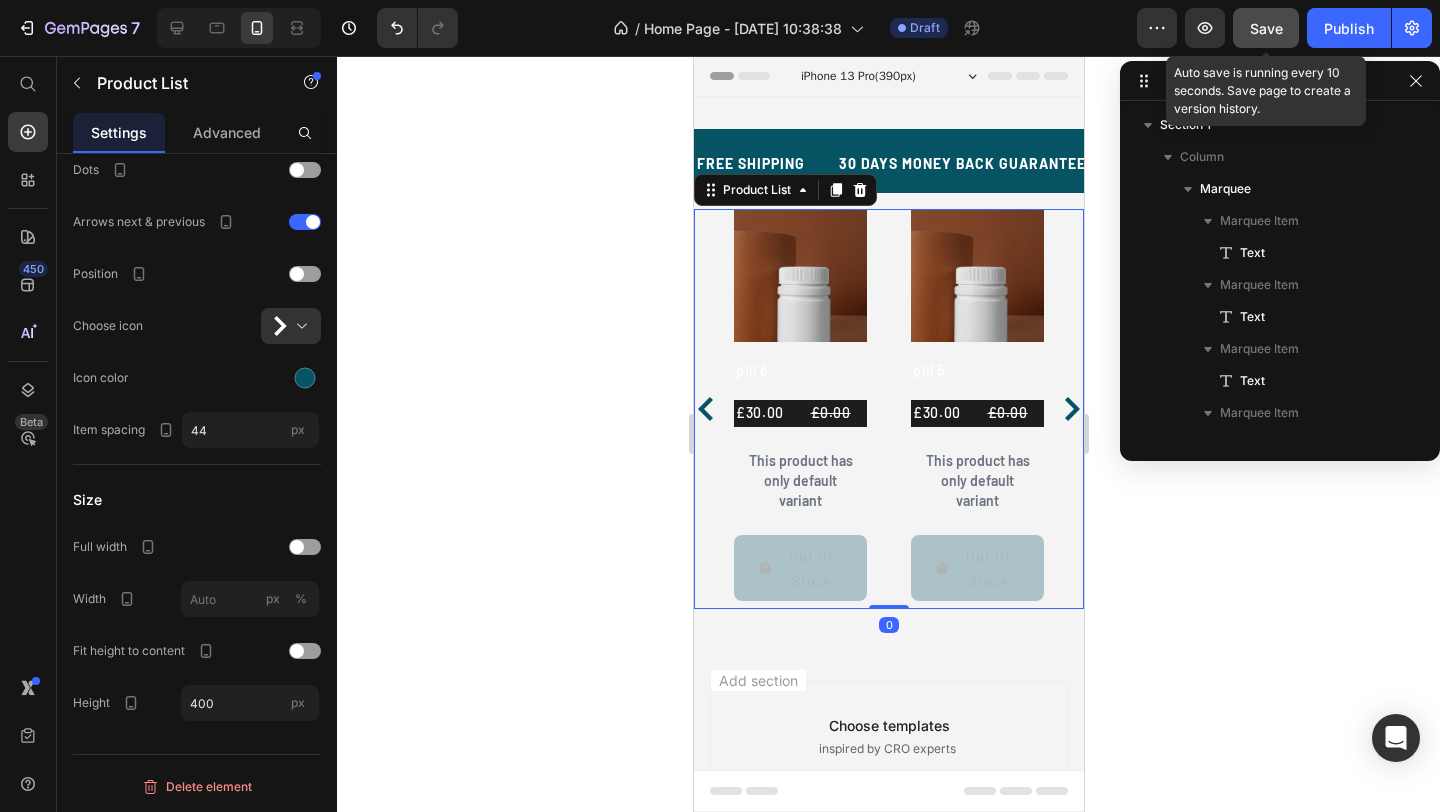 click on "Save" at bounding box center (1266, 28) 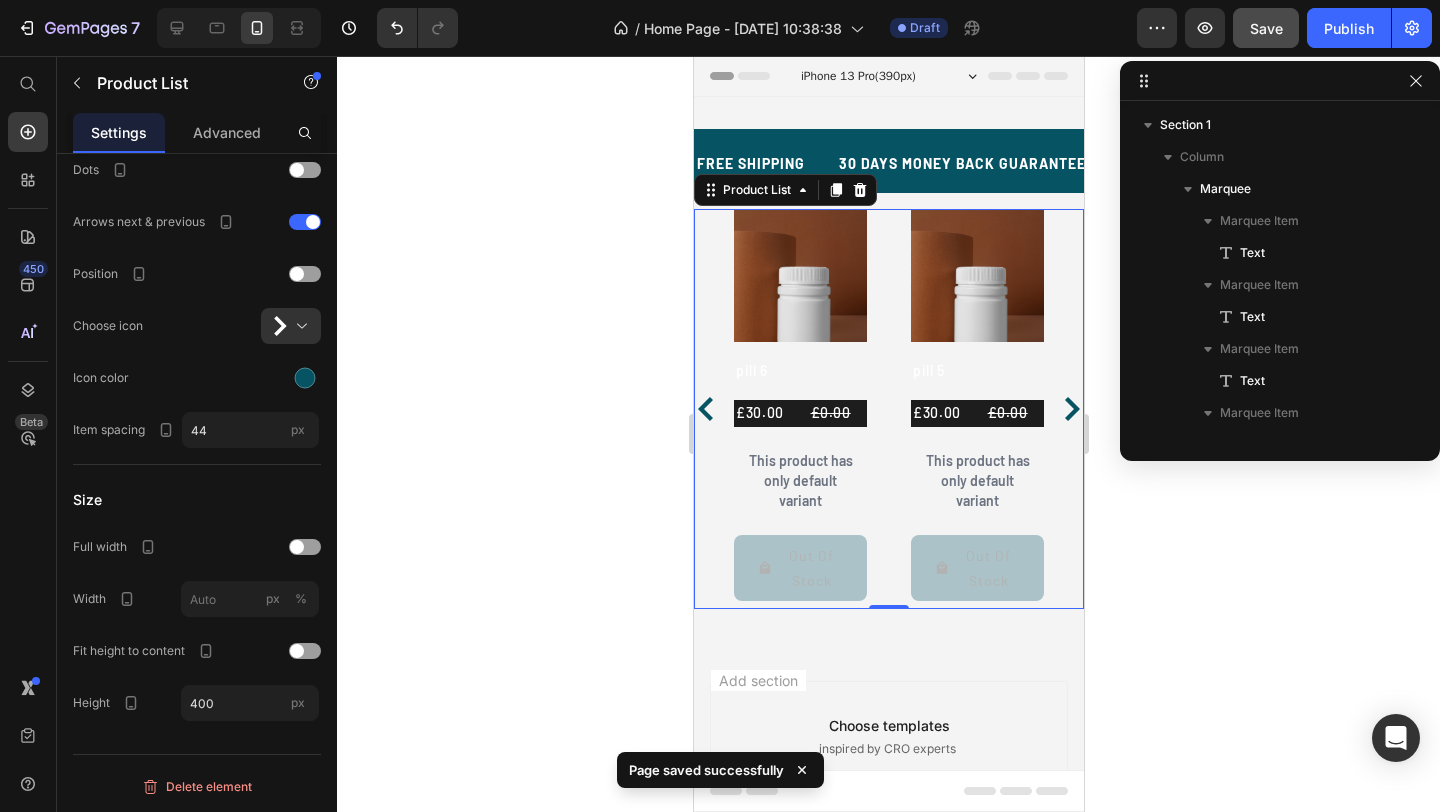 click 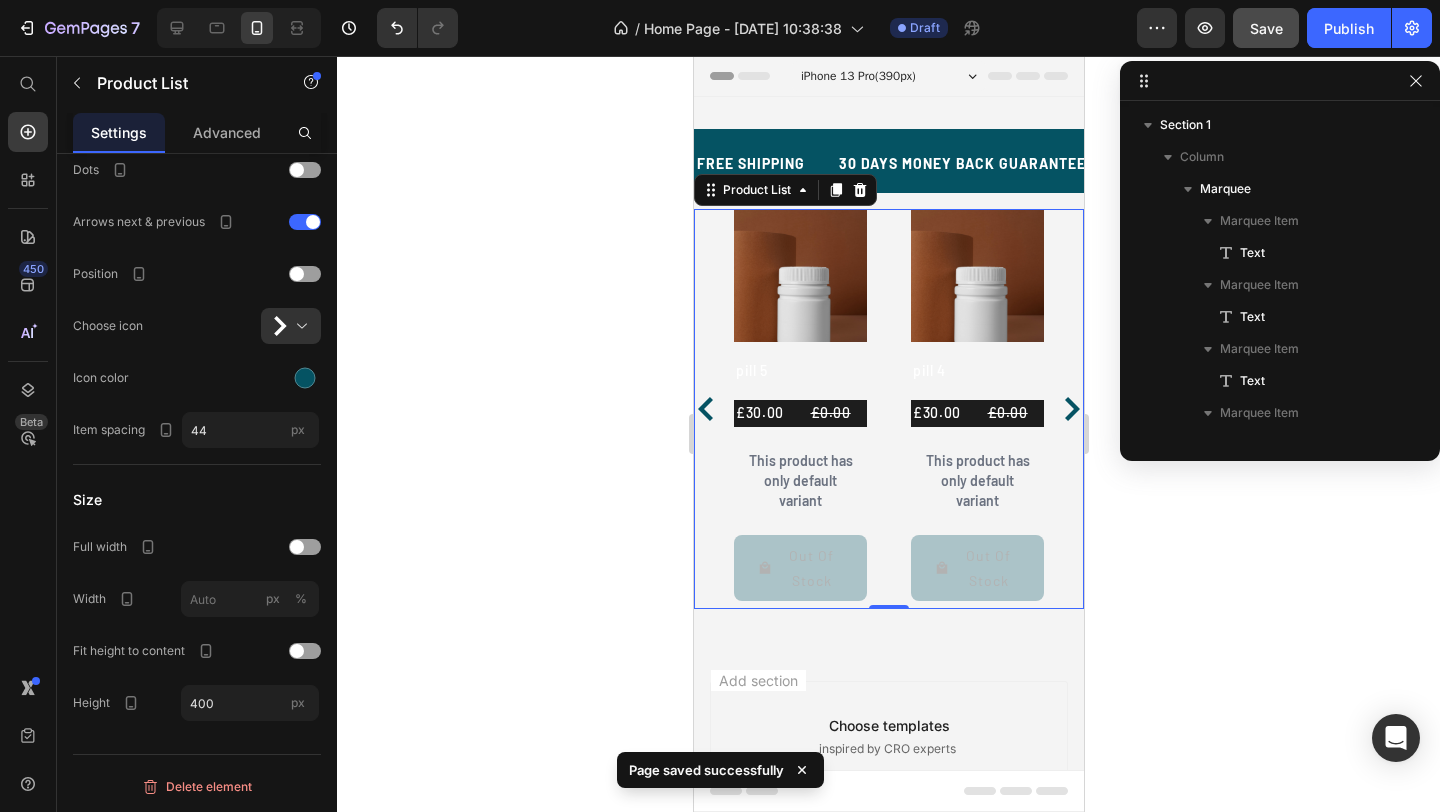 click 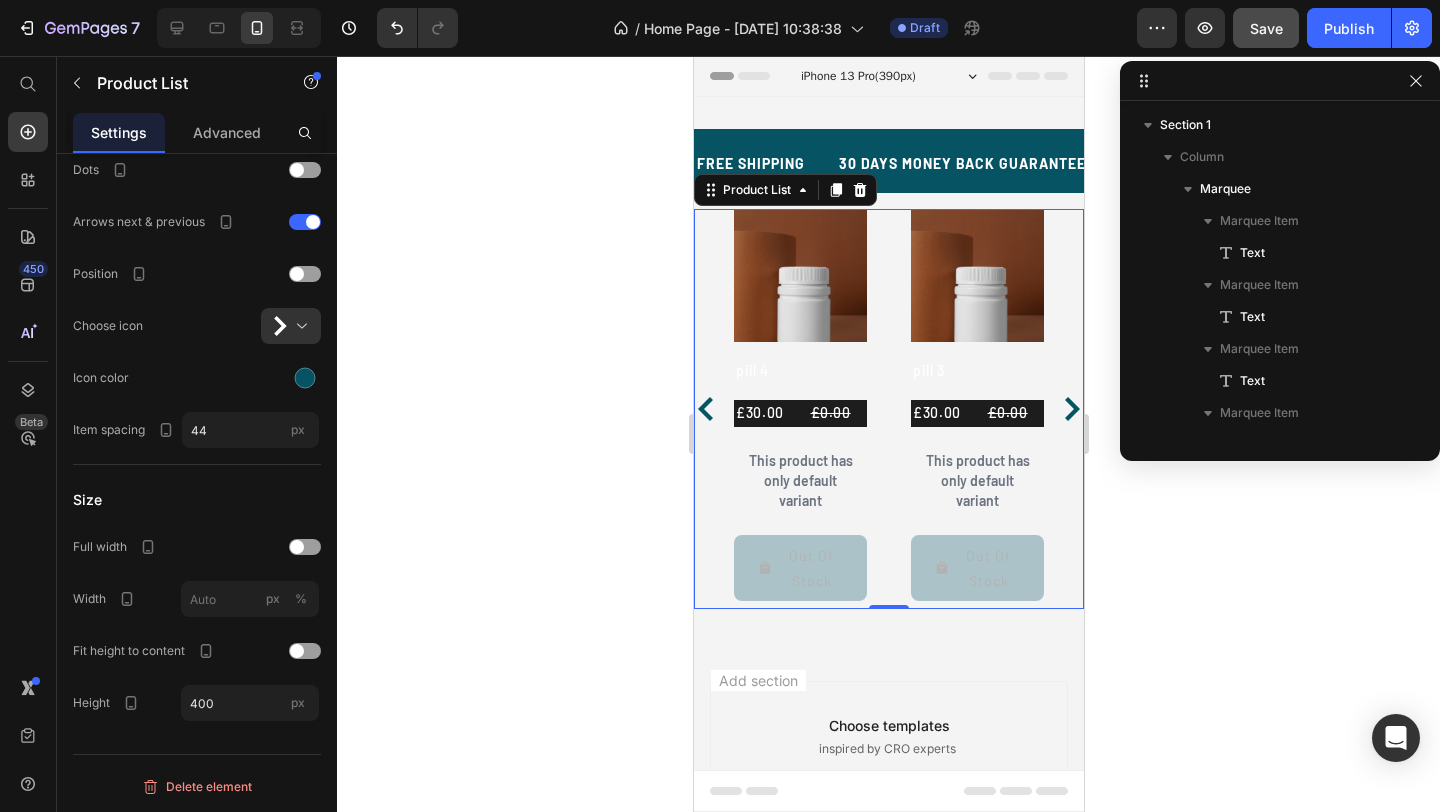 click 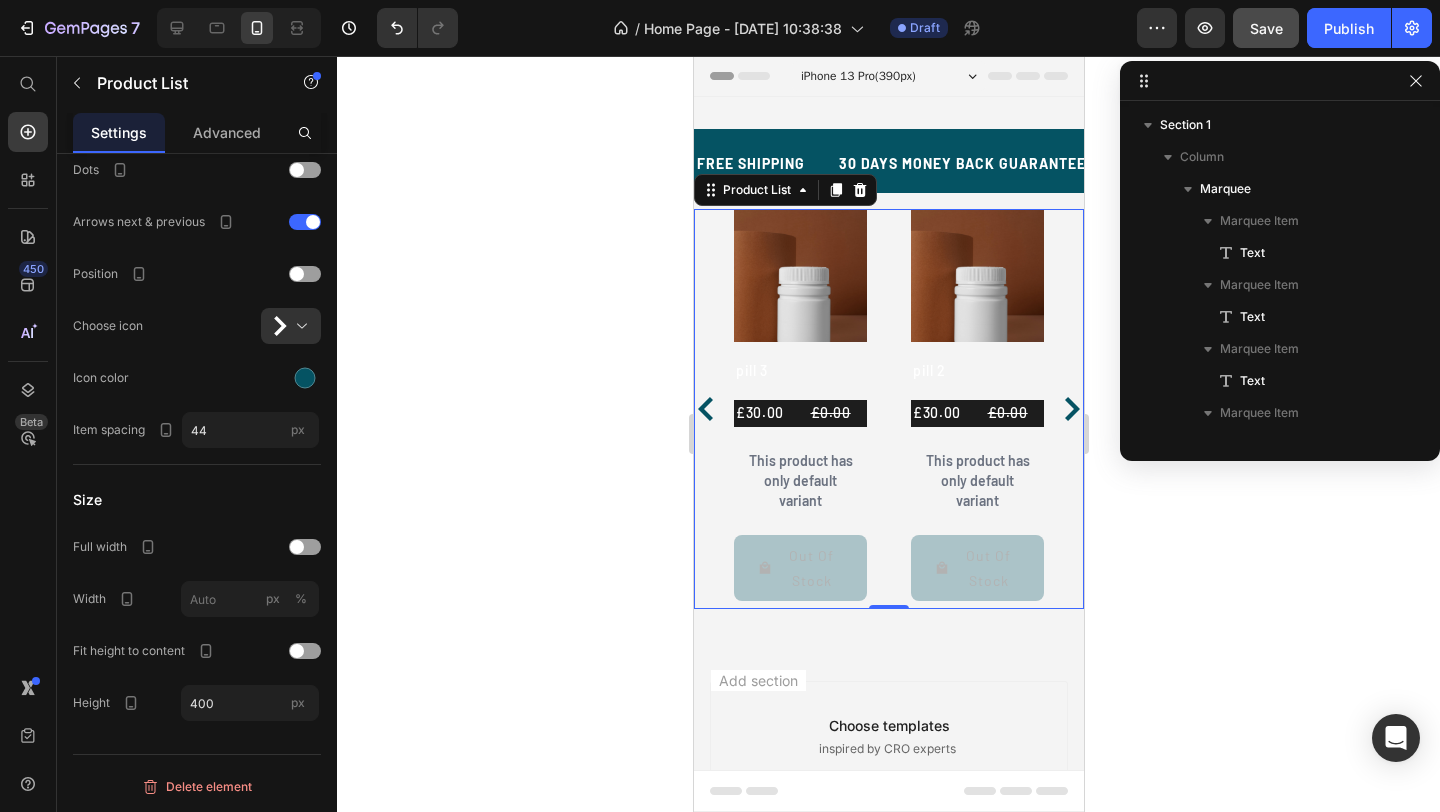 click 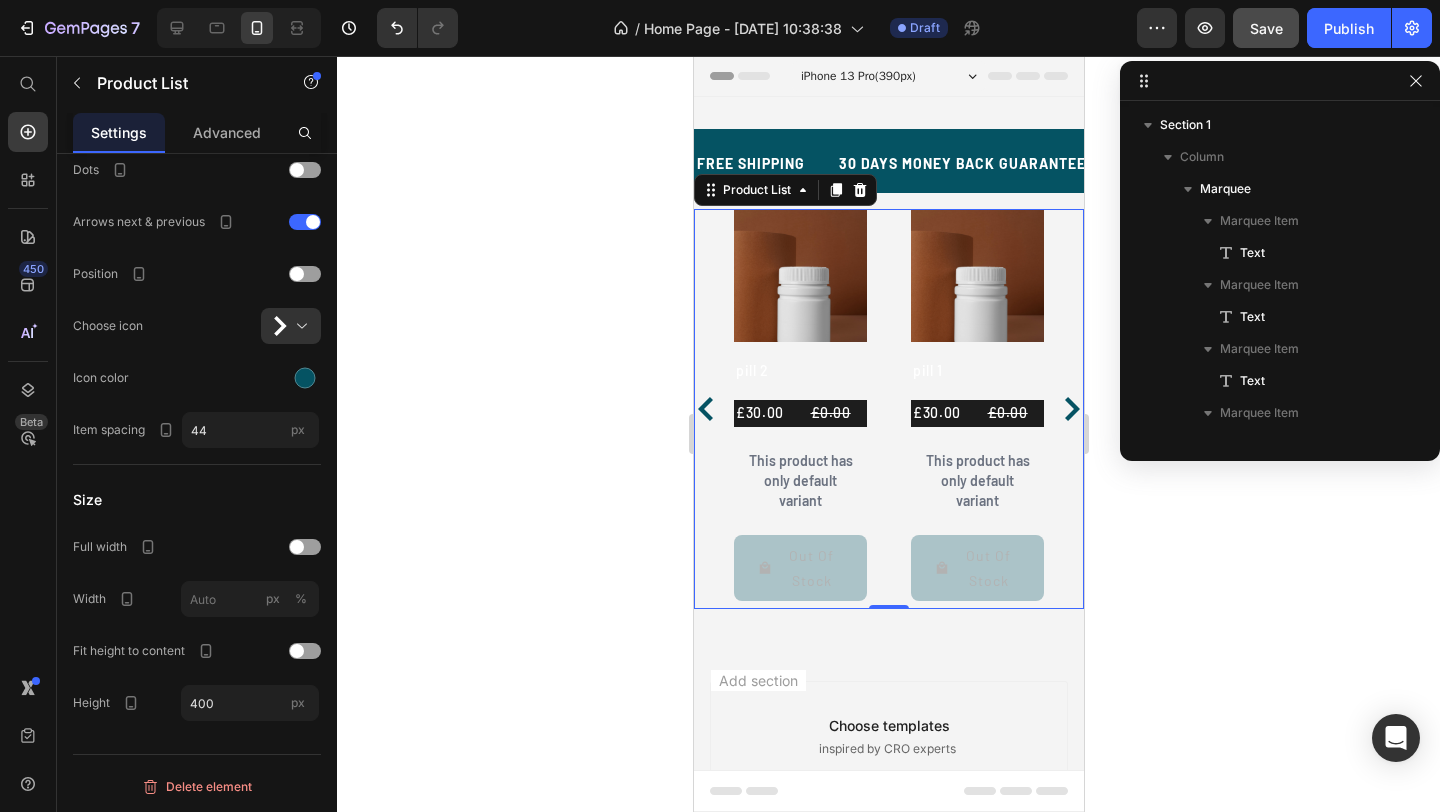 click 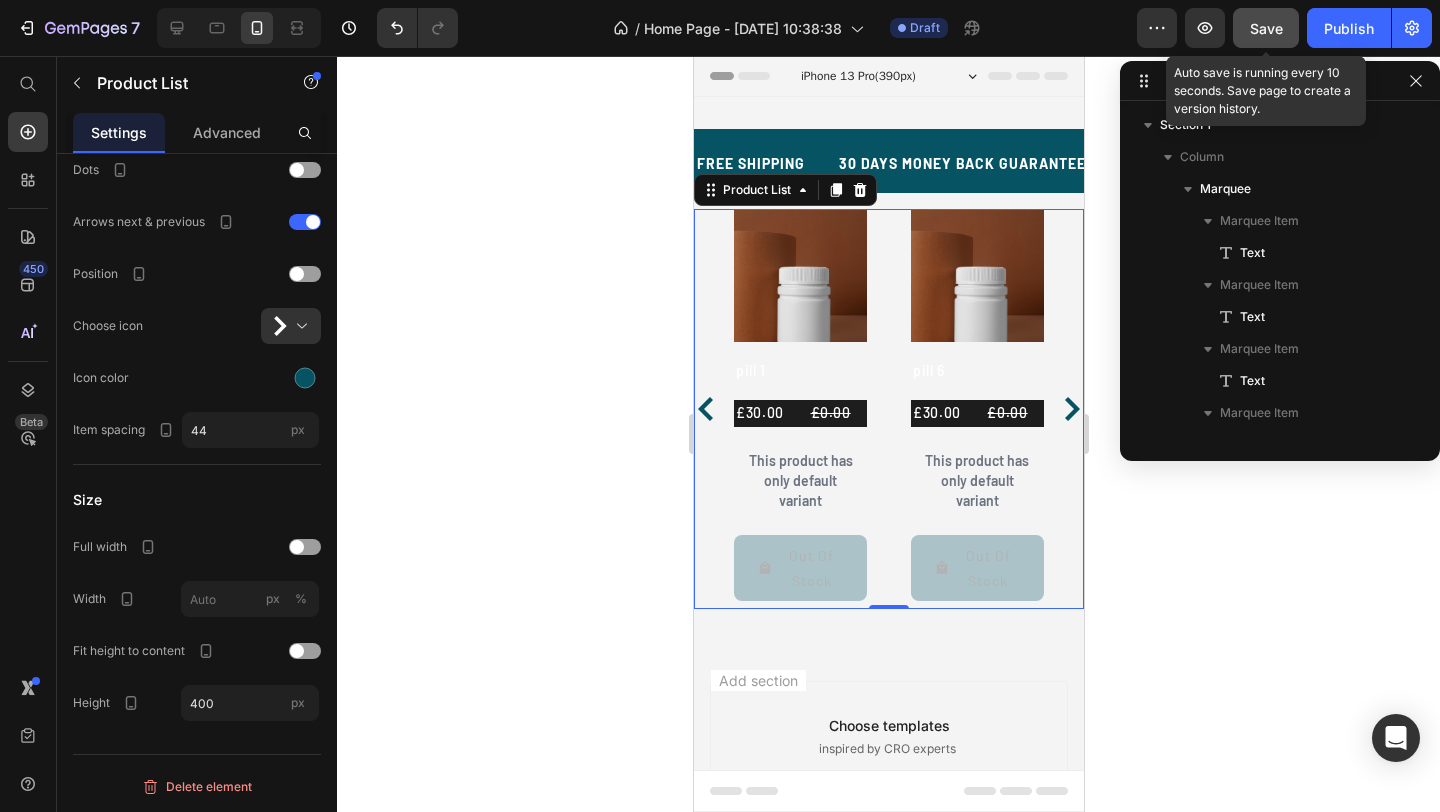 click on "Save" at bounding box center [1266, 28] 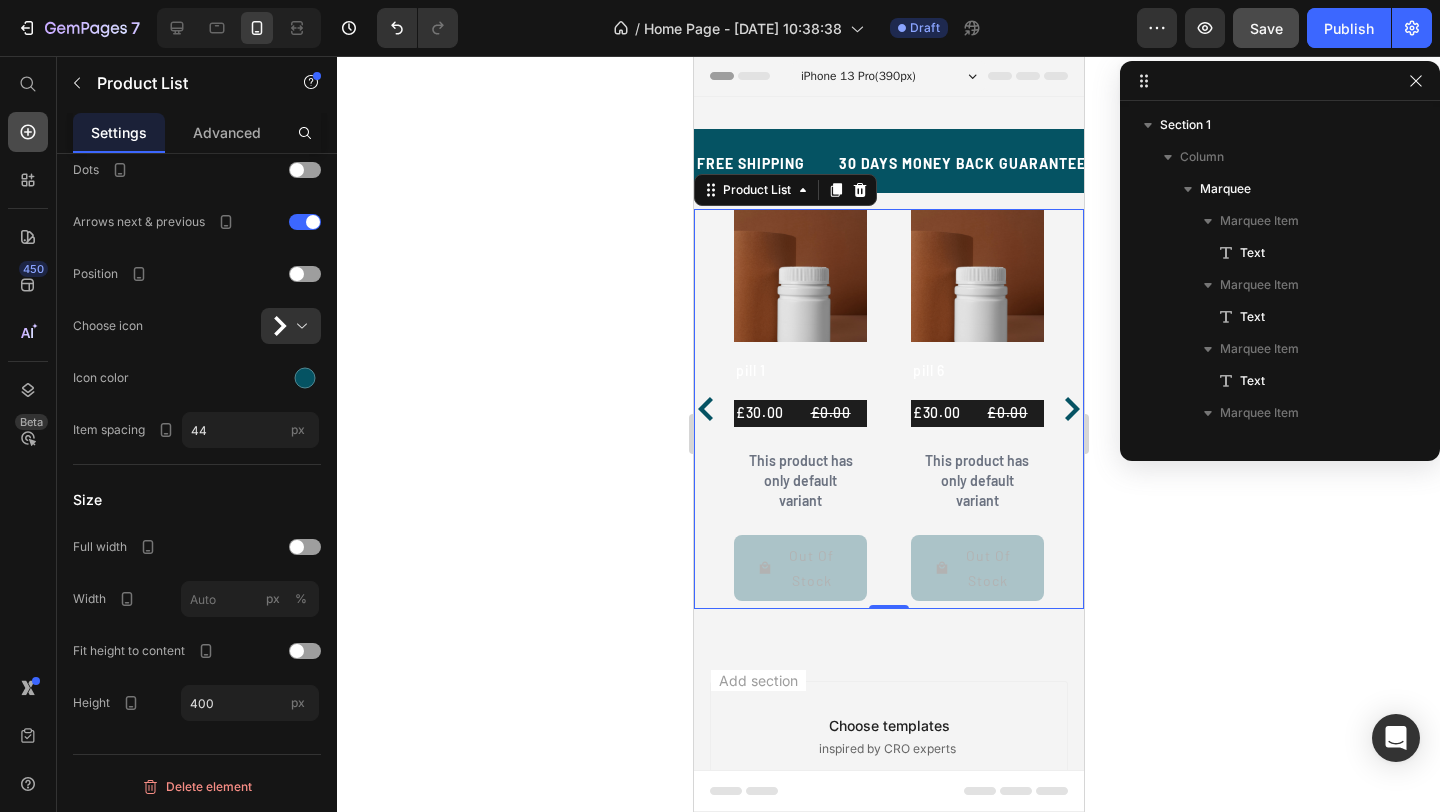 click 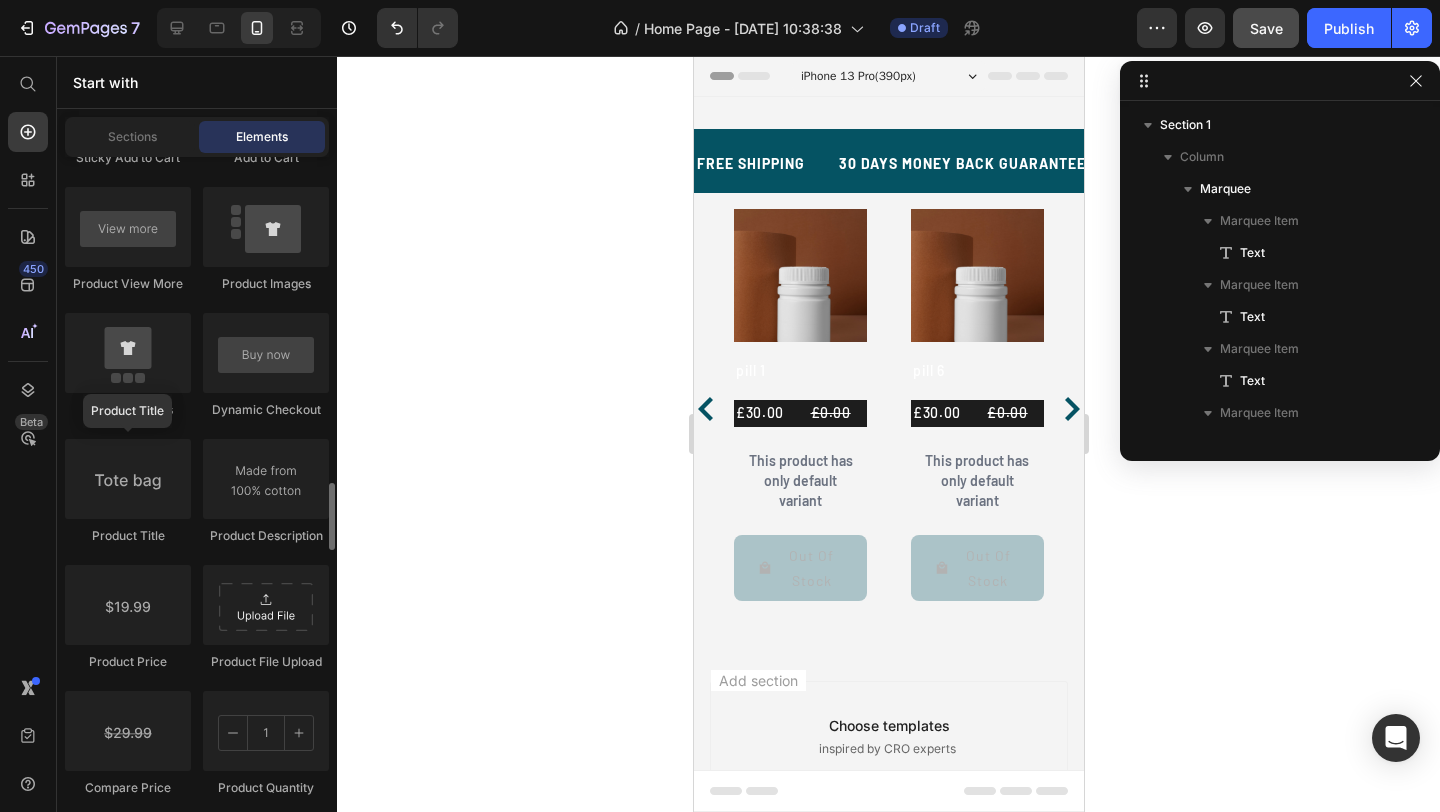 scroll, scrollTop: 3069, scrollLeft: 0, axis: vertical 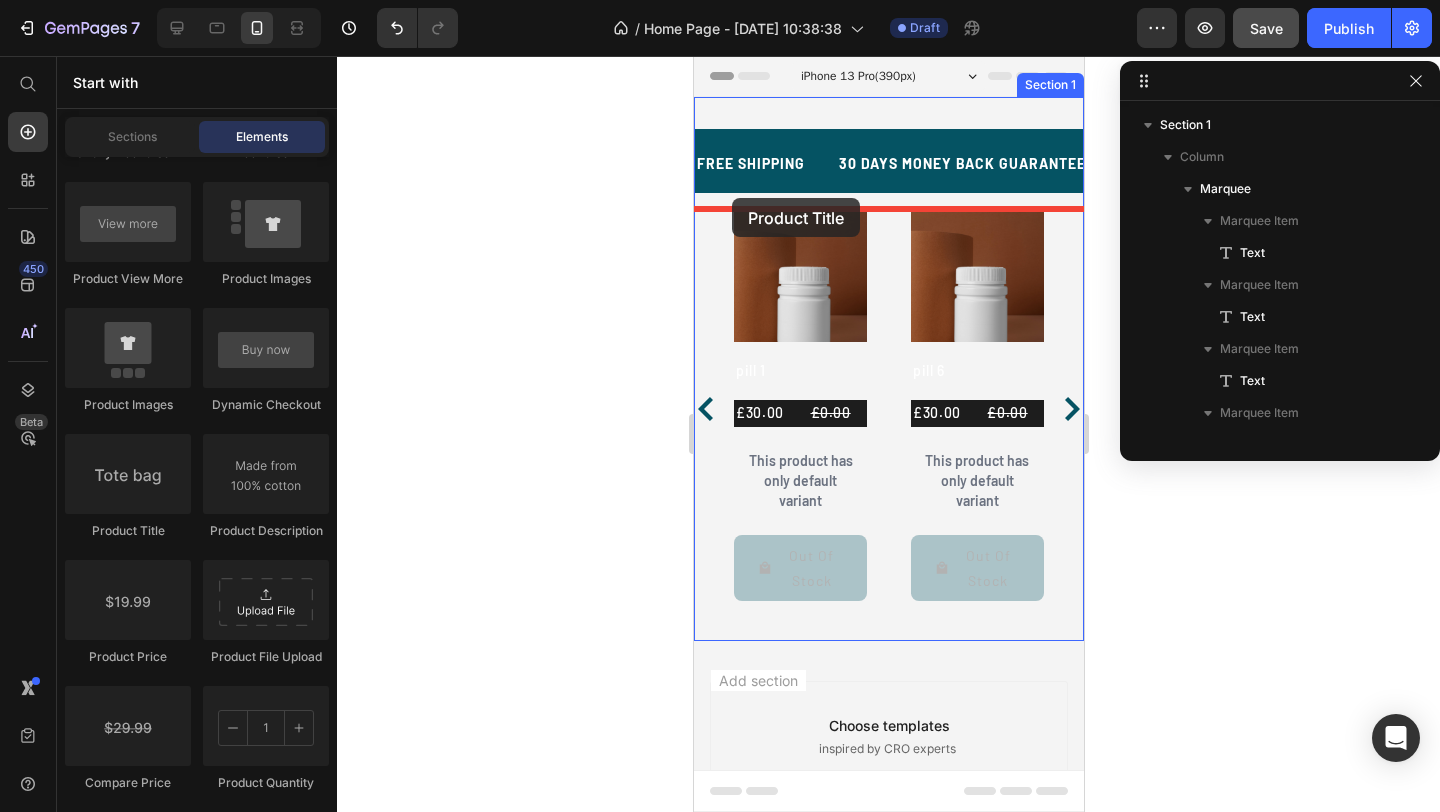 drag, startPoint x: 832, startPoint y: 560, endPoint x: 731, endPoint y: 198, distance: 375.82574 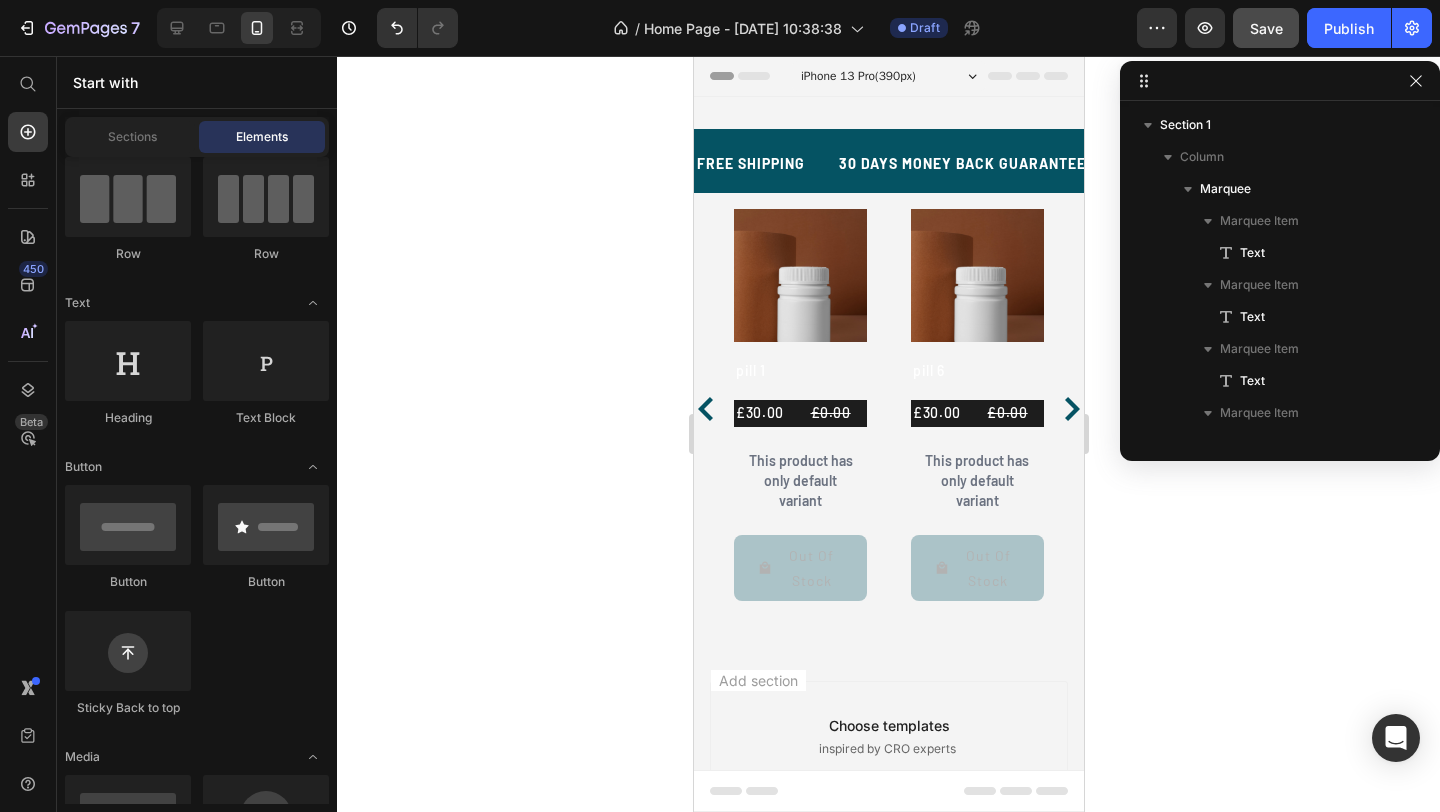 scroll, scrollTop: 0, scrollLeft: 0, axis: both 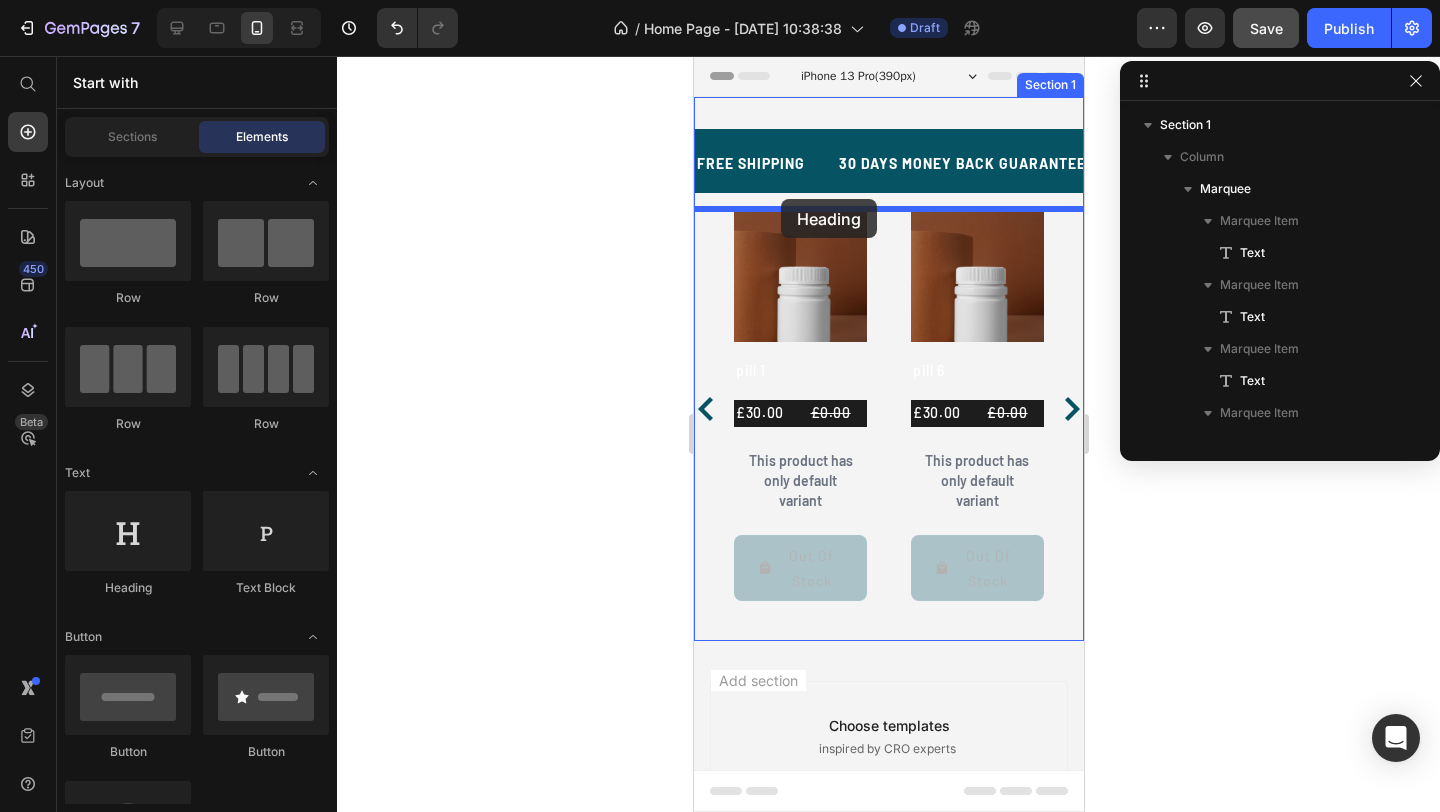 drag, startPoint x: 821, startPoint y: 592, endPoint x: 780, endPoint y: 198, distance: 396.1275 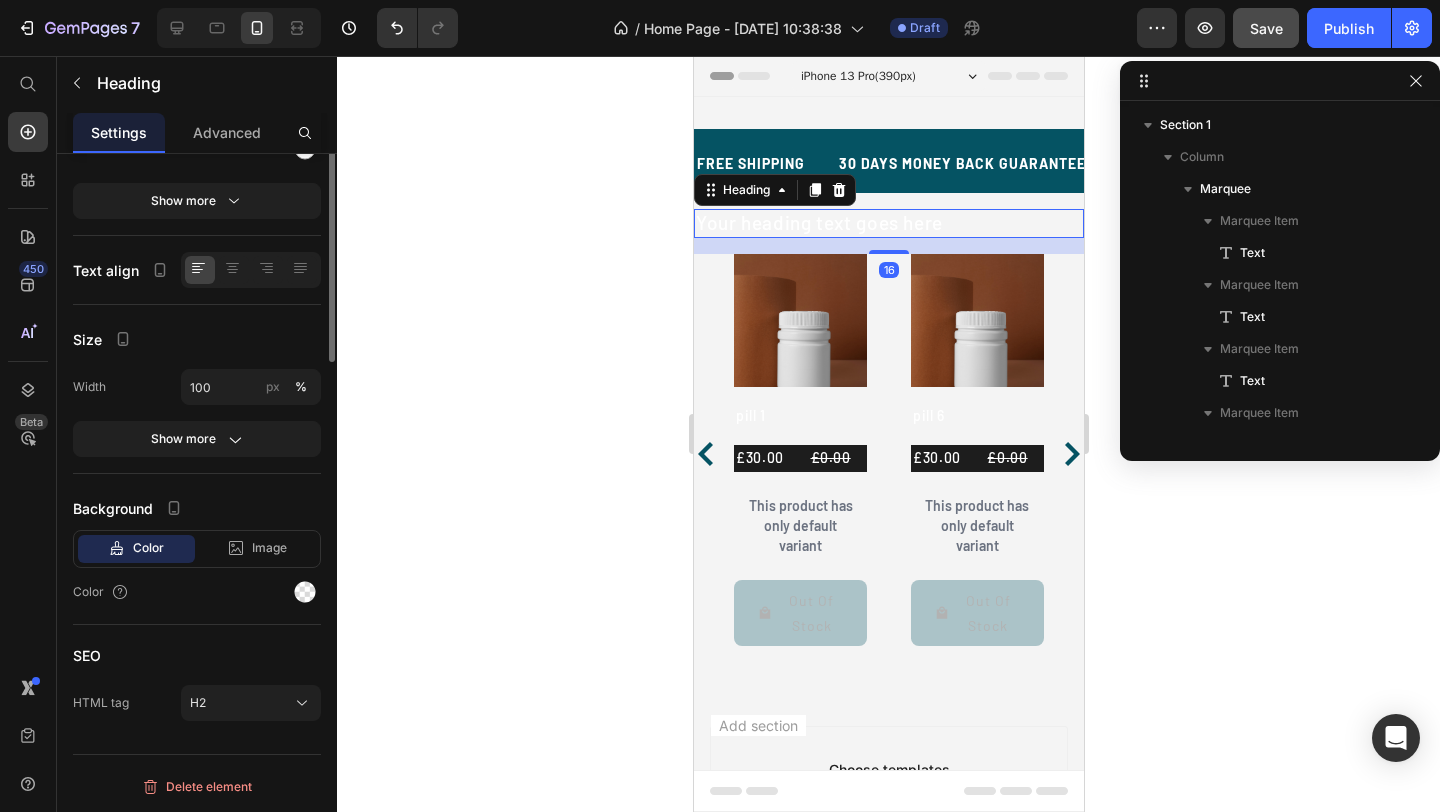scroll, scrollTop: 0, scrollLeft: 0, axis: both 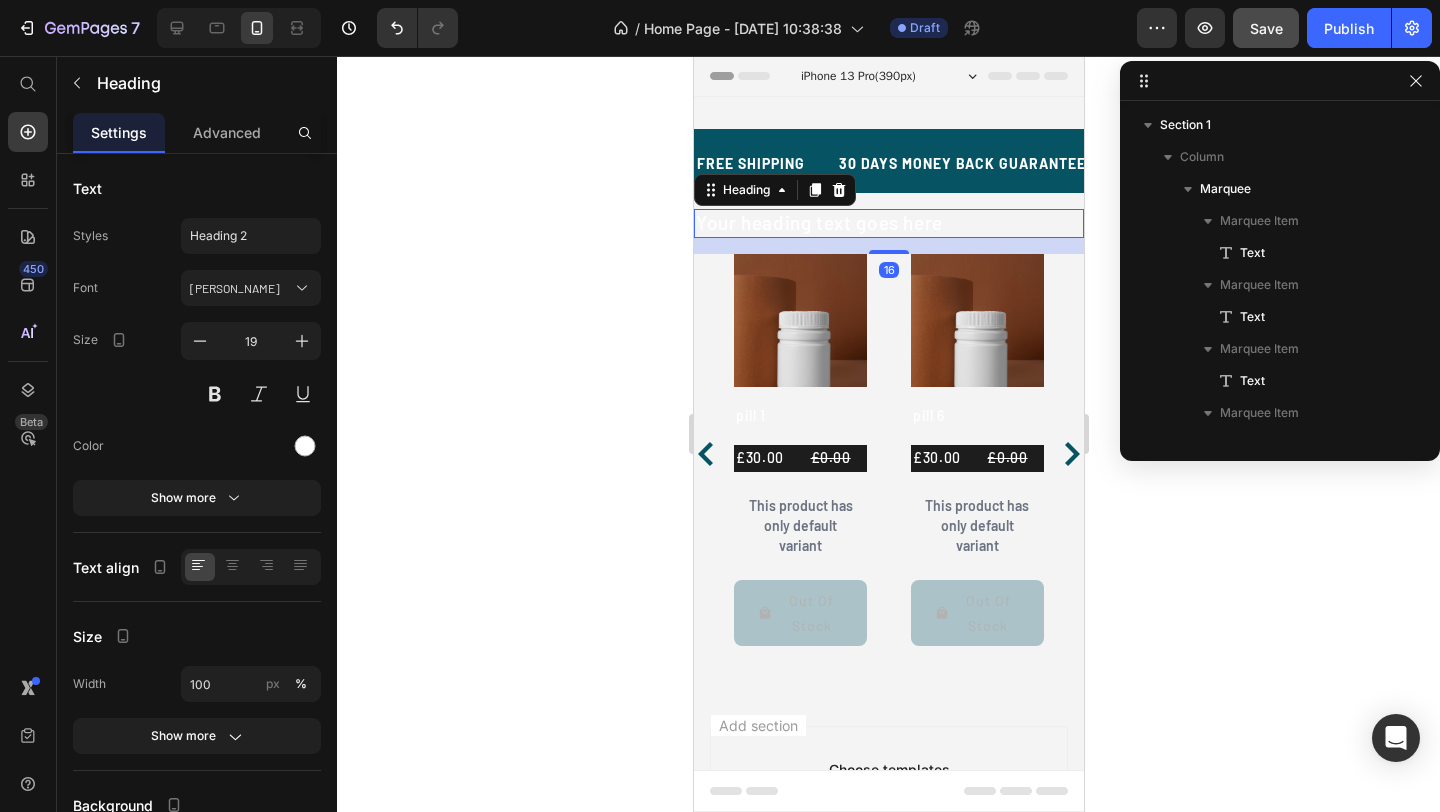 click on "Your heading text goes here" at bounding box center (888, 223) 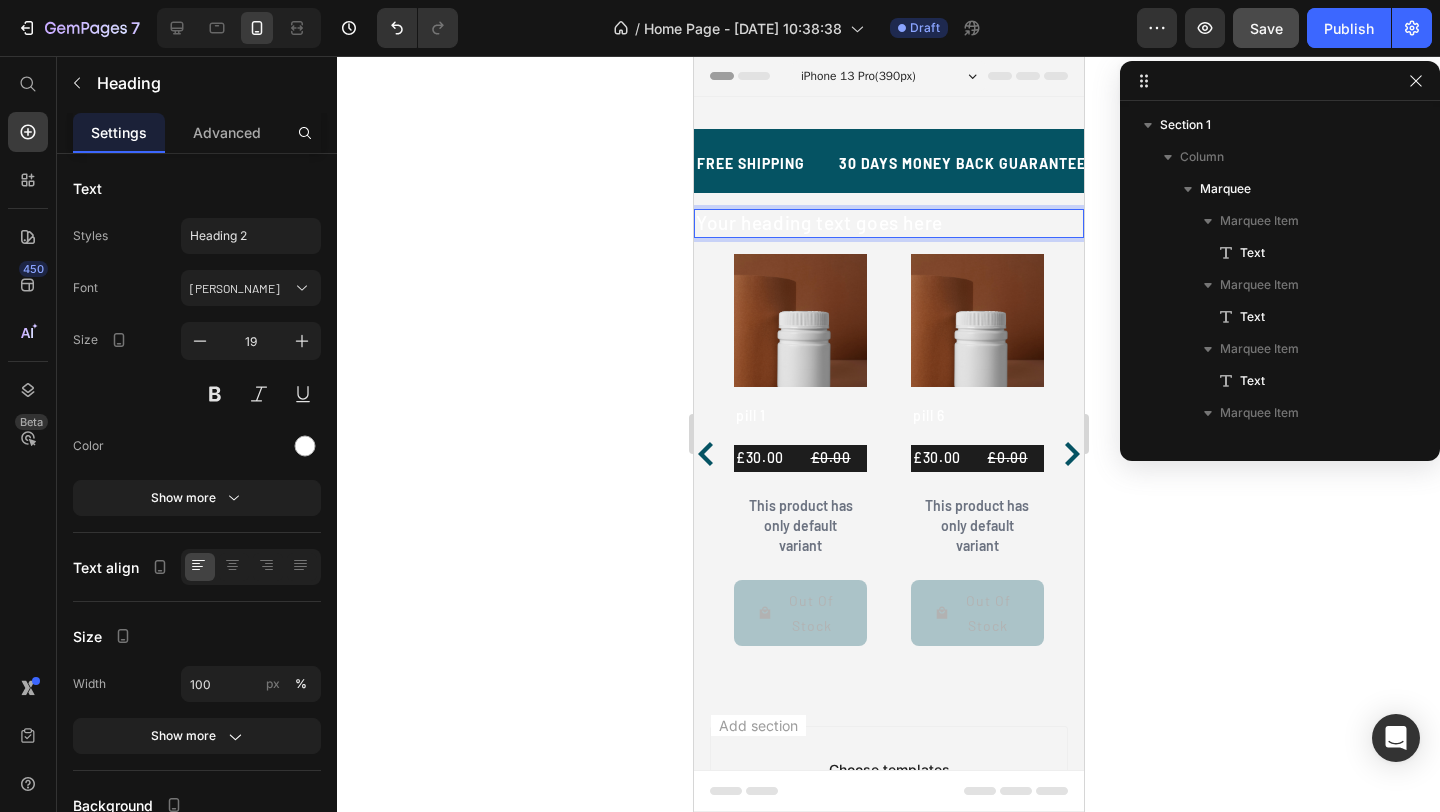 click on "Your heading text goes here" at bounding box center (888, 223) 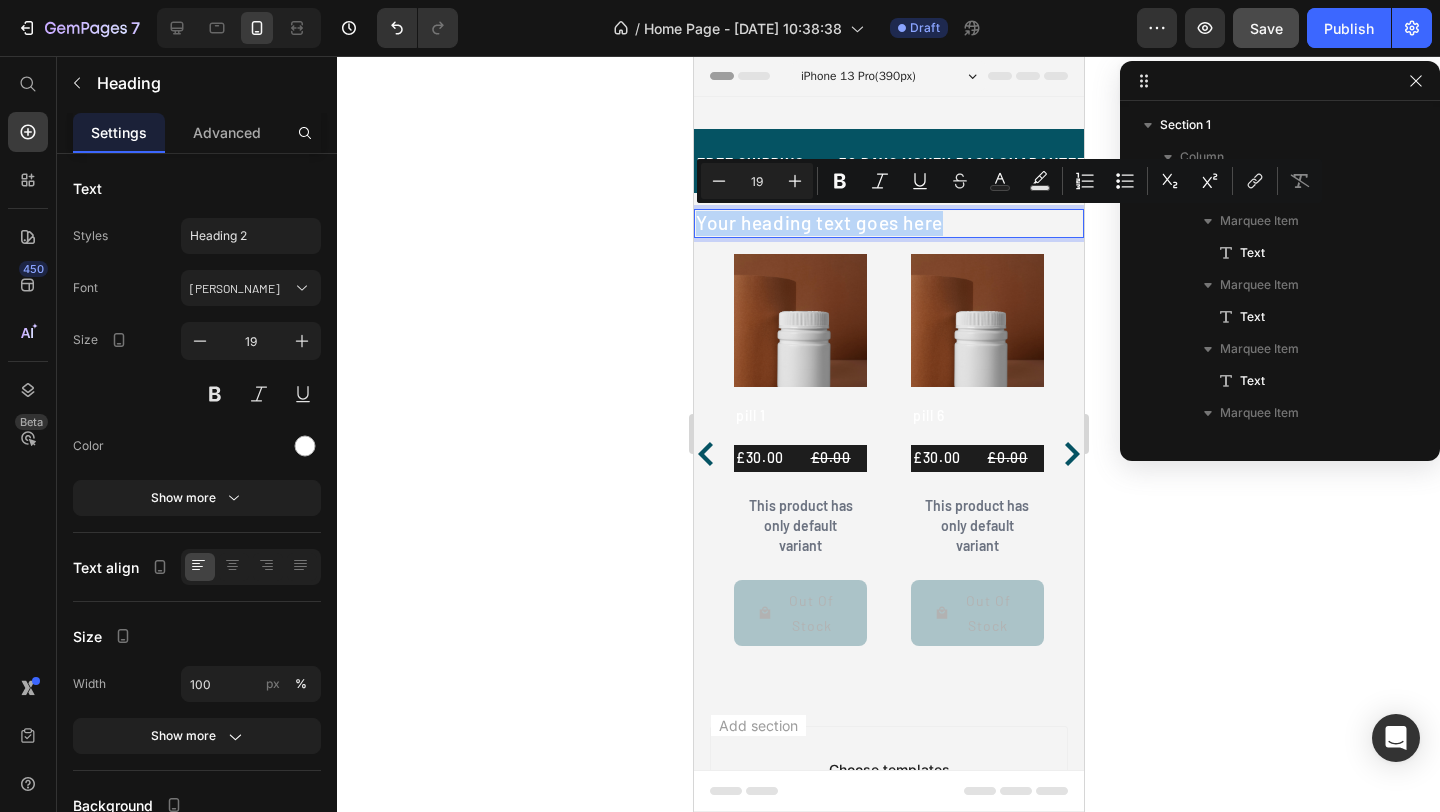 drag, startPoint x: 1005, startPoint y: 223, endPoint x: 687, endPoint y: 221, distance: 318.0063 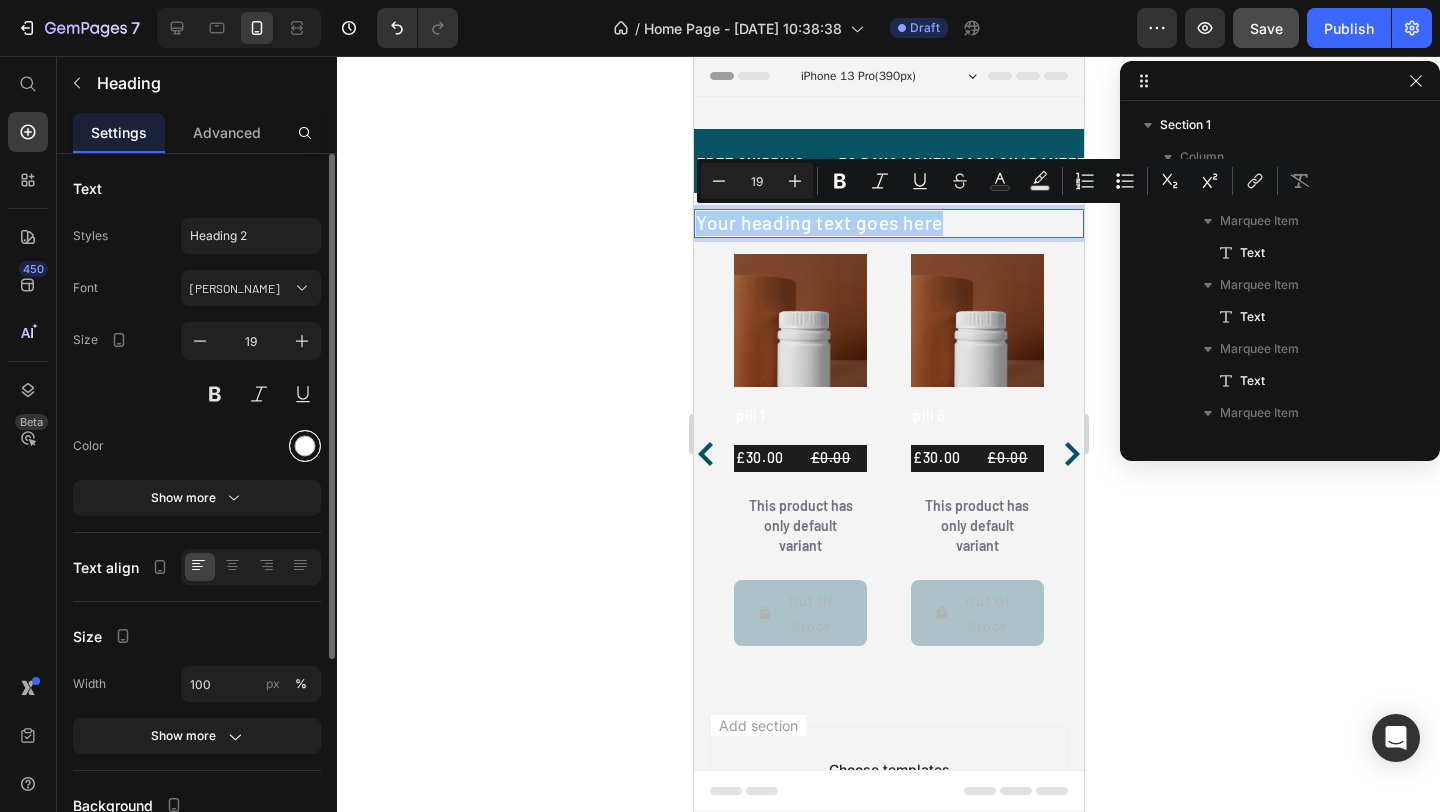 click at bounding box center [305, 446] 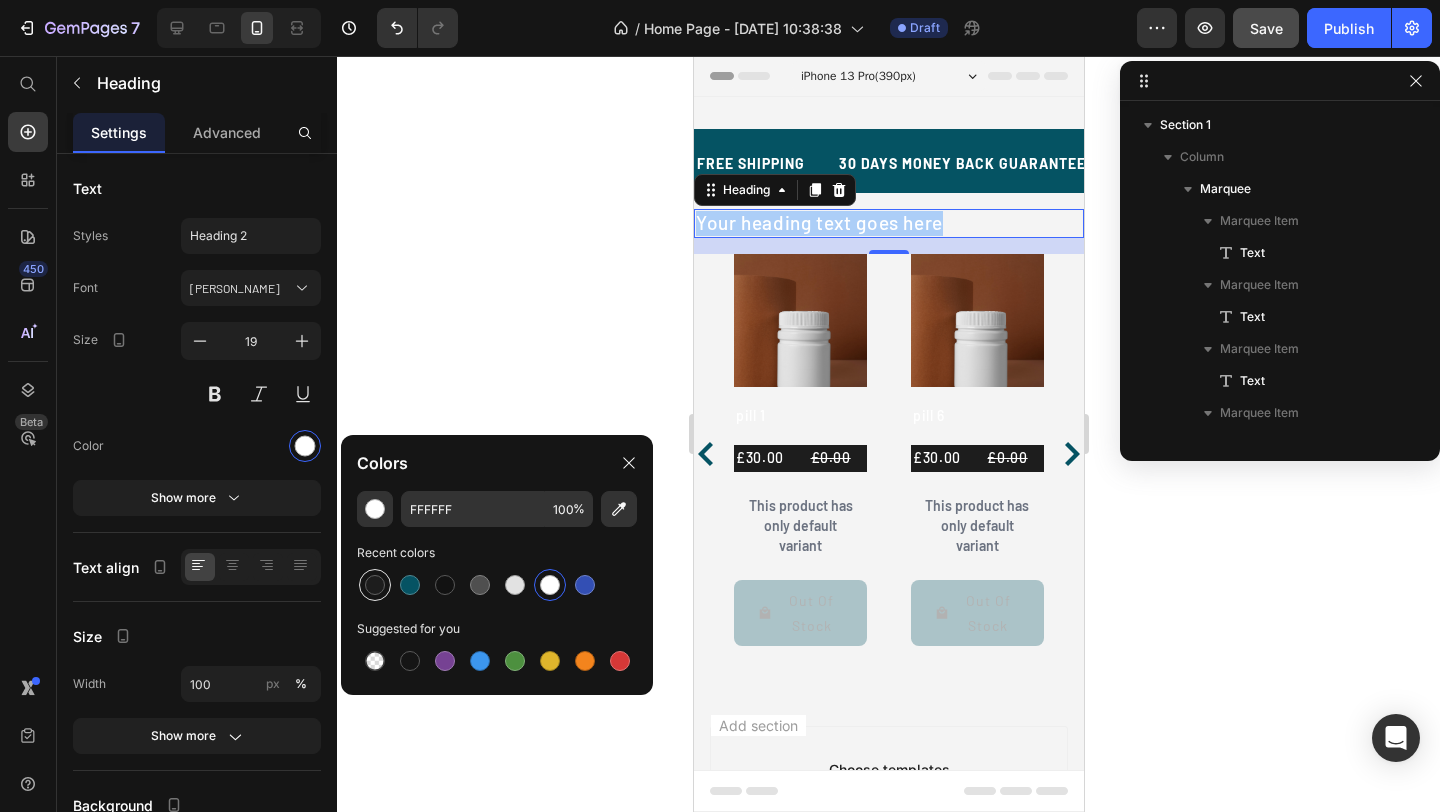 click at bounding box center (375, 585) 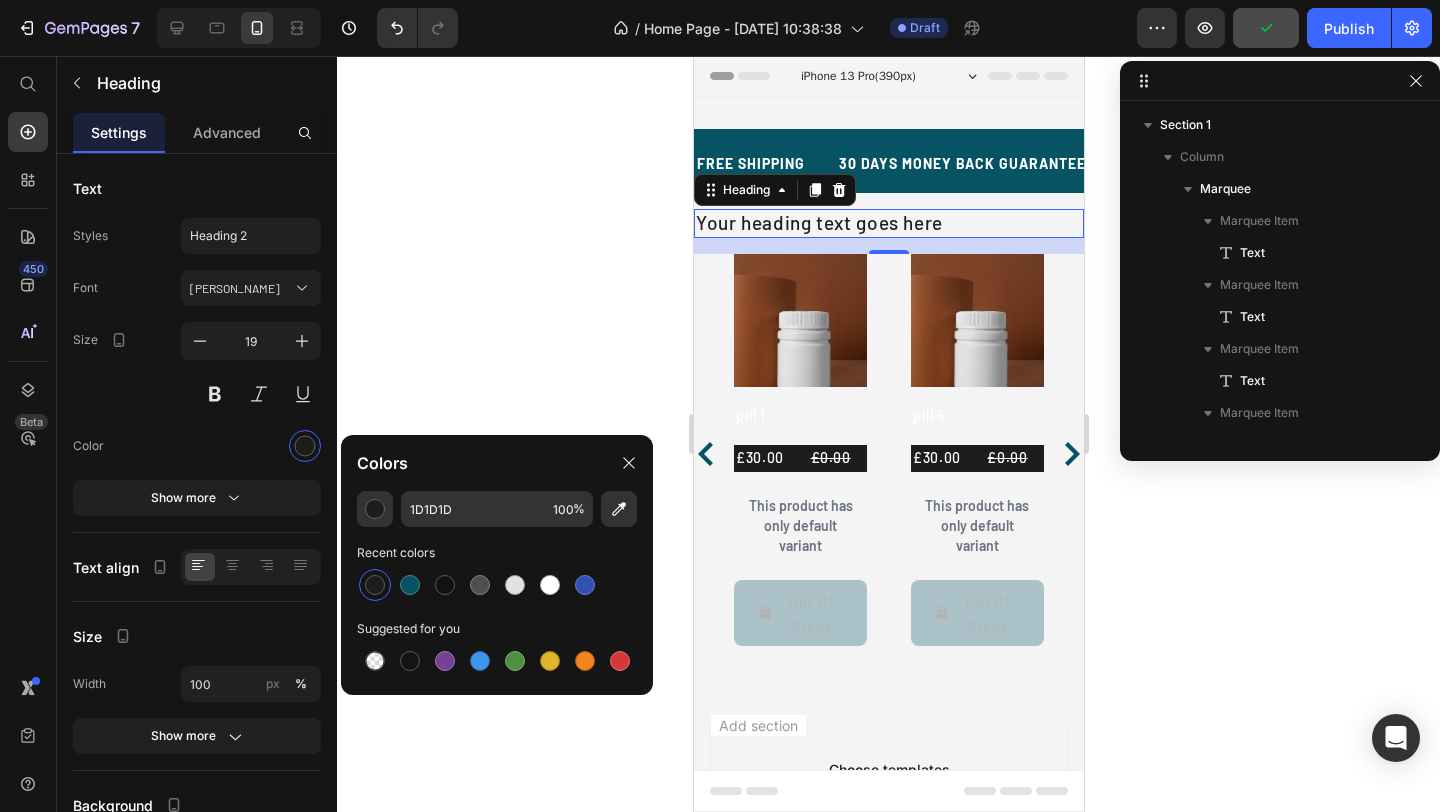 click on "Your heading text goes here" at bounding box center [888, 223] 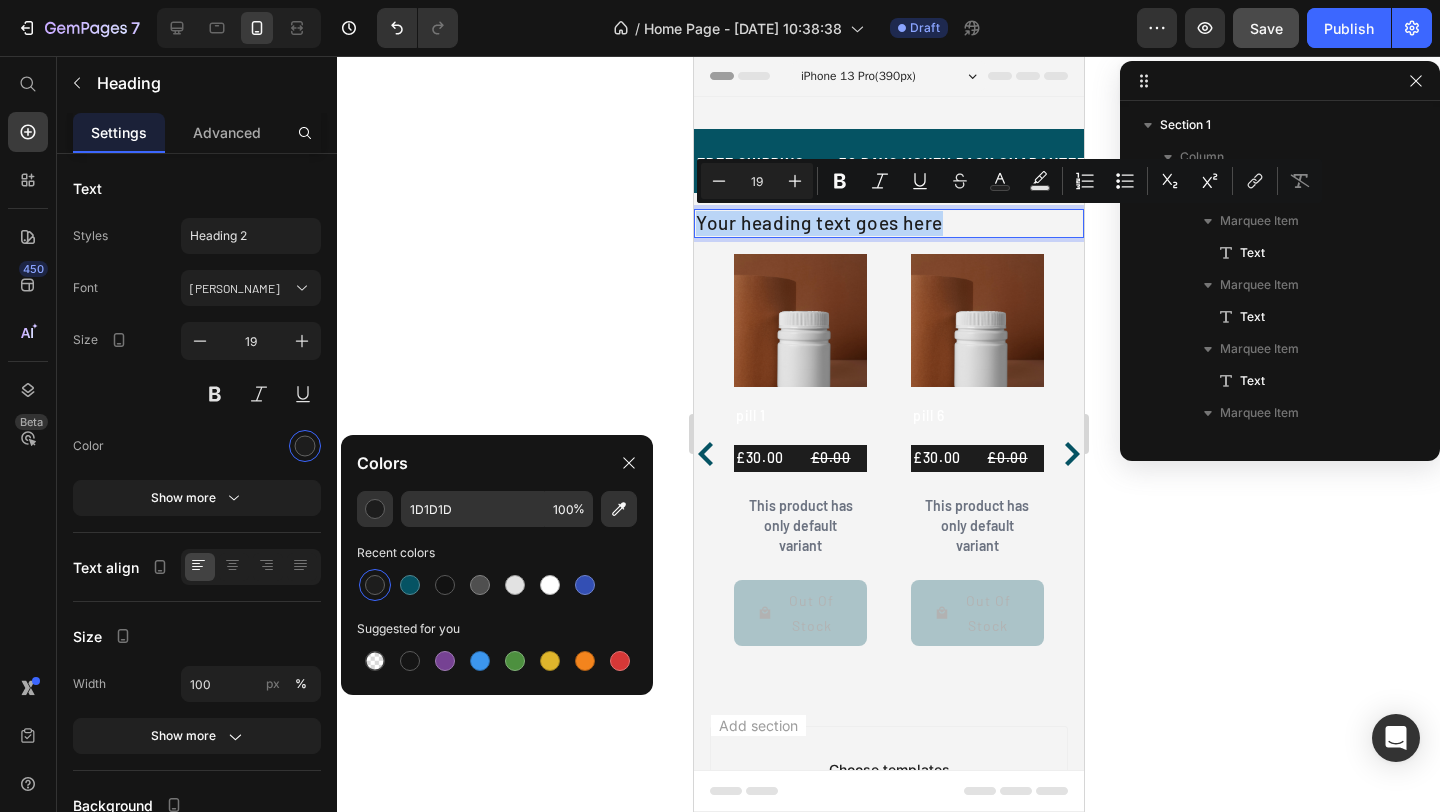 drag, startPoint x: 946, startPoint y: 222, endPoint x: 694, endPoint y: 230, distance: 252.12695 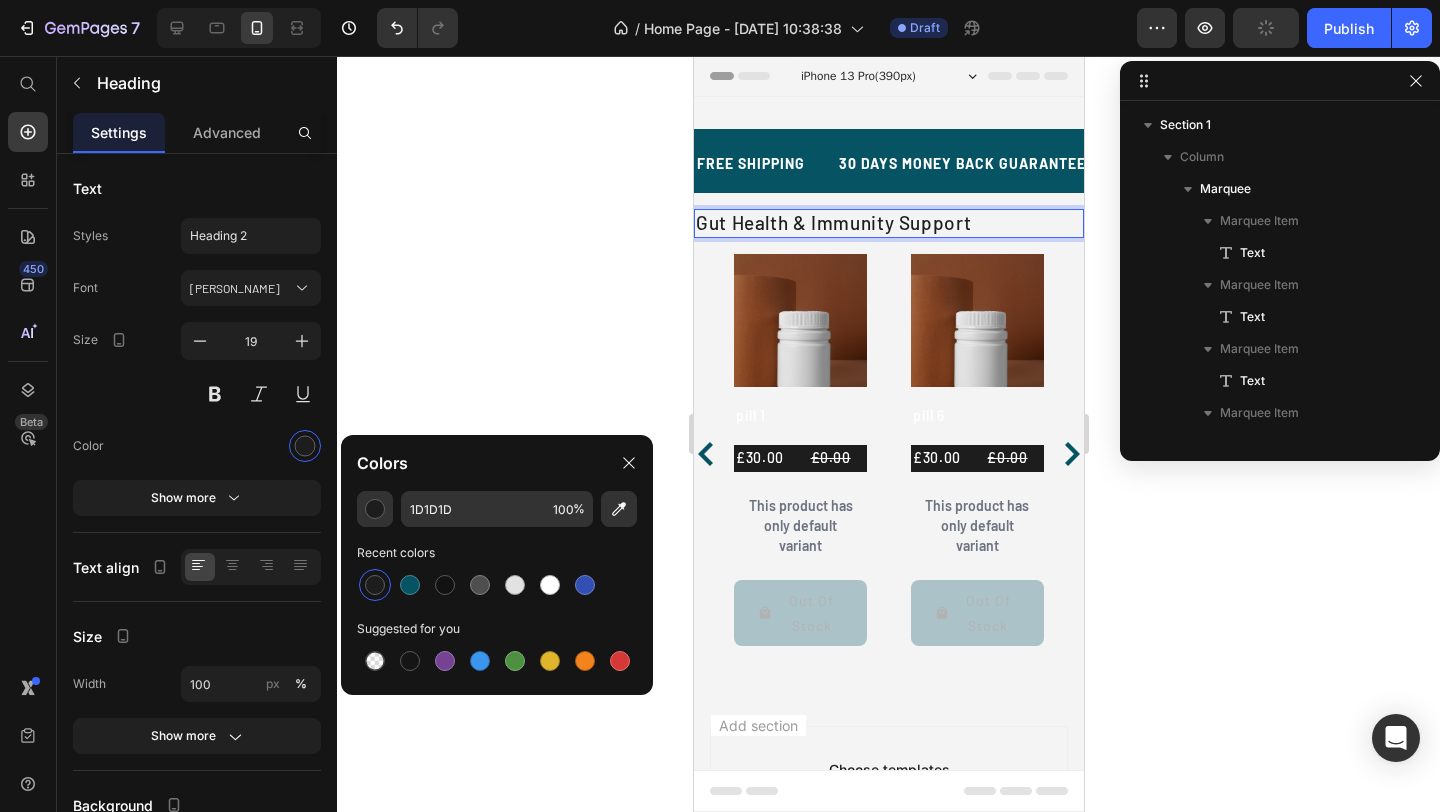 click 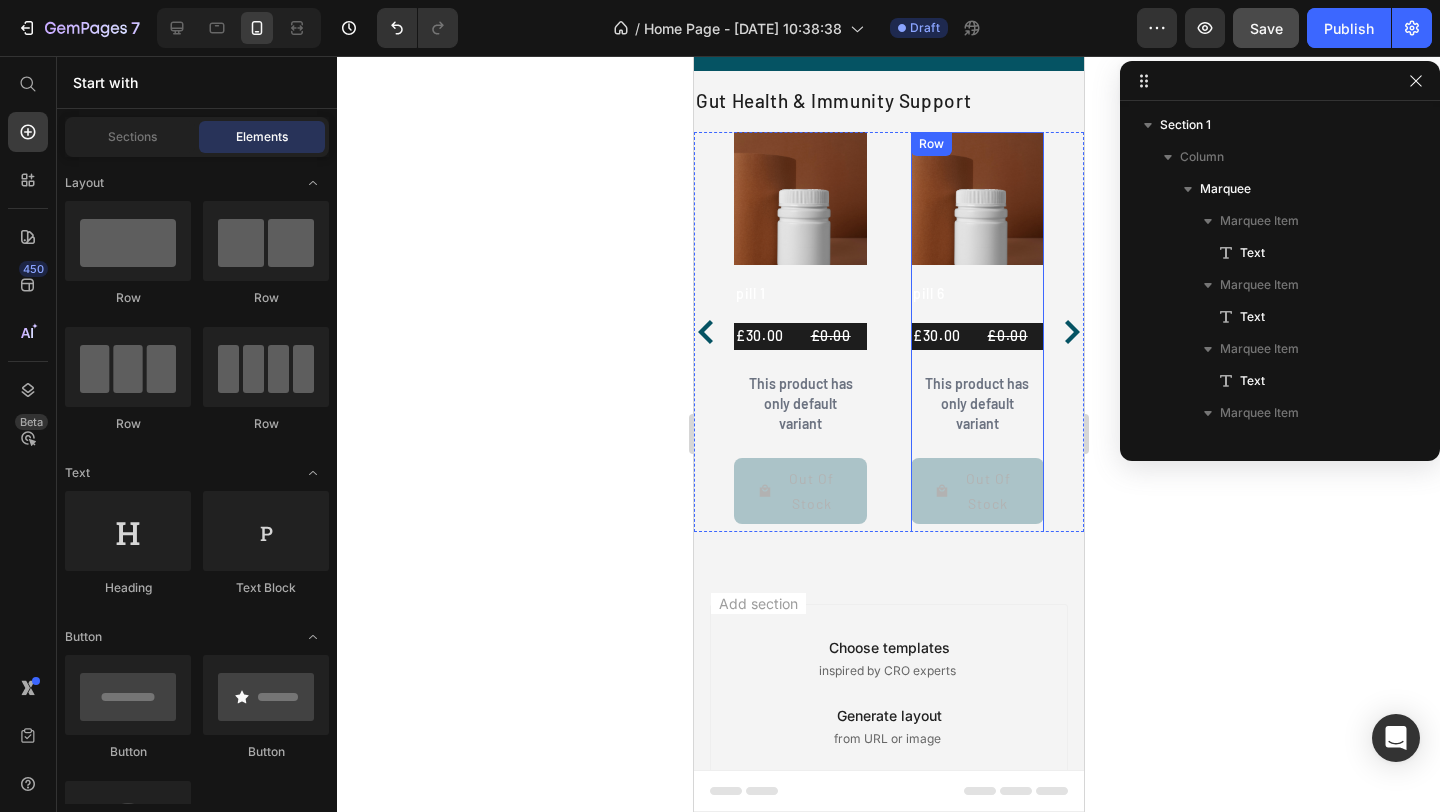 scroll, scrollTop: 0, scrollLeft: 0, axis: both 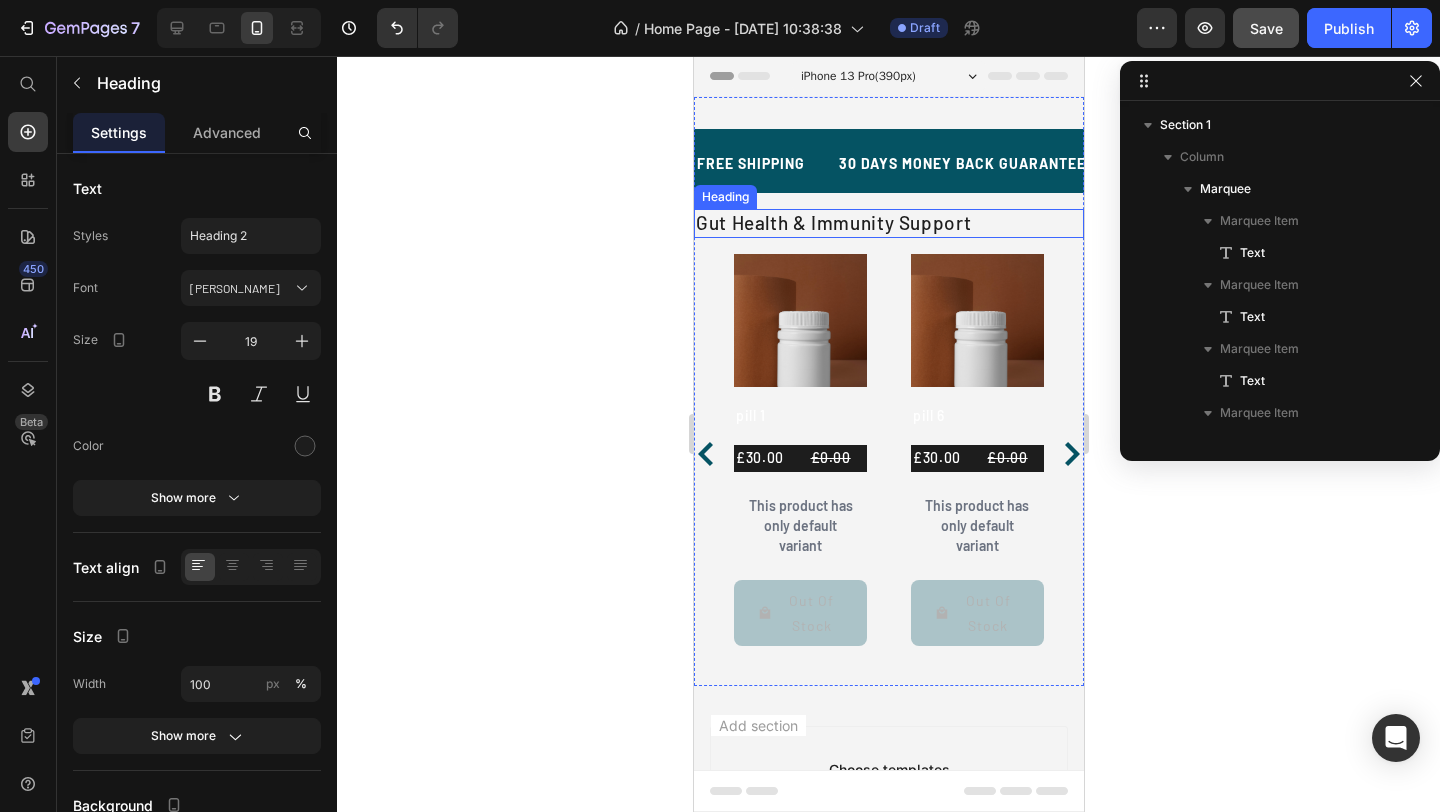 click on "Gut Health & Immunity Support" at bounding box center [888, 223] 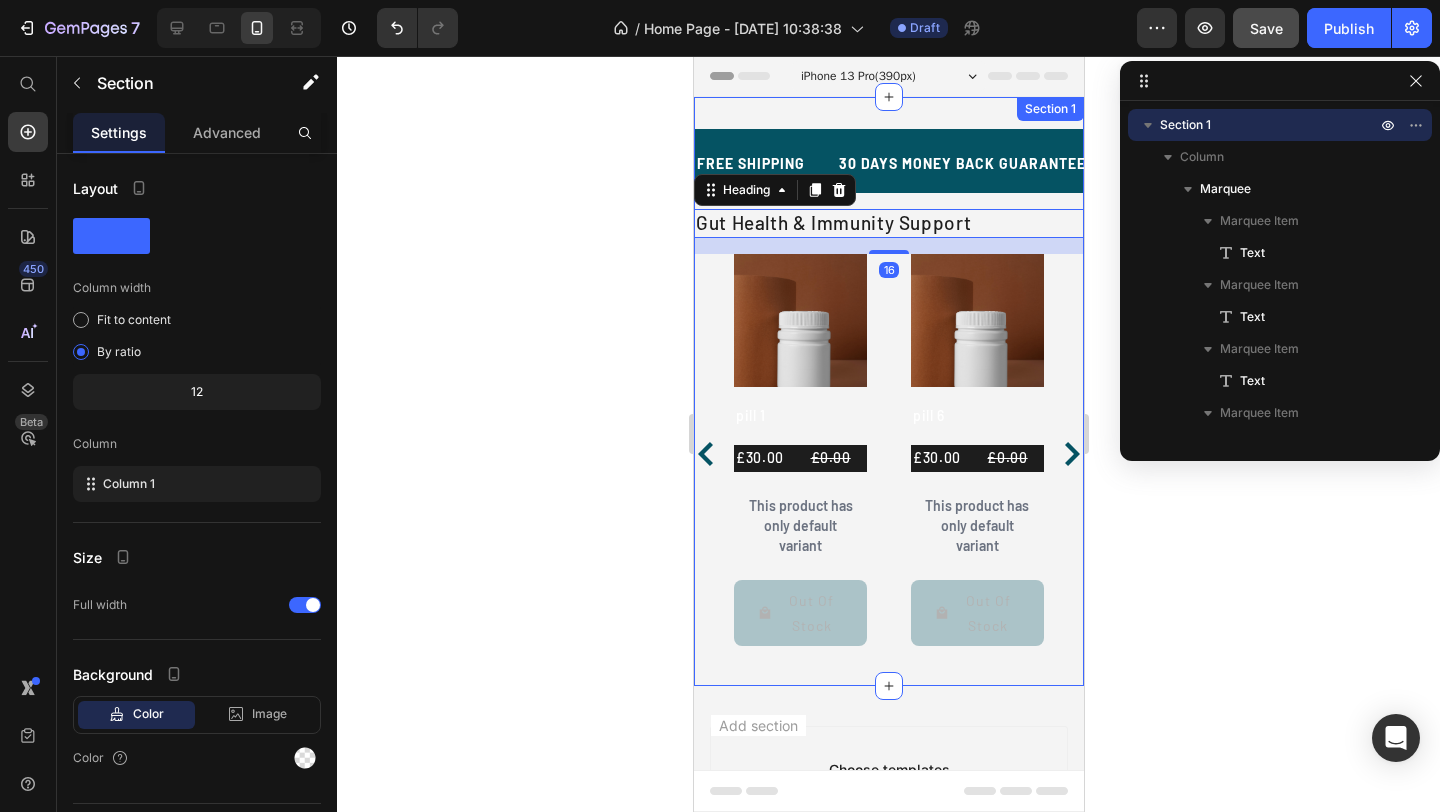 click on "FREE SHIPPING Text 30 DAYS MONEY BACK GUARANTEE Text LIMITED TIME 50% OFF SALE Text LIFE TIME WARRANTY Text FREE SHIPPING Text 30 DAYS MONEY BACK GUARANTEE Text LIMITED TIME 50% OFF SALE Text LIFE TIME WARRANTY Text Marquee" at bounding box center [888, 169] 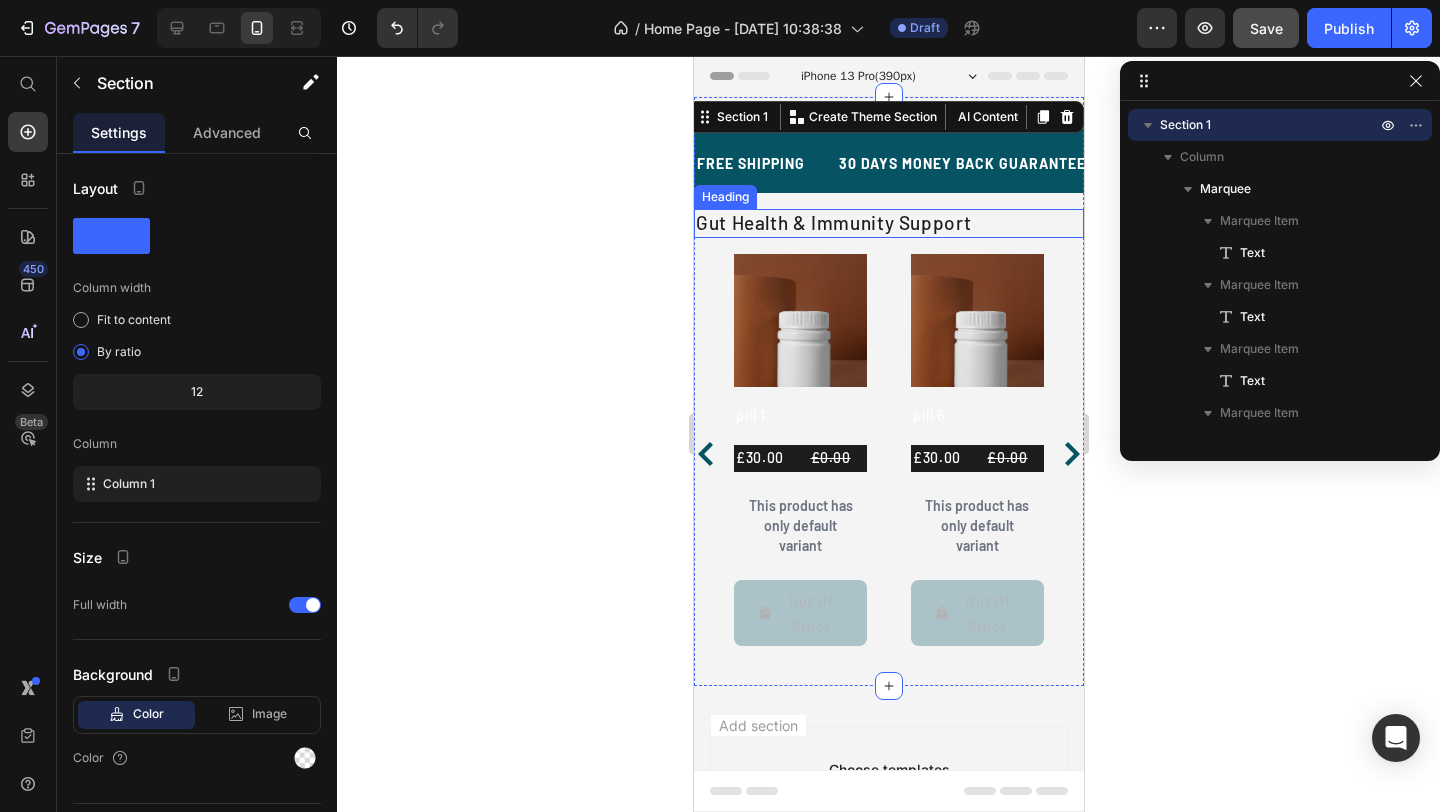 click on "Gut Health & Immunity Support" at bounding box center [888, 223] 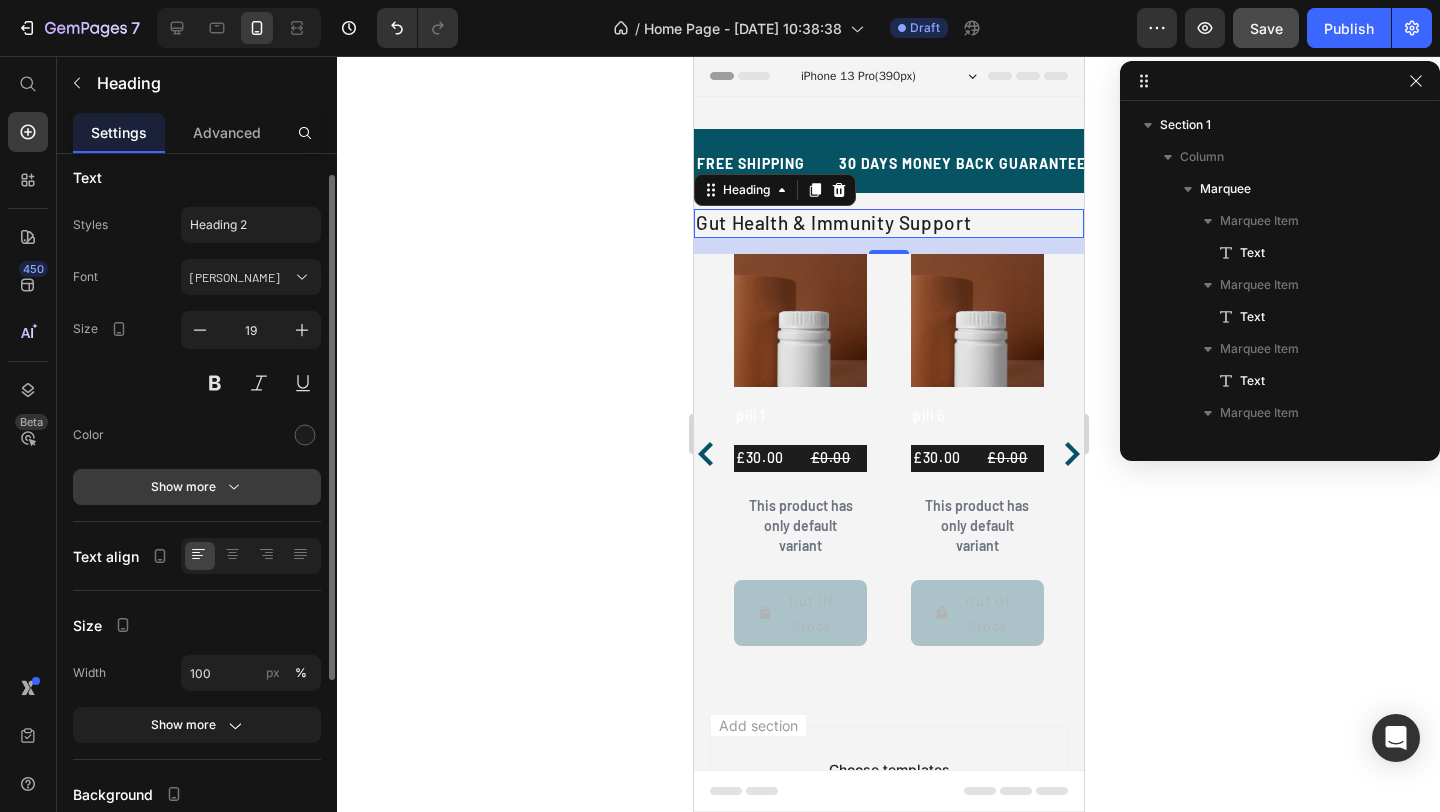 scroll, scrollTop: 22, scrollLeft: 0, axis: vertical 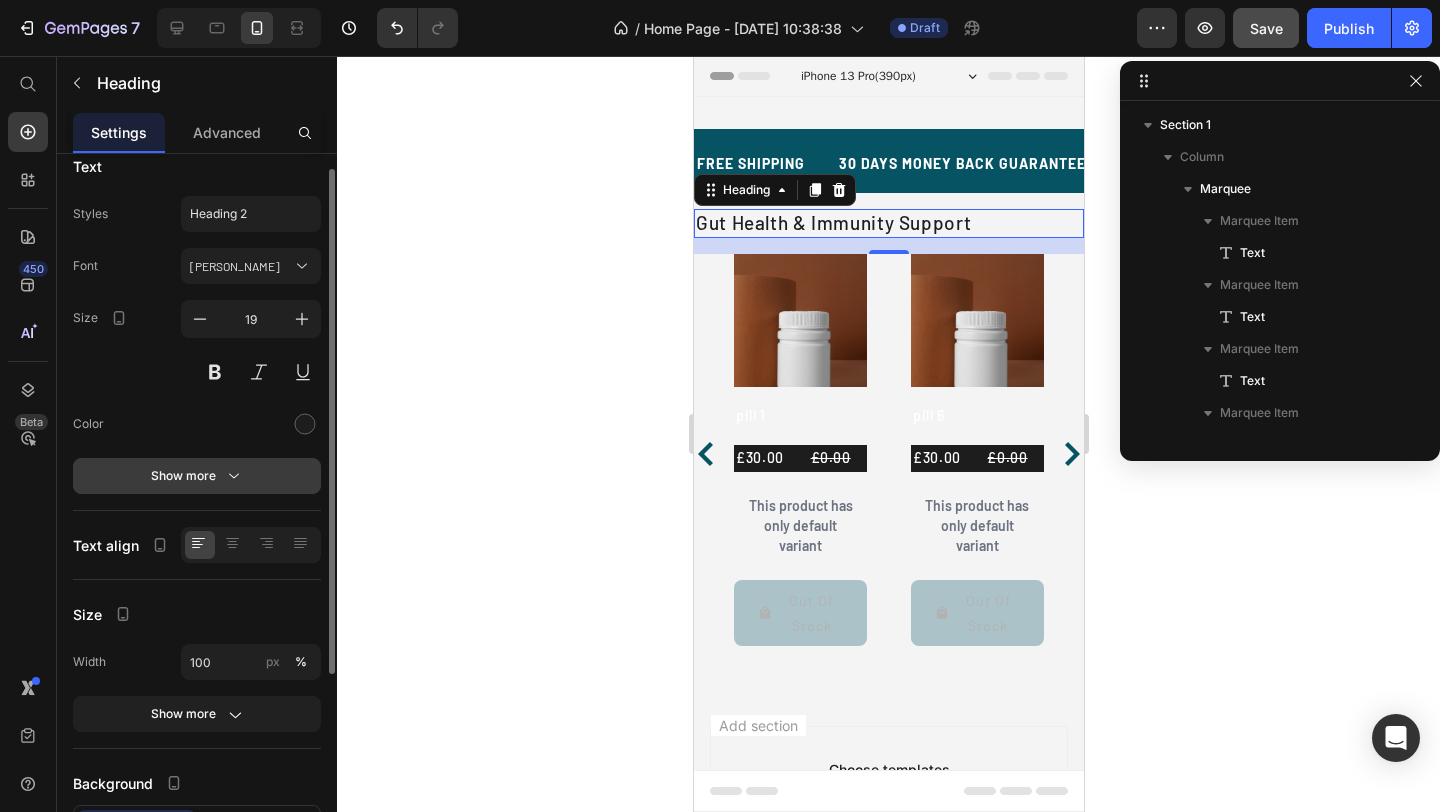 click 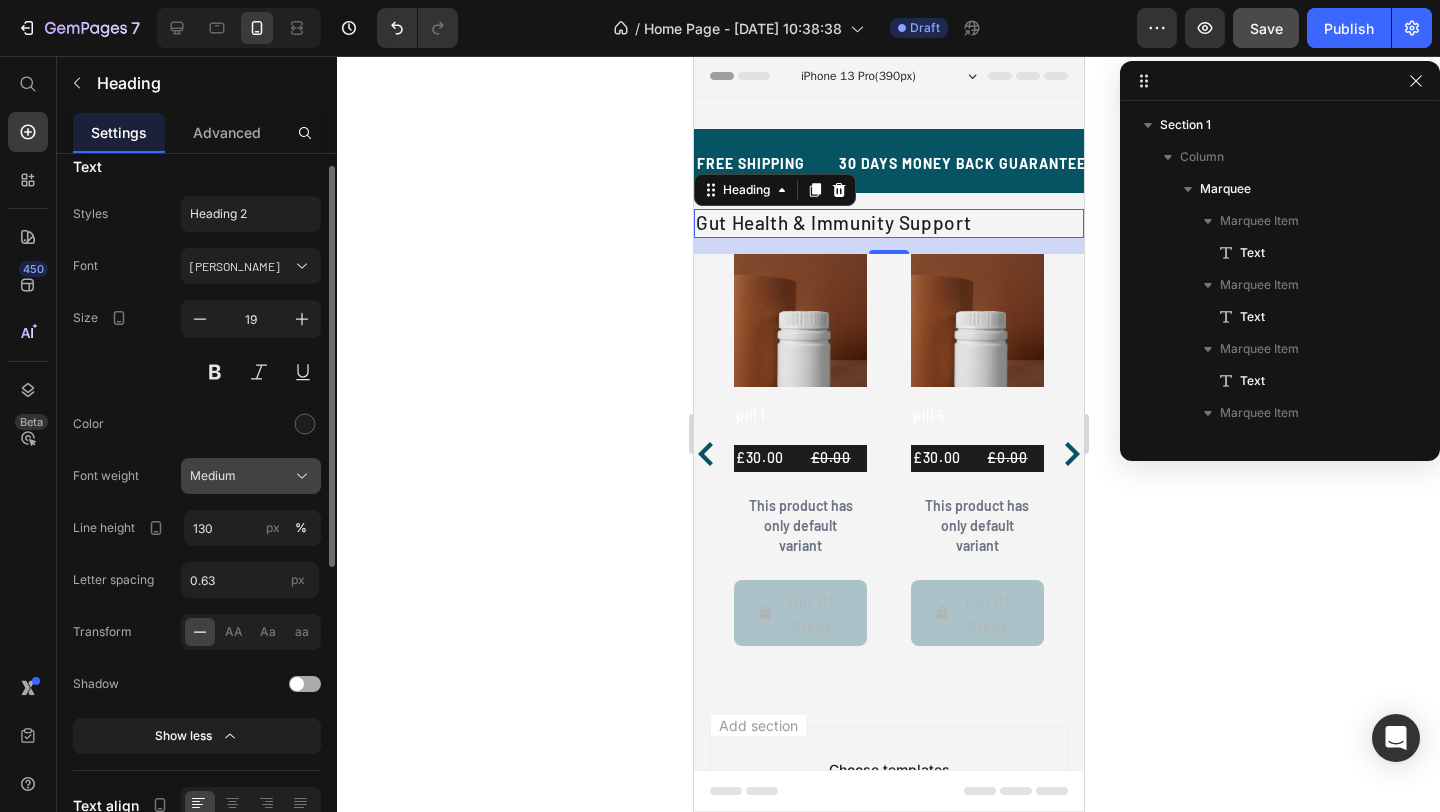 click on "Medium" at bounding box center (213, 476) 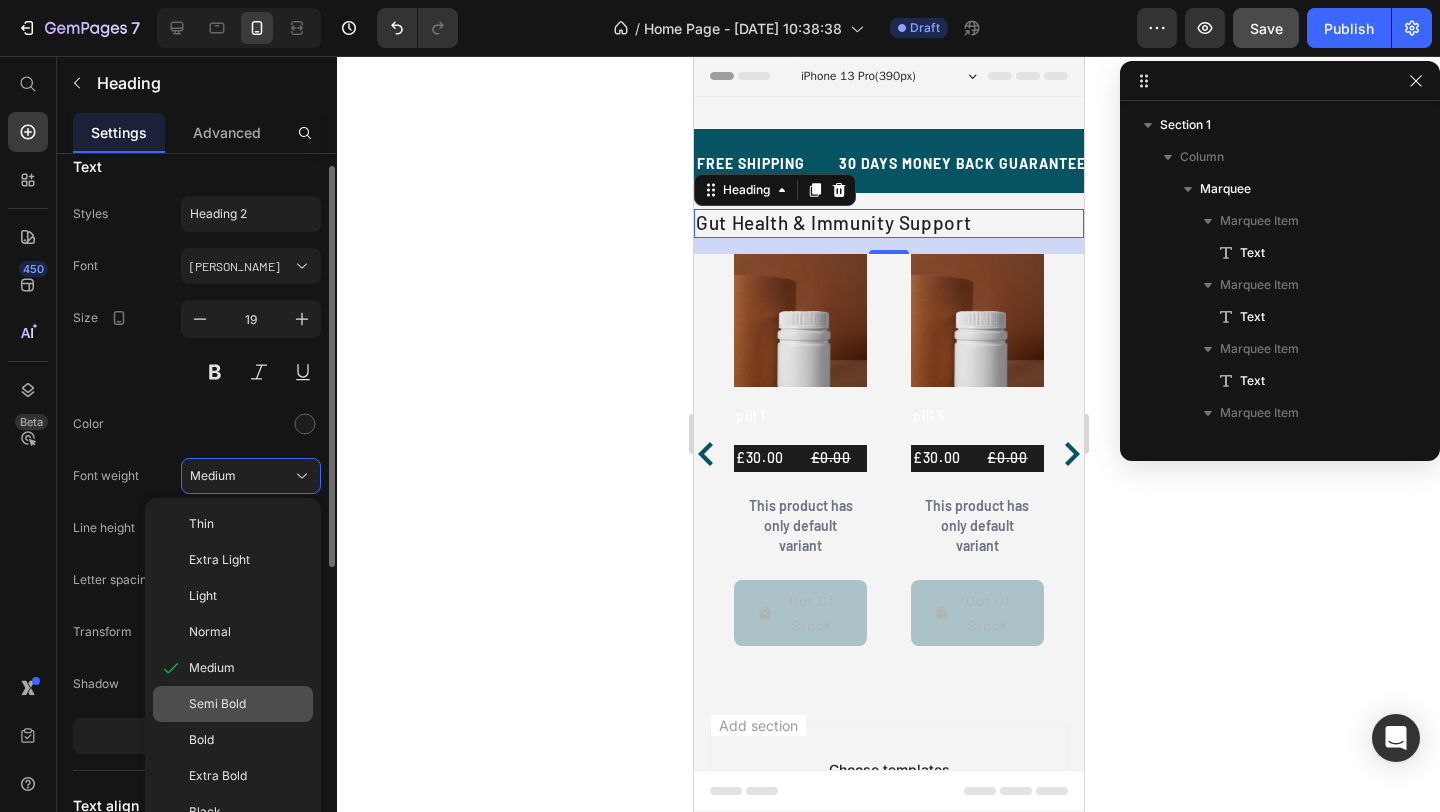 click on "Semi Bold" at bounding box center (217, 704) 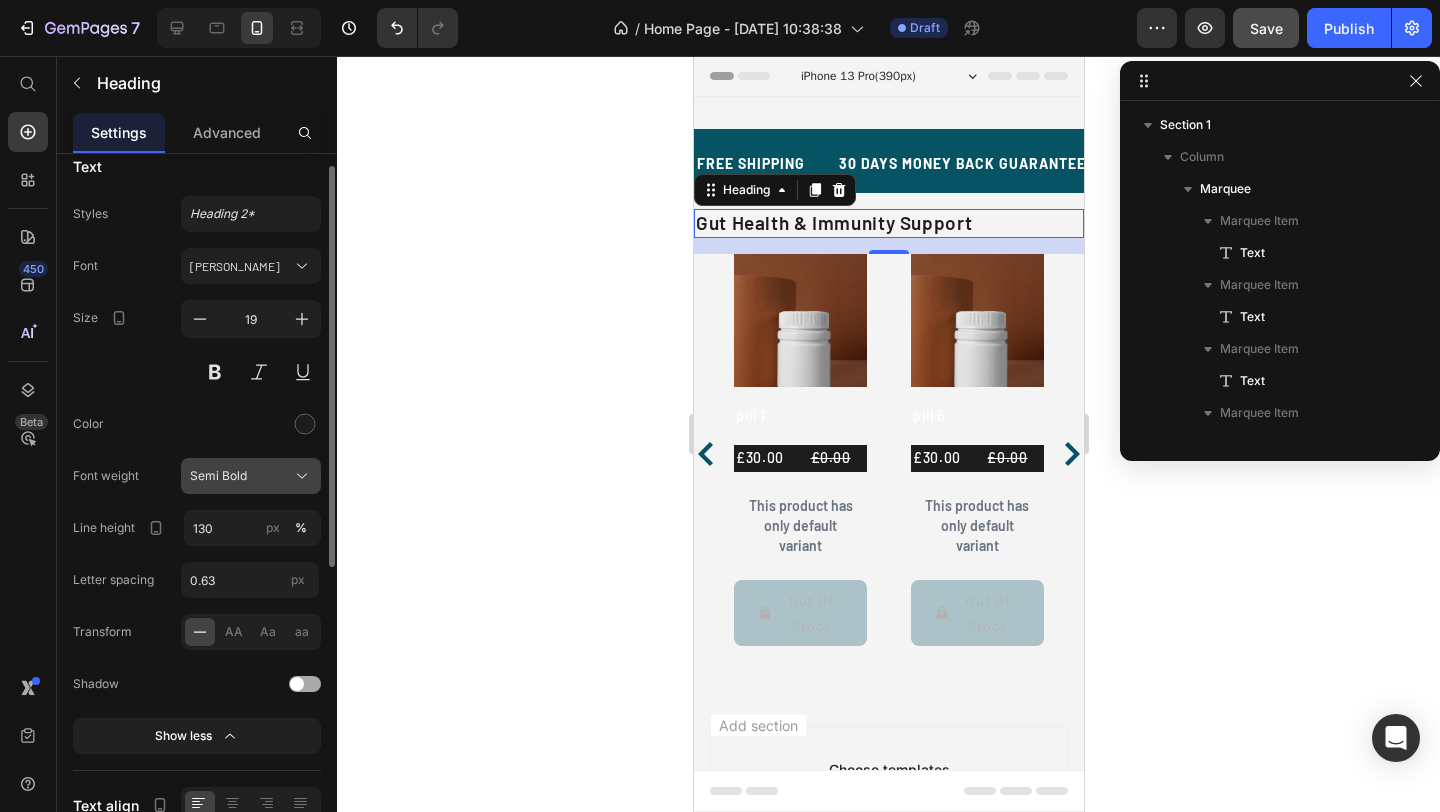 click on "Semi Bold" 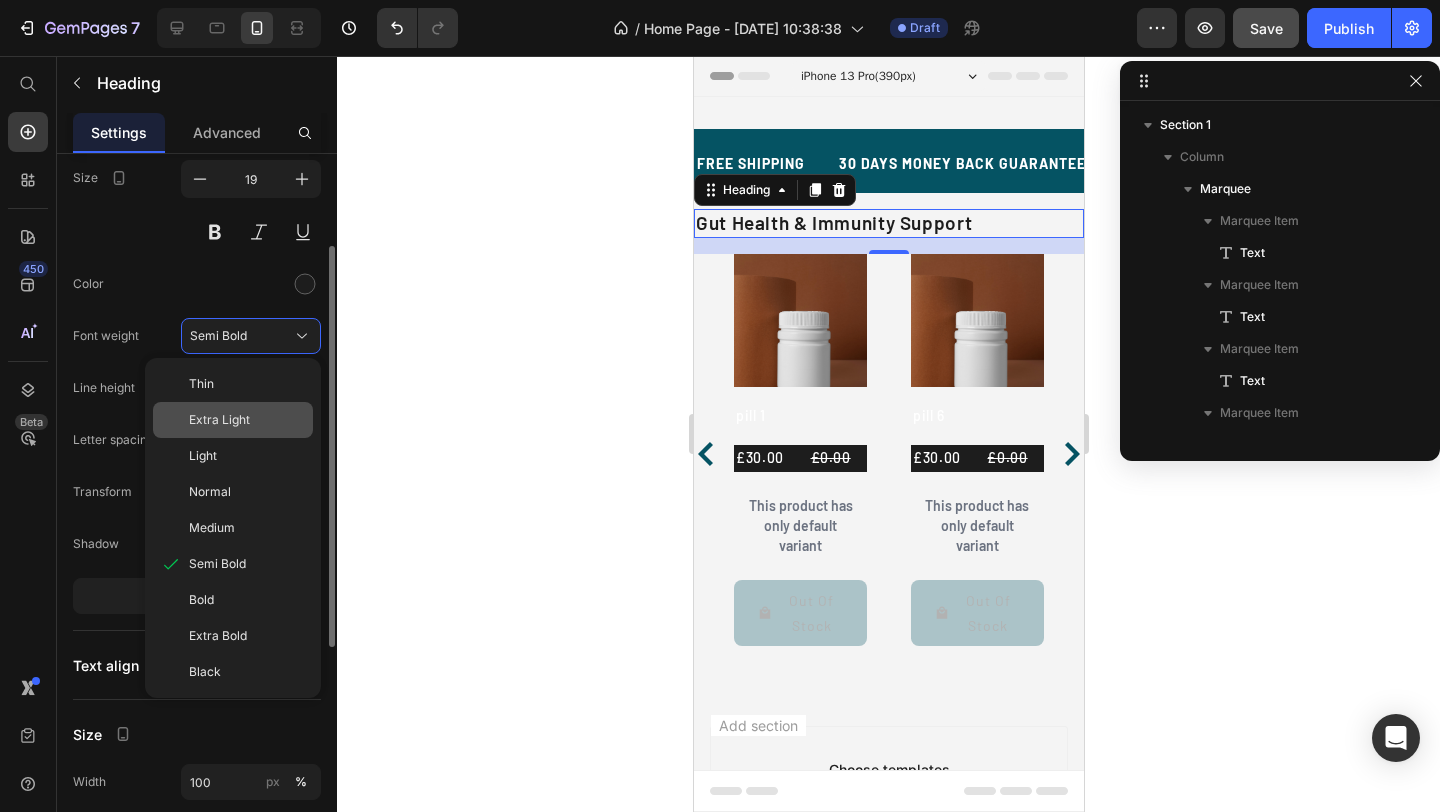 scroll, scrollTop: 163, scrollLeft: 0, axis: vertical 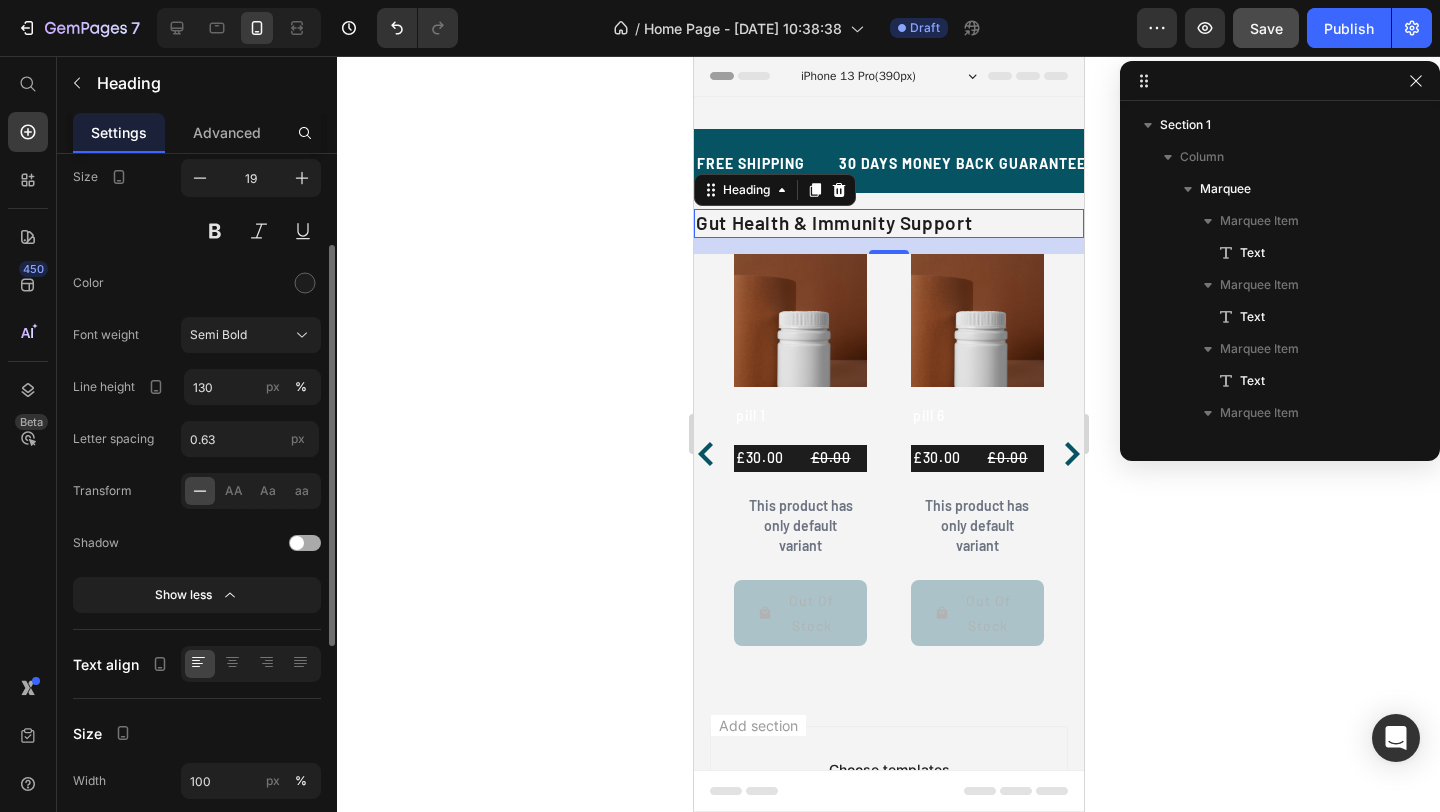 click on "Color" at bounding box center (197, 283) 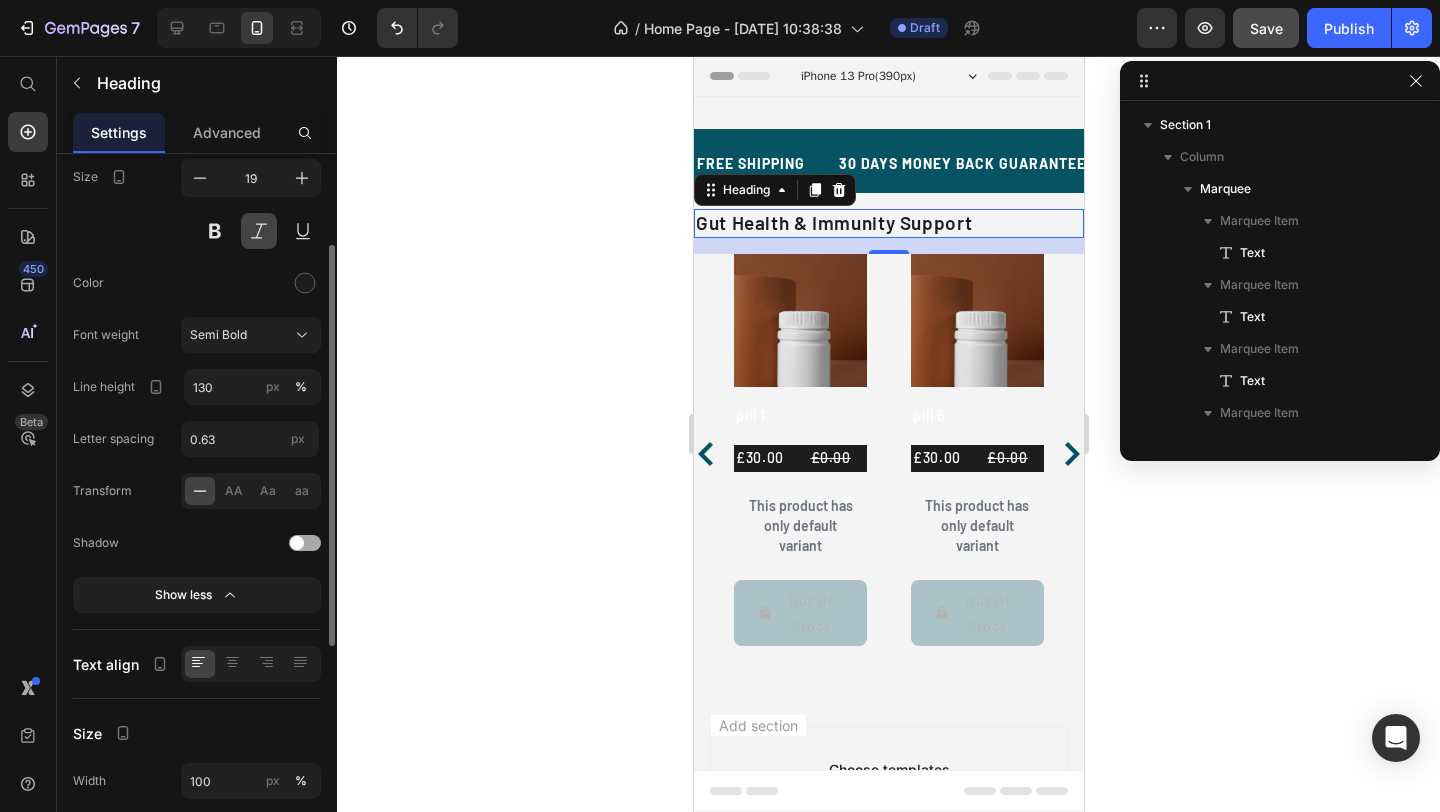 click at bounding box center [259, 231] 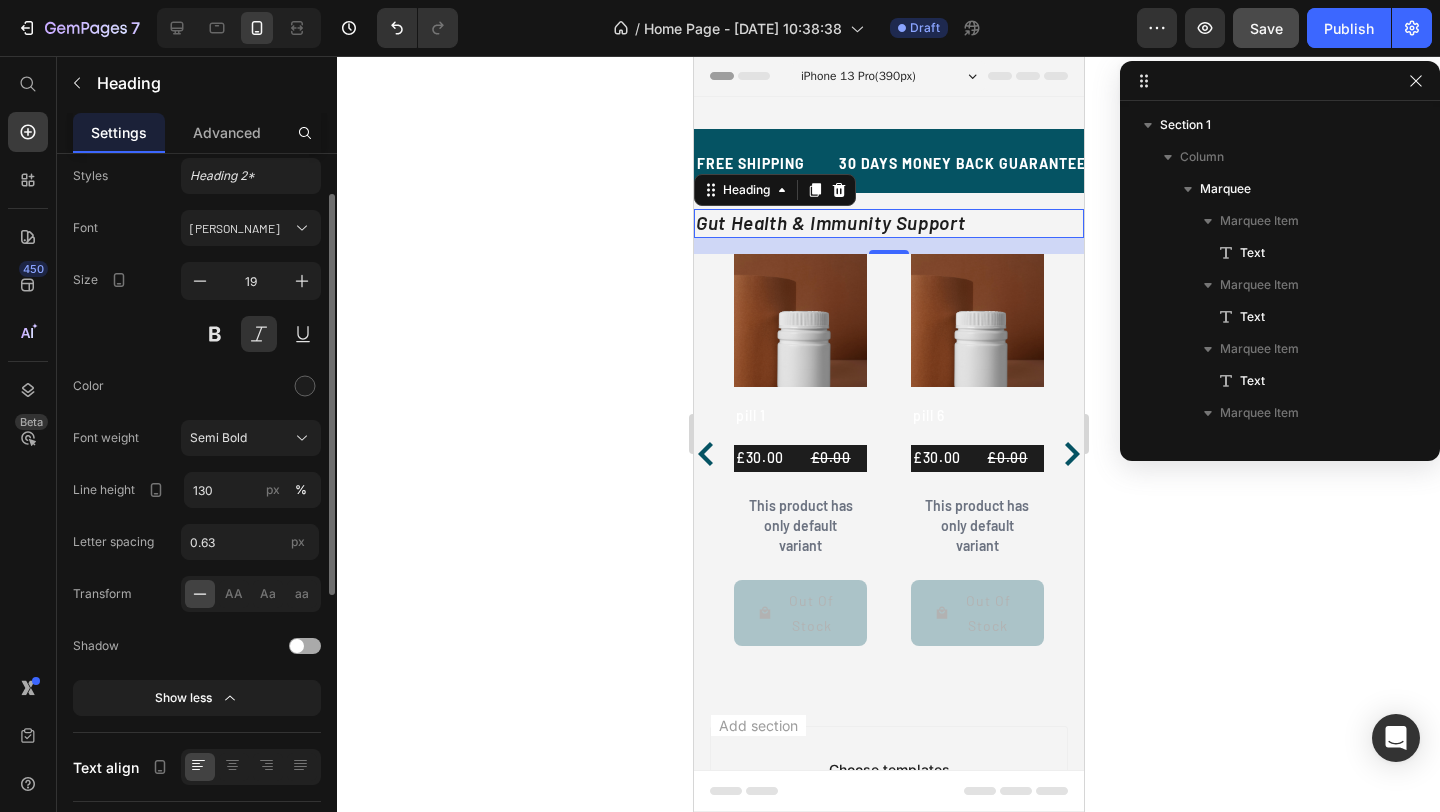 scroll, scrollTop: 65, scrollLeft: 0, axis: vertical 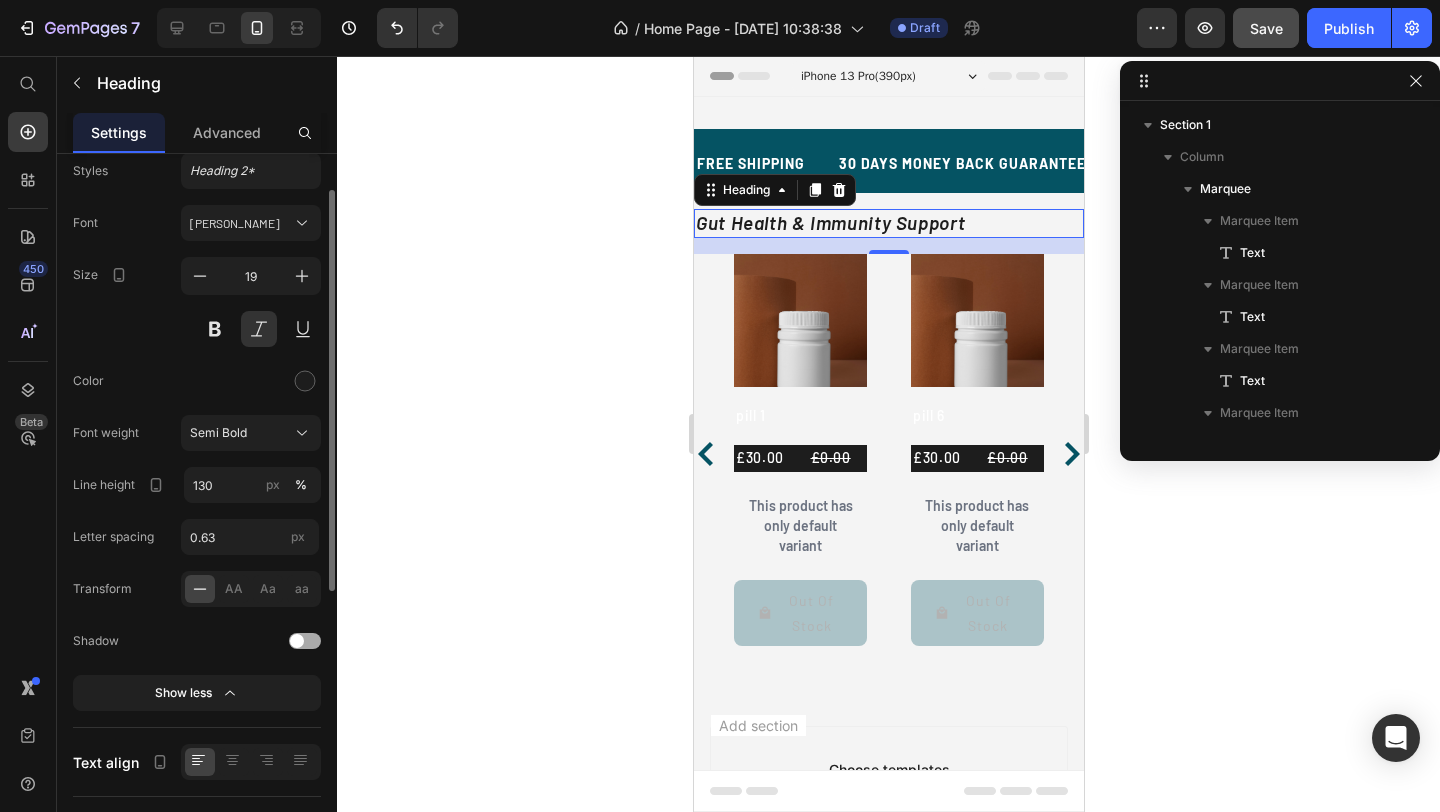 click at bounding box center (305, 641) 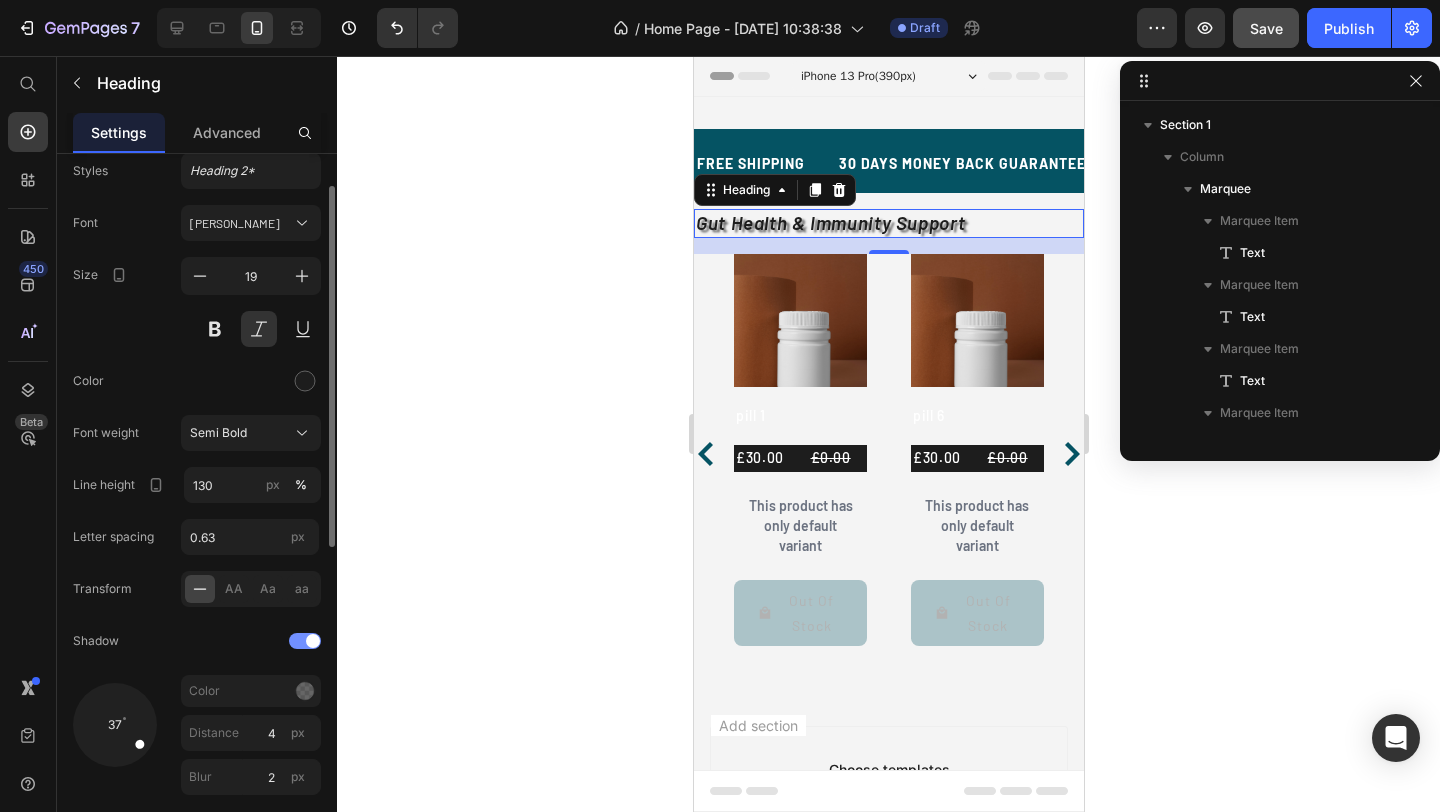 click at bounding box center (313, 641) 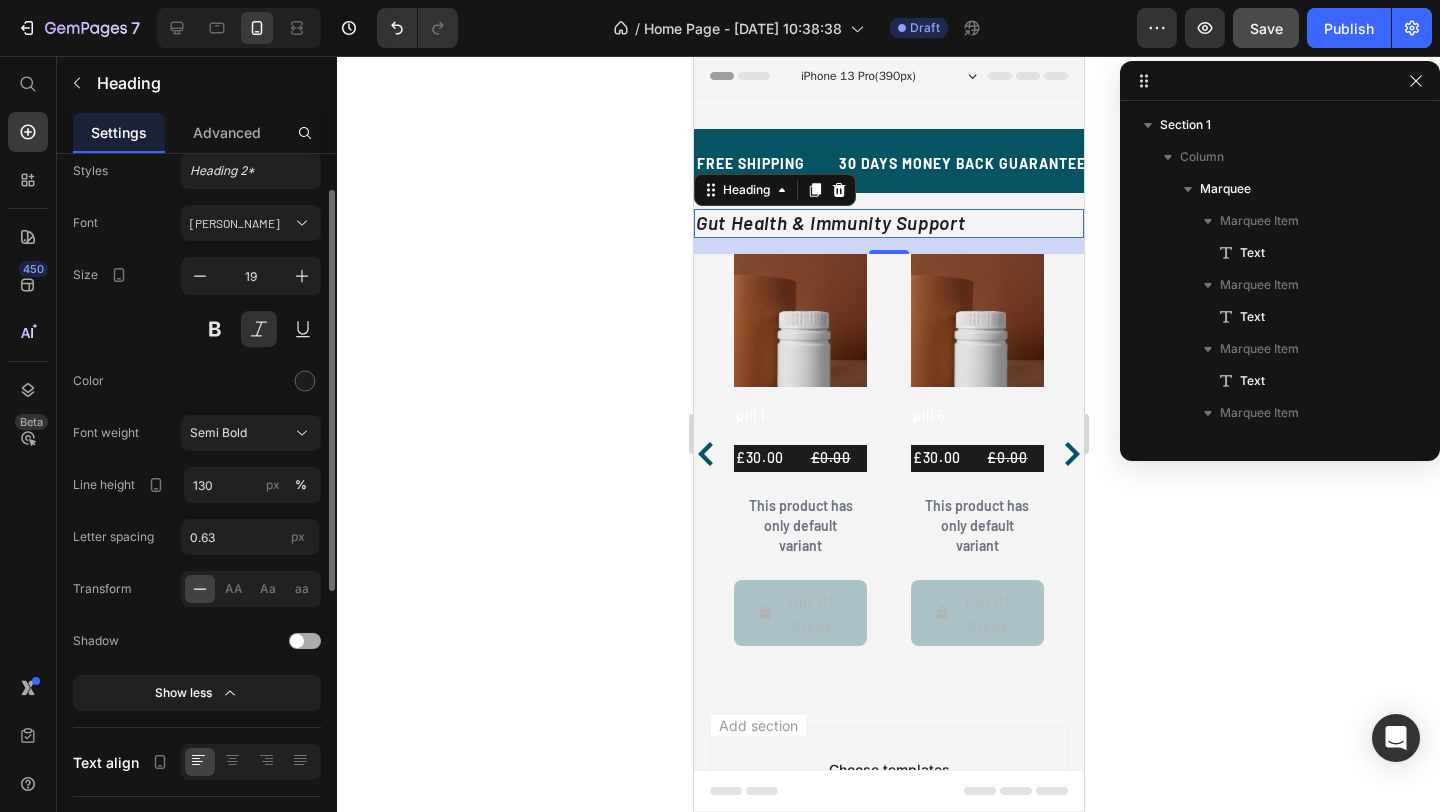 click at bounding box center [305, 641] 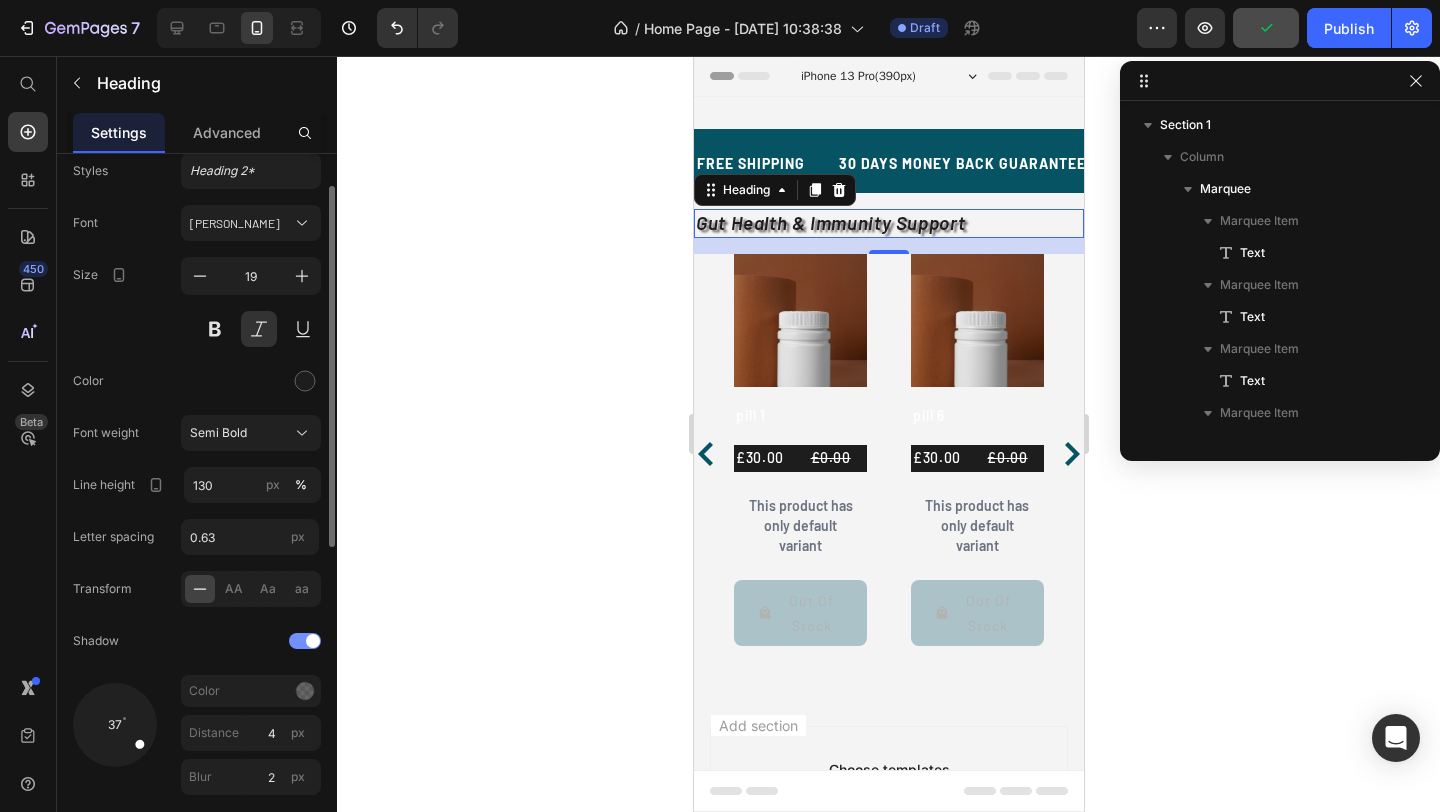 click at bounding box center [313, 641] 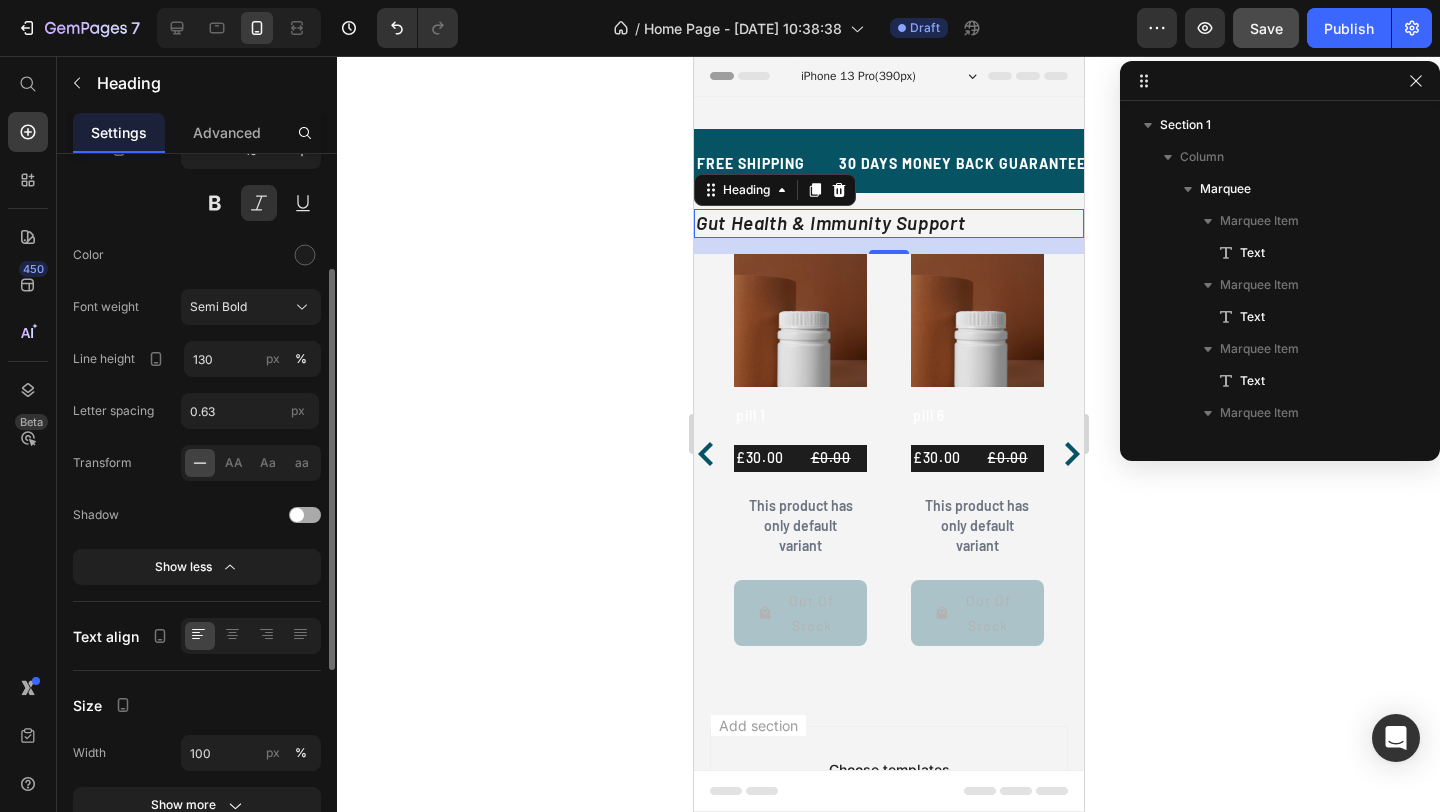 scroll, scrollTop: 196, scrollLeft: 0, axis: vertical 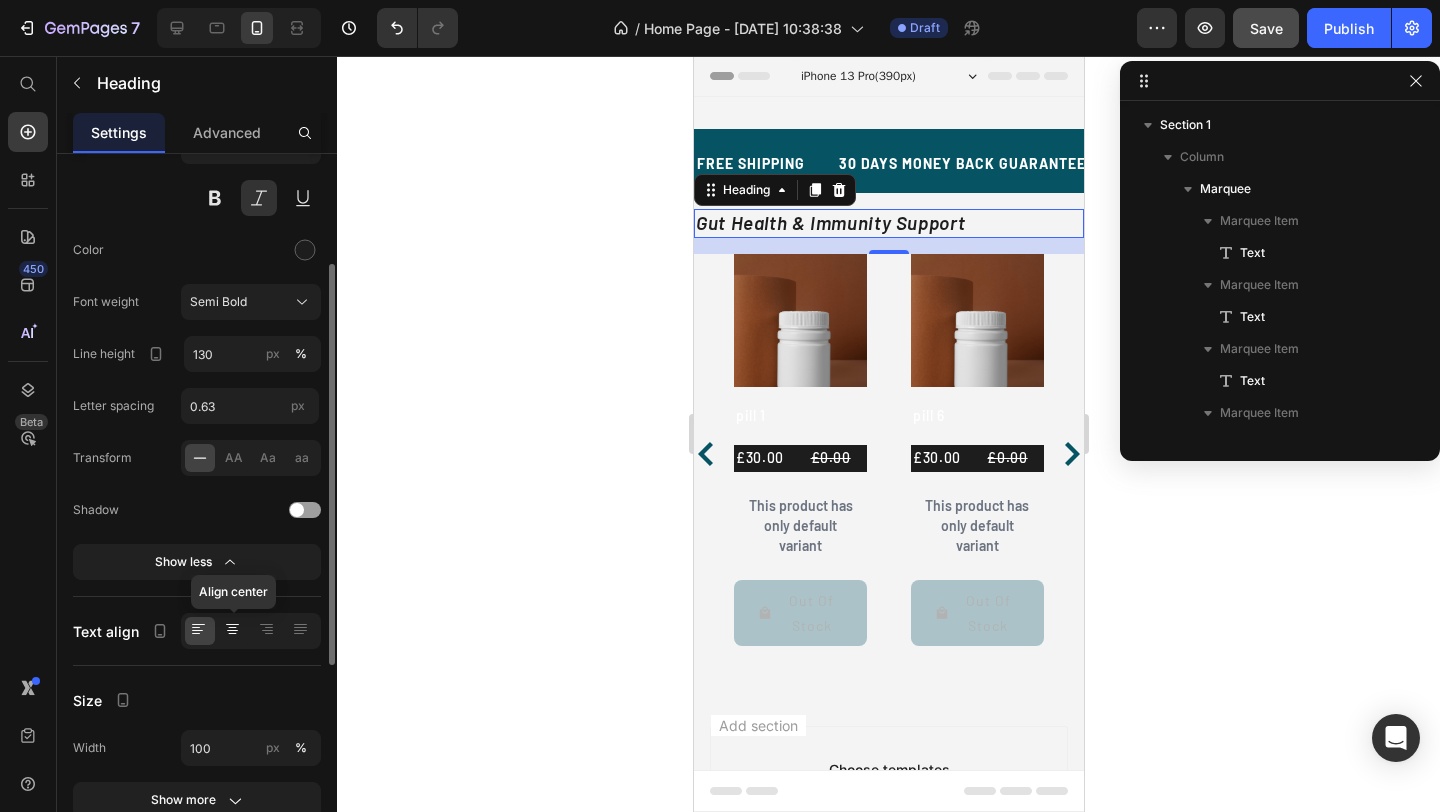 click 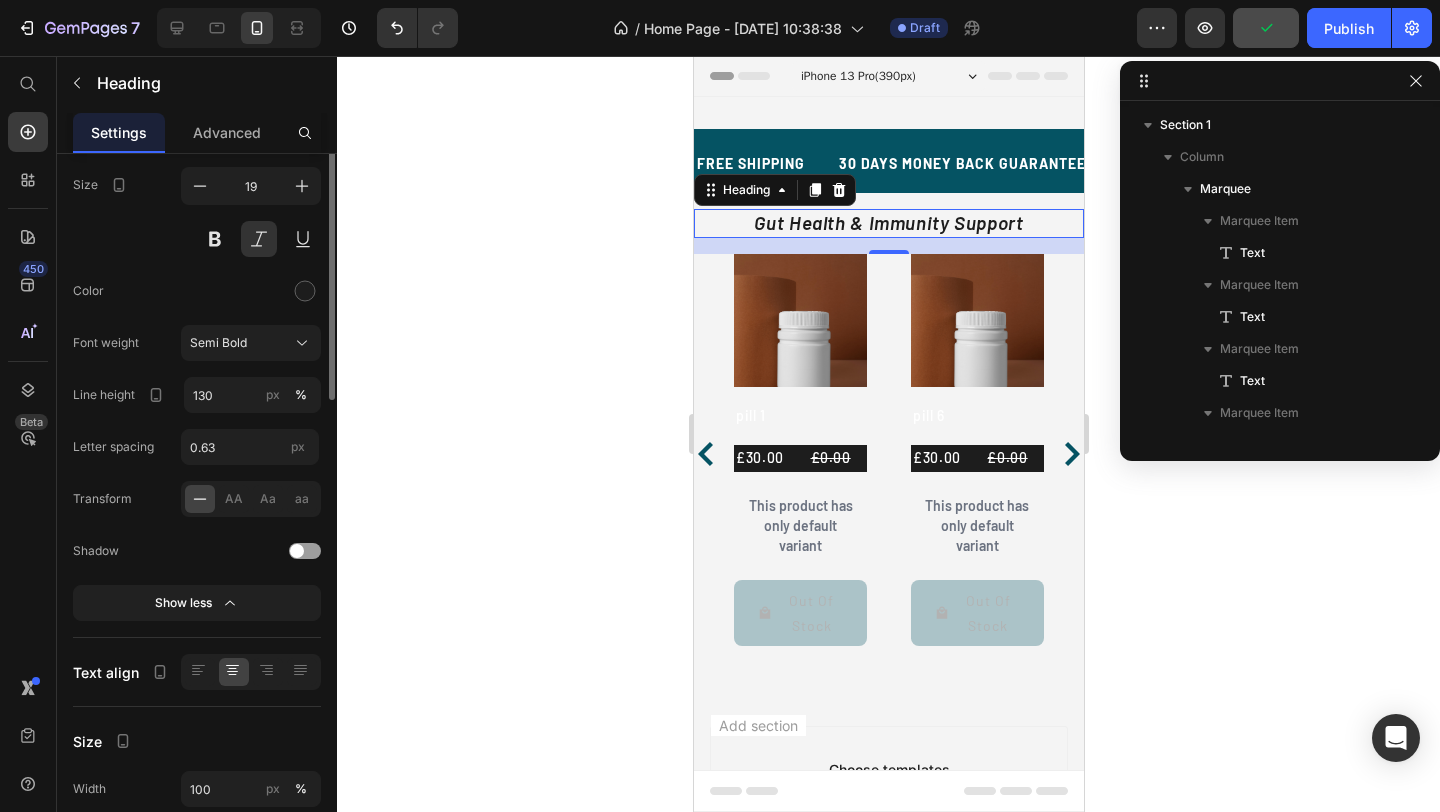 scroll, scrollTop: 0, scrollLeft: 0, axis: both 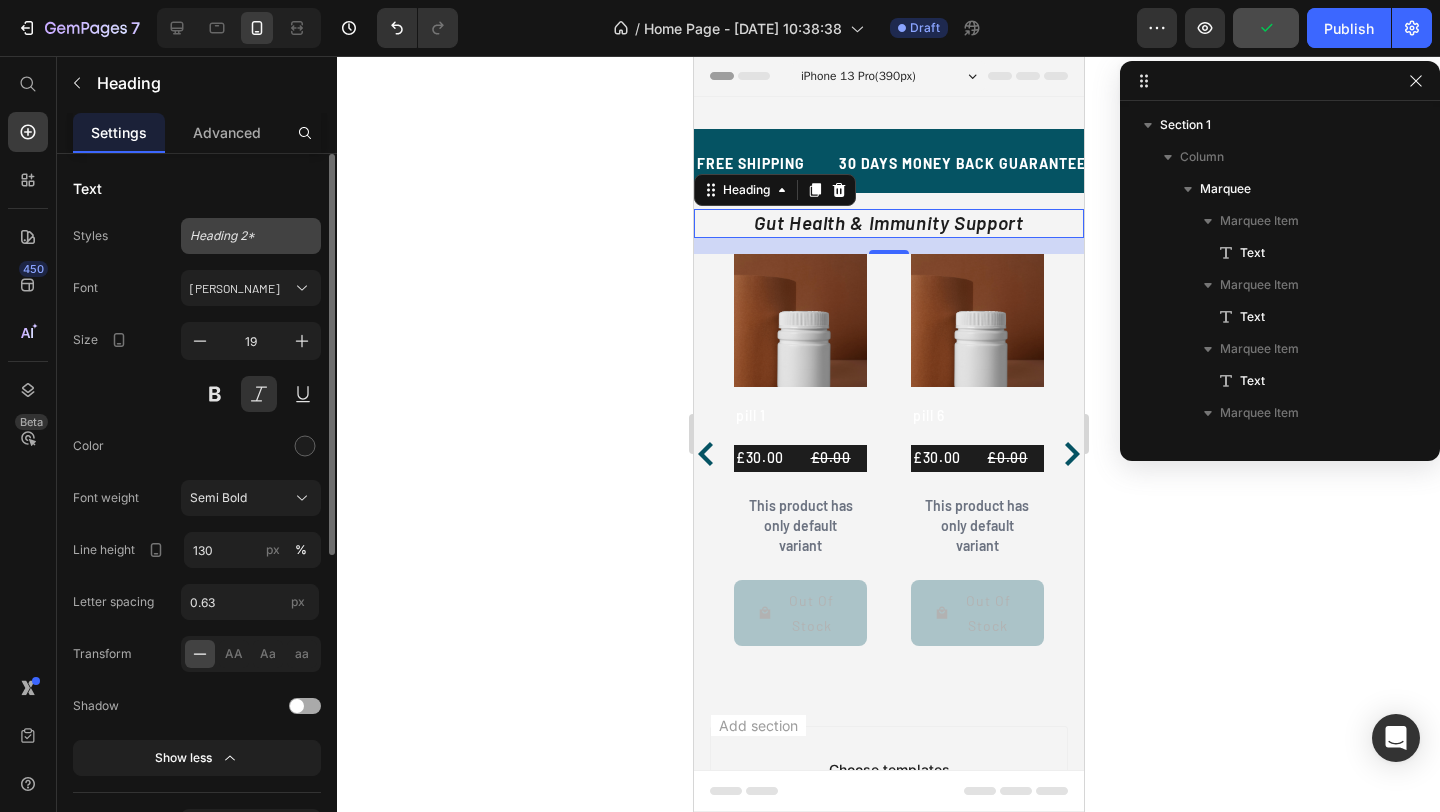 click on "Heading 2*" at bounding box center (239, 236) 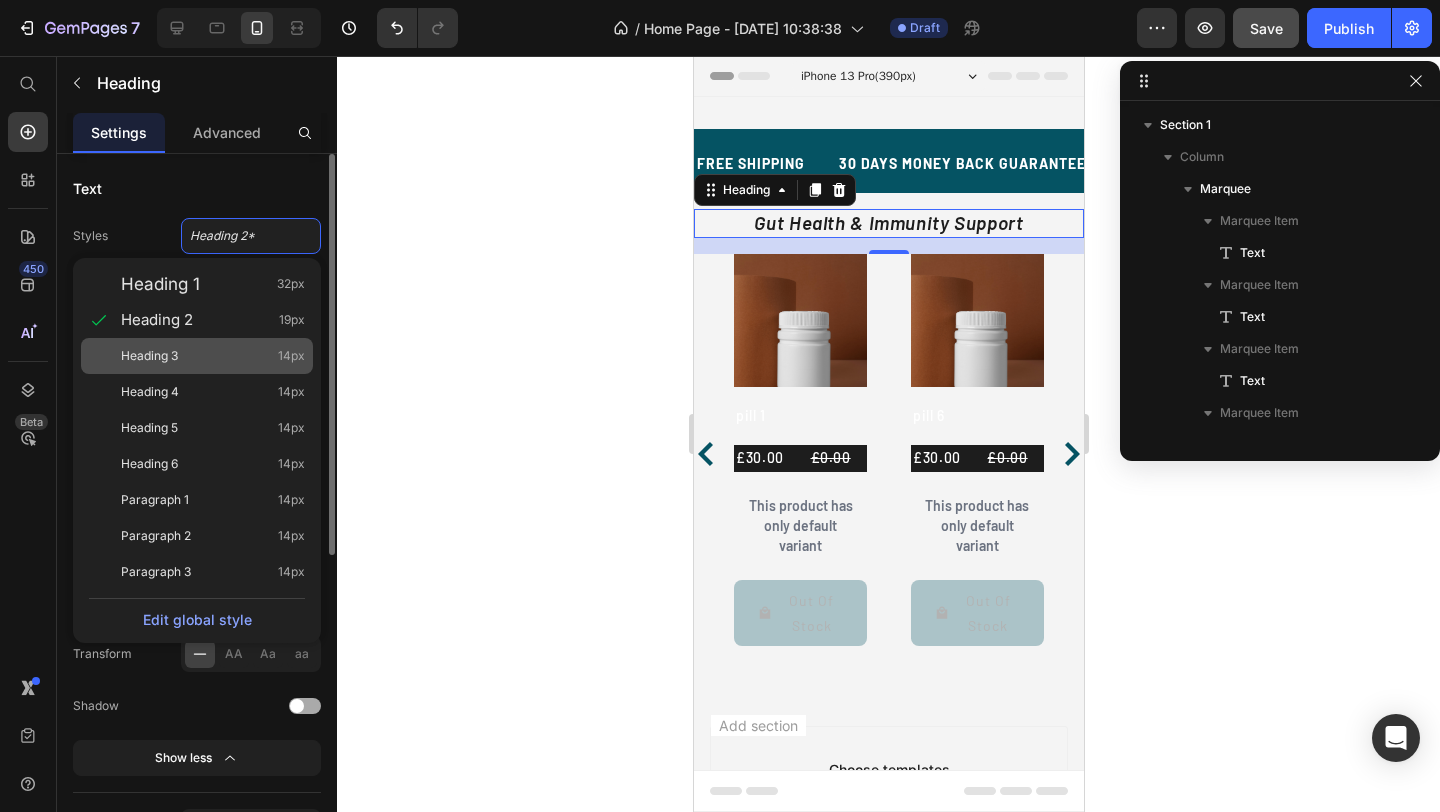 click on "Heading 3 14px" at bounding box center (213, 356) 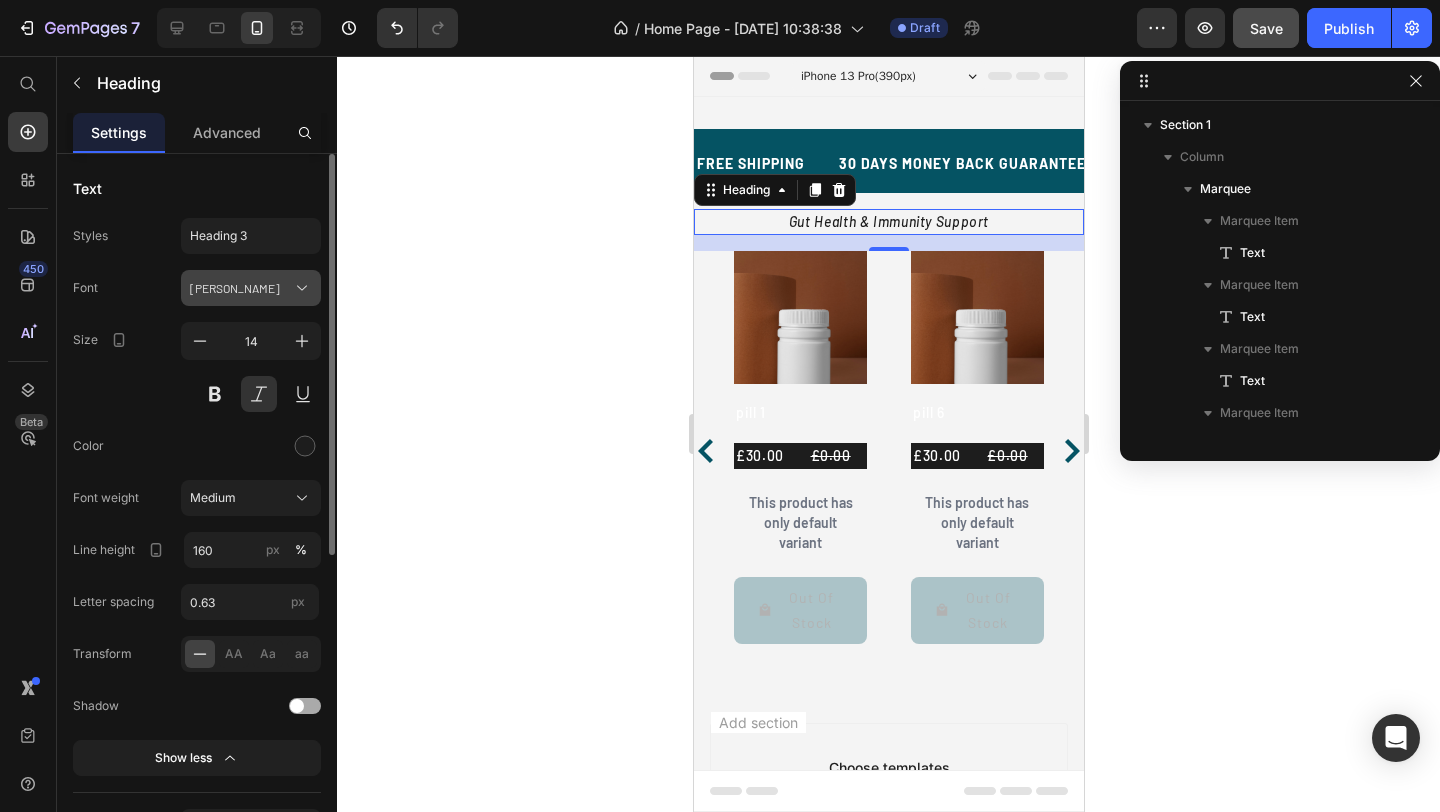 click on "[PERSON_NAME]" at bounding box center [241, 288] 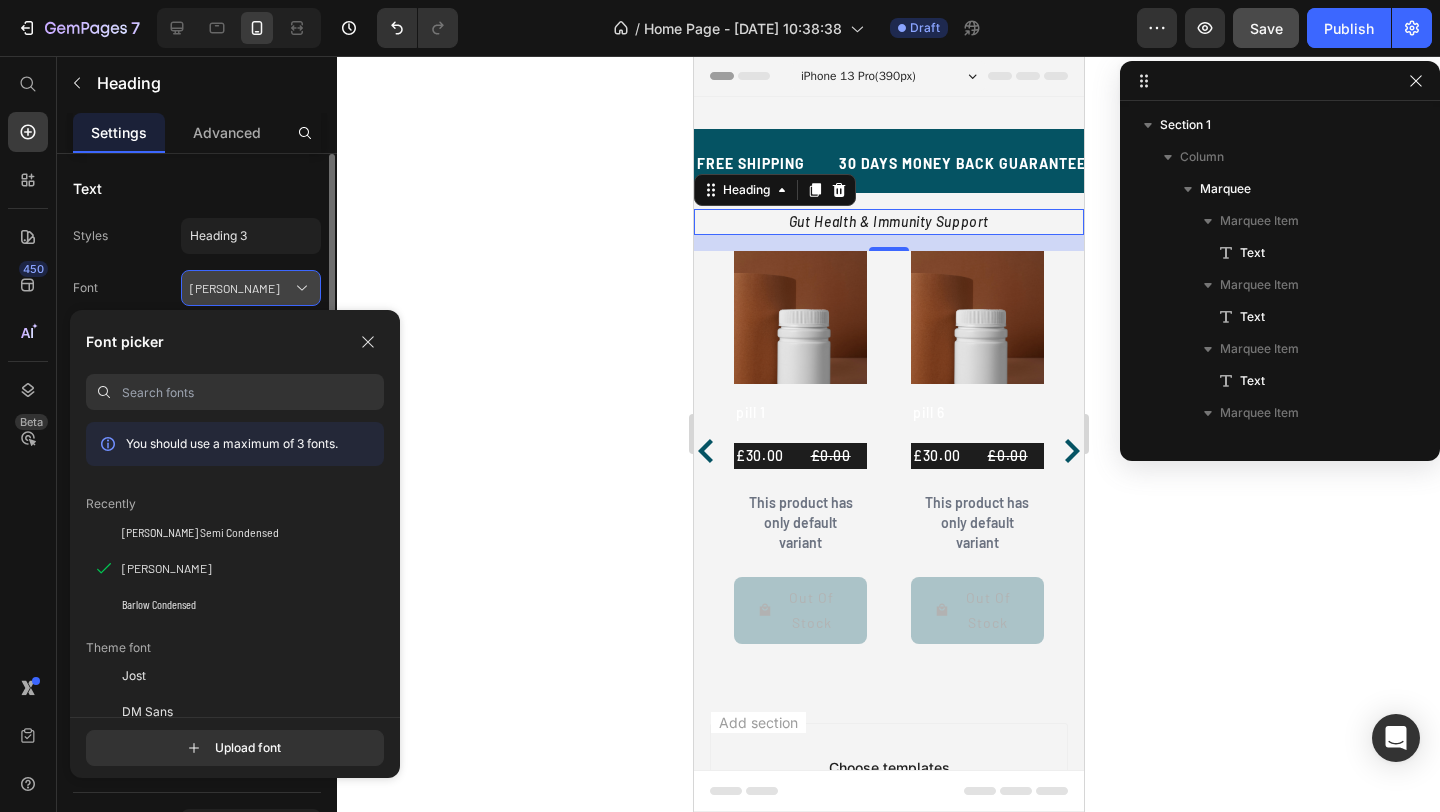 click on "[PERSON_NAME]" at bounding box center (241, 288) 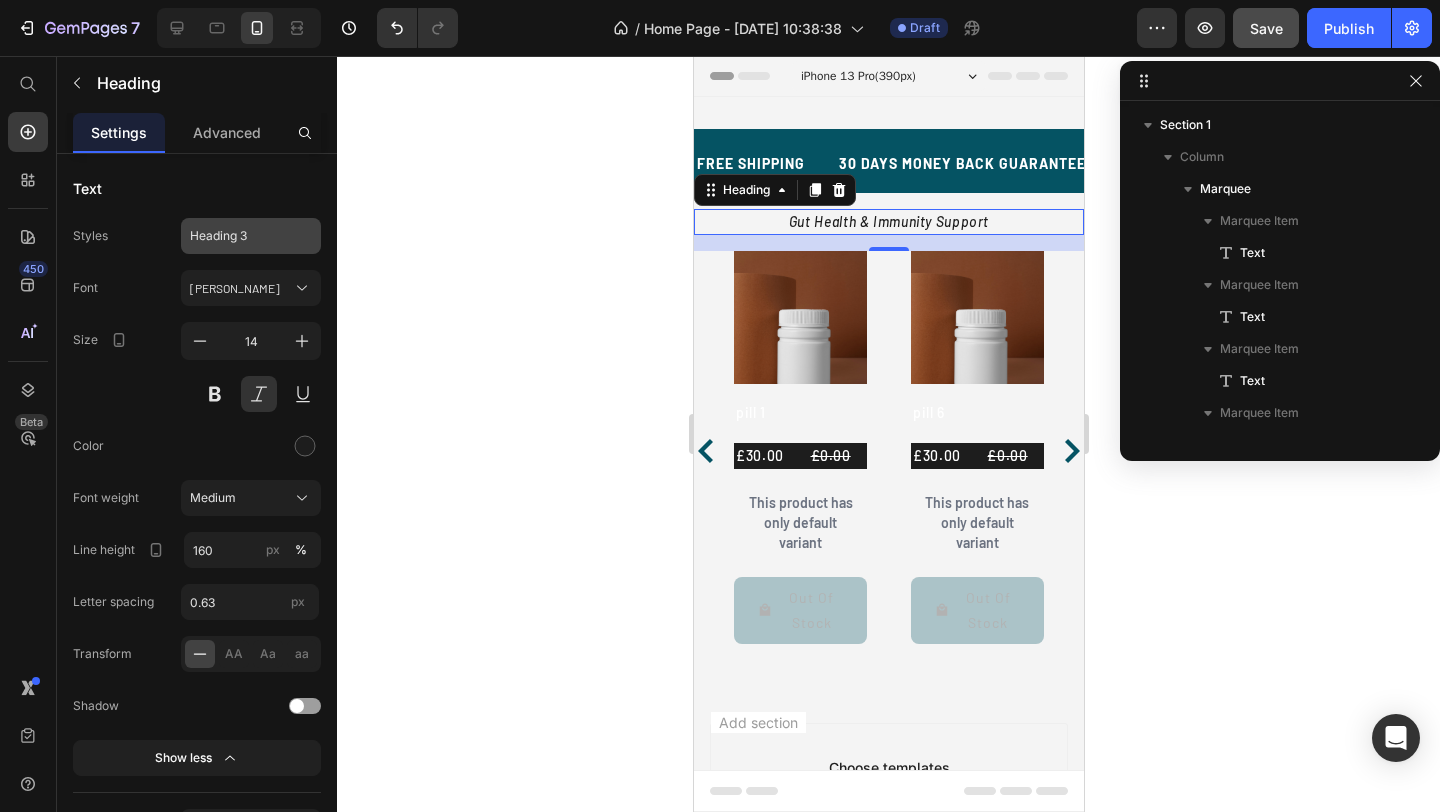 click on "Heading 3" 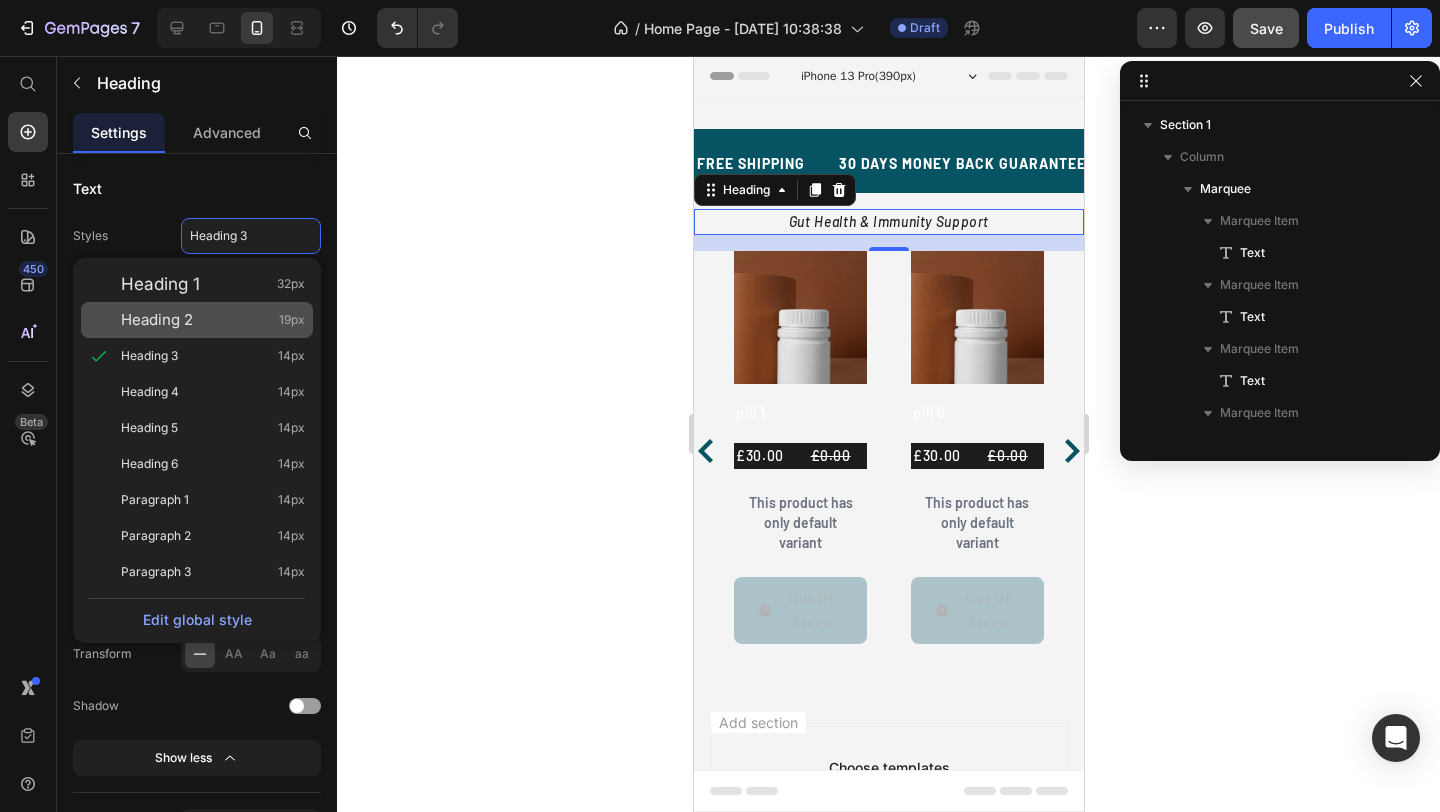 click on "Heading 2 19px" at bounding box center [213, 320] 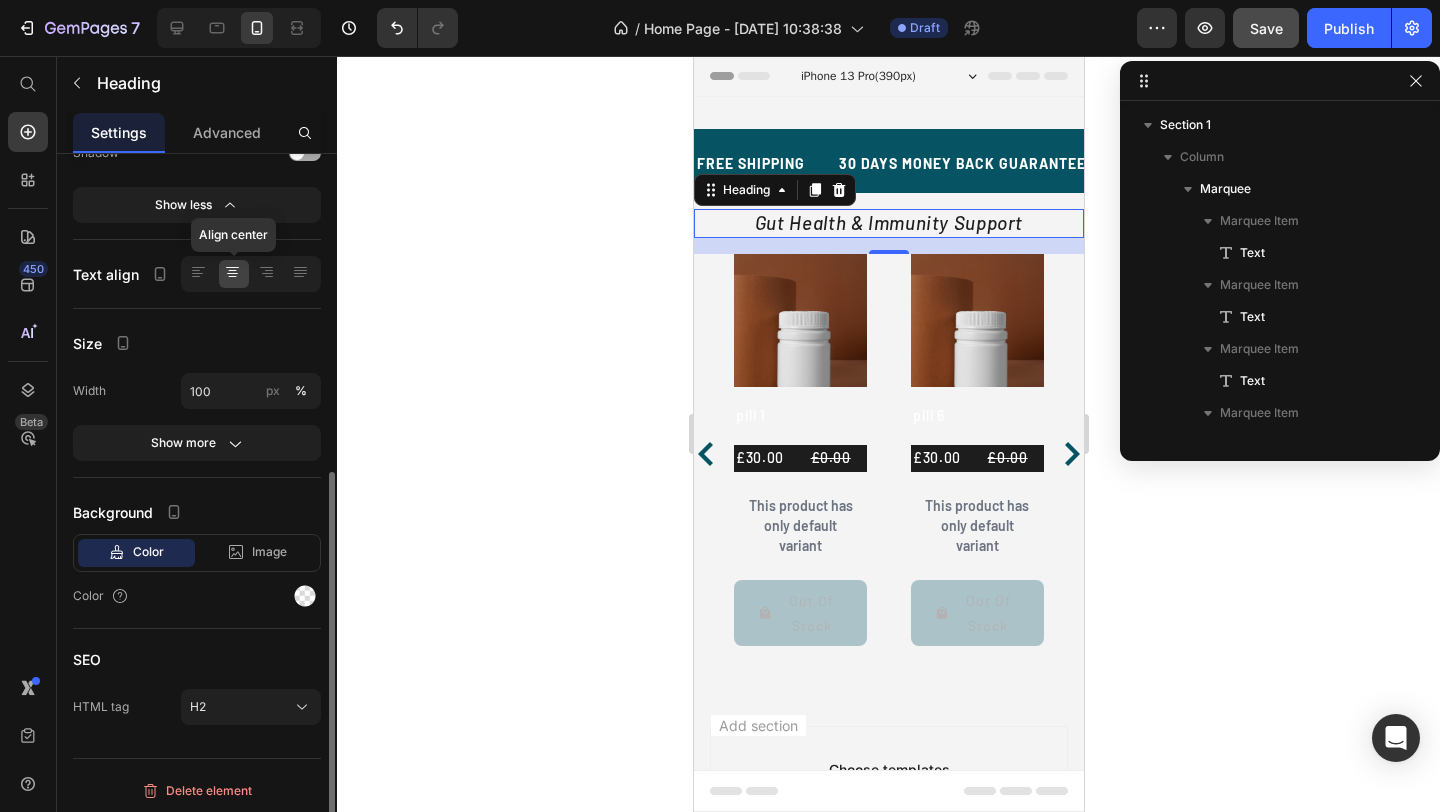 scroll, scrollTop: 557, scrollLeft: 0, axis: vertical 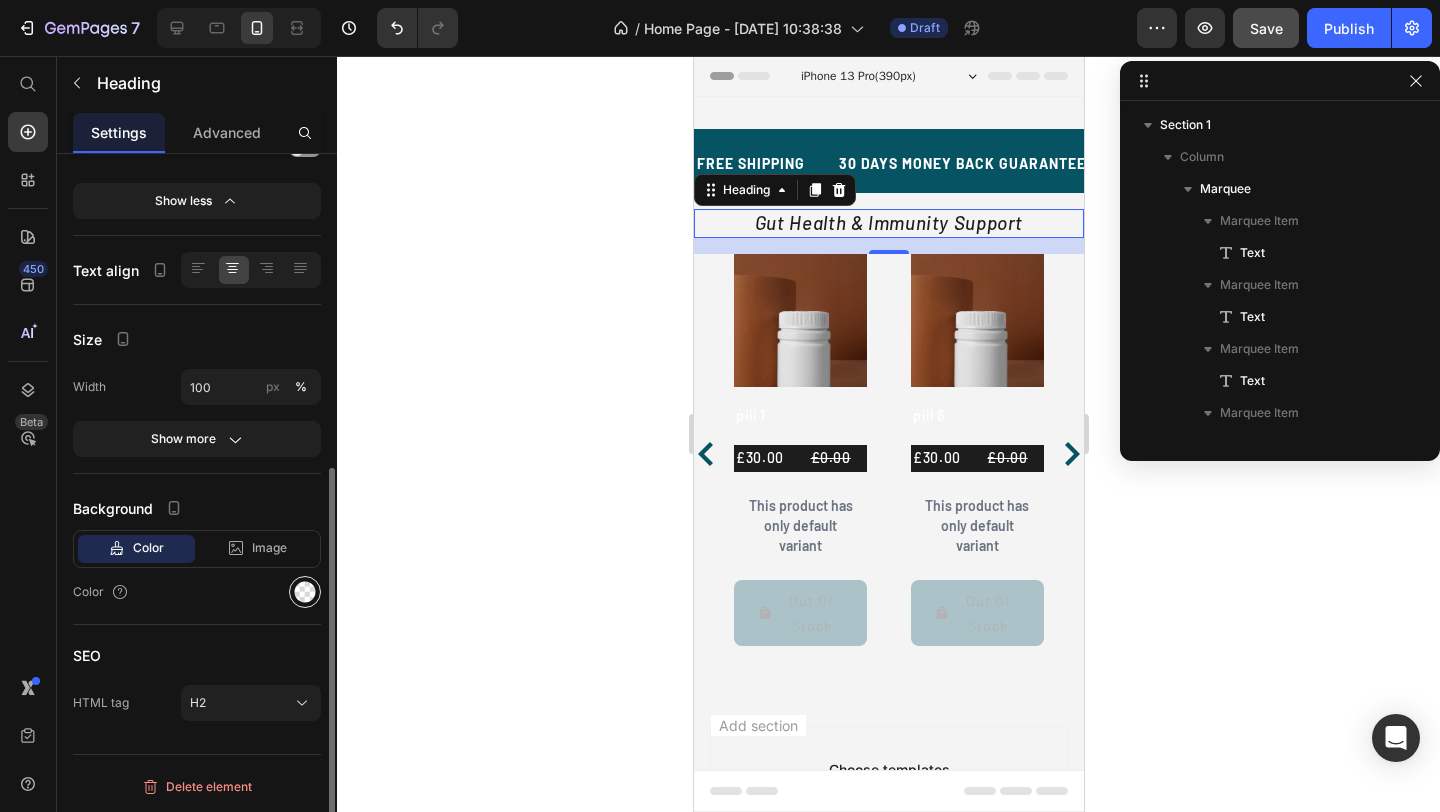 click at bounding box center (305, 592) 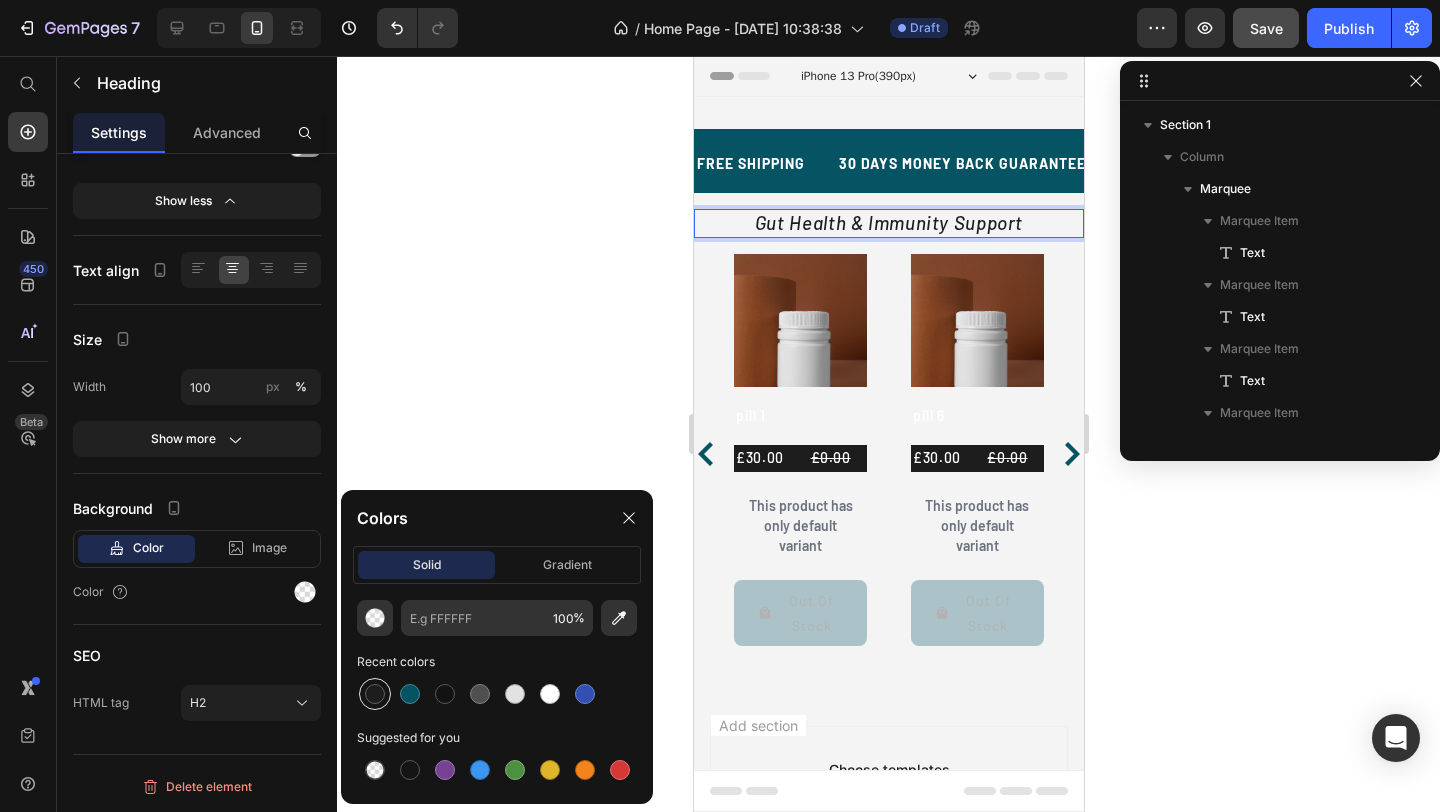 click at bounding box center [375, 694] 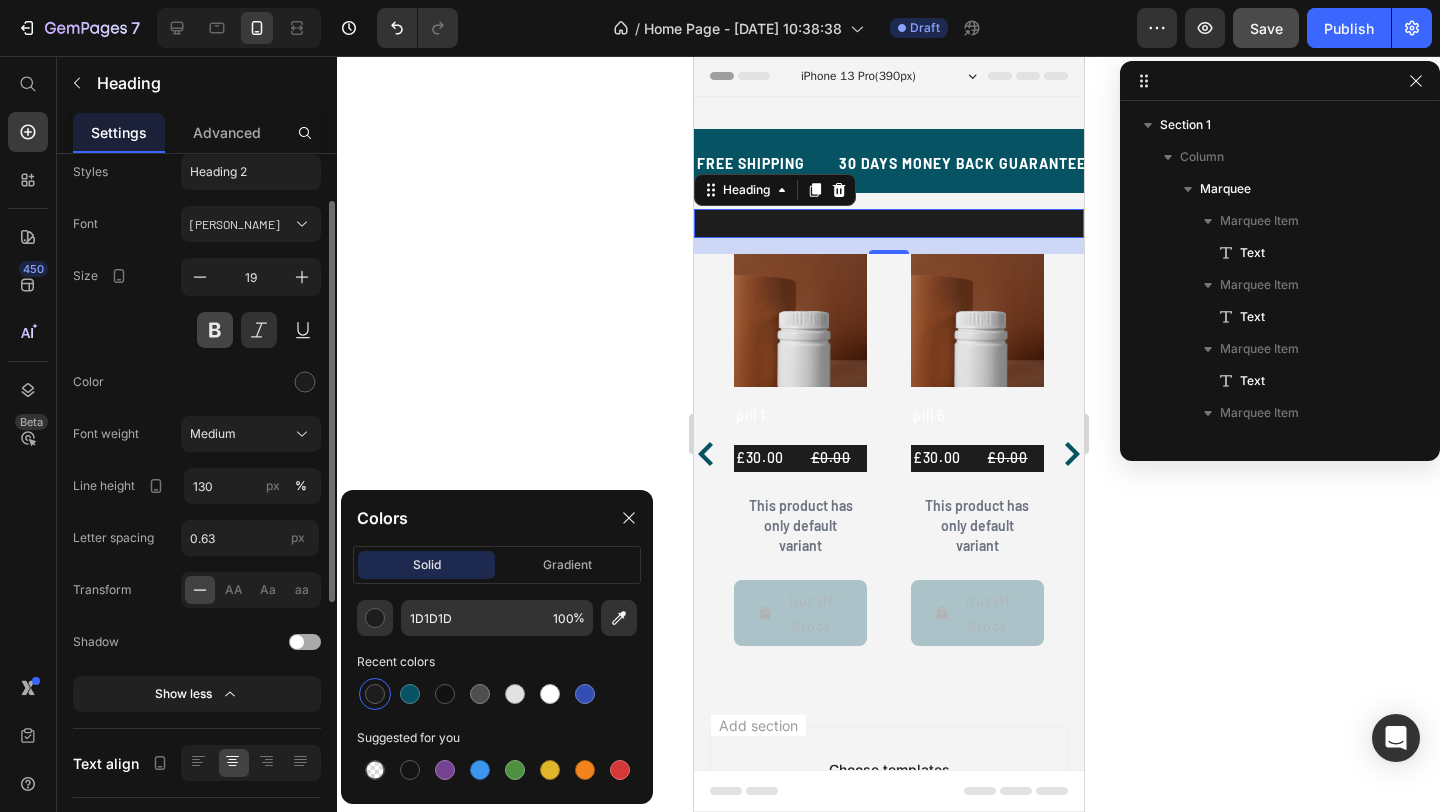 scroll, scrollTop: 45, scrollLeft: 0, axis: vertical 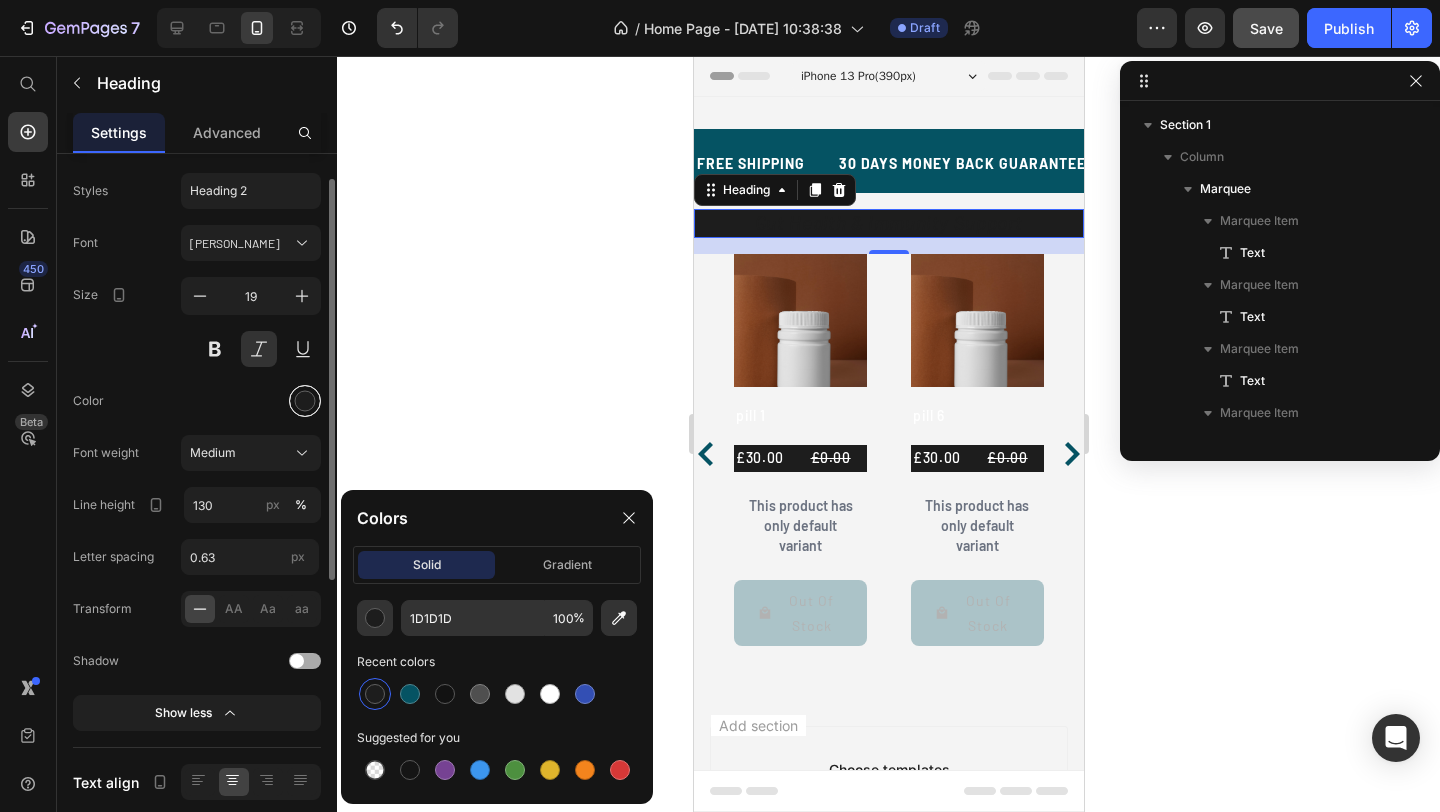 click at bounding box center (305, 401) 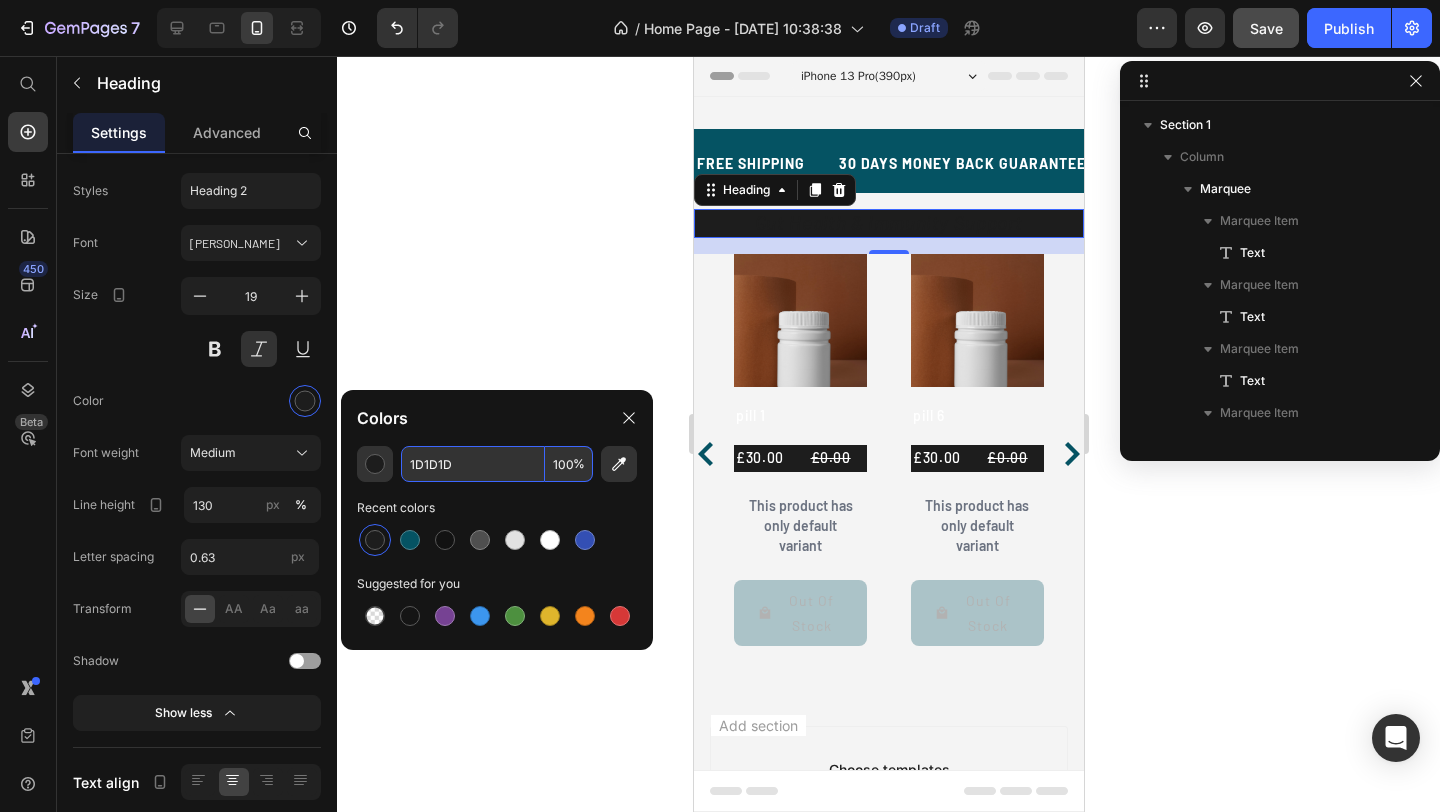 drag, startPoint x: 453, startPoint y: 463, endPoint x: 402, endPoint y: 463, distance: 51 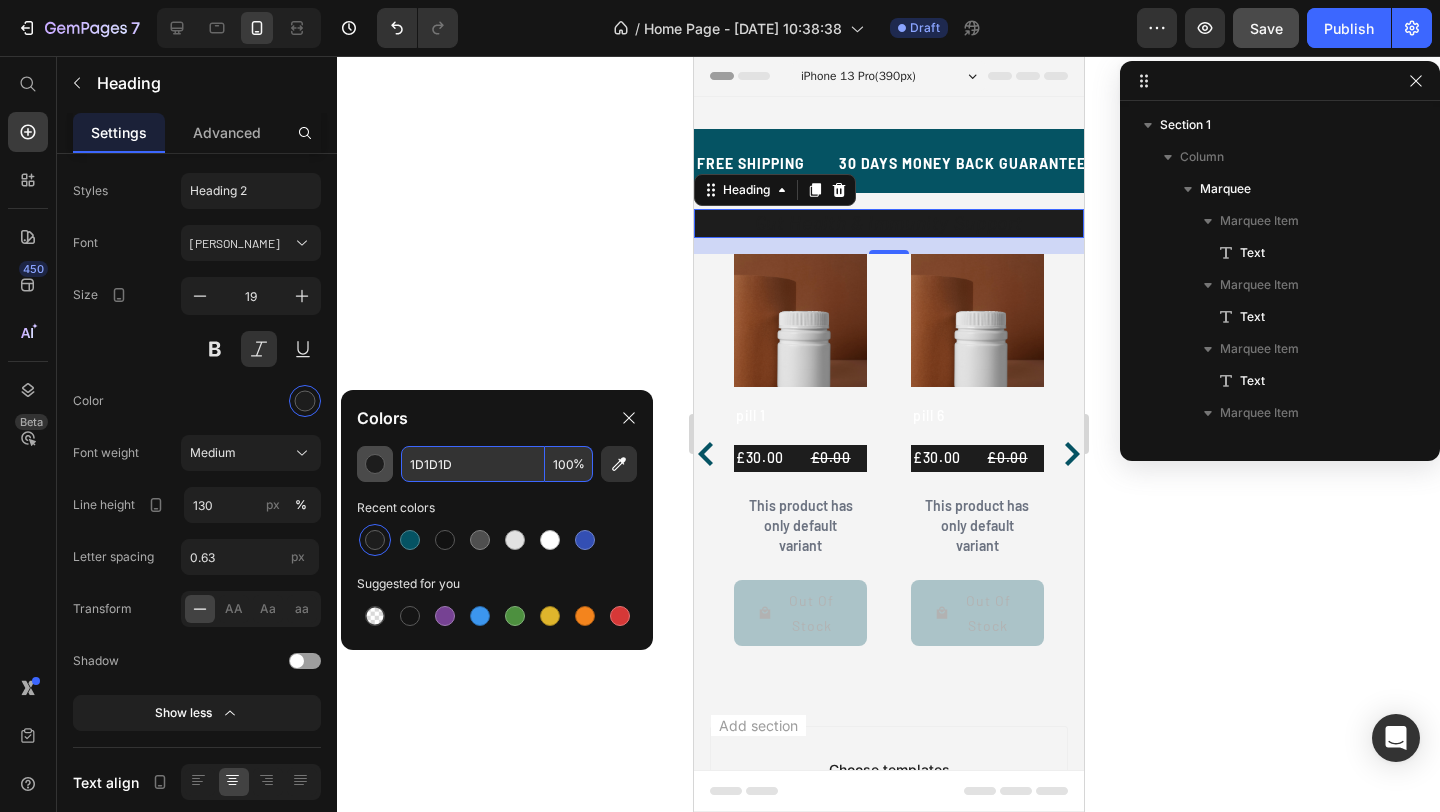drag, startPoint x: 484, startPoint y: 465, endPoint x: 384, endPoint y: 465, distance: 100 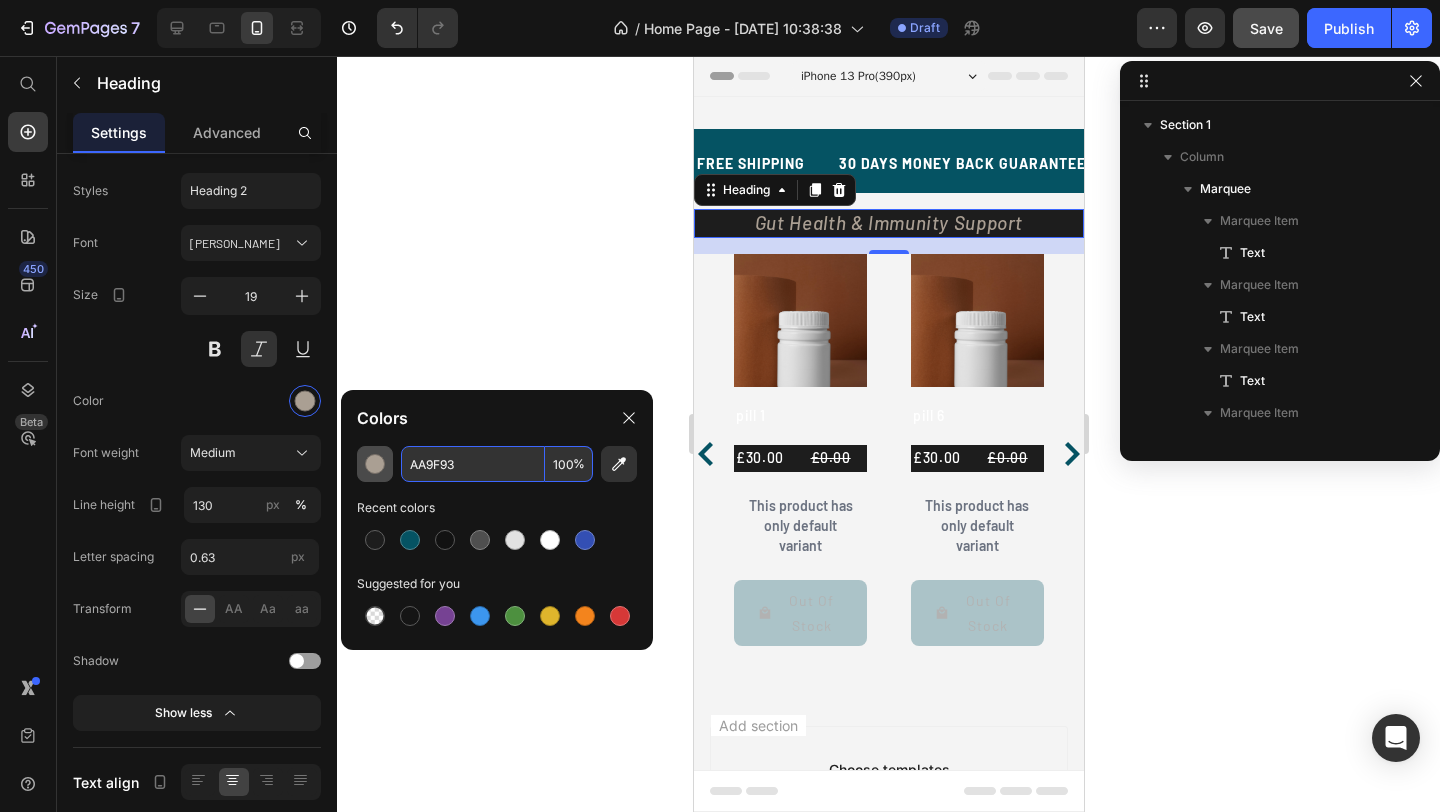 type on "AA9F93" 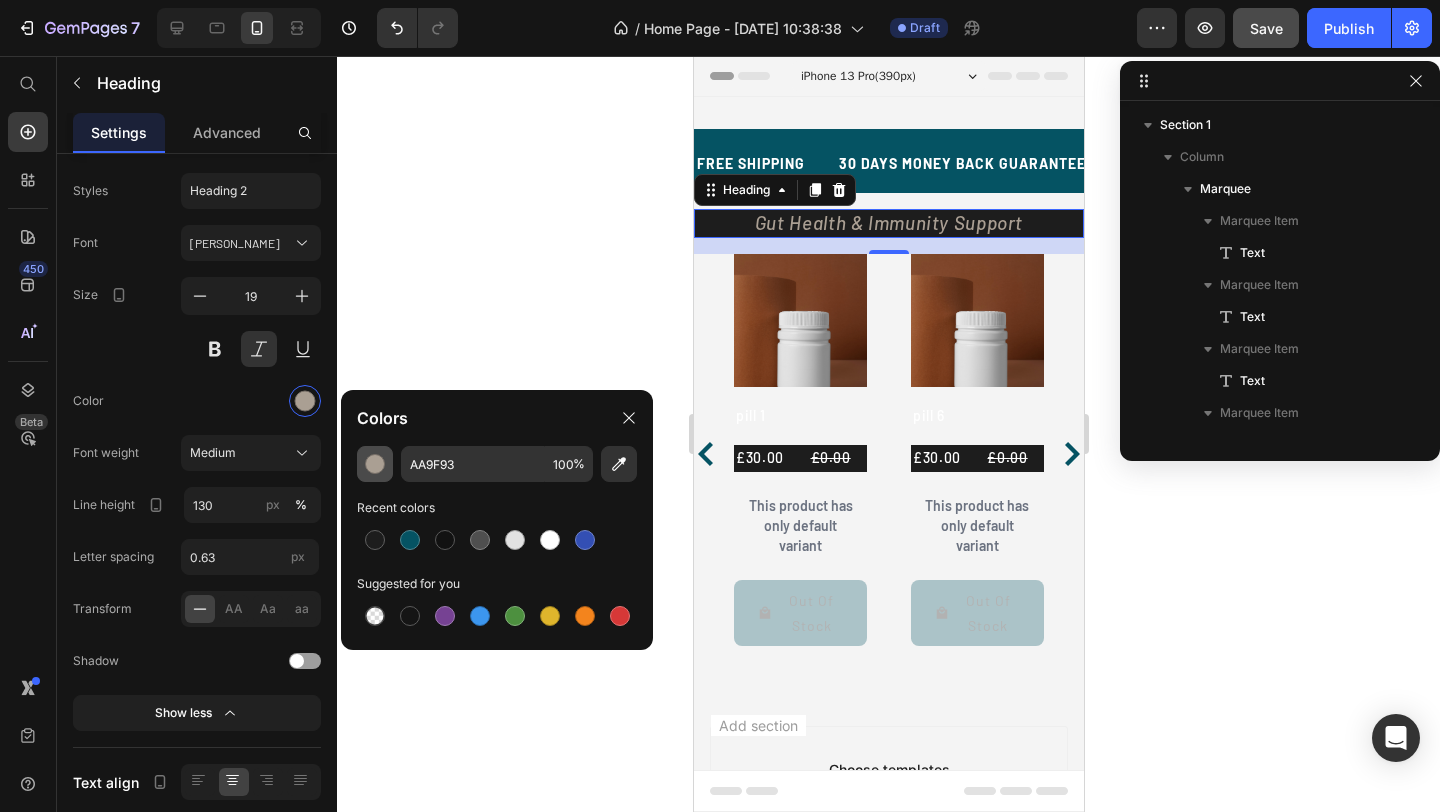 click at bounding box center (375, 464) 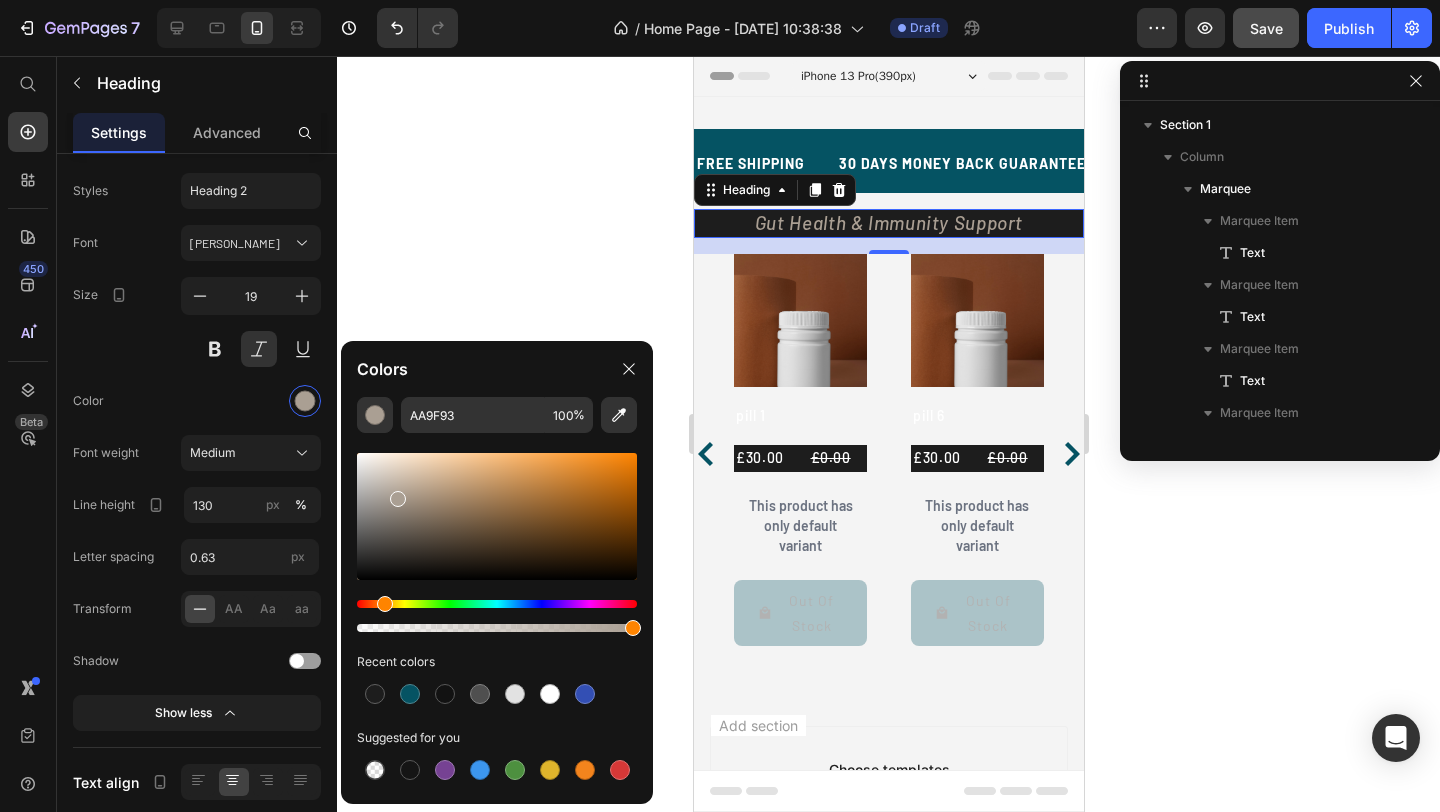click 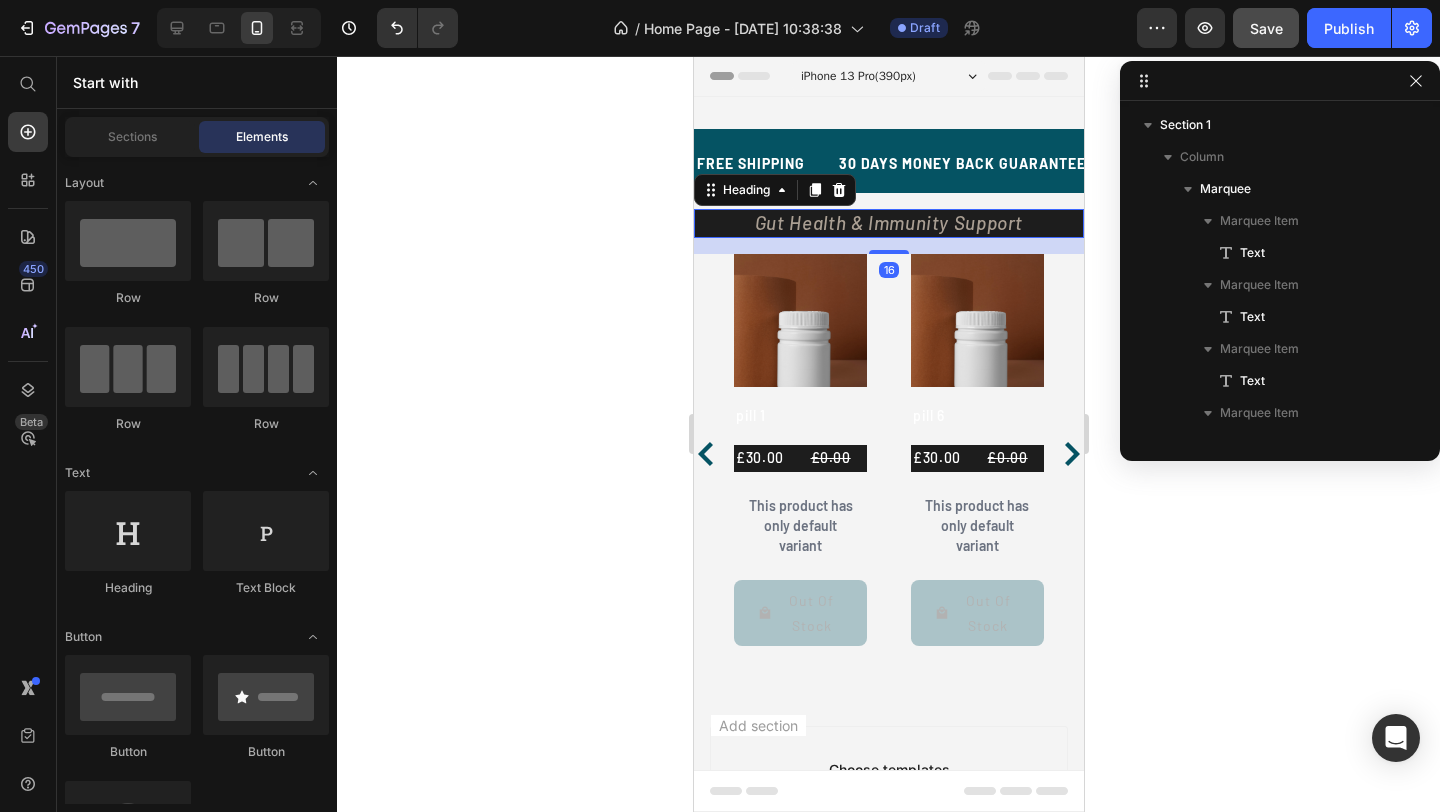 click on "Gut Health & Immunity Support" at bounding box center [888, 223] 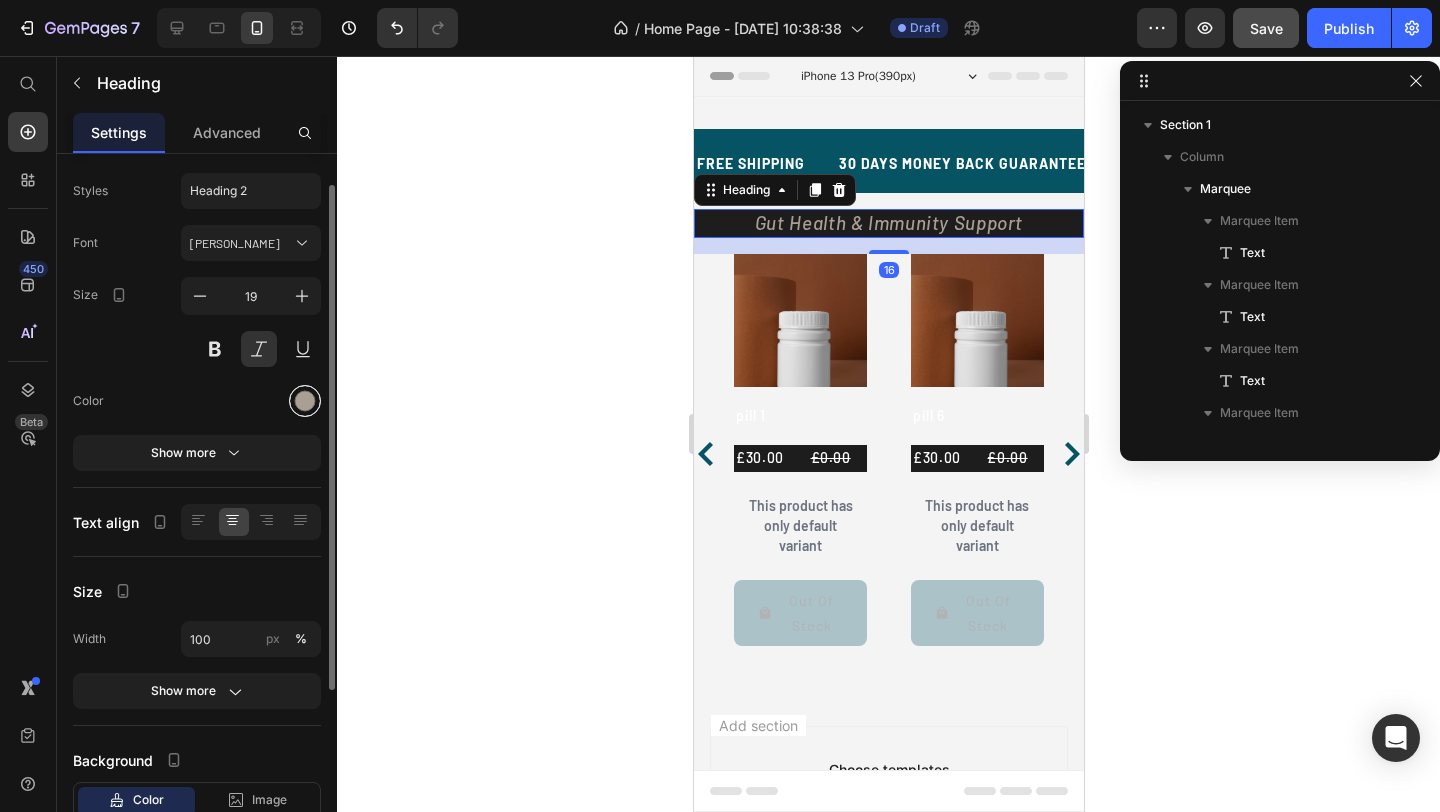 click at bounding box center [305, 401] 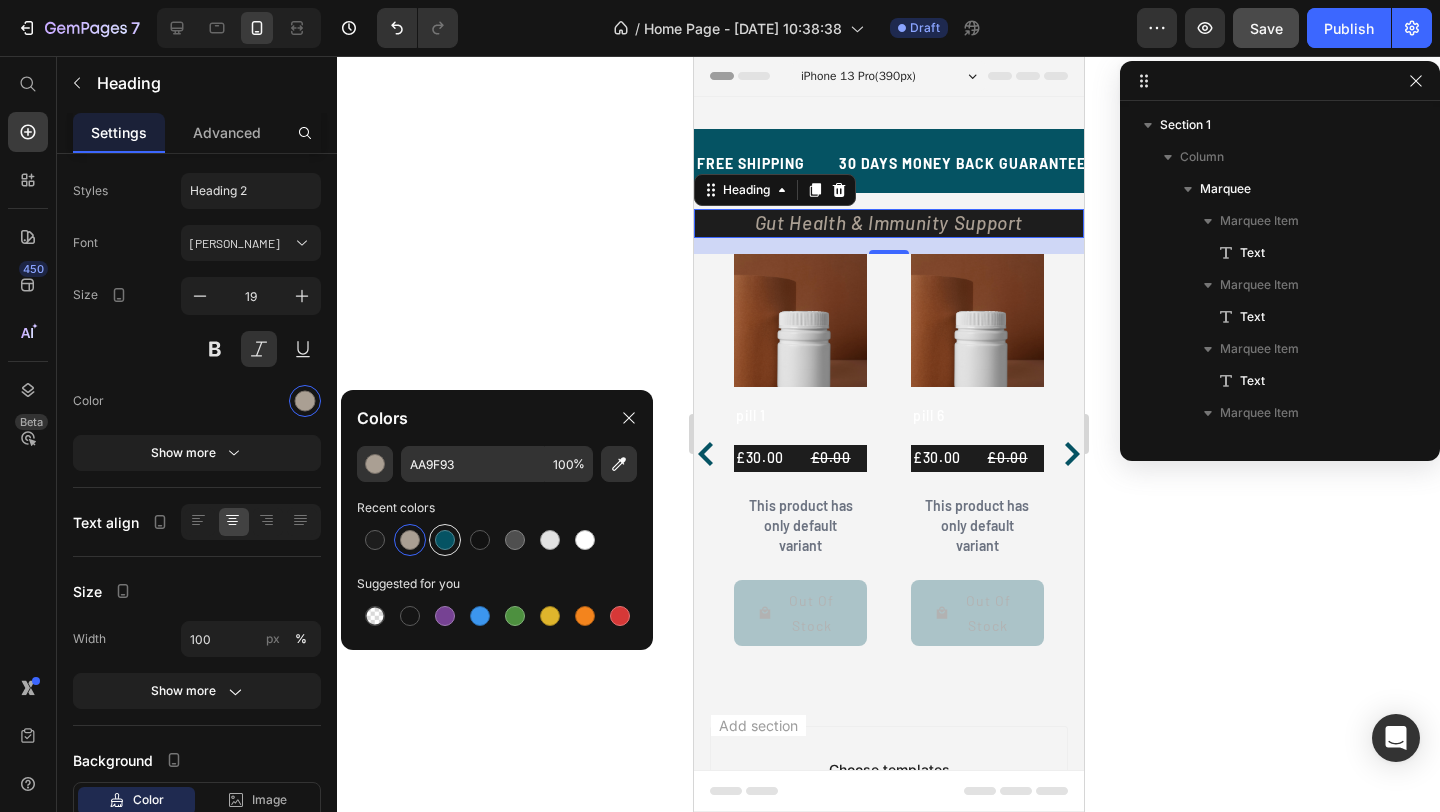 click at bounding box center [445, 540] 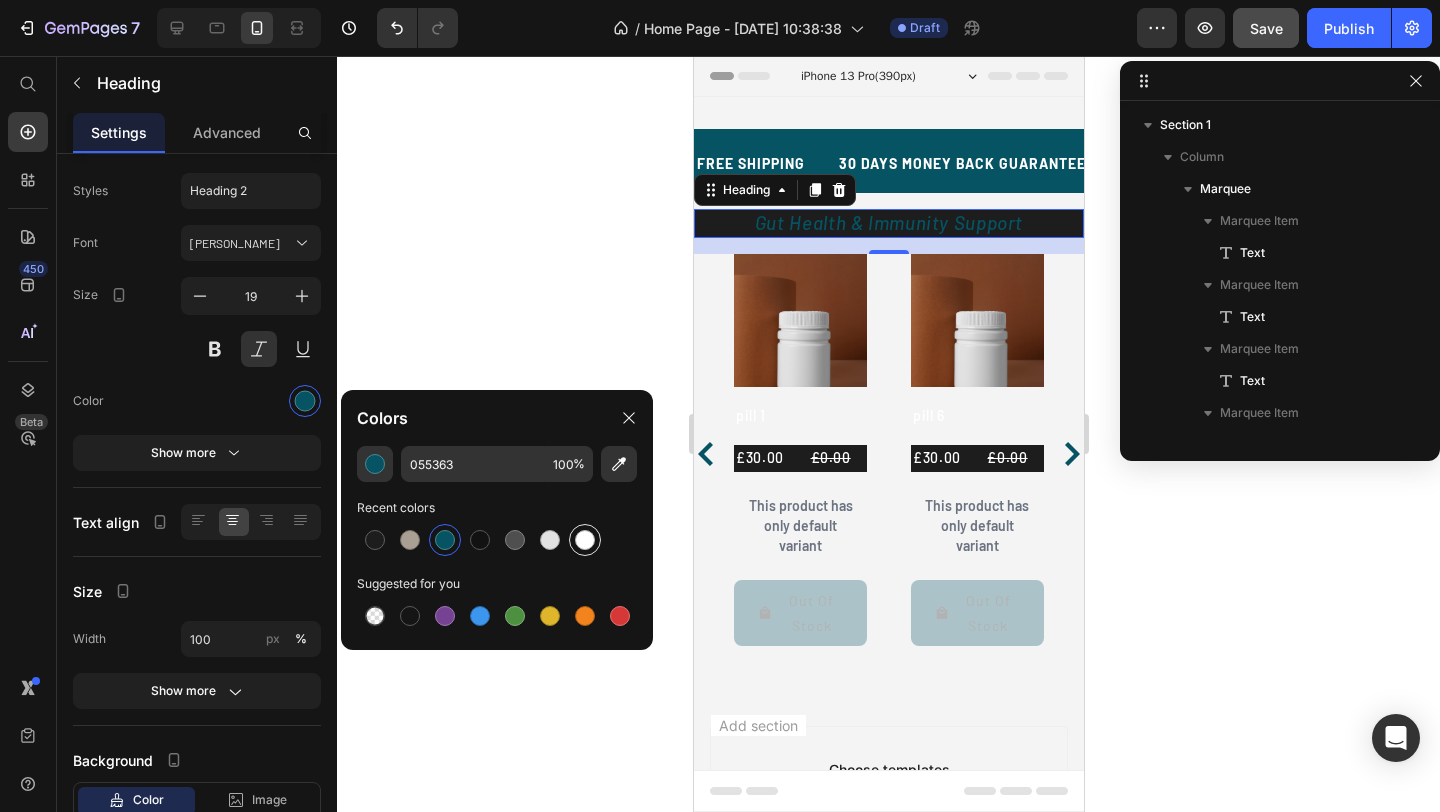 click at bounding box center (585, 540) 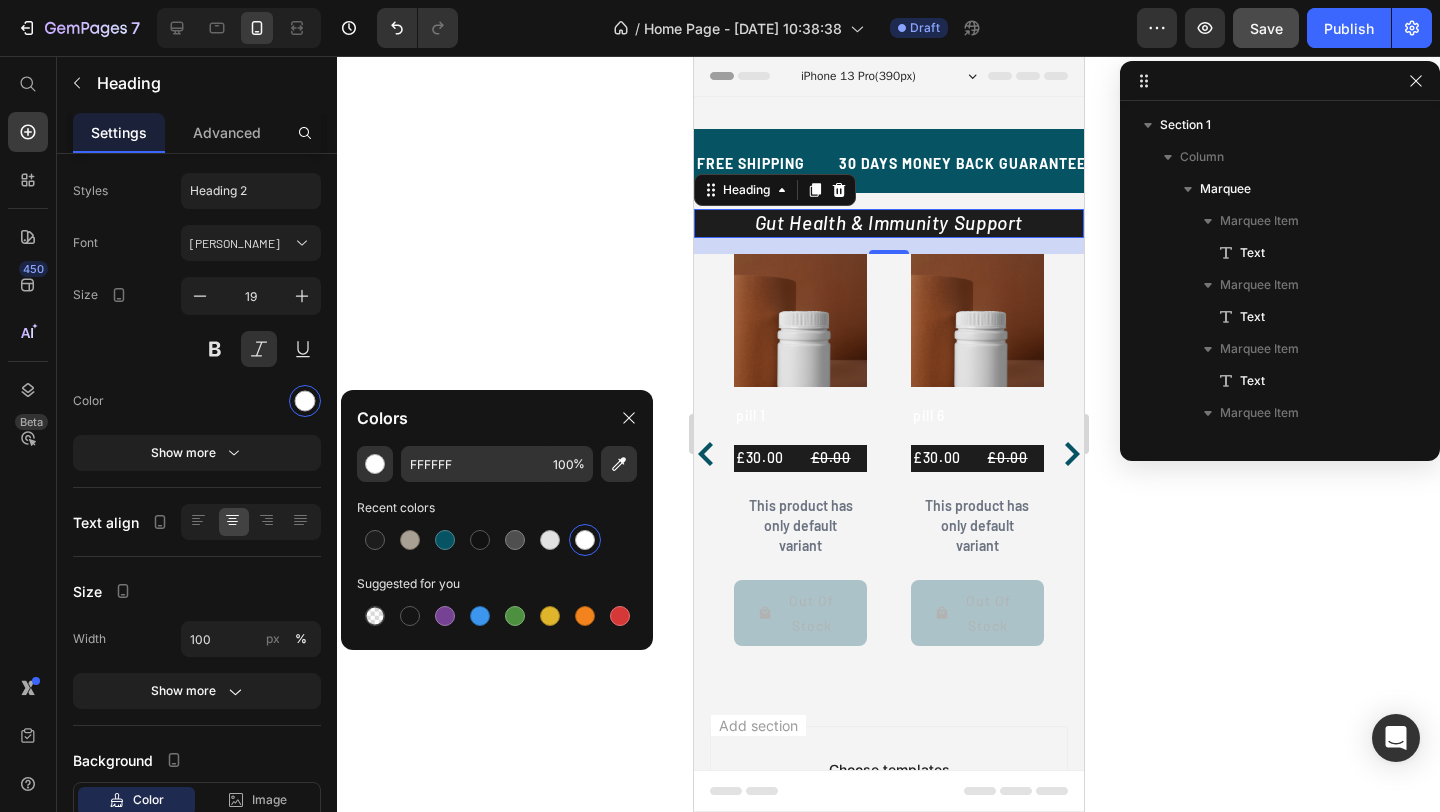 click 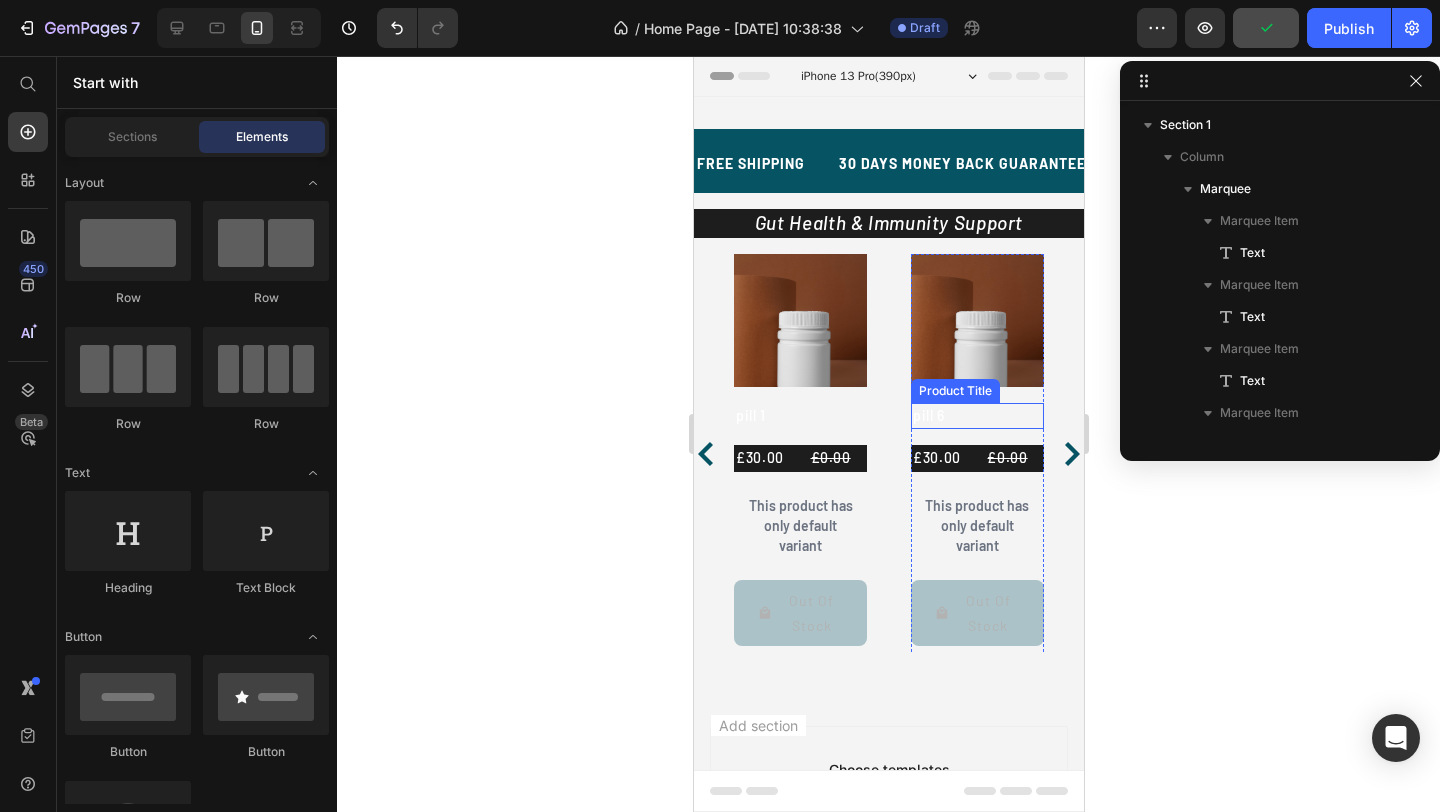 click on "pill 6" at bounding box center [976, 416] 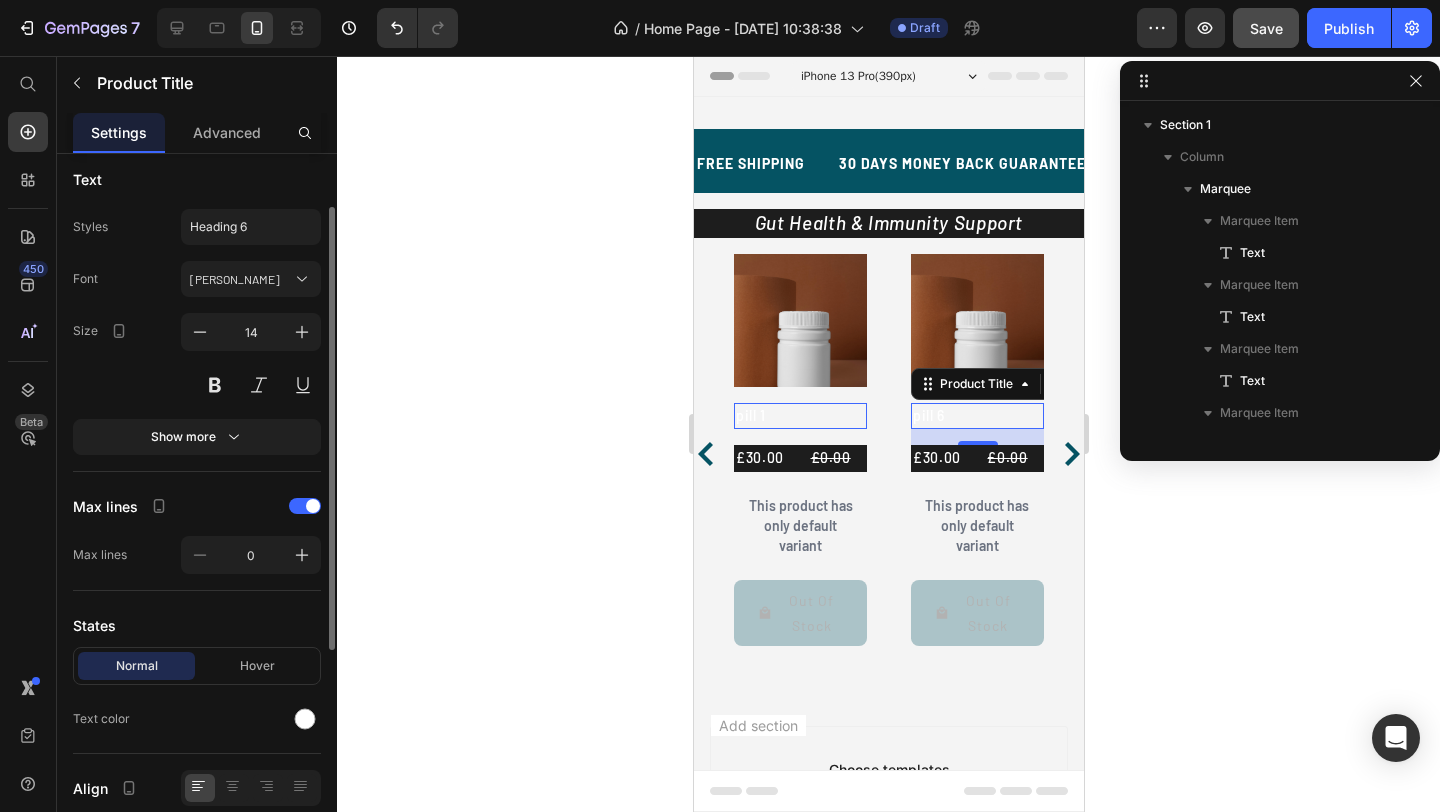 scroll, scrollTop: 0, scrollLeft: 0, axis: both 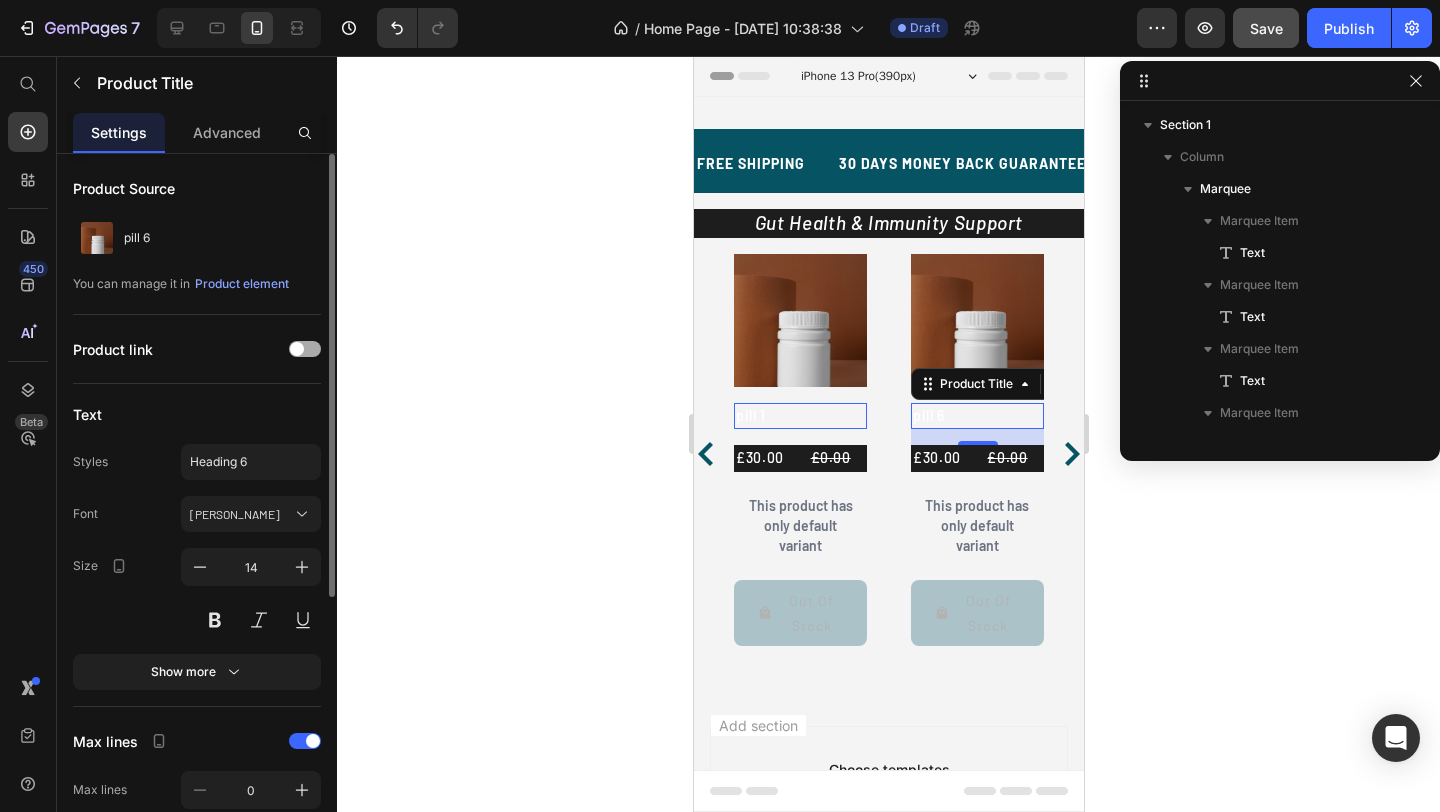 click at bounding box center (305, 349) 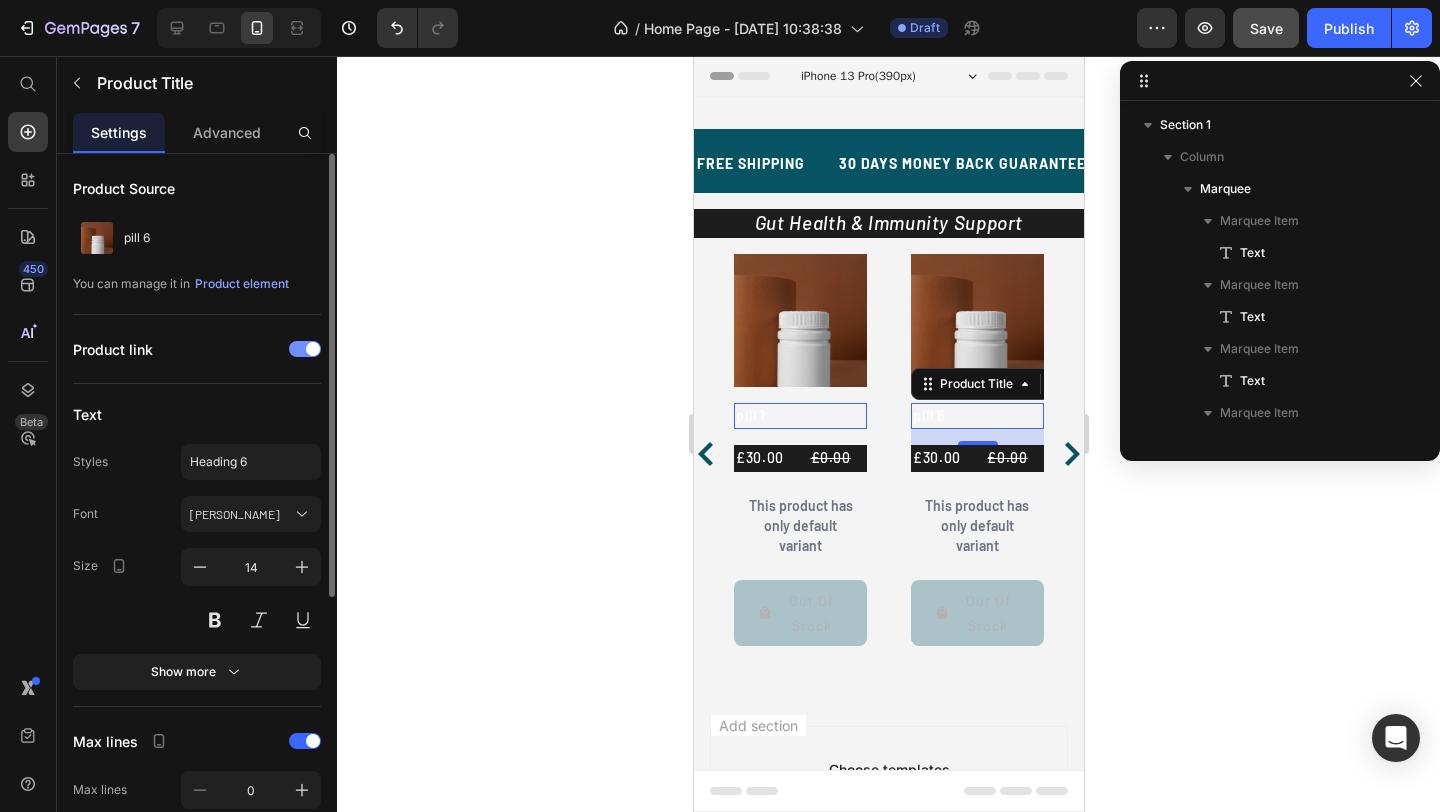 click at bounding box center (305, 349) 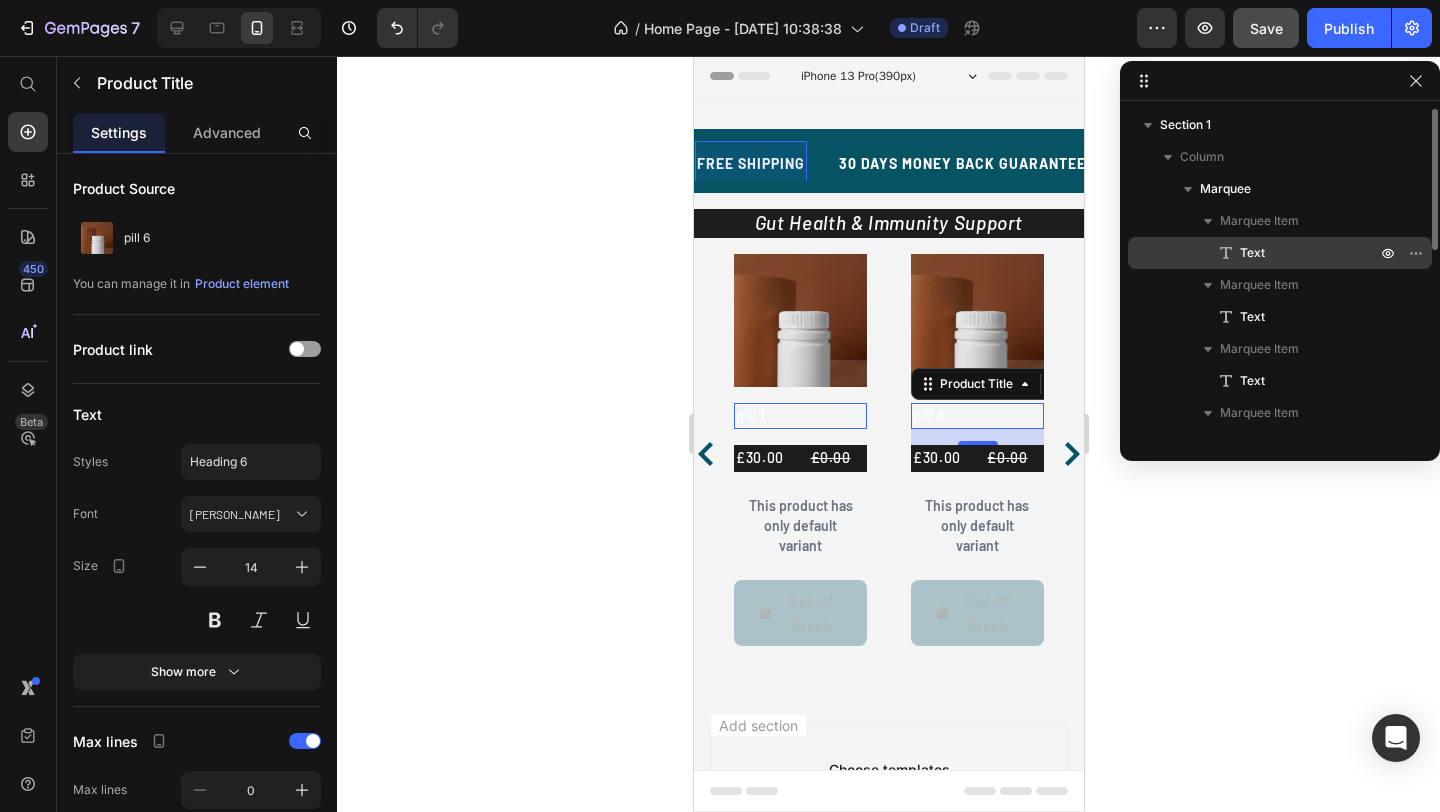 click on "Text" at bounding box center (1252, 253) 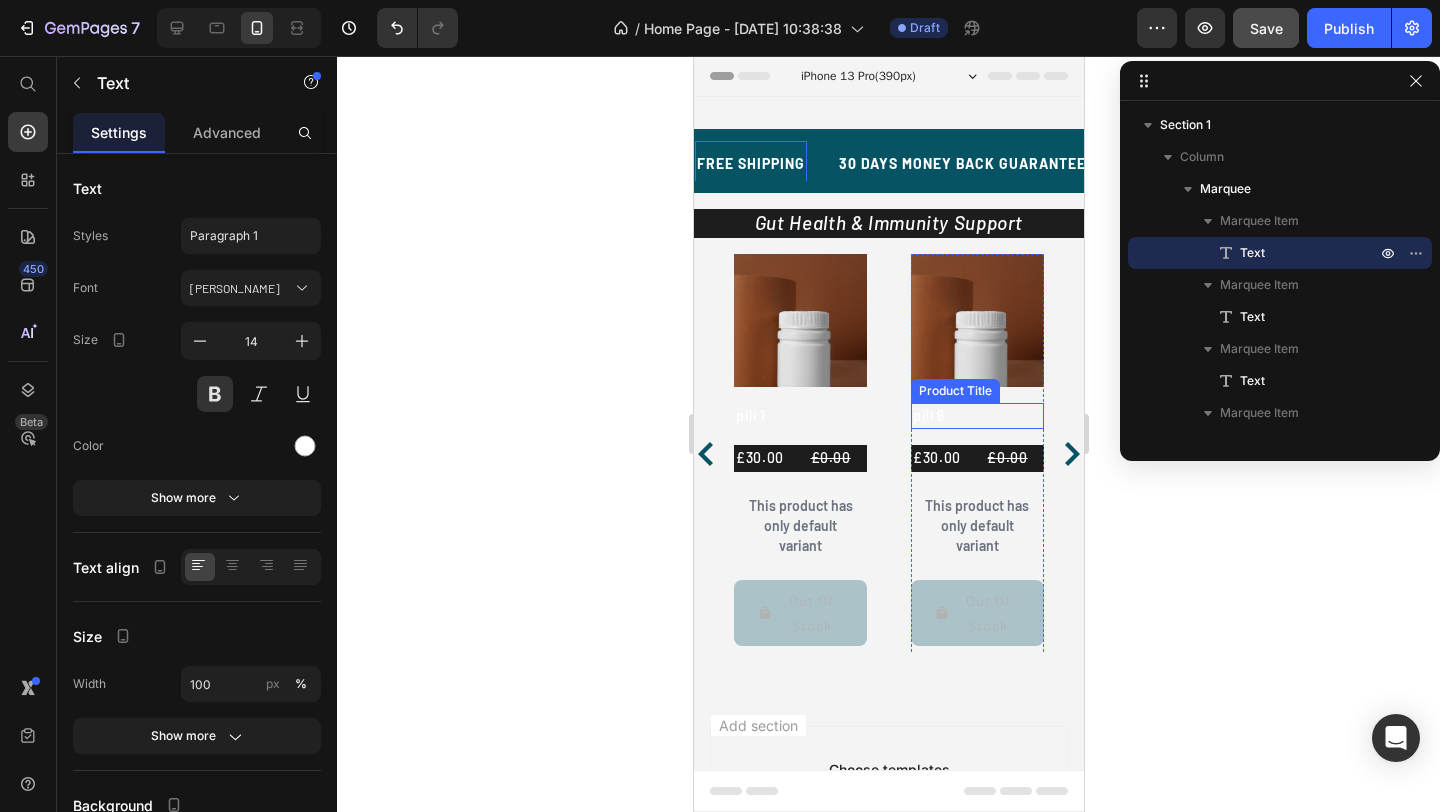 click on "pill 6" at bounding box center (976, 416) 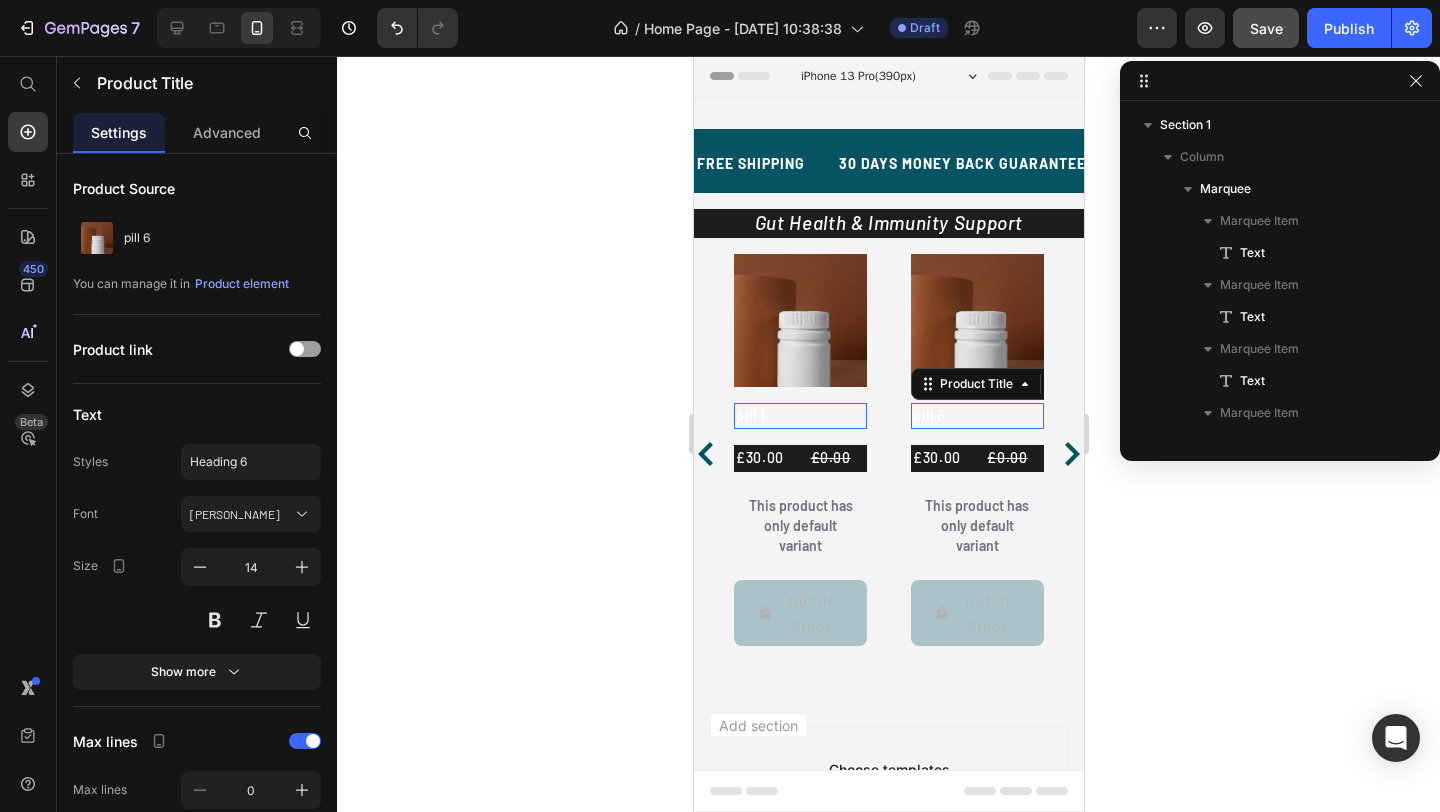 scroll, scrollTop: 378, scrollLeft: 0, axis: vertical 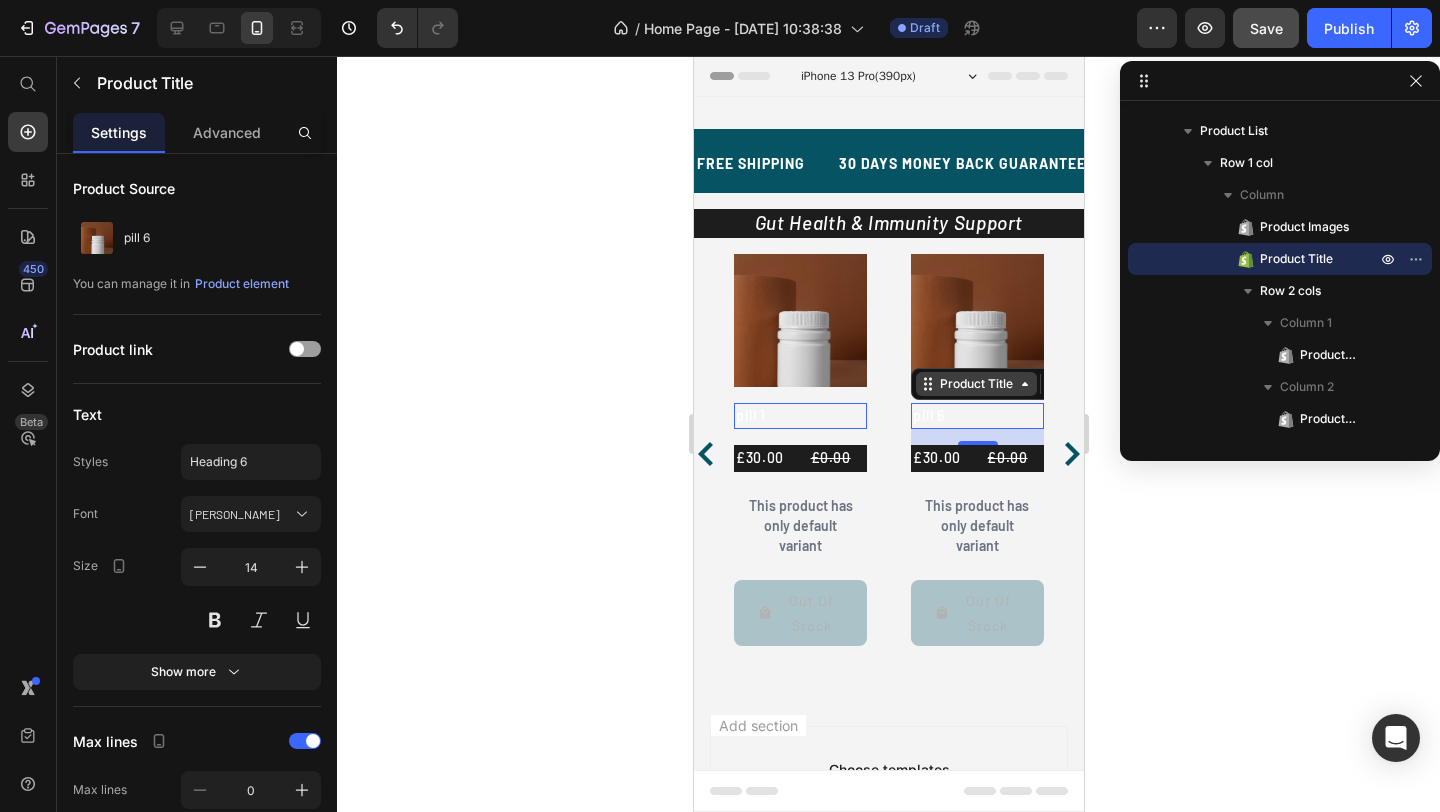 click on "Product Title" at bounding box center (975, 384) 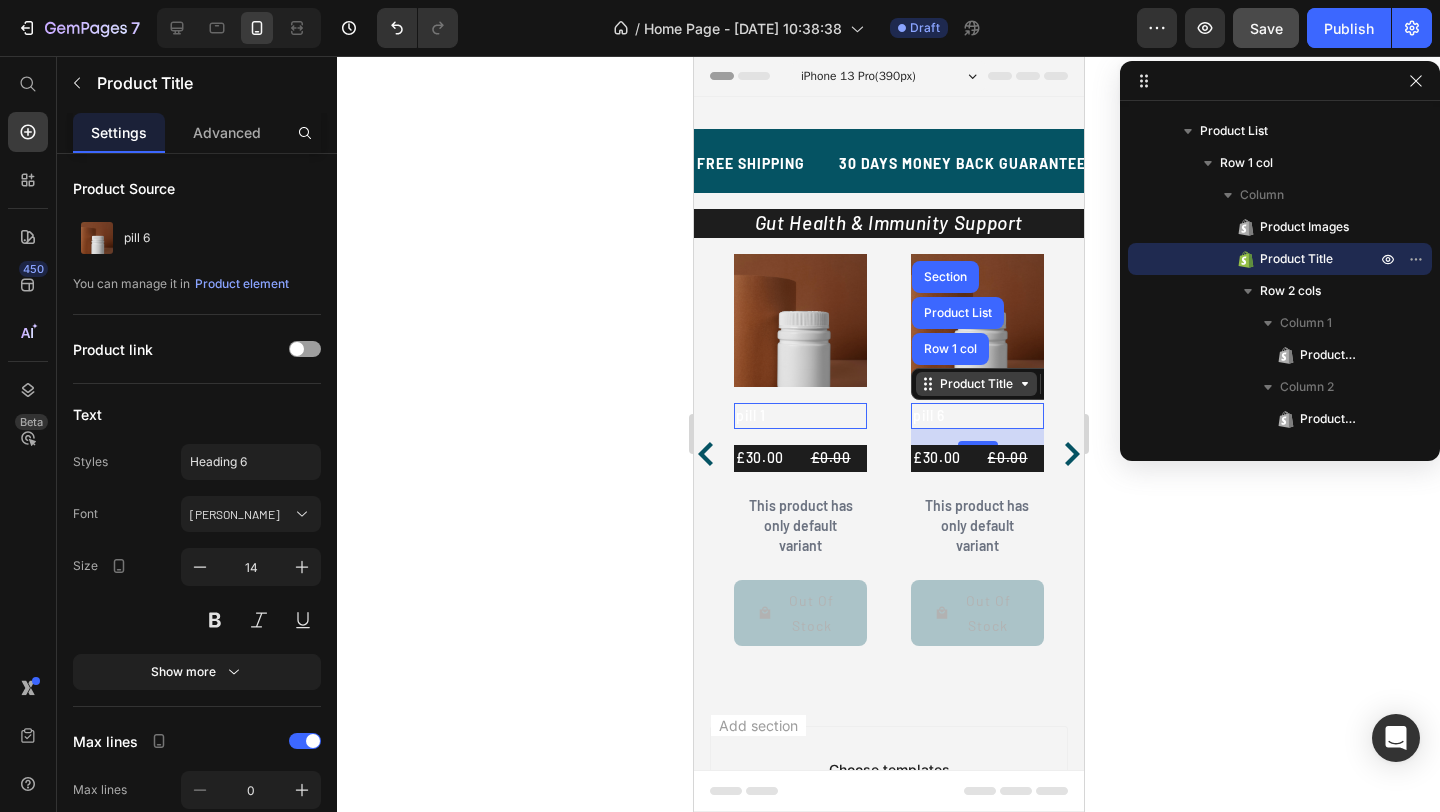 click on "Product Title" at bounding box center [975, 384] 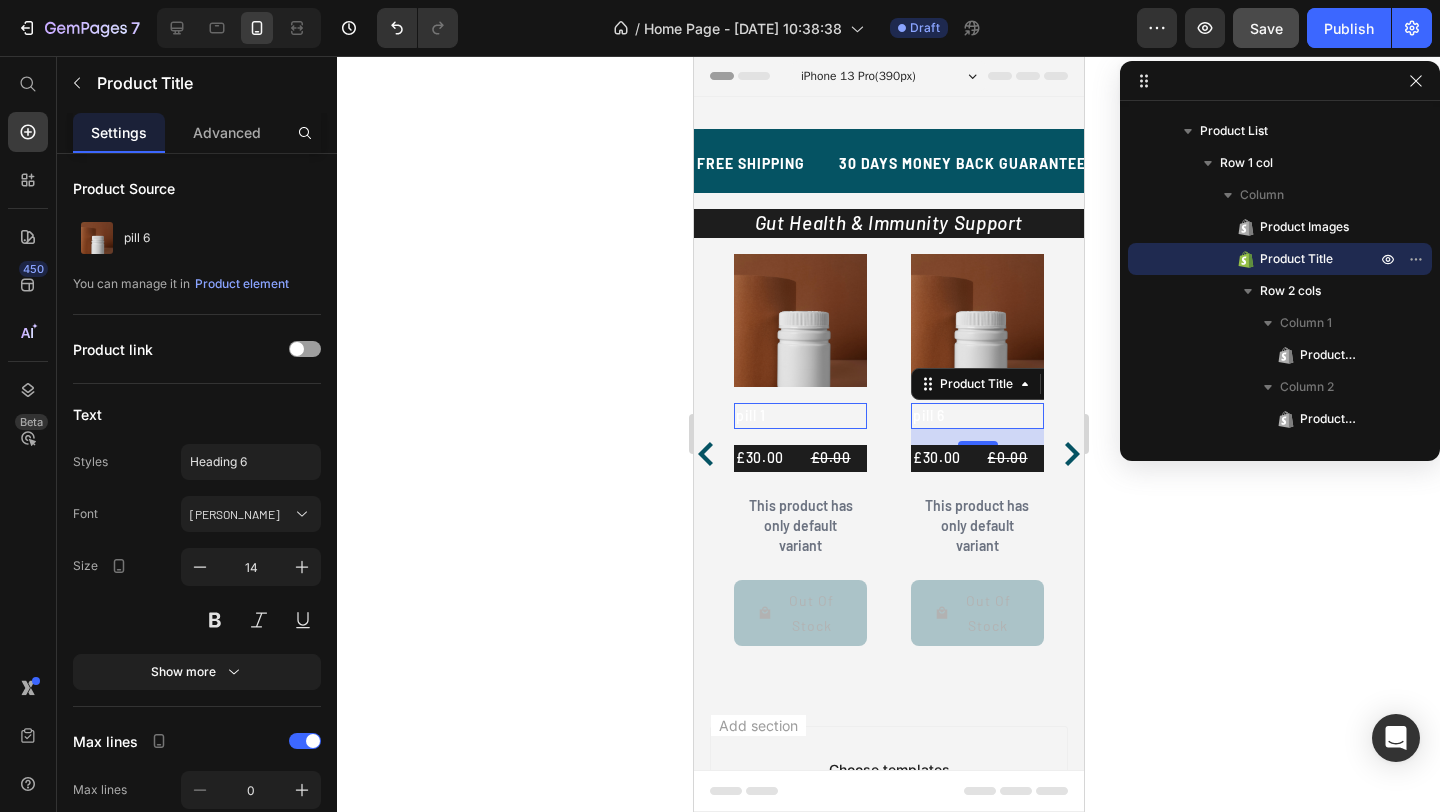 click on "pill 6" at bounding box center [976, 416] 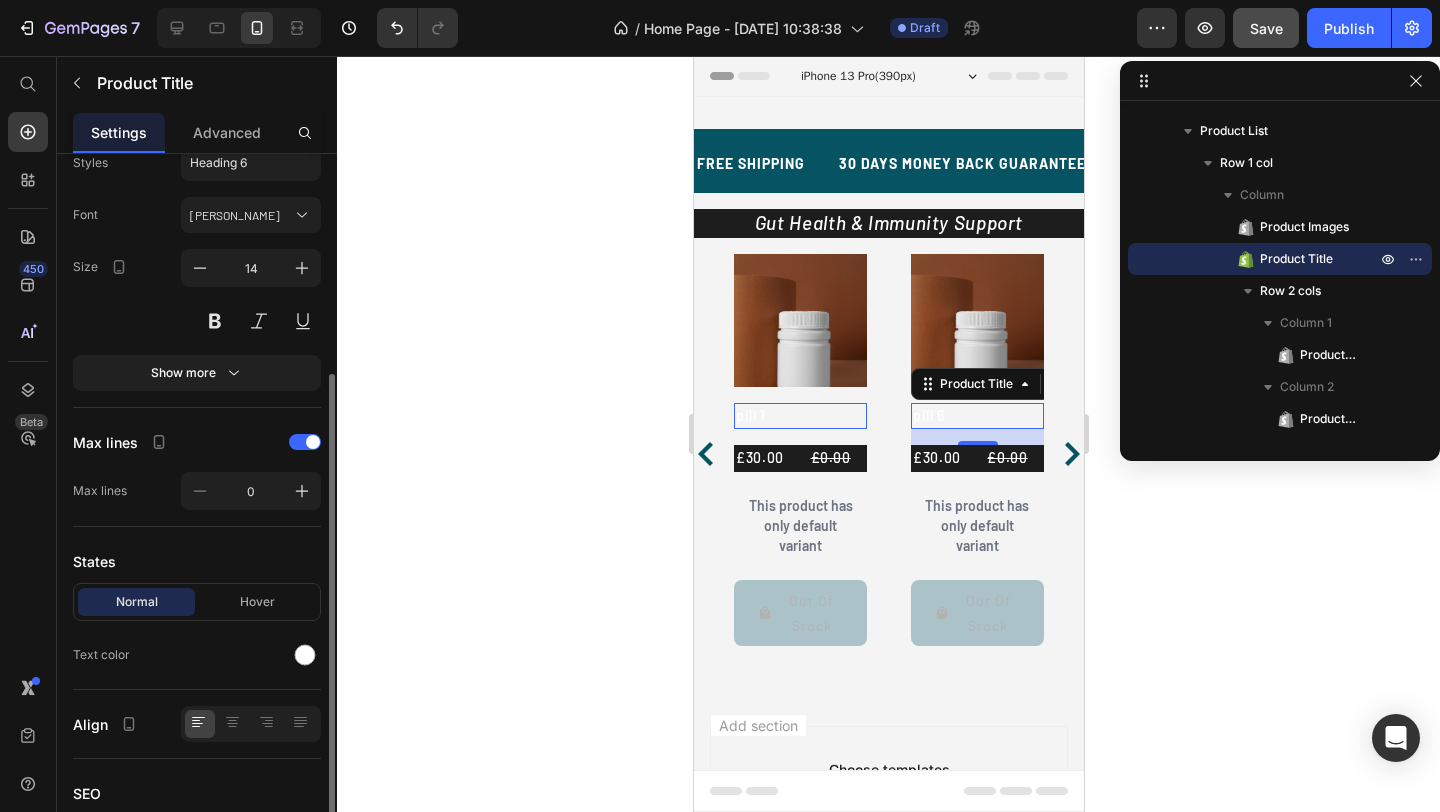 scroll, scrollTop: 320, scrollLeft: 0, axis: vertical 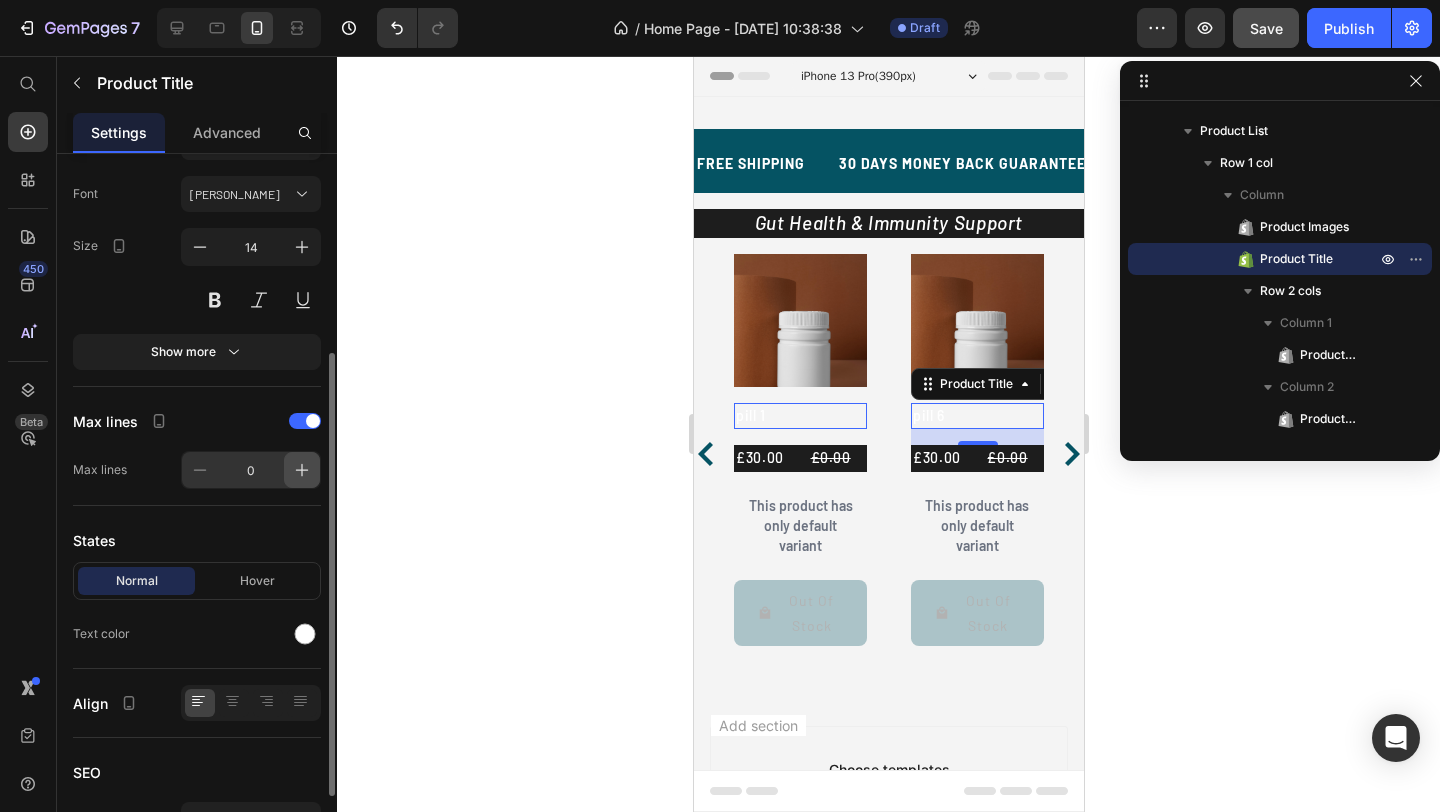 click 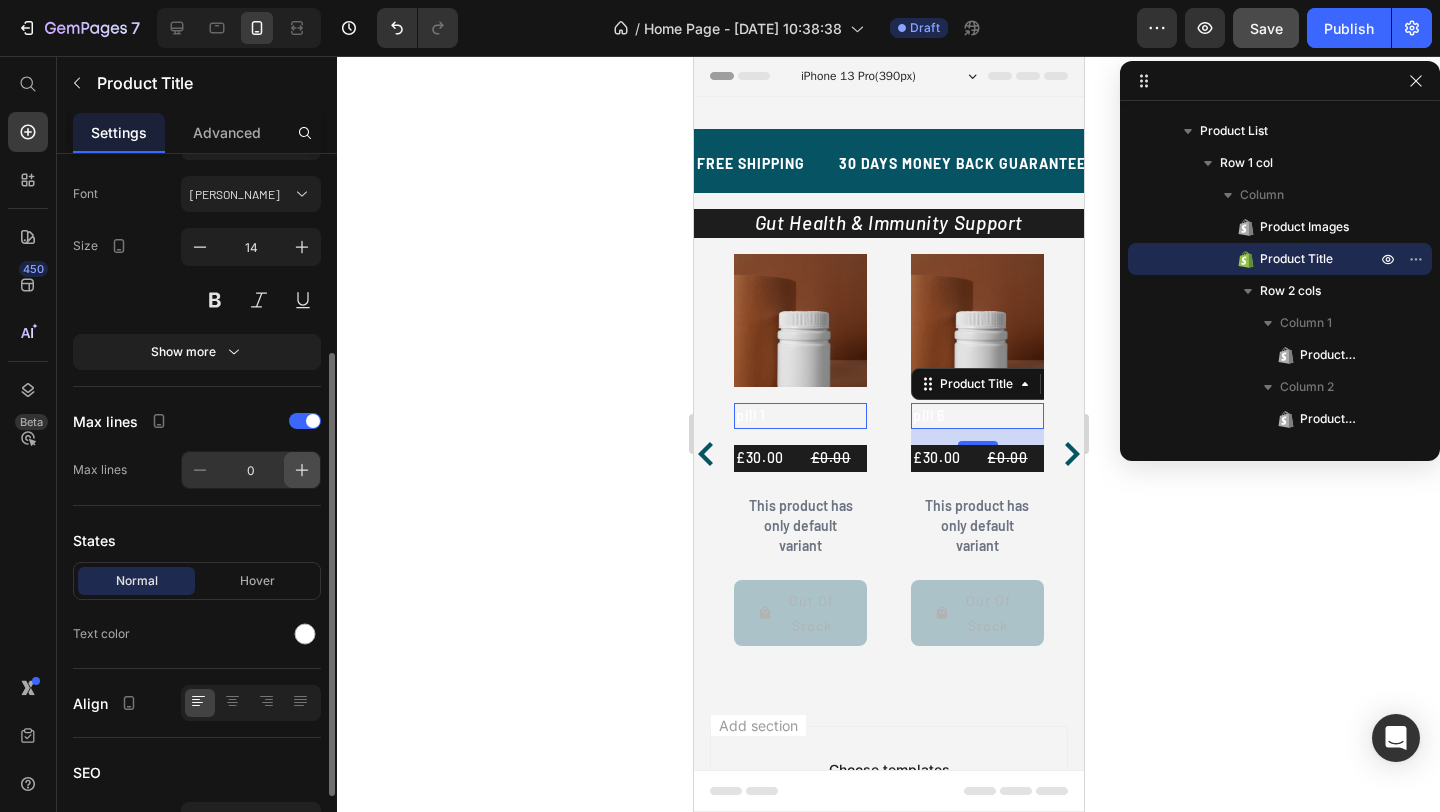 type on "1" 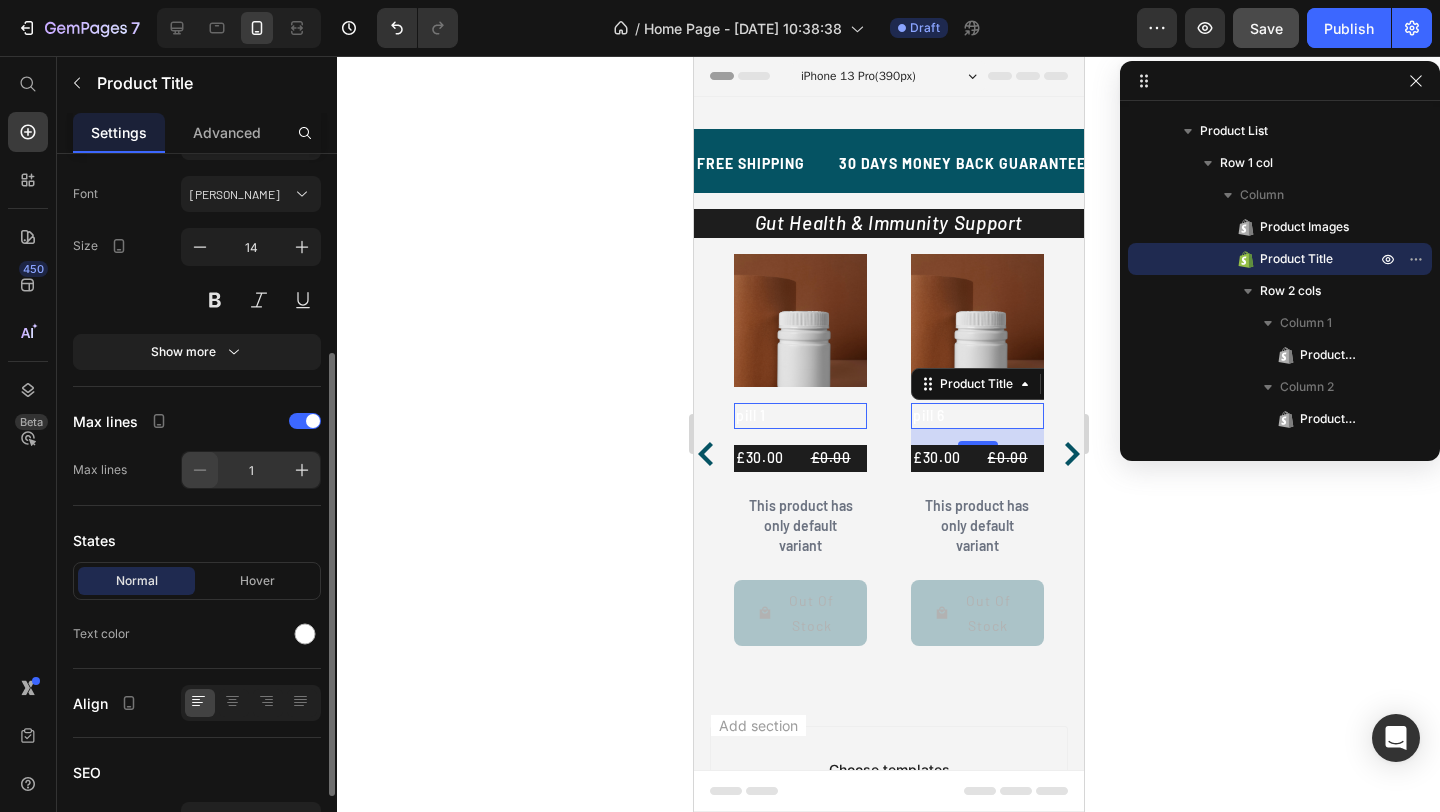 click at bounding box center [200, 470] 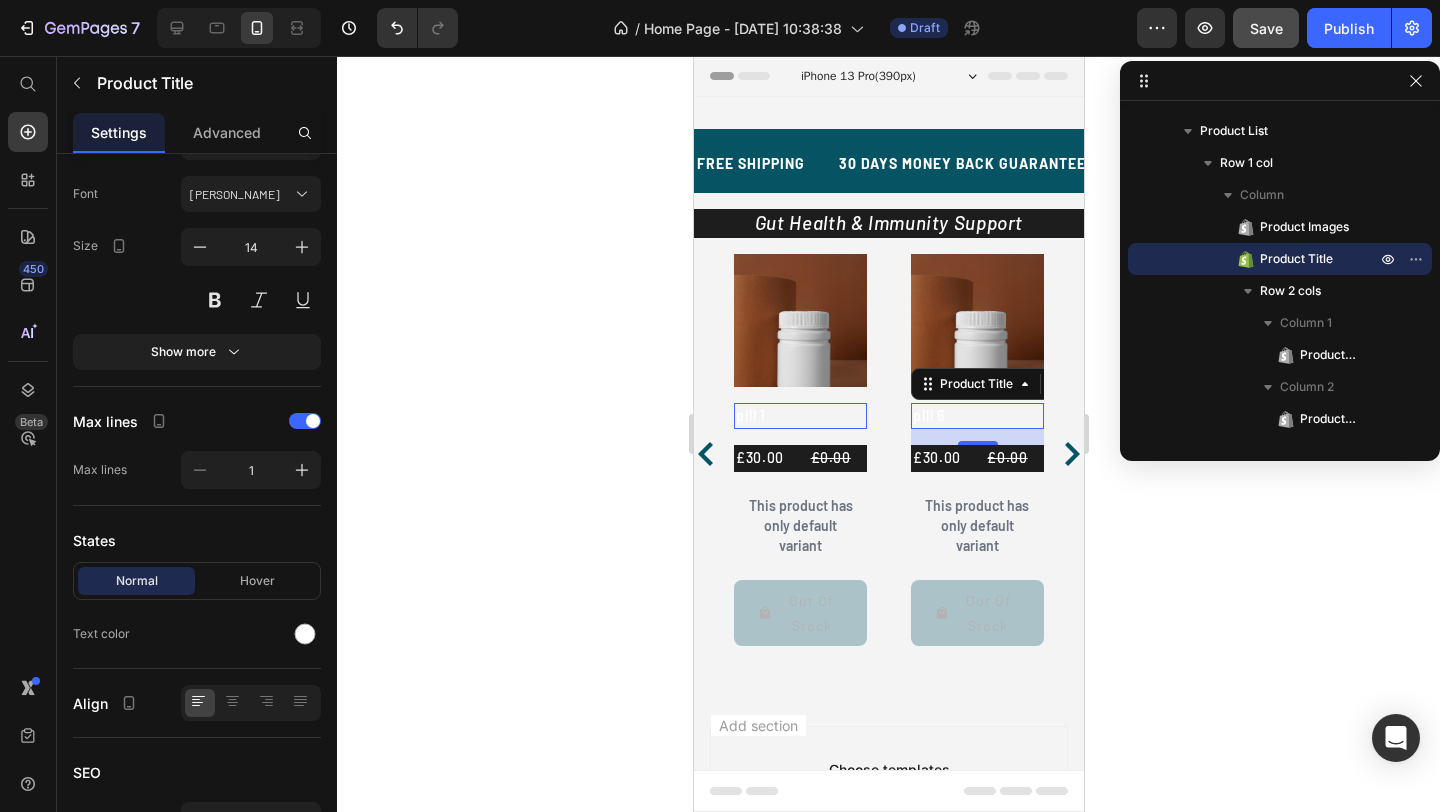 type 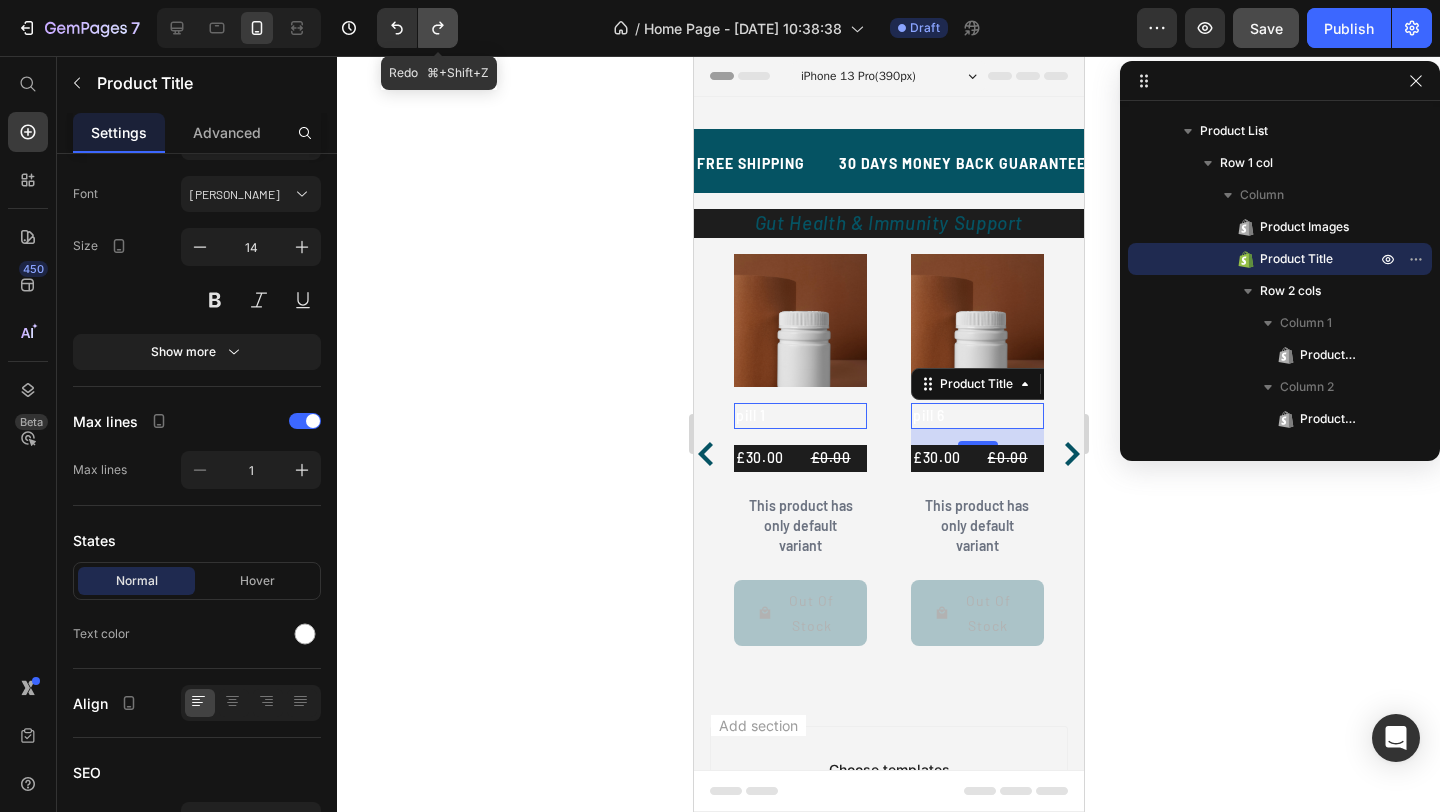 click 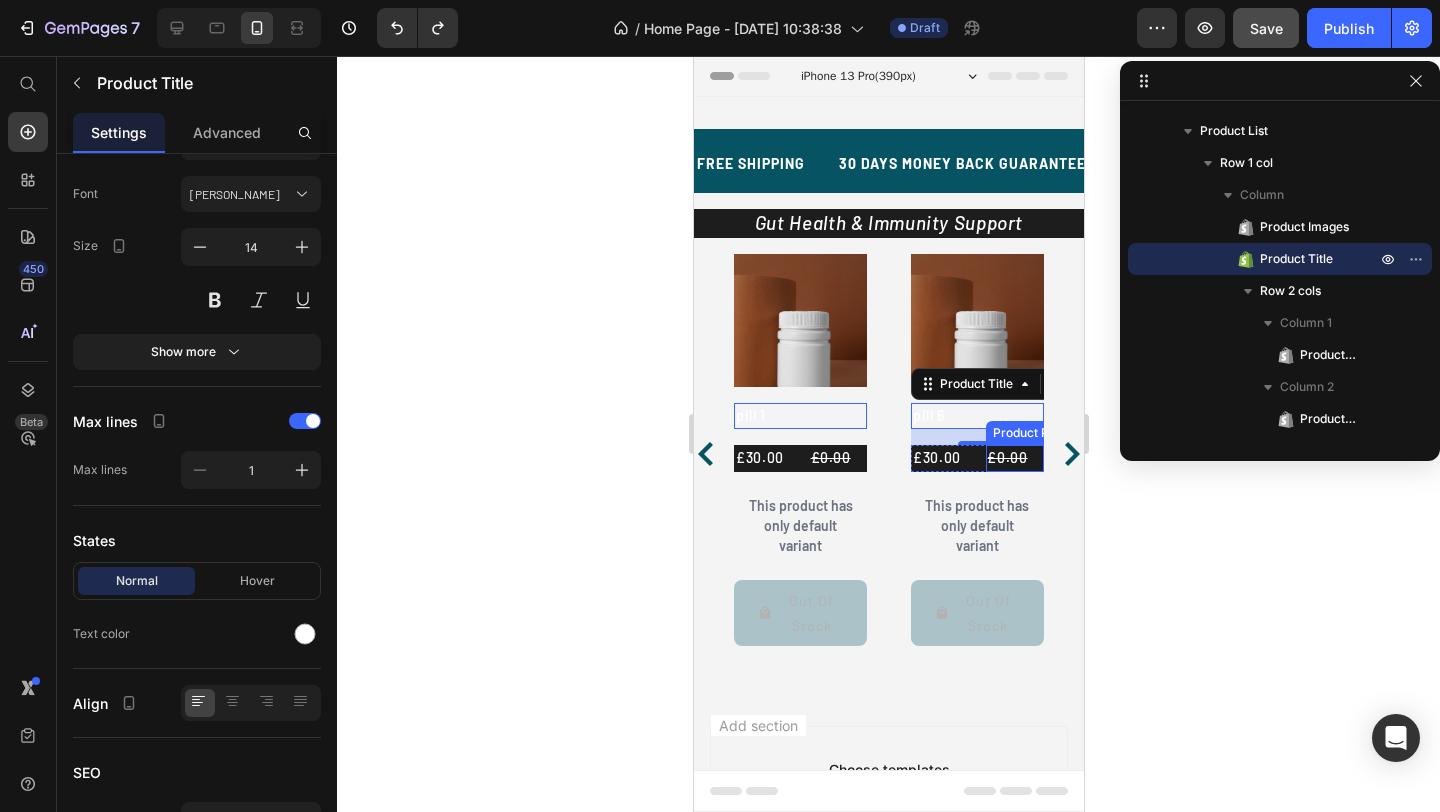 click on "£0.00" at bounding box center [1013, 458] 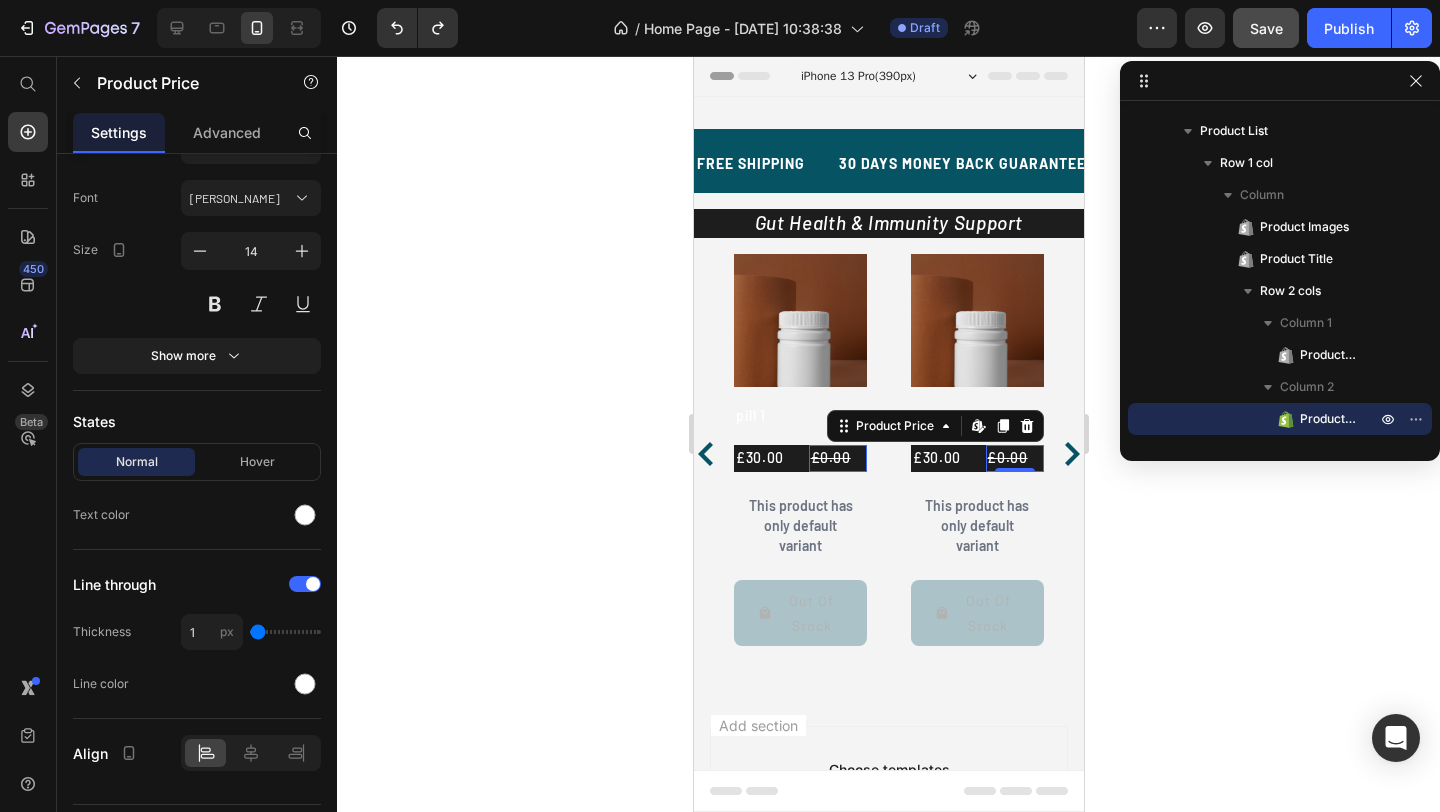 scroll, scrollTop: 0, scrollLeft: 0, axis: both 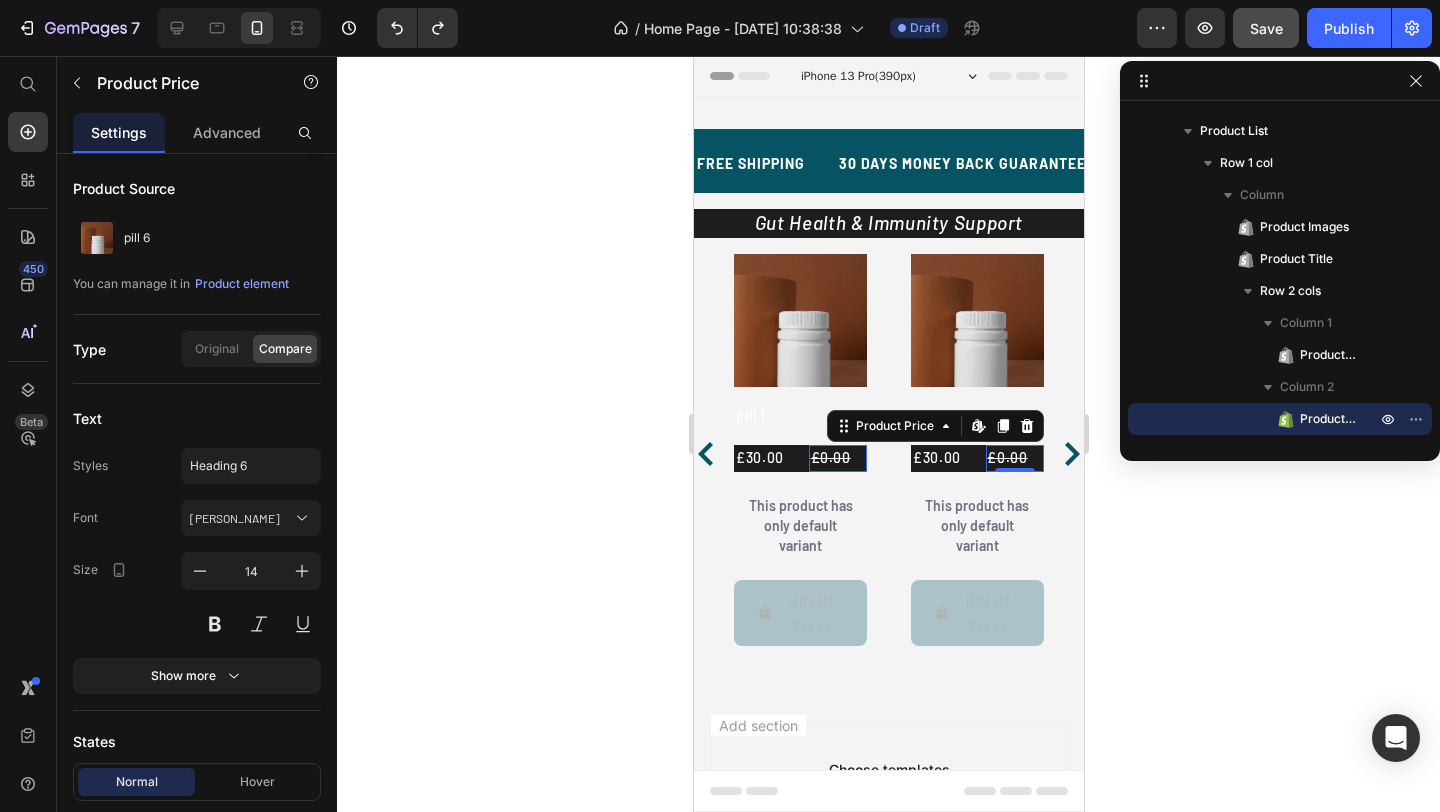 click on "£0.00" at bounding box center (837, 458) 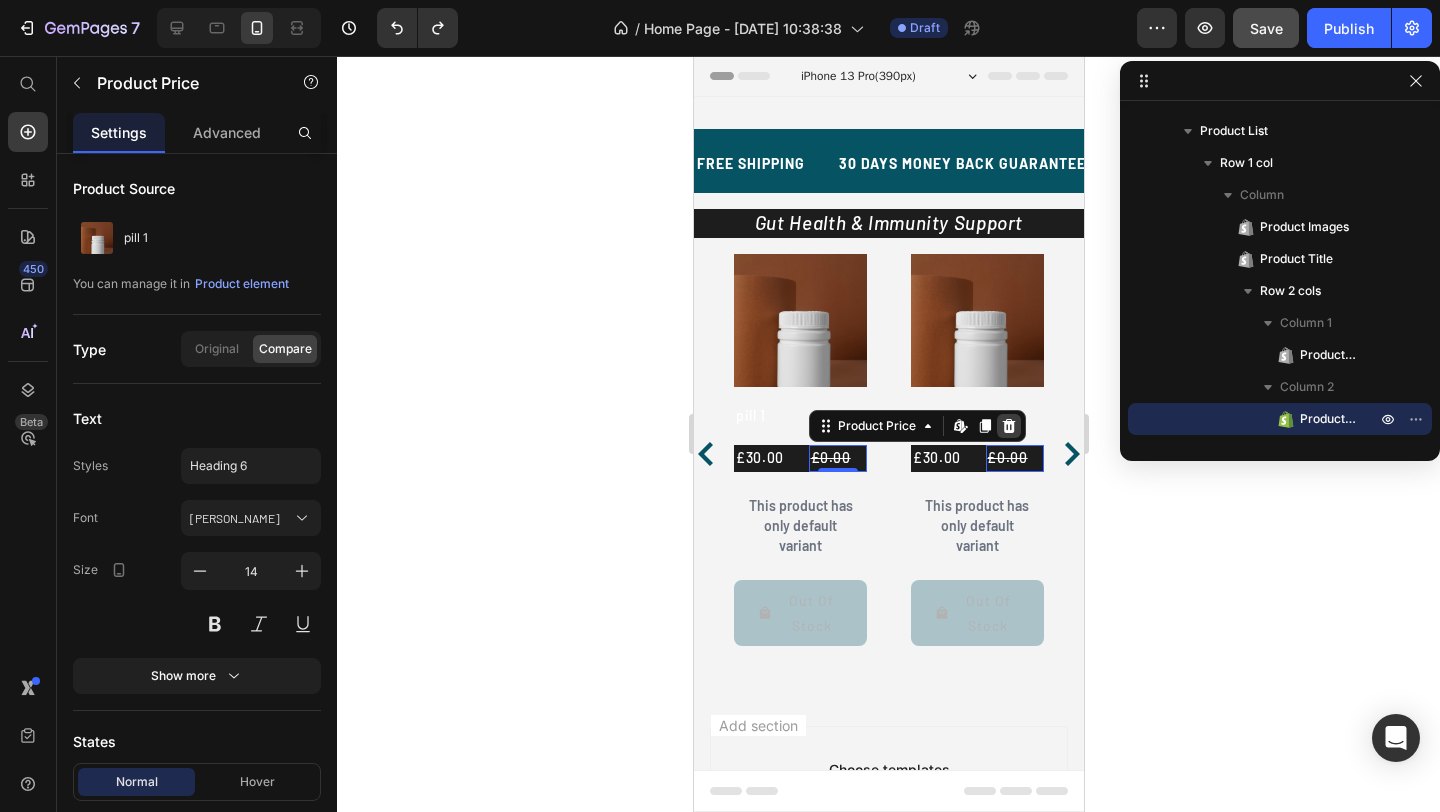 click 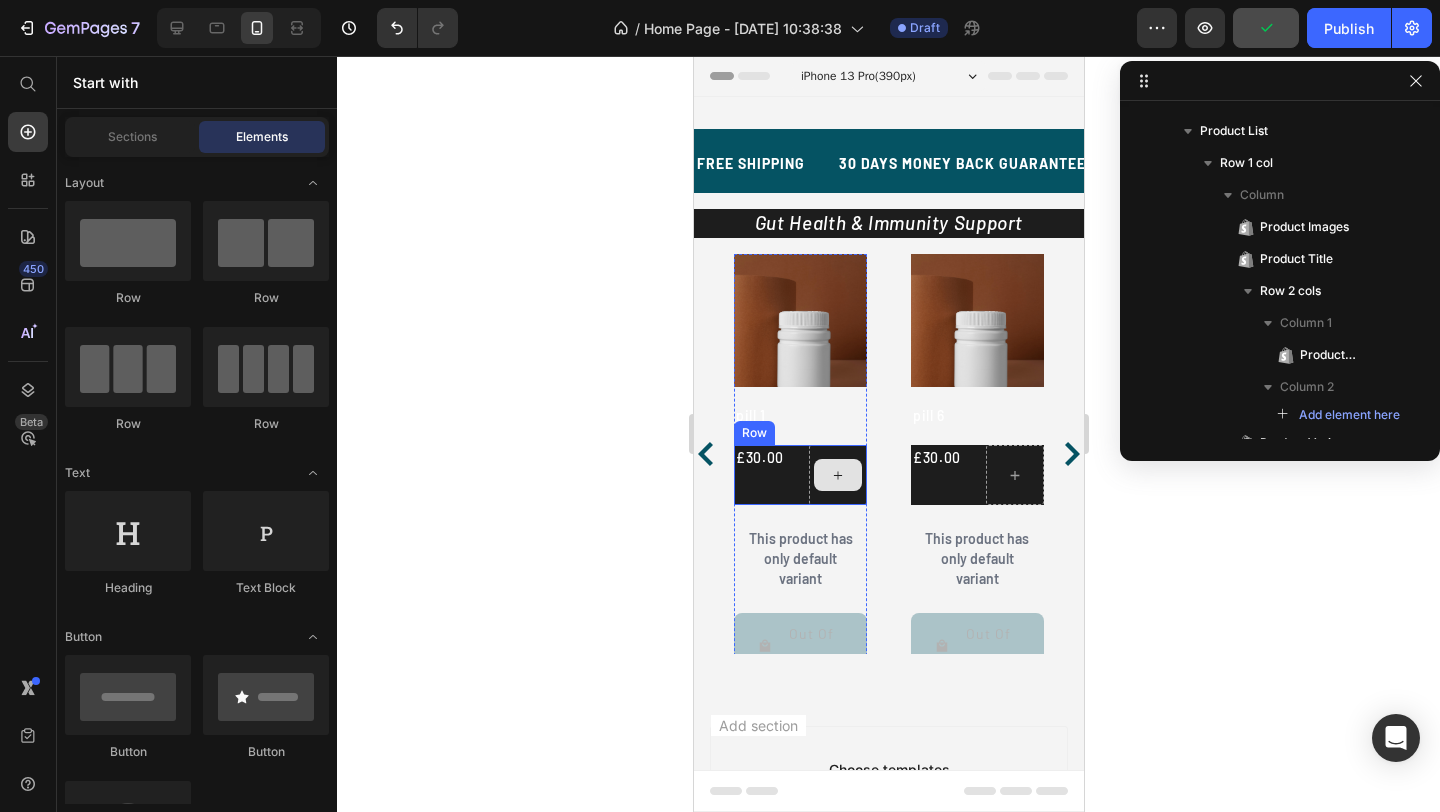 click at bounding box center (837, 475) 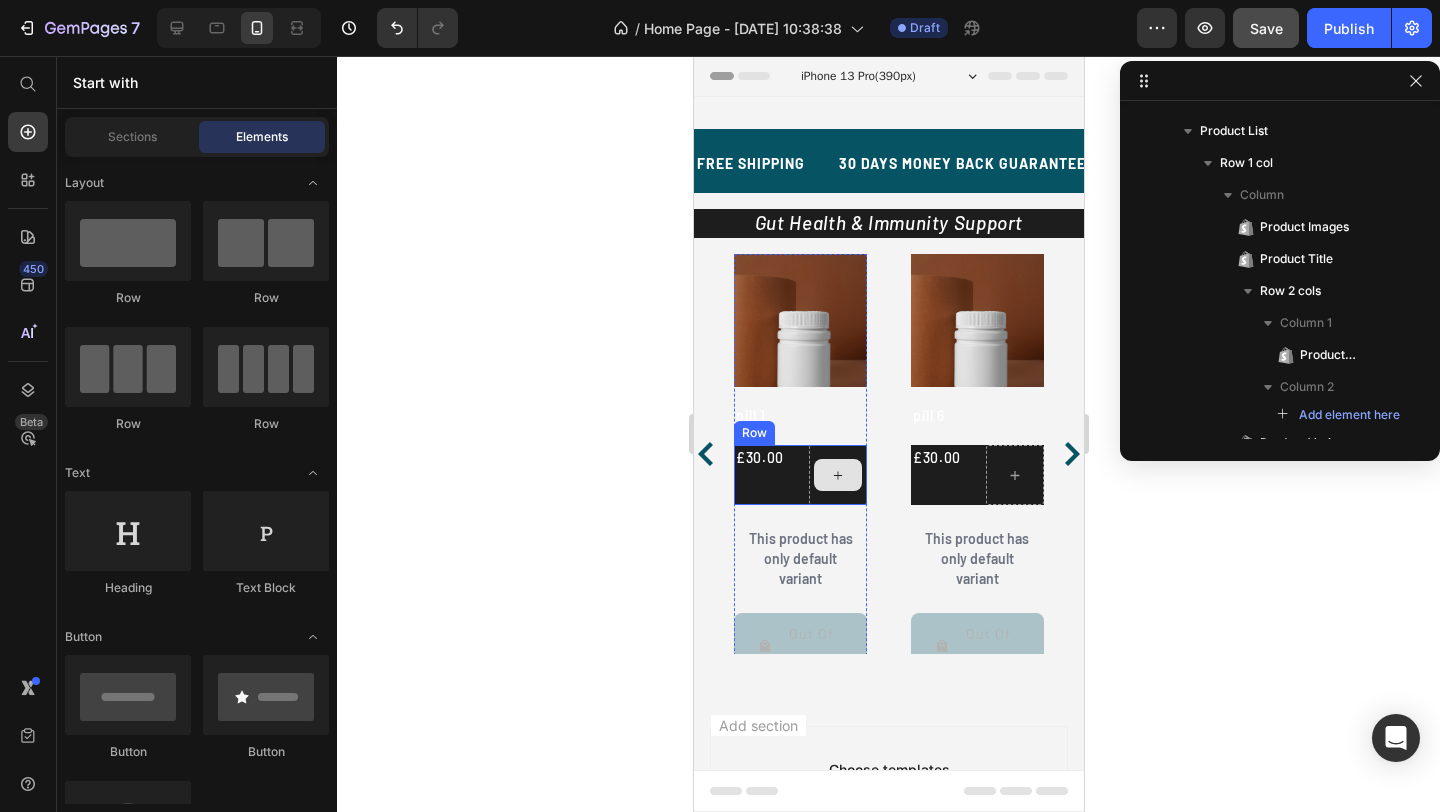 click at bounding box center [837, 475] 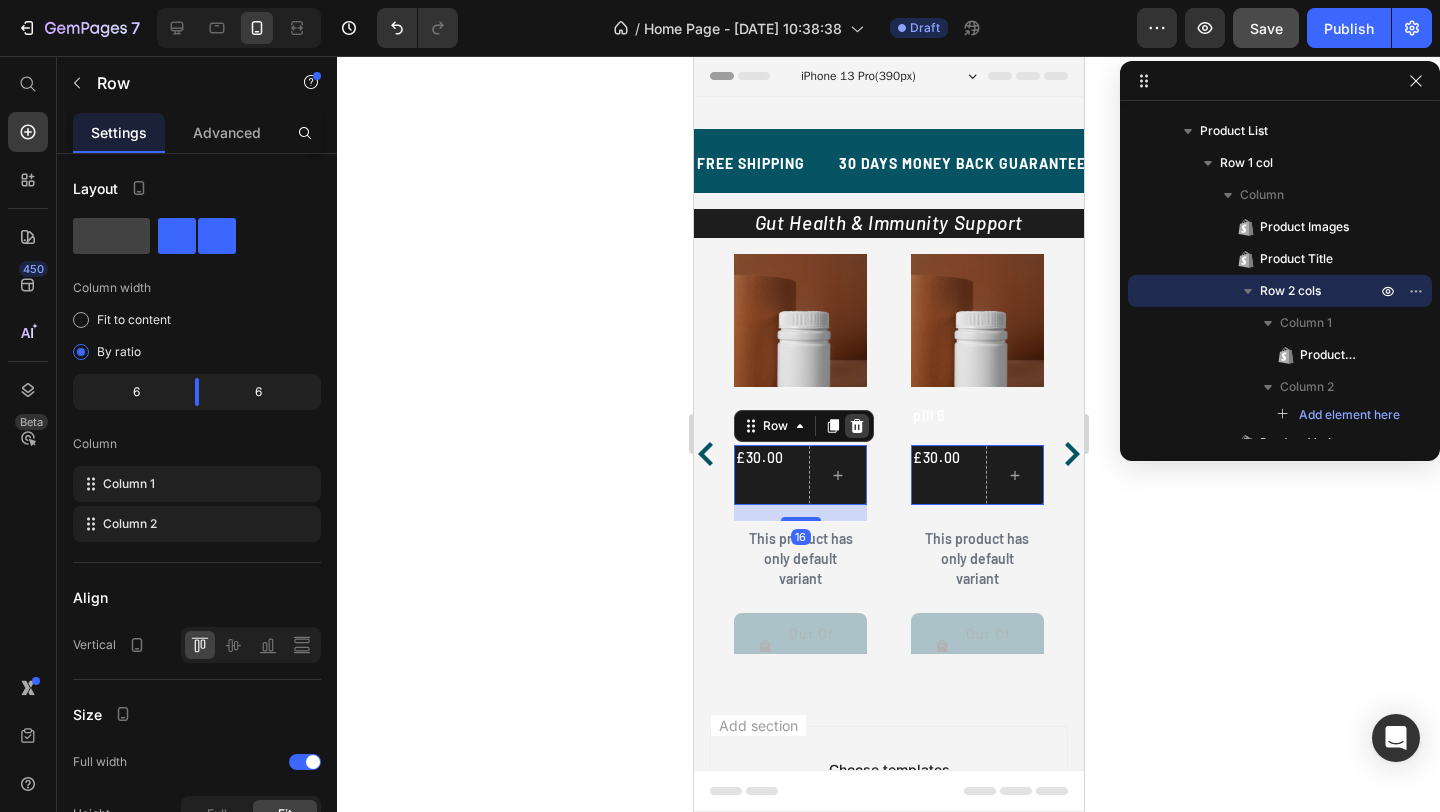 click 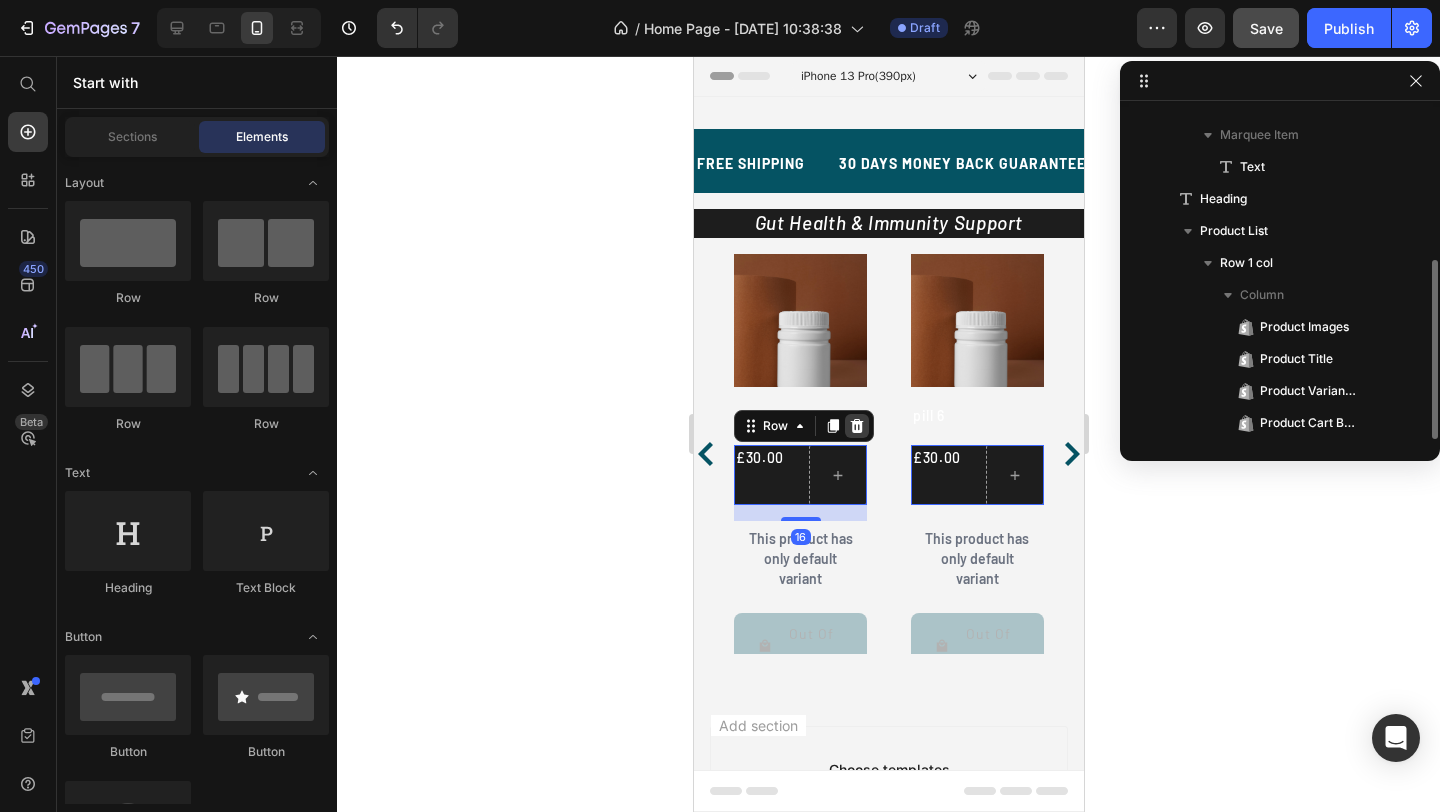 scroll, scrollTop: 278, scrollLeft: 0, axis: vertical 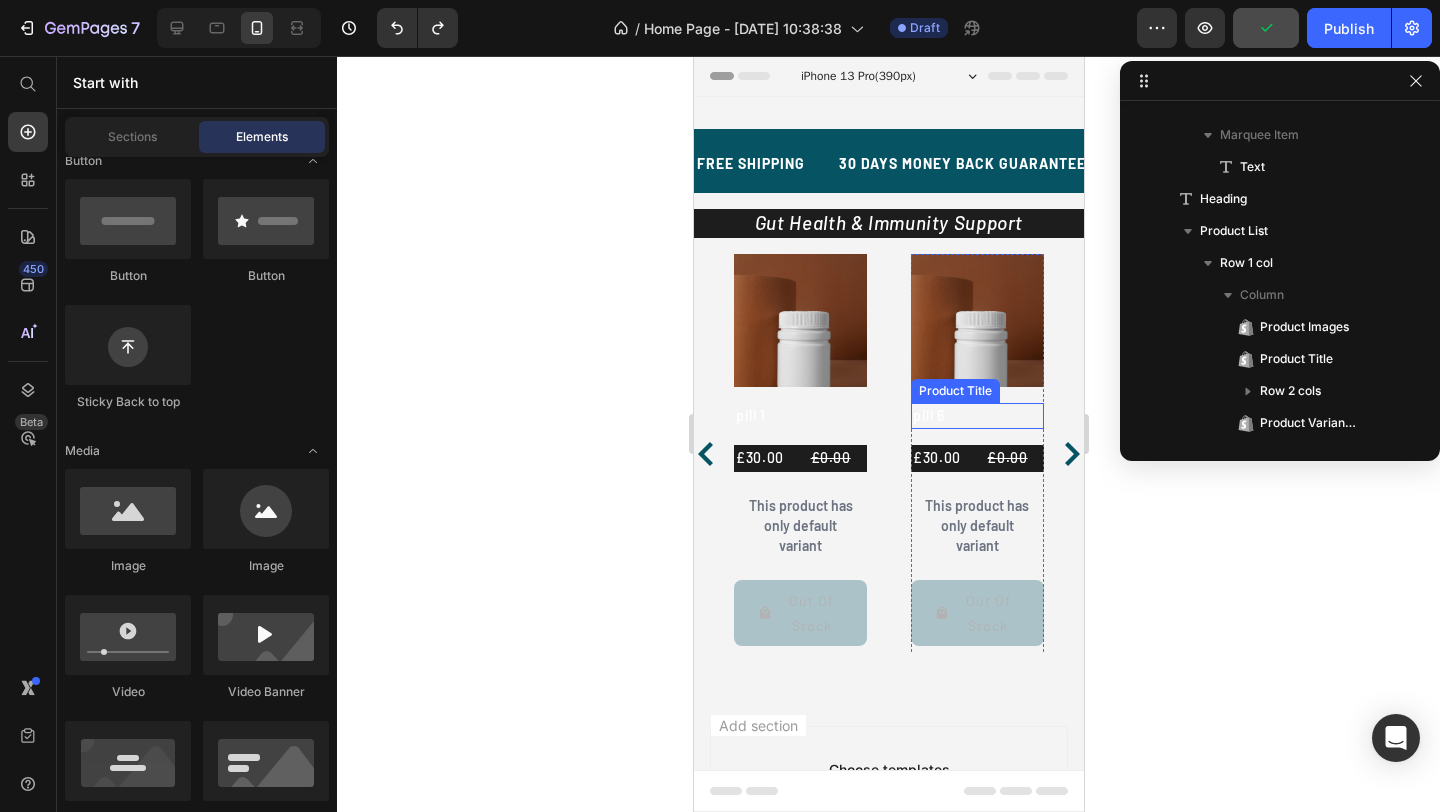 click on "pill 6" at bounding box center [976, 416] 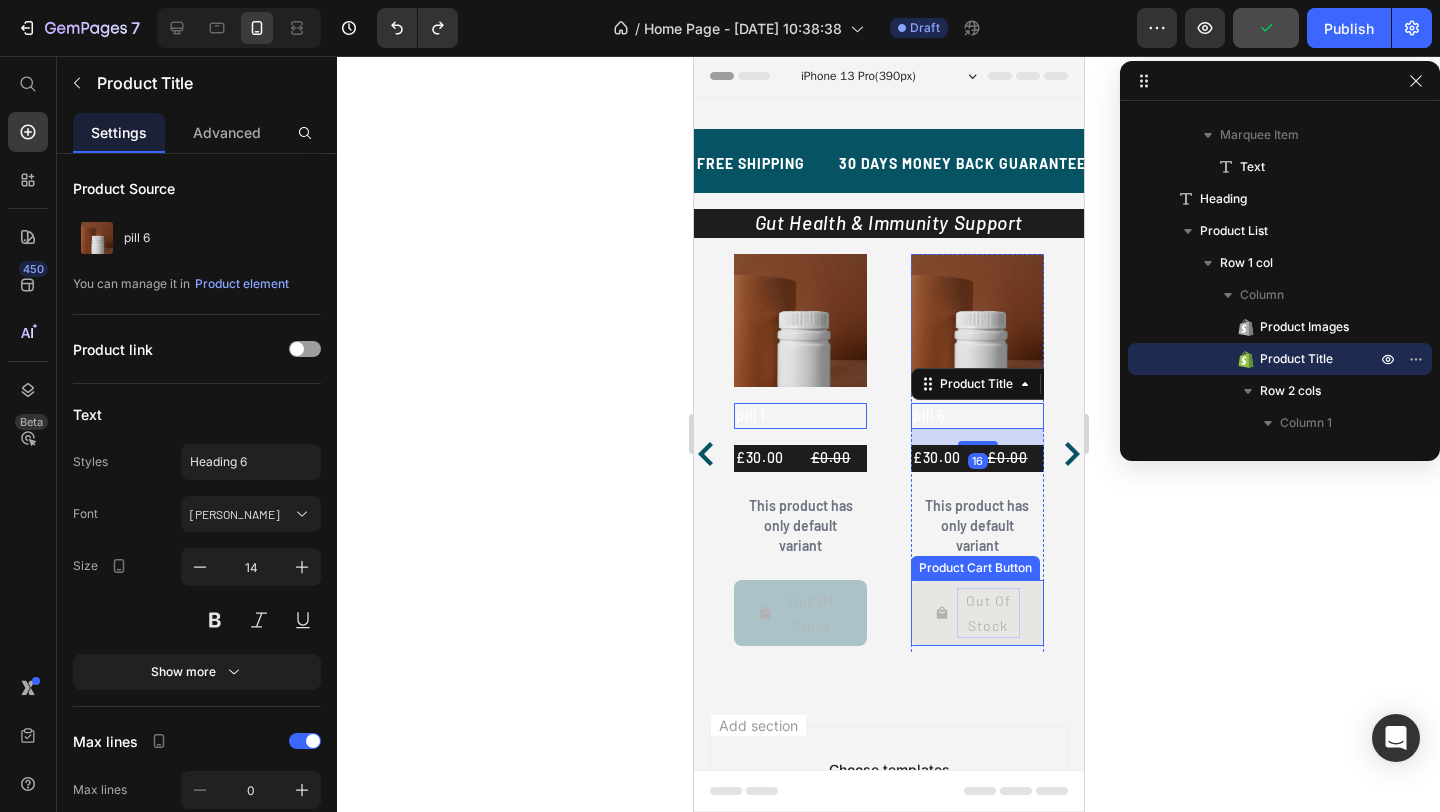 click on "Out Of Stock" at bounding box center (987, 613) 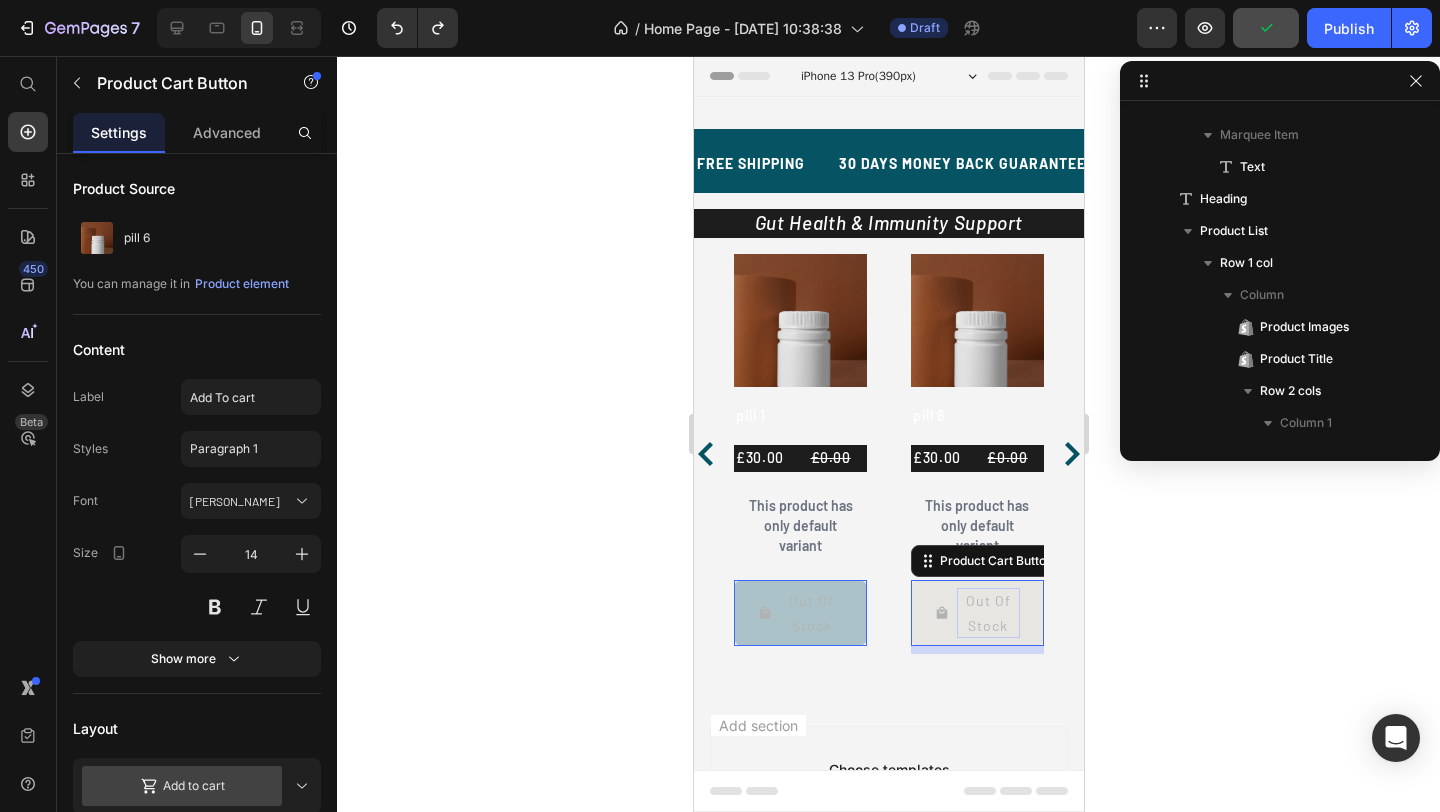 scroll, scrollTop: 438, scrollLeft: 0, axis: vertical 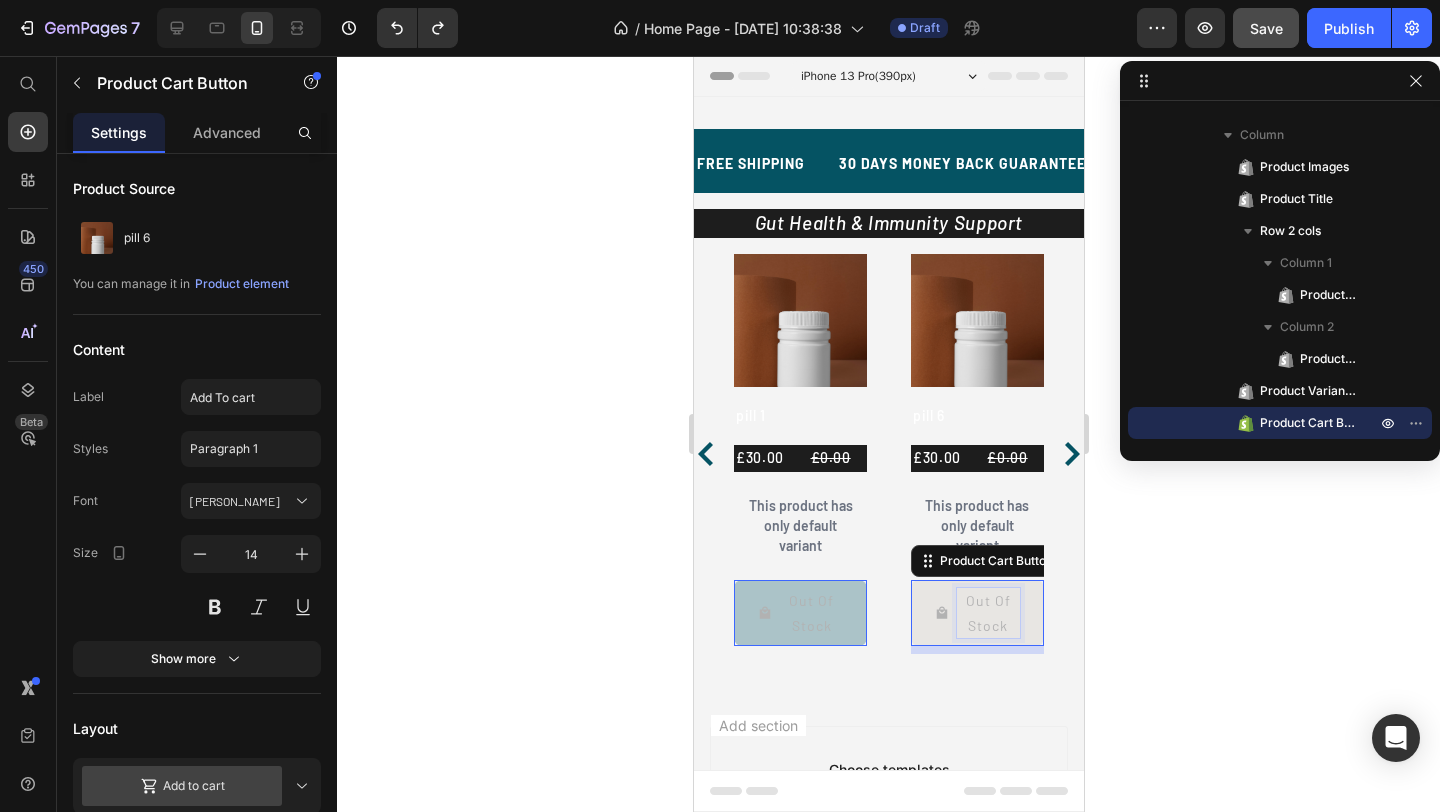click on "Out Of Stock" at bounding box center (987, 613) 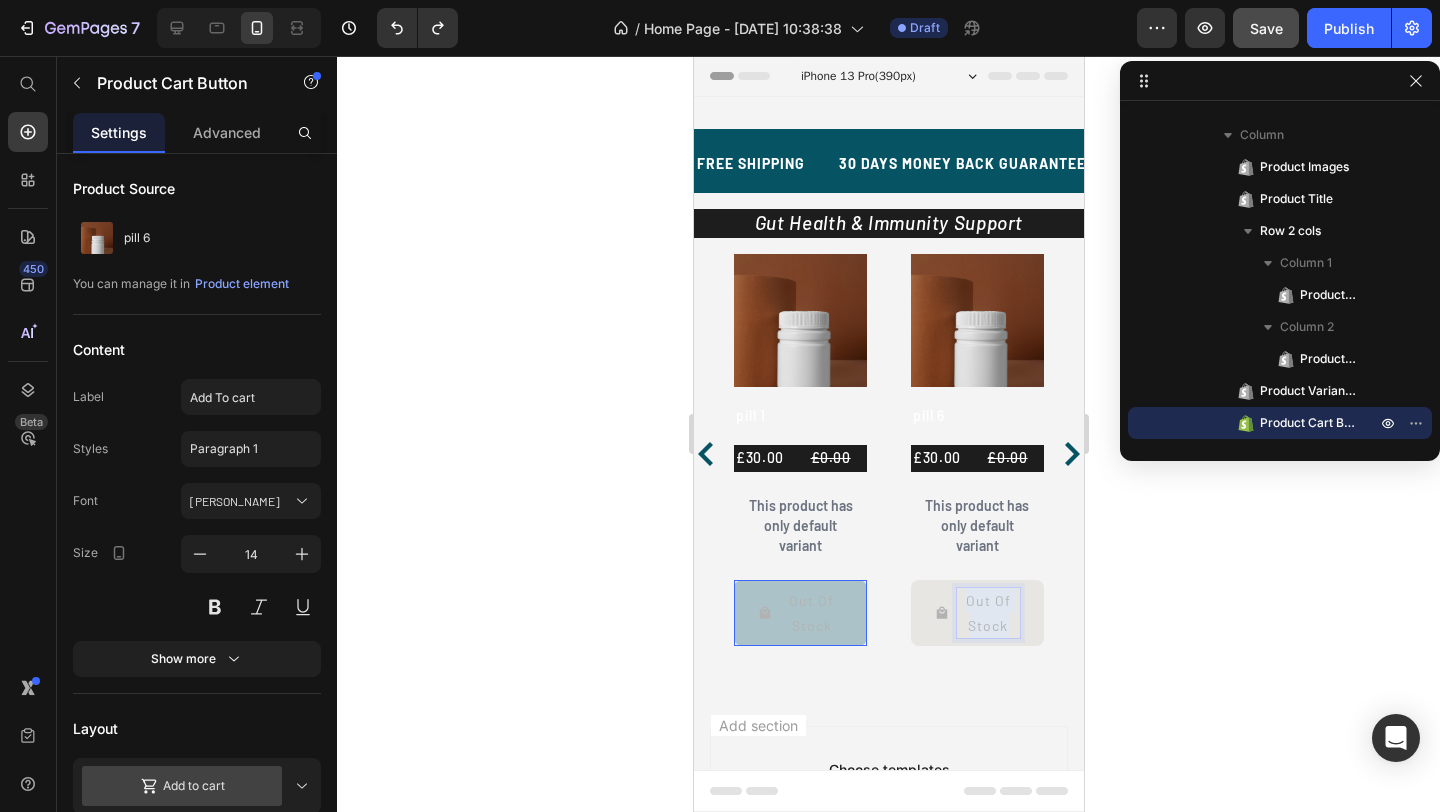 drag, startPoint x: 1012, startPoint y: 628, endPoint x: 958, endPoint y: 591, distance: 65.459915 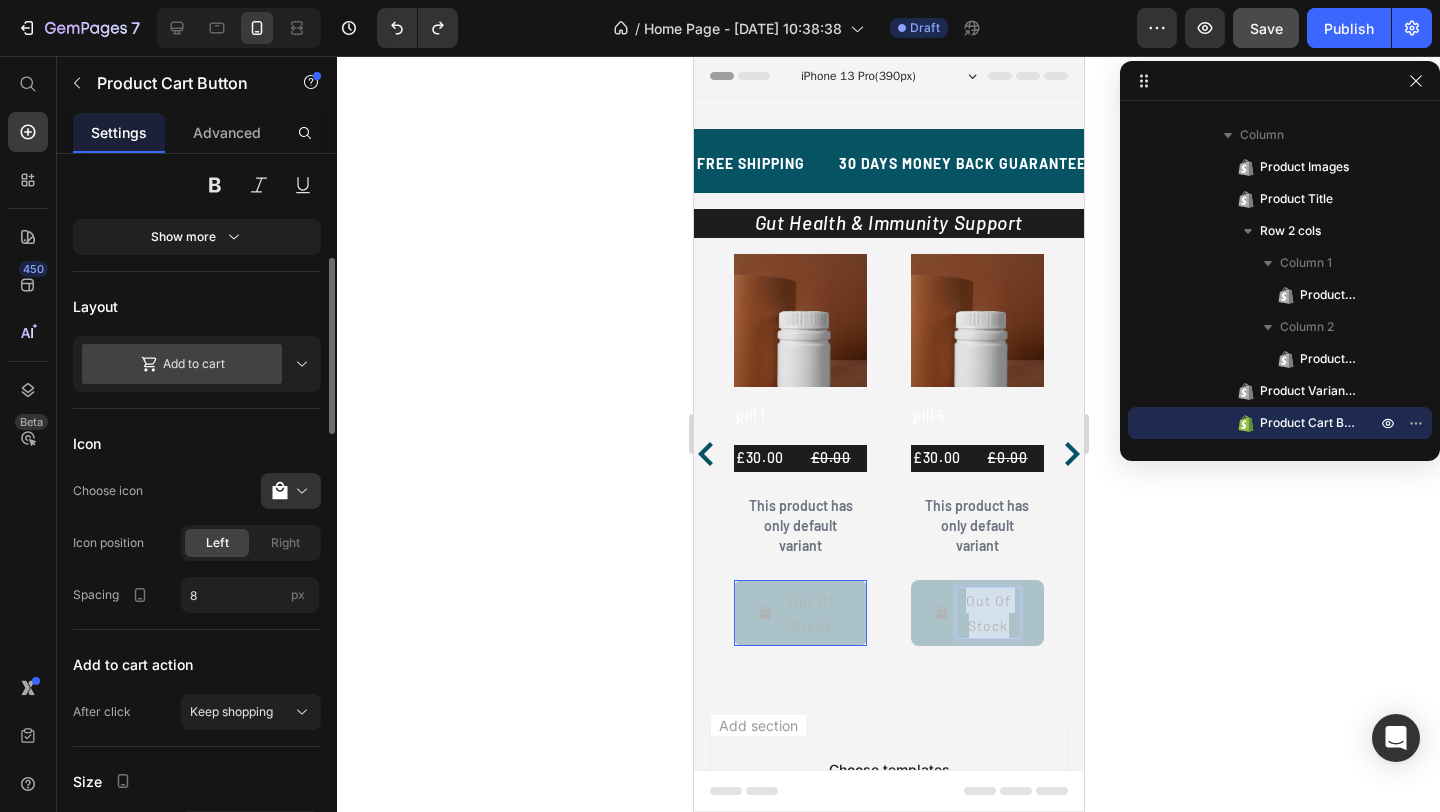 scroll, scrollTop: 423, scrollLeft: 0, axis: vertical 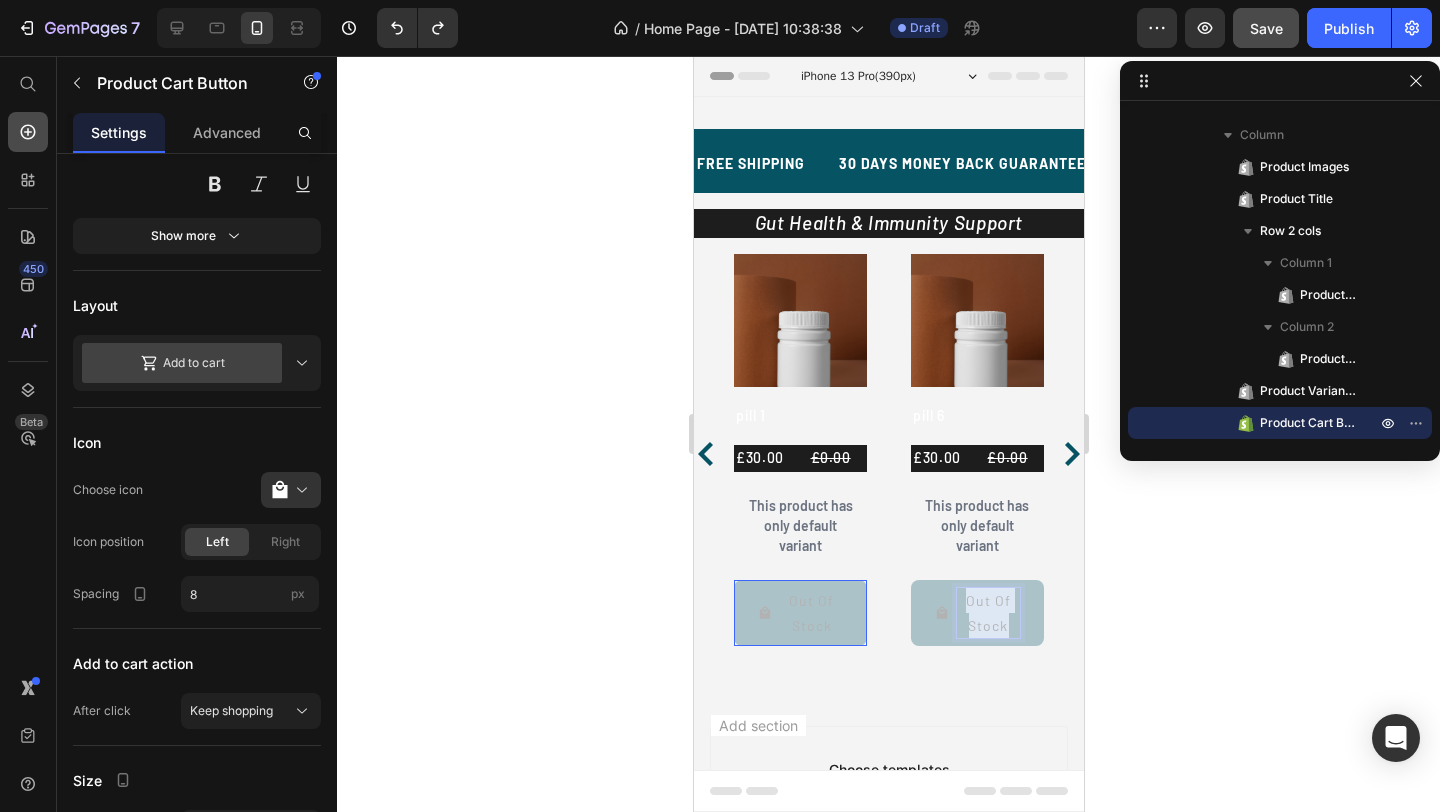 click 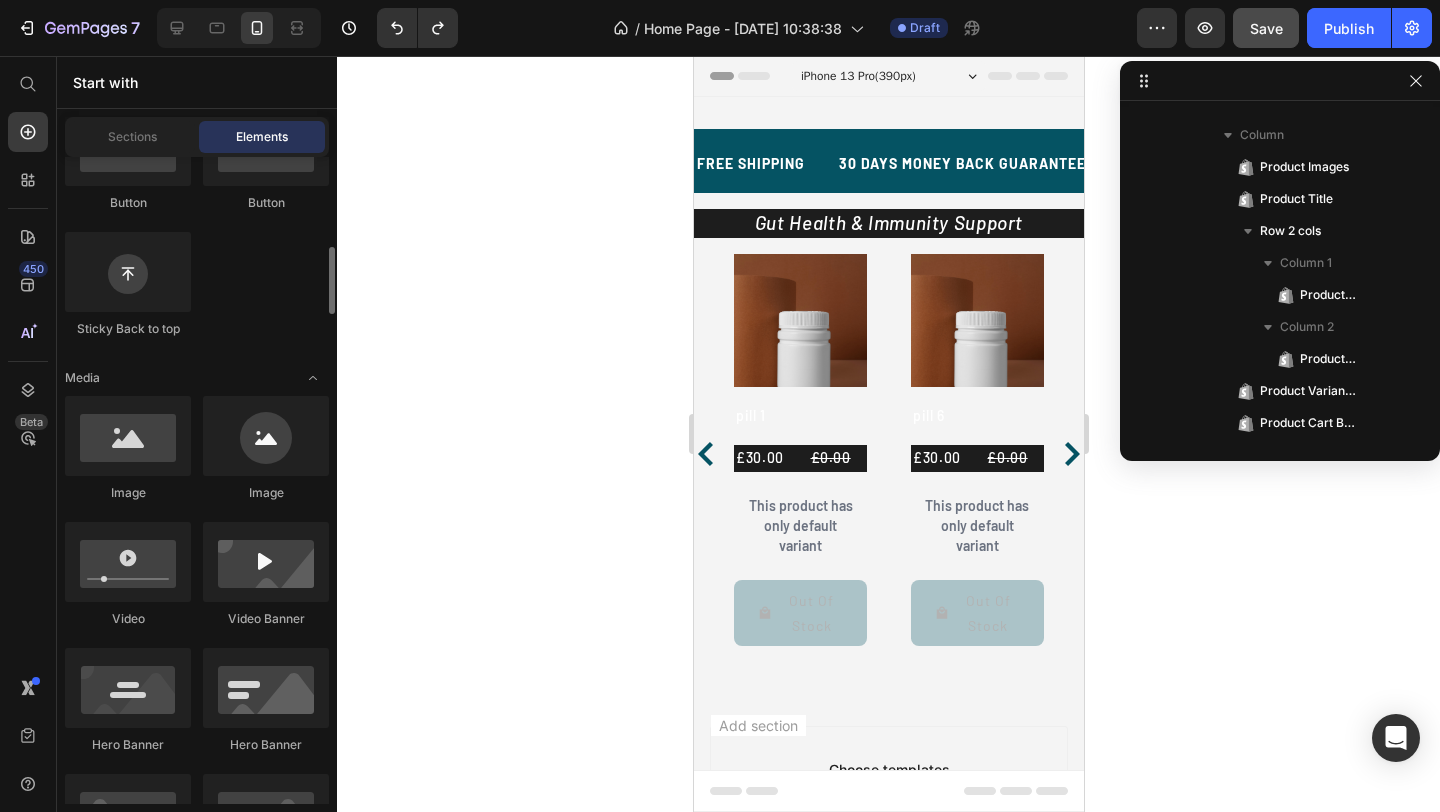 scroll, scrollTop: 603, scrollLeft: 0, axis: vertical 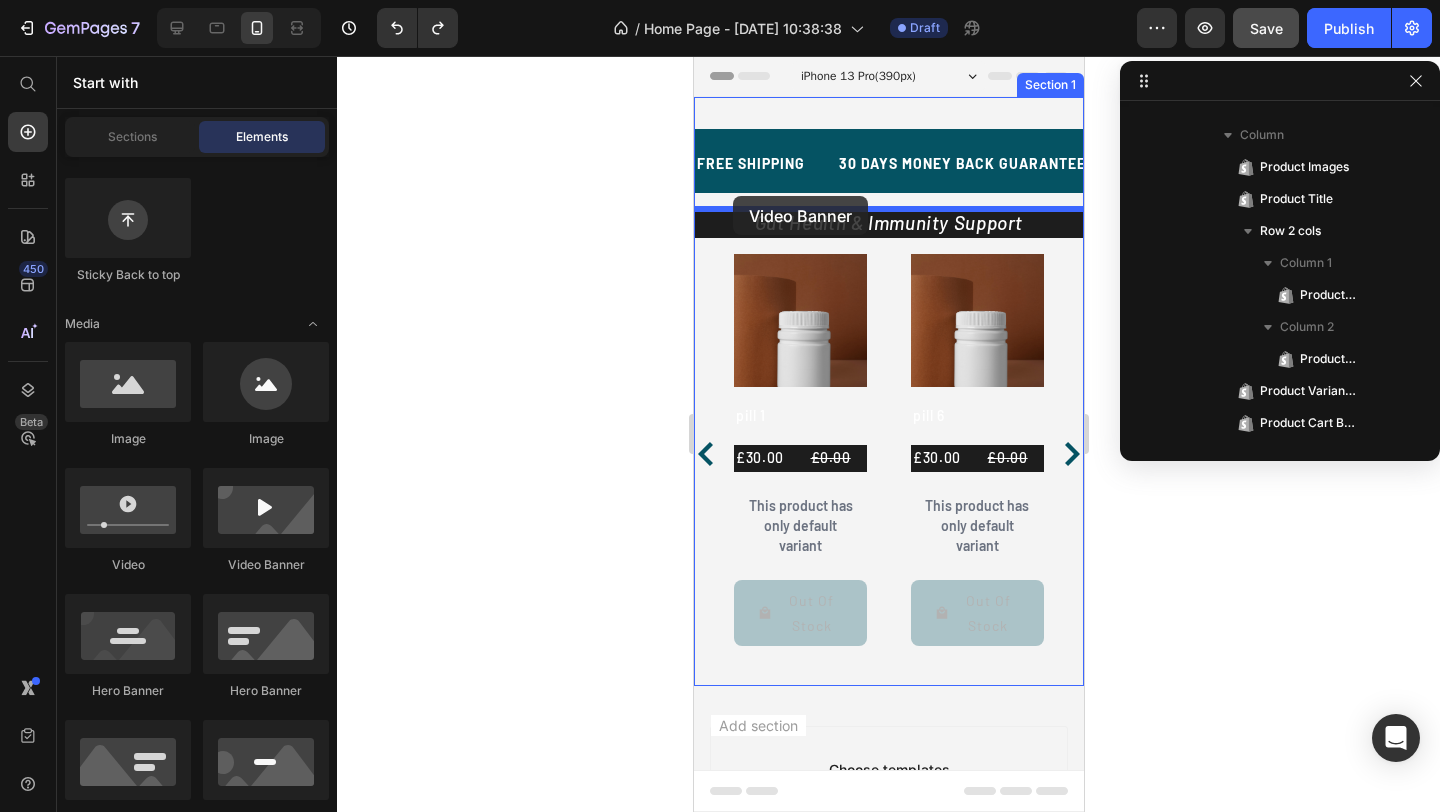 drag, startPoint x: 941, startPoint y: 579, endPoint x: 732, endPoint y: 196, distance: 436.31412 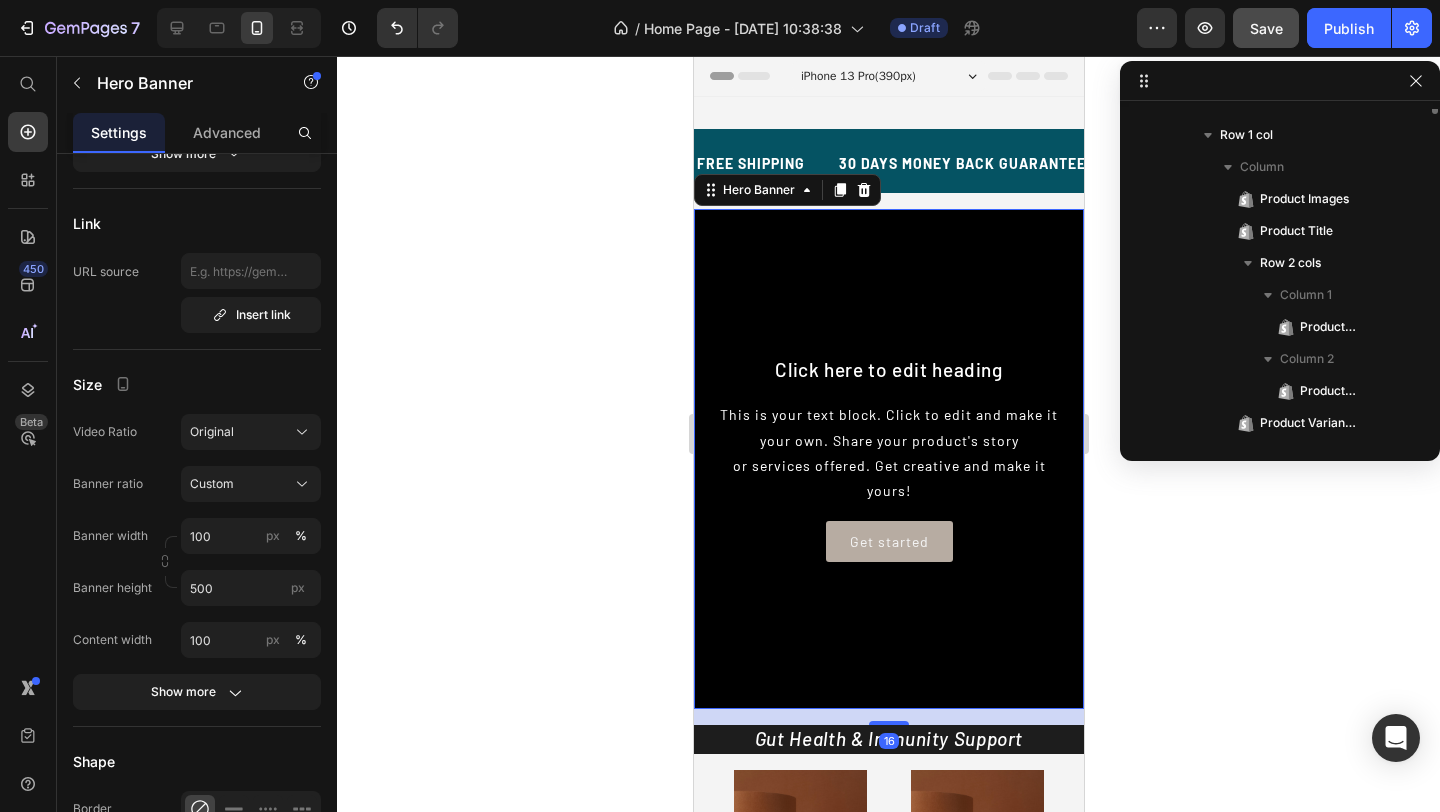scroll, scrollTop: 218, scrollLeft: 0, axis: vertical 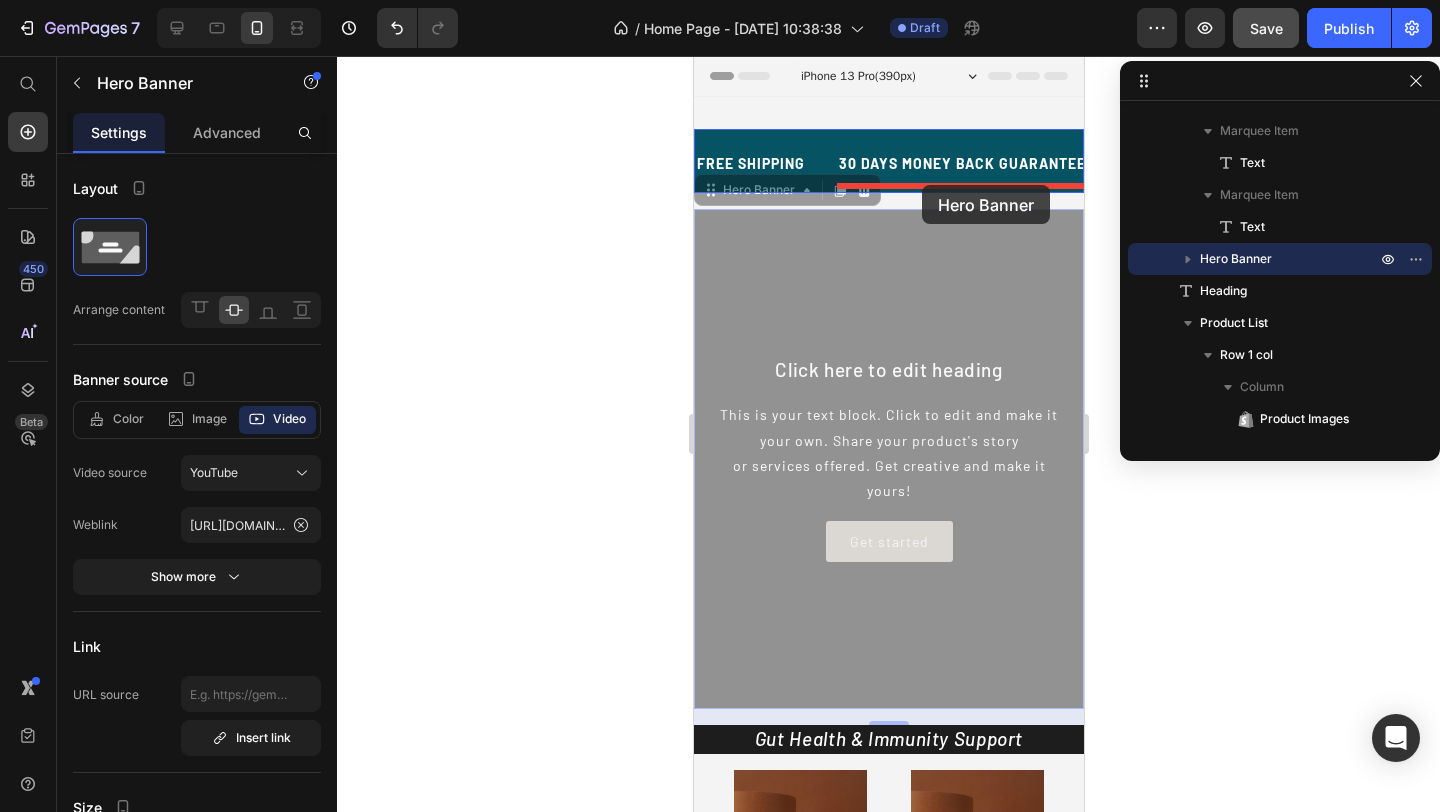 drag, startPoint x: 931, startPoint y: 327, endPoint x: 921, endPoint y: 187, distance: 140.35669 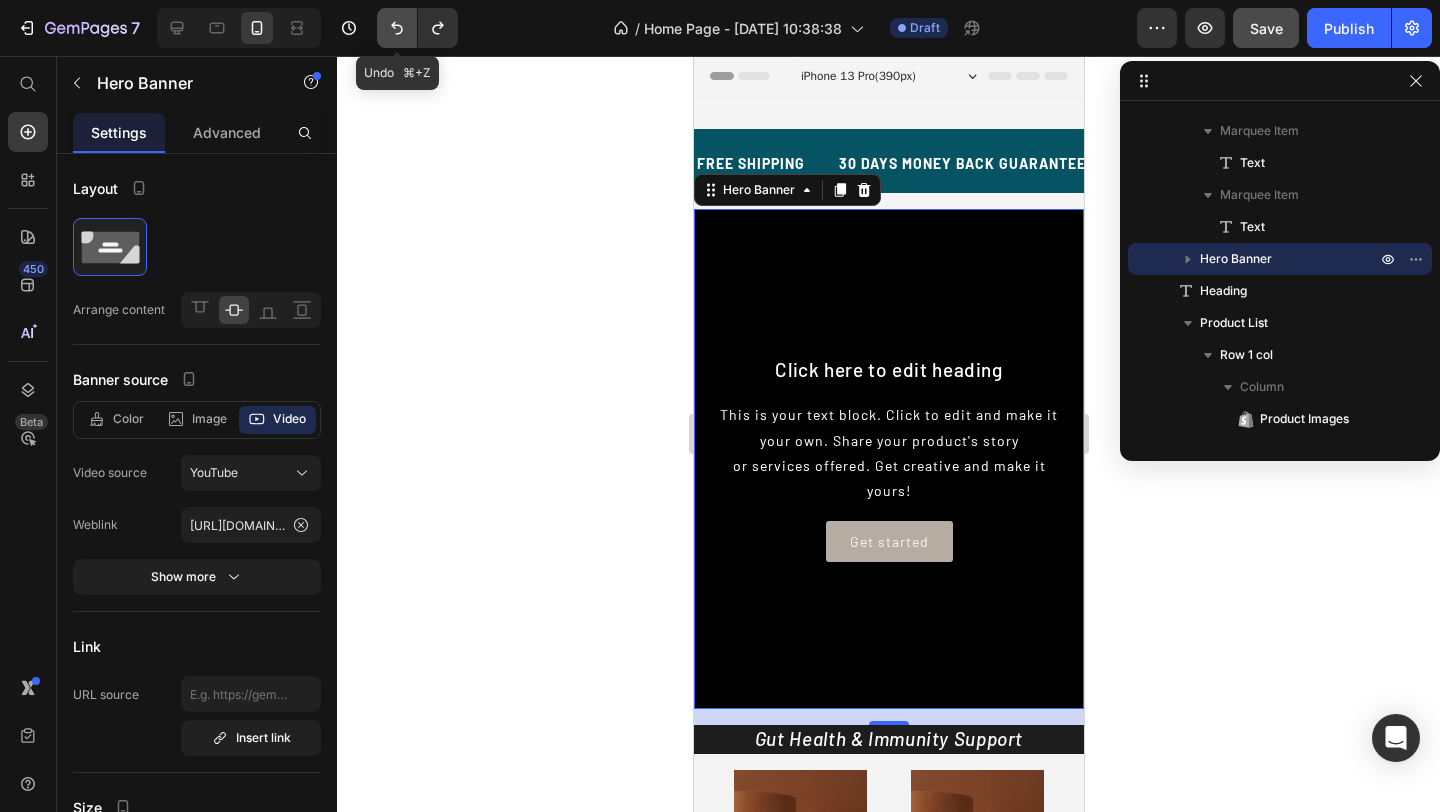 click 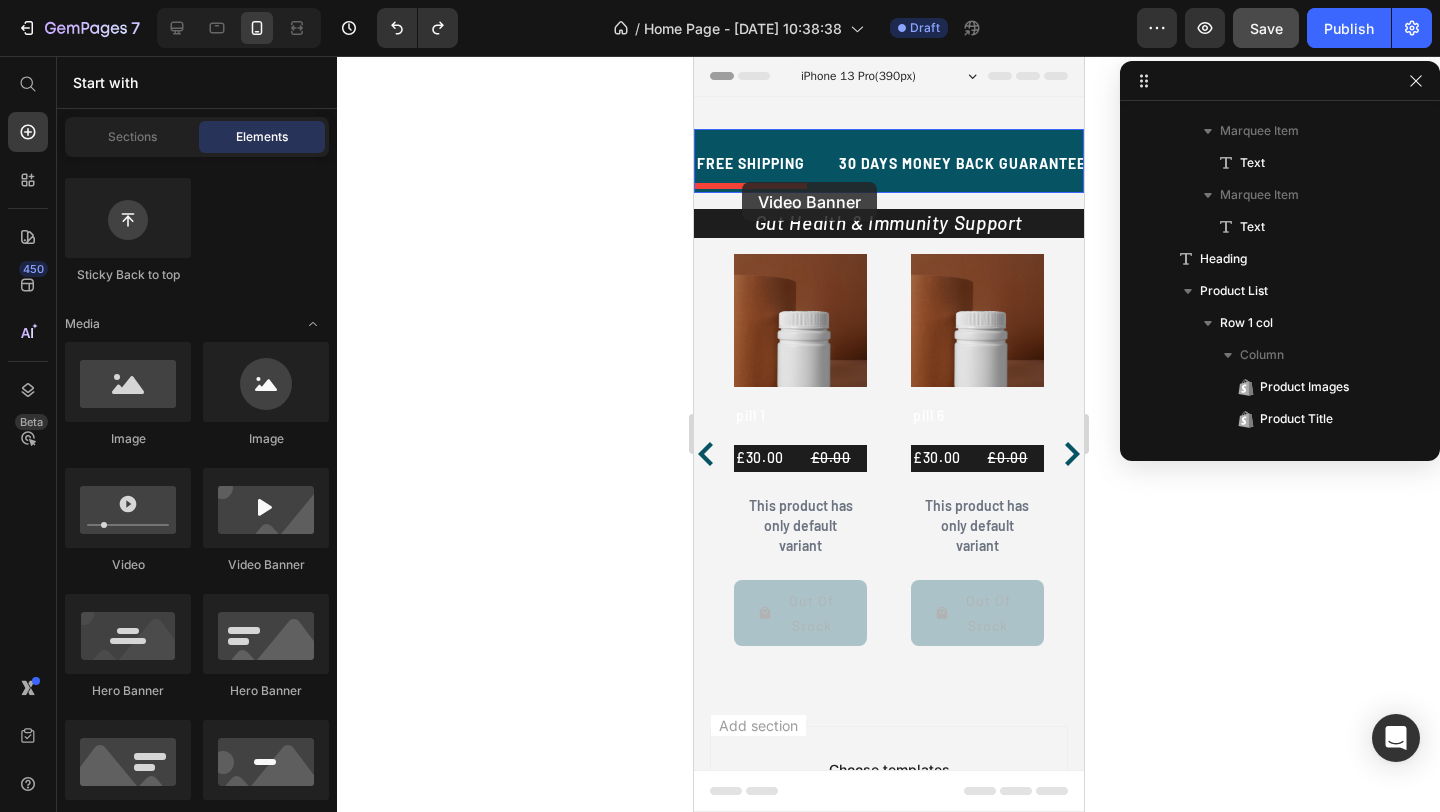 drag, startPoint x: 941, startPoint y: 560, endPoint x: 741, endPoint y: 182, distance: 427.64938 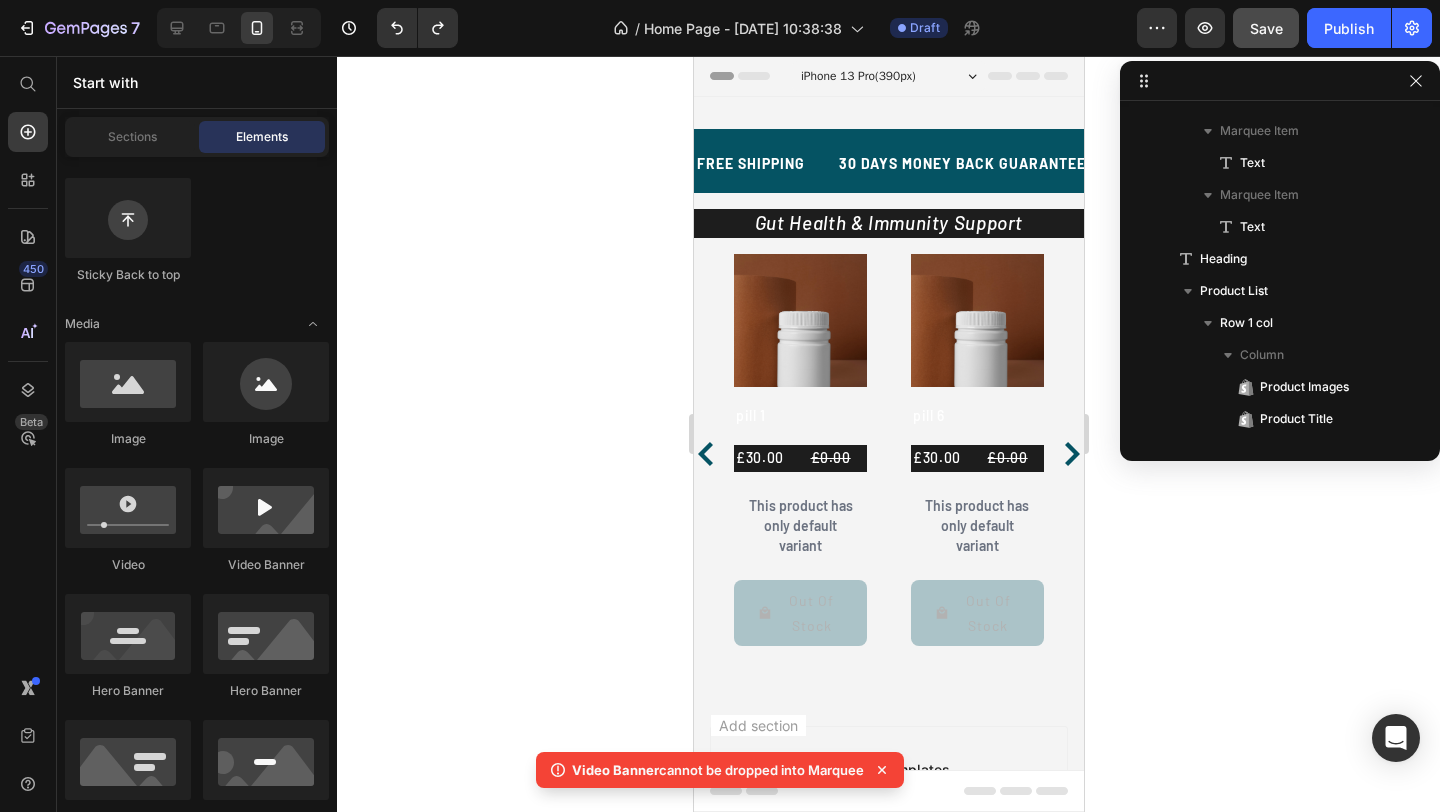 click 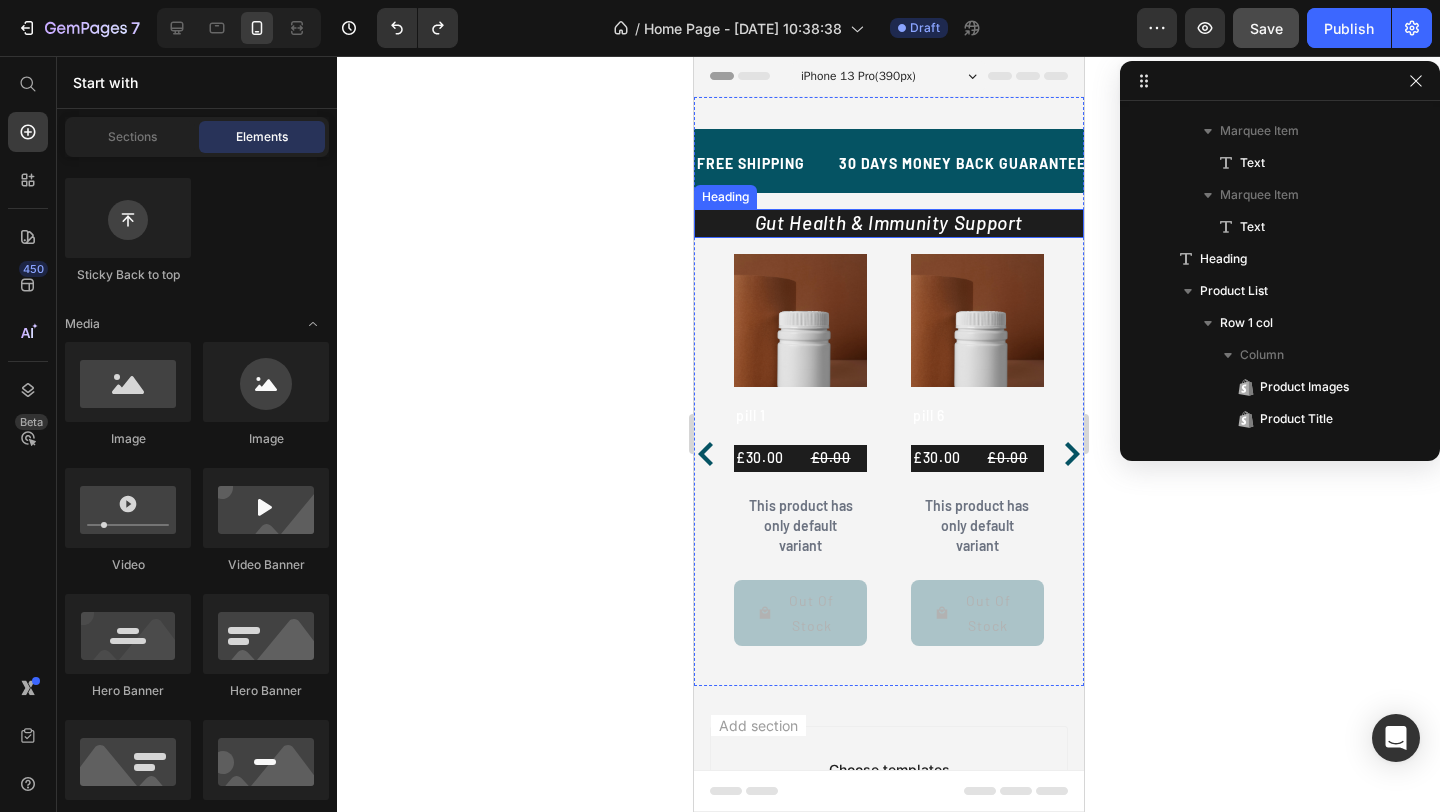 click on "Gut Health & Immunity Support" at bounding box center [888, 223] 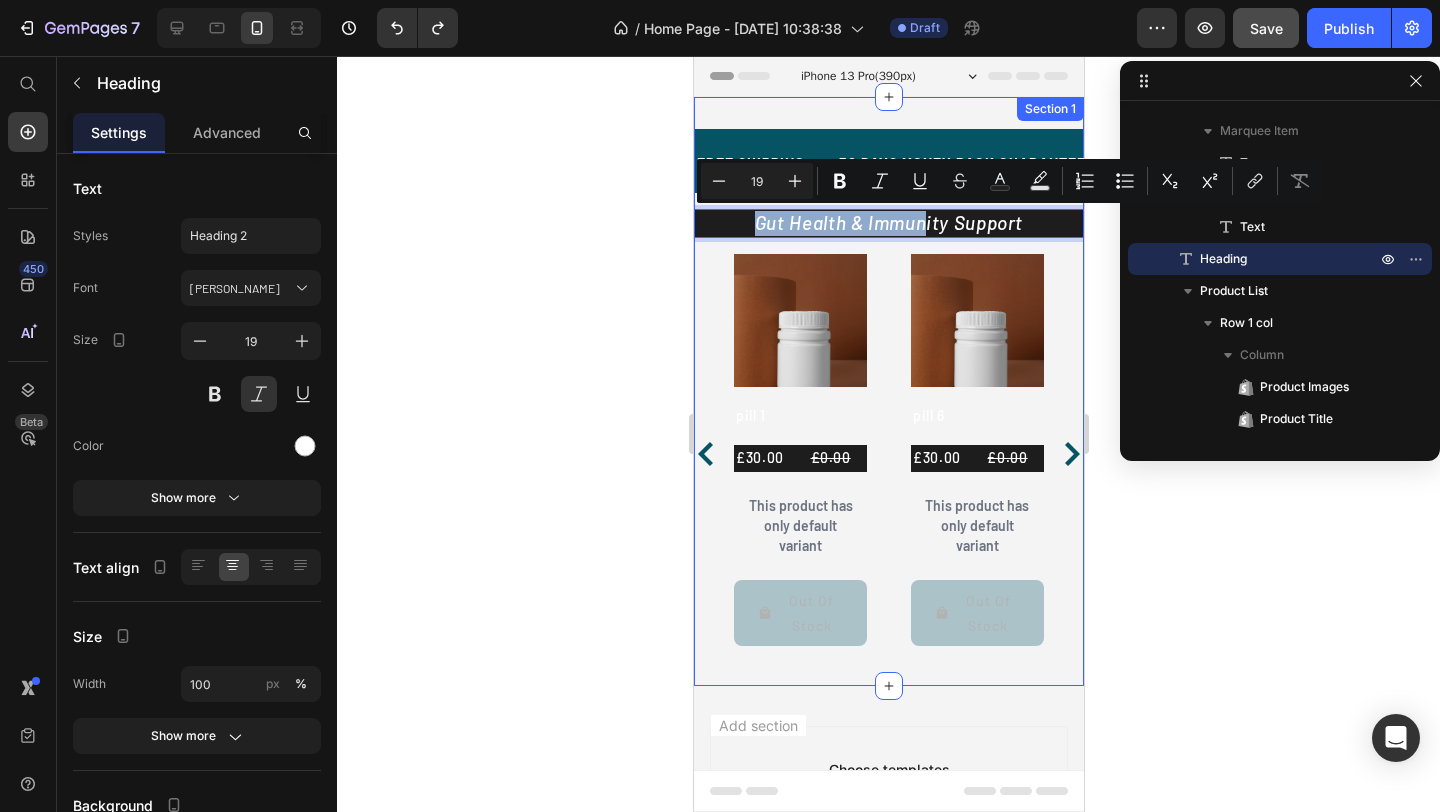 drag, startPoint x: 922, startPoint y: 225, endPoint x: 921, endPoint y: 198, distance: 27.018513 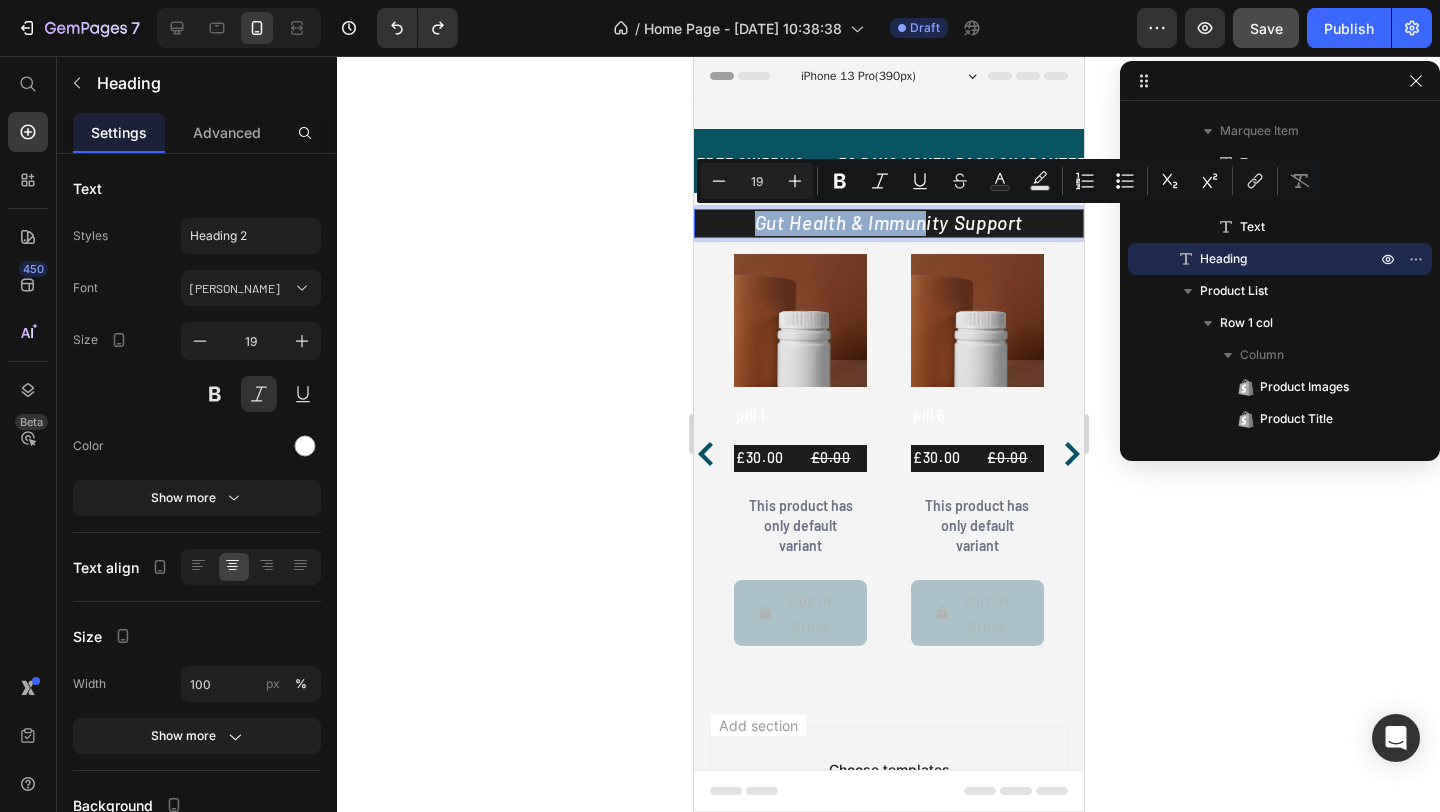 click on "Gut Health & Immunity Support" at bounding box center [888, 223] 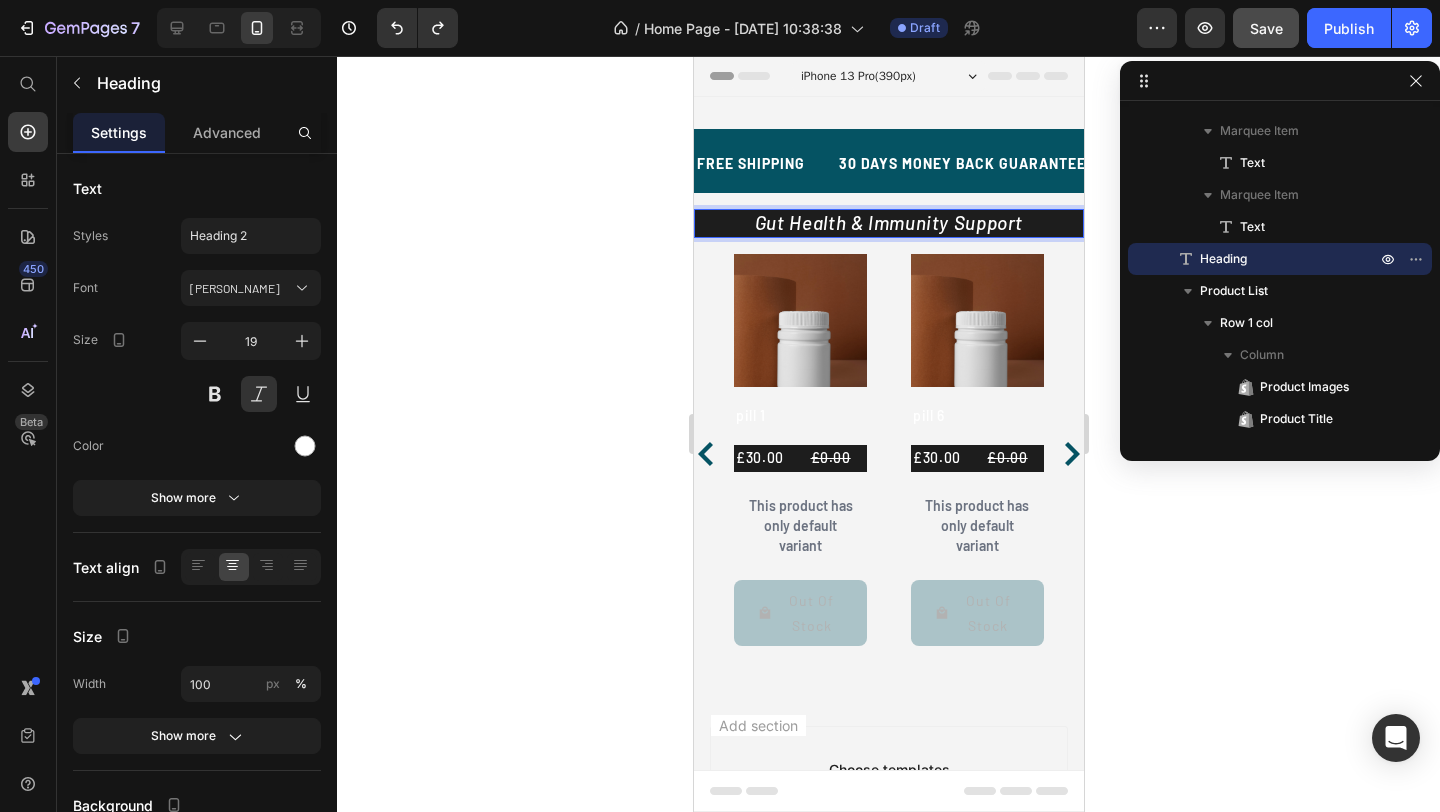 click on "Gut Health & Immunity Support" at bounding box center [888, 223] 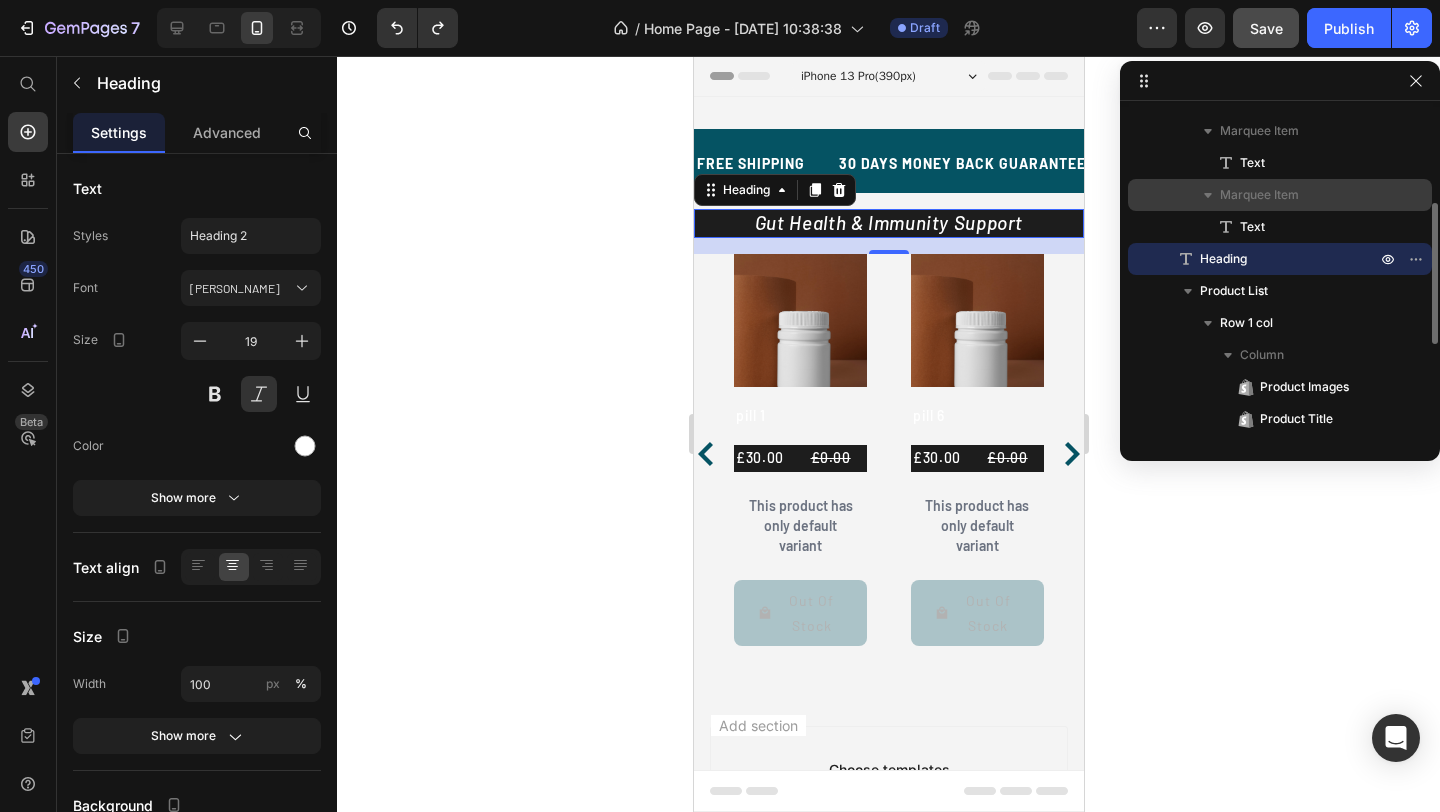 drag, startPoint x: 1222, startPoint y: 256, endPoint x: 1223, endPoint y: 202, distance: 54.00926 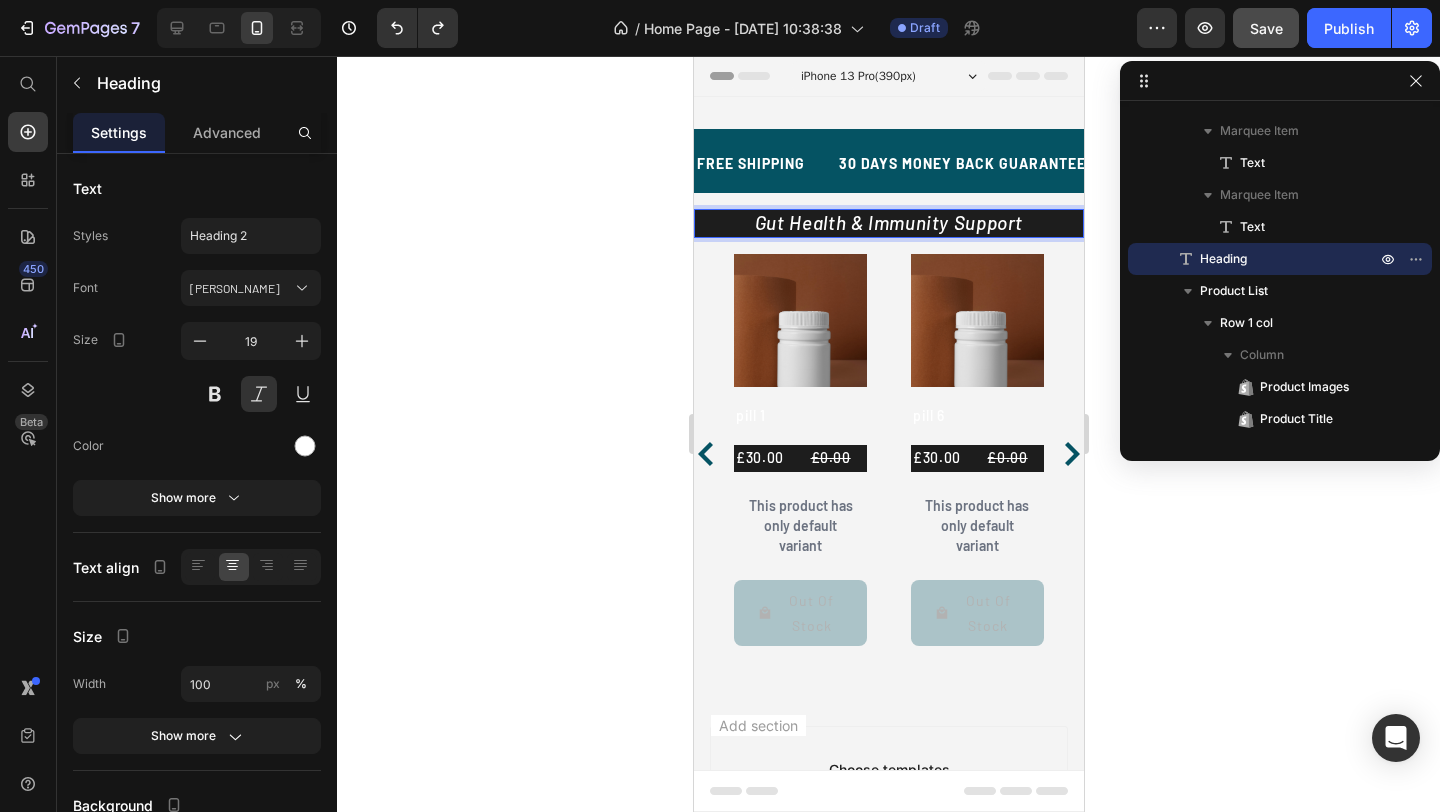 click on "Gut Health & Immunity Support" at bounding box center (888, 223) 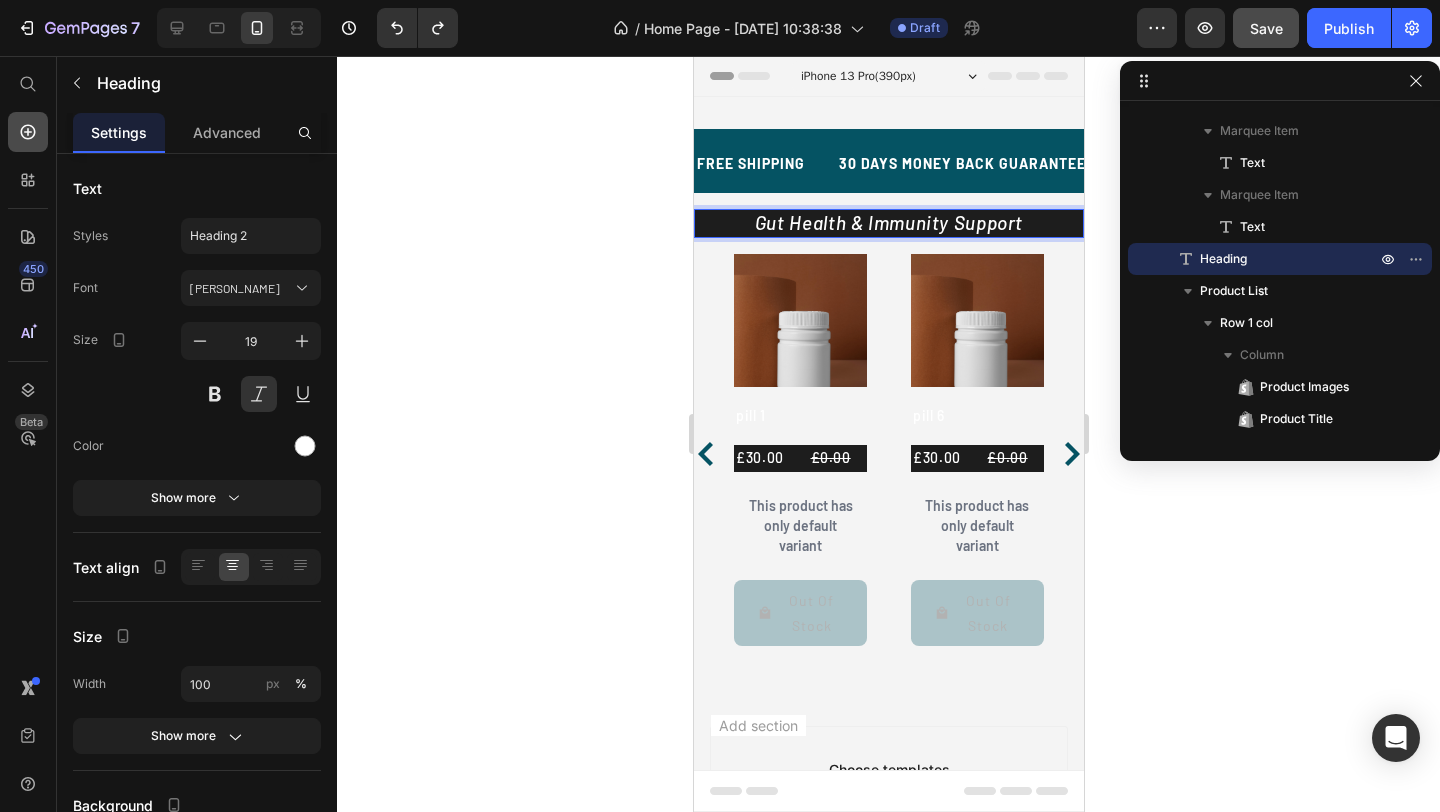 click 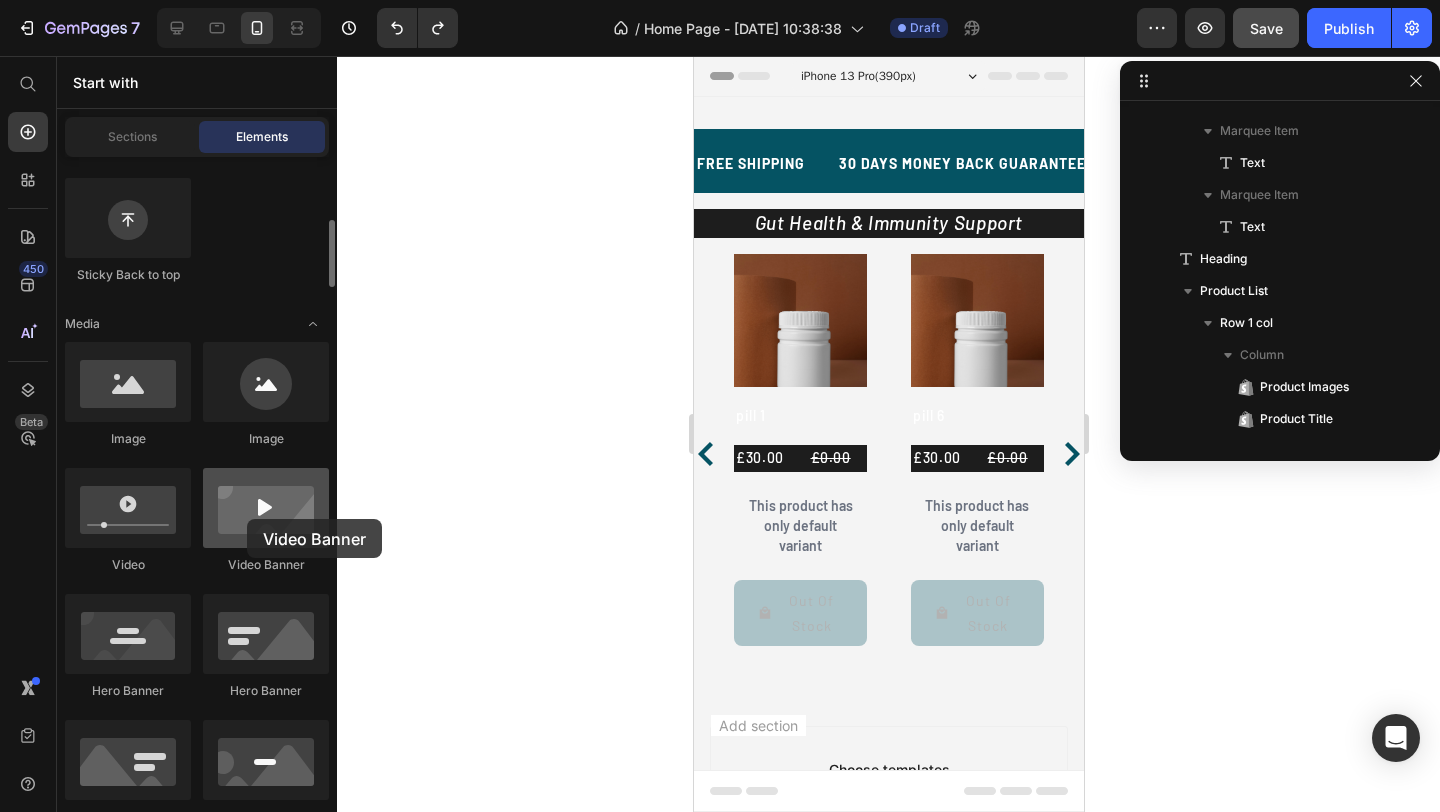 click at bounding box center (266, 508) 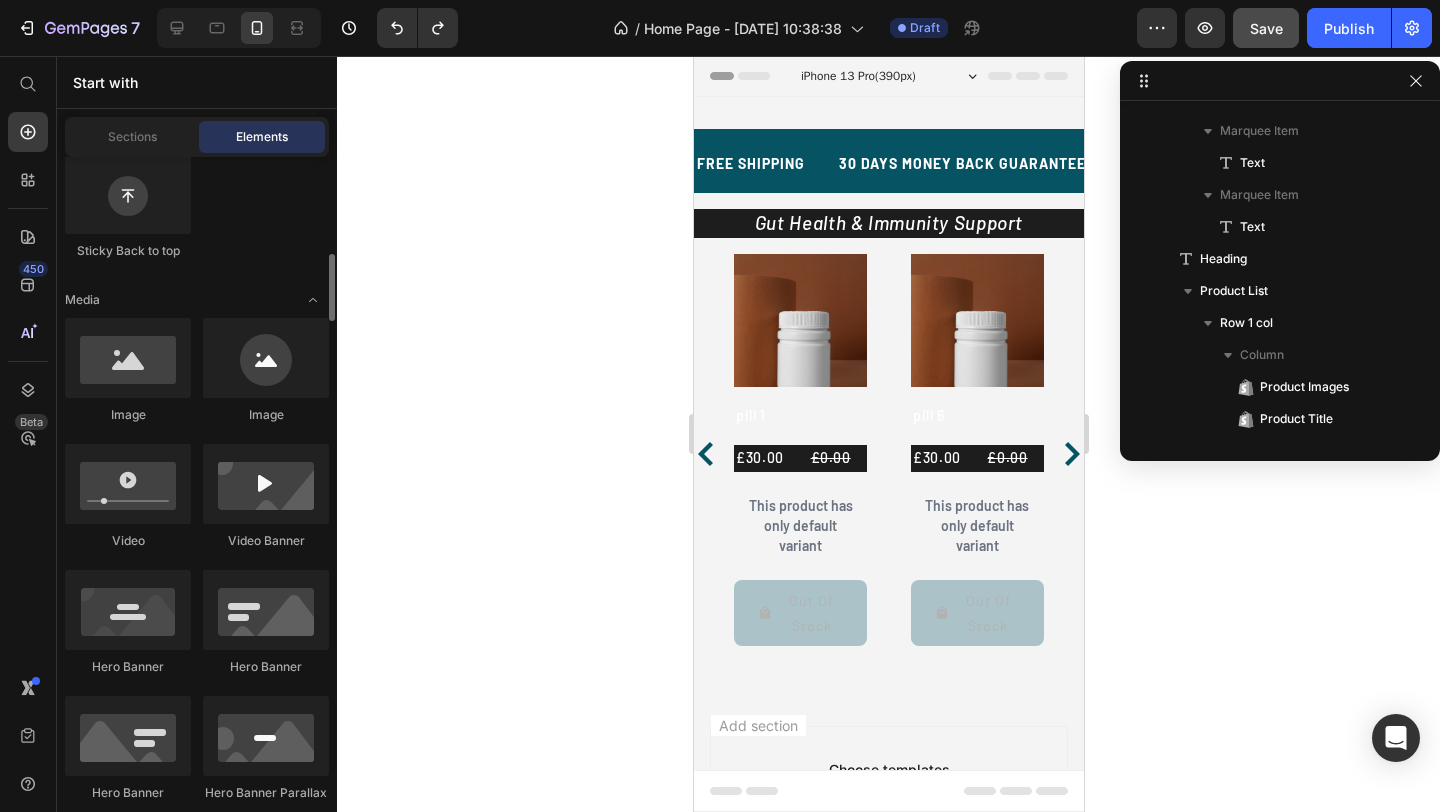 scroll, scrollTop: 619, scrollLeft: 0, axis: vertical 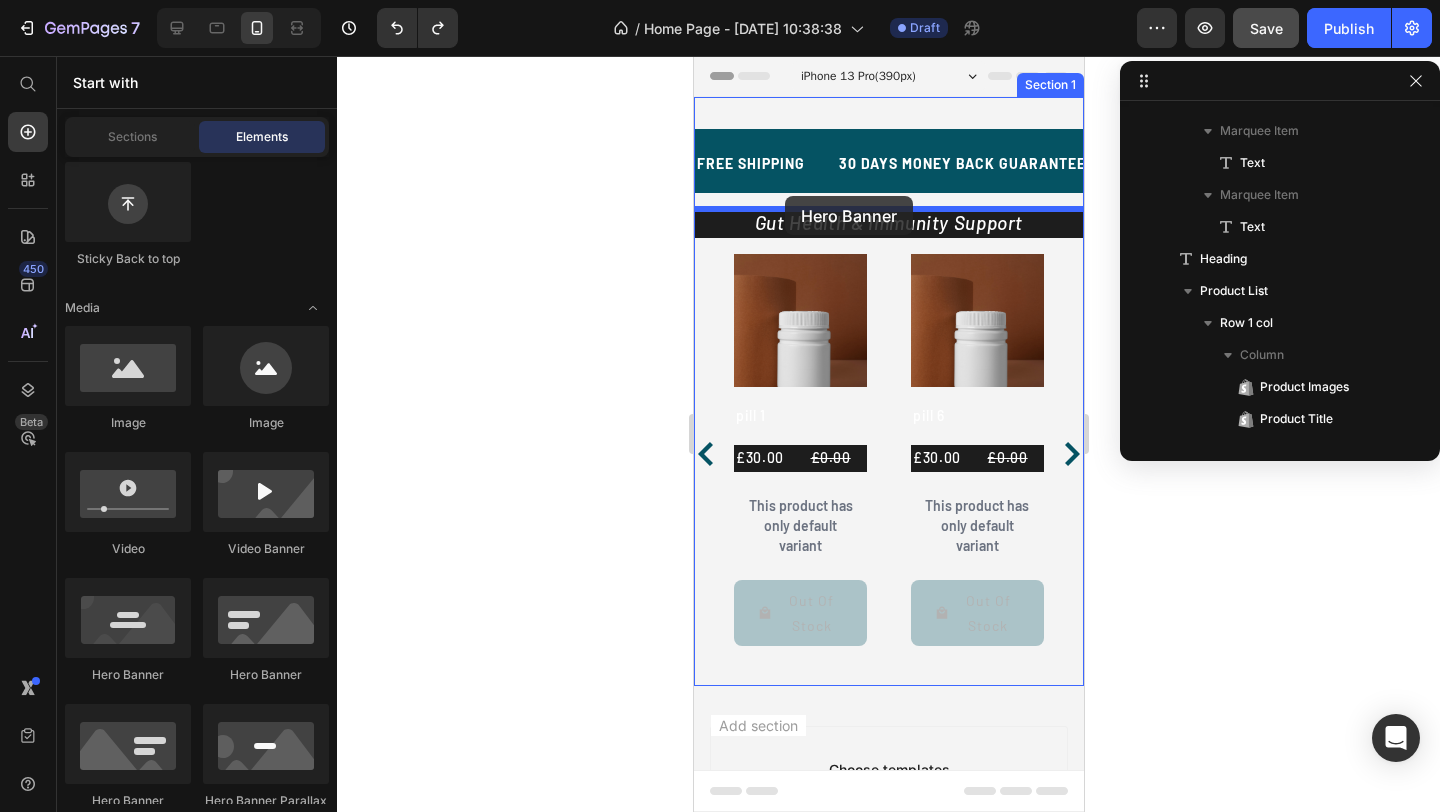 drag, startPoint x: 960, startPoint y: 693, endPoint x: 784, endPoint y: 196, distance: 527.2428 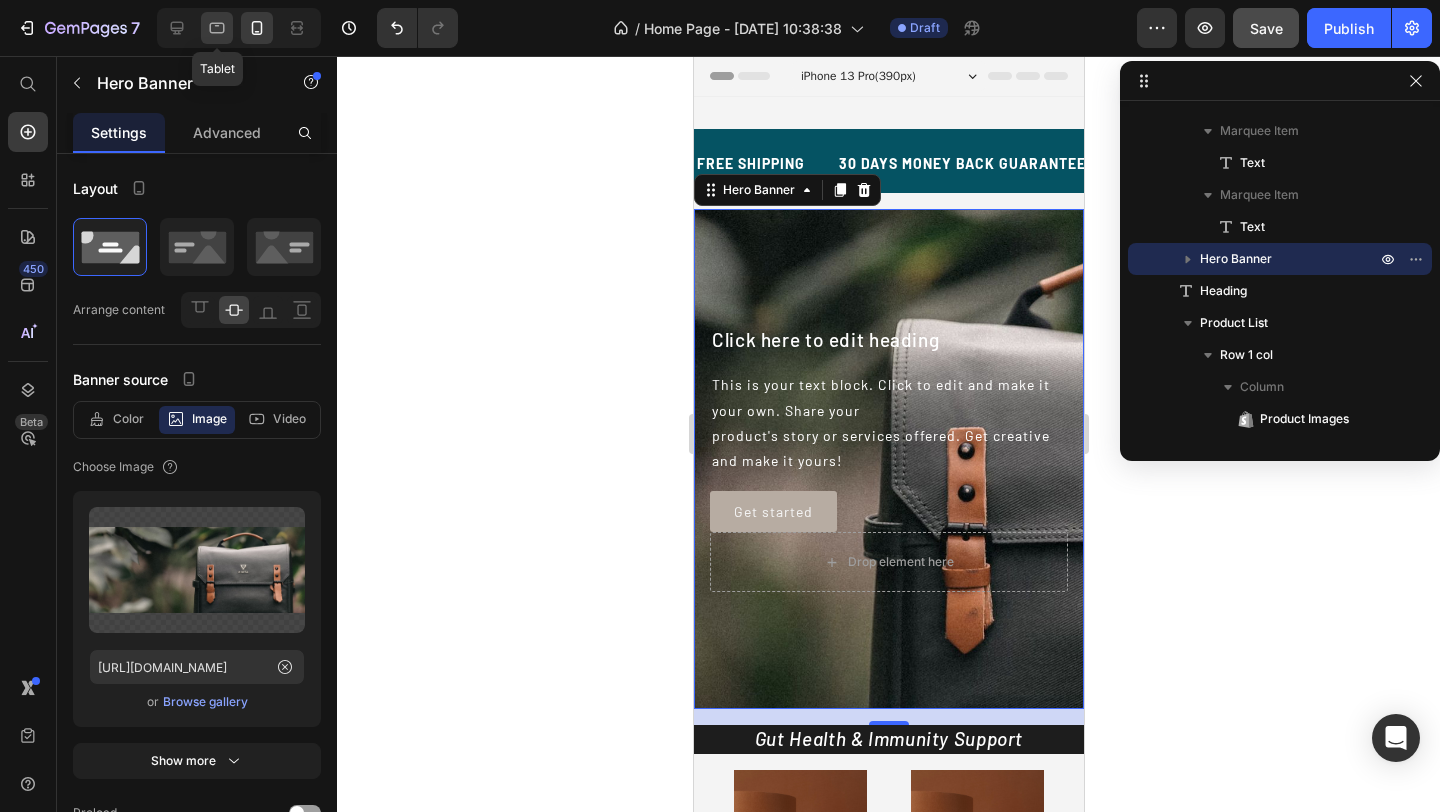 click 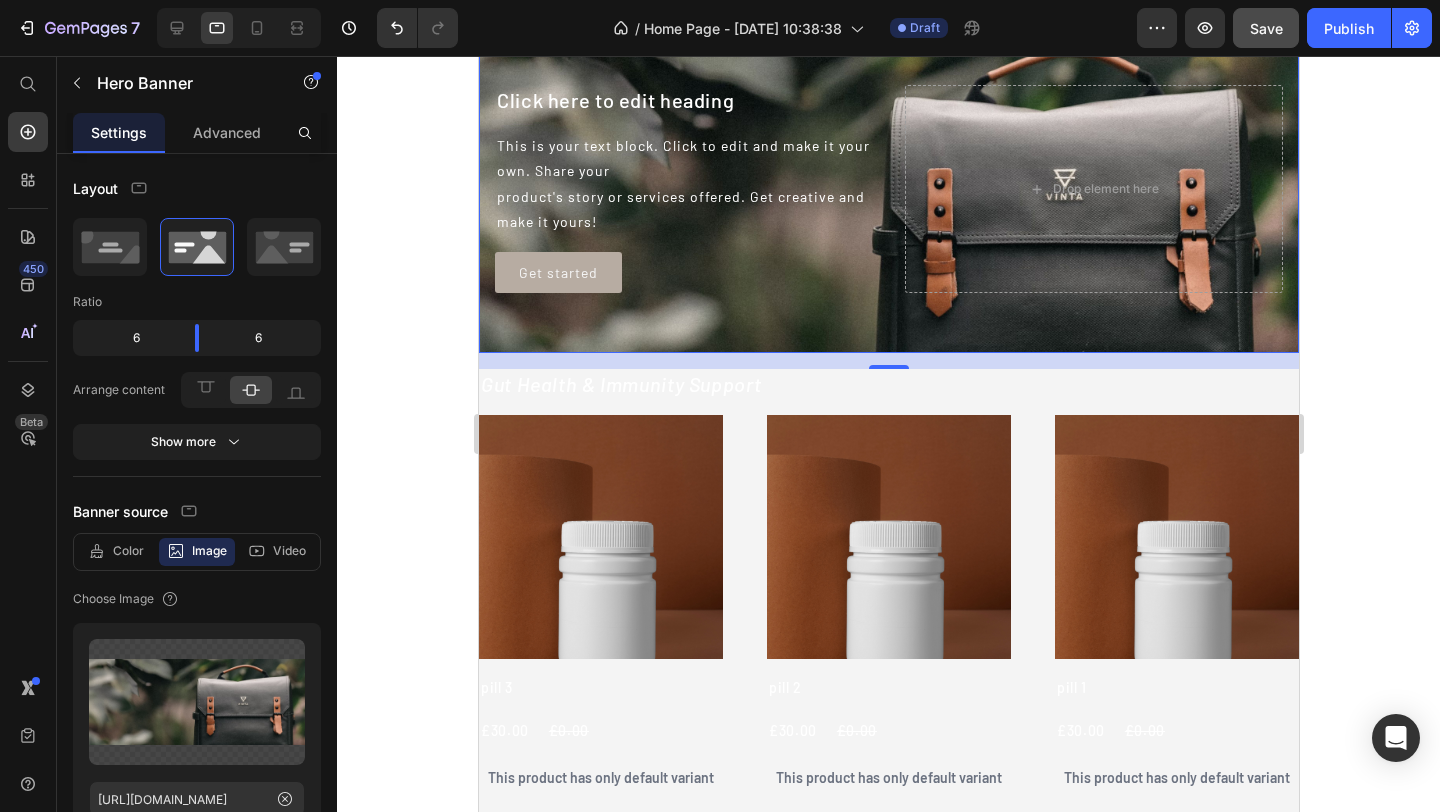 scroll, scrollTop: 361, scrollLeft: 0, axis: vertical 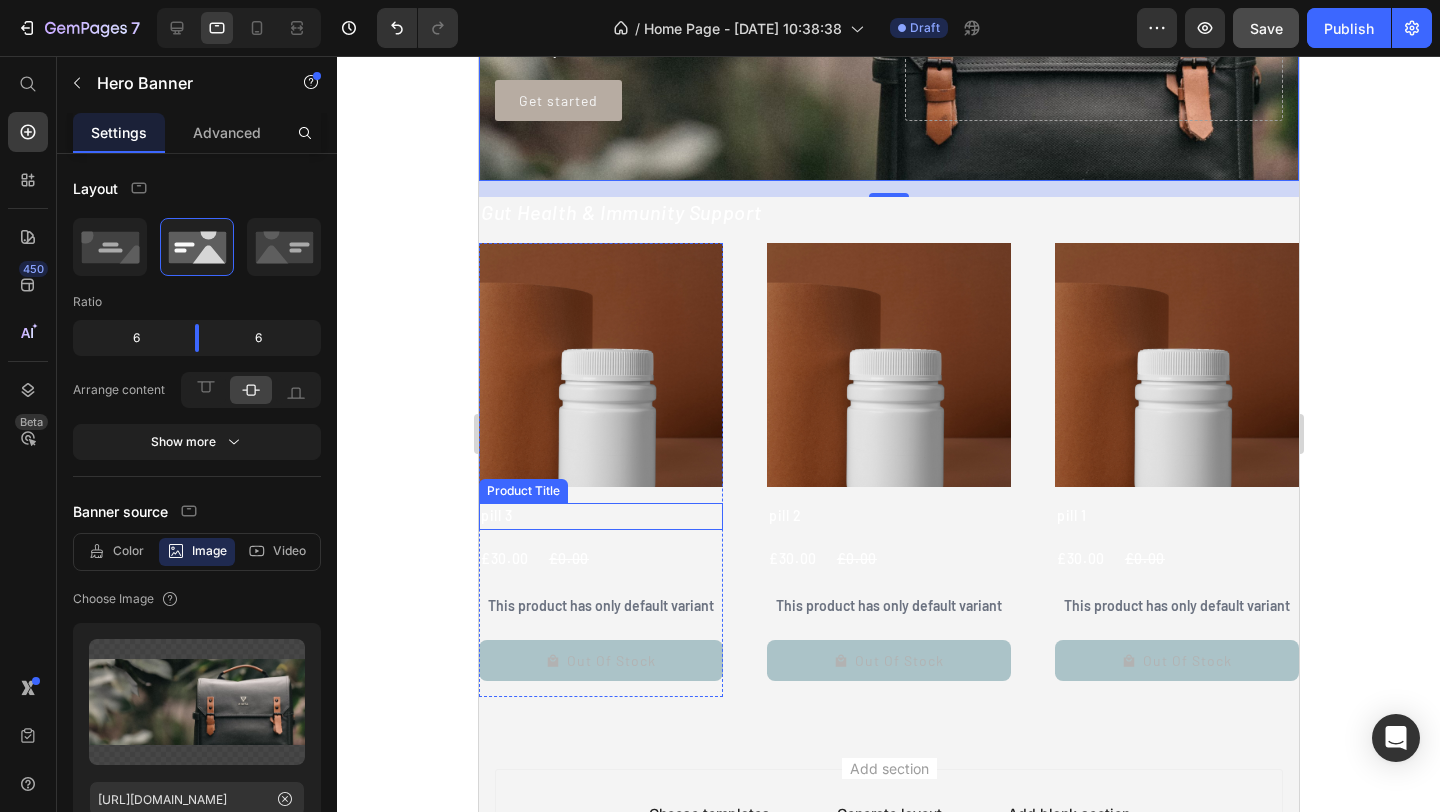 click on "pill 3" at bounding box center (600, 516) 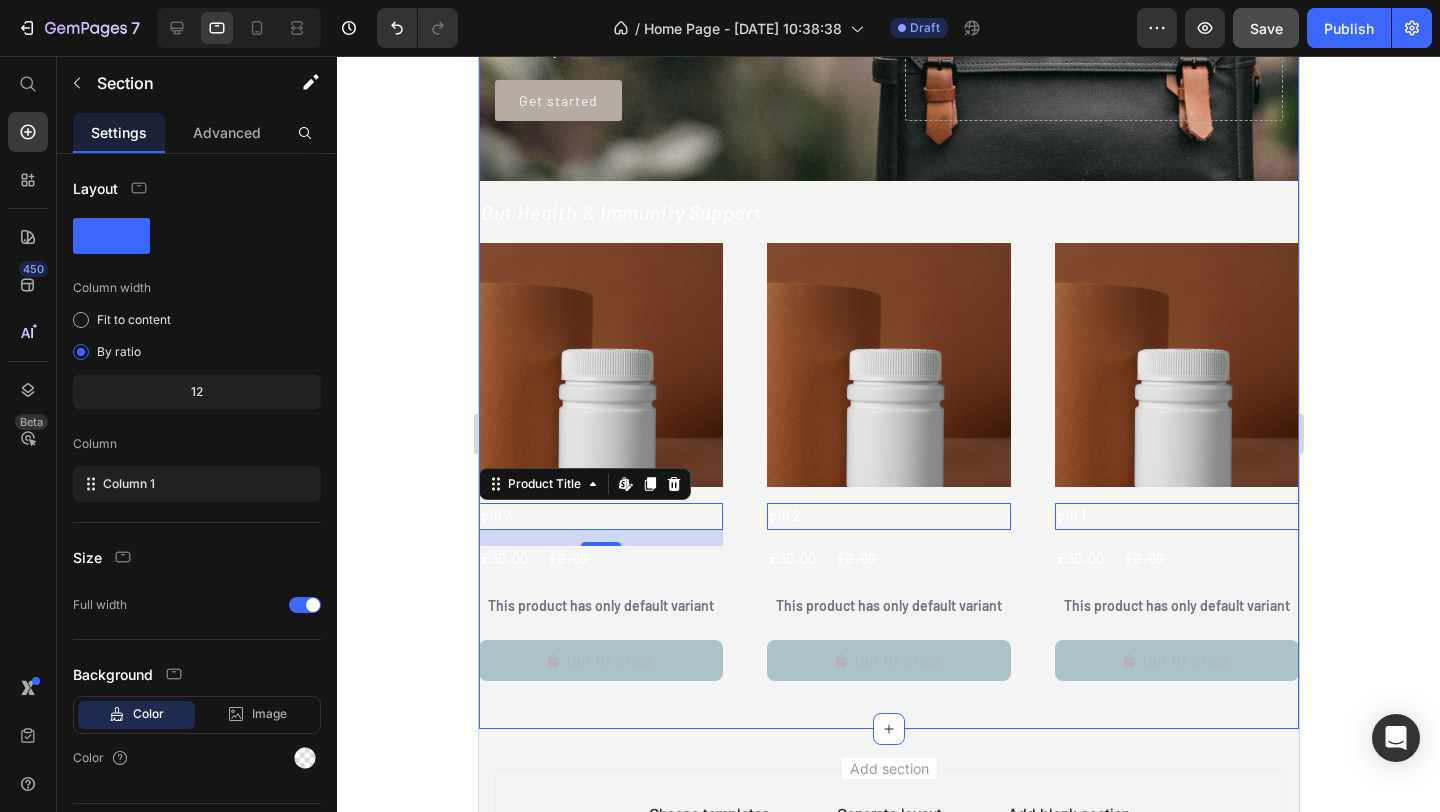 click on "FREE SHIPPING Text 30 DAYS MONEY BACK GUARANTEE Text LIMITED TIME 50% OFF SALE Text LIFE TIME WARRANTY Text FREE SHIPPING Text 30 DAYS MONEY BACK GUARANTEE Text LIMITED TIME 50% OFF SALE Text LIFE TIME WARRANTY Text Marquee Click here to edit heading Heading This is your text block. Click to edit and make it your own. Share your                       product's story or services offered. Get creative and make it yours! Text Block Get started Button
Drop element here Hero Banner Gut Health & Immunity Support Heading Product Images pill 6 Product Title   Edit content in Shopify 0 £30.00 Product Price £0.00 Product Price Row This product has only default variant Product Variants & Swatches Out Of Stock Product Cart Button Row Product Images pill 5 Product Title   Edit content in Shopify 0 £30.00 Product Price £0.00 Product Price Row This product has only default variant Product Variants & Swatches Out Of Stock Product Cart Button Row Product Images pill 4 Product Title   0 £30.00 £0.00 Row" at bounding box center [888, 232] 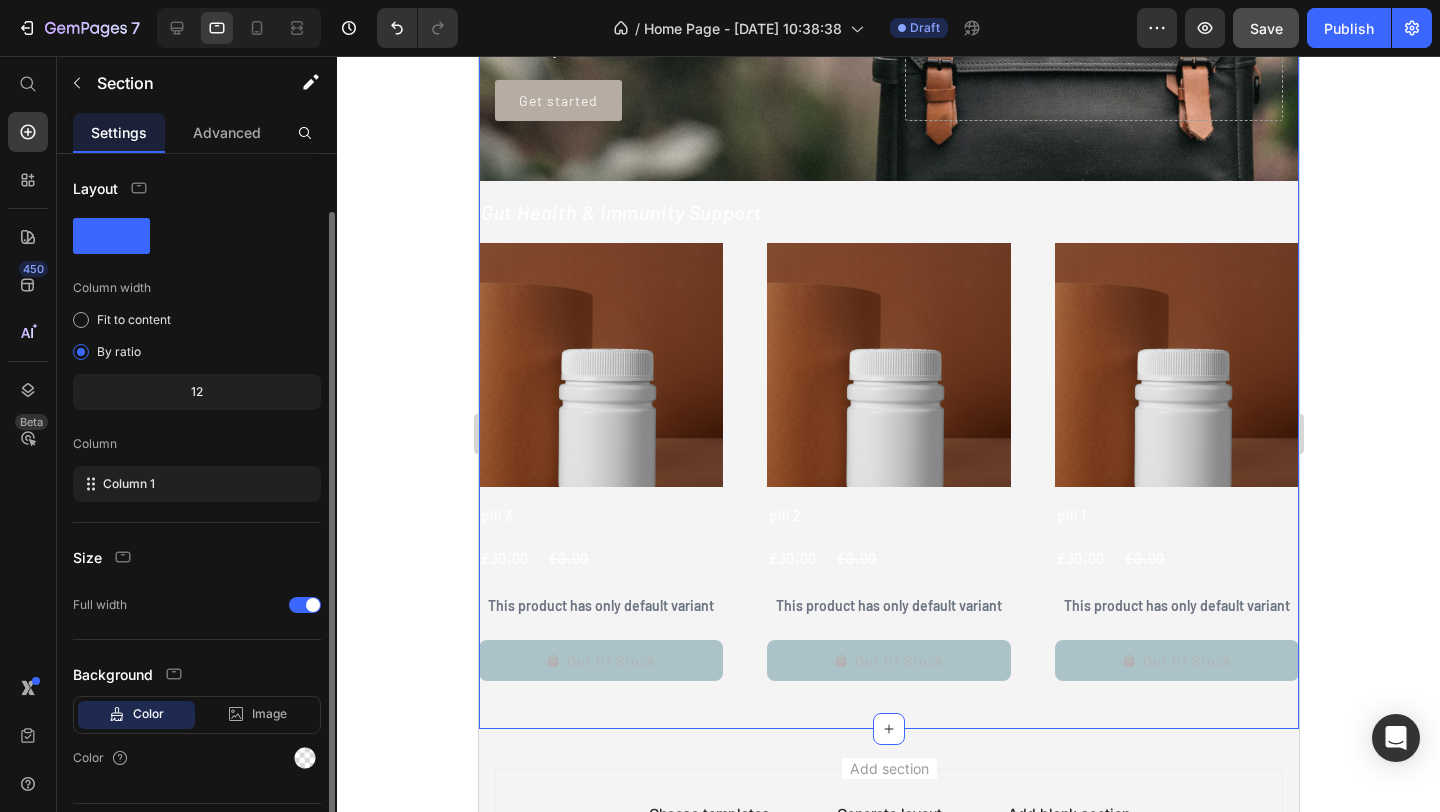 scroll, scrollTop: 49, scrollLeft: 0, axis: vertical 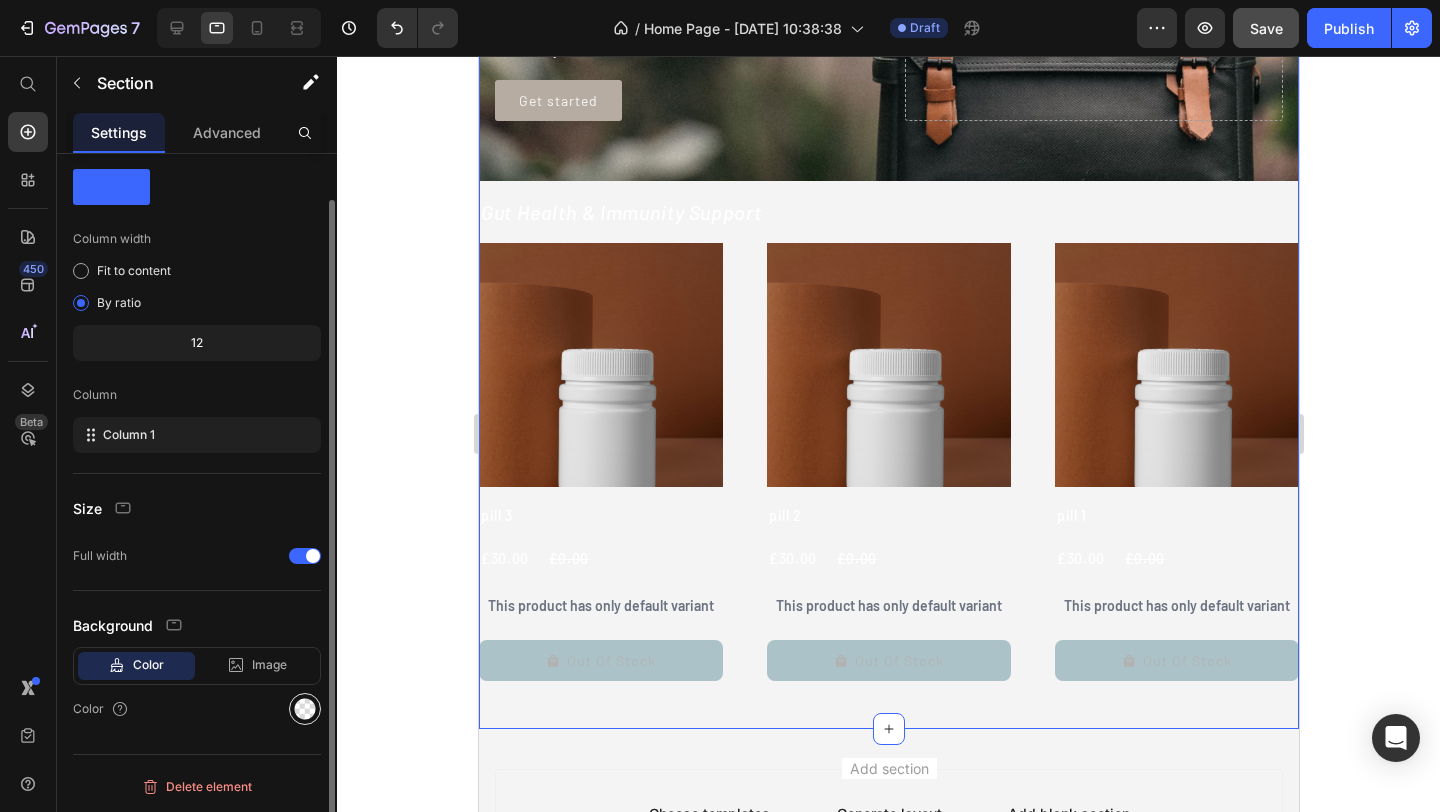 click at bounding box center (305, 709) 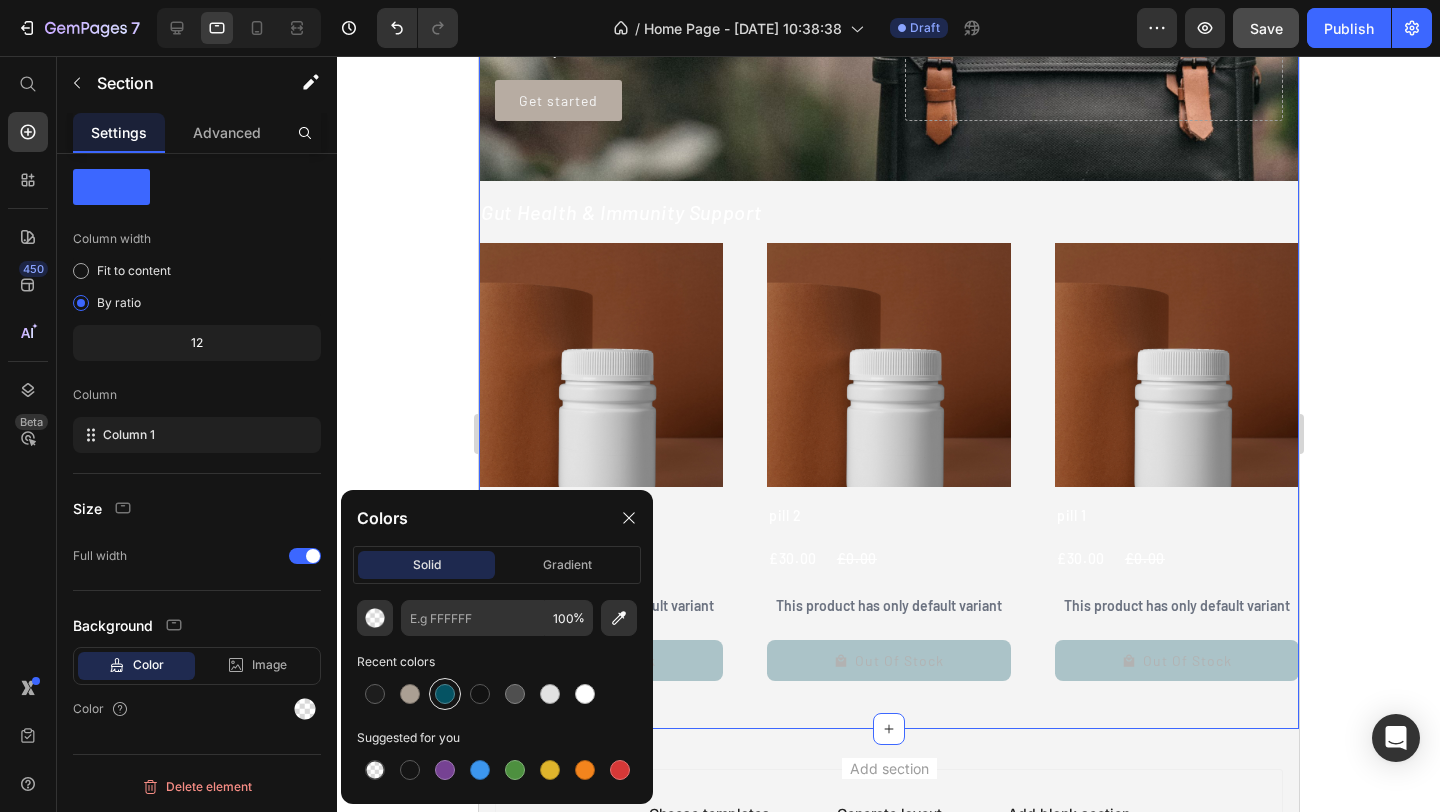 click at bounding box center [445, 694] 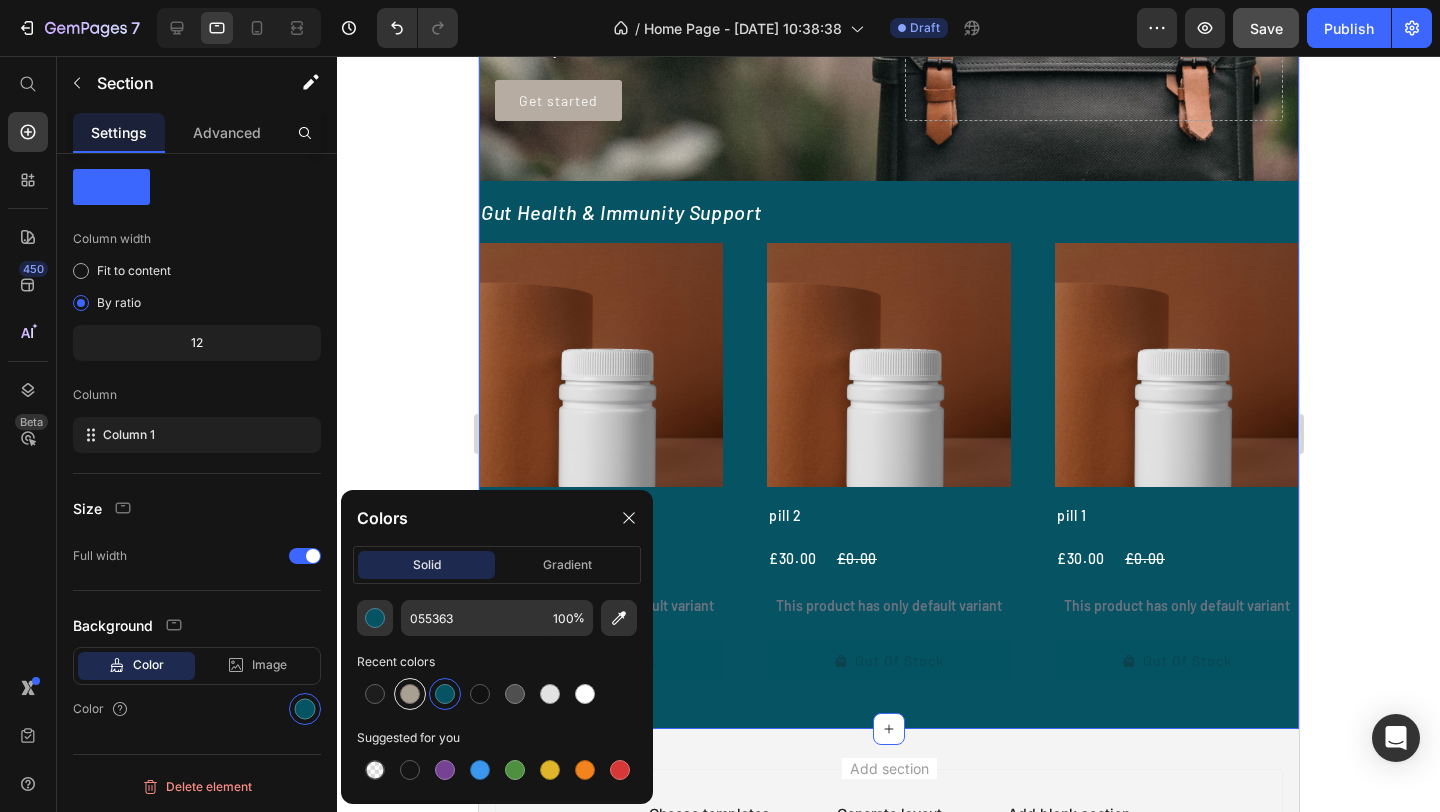 click at bounding box center (410, 694) 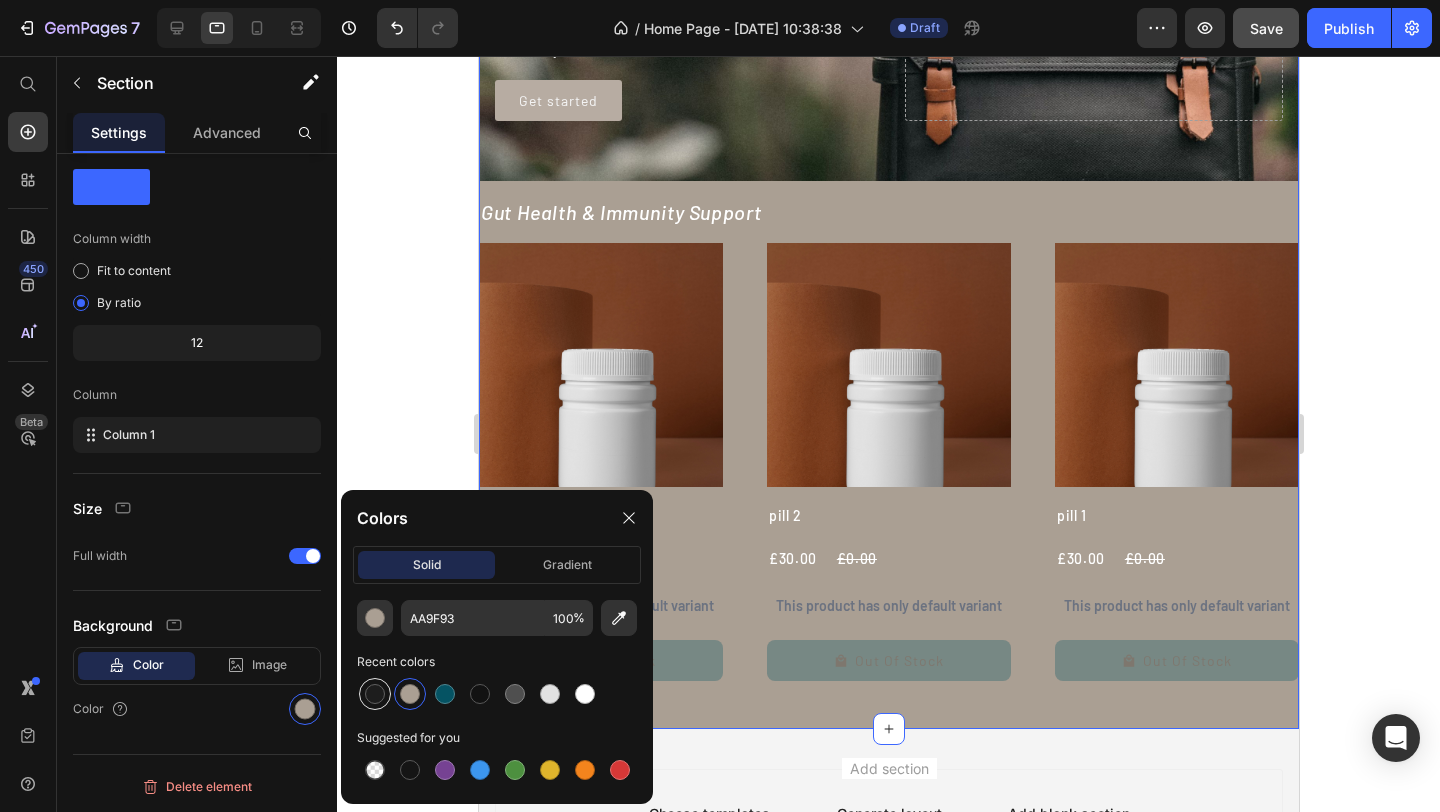 click at bounding box center (375, 694) 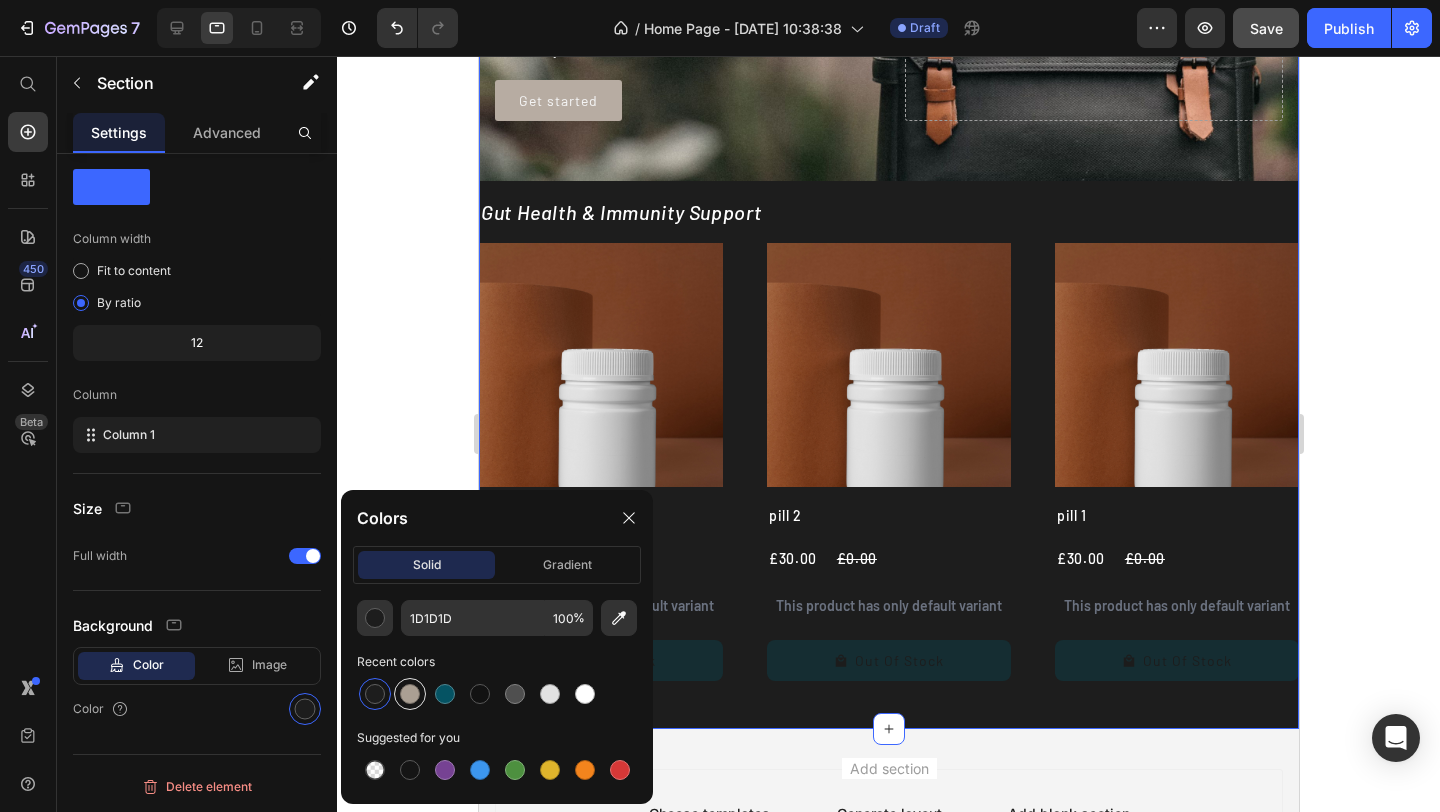 click at bounding box center [410, 694] 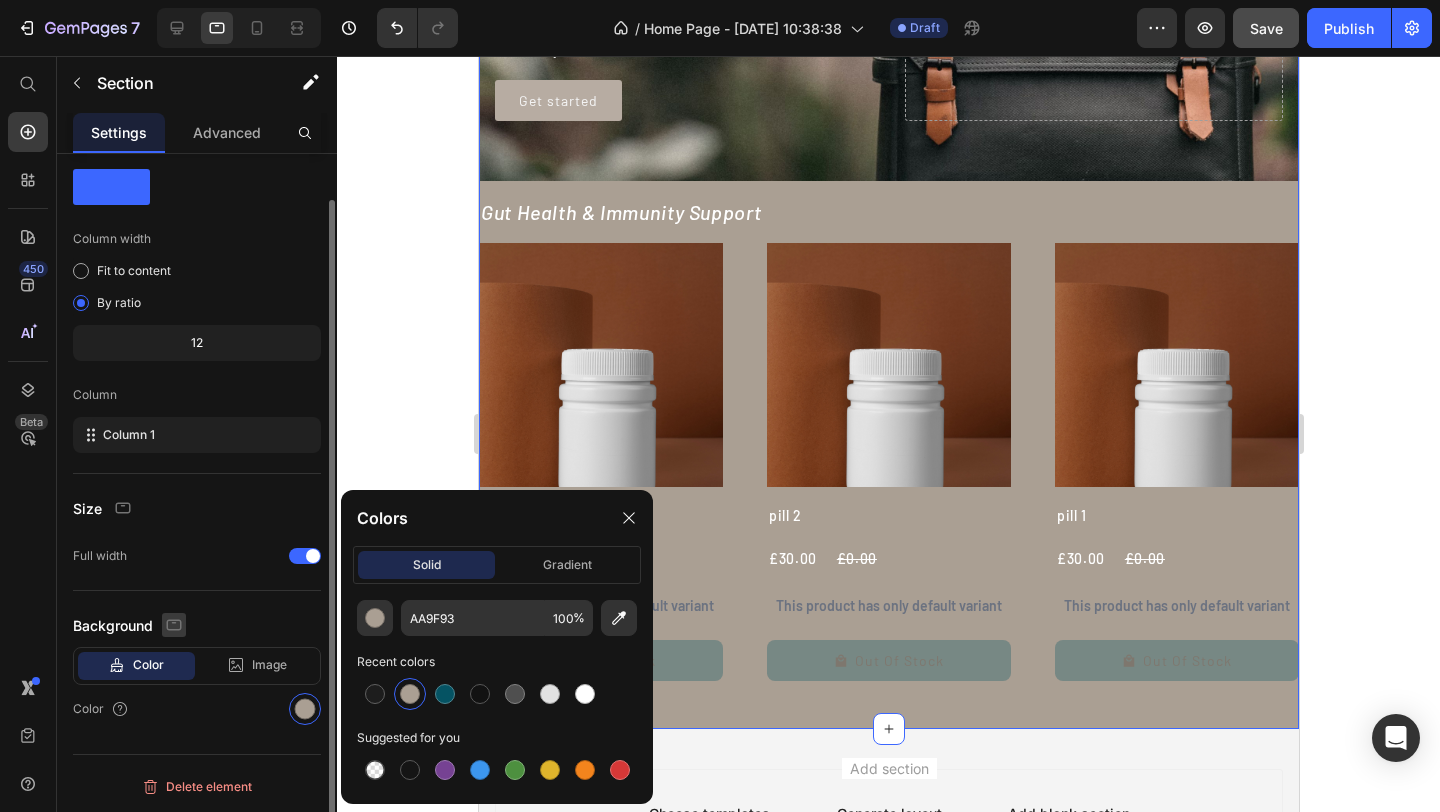 click 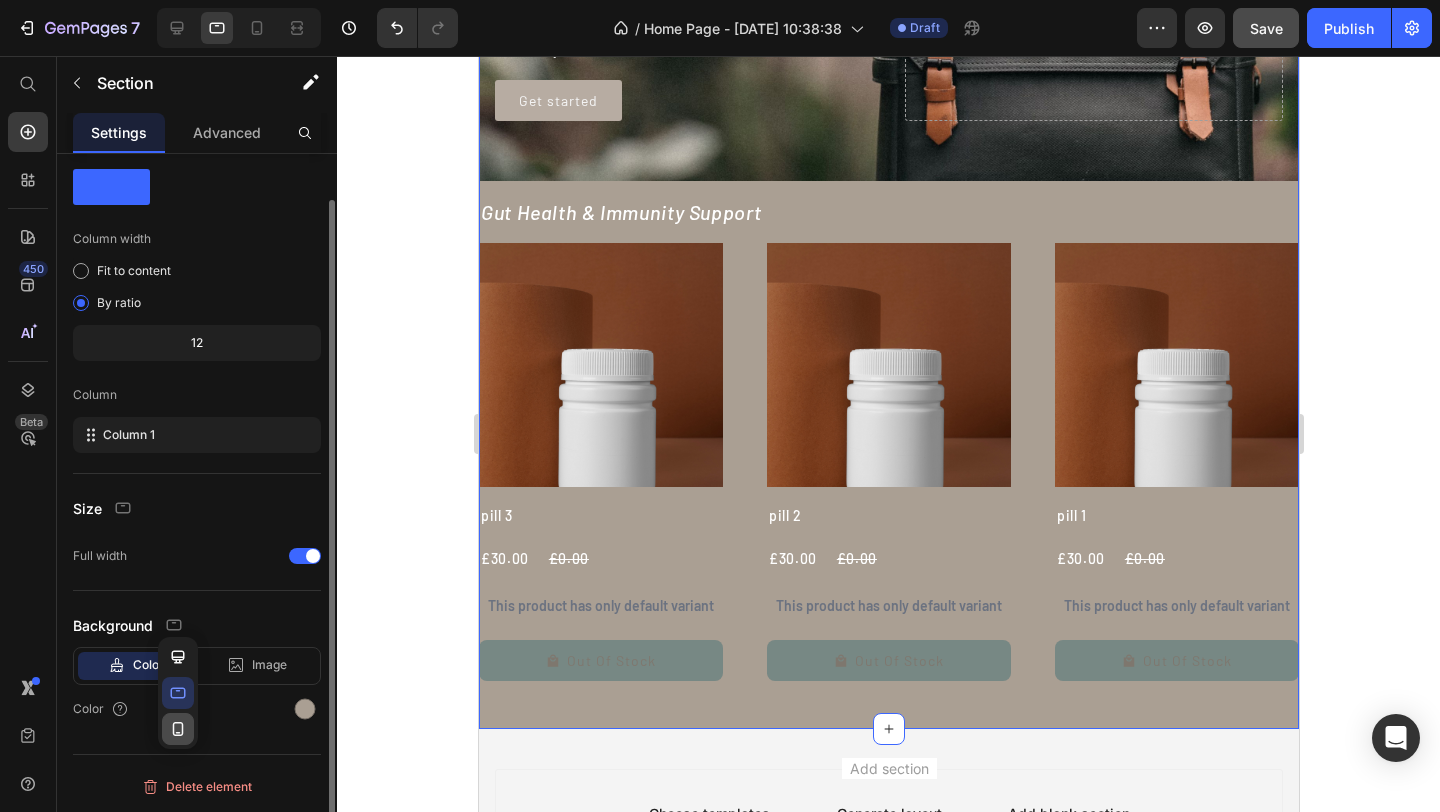click 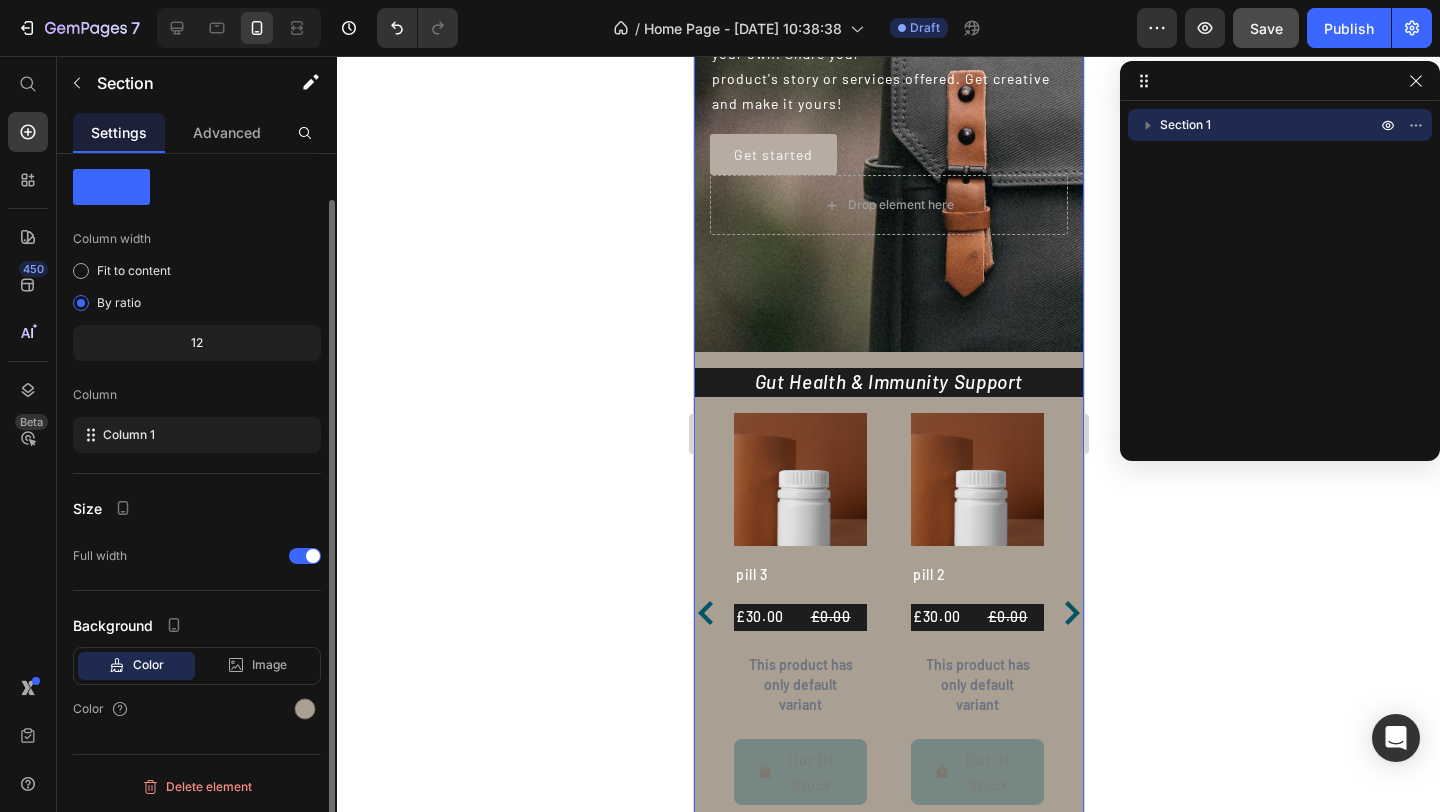 scroll, scrollTop: 390, scrollLeft: 0, axis: vertical 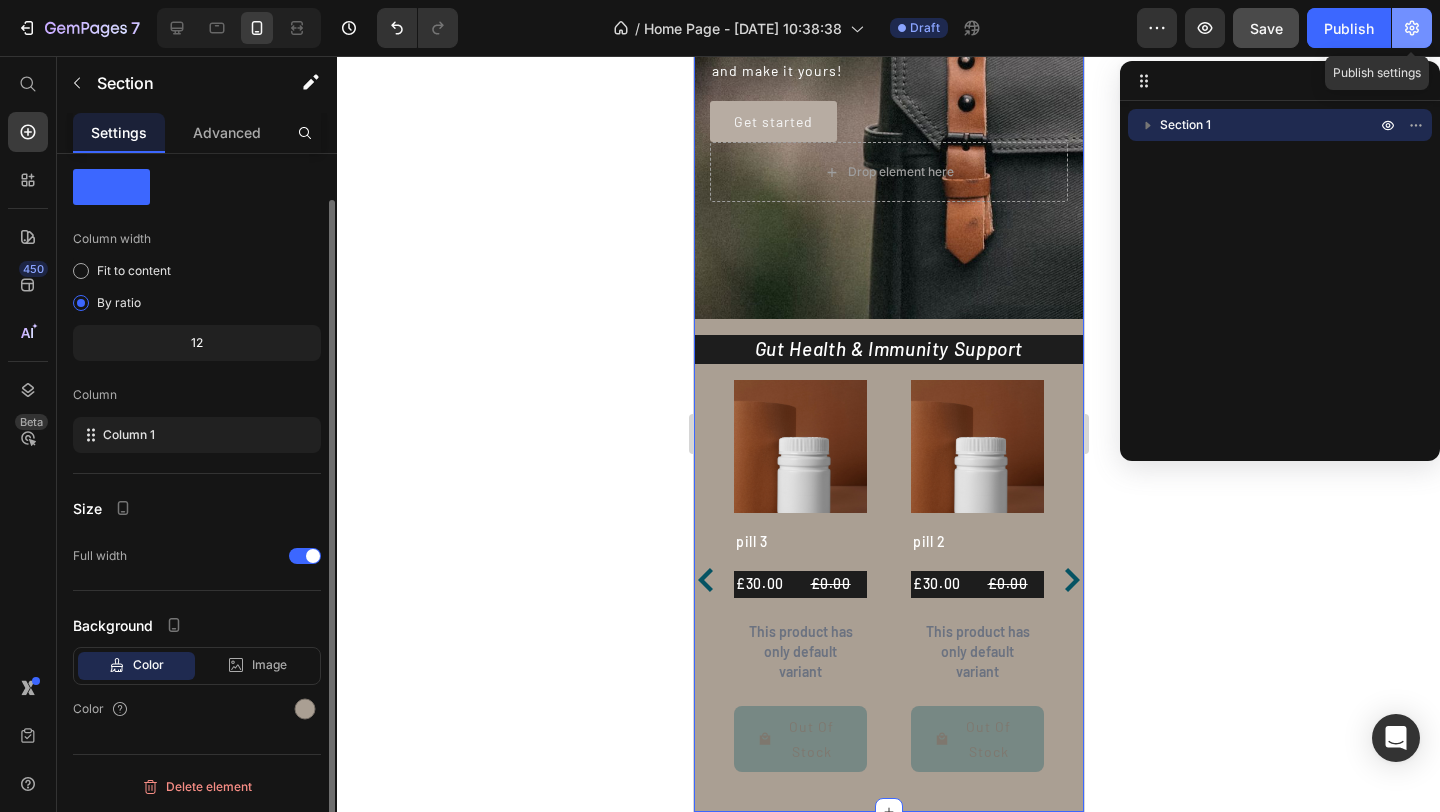 click 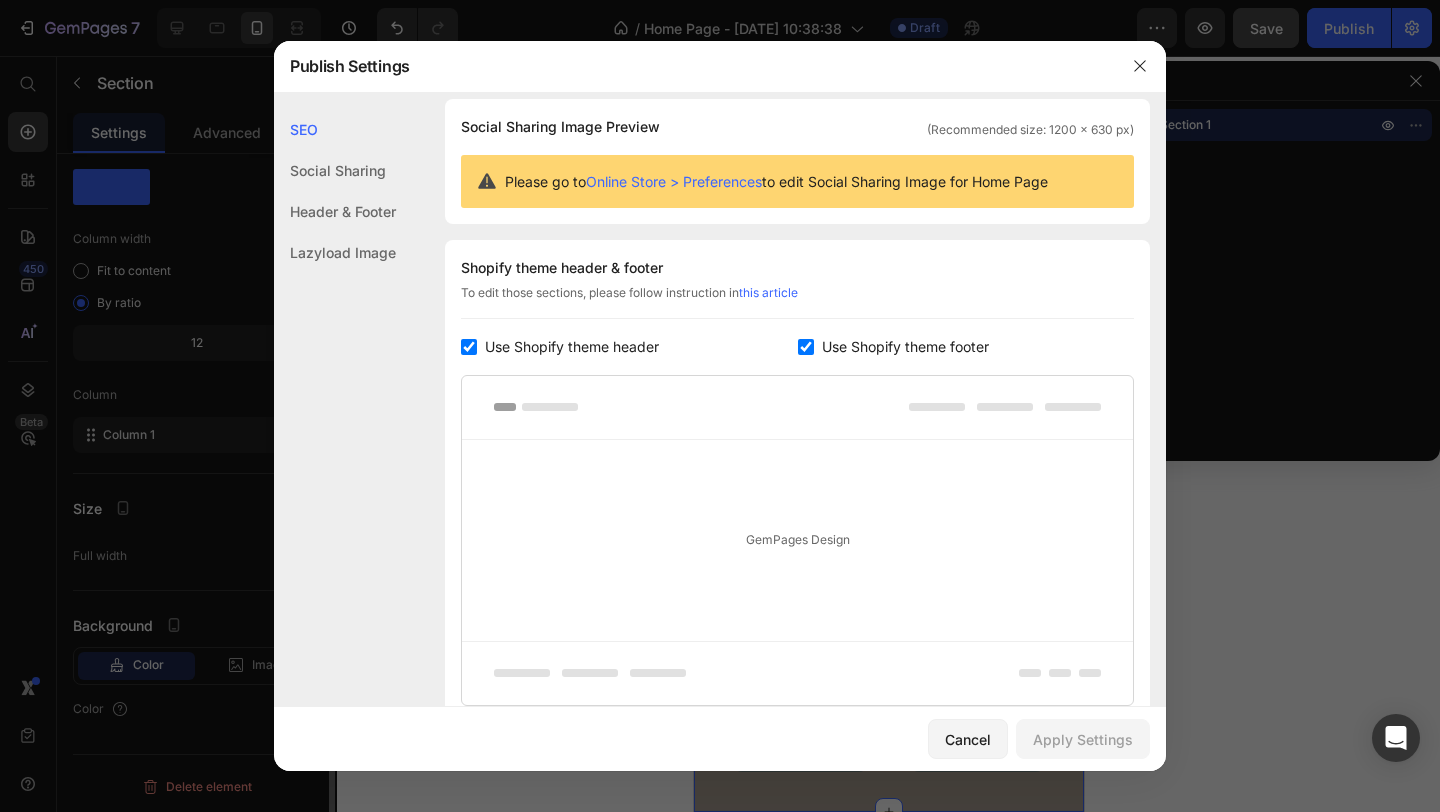 scroll, scrollTop: 305, scrollLeft: 0, axis: vertical 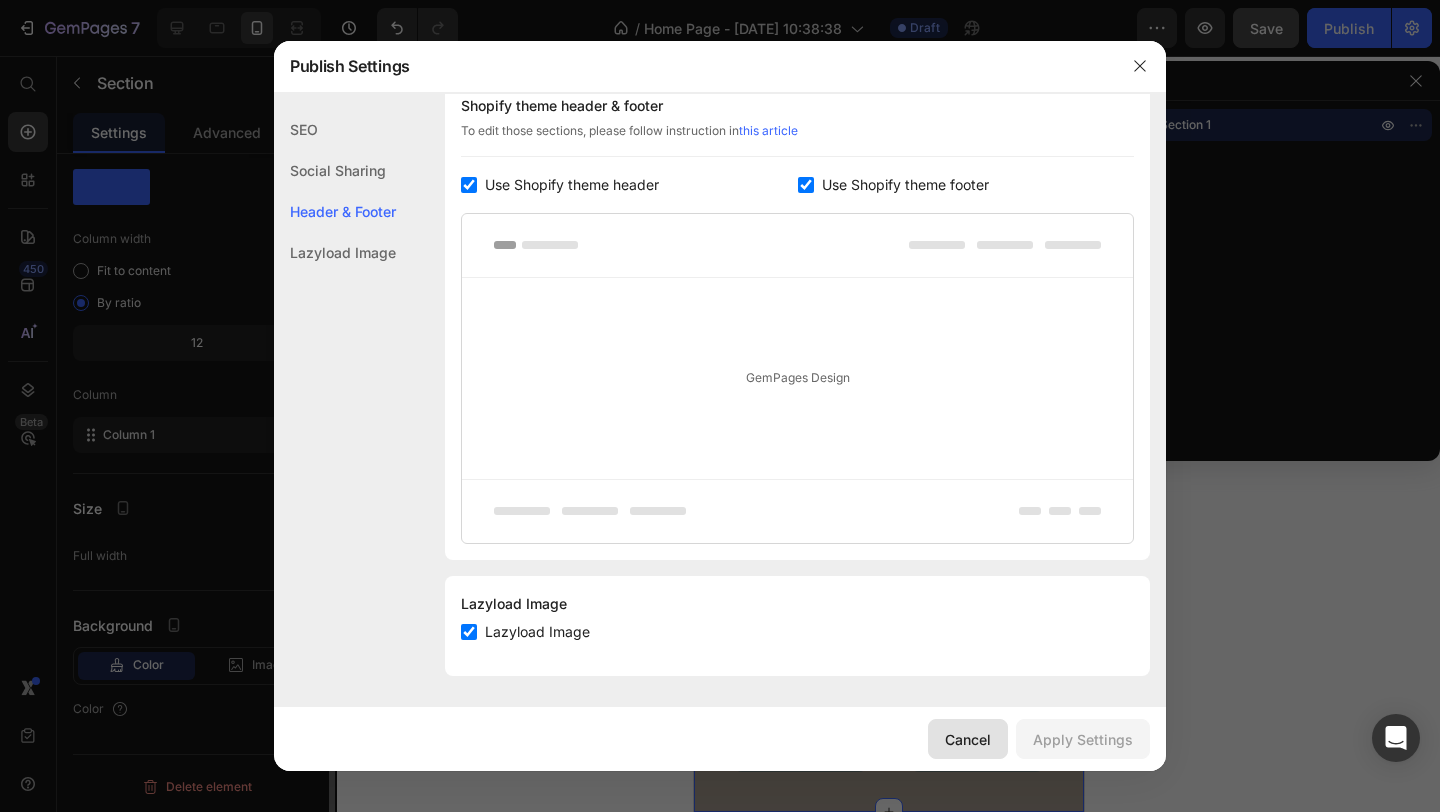 click on "Cancel" at bounding box center [968, 739] 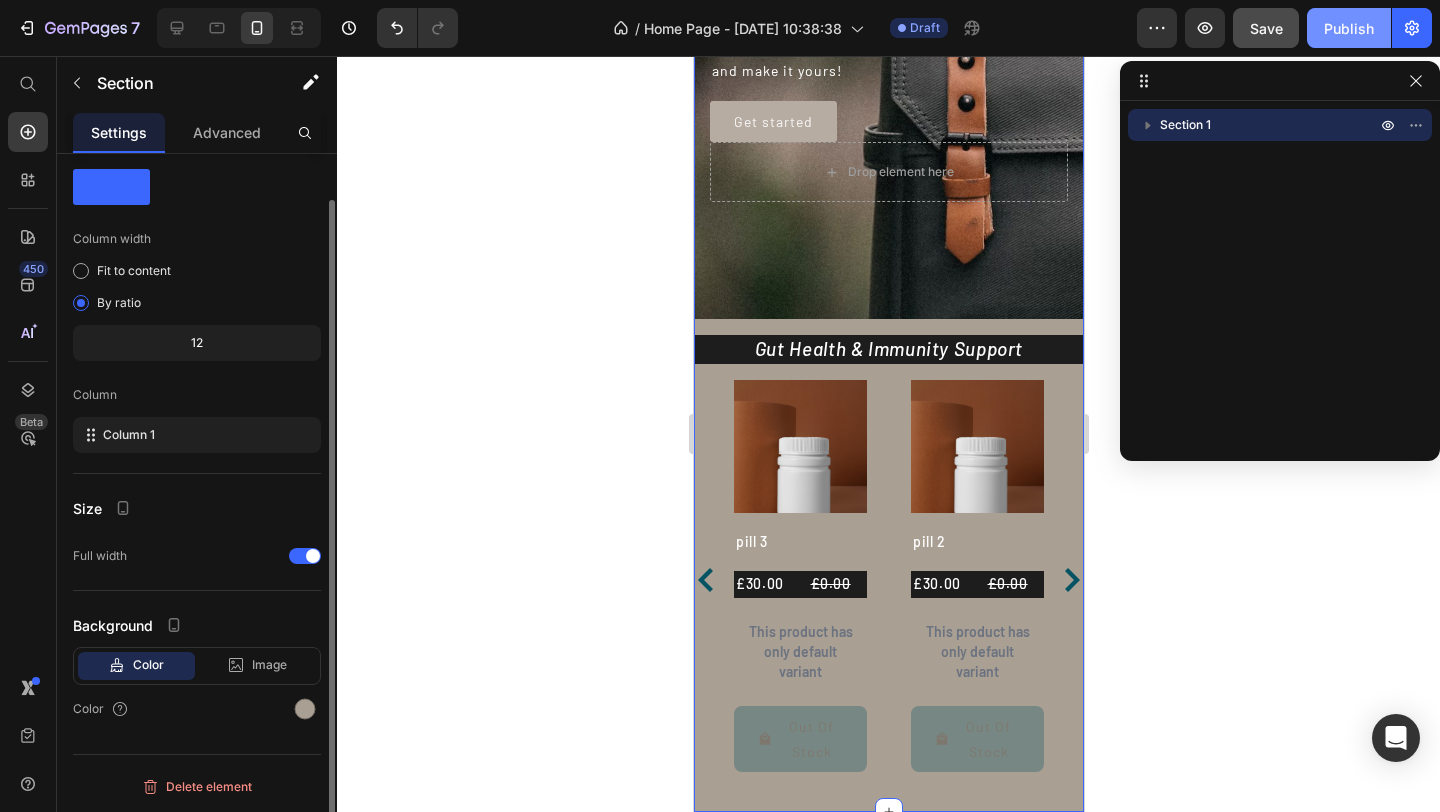 click on "Publish" at bounding box center [1349, 28] 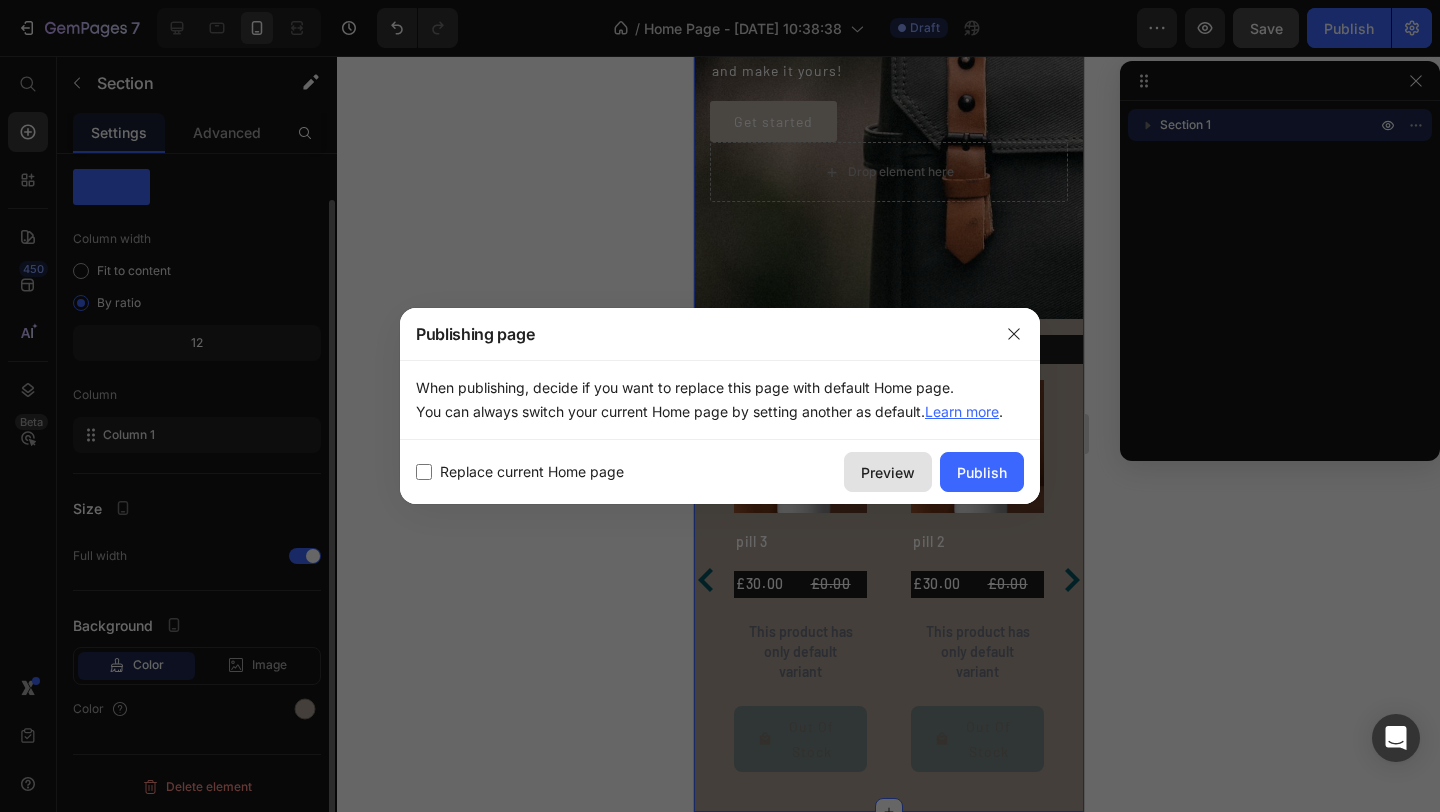 click on "Preview" at bounding box center [888, 472] 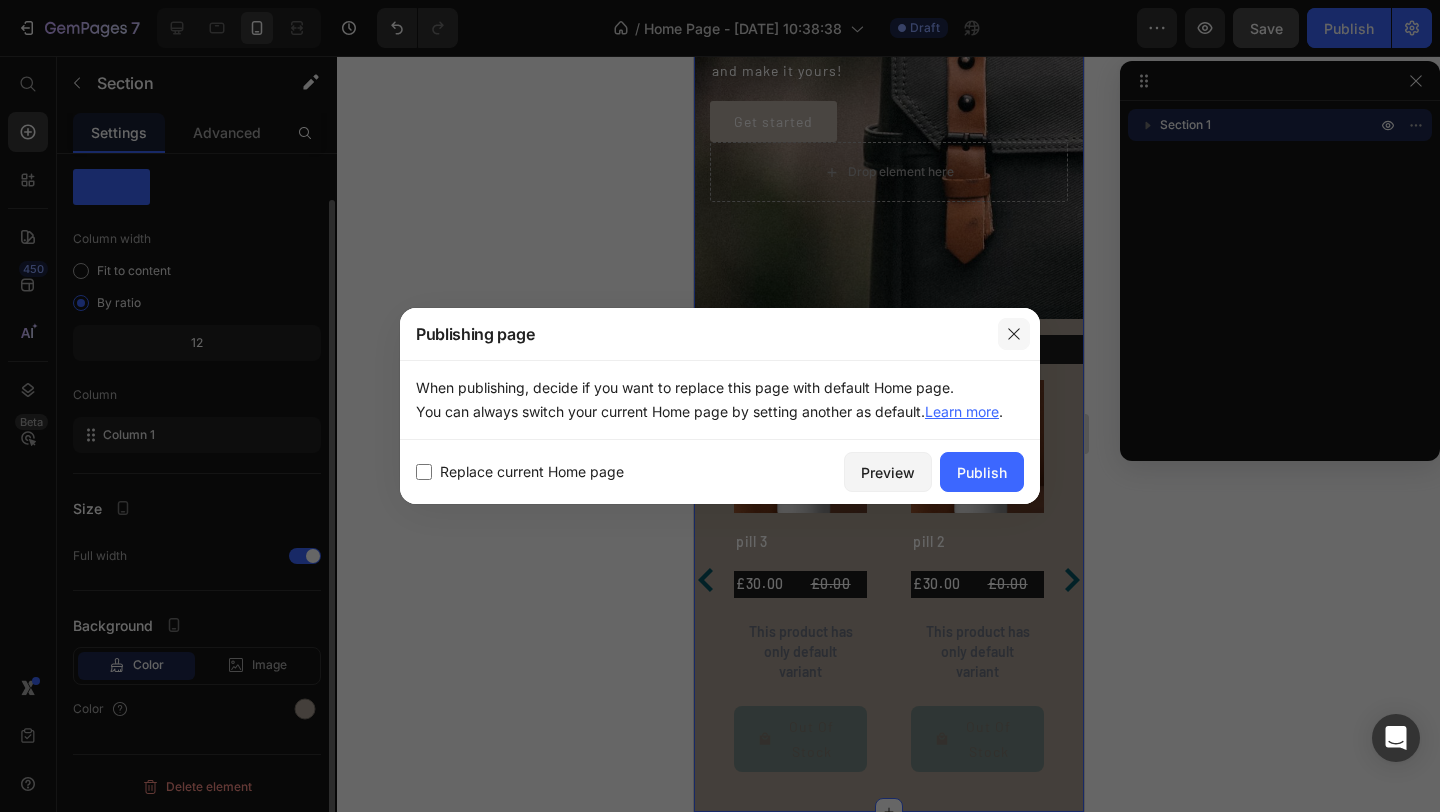 click 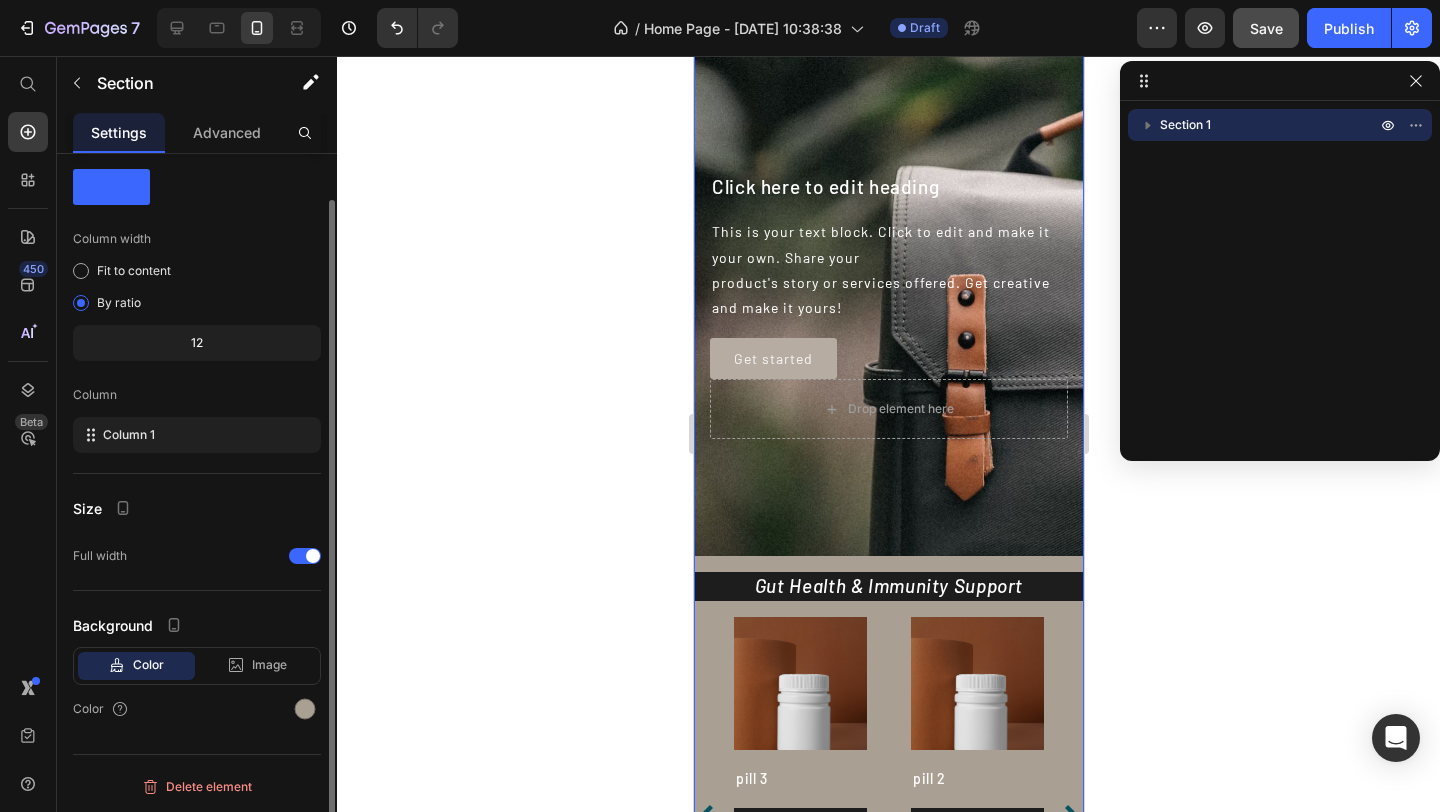 scroll, scrollTop: 0, scrollLeft: 0, axis: both 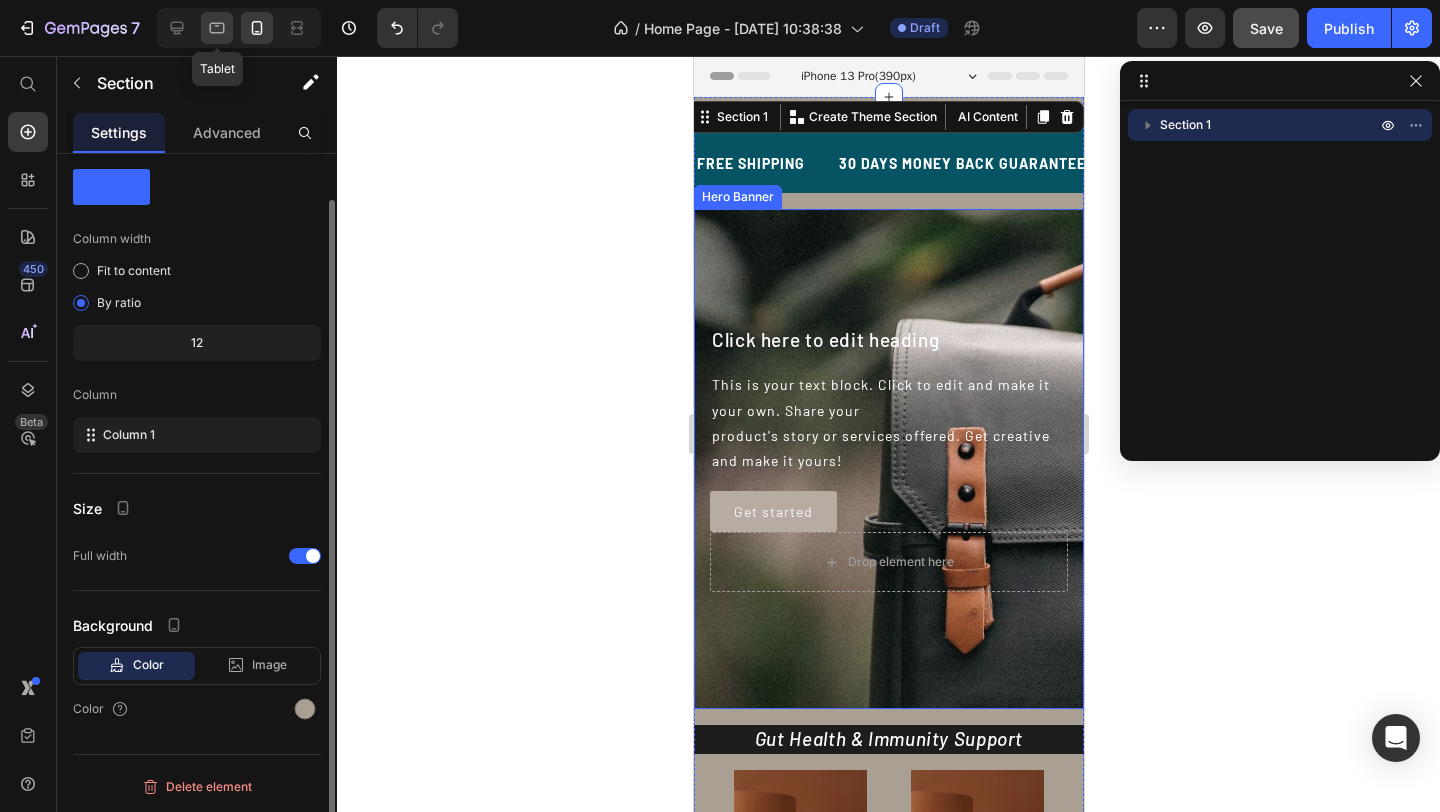 click 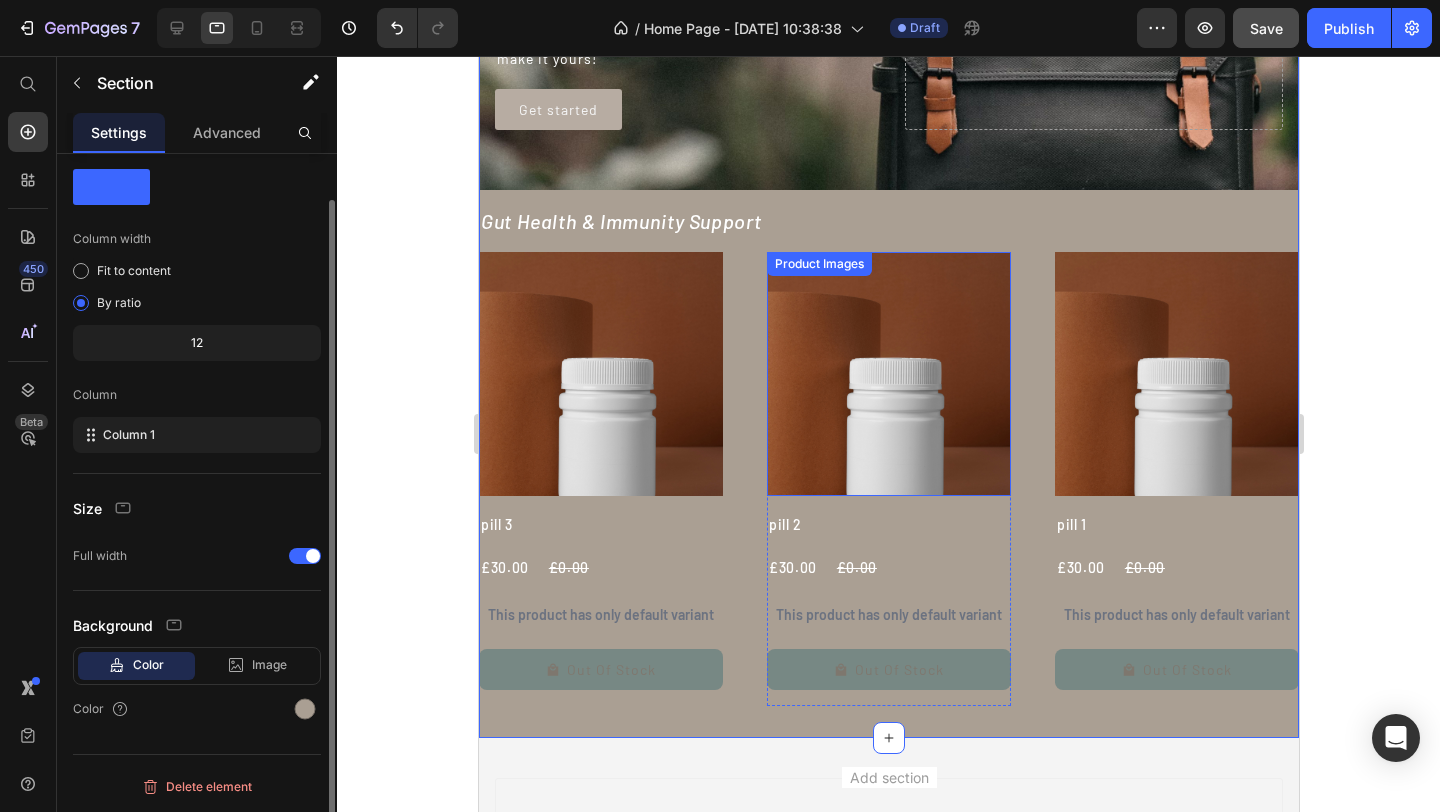 scroll, scrollTop: 536, scrollLeft: 0, axis: vertical 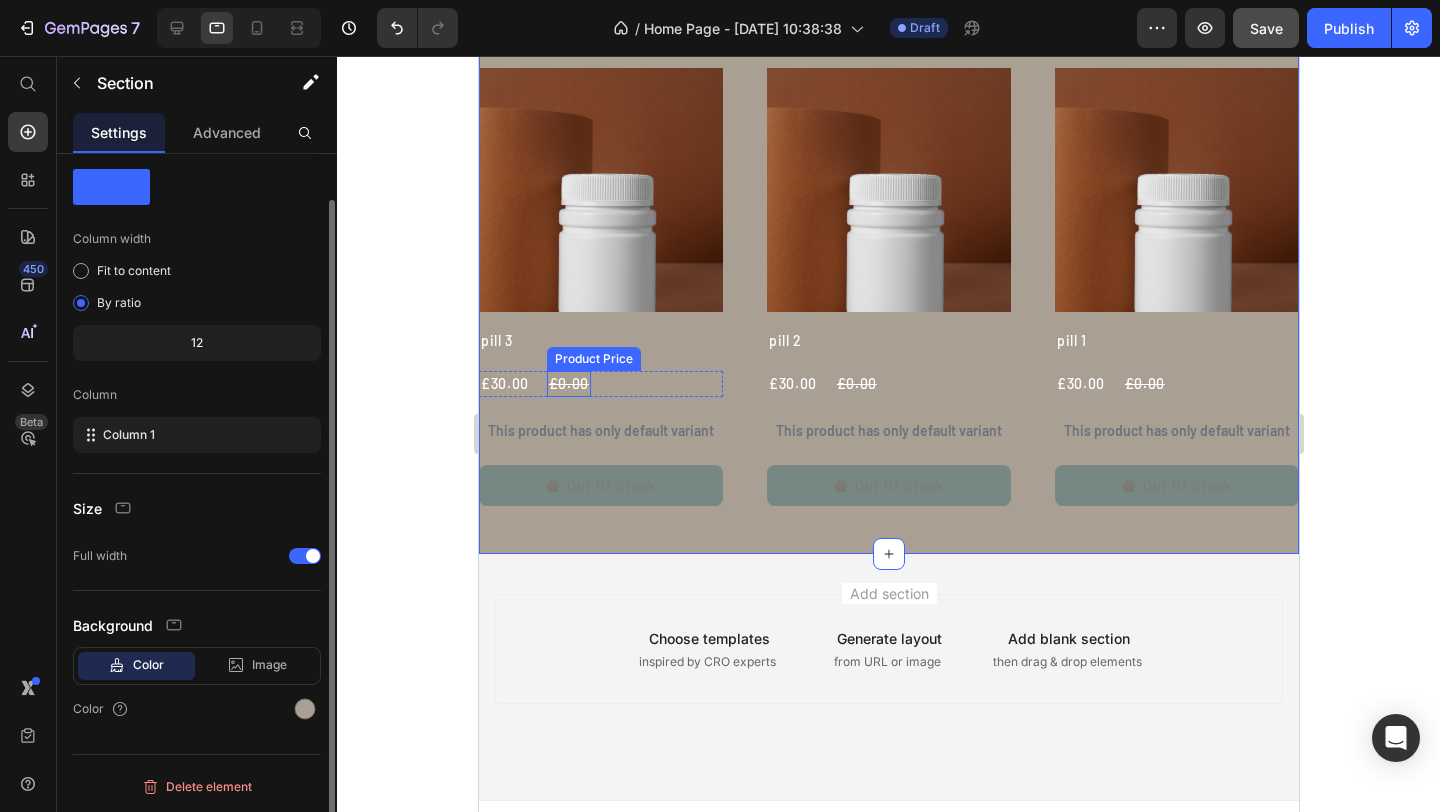 click on "£0.00" at bounding box center [568, 384] 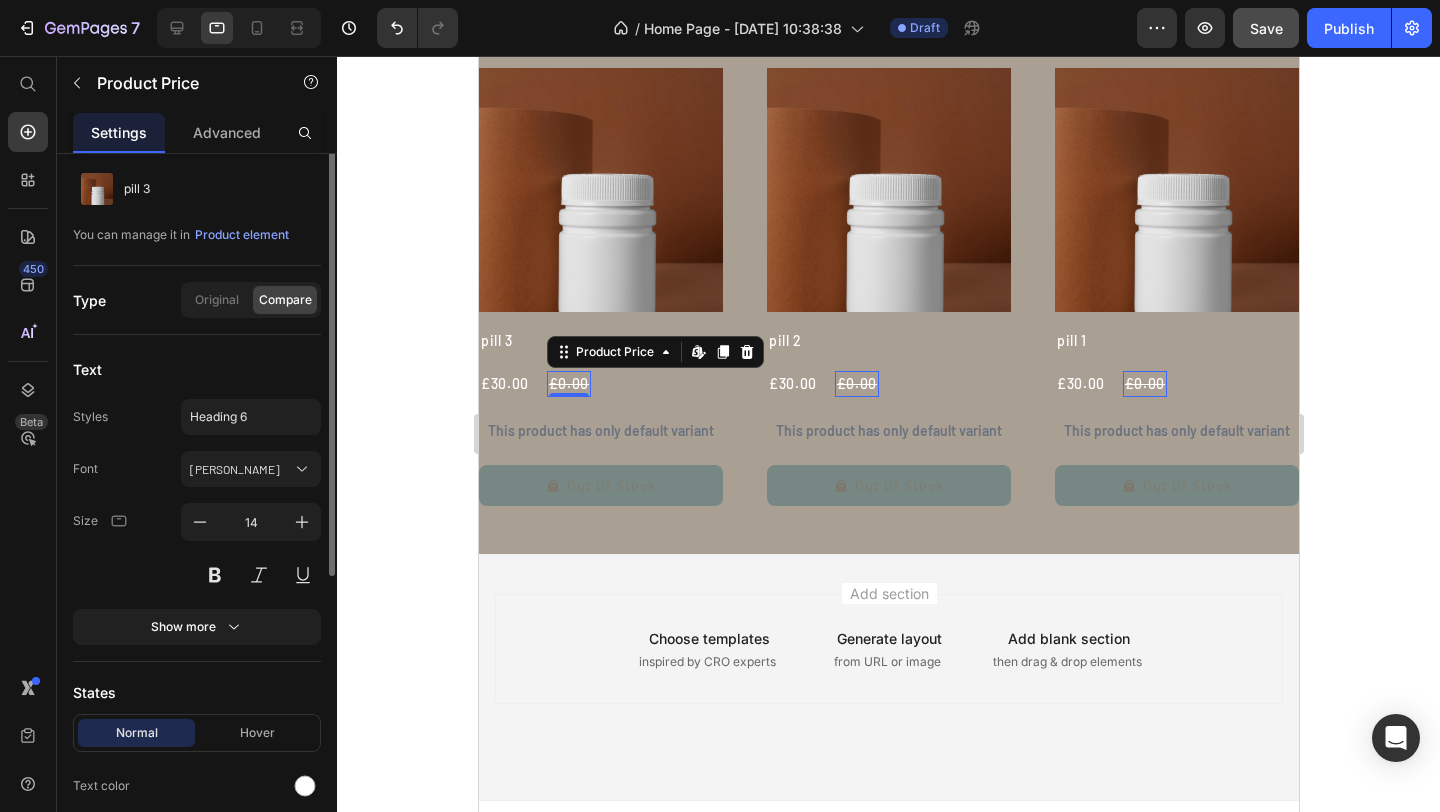 scroll, scrollTop: 0, scrollLeft: 0, axis: both 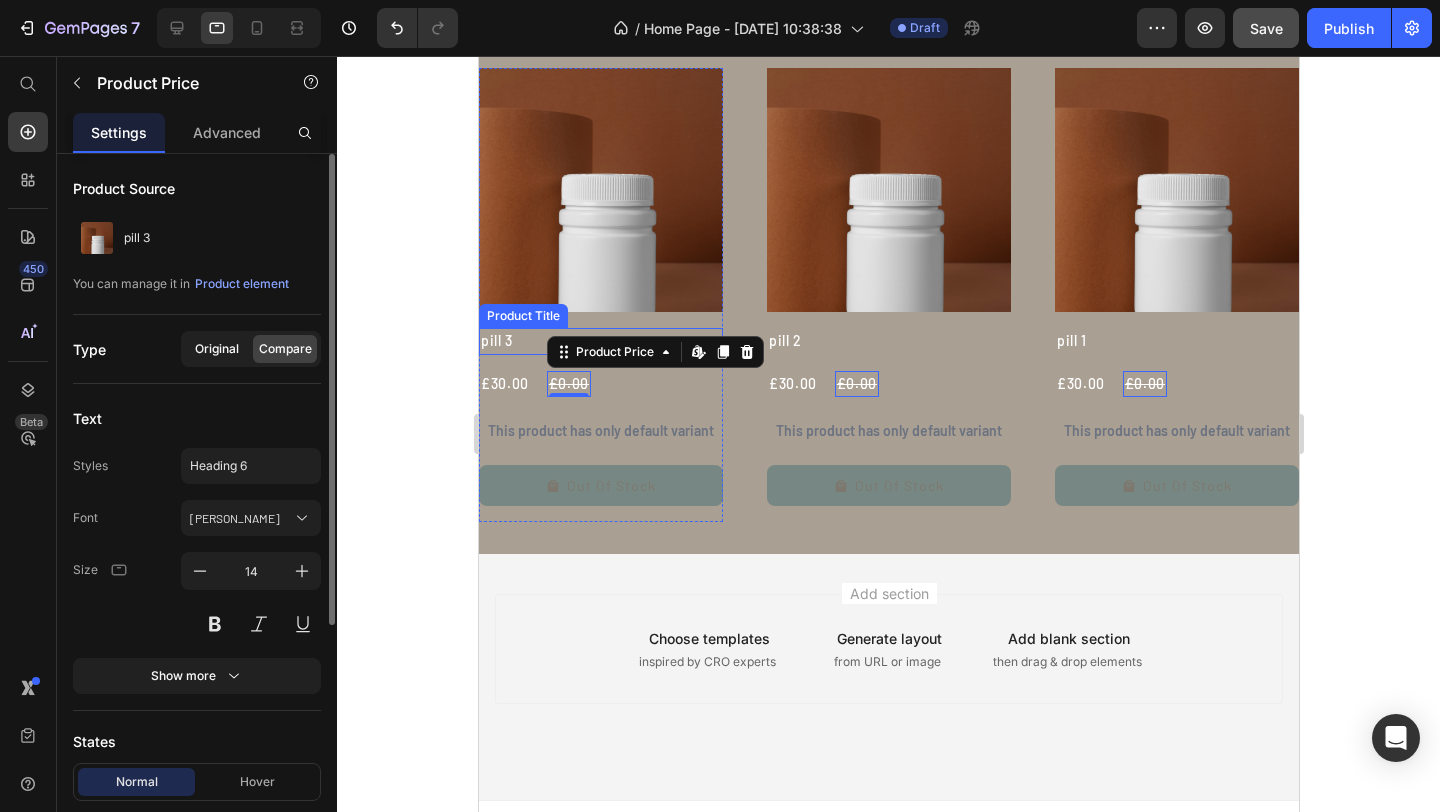 click on "Original" 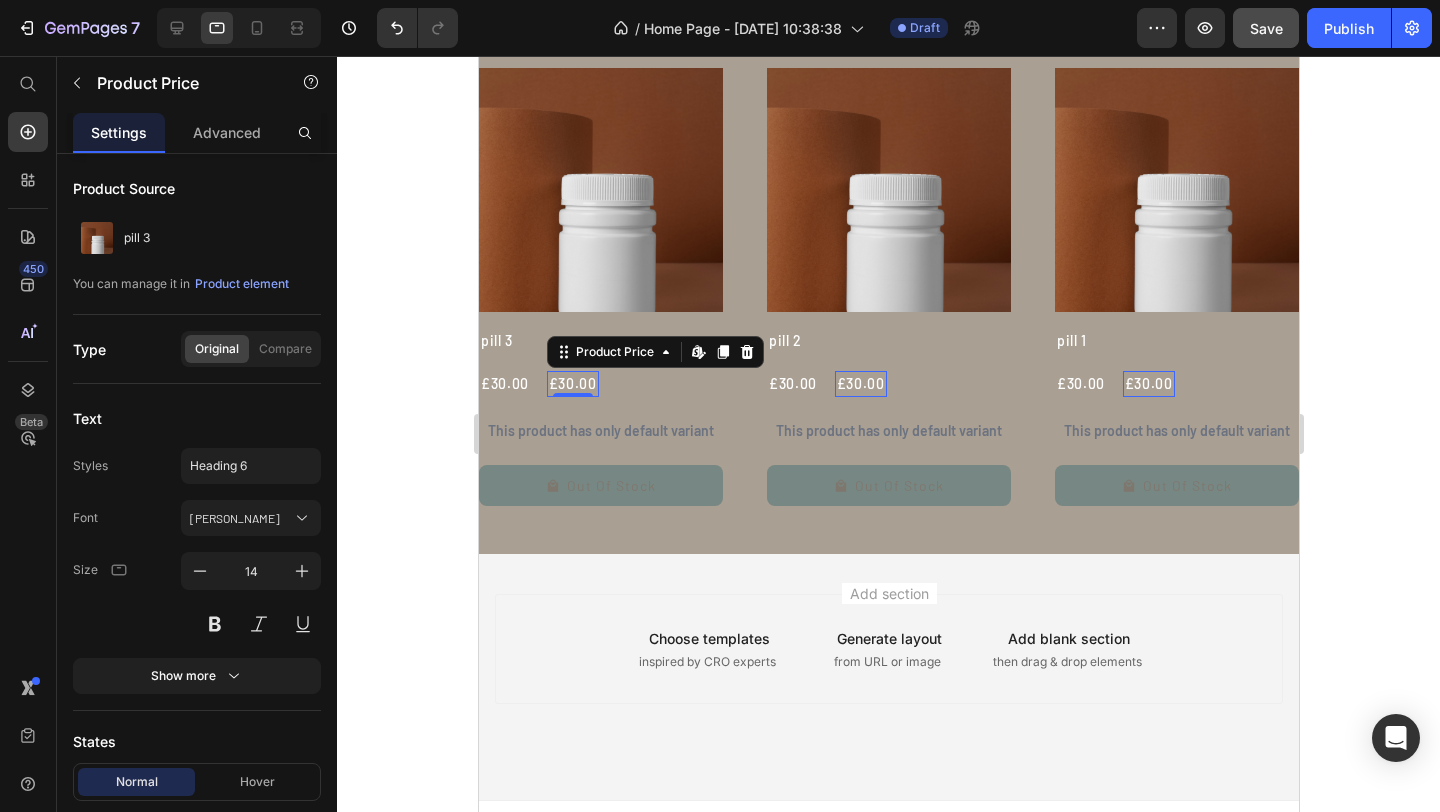 click on "£30.00" at bounding box center [572, 384] 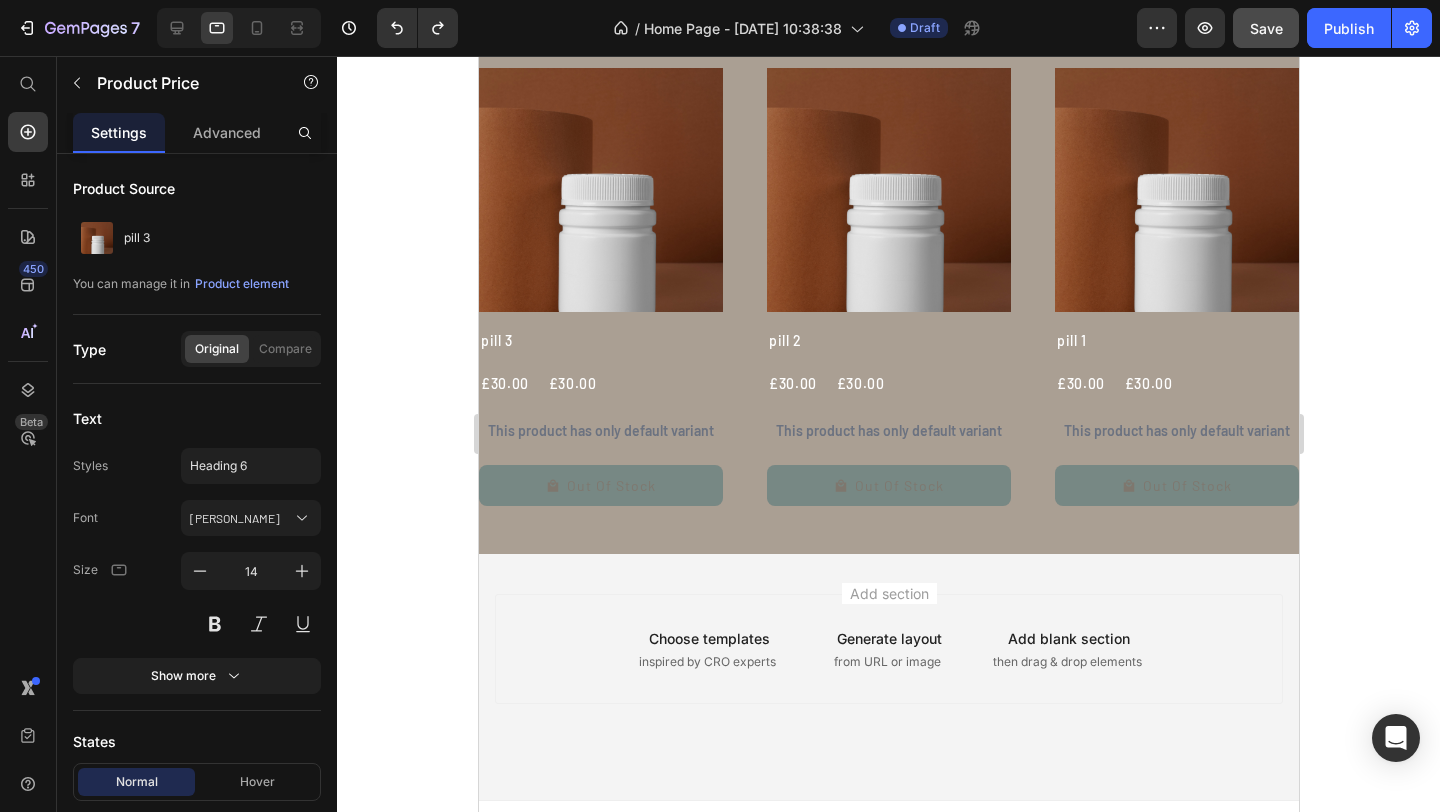 click on "£30.00" at bounding box center [572, 384] 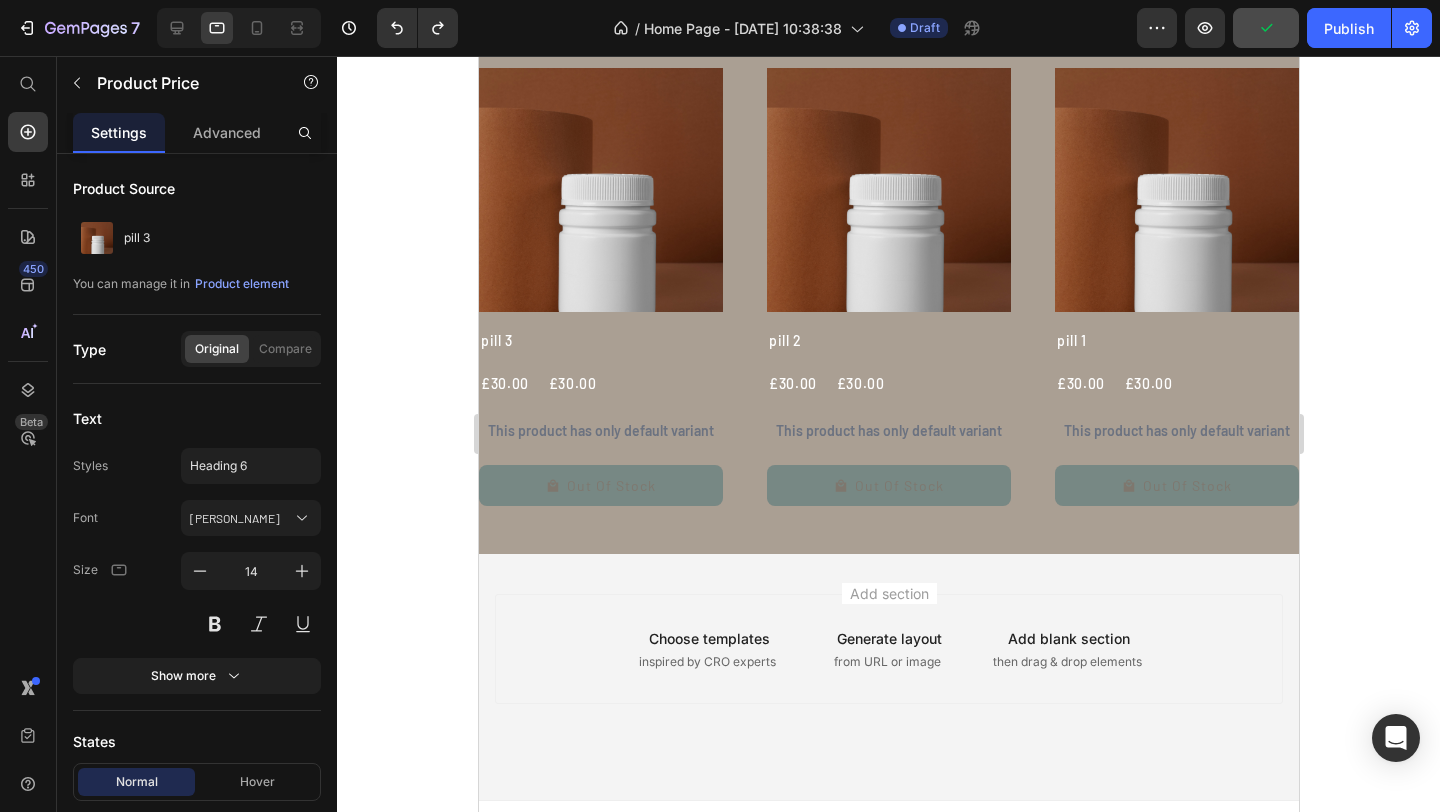 click on "£30.00" at bounding box center (572, 384) 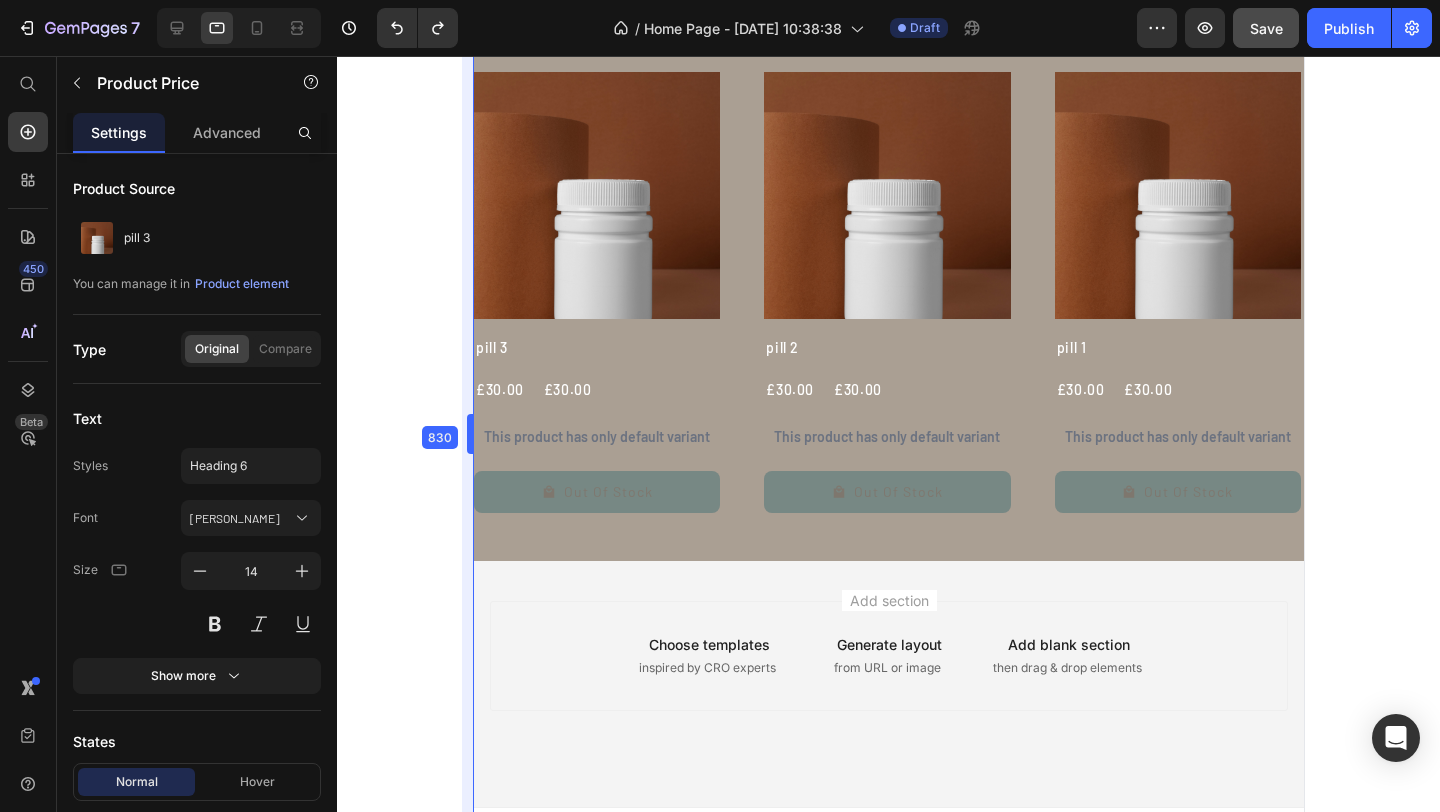 drag, startPoint x: 474, startPoint y: 436, endPoint x: 397, endPoint y: 436, distance: 77 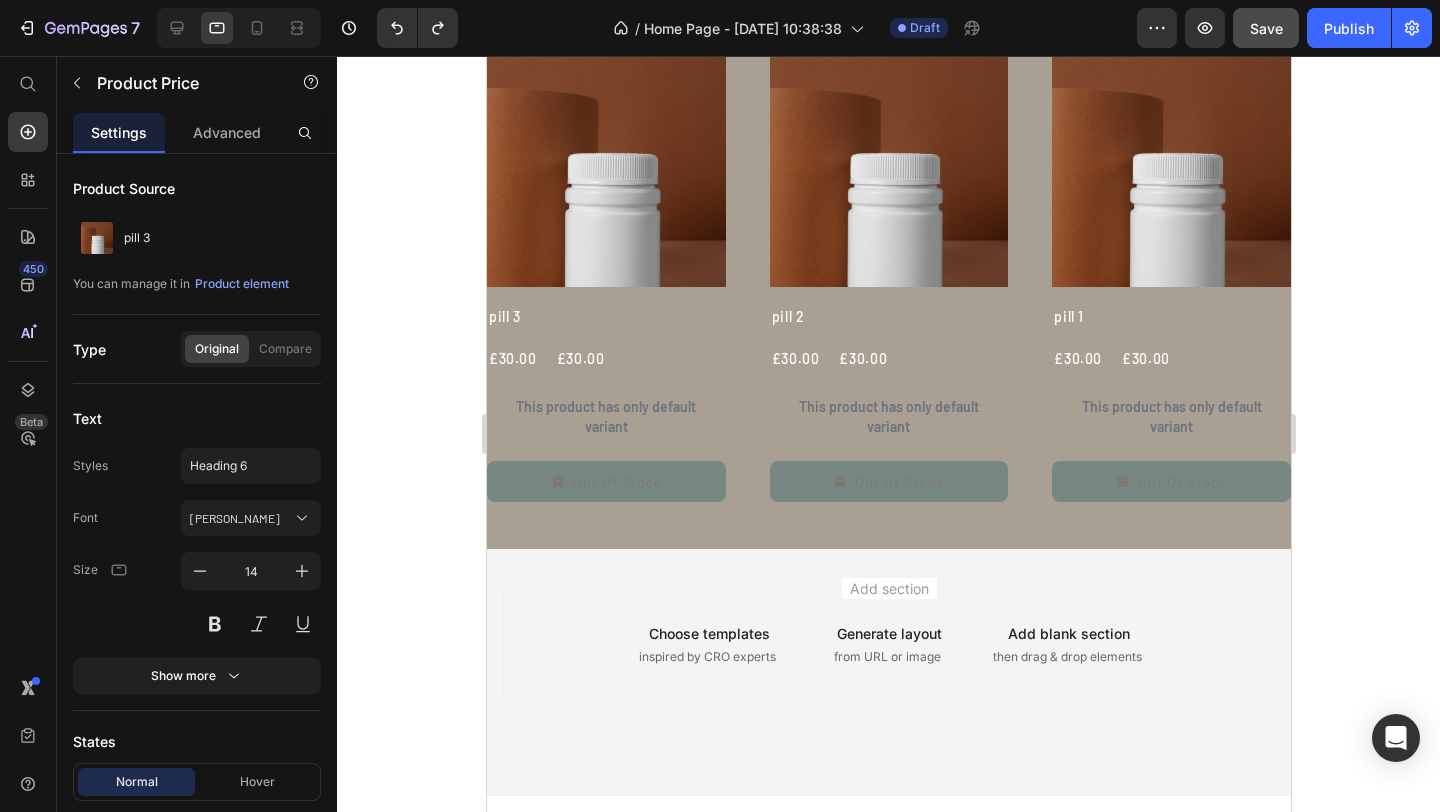 scroll, scrollTop: 530, scrollLeft: 0, axis: vertical 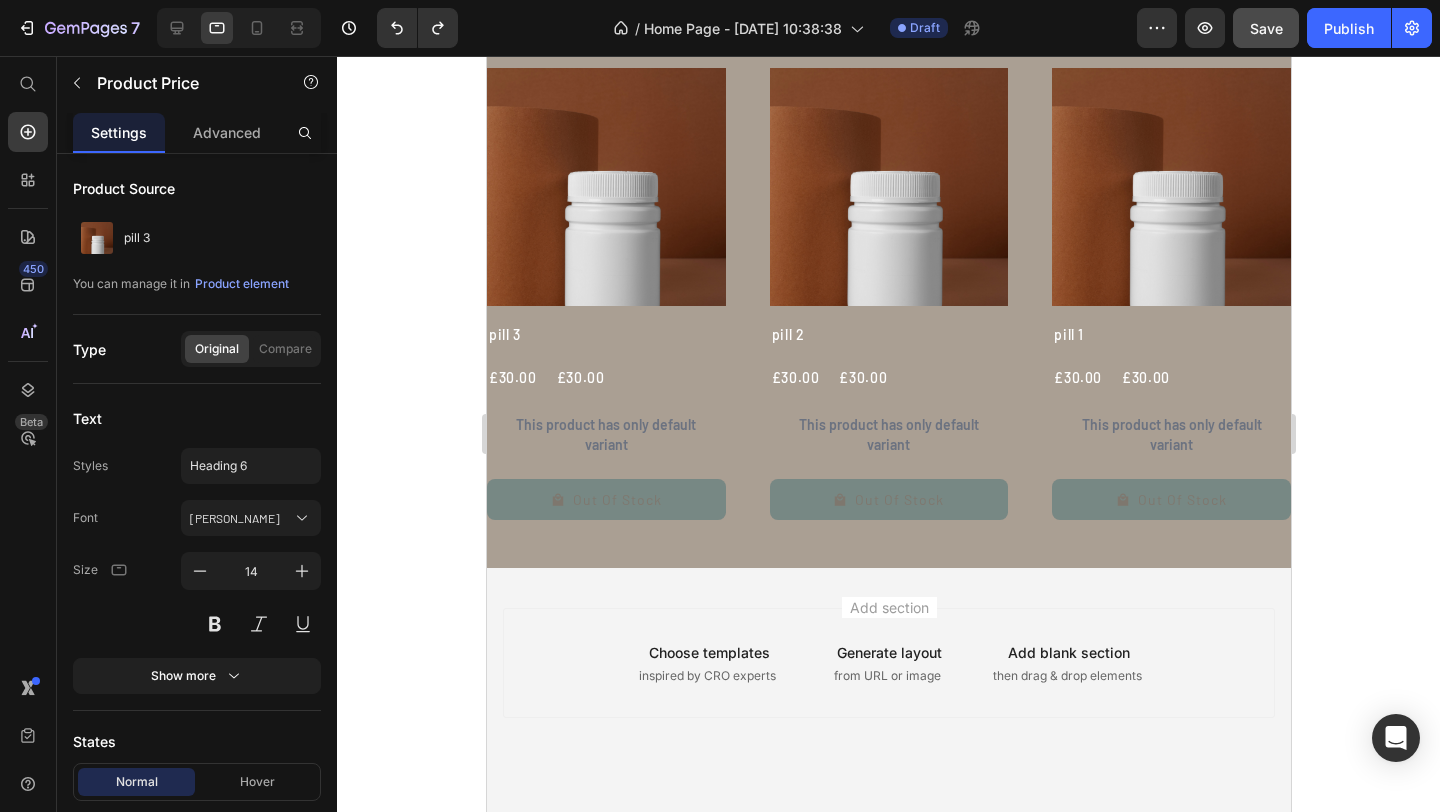 click on "£30.00" at bounding box center (580, 378) 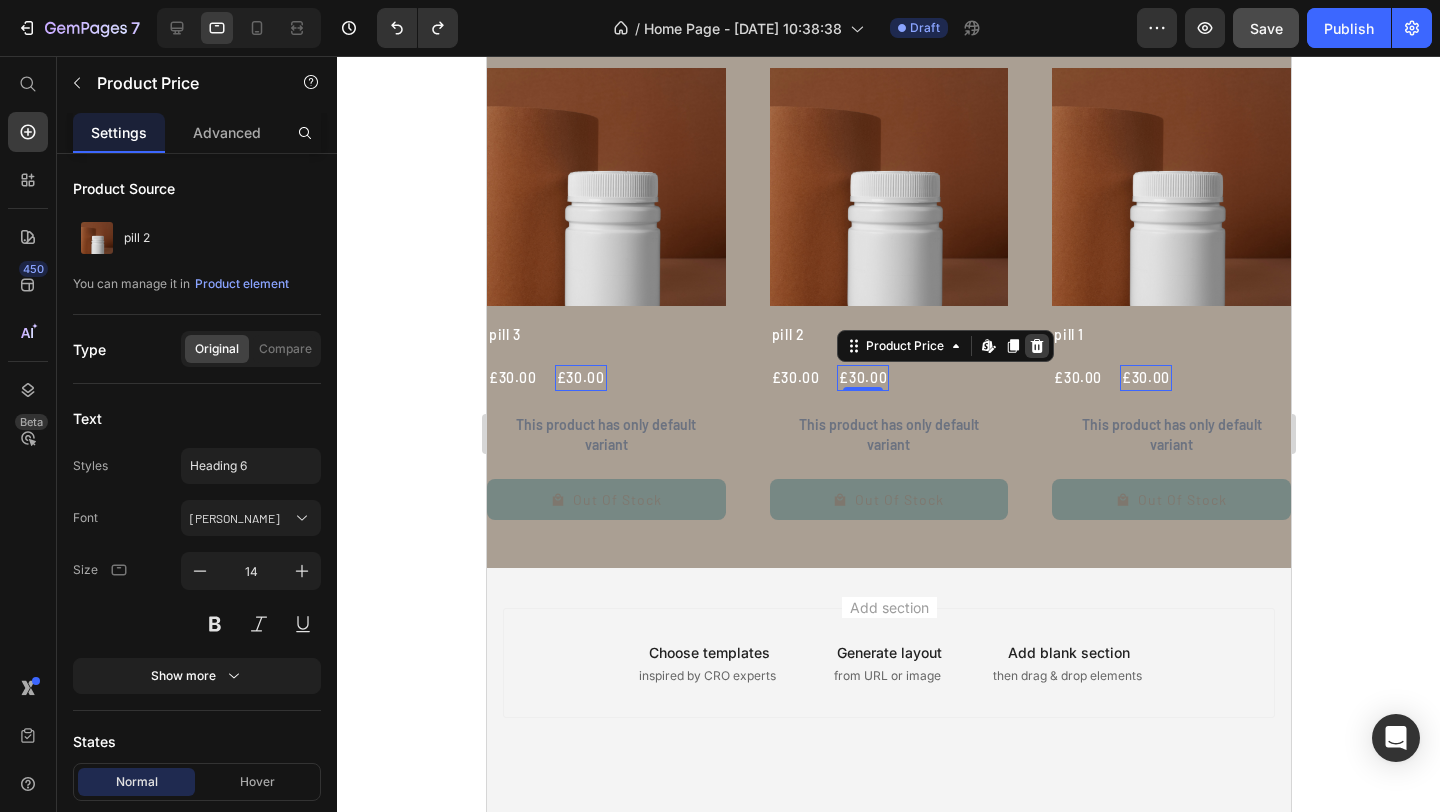 click 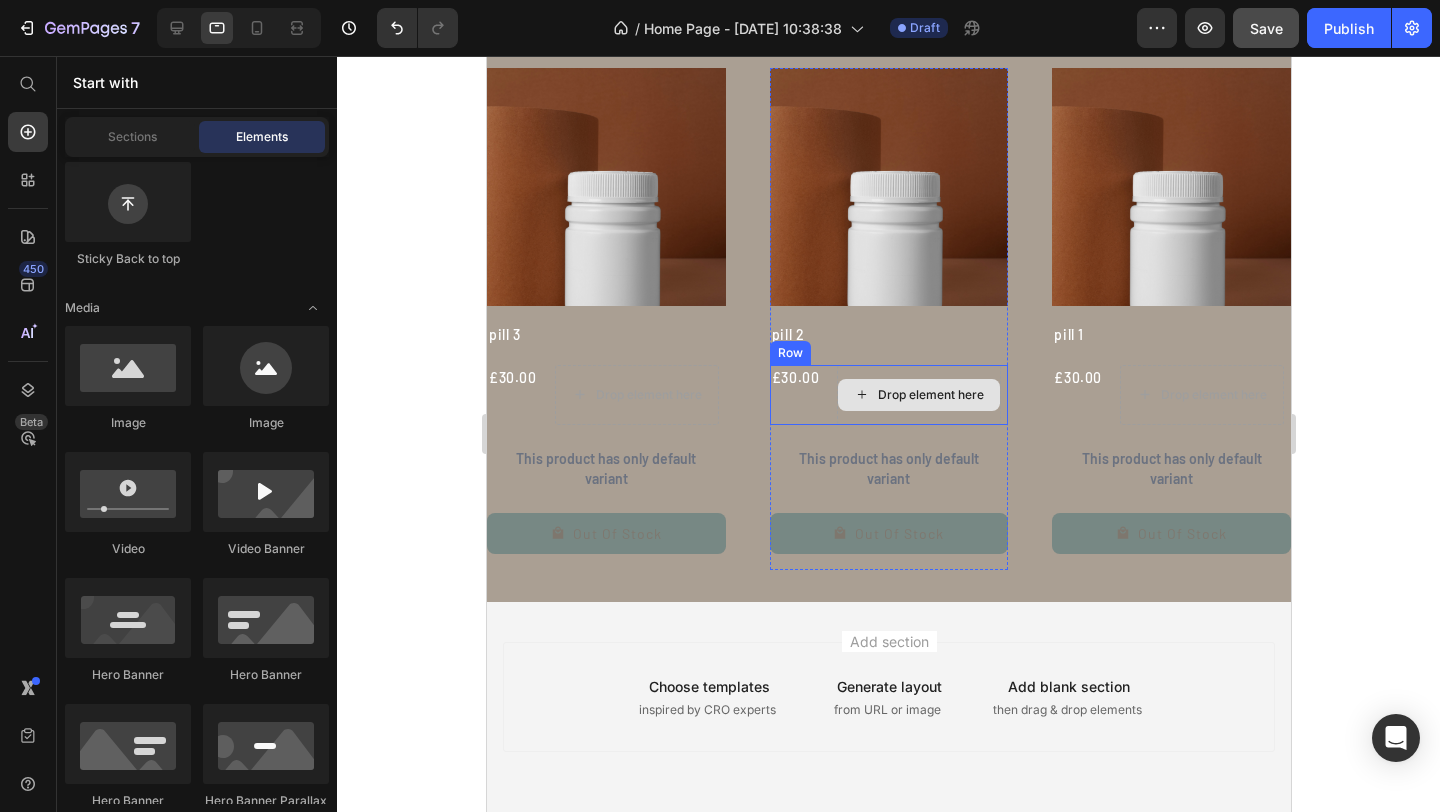 click on "Drop element here" at bounding box center (930, 395) 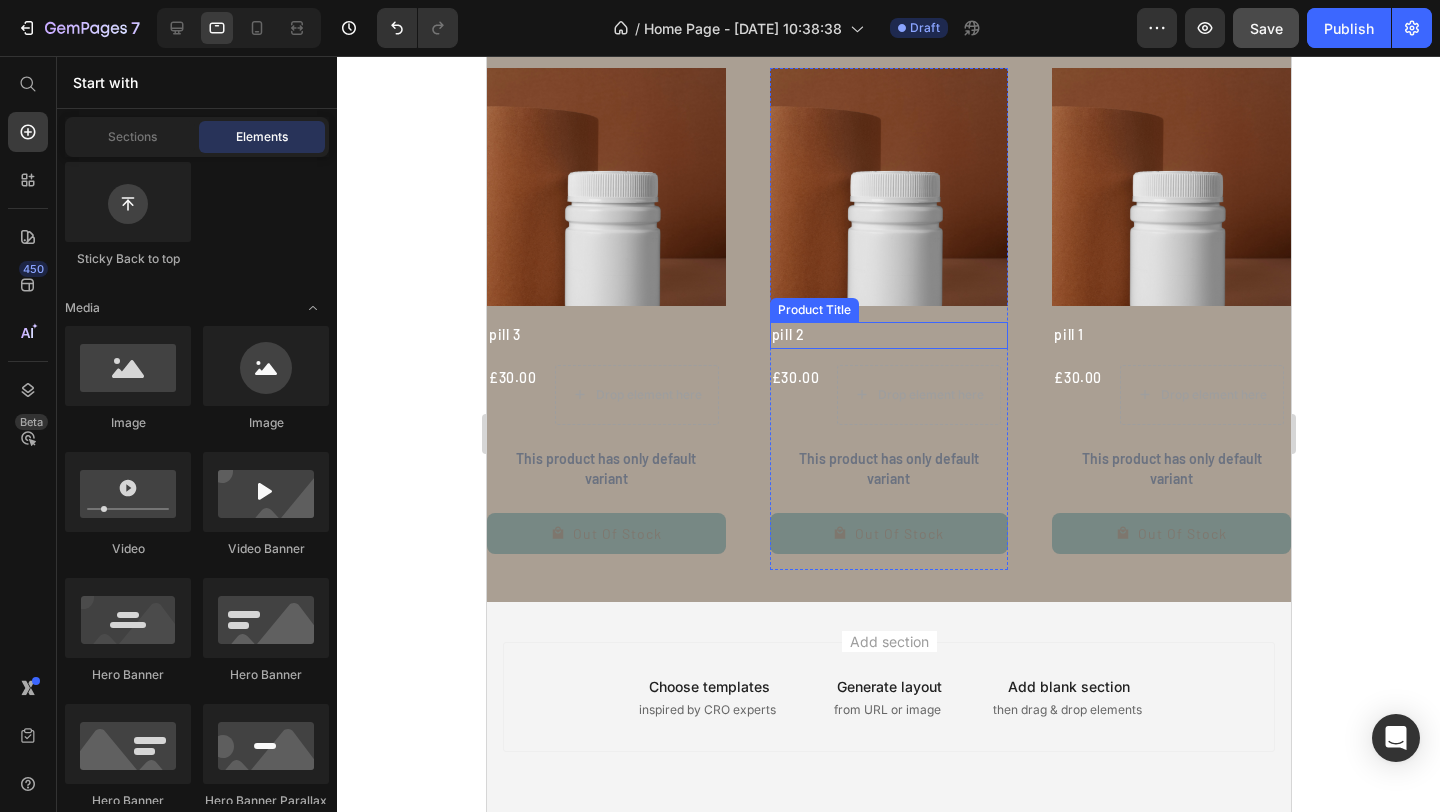 click on "pill 2" at bounding box center [888, 335] 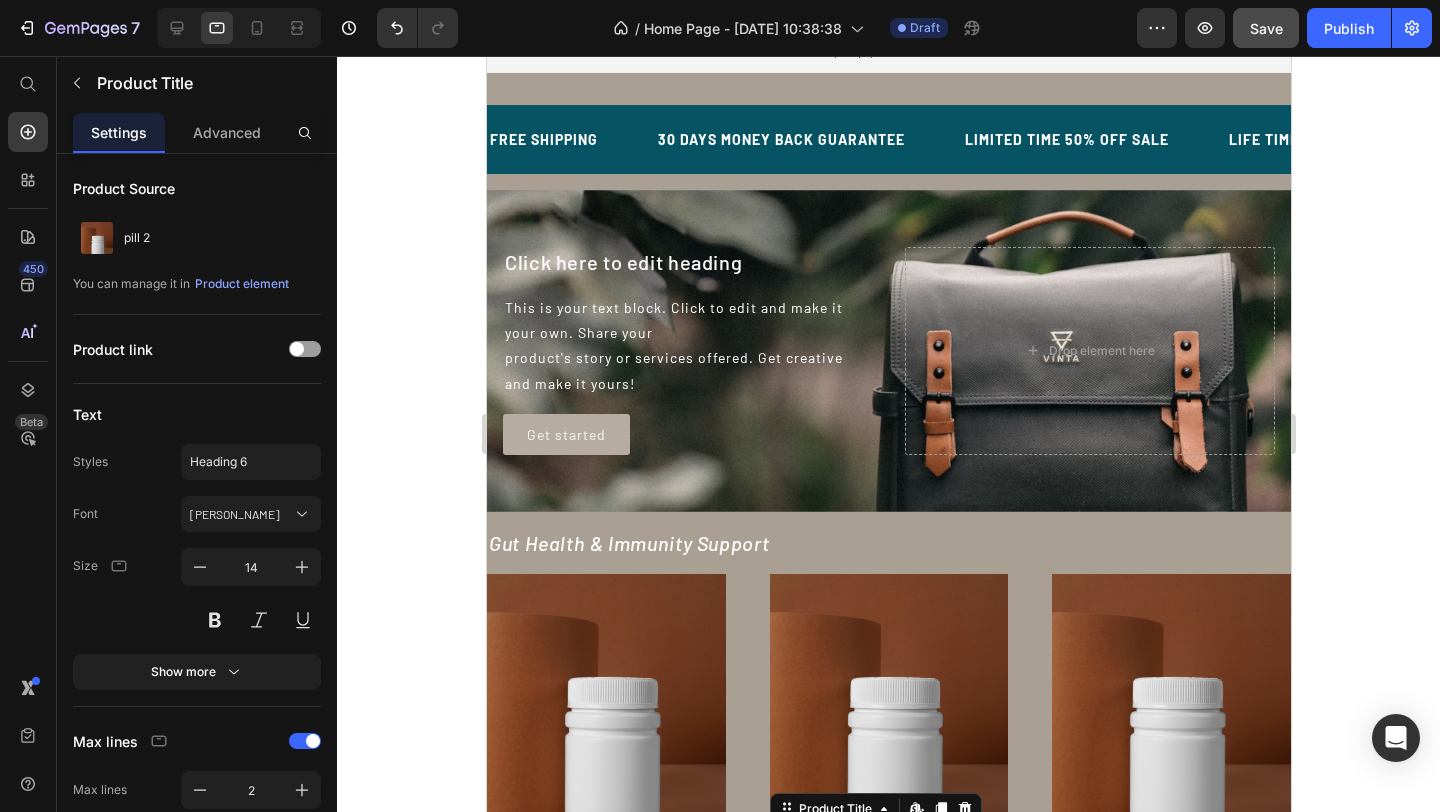 scroll, scrollTop: 0, scrollLeft: 0, axis: both 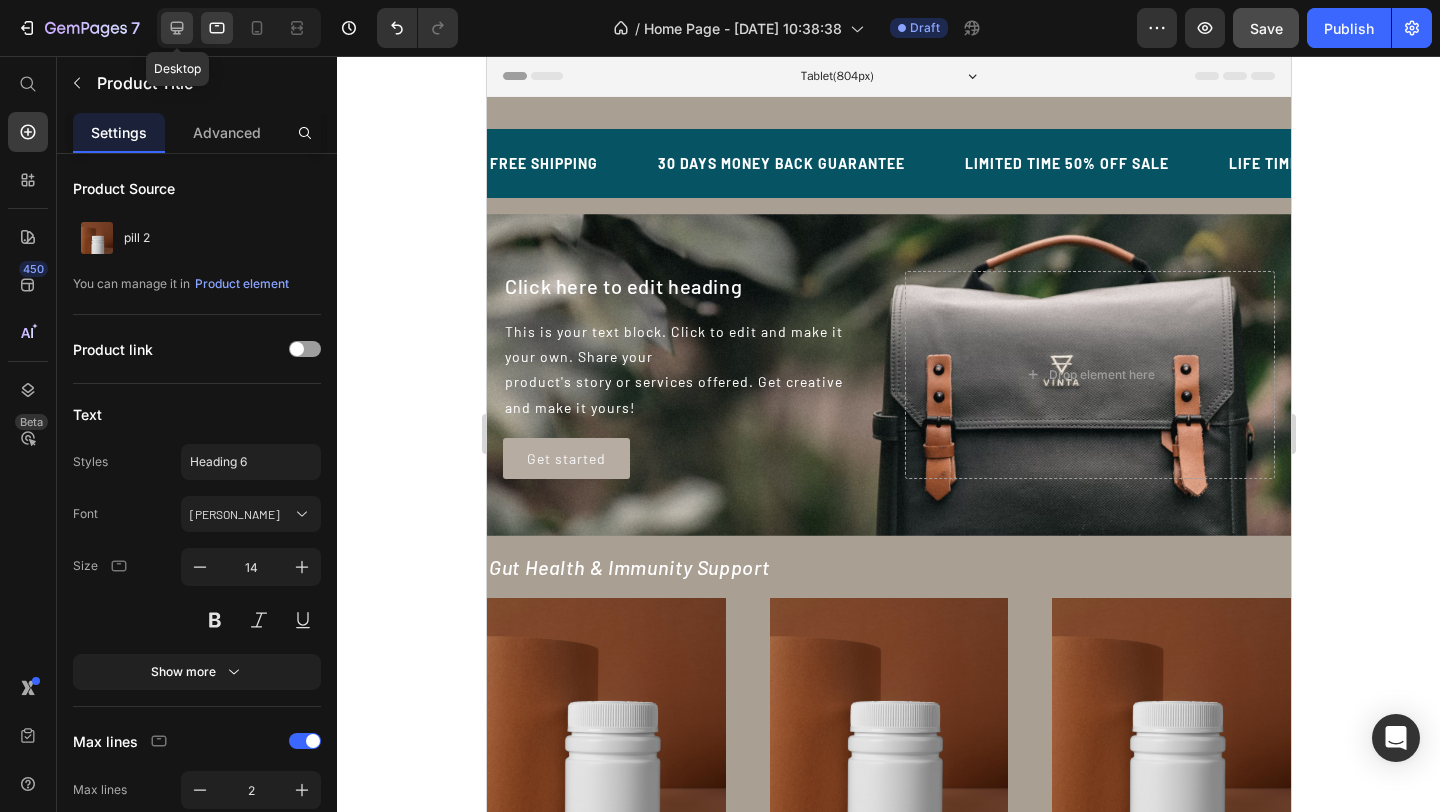 click 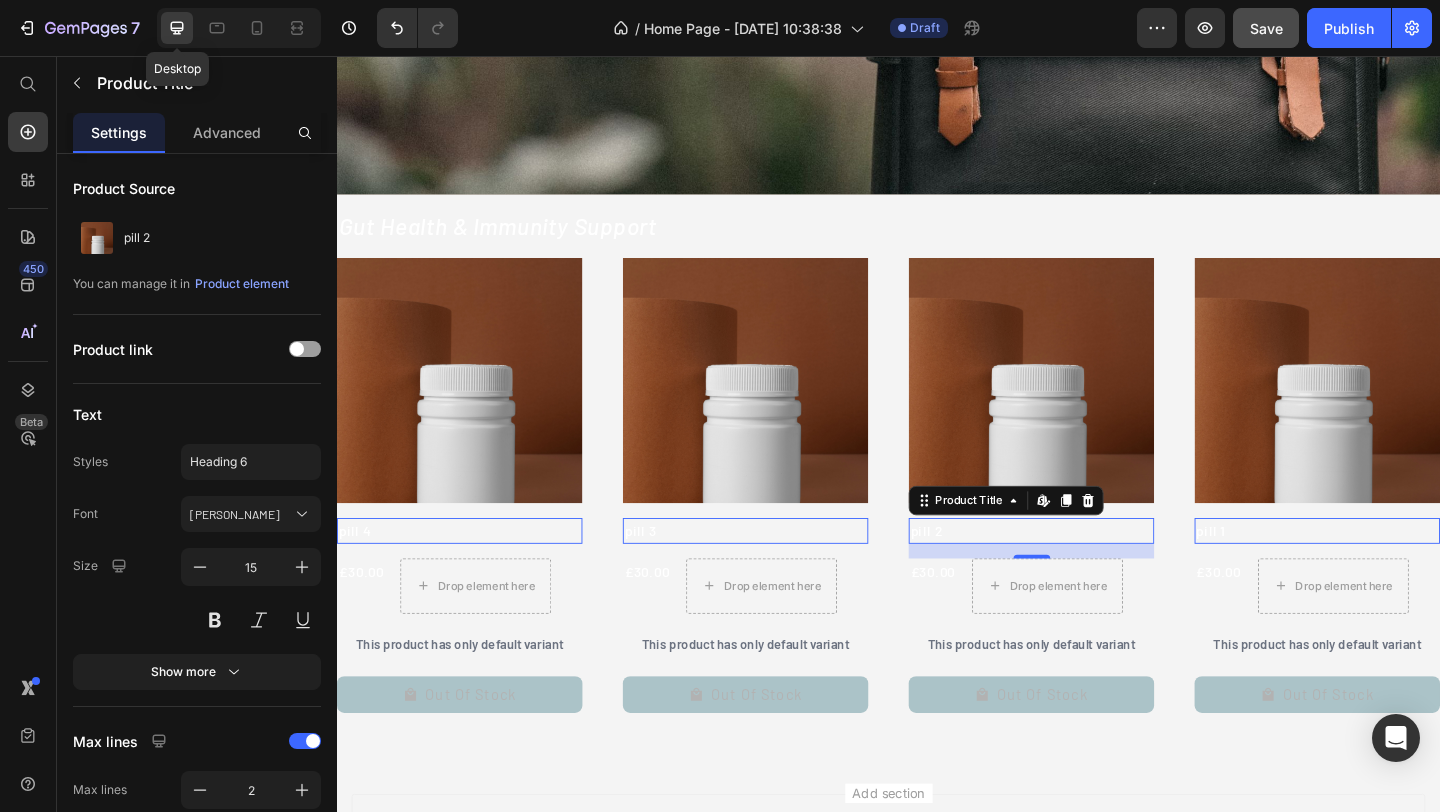 scroll, scrollTop: 714, scrollLeft: 0, axis: vertical 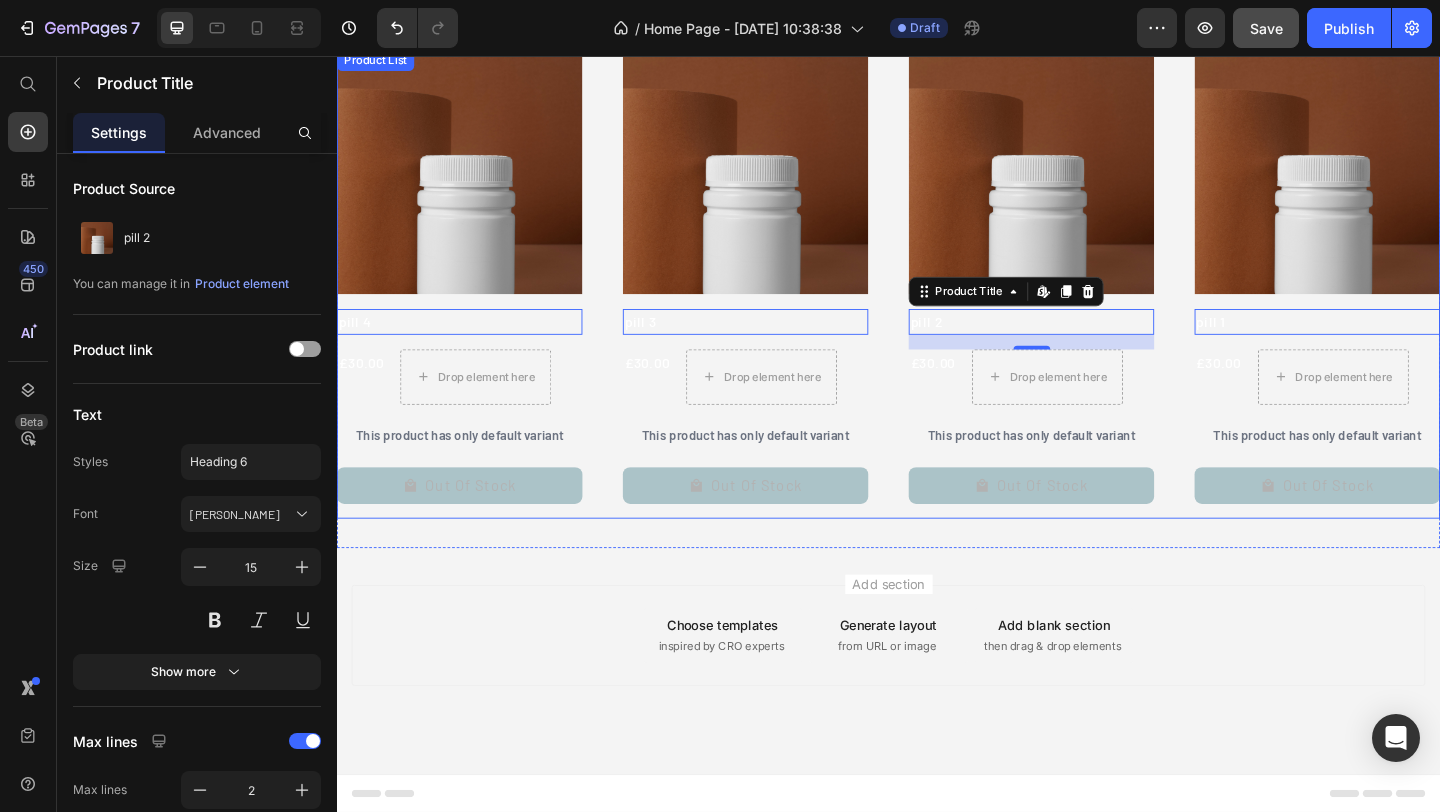click on "Product Images pill 6 Product Title   Edit content in Shopify 0 £30.00 Product Price
Drop element here Row This product has only default variant Product Variants & Swatches Out Of Stock Product Cart Button Row Product Images pill 5 Product Title   Edit content in Shopify 0 £30.00 Product Price
Drop element here Row This product has only default variant Product Variants & Swatches Out Of Stock Product Cart Button Row Product Images pill 4 Product Title   Edit content in Shopify 0 £30.00 Product Price
Drop element here Row This product has only default variant Product Variants & Swatches Out Of Stock Product Cart Button Row Product Images pill 3 Product Title   Edit content in Shopify 0 £30.00 Product Price
Drop element here Row This product has only default variant Product Variants & Swatches Out Of Stock Product Cart Button Row Product Images pill 2 Product Title   Edit content in Shopify 16 £30.00 Product Price
Row" at bounding box center [937, 303] 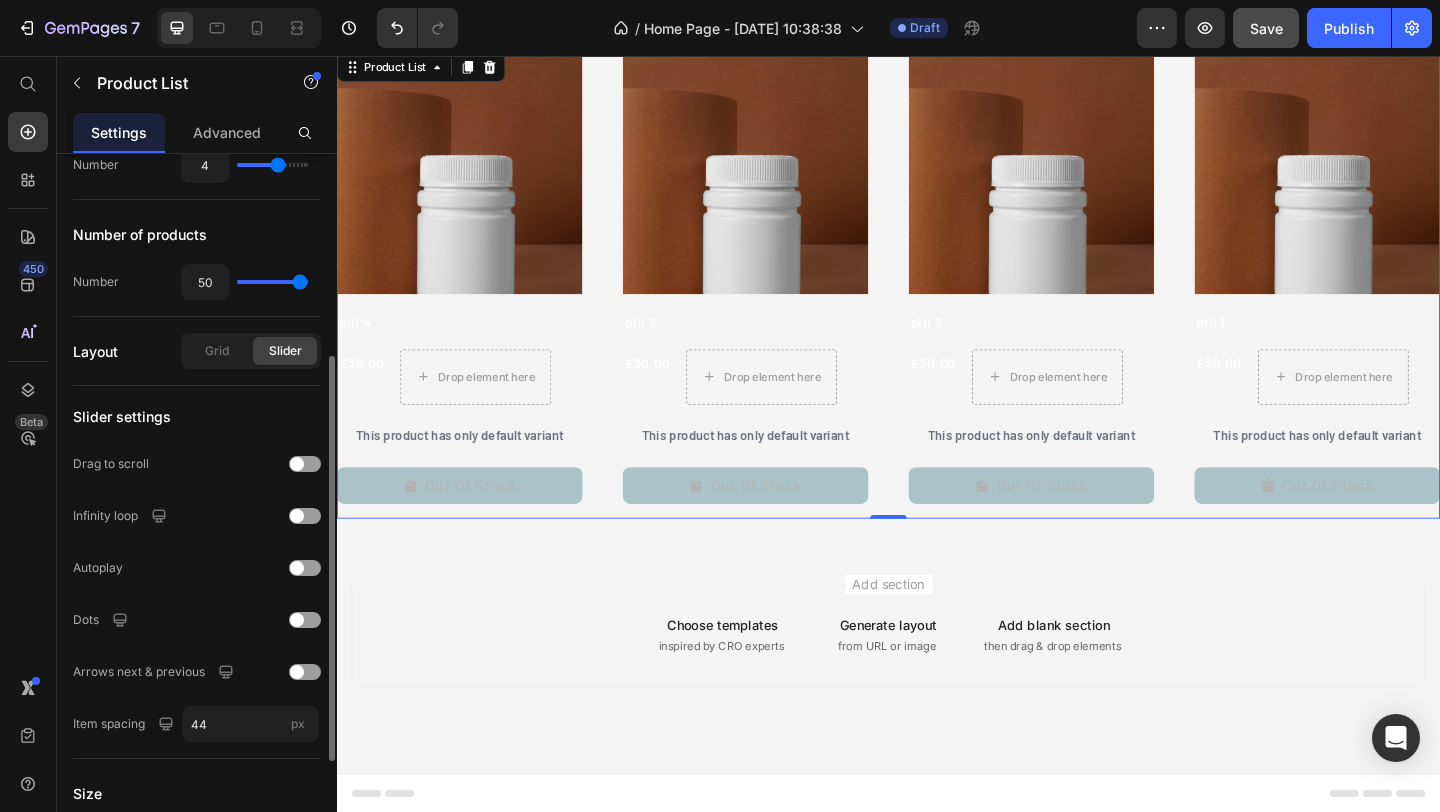 scroll, scrollTop: 353, scrollLeft: 0, axis: vertical 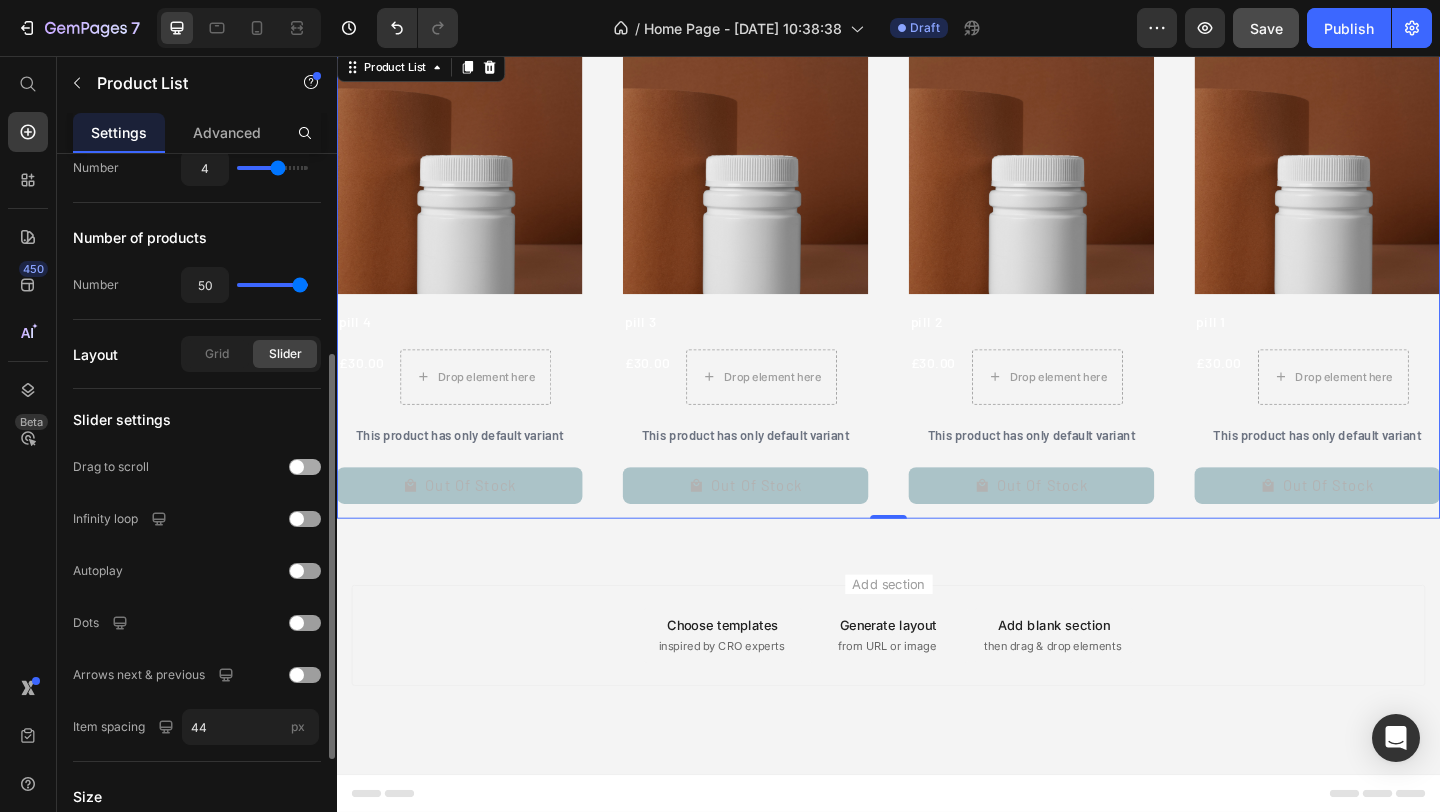 click at bounding box center [297, 467] 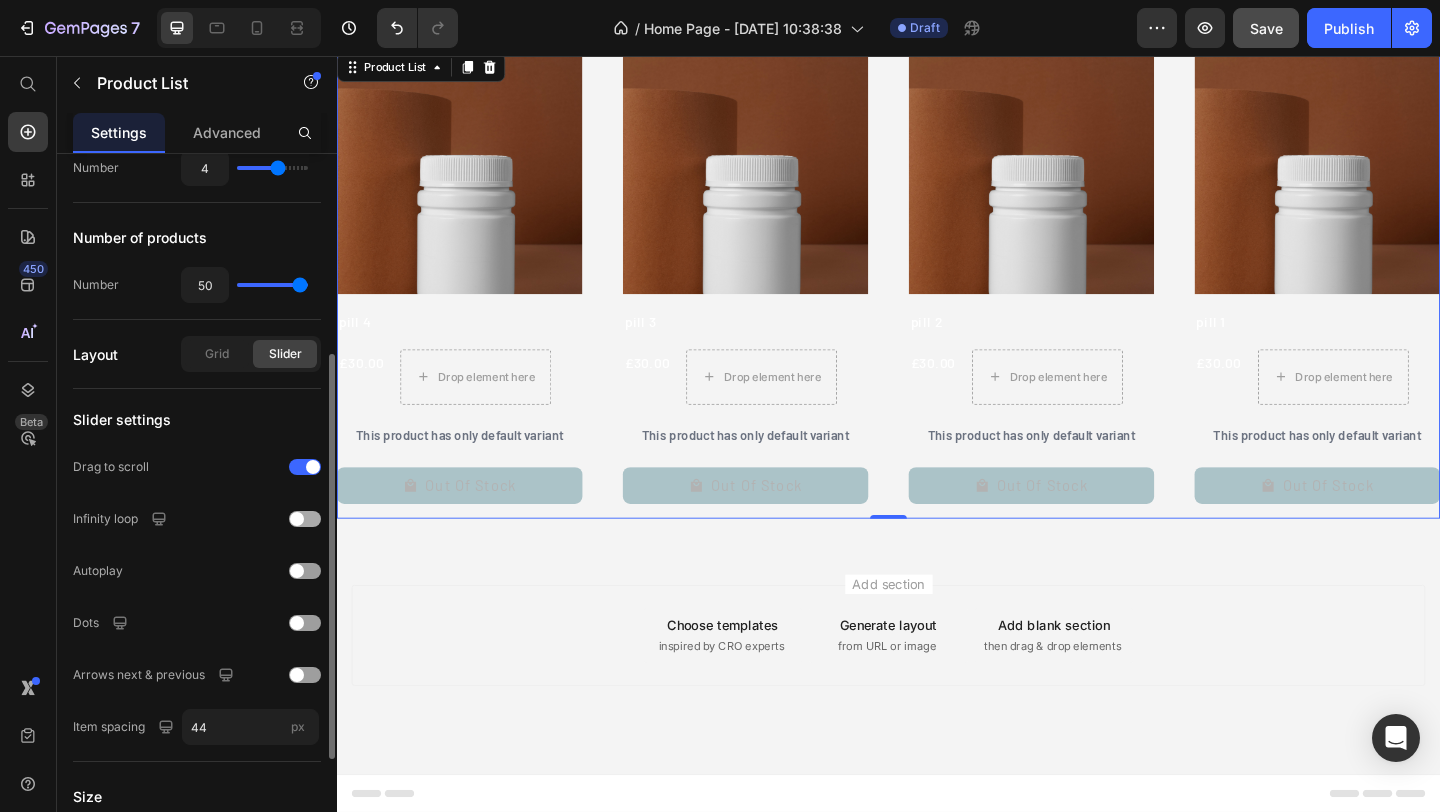 click at bounding box center (297, 519) 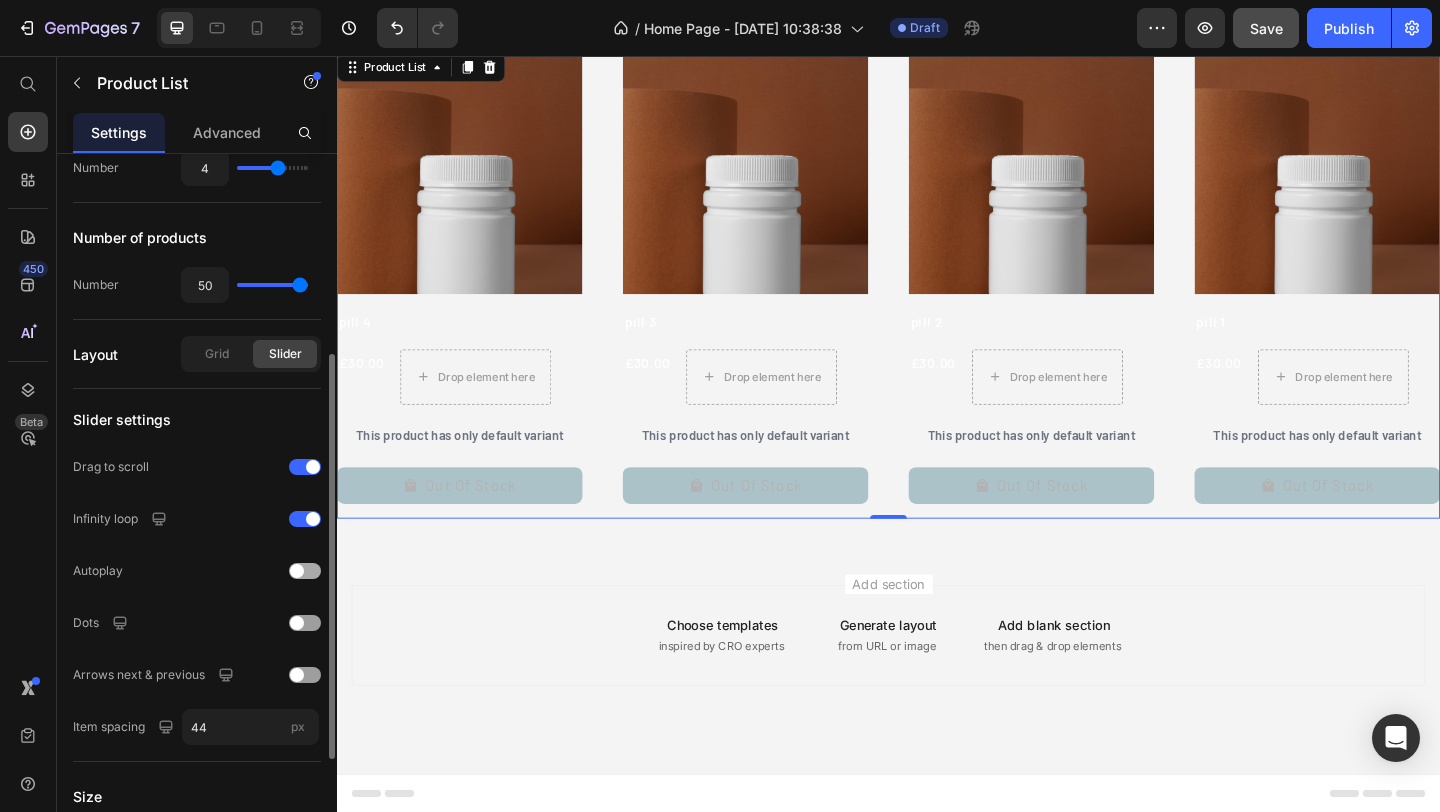 click at bounding box center [305, 571] 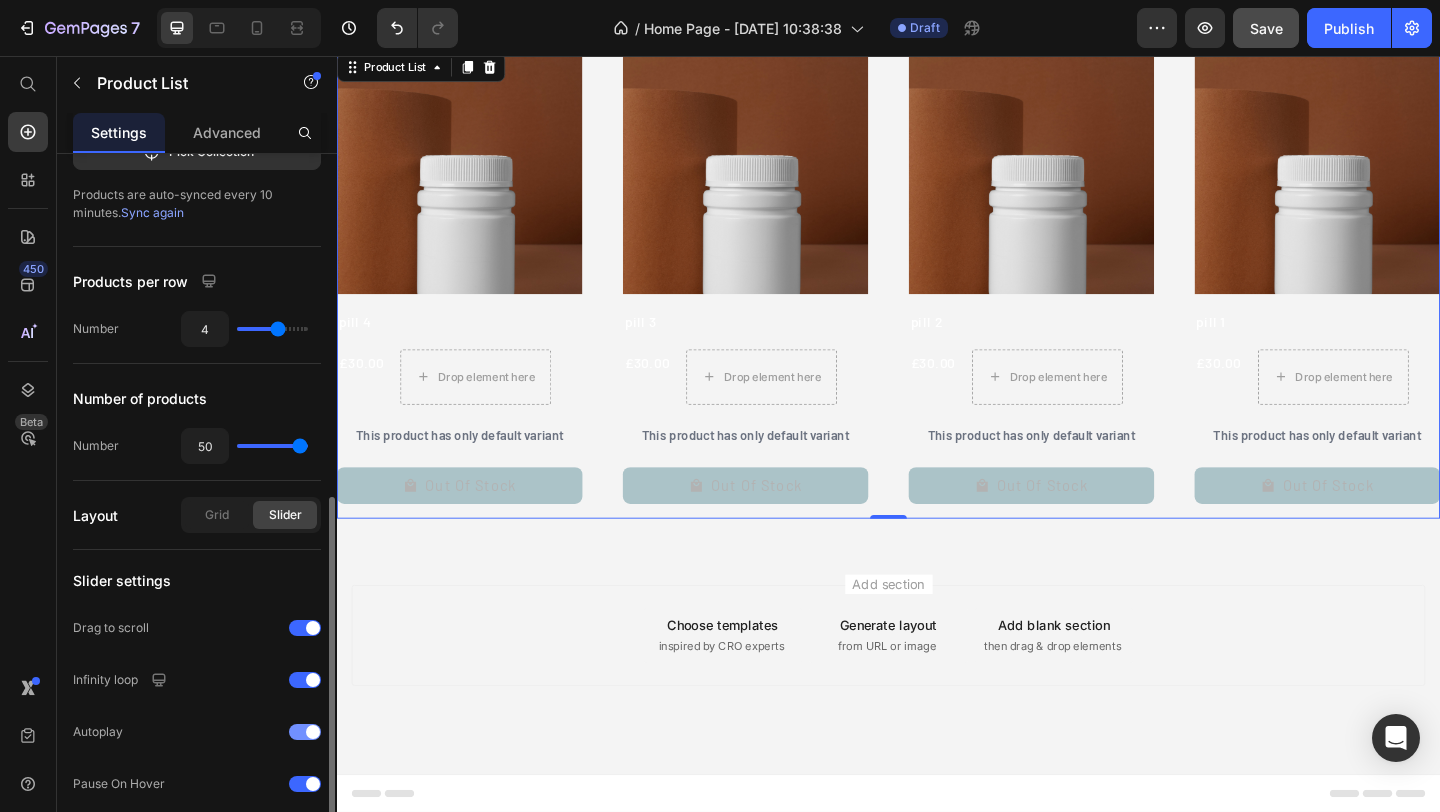 scroll, scrollTop: 0, scrollLeft: 0, axis: both 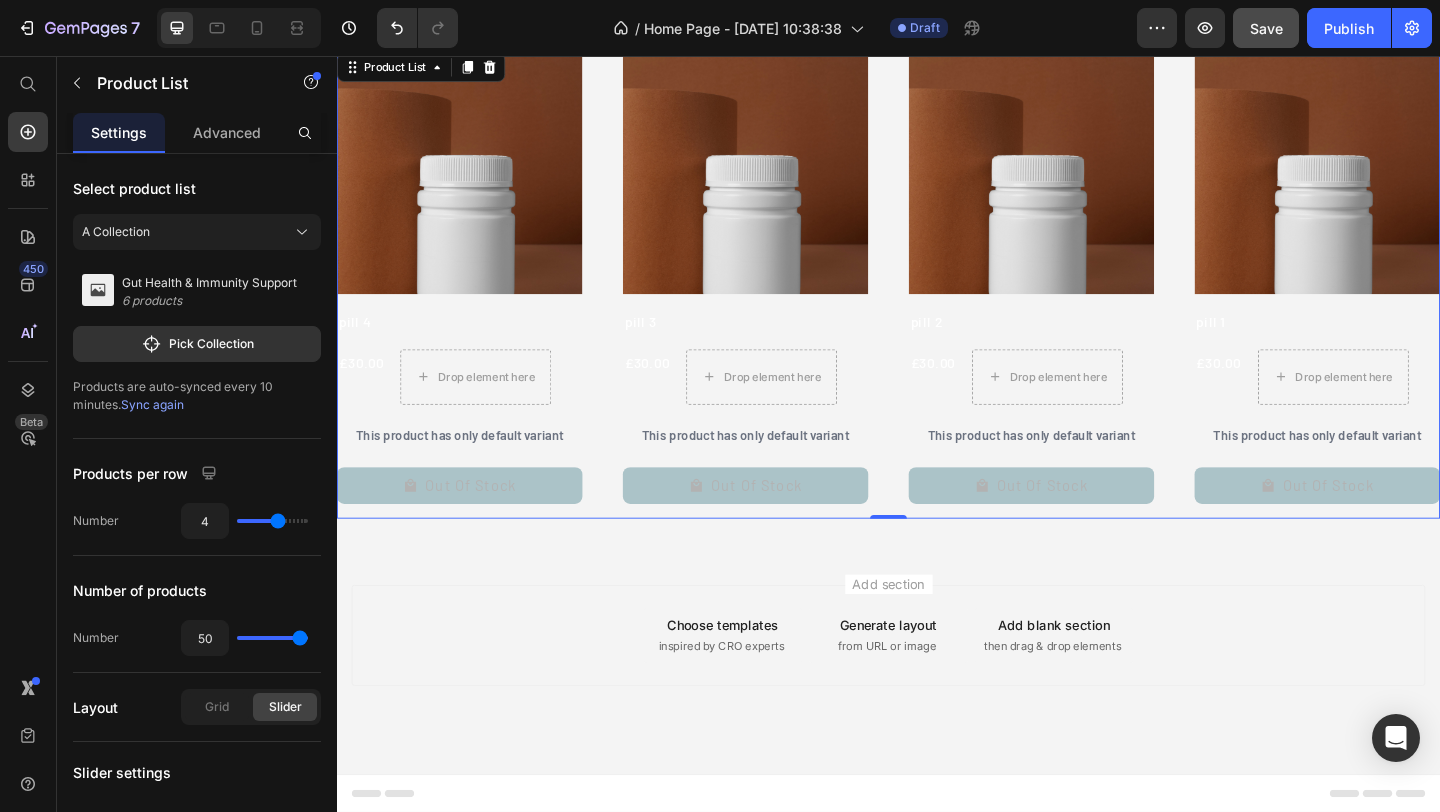 click on "Product Images pill 6 Product Title £30.00 Product Price
Drop element here Row This product has only default variant Product Variants & Swatches Out Of Stock Product Cart Button Row Product Images pill 5 Product Title £30.00 Product Price
Drop element here Row This product has only default variant Product Variants & Swatches Out Of Stock Product Cart Button Row Product Images pill 4 Product Title £30.00 Product Price
Drop element here Row This product has only default variant Product Variants & Swatches Out Of Stock Product Cart Button Row Product Images pill 3 Product Title £30.00 Product Price
Drop element here Row This product has only default variant Product Variants & Swatches Out Of Stock Product Cart Button Row Product Images pill 2 Product Title £30.00 Product Price
Drop element here Row This product has only default variant Product Variants & Swatches Out Of Stock Product Cart Button Row Product Images Row" at bounding box center (937, 303) 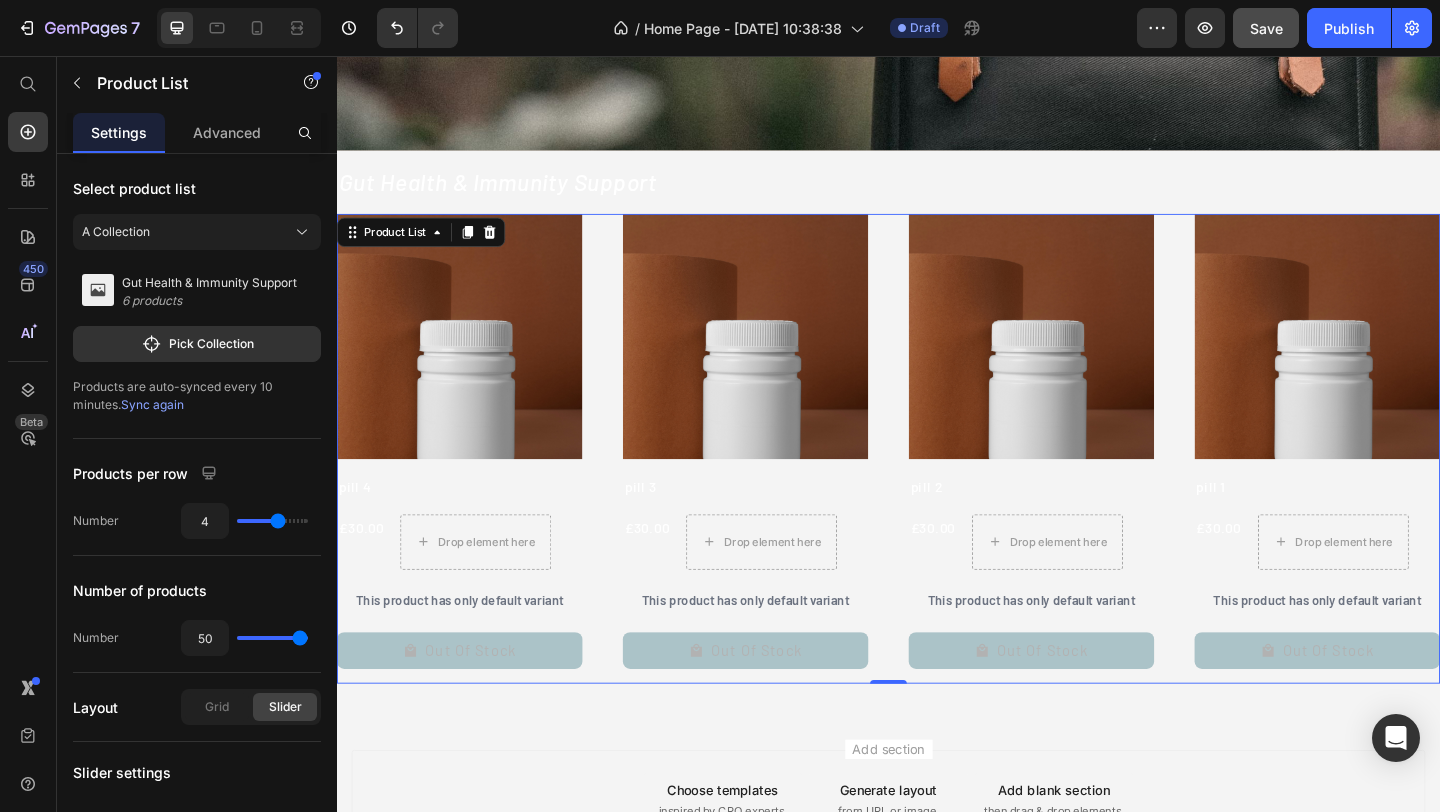 scroll, scrollTop: 430, scrollLeft: 0, axis: vertical 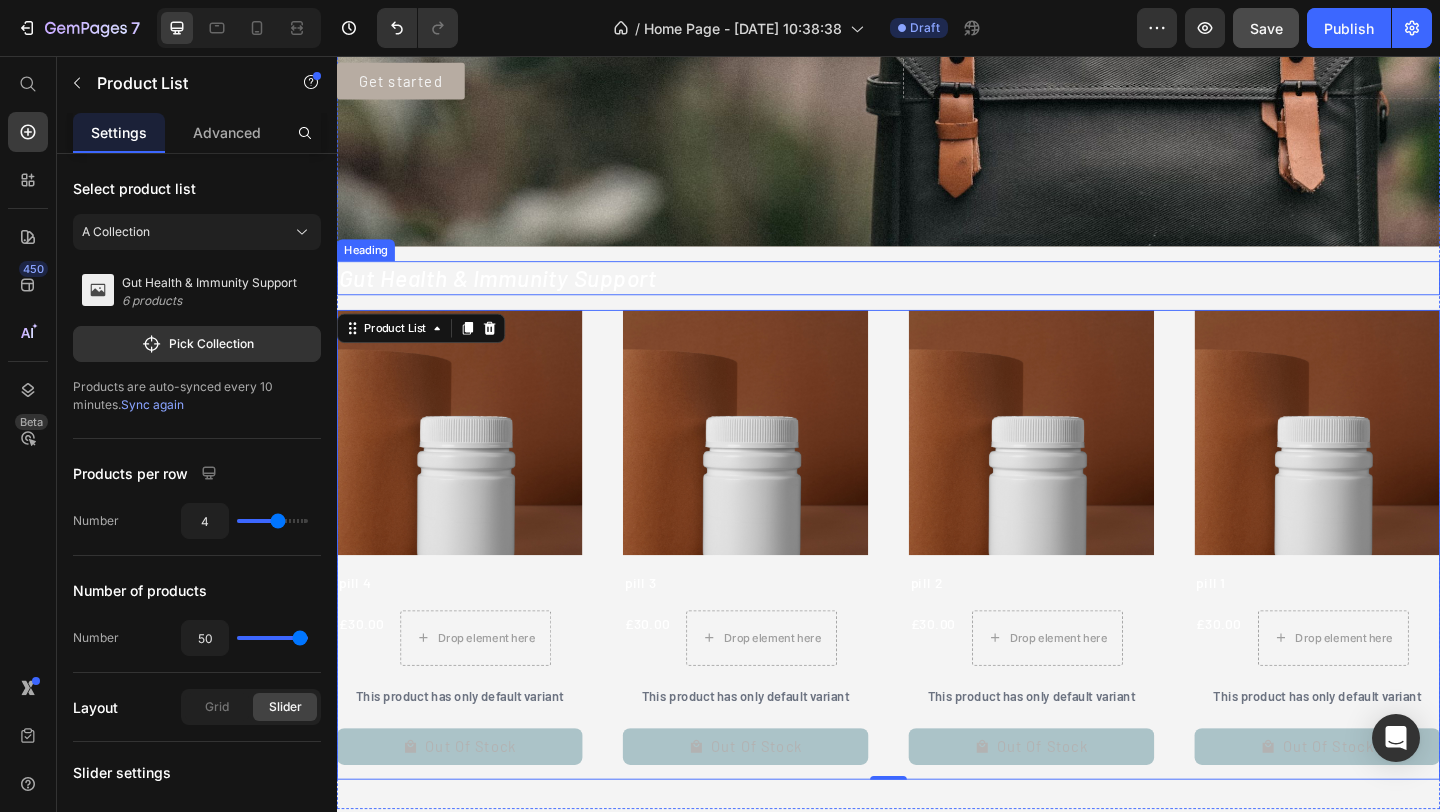 click on "Gut Health & Immunity Support" at bounding box center (937, 297) 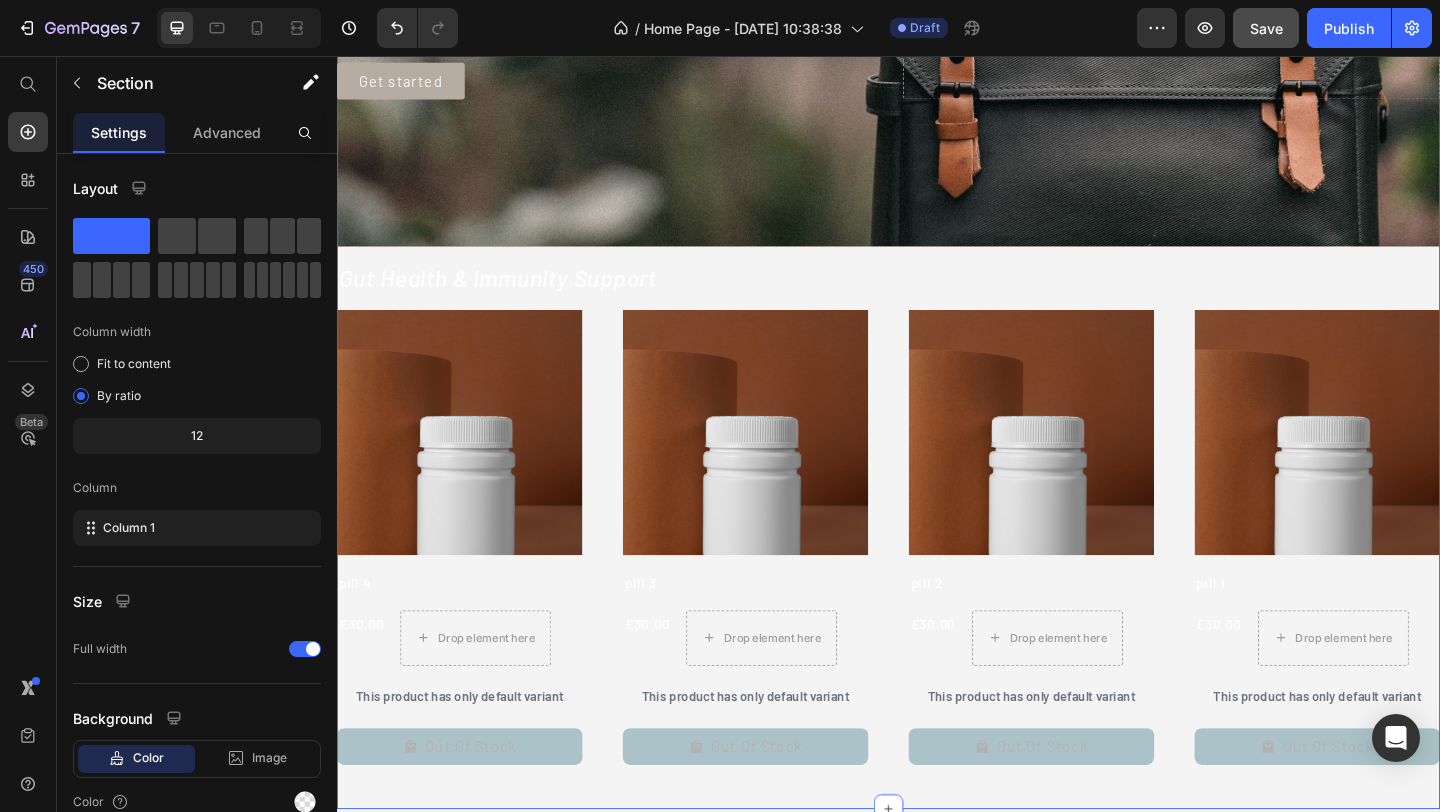 click on "FREE SHIPPING Text 30 DAYS MONEY BACK GUARANTEE Text LIMITED TIME 50% OFF SALE Text LIFE TIME WARRANTY Text FREE SHIPPING Text 30 DAYS MONEY BACK GUARANTEE Text LIMITED TIME 50% OFF SALE Text LIFE TIME WARRANTY Text FREE SHIPPING Text 30 DAYS MONEY BACK GUARANTEE Text LIMITED TIME 50% OFF SALE Text LIFE TIME WARRANTY Text FREE SHIPPING Text 30 DAYS MONEY BACK GUARANTEE Text LIMITED TIME 50% OFF SALE Text LIFE TIME WARRANTY Text FREE SHIPPING Text 30 DAYS MONEY BACK GUARANTEE Text LIMITED TIME 50% OFF SALE Text LIFE TIME WARRANTY Text FREE SHIPPING Text 30 DAYS MONEY BACK GUARANTEE Text LIMITED TIME 50% OFF SALE Text LIFE TIME WARRANTY Text Marquee Click here to edit heading Heading This is your text block. Click to edit and make it your own. Share your                       product's story or services offered. Get creative and make it yours! Text Block Get started Button
Drop element here Hero Banner Gut Health & Immunity Support Heading Product Images pill 6 Product Title £30.00
Row" at bounding box center [937, 271] 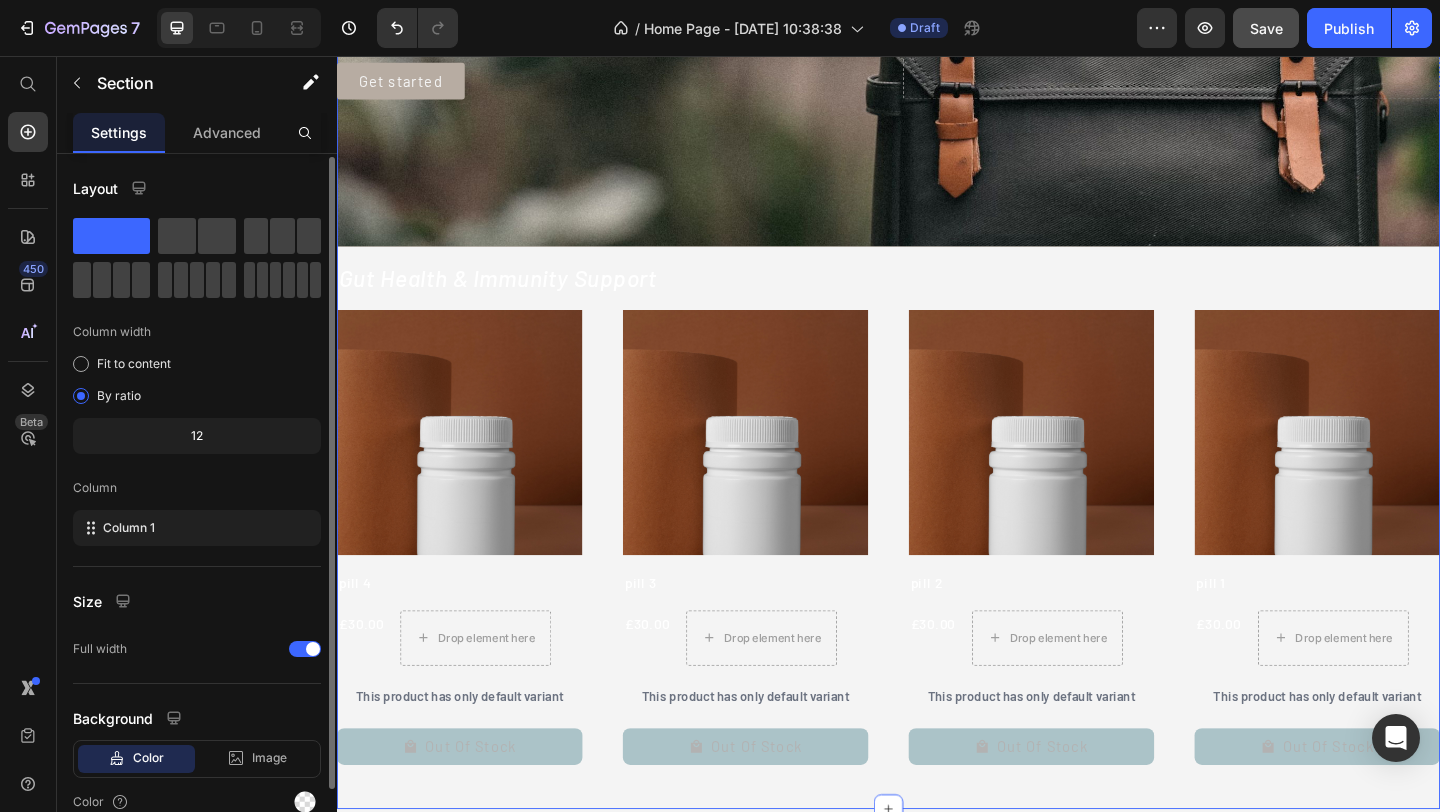 scroll, scrollTop: 93, scrollLeft: 0, axis: vertical 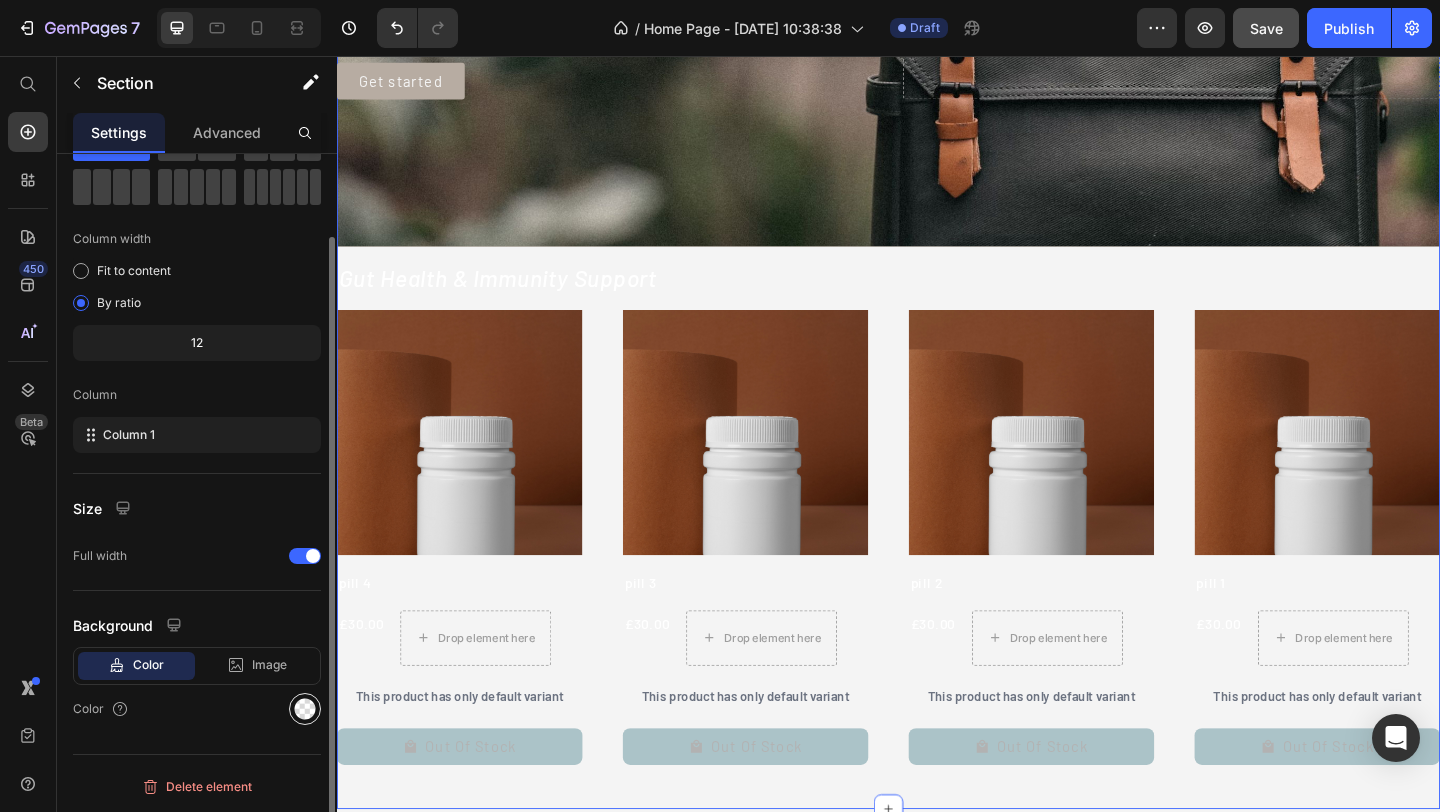 click at bounding box center (305, 709) 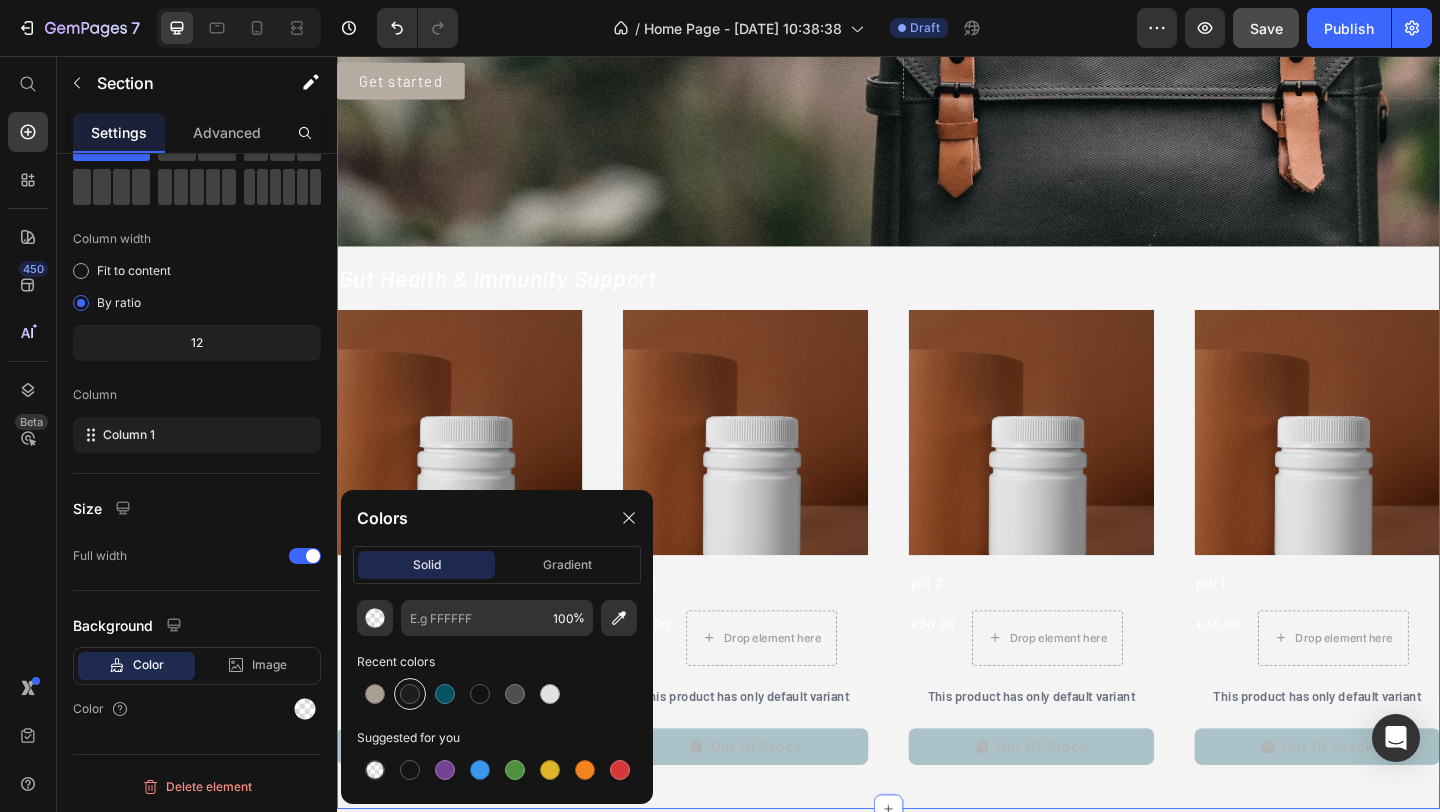 click at bounding box center (410, 694) 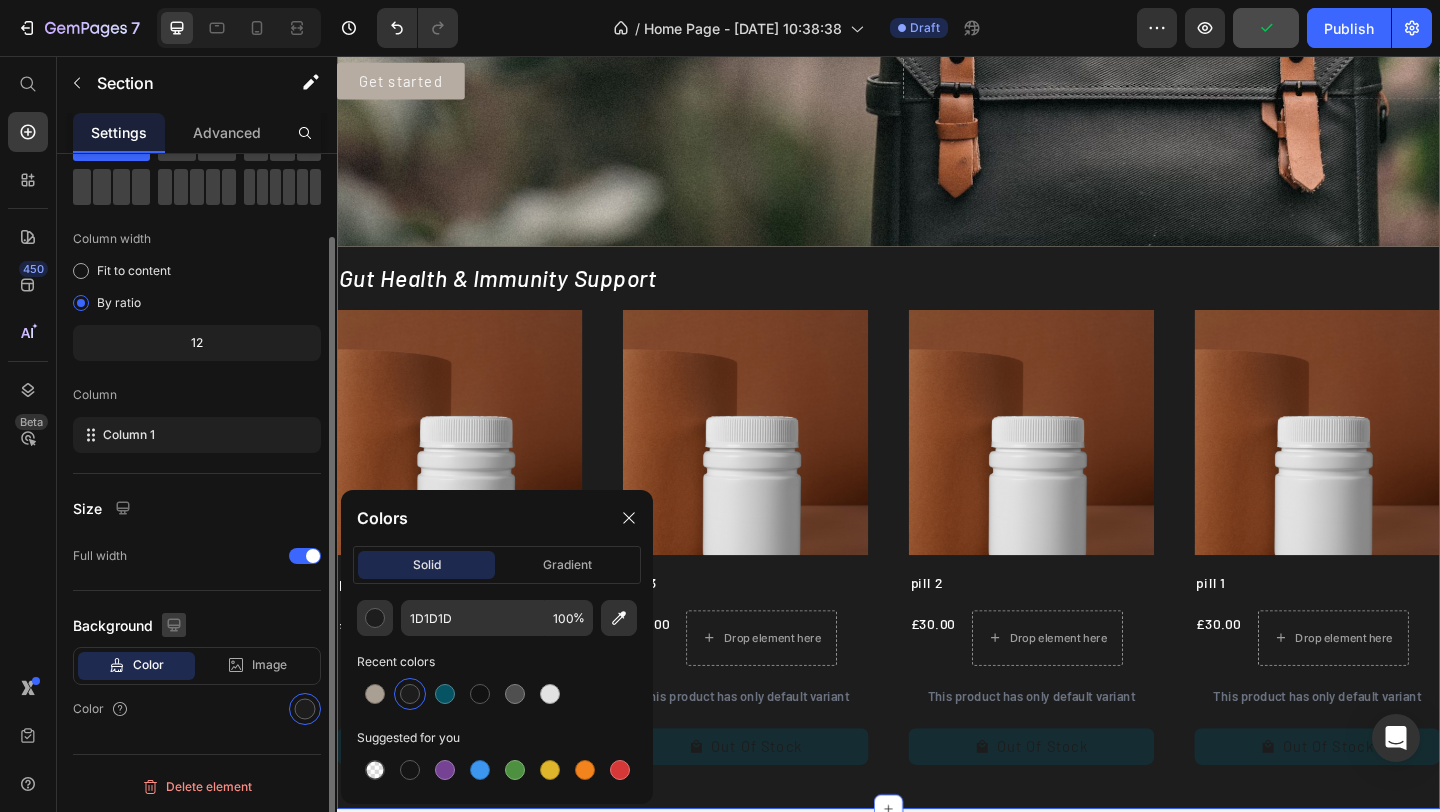 click 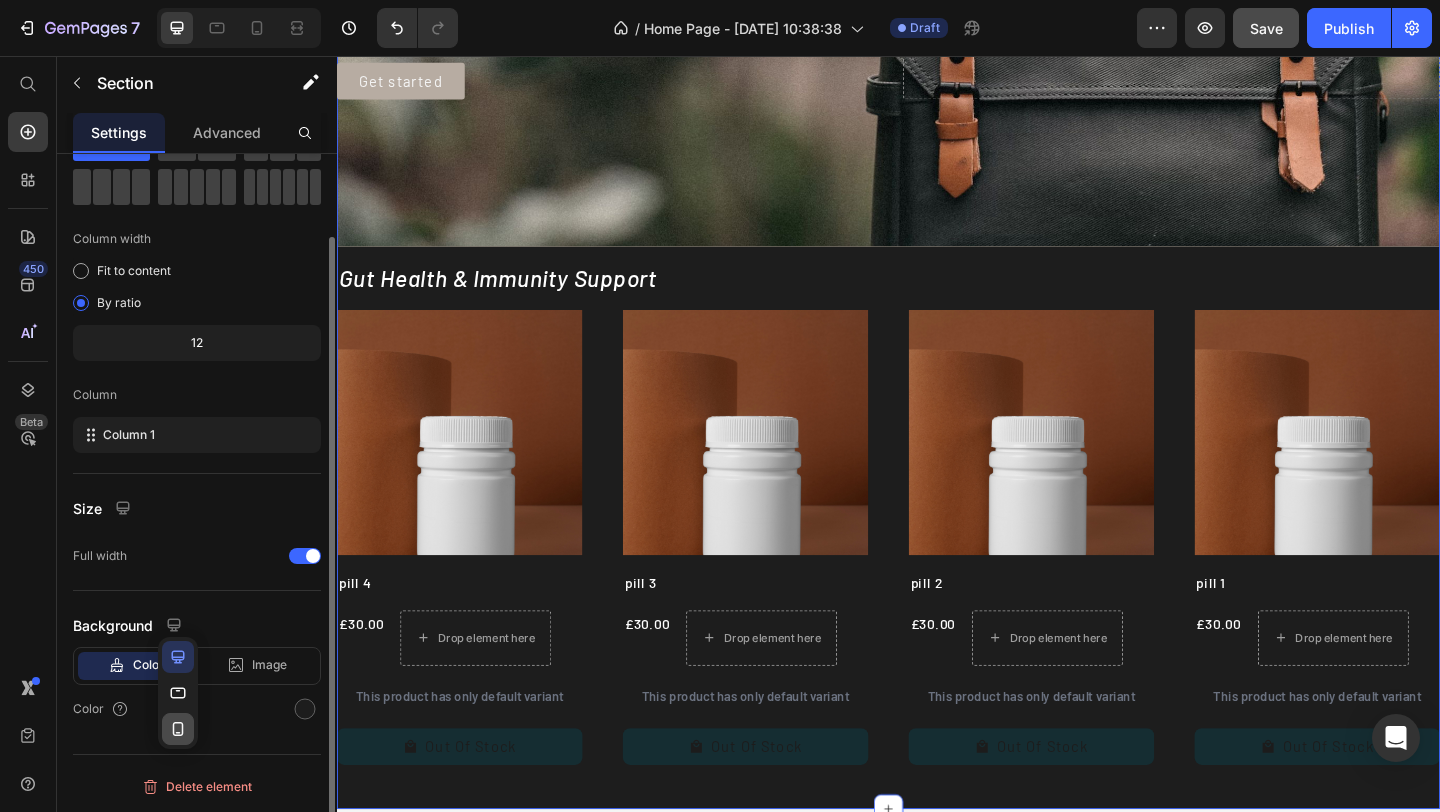 click 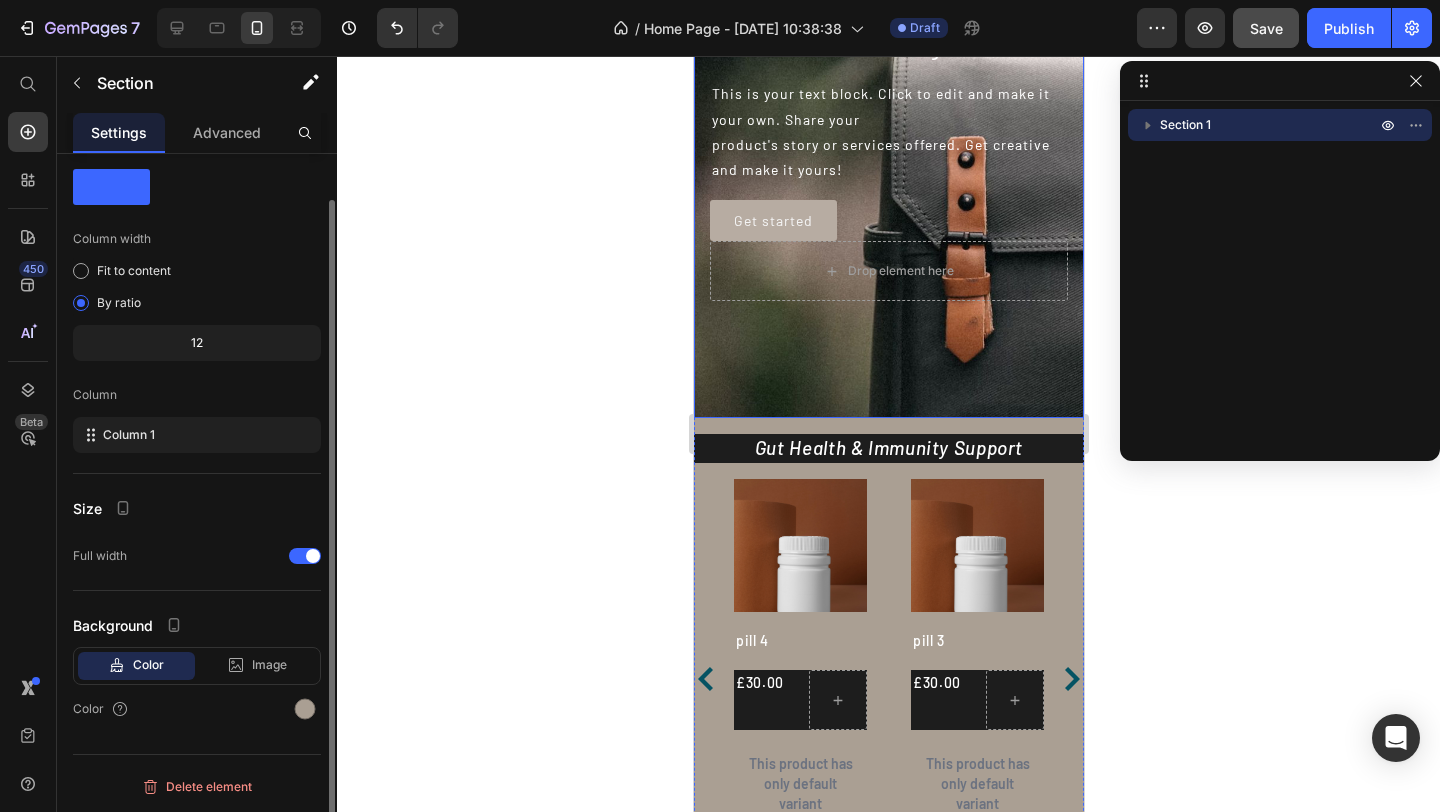 scroll, scrollTop: 308, scrollLeft: 0, axis: vertical 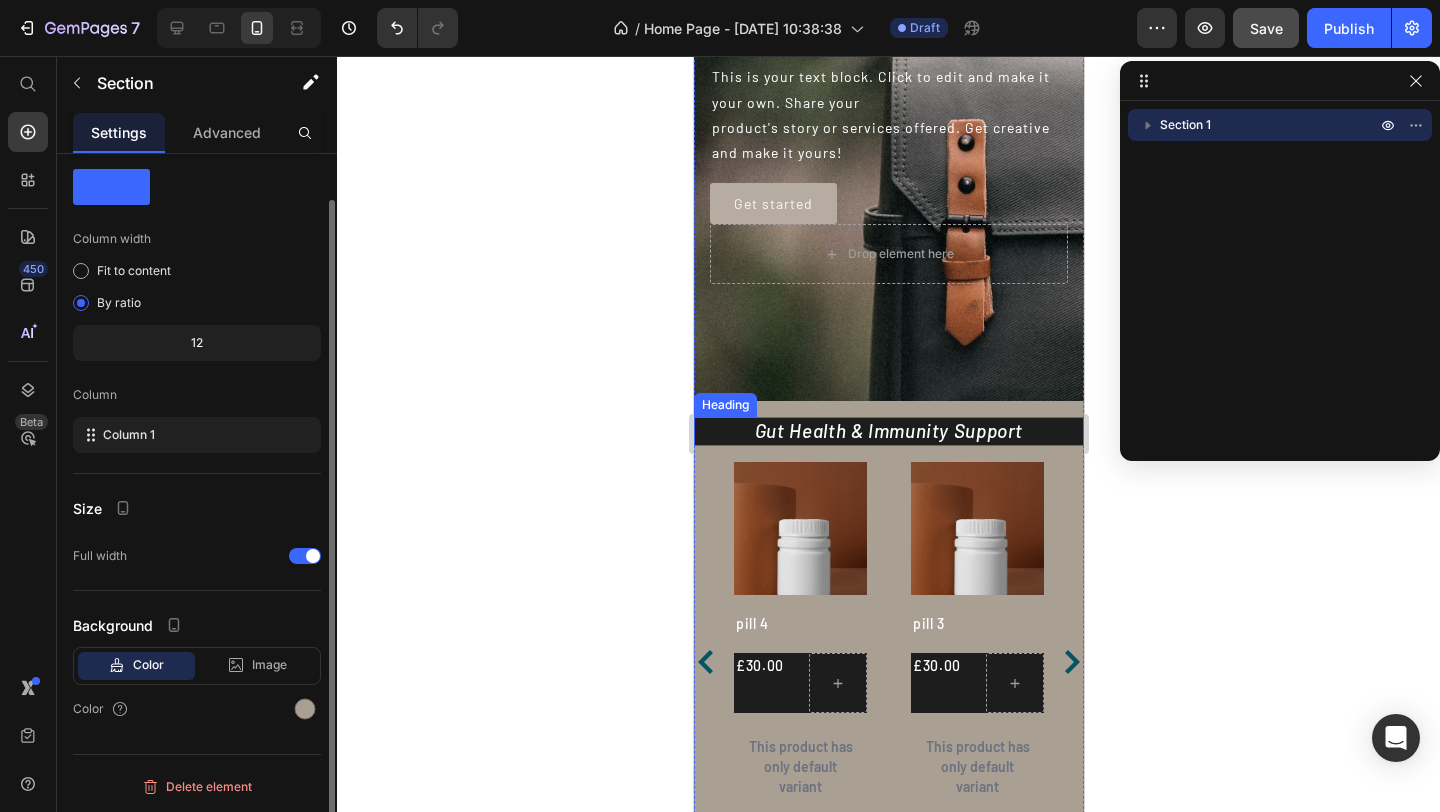 click on "Gut Health & Immunity Support" at bounding box center (888, 431) 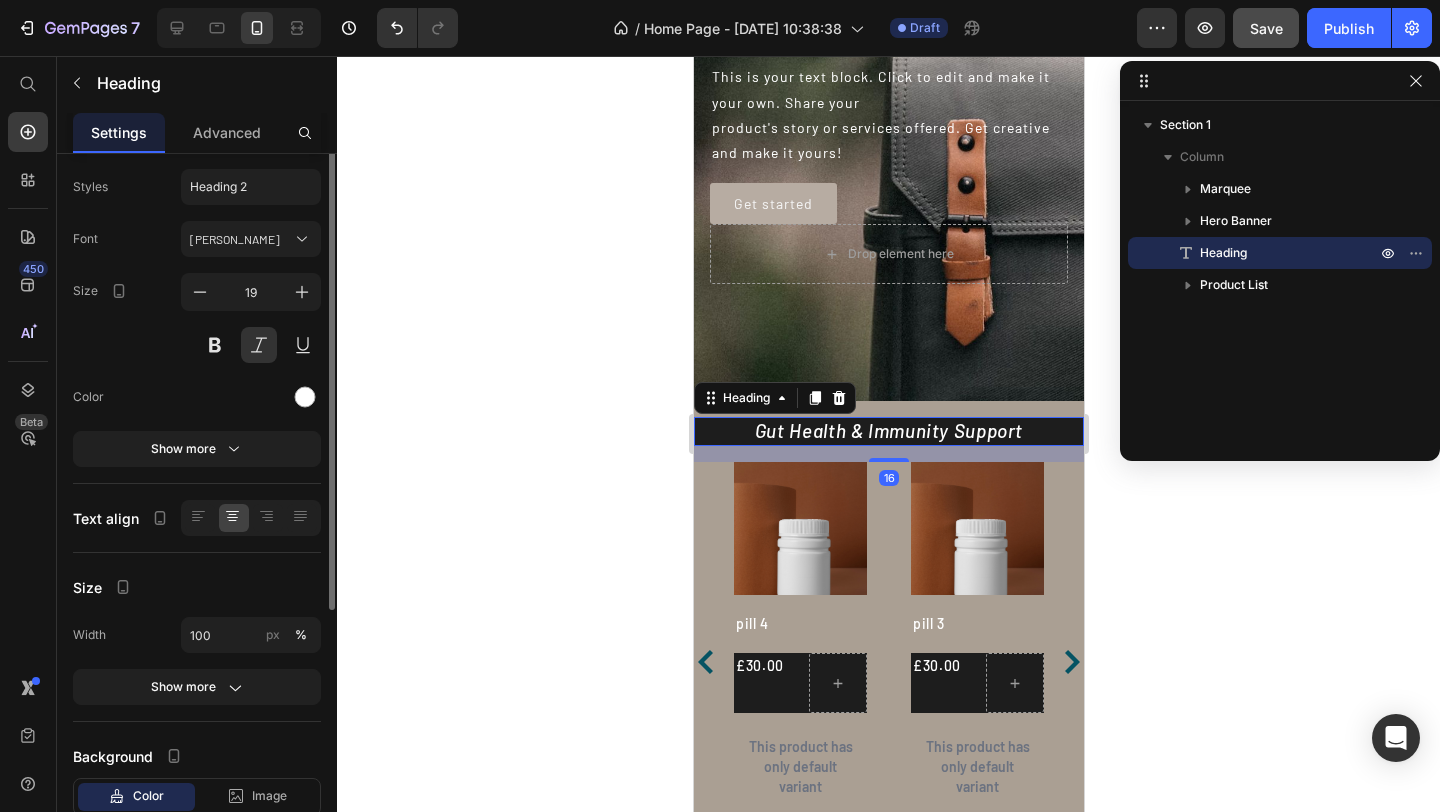 scroll, scrollTop: 0, scrollLeft: 0, axis: both 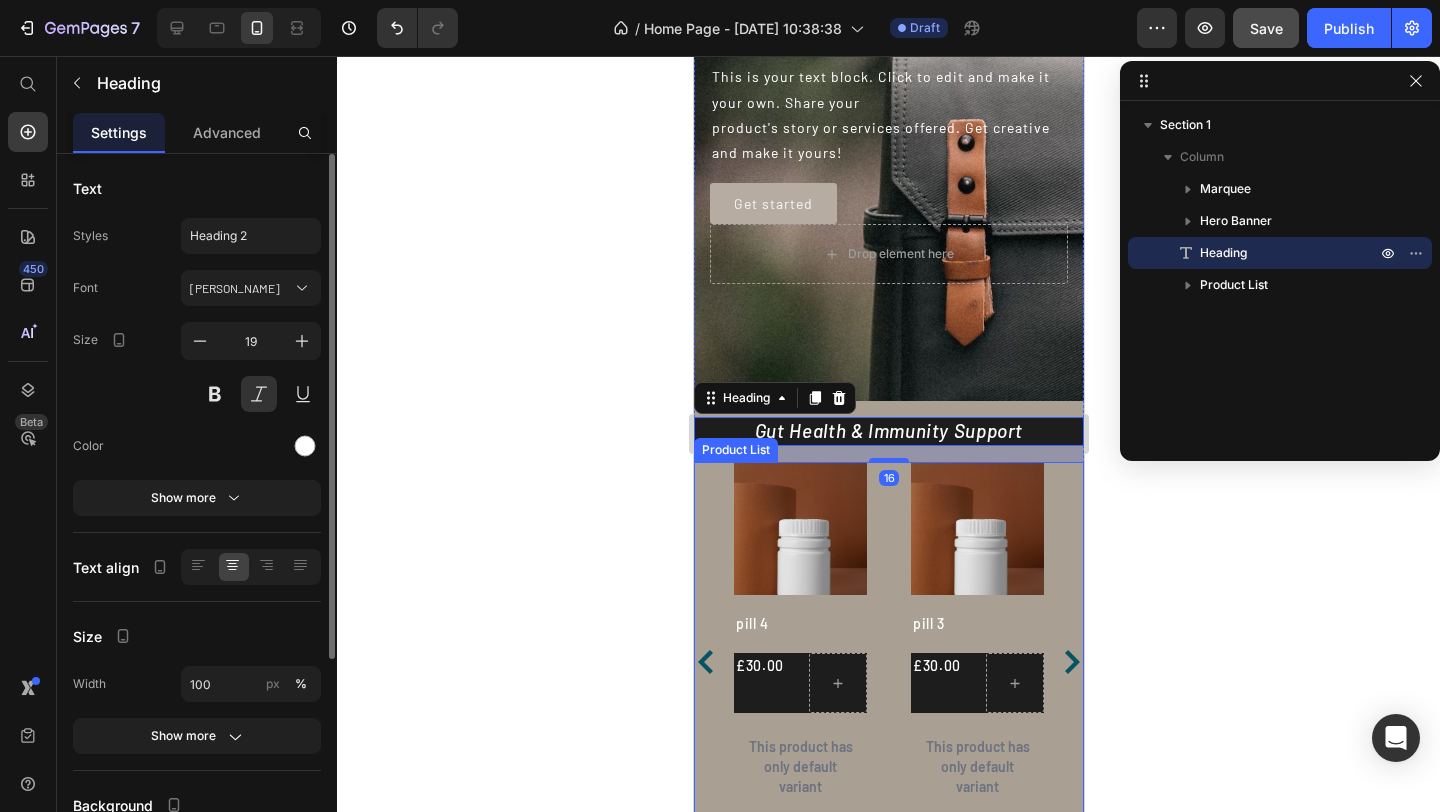 click on "Product Images pill 6 Product Title £30.00 Product Price
Row This product has only default variant Product Variants & Swatches Out Of Stock Product Cart Button Row Product Images pill 5 Product Title £30.00 Product Price
Row This product has only default variant Product Variants & Swatches Out Of Stock Product Cart Button Row Product Images pill 4 Product Title £30.00 Product Price
Row This product has only default variant Product Variants & Swatches Out Of Stock Product Cart Button Row Product Images pill 3 Product Title £30.00 Product Price
Row This product has only default variant Product Variants & Swatches Out Of Stock Product Cart Button Row Product Images pill 2 Product Title £30.00 Product Price
Row This product has only default variant Product Variants & Swatches Out Of Stock Product Cart Button Row Product Images pill 1 Product Title £30.00 Product Price
Row Product Variants & Swatches" at bounding box center [888, 662] 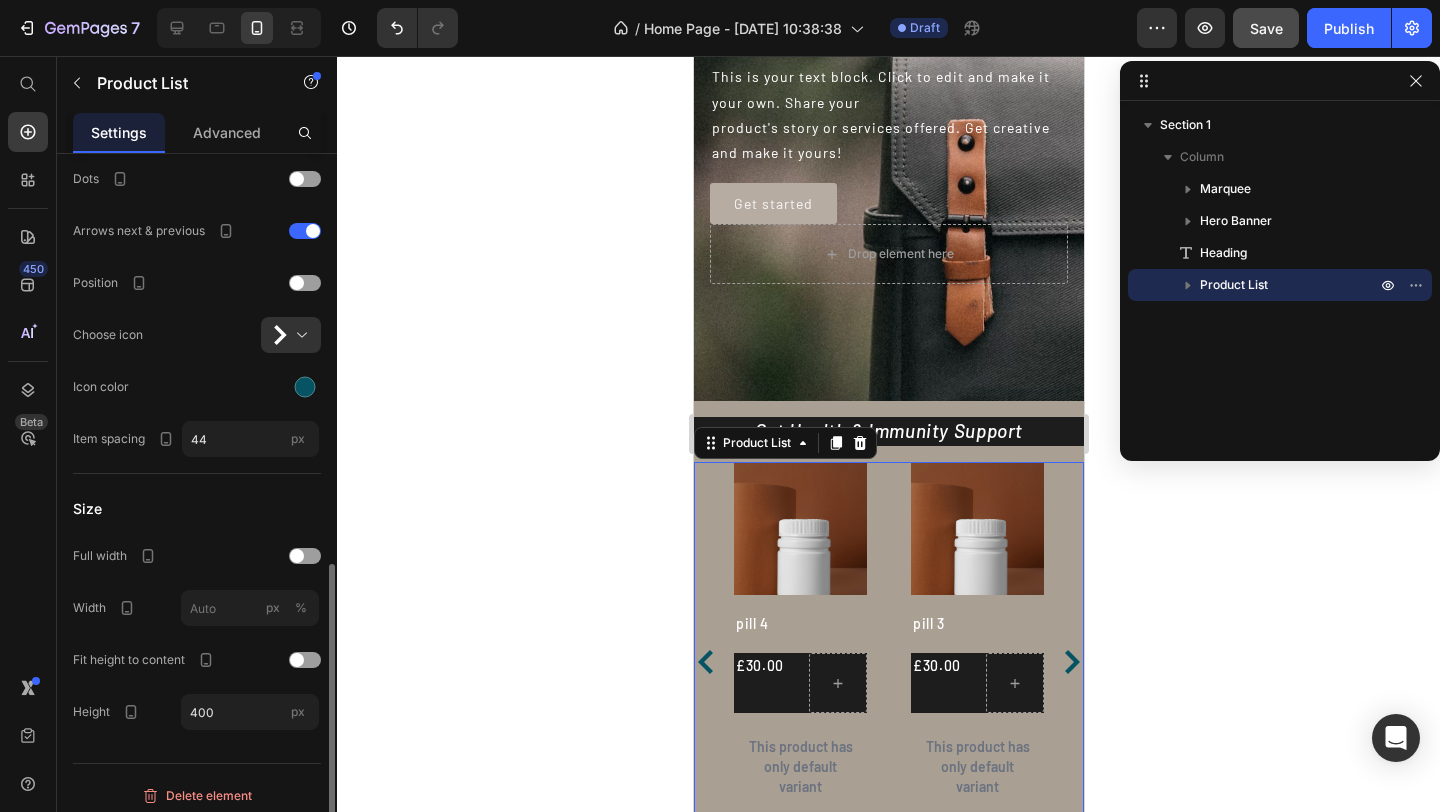 scroll, scrollTop: 910, scrollLeft: 0, axis: vertical 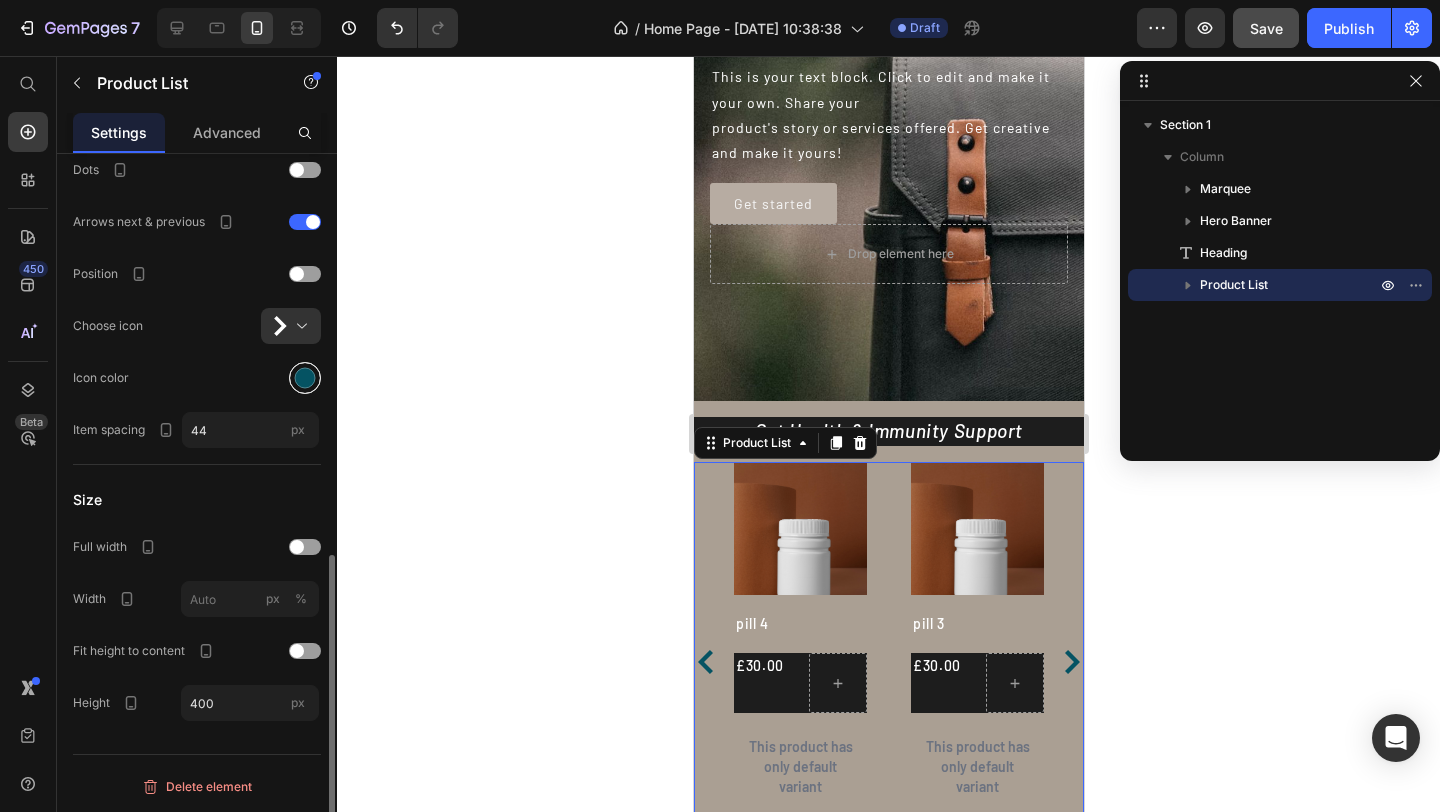 click at bounding box center (305, 378) 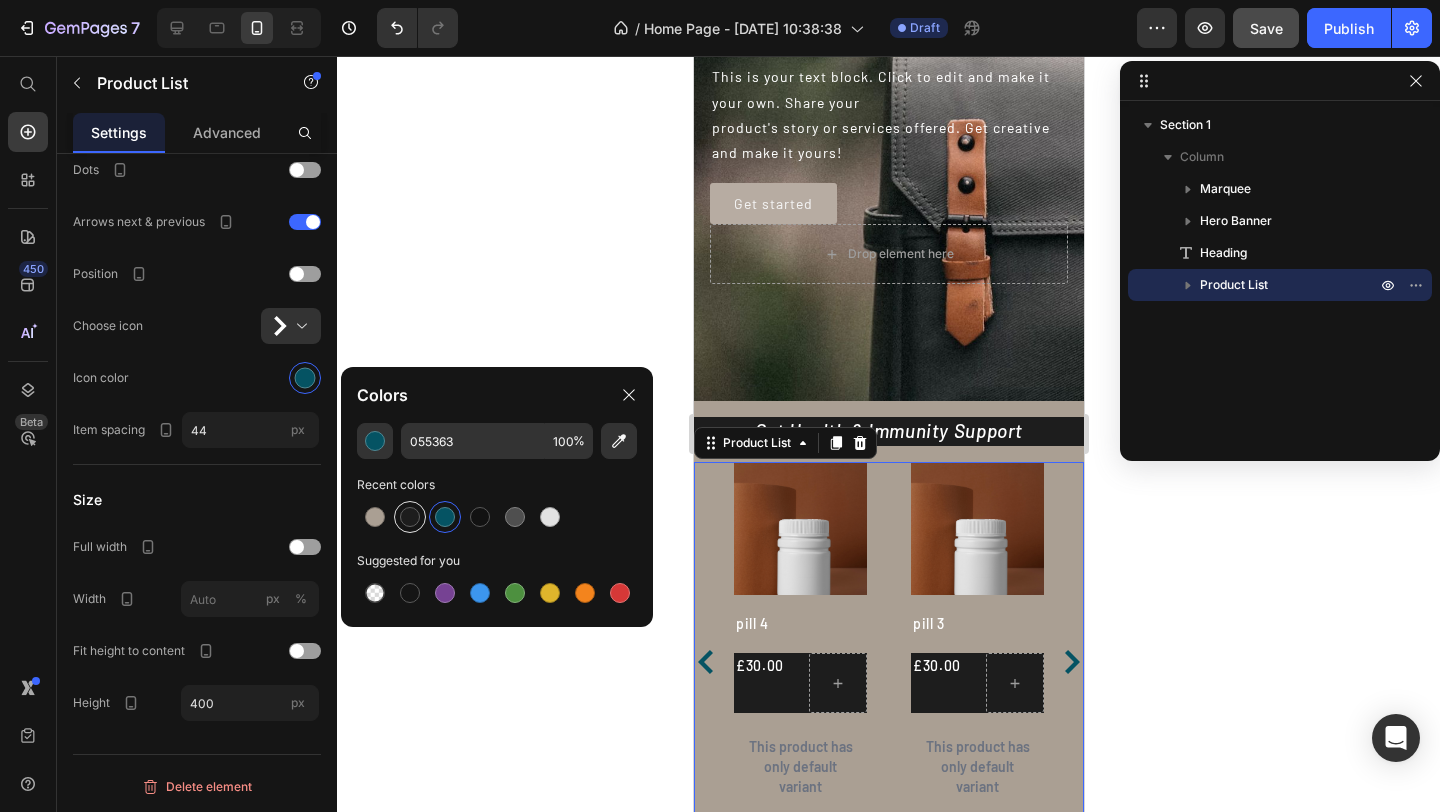 click at bounding box center [410, 517] 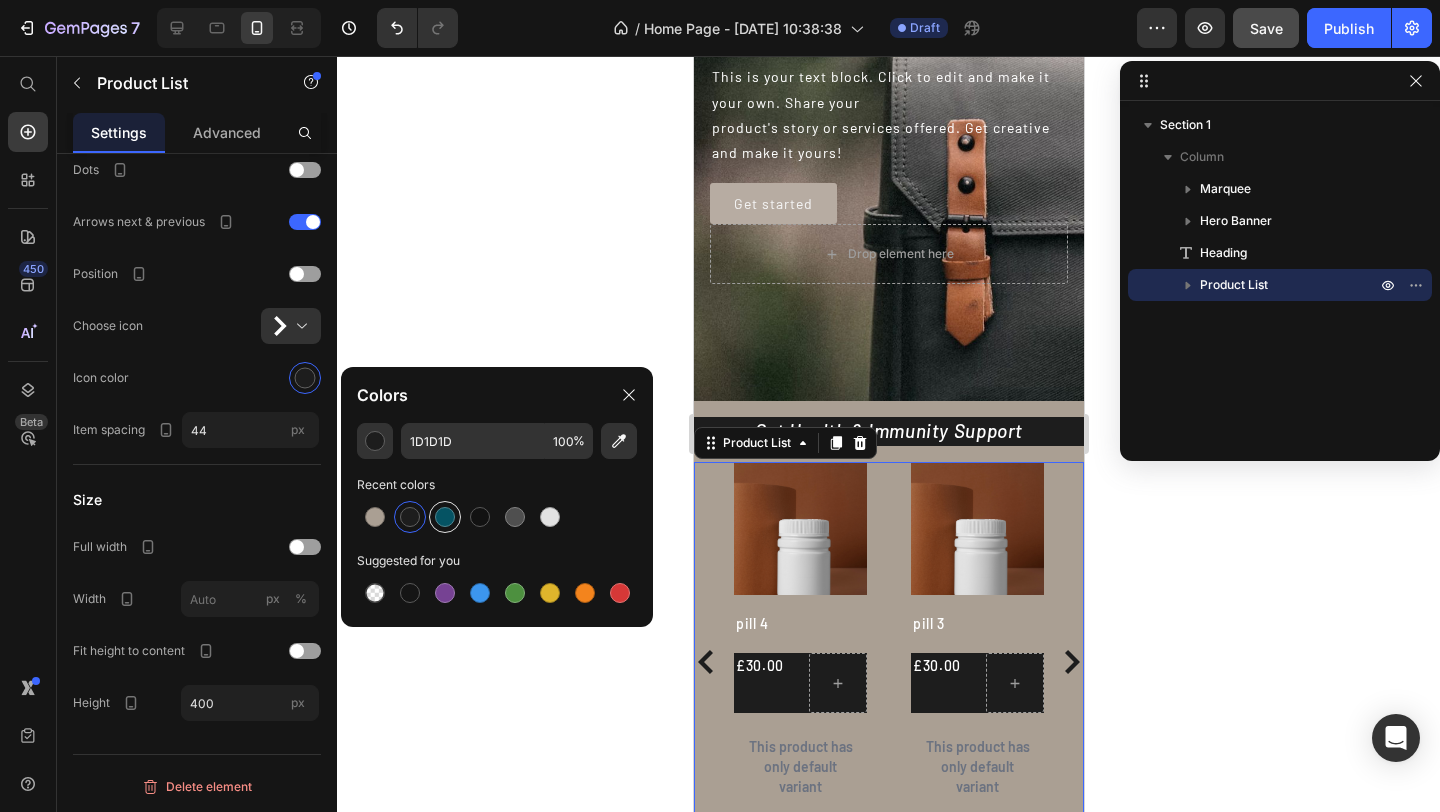 click at bounding box center (445, 517) 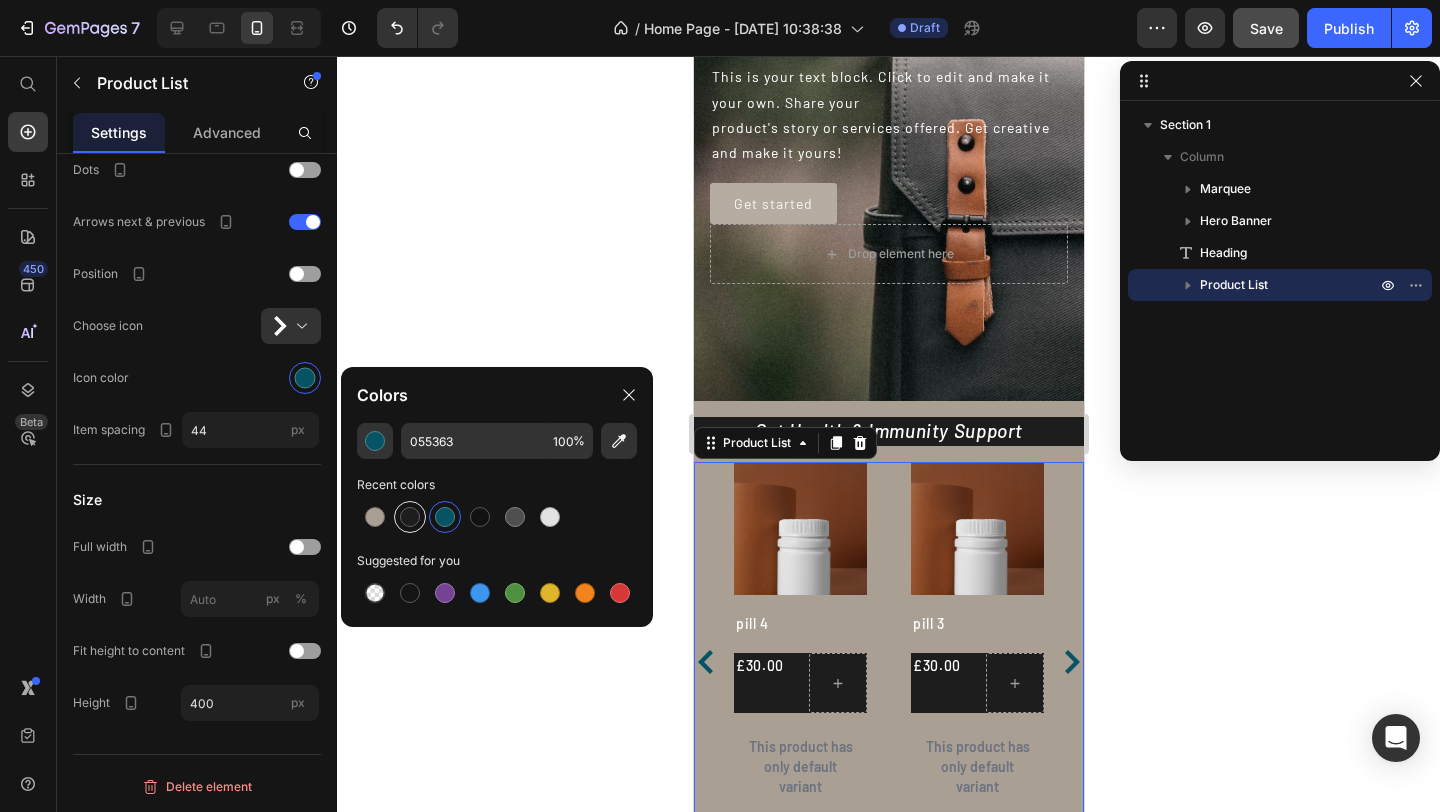 click at bounding box center [410, 517] 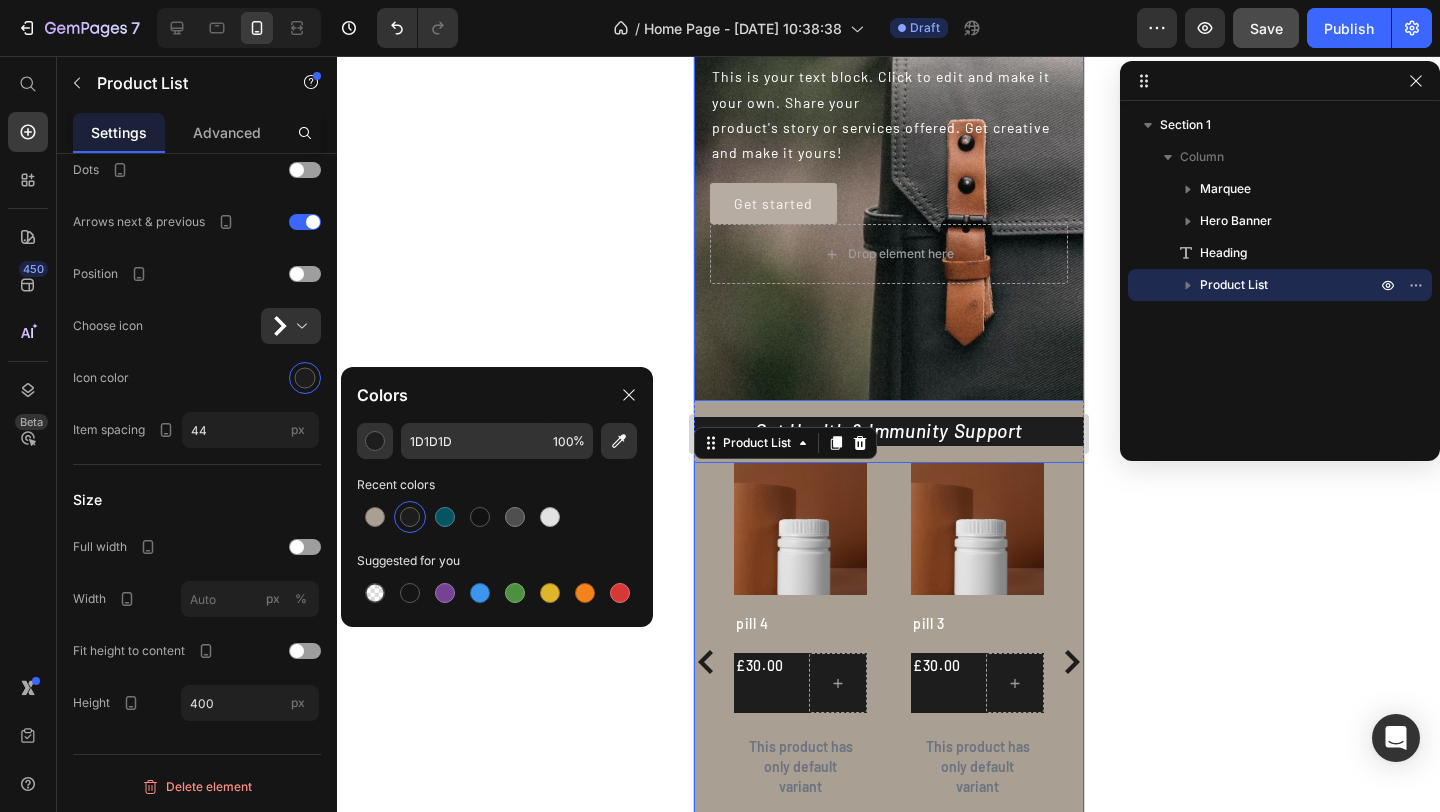 click at bounding box center [888, 151] 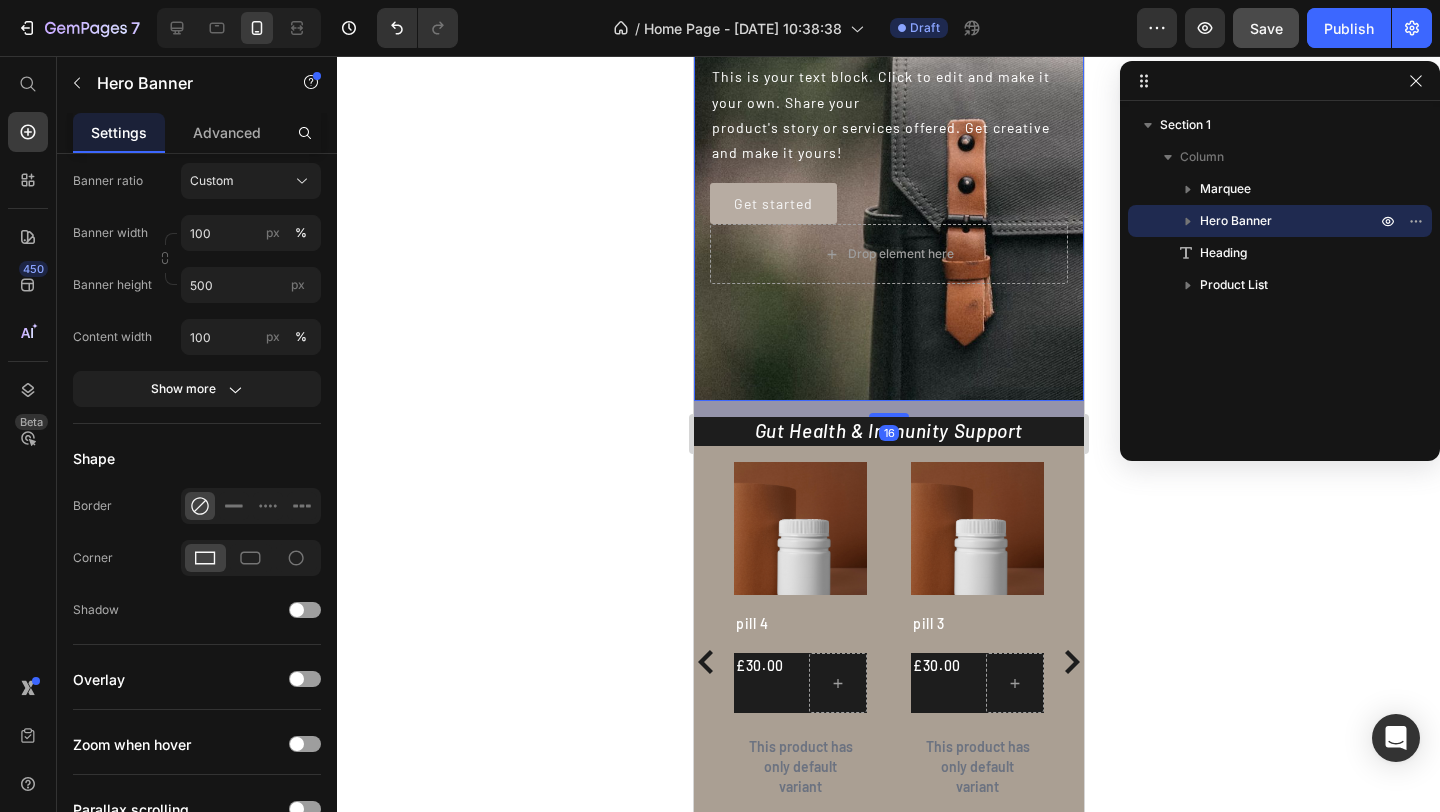 scroll, scrollTop: 0, scrollLeft: 0, axis: both 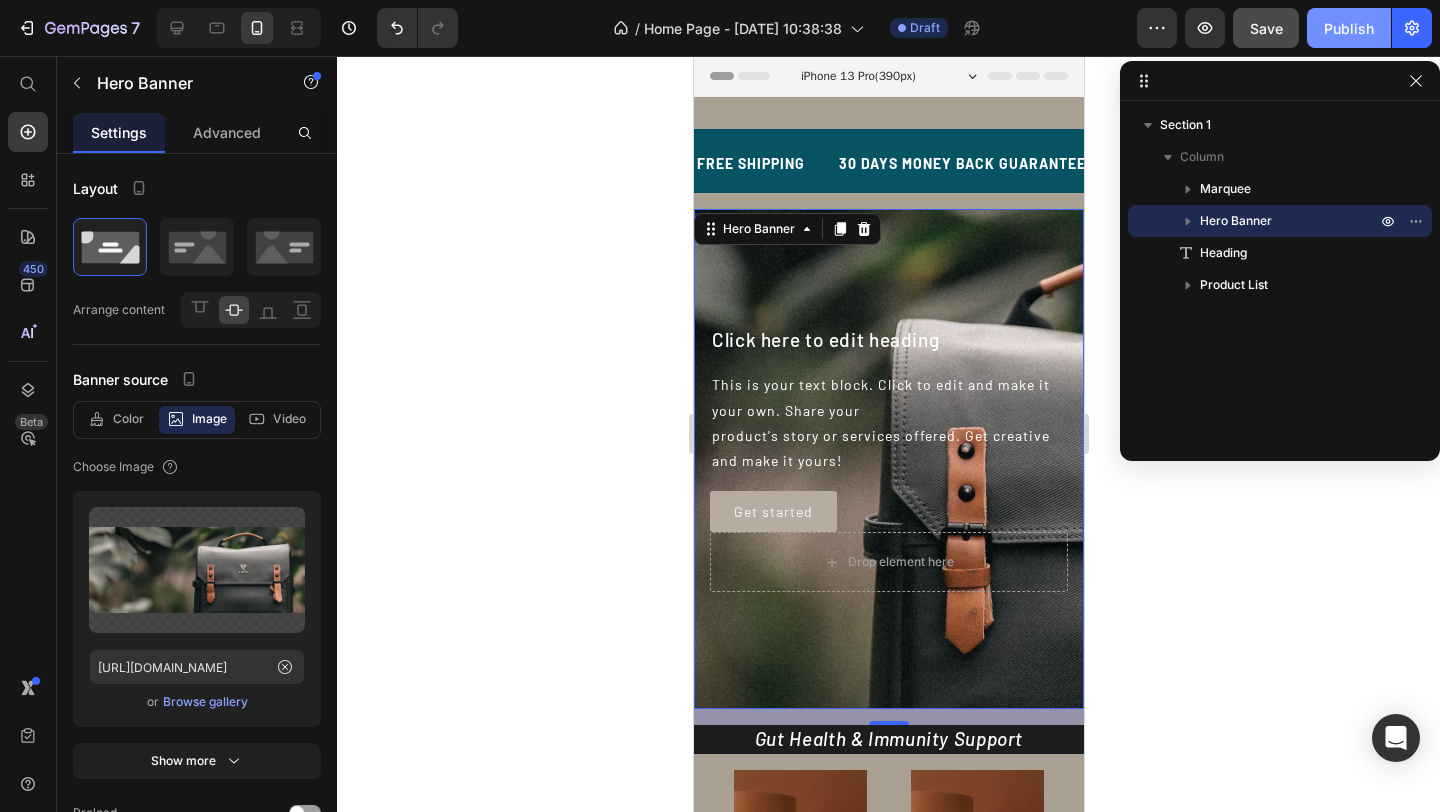 click on "Publish" at bounding box center (1349, 28) 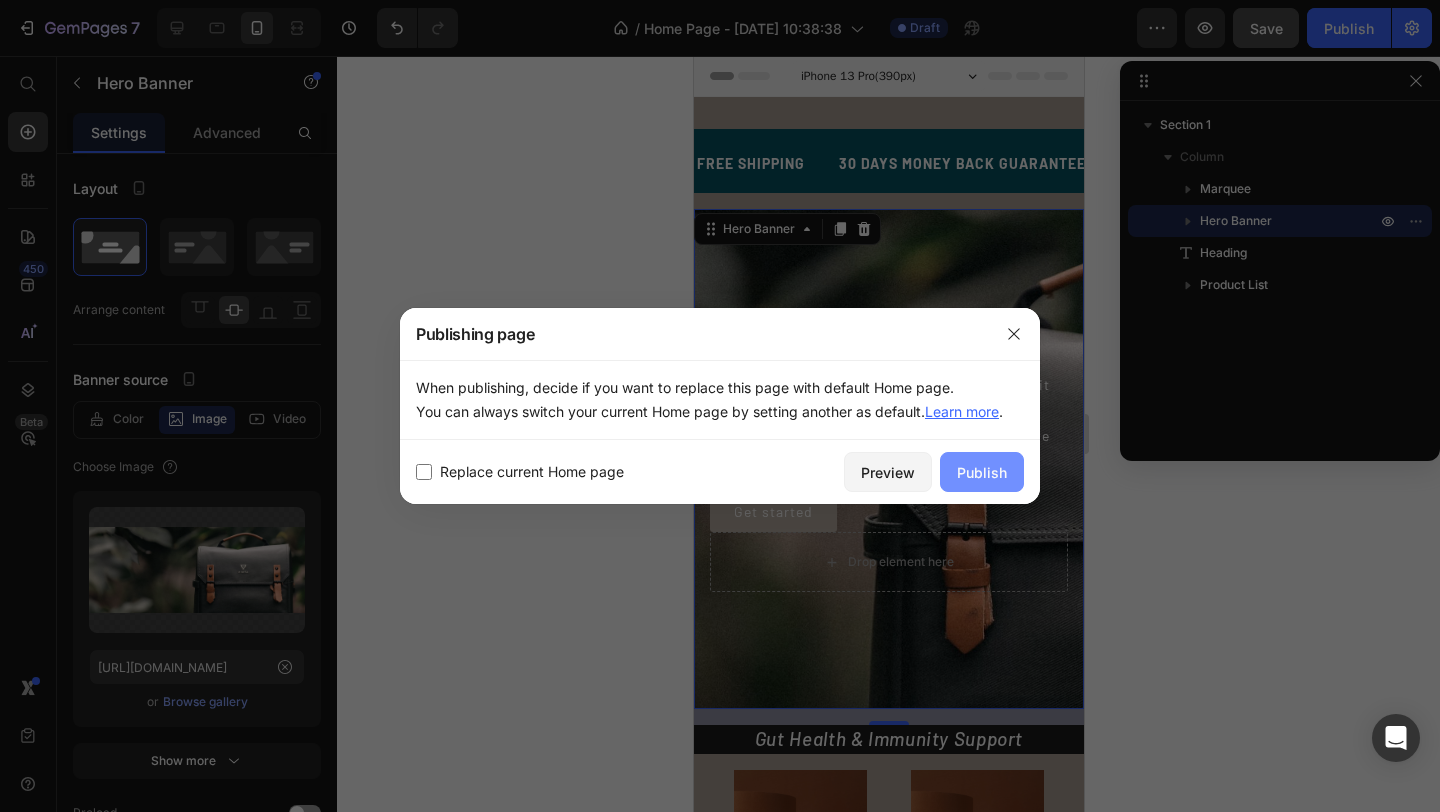 click on "Publish" at bounding box center (982, 472) 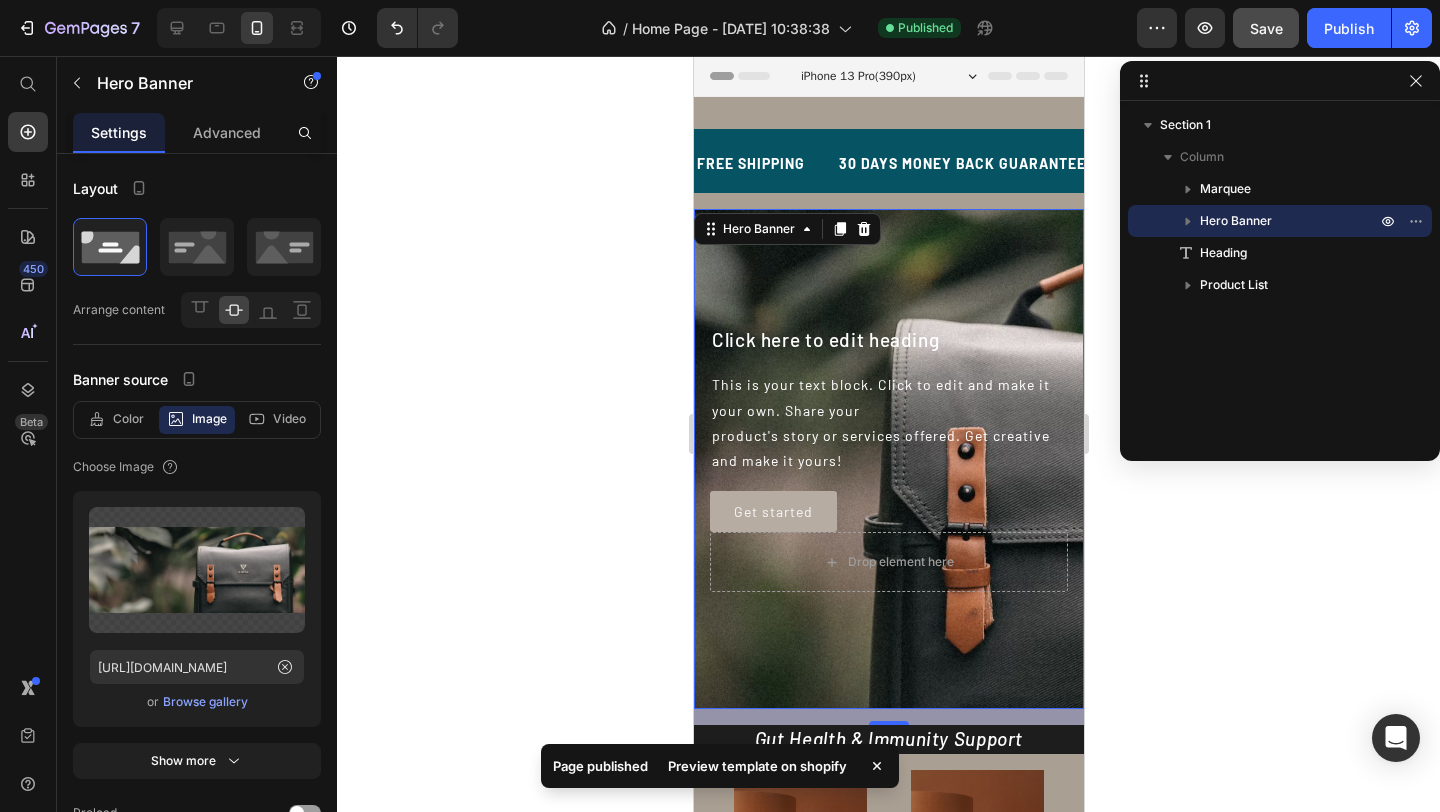 click on "Preview template on shopify" at bounding box center (757, 766) 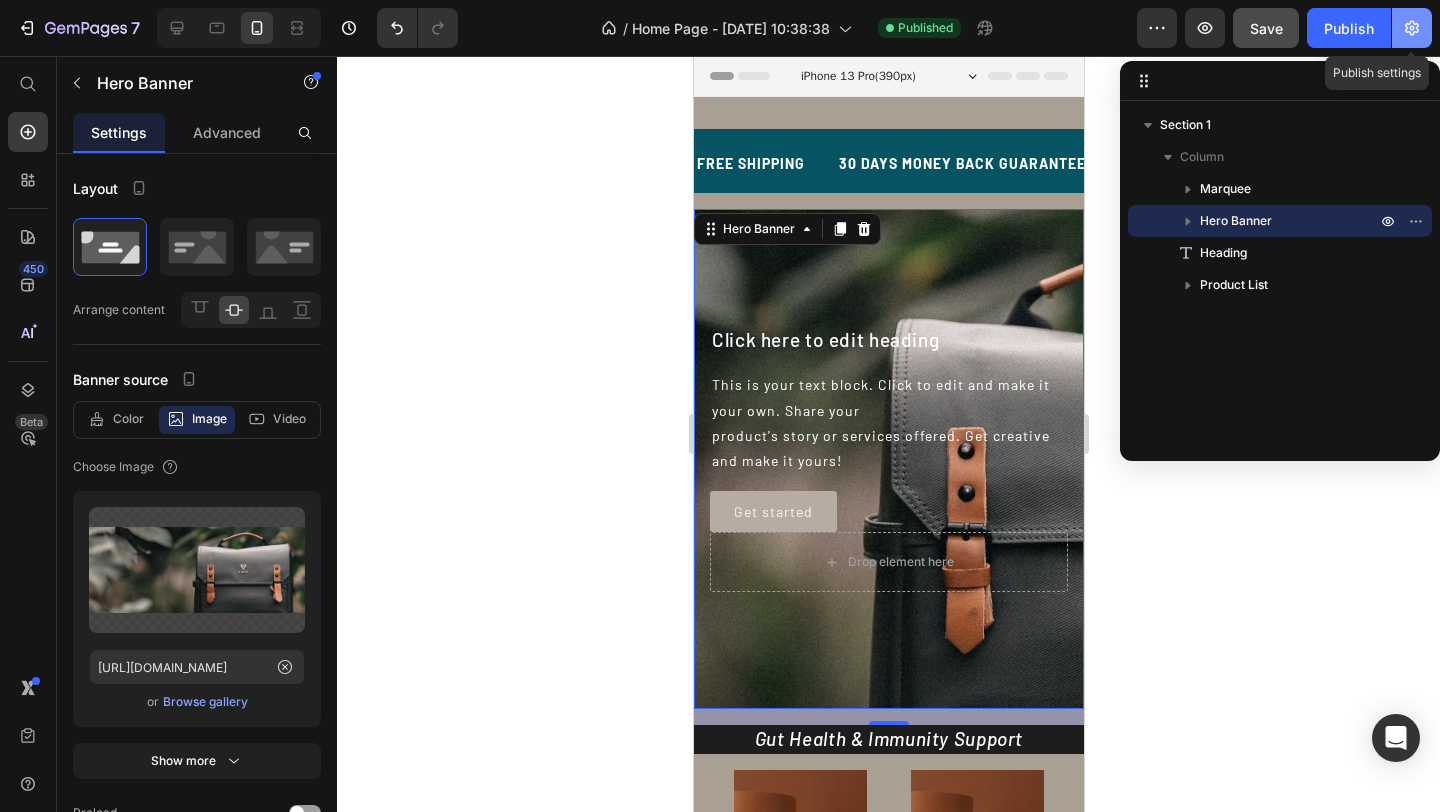 click 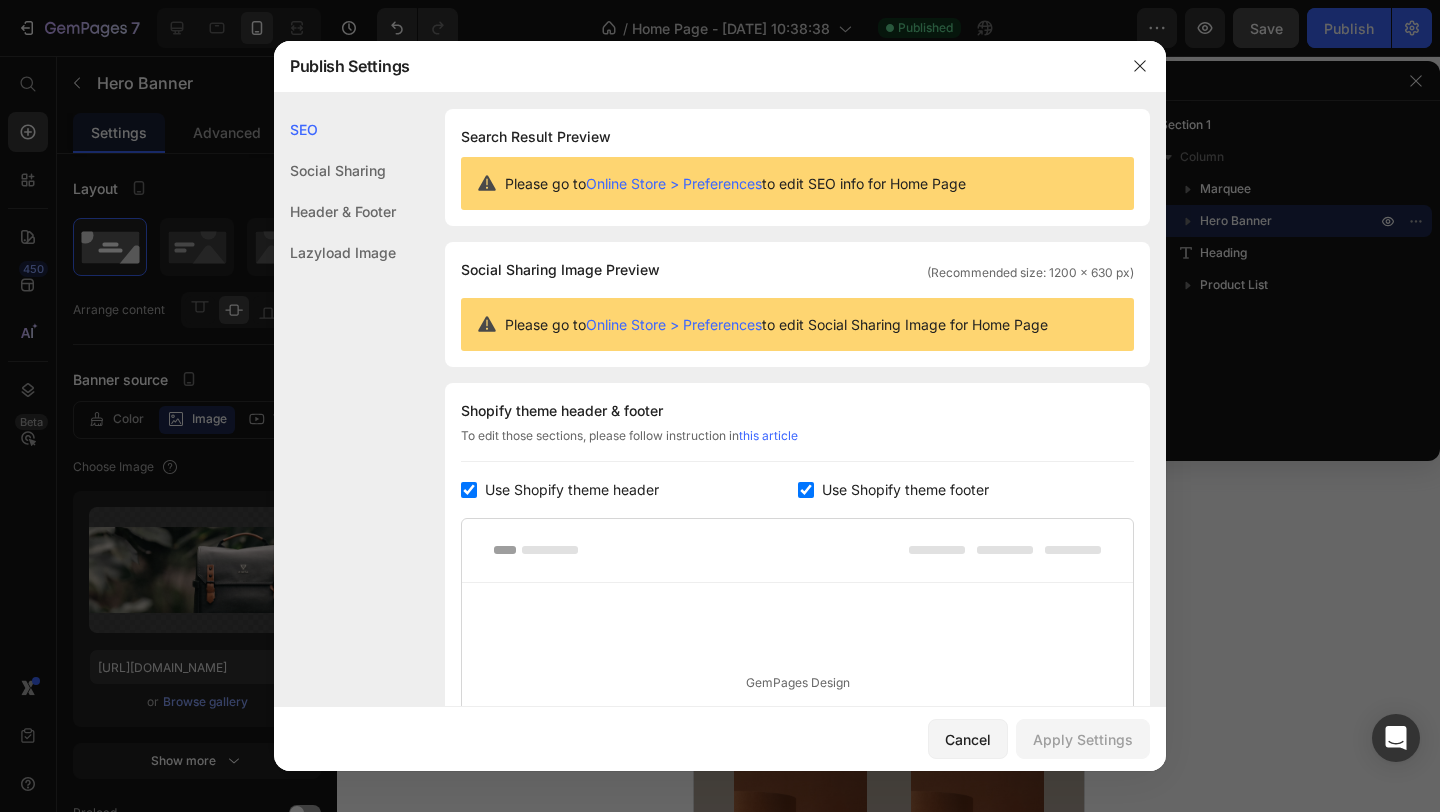 click on "Social Sharing" 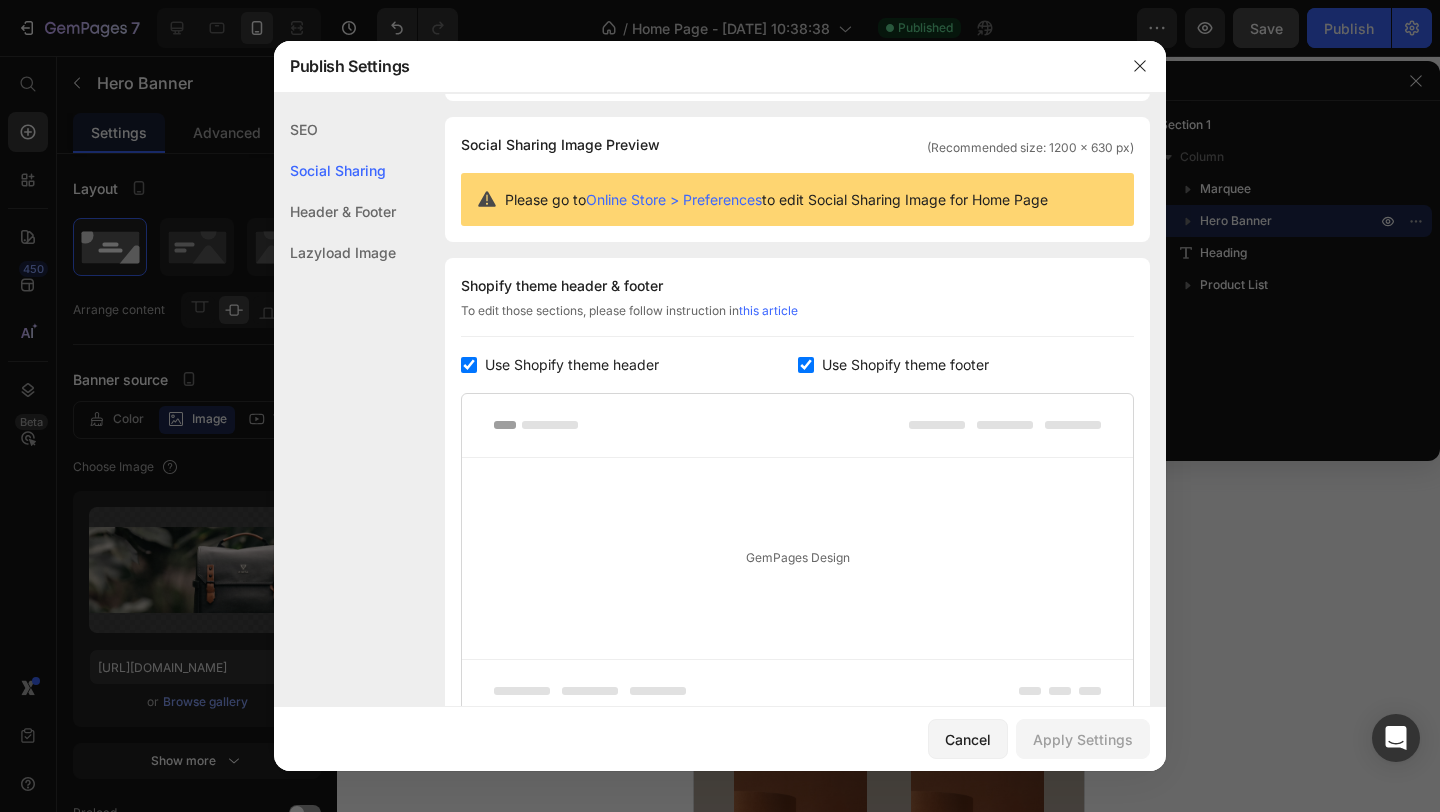scroll, scrollTop: 129, scrollLeft: 0, axis: vertical 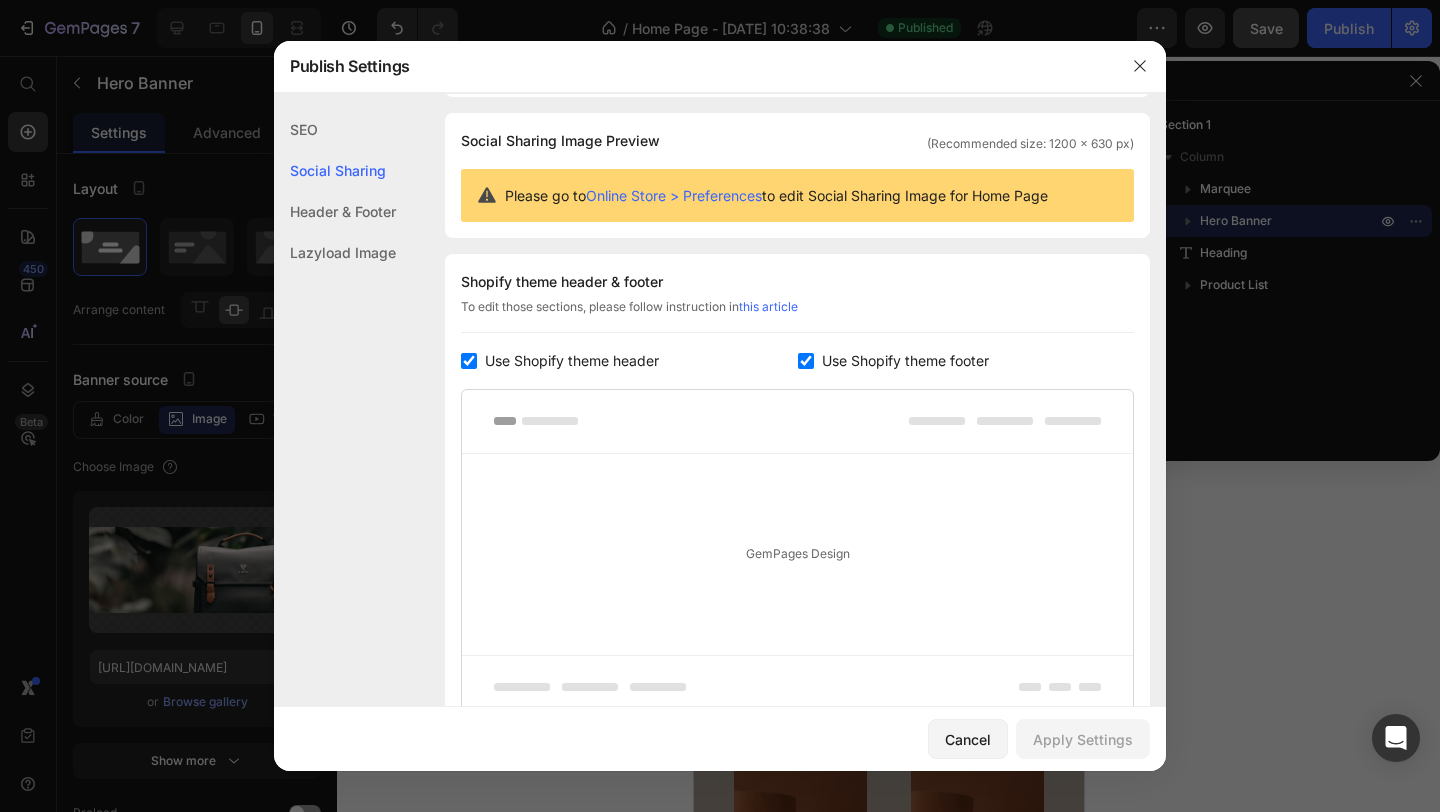 click on "Lazyload Image" 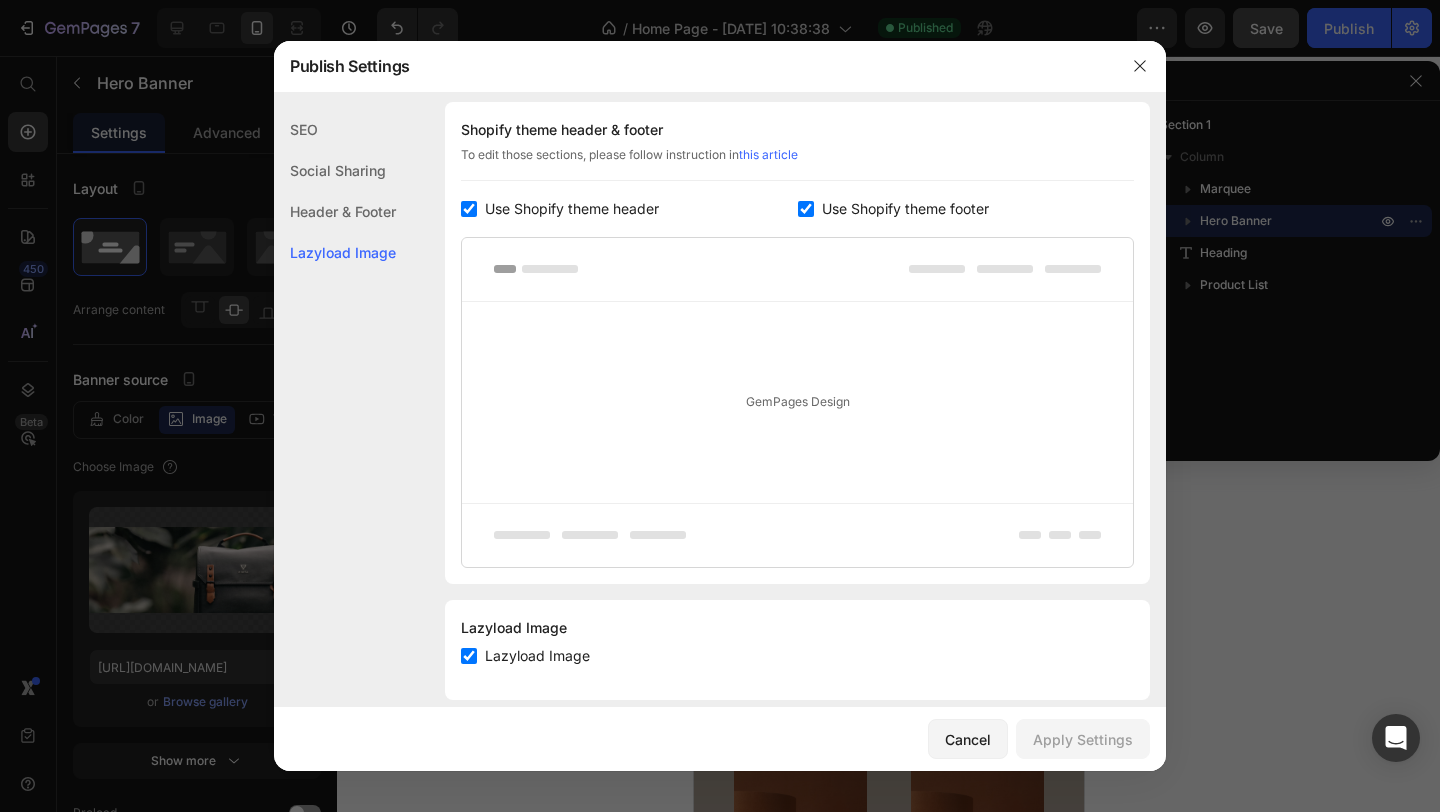 scroll, scrollTop: 305, scrollLeft: 0, axis: vertical 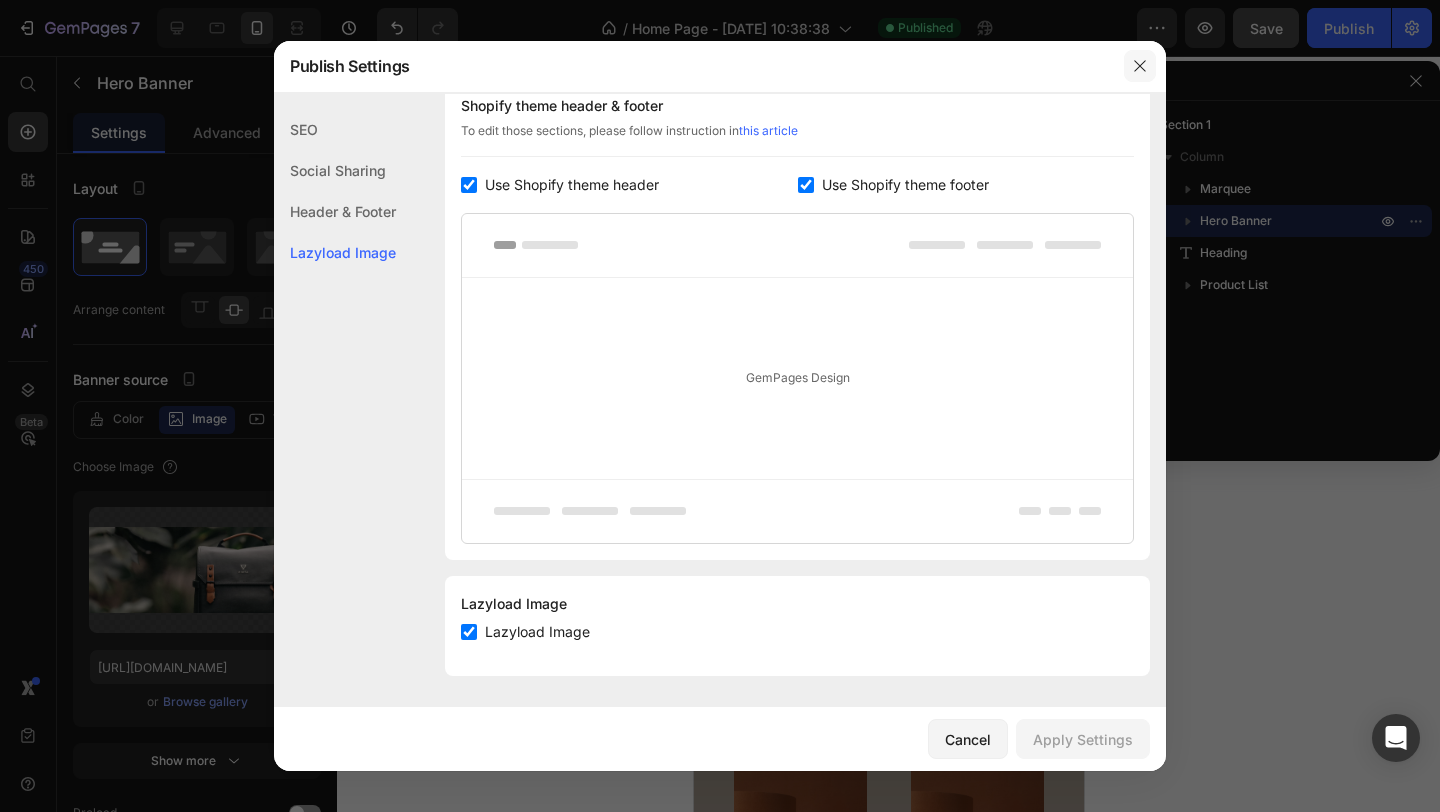 click 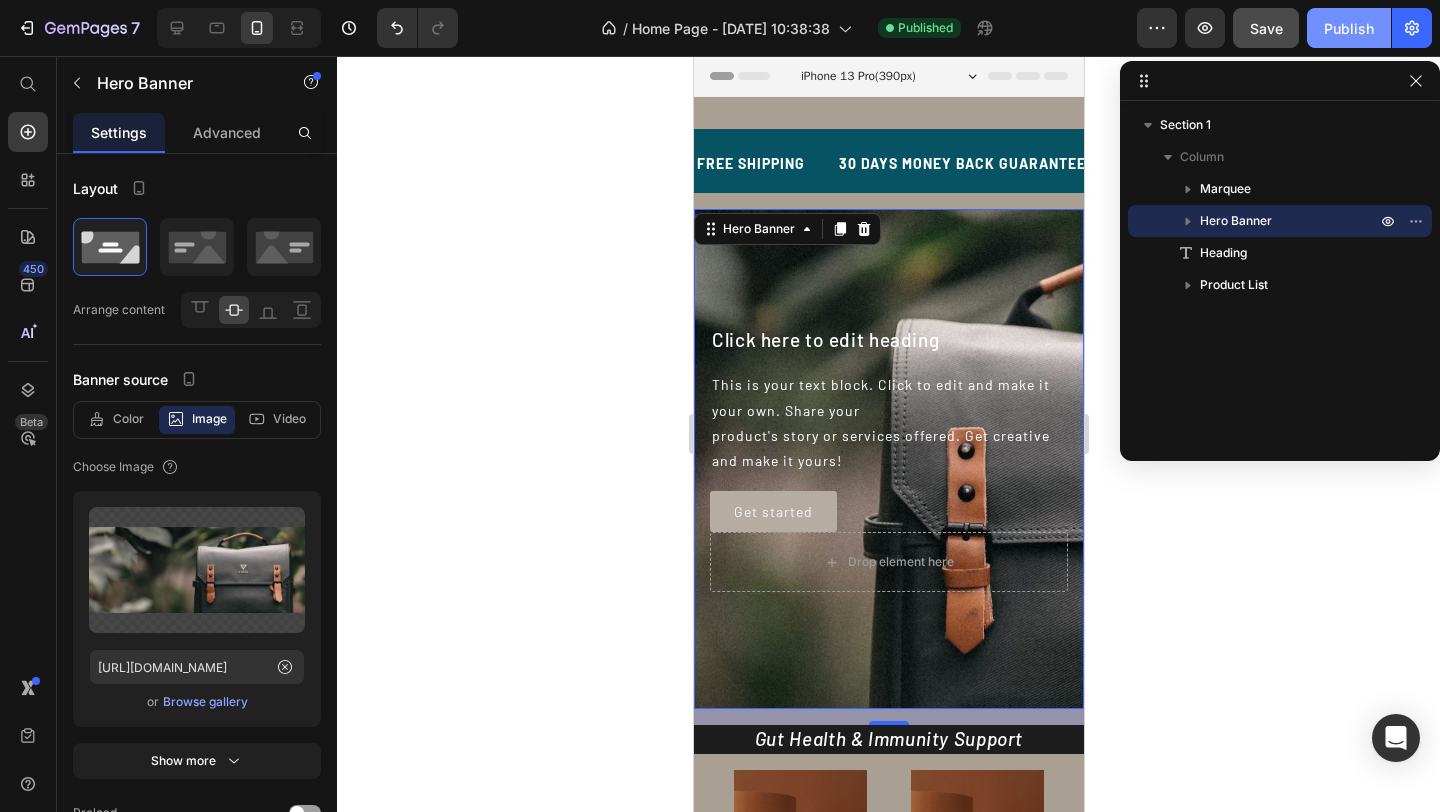 click on "Publish" at bounding box center [1349, 28] 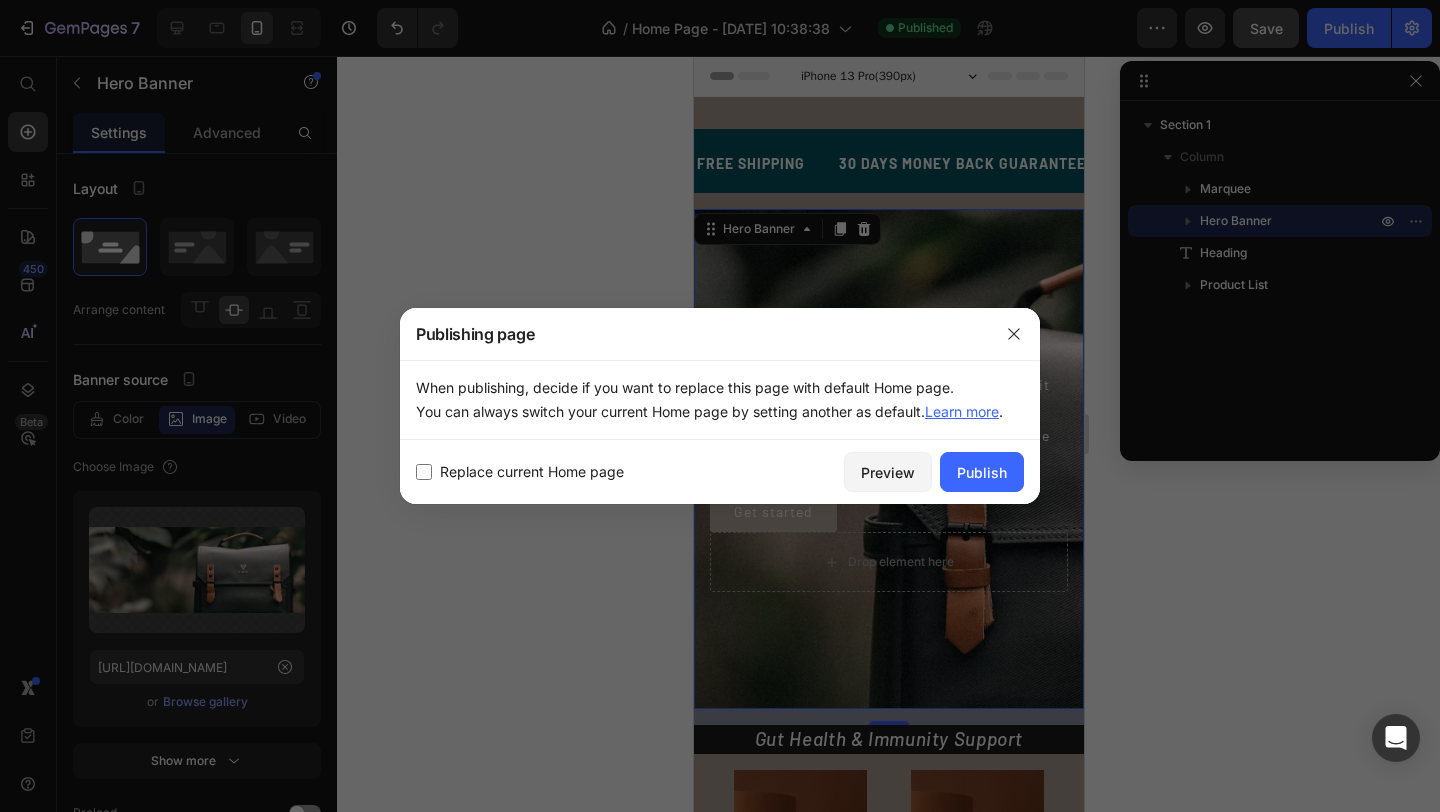 click on "Replace current Home page" at bounding box center [532, 472] 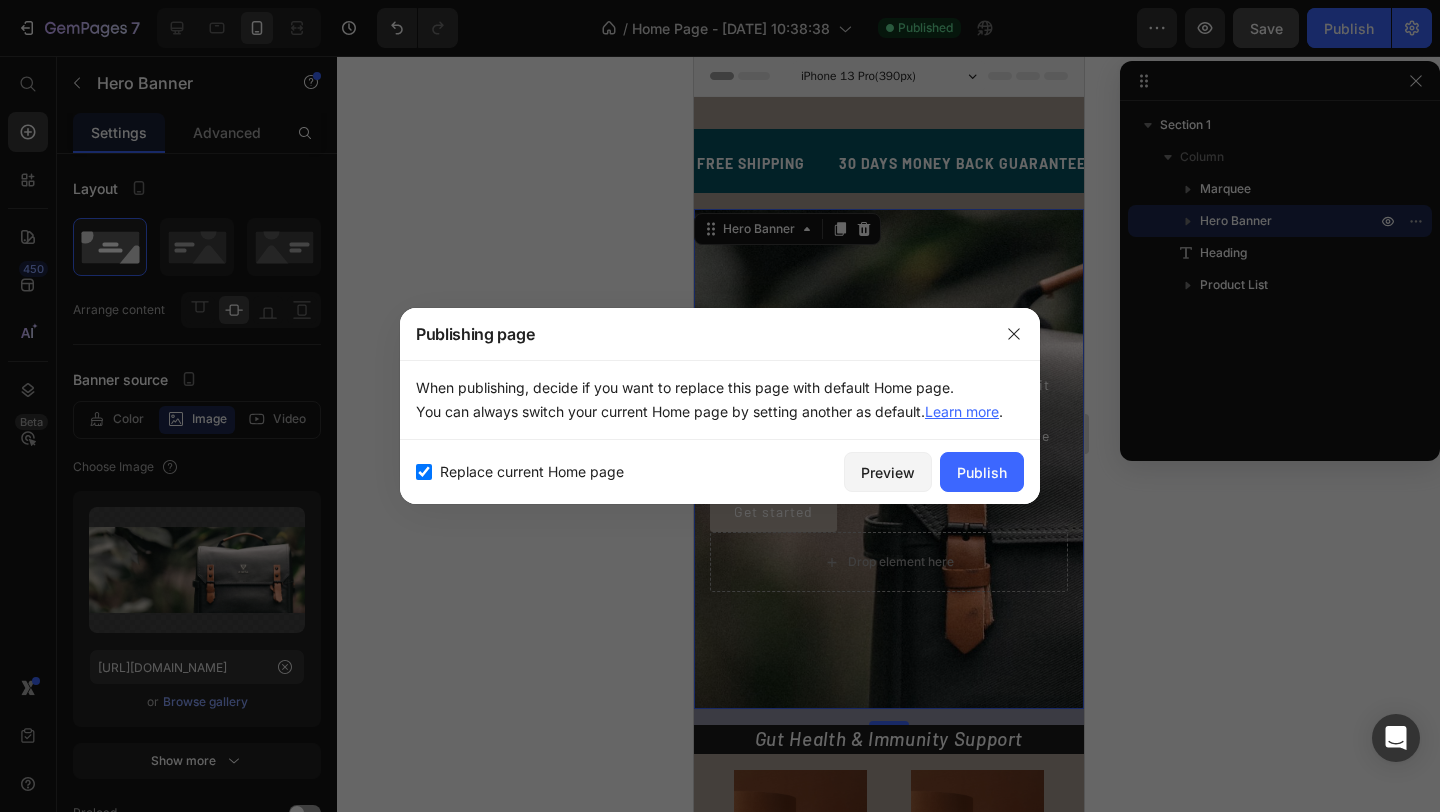 checkbox on "true" 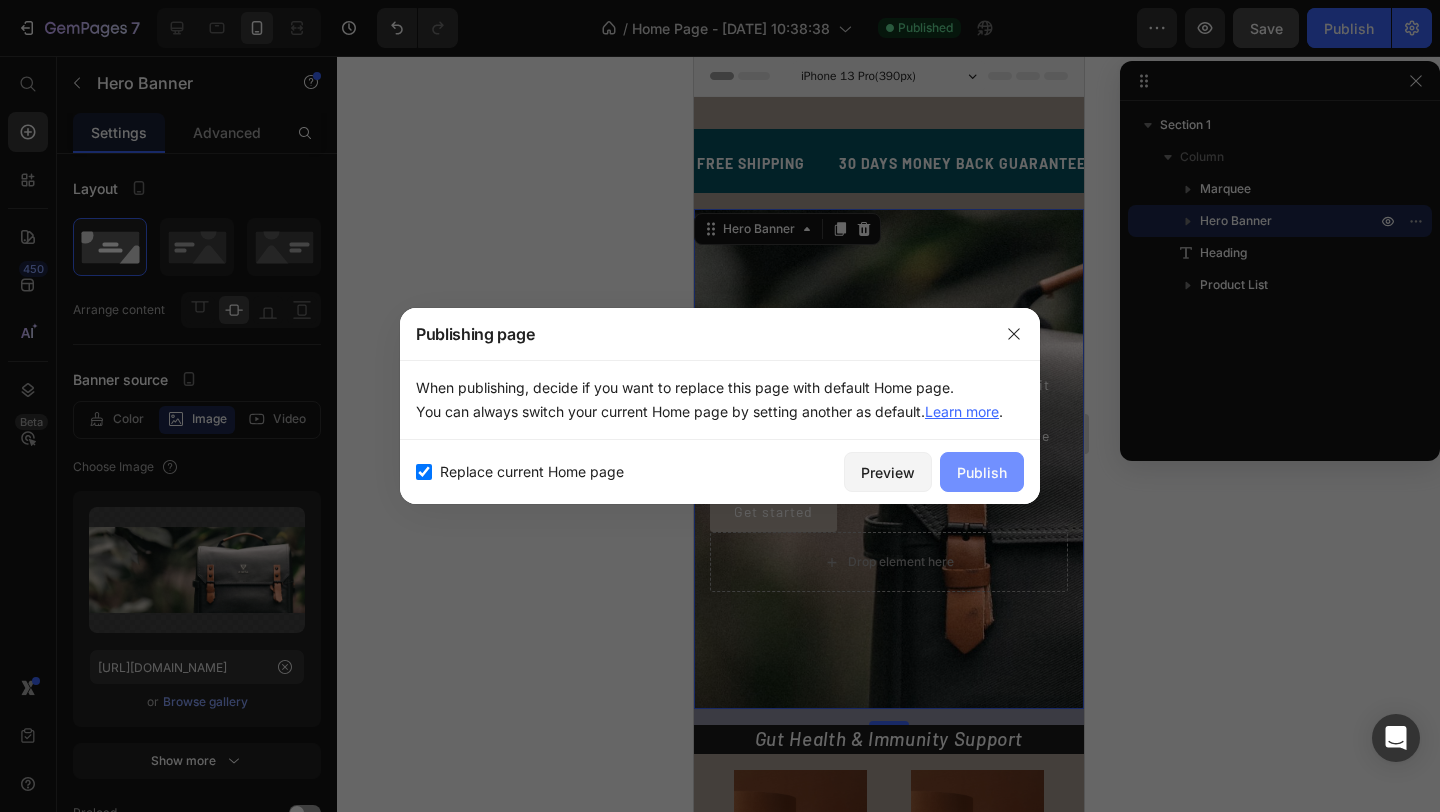 click on "Publish" at bounding box center [982, 472] 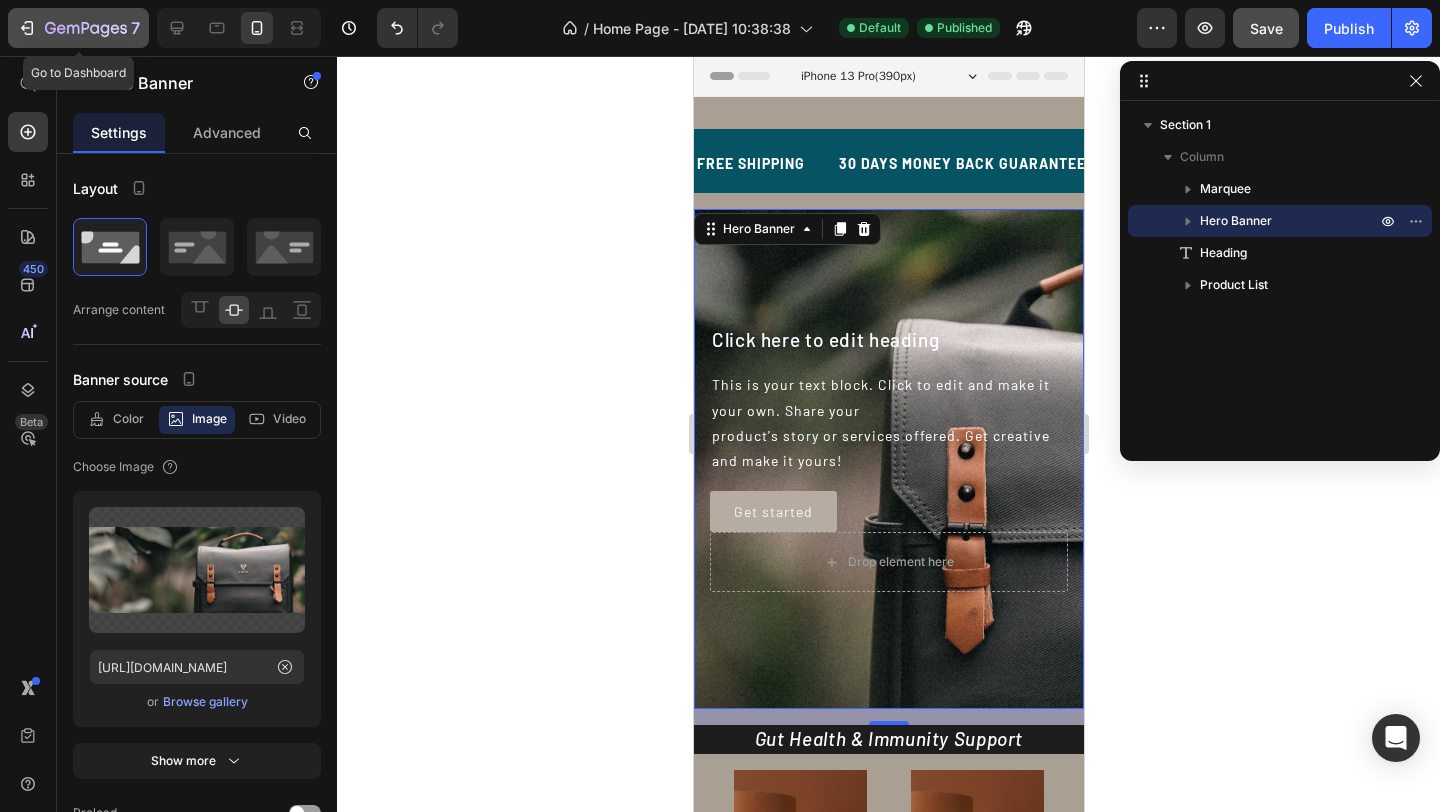 click on "7" at bounding box center (78, 28) 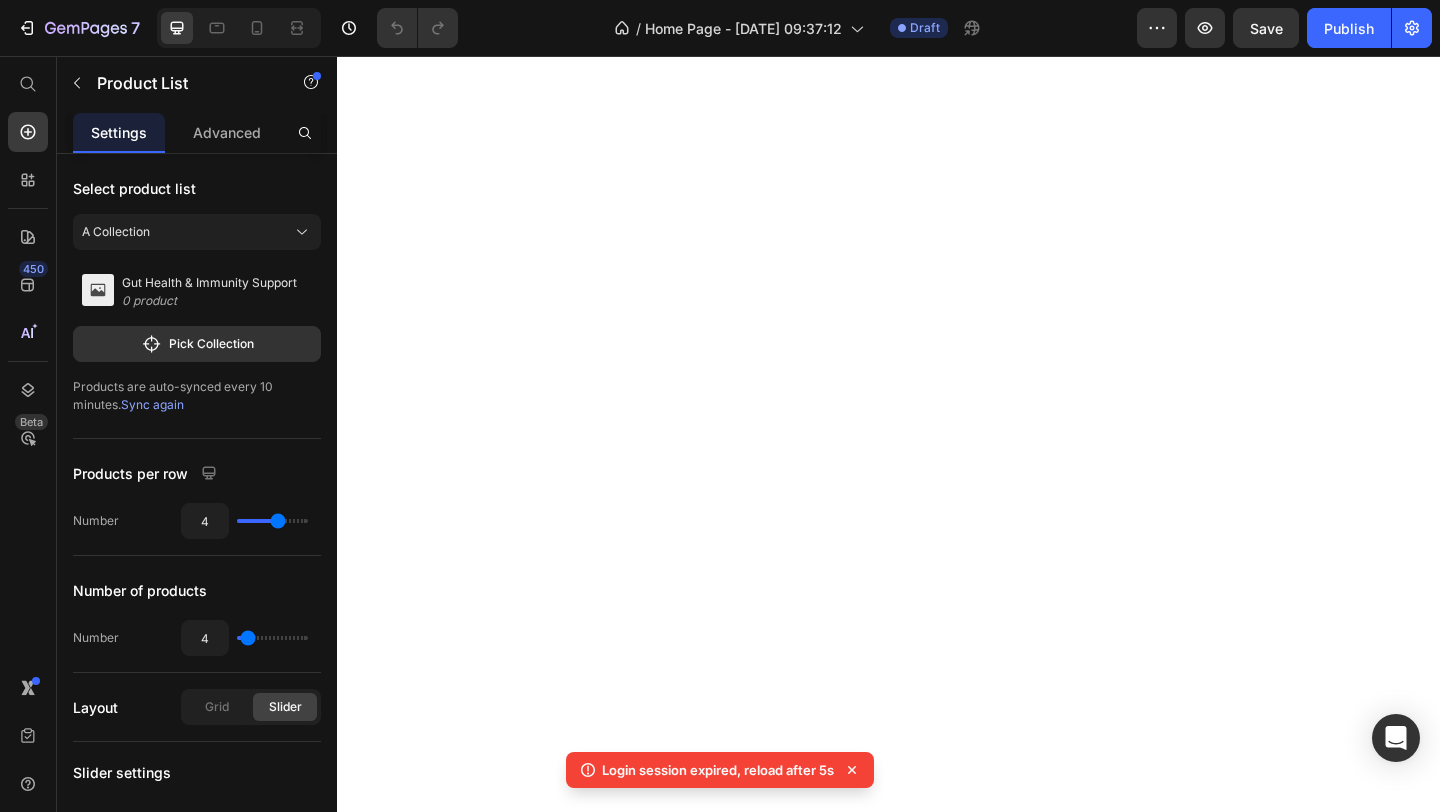 scroll, scrollTop: 0, scrollLeft: 0, axis: both 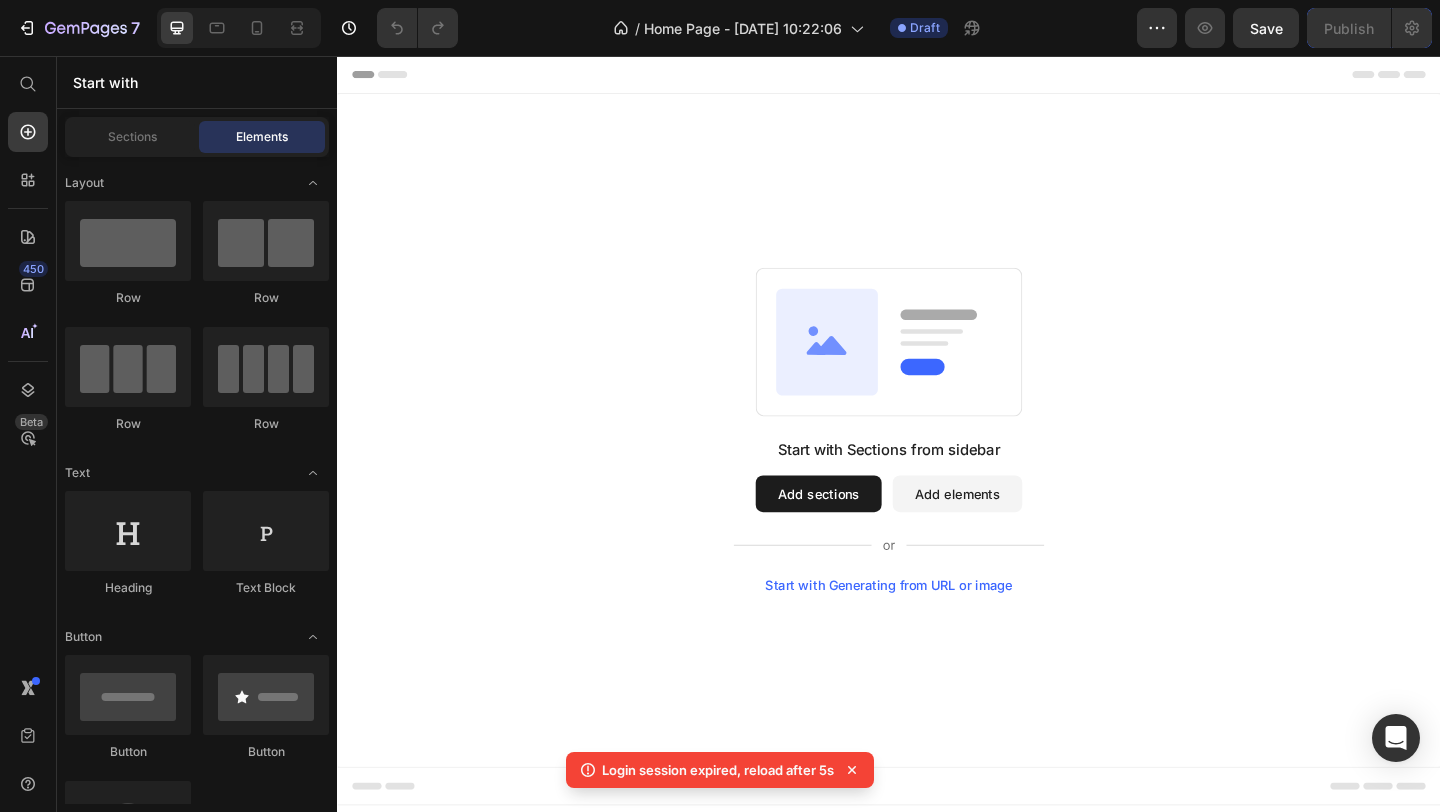 click on "Start with Generating from URL or image" at bounding box center (937, 632) 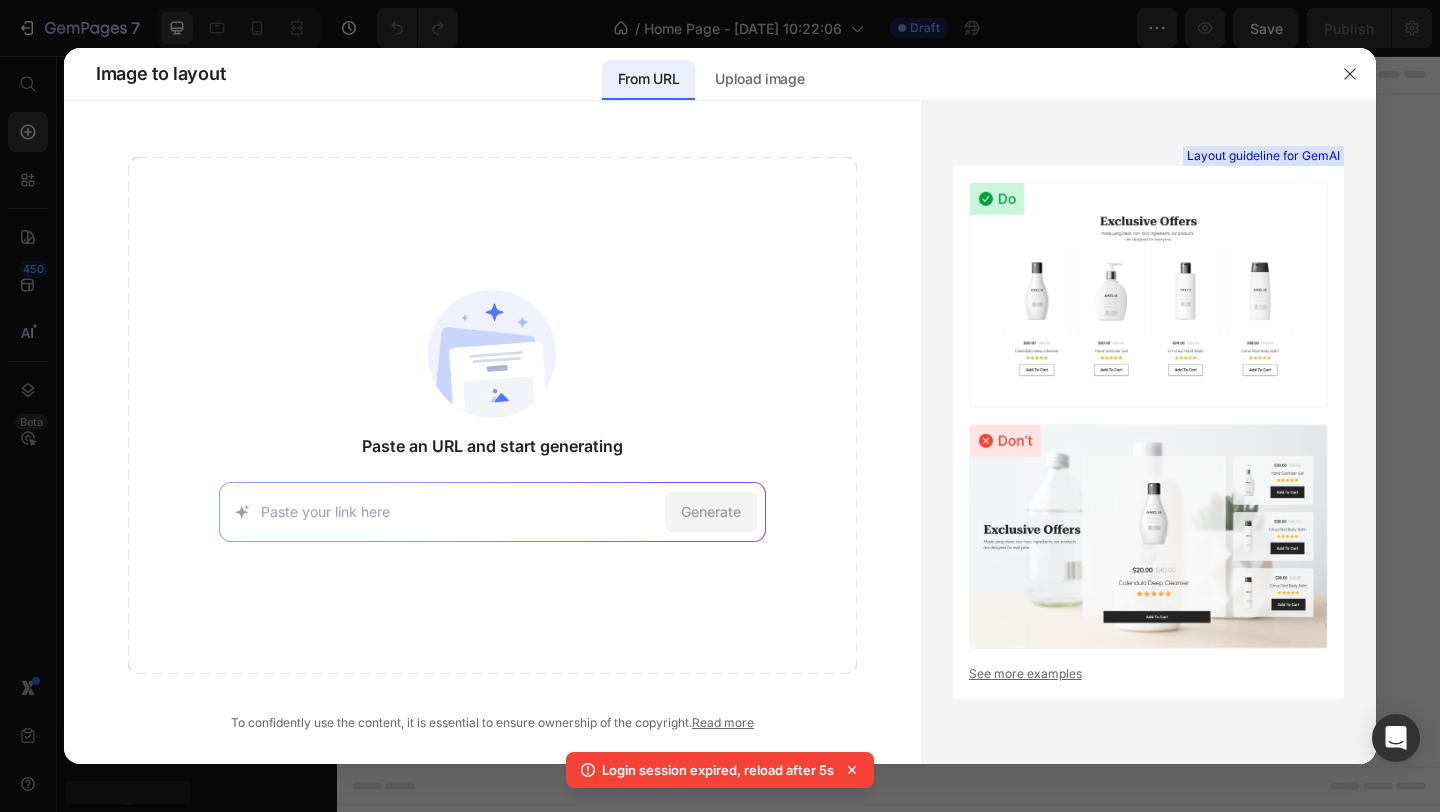 click on "Generate" at bounding box center (492, 512) 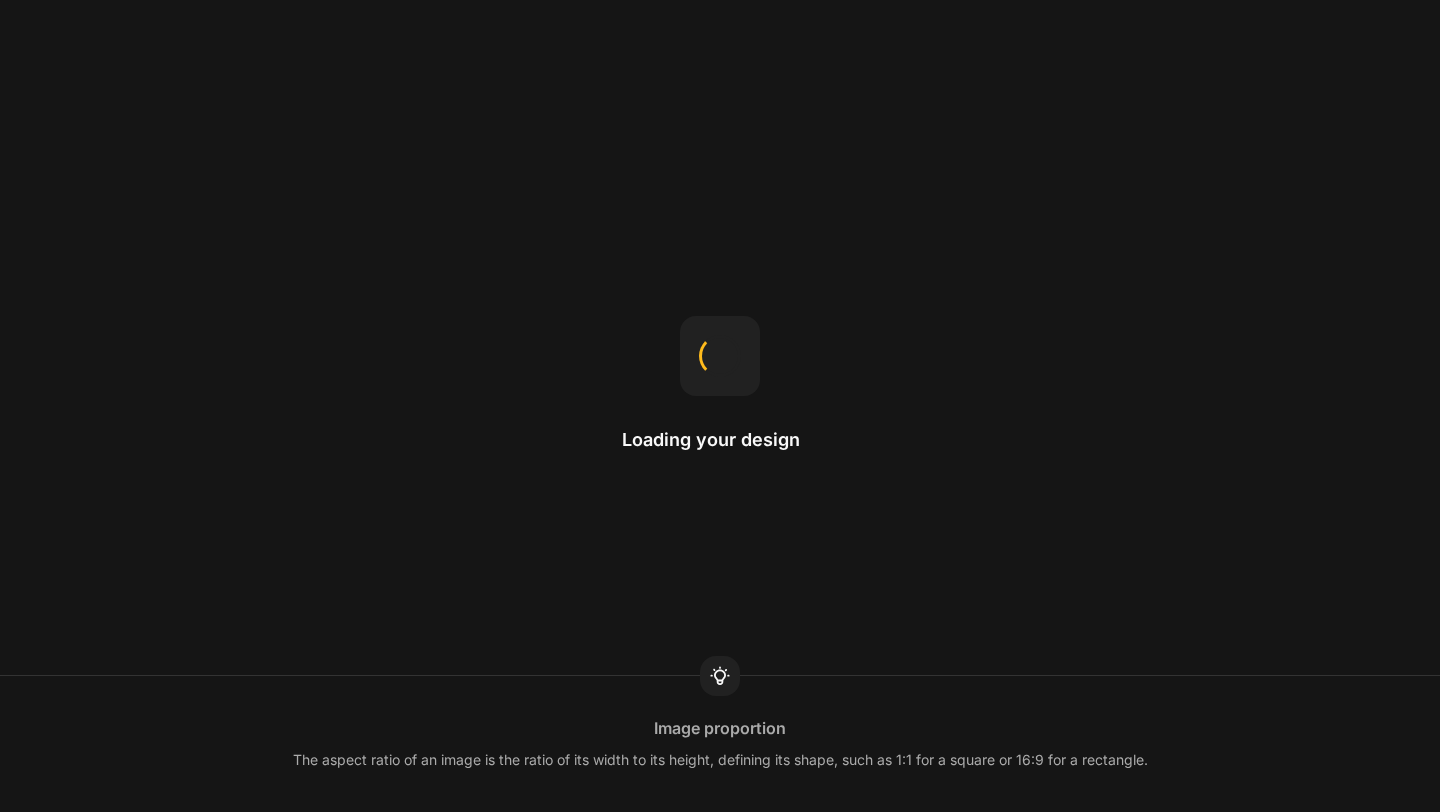 scroll, scrollTop: 0, scrollLeft: 0, axis: both 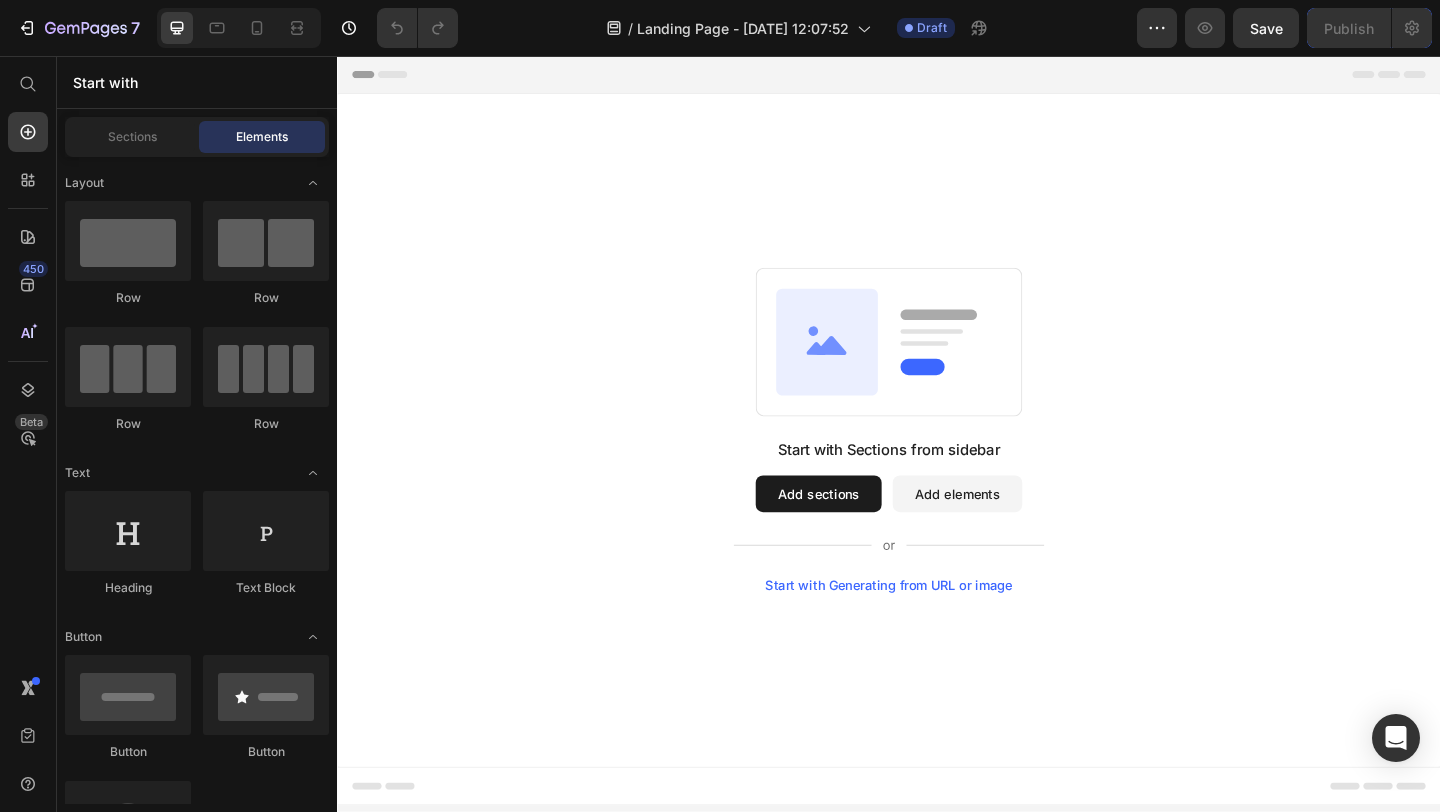click on "Start with Generating from URL or image" at bounding box center [937, 632] 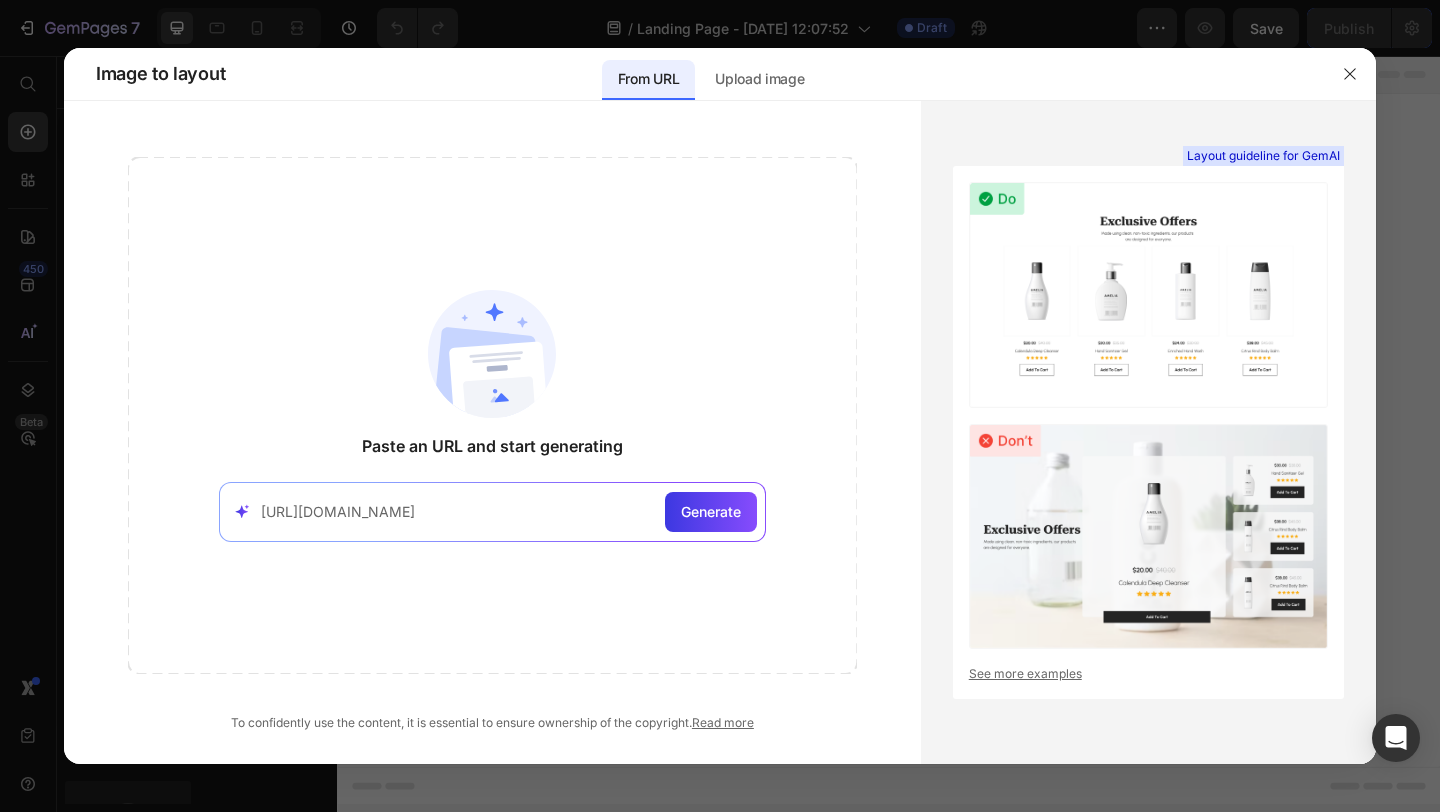 scroll, scrollTop: 0, scrollLeft: 2089, axis: horizontal 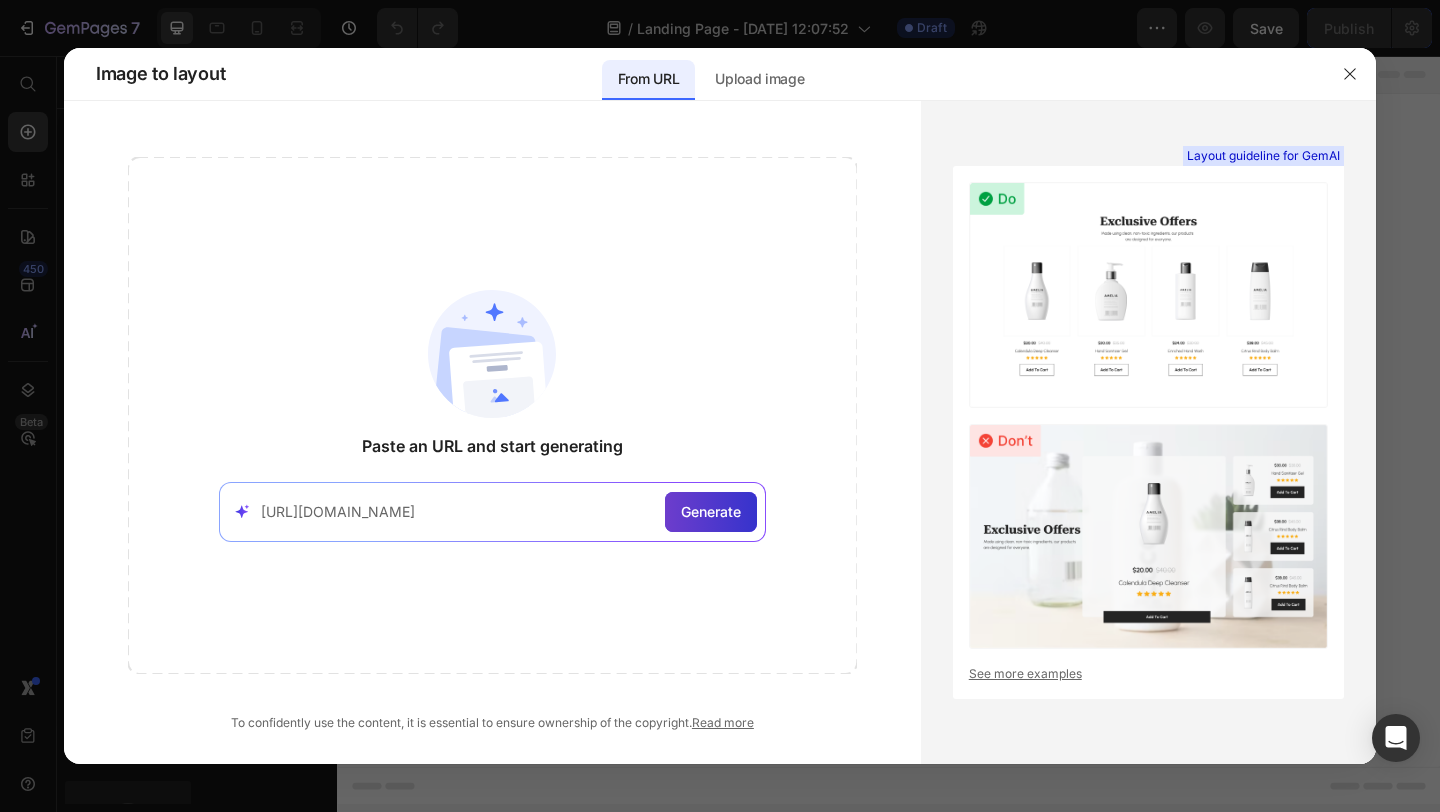 type on "https://www.rhodeskin.com/en-gb?utm_source=google&utm_medium=cpc&utm_campaign=20969728230&utm_adgroup=&utm_content=&utm_term=&gad_source=1&gad_campaignid=20976307424&gbraid=0AAAAAok-sx-WTWlBRPl-ZRT7McYH0QUGD&gclid=CjwKCAjwyb3DBhBlEiwAqZLe5PBuc00l_Z3_-taczJhmUAqzGhnKEWvGIx7ssyUcpK4tB7LJuN0nyBoCnZkQAvD_BwE" 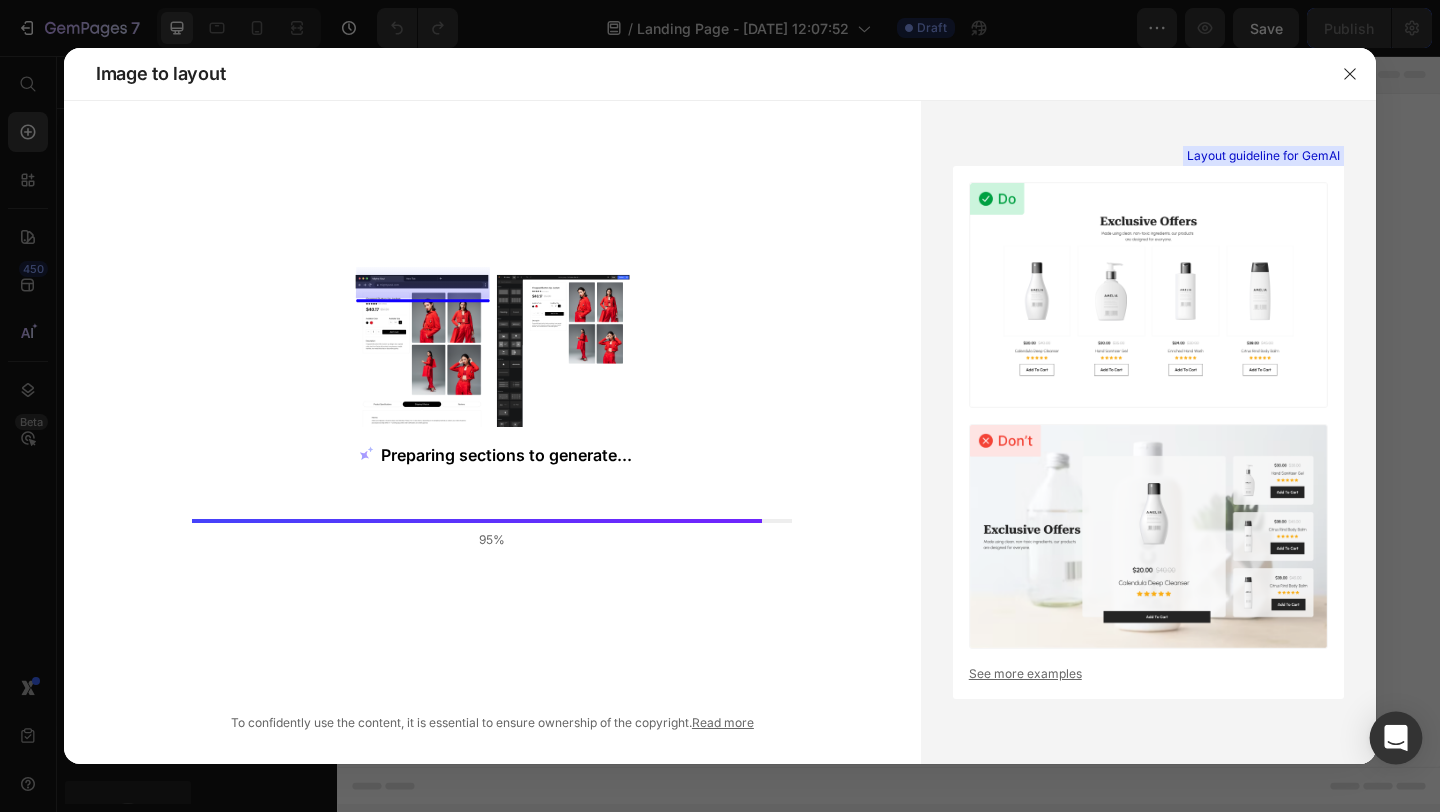 click at bounding box center (1396, 738) 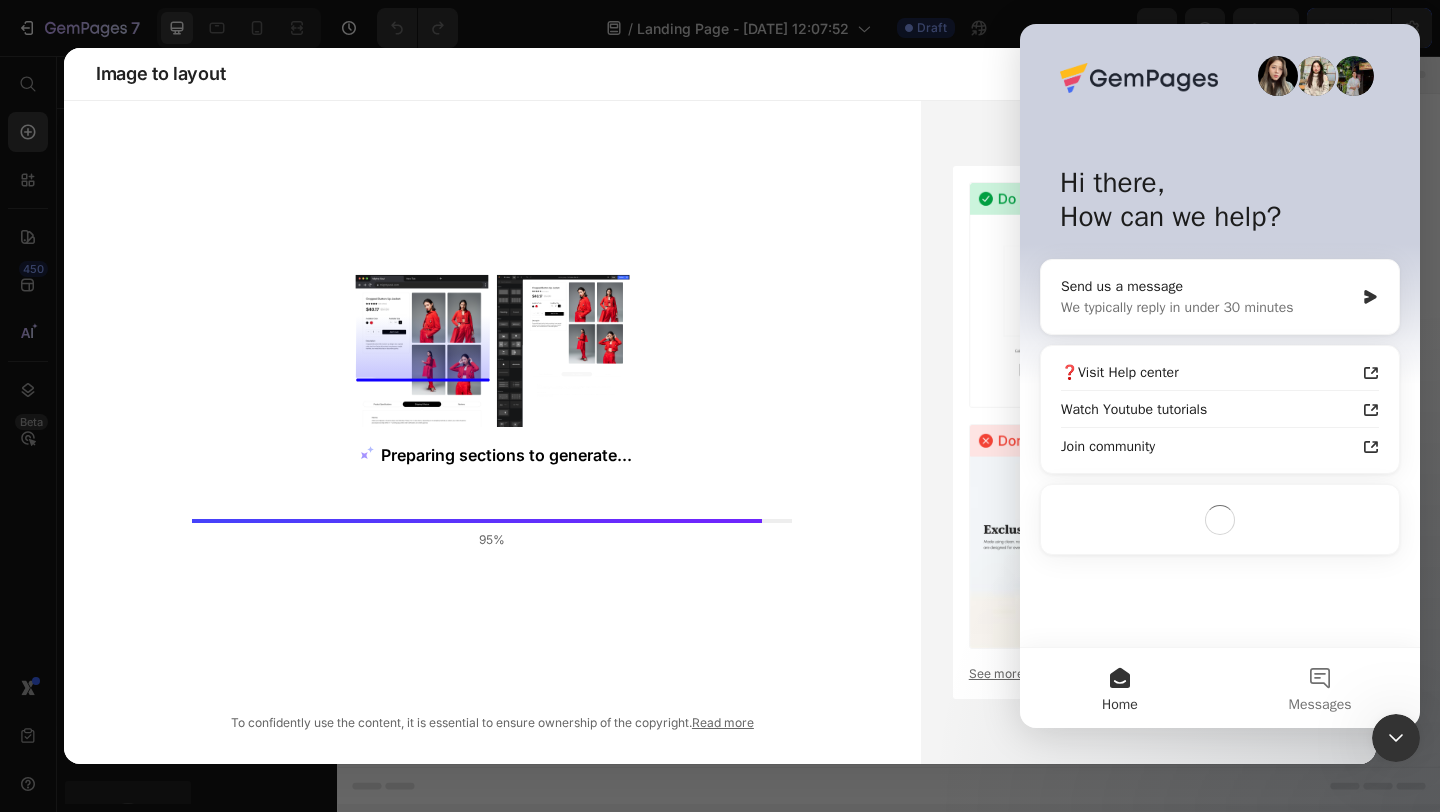 scroll, scrollTop: 0, scrollLeft: 0, axis: both 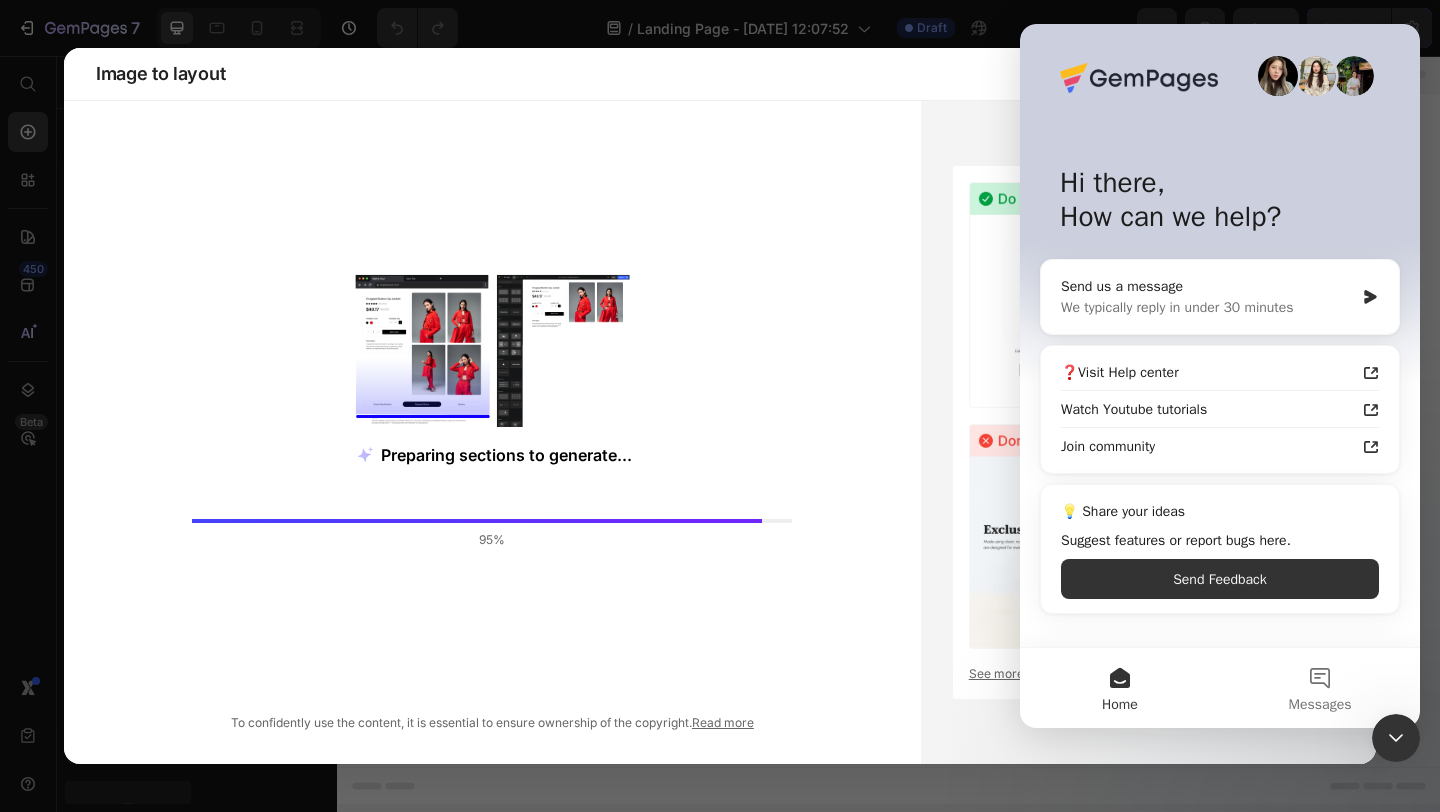 click on "Read more" at bounding box center [723, 722] 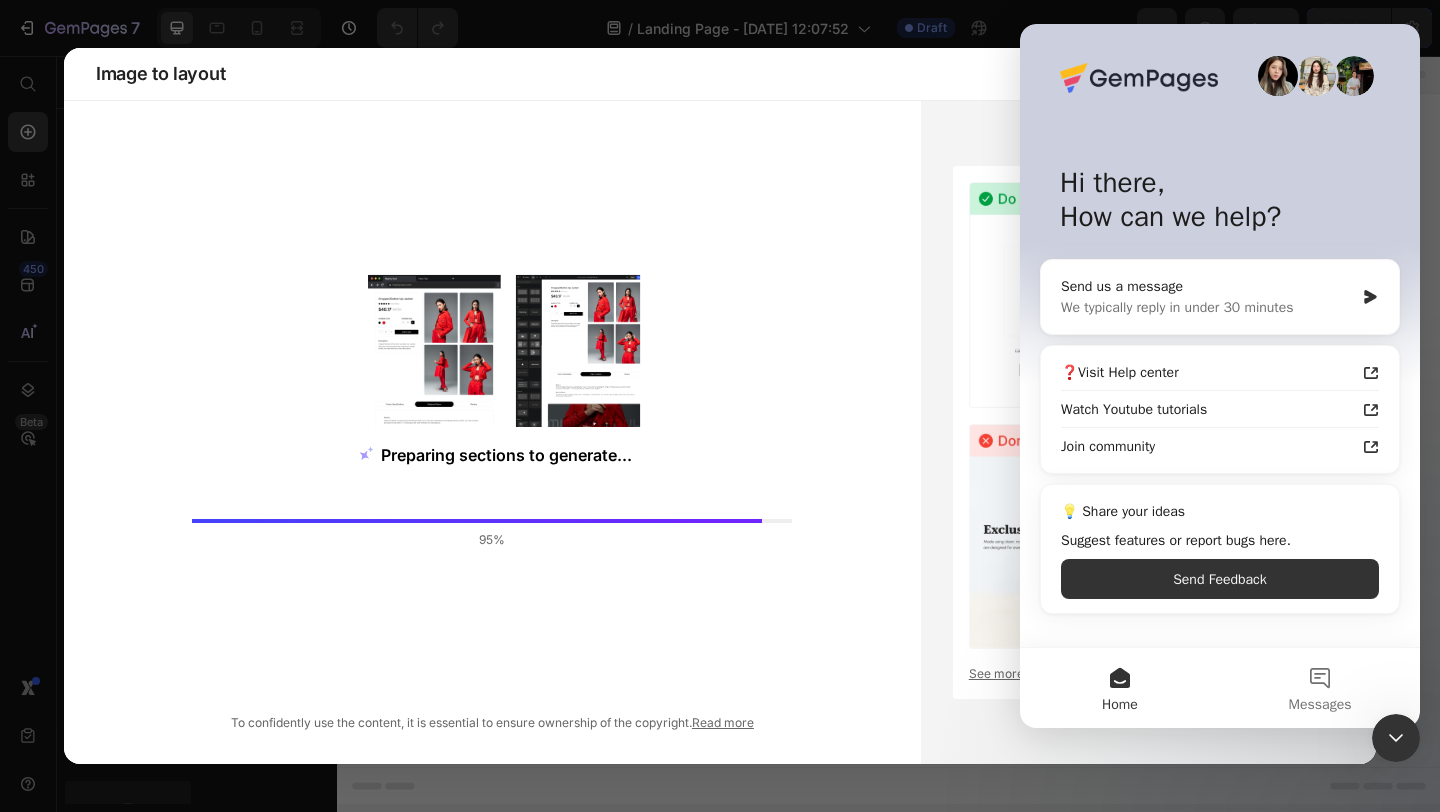 click 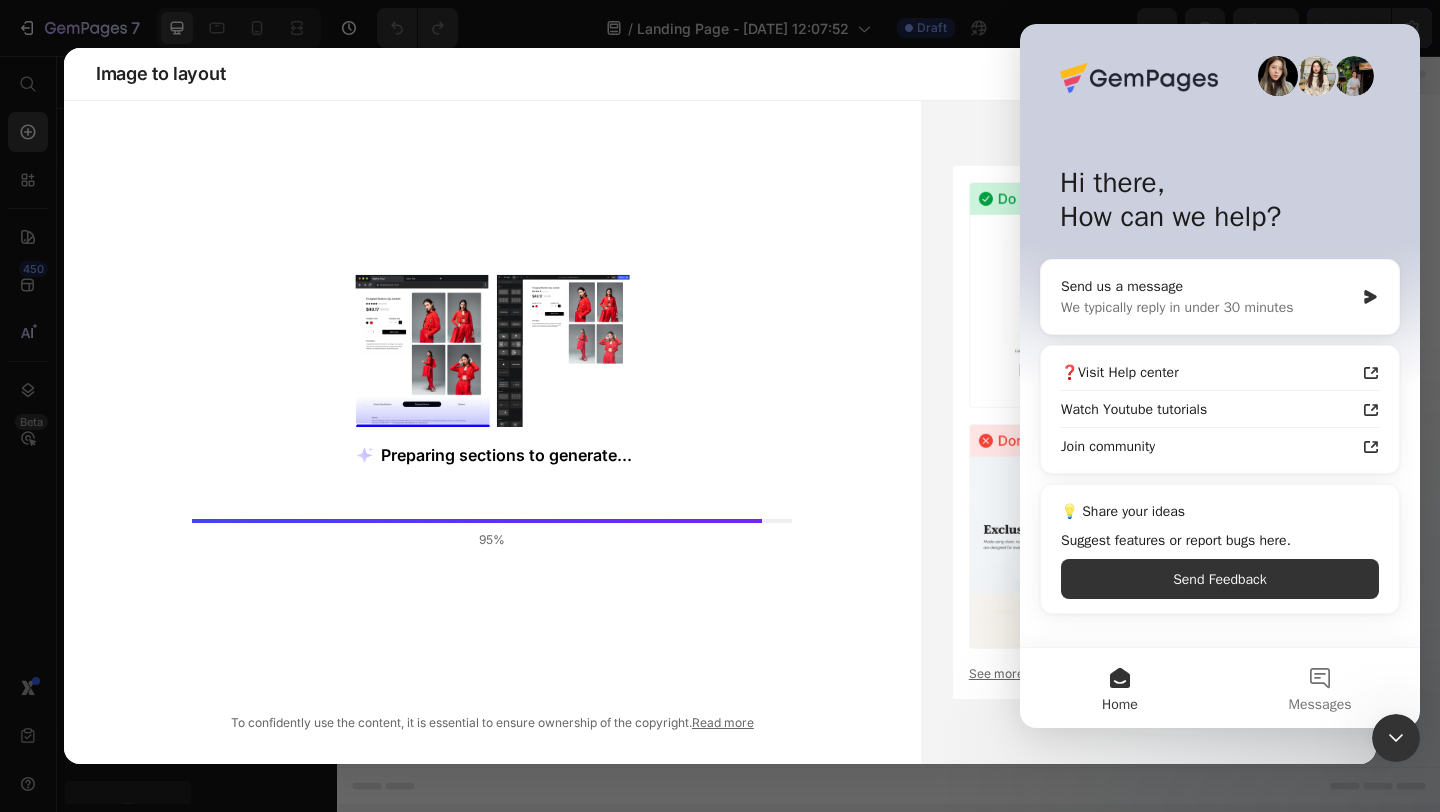 click 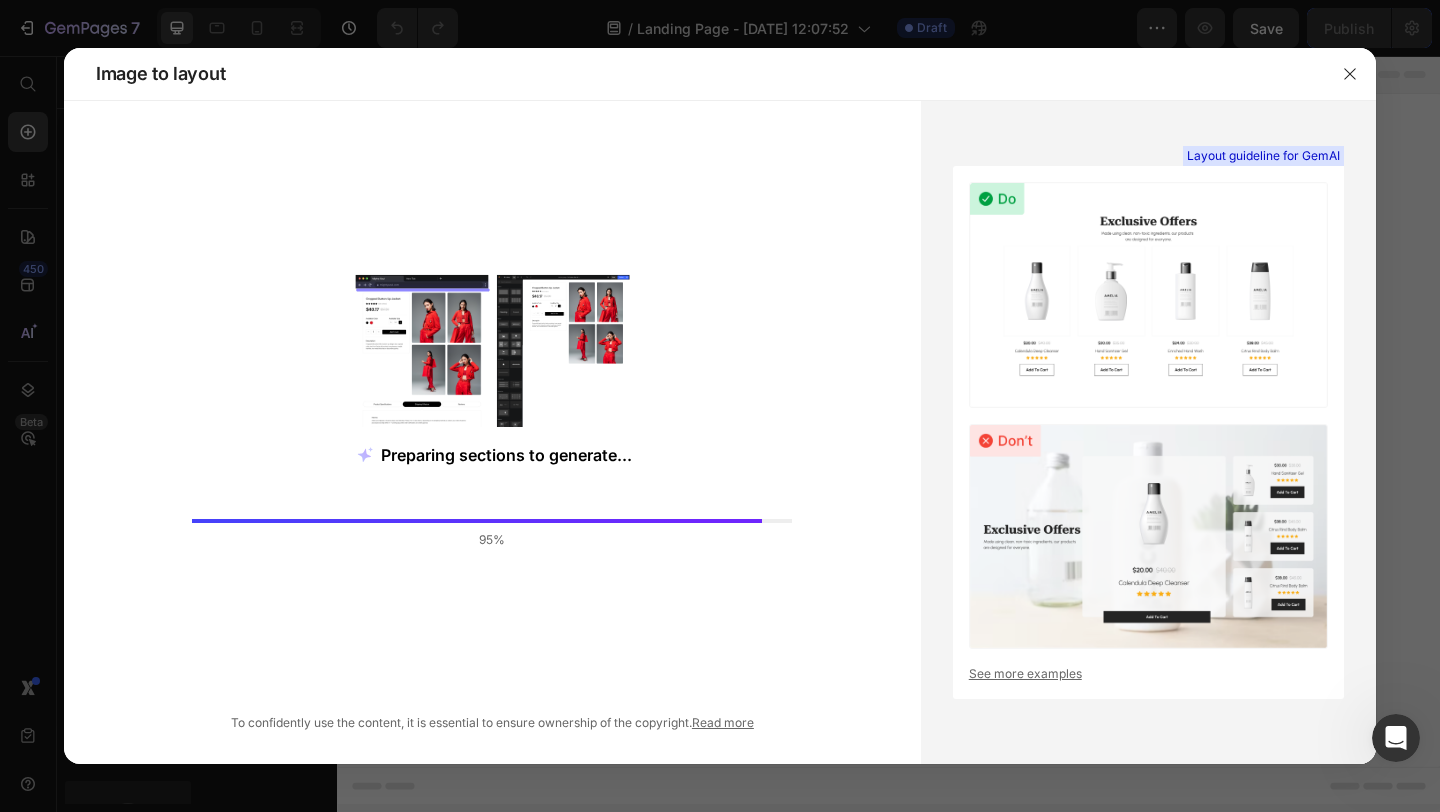 scroll, scrollTop: 0, scrollLeft: 0, axis: both 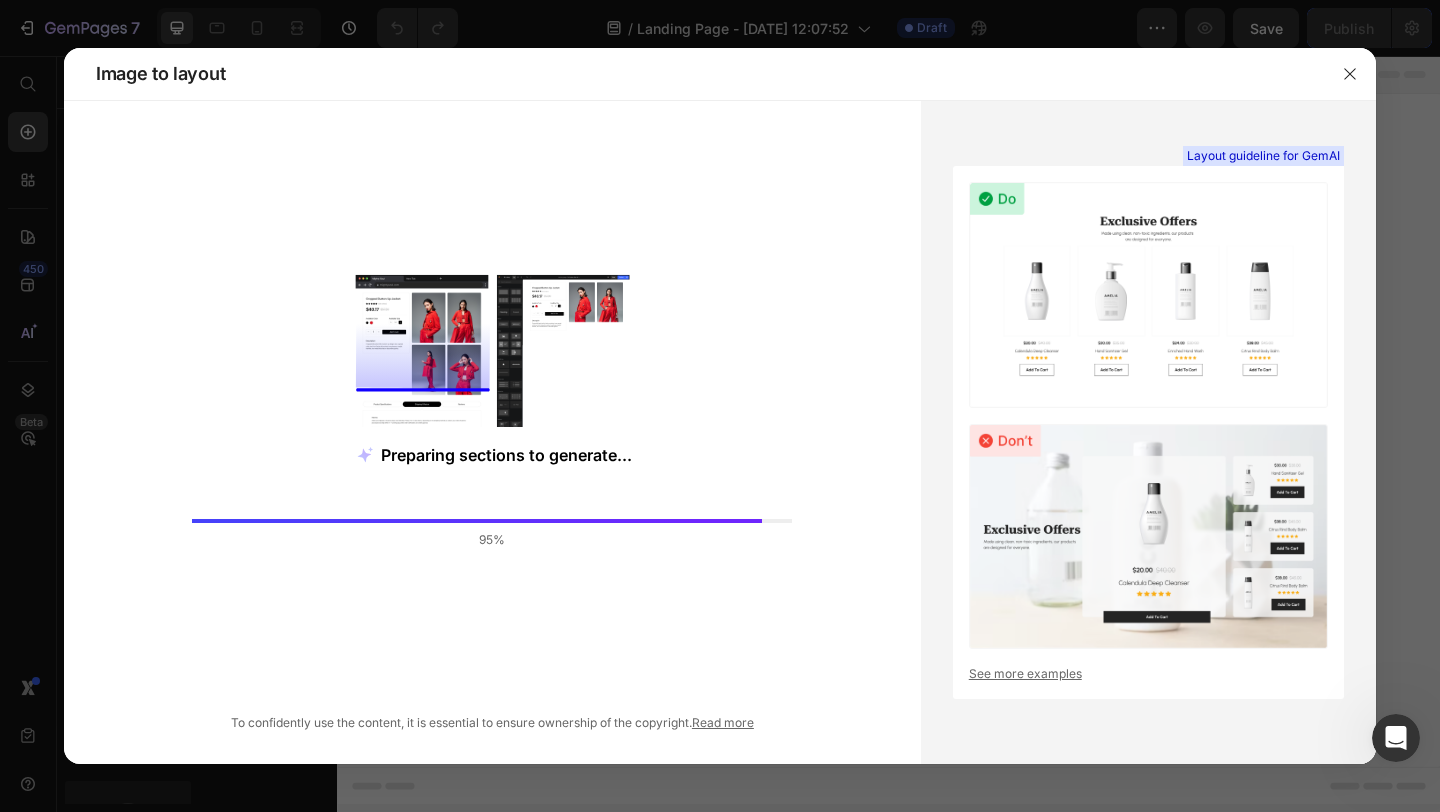 click 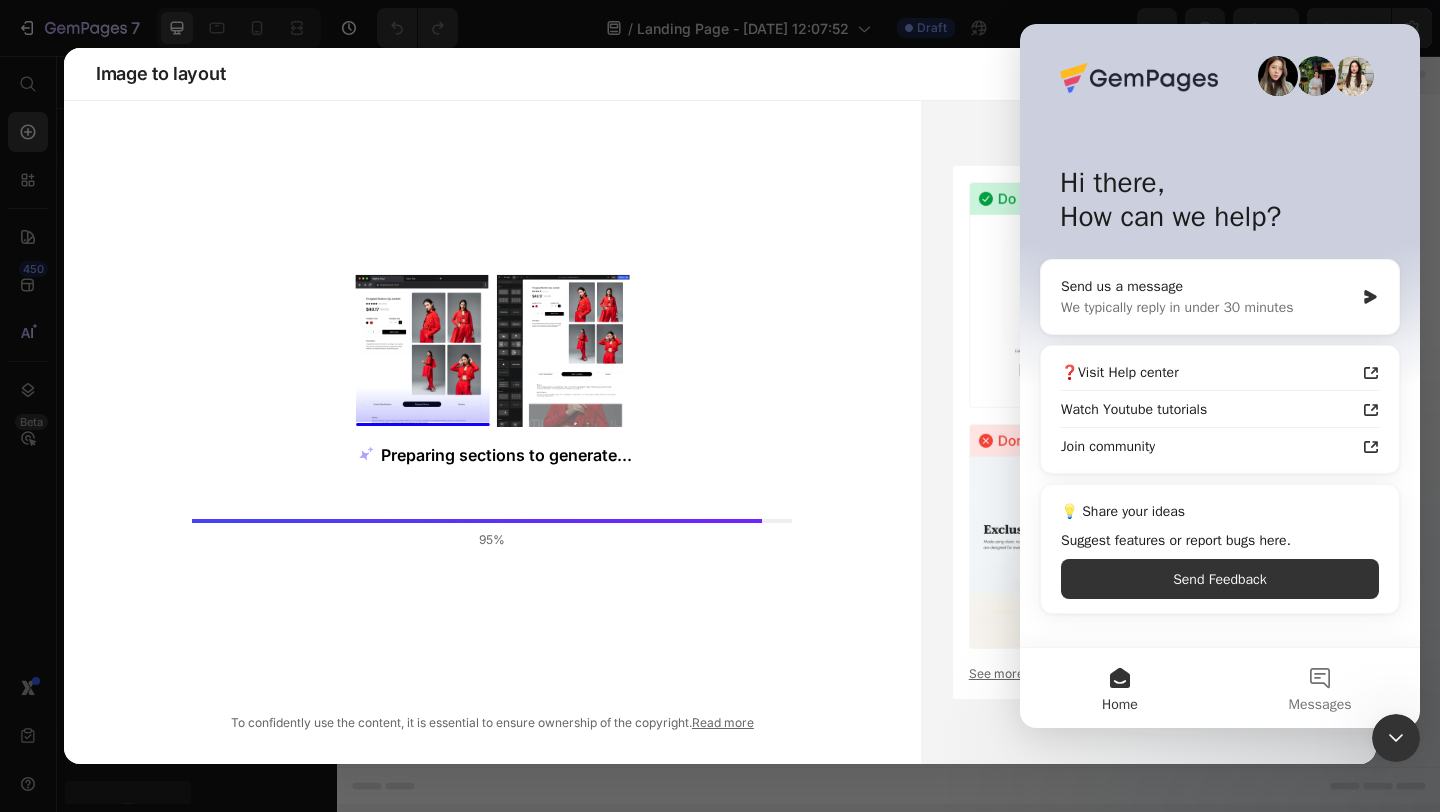 click 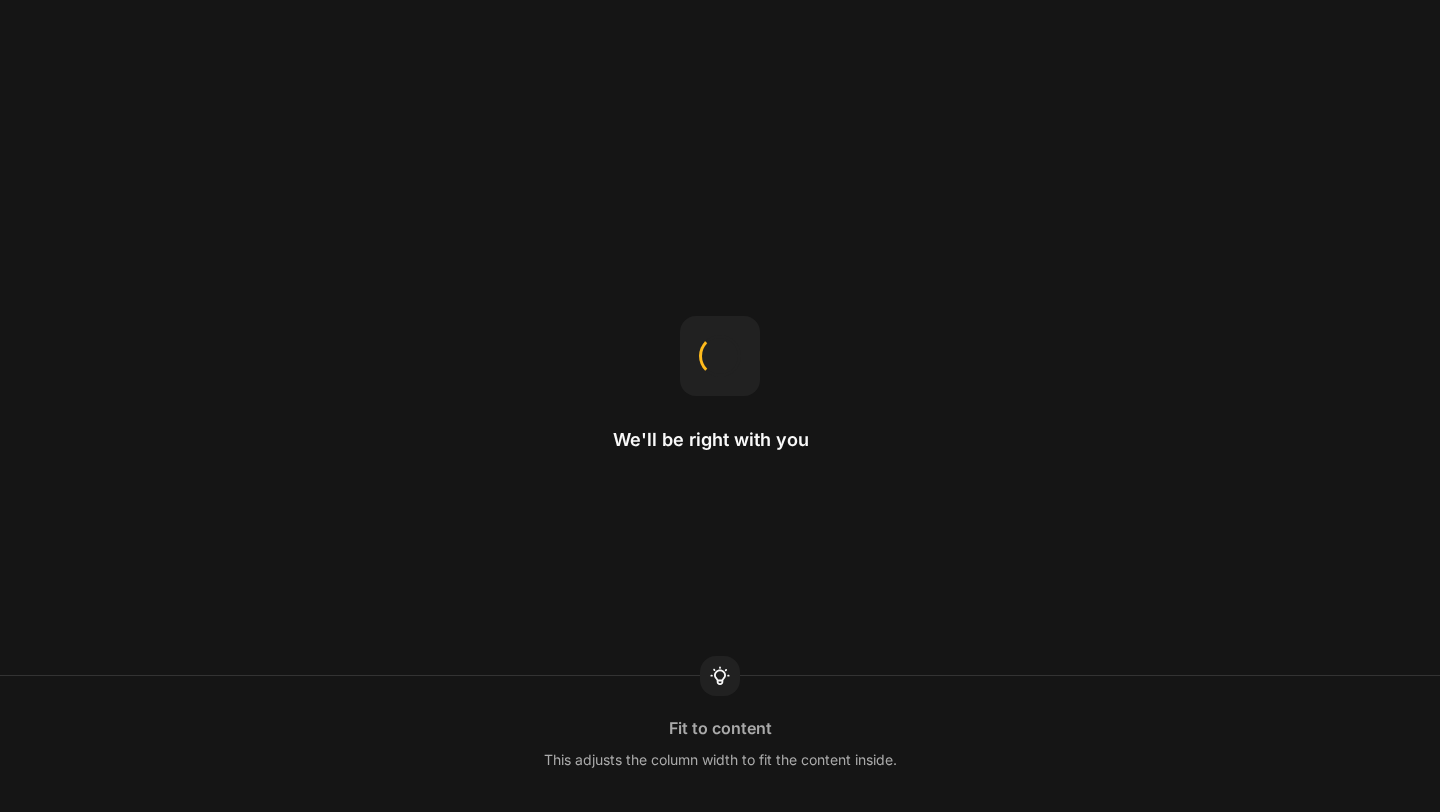 scroll, scrollTop: 0, scrollLeft: 0, axis: both 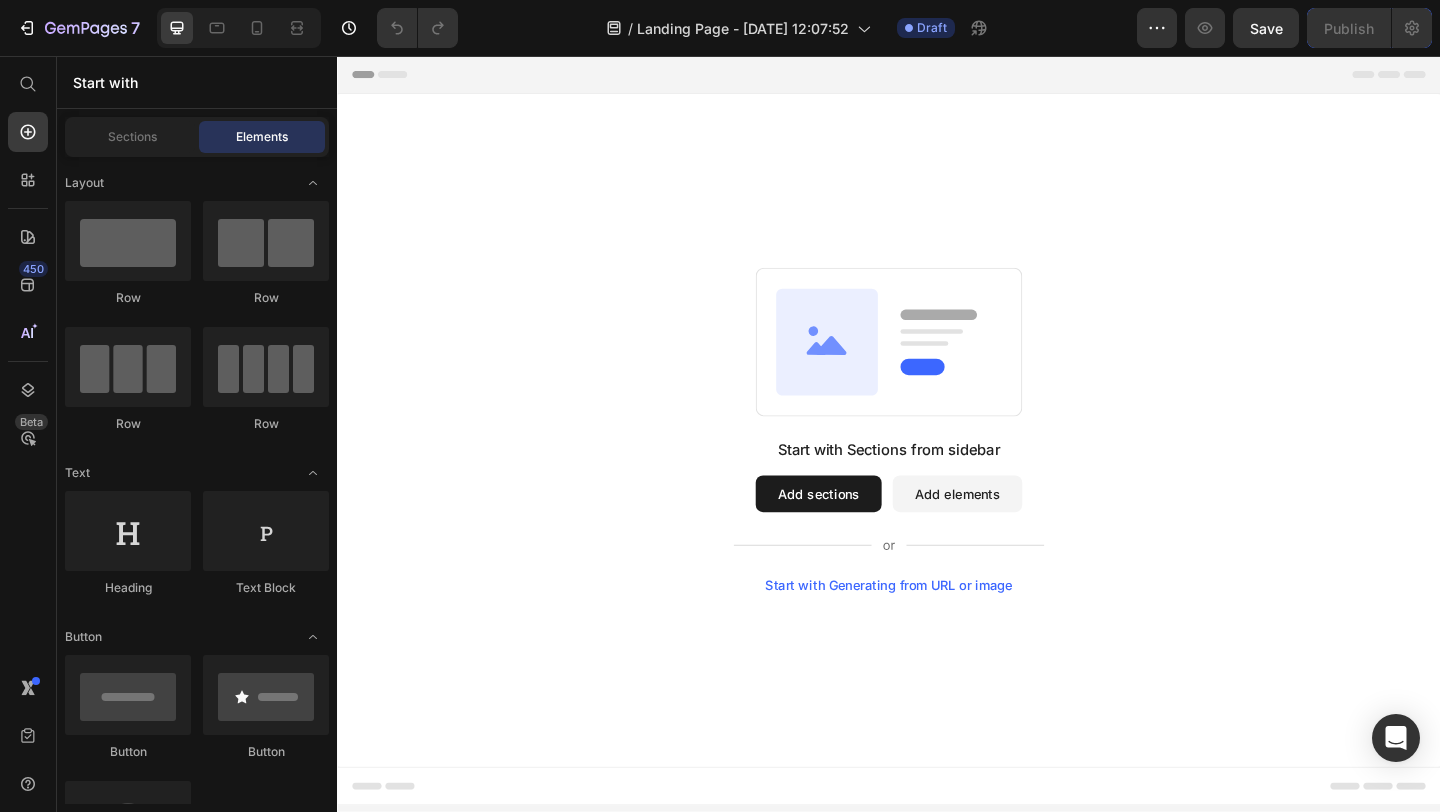 click on "Start with Generating from URL or image" at bounding box center [937, 632] 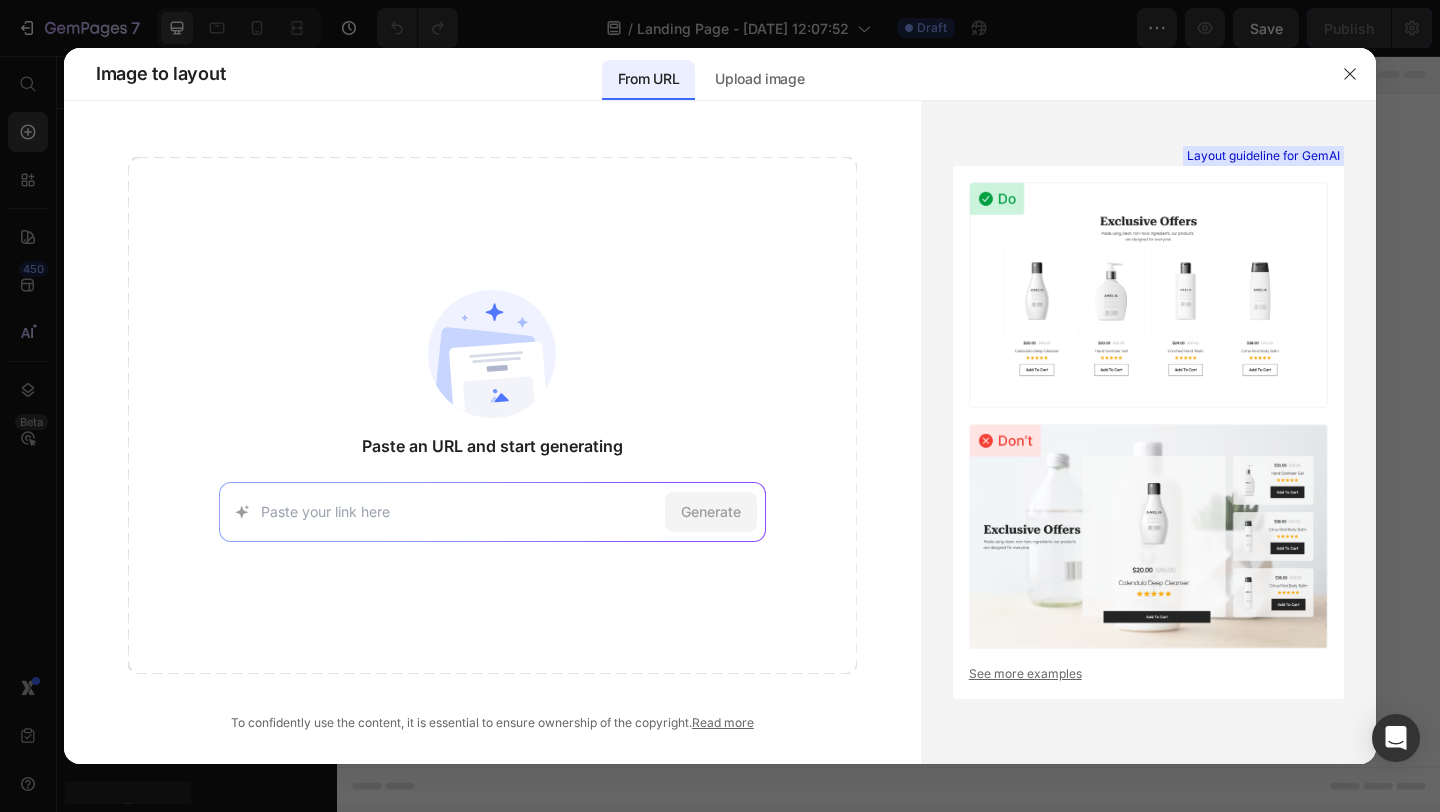 click at bounding box center (459, 511) 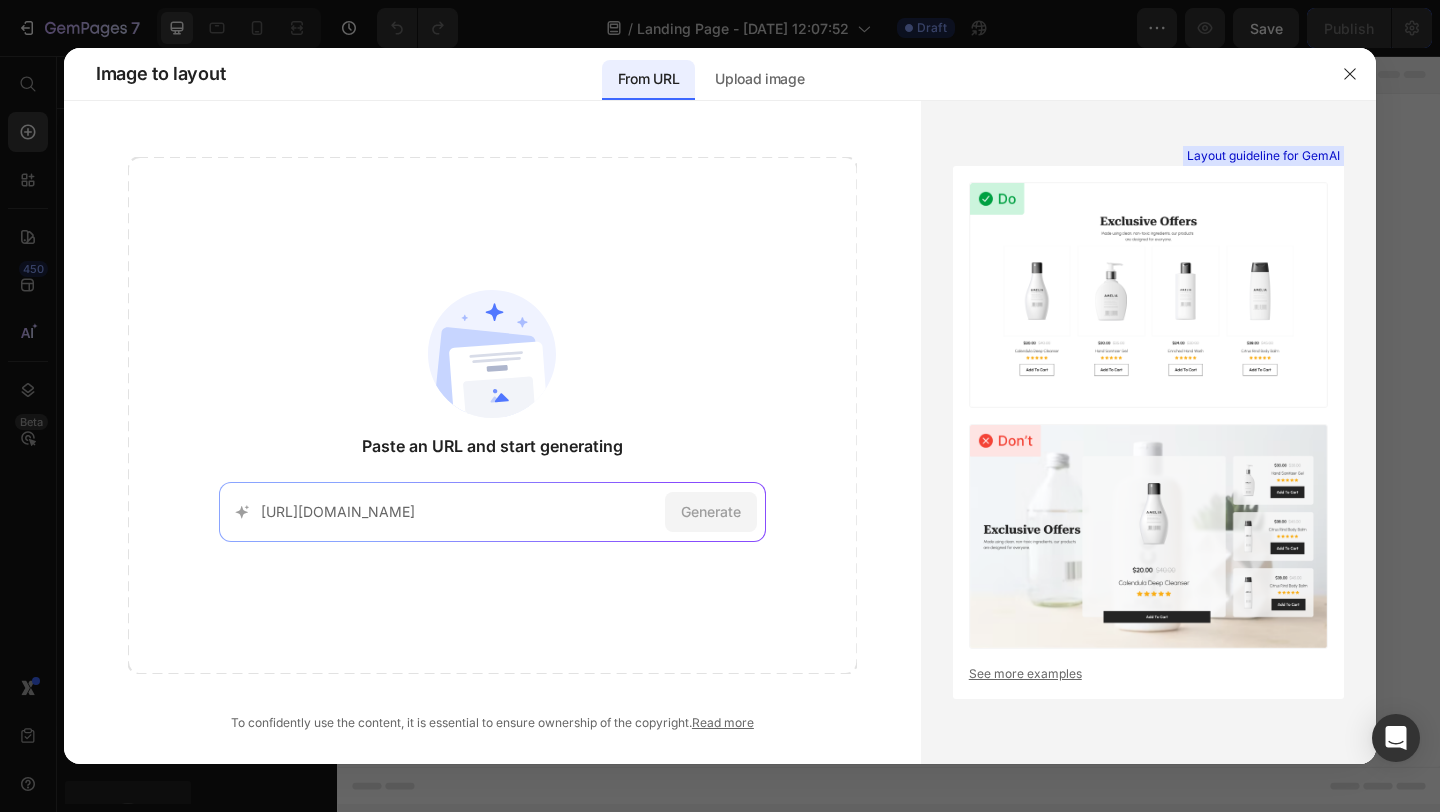 scroll, scrollTop: 0, scrollLeft: 2089, axis: horizontal 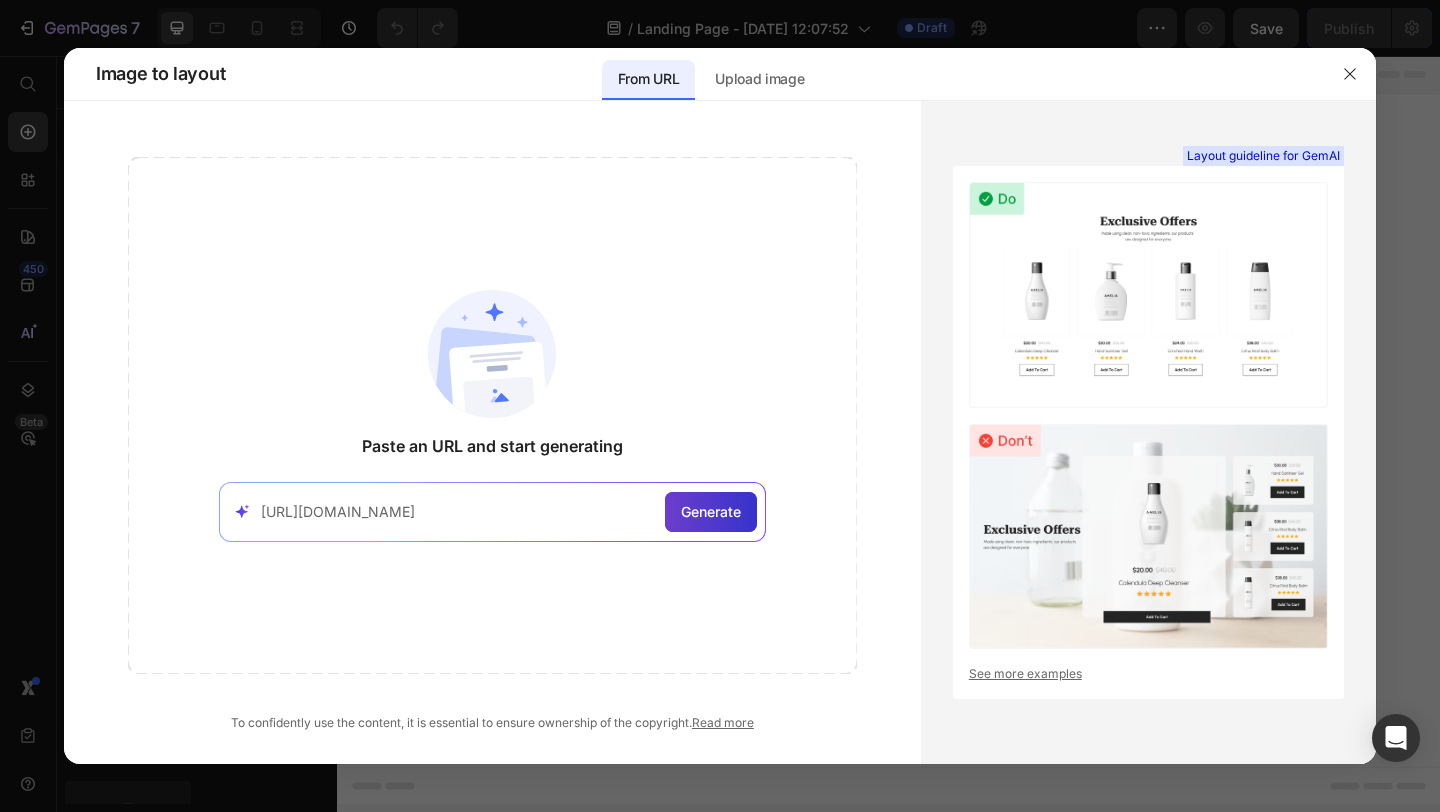 type on "[URL][DOMAIN_NAME]" 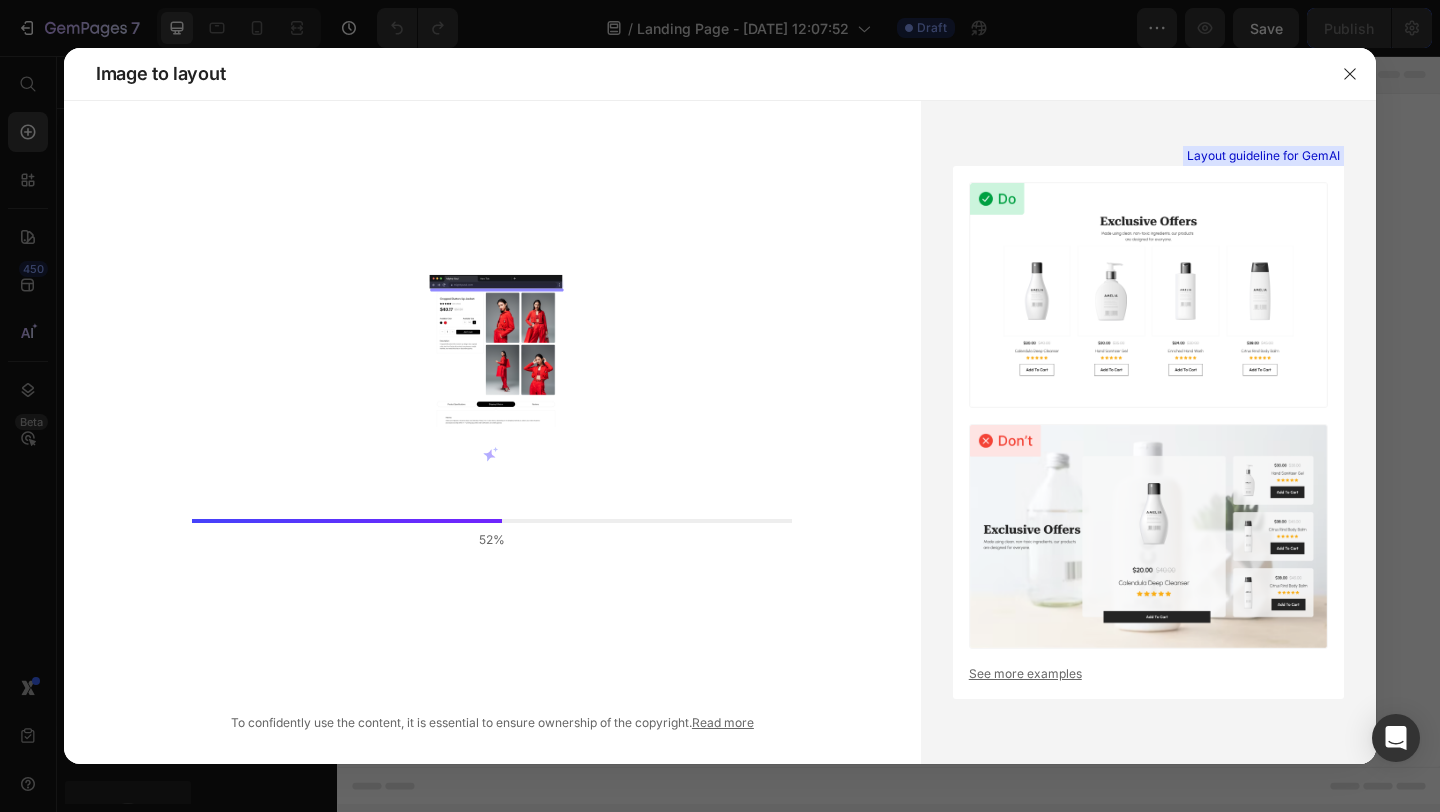 click on "See more examples" at bounding box center (1148, 674) 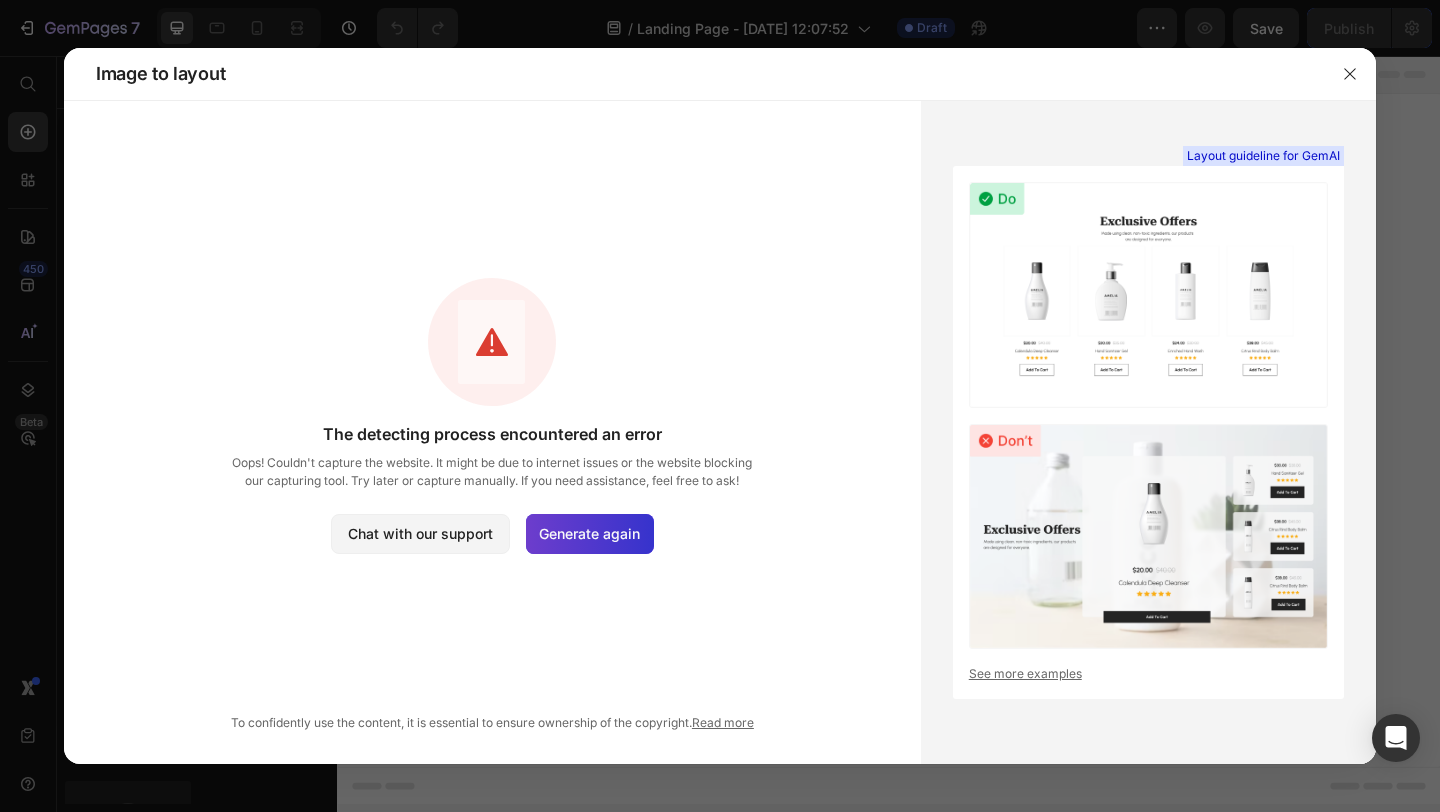 click on "Generate again" at bounding box center [589, 533] 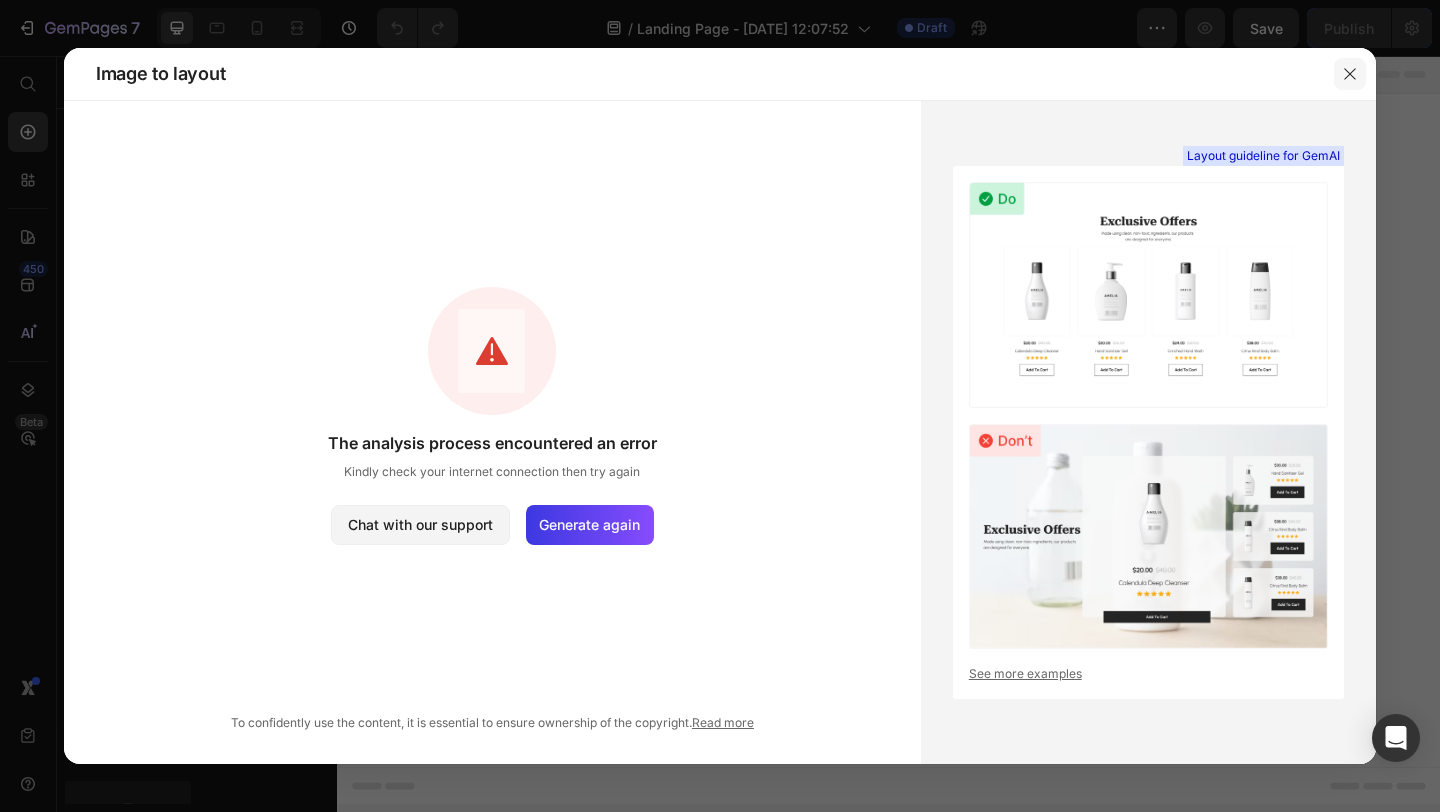 click 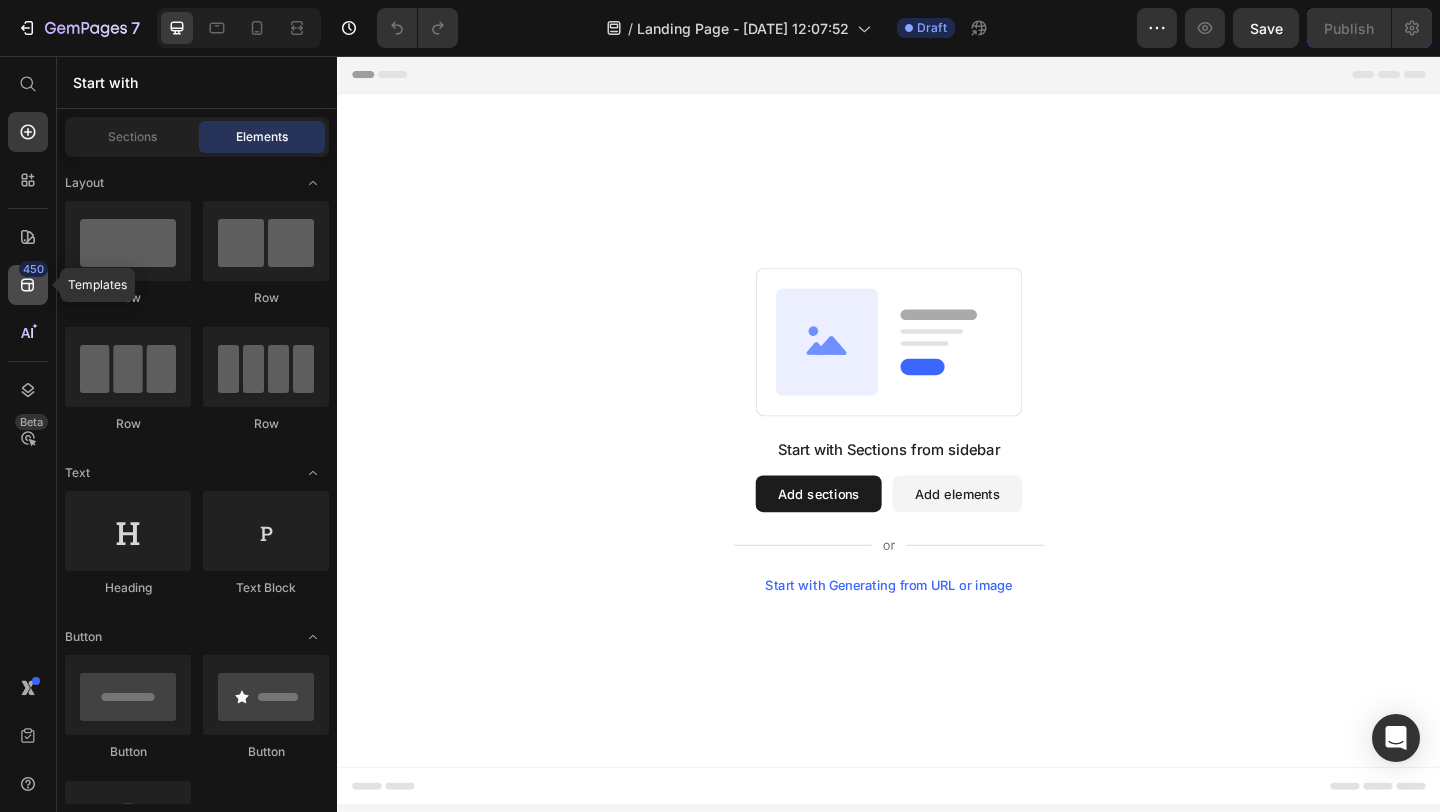 click 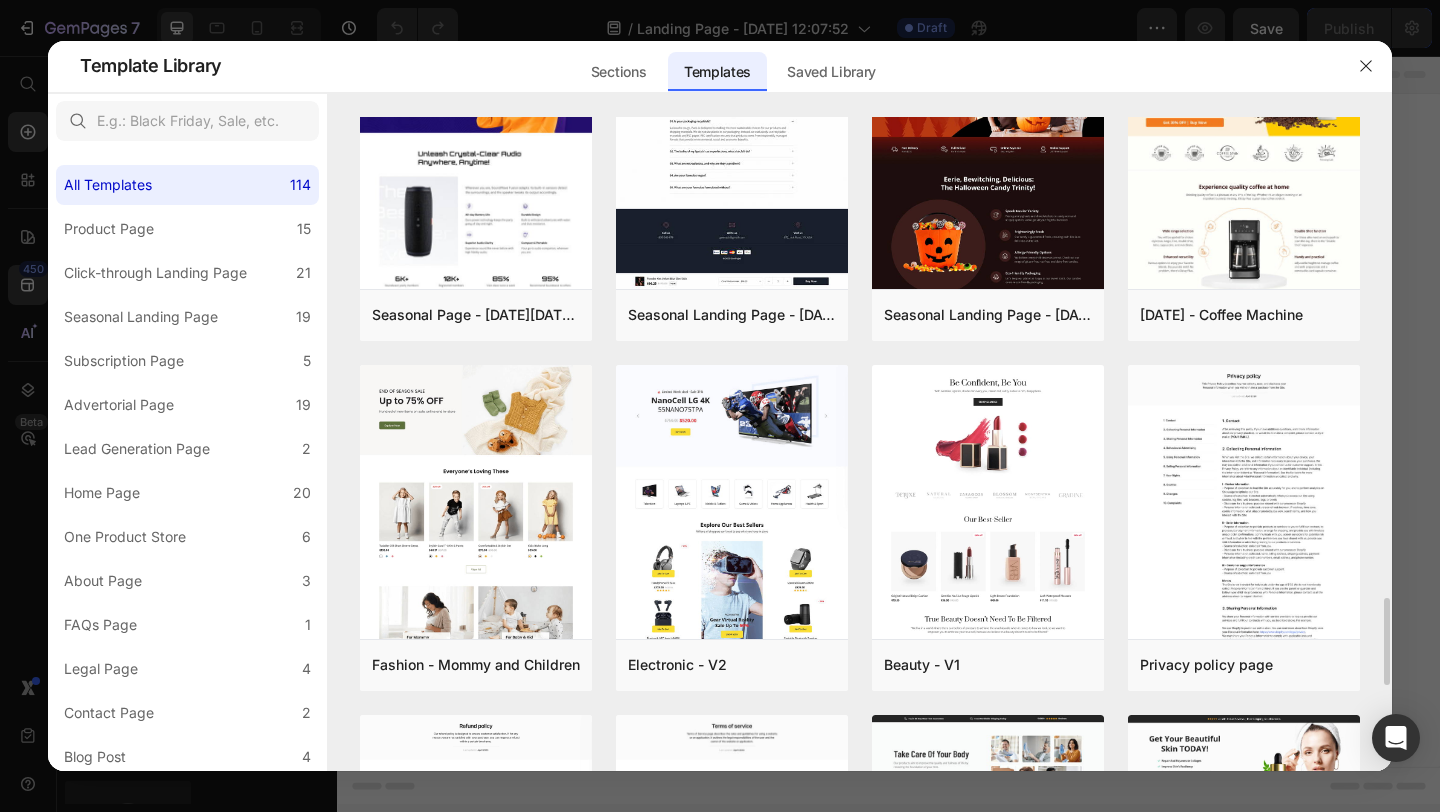 scroll, scrollTop: 3597, scrollLeft: 0, axis: vertical 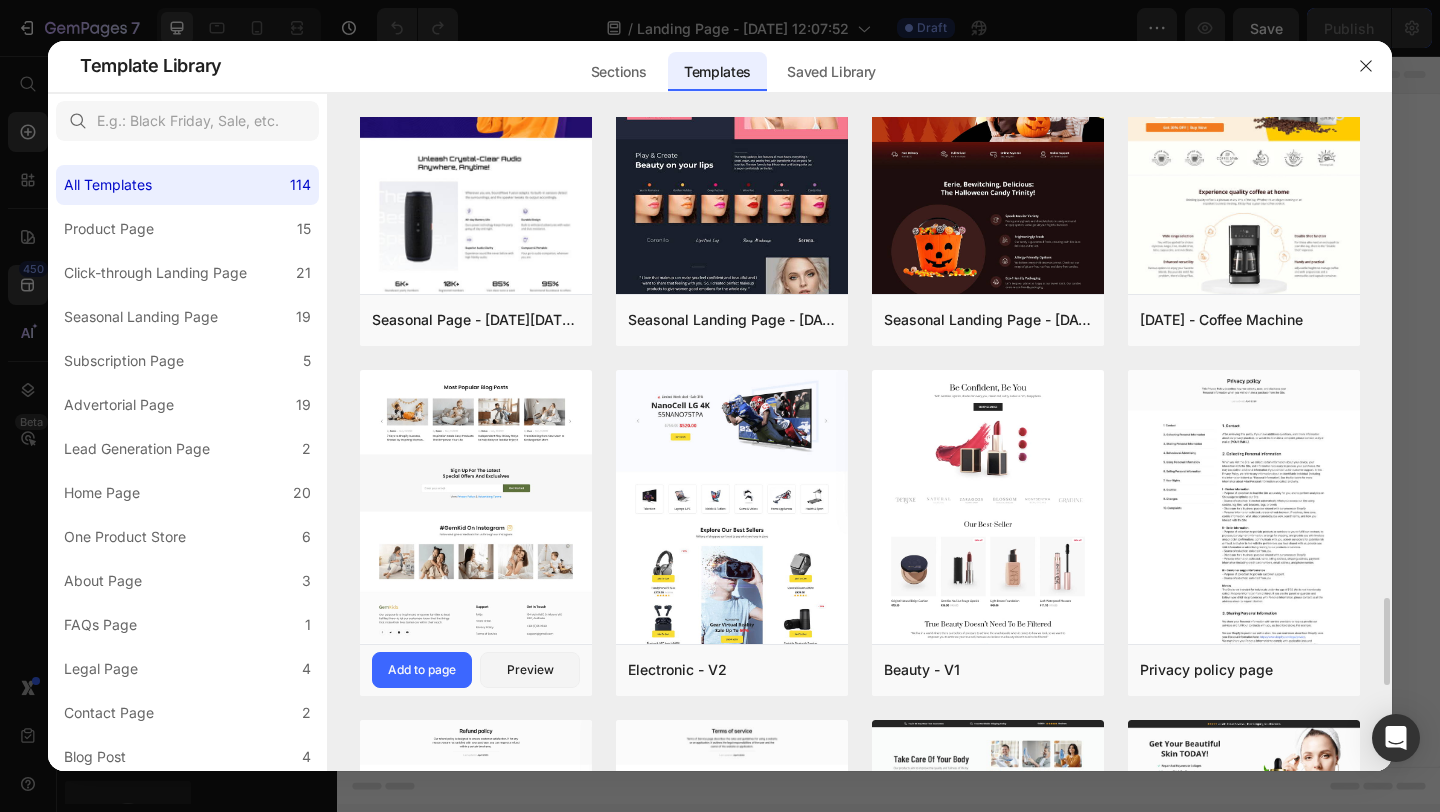 click at bounding box center [476, 218] 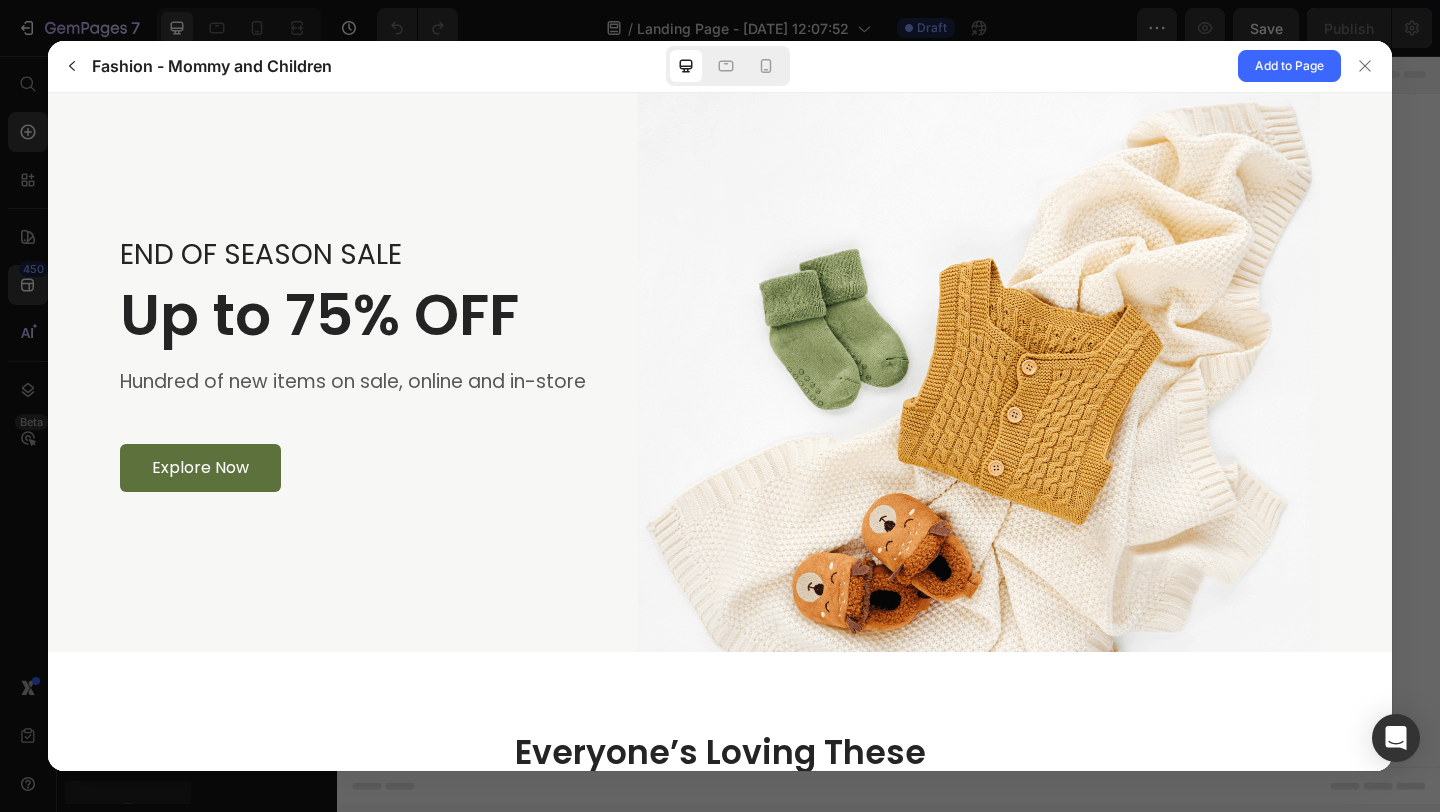 scroll, scrollTop: 0, scrollLeft: 0, axis: both 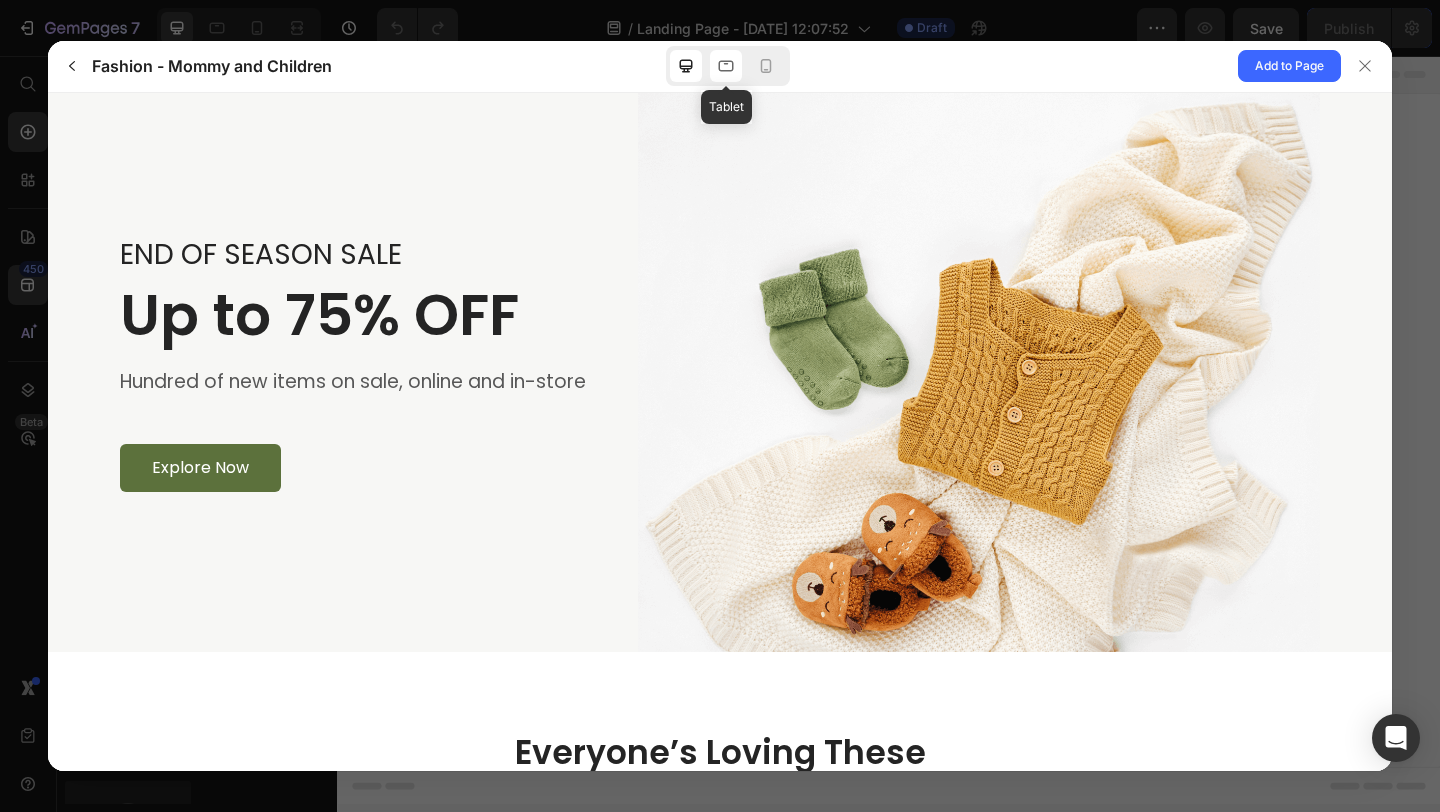 click 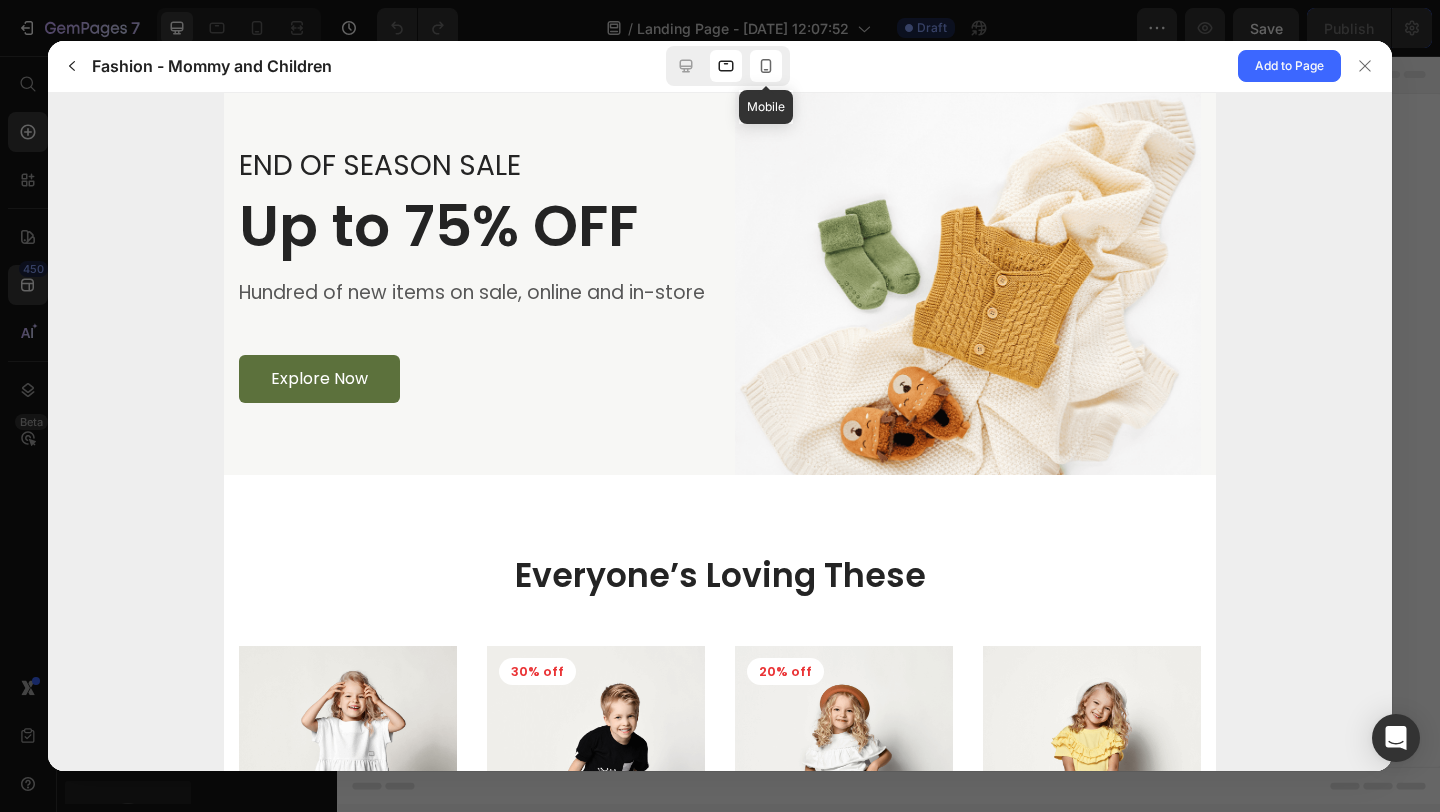 click 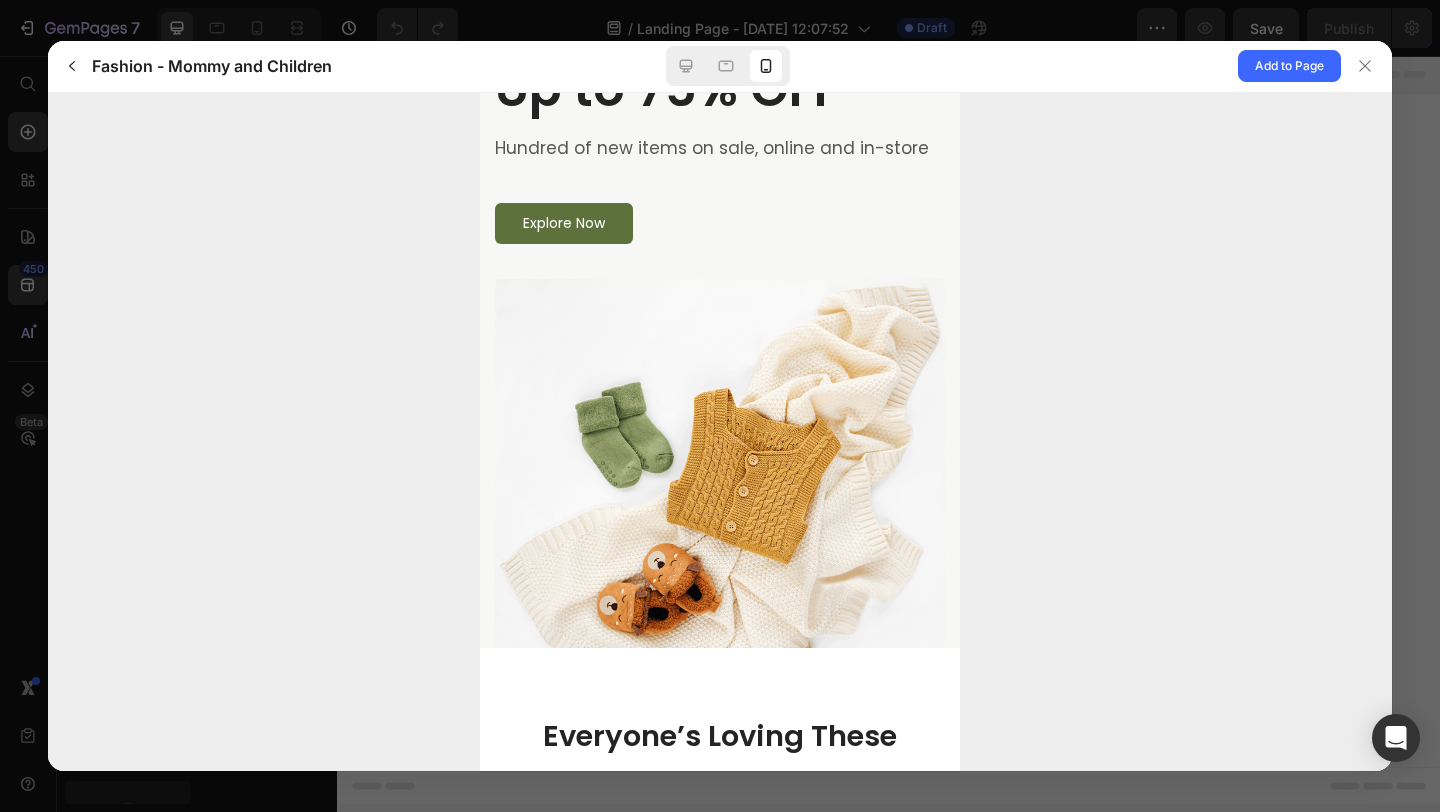 scroll, scrollTop: 0, scrollLeft: 0, axis: both 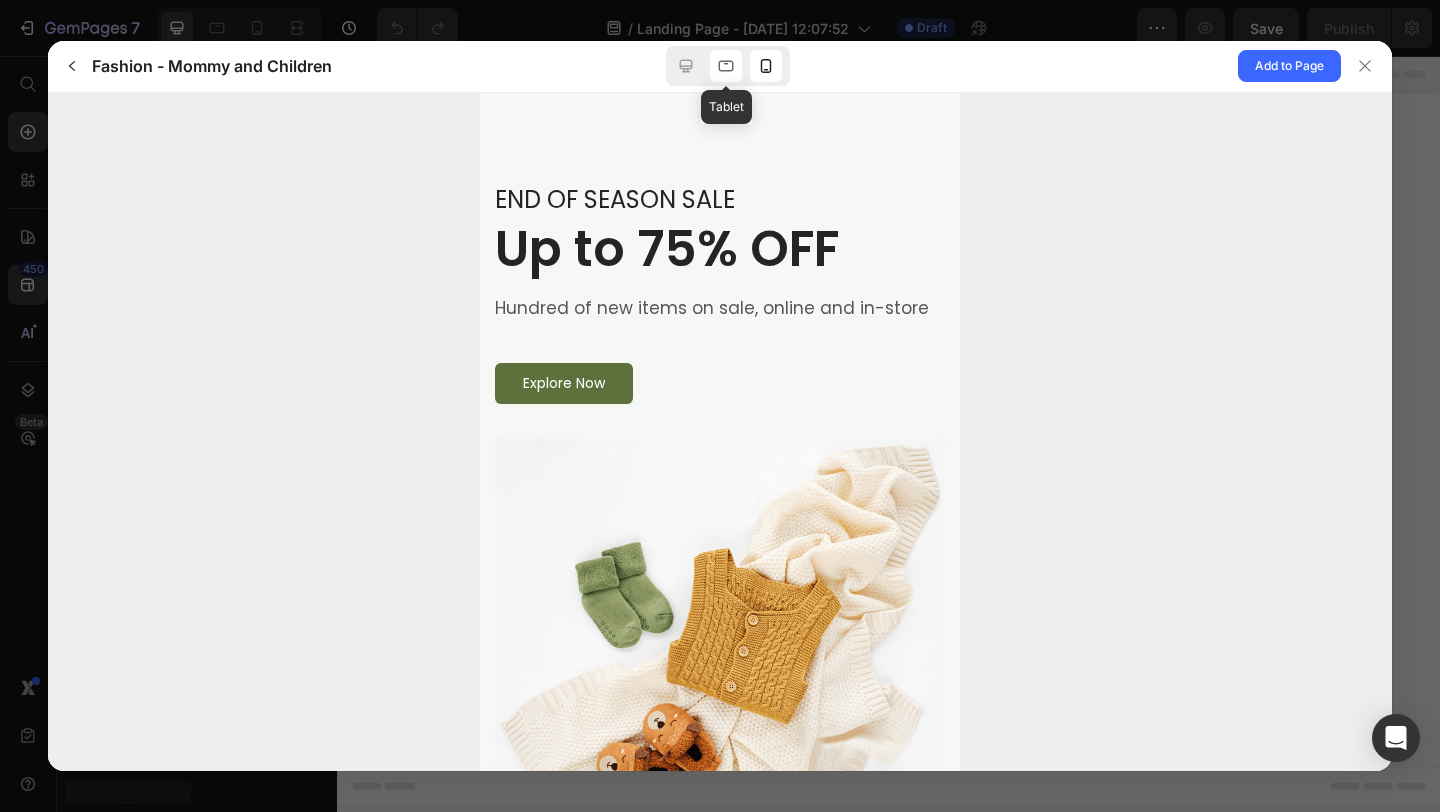 click 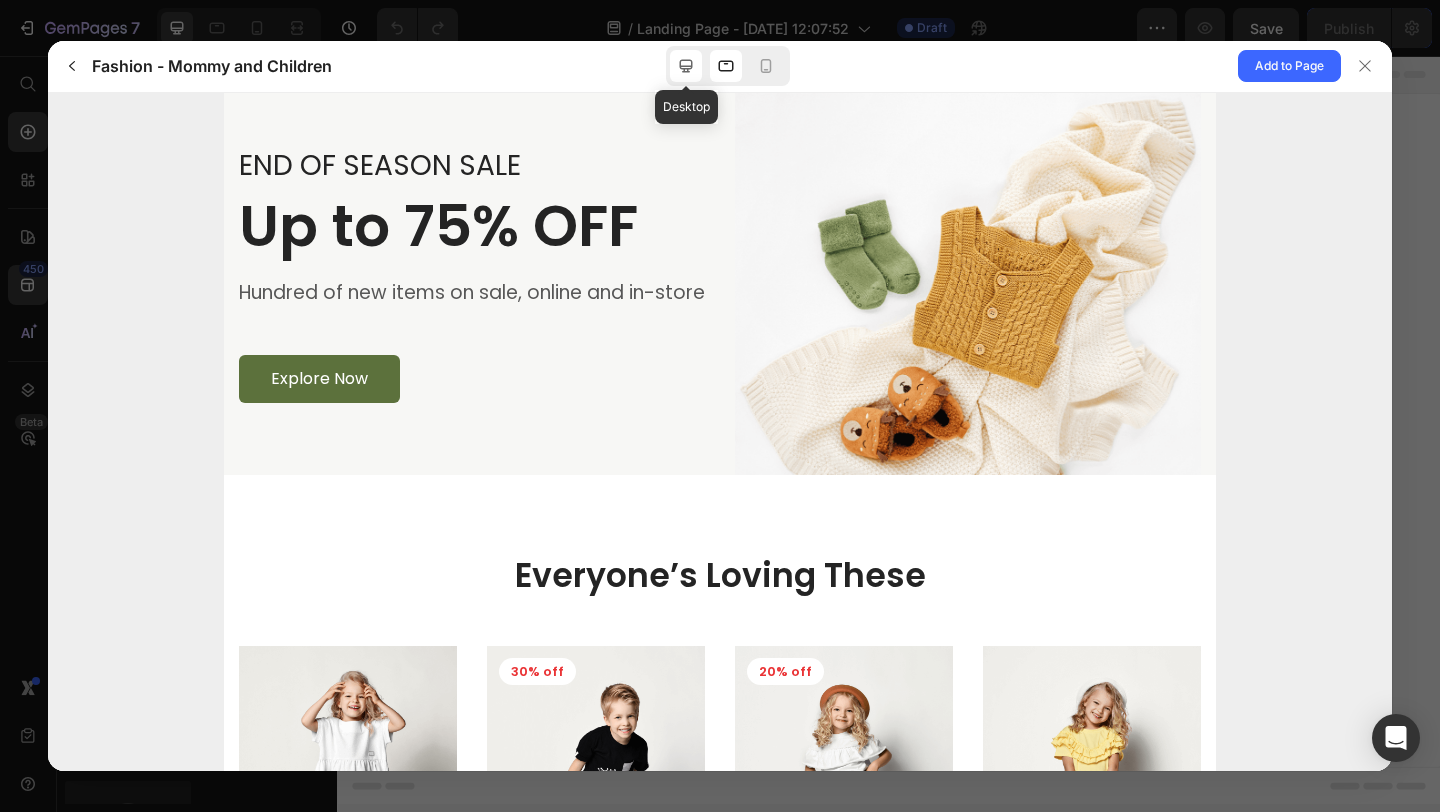 click 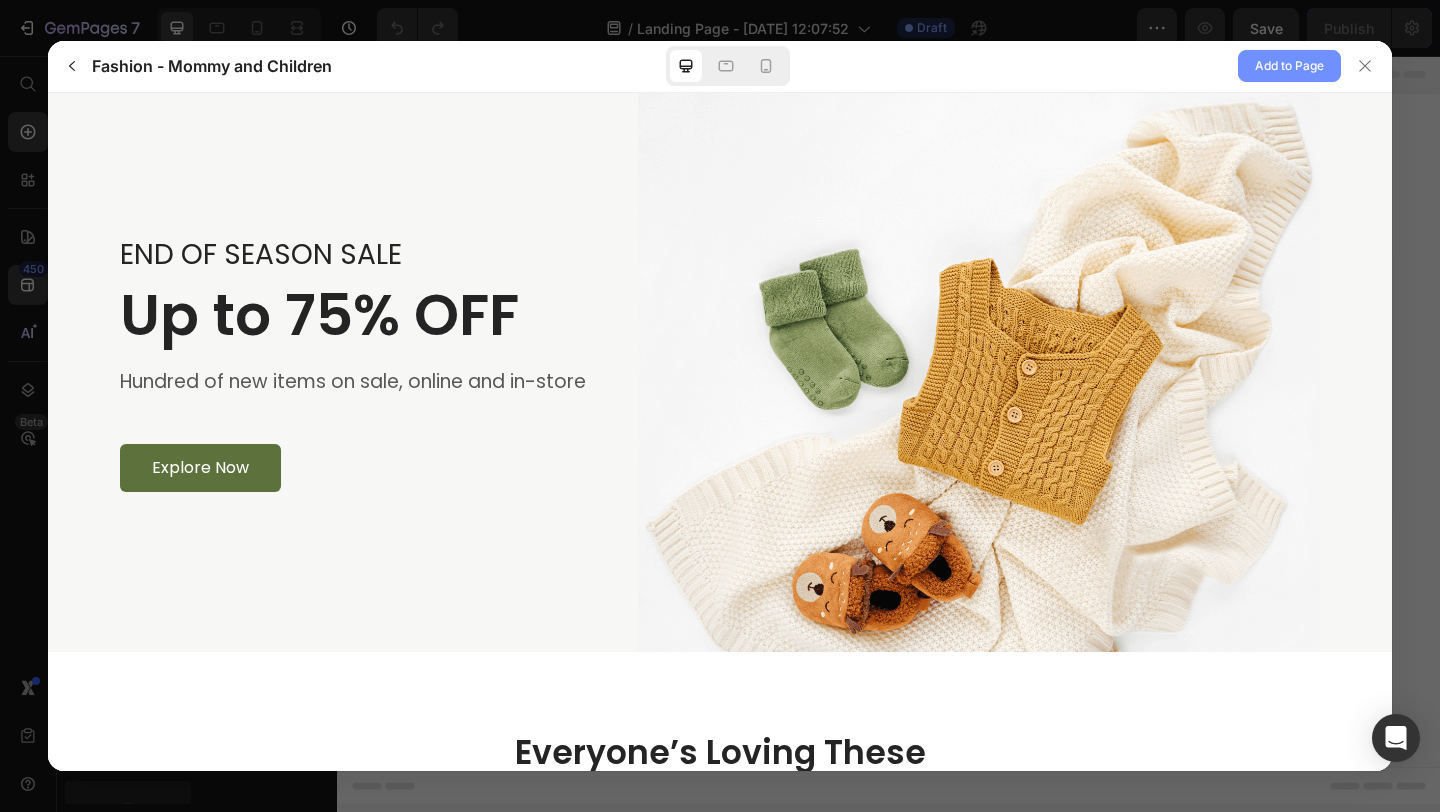 click on "Add to Page" 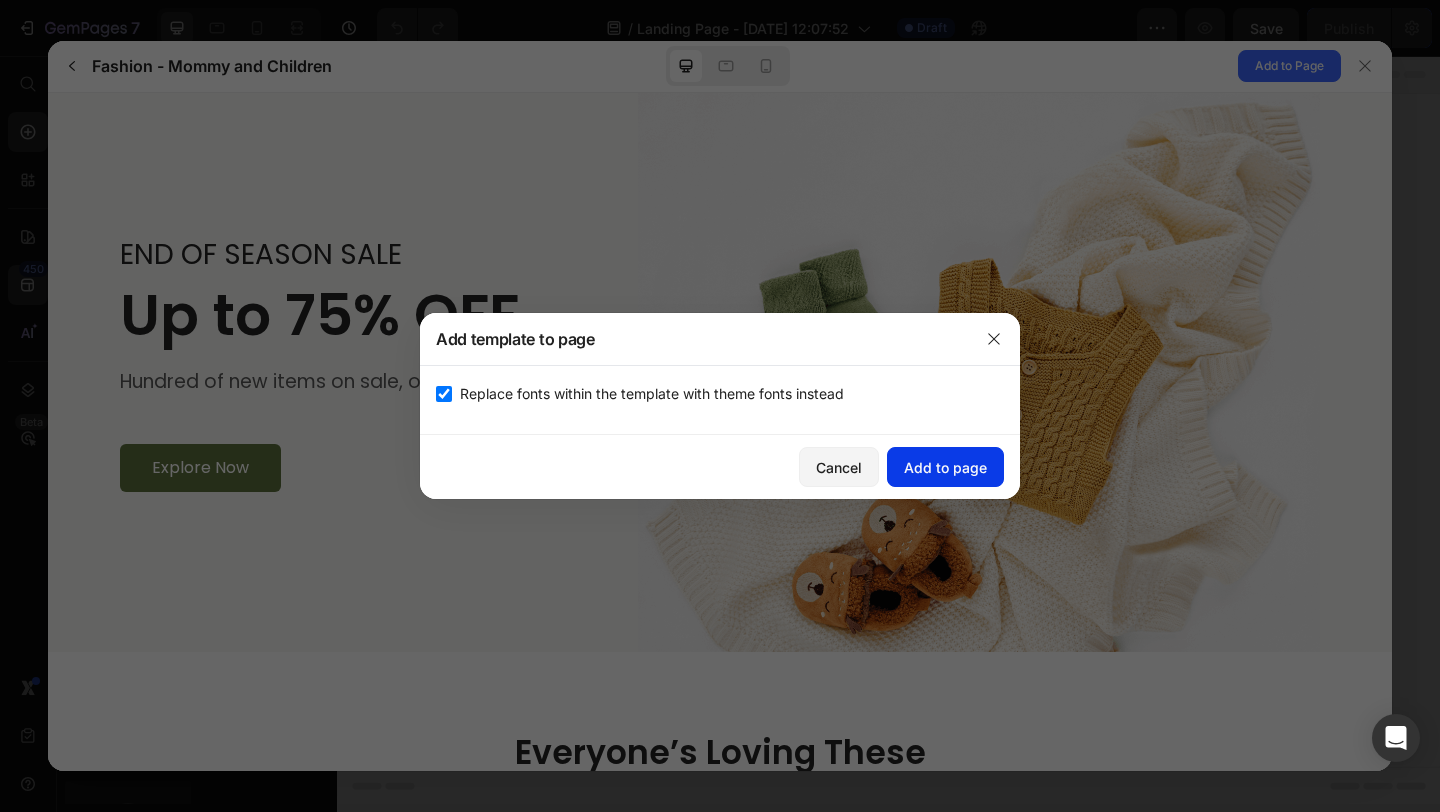 click on "Add to page" 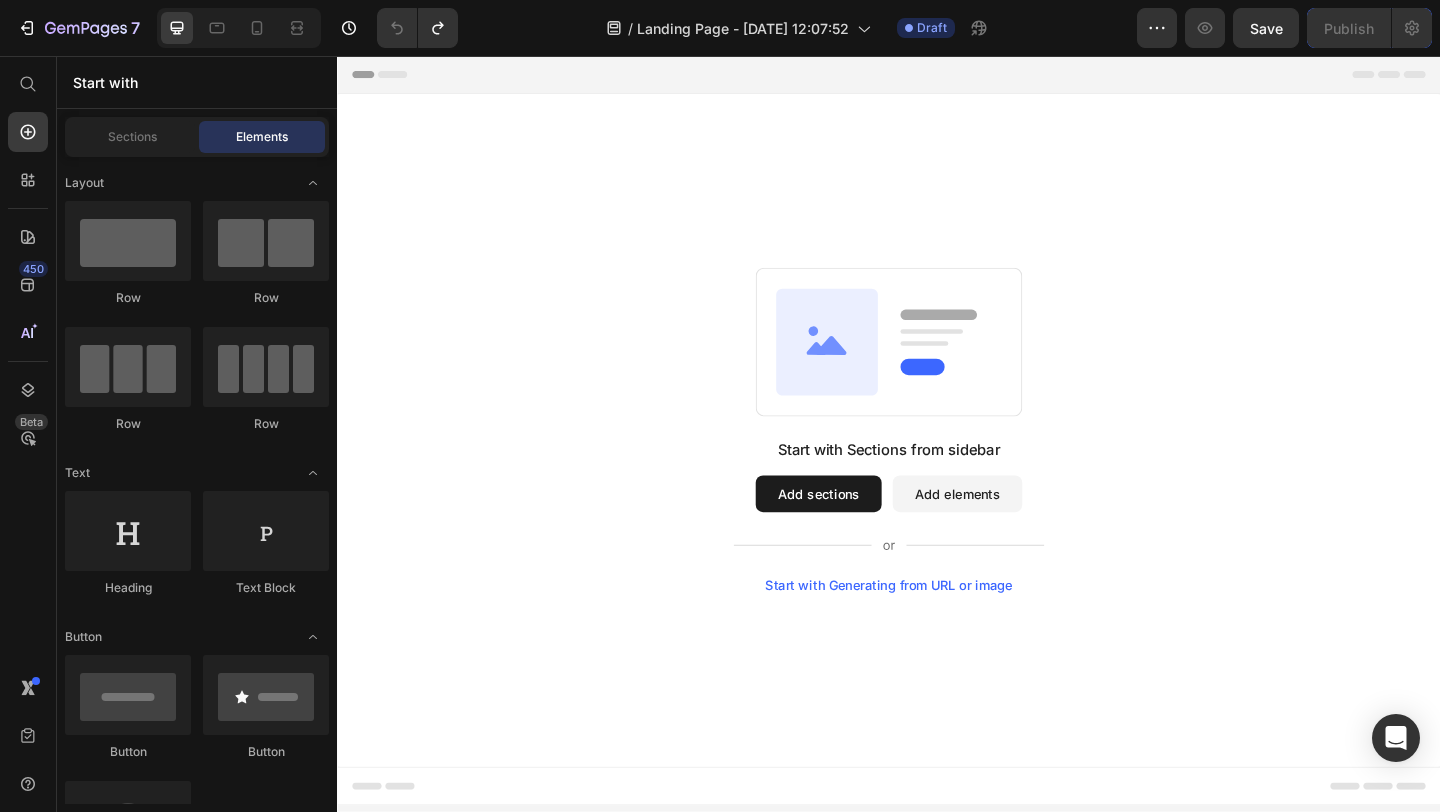 scroll, scrollTop: 0, scrollLeft: 0, axis: both 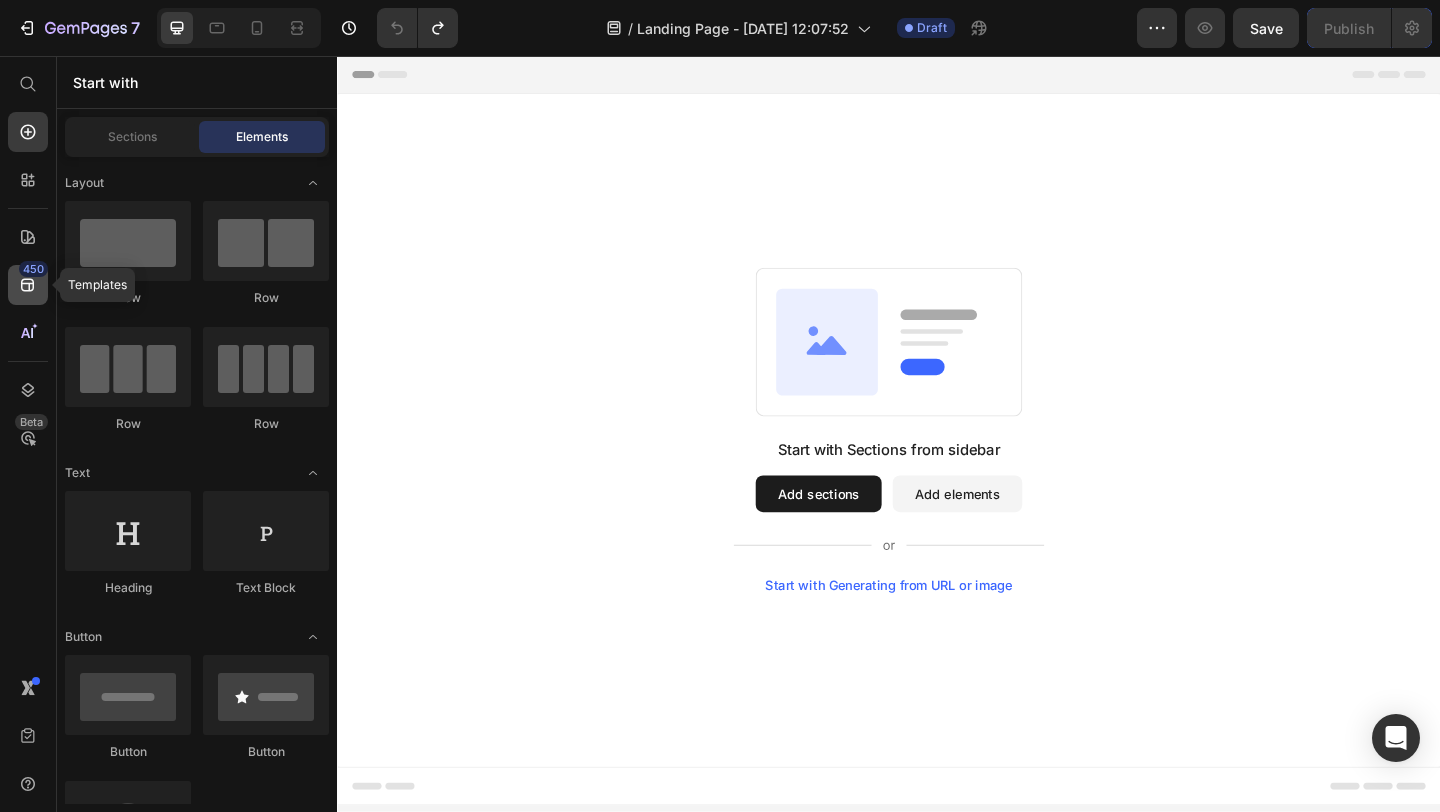 click 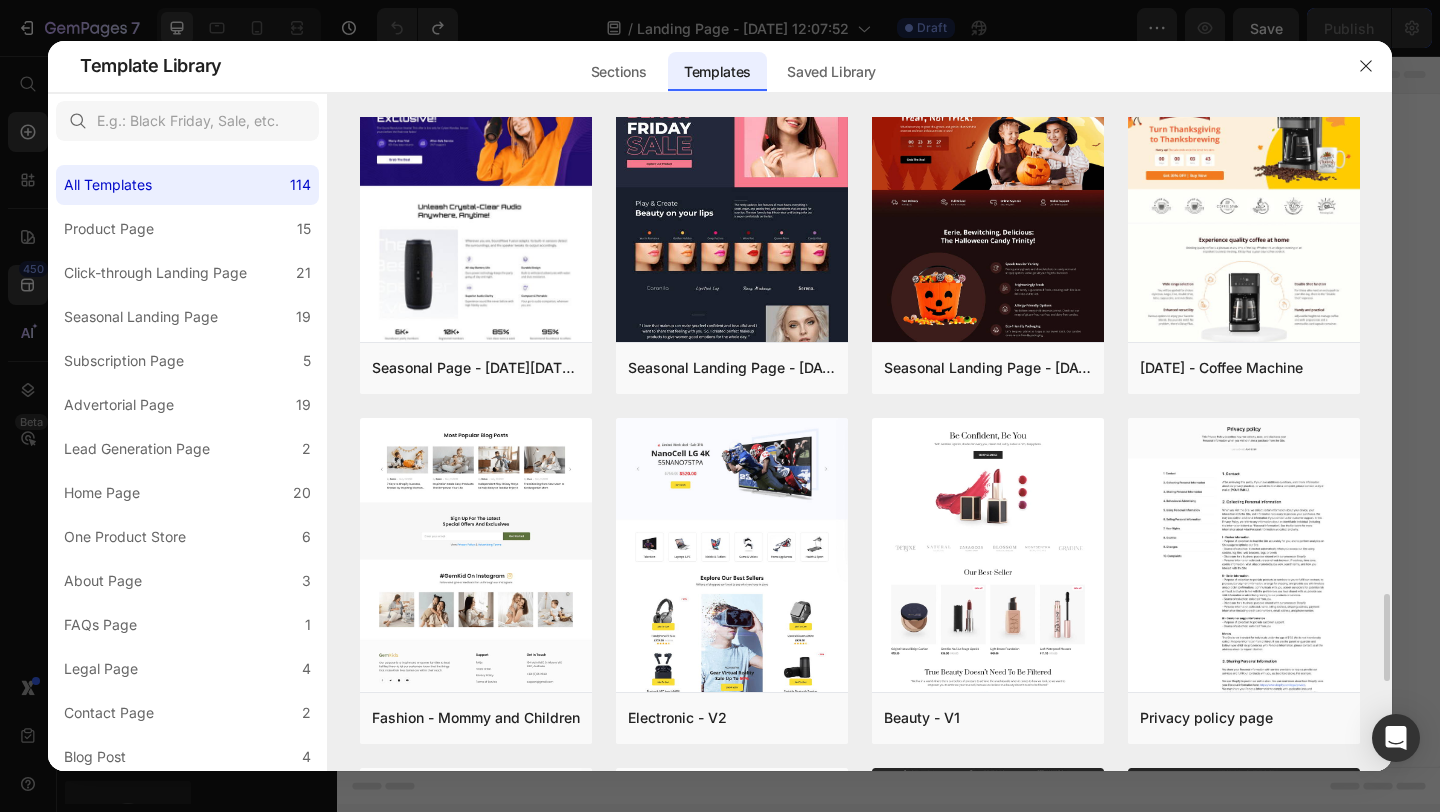 scroll, scrollTop: 3561, scrollLeft: 0, axis: vertical 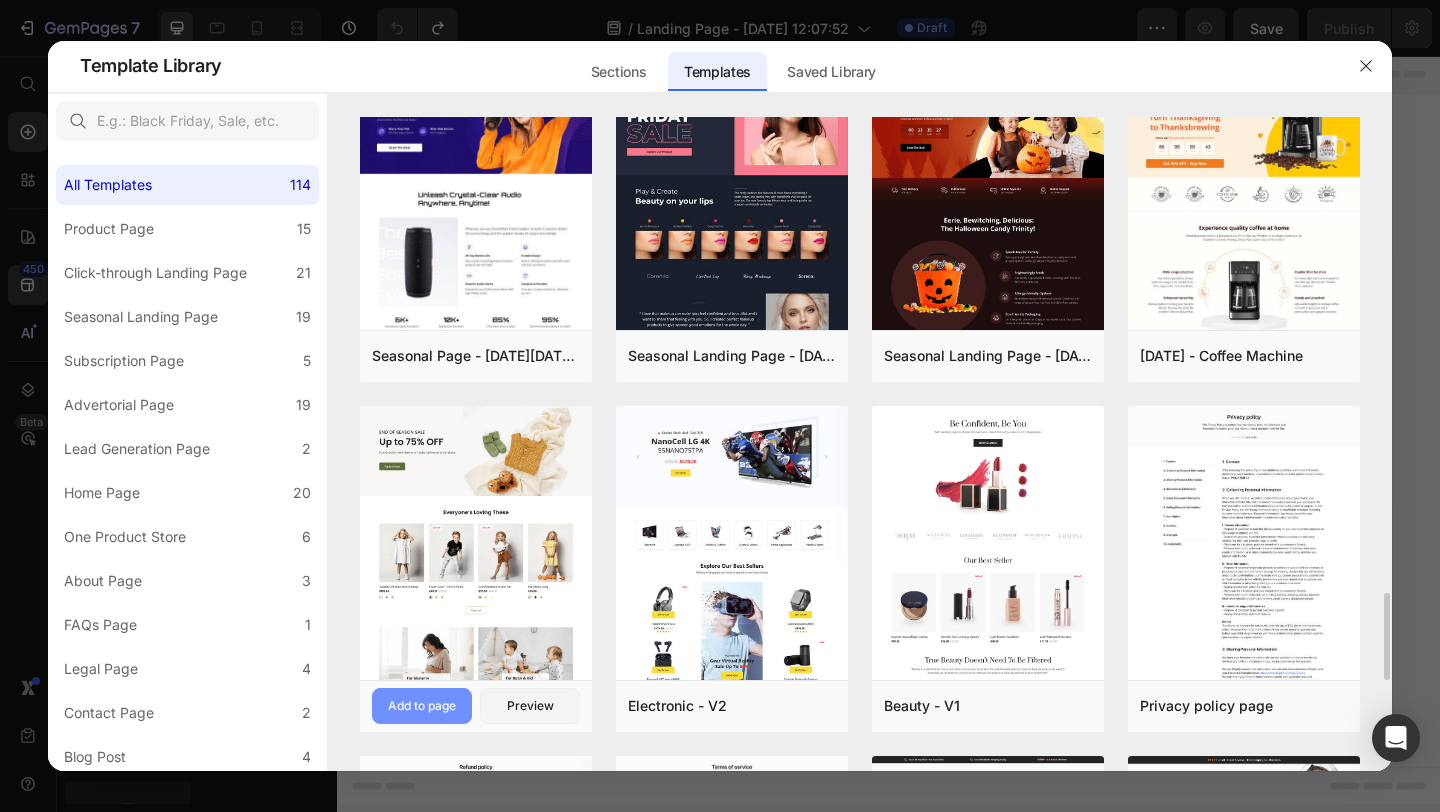click on "Add to page" at bounding box center (422, 706) 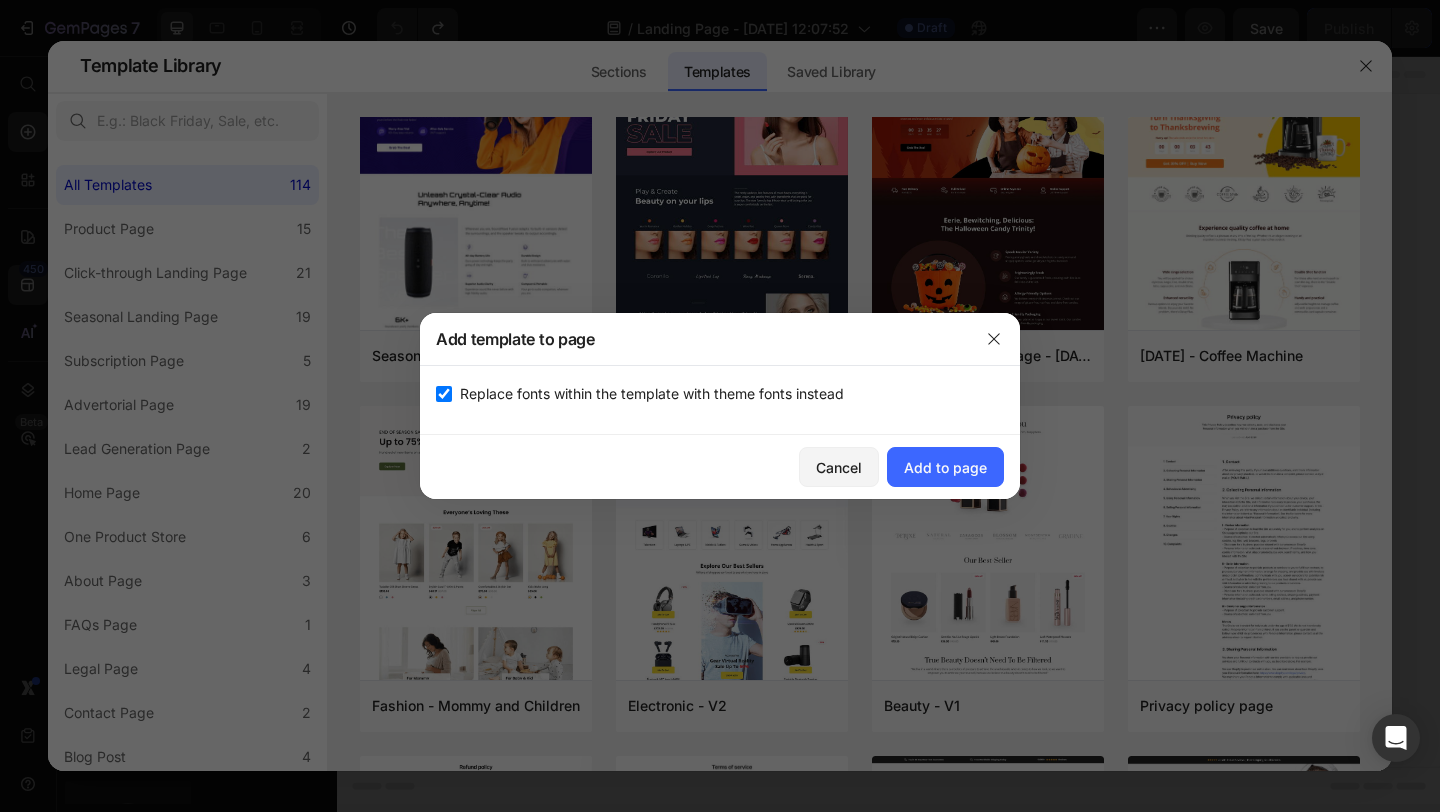 click on "Replace fonts within the template with theme fonts instead" at bounding box center (652, 394) 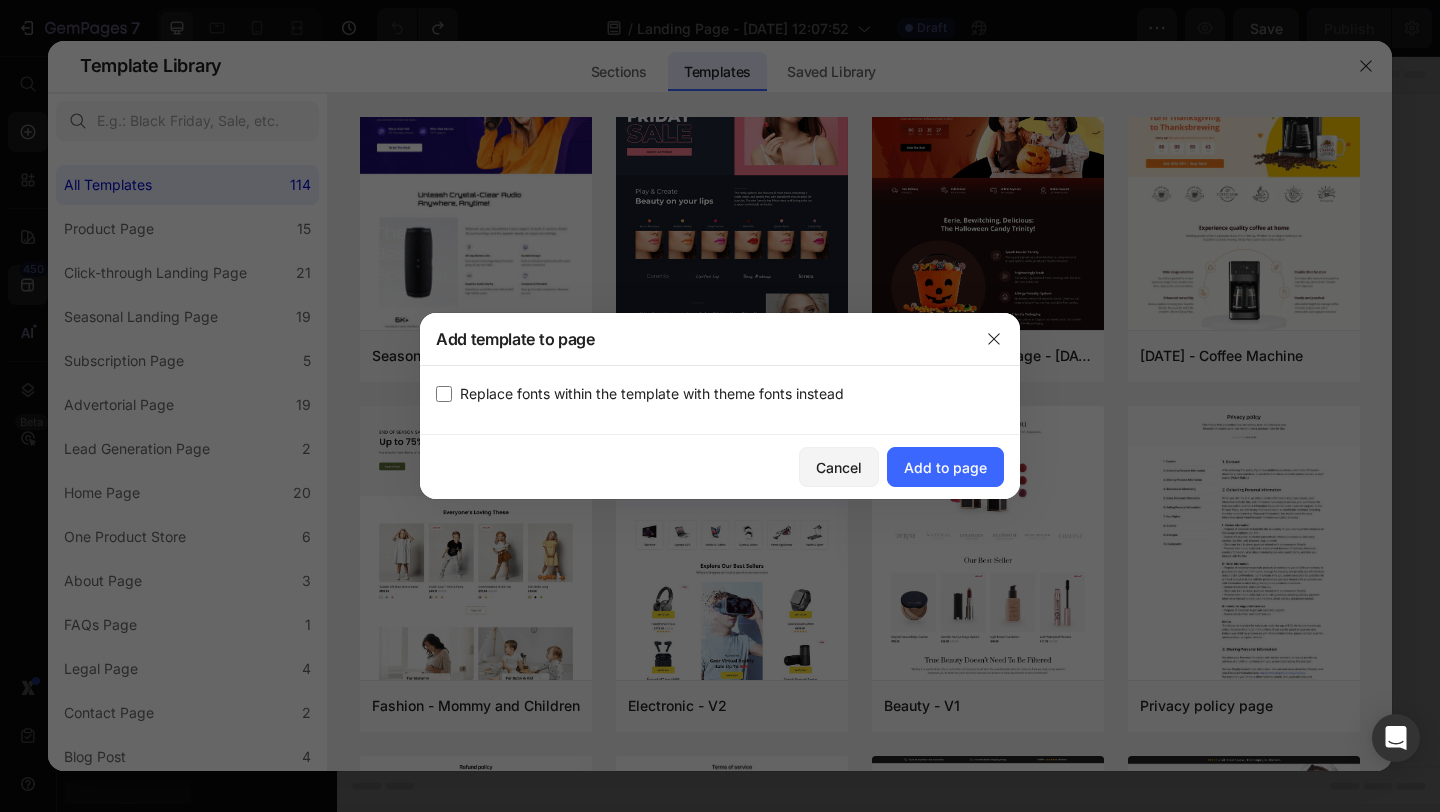 checkbox on "false" 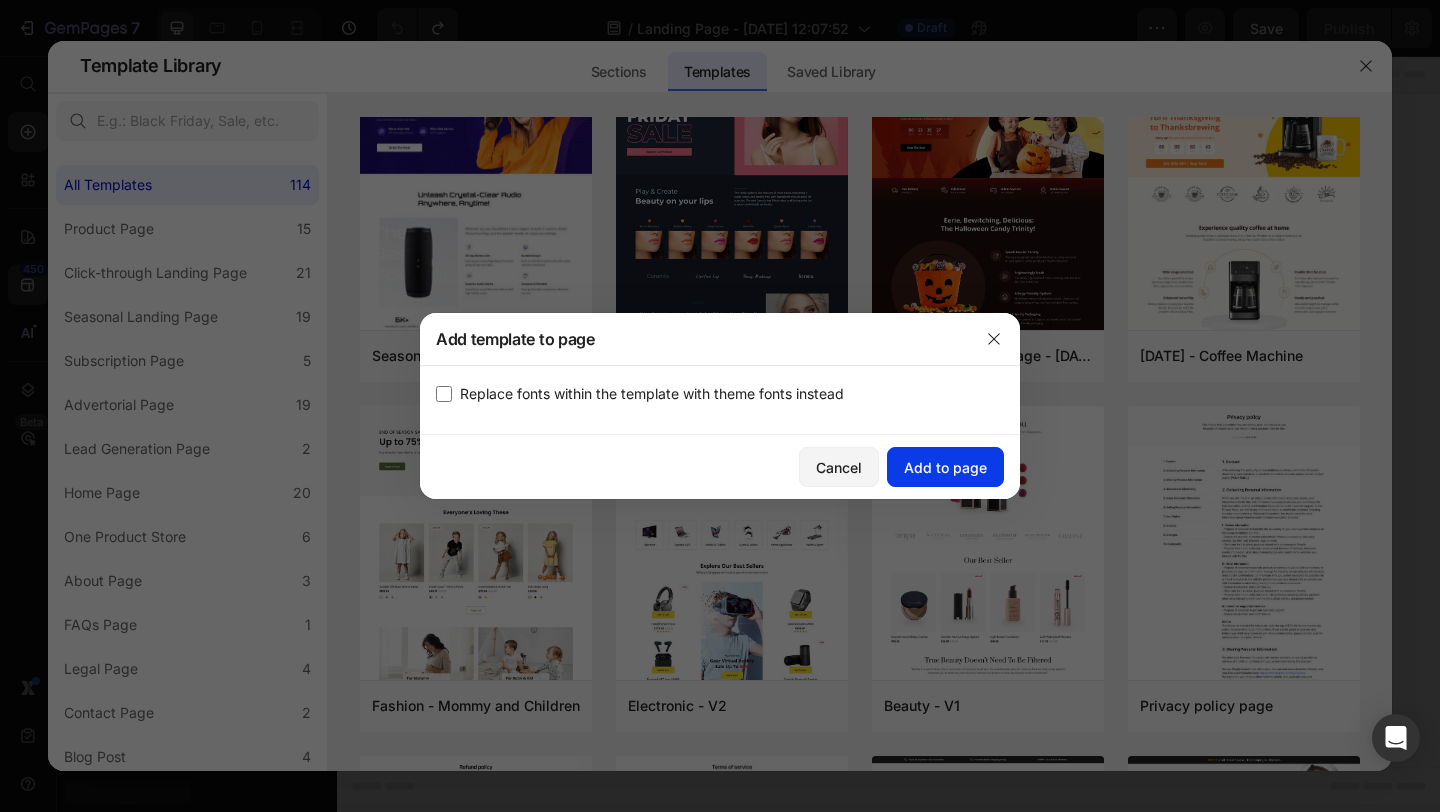 click on "Add to page" at bounding box center (945, 467) 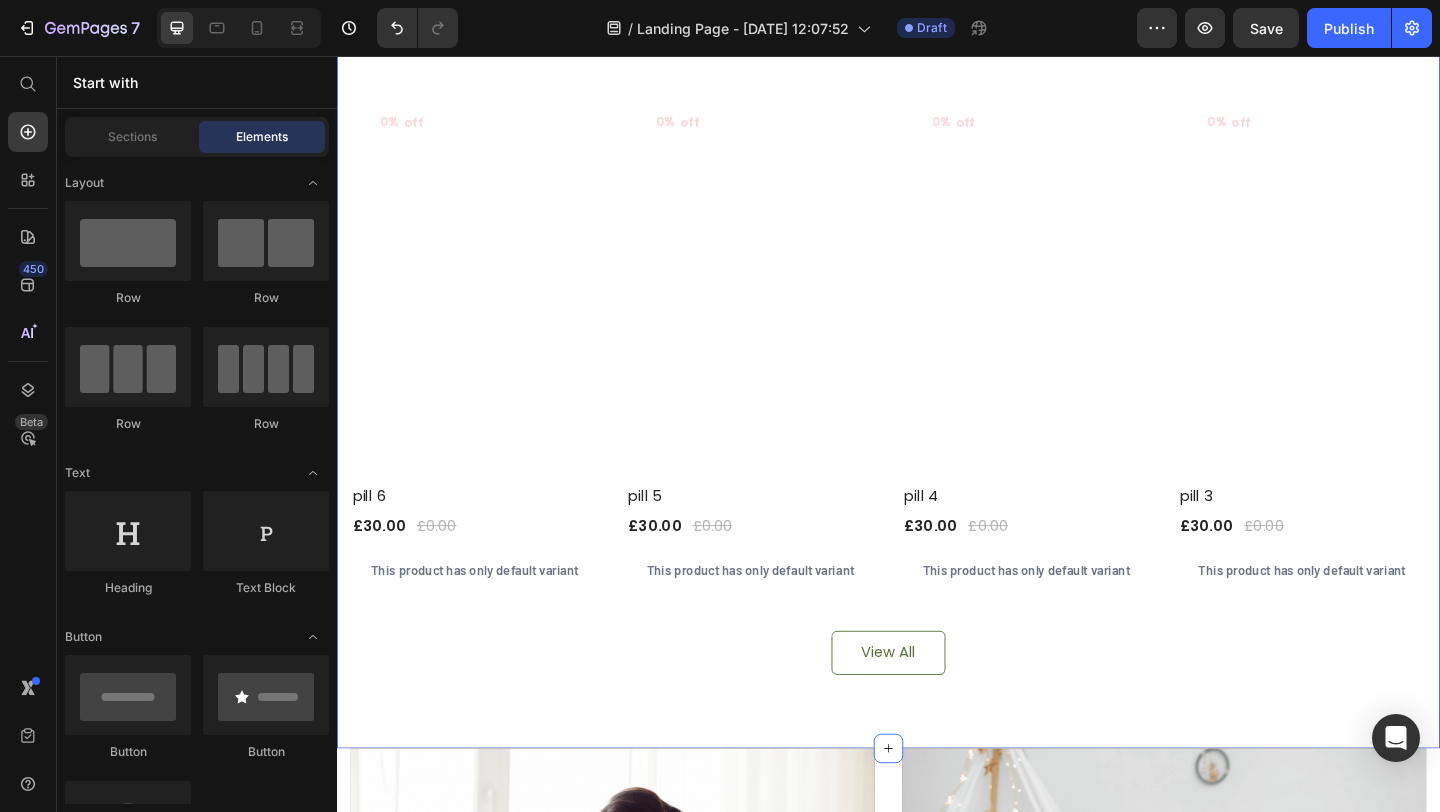 scroll, scrollTop: 514, scrollLeft: 0, axis: vertical 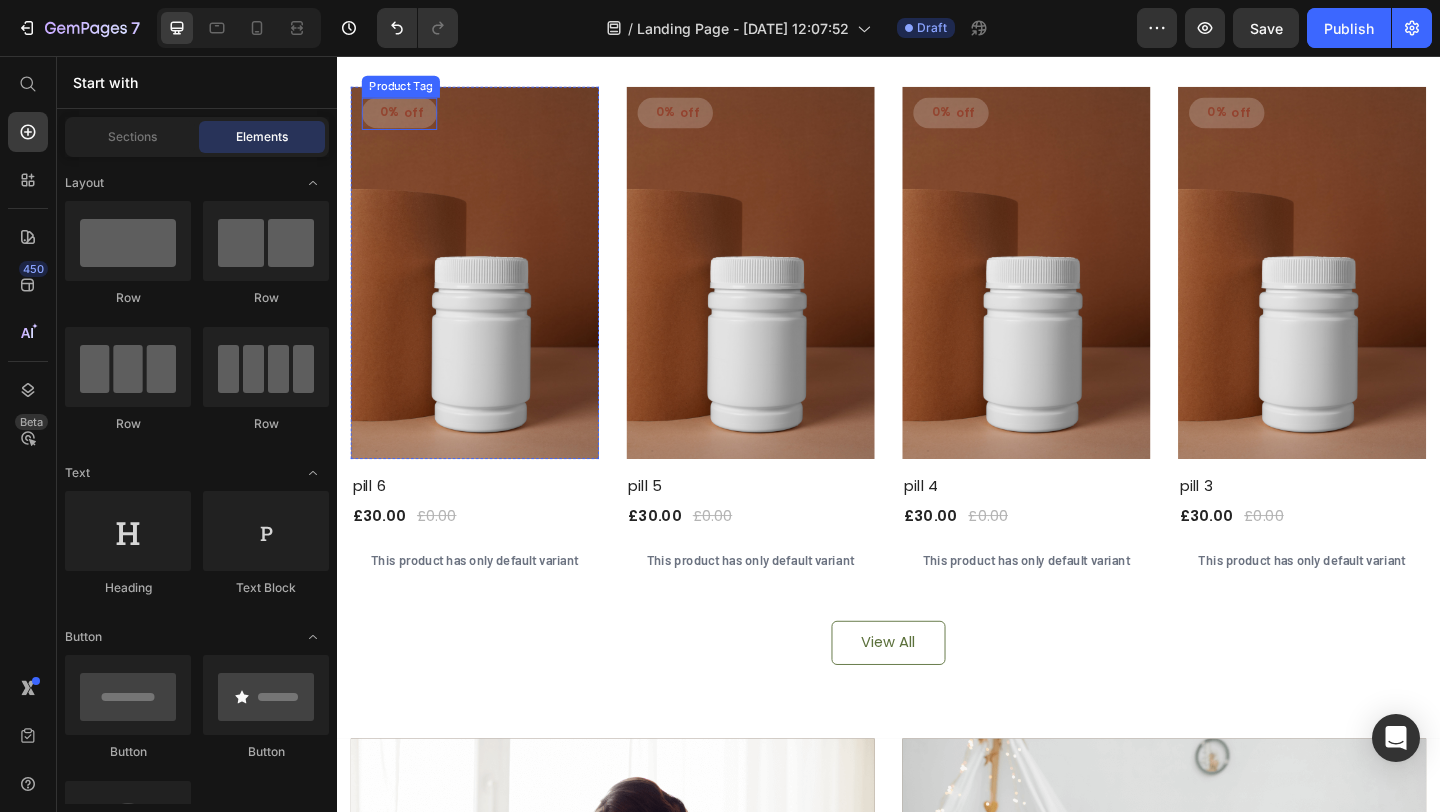 click on "0%" at bounding box center [394, 117] 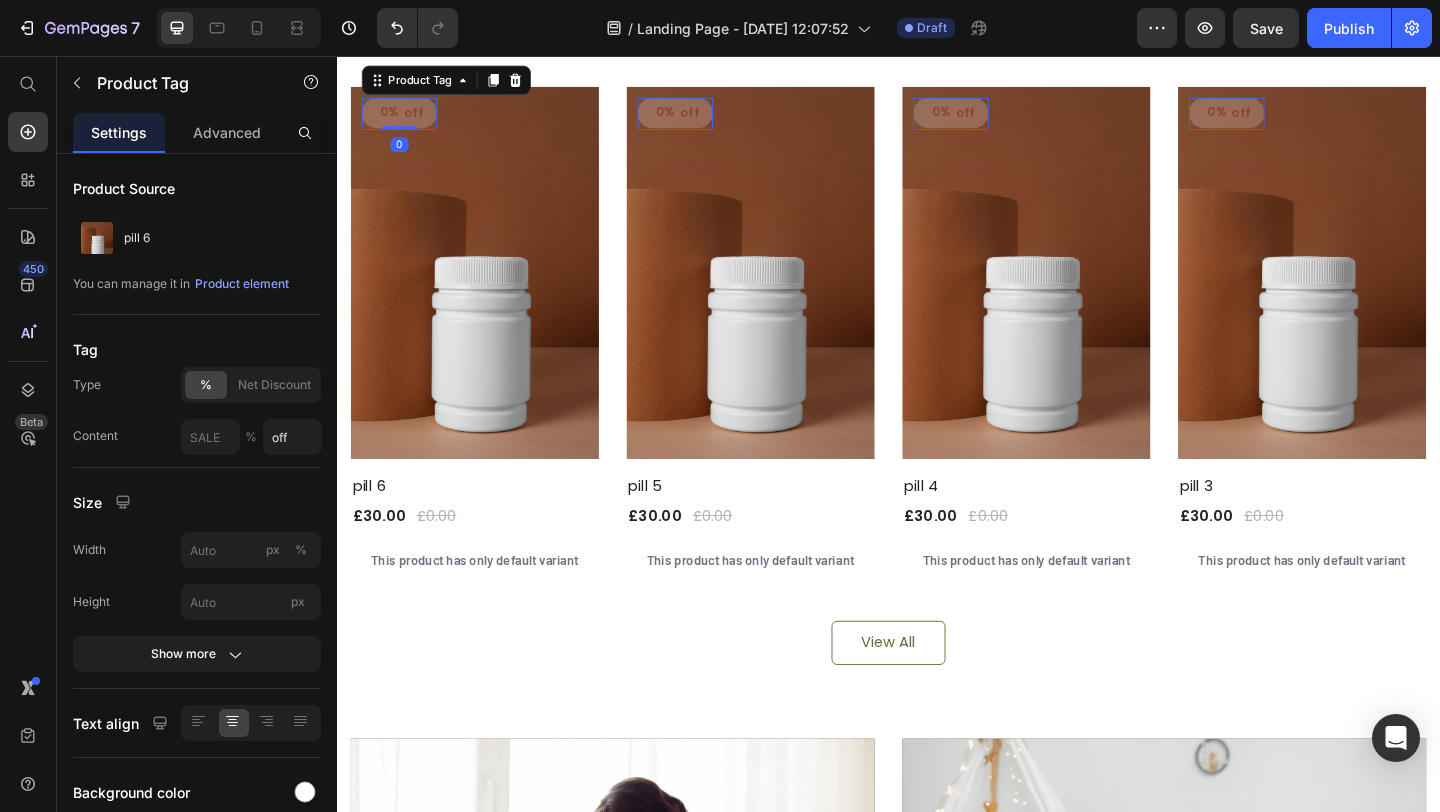 drag, startPoint x: 407, startPoint y: 362, endPoint x: 405, endPoint y: 327, distance: 35.057095 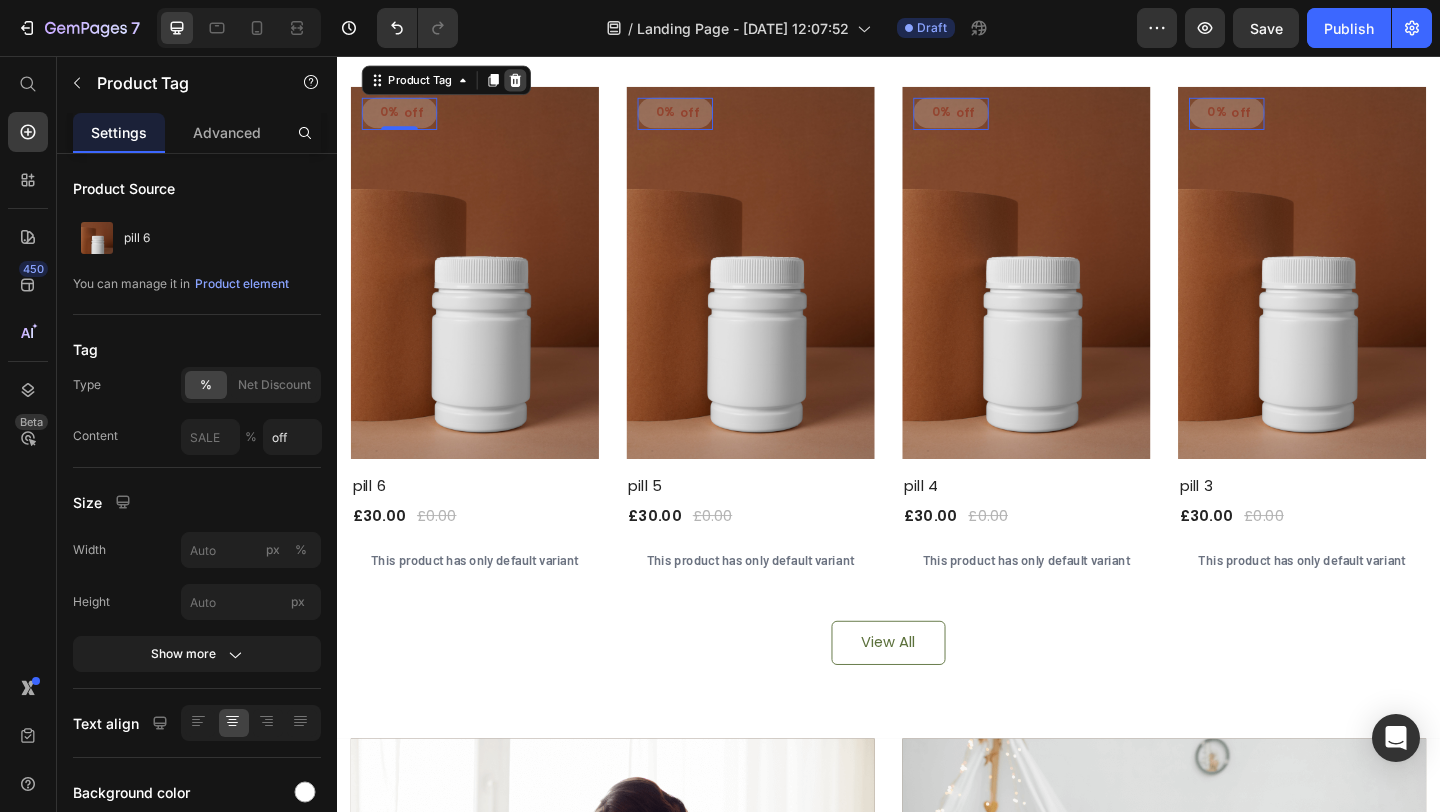 click 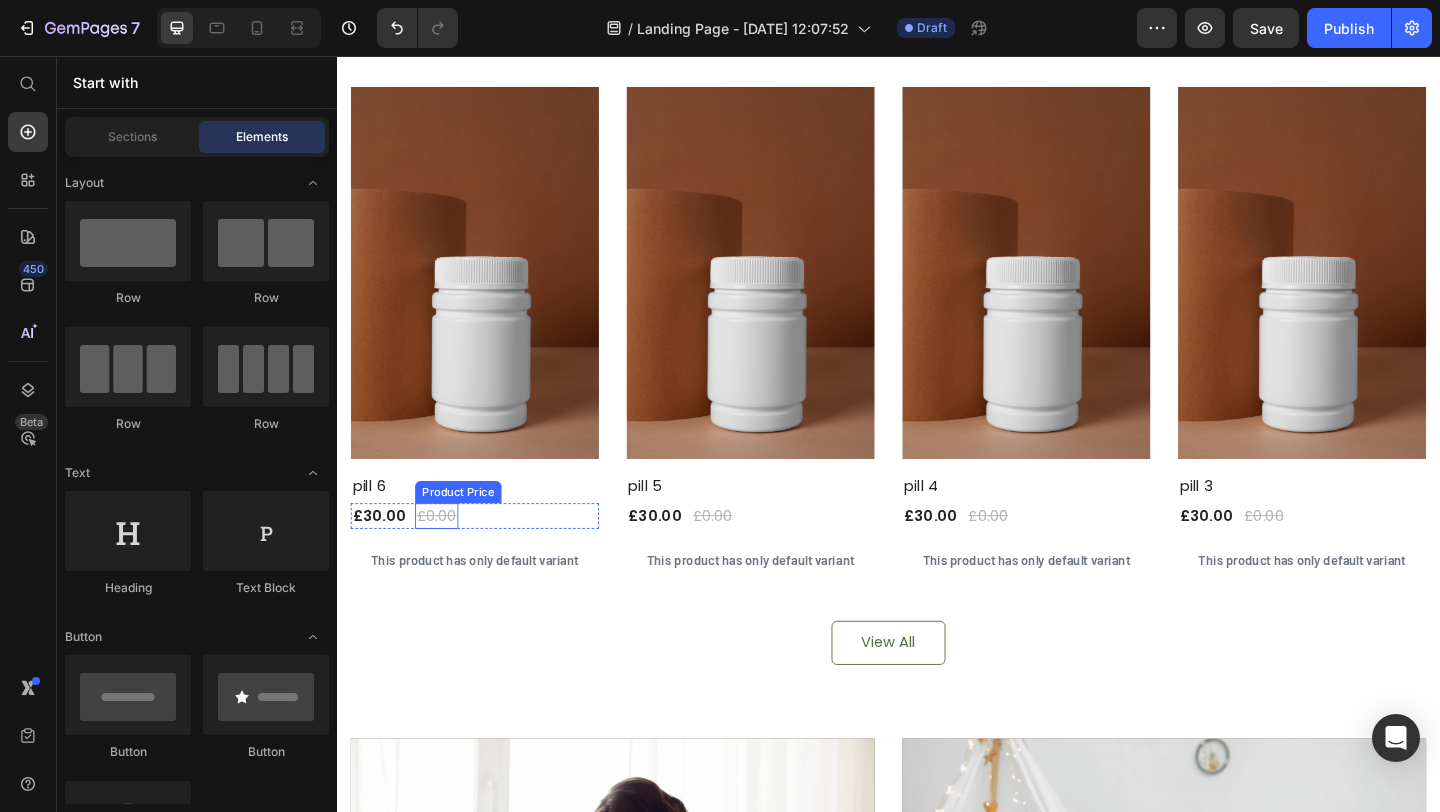 click on "£0.00" at bounding box center [445, 556] 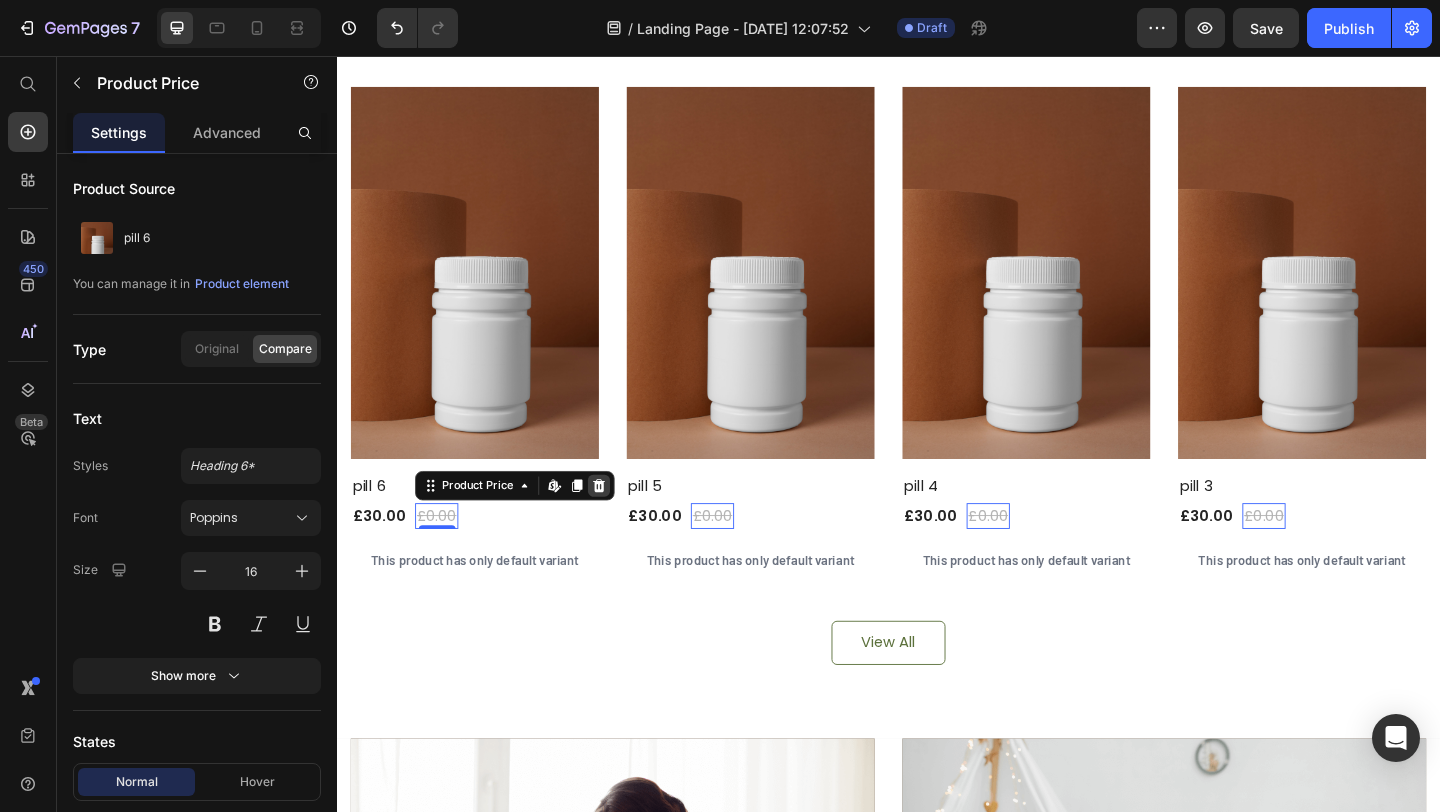 click 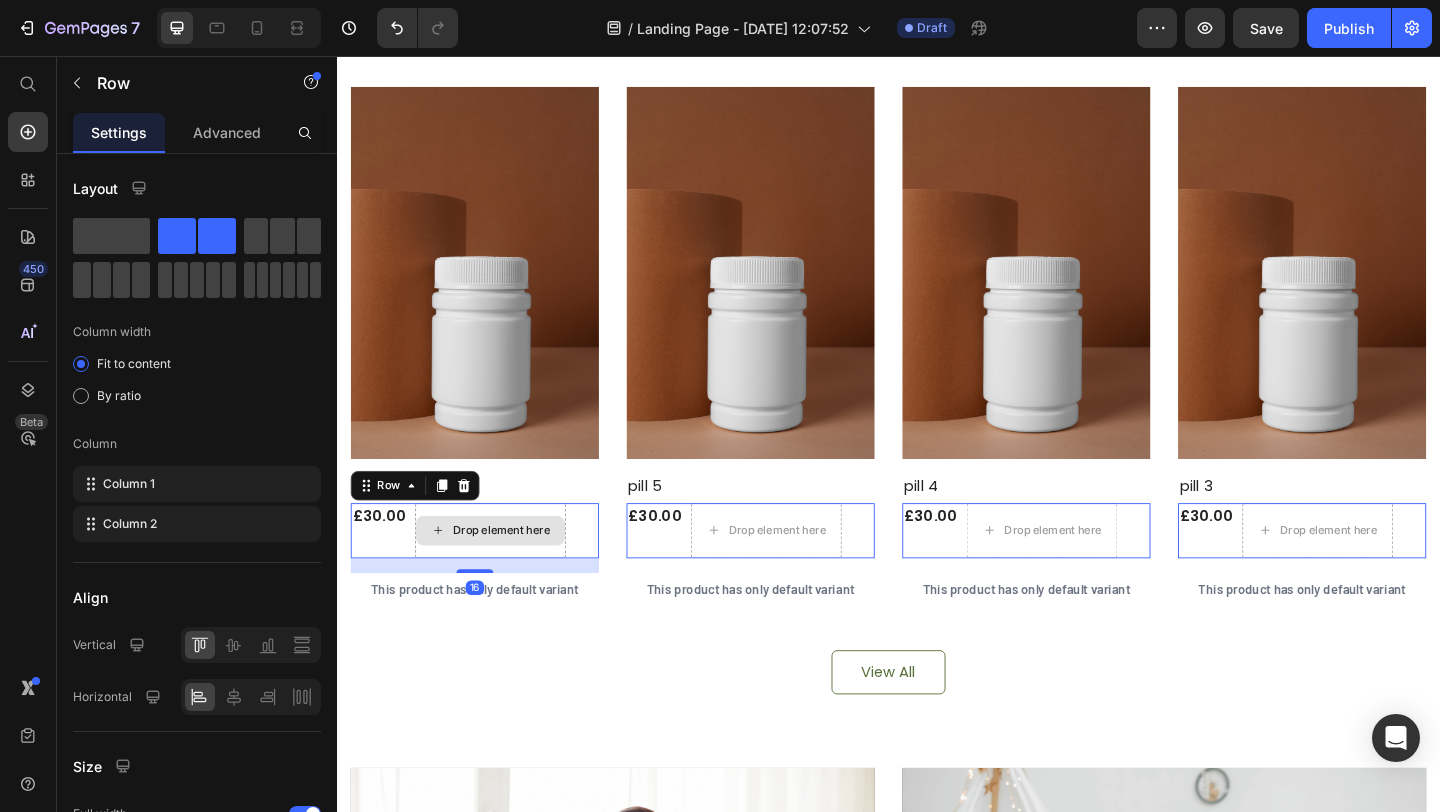 click on "Drop element here" at bounding box center [504, 572] 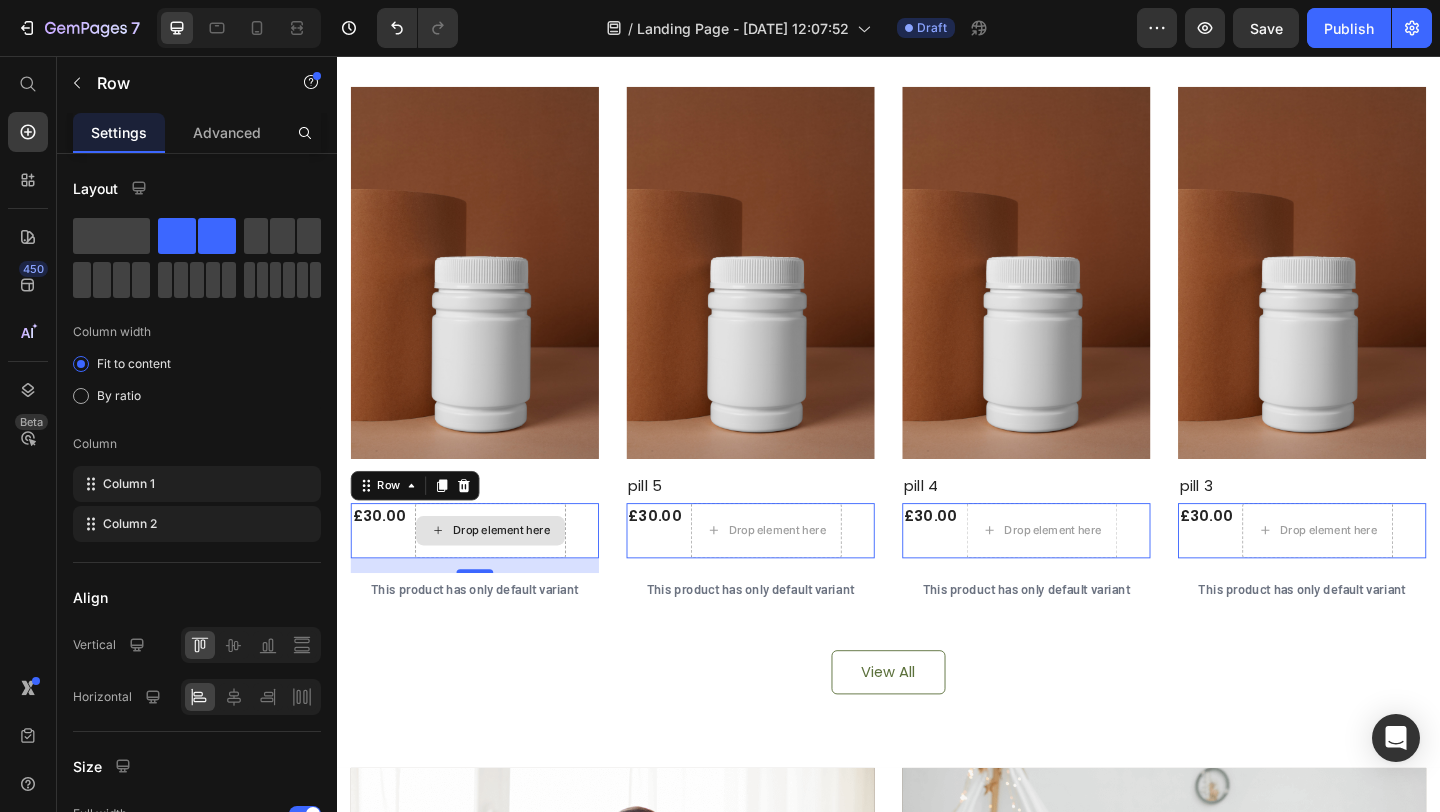 click on "Drop element here" at bounding box center [504, 572] 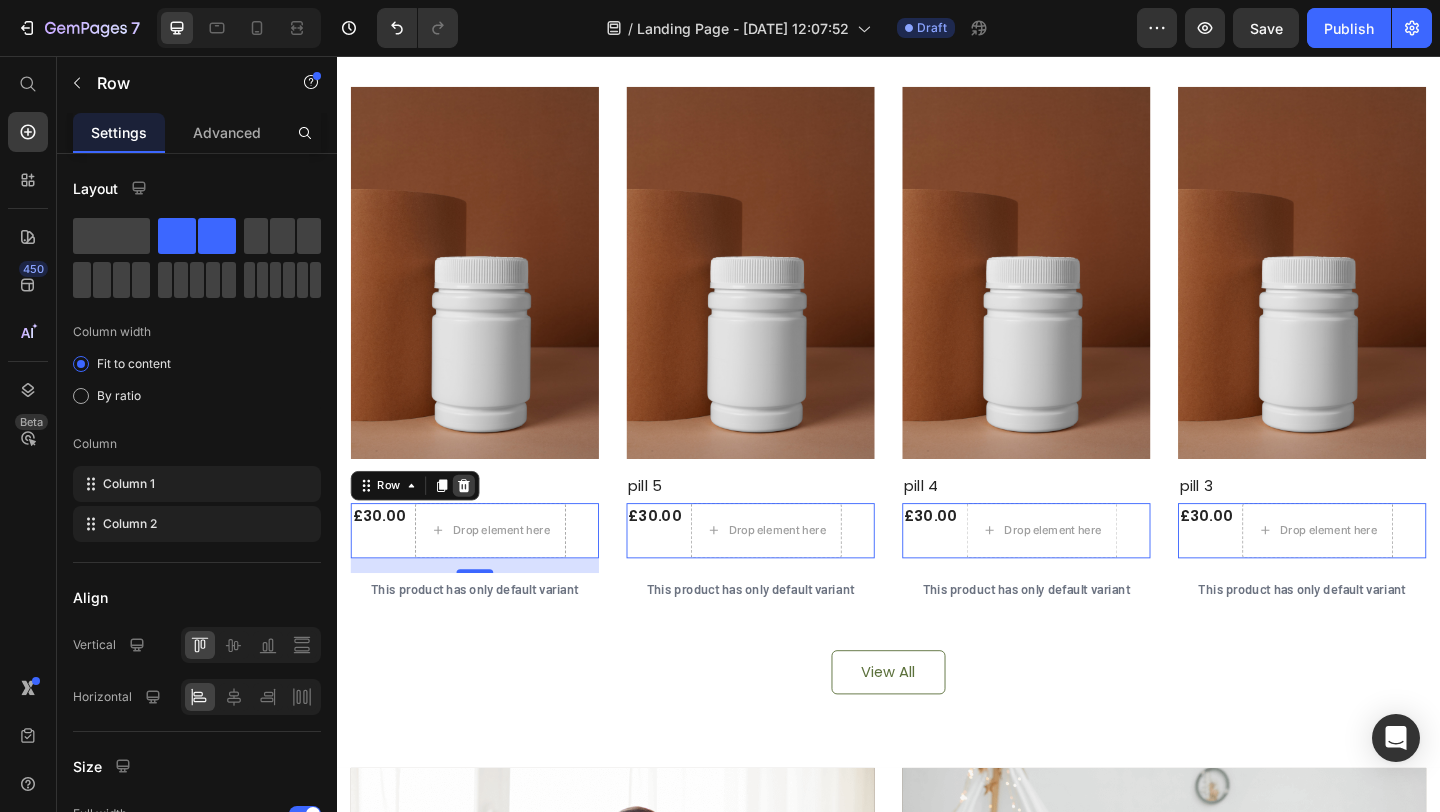 click 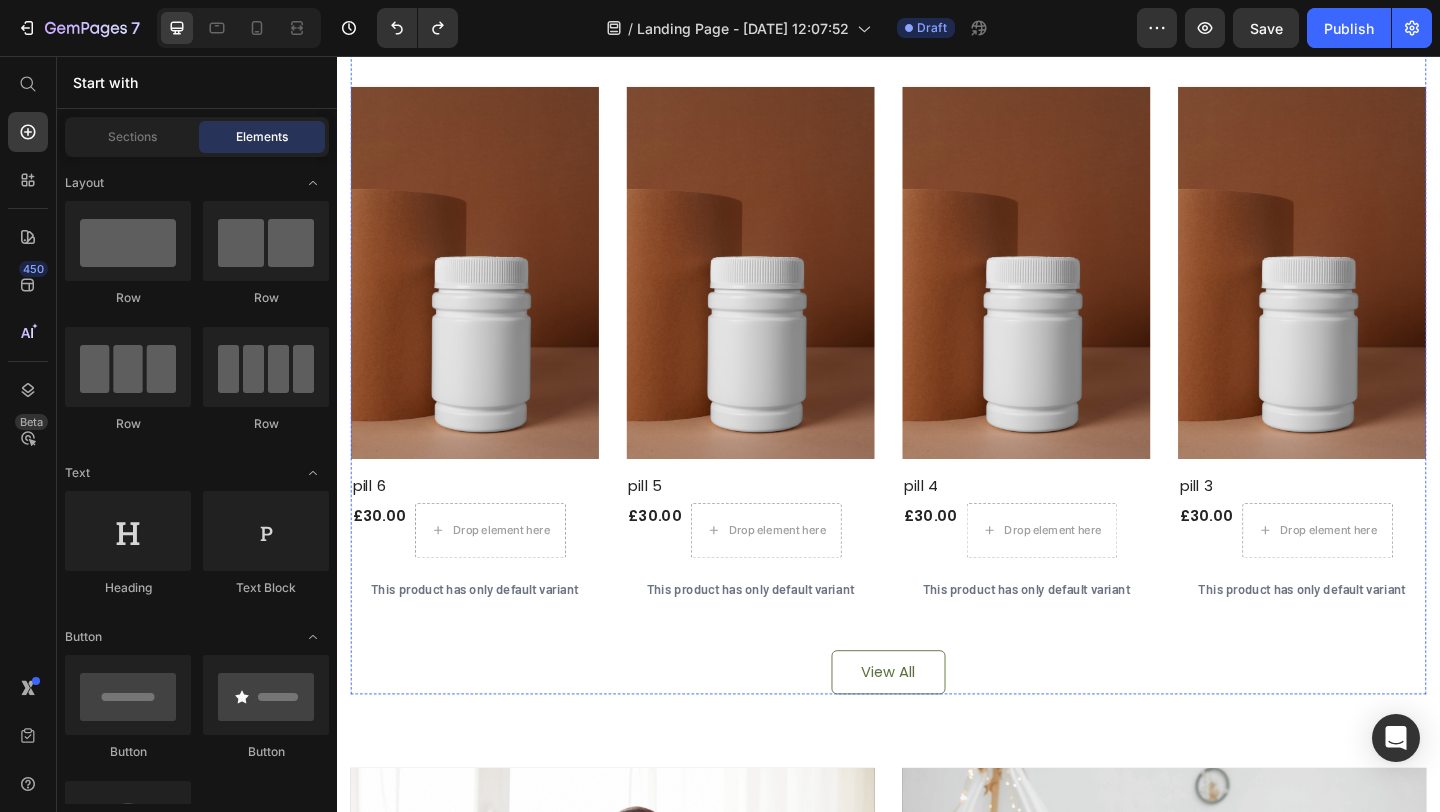 click on "Everyone’s Loving These" at bounding box center [937, 17] 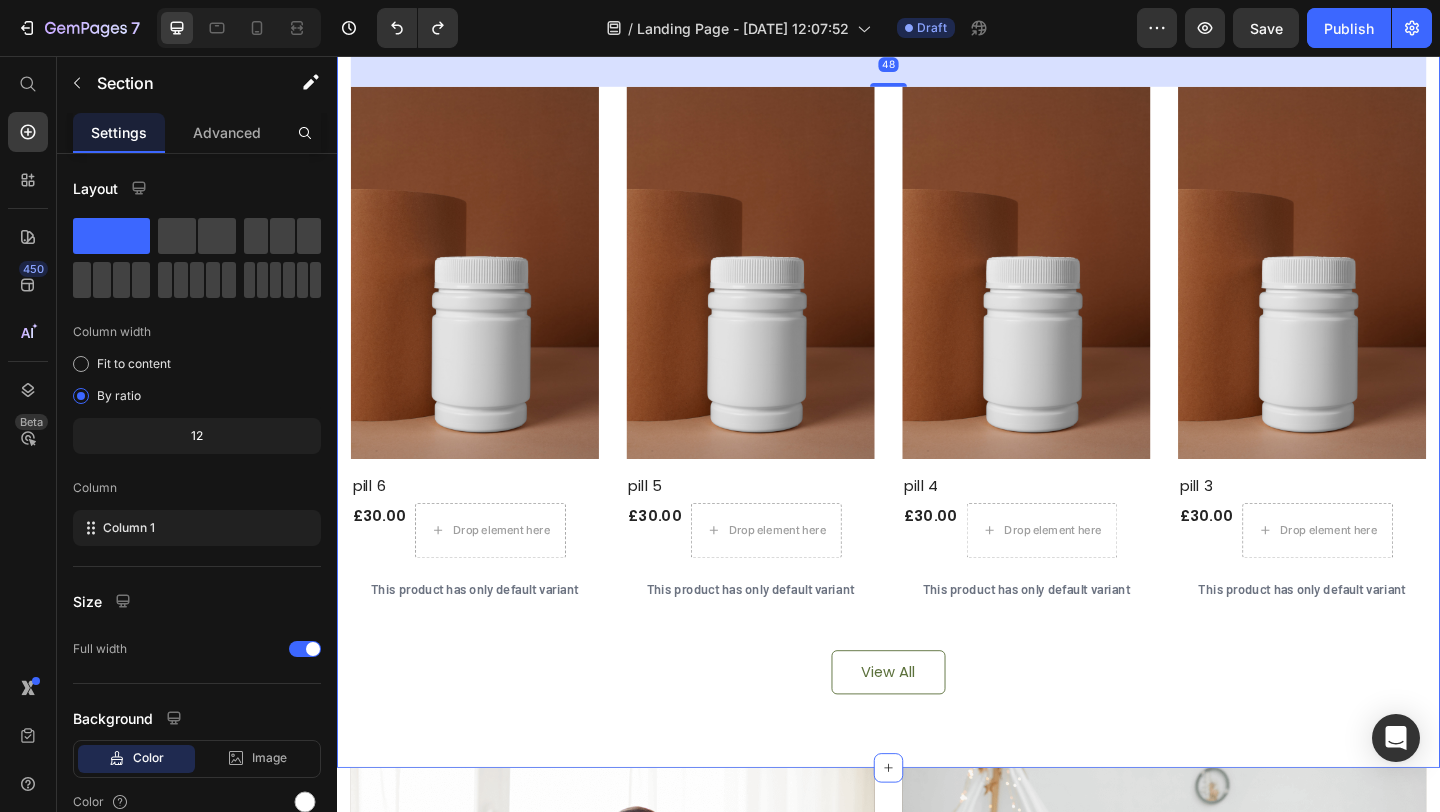 click on "Everyone’s Loving These Heading   48 Product Images Row pill 6 Product Title £30.00 Product Price
Drop element here Row This product has only default variant Product Variants & Swatches Row Product Images Row pill 5 Product Title £30.00 Product Price
Drop element here Row This product has only default variant Product Variants & Swatches Row Product Images Row pill 4 Product Title £30.00 Product Price
Drop element here Row This product has only default variant Product Variants & Swatches Row Product Images Row pill 3 Product Title £30.00 Product Price
Drop element here Row This product has only default variant Product Variants & Swatches Row Product List View All Button Row Section 2" at bounding box center [937, 372] 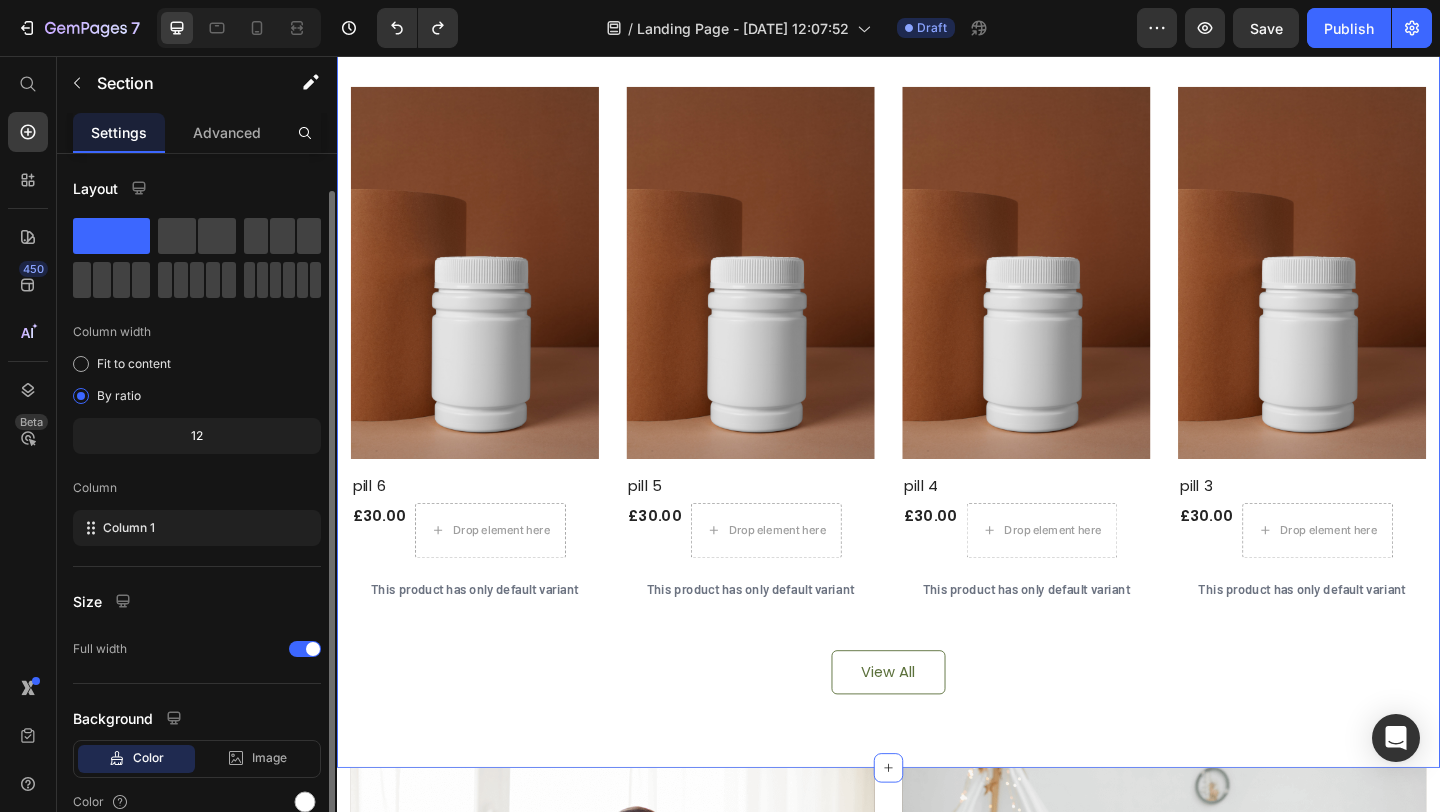scroll, scrollTop: 93, scrollLeft: 0, axis: vertical 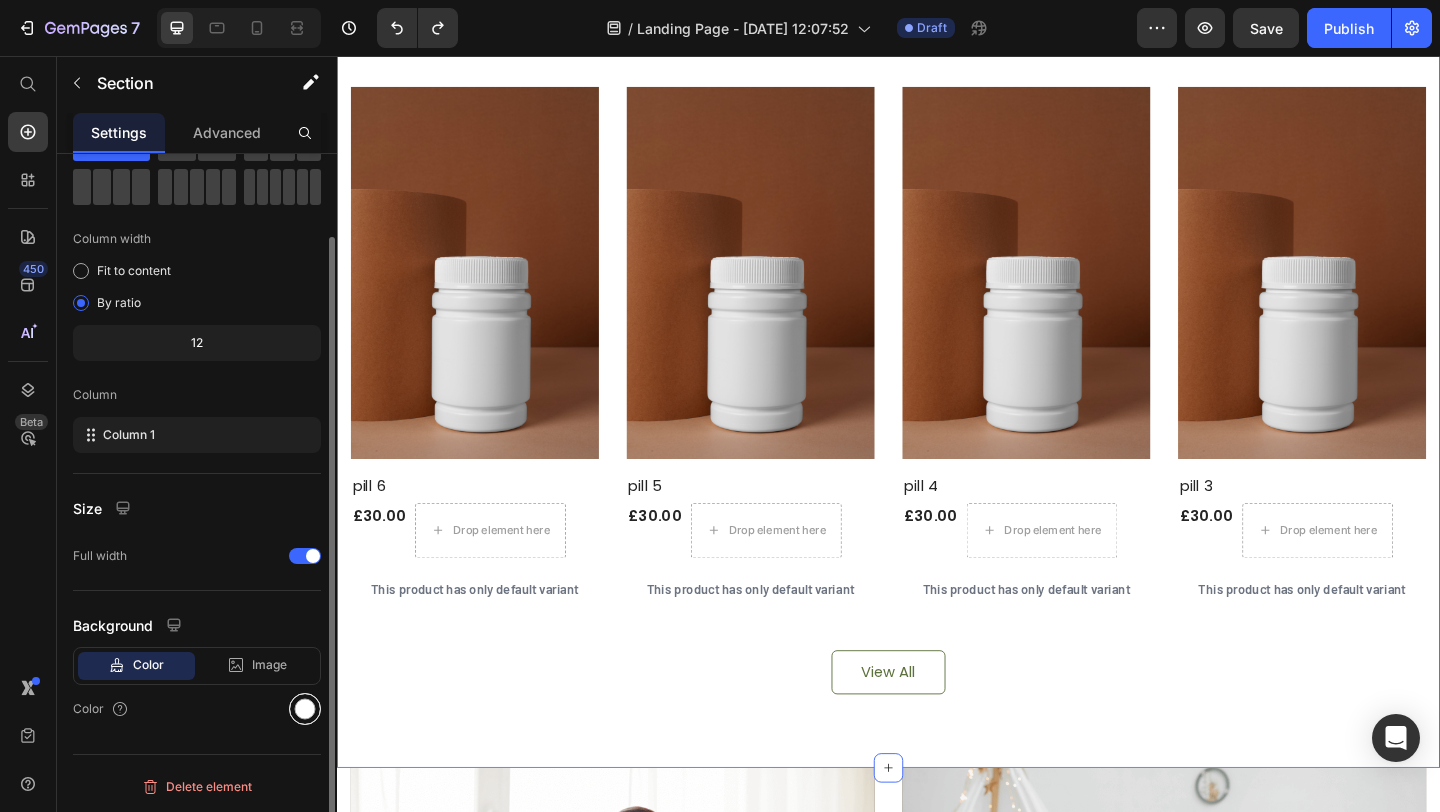 click at bounding box center [305, 709] 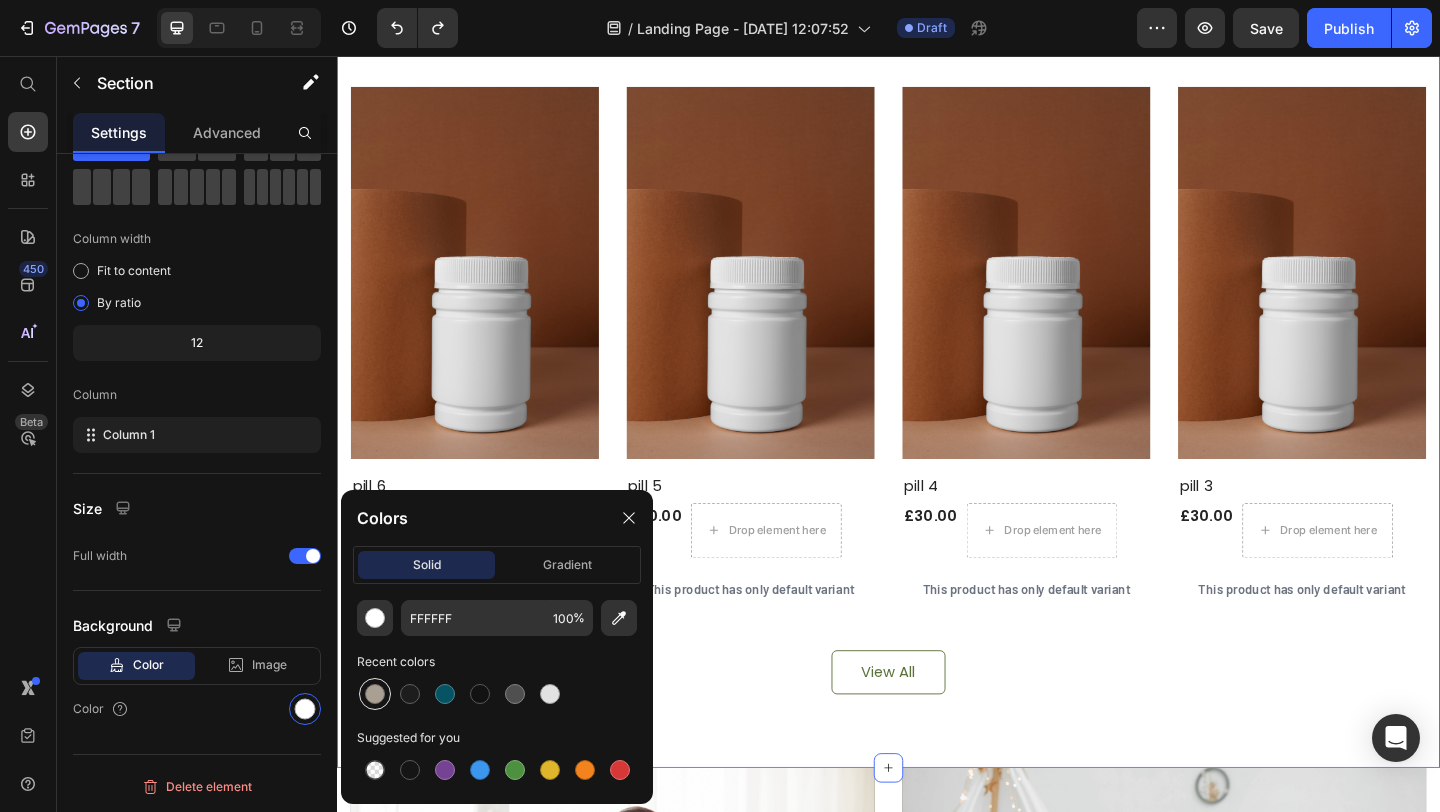 click at bounding box center [375, 694] 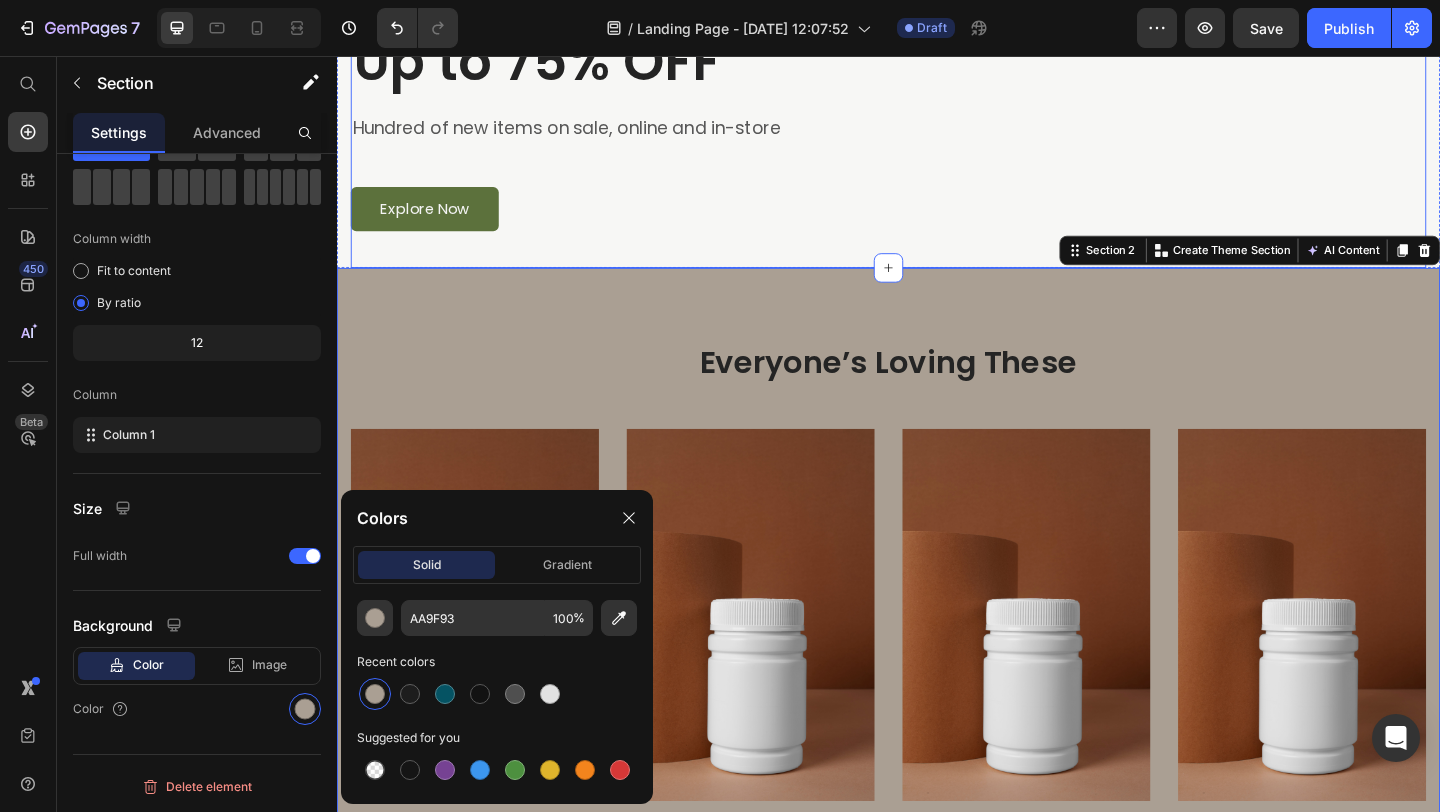 scroll, scrollTop: 166, scrollLeft: 0, axis: vertical 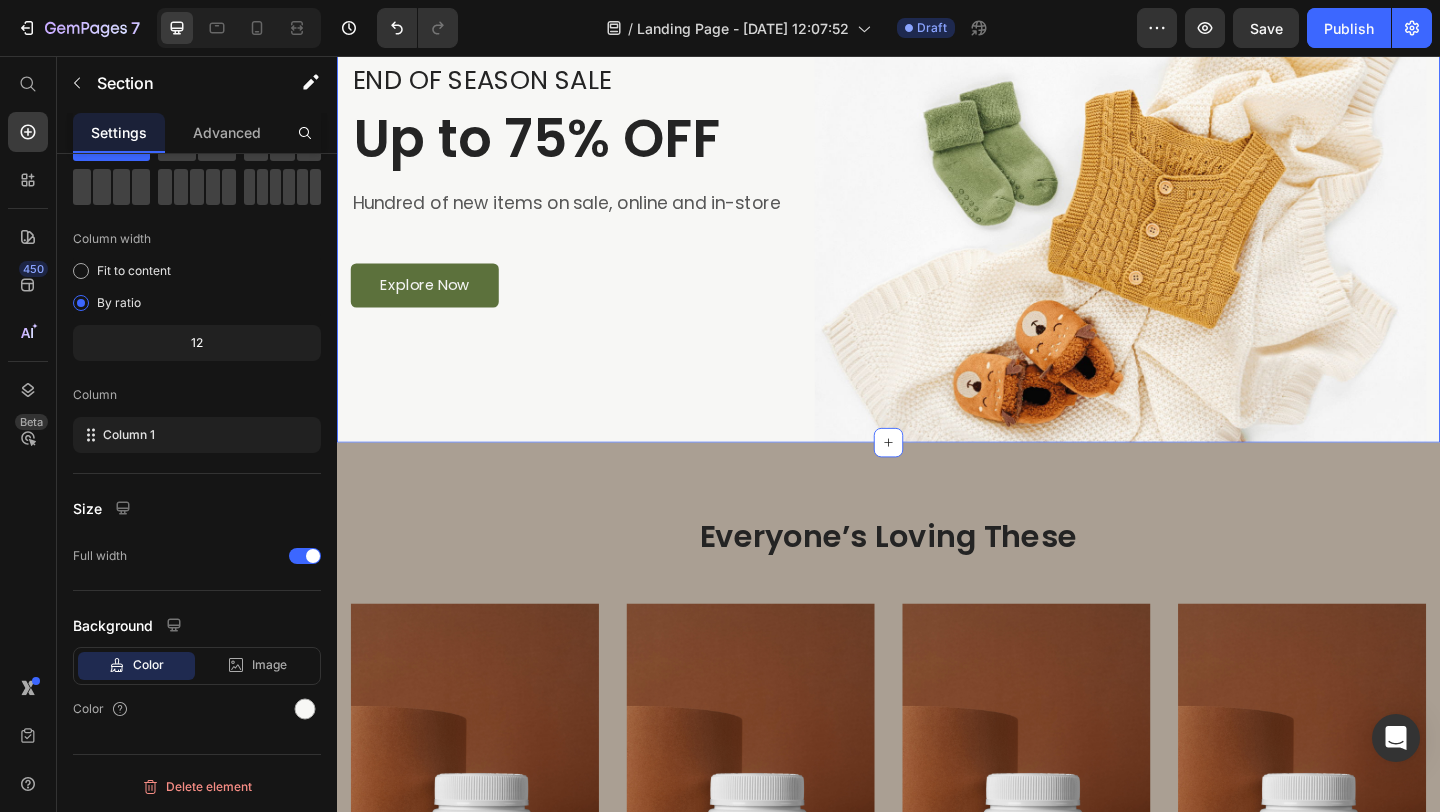 click on "END OF SEASON SALE Text block Up to 75% OFF Heading Hundred of new items on sale, online and in-store Text block Explore Now Button Row Image Row Section 1   You can create reusable sections Create Theme Section AI Content Write with GemAI What would you like to describe here? Tone and Voice Persuasive Product pill 6 Show more Generate" at bounding box center [937, 203] 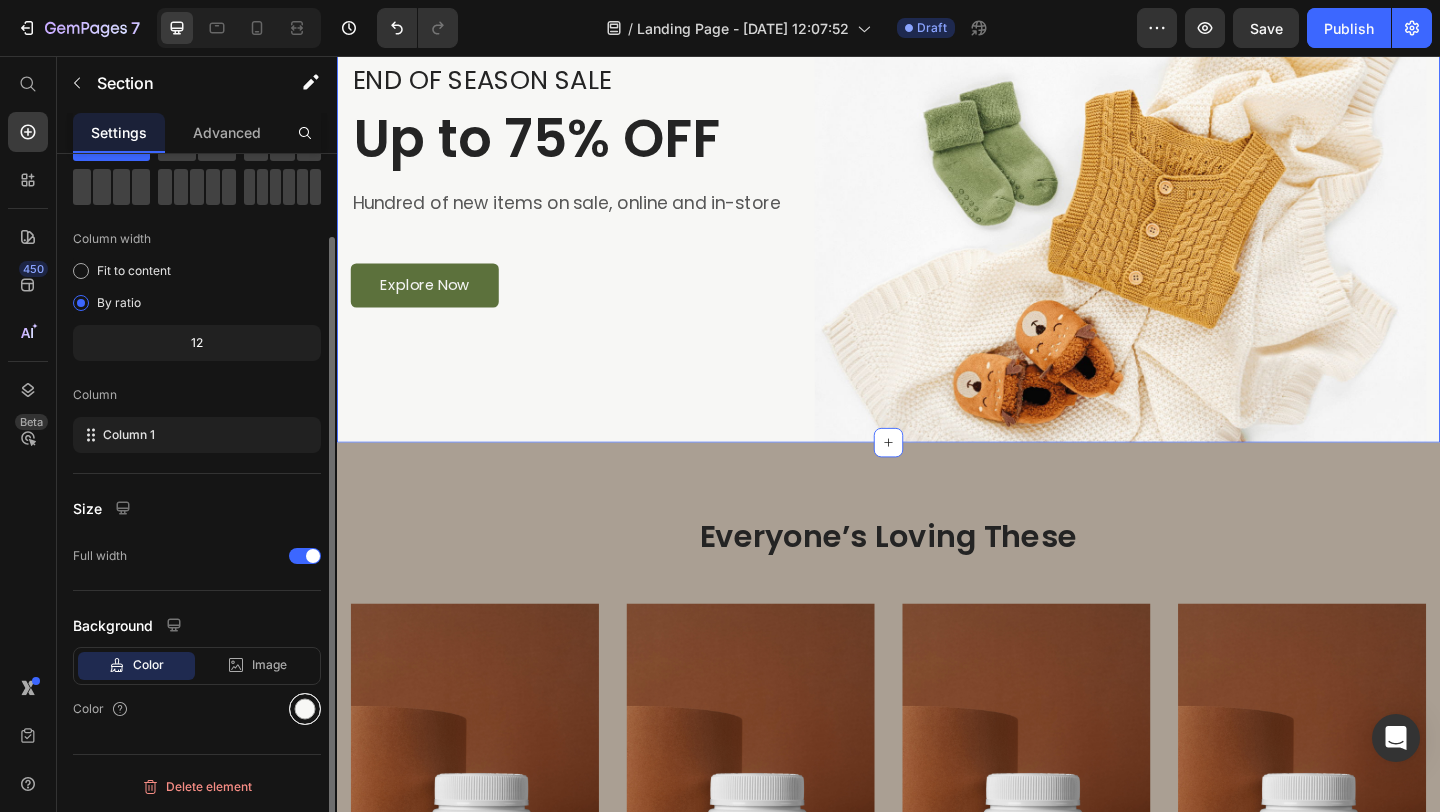 click at bounding box center [305, 709] 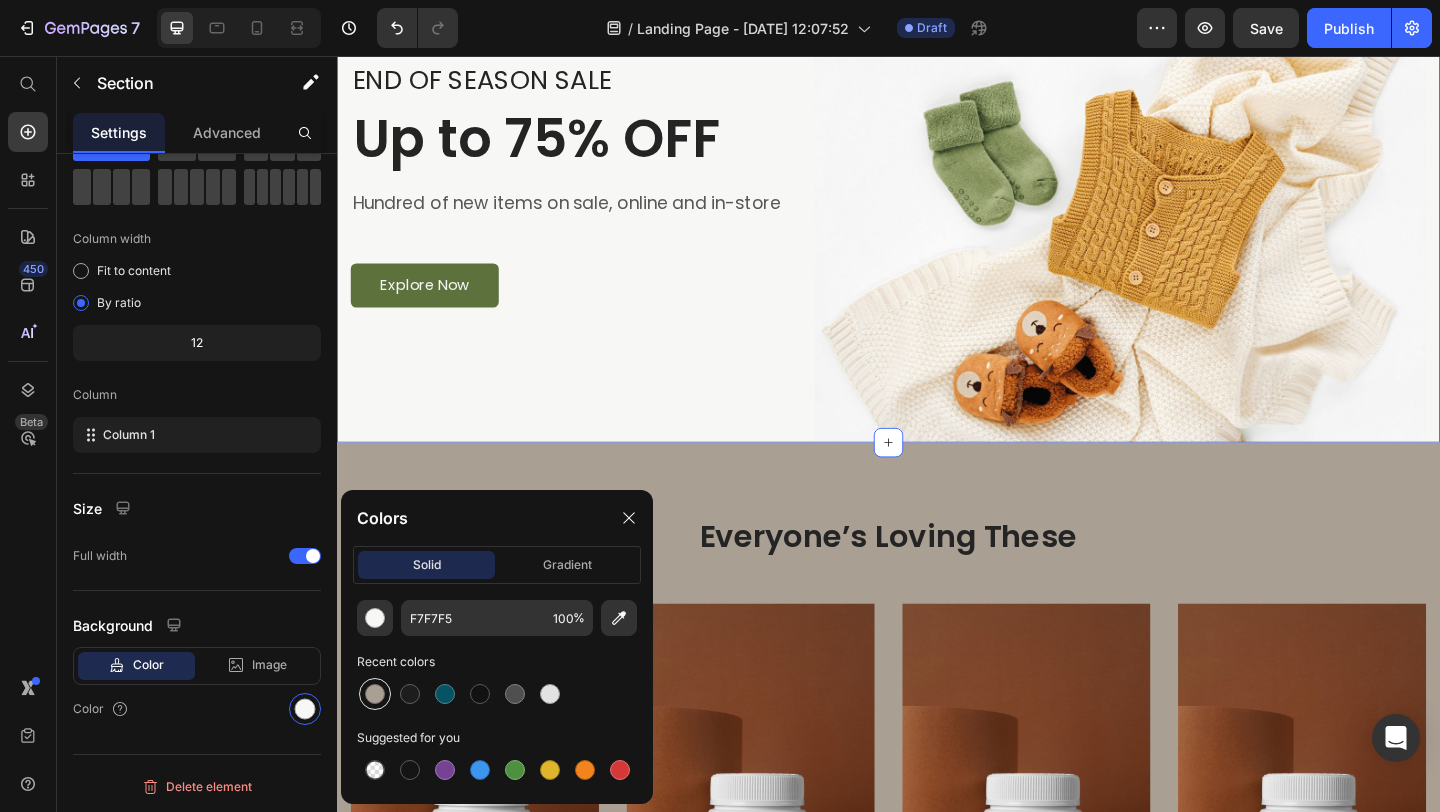 click at bounding box center [375, 694] 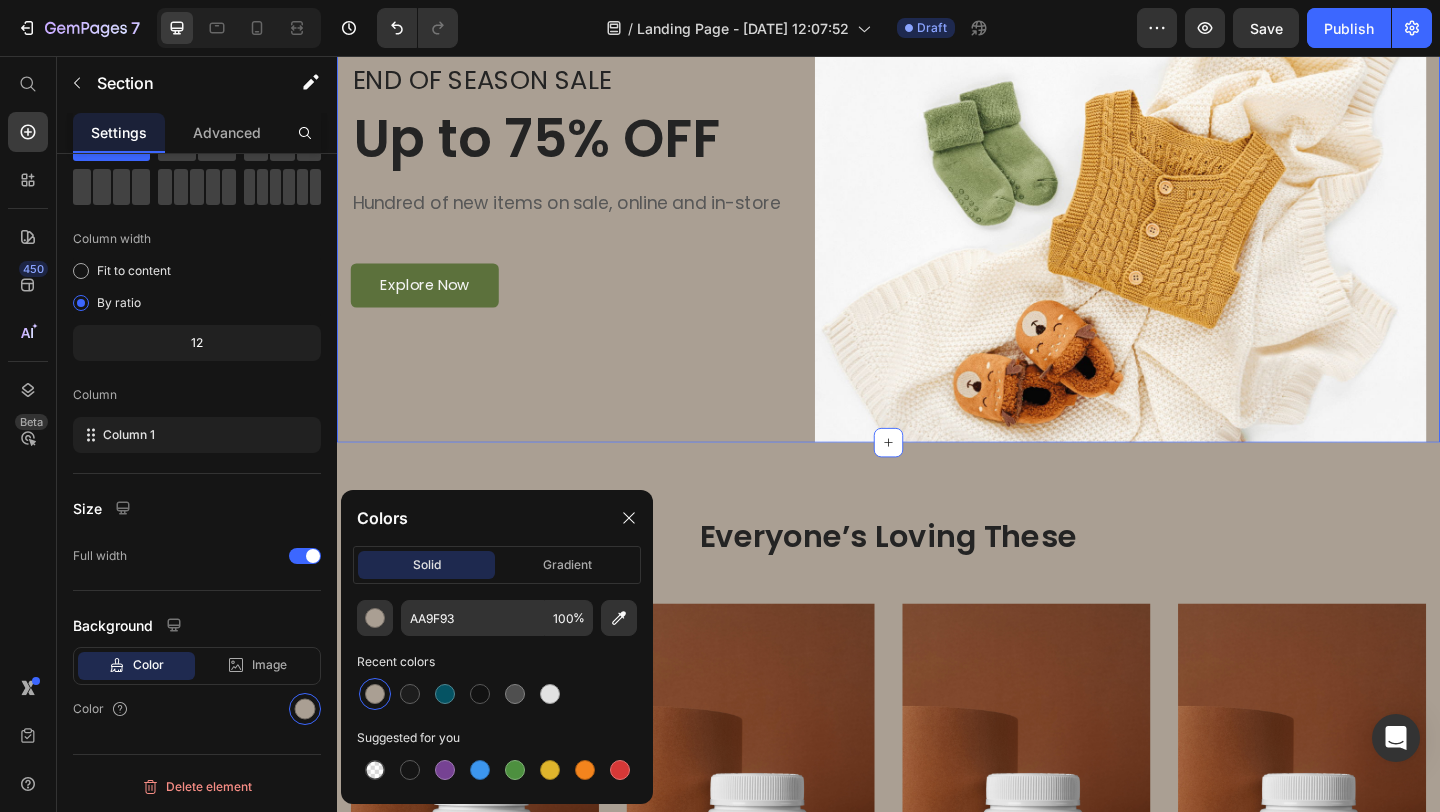 type on "F7F7F5" 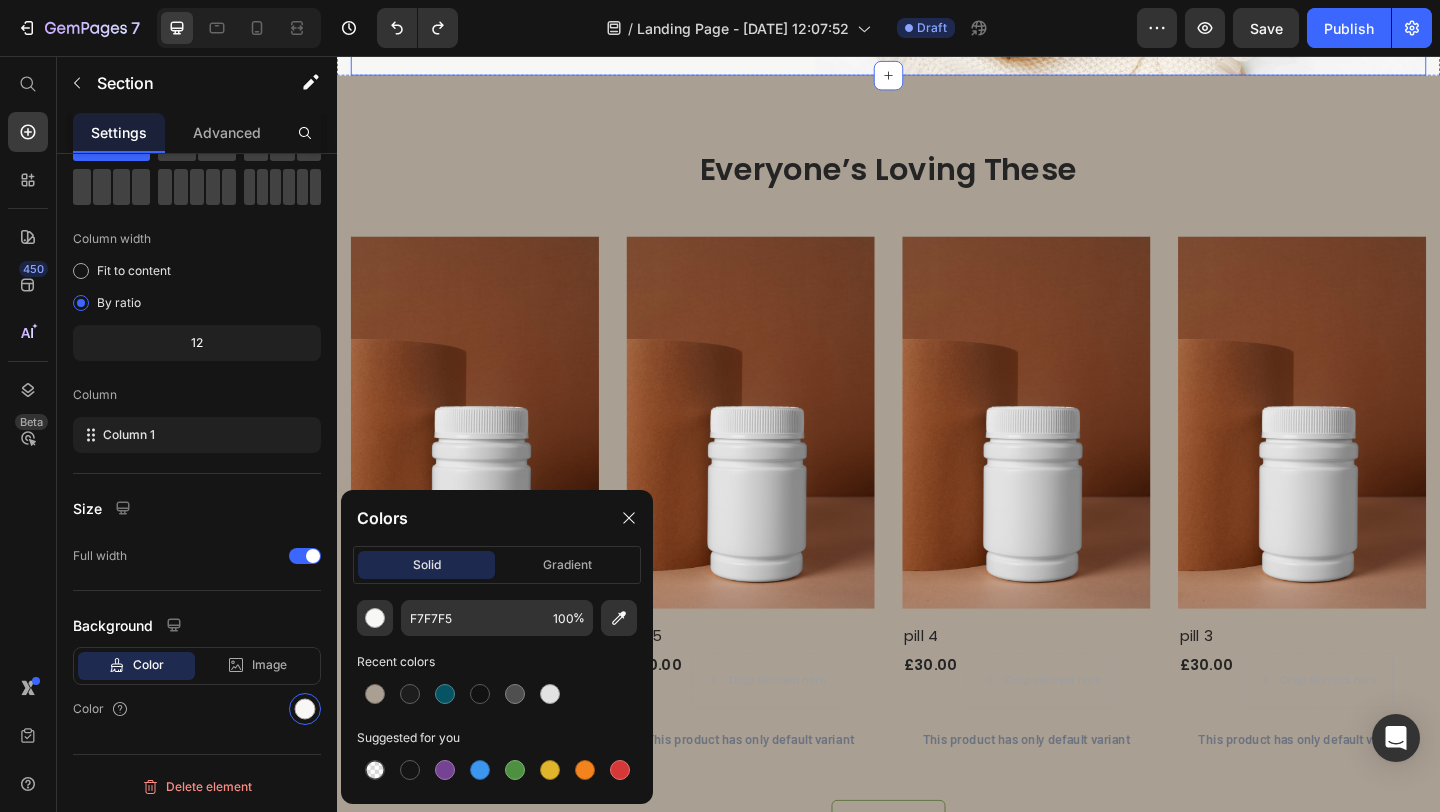 scroll, scrollTop: 563, scrollLeft: 0, axis: vertical 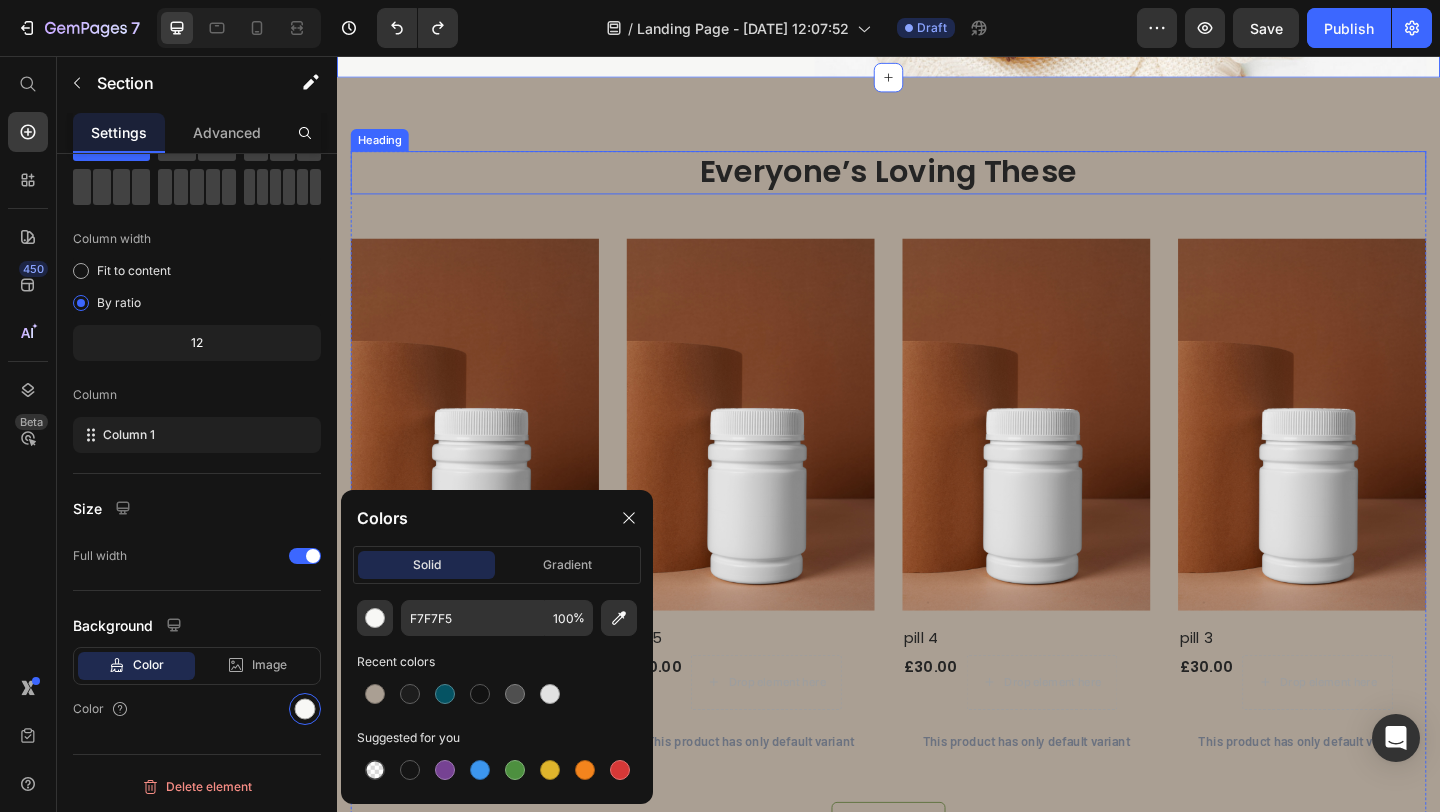 click on "Everyone’s Loving These" at bounding box center (937, 182) 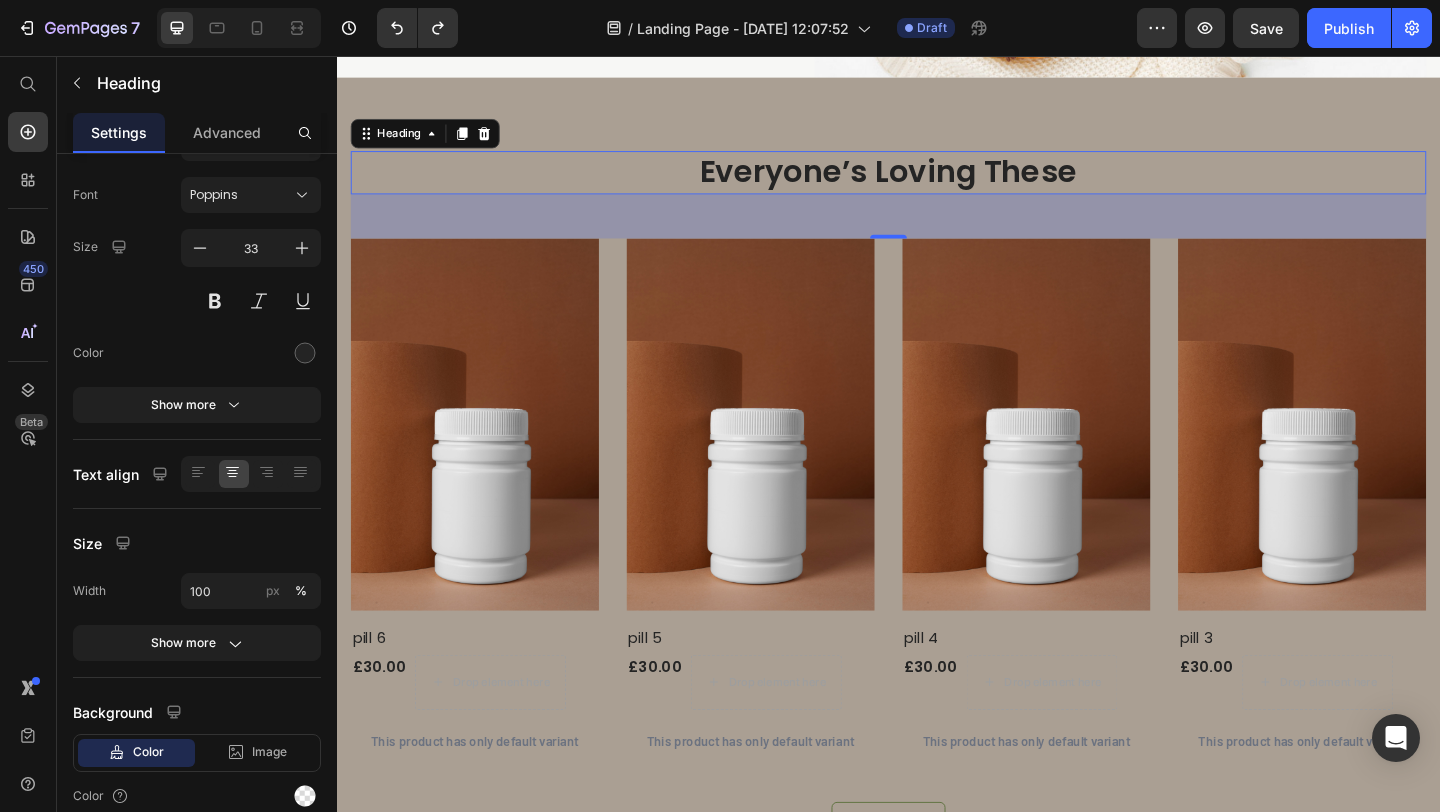 scroll, scrollTop: 0, scrollLeft: 0, axis: both 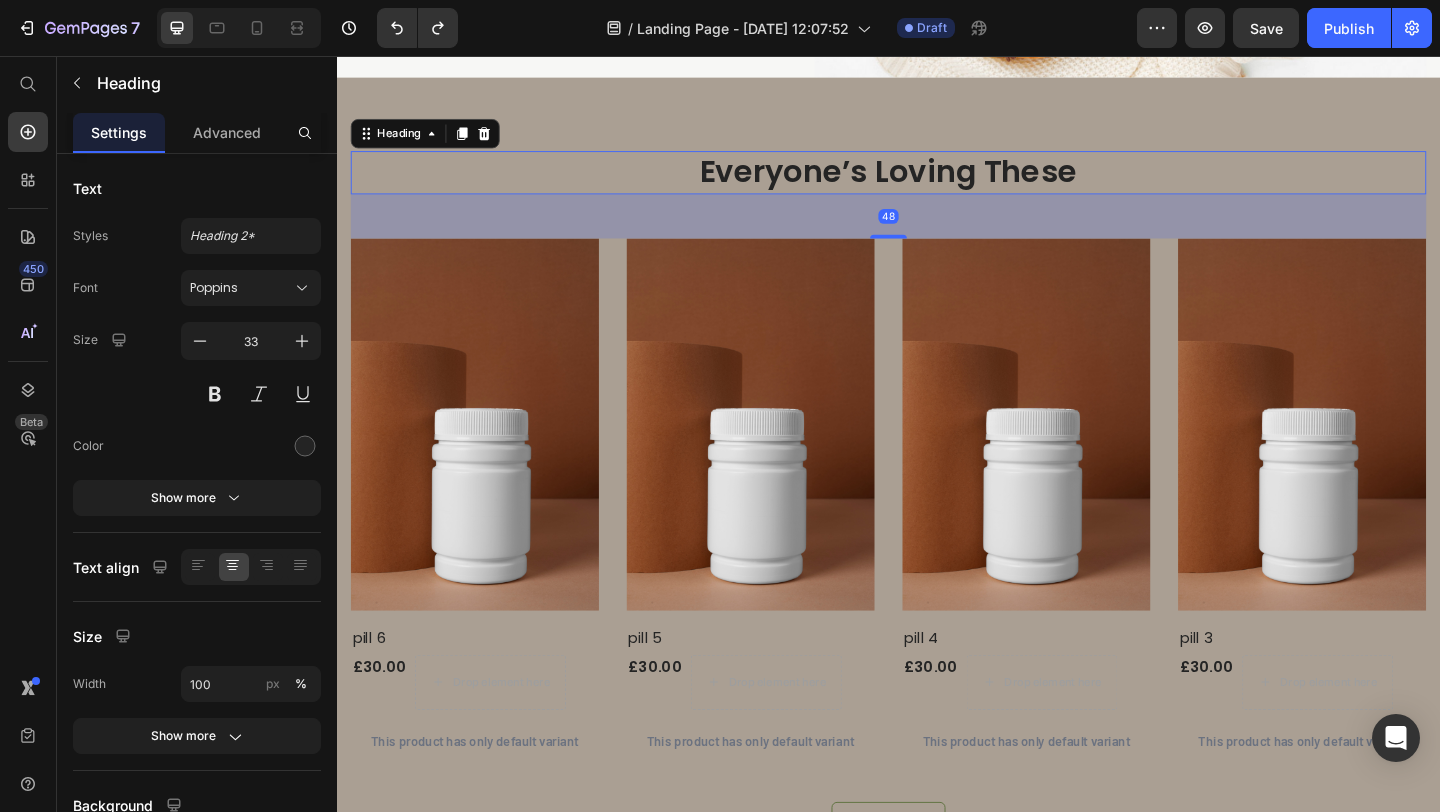 click on "Everyone’s Loving These" at bounding box center (937, 182) 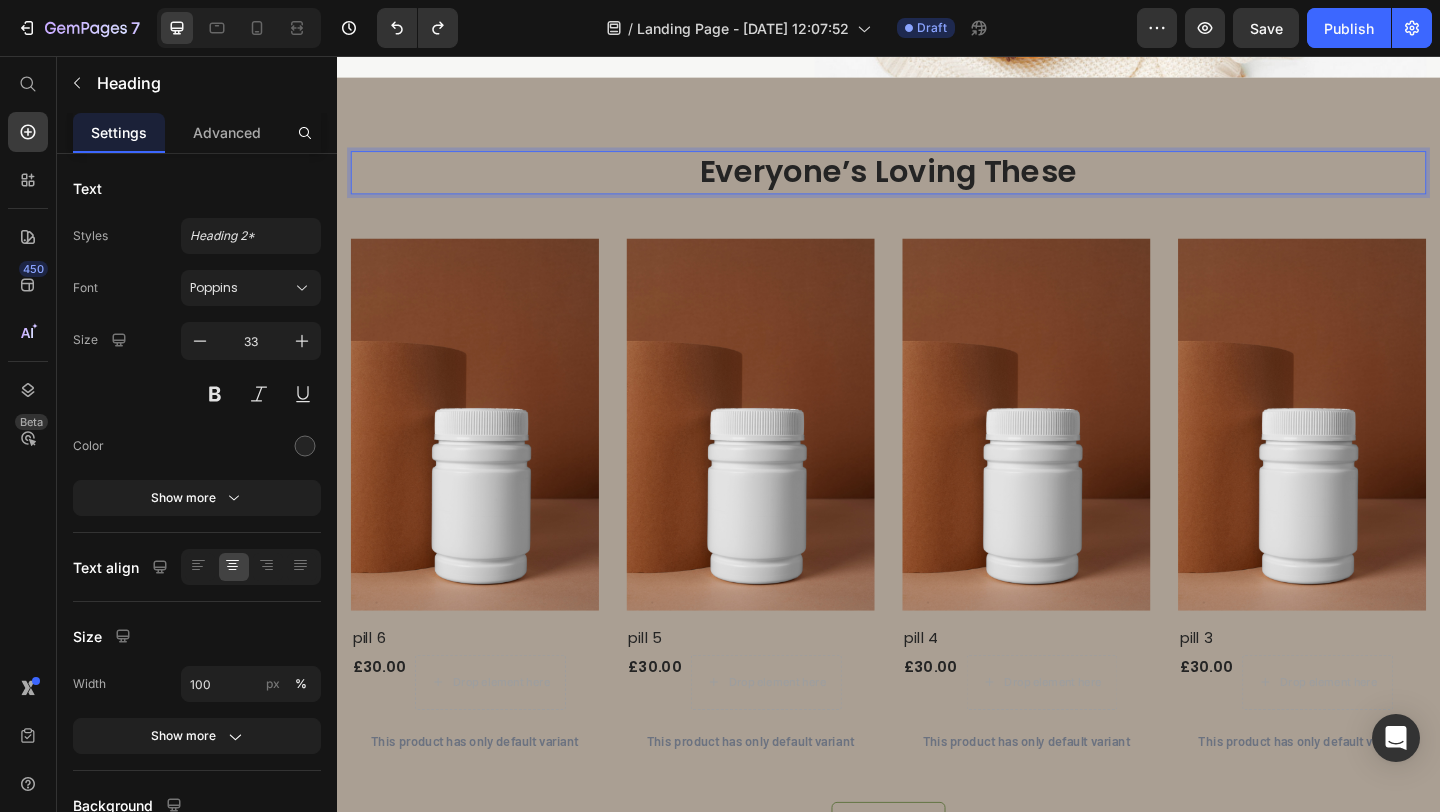 click on "Everyone’s Loving These" at bounding box center (937, 182) 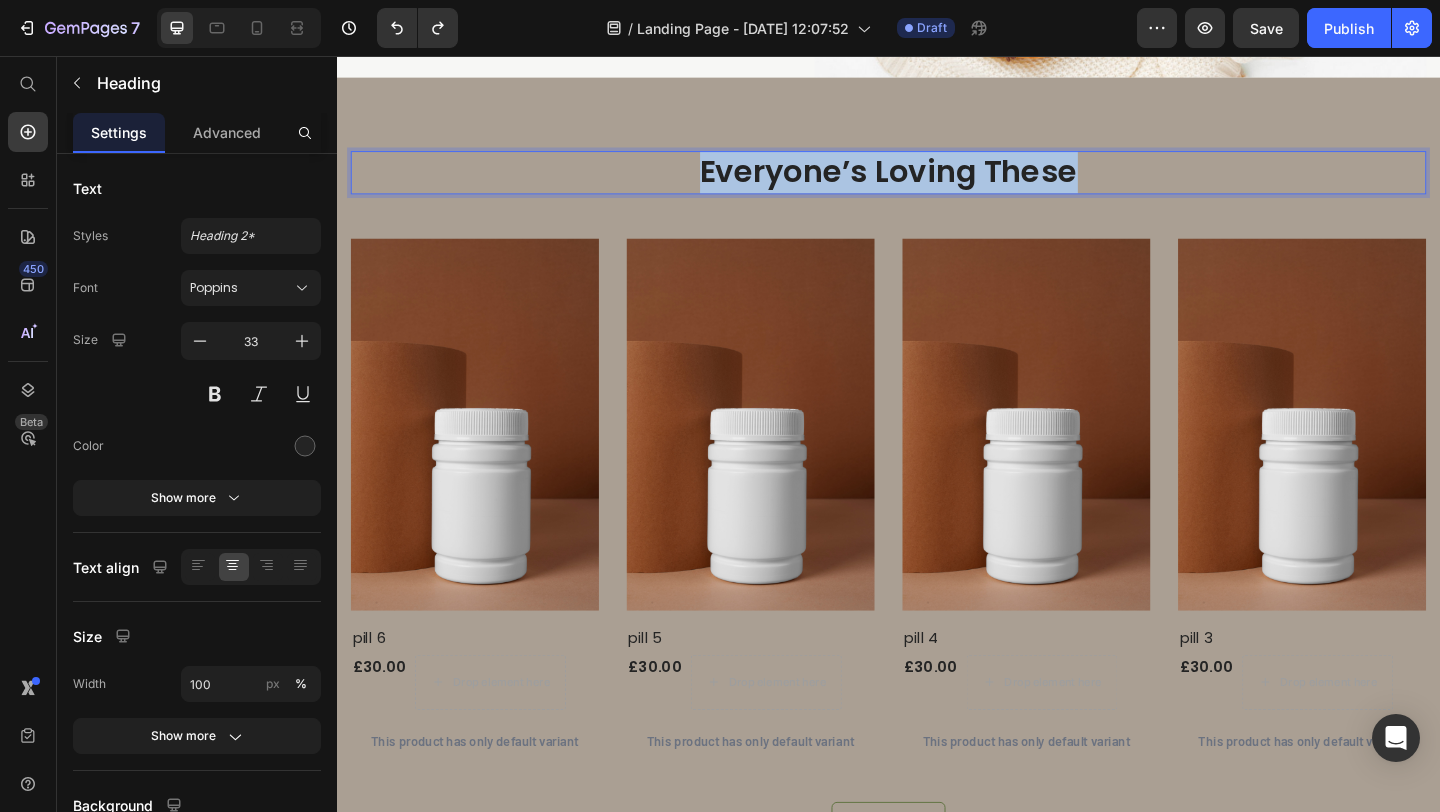drag, startPoint x: 1159, startPoint y: 182, endPoint x: 726, endPoint y: 193, distance: 433.1397 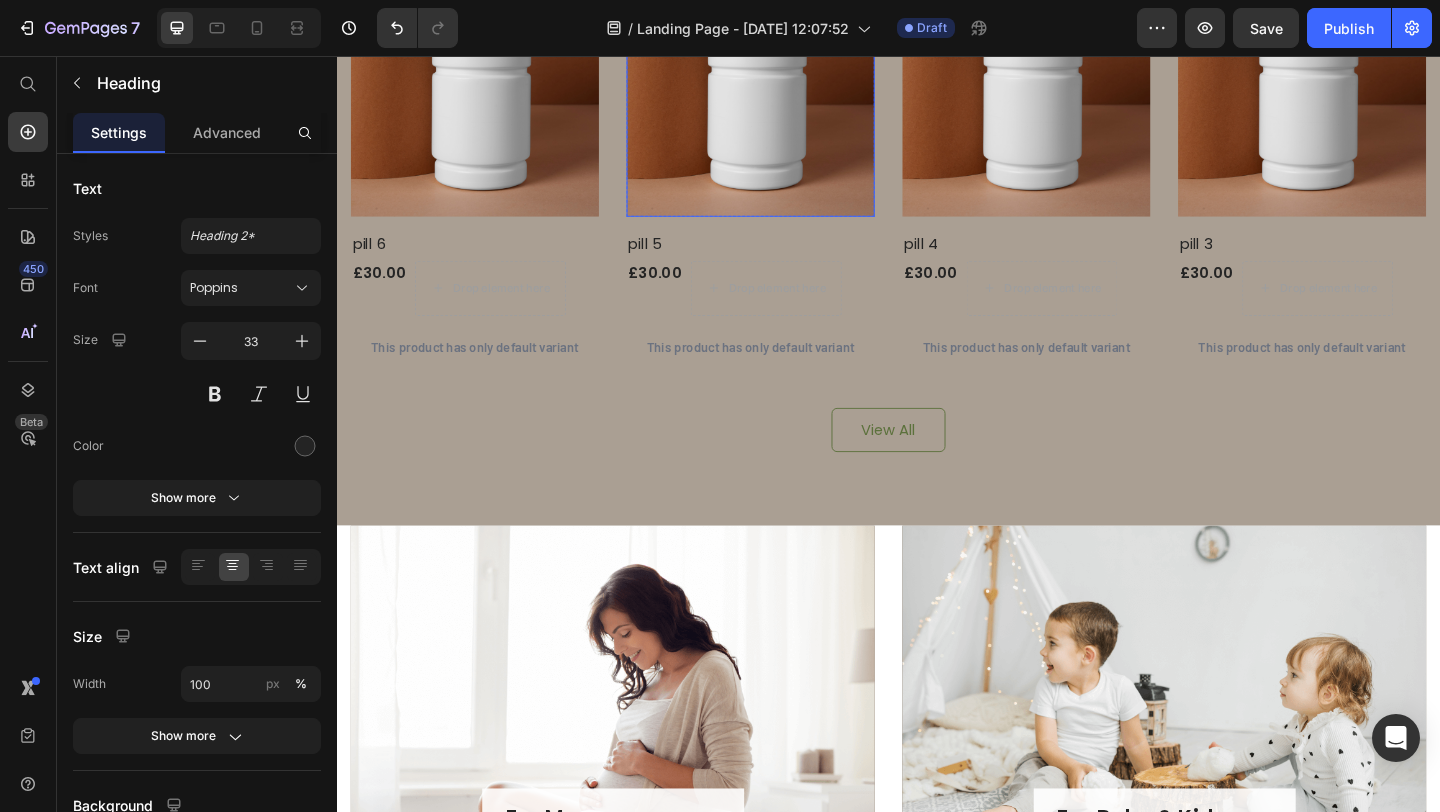 scroll, scrollTop: 1005, scrollLeft: 0, axis: vertical 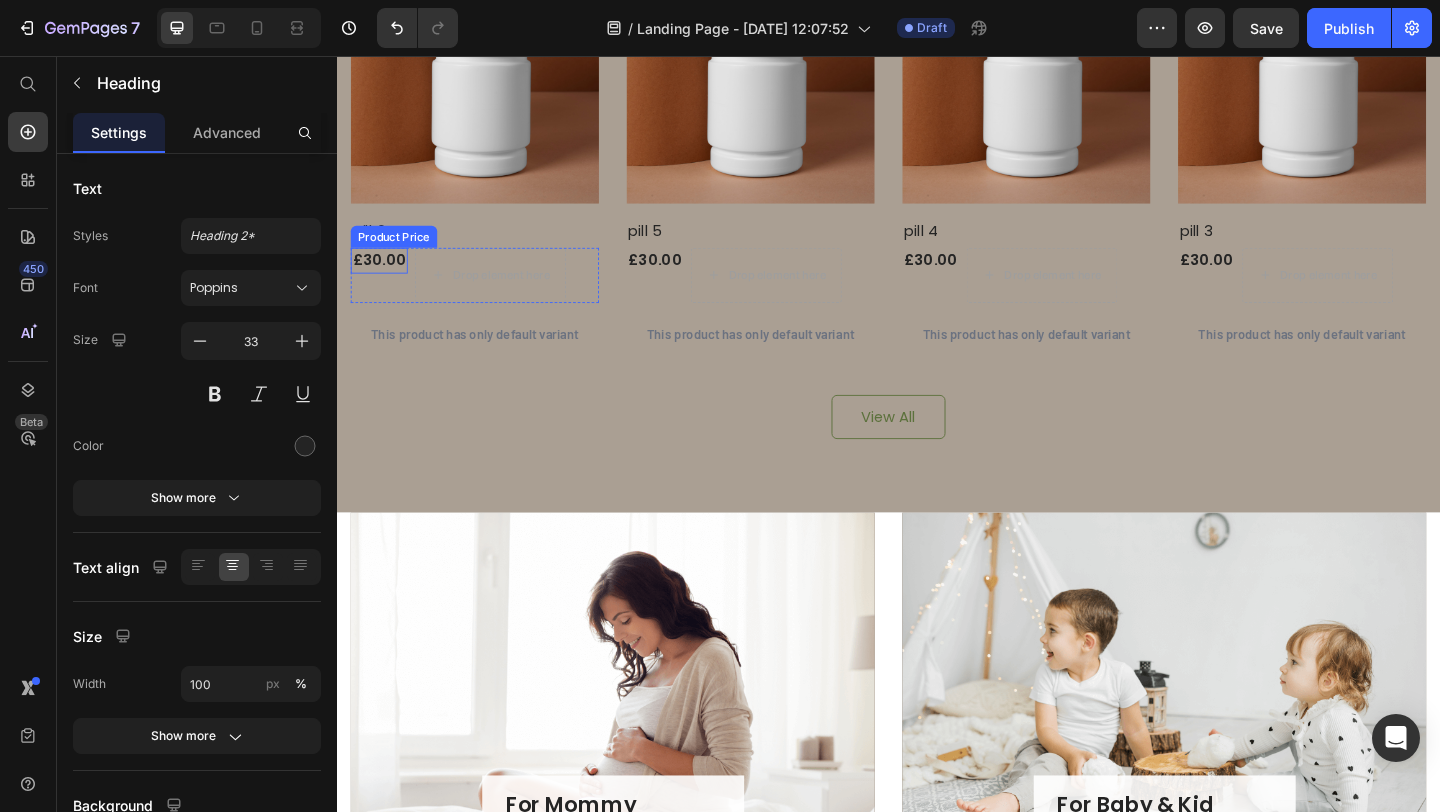 click on "£30.00" at bounding box center [383, 279] 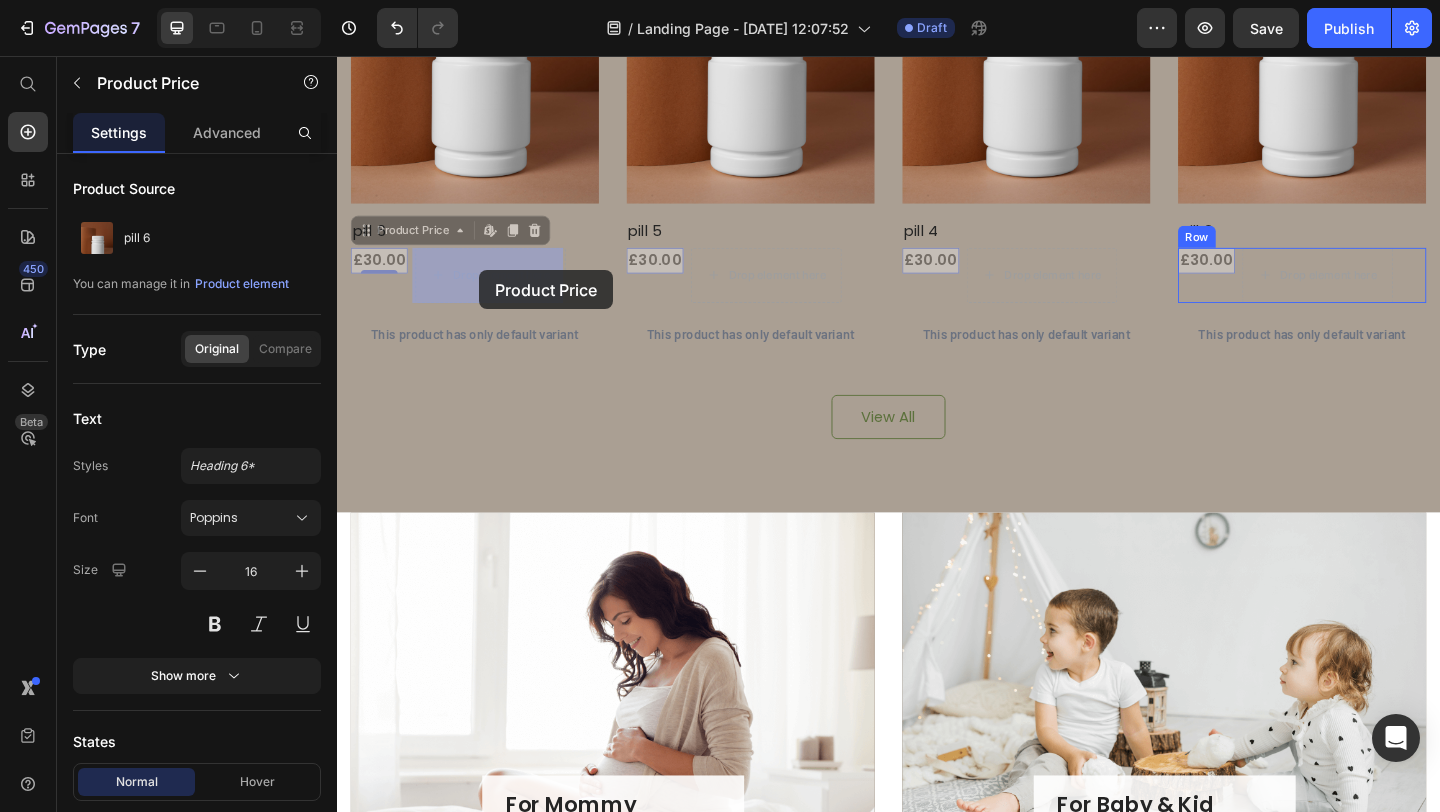 drag, startPoint x: 371, startPoint y: 251, endPoint x: 490, endPoint y: 286, distance: 124.04031 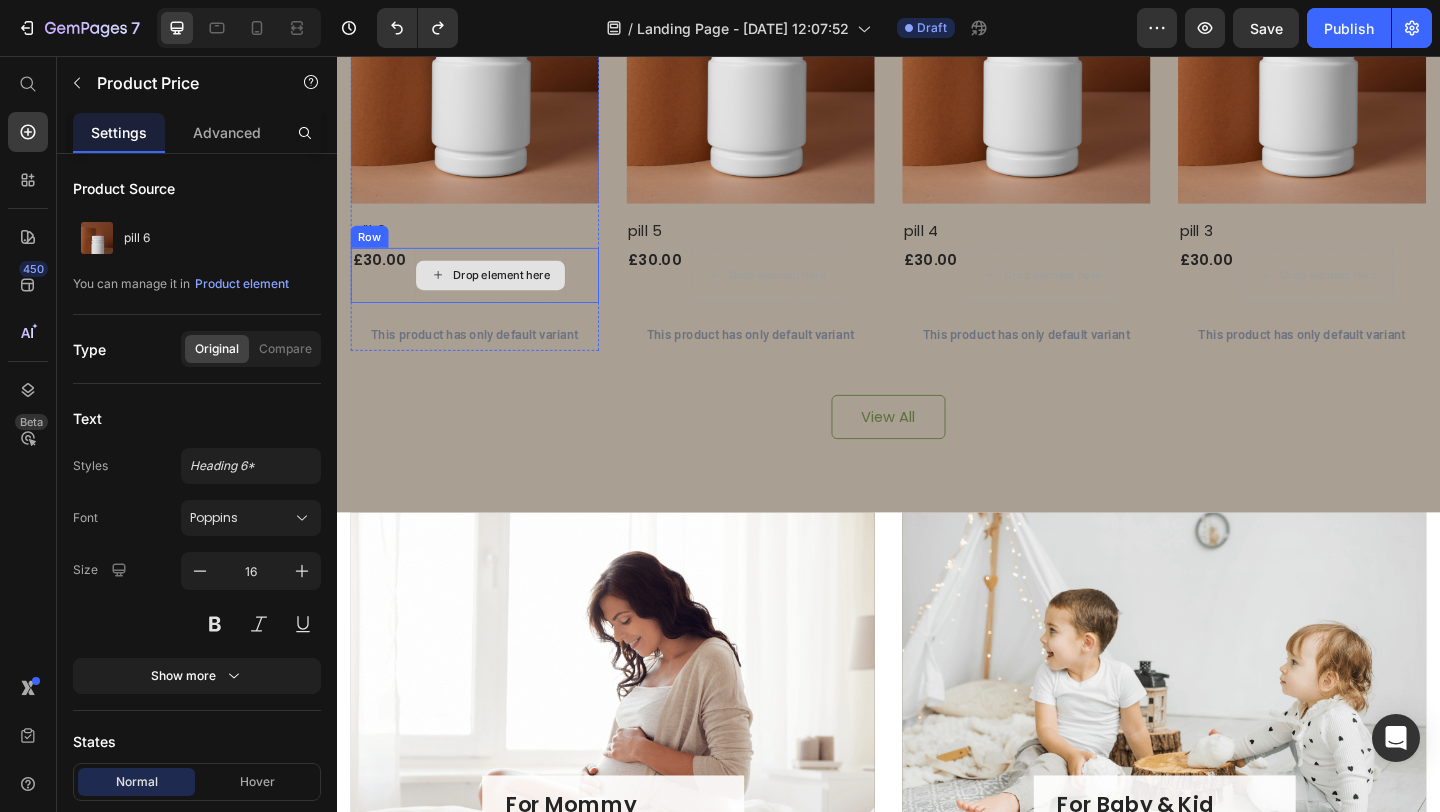 click on "Drop element here" at bounding box center [504, 295] 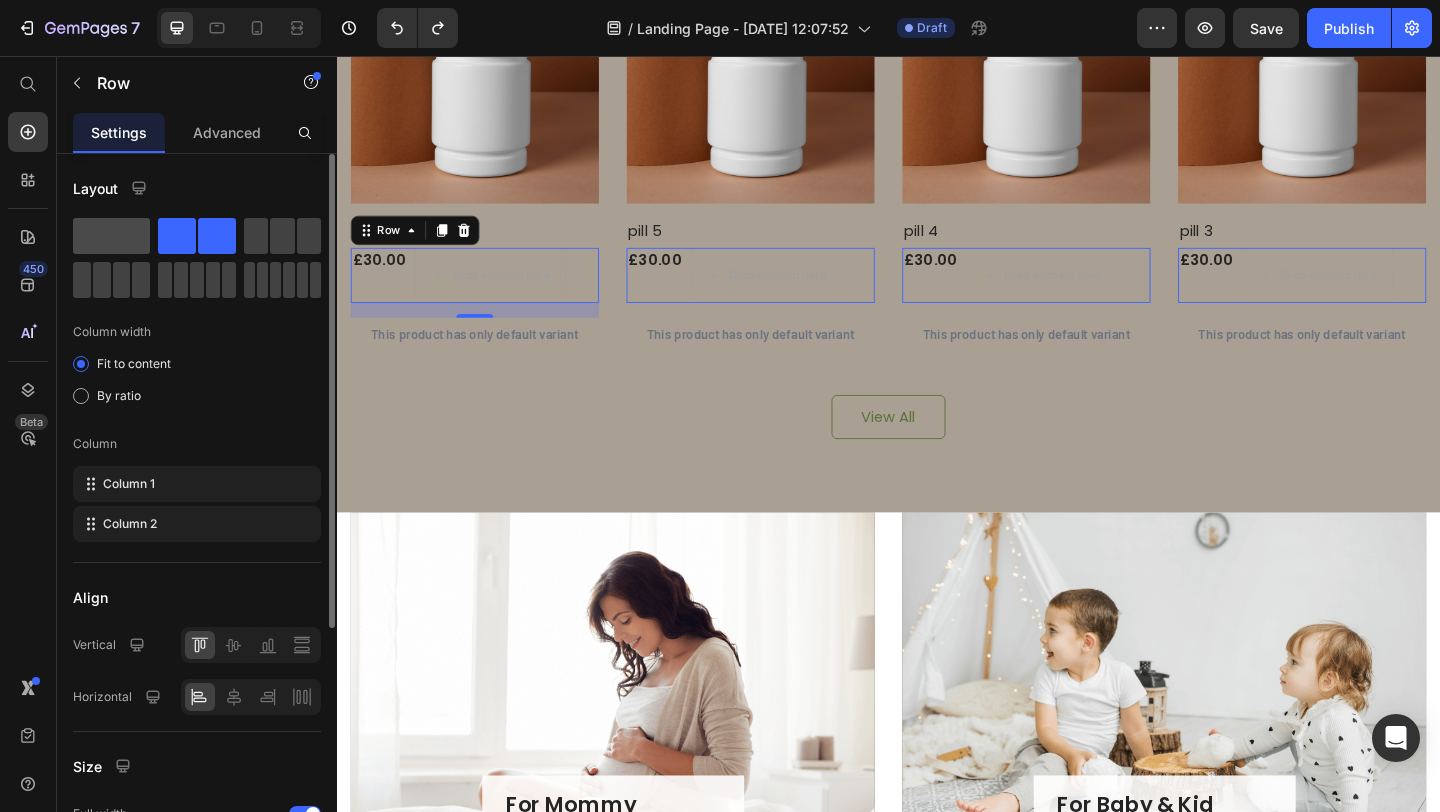 click 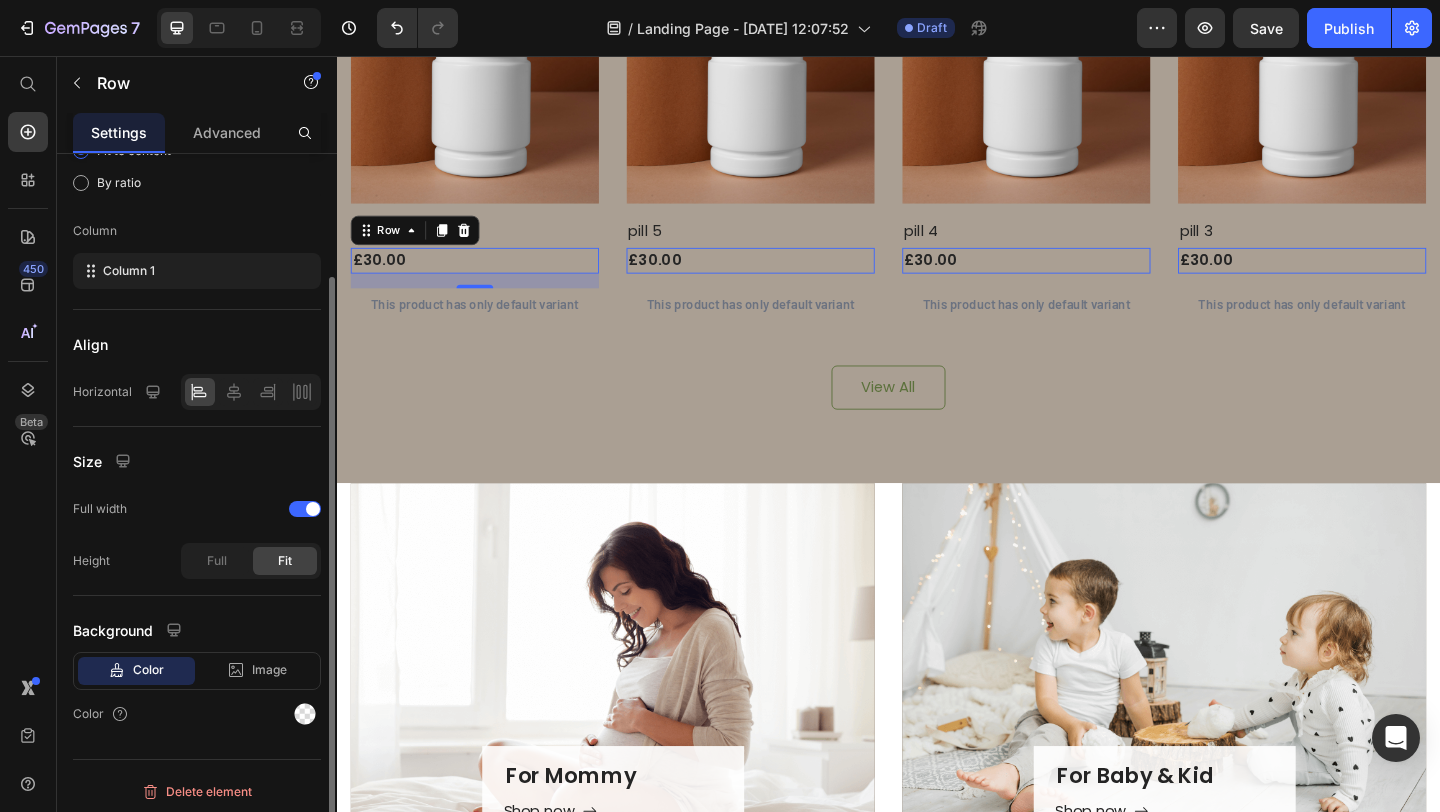 scroll, scrollTop: 218, scrollLeft: 0, axis: vertical 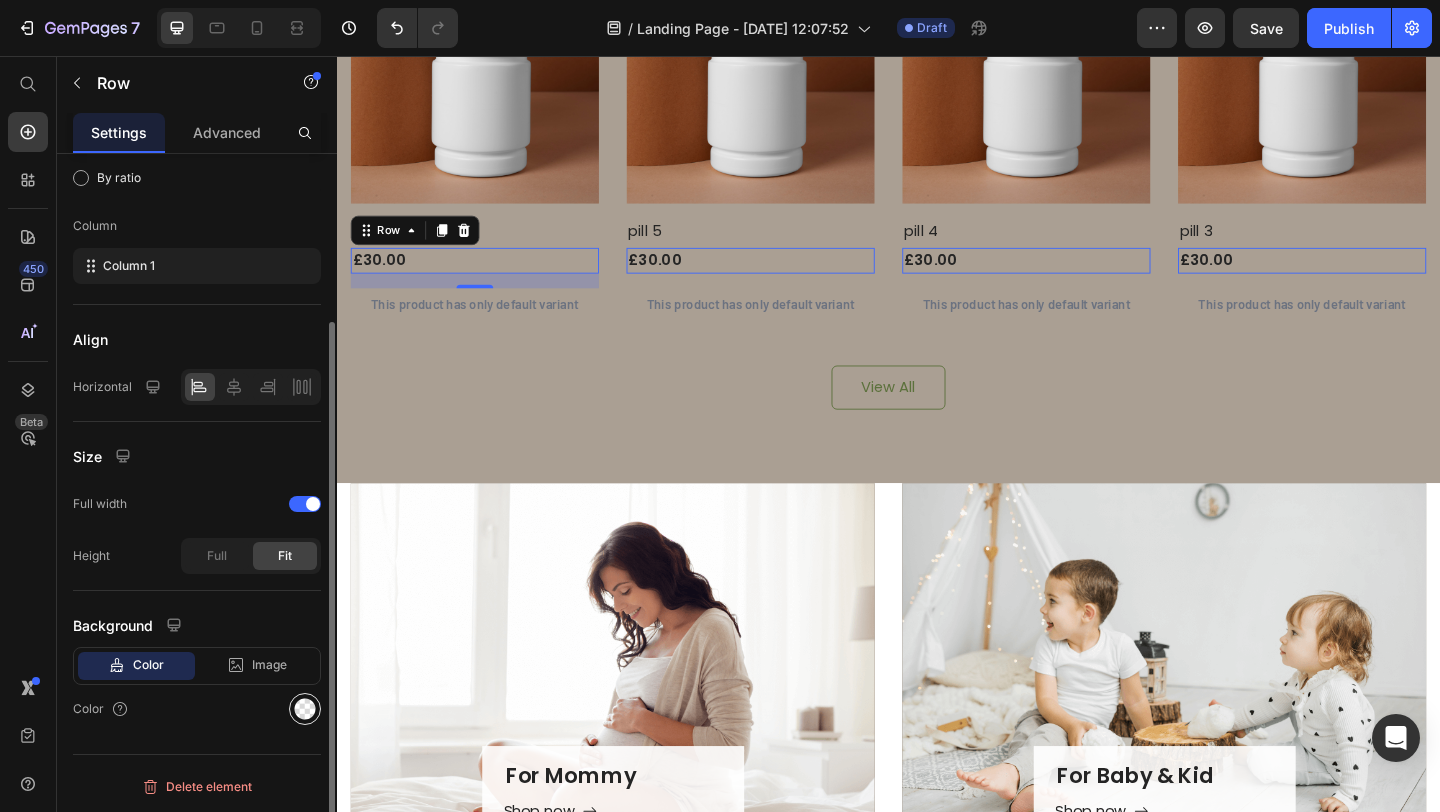 click at bounding box center [305, 709] 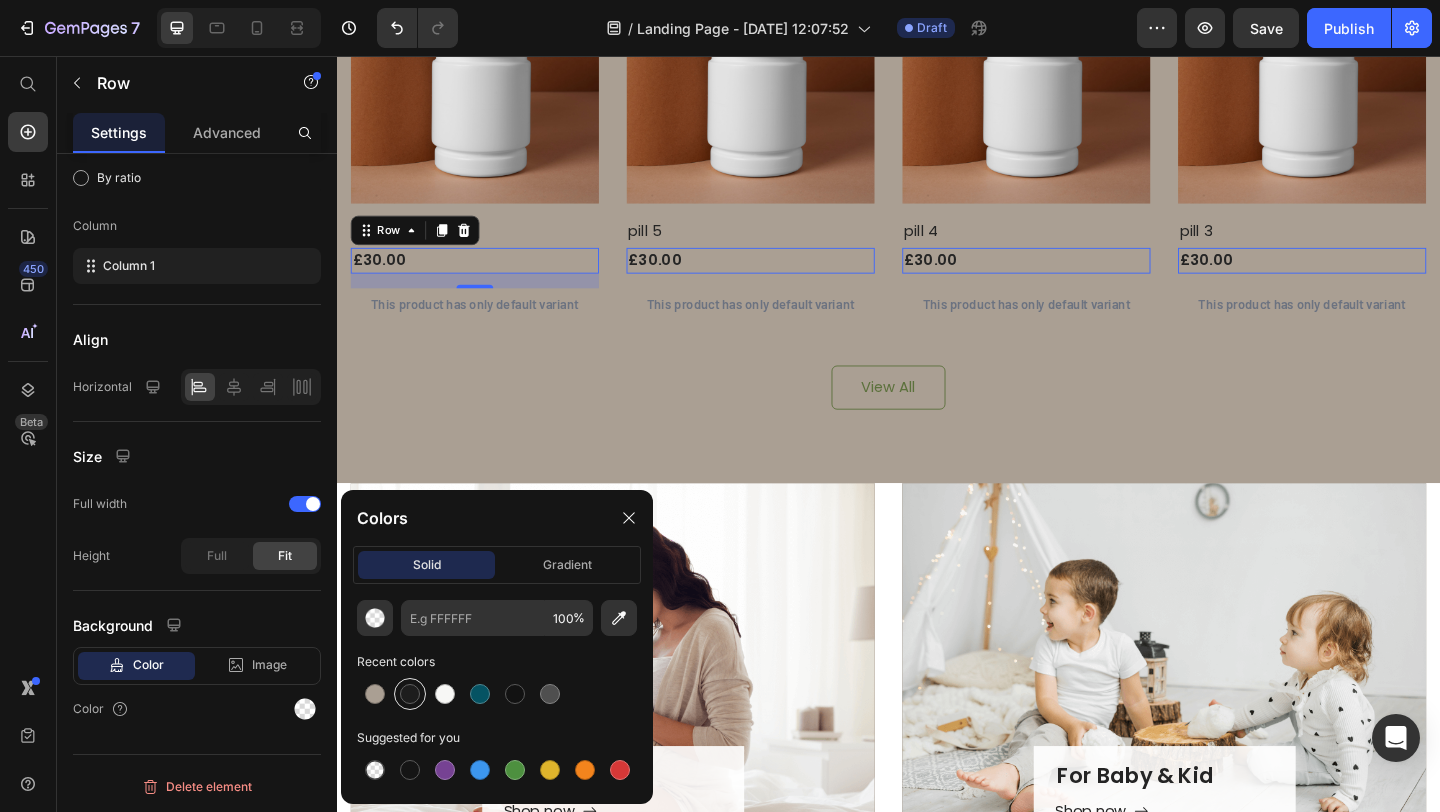 click at bounding box center (410, 694) 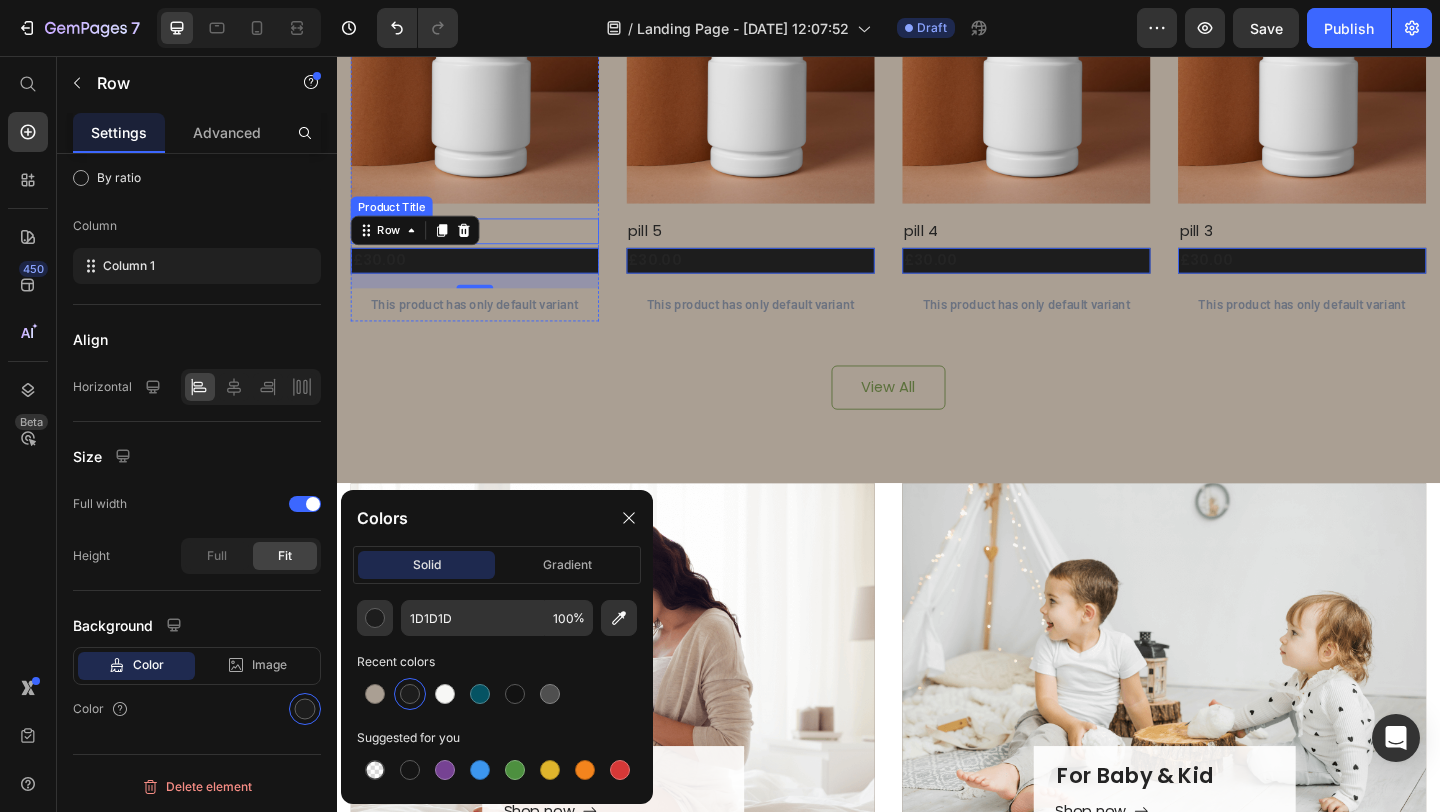 click on "pill 6" at bounding box center [487, 247] 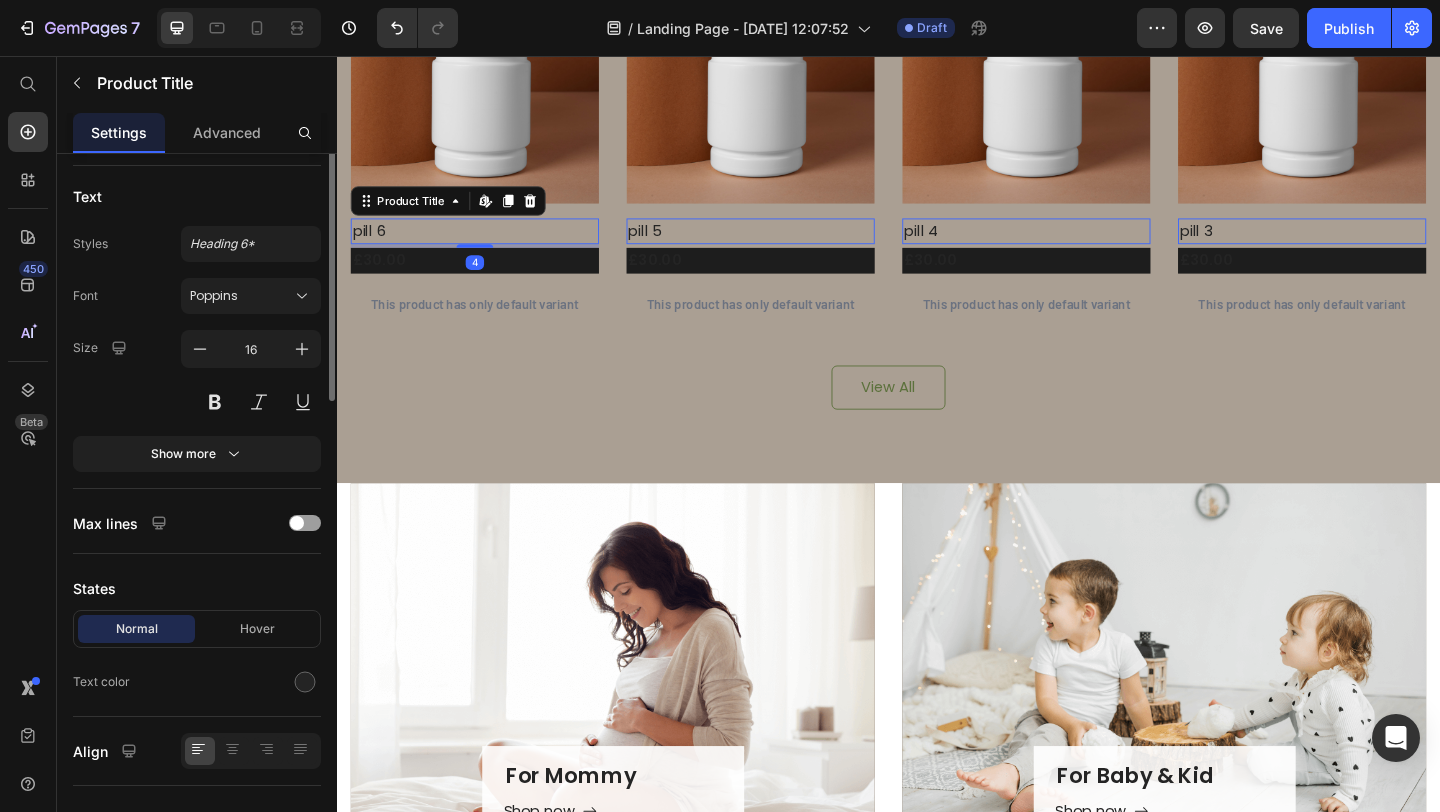 scroll, scrollTop: 0, scrollLeft: 0, axis: both 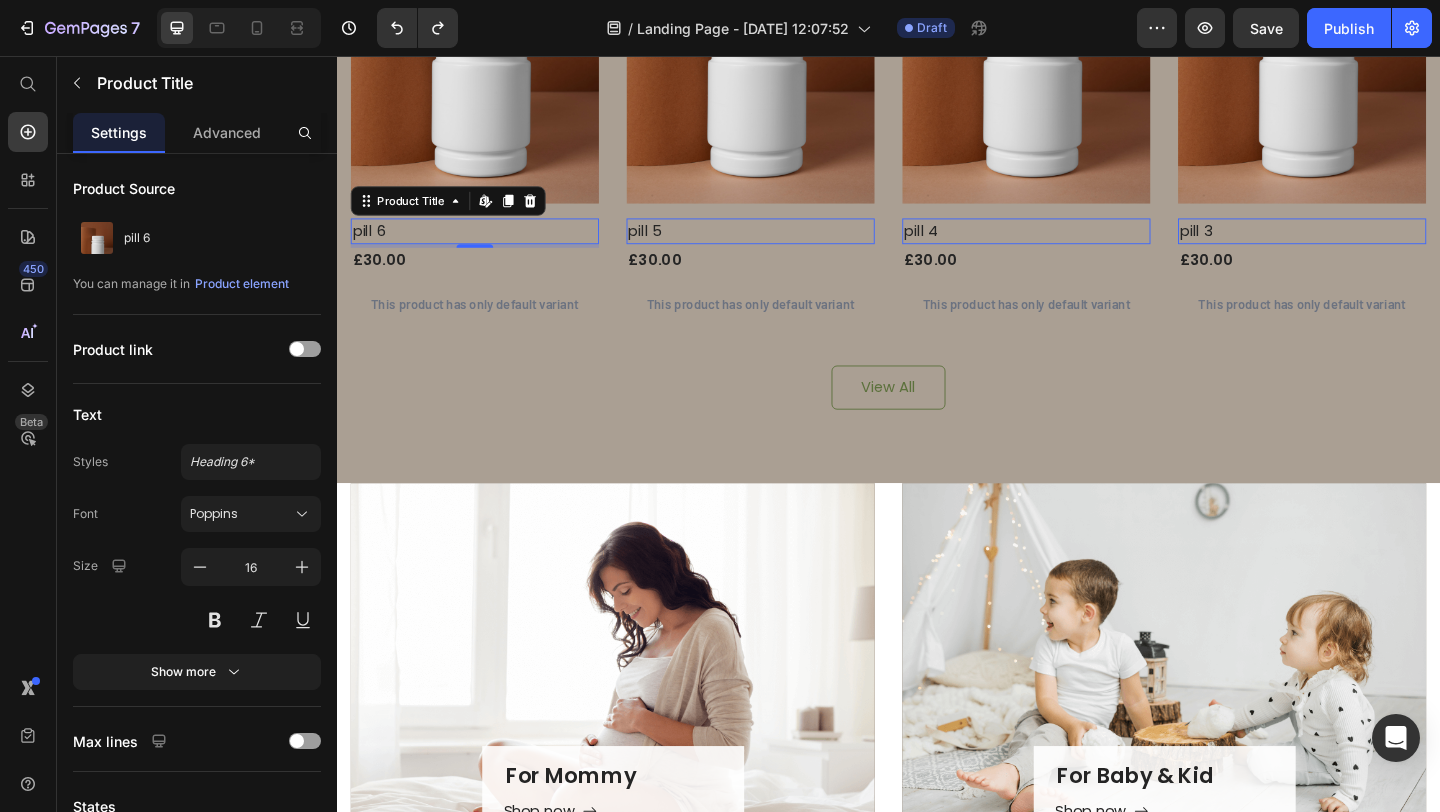 click on "pill 6" at bounding box center (487, 247) 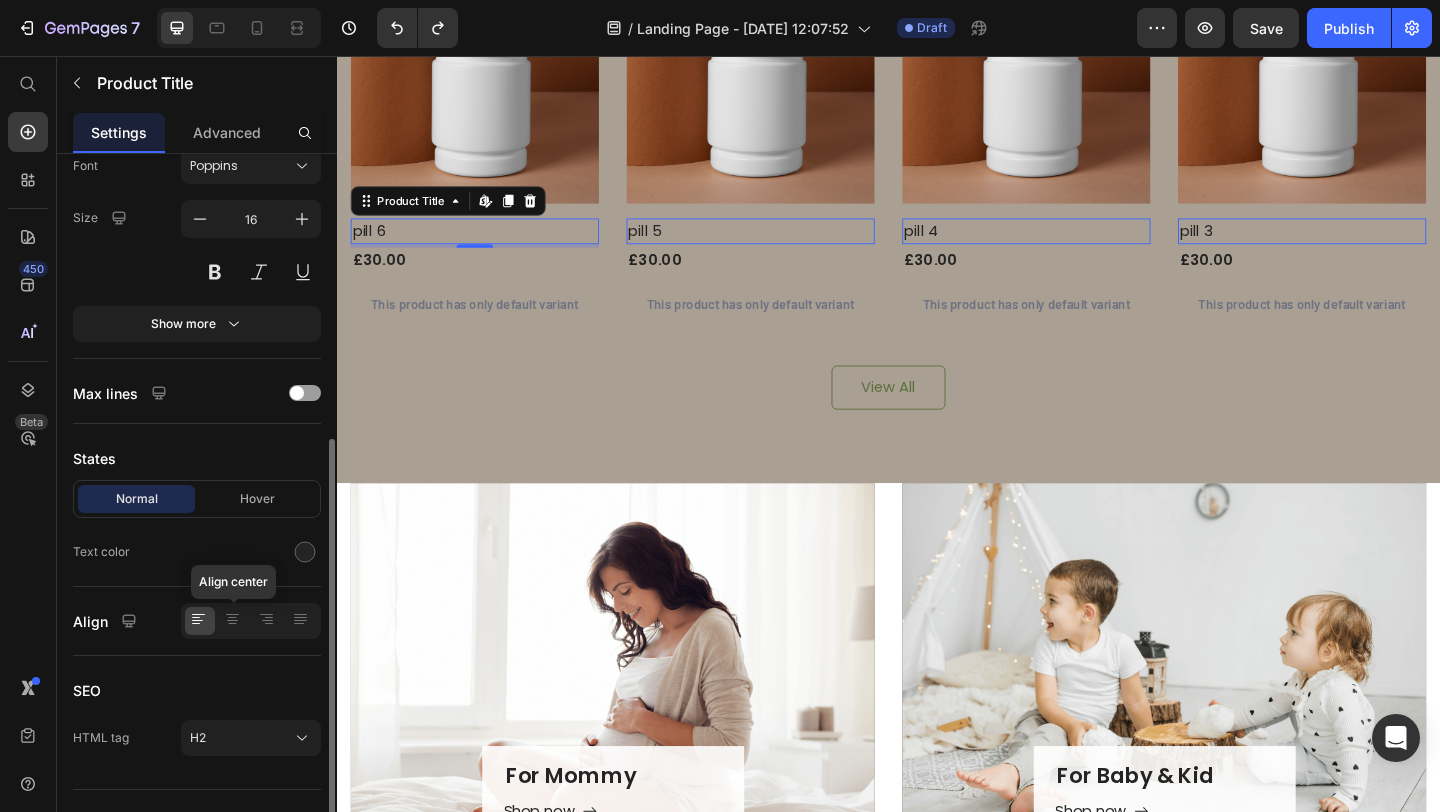 scroll, scrollTop: 383, scrollLeft: 0, axis: vertical 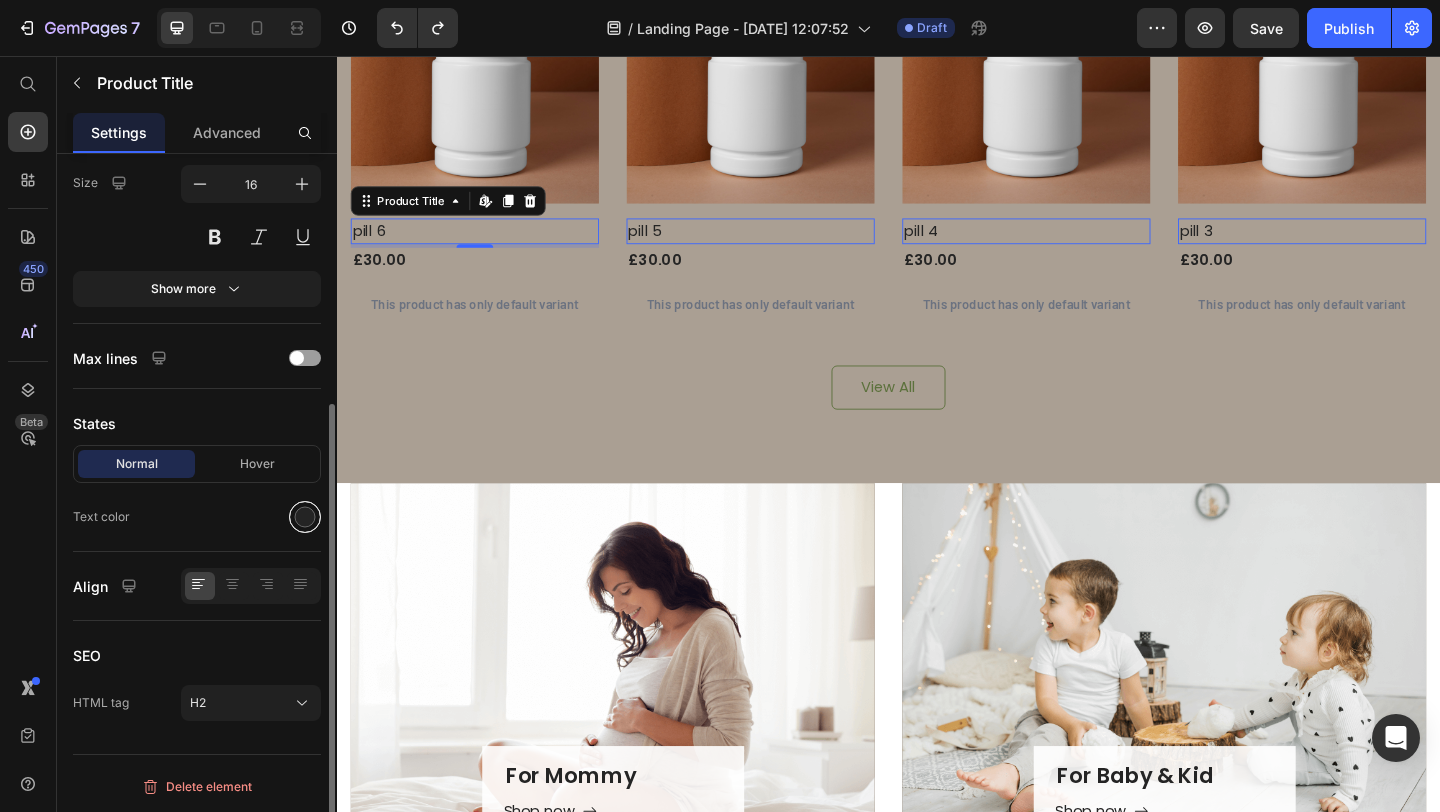 click at bounding box center (305, 517) 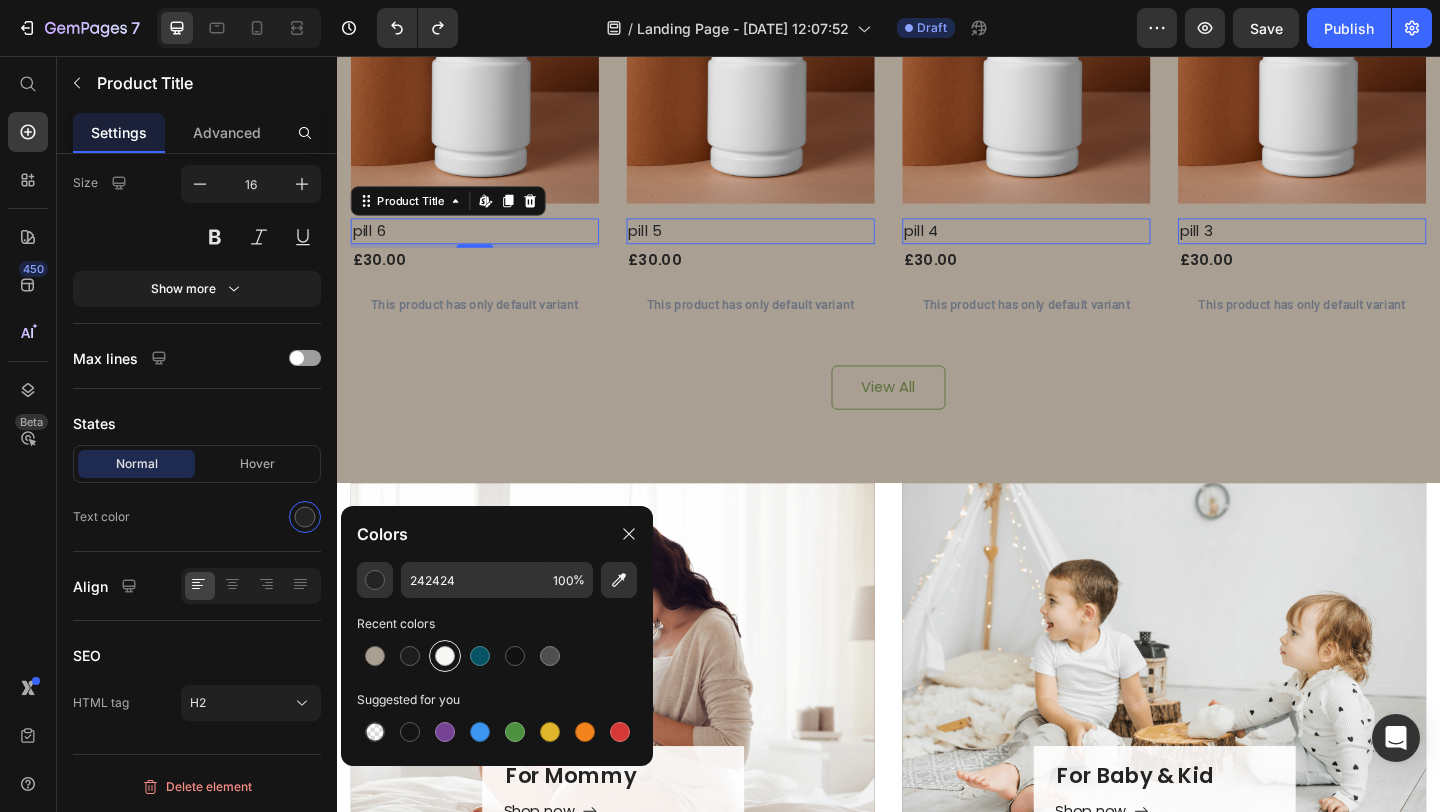 click at bounding box center [445, 656] 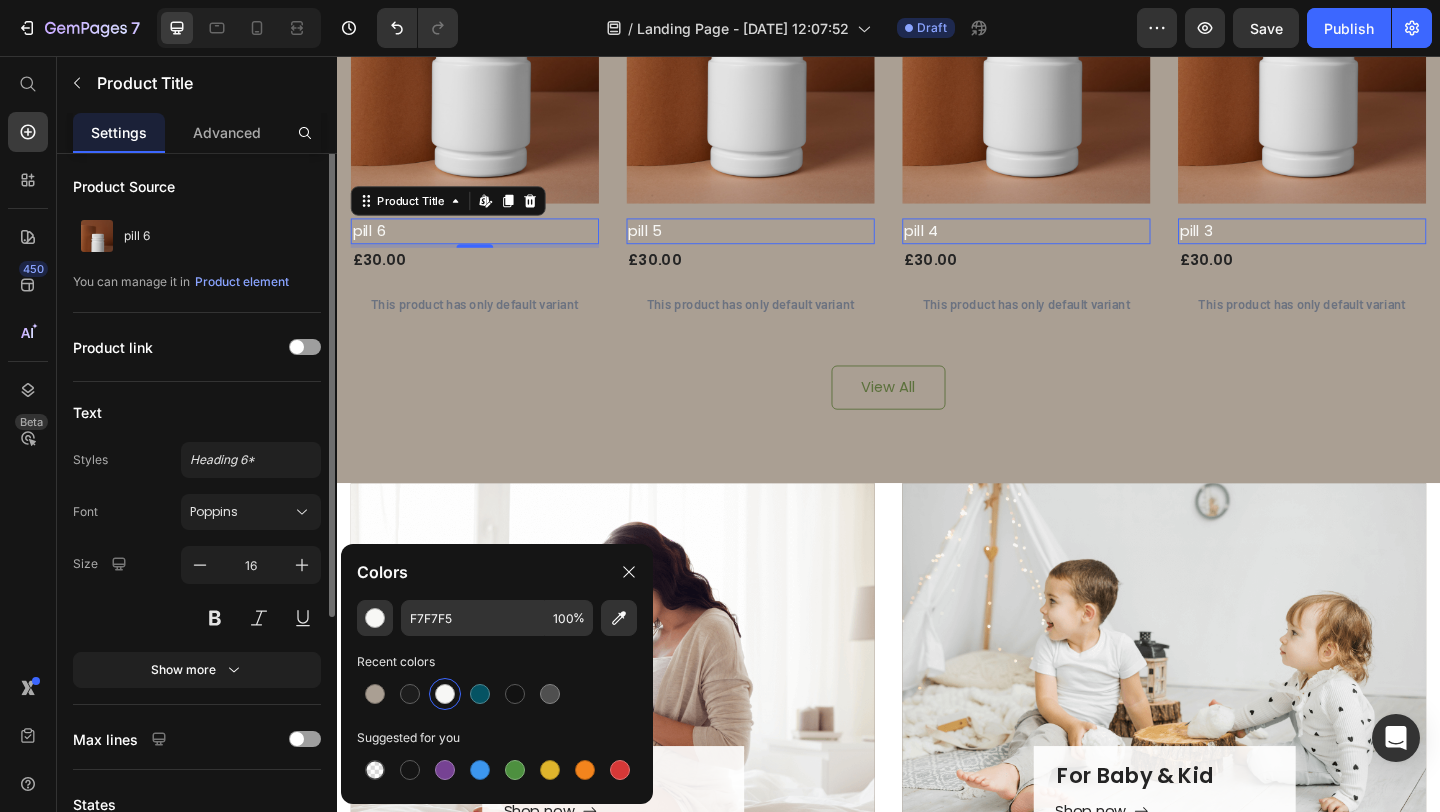 scroll, scrollTop: 0, scrollLeft: 0, axis: both 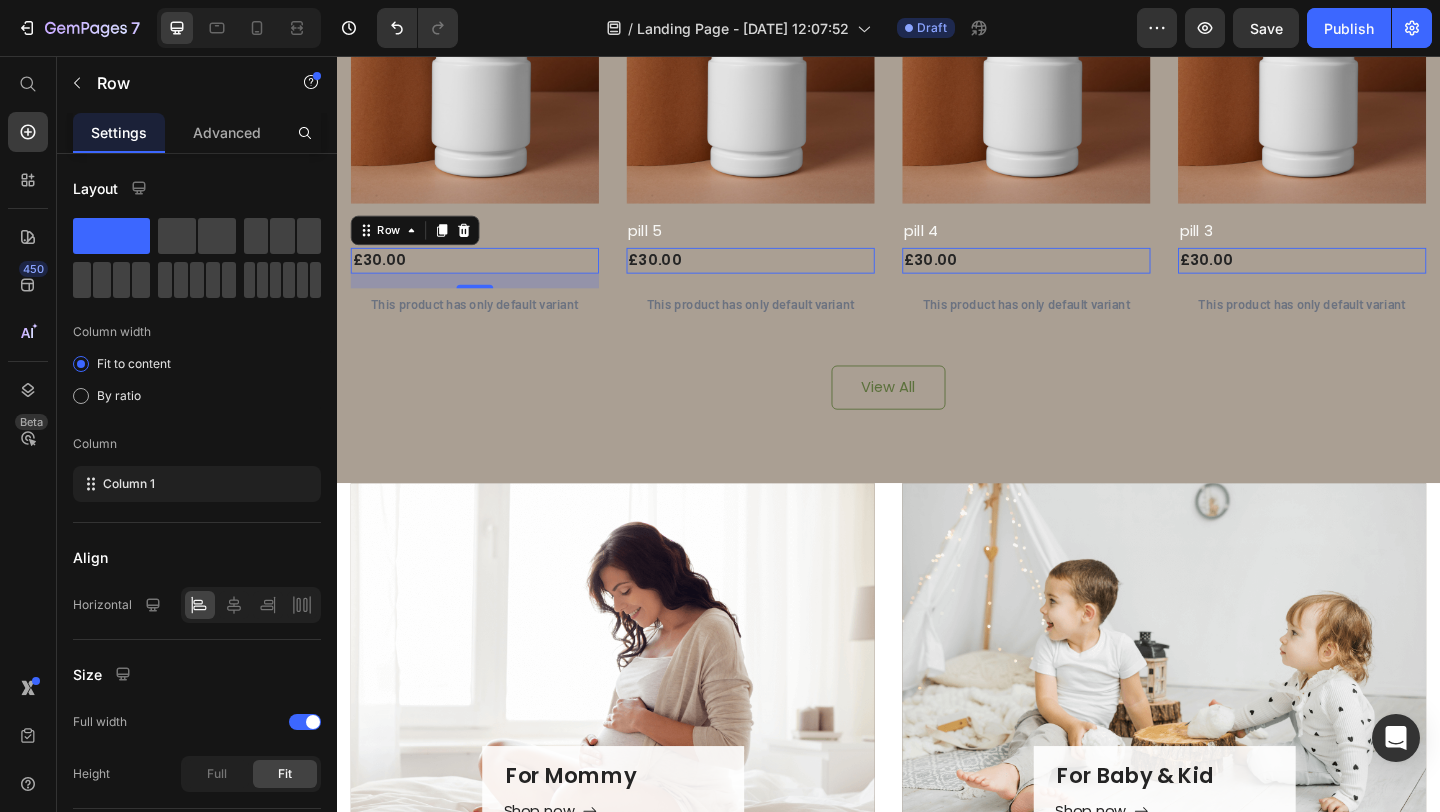 click on "£30.00 Product Price Row   0" at bounding box center [487, 279] 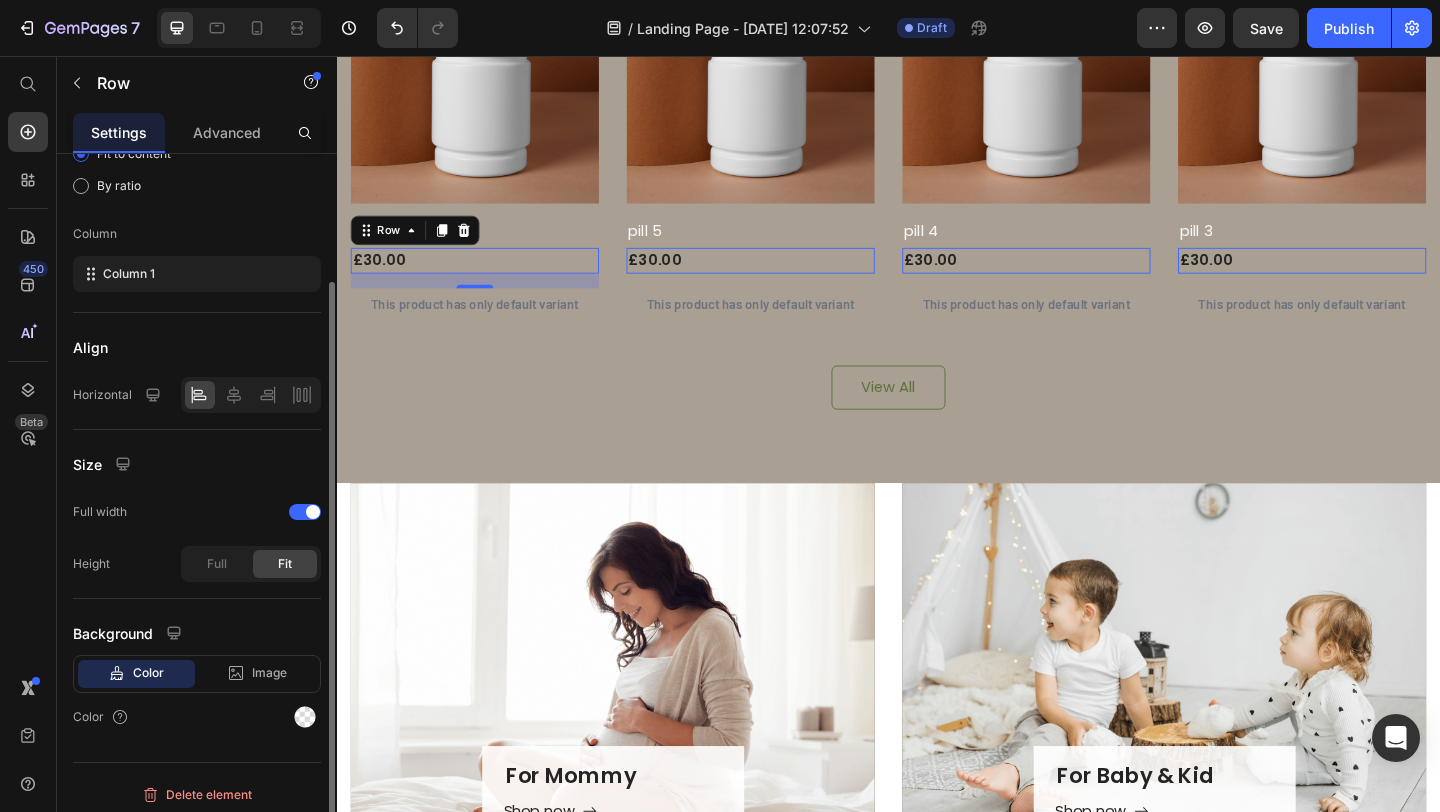 scroll, scrollTop: 218, scrollLeft: 0, axis: vertical 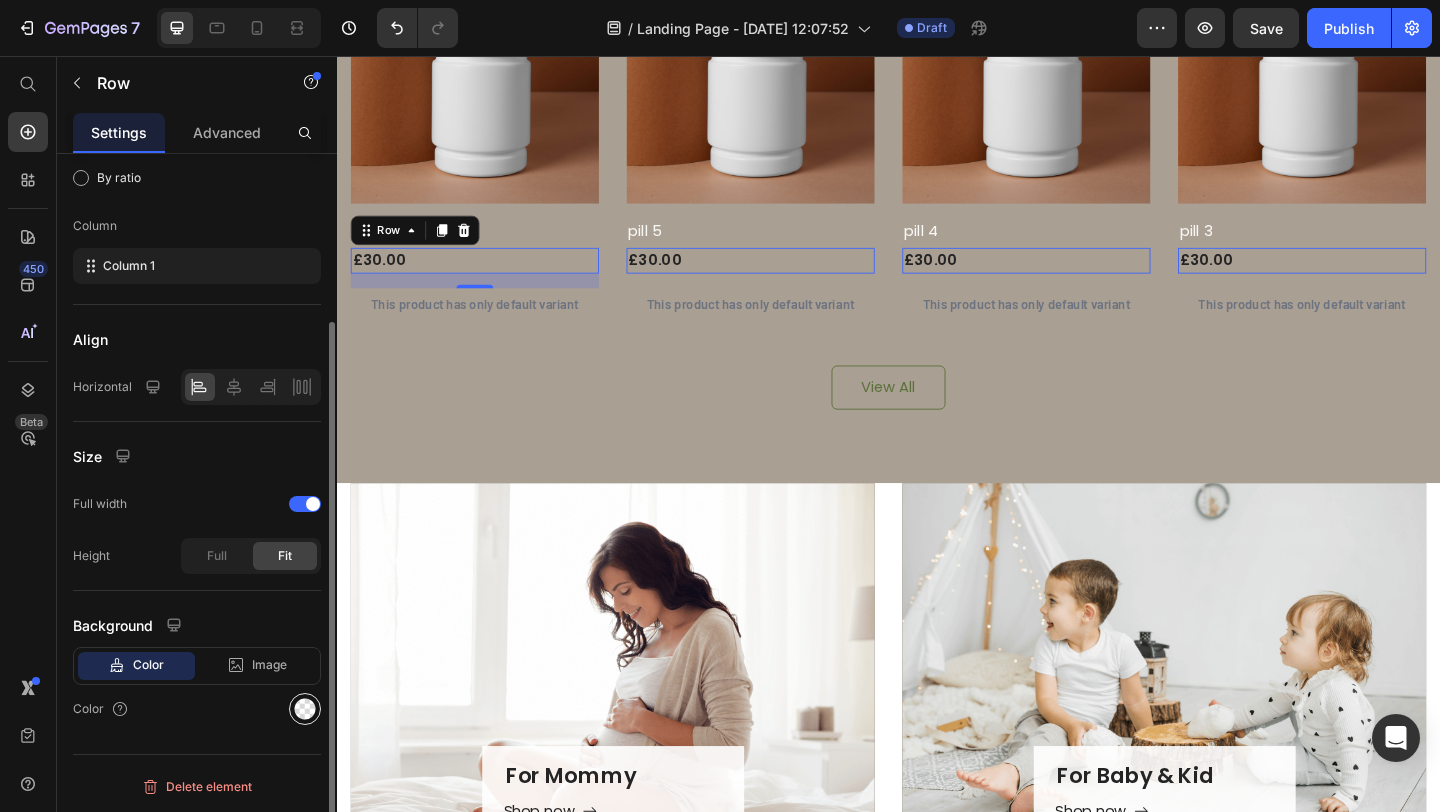 click at bounding box center [305, 709] 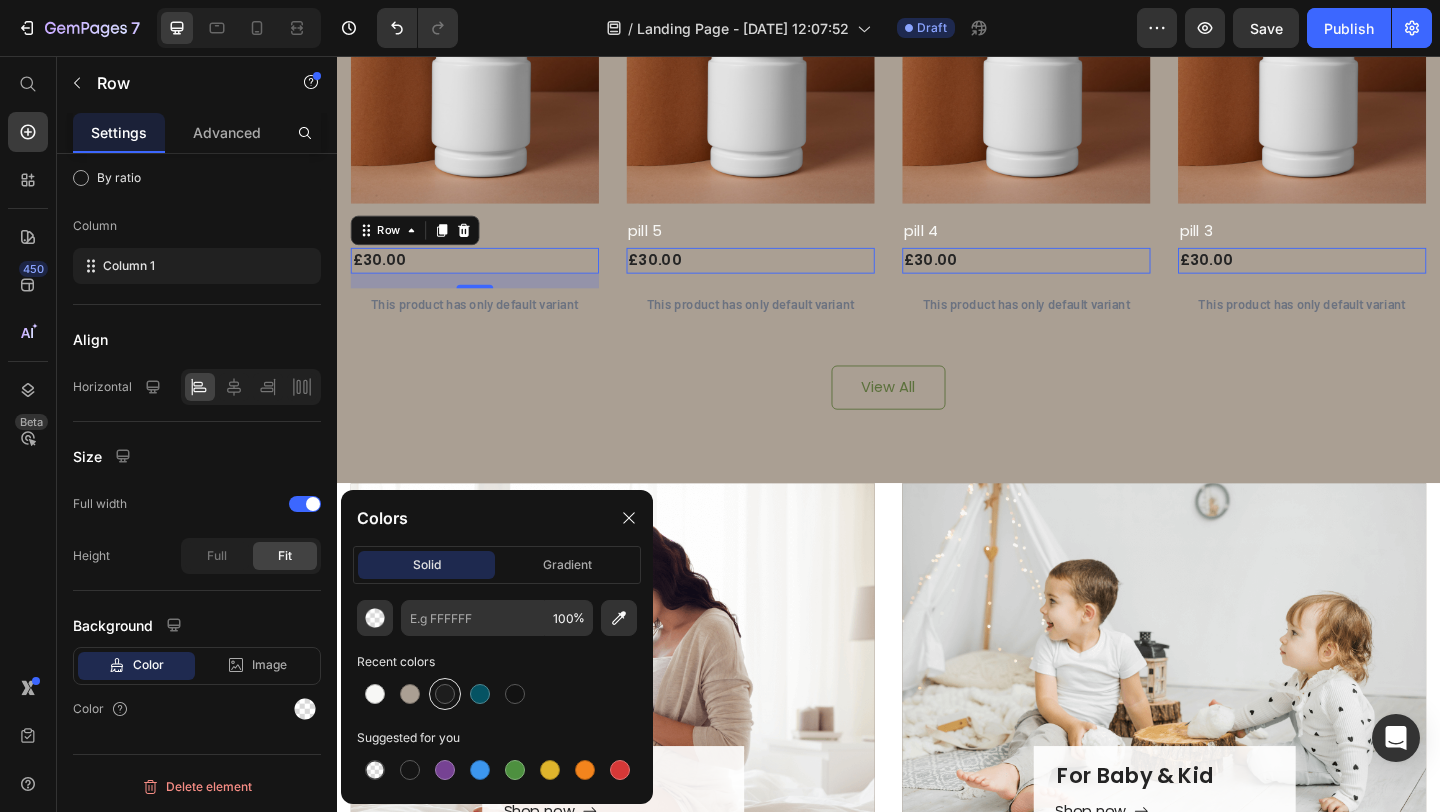 click at bounding box center (445, 694) 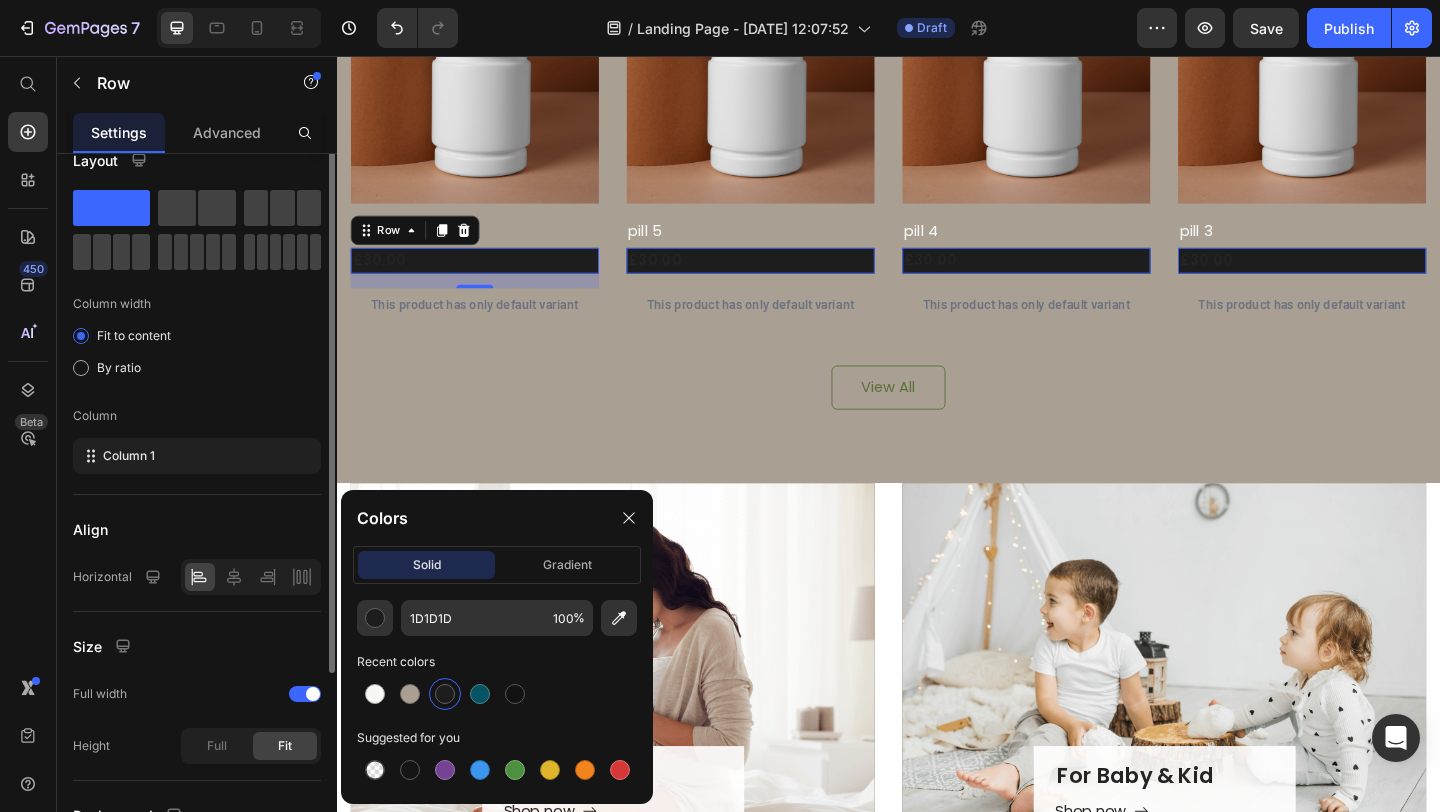 scroll, scrollTop: 0, scrollLeft: 0, axis: both 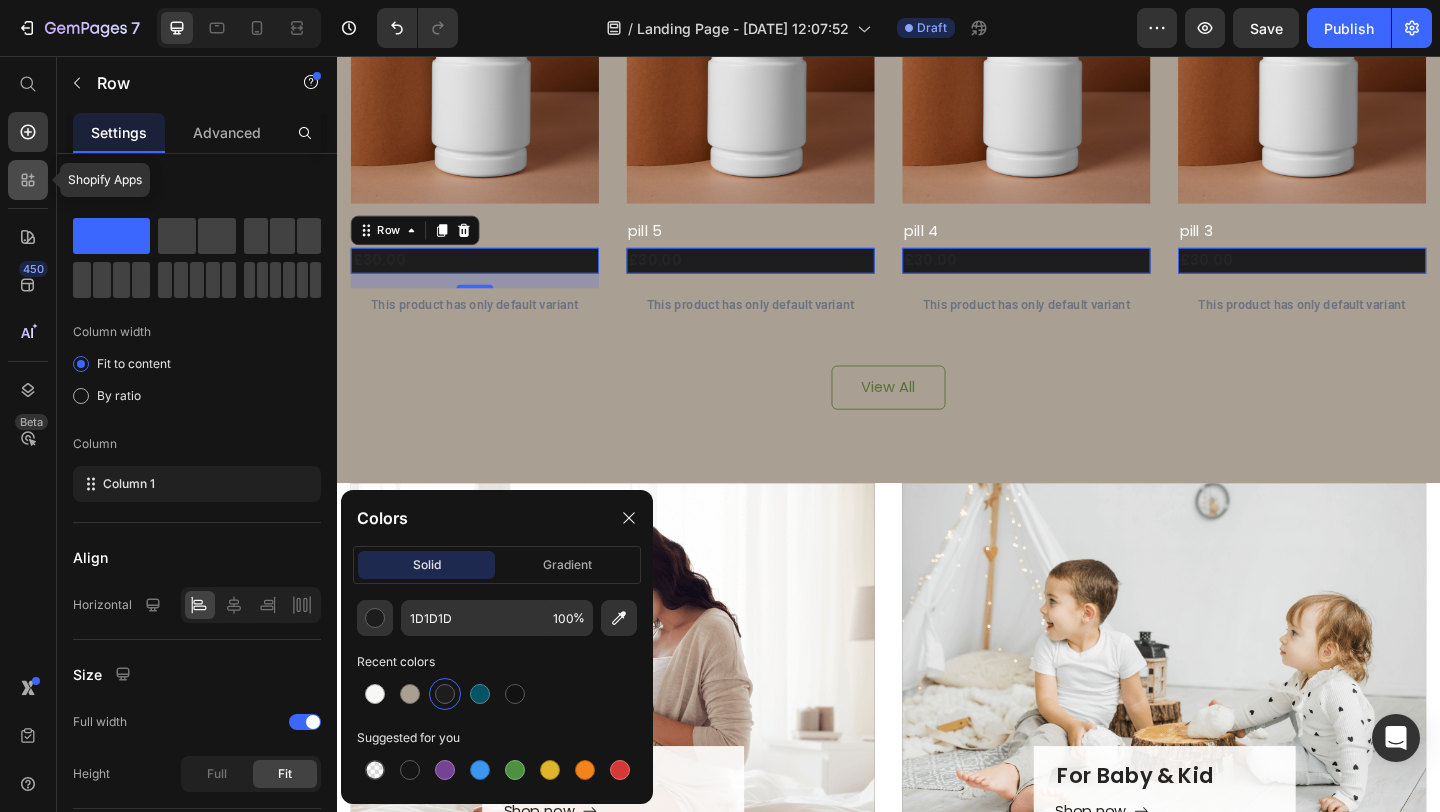 click 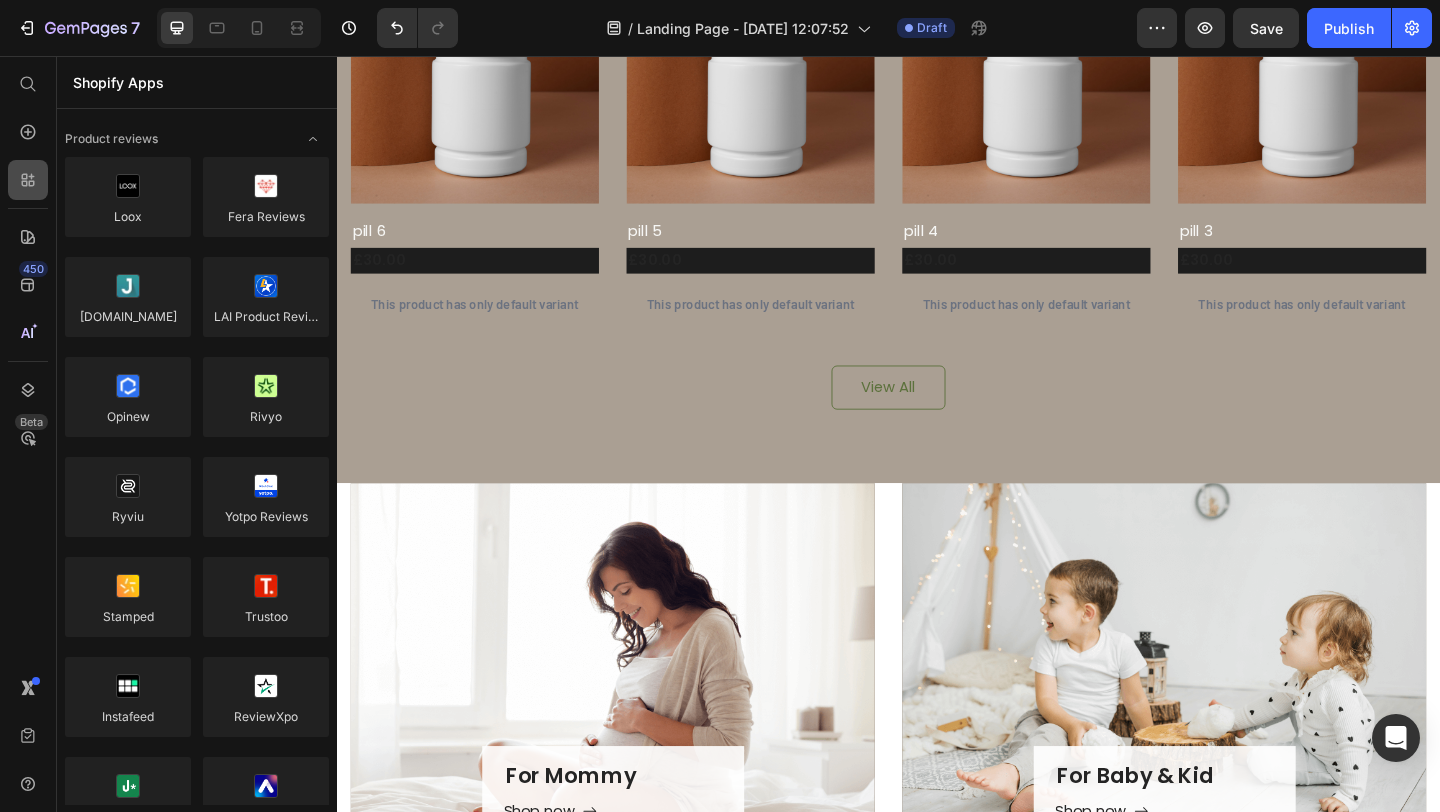 click 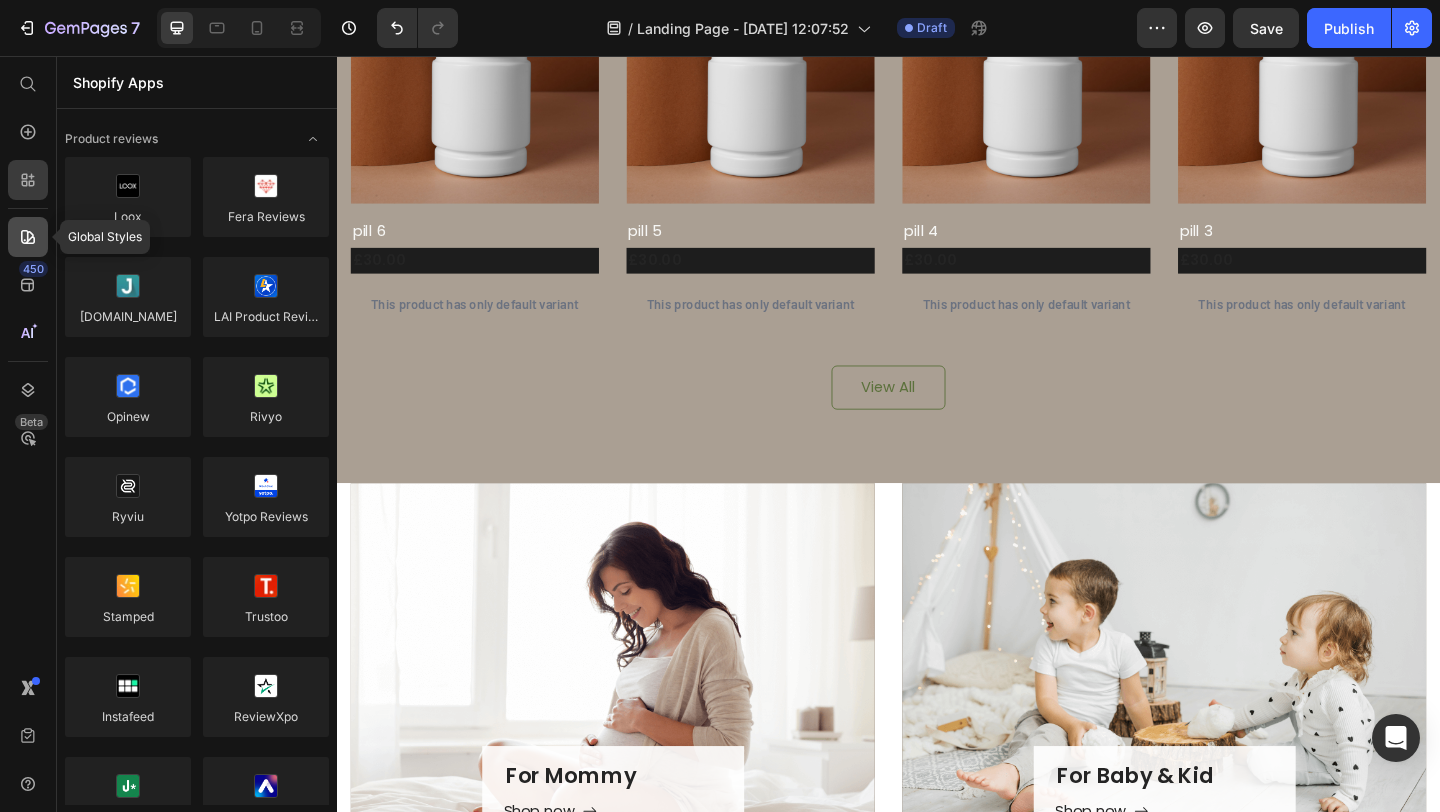 click 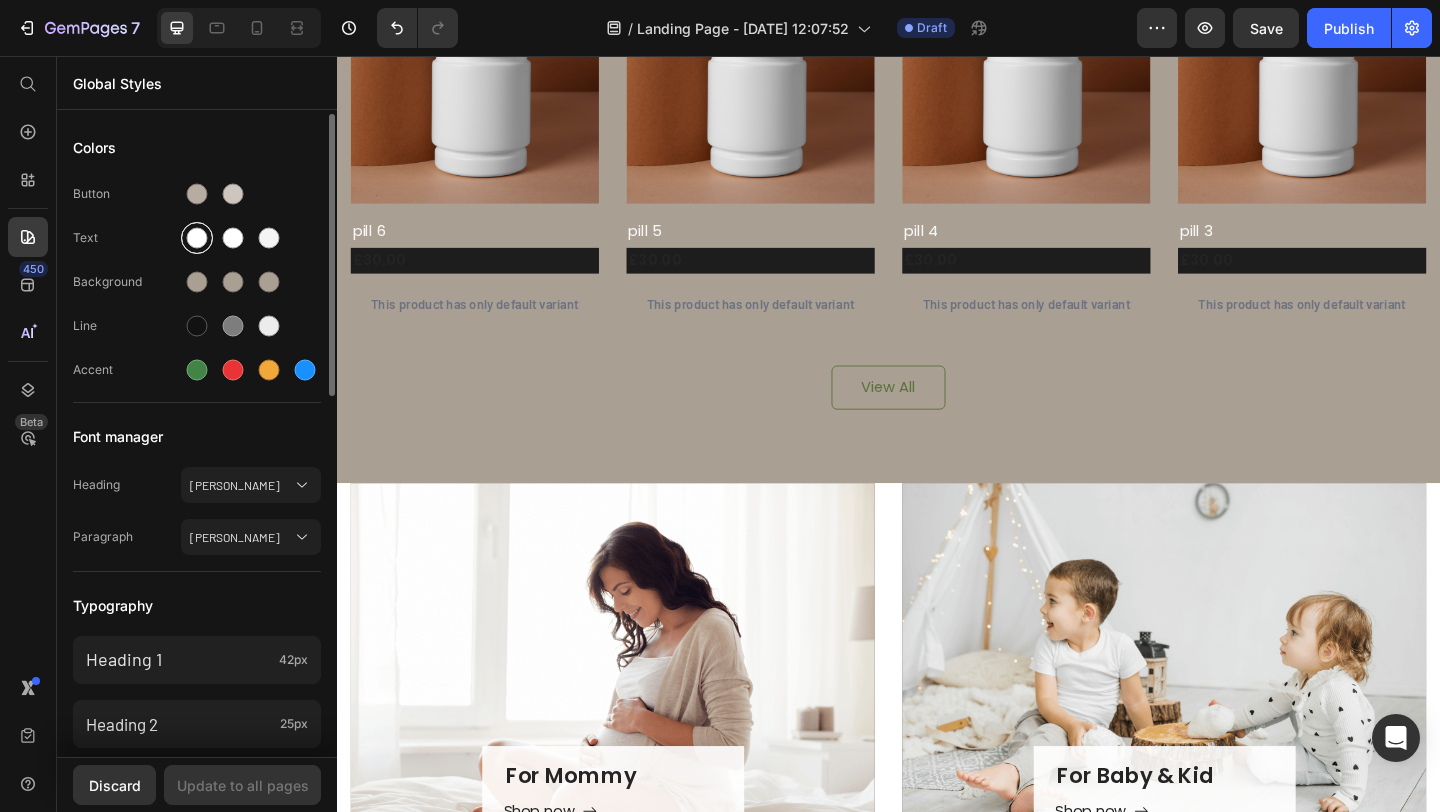 click at bounding box center [197, 238] 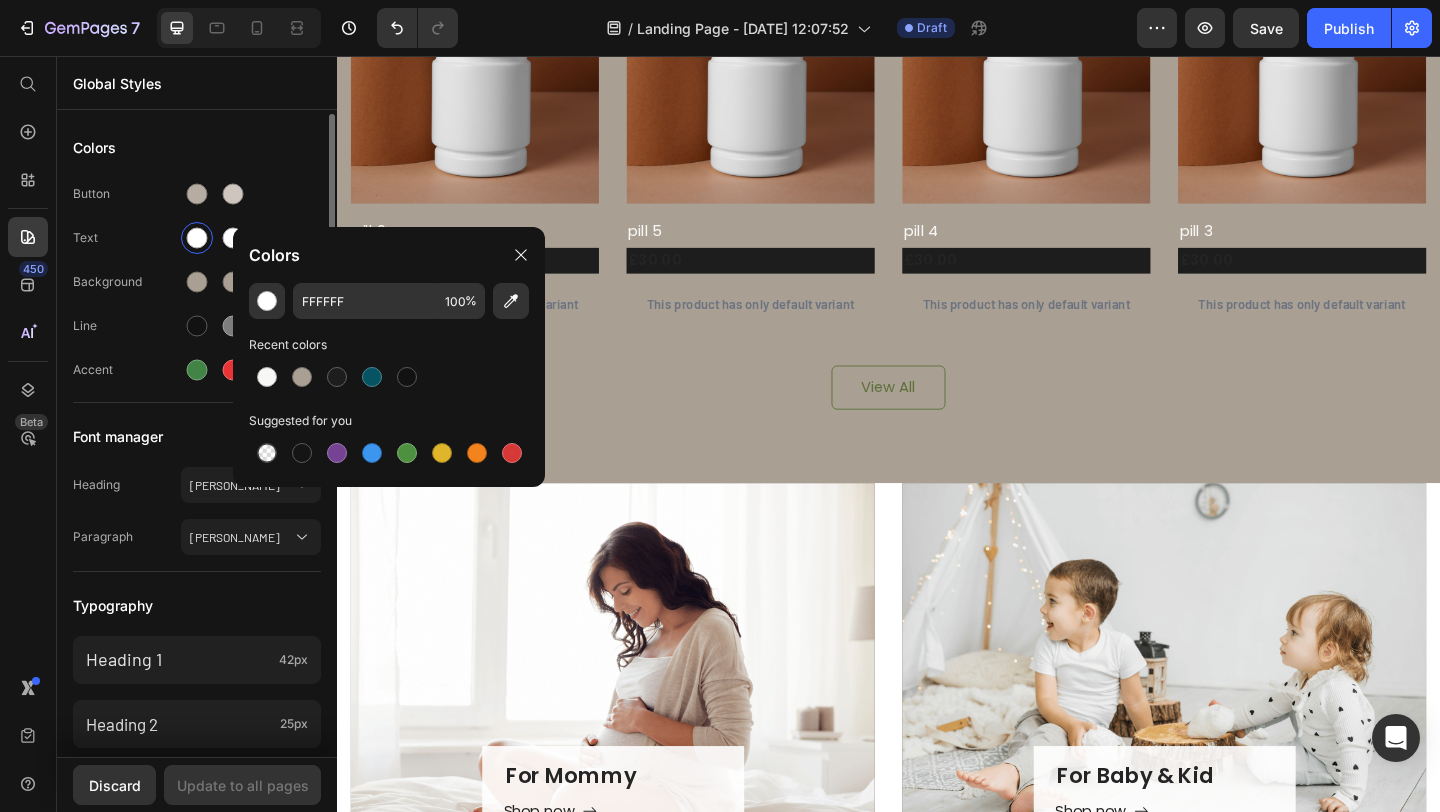 click on "Button" at bounding box center [197, 194] 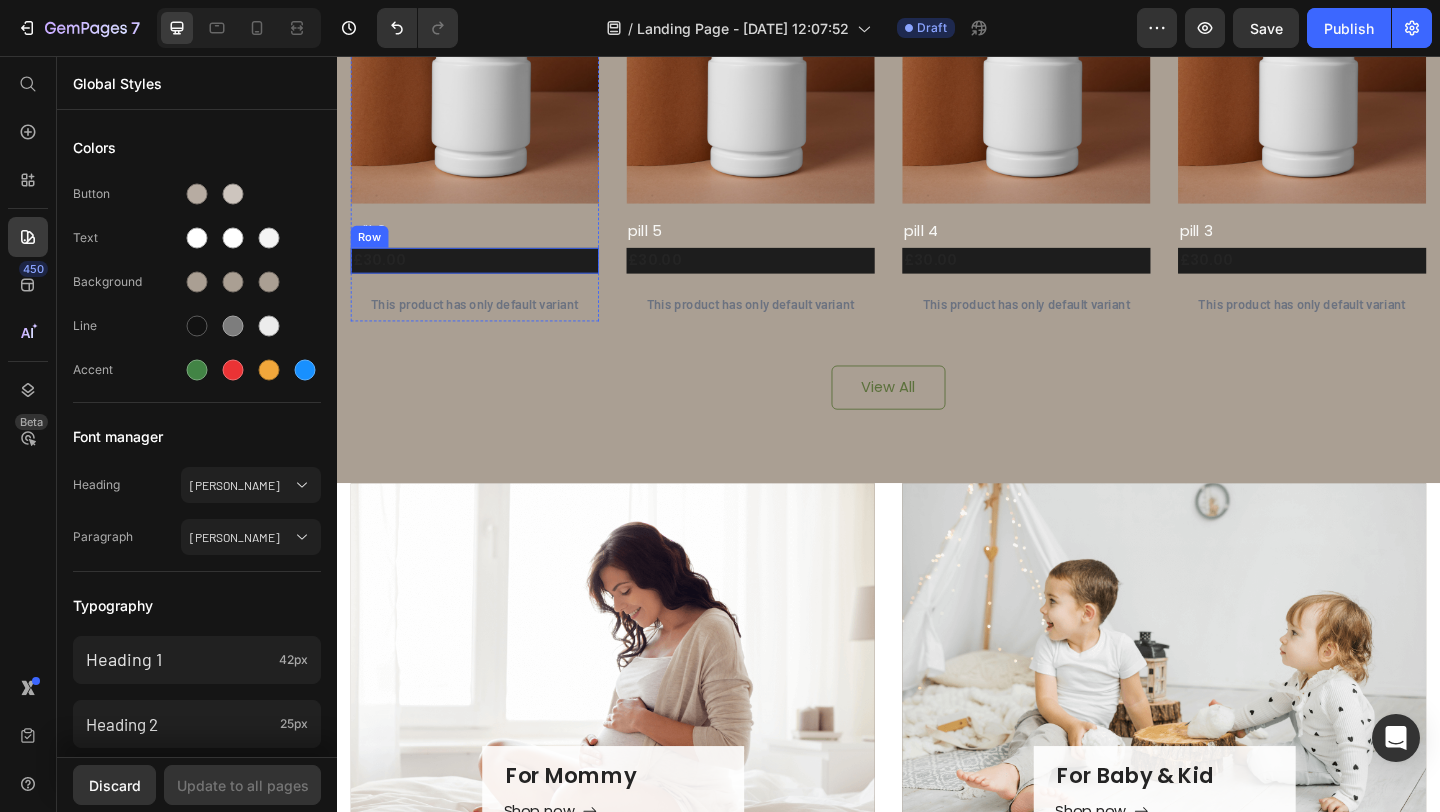 click on "£30.00 Product Price Row" at bounding box center [487, 279] 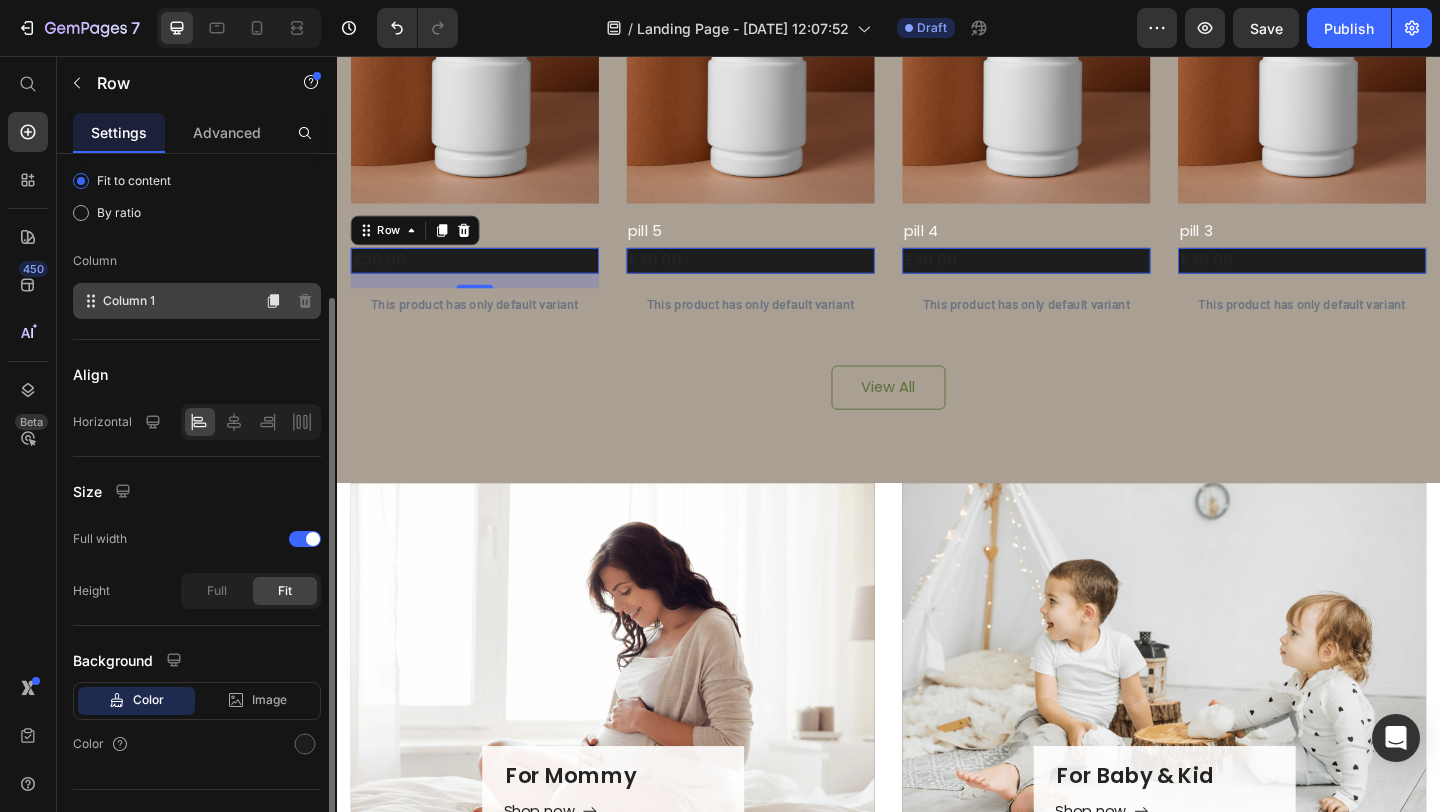 scroll, scrollTop: 185, scrollLeft: 0, axis: vertical 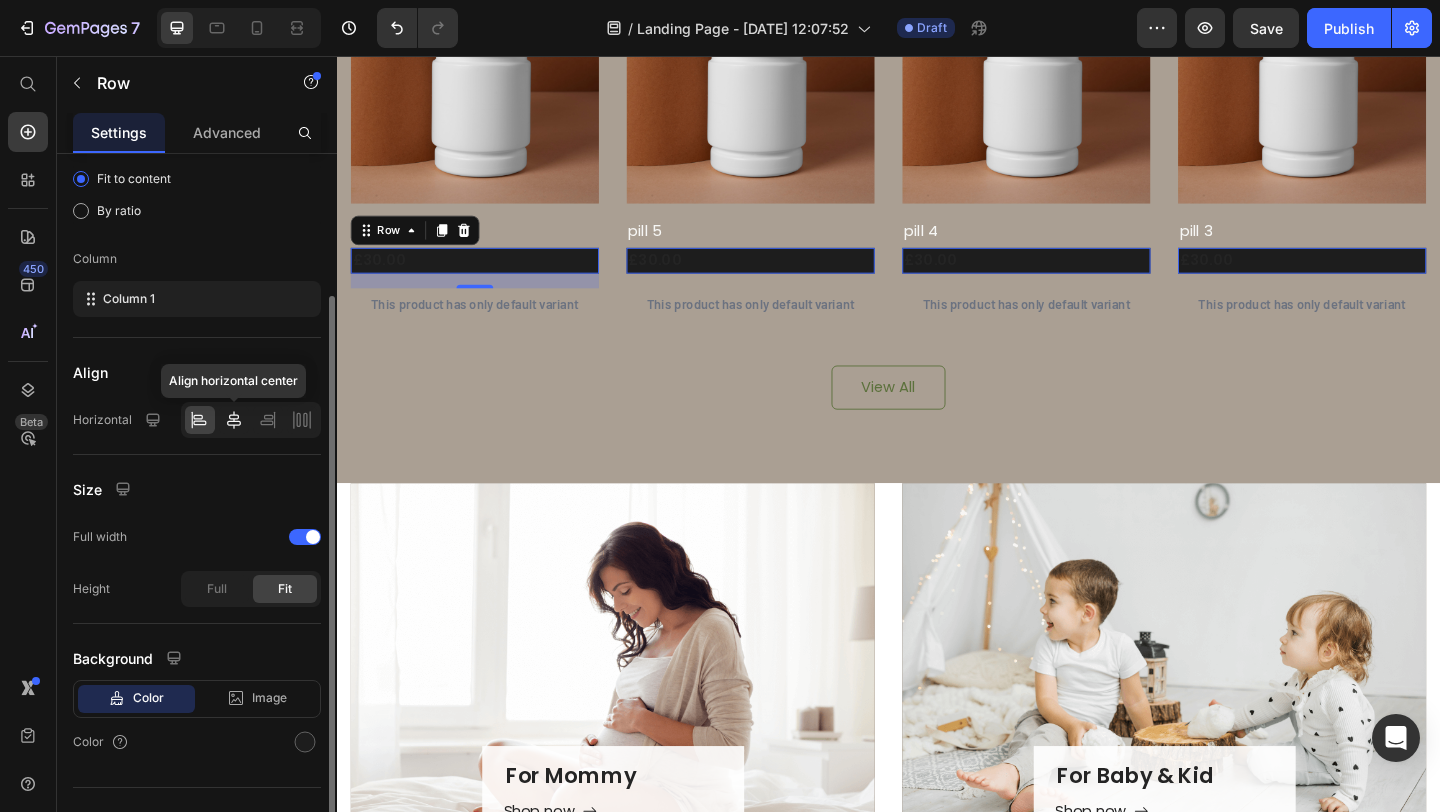 click 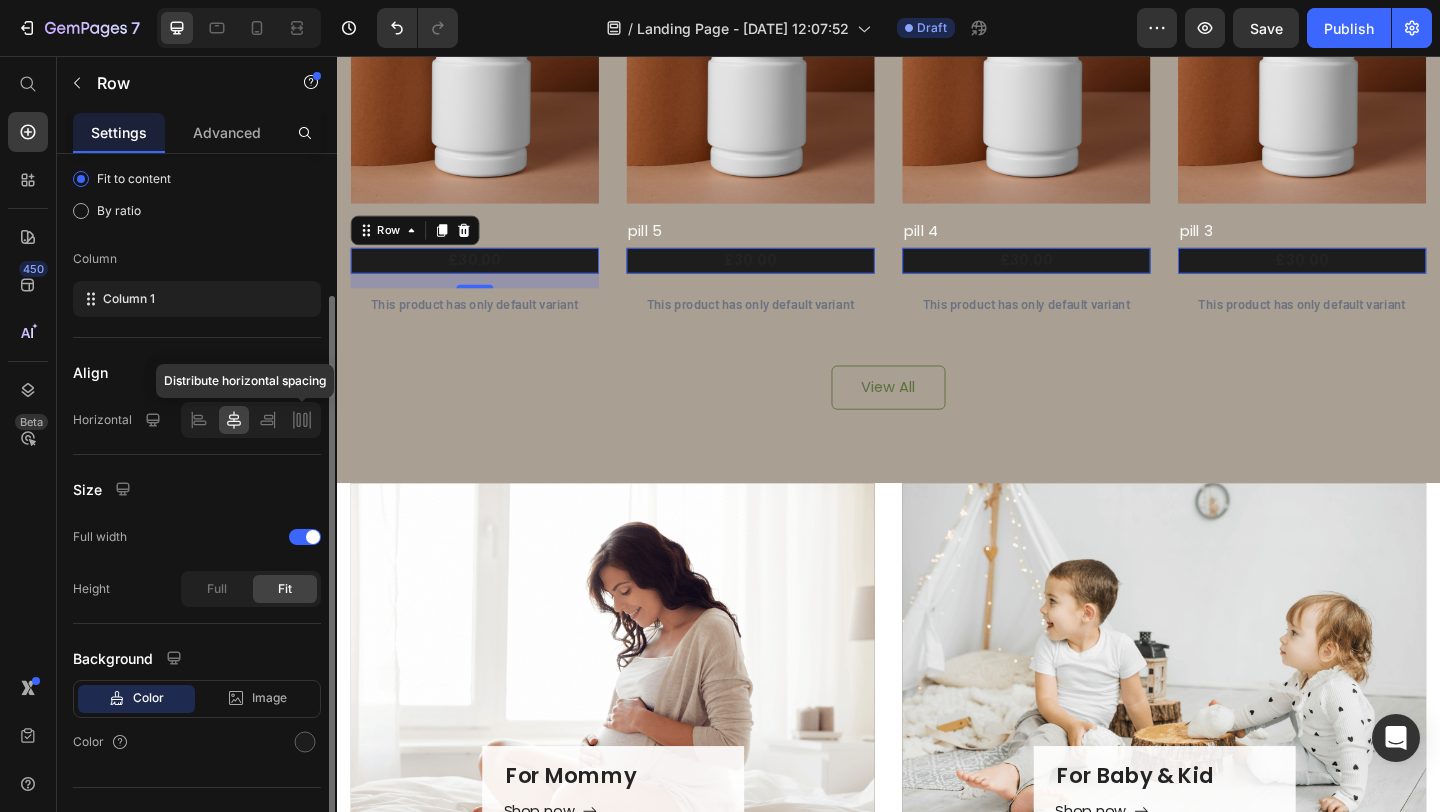 click 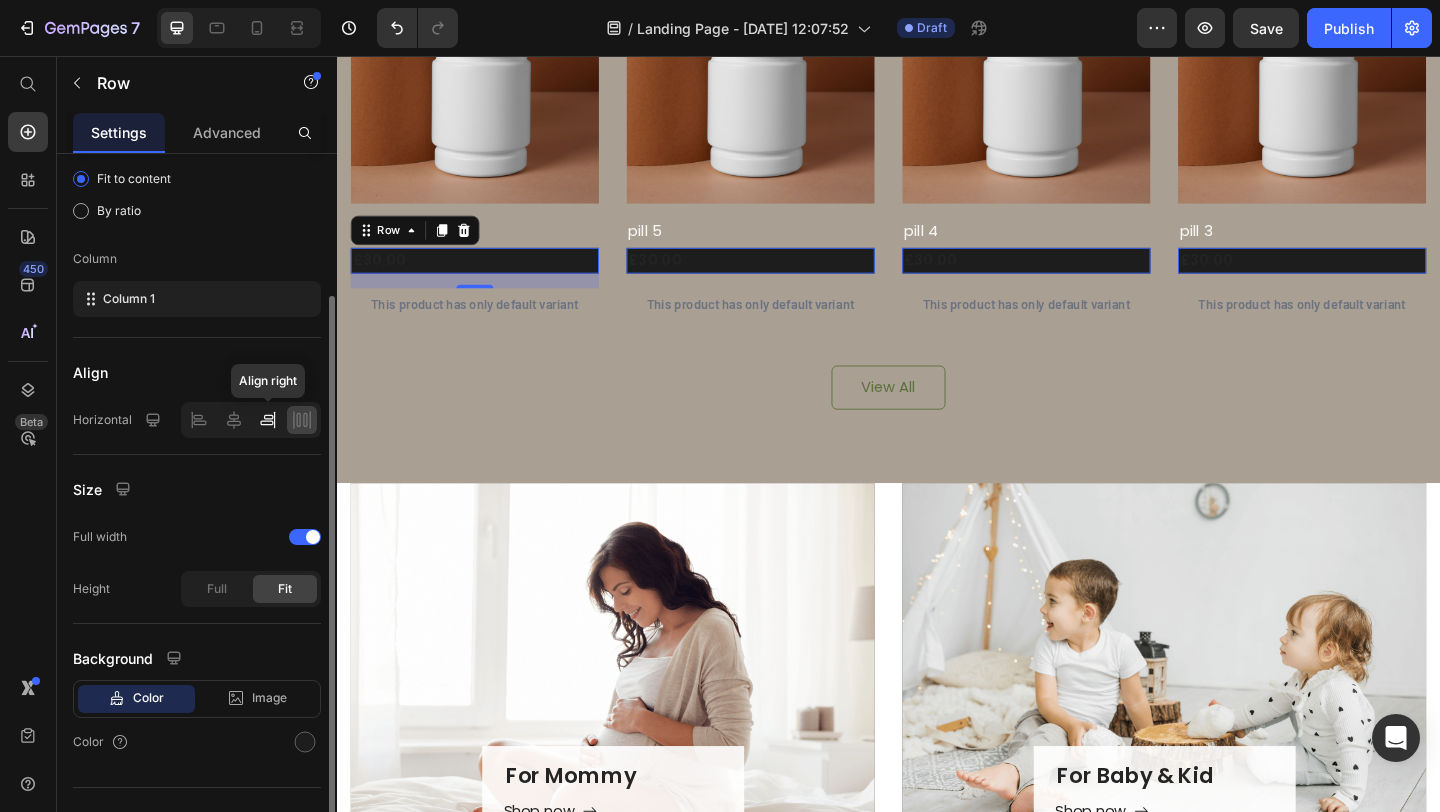 click 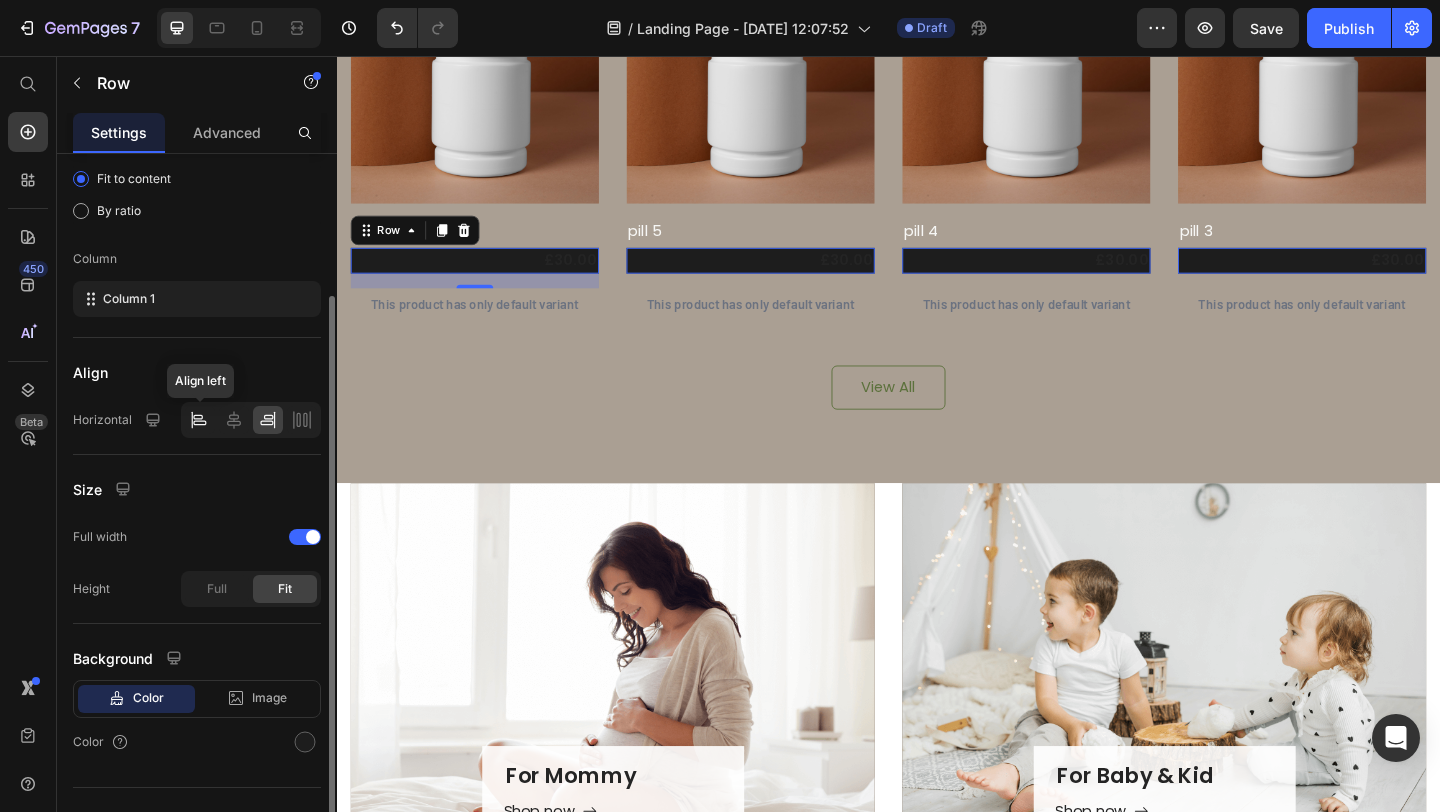 click 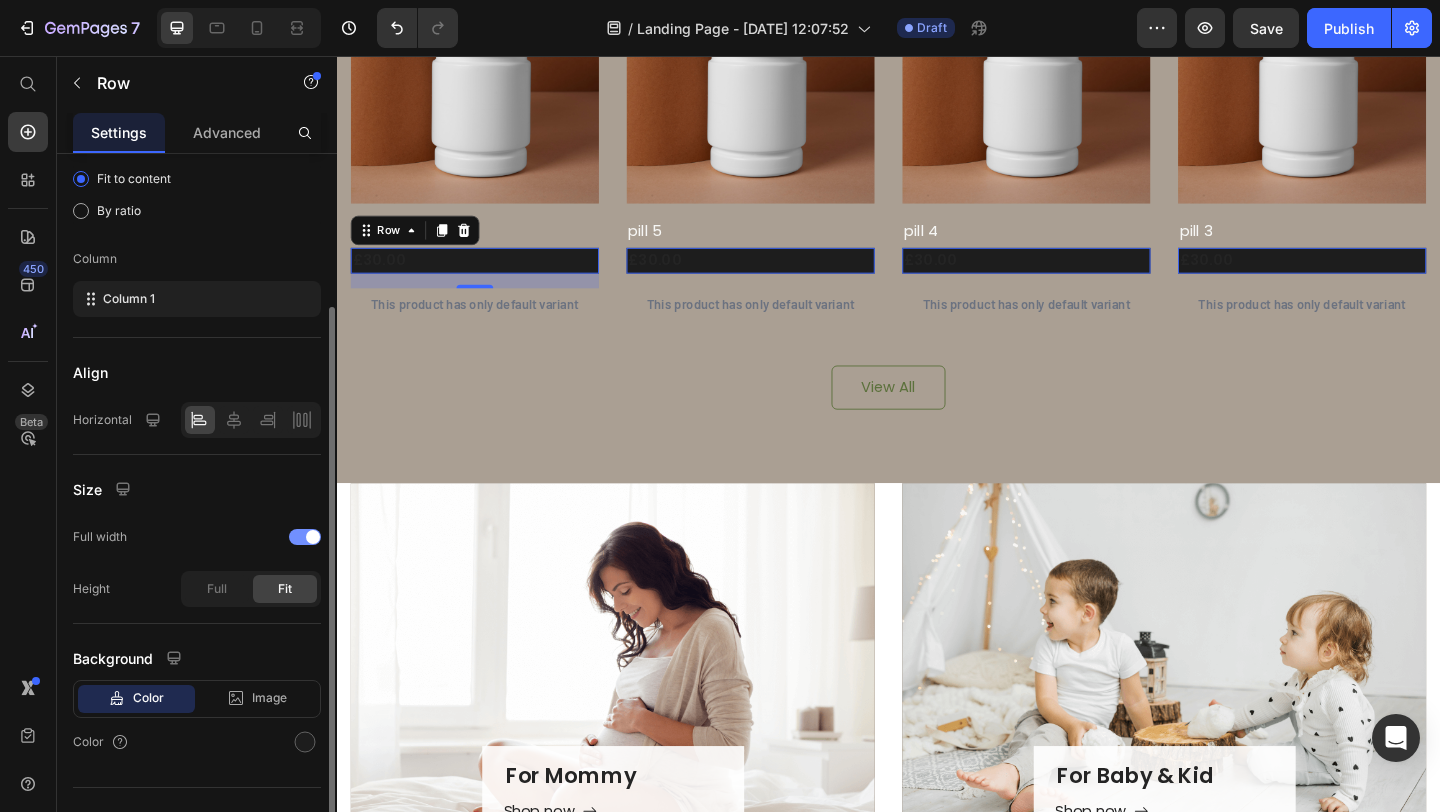 scroll, scrollTop: 218, scrollLeft: 0, axis: vertical 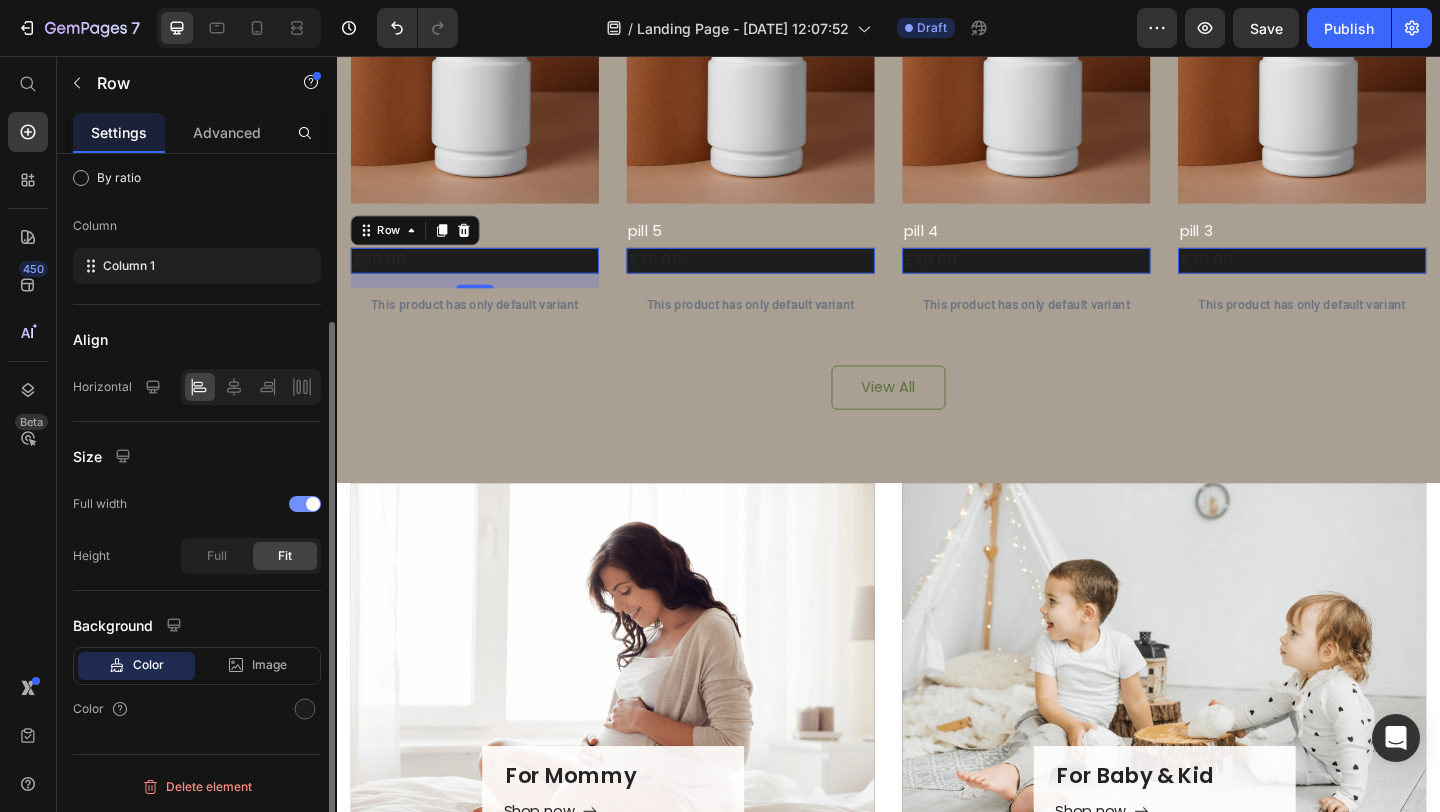 click at bounding box center (305, 504) 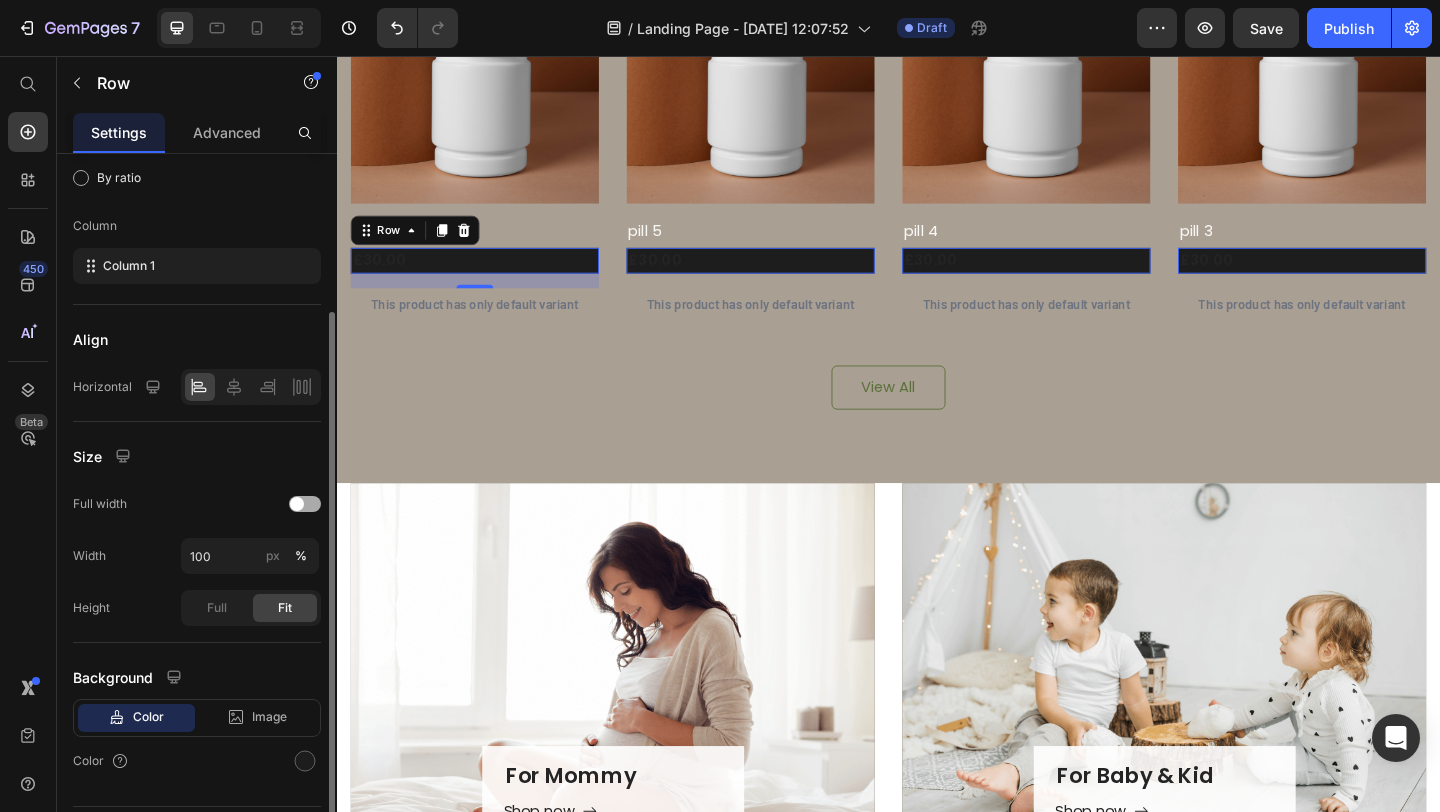 click at bounding box center (297, 504) 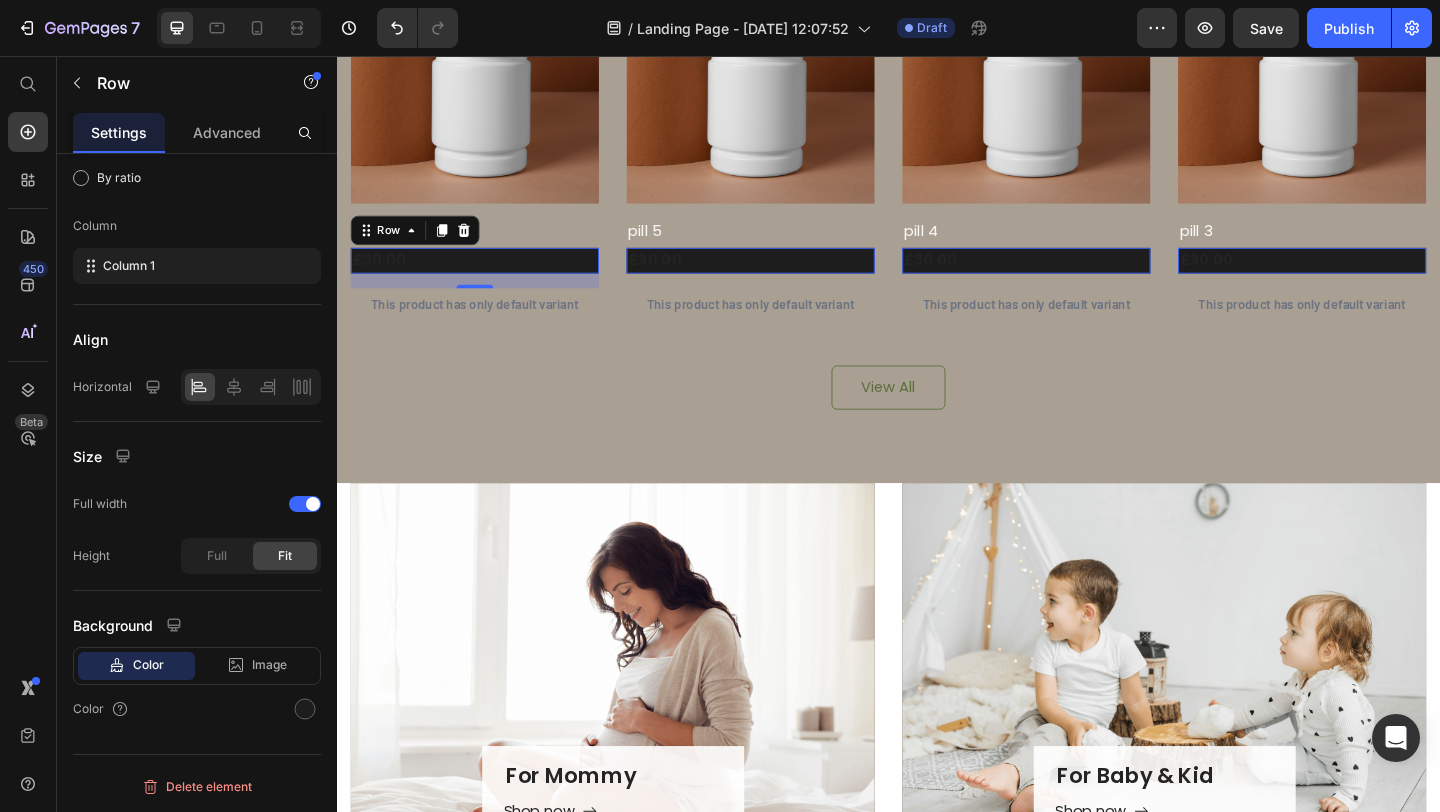 click on "£30.00 Product Price Row   16" at bounding box center (487, 279) 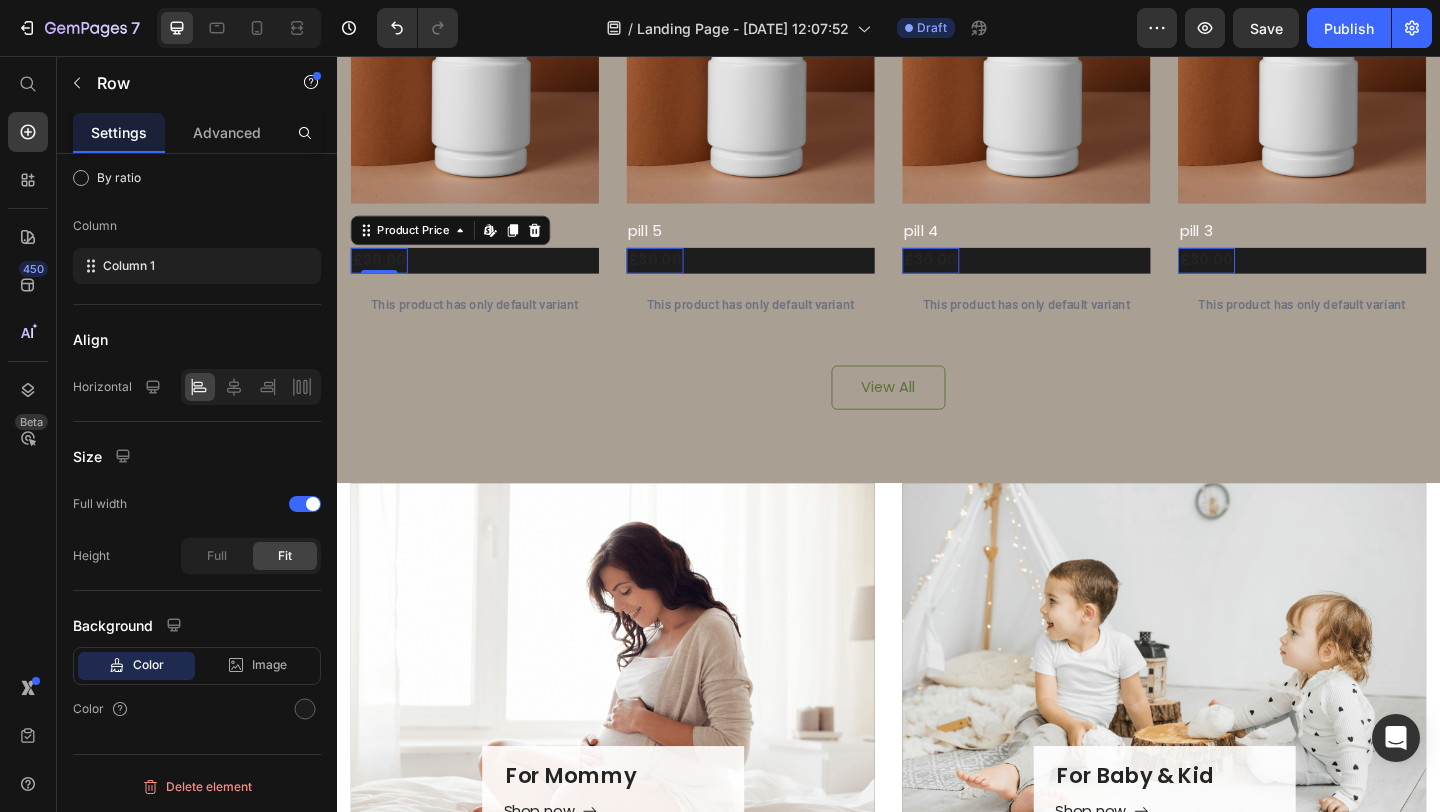 scroll, scrollTop: 0, scrollLeft: 0, axis: both 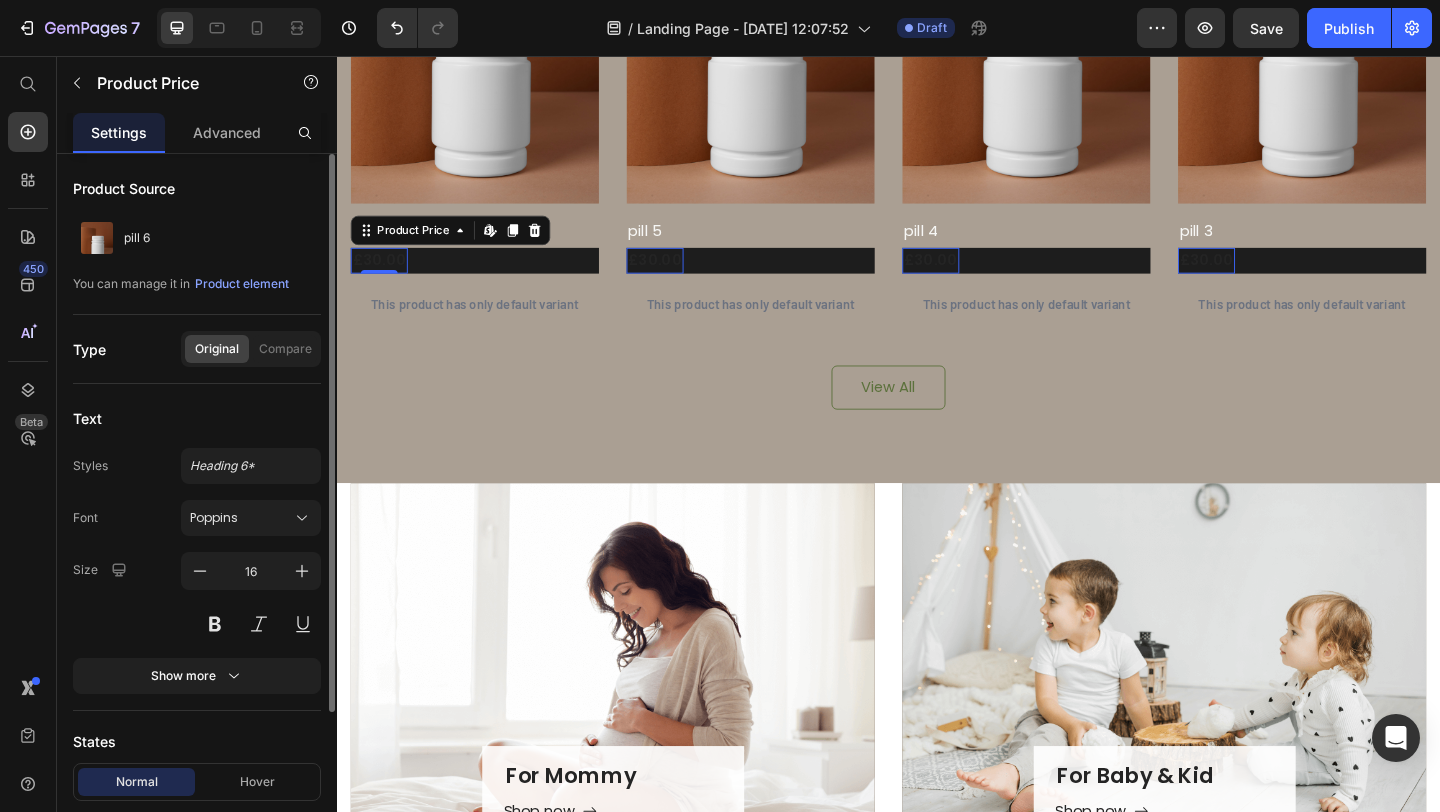 click on "£30.00" at bounding box center (383, 279) 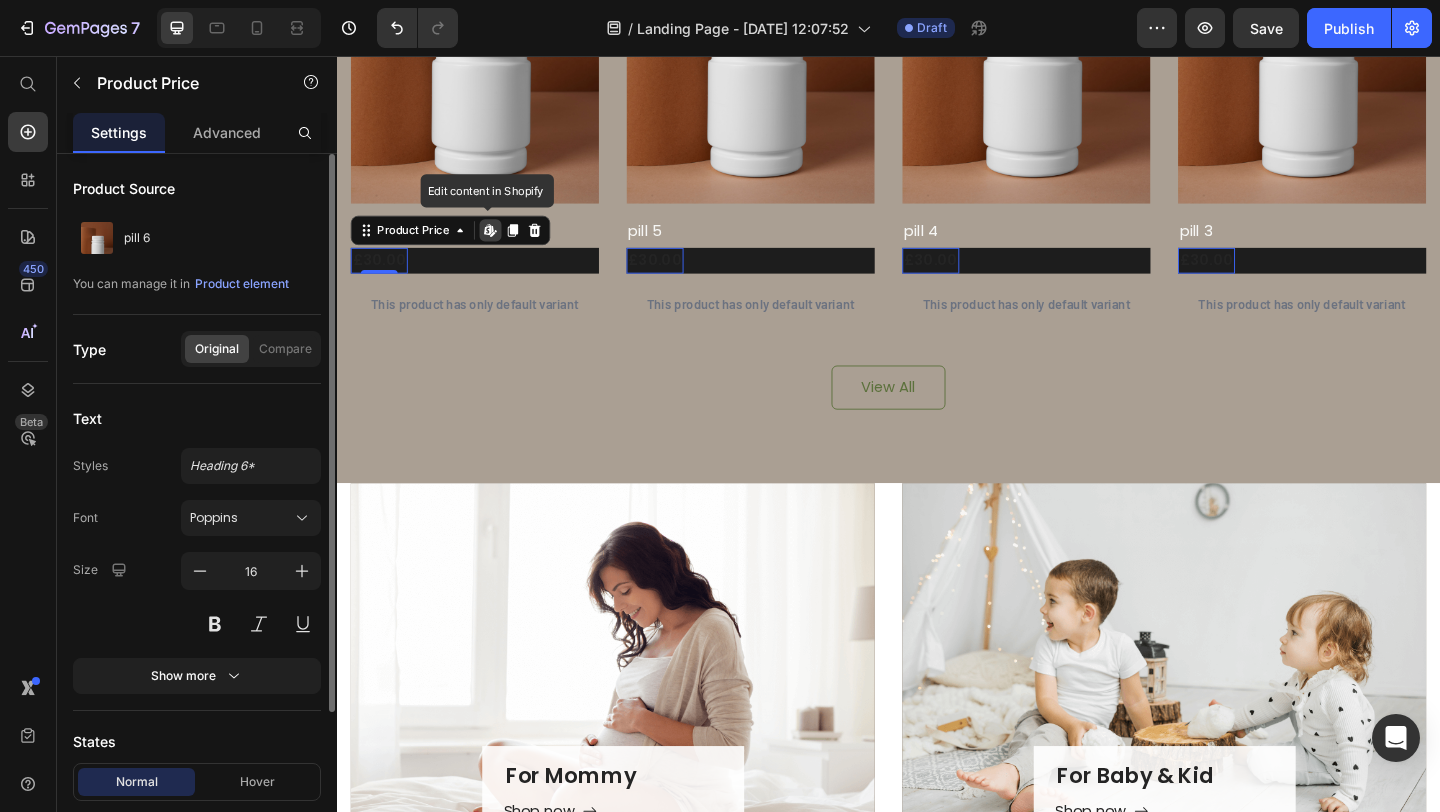 click on "£30.00" at bounding box center (383, 279) 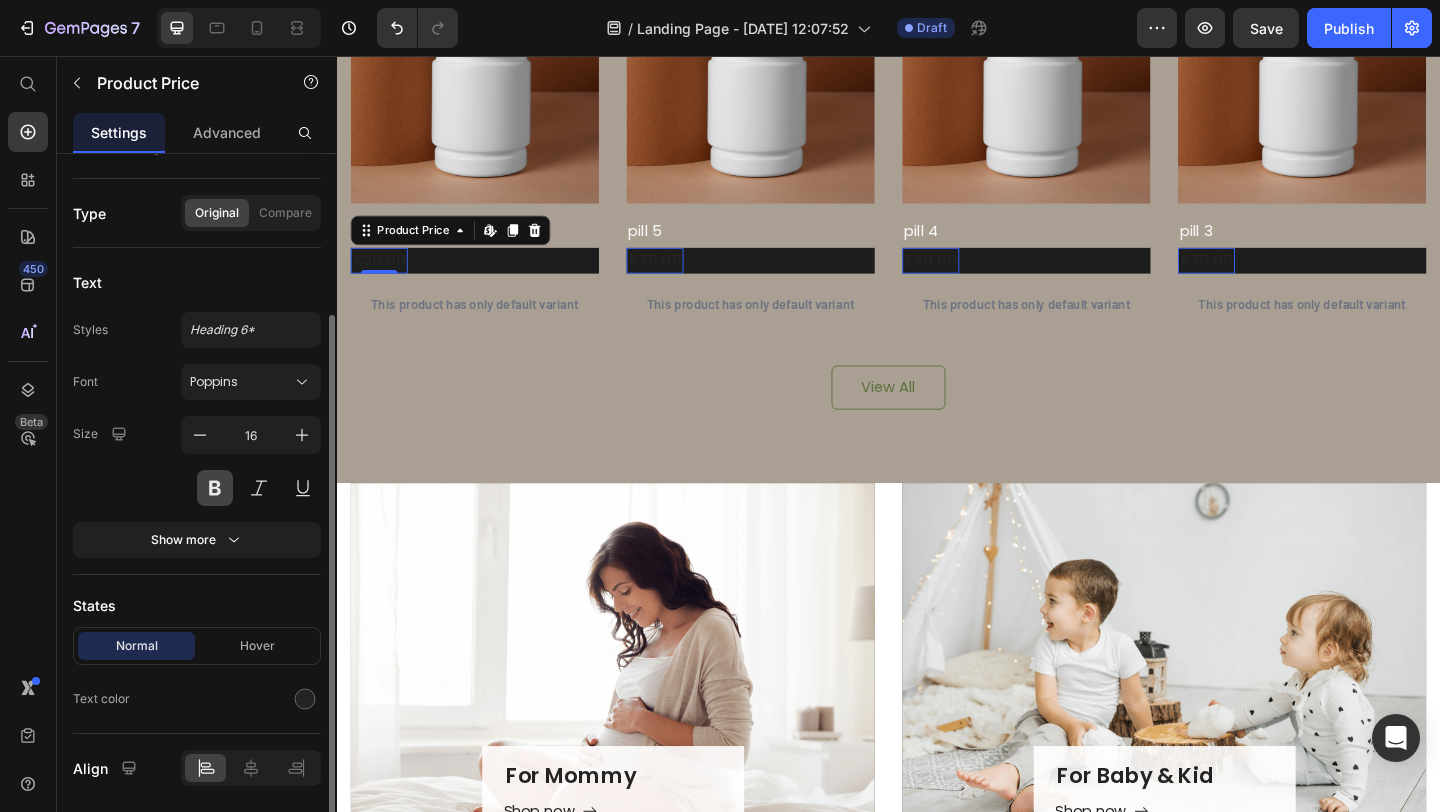 scroll, scrollTop: 201, scrollLeft: 0, axis: vertical 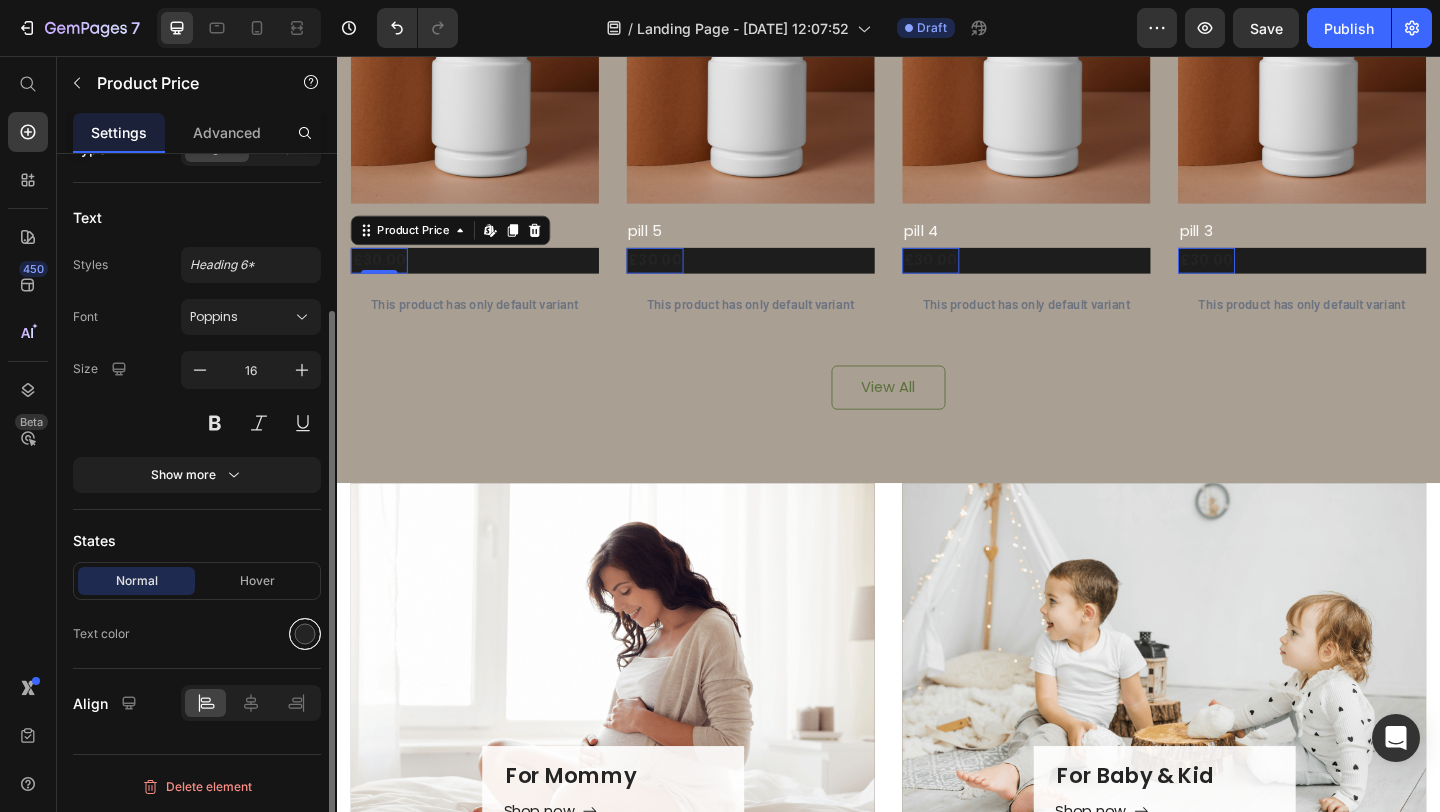click at bounding box center (305, 634) 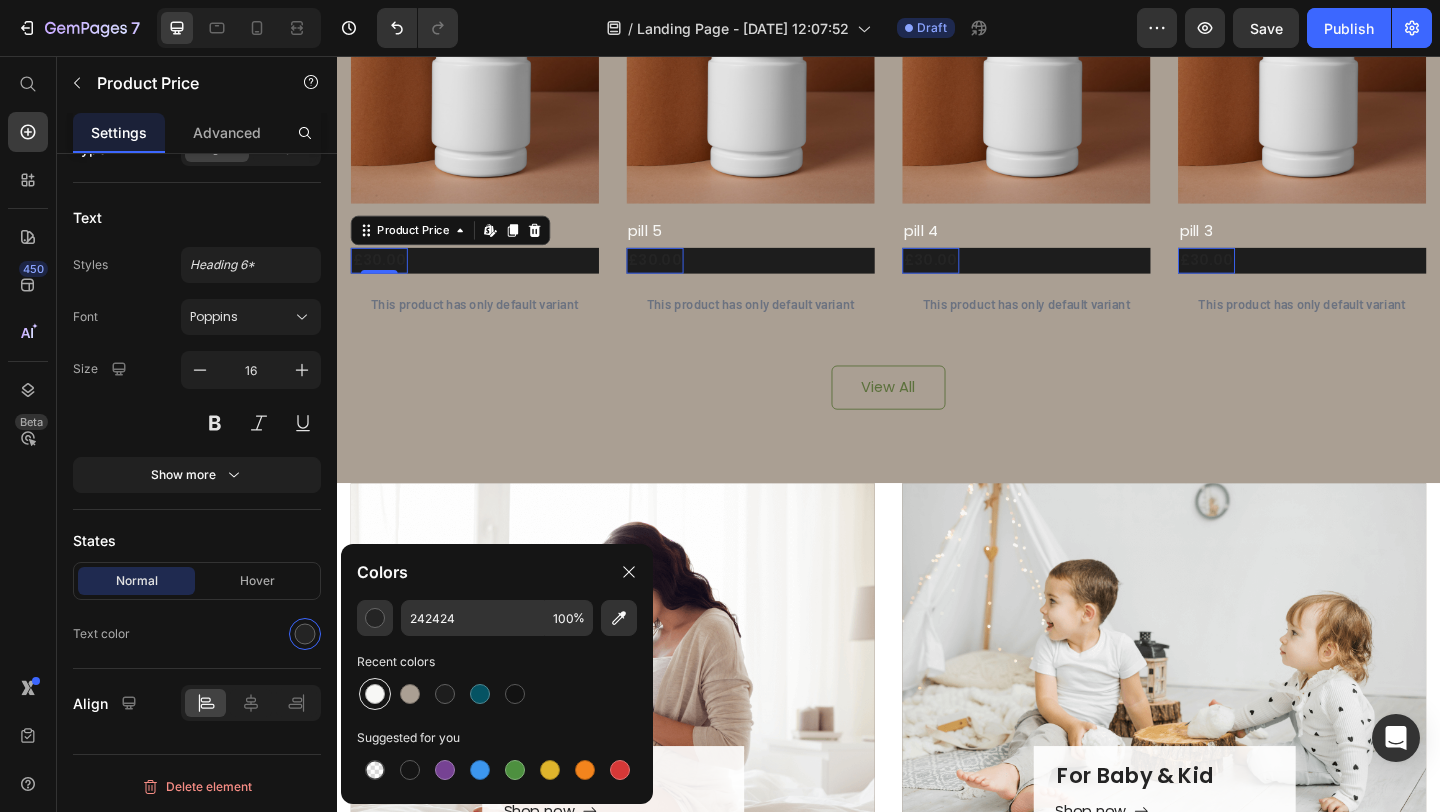 click at bounding box center [375, 694] 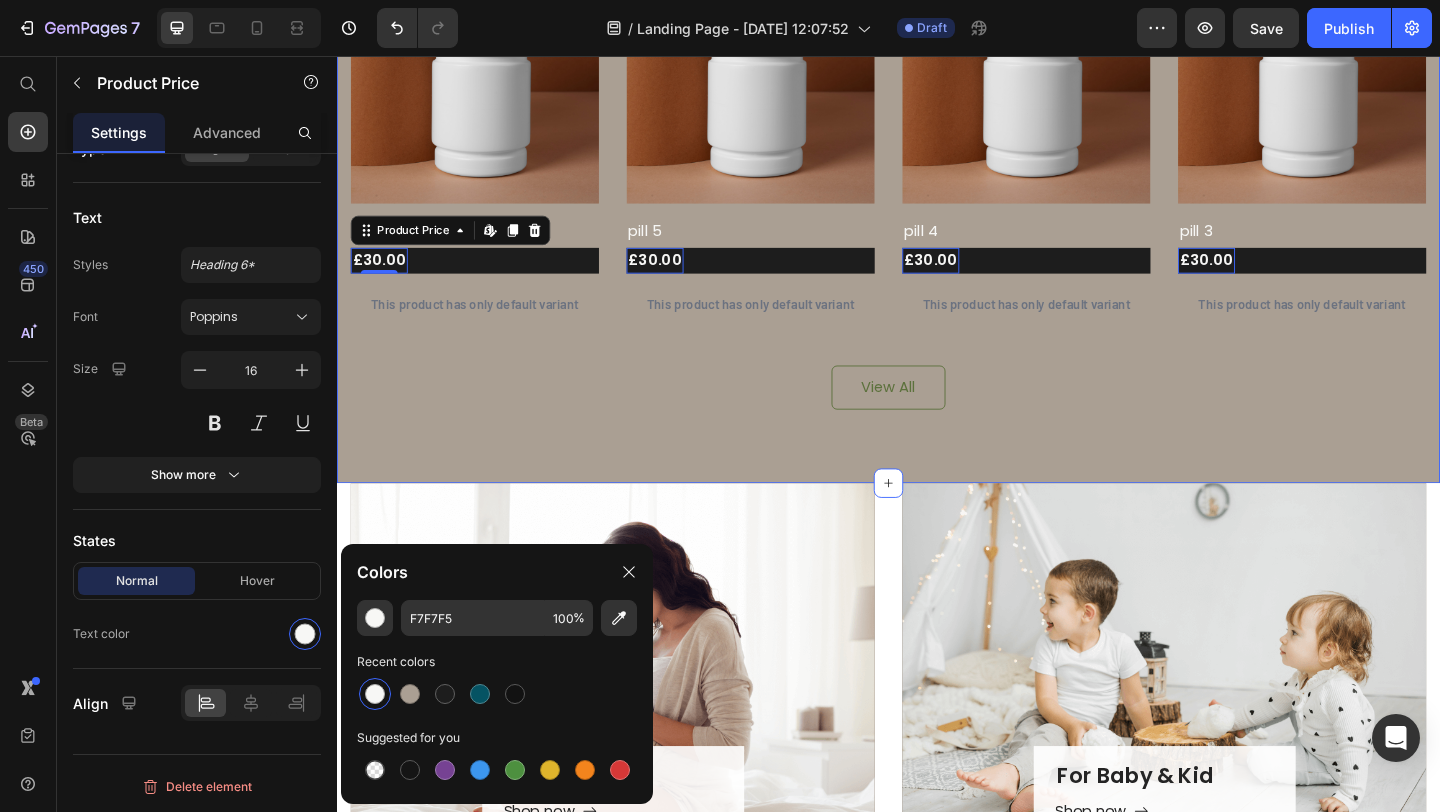 click on "Gut Health & Immunity Support Heading Product Images Row pill 6 Product Title £30.00 Product Price   Edit content in Shopify 0 Row This product has only default variant Product Variants & Swatches Row Product Images Row pill 5 Product Title £30.00 Product Price   Edit content in Shopify 0 Row This product has only default variant Product Variants & Swatches Row Product Images Row pill 4 Product Title £30.00 Product Price   Edit content in Shopify 0 Row This product has only default variant Product Variants & Swatches Row Product Images Row pill 3 Product Title £30.00 Product Price   Edit content in Shopify 0 Row This product has only default variant Product Variants & Swatches Row Product List View All Button Row Section 2" at bounding box center [937, 79] 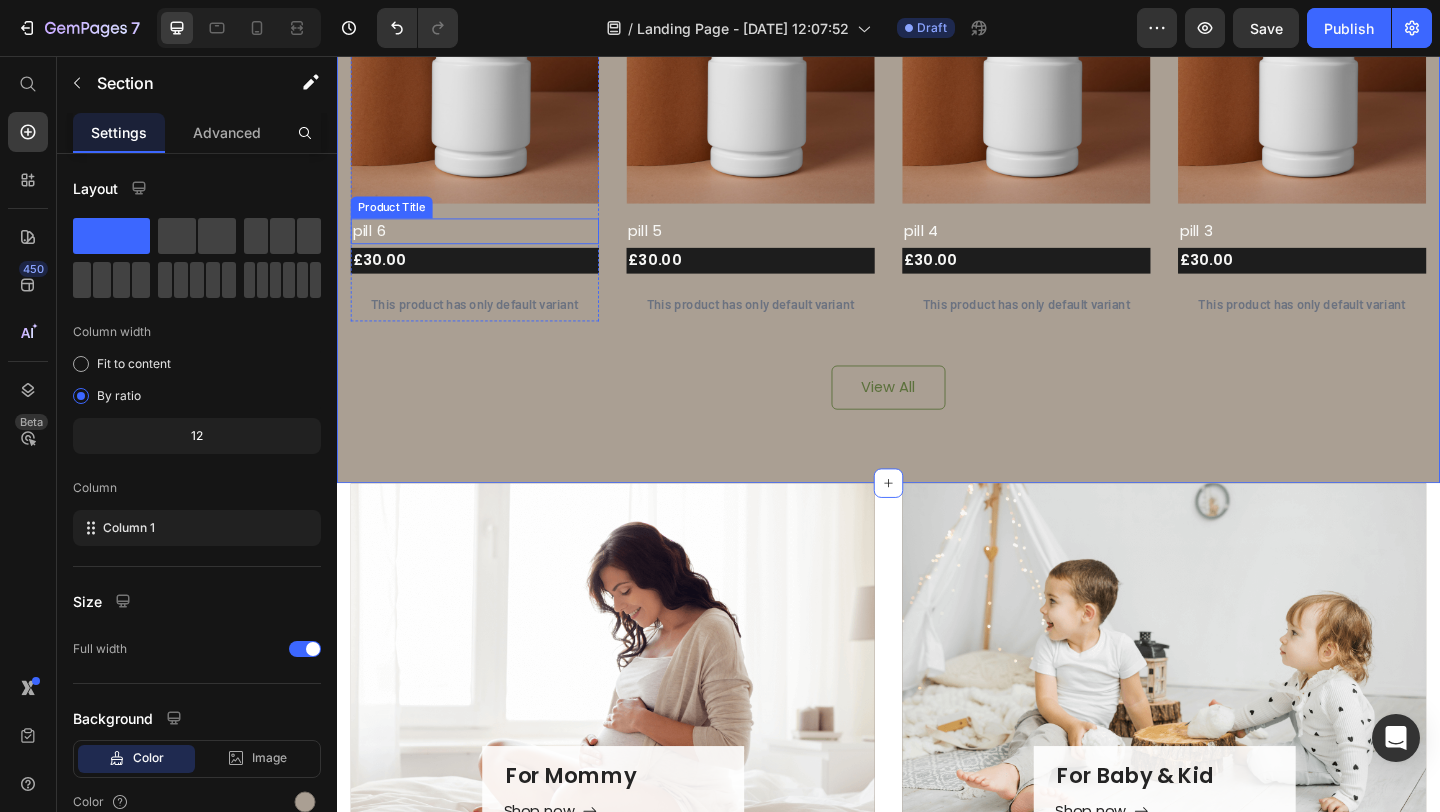 click on "pill 6" at bounding box center (487, 247) 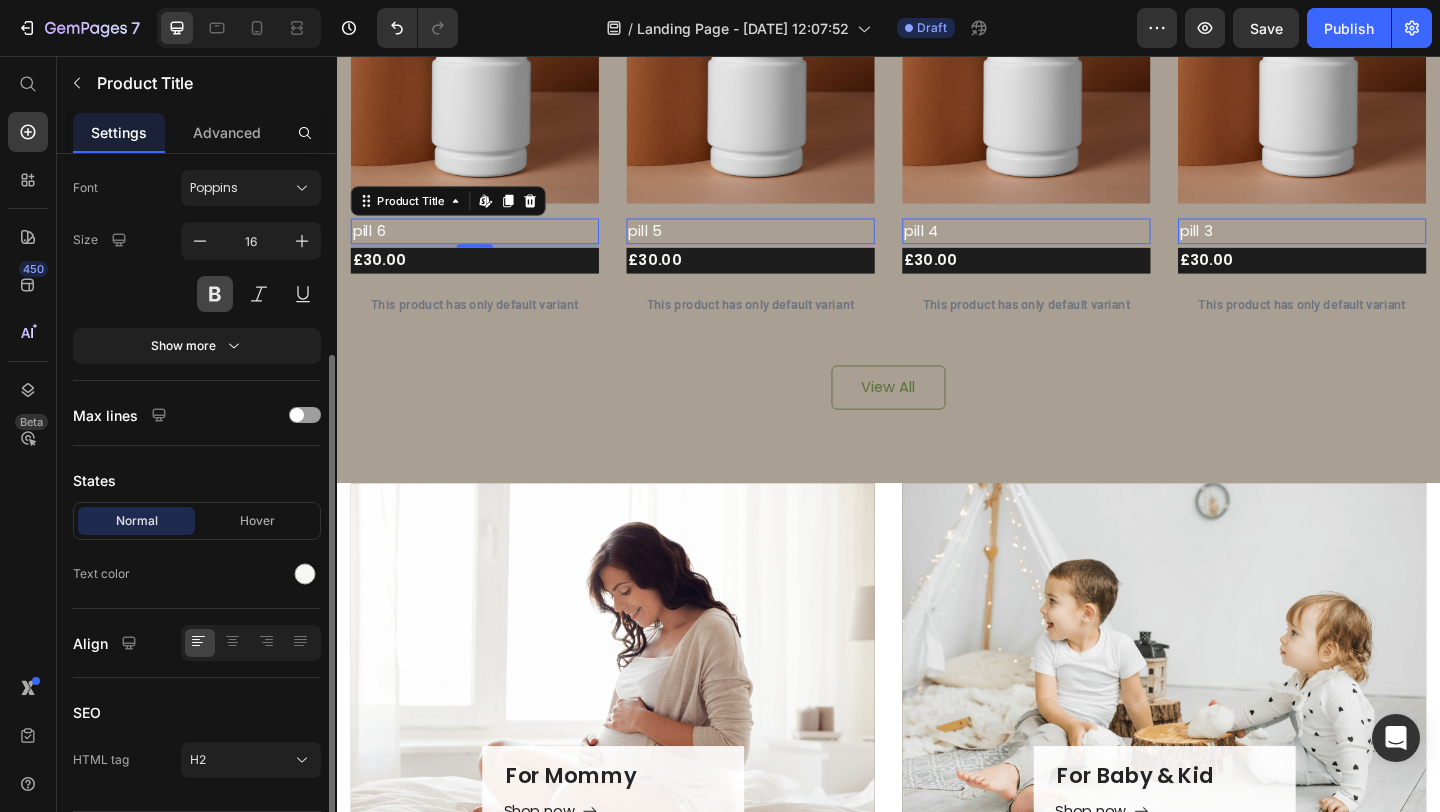 scroll, scrollTop: 333, scrollLeft: 0, axis: vertical 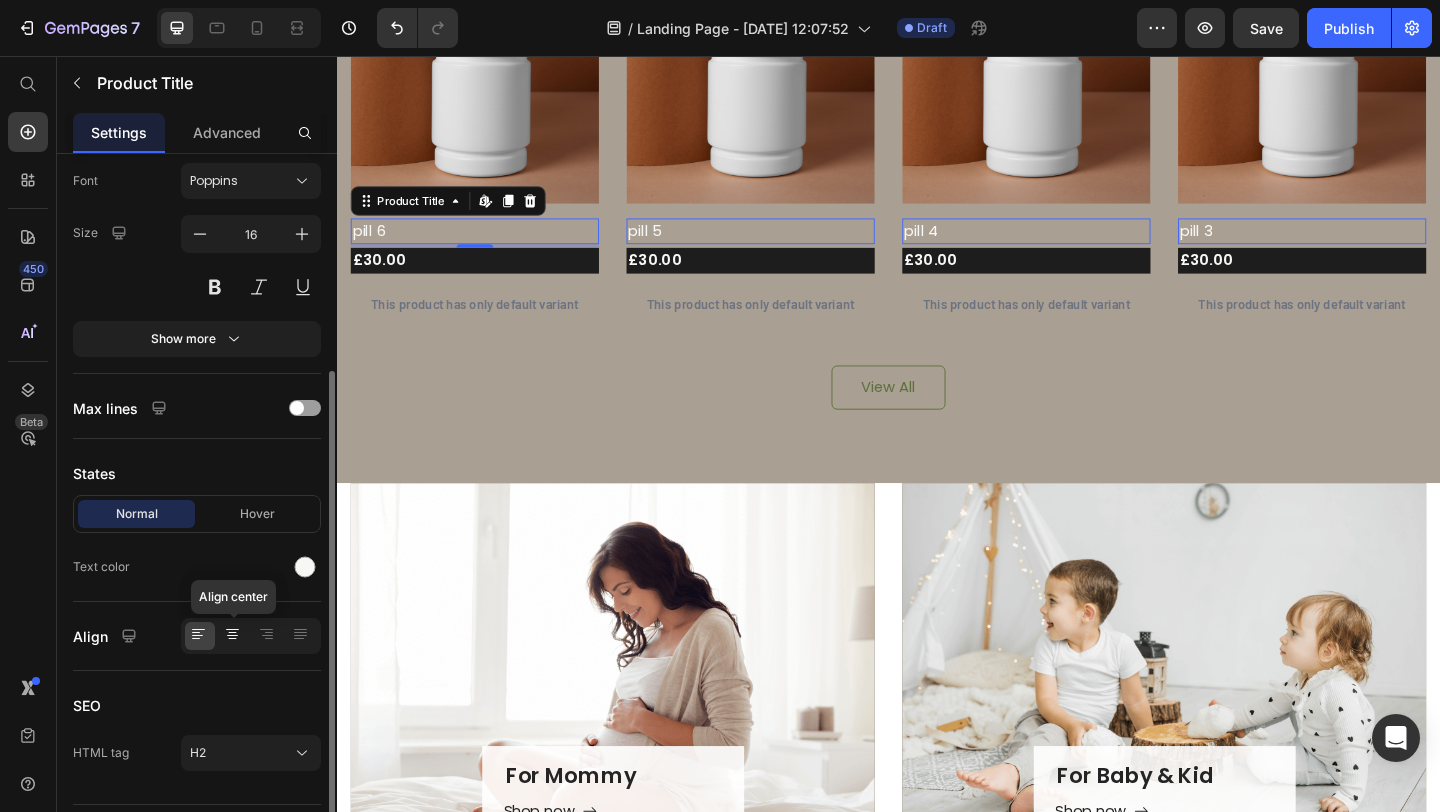 click 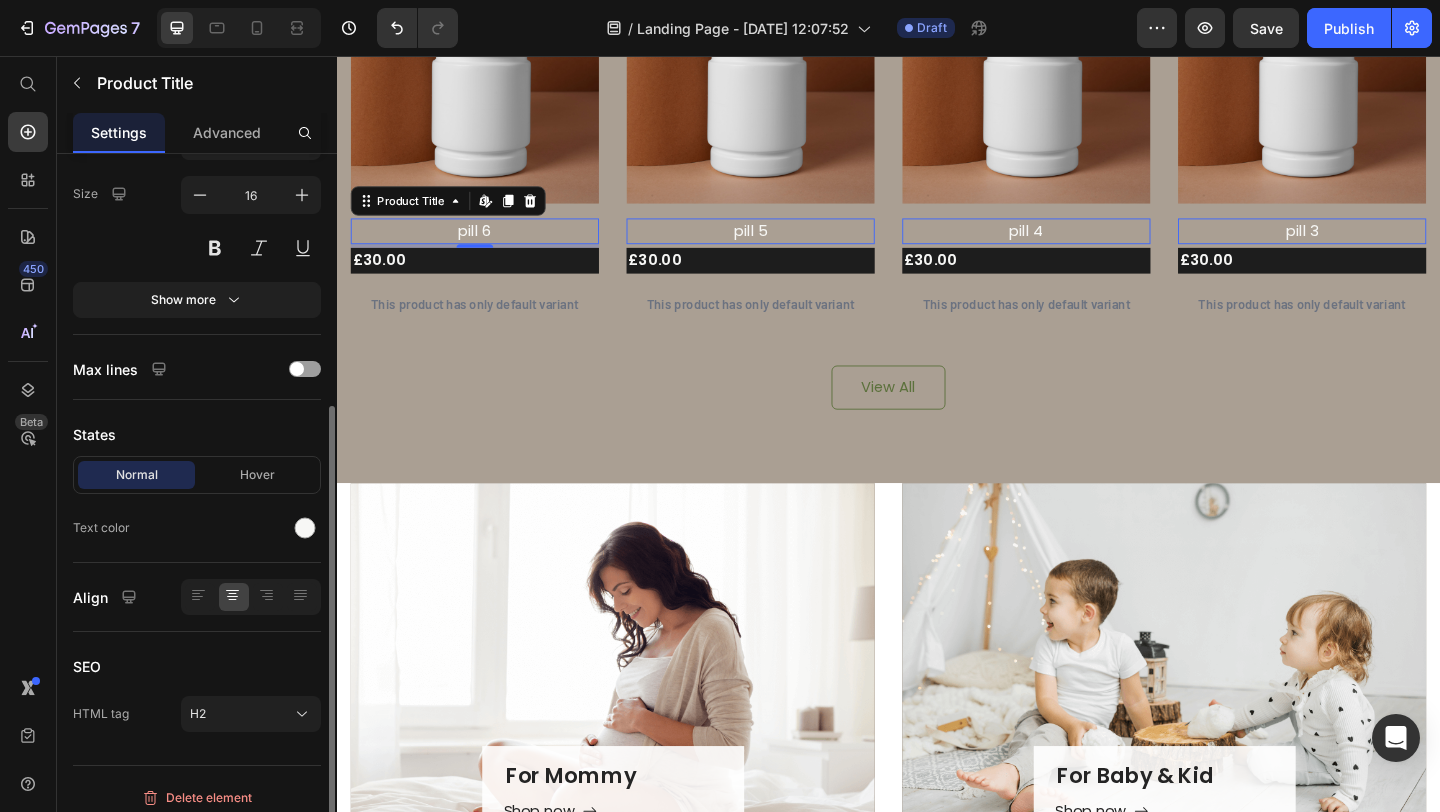 scroll, scrollTop: 379, scrollLeft: 0, axis: vertical 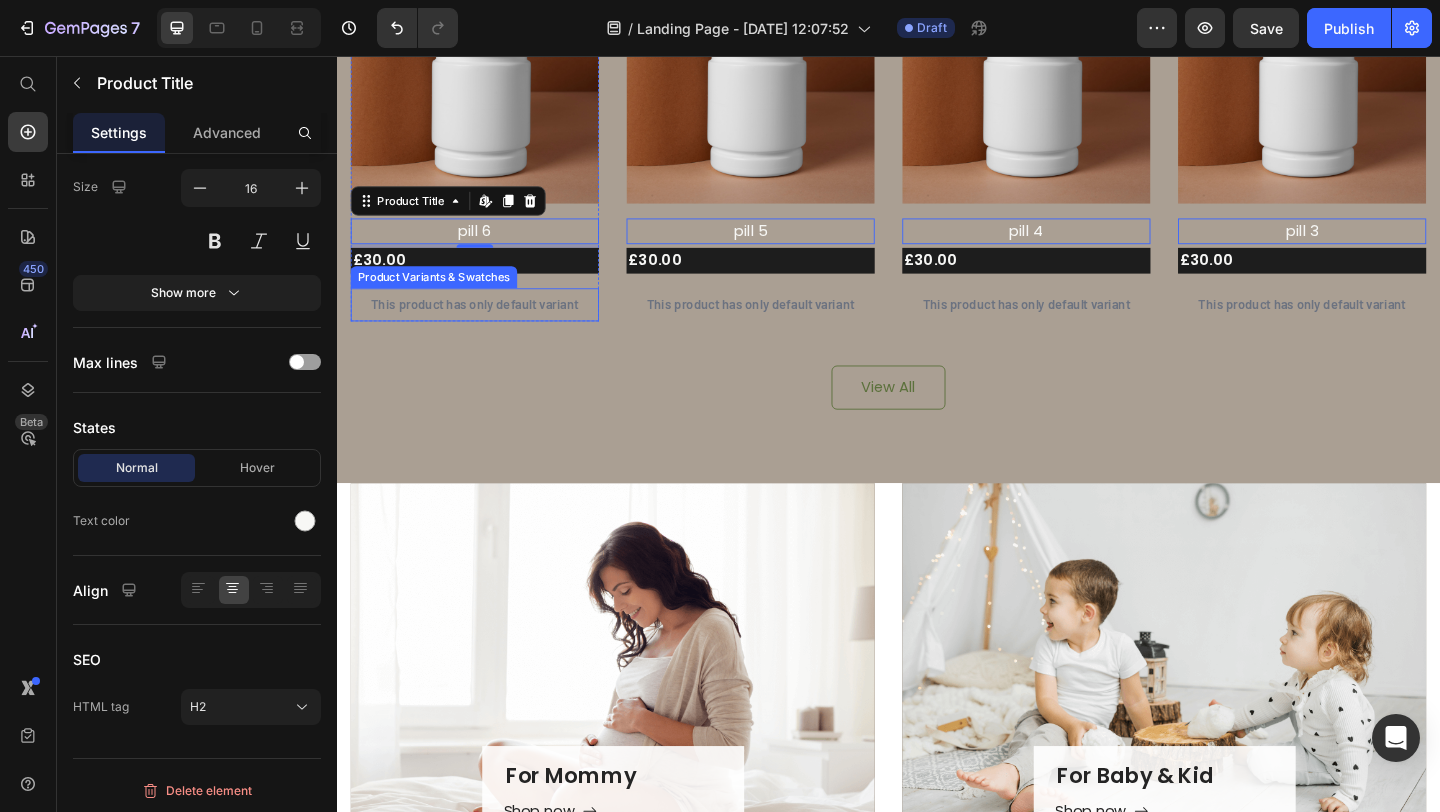 click on "This product has only default variant" at bounding box center [487, 327] 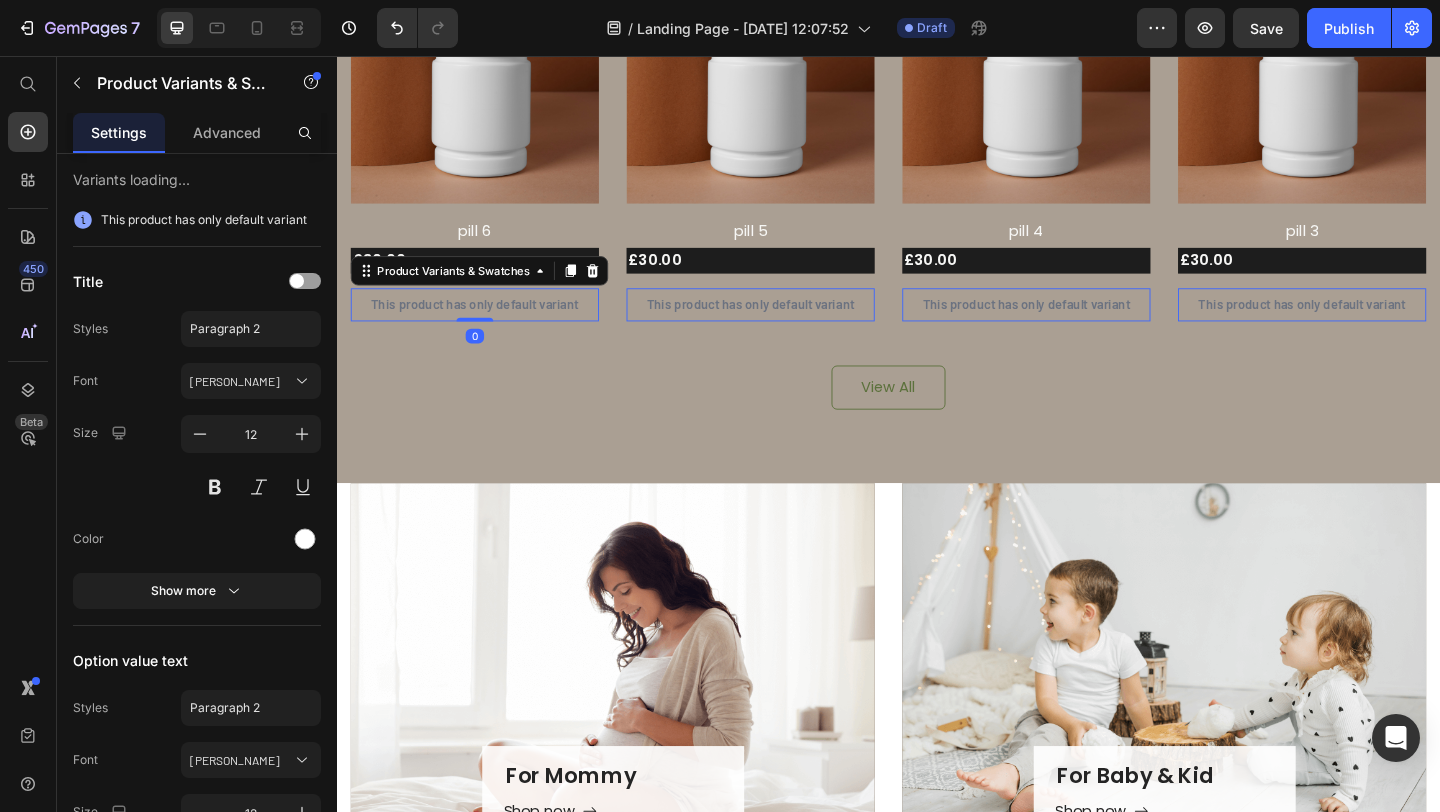 scroll, scrollTop: 0, scrollLeft: 0, axis: both 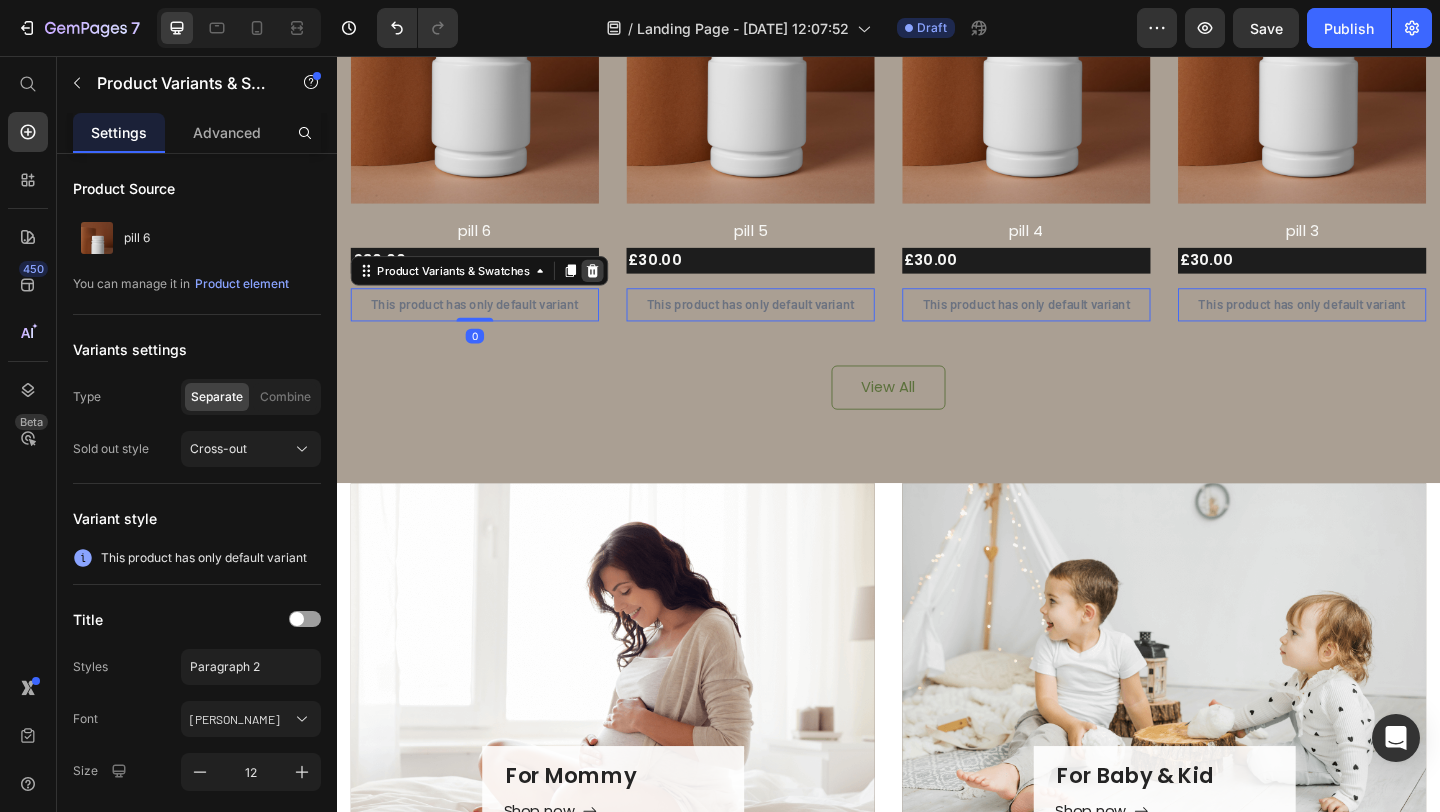 click 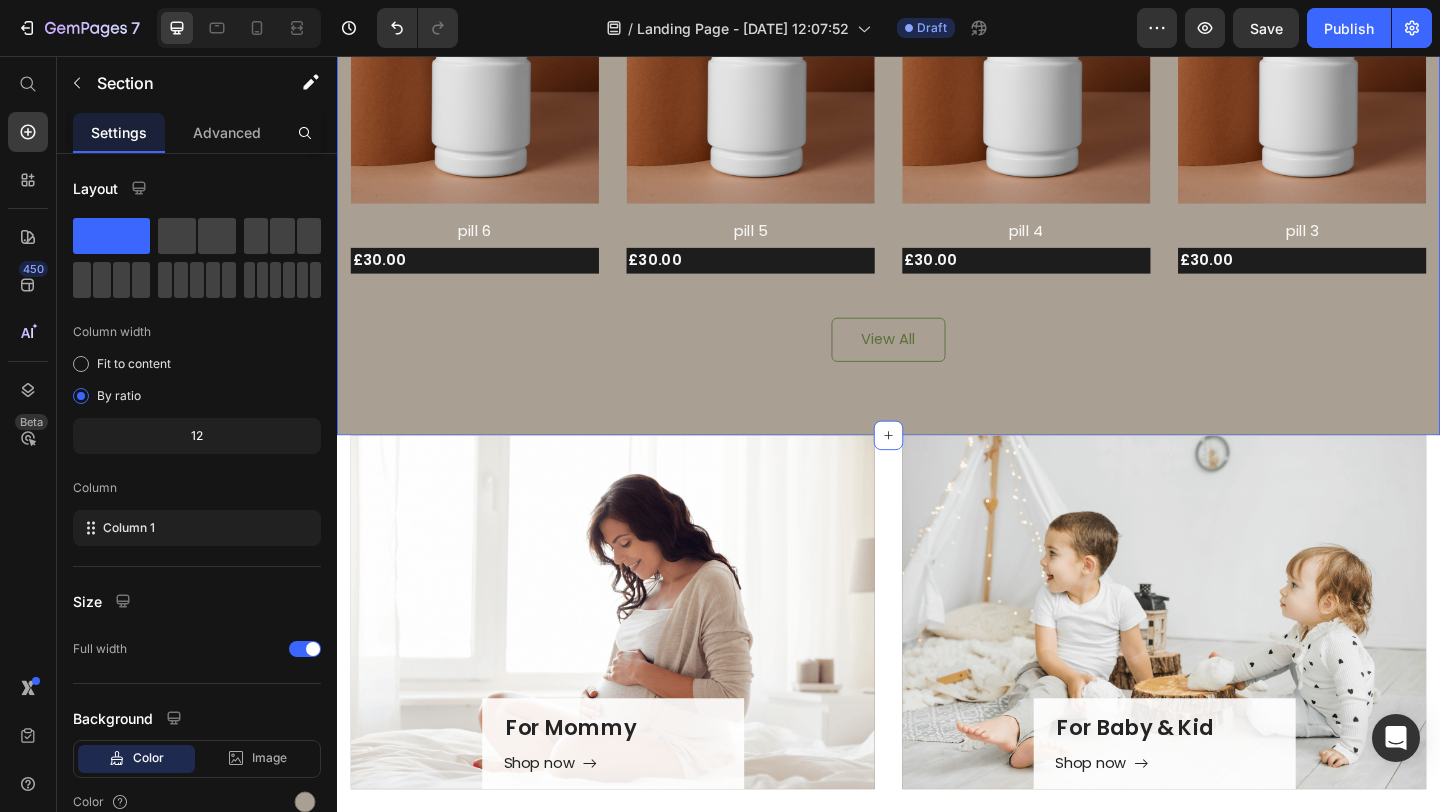 click on "Gut Health & Immunity Support Heading Product Images Row pill 6 Product Title £30.00 Product Price Row Row Product Images Row pill 5 Product Title £30.00 Product Price Row Row Product Images Row pill 4 Product Title £30.00 Product Price Row Row Product Images Row pill 3 Product Title £30.00 Product Price Row Row Product List View All Button Row Section 2   You can create reusable sections Create Theme Section AI Content Write with GemAI What would you like to describe here? Tone and Voice Persuasive Product pill 6 Show more Generate" at bounding box center (937, 53) 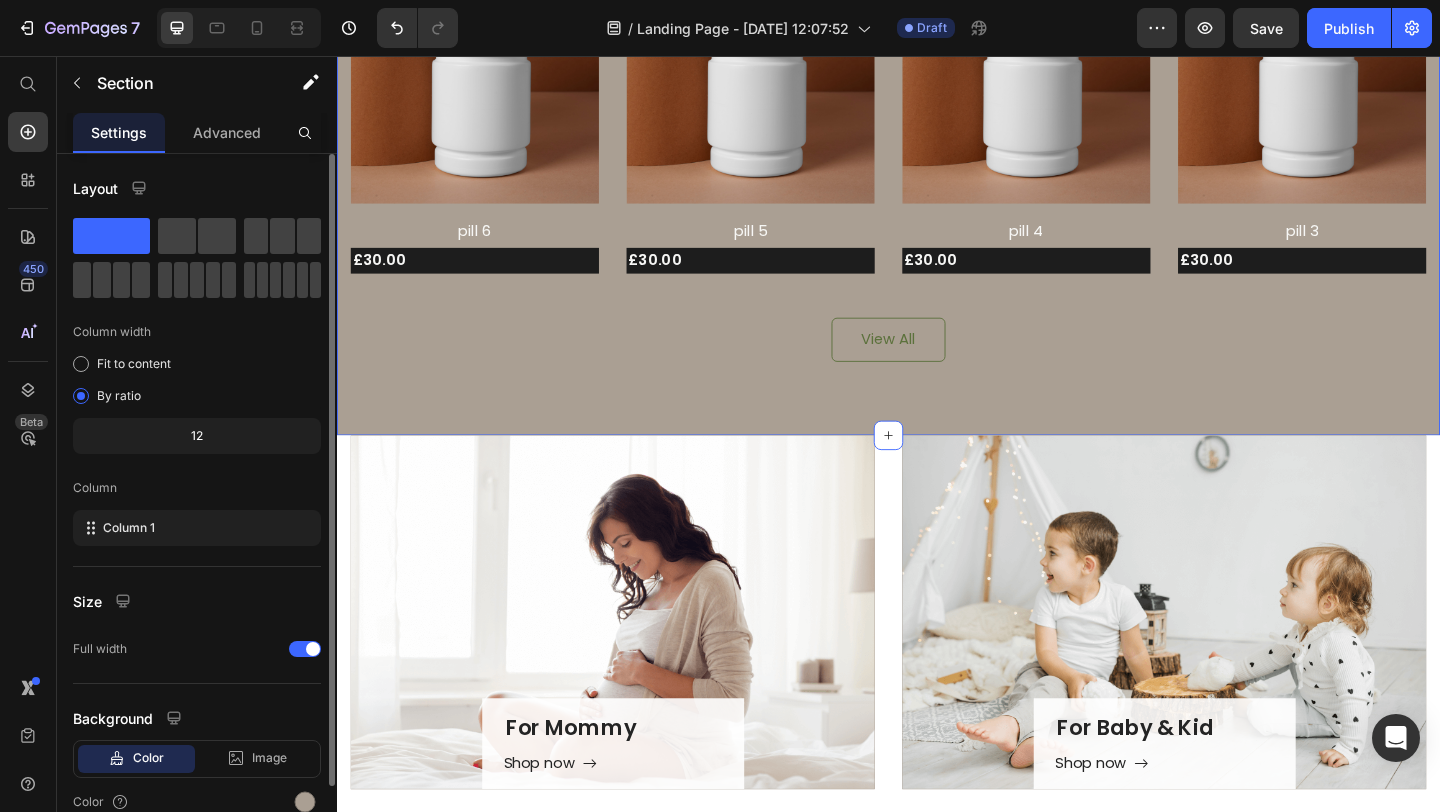 scroll, scrollTop: 93, scrollLeft: 0, axis: vertical 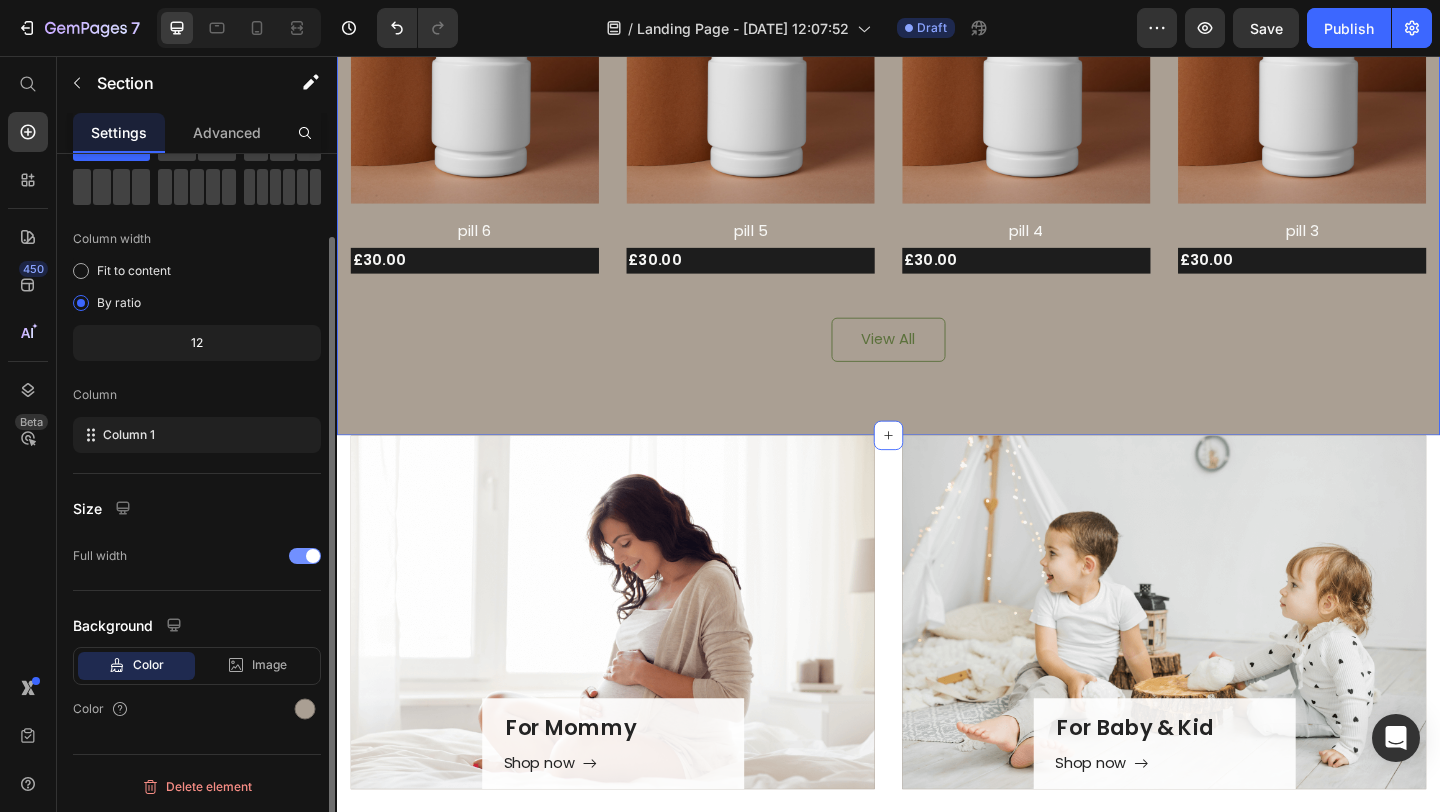 click on "Full width" 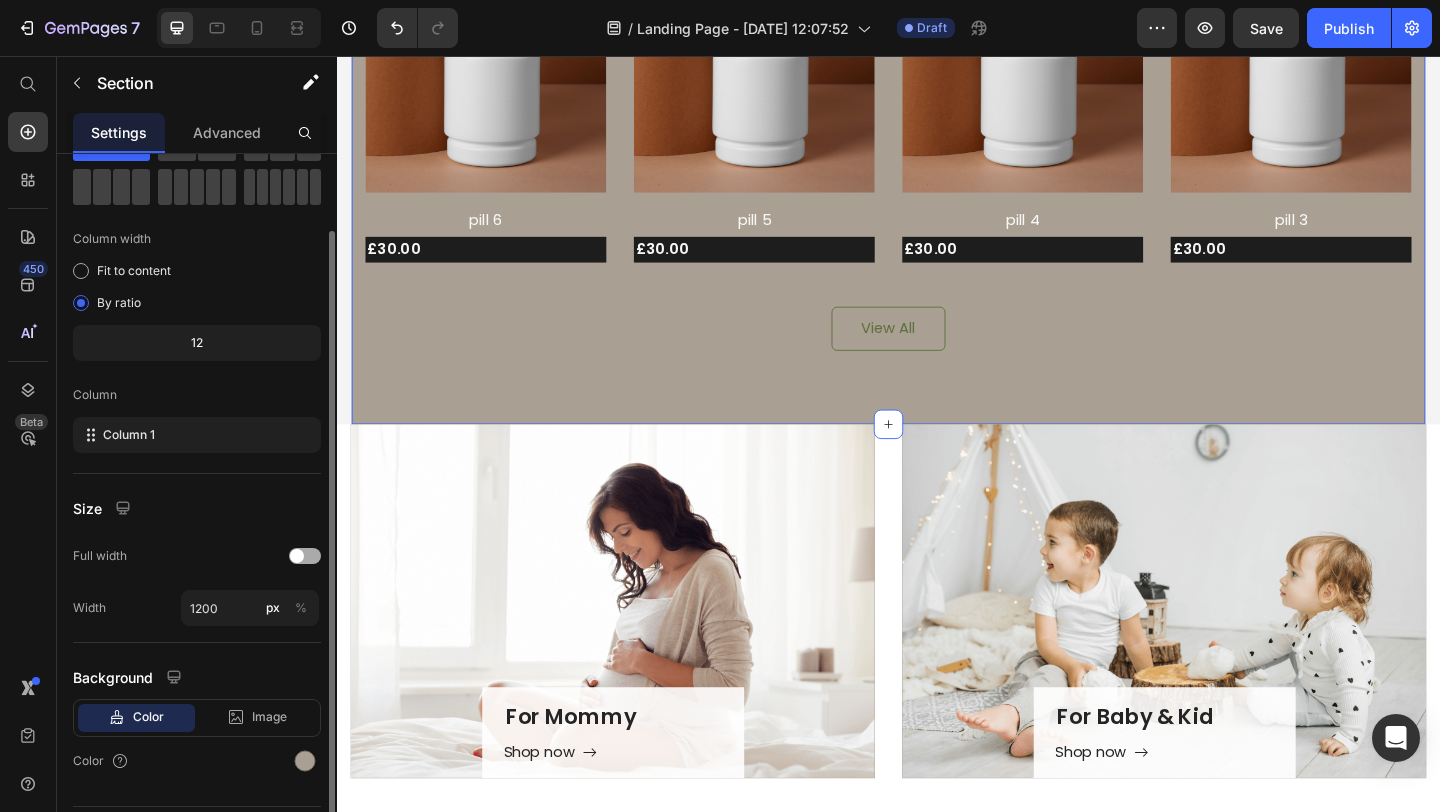 click at bounding box center [305, 556] 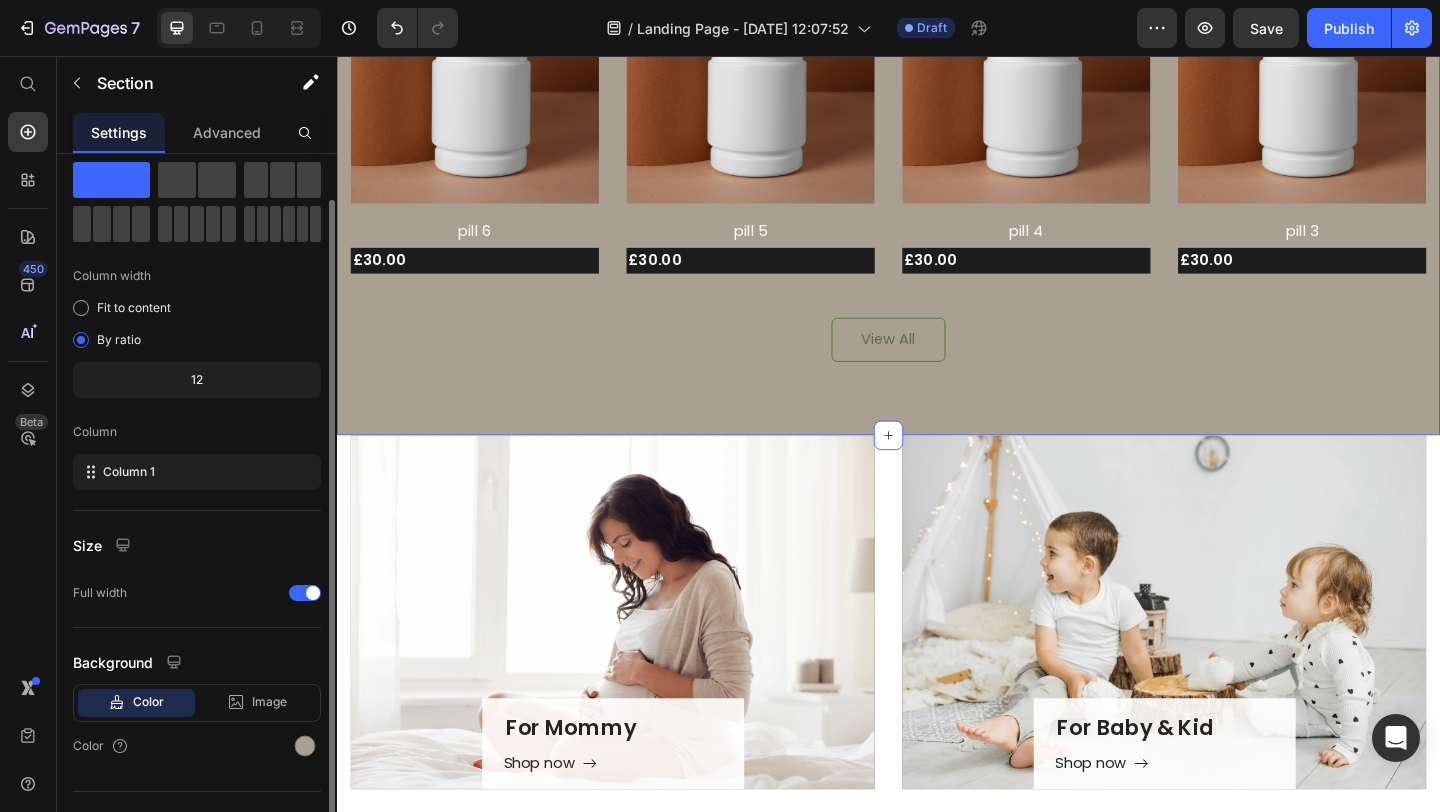 scroll, scrollTop: 51, scrollLeft: 0, axis: vertical 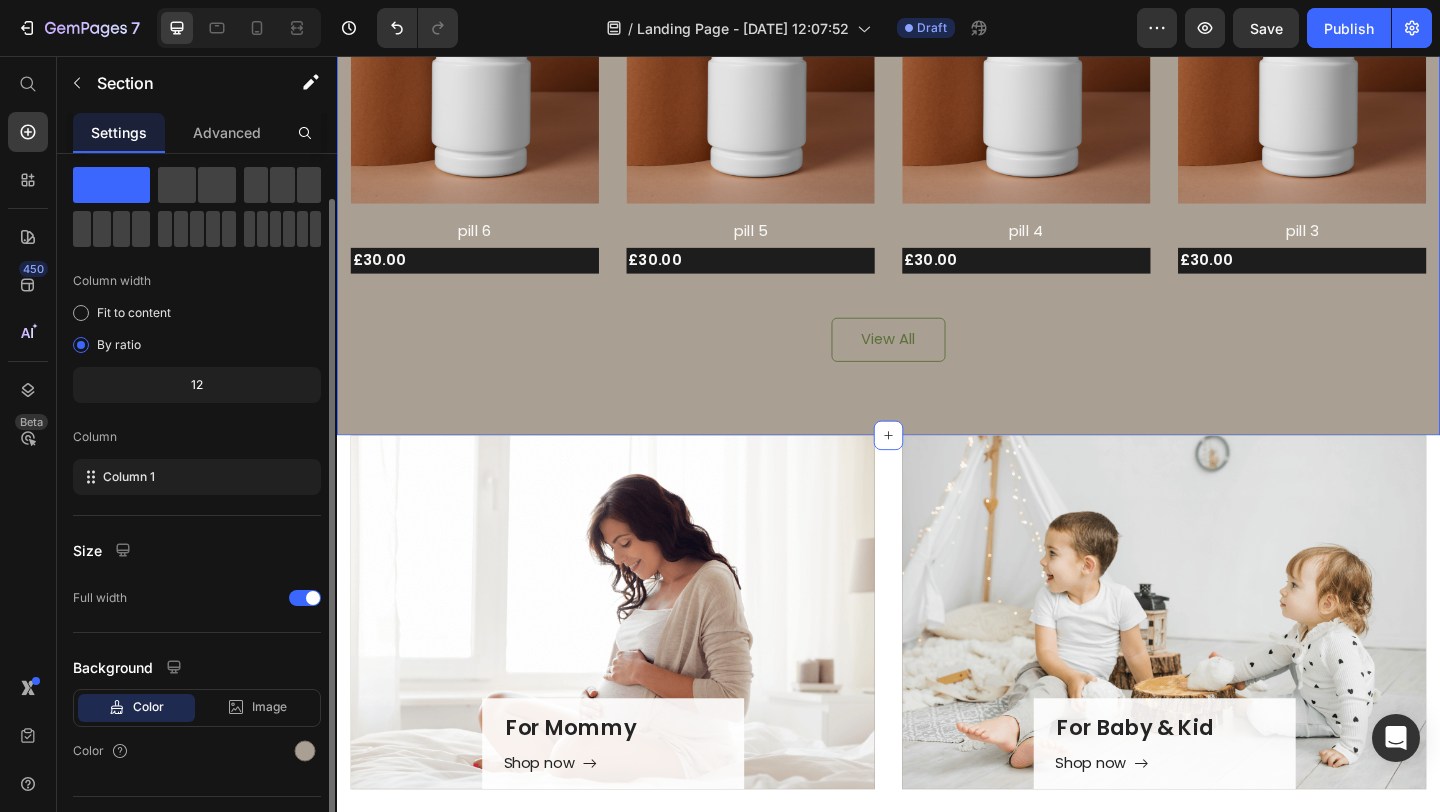 click on "12" 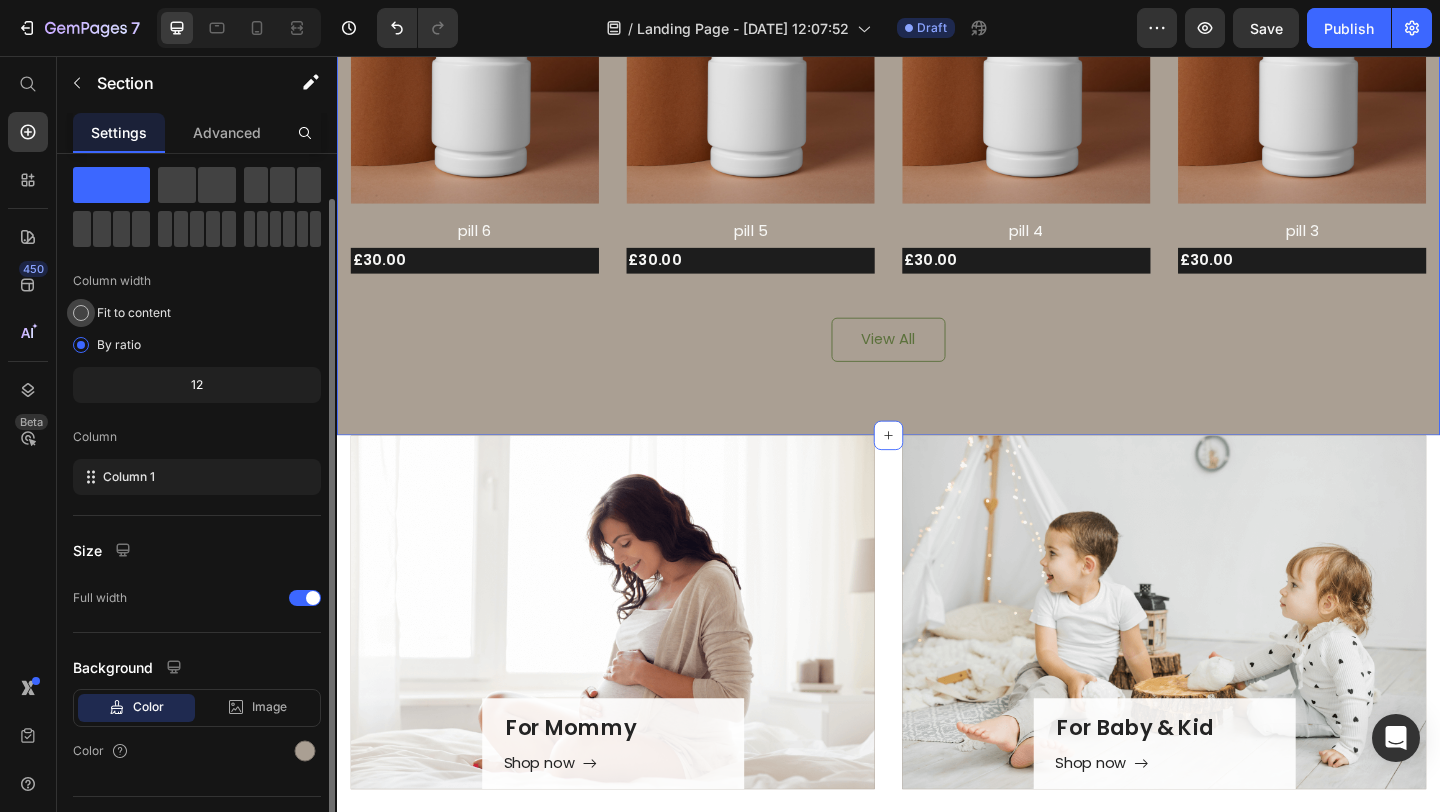 click on "Fit to content" at bounding box center (134, 313) 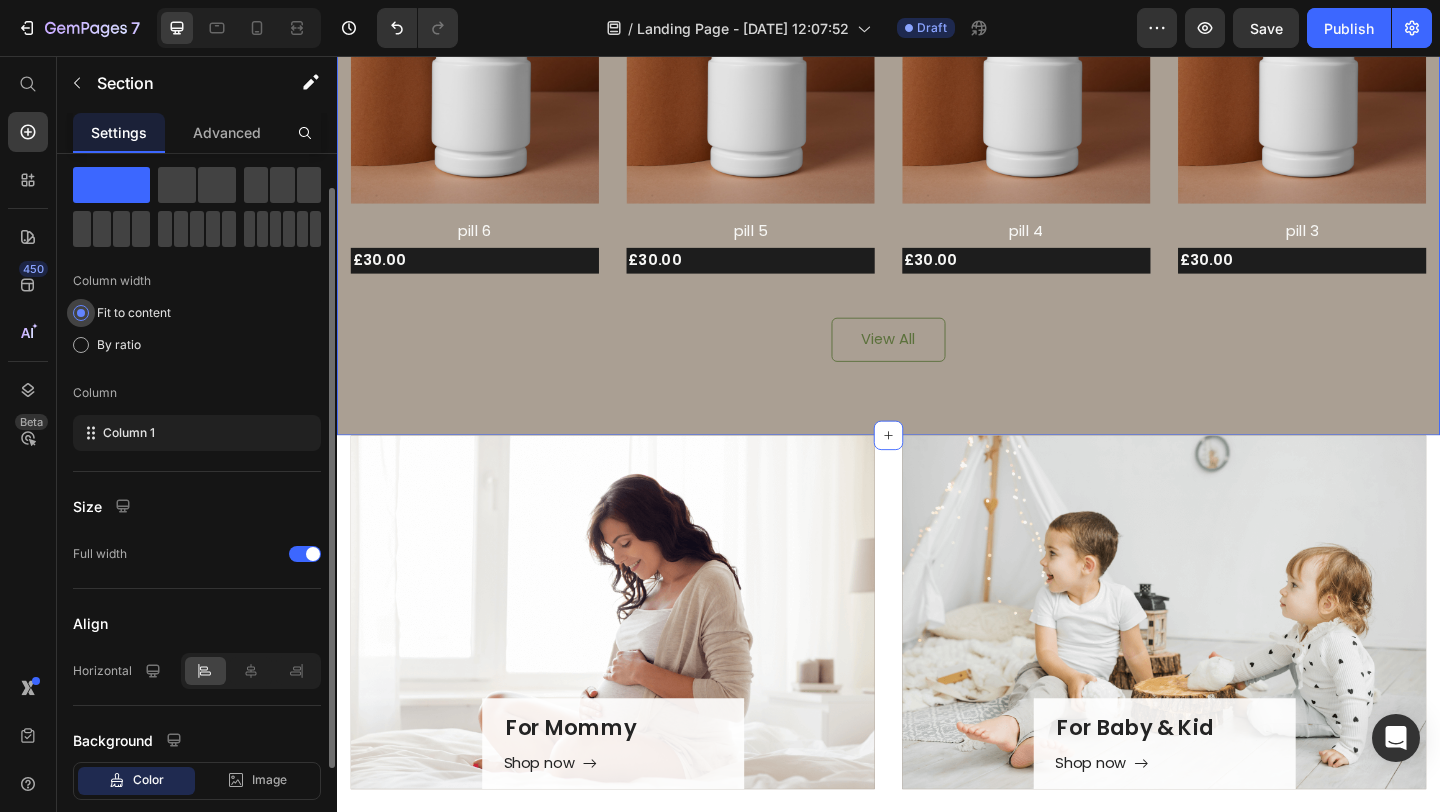 scroll, scrollTop: 0, scrollLeft: 0, axis: both 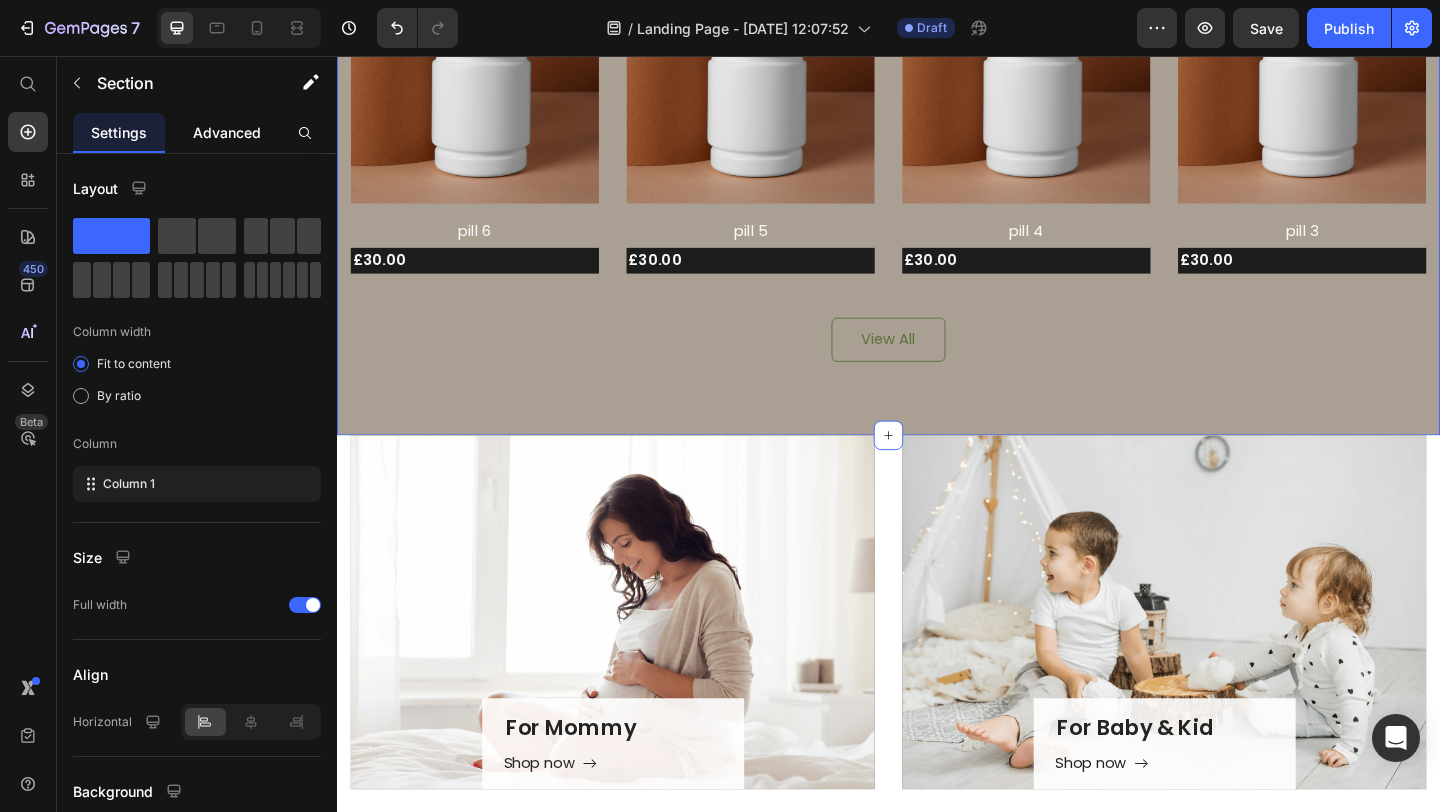 click on "Advanced" at bounding box center (227, 132) 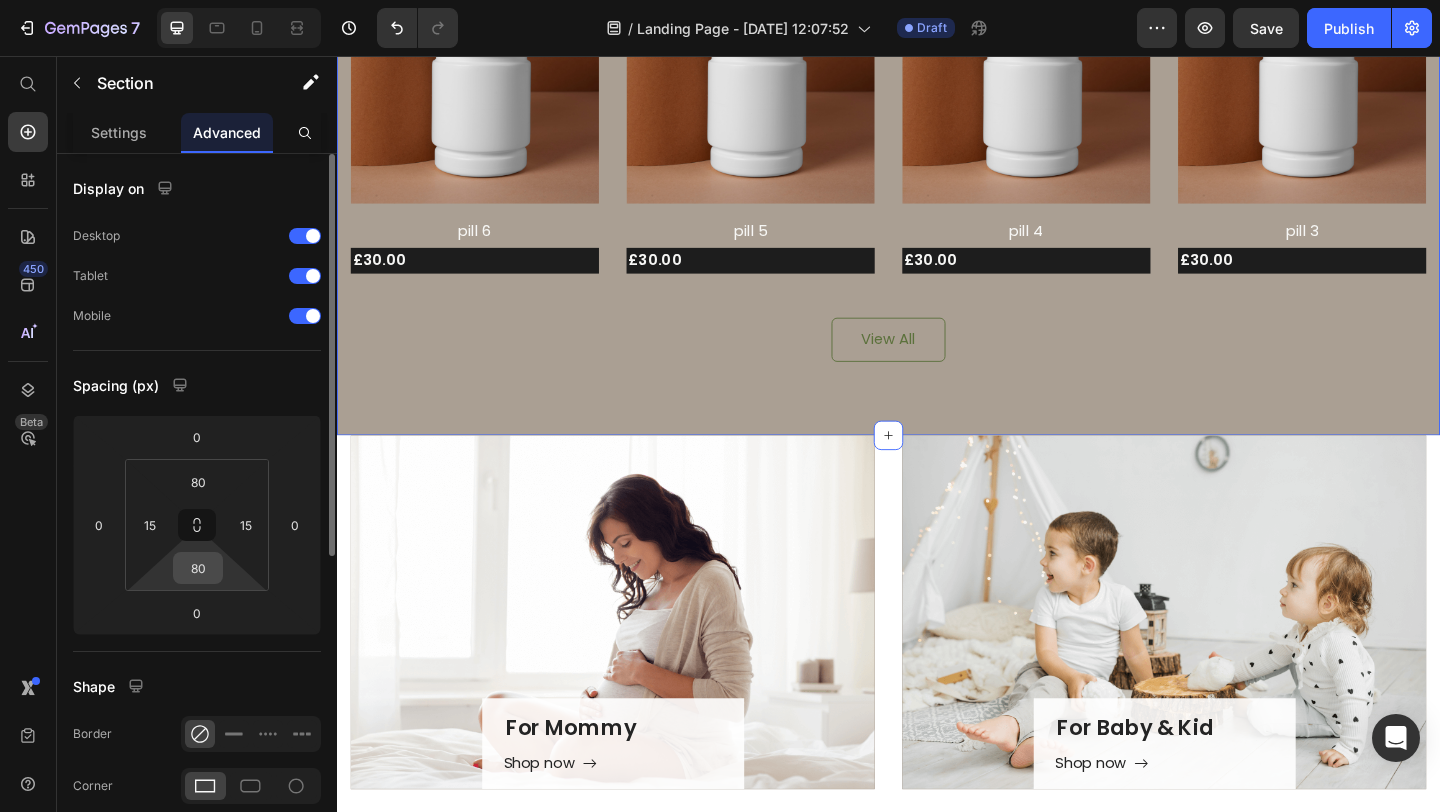 click on "80" at bounding box center (198, 568) 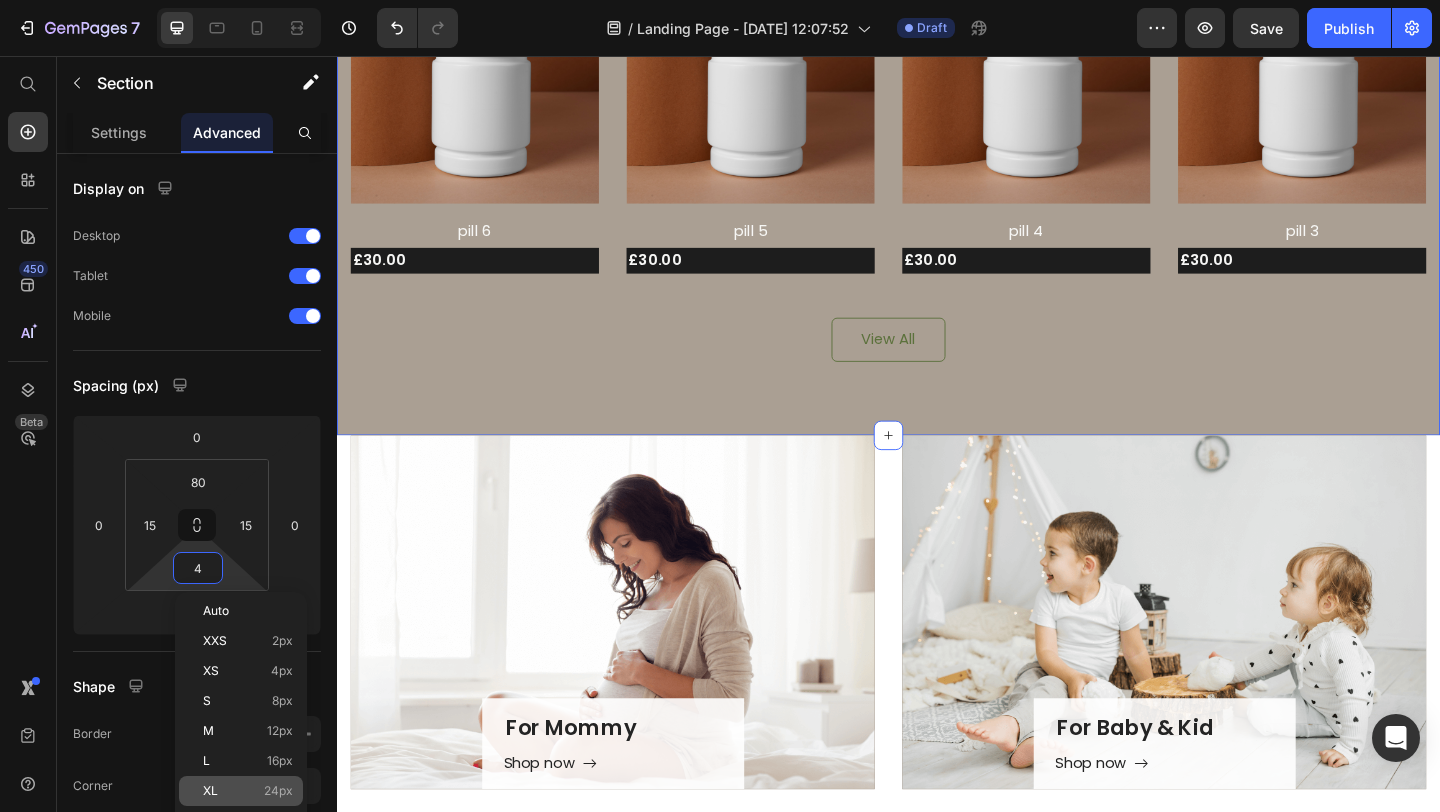 click on "XL 24px" 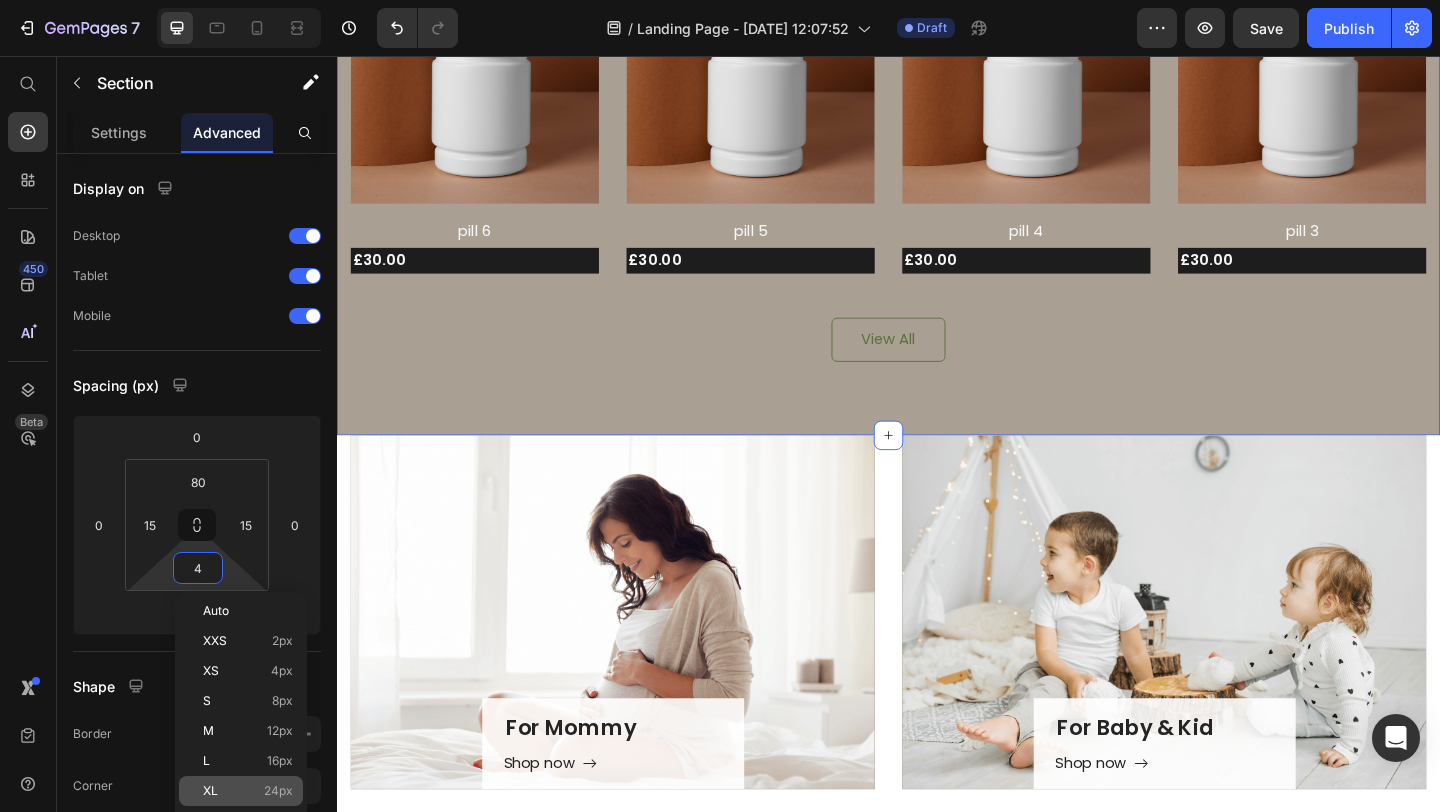 type on "24" 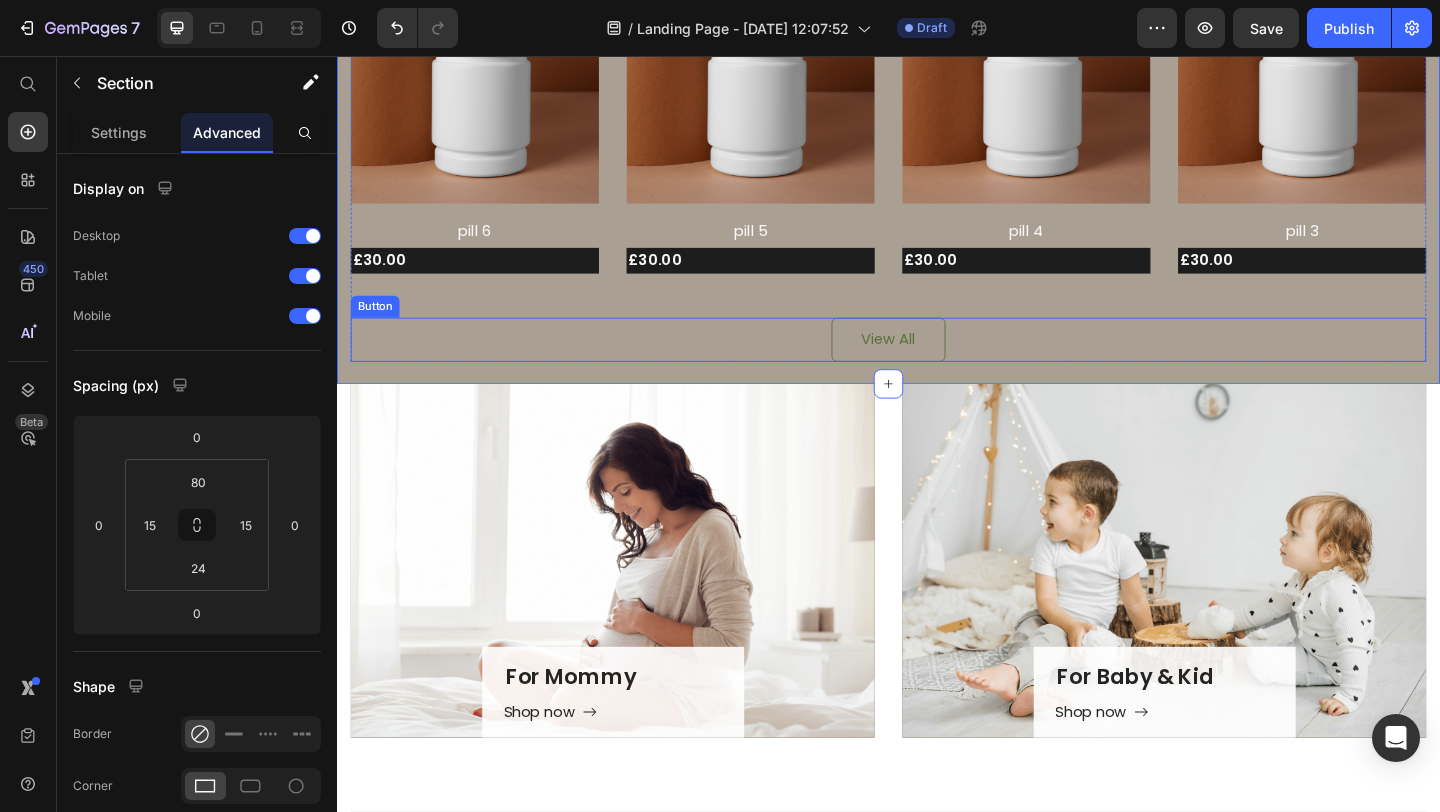 click on "View All" at bounding box center (937, 365) 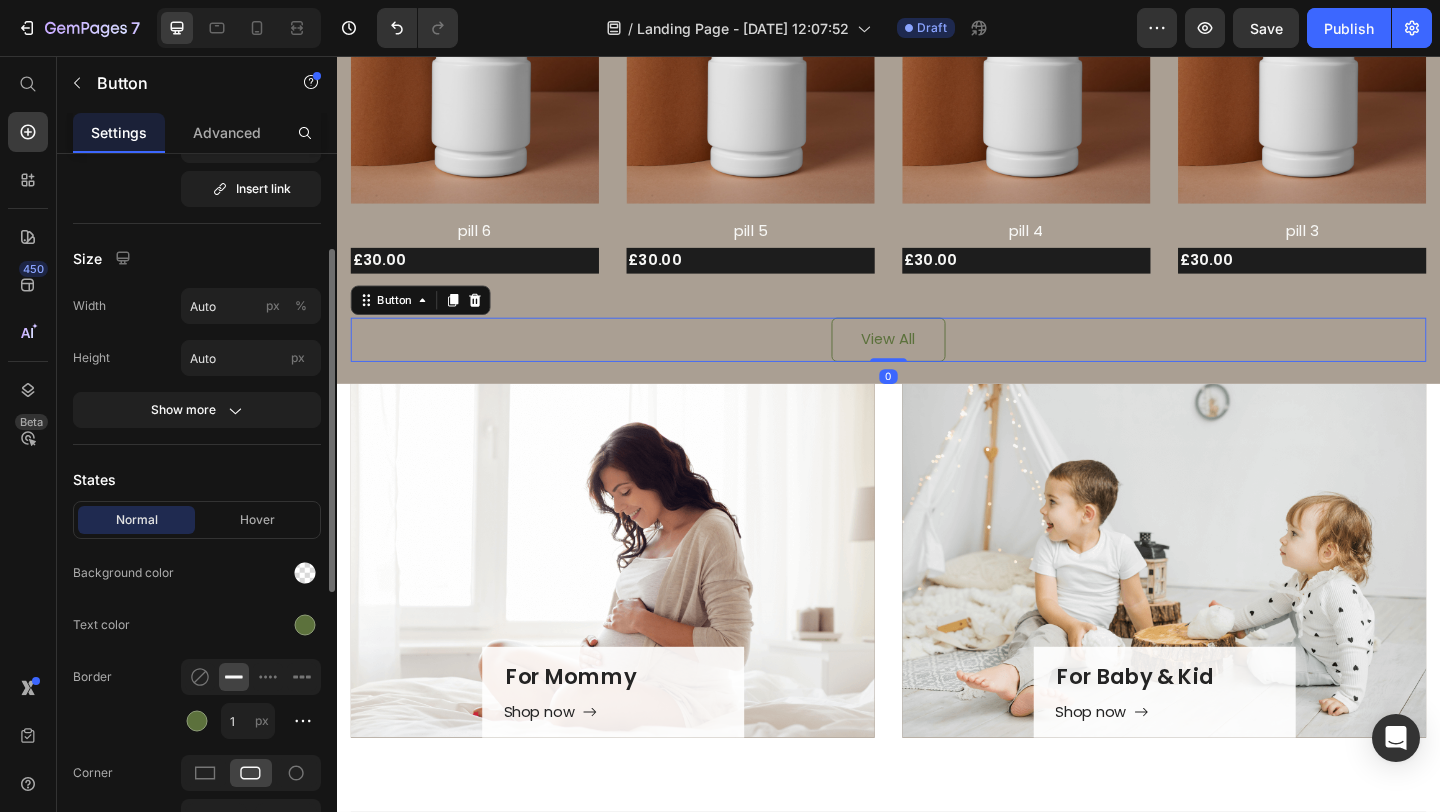 scroll, scrollTop: 170, scrollLeft: 0, axis: vertical 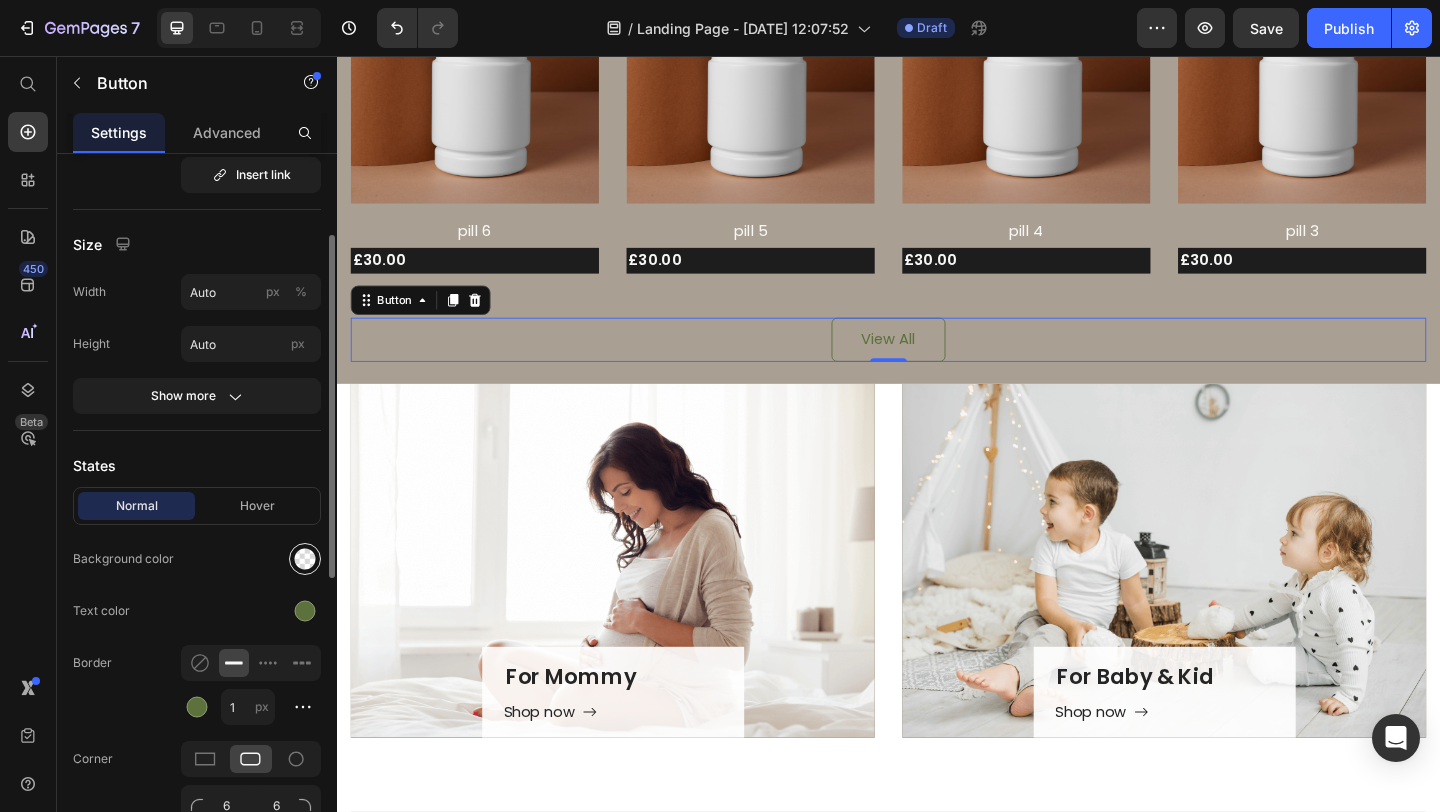 click at bounding box center [305, 559] 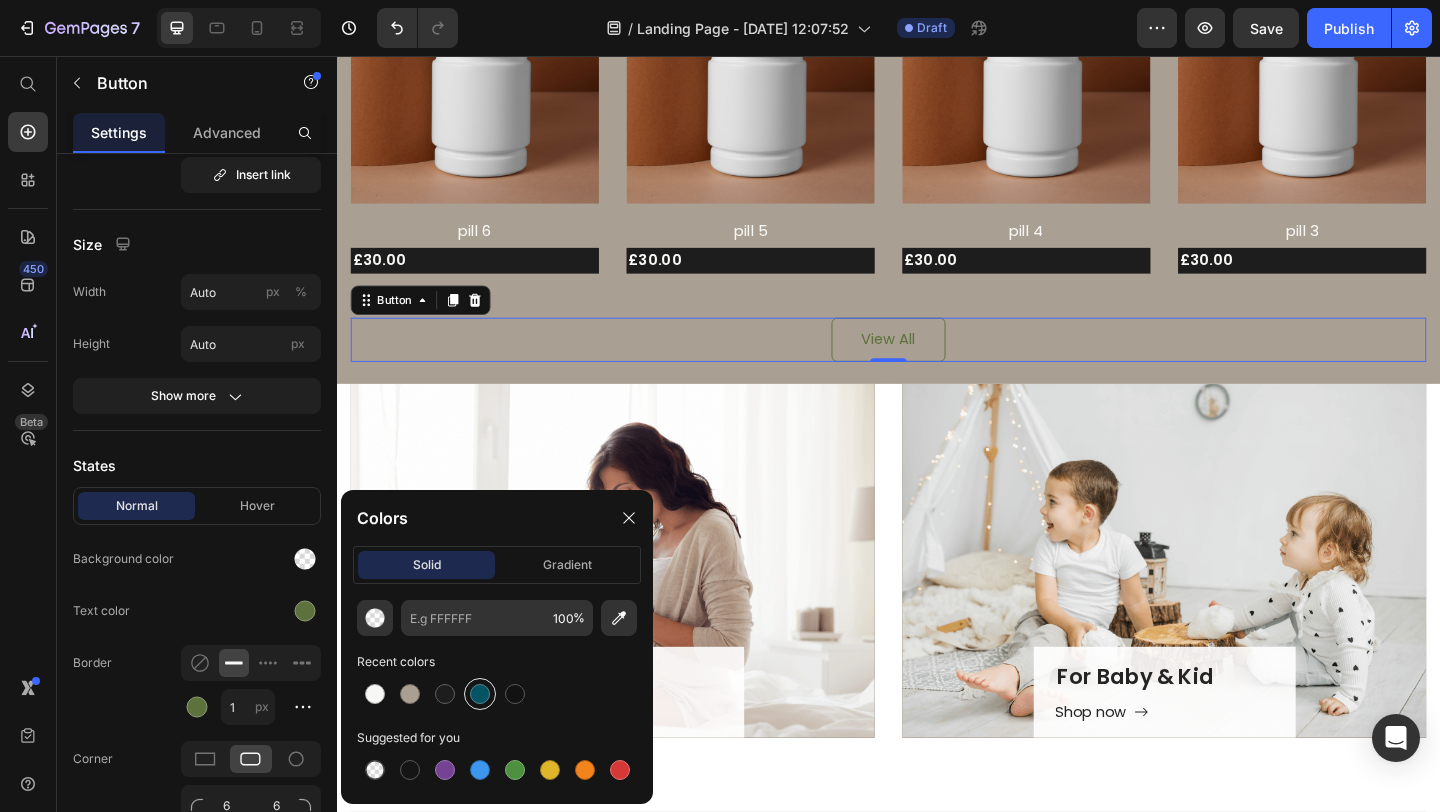 click at bounding box center (480, 694) 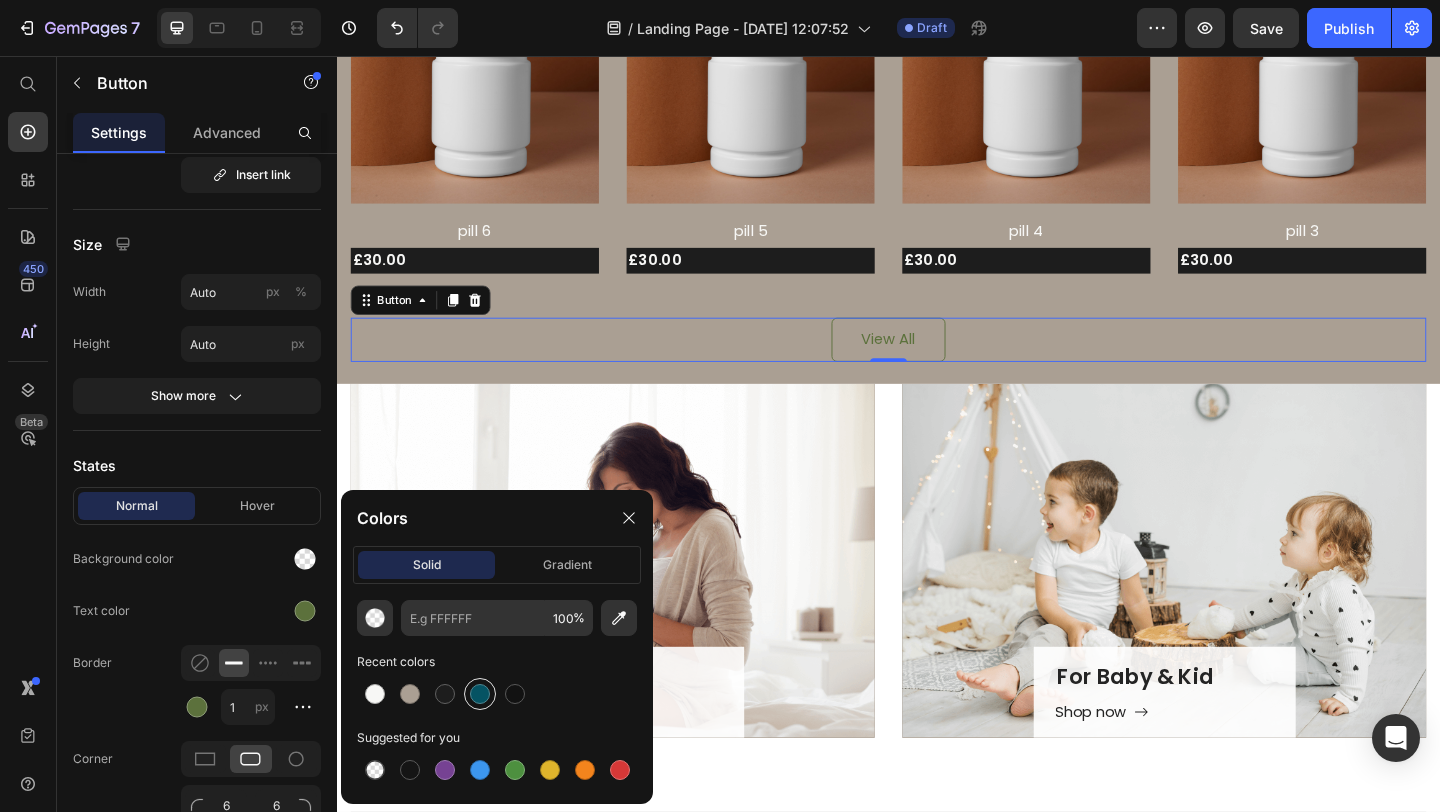 type on "055363" 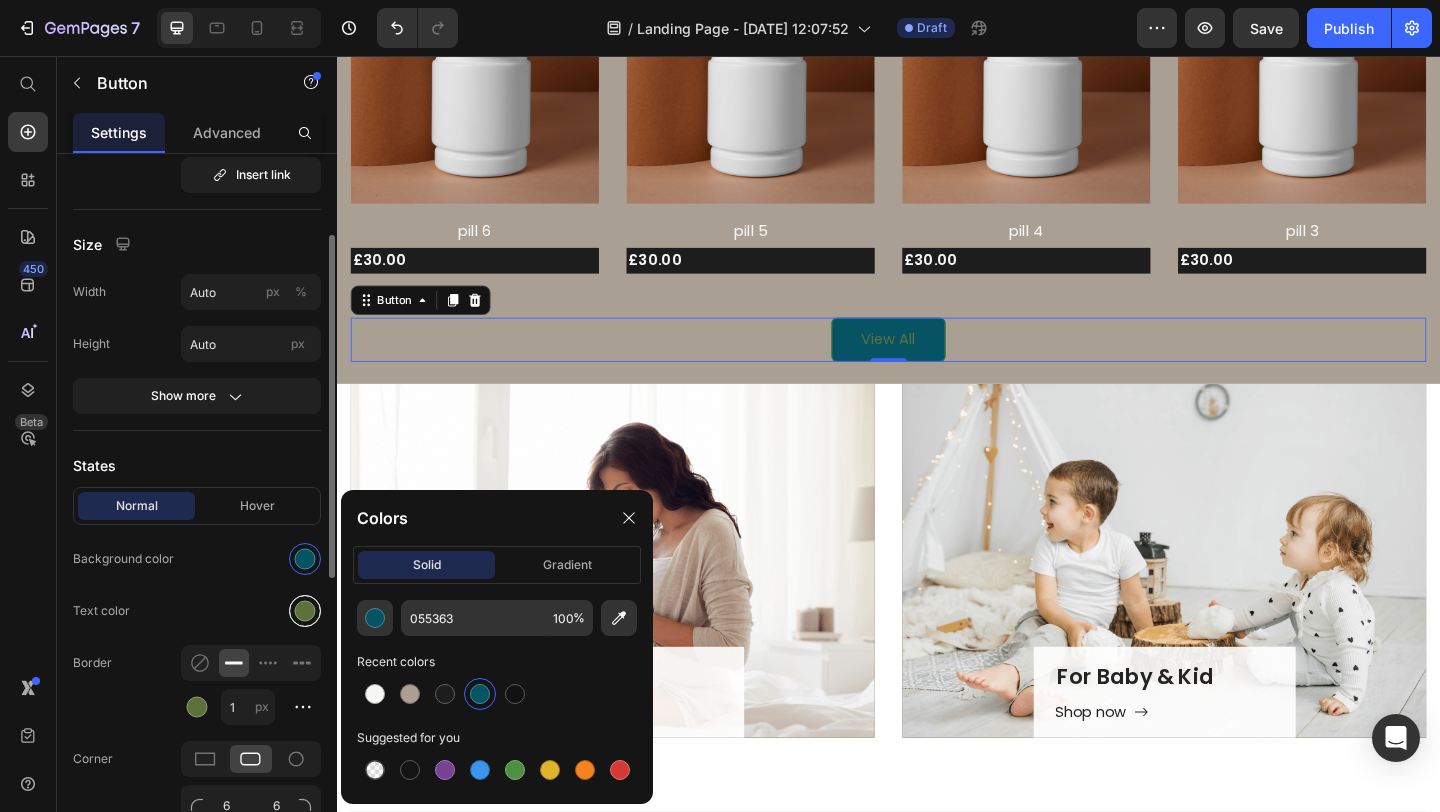 click at bounding box center [305, 611] 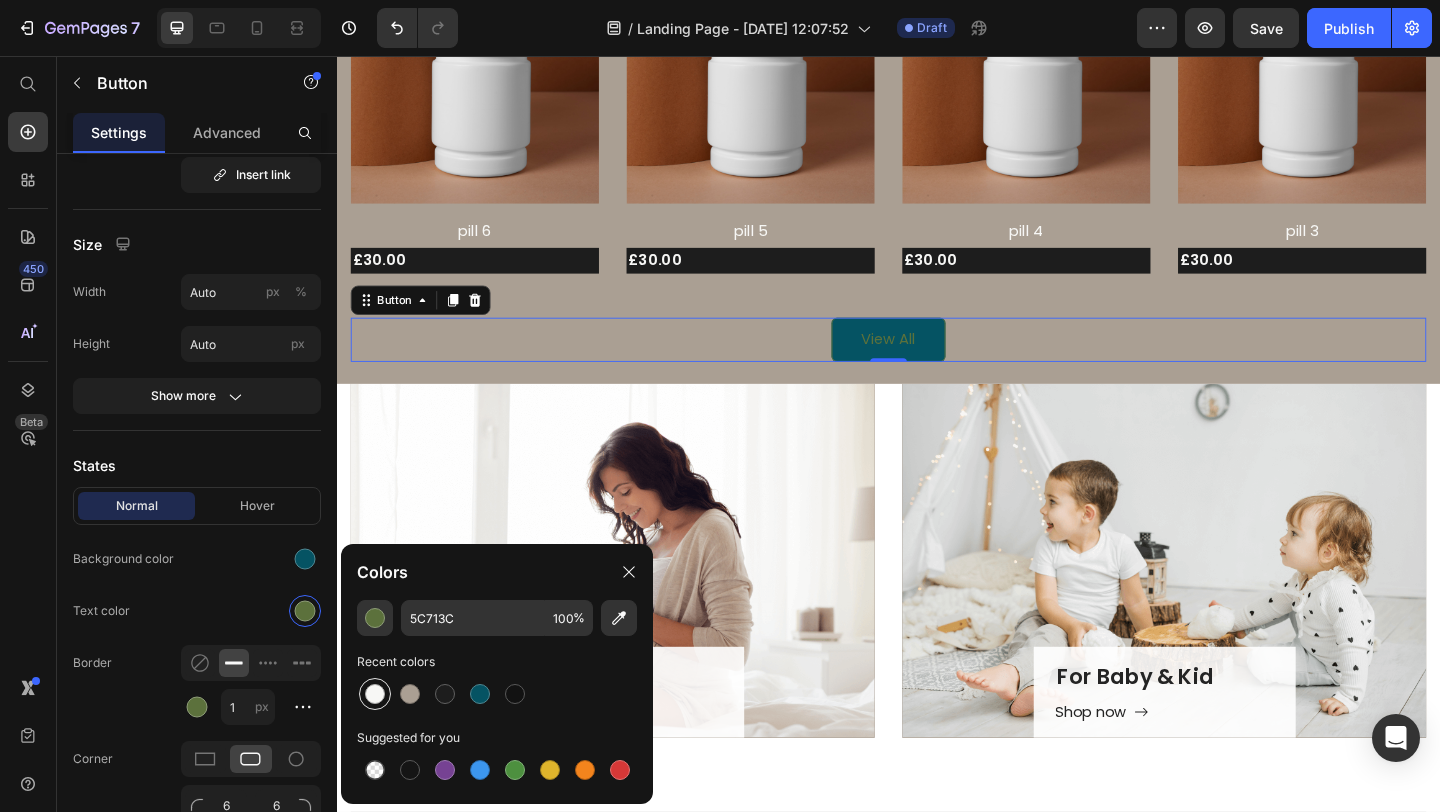 click at bounding box center [375, 694] 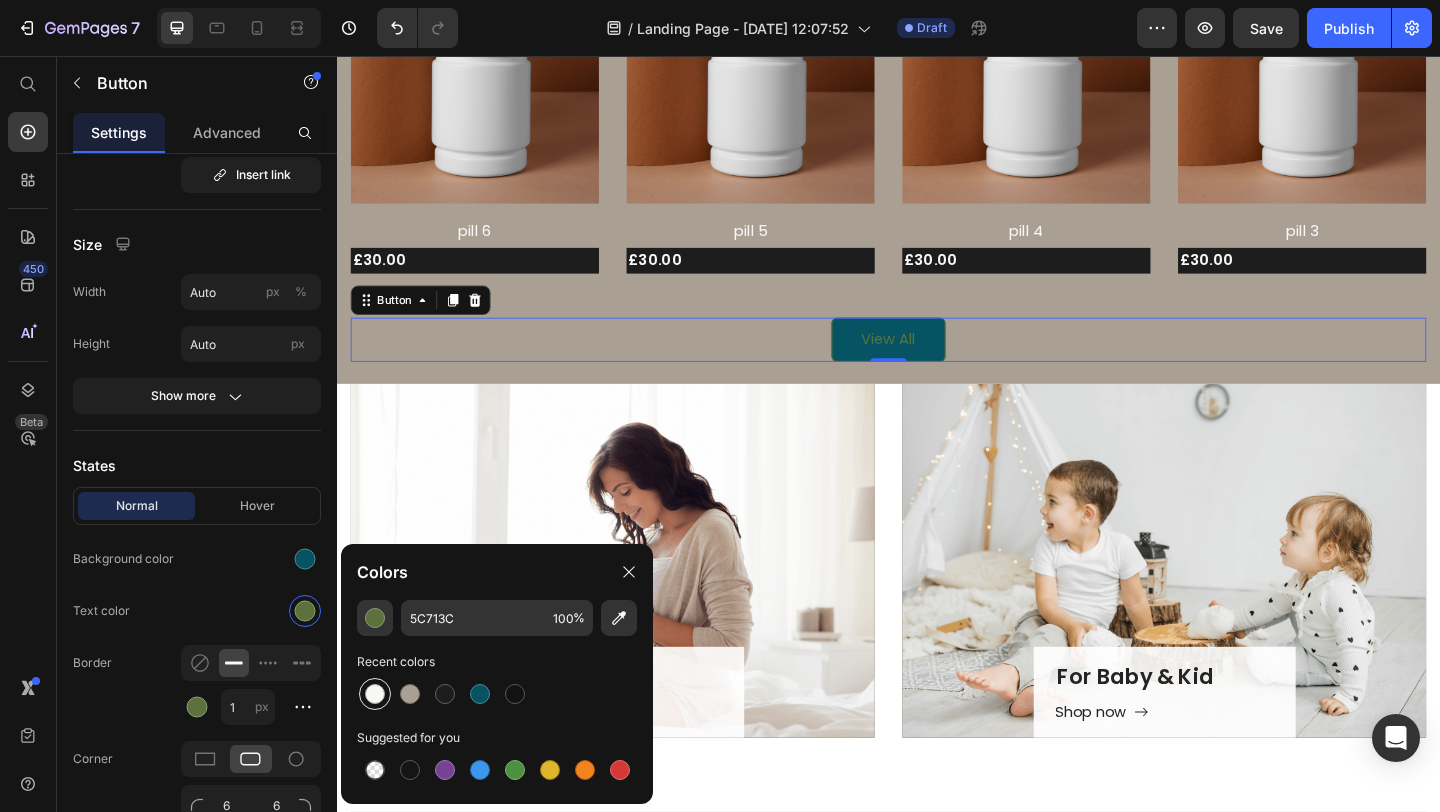 type on "F7F7F5" 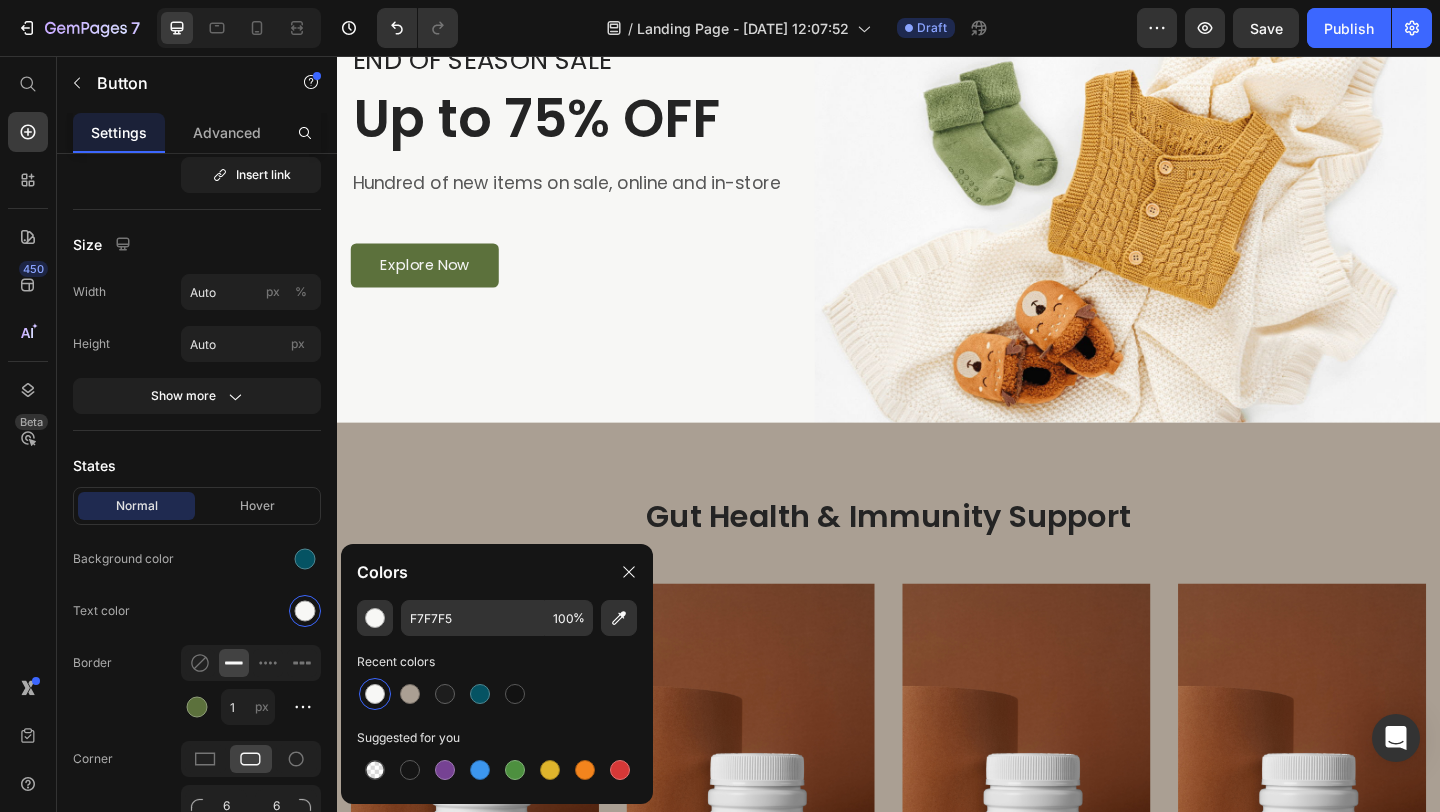 scroll, scrollTop: 0, scrollLeft: 0, axis: both 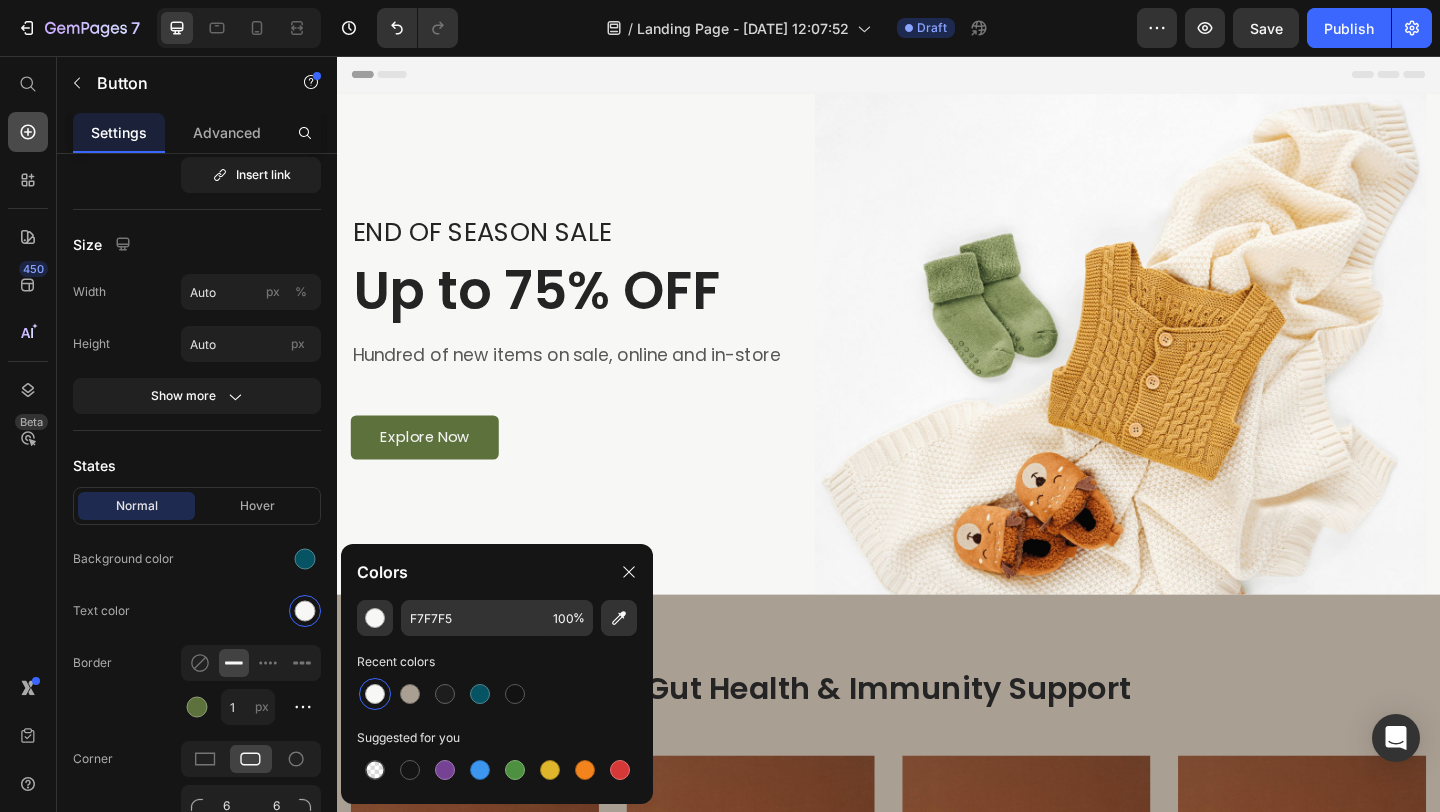 click 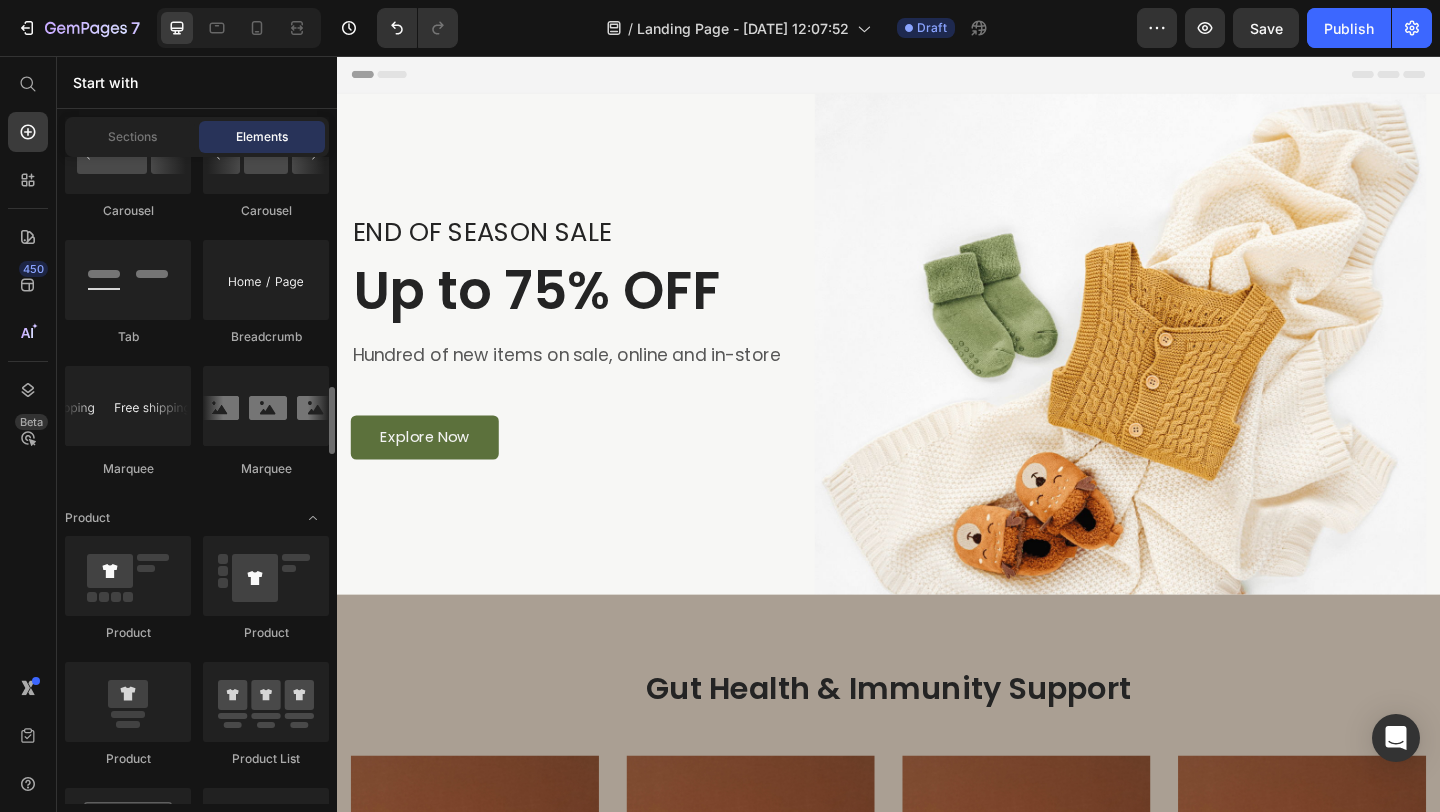 scroll, scrollTop: 2360, scrollLeft: 0, axis: vertical 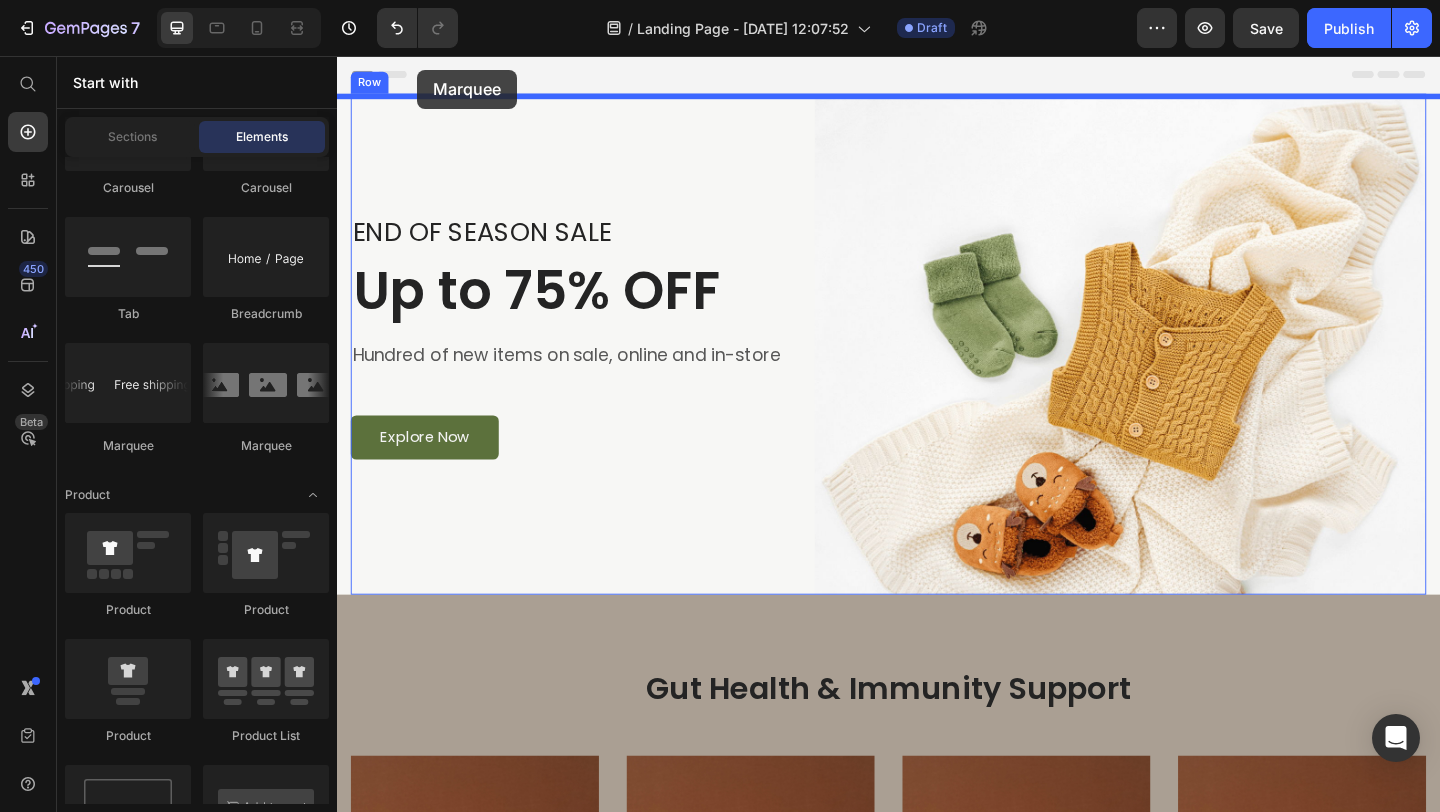drag, startPoint x: 468, startPoint y: 451, endPoint x: 421, endPoint y: 67, distance: 386.8656 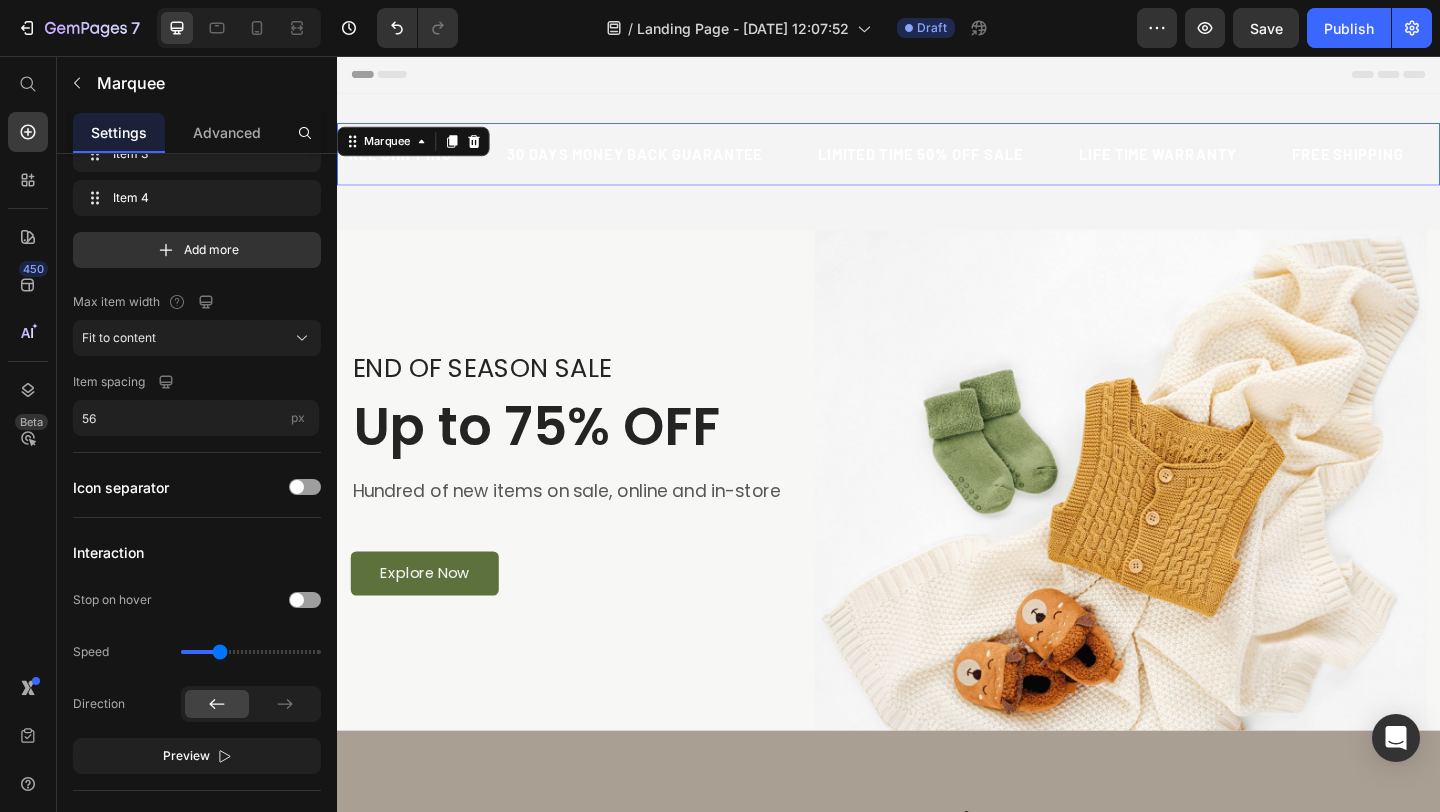 scroll, scrollTop: 0, scrollLeft: 0, axis: both 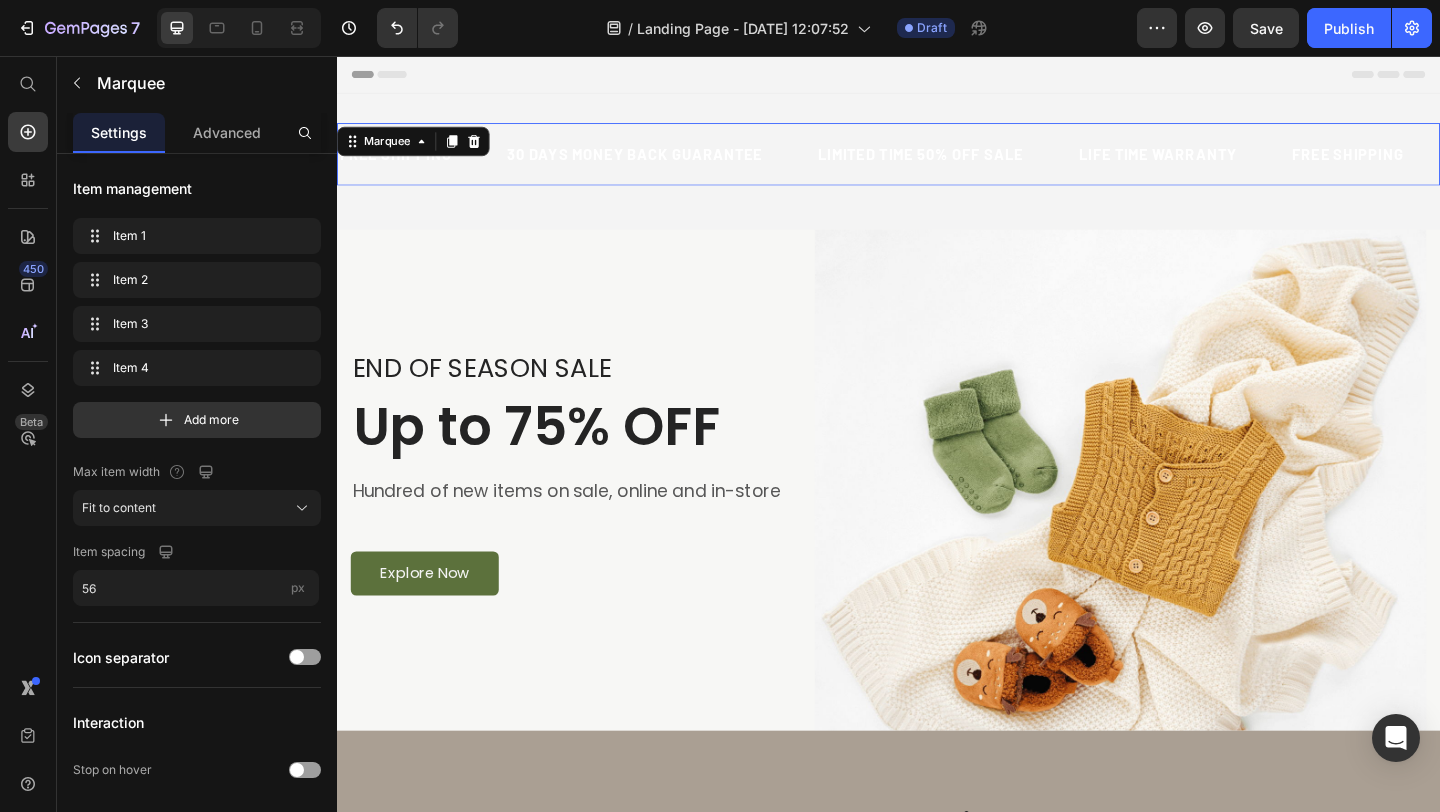 click on "FREE SHIPPING Text" at bounding box center [429, 163] 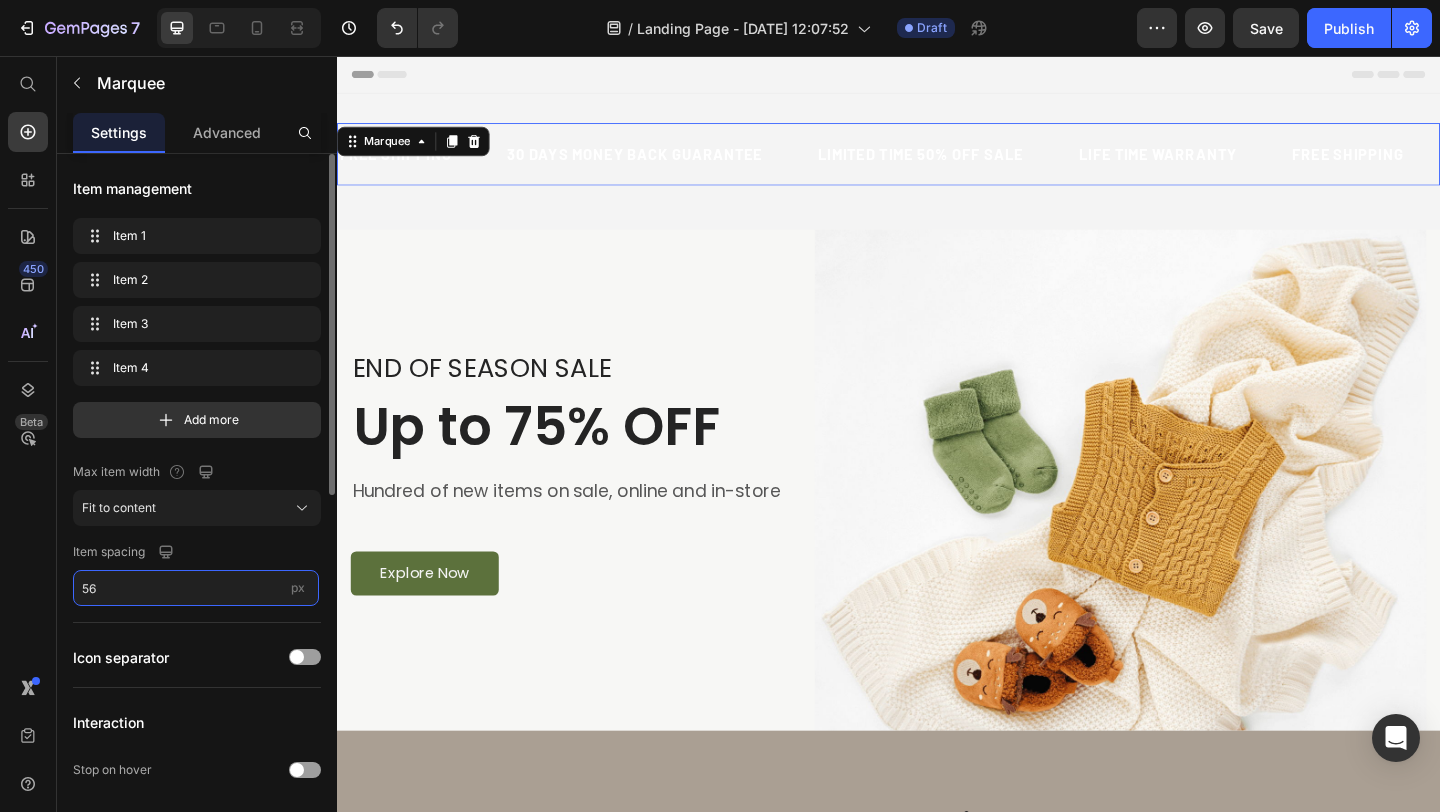 click on "56" at bounding box center (196, 588) 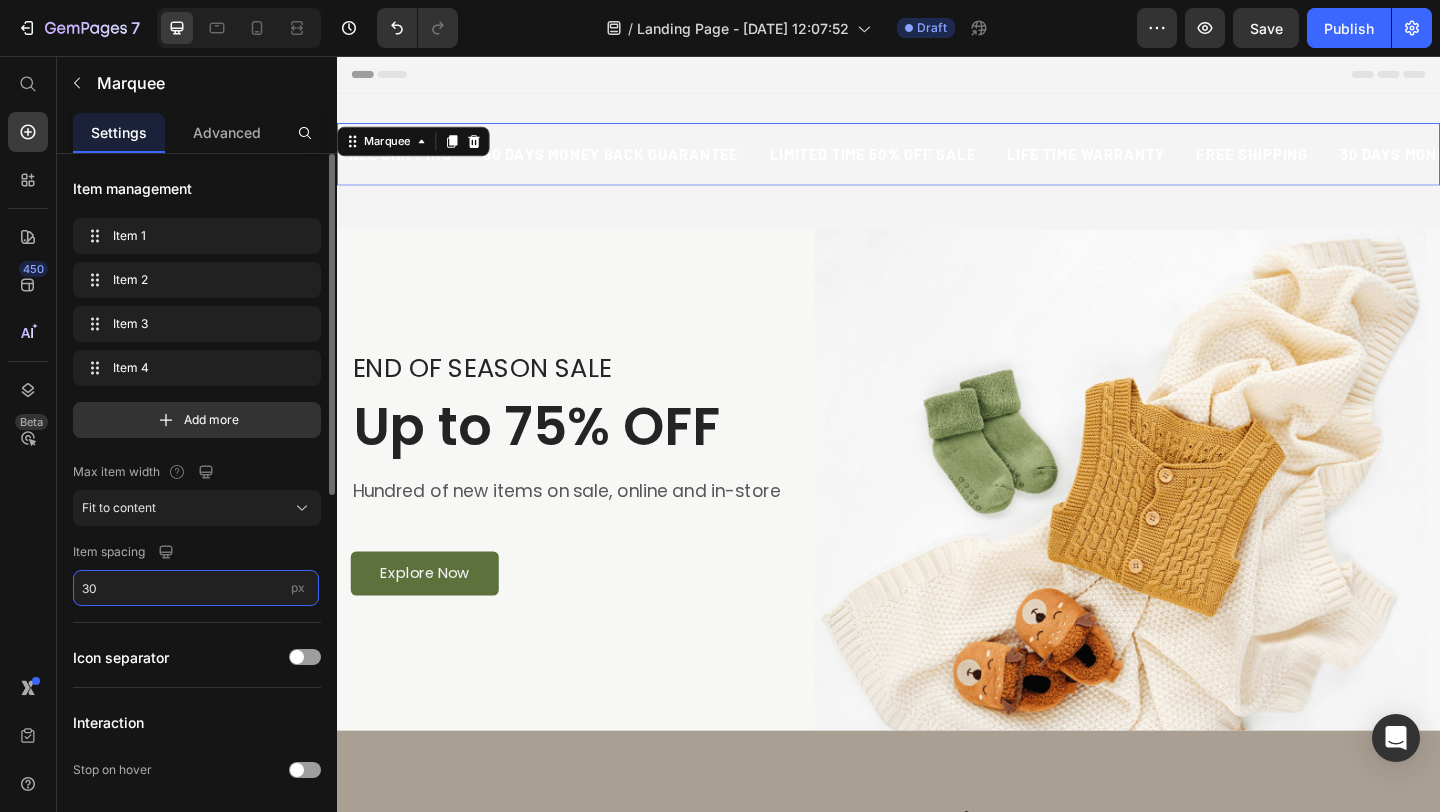 type on "30" 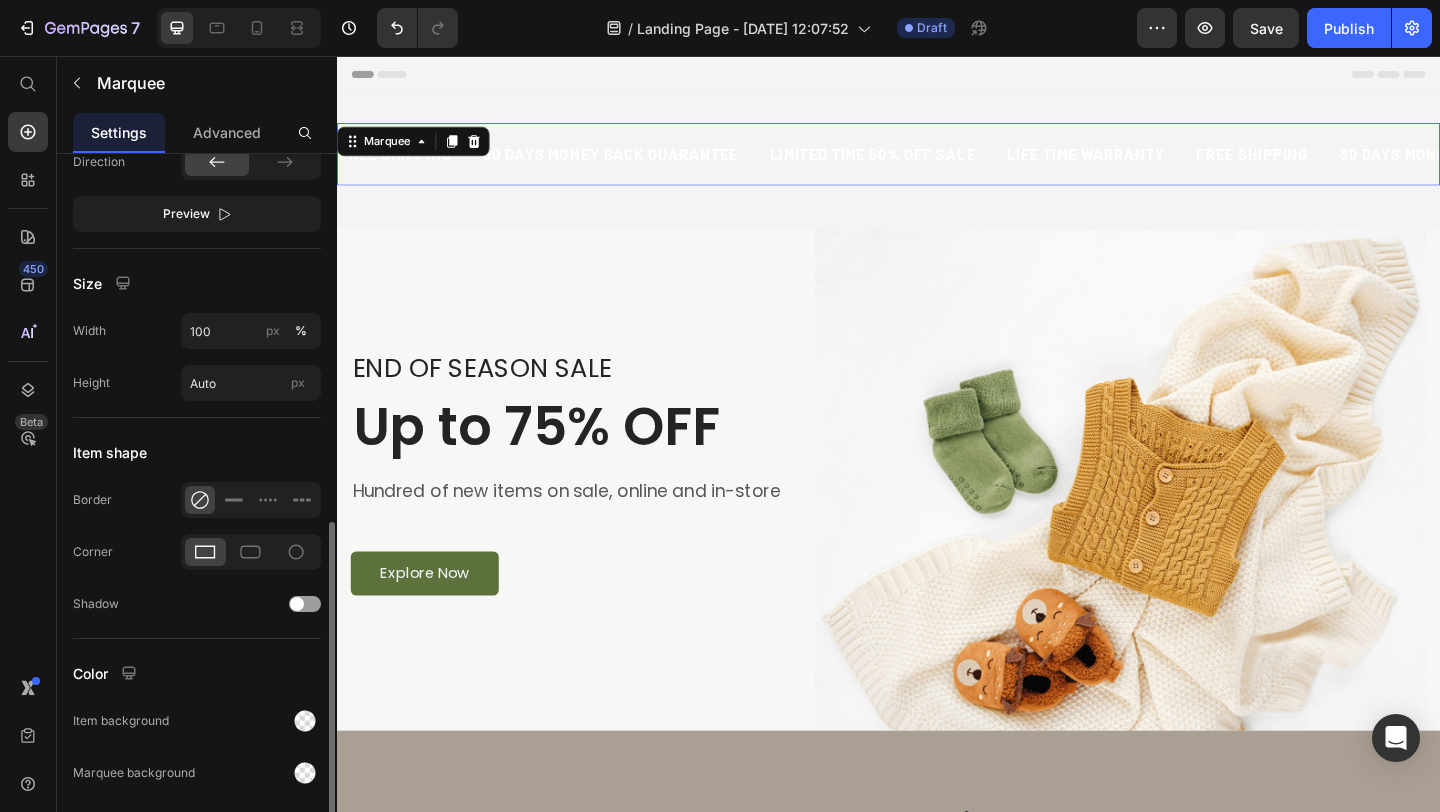 scroll, scrollTop: 782, scrollLeft: 0, axis: vertical 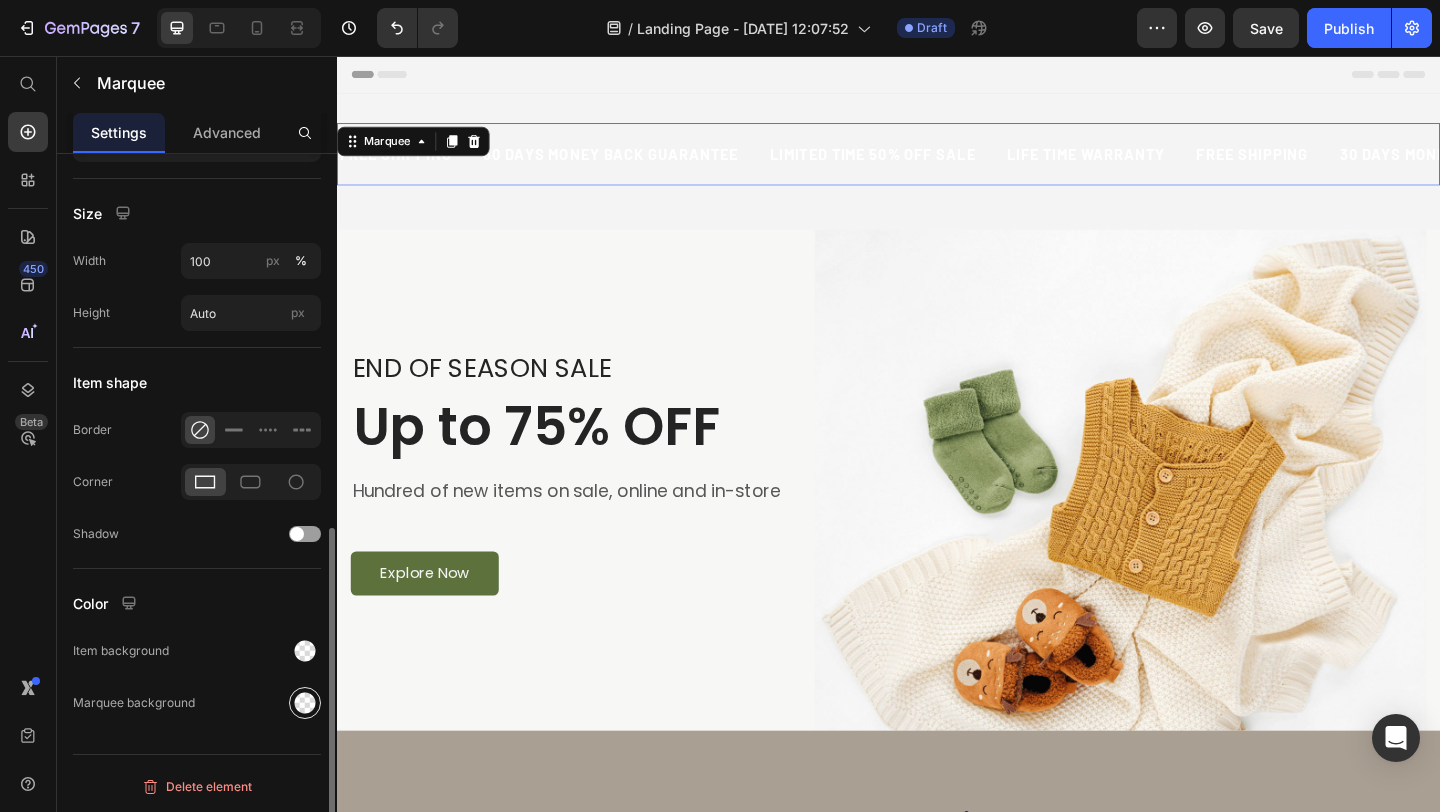 click at bounding box center [305, 703] 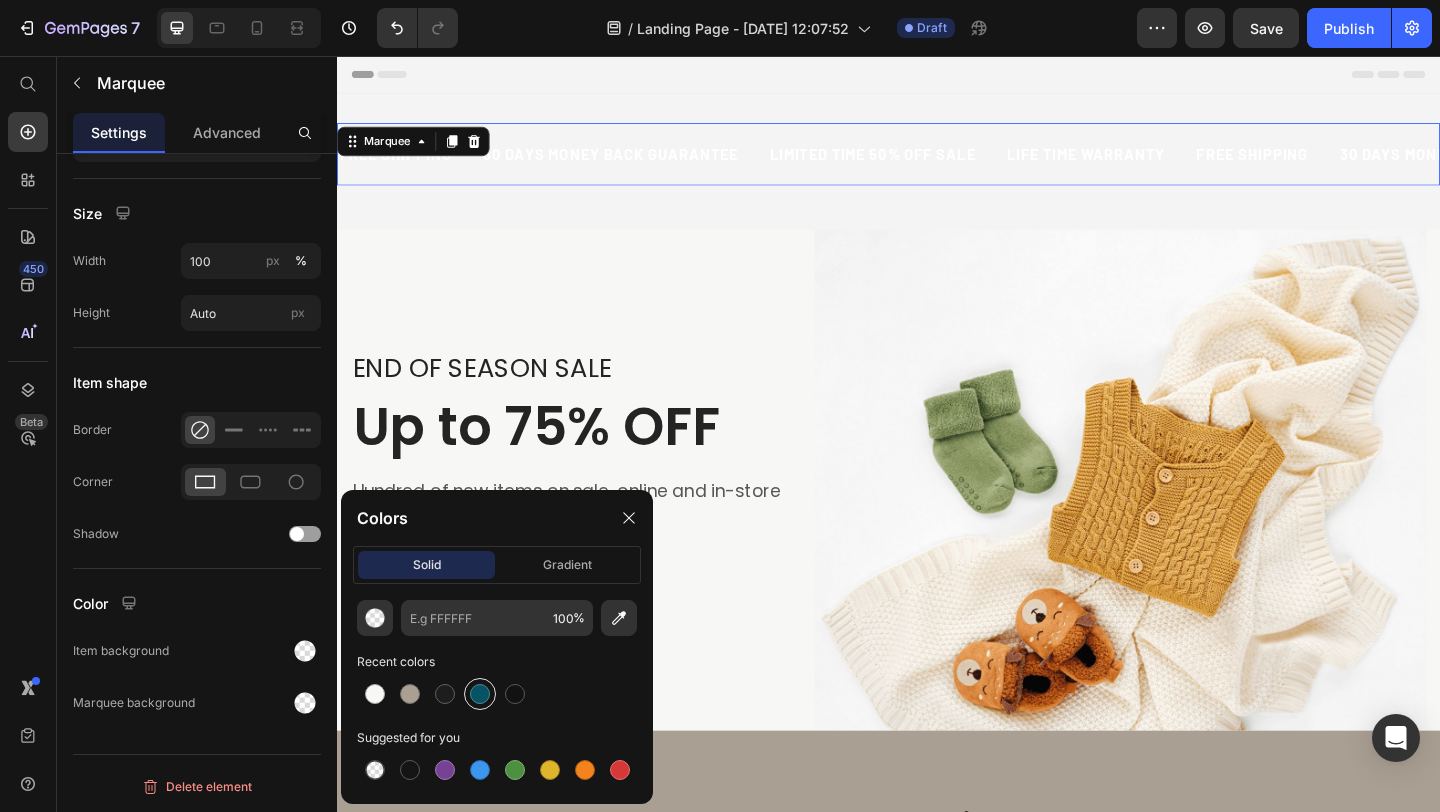 click at bounding box center (480, 694) 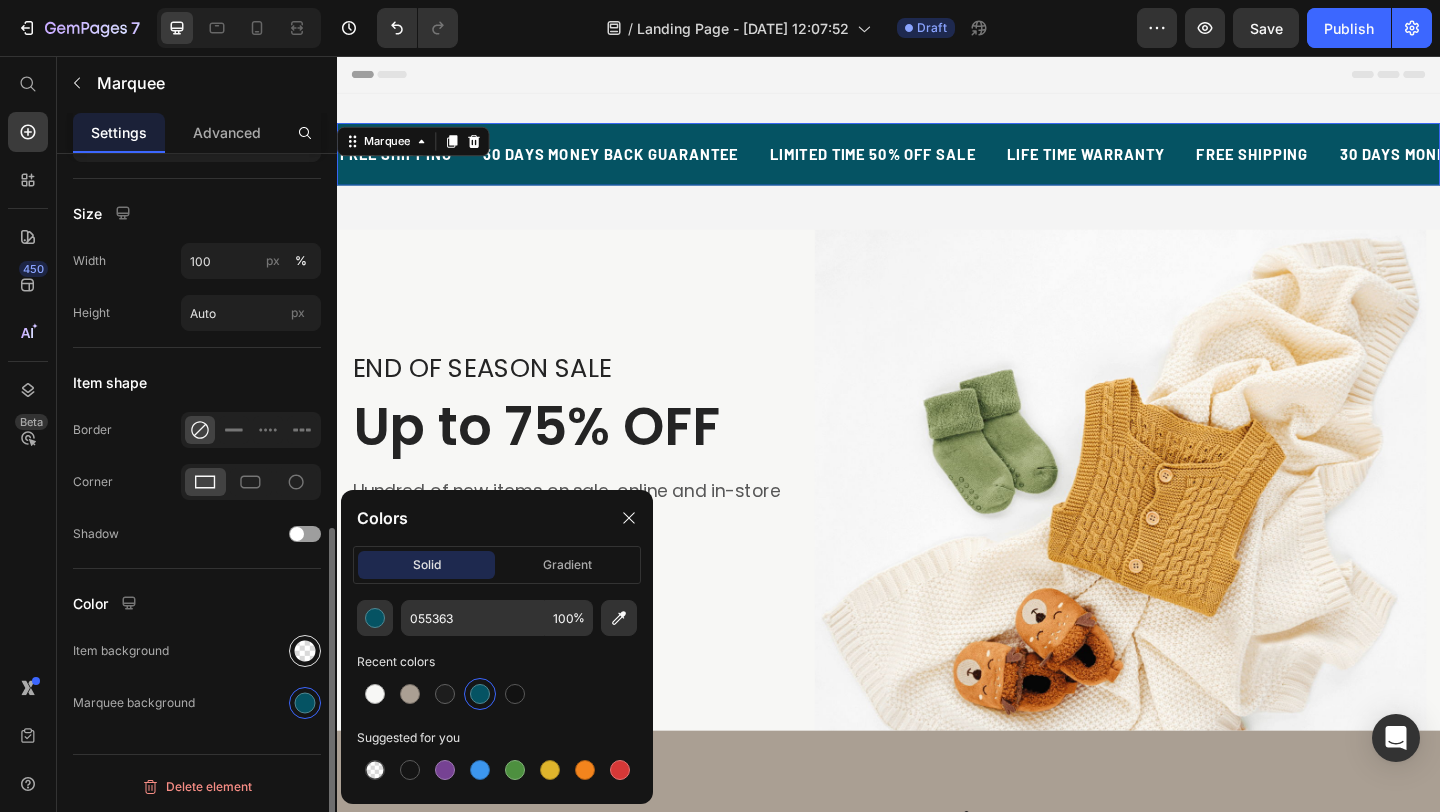 click at bounding box center (305, 651) 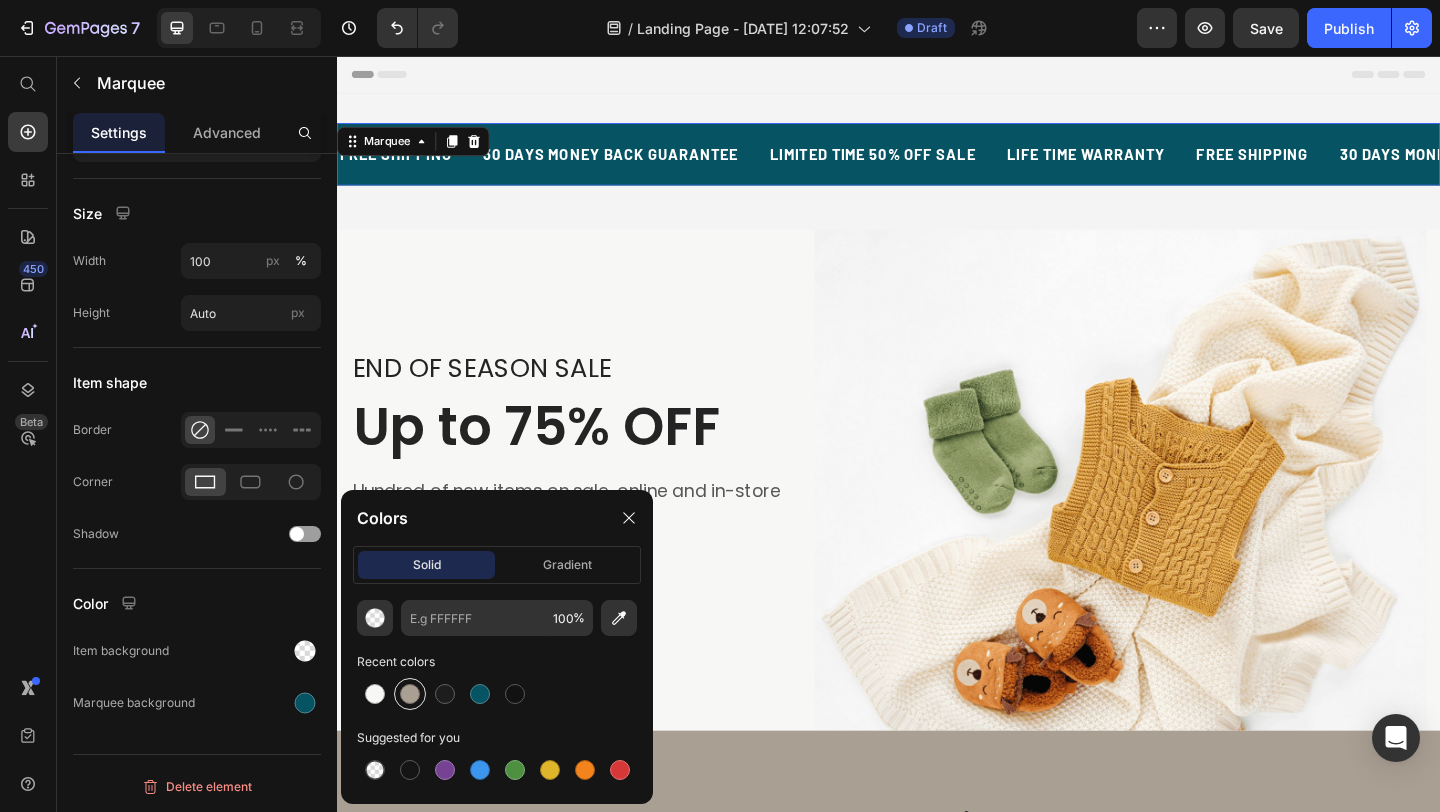 click at bounding box center [410, 694] 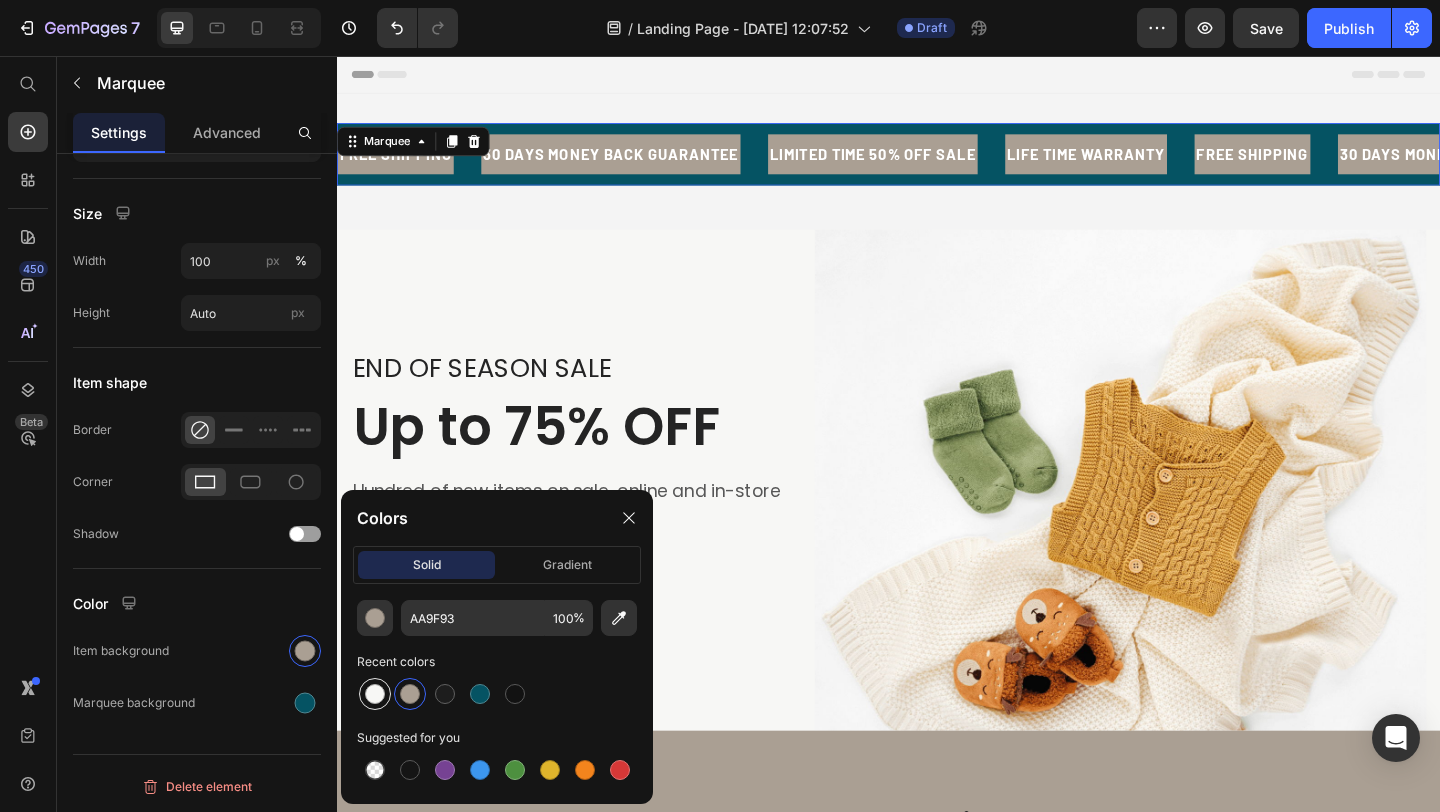 type on "56" 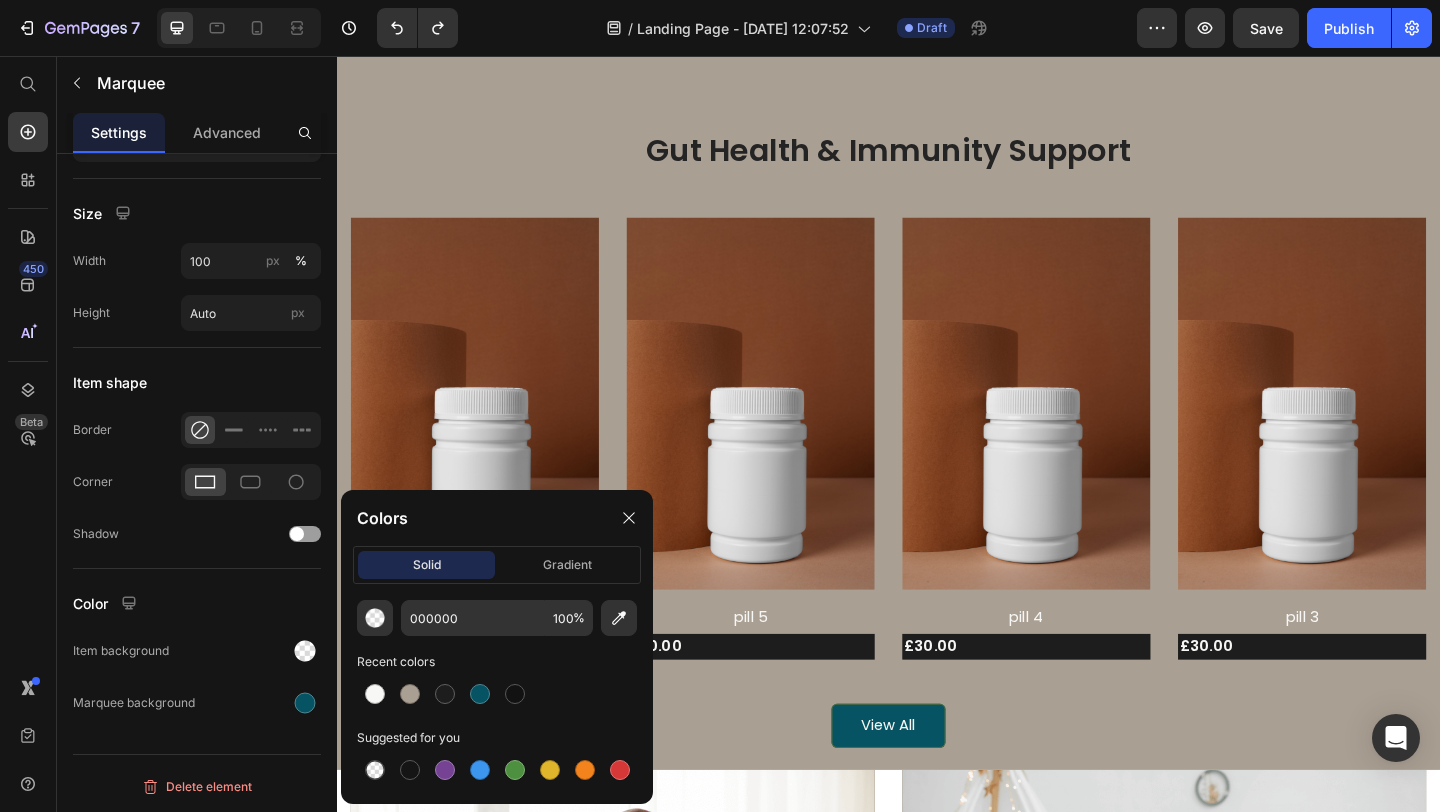 scroll, scrollTop: 722, scrollLeft: 0, axis: vertical 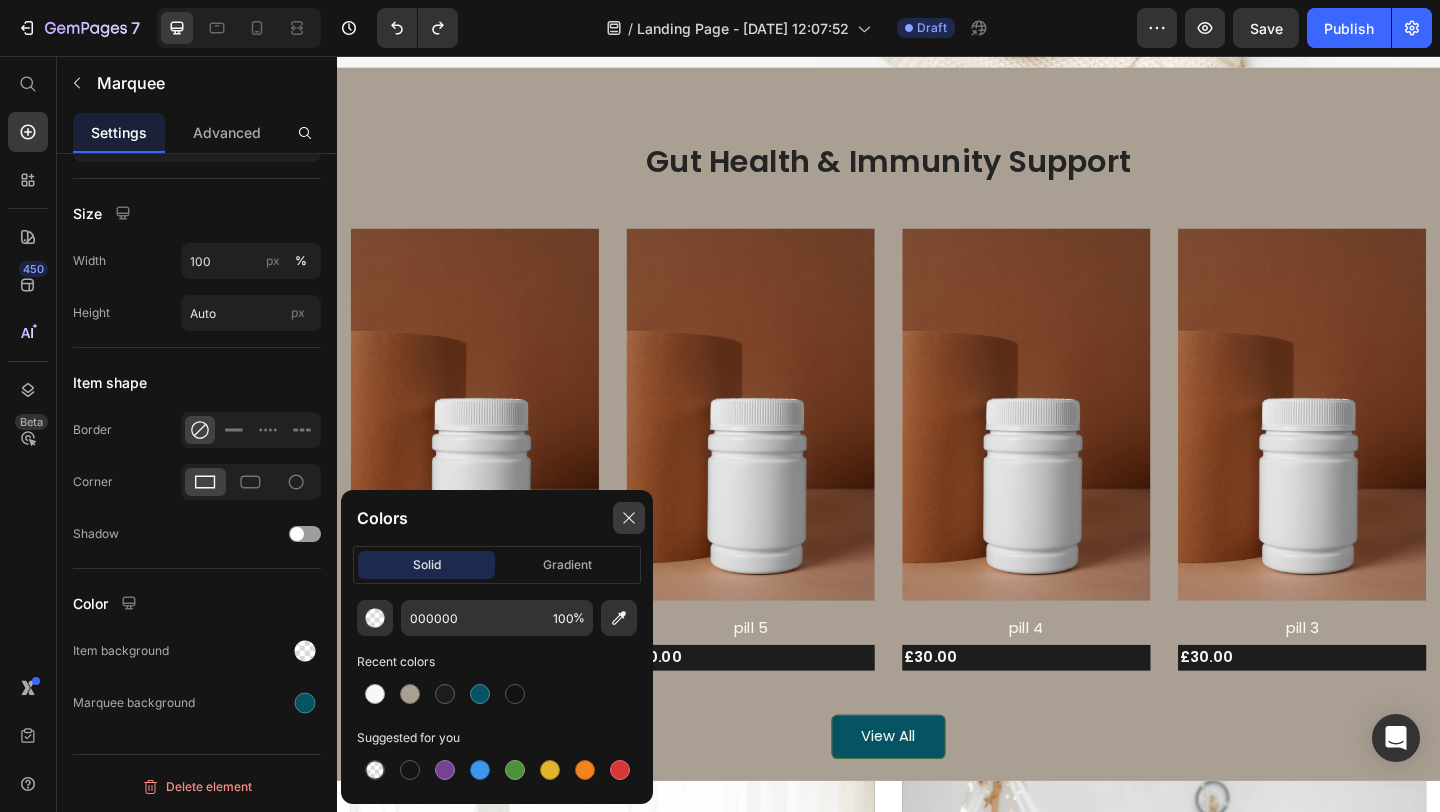 type on "56" 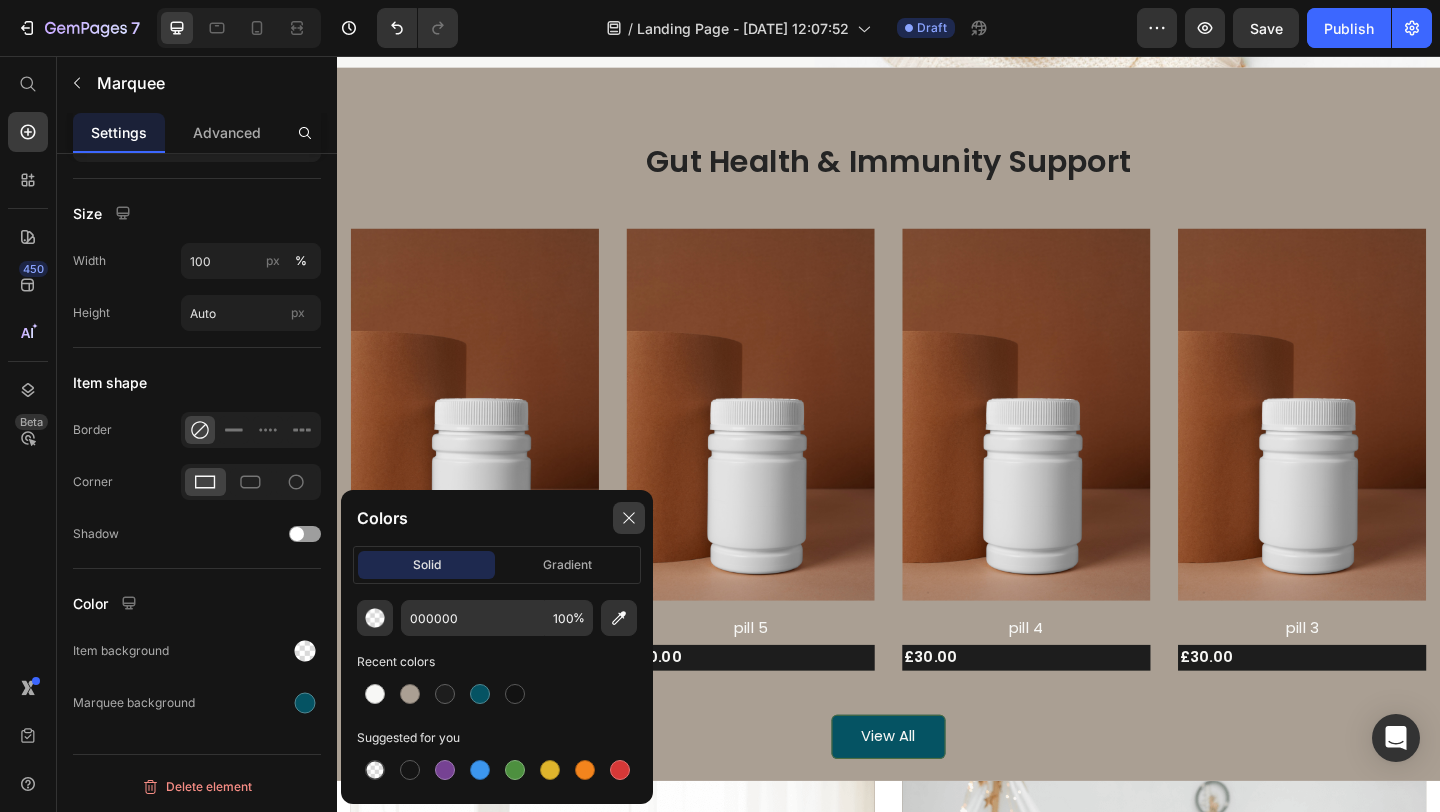 click 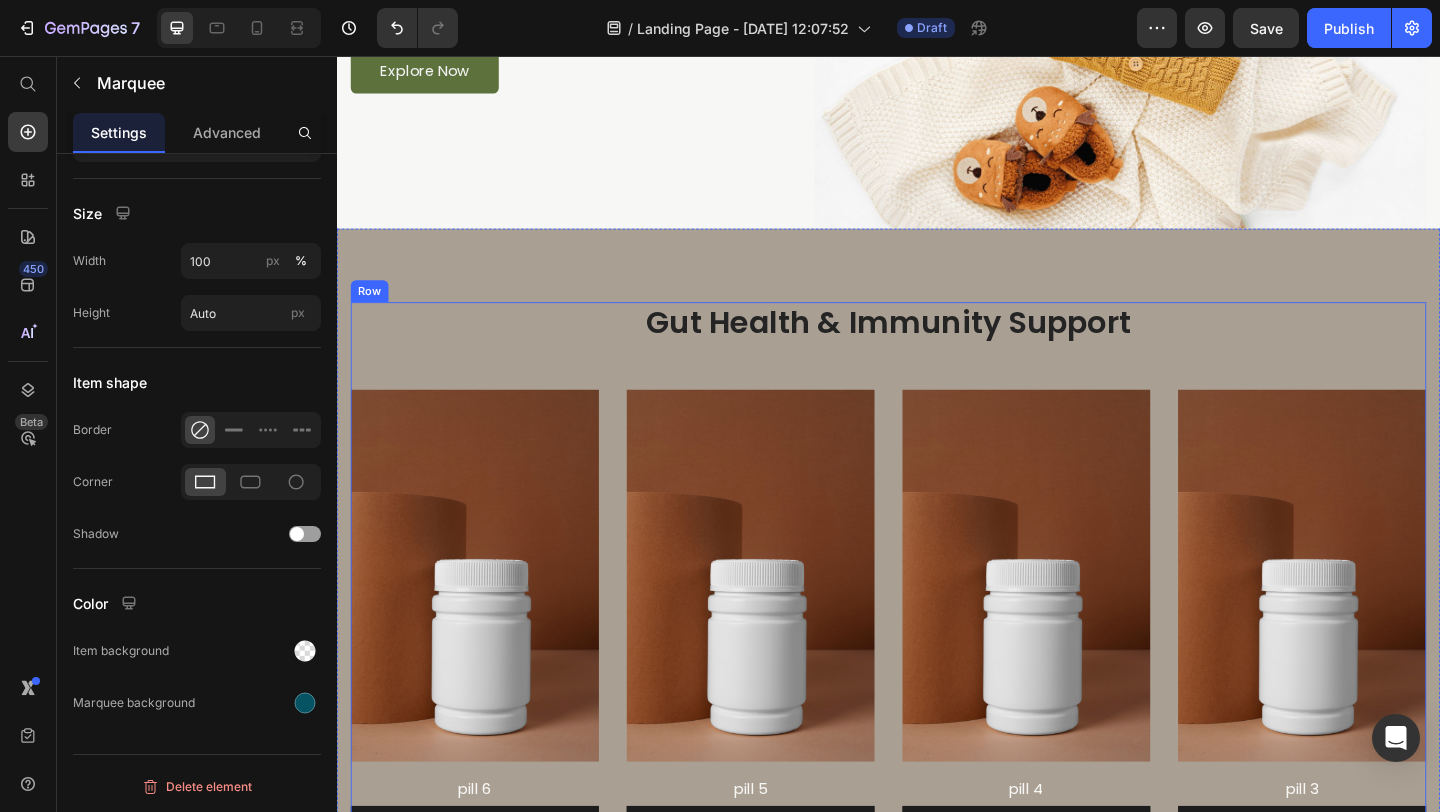 scroll, scrollTop: 574, scrollLeft: 0, axis: vertical 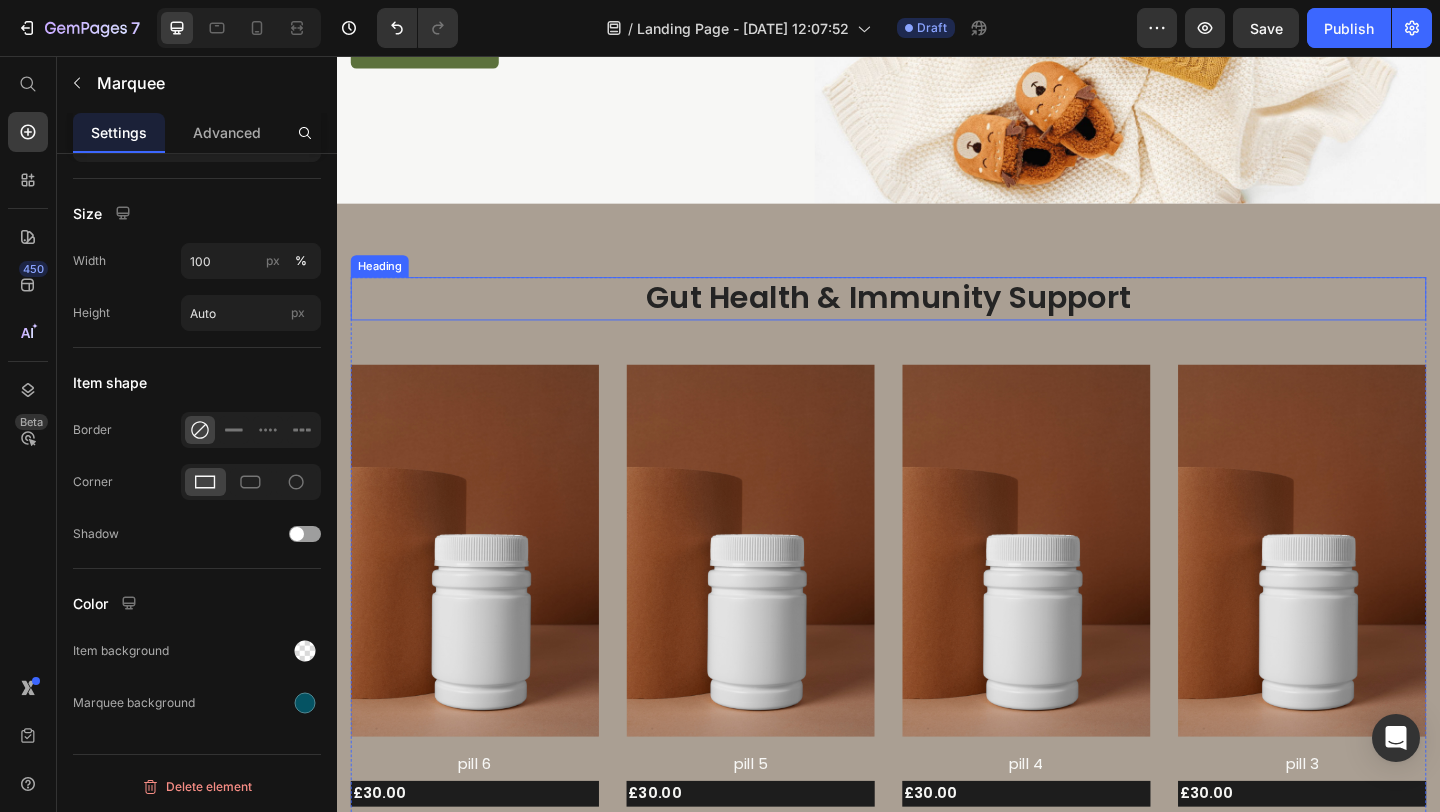 click on "Gut Health & Immunity Support" at bounding box center (937, 319) 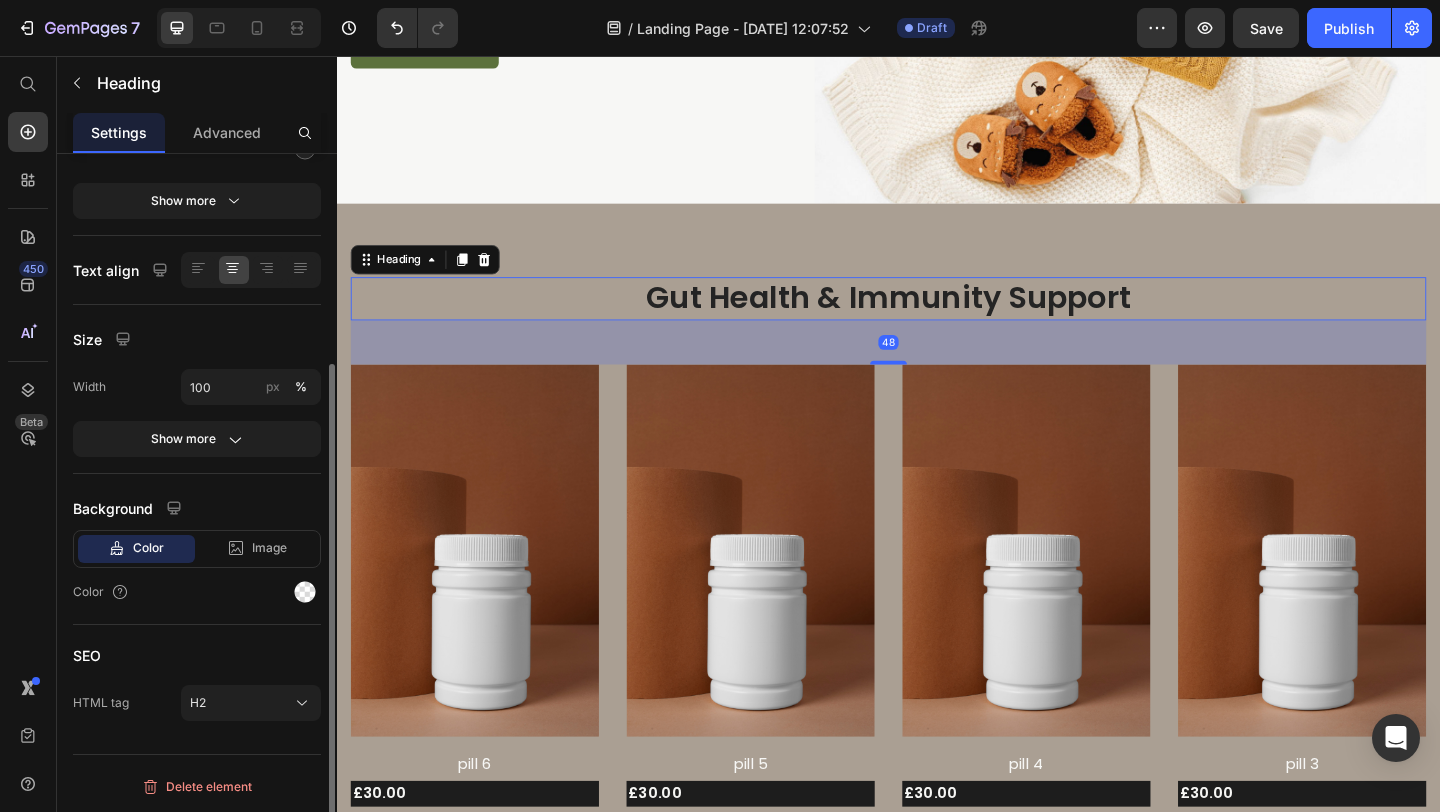 scroll, scrollTop: 0, scrollLeft: 0, axis: both 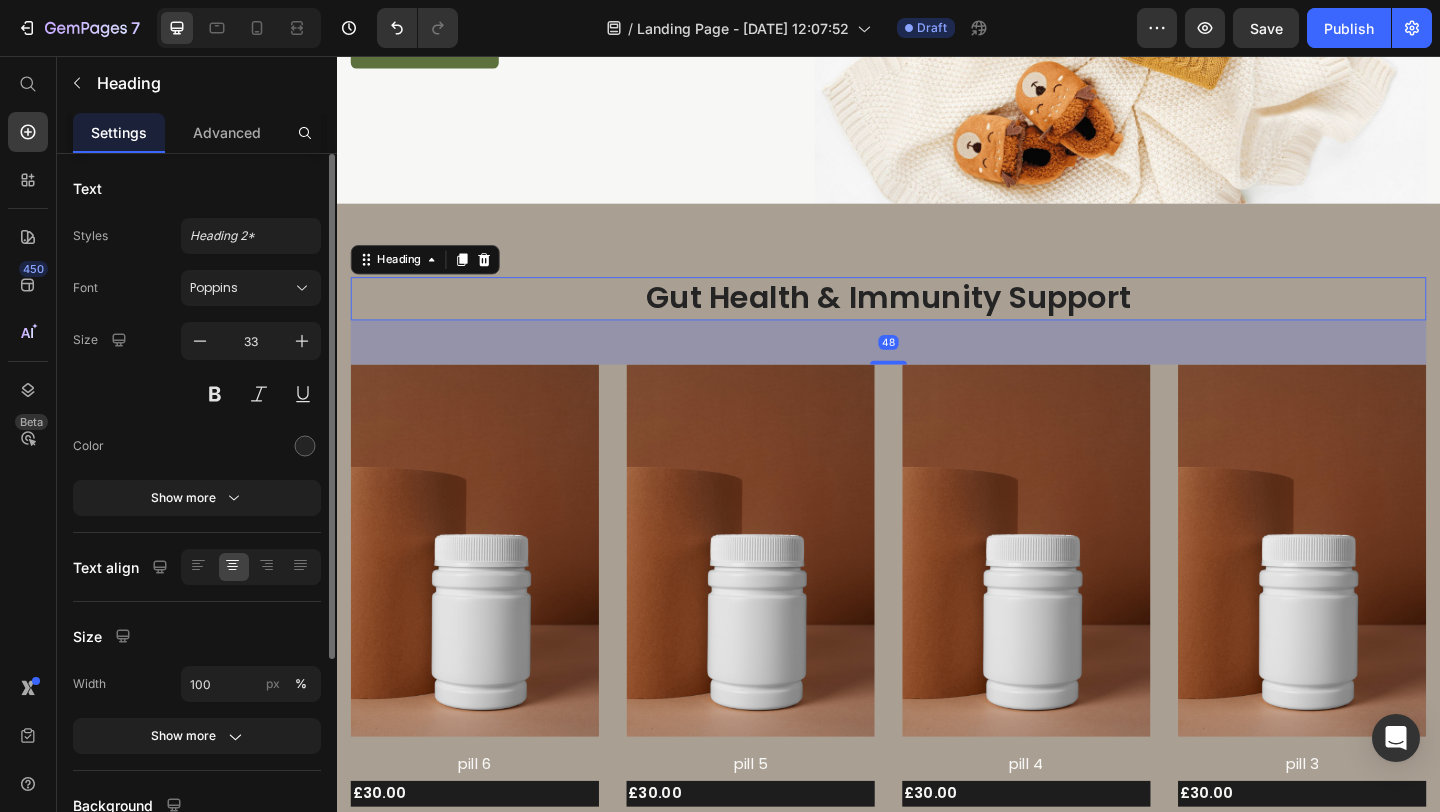 click on "Gut Health & Immunity Support" at bounding box center [937, 319] 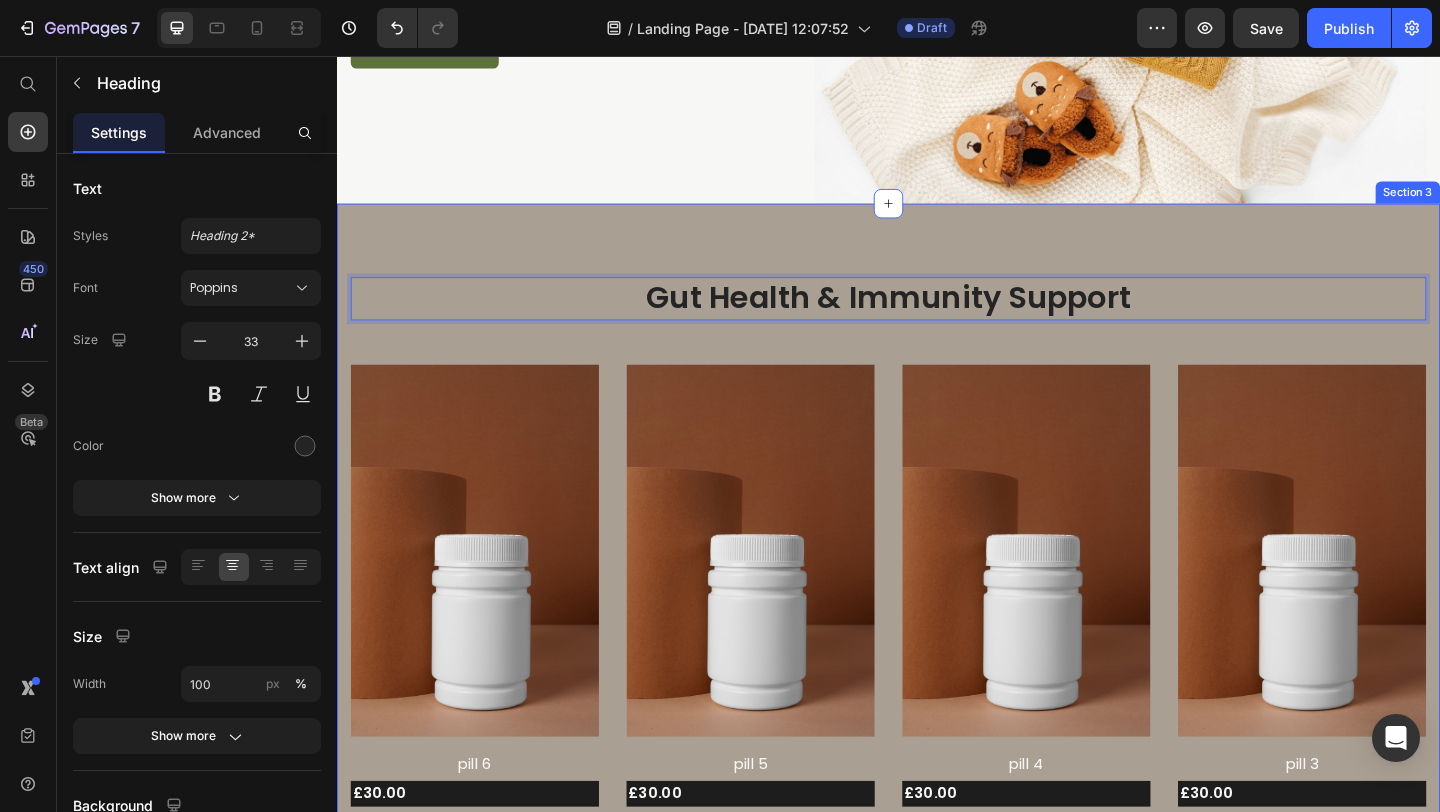 click on "Gut Health & Immunity Support Heading   48 Product Images Row pill 6 Product Title £30.00 Product Price Row Row Product Images Row pill 5 Product Title £30.00 Product Price Row Row Product Images Row pill 4 Product Title £30.00 Product Price Row Row Product Images Row pill 3 Product Title £30.00 Product Price Row Row Product List View All Button Row Section 3" at bounding box center (937, 604) 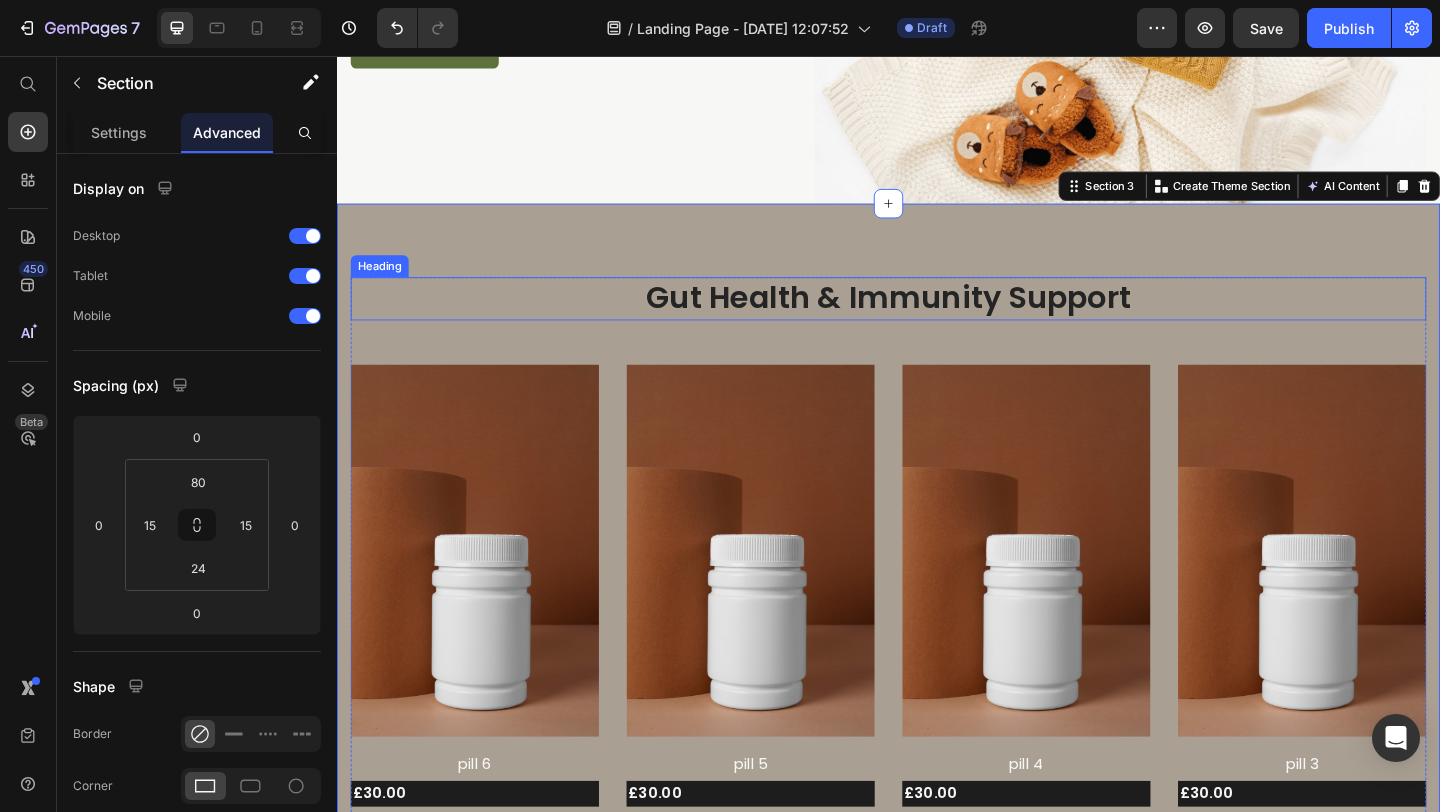 click on "Gut Health & Immunity Support" at bounding box center (937, 319) 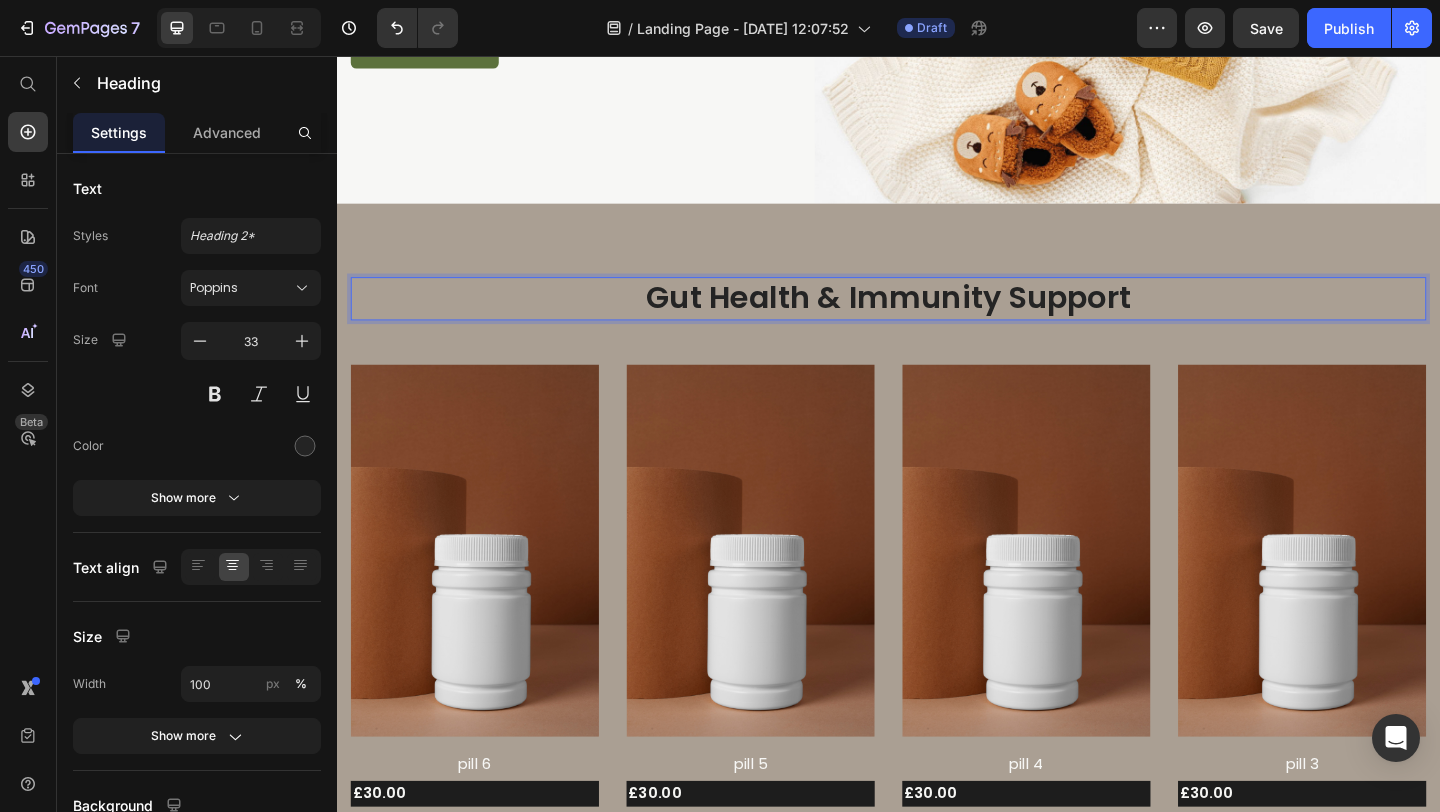 click on "Gut Health & Immunity Support" at bounding box center (937, 319) 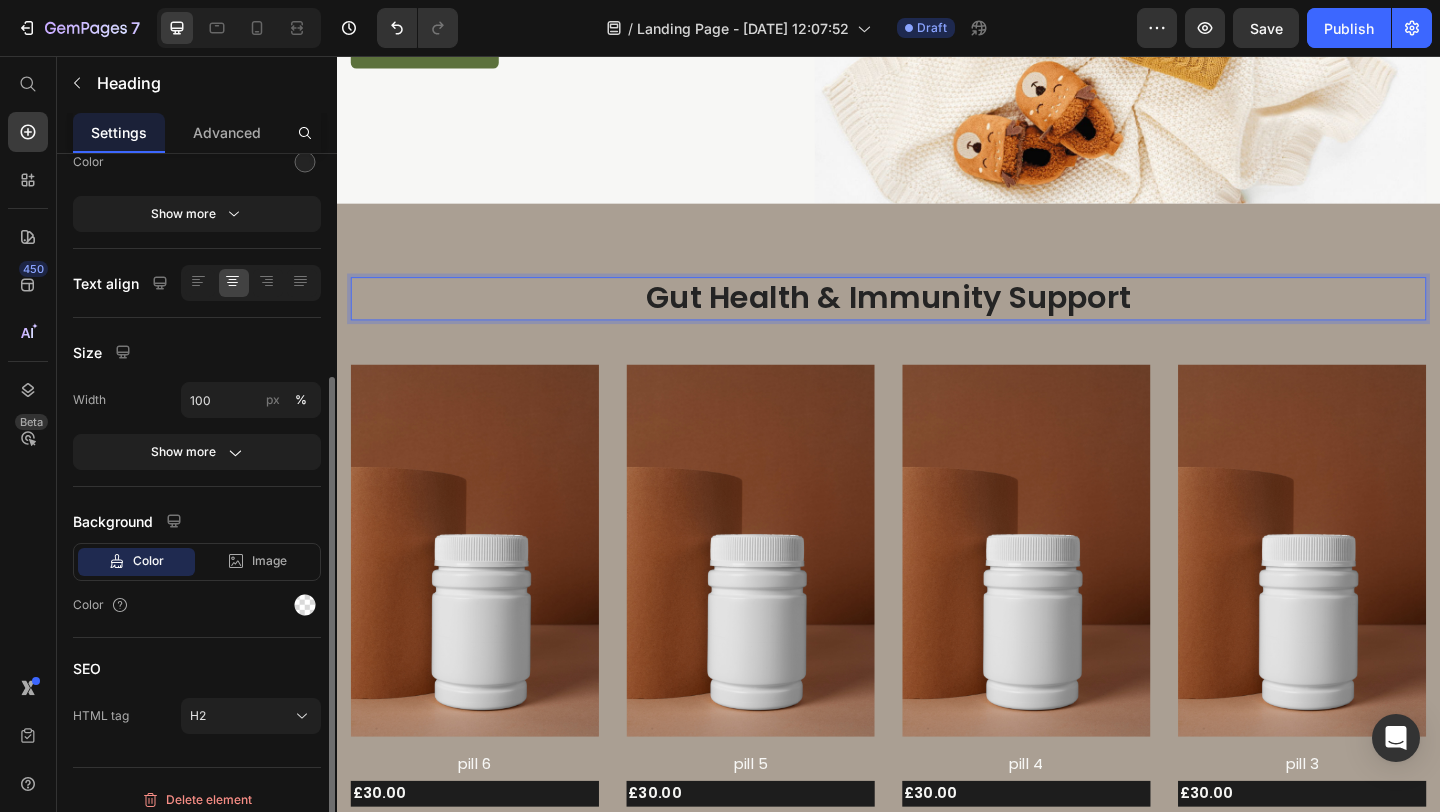 scroll, scrollTop: 297, scrollLeft: 0, axis: vertical 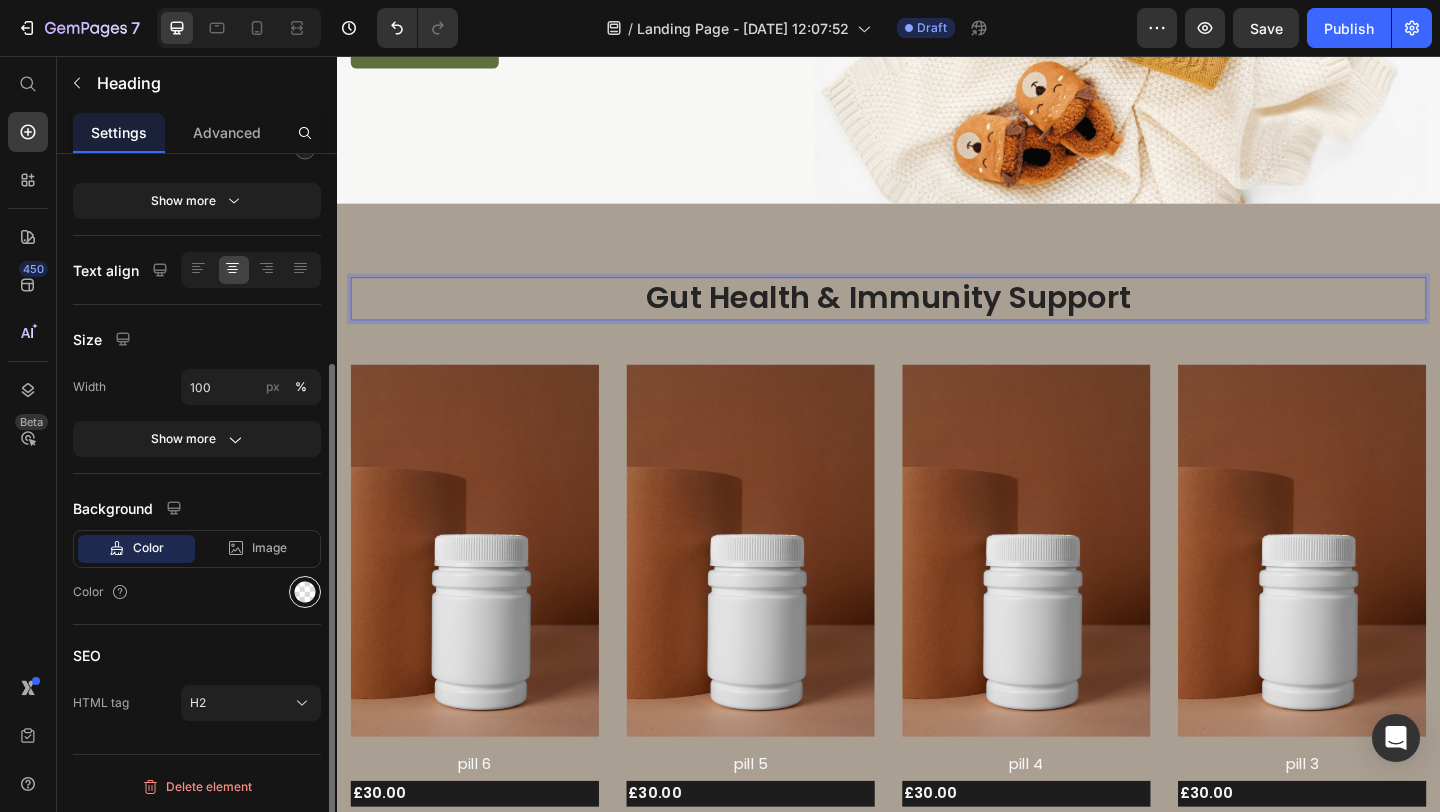 click at bounding box center [305, 592] 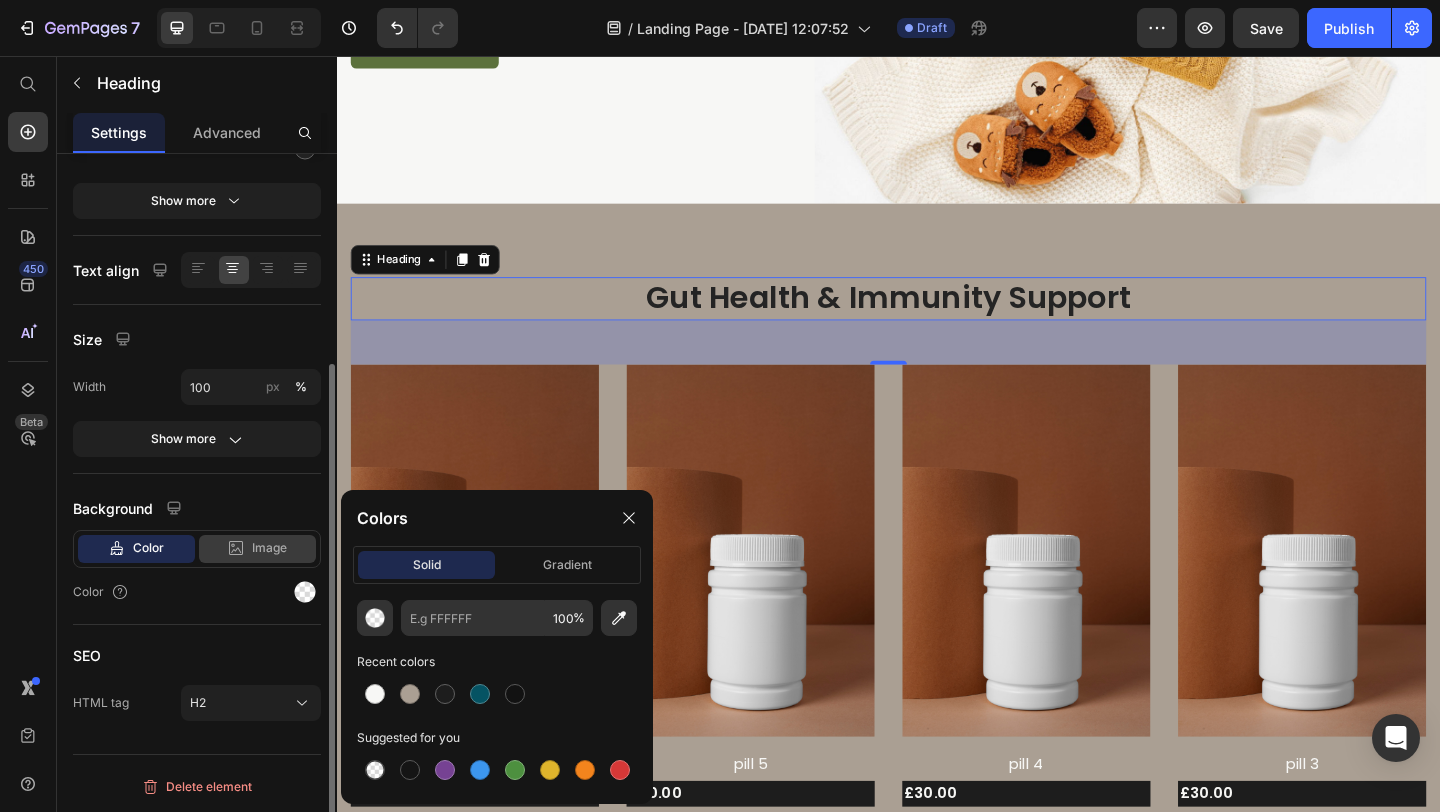 click on "Image" 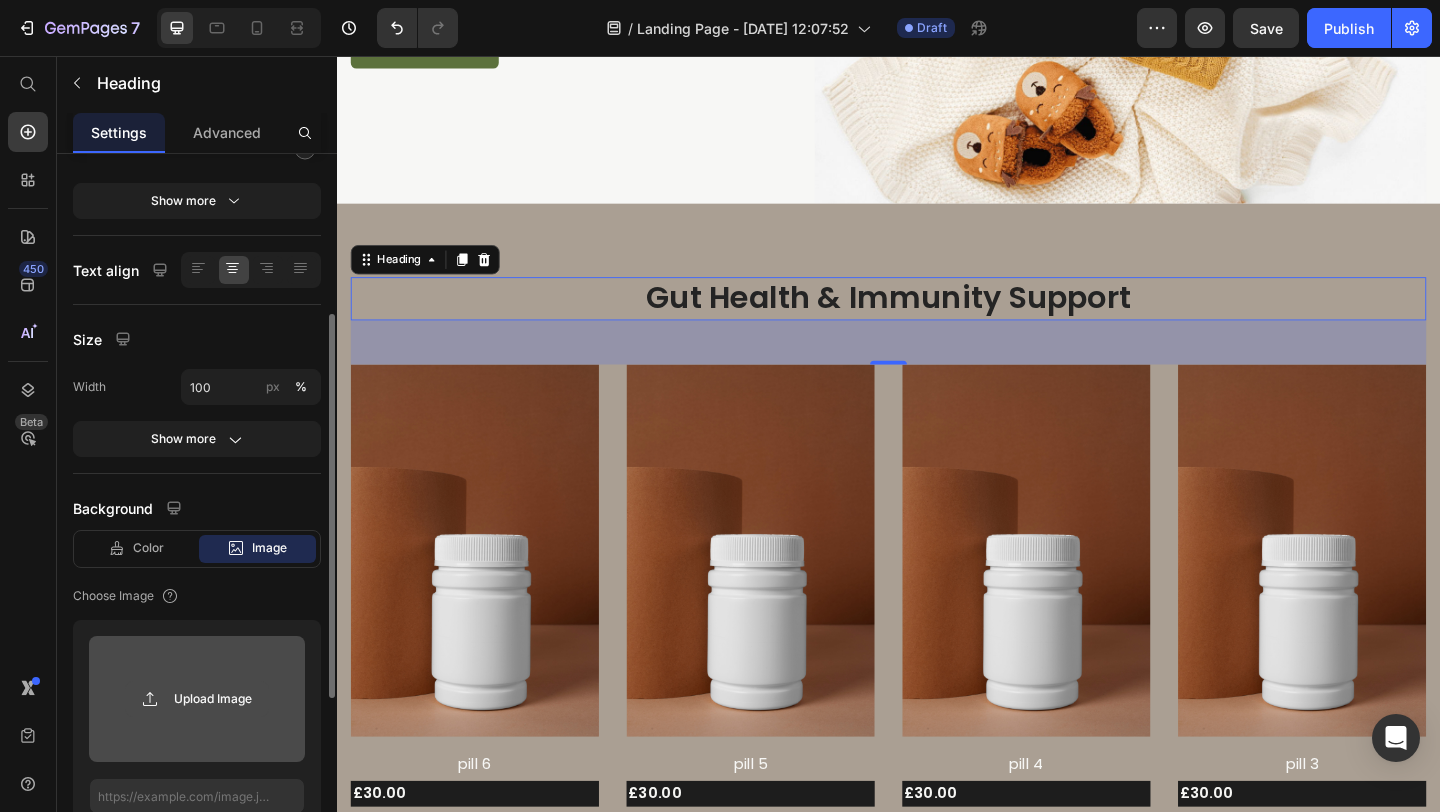 click 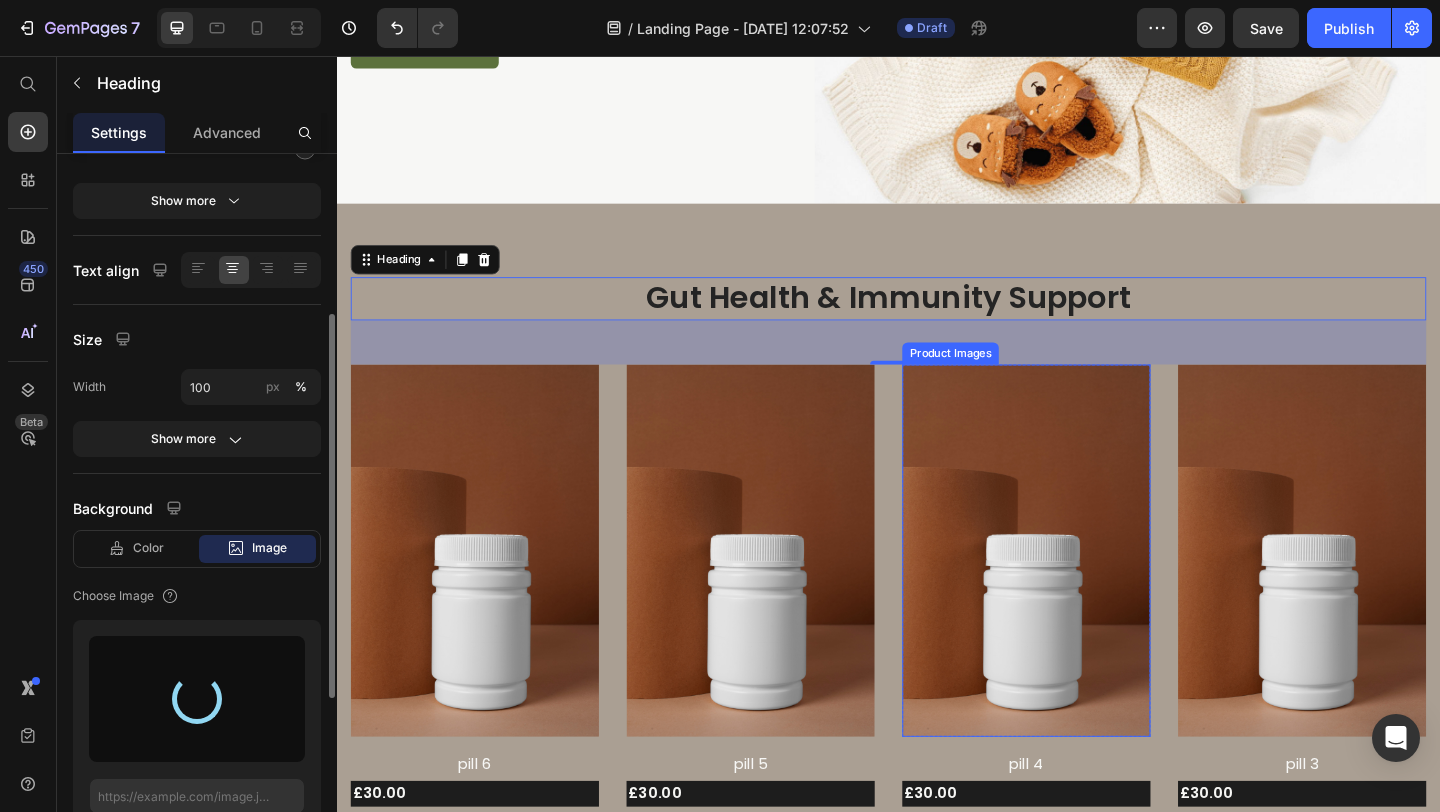 type on "https://cdn.shopify.com/s/files/1/0893/0574/3705/files/gempages_574714027976951013-2e74d1b7-e3f8-45d3-aeb5-d60549f486d0.png" 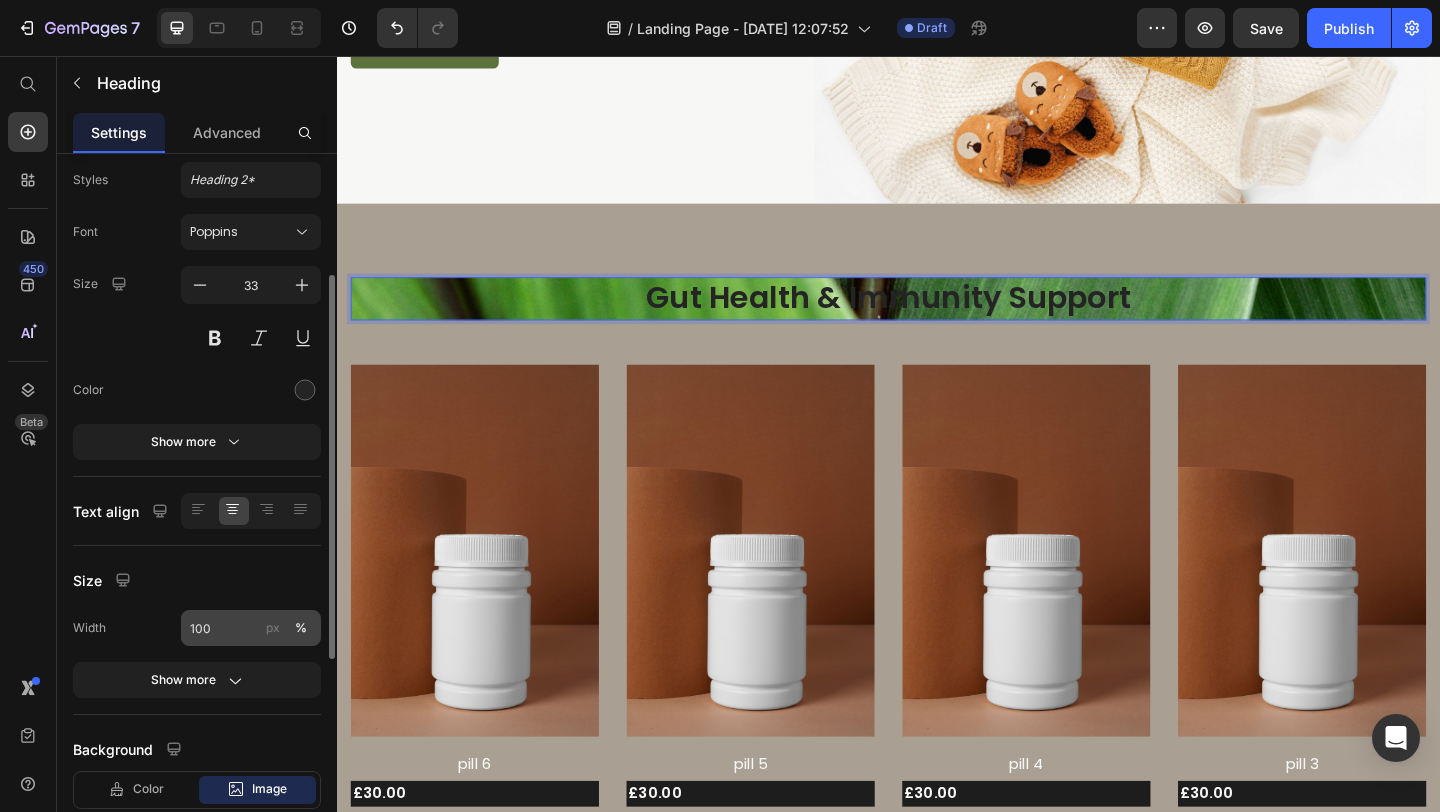 scroll, scrollTop: 31, scrollLeft: 0, axis: vertical 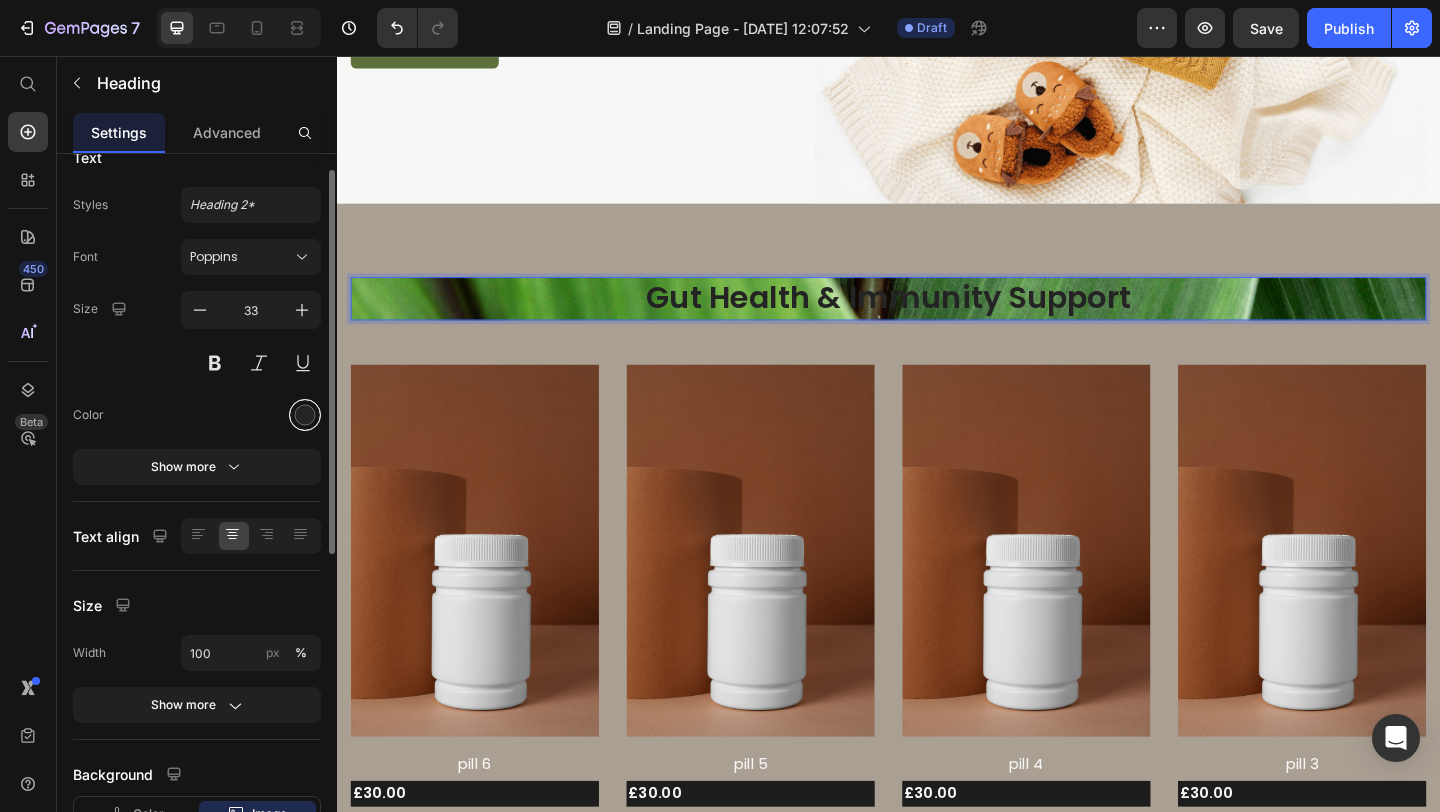 click at bounding box center (305, 415) 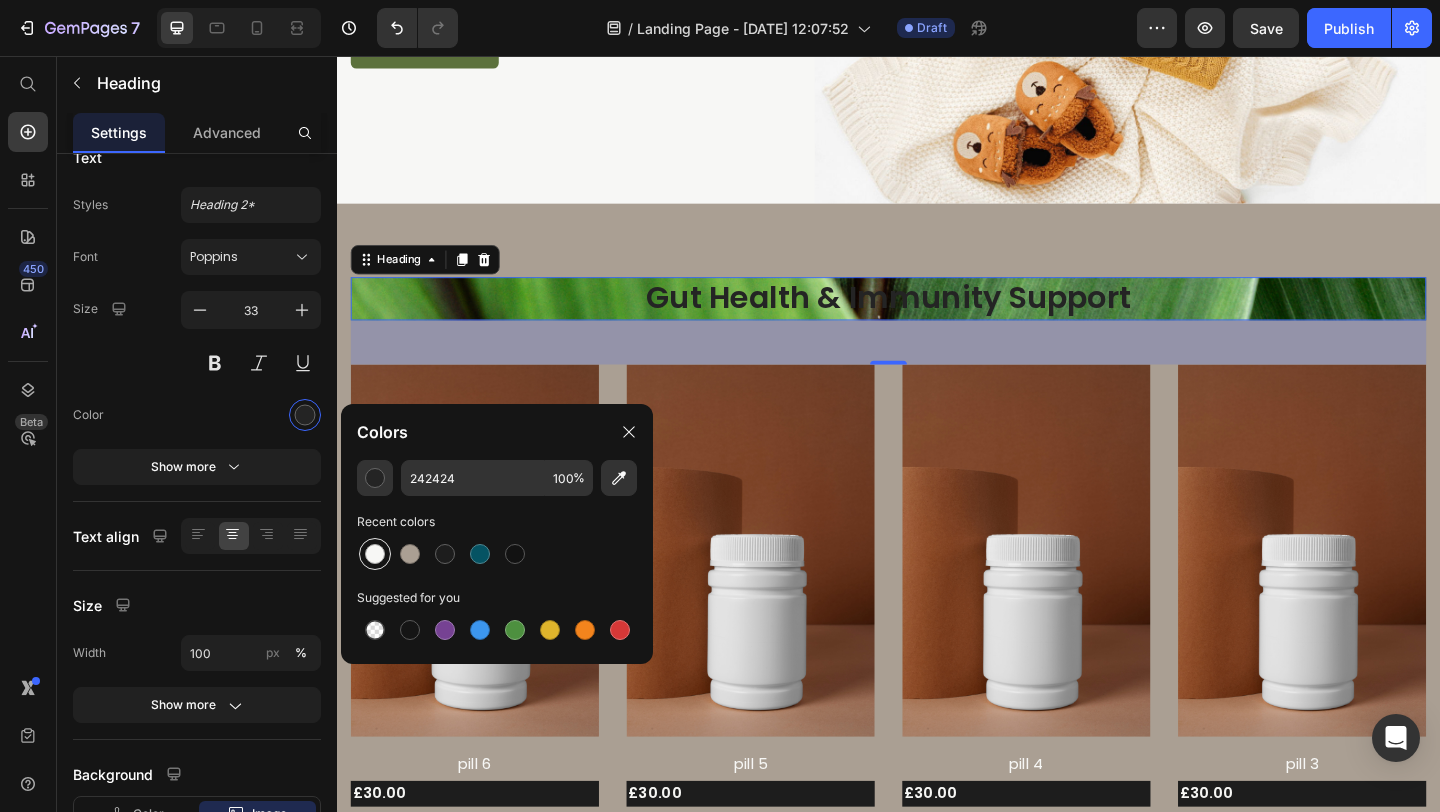 click at bounding box center (375, 554) 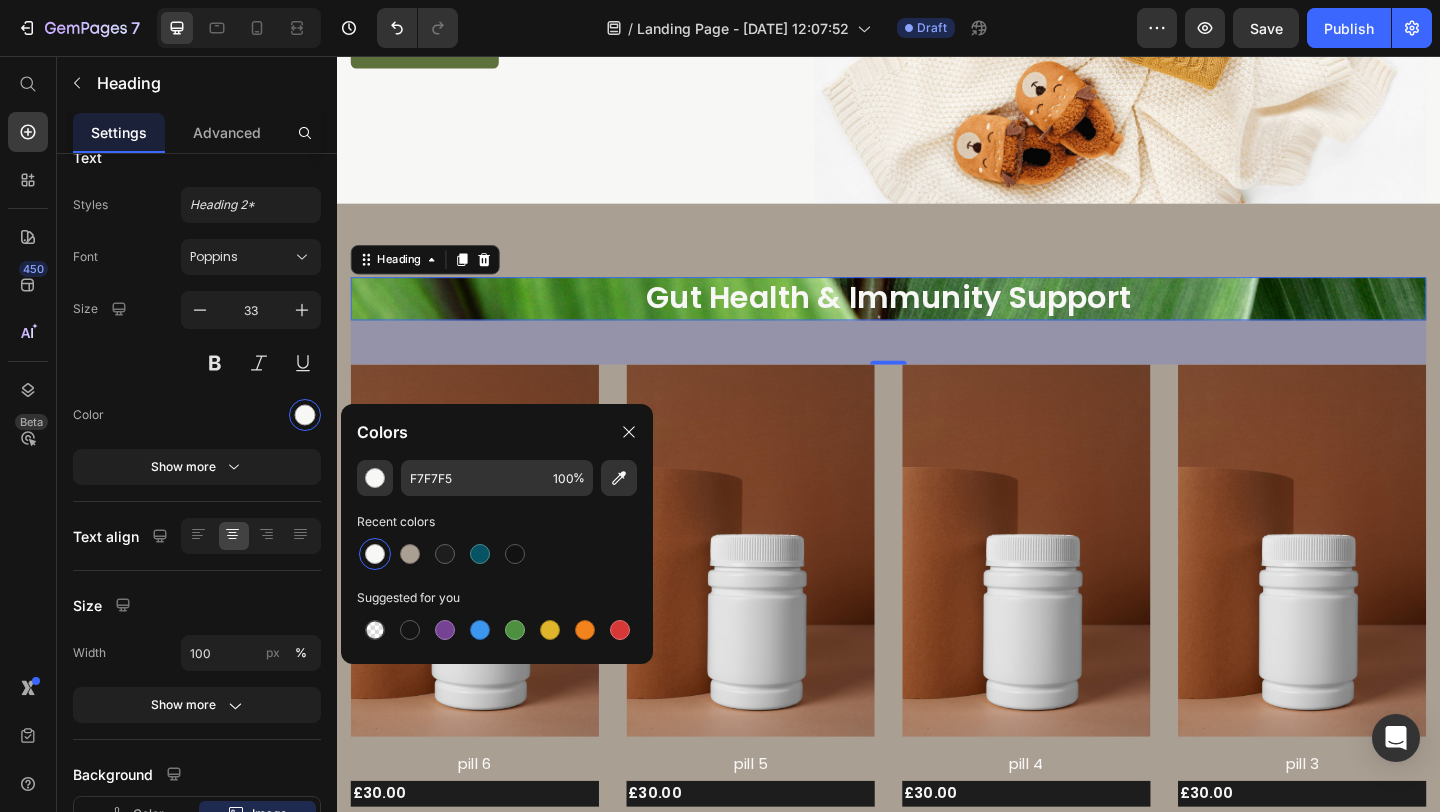 click on "Gut Health & Immunity Support" at bounding box center (937, 319) 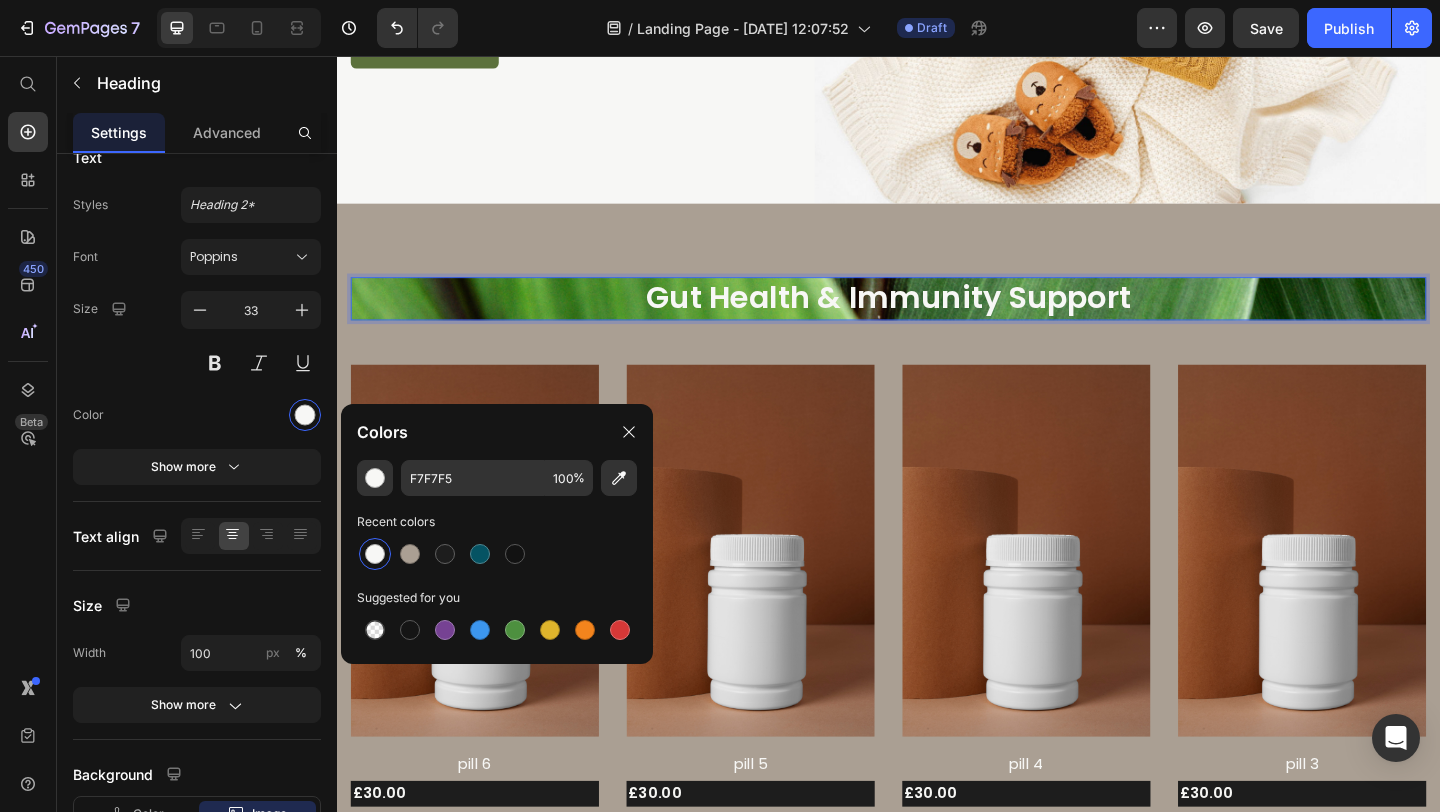 click on "Gut Health & Immunity Support" at bounding box center [937, 319] 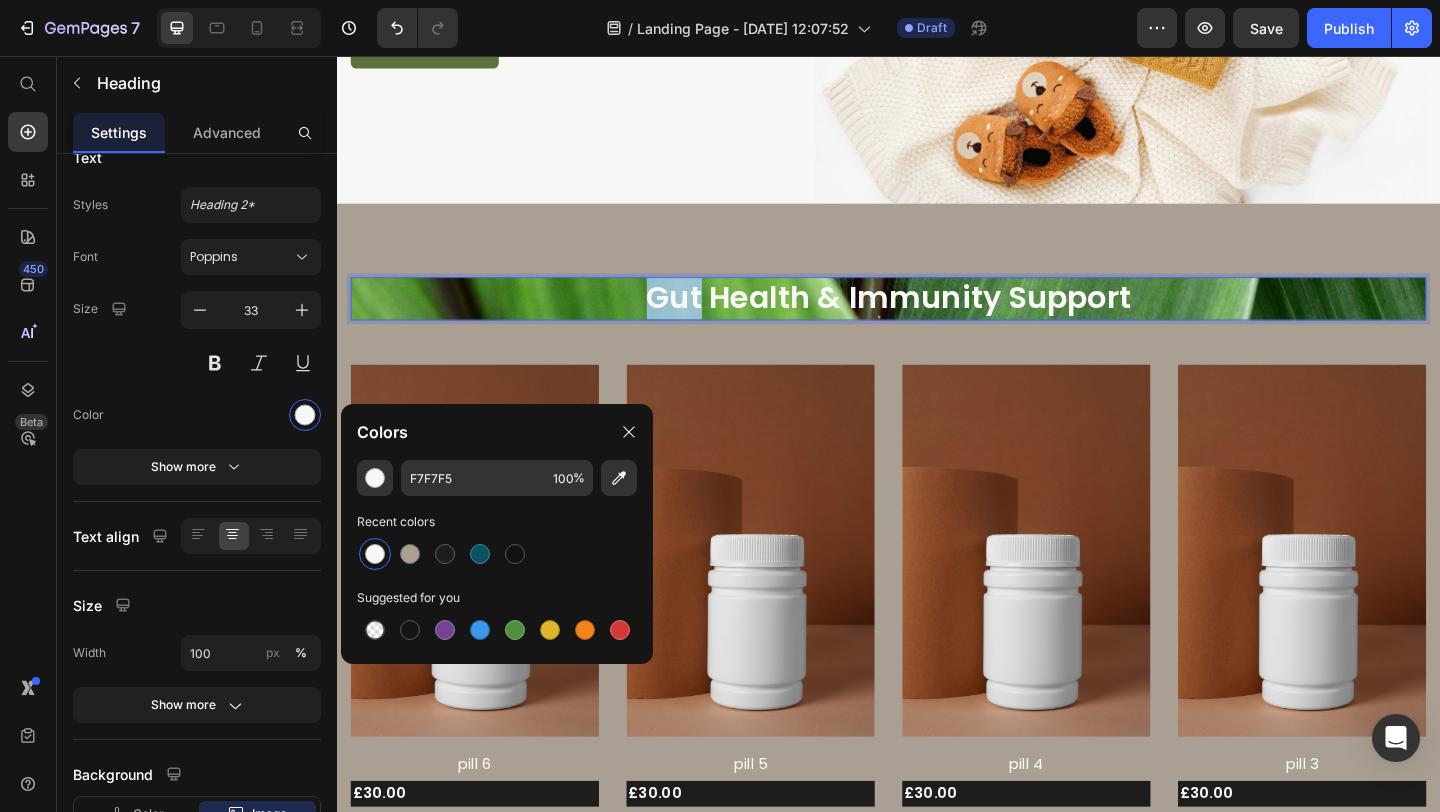 click on "Gut Health & Immunity Support" at bounding box center (937, 319) 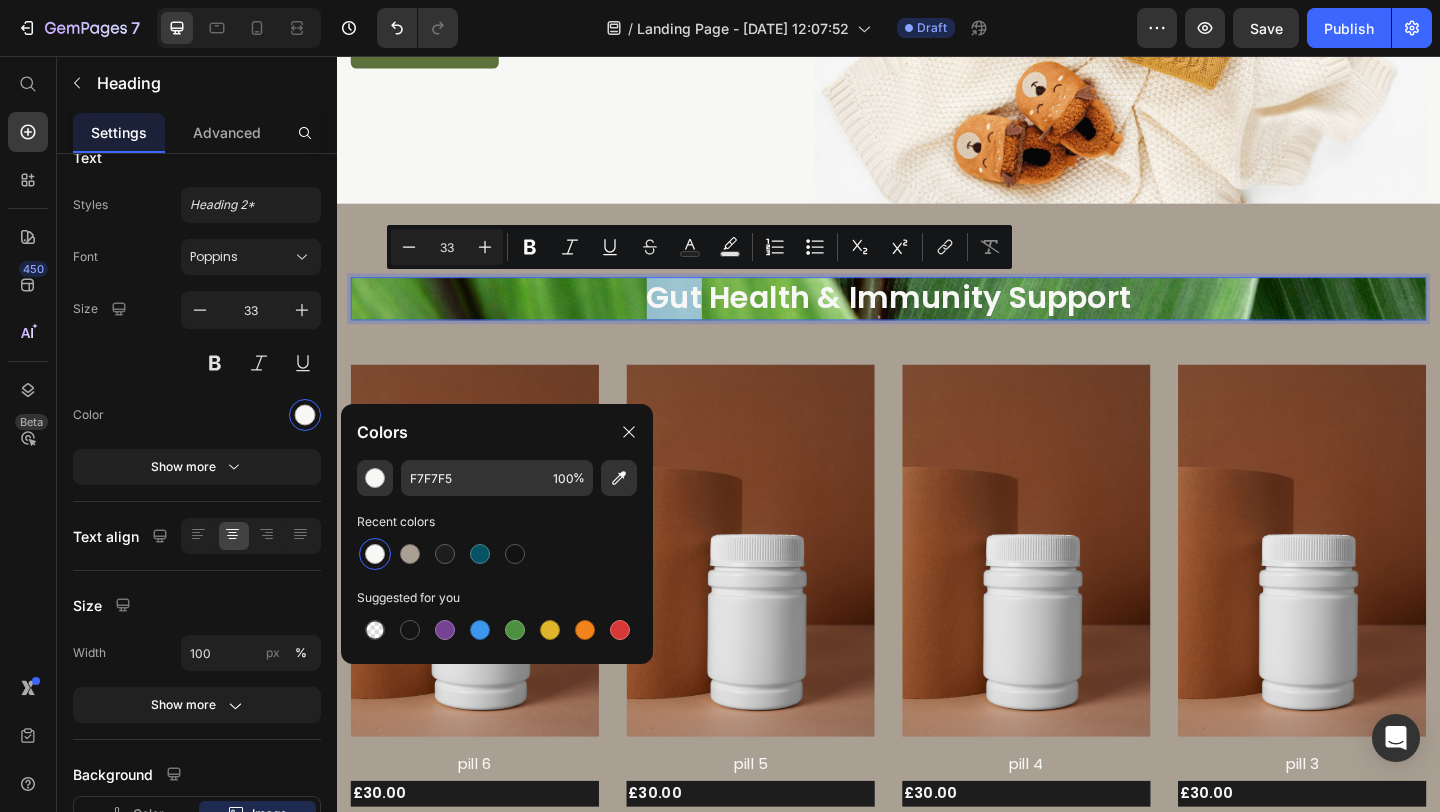 click on "Gut Health & Immunity Support" at bounding box center (937, 319) 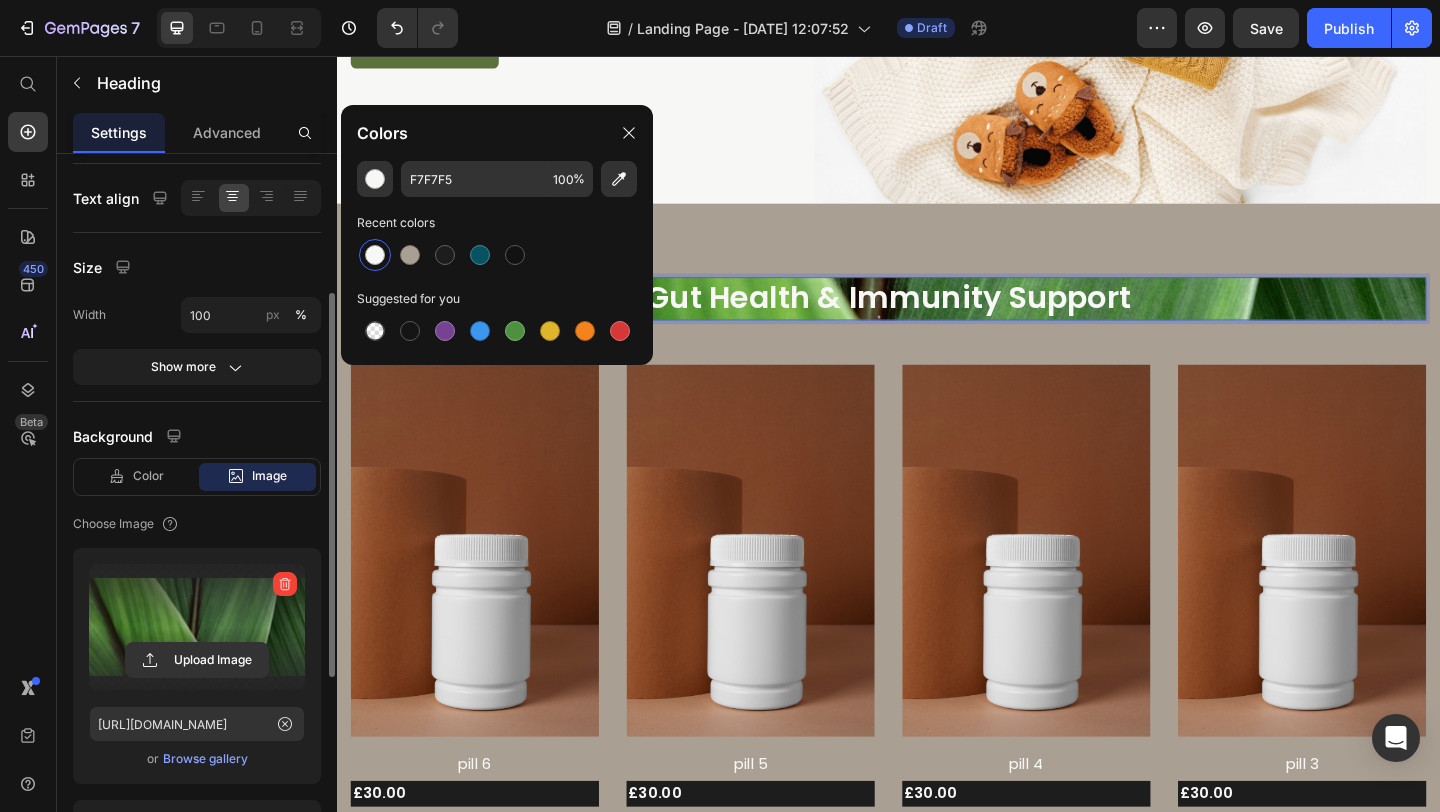 scroll, scrollTop: 441, scrollLeft: 0, axis: vertical 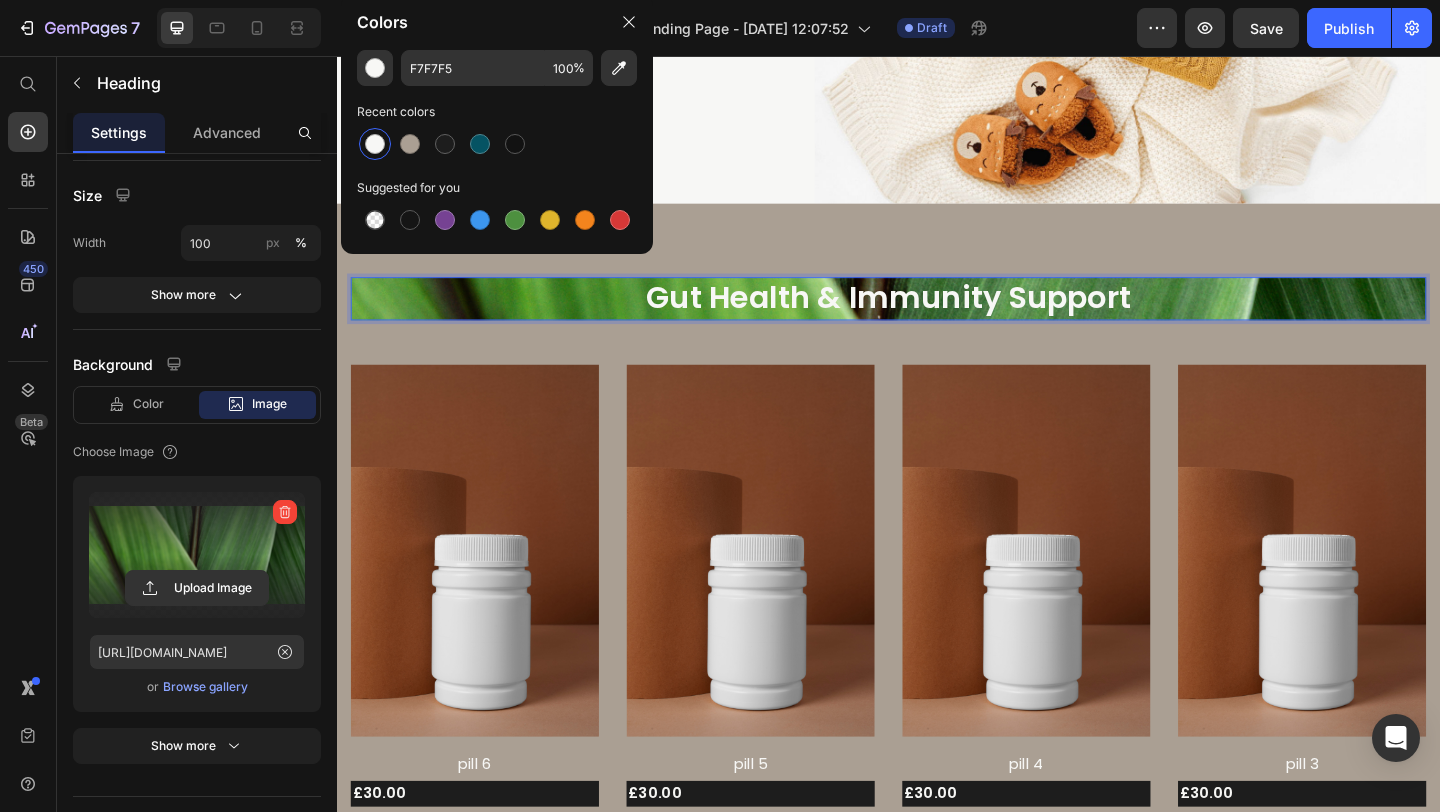 click at bounding box center [197, 555] 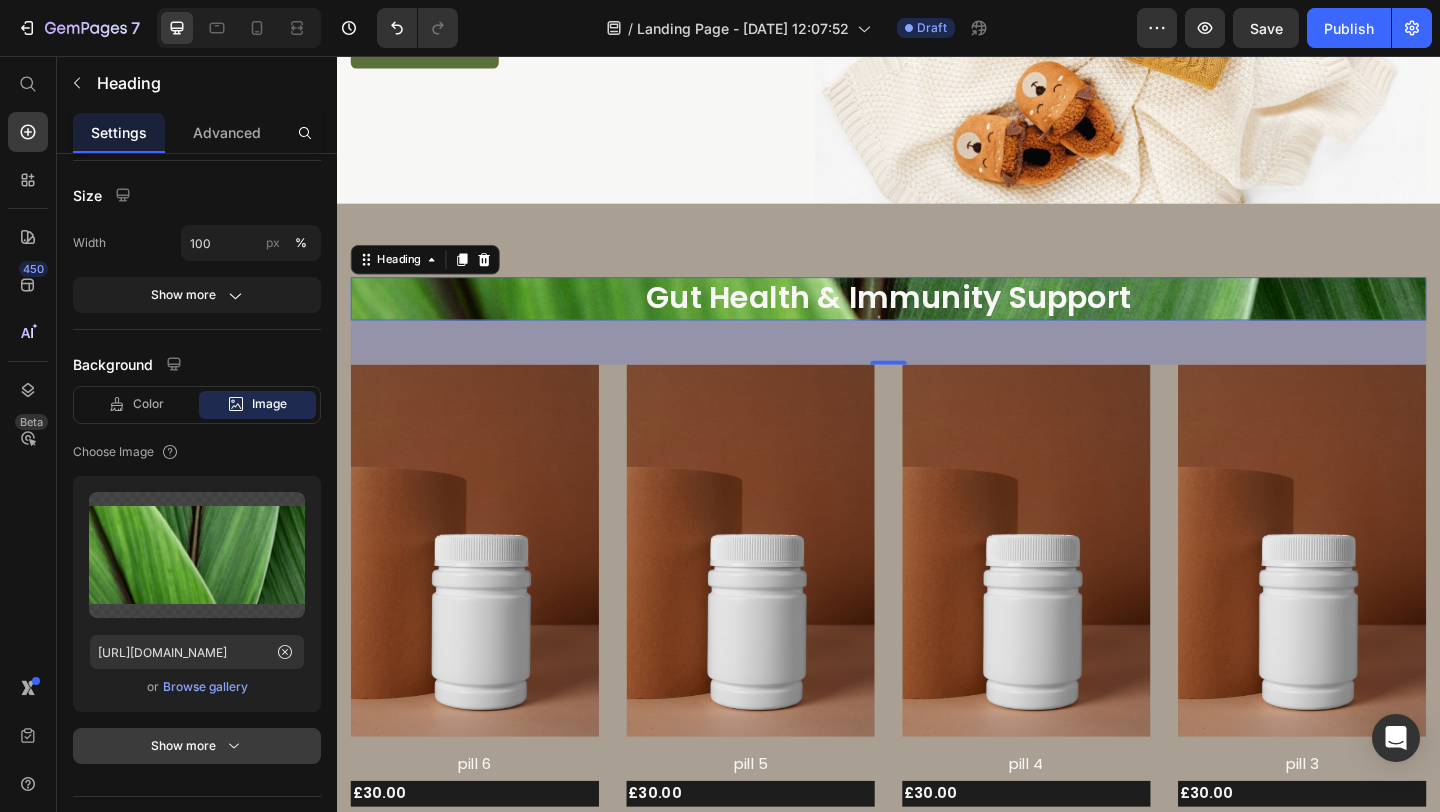 click on "Show more" at bounding box center (197, 746) 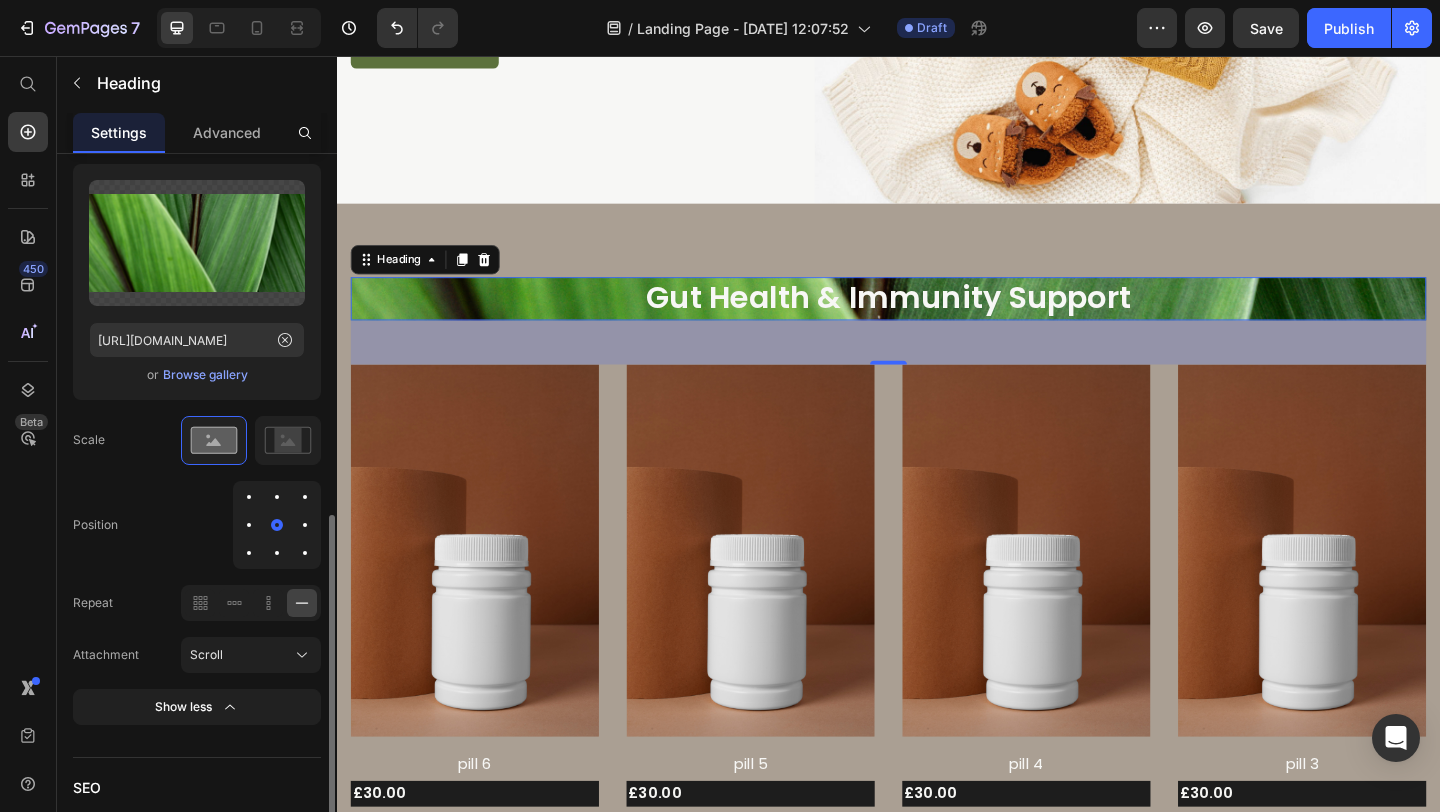 scroll, scrollTop: 772, scrollLeft: 0, axis: vertical 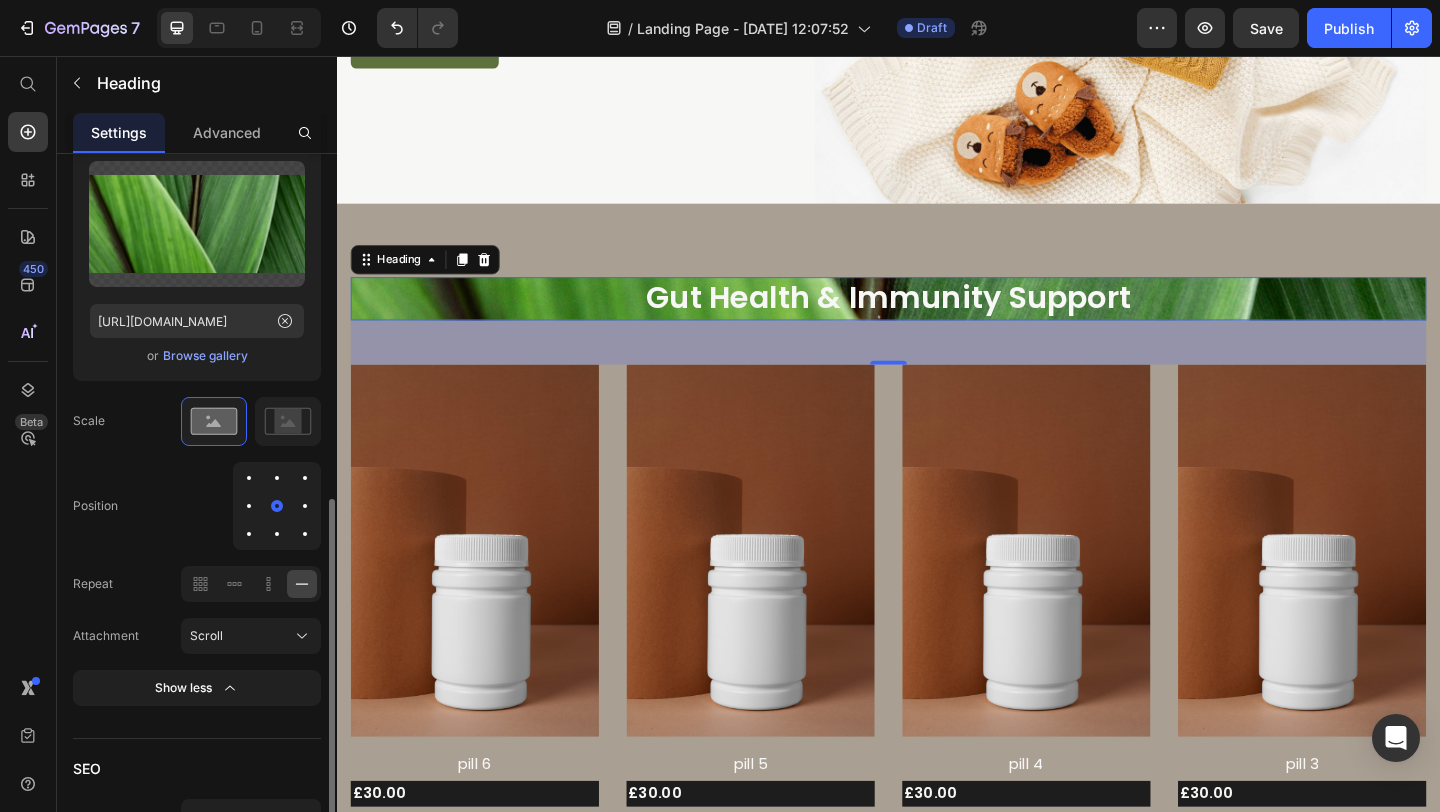 click at bounding box center [277, 478] 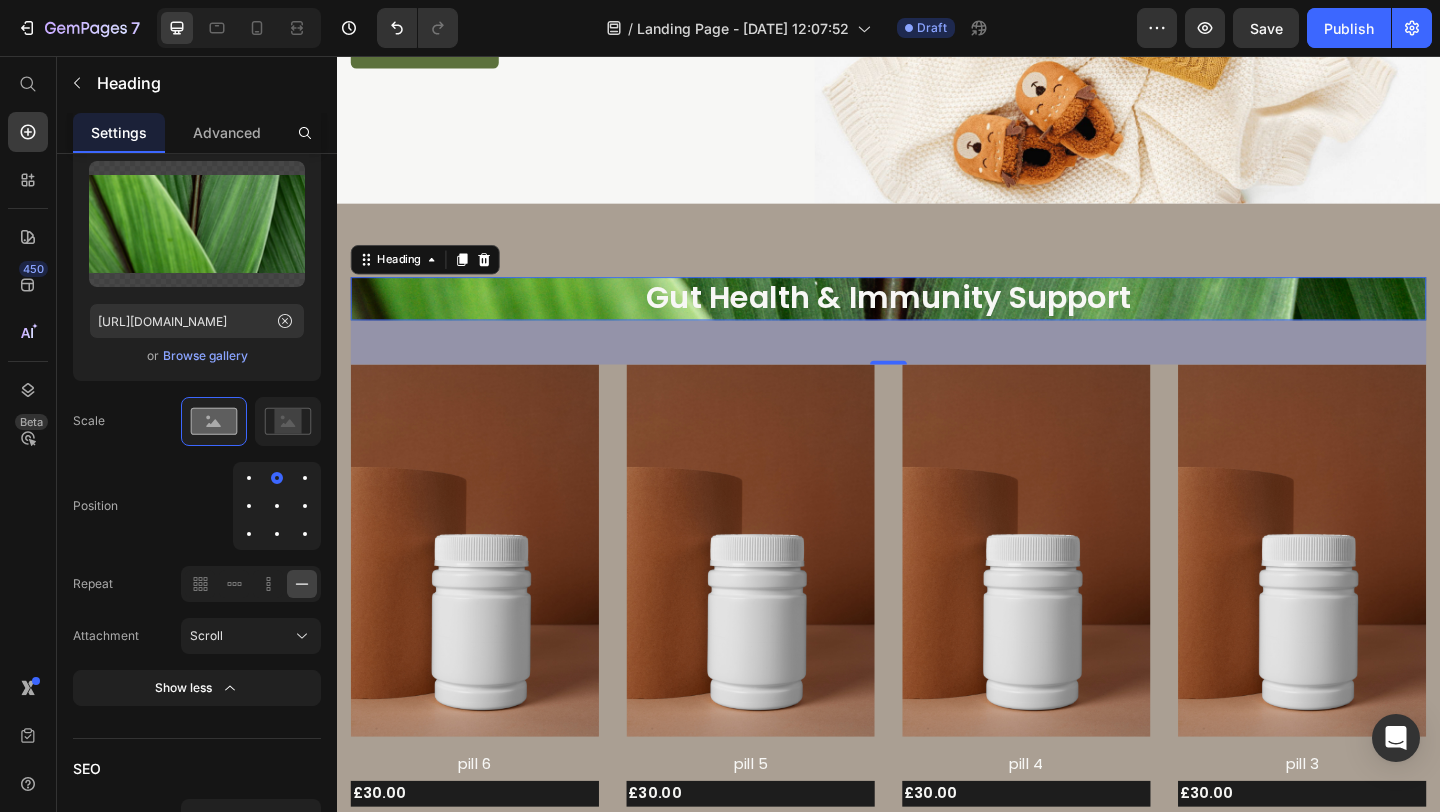 click at bounding box center [277, 534] 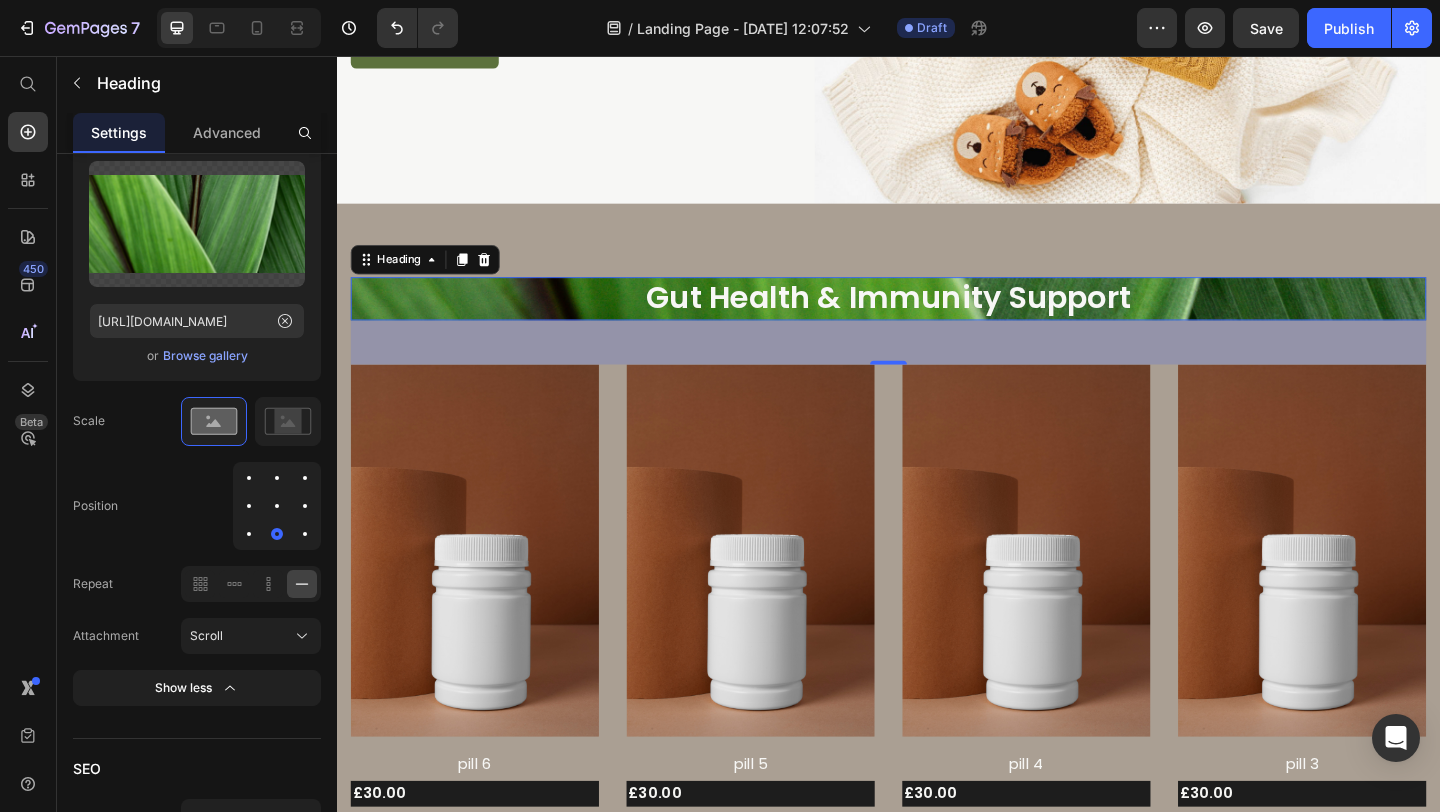 click at bounding box center (249, 506) 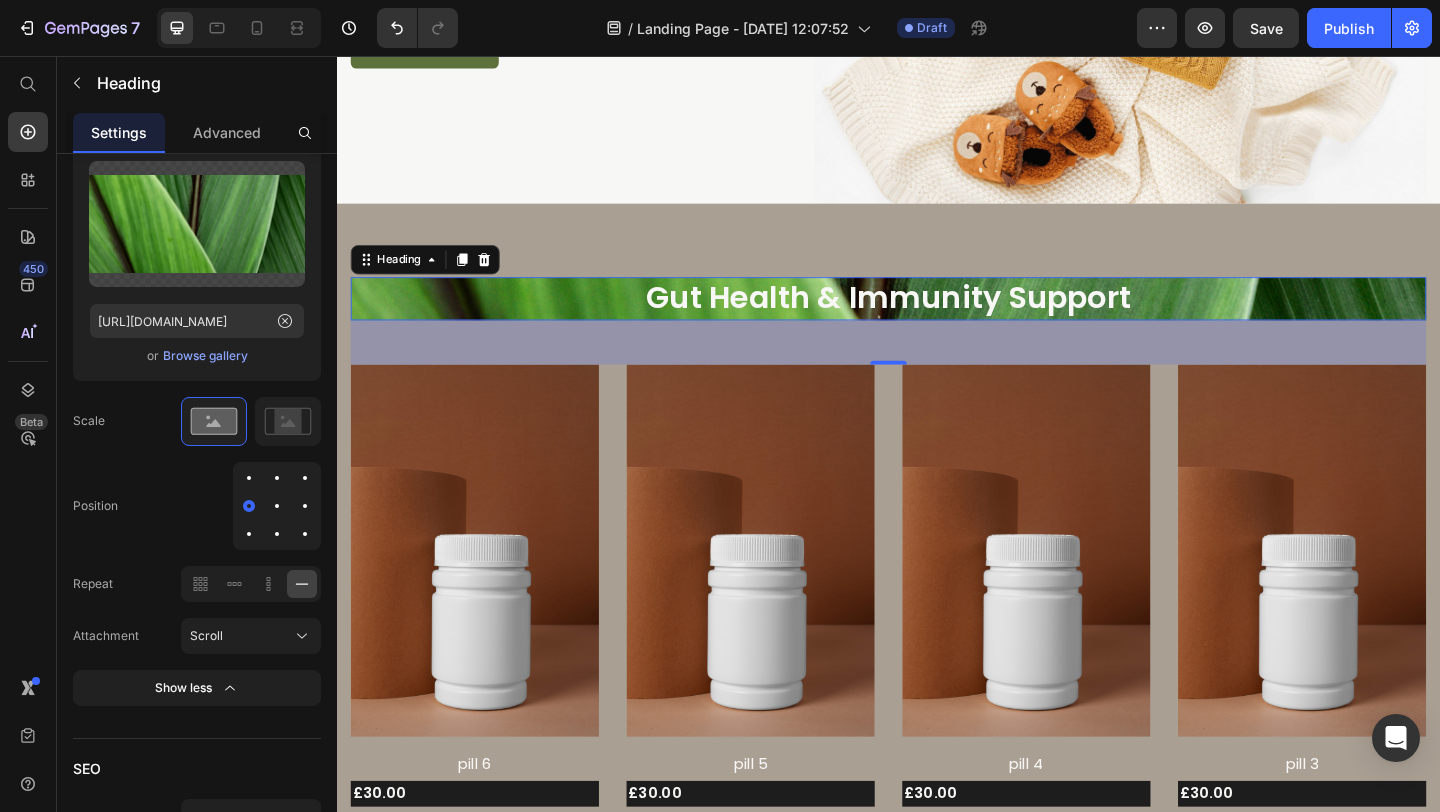click at bounding box center [305, 506] 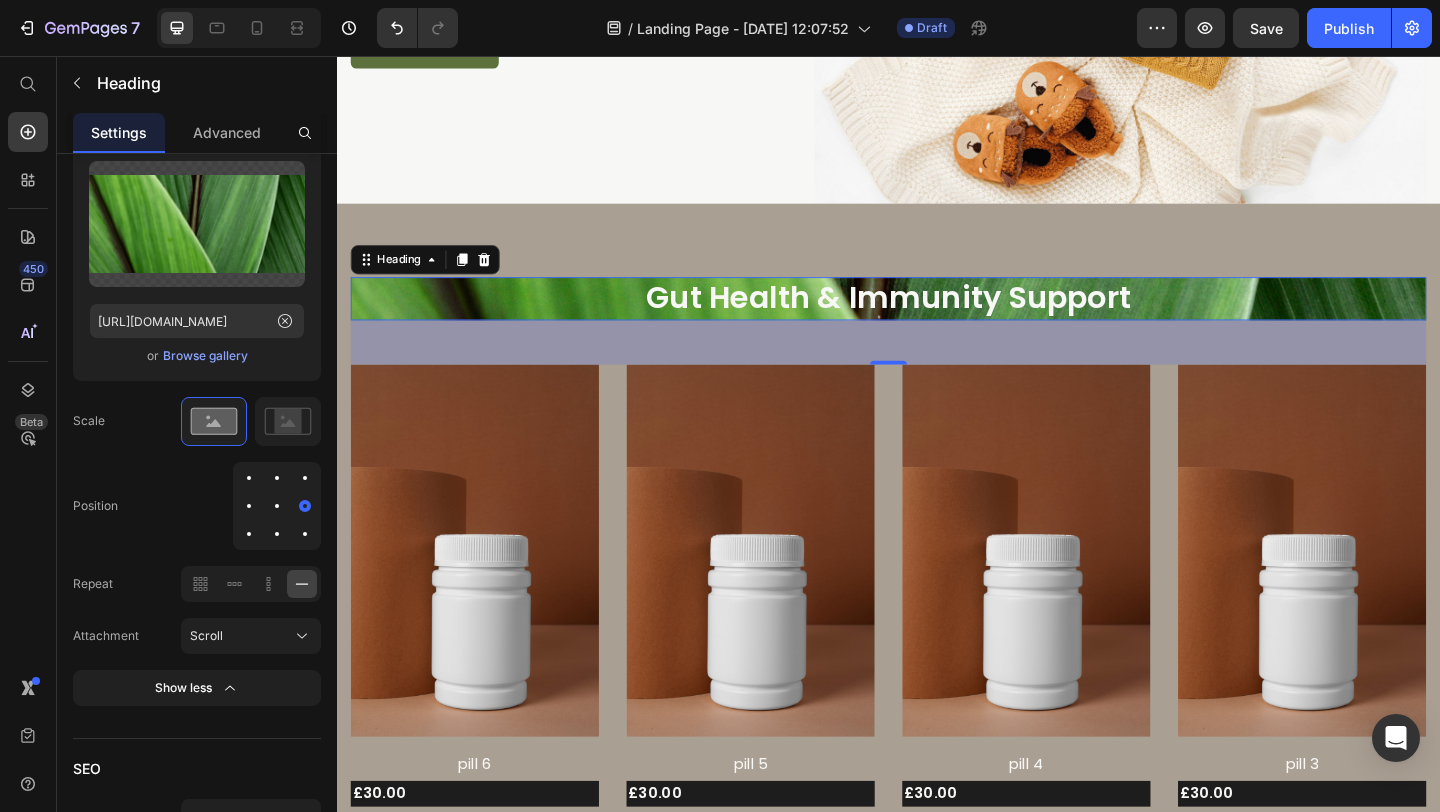 click at bounding box center [305, 534] 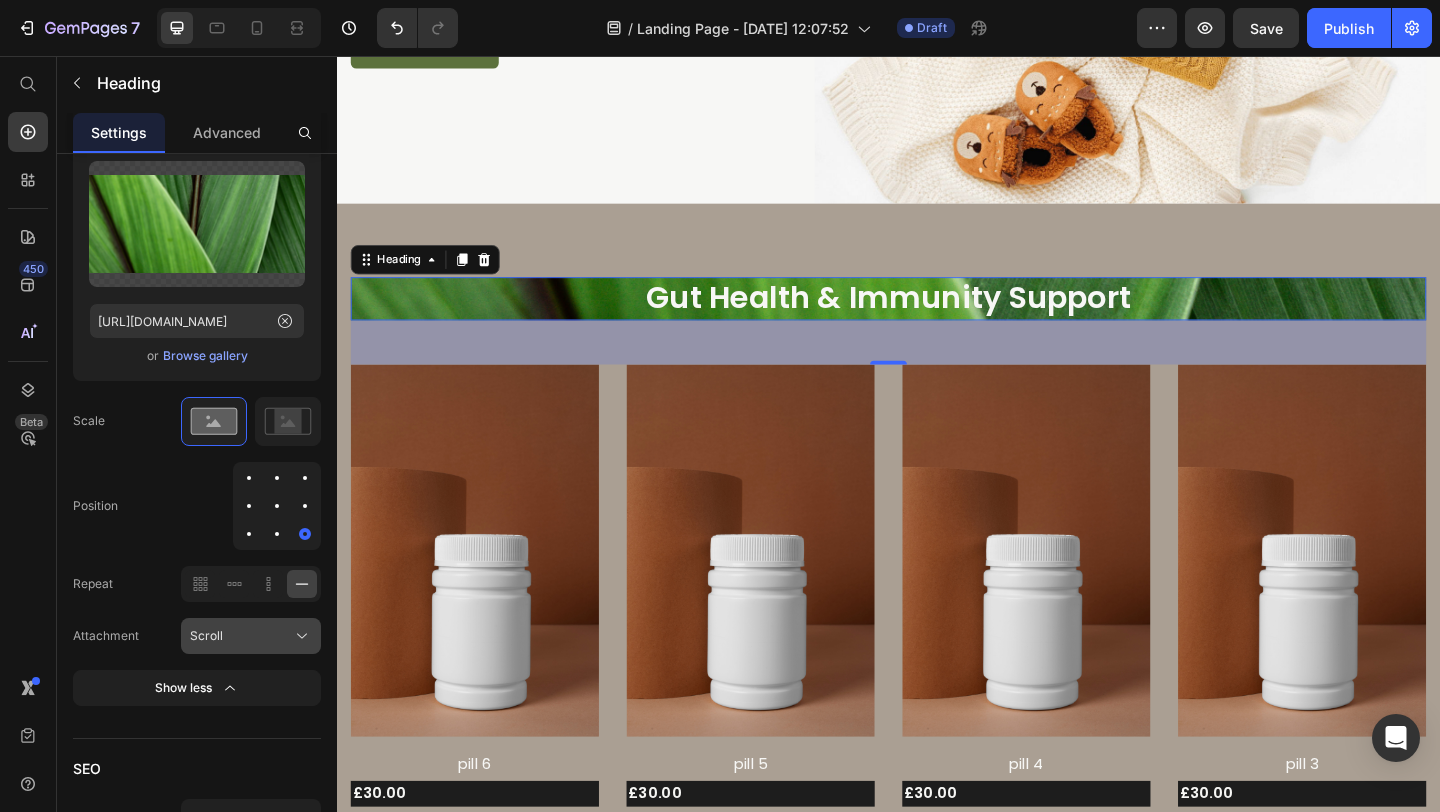 click on "Scroll" 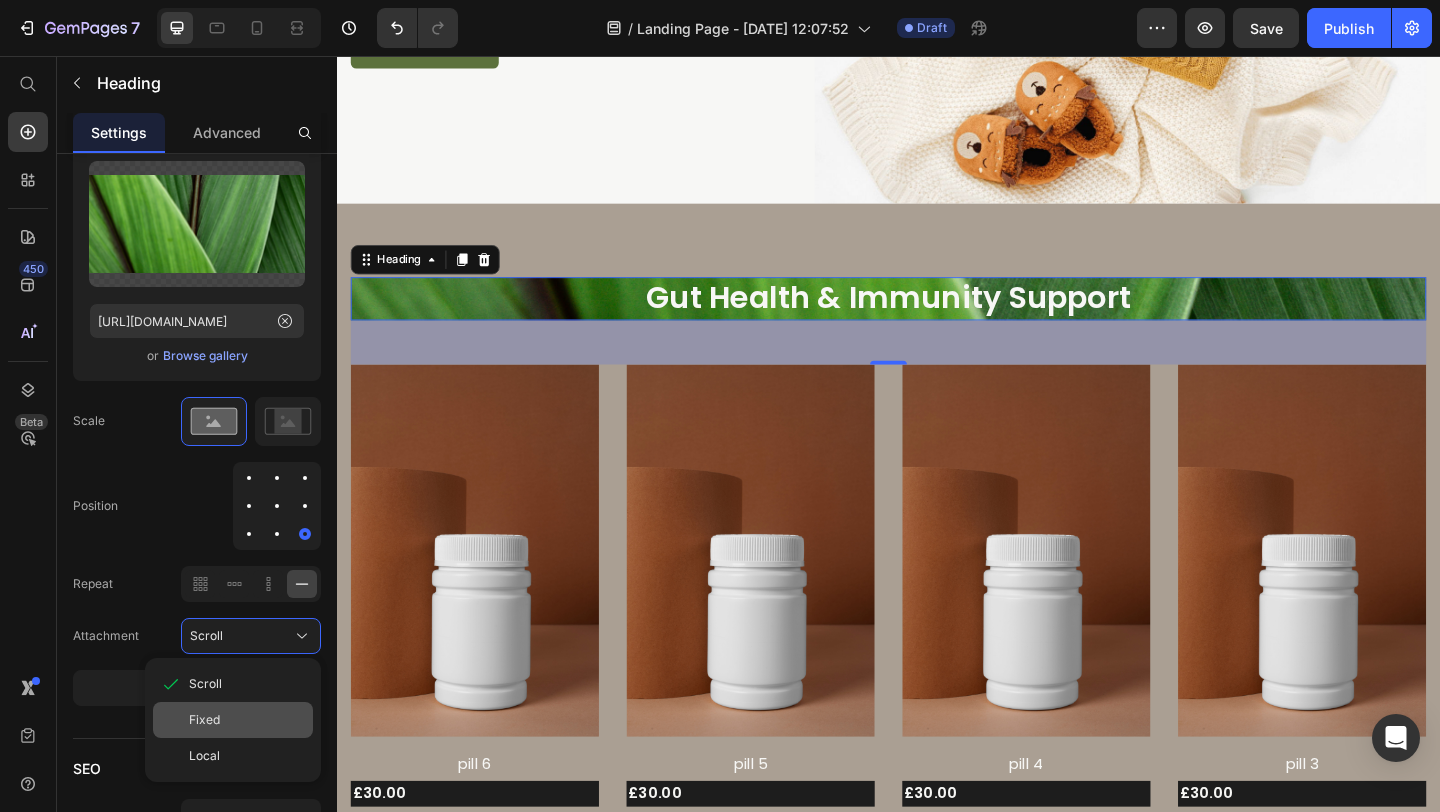 click on "Fixed" at bounding box center [247, 720] 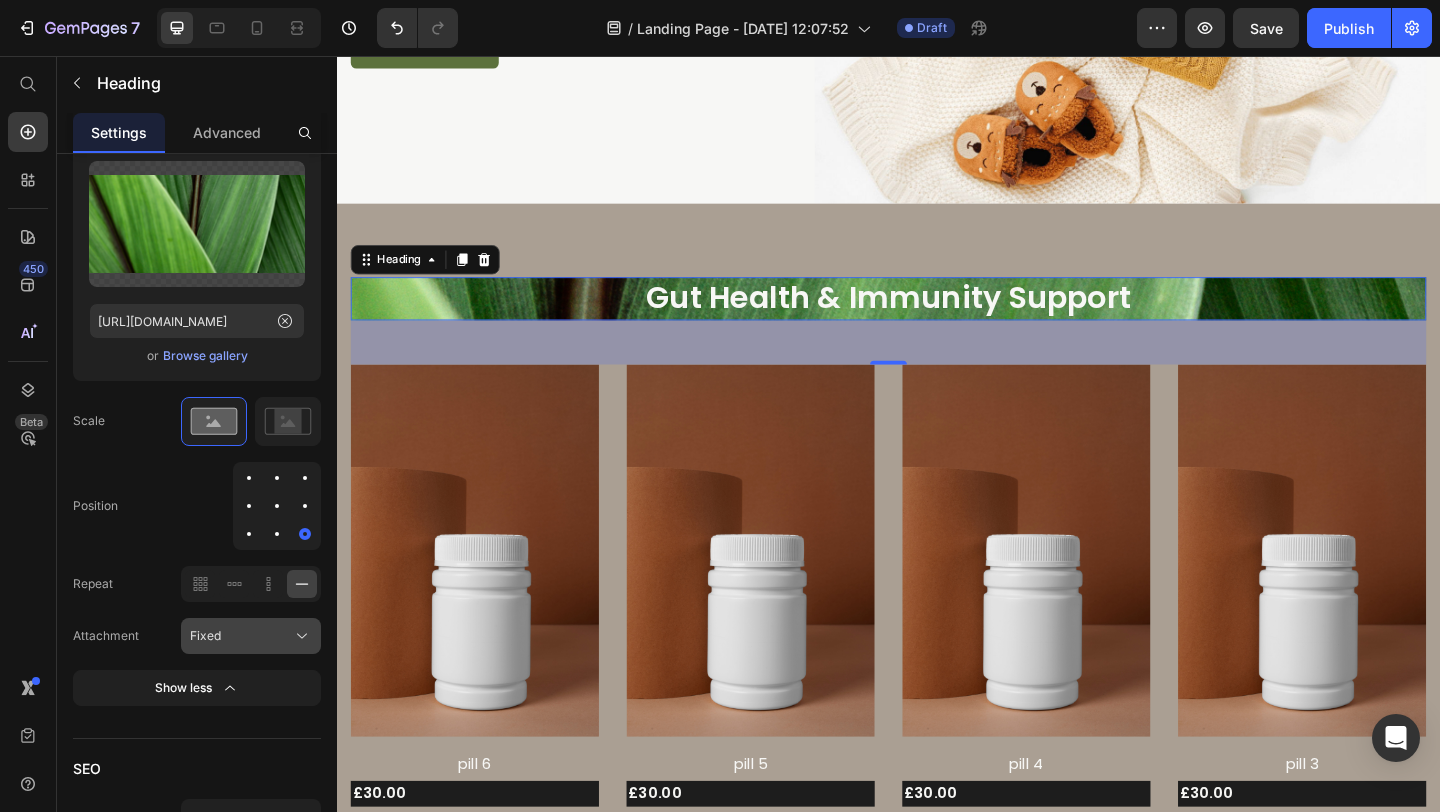 click on "Fixed" at bounding box center (251, 636) 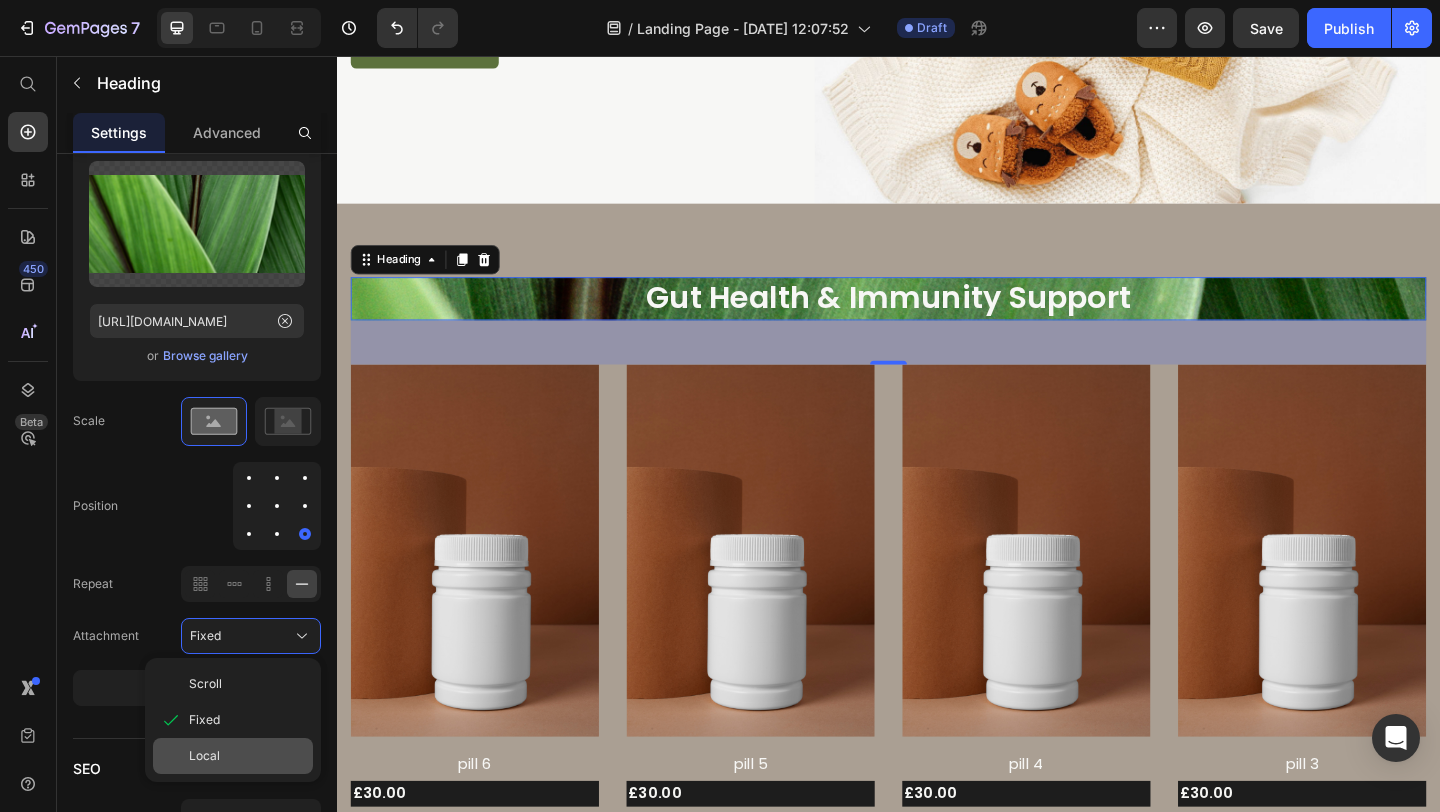 click on "Local" at bounding box center (247, 756) 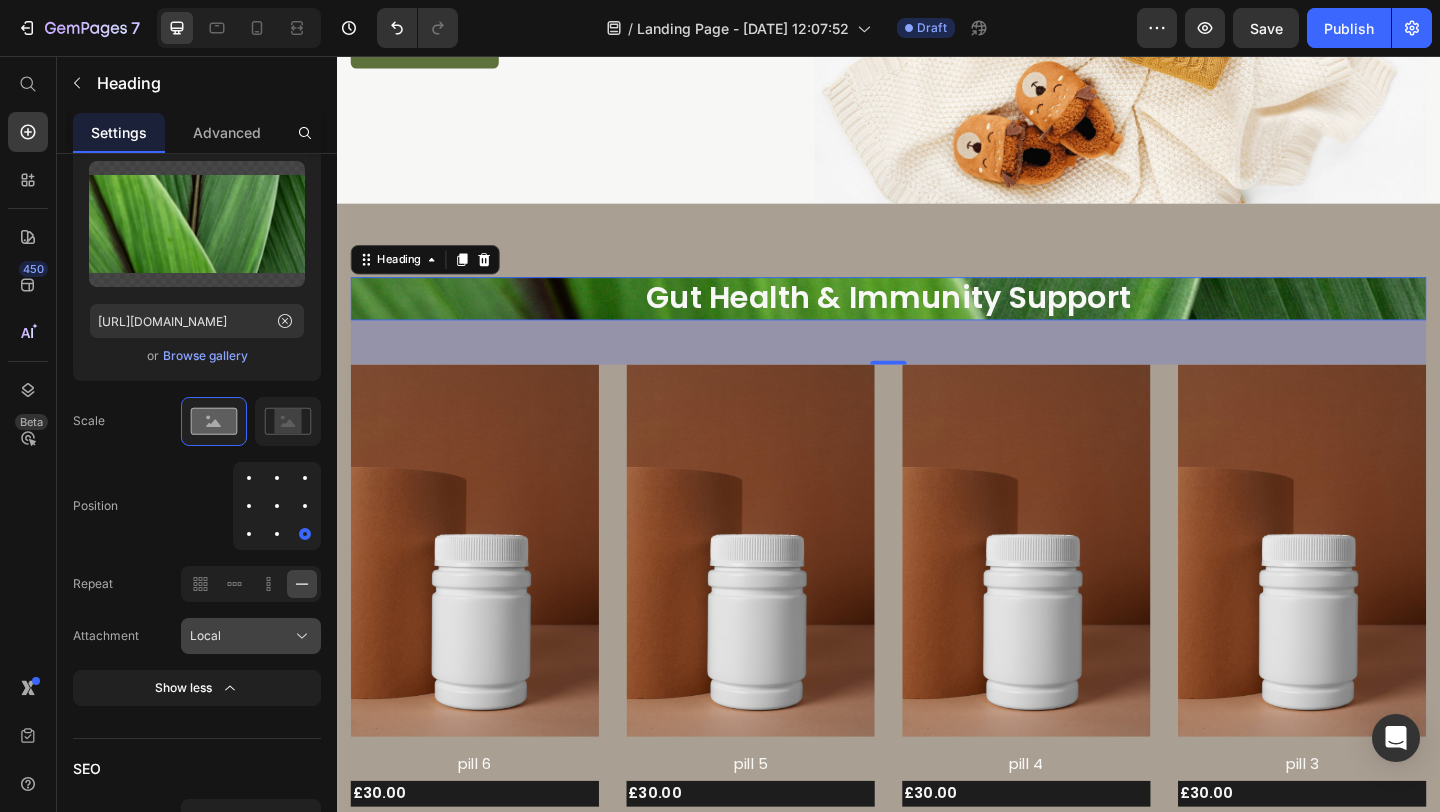 click on "Local" 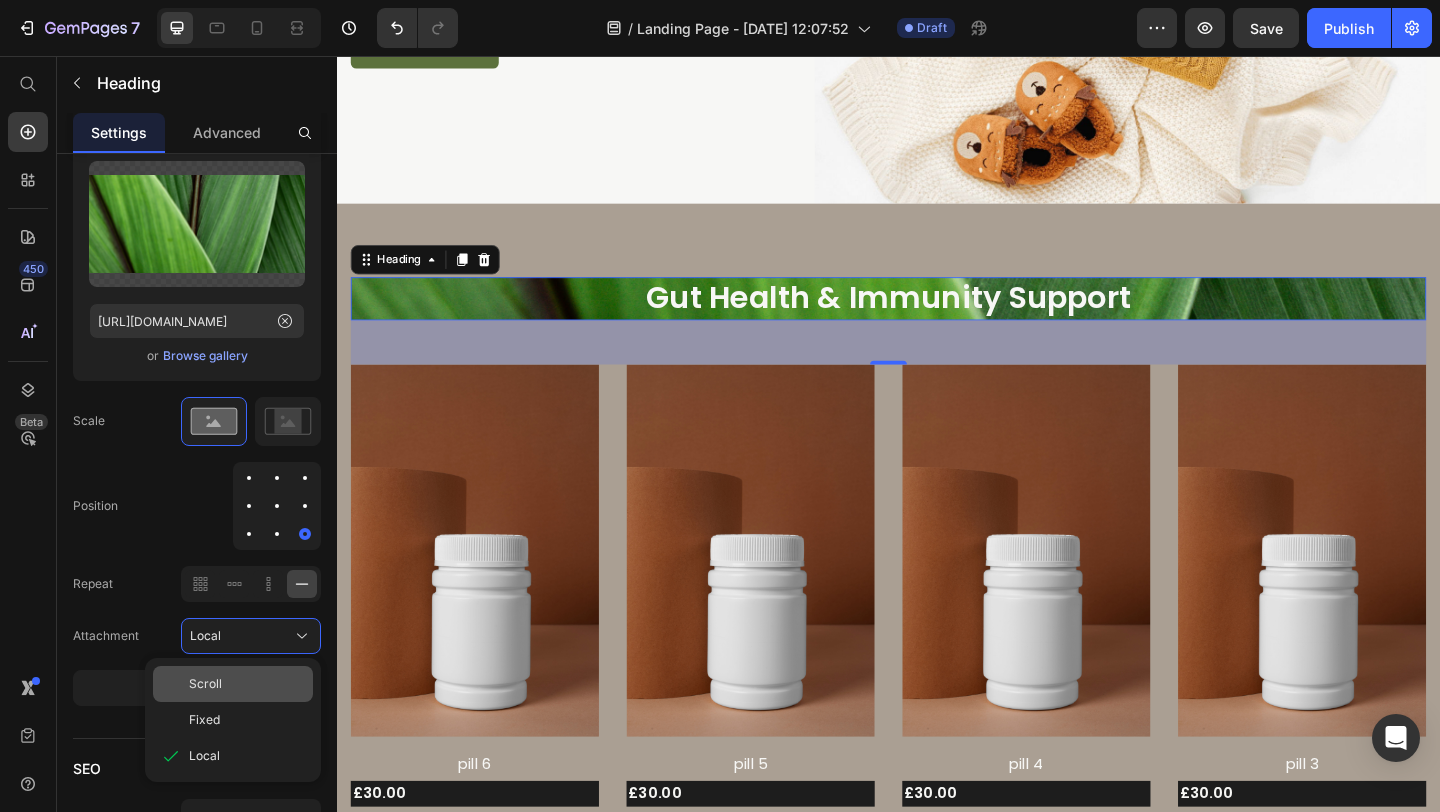 click on "Scroll" 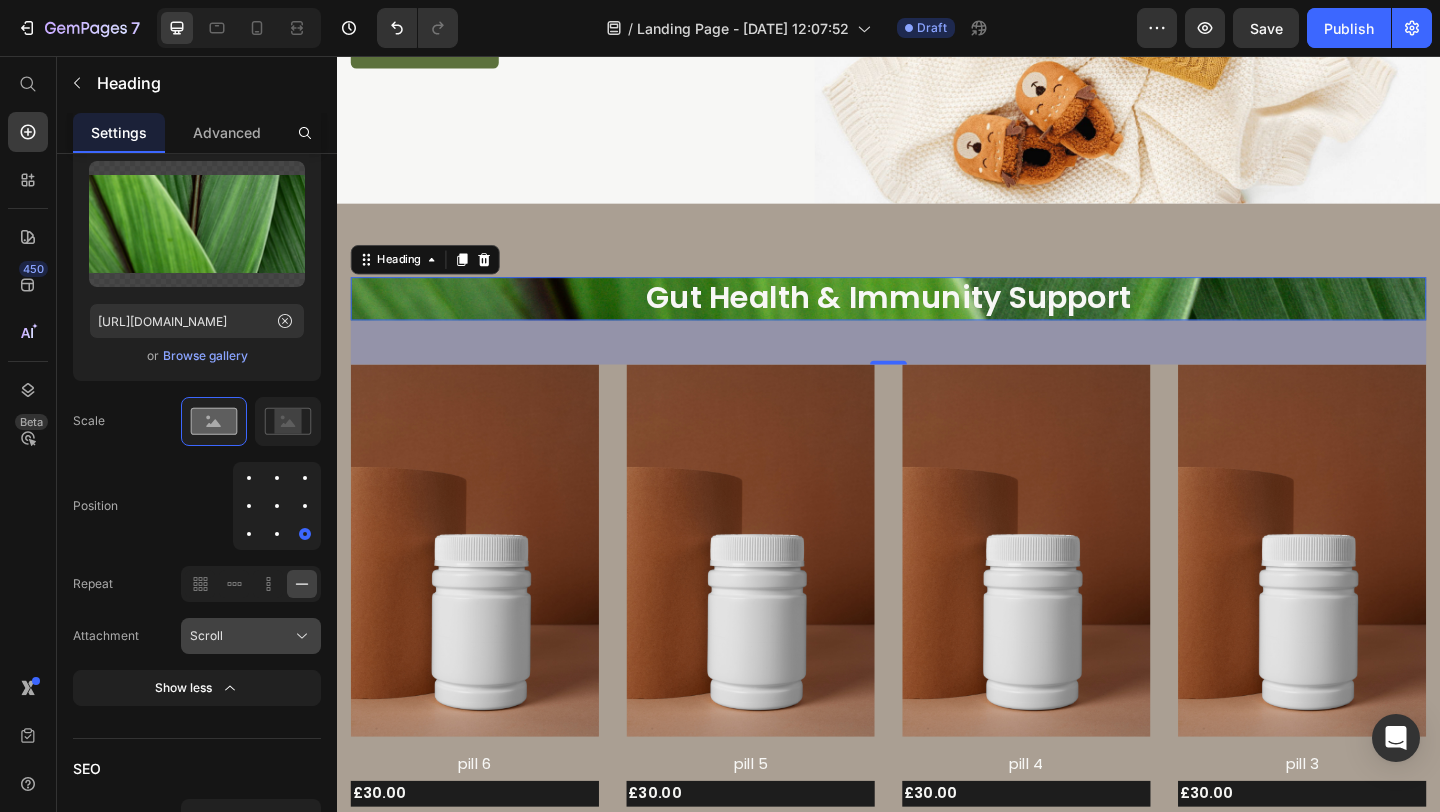 click on "Scroll" 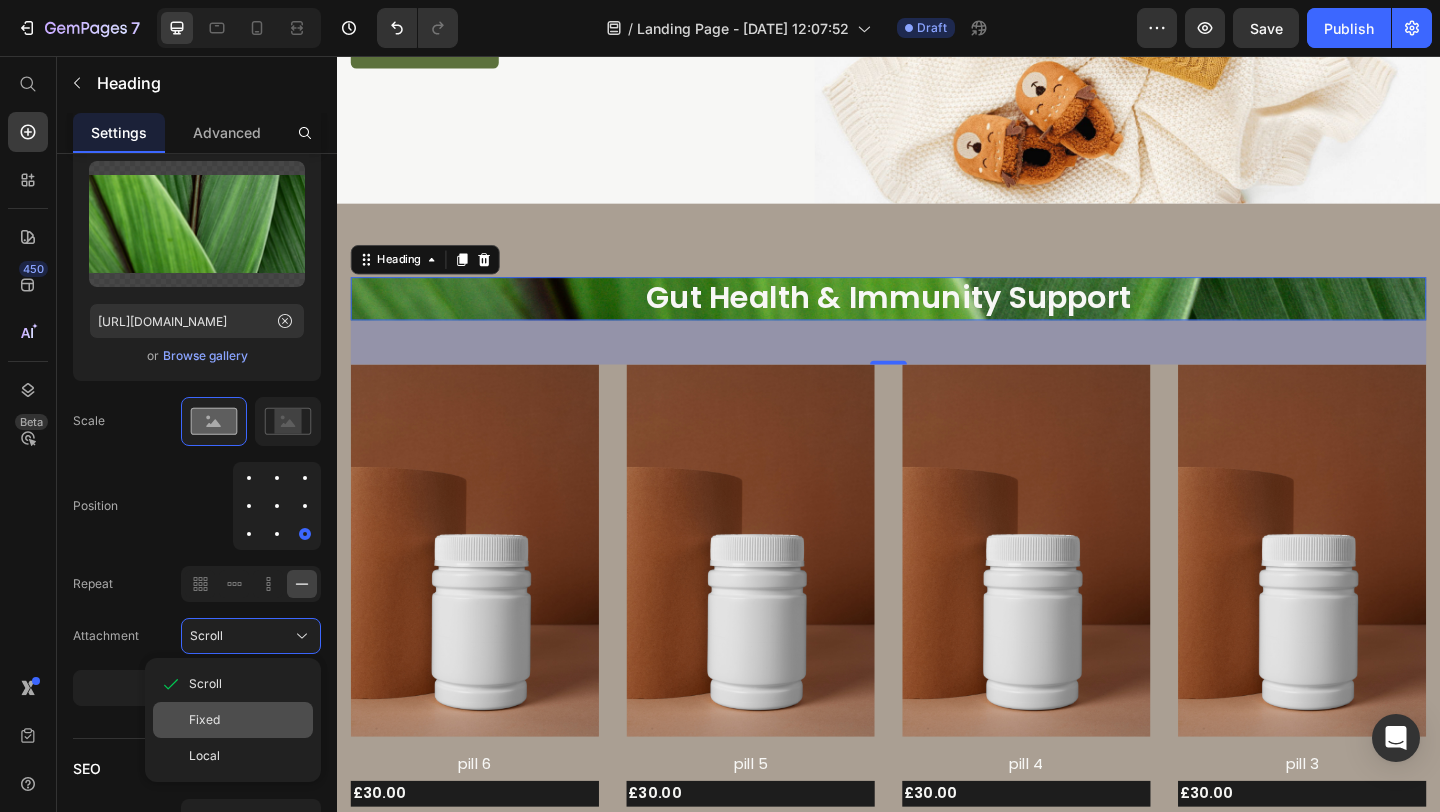 click on "Fixed" at bounding box center (247, 720) 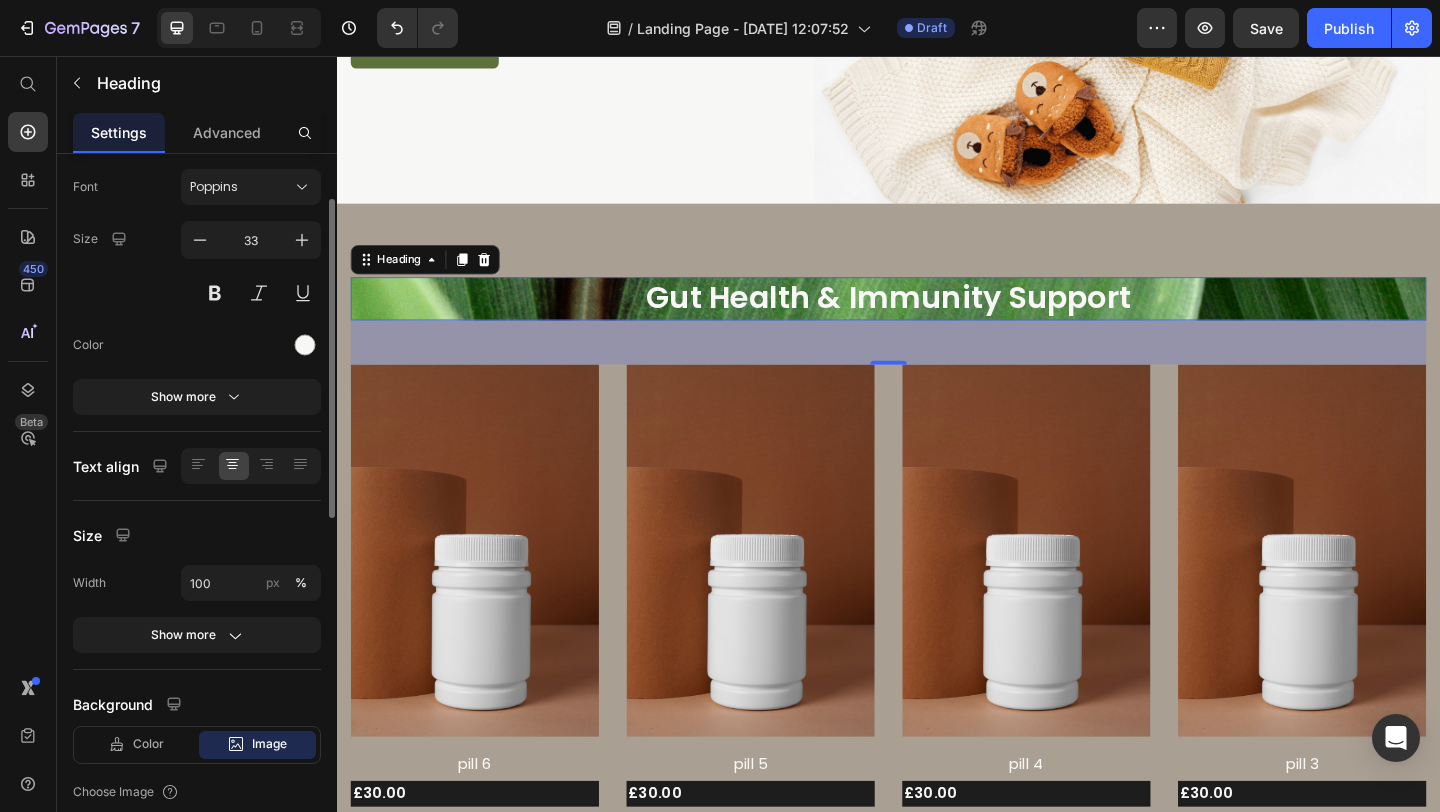 scroll, scrollTop: 88, scrollLeft: 0, axis: vertical 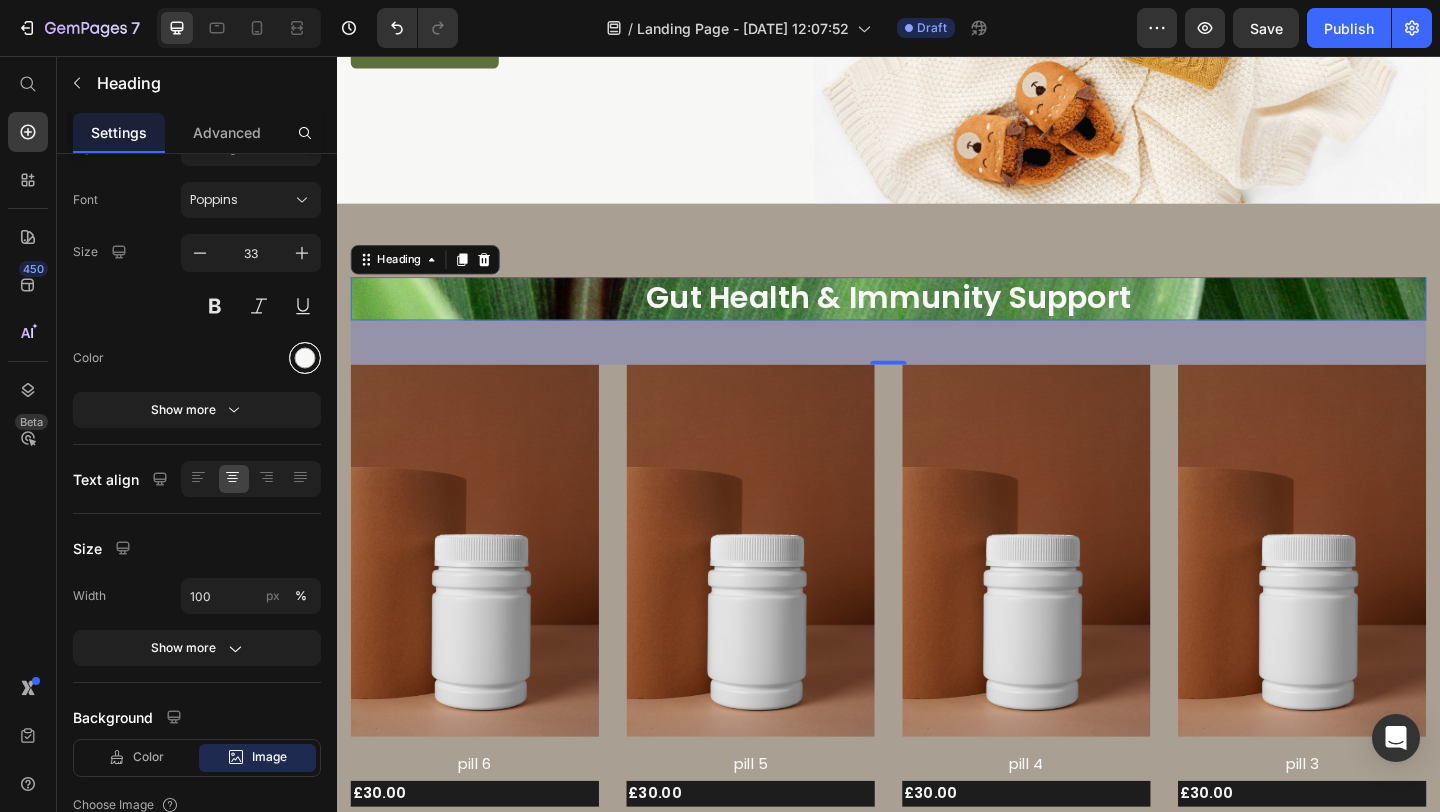 click at bounding box center [305, 358] 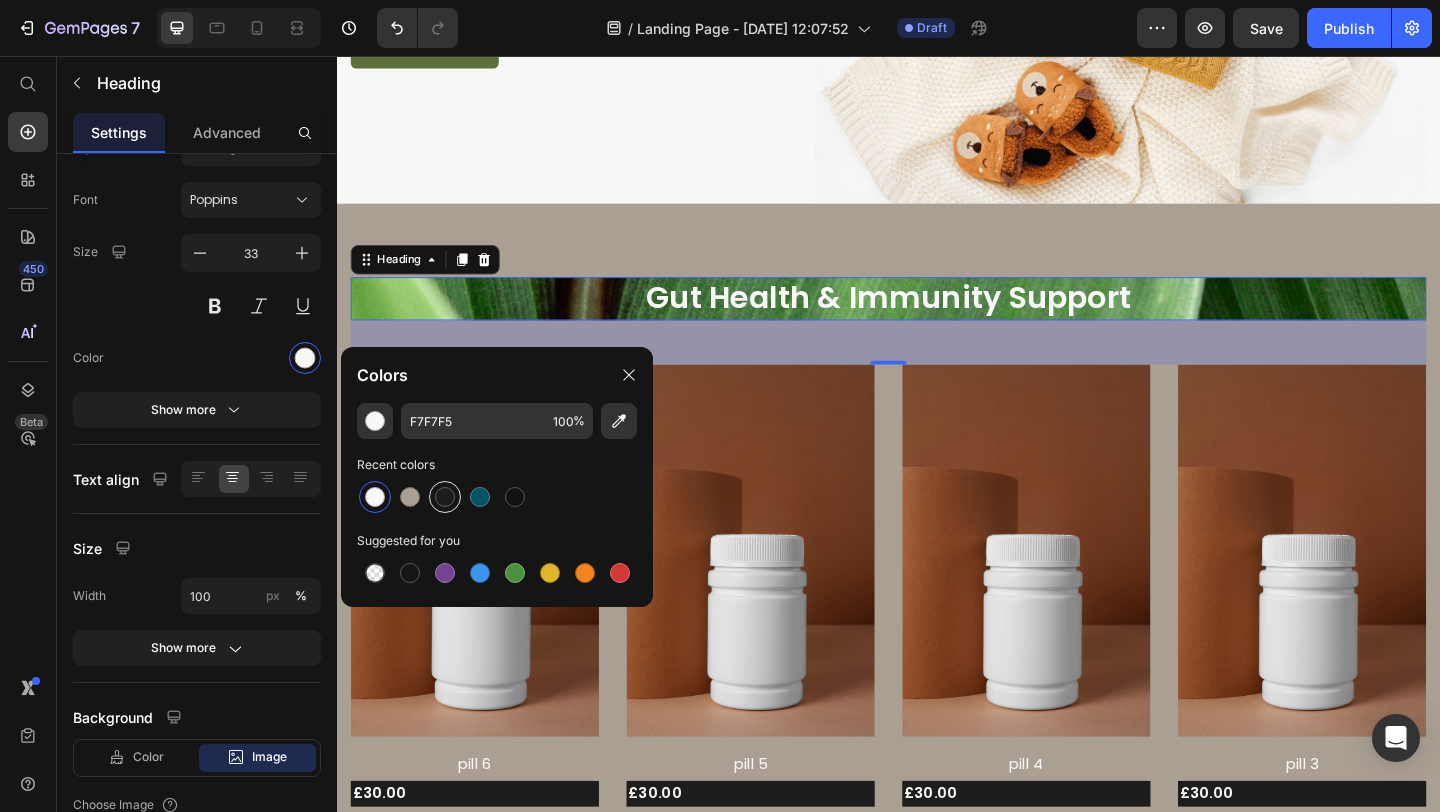 click at bounding box center [445, 497] 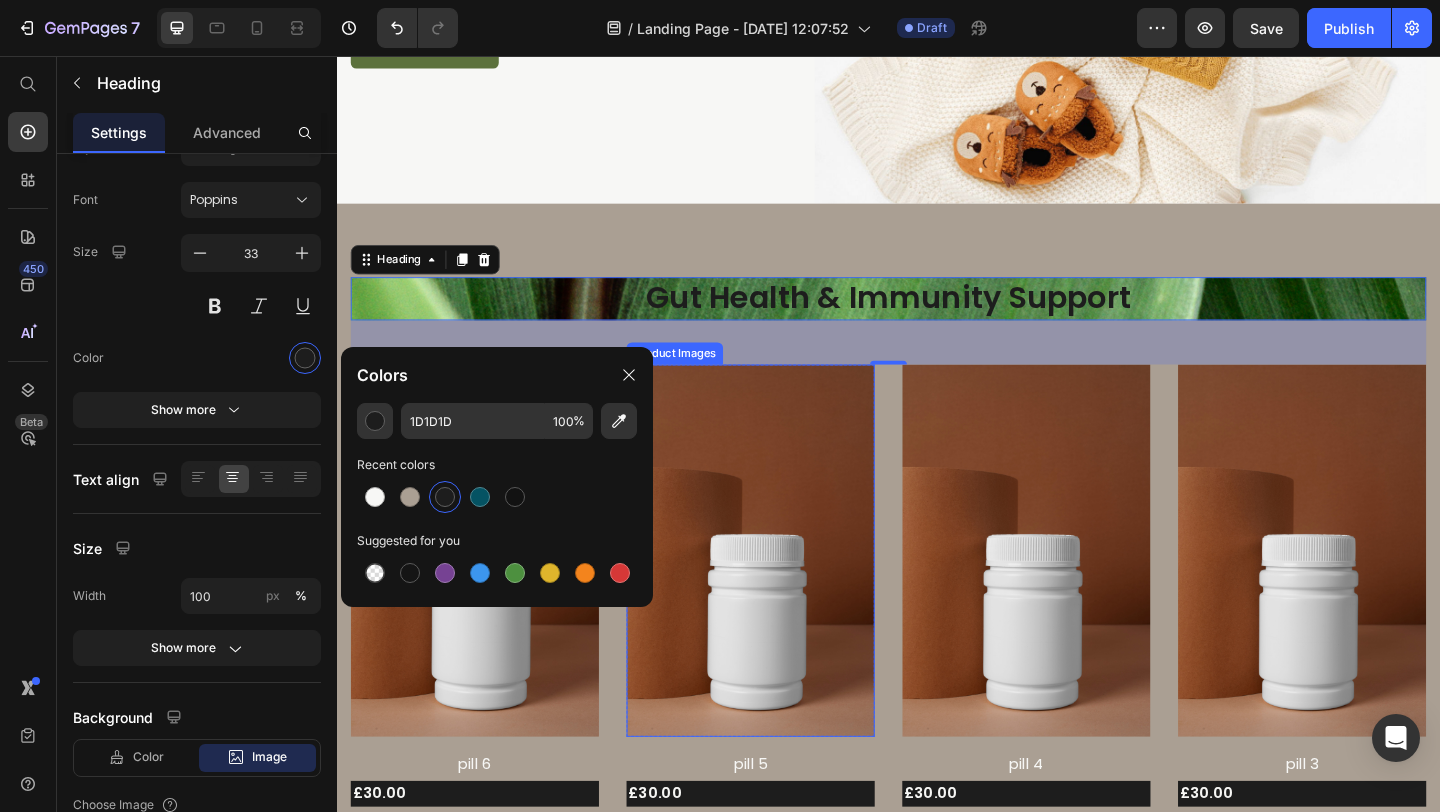 click at bounding box center (787, 593) 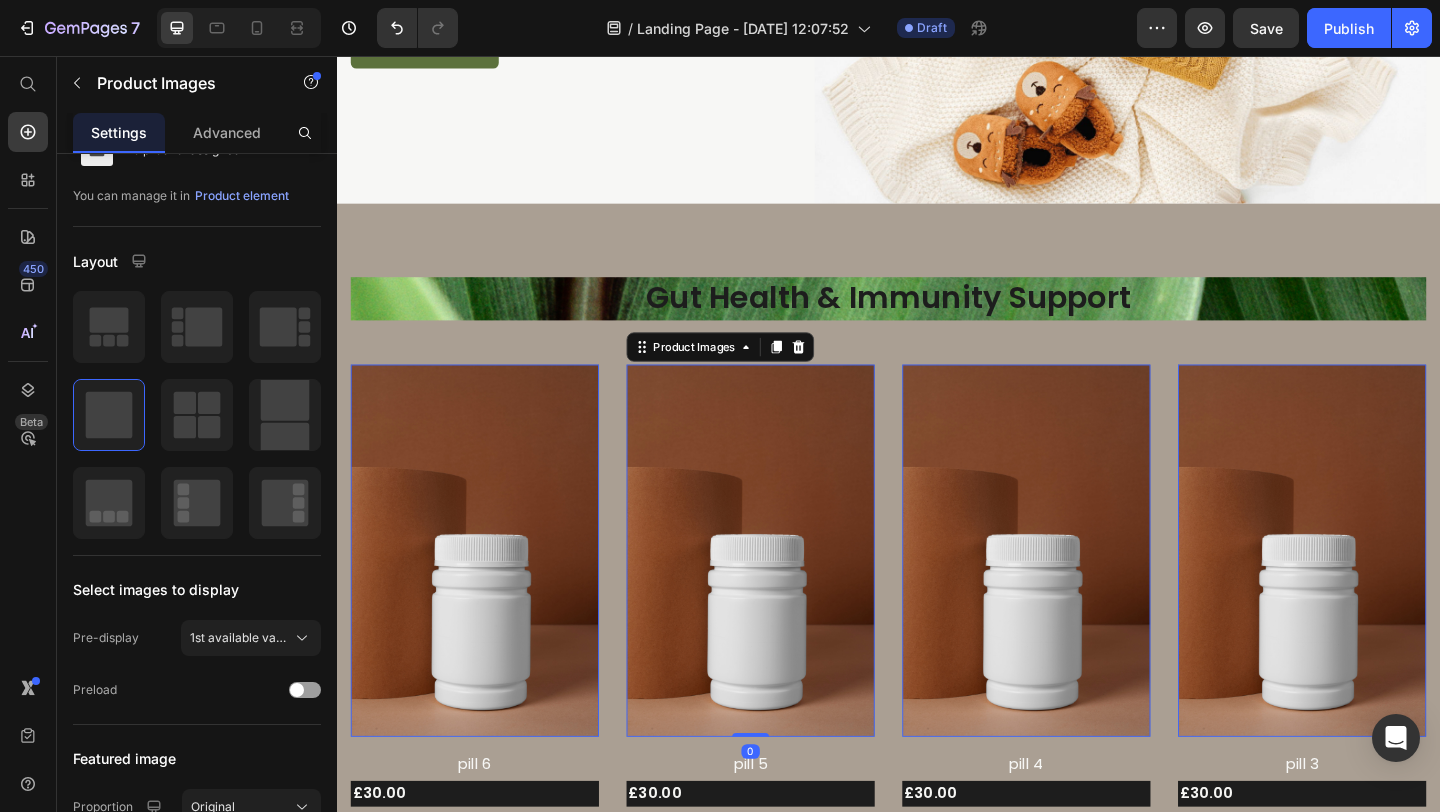 scroll, scrollTop: 0, scrollLeft: 0, axis: both 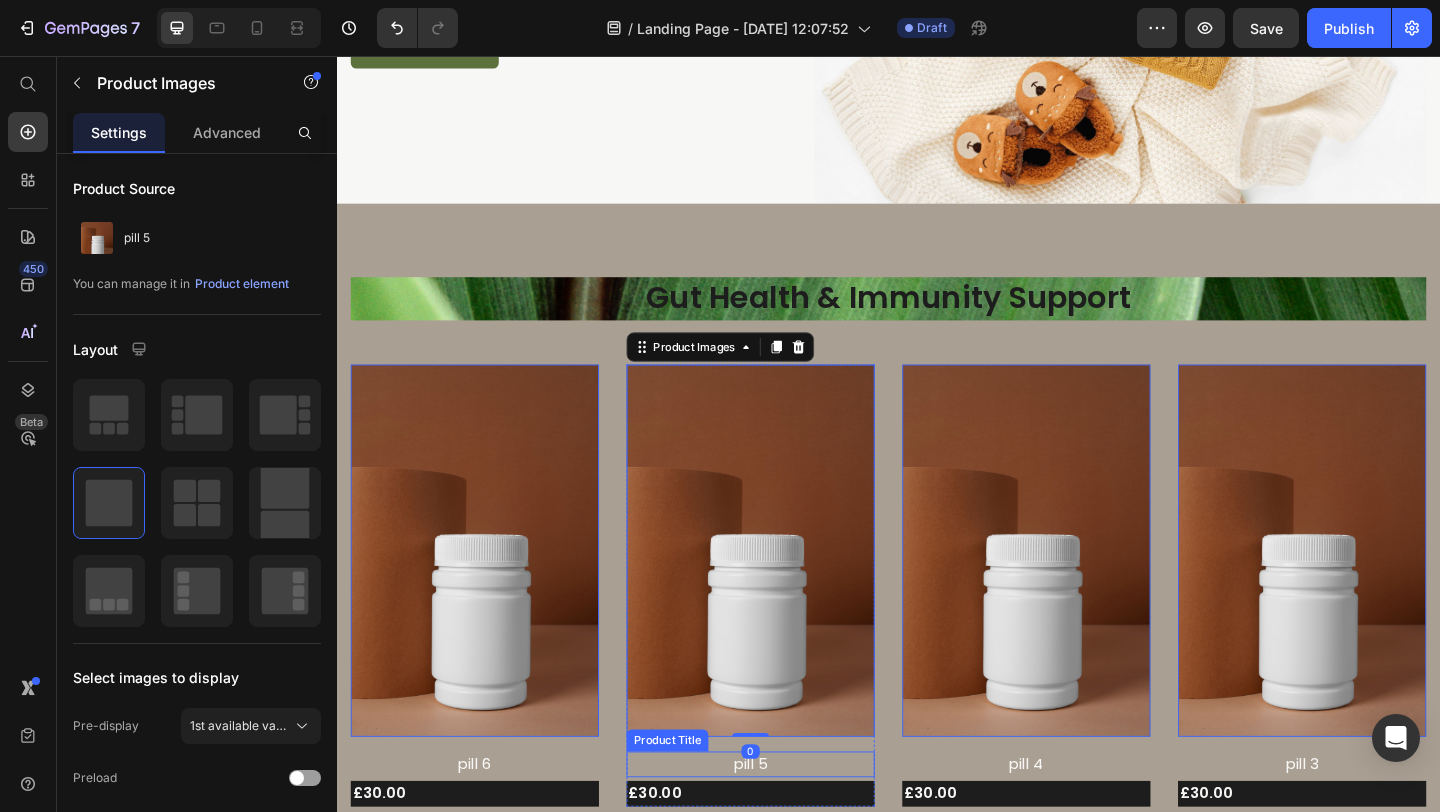 click on "pill 5" at bounding box center (487, 826) 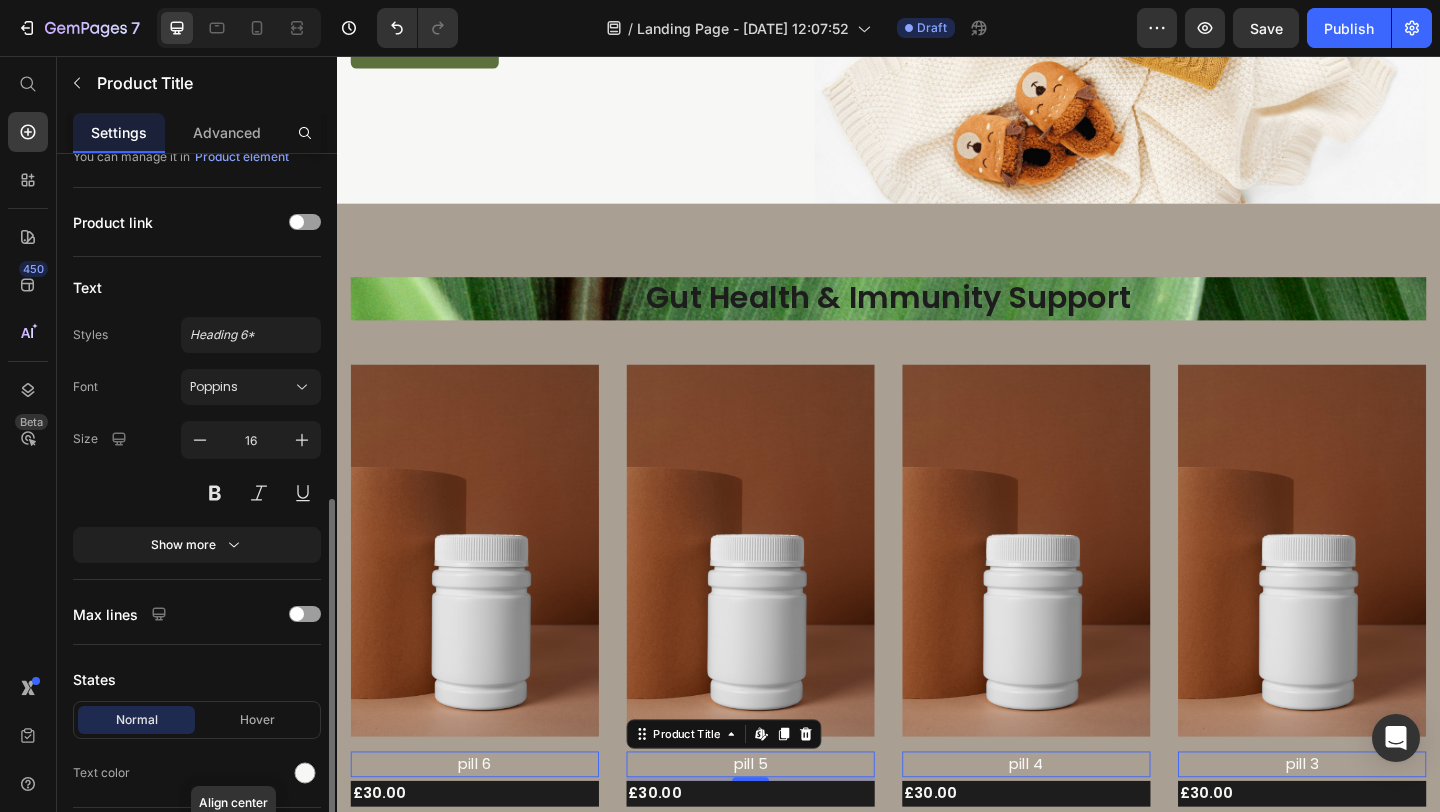 scroll, scrollTop: 0, scrollLeft: 0, axis: both 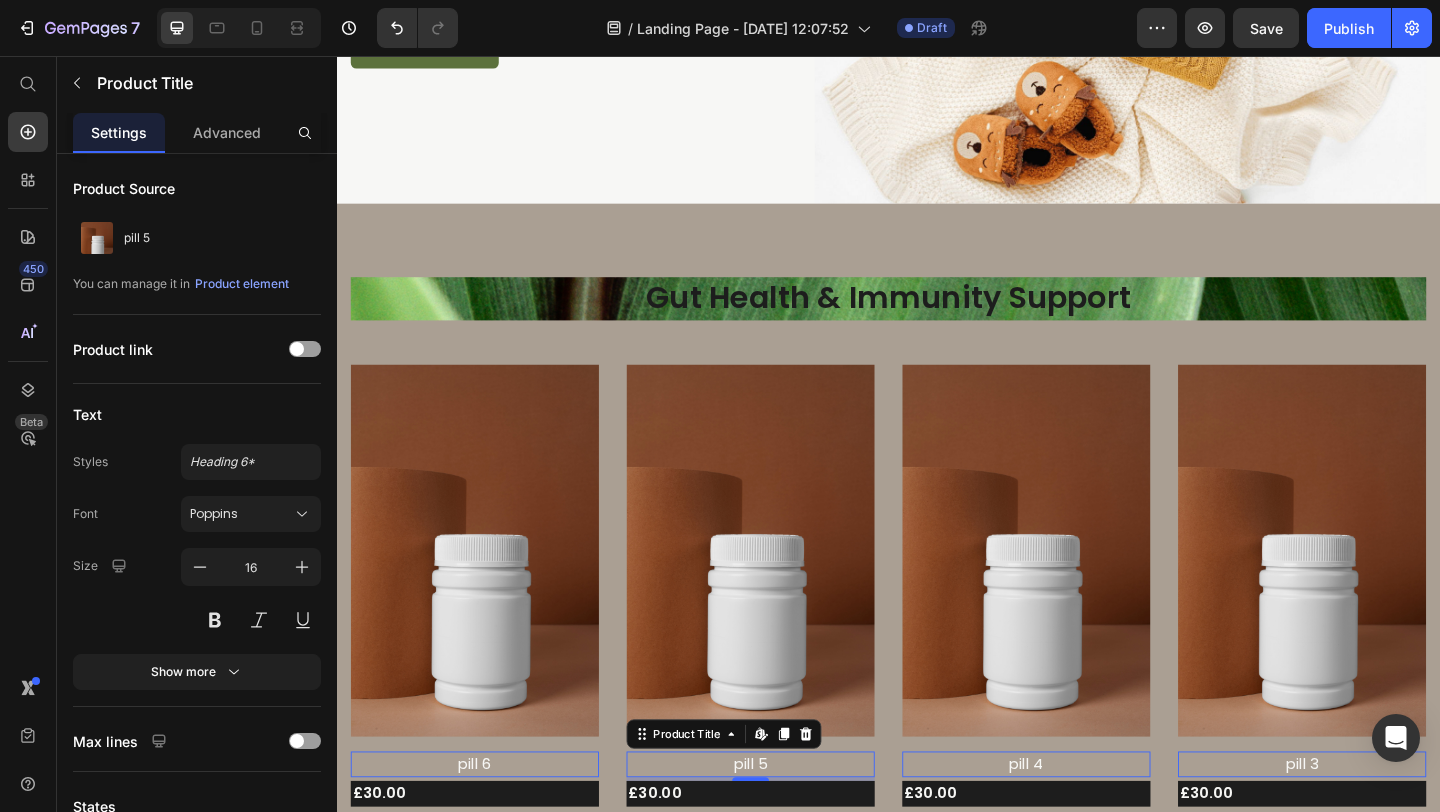 click on "pill 6" at bounding box center [487, 826] 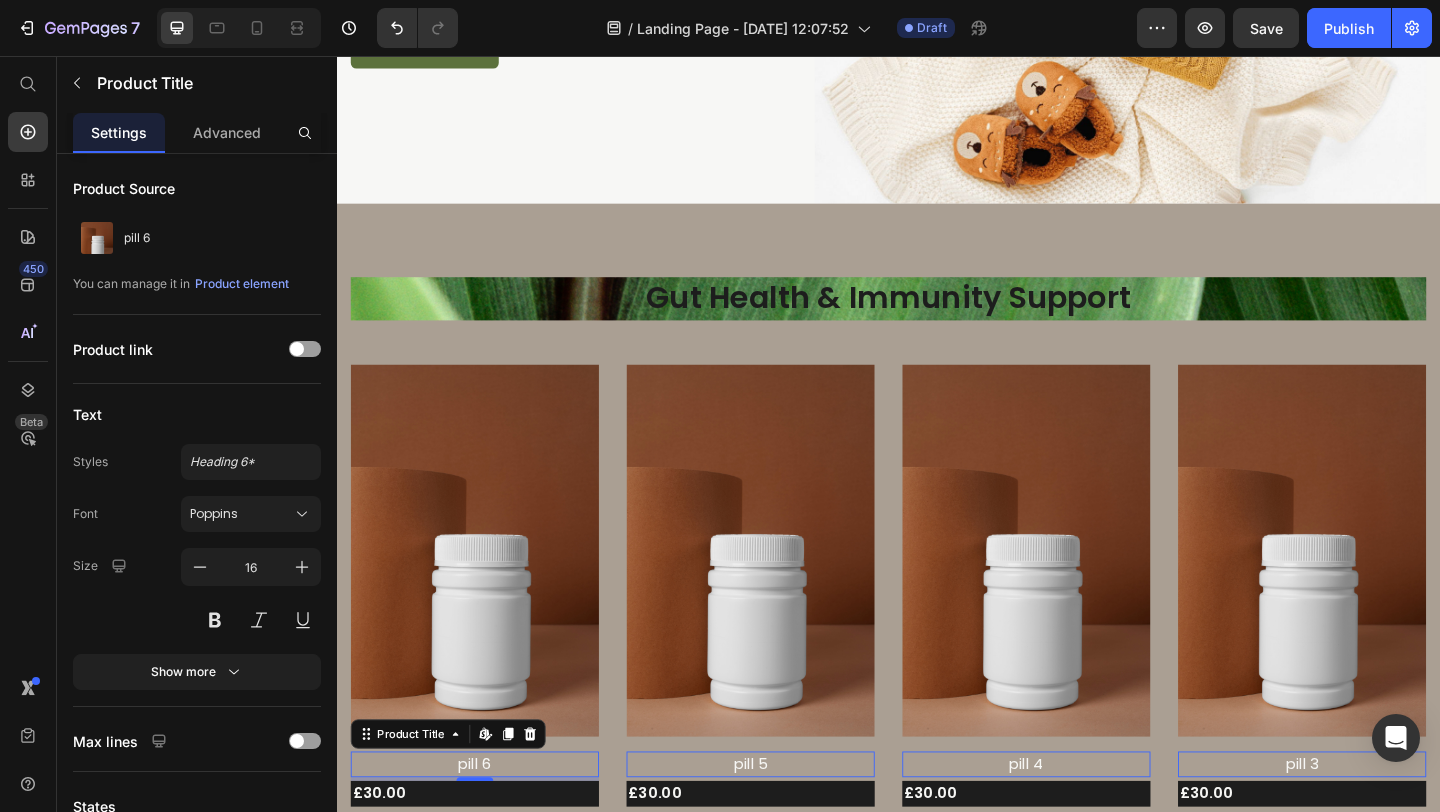 click on "pill 6" at bounding box center (487, 826) 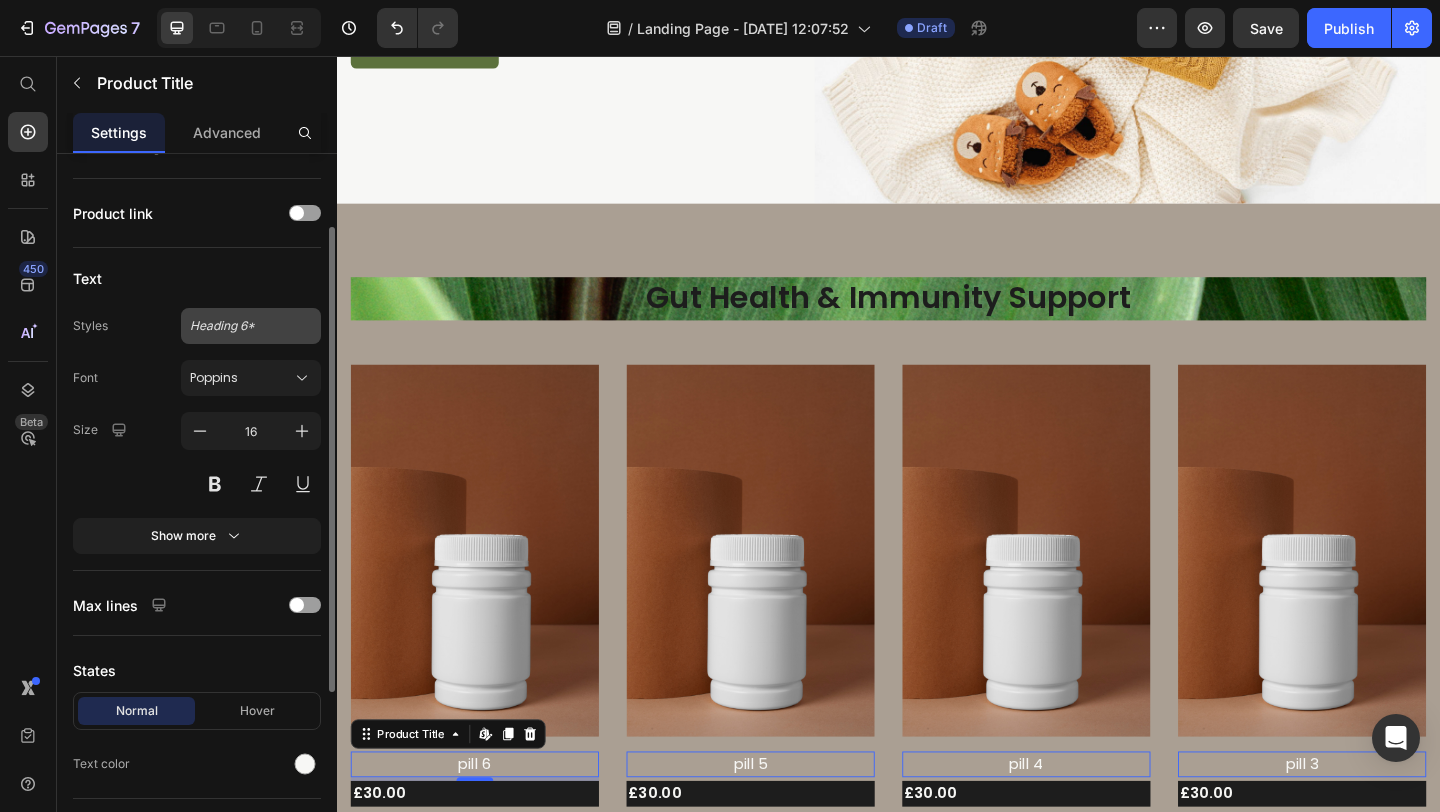 scroll, scrollTop: 138, scrollLeft: 0, axis: vertical 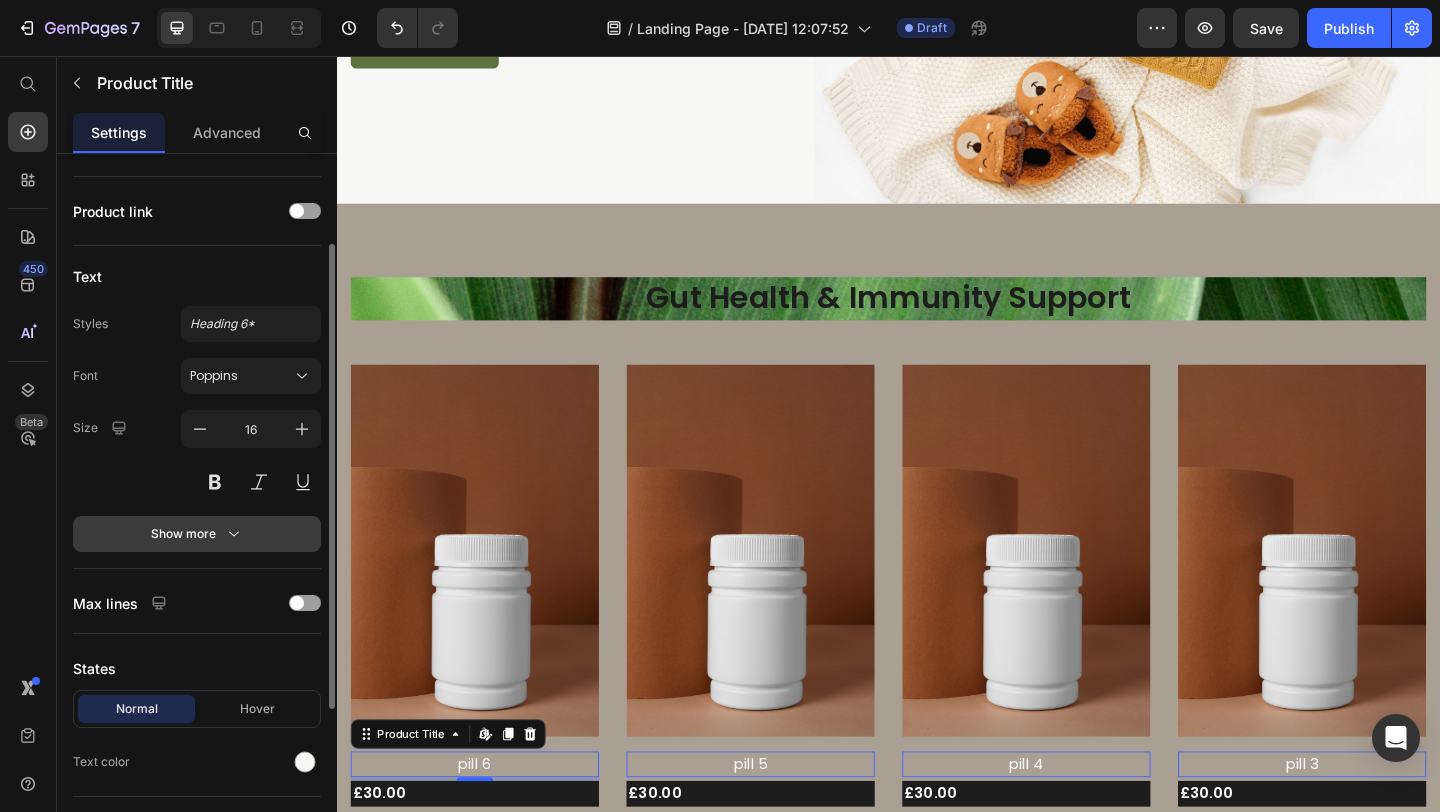 click on "Show more" at bounding box center (197, 534) 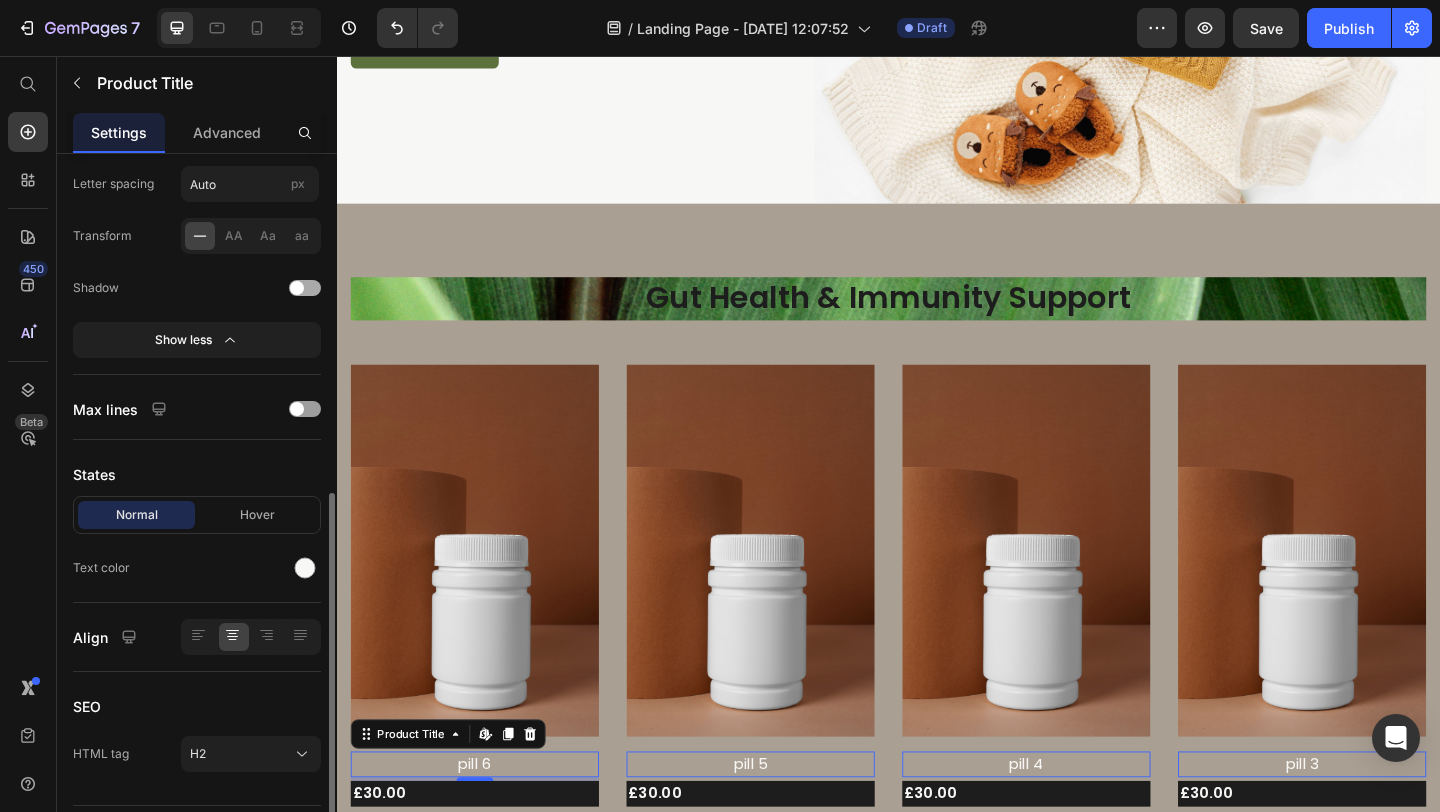 scroll, scrollTop: 610, scrollLeft: 0, axis: vertical 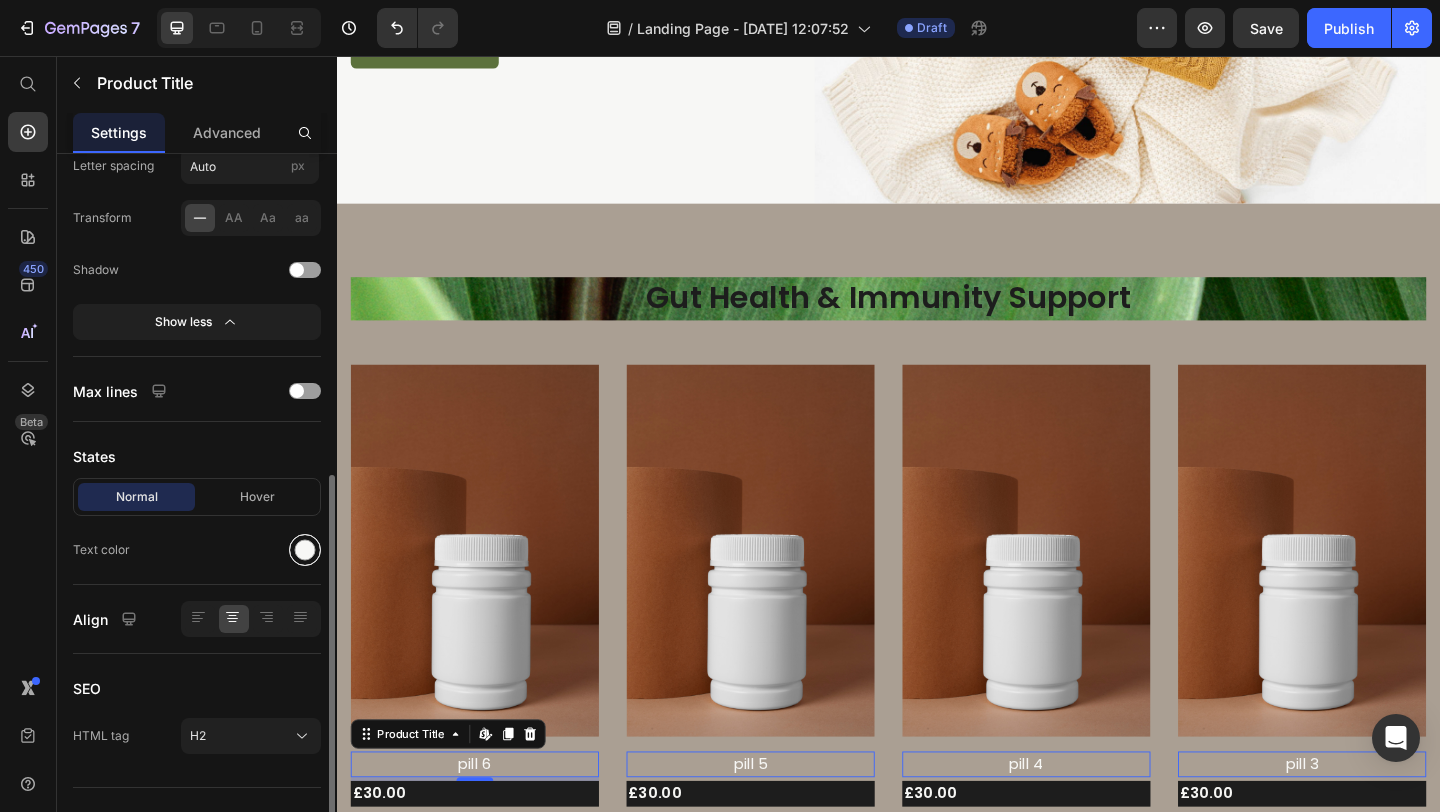 click at bounding box center [305, 550] 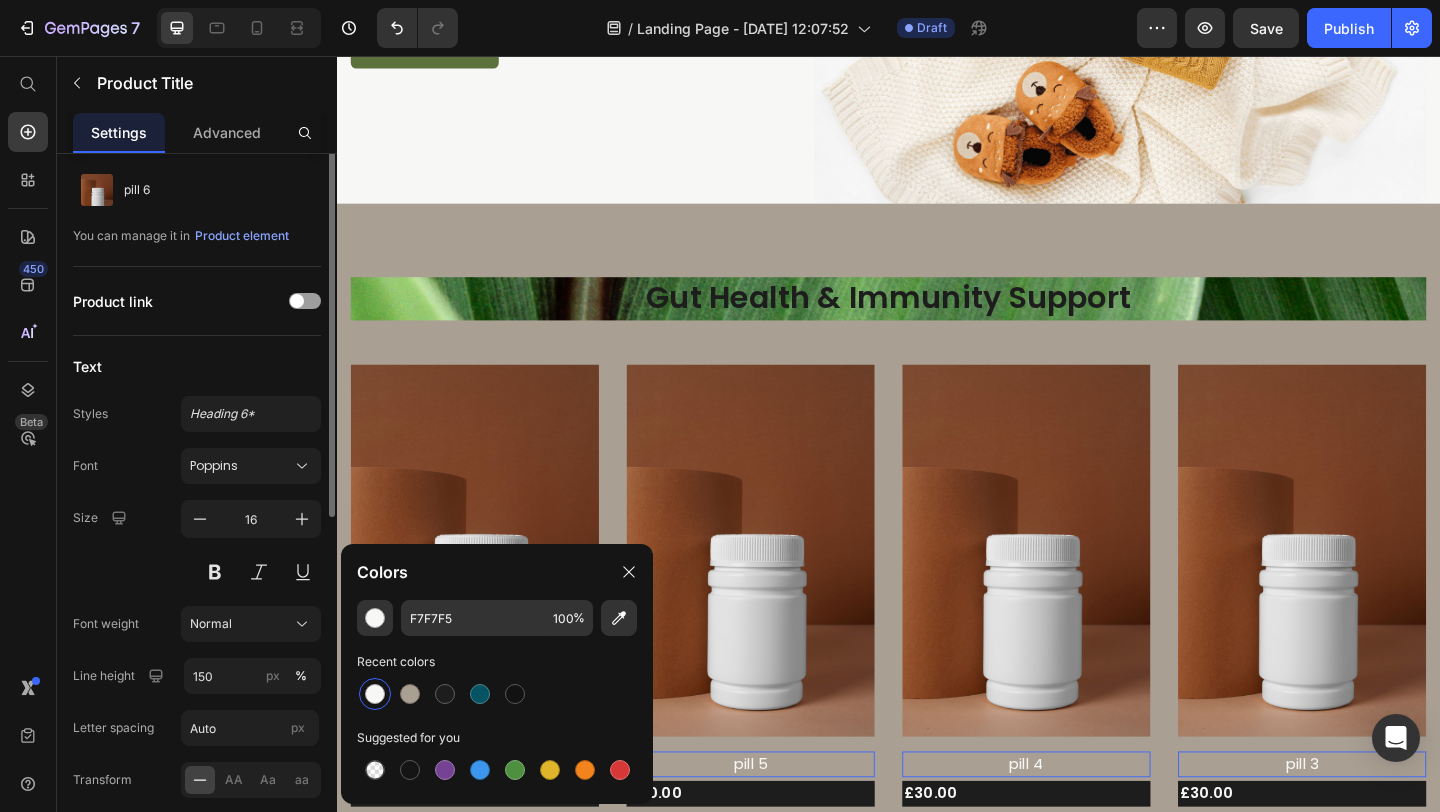 scroll, scrollTop: 55, scrollLeft: 0, axis: vertical 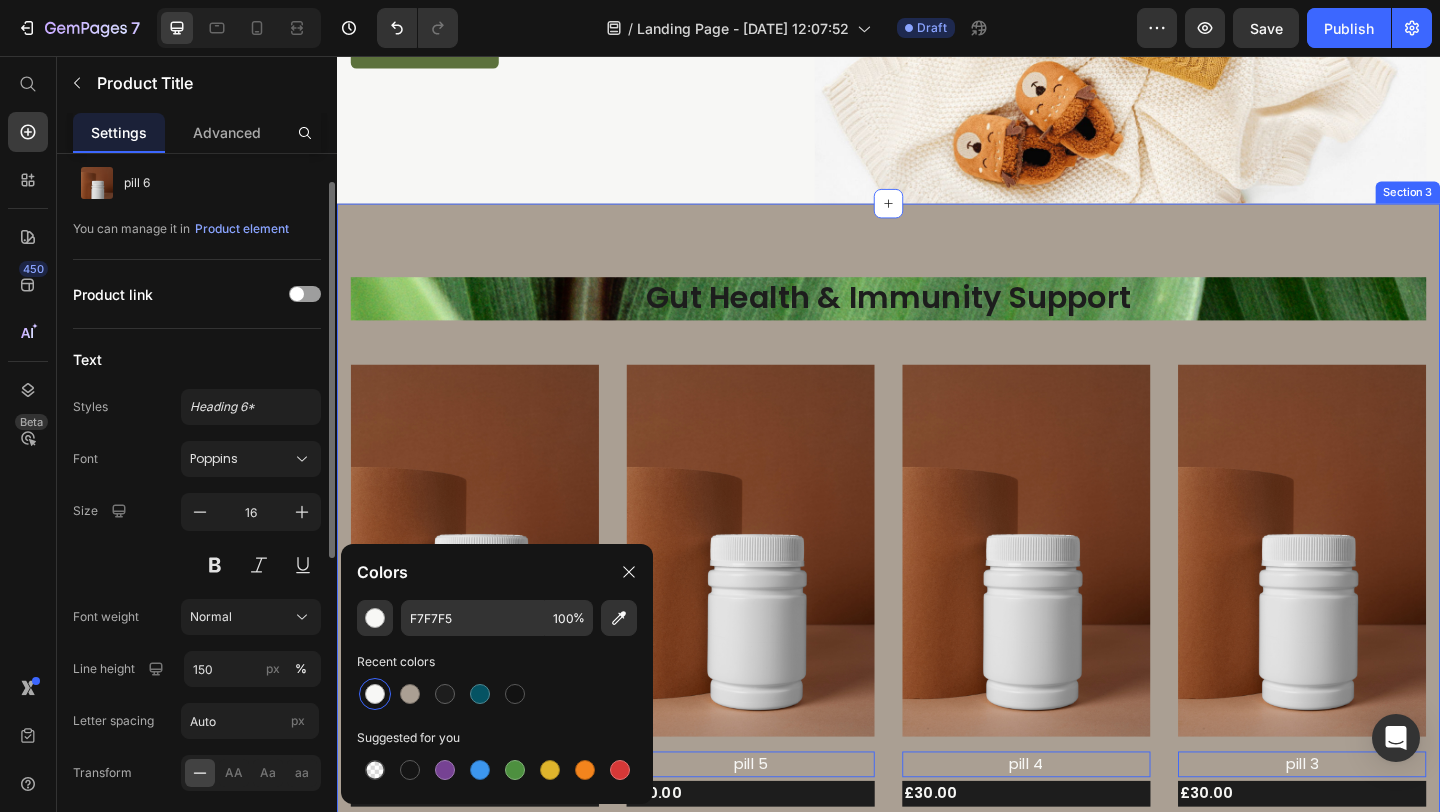 click on "Gut Health & Immunity Support Heading Product Images Row pill 6 Product Title   Edit content in Shopify 0 £30.00 Product Price Row Row Product Images Row pill 5 Product Title   Edit content in Shopify 4 £30.00 Product Price Row Row Product Images Row pill 4 Product Title   Edit content in Shopify 0 £30.00 Product Price Row Row Product Images Row pill 3 Product Title   Edit content in Shopify 0 £30.00 Product Price Row Row Product List View All Button Row Section 3" at bounding box center [937, 604] 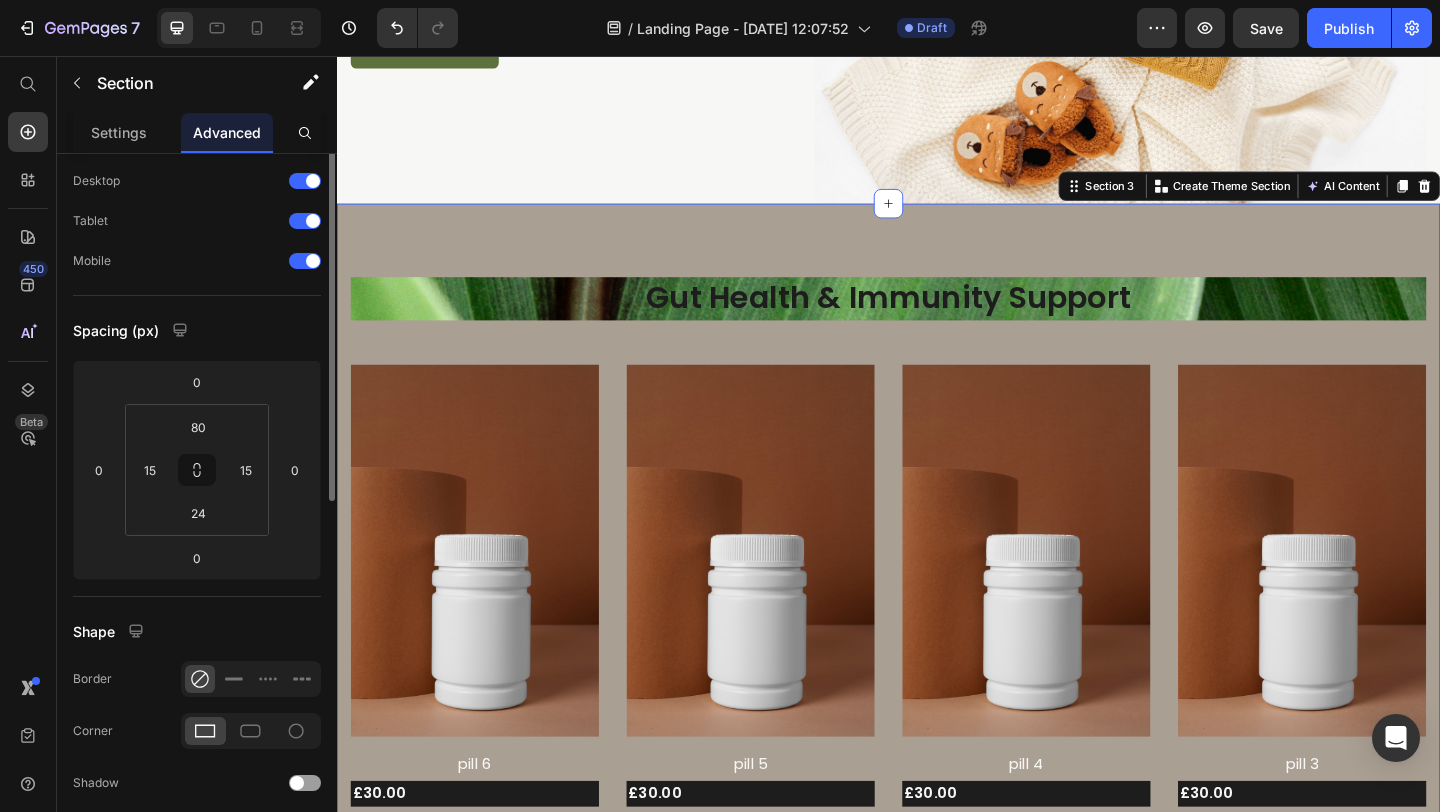 scroll, scrollTop: 0, scrollLeft: 0, axis: both 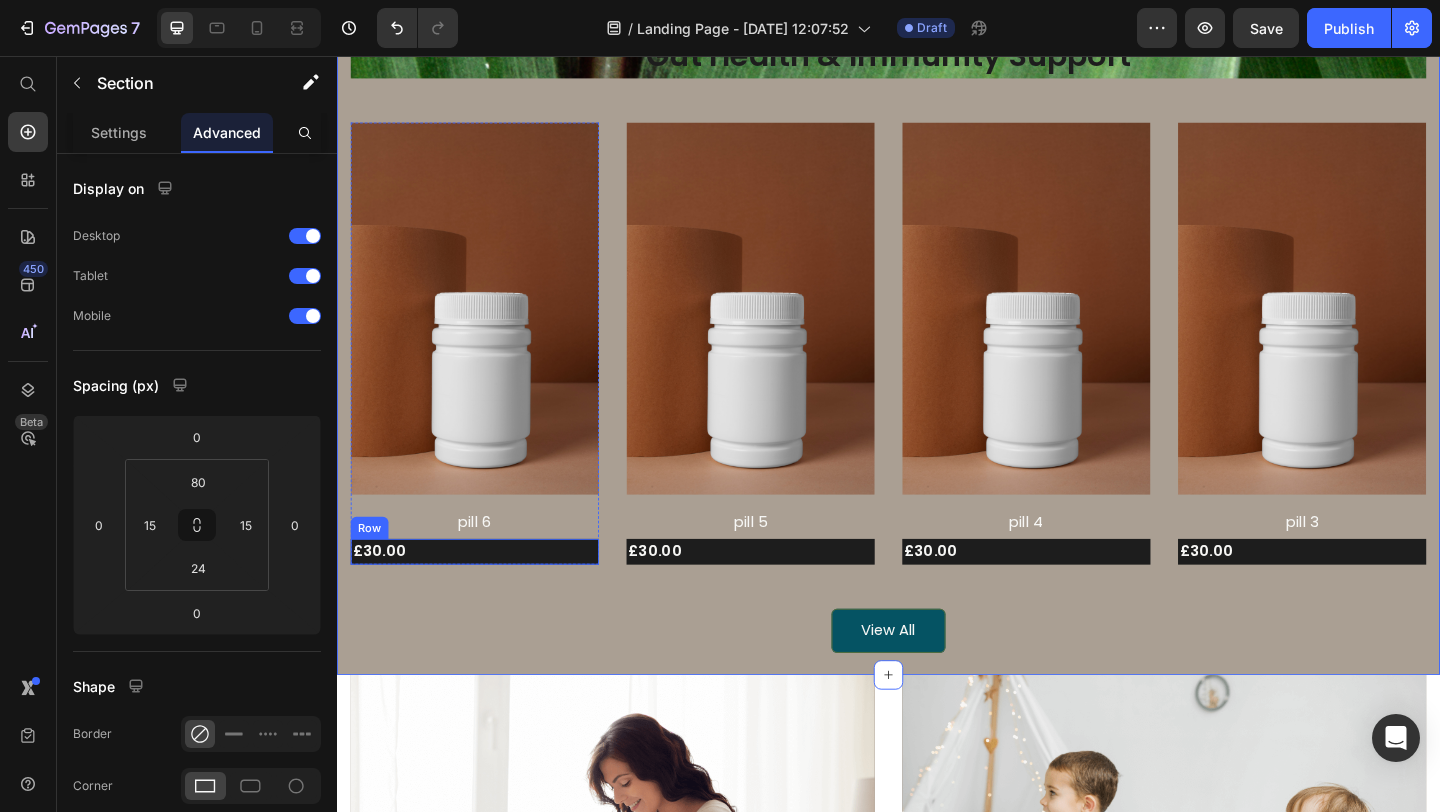 click on "£30.00 Product Price Row" at bounding box center (487, 595) 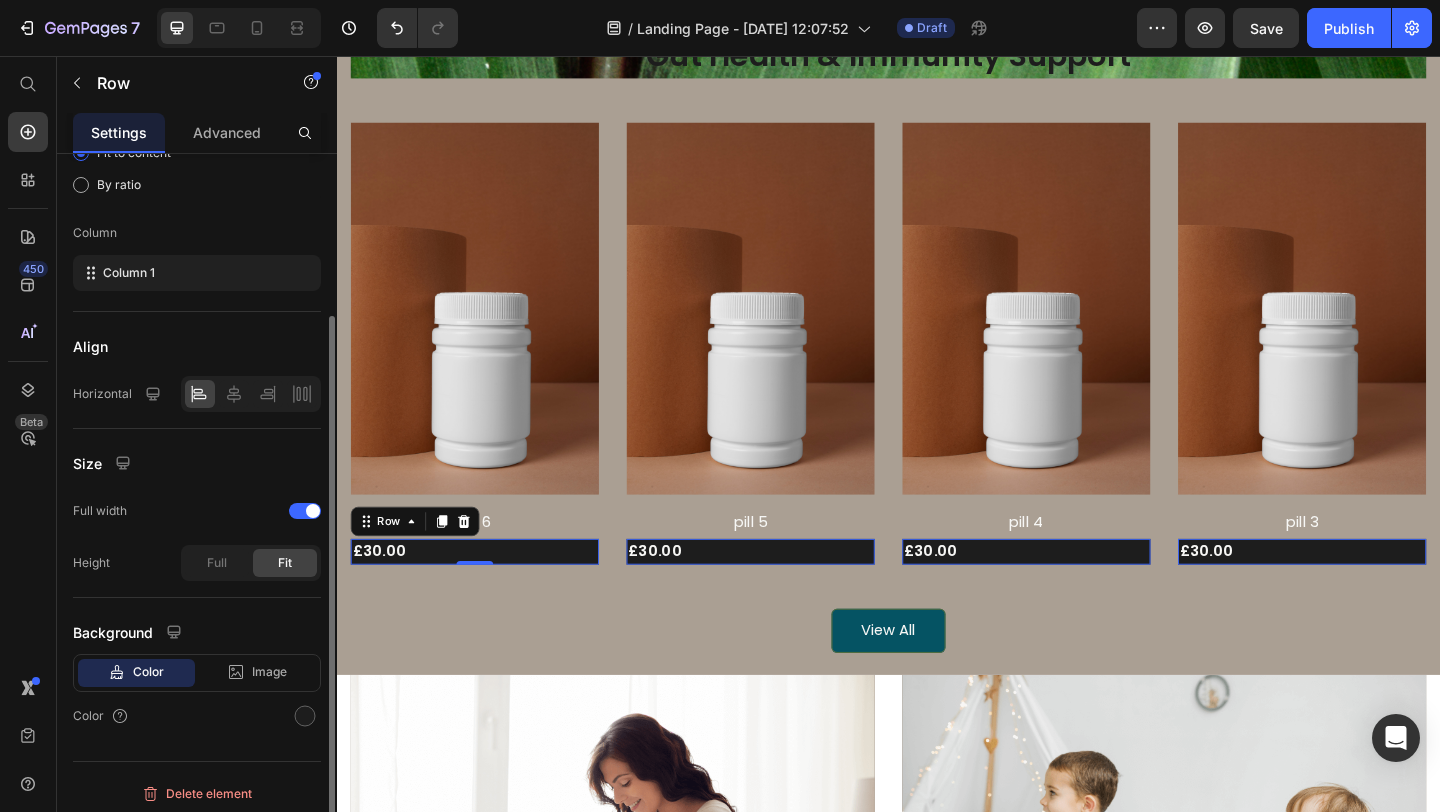 scroll, scrollTop: 218, scrollLeft: 0, axis: vertical 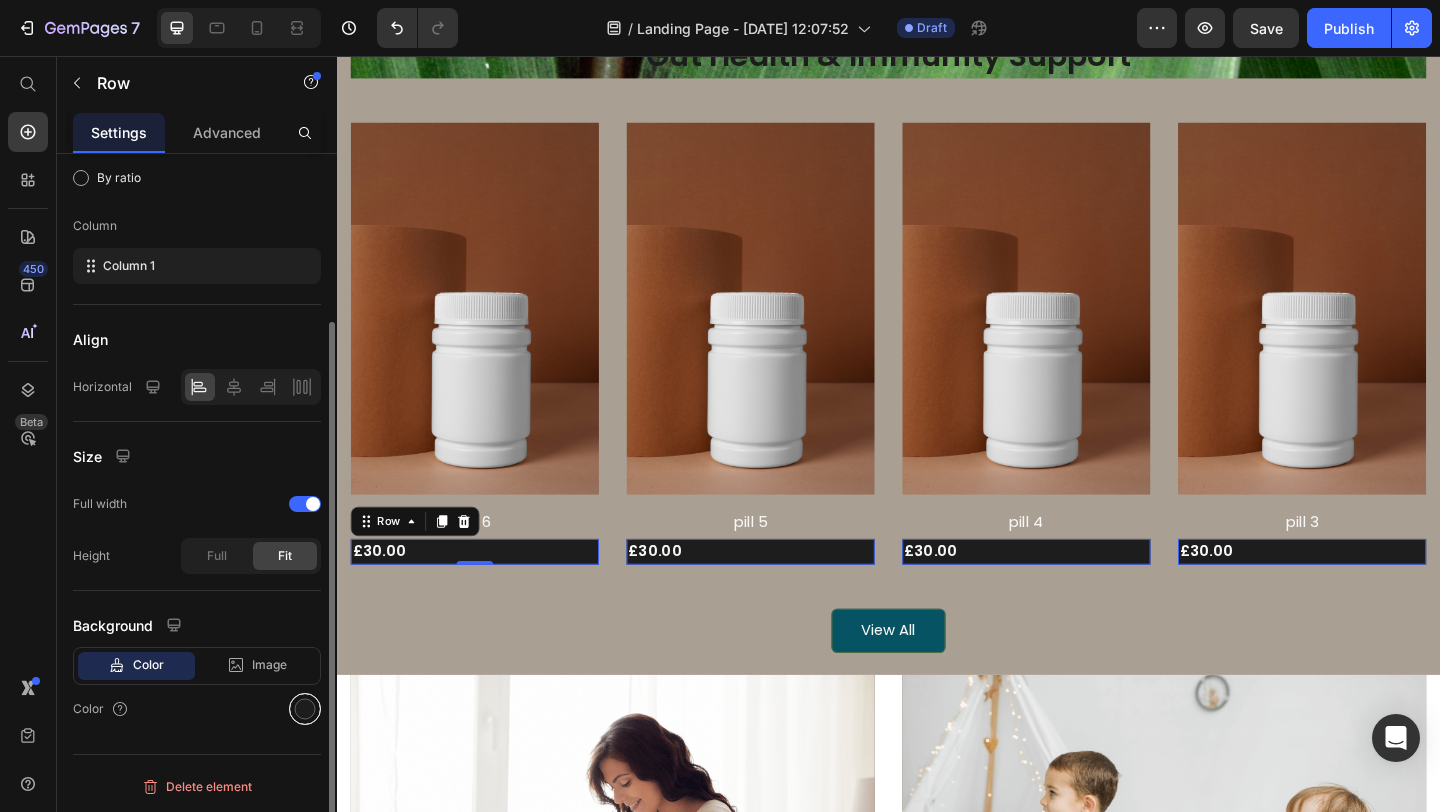 click at bounding box center [305, 709] 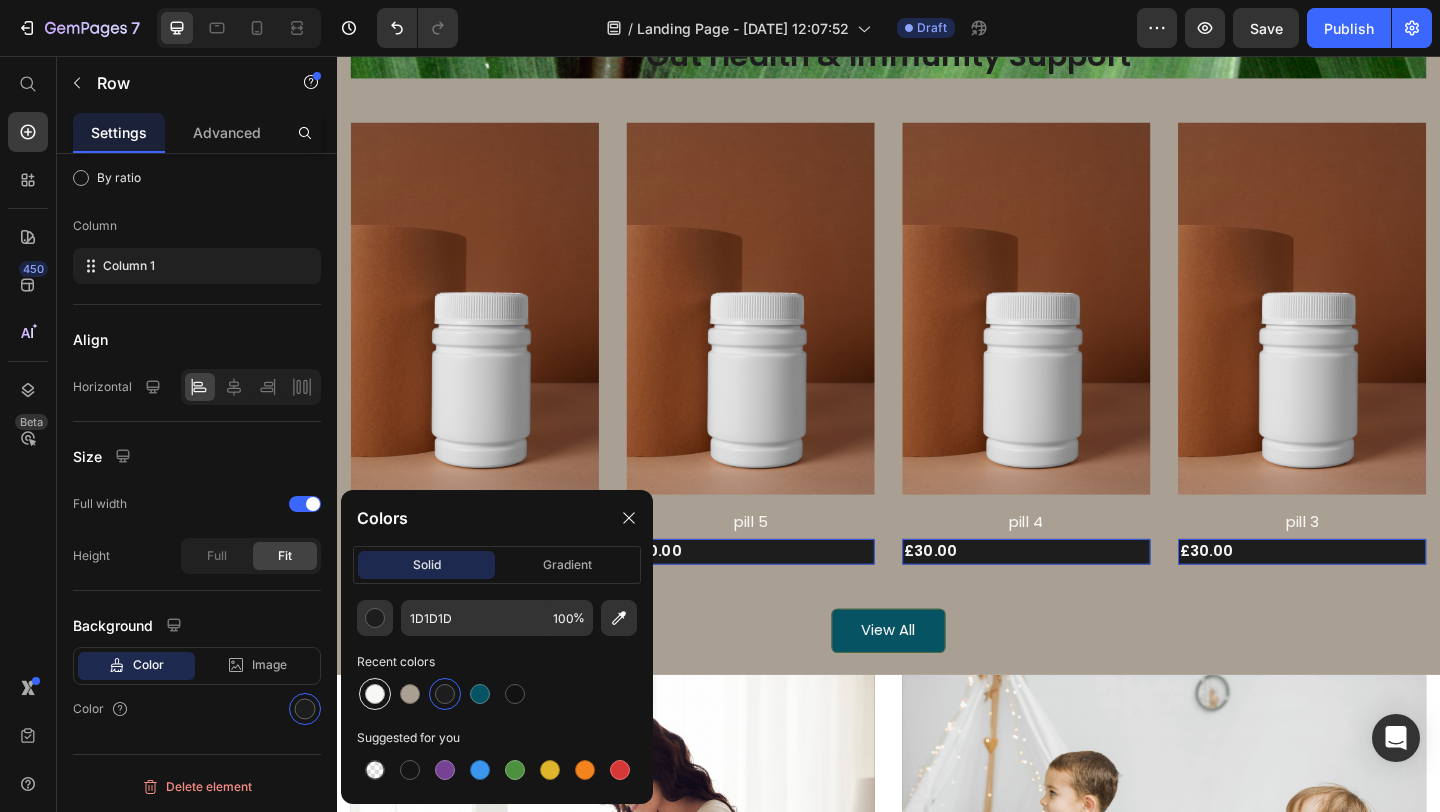 click at bounding box center [375, 694] 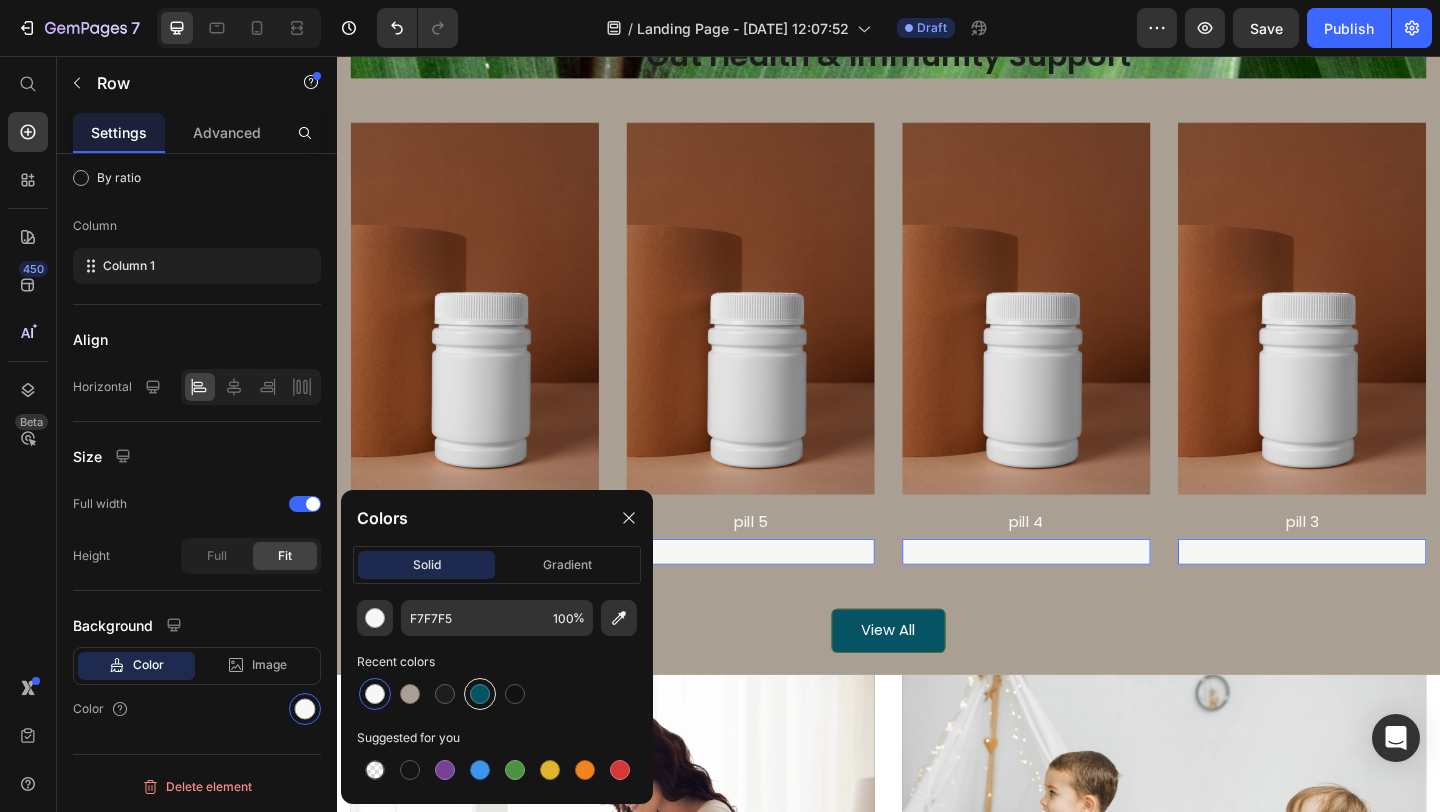 click at bounding box center (480, 694) 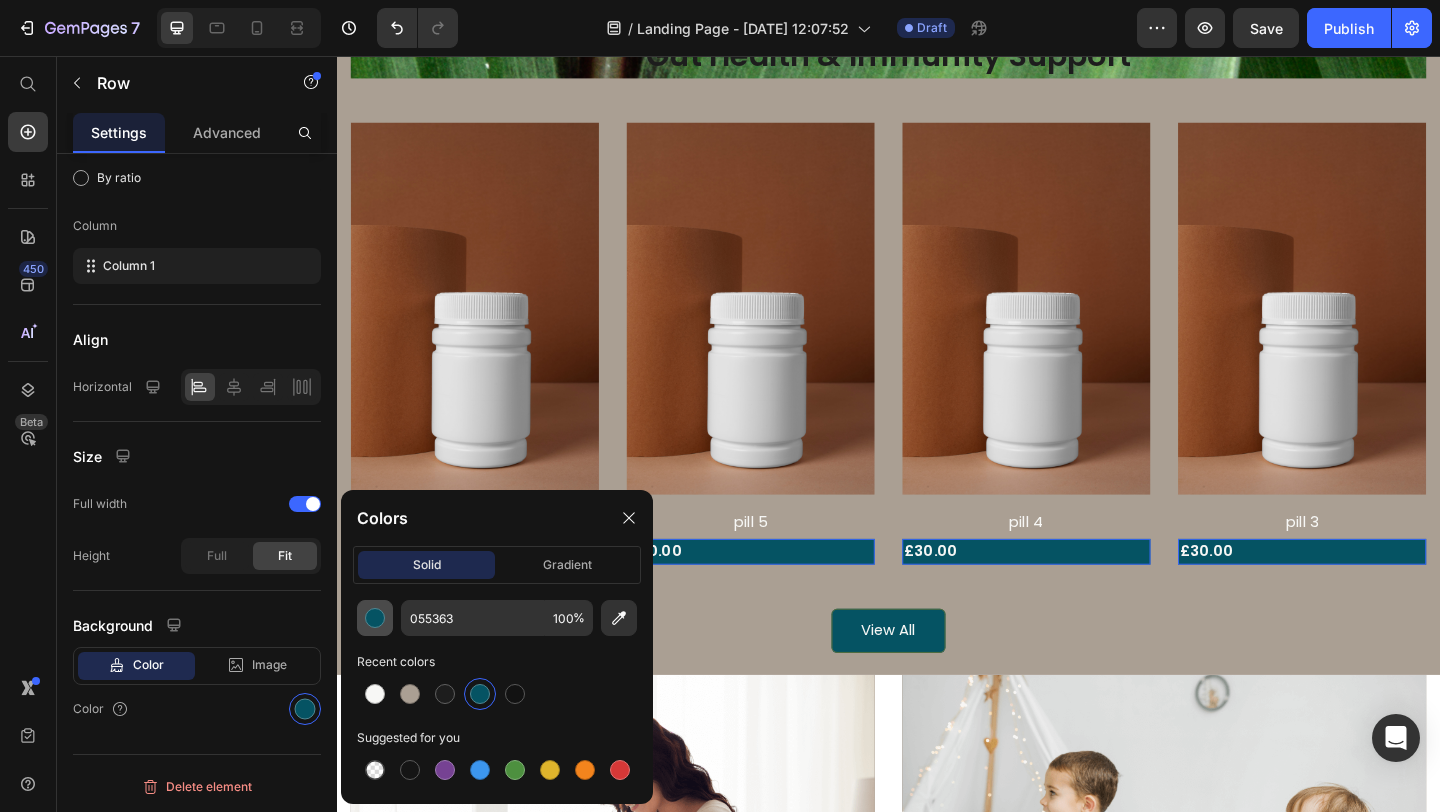 click at bounding box center [375, 618] 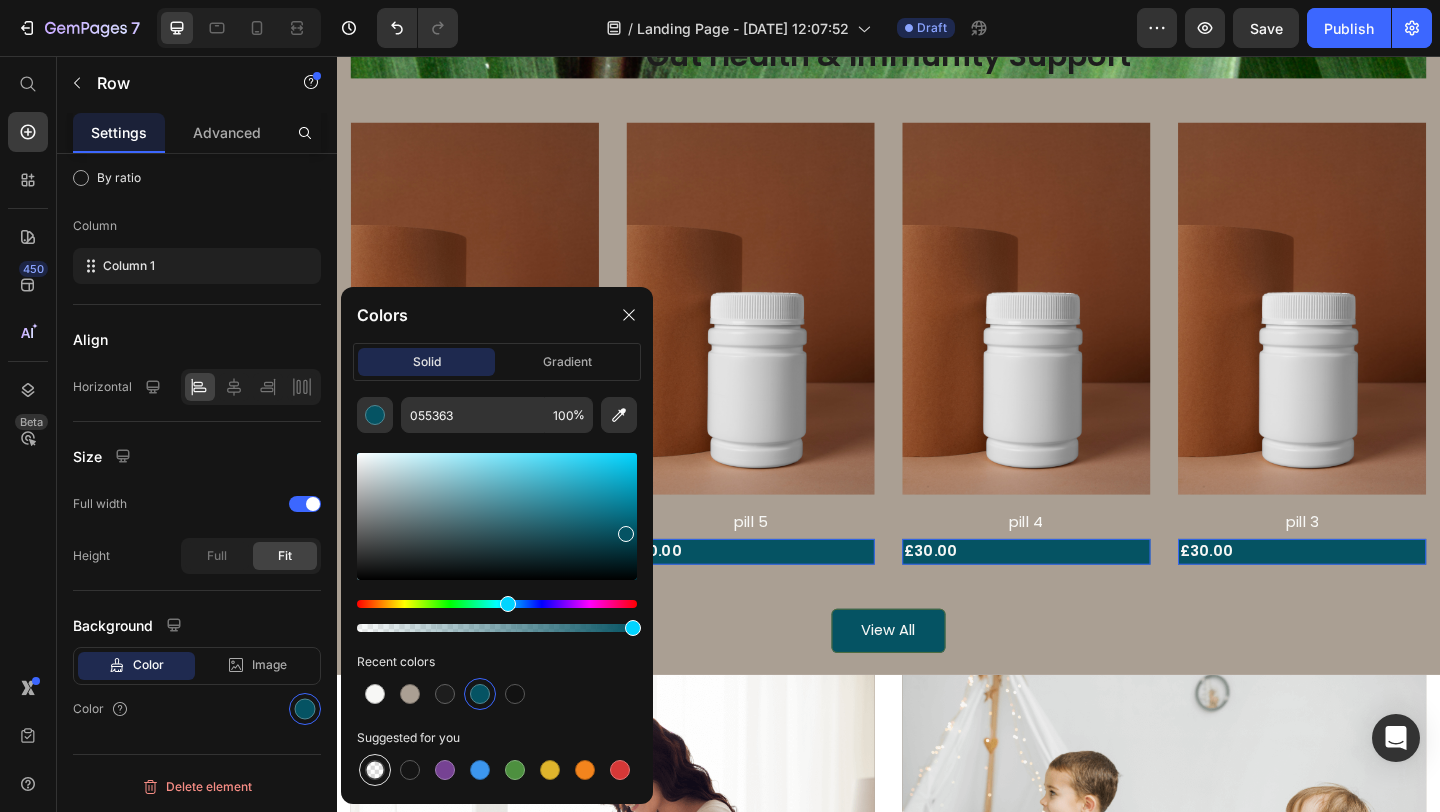 click at bounding box center (375, 770) 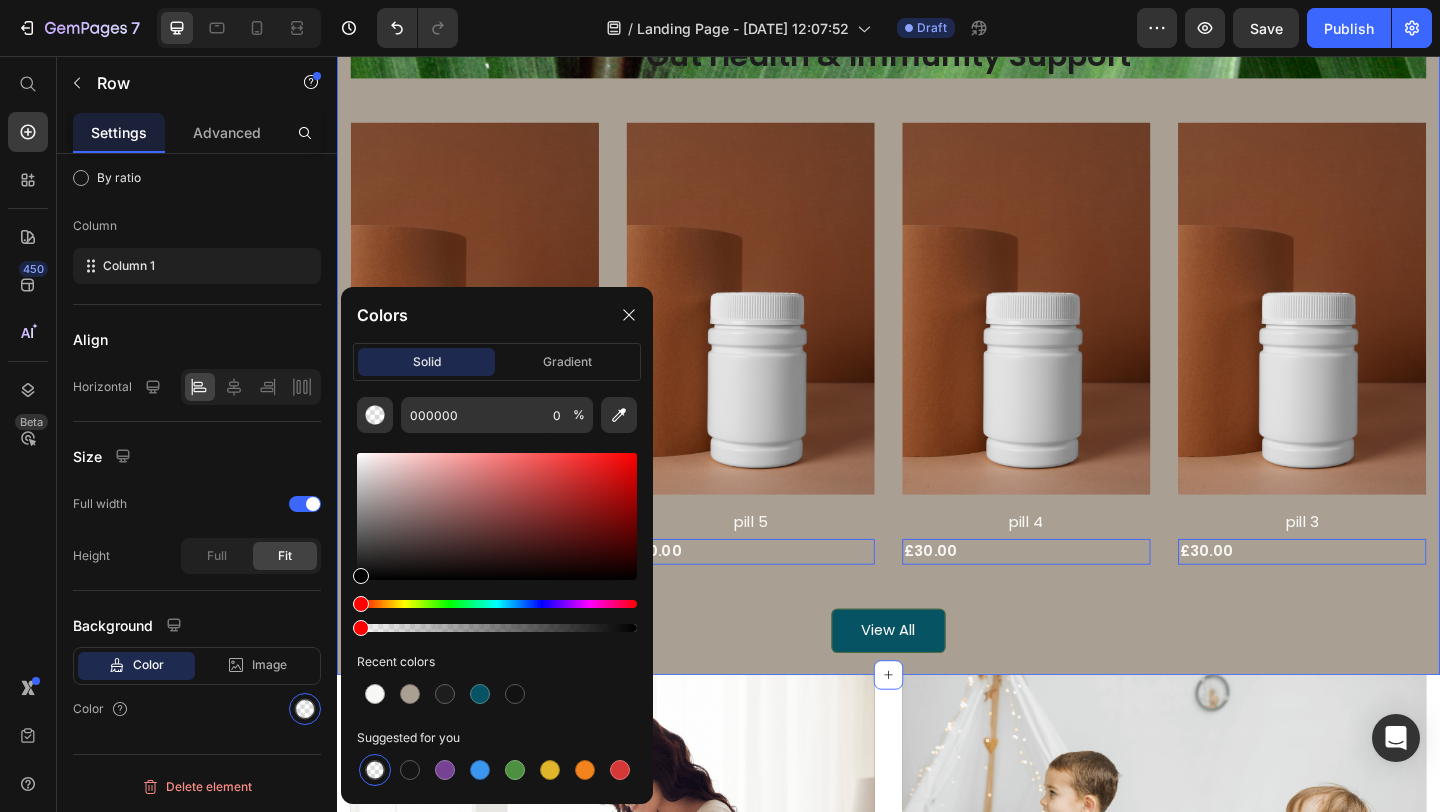click on "Gut Health & Immunity Support Heading Product Images Row pill 6 Product Title £30.00 Product Price Row   0 Row Product Images Row pill 5 Product Title £30.00 Product Price Row   0 Row Product Images Row pill 4 Product Title £30.00 Product Price Row   0 Row Product Images Row pill 3 Product Title £30.00 Product Price Row   0 Row Product List View All Button Row Section 3" at bounding box center [937, 341] 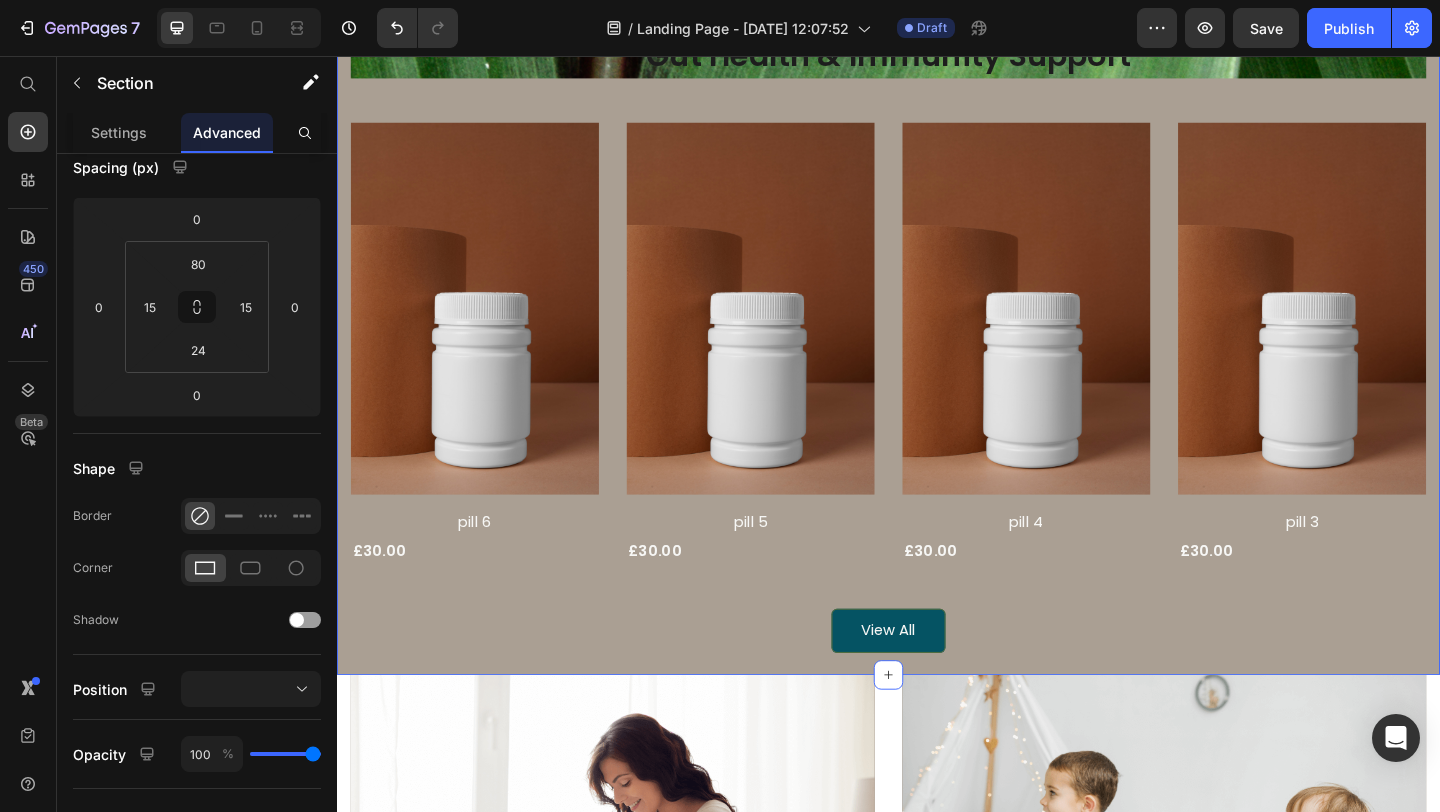 scroll, scrollTop: 0, scrollLeft: 0, axis: both 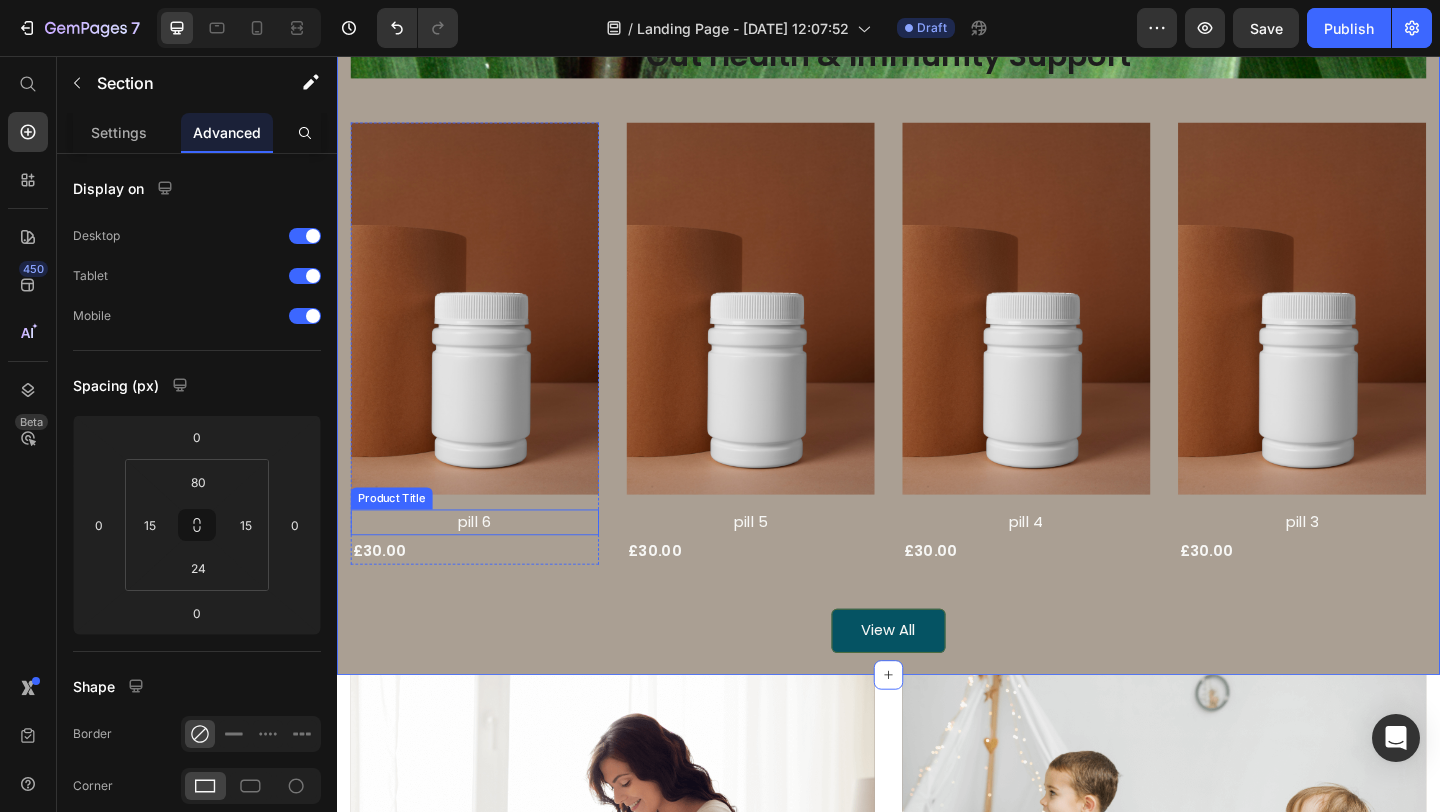 click on "pill 6" at bounding box center [487, 563] 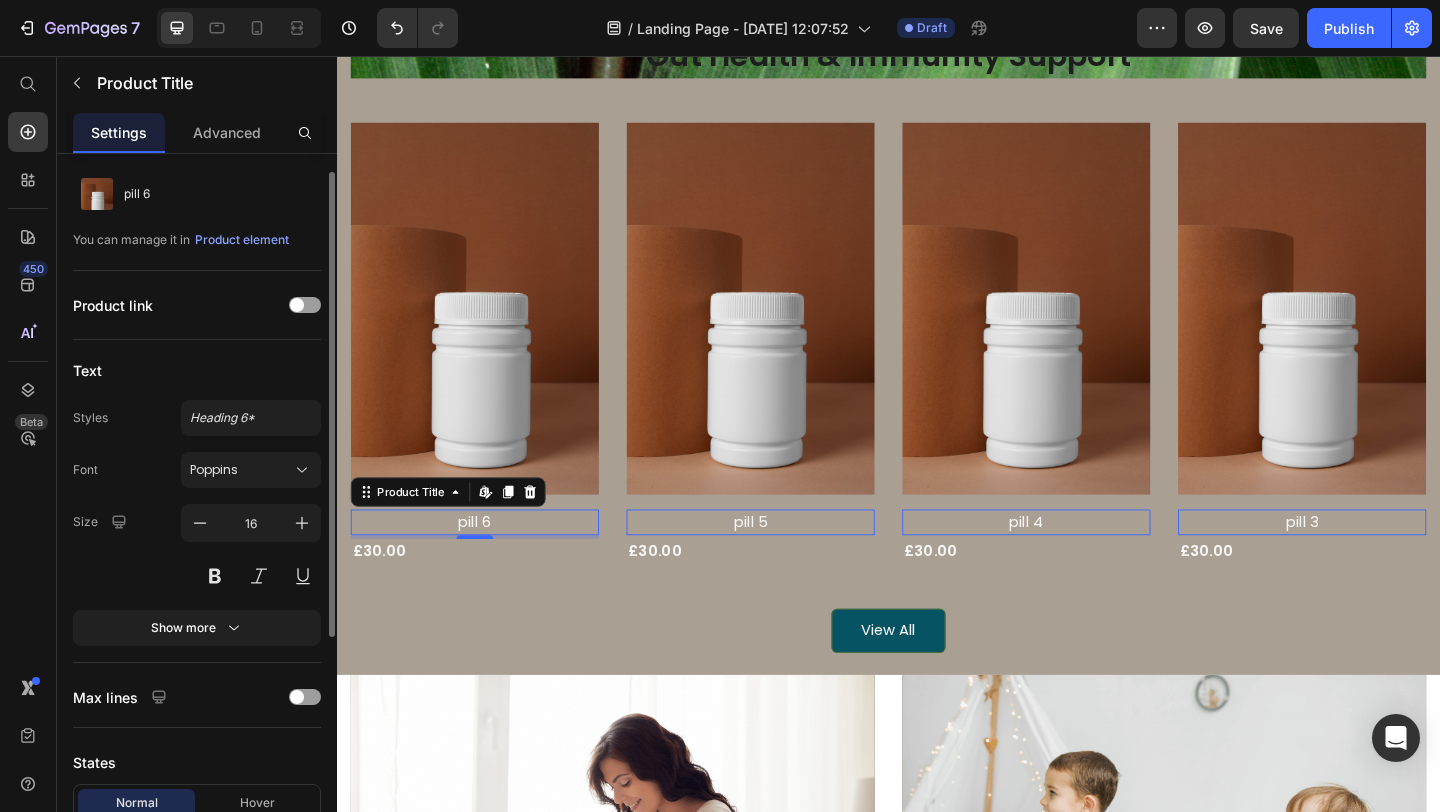 scroll, scrollTop: 0, scrollLeft: 0, axis: both 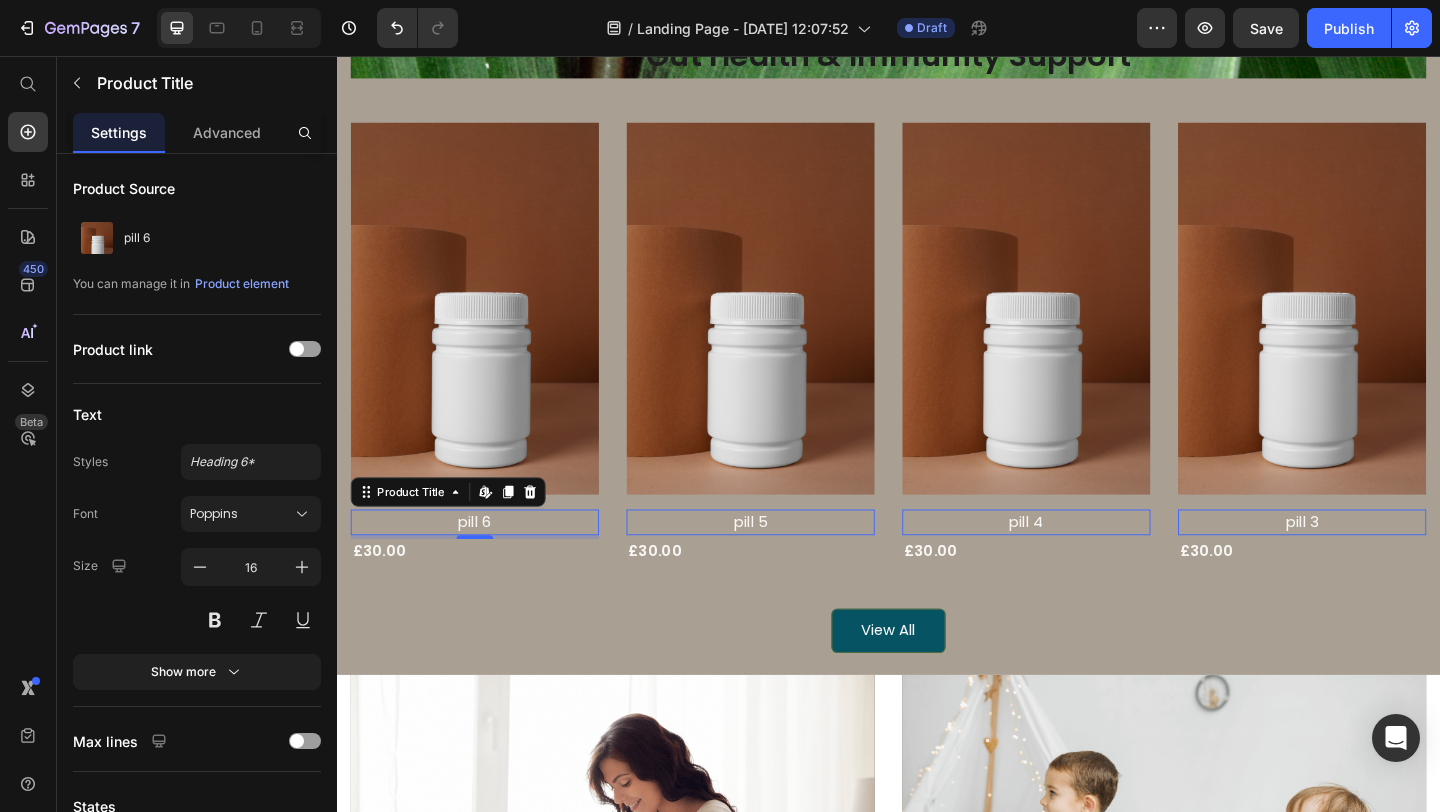 click on "pill 6" at bounding box center (487, 563) 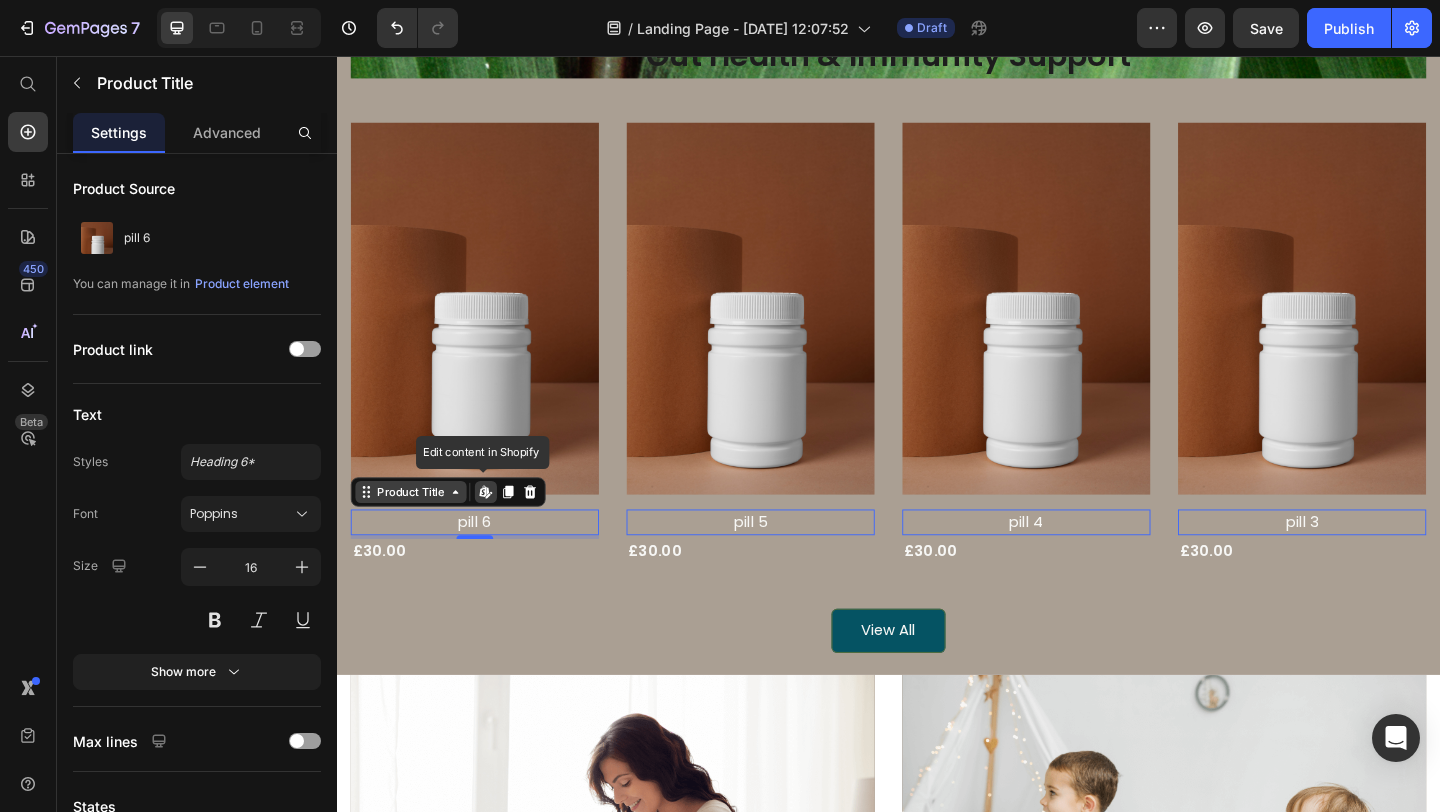 click on "Product Title" at bounding box center [417, 530] 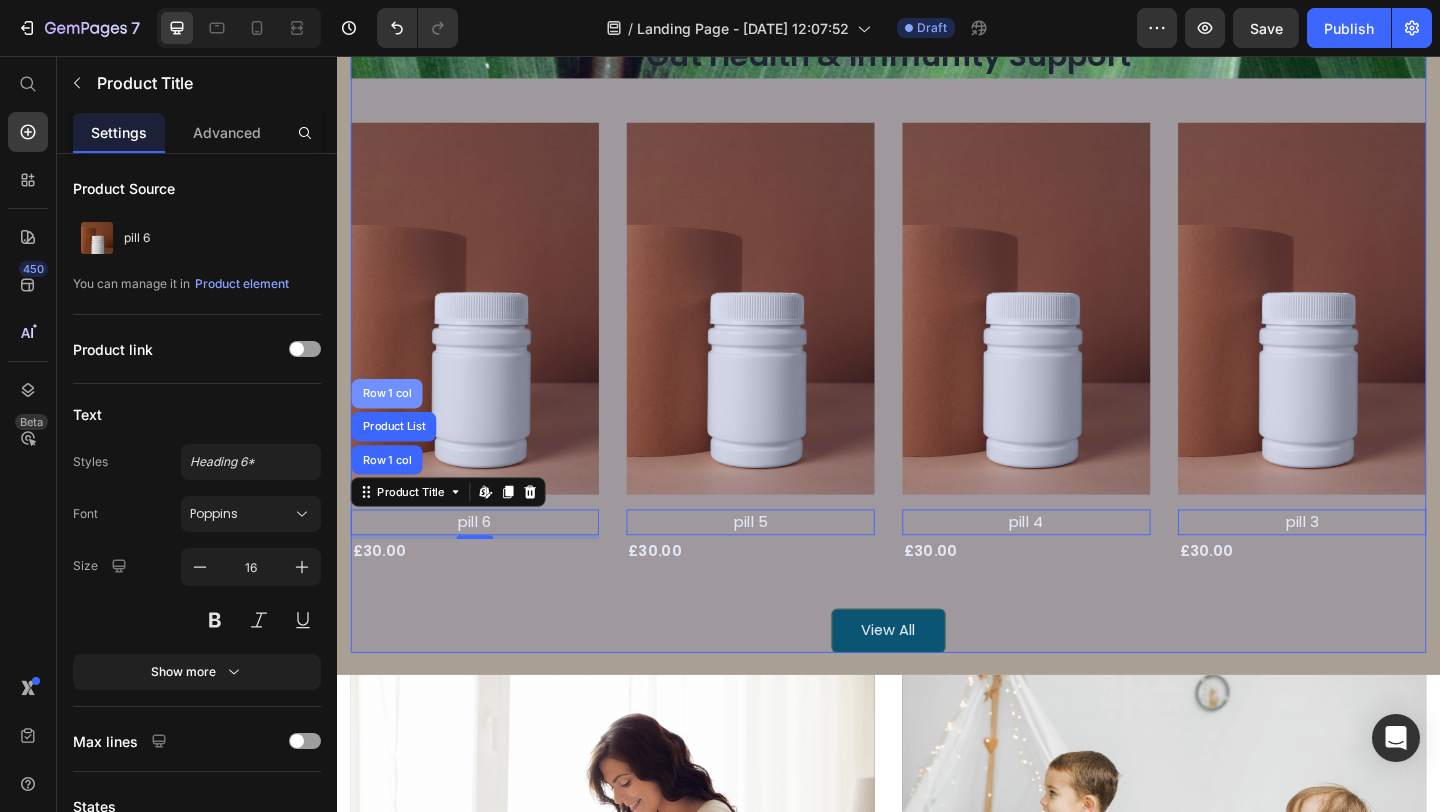 click on "Row 1 col" at bounding box center (391, 423) 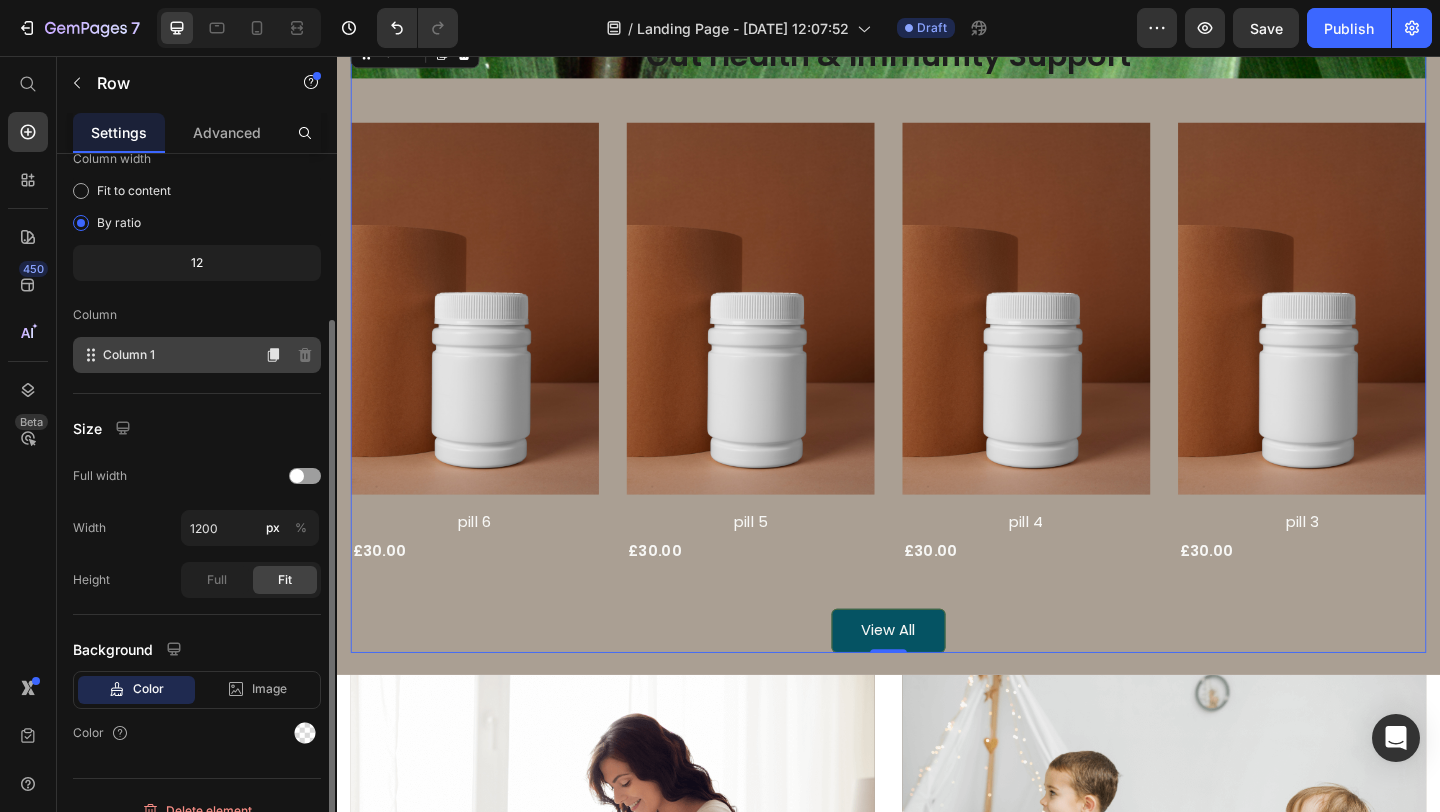 scroll, scrollTop: 197, scrollLeft: 0, axis: vertical 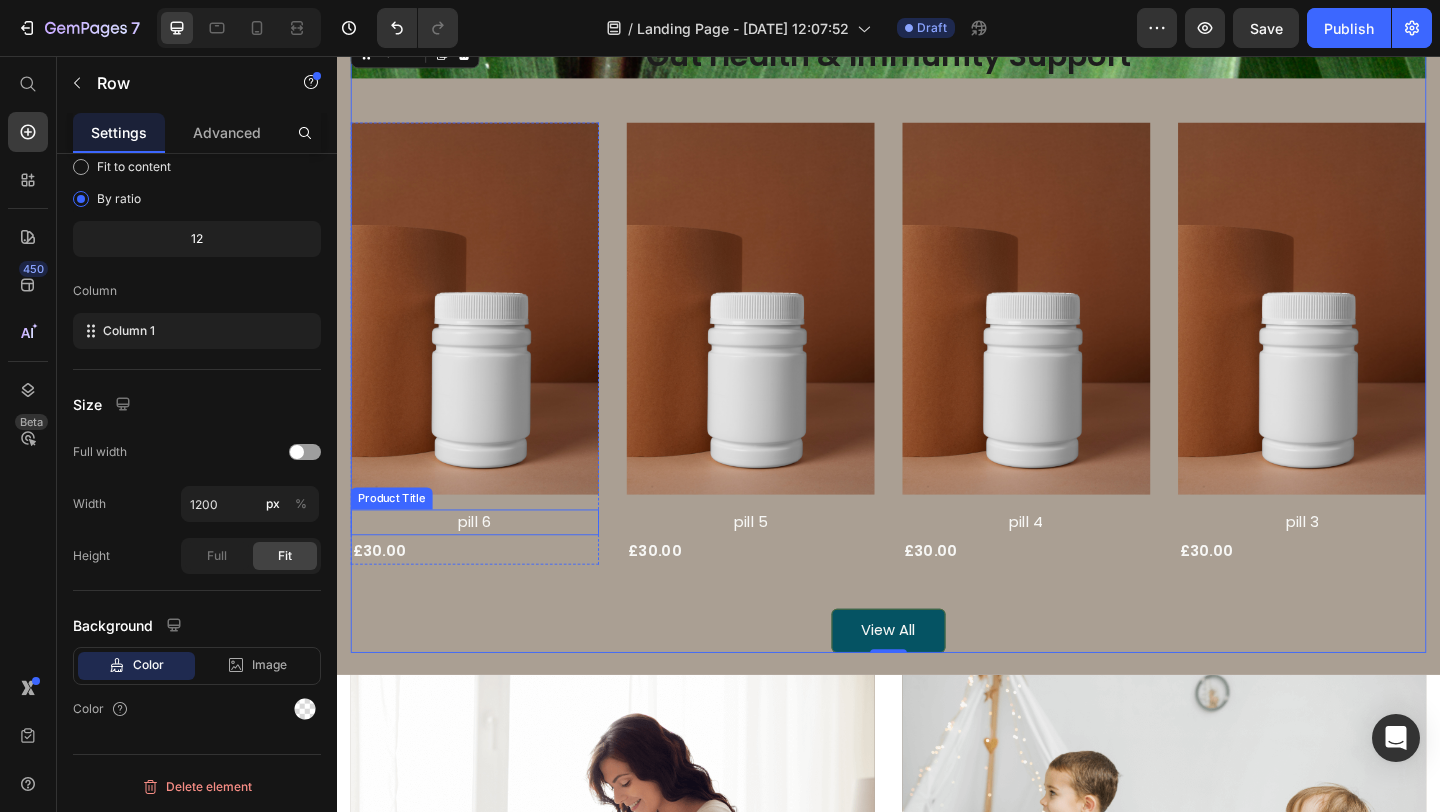 click on "pill 6" at bounding box center [487, 563] 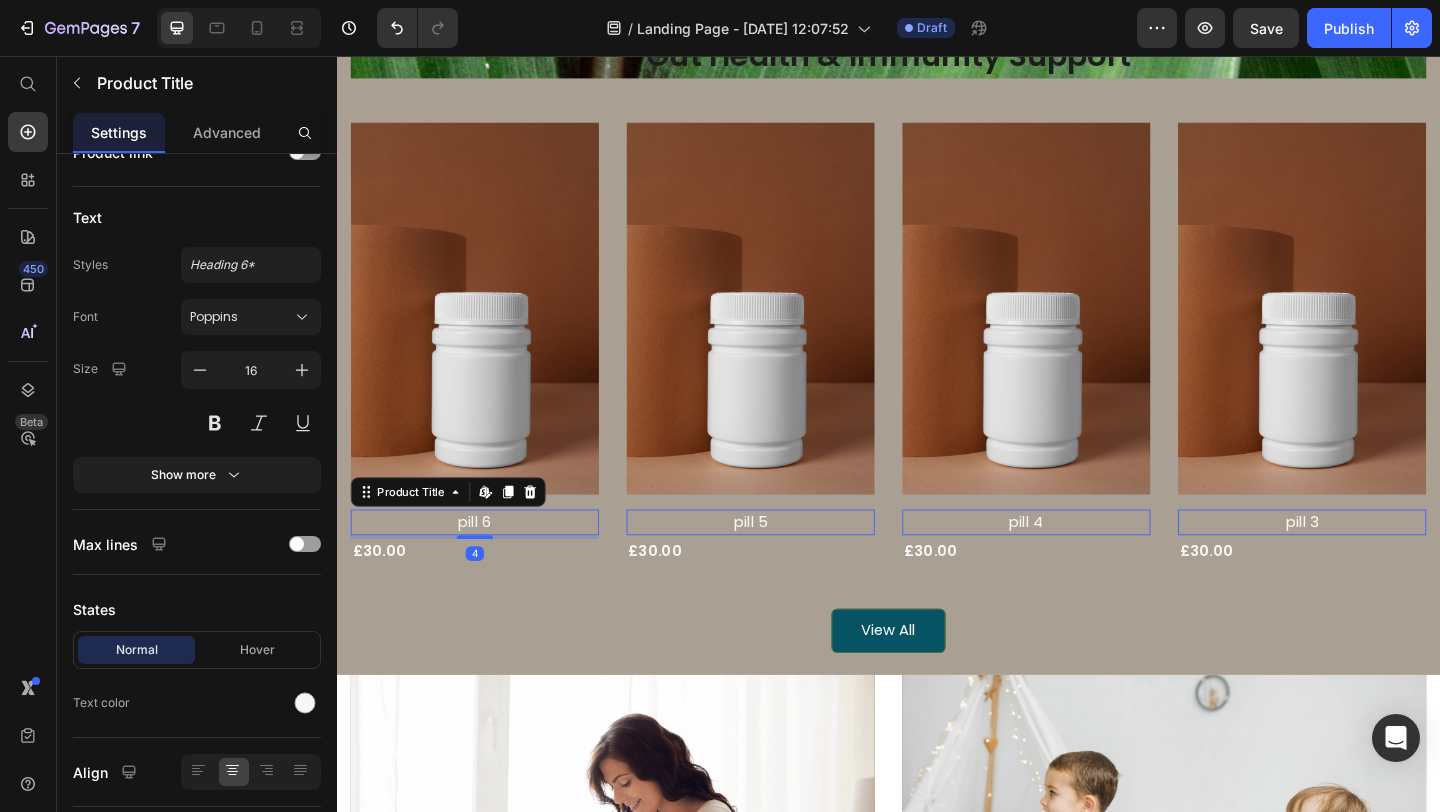 scroll, scrollTop: 0, scrollLeft: 0, axis: both 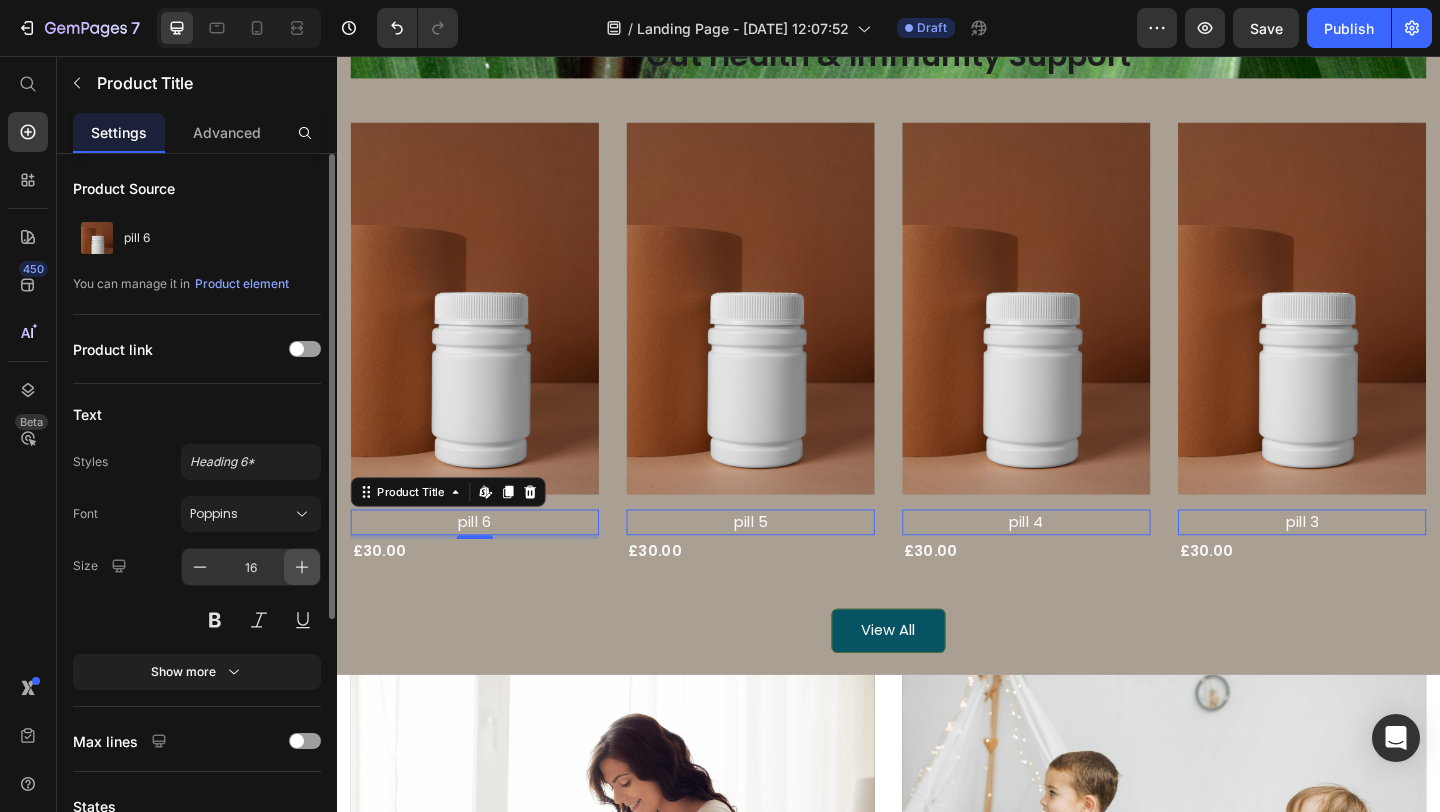click 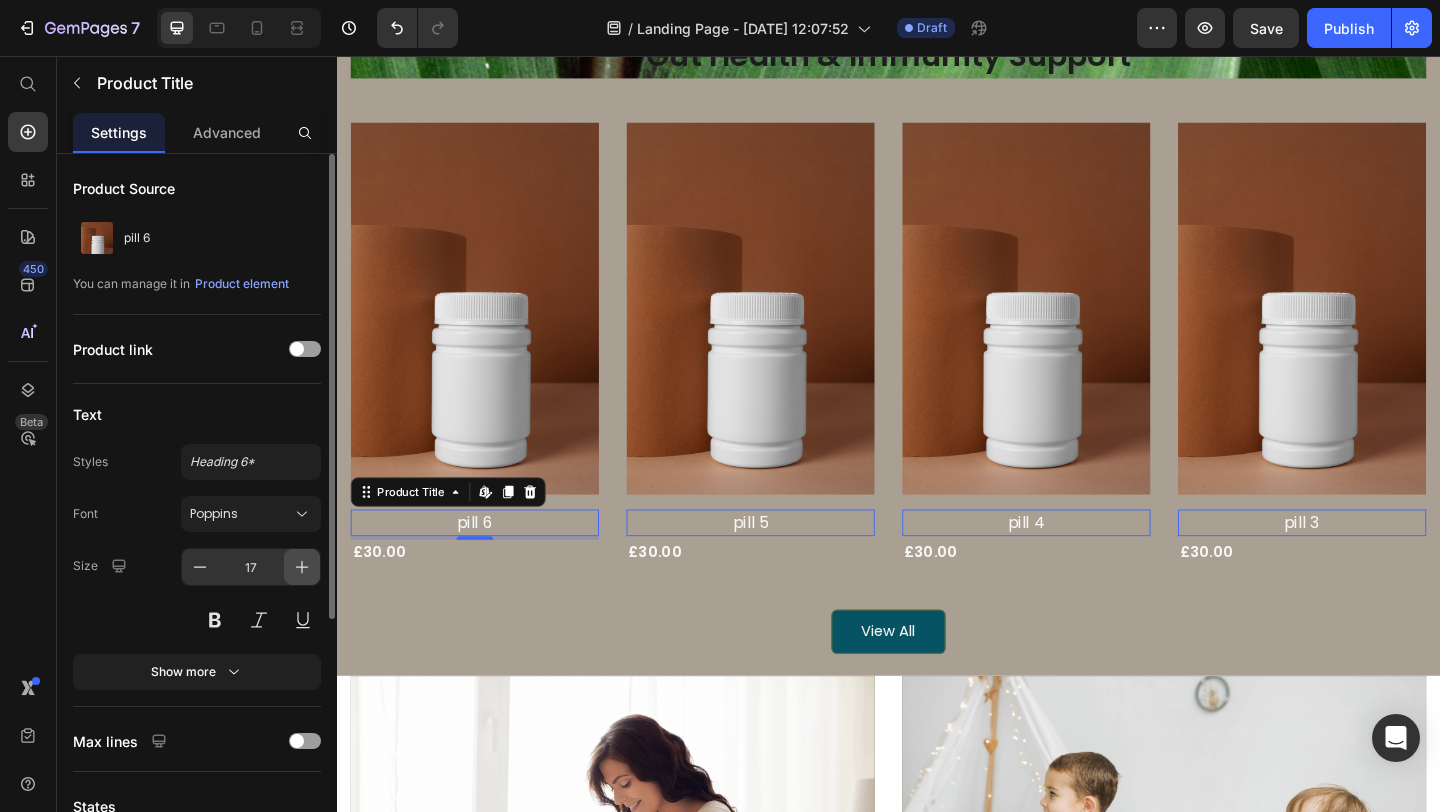 click 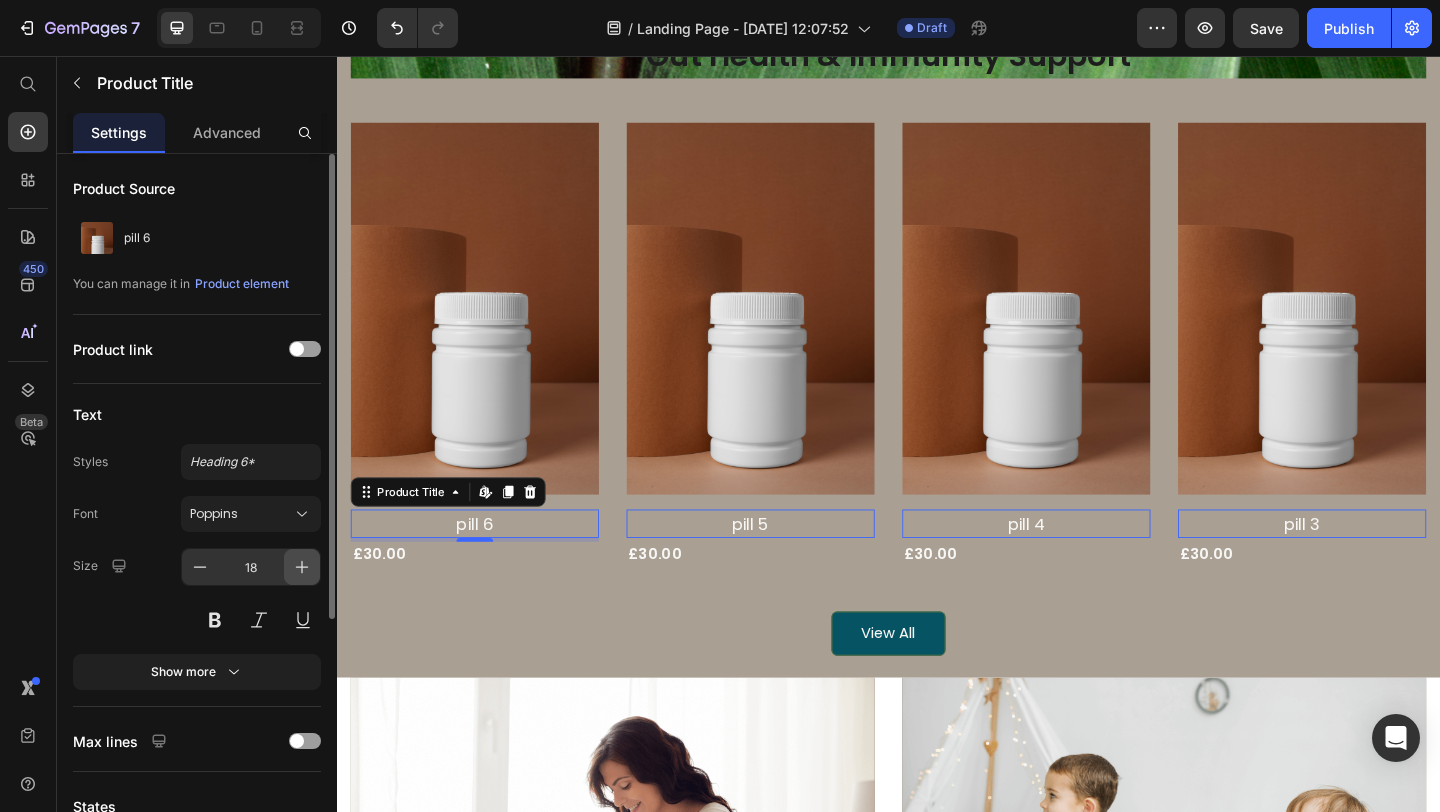 click 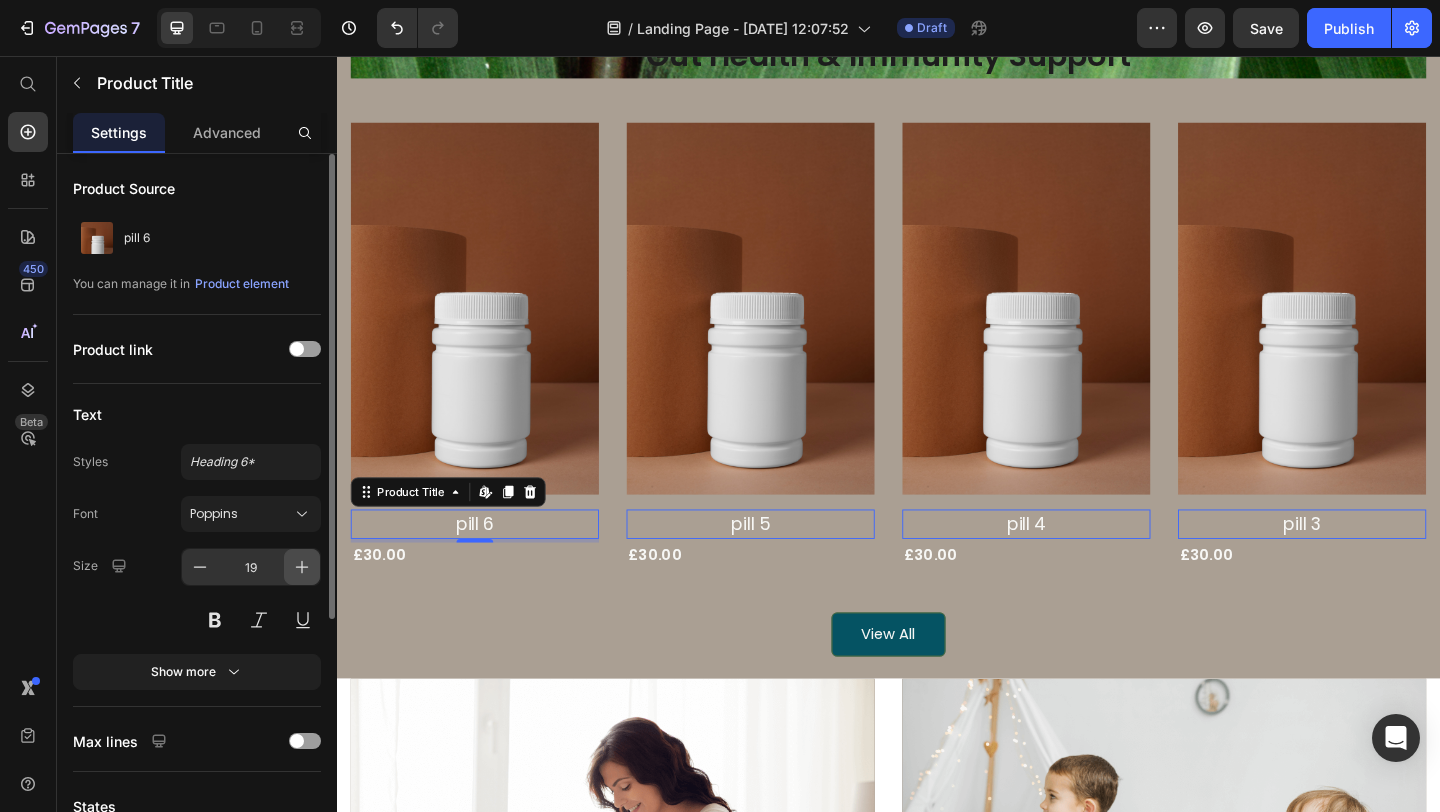 click 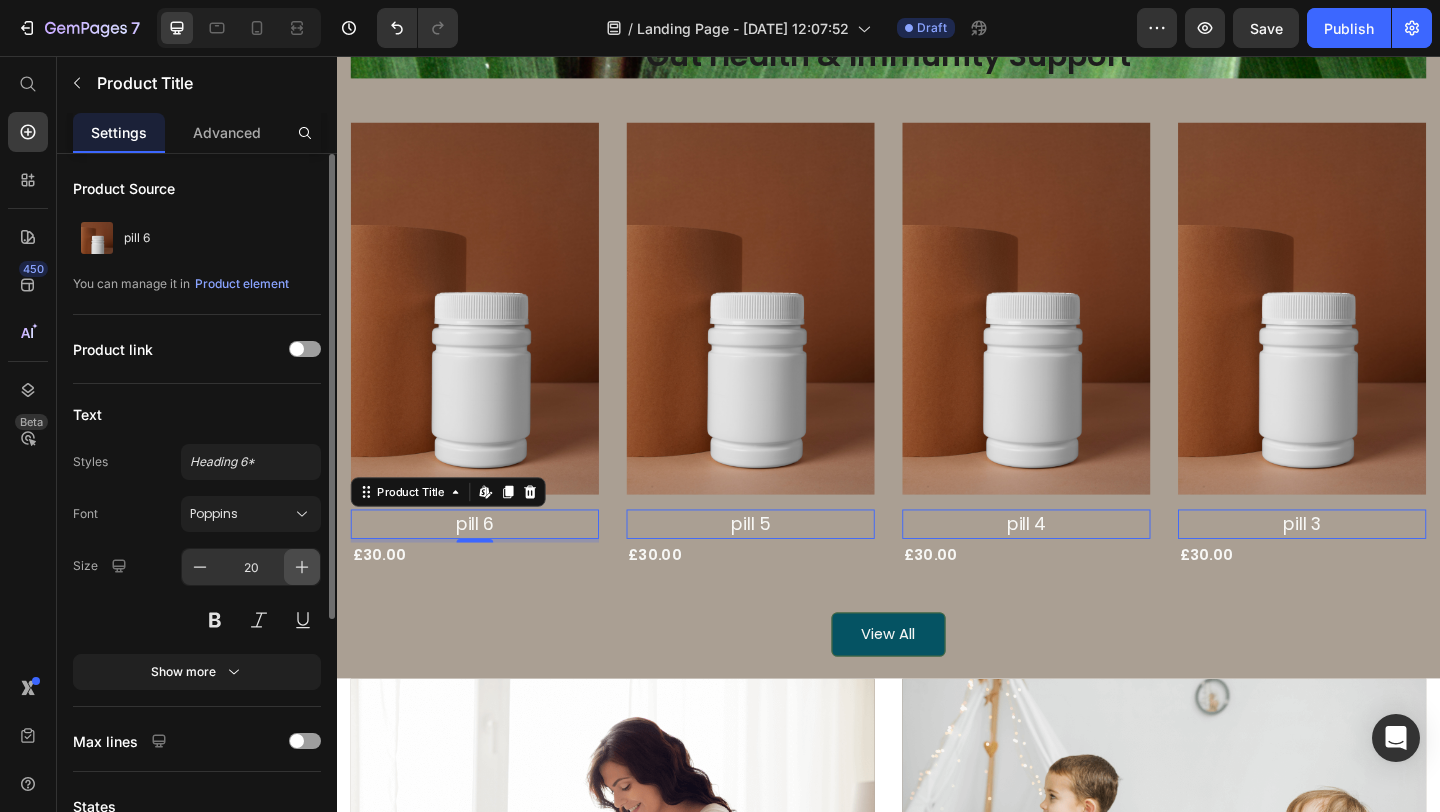 click 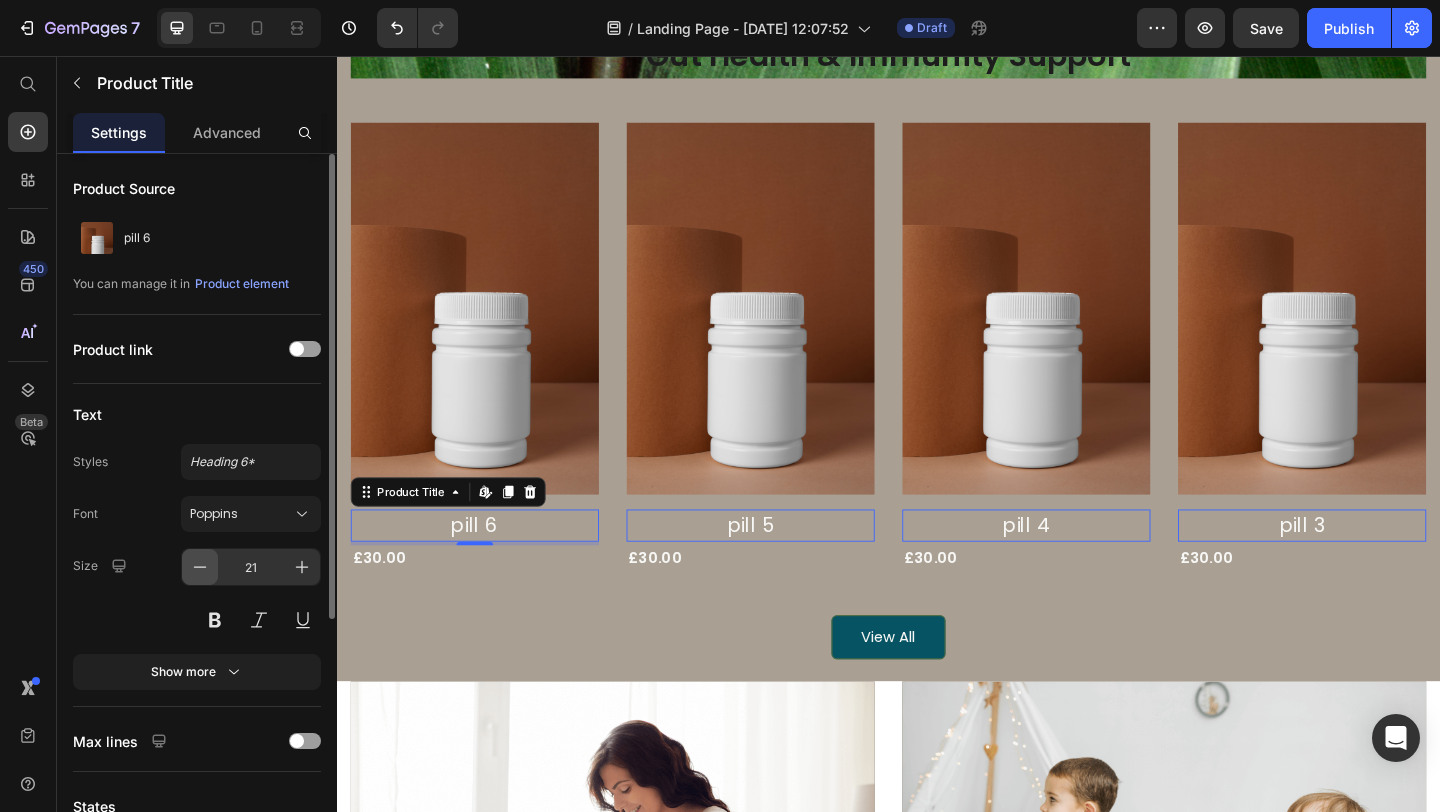click 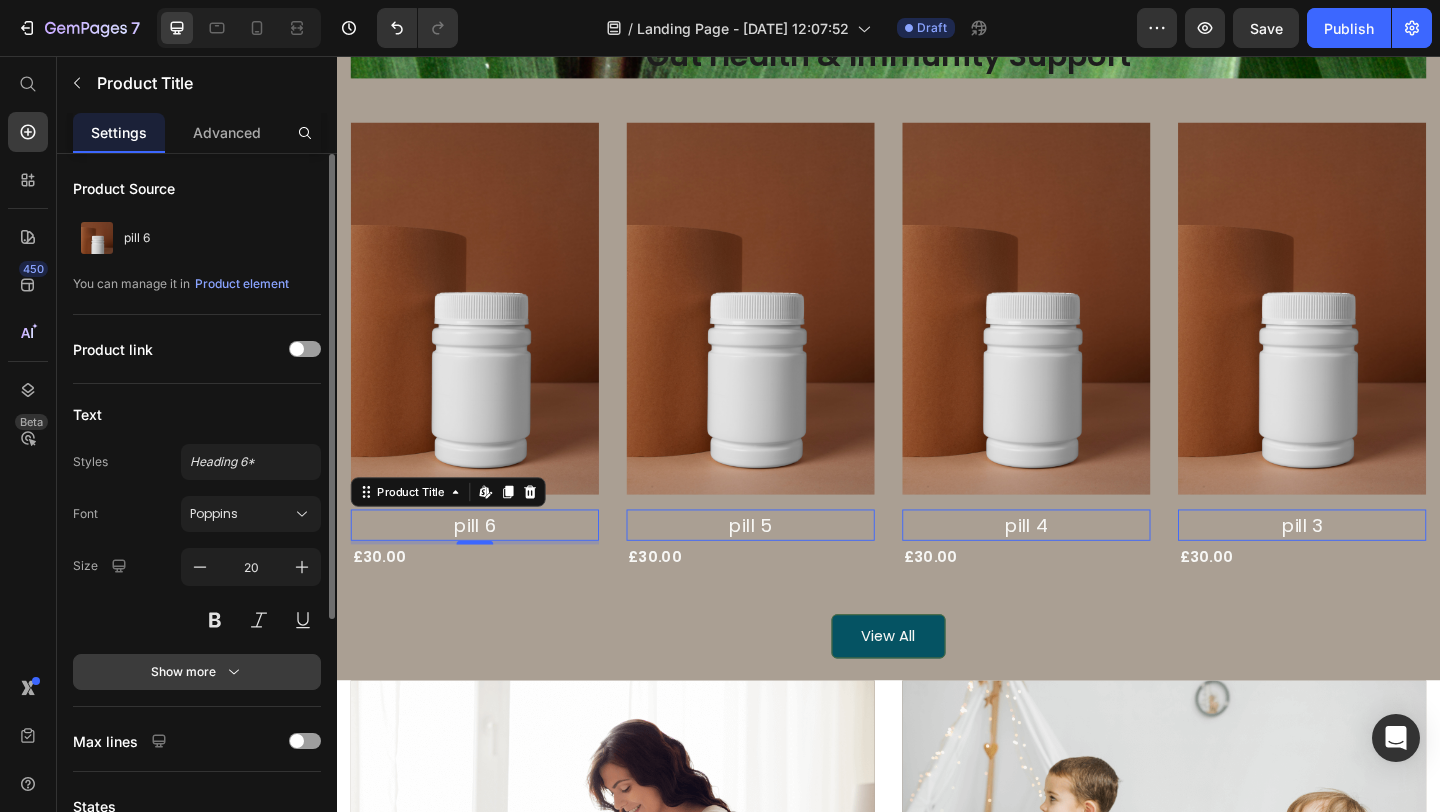 click on "Show more" at bounding box center [197, 672] 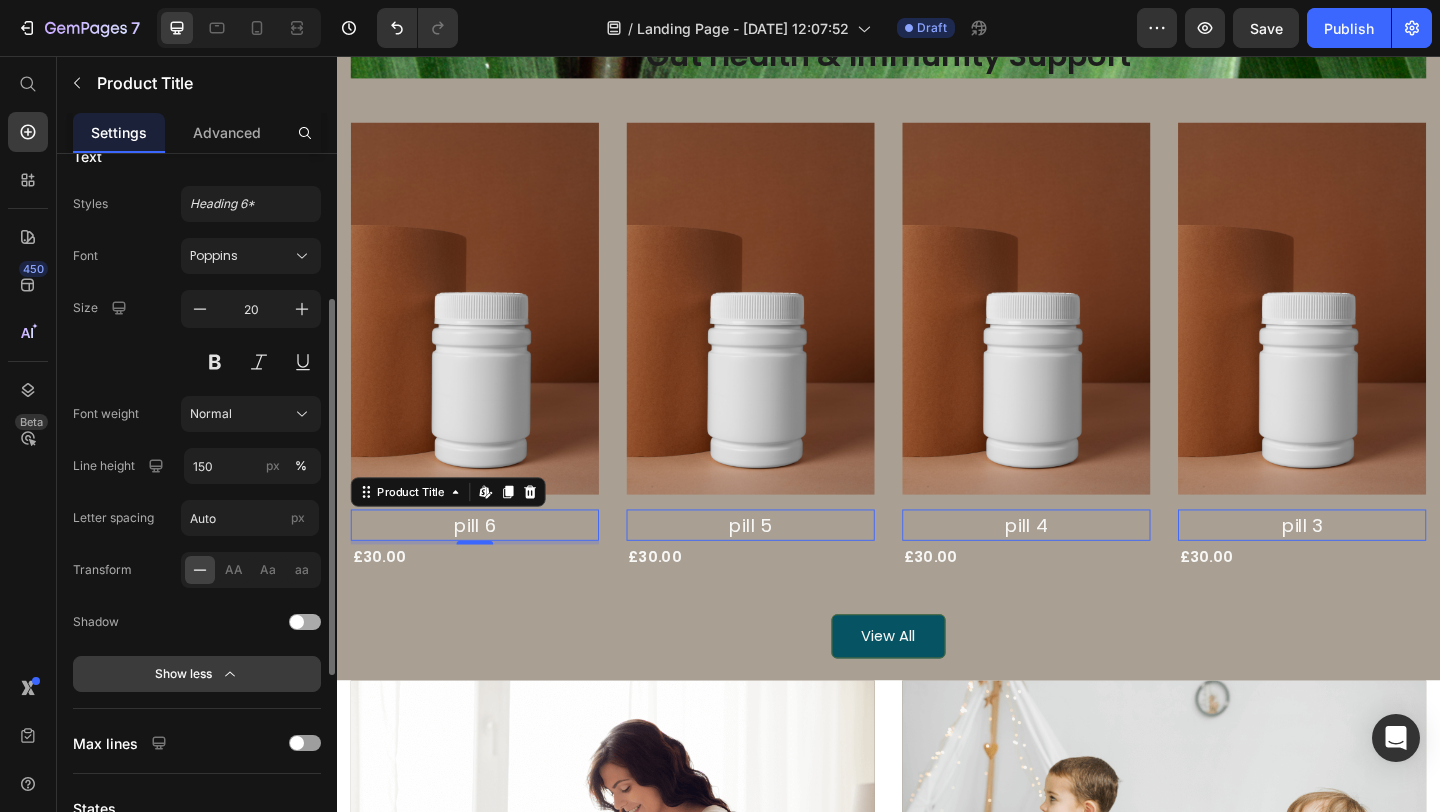scroll, scrollTop: 265, scrollLeft: 0, axis: vertical 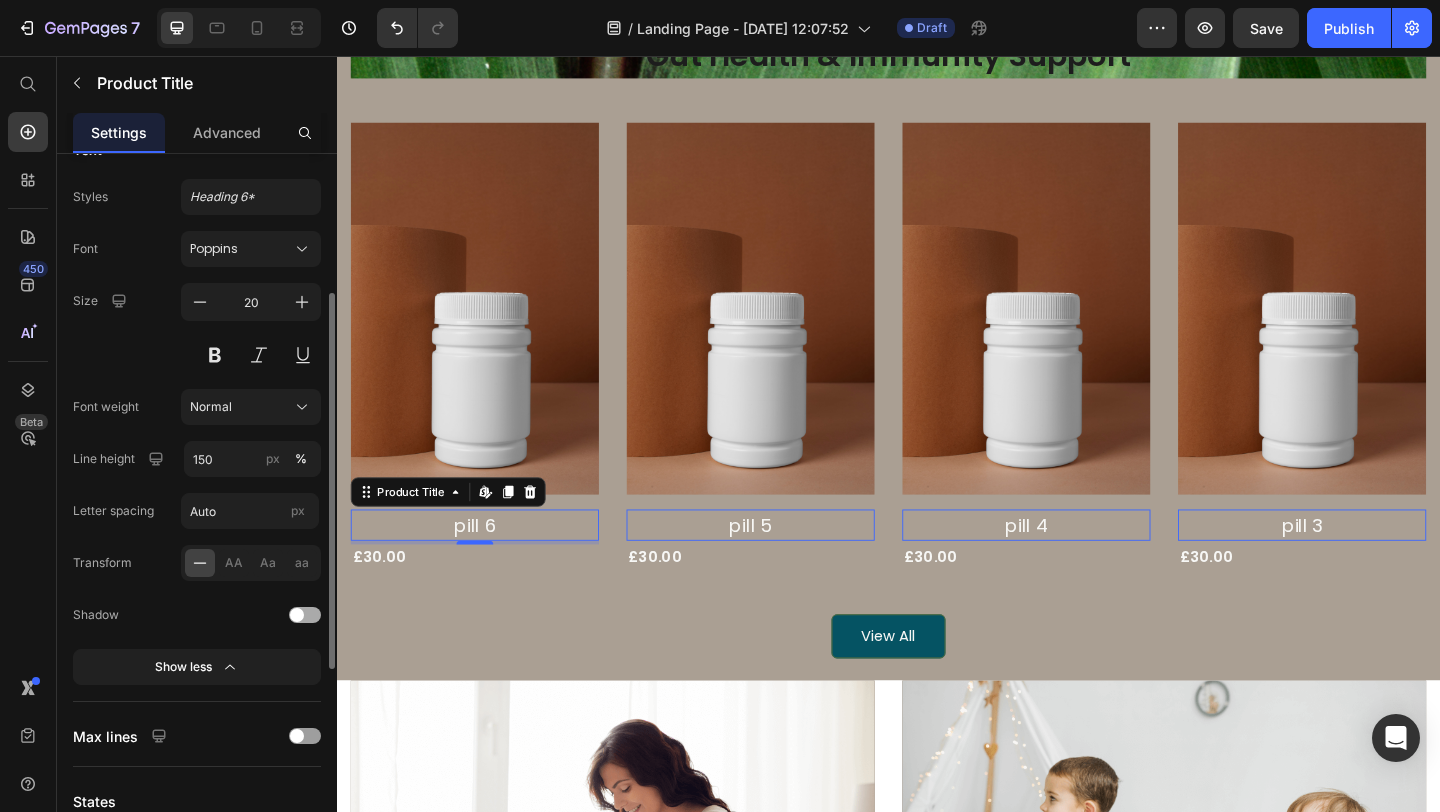 click at bounding box center (297, 615) 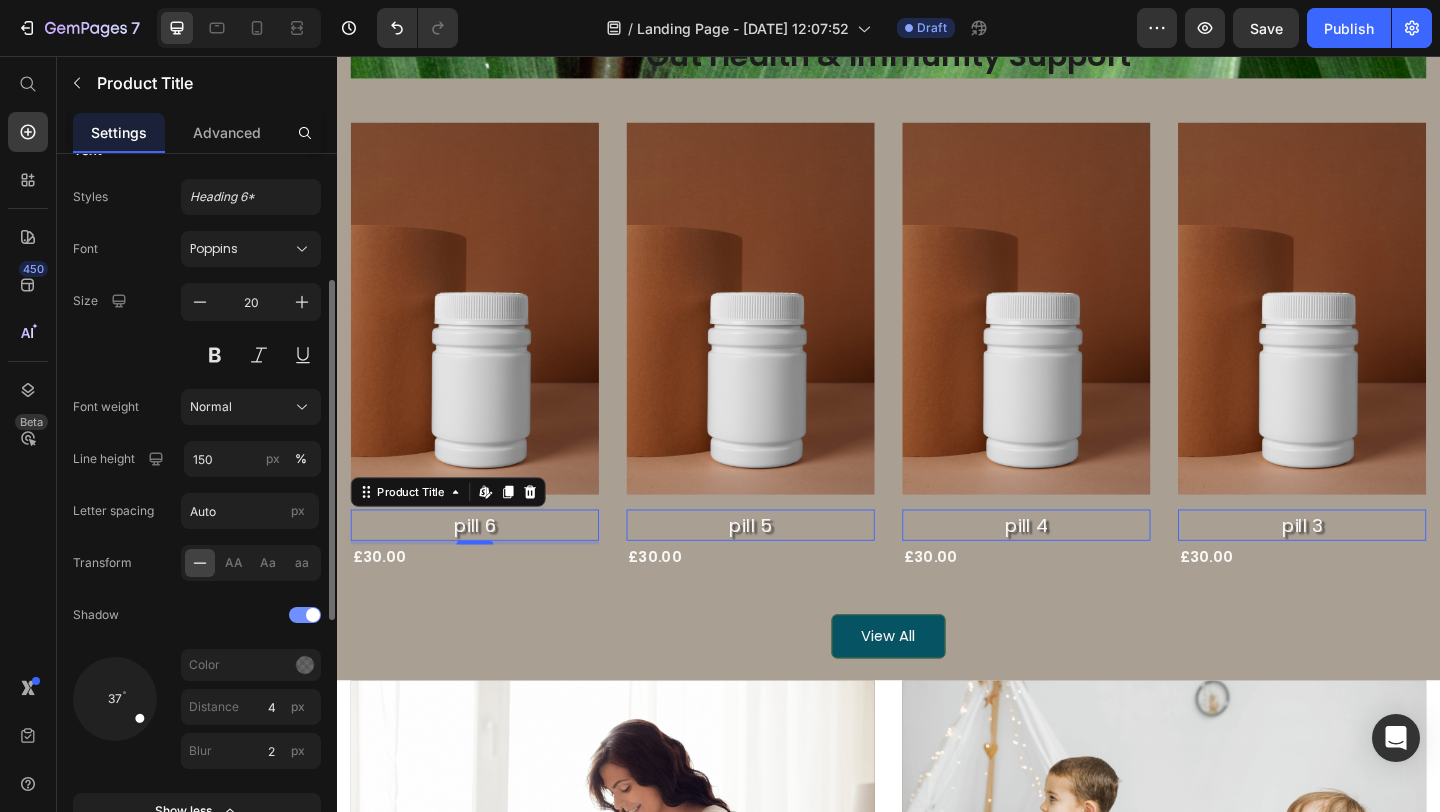 click at bounding box center [305, 615] 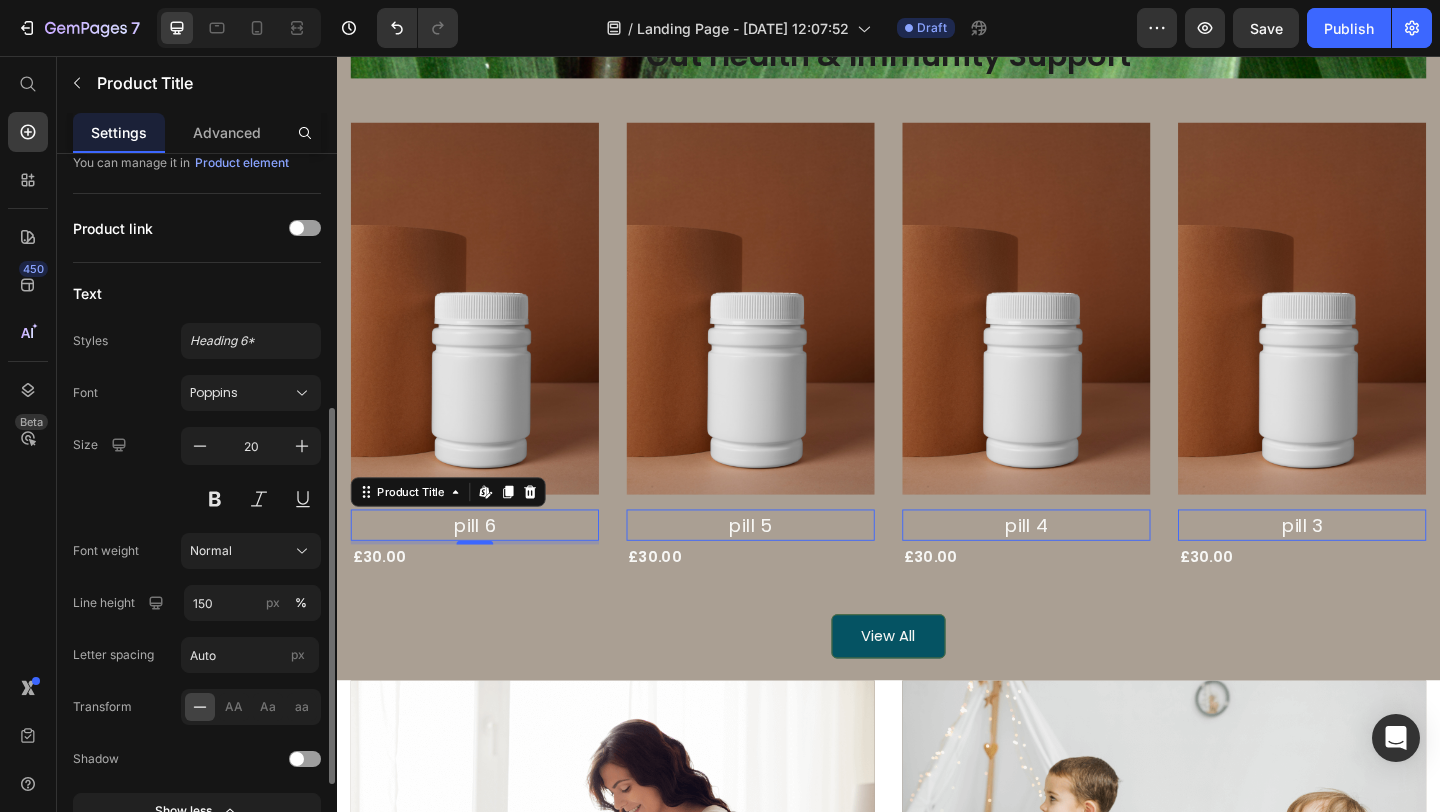 scroll, scrollTop: 0, scrollLeft: 0, axis: both 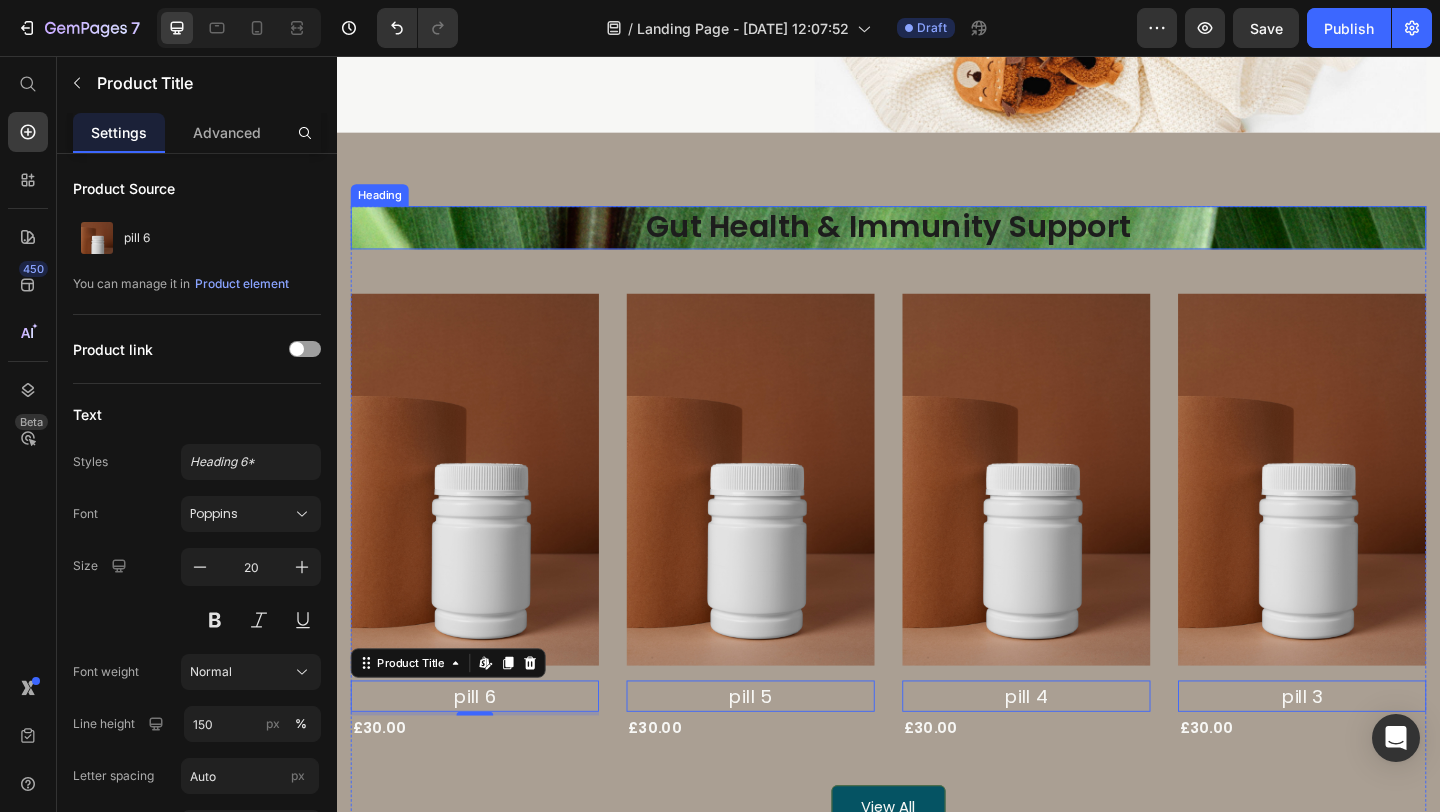 click on "Gut Health & Immunity Support" at bounding box center (937, 242) 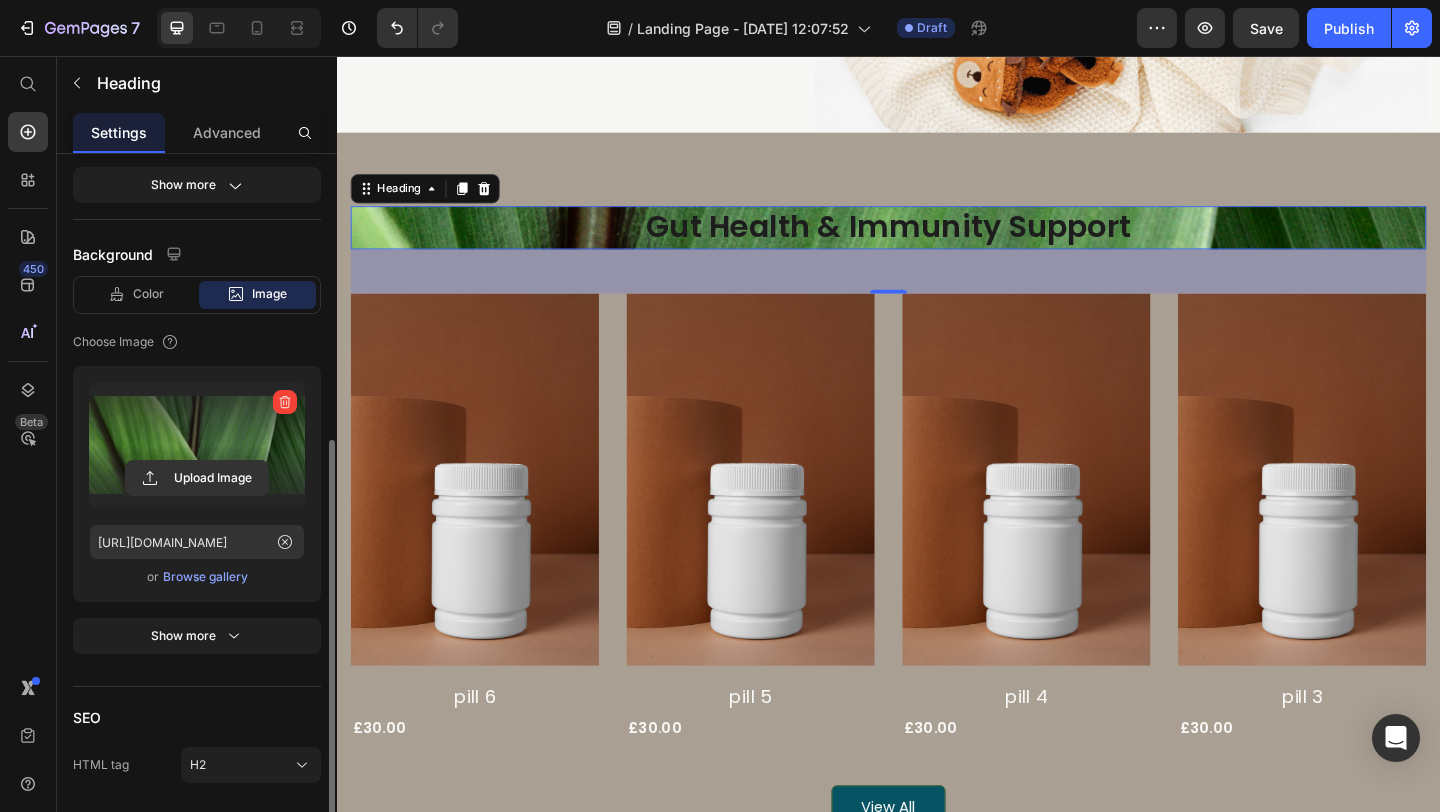 scroll, scrollTop: 579, scrollLeft: 0, axis: vertical 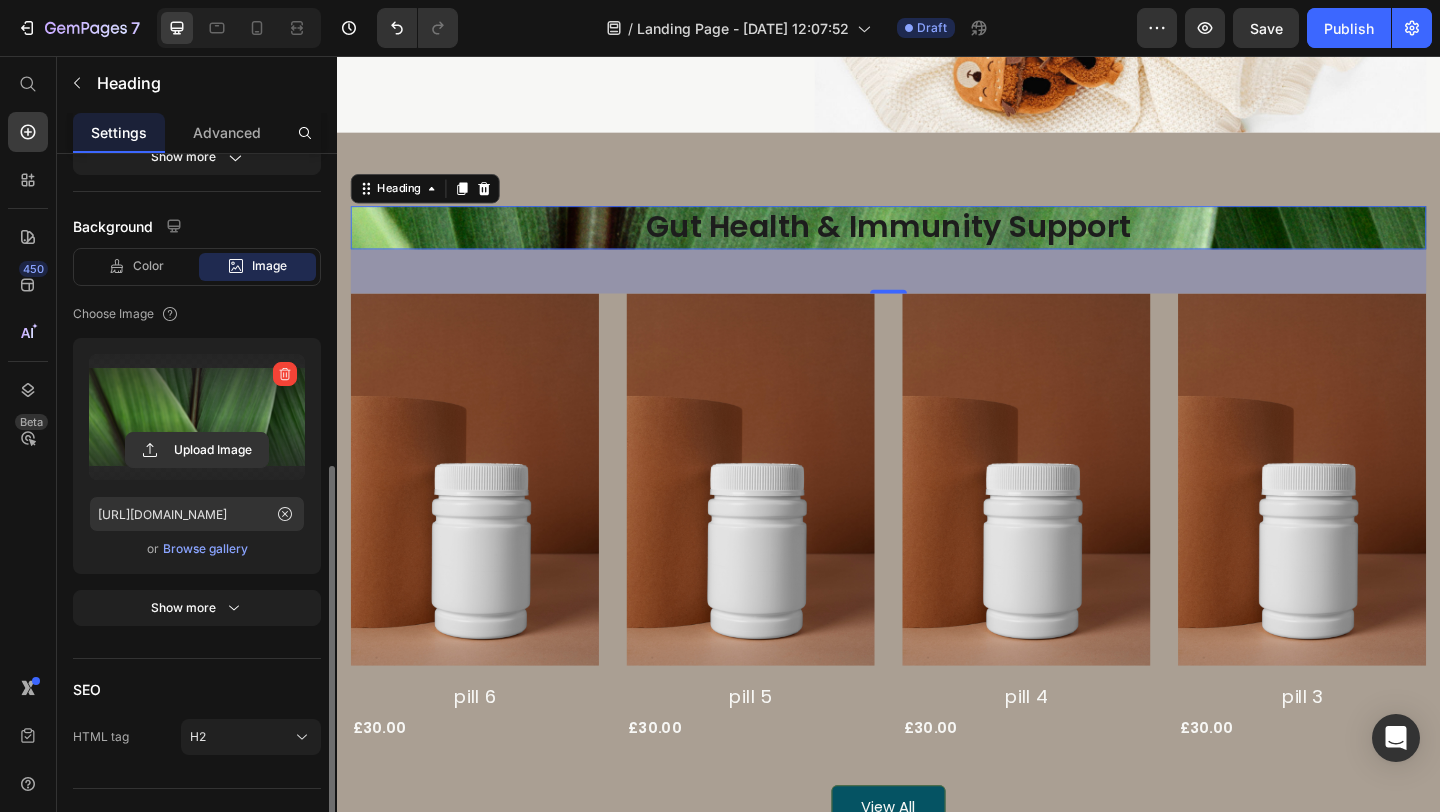 click 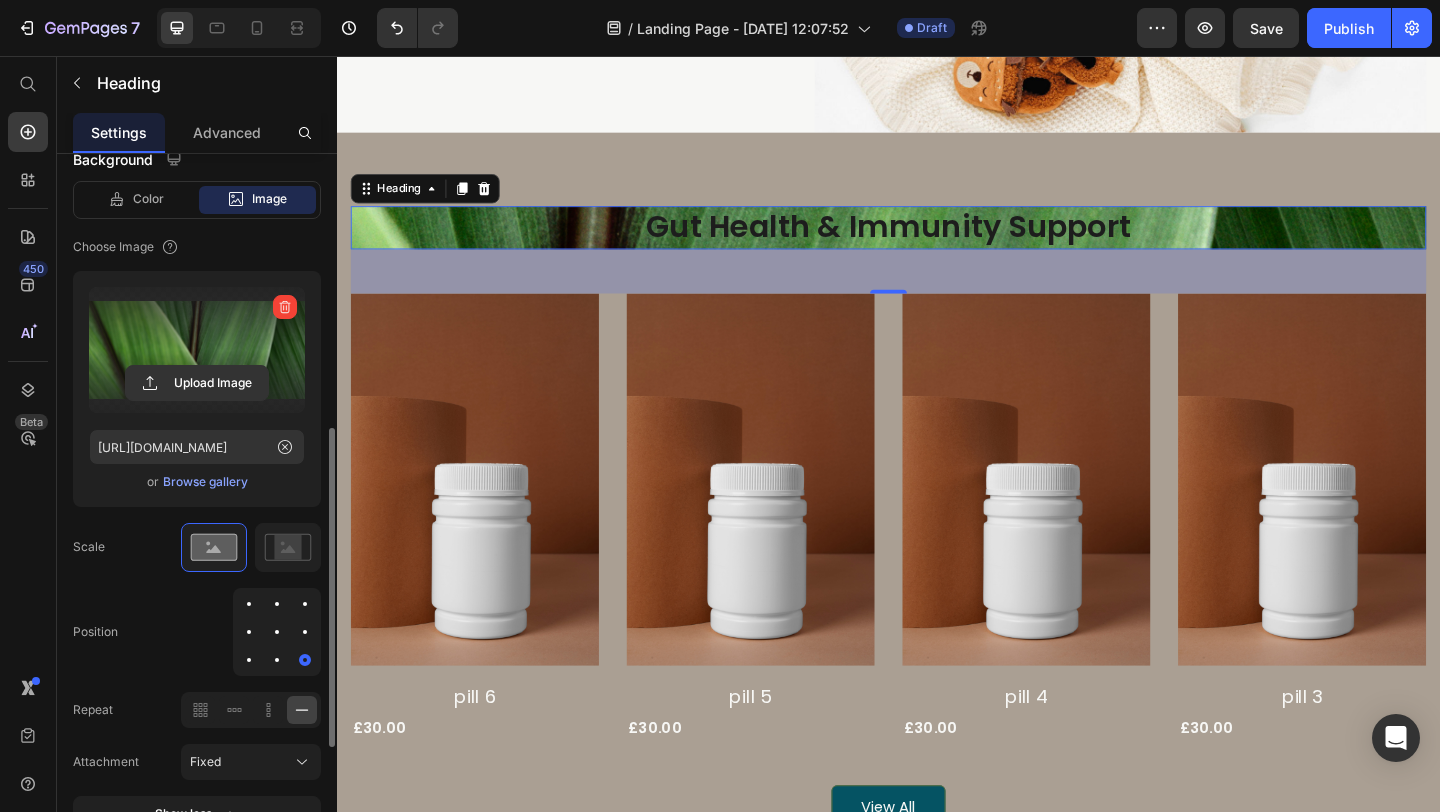 scroll, scrollTop: 690, scrollLeft: 0, axis: vertical 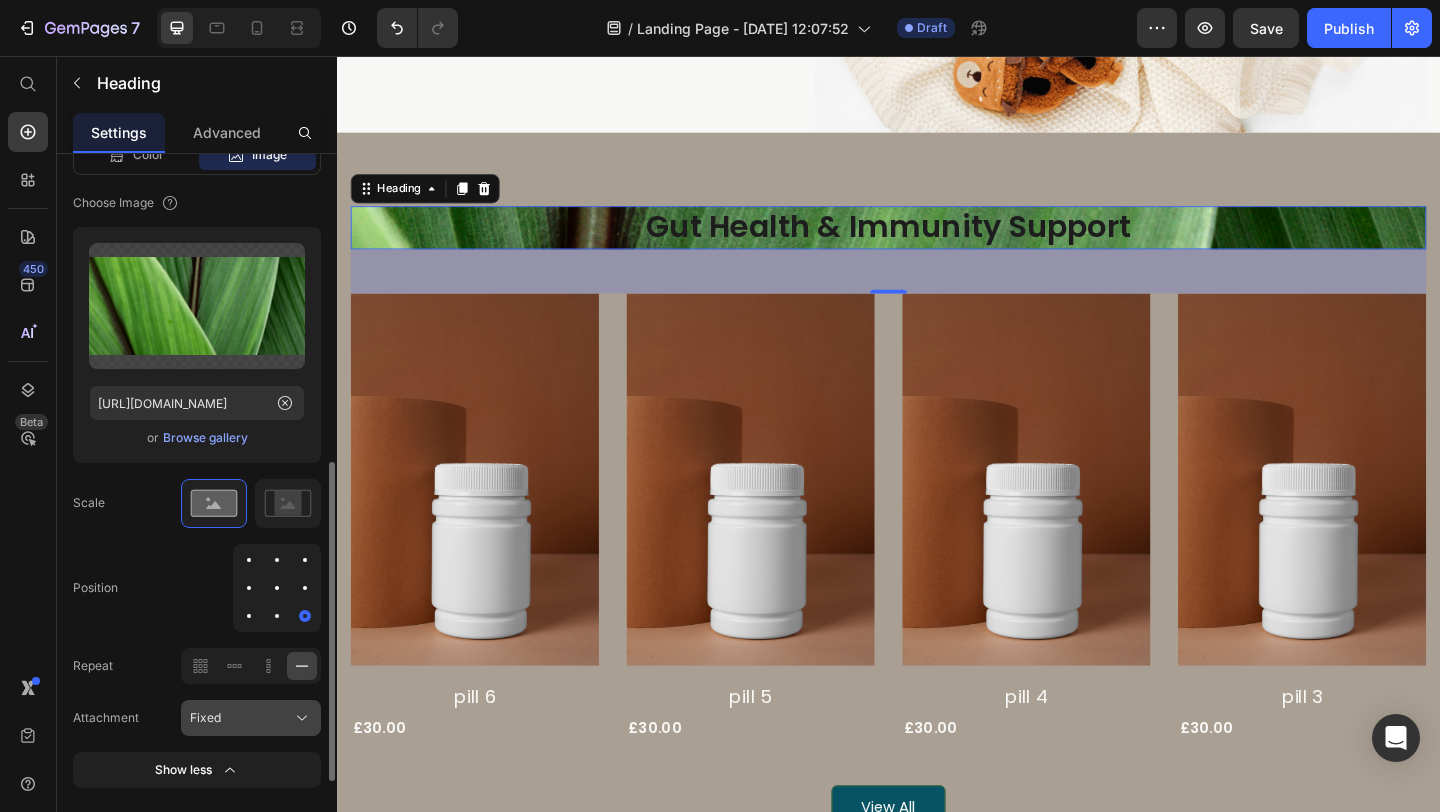 click on "Fixed" 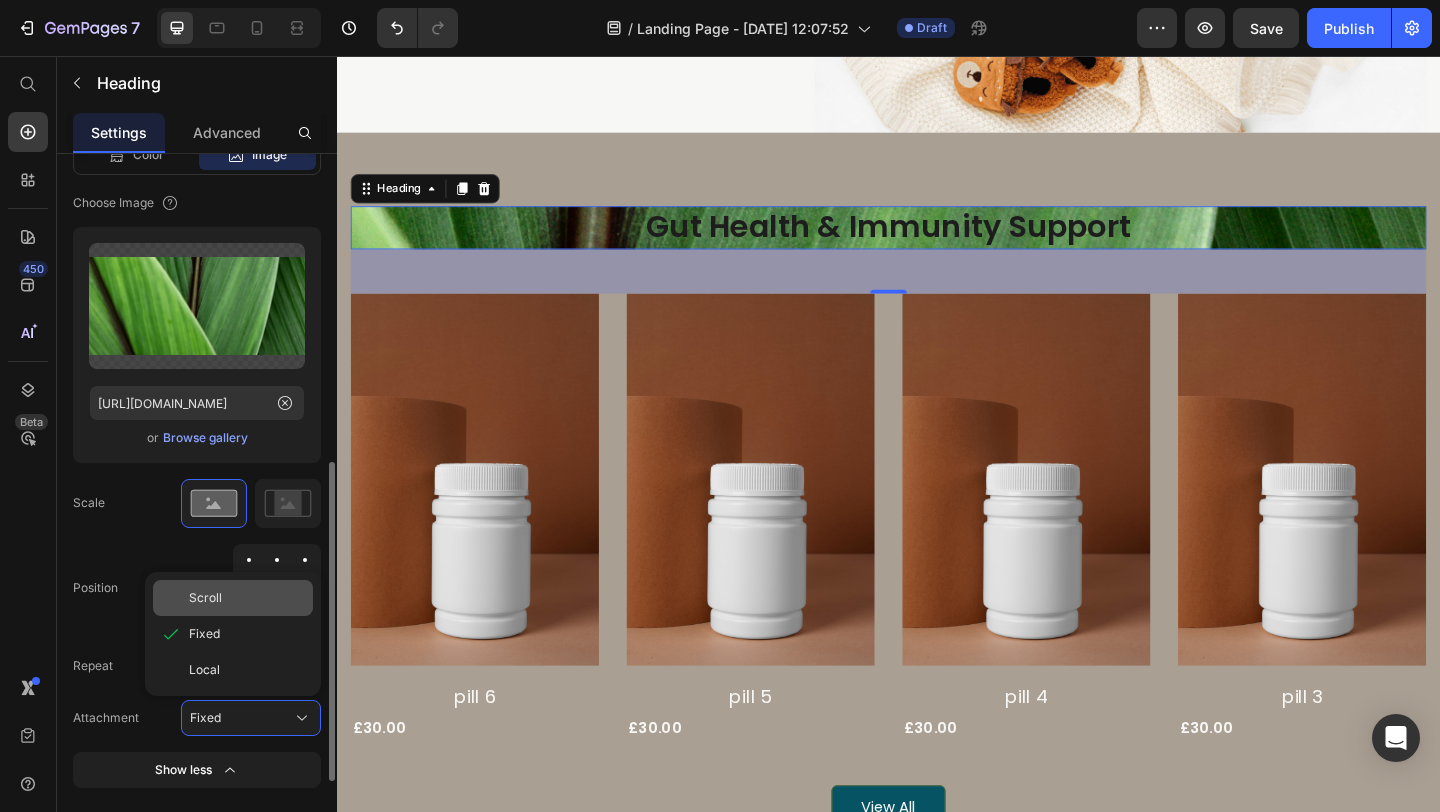 click on "Scroll" 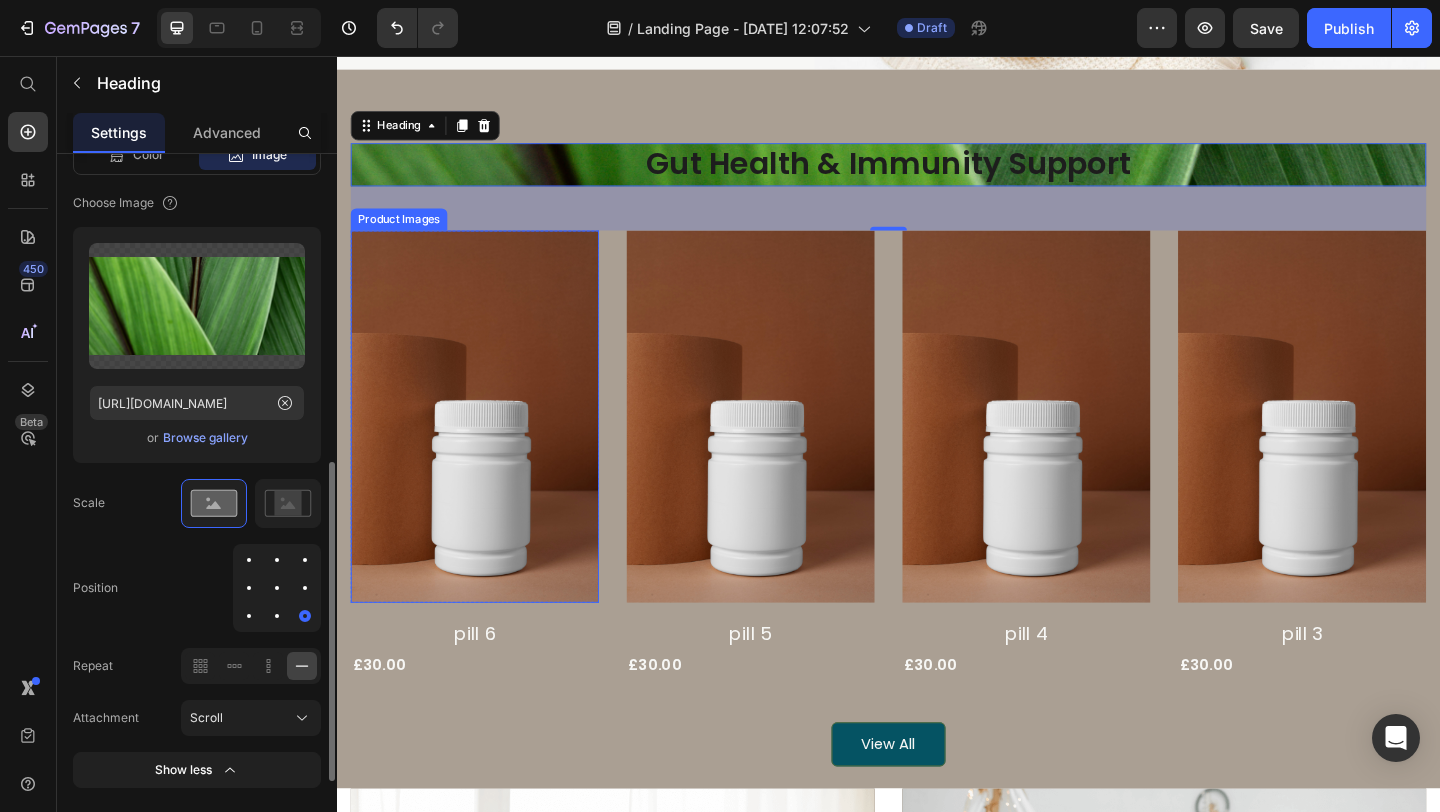 scroll, scrollTop: 726, scrollLeft: 0, axis: vertical 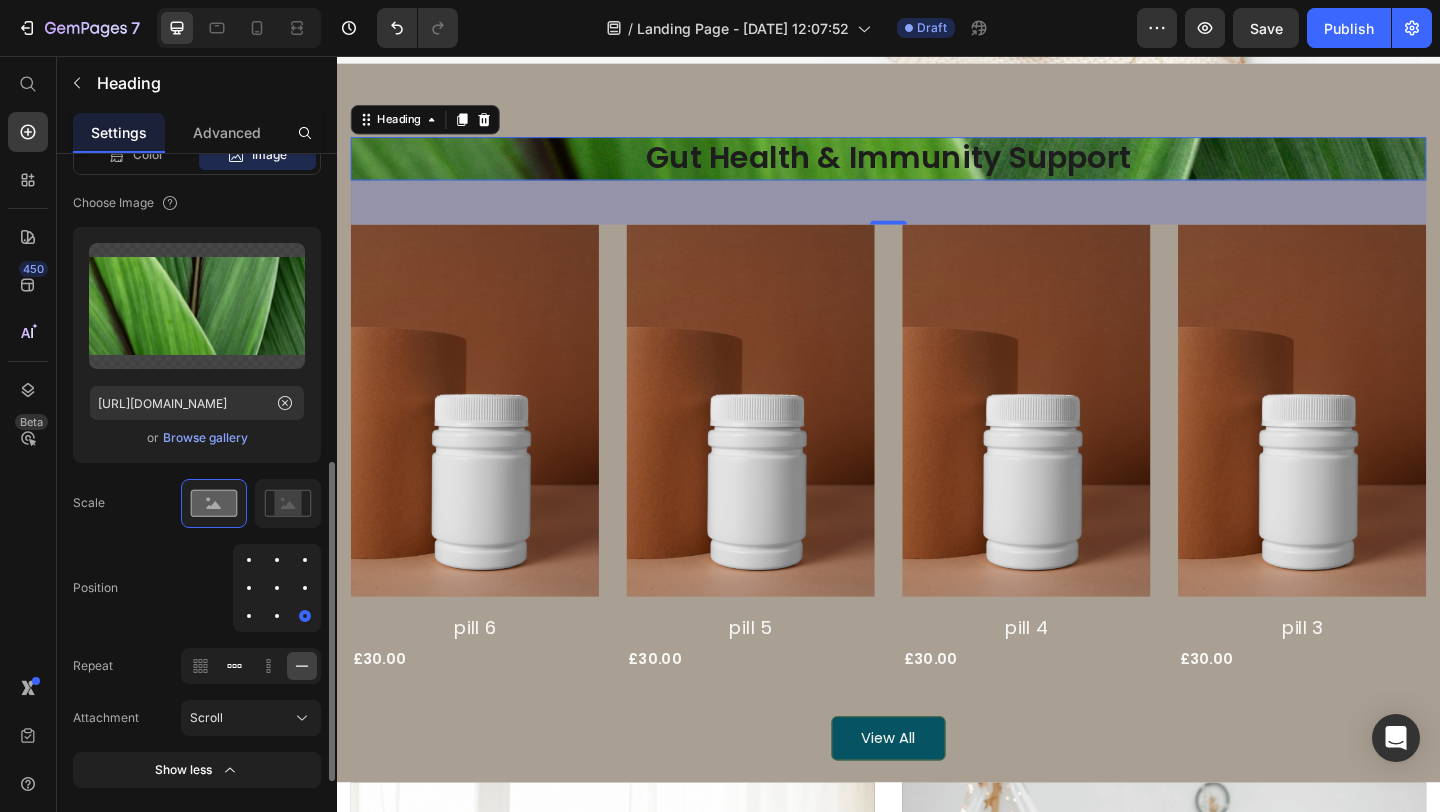 click 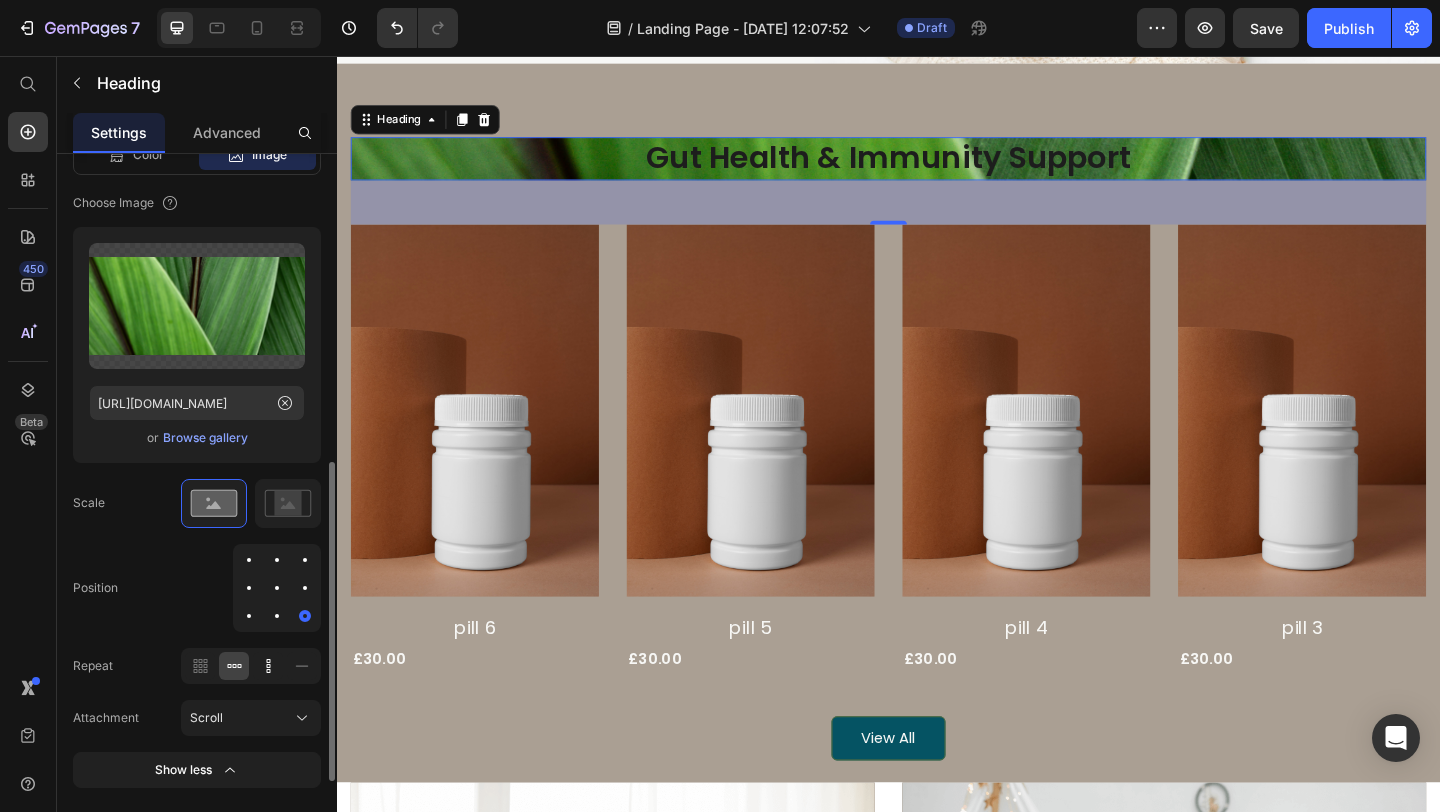 click 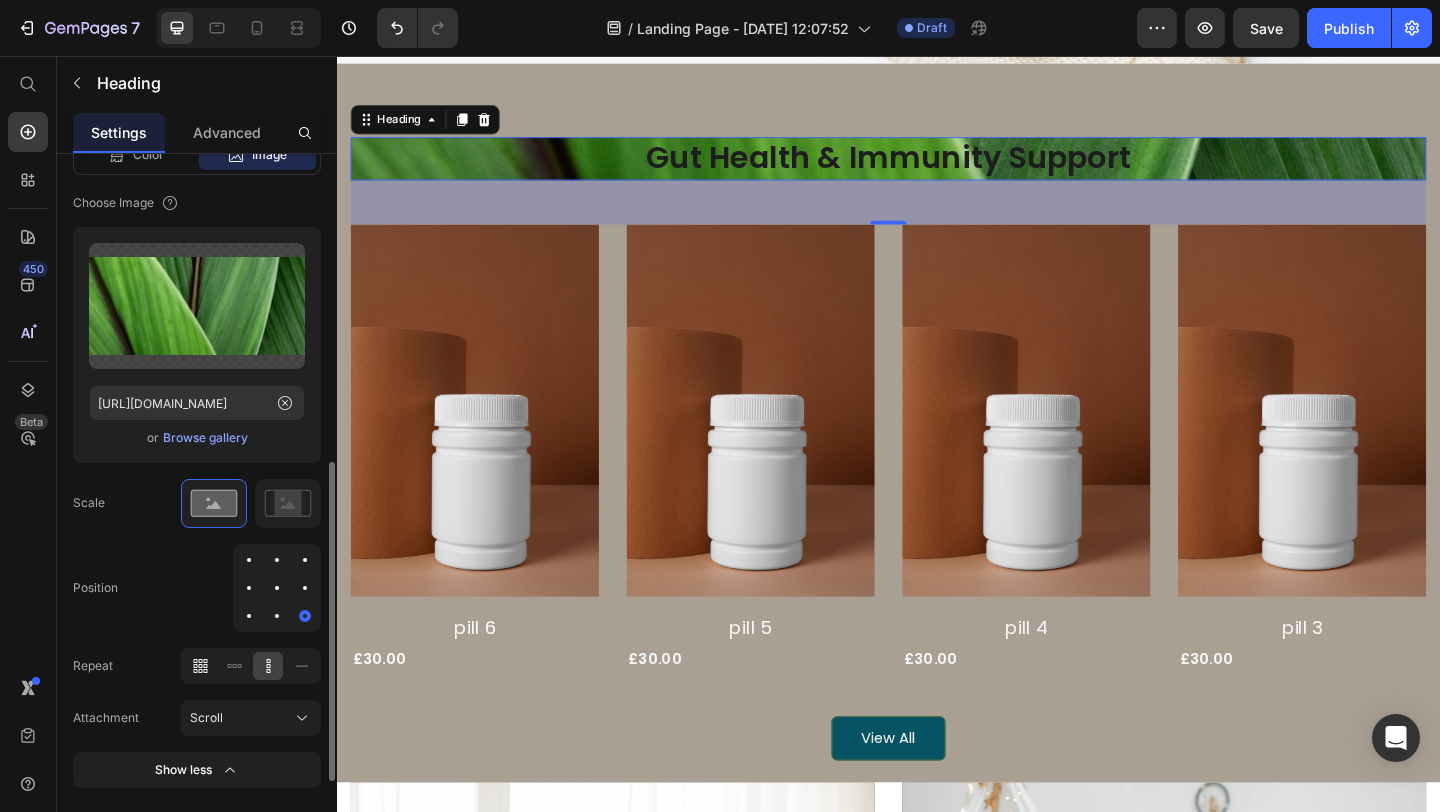click 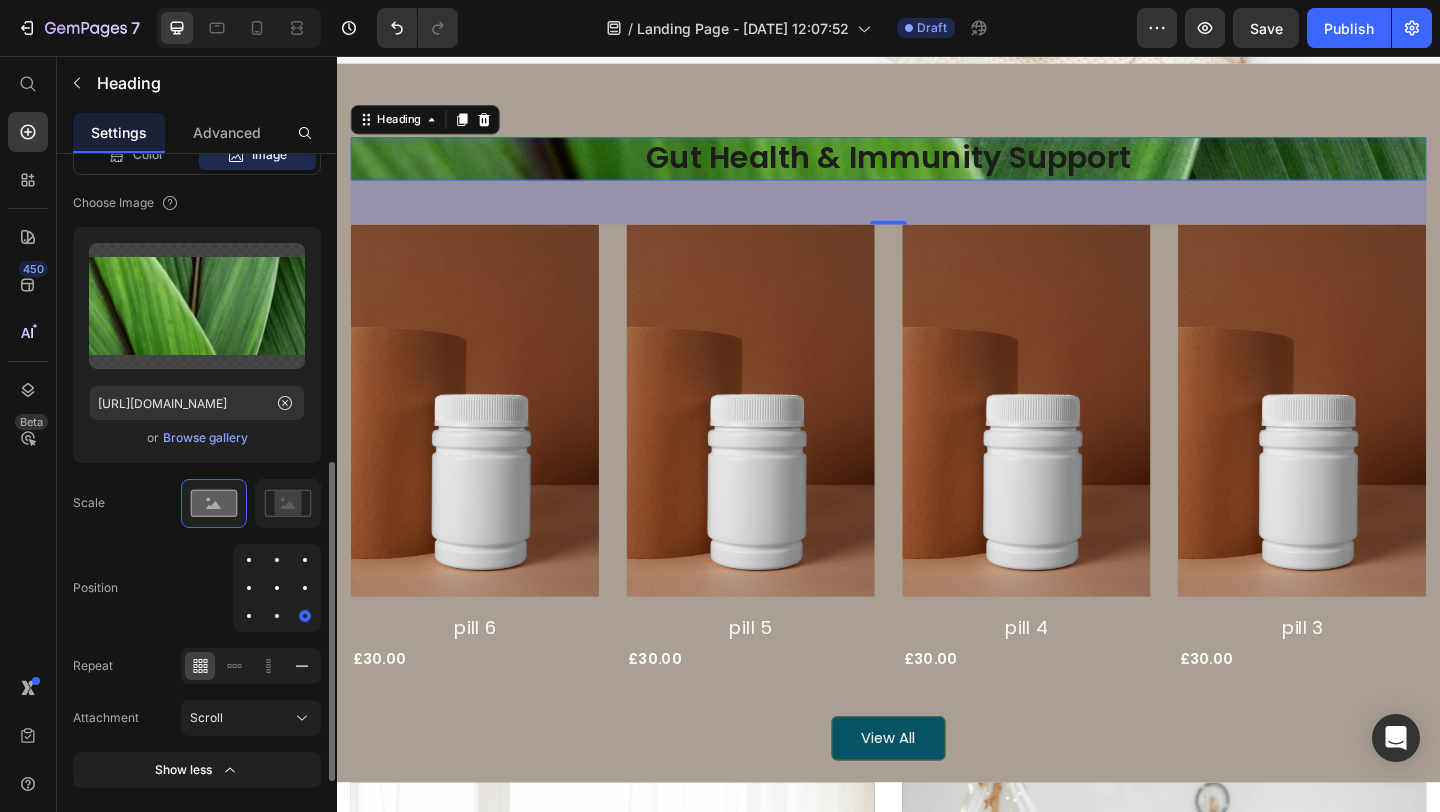 click 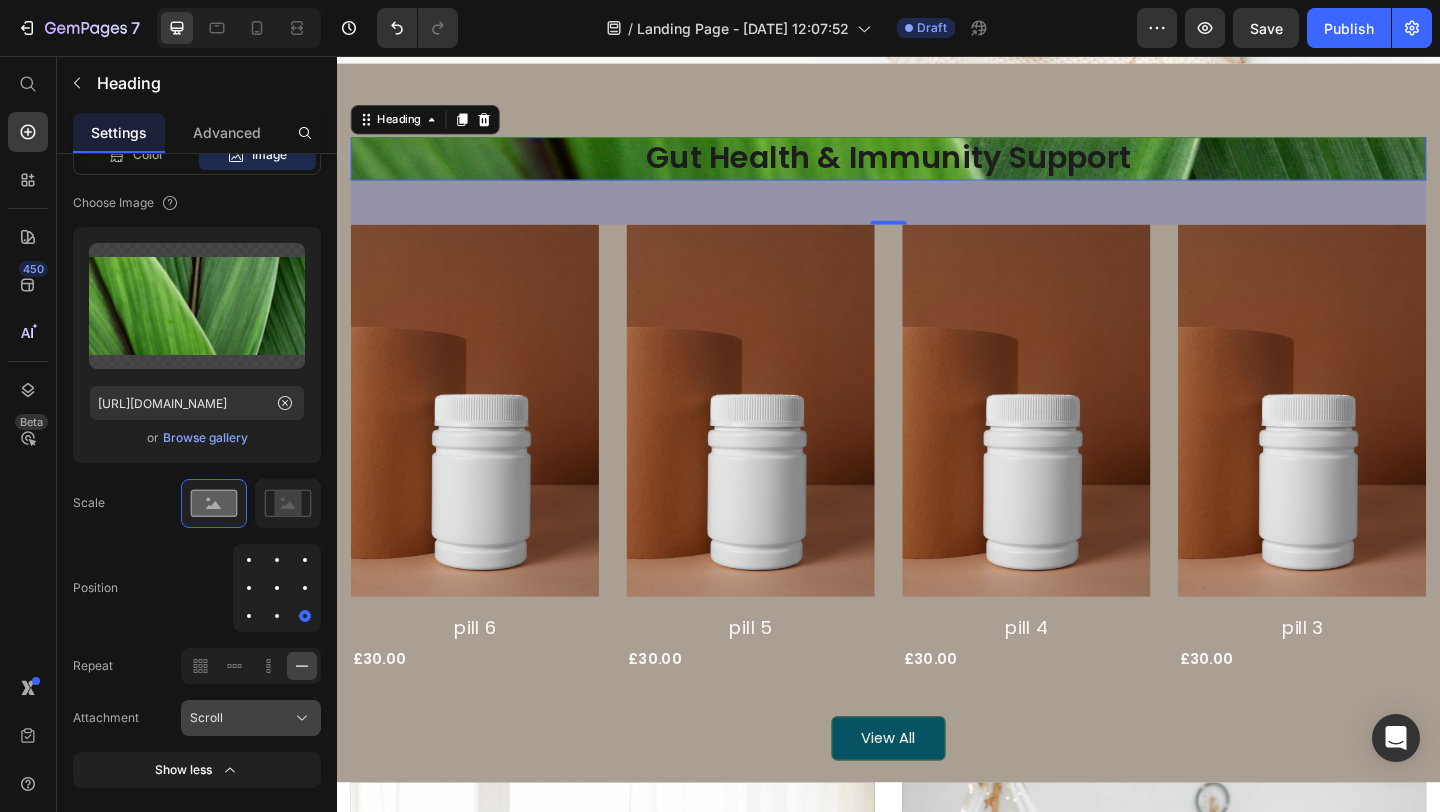 click on "Scroll" 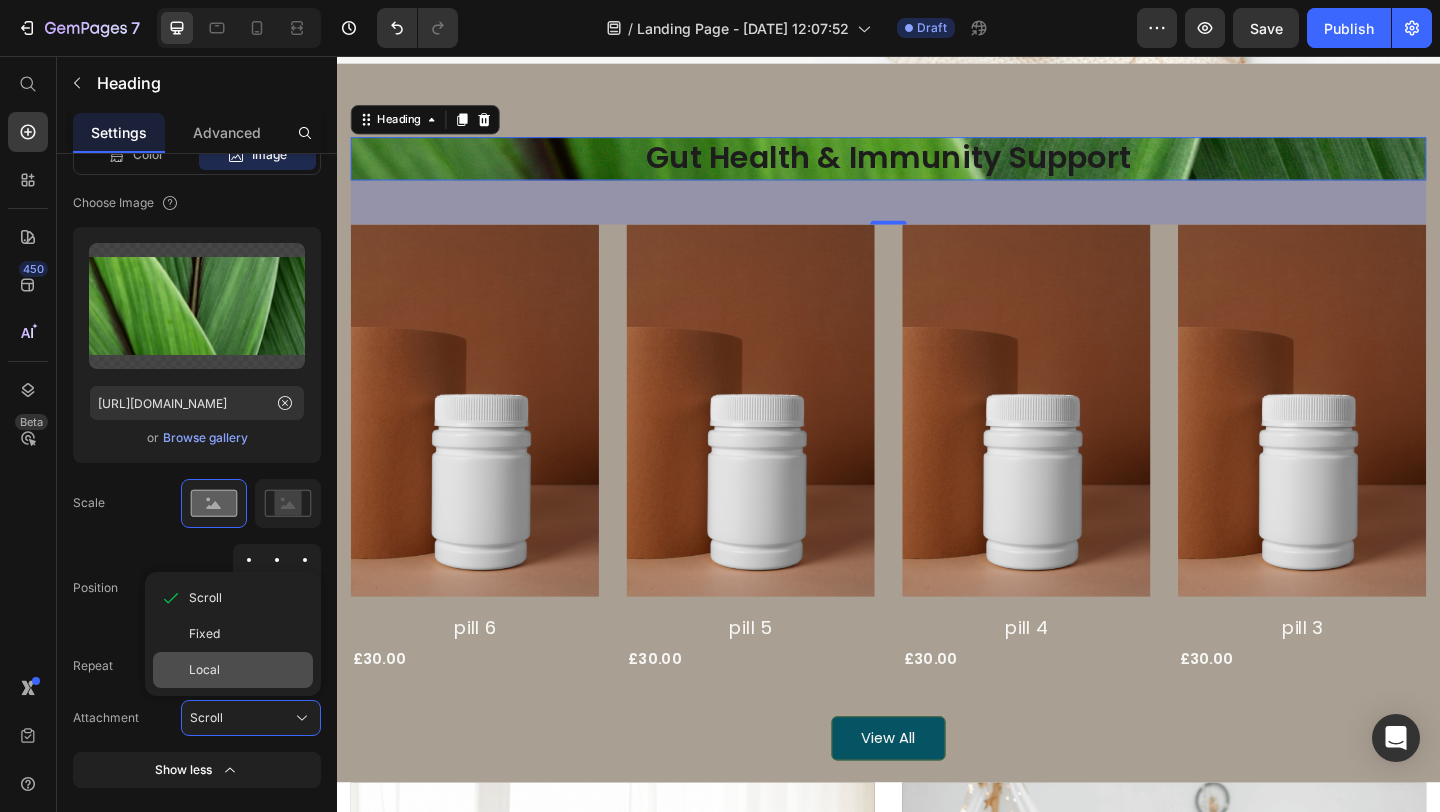 click on "Local" 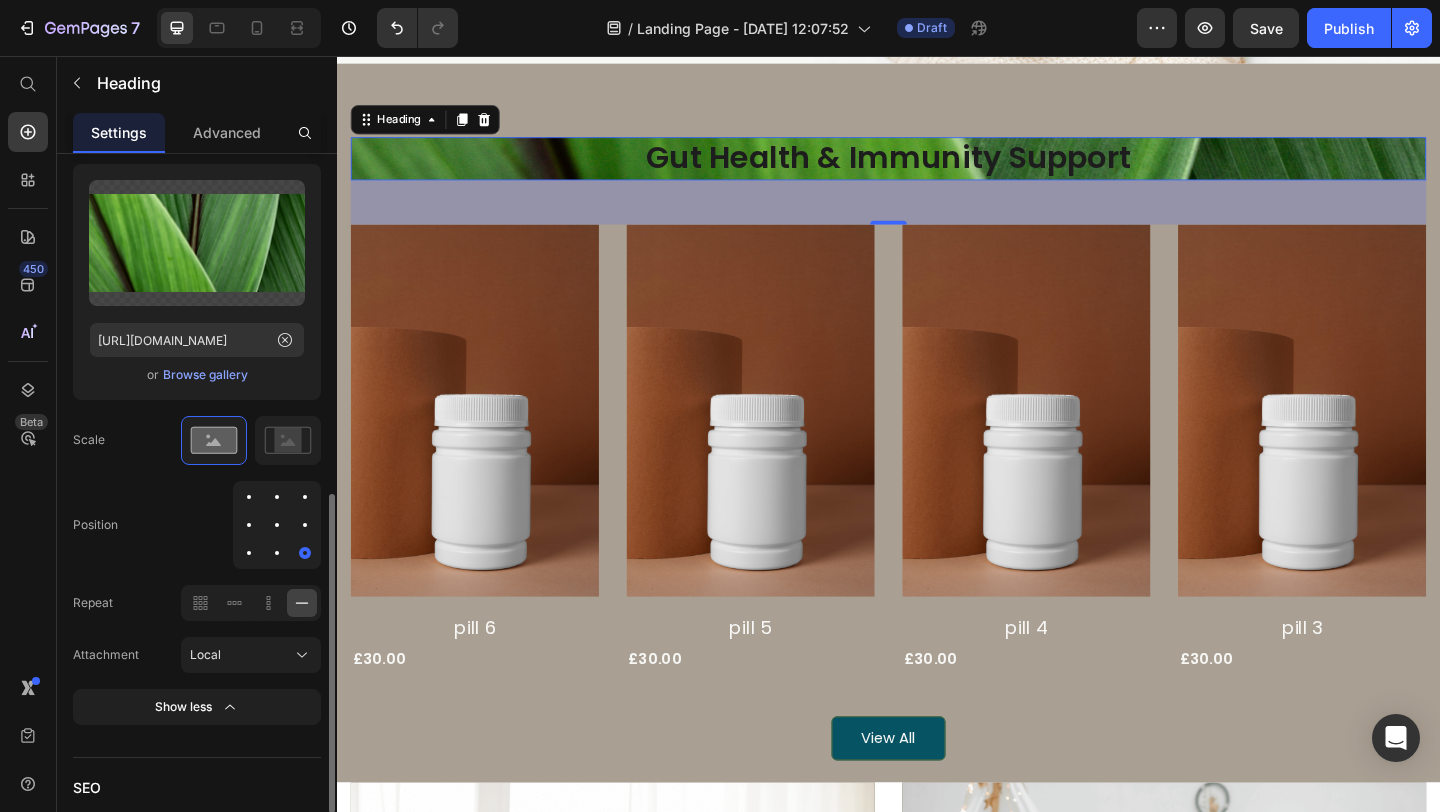 scroll, scrollTop: 756, scrollLeft: 0, axis: vertical 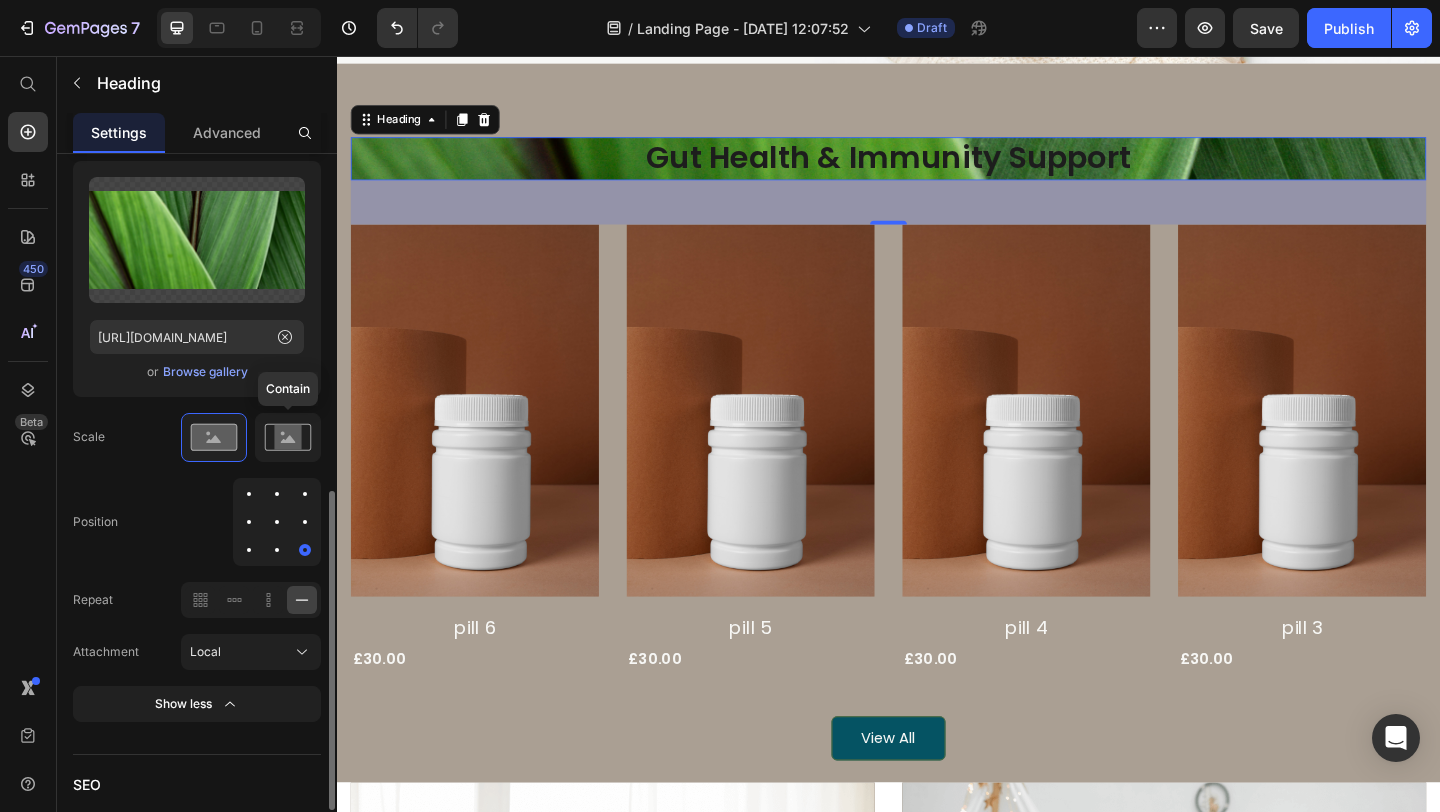 click 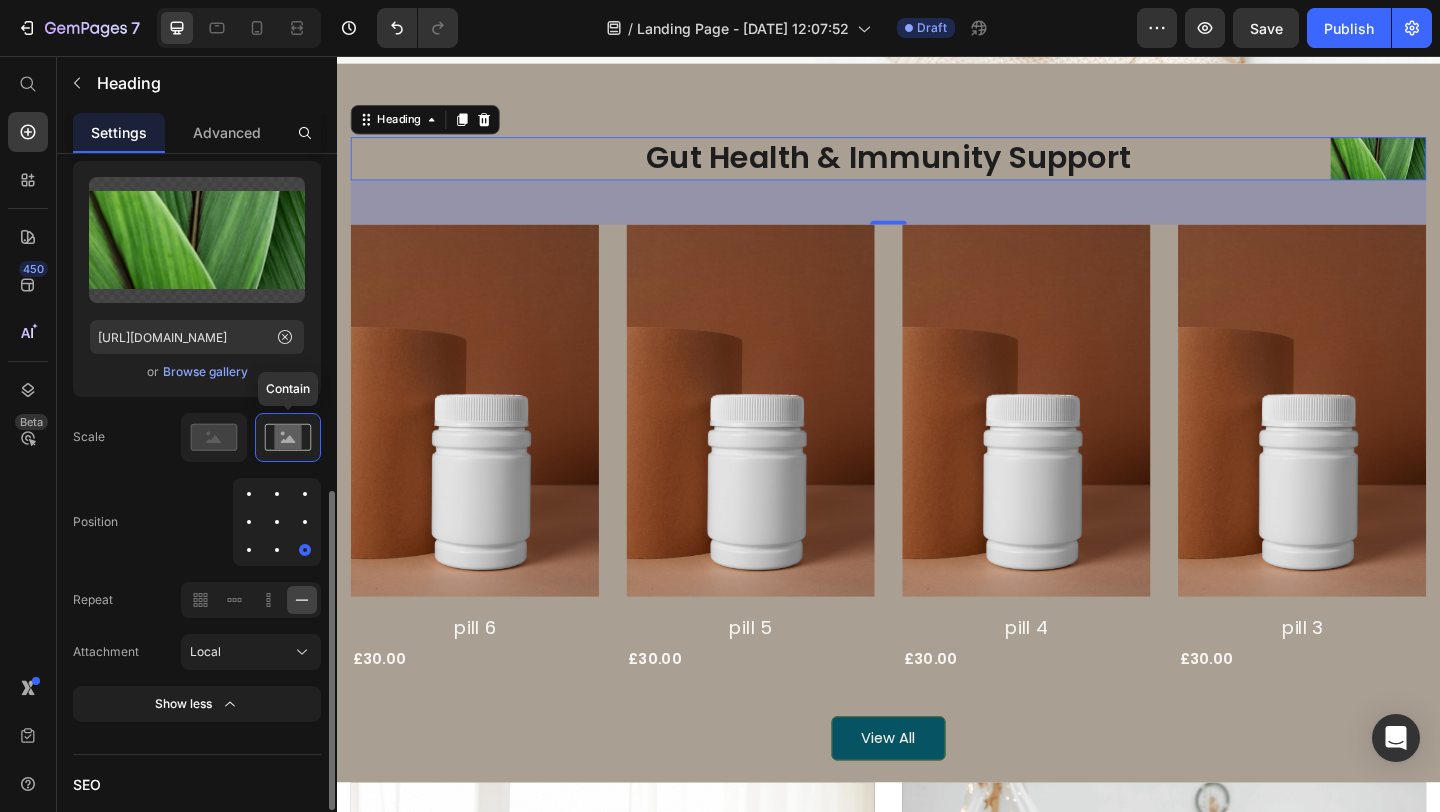 click 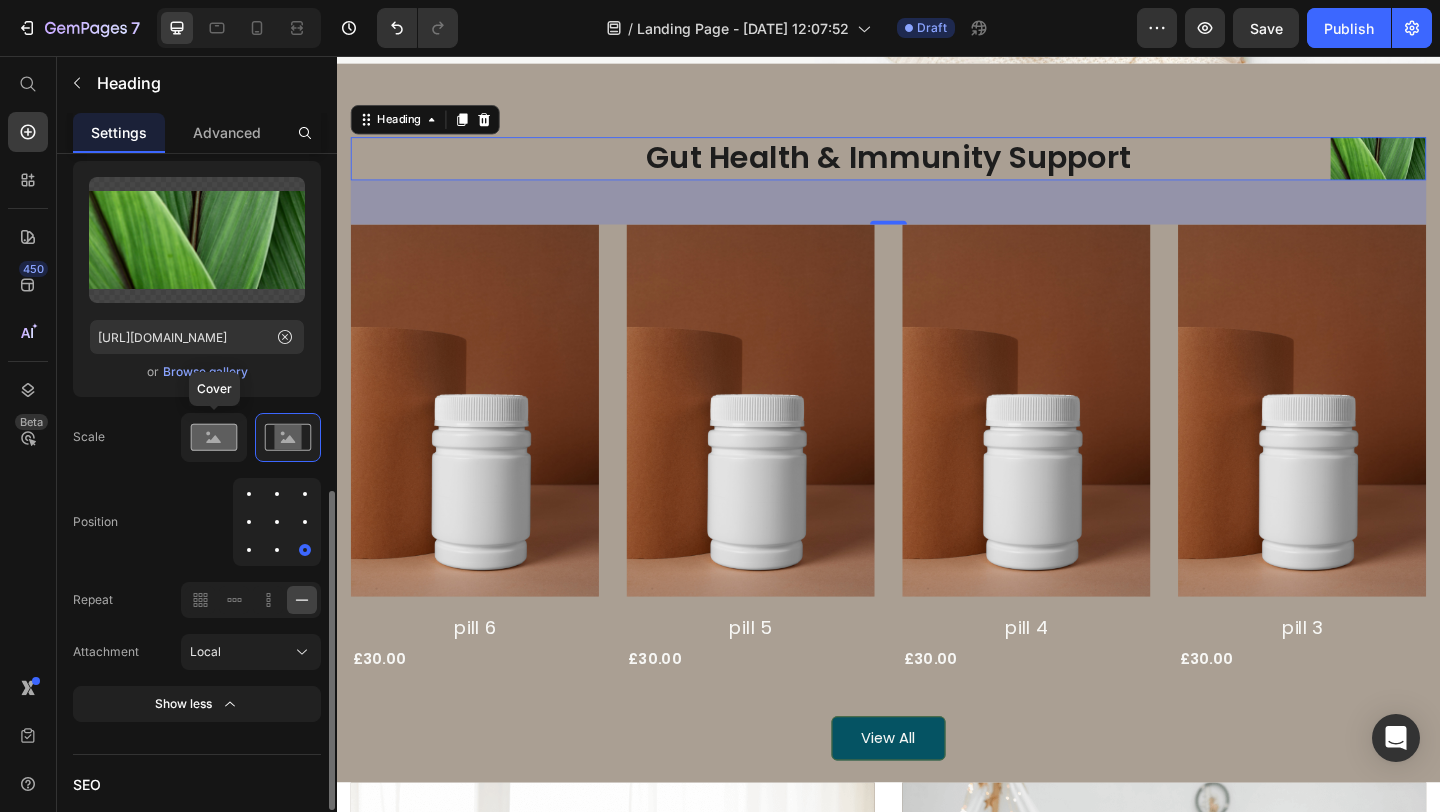 click 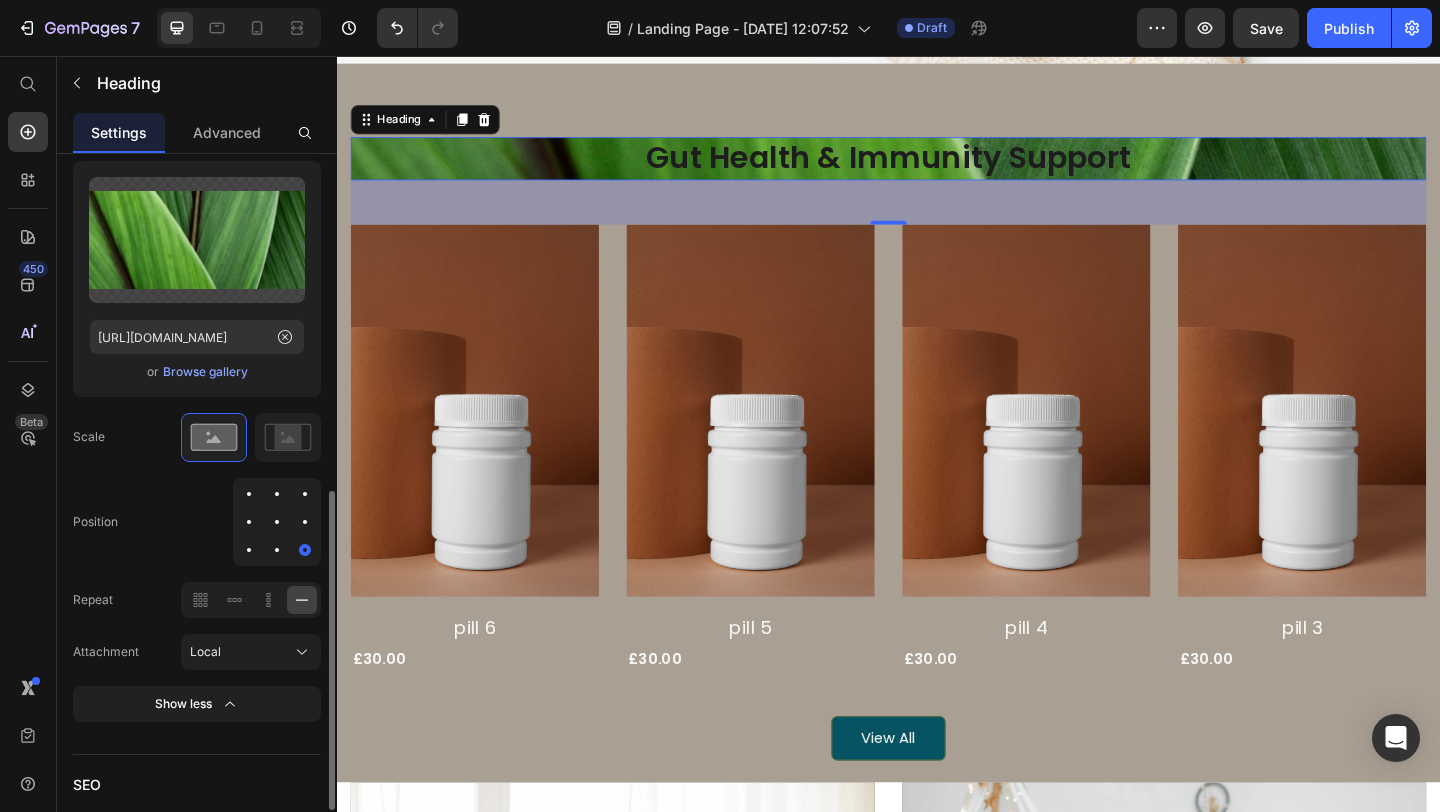 click at bounding box center (277, 494) 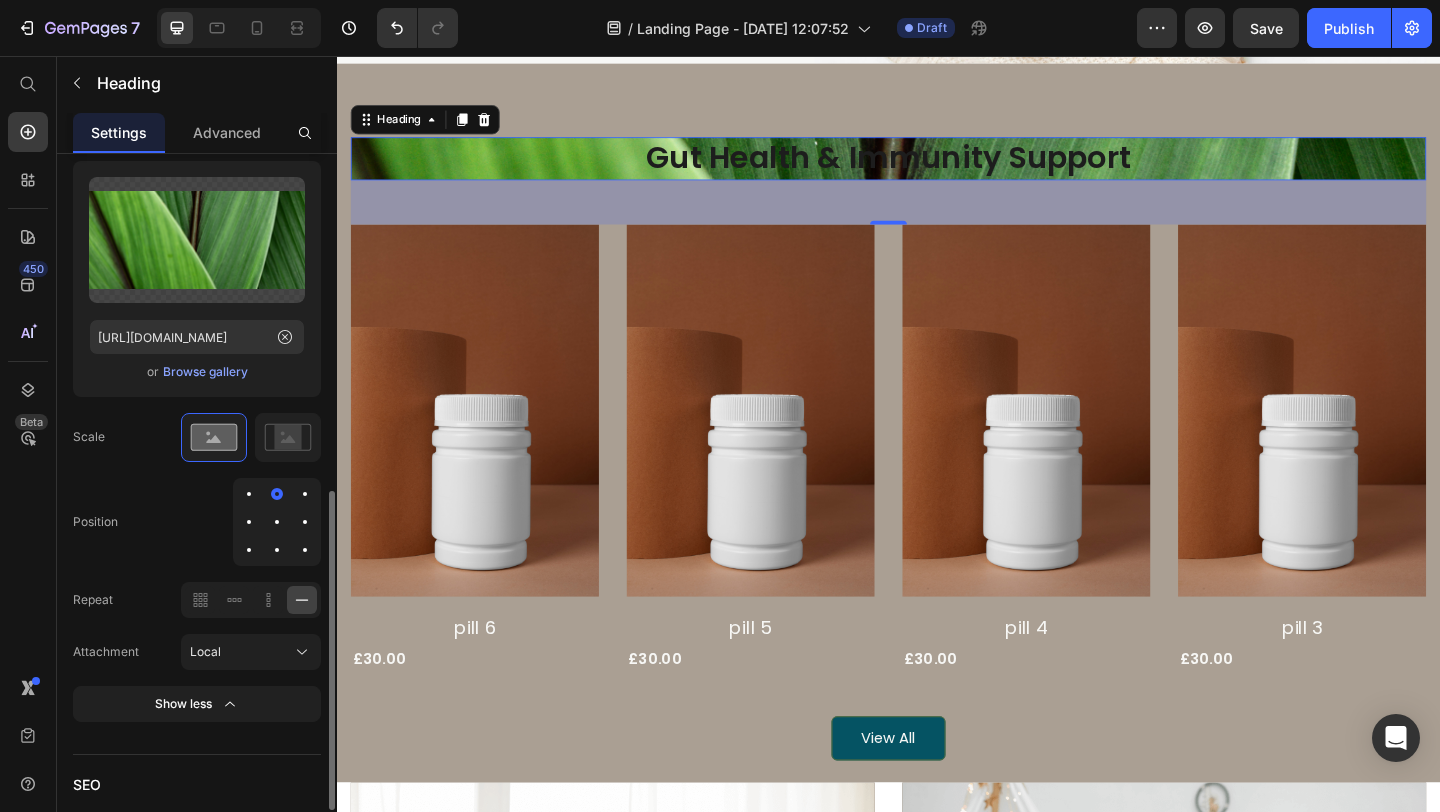click at bounding box center (249, 494) 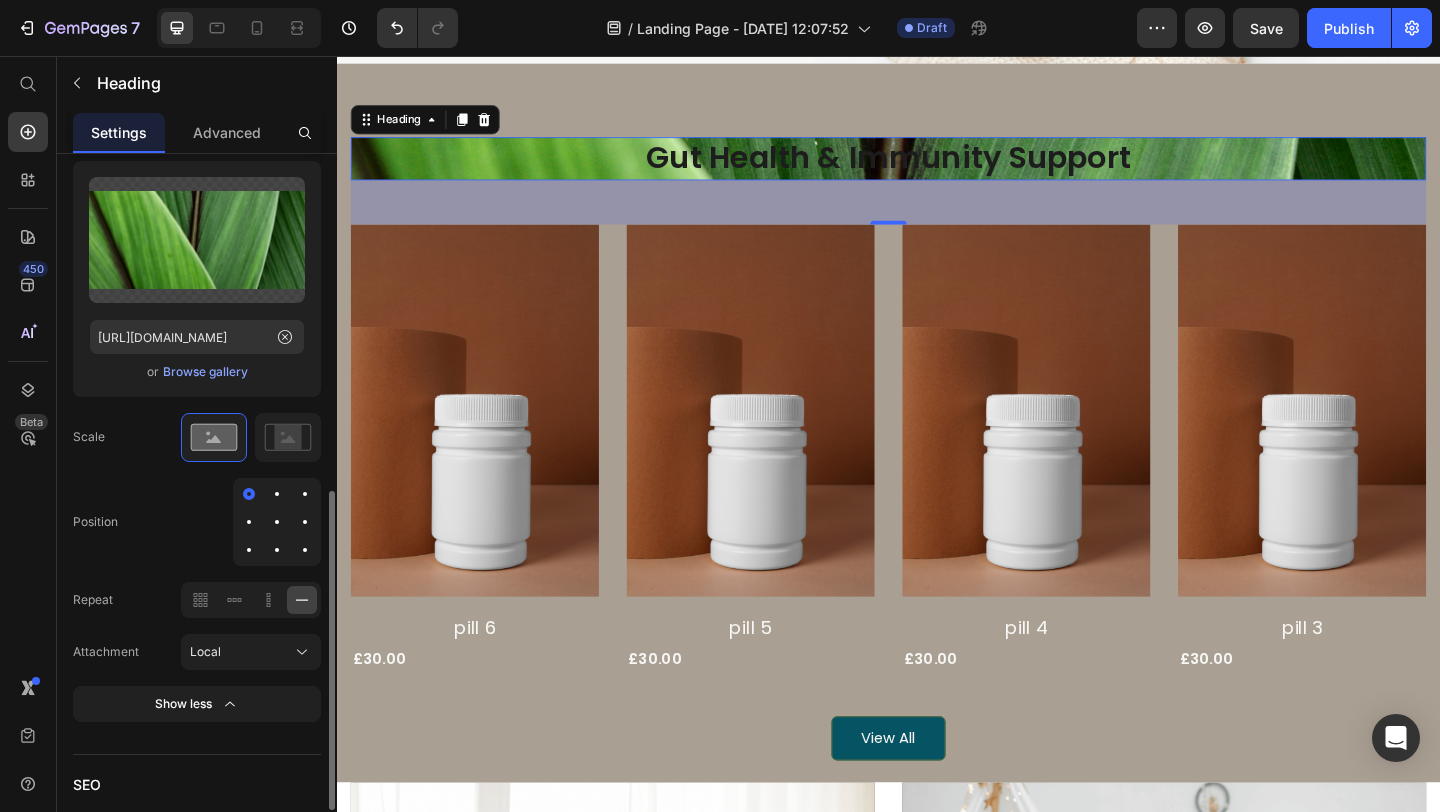click at bounding box center [305, 494] 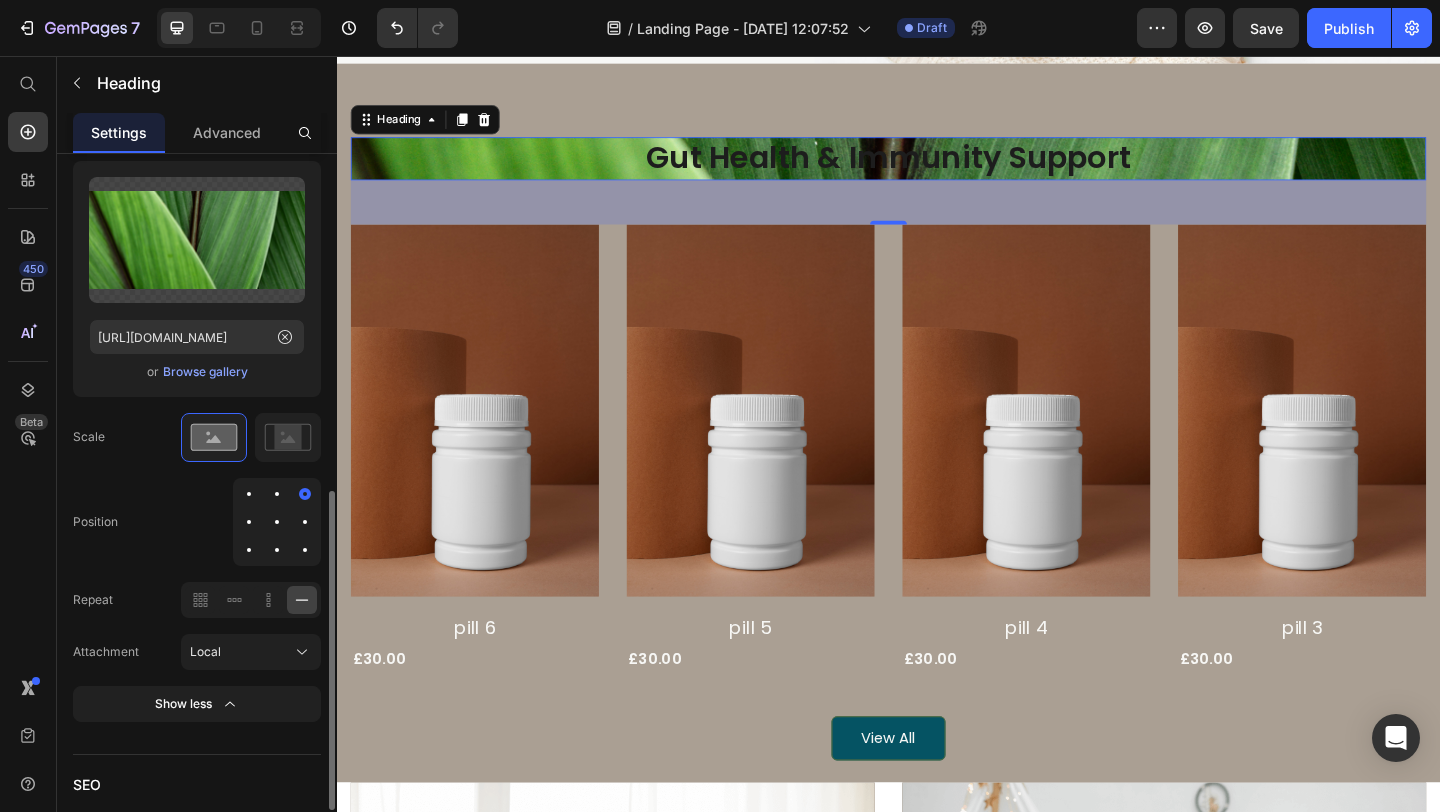click at bounding box center (305, 522) 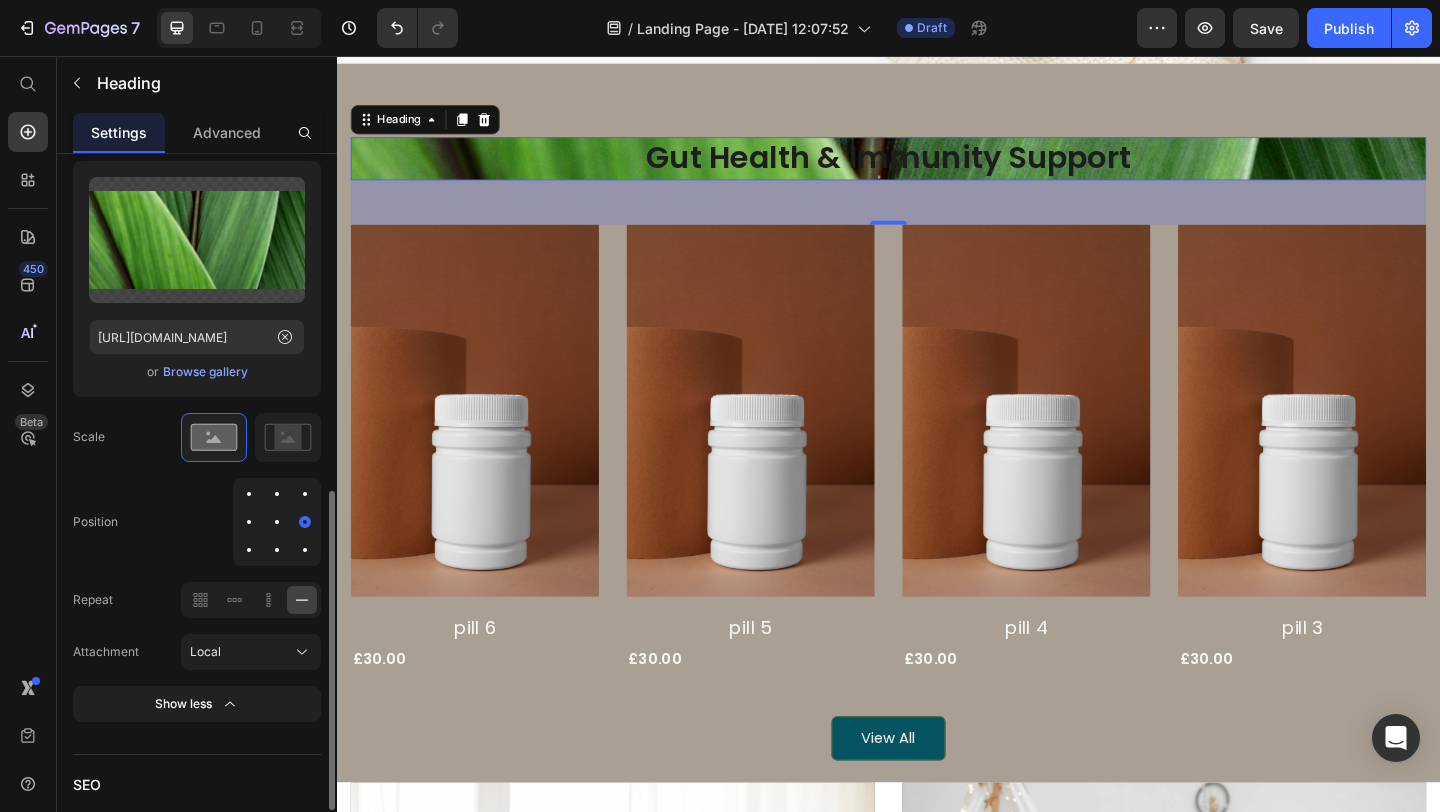 click at bounding box center (277, 522) 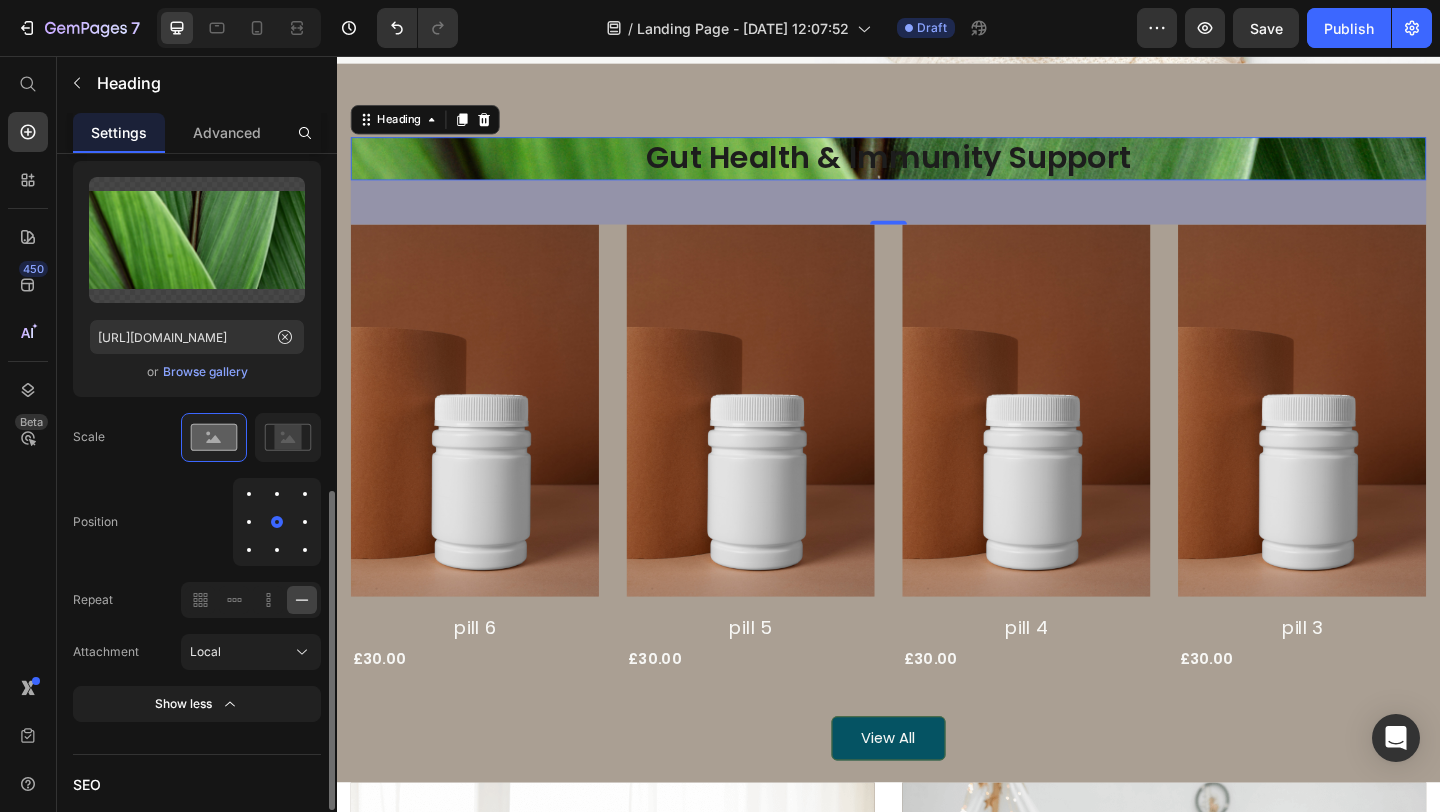 click at bounding box center [277, 550] 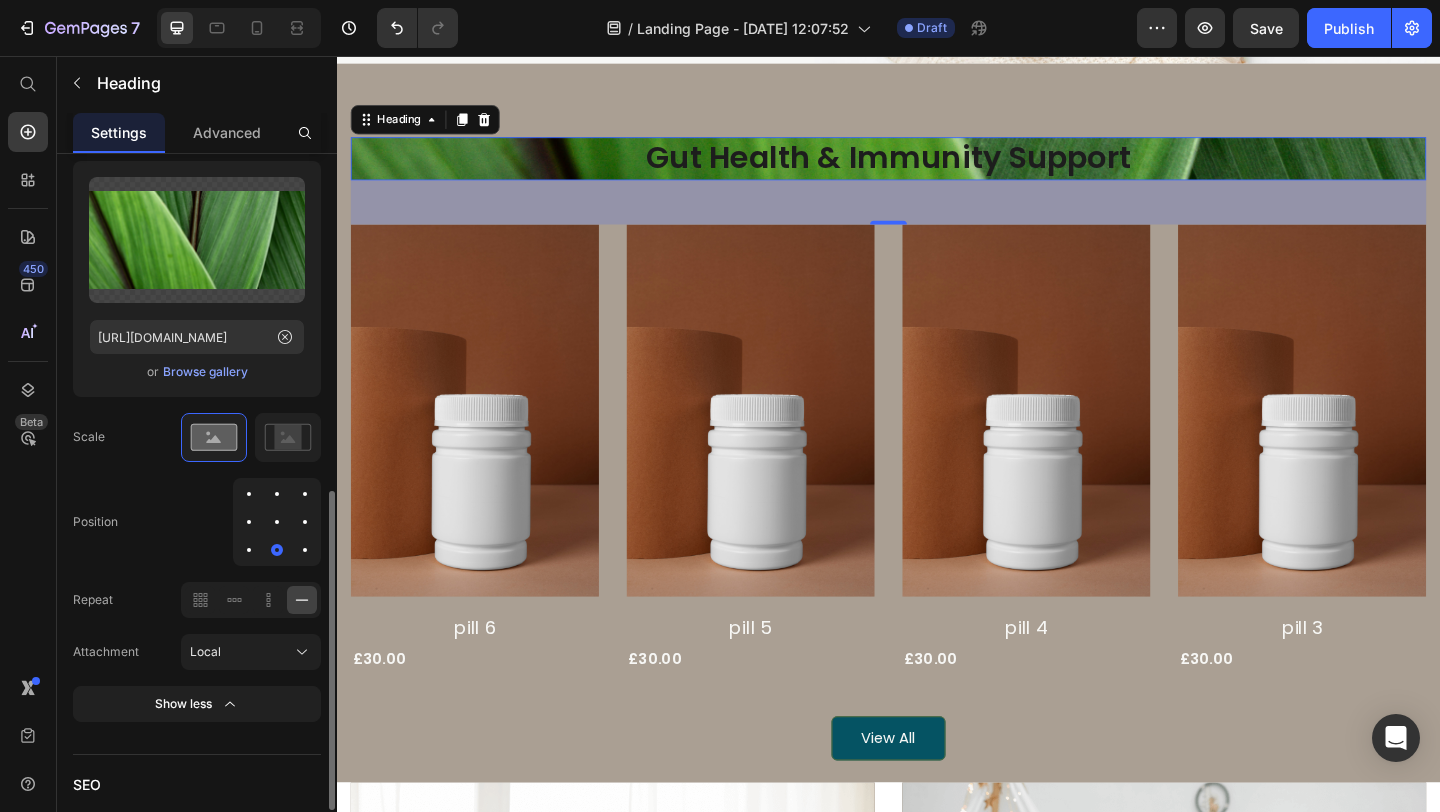 click at bounding box center (249, 550) 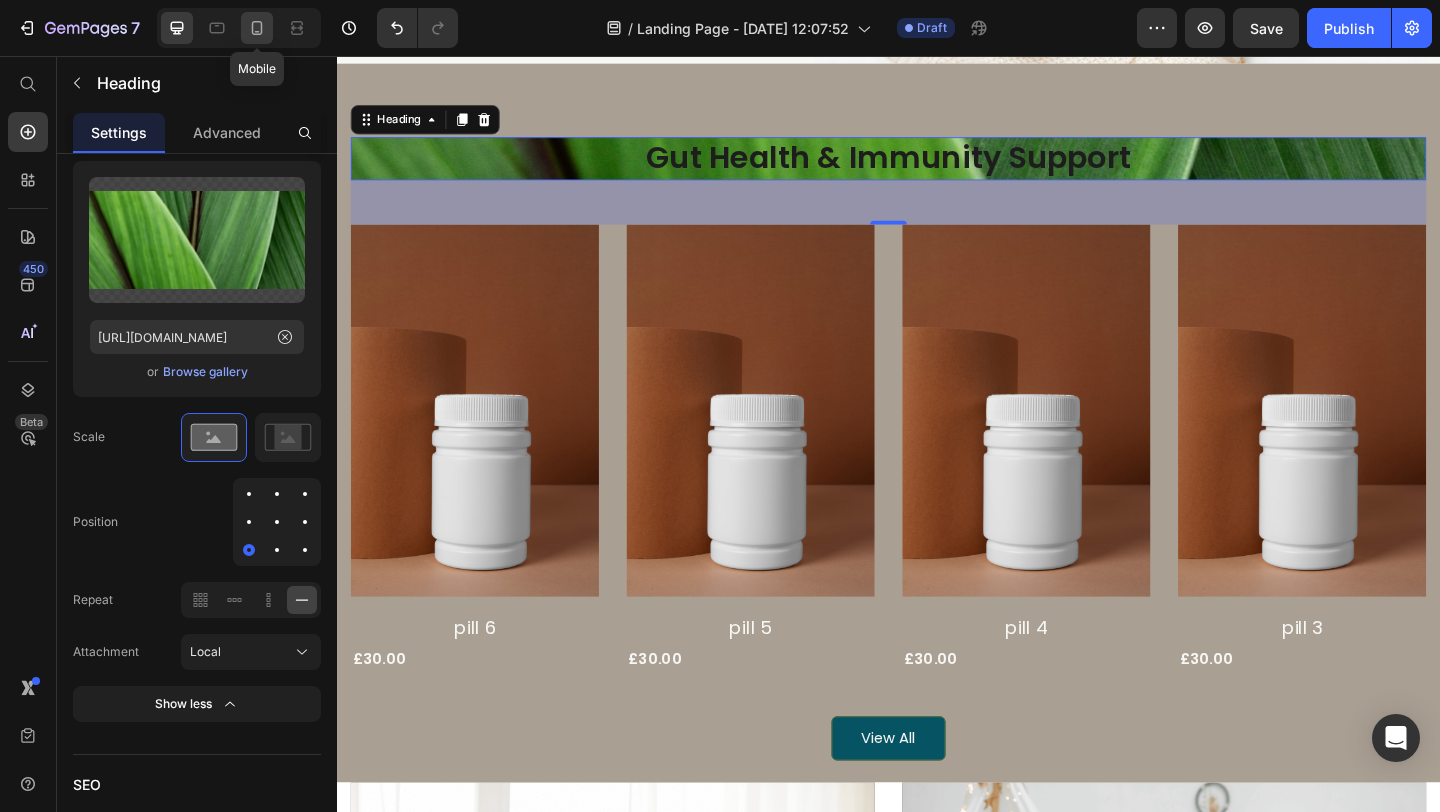 click 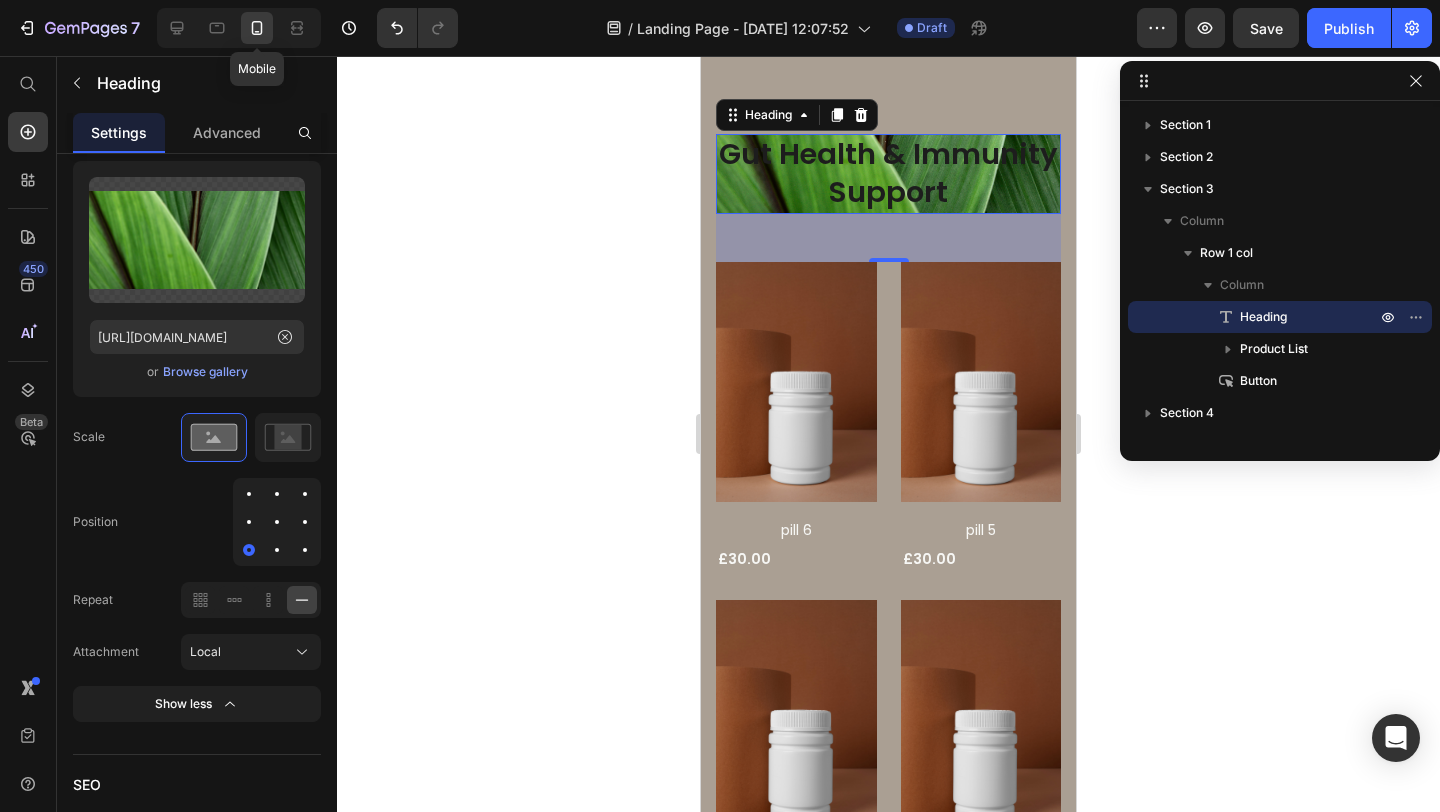 scroll, scrollTop: 956, scrollLeft: 0, axis: vertical 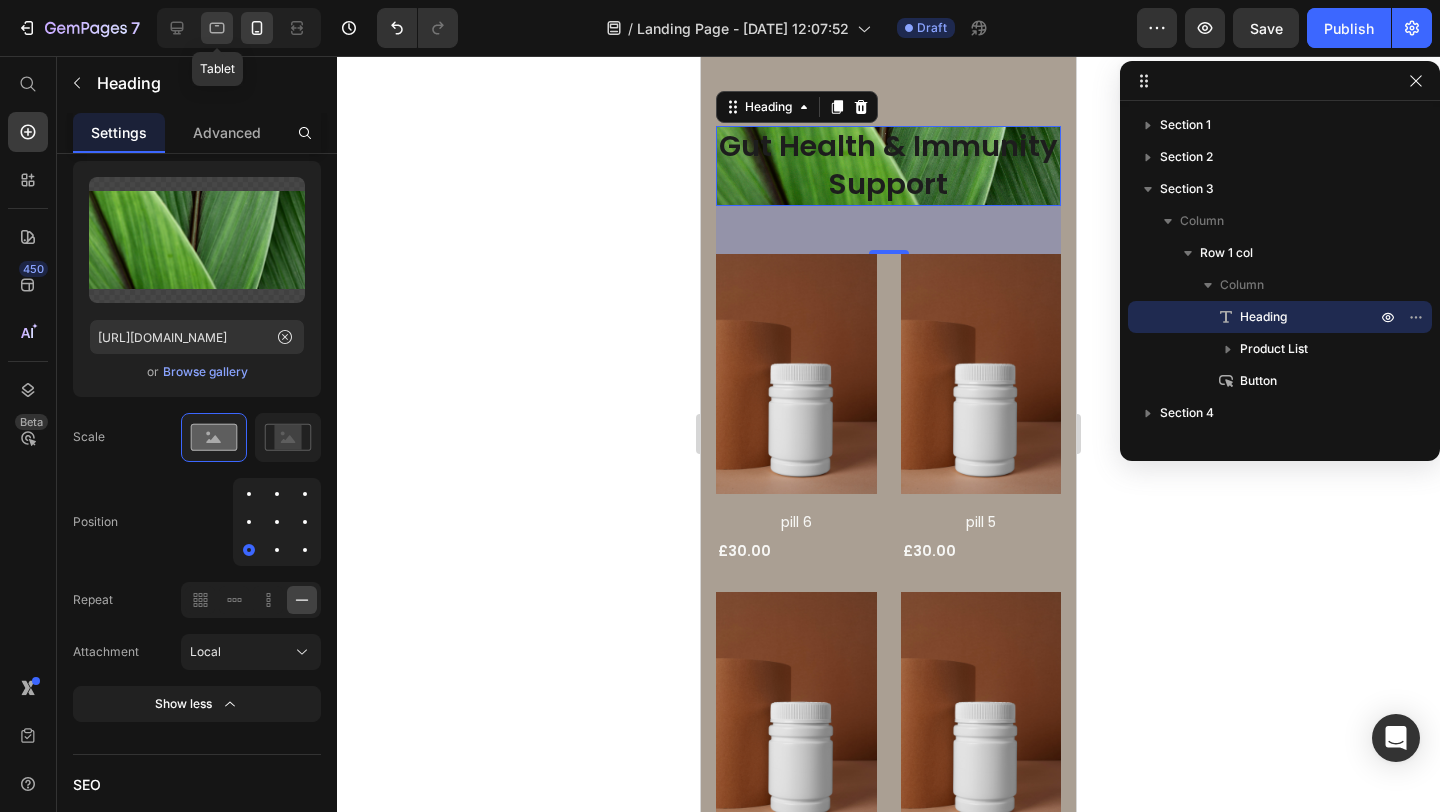 click 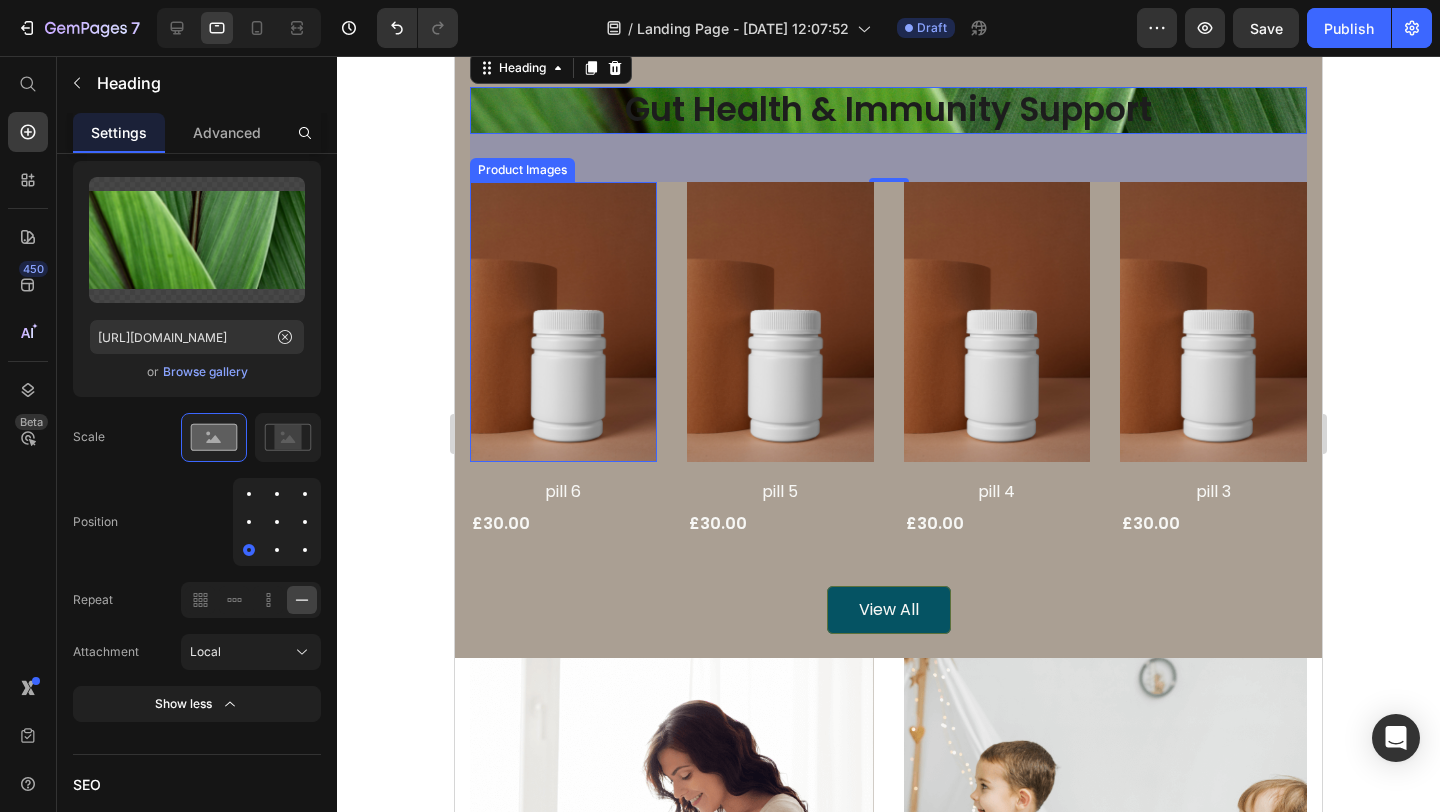 scroll, scrollTop: 558, scrollLeft: 0, axis: vertical 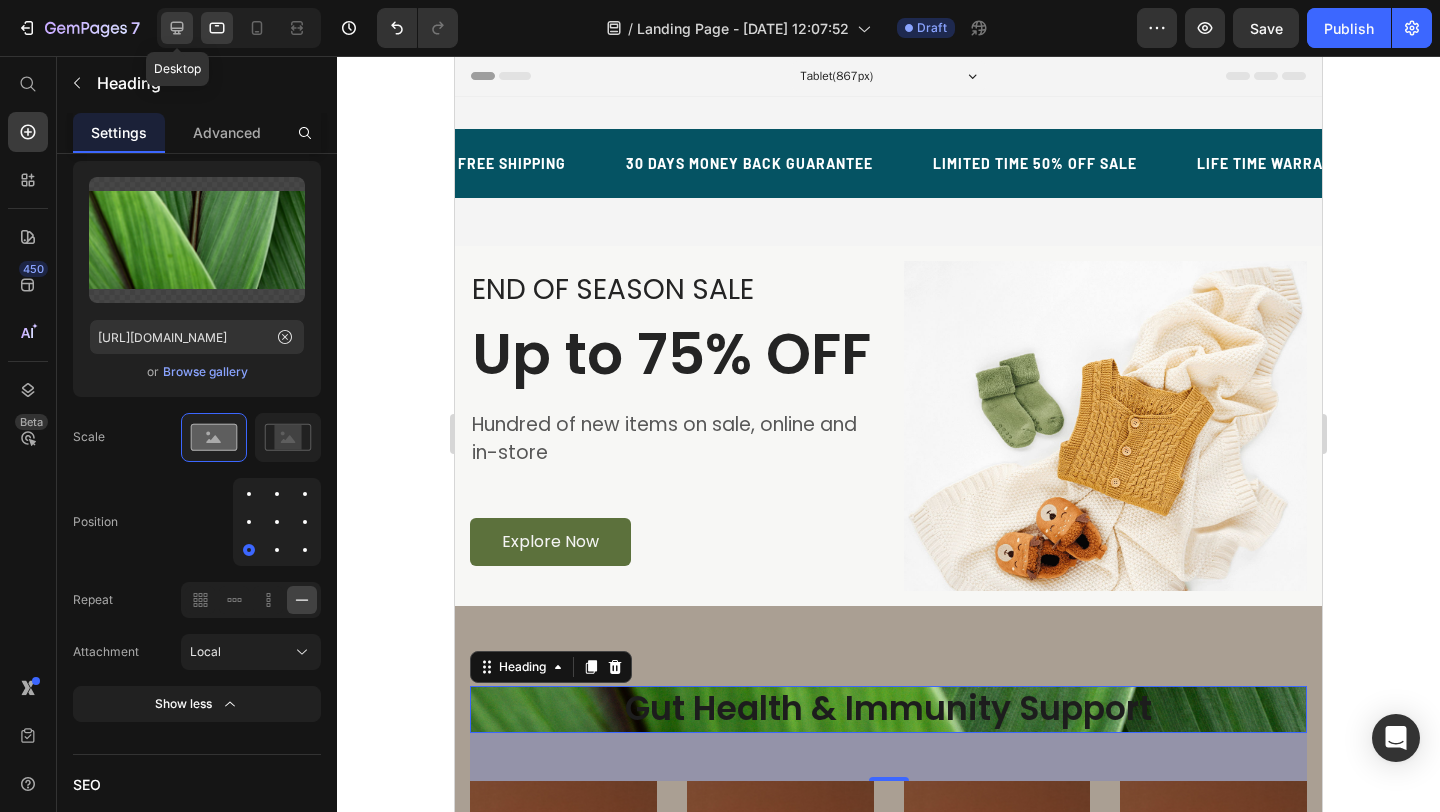click 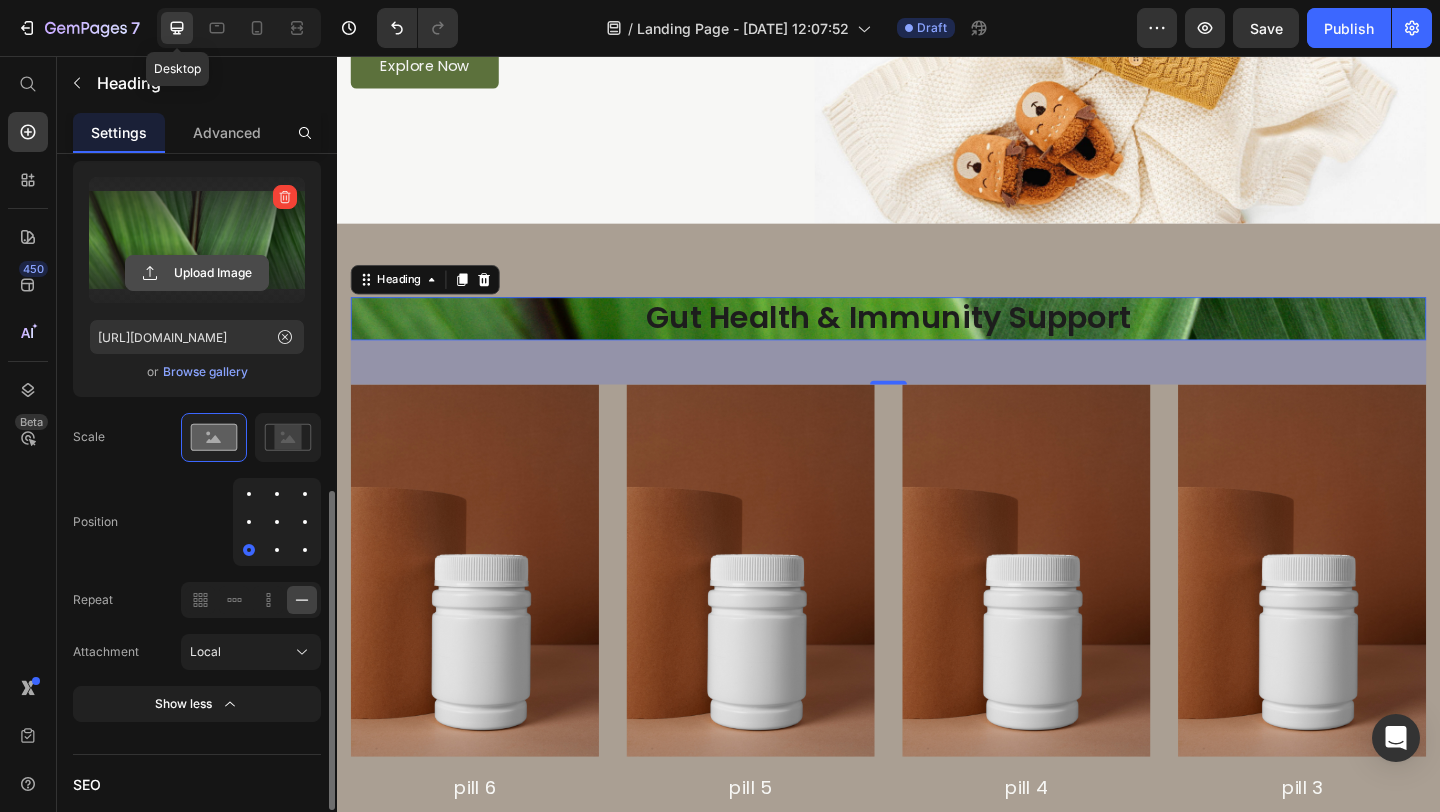 scroll, scrollTop: 744, scrollLeft: 0, axis: vertical 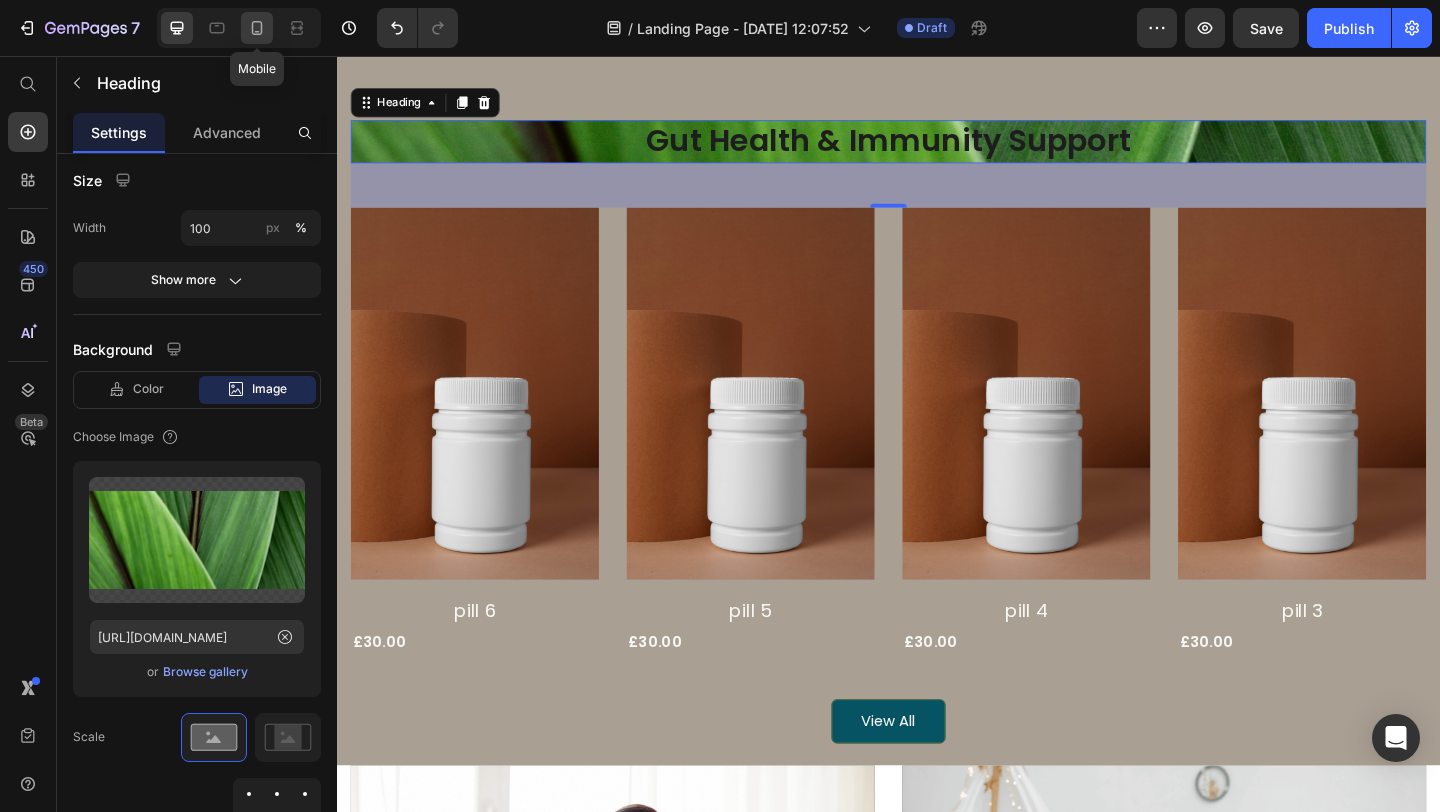 click 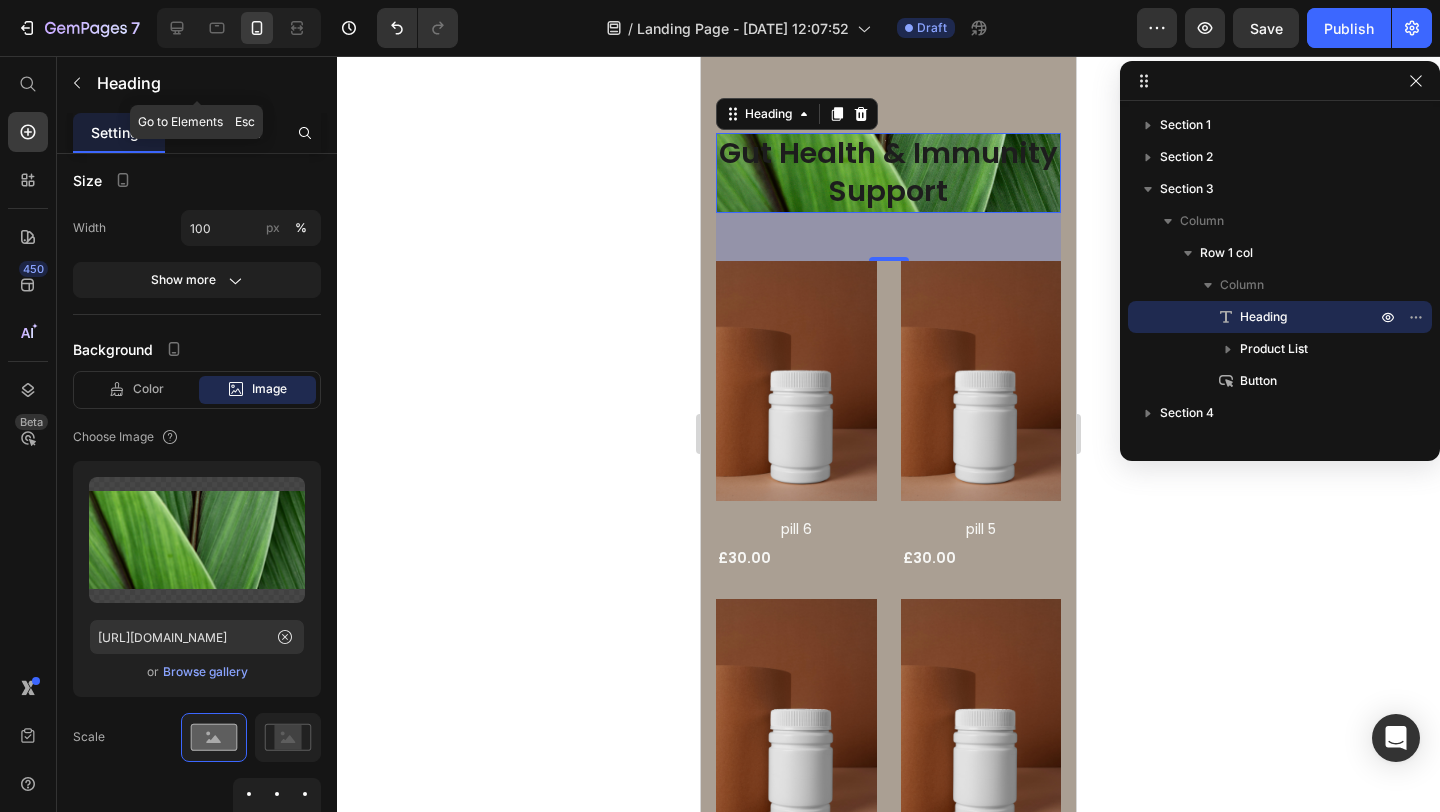 scroll, scrollTop: 956, scrollLeft: 0, axis: vertical 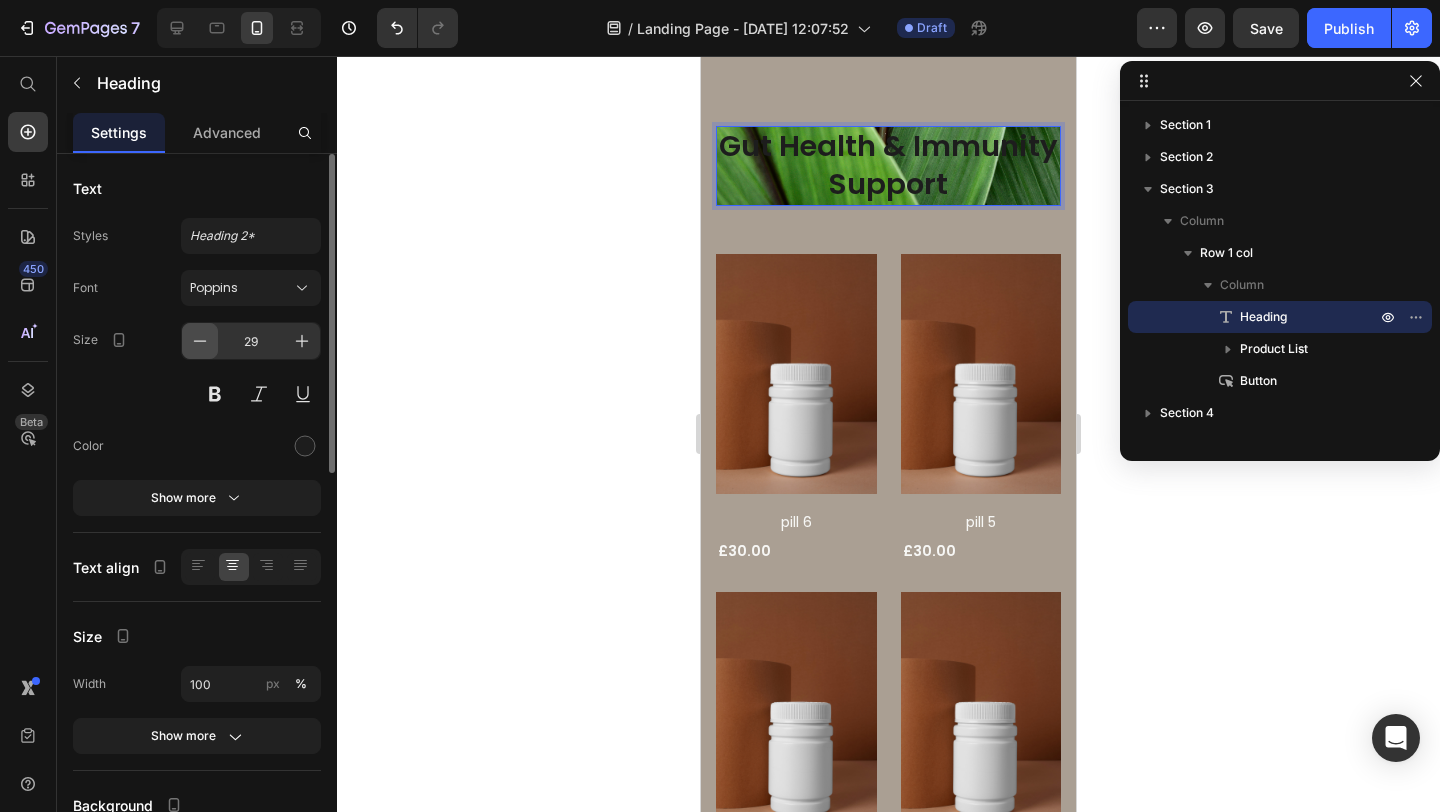 click 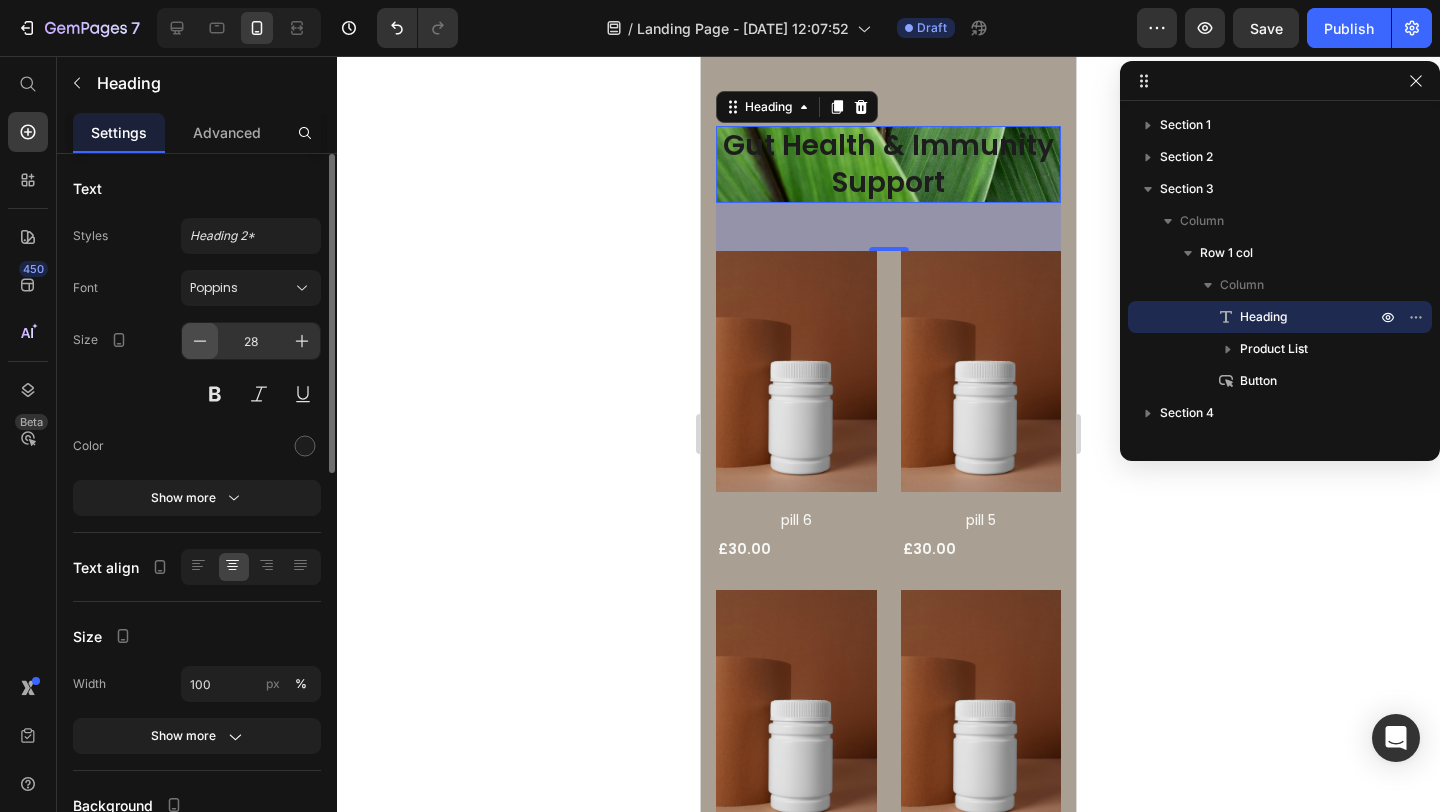 click 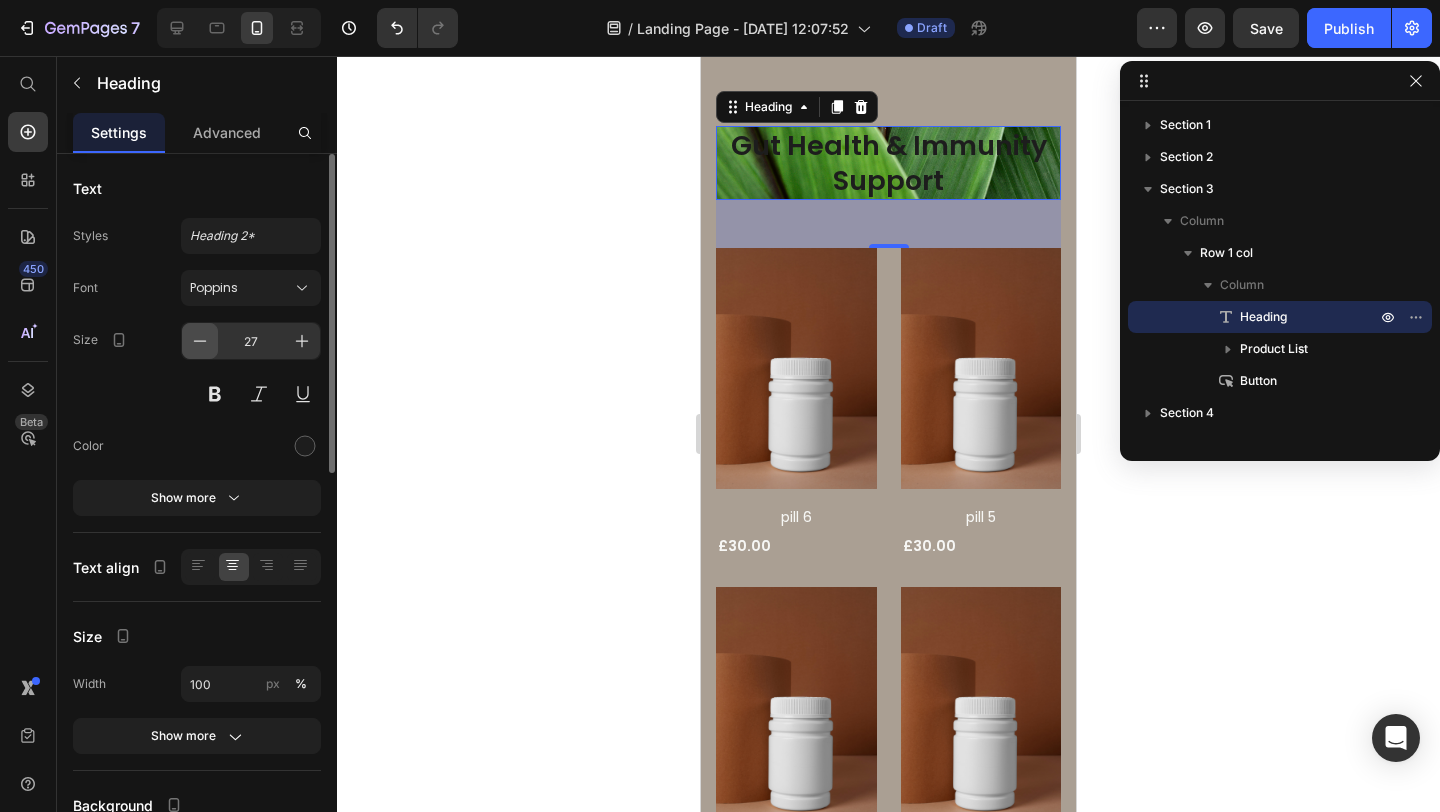 click 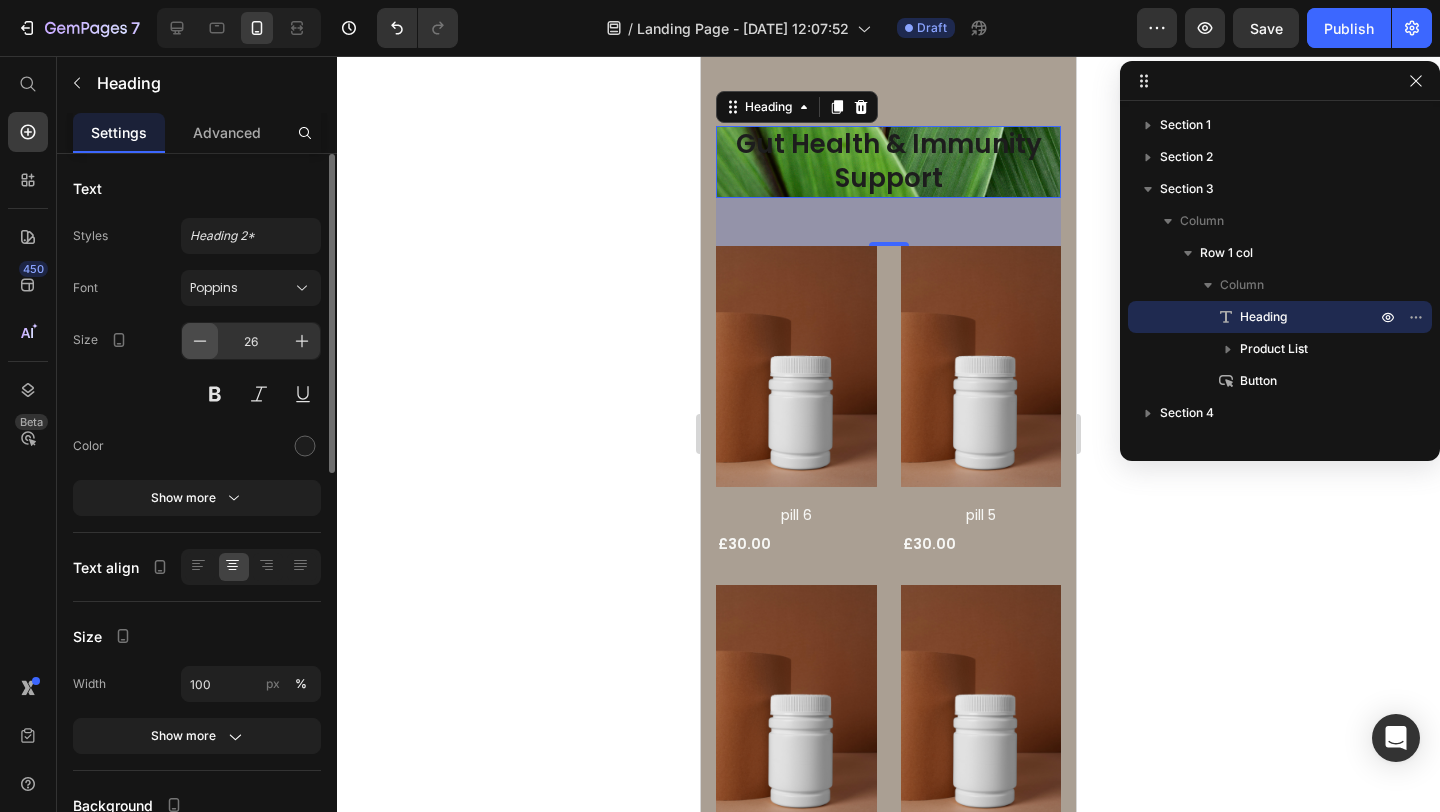click 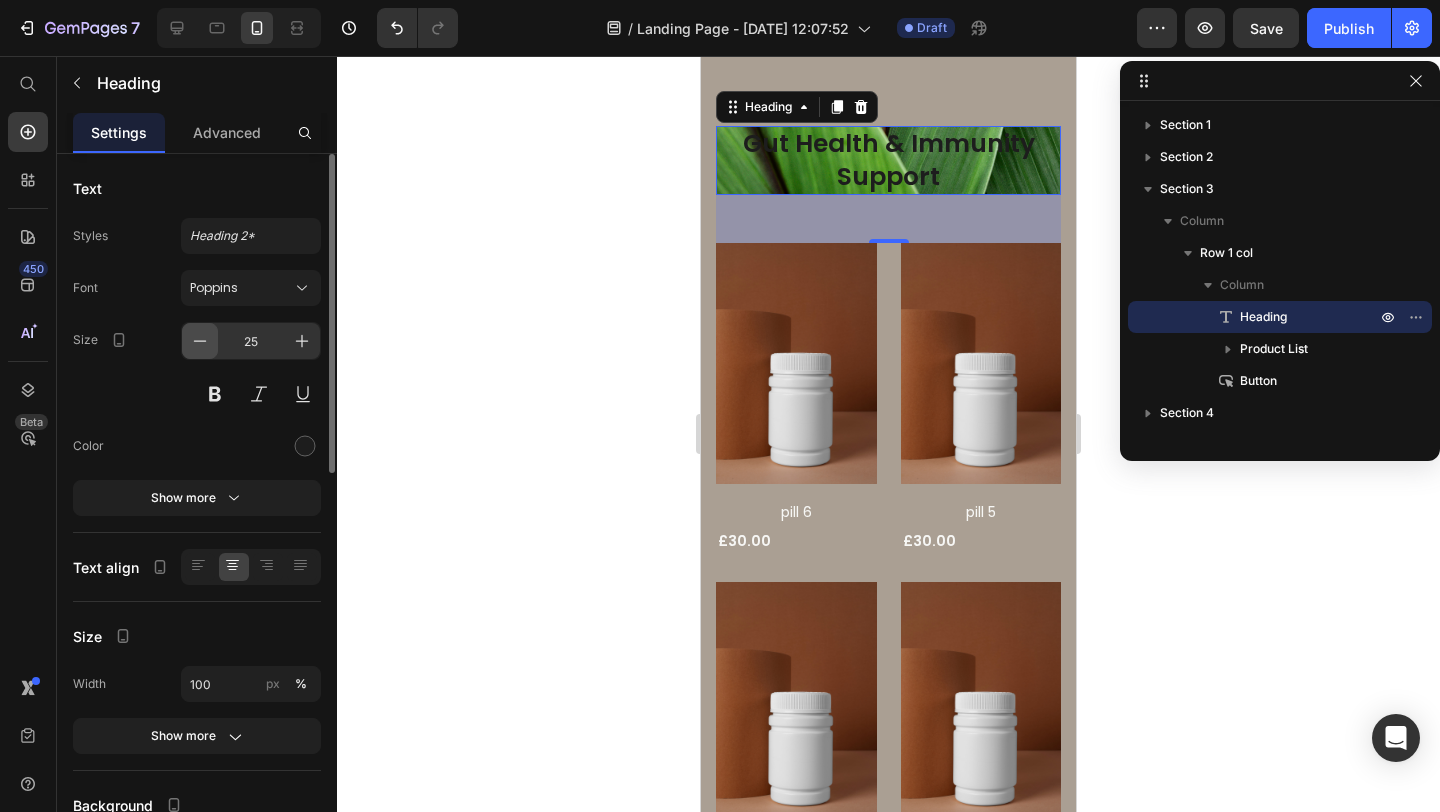 click 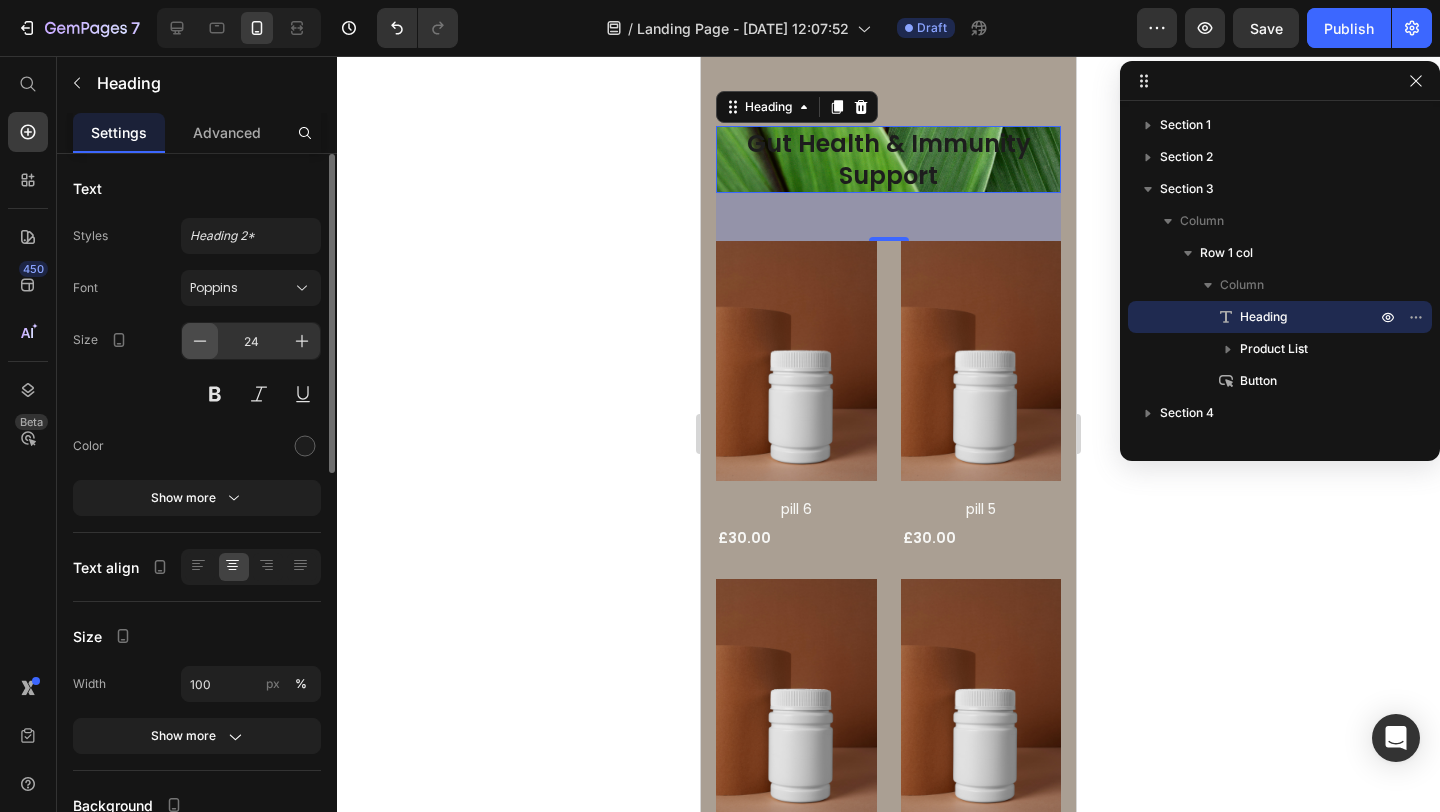 click 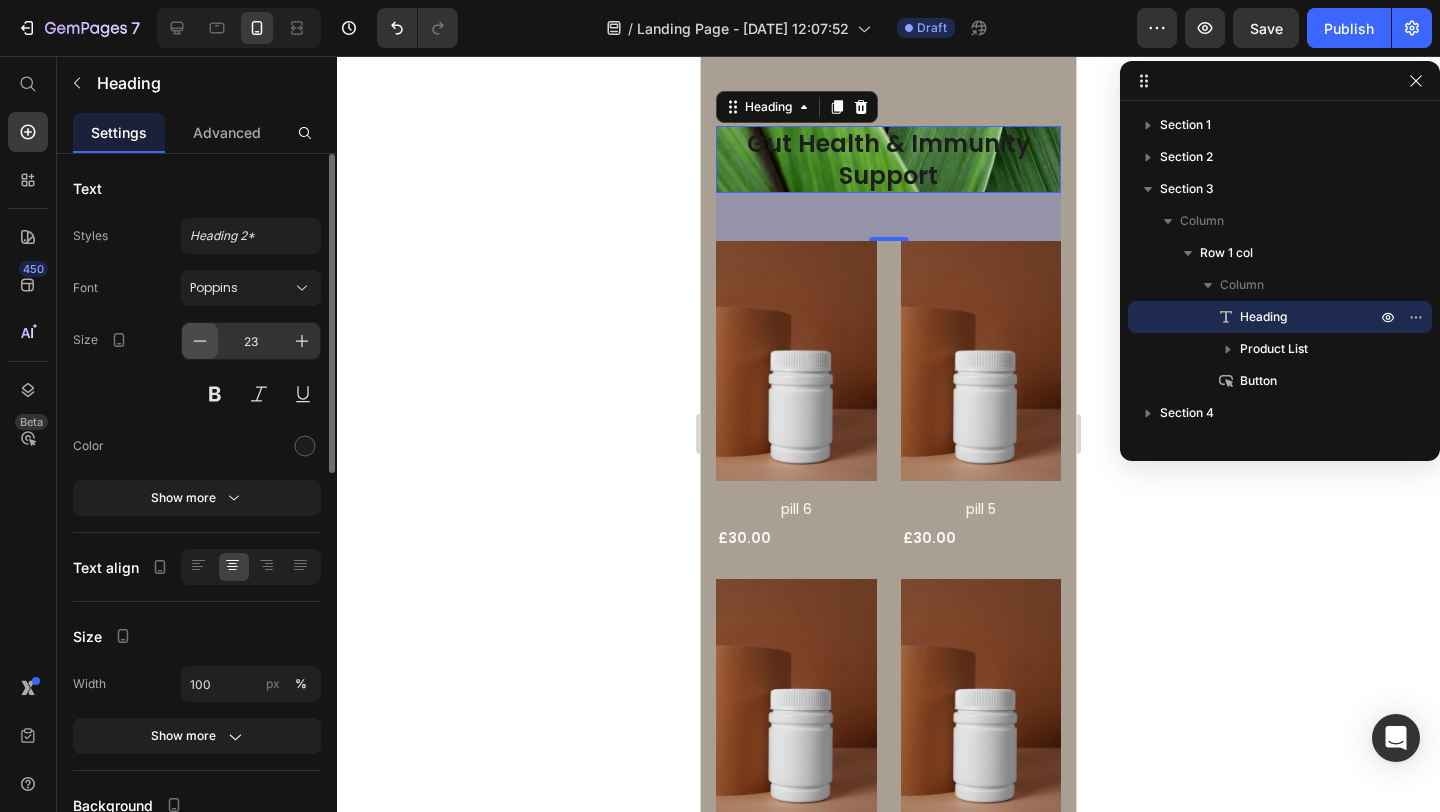 click 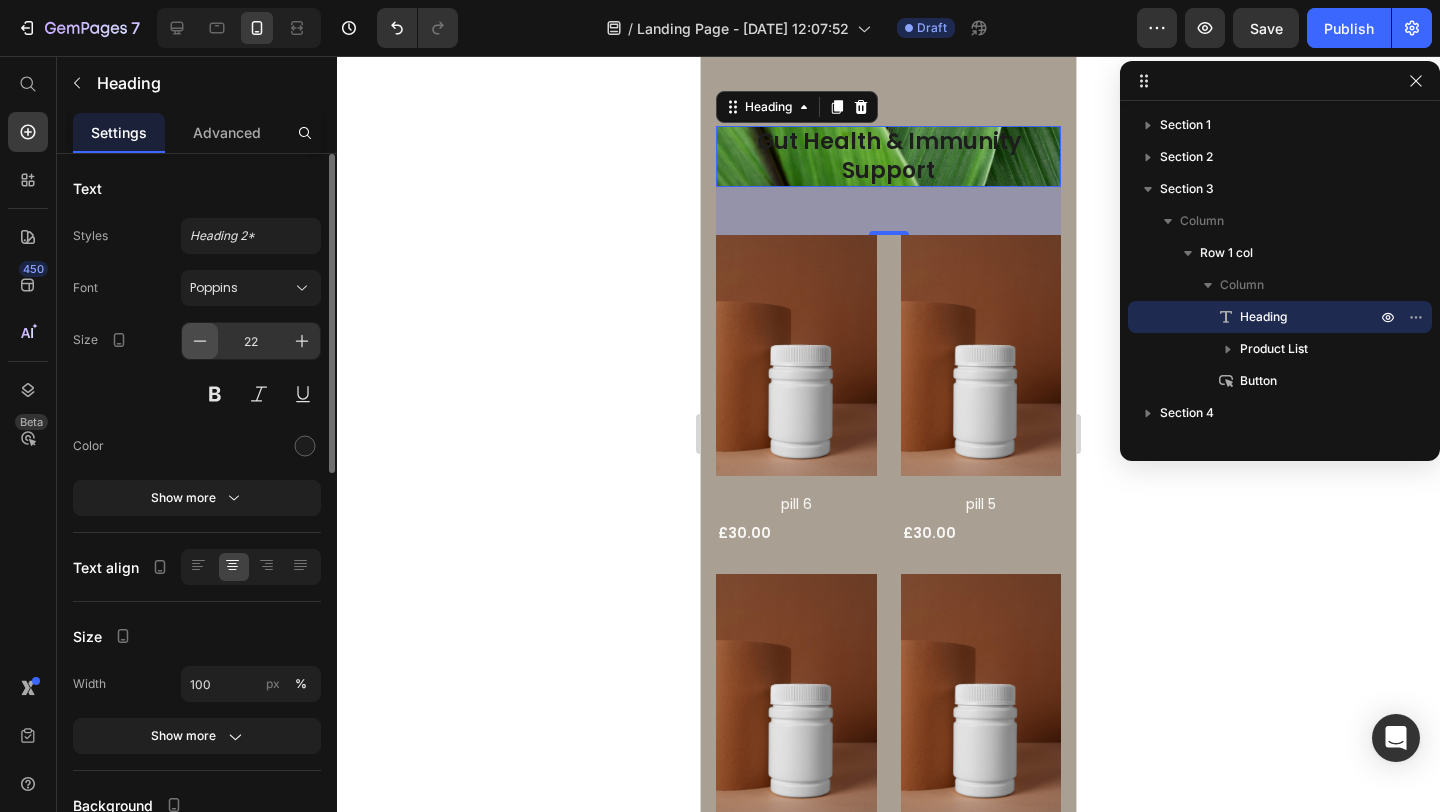 click 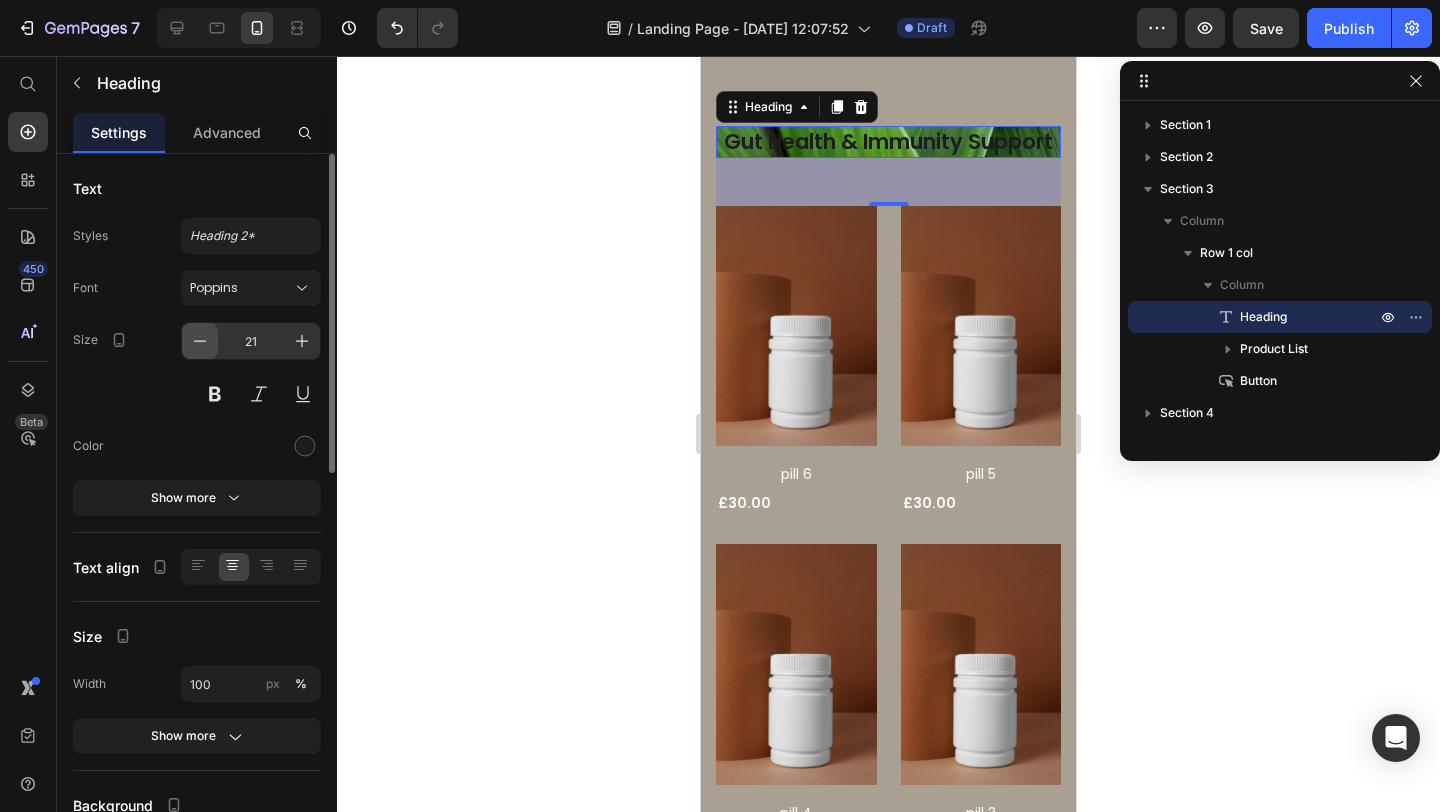 click 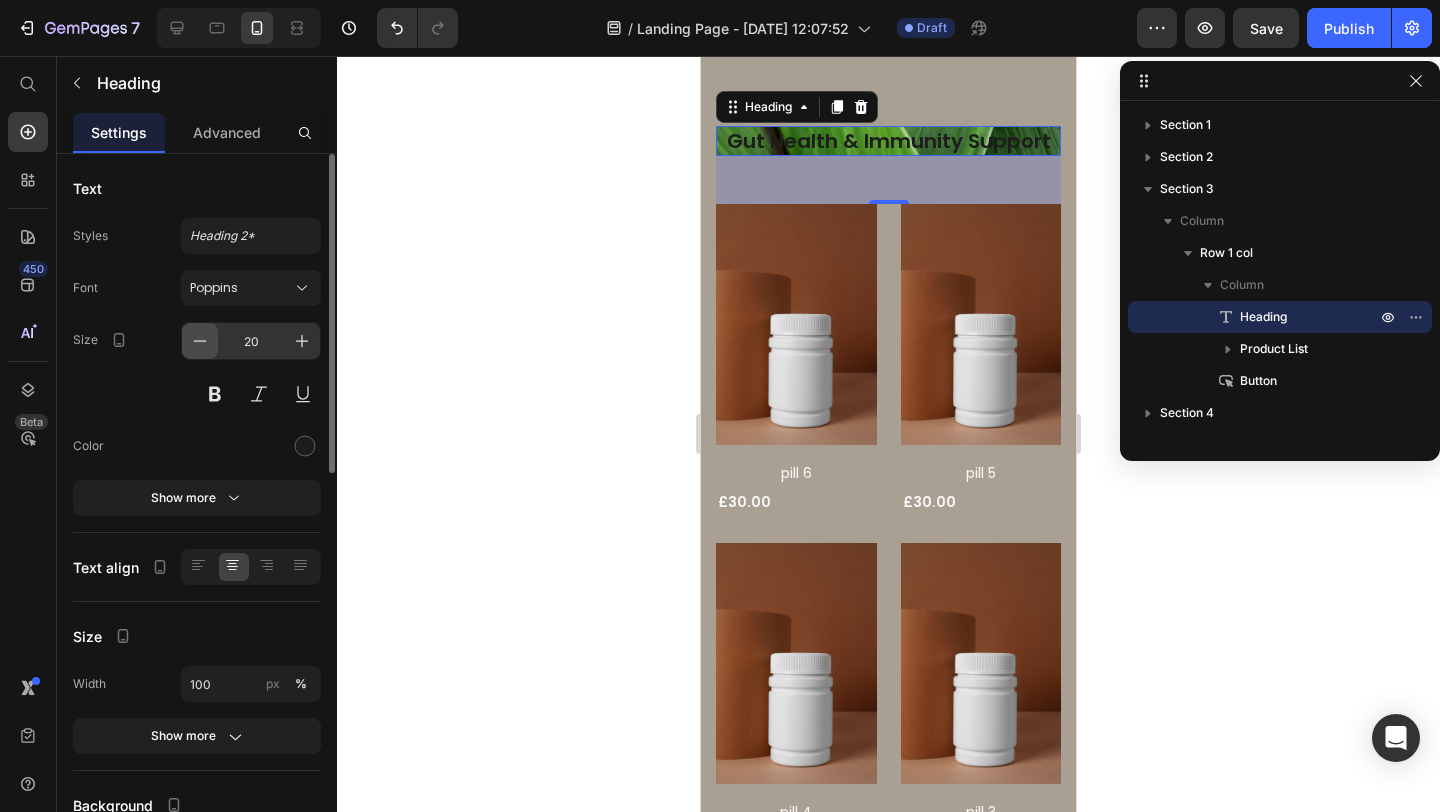 click 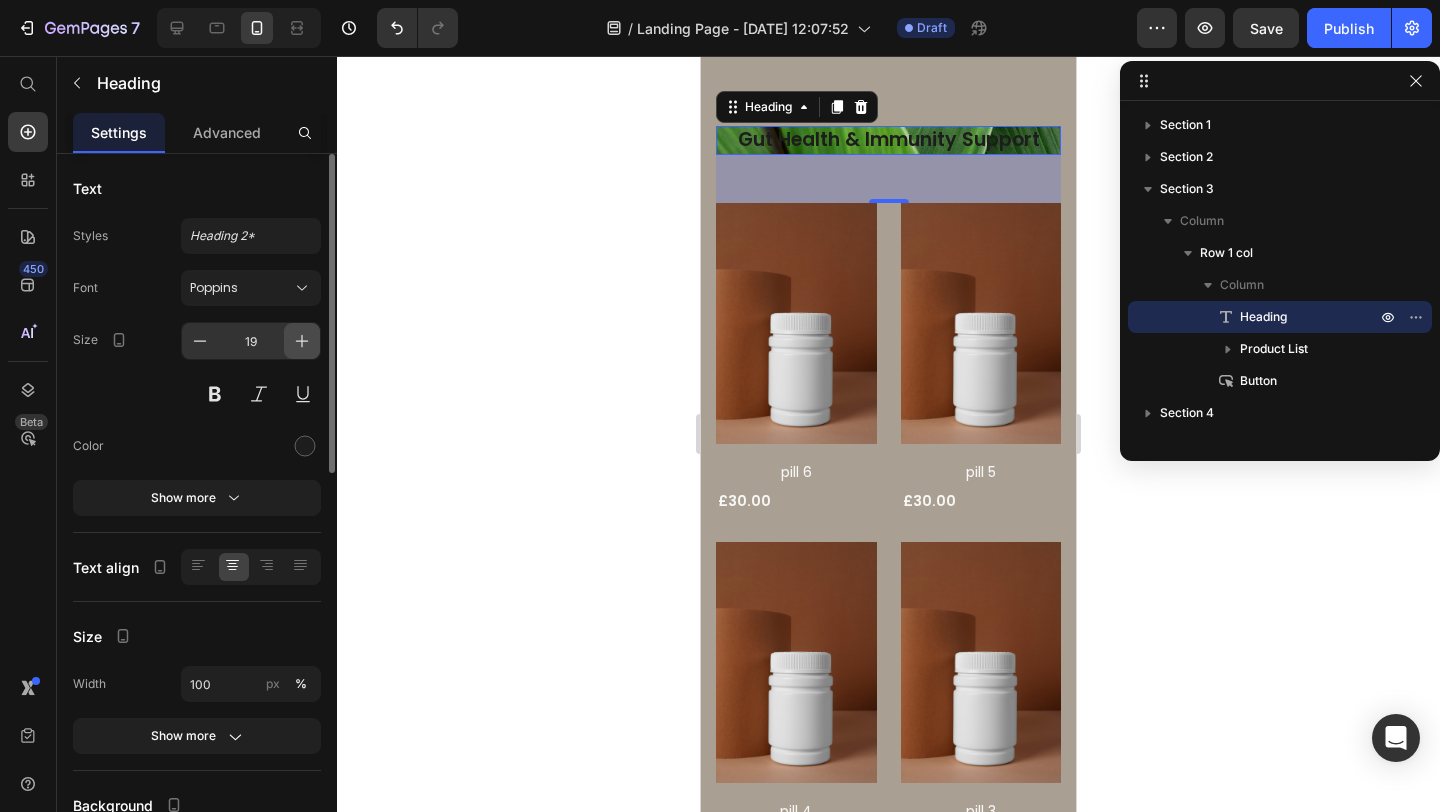click 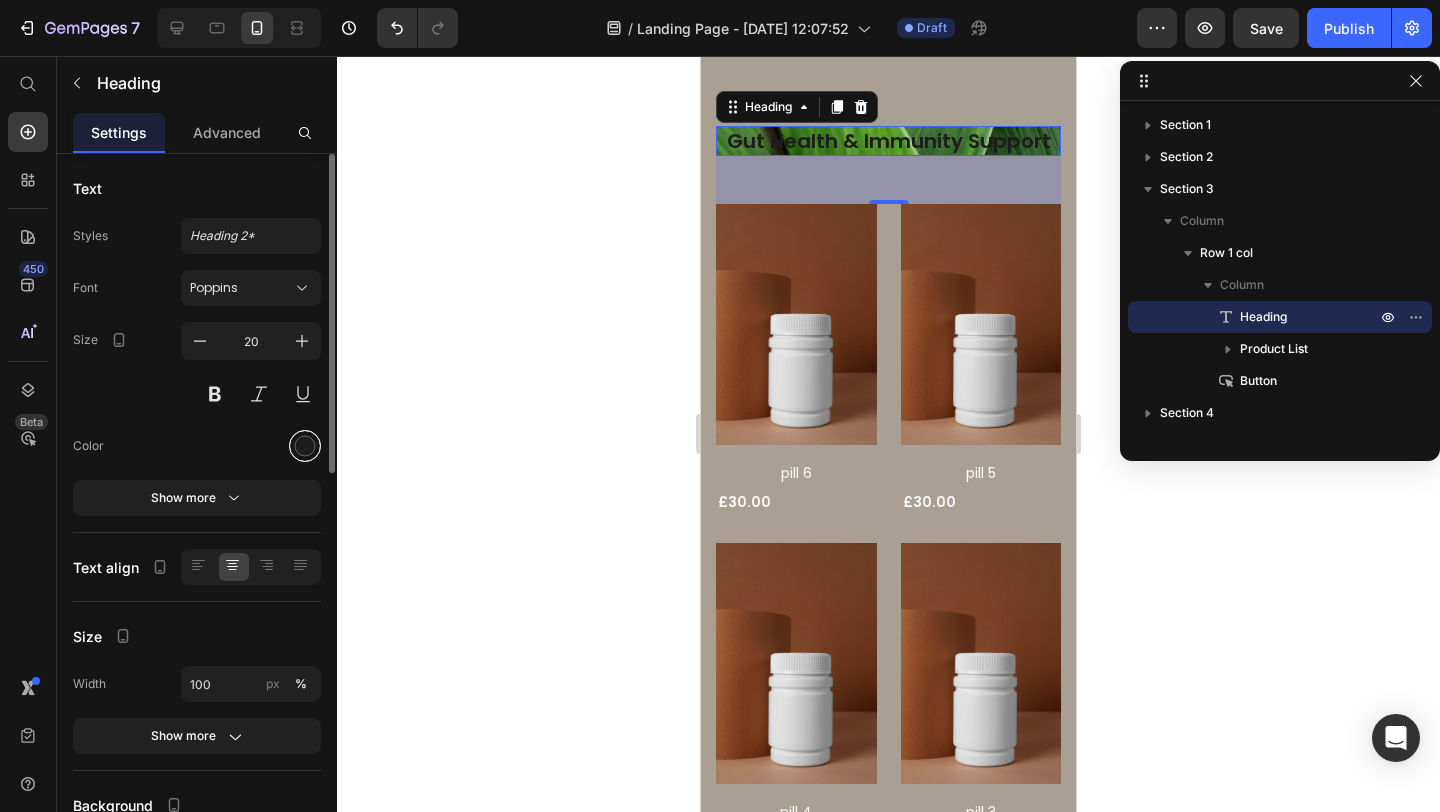 click at bounding box center (305, 446) 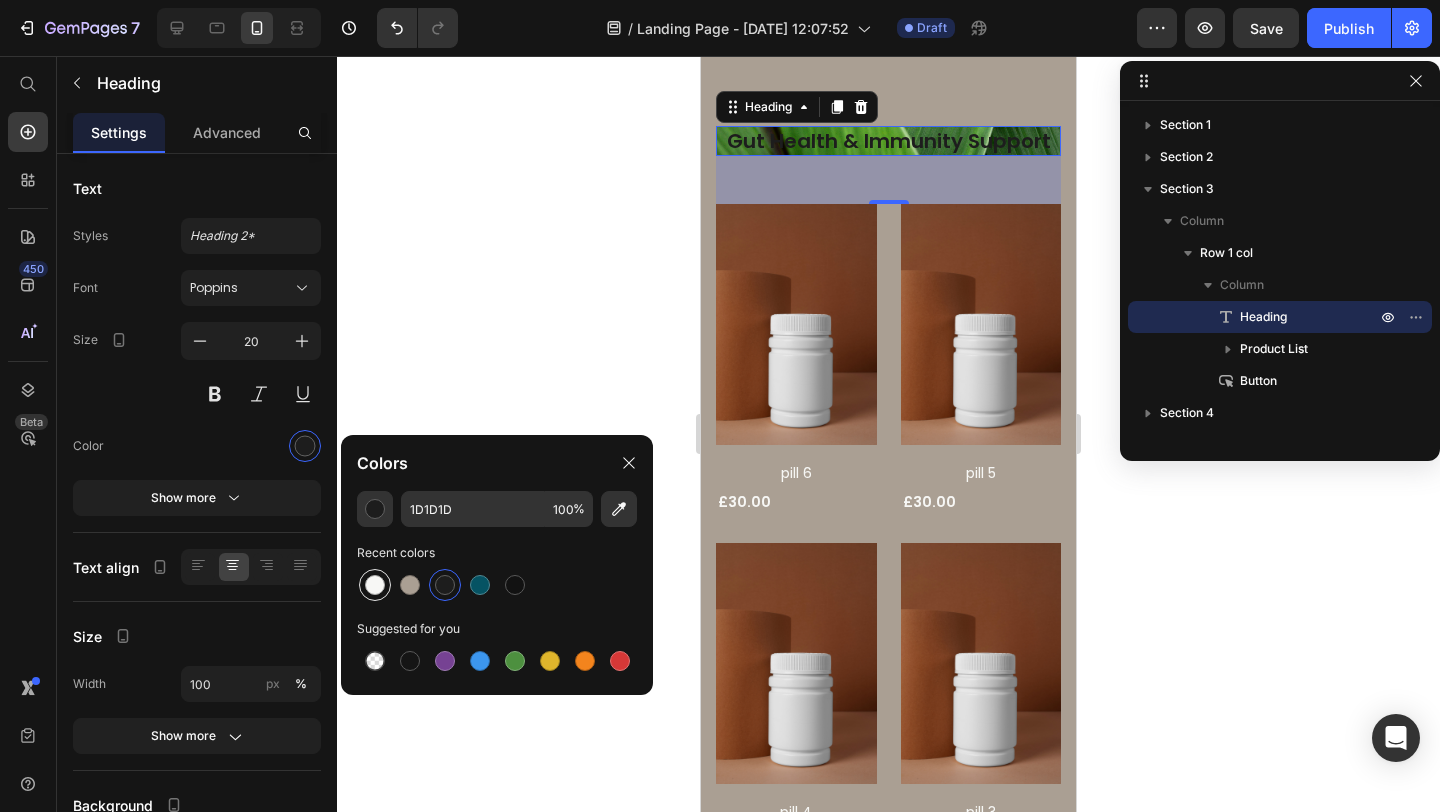 click at bounding box center (375, 585) 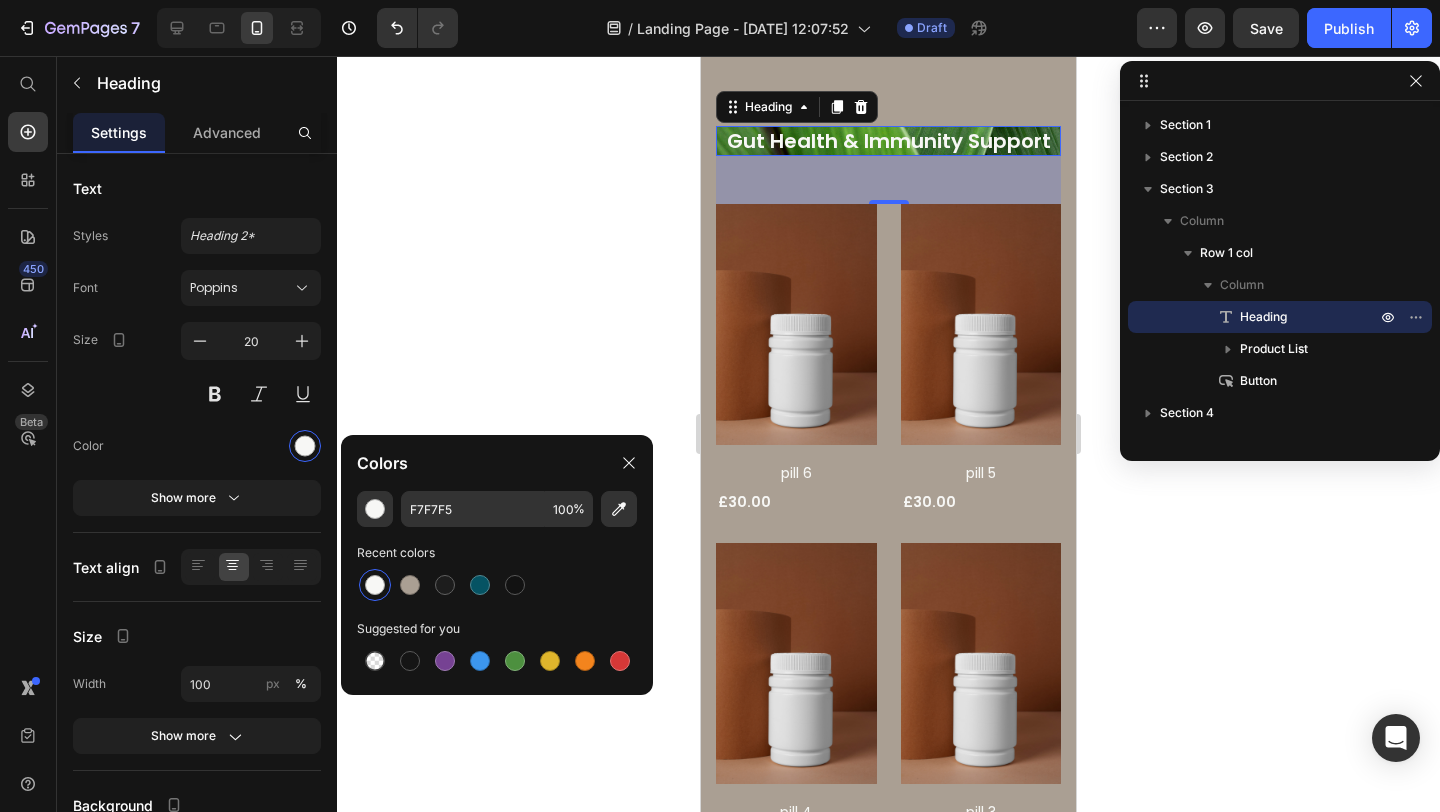 click 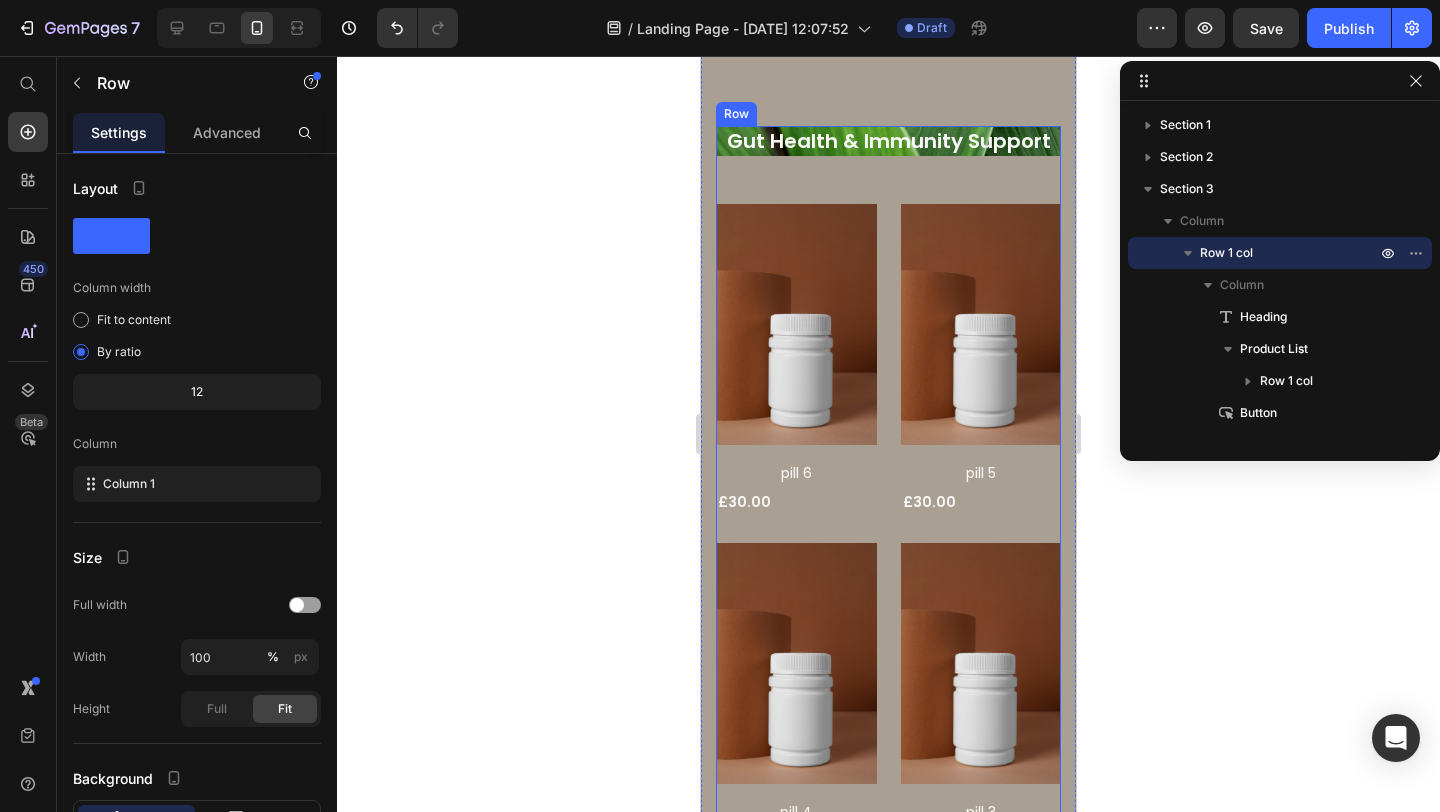 click on "Gut Health & Immunity Support Heading Product Images Row pill 6 Product Title £30.00 Product Price Row Row Product Images Row pill 5 Product Title £30.00 Product Price Row Row Product Images Row pill 4 Product Title £30.00 Product Price Row Row Product Images Row pill 3 Product Title £30.00 Product Price Row Row Product List View All Button" at bounding box center (888, 534) 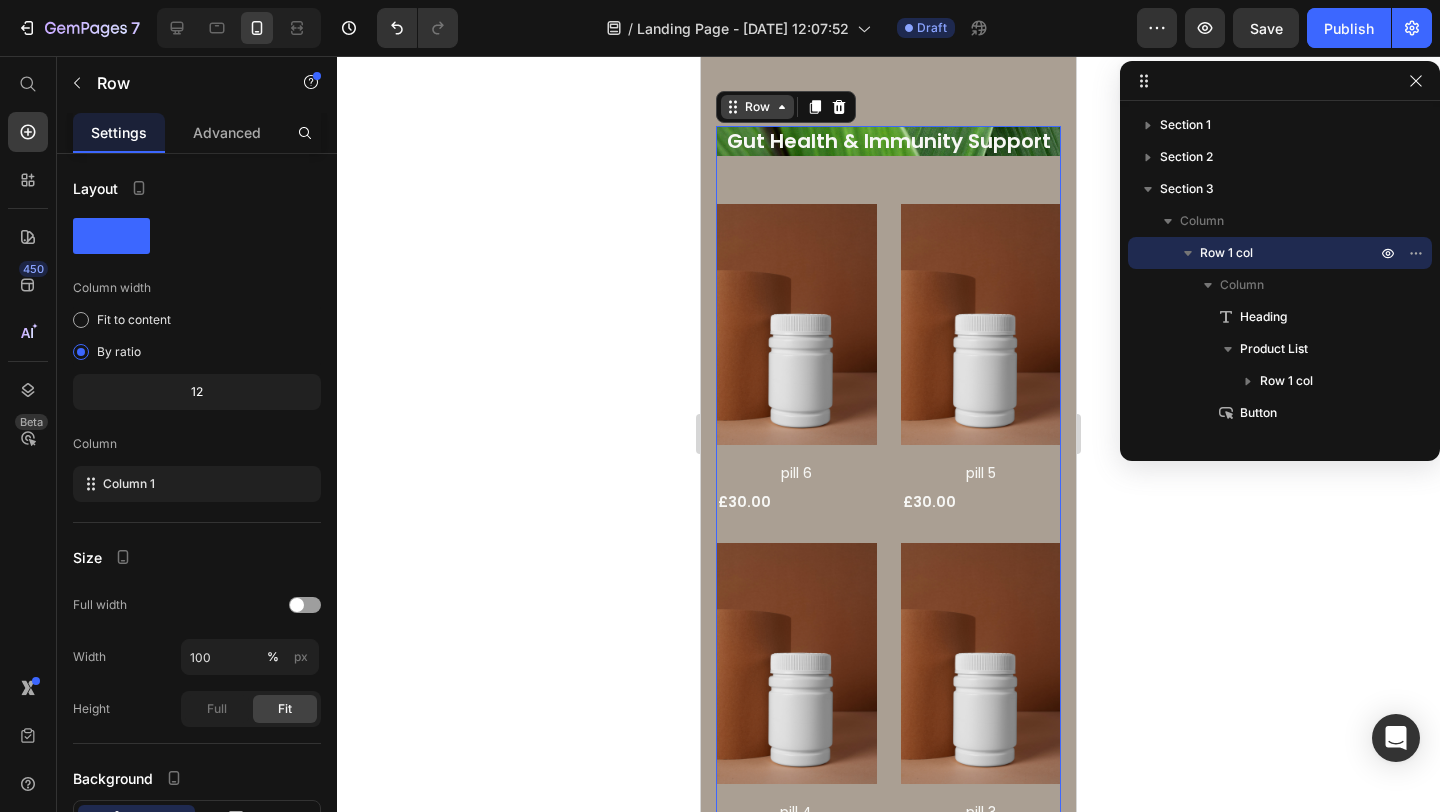 click on "Row" at bounding box center (757, 107) 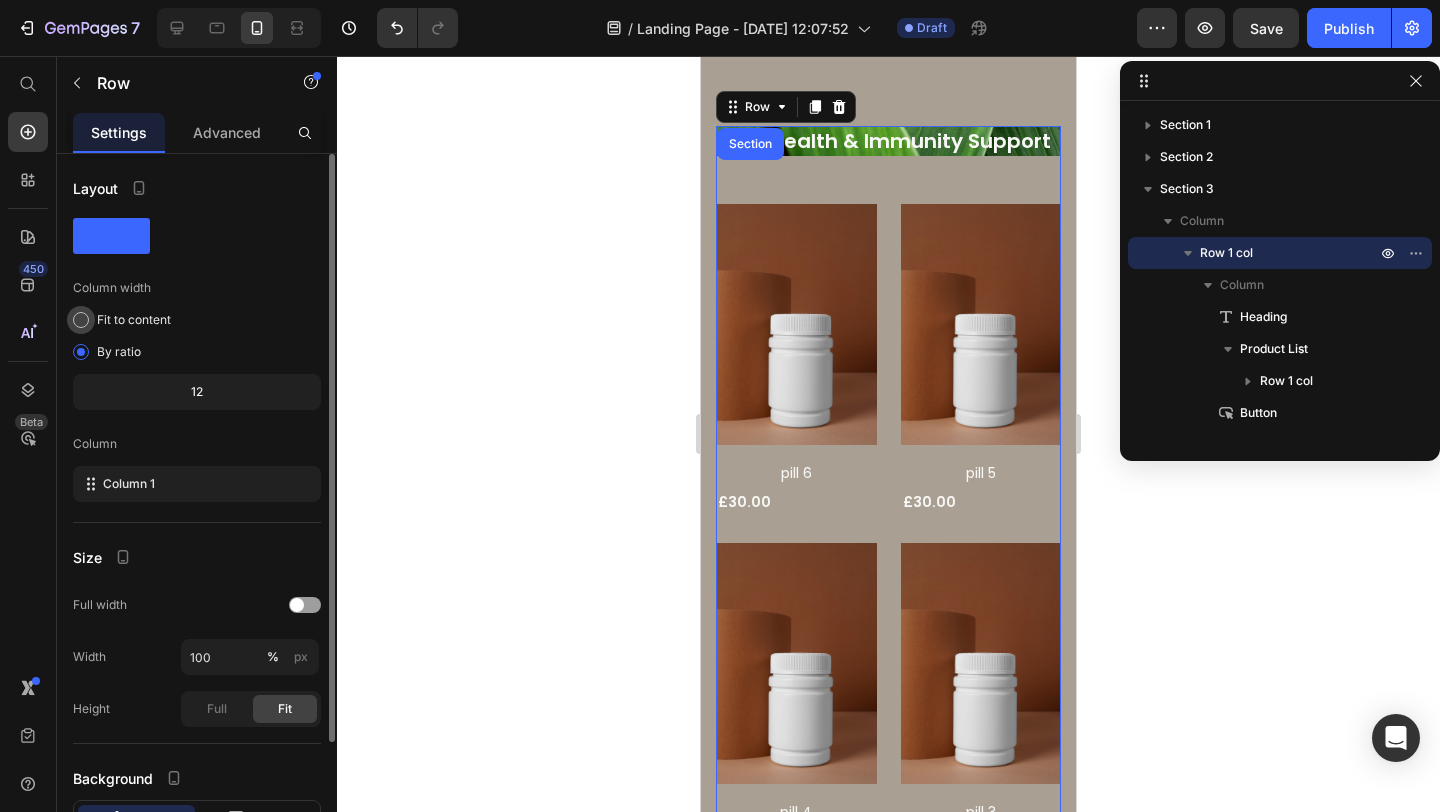 click on "Fit to content" at bounding box center [134, 320] 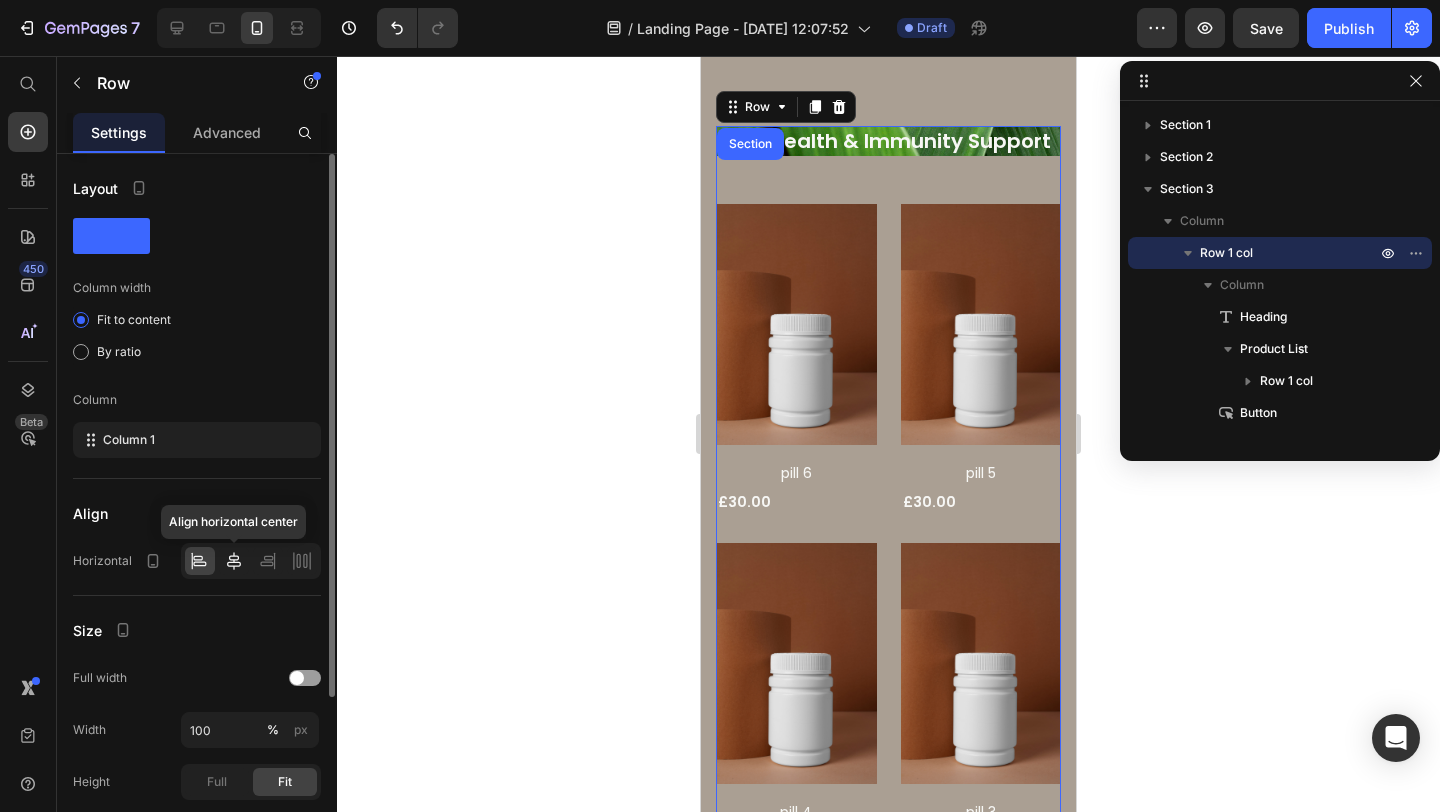 click 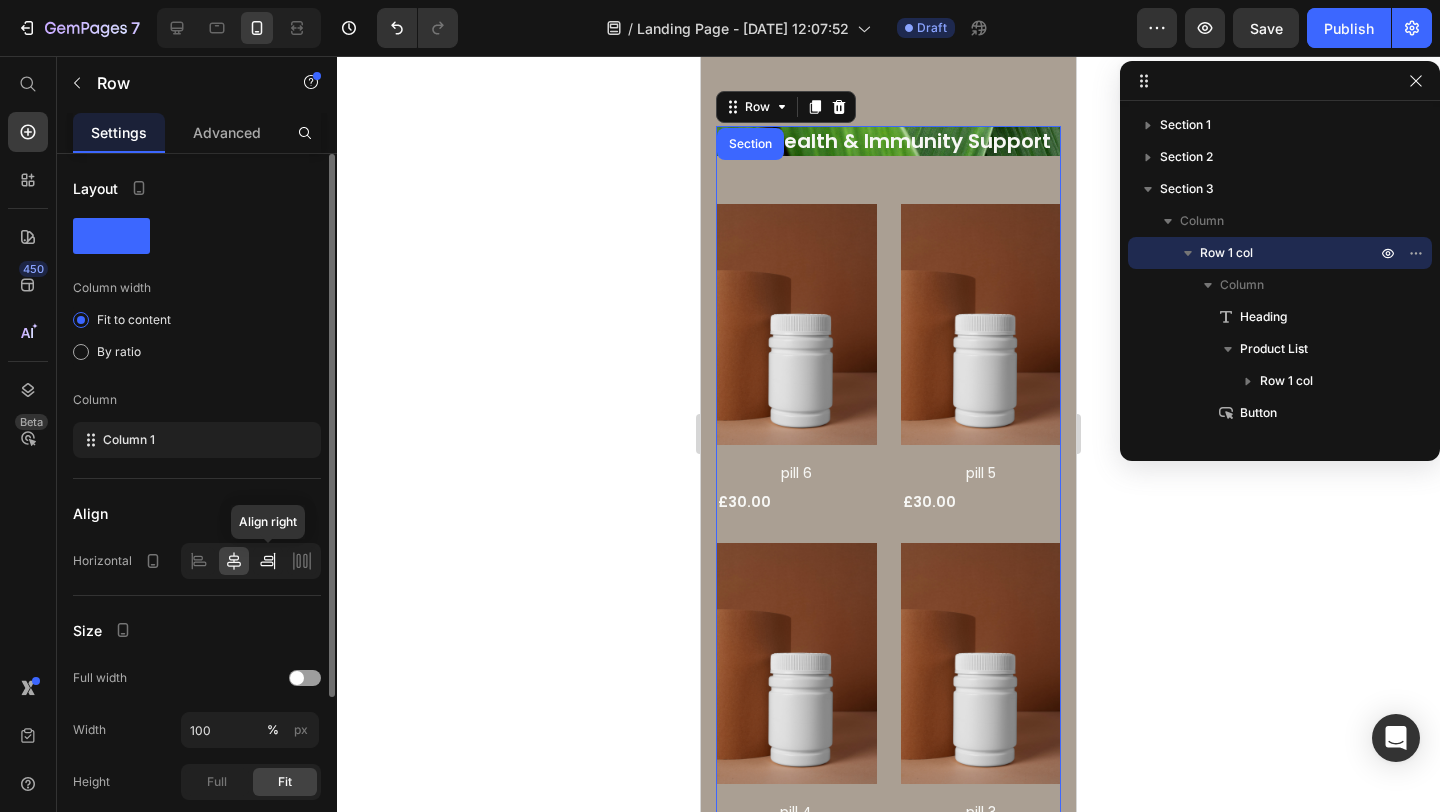click 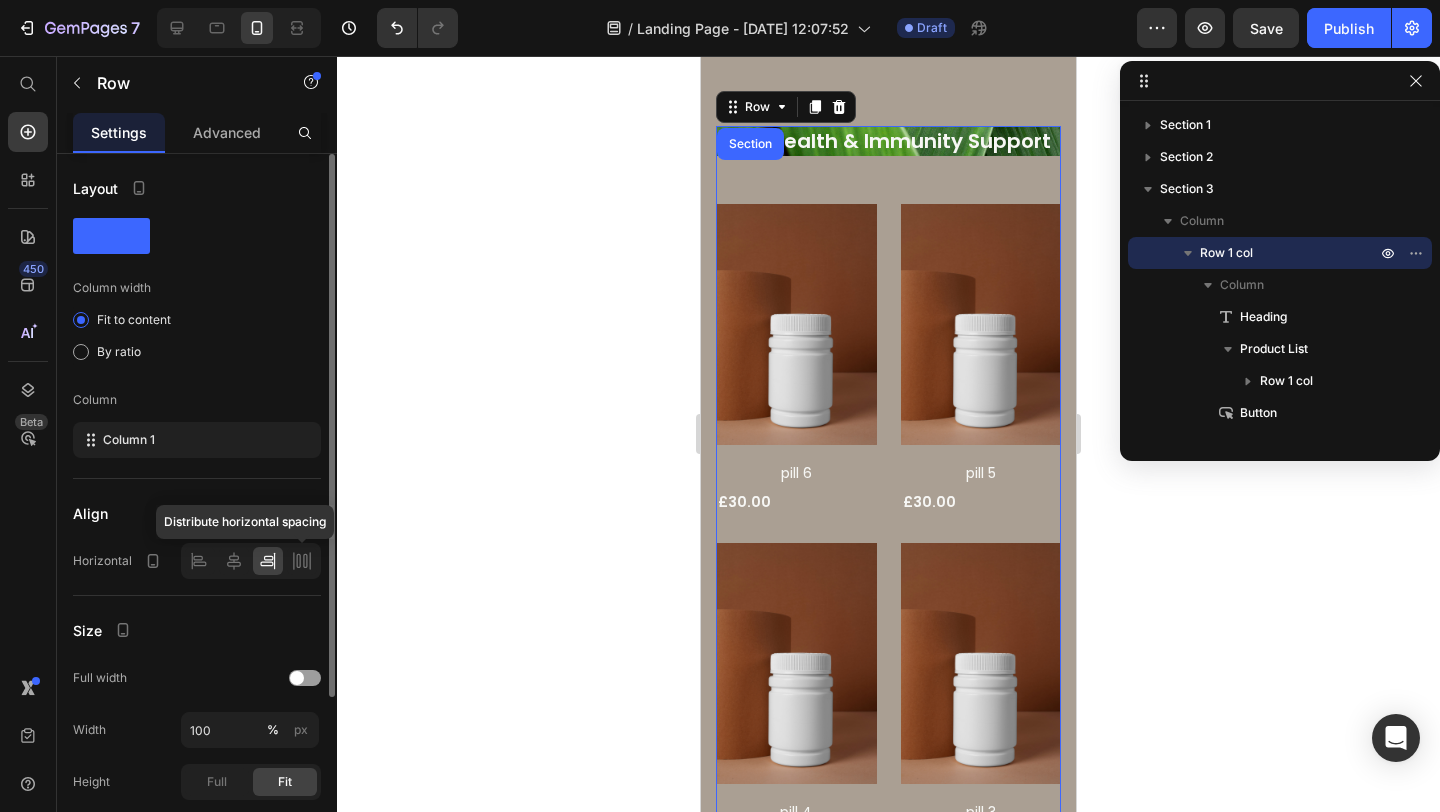 click 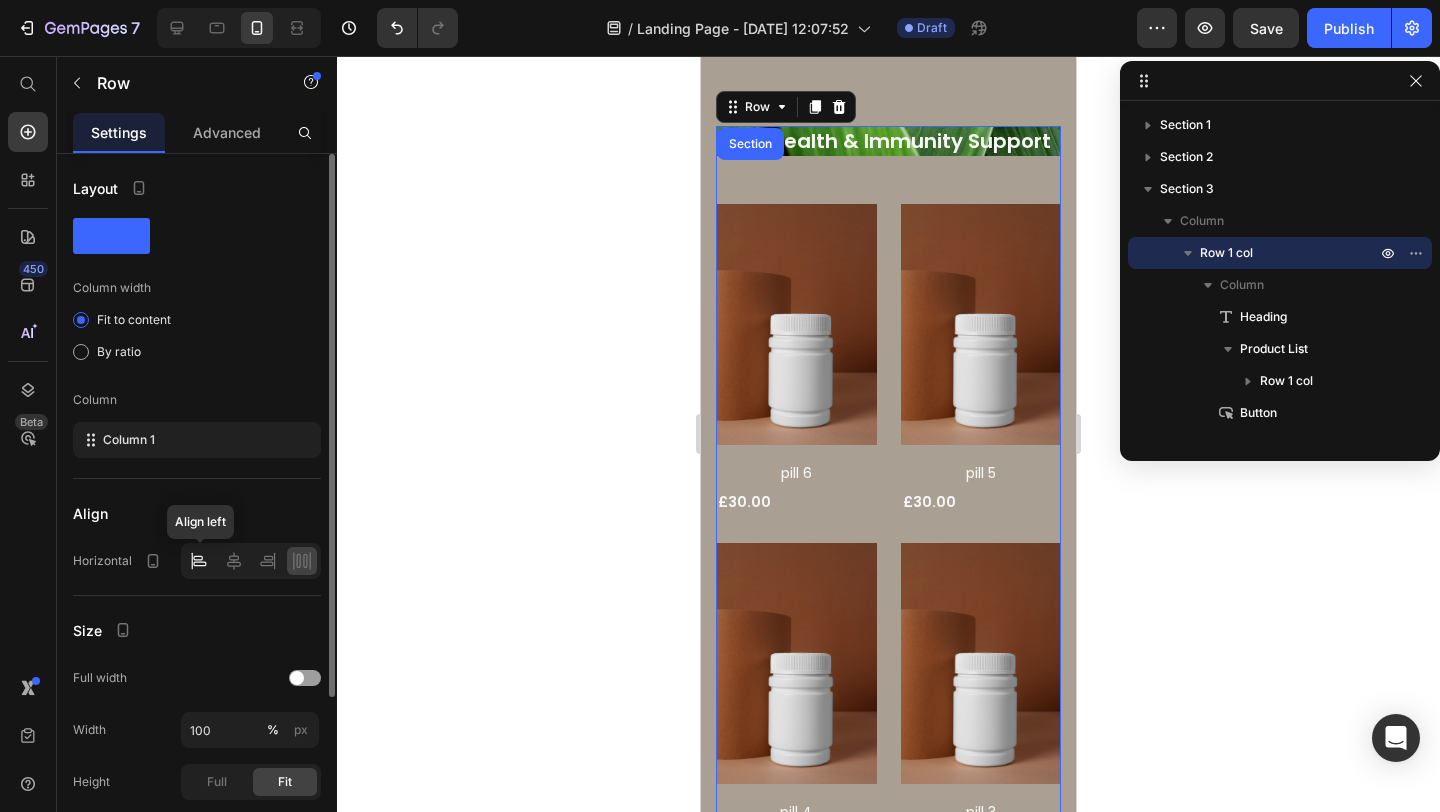 click 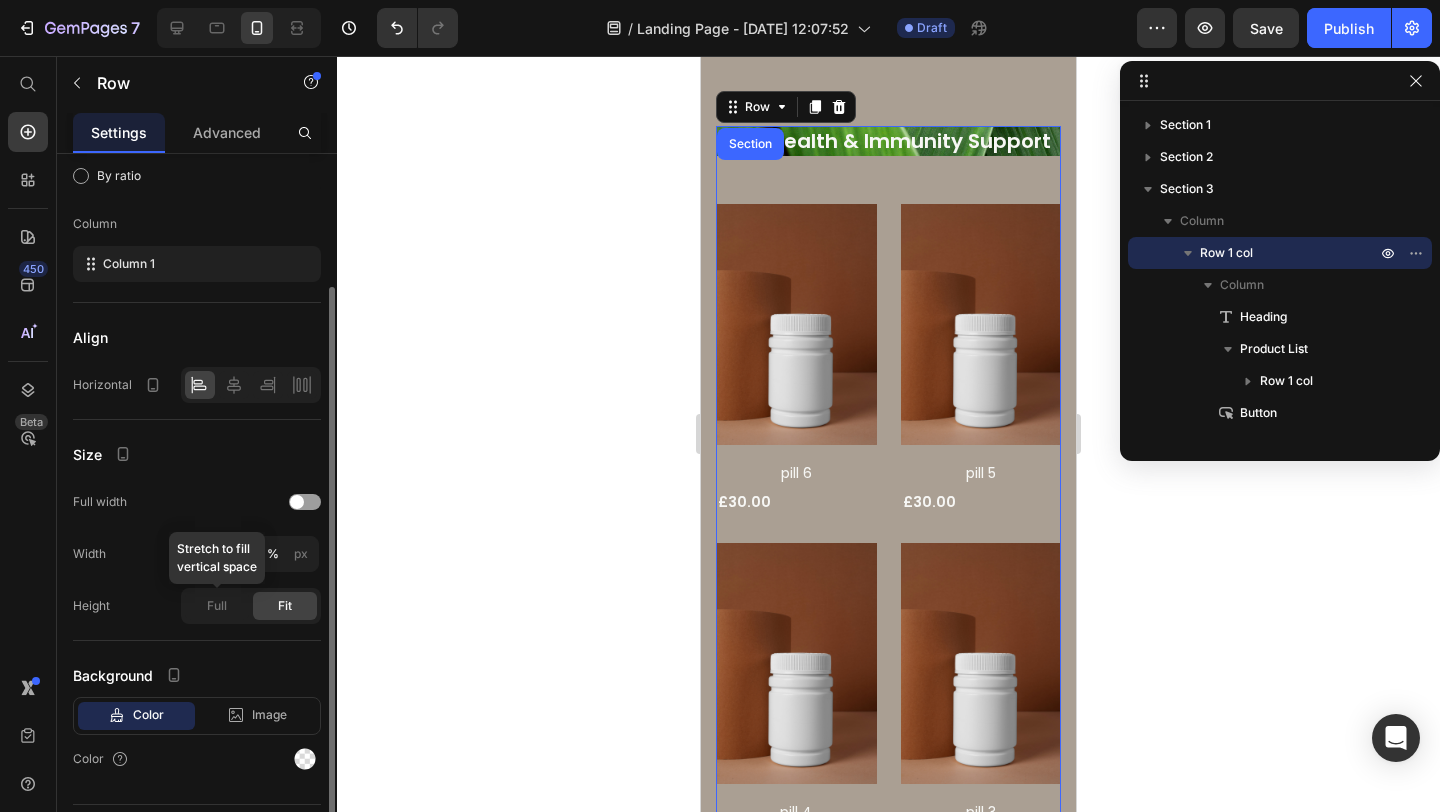scroll, scrollTop: 226, scrollLeft: 0, axis: vertical 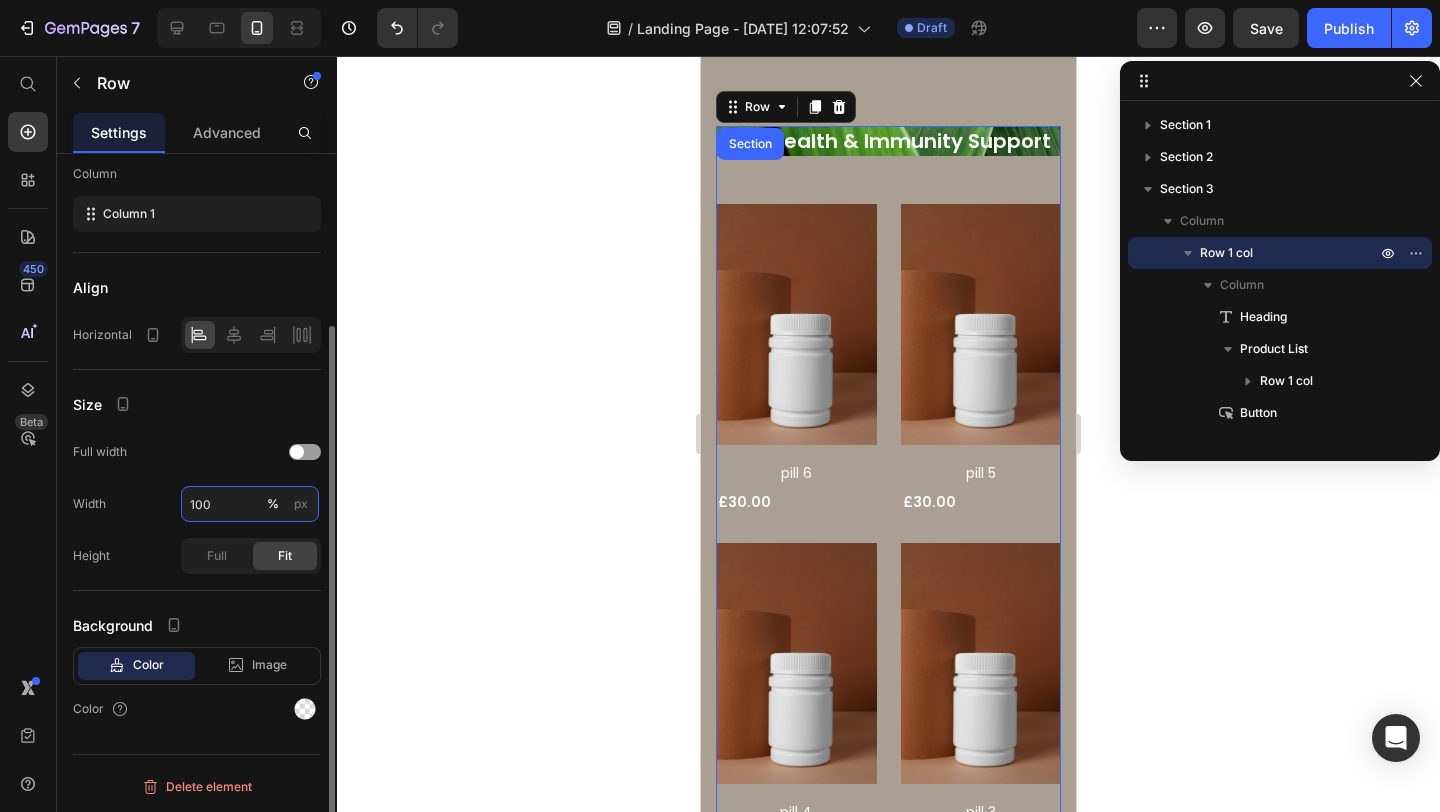 click on "100" at bounding box center [250, 504] 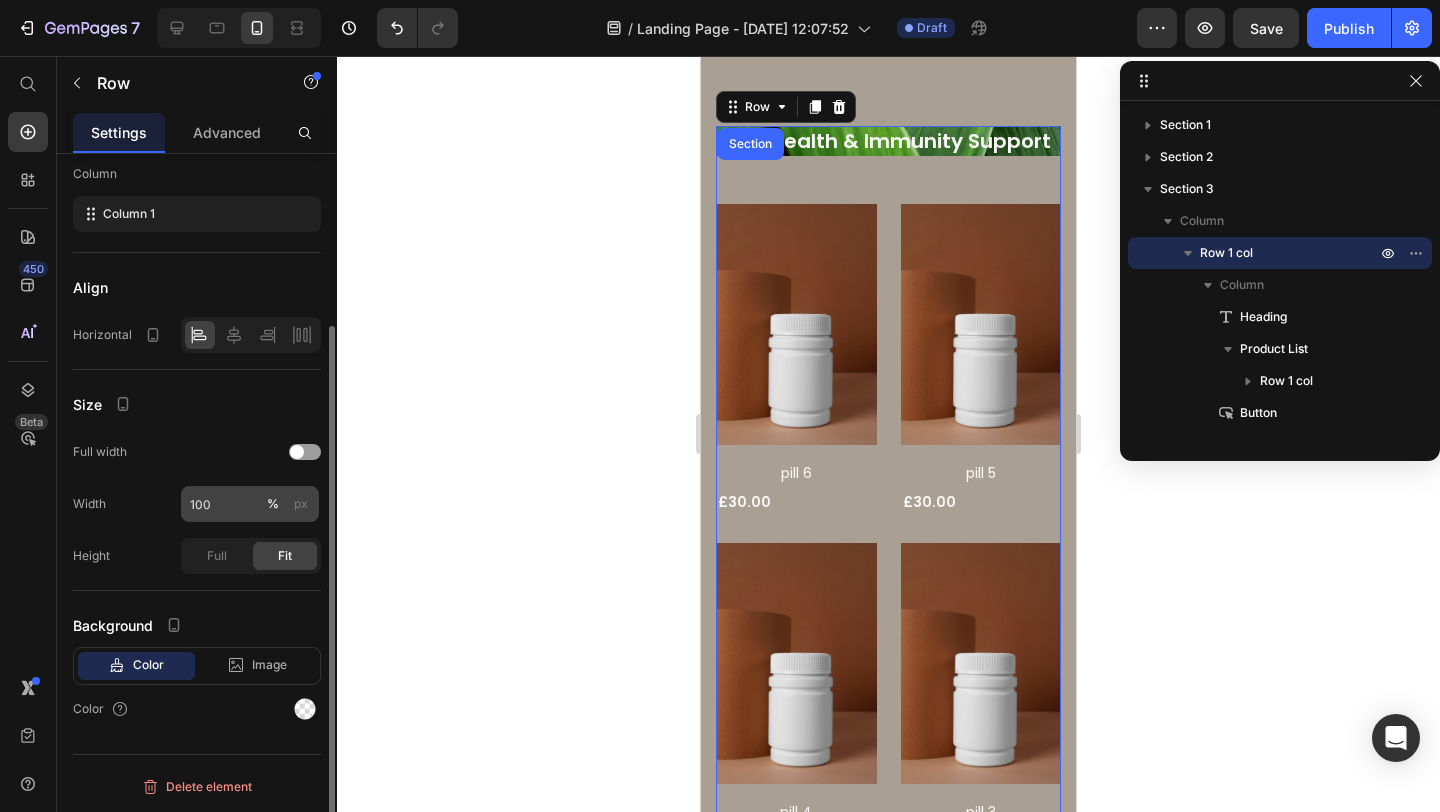 click on "px" at bounding box center (301, 504) 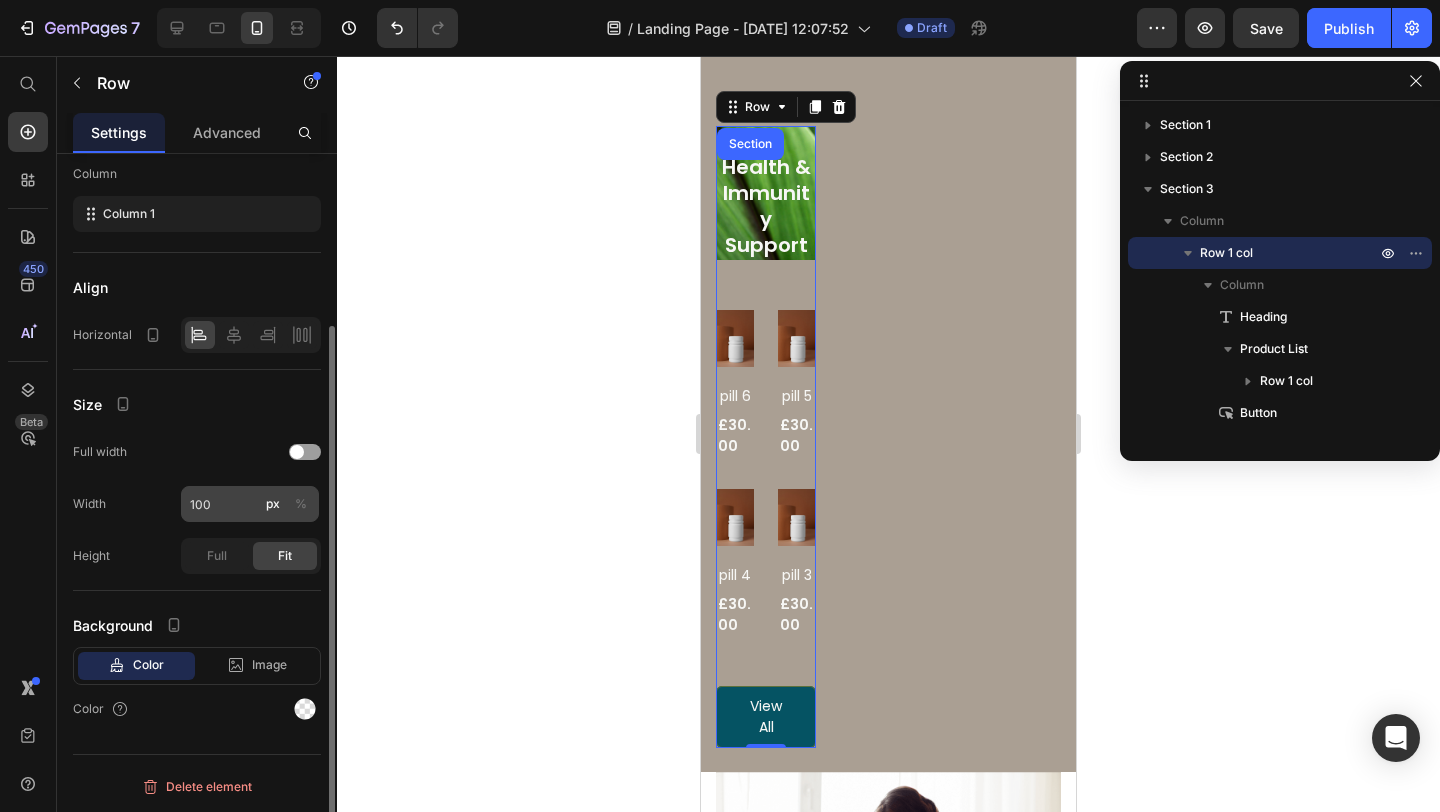 click on "%" at bounding box center [301, 504] 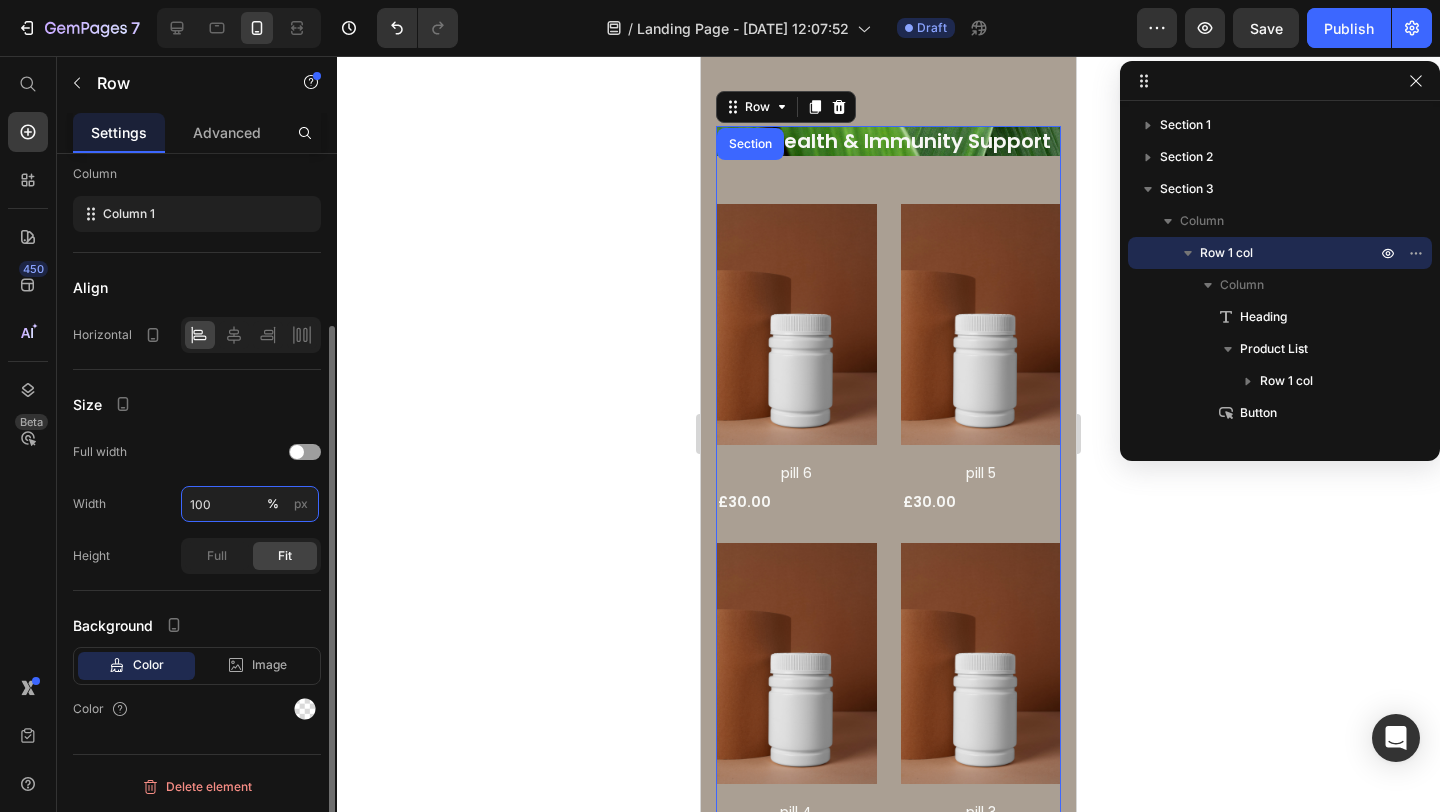 click on "100" at bounding box center [250, 504] 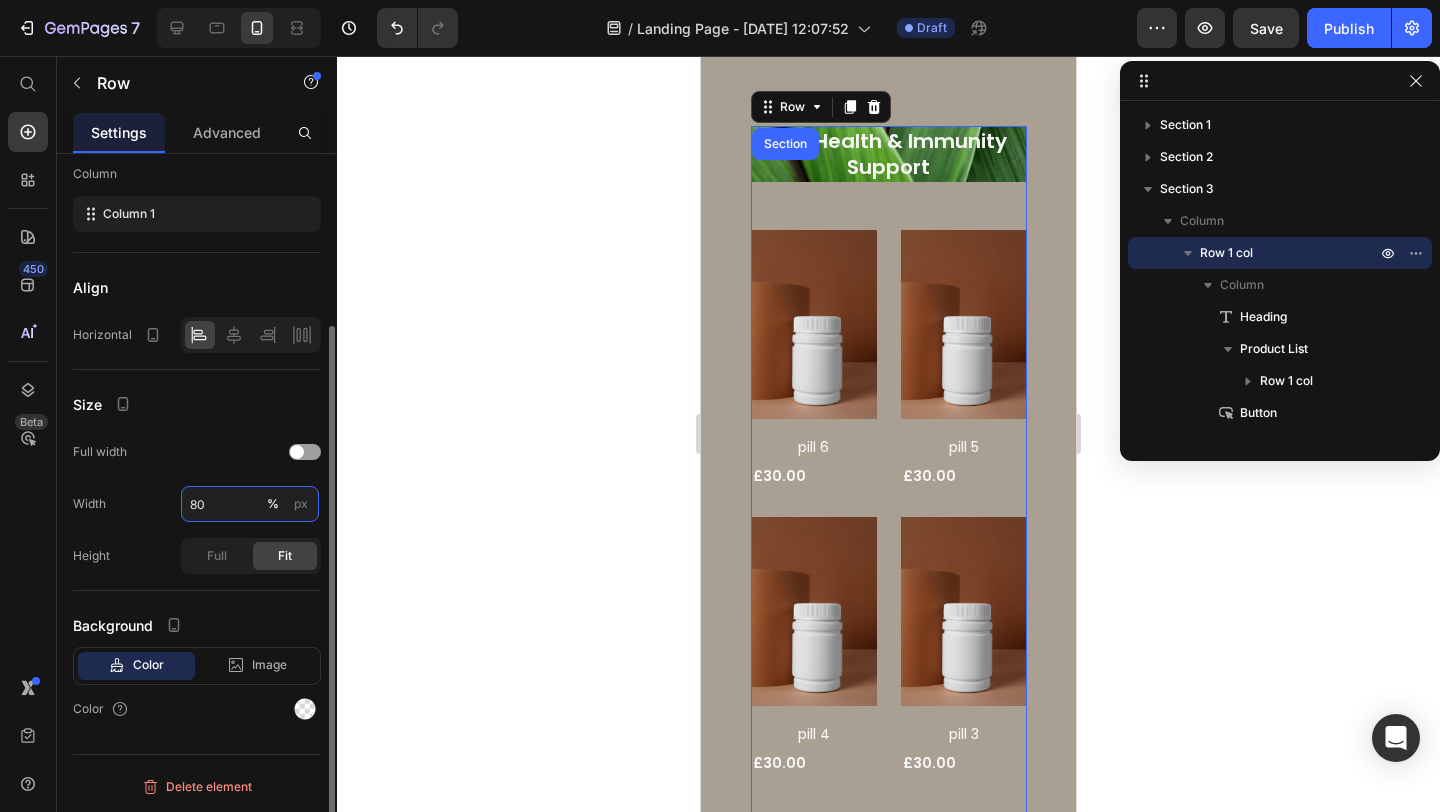 type on "8" 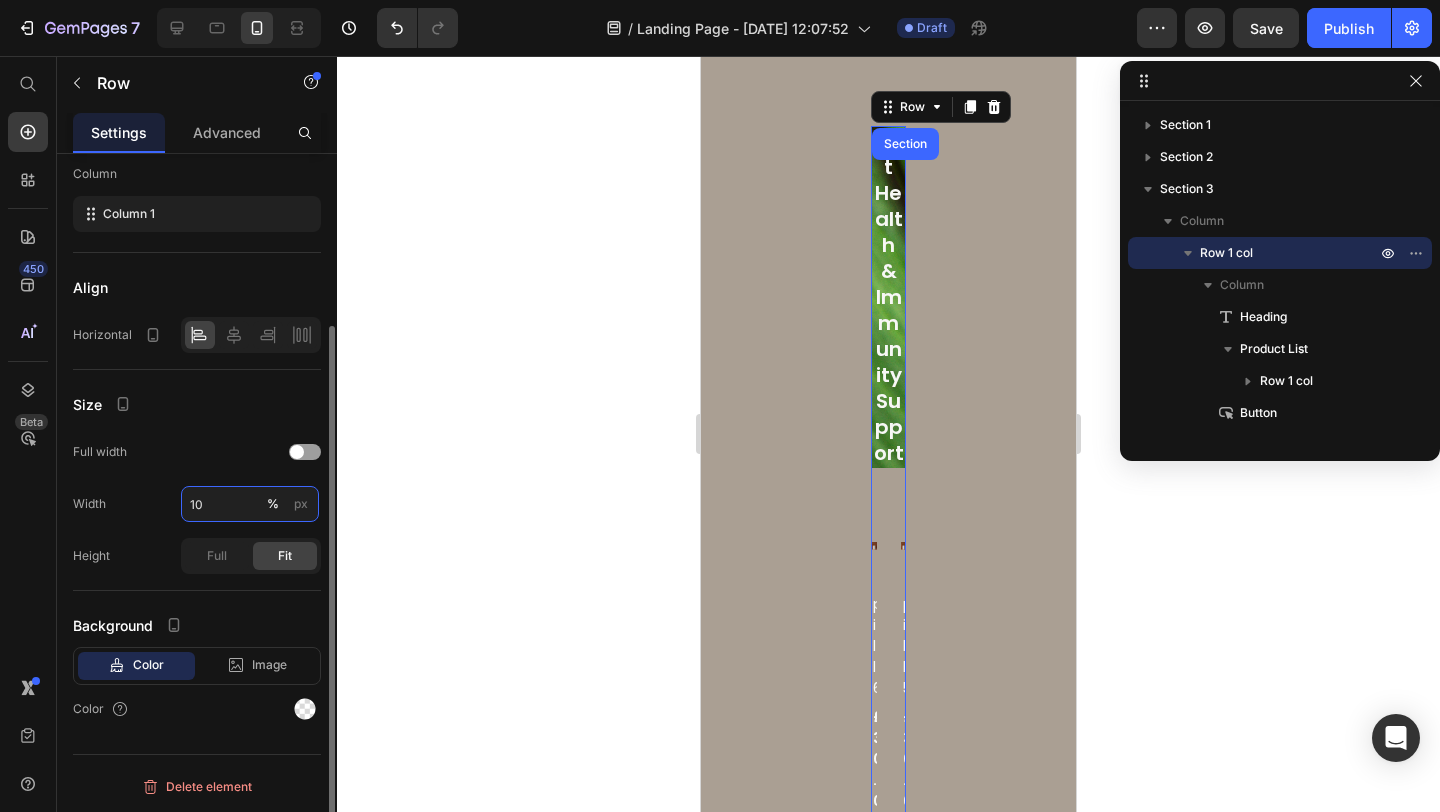 type on "100" 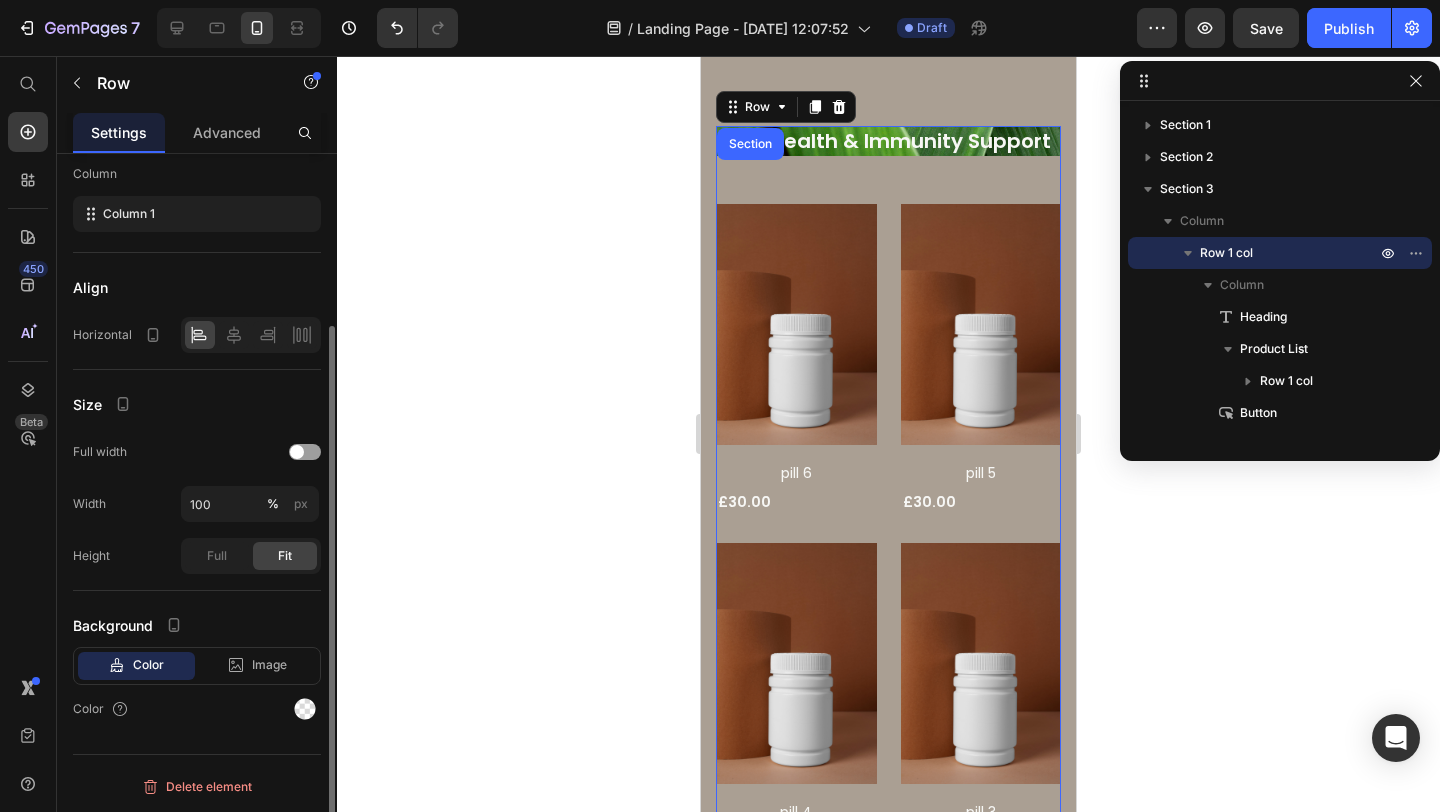 click on "Size Full width Width 100 % px Height Full Fit" 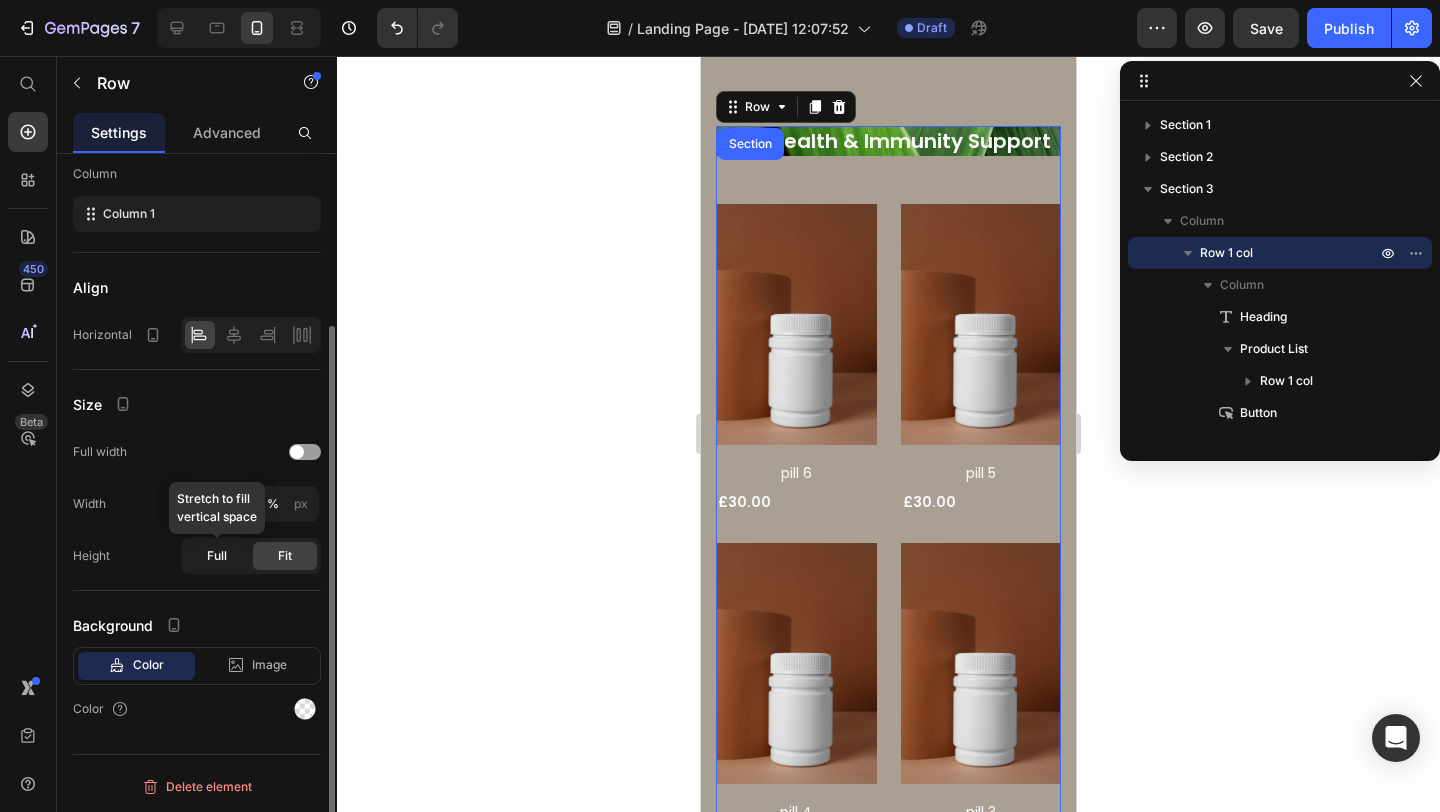 click on "Full" 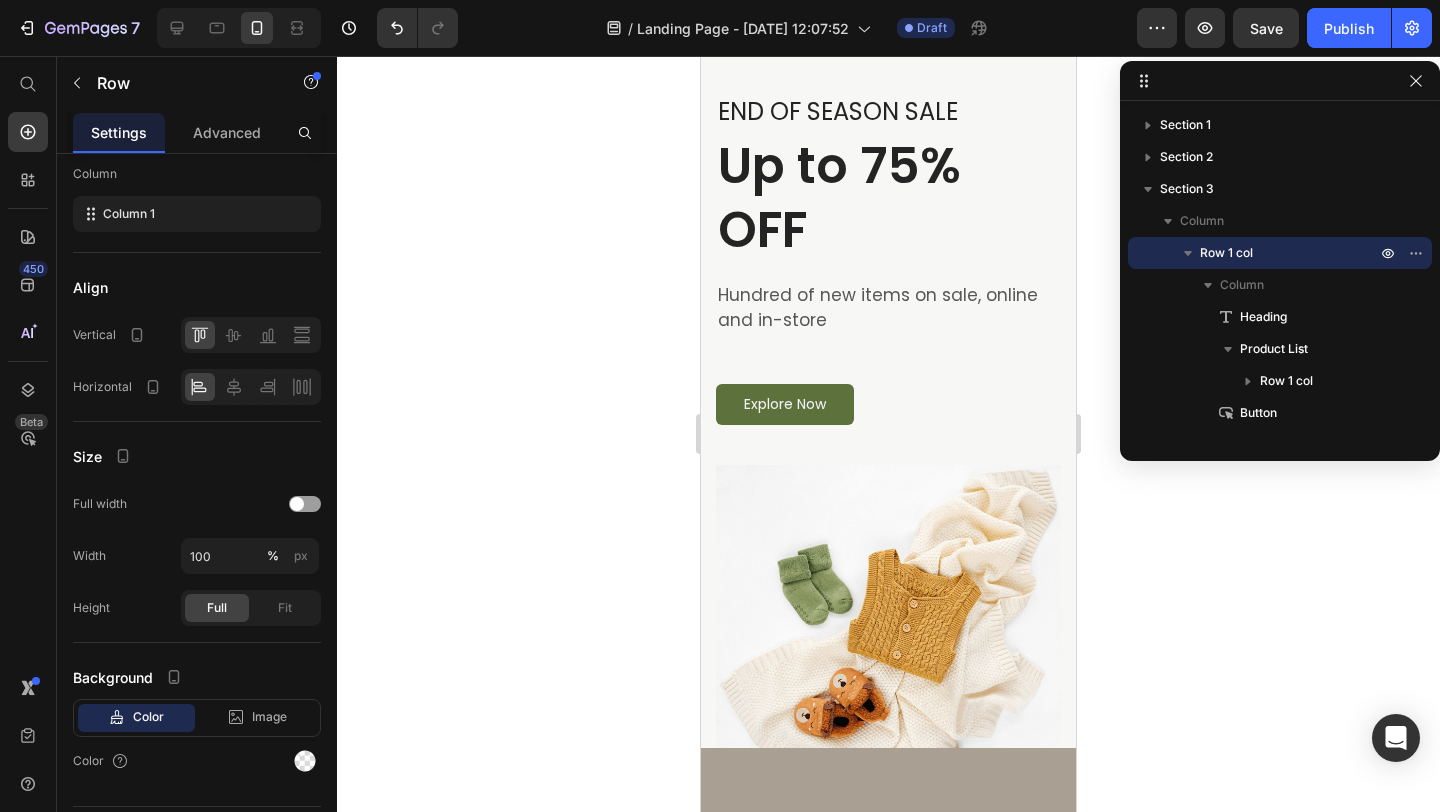 scroll, scrollTop: 0, scrollLeft: 0, axis: both 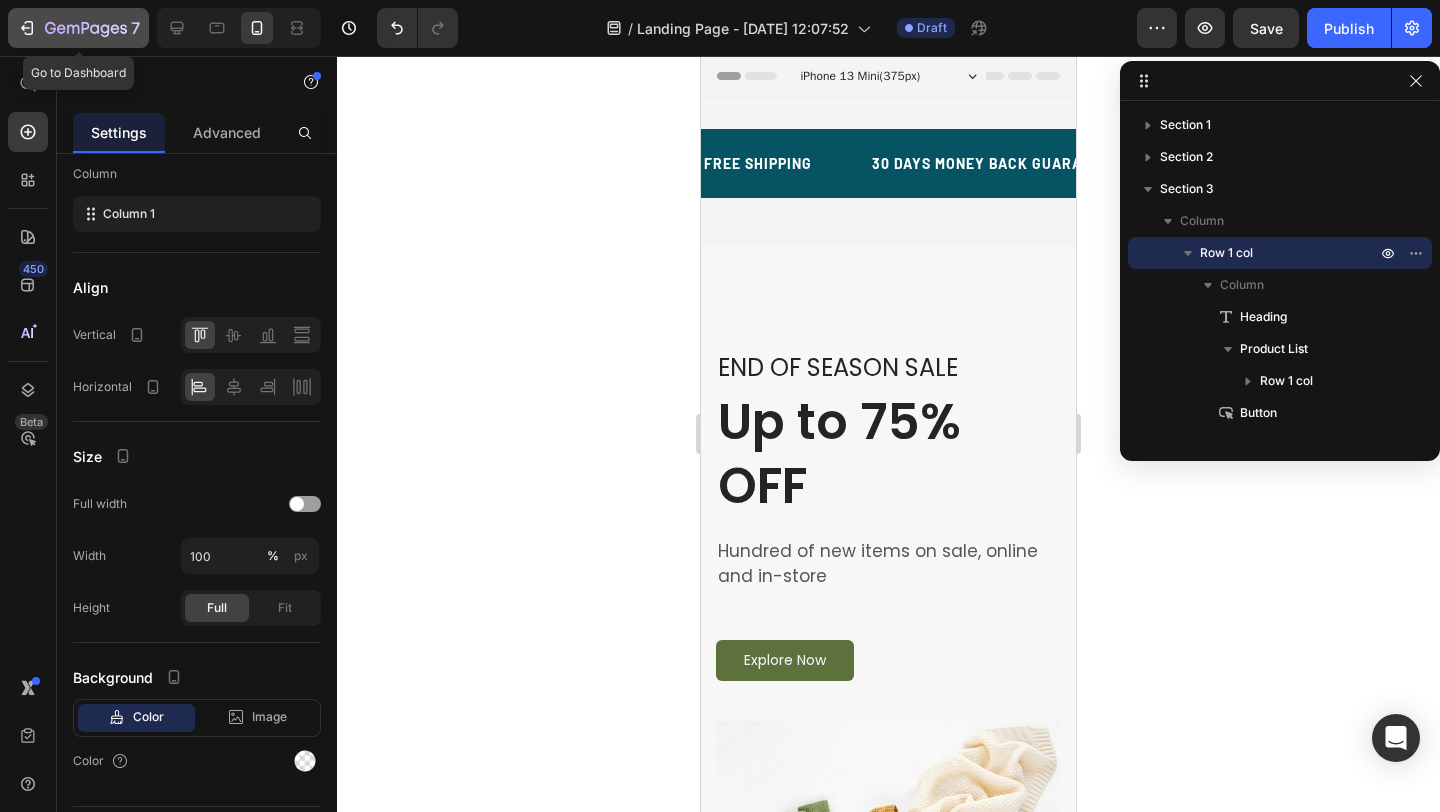 click 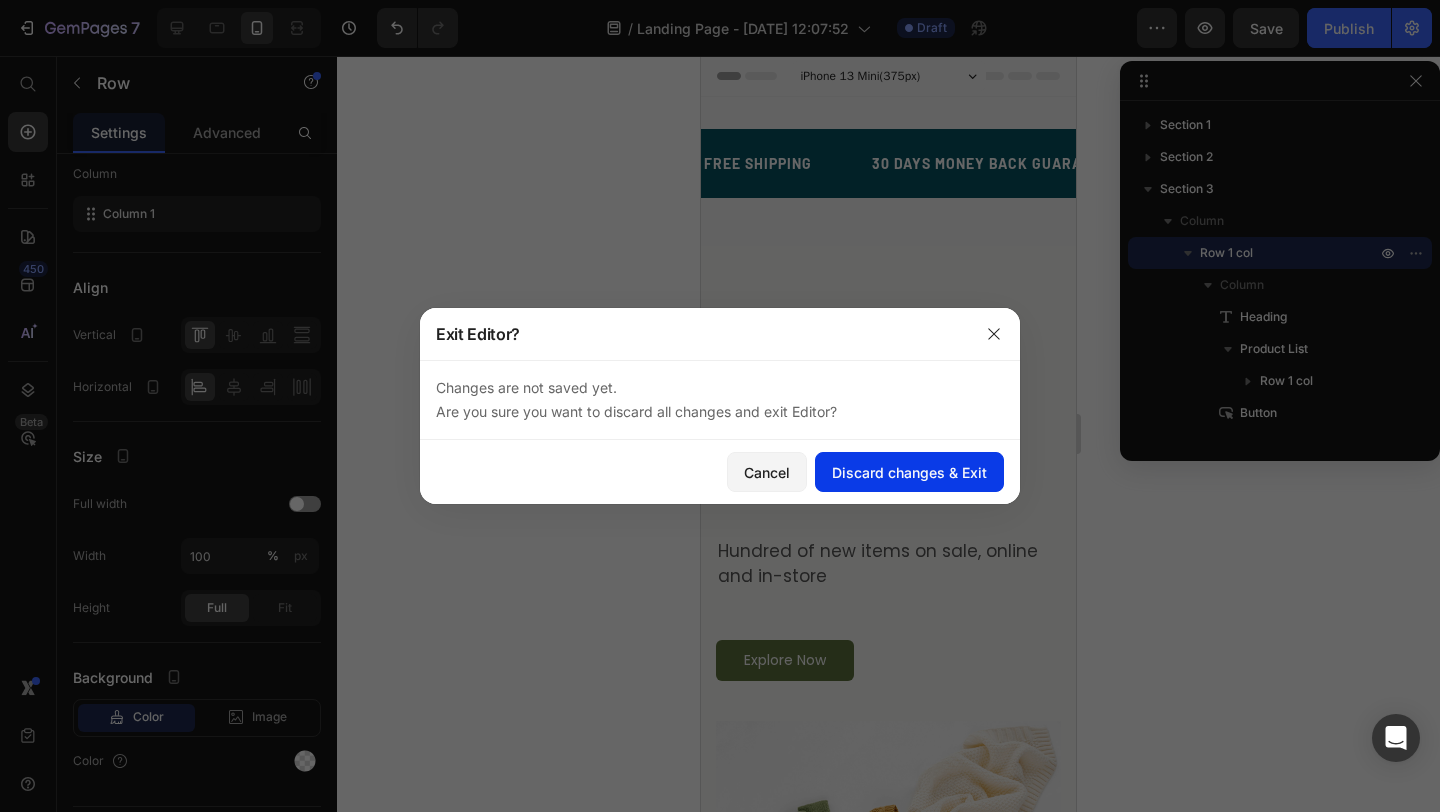 click on "Discard changes & Exit" at bounding box center (909, 472) 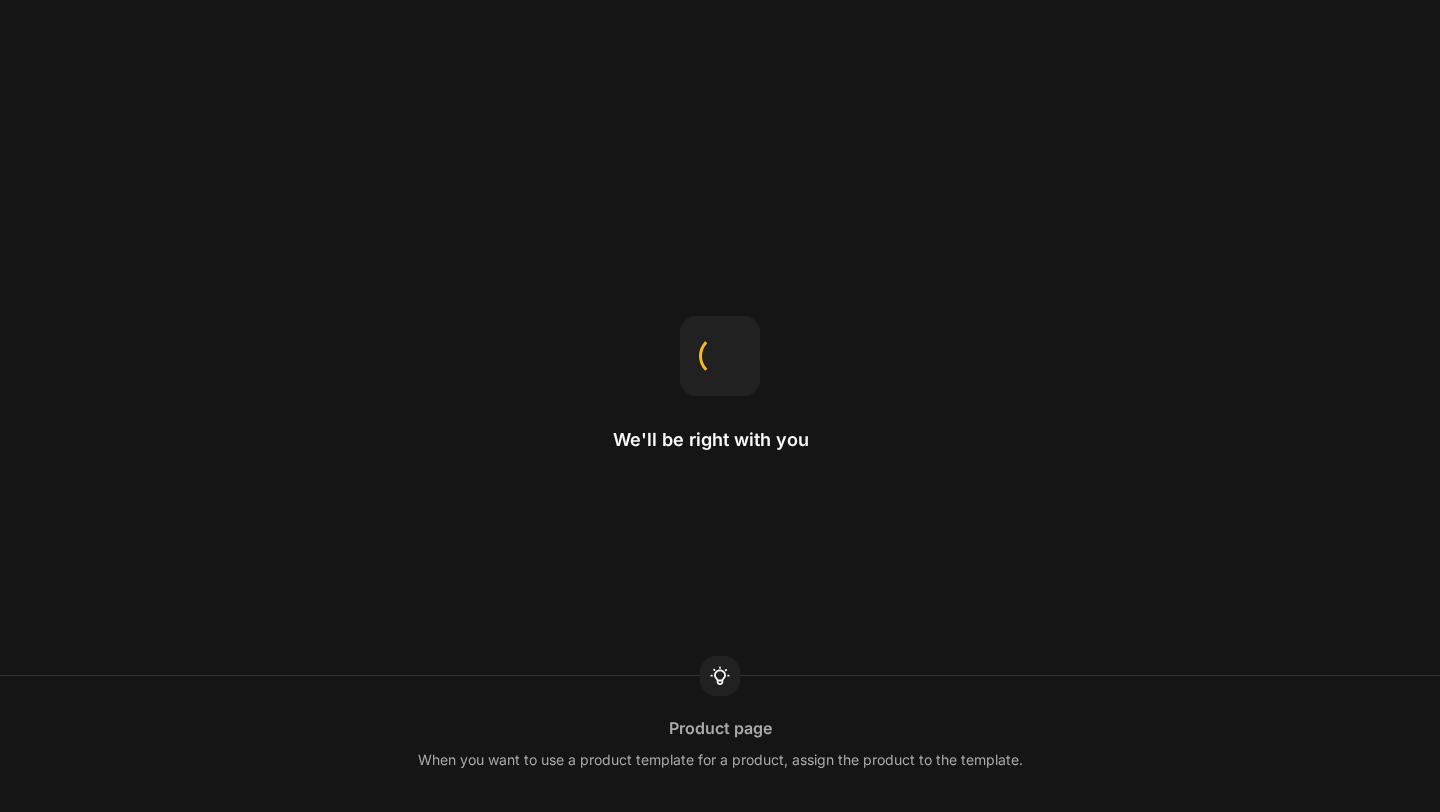 scroll, scrollTop: 0, scrollLeft: 0, axis: both 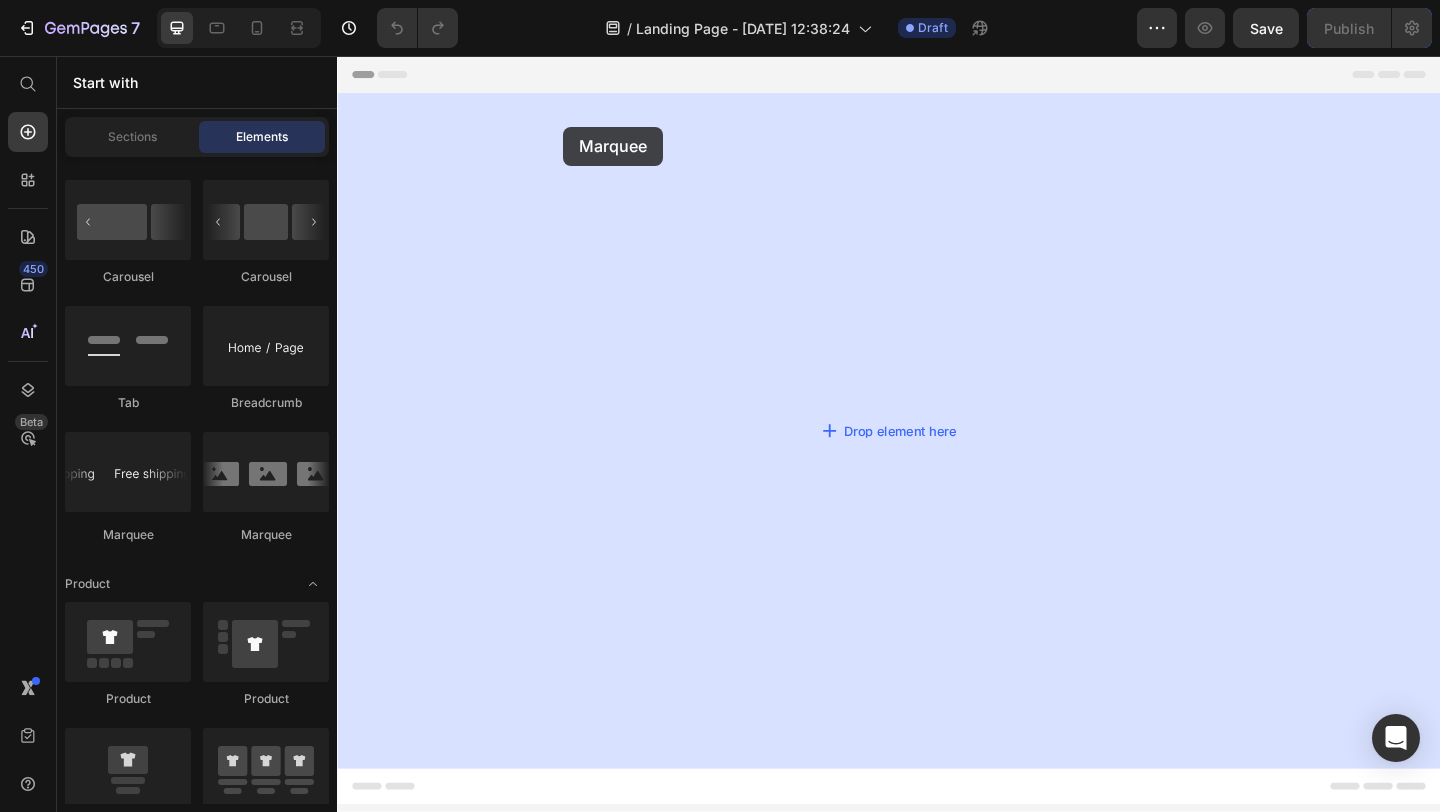 drag, startPoint x: 481, startPoint y: 536, endPoint x: 583, endPoint y: 133, distance: 415.70782 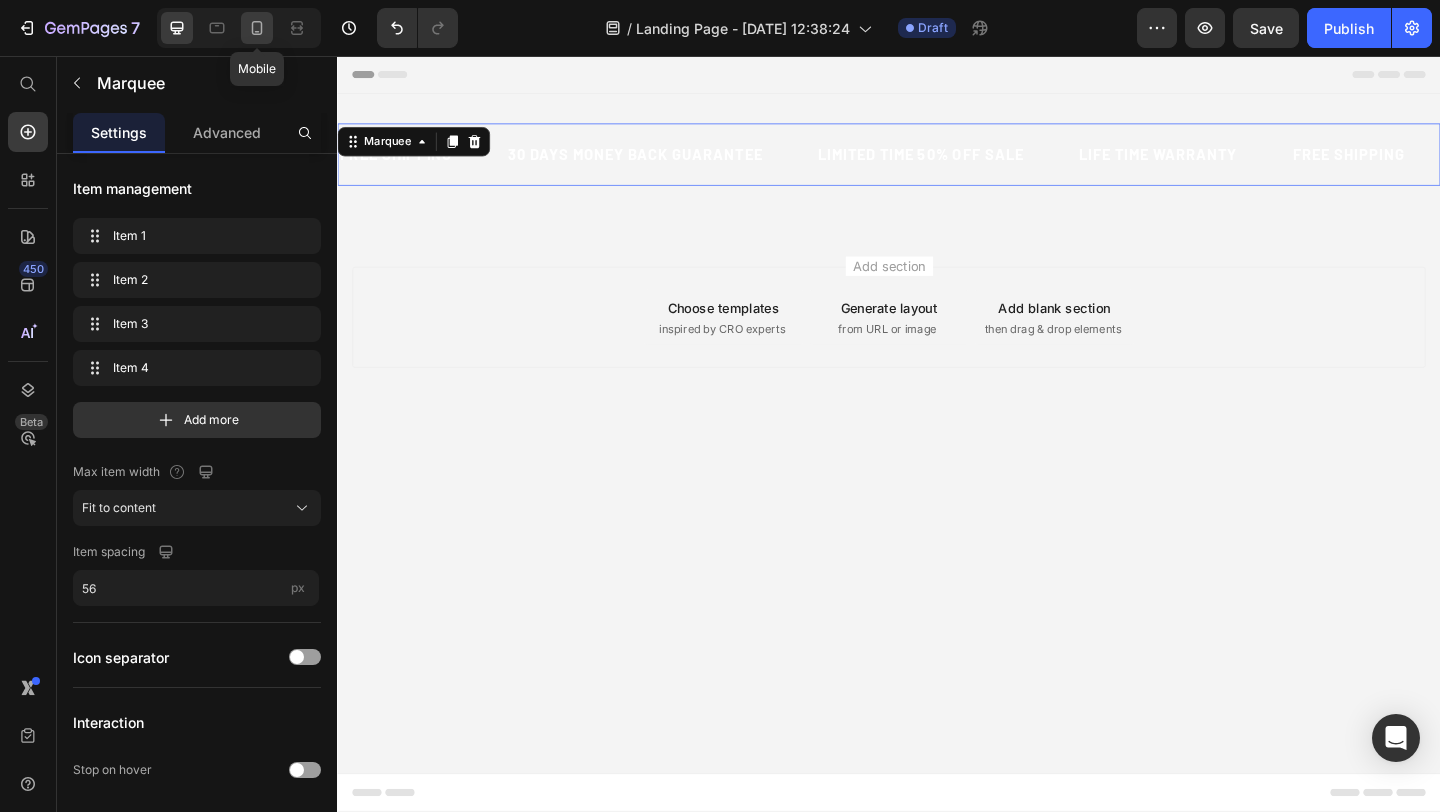 click 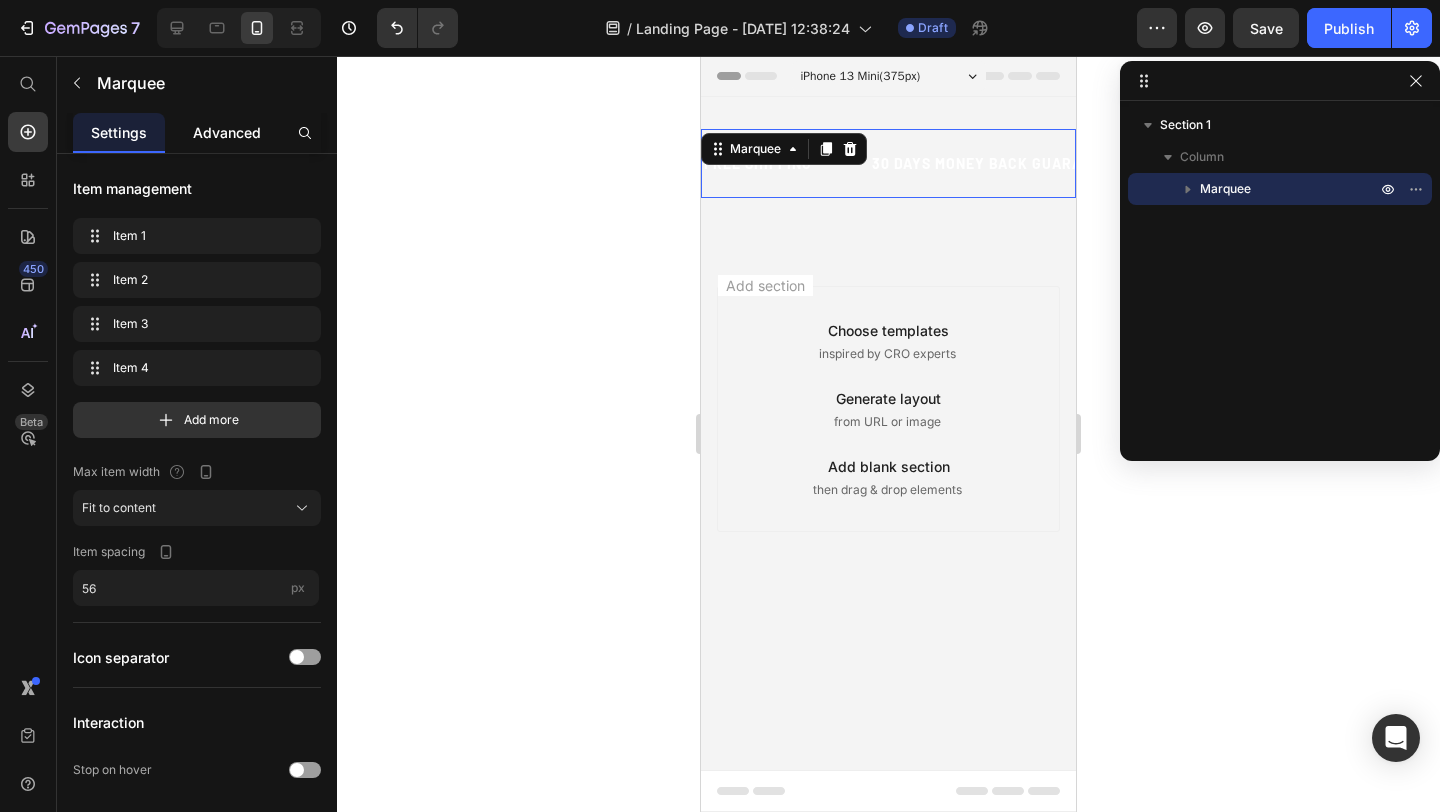 click on "Advanced" at bounding box center (227, 132) 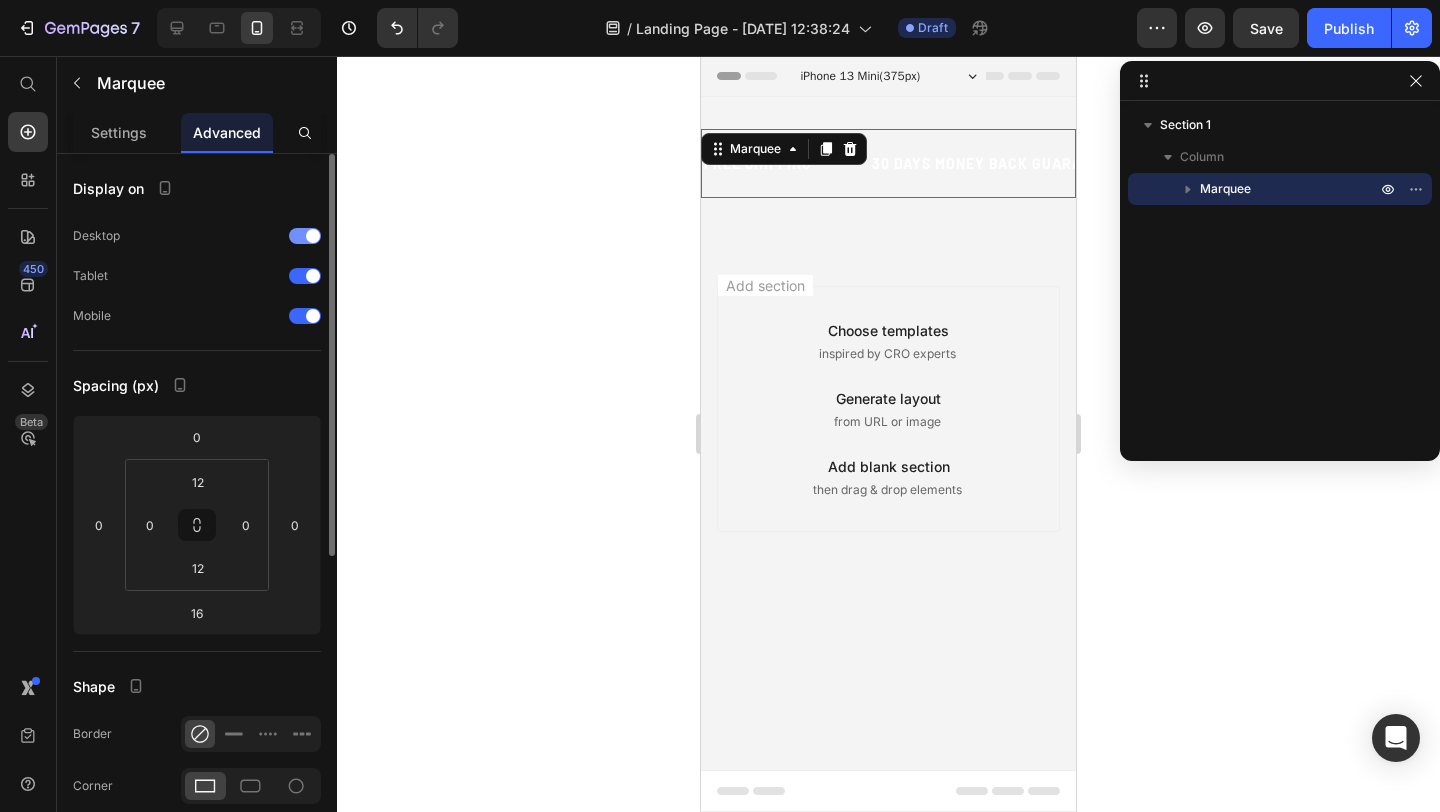 click at bounding box center (313, 236) 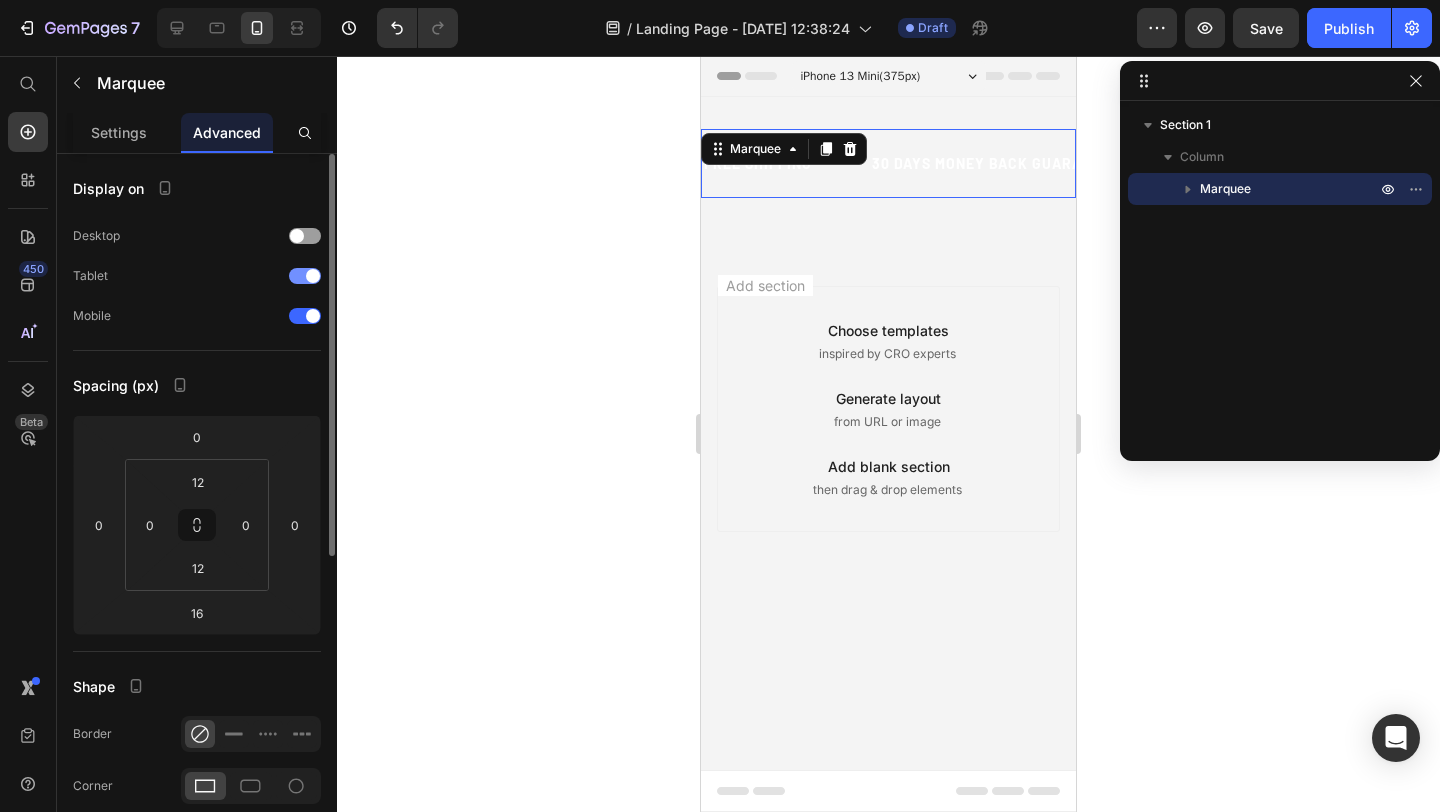 click at bounding box center (305, 276) 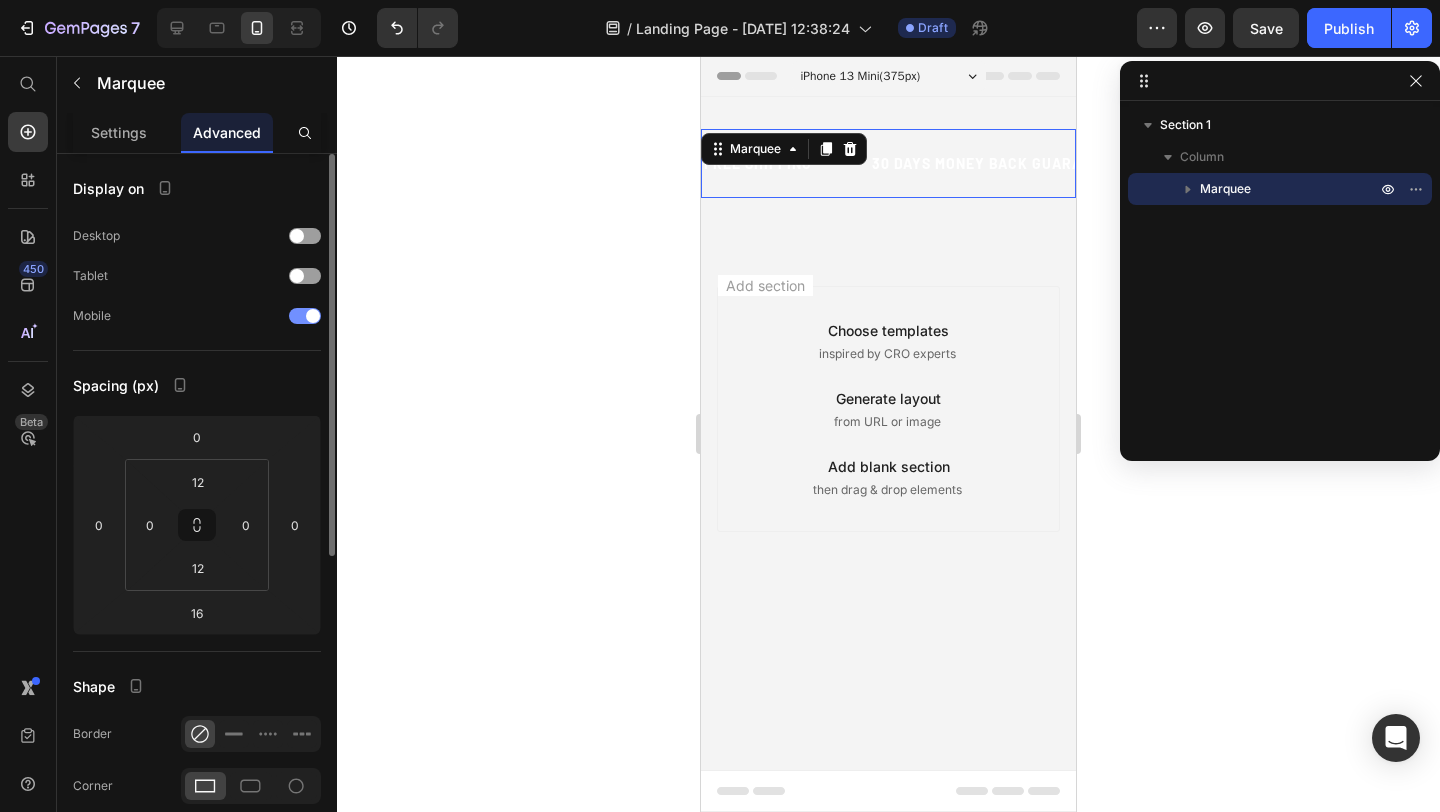 click on "Mobile" at bounding box center (197, 316) 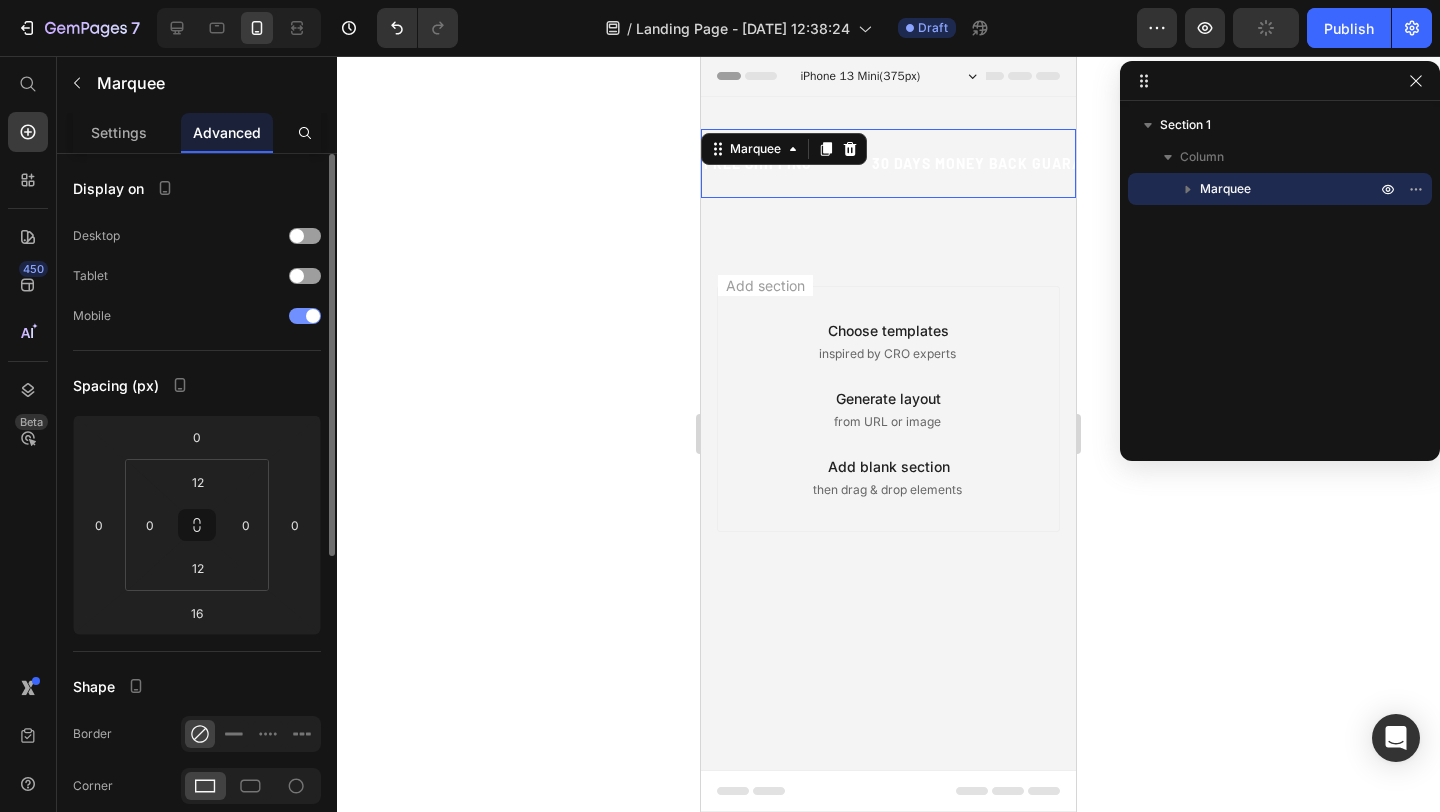 click at bounding box center [313, 316] 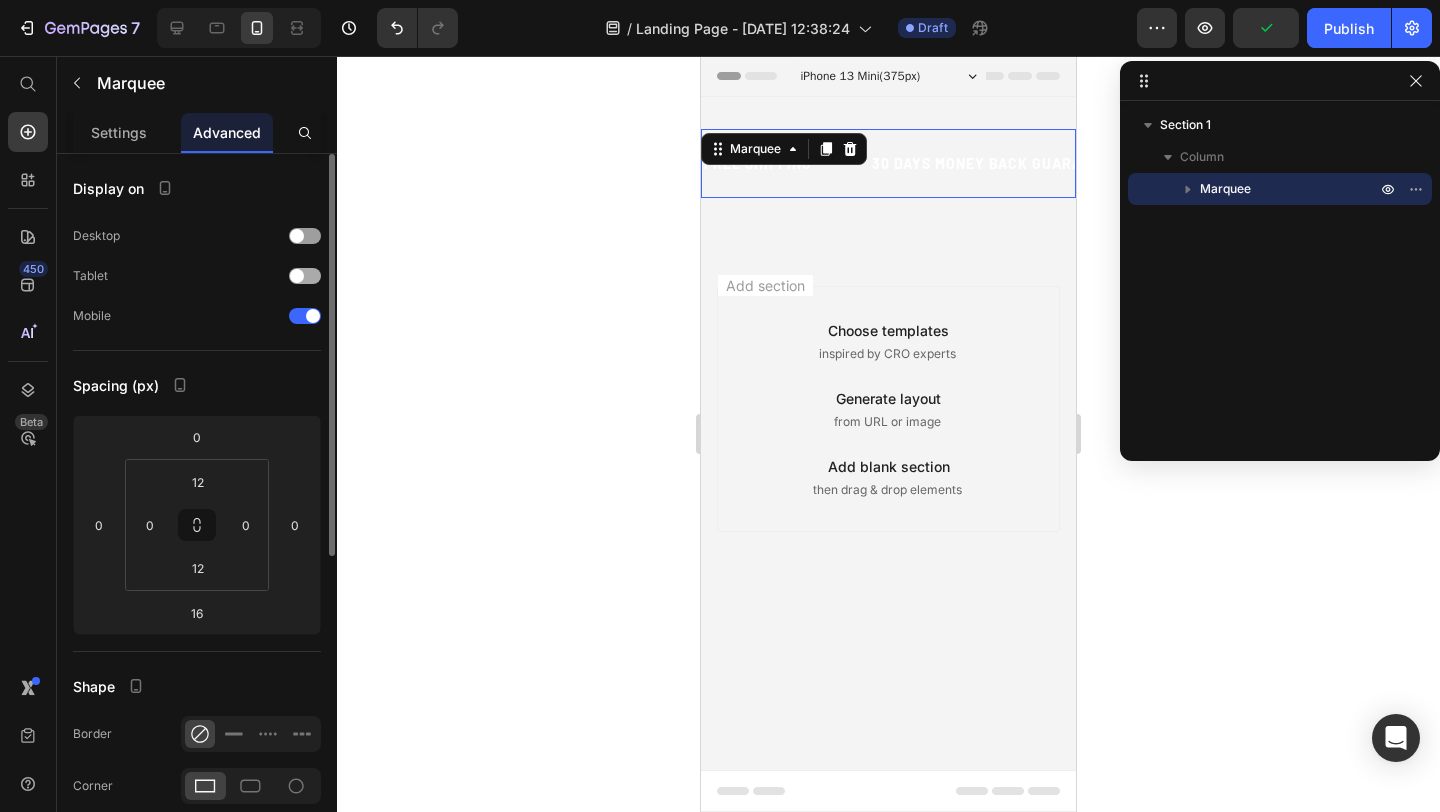 click at bounding box center (305, 276) 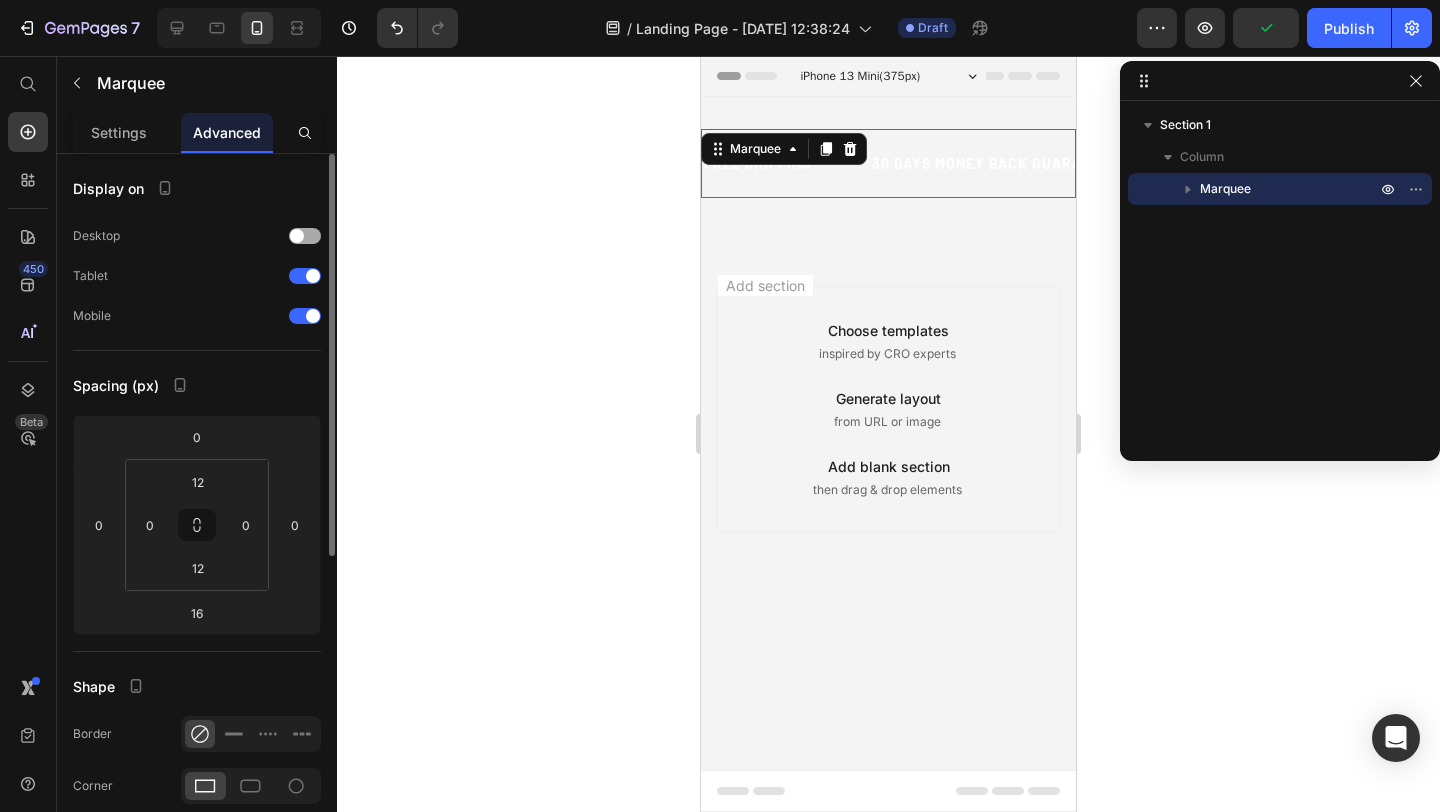 click at bounding box center [305, 236] 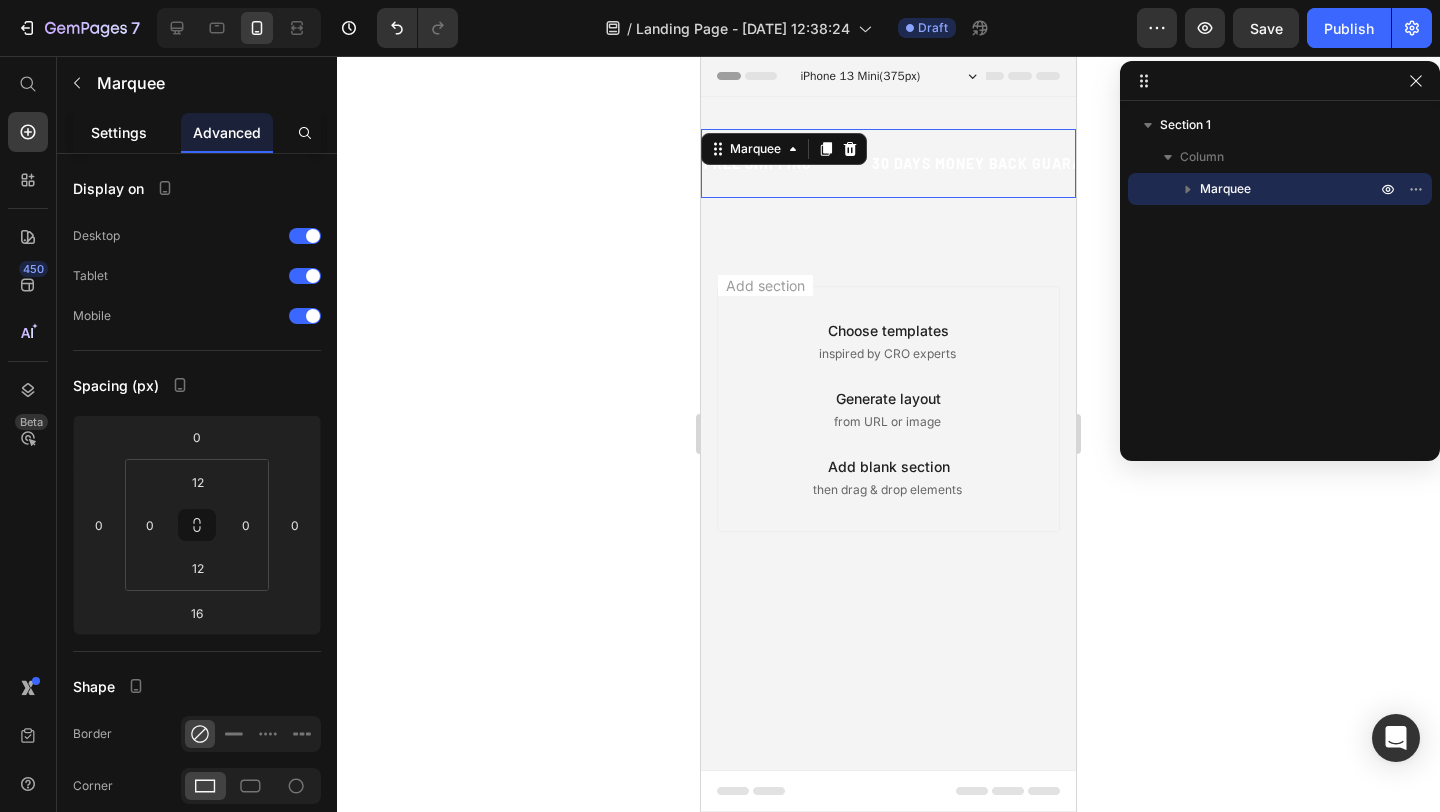 click on "Settings" at bounding box center [119, 132] 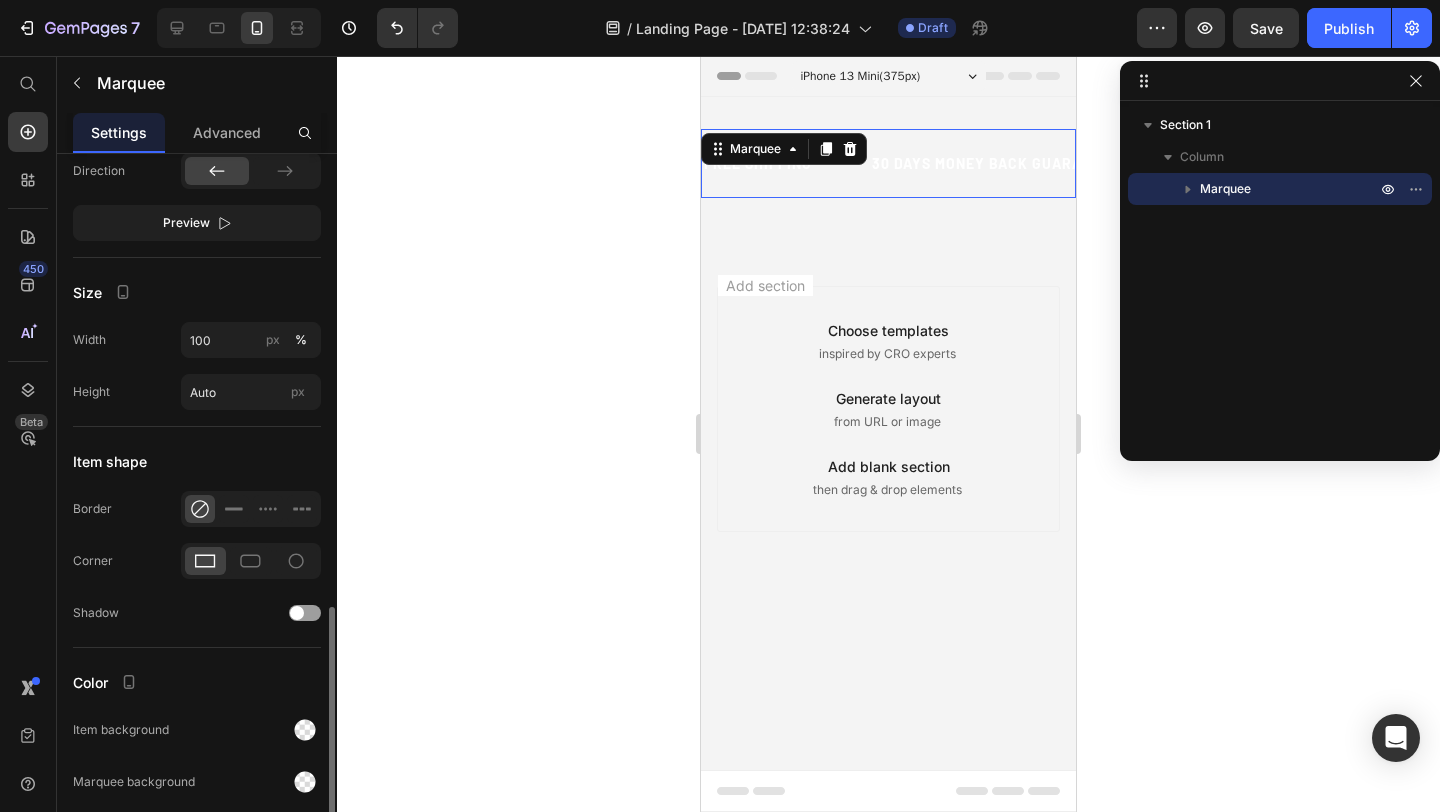 scroll, scrollTop: 782, scrollLeft: 0, axis: vertical 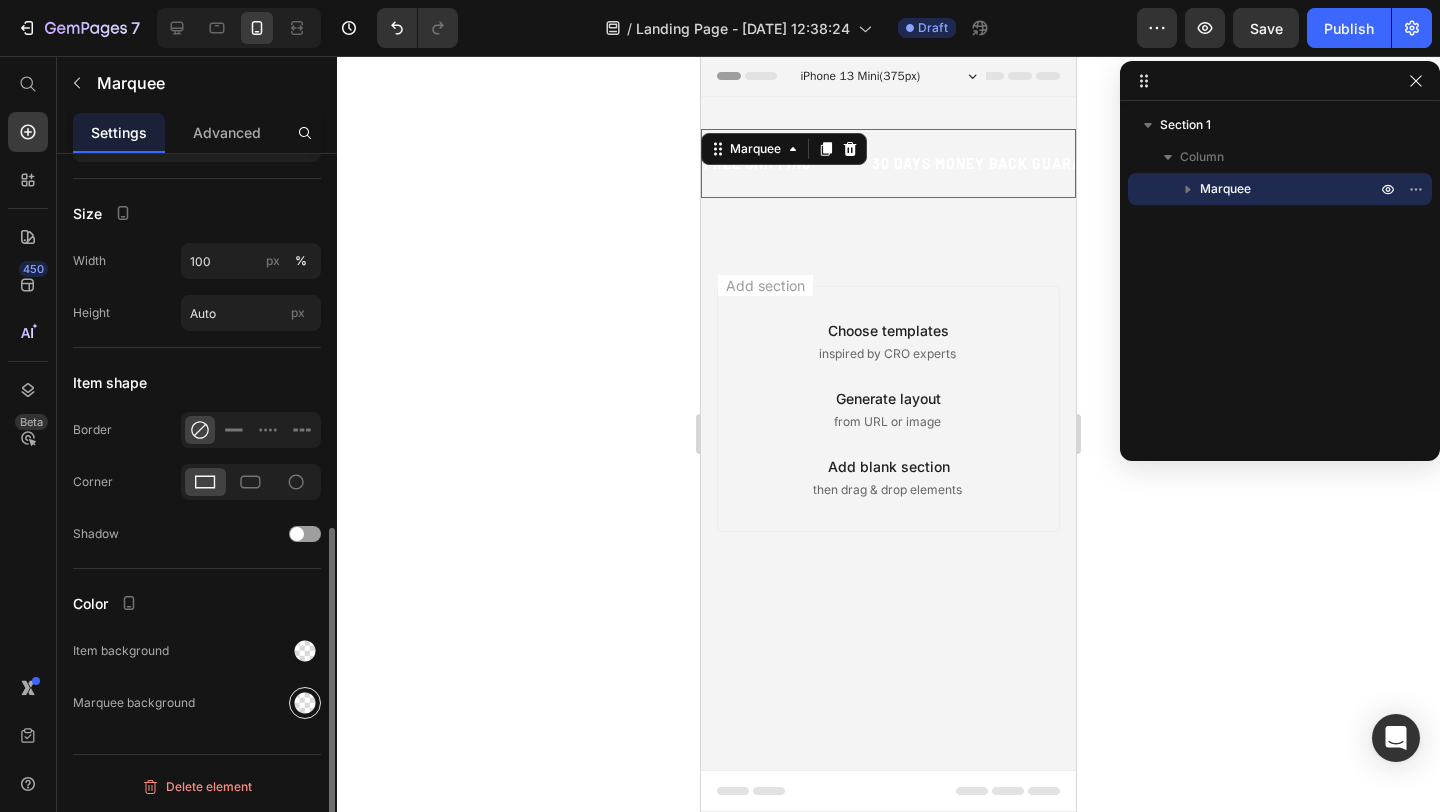 click at bounding box center [305, 703] 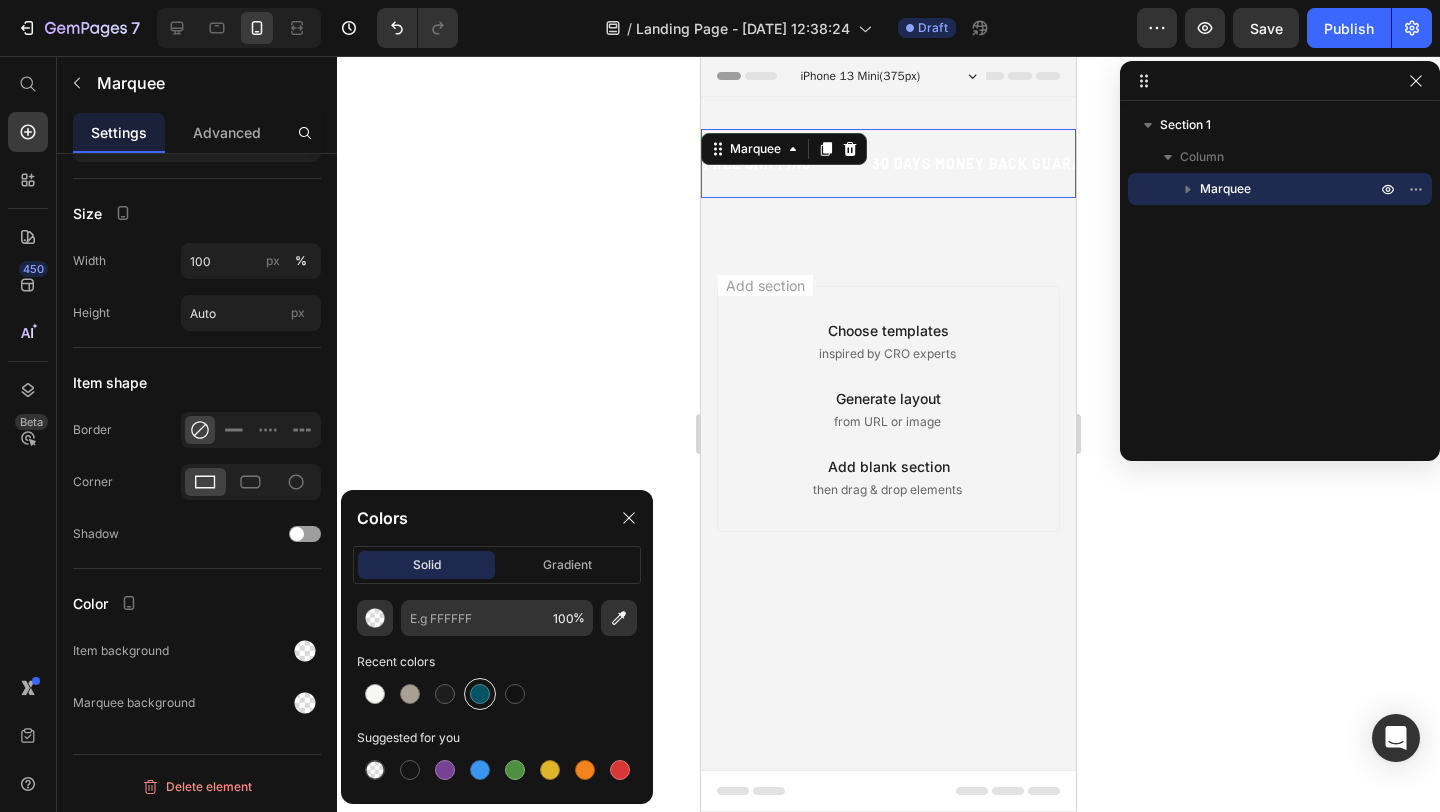 click at bounding box center [480, 694] 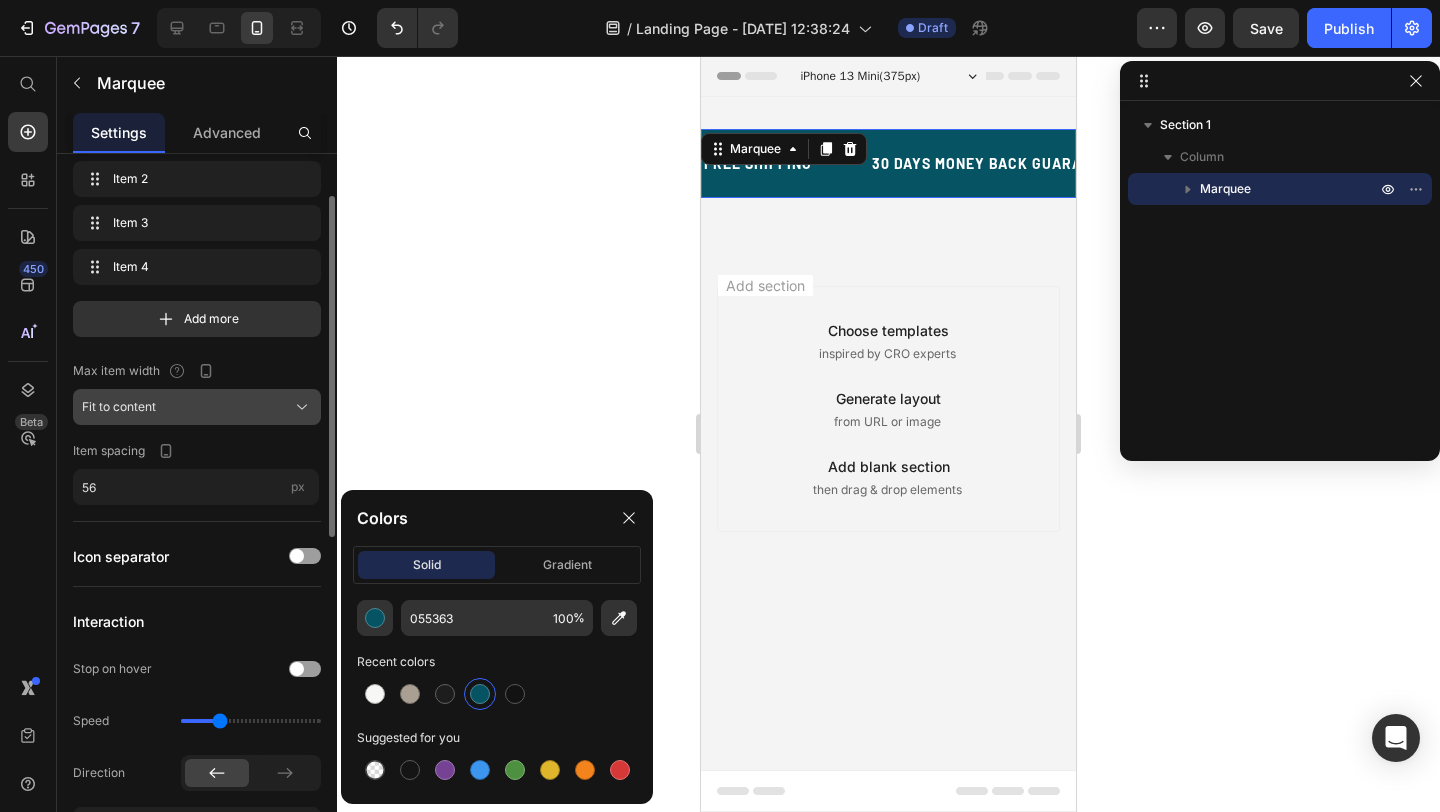 scroll, scrollTop: 0, scrollLeft: 0, axis: both 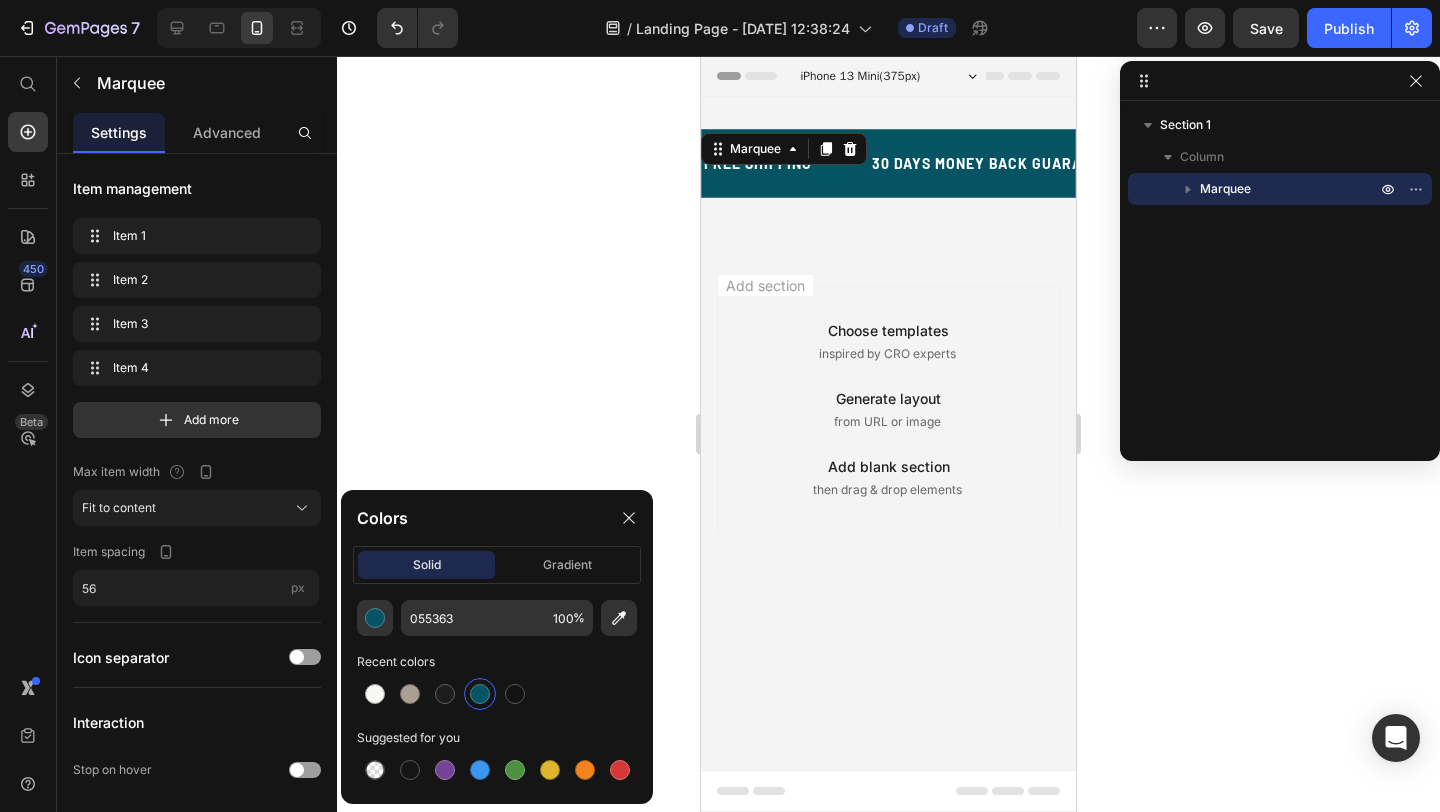 click on "FREE SHIPPING Text 30 DAYS MONEY BACK GUARANTEE Text LIMITED TIME 50% OFF SALE Text LIFE TIME WARRANTY Text FREE SHIPPING Text 30 DAYS MONEY BACK GUARANTEE Text LIMITED TIME 50% OFF SALE Text LIFE TIME WARRANTY Text Marquee   16" at bounding box center [888, 163] 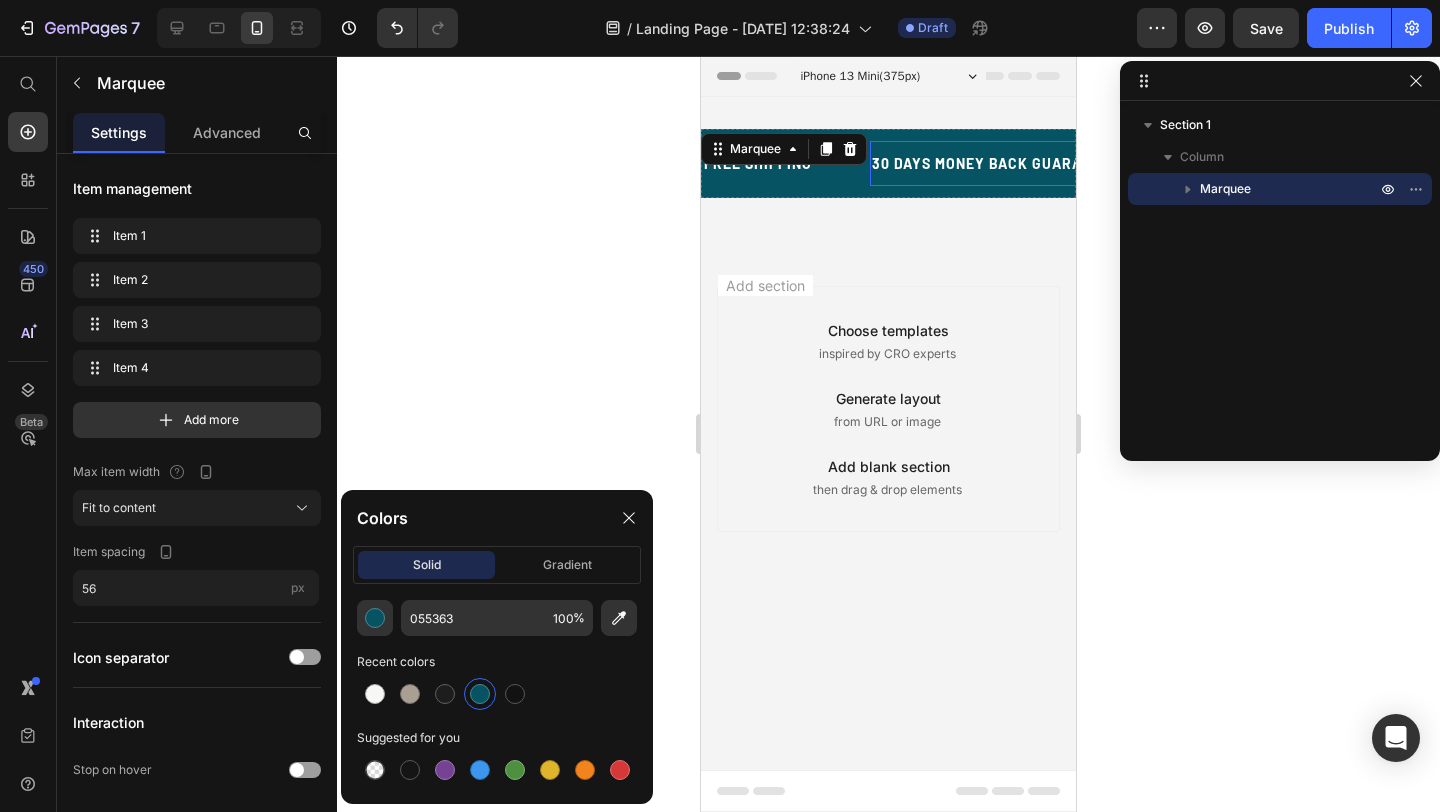 click on "30 DAYS MONEY BACK GUARANTEE" at bounding box center (995, 163) 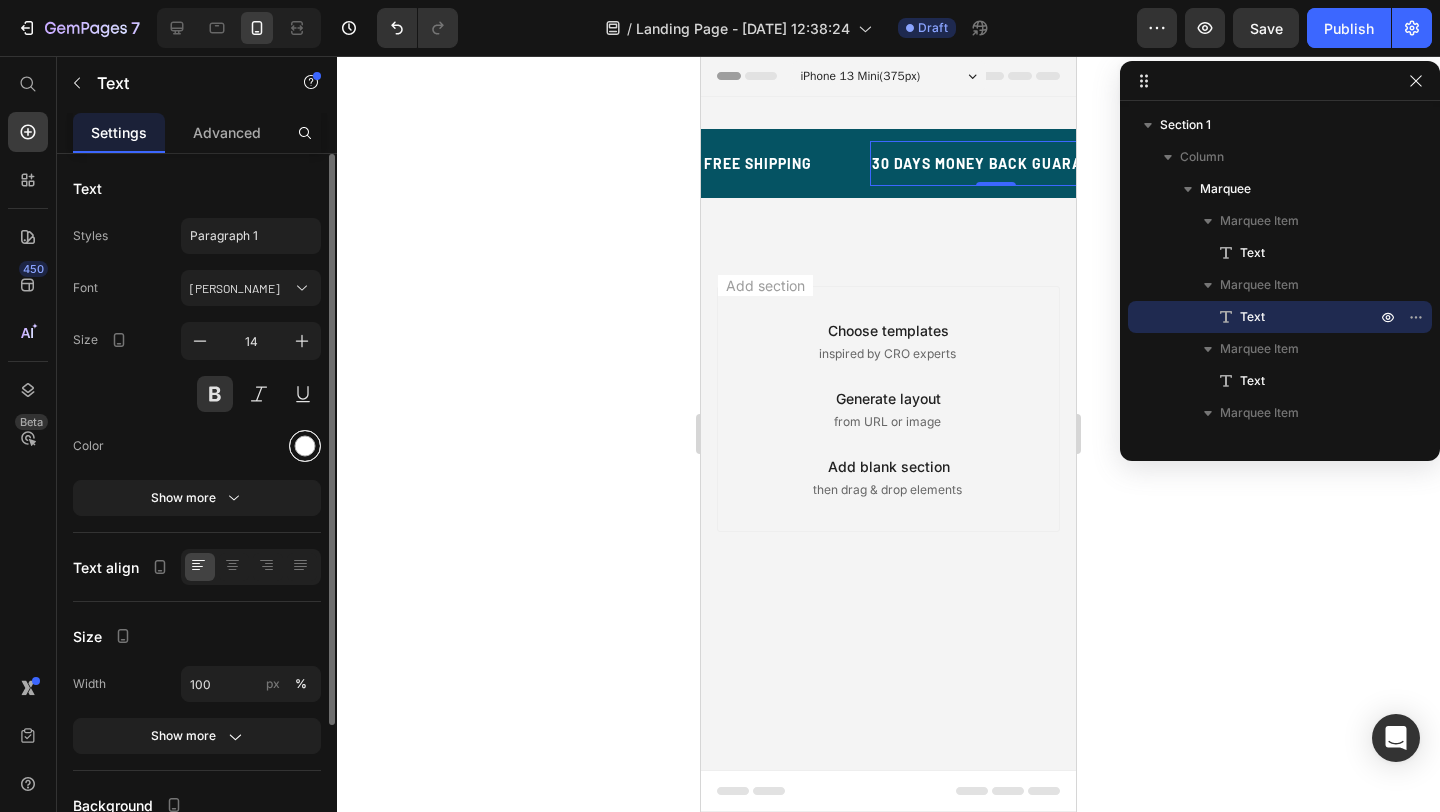 click at bounding box center (305, 446) 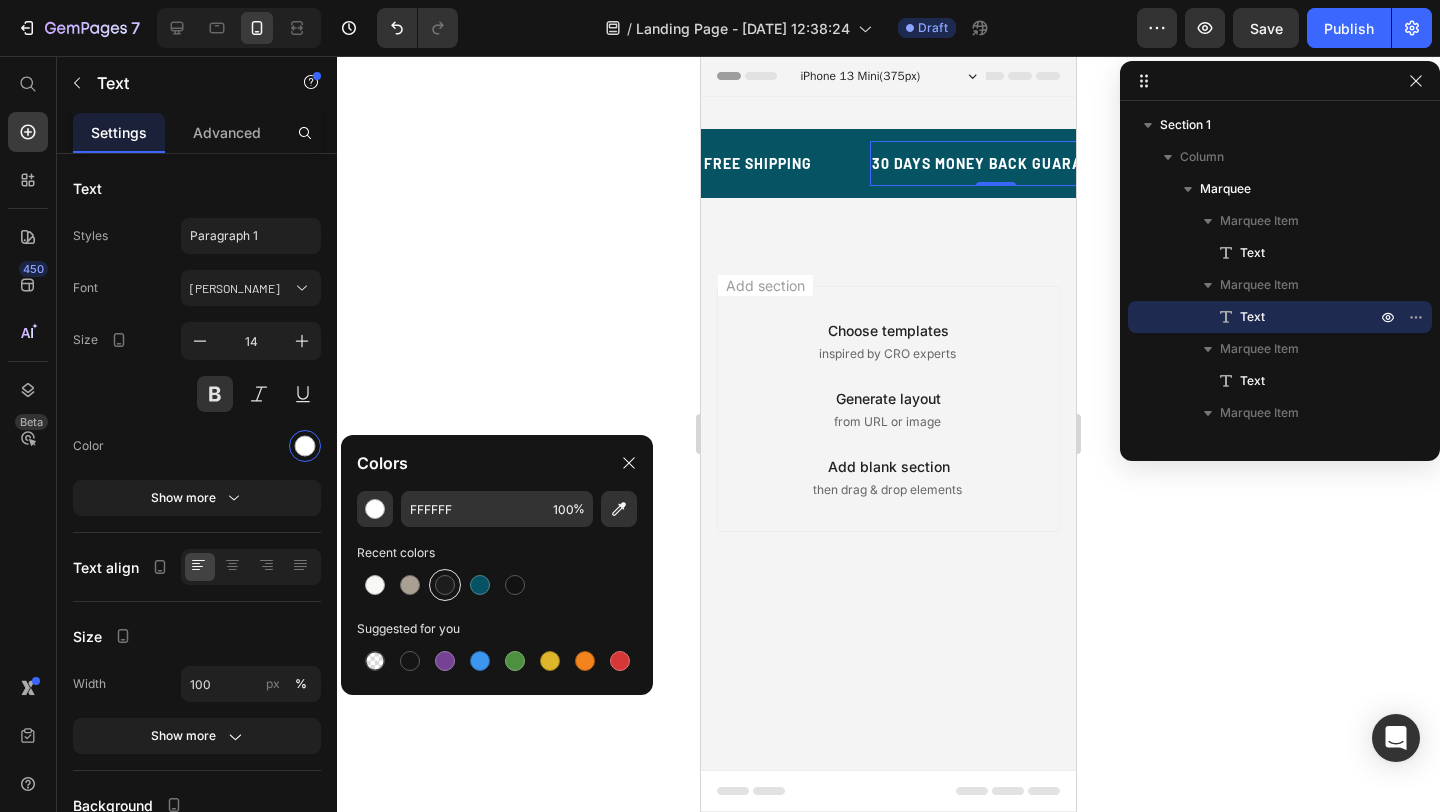 click at bounding box center (445, 585) 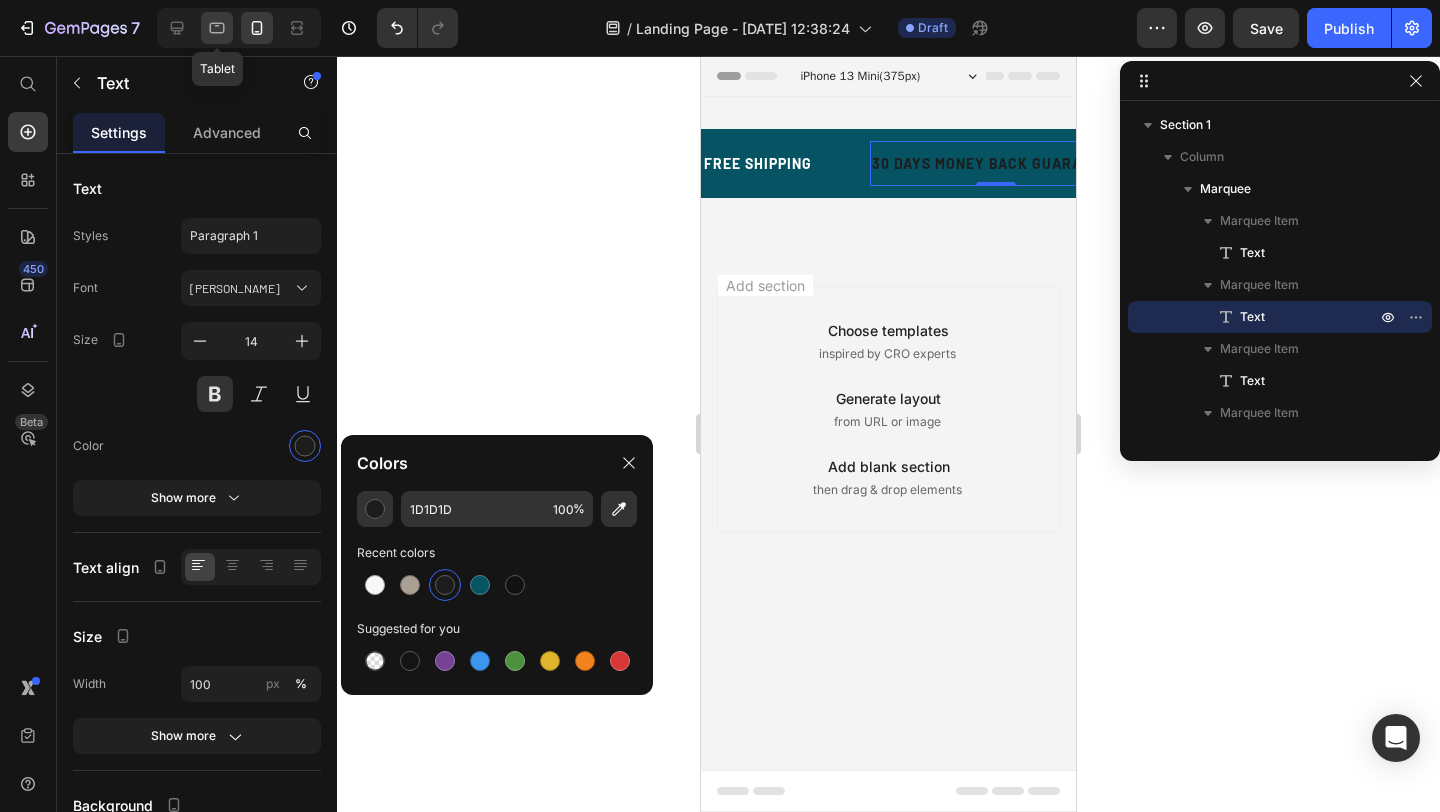 click 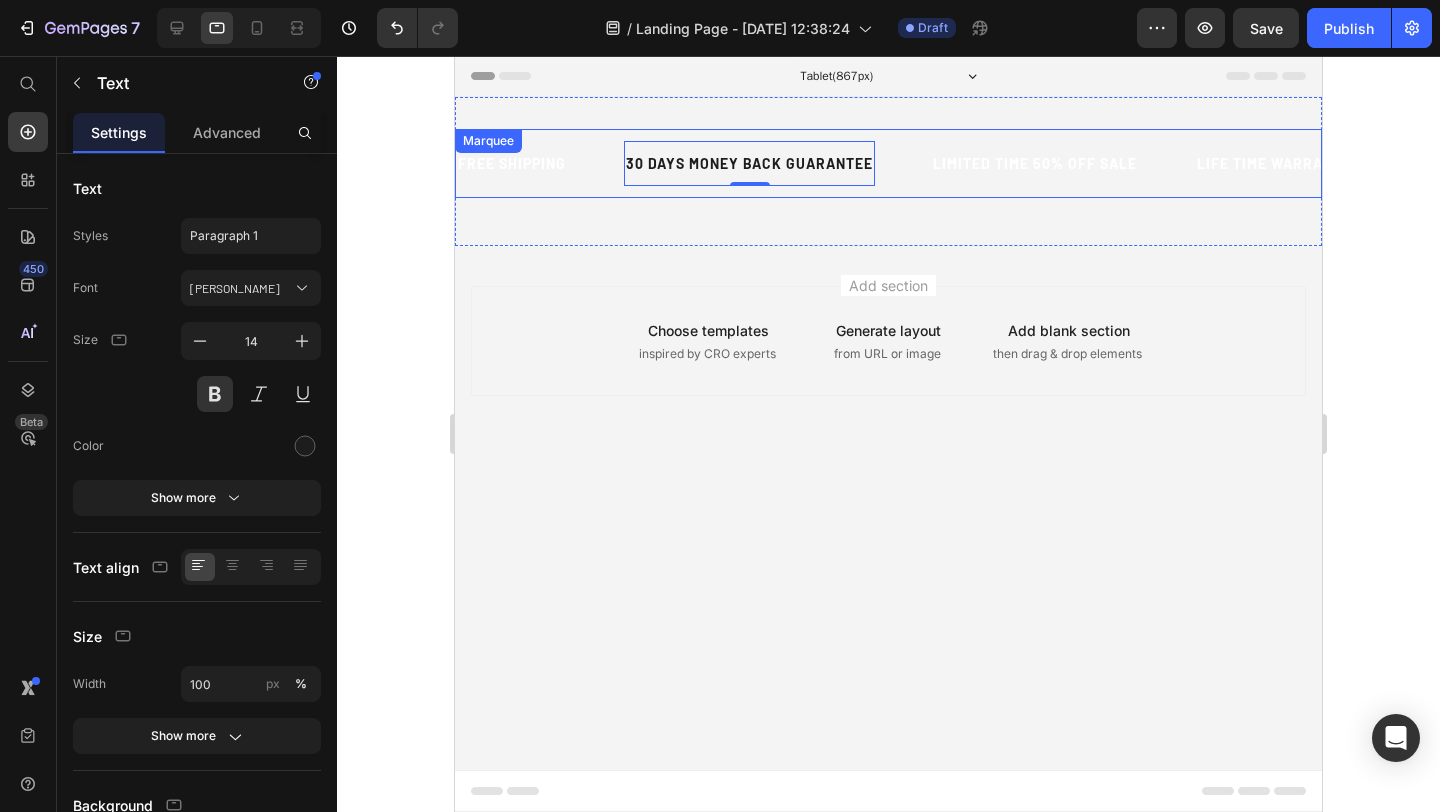 click on "FREE SHIPPING Text" at bounding box center [540, 163] 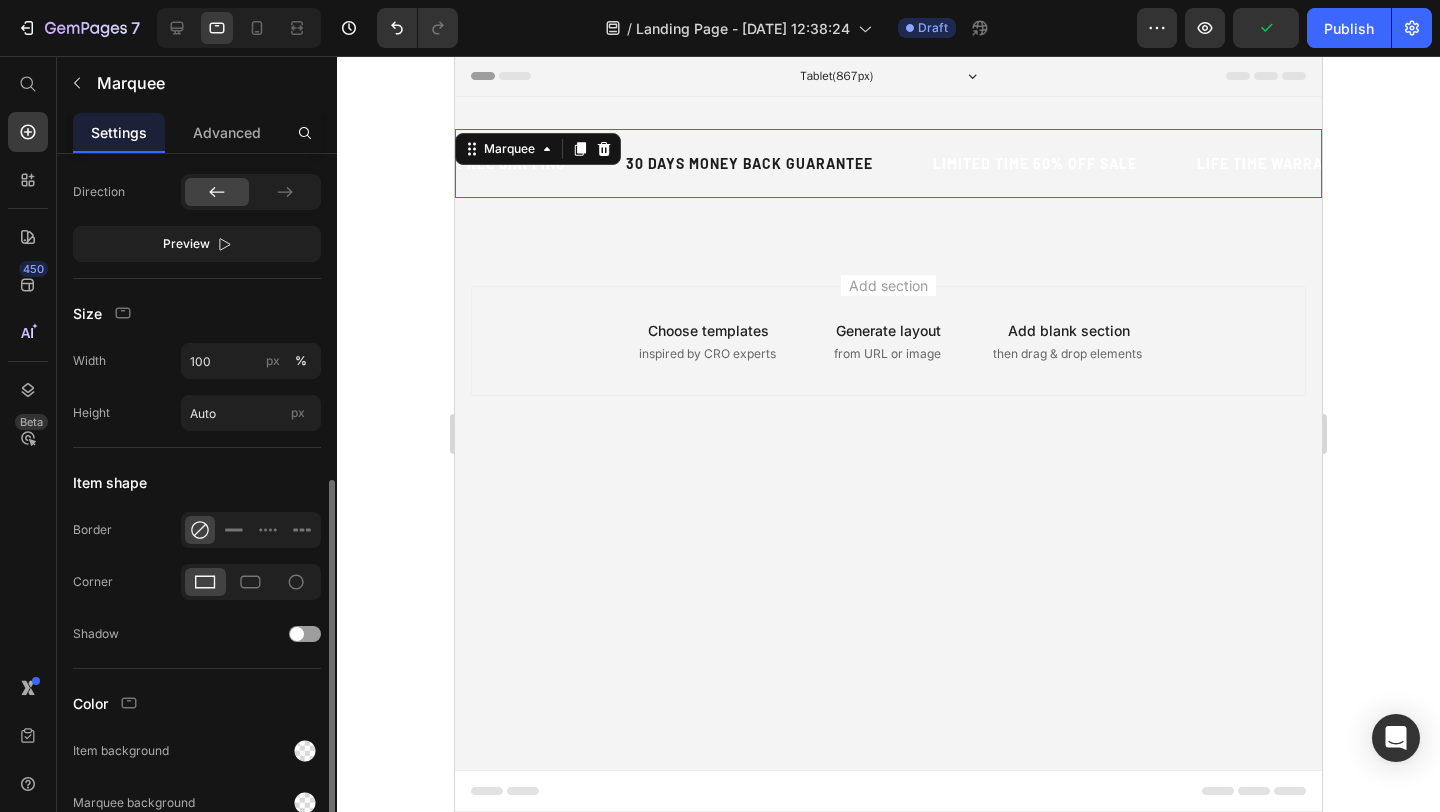 scroll, scrollTop: 782, scrollLeft: 0, axis: vertical 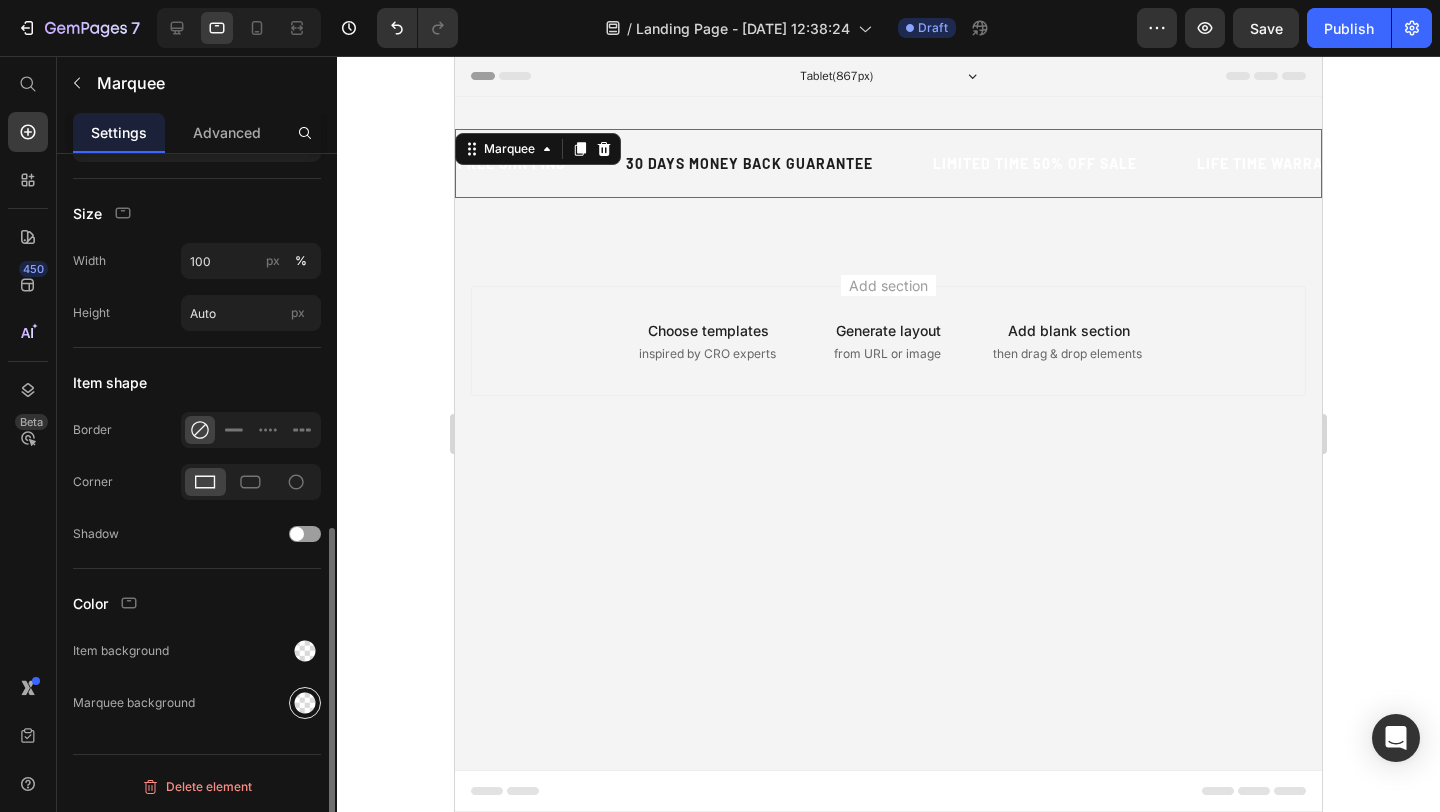 click at bounding box center [305, 703] 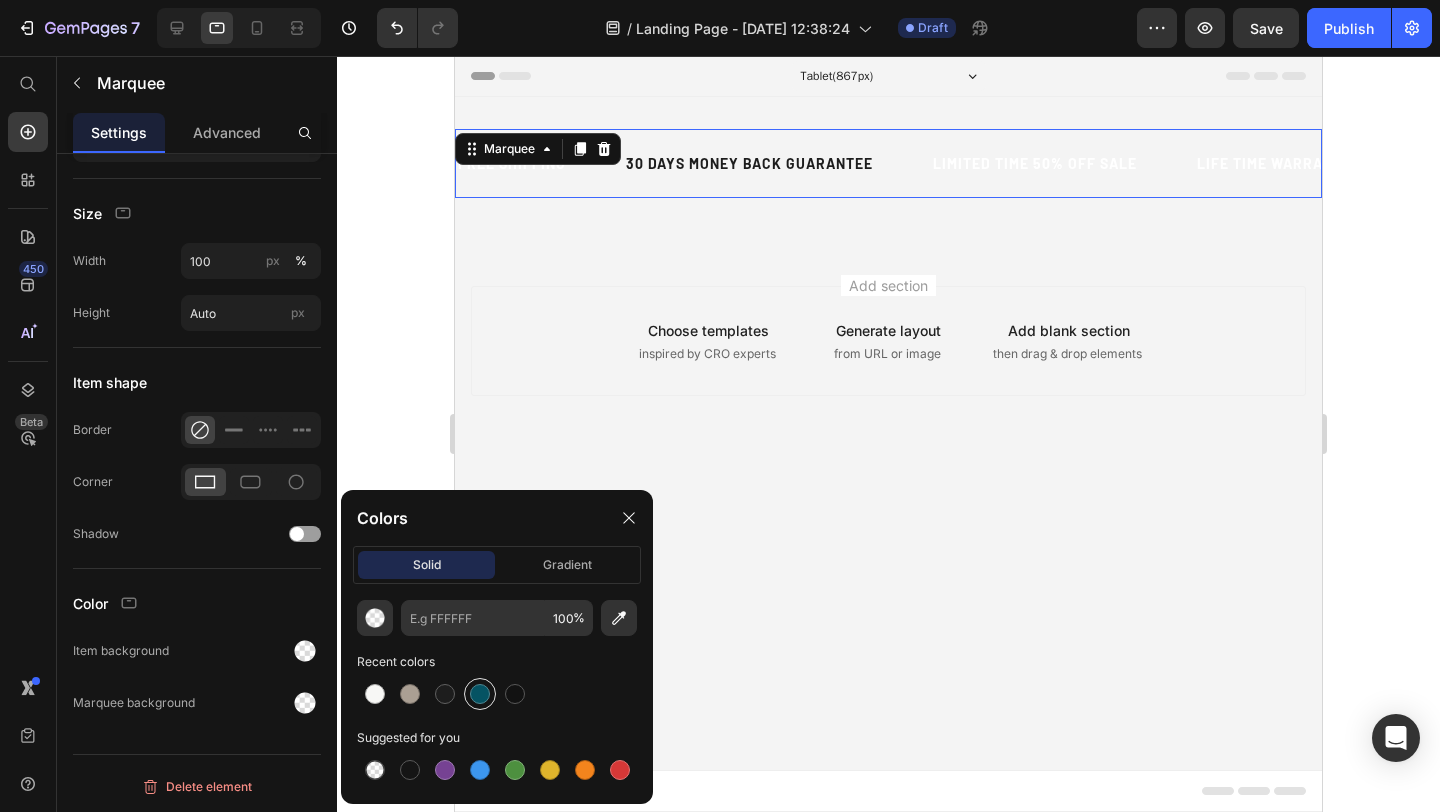 click at bounding box center [480, 694] 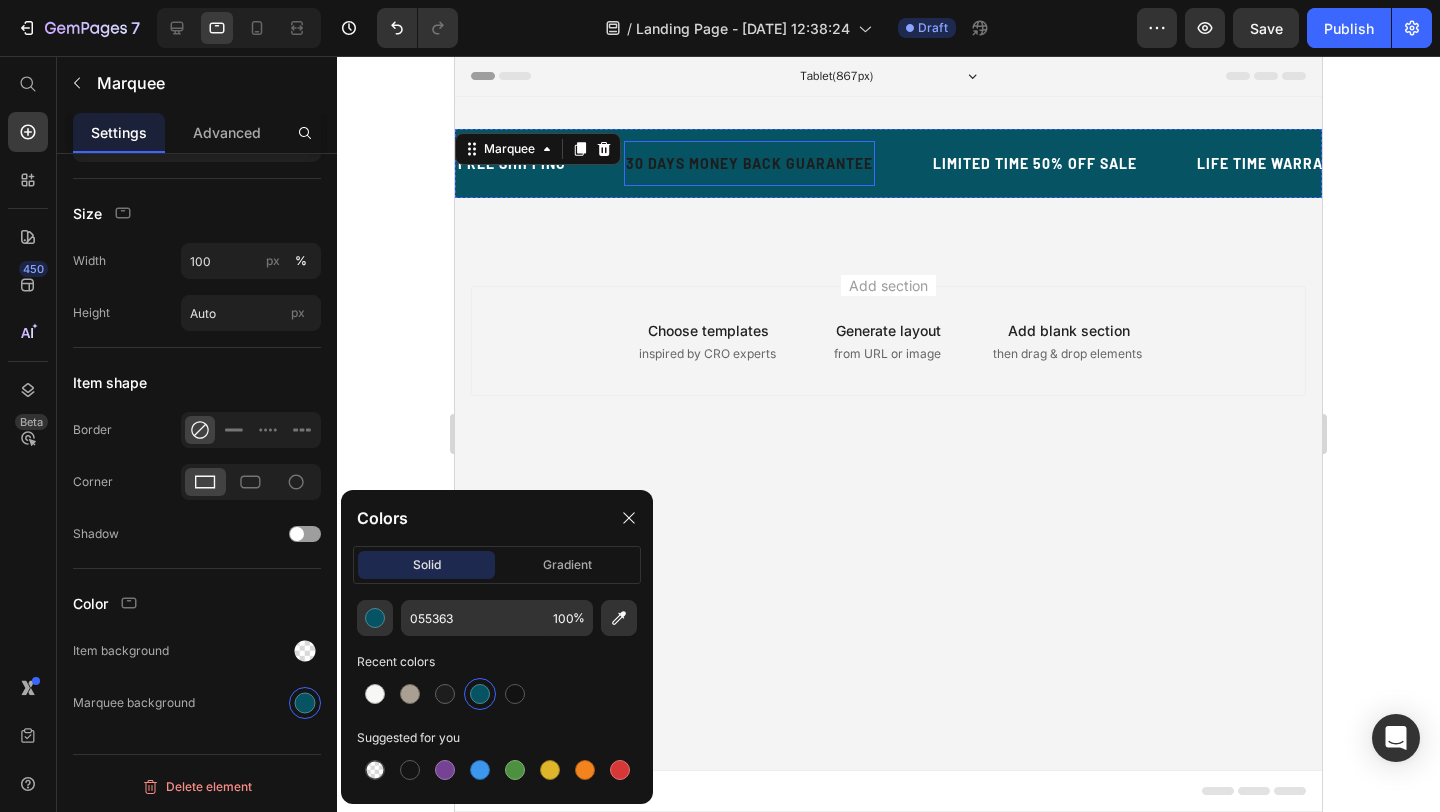 click on "30 DAYS MONEY BACK GUARANTEE" at bounding box center (749, 163) 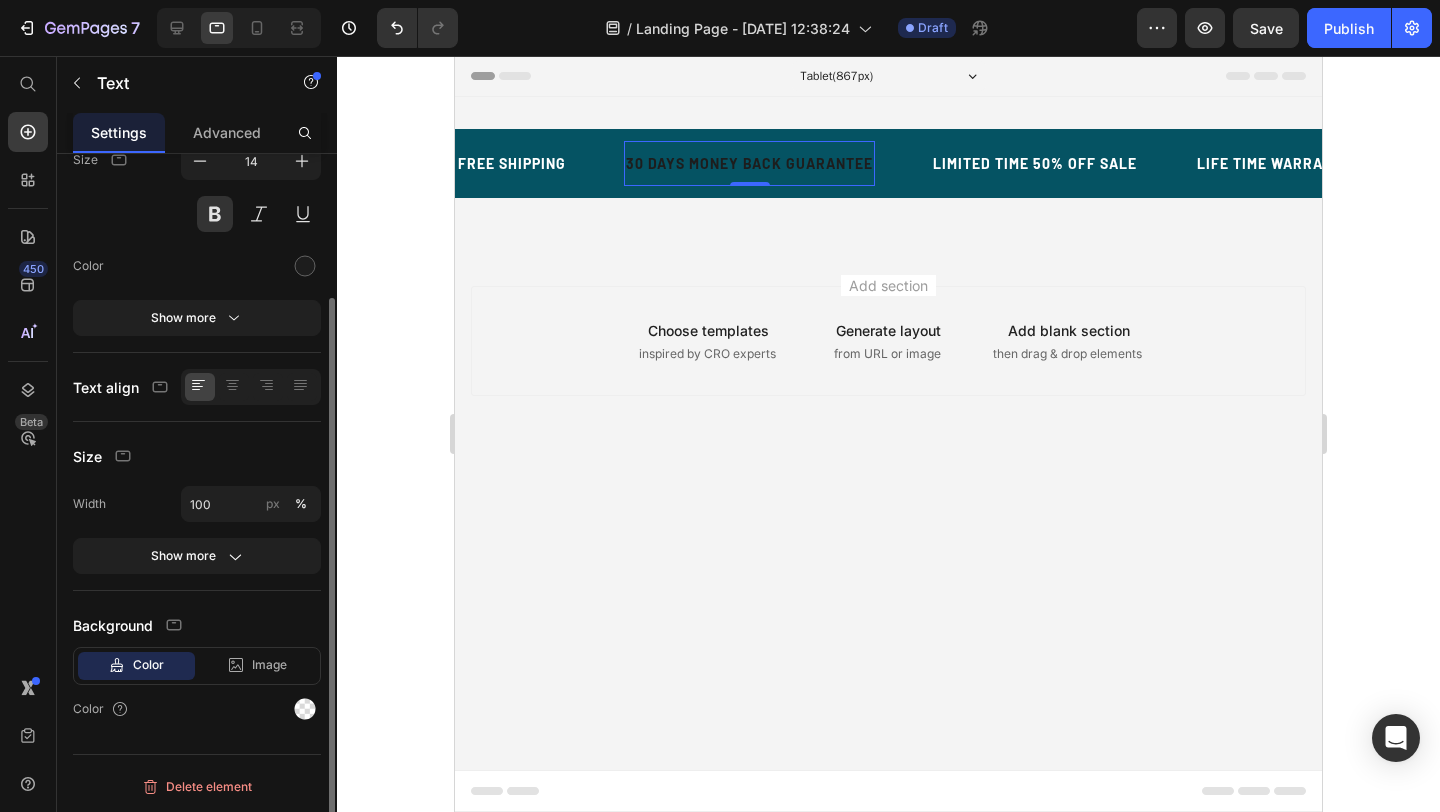 scroll, scrollTop: 0, scrollLeft: 0, axis: both 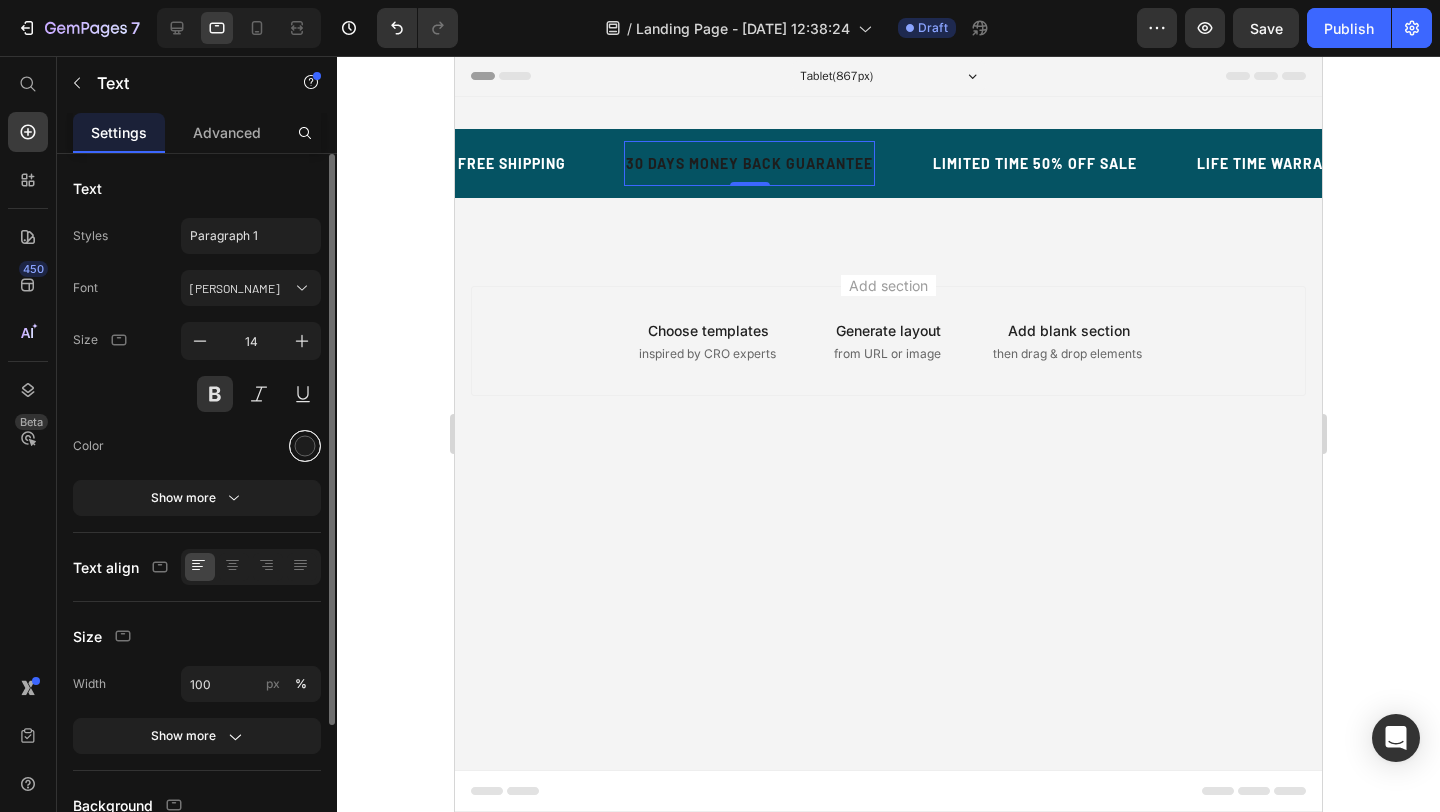 click at bounding box center [305, 446] 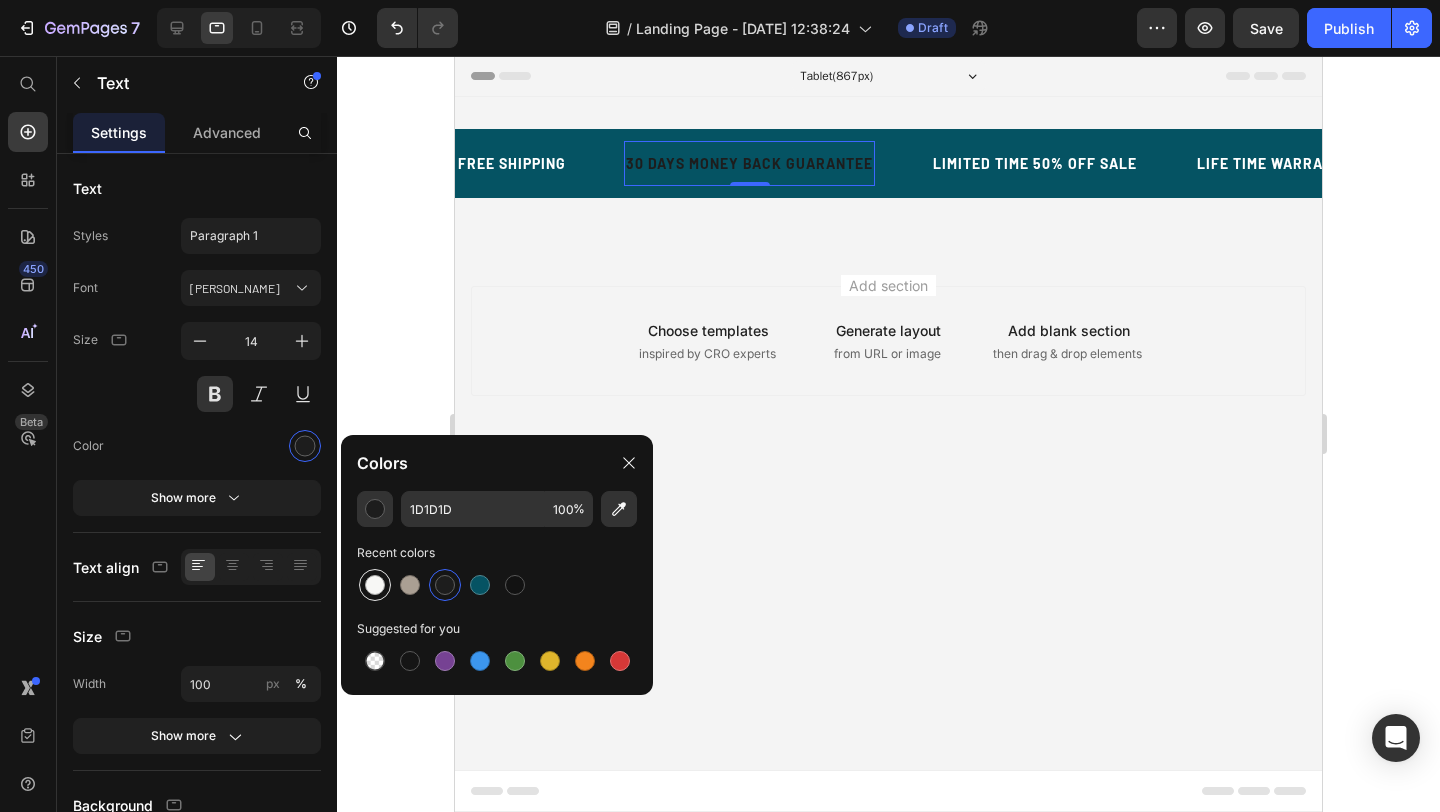 click at bounding box center (375, 585) 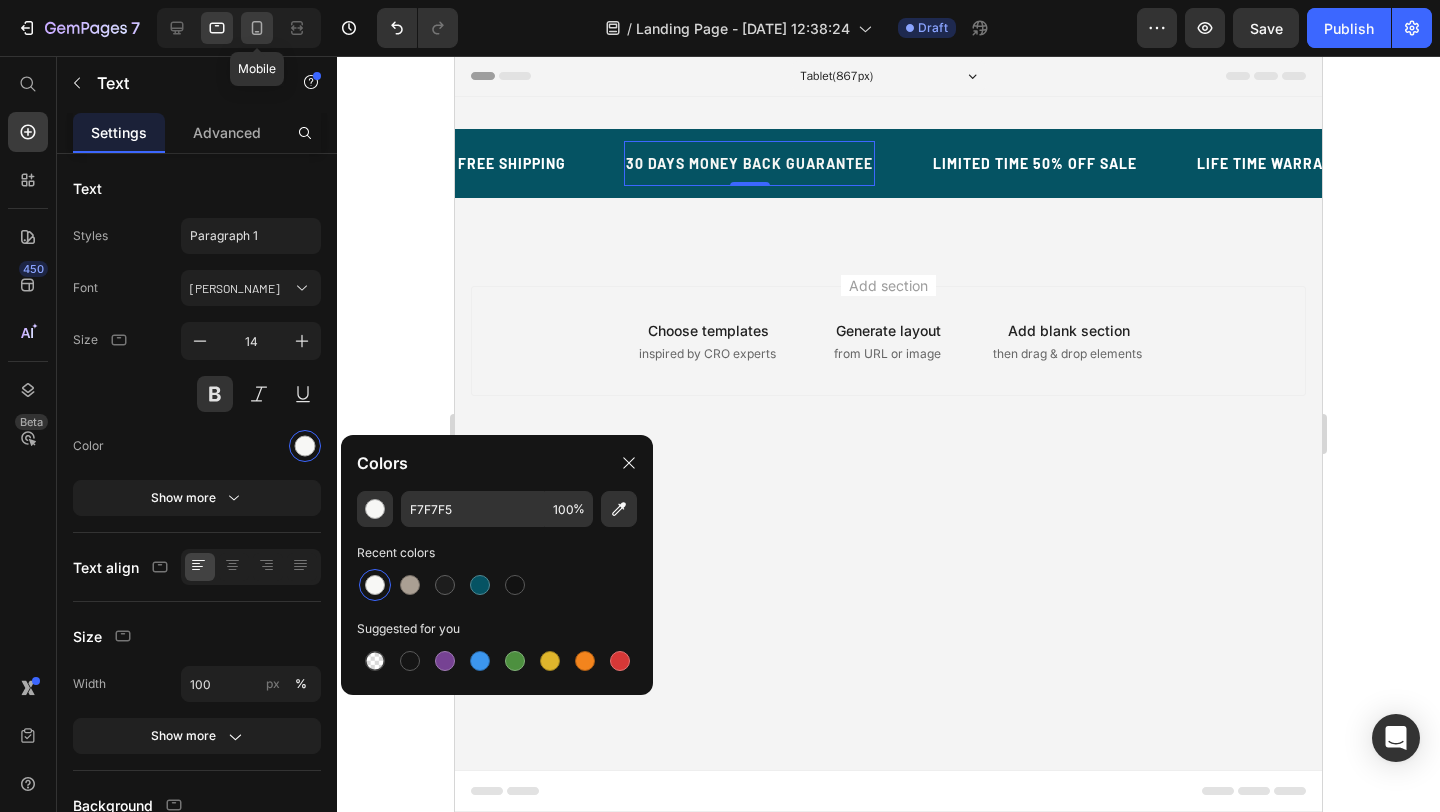 click 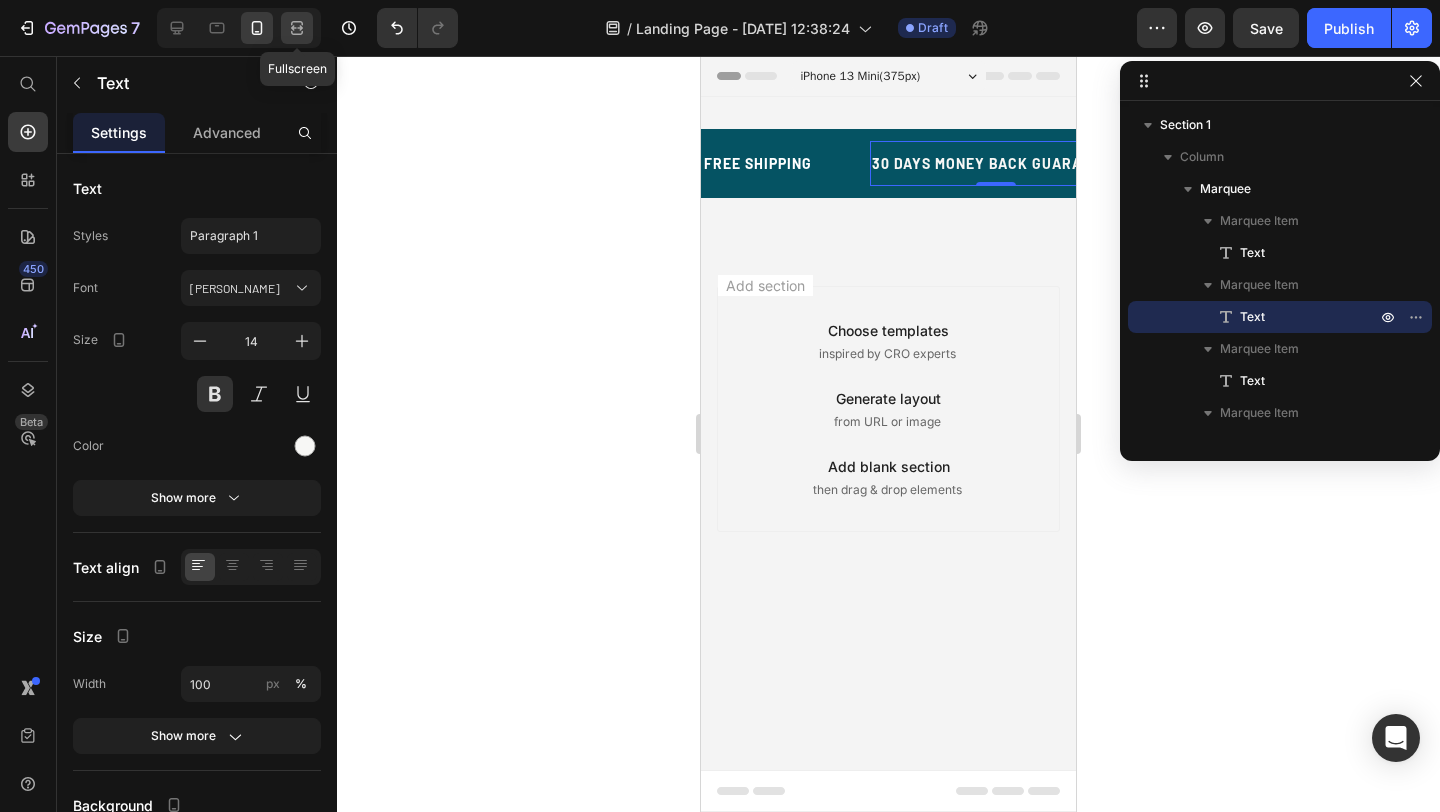 click 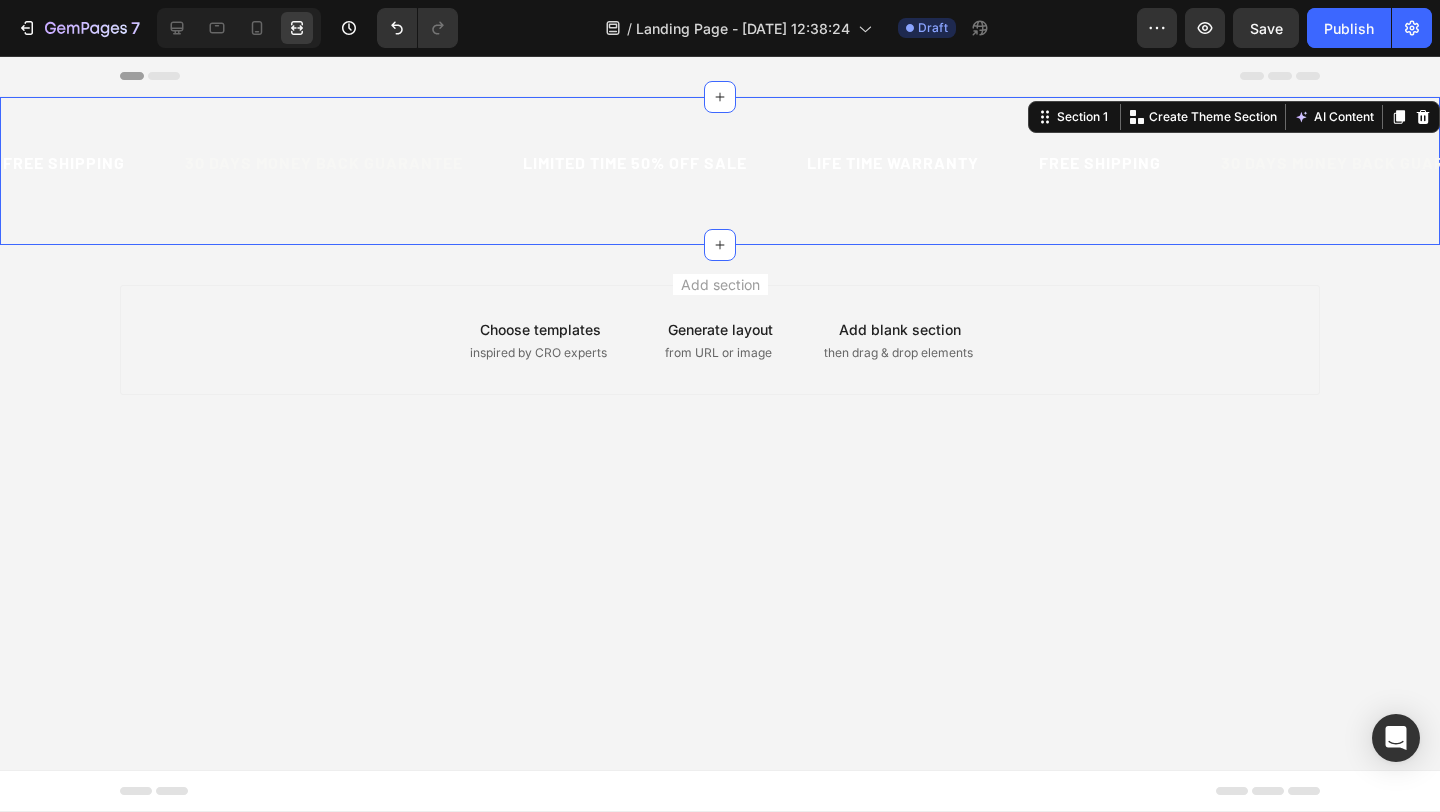 click on "FREE SHIPPING Text 30 DAYS MONEY BACK GUARANTEE Text LIMITED TIME 50% OFF SALE Text LIFE TIME WARRANTY Text FREE SHIPPING Text 30 DAYS MONEY BACK GUARANTEE Text LIMITED TIME 50% OFF SALE Text LIFE TIME WARRANTY Text FREE SHIPPING Text 30 DAYS MONEY BACK GUARANTEE Text LIMITED TIME 50% OFF SALE Text LIFE TIME WARRANTY Text FREE SHIPPING Text 30 DAYS MONEY BACK GUARANTEE Text LIMITED TIME 50% OFF SALE Text LIFE TIME WARRANTY Text FREE SHIPPING Text 30 DAYS MONEY BACK GUARANTEE Text LIMITED TIME 50% OFF SALE Text LIFE TIME WARRANTY Text FREE SHIPPING Text 30 DAYS MONEY BACK GUARANTEE Text LIMITED TIME 50% OFF SALE Text LIFE TIME WARRANTY Text Marquee Section 1   You can create reusable sections Create Theme Section AI Content Write with GemAI What would you like to describe here? Tone and Voice Persuasive Product Getting products... Show more Generate" at bounding box center [720, 171] 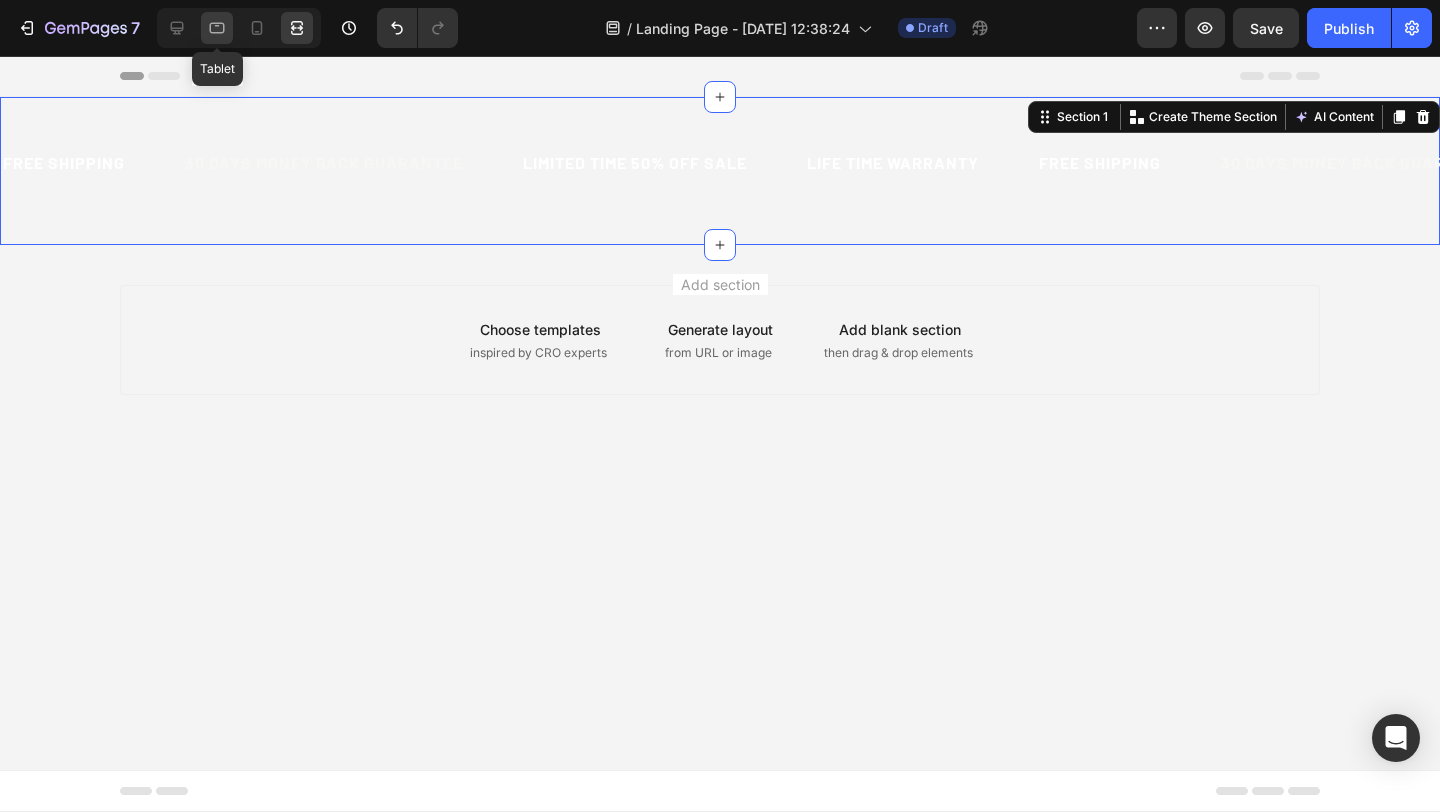 click 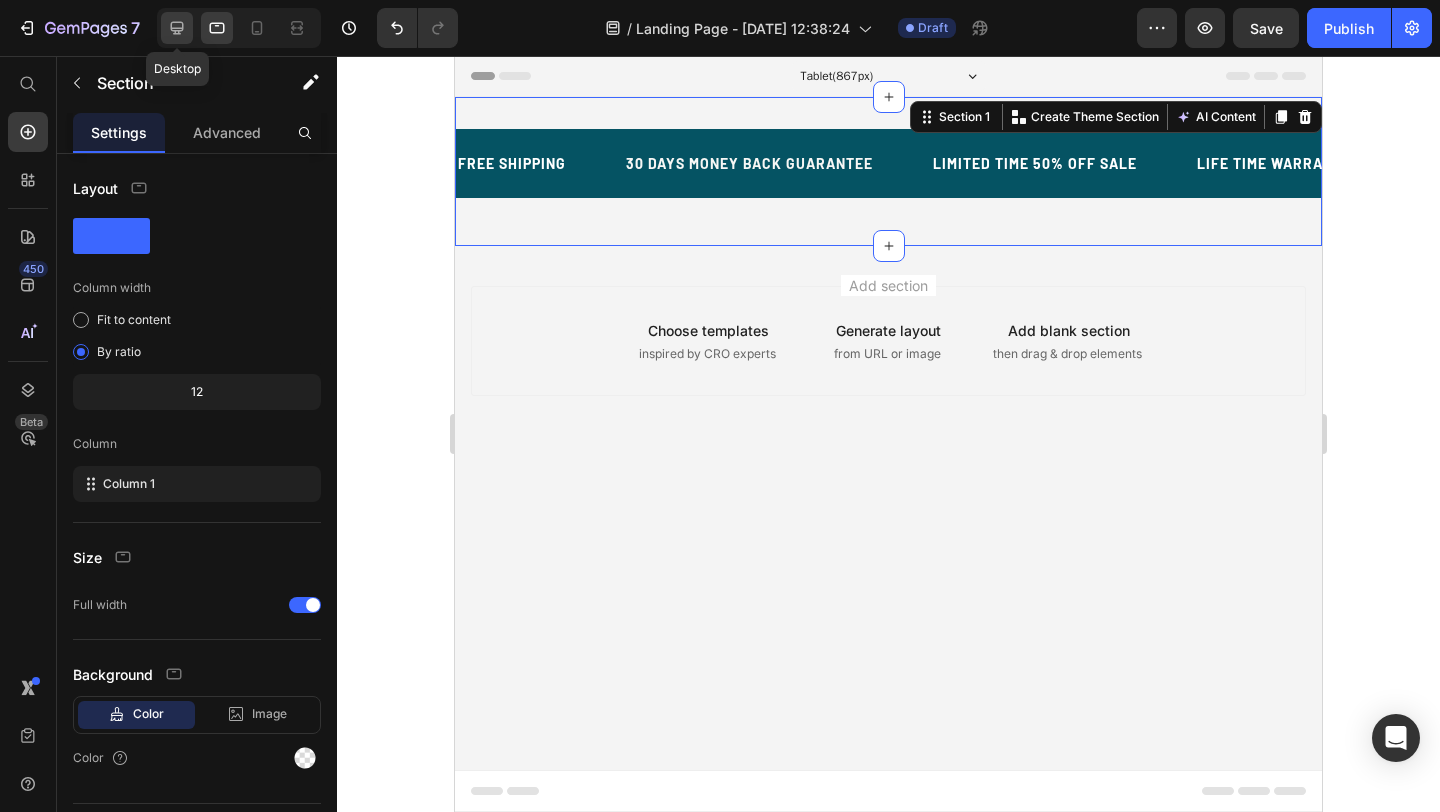 click 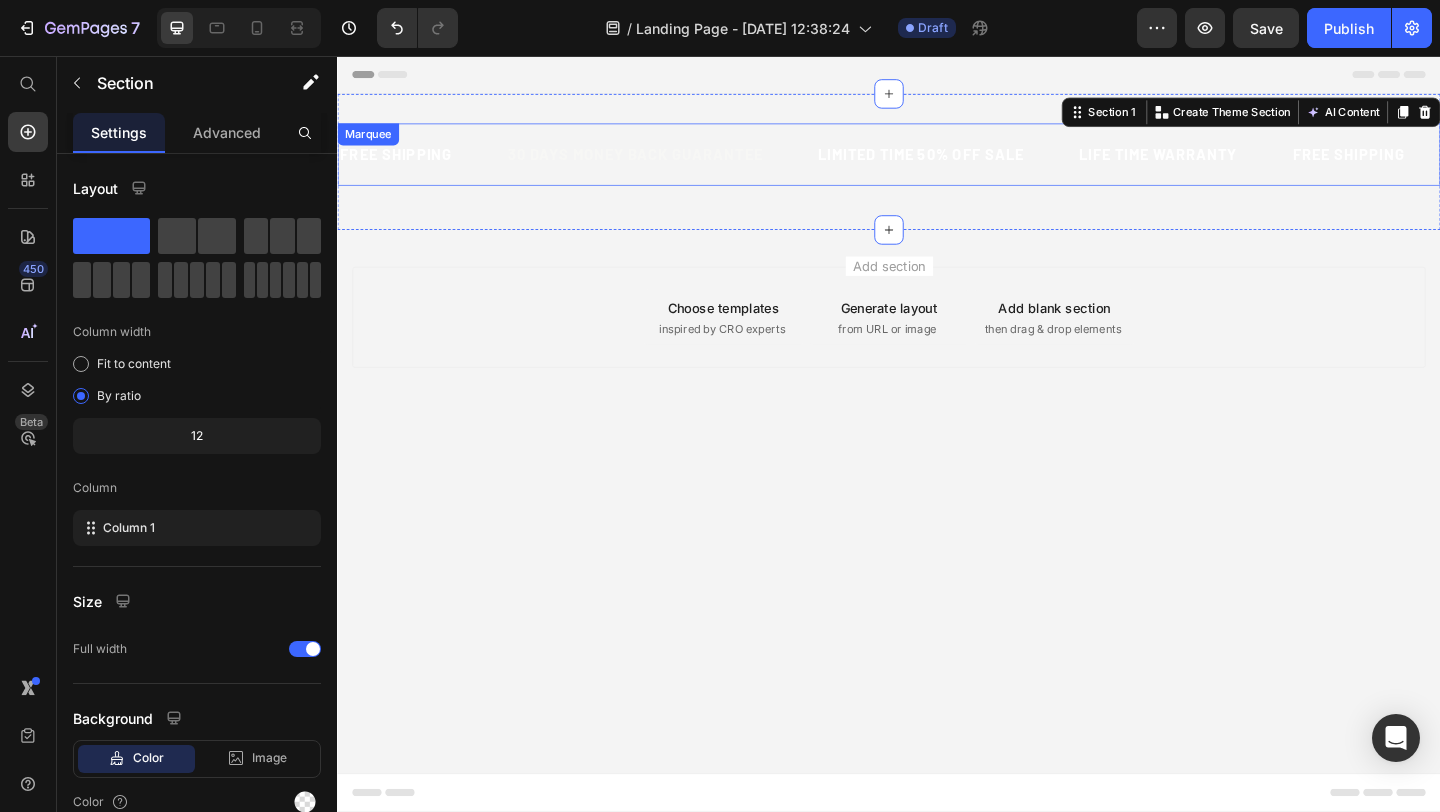 click on "FREE SHIPPING Text 30 DAYS MONEY BACK GUARANTEE Text LIMITED TIME 50% OFF SALE Text LIFE TIME WARRANTY Text FREE SHIPPING Text 30 DAYS MONEY BACK GUARANTEE Text LIMITED TIME 50% OFF SALE Text LIFE TIME WARRANTY Text FREE SHIPPING Text 30 DAYS MONEY BACK GUARANTEE Text LIMITED TIME 50% OFF SALE Text LIFE TIME WARRANTY Text FREE SHIPPING Text 30 DAYS MONEY BACK GUARANTEE Text LIMITED TIME 50% OFF SALE Text LIFE TIME WARRANTY Text FREE SHIPPING Text 30 DAYS MONEY BACK GUARANTEE Text LIMITED TIME 50% OFF SALE Text LIFE TIME WARRANTY Text FREE SHIPPING Text 30 DAYS MONEY BACK GUARANTEE Text LIMITED TIME 50% OFF SALE Text LIFE TIME WARRANTY Text Marquee" at bounding box center (937, 163) 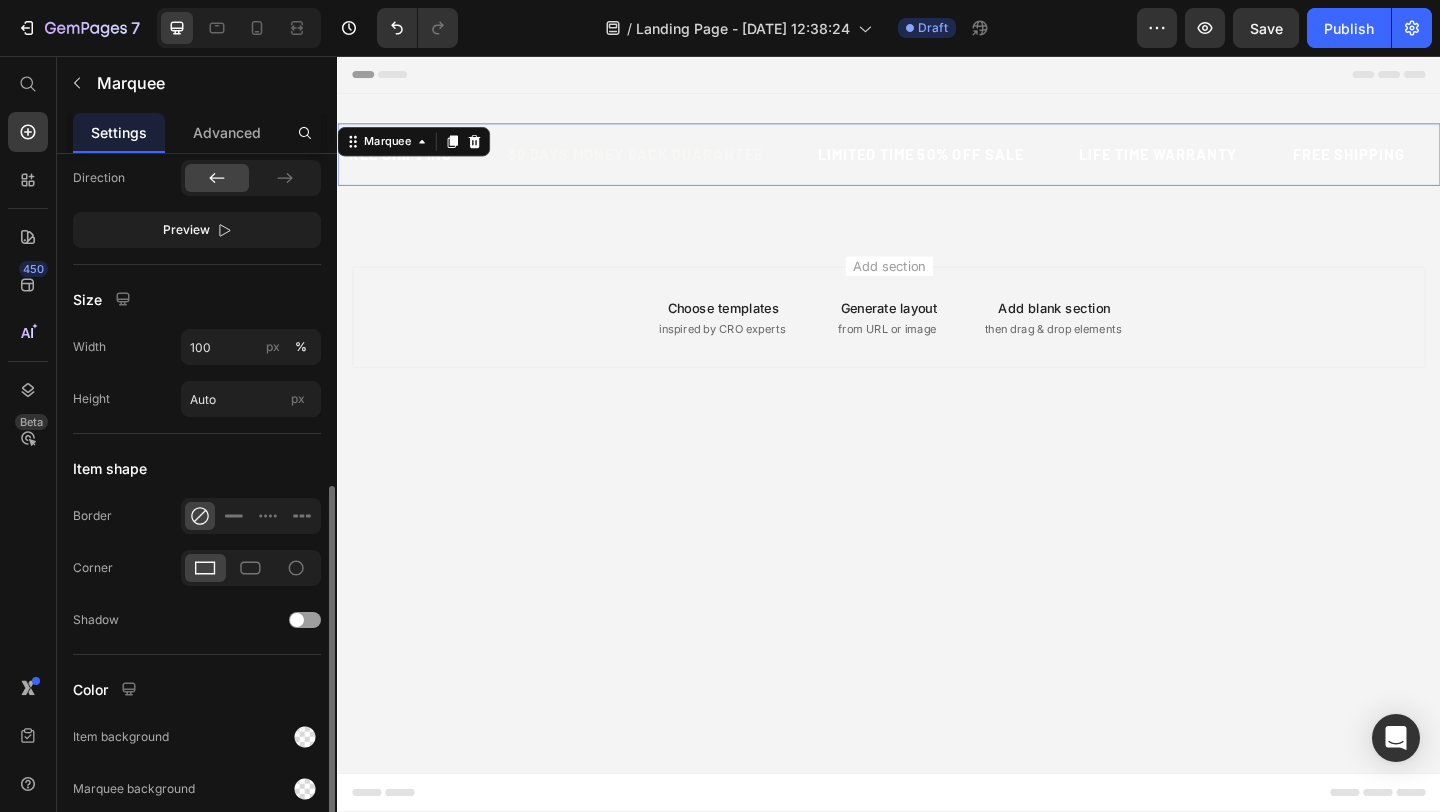 scroll, scrollTop: 782, scrollLeft: 0, axis: vertical 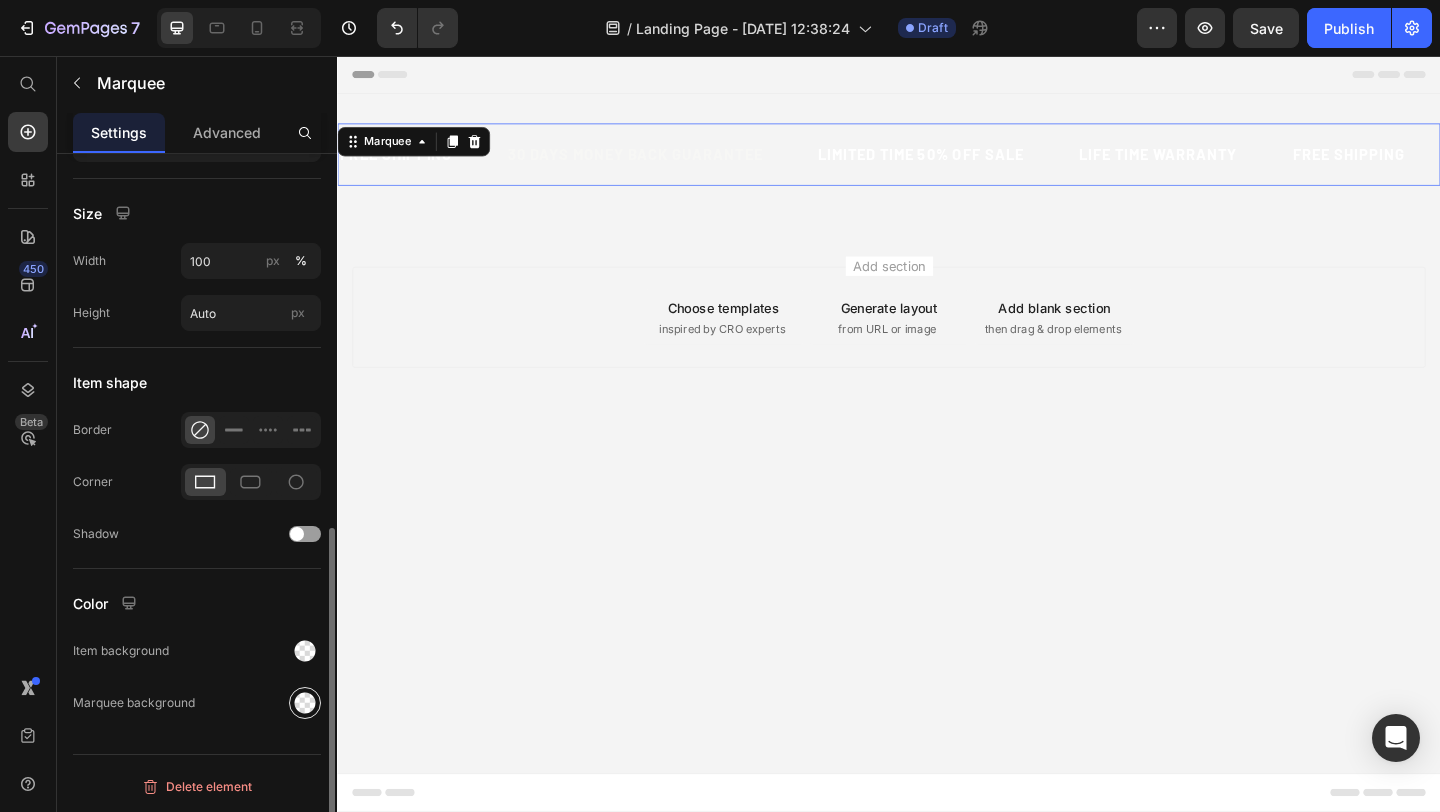 click at bounding box center (305, 703) 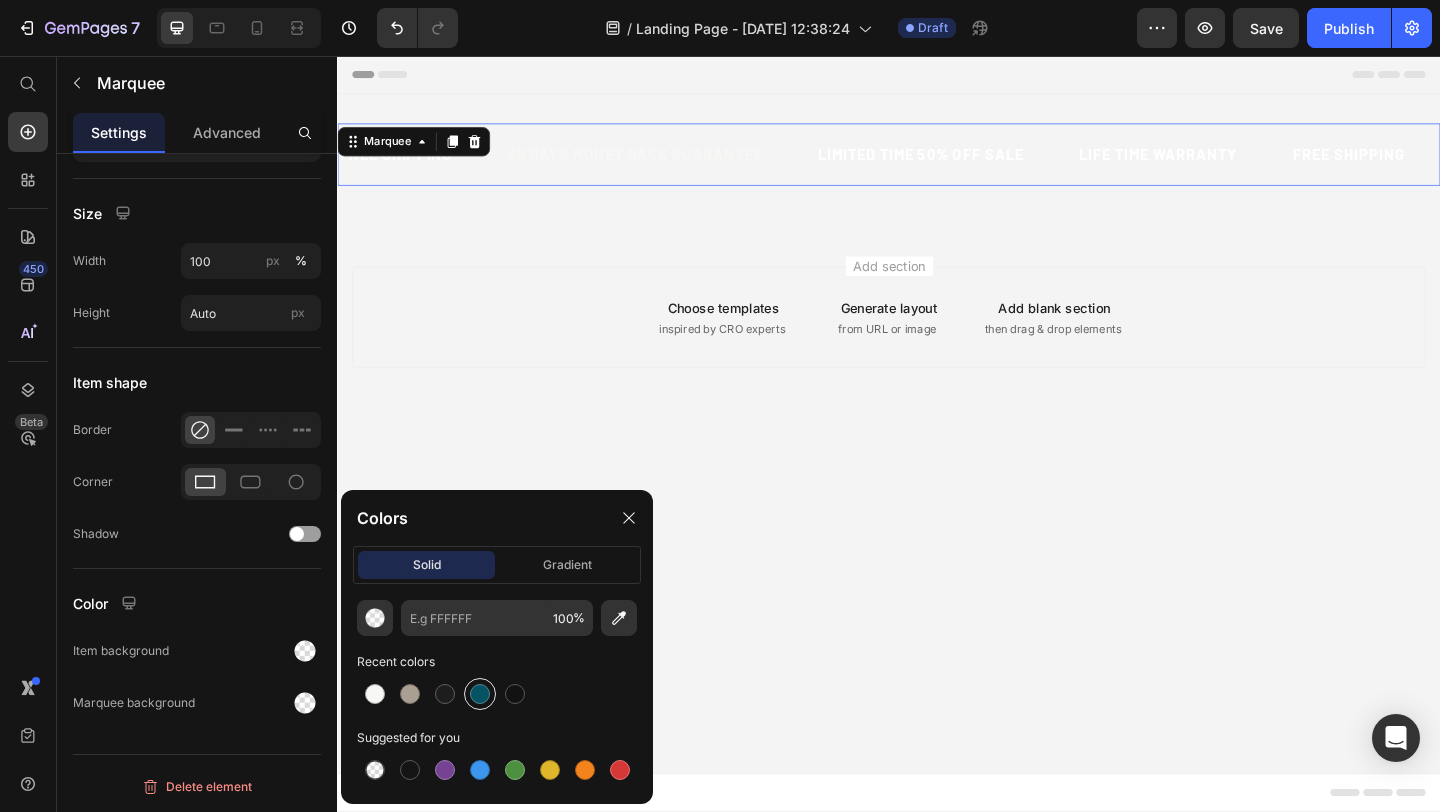click at bounding box center (480, 694) 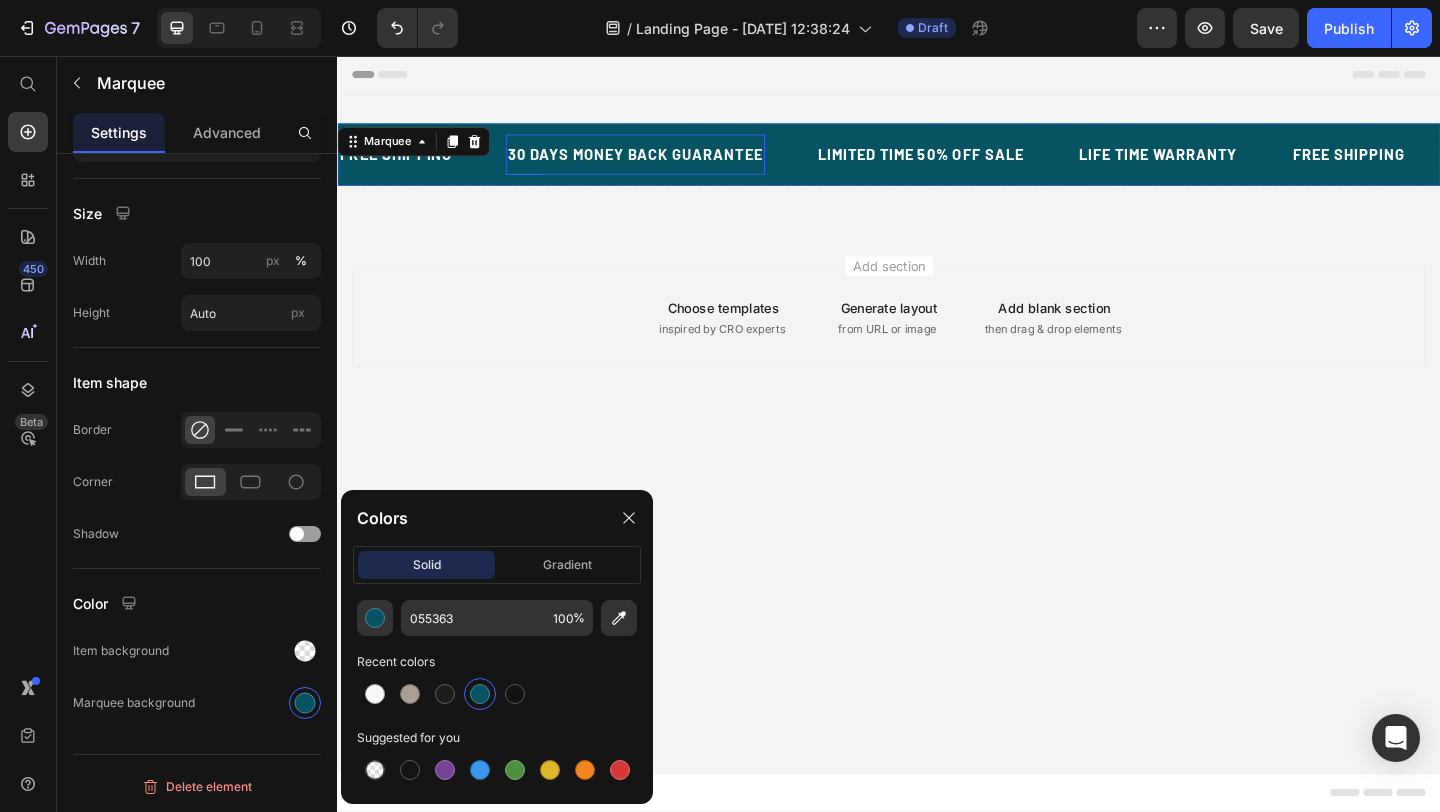click on "30 DAYS MONEY BACK GUARANTEE Text" at bounding box center [661, 163] 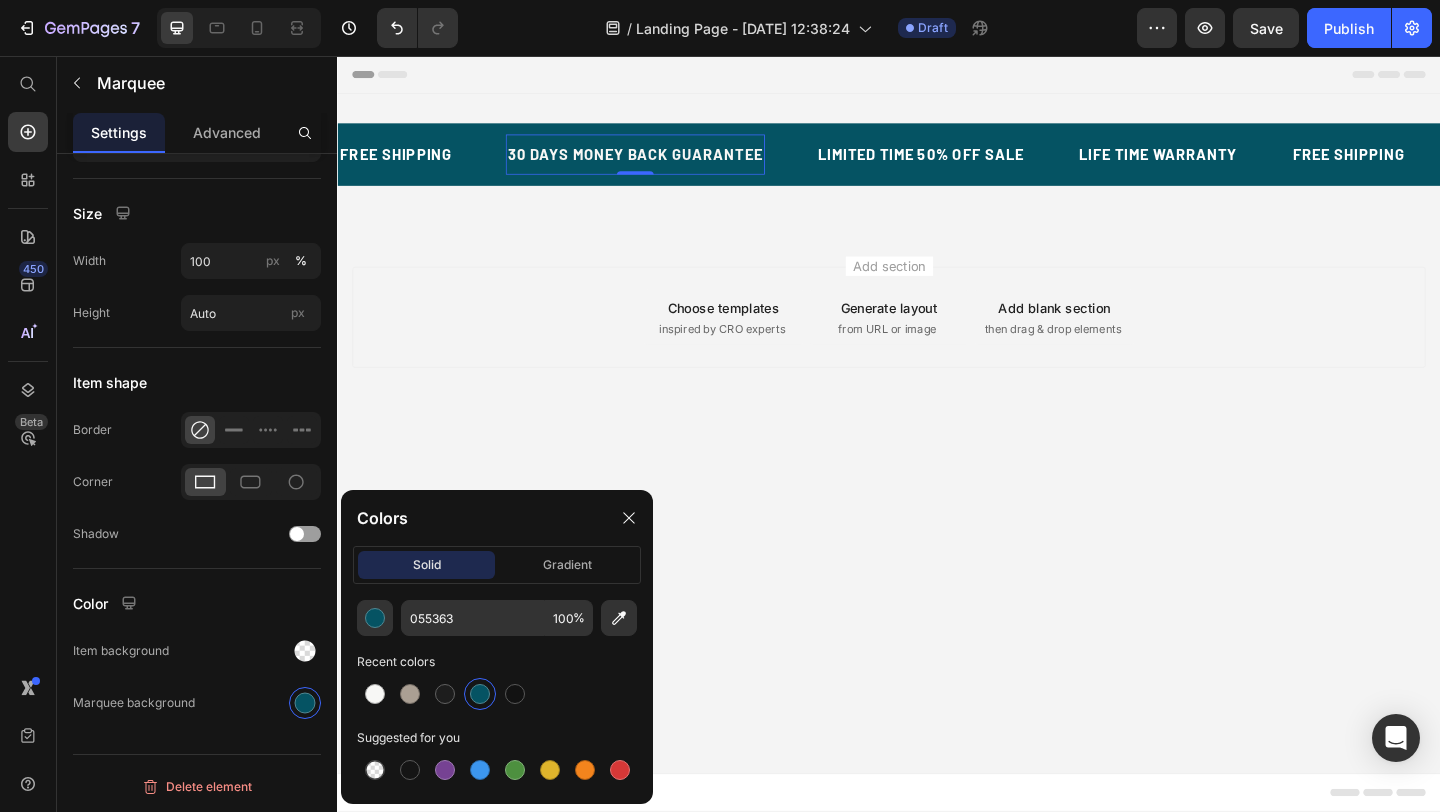 scroll, scrollTop: 0, scrollLeft: 0, axis: both 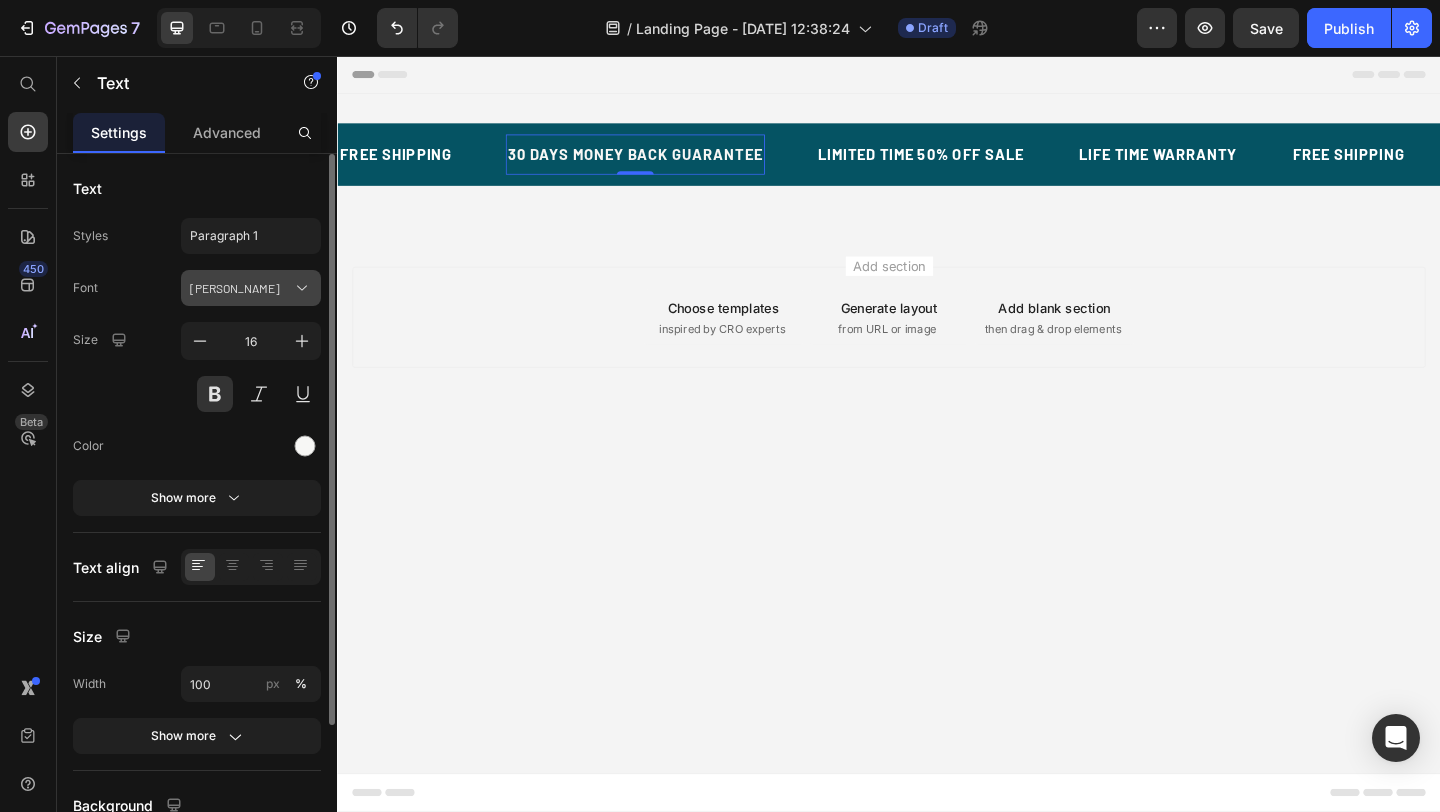 click 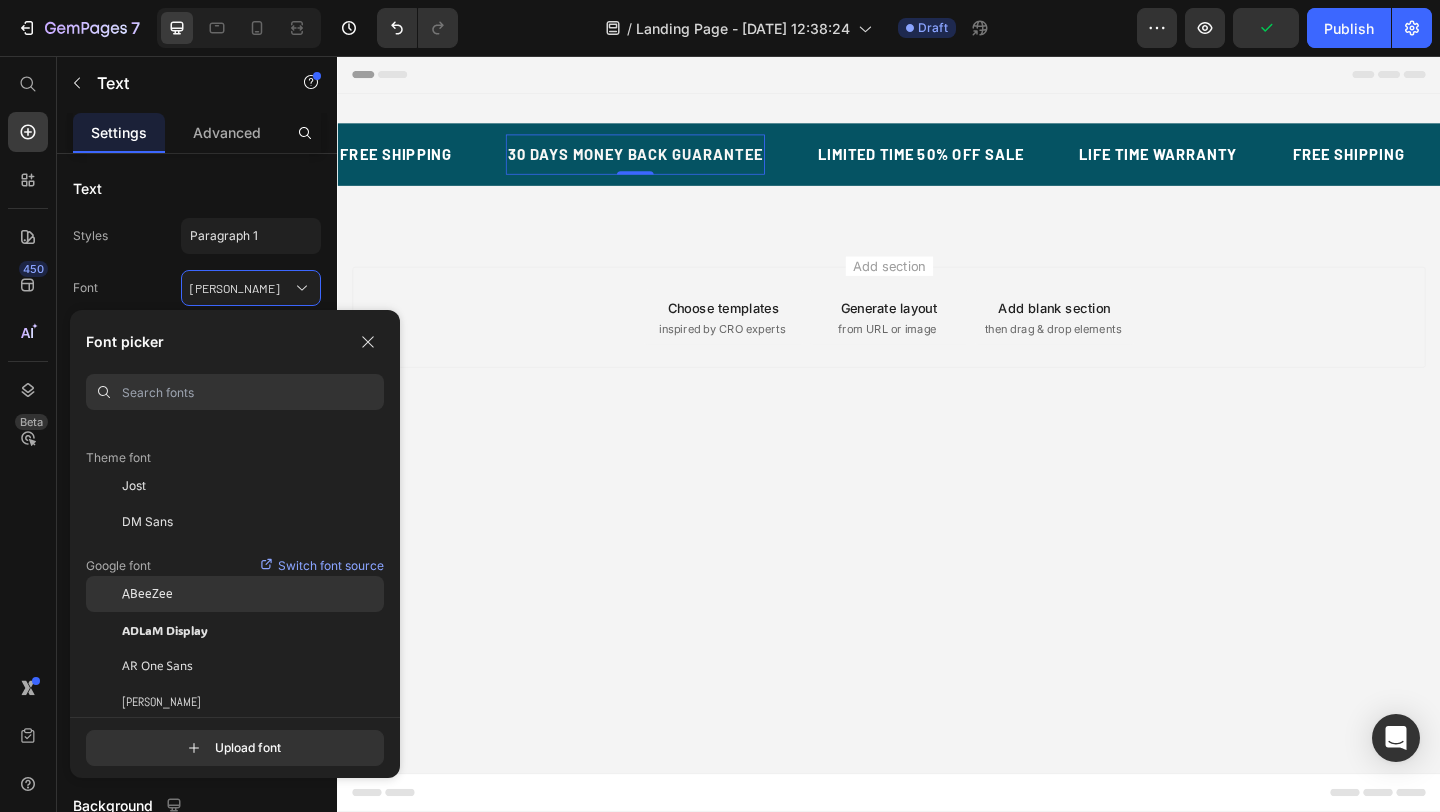 scroll, scrollTop: 191, scrollLeft: 0, axis: vertical 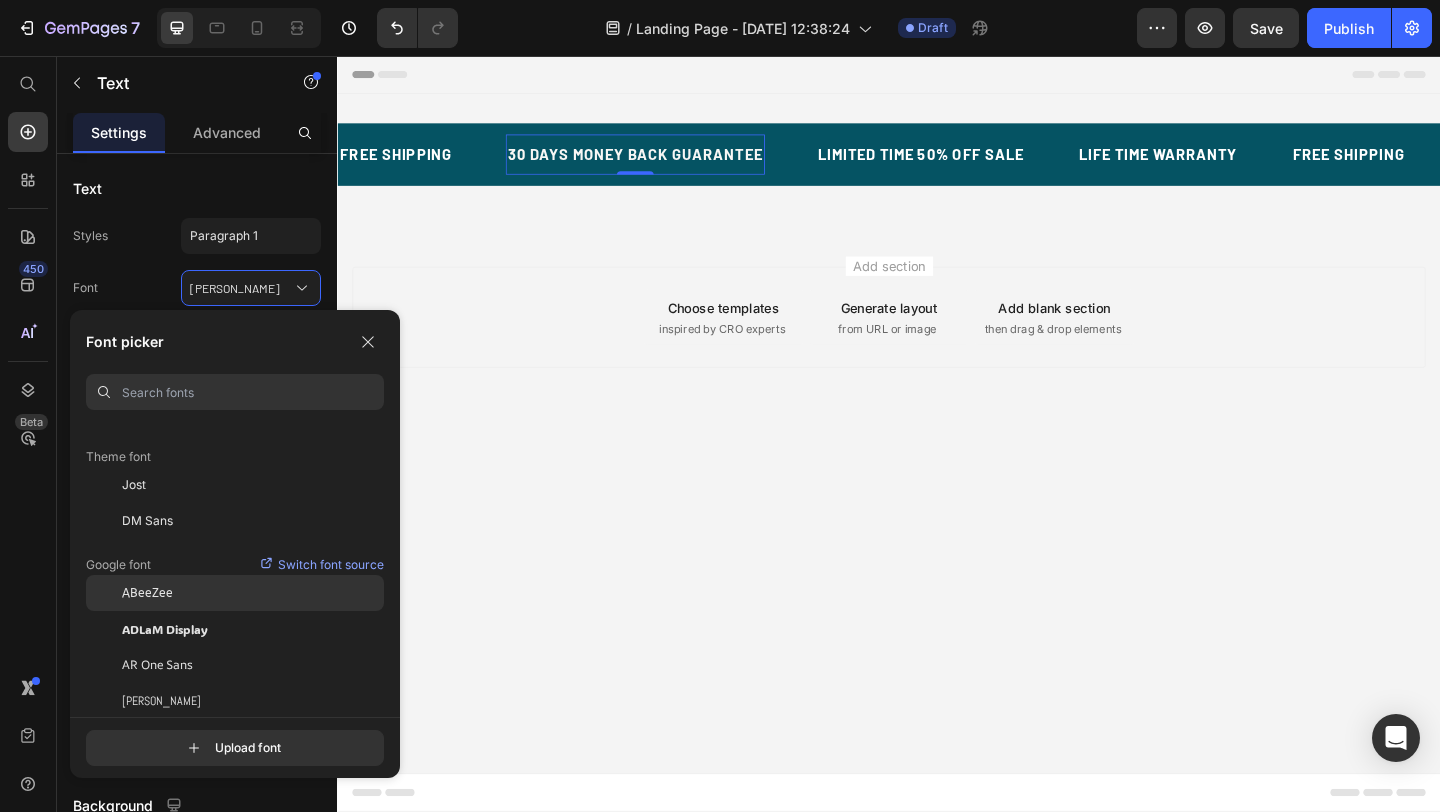 click on "ABeeZee" 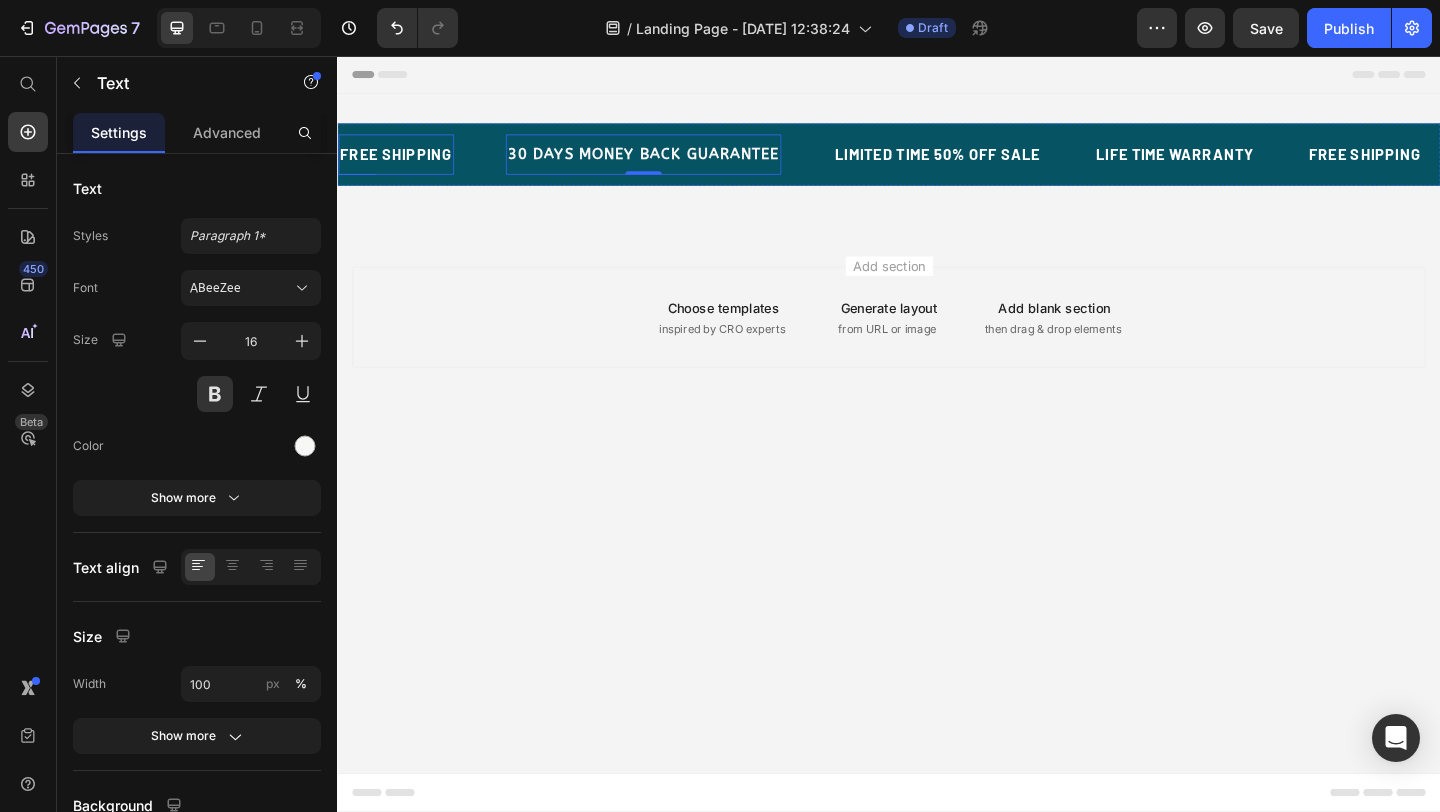 click on "FREE SHIPPING Text" at bounding box center (401, 163) 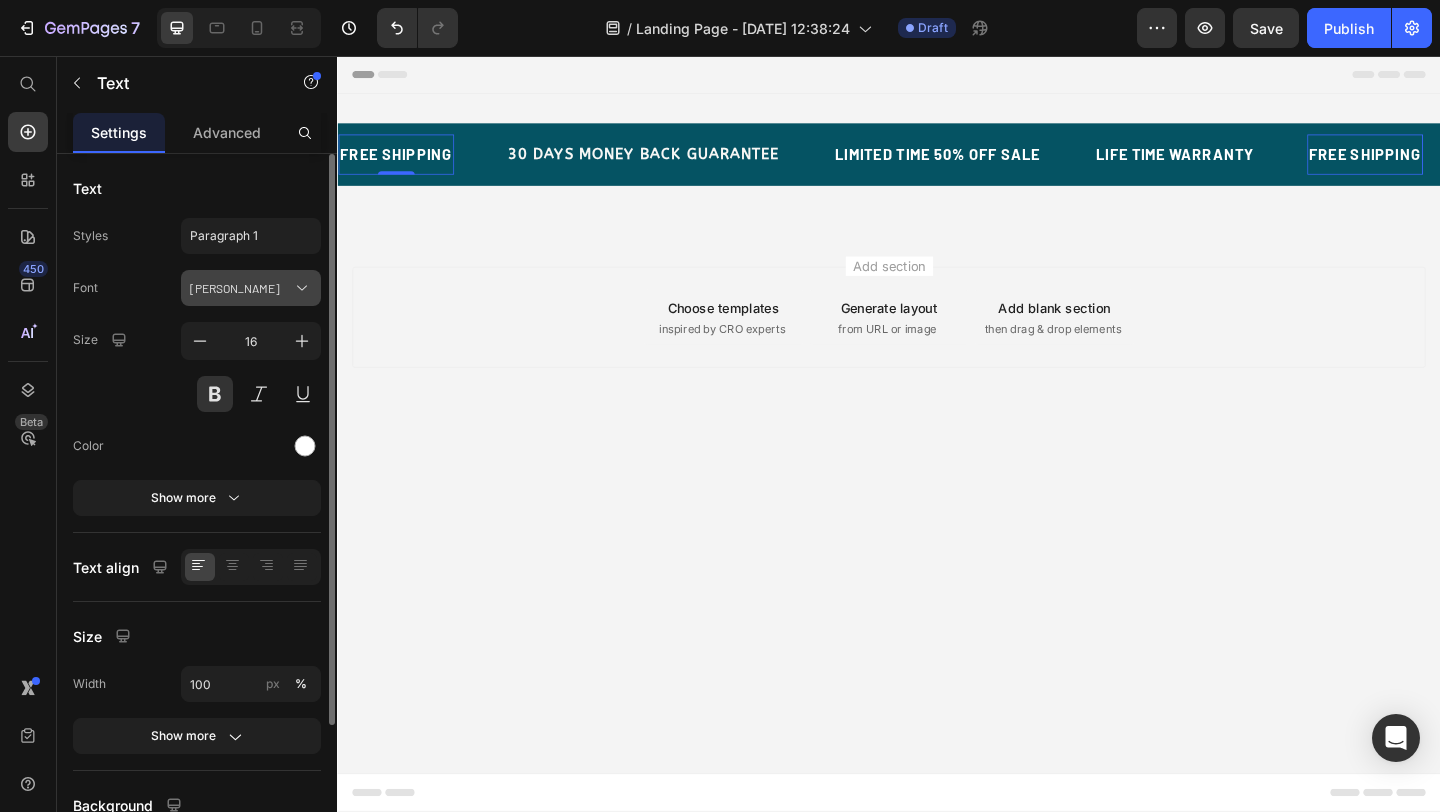 click on "[PERSON_NAME]" at bounding box center (241, 288) 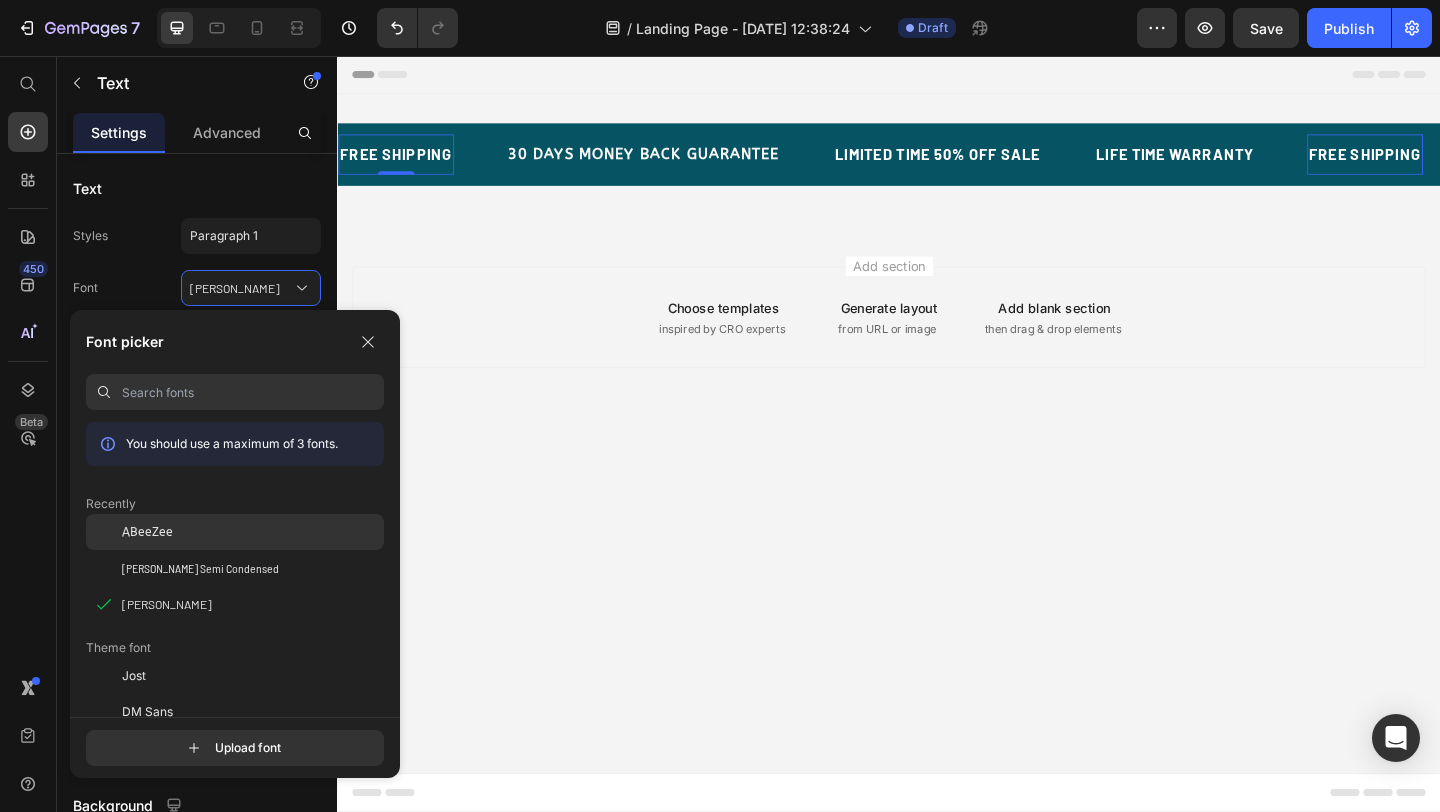 click on "ABeeZee" 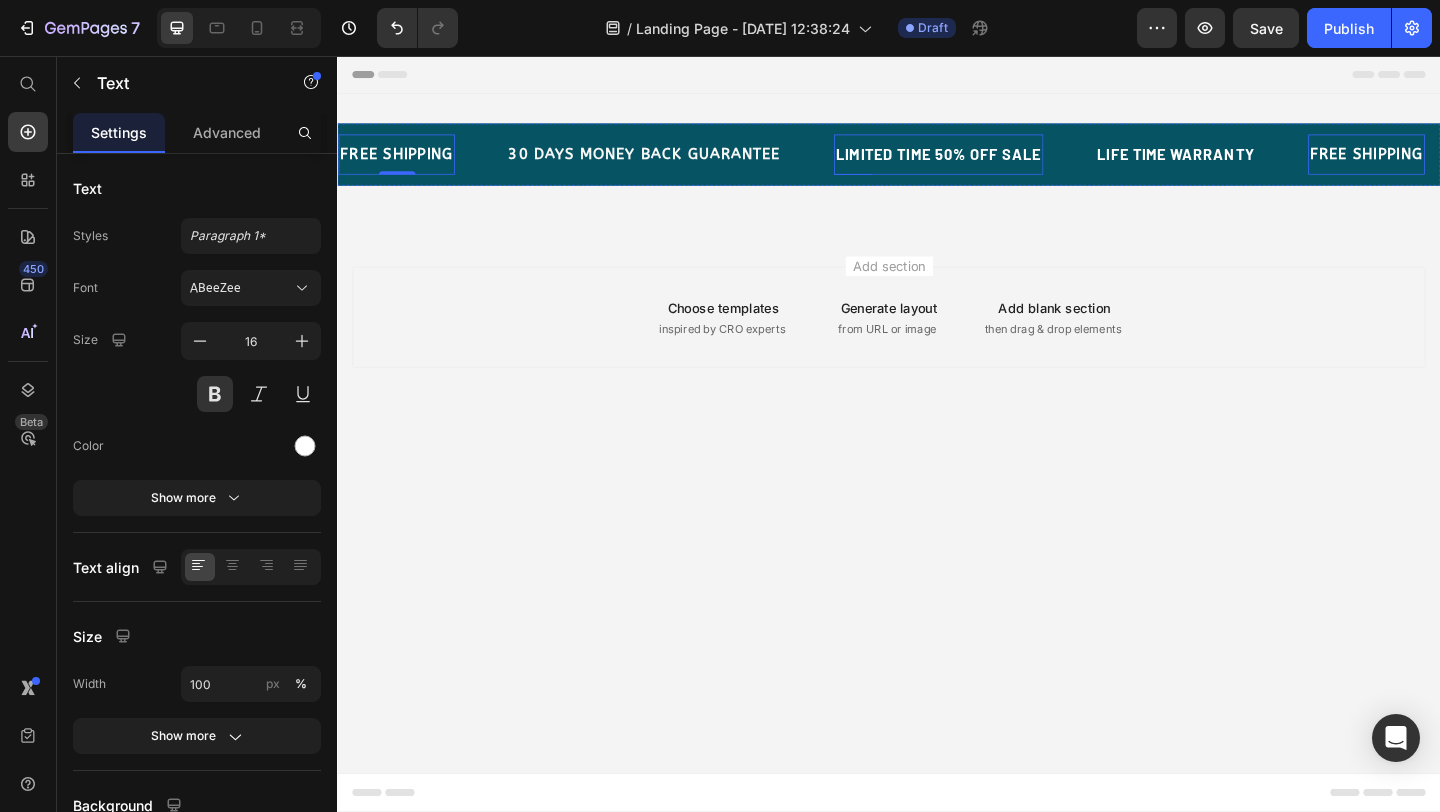 click on "LIMITED TIME 50% OFF SALE Text" at bounding box center [991, 163] 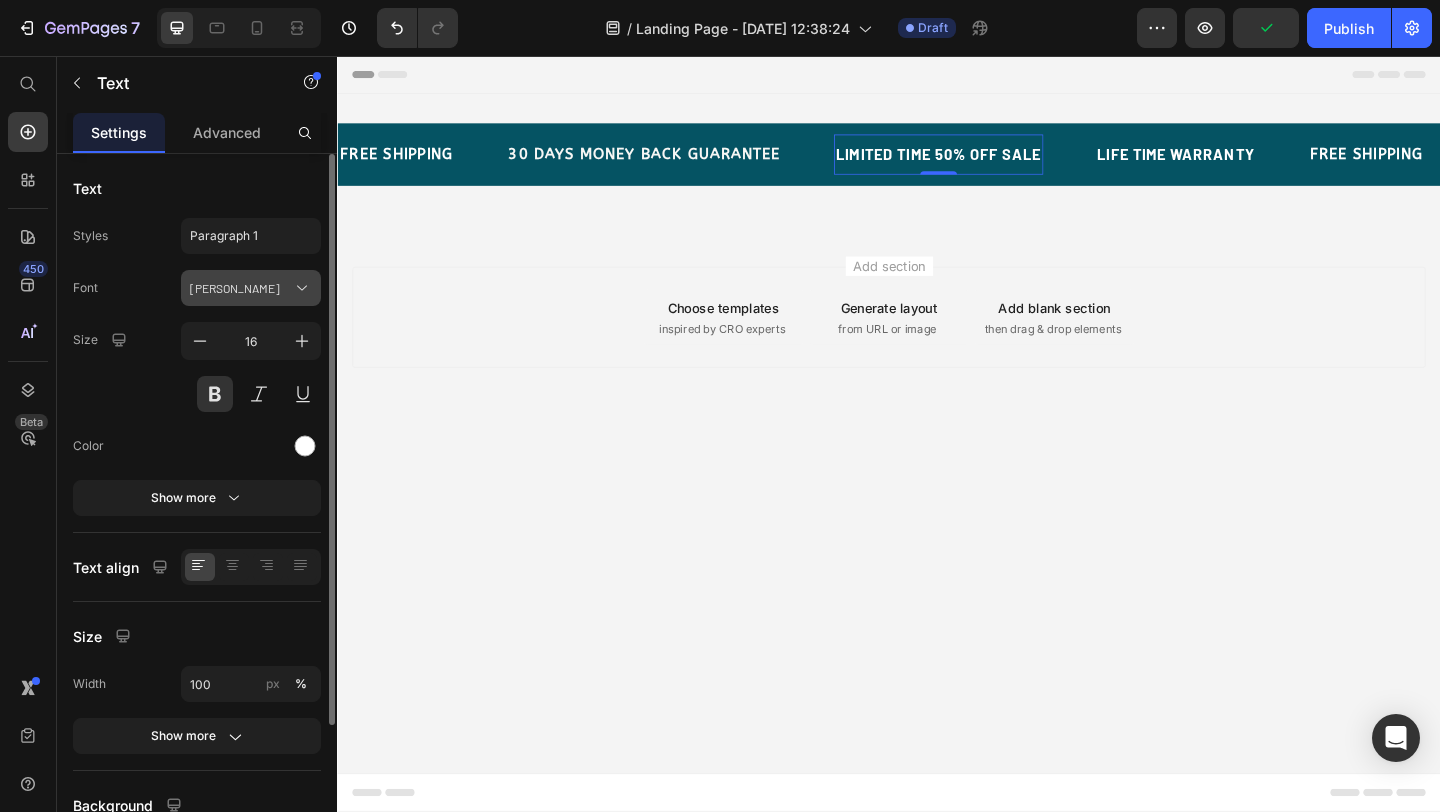 click on "[PERSON_NAME]" at bounding box center [241, 288] 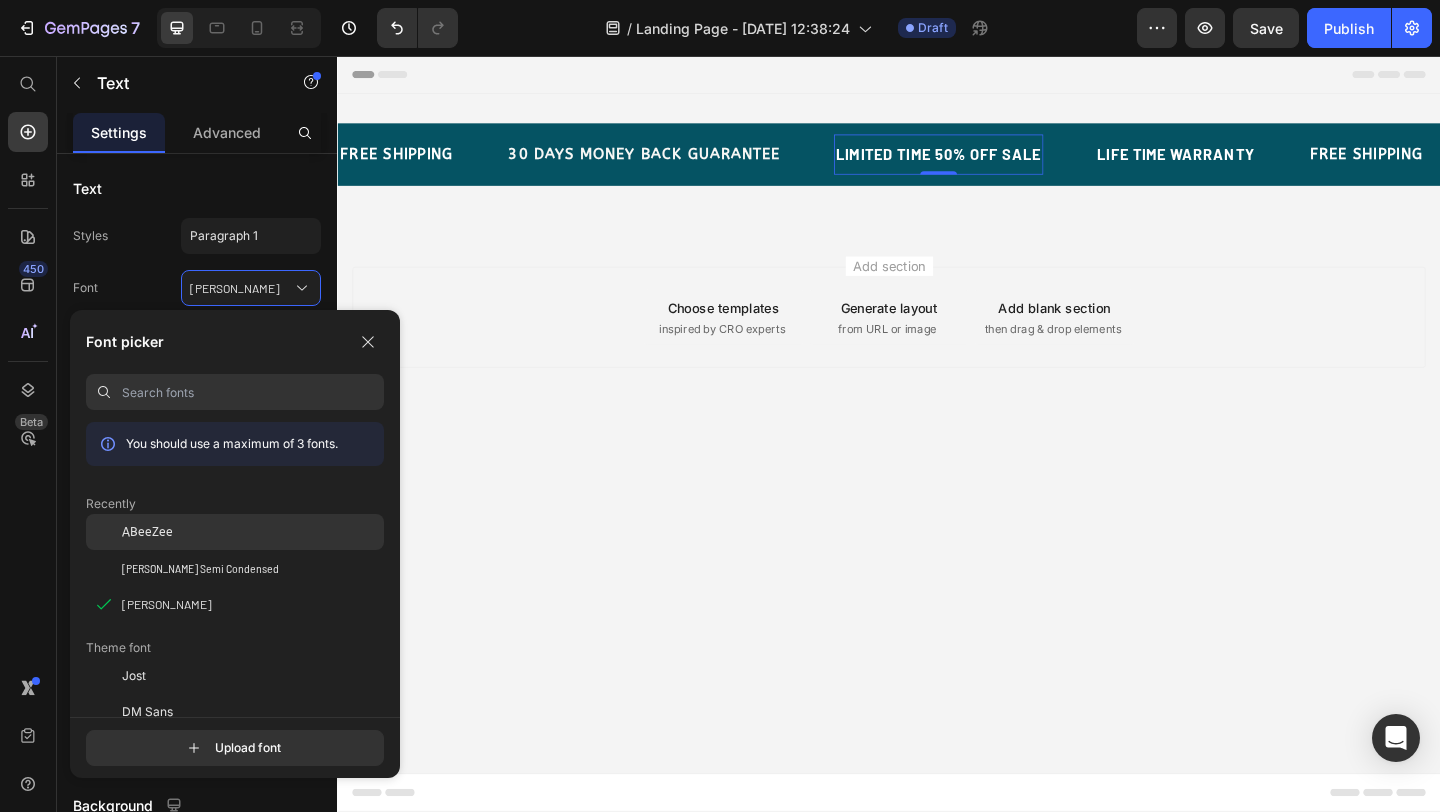 click on "ABeeZee" 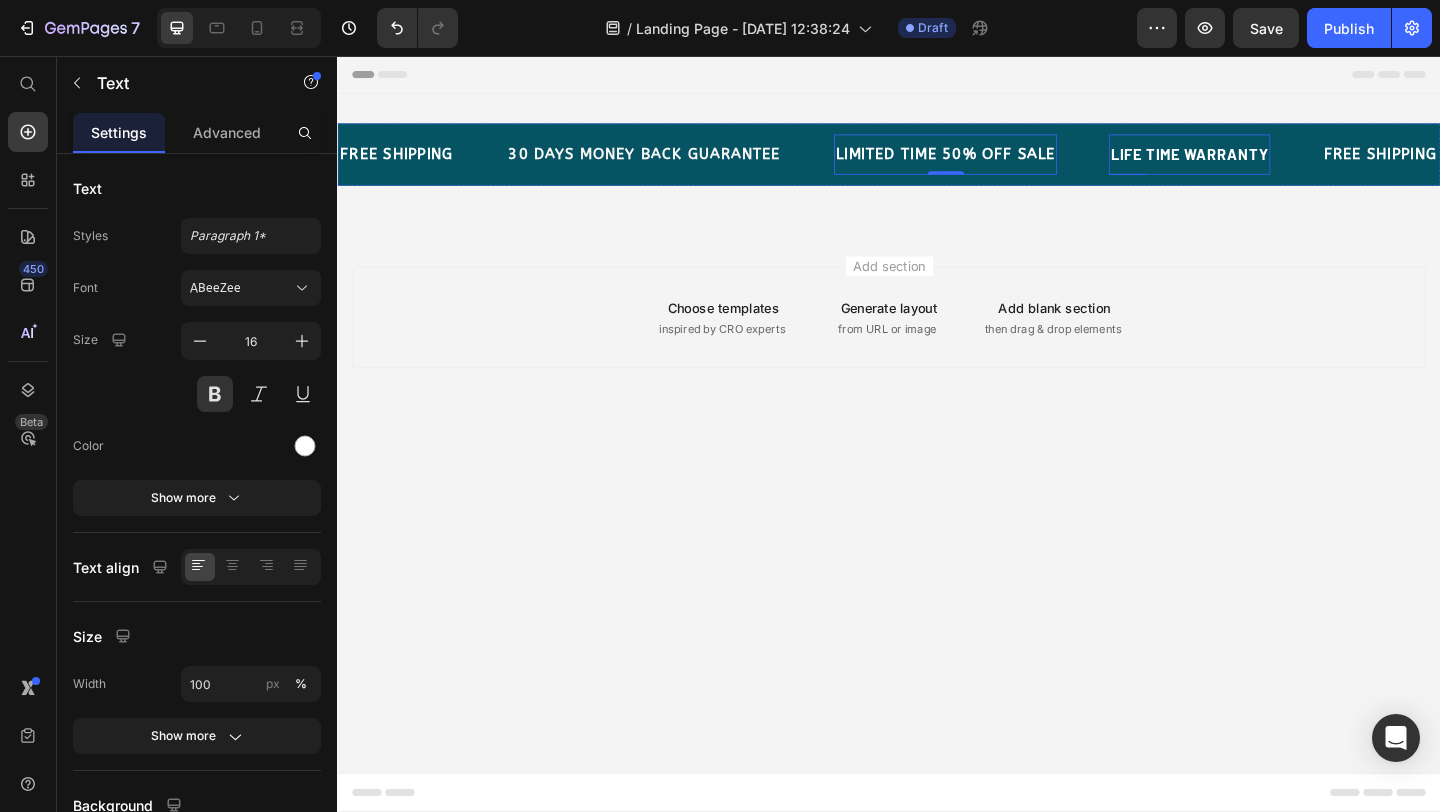 click on "LIFE TIME WARRANTY" at bounding box center [1264, 163] 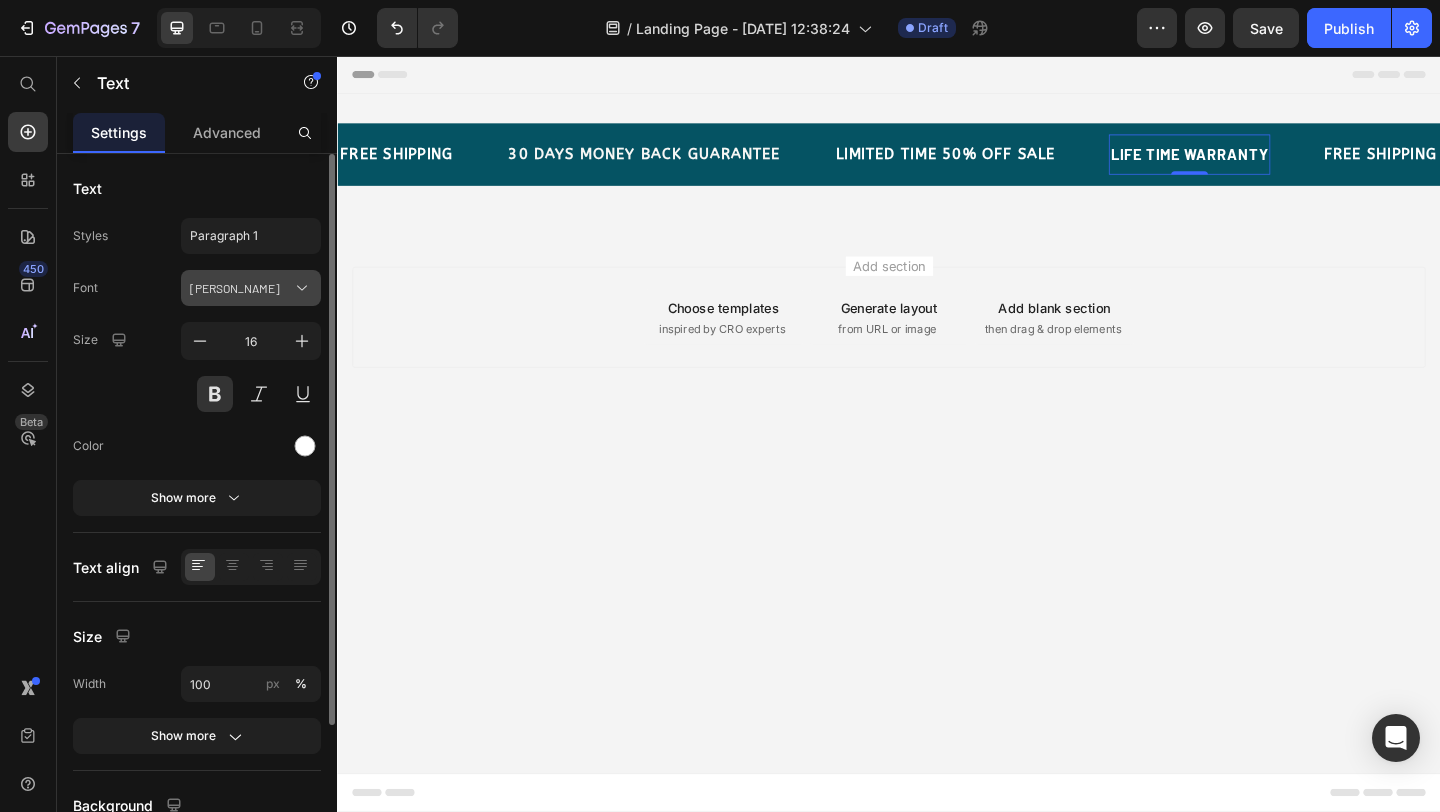 click 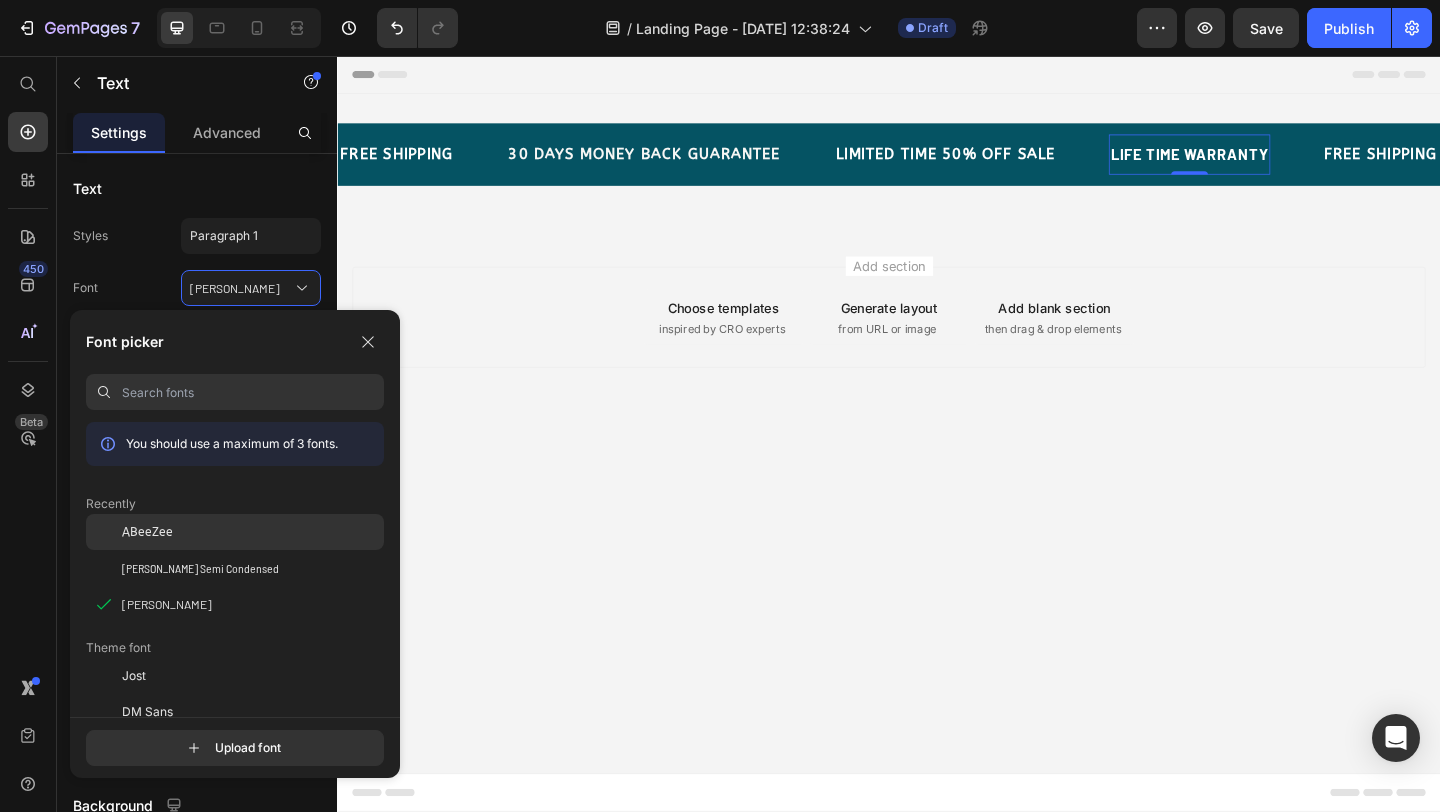 click on "ABeeZee" 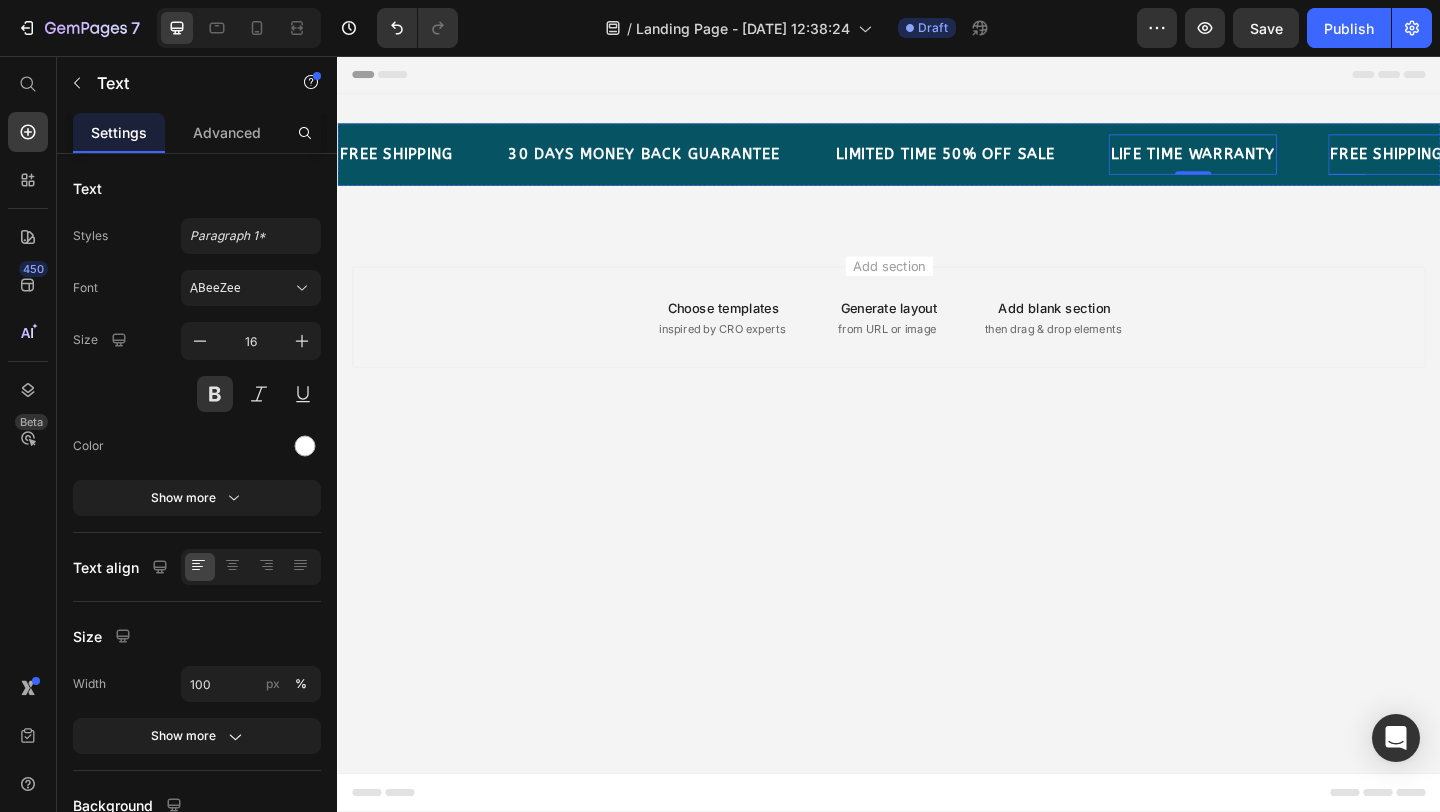 click on "FREE SHIPPING" at bounding box center (1478, 163) 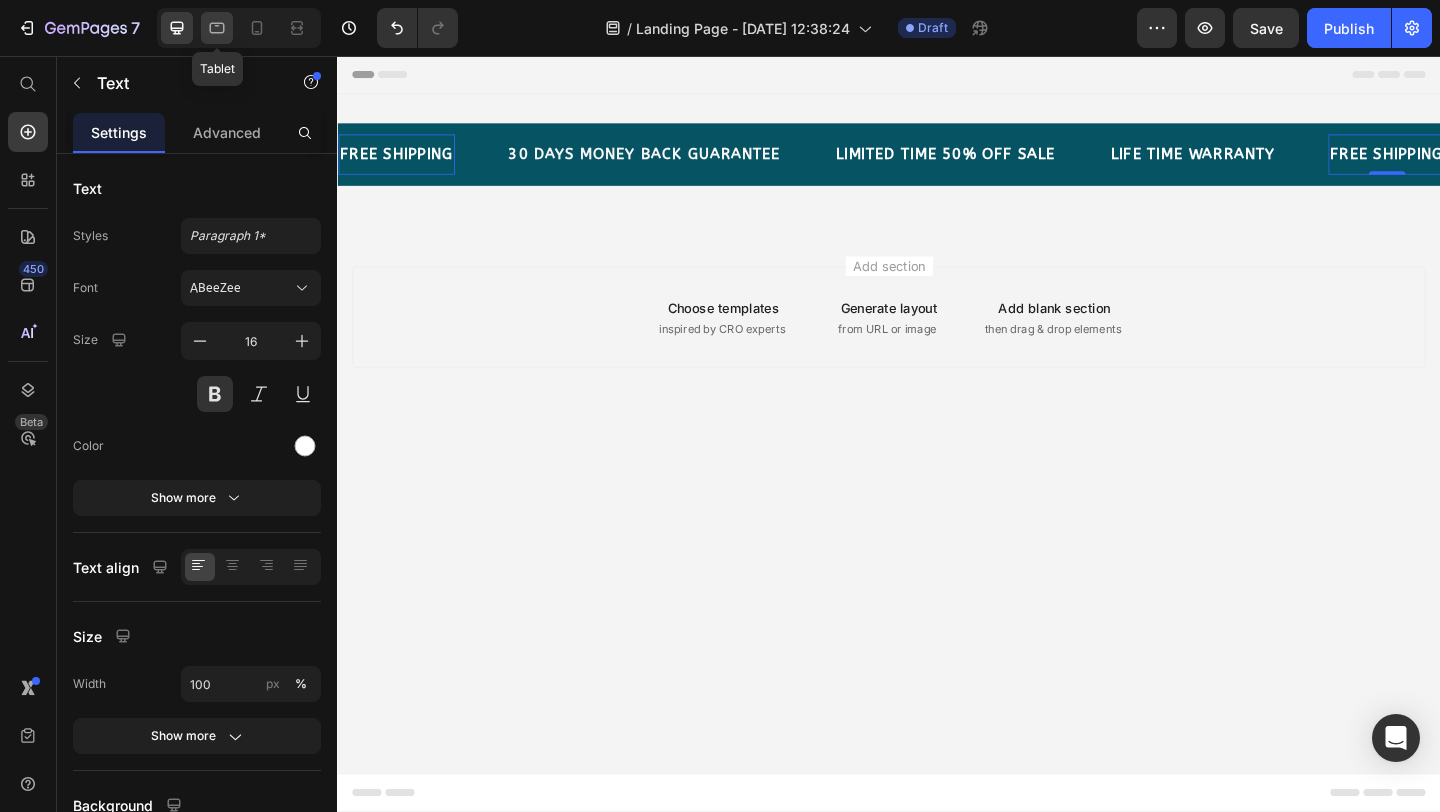 click 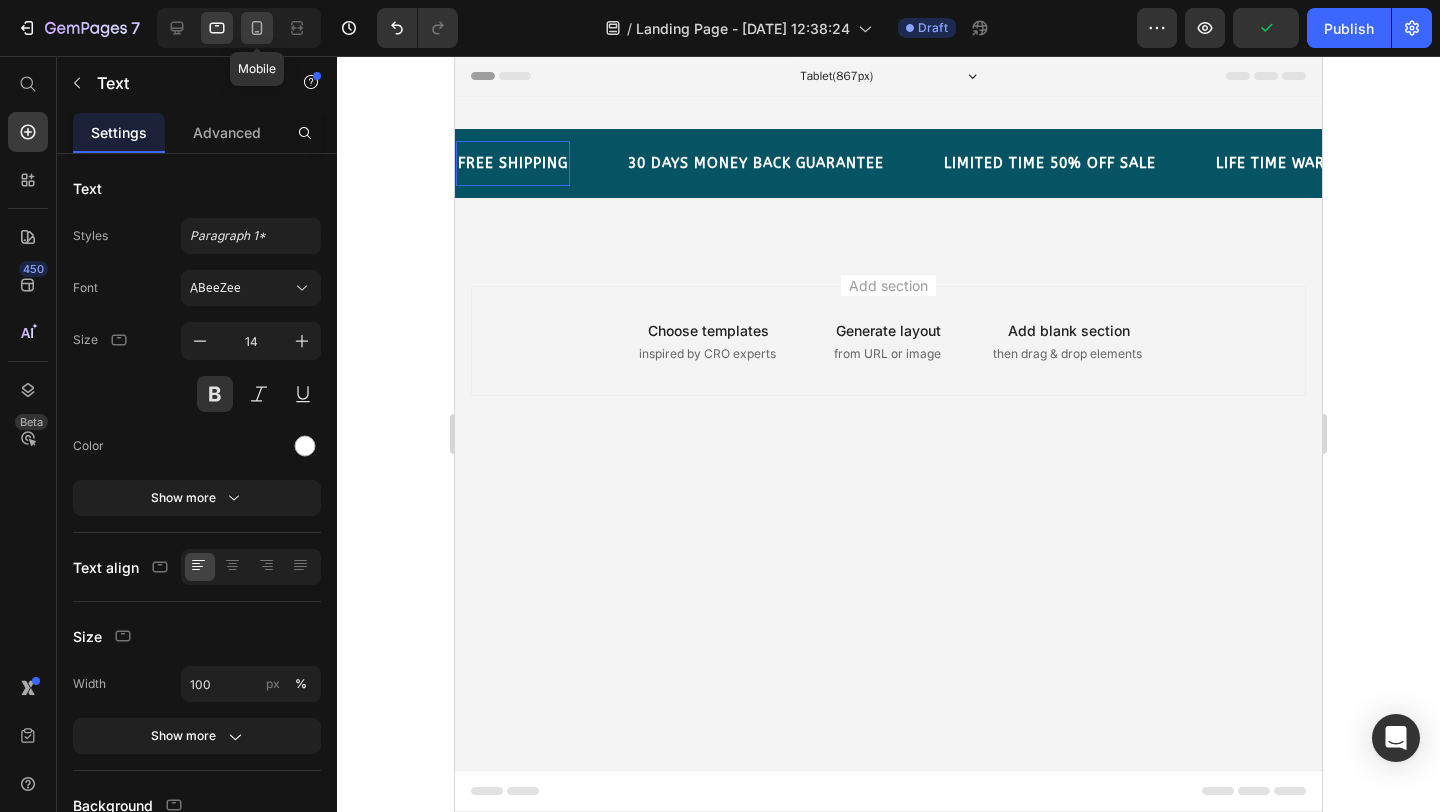 click 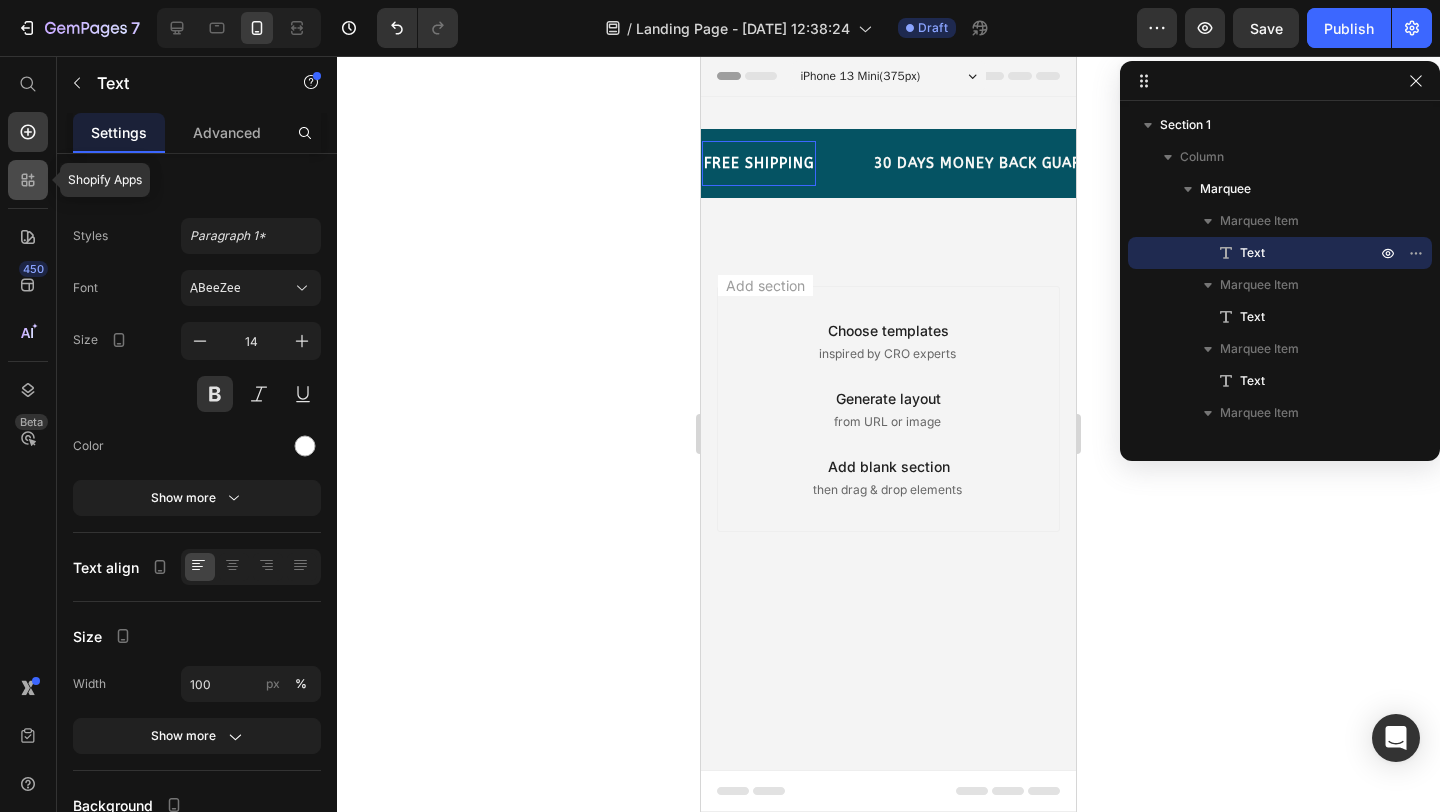 click 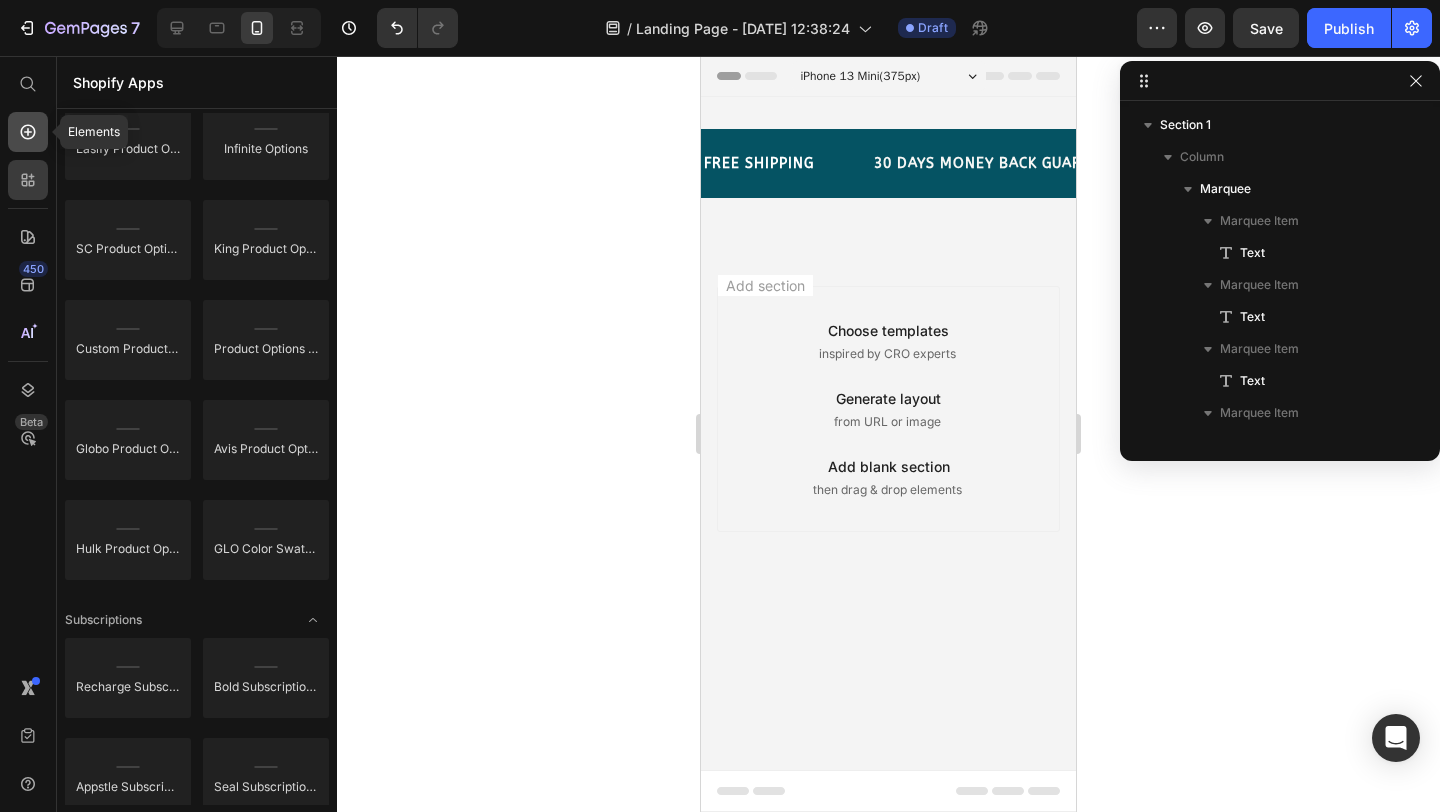 click 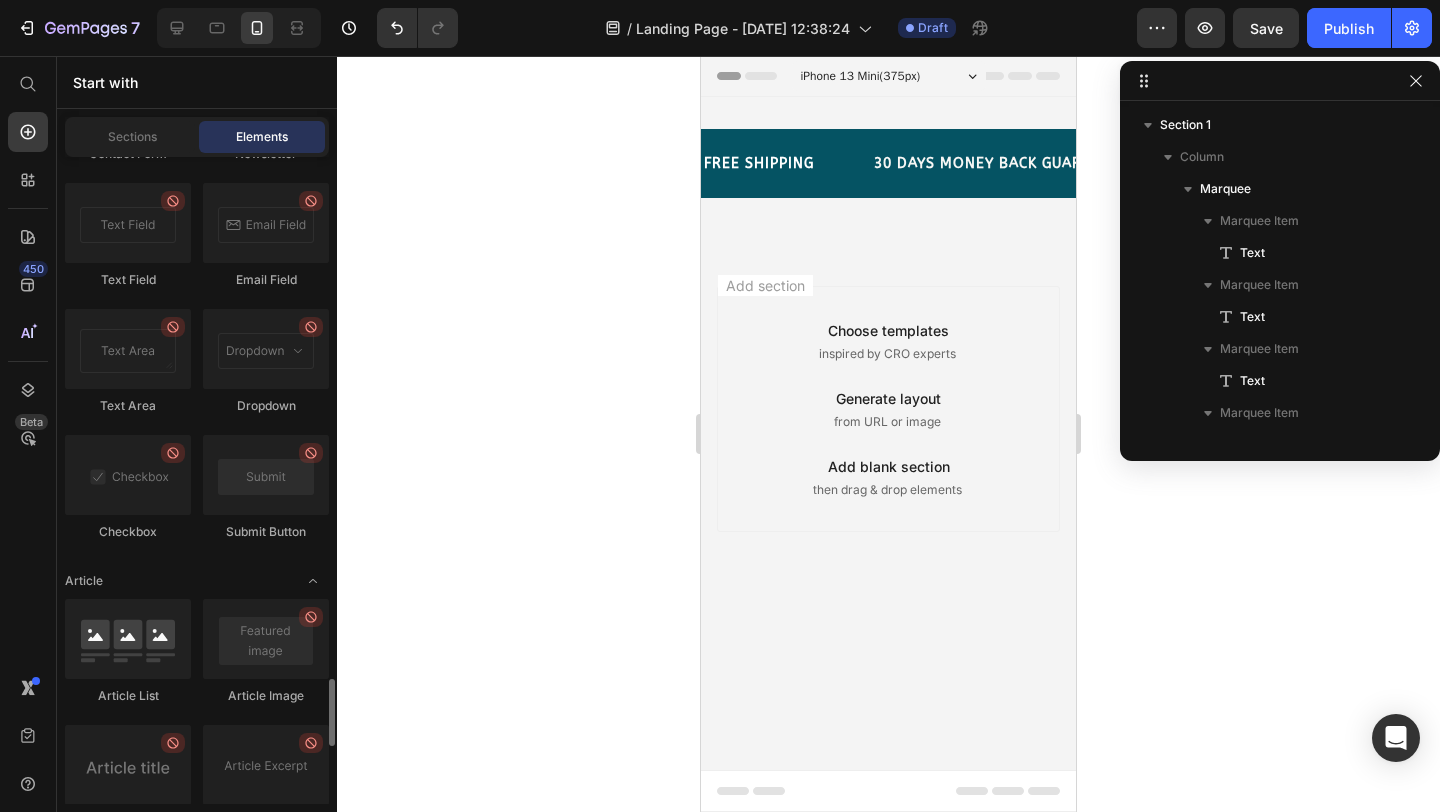scroll, scrollTop: 5343, scrollLeft: 0, axis: vertical 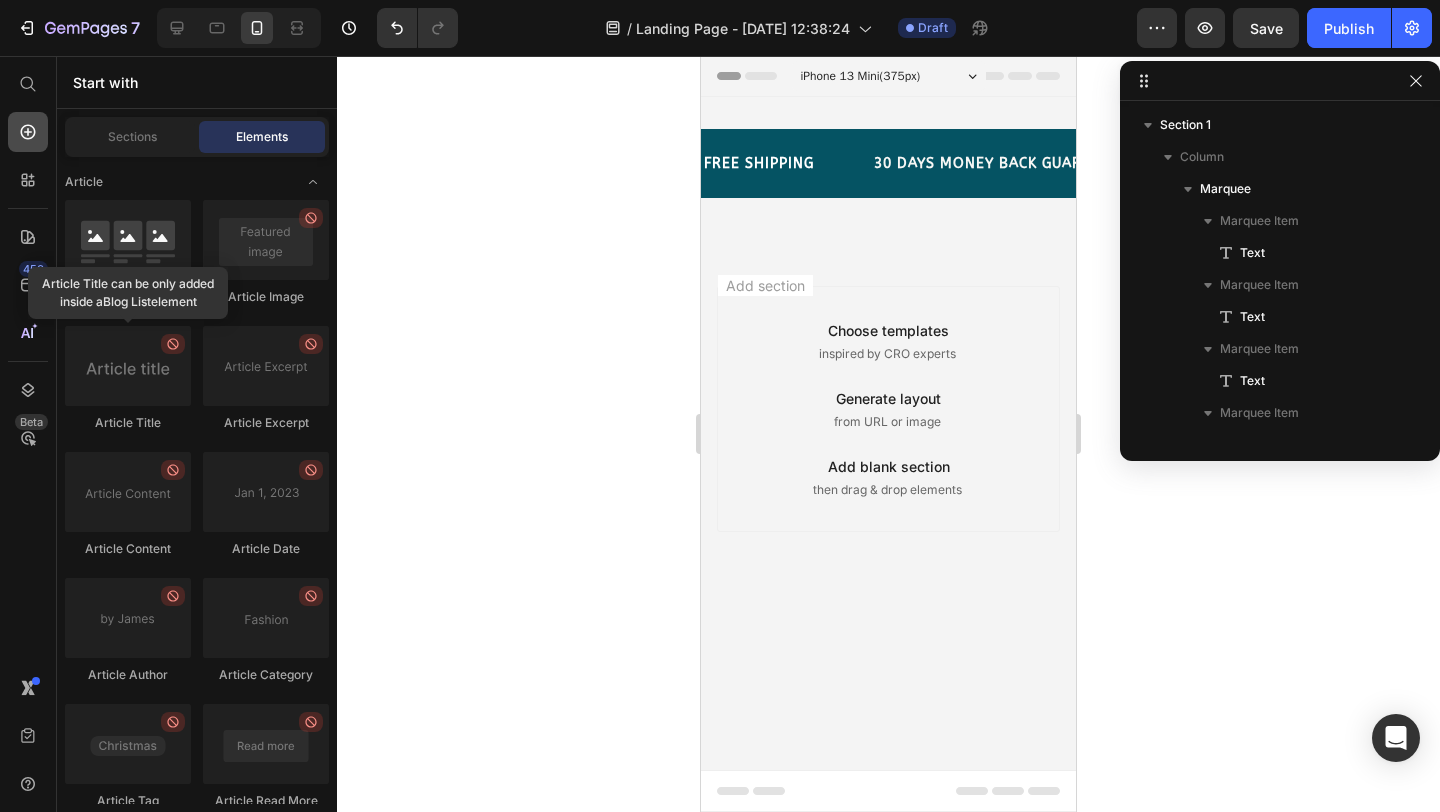 click 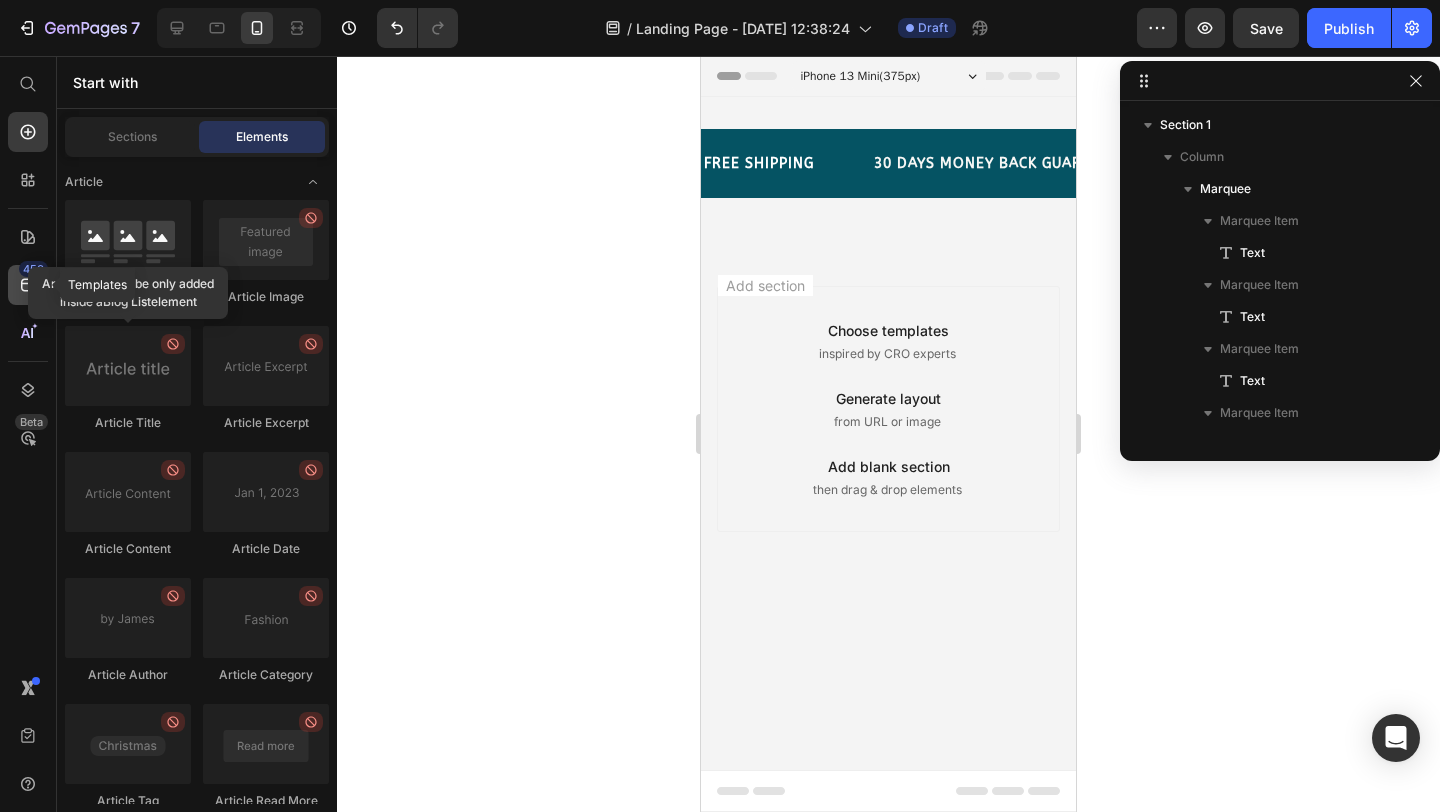 click on "450" at bounding box center (33, 269) 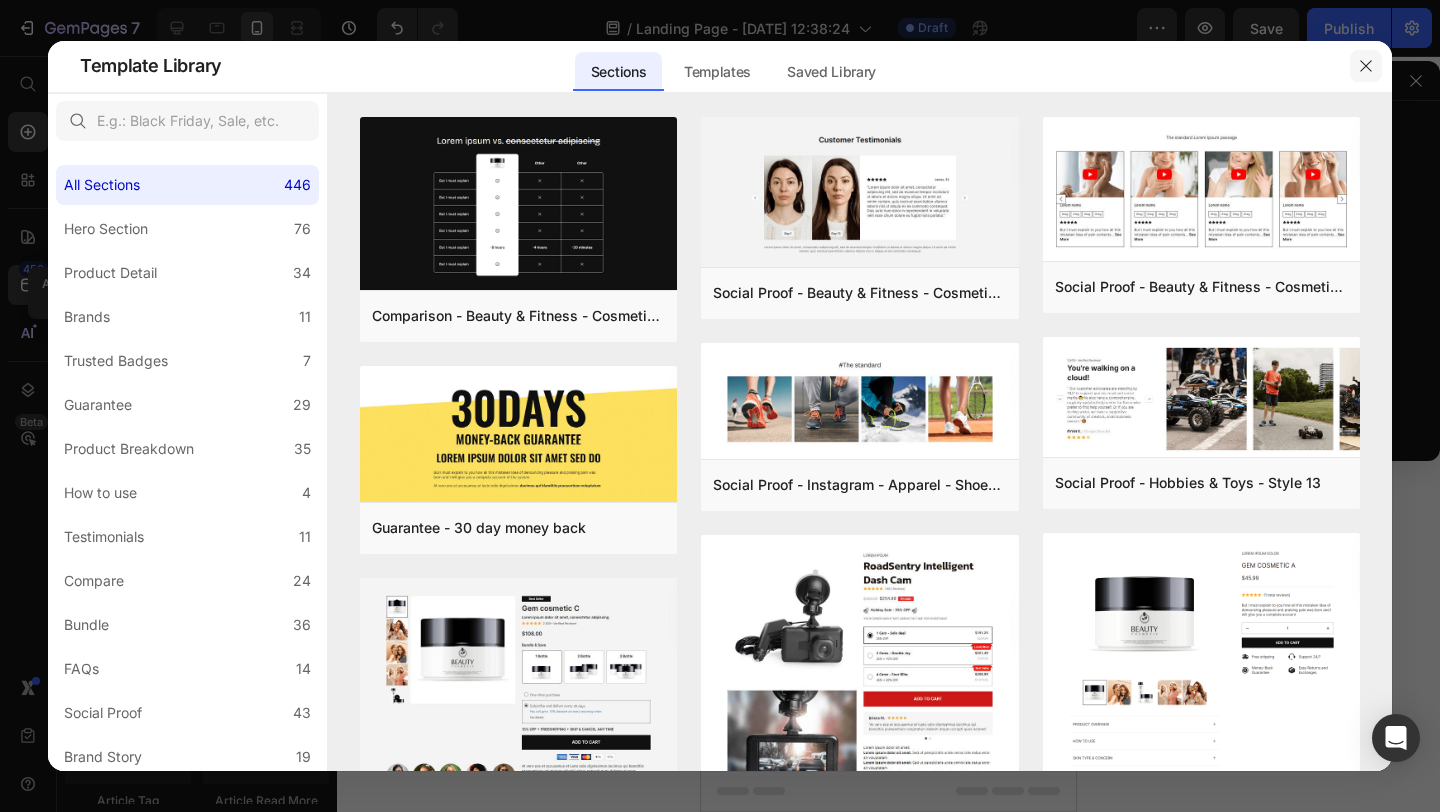 click at bounding box center (1366, 66) 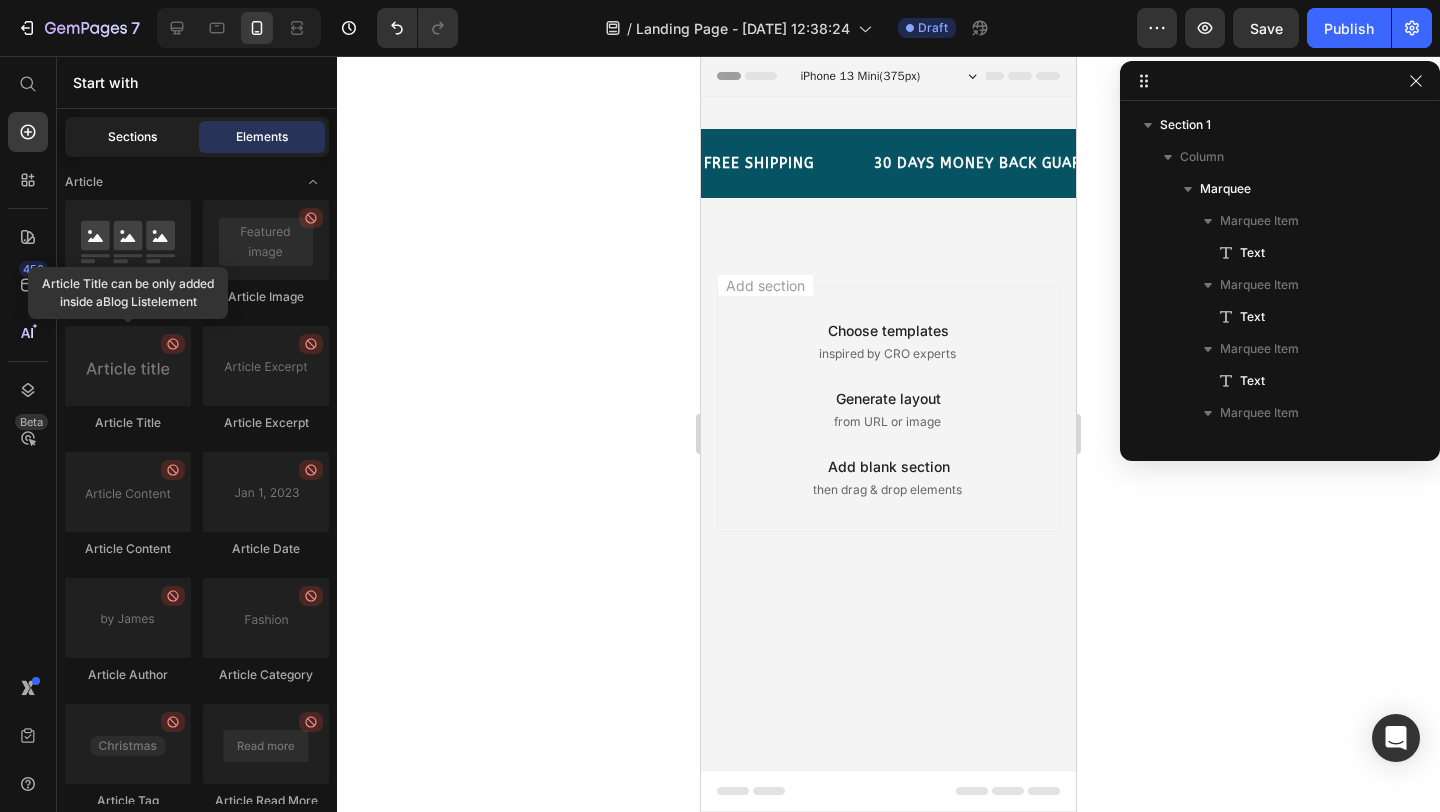 click on "Sections" at bounding box center [132, 137] 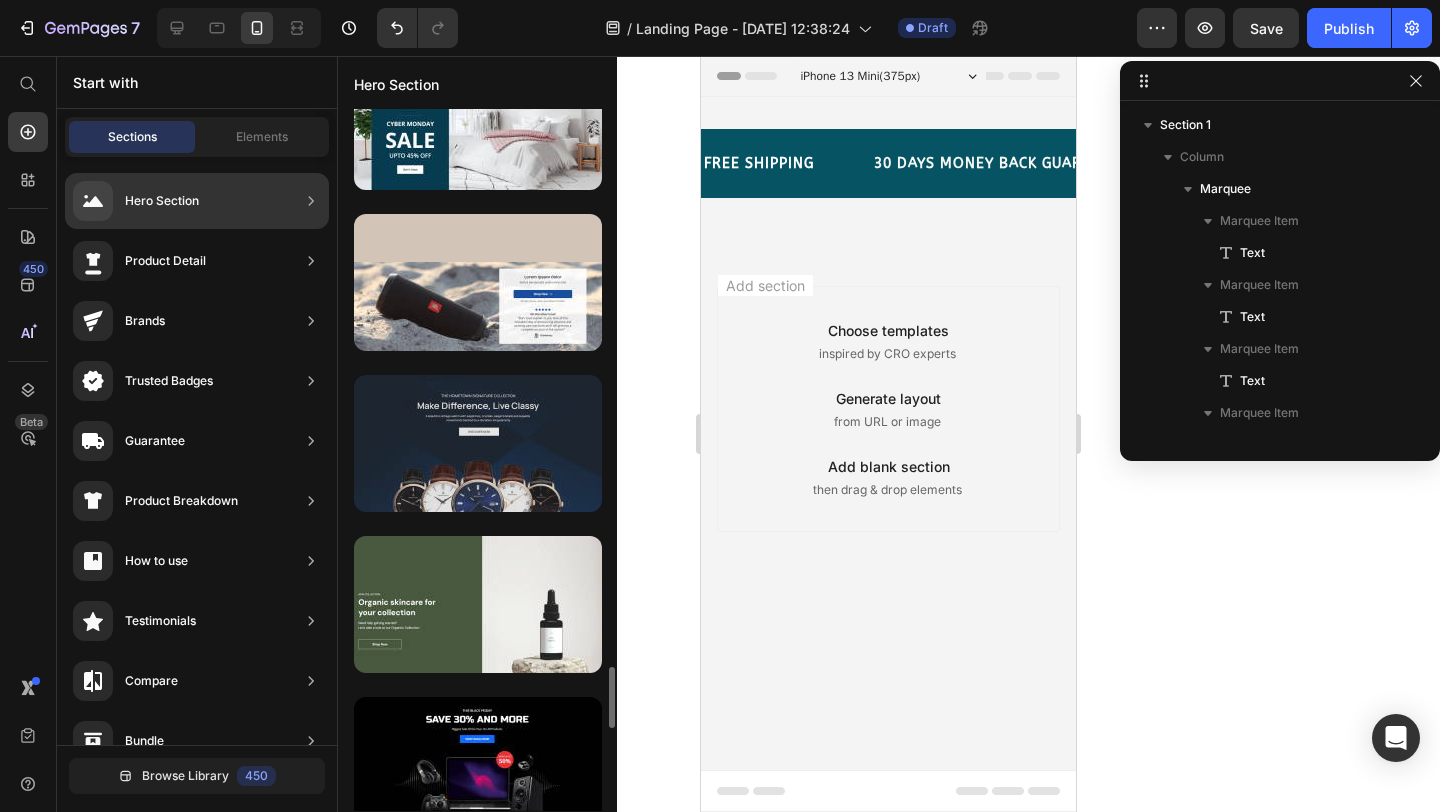 scroll, scrollTop: 6379, scrollLeft: 0, axis: vertical 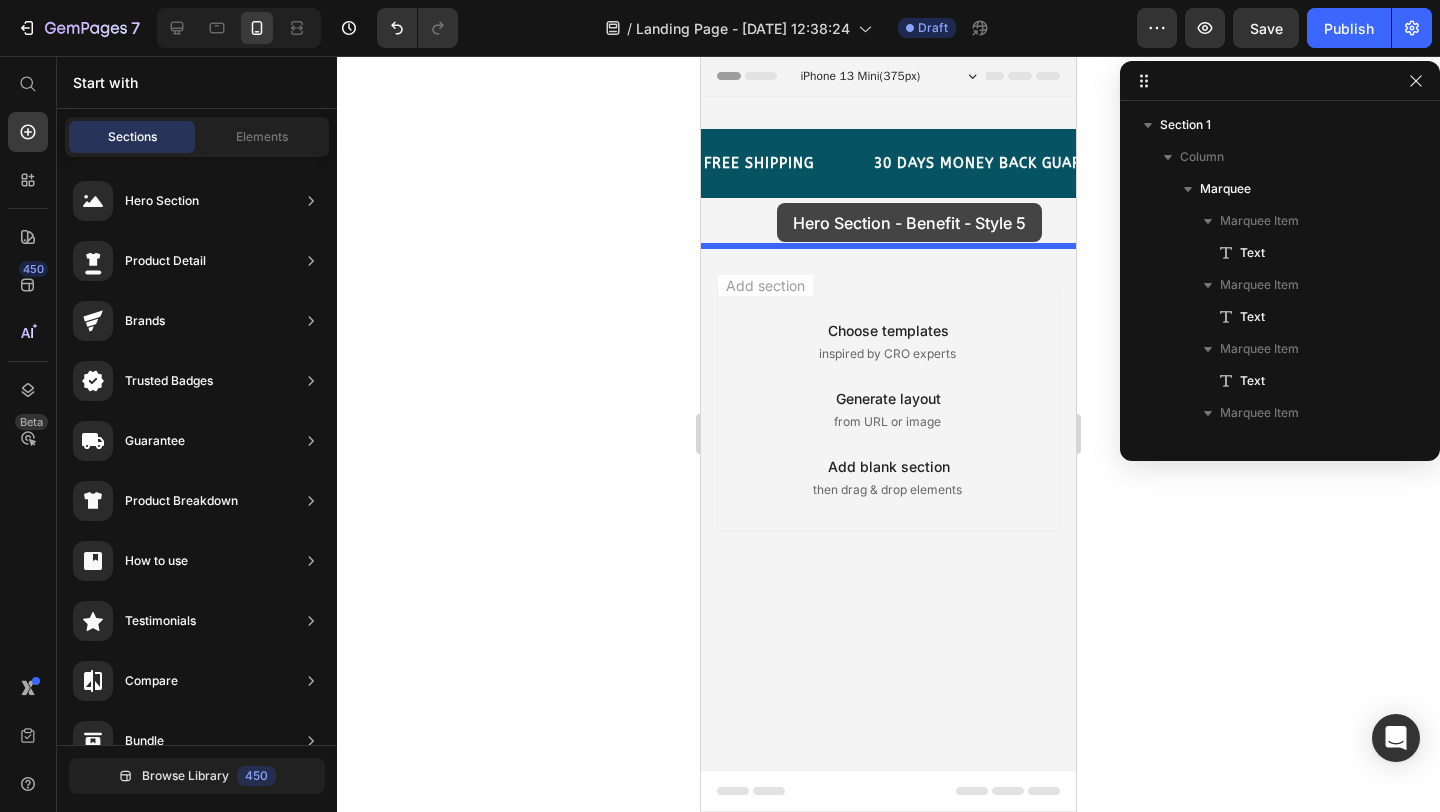 drag, startPoint x: 1120, startPoint y: 481, endPoint x: 777, endPoint y: 203, distance: 441.51218 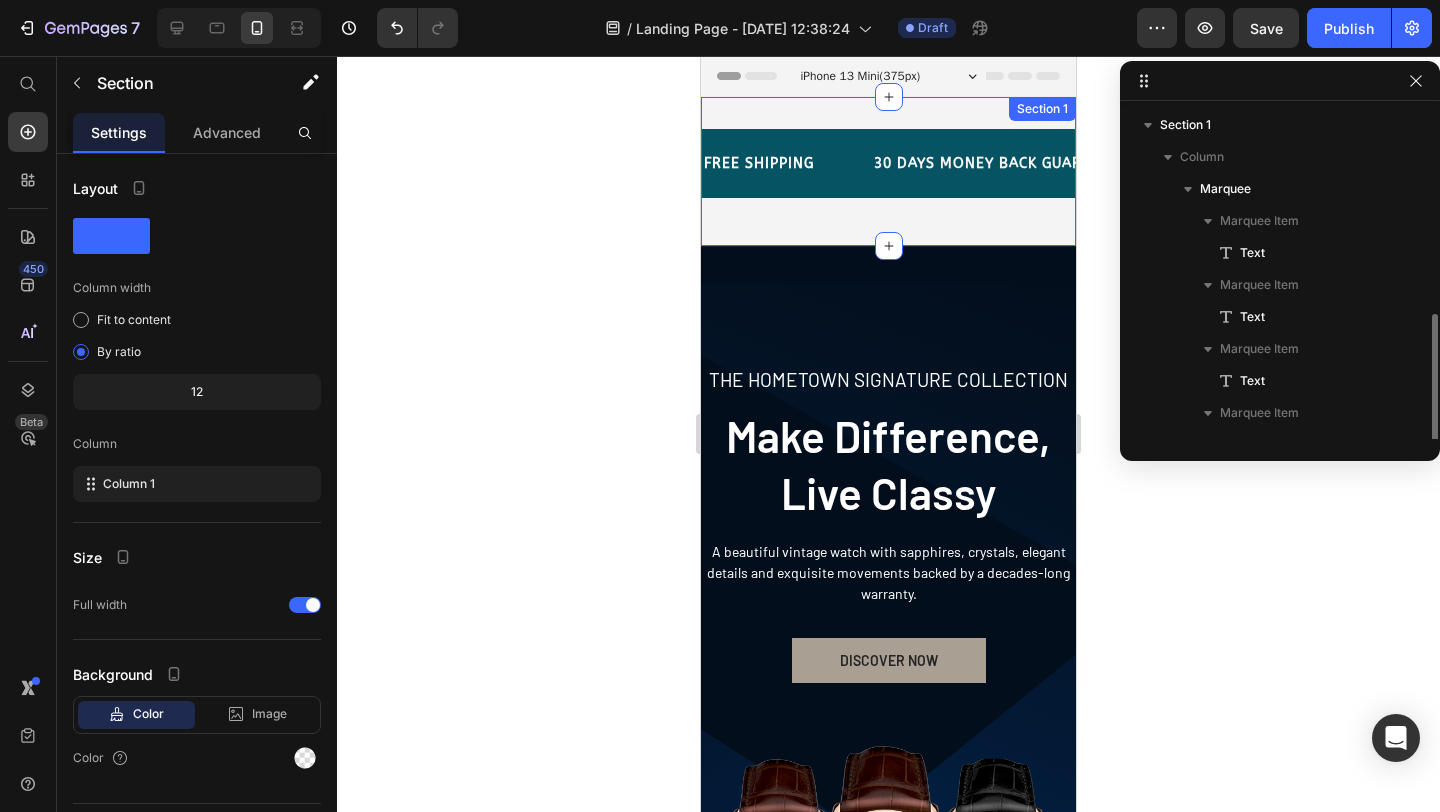 scroll, scrollTop: 118, scrollLeft: 0, axis: vertical 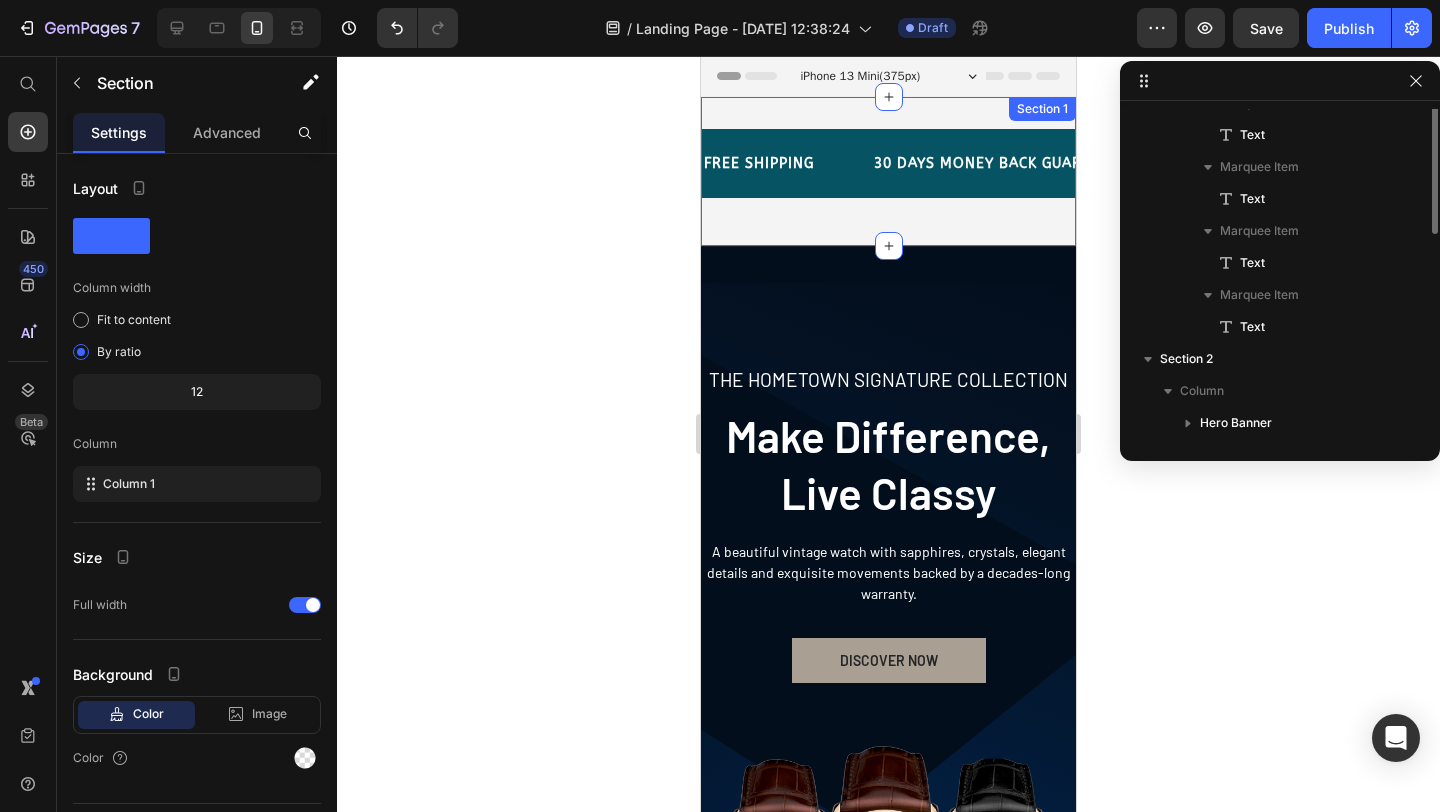 click on "FREE SHIPPING Text 30 DAYS MONEY BACK GUARANTEE Text LIMITED TIME 50% OFF SALE Text LIFE TIME WARRANTY Text FREE SHIPPING Text 30 DAYS MONEY BACK GUARANTEE Text LIMITED TIME 50% OFF SALE Text LIFE TIME WARRANTY Text Marquee Section 1" at bounding box center [888, 171] 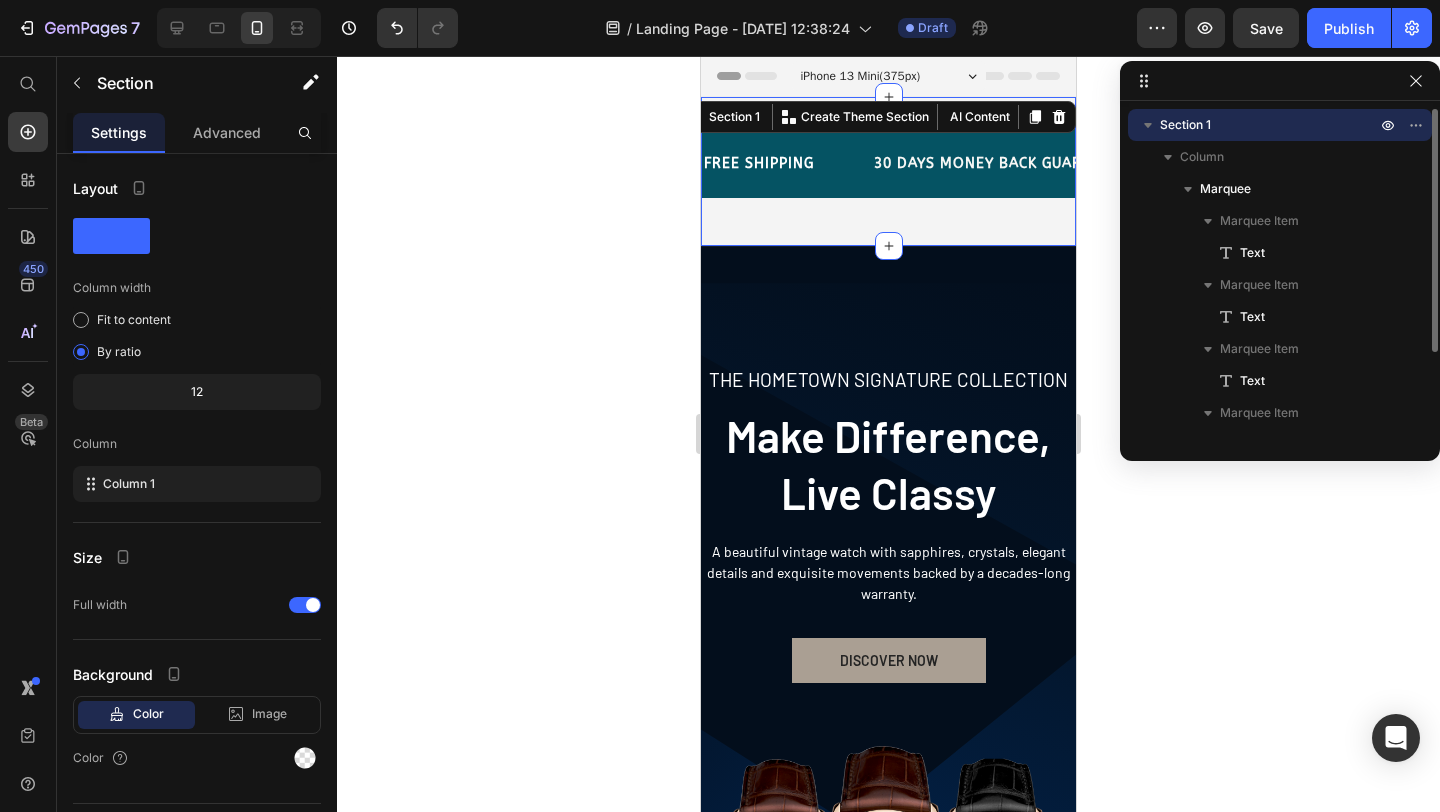 click on "FREE SHIPPING Text 30 DAYS MONEY BACK GUARANTEE Text LIMITED TIME 50% OFF SALE Text LIFE TIME WARRANTY Text FREE SHIPPING Text 30 DAYS MONEY BACK GUARANTEE Text LIMITED TIME 50% OFF SALE Text LIFE TIME WARRANTY Text Marquee Section 1   You can create reusable sections Create Theme Section AI Content Write with GemAI What would you like to describe here? Tone and Voice Persuasive Product pill 6 Show more Generate" at bounding box center (888, 171) 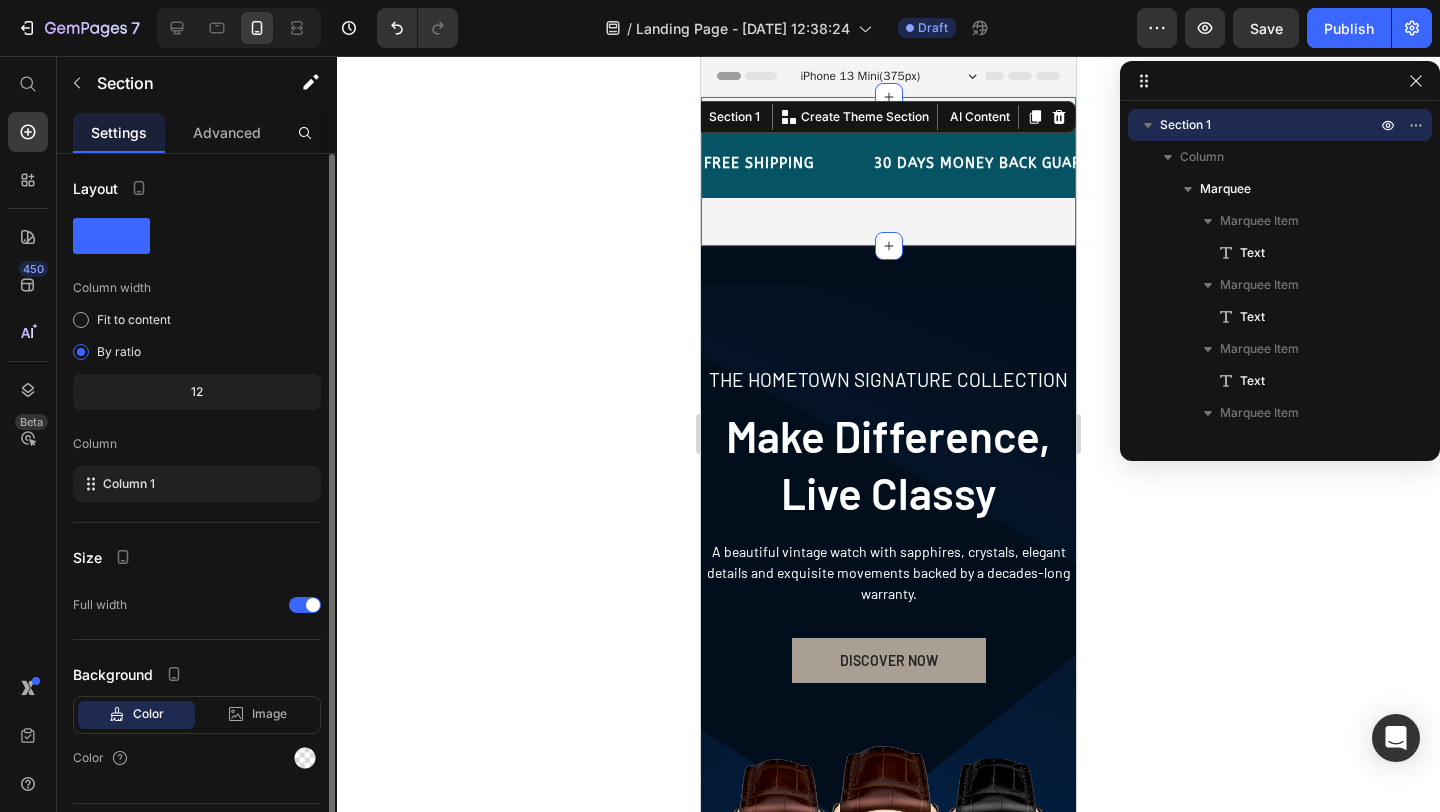scroll, scrollTop: 49, scrollLeft: 0, axis: vertical 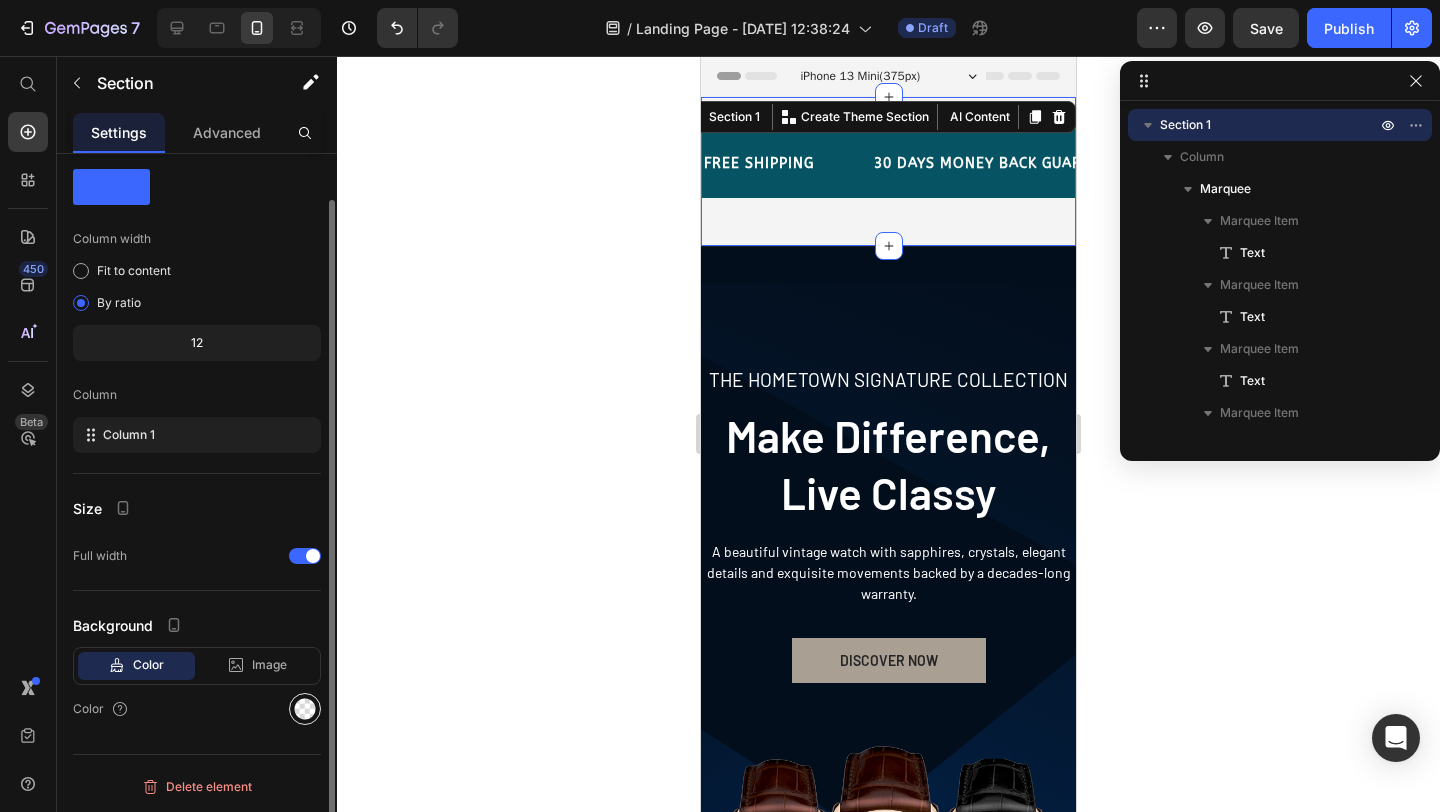 click at bounding box center [305, 709] 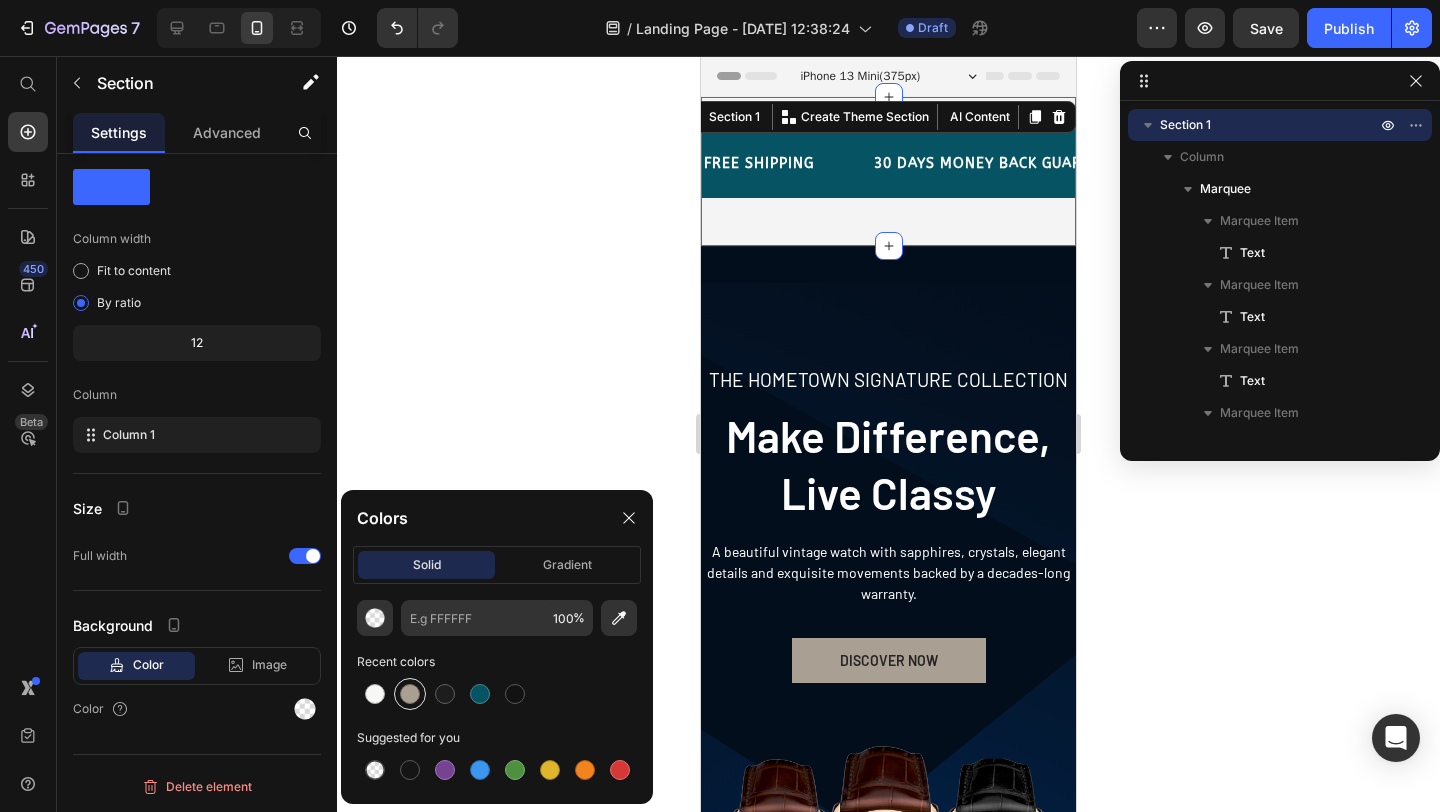 click at bounding box center [410, 694] 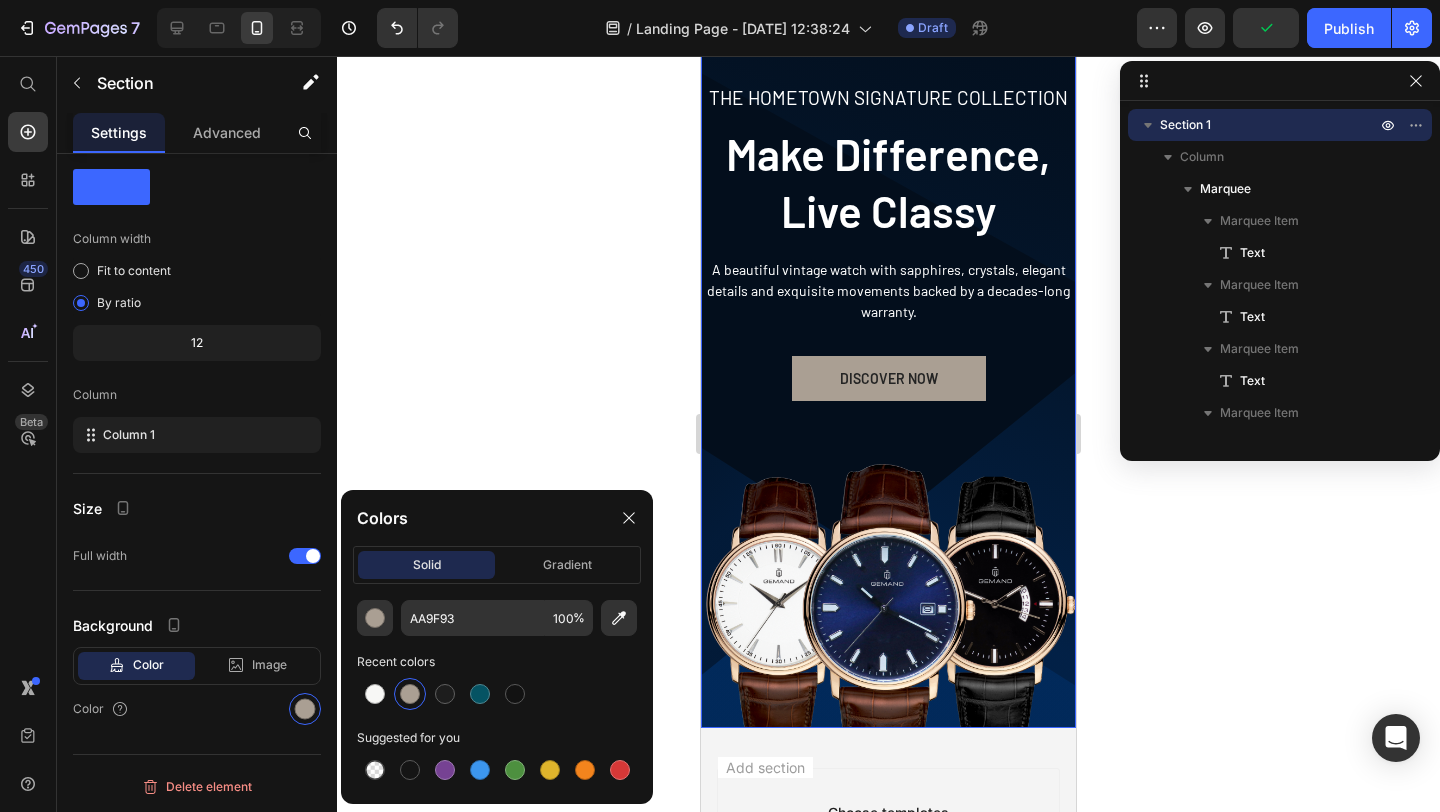 scroll, scrollTop: 22, scrollLeft: 0, axis: vertical 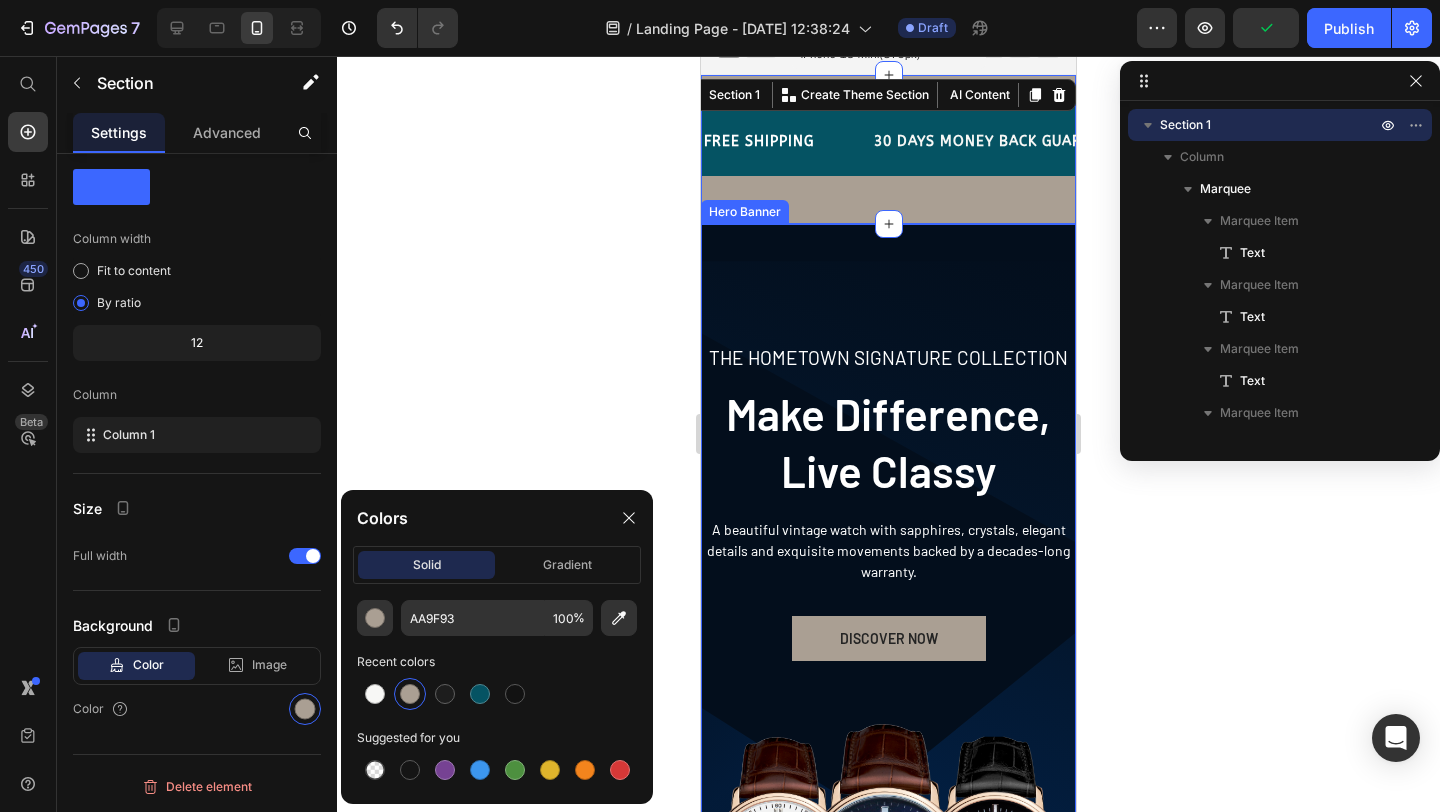 click on "THE HOMETOWN SIGNATURE COLLECTION Text block Make Difference, Live Classy Heading A beautiful vintage watch with sapphires, crystals, elegant details and exquisite movements backed by a decades-long warranty. Text block DISCOVER NOW Button Row Image Image" at bounding box center [888, 606] 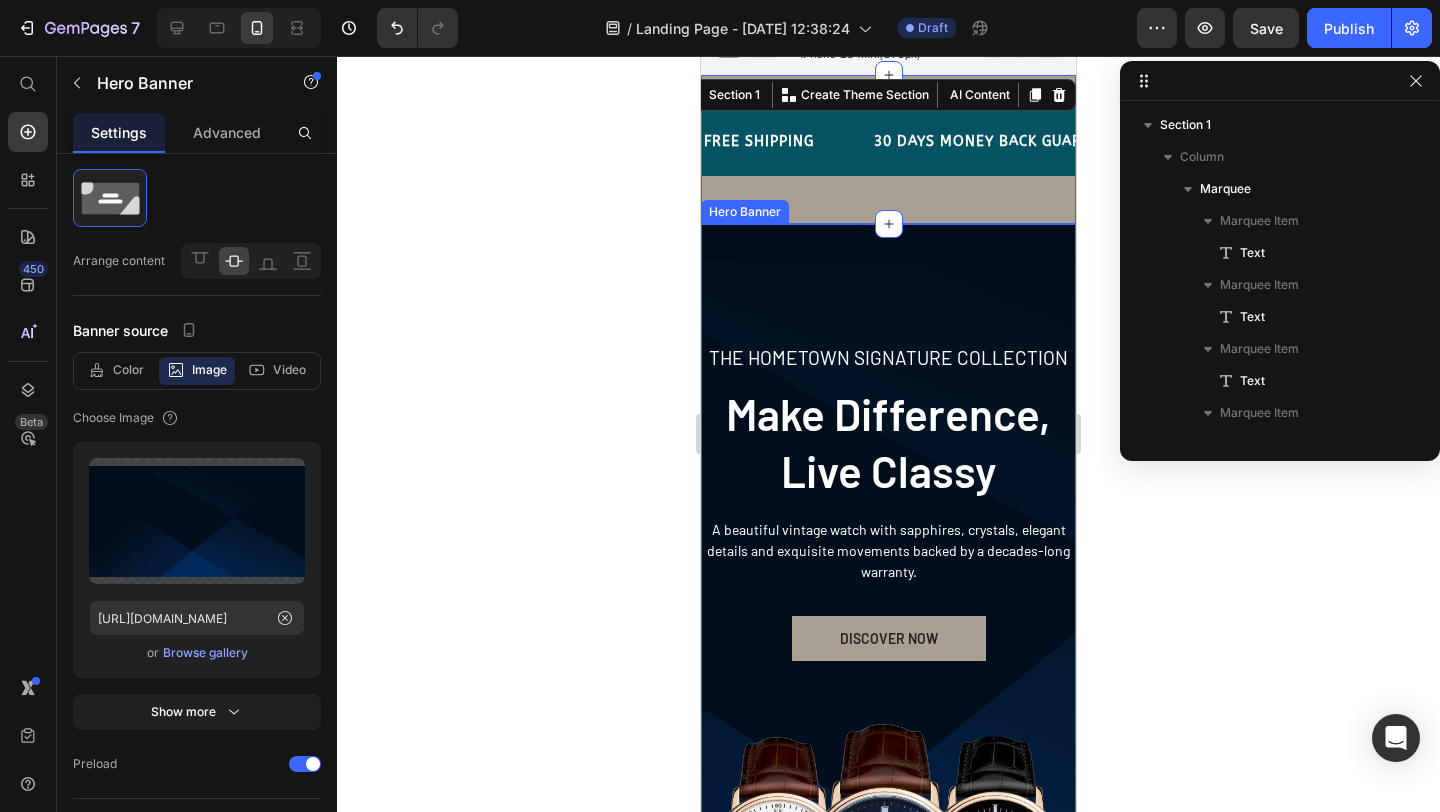 scroll, scrollTop: 246, scrollLeft: 0, axis: vertical 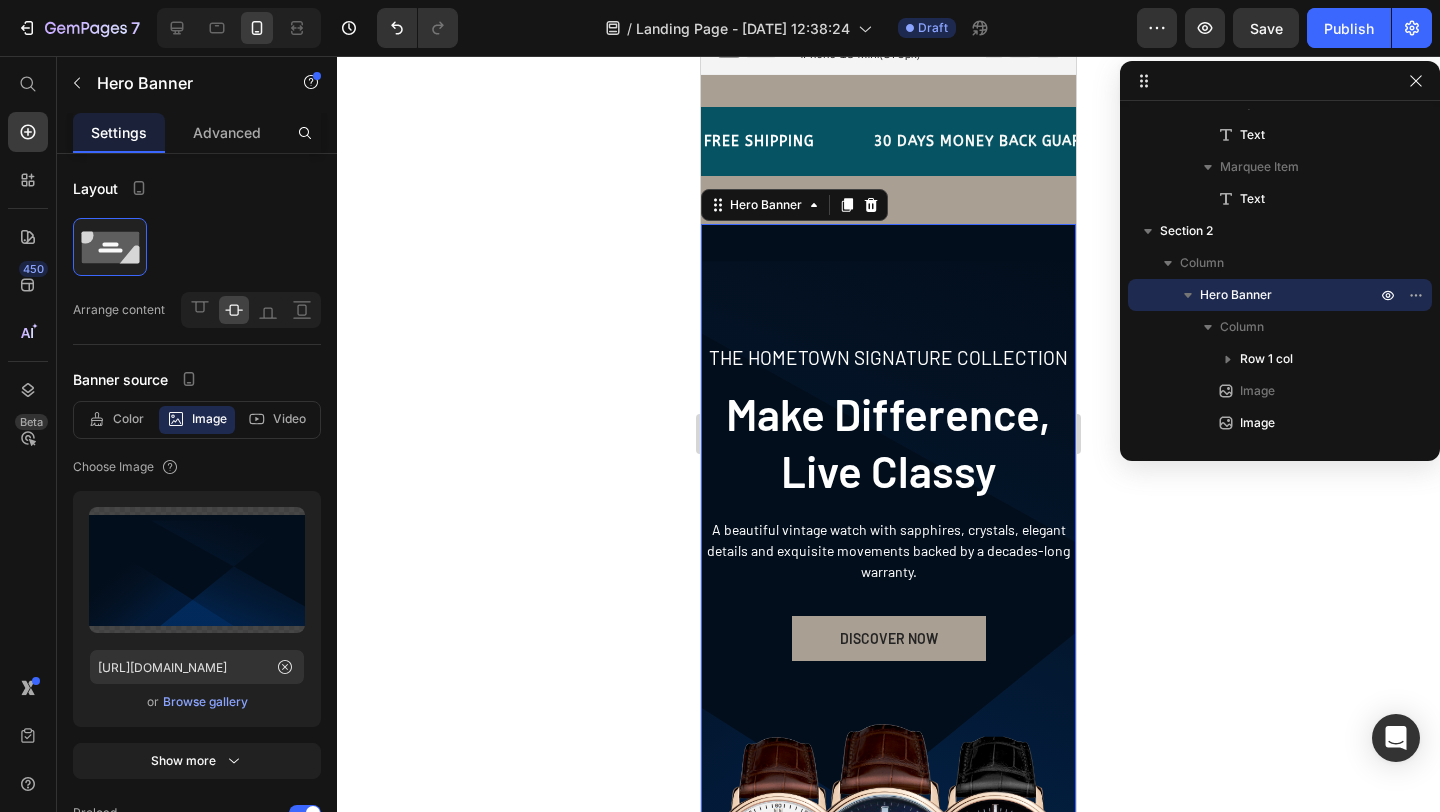 click on "THE HOMETOWN SIGNATURE COLLECTION Text block Make Difference, Live Classy Heading A beautiful vintage watch with sapphires, crystals, elegant details and exquisite movements backed by a decades-long warranty. Text block DISCOVER NOW Button Row Image Image" at bounding box center (888, 606) 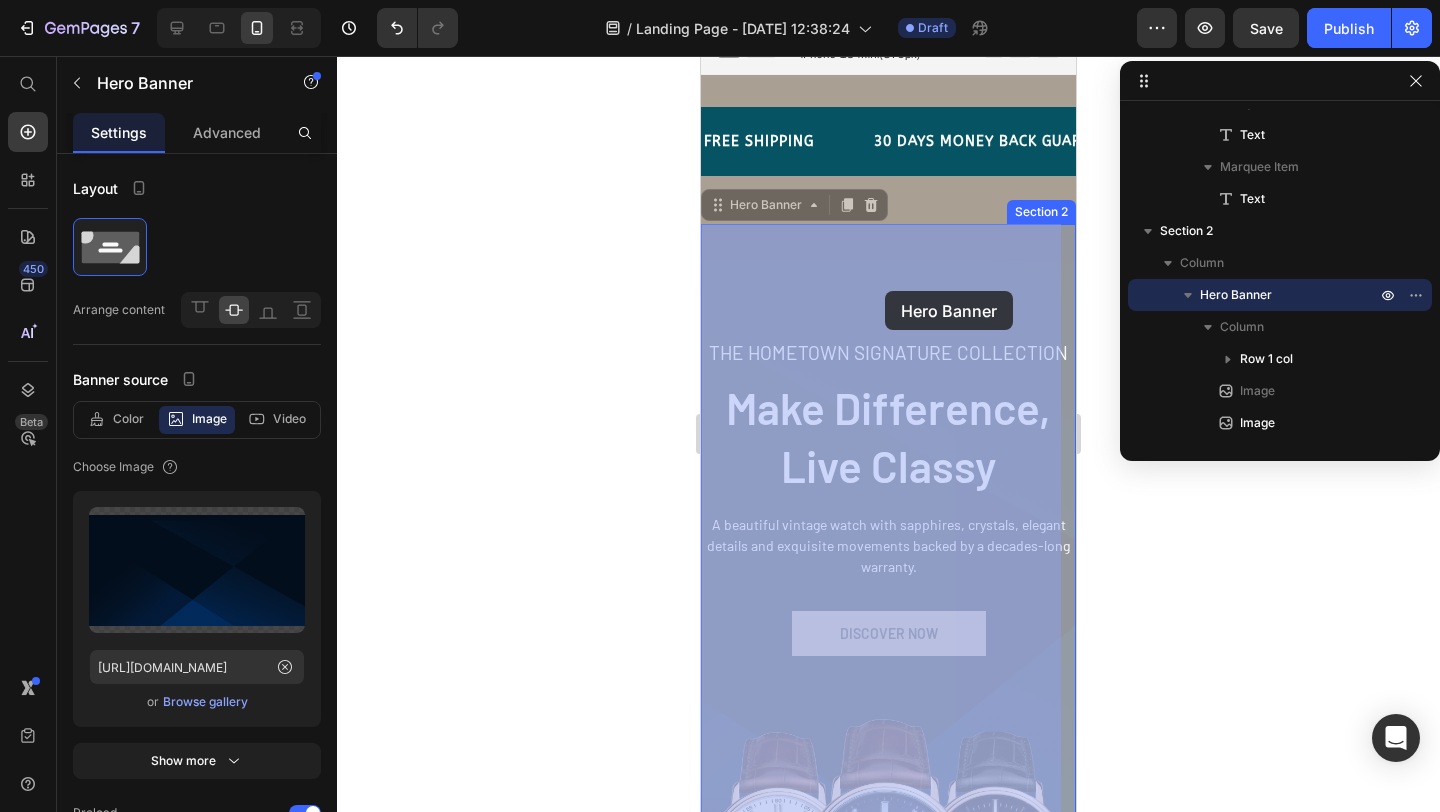 drag, startPoint x: 993, startPoint y: 295, endPoint x: 875, endPoint y: 295, distance: 118 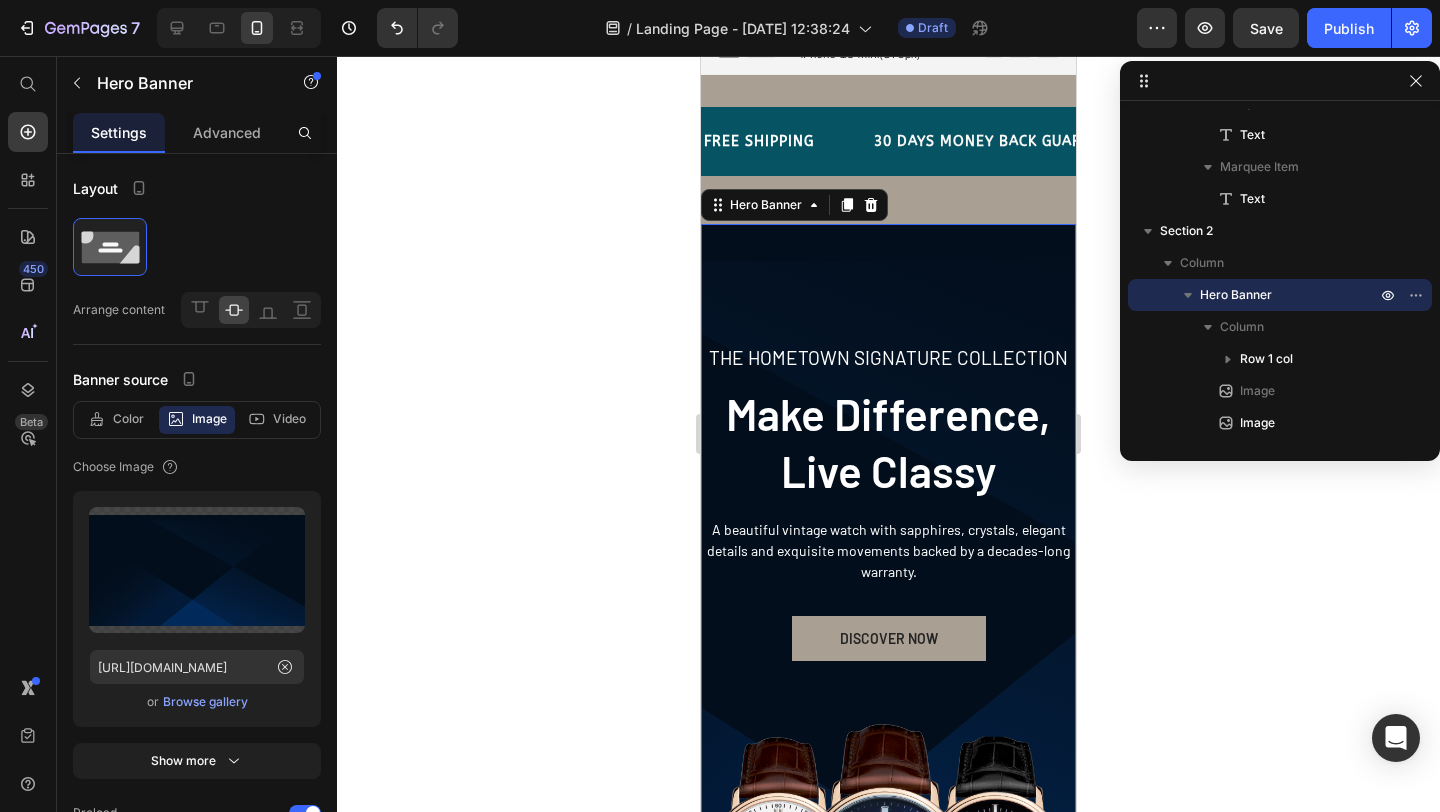 click on "THE HOMETOWN SIGNATURE COLLECTION Text block Make Difference, Live Classy Heading A beautiful vintage watch with sapphires, crystals, elegant details and exquisite movements backed by a decades-long warranty. Text block DISCOVER NOW Button Row Image Image" at bounding box center (888, 606) 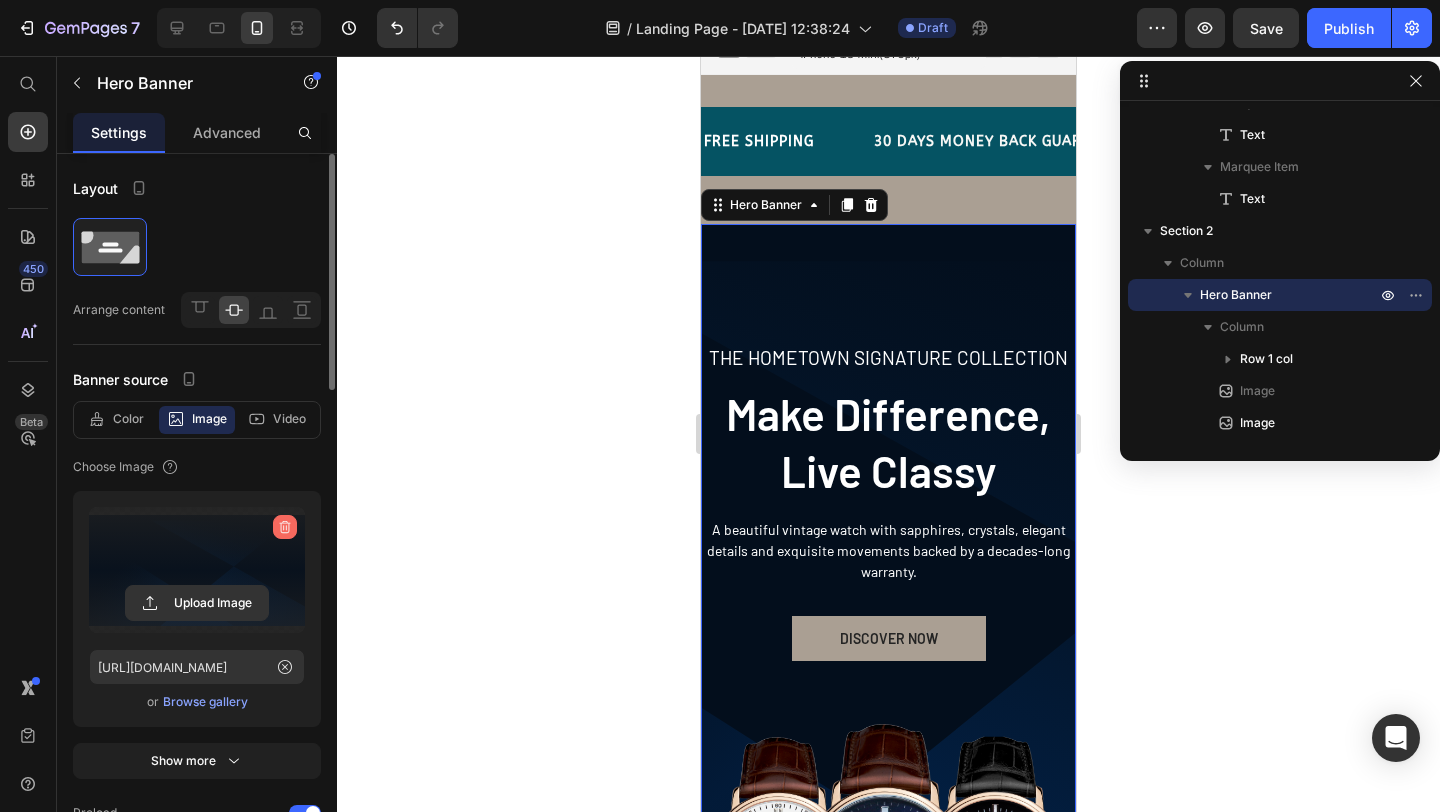 click 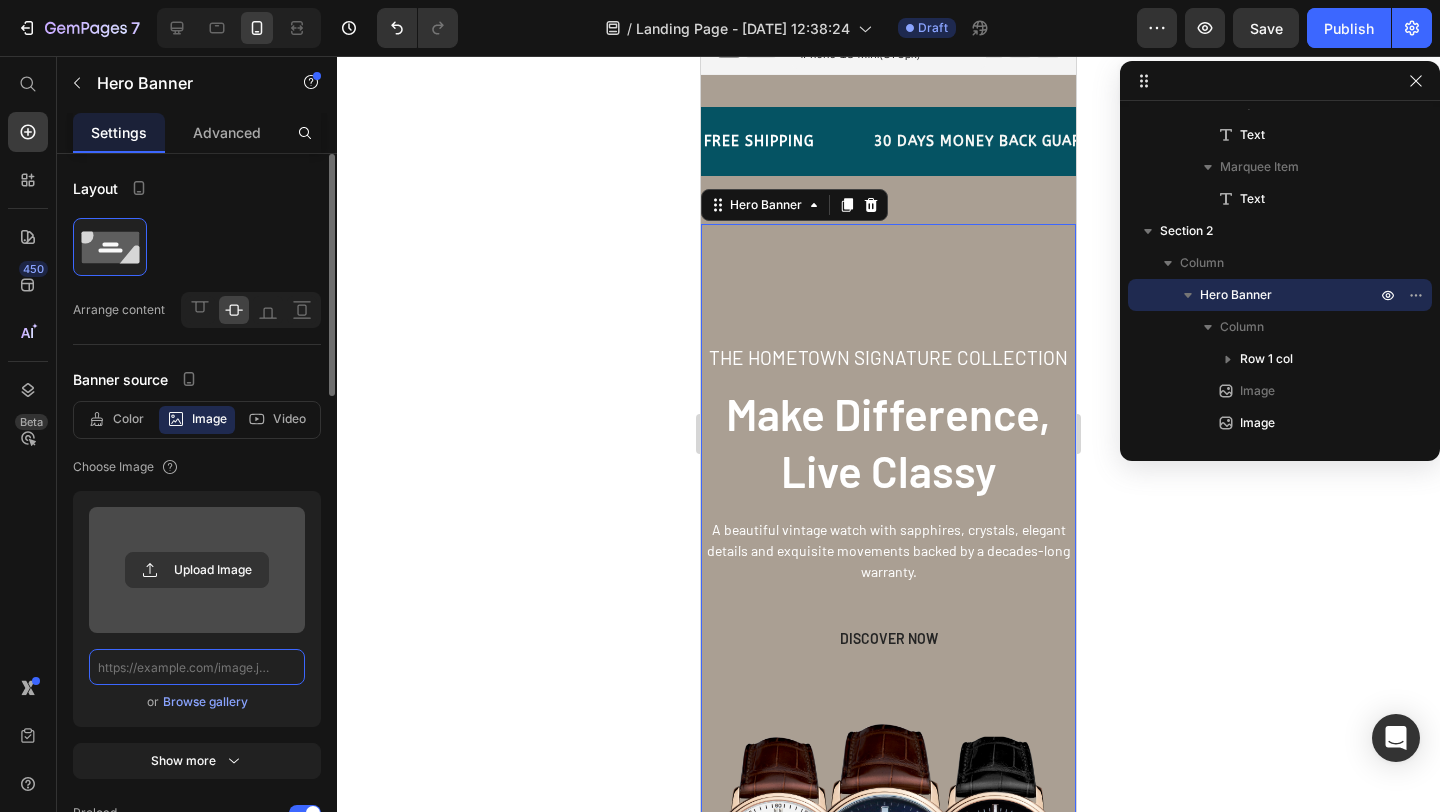scroll, scrollTop: 0, scrollLeft: 0, axis: both 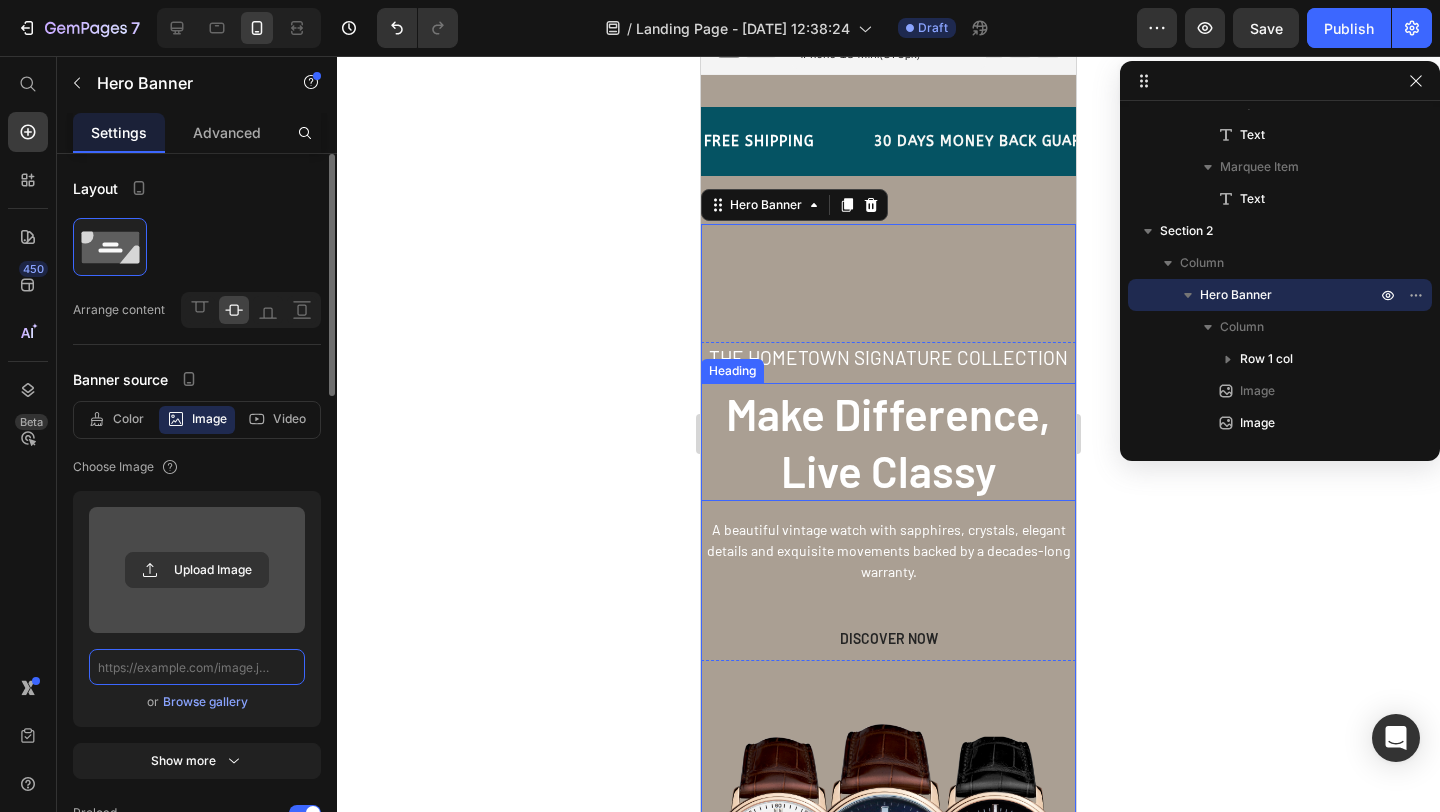type on "https://ucarecdn.com/ae390140-8ca6-48e8-9686-c75a2d240170/bn.svg" 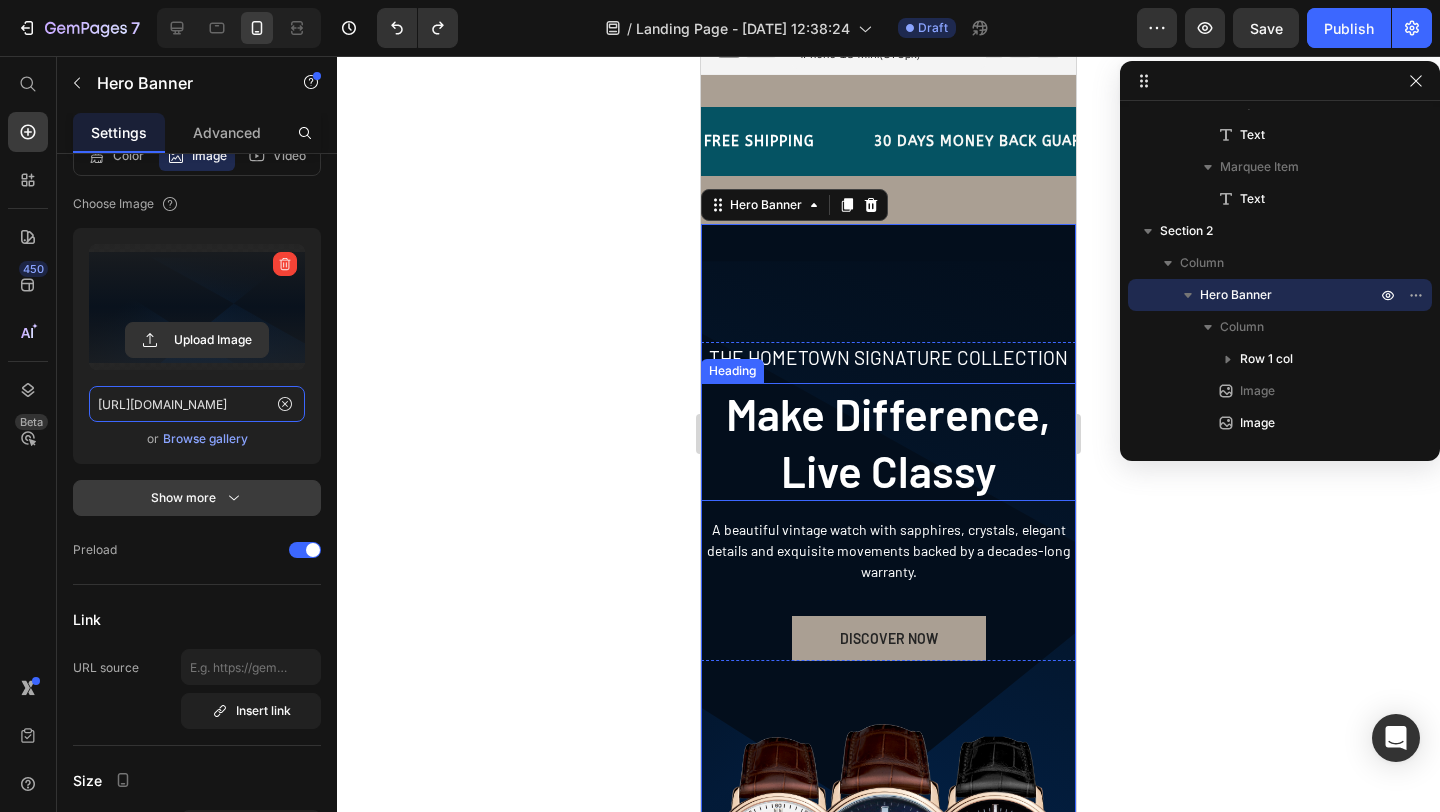 scroll, scrollTop: 0, scrollLeft: 0, axis: both 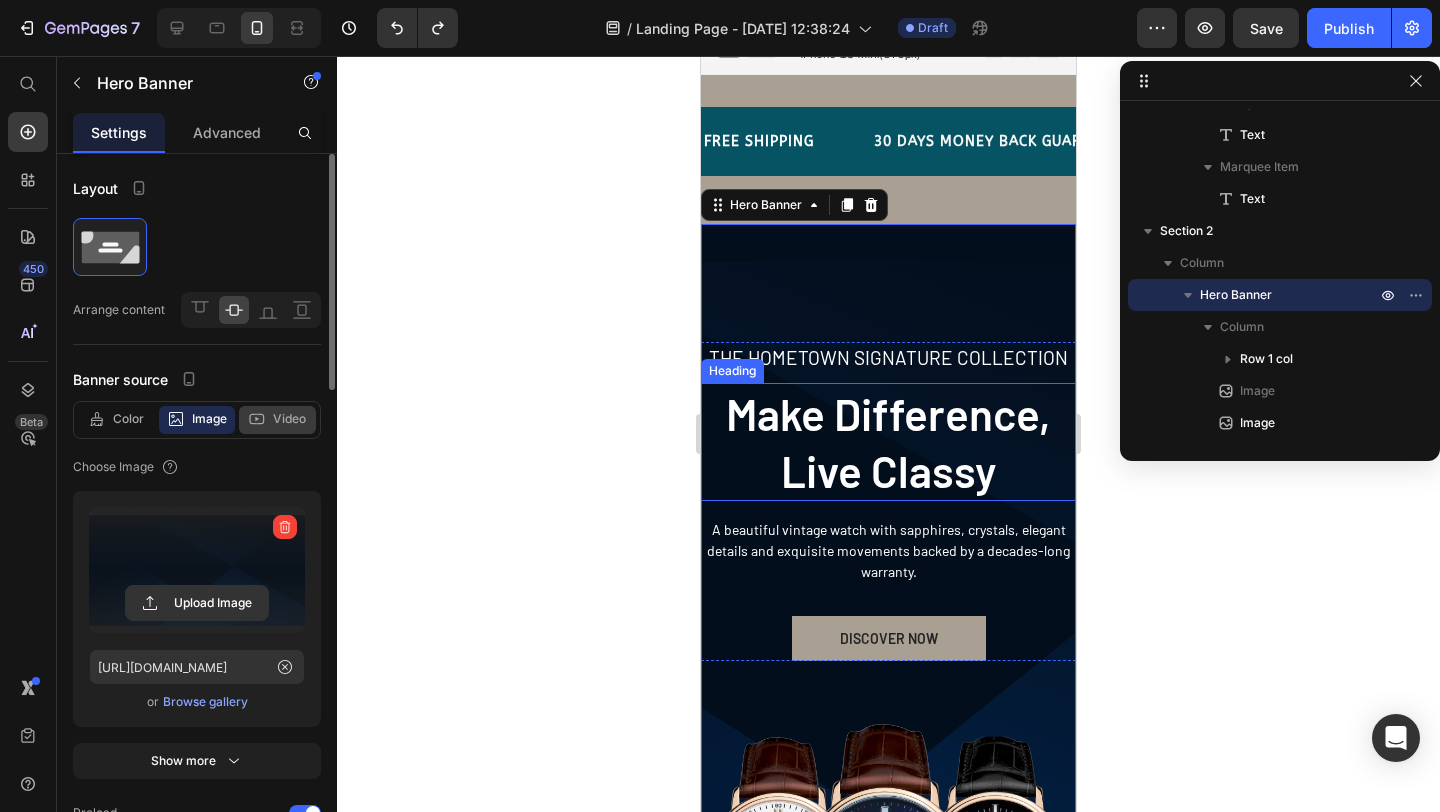 click on "Video" at bounding box center (289, 419) 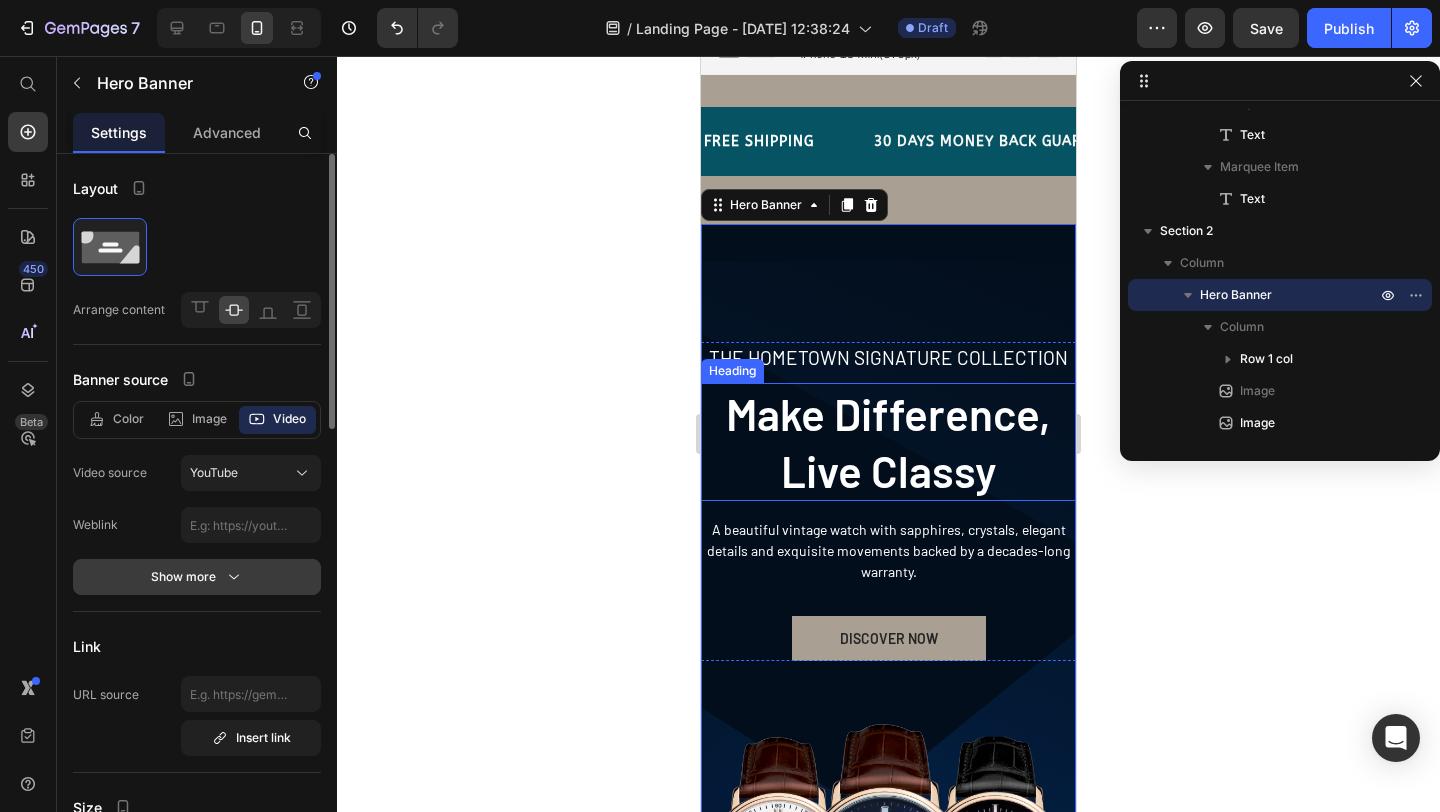 click on "Show more" at bounding box center (197, 577) 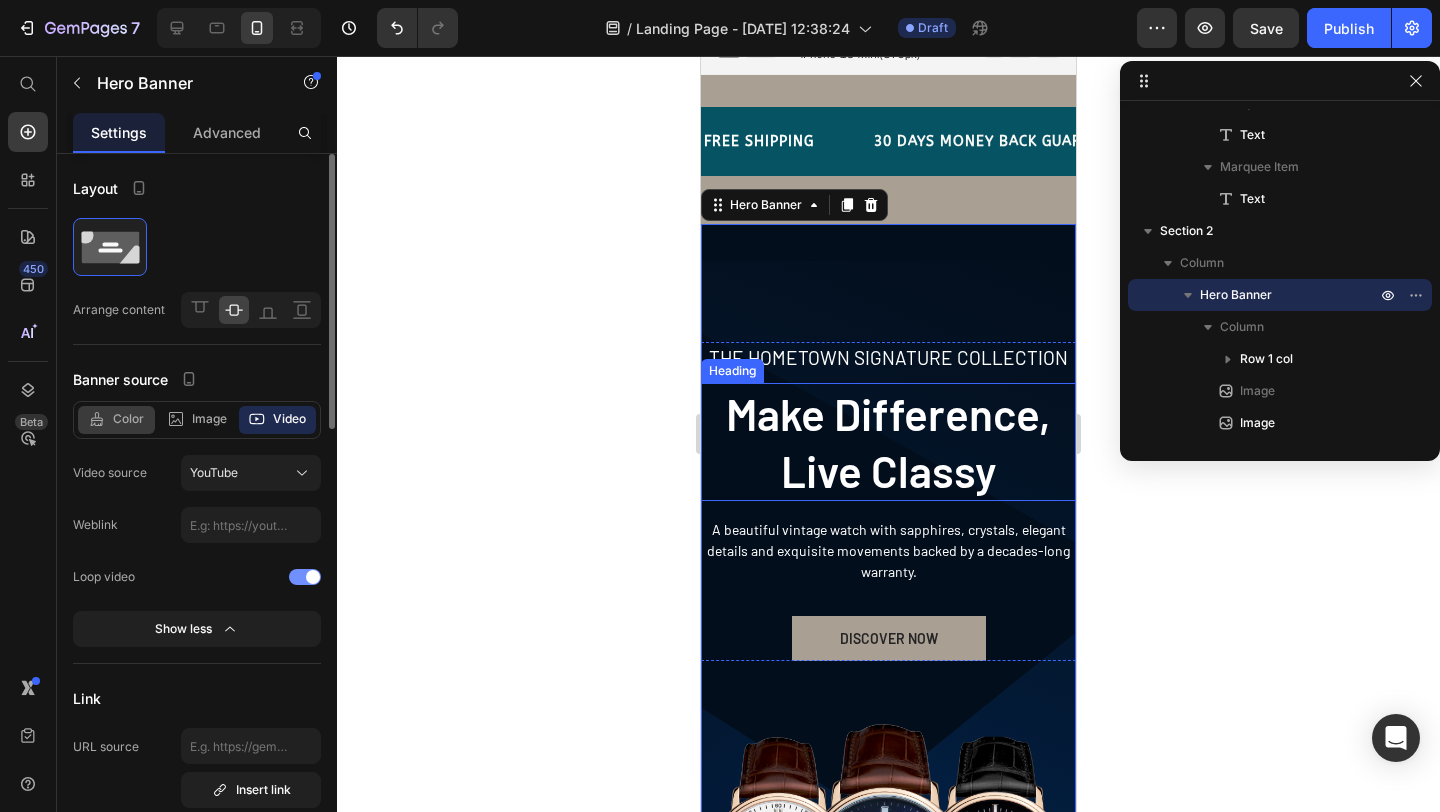 click on "Color" at bounding box center [128, 419] 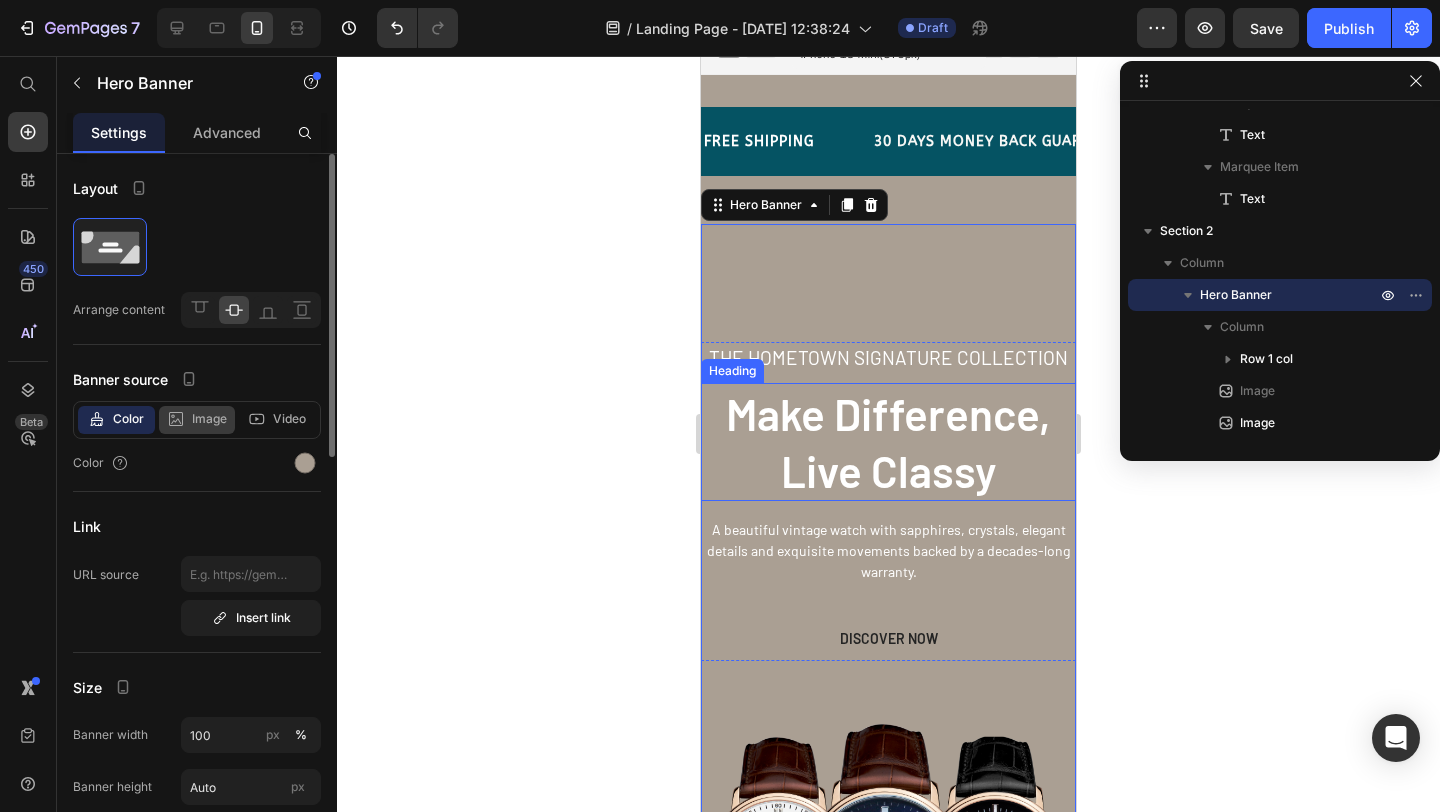 click on "Image" at bounding box center [209, 419] 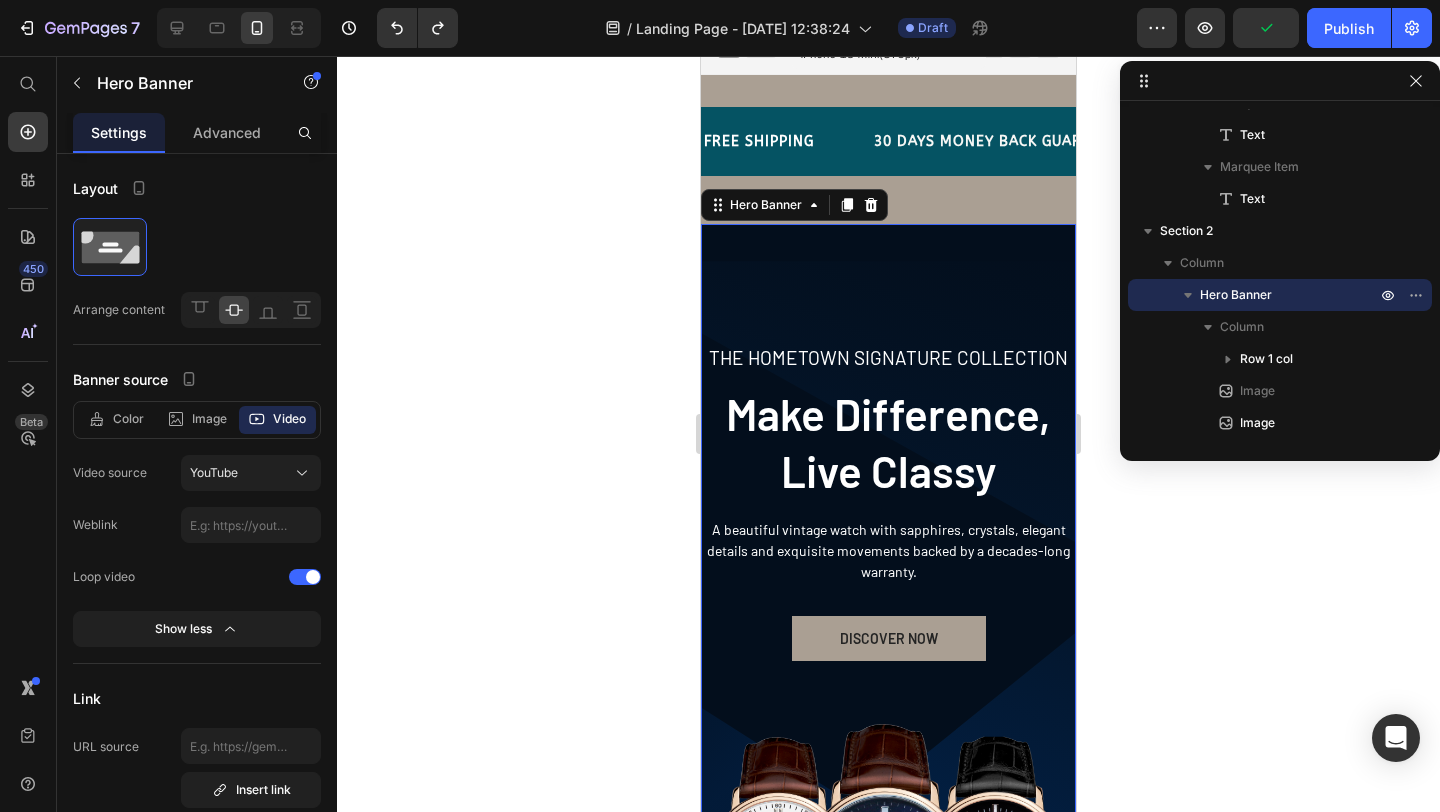 click on "THE HOMETOWN SIGNATURE COLLECTION Text block Make Difference, Live Classy Heading A beautiful vintage watch with sapphires, crystals, elegant details and exquisite movements backed by a decades-long warranty. Text block DISCOVER NOW Button Row Image Image" at bounding box center [888, 606] 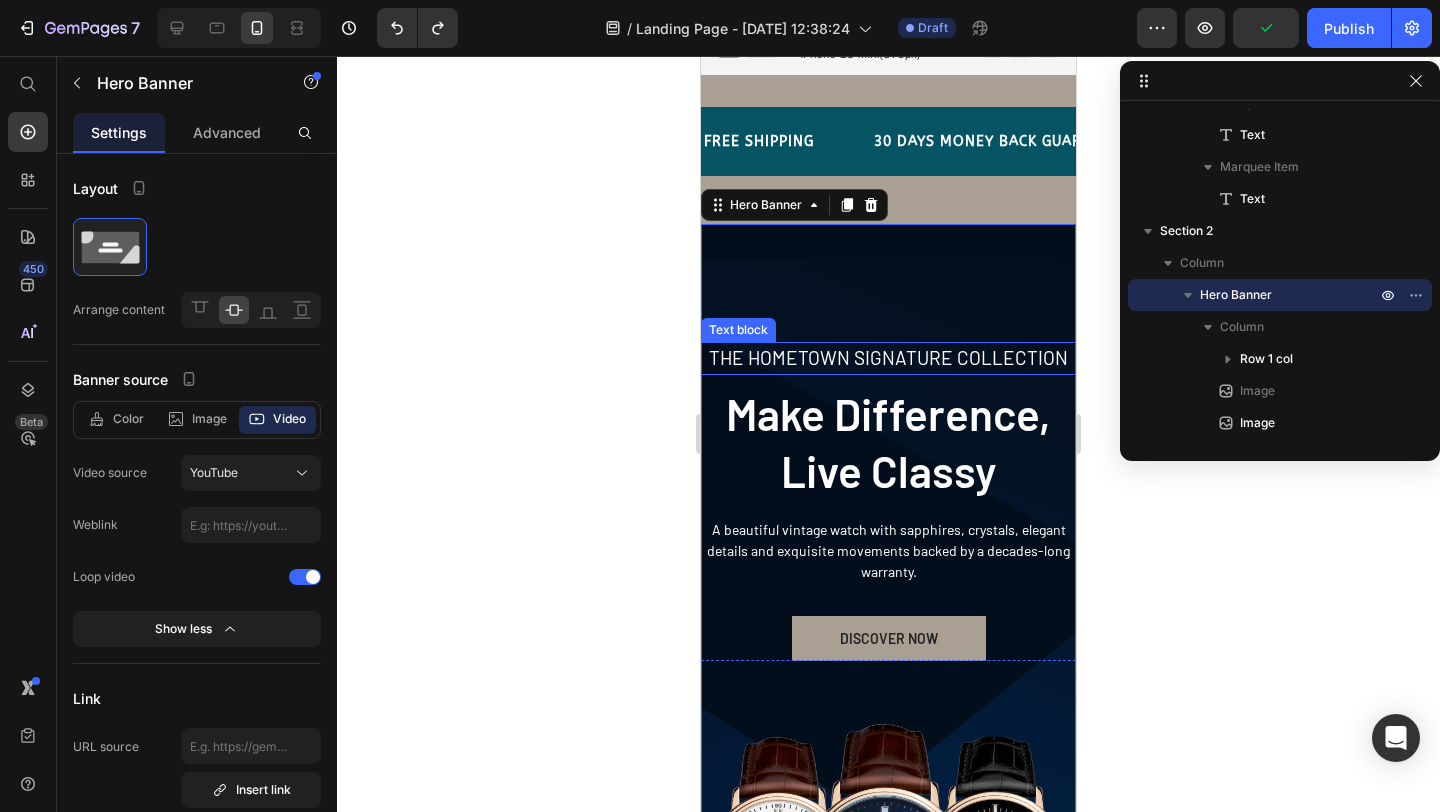 click on "THE HOMETOWN SIGNATURE COLLECTION" at bounding box center [888, 358] 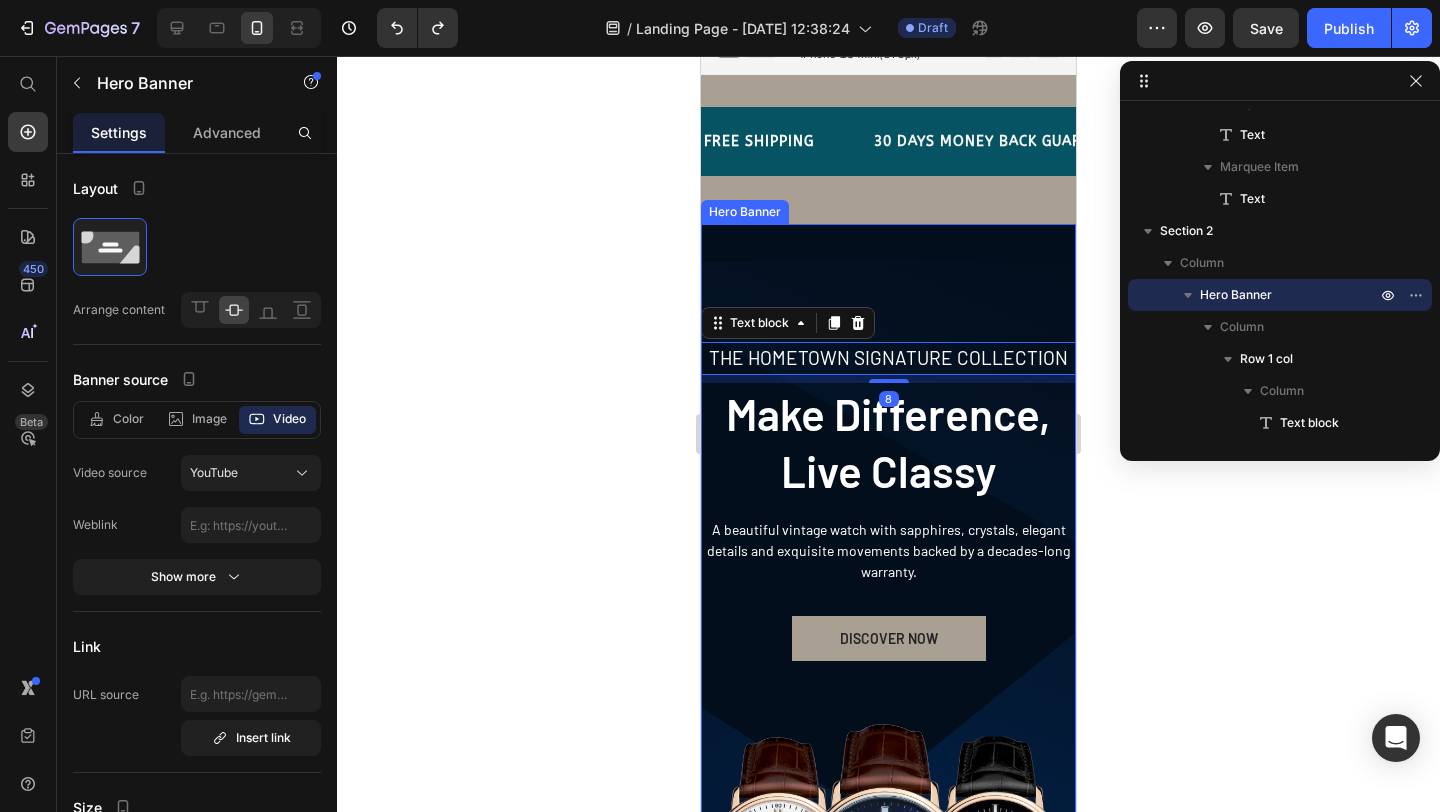 click on "THE HOMETOWN SIGNATURE COLLECTION Text block   8 Make Difference, Live Classy Heading A beautiful vintage watch with sapphires, crystals, elegant details and exquisite movements backed by a decades-long warranty. Text block DISCOVER NOW Button Row Image Image" at bounding box center [888, 606] 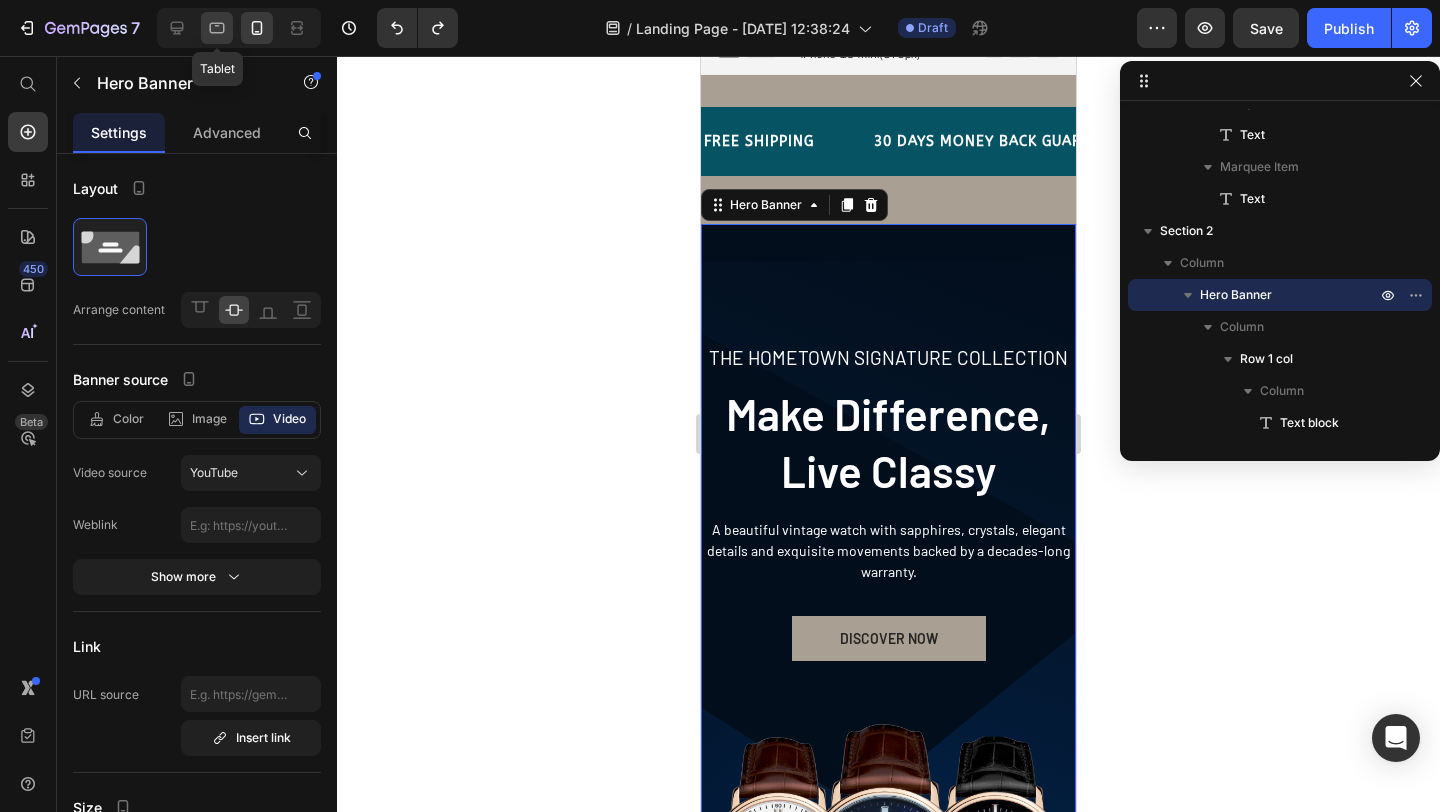 click 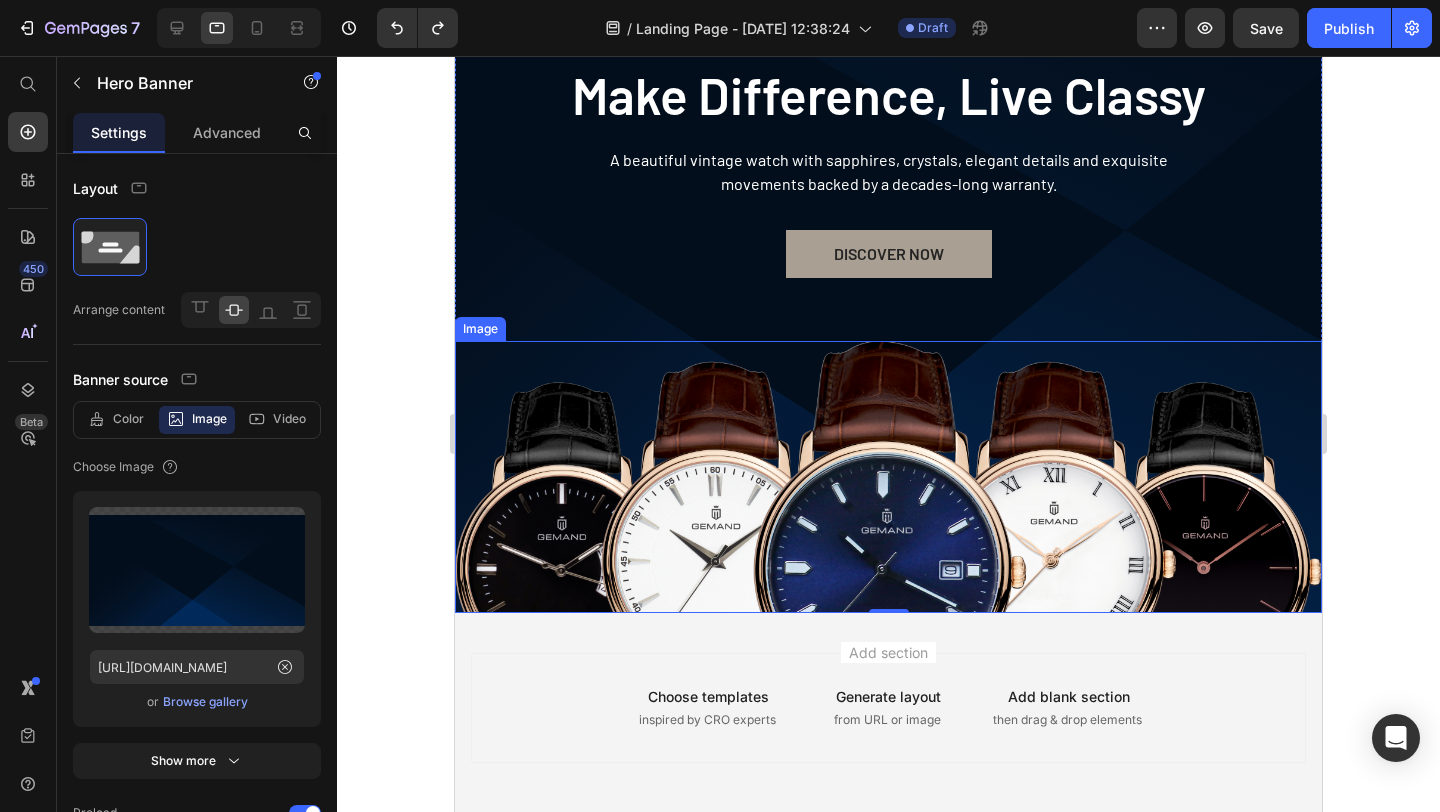 scroll, scrollTop: 432, scrollLeft: 0, axis: vertical 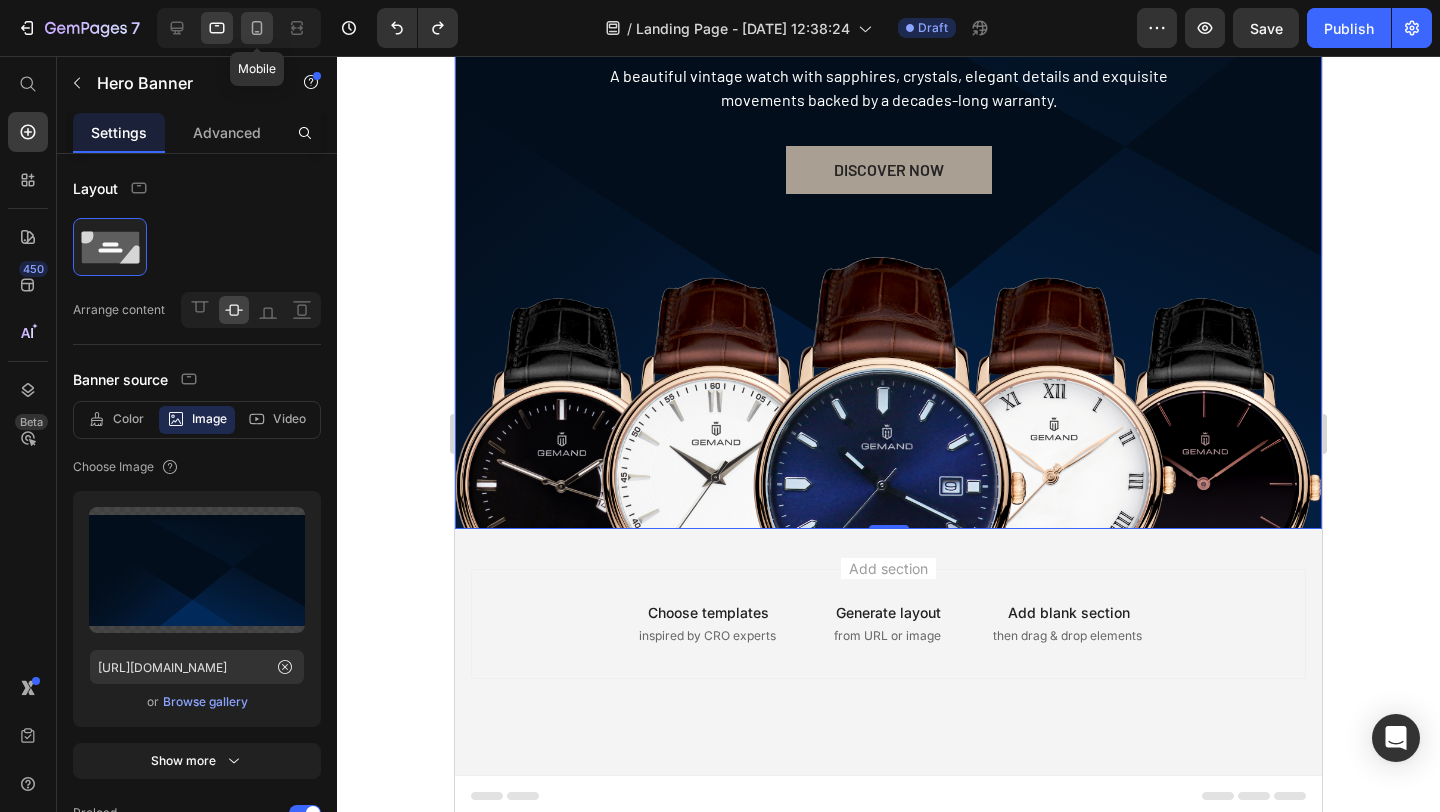 click 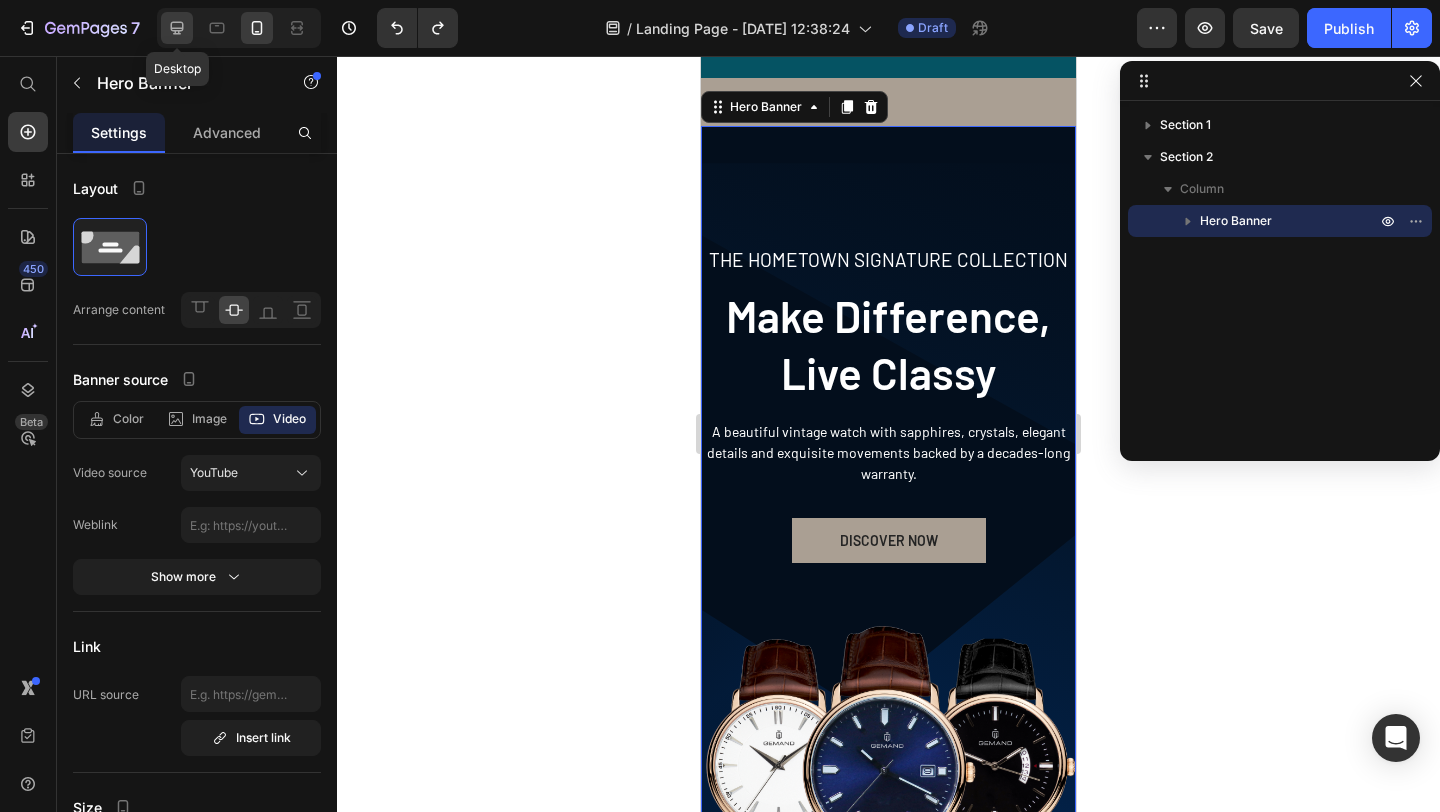 click 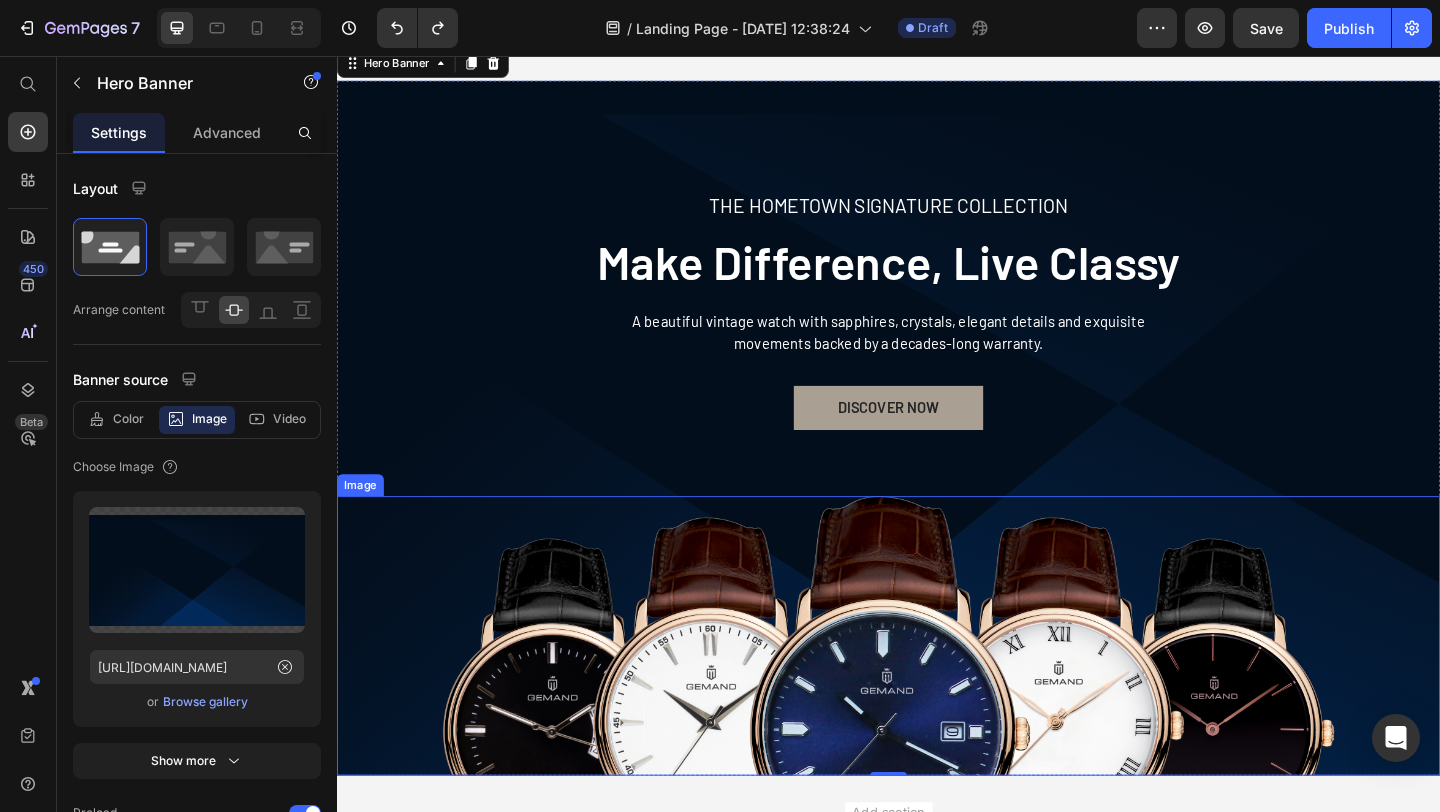 scroll, scrollTop: 0, scrollLeft: 0, axis: both 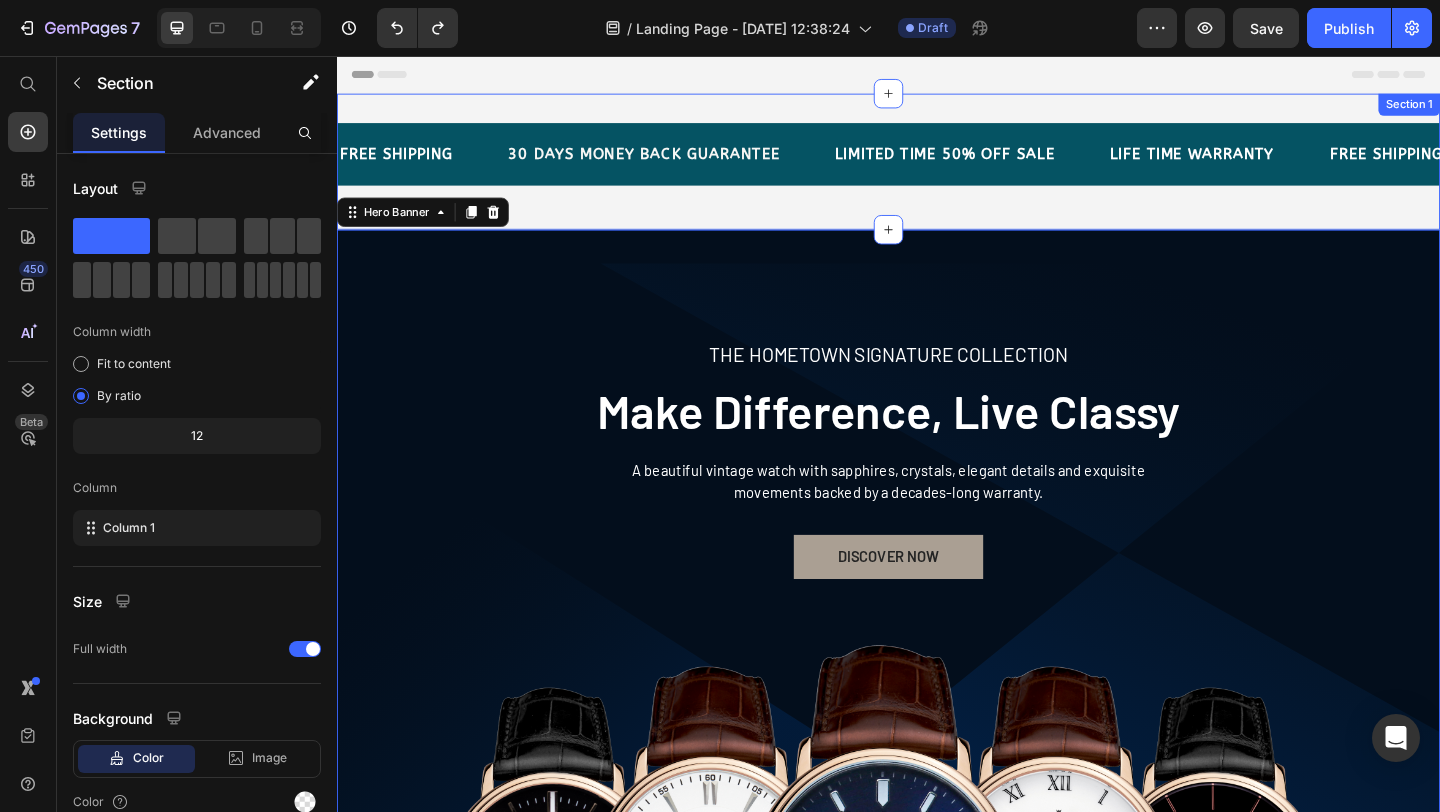 click on "FREE SHIPPING Text 30 DAYS MONEY BACK GUARANTEE Text LIMITED TIME 50% OFF SALE Text LIFE TIME WARRANTY Text FREE SHIPPING Text 30 DAYS MONEY BACK GUARANTEE Text LIMITED TIME 50% OFF SALE Text LIFE TIME WARRANTY Text FREE SHIPPING Text 30 DAYS MONEY BACK GUARANTEE Text LIMITED TIME 50% OFF SALE Text LIFE TIME WARRANTY Text FREE SHIPPING Text 30 DAYS MONEY BACK GUARANTEE Text LIMITED TIME 50% OFF SALE Text LIFE TIME WARRANTY Text FREE SHIPPING Text 30 DAYS MONEY BACK GUARANTEE Text LIMITED TIME 50% OFF SALE Text LIFE TIME WARRANTY Text FREE SHIPPING Text 30 DAYS MONEY BACK GUARANTEE Text LIMITED TIME 50% OFF SALE Text LIFE TIME WARRANTY Text Marquee Section 1" at bounding box center (937, 171) 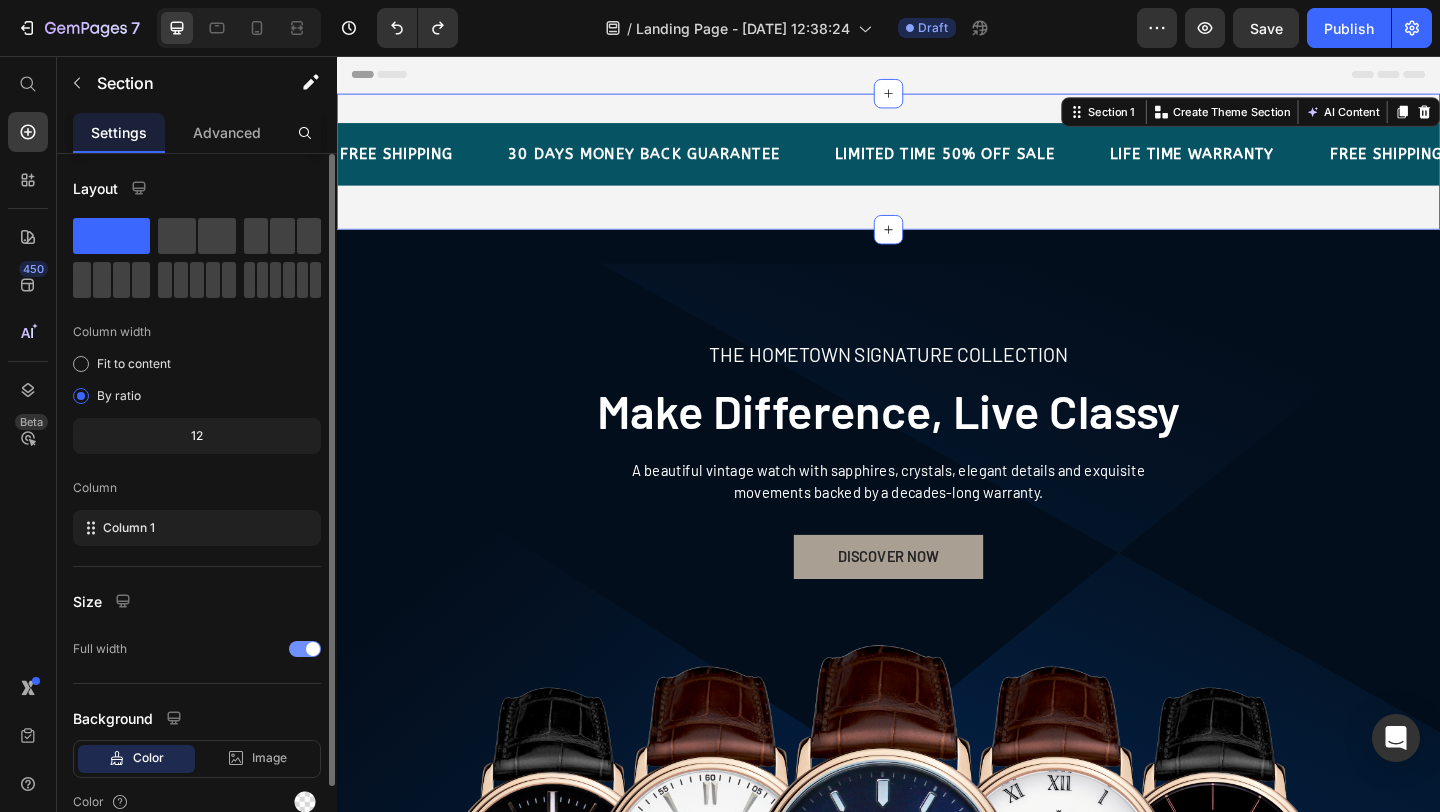 scroll, scrollTop: 93, scrollLeft: 0, axis: vertical 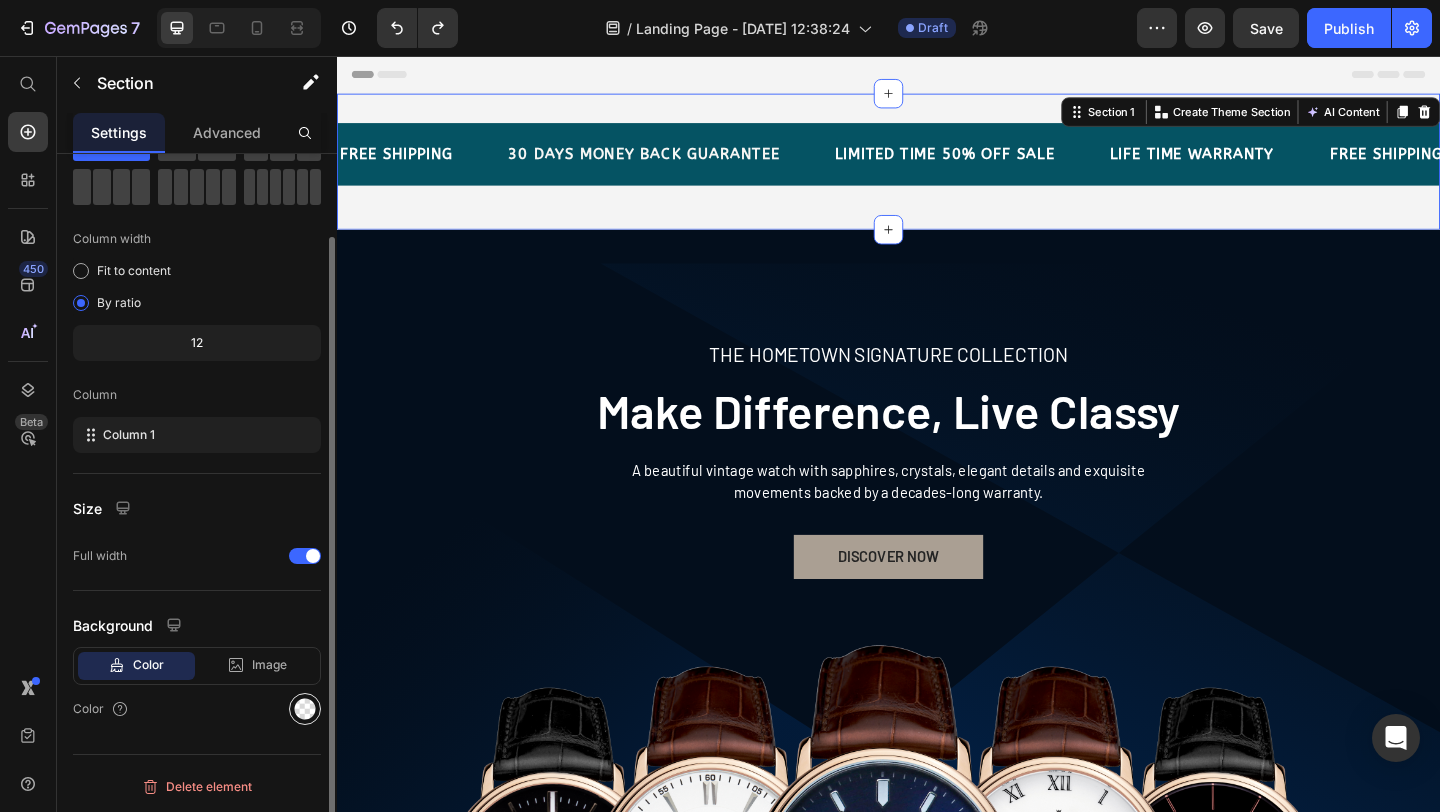 click at bounding box center [305, 709] 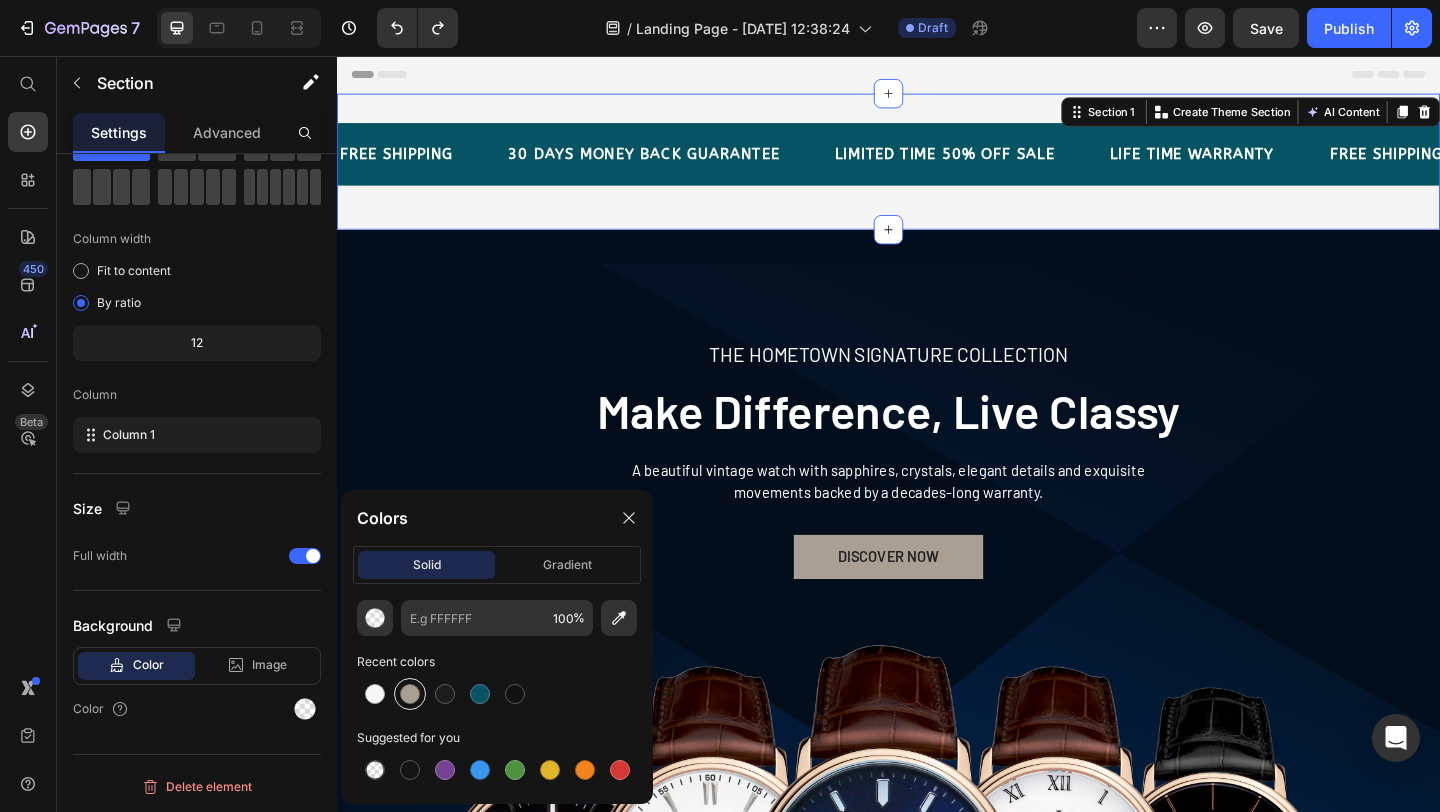 click at bounding box center (410, 694) 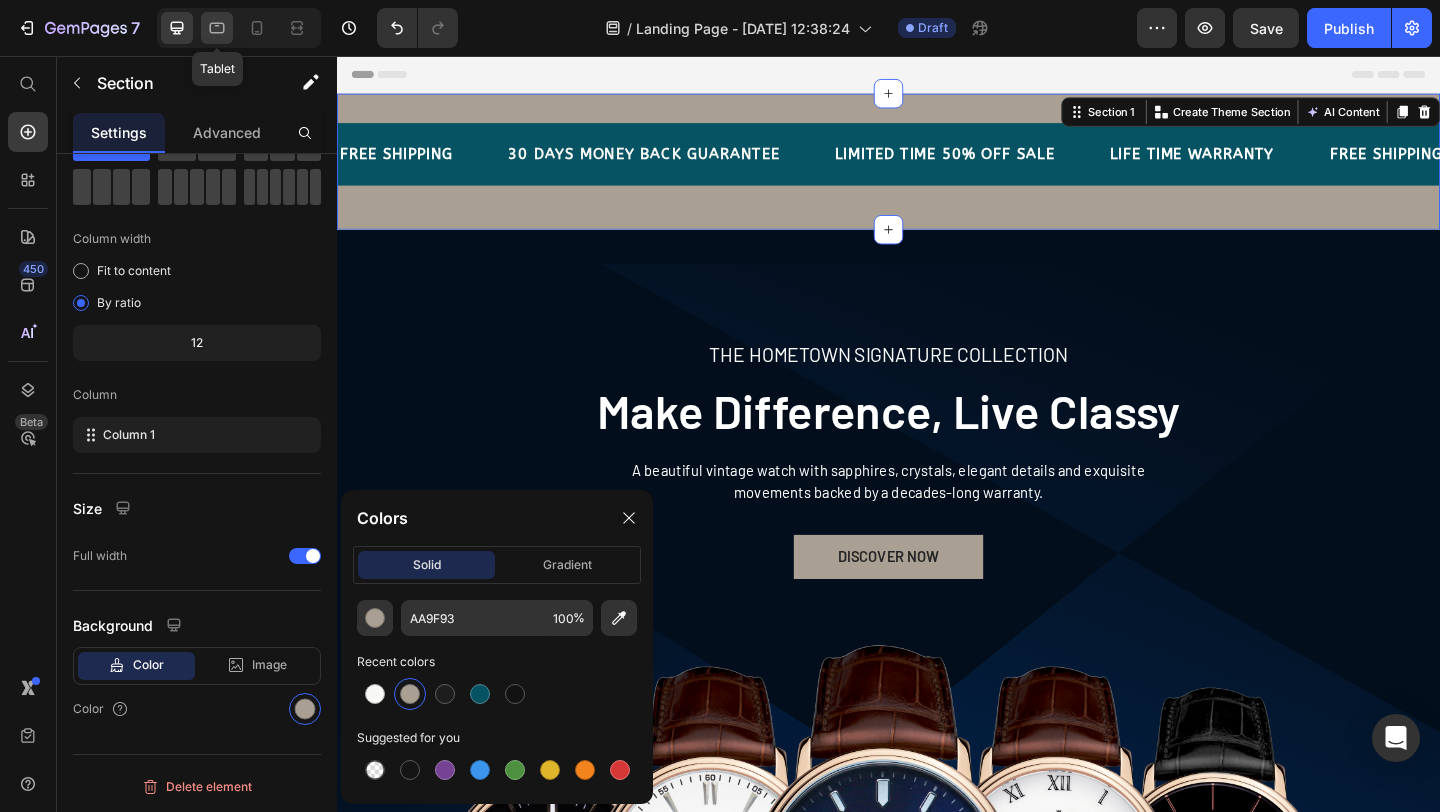 click 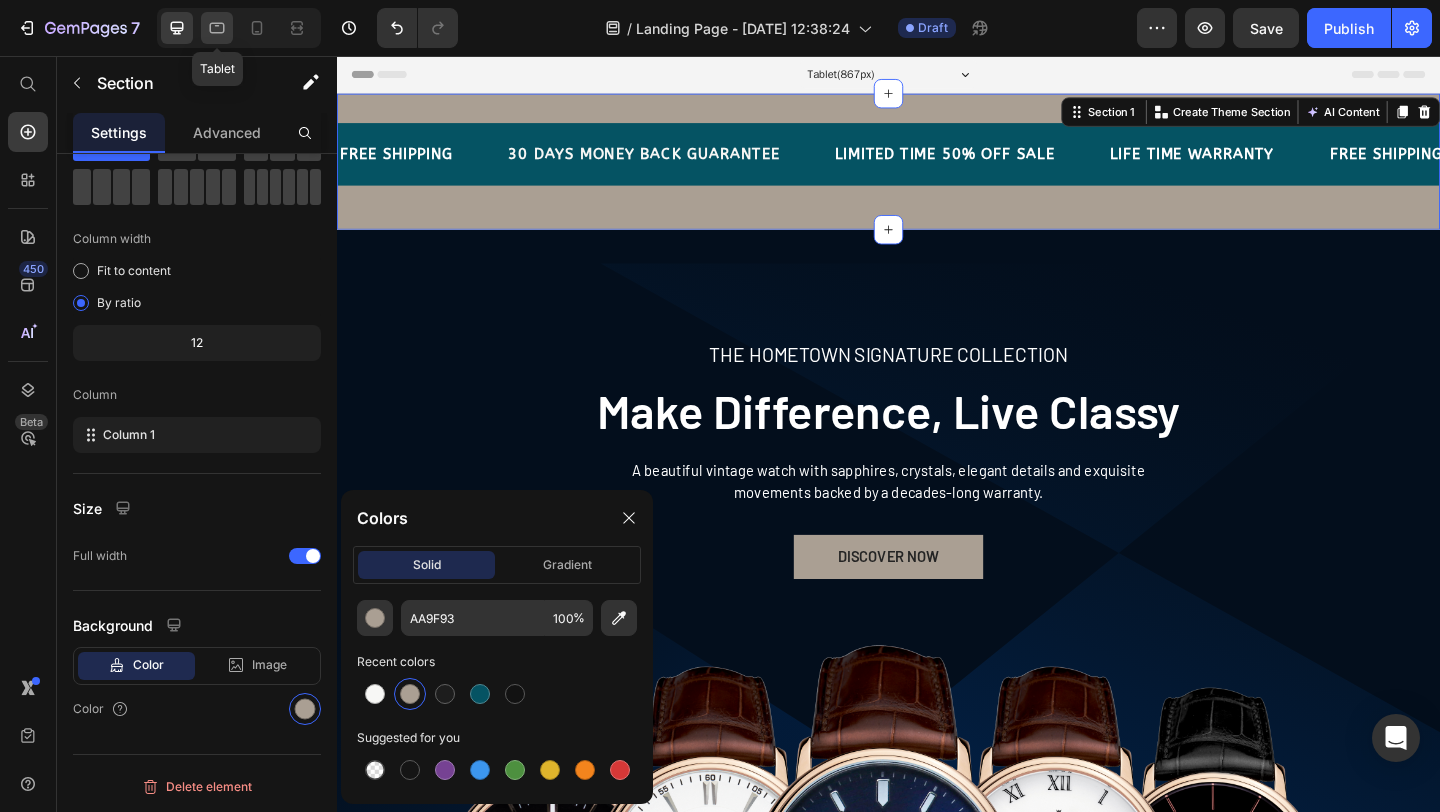 scroll, scrollTop: 49, scrollLeft: 0, axis: vertical 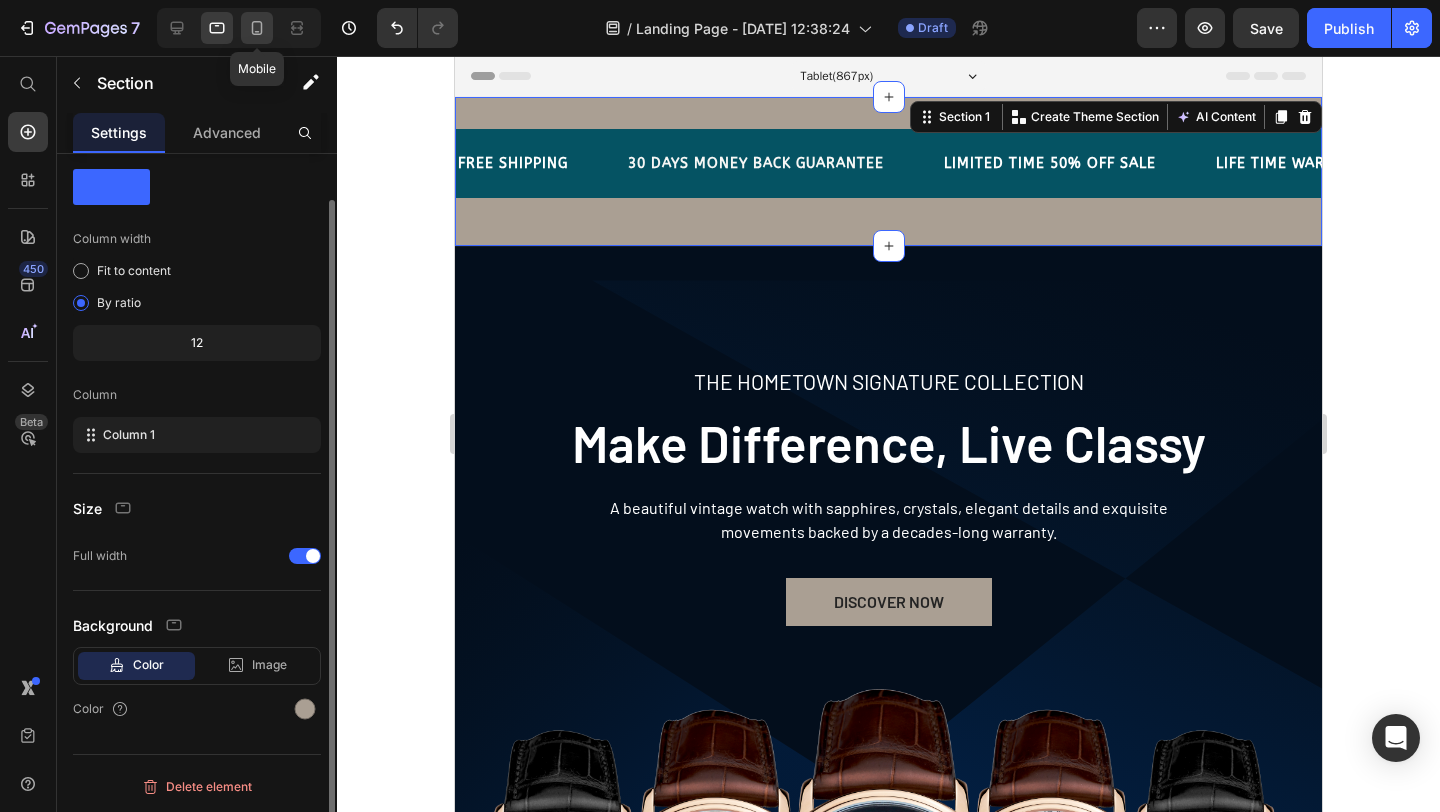 click 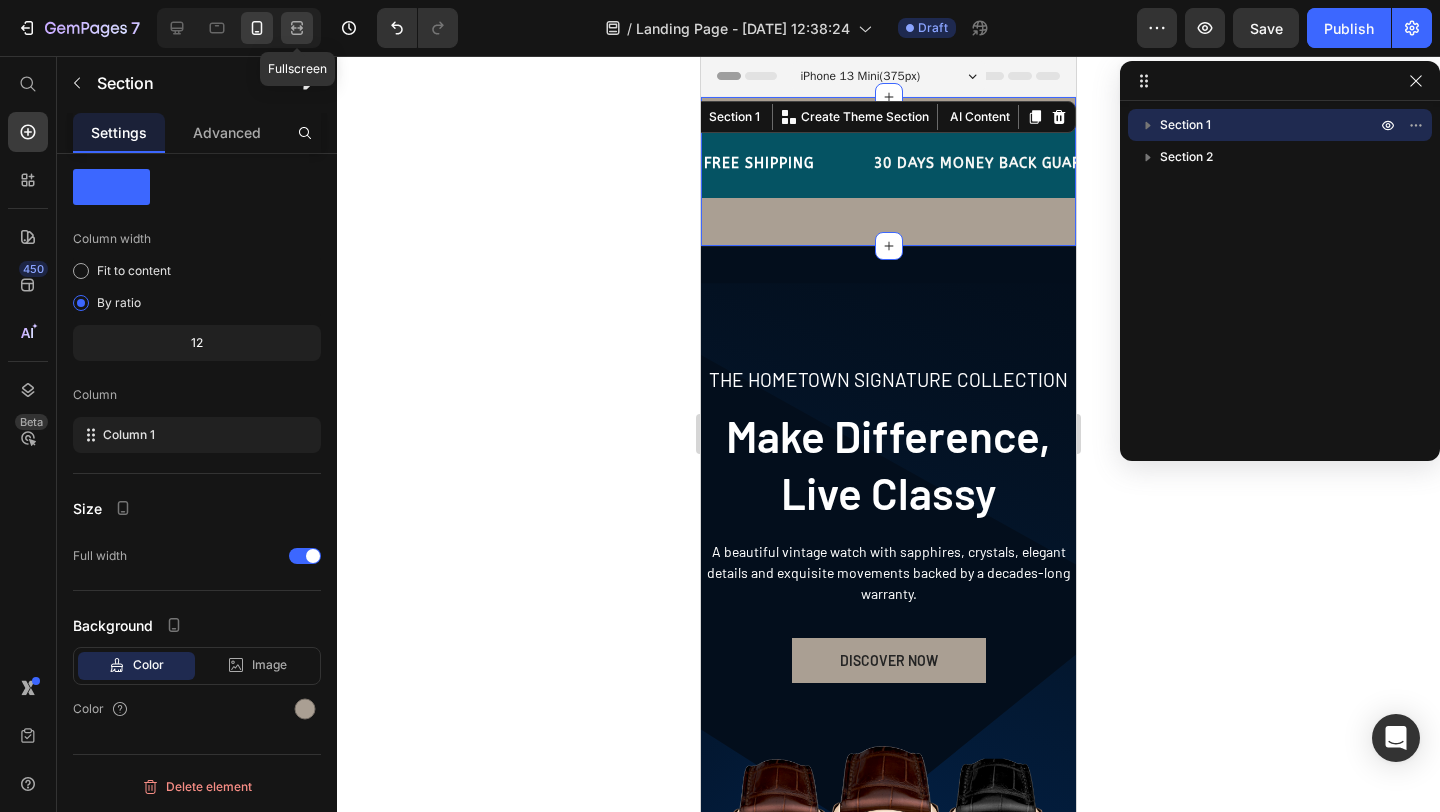 click 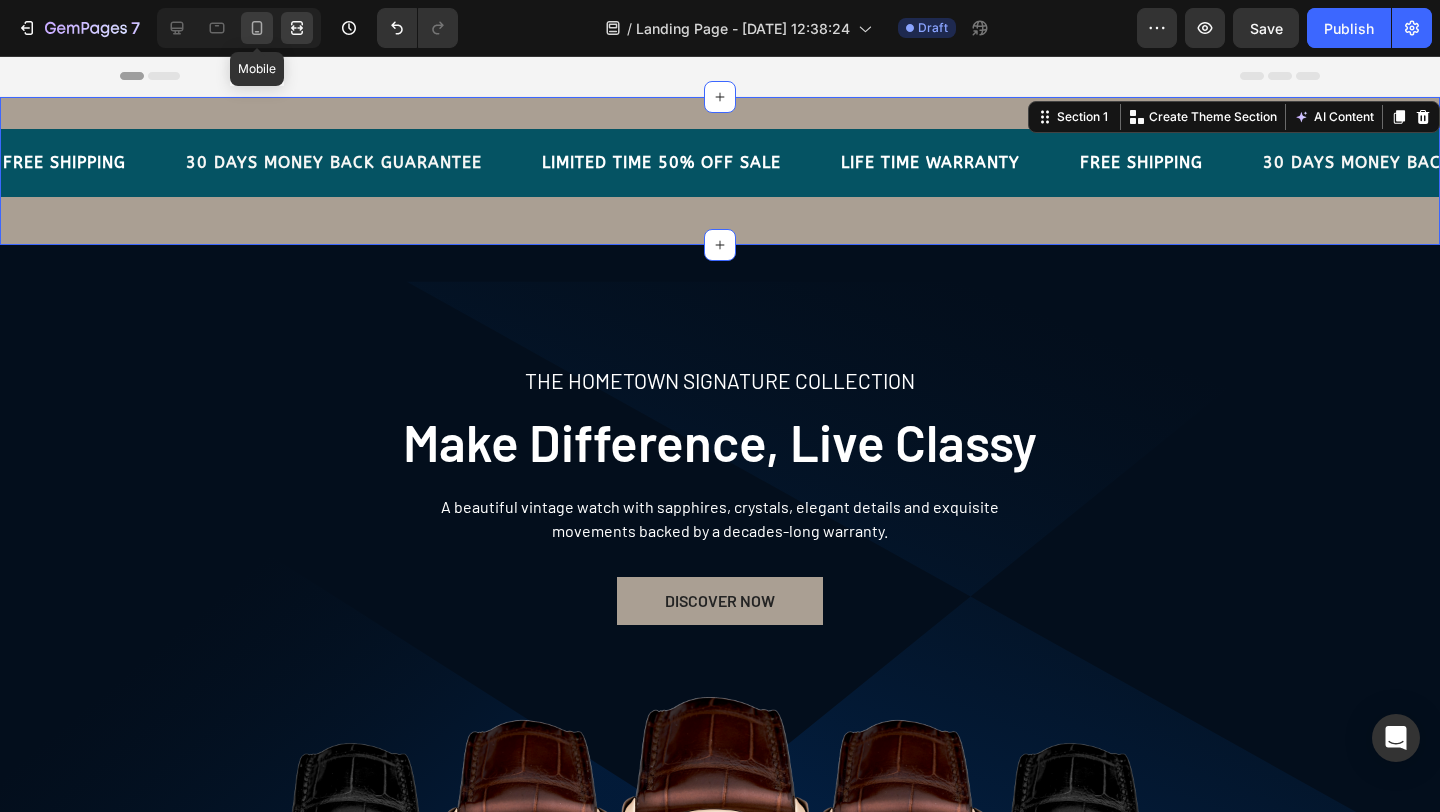 click 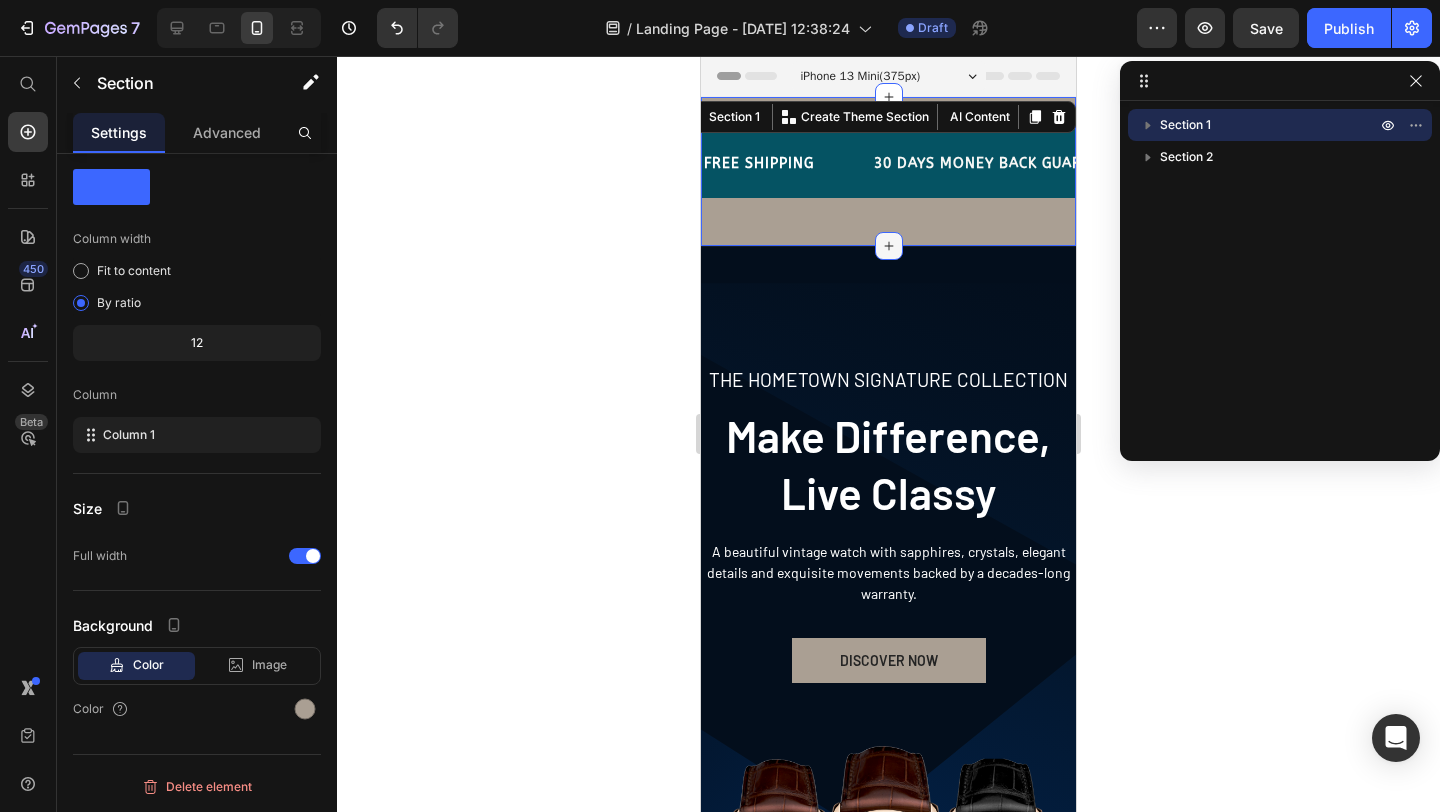 click 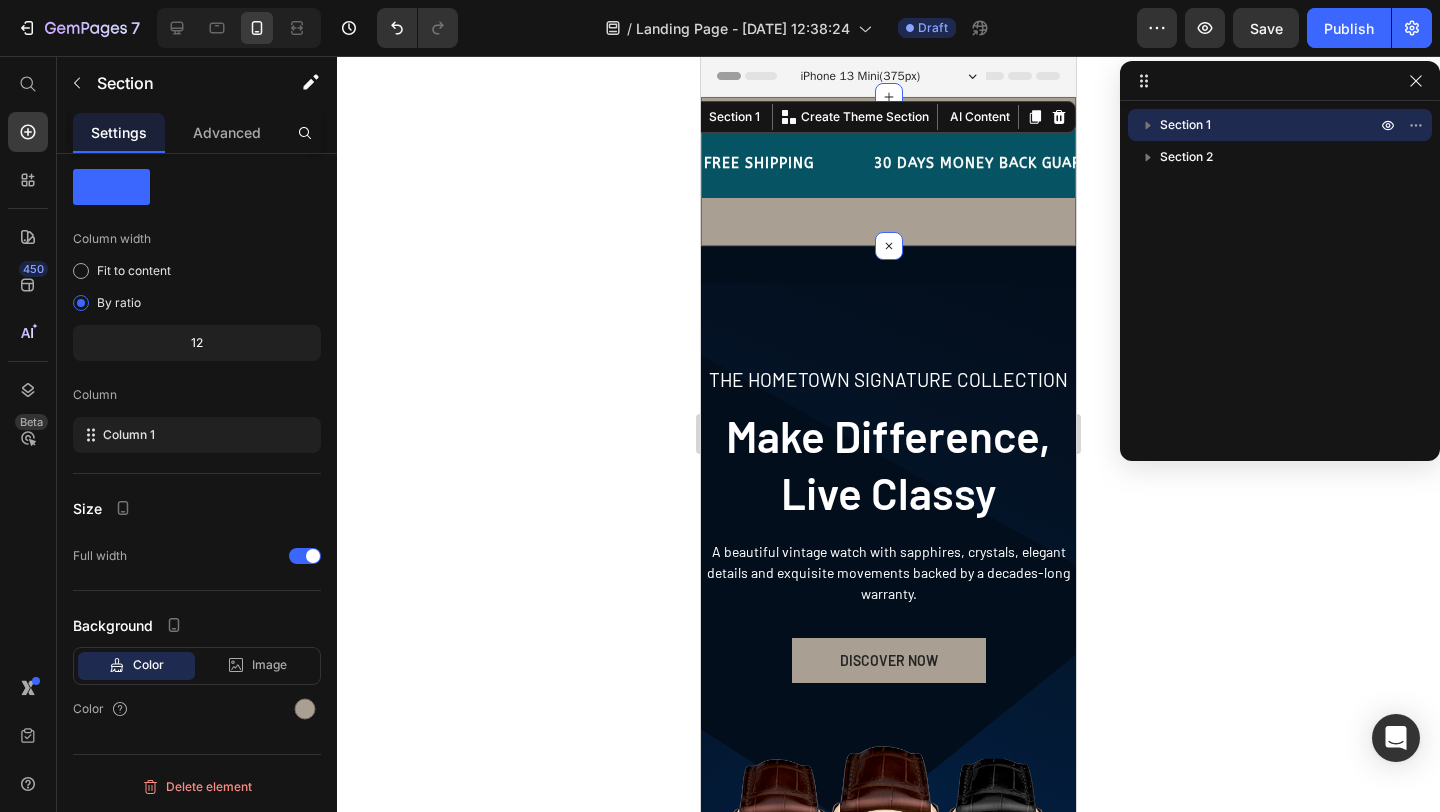 click 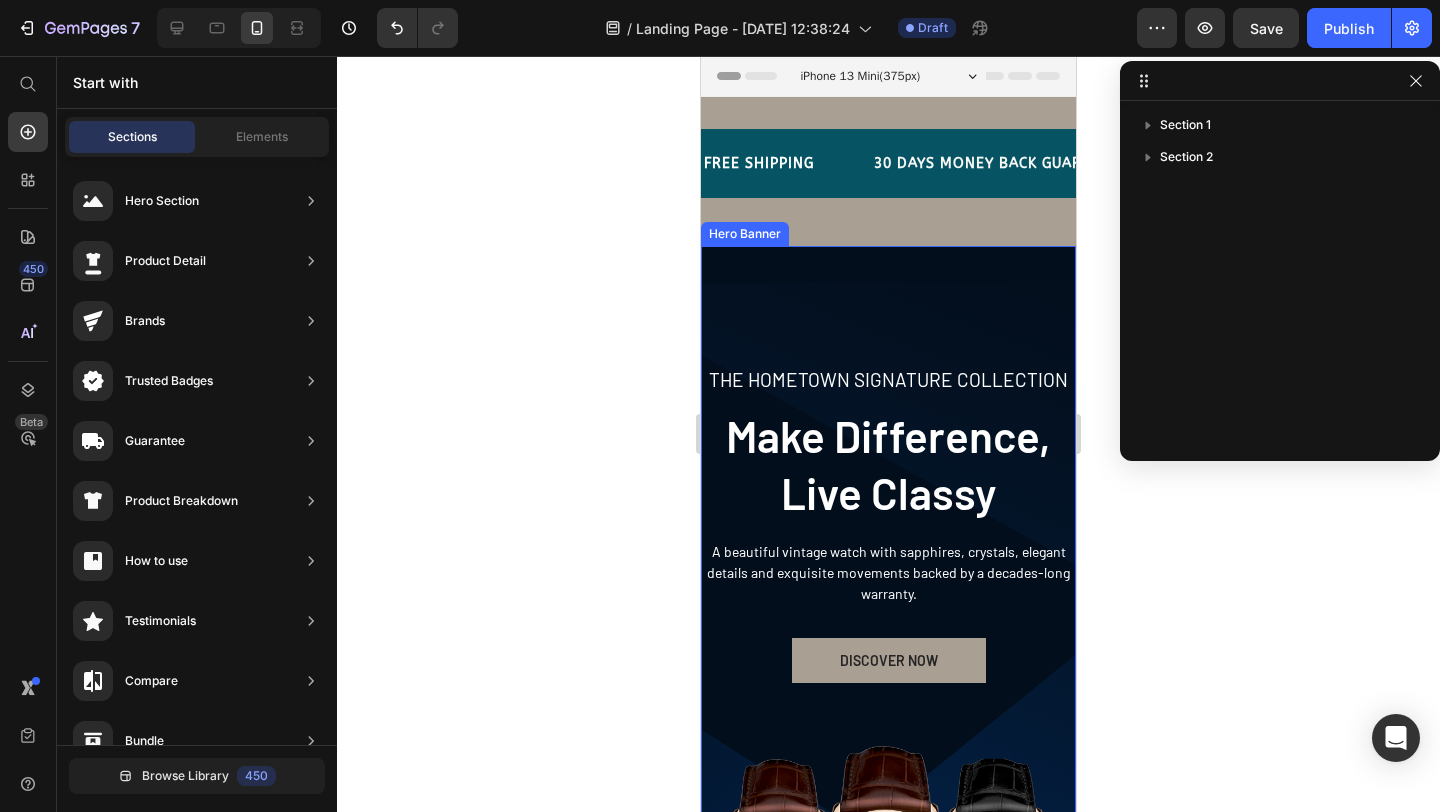 click on "THE HOMETOWN SIGNATURE COLLECTION Text block Make Difference, Live Classy Heading A beautiful vintage watch with sapphires, crystals, elegant details and exquisite movements backed by a decades-long warranty. Text block DISCOVER NOW Button Row Image Image" at bounding box center [888, 628] 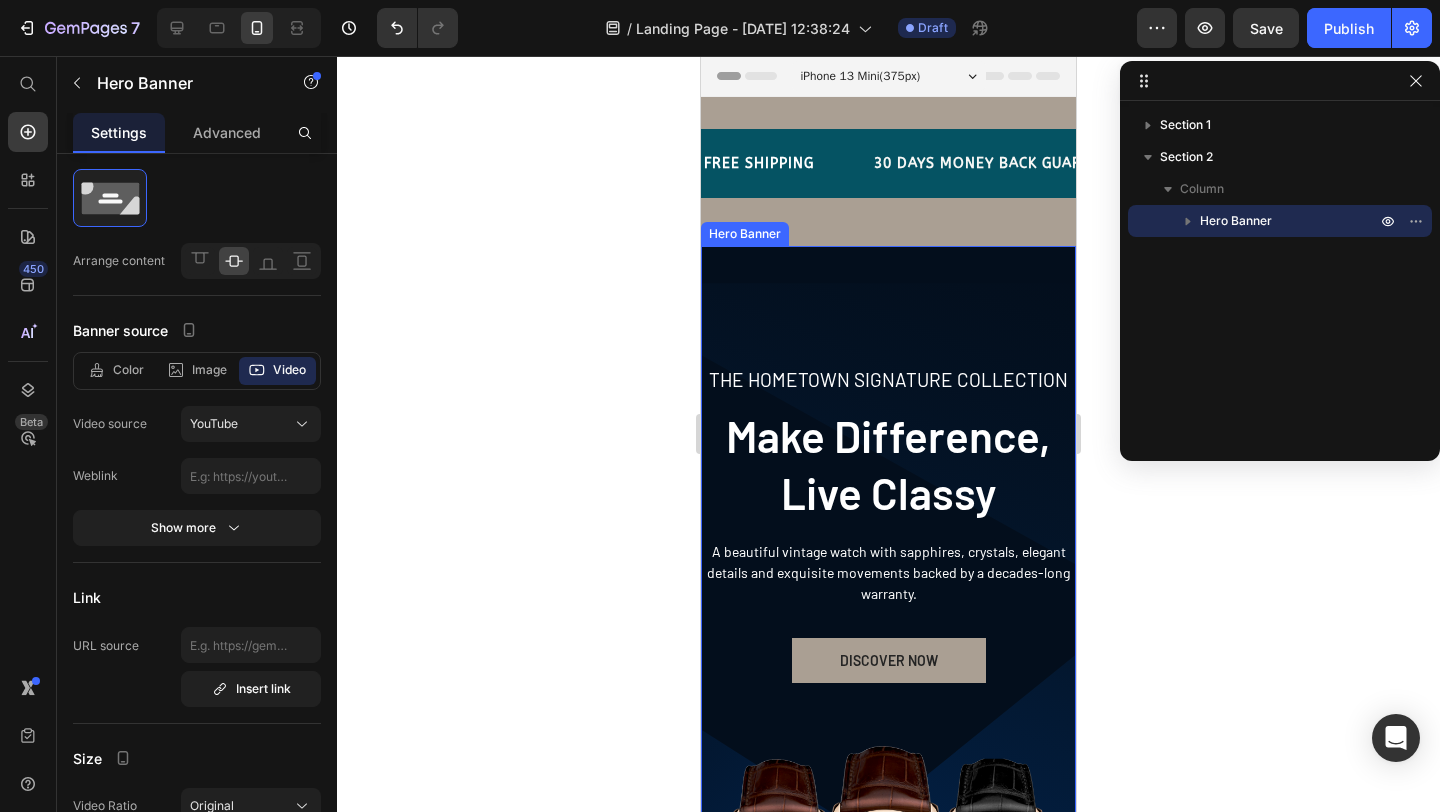 scroll, scrollTop: 0, scrollLeft: 0, axis: both 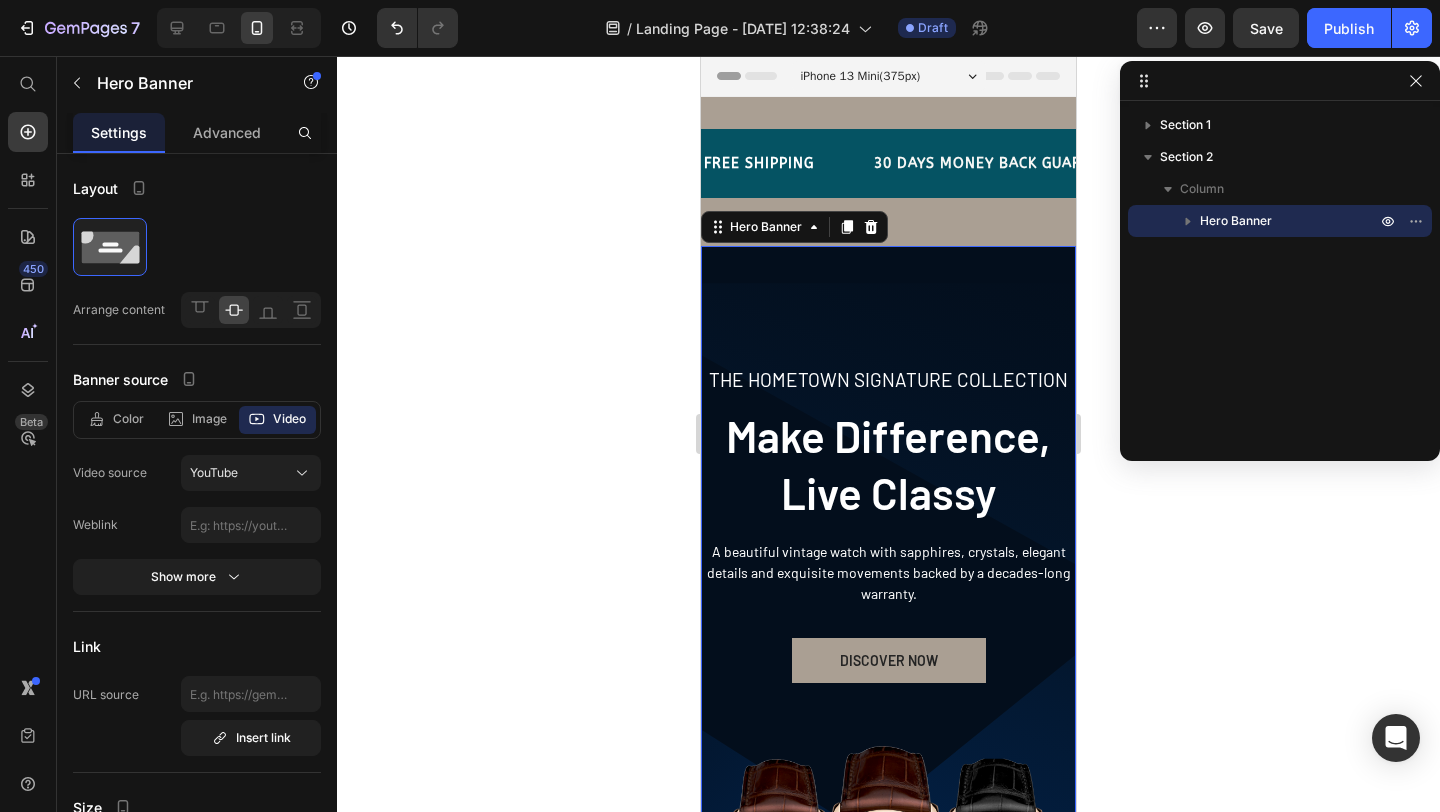 click on "Hero Banner" at bounding box center (1290, 221) 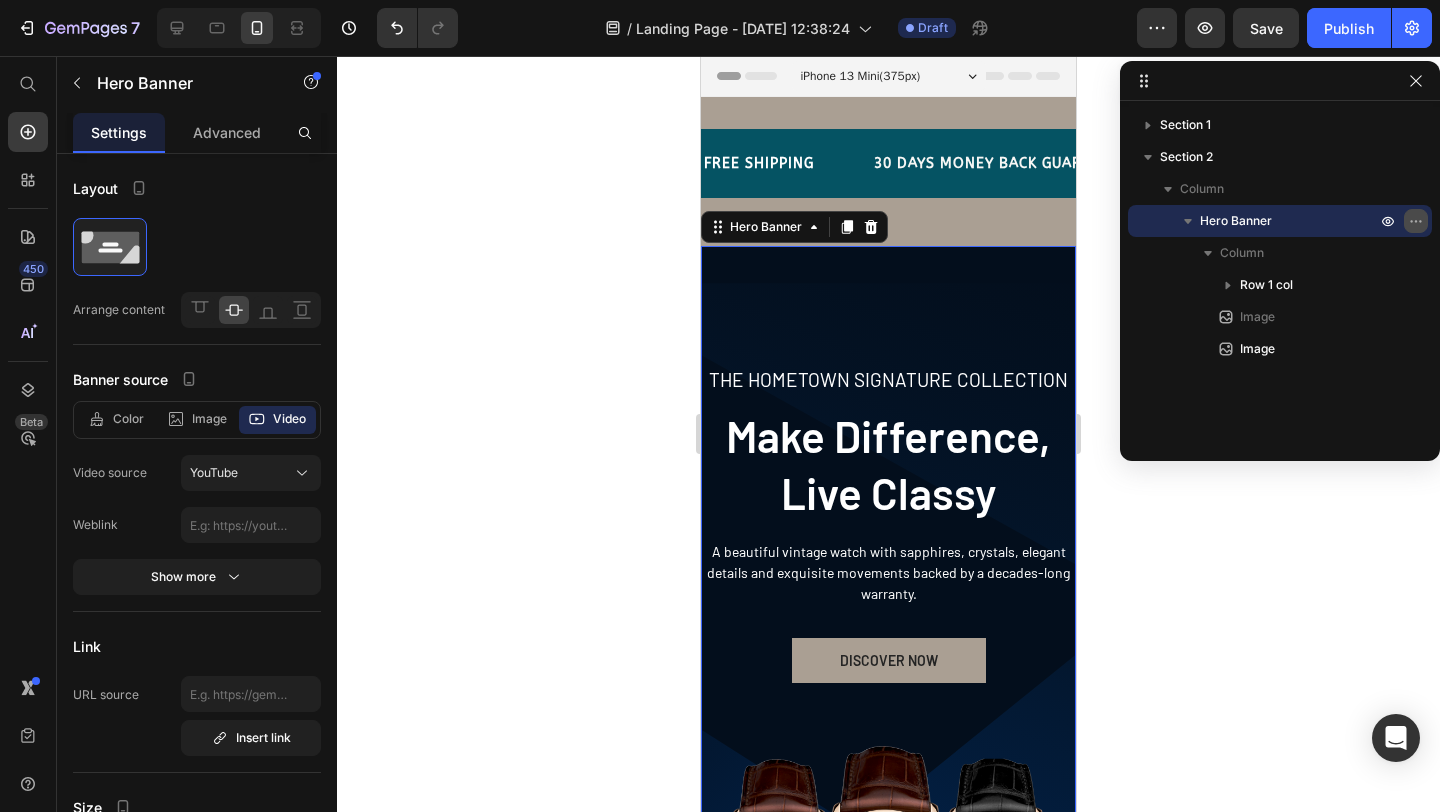 click 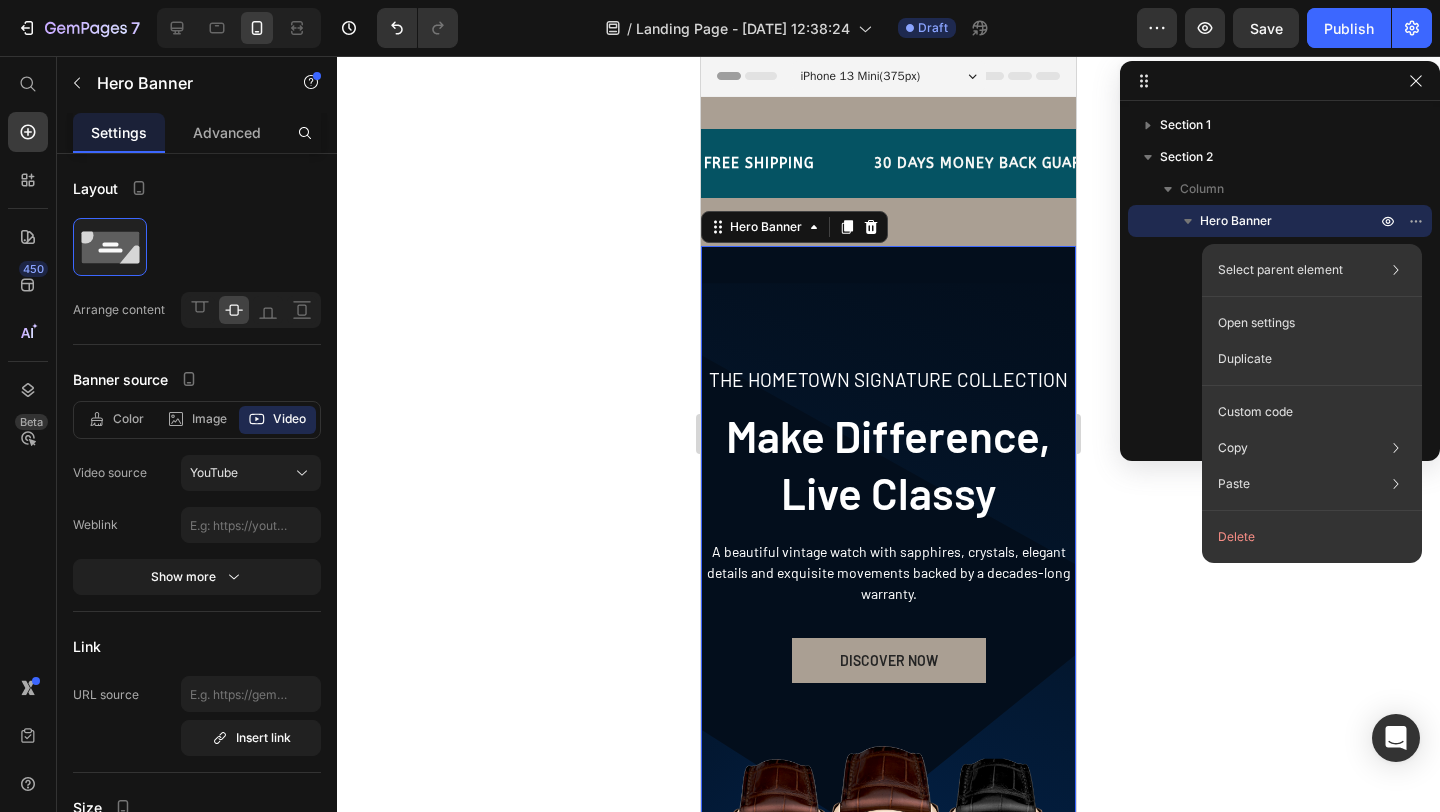 click on "Section 1 Section 2 Column  Hero Banner Column  Row 1 col Image Image" at bounding box center [1280, 274] 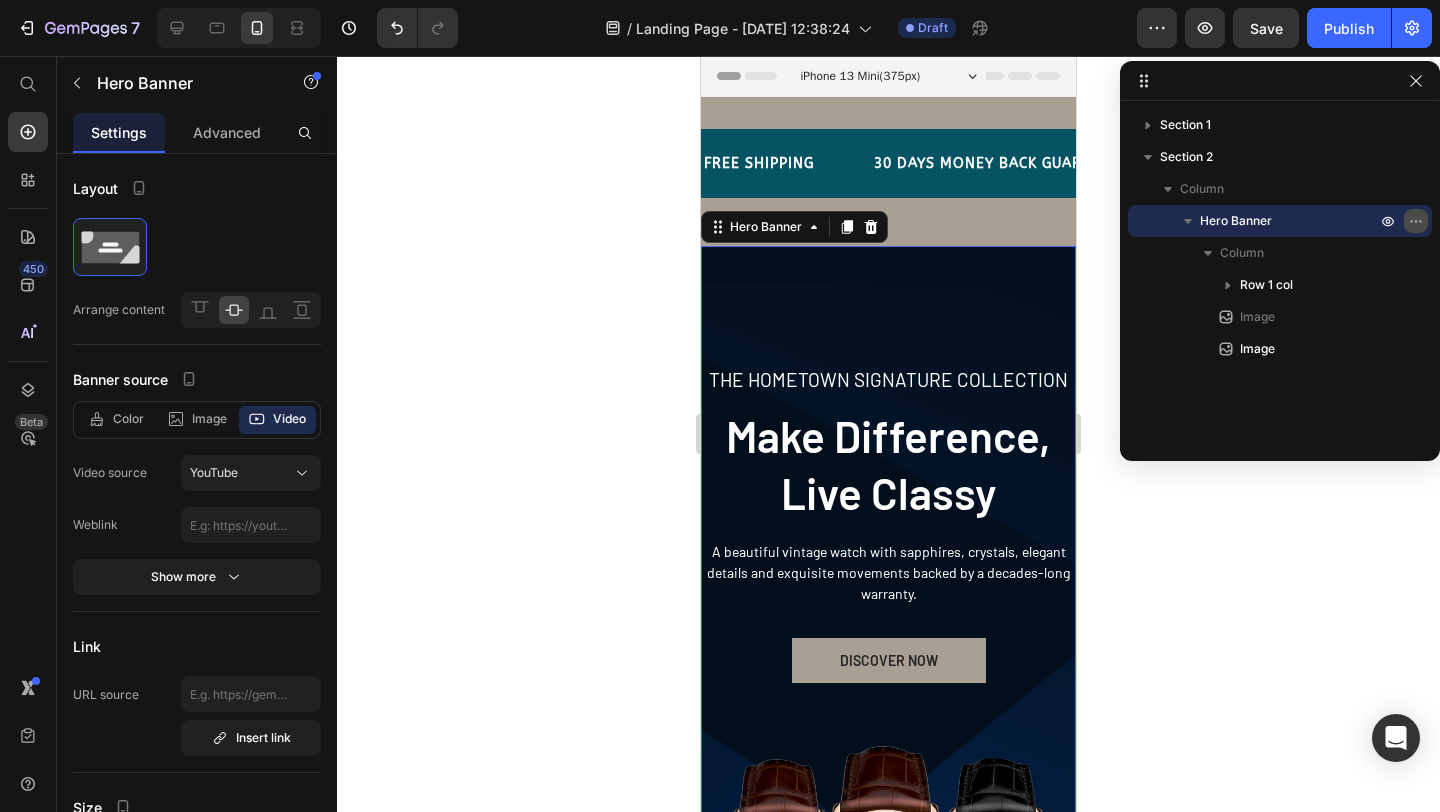 click 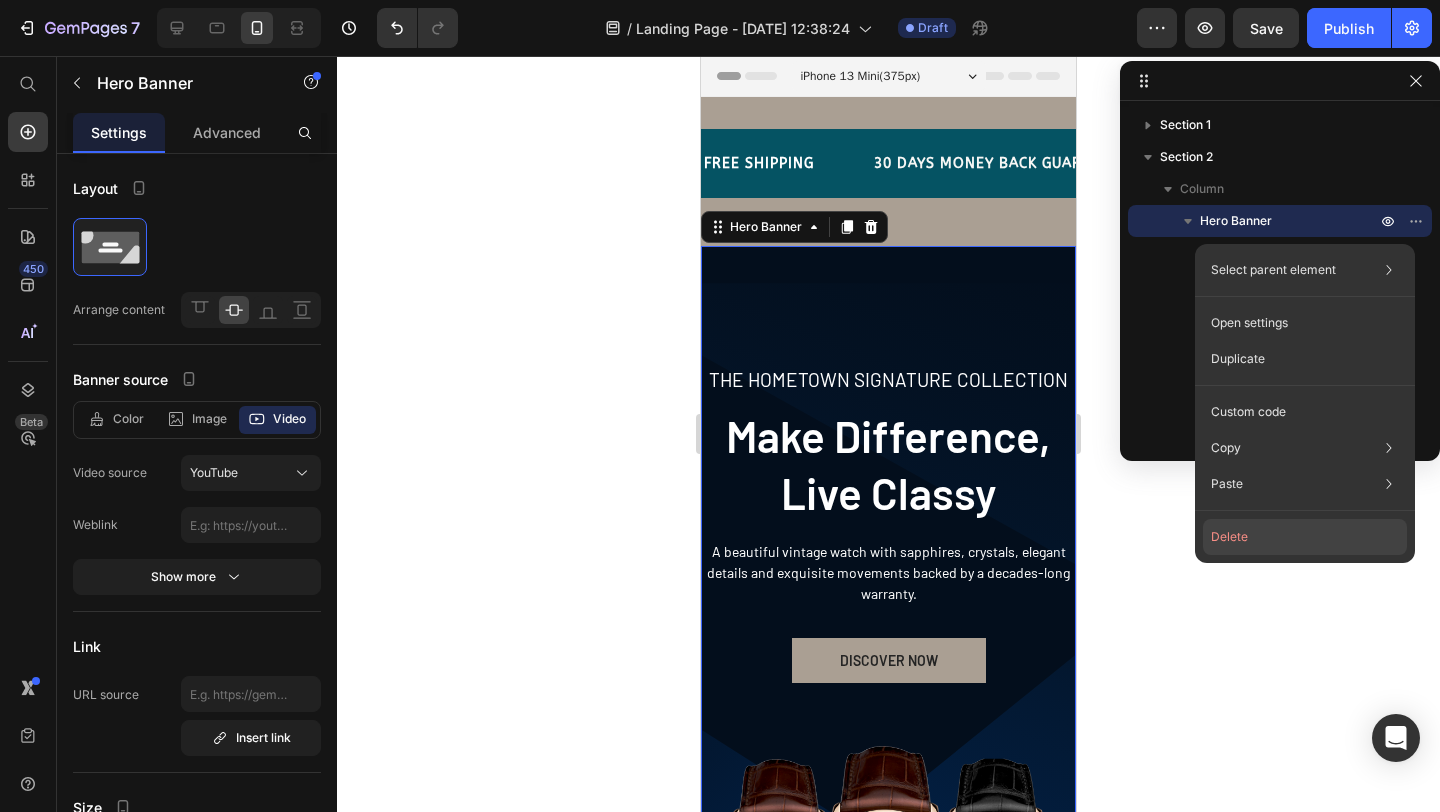 click on "Delete" 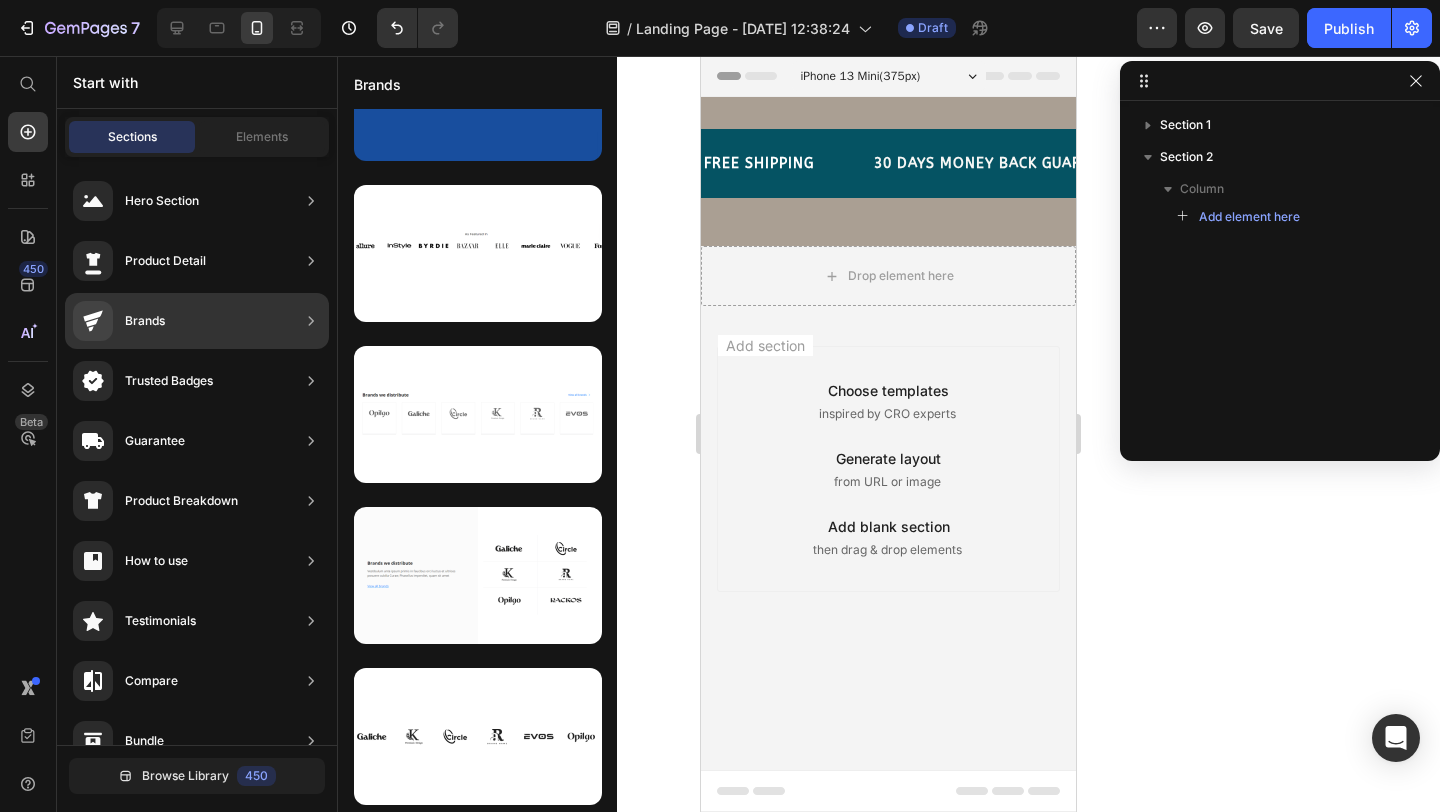 scroll, scrollTop: 91, scrollLeft: 0, axis: vertical 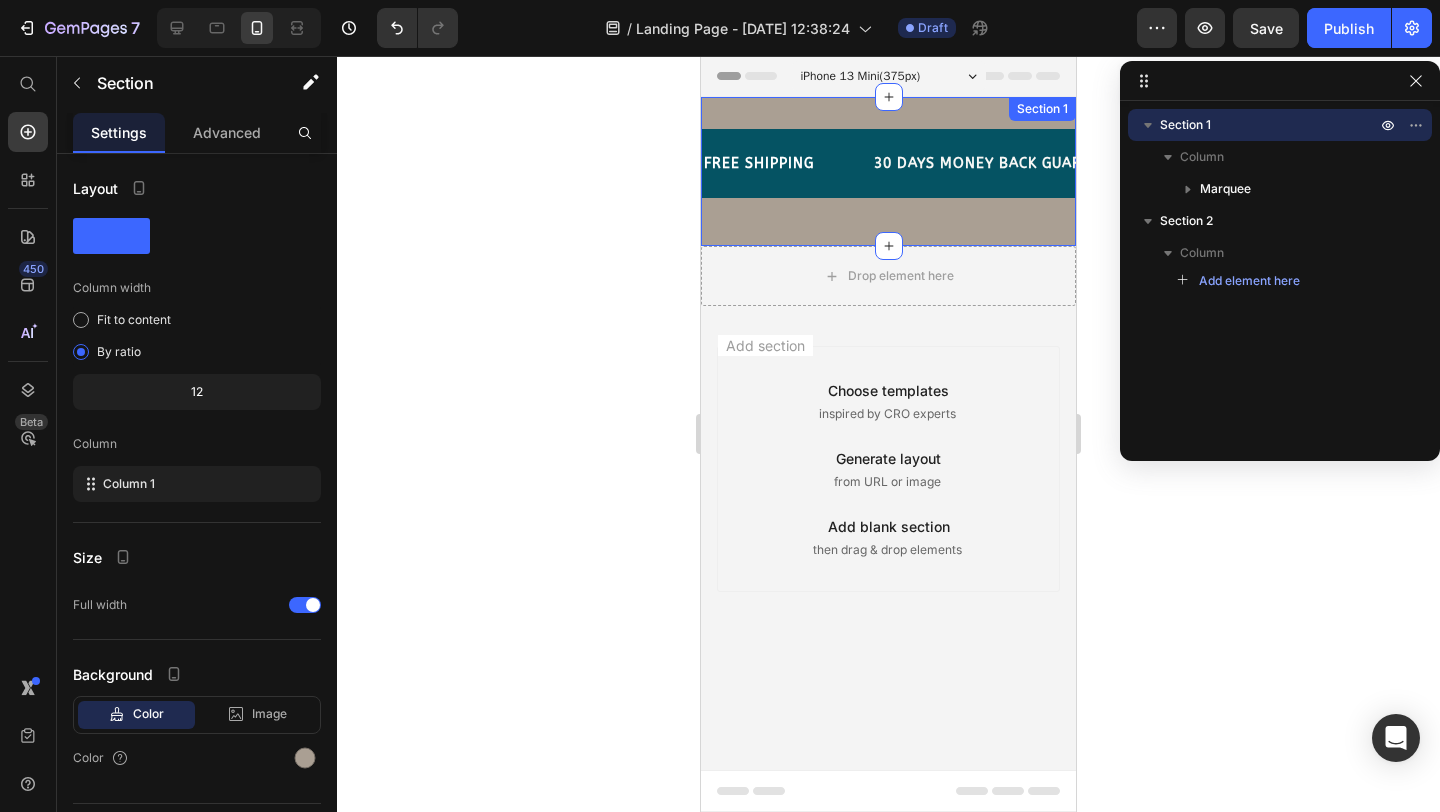 click on "FREE SHIPPING Text 30 DAYS MONEY BACK GUARANTEE Text LIMITED TIME 50% OFF SALE Text LIFE TIME WARRANTY Text FREE SHIPPING Text 30 DAYS MONEY BACK GUARANTEE Text LIMITED TIME 50% OFF SALE Text LIFE TIME WARRANTY Text Marquee Section 1" at bounding box center (888, 171) 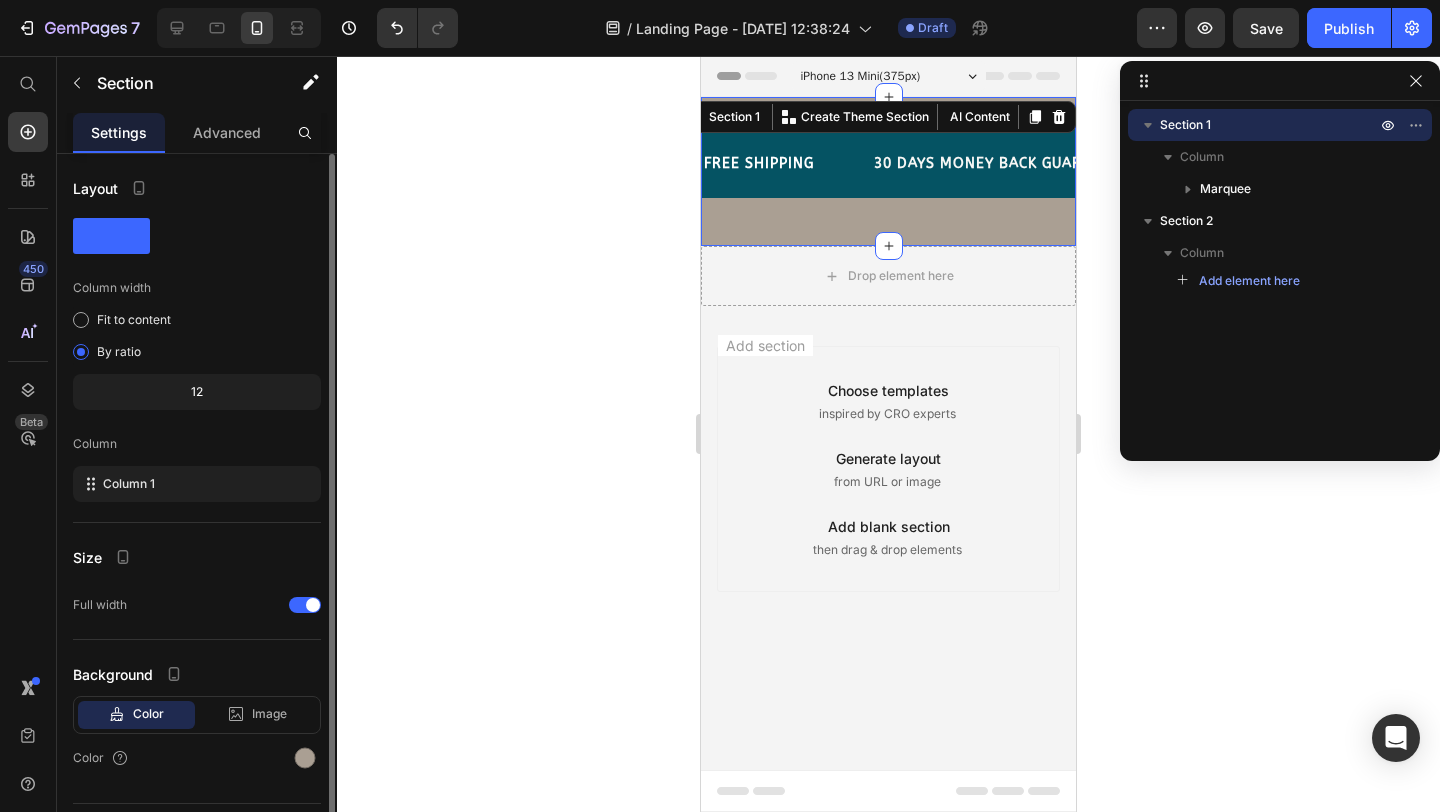 click on "12" 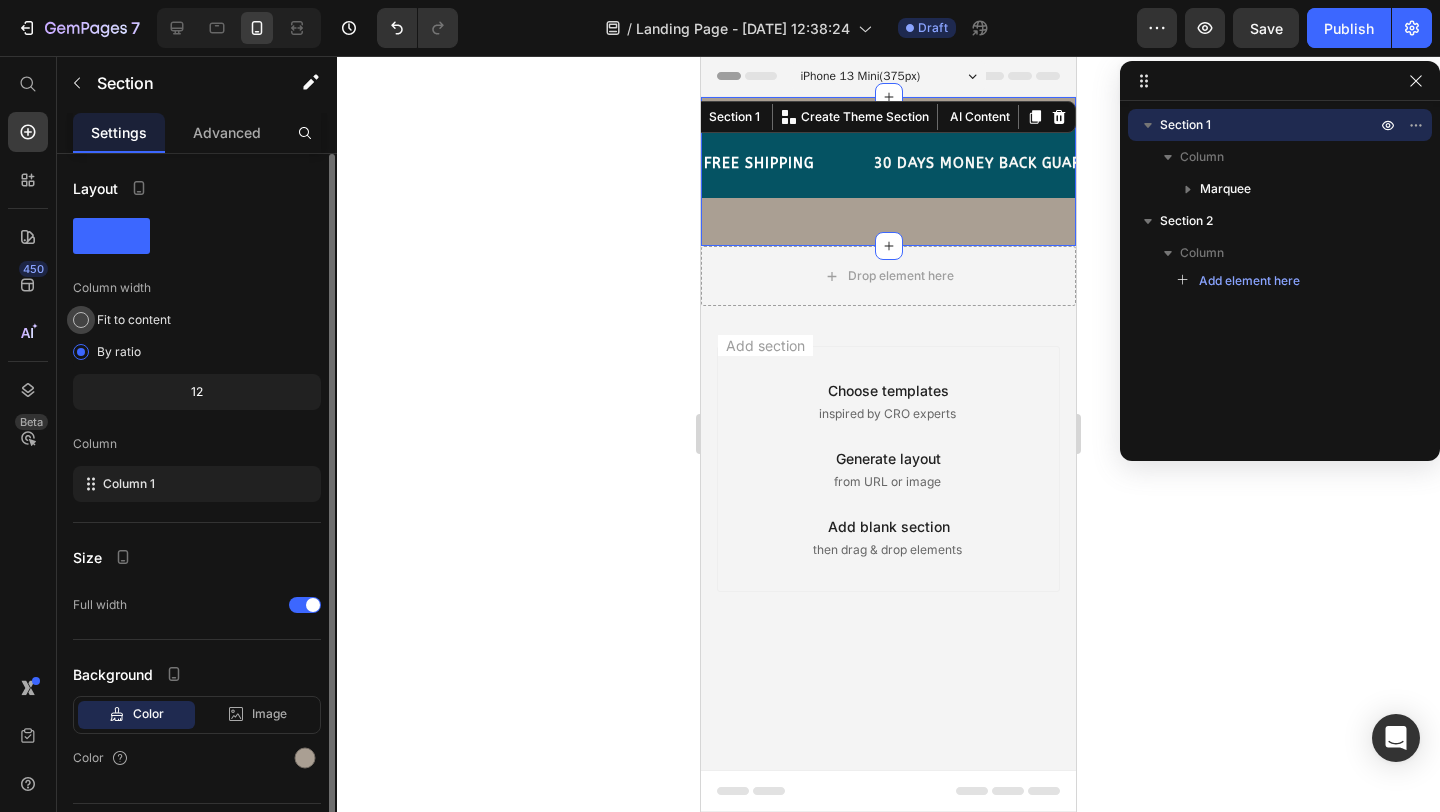 click on "Fit to content" at bounding box center [134, 320] 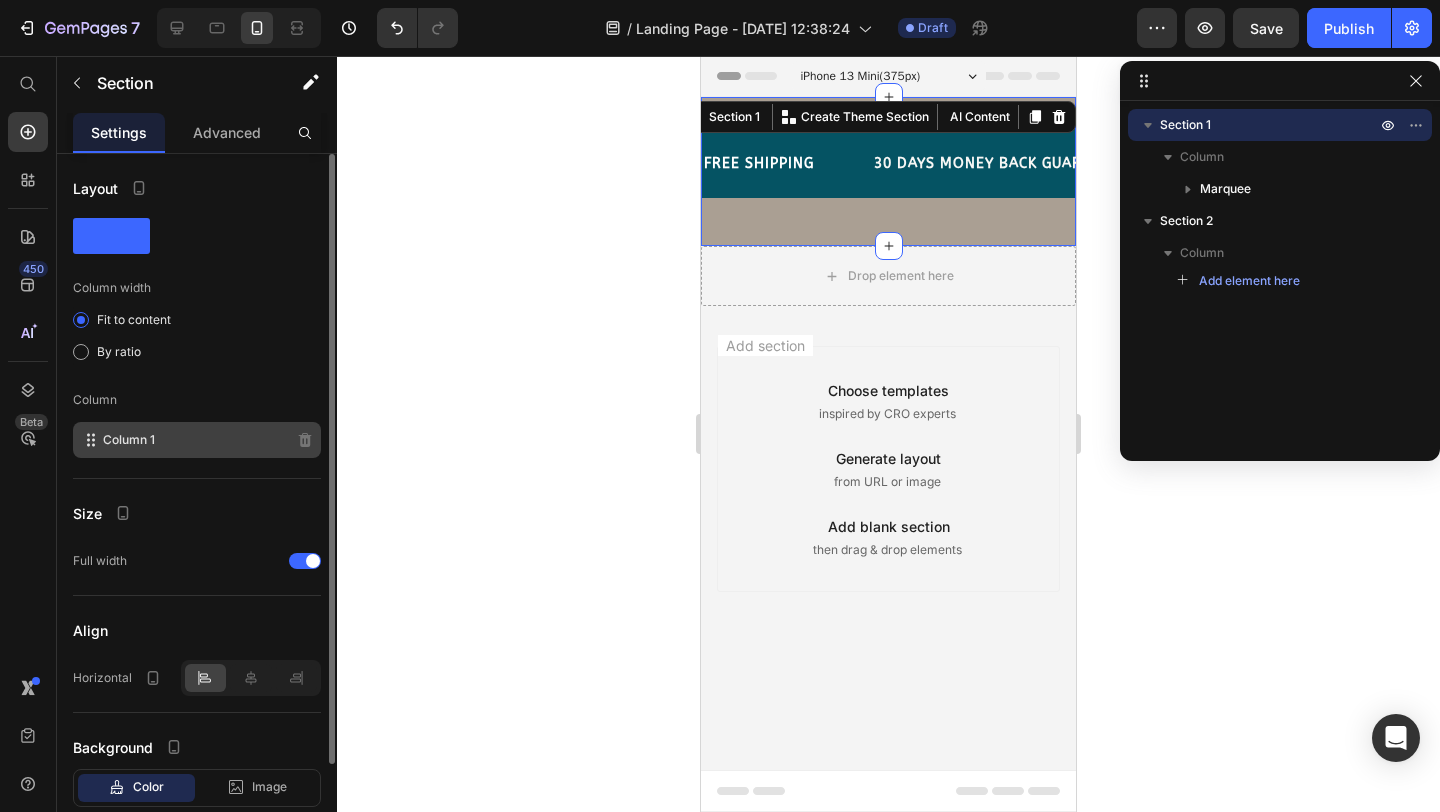 scroll, scrollTop: 122, scrollLeft: 0, axis: vertical 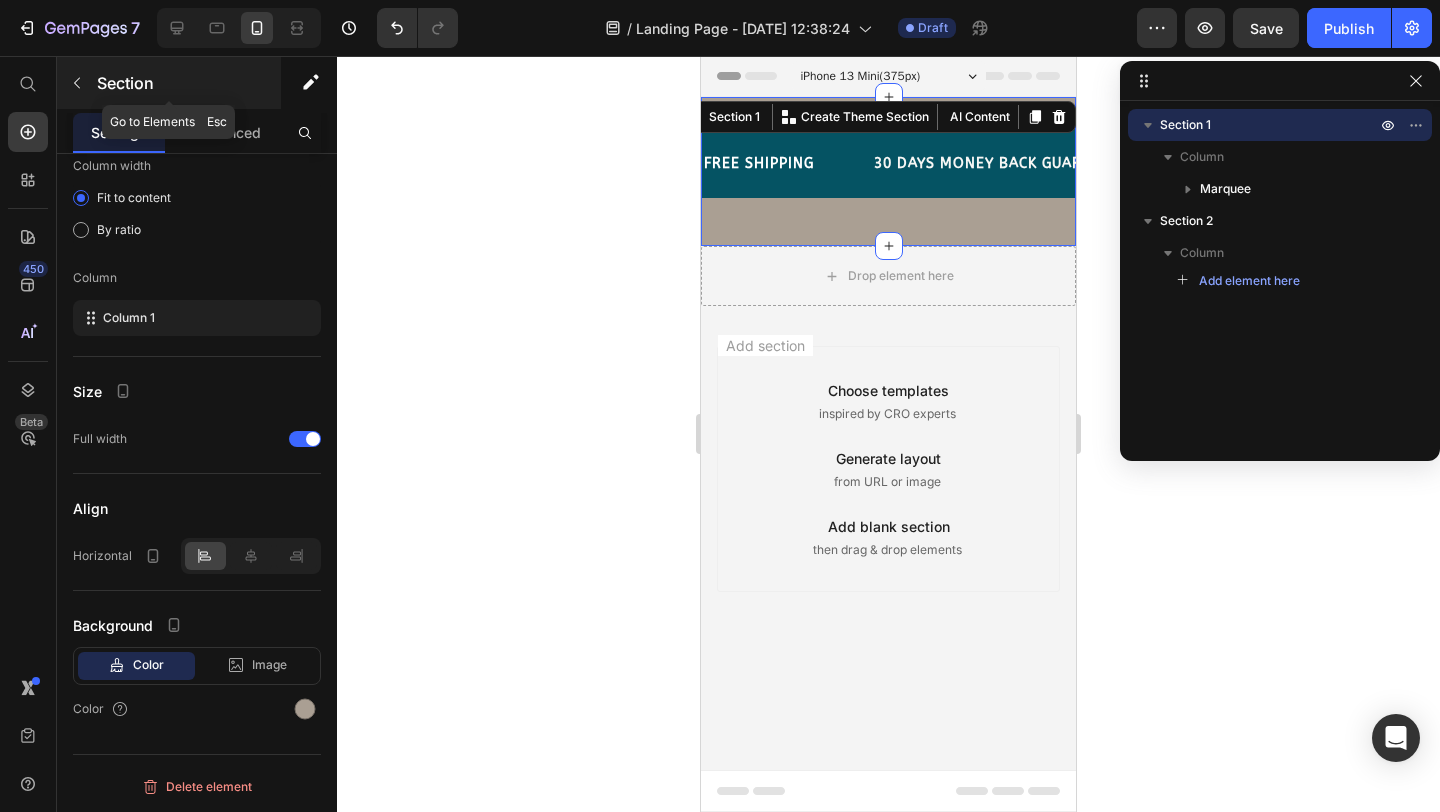 click 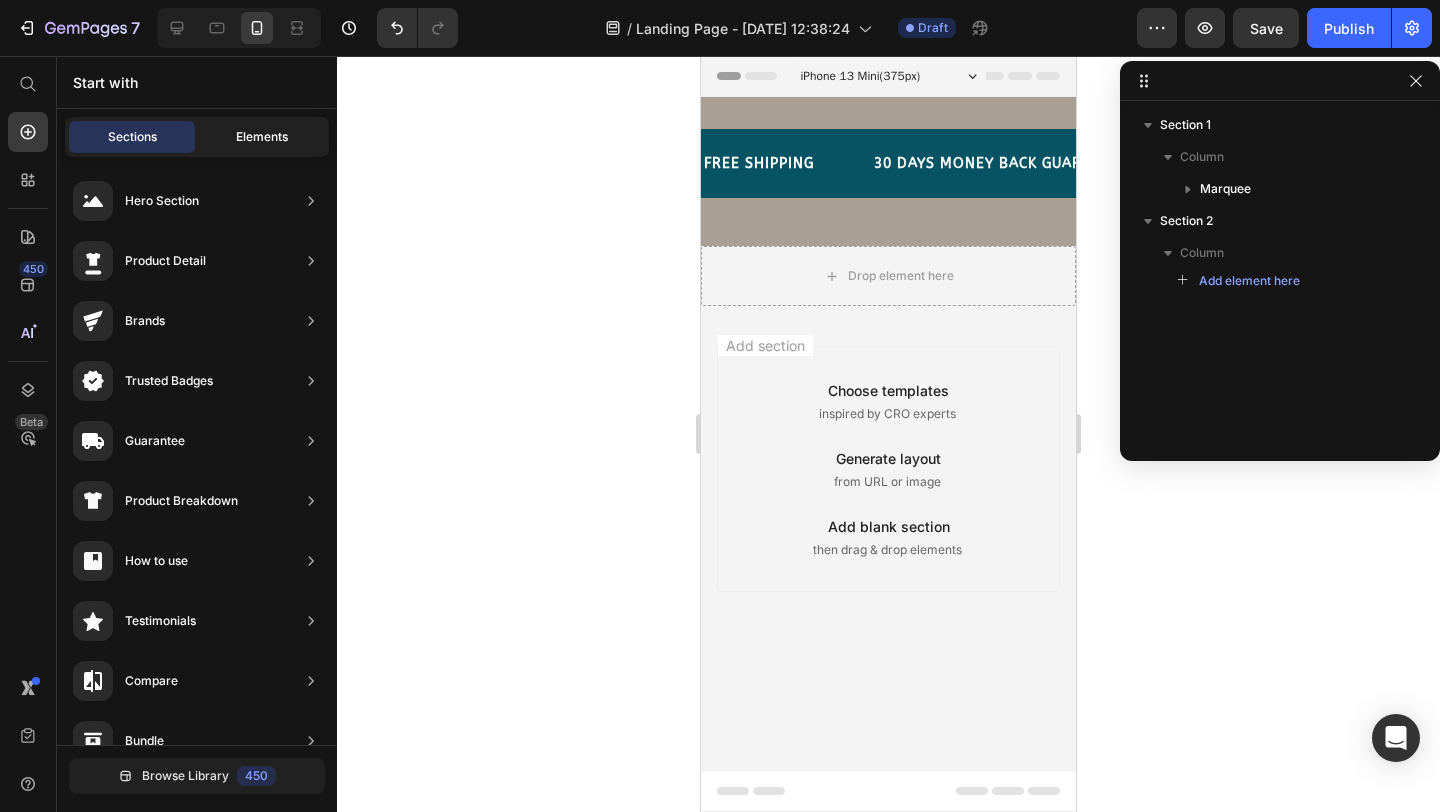click on "Elements" 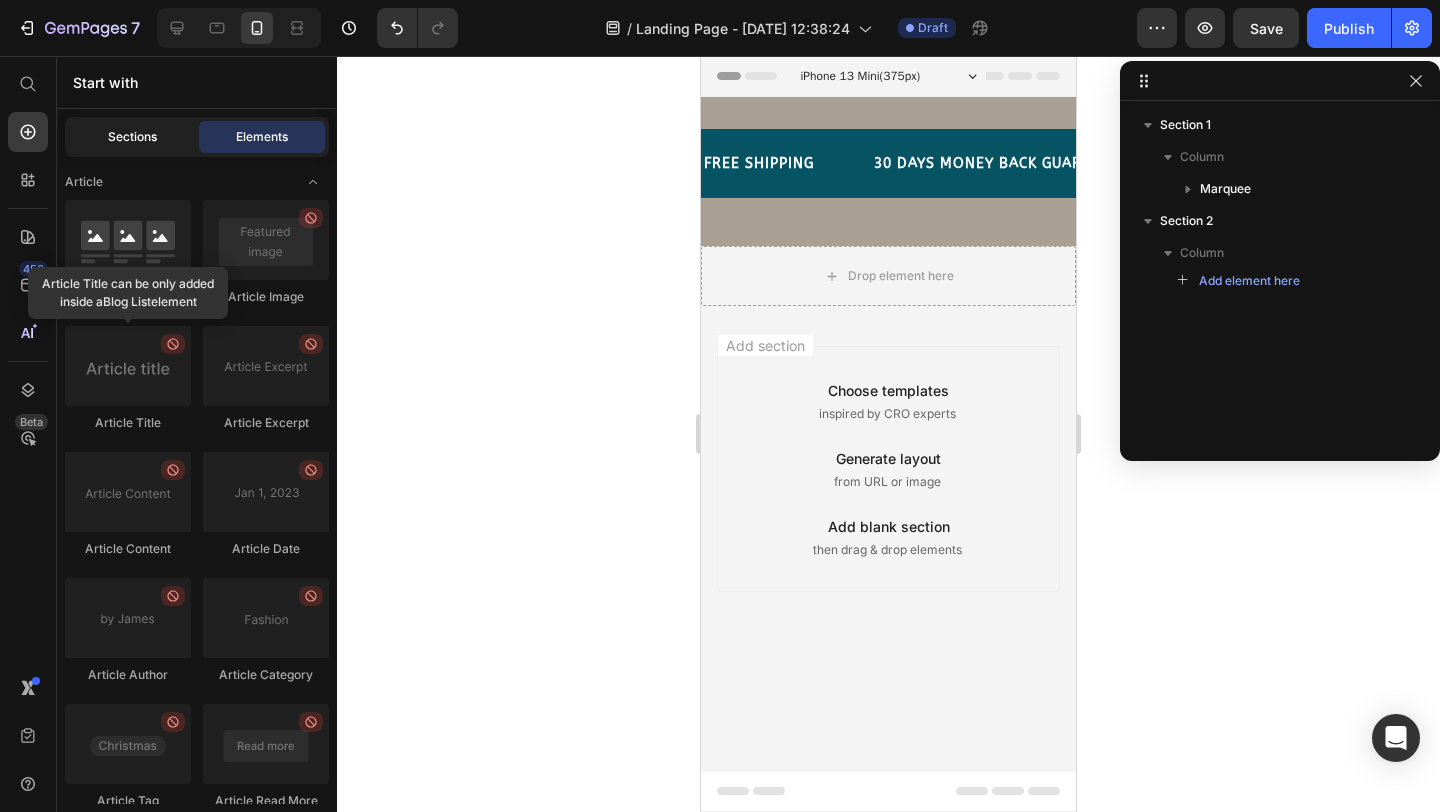 click on "Sections" 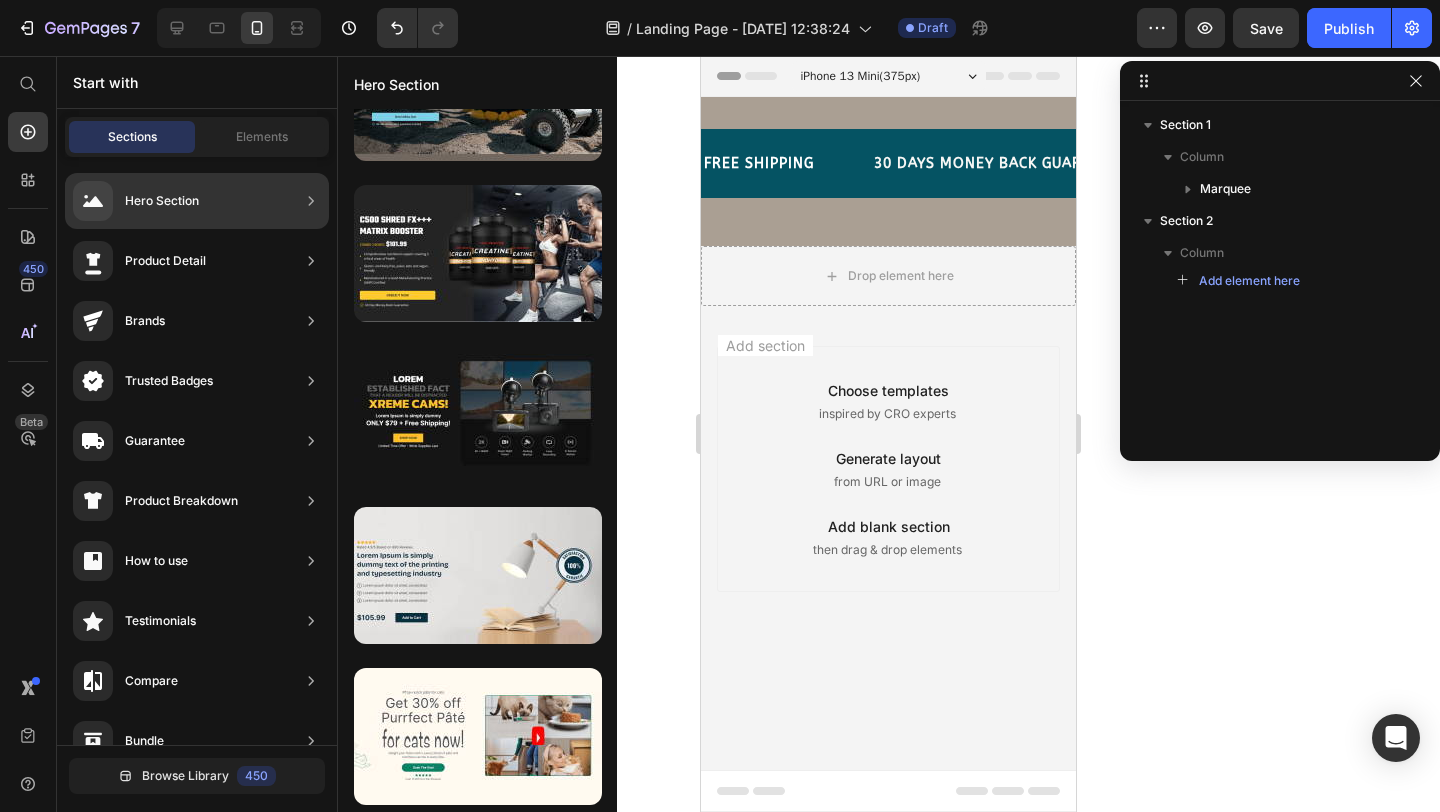 click on "Hero Section" at bounding box center [162, 201] 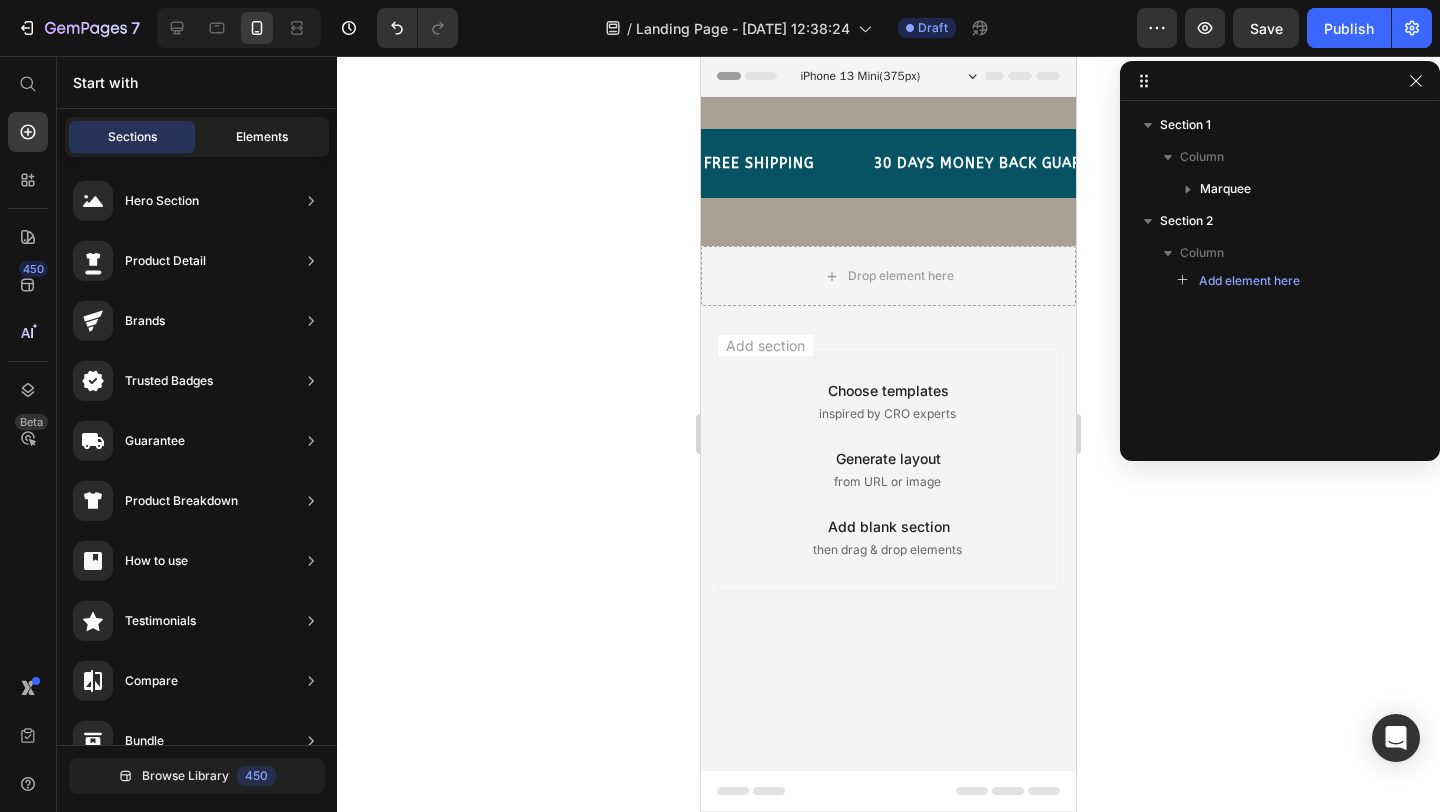 click on "Elements" at bounding box center [262, 137] 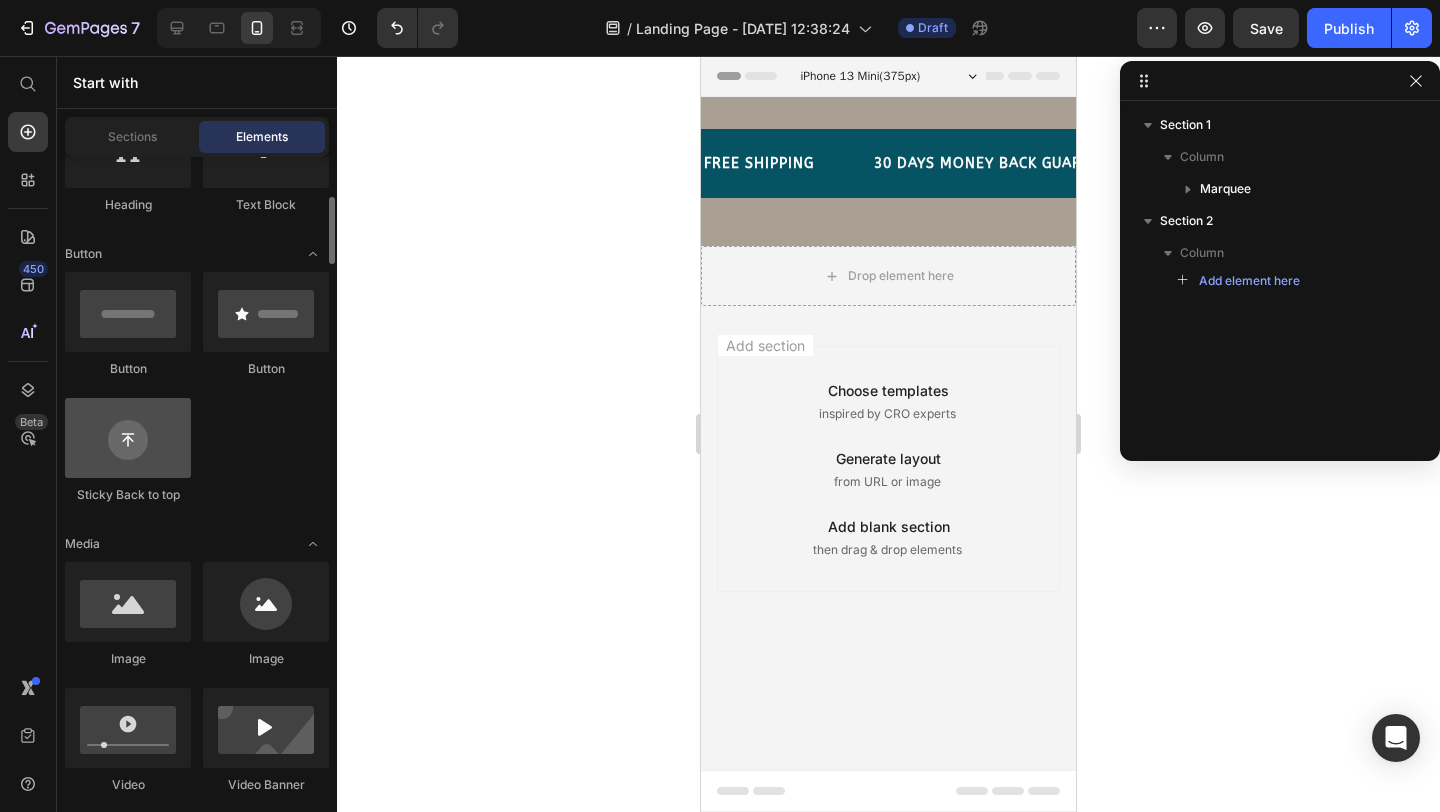 scroll, scrollTop: 422, scrollLeft: 0, axis: vertical 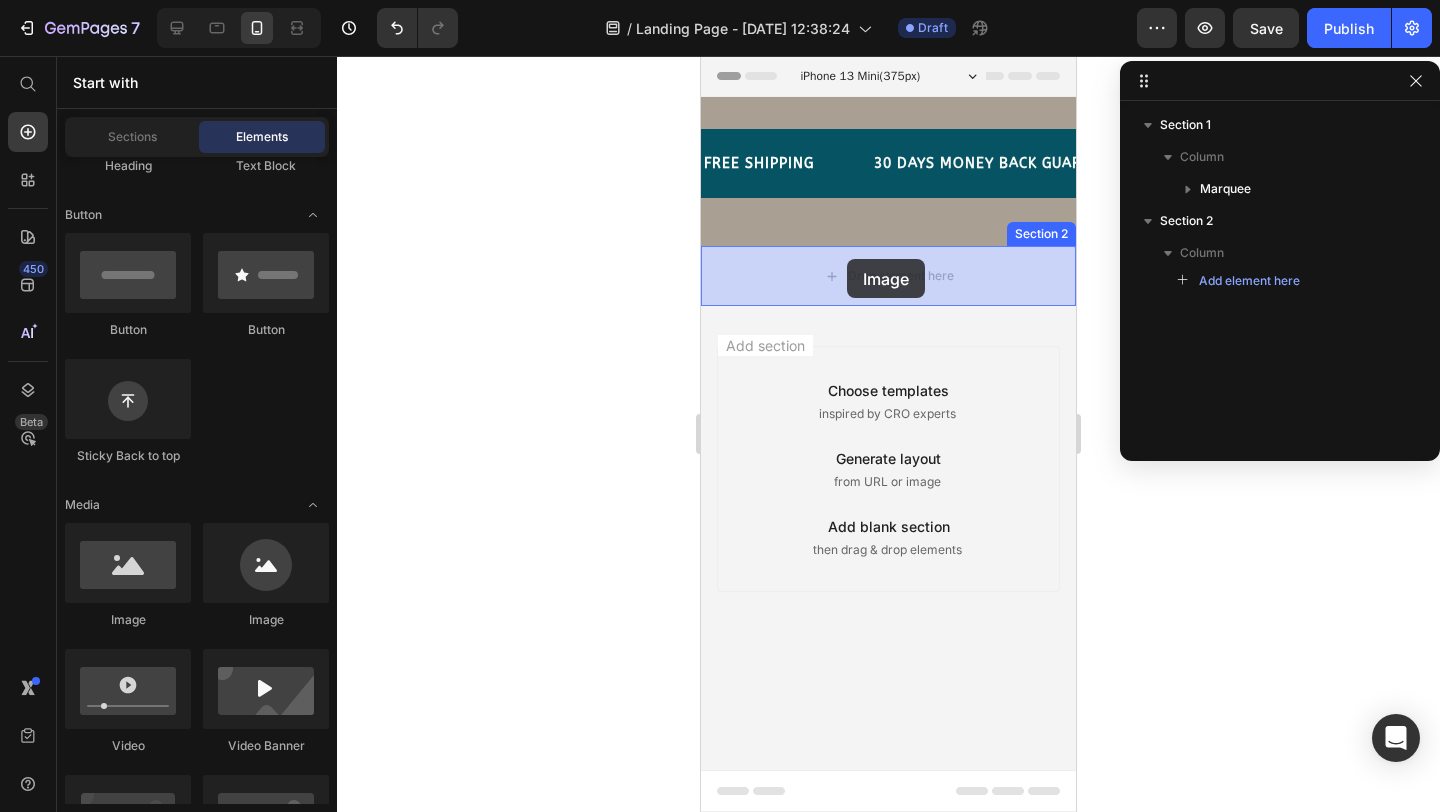 drag, startPoint x: 839, startPoint y: 625, endPoint x: 847, endPoint y: 259, distance: 366.08743 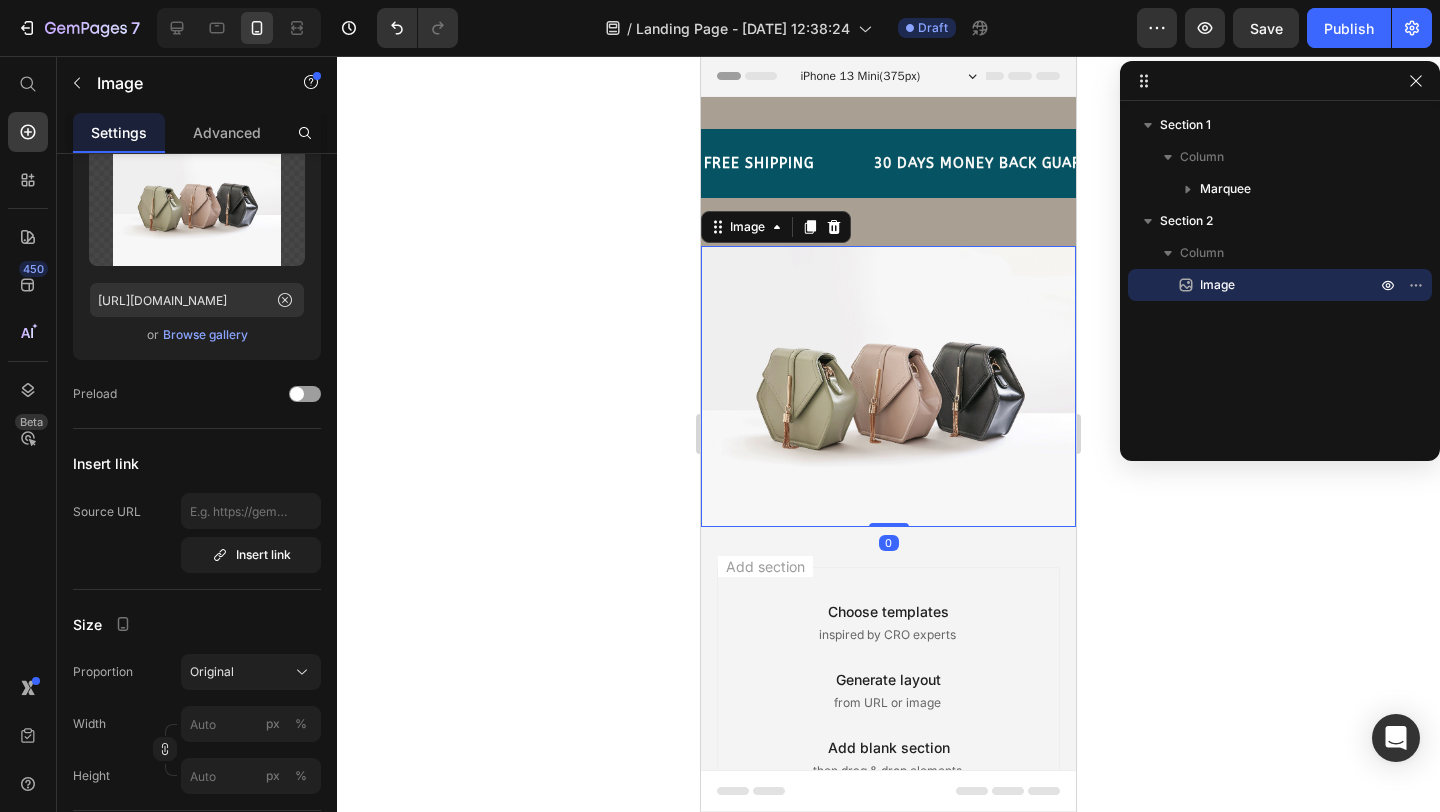 scroll, scrollTop: 0, scrollLeft: 0, axis: both 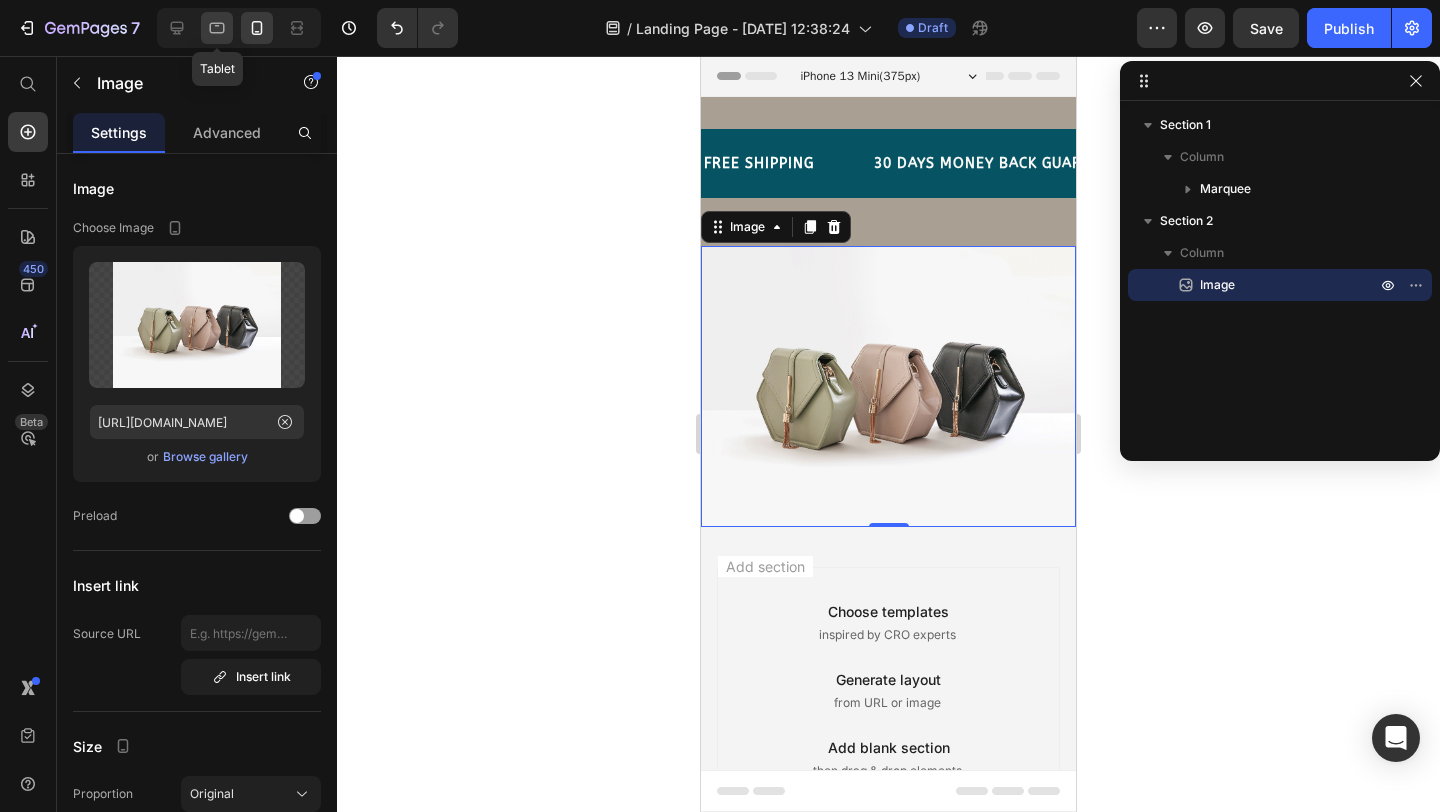 click 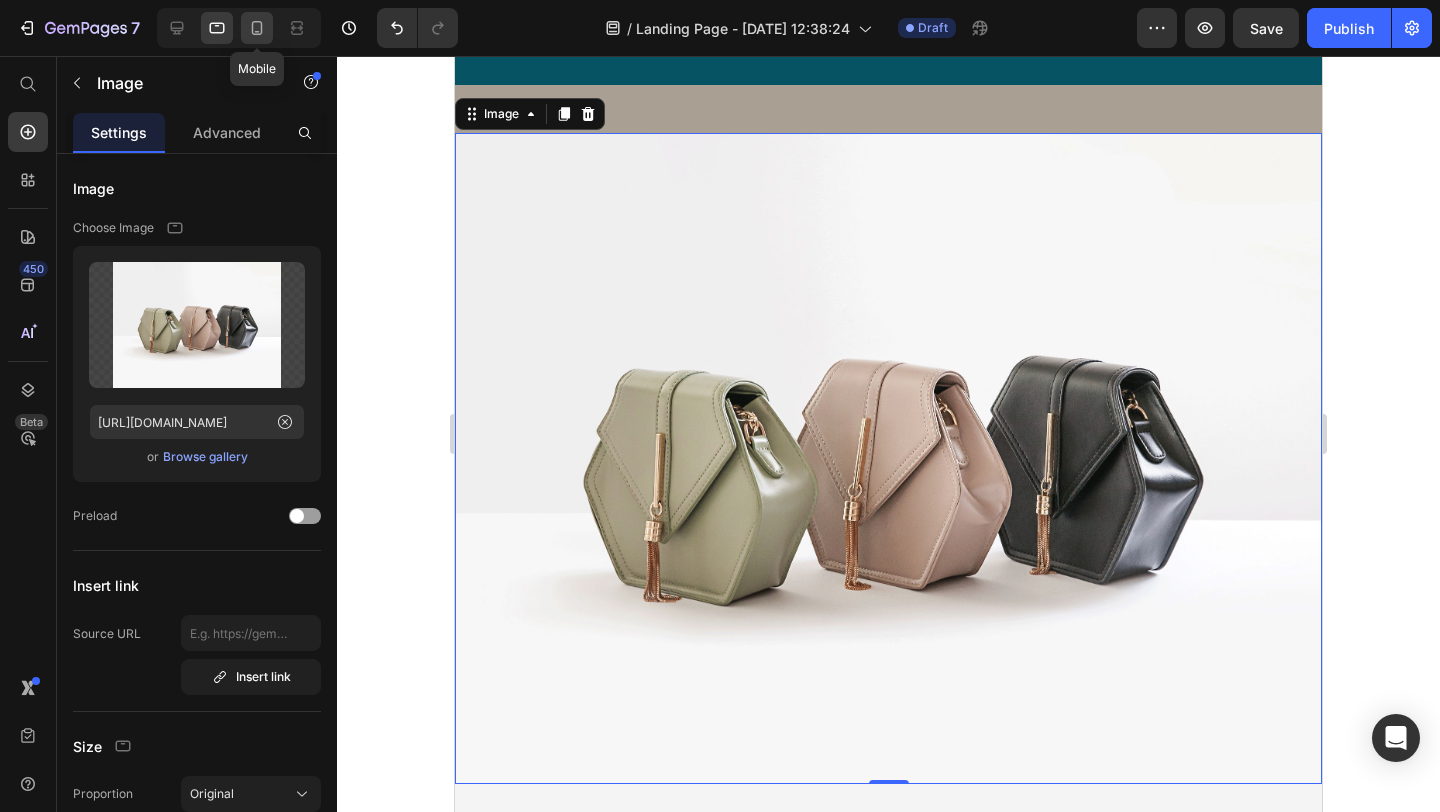 scroll, scrollTop: 120, scrollLeft: 0, axis: vertical 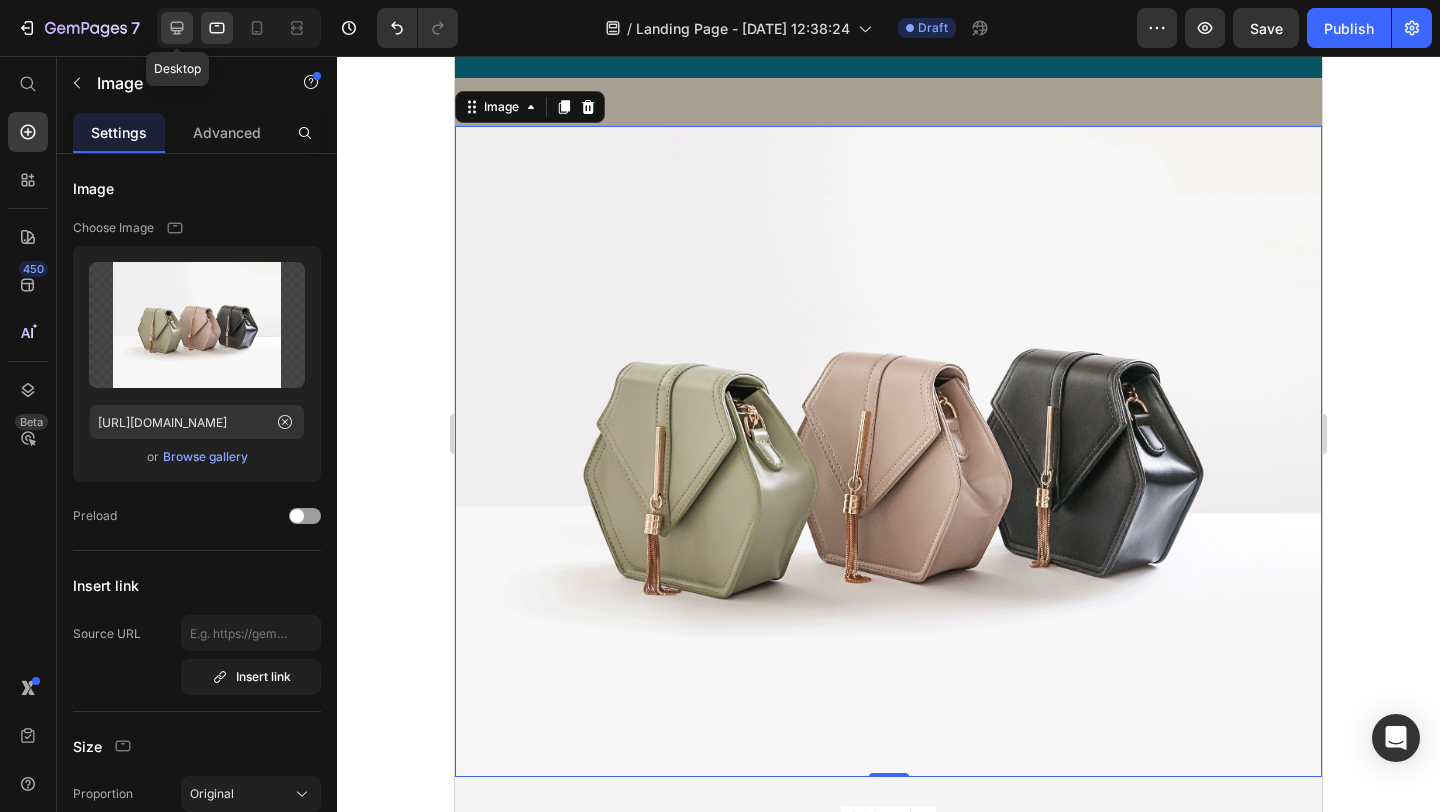 click 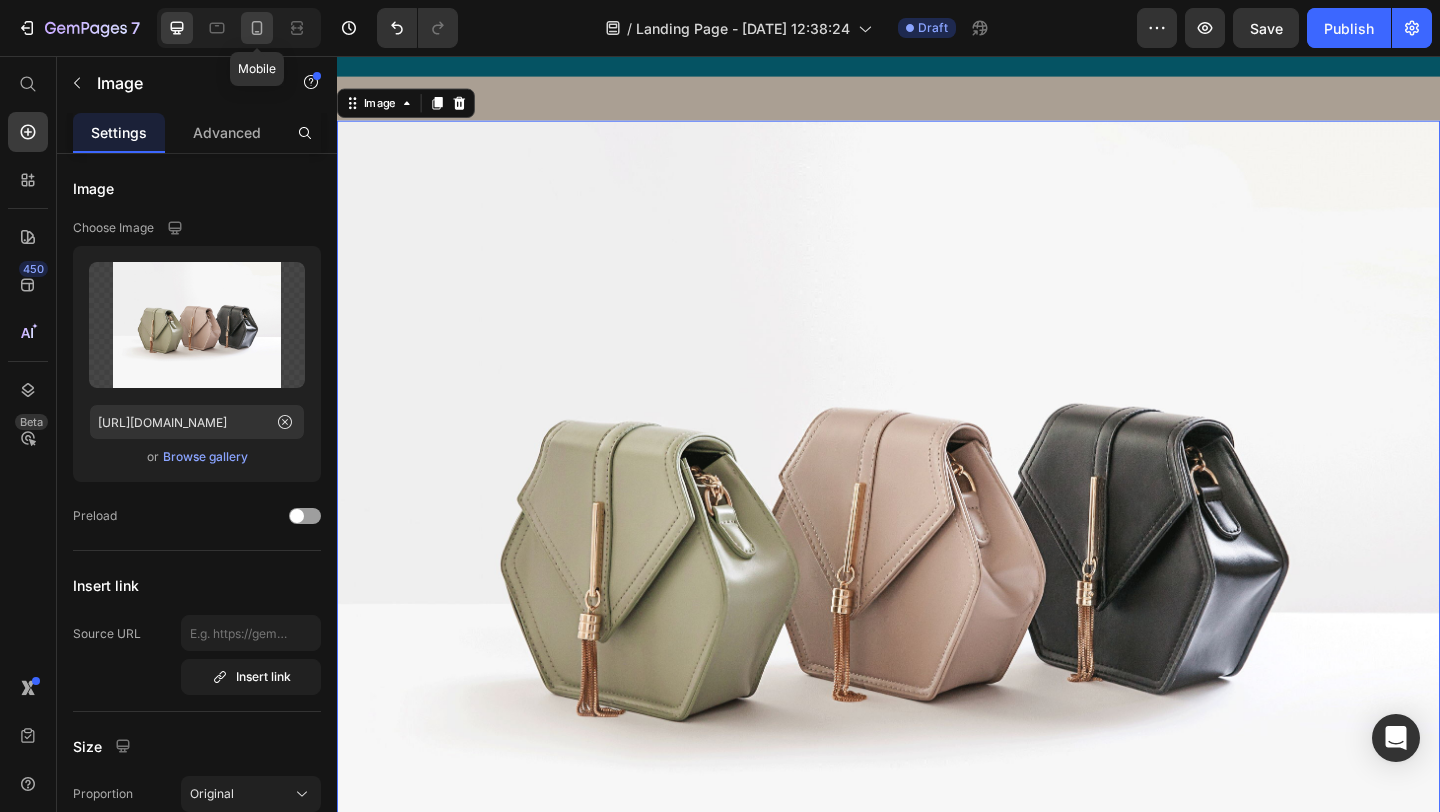click 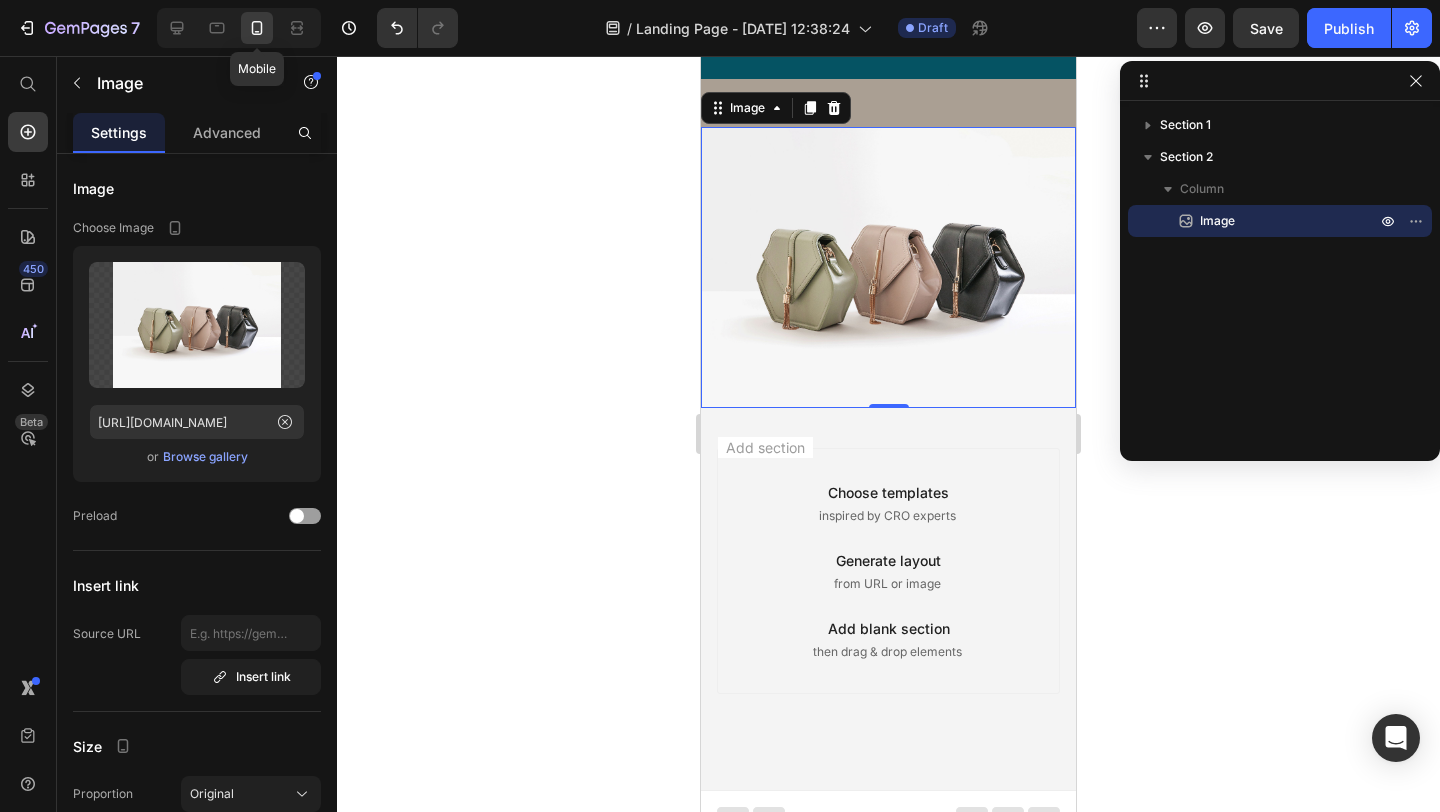 scroll, scrollTop: 86, scrollLeft: 0, axis: vertical 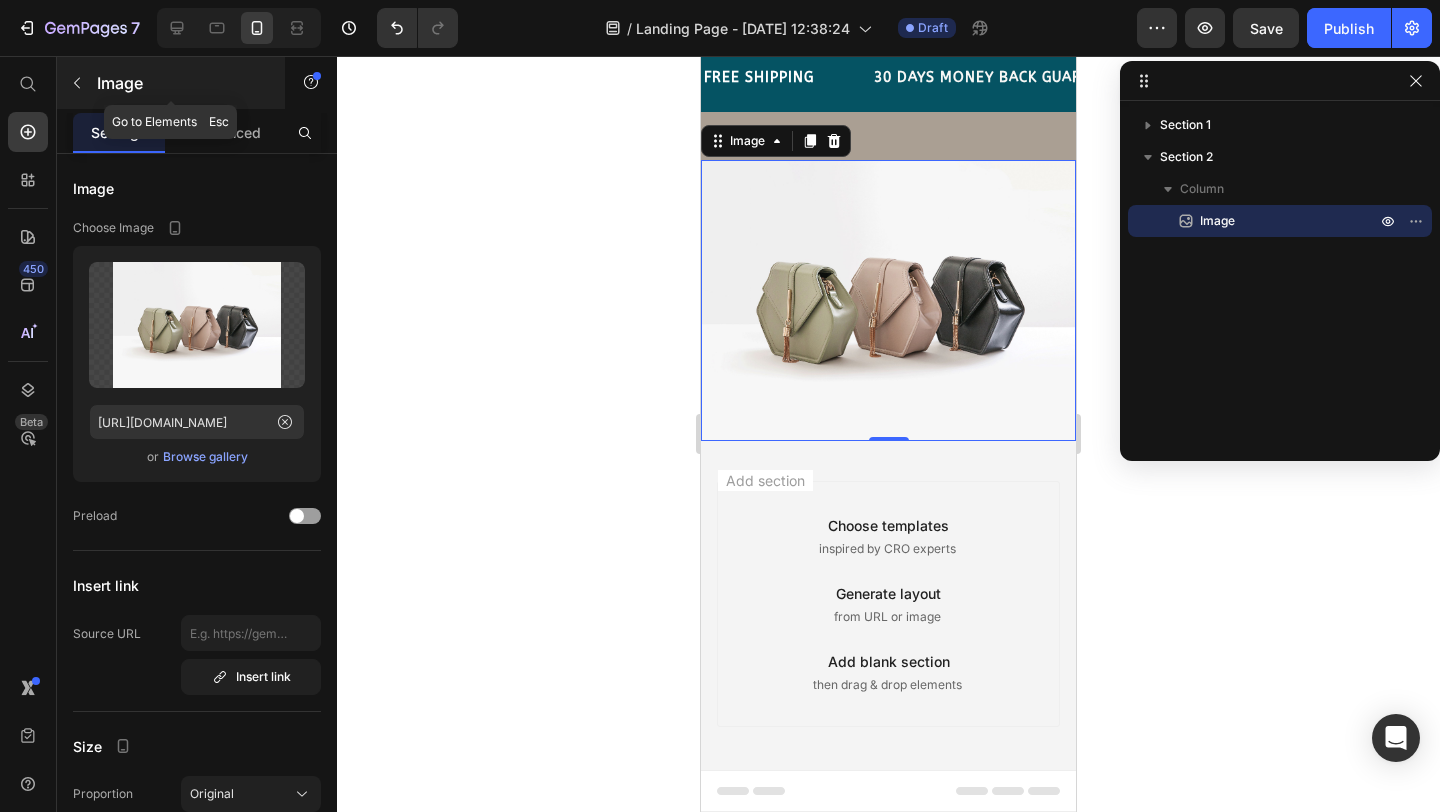 click 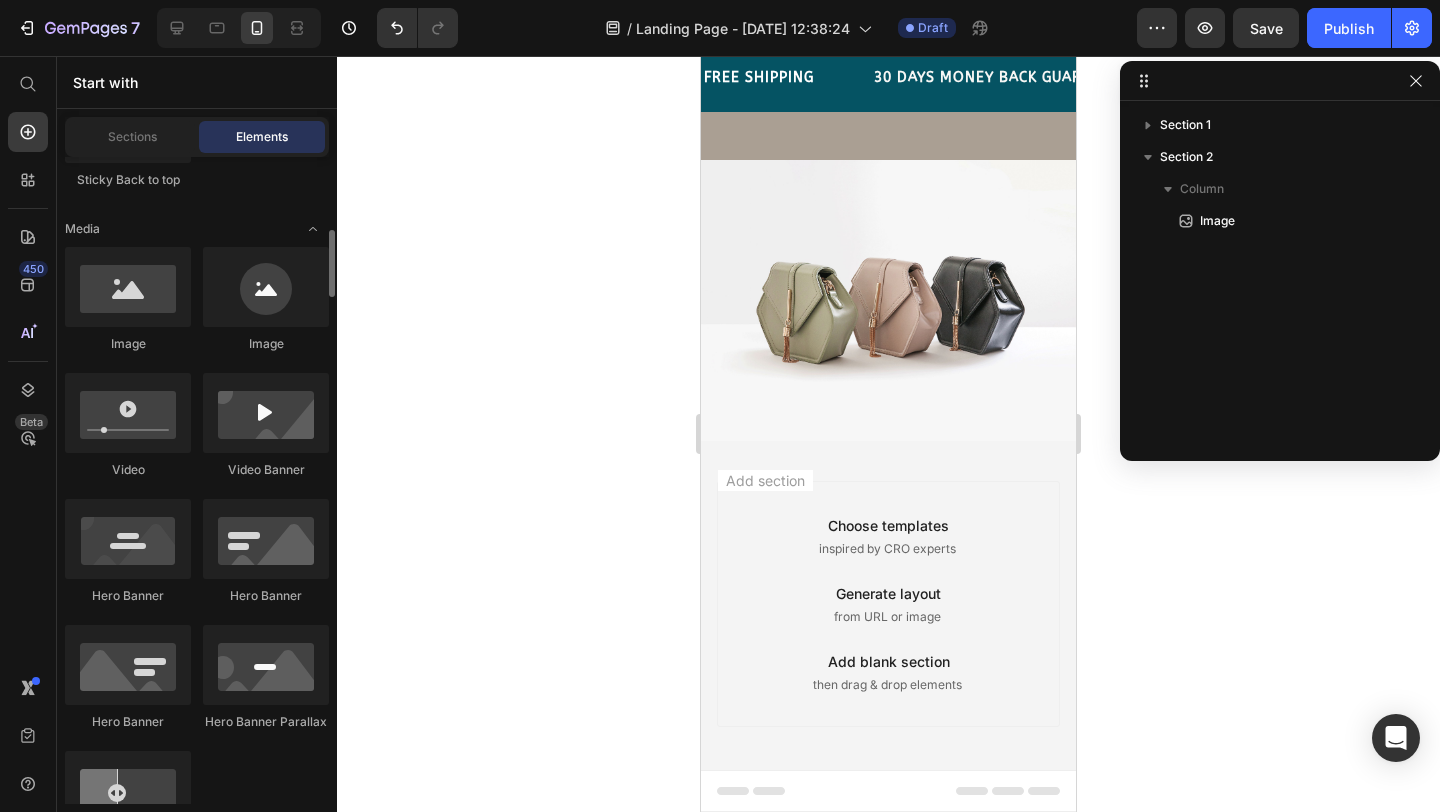 scroll, scrollTop: 292, scrollLeft: 0, axis: vertical 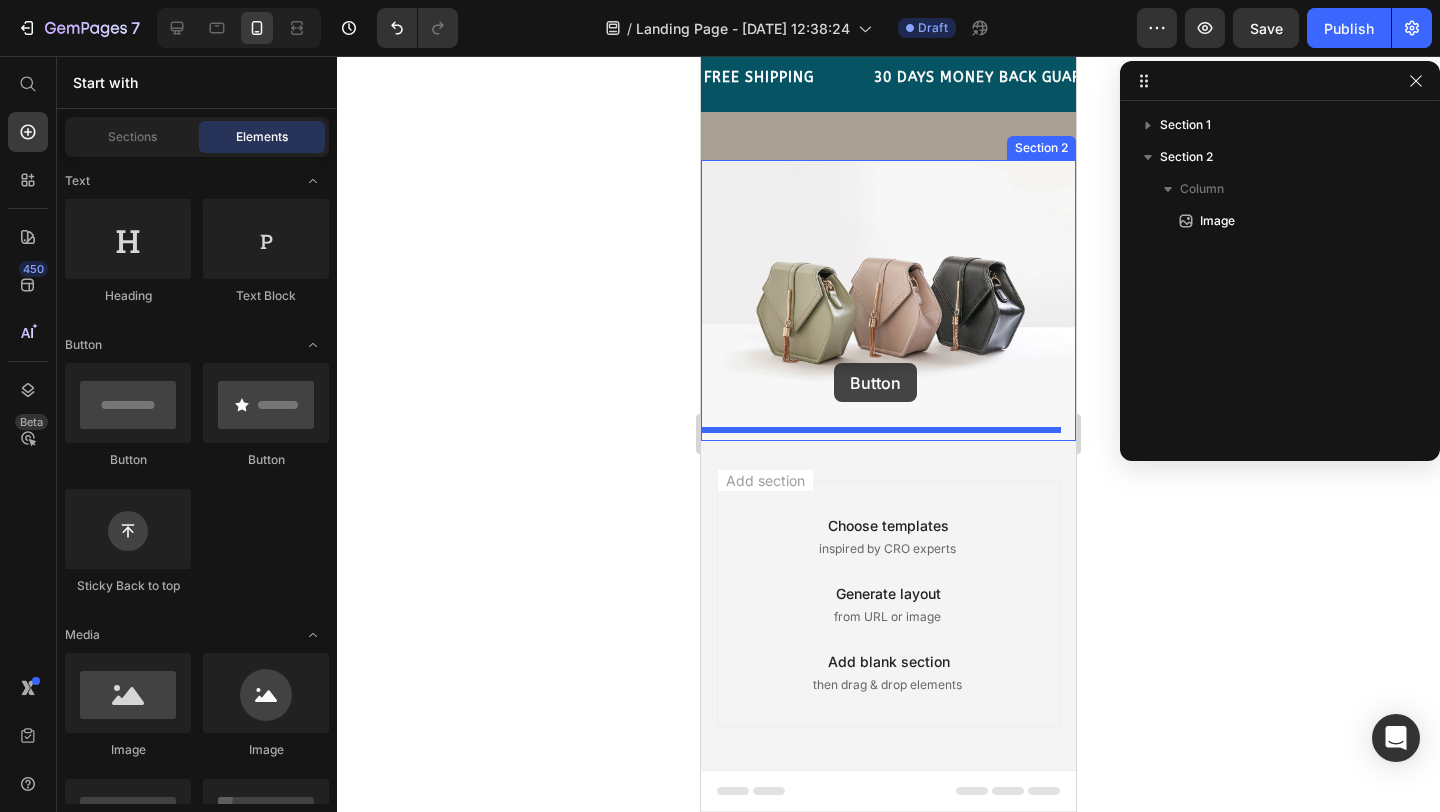 drag, startPoint x: 821, startPoint y: 466, endPoint x: 834, endPoint y: 363, distance: 103.81715 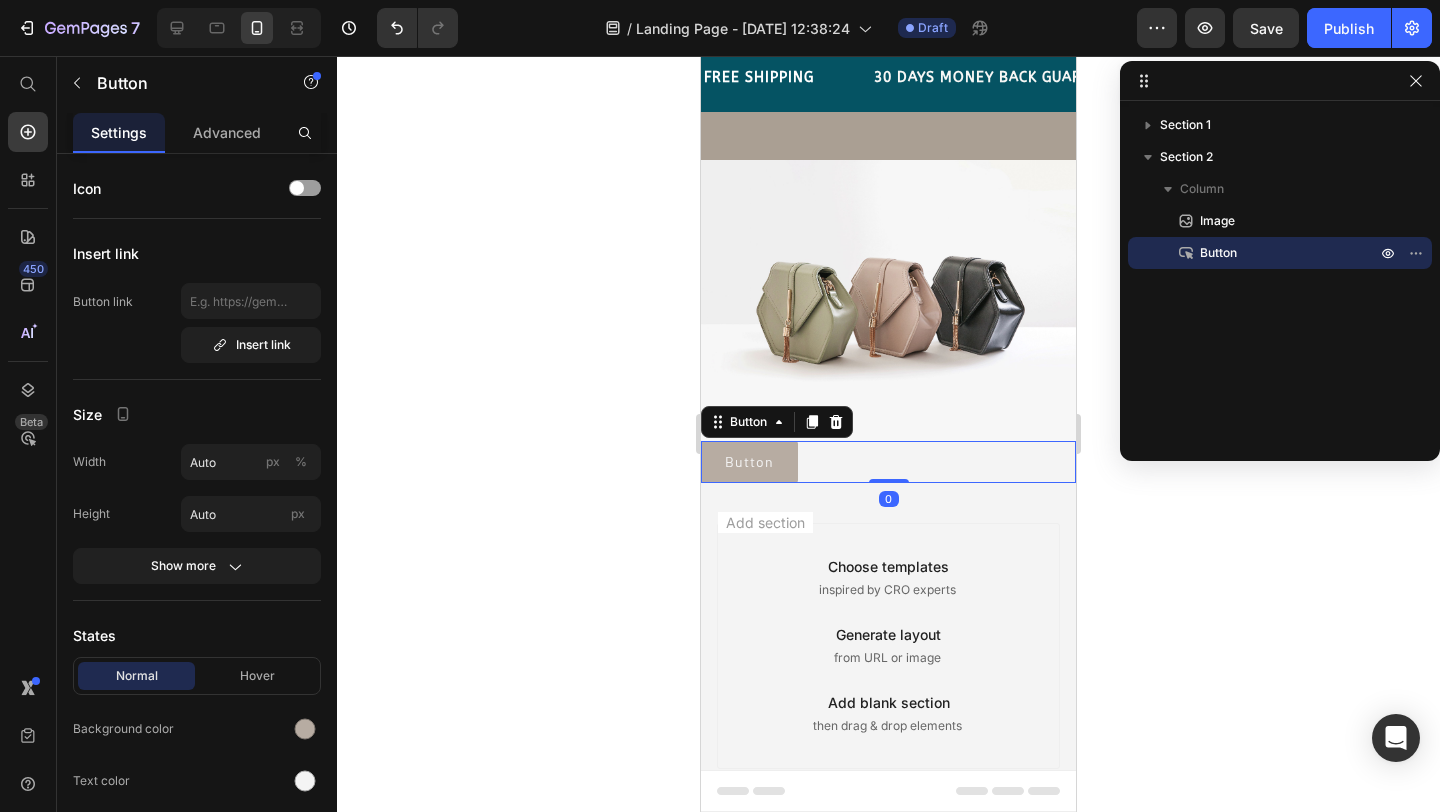 scroll, scrollTop: 96, scrollLeft: 0, axis: vertical 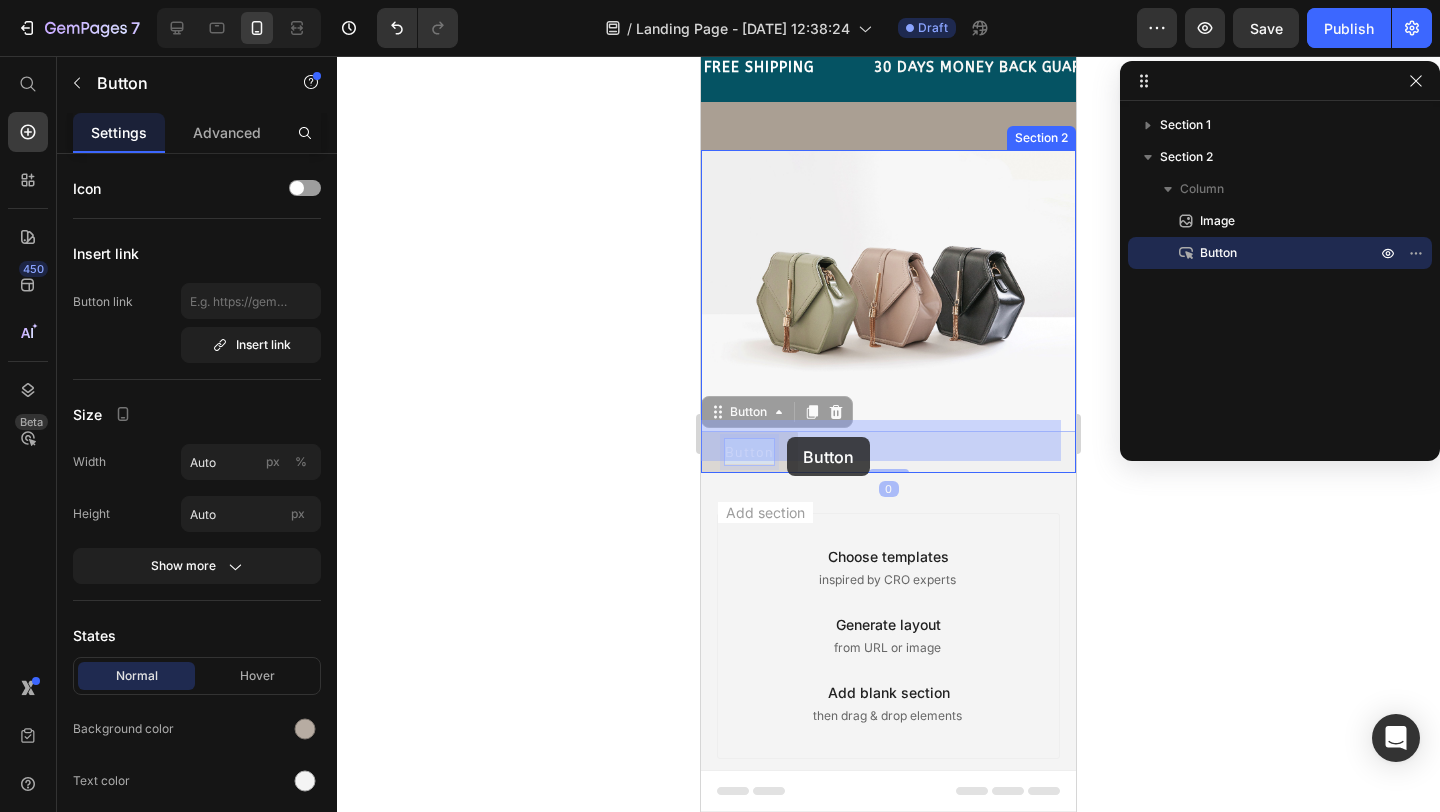 drag, startPoint x: 766, startPoint y: 444, endPoint x: 787, endPoint y: 437, distance: 22.135944 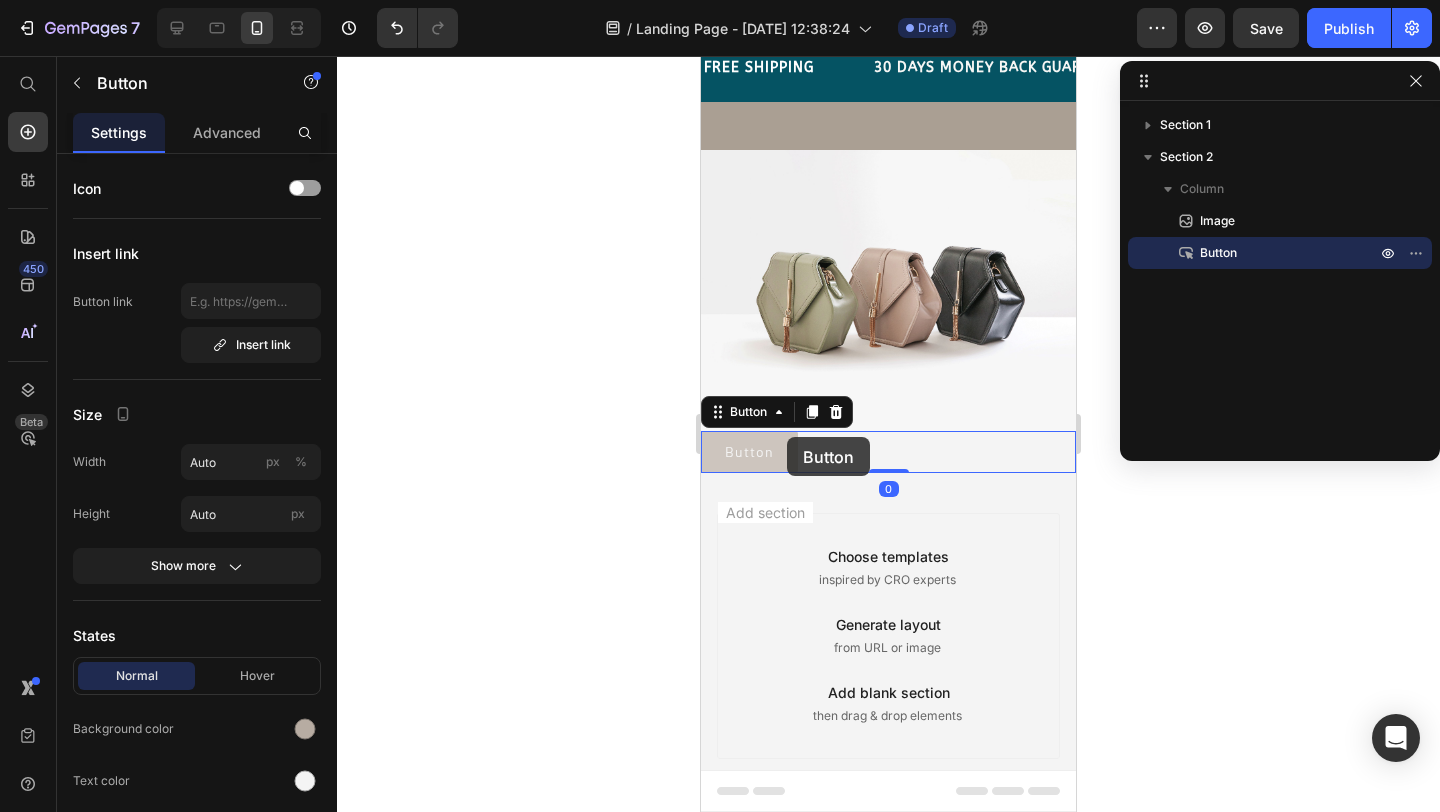 click on "Button" at bounding box center [749, 451] 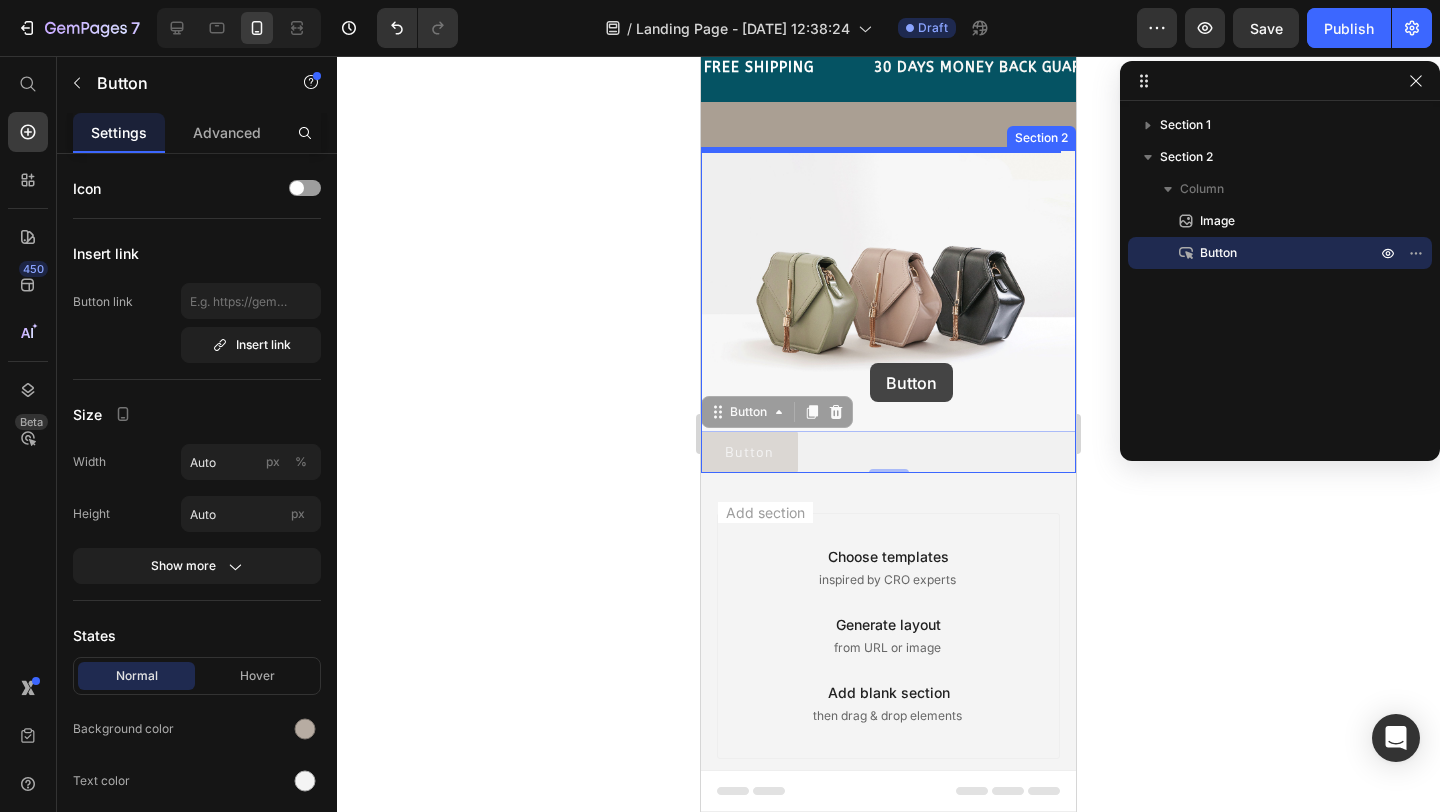 drag, startPoint x: 787, startPoint y: 443, endPoint x: 870, endPoint y: 363, distance: 115.27792 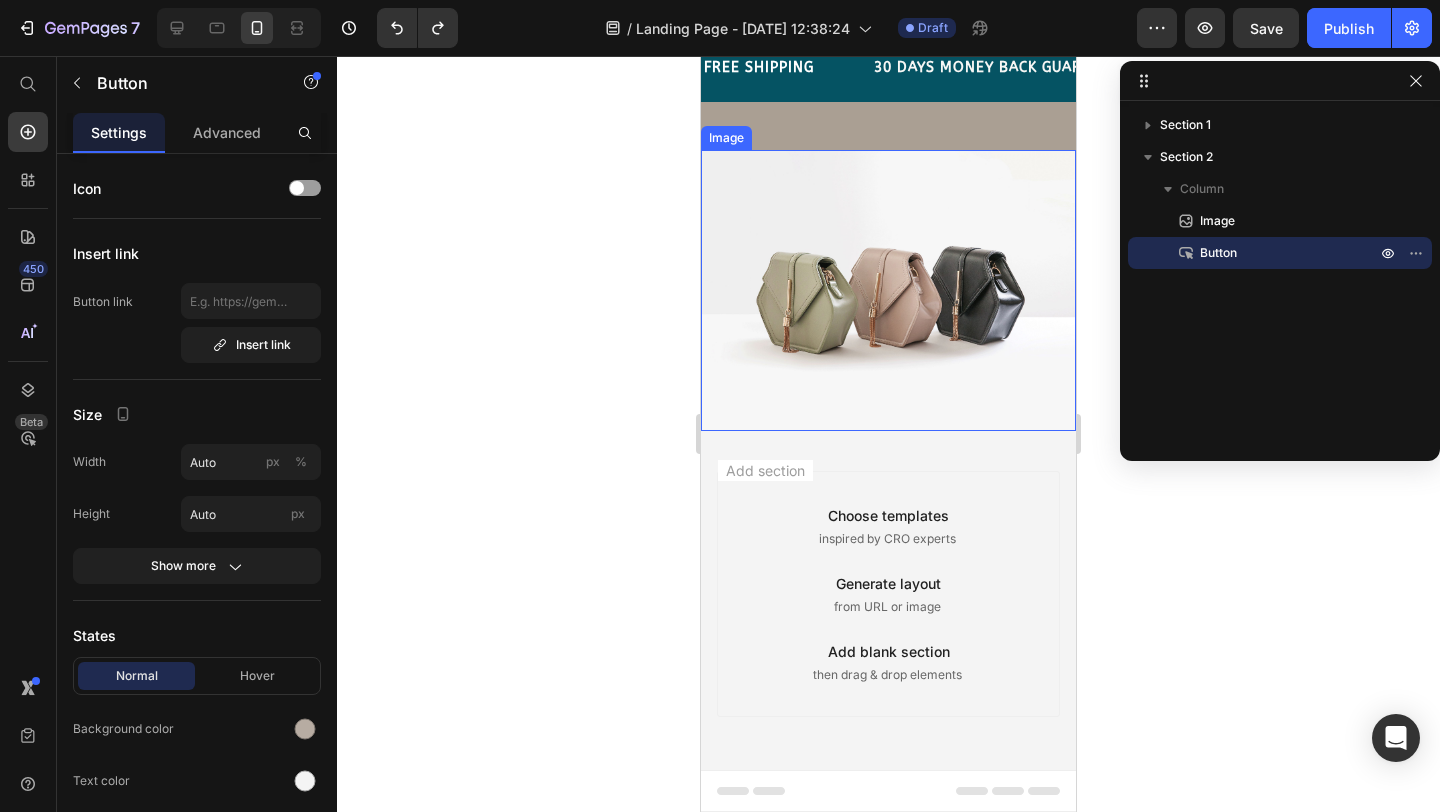scroll, scrollTop: 86, scrollLeft: 0, axis: vertical 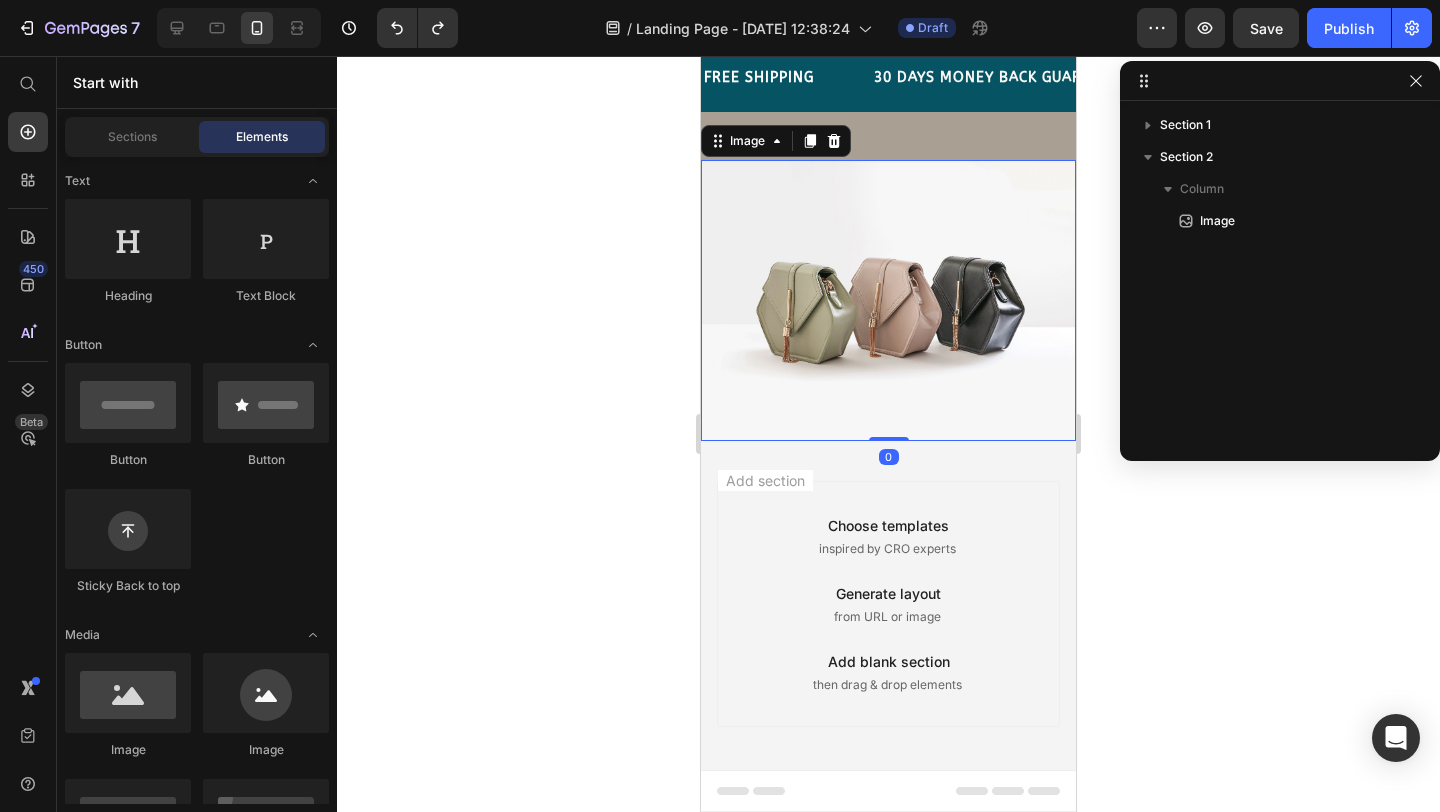 click at bounding box center [888, 300] 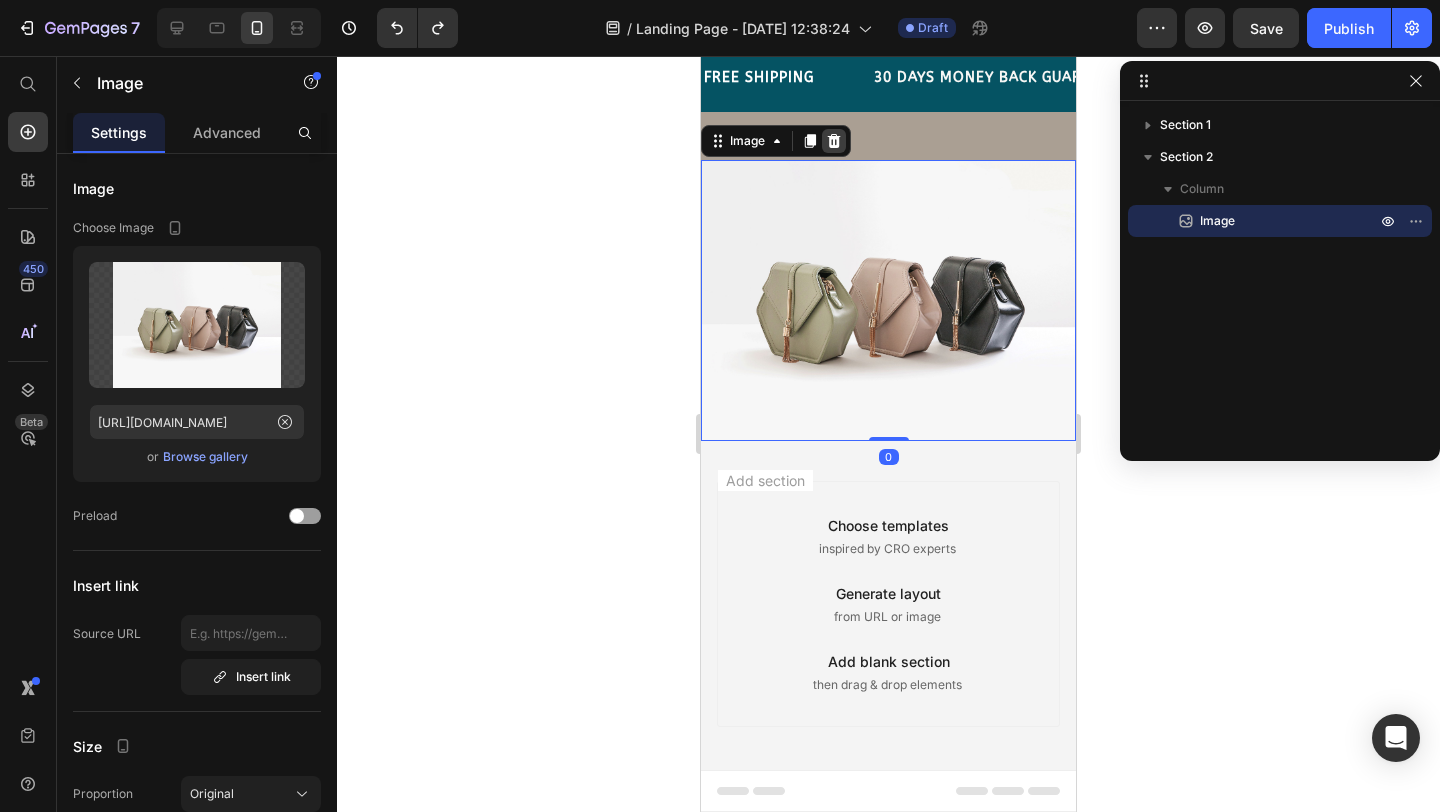click 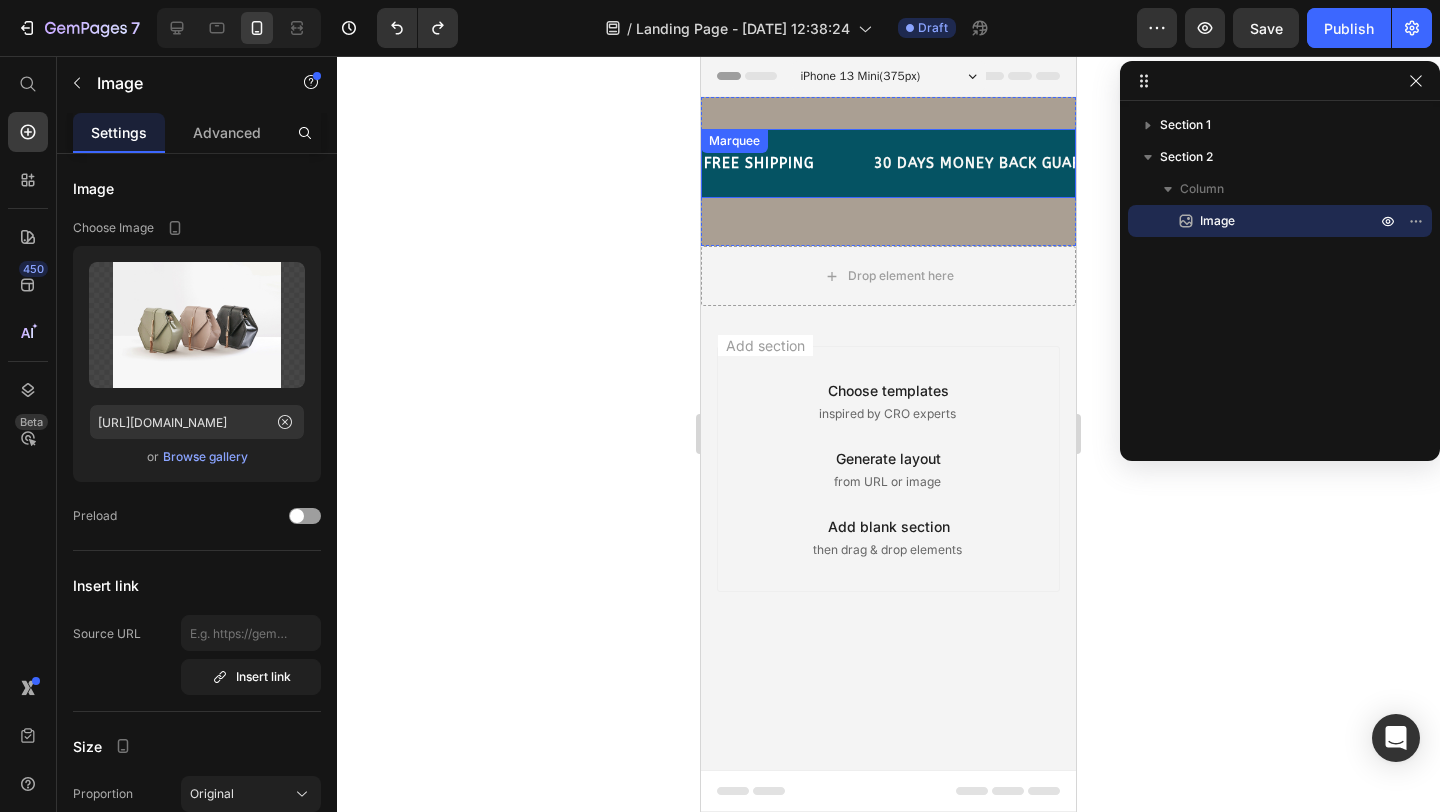 scroll, scrollTop: 0, scrollLeft: 0, axis: both 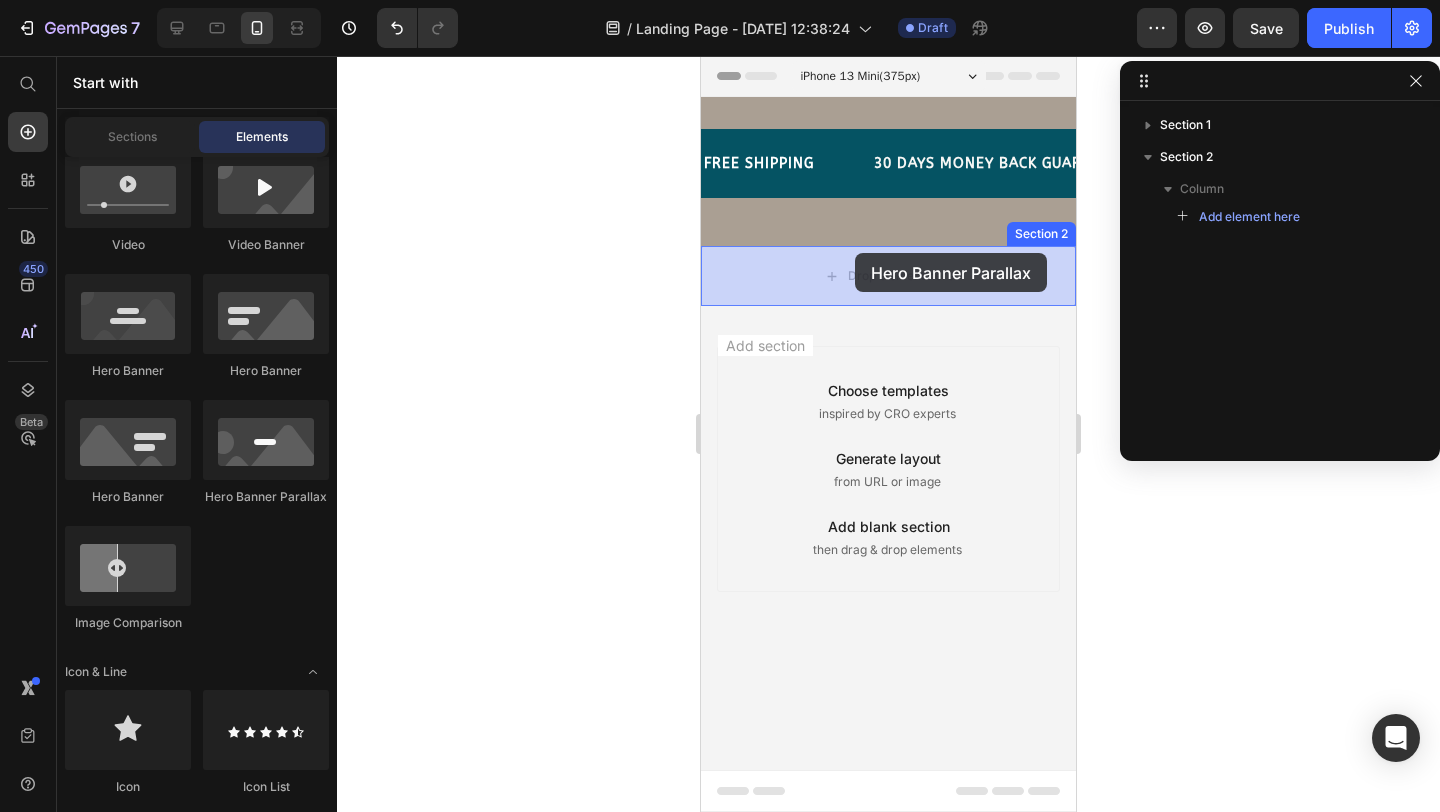 drag, startPoint x: 973, startPoint y: 507, endPoint x: 855, endPoint y: 253, distance: 280.0714 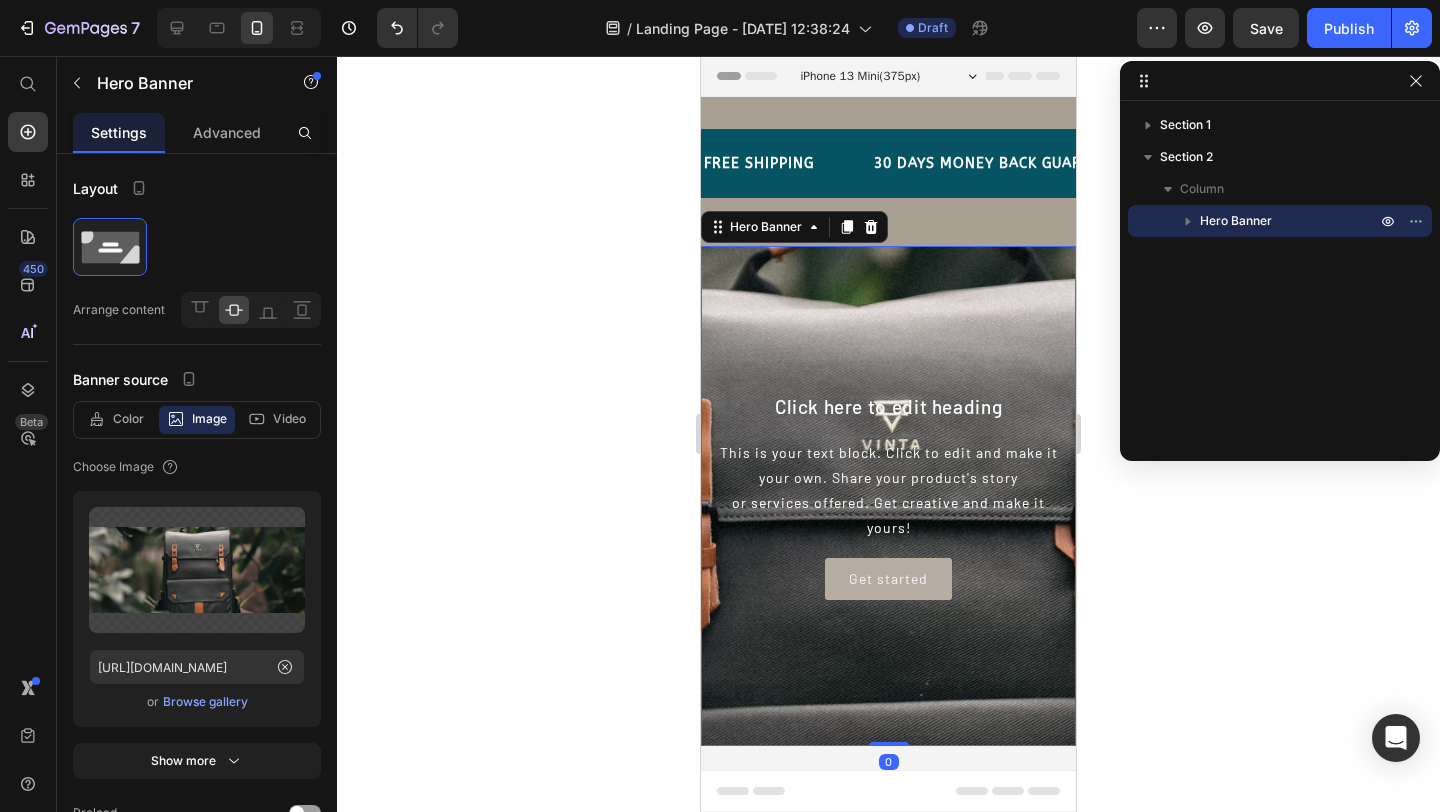 click at bounding box center (888, 621) 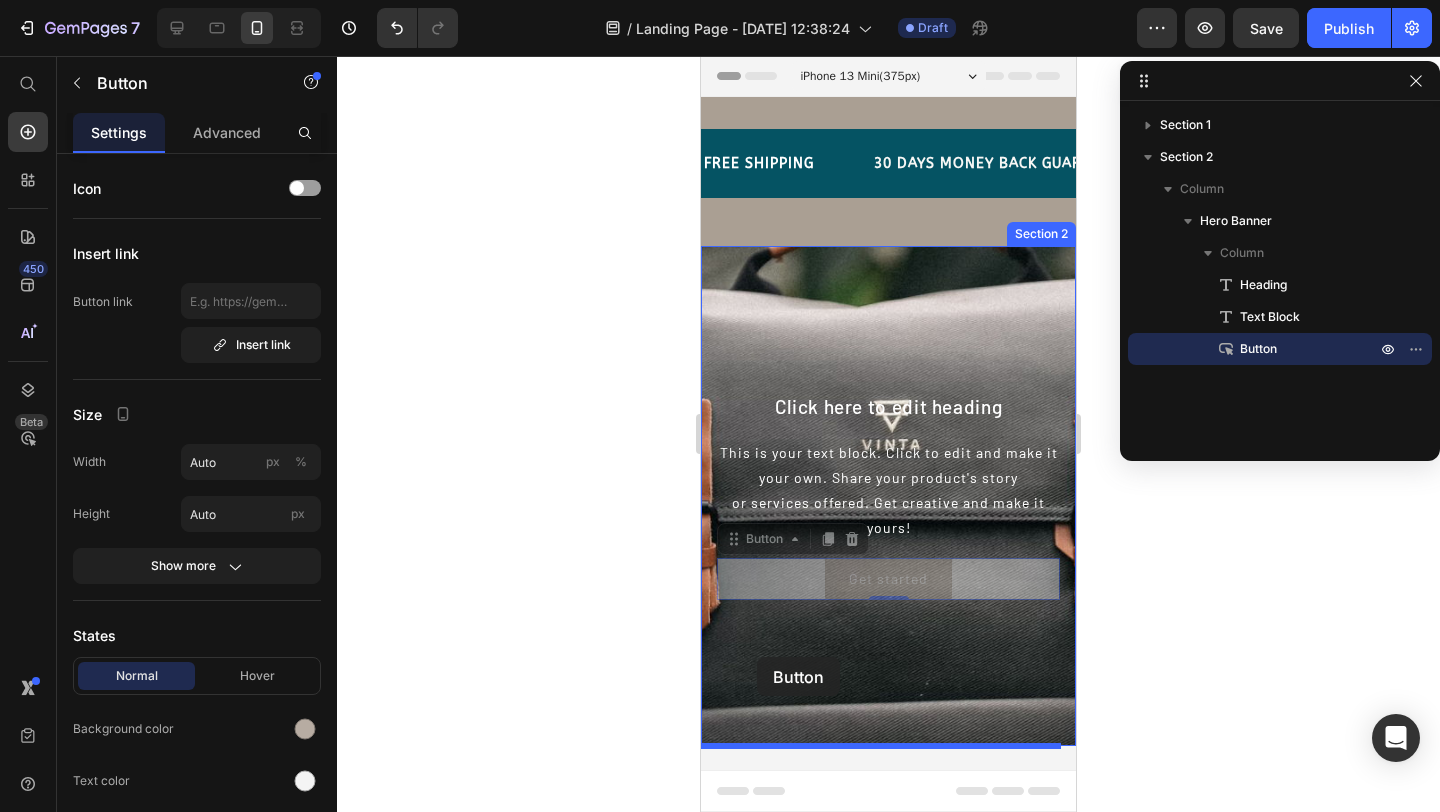 drag, startPoint x: 753, startPoint y: 552, endPoint x: 757, endPoint y: 659, distance: 107.07474 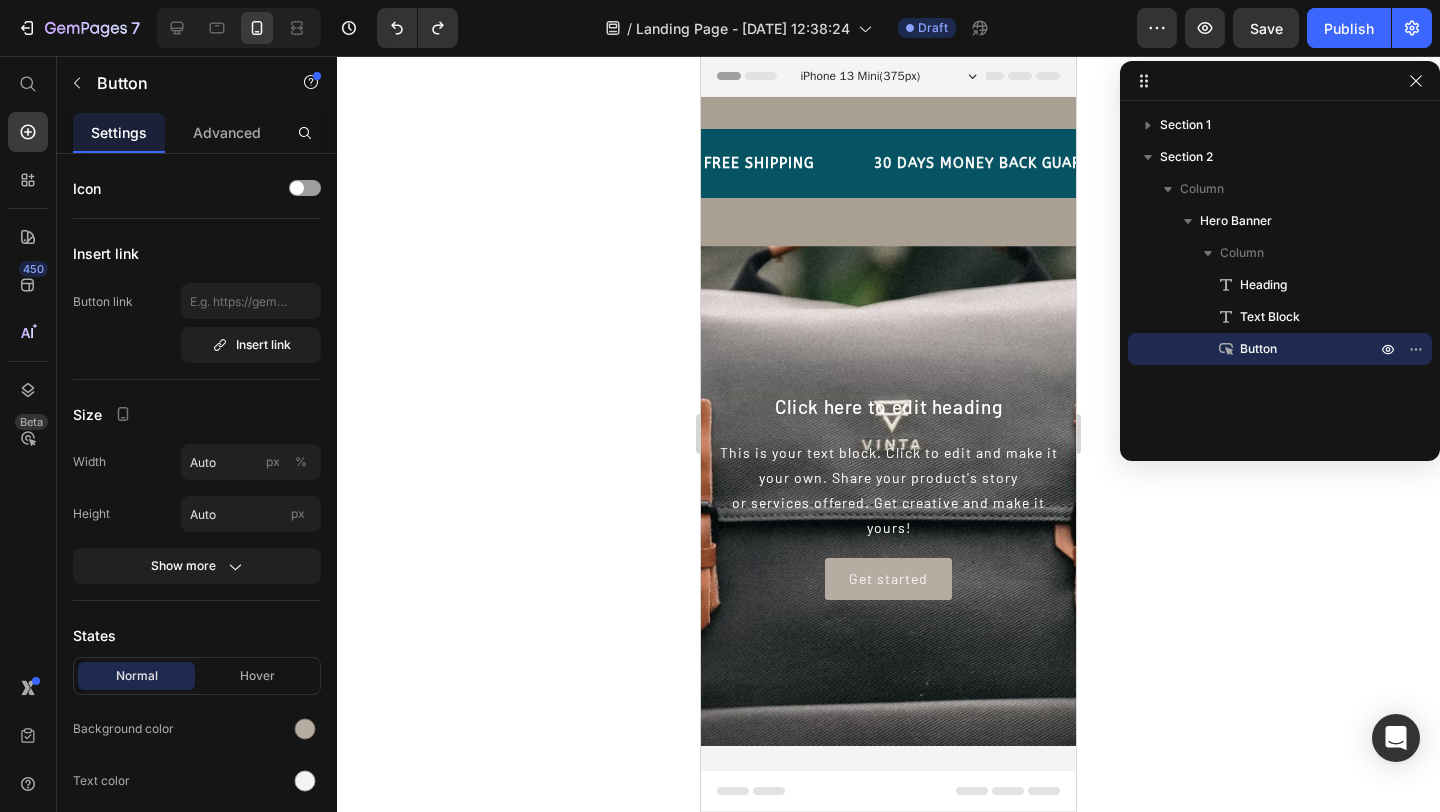 click on "Get started Button" at bounding box center [888, 578] 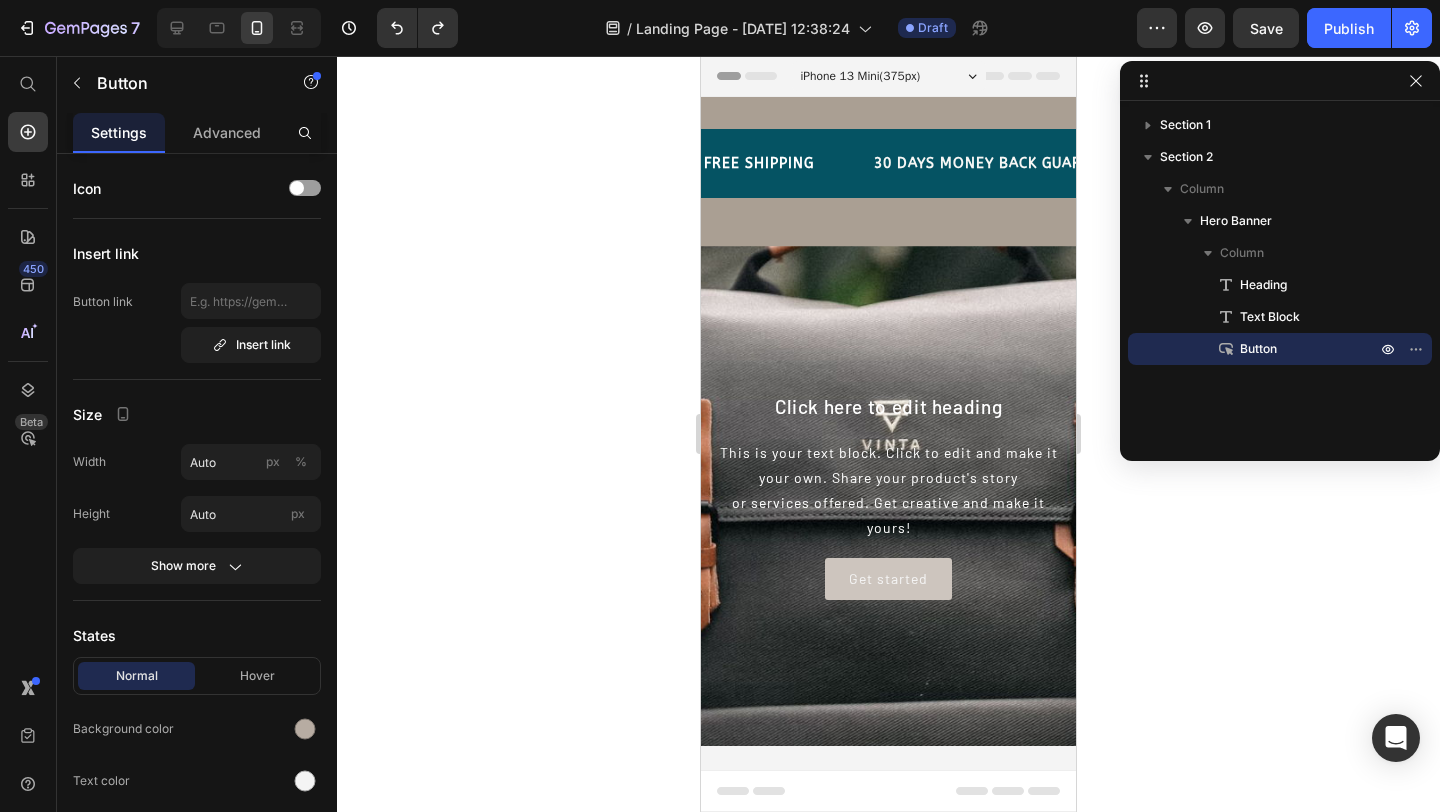 click on "Get started" at bounding box center [888, 578] 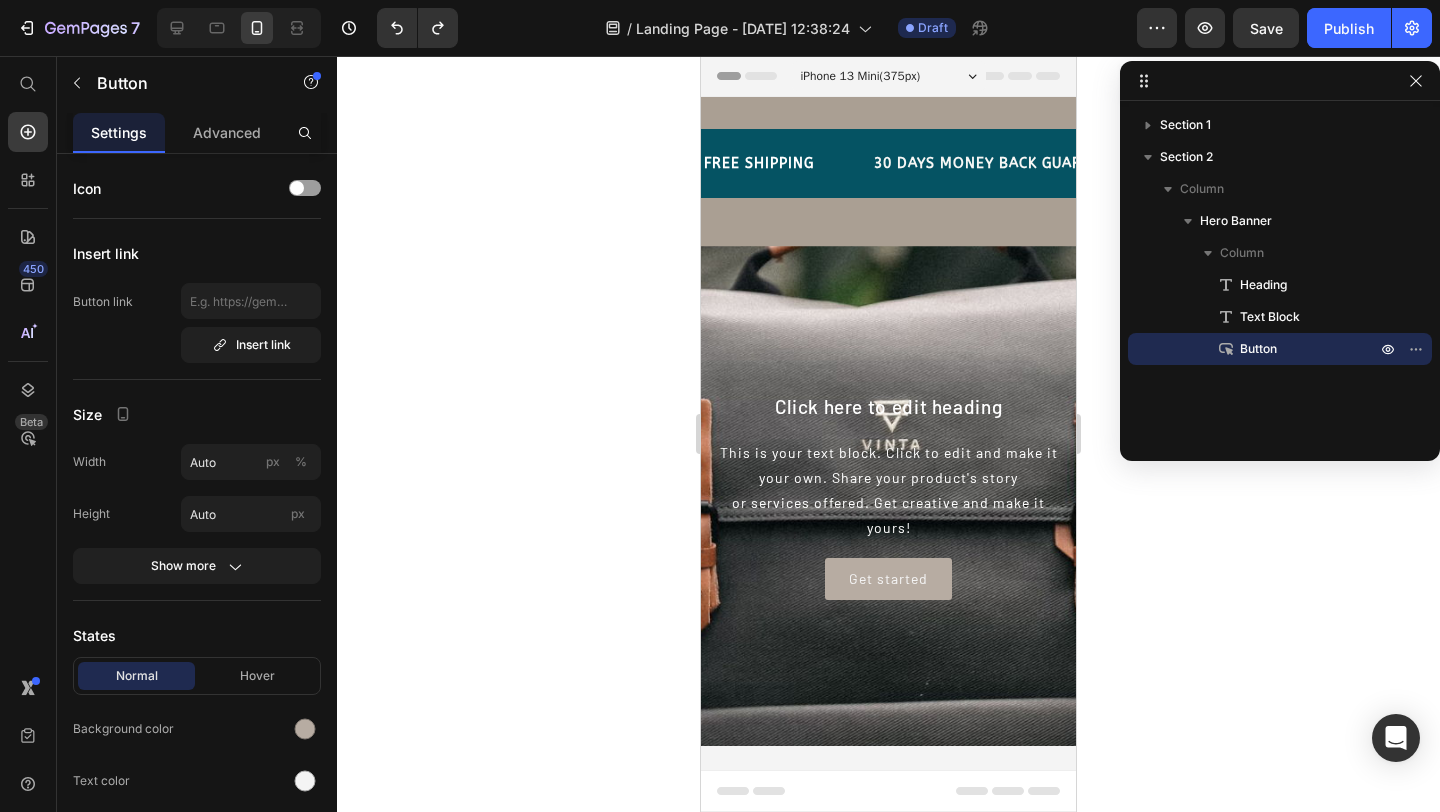 click on "Get started Button" at bounding box center (888, 578) 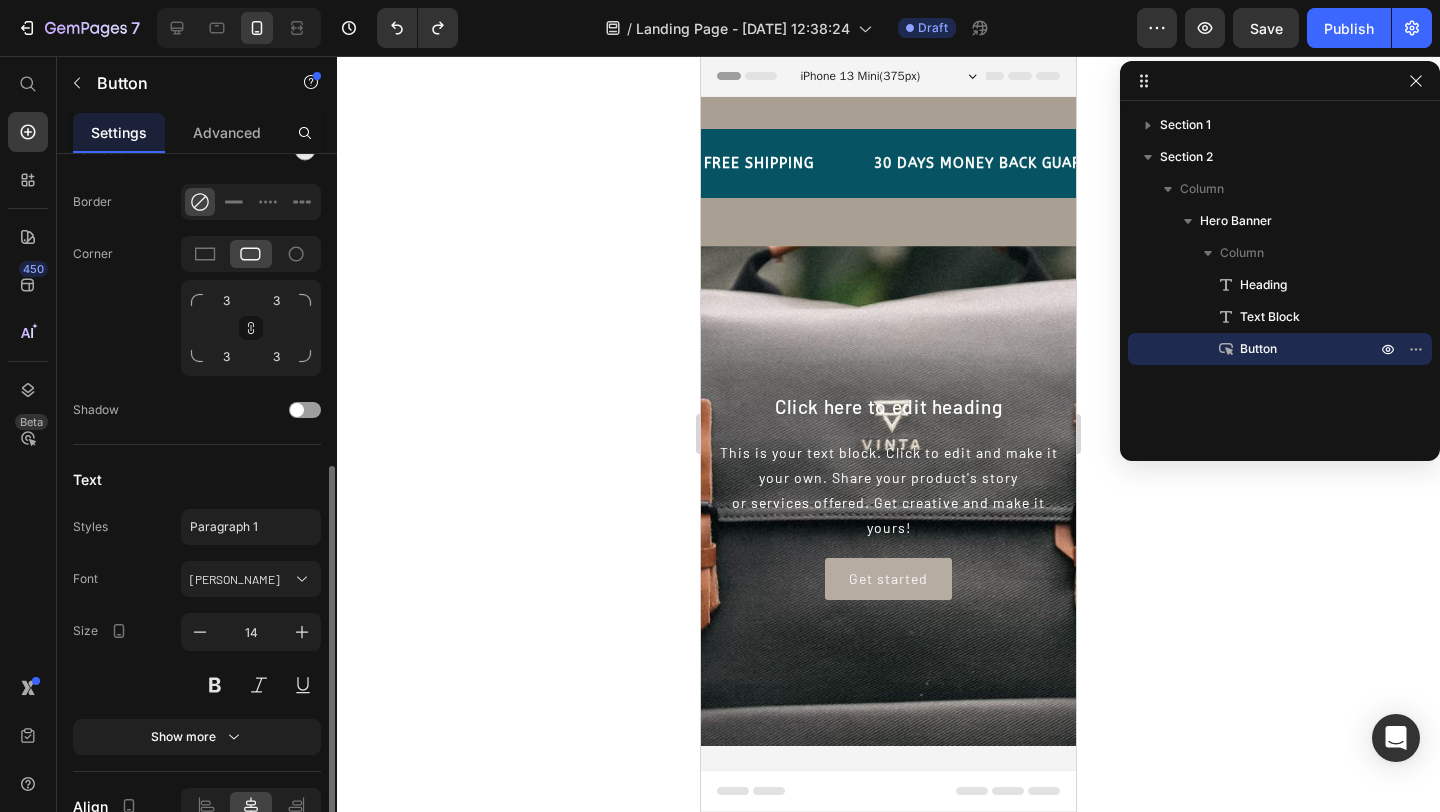 scroll, scrollTop: 730, scrollLeft: 0, axis: vertical 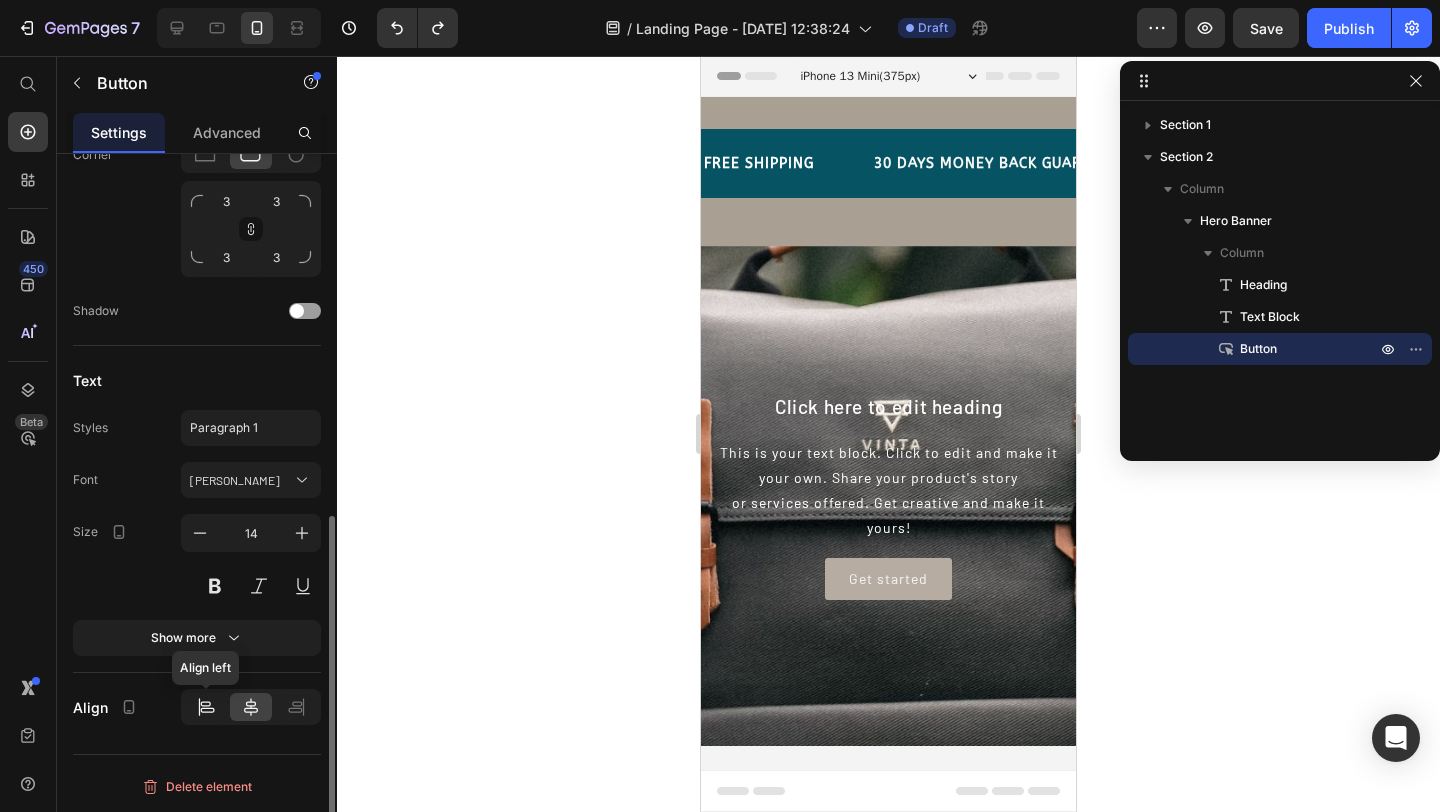 click 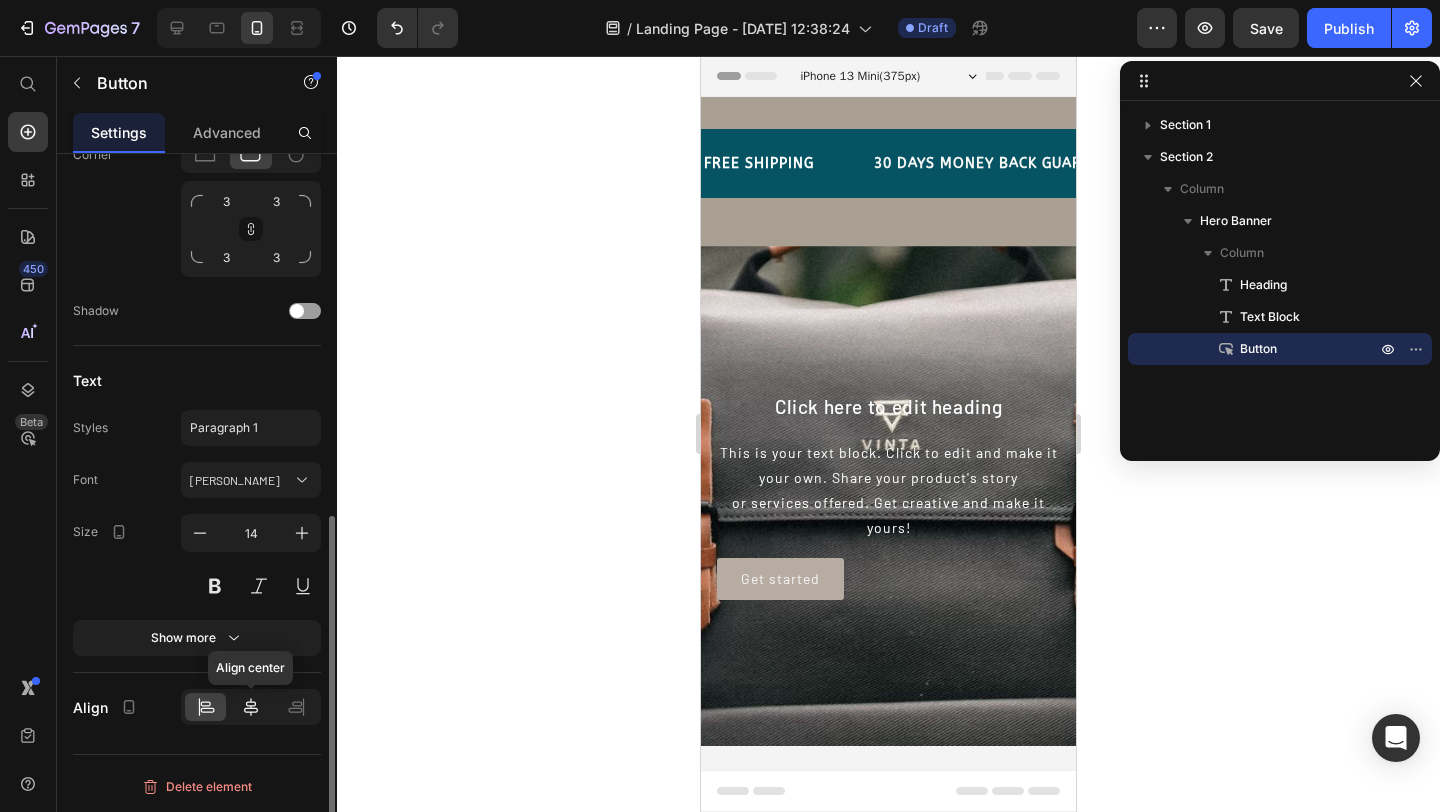 click 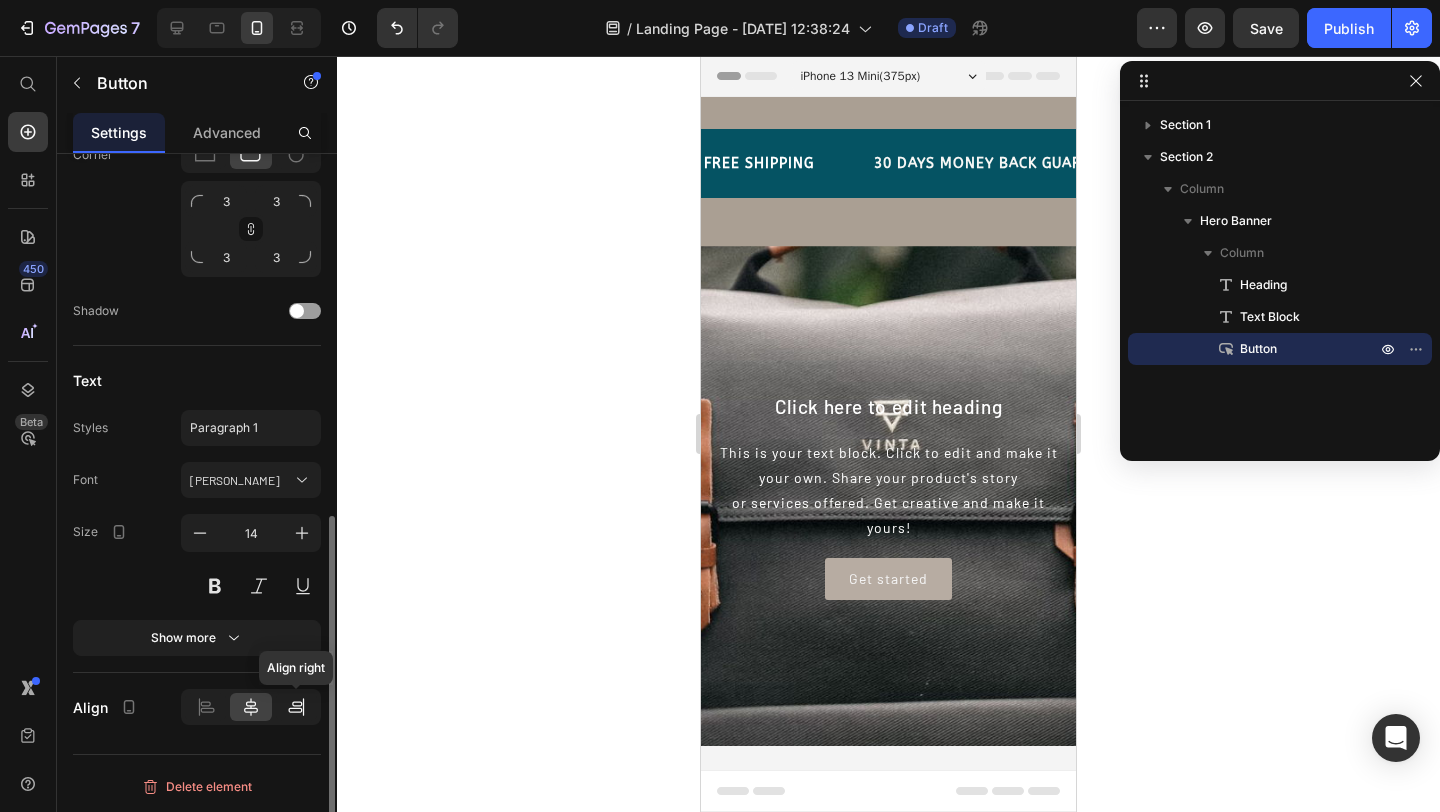 click 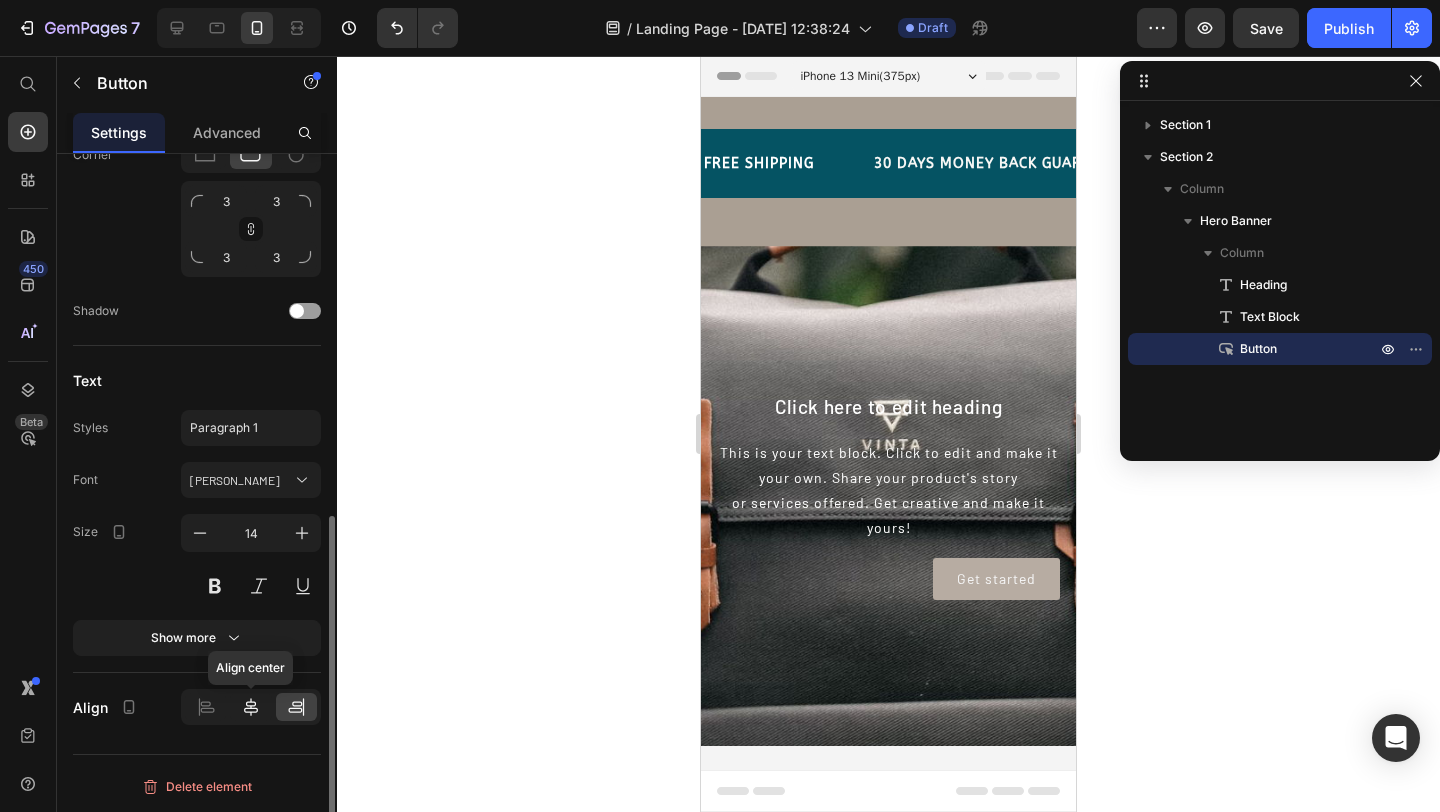 click 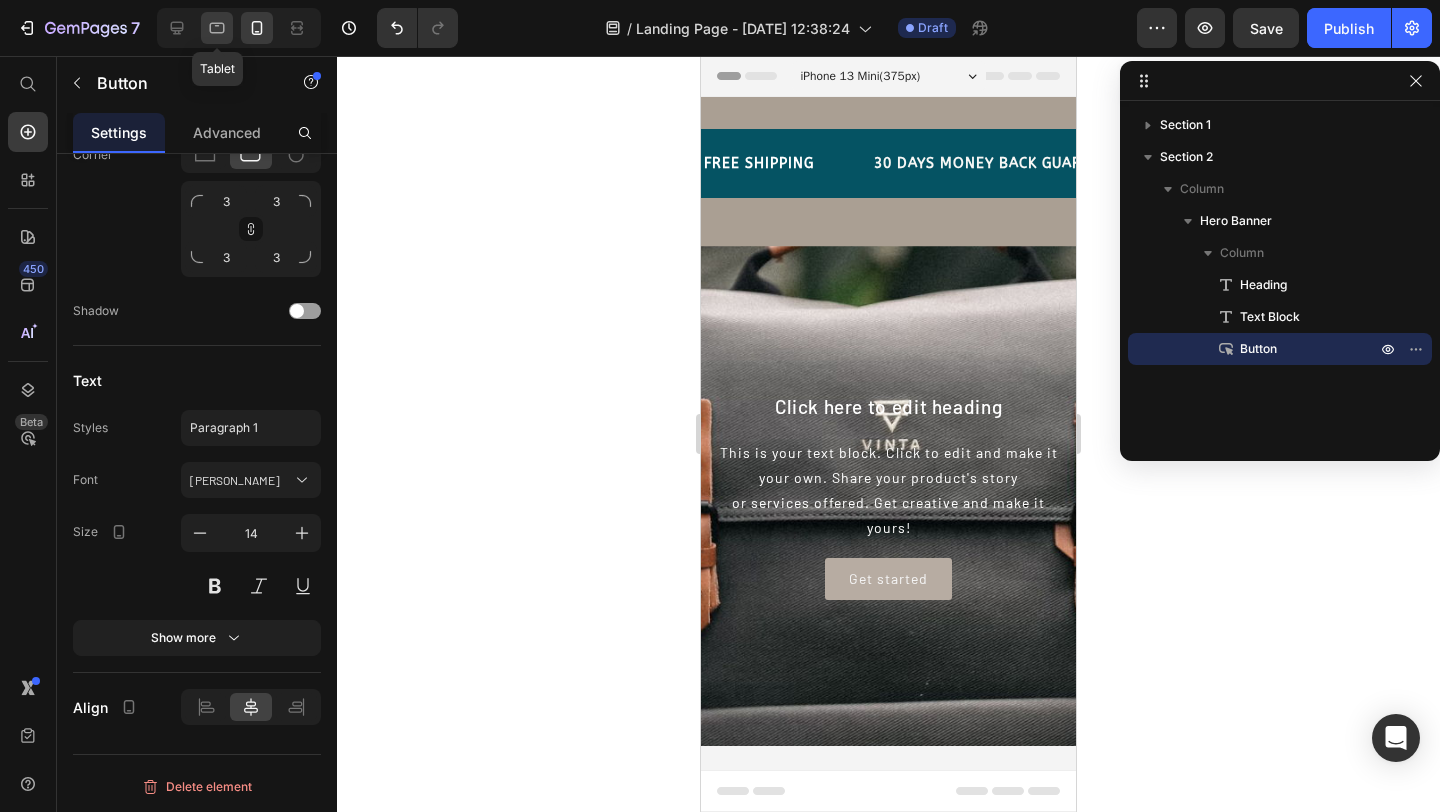 click 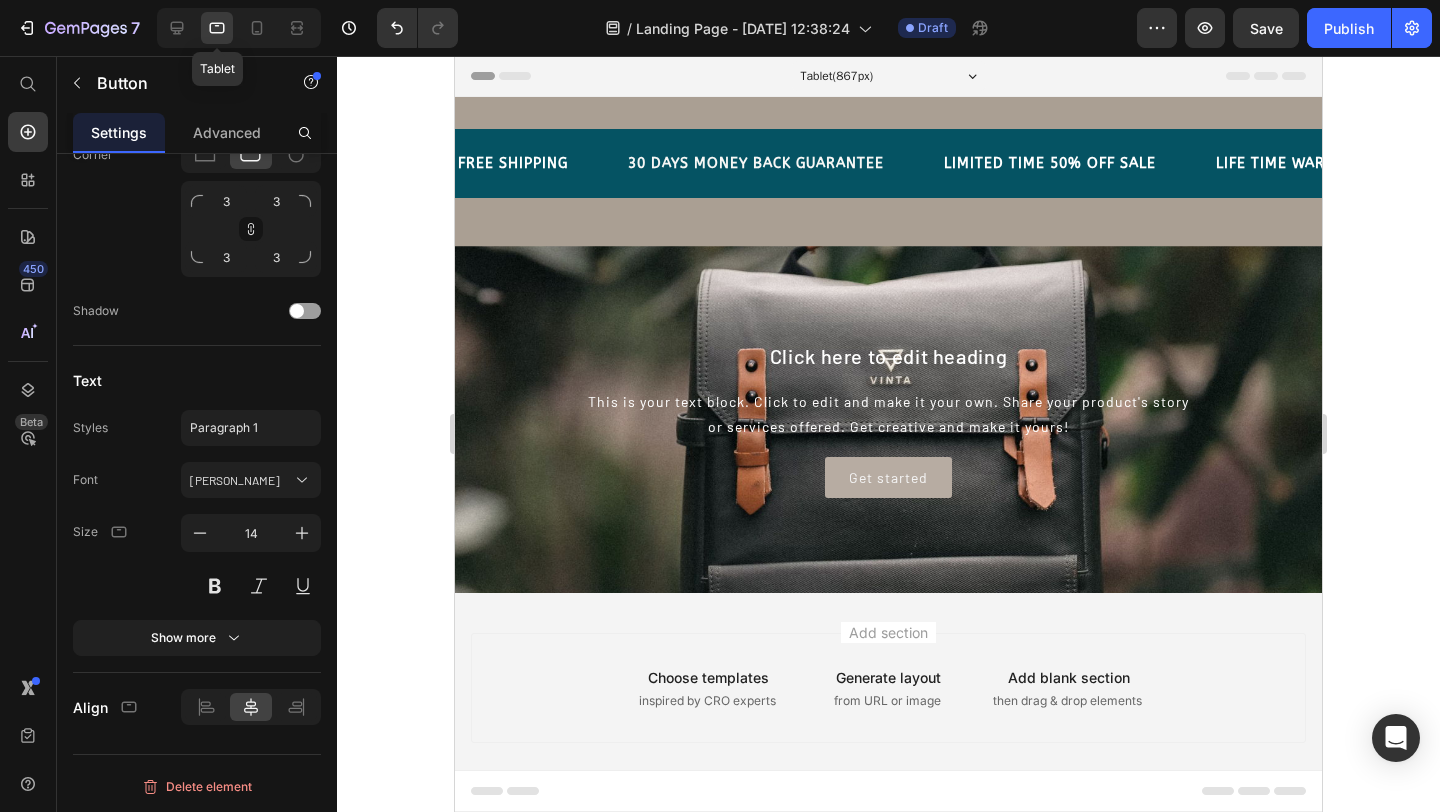 scroll, scrollTop: 21, scrollLeft: 0, axis: vertical 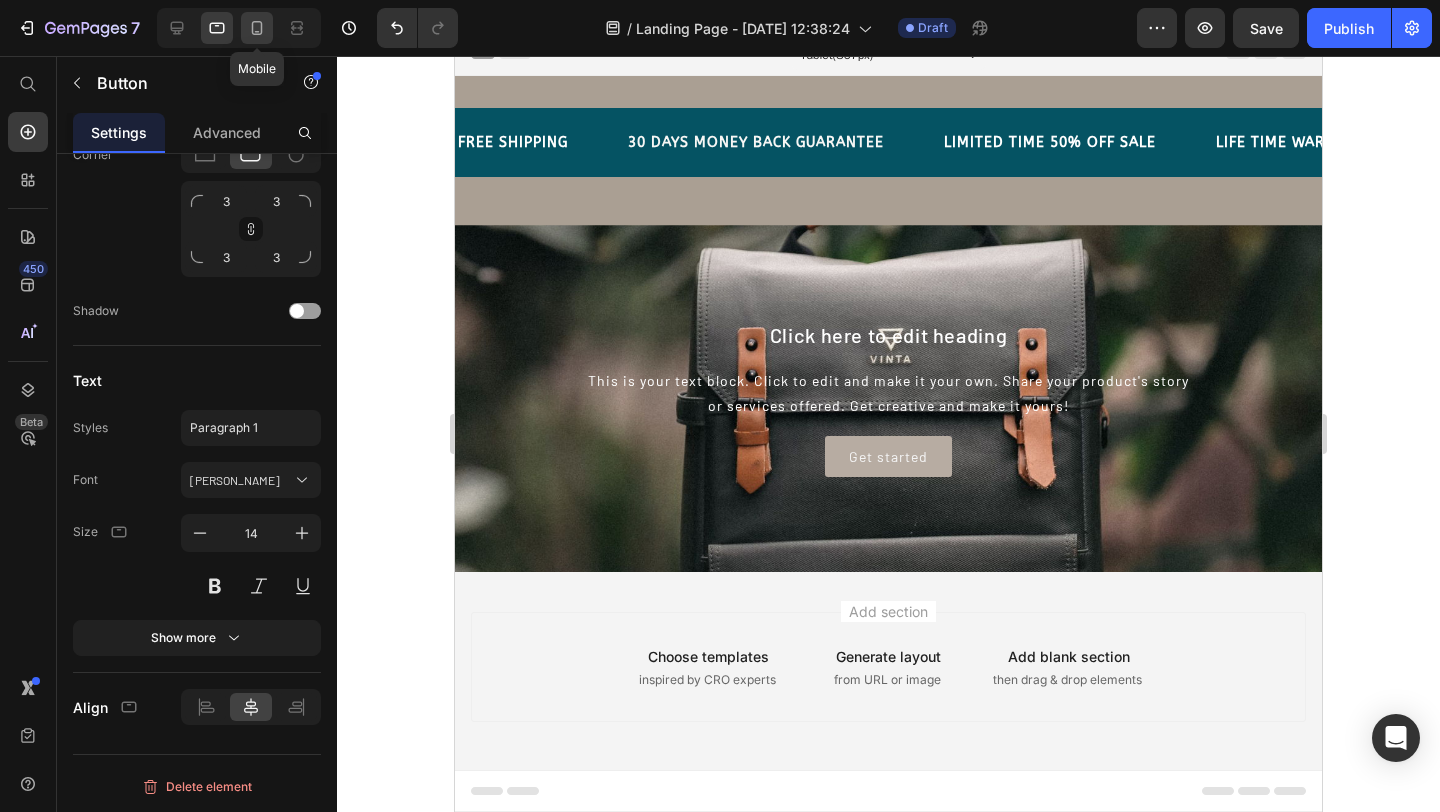 click 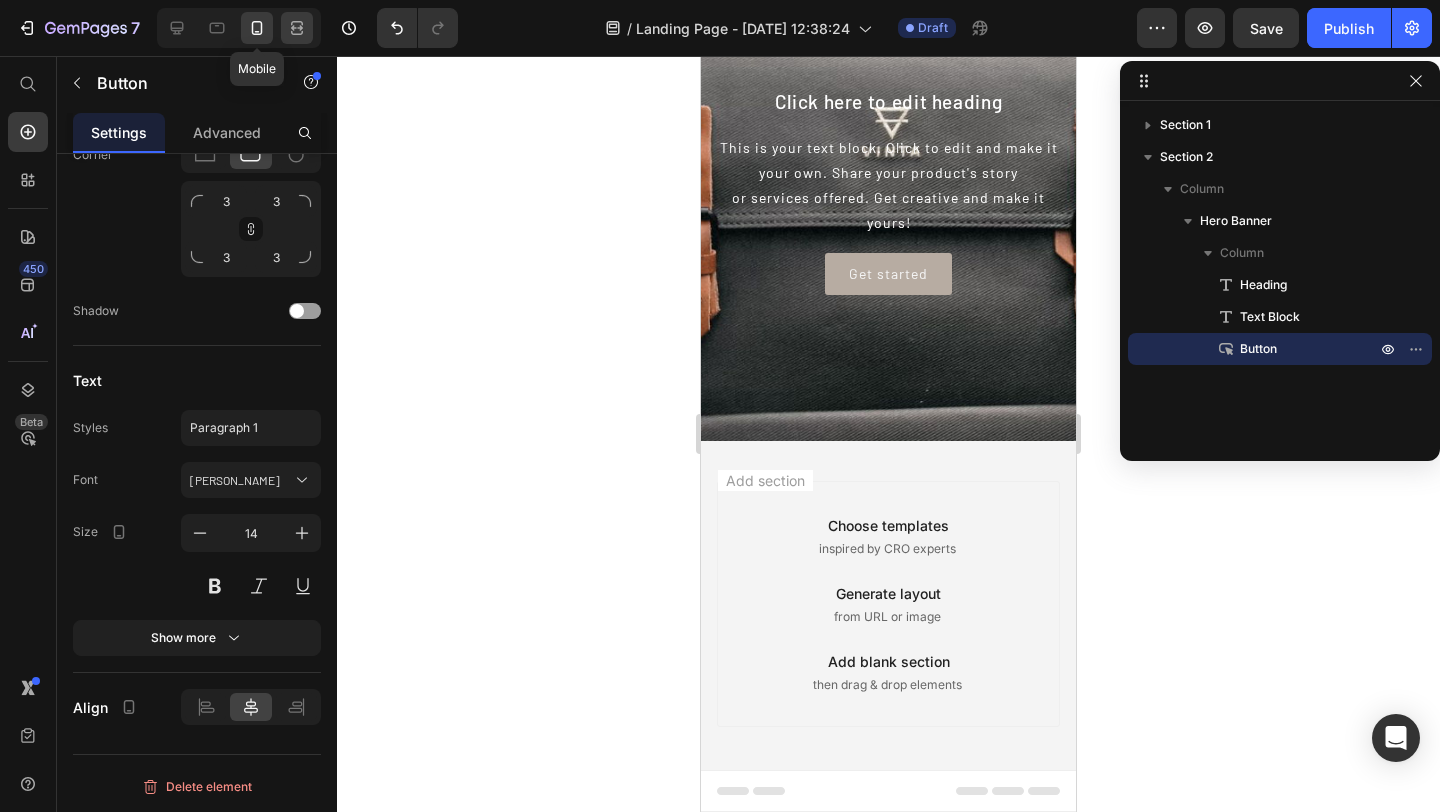 scroll, scrollTop: 316, scrollLeft: 0, axis: vertical 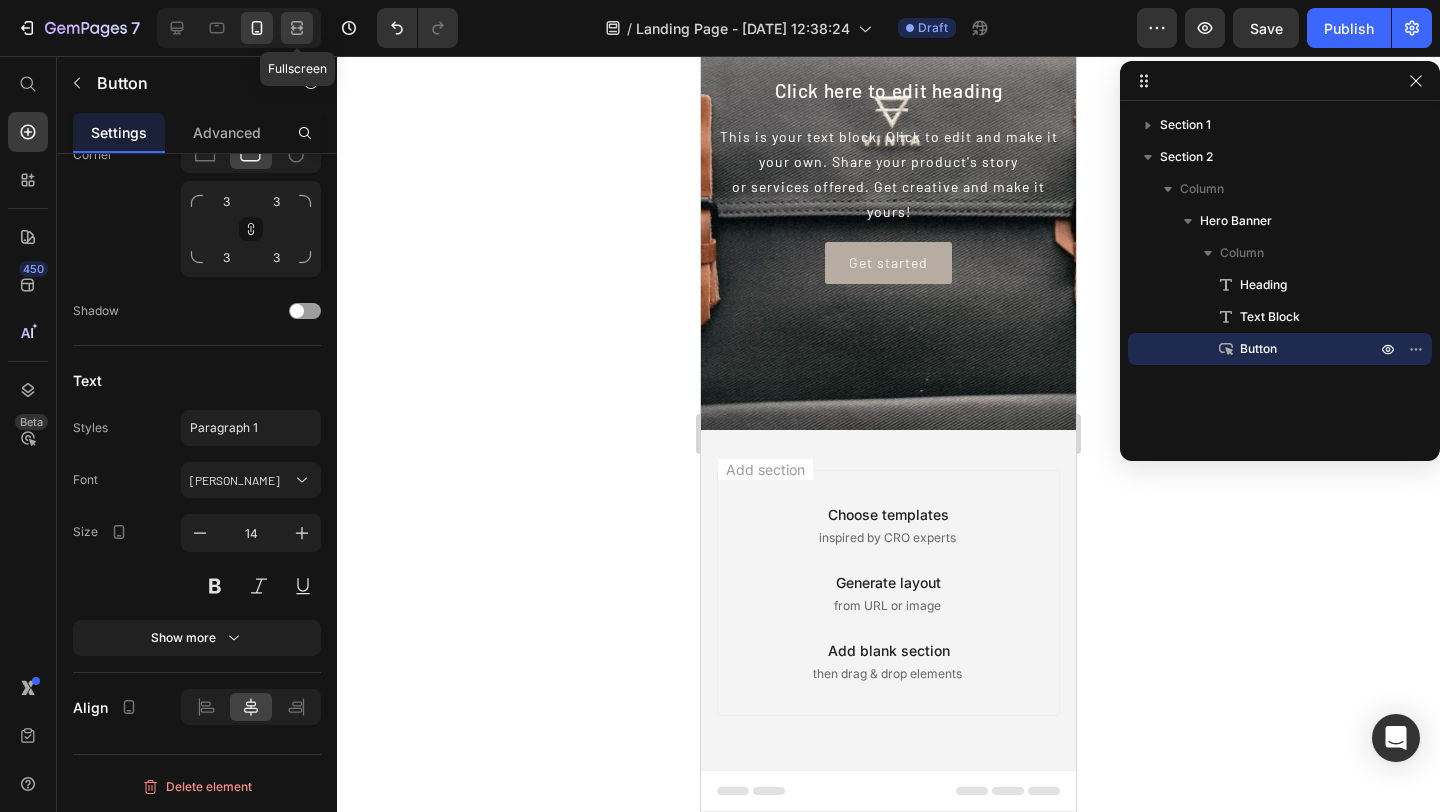 click 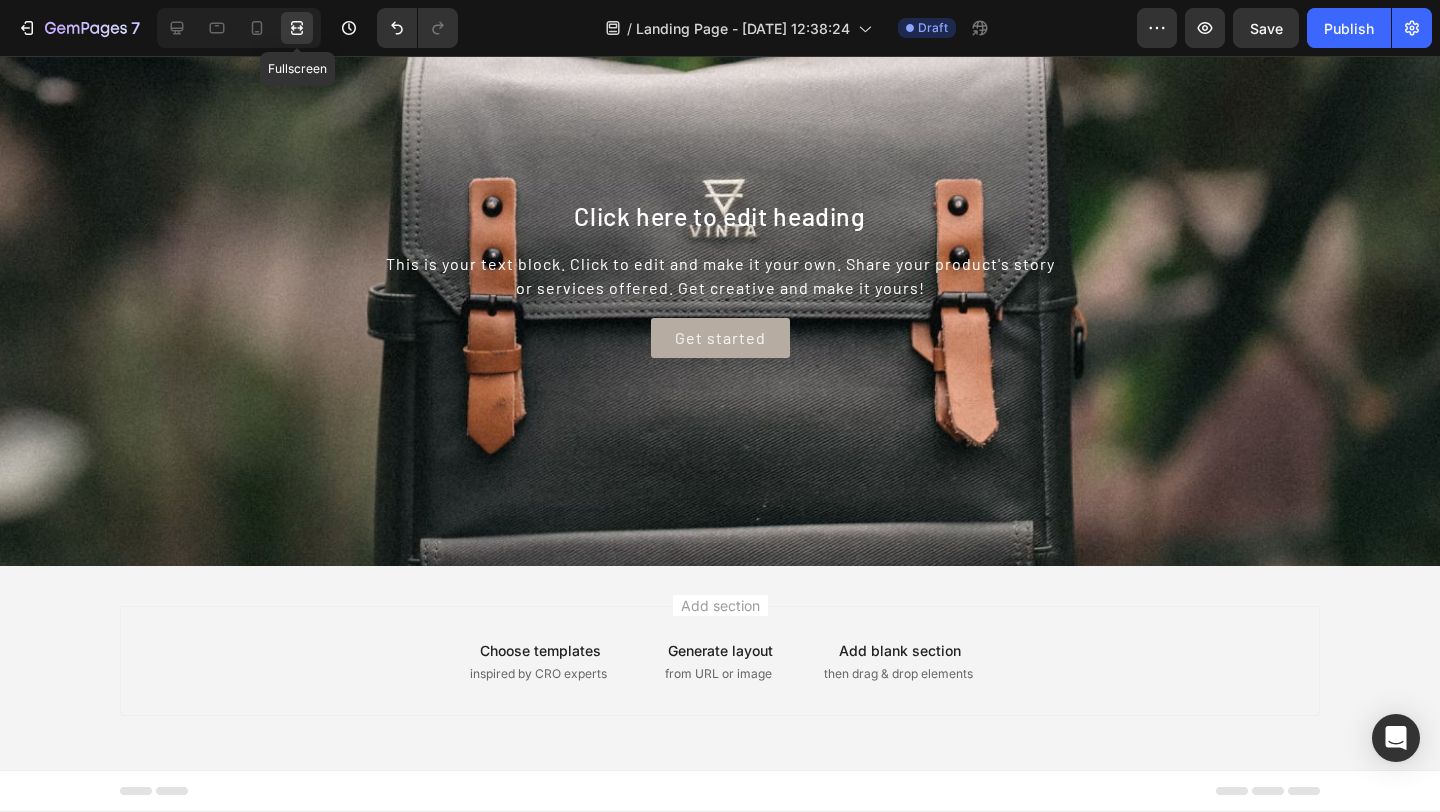 scroll, scrollTop: 694, scrollLeft: 0, axis: vertical 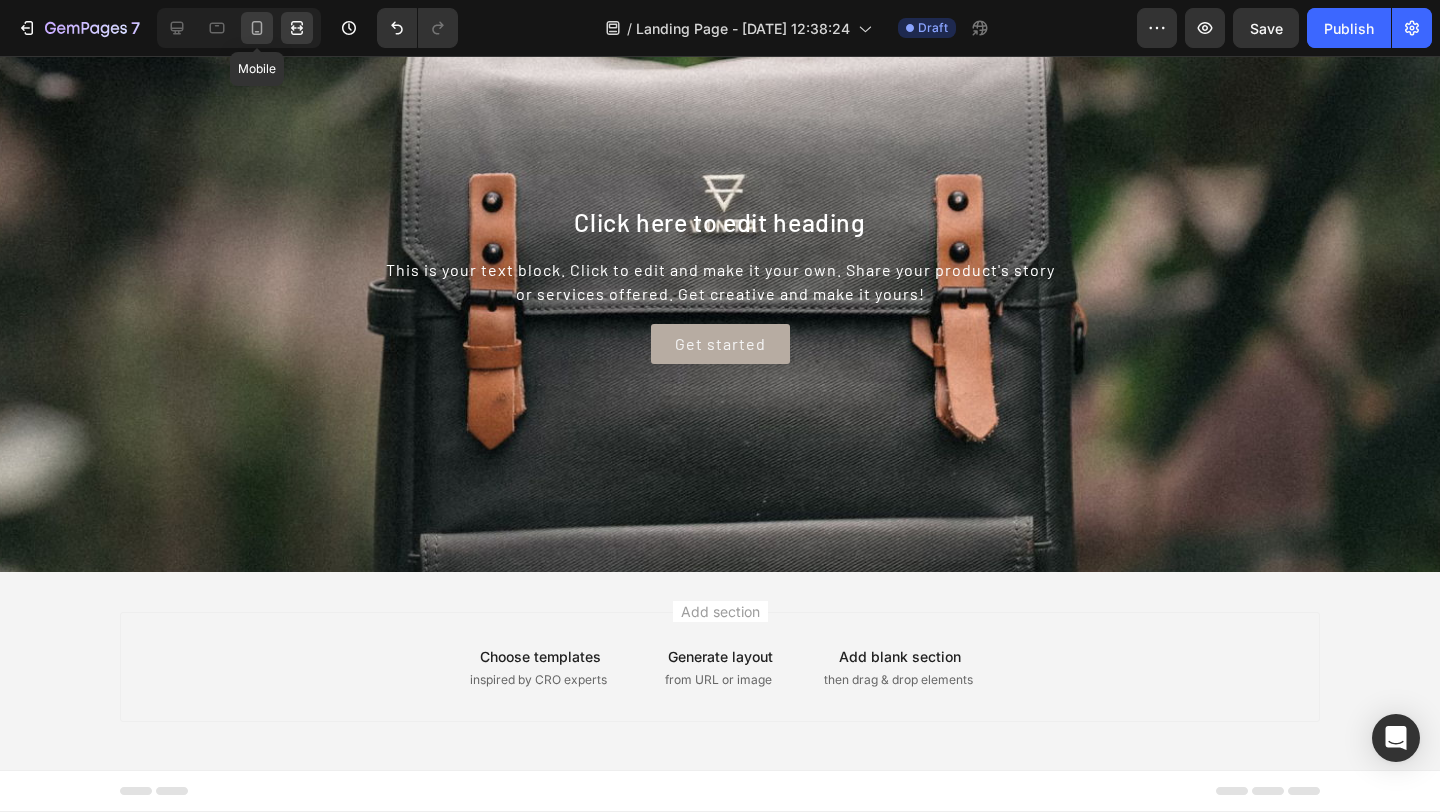 click 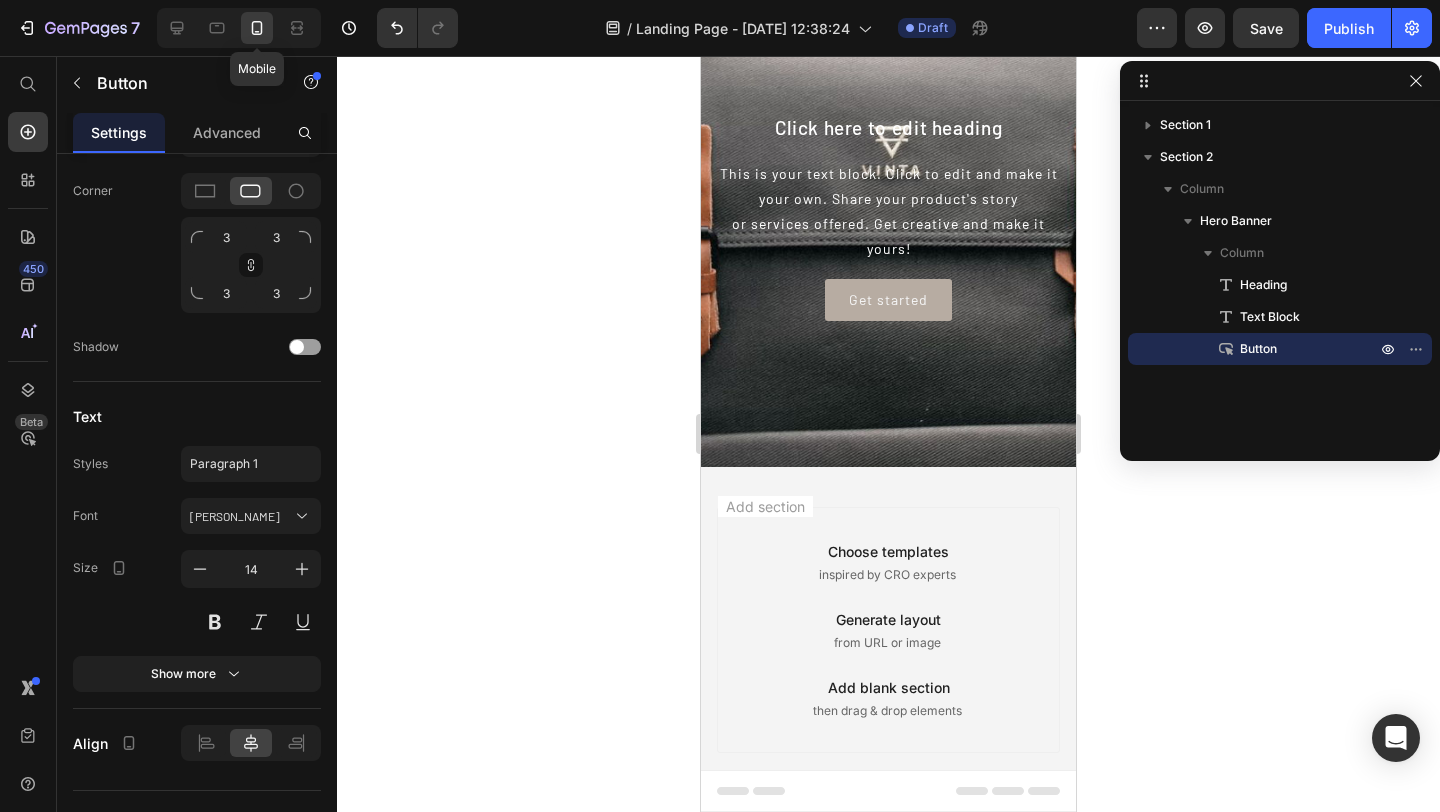 scroll, scrollTop: 316, scrollLeft: 0, axis: vertical 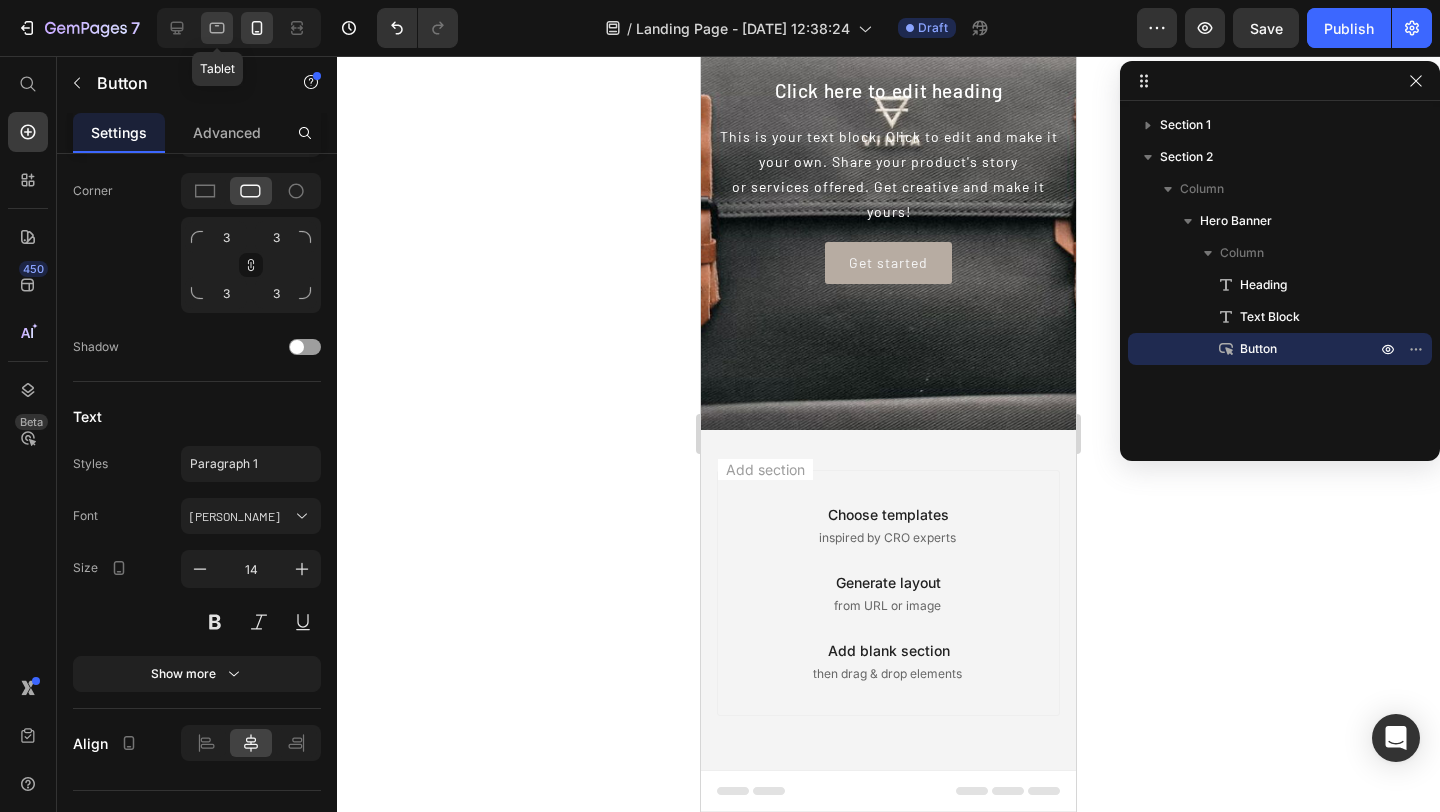 click 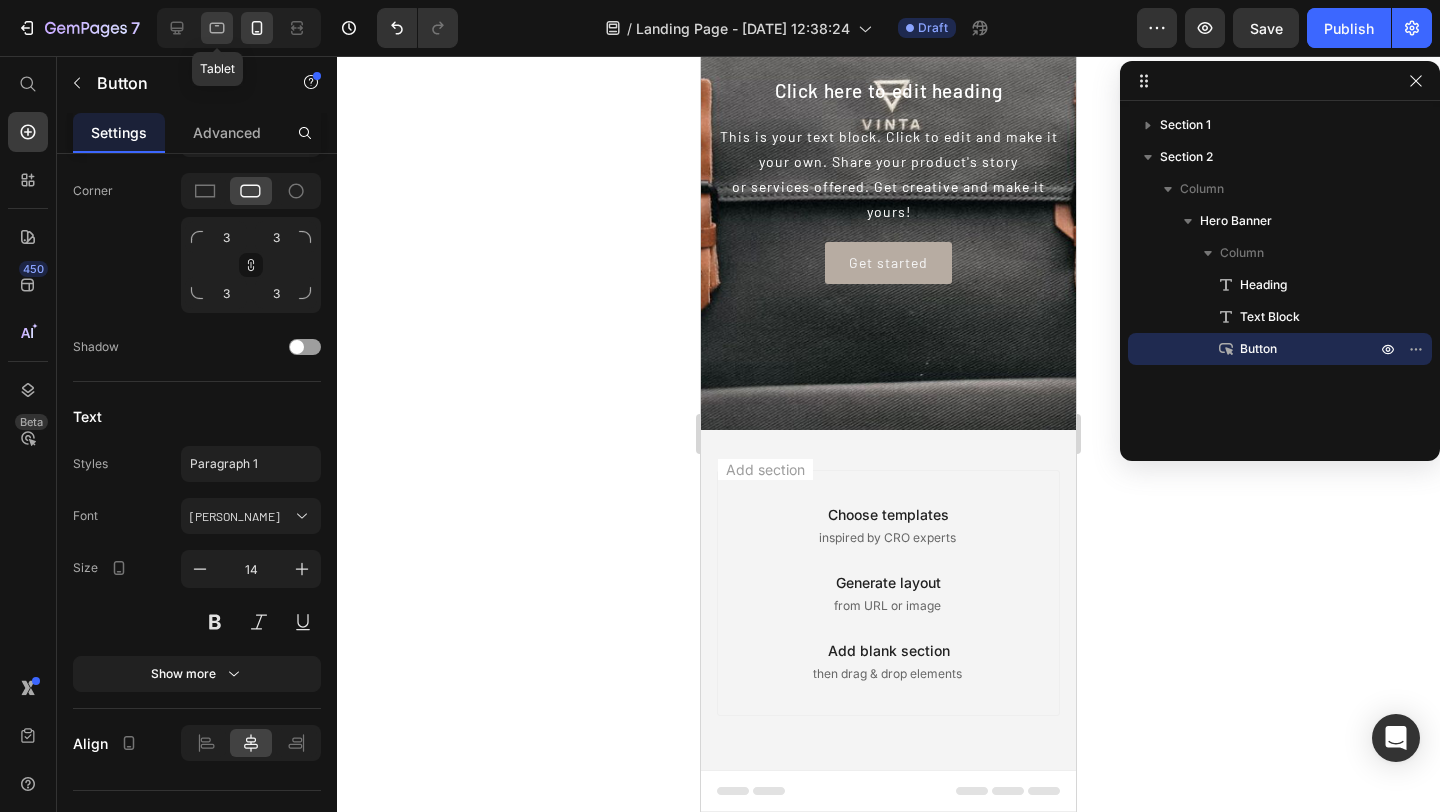 scroll, scrollTop: 0, scrollLeft: 0, axis: both 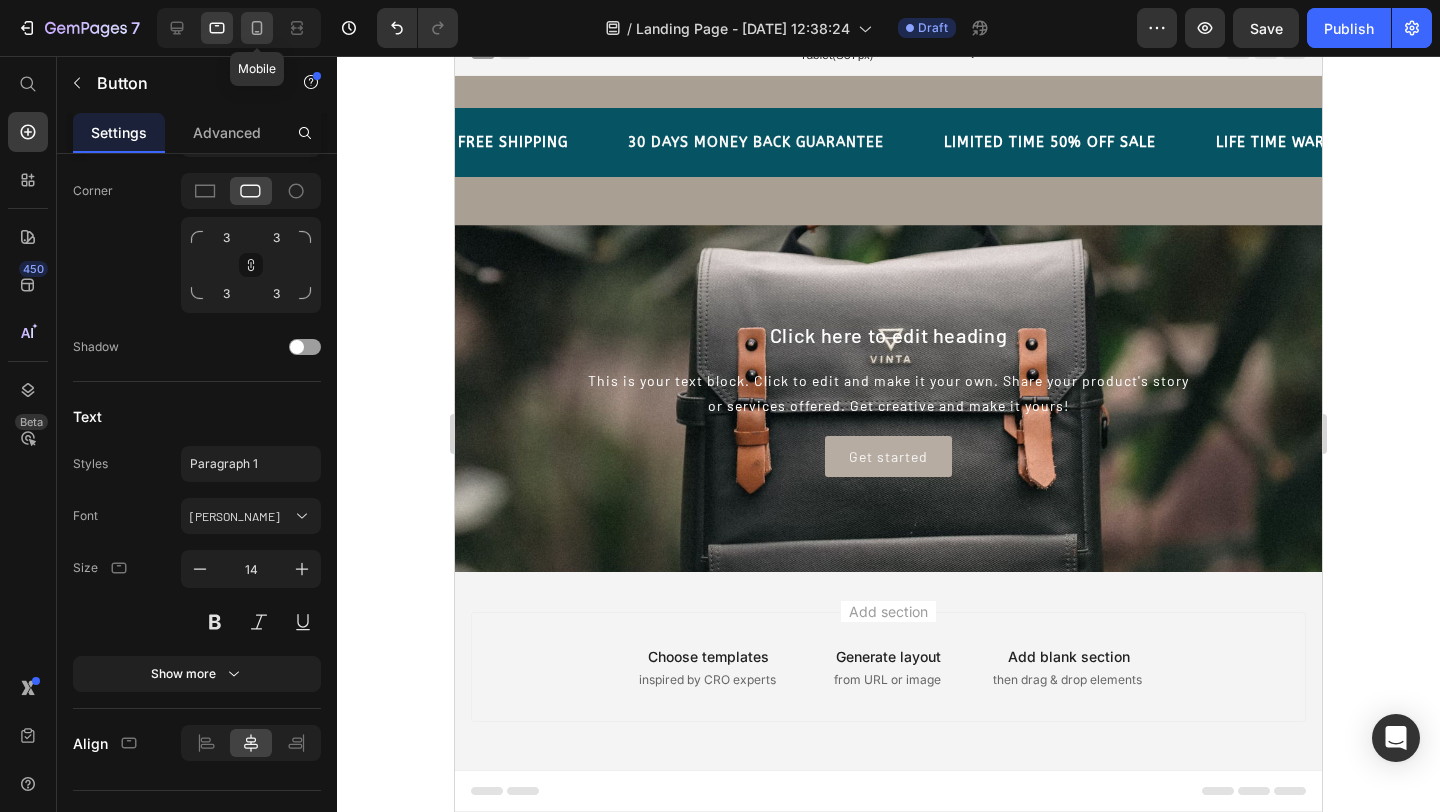 click 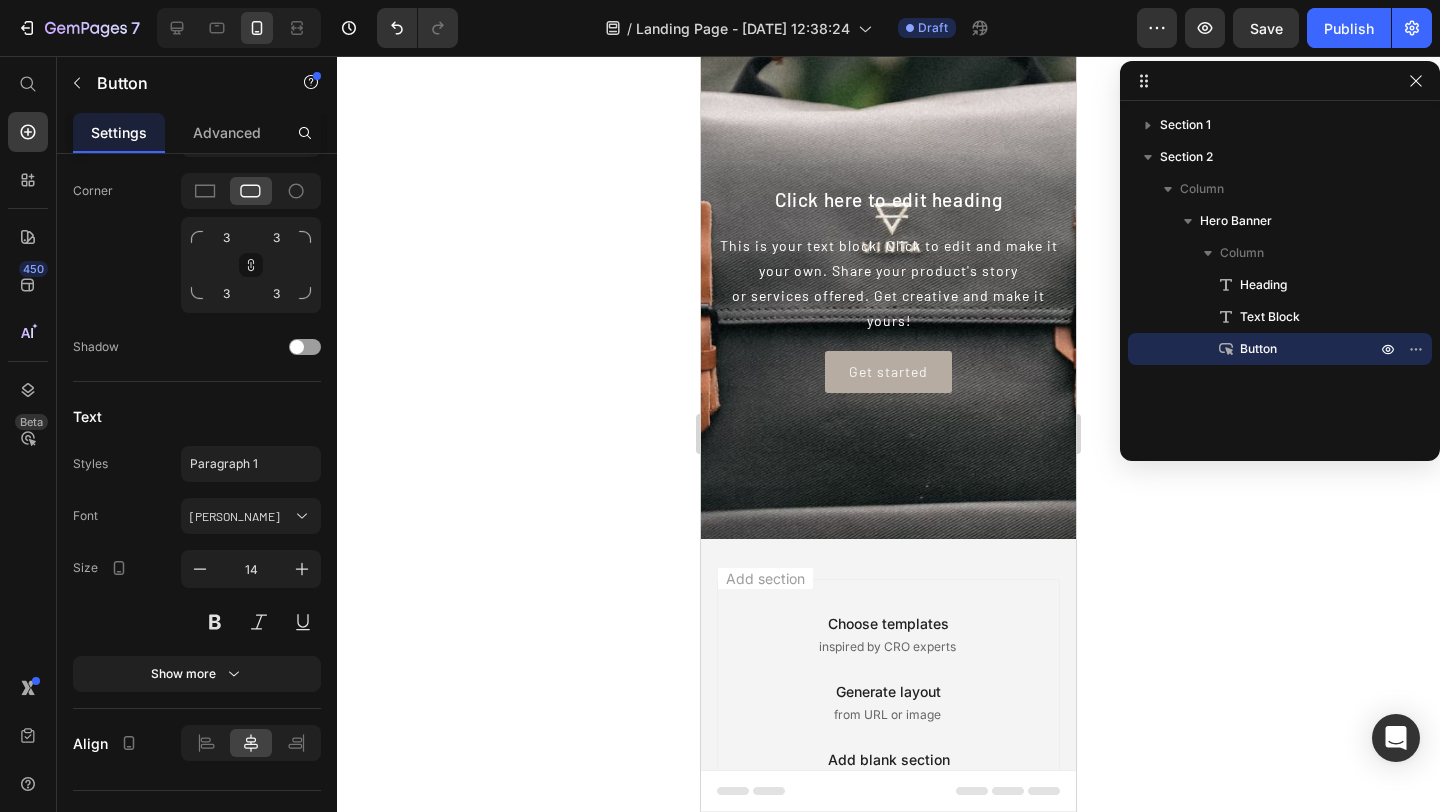 scroll, scrollTop: 316, scrollLeft: 0, axis: vertical 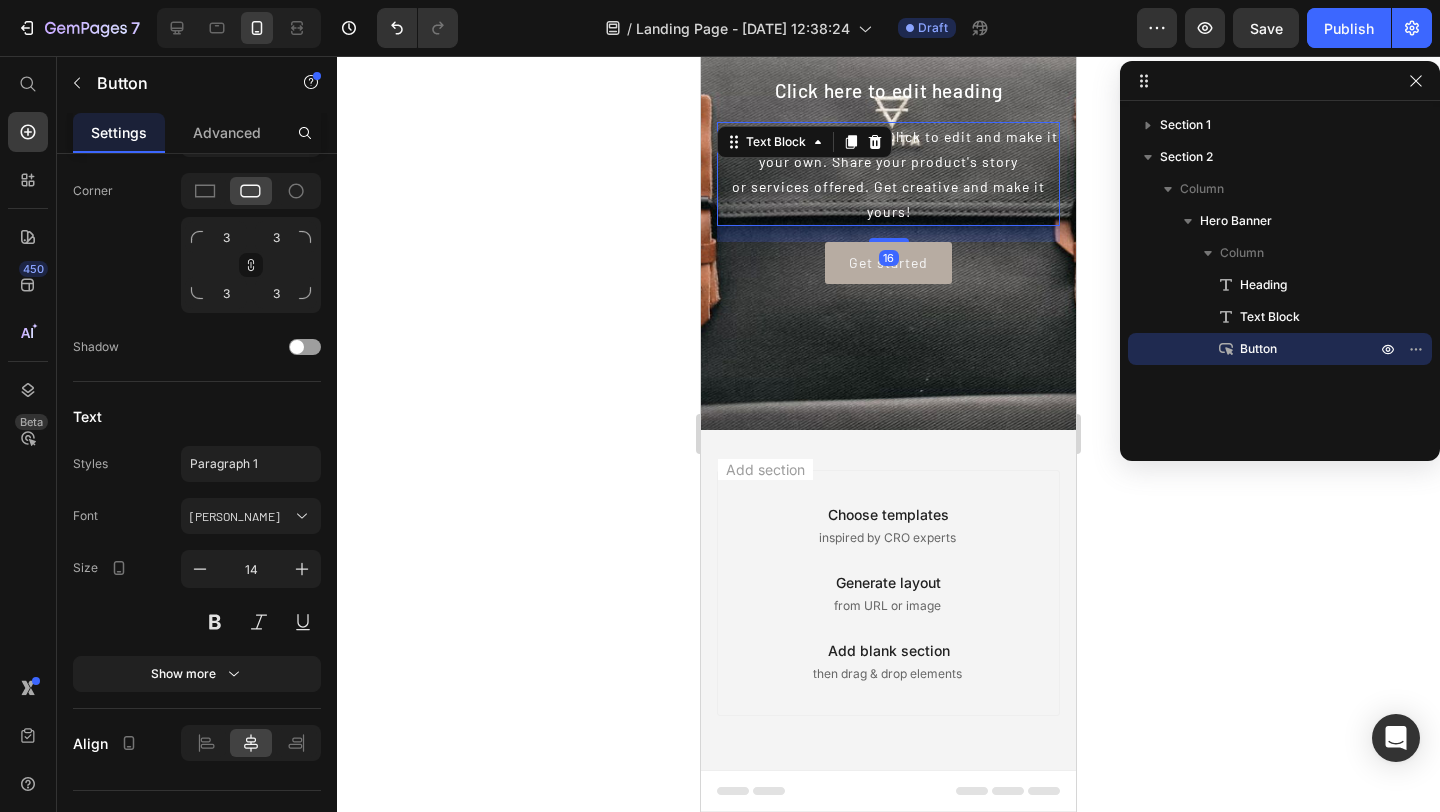 click on "This is your text block. Click to edit and make it your own. Share your product's story                   or services offered. Get creative and make it yours!" at bounding box center (888, 174) 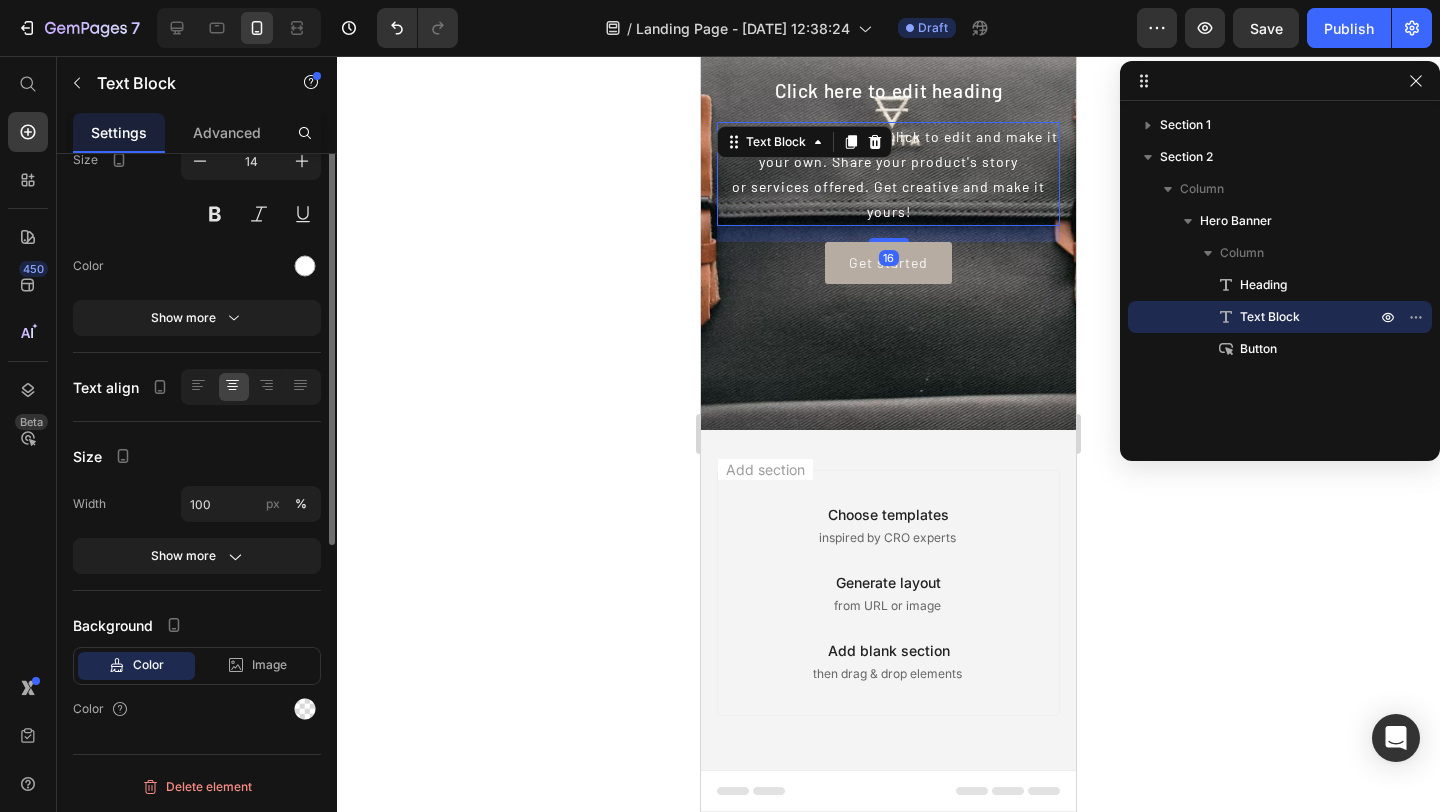 scroll, scrollTop: 0, scrollLeft: 0, axis: both 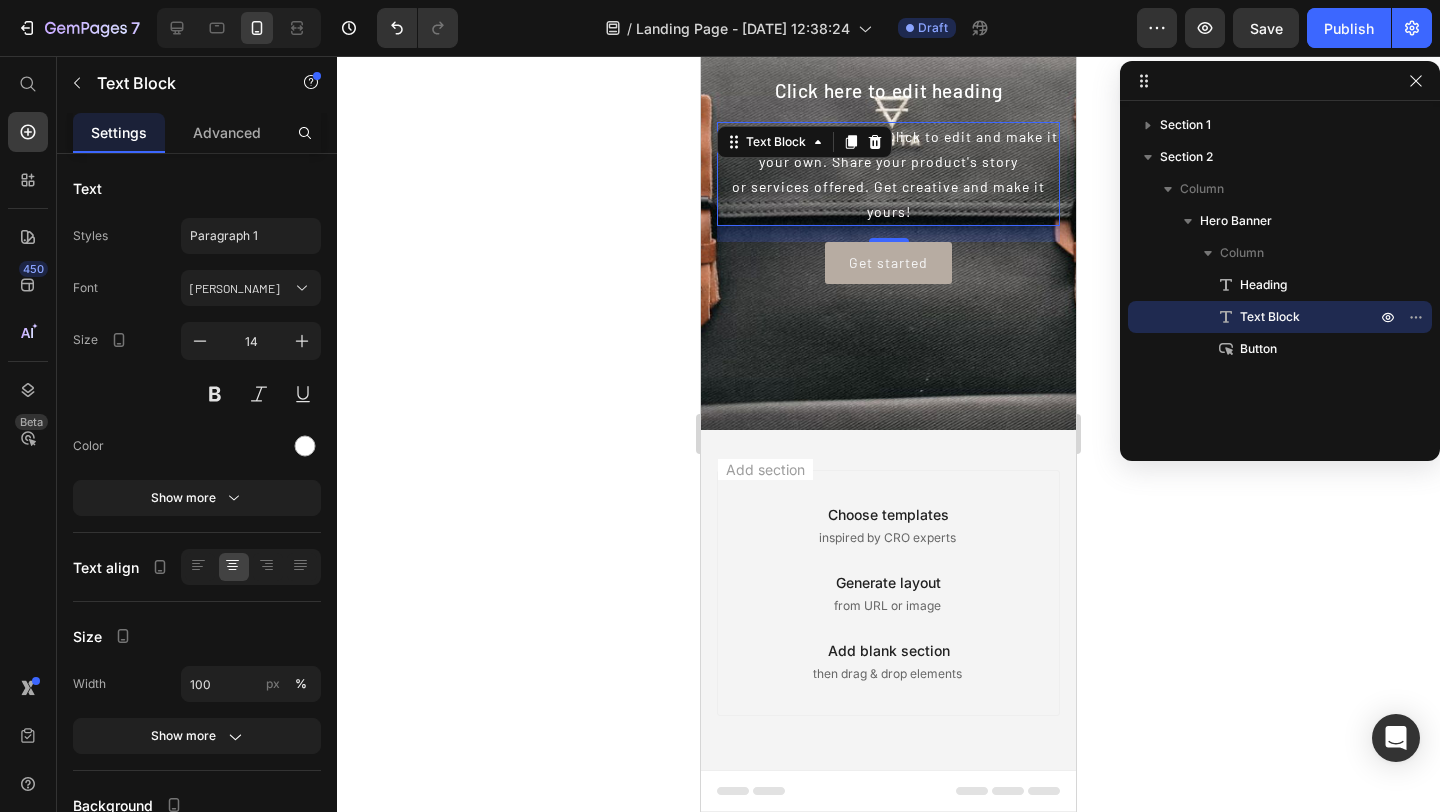 click 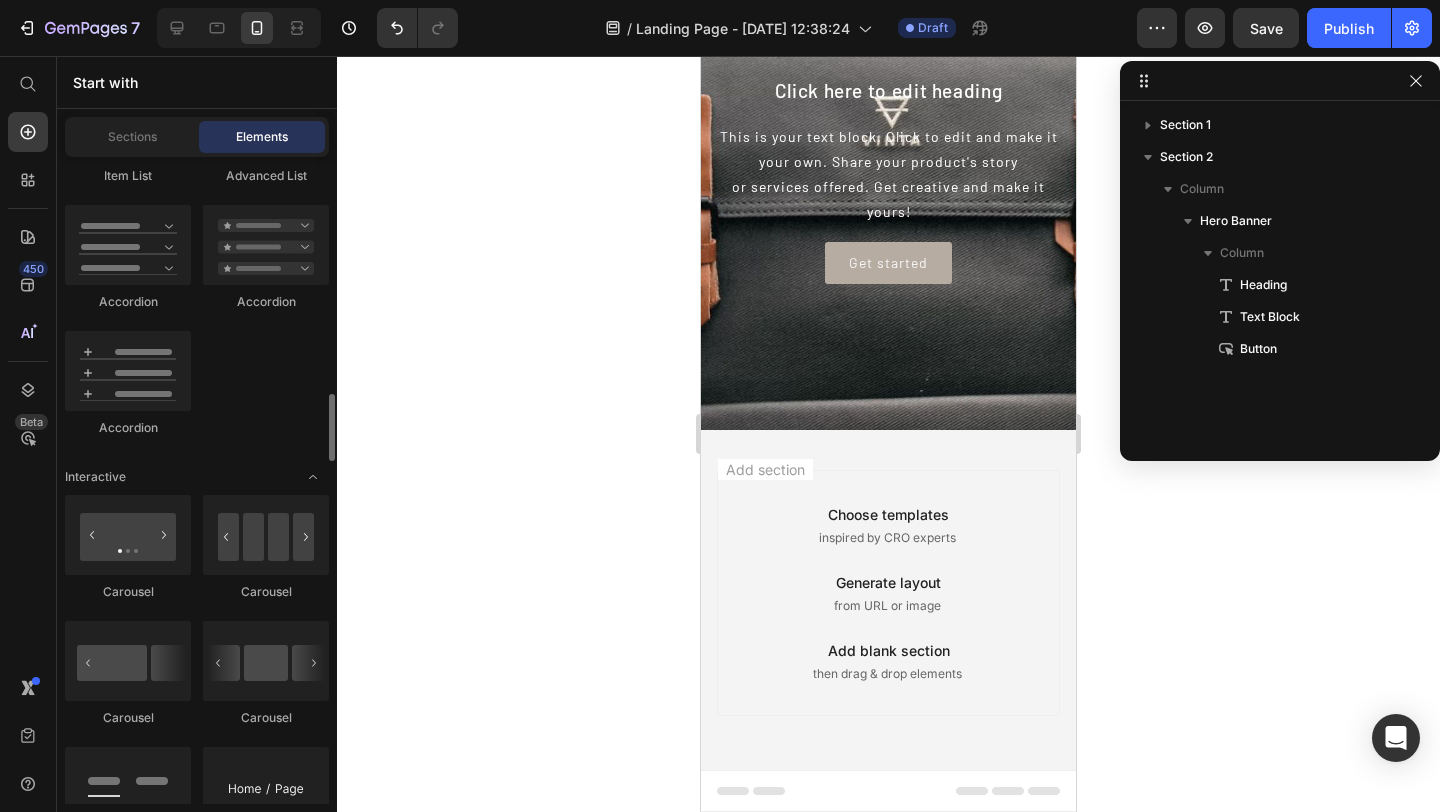 scroll, scrollTop: 1871, scrollLeft: 0, axis: vertical 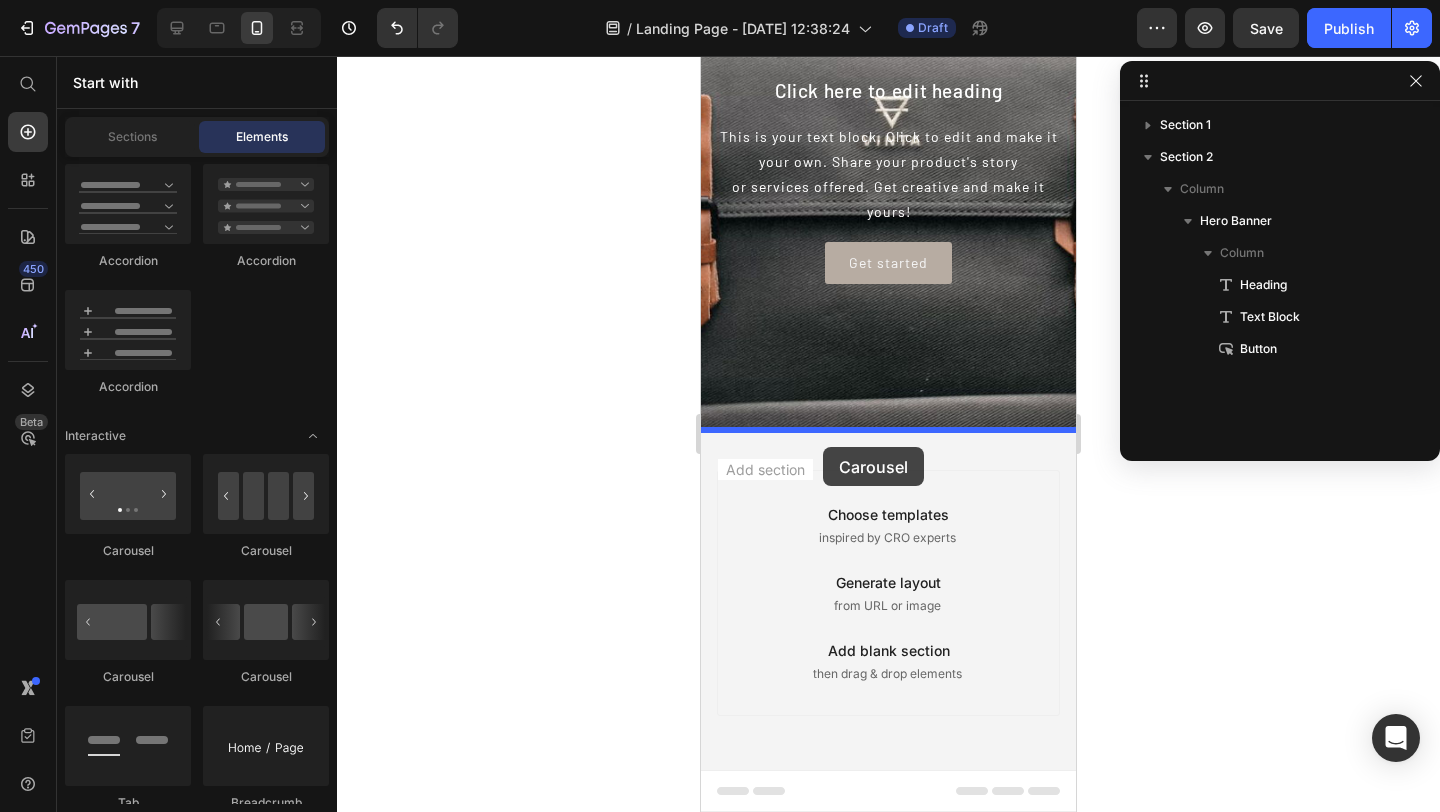 drag, startPoint x: 833, startPoint y: 561, endPoint x: 823, endPoint y: 447, distance: 114.43776 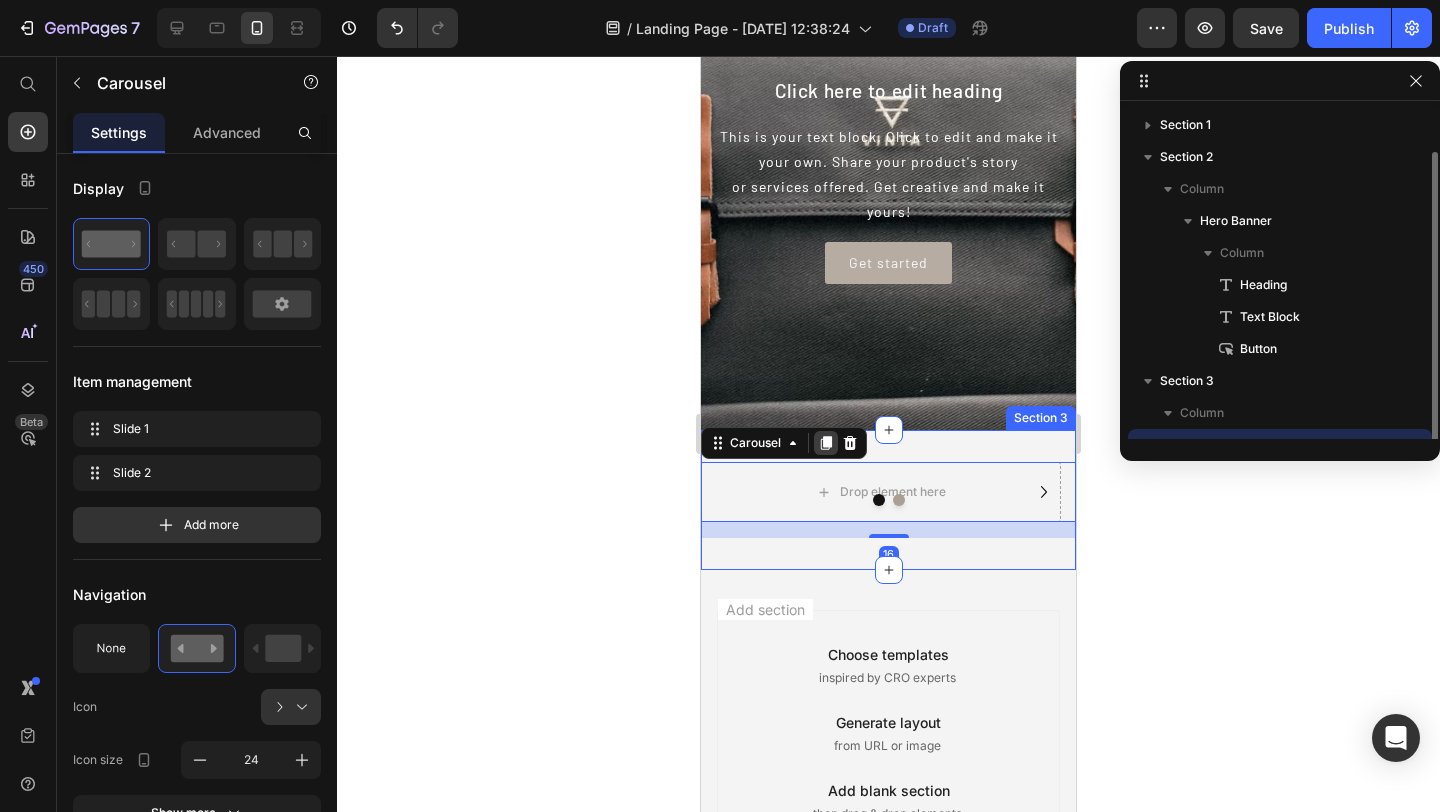 scroll, scrollTop: 22, scrollLeft: 0, axis: vertical 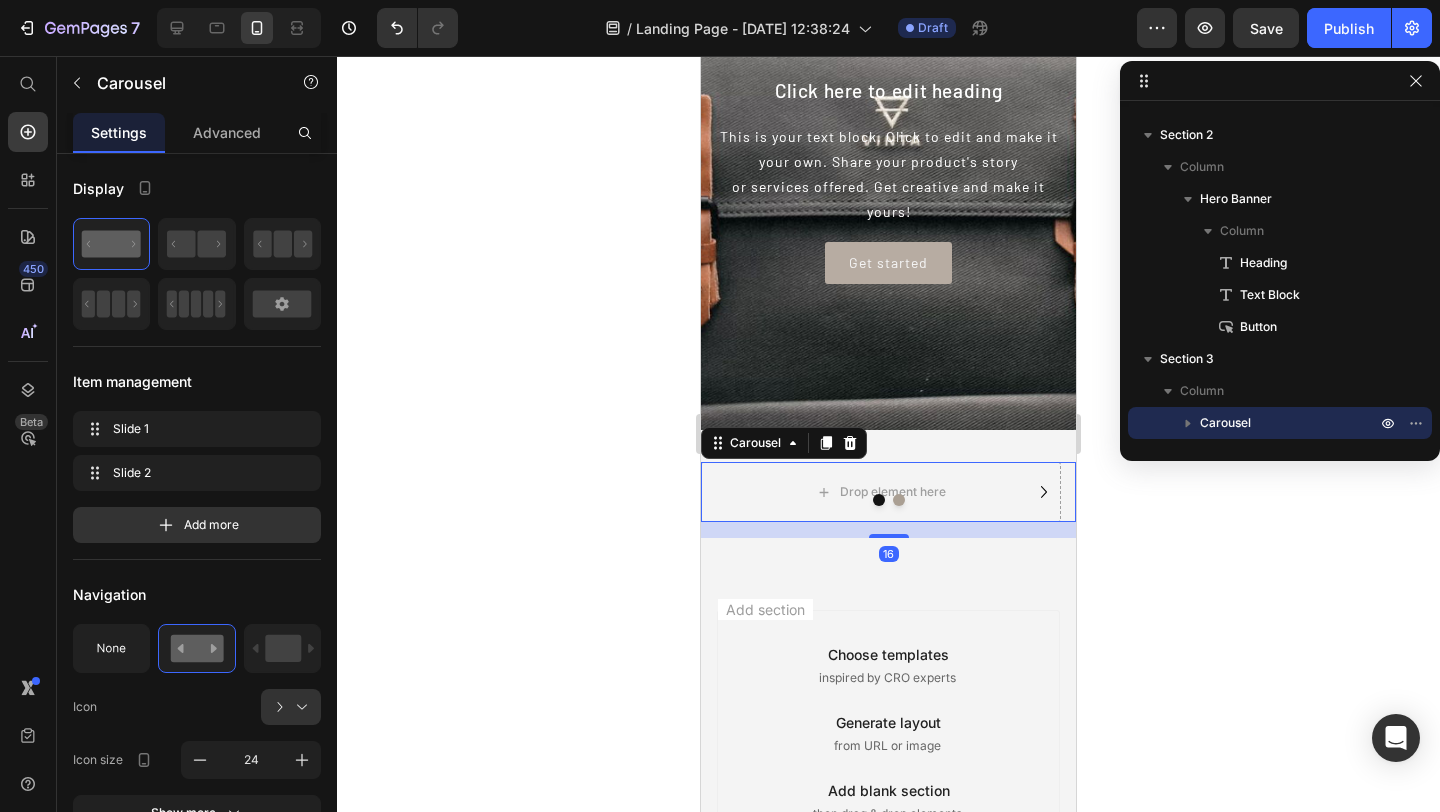 click 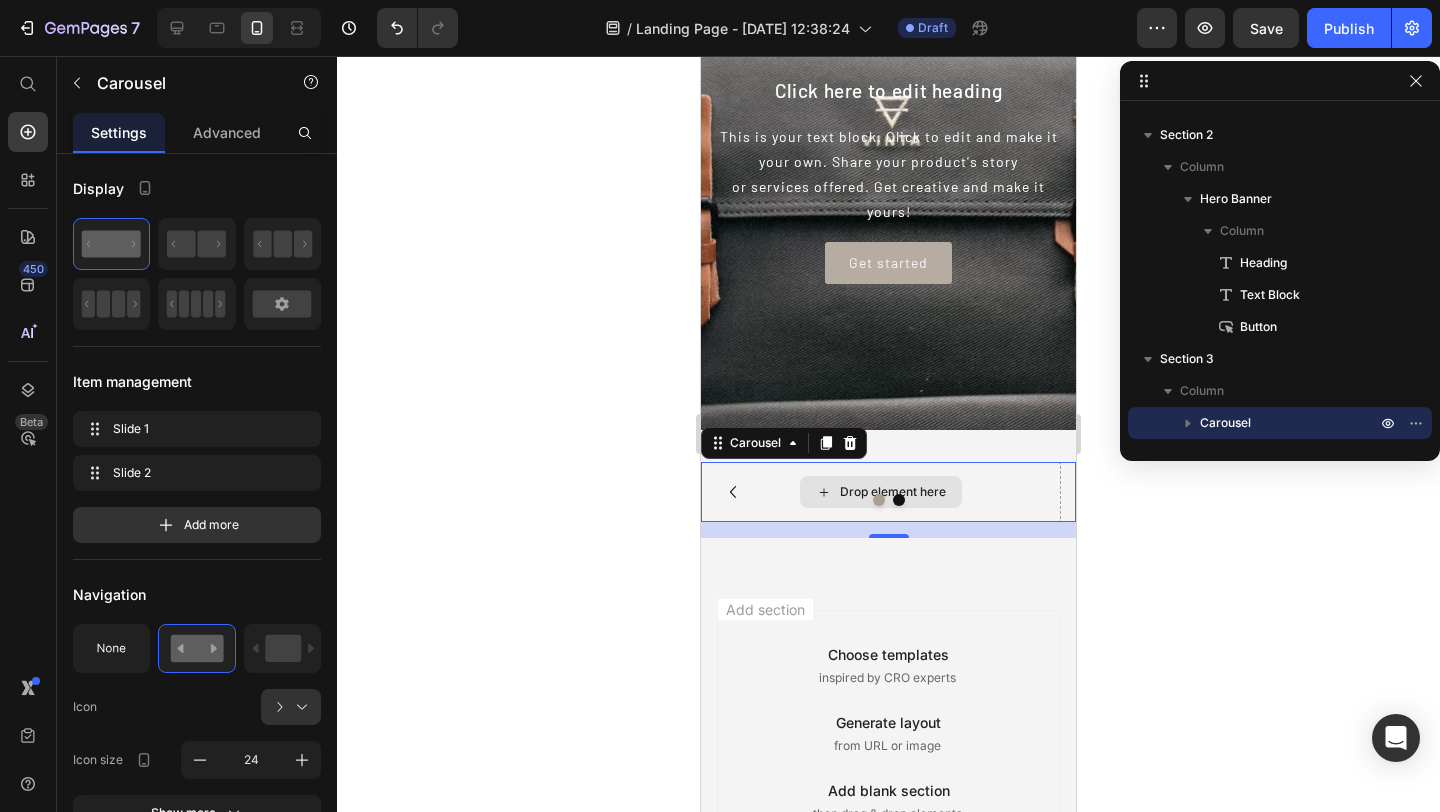 click on "Drop element here" at bounding box center (881, 492) 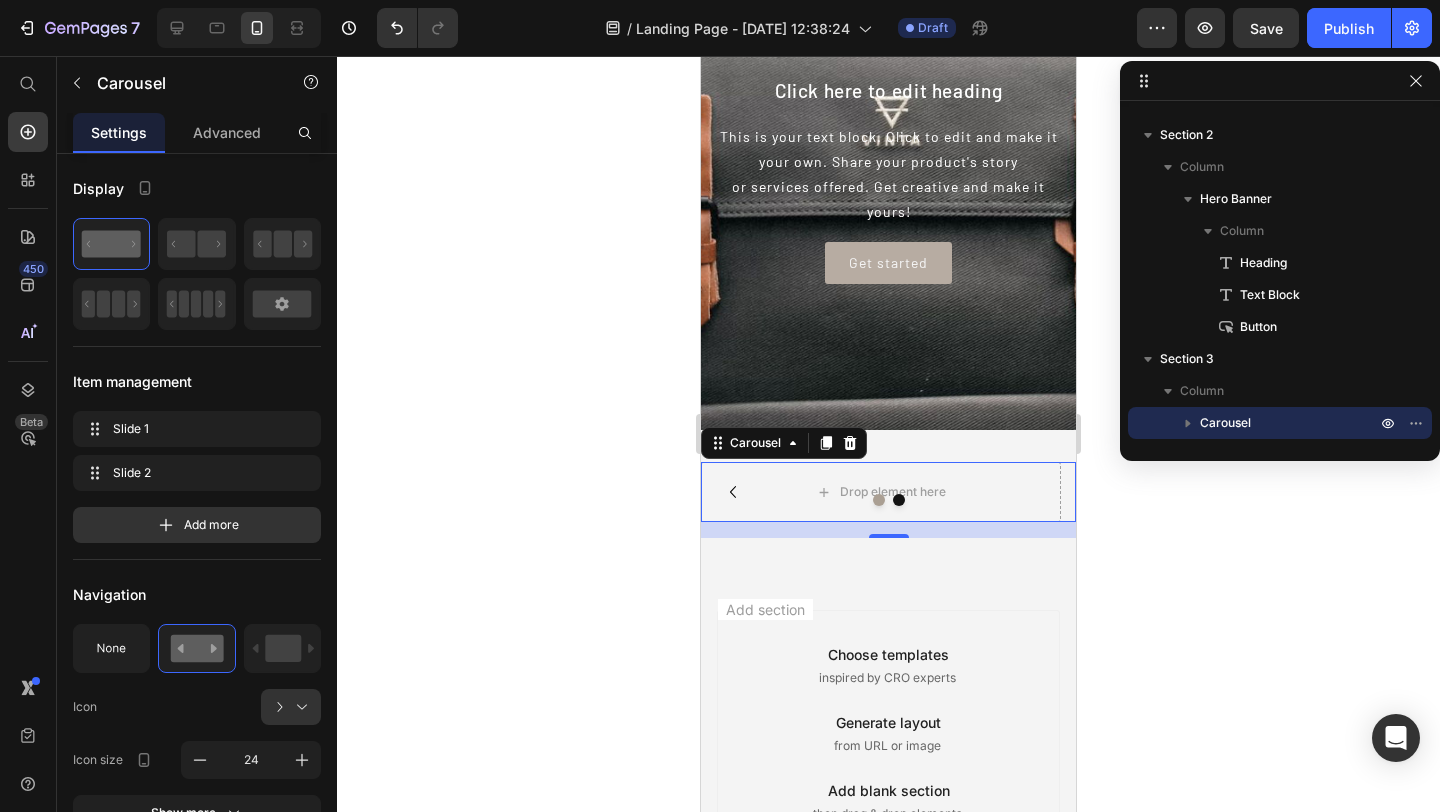 click 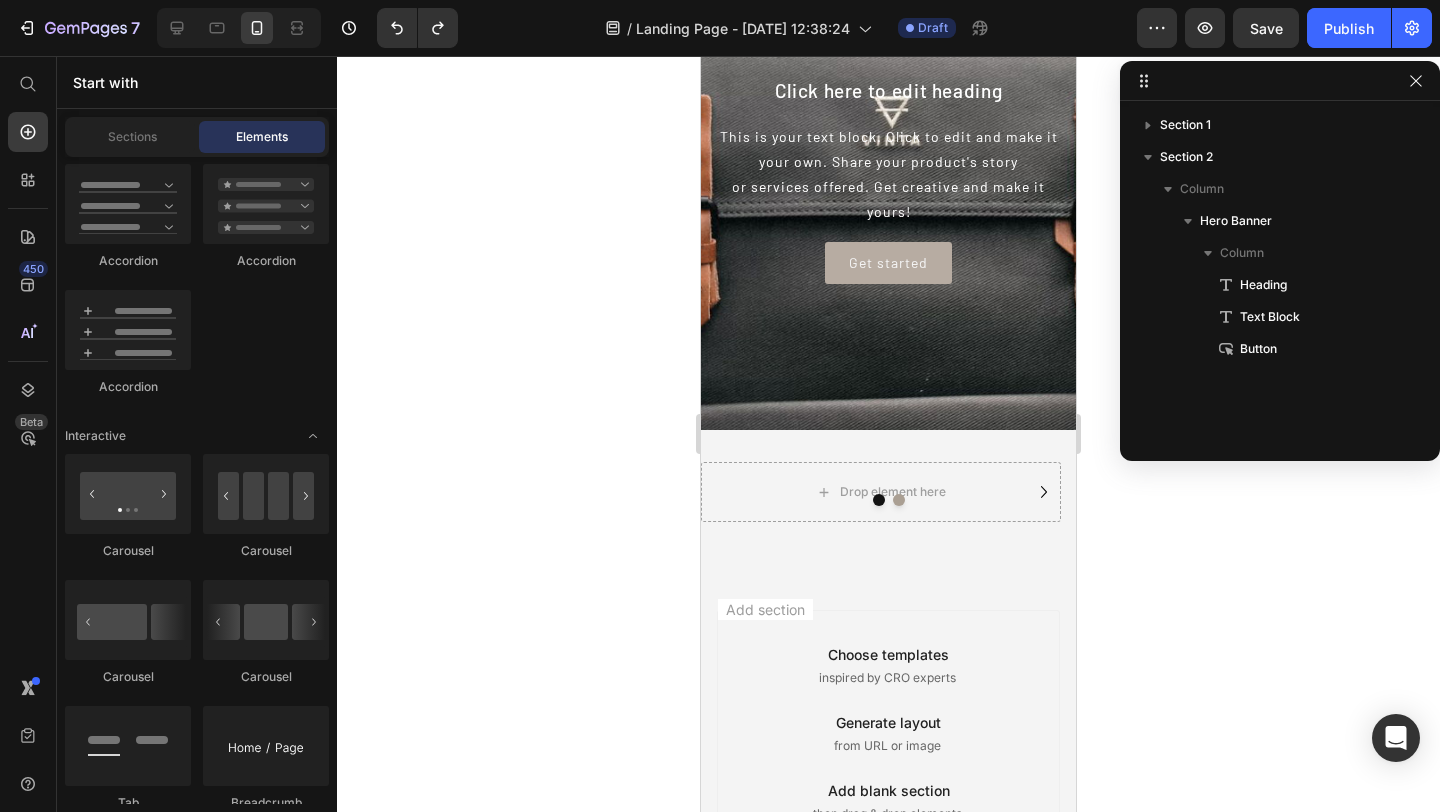 scroll, scrollTop: 0, scrollLeft: 0, axis: both 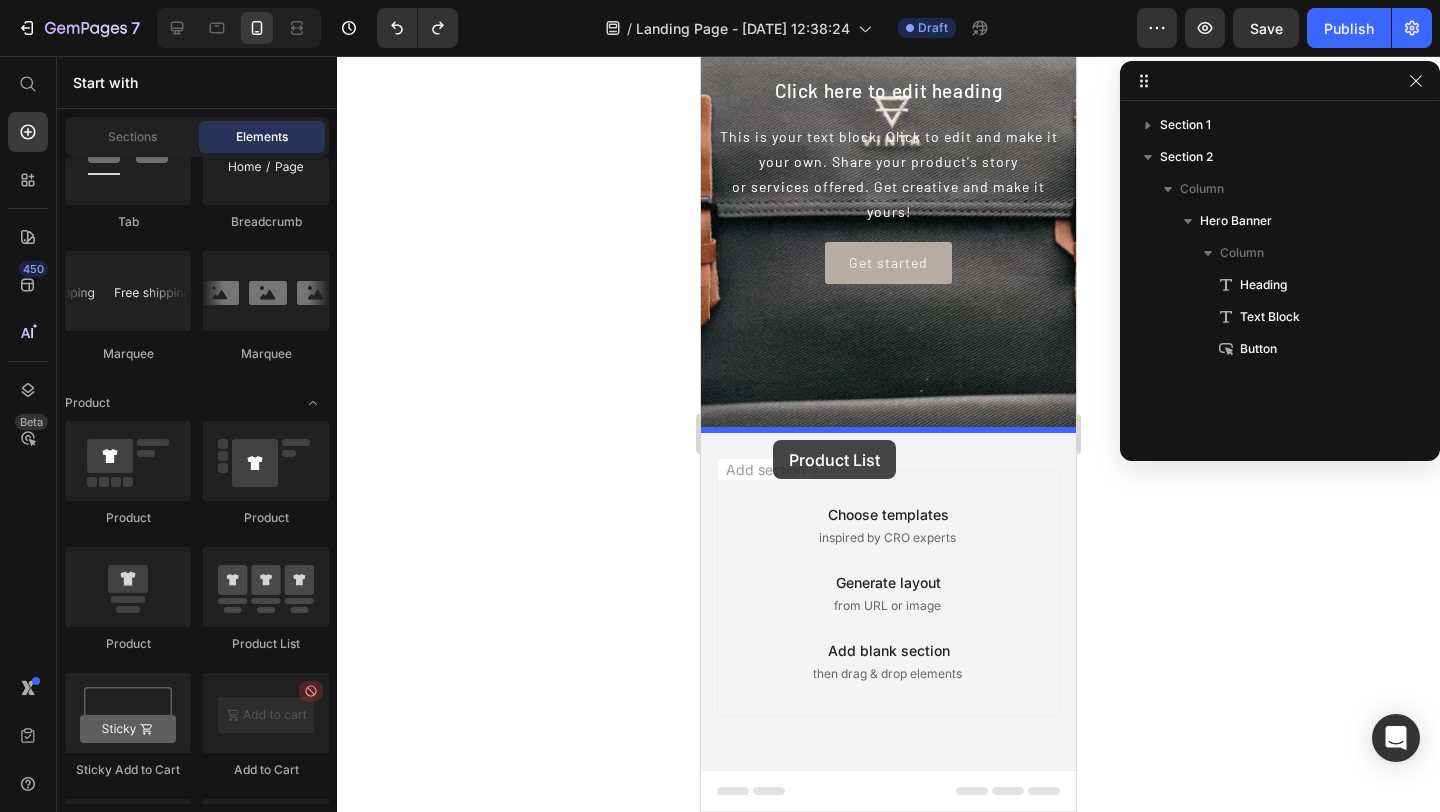 drag, startPoint x: 966, startPoint y: 653, endPoint x: 773, endPoint y: 440, distance: 287.43347 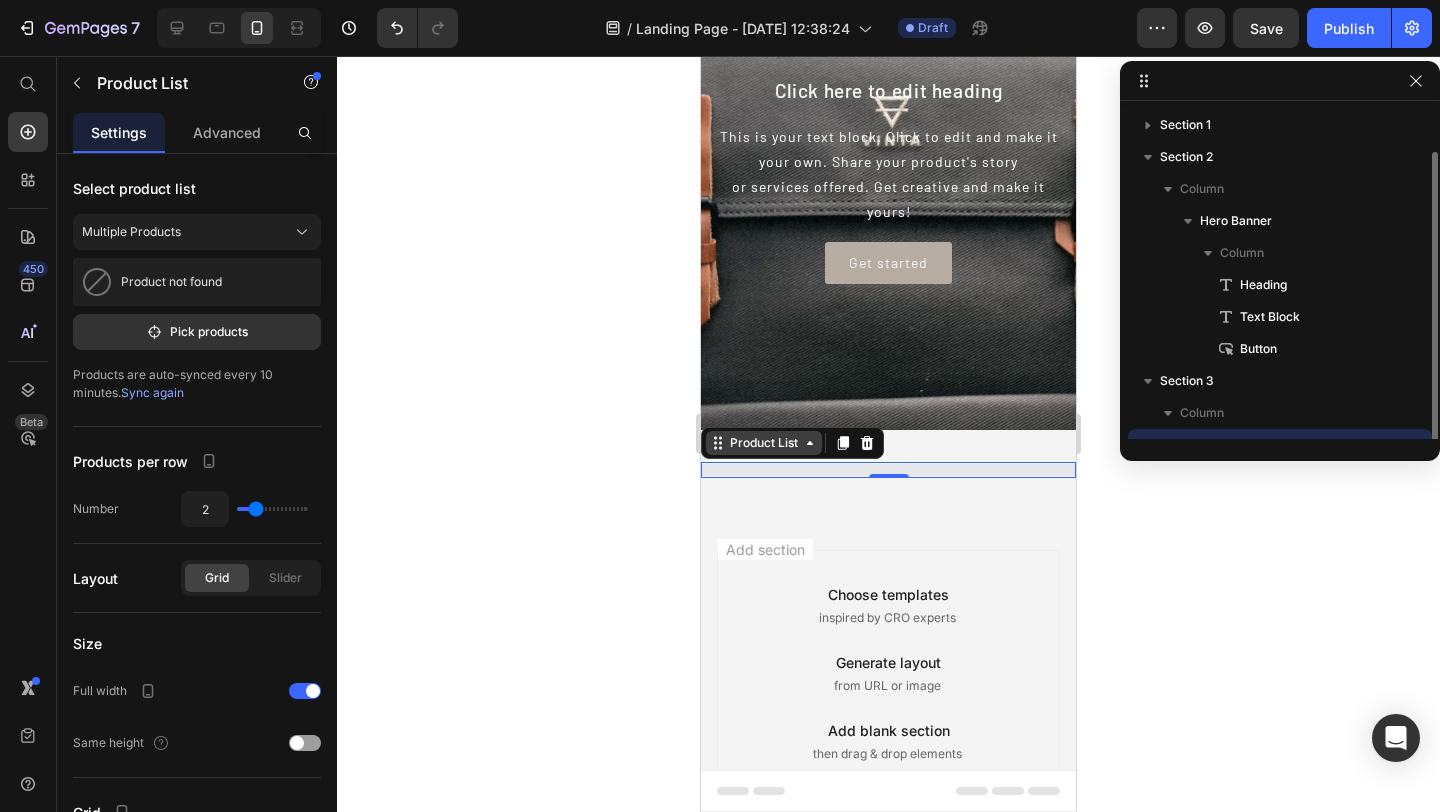 scroll, scrollTop: 22, scrollLeft: 0, axis: vertical 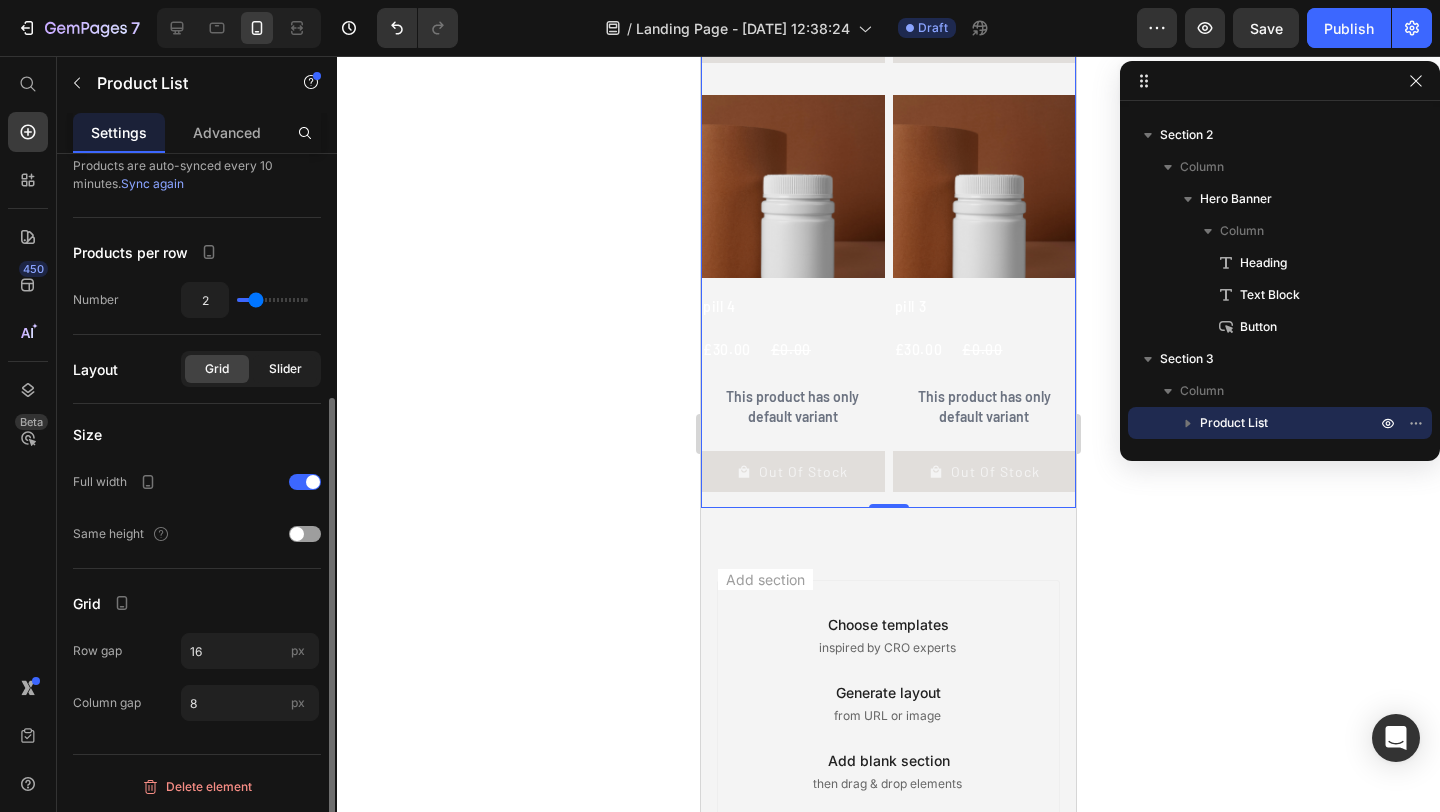 click on "Slider" 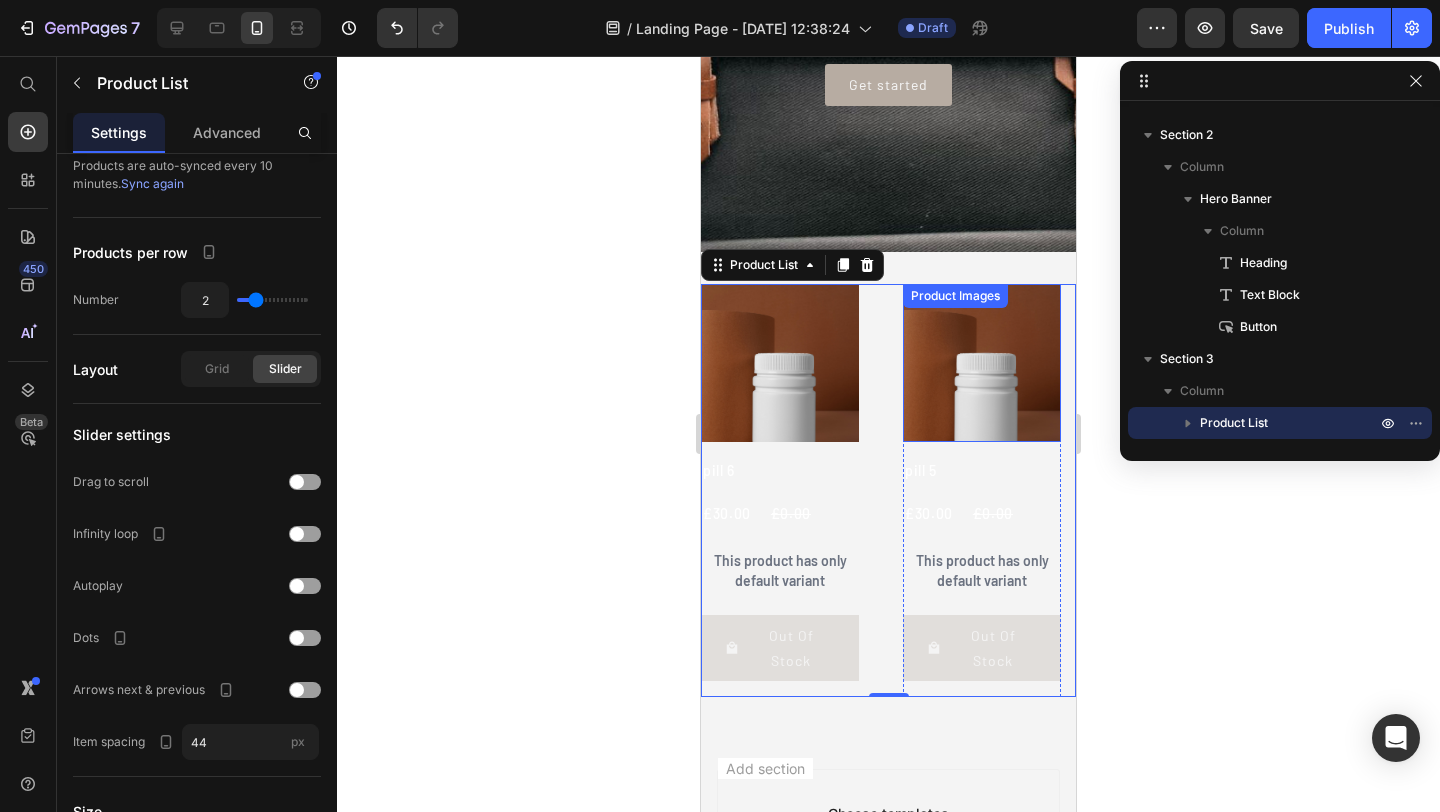 scroll, scrollTop: 473, scrollLeft: 0, axis: vertical 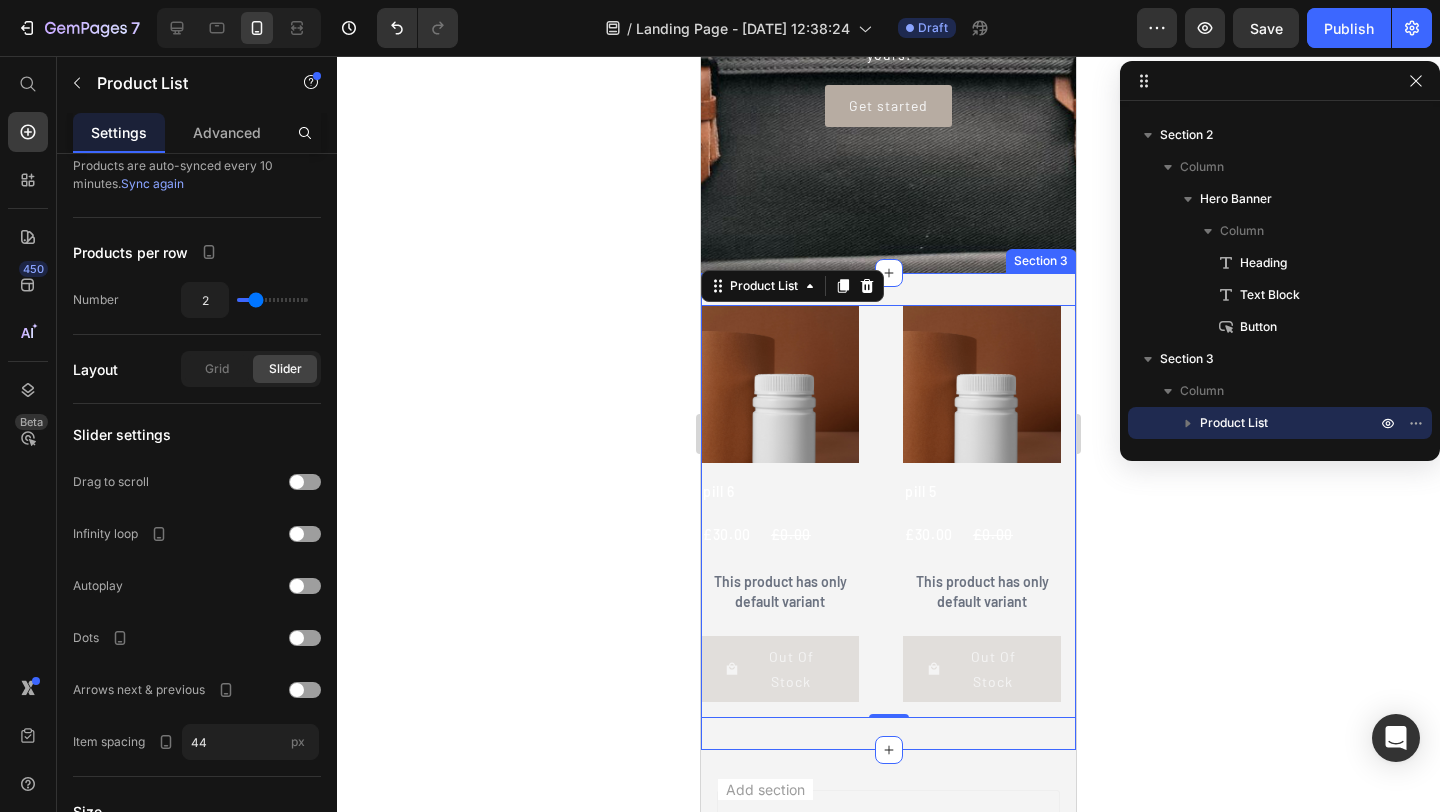 click on "Product Images pill 6 Product Title £30.00 Product Price £0.00 Product Price Row This product has only default variant Product Variants & Swatches Out Of Stock Product Cart Button Row Product Images pill 5 Product Title £30.00 Product Price £0.00 Product Price Row This product has only default variant Product Variants & Swatches Out Of Stock Product Cart Button Row Product Images pill 4 Product Title £30.00 Product Price £0.00 Product Price Row This product has only default variant Product Variants & Swatches Out Of Stock Product Cart Button Row Product Images pill 3 Product Title £30.00 Product Price £0.00 Product Price Row This product has only default variant Product Variants & Swatches Out Of Stock Product Cart Button Row Product List   0 Section 3" at bounding box center (888, 511) 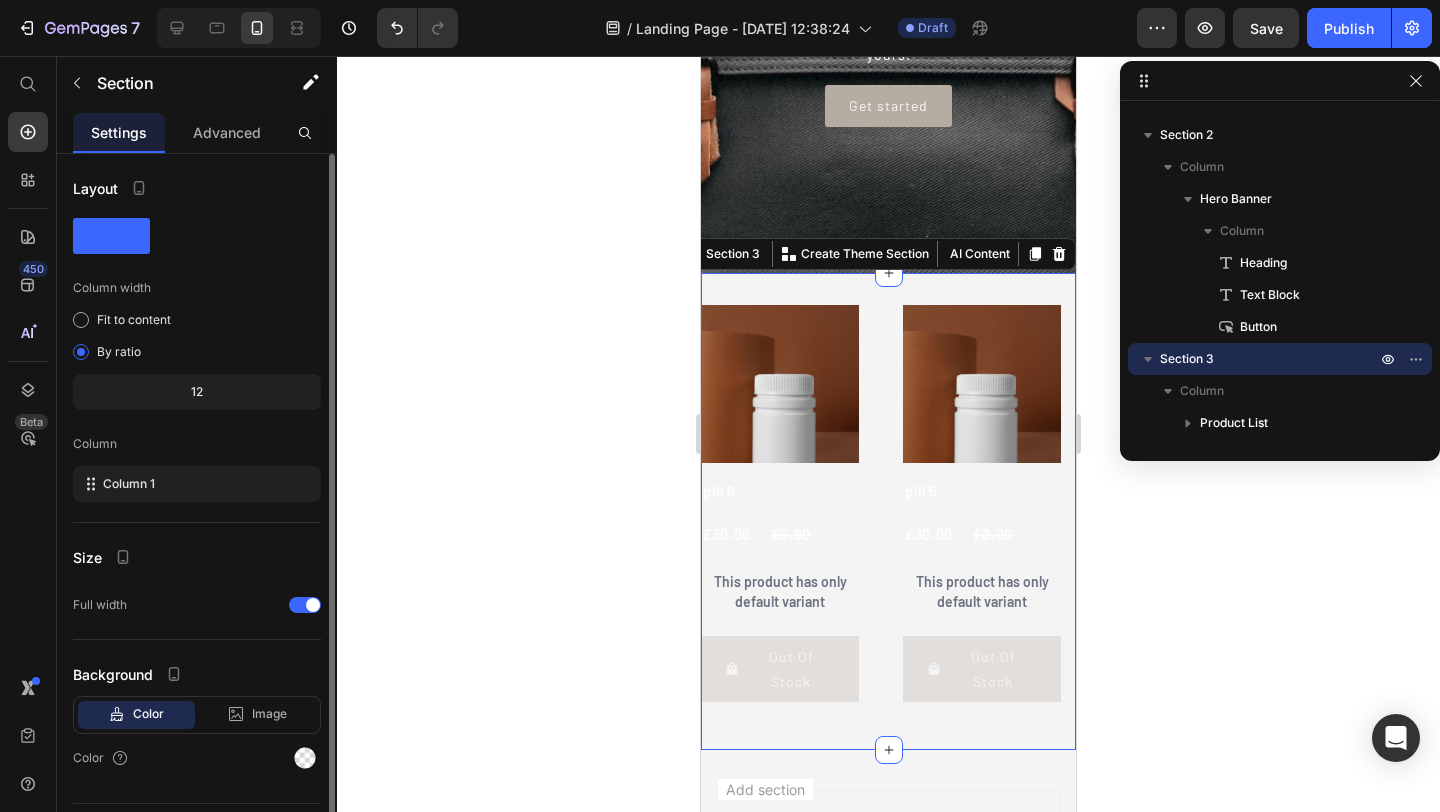 scroll, scrollTop: 49, scrollLeft: 0, axis: vertical 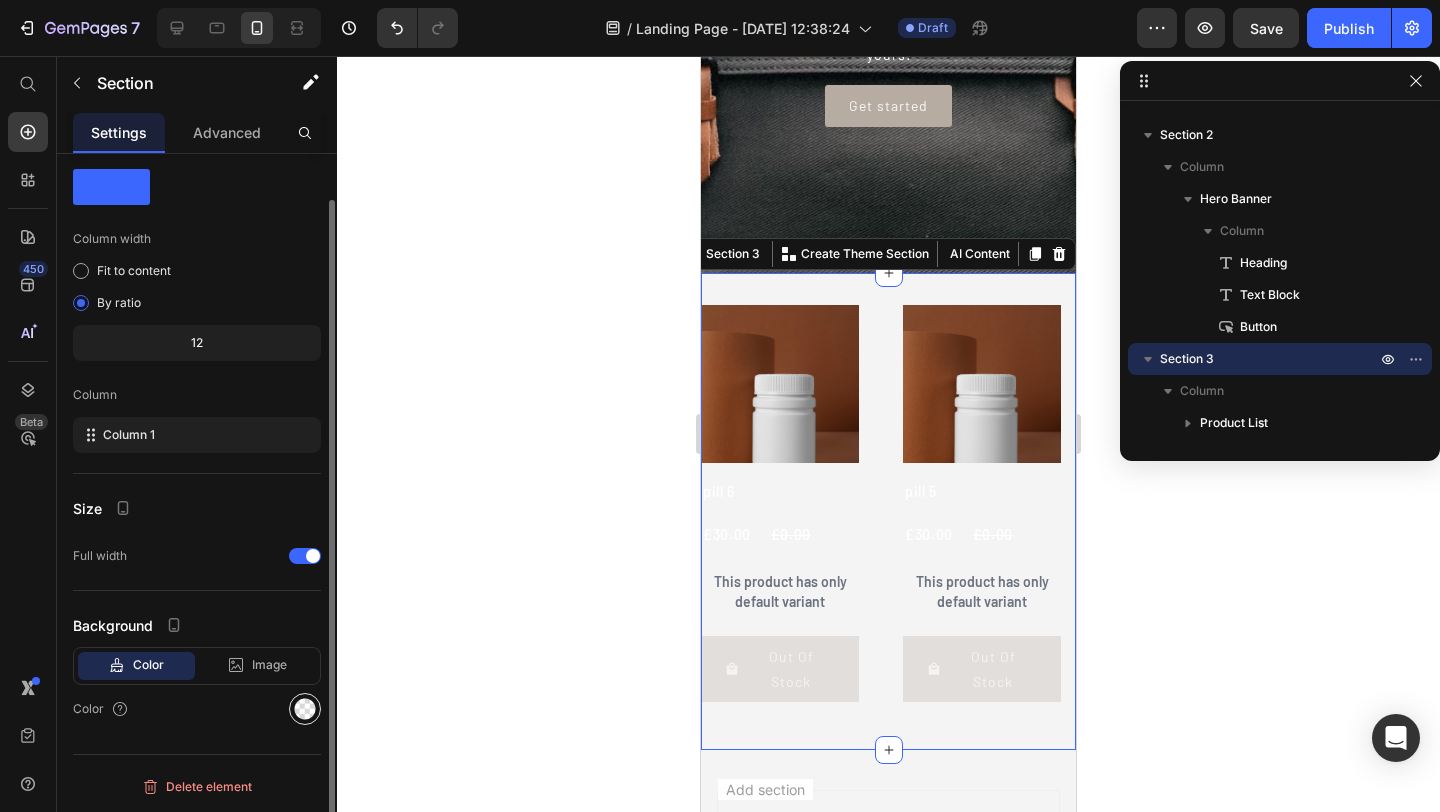 click at bounding box center (305, 709) 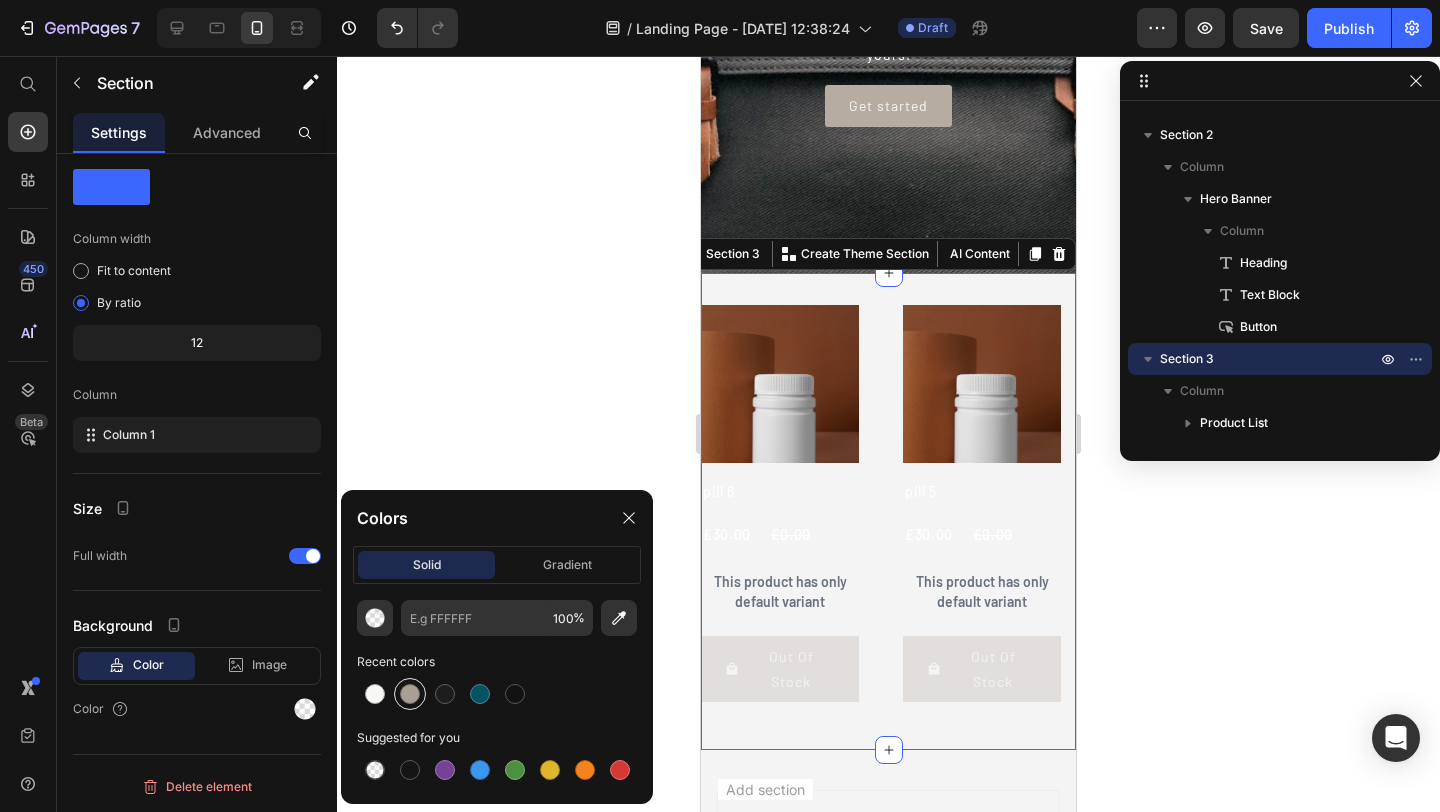 click at bounding box center (410, 694) 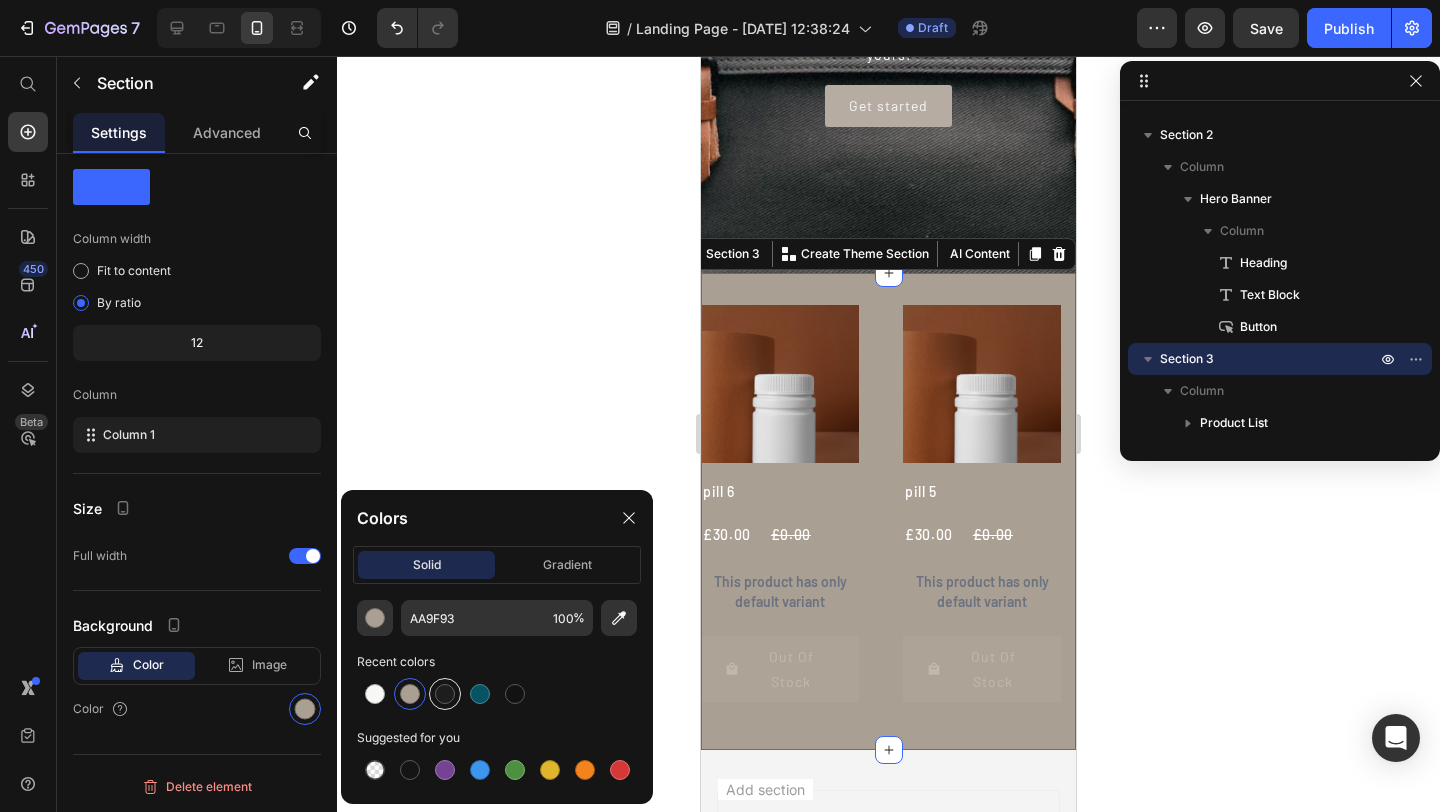 click at bounding box center (445, 694) 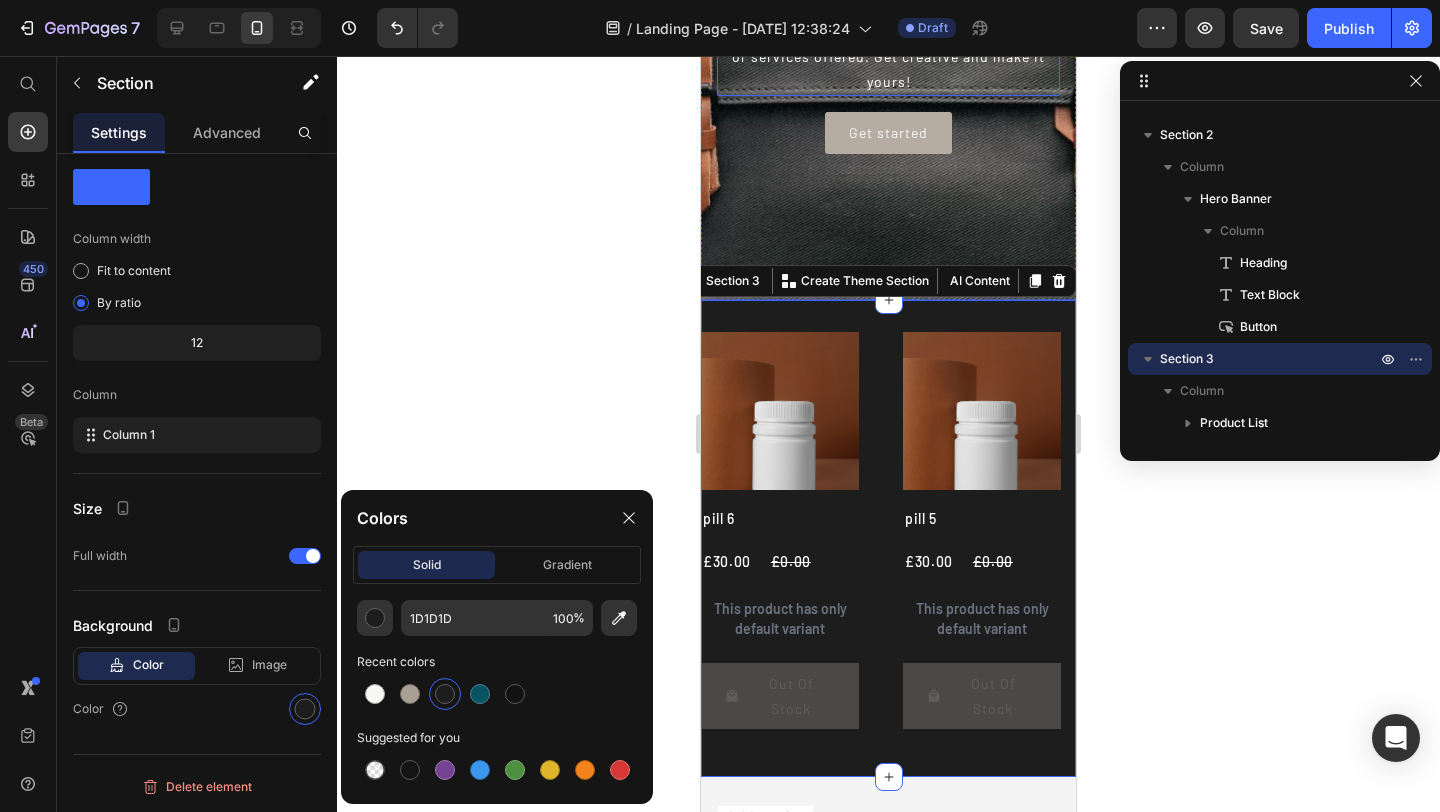 scroll, scrollTop: 493, scrollLeft: 0, axis: vertical 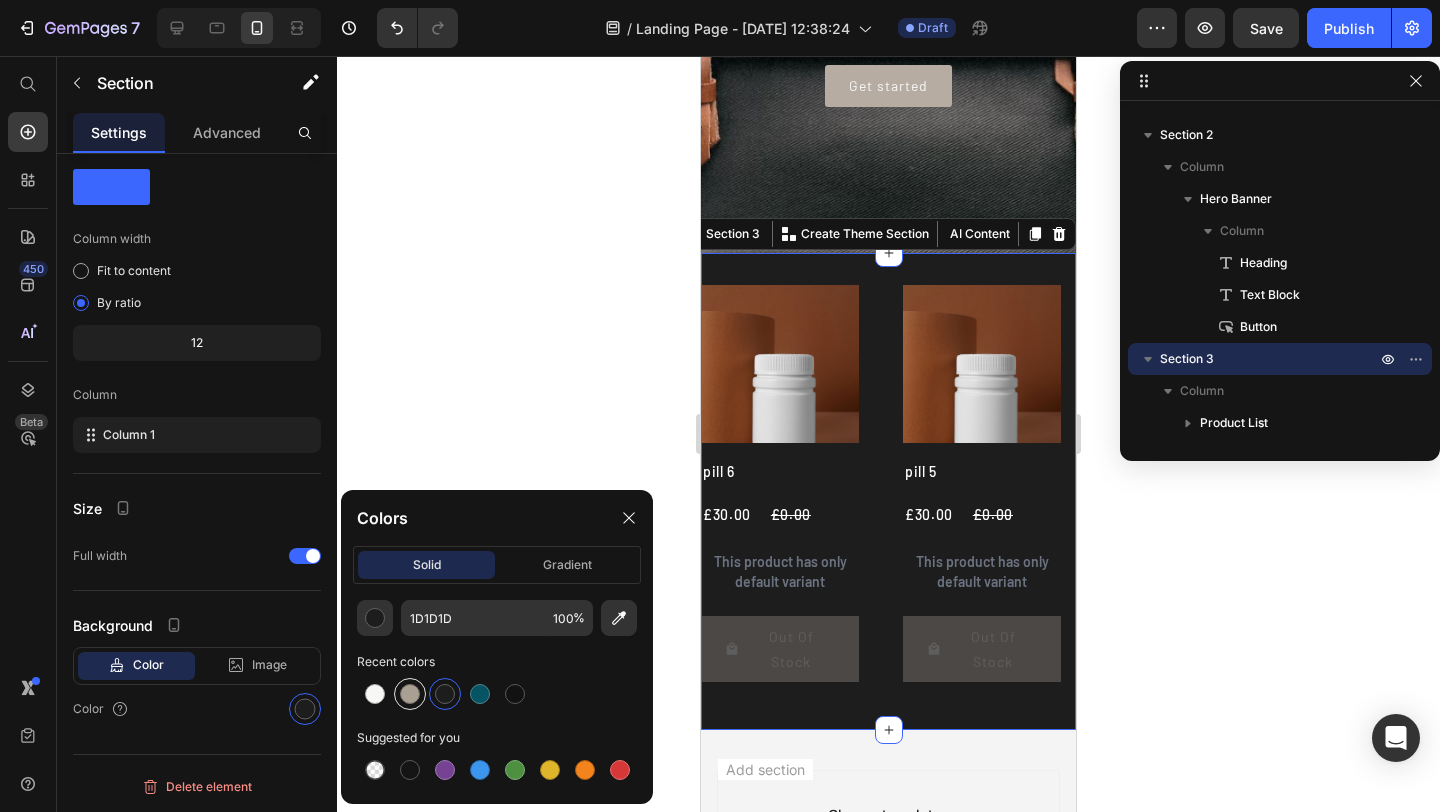 click at bounding box center [410, 694] 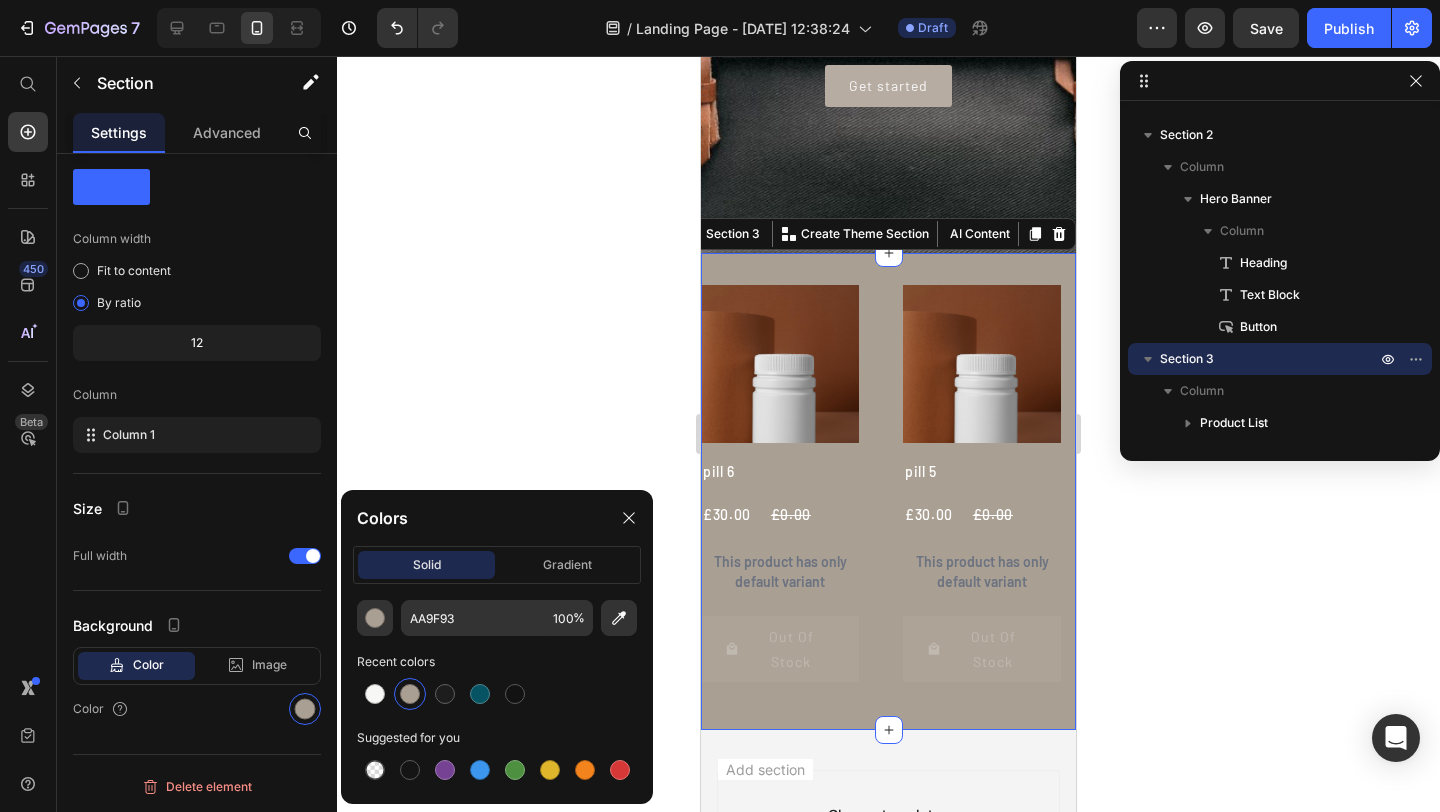 click 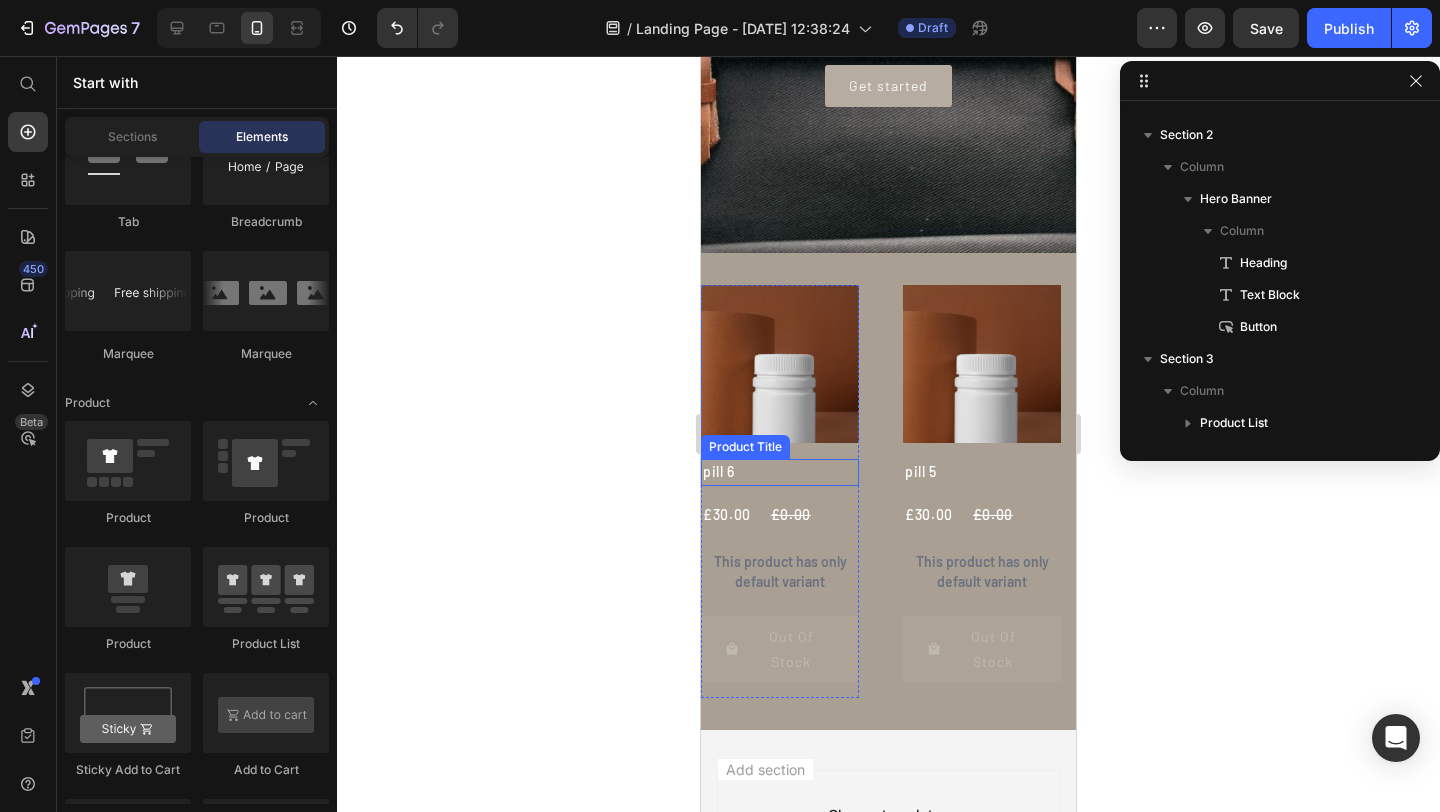 click on "pill 6" at bounding box center [780, 472] 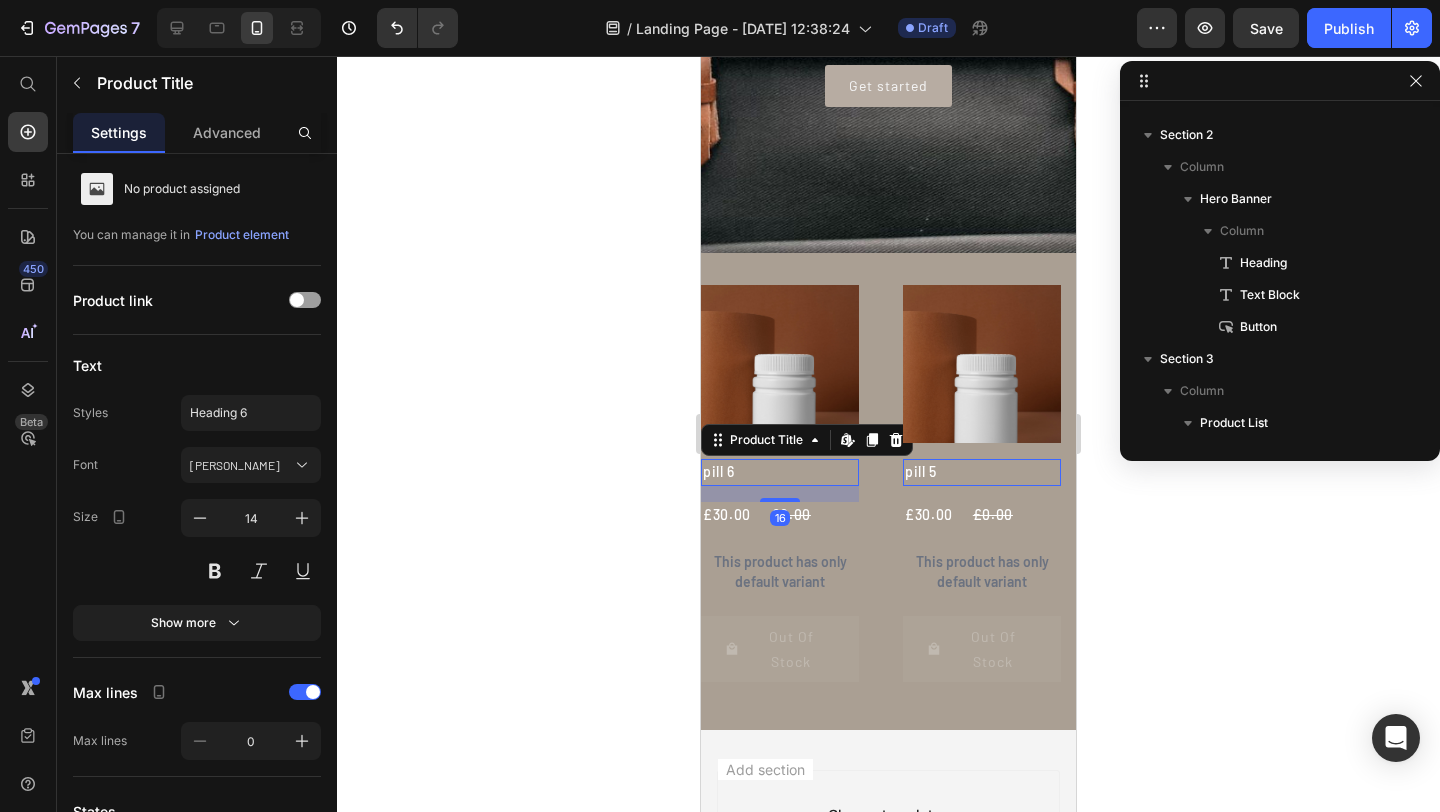 scroll, scrollTop: 246, scrollLeft: 0, axis: vertical 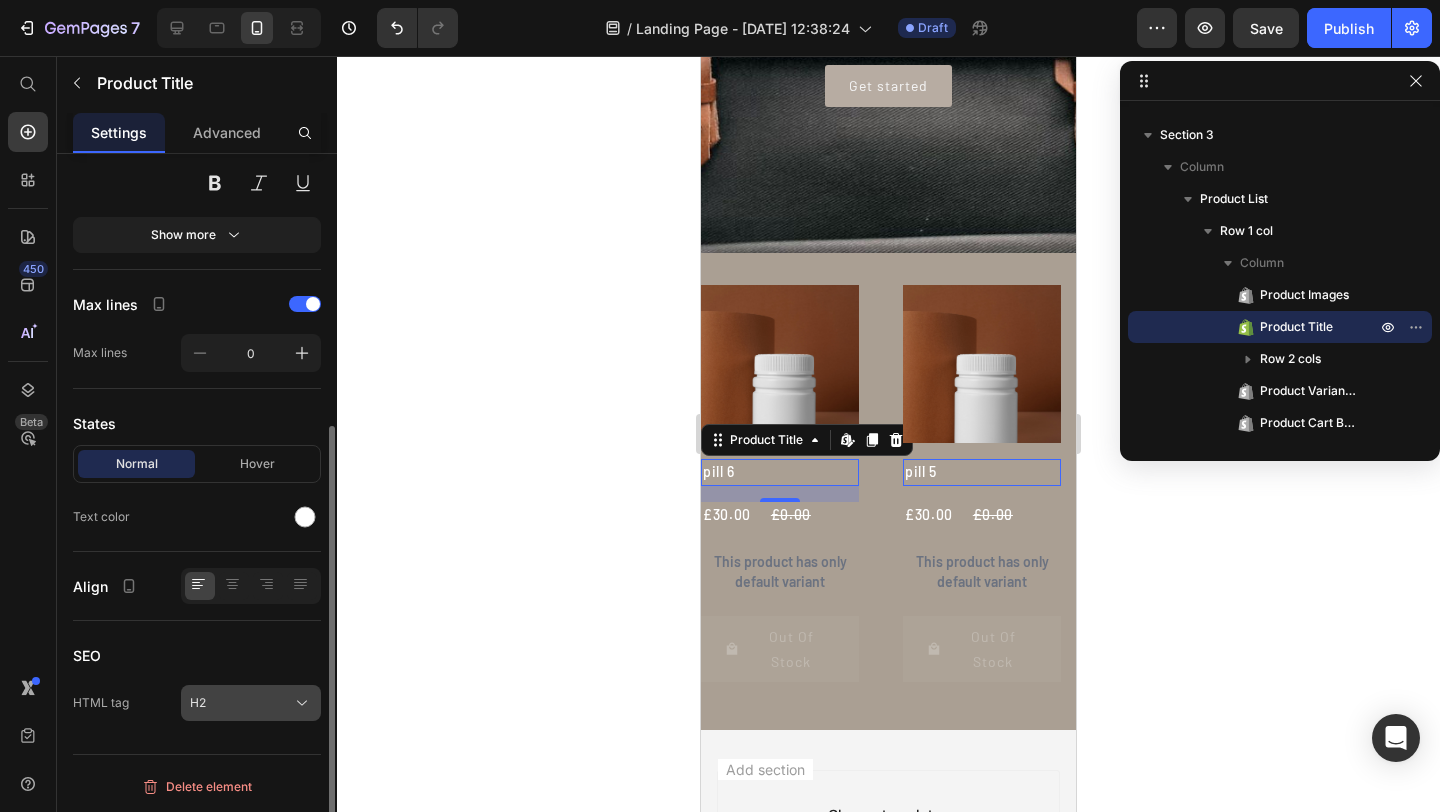 click 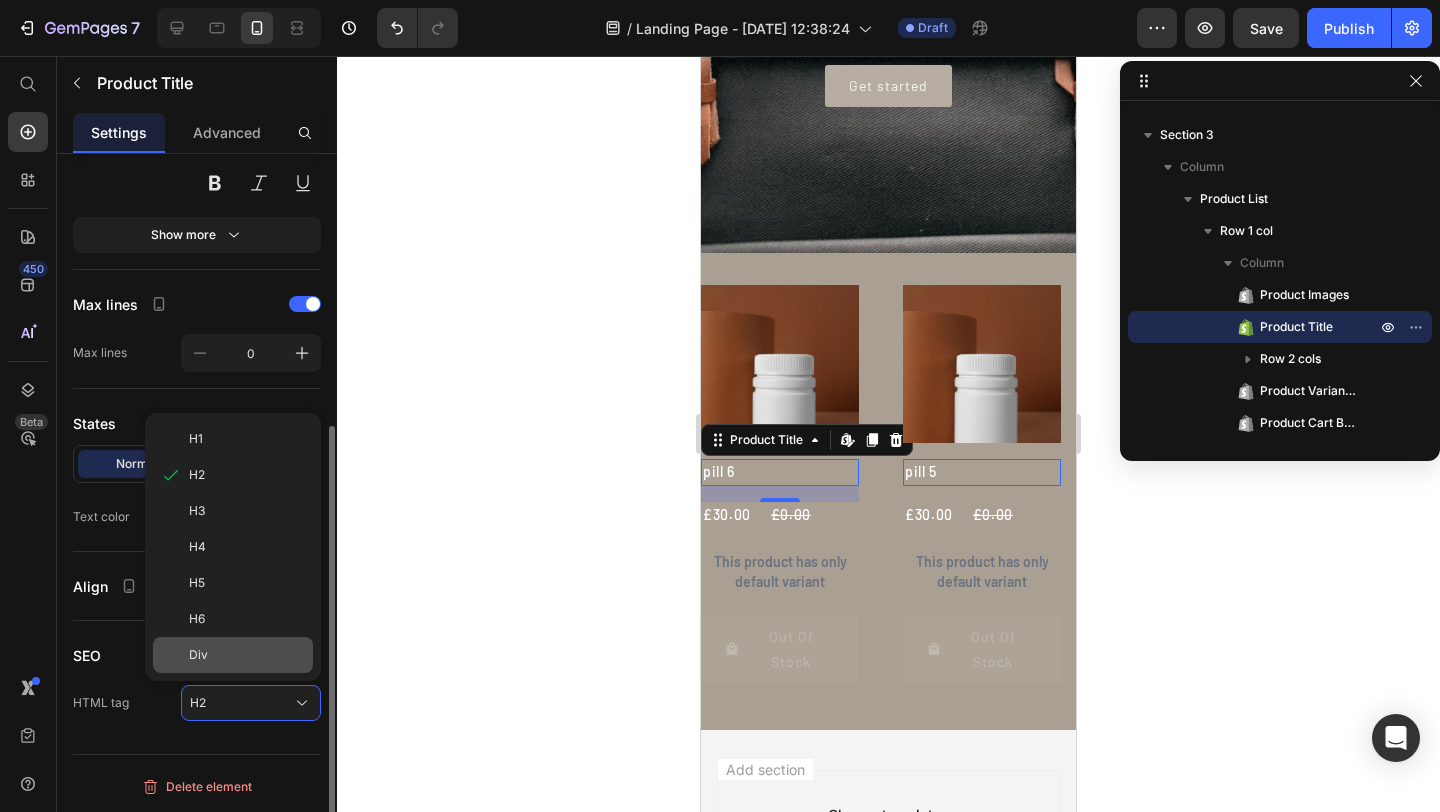 click on "Div" at bounding box center (247, 655) 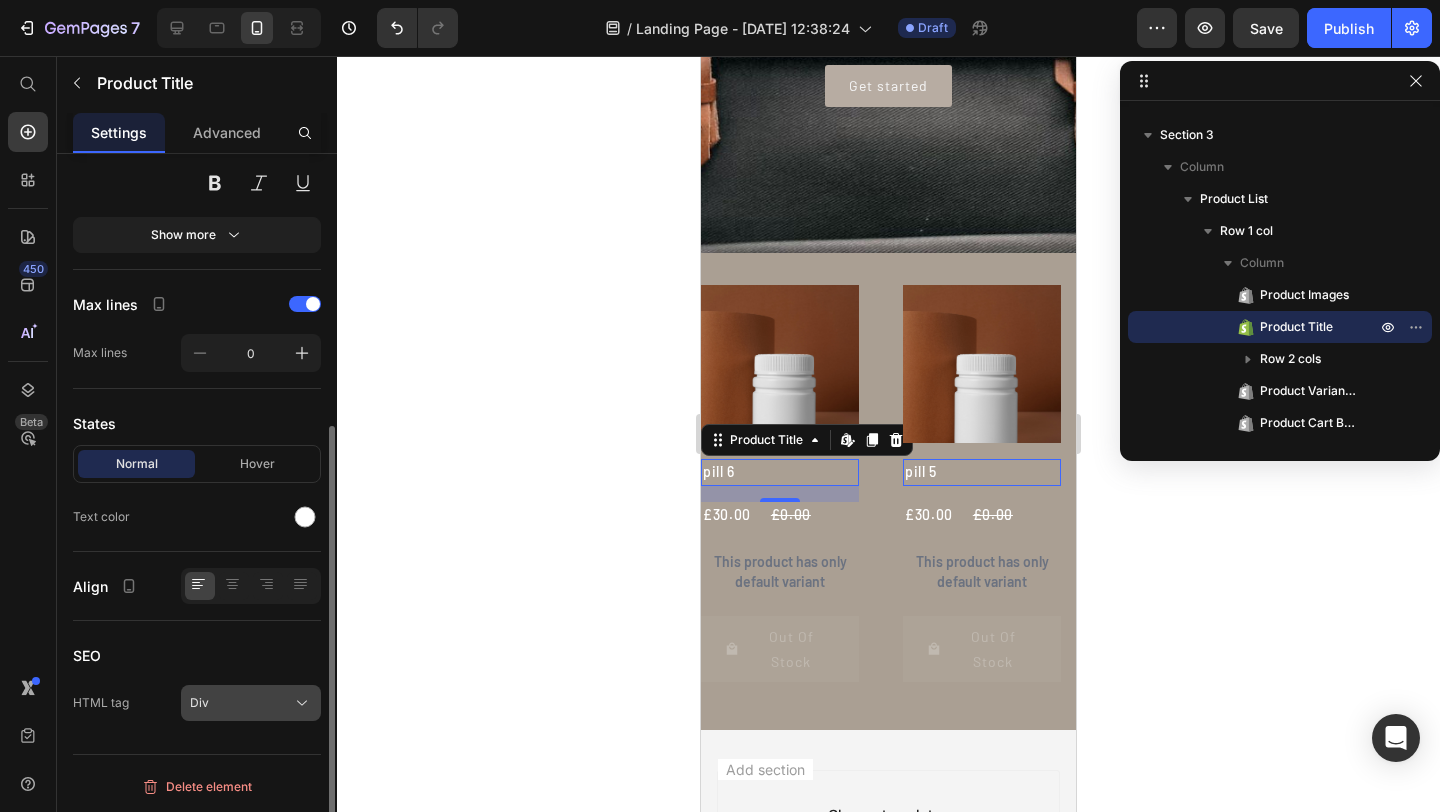 click 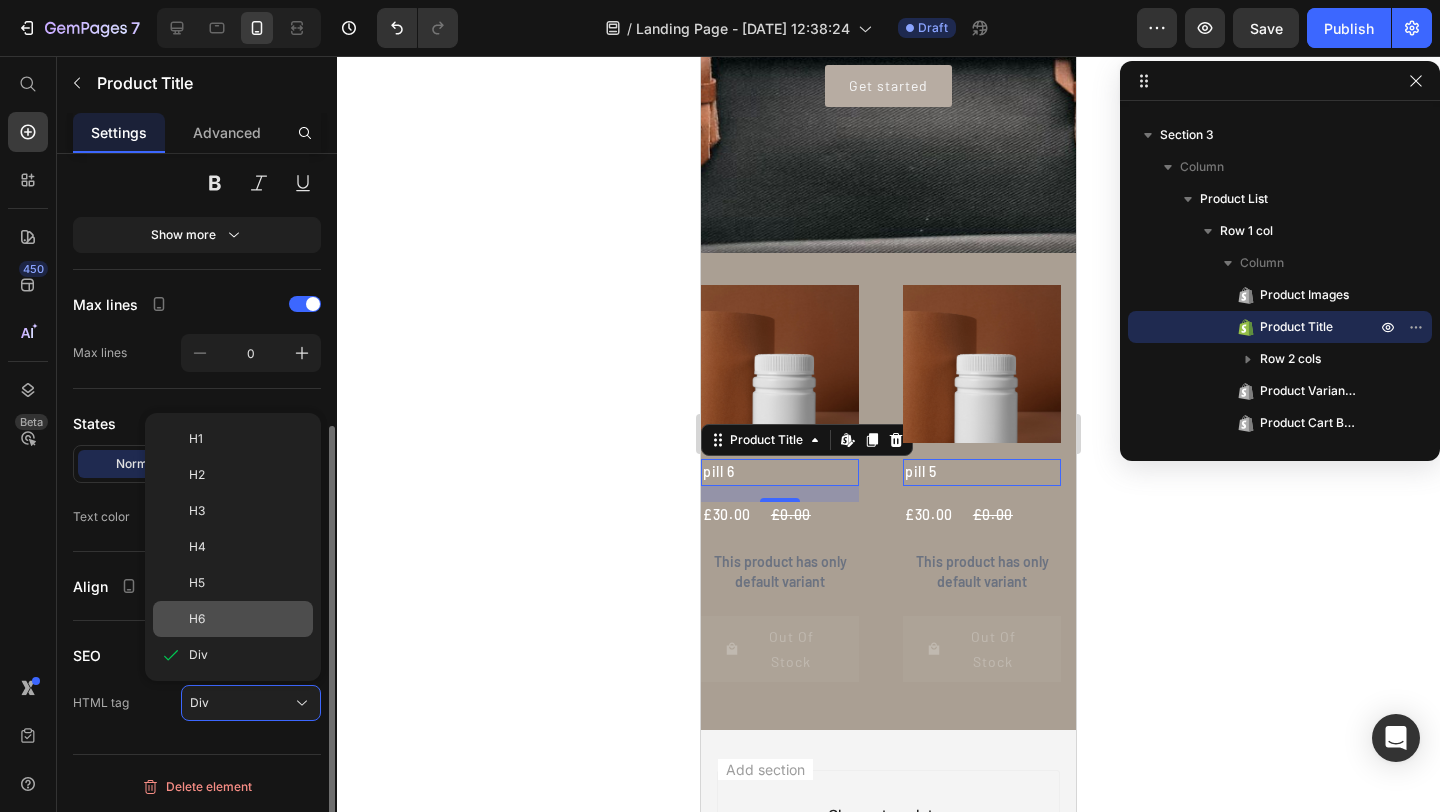 click on "H6" at bounding box center [247, 619] 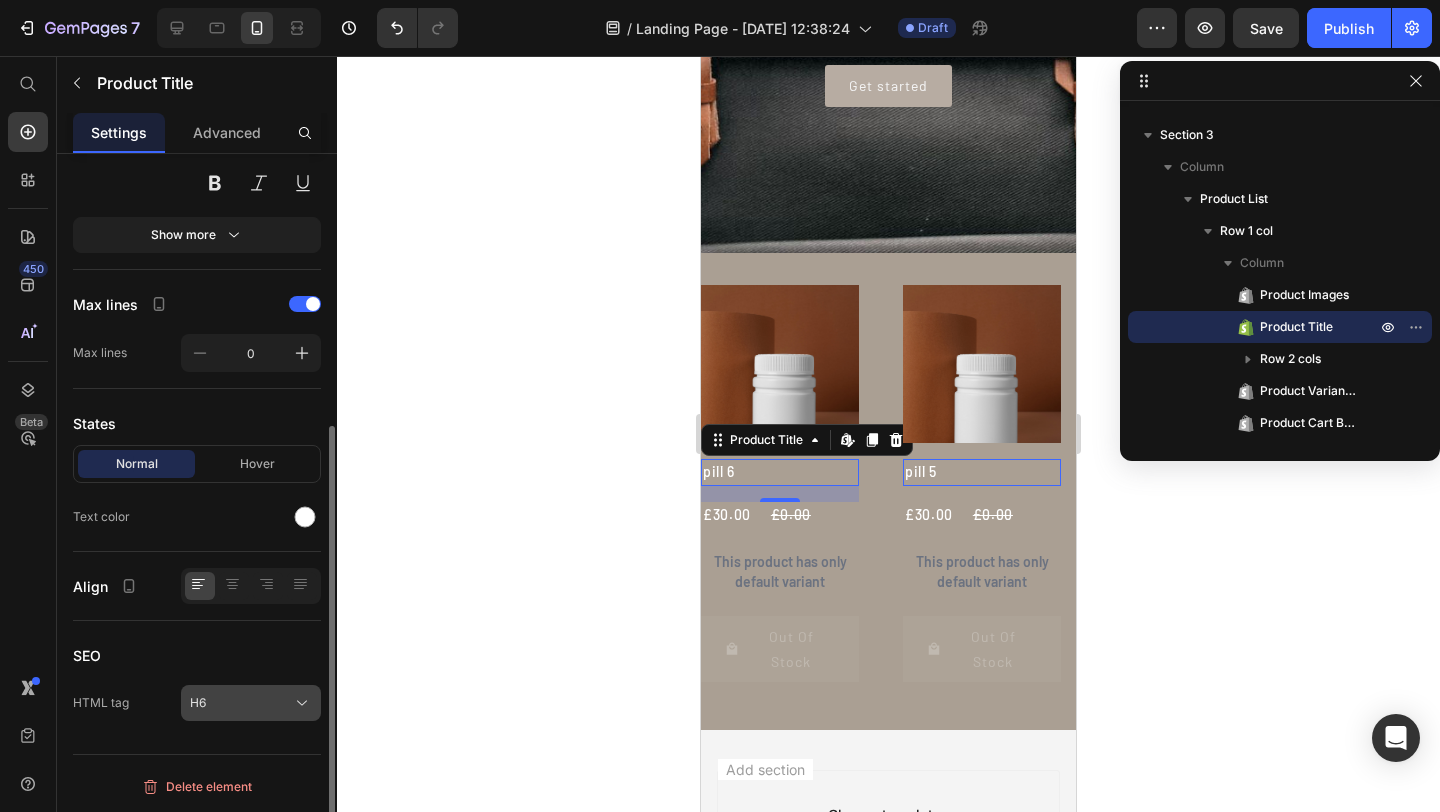 click 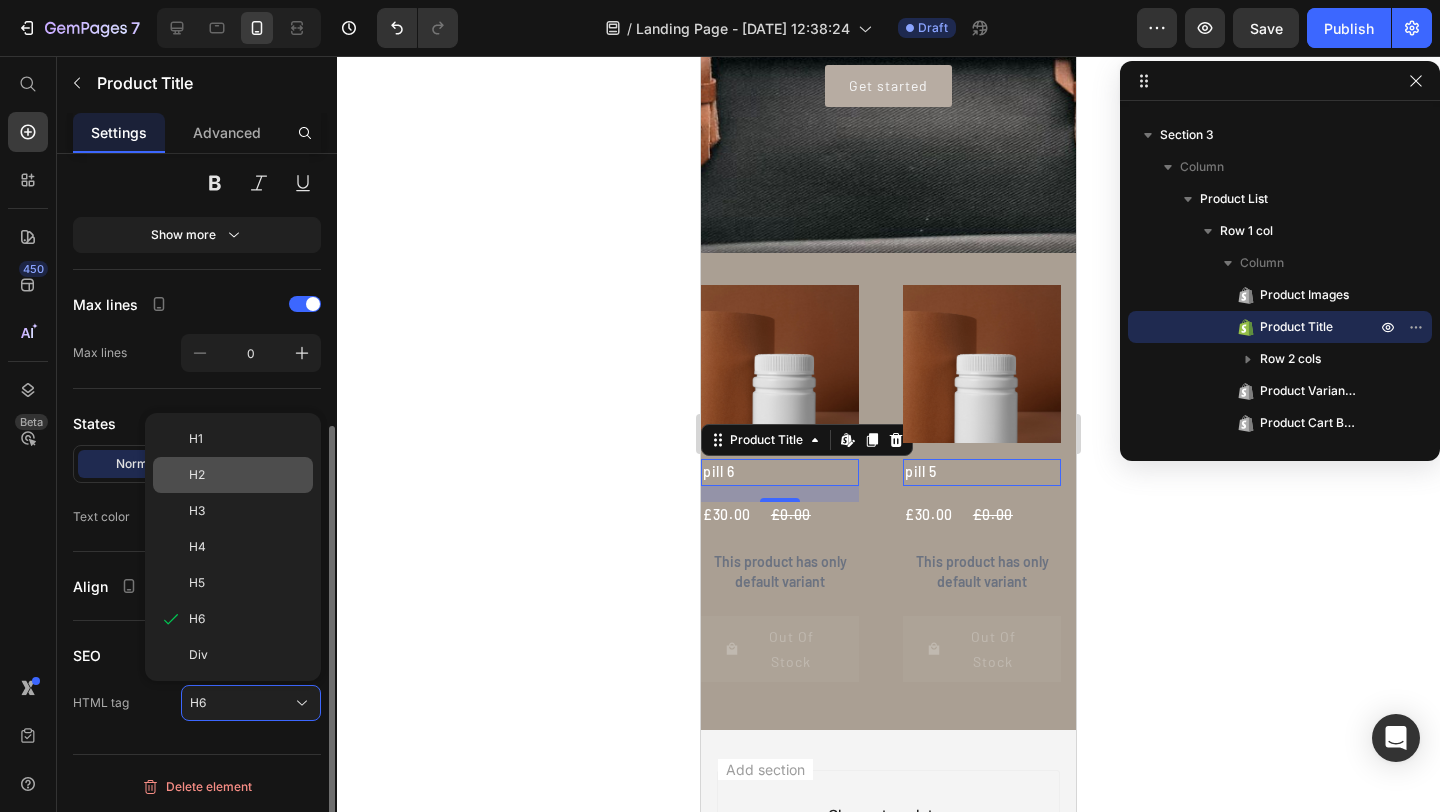 click on "H2" at bounding box center [247, 475] 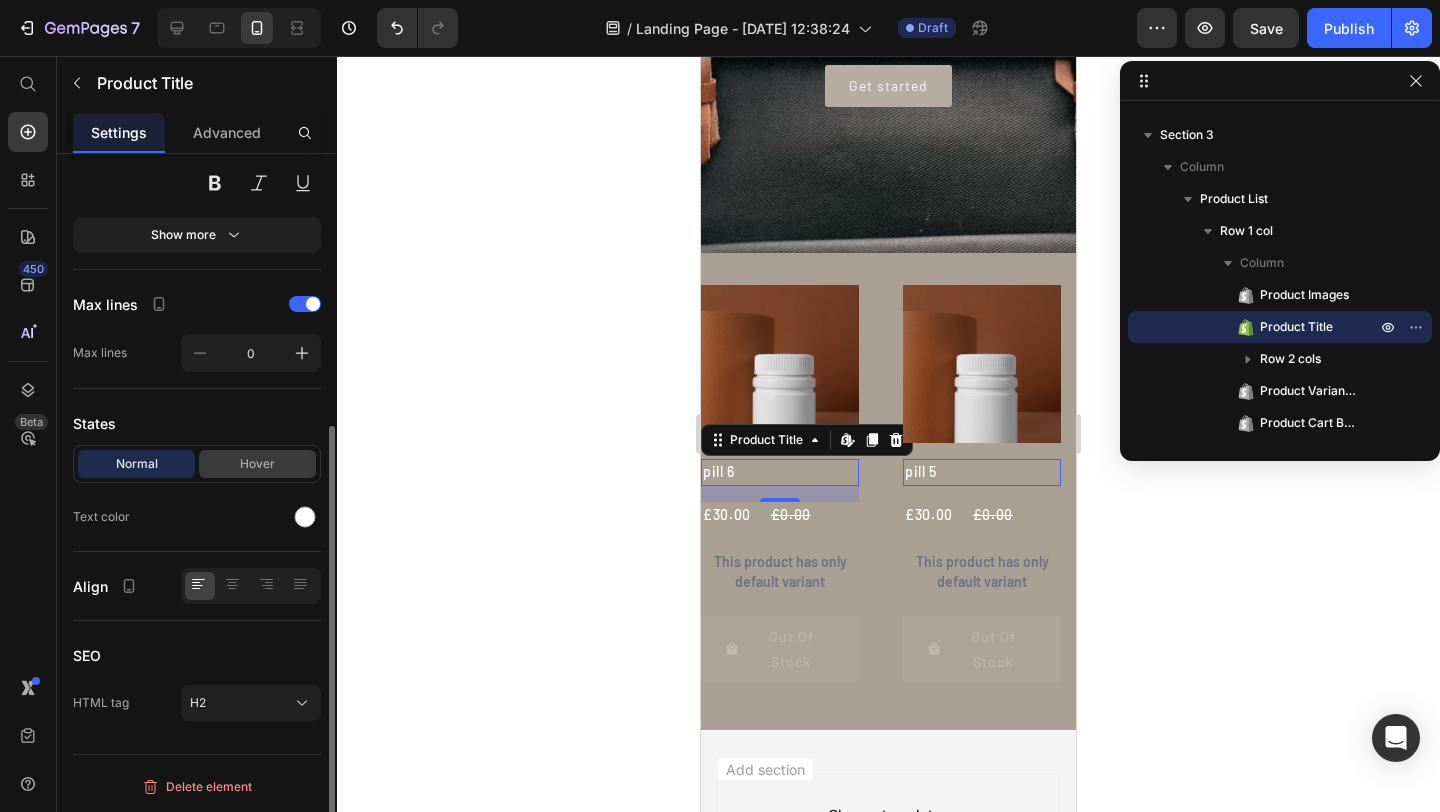 click on "Hover" at bounding box center [257, 464] 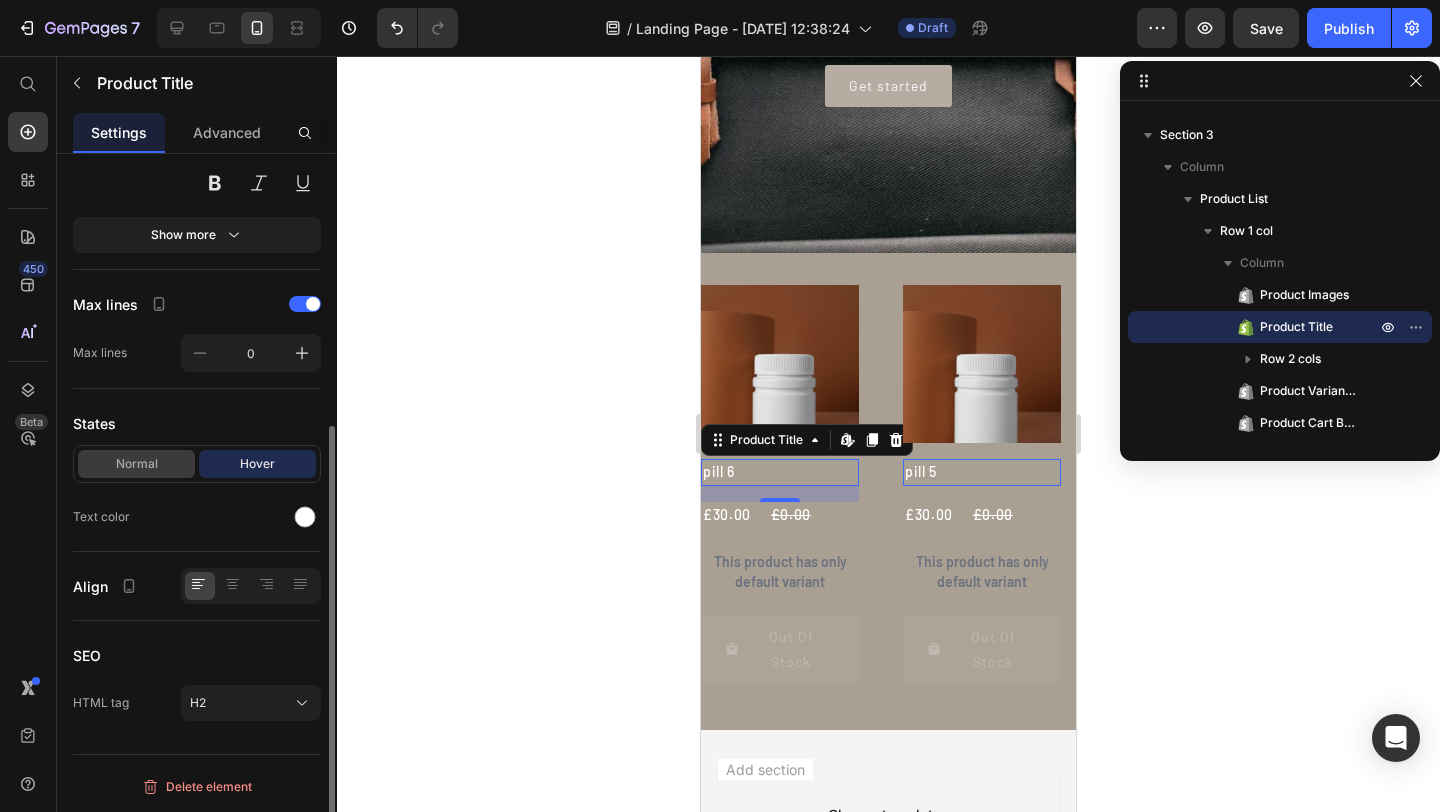 click on "Normal" at bounding box center (136, 464) 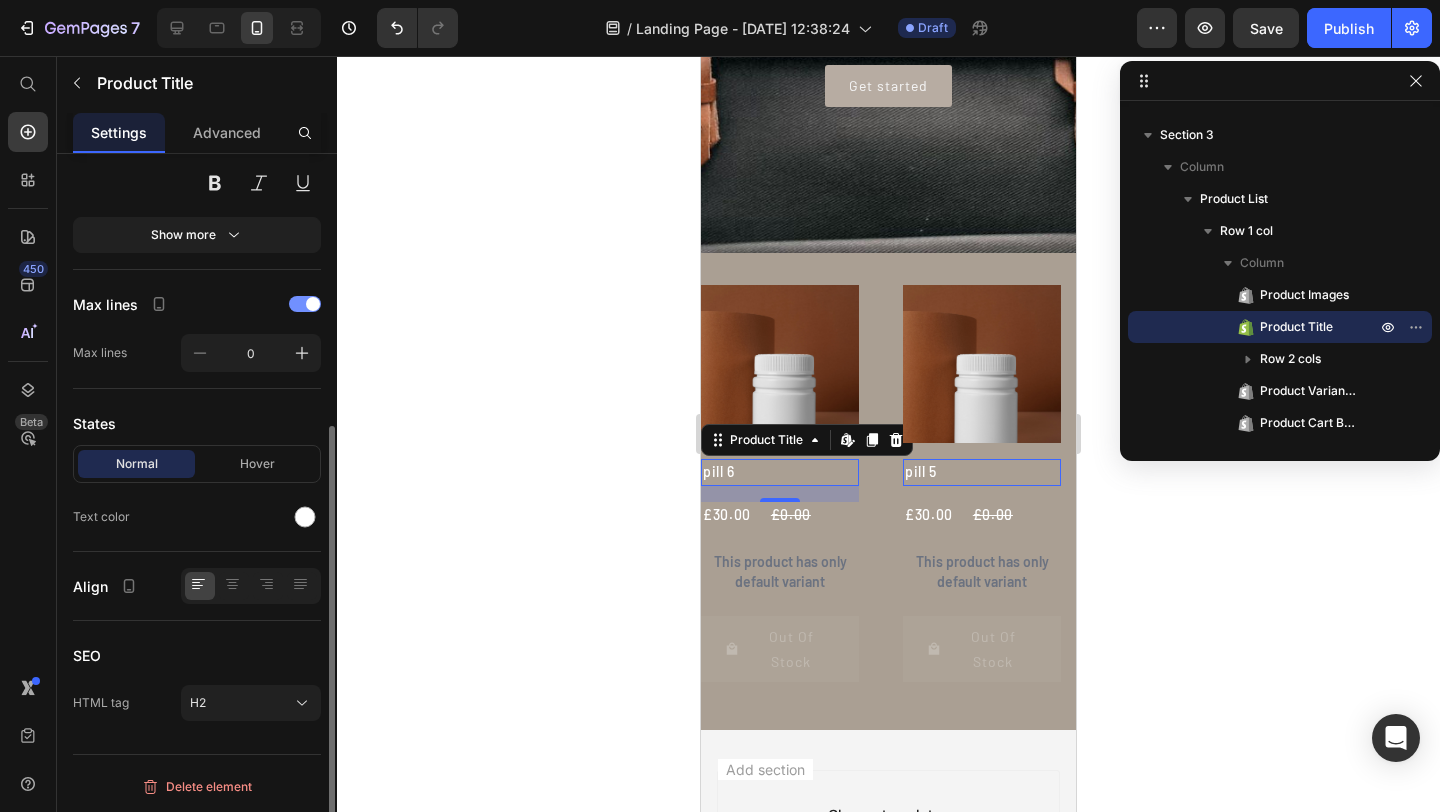 click at bounding box center (305, 304) 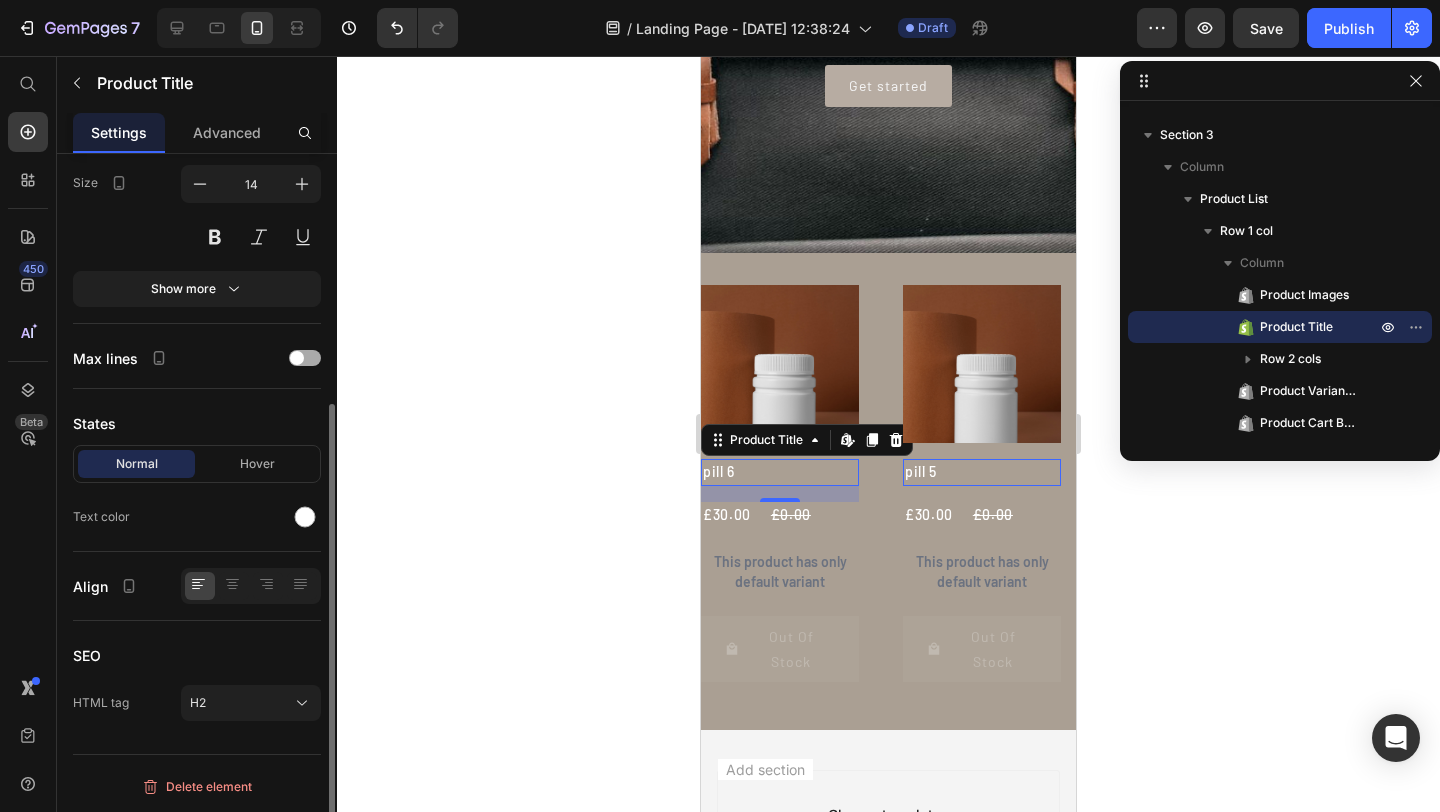 scroll, scrollTop: 383, scrollLeft: 0, axis: vertical 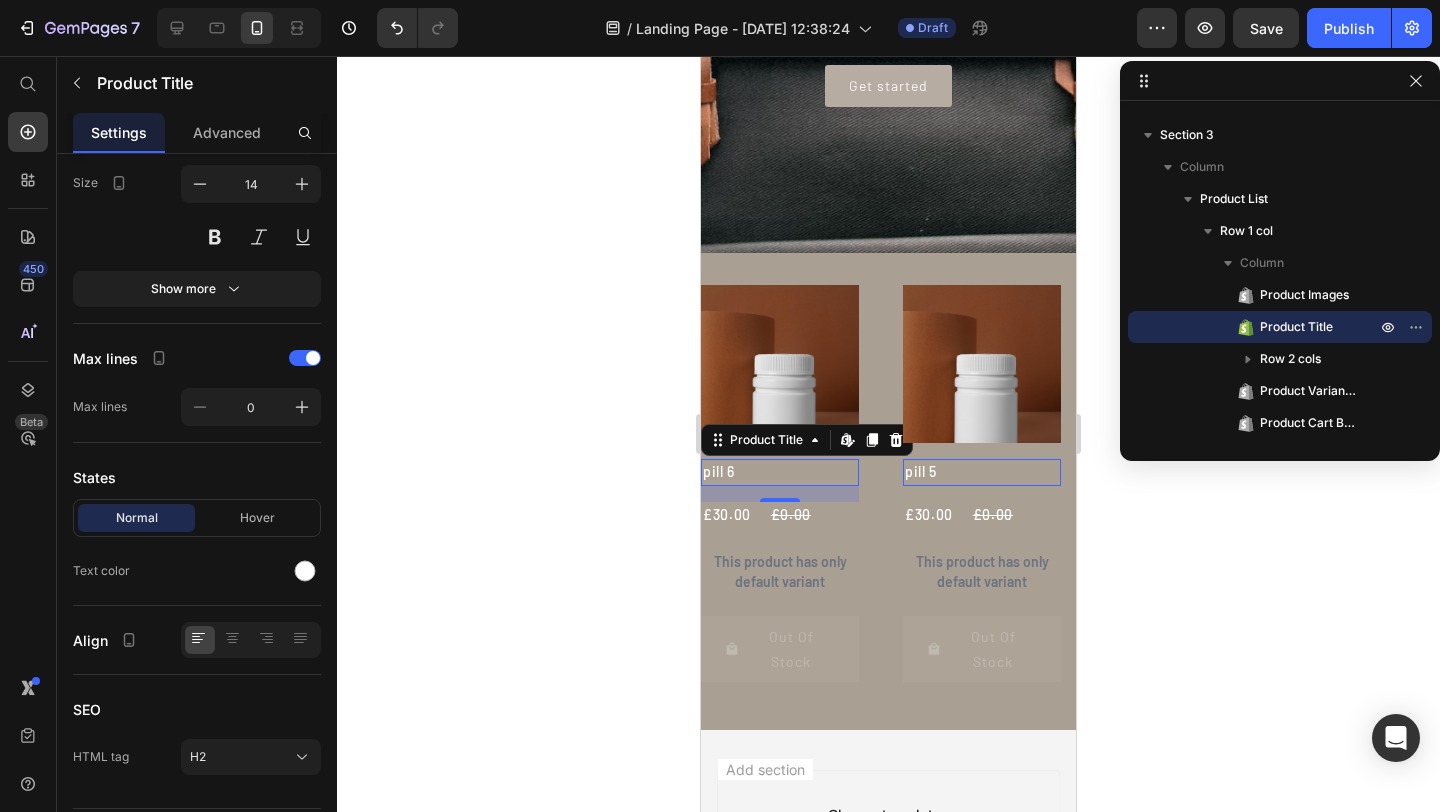 click on "16" at bounding box center (780, 518) 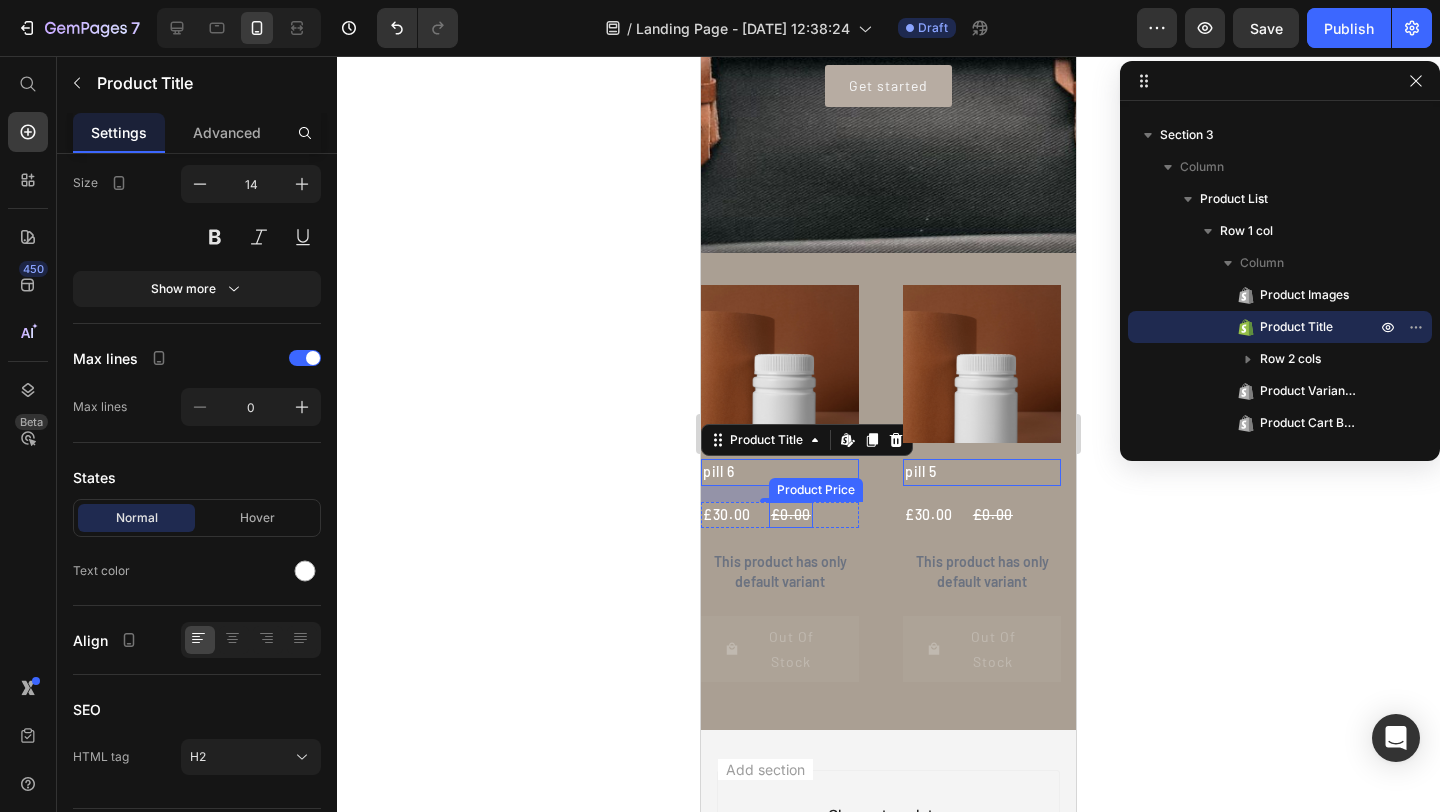 click on "£0.00" at bounding box center [791, 515] 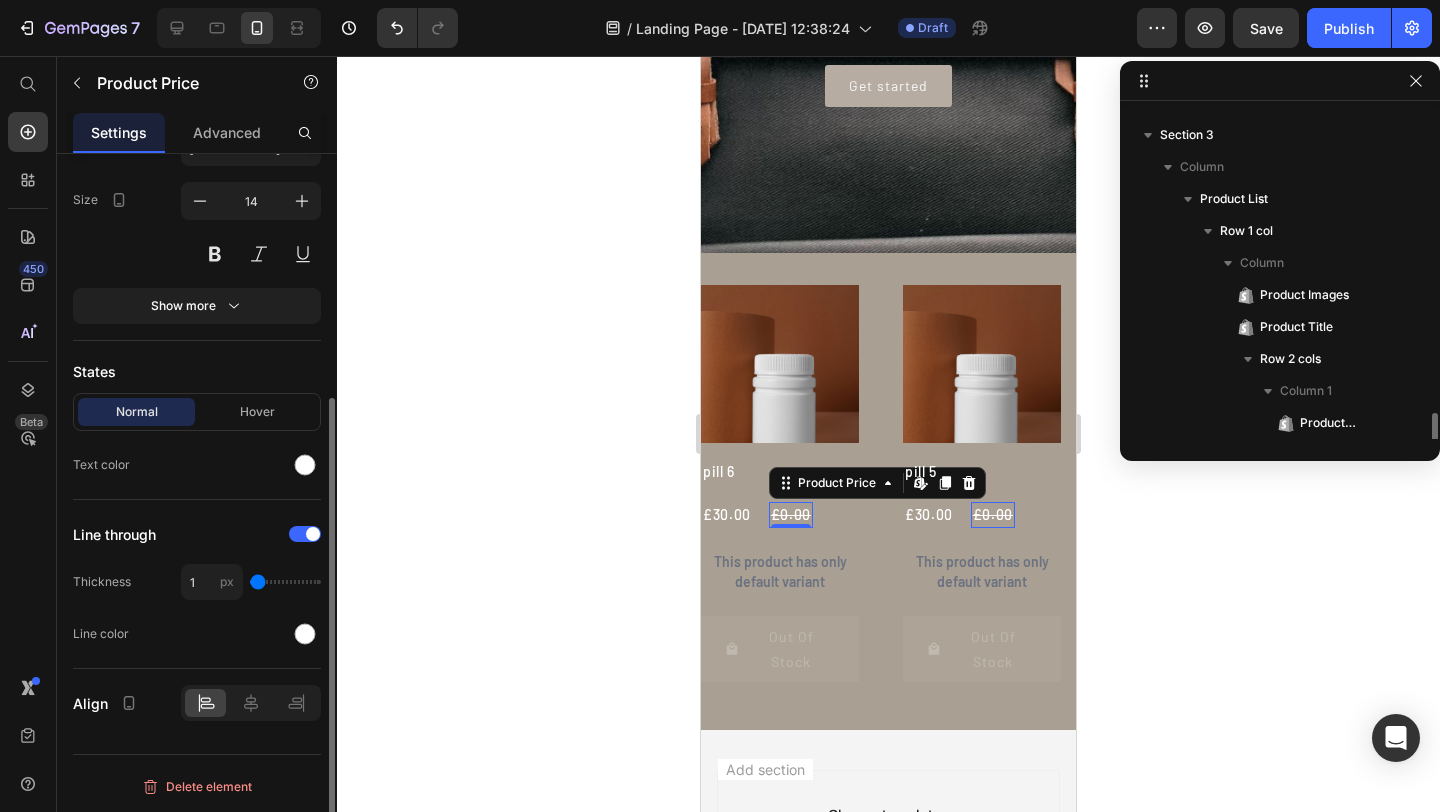scroll, scrollTop: 374, scrollLeft: 0, axis: vertical 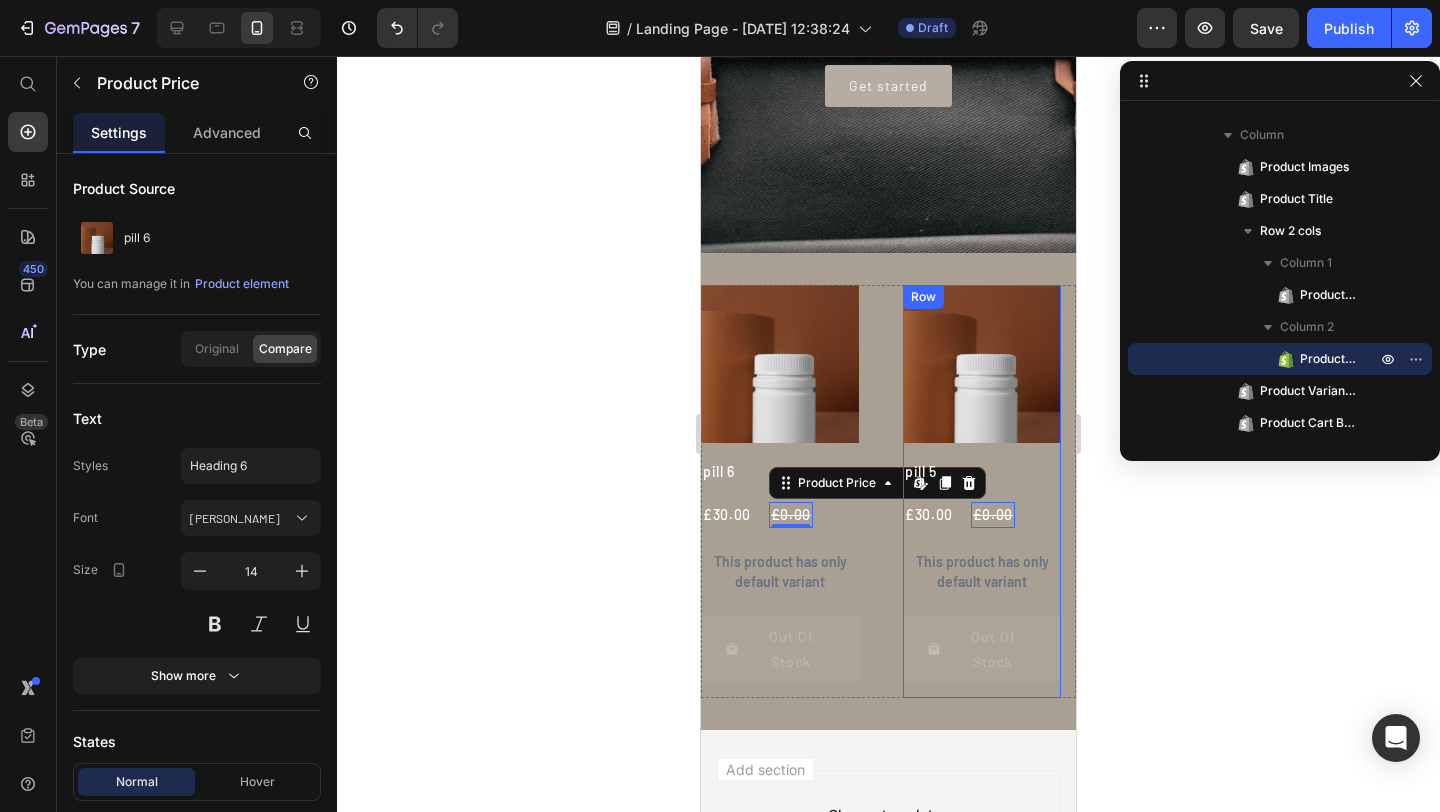 click on "Product Images pill 5 Product Title £30.00 Product Price £0.00 Product Price   Edit content in Shopify 0 Row This product has only default variant Product Variants & Swatches Out Of Stock Product Cart Button" at bounding box center [982, 491] 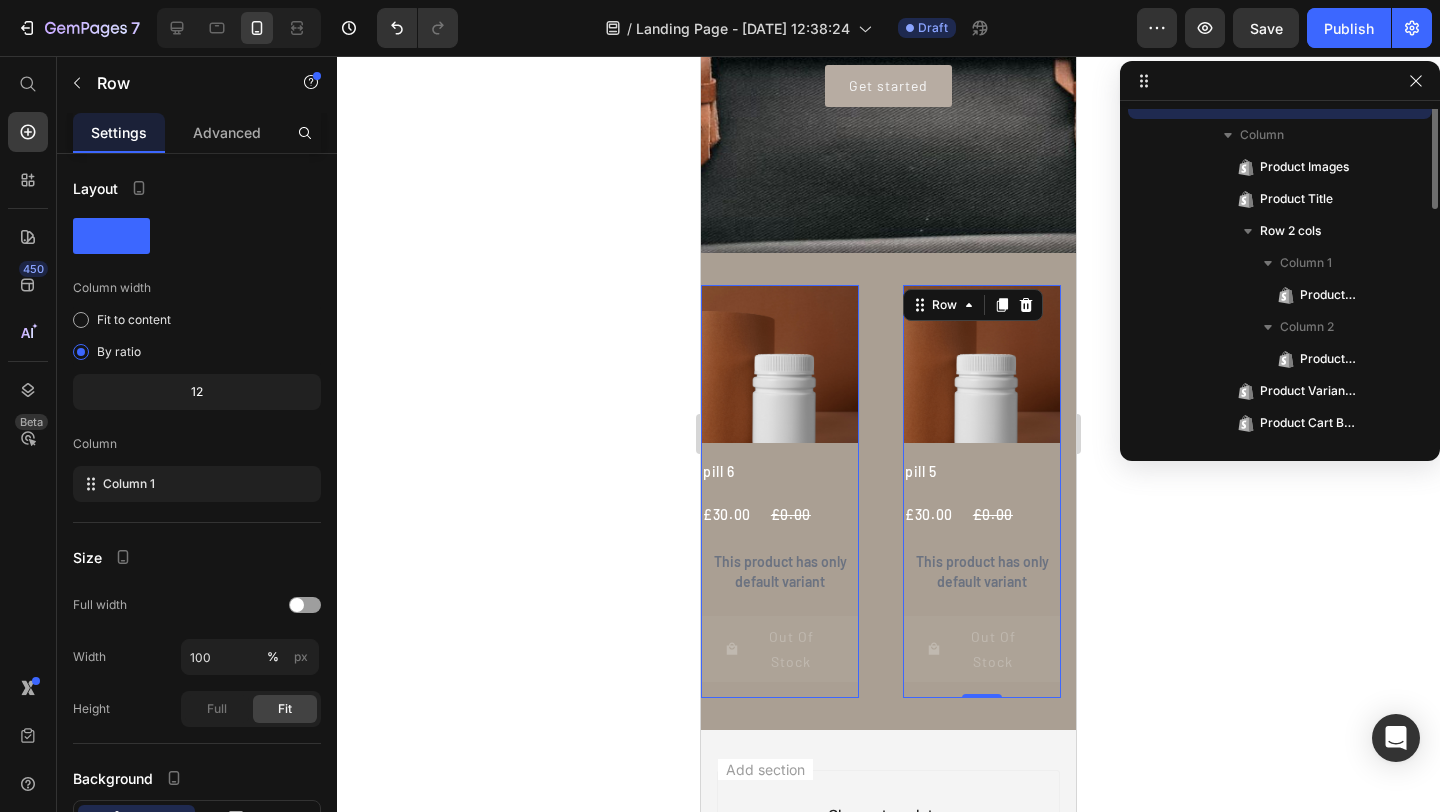 scroll, scrollTop: 218, scrollLeft: 0, axis: vertical 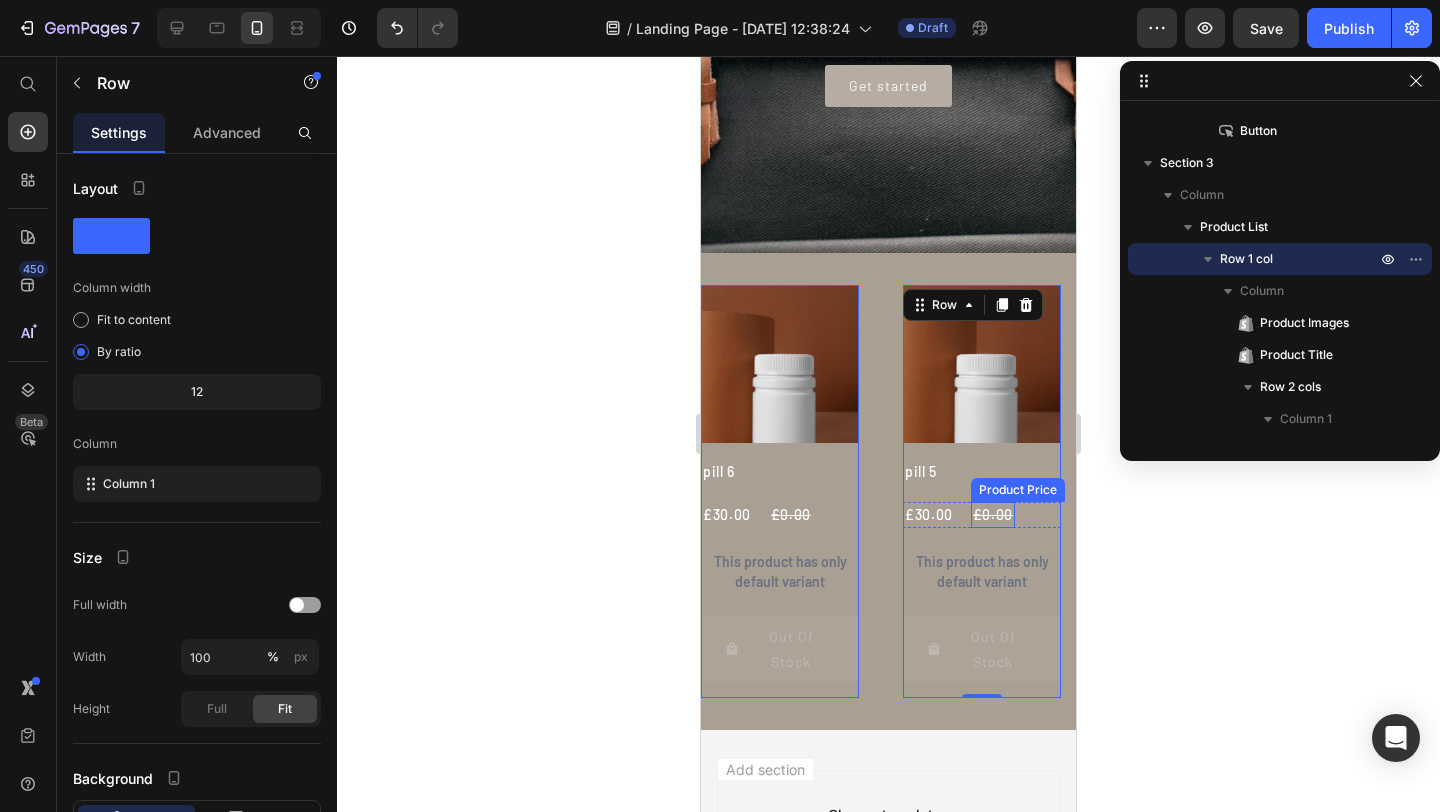 click on "£0.00" at bounding box center [993, 515] 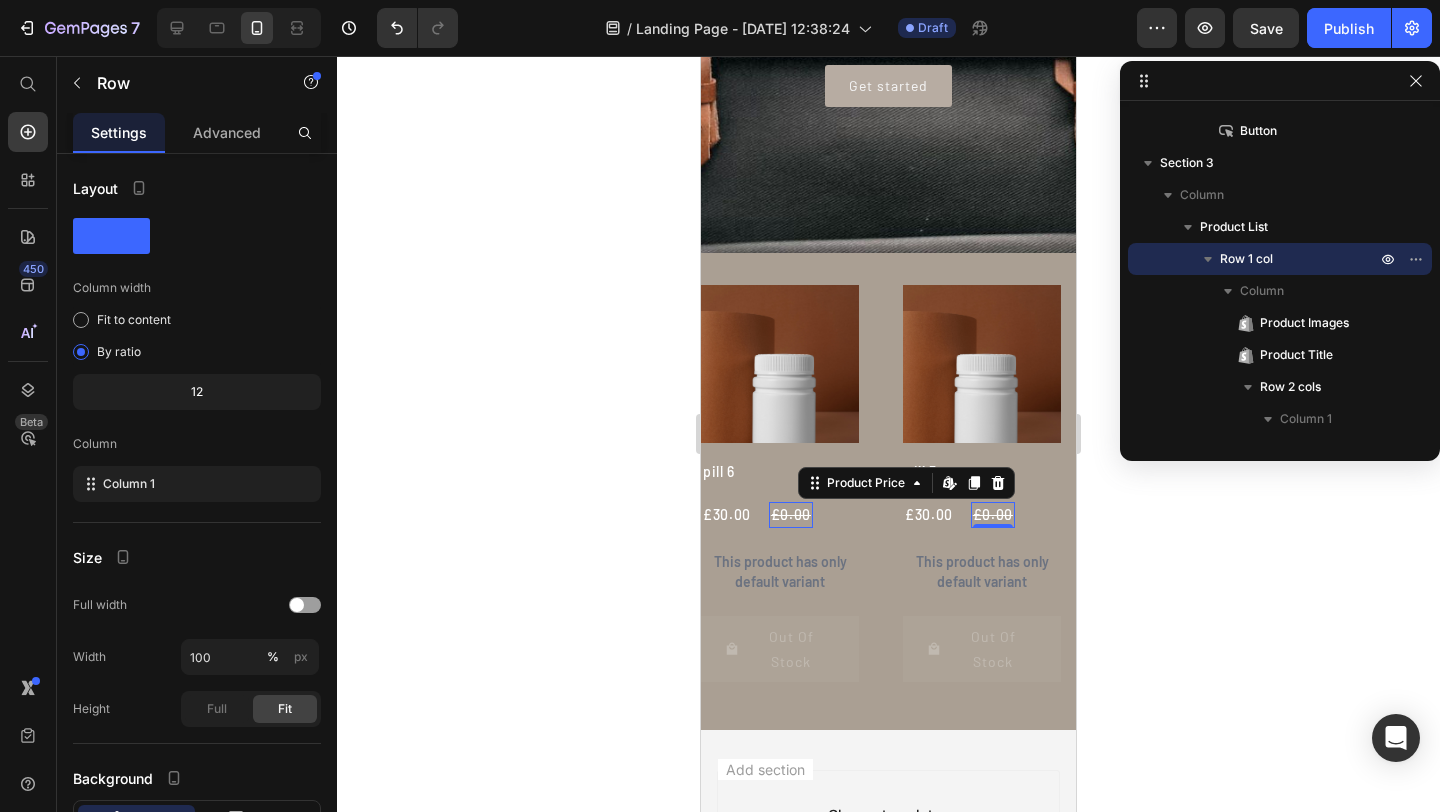 scroll, scrollTop: 374, scrollLeft: 0, axis: vertical 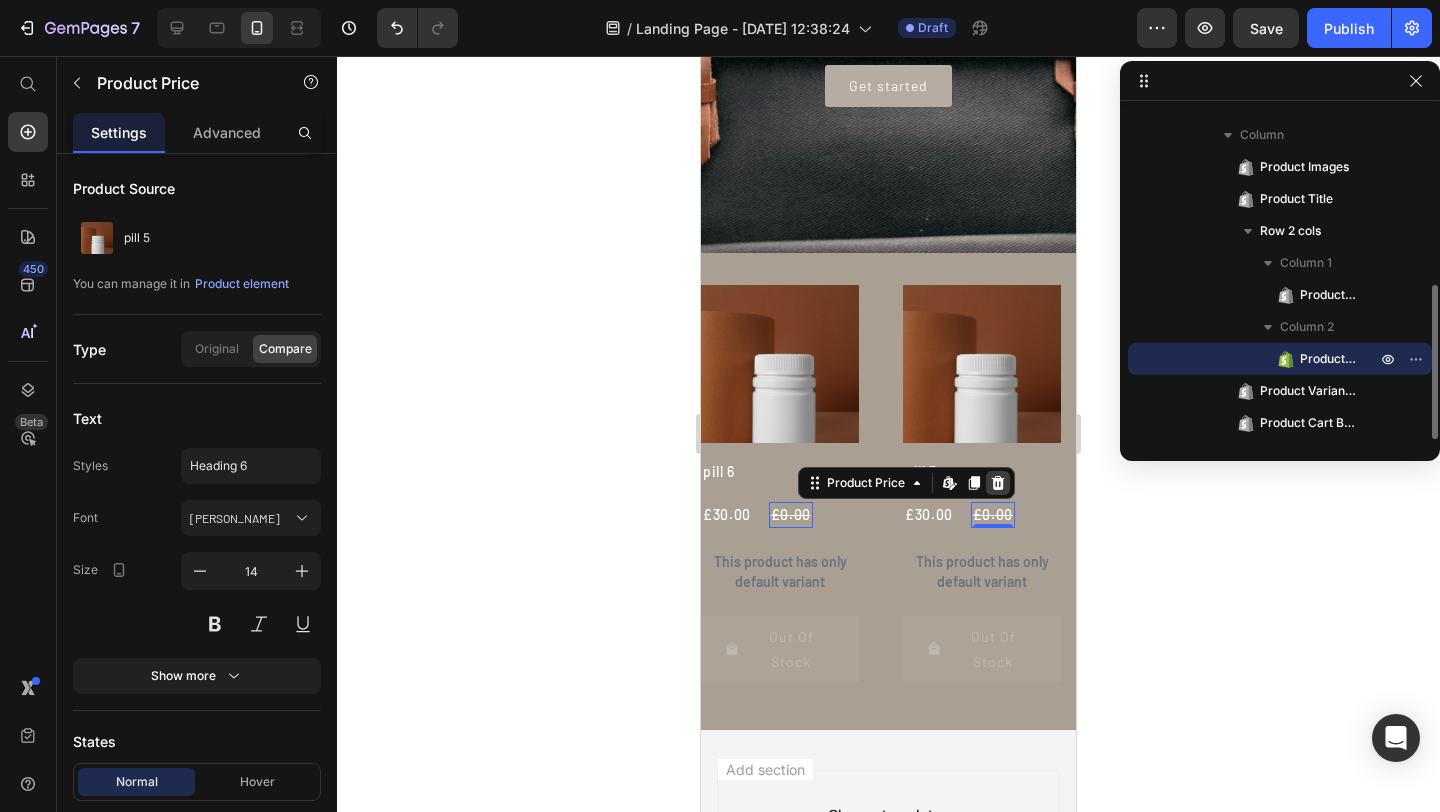 click 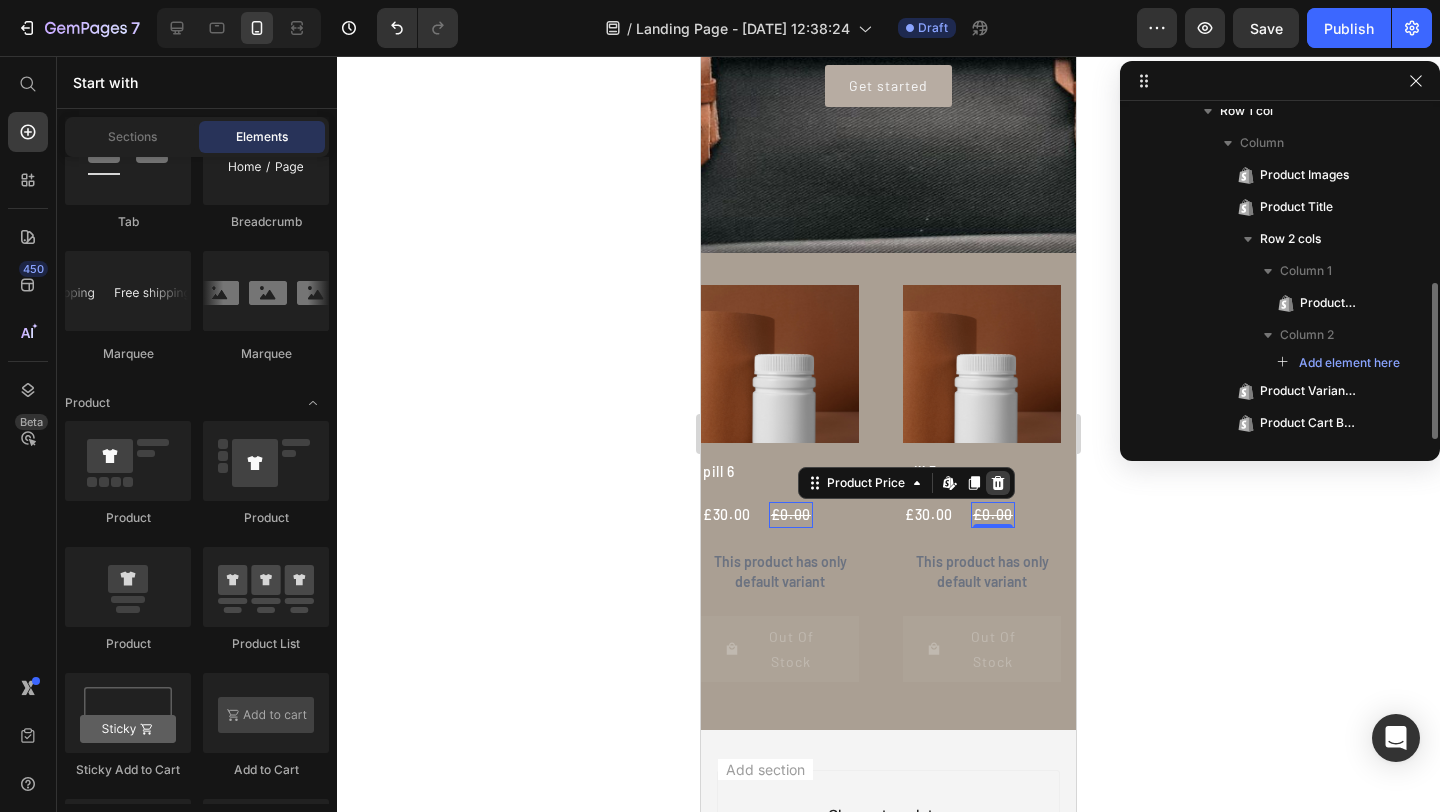 scroll, scrollTop: 366, scrollLeft: 0, axis: vertical 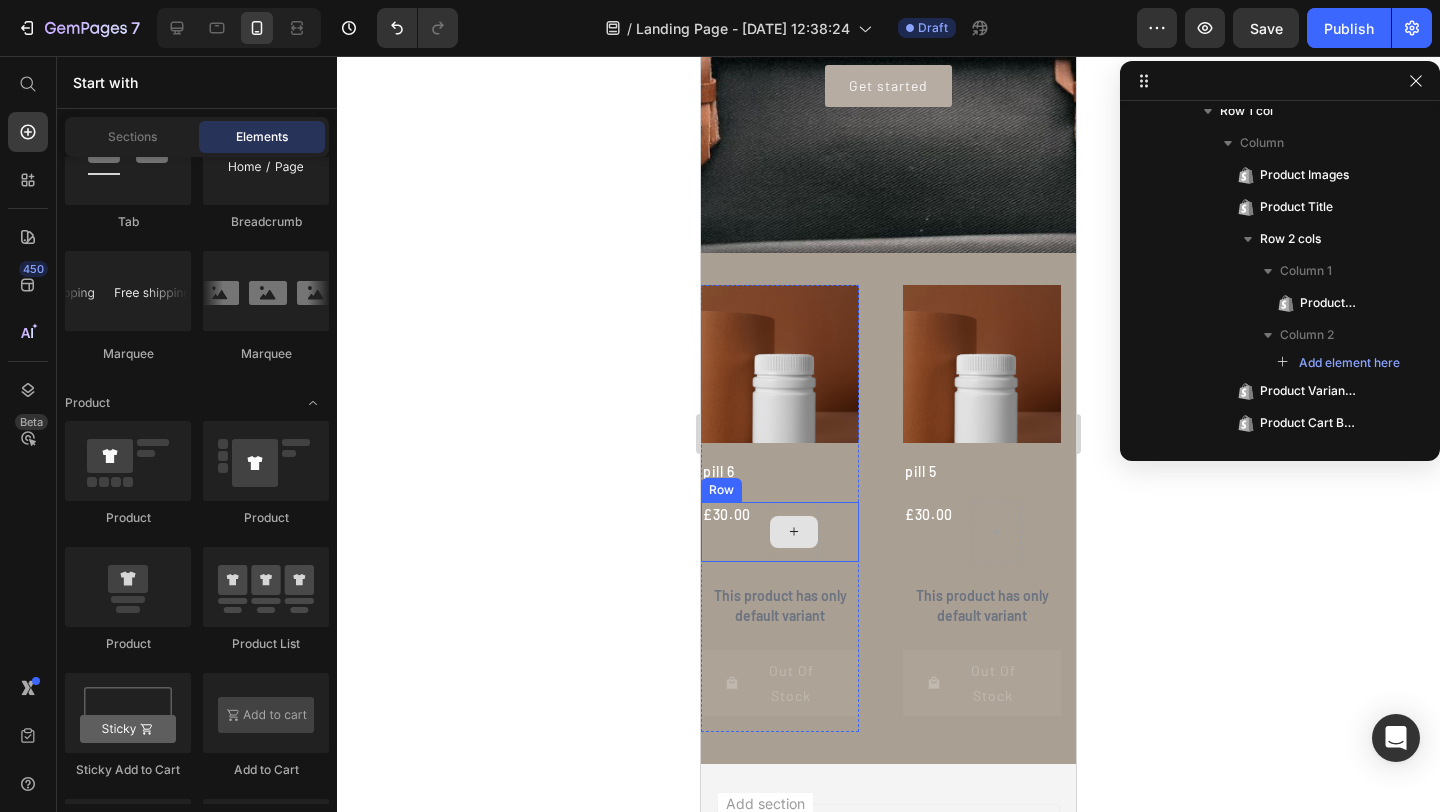 click at bounding box center [794, 532] 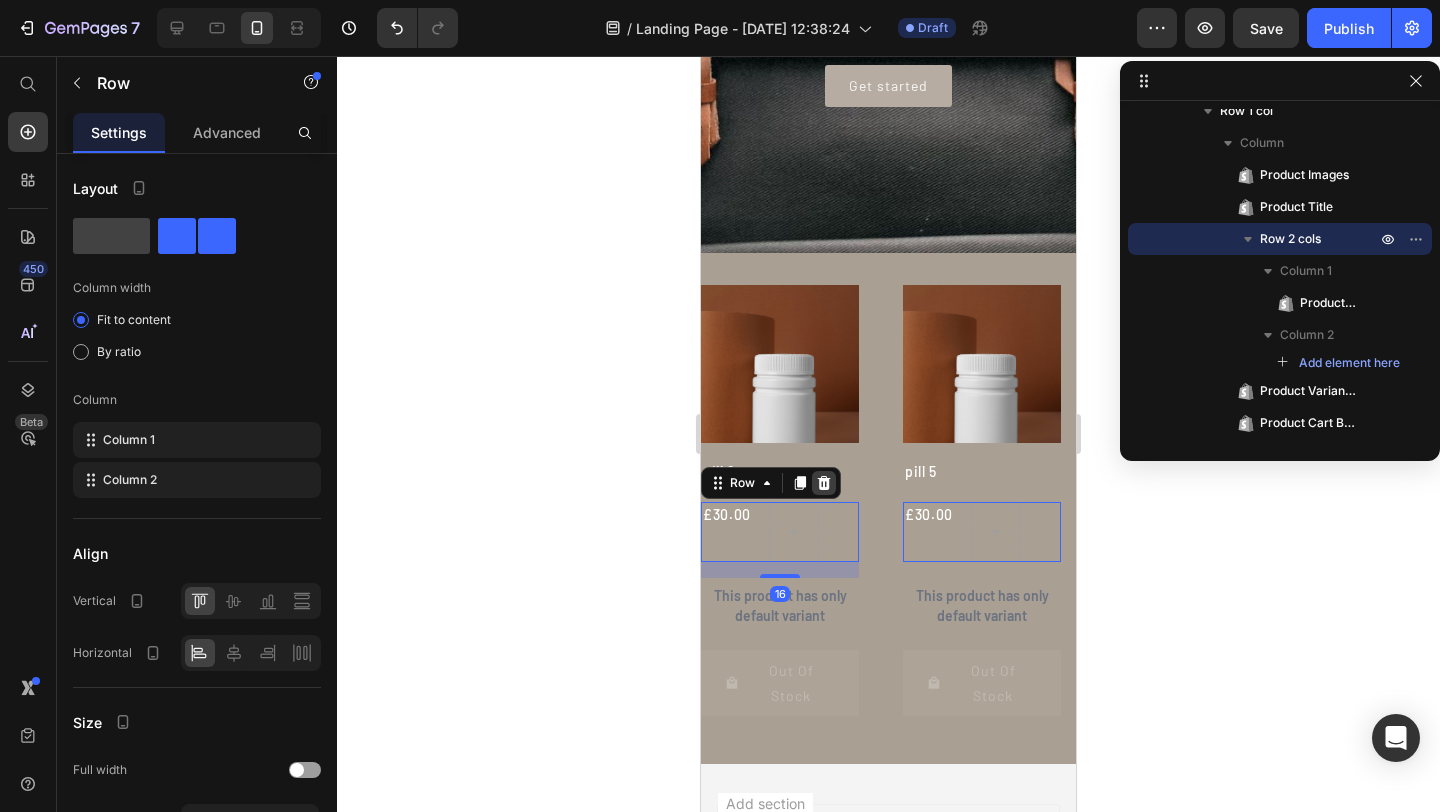 click 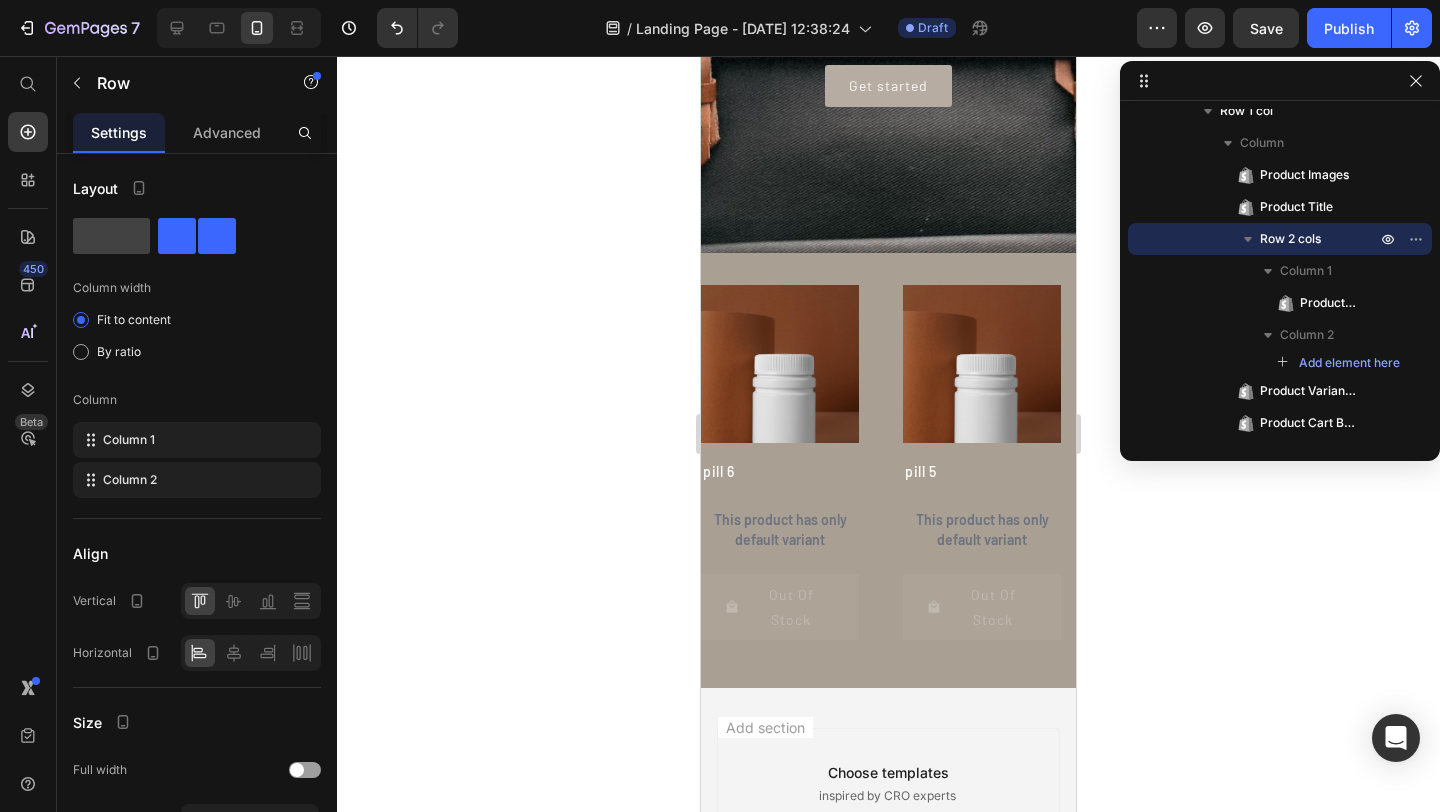 scroll, scrollTop: 214, scrollLeft: 0, axis: vertical 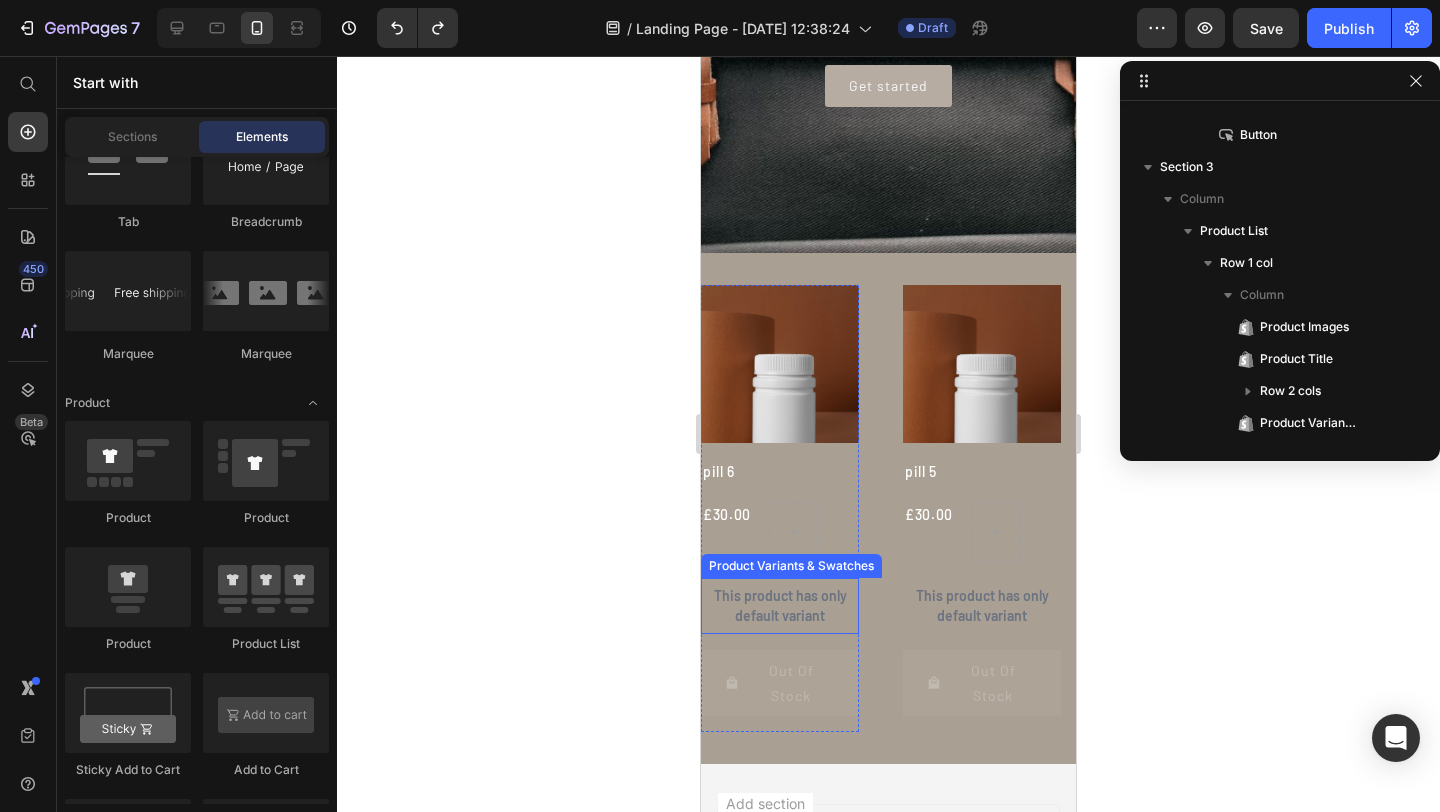 click on "This product has only default variant" at bounding box center [780, 606] 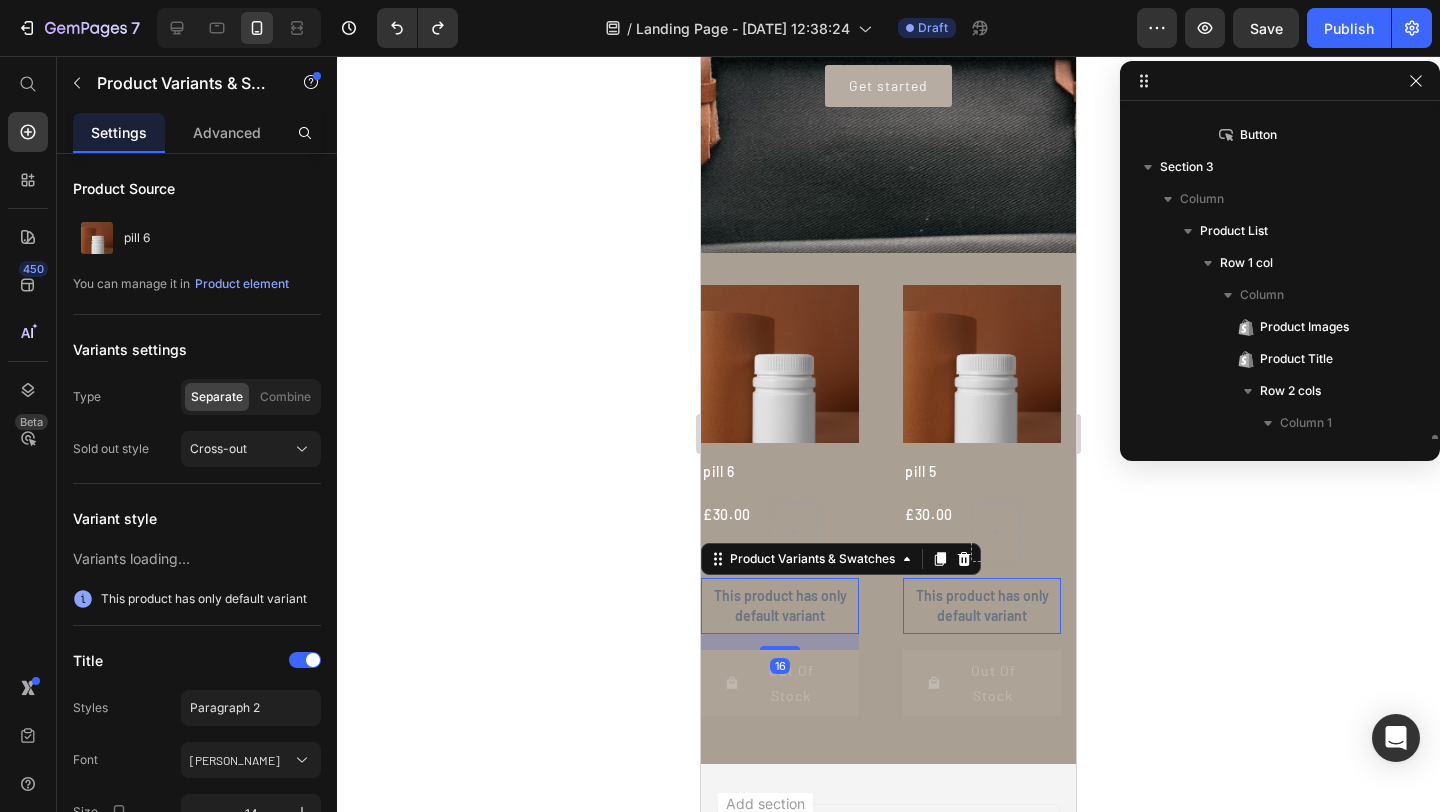 scroll, scrollTop: 366, scrollLeft: 0, axis: vertical 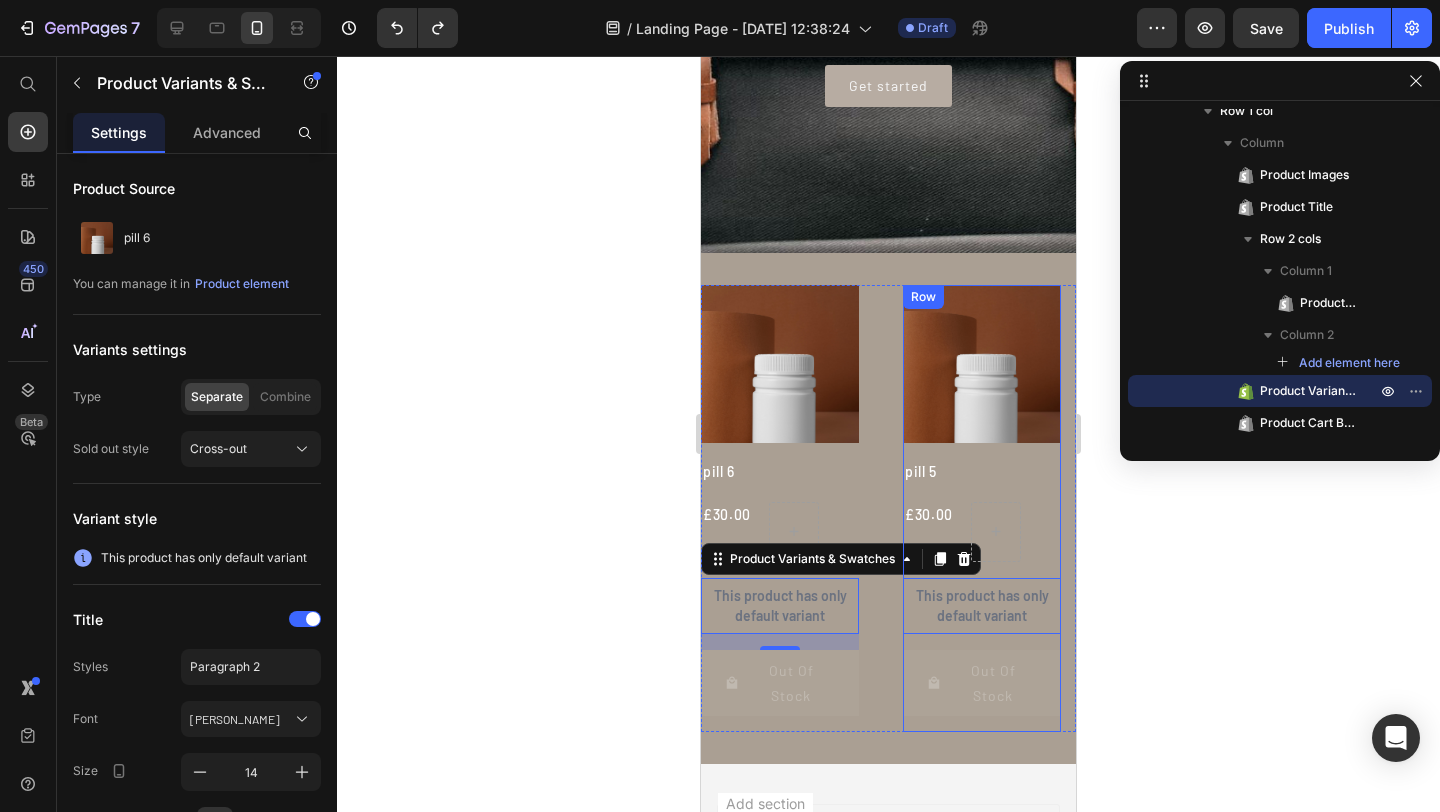 click on "Product Images pill 5 Product Title £30.00 Product Price
Row This product has only default variant Product Variants & Swatches   0 Out Of Stock Product Cart Button" at bounding box center [982, 508] 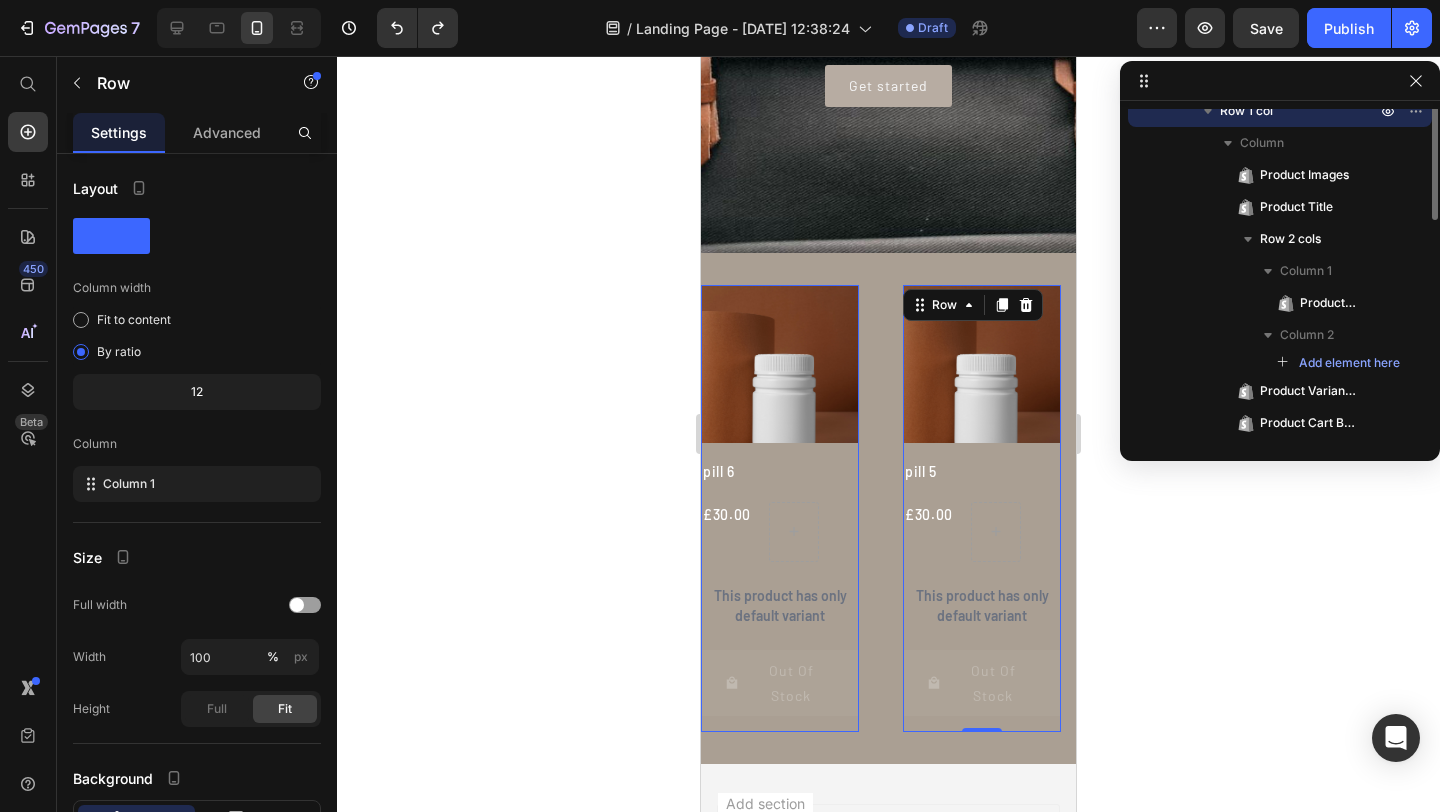 scroll, scrollTop: 218, scrollLeft: 0, axis: vertical 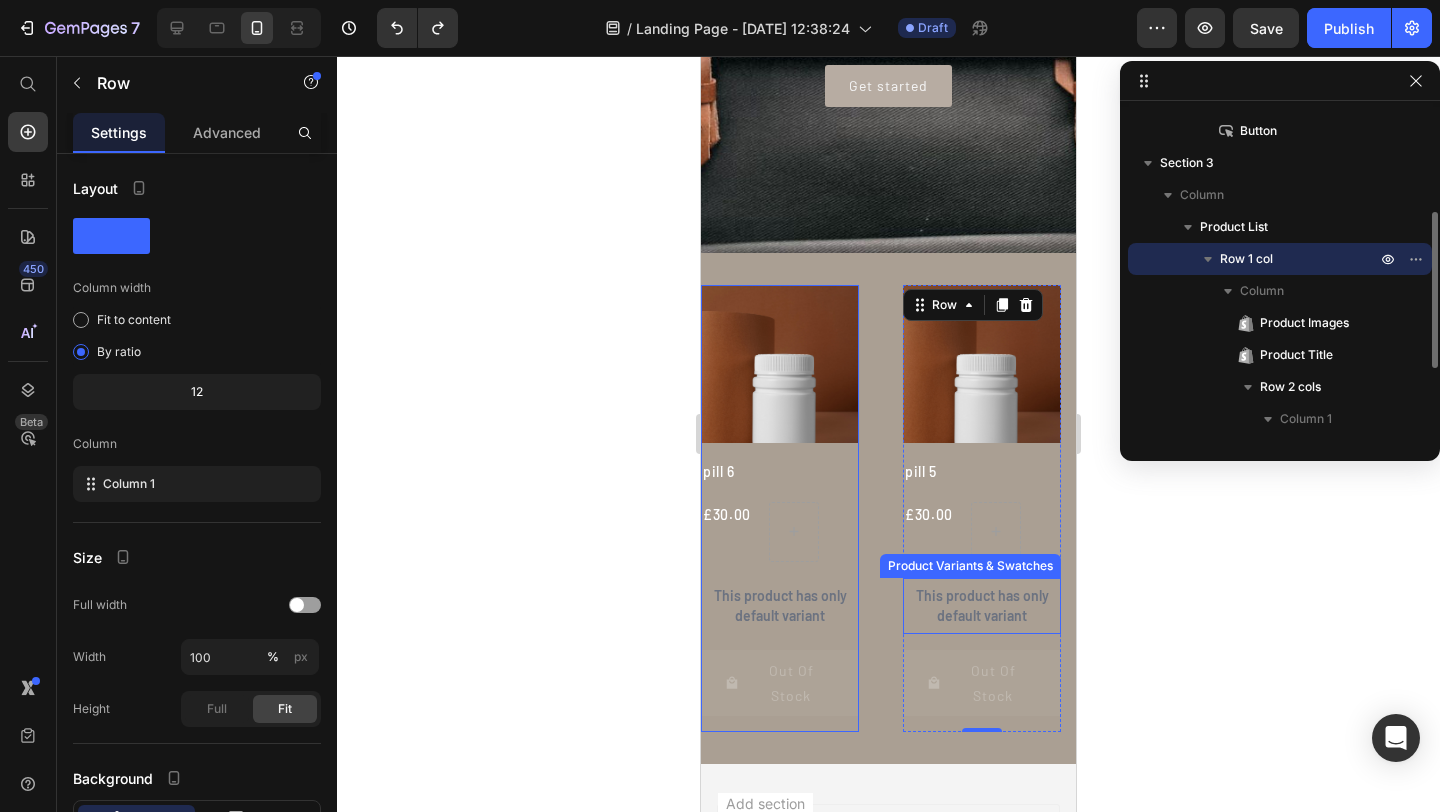 click on "This product has only default variant" at bounding box center [982, 606] 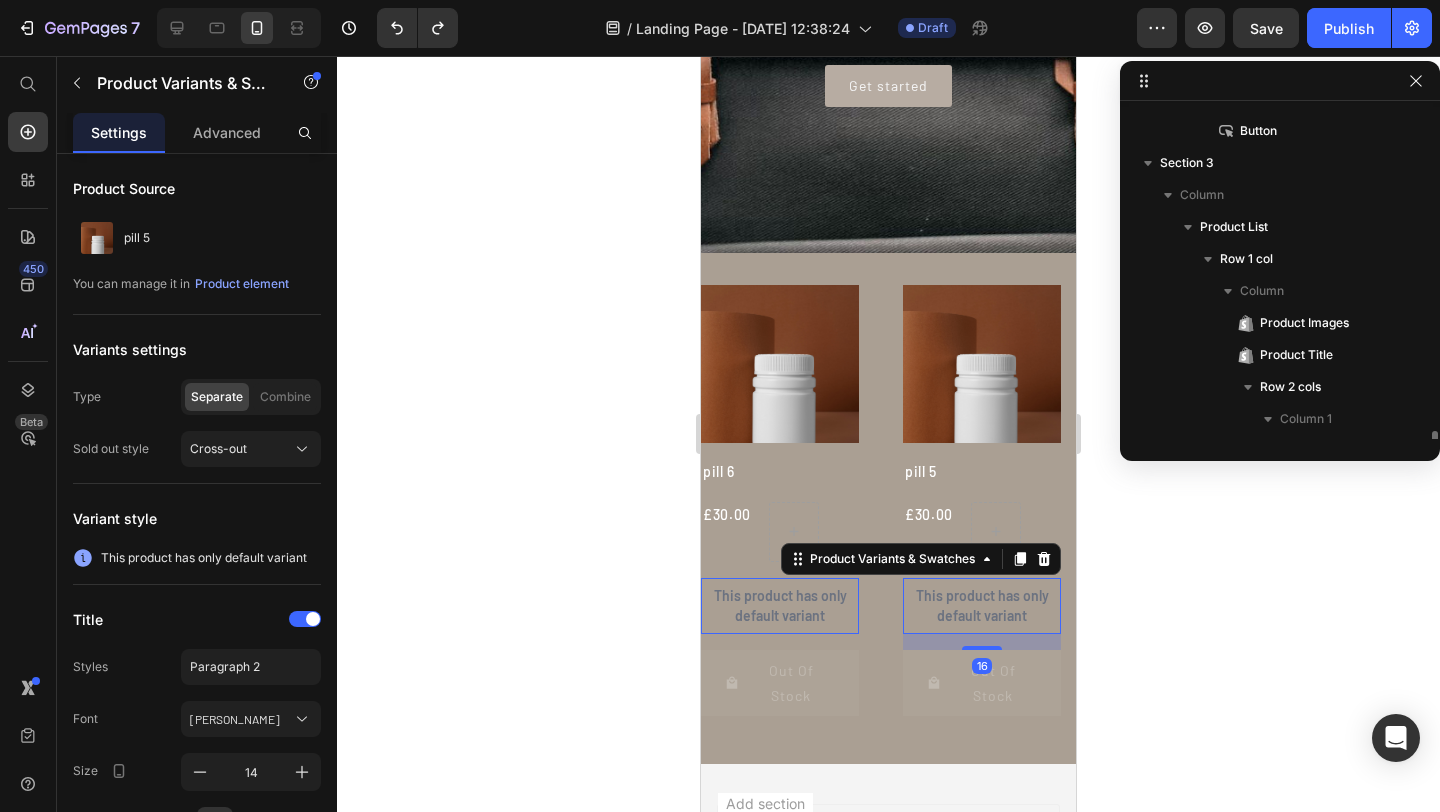 scroll, scrollTop: 366, scrollLeft: 0, axis: vertical 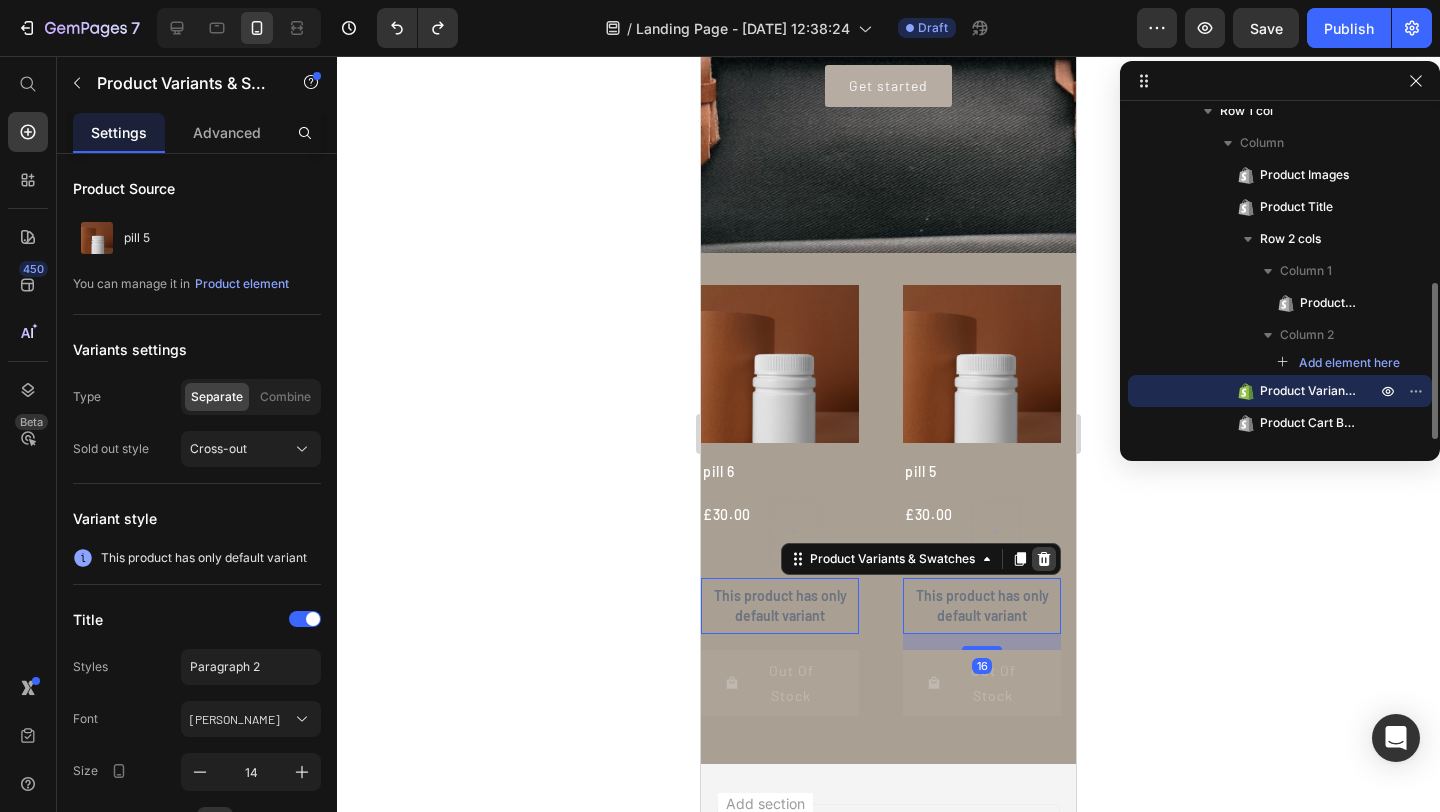 click 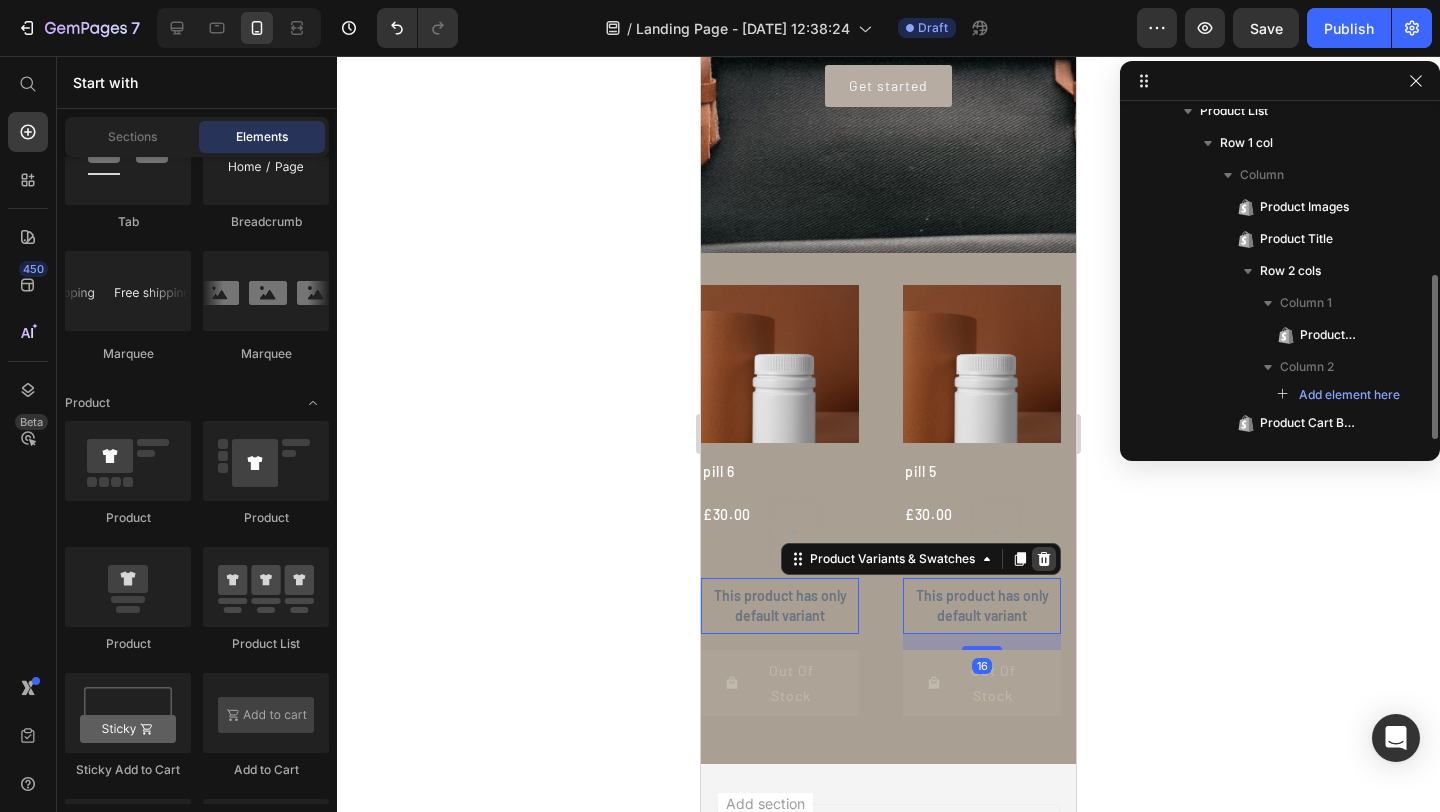 scroll, scrollTop: 334, scrollLeft: 0, axis: vertical 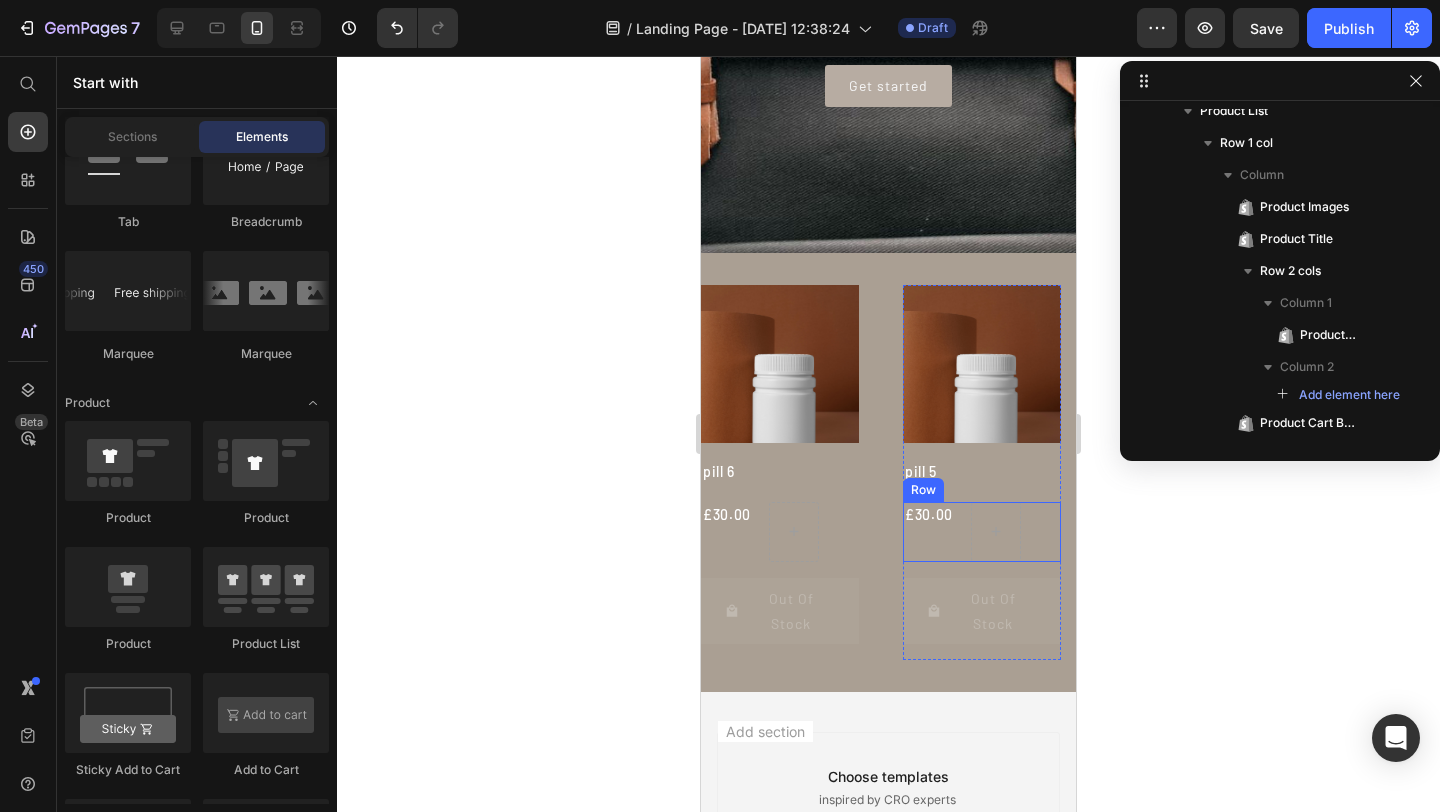 click on "£30.00 Product Price
Row" at bounding box center [982, 532] 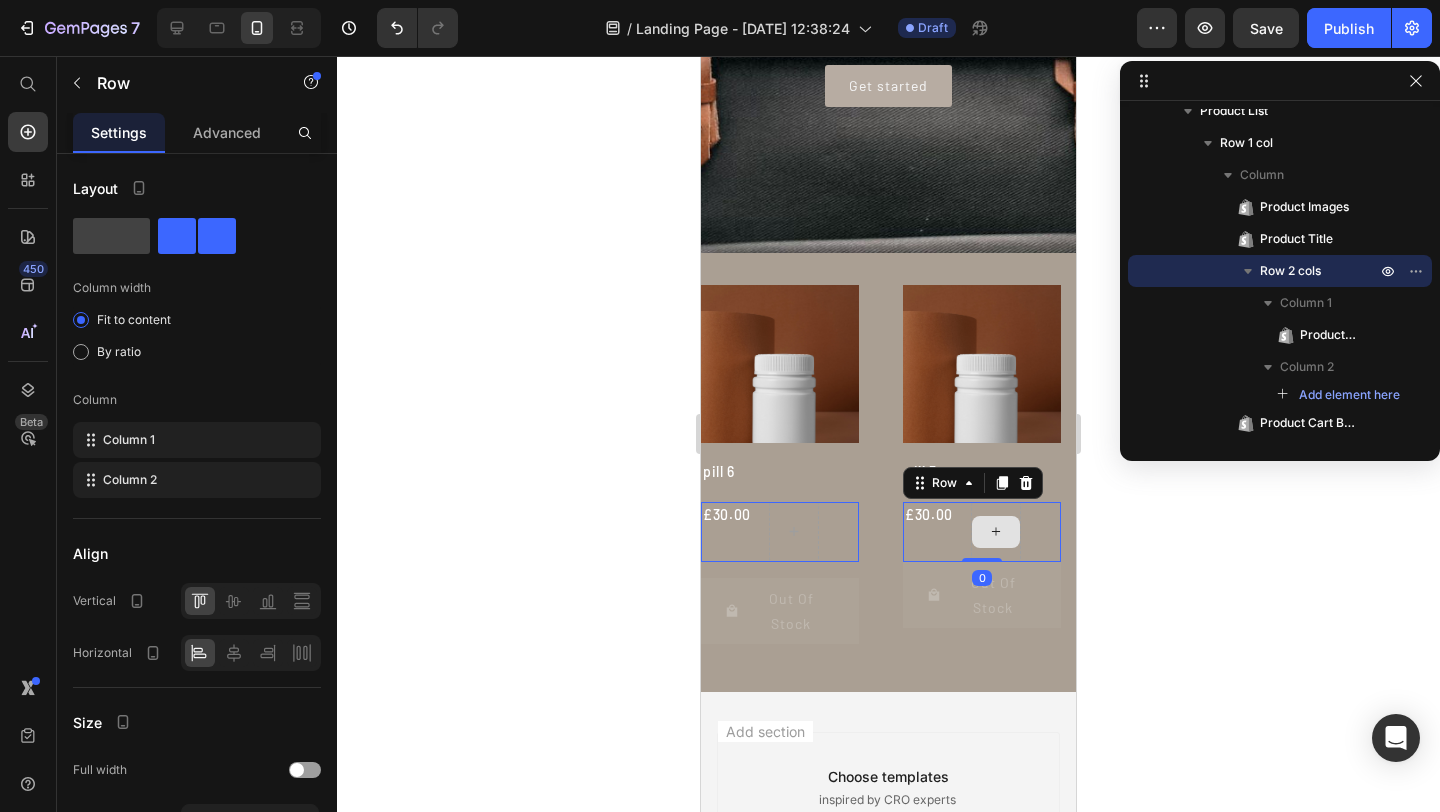 drag, startPoint x: 999, startPoint y: 573, endPoint x: 996, endPoint y: 537, distance: 36.124783 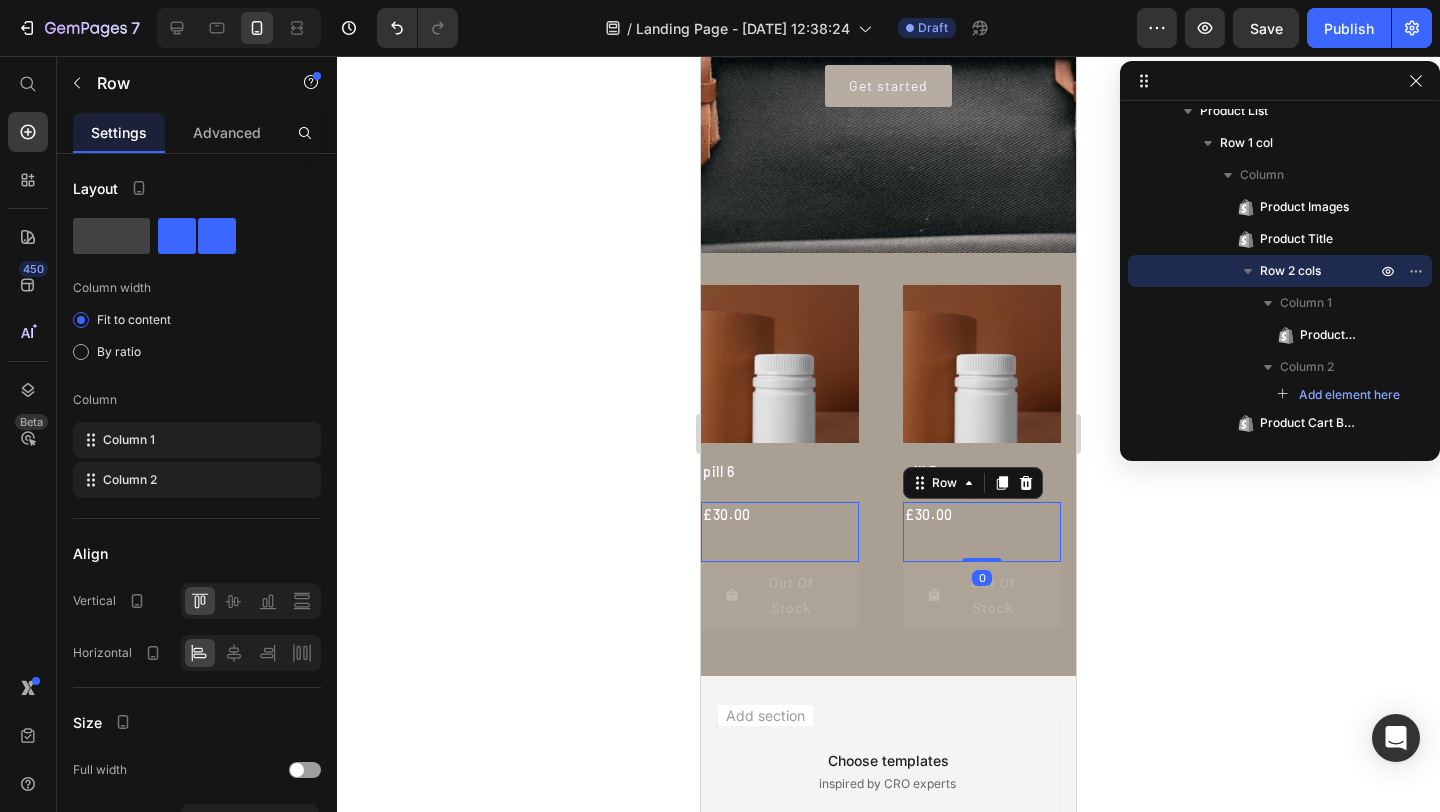 click on "£30.00 Product Price" at bounding box center (929, 532) 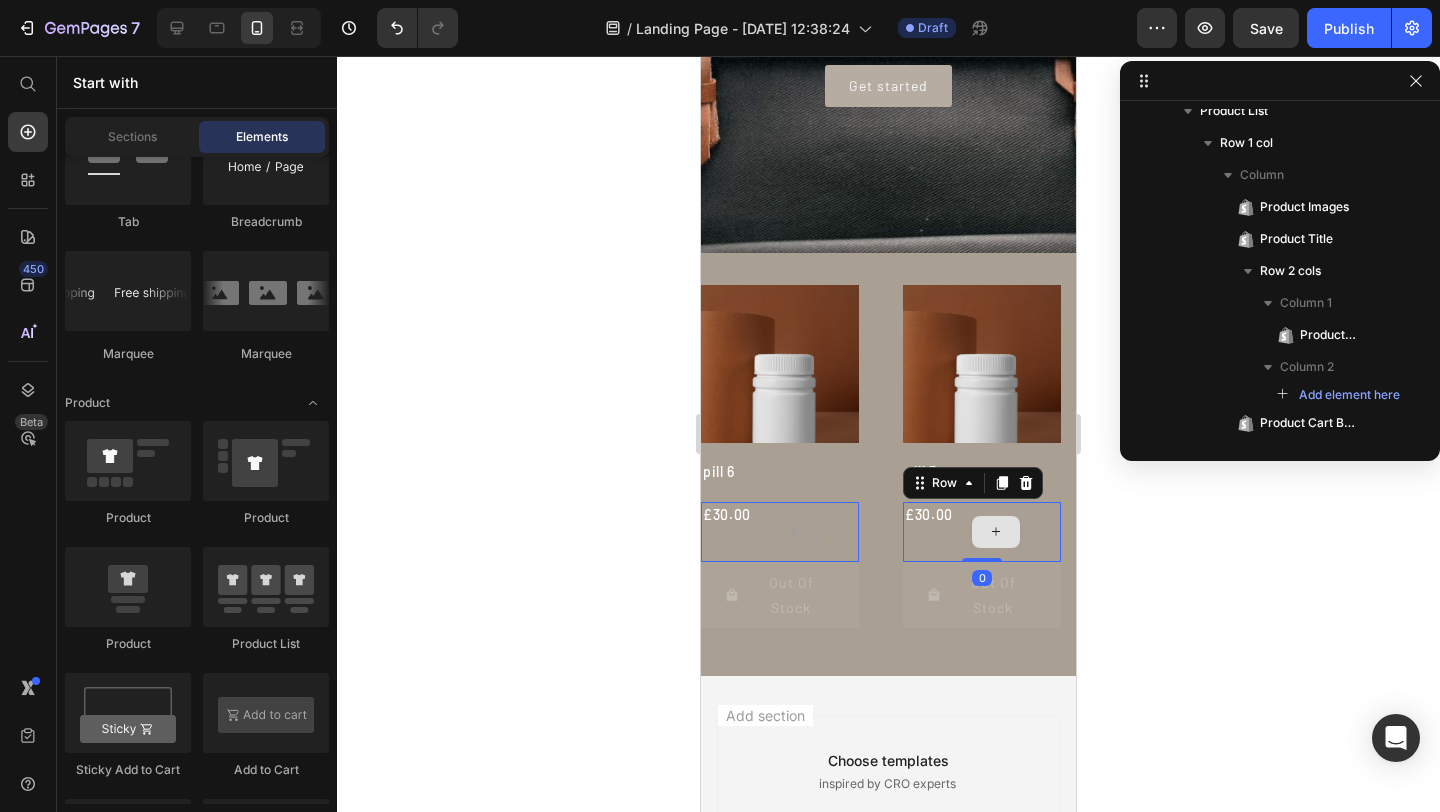 click at bounding box center [996, 532] 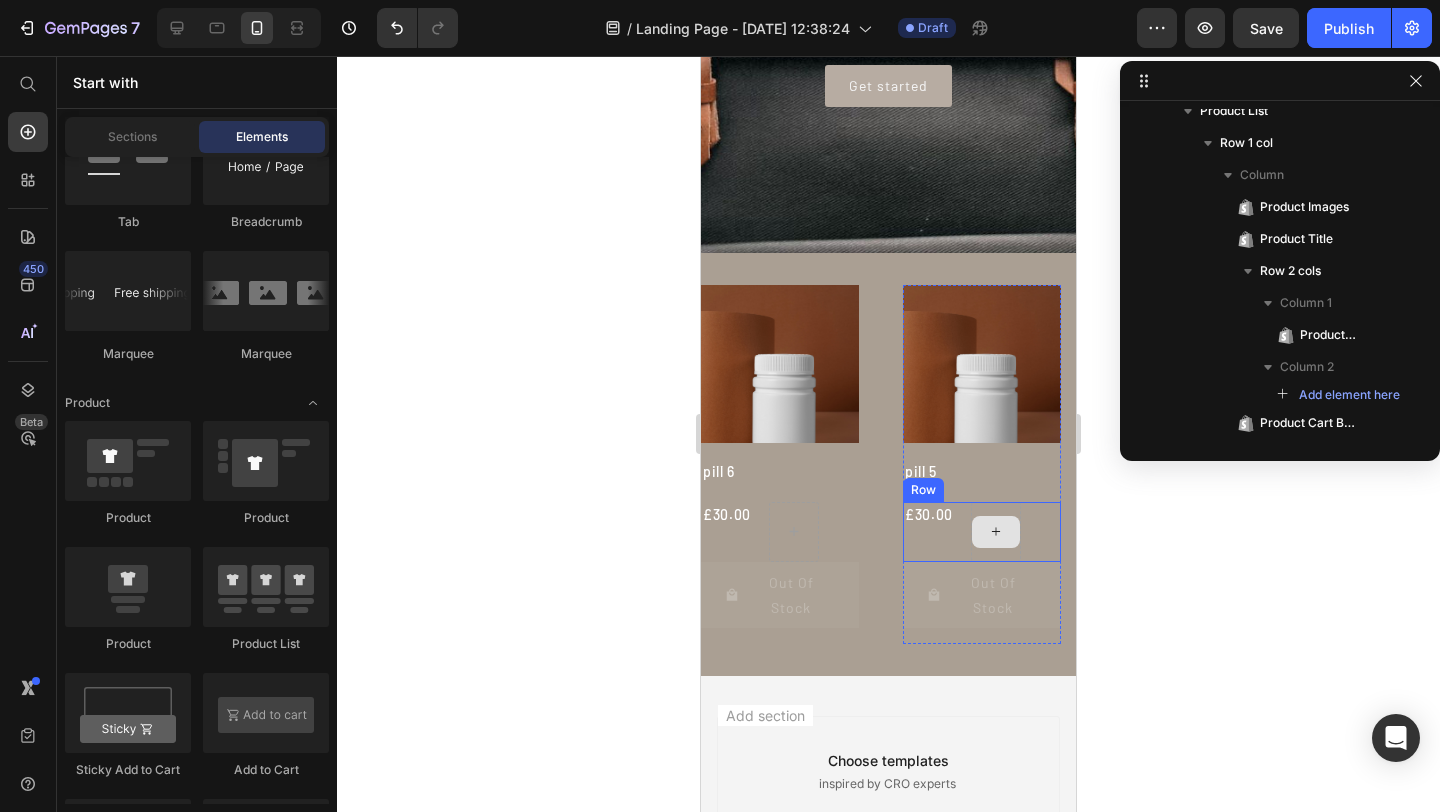 click 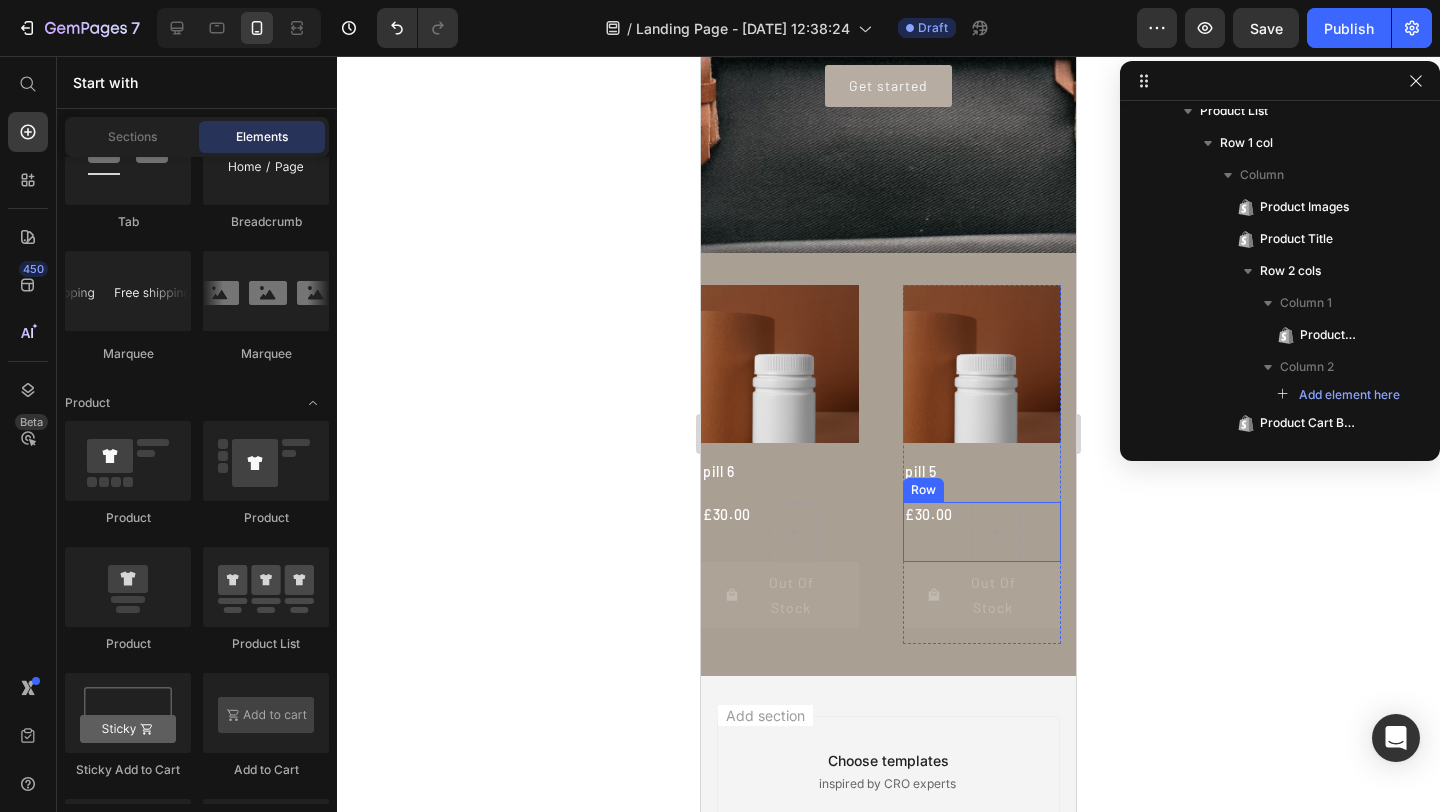 click on "£30.00" at bounding box center [929, 515] 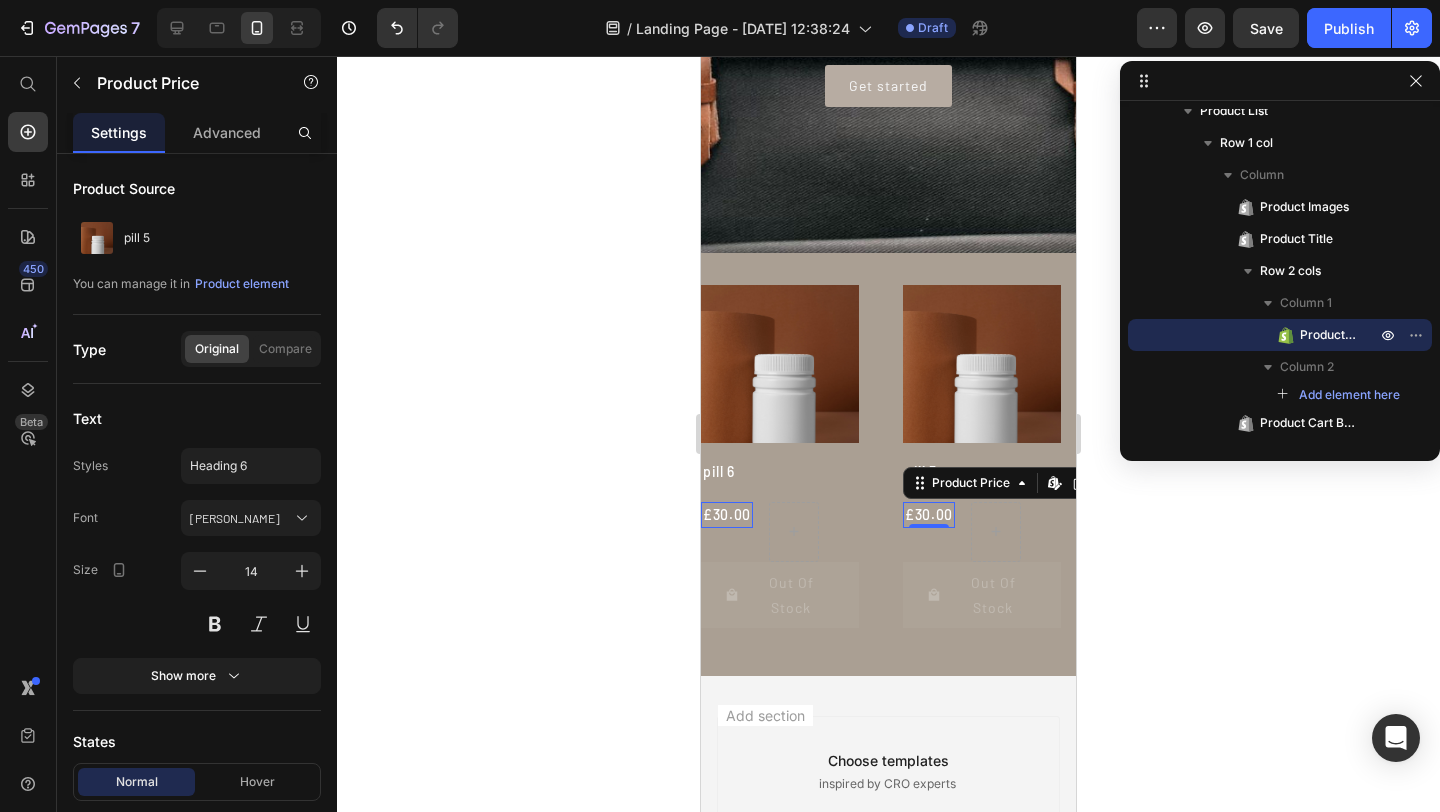 click on "£30.00" at bounding box center [929, 515] 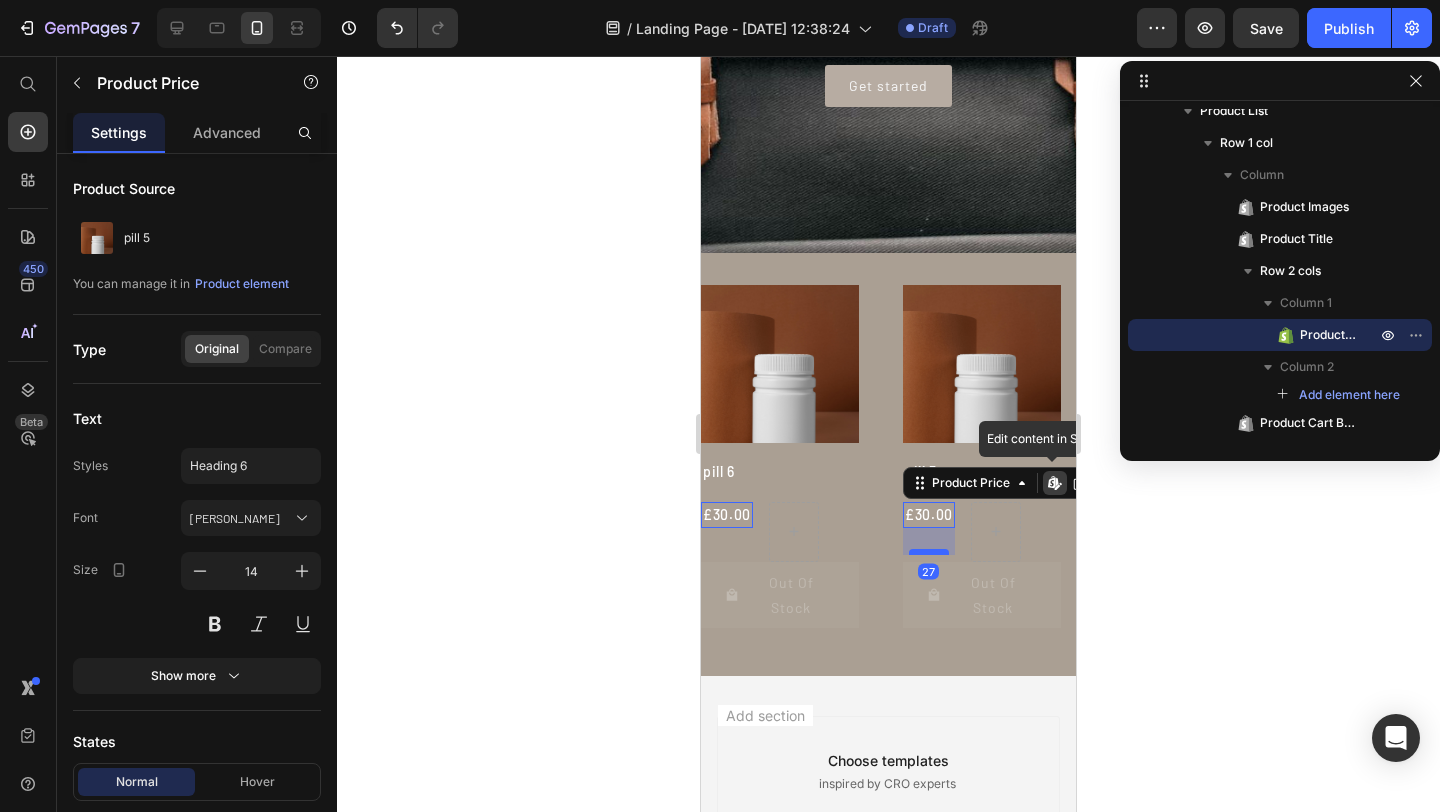 drag, startPoint x: 940, startPoint y: 525, endPoint x: 939, endPoint y: 552, distance: 27.018513 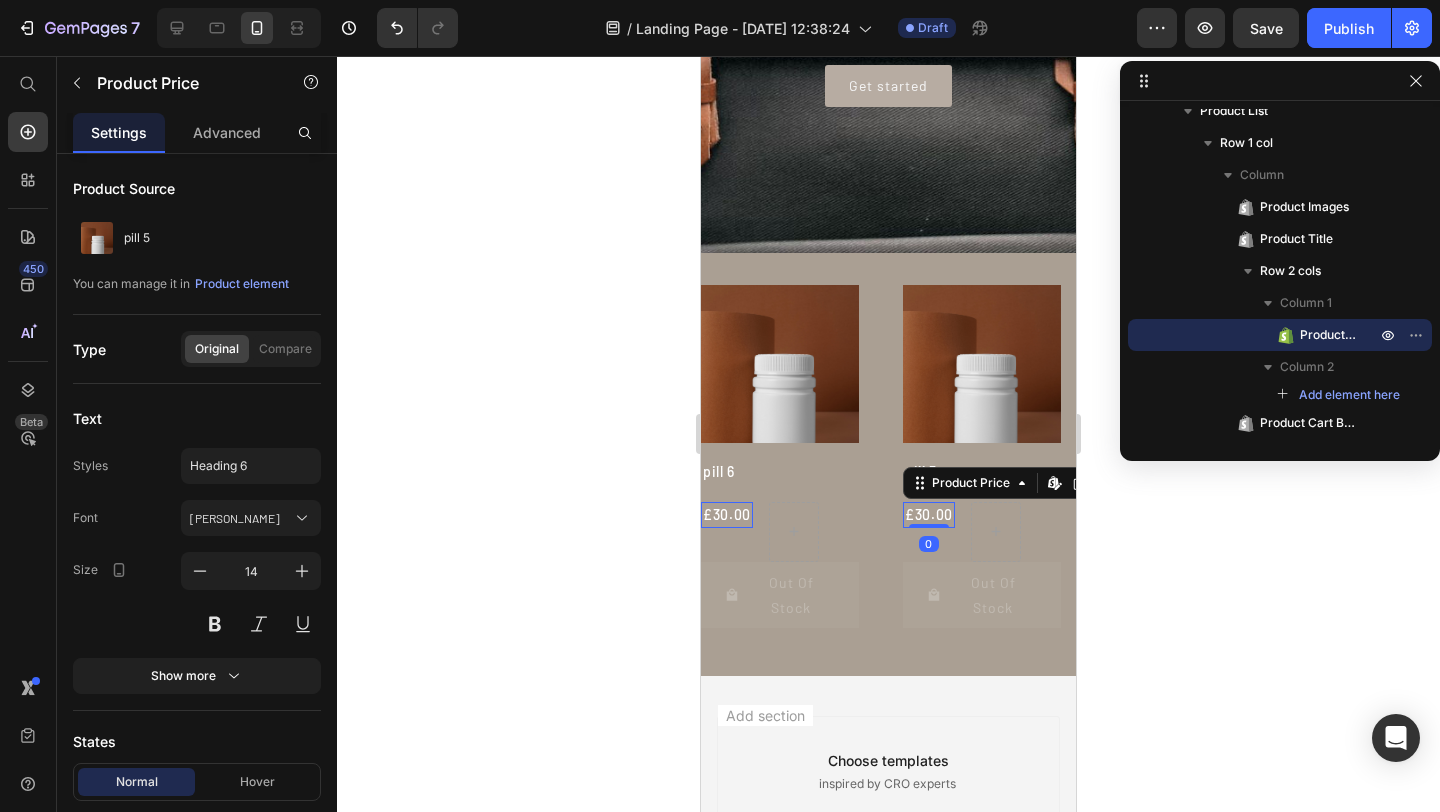 drag, startPoint x: 933, startPoint y: 551, endPoint x: 920, endPoint y: 460, distance: 91.92388 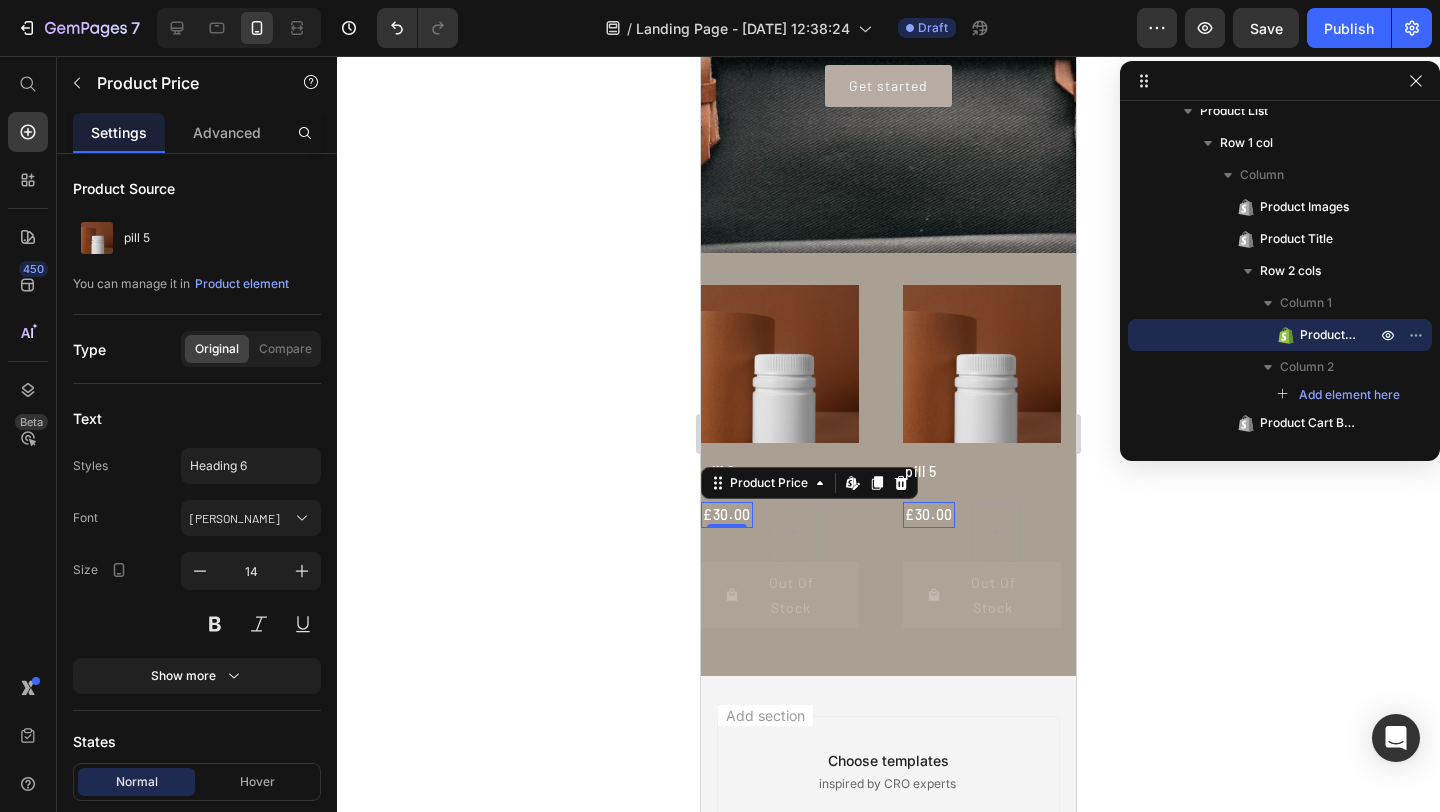 click on "£30.00" at bounding box center [727, 515] 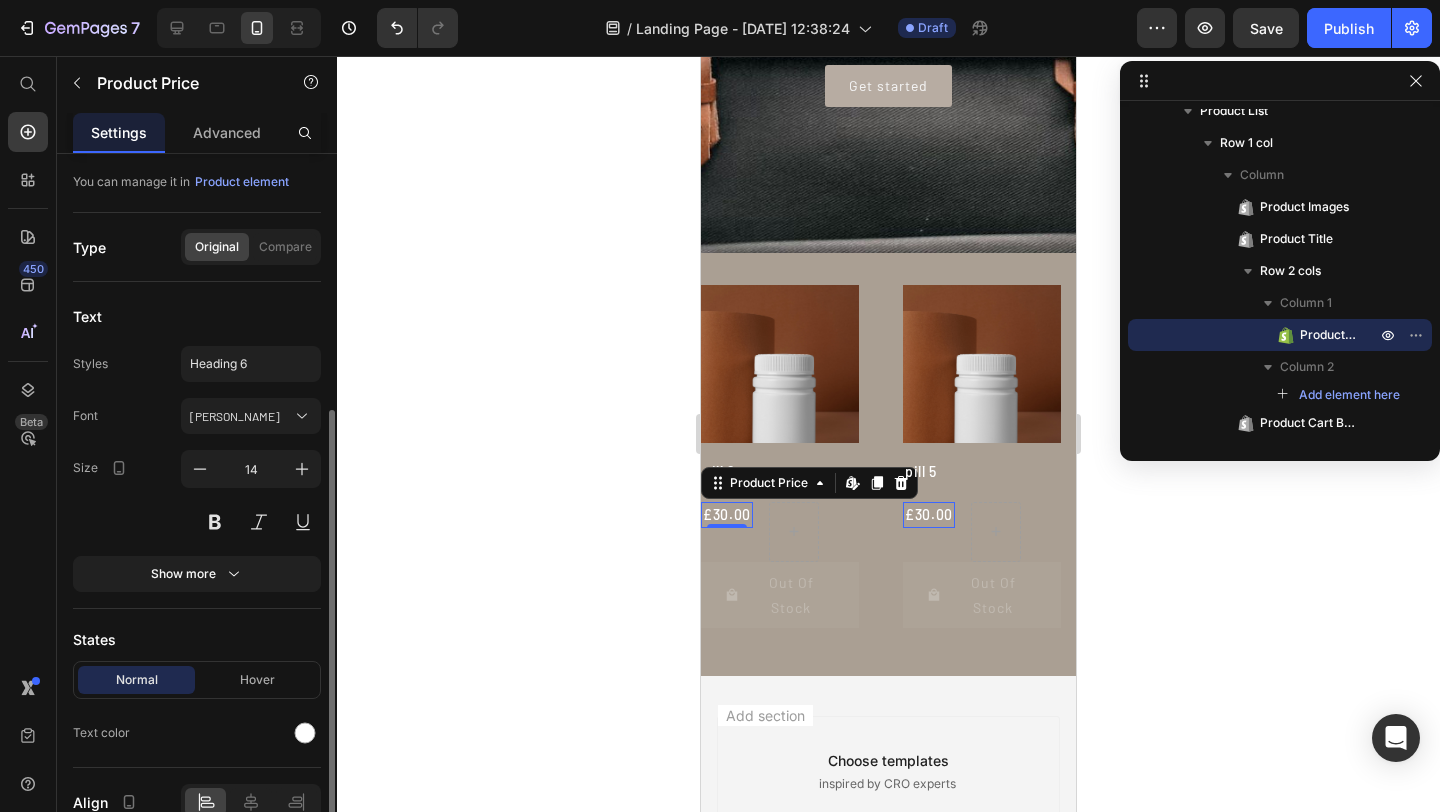 scroll, scrollTop: 201, scrollLeft: 0, axis: vertical 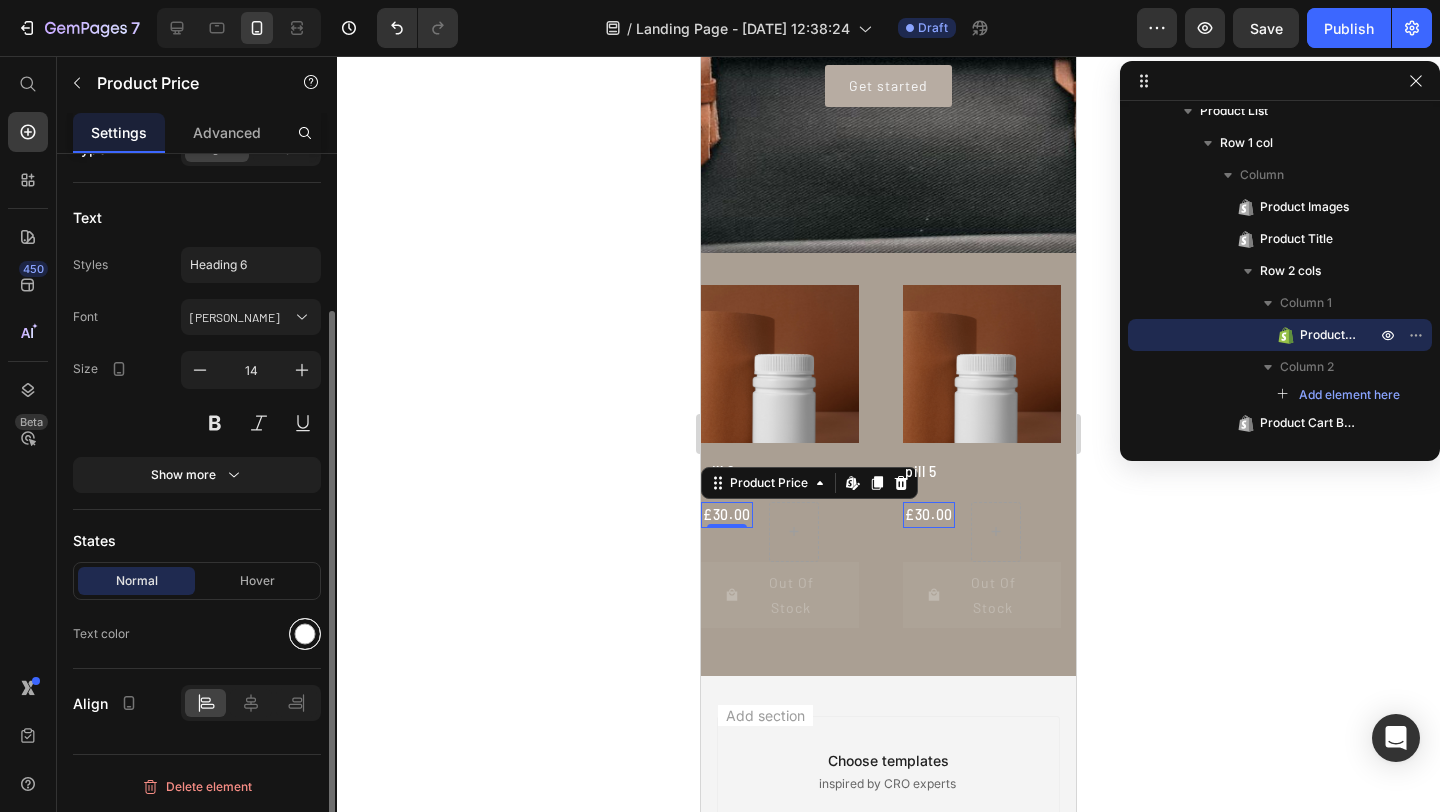 click at bounding box center (305, 634) 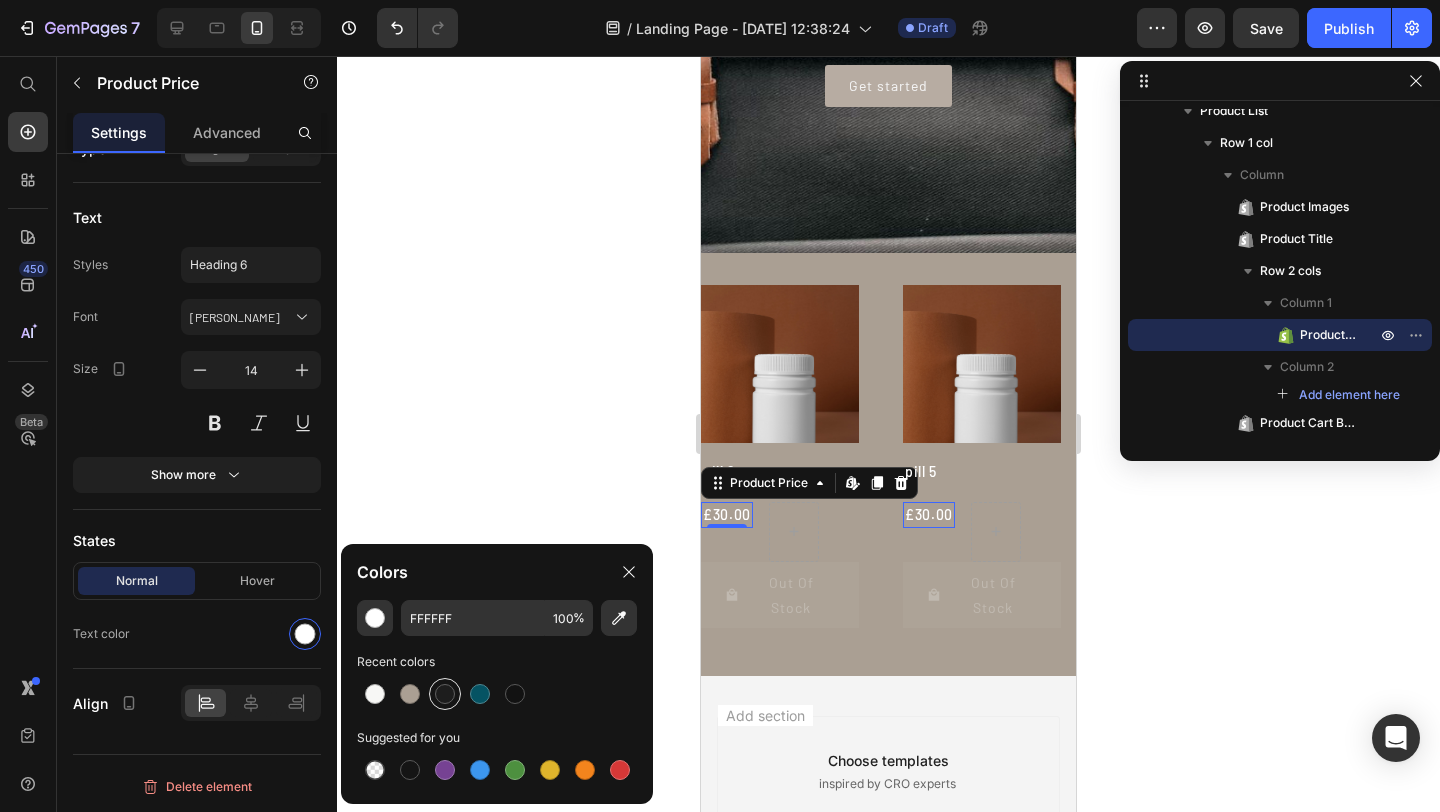 click at bounding box center [445, 694] 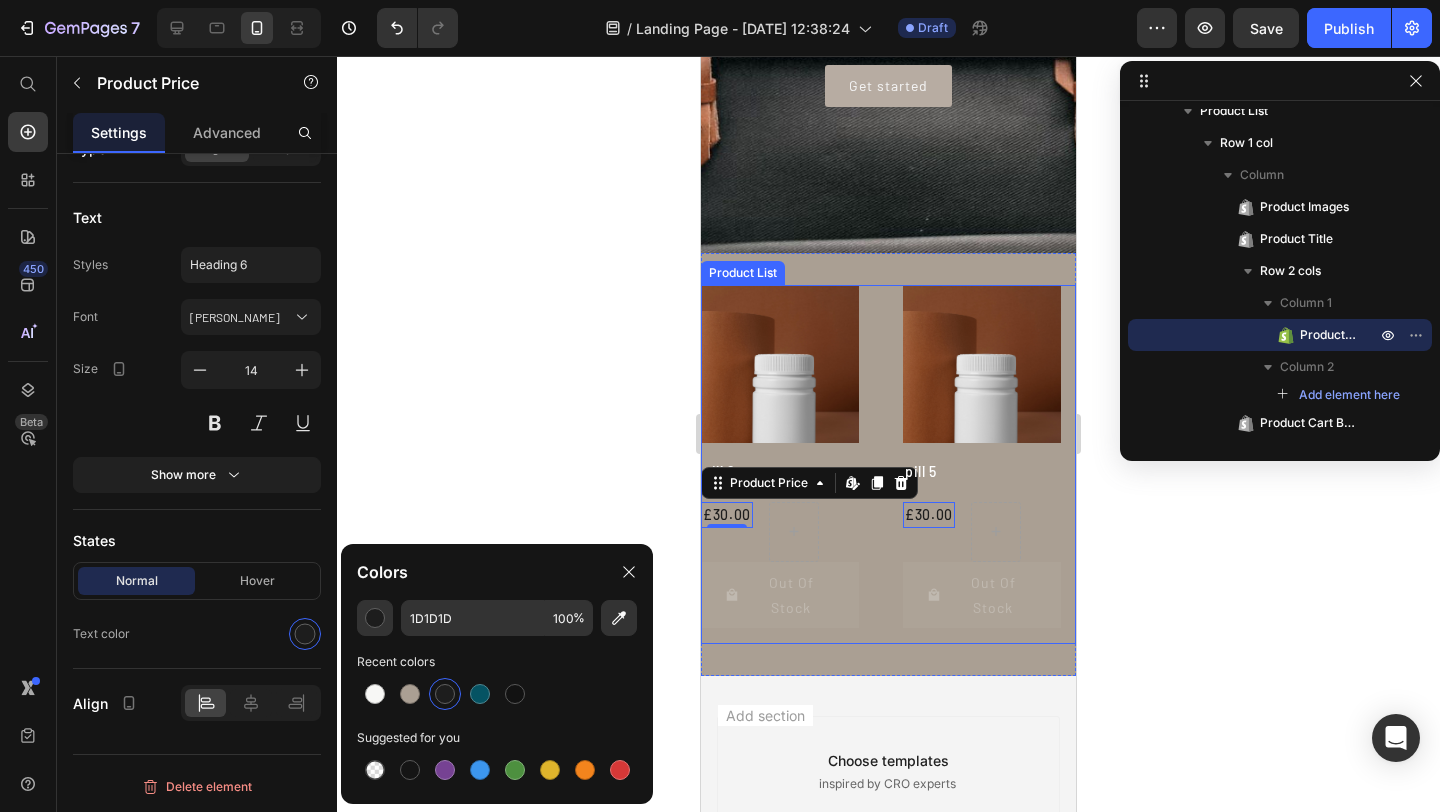 click on "Product Images pill 6 Product Title £30.00 Product Price   Edit content in Shopify 0
Row Out Of Stock Product Cart Button Row Product Images pill 5 Product Title £30.00 Product Price   Edit content in Shopify 0
Row Out Of Stock Product Cart Button Row Product Images pill 4 Product Title £30.00 Product Price   Edit content in Shopify 0
Row Out Of Stock Product Cart Button Row Product Images pill 3 Product Title £30.00 Product Price   Edit content in Shopify 0
Row Out Of Stock Product Cart Button Row" at bounding box center [888, 464] 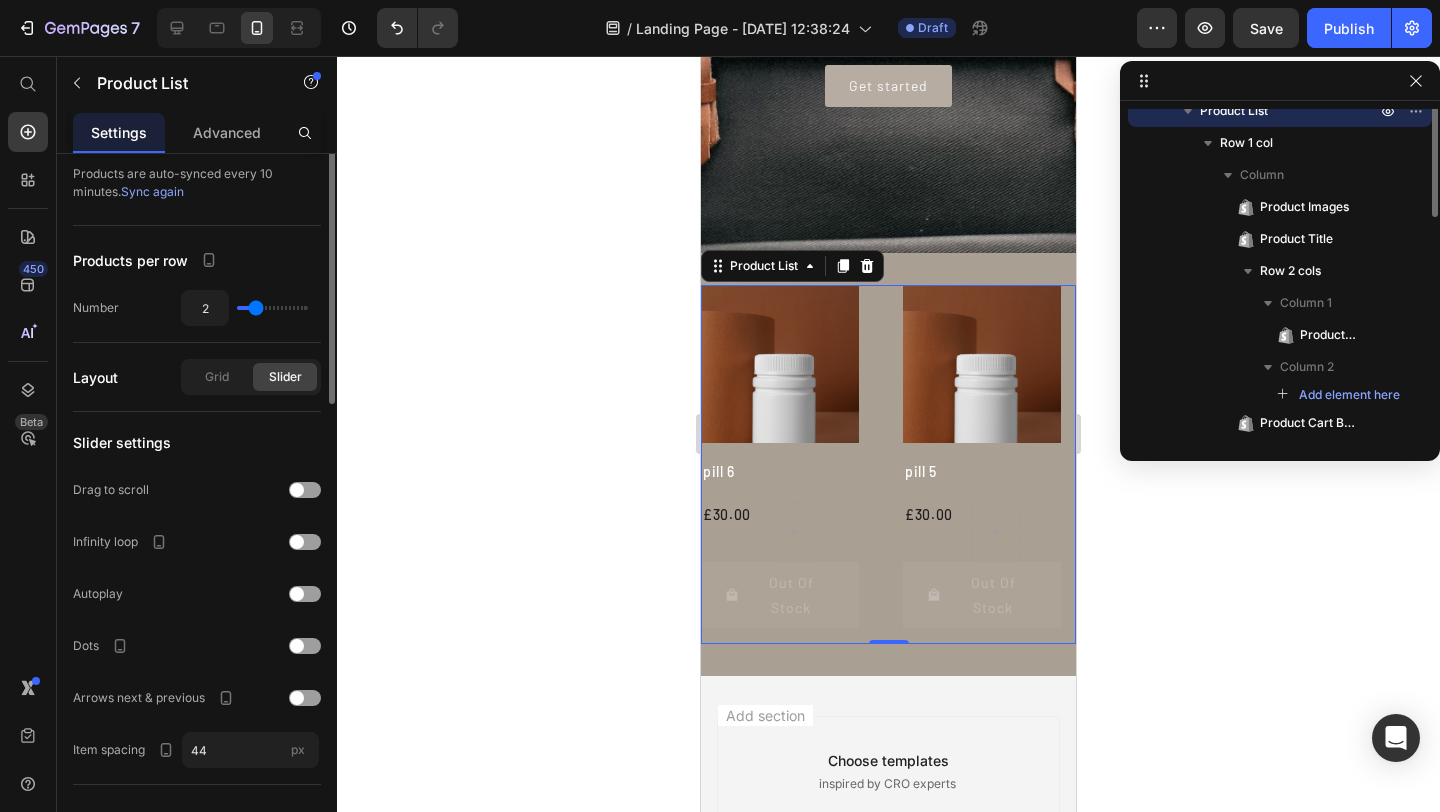 scroll, scrollTop: 186, scrollLeft: 0, axis: vertical 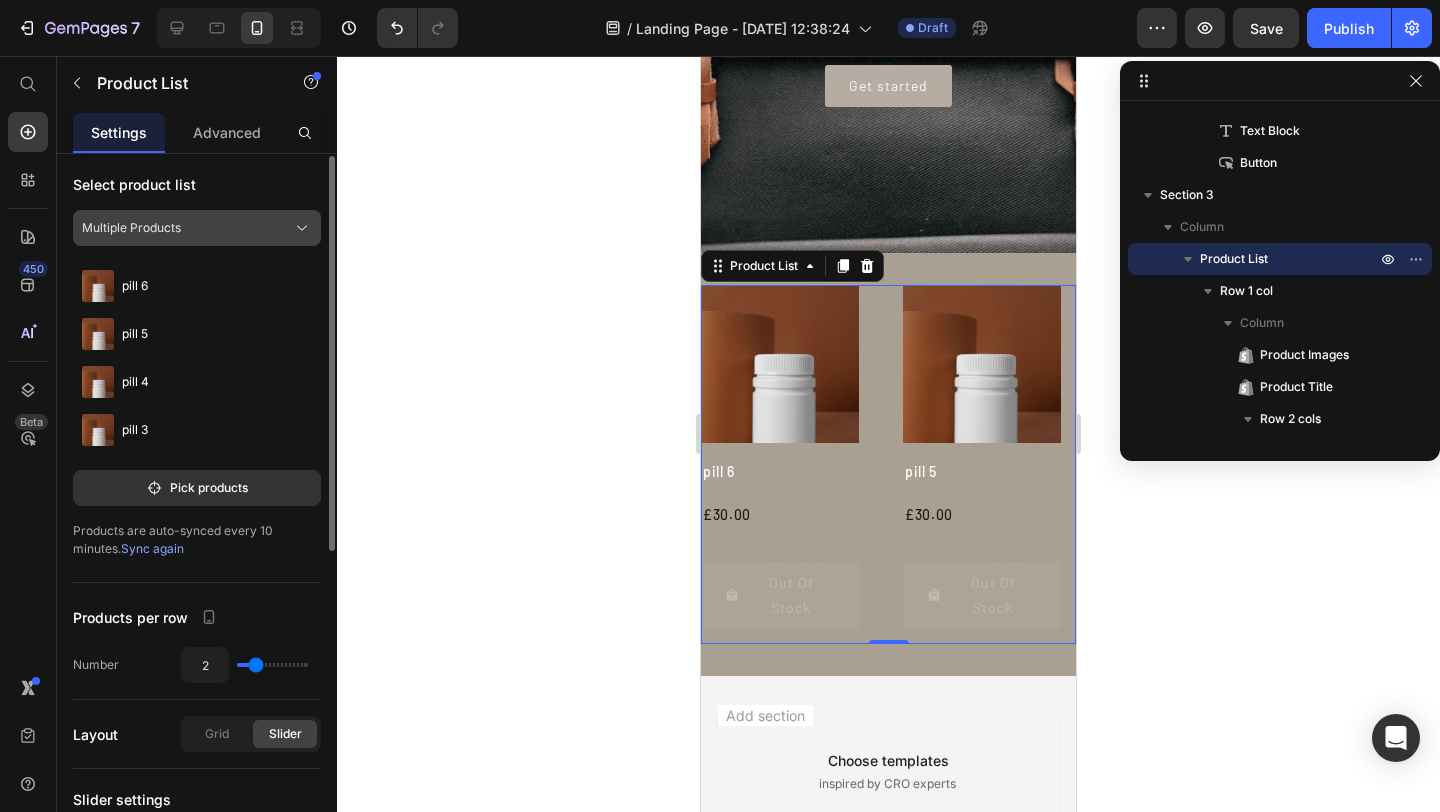 click on "Multiple Products" 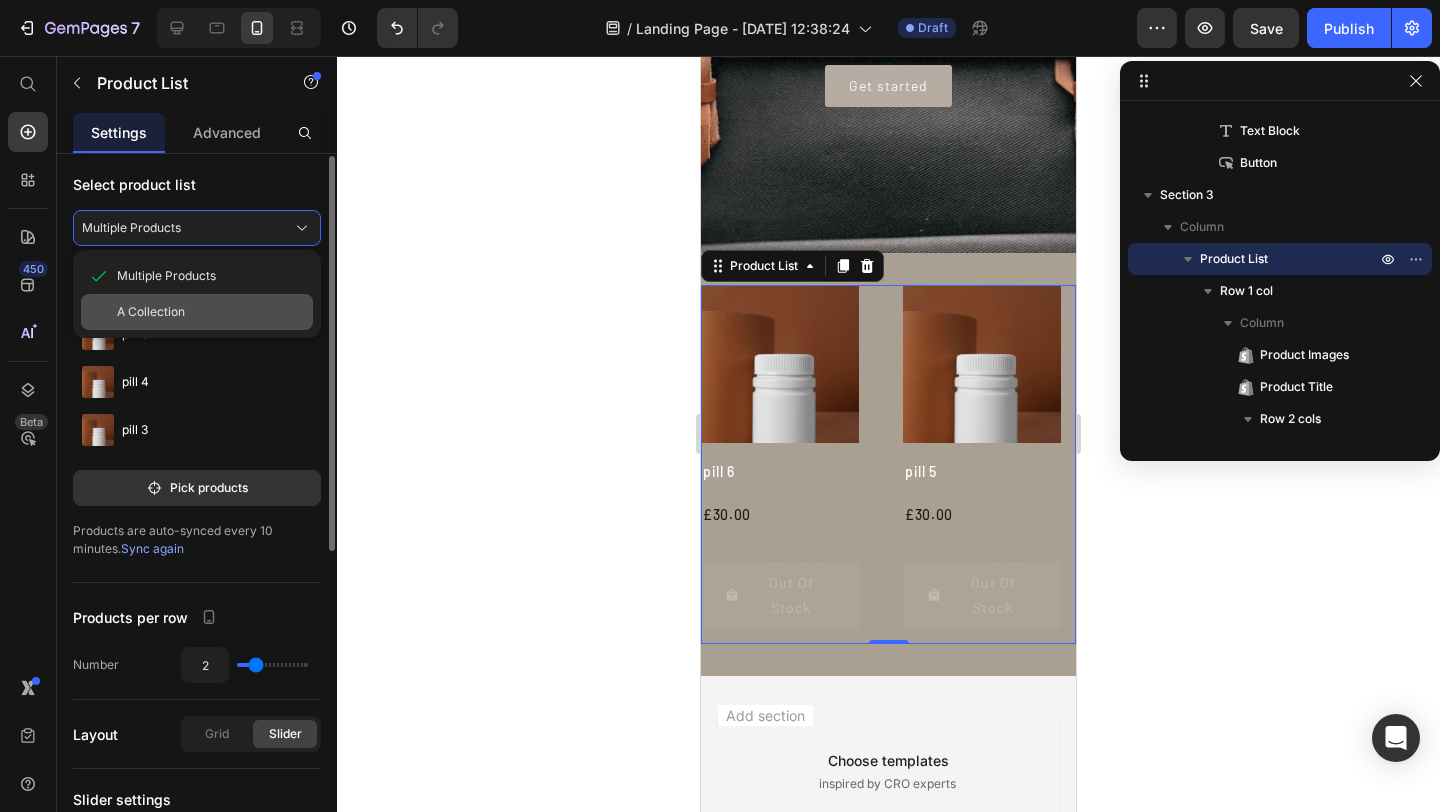 click on "A Collection" at bounding box center [211, 312] 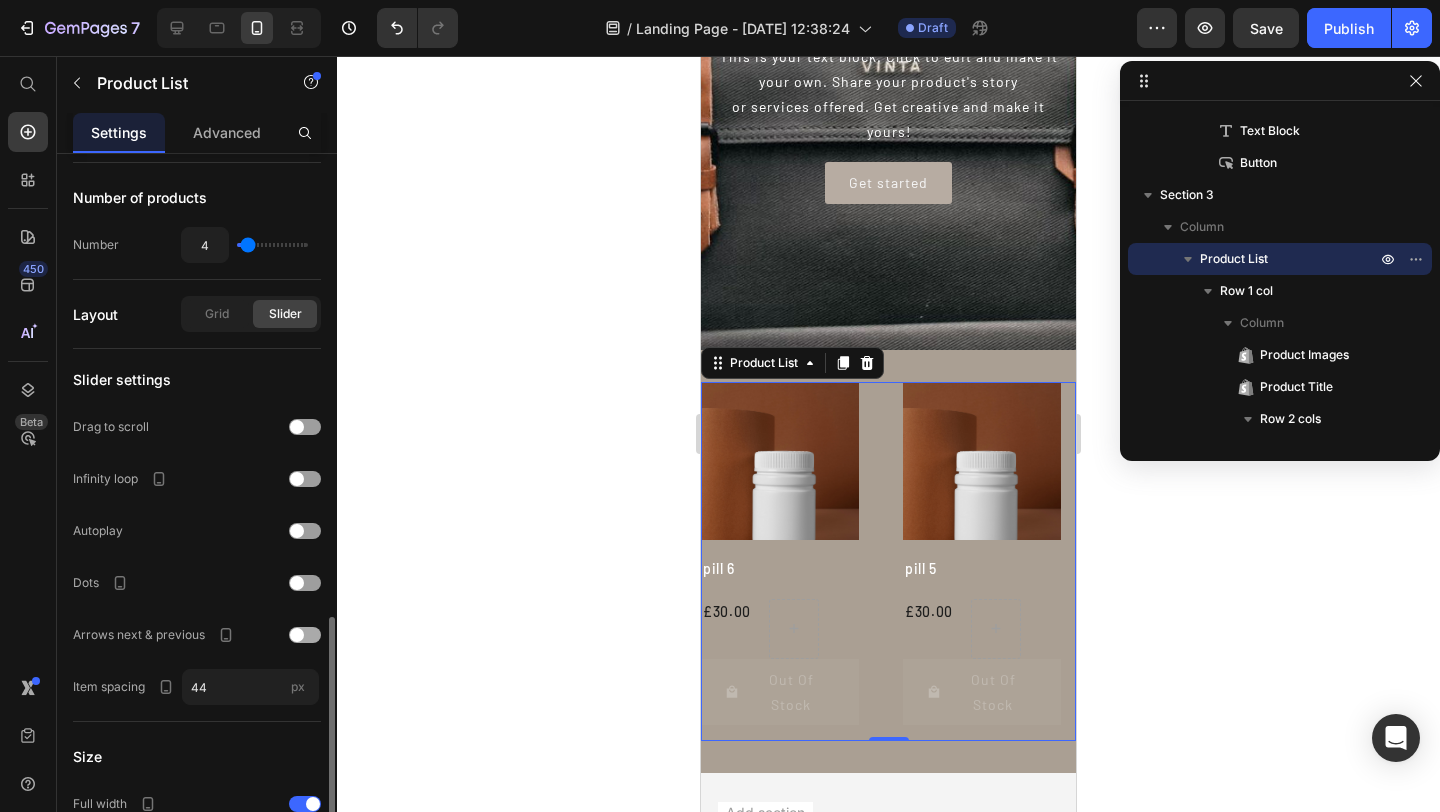 scroll, scrollTop: 546, scrollLeft: 0, axis: vertical 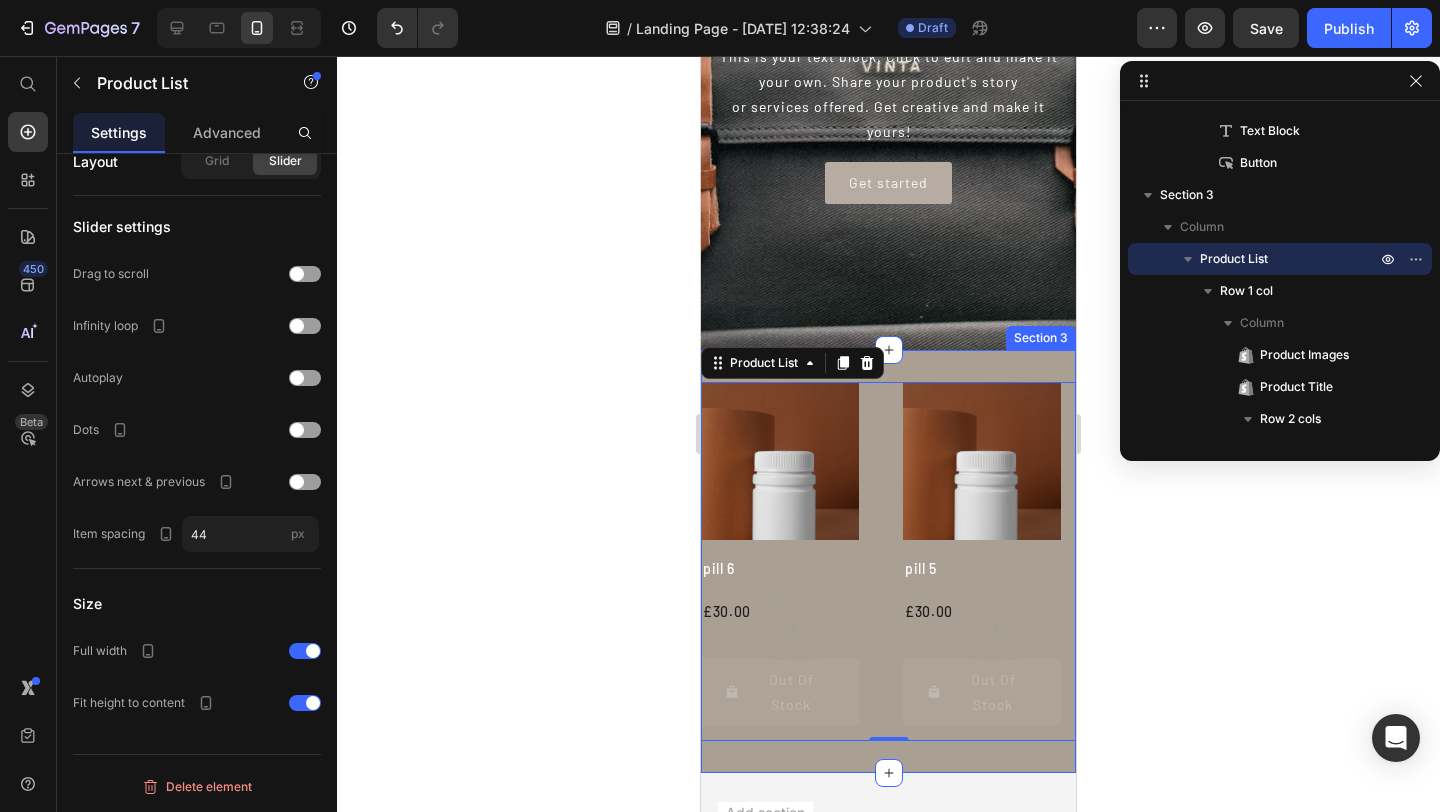 click on "Product Images pill 6 Product Title £30.00 Product Price
Row Out Of Stock Product Cart Button Row Product Images pill 5 Product Title £30.00 Product Price
Row Out Of Stock Product Cart Button Row Product Images pill 4 Product Title £30.00 Product Price
Row Out Of Stock Product Cart Button Row Product Images pill 3 Product Title £30.00 Product Price
Row Out Of Stock Product Cart Button Row Product List   0 Section 3" at bounding box center [888, 561] 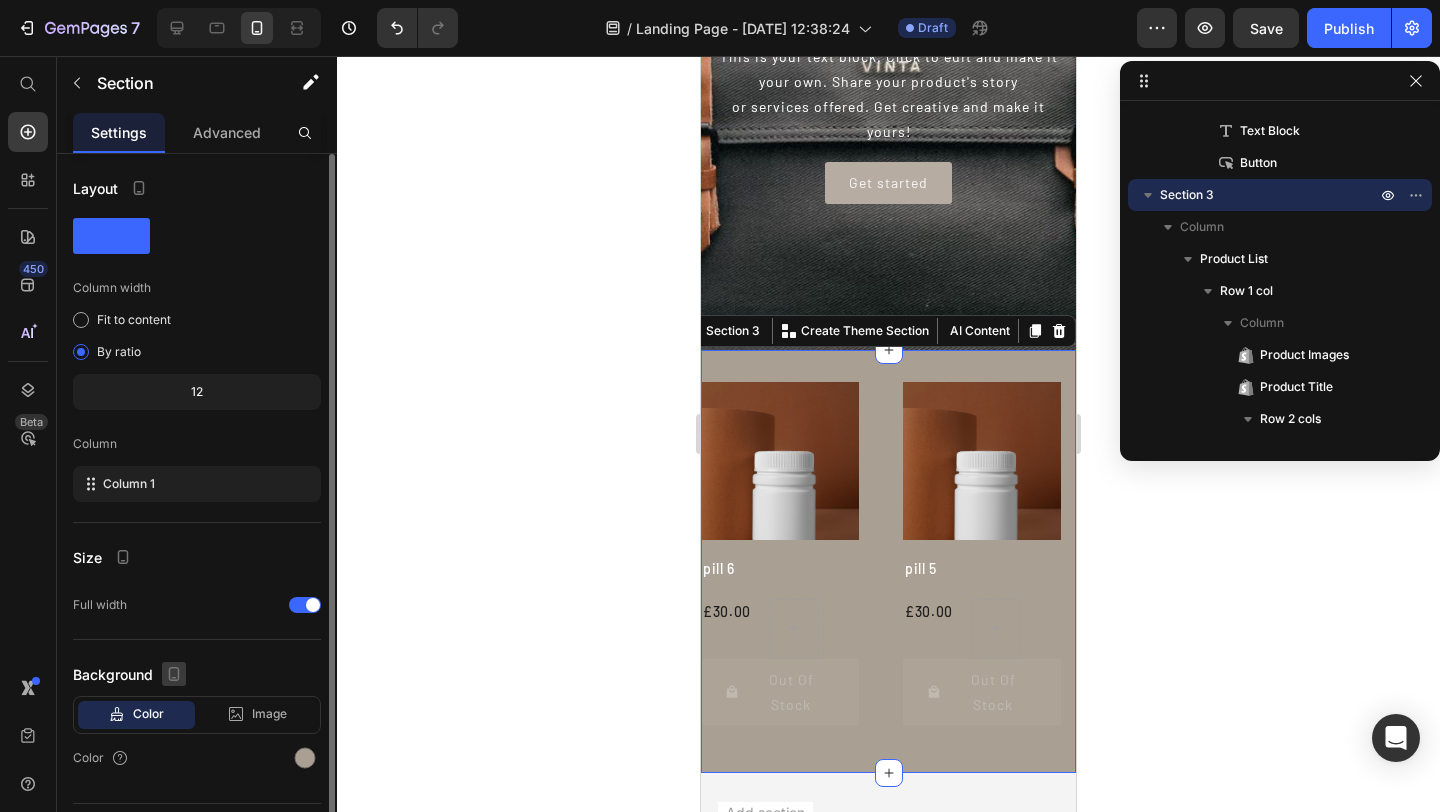 scroll, scrollTop: 49, scrollLeft: 0, axis: vertical 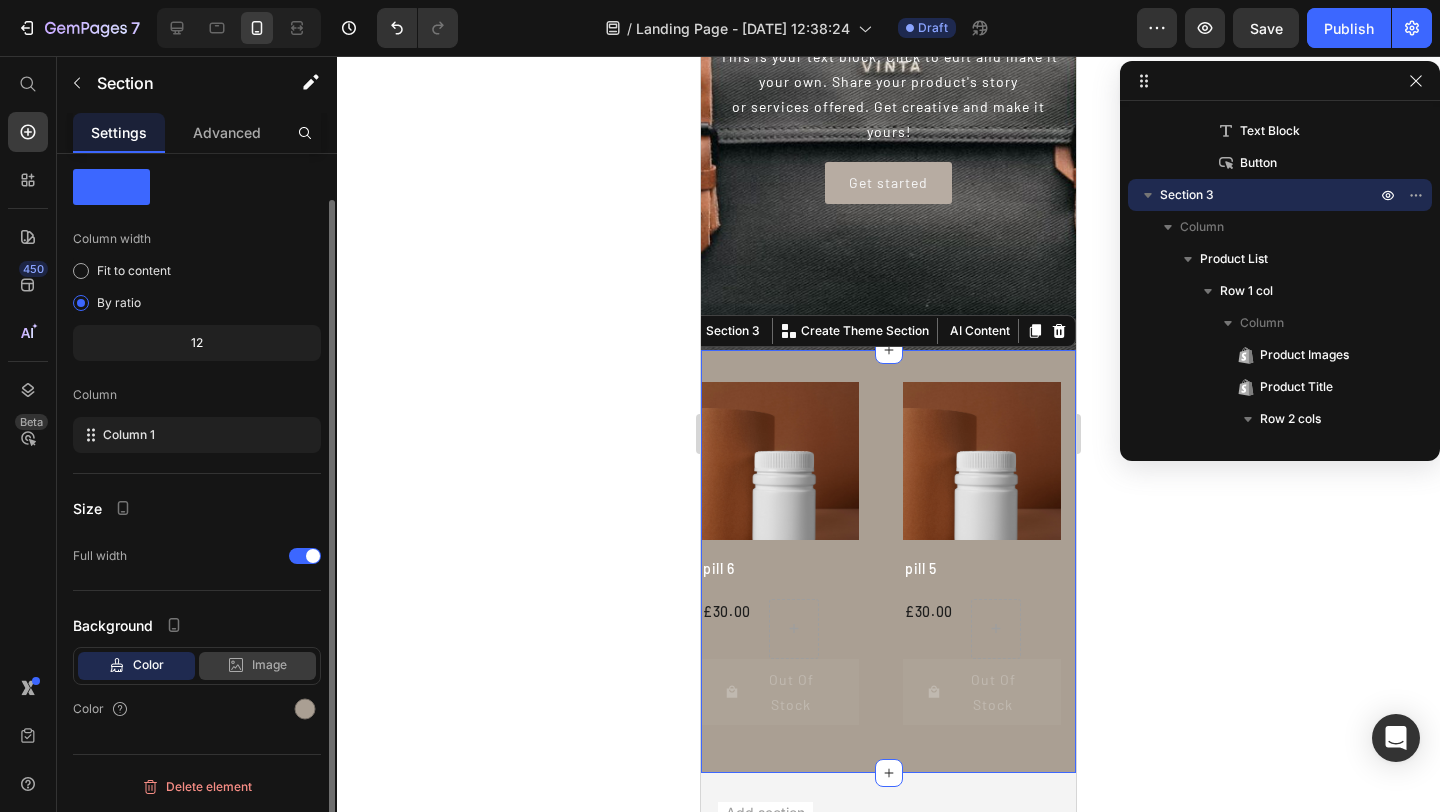 click on "Image" at bounding box center (269, 665) 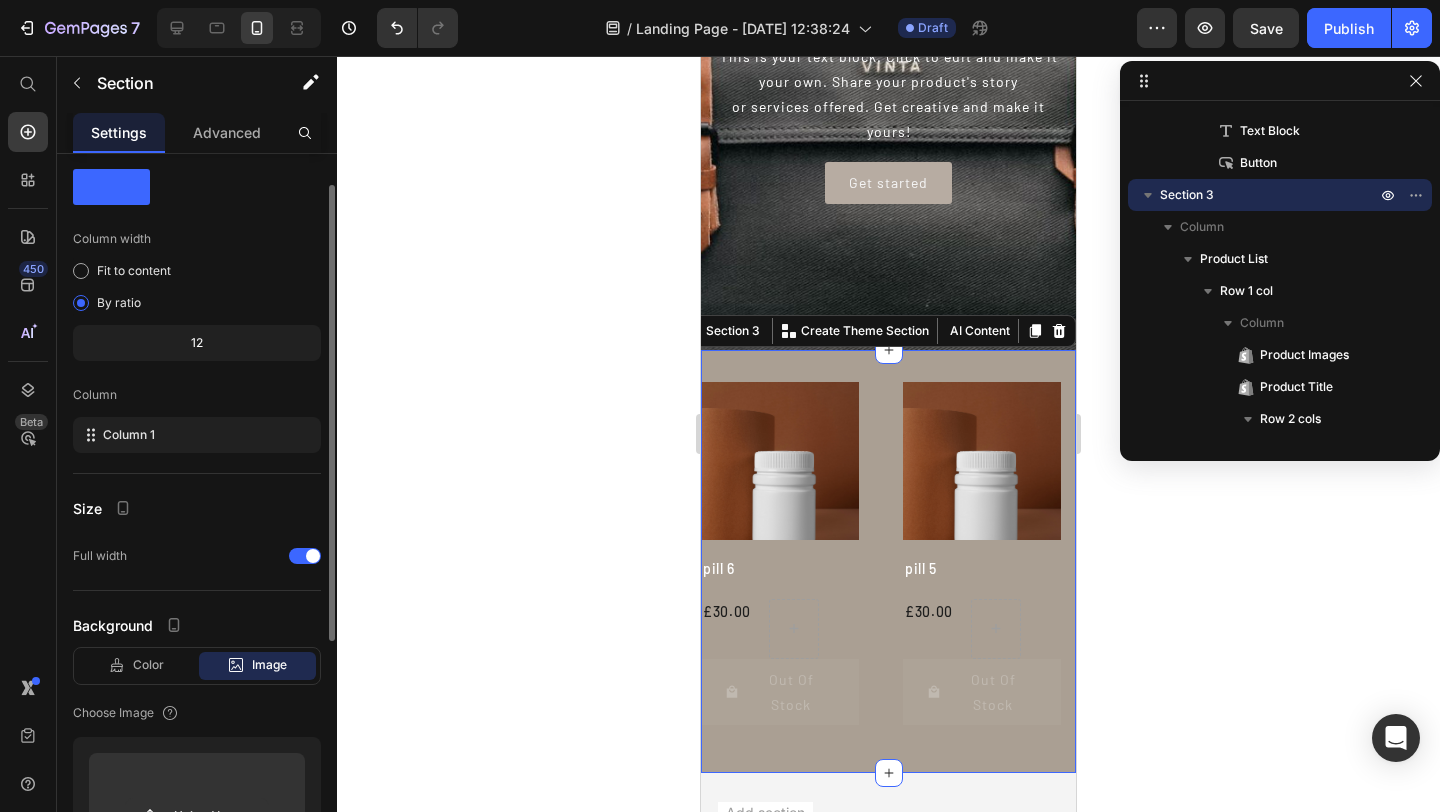 scroll, scrollTop: 405, scrollLeft: 0, axis: vertical 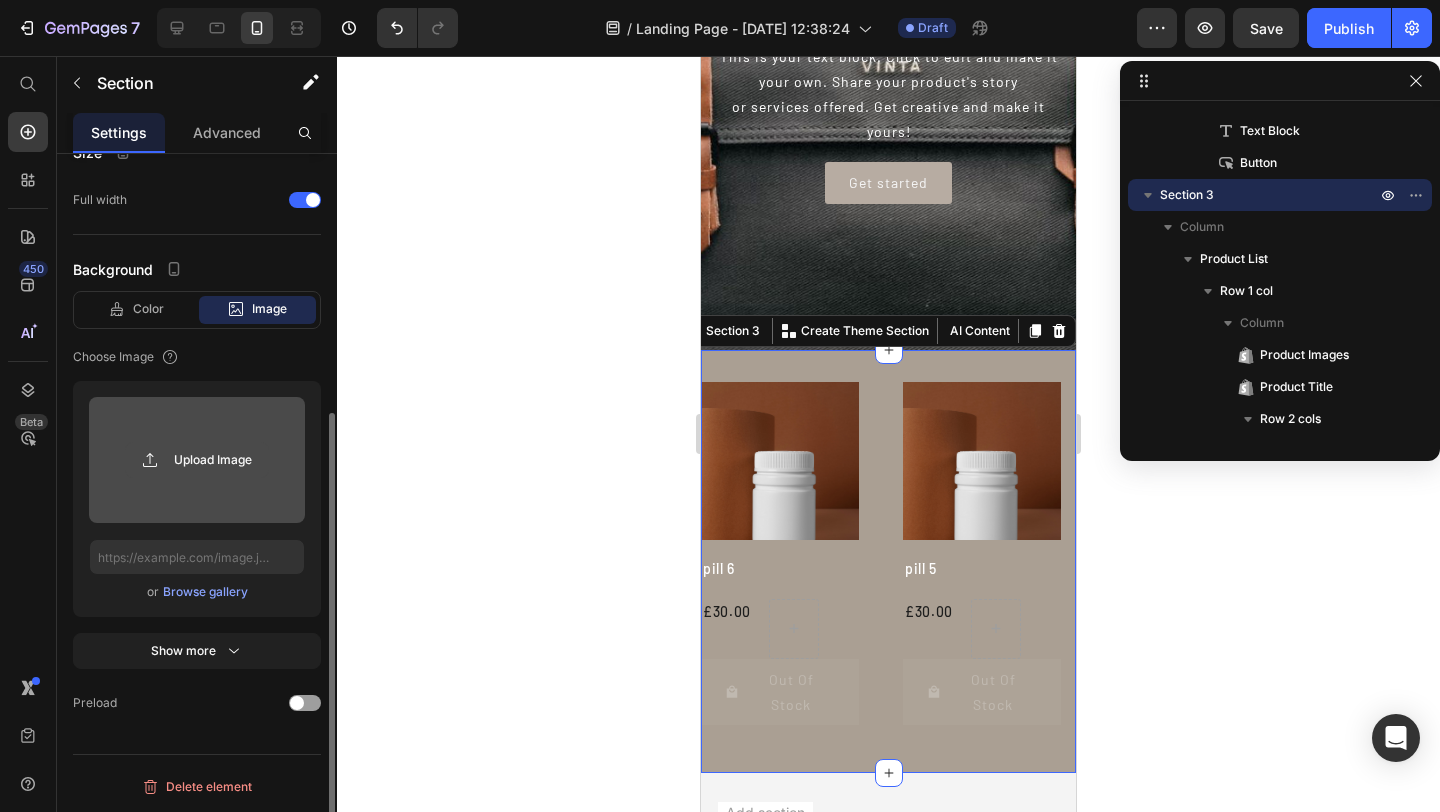 click 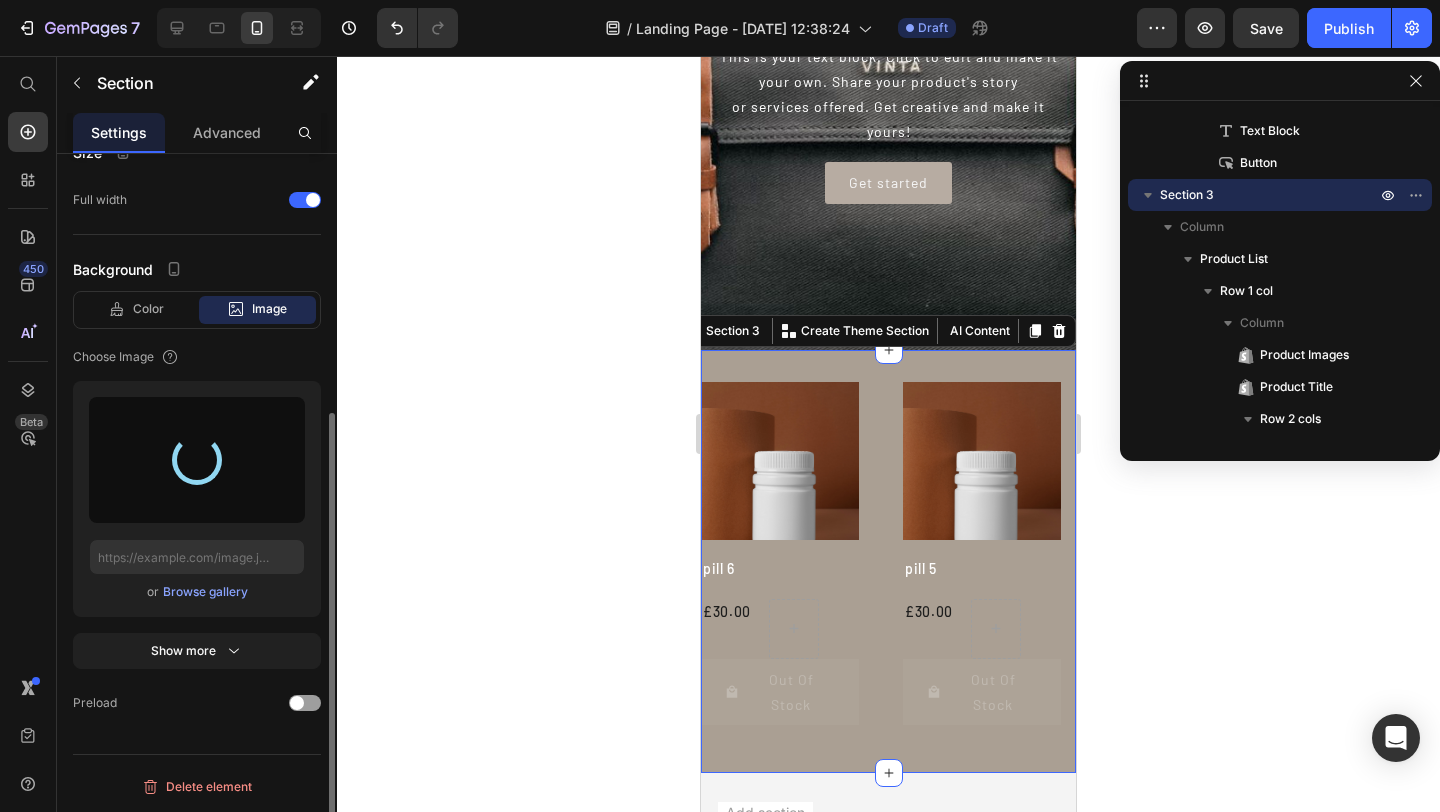 type on "https://cdn.shopify.com/s/files/1/0893/0574/3705/files/gempages_574714027976951013-2e74d1b7-e3f8-45d3-aeb5-d60549f486d0.png" 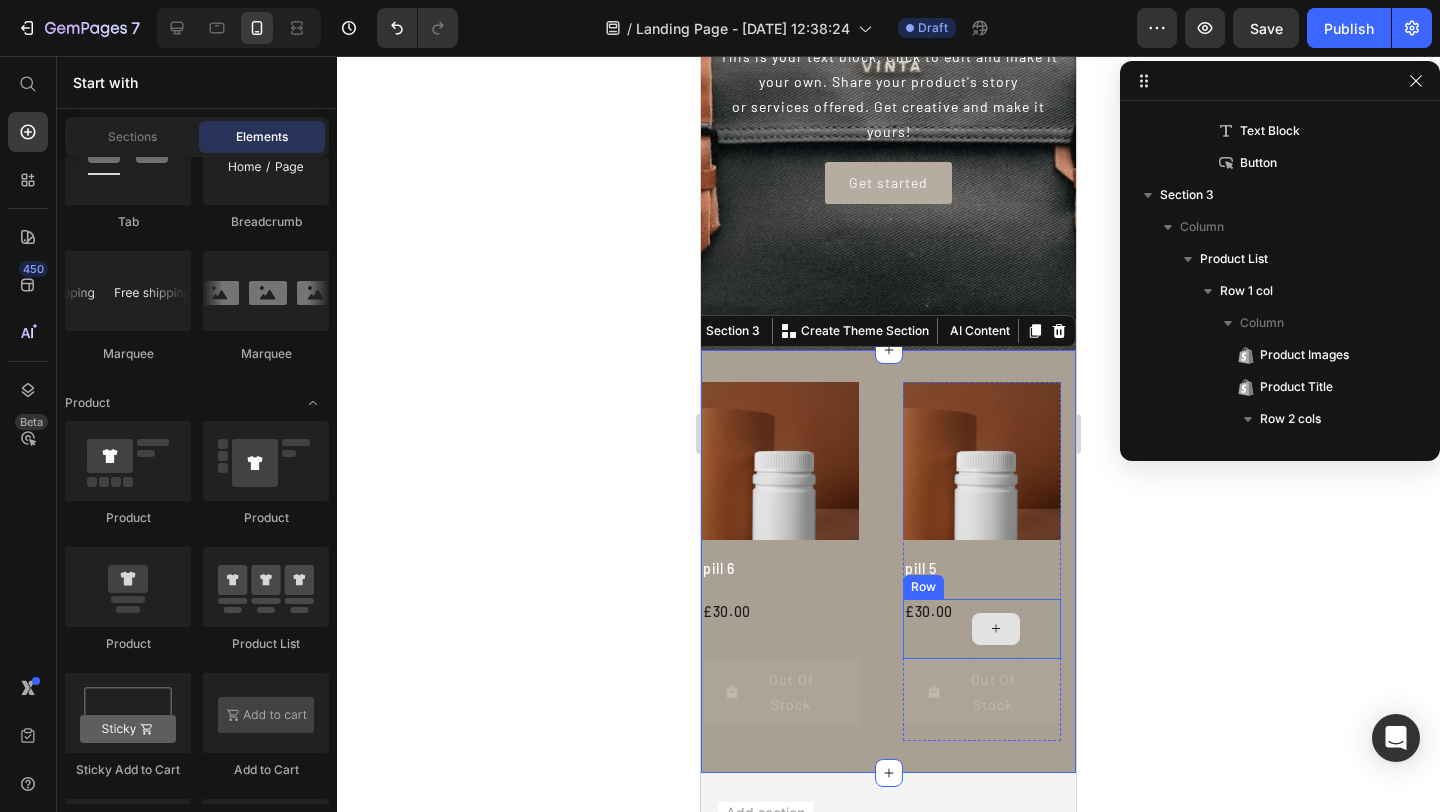 click 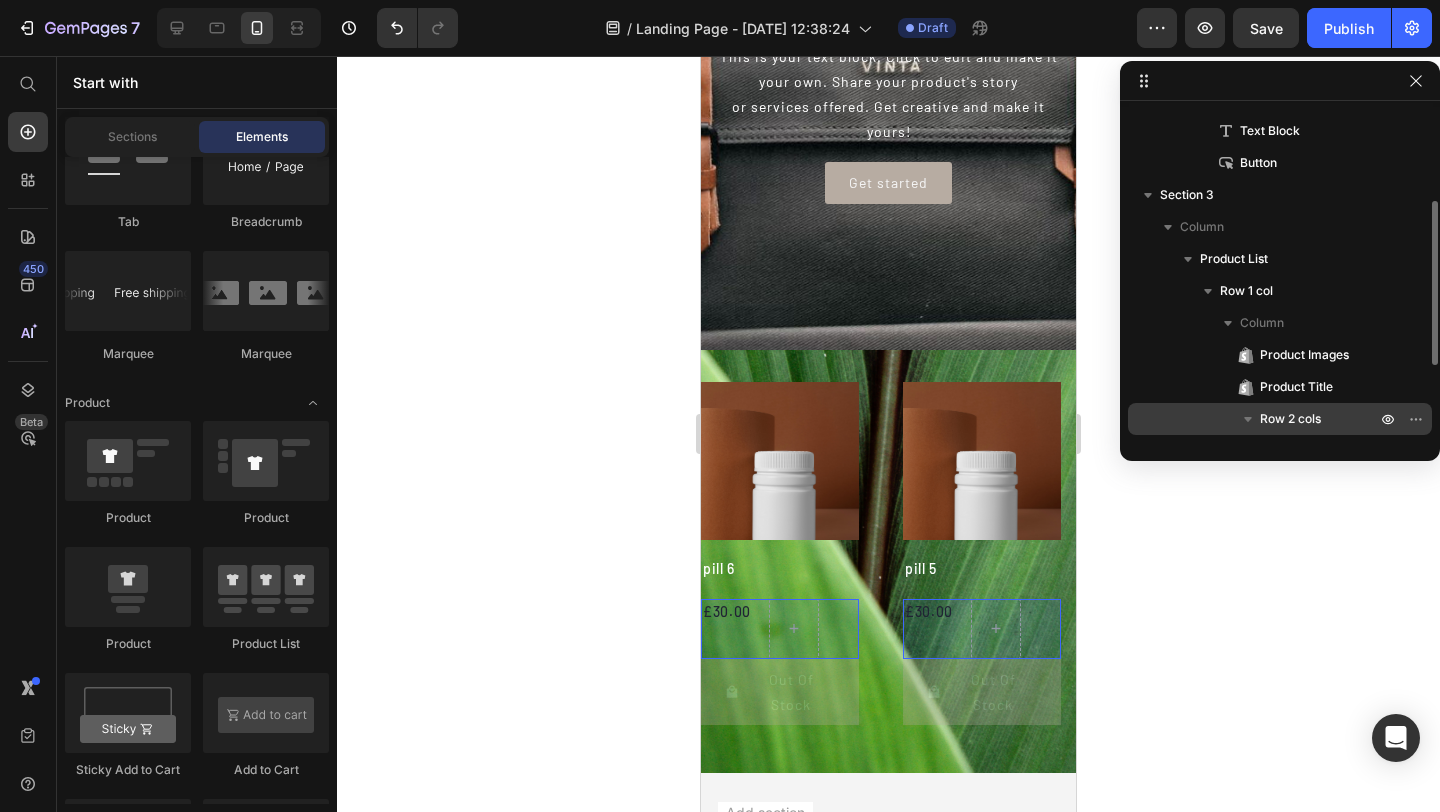 click on "Row 2 cols" at bounding box center [1290, 419] 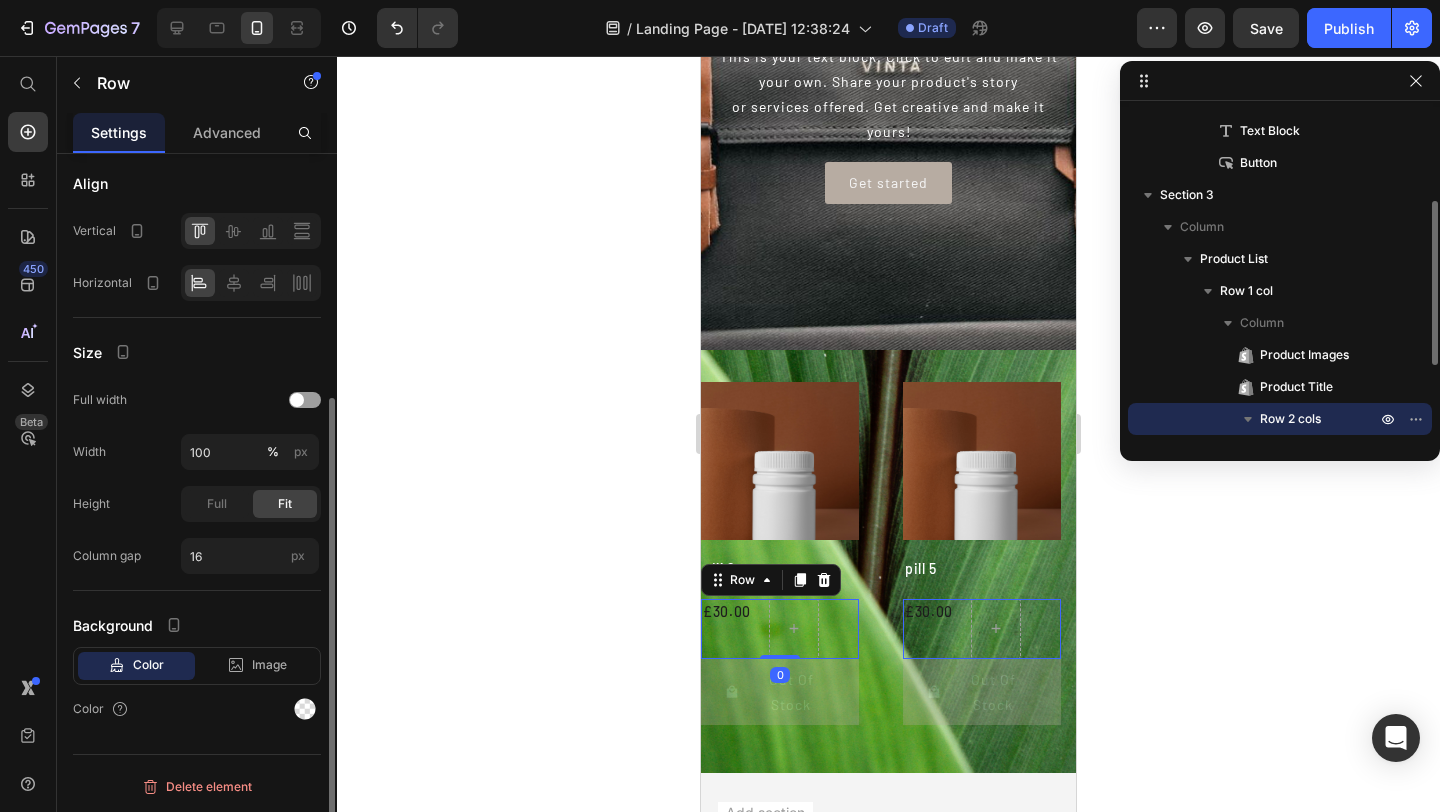 scroll, scrollTop: 0, scrollLeft: 0, axis: both 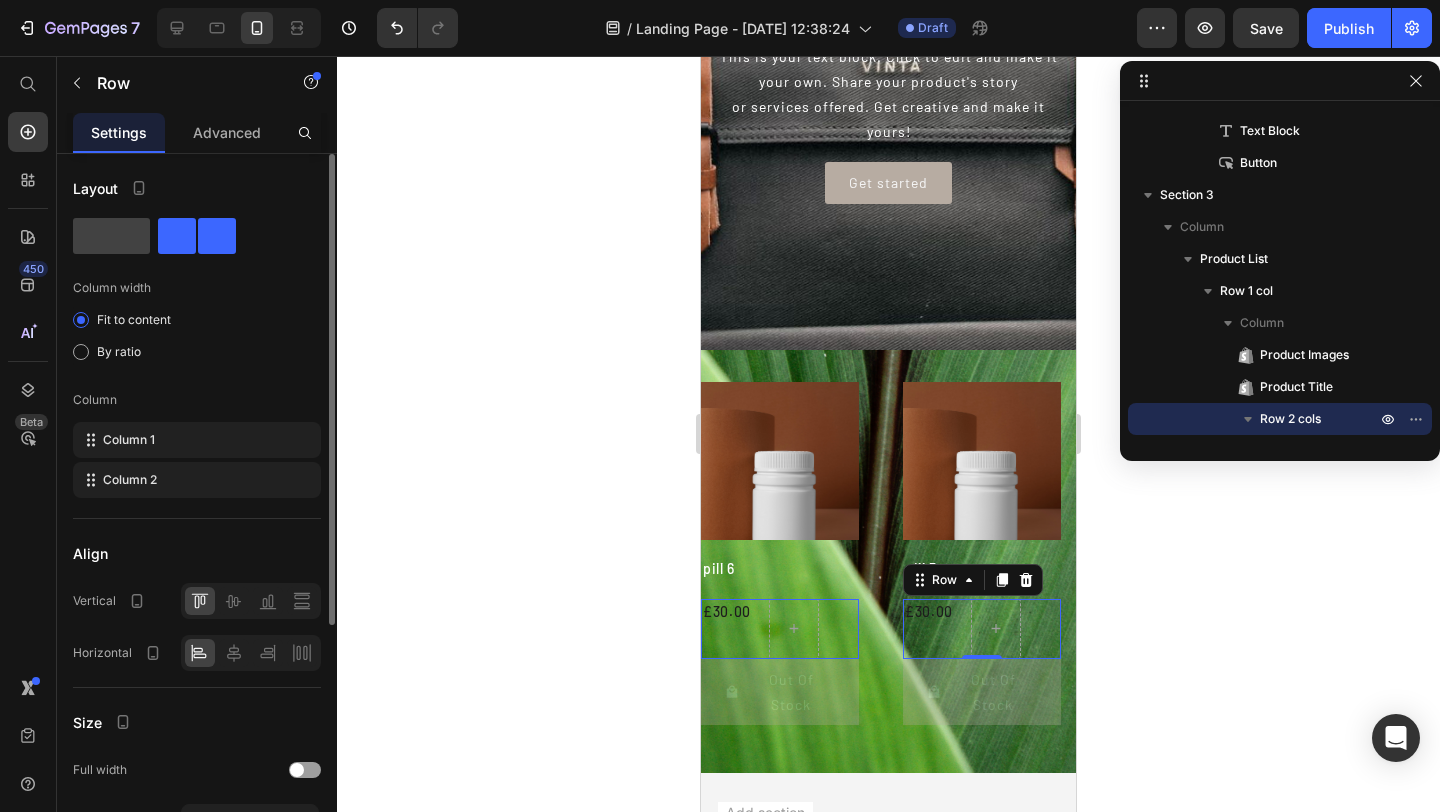 click on "£30.00 Product Price
Row   0" at bounding box center (982, 629) 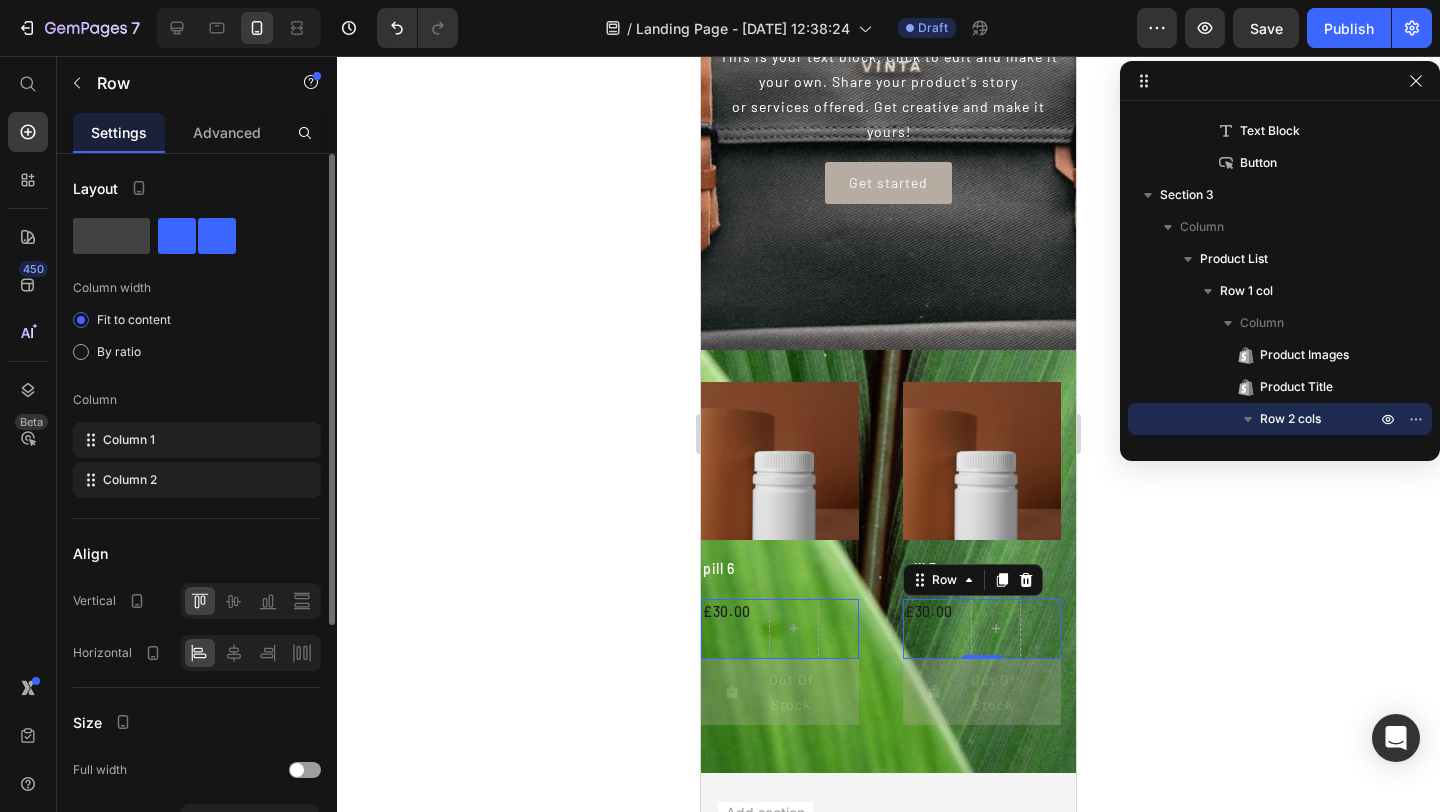 click on "£30.00 Product Price" at bounding box center (929, 629) 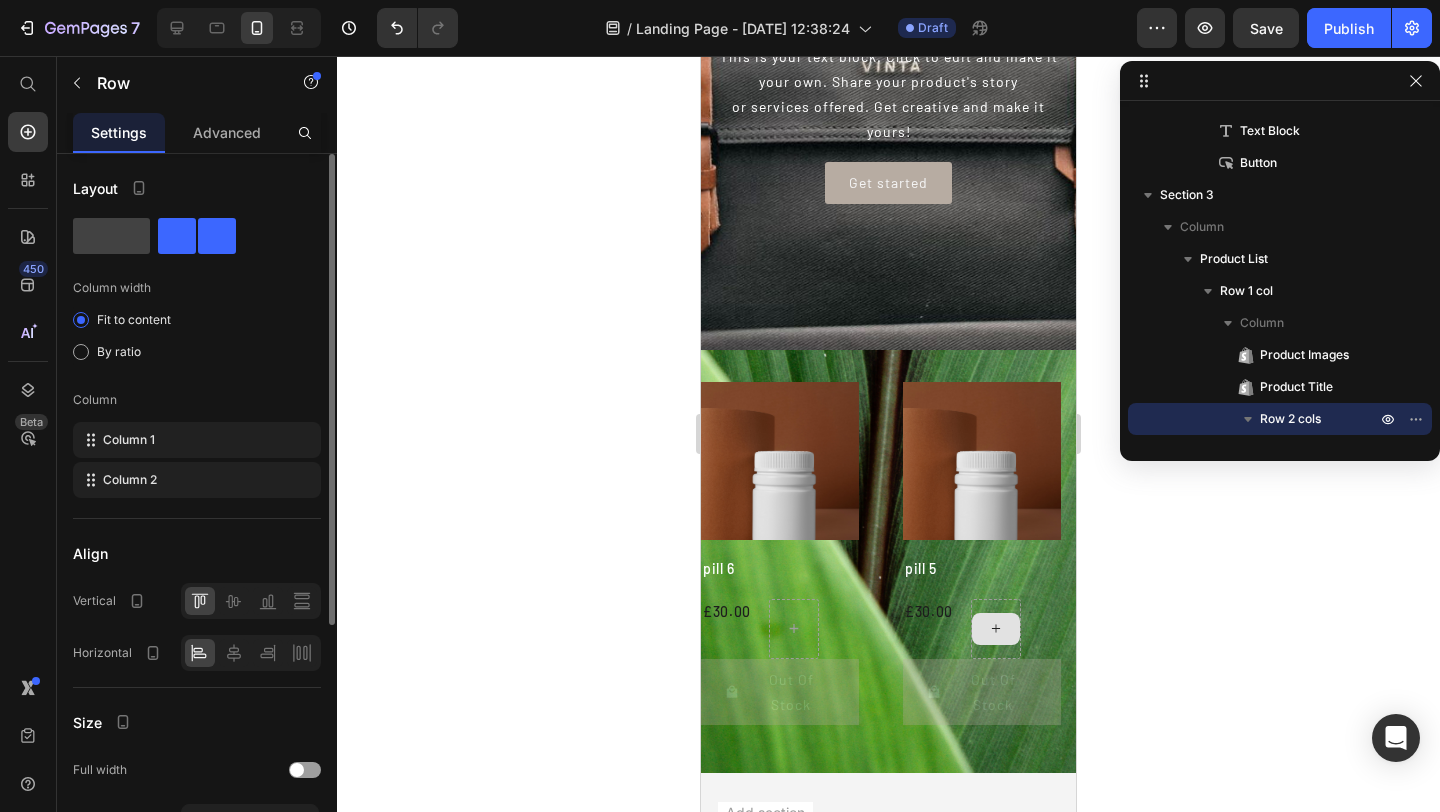 click at bounding box center [996, 629] 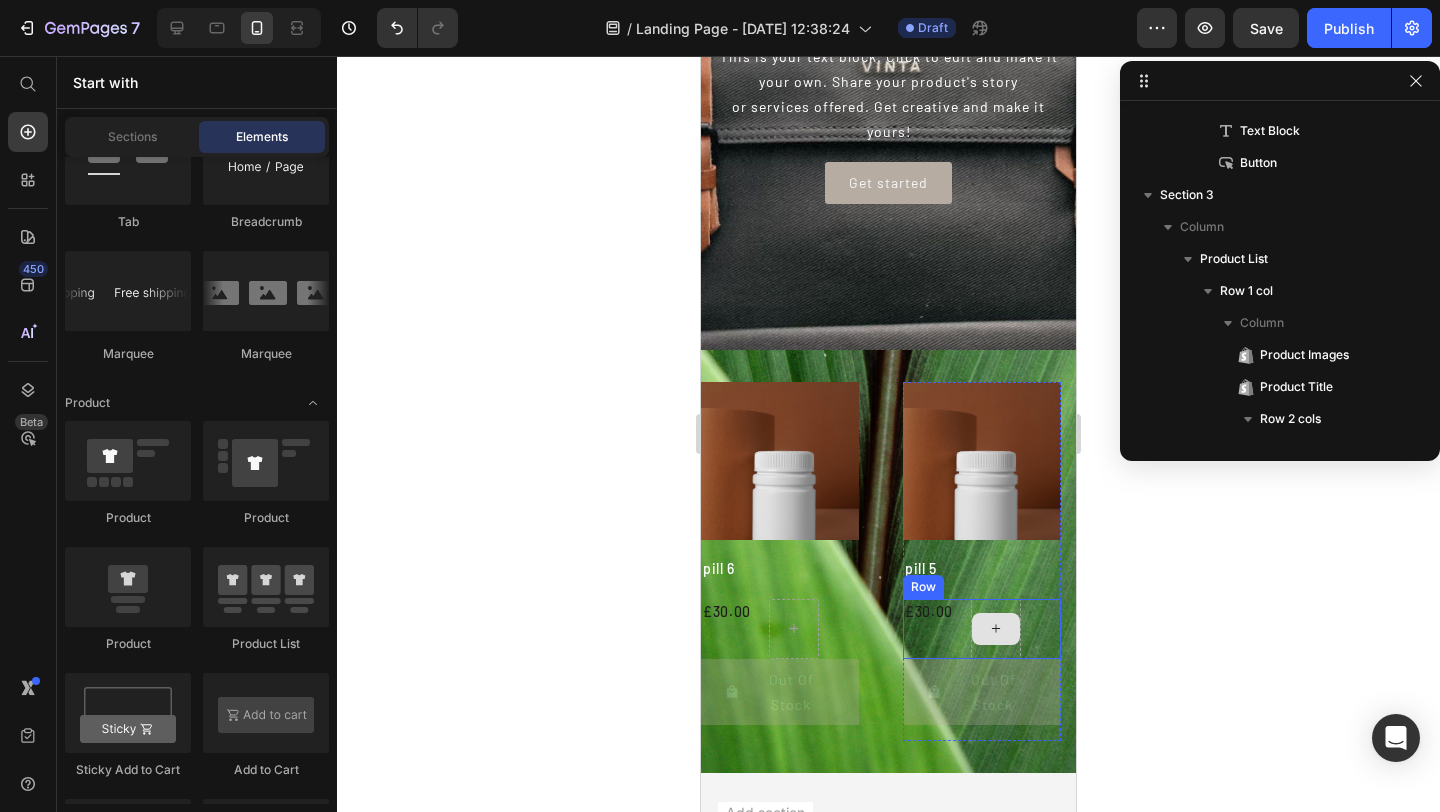 click at bounding box center (996, 629) 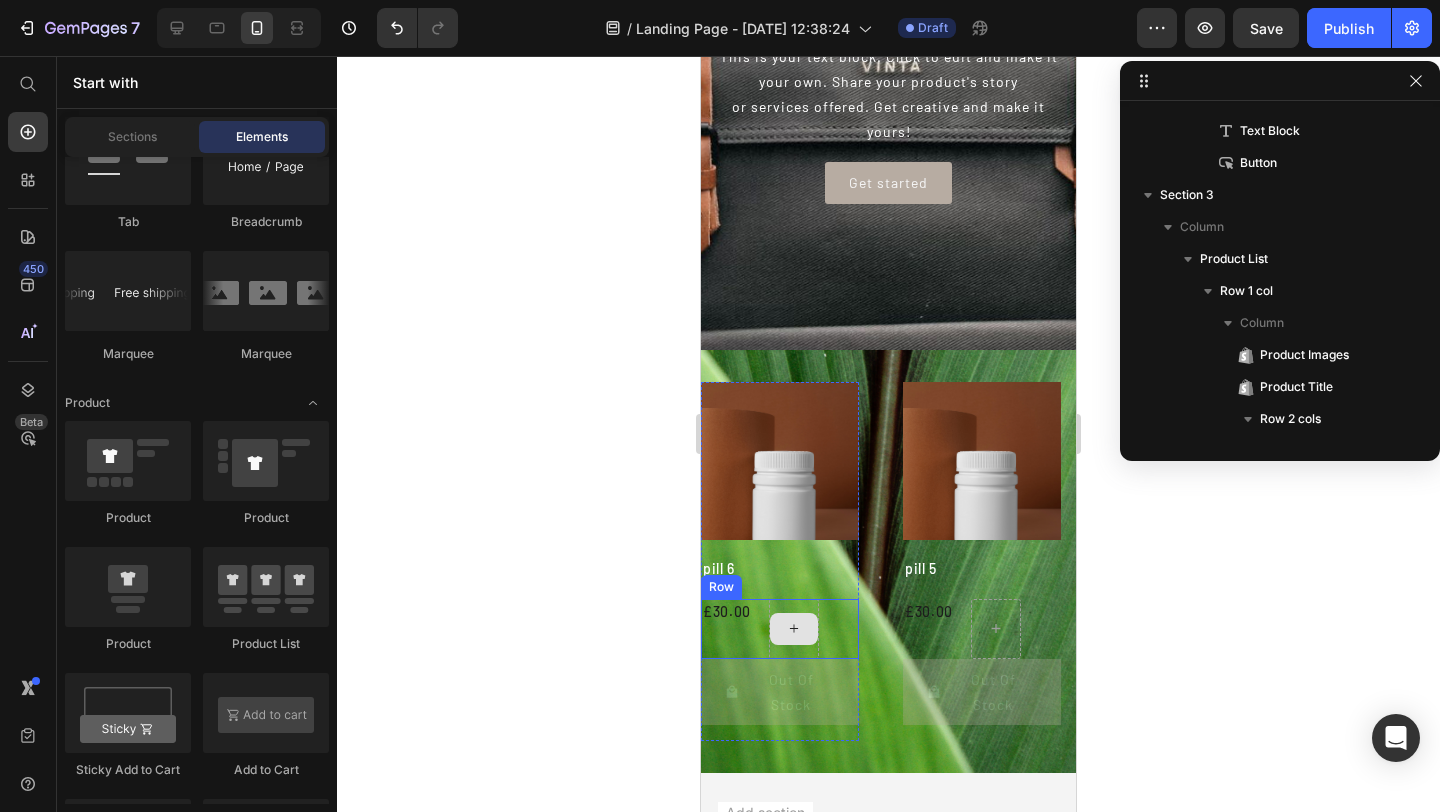 click at bounding box center (794, 629) 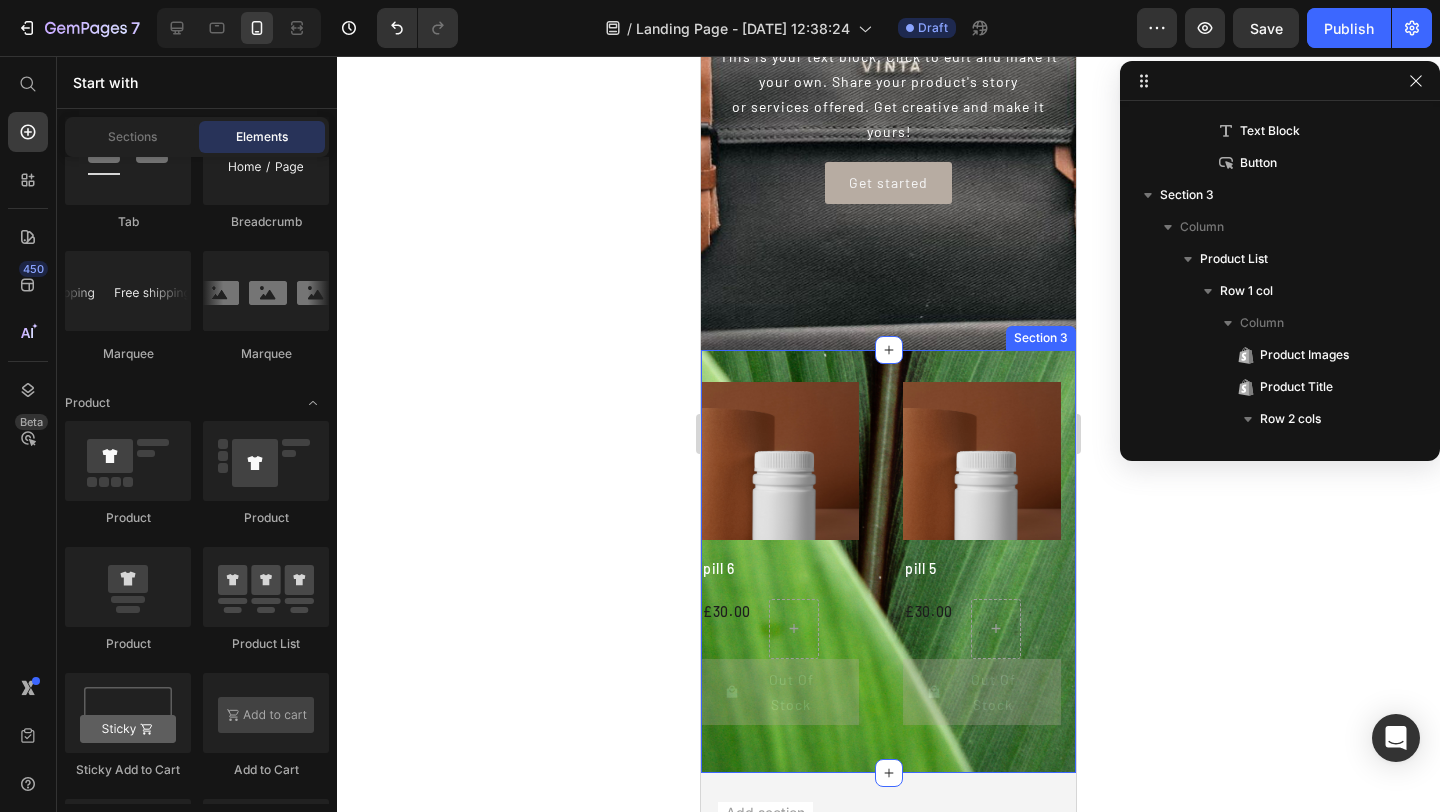 click on "Product Images pill 6 Product Title £30.00 Product Price
Row Out Of Stock Product Cart Button Row Product Images pill 5 Product Title £30.00 Product Price
Row Out Of Stock Product Cart Button Row Product Images pill 4 Product Title £30.00 Product Price
Row Out Of Stock Product Cart Button Row Product Images pill 3 Product Title £30.00 Product Price
Row Out Of Stock Product Cart Button Row Product List Section 3" at bounding box center [888, 561] 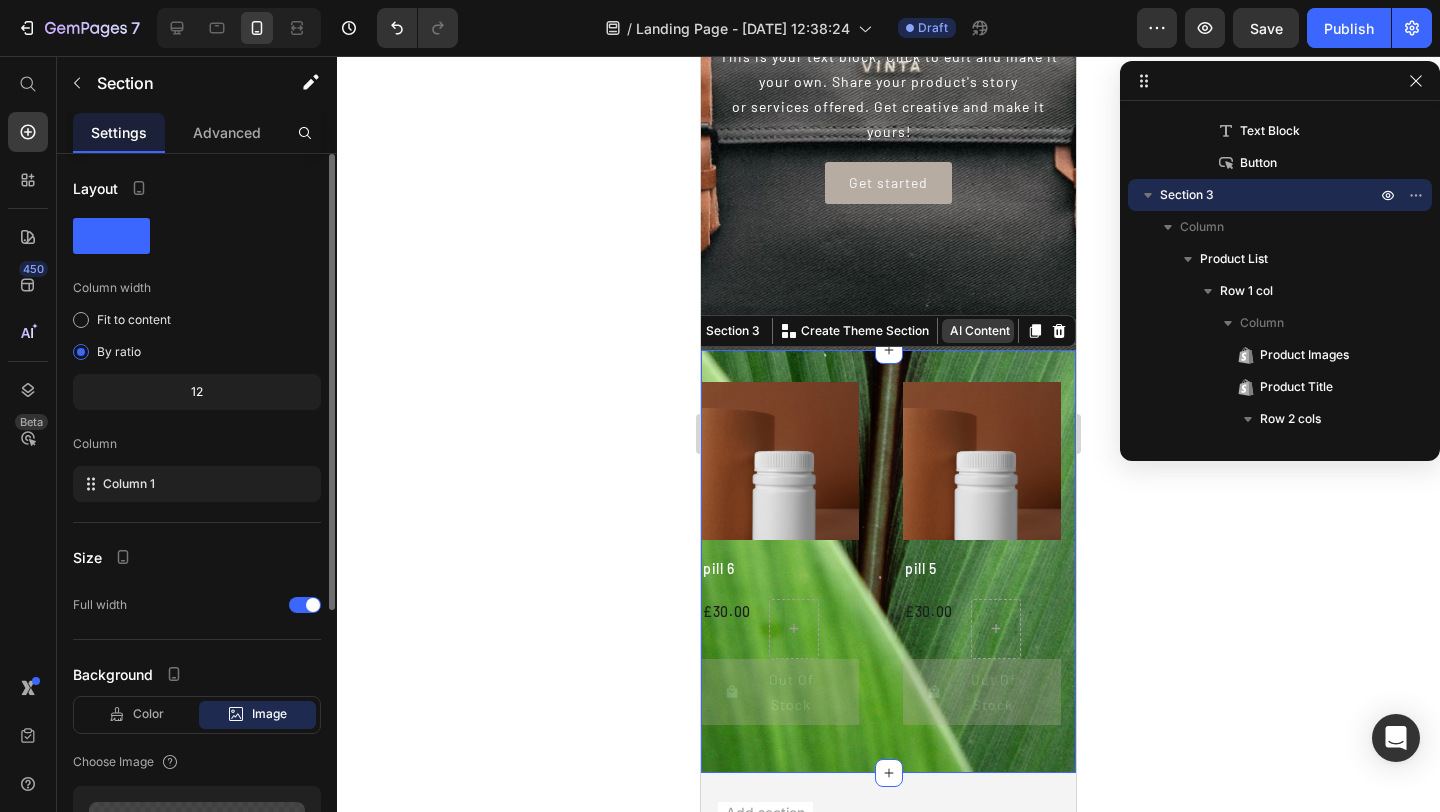 click on "AI Content" at bounding box center [978, 331] 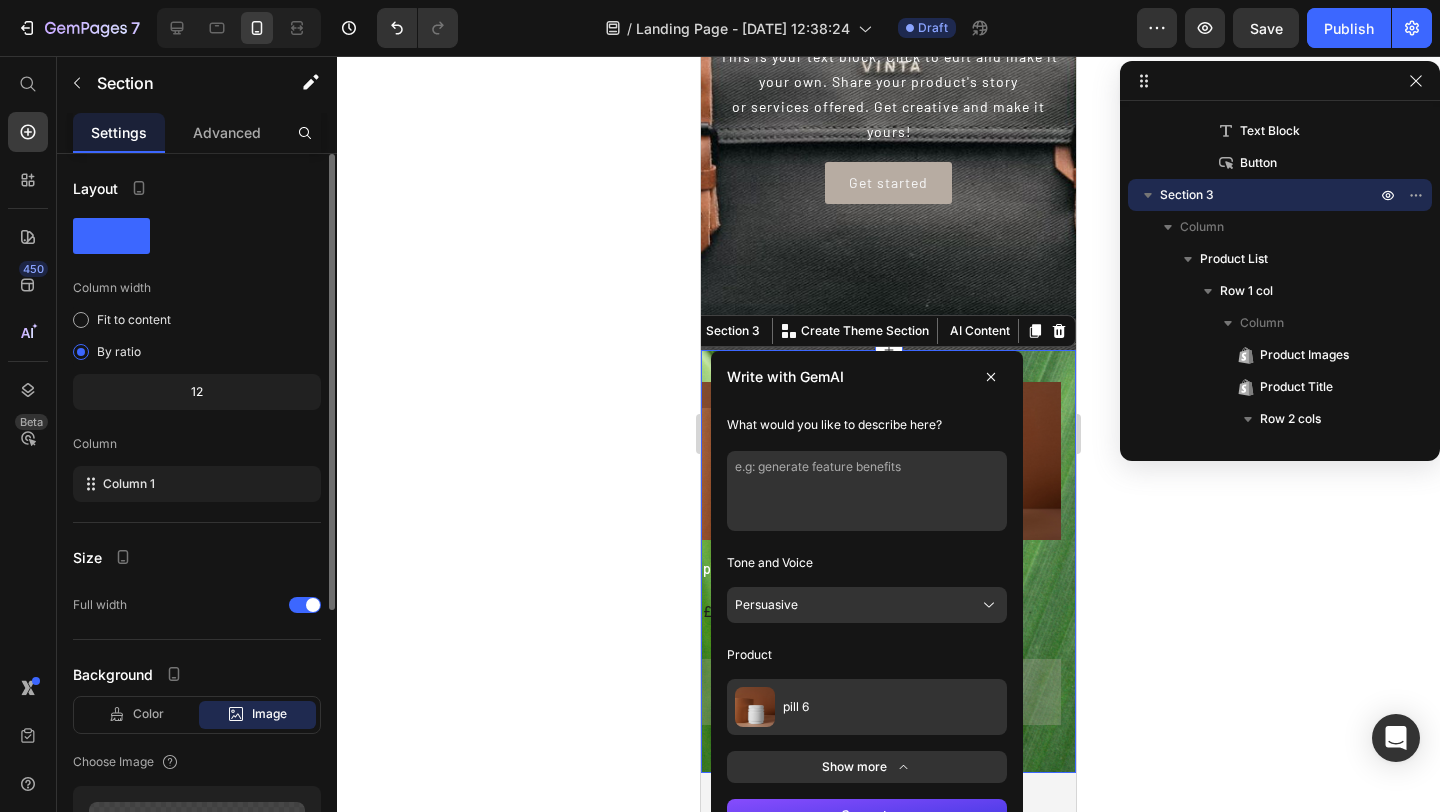 click at bounding box center [991, 377] 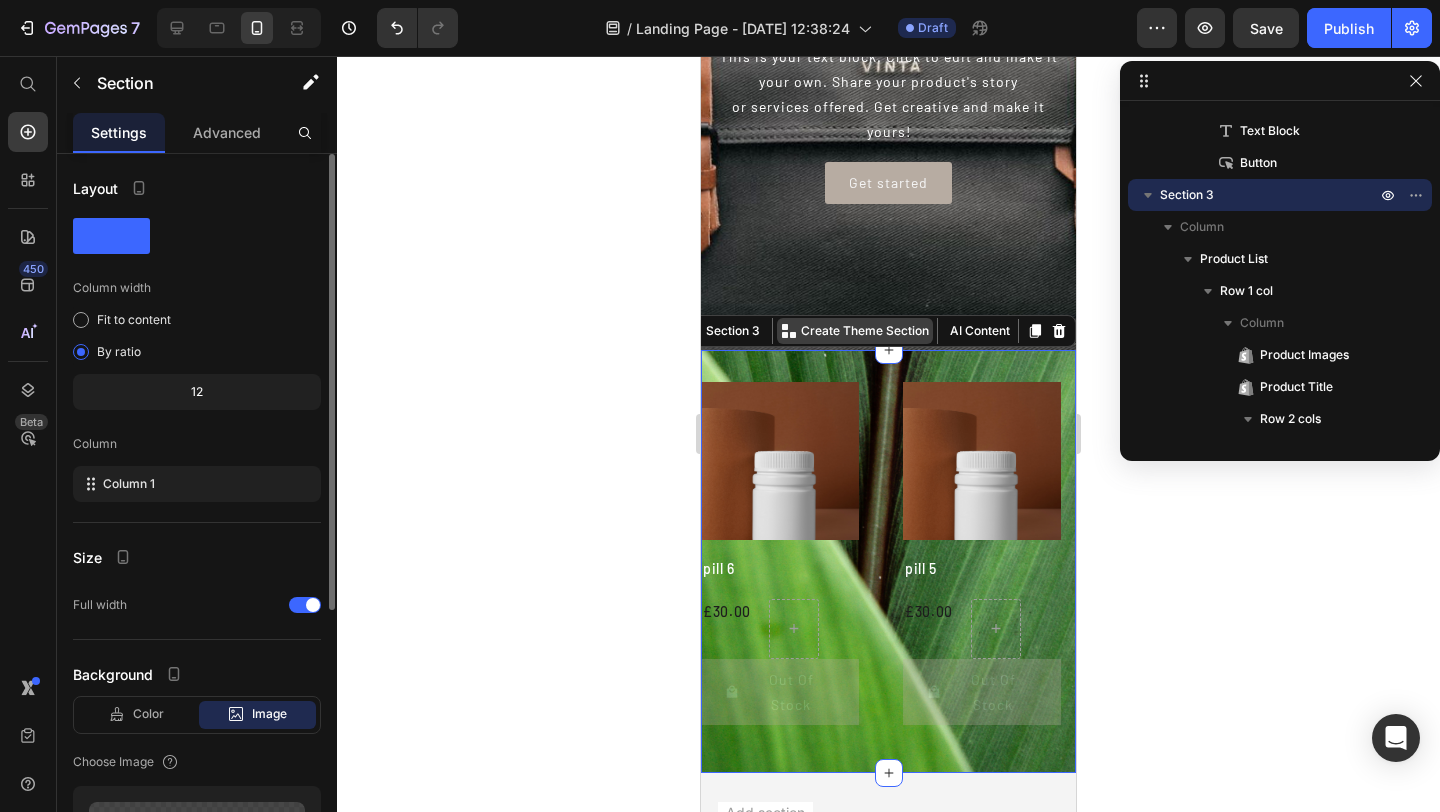 click on "Create Theme Section" at bounding box center [865, 331] 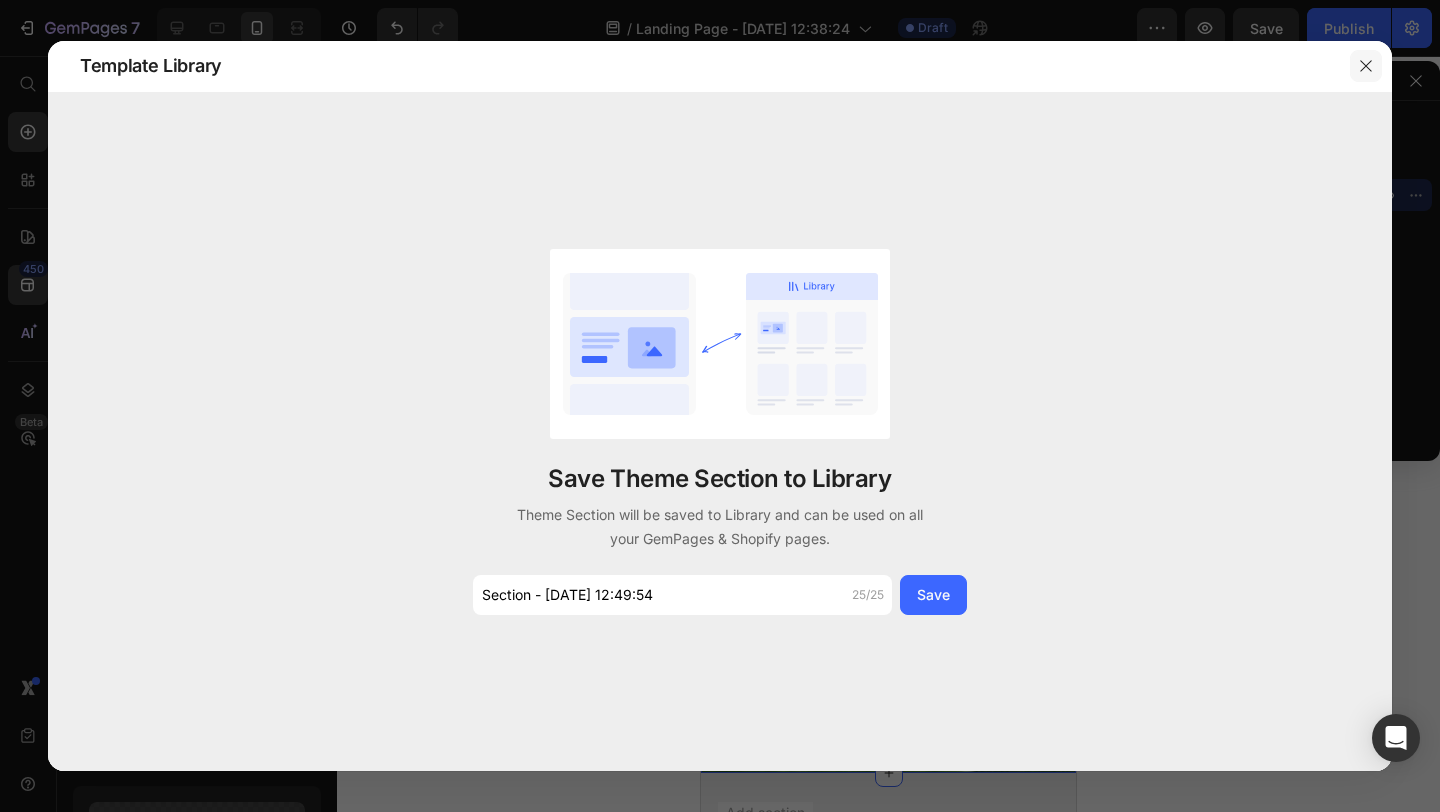 click 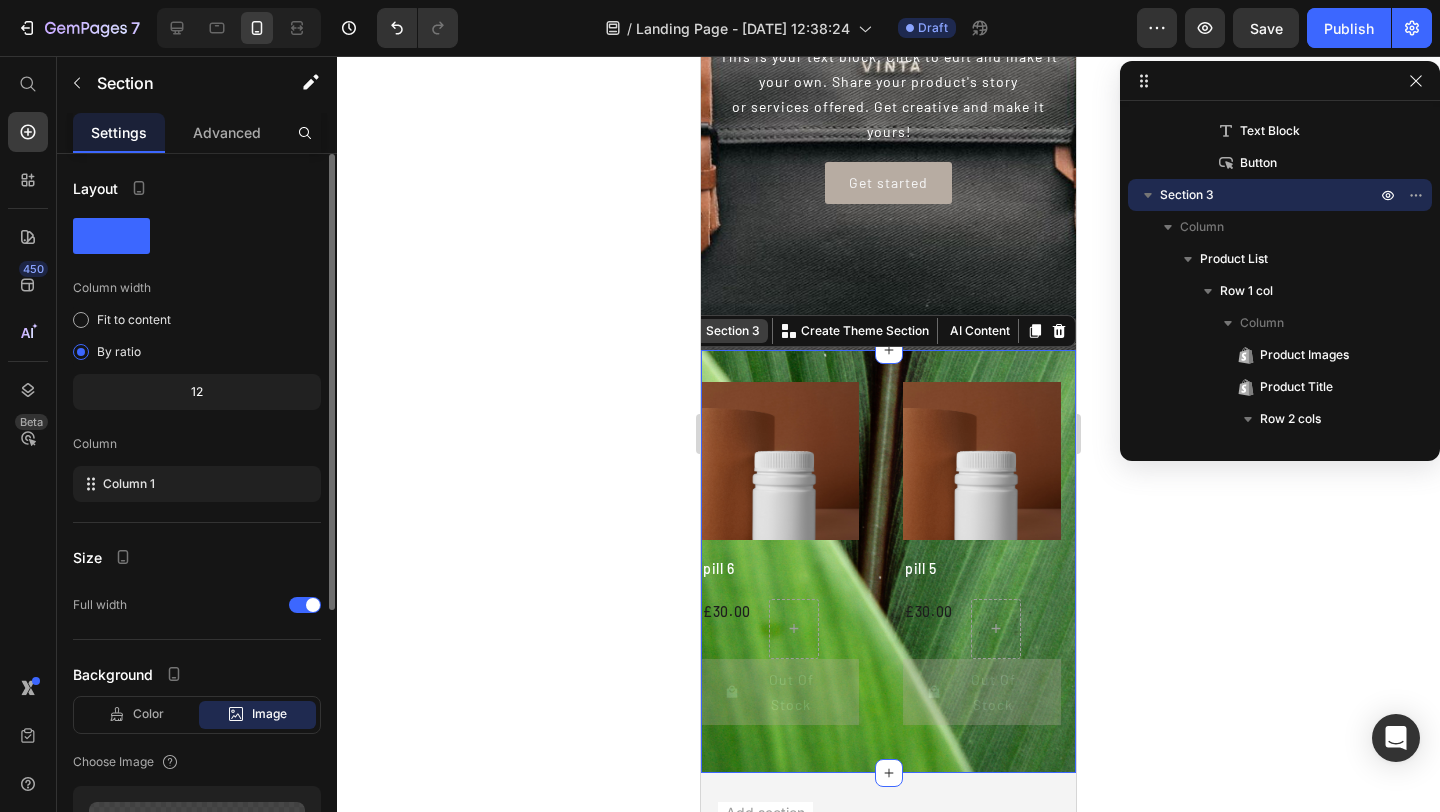 click on "Section 3" at bounding box center (733, 331) 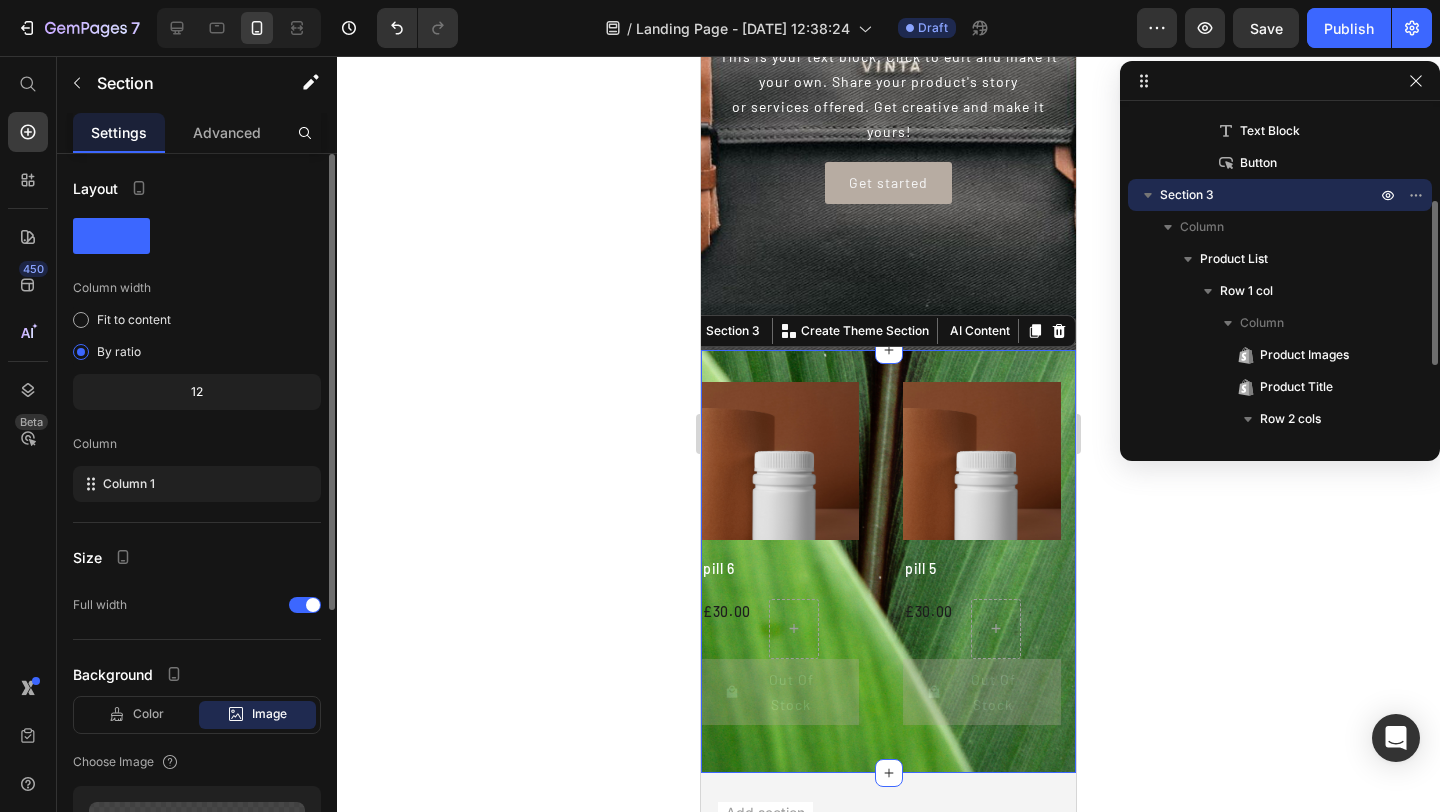scroll, scrollTop: 334, scrollLeft: 0, axis: vertical 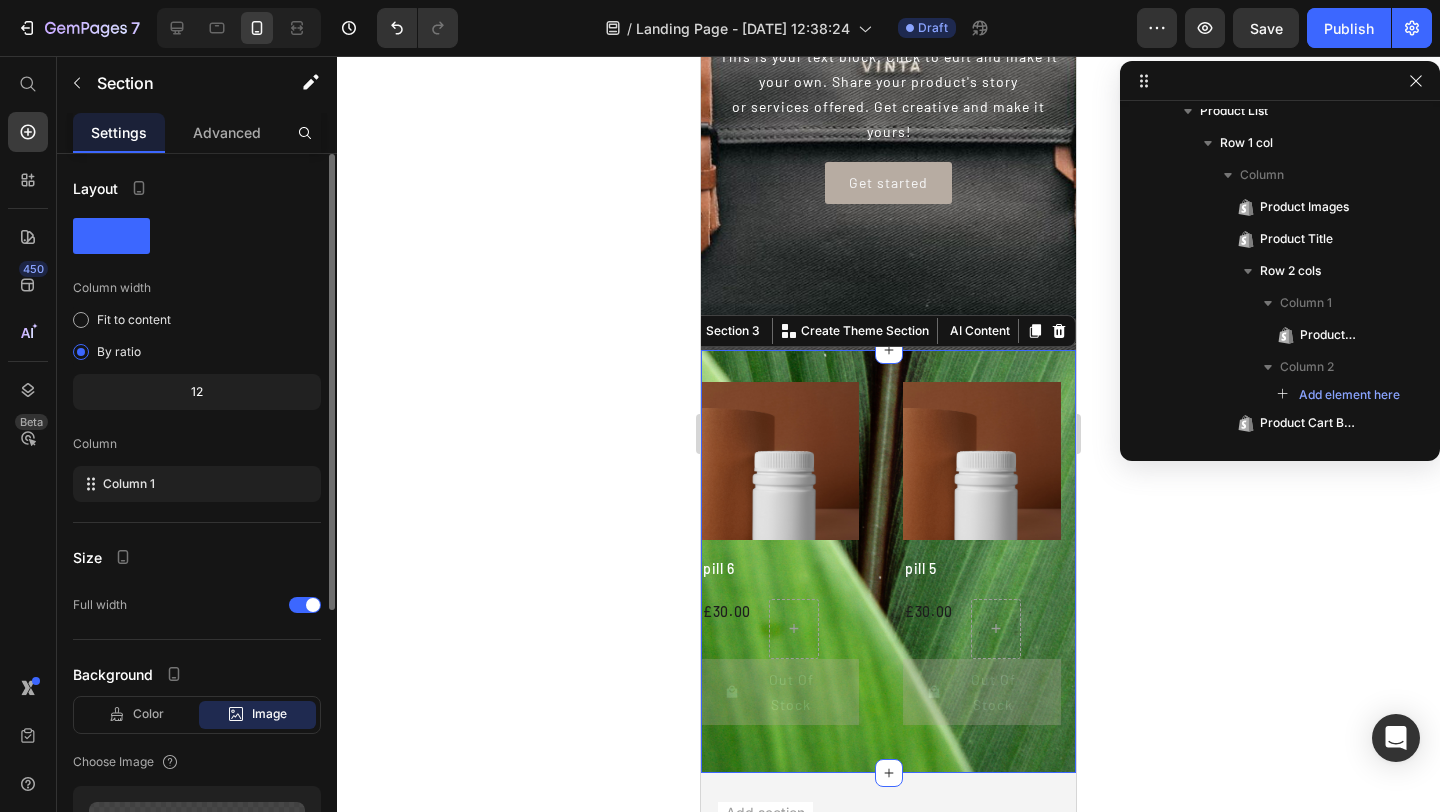 click on "Product Images pill 6 Product Title £30.00 Product Price
Row Out Of Stock Product Cart Button Row Product Images pill 5 Product Title £30.00 Product Price
Row Out Of Stock Product Cart Button Row Product Images pill 4 Product Title £30.00 Product Price
Row Out Of Stock Product Cart Button Row Product Images pill 3 Product Title £30.00 Product Price
Row Out Of Stock Product Cart Button Row Product List Section 3   You can create reusable sections Create Theme Section AI Content Write with GemAI What would you like to describe here? Tone and Voice Persuasive Product pill 6 Show more Generate" at bounding box center [888, 561] 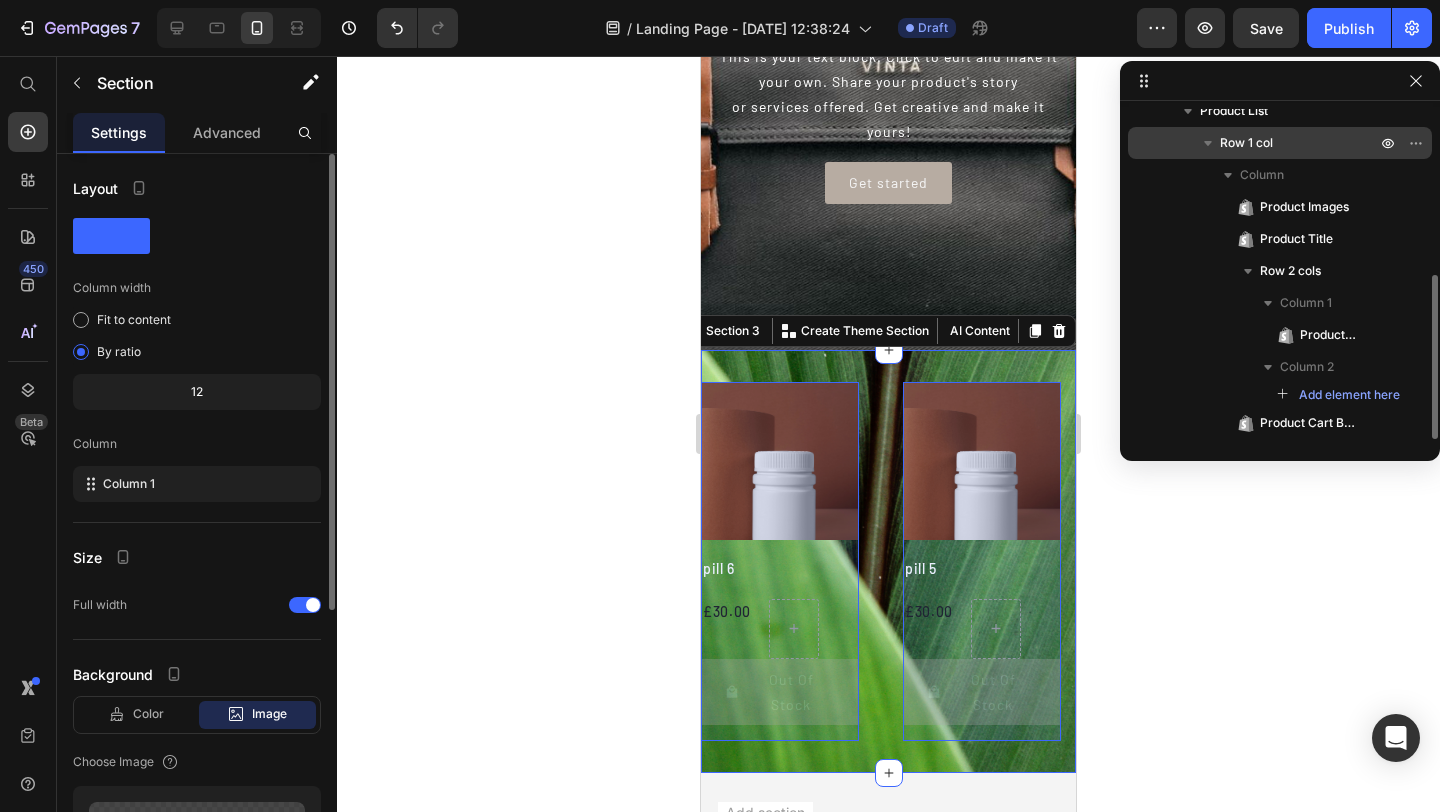click on "Row 1 col" at bounding box center [1280, 143] 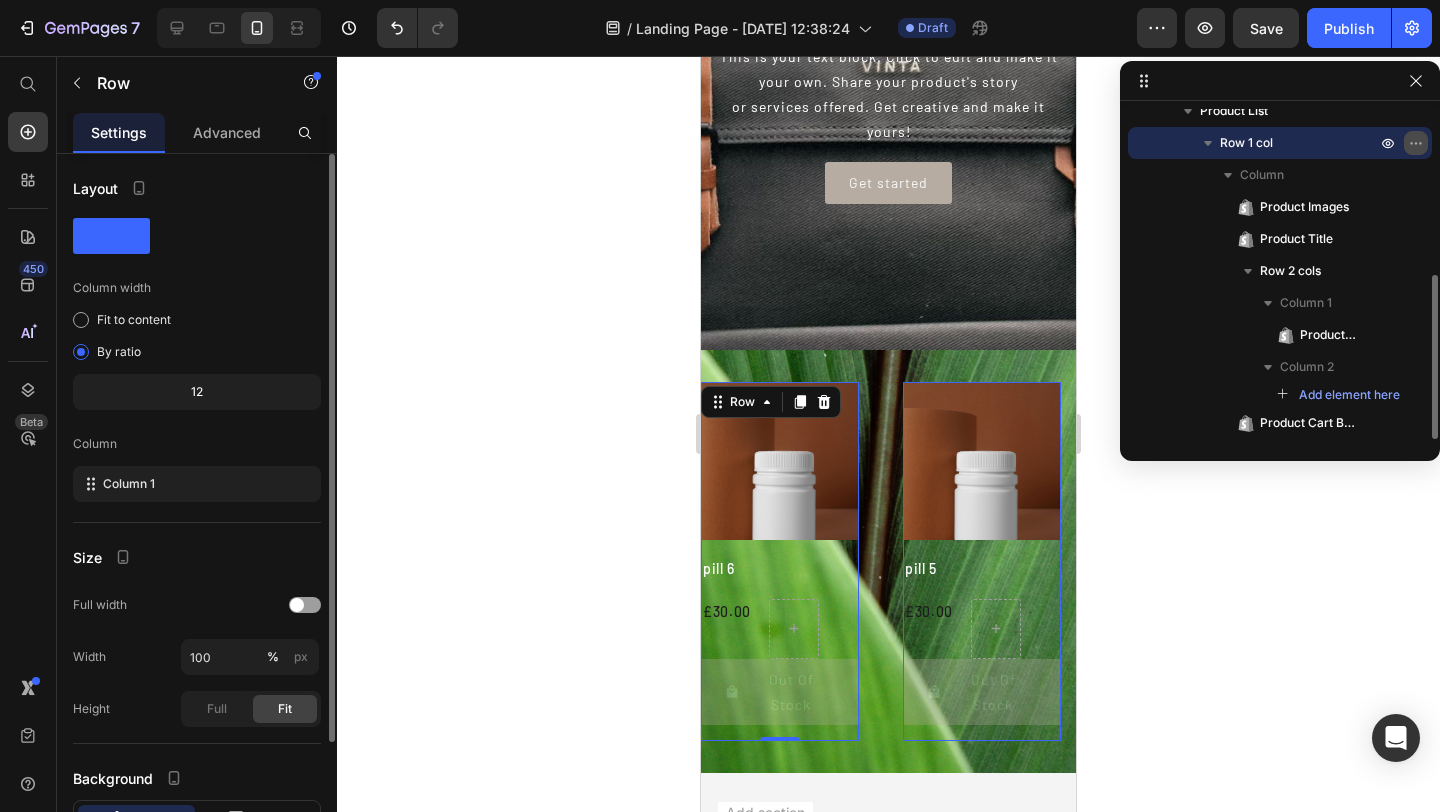 click 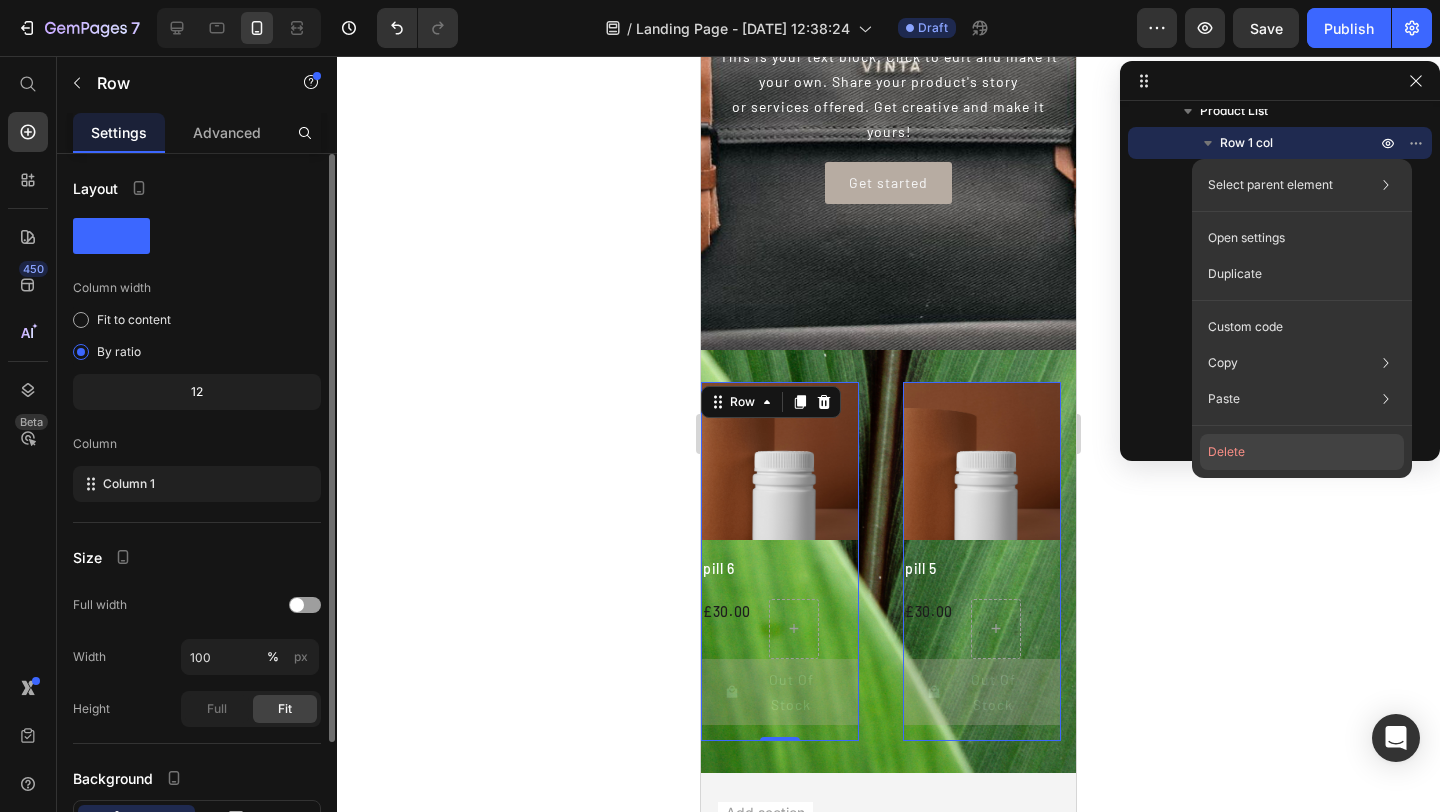 click on "Delete" 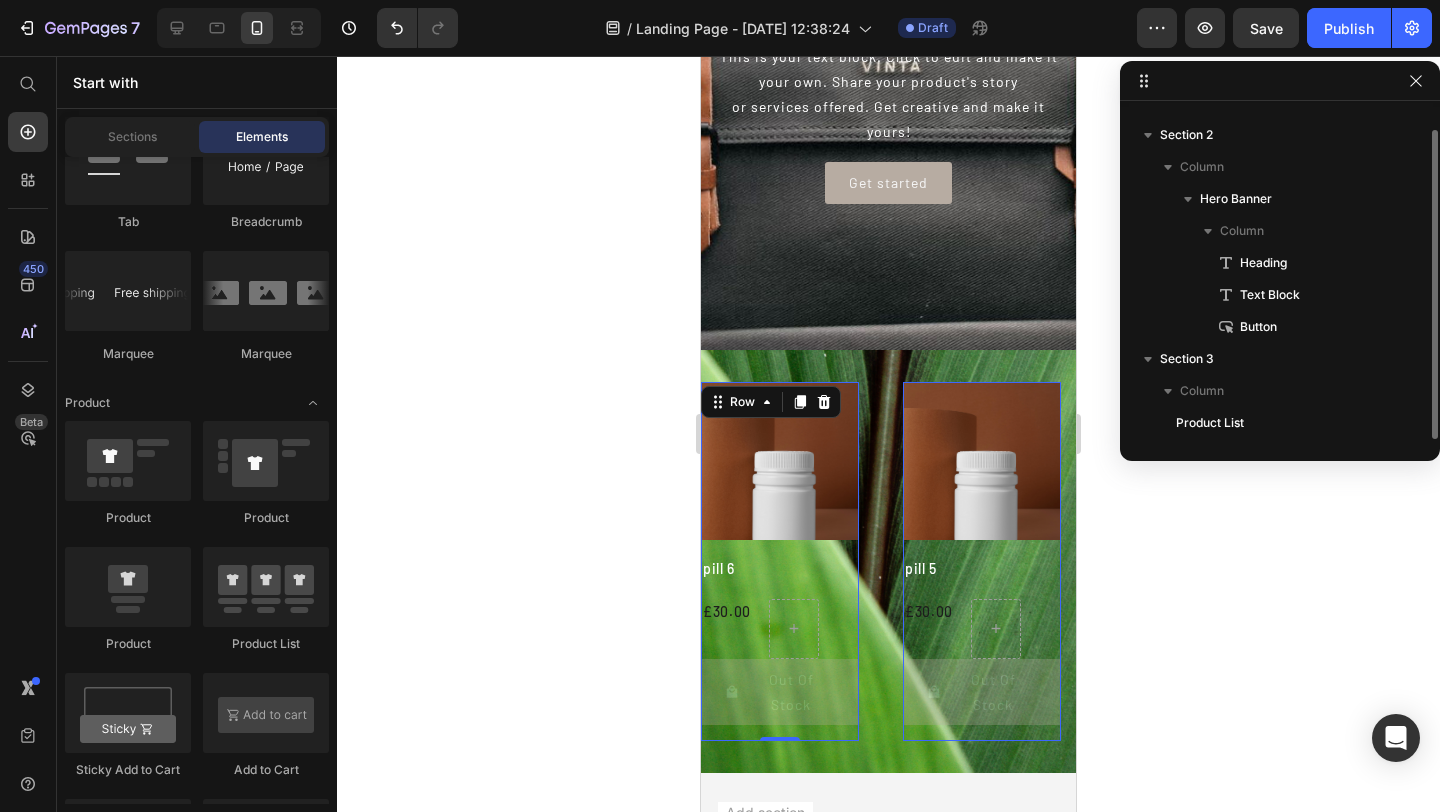 scroll, scrollTop: 22, scrollLeft: 0, axis: vertical 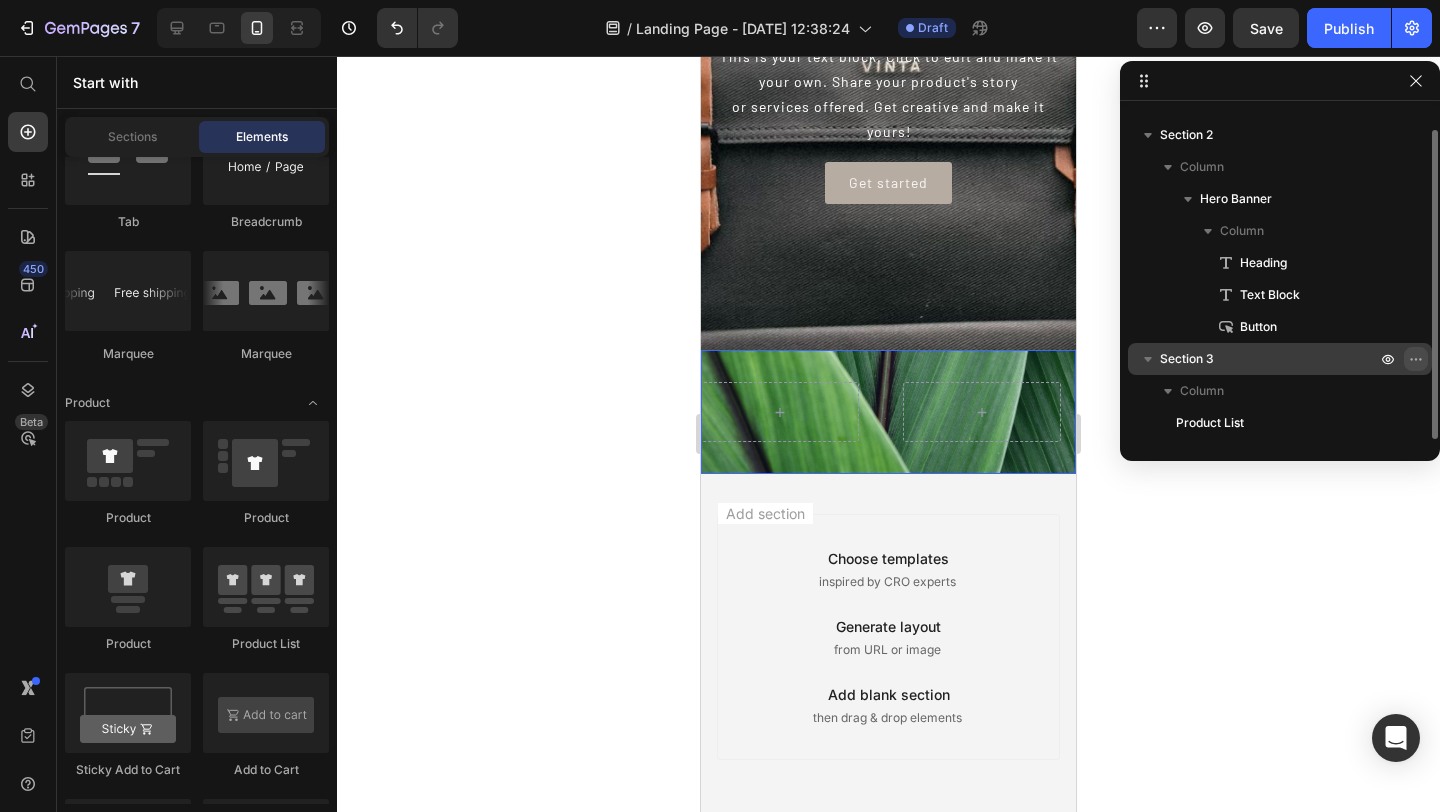 click 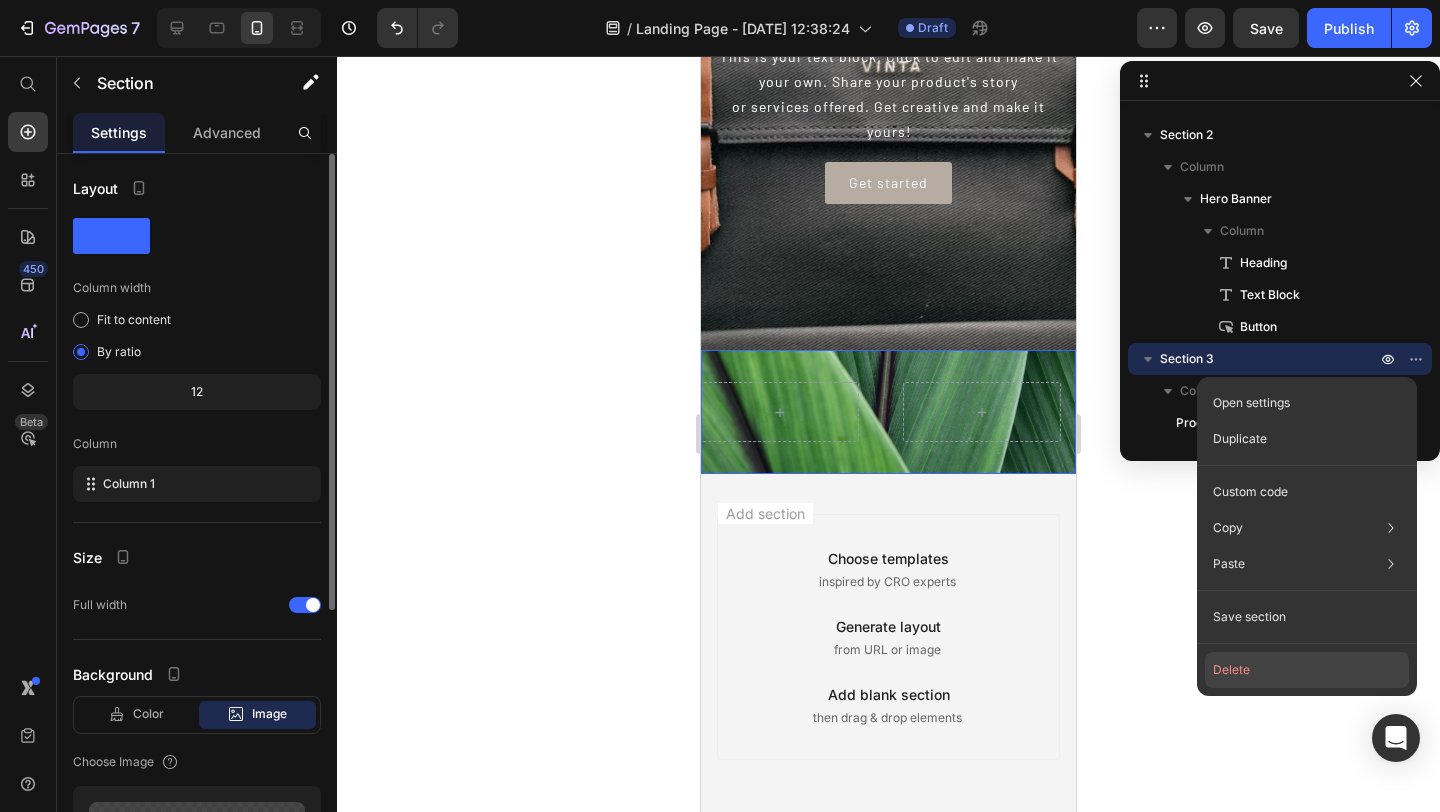 click on "Delete" 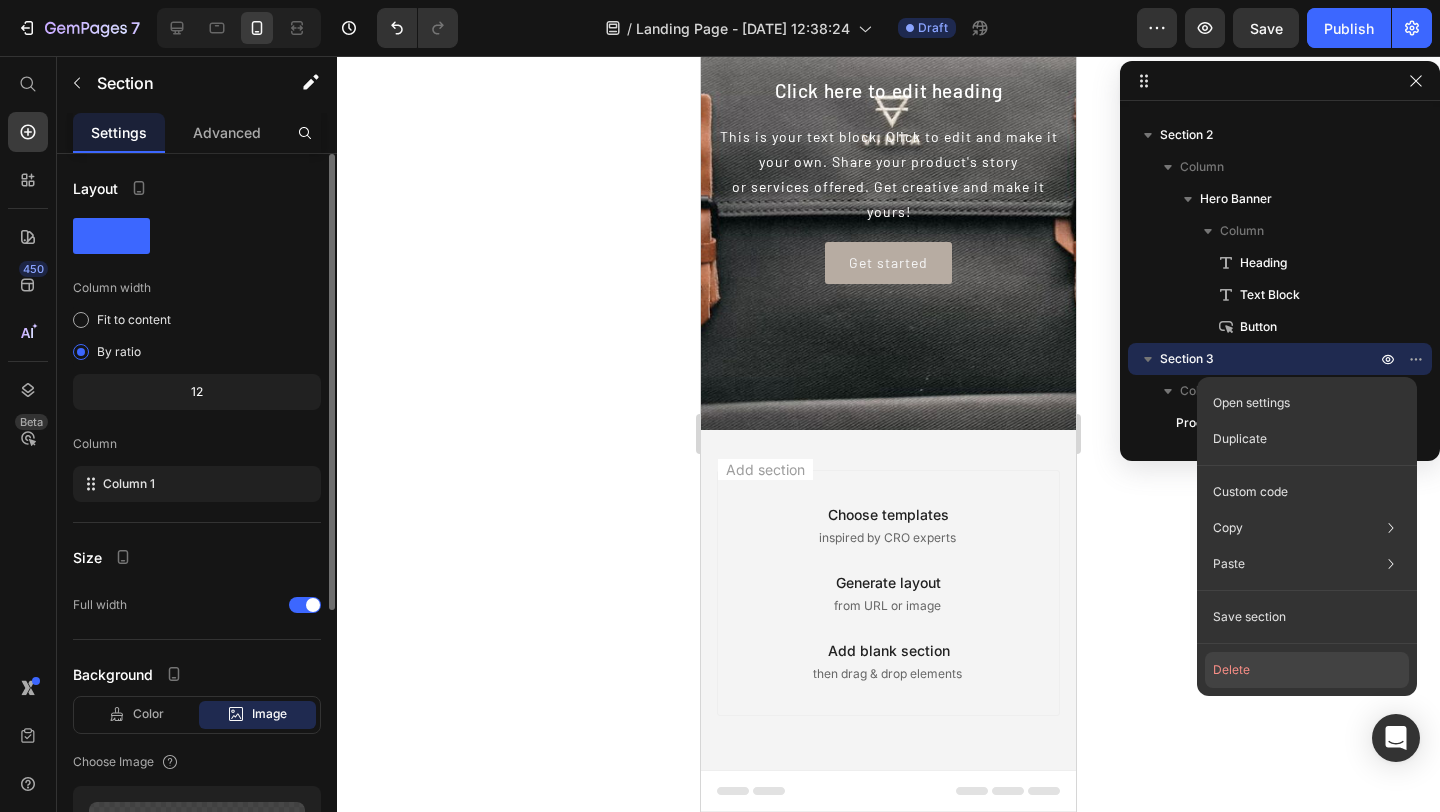 scroll, scrollTop: 0, scrollLeft: 0, axis: both 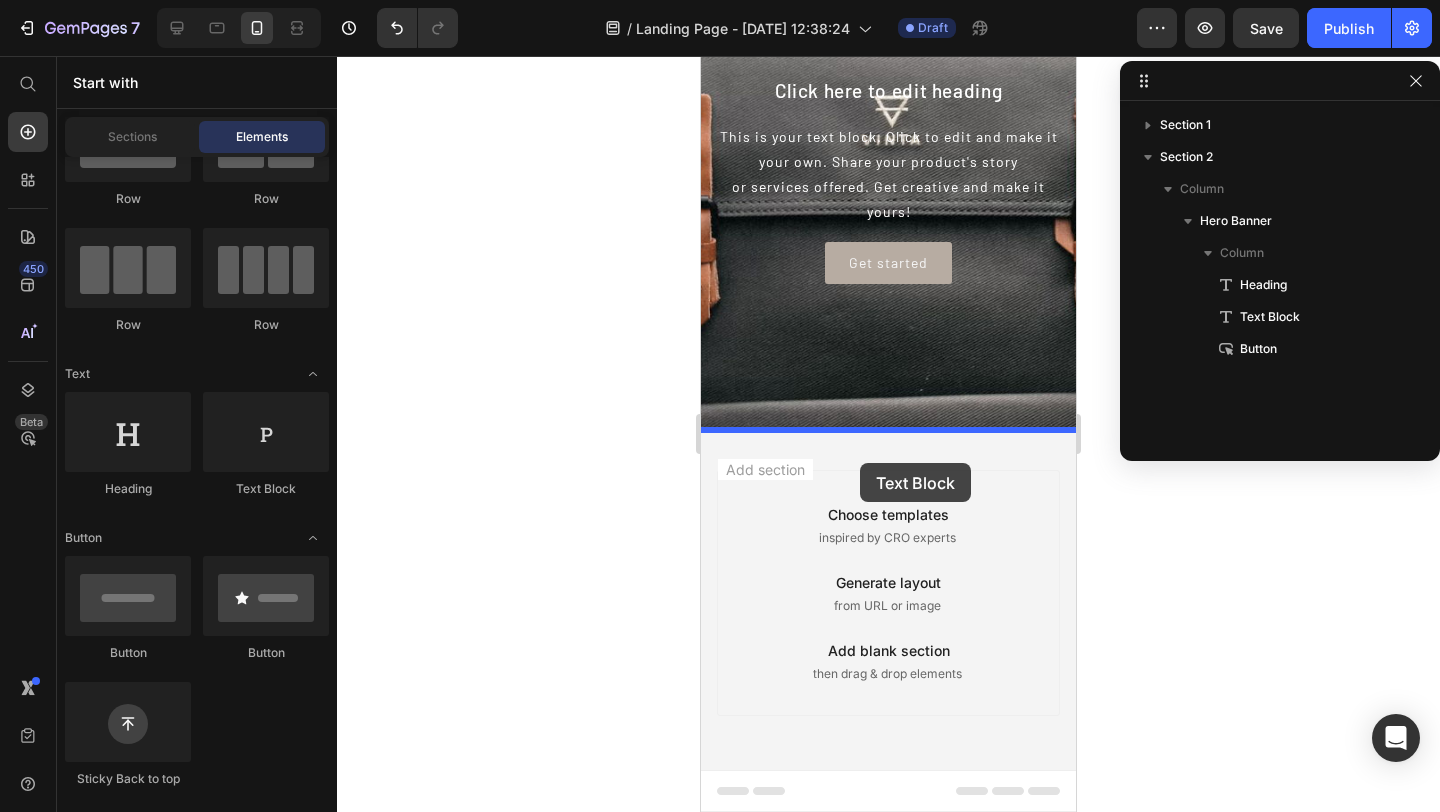 drag, startPoint x: 968, startPoint y: 508, endPoint x: 860, endPoint y: 461, distance: 117.7837 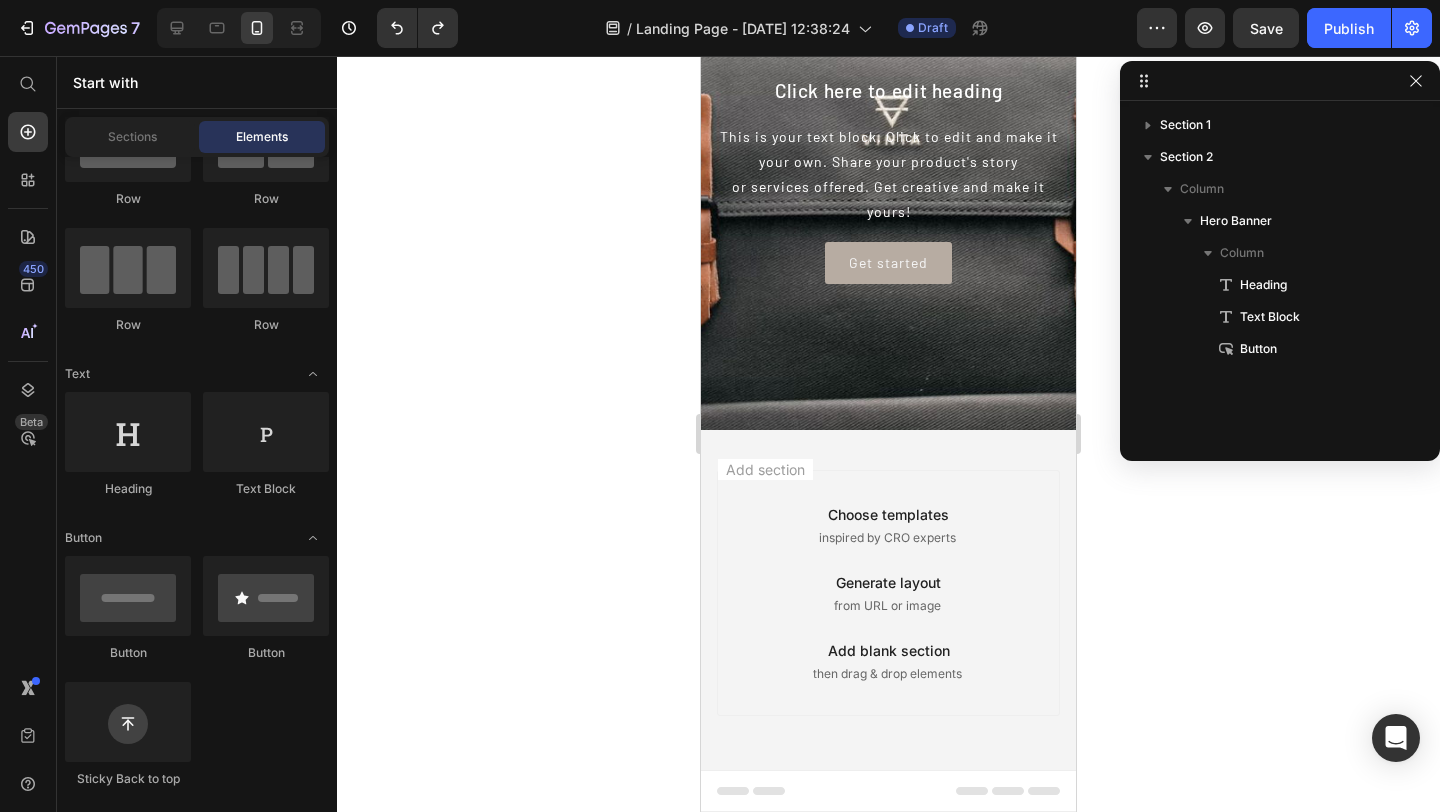 scroll, scrollTop: 0, scrollLeft: 0, axis: both 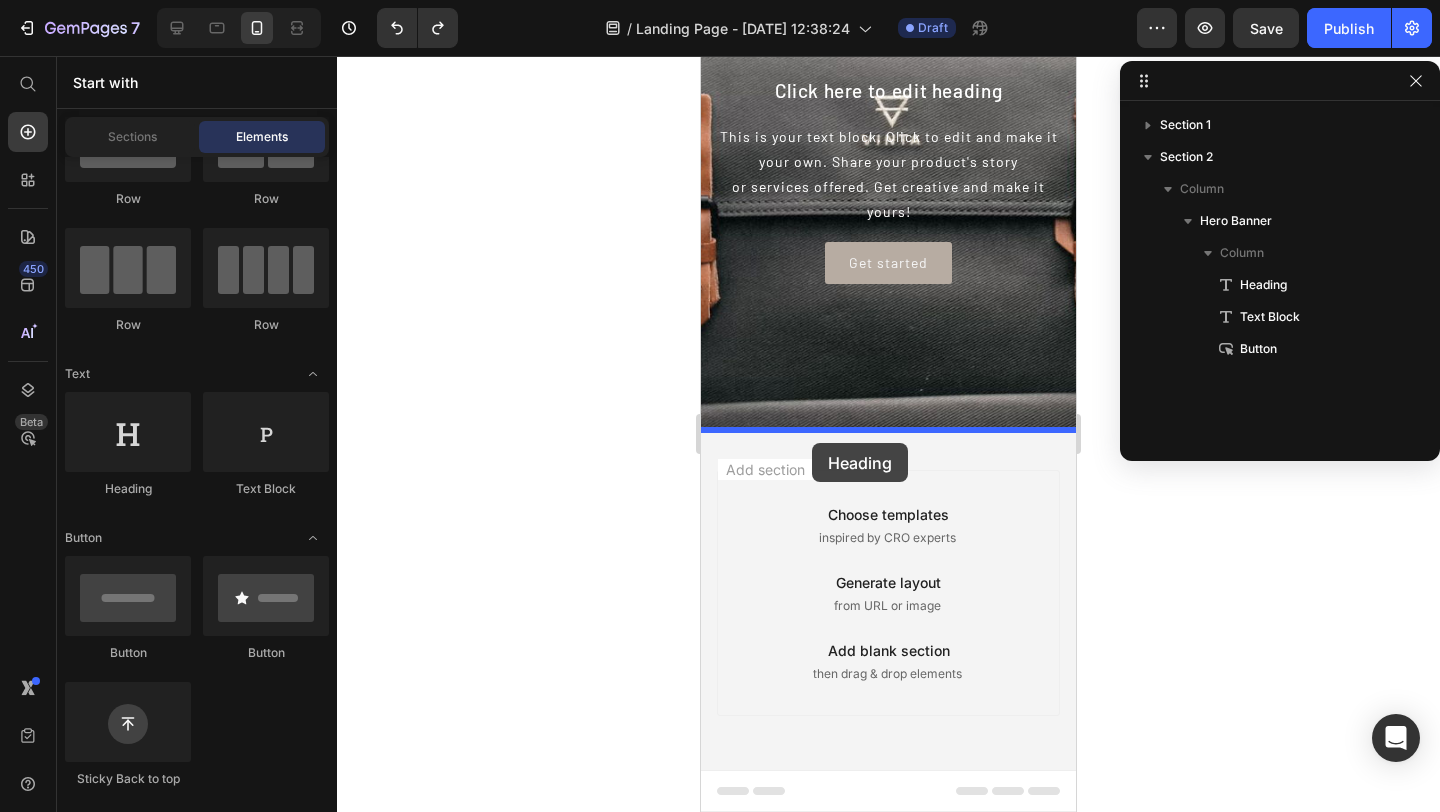 drag, startPoint x: 813, startPoint y: 479, endPoint x: 812, endPoint y: 443, distance: 36.013885 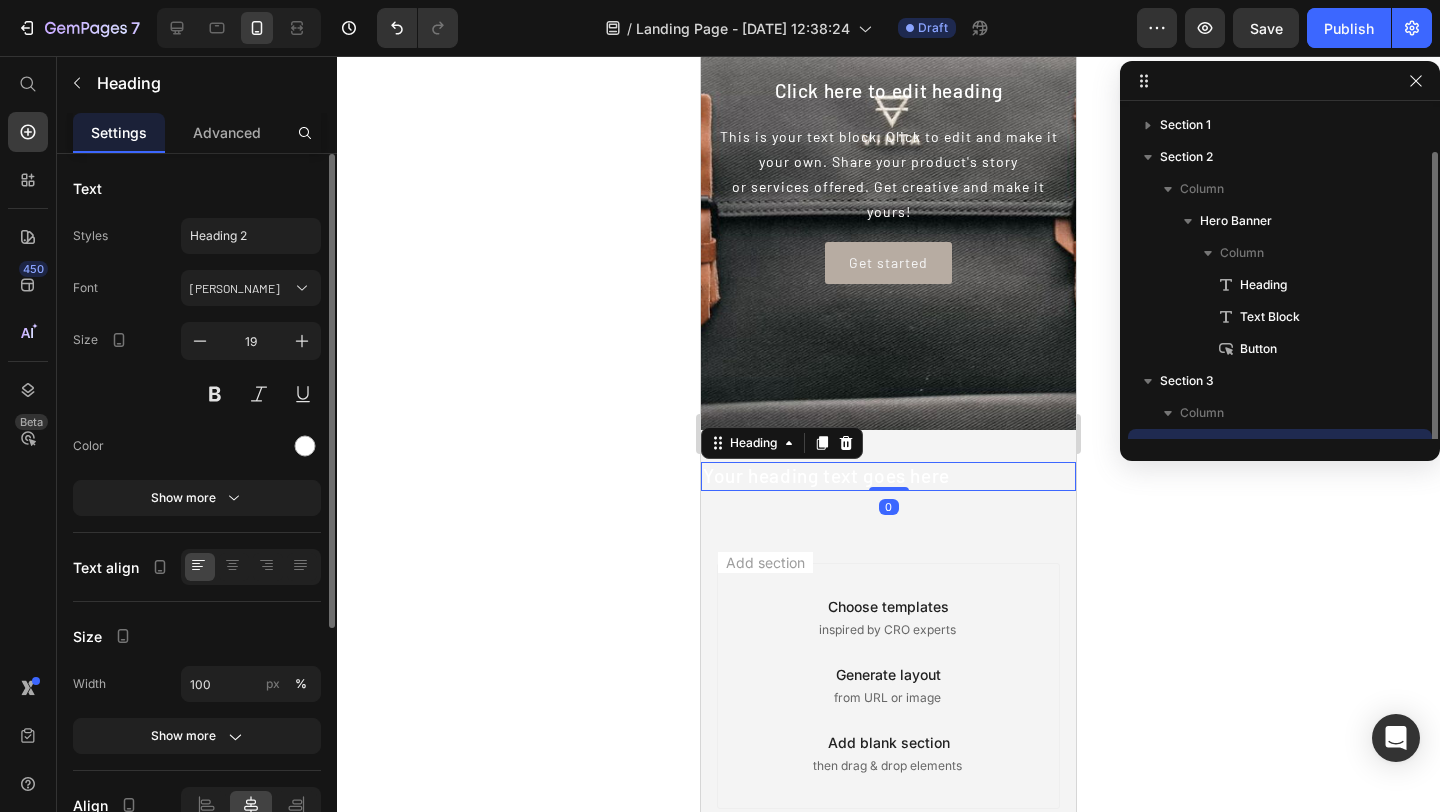scroll, scrollTop: 22, scrollLeft: 0, axis: vertical 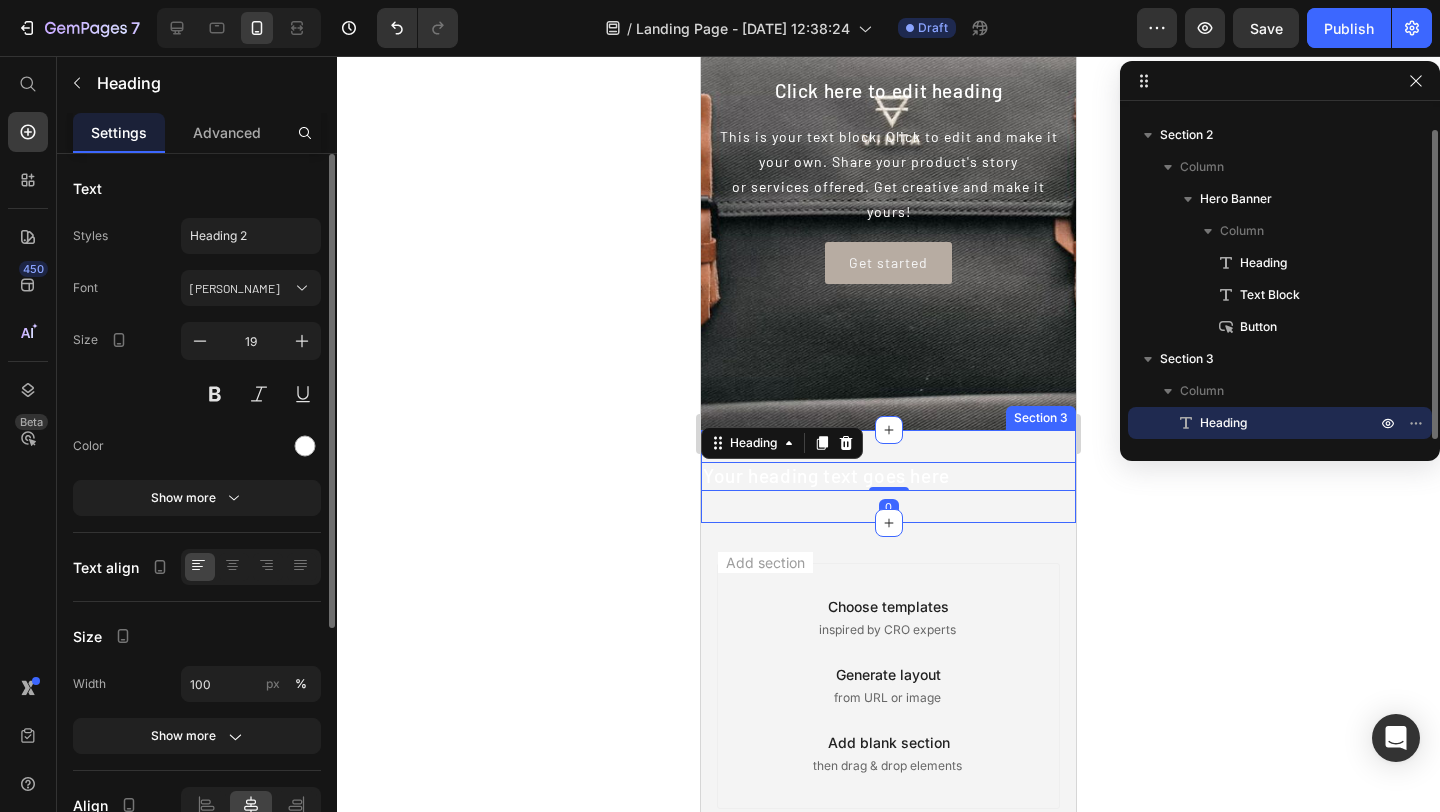 click on "Your heading text goes here Heading   0 Section 3" at bounding box center (888, 476) 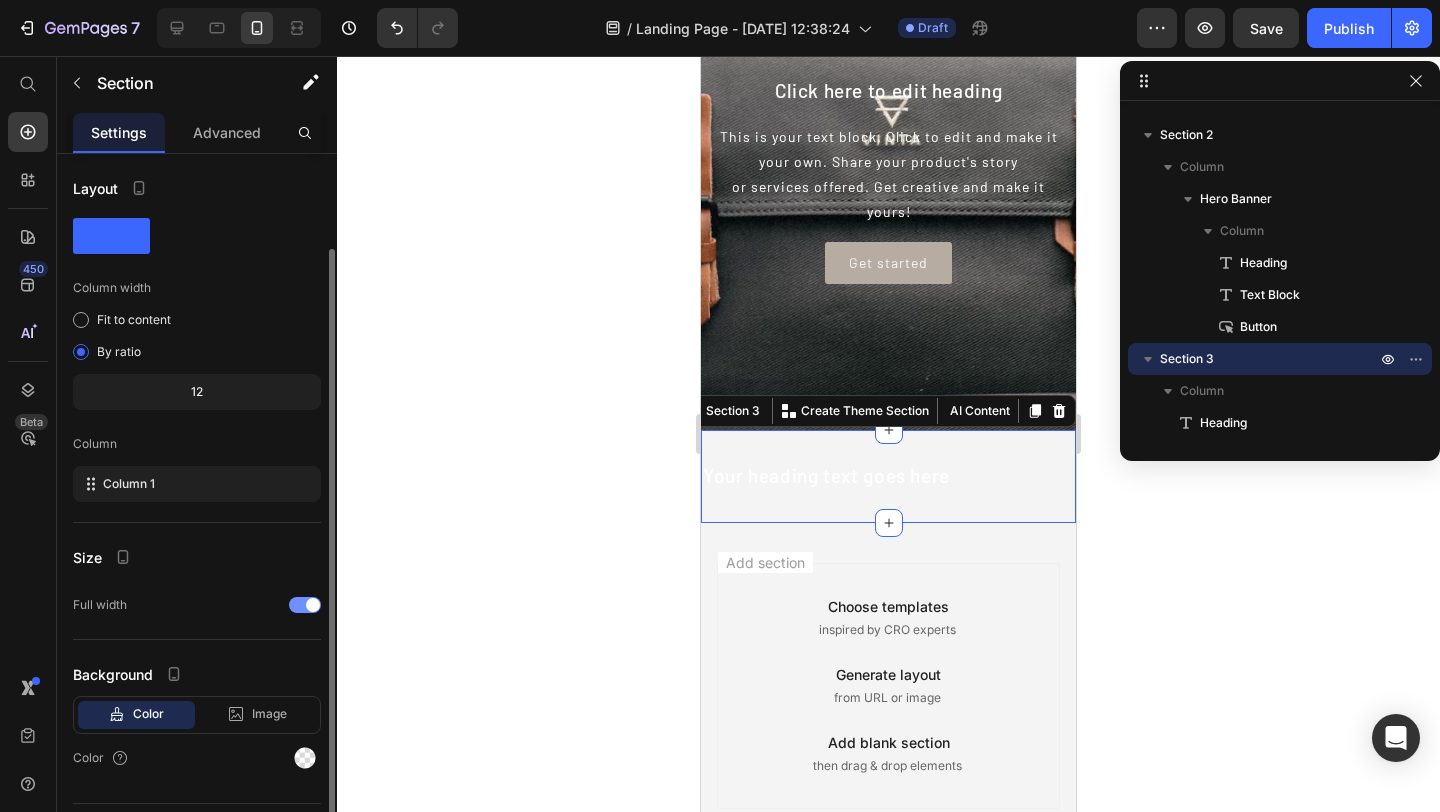 scroll, scrollTop: 49, scrollLeft: 0, axis: vertical 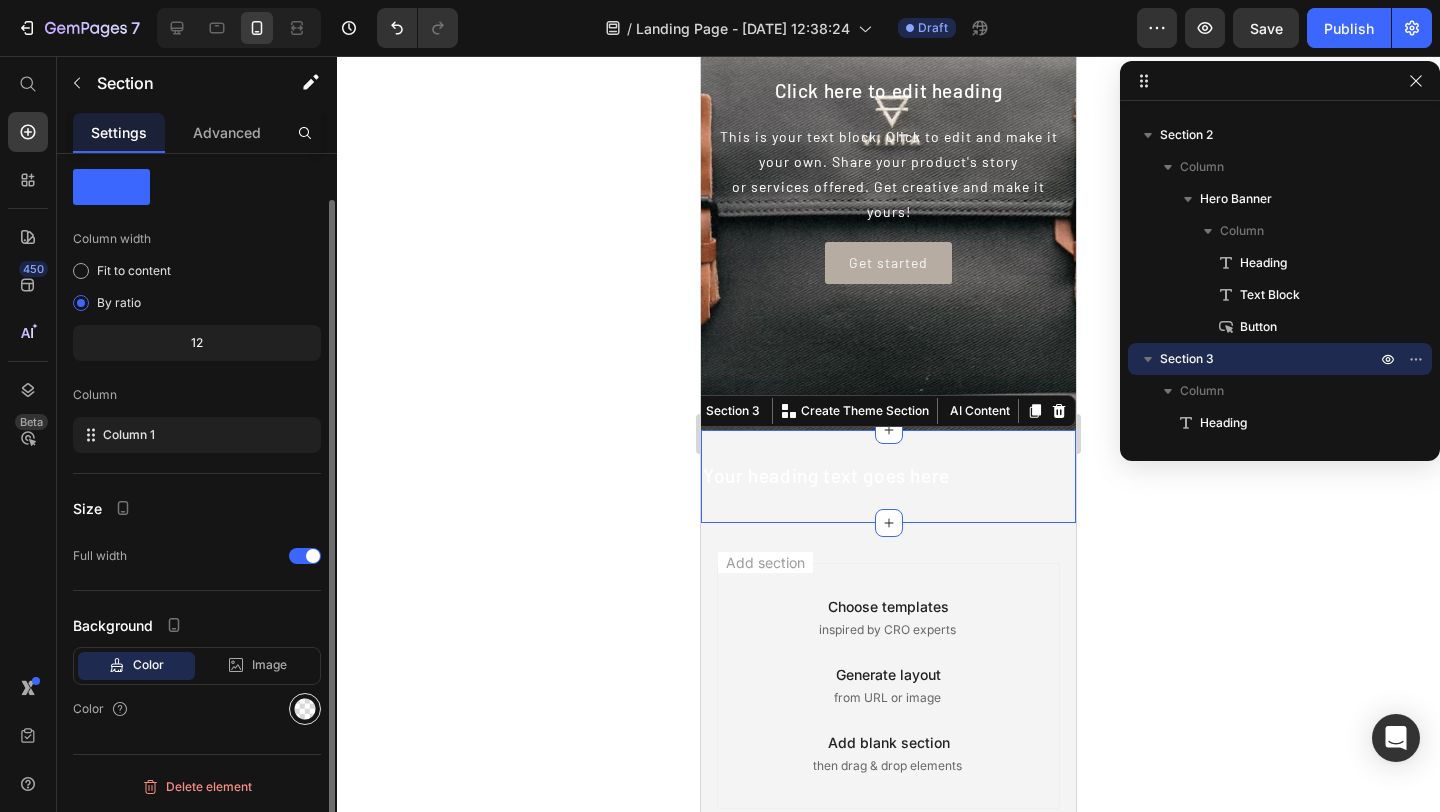 click at bounding box center [305, 709] 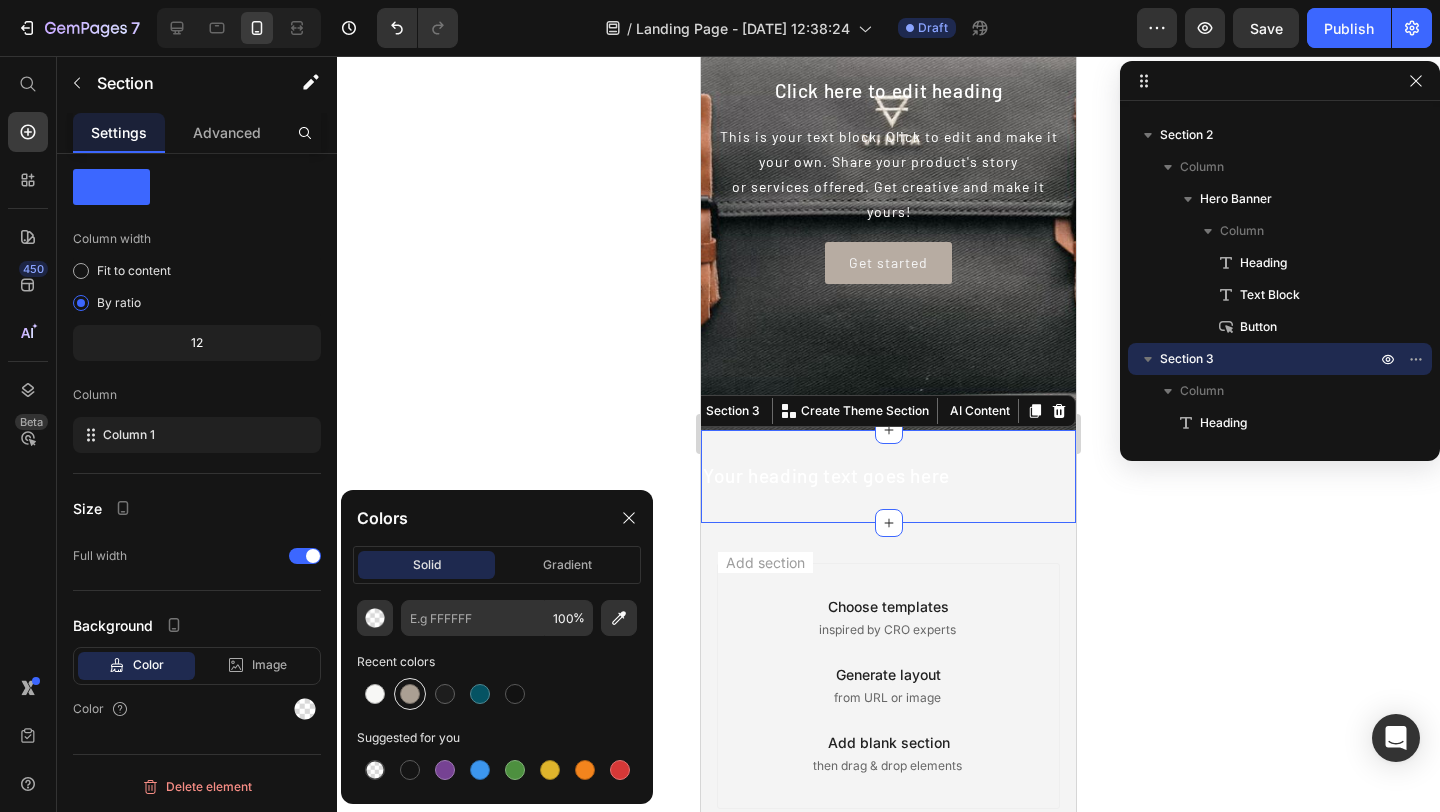 click at bounding box center [410, 694] 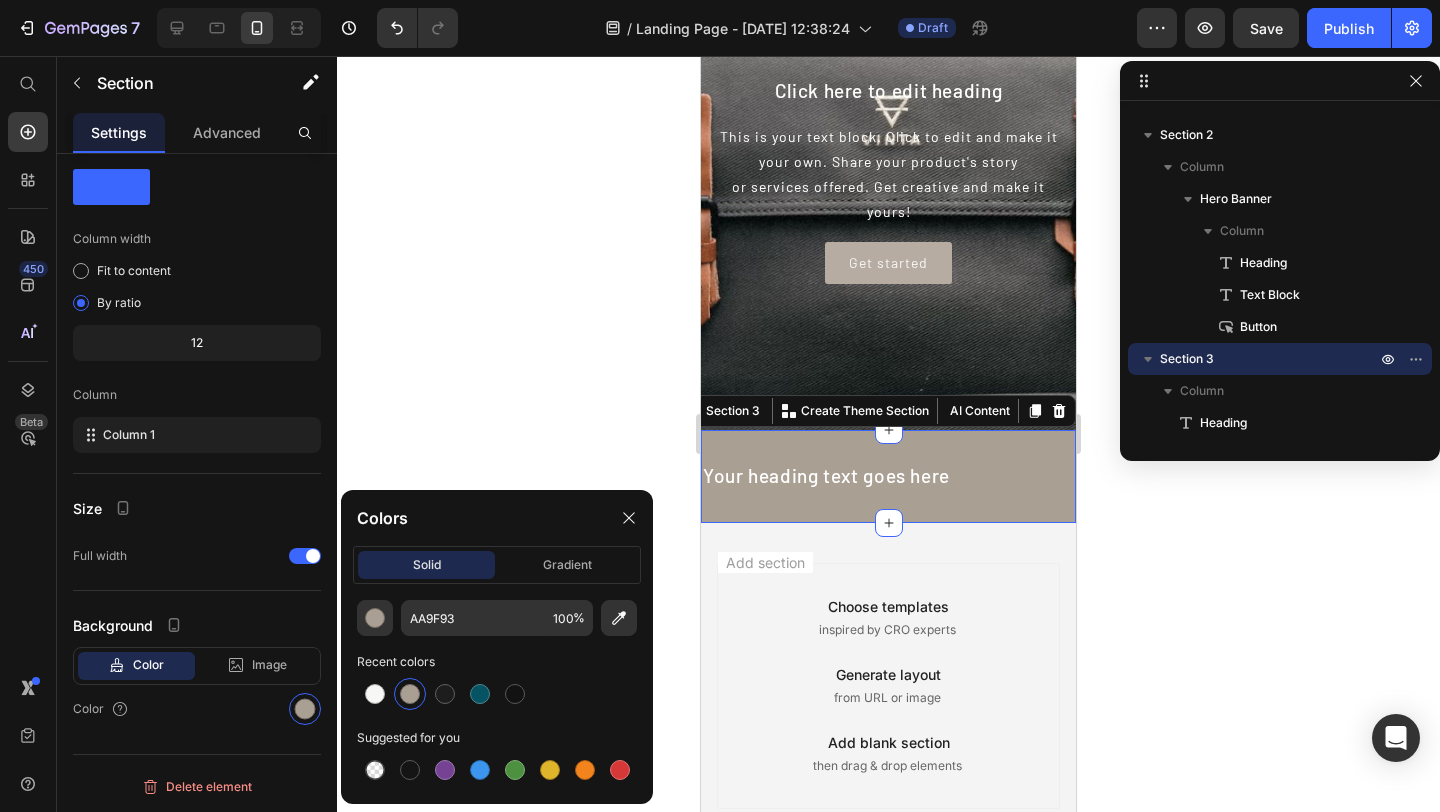 click 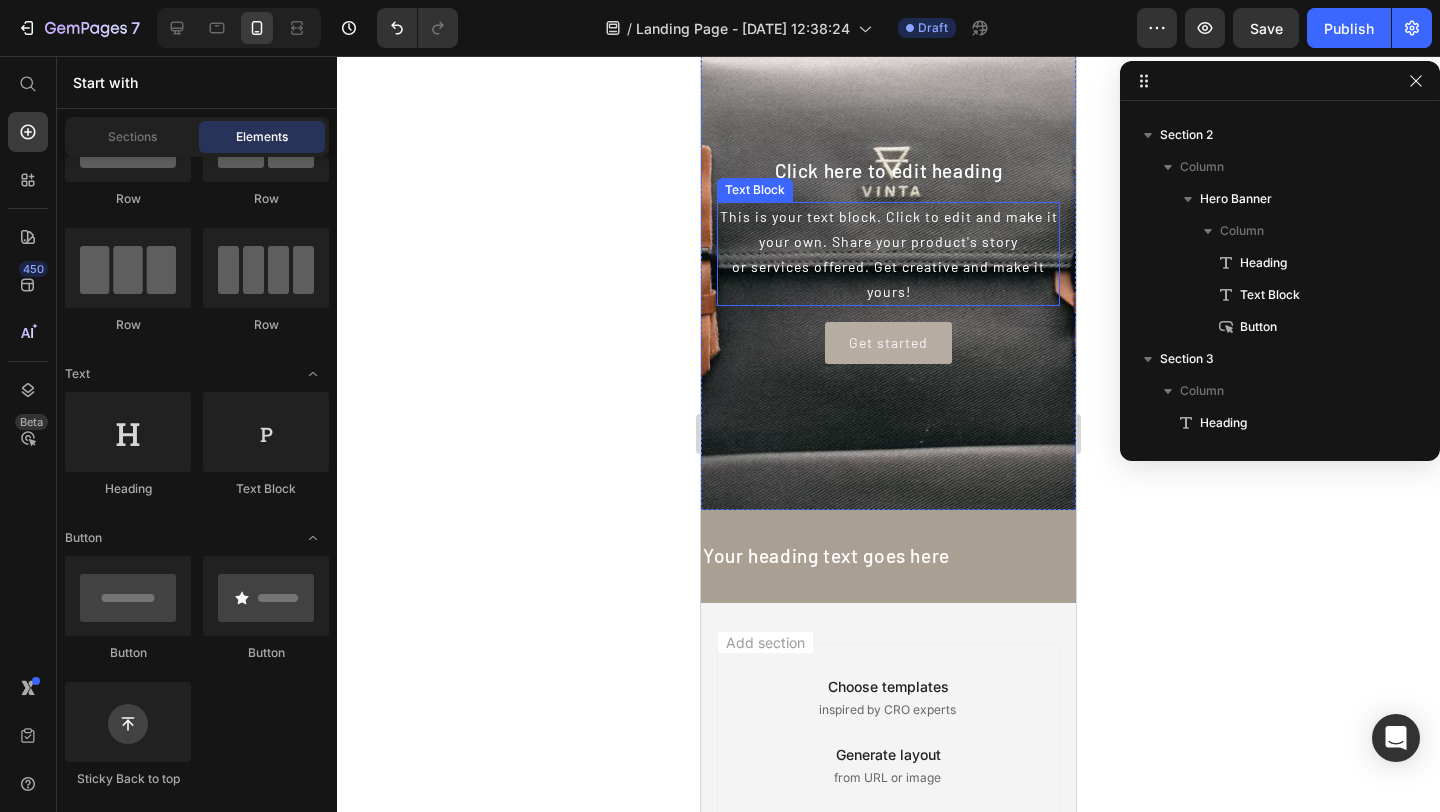 scroll, scrollTop: 415, scrollLeft: 0, axis: vertical 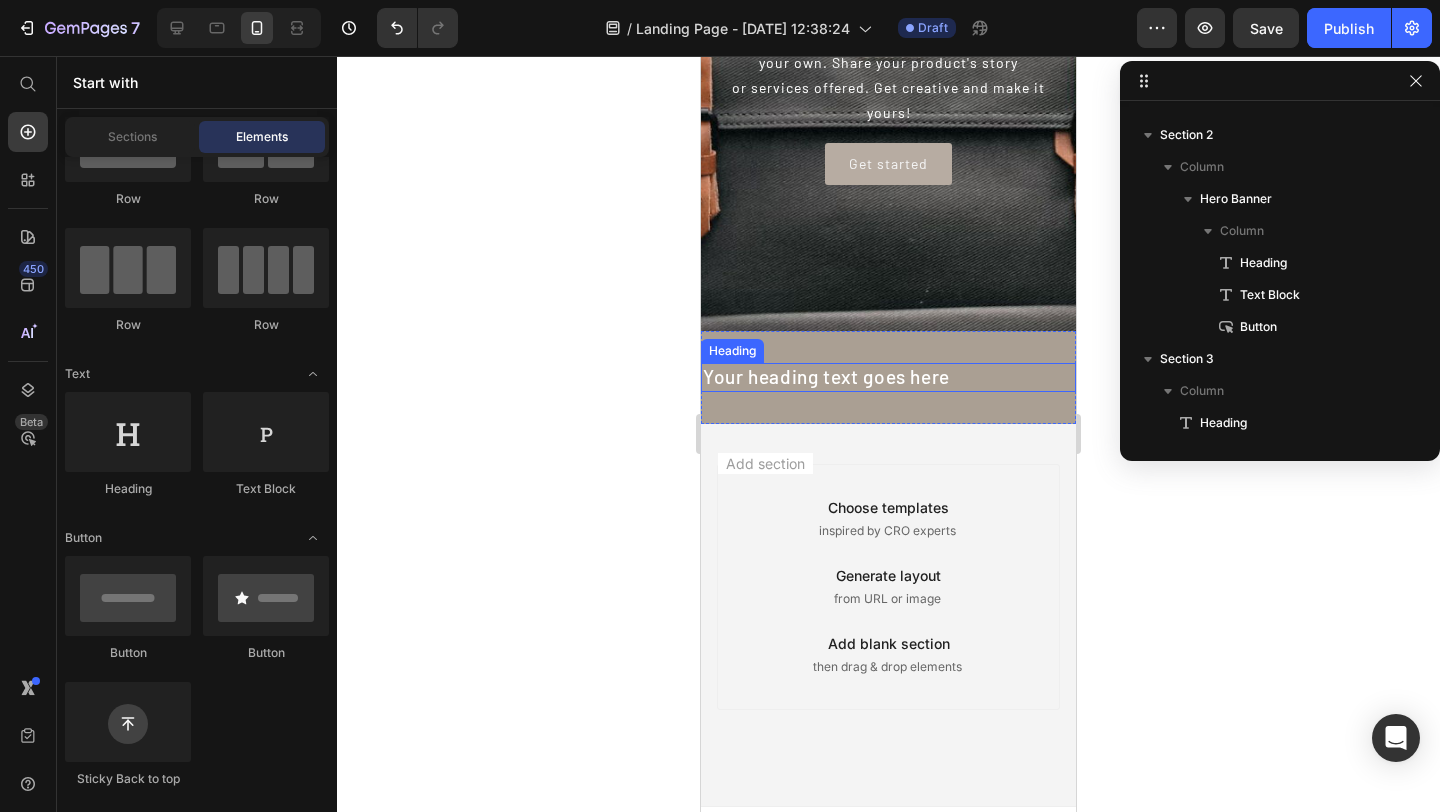 click on "Your heading text goes here" at bounding box center (888, 377) 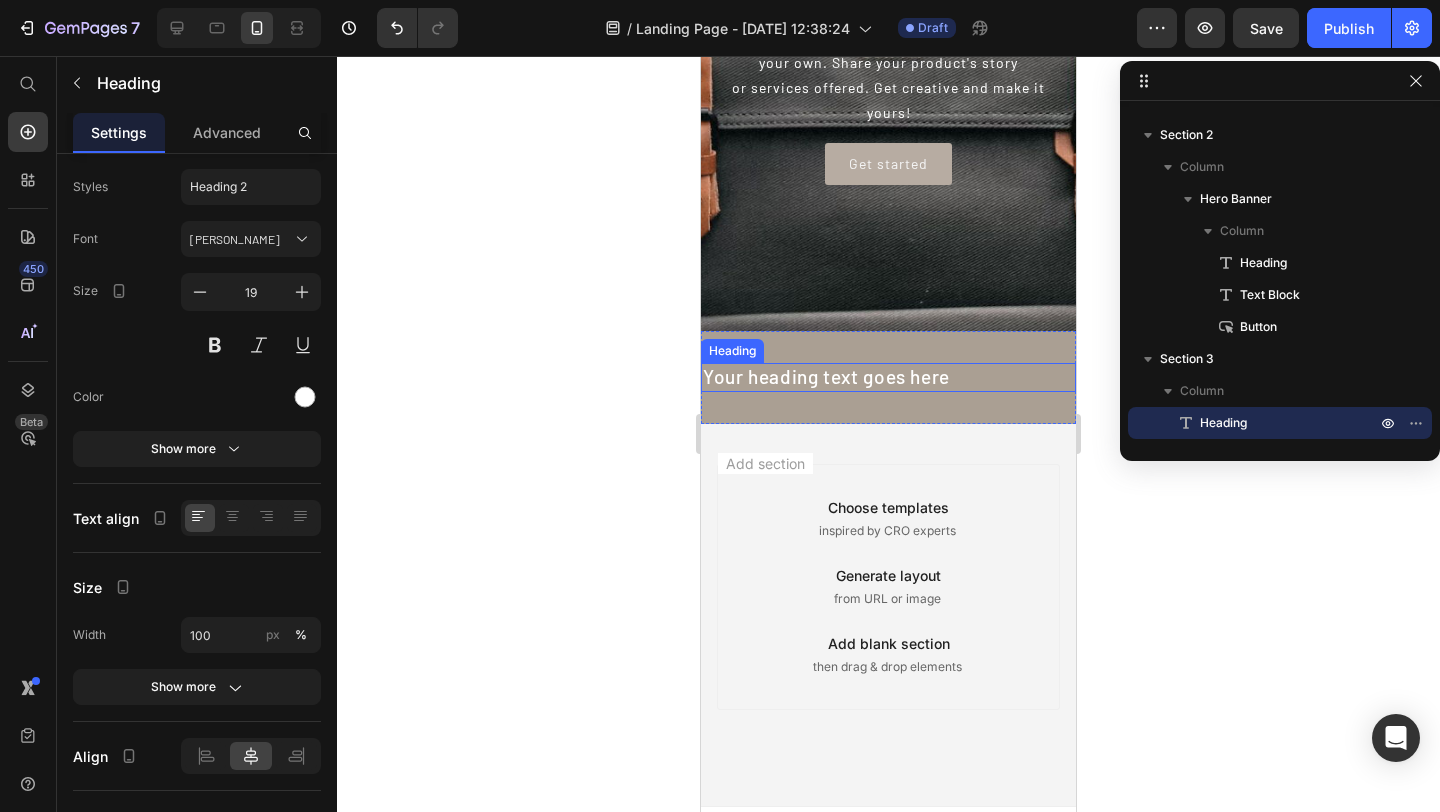 scroll, scrollTop: 0, scrollLeft: 0, axis: both 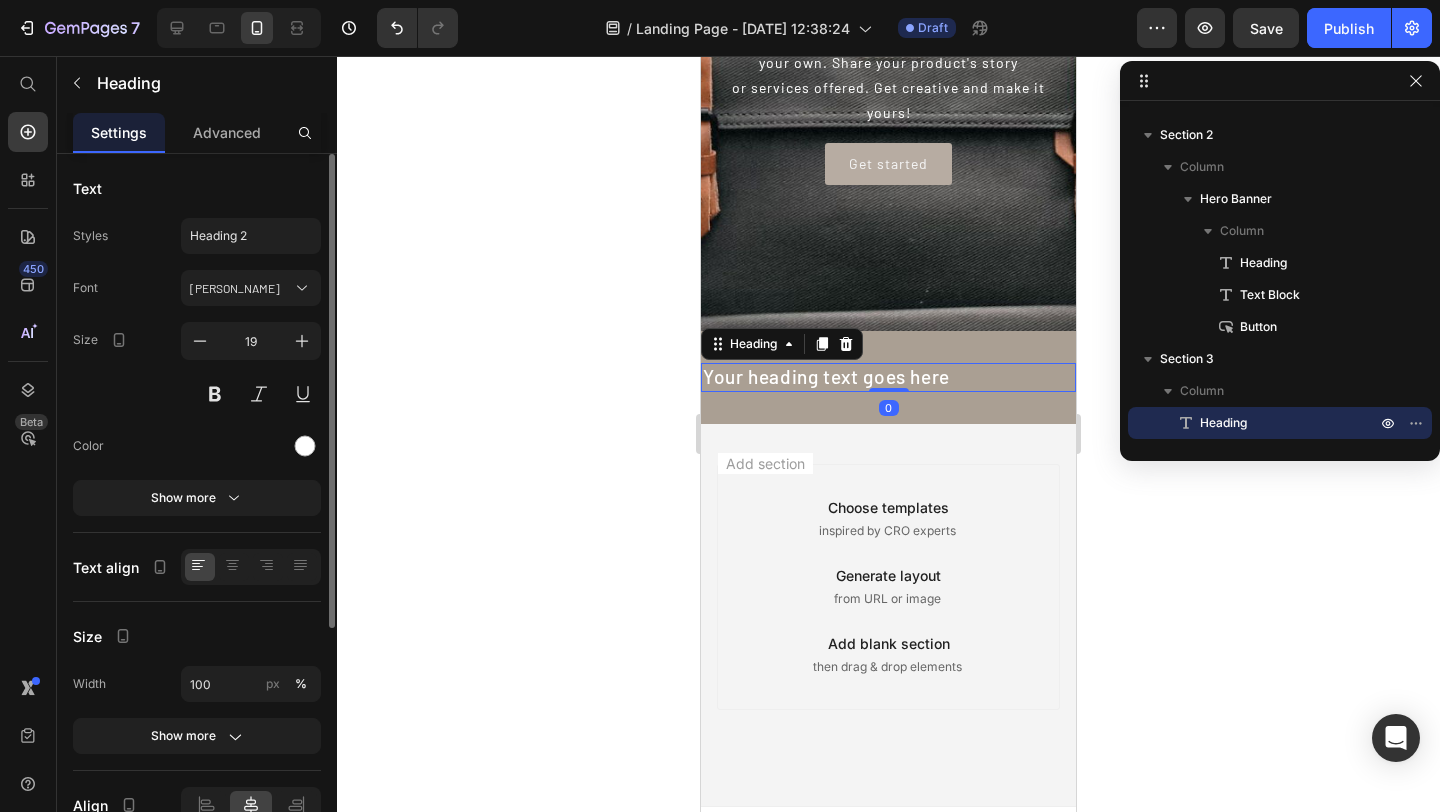 click on "Your heading text goes here" at bounding box center [888, 377] 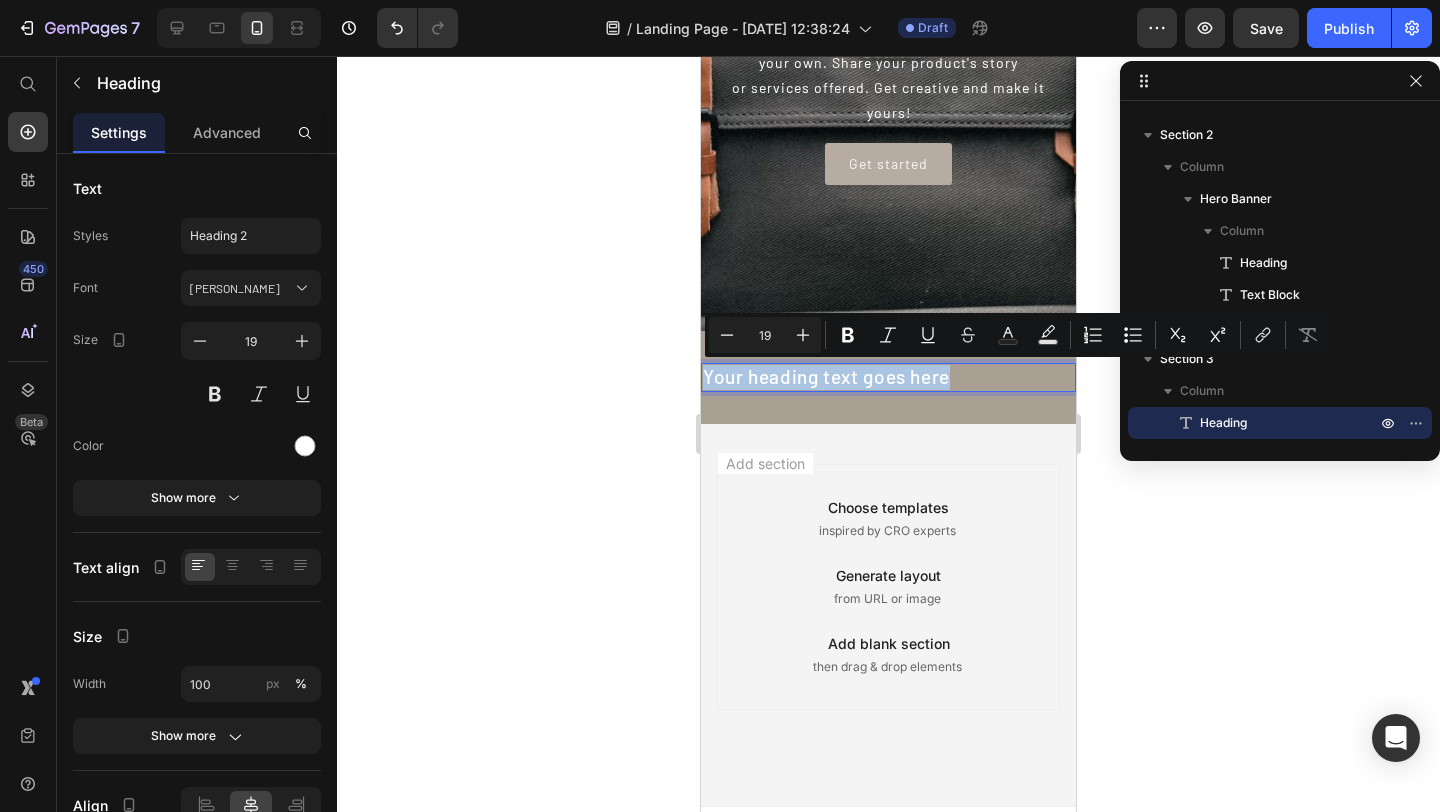 drag, startPoint x: 960, startPoint y: 376, endPoint x: 706, endPoint y: 370, distance: 254.07086 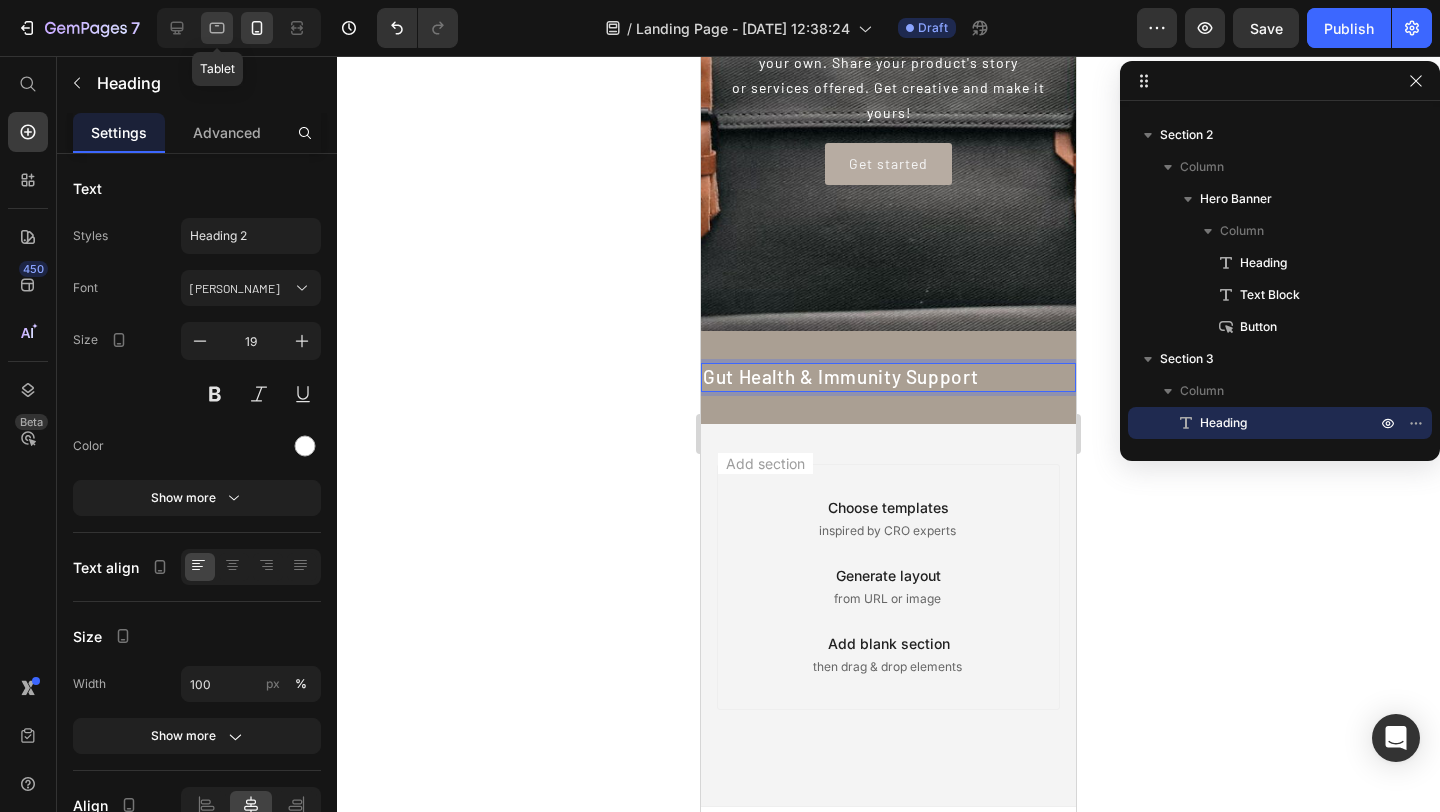 click 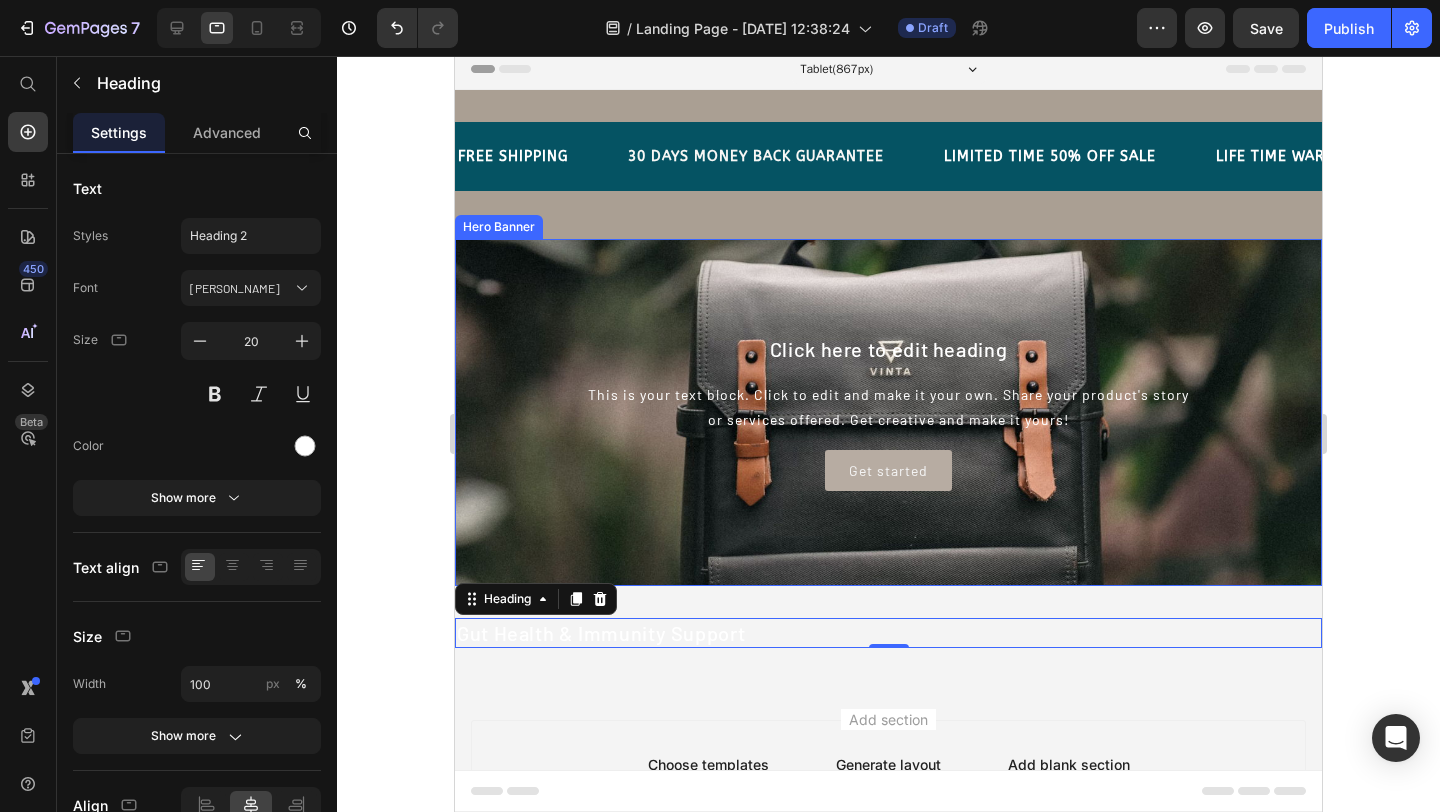 scroll, scrollTop: 0, scrollLeft: 0, axis: both 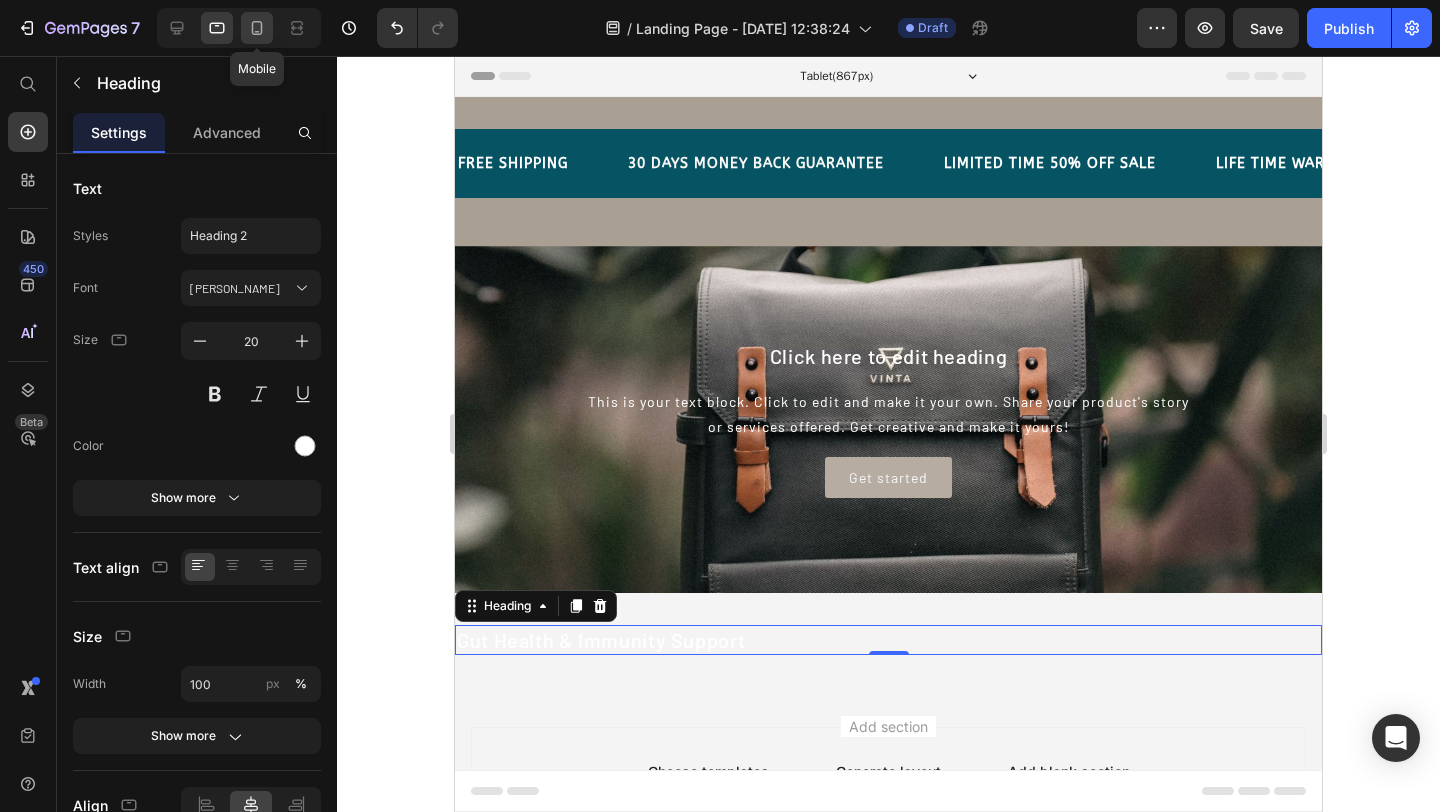 click 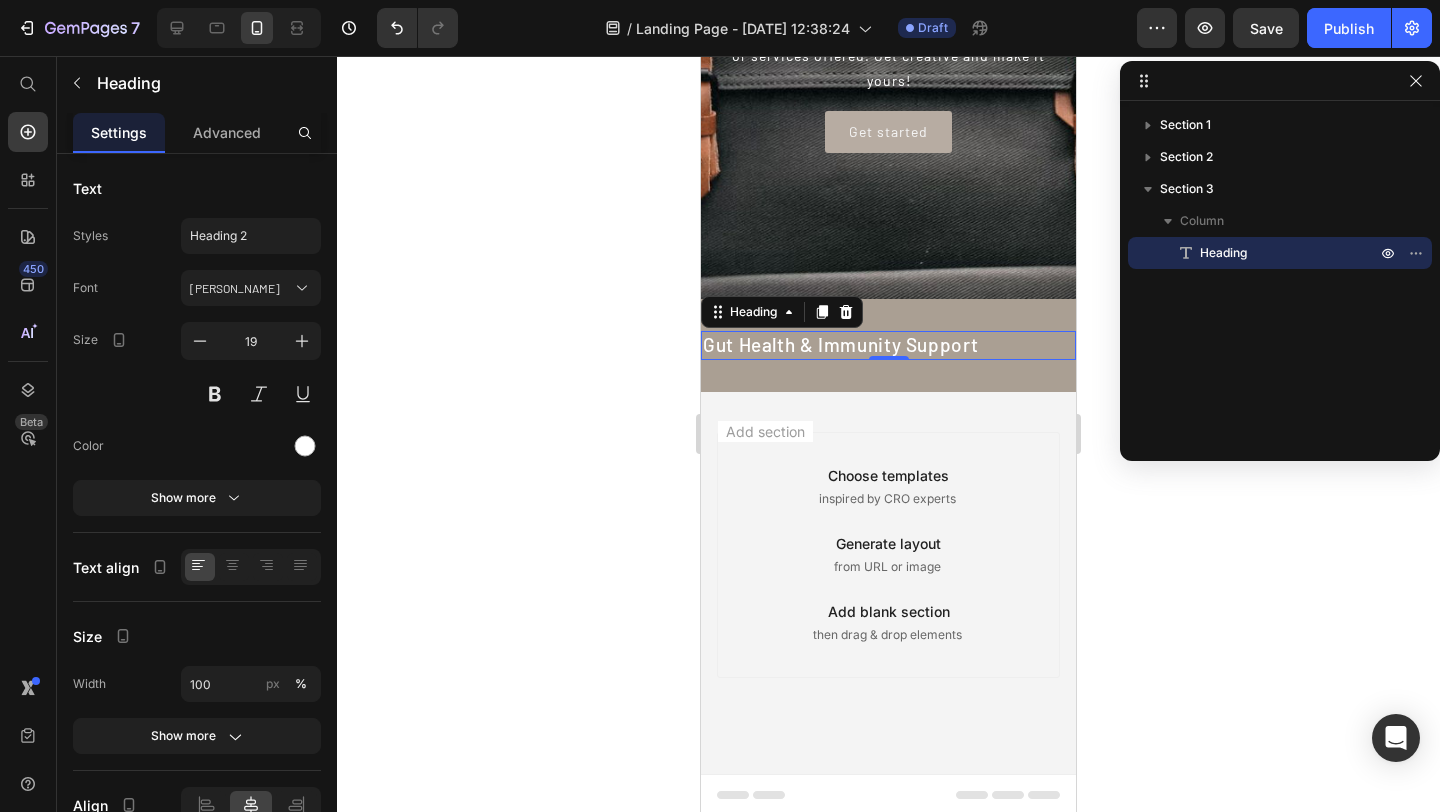 scroll, scrollTop: 451, scrollLeft: 0, axis: vertical 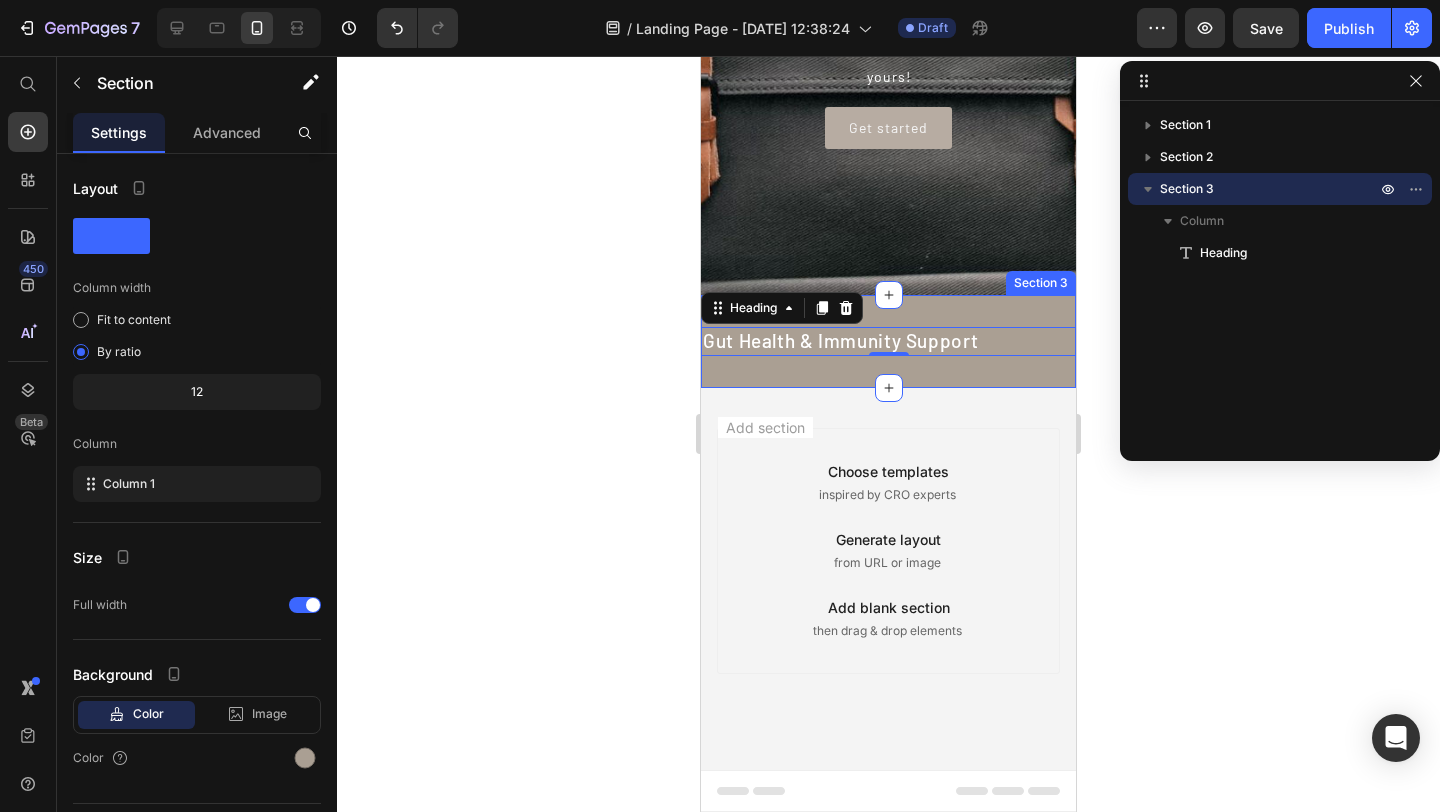 click on "Gut Health & Immunity Support Heading   0 Section 3" at bounding box center (888, 341) 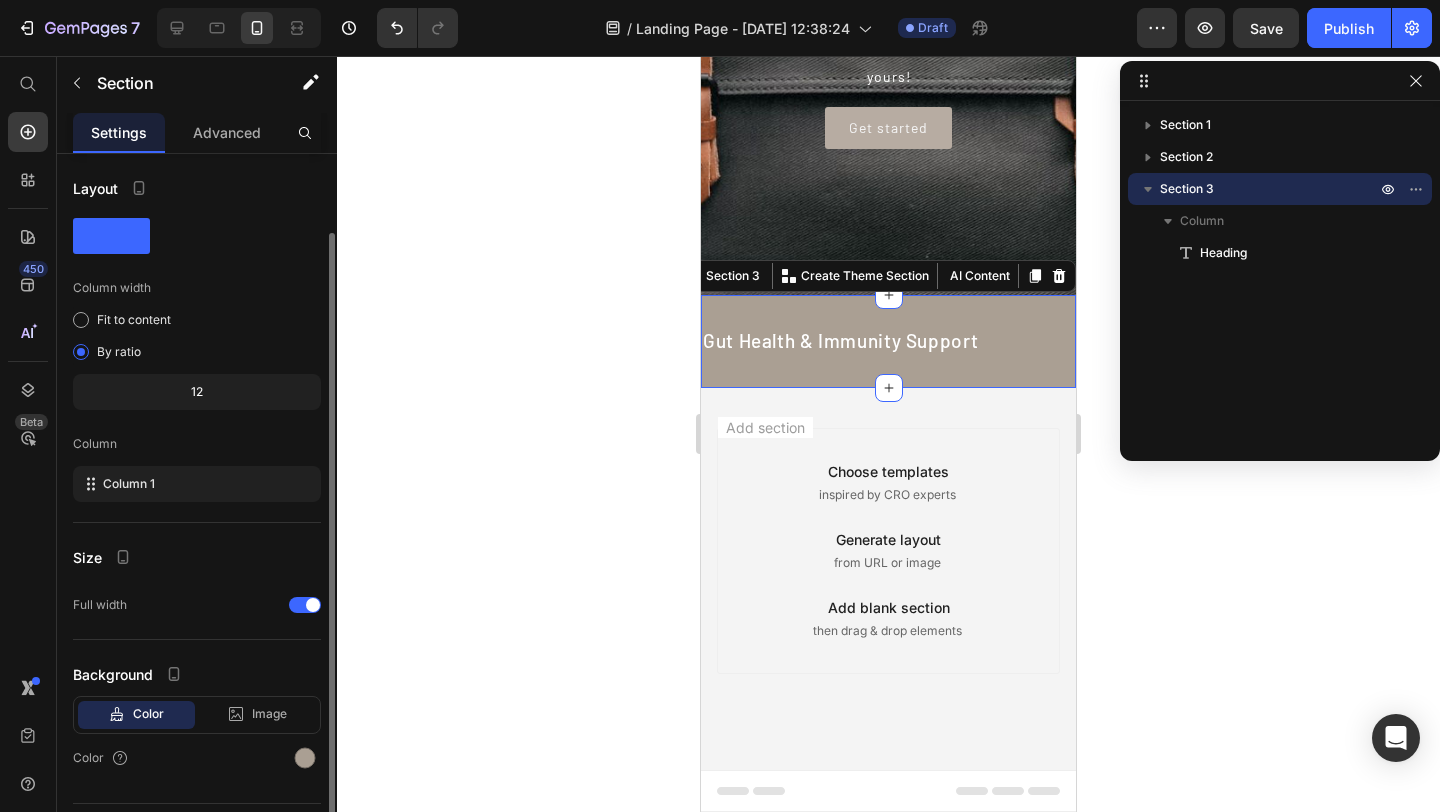 scroll, scrollTop: 49, scrollLeft: 0, axis: vertical 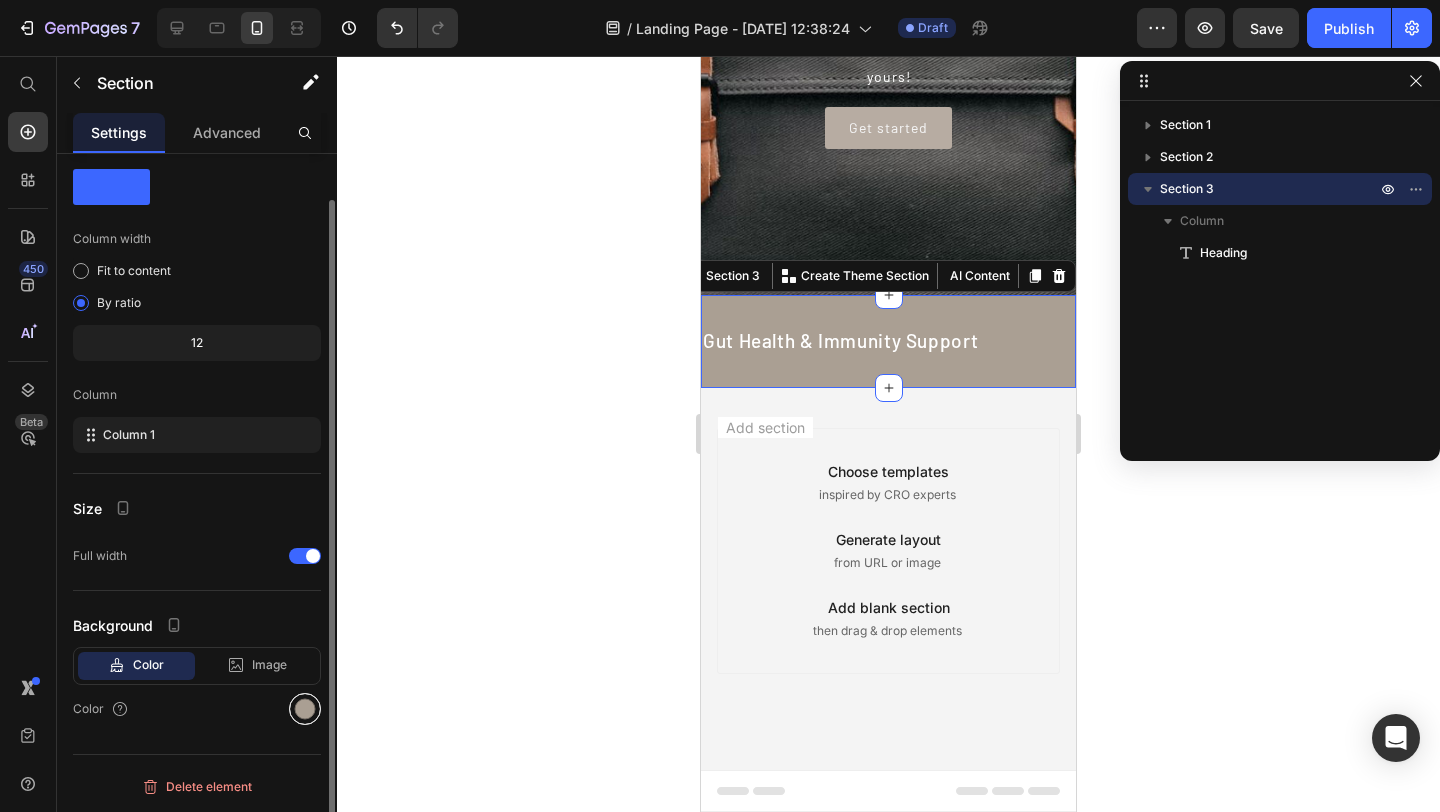 click at bounding box center (305, 709) 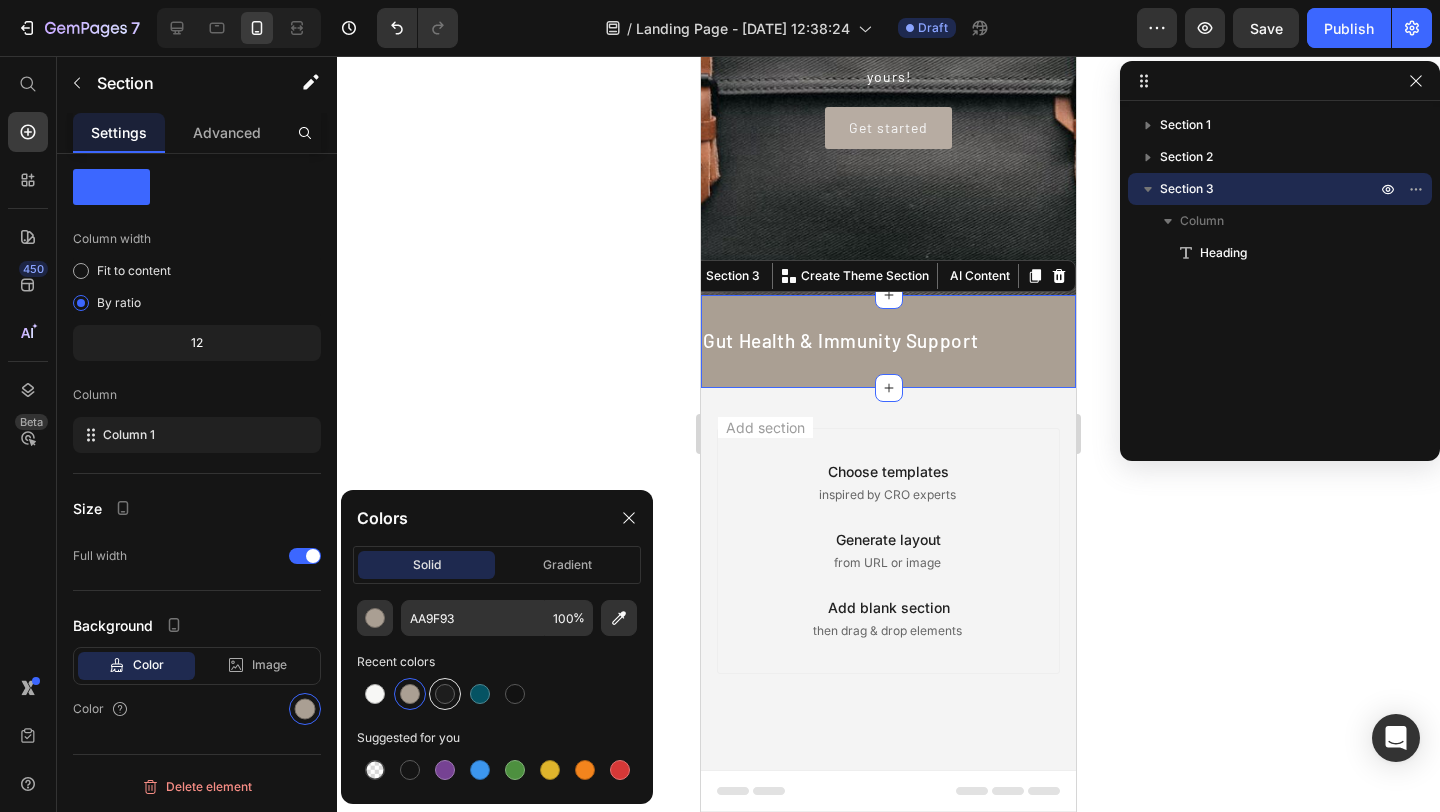 click at bounding box center [445, 694] 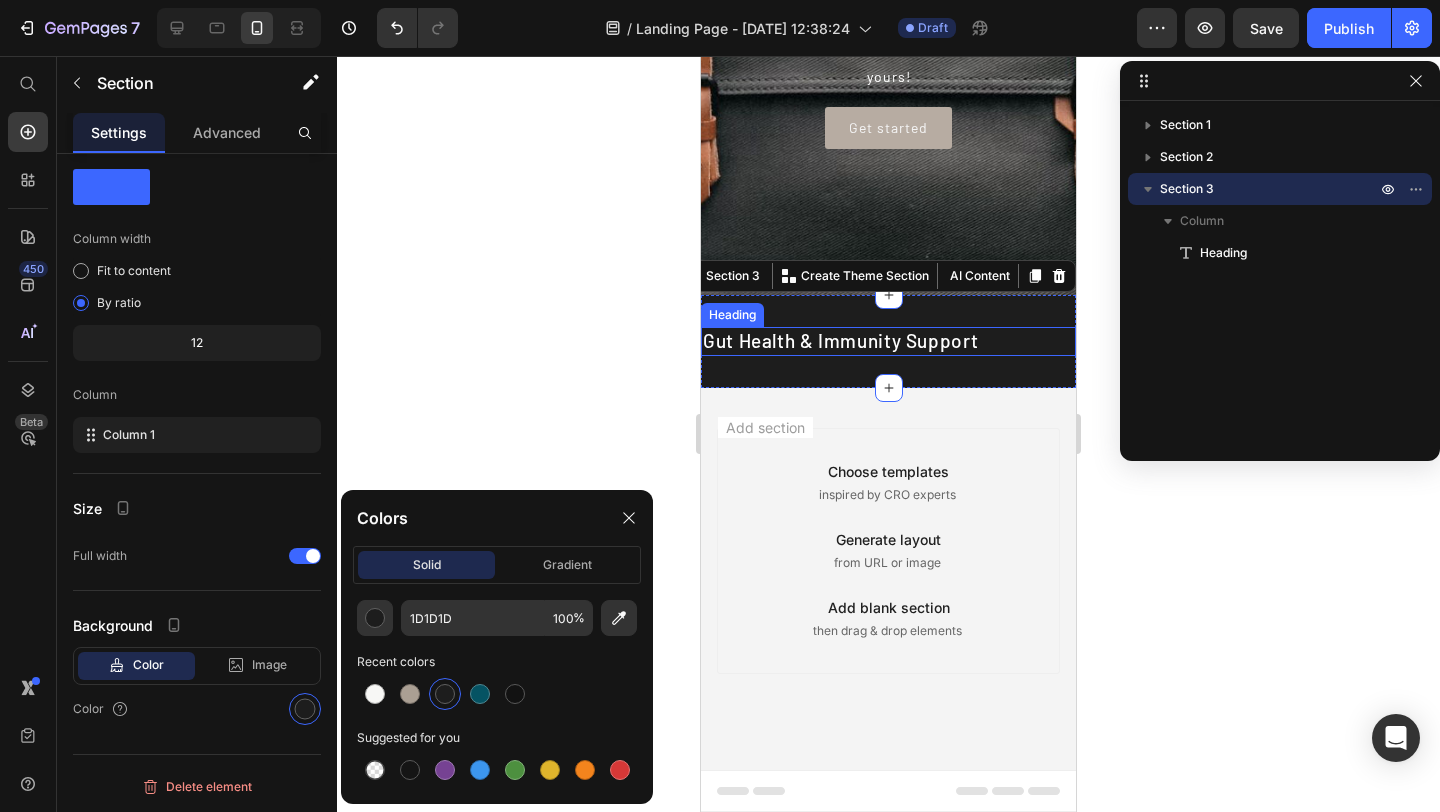click on "Gut Health & Immunity Support" at bounding box center (888, 341) 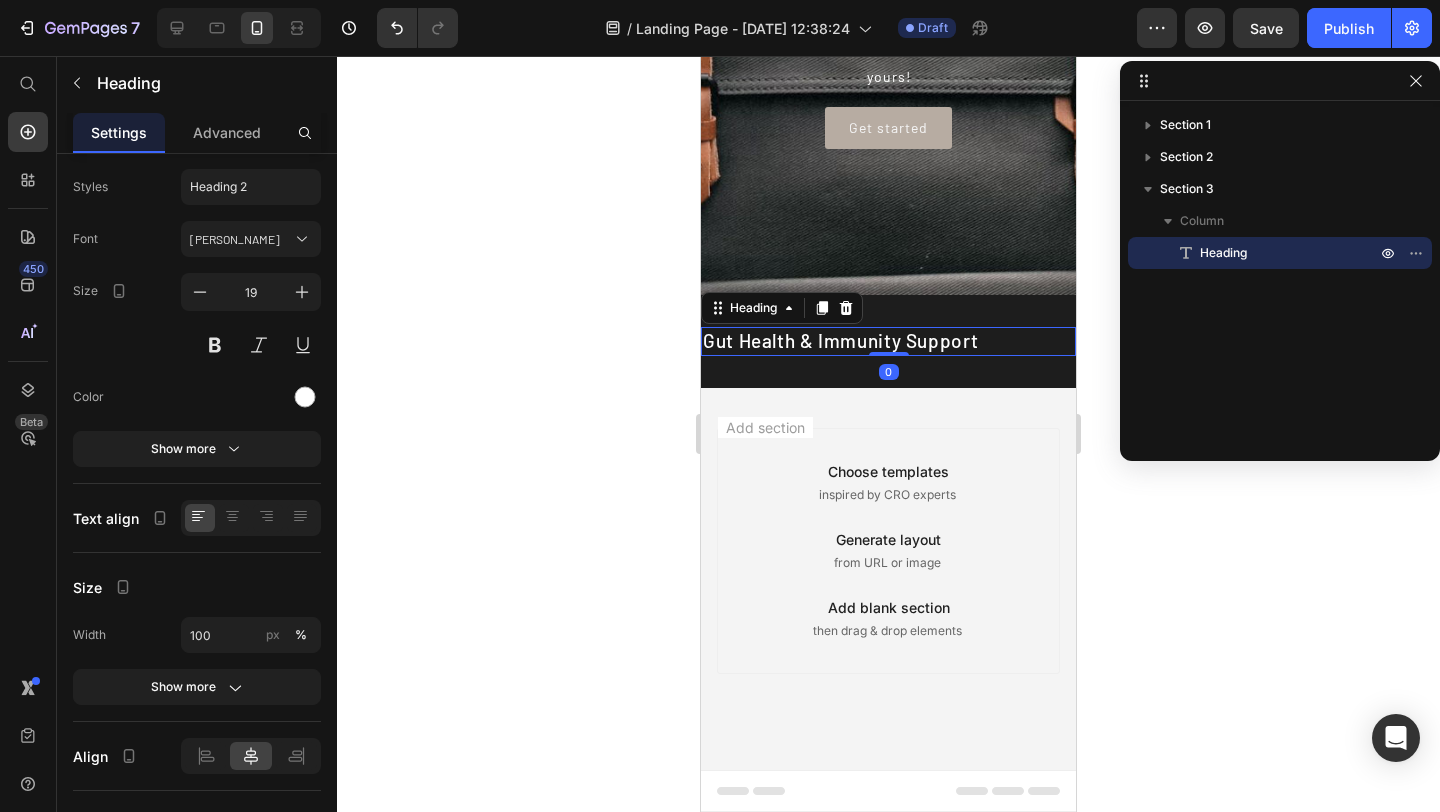 scroll, scrollTop: 0, scrollLeft: 0, axis: both 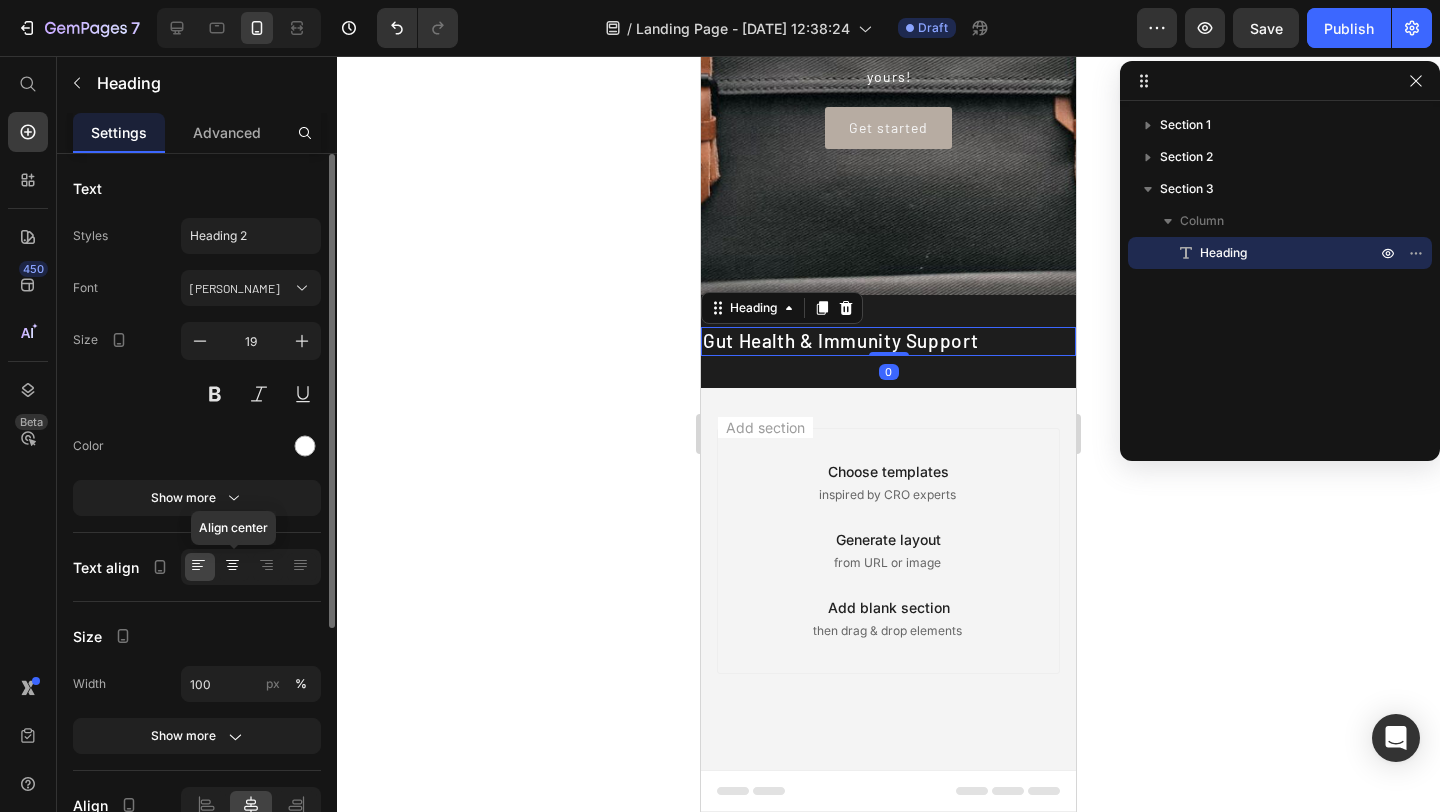 click 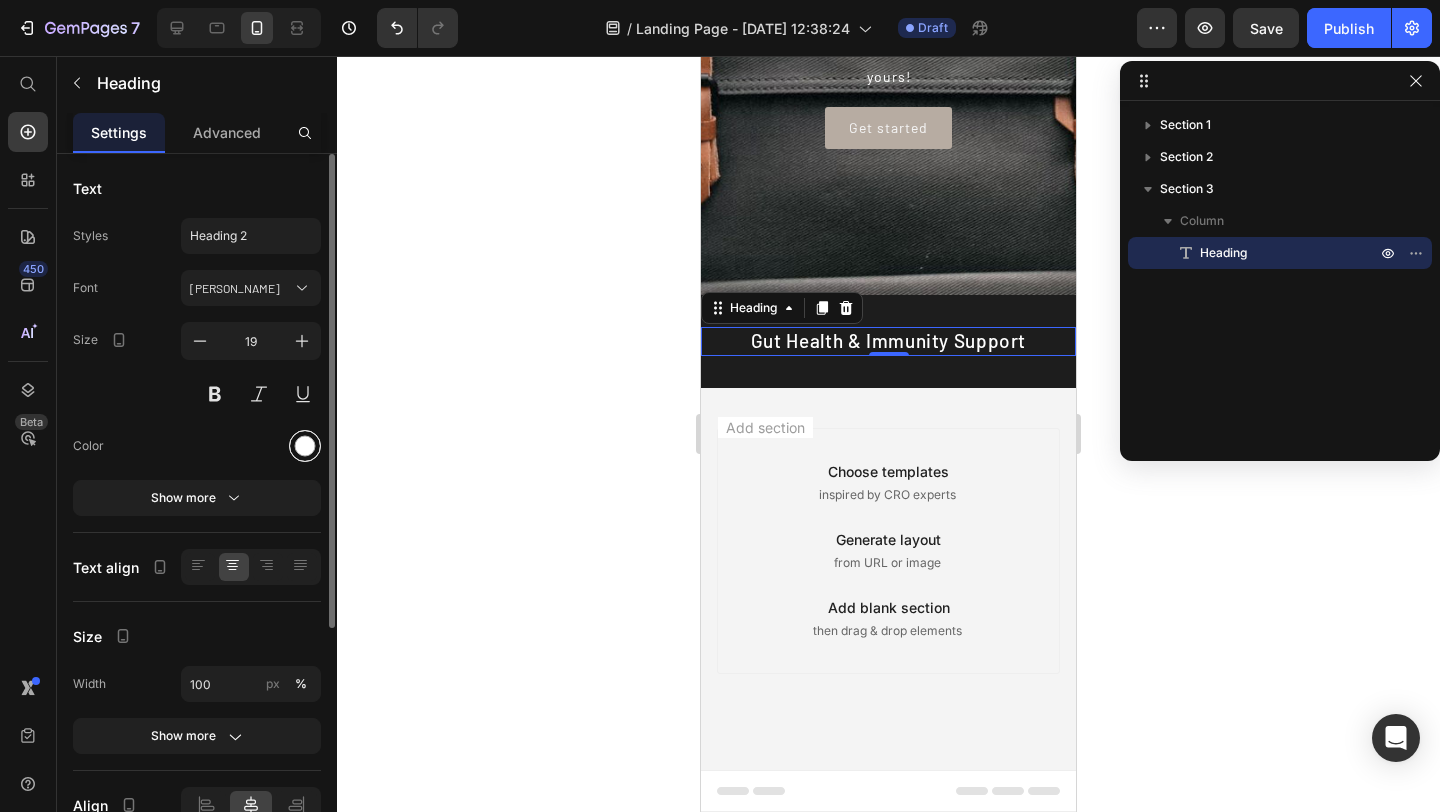 click at bounding box center [305, 446] 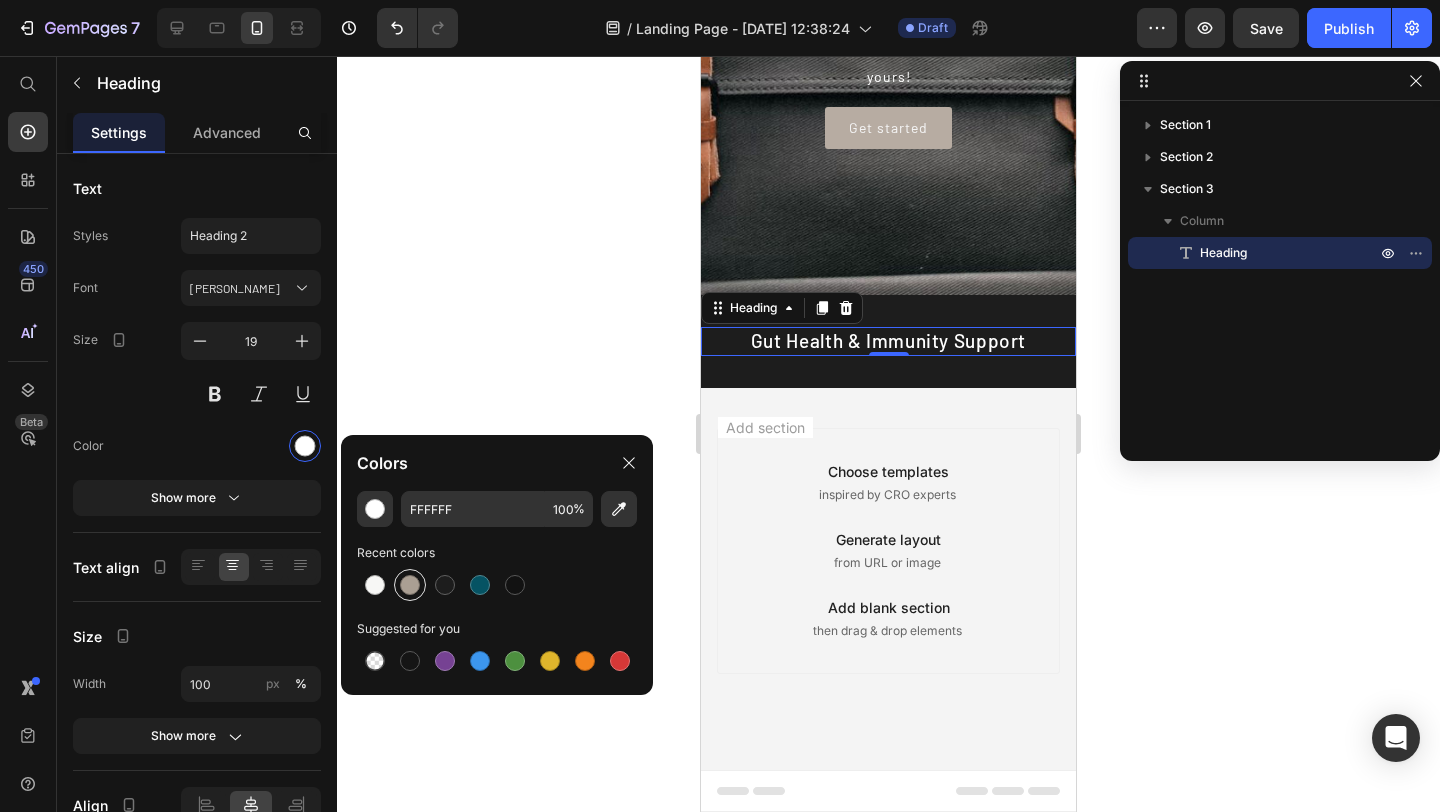 click at bounding box center [410, 585] 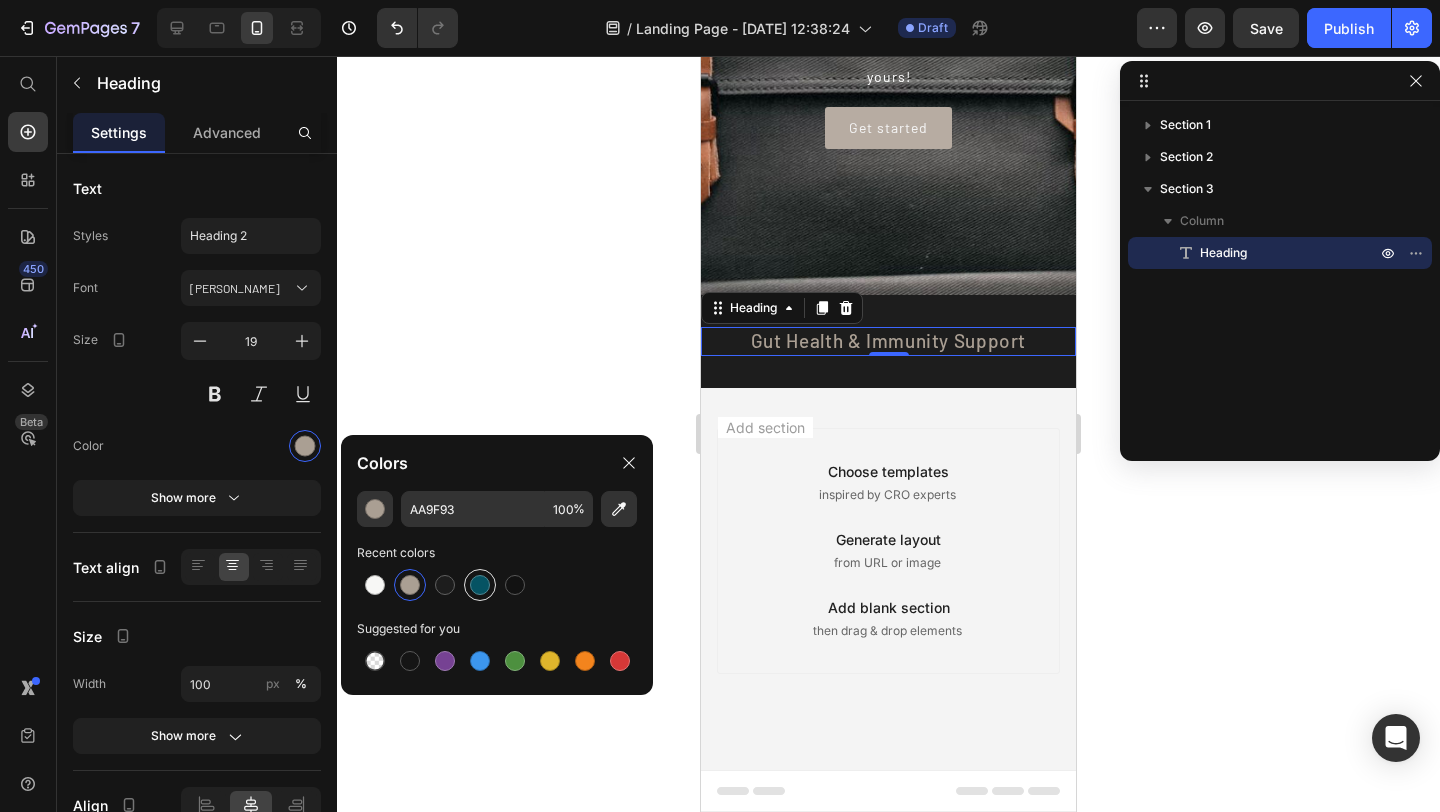 click at bounding box center (480, 585) 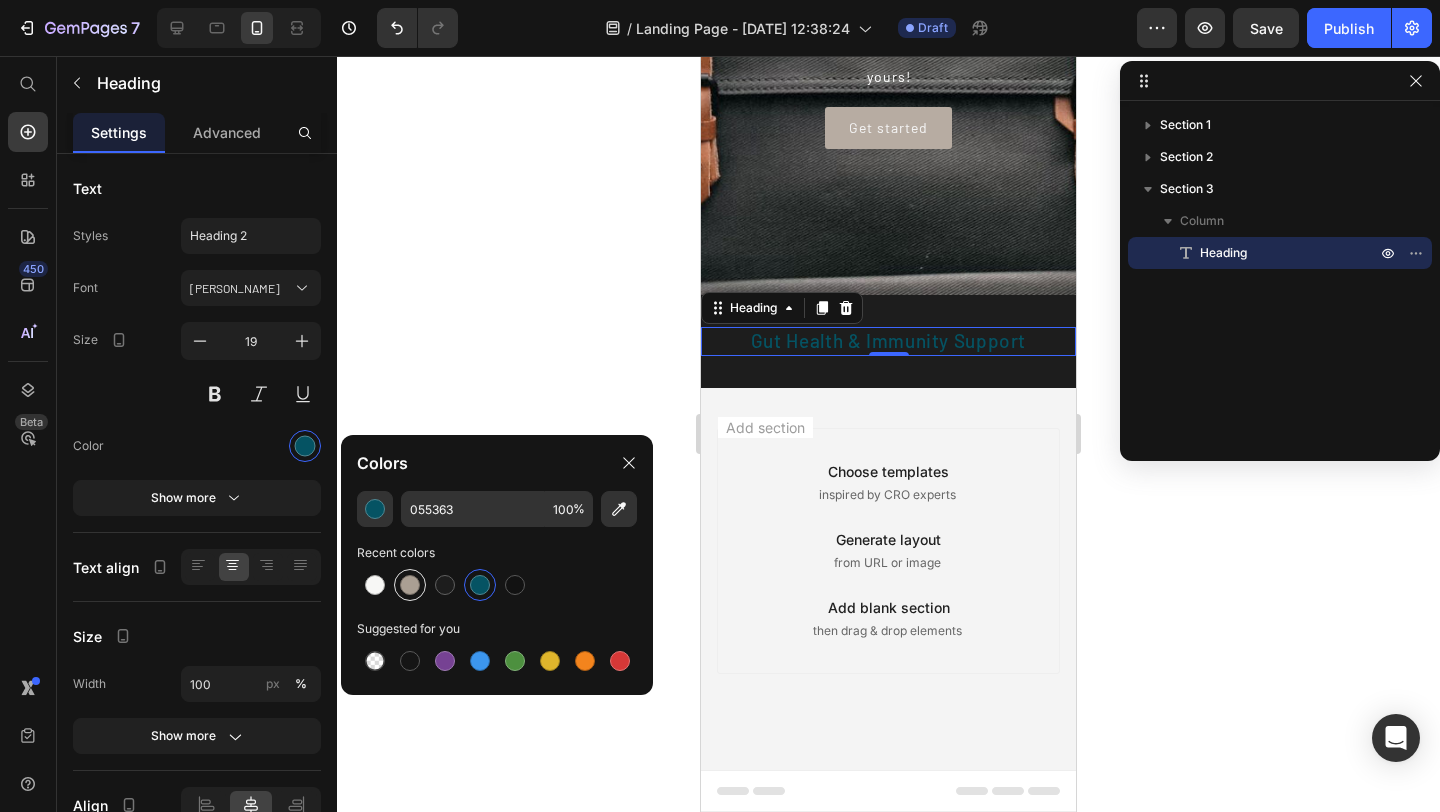 click at bounding box center (410, 585) 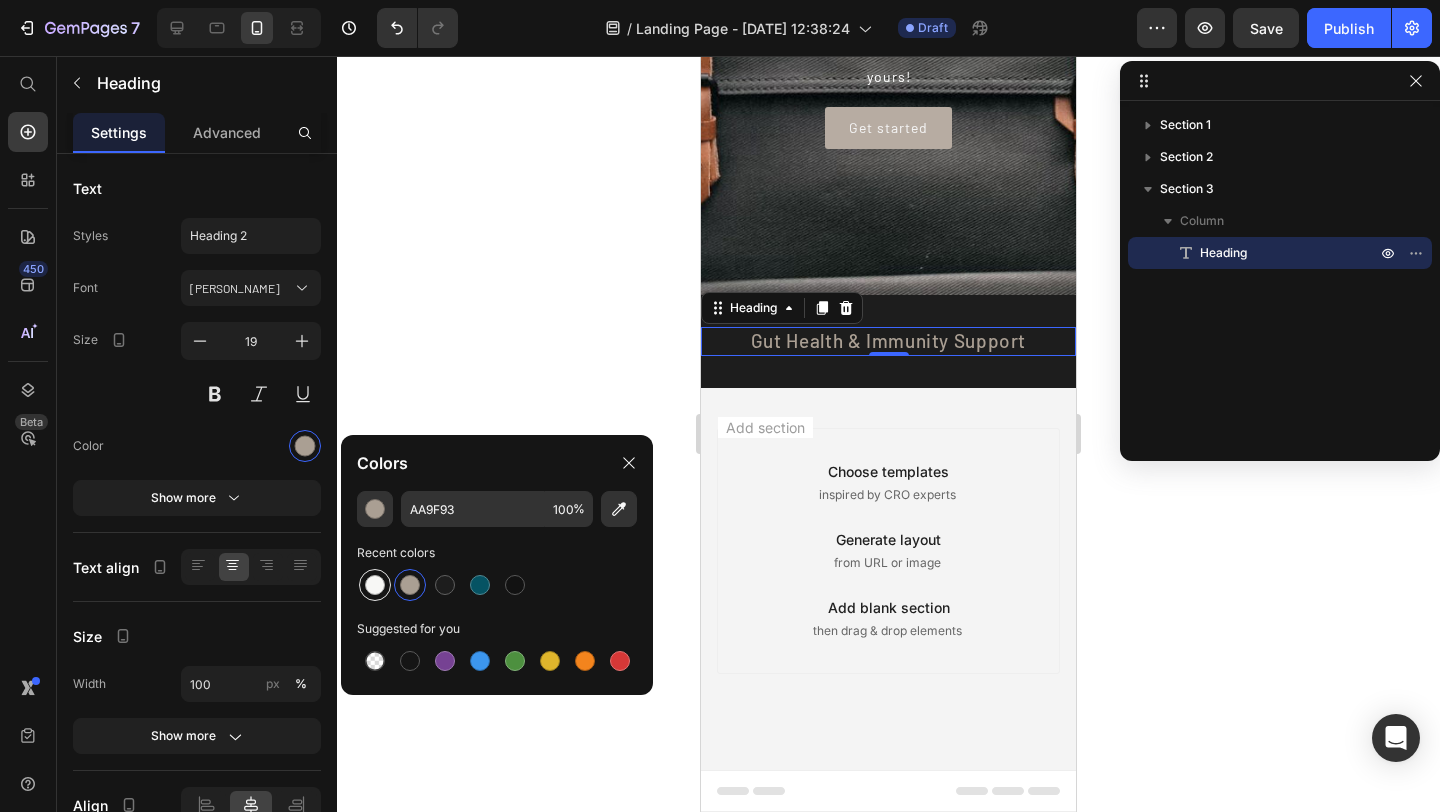 click at bounding box center [375, 585] 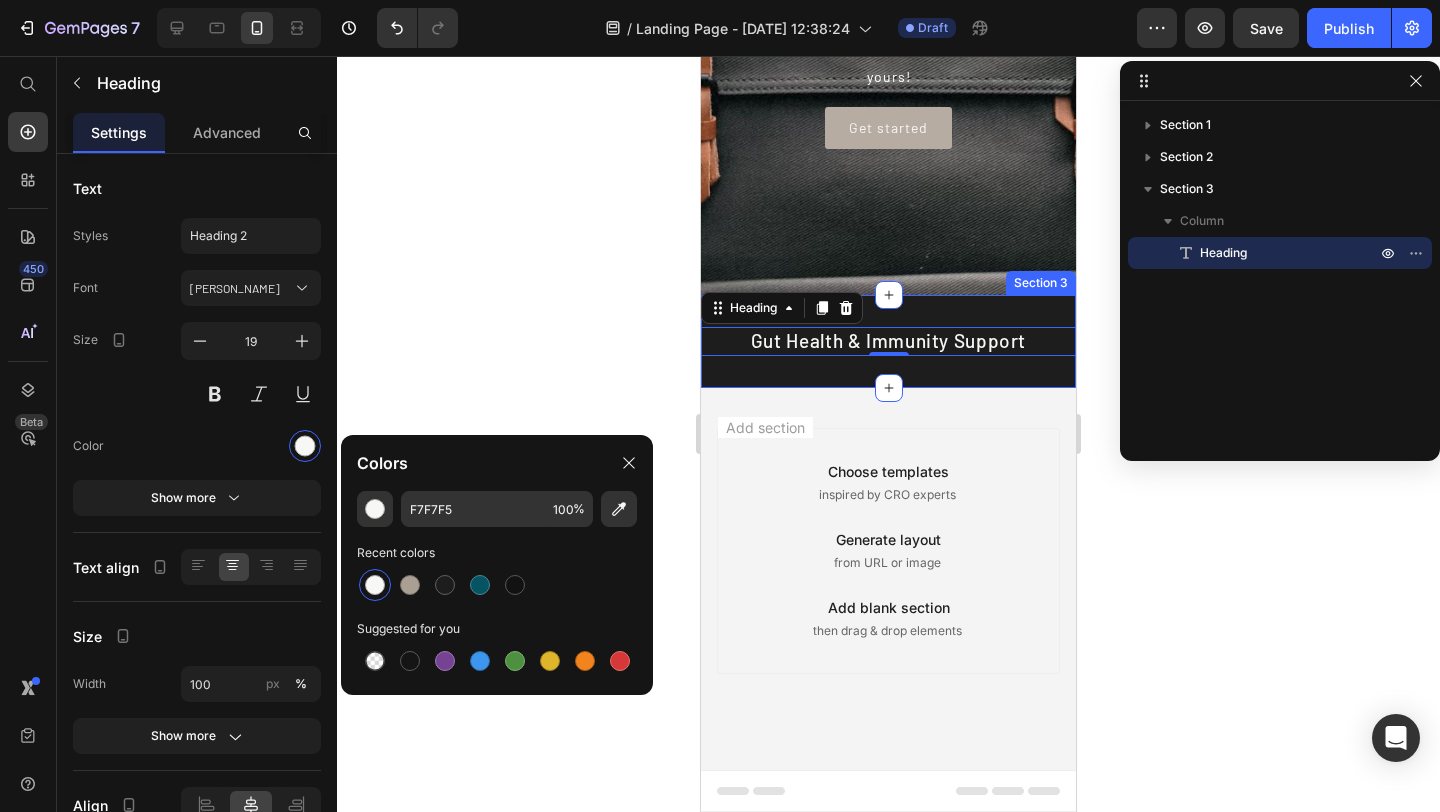 click on "Gut Health & Immunity Support Heading   0 Section 3" at bounding box center (888, 341) 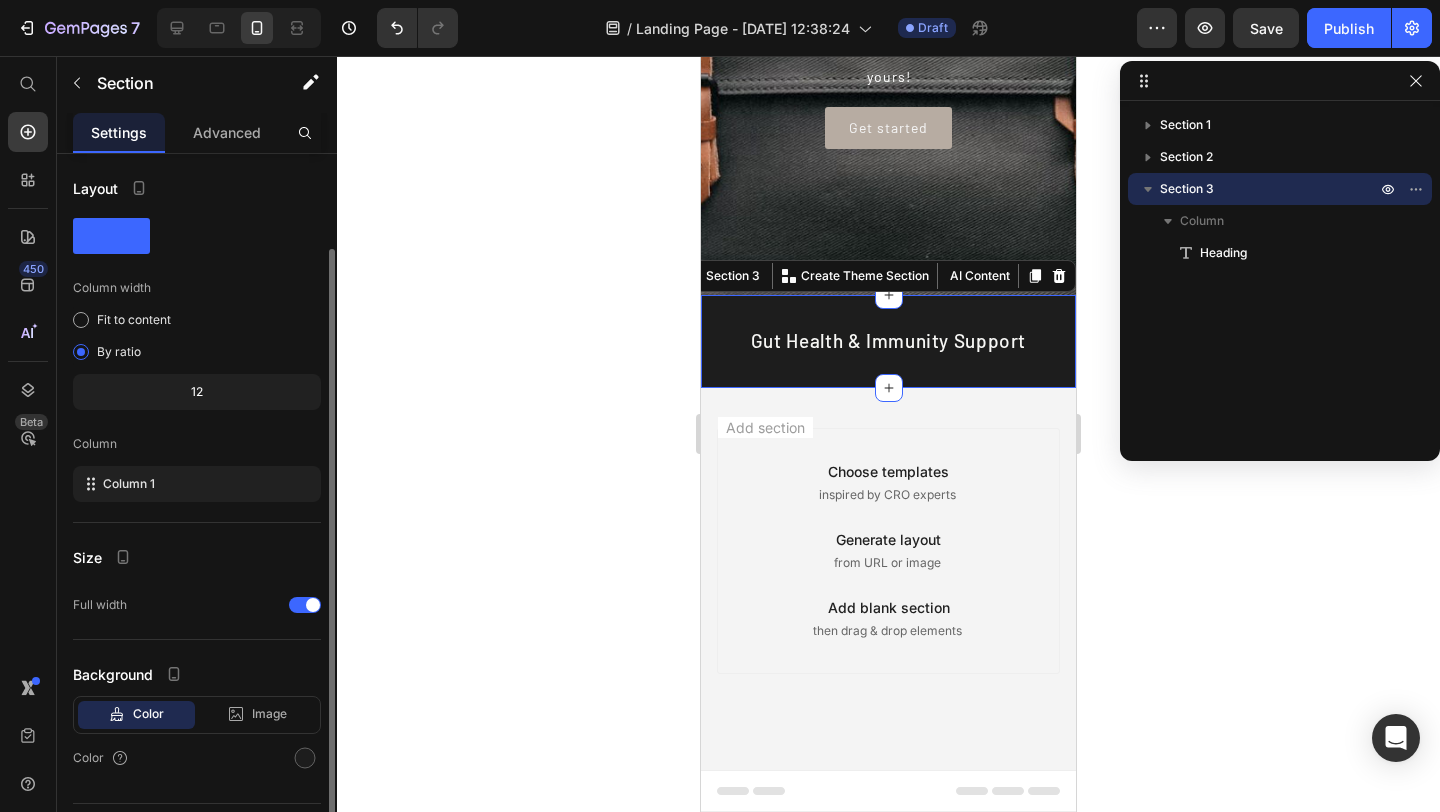 scroll, scrollTop: 49, scrollLeft: 0, axis: vertical 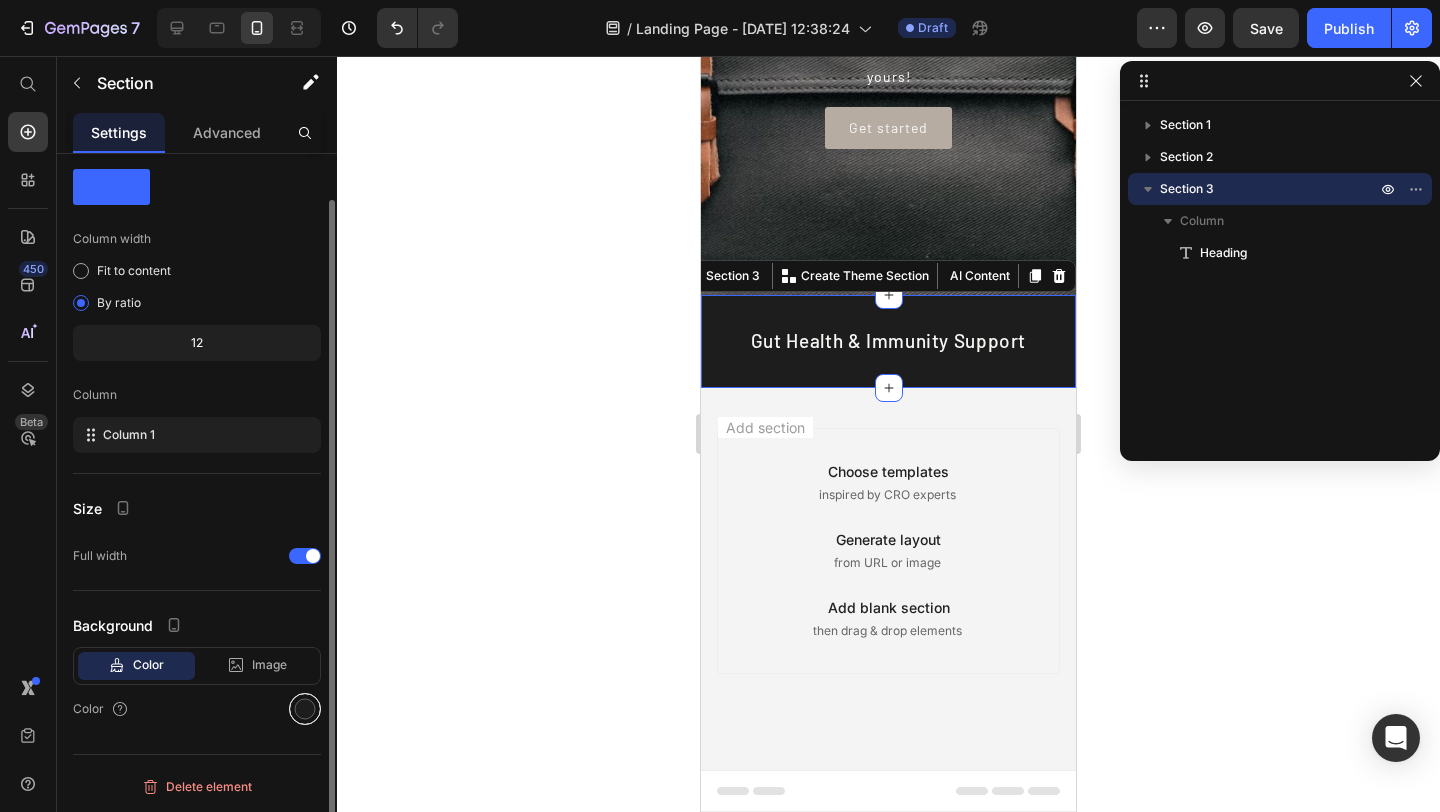 click at bounding box center [305, 709] 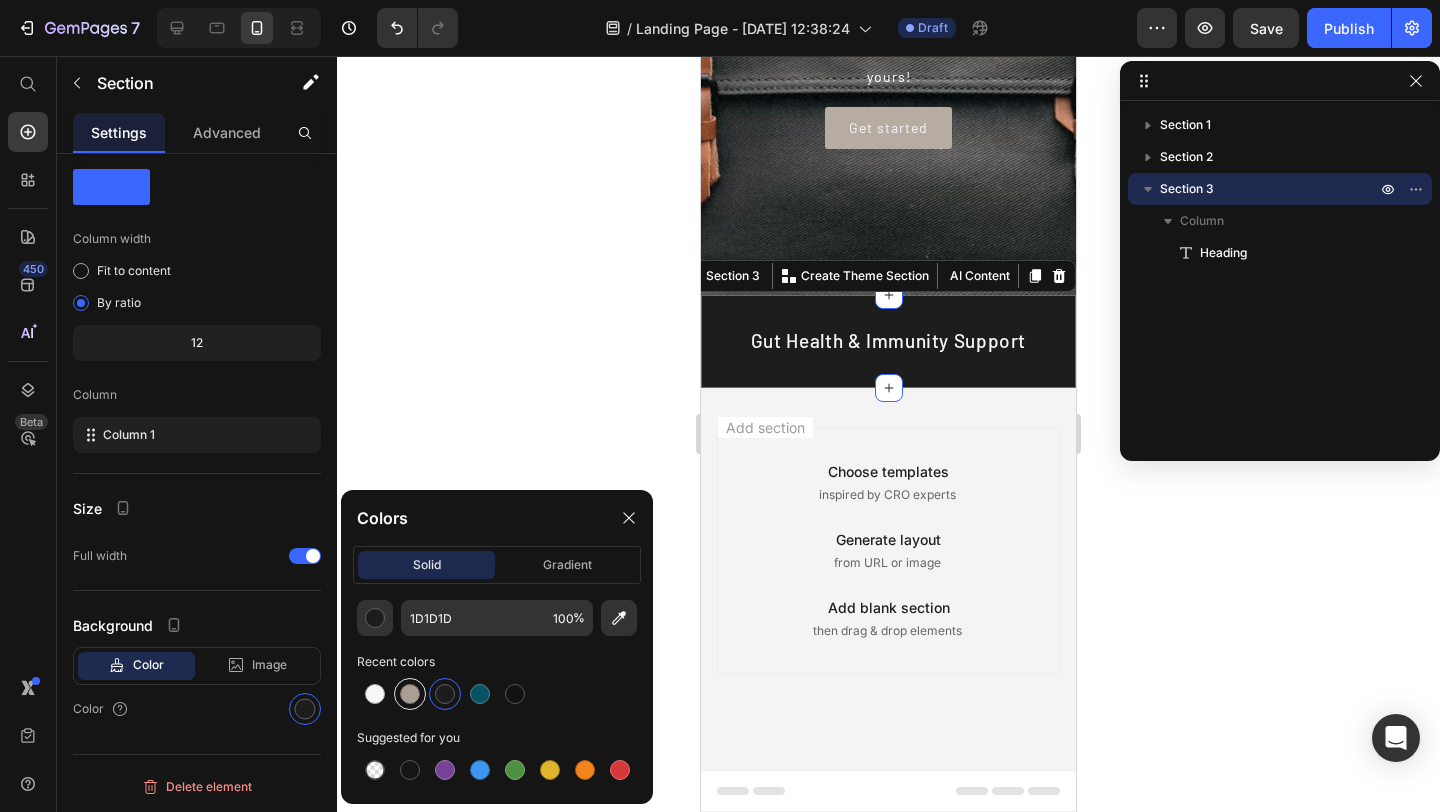 click at bounding box center (410, 694) 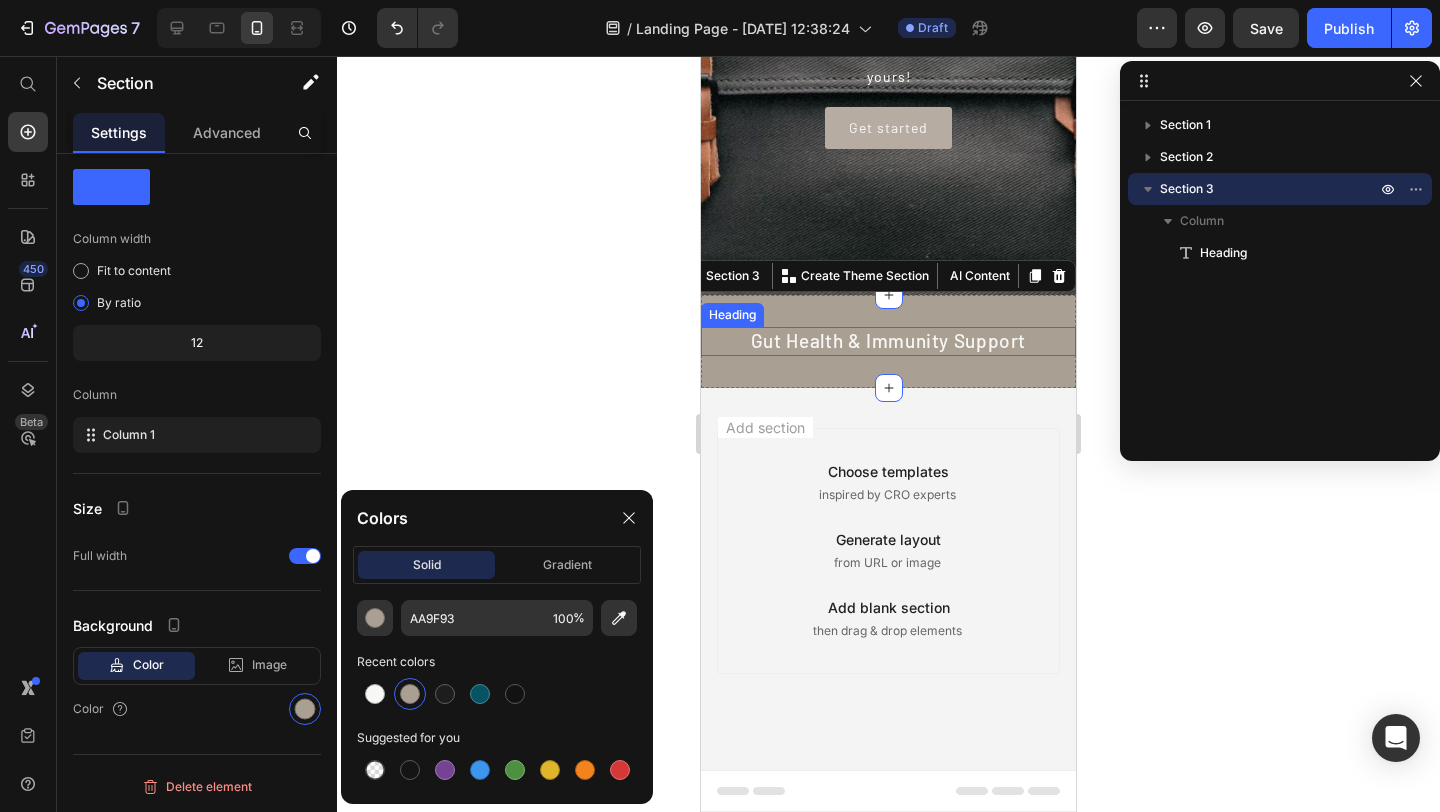 click on "Gut Health & Immunity Support" at bounding box center (888, 341) 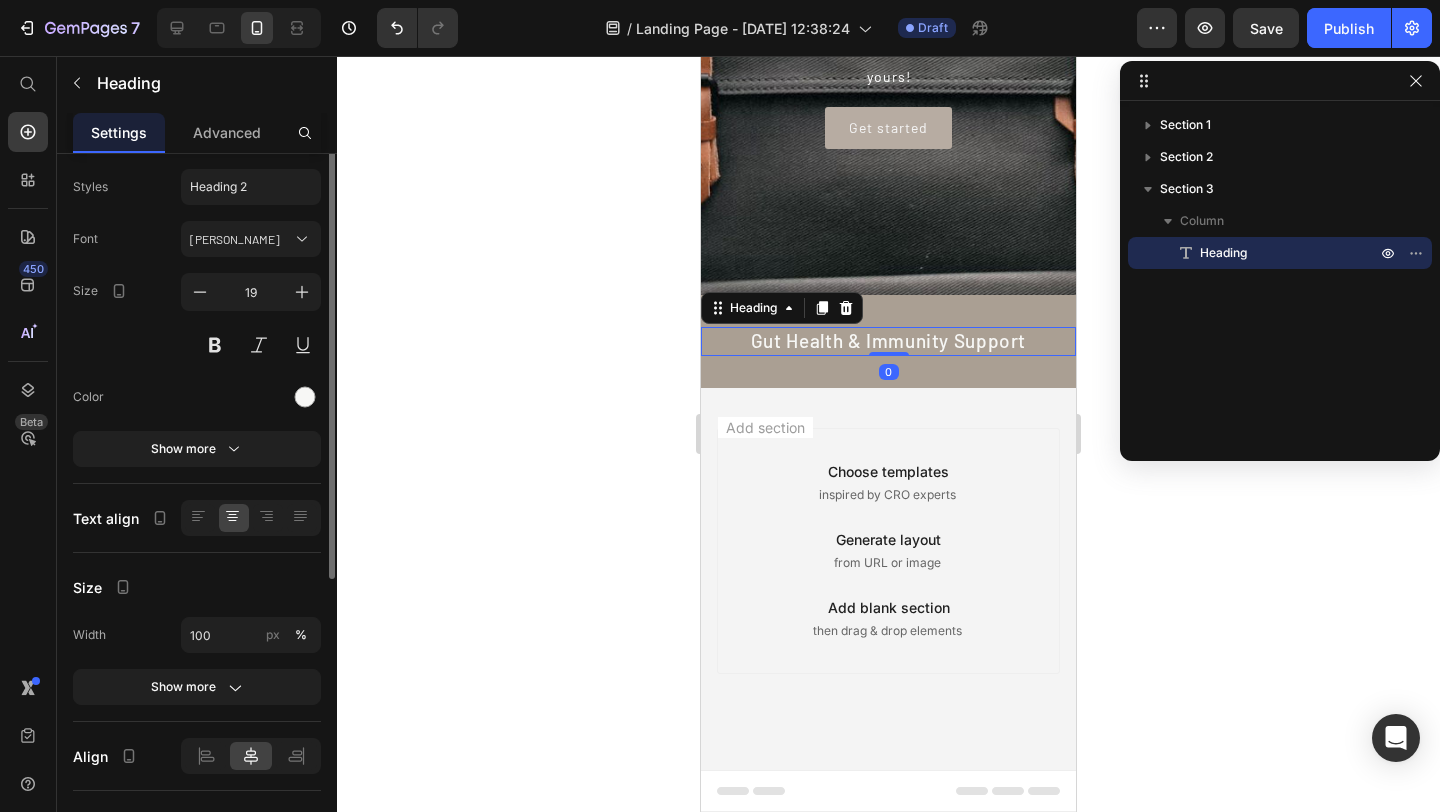 scroll, scrollTop: 0, scrollLeft: 0, axis: both 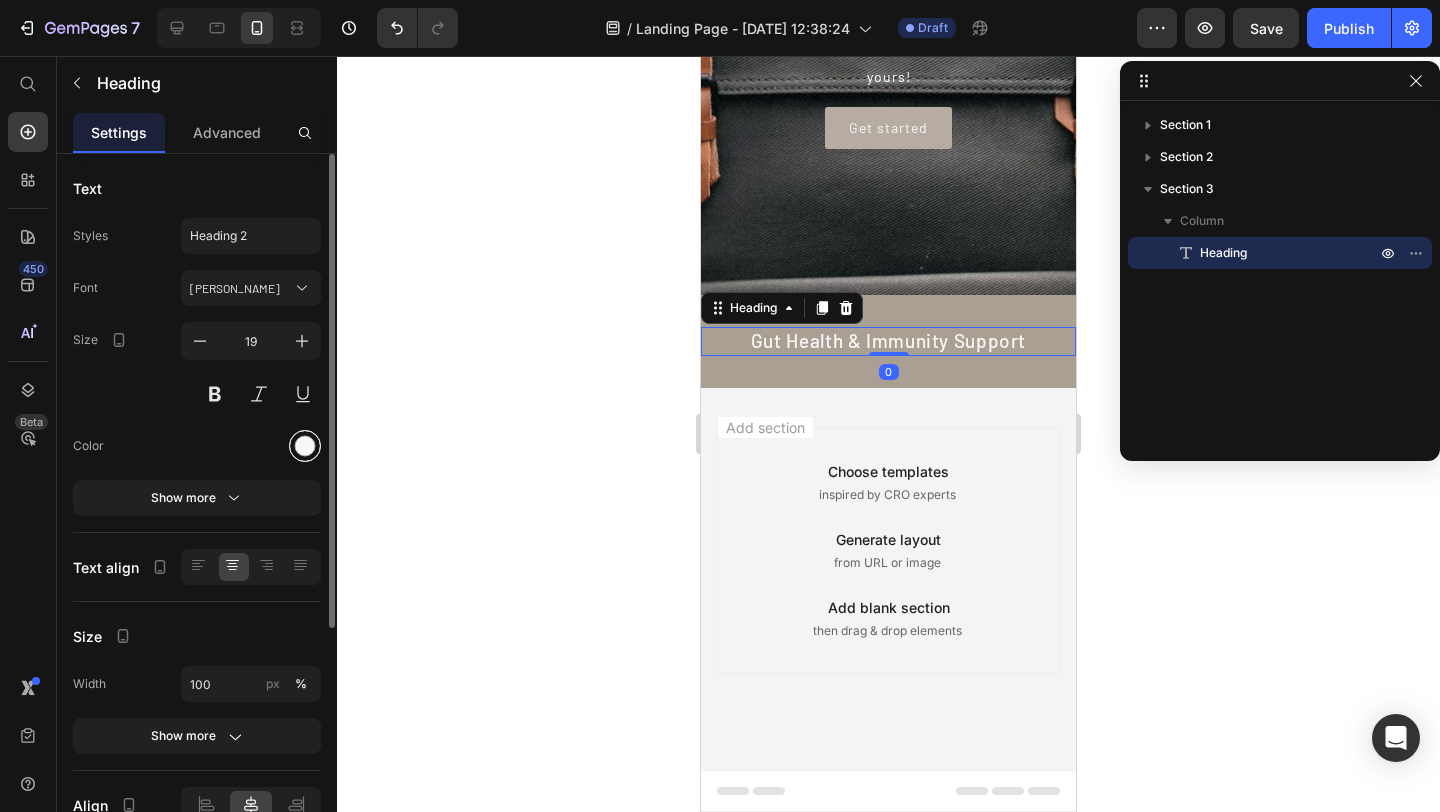 click at bounding box center (305, 446) 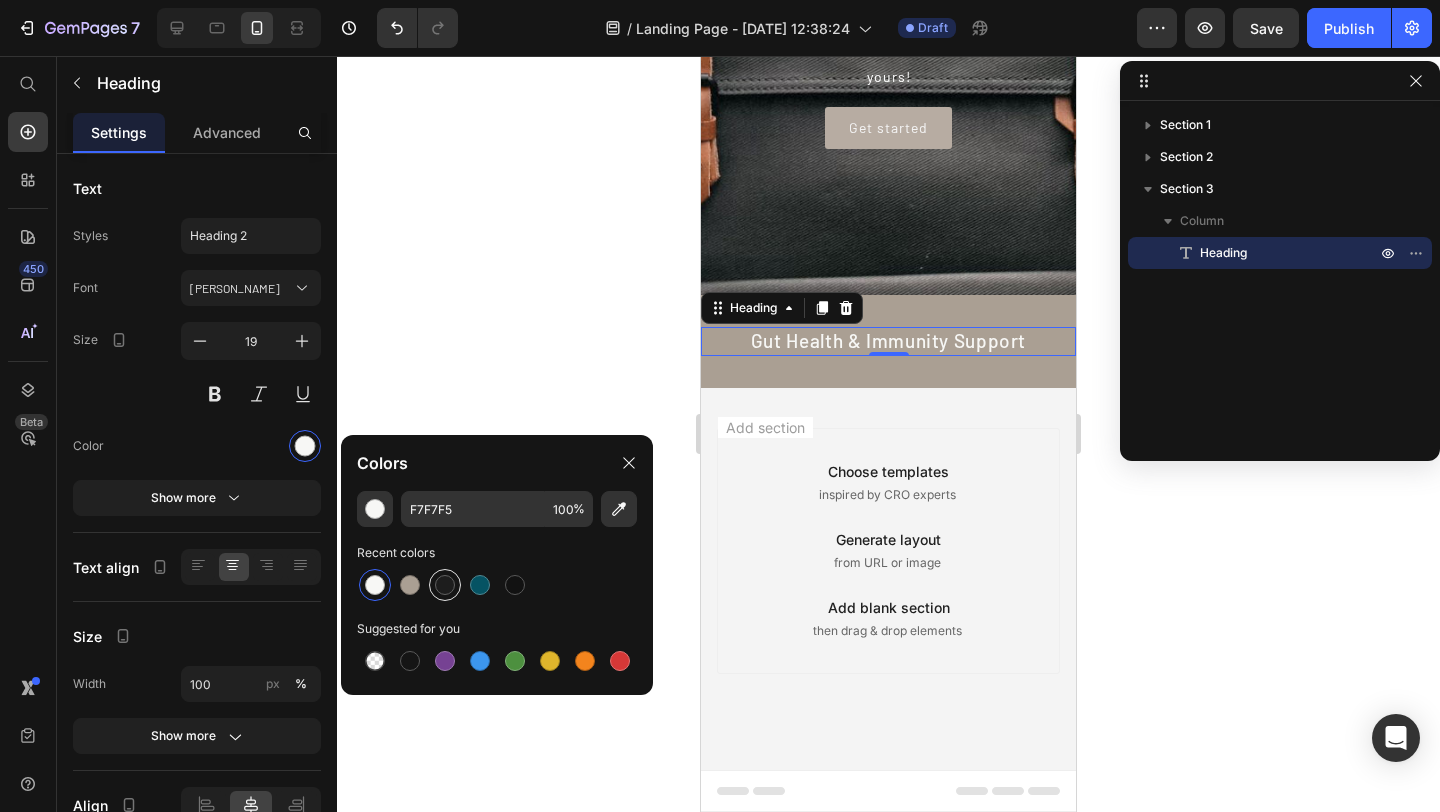 click at bounding box center (445, 585) 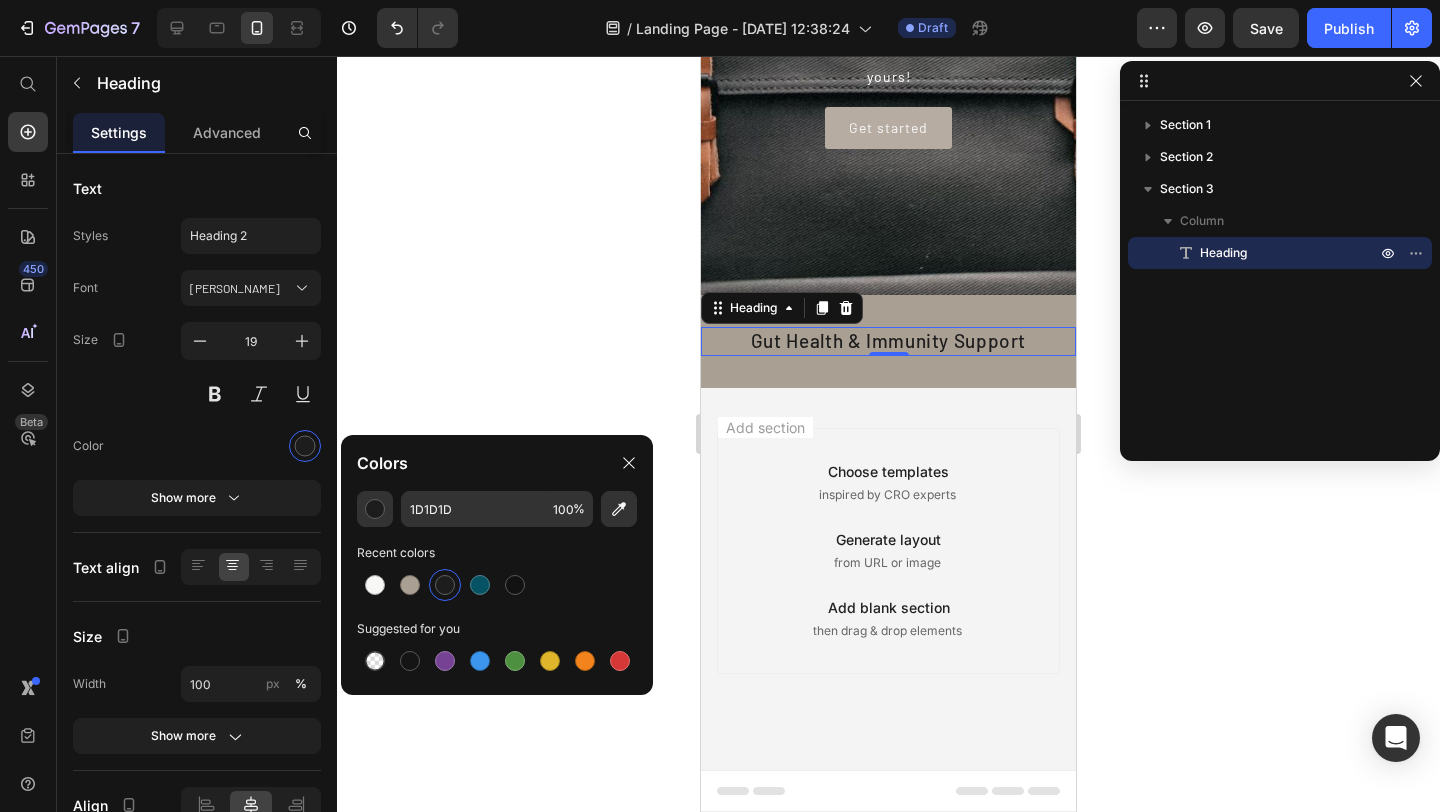 click 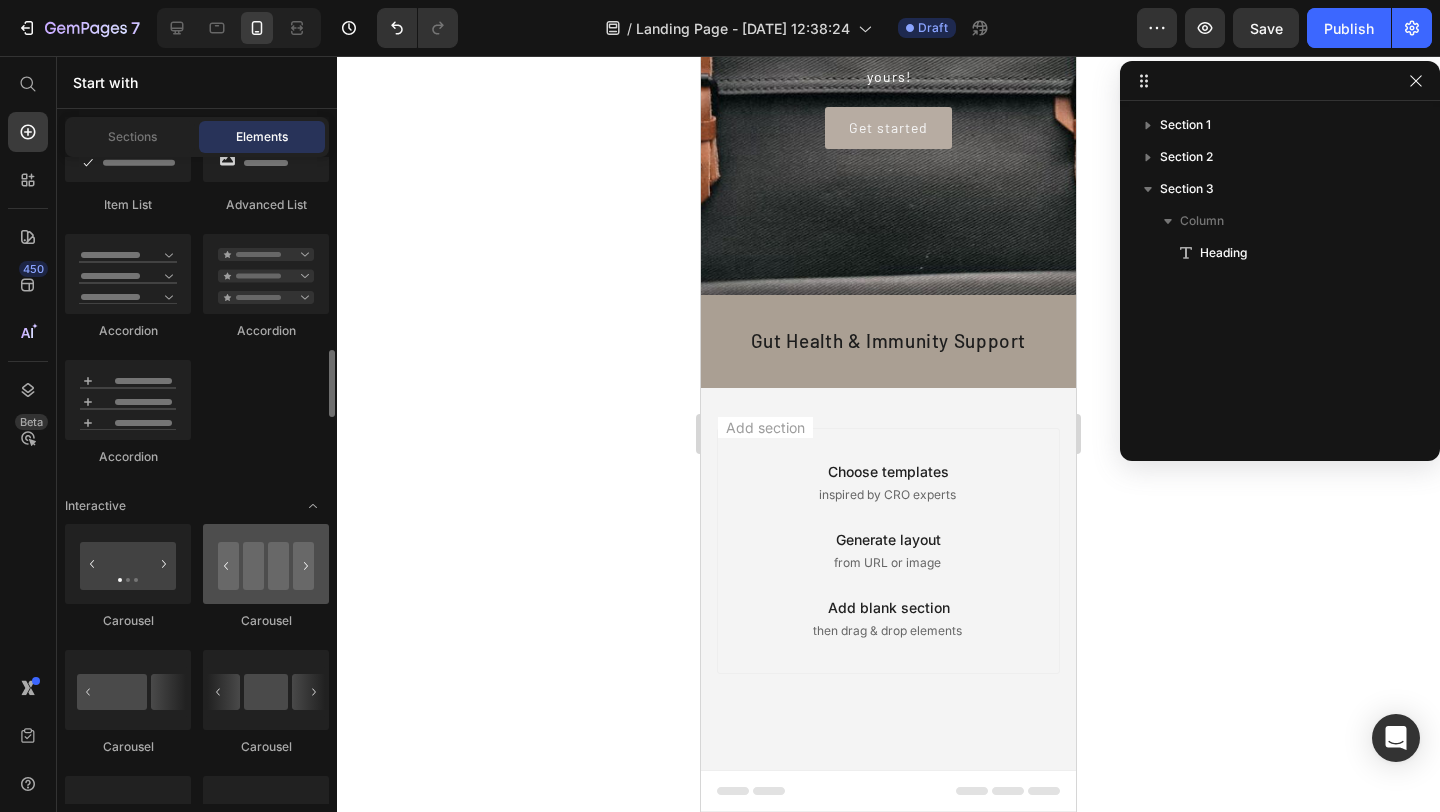 scroll, scrollTop: 1805, scrollLeft: 0, axis: vertical 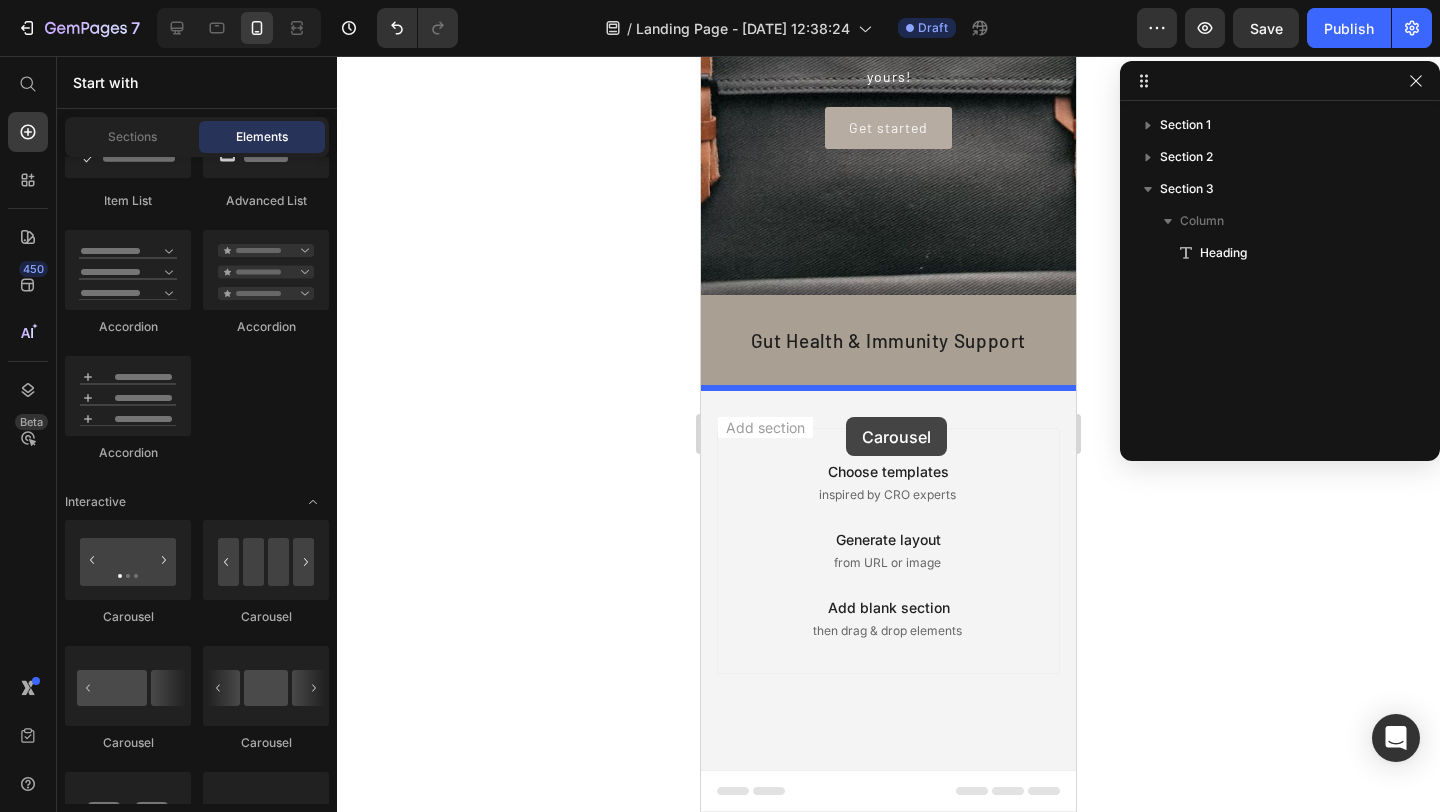 drag, startPoint x: 930, startPoint y: 654, endPoint x: 846, endPoint y: 417, distance: 251.44582 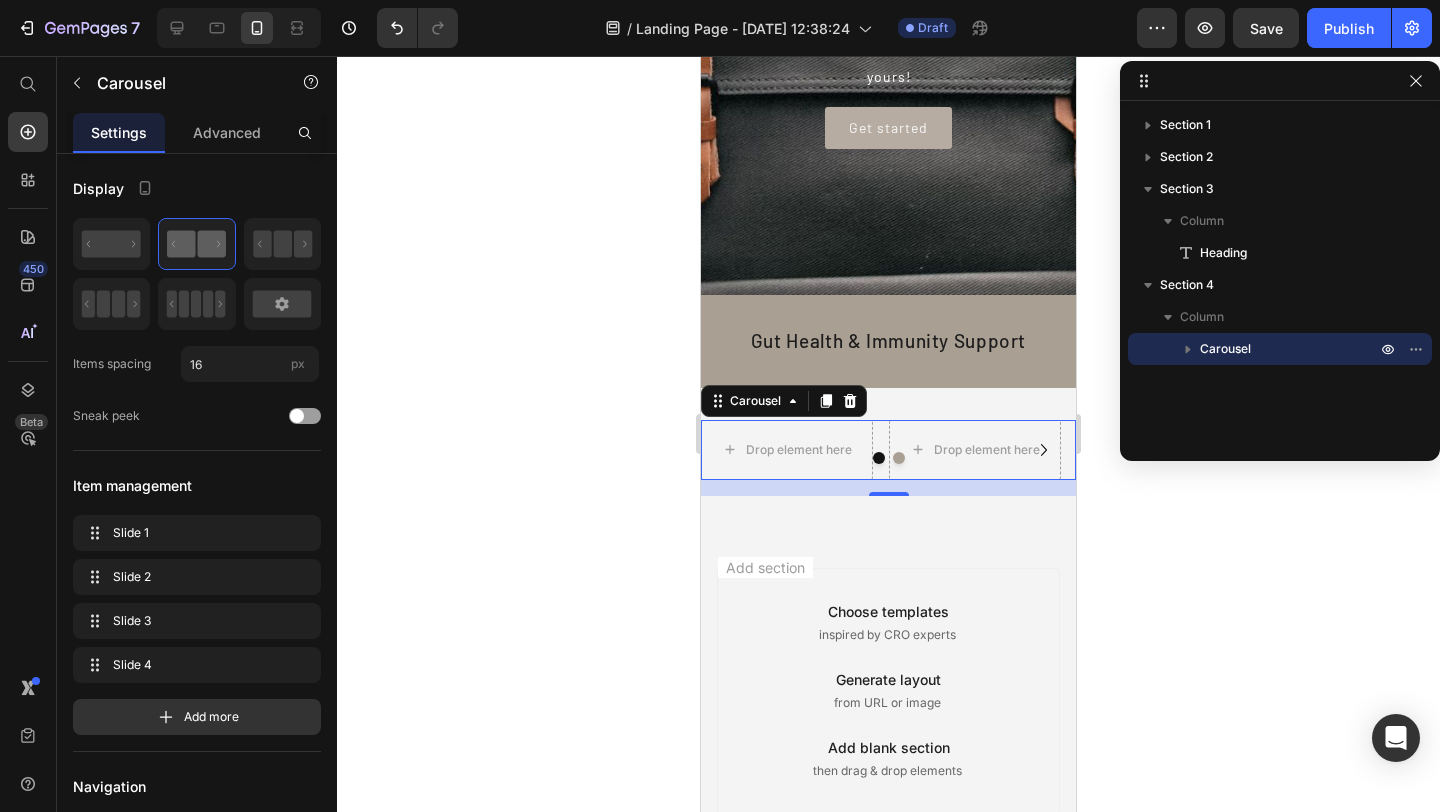 click at bounding box center (899, 458) 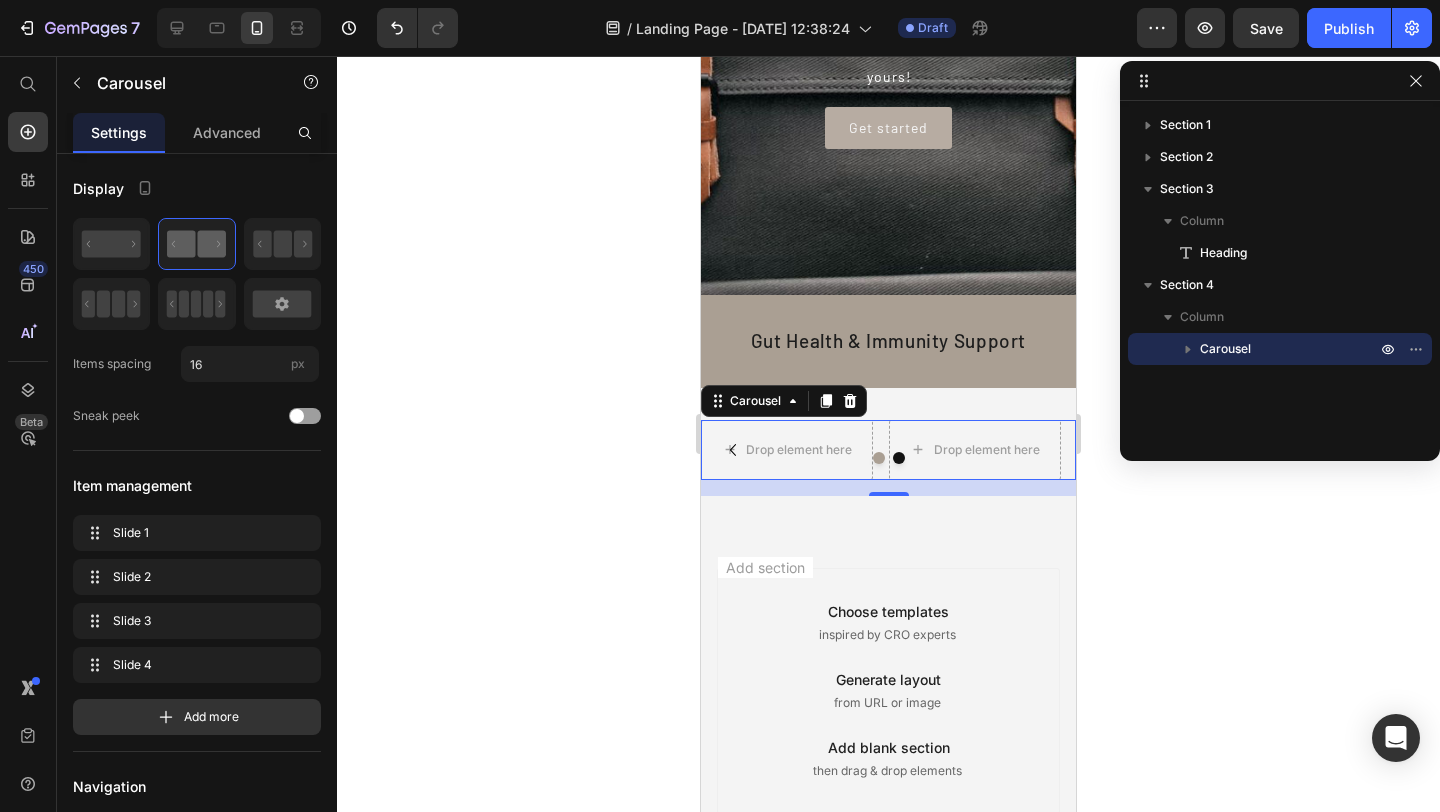 click at bounding box center [899, 458] 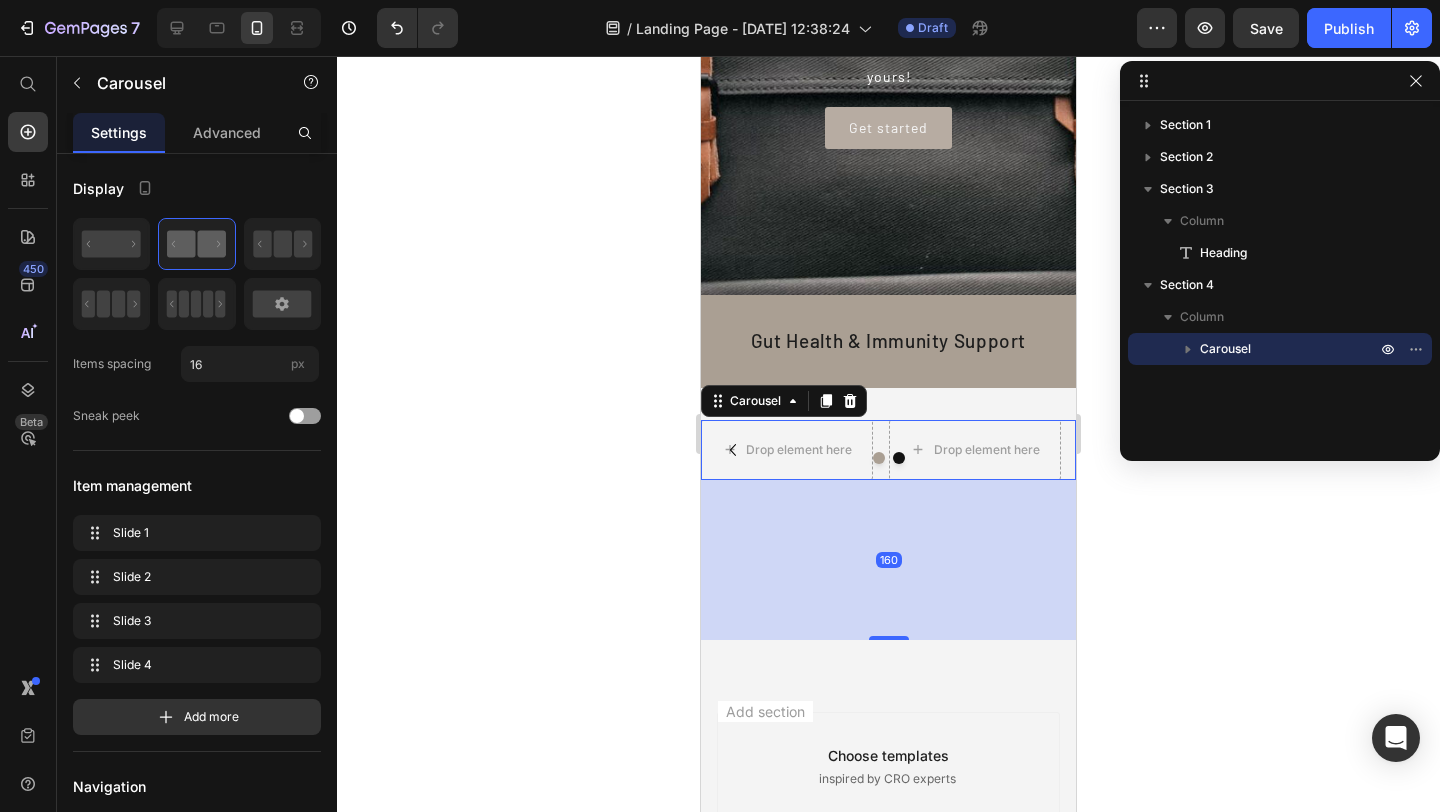 drag, startPoint x: 890, startPoint y: 493, endPoint x: 905, endPoint y: 630, distance: 137.81873 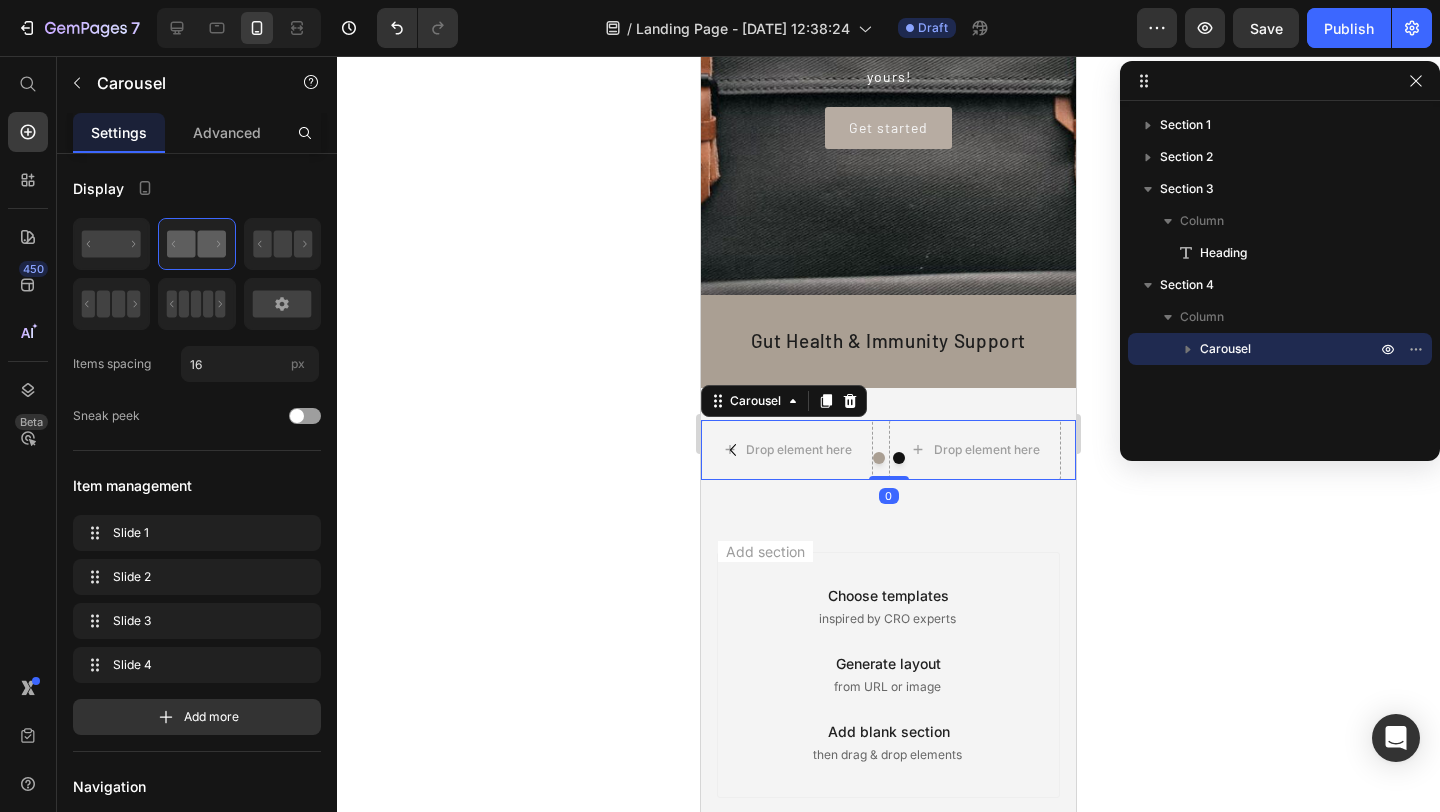 drag, startPoint x: 892, startPoint y: 636, endPoint x: 968, endPoint y: 298, distance: 346.43903 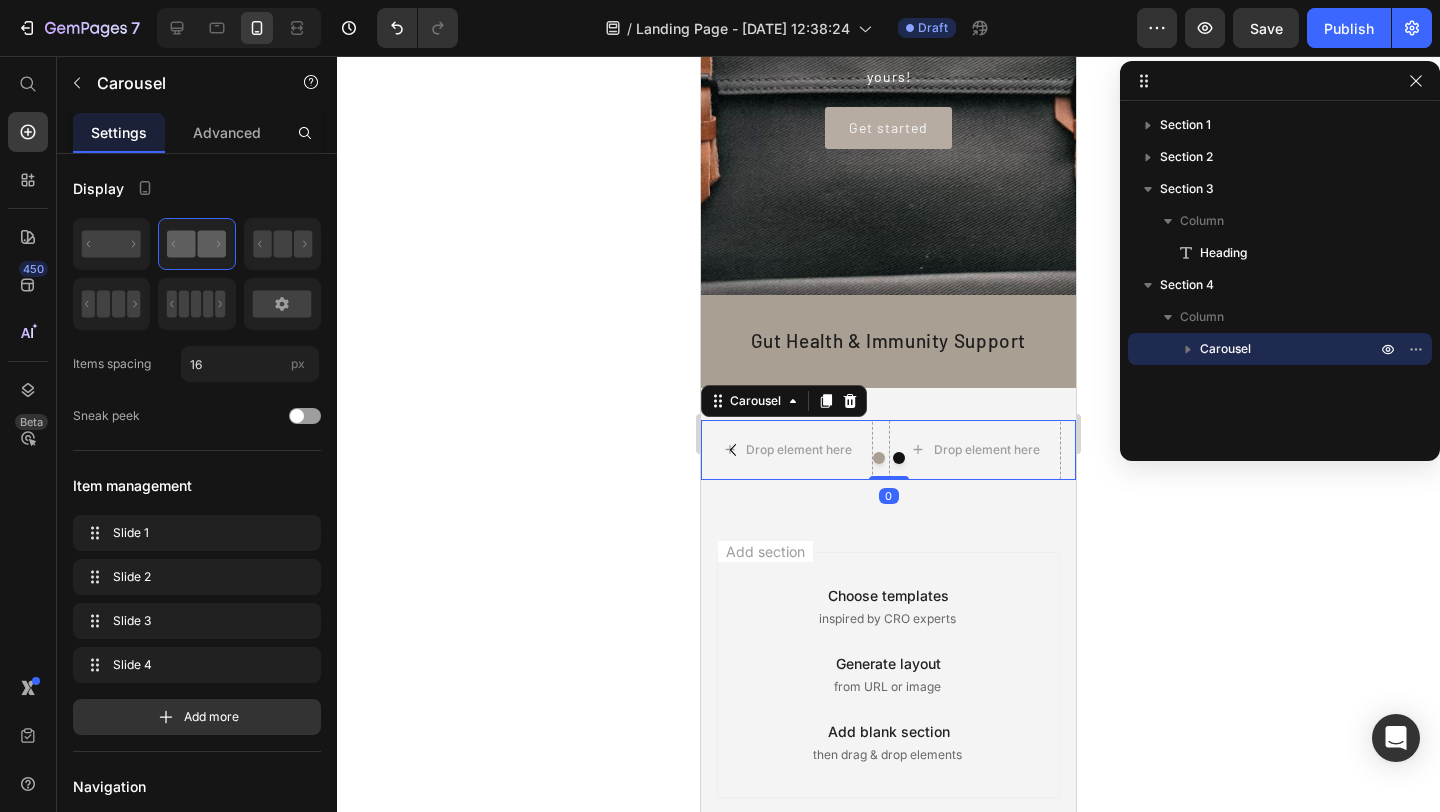 click at bounding box center (879, 458) 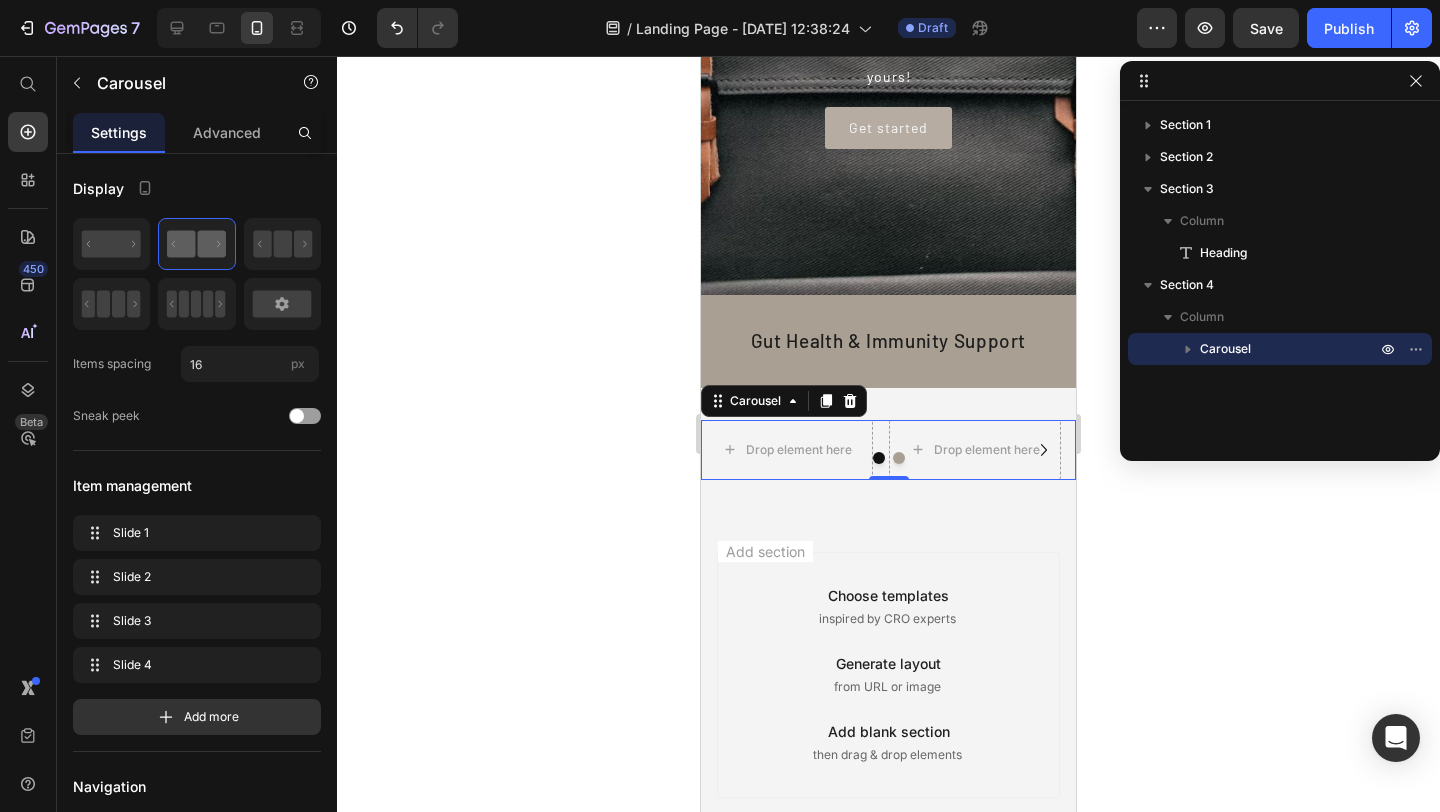 click at bounding box center (879, 458) 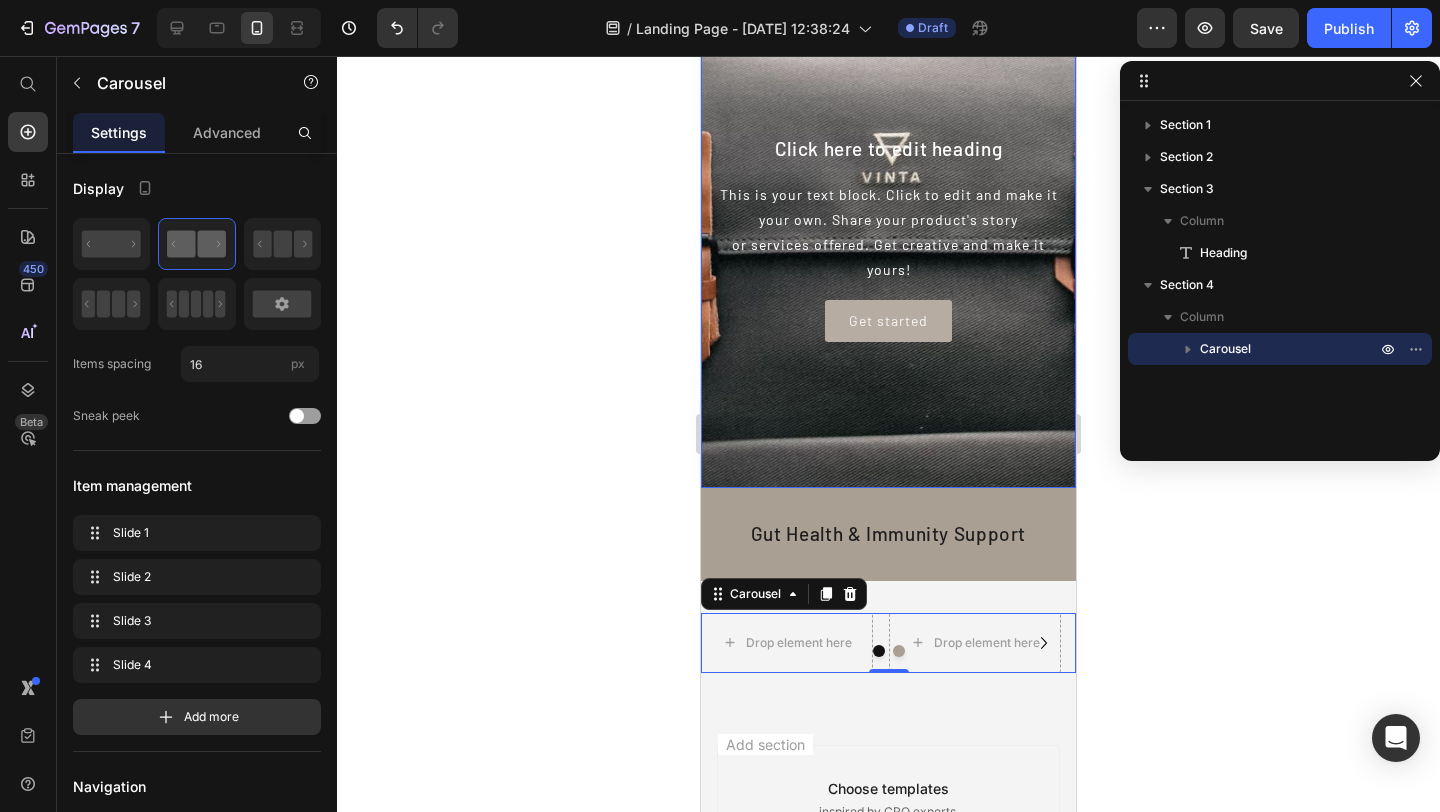 scroll, scrollTop: 296, scrollLeft: 0, axis: vertical 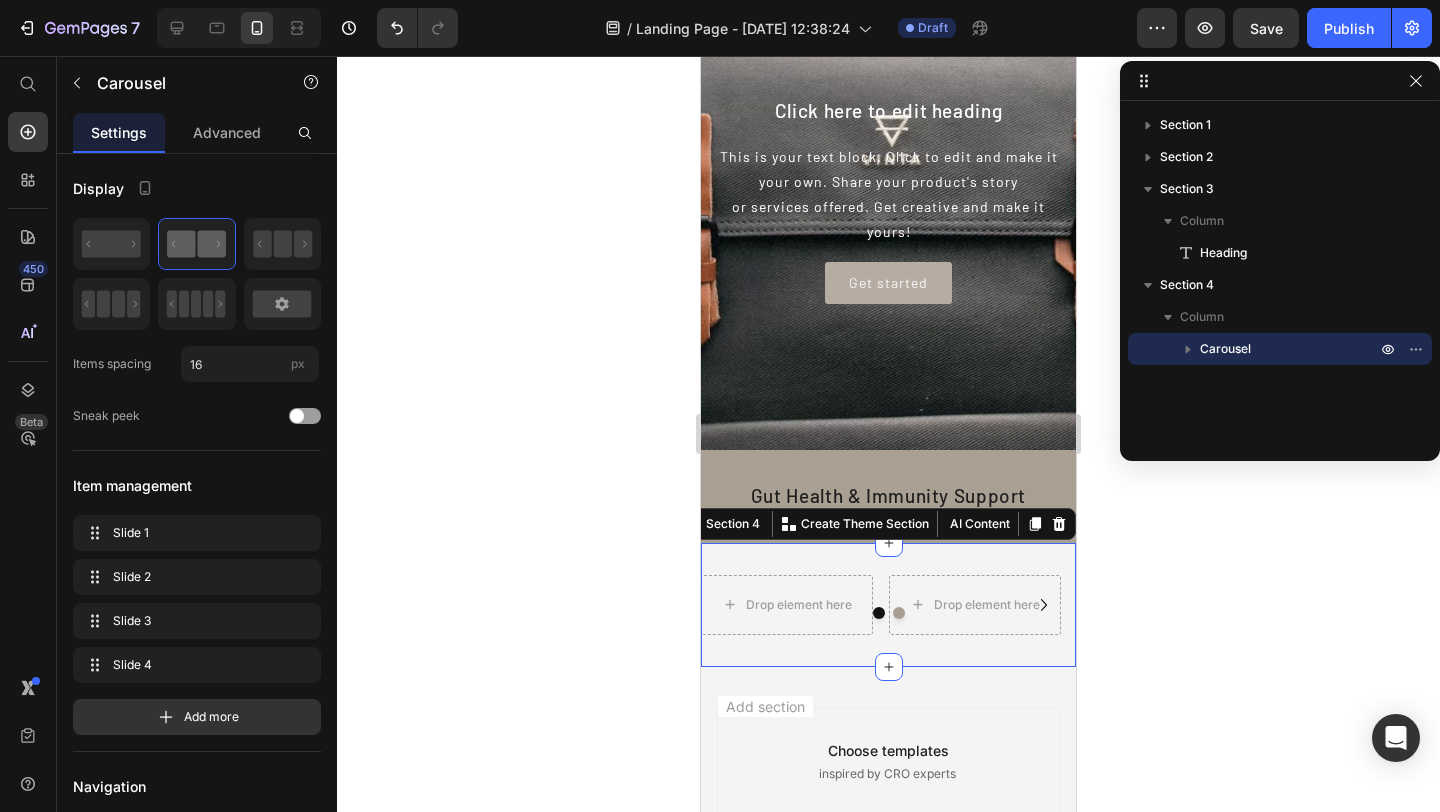 click on "Drop element here
Drop element here
Drop element here
Drop element here
Carousel Section 4   You can create reusable sections Create Theme Section AI Content Write with GemAI What would you like to describe here? Tone and Voice Persuasive Product pill 6 Show more Generate" at bounding box center [888, 605] 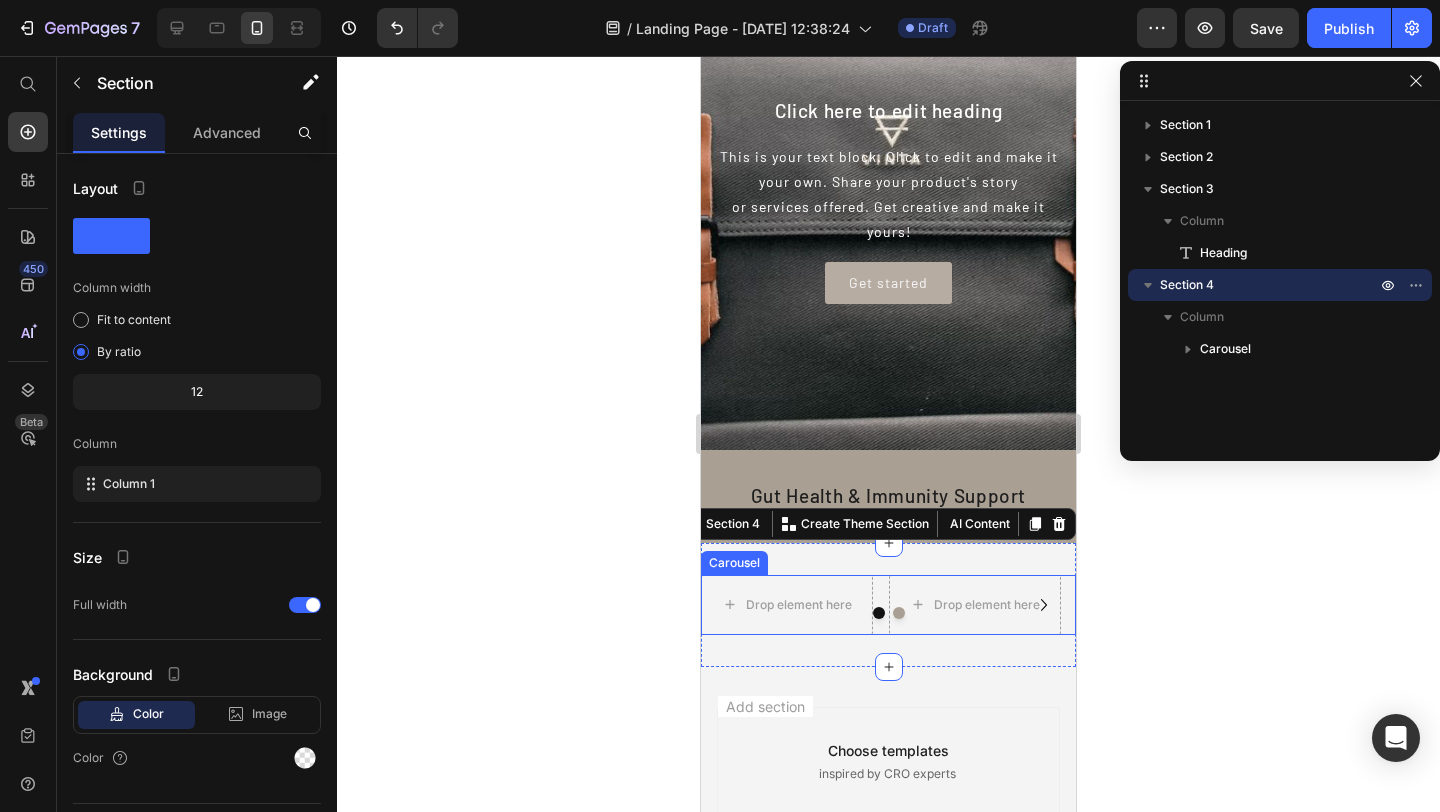 click at bounding box center (888, 613) 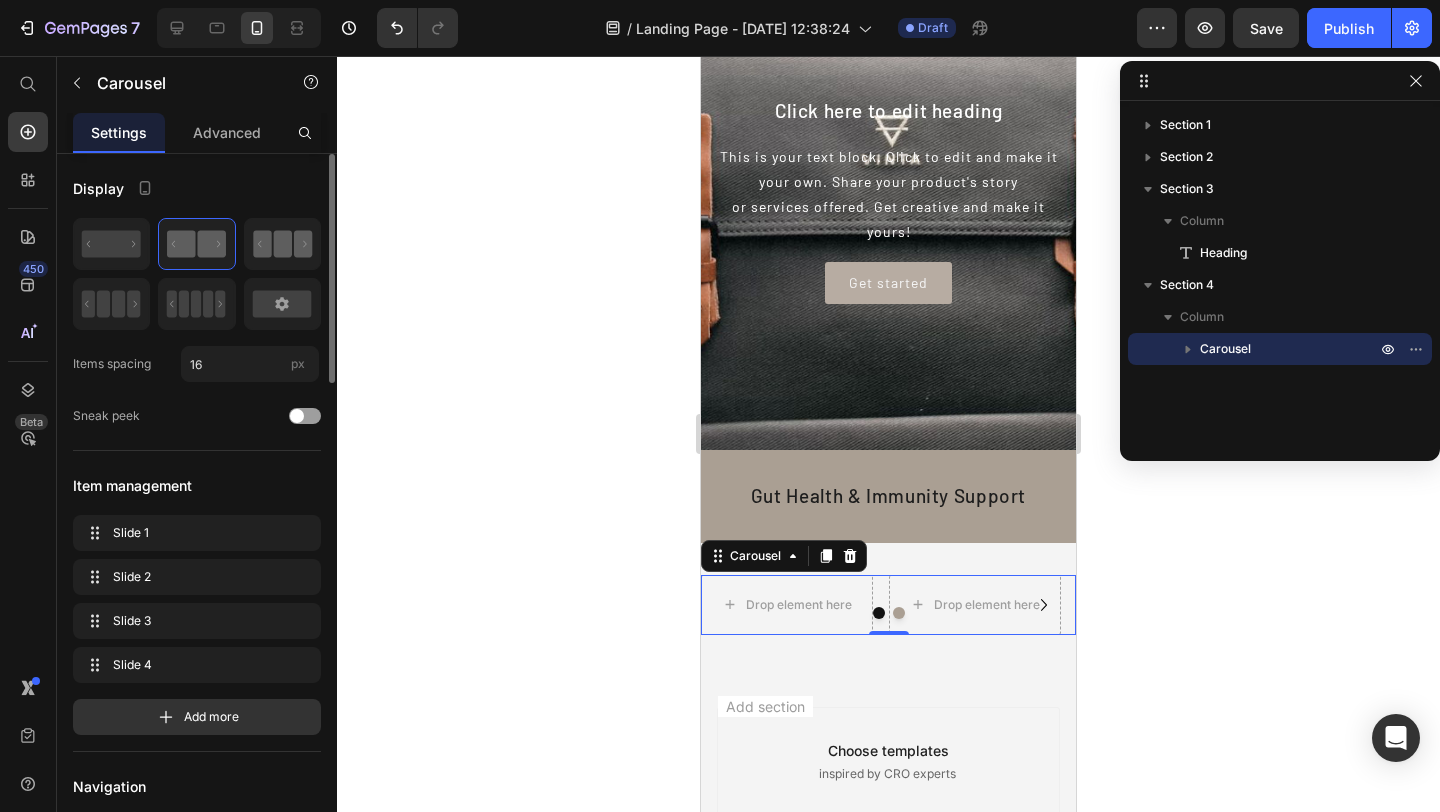 click 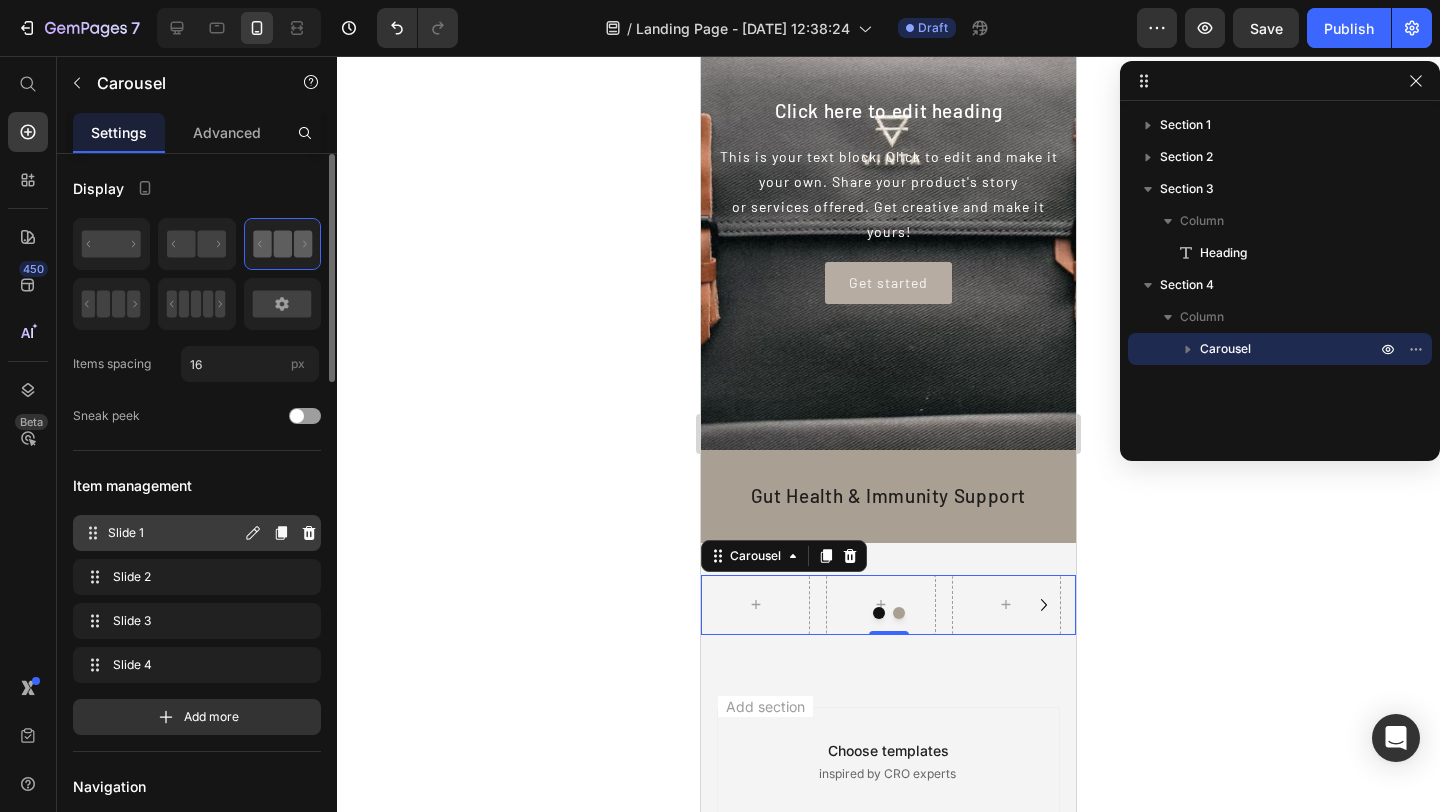 click on "Slide 1" at bounding box center [174, 533] 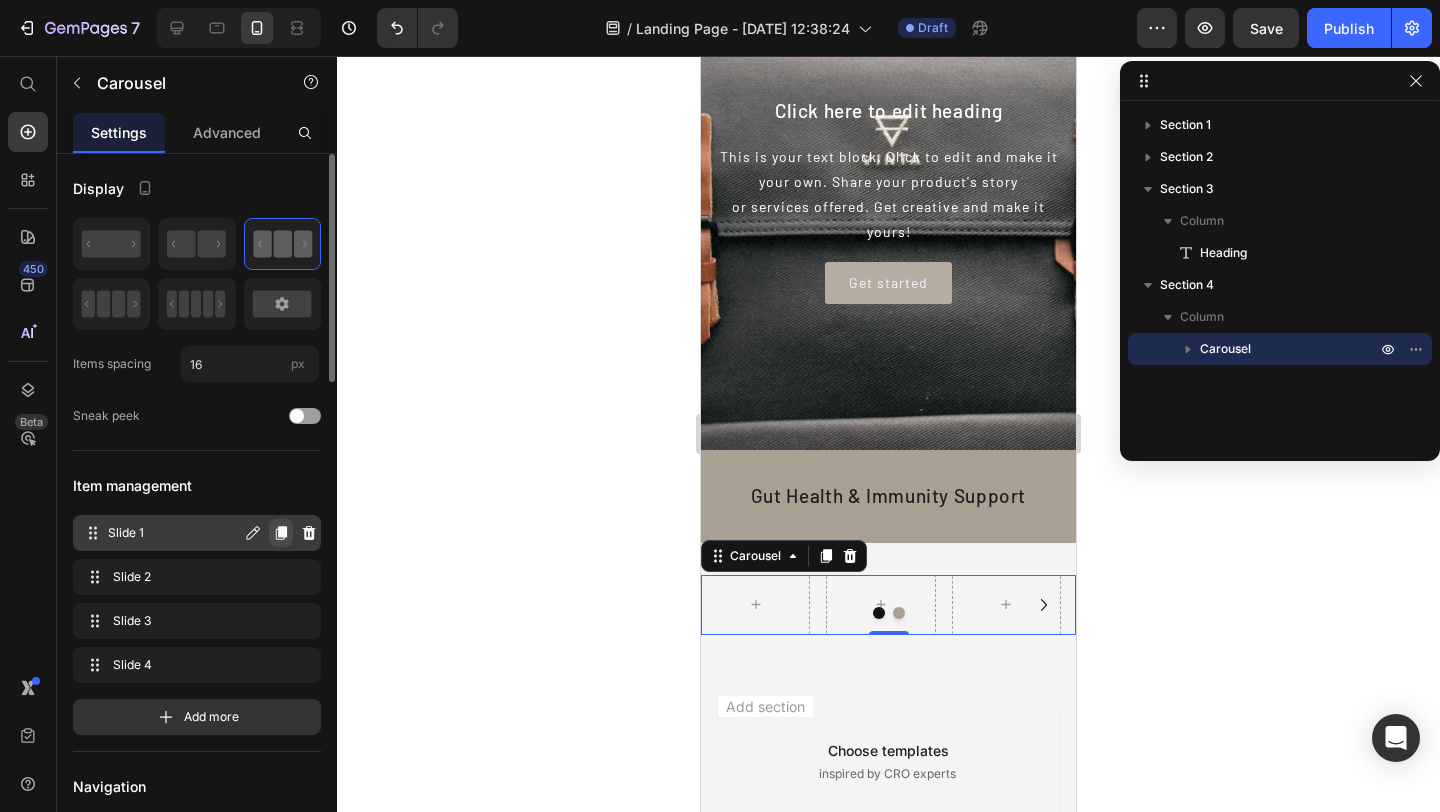 click 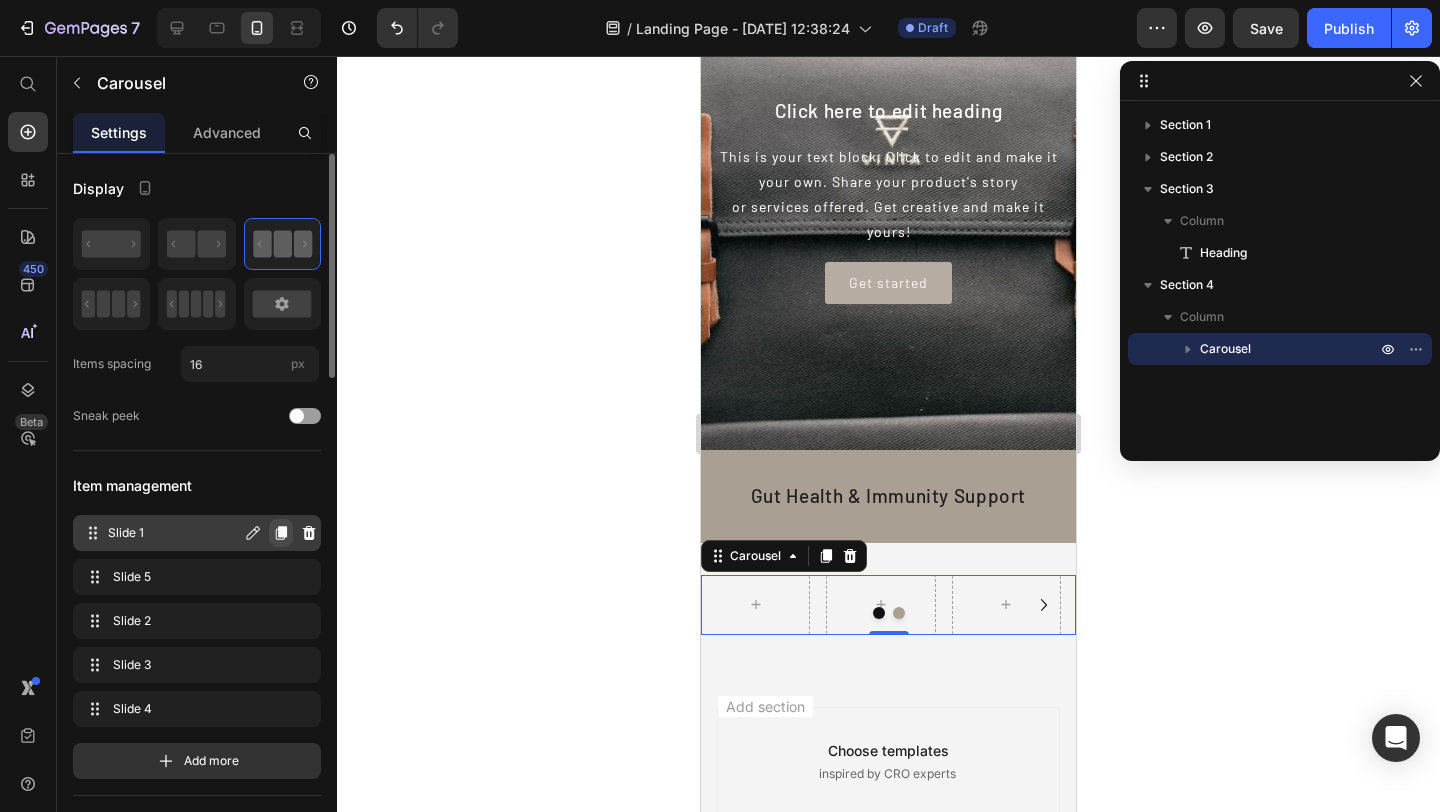 click 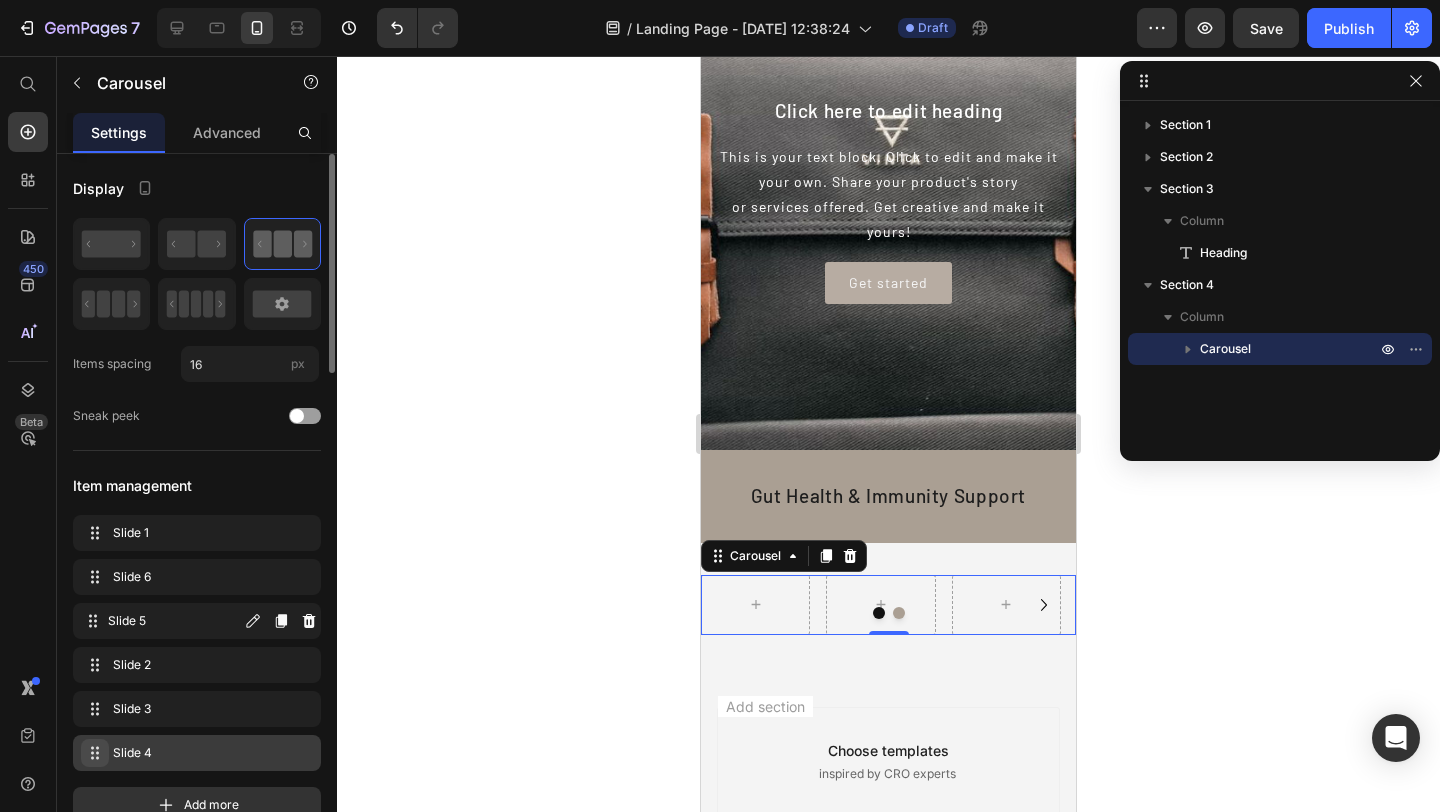 type 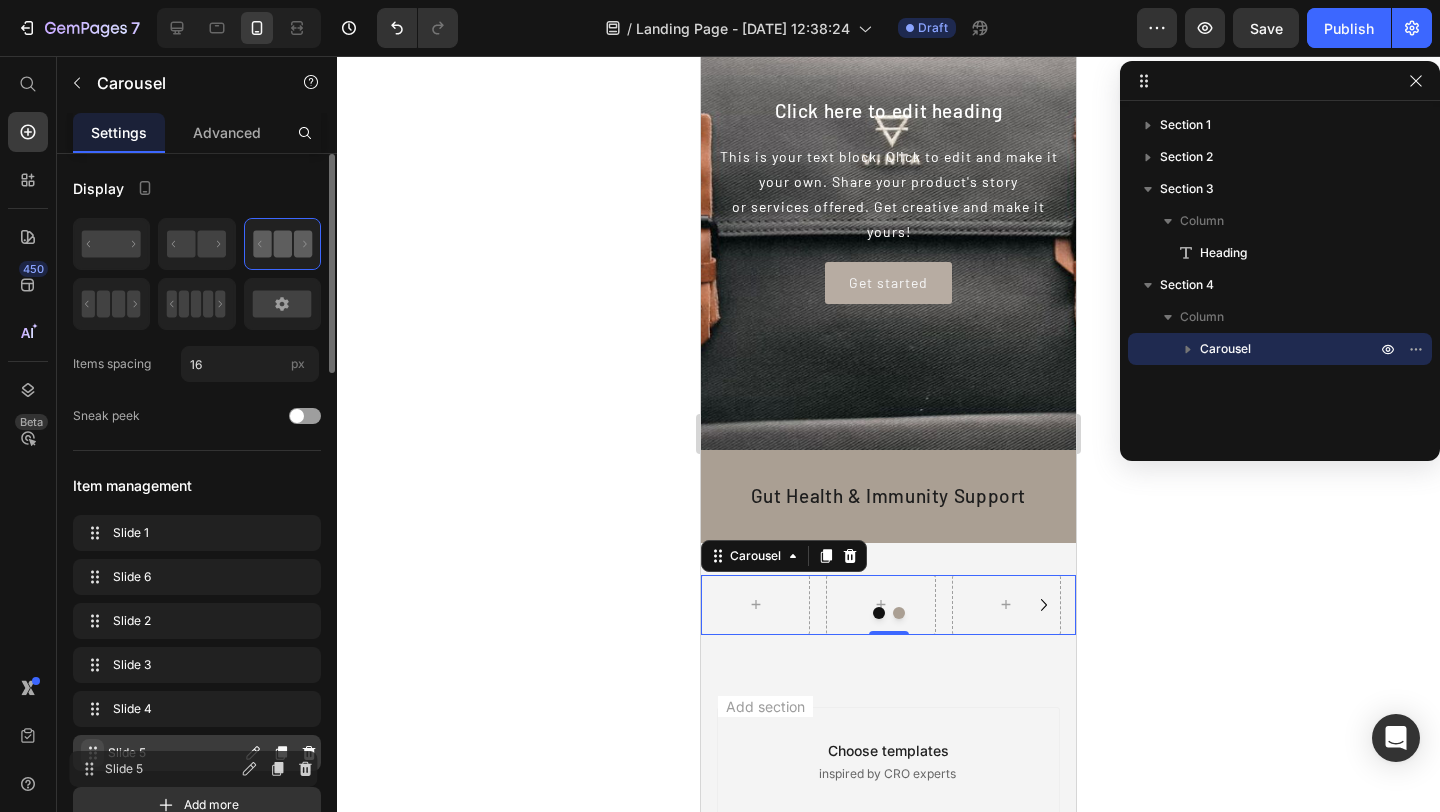 drag, startPoint x: 91, startPoint y: 618, endPoint x: 87, endPoint y: 766, distance: 148.05405 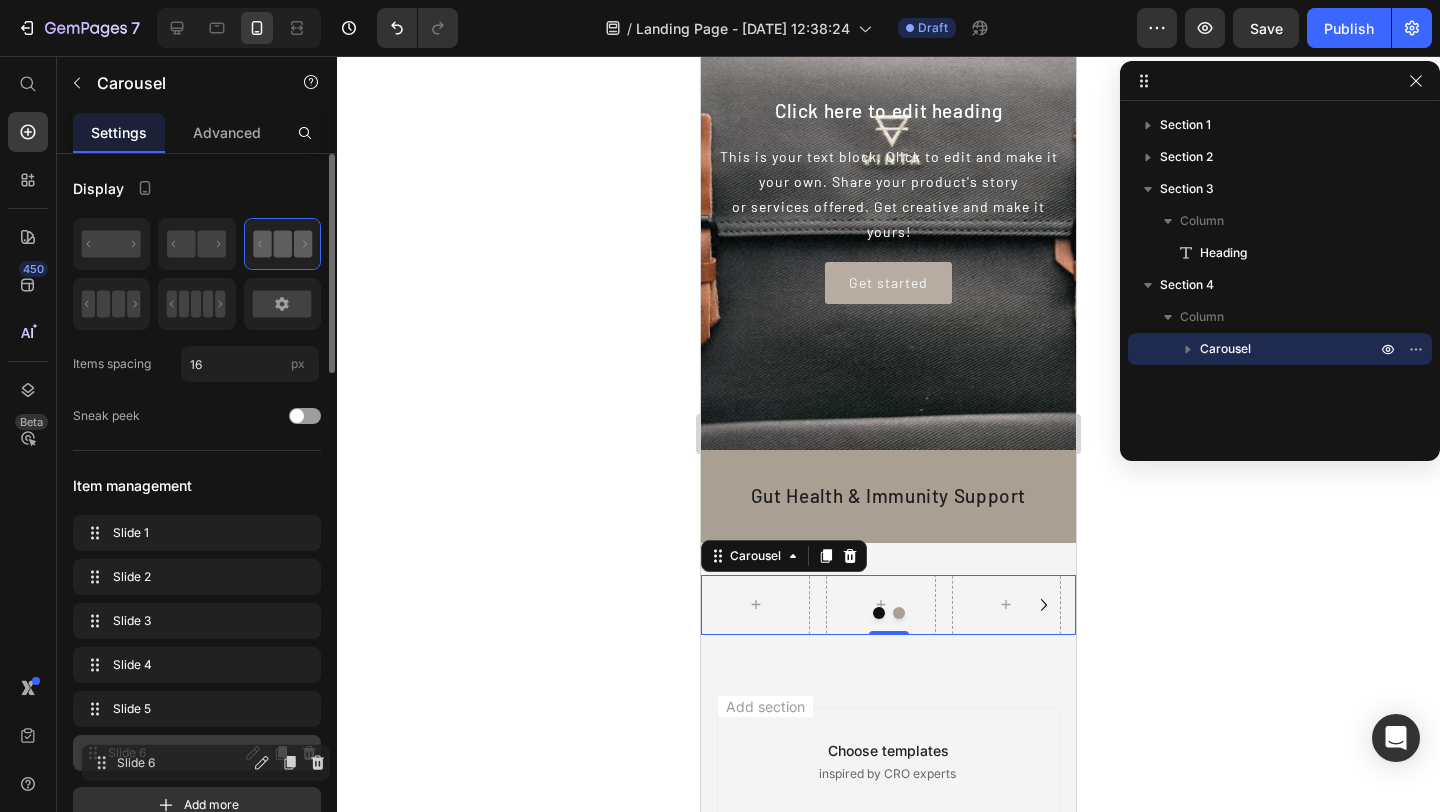 drag, startPoint x: 98, startPoint y: 581, endPoint x: 107, endPoint y: 767, distance: 186.21762 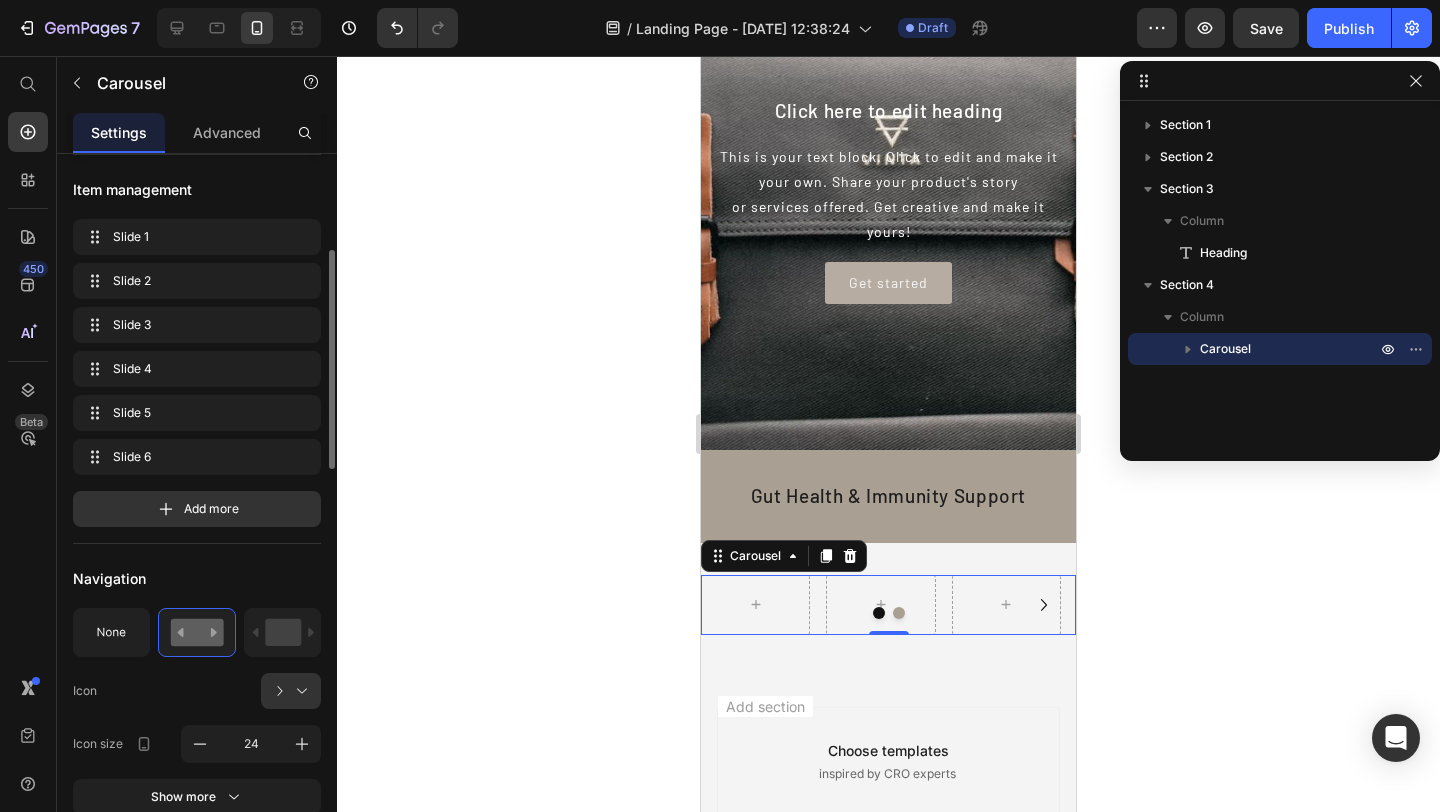 scroll, scrollTop: 414, scrollLeft: 0, axis: vertical 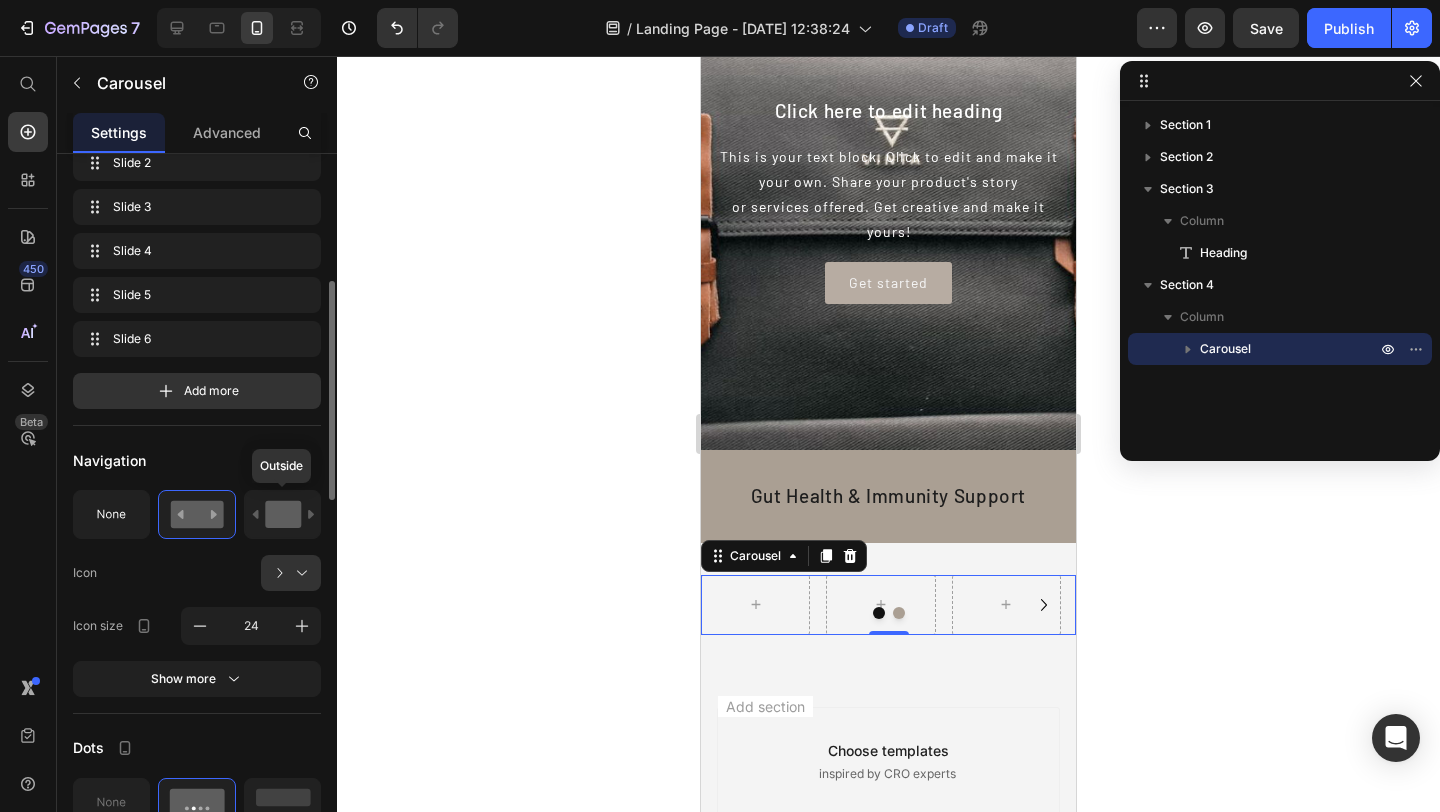 click 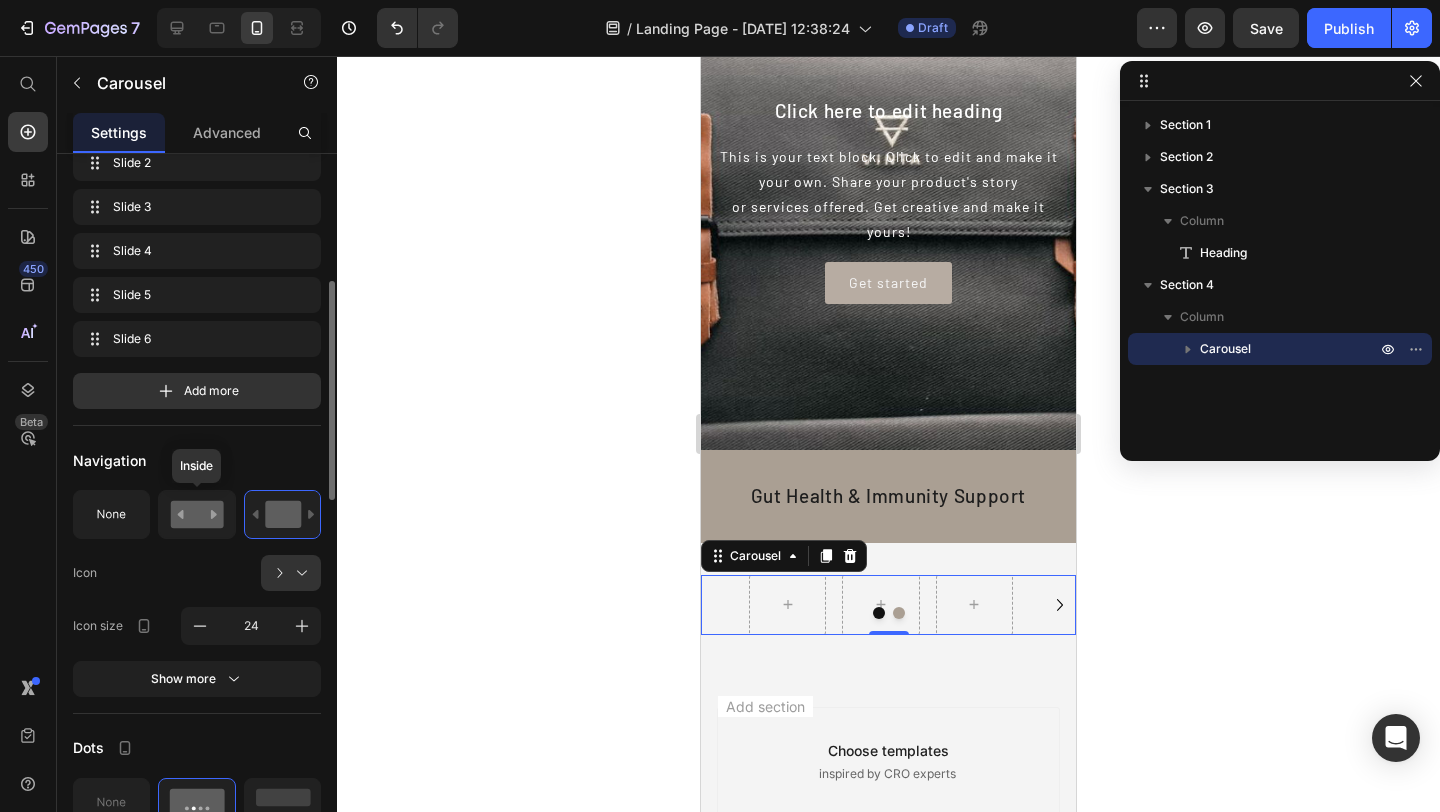 click 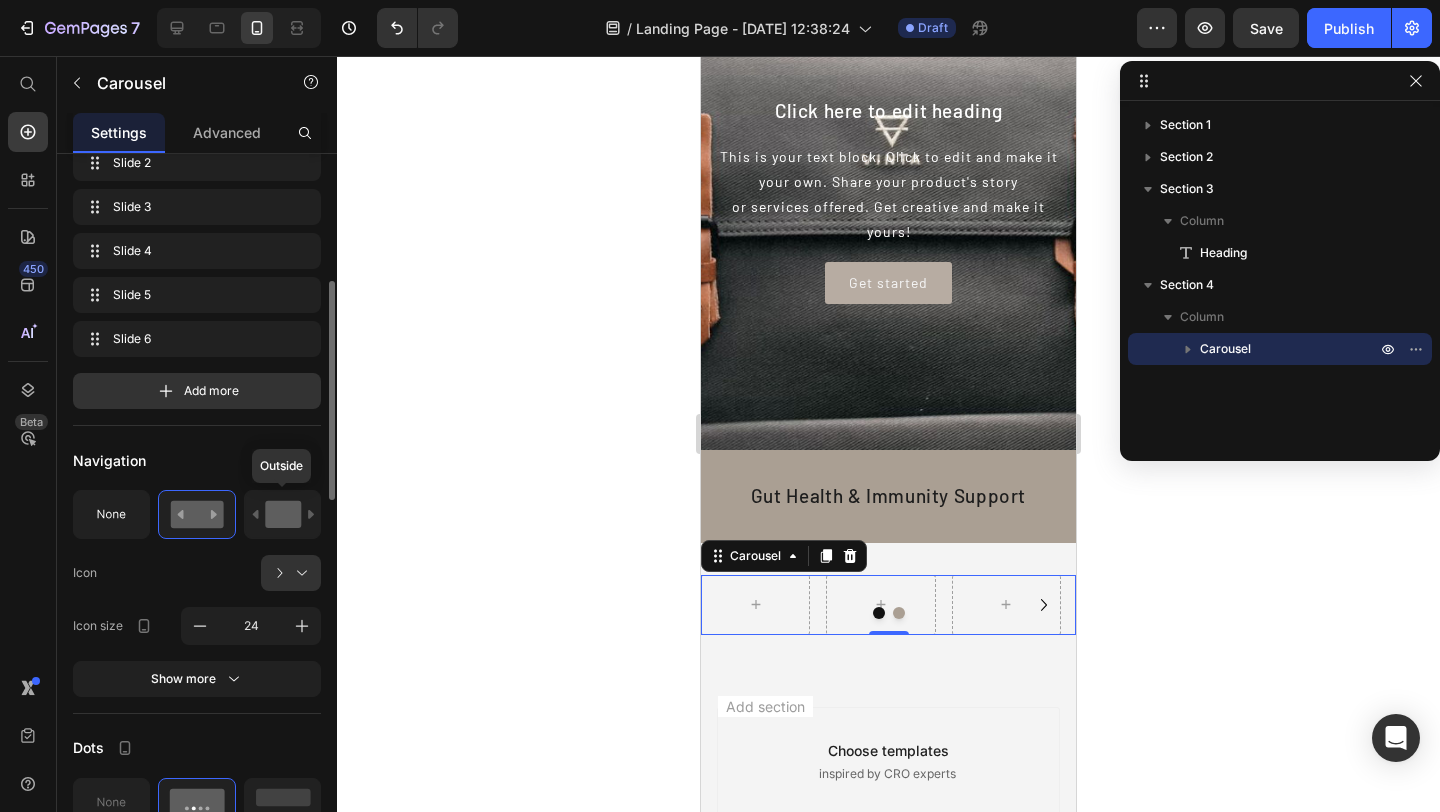 click 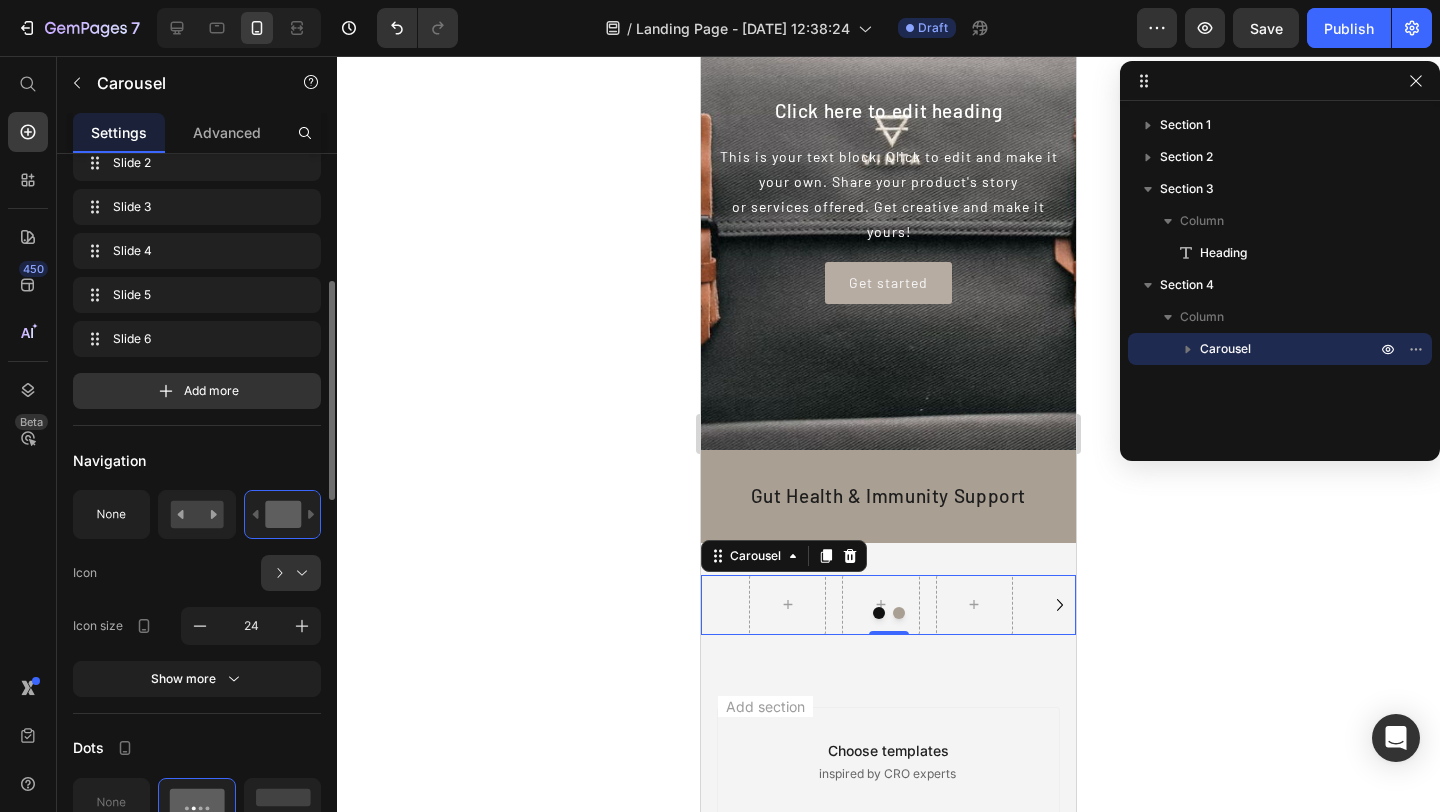 scroll, scrollTop: 428, scrollLeft: 0, axis: vertical 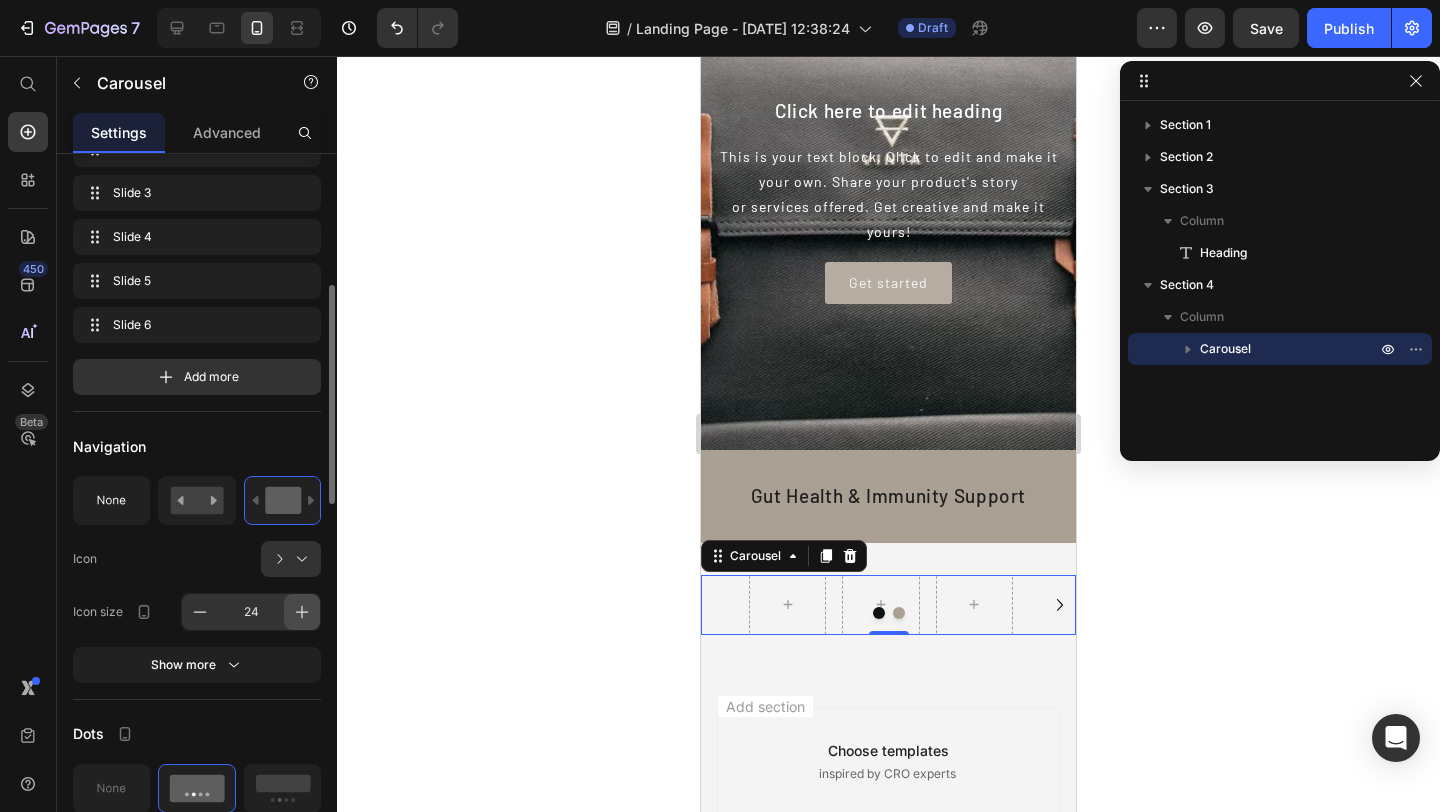 click 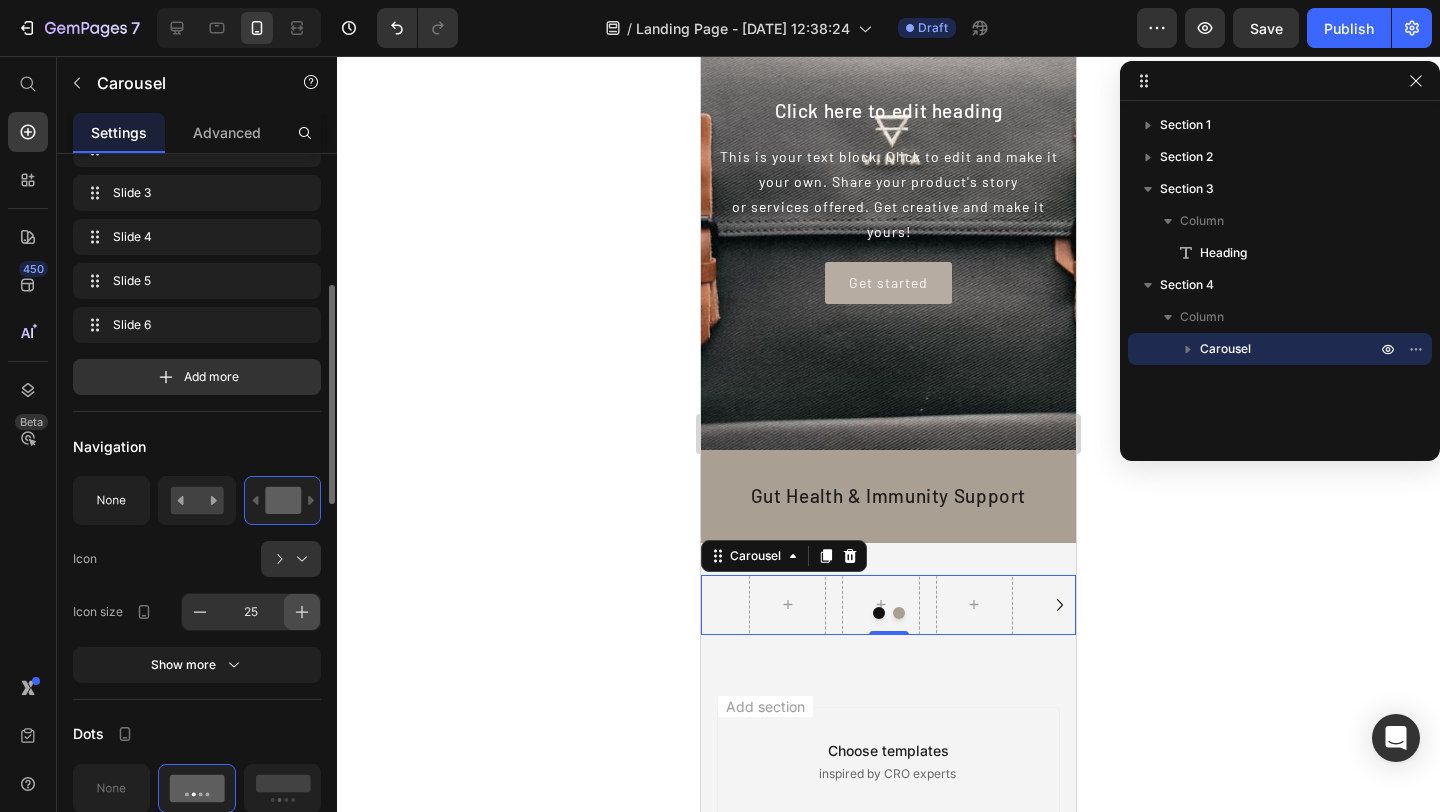click 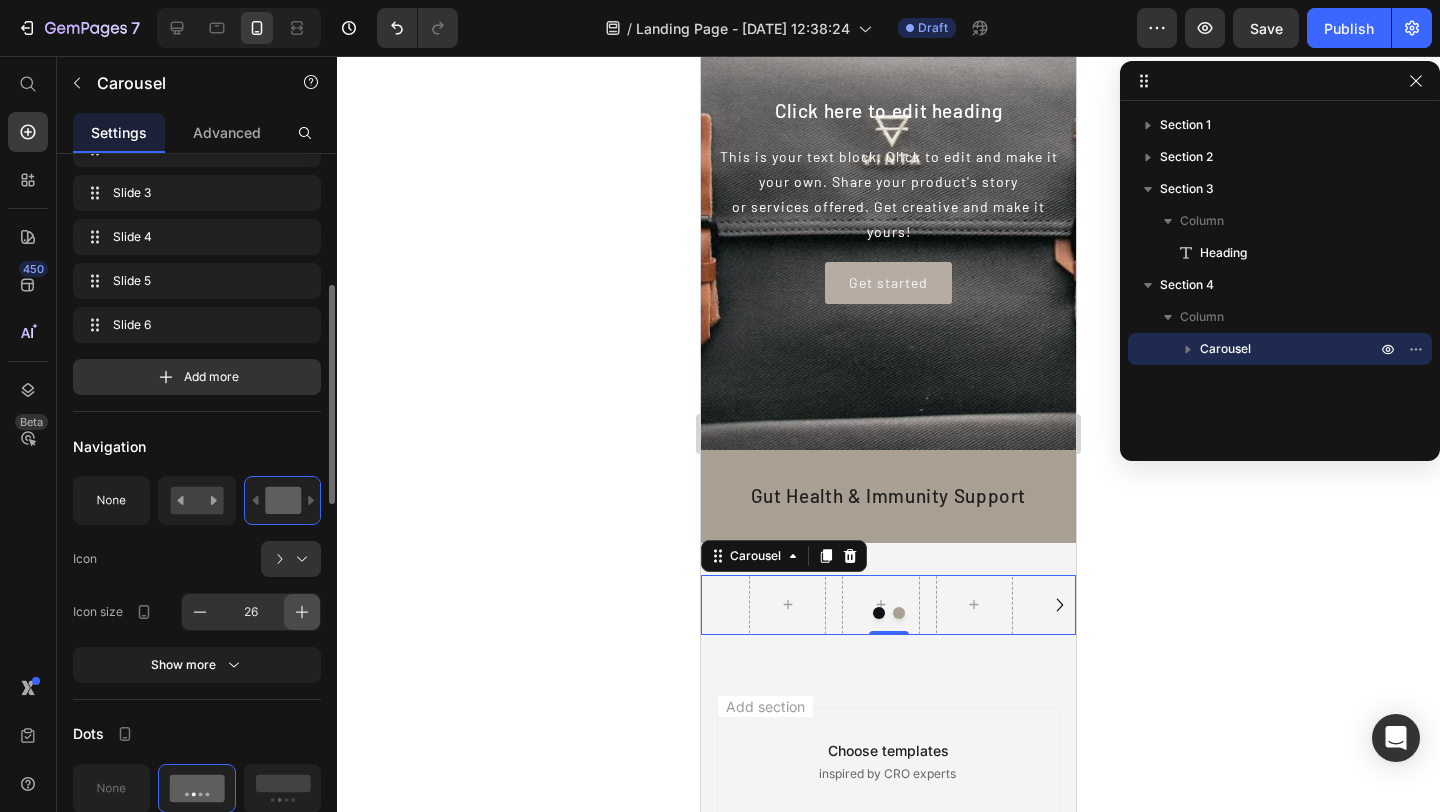 click 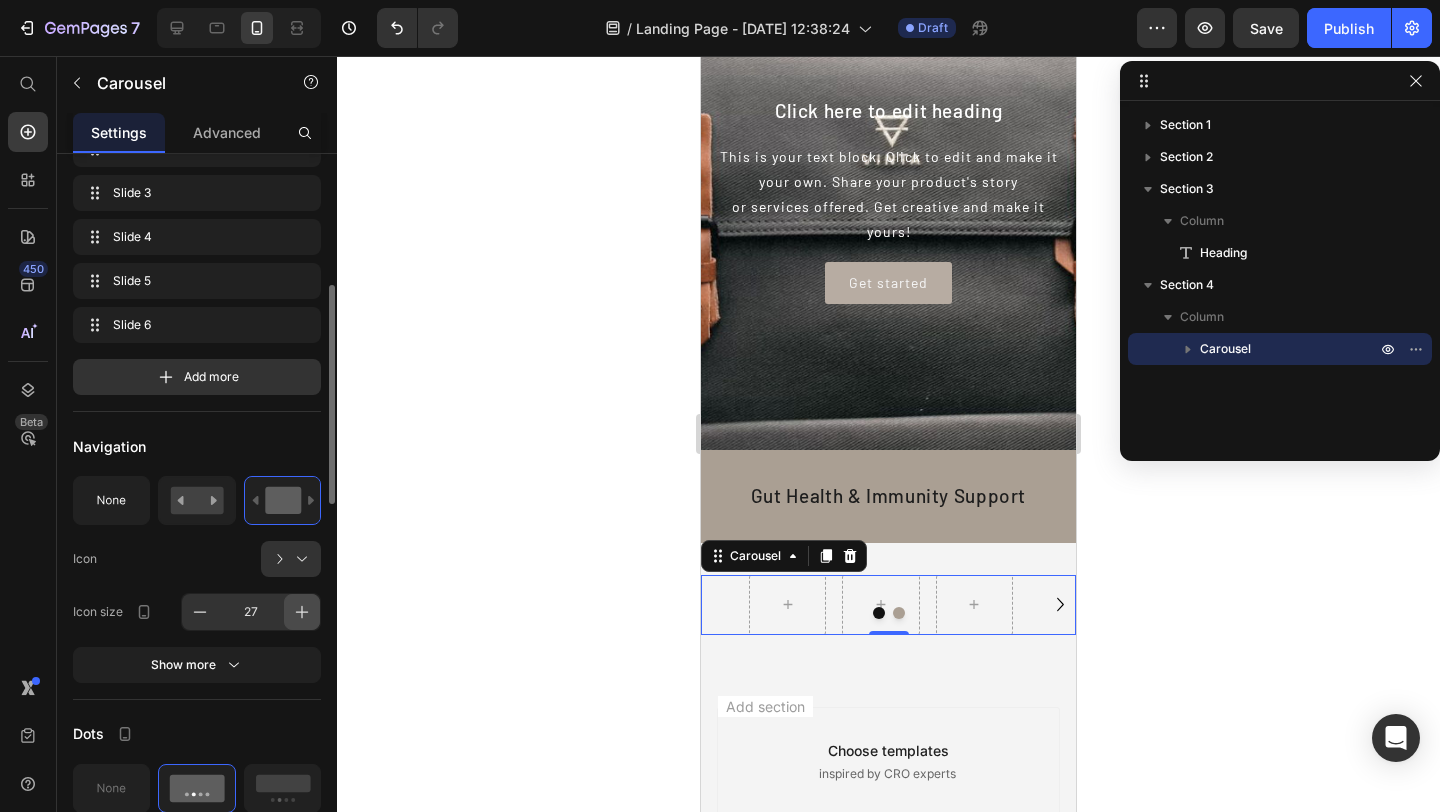 click 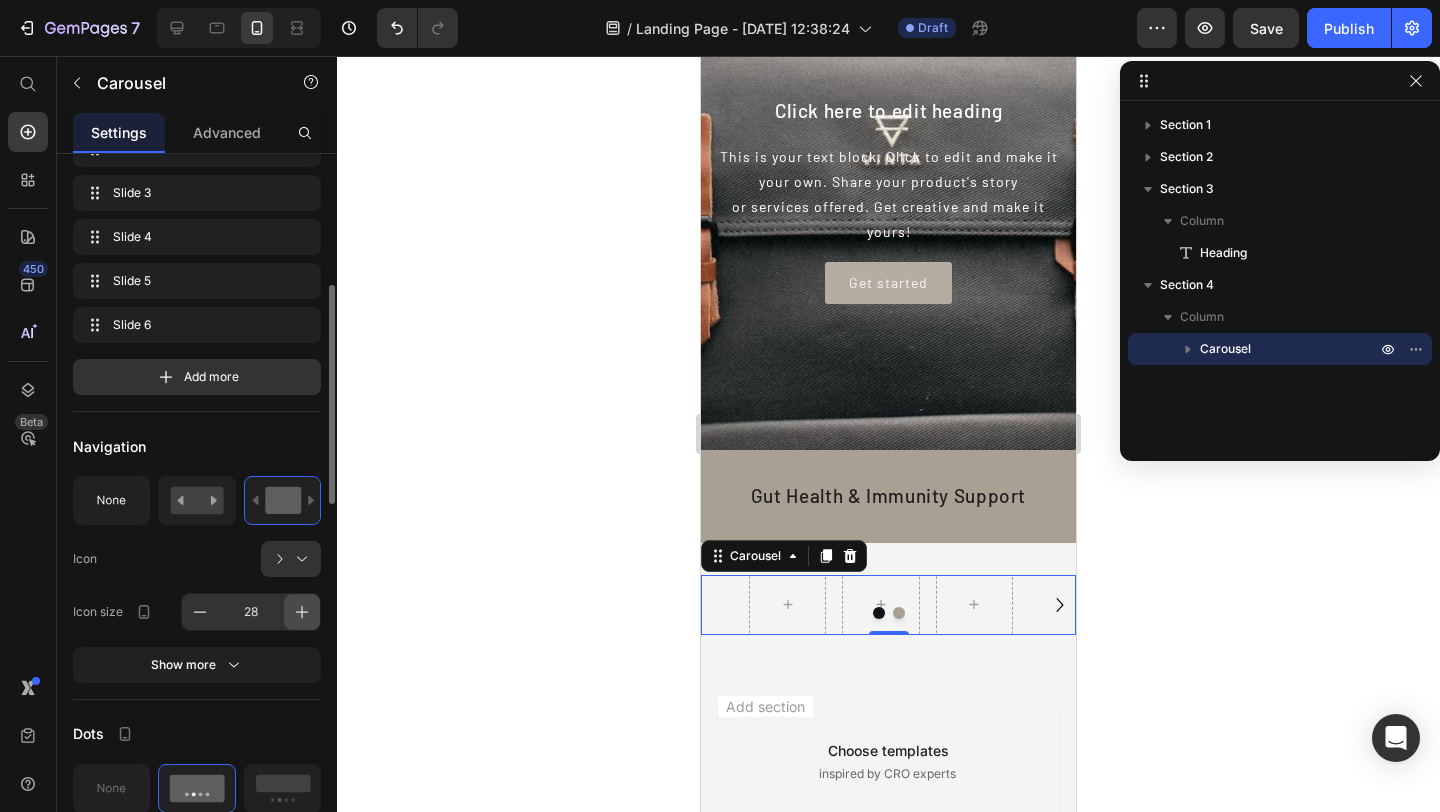 click 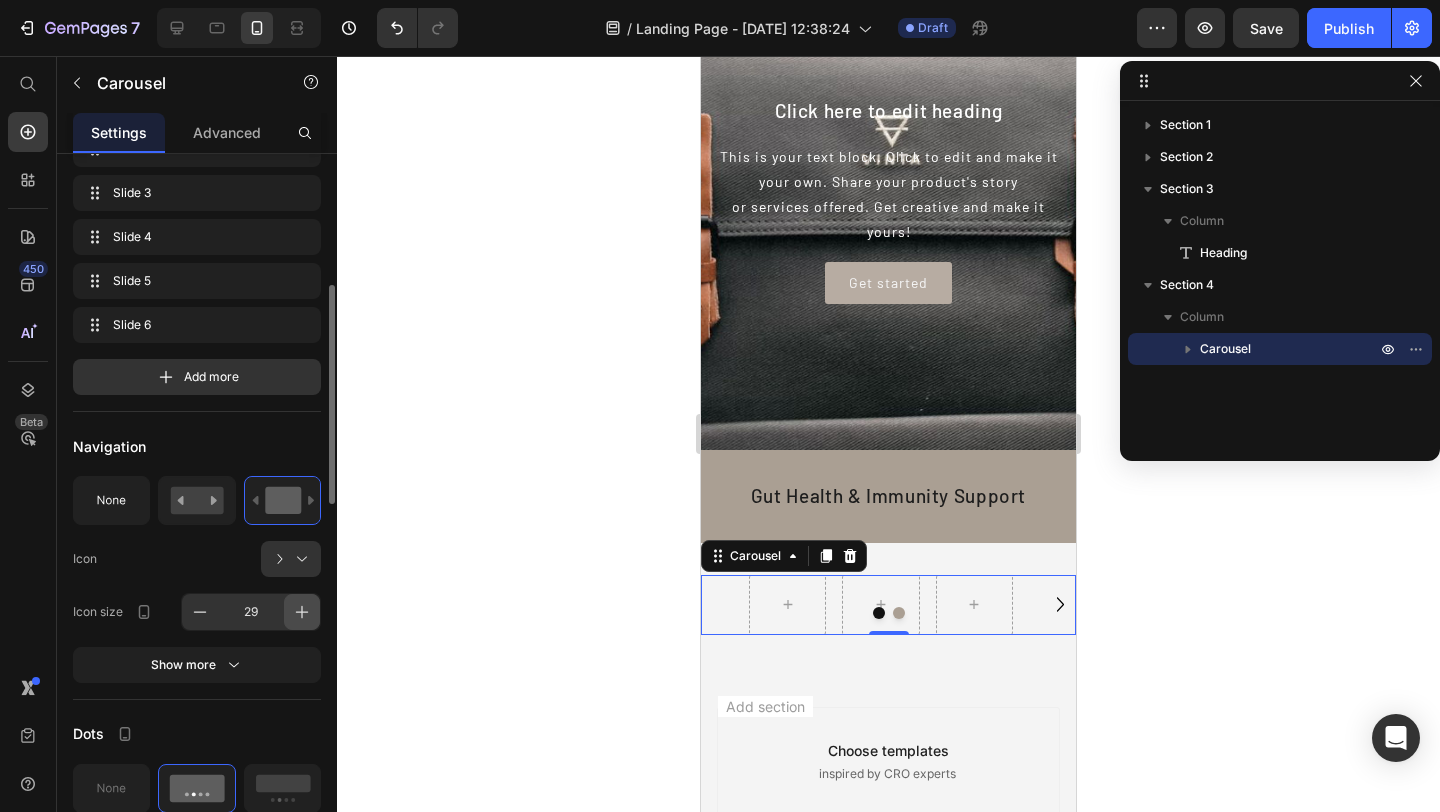 click 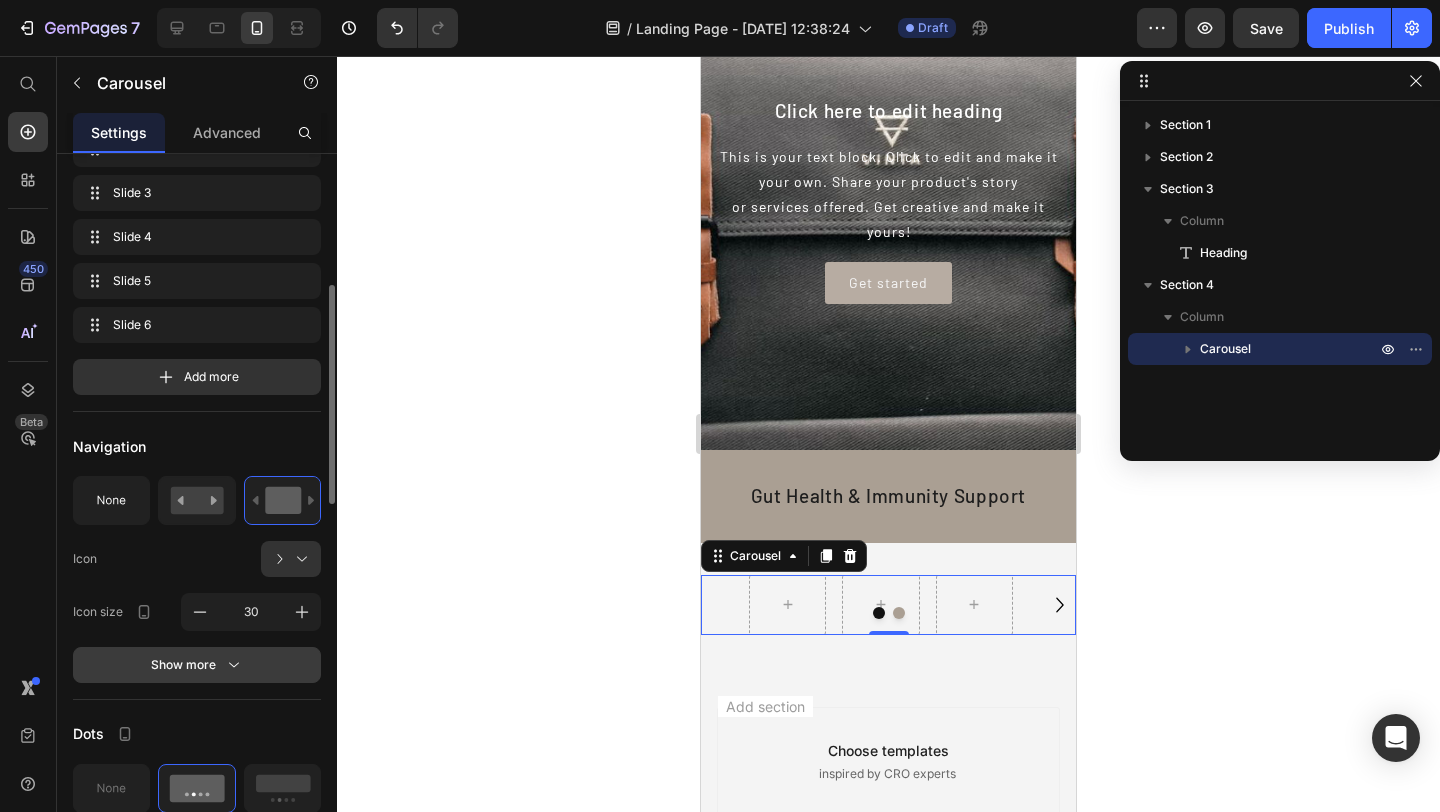 click on "Show more" at bounding box center [197, 665] 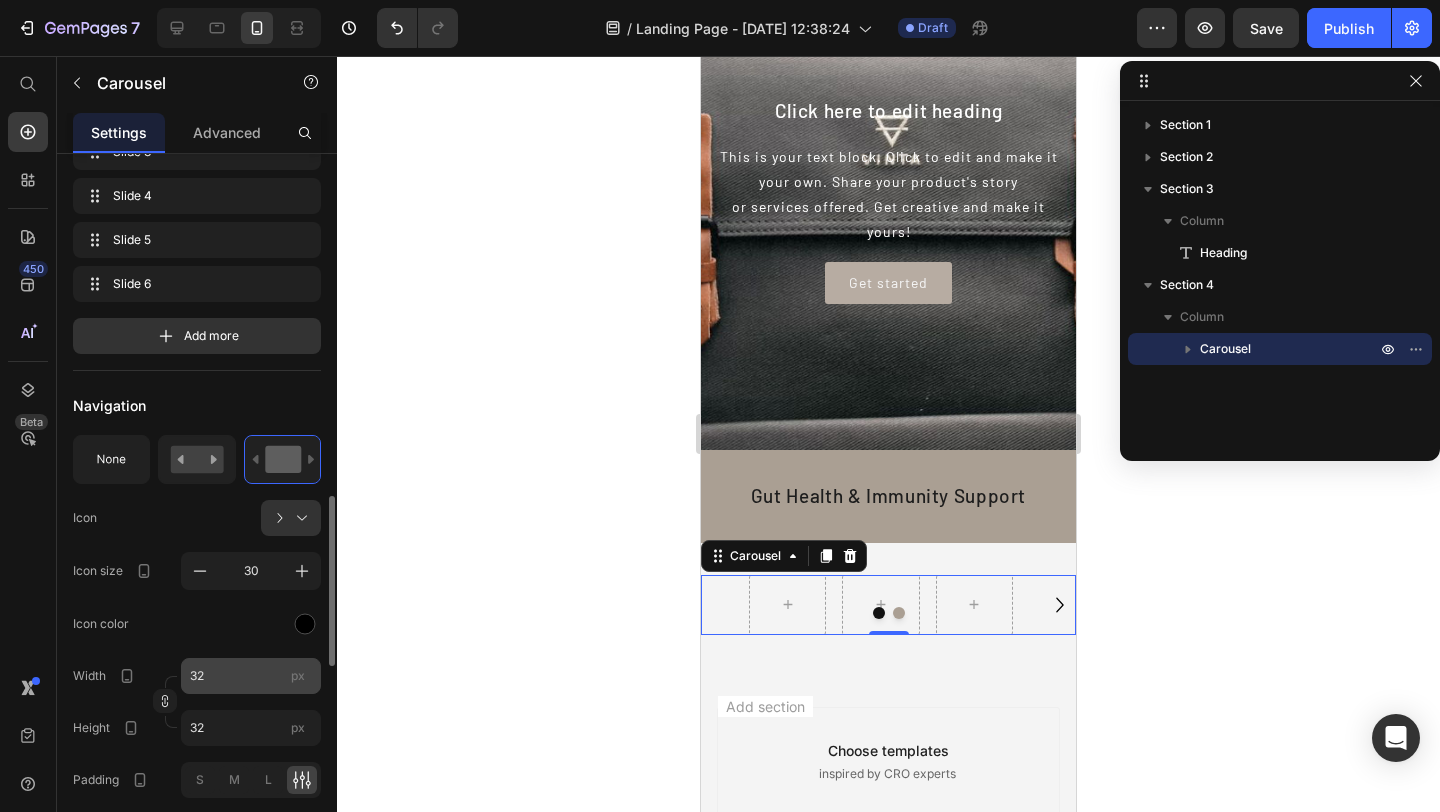 scroll, scrollTop: 655, scrollLeft: 0, axis: vertical 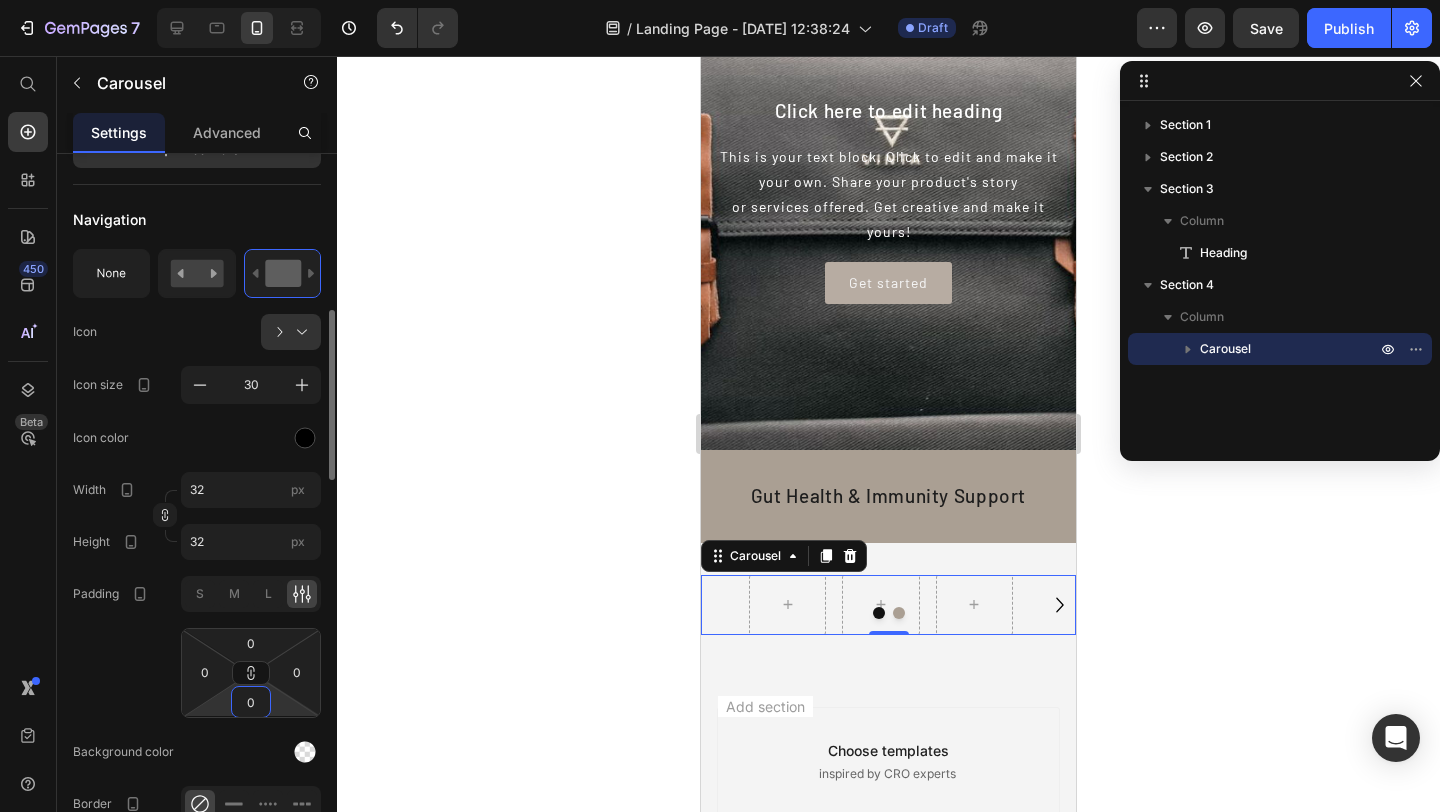 click on "0" at bounding box center [251, 702] 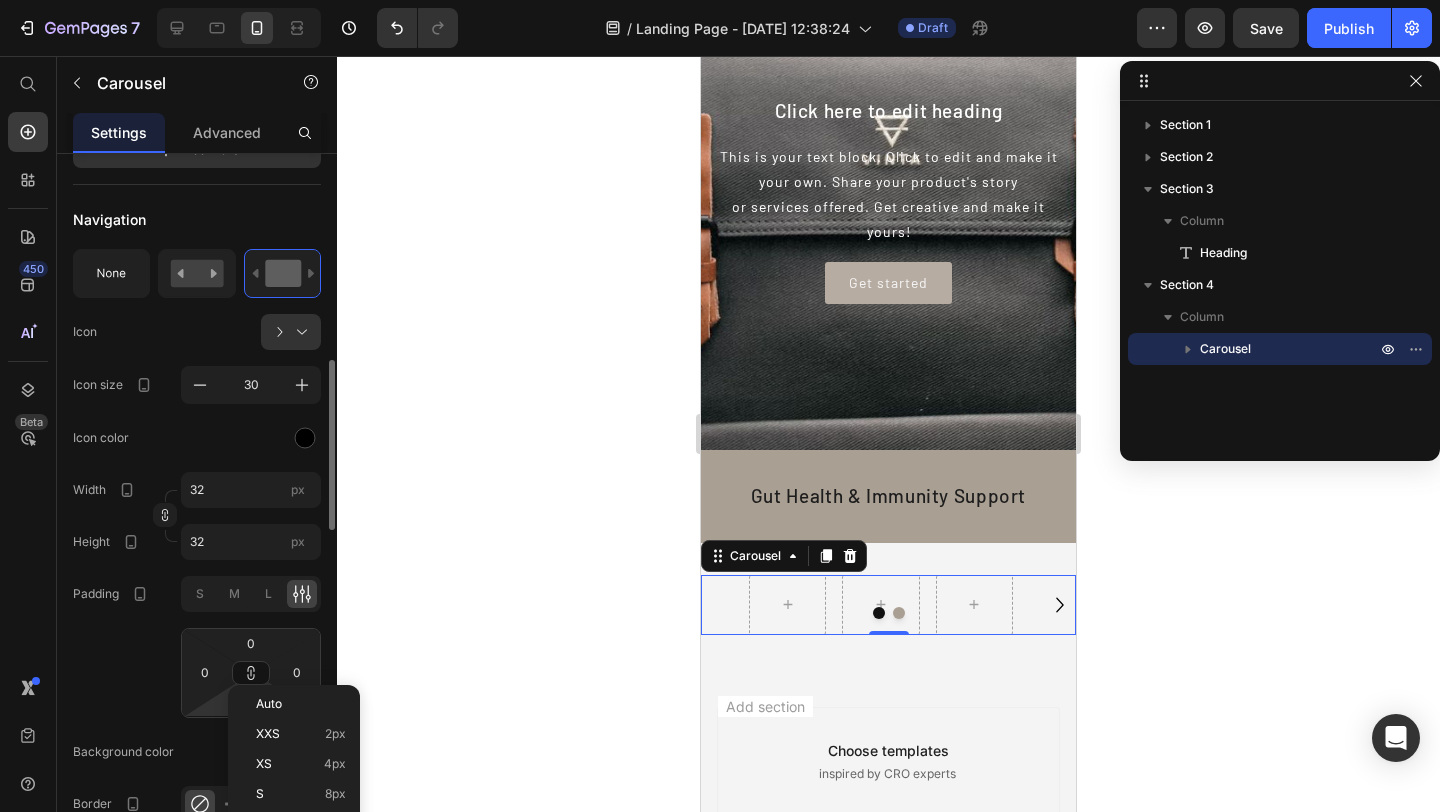 scroll, scrollTop: 696, scrollLeft: 0, axis: vertical 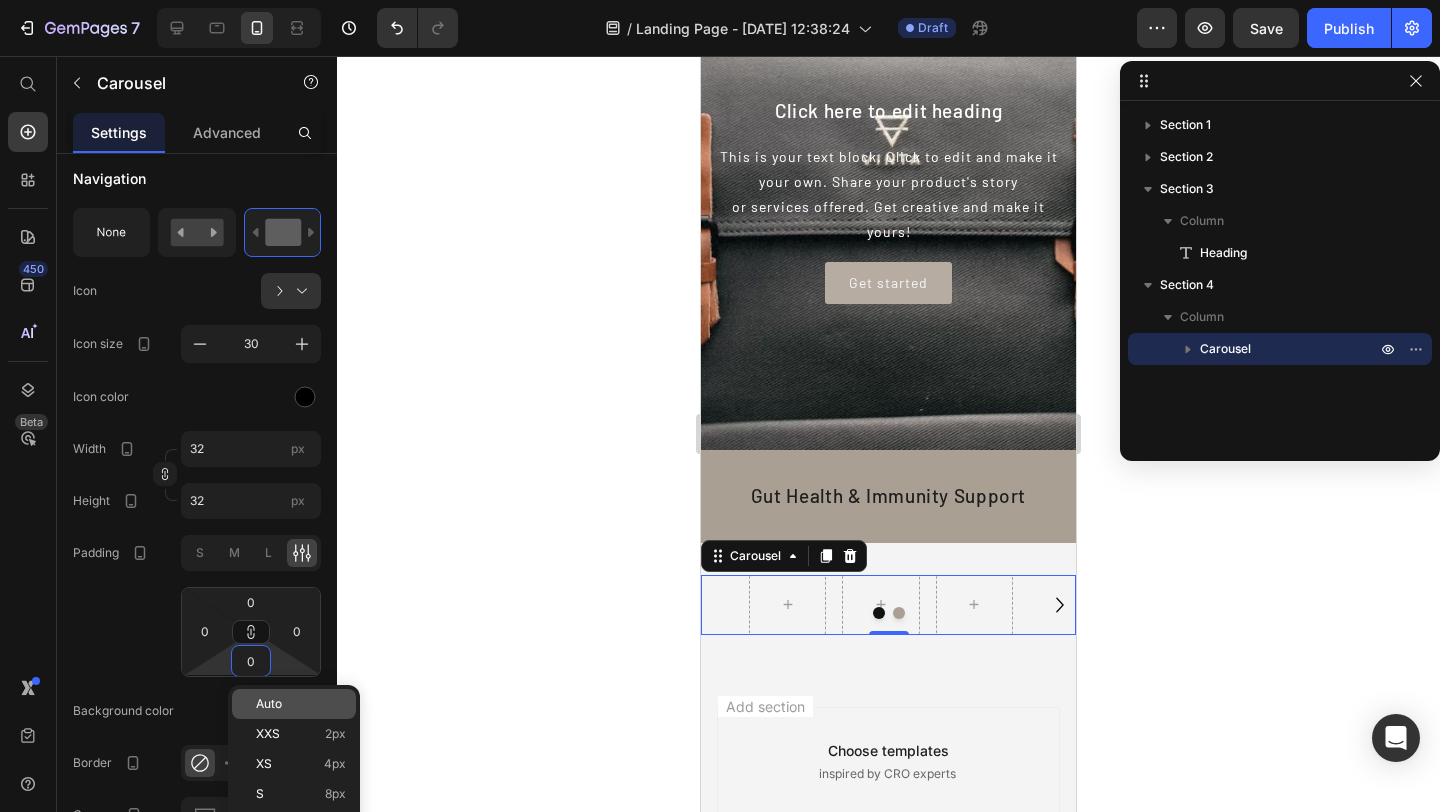 click on "Auto" 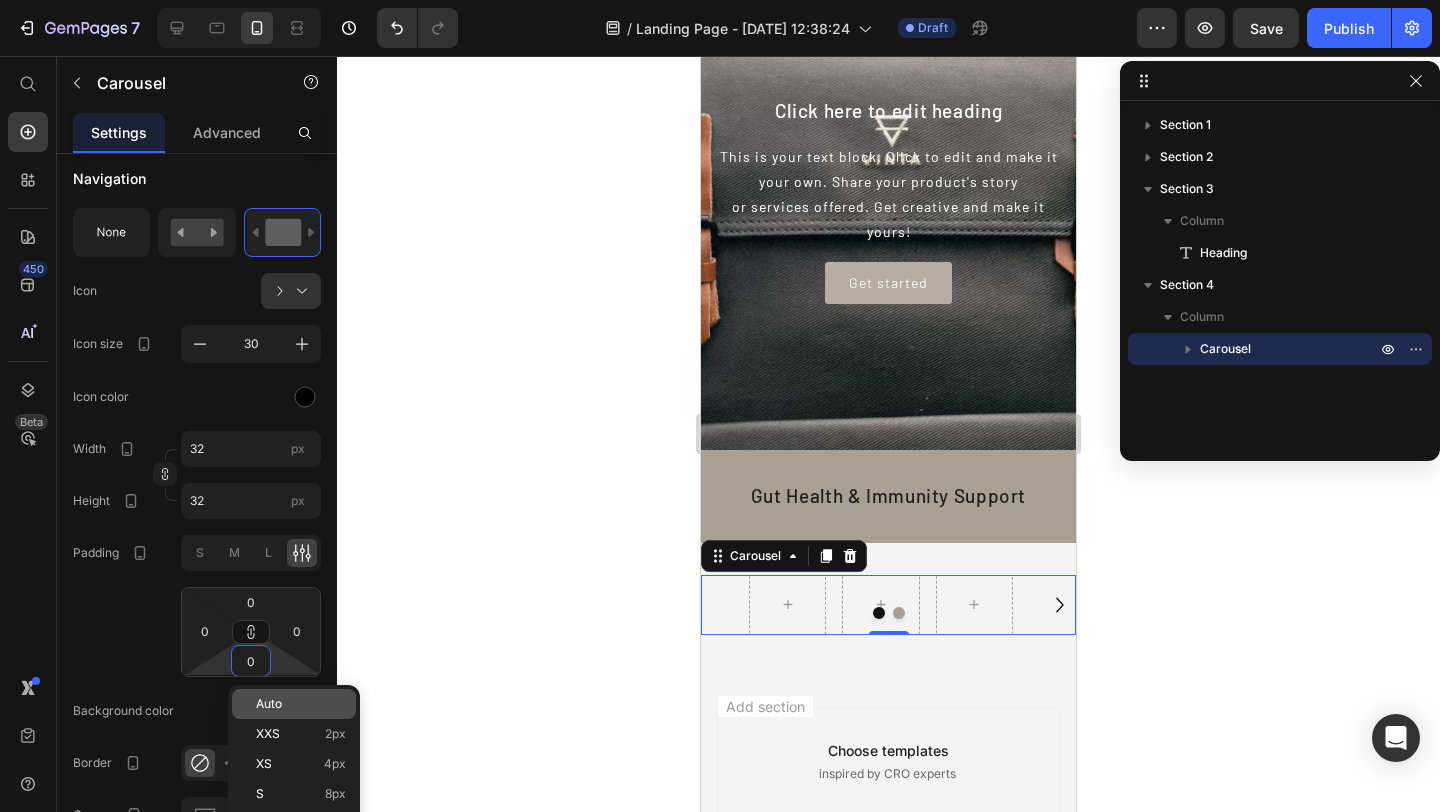 type 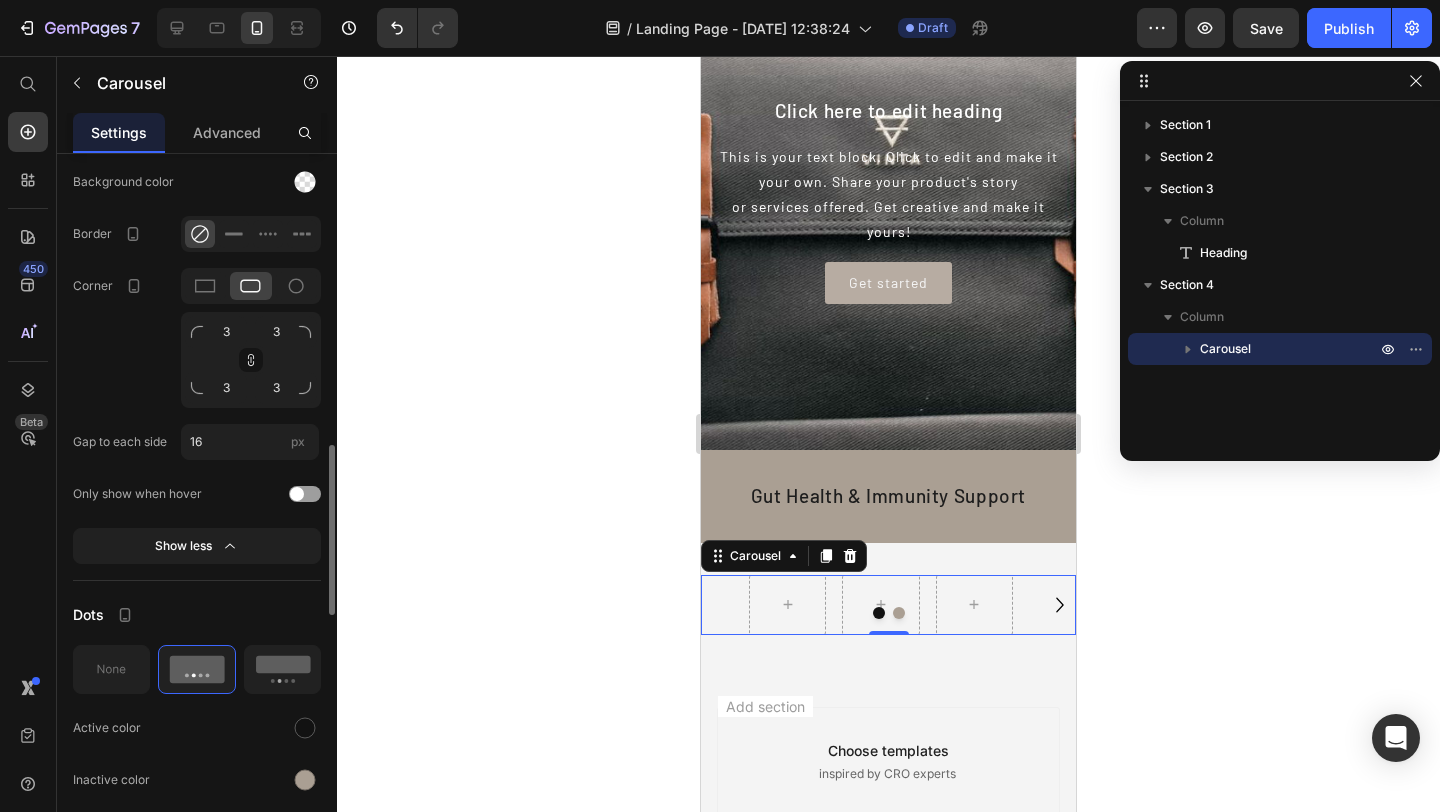 scroll, scrollTop: 1253, scrollLeft: 0, axis: vertical 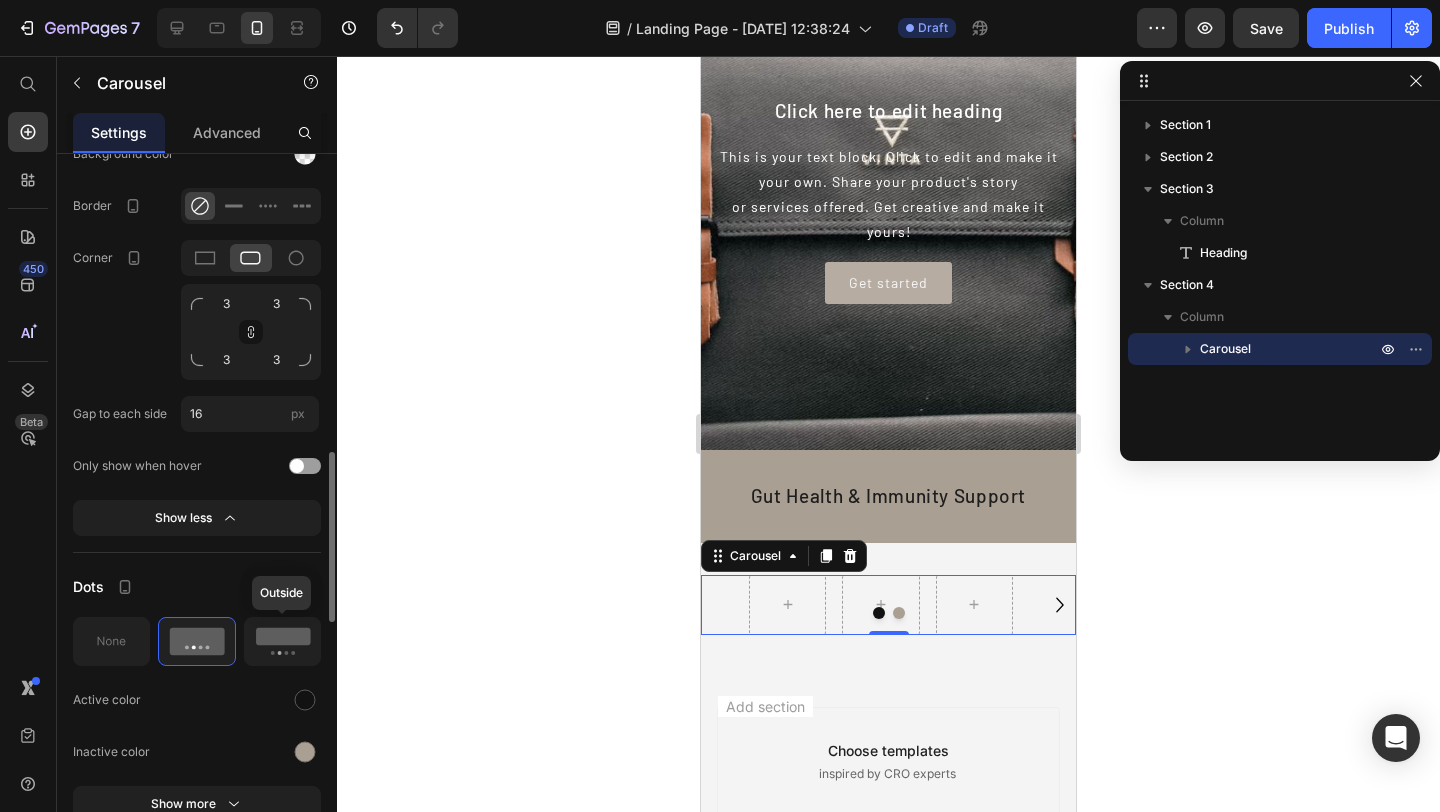 click 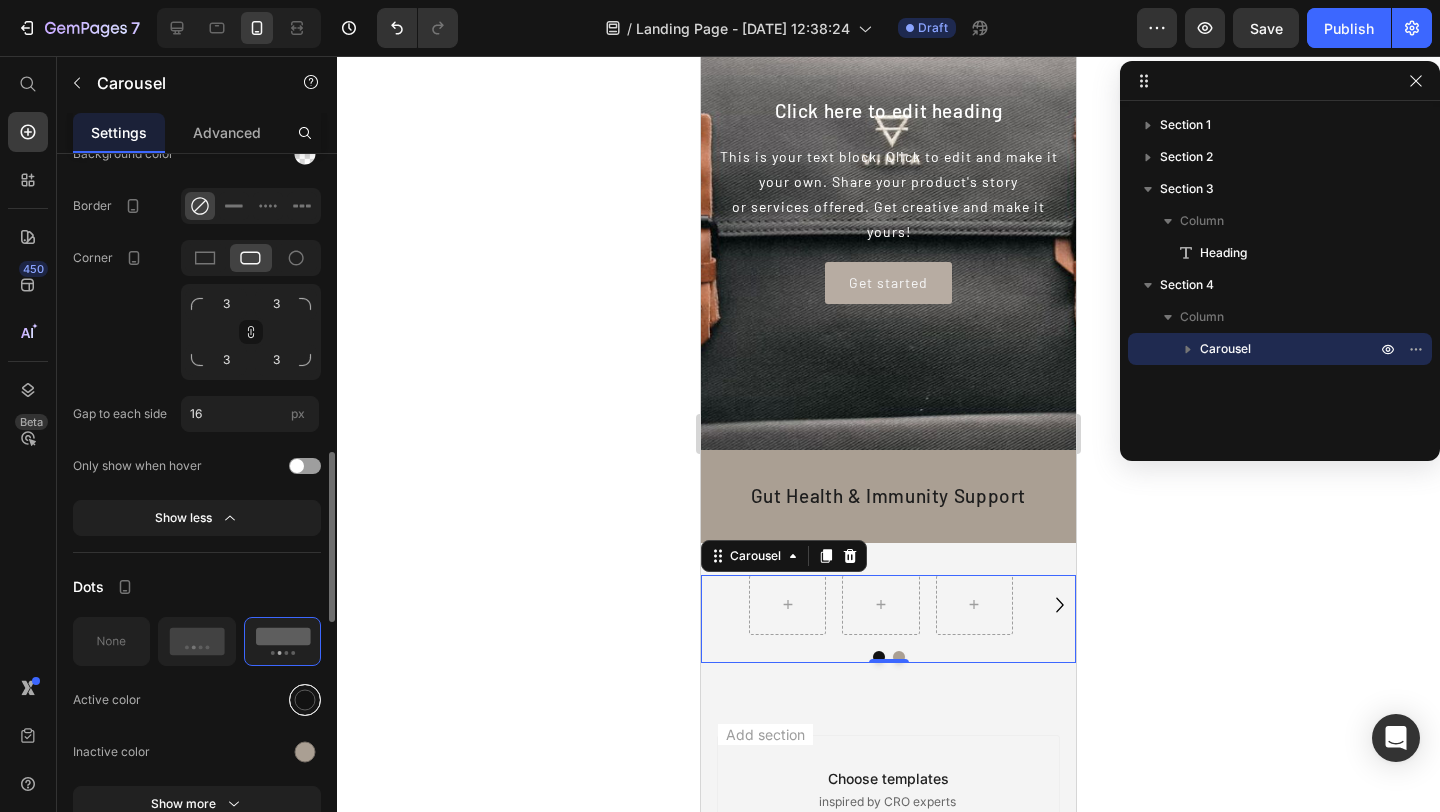 click at bounding box center (305, 699) 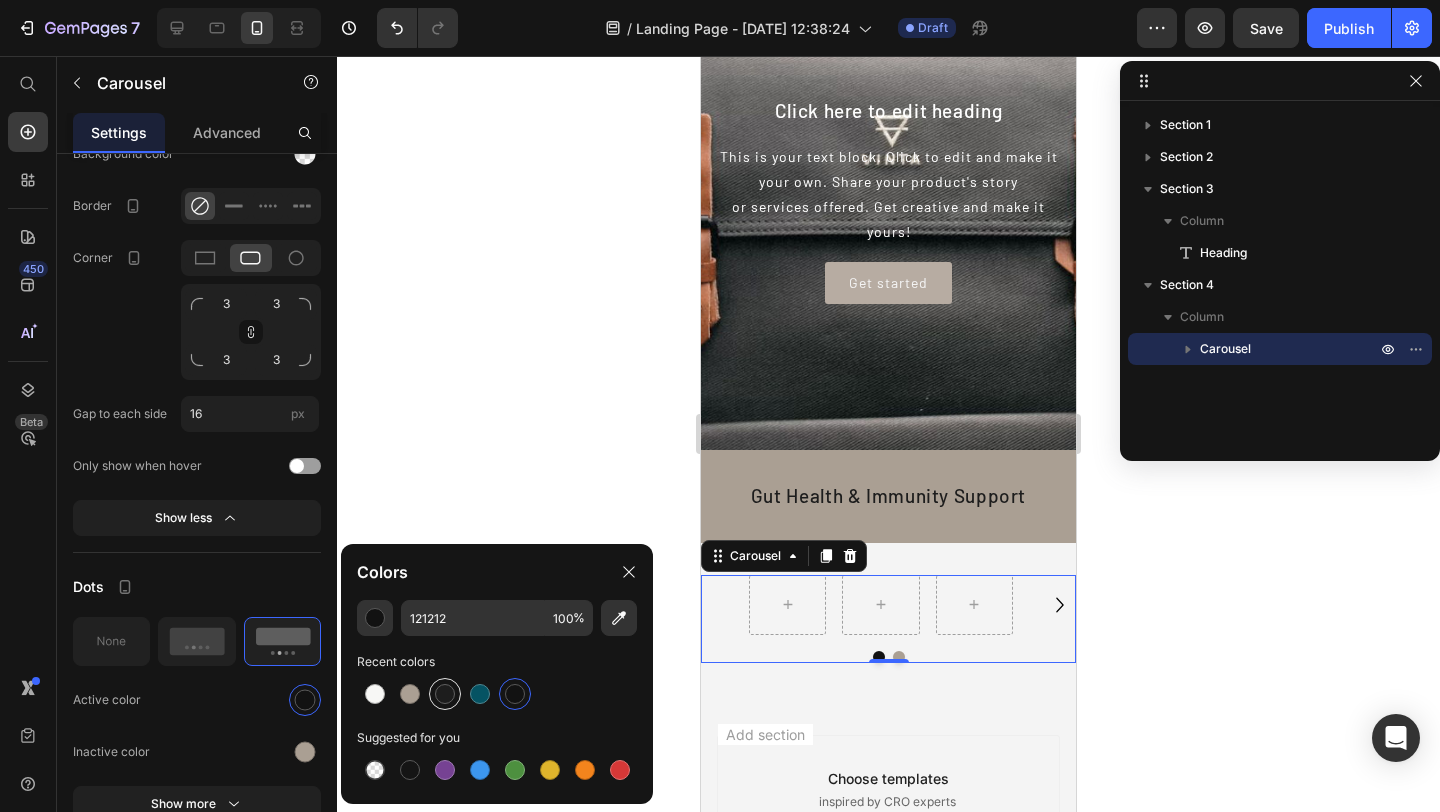click at bounding box center [445, 694] 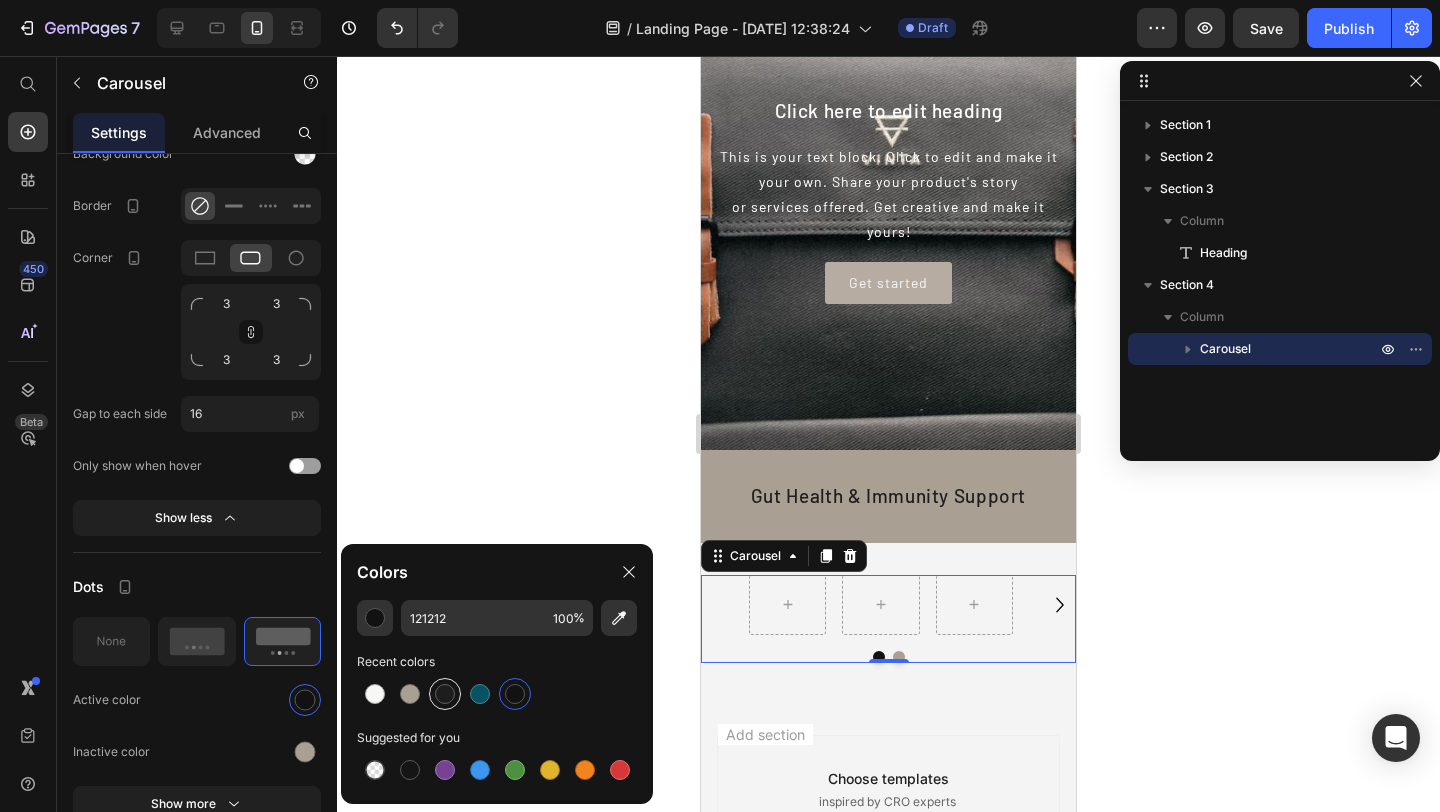 type on "1D1D1D" 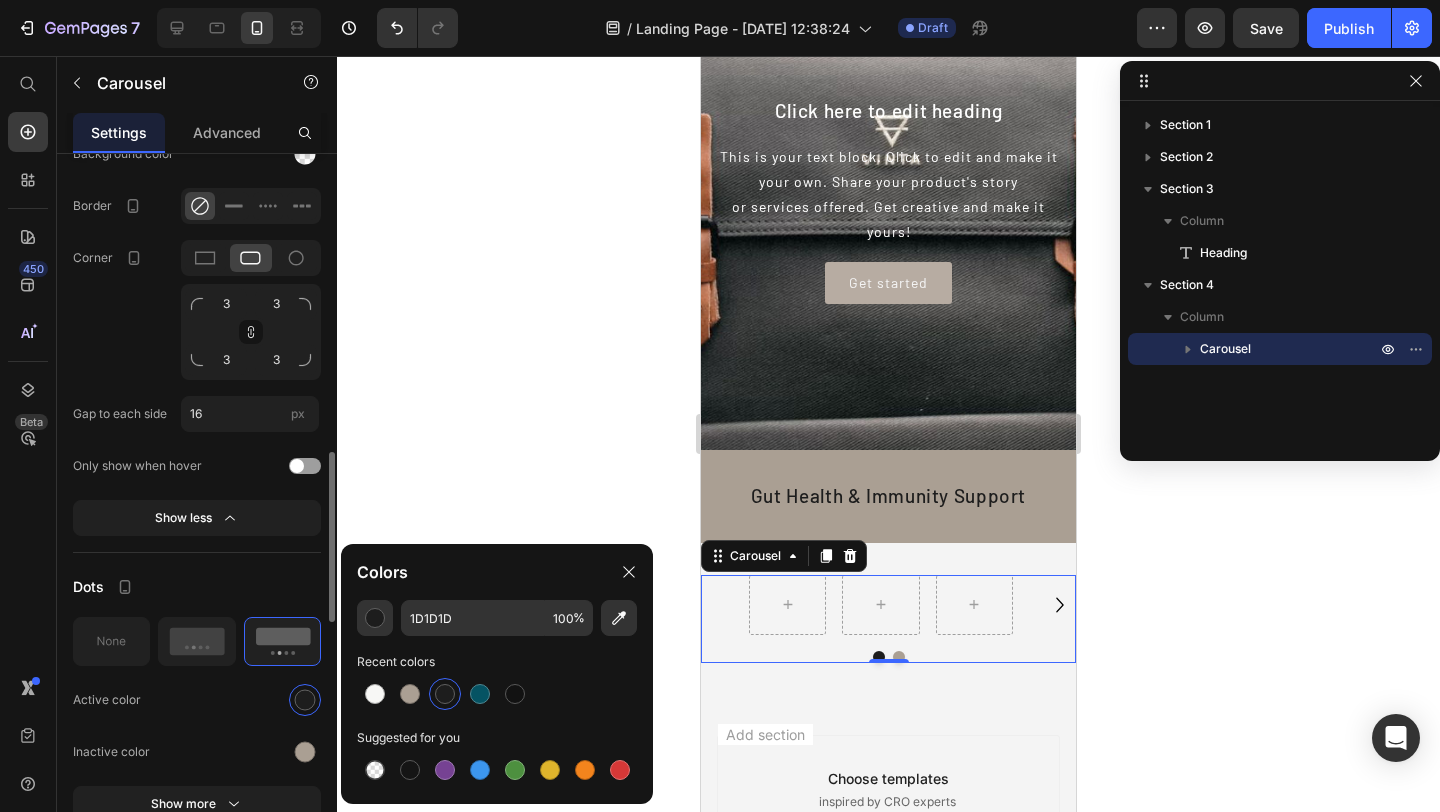 click on "Inactive color" 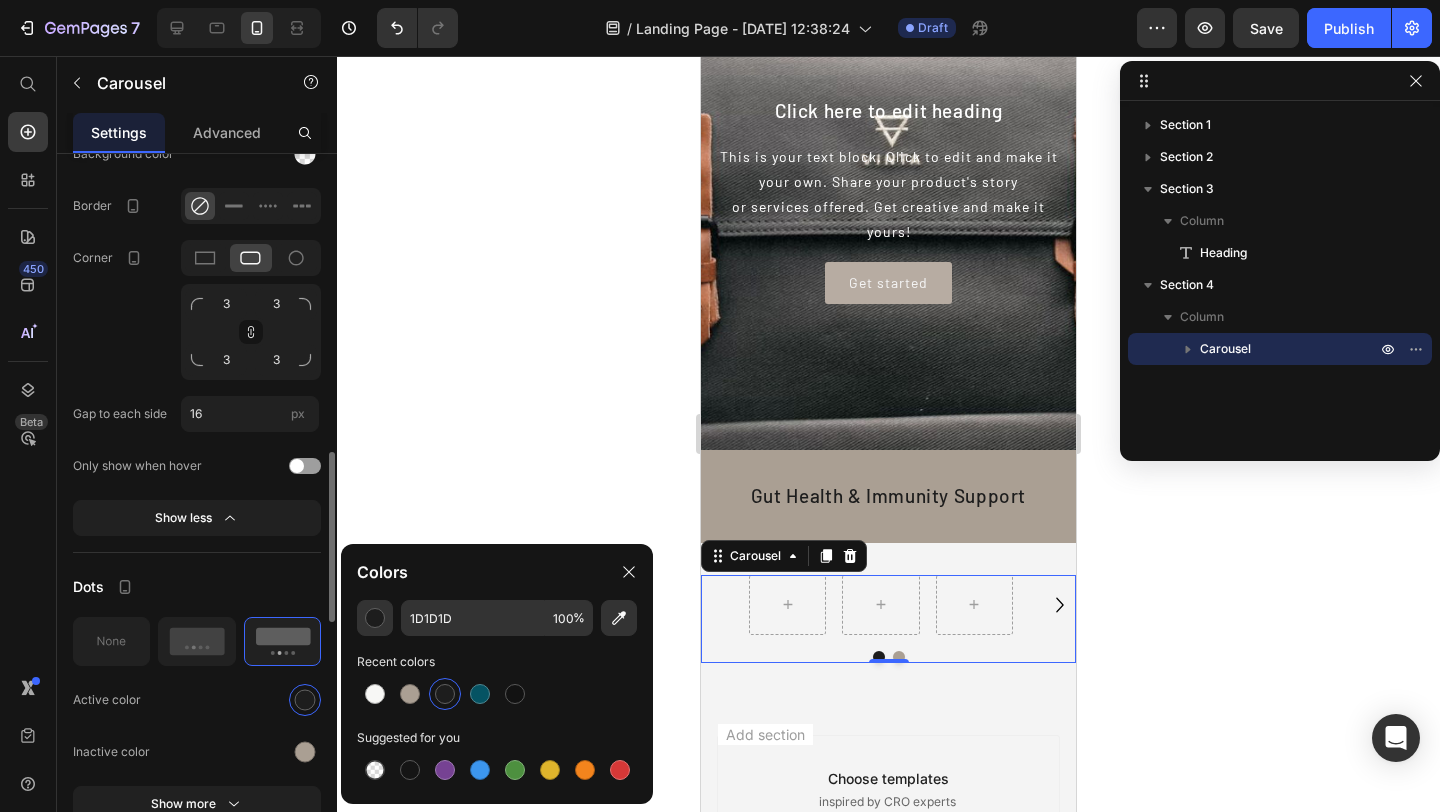 type 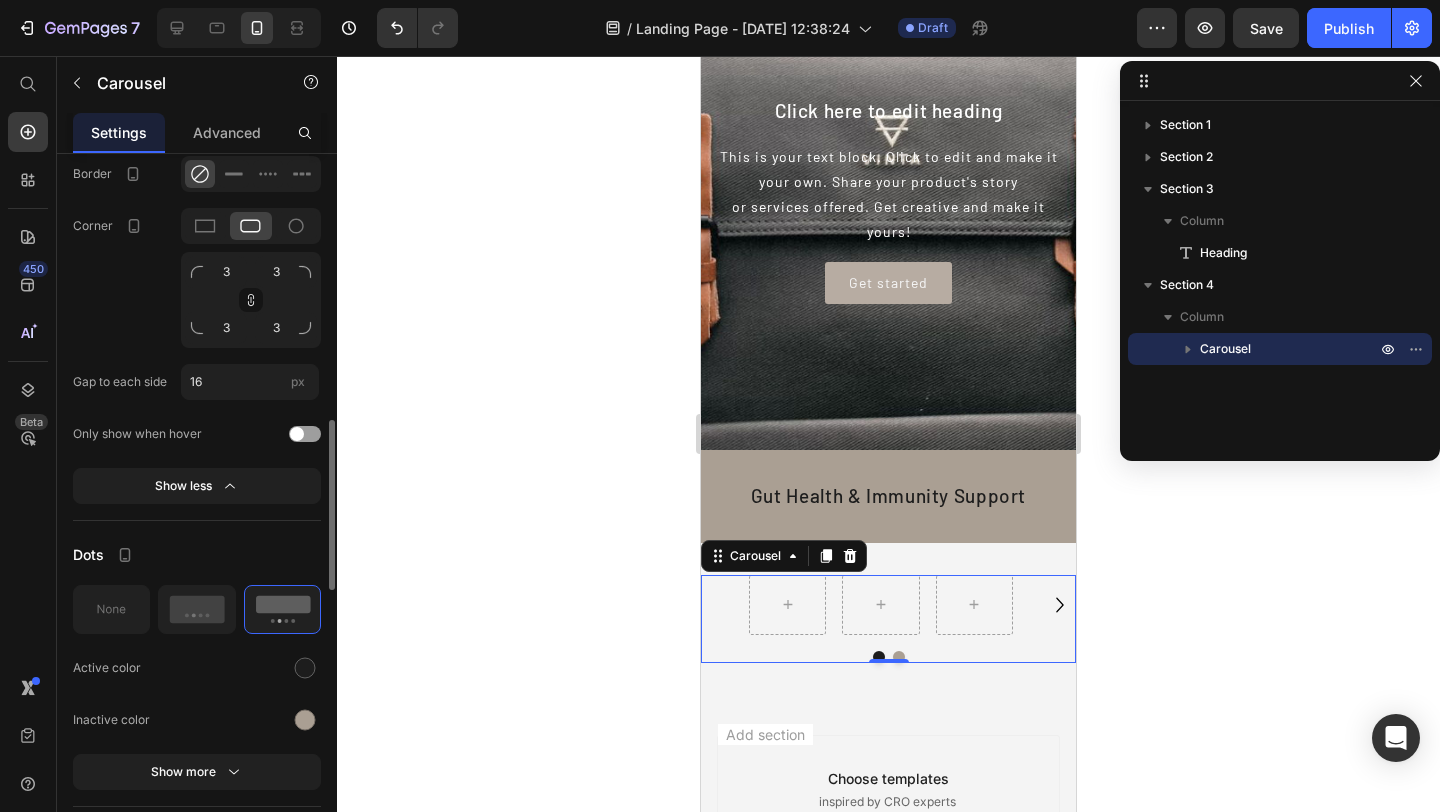 type 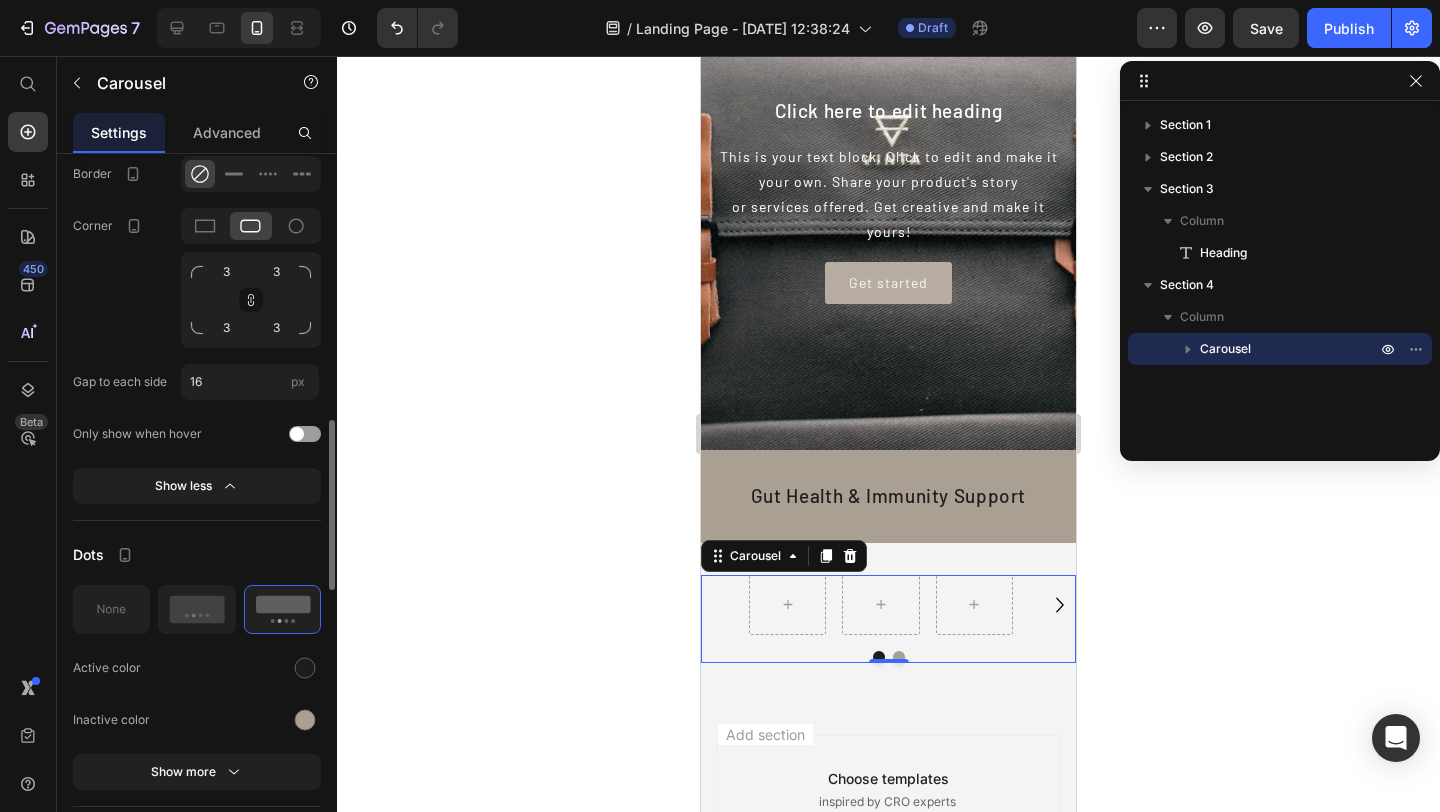 type 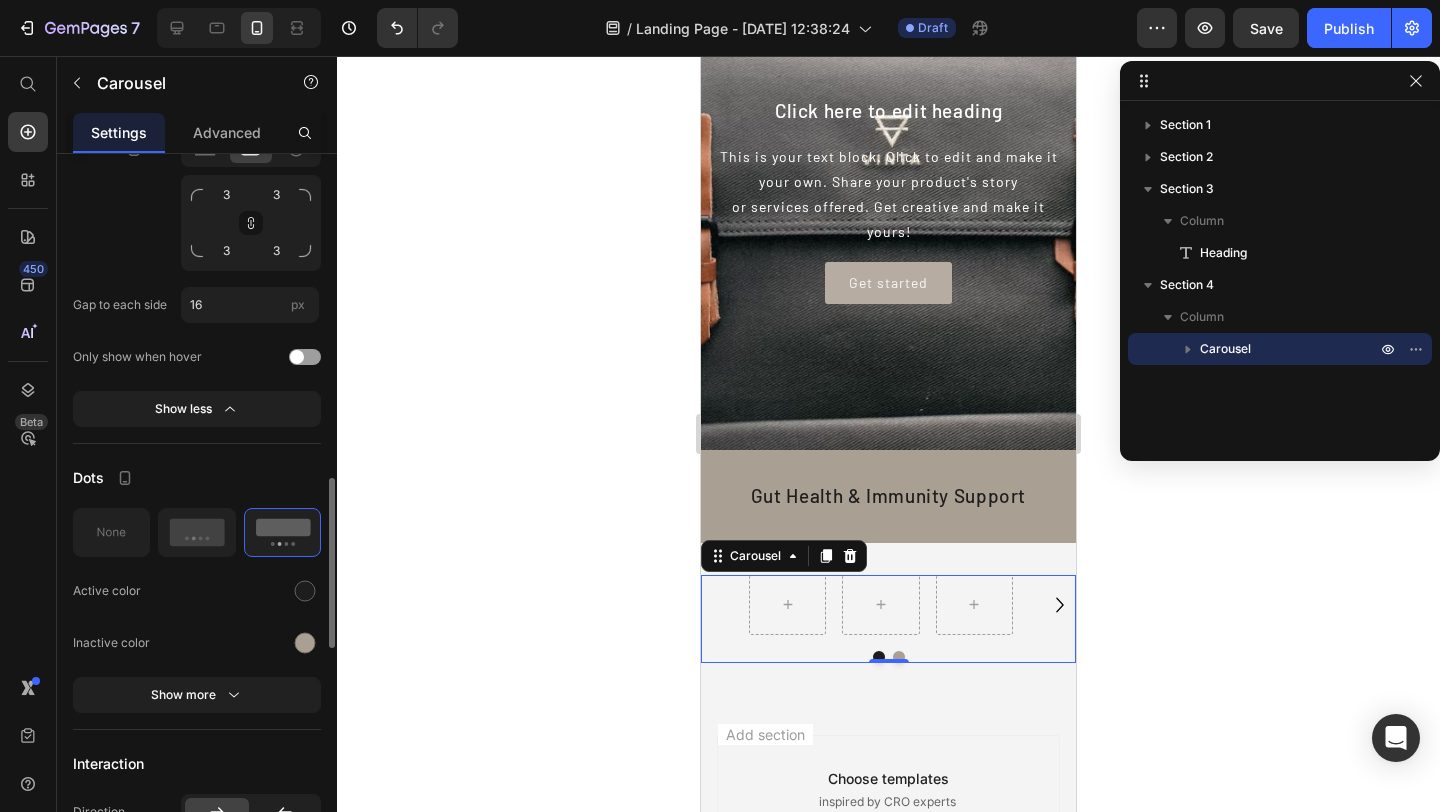 scroll, scrollTop: 1425, scrollLeft: 0, axis: vertical 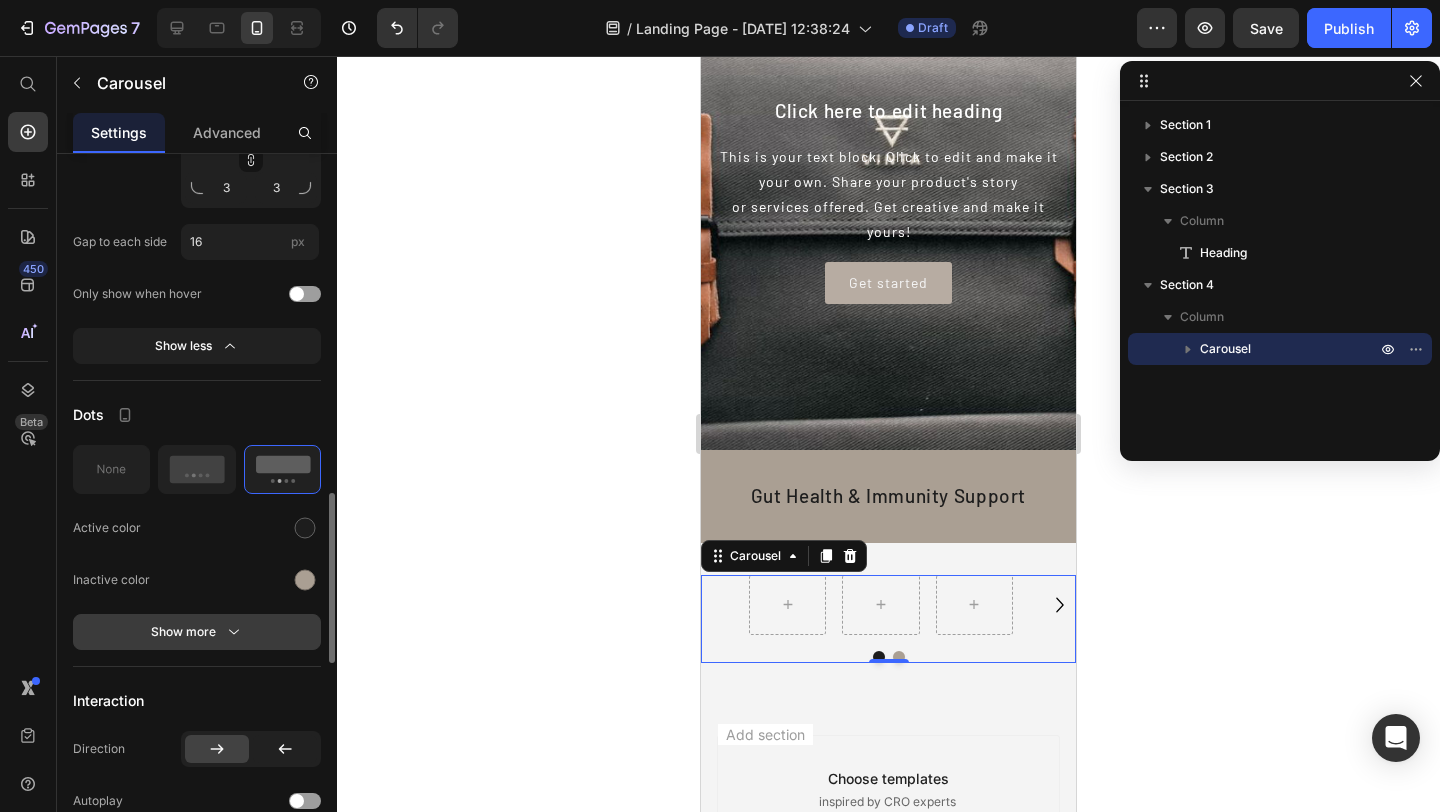 click on "Show more" at bounding box center [197, 632] 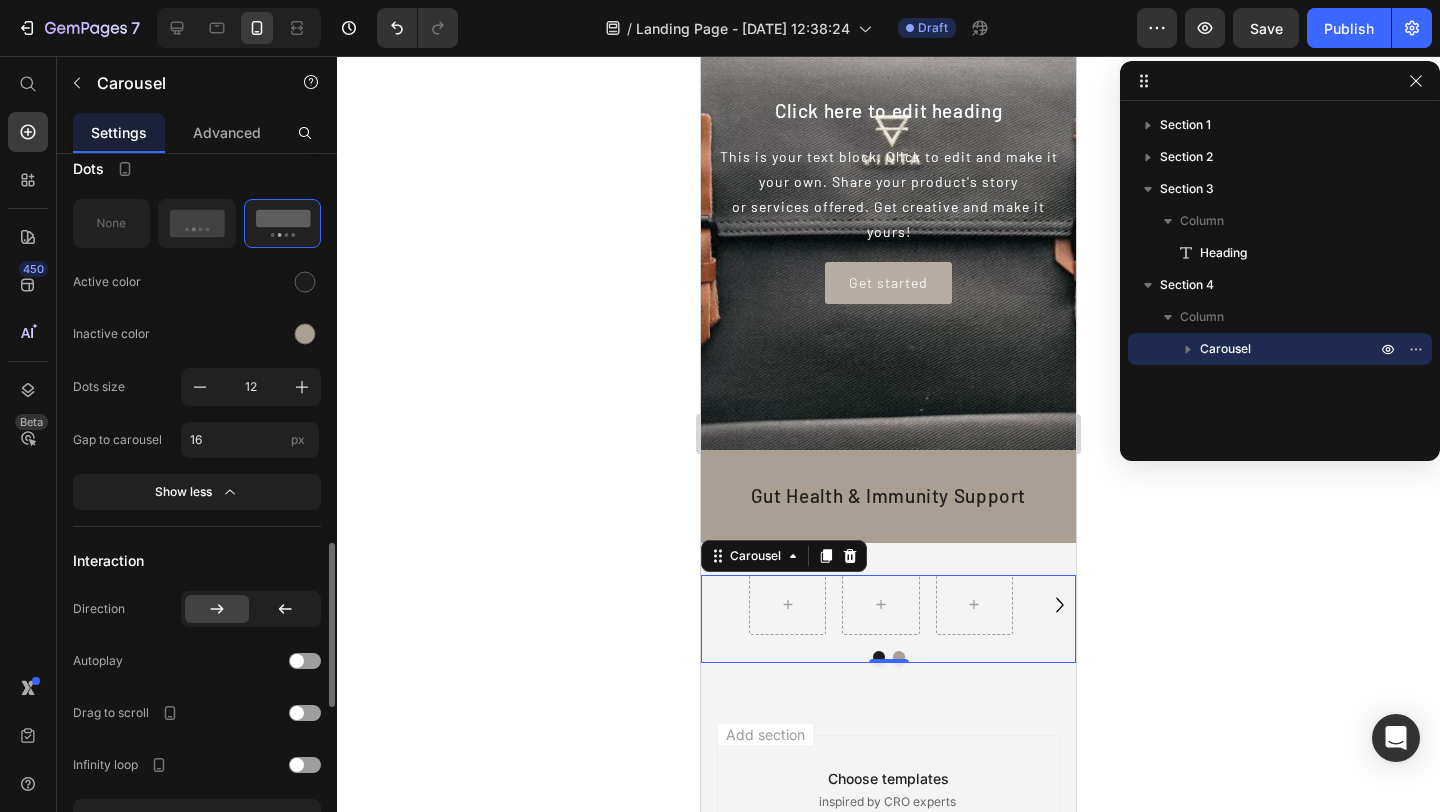 scroll, scrollTop: 1675, scrollLeft: 0, axis: vertical 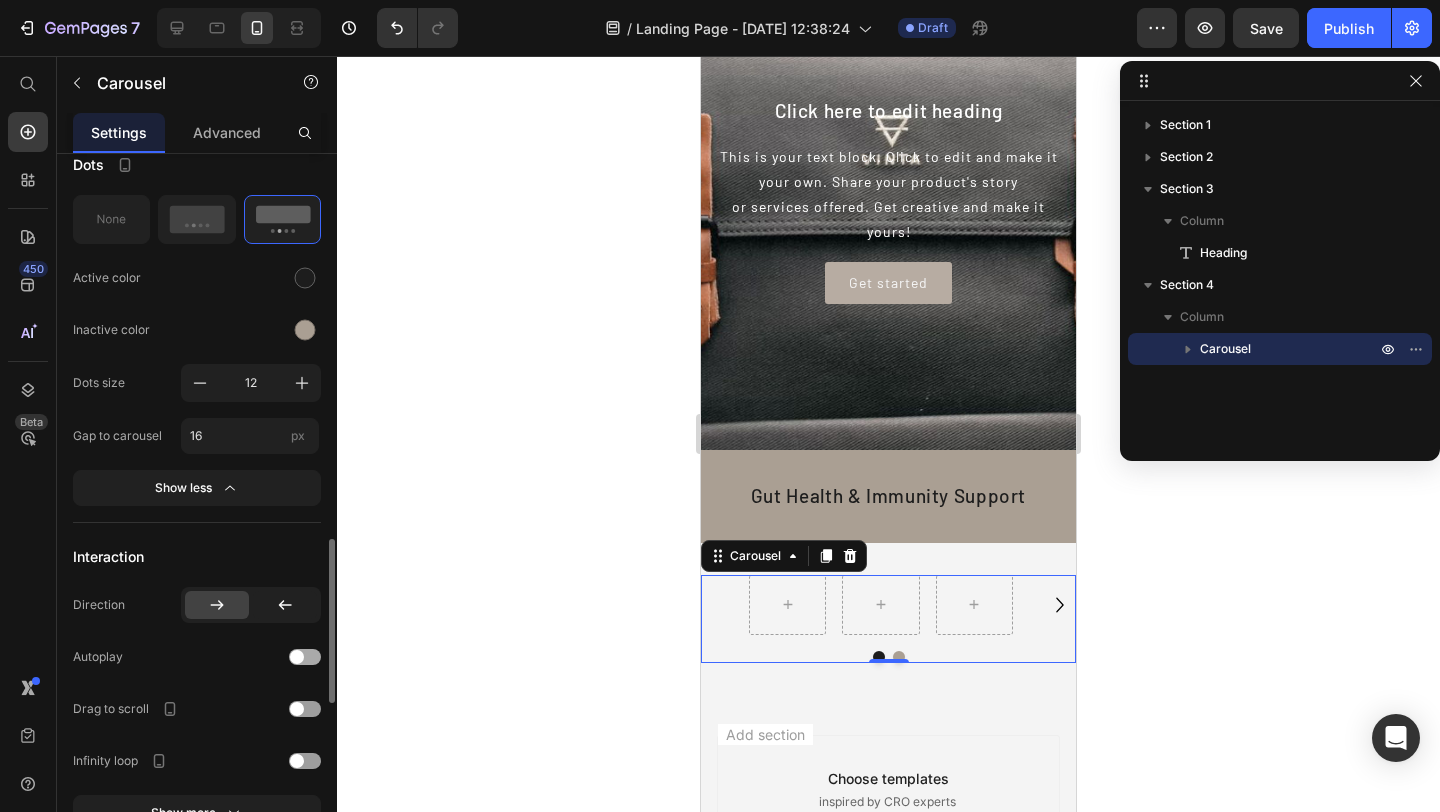 click at bounding box center (305, 657) 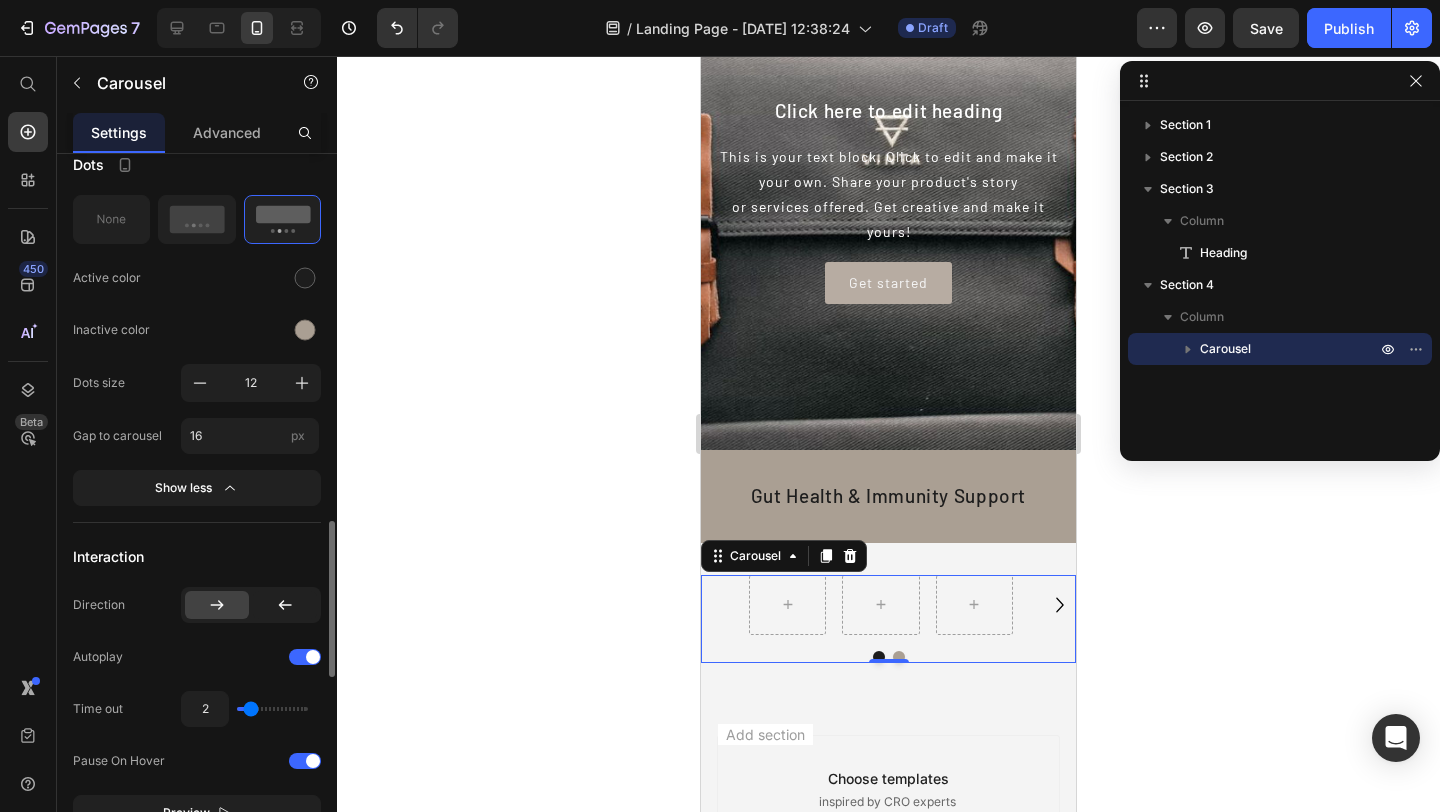type on "2.3" 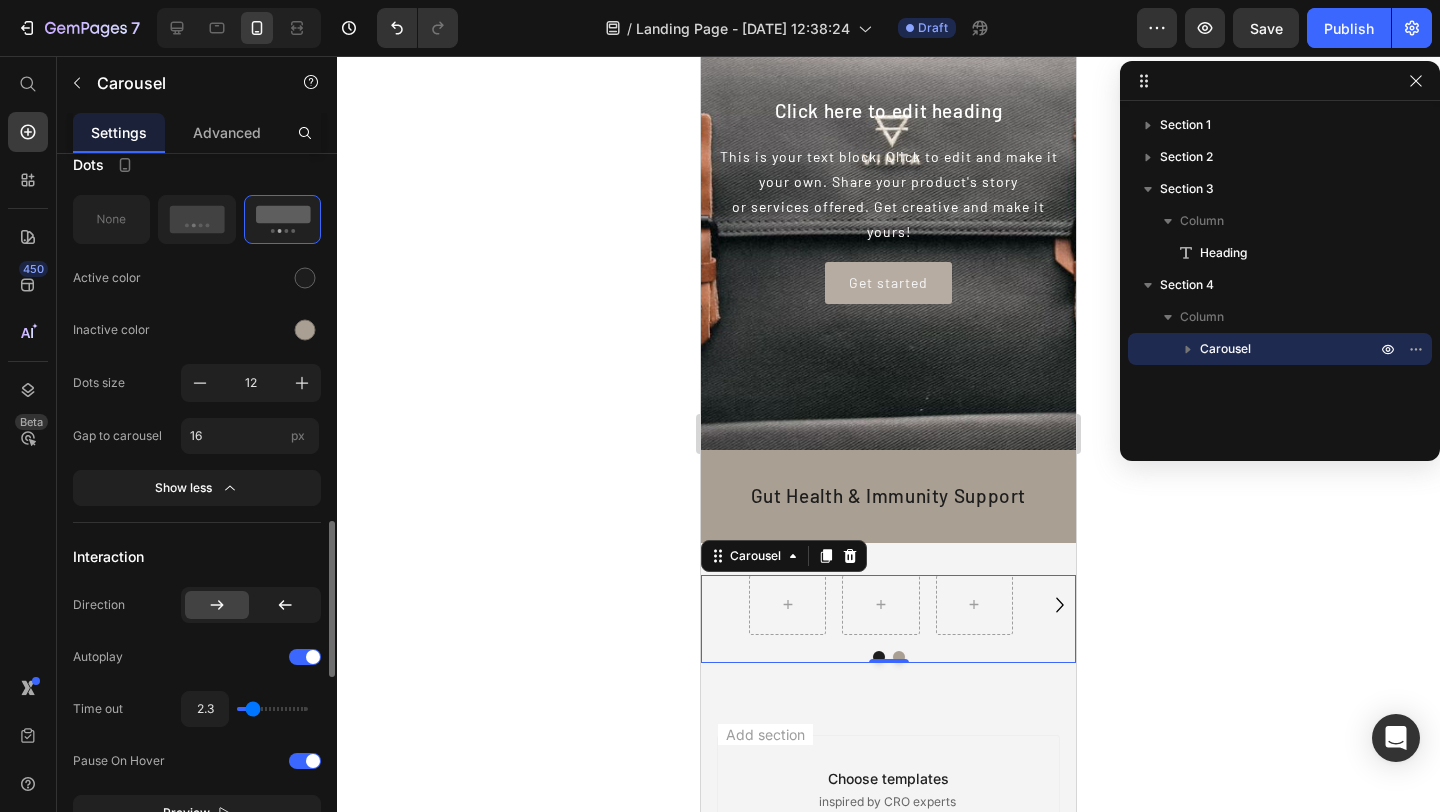 type on "2.4" 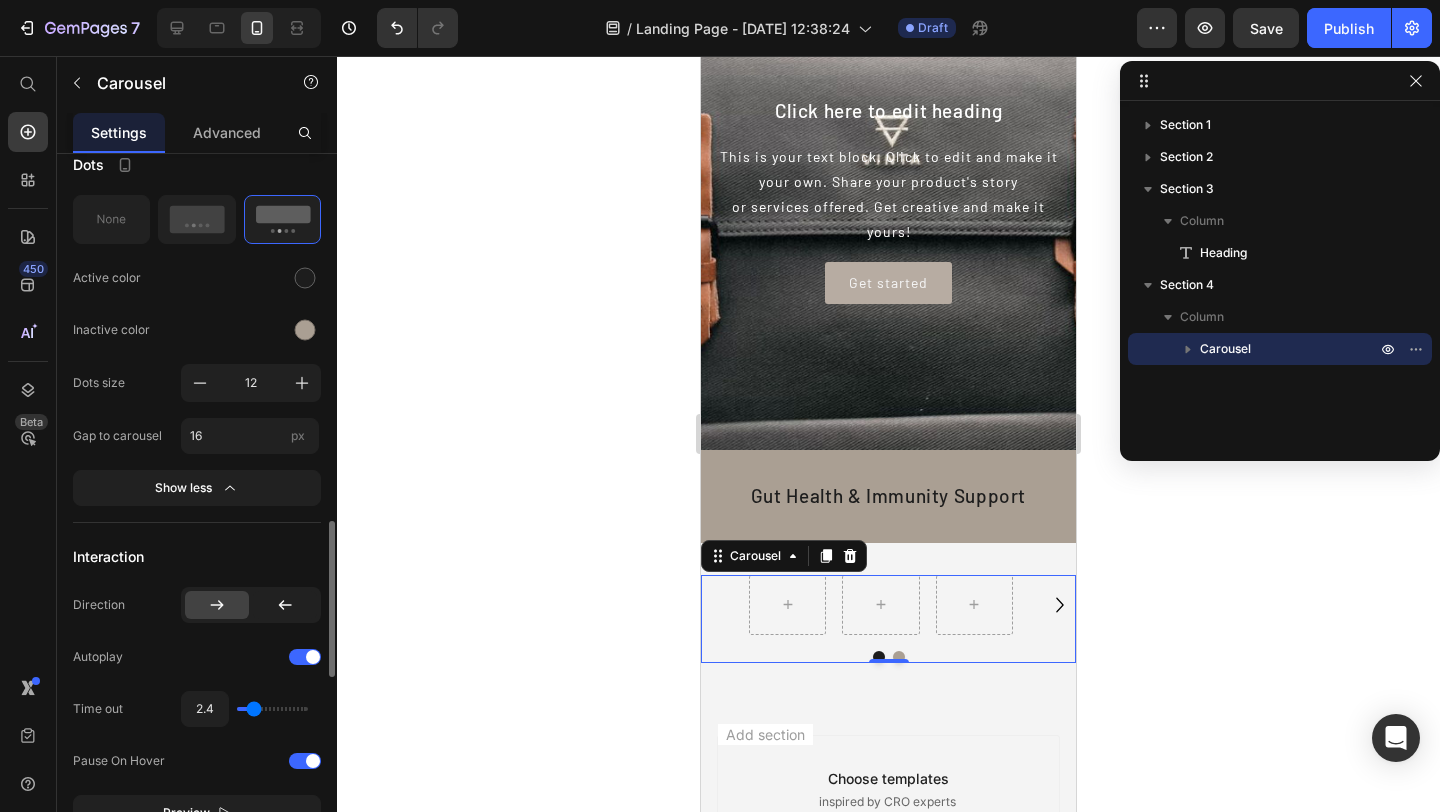 type on "2.5" 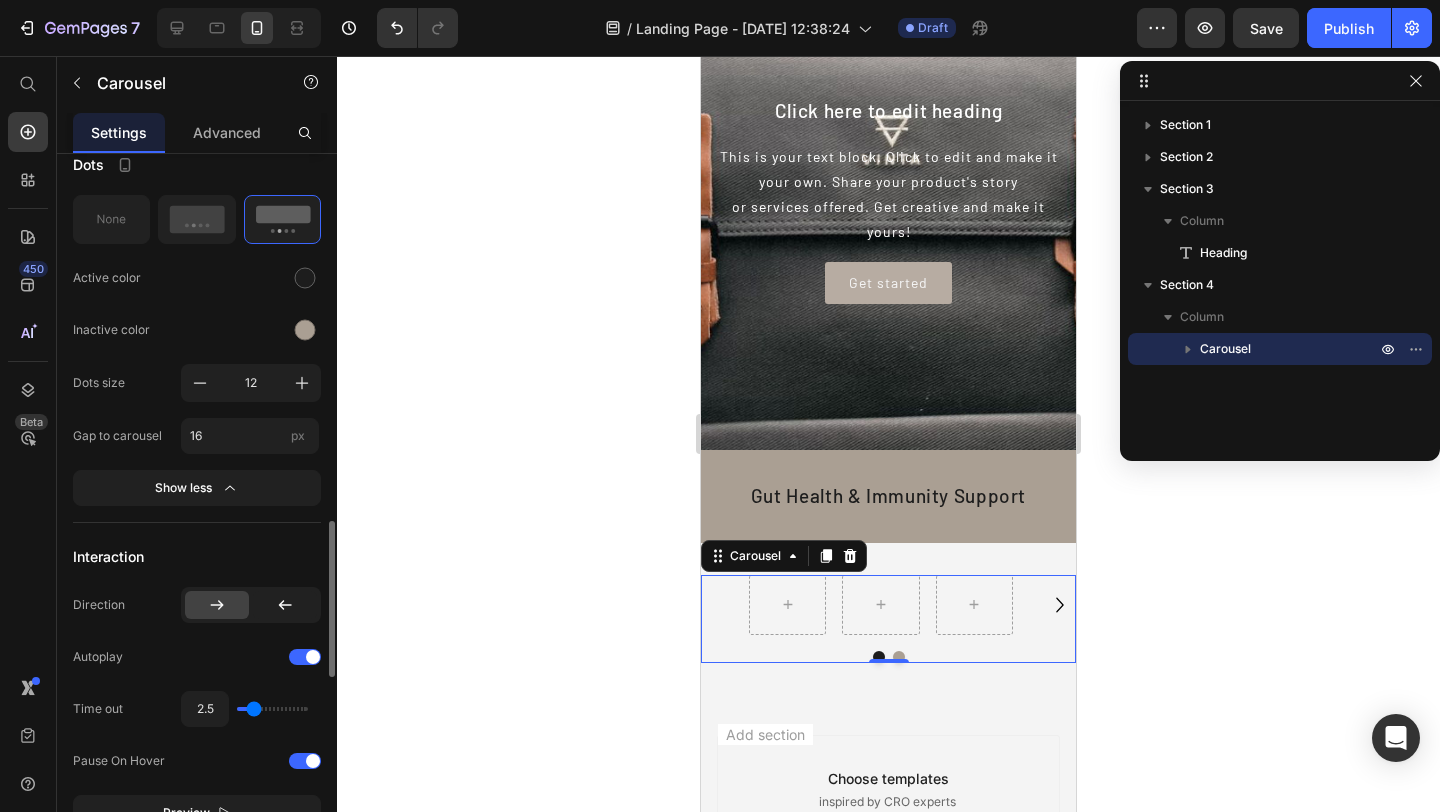 type on "2.6" 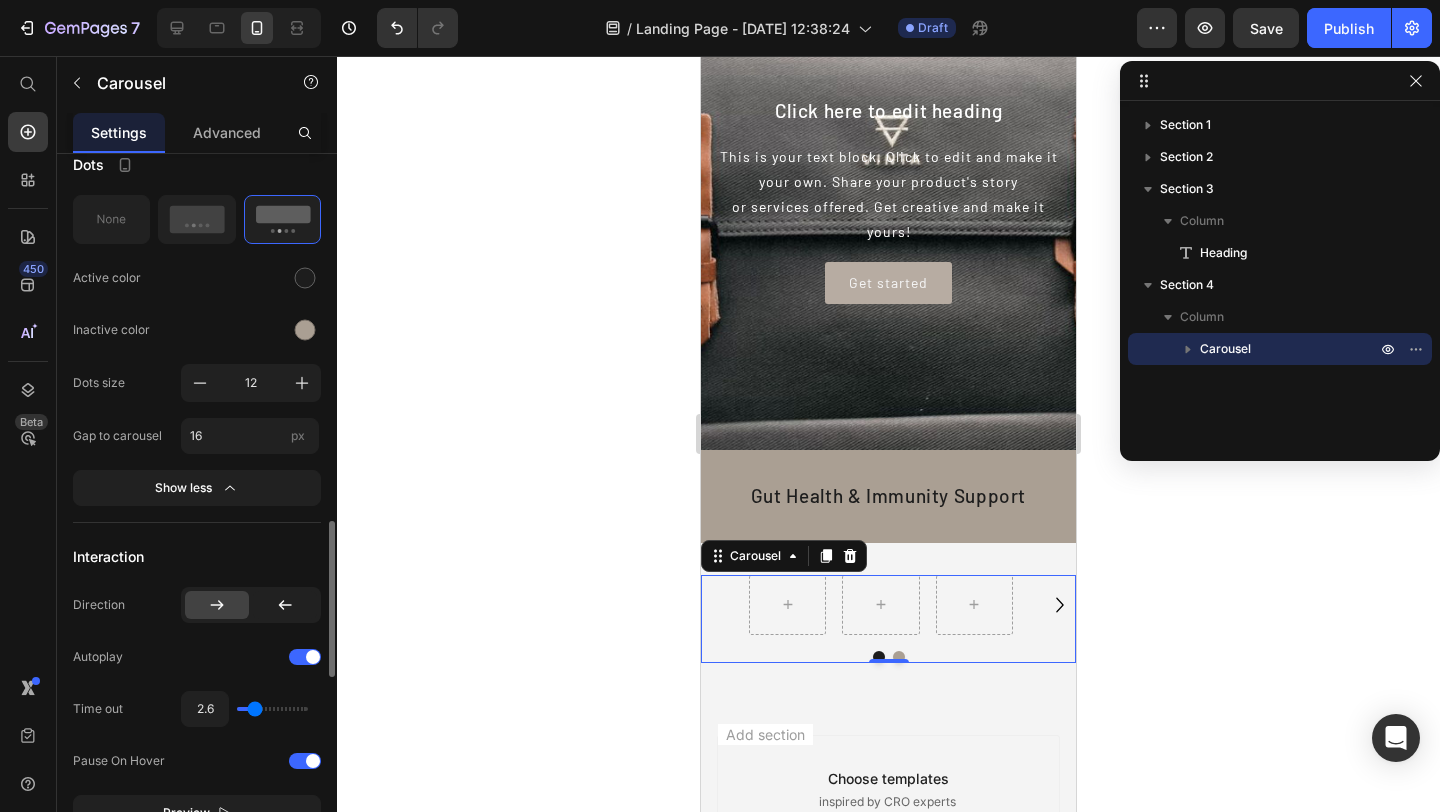 type on "2.7" 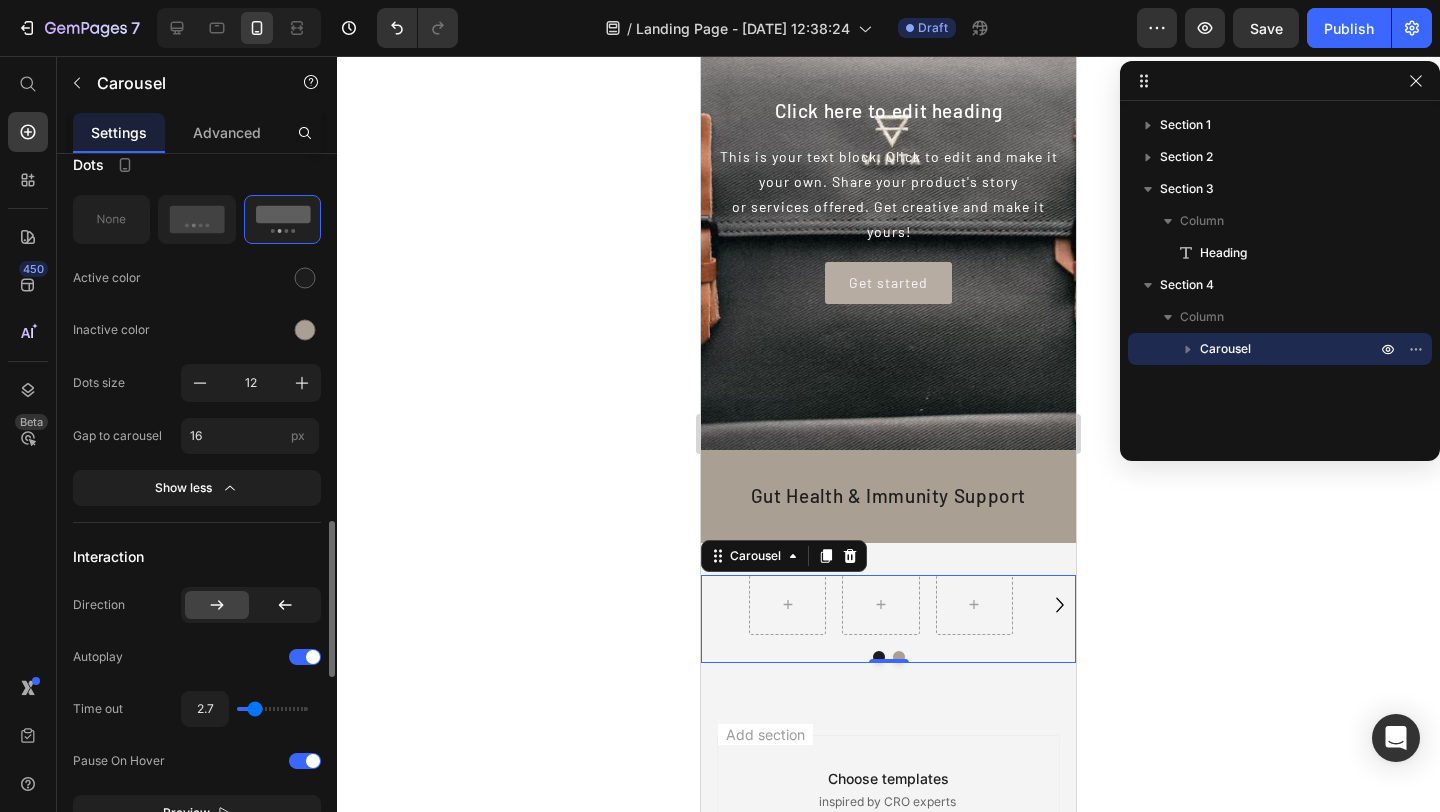 type on "2.8" 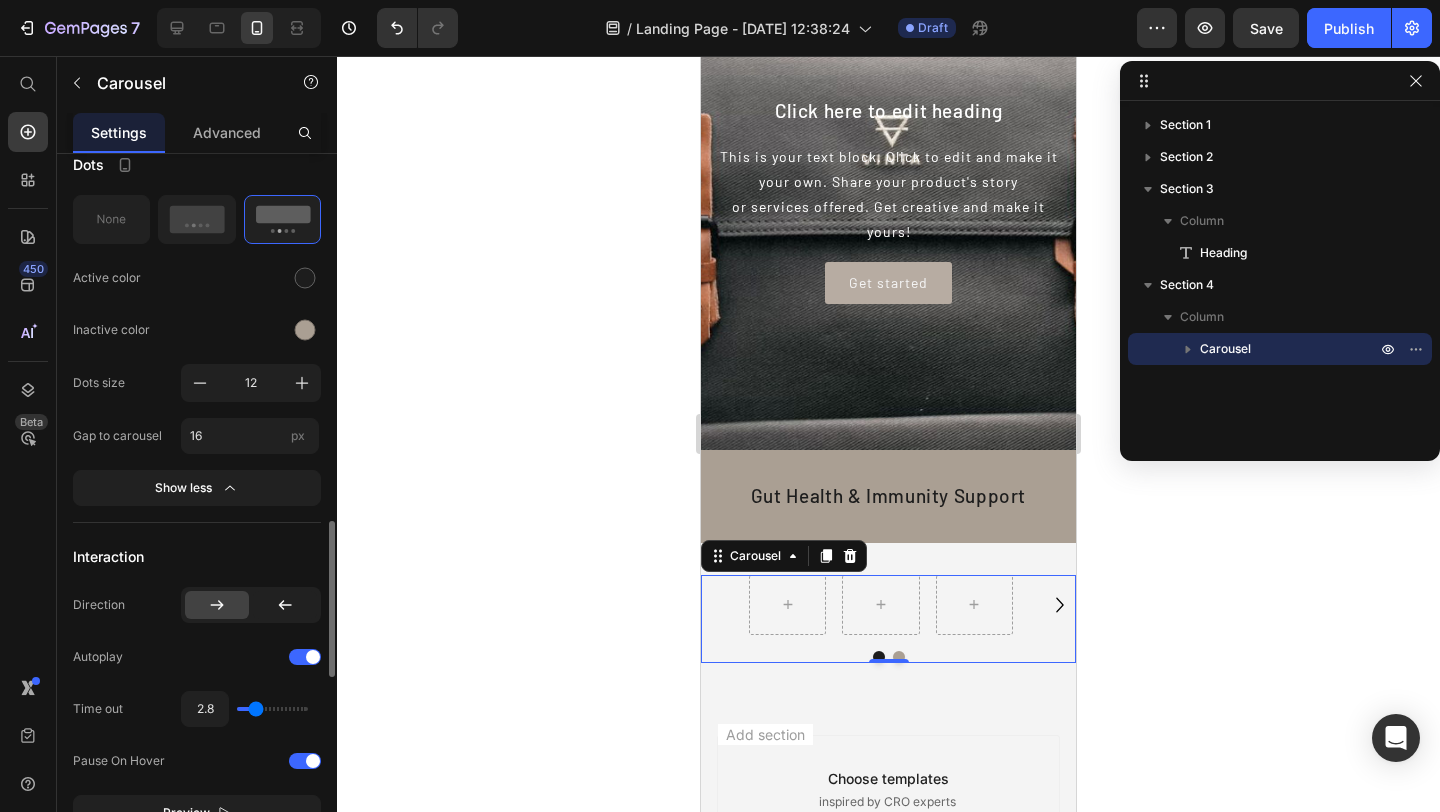 type on "2.9" 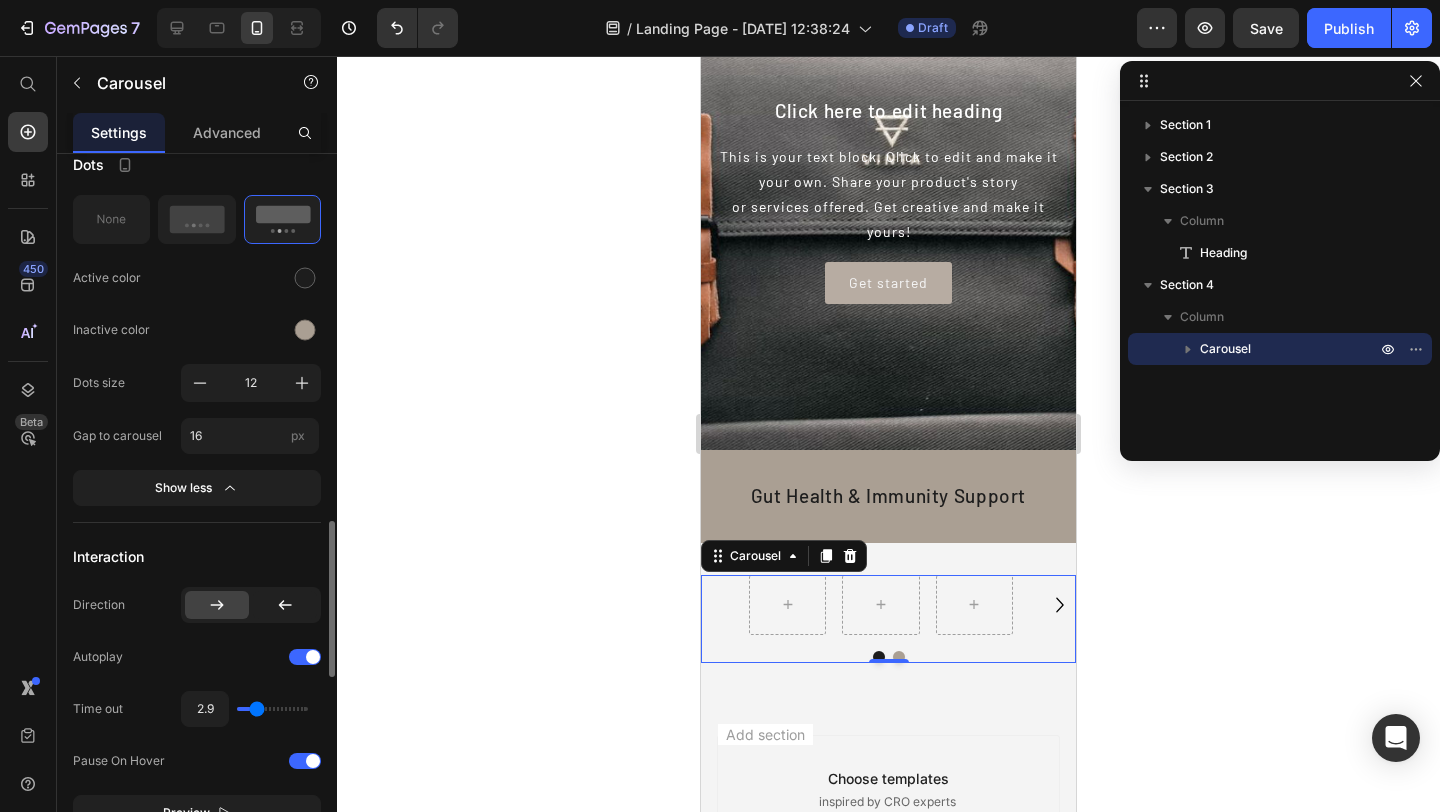 type on "3" 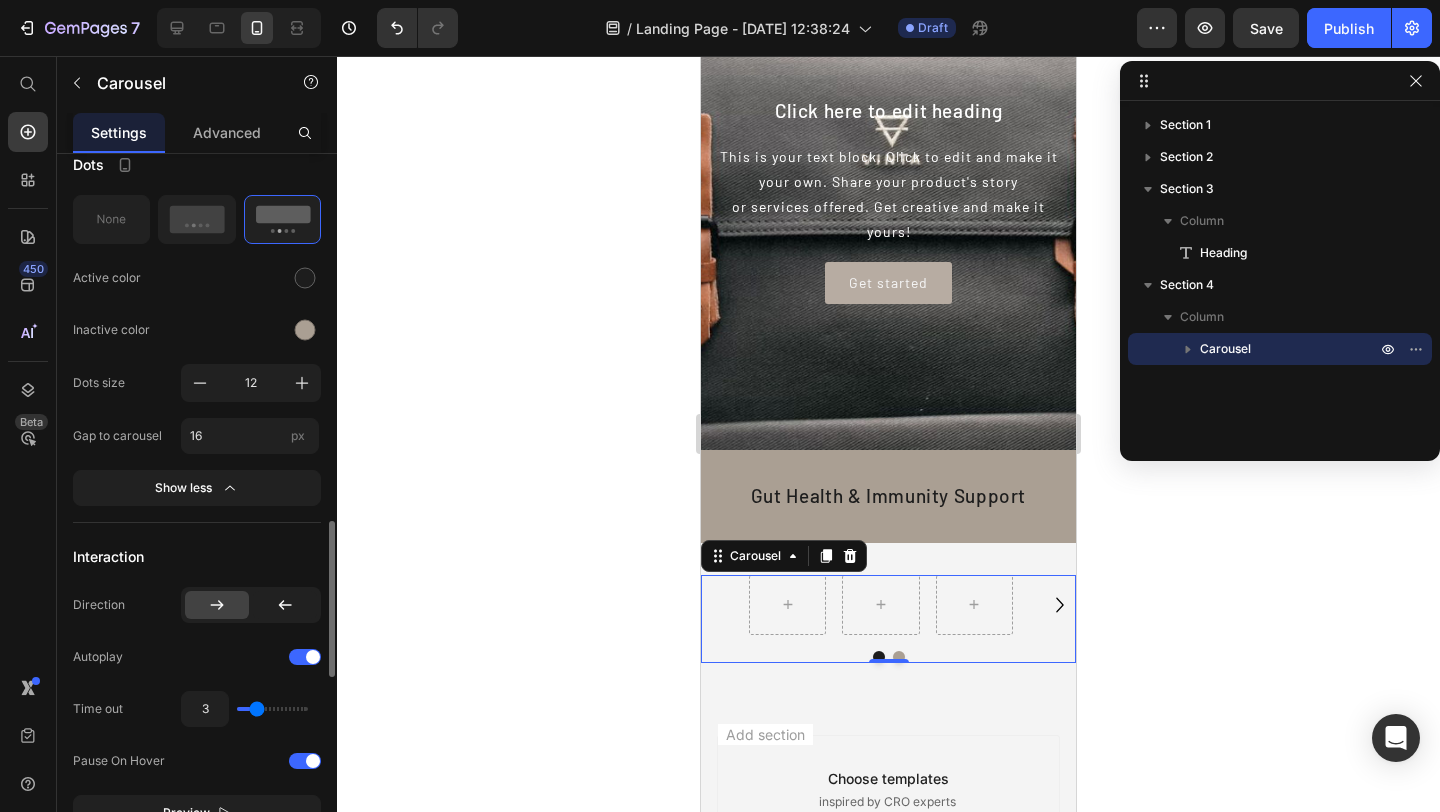 type on "3.2" 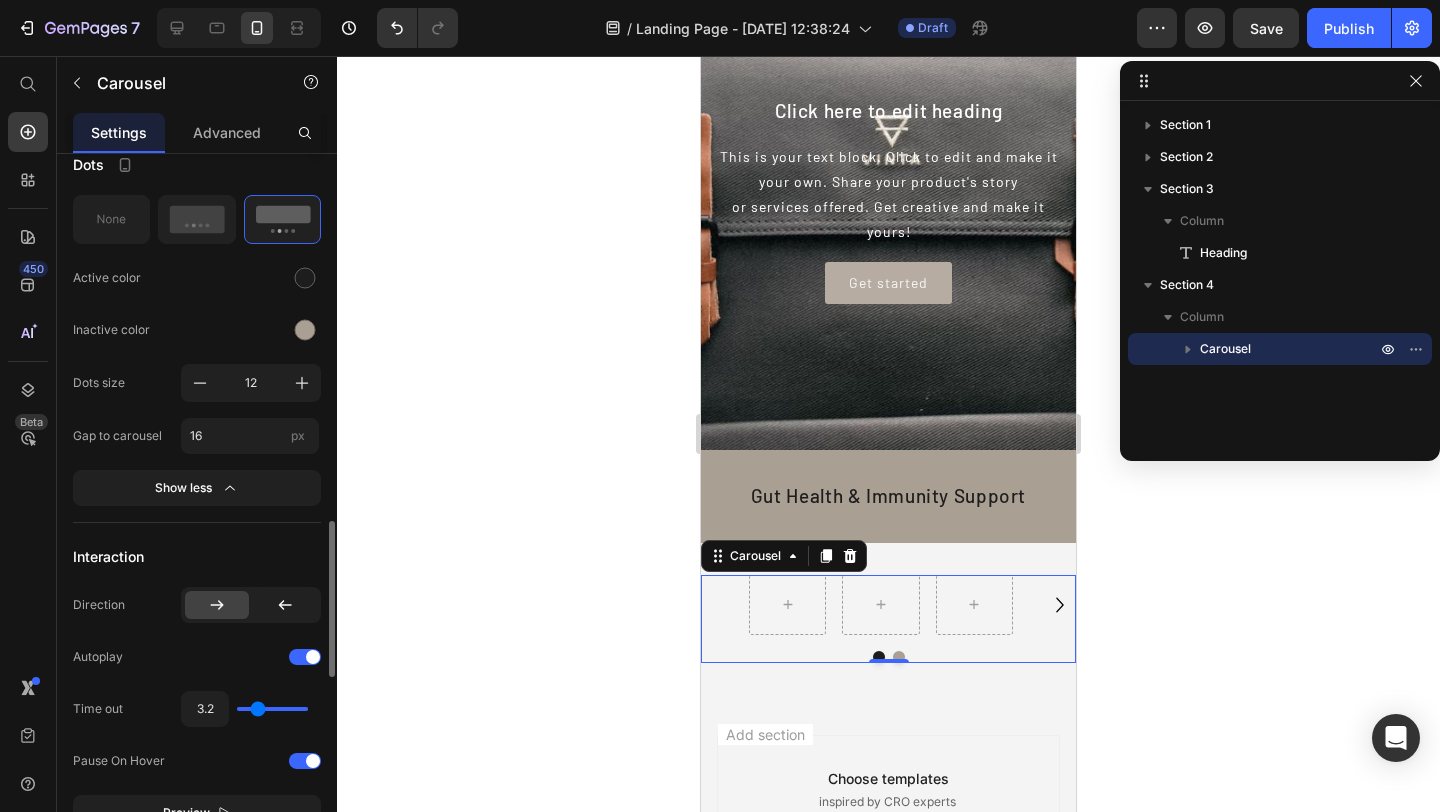 type on "3.3" 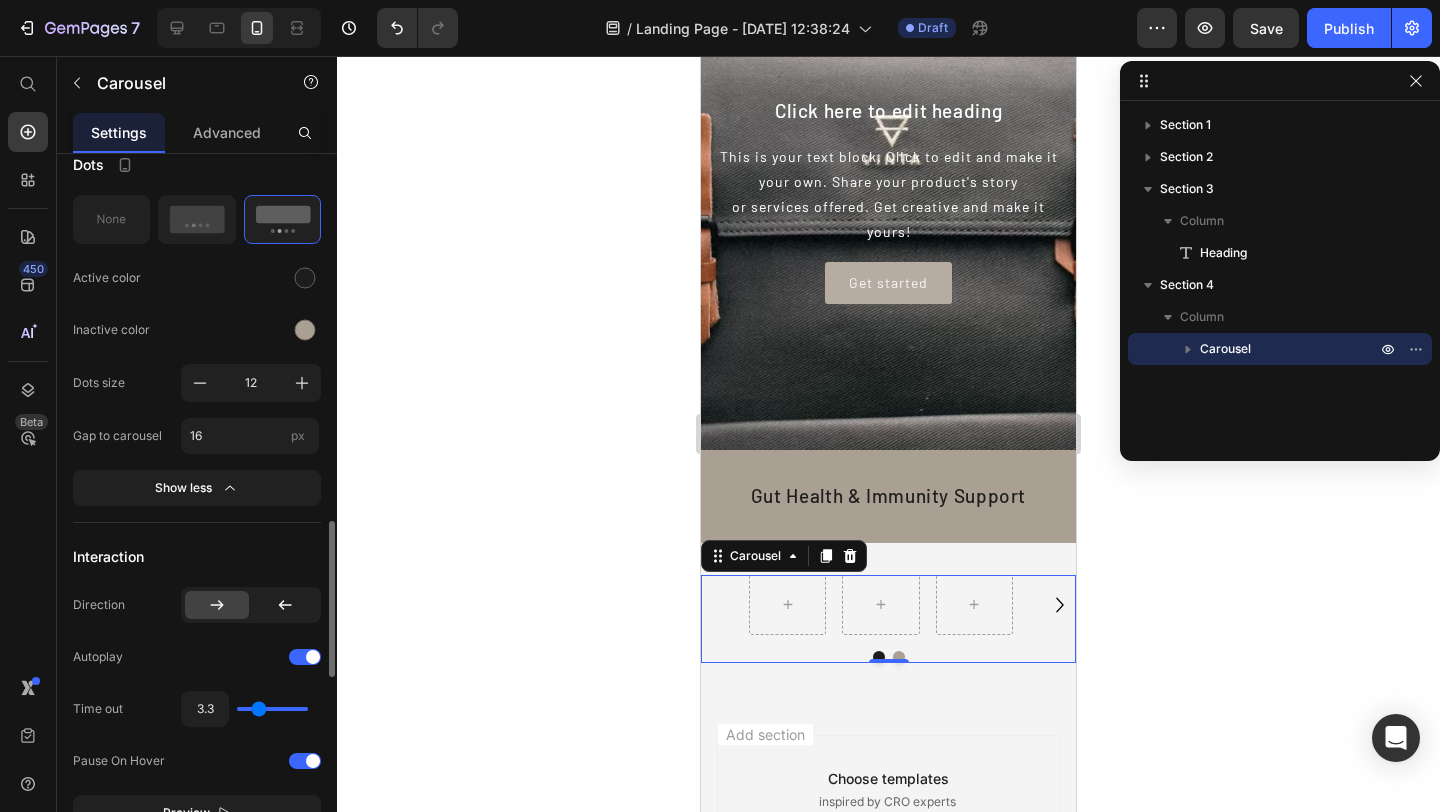 type on "3.4" 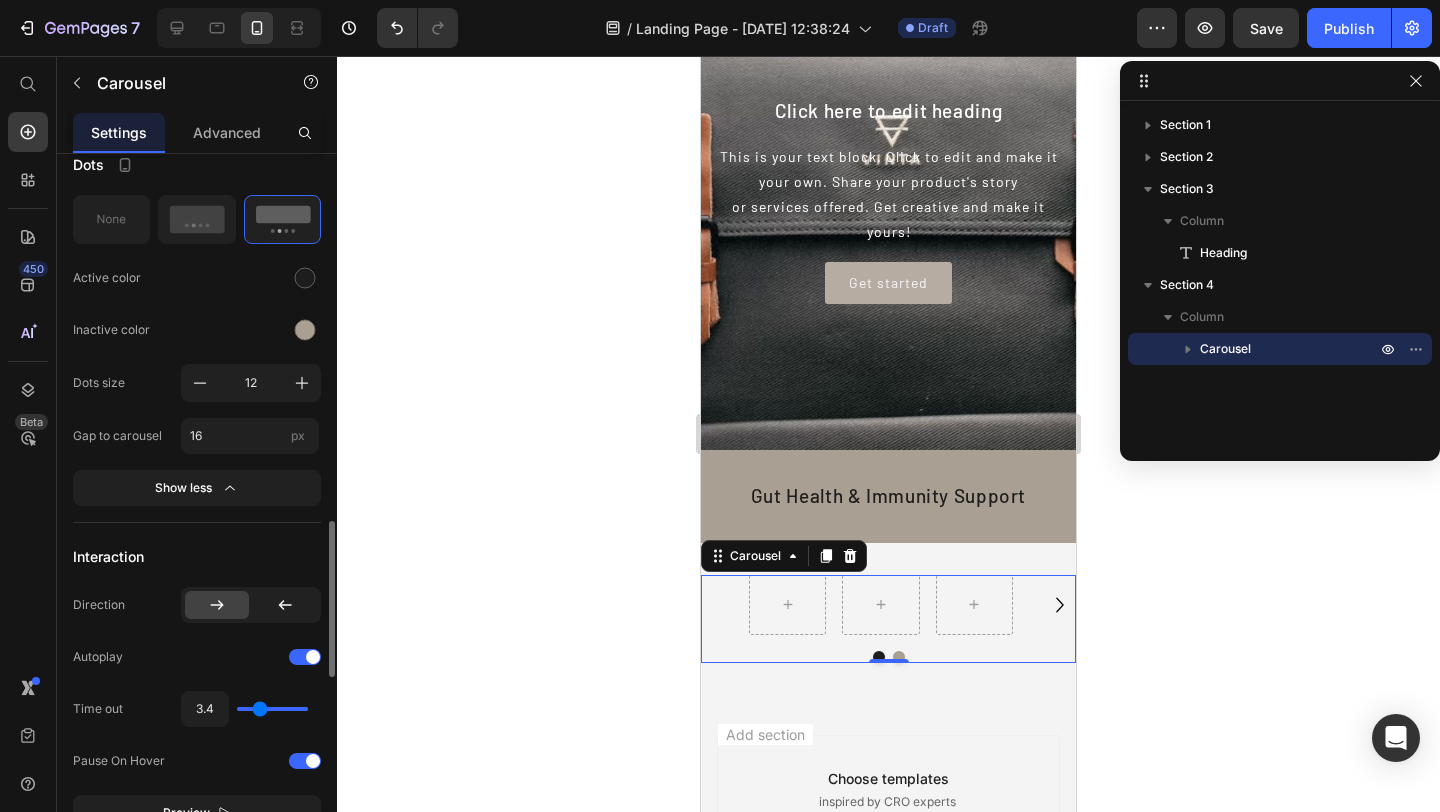 type on "3.5" 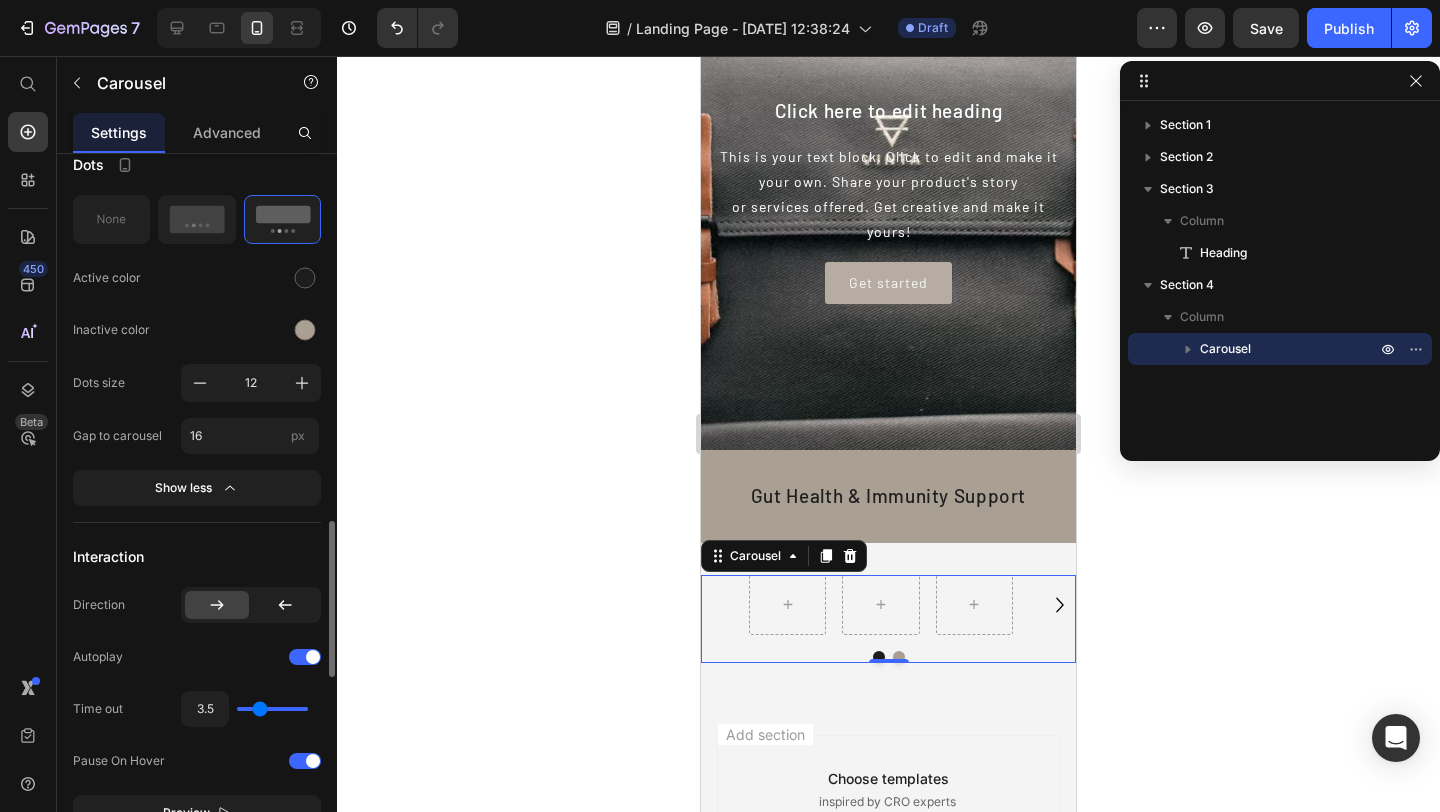 type on "3.6" 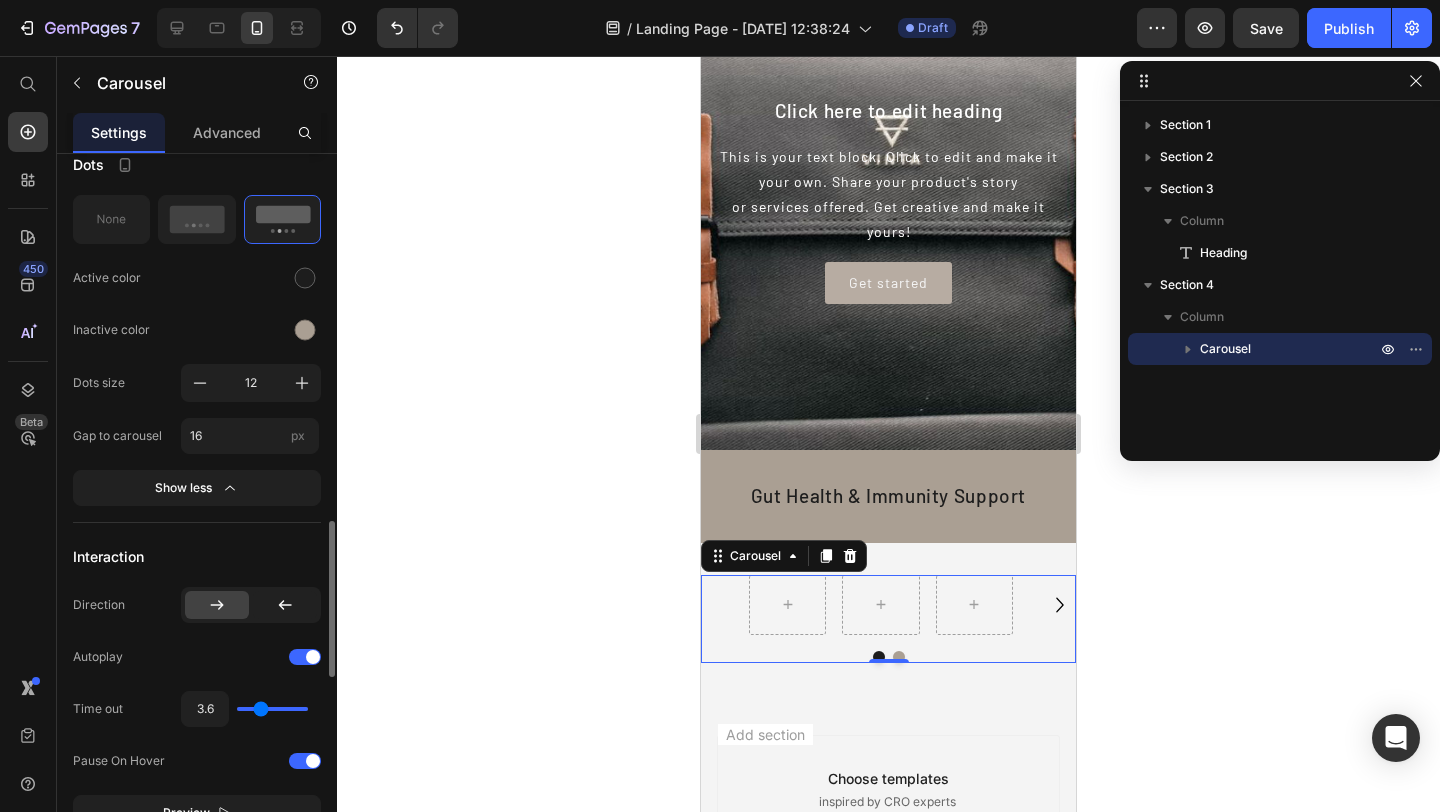 type on "3.7" 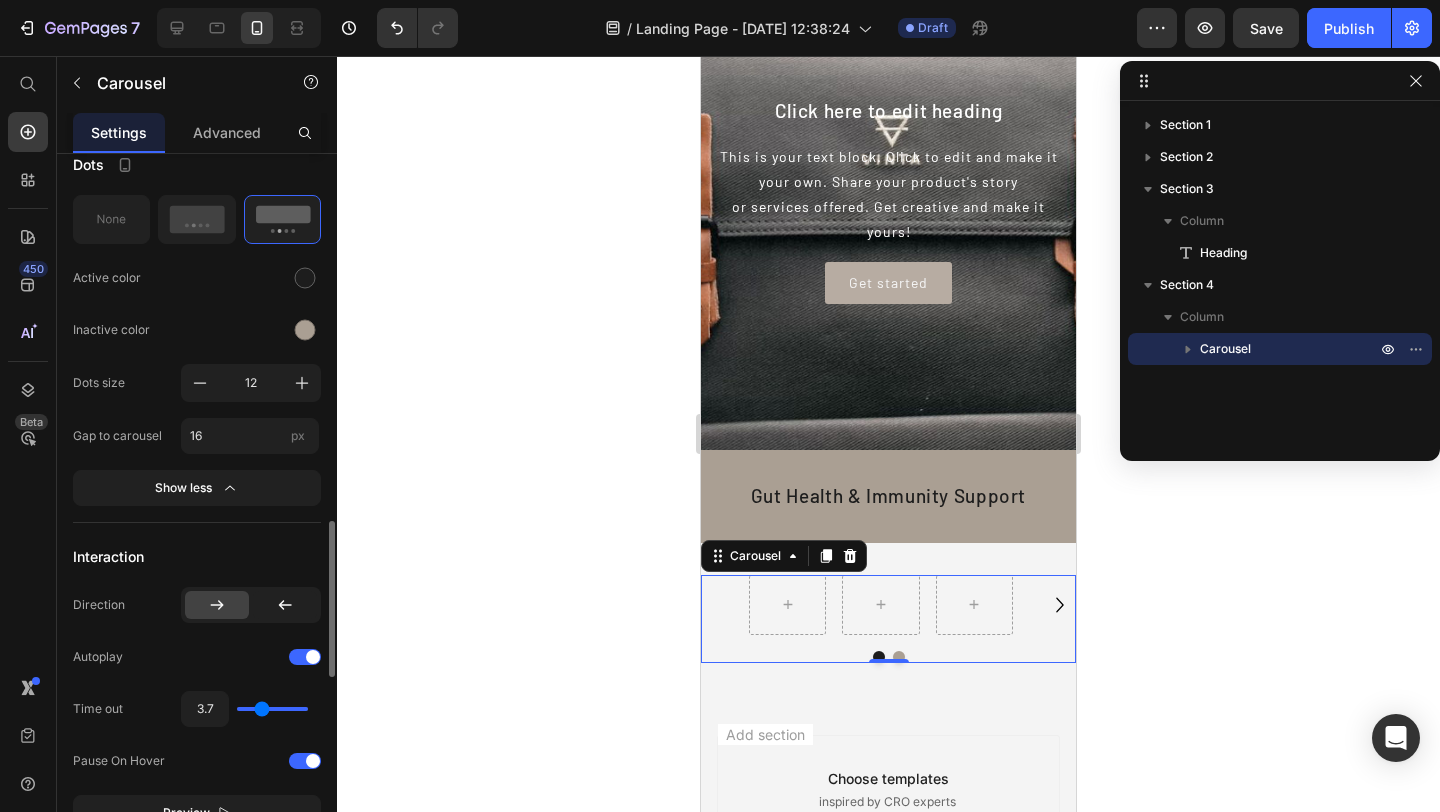 type on "3.8" 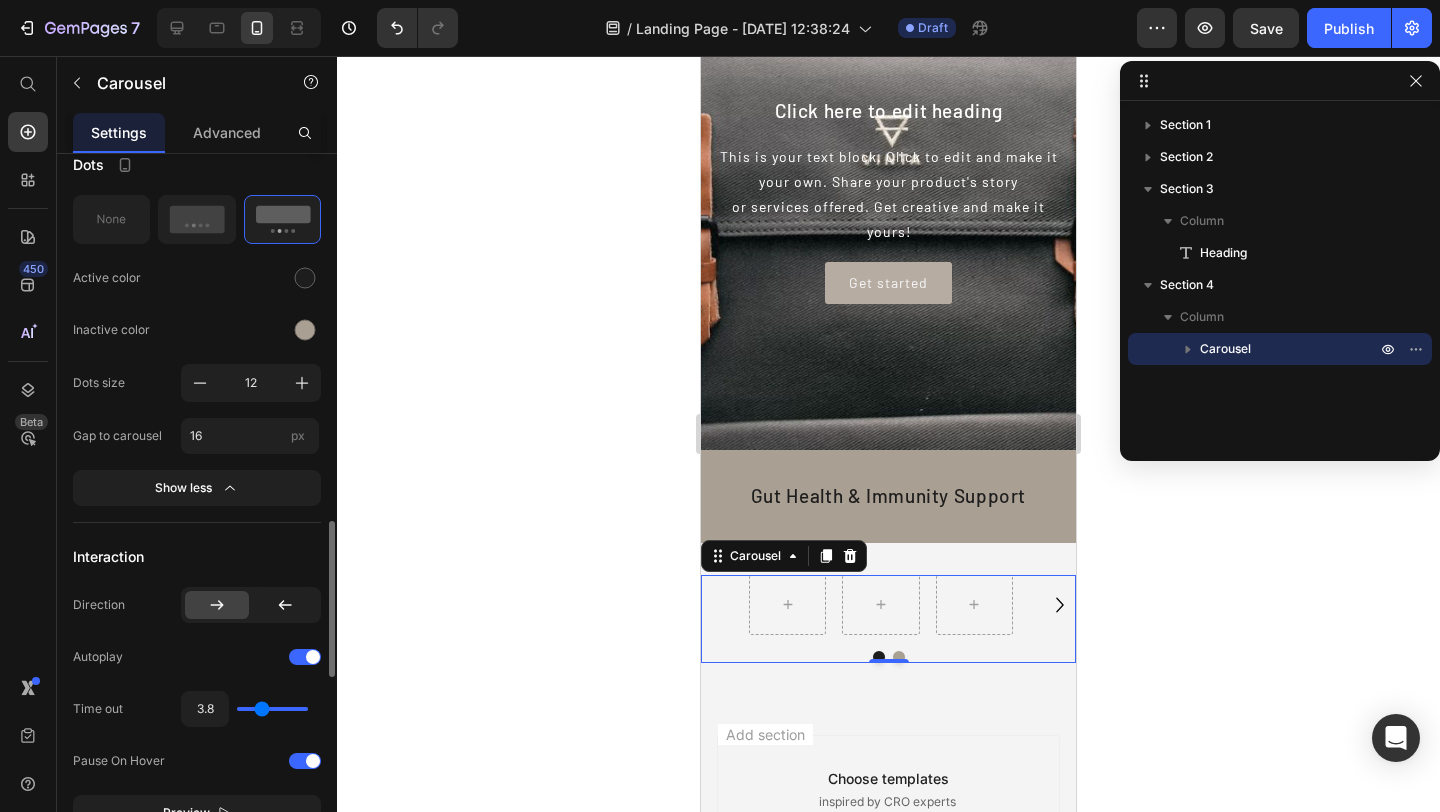 type on "3.7" 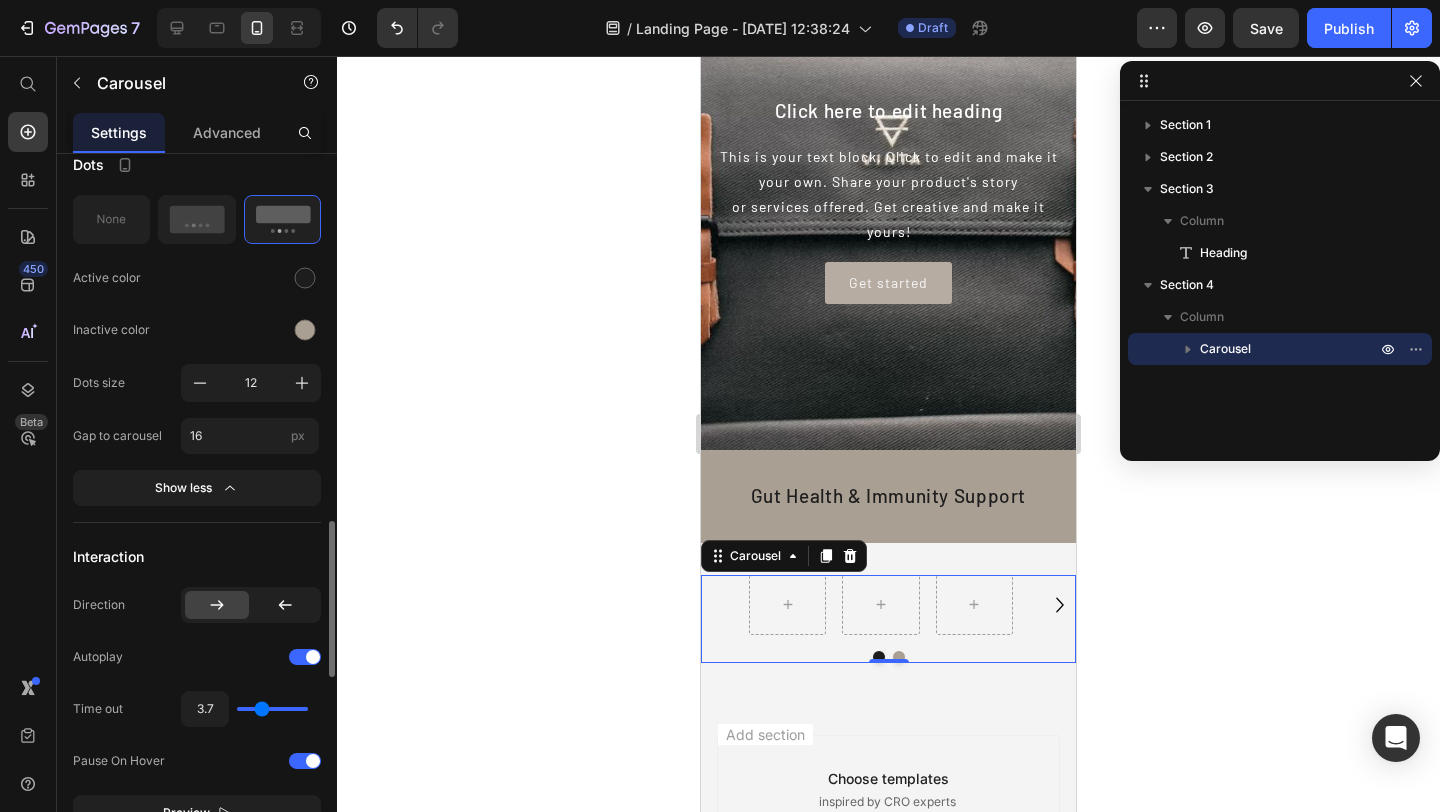 type on "3.6" 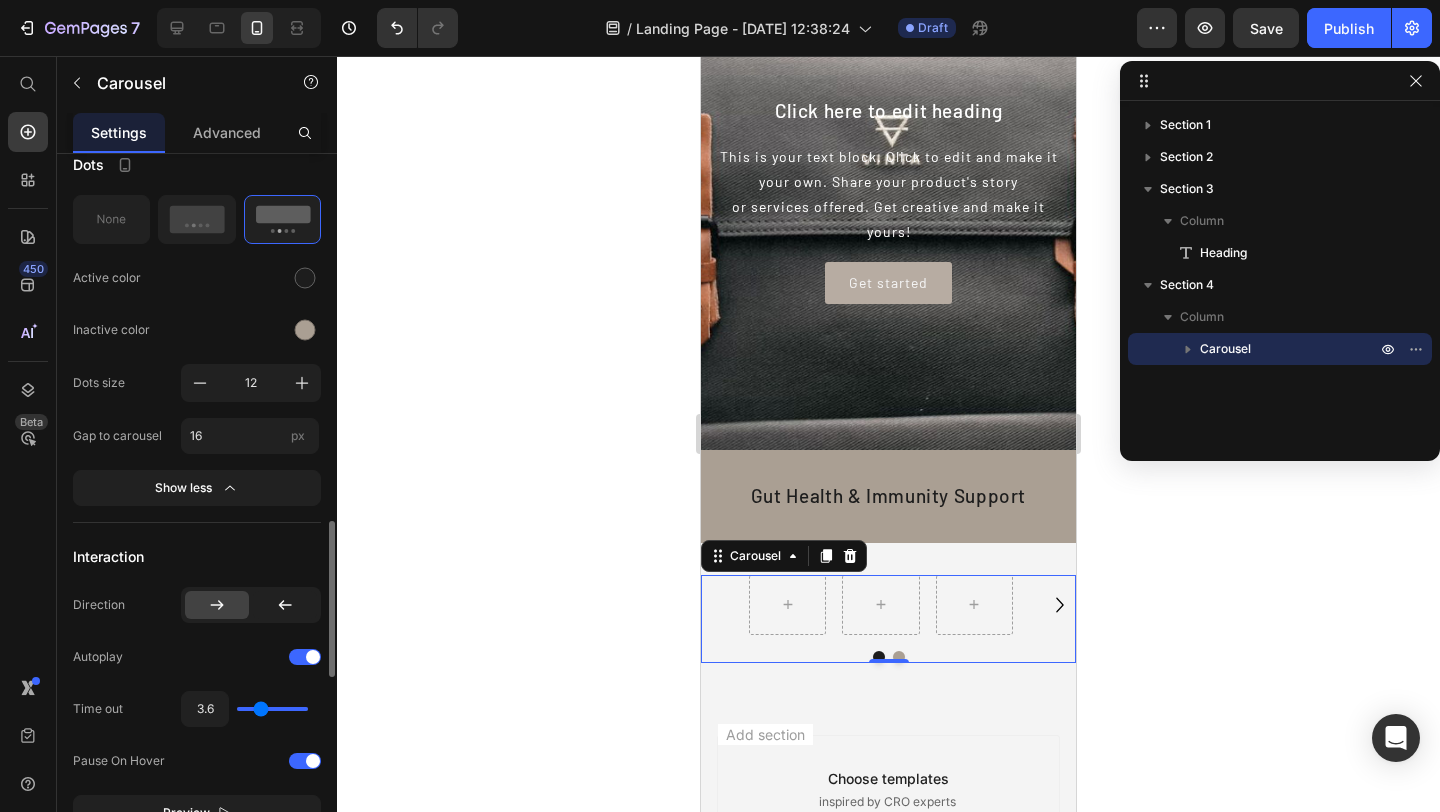 type on "3.5" 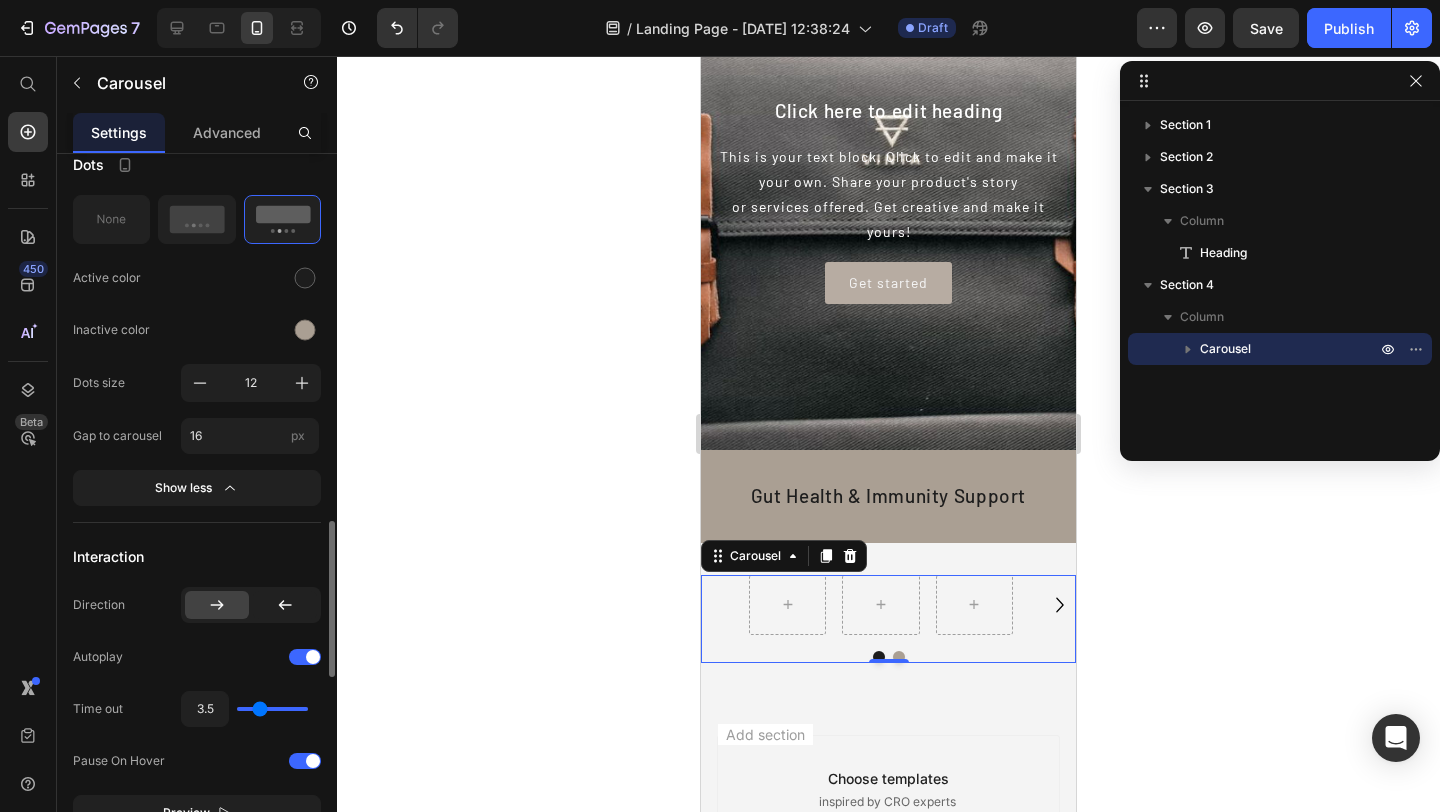 type on "3.4" 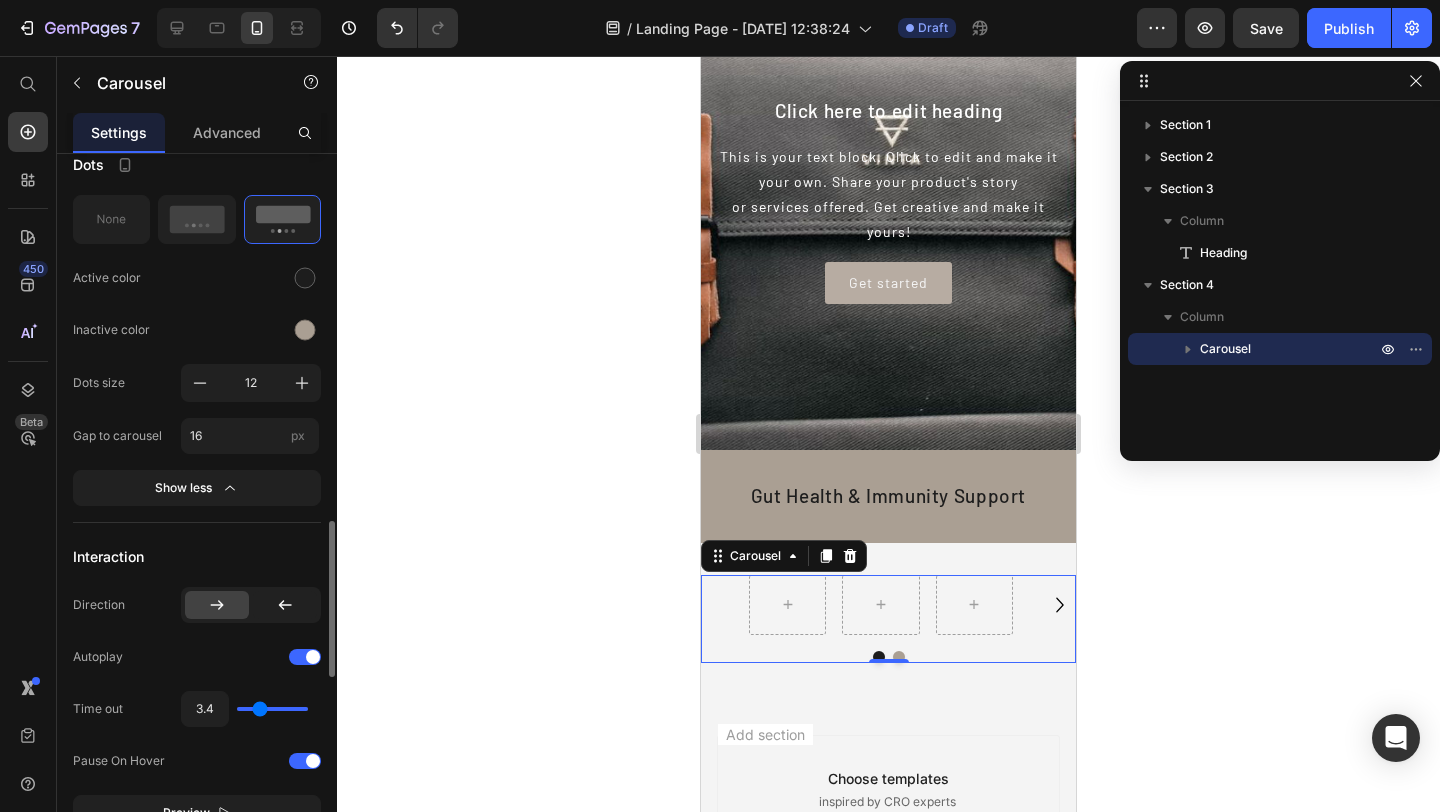 type on "3.3" 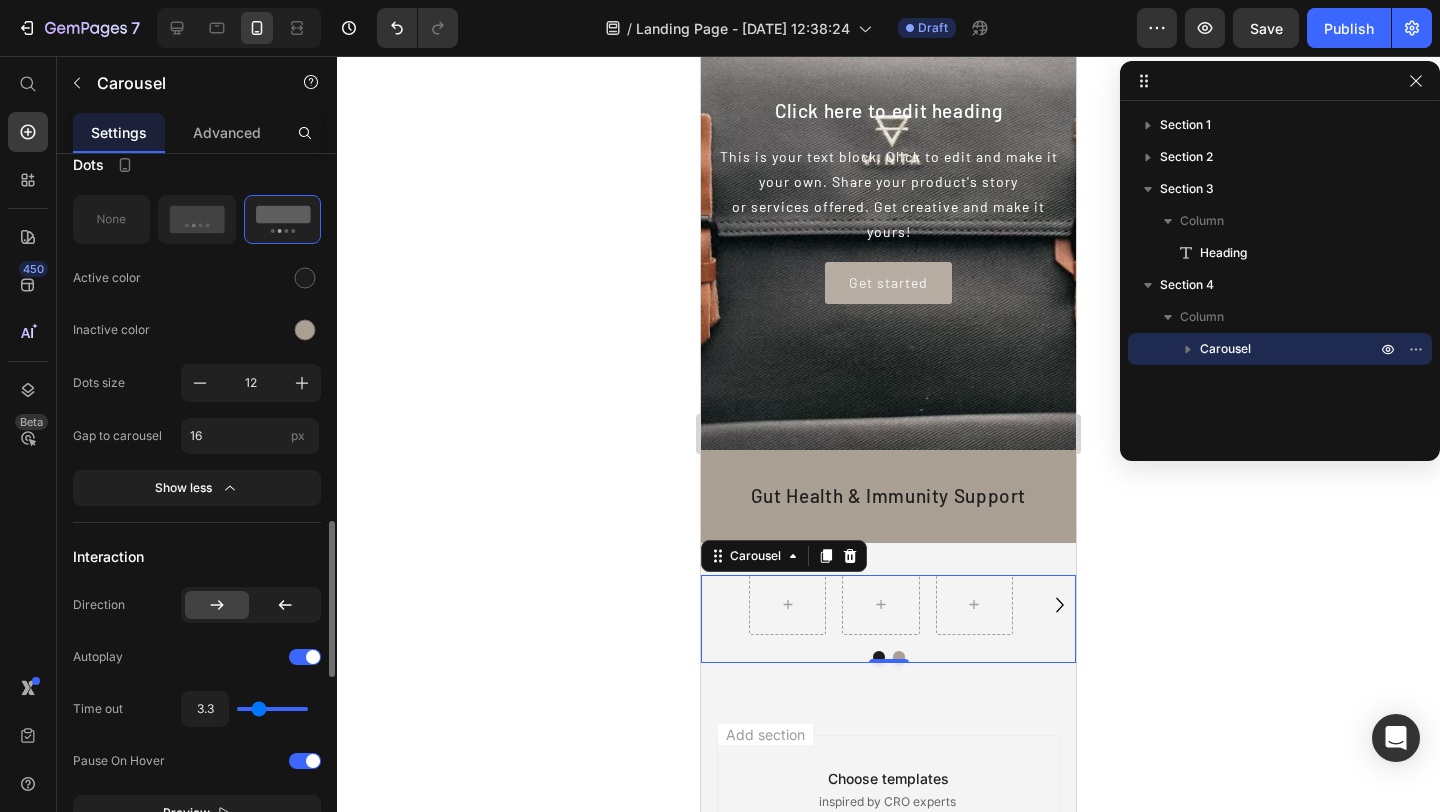 type on "3.2" 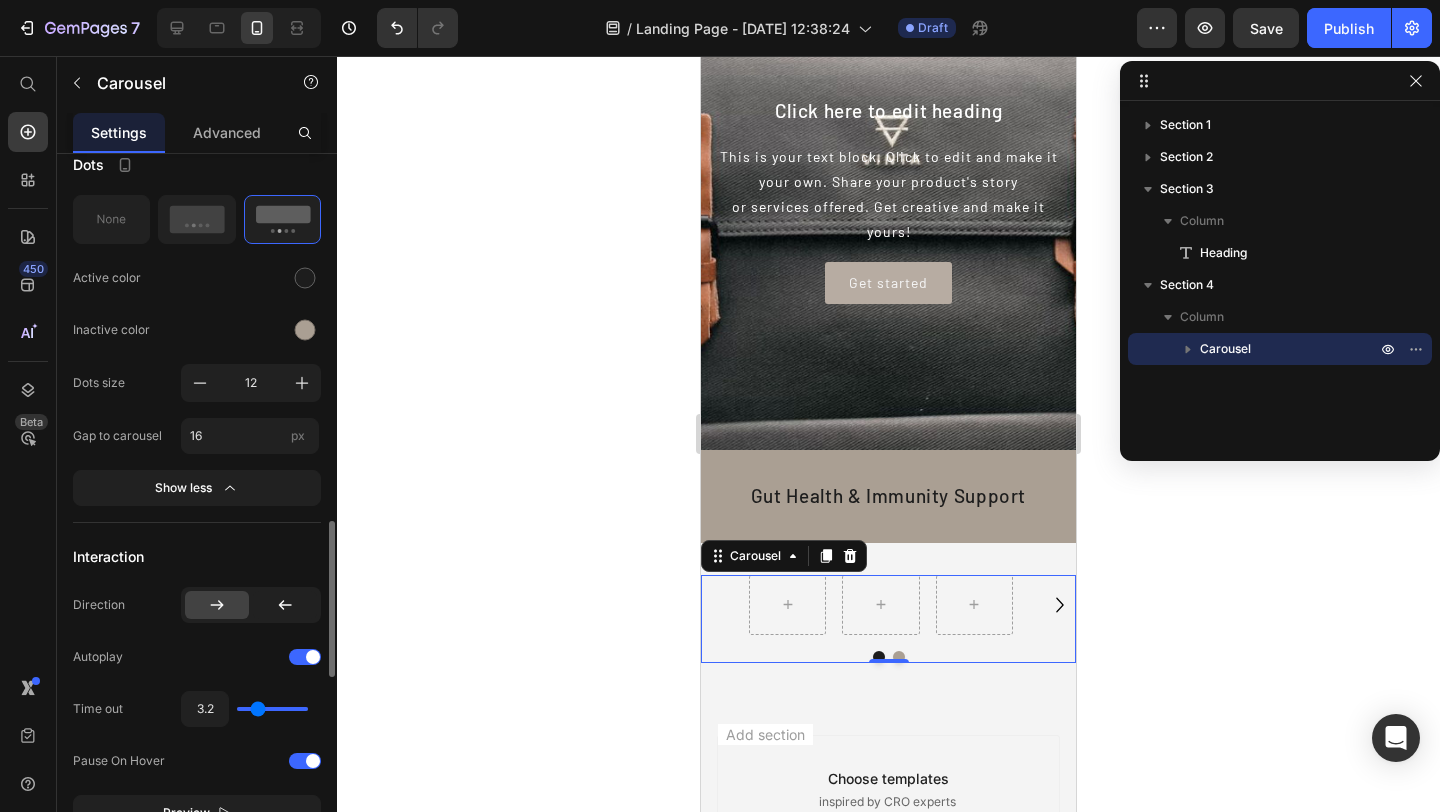 type on "3.1" 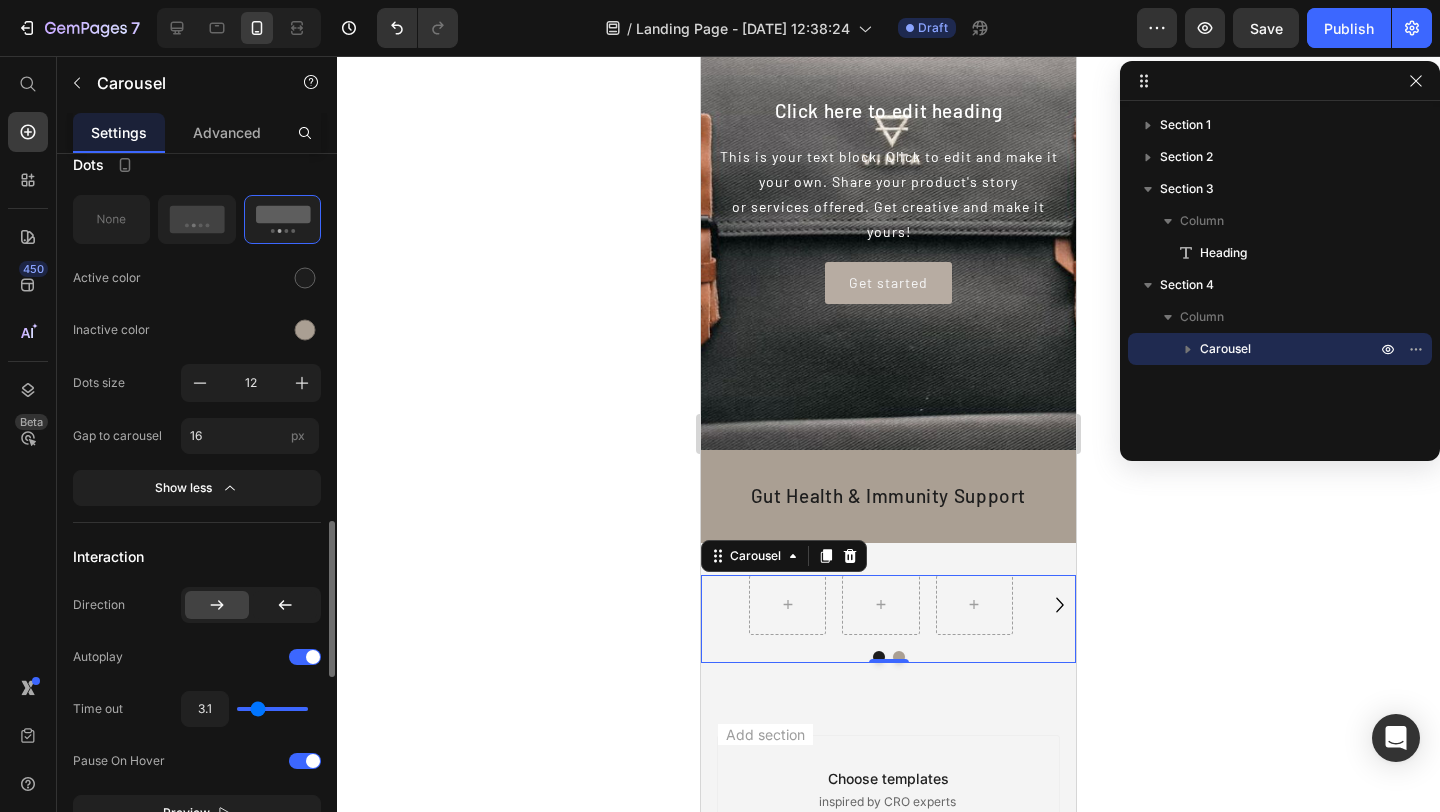 type on "3" 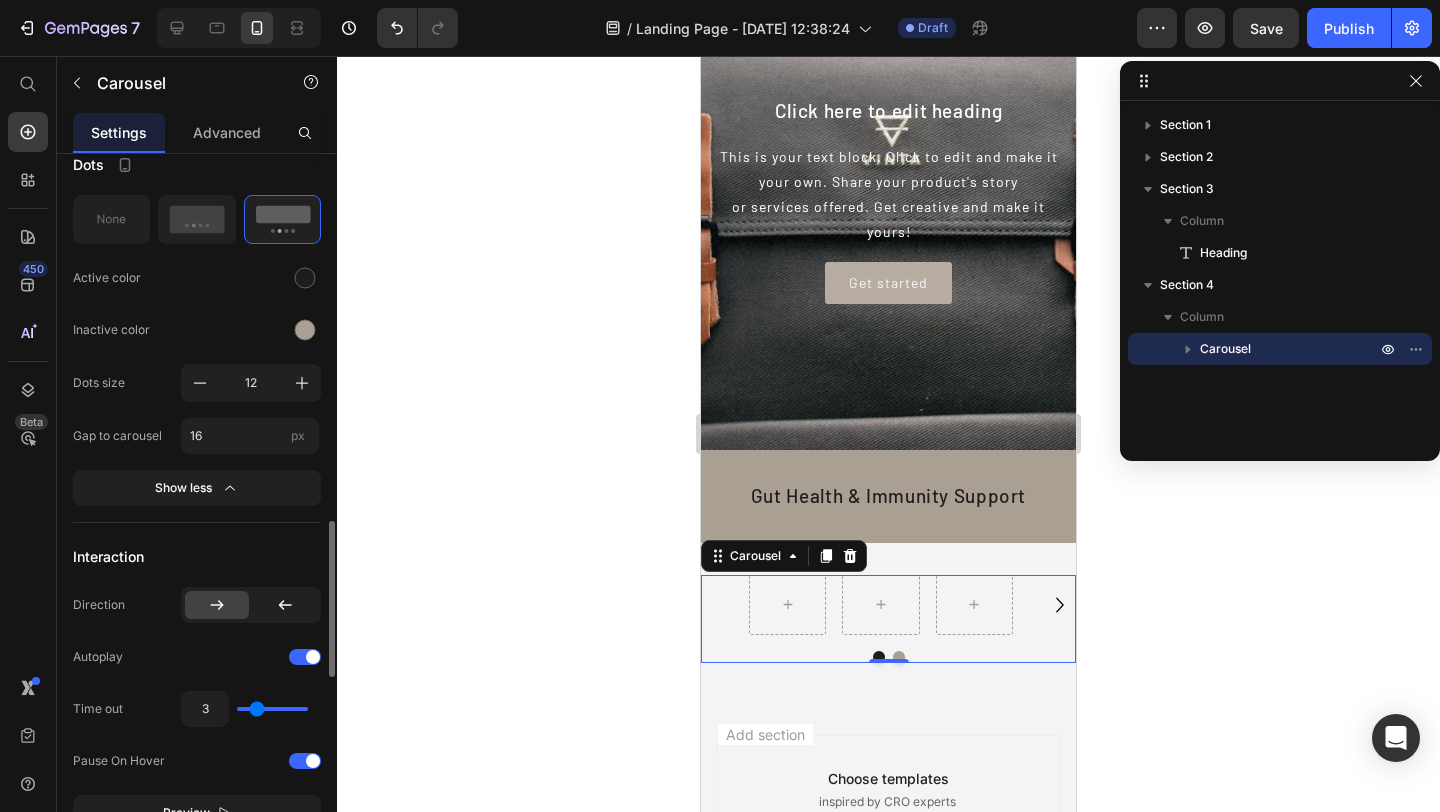 type on "2.9" 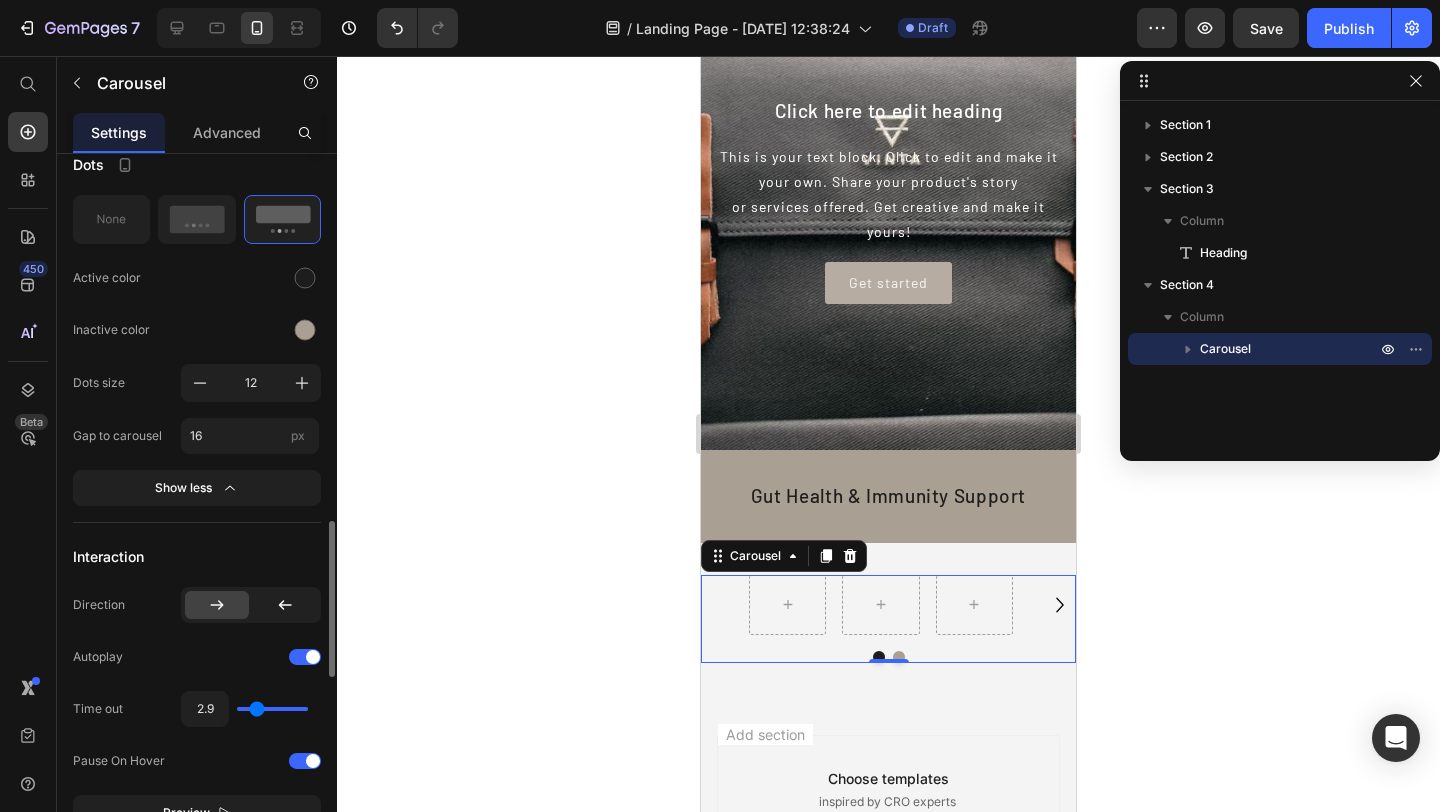 type on "2.9" 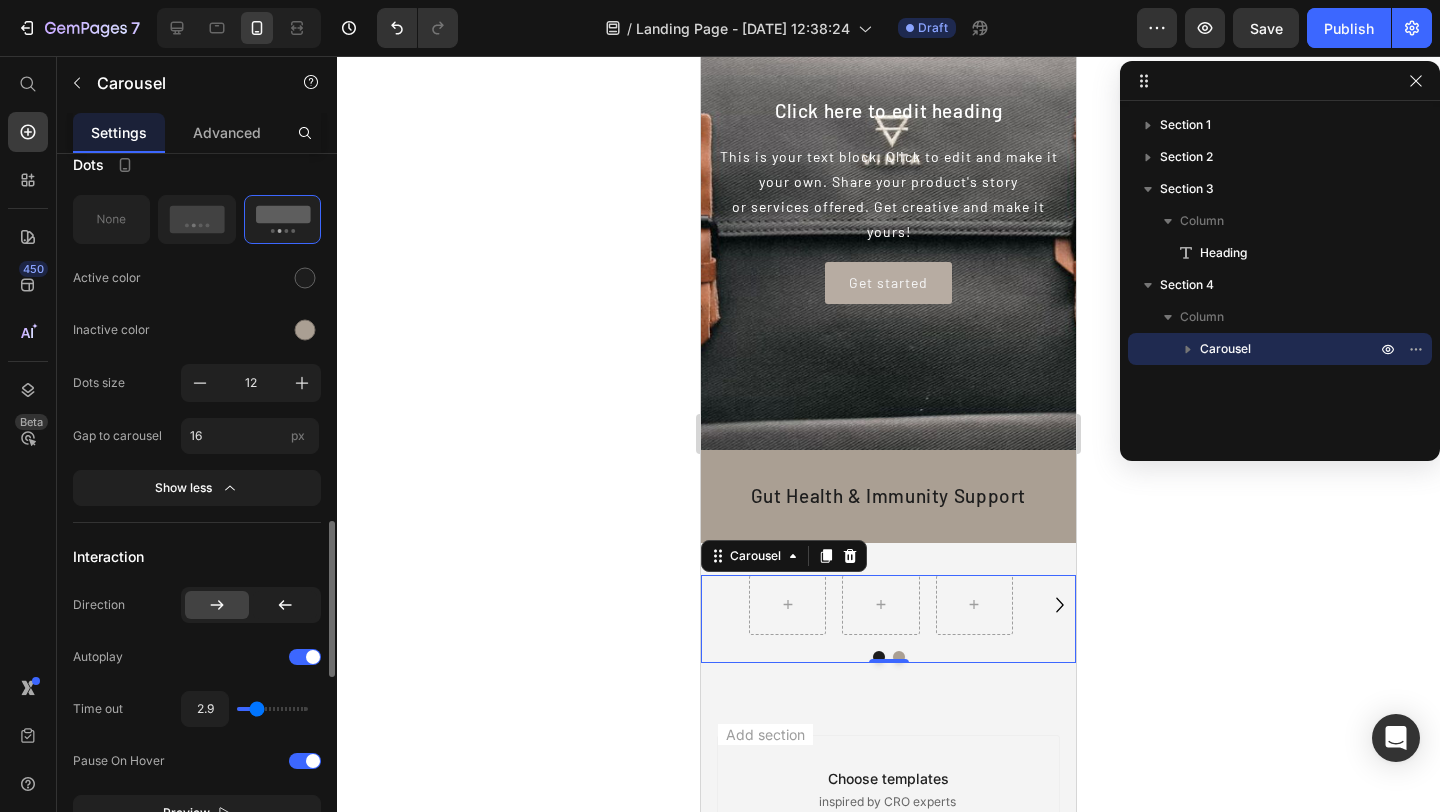 type on "2.8" 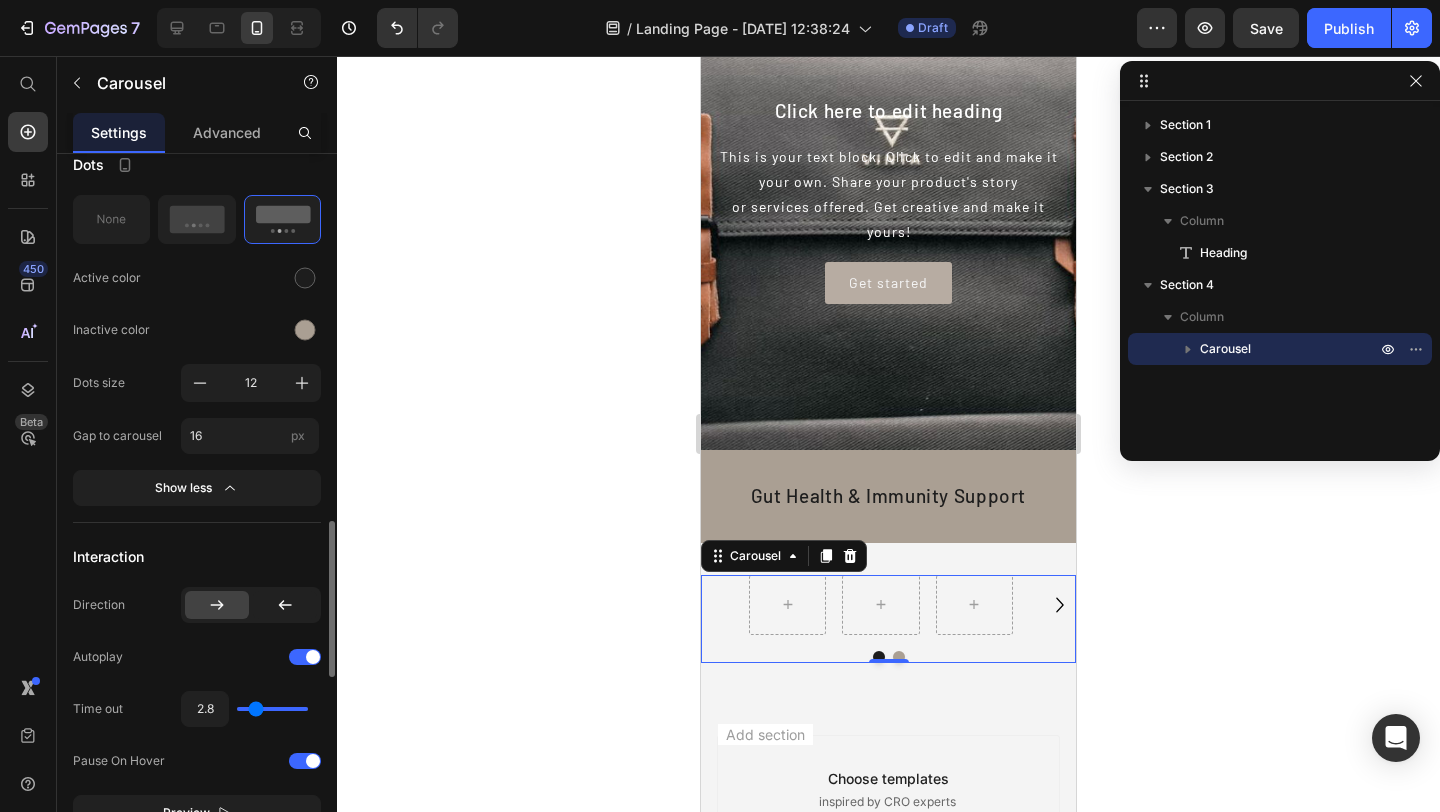 type on "2.7" 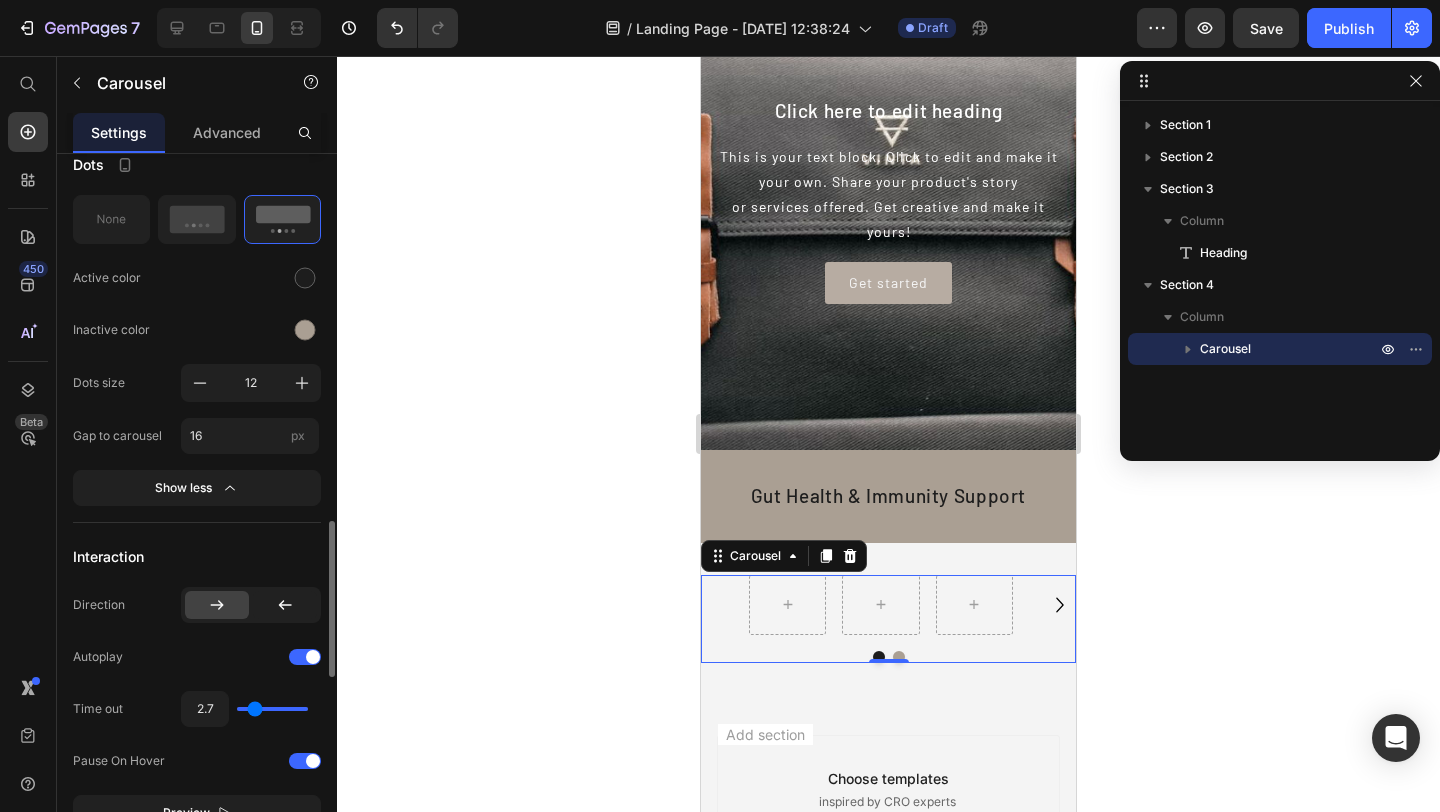 type on "2.6" 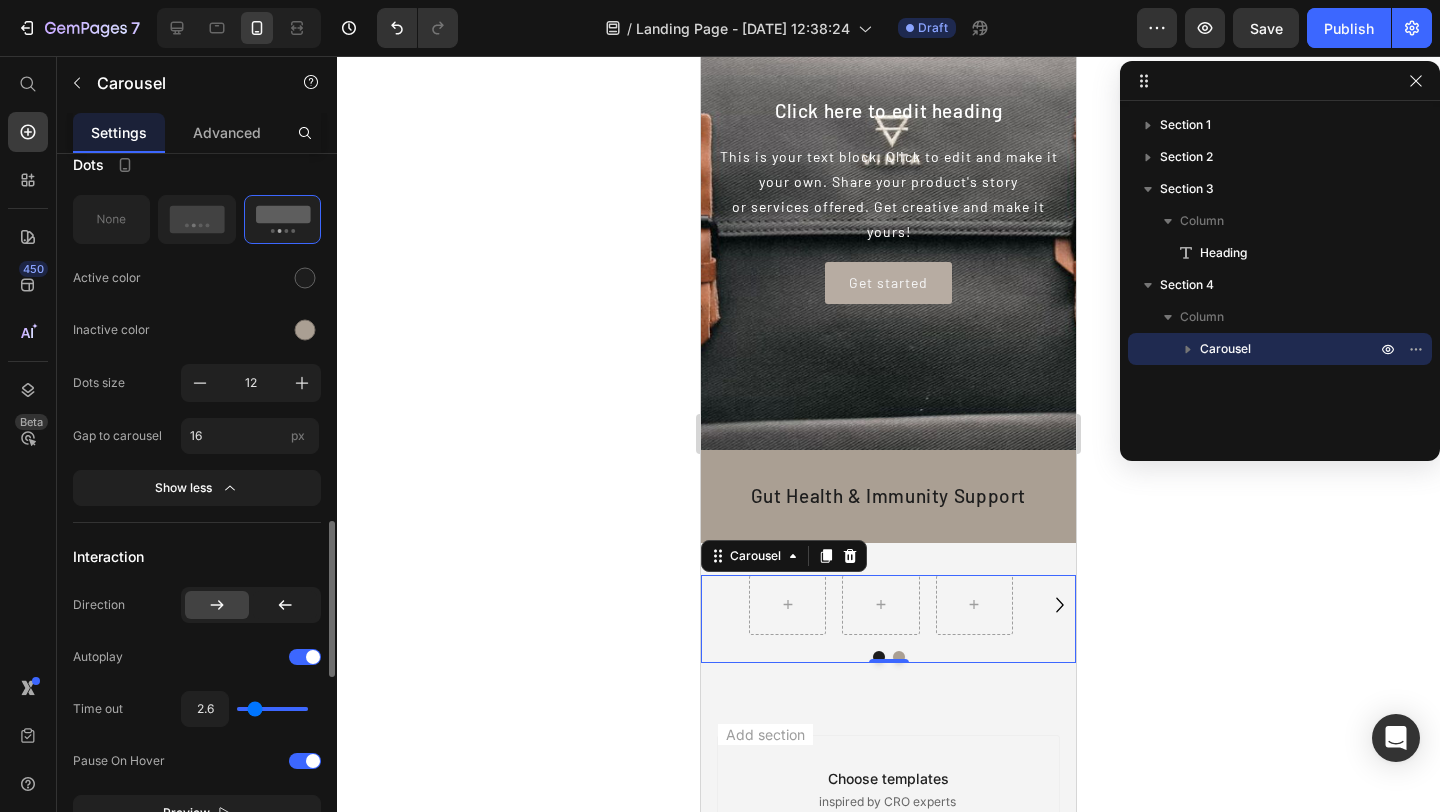 type on "2.5" 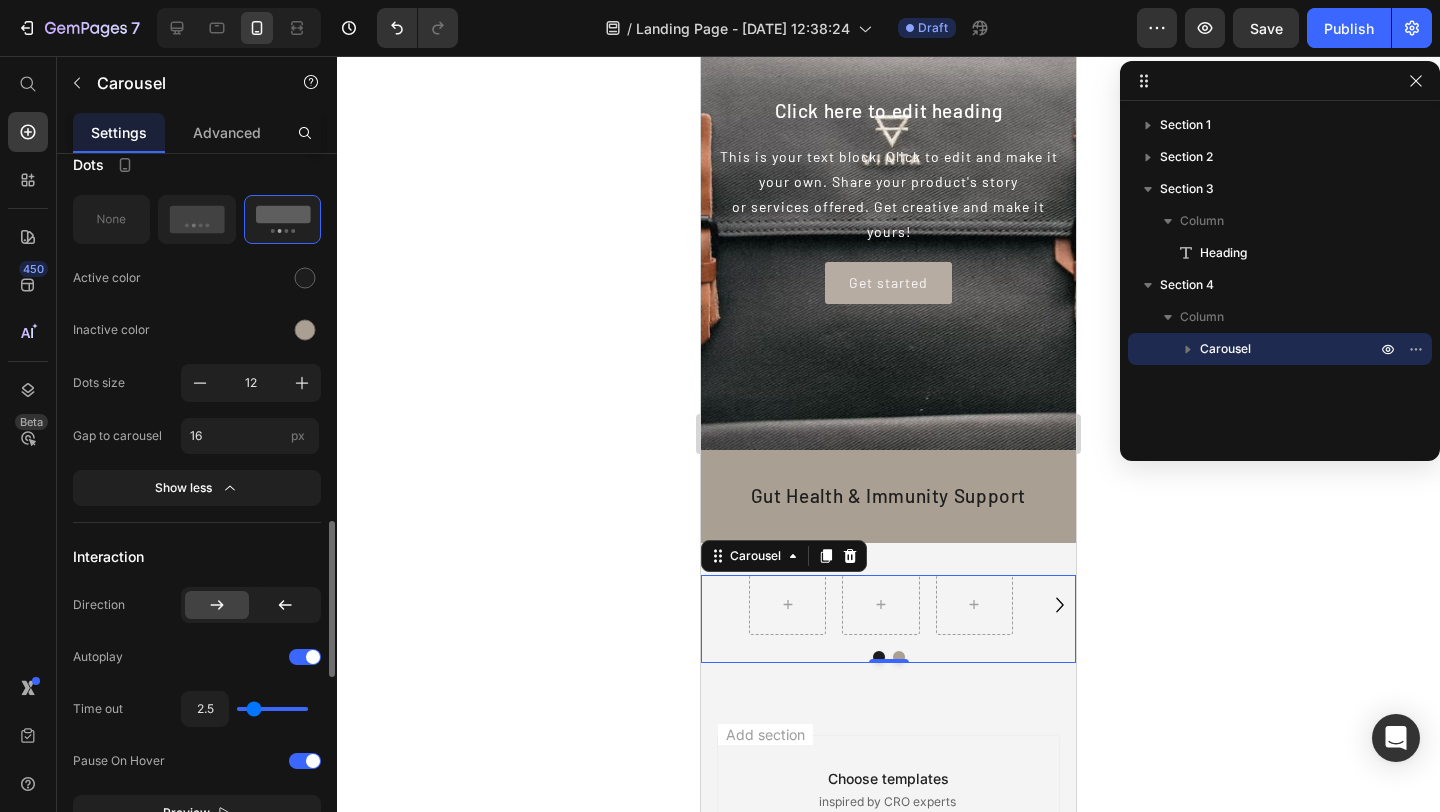 type on "2.5" 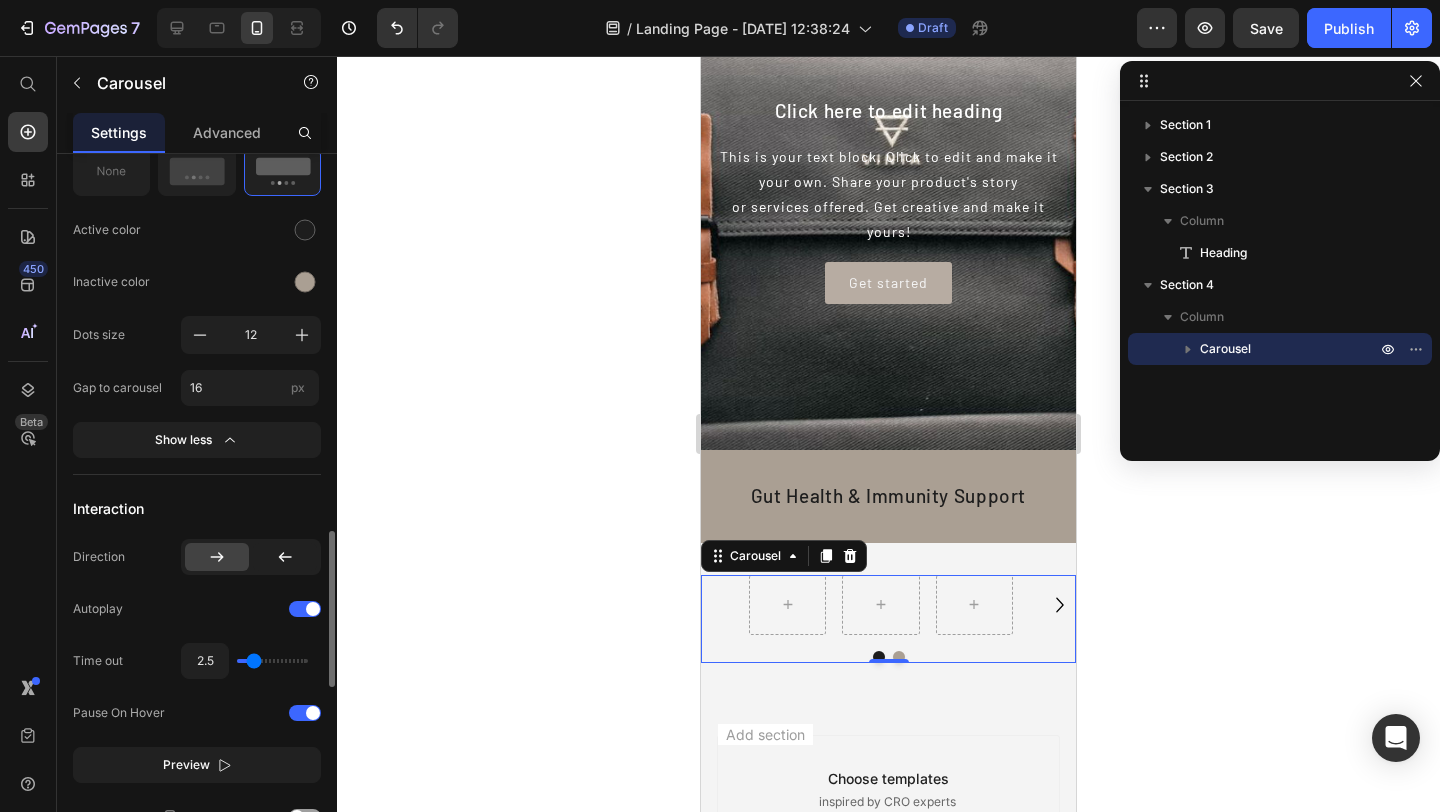 scroll, scrollTop: 1910, scrollLeft: 0, axis: vertical 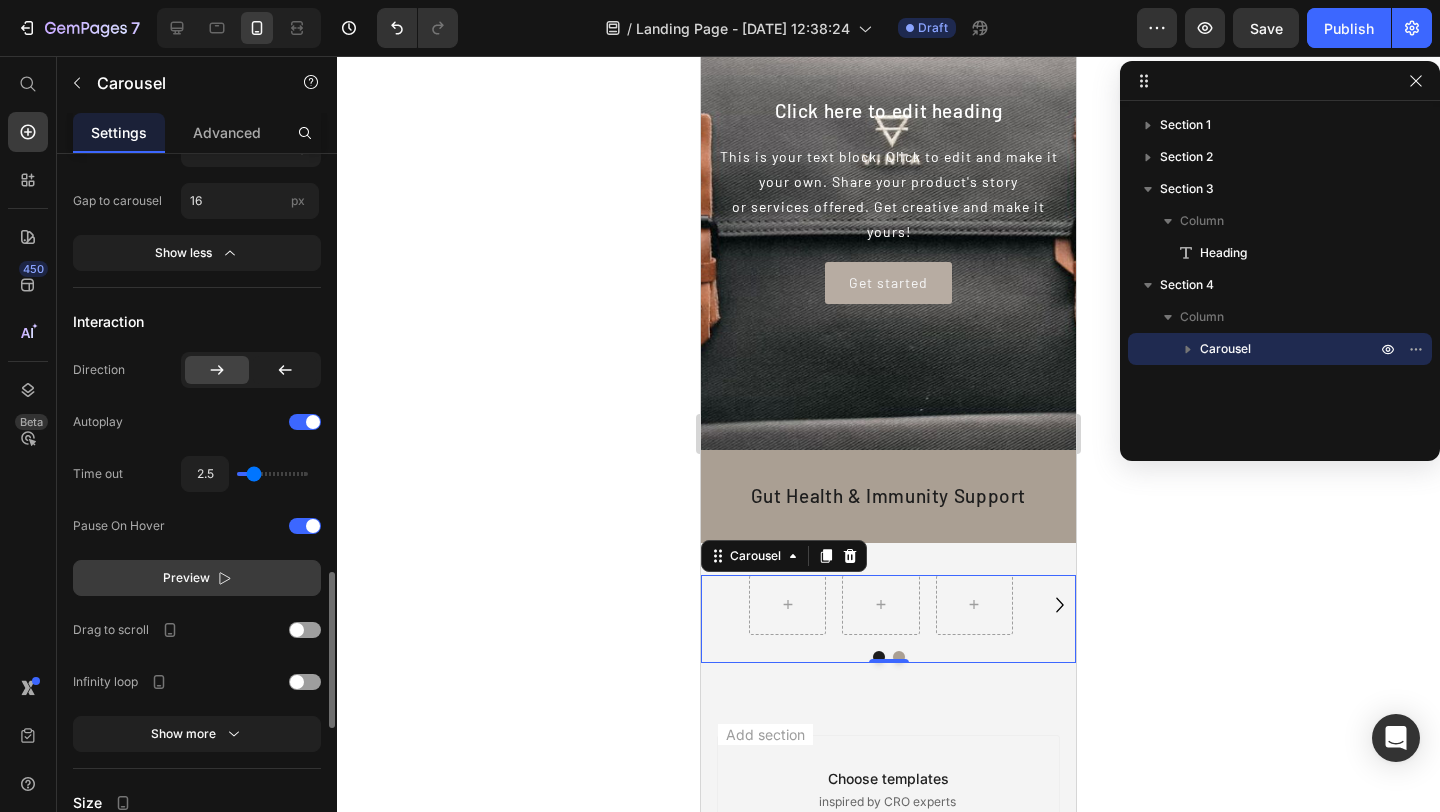 click on "Preview" at bounding box center [197, 578] 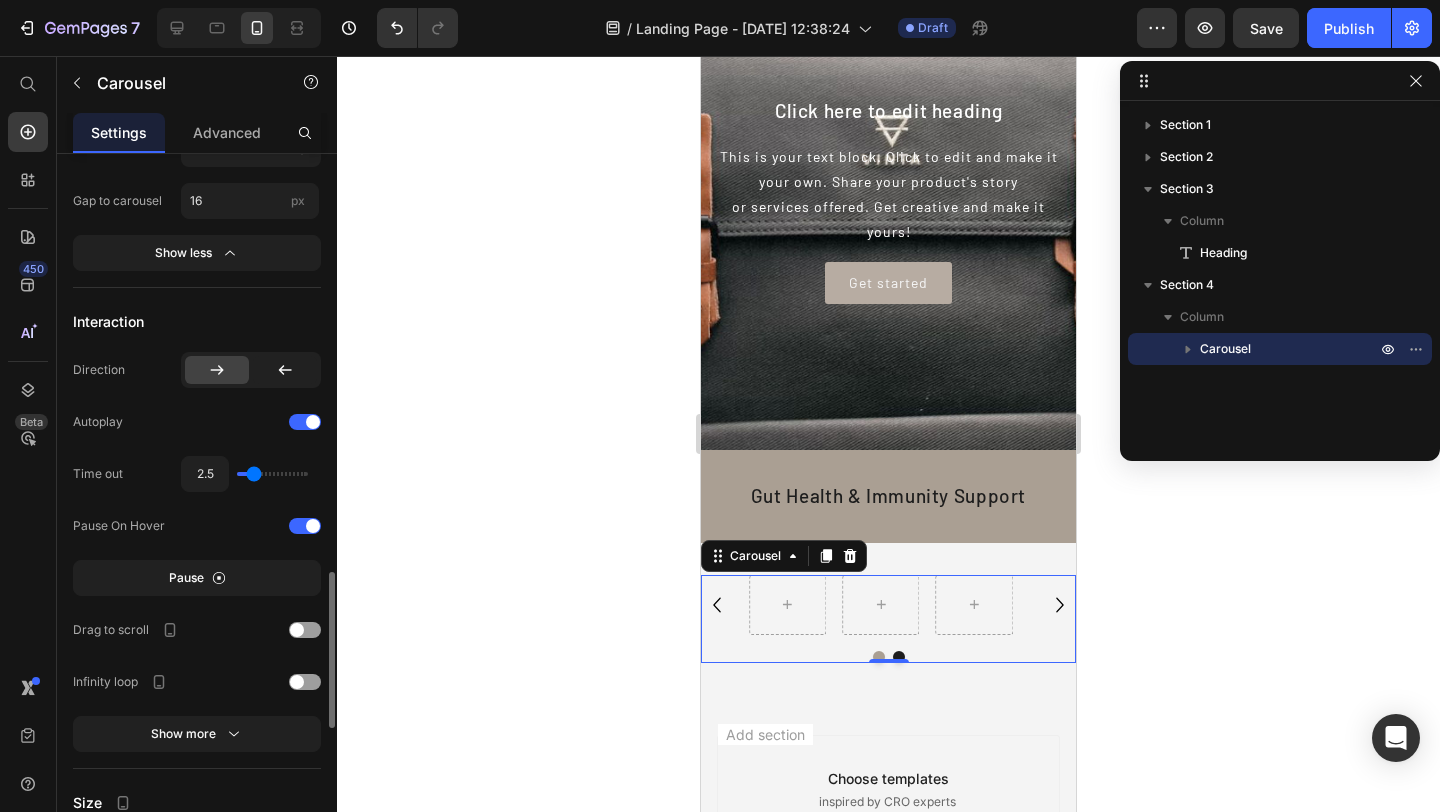 type on "2.7" 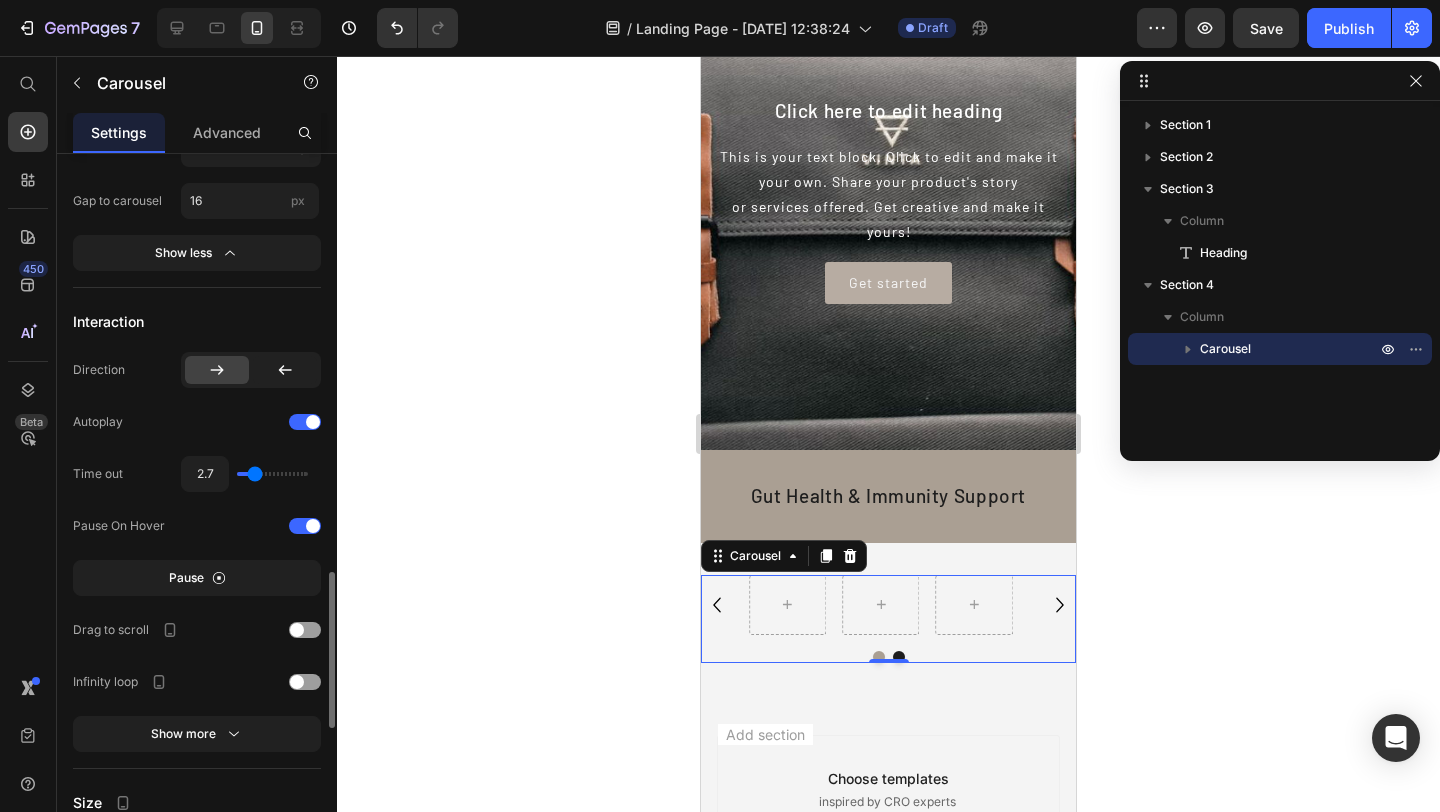 type on "2.6" 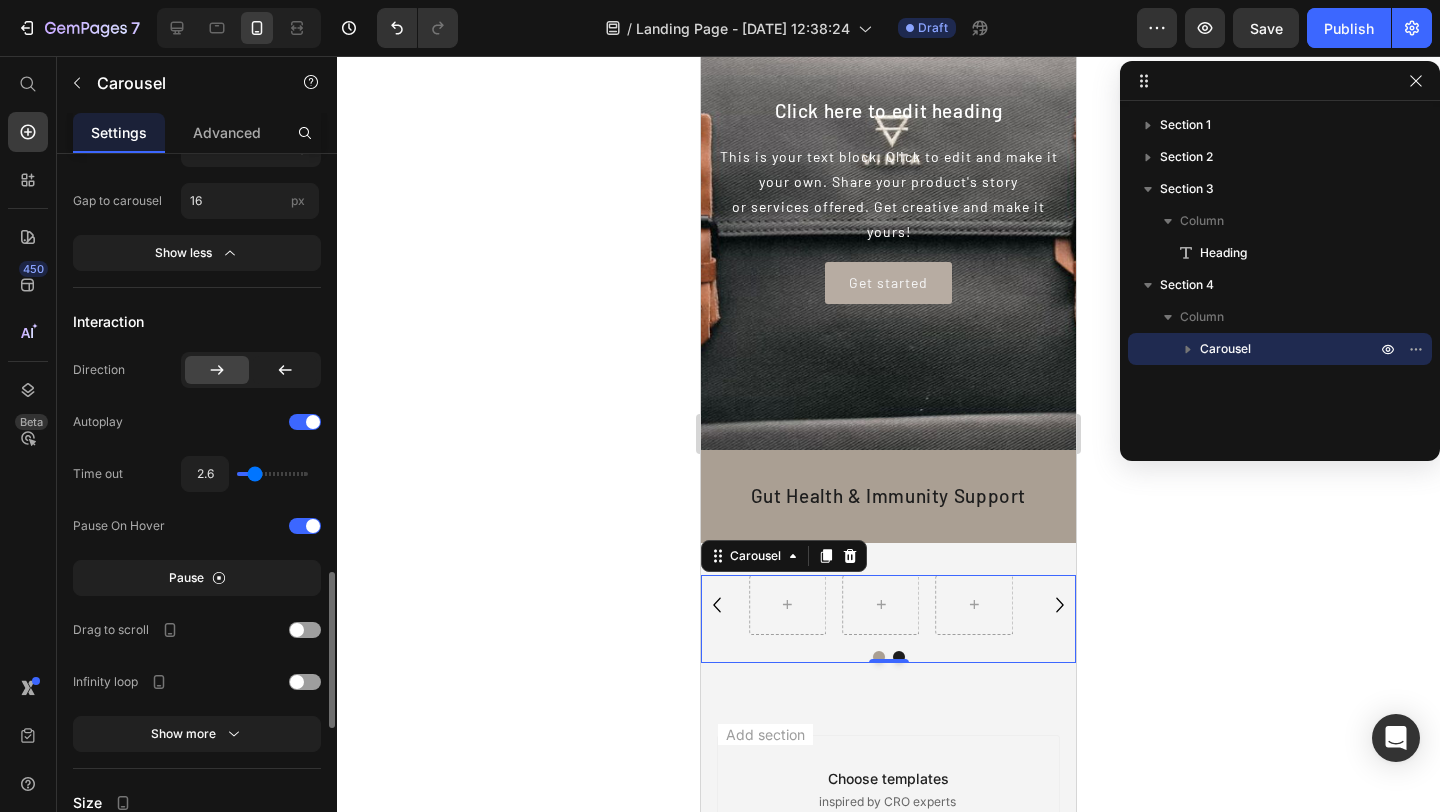 type on "2.5" 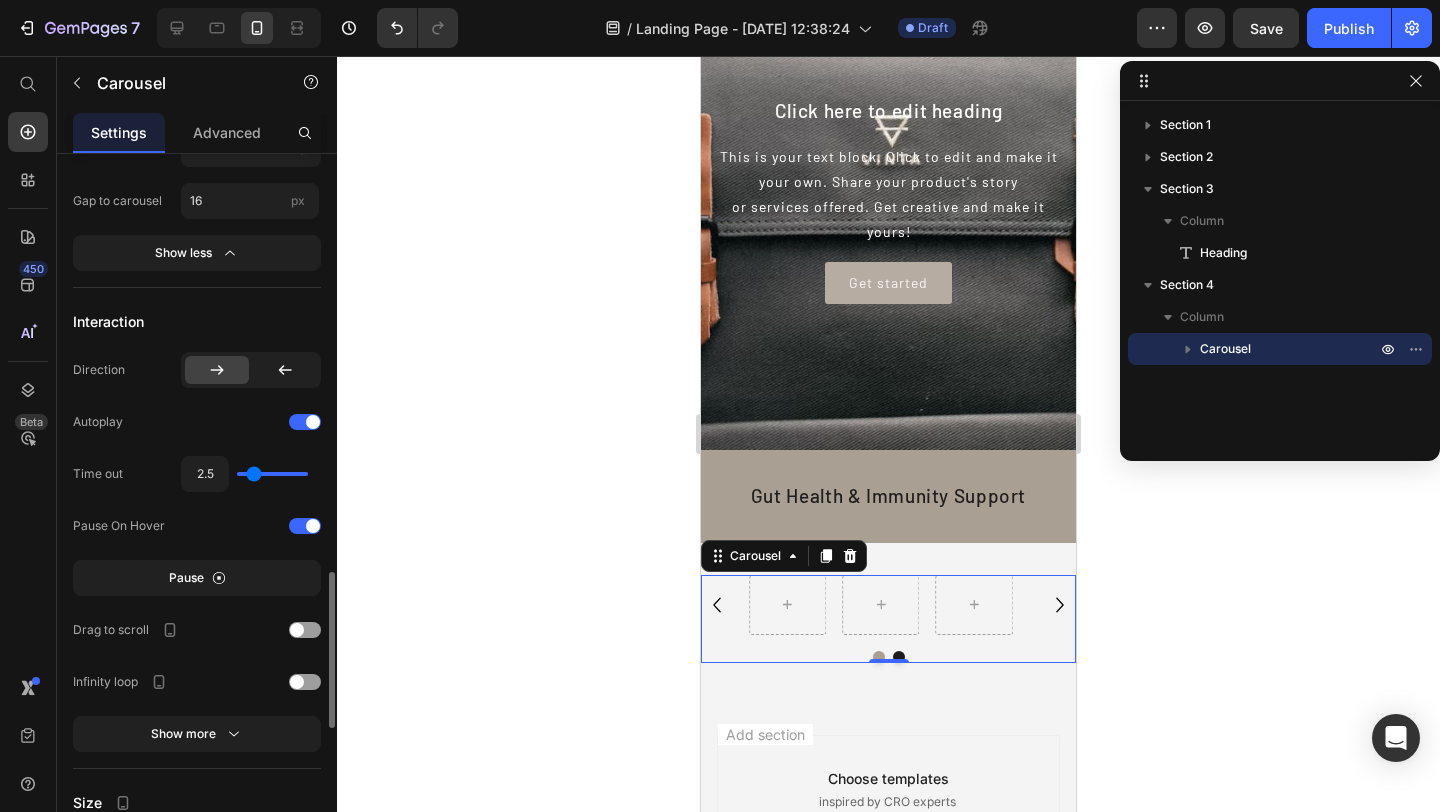 type on "2.4" 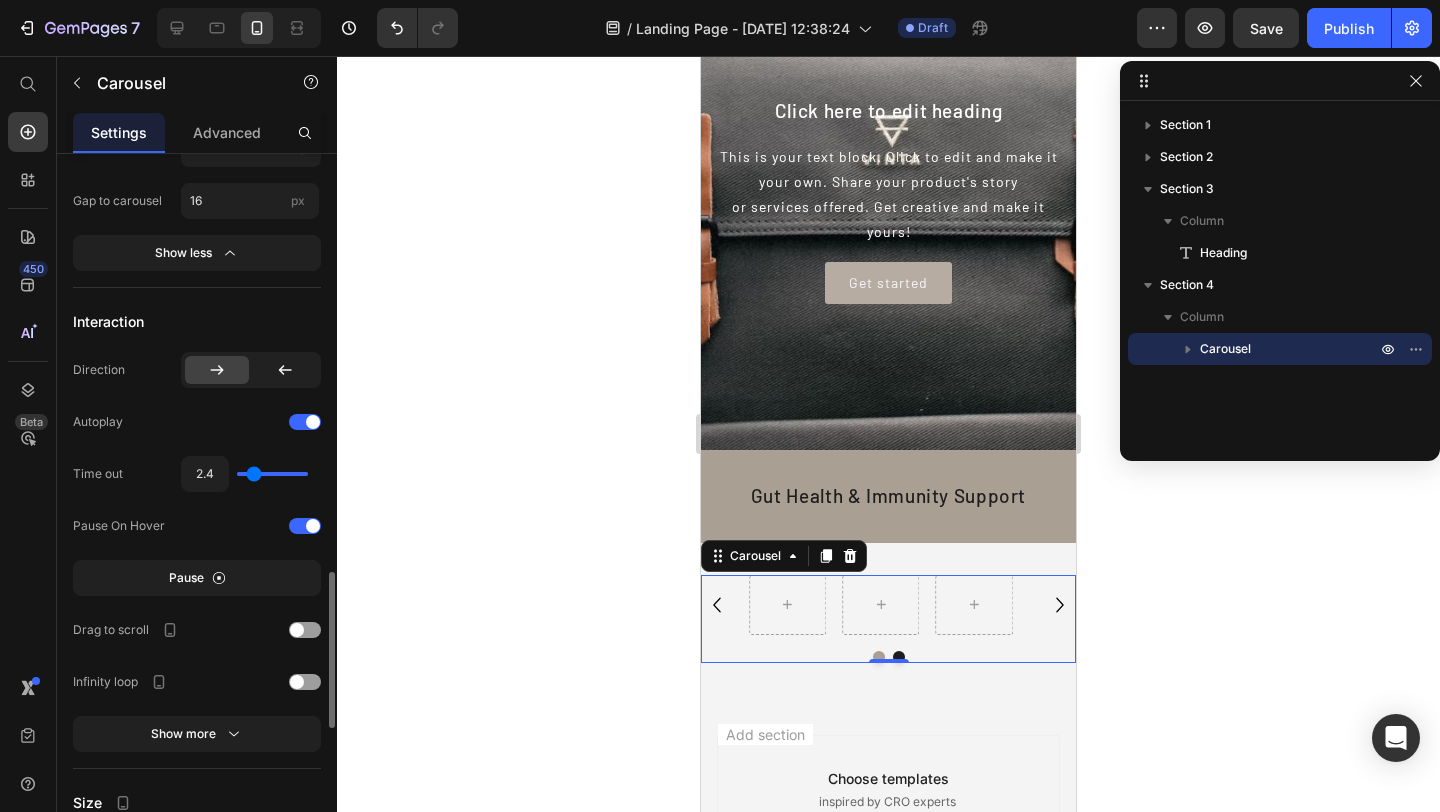 type on "2.3" 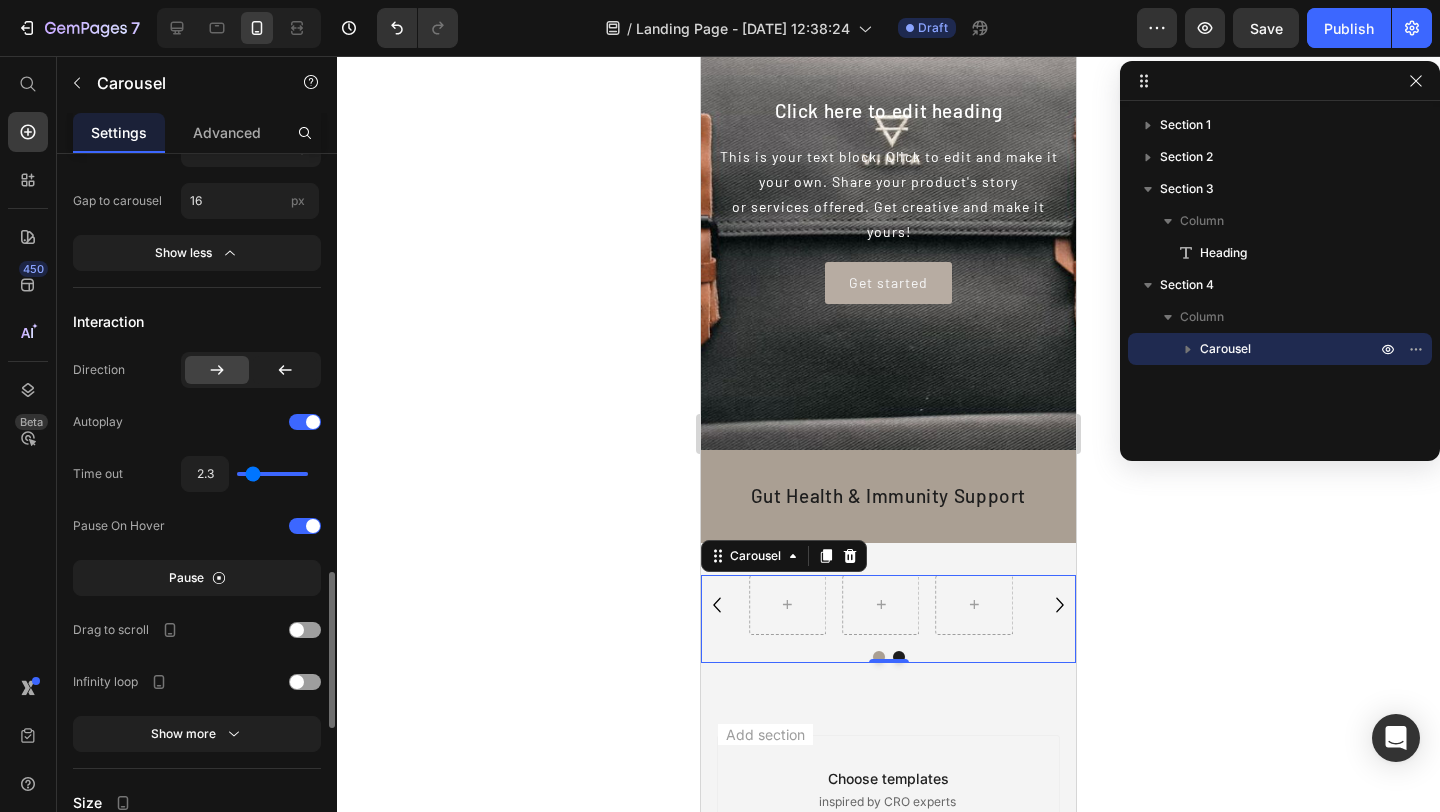 type on "2.2" 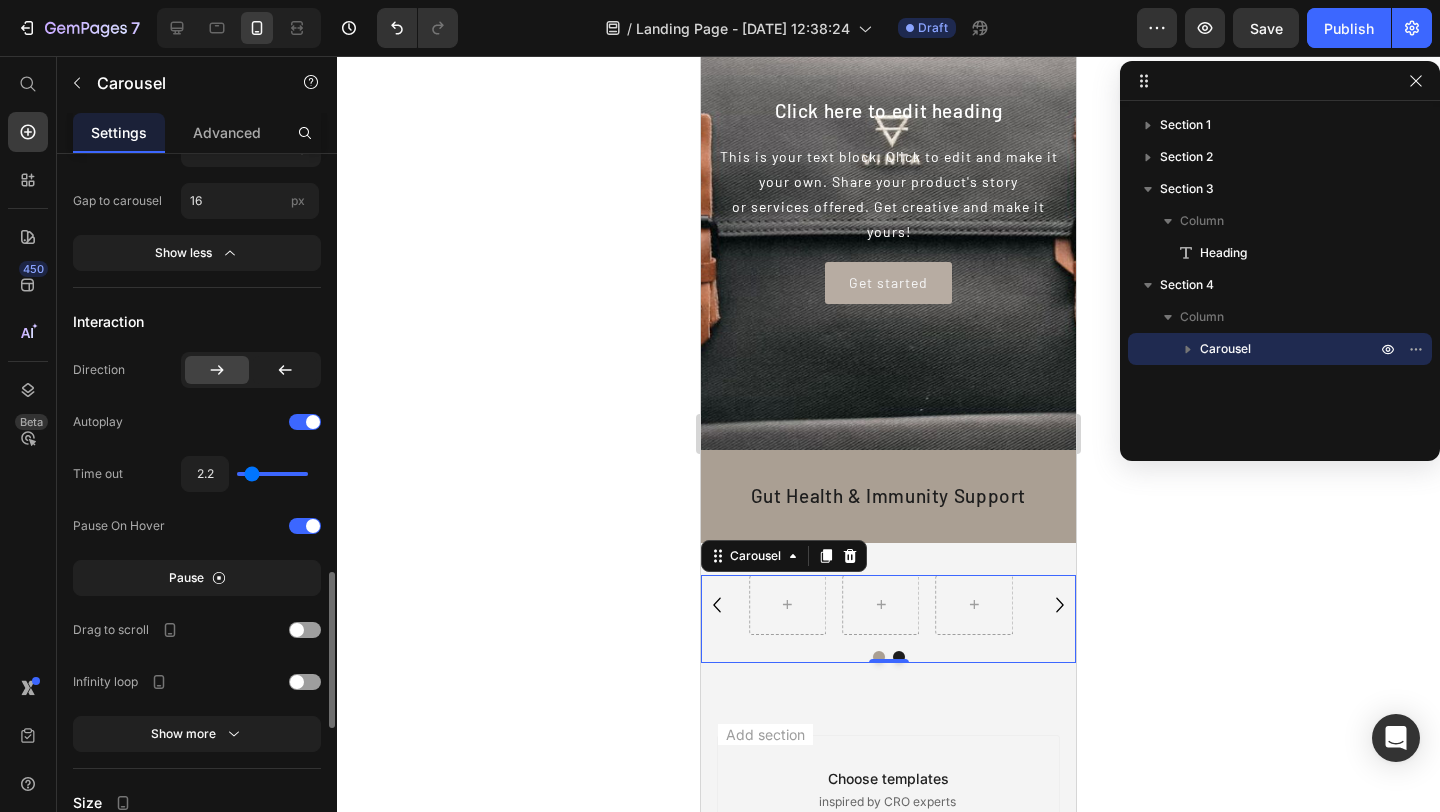 type on "2.1" 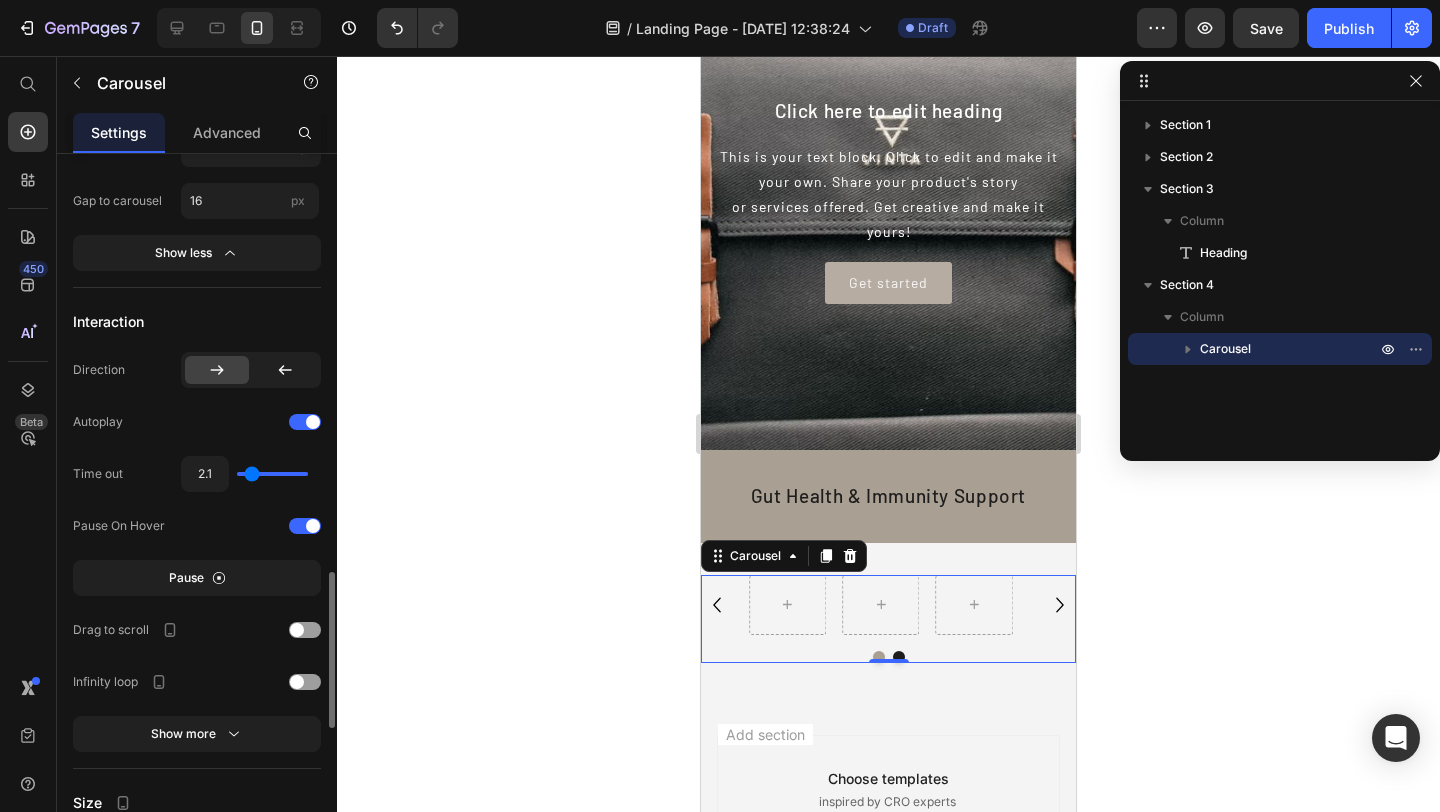 type on "2" 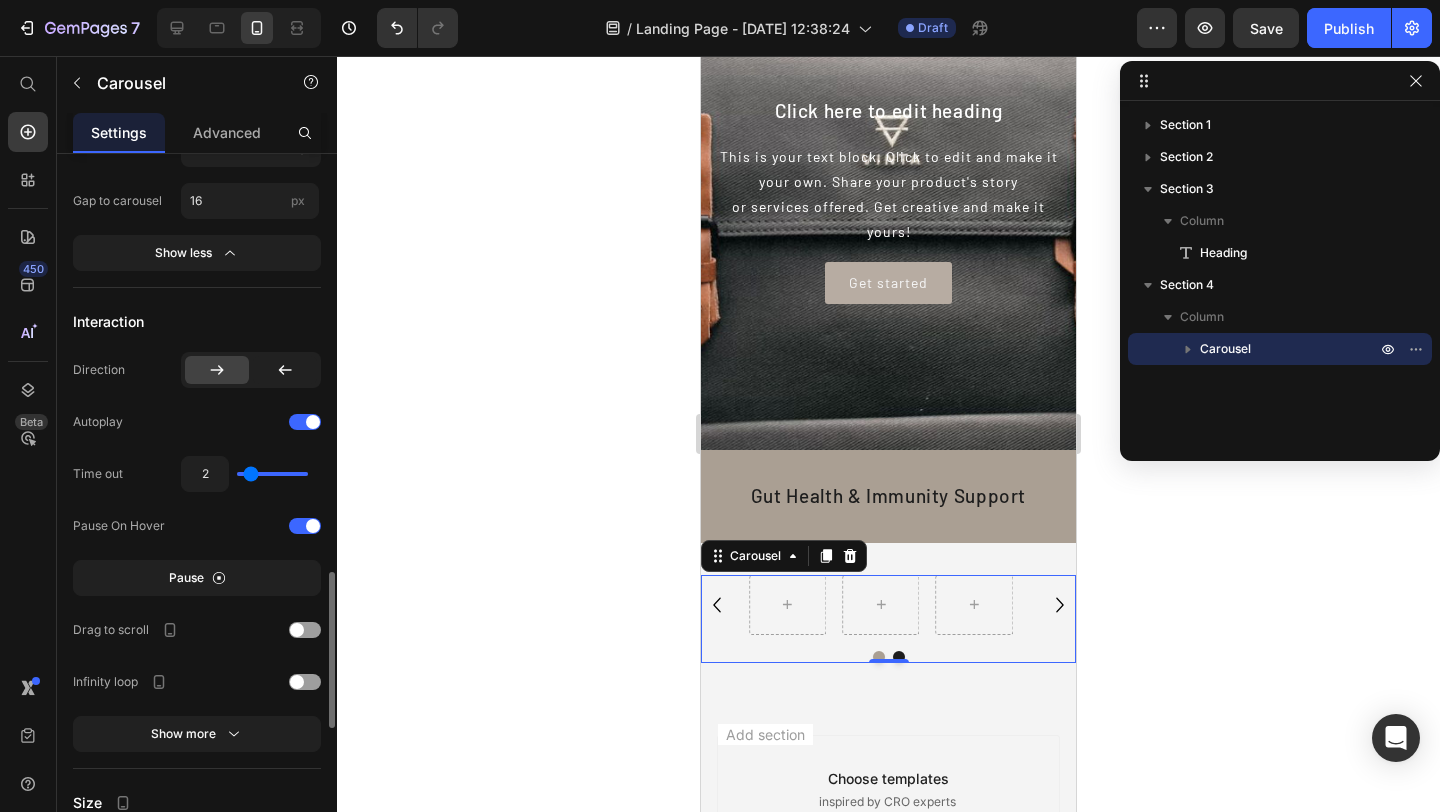 type on "1.9" 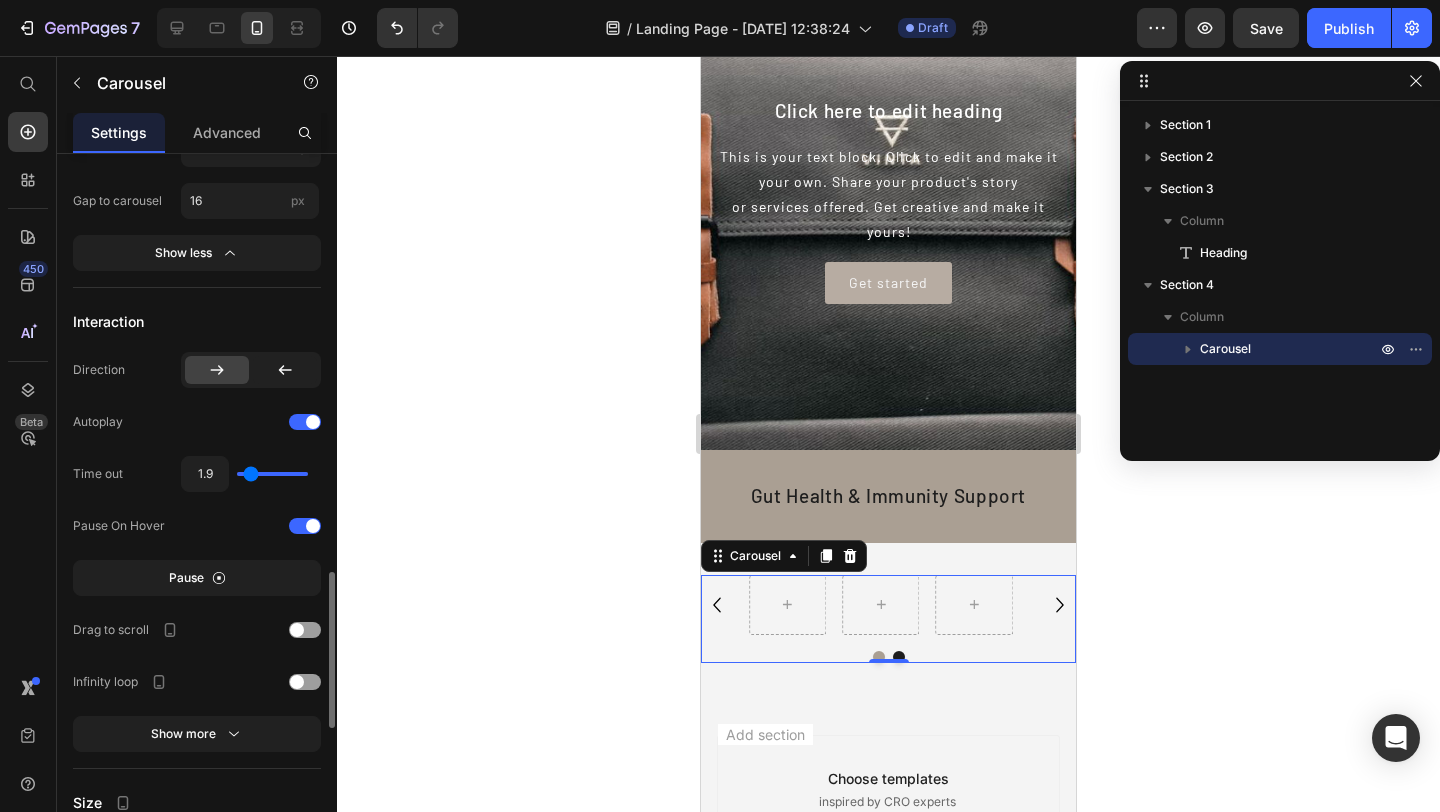 type on "1.8" 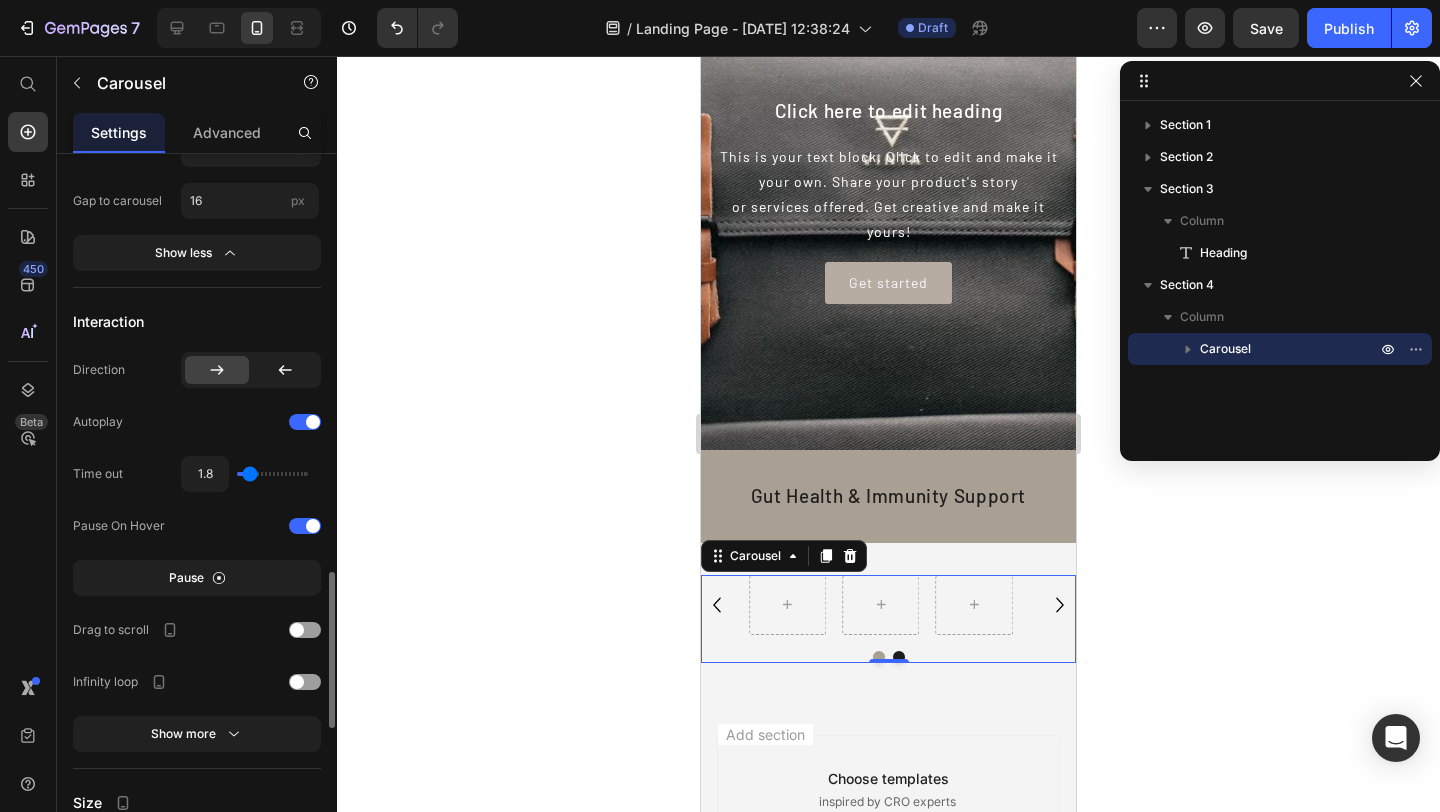 type on "1.7" 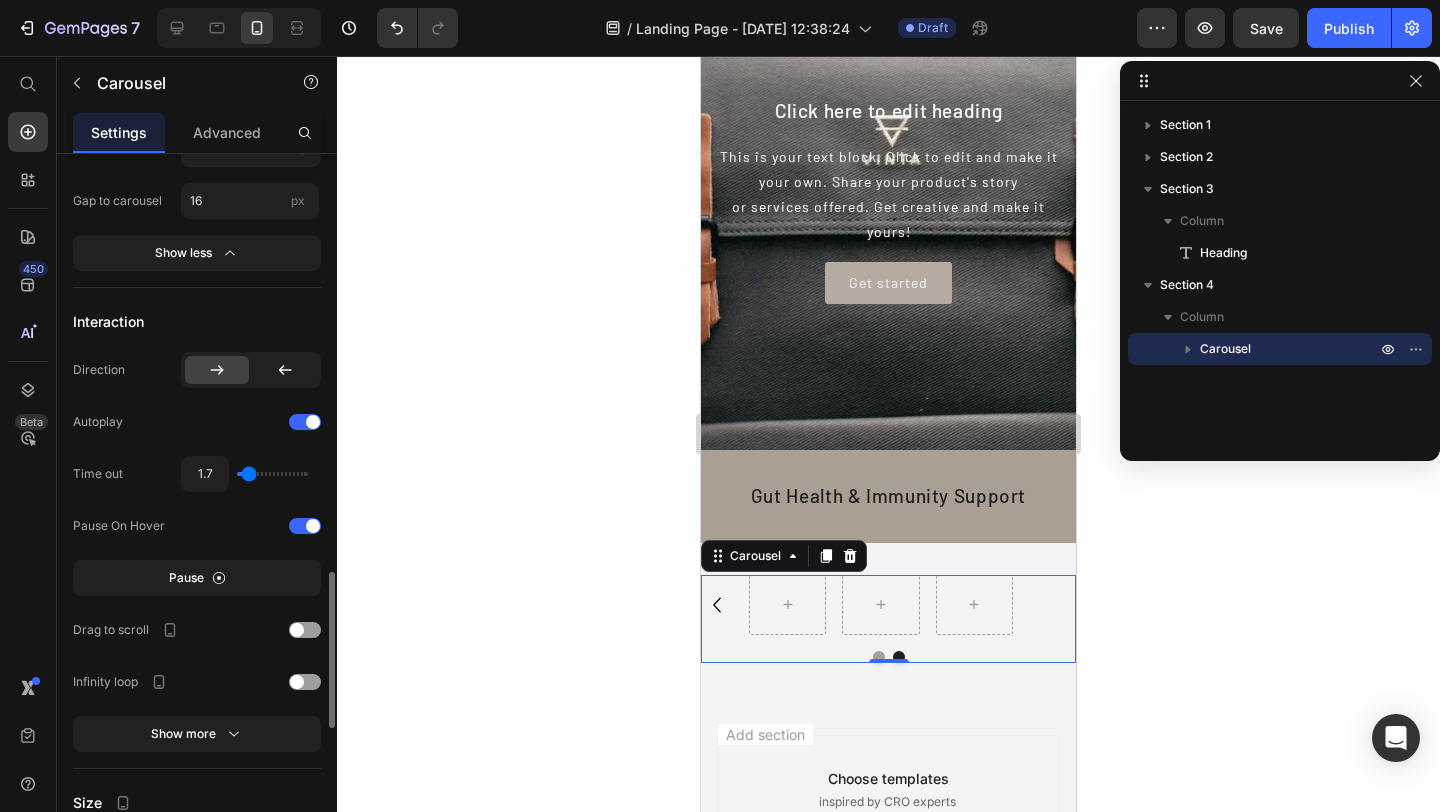 type on "1.6" 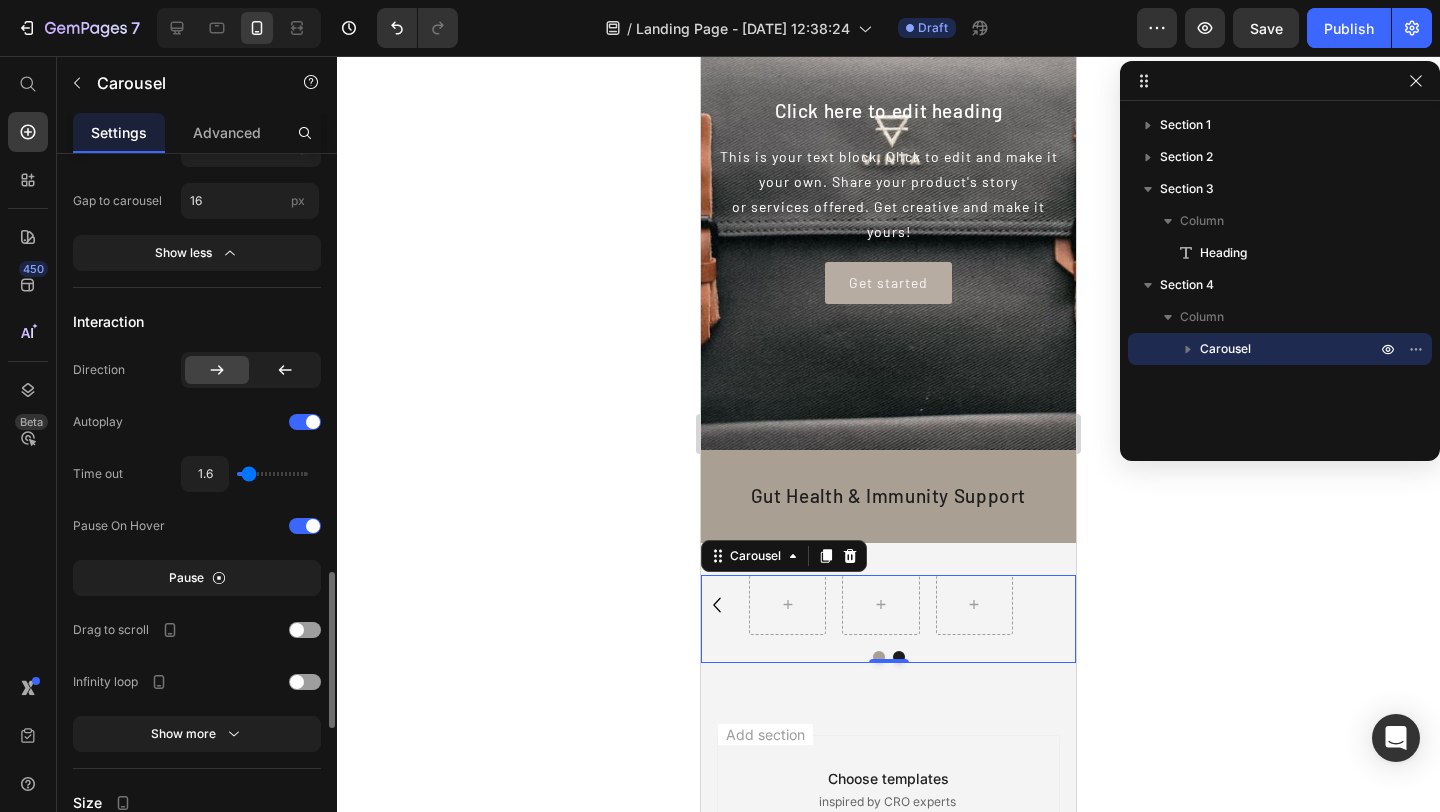 type on "1.5" 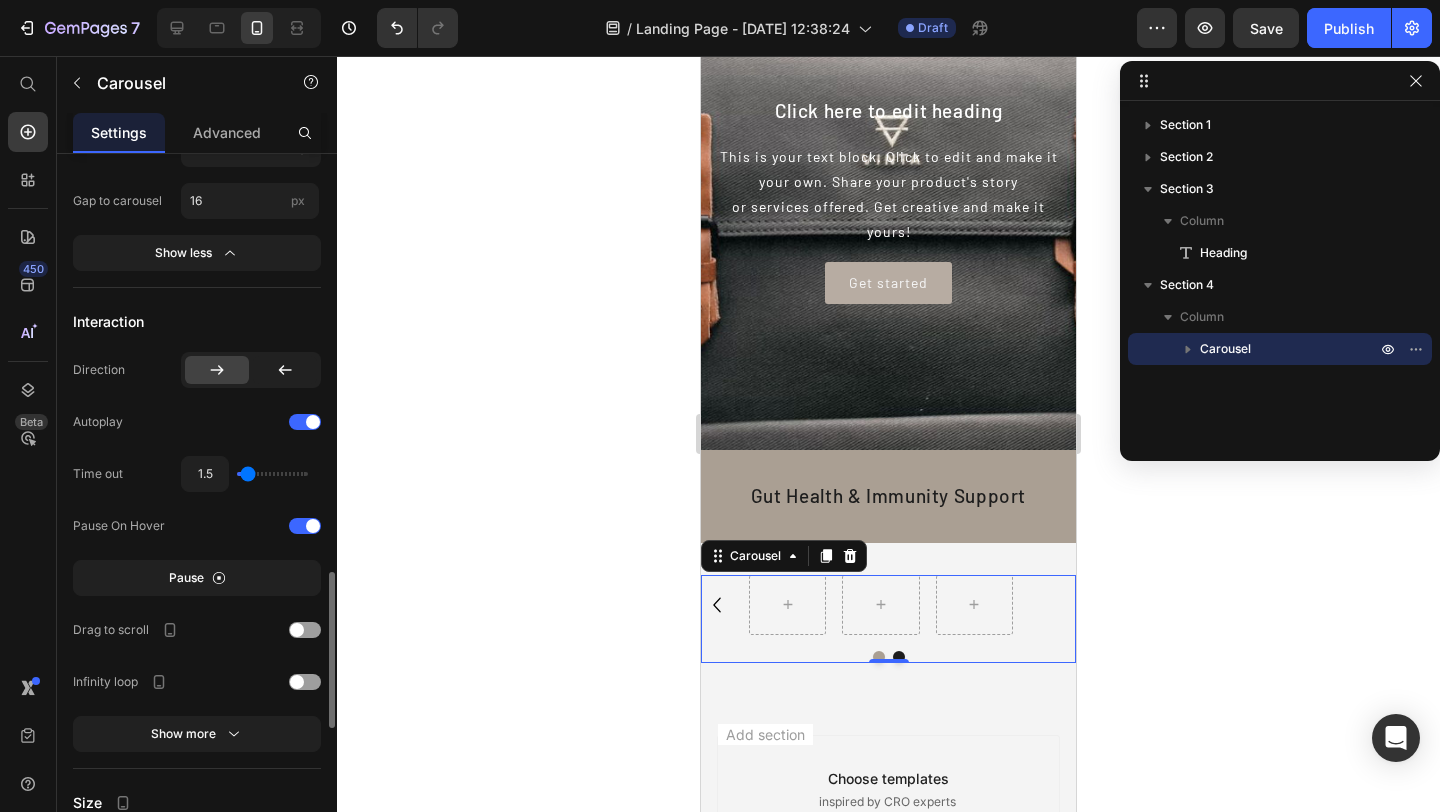 type on "1.5" 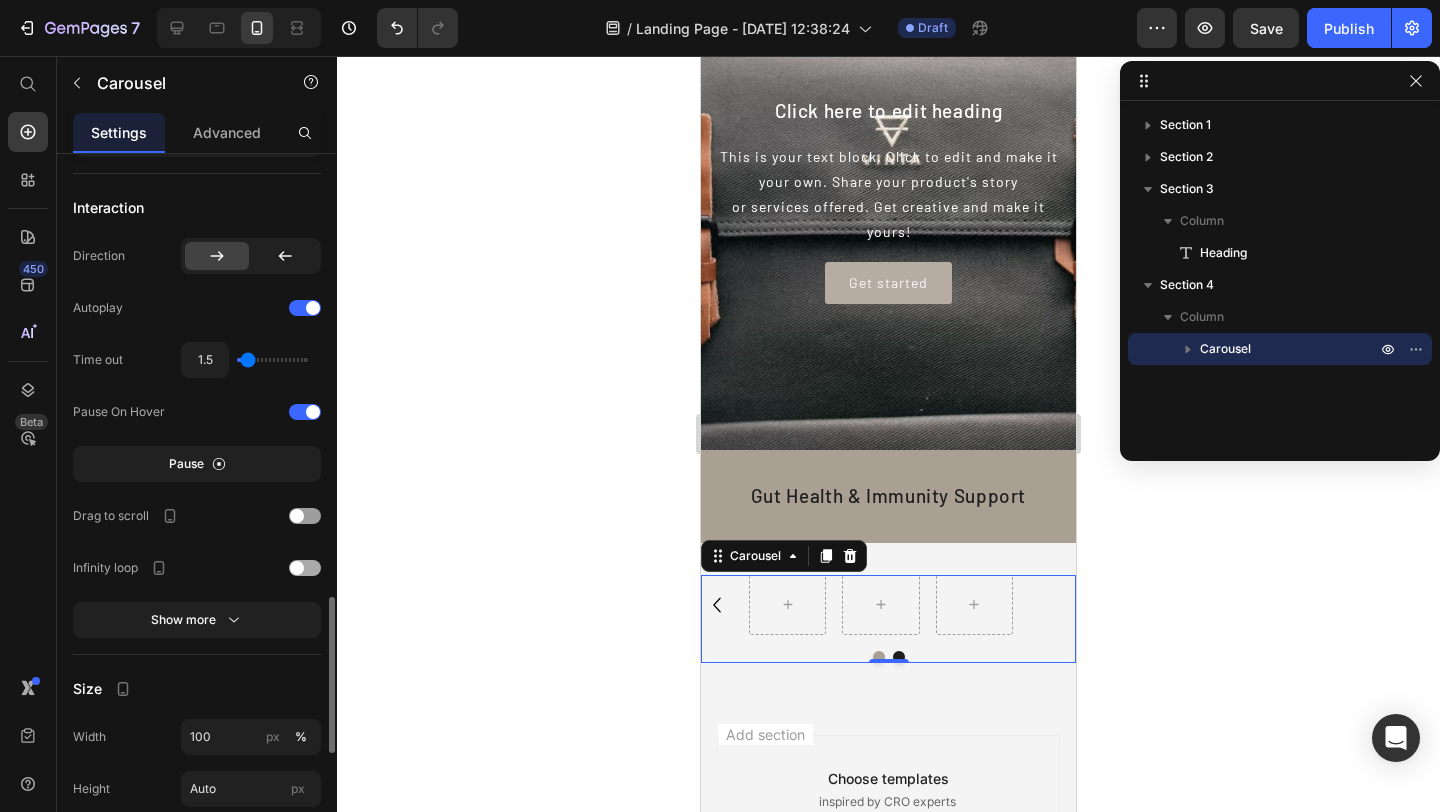 scroll, scrollTop: 2048, scrollLeft: 0, axis: vertical 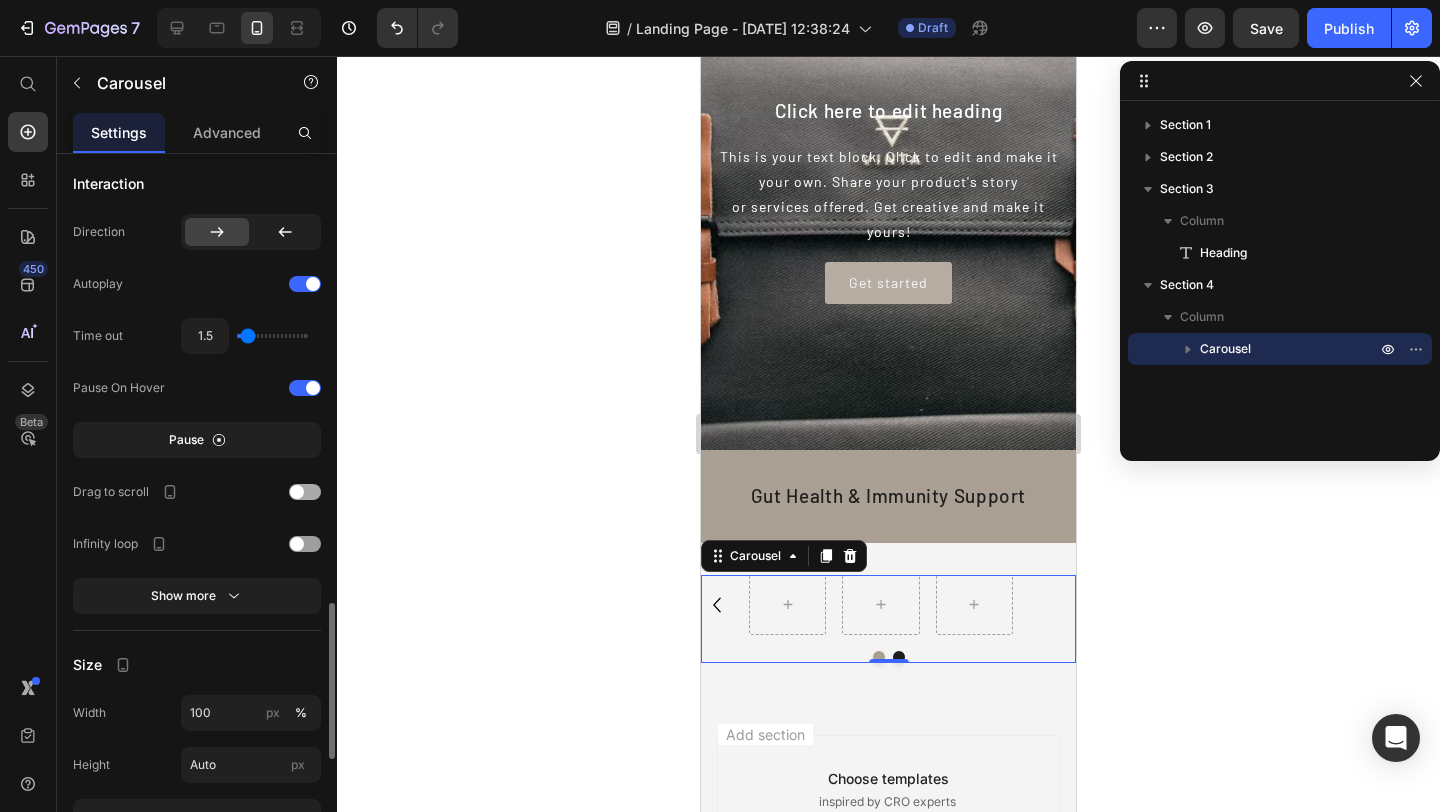 click at bounding box center [305, 492] 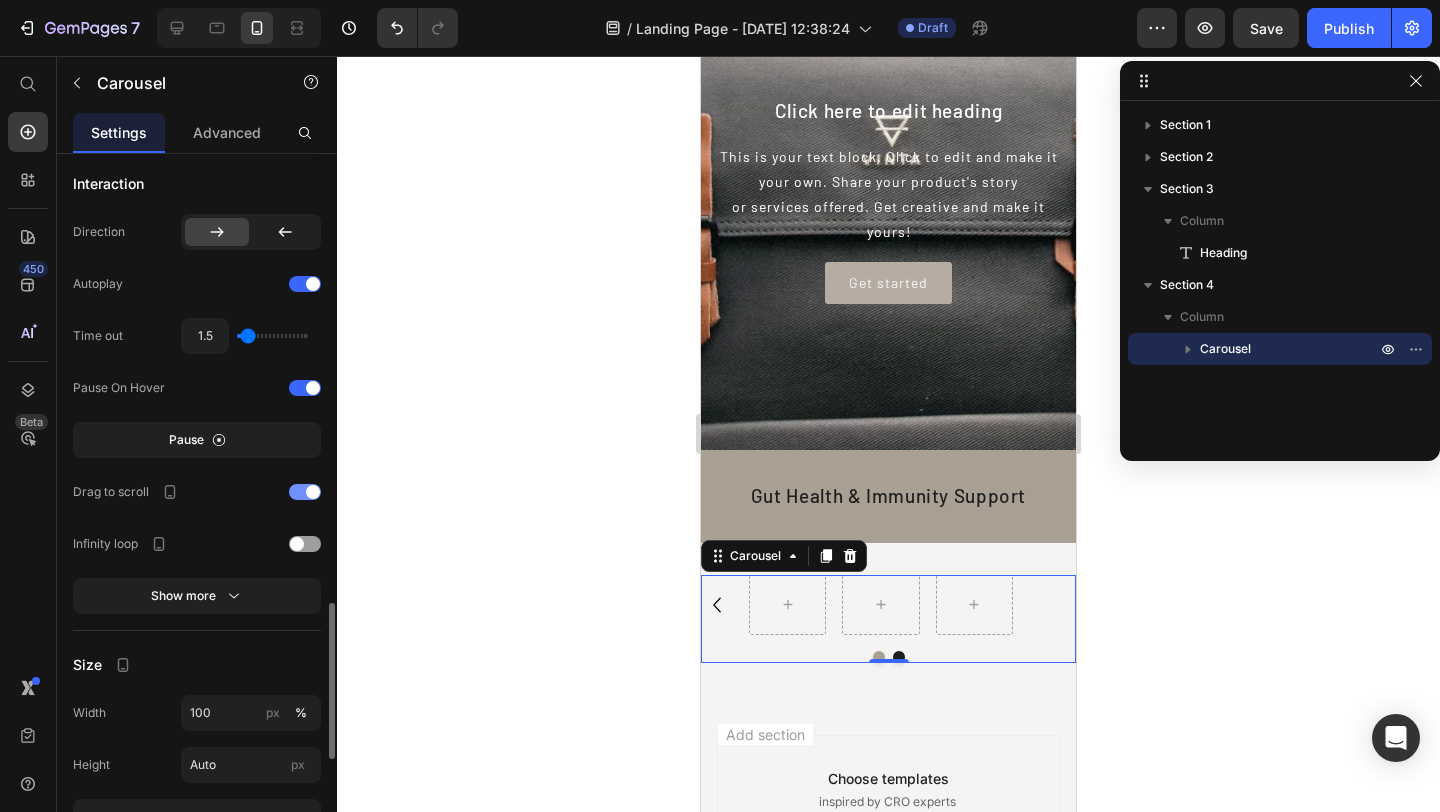 click at bounding box center [305, 492] 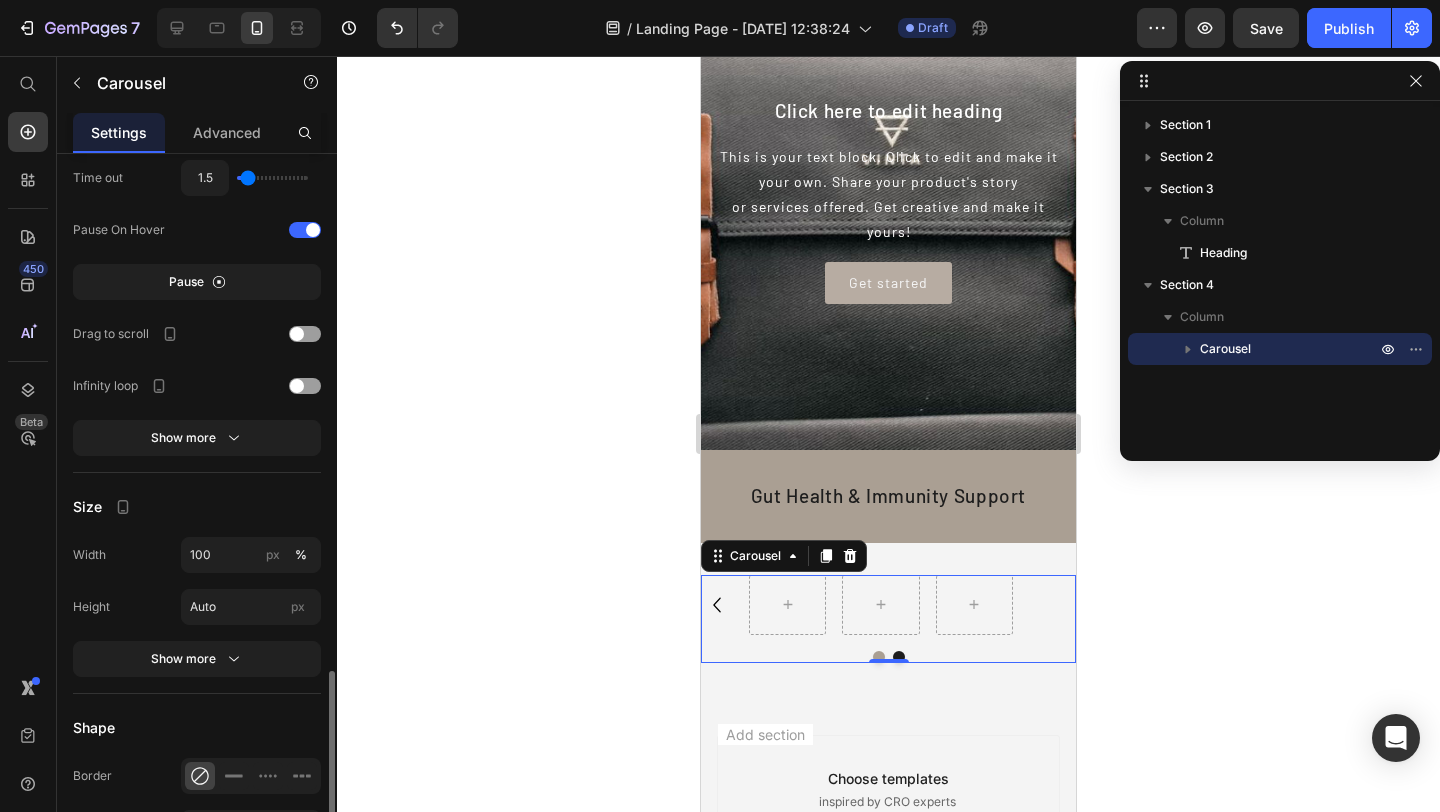 scroll, scrollTop: 2234, scrollLeft: 0, axis: vertical 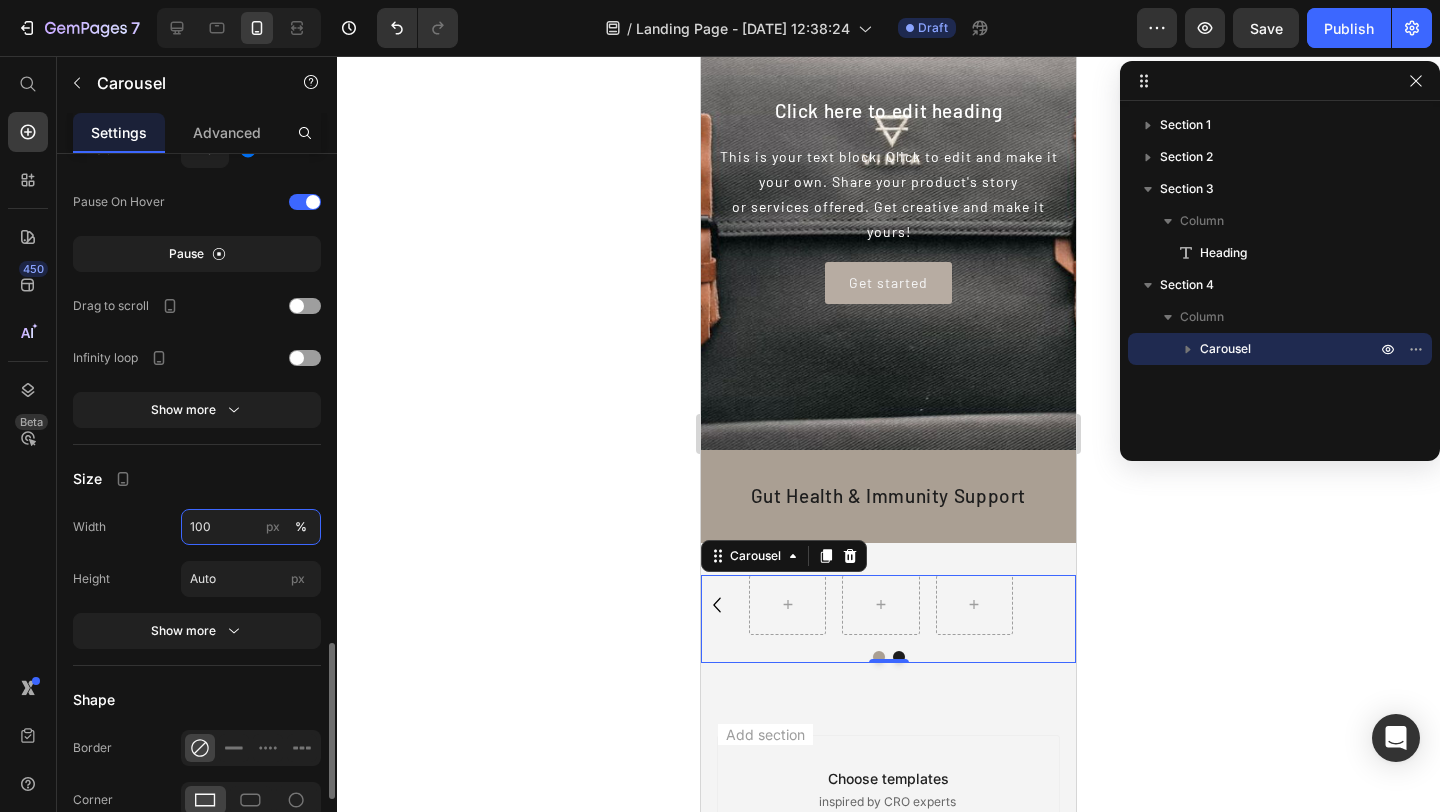 click on "100" at bounding box center [251, 527] 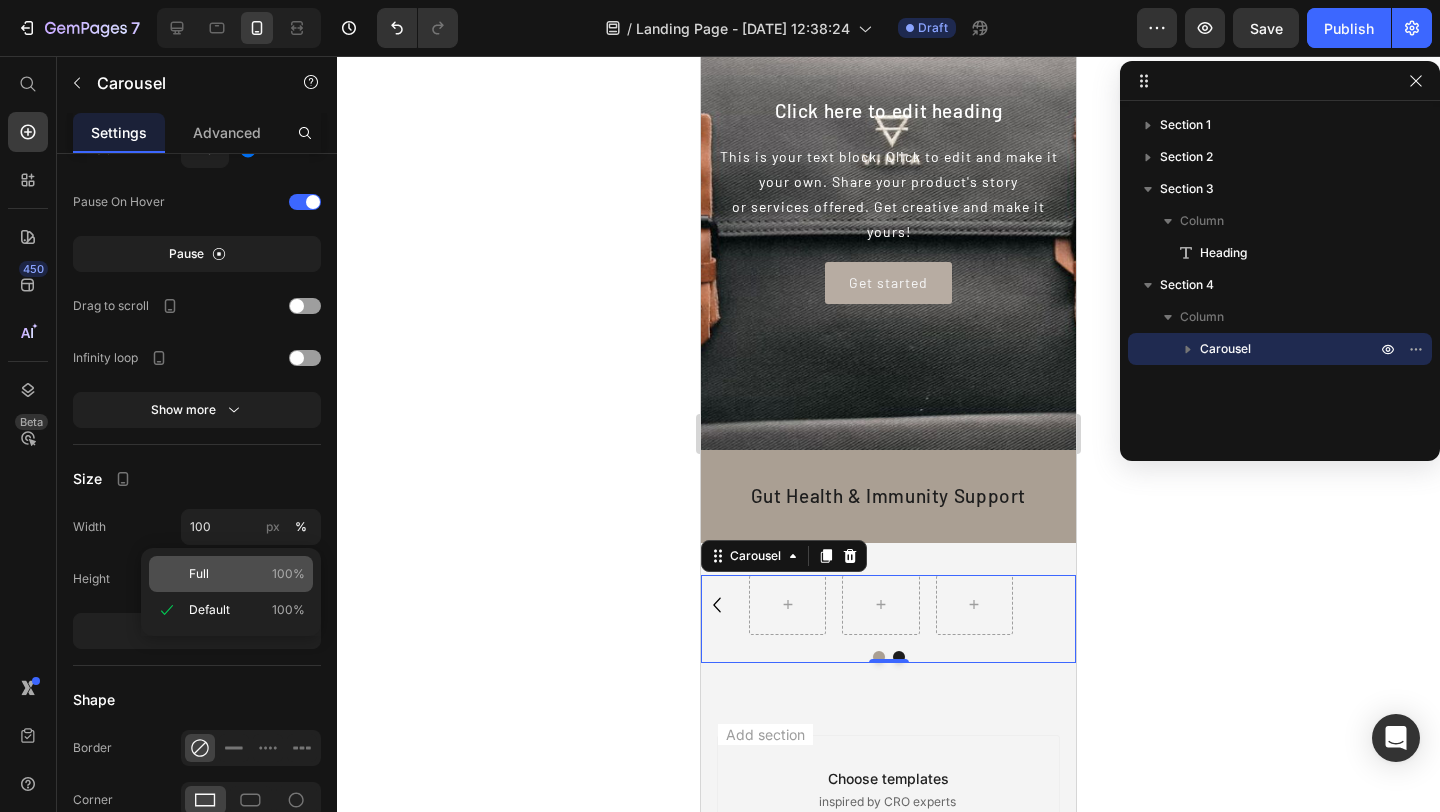 click on "Full 100%" at bounding box center (247, 574) 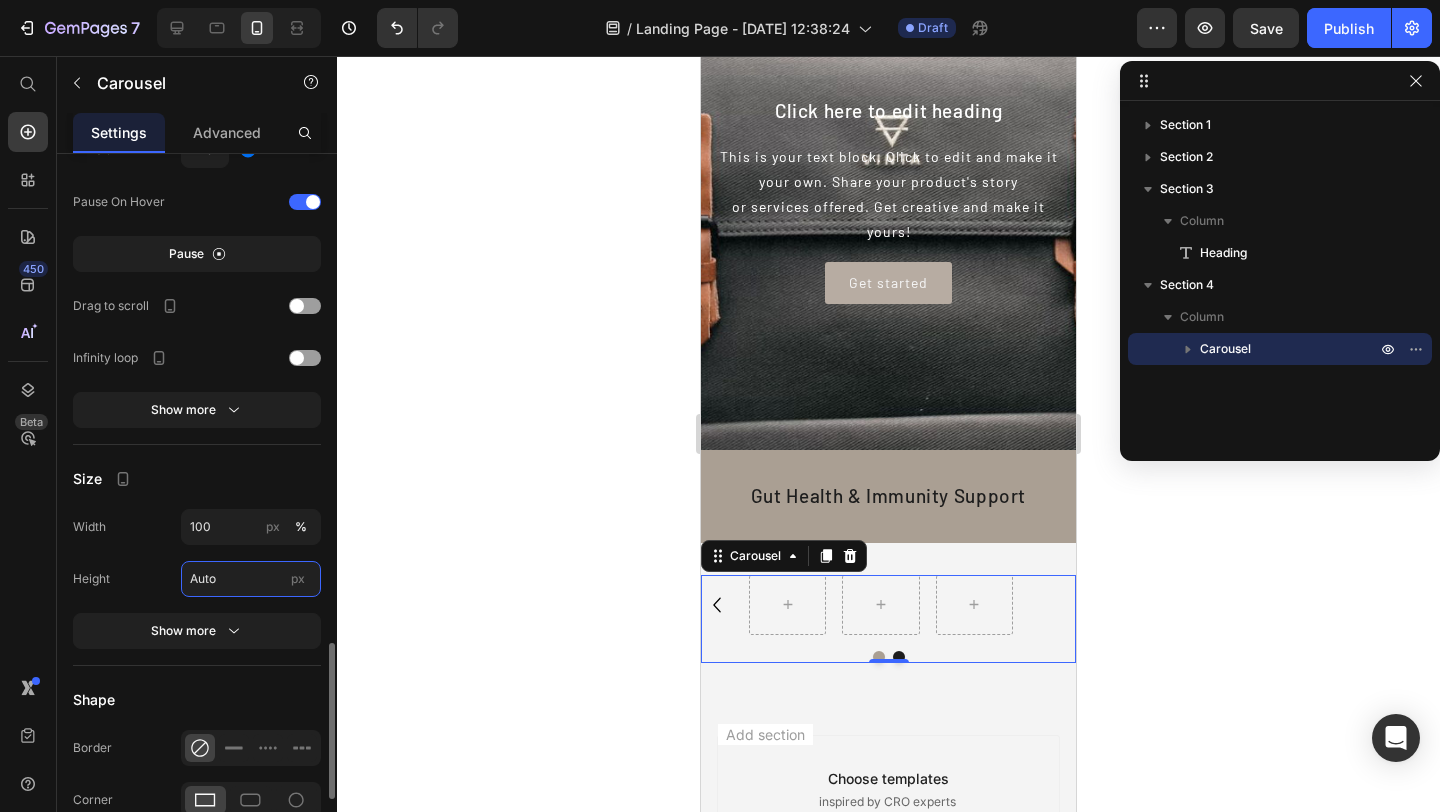 click on "Auto" at bounding box center (251, 579) 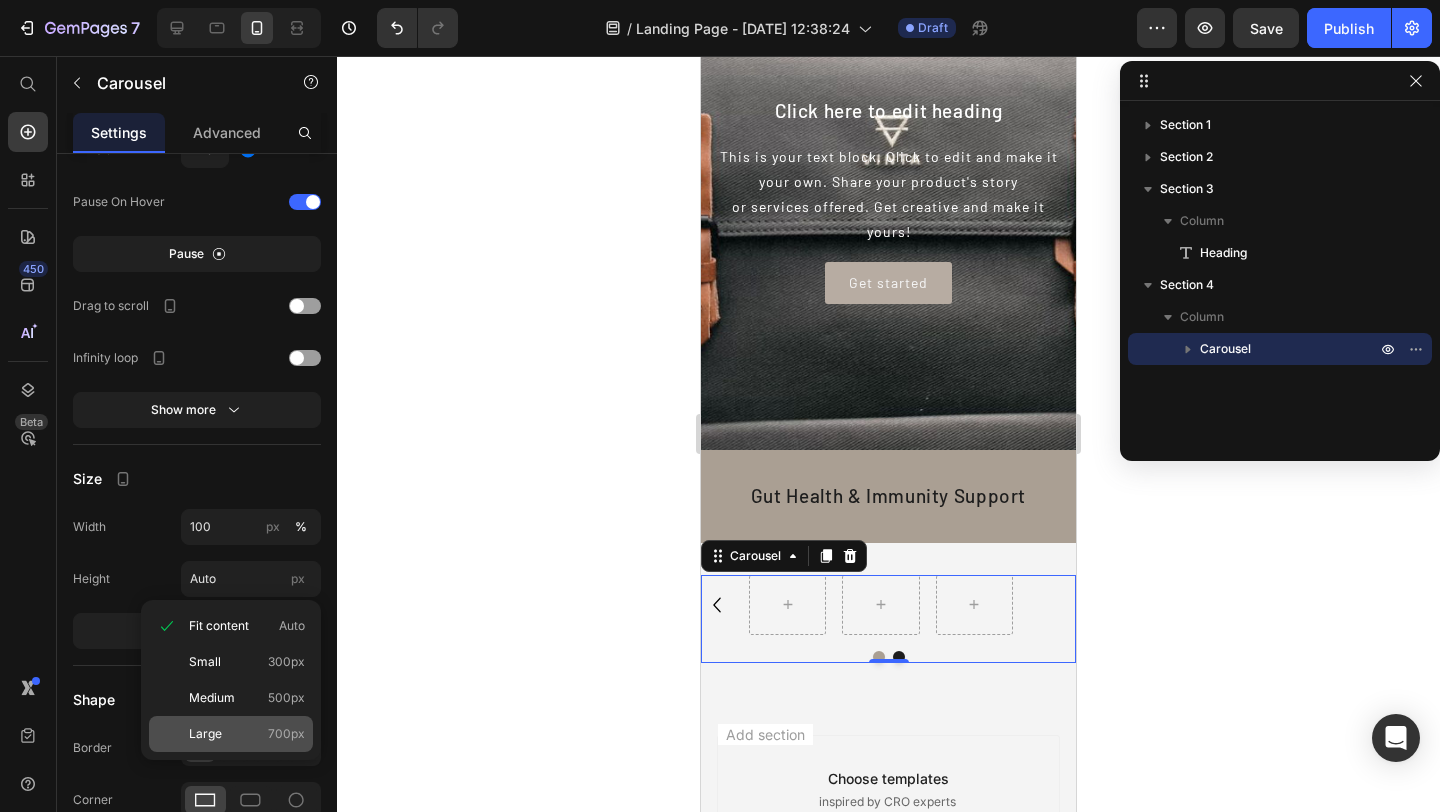 click on "Large 700px" at bounding box center (247, 734) 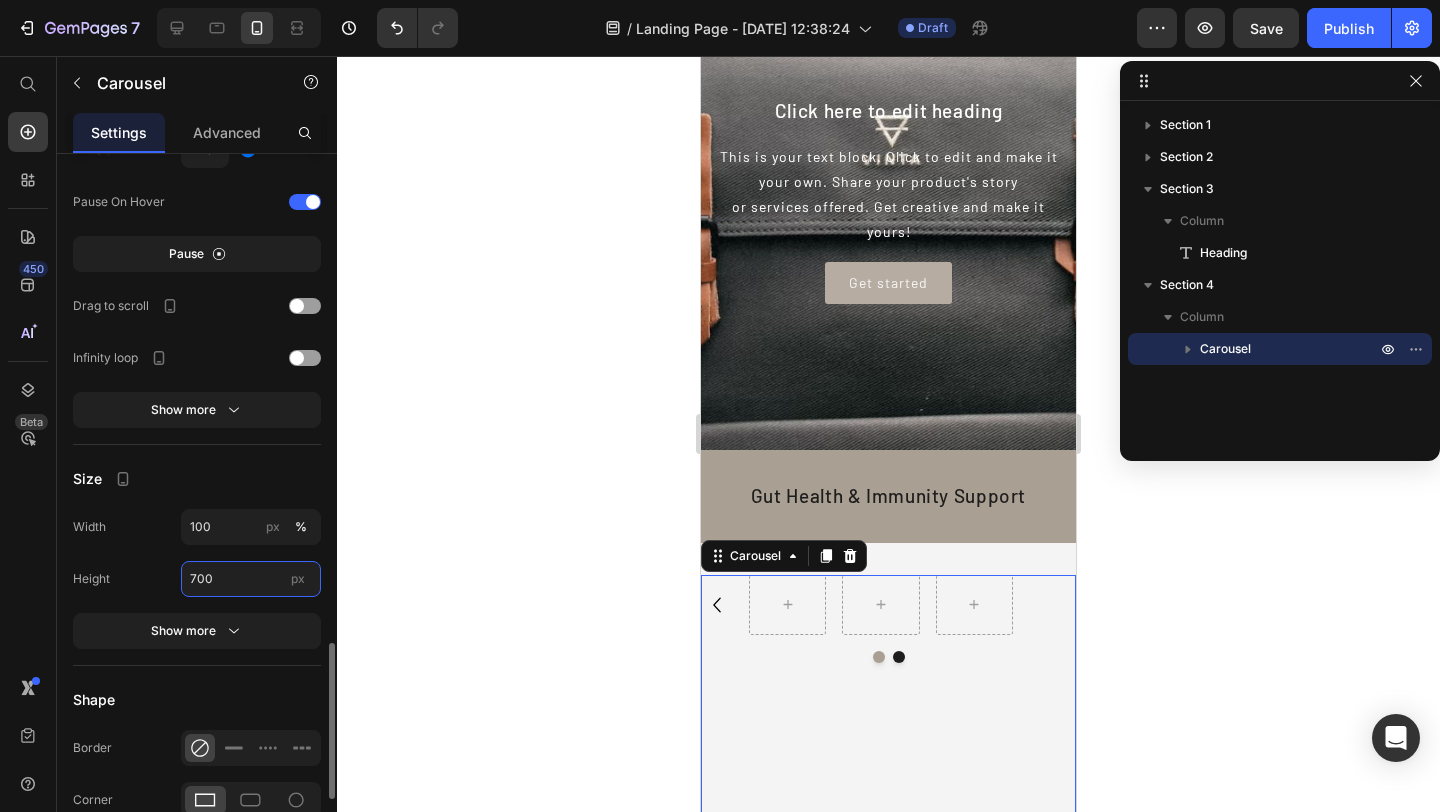 click on "700" at bounding box center [251, 579] 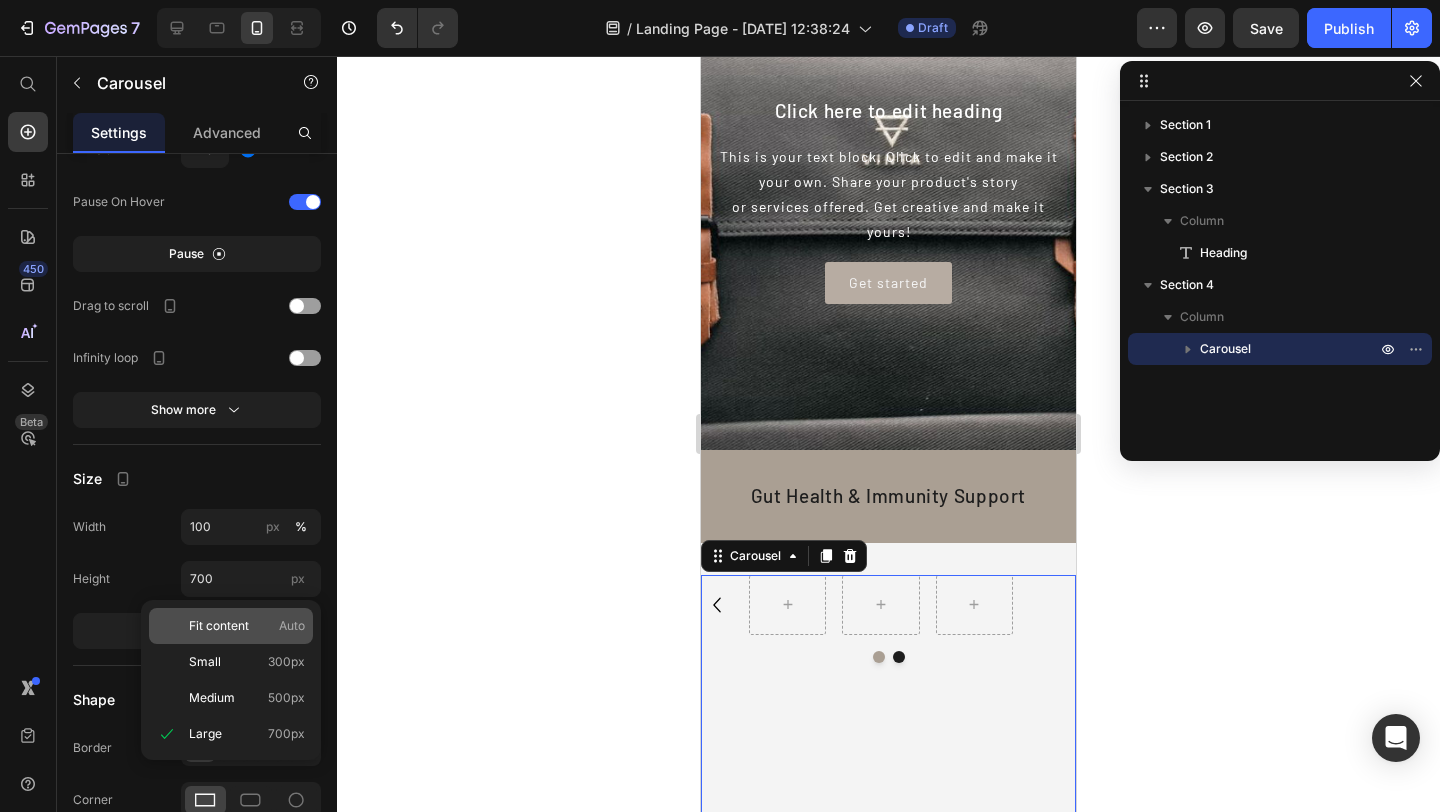 click on "Fit content" at bounding box center [219, 626] 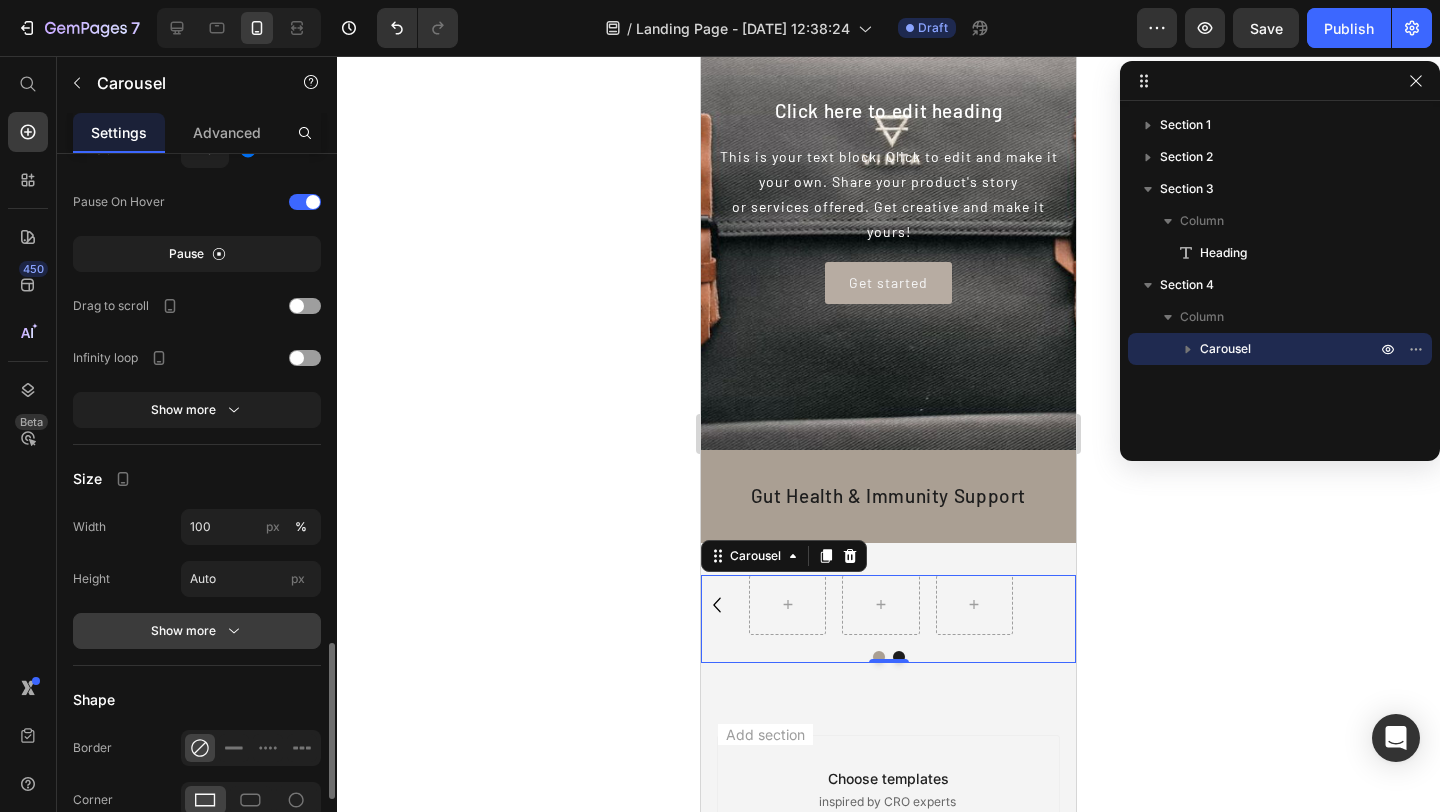 click 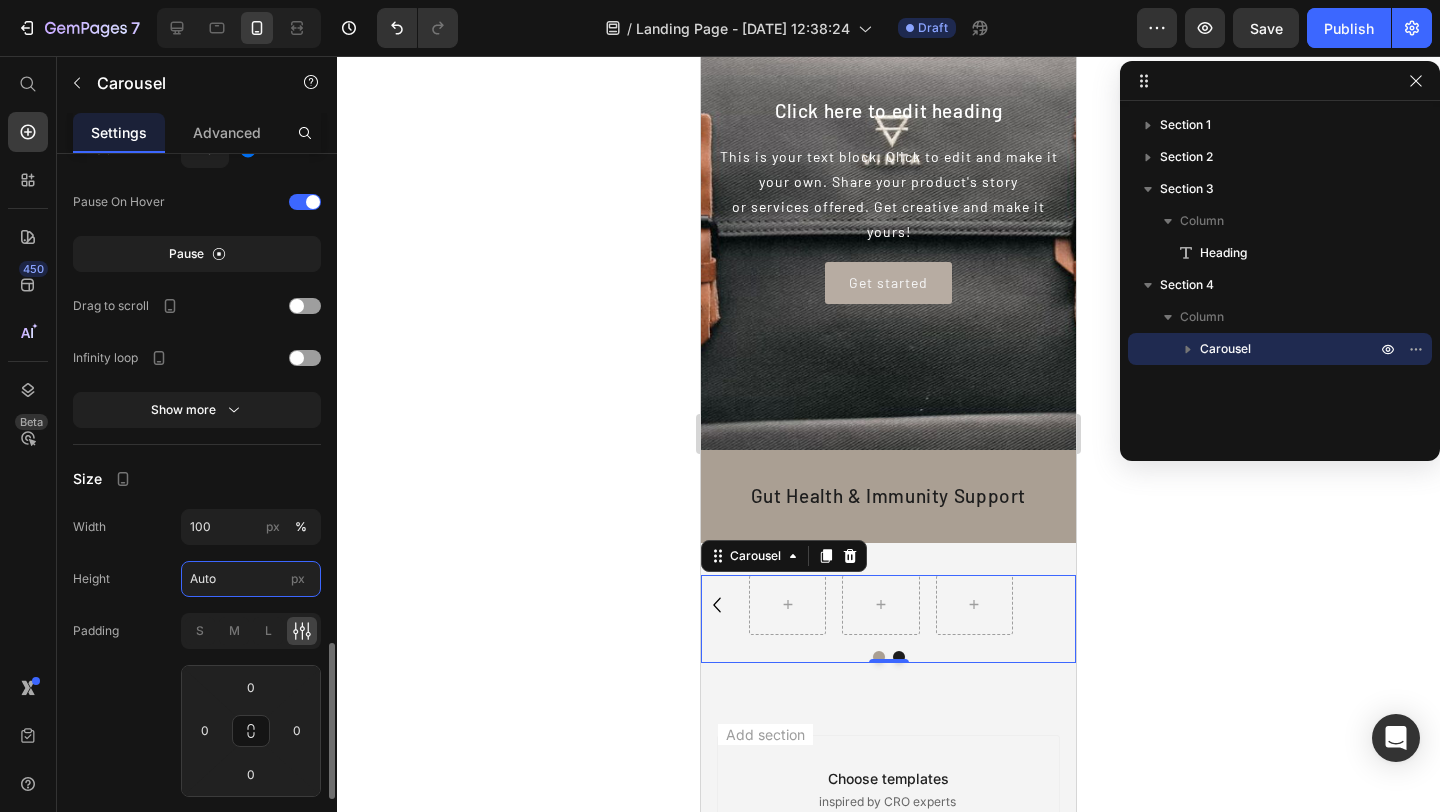 click on "Auto" at bounding box center (251, 579) 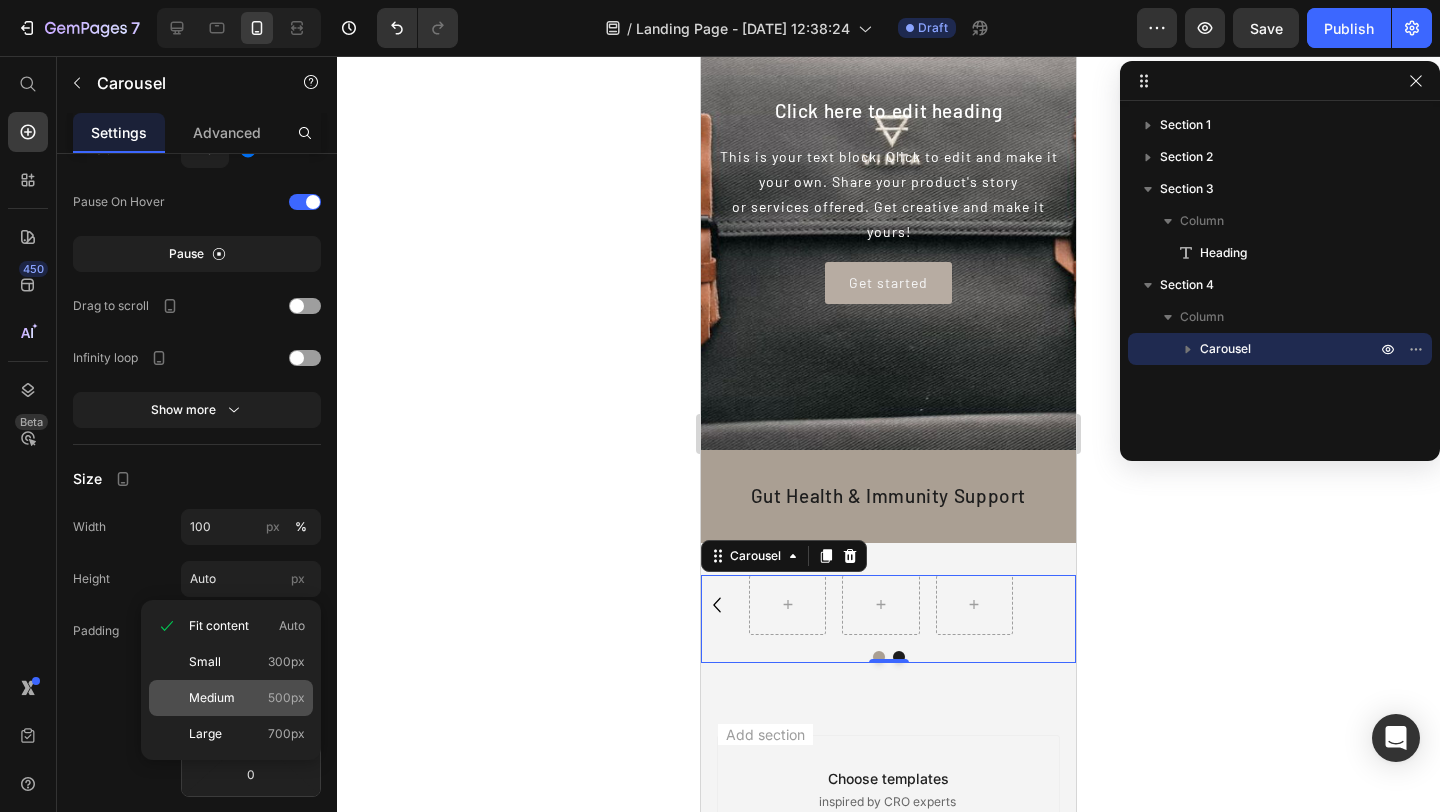 click on "Medium 500px" 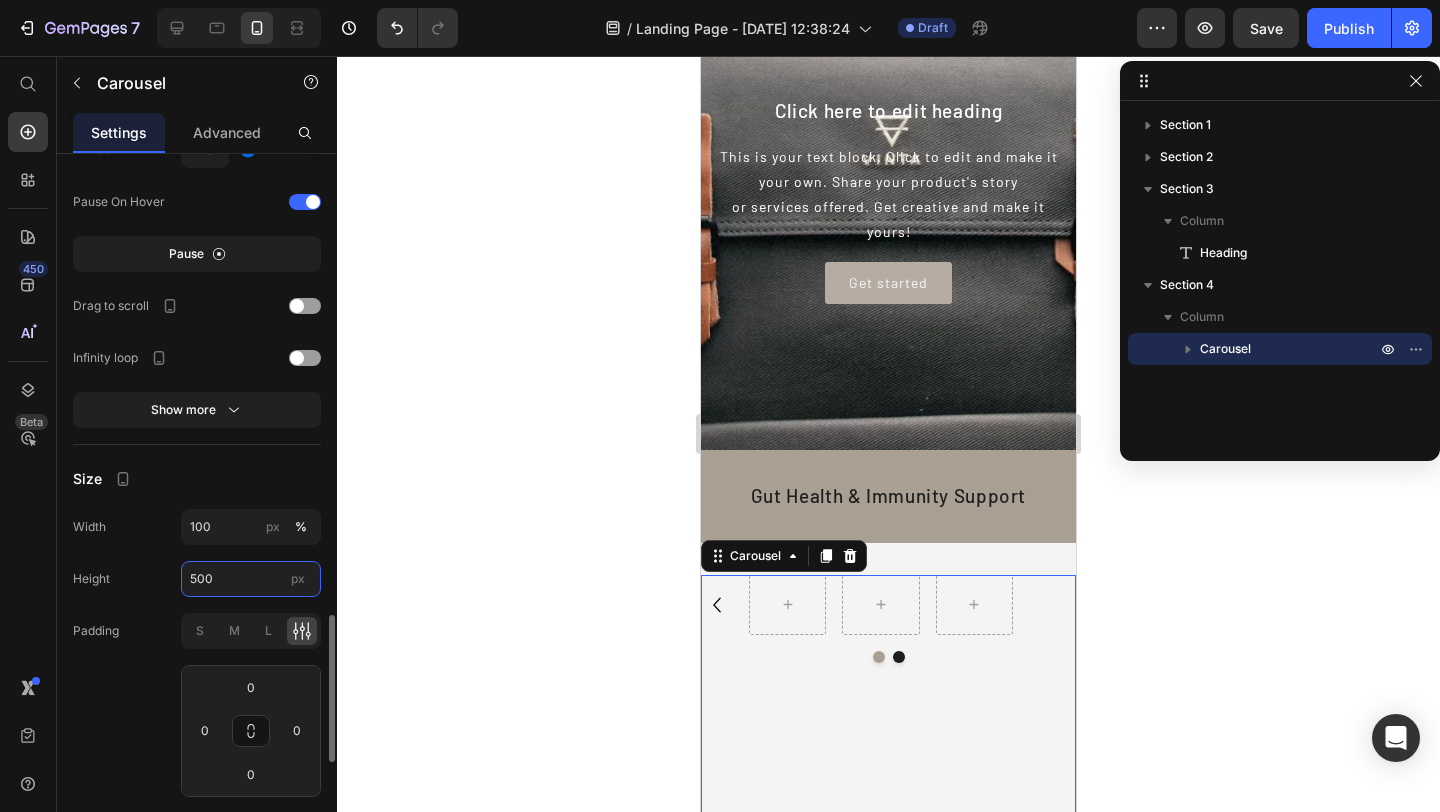 click on "500" at bounding box center (251, 579) 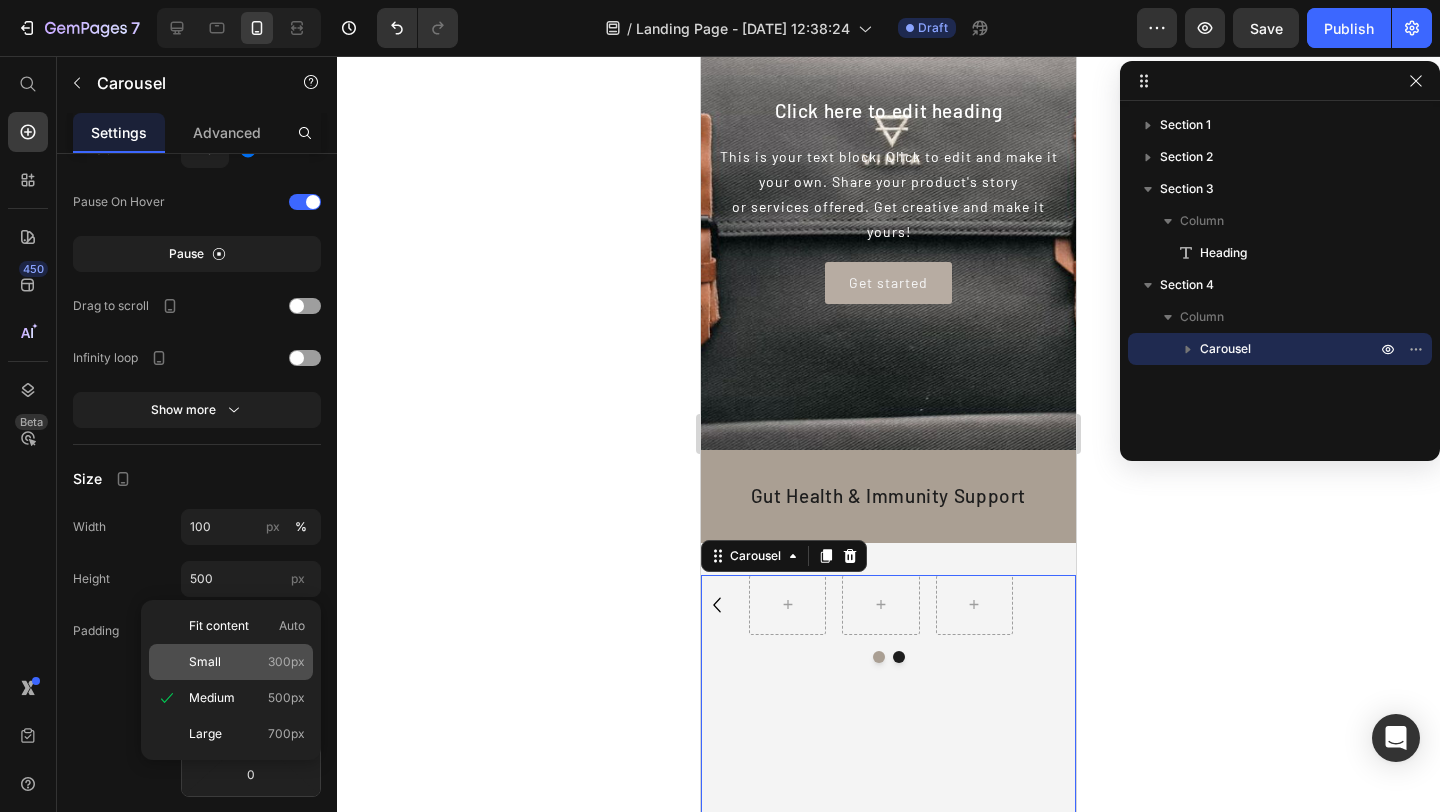 click on "Small 300px" 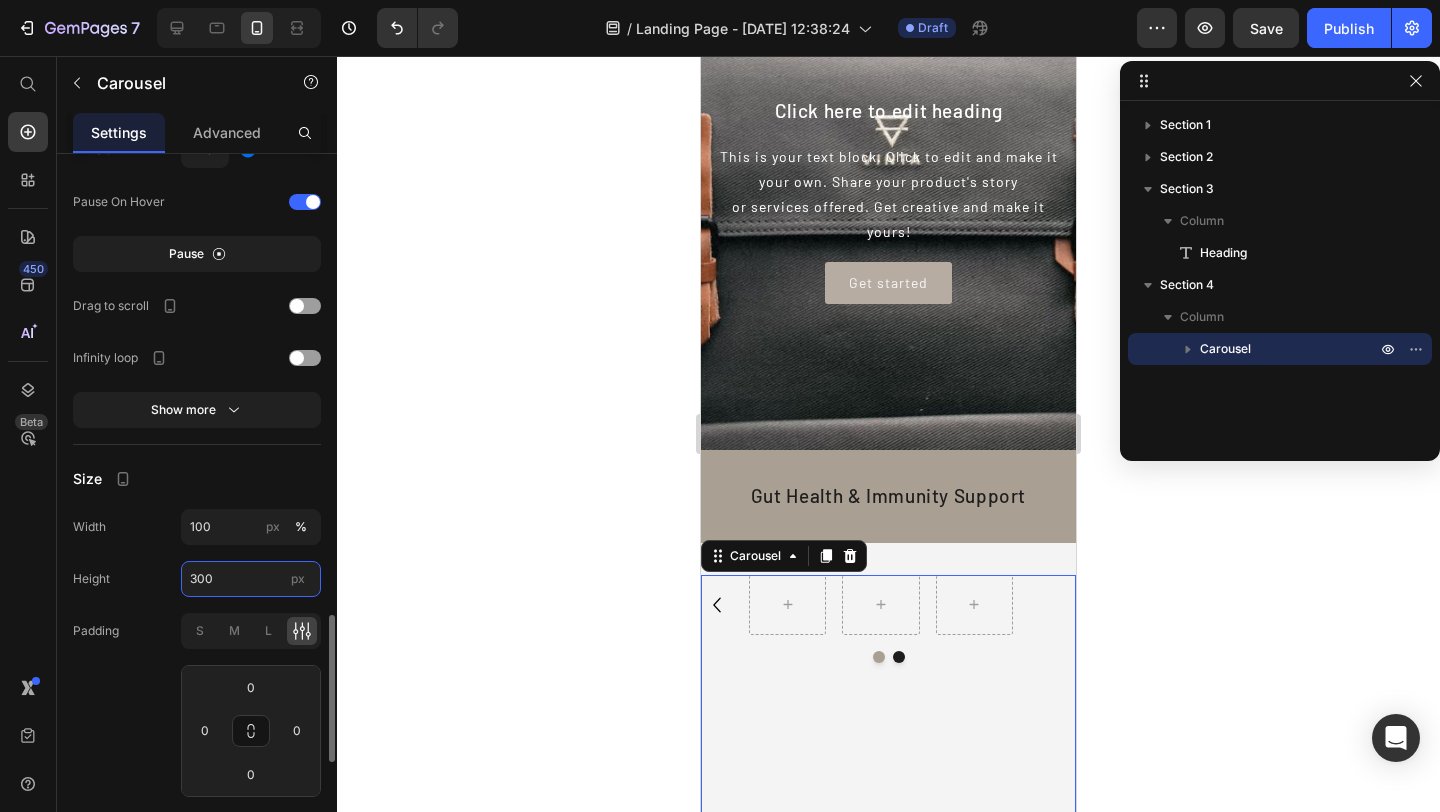 click on "300" at bounding box center (251, 579) 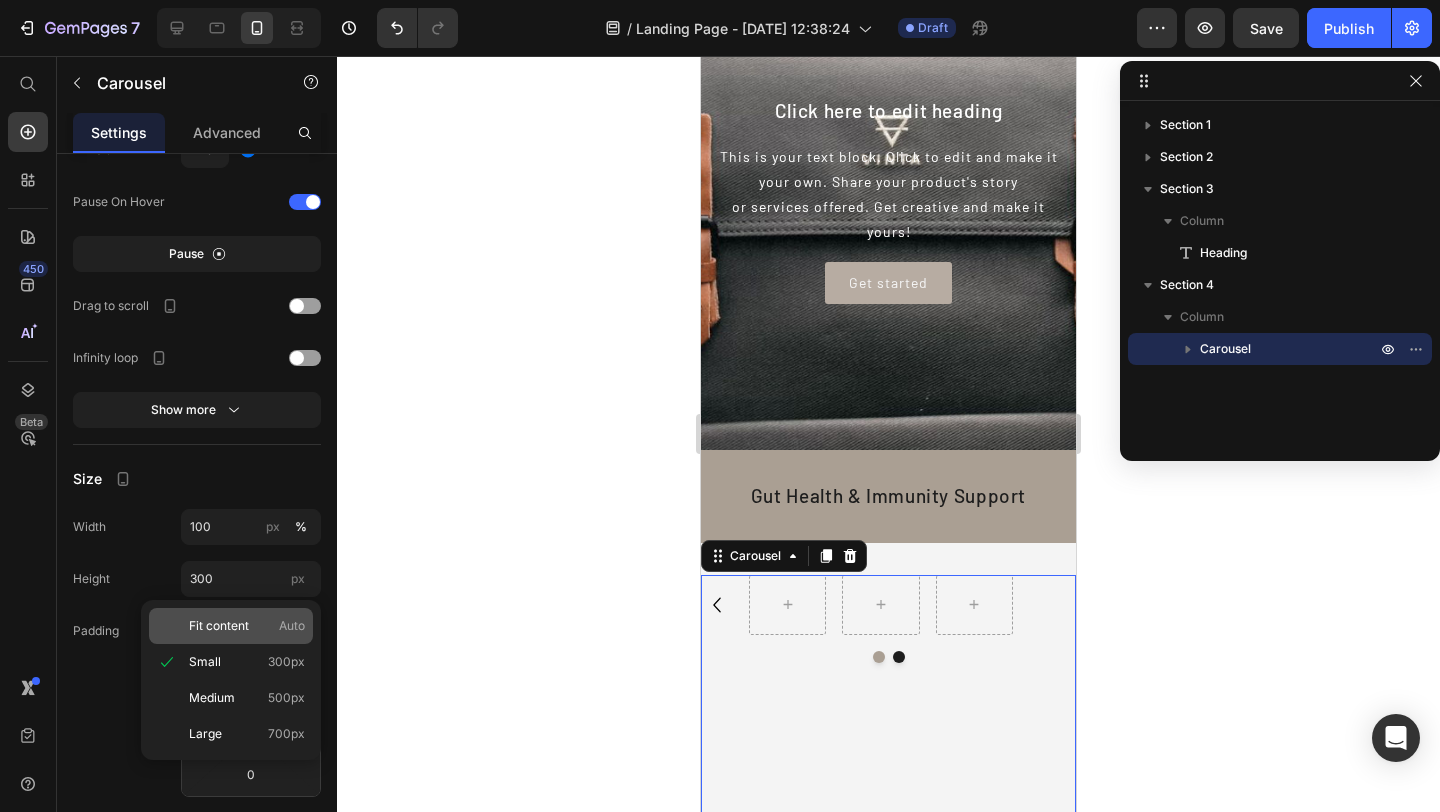 click on "Fit content" at bounding box center (219, 626) 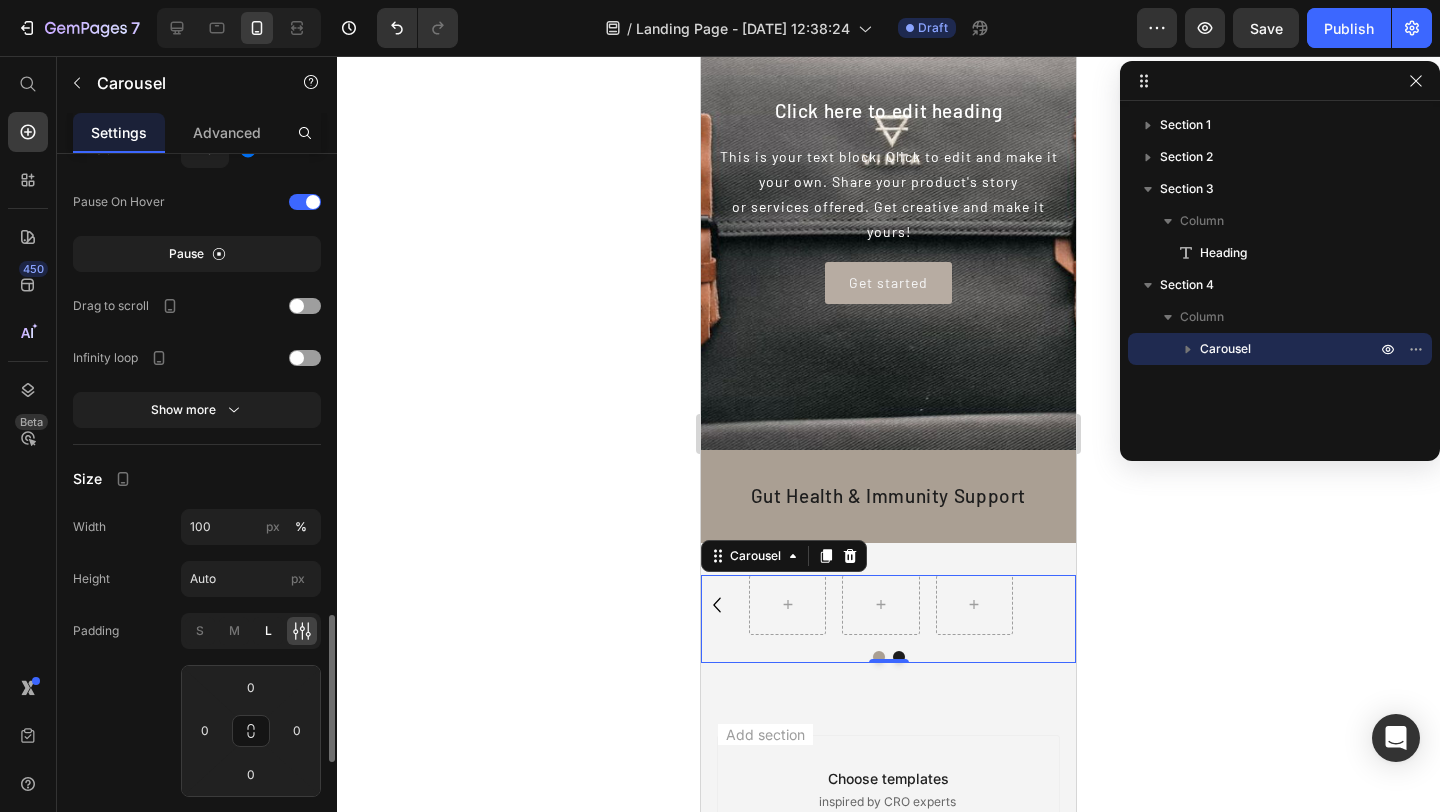 click on "L" 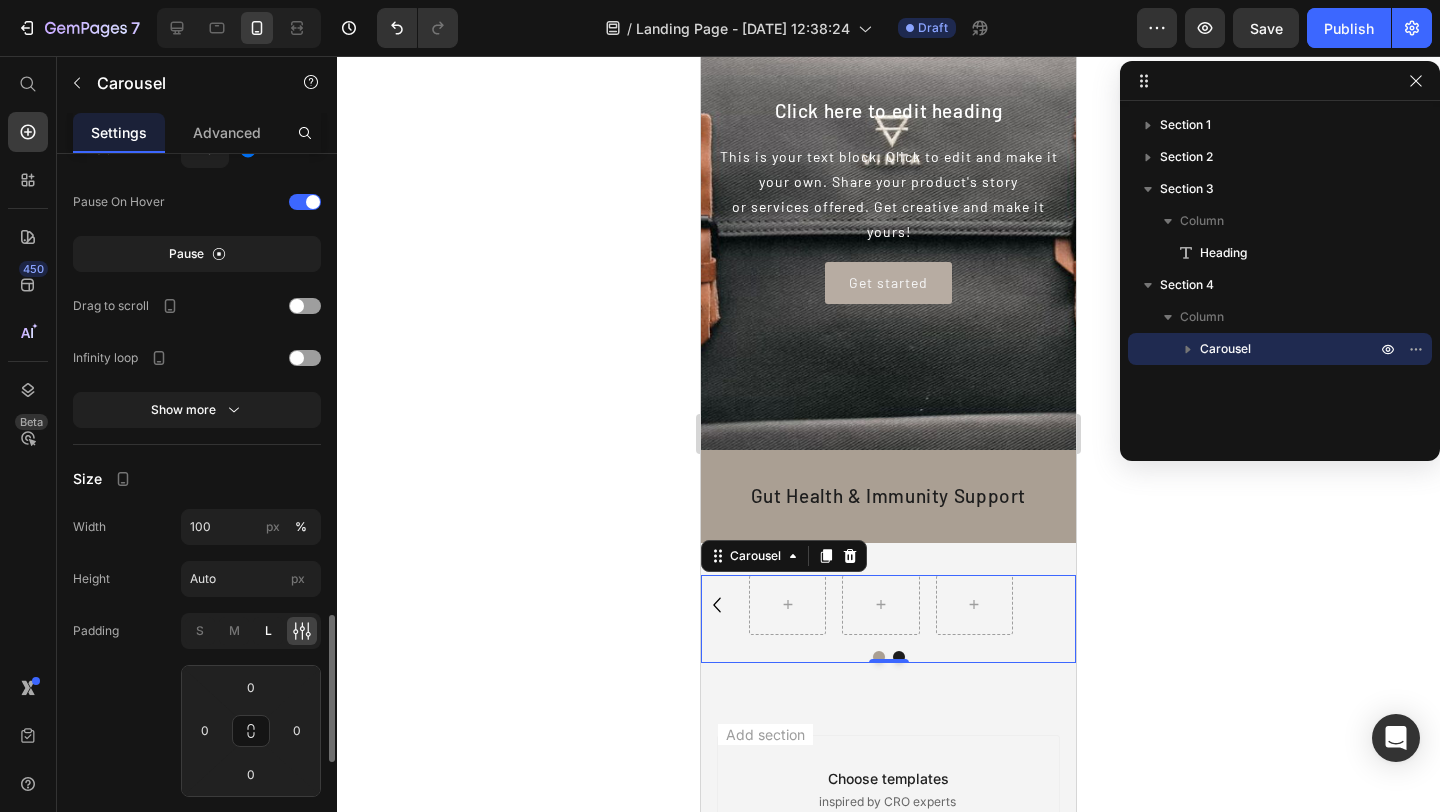 type on "12" 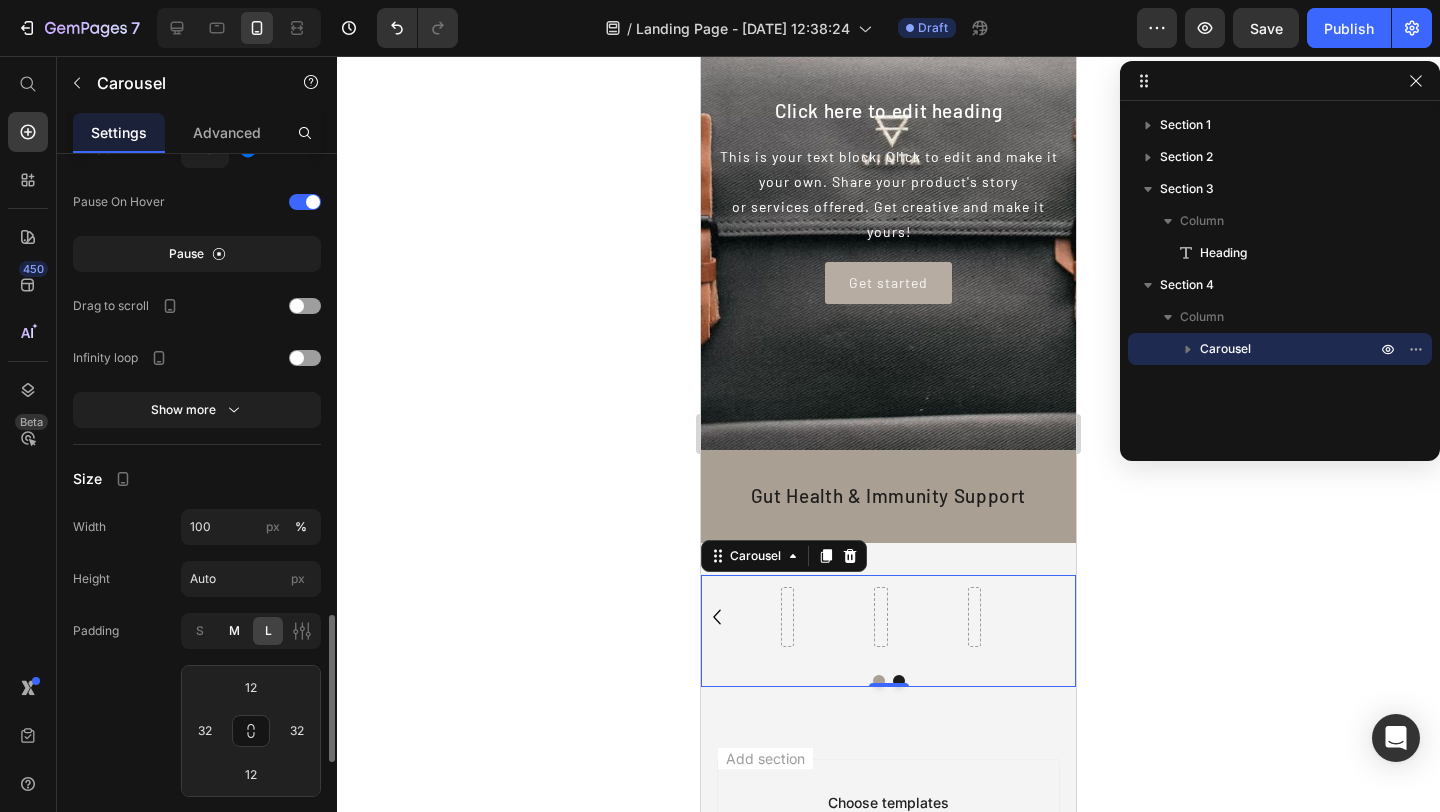 click on "M" 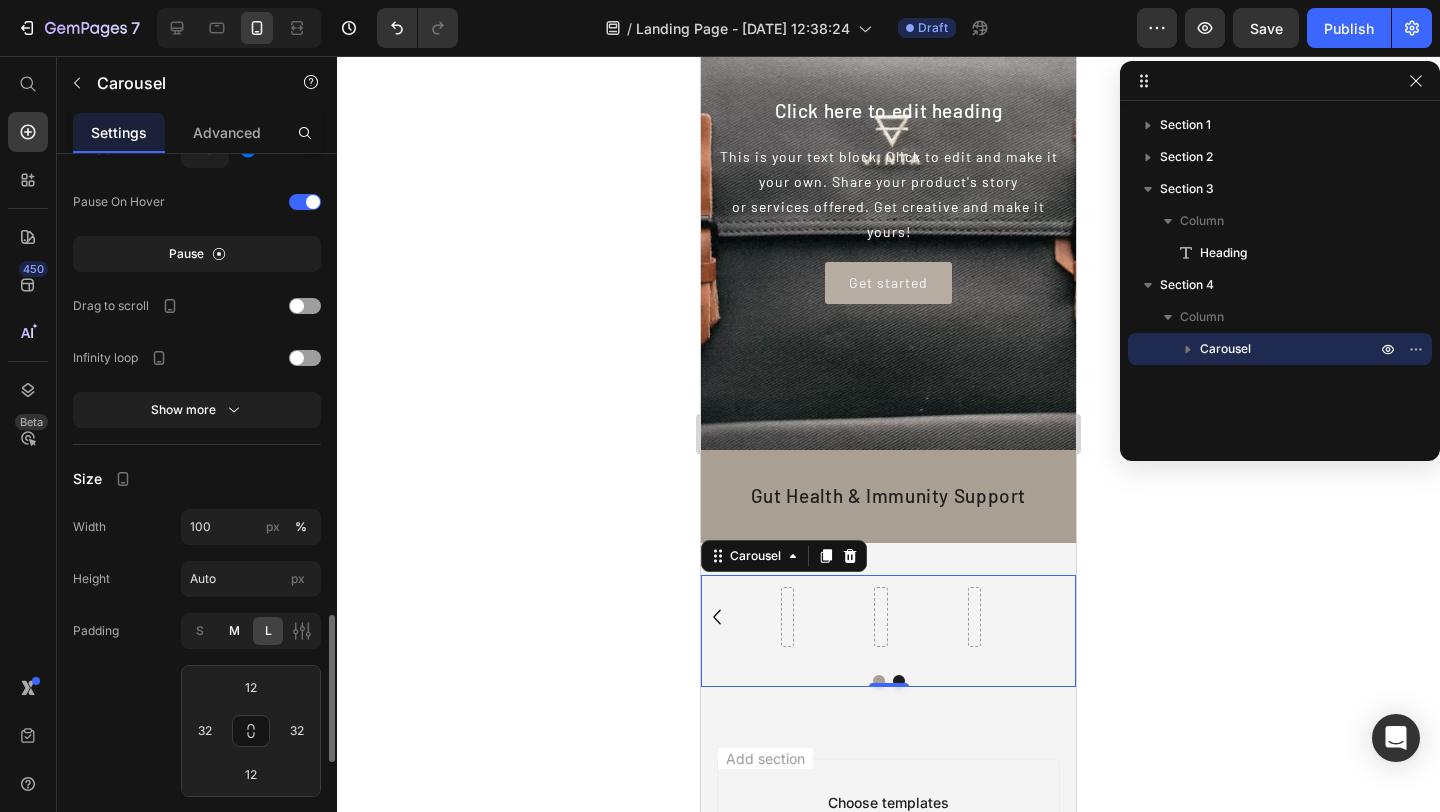 type on "8" 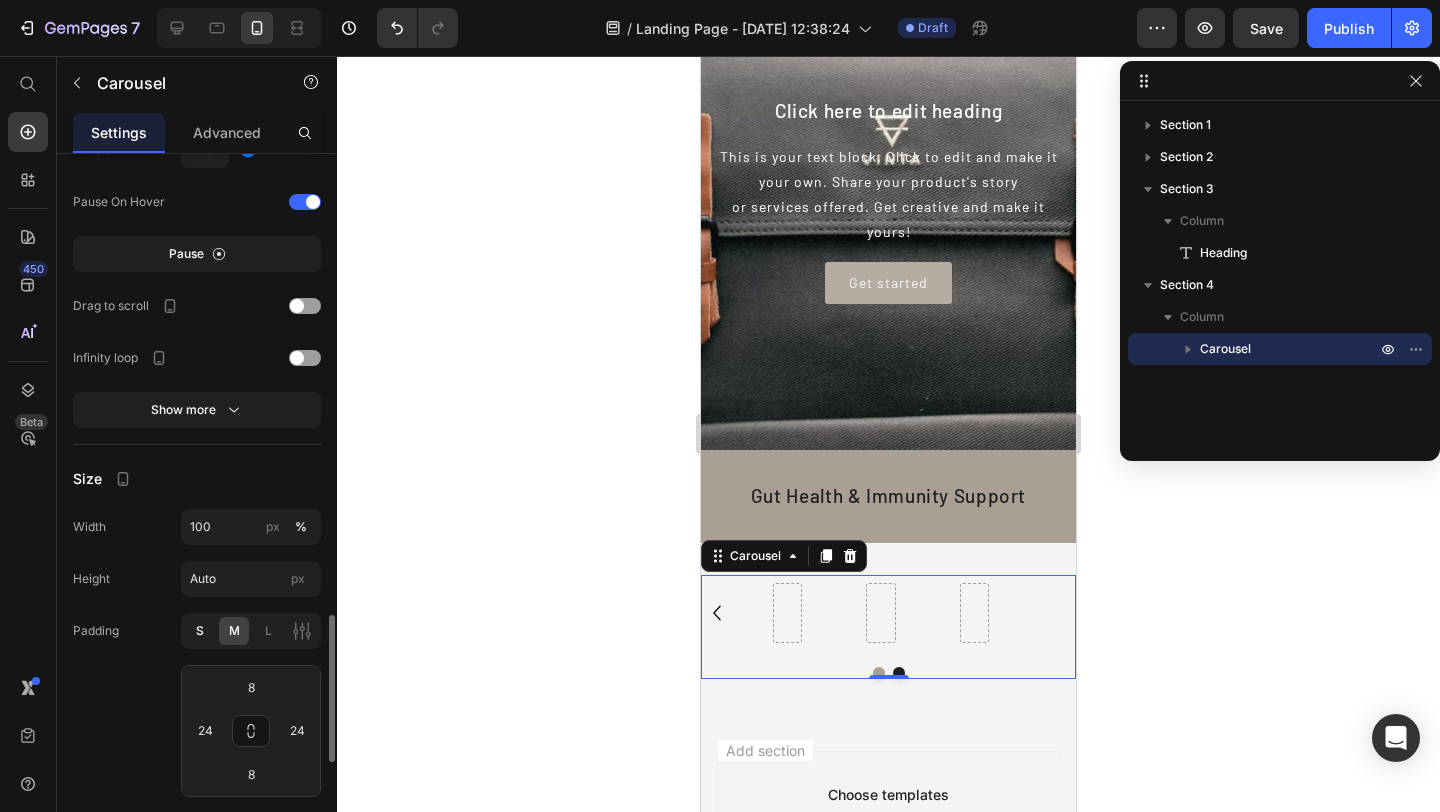 click on "S" 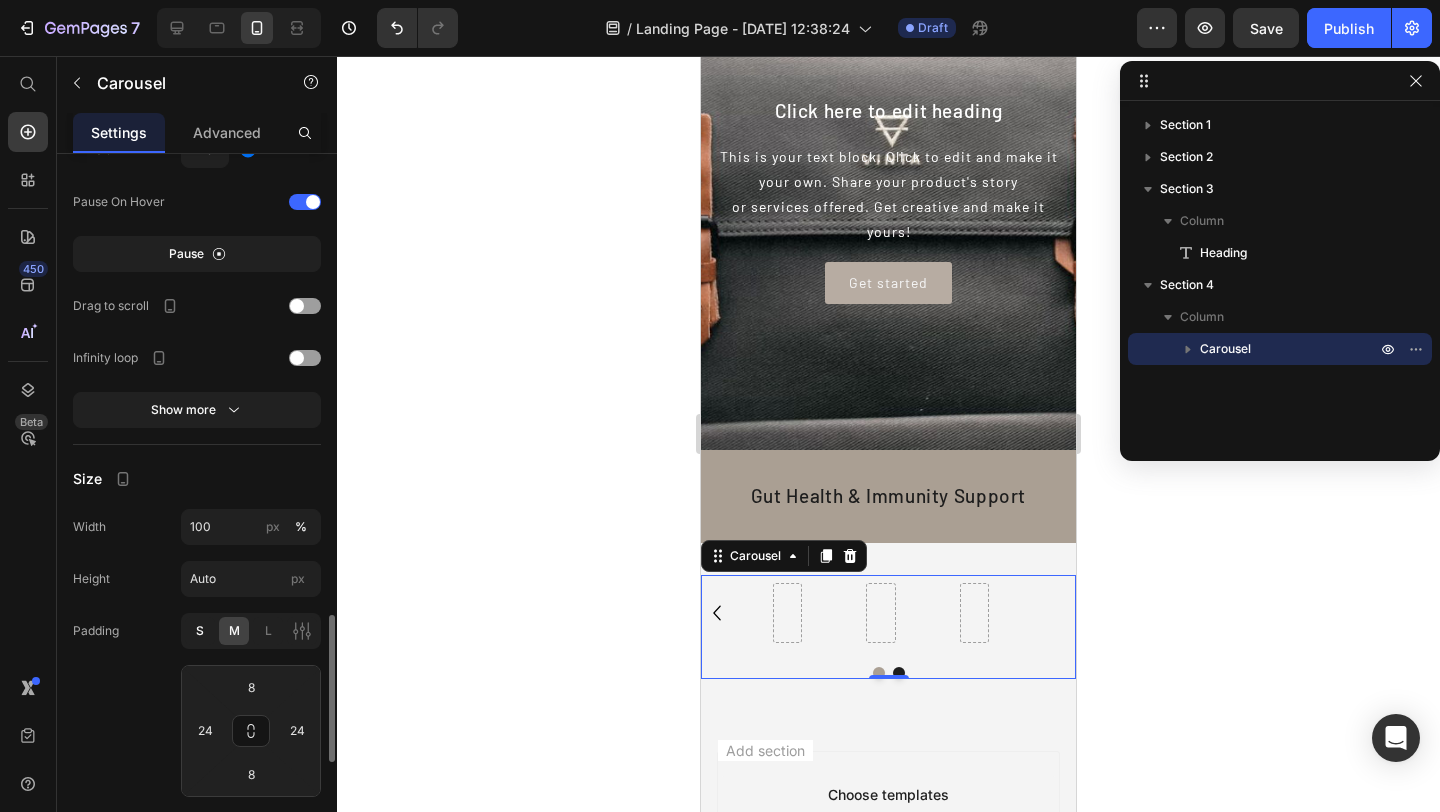type on "4" 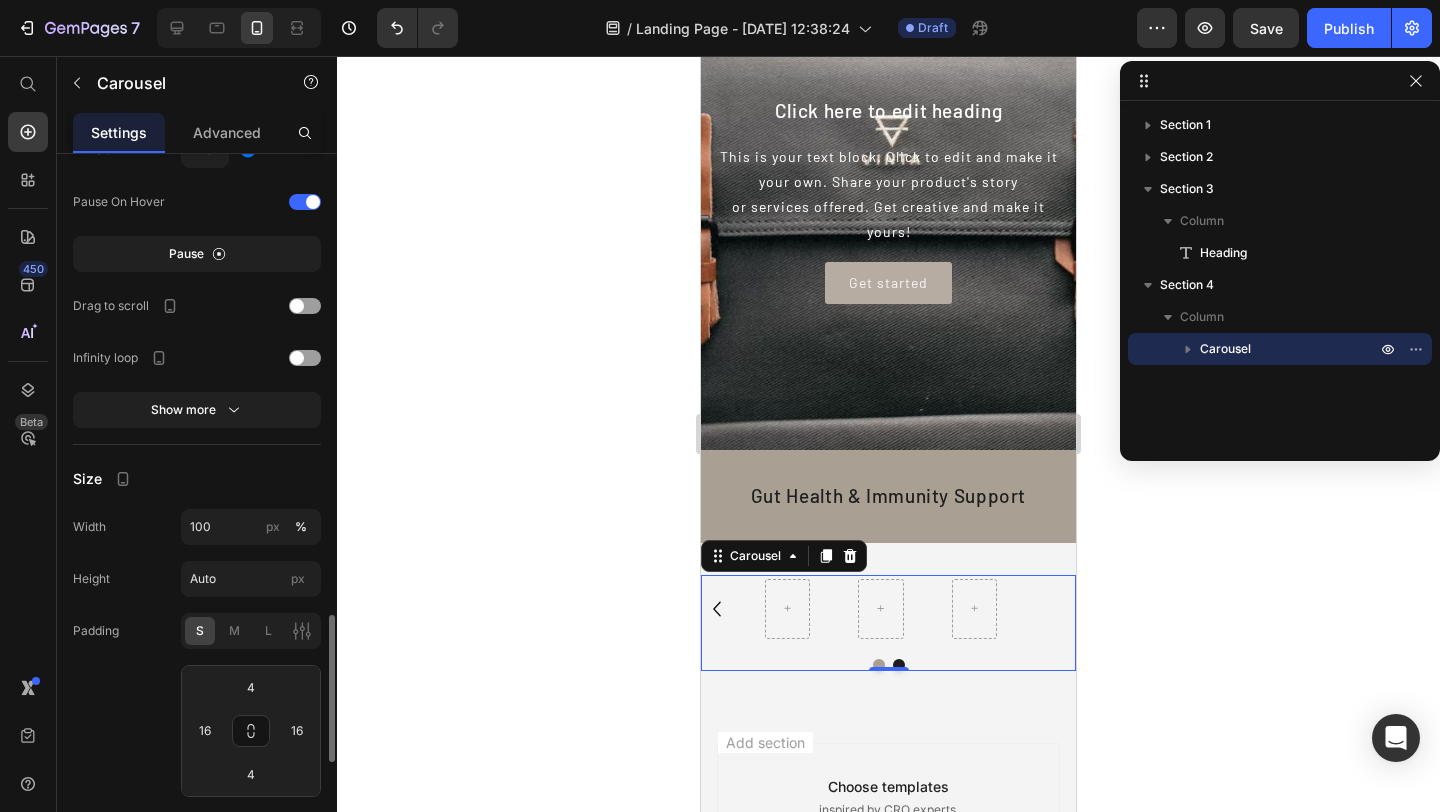 type on "8" 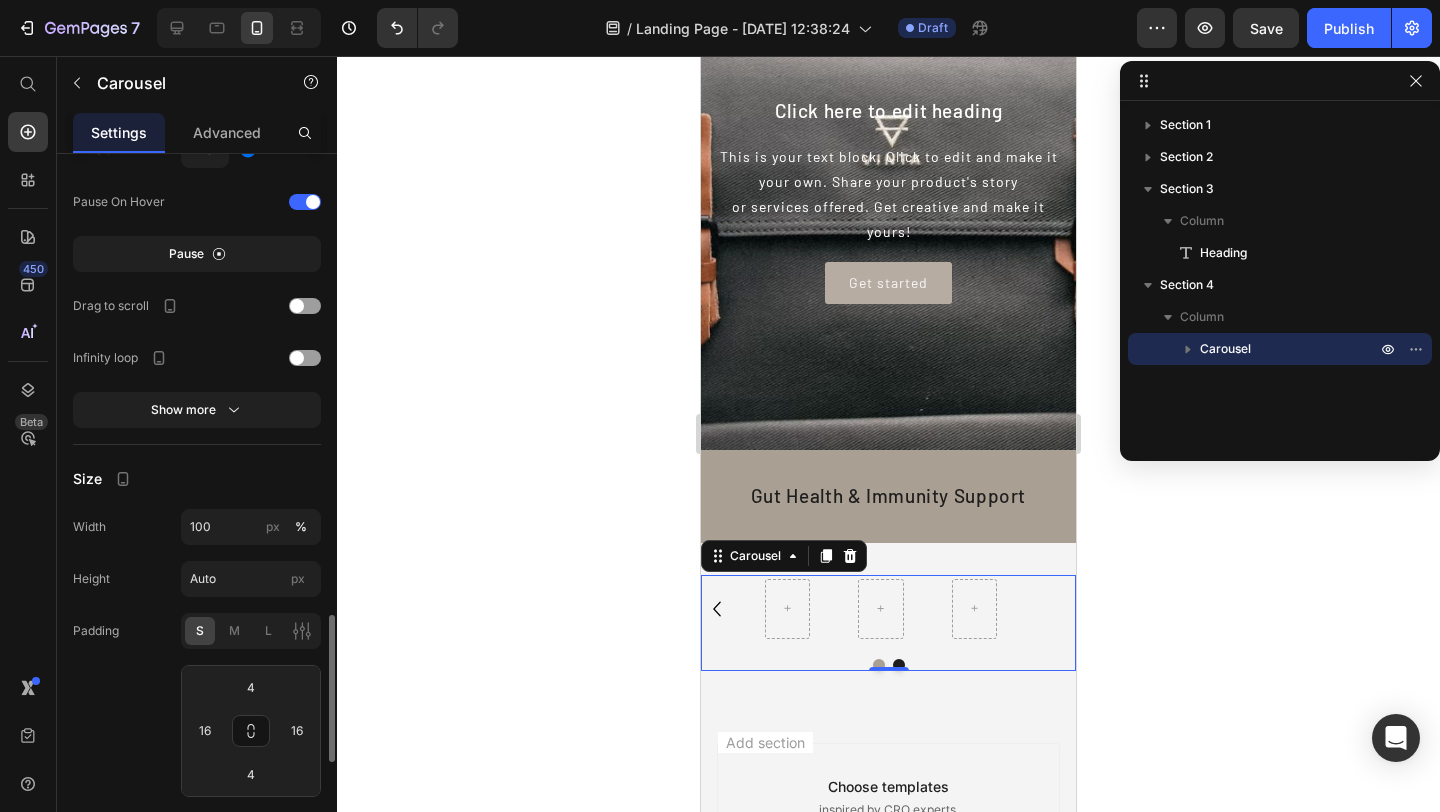 type on "24" 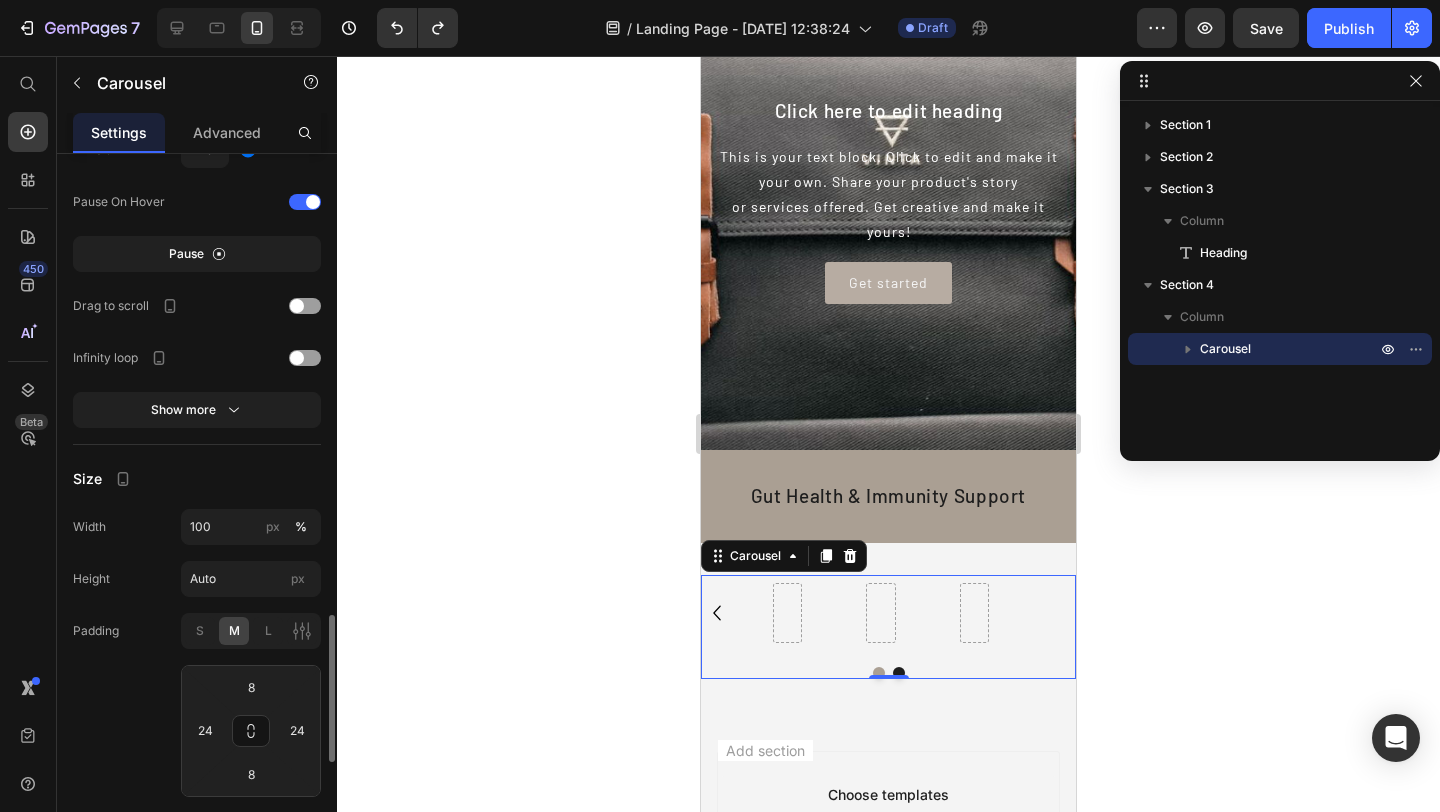 type on "12" 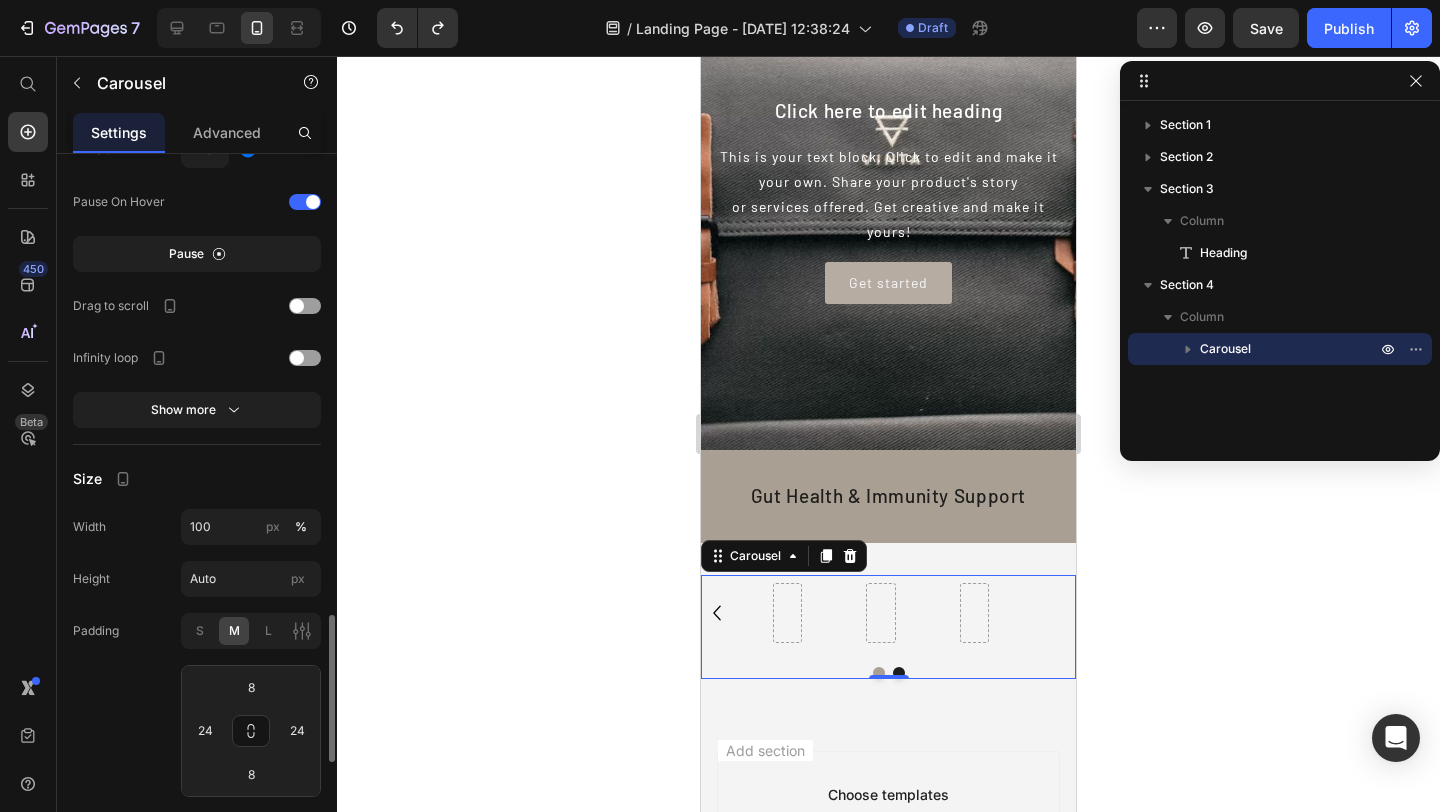 type on "32" 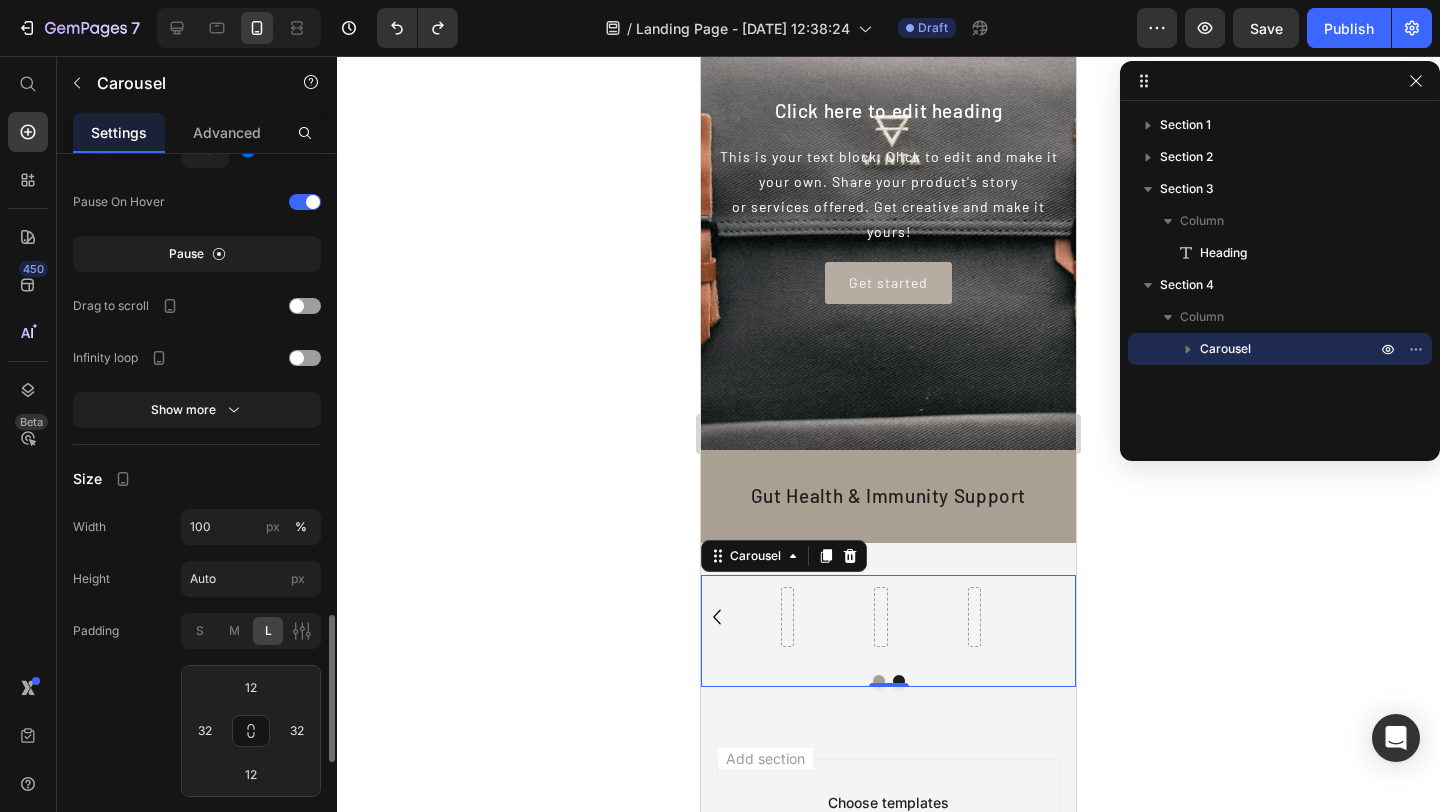 type on "0" 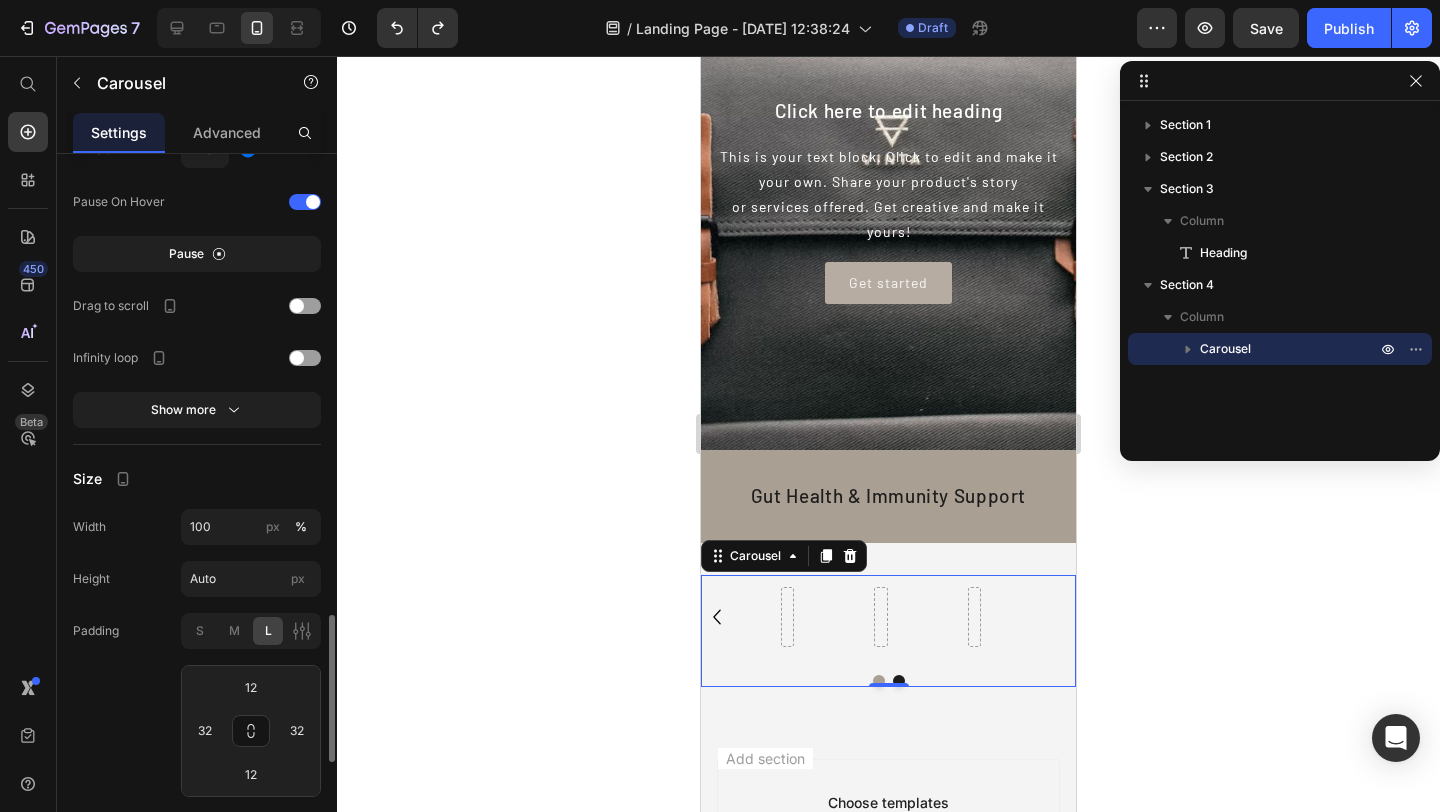 type on "0" 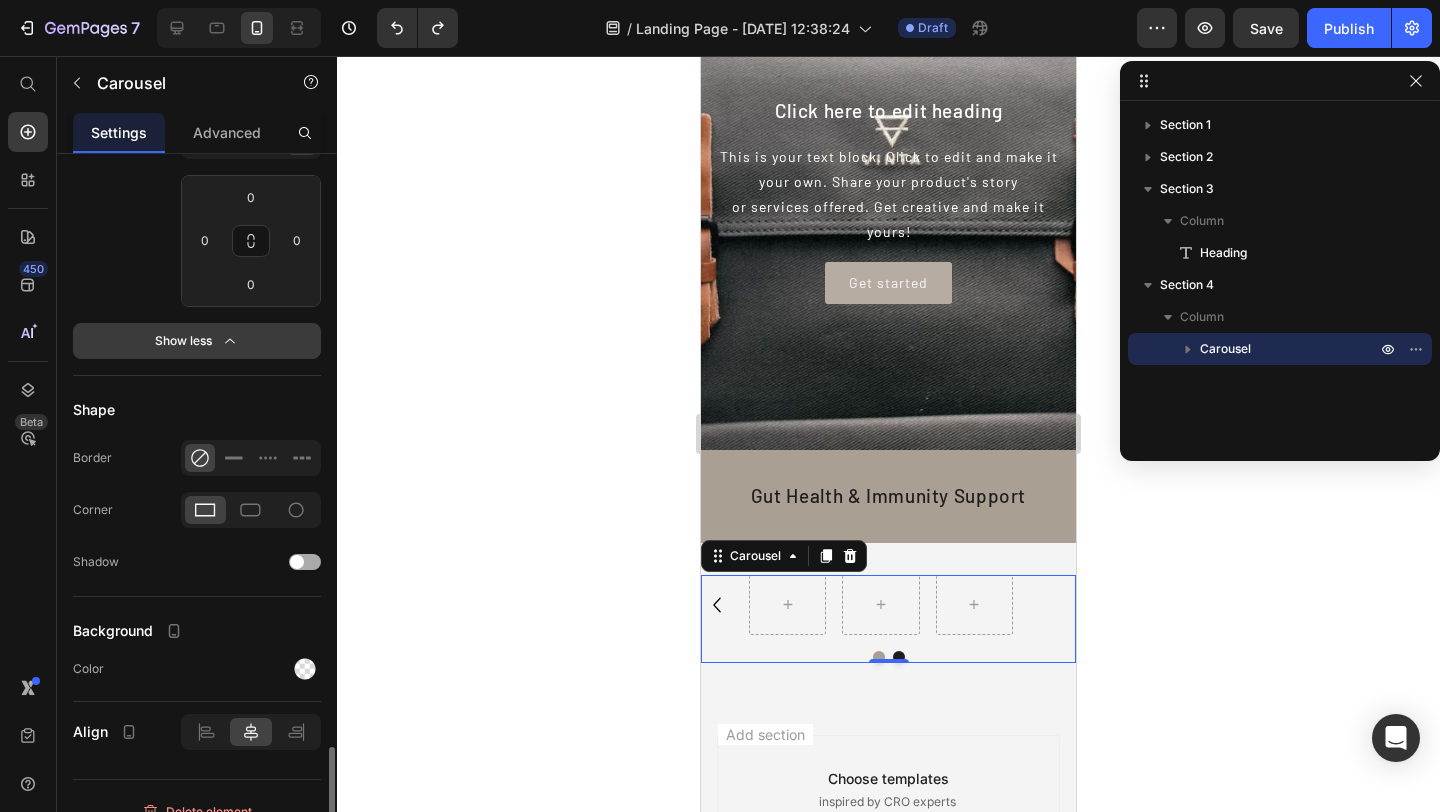 scroll, scrollTop: 2749, scrollLeft: 0, axis: vertical 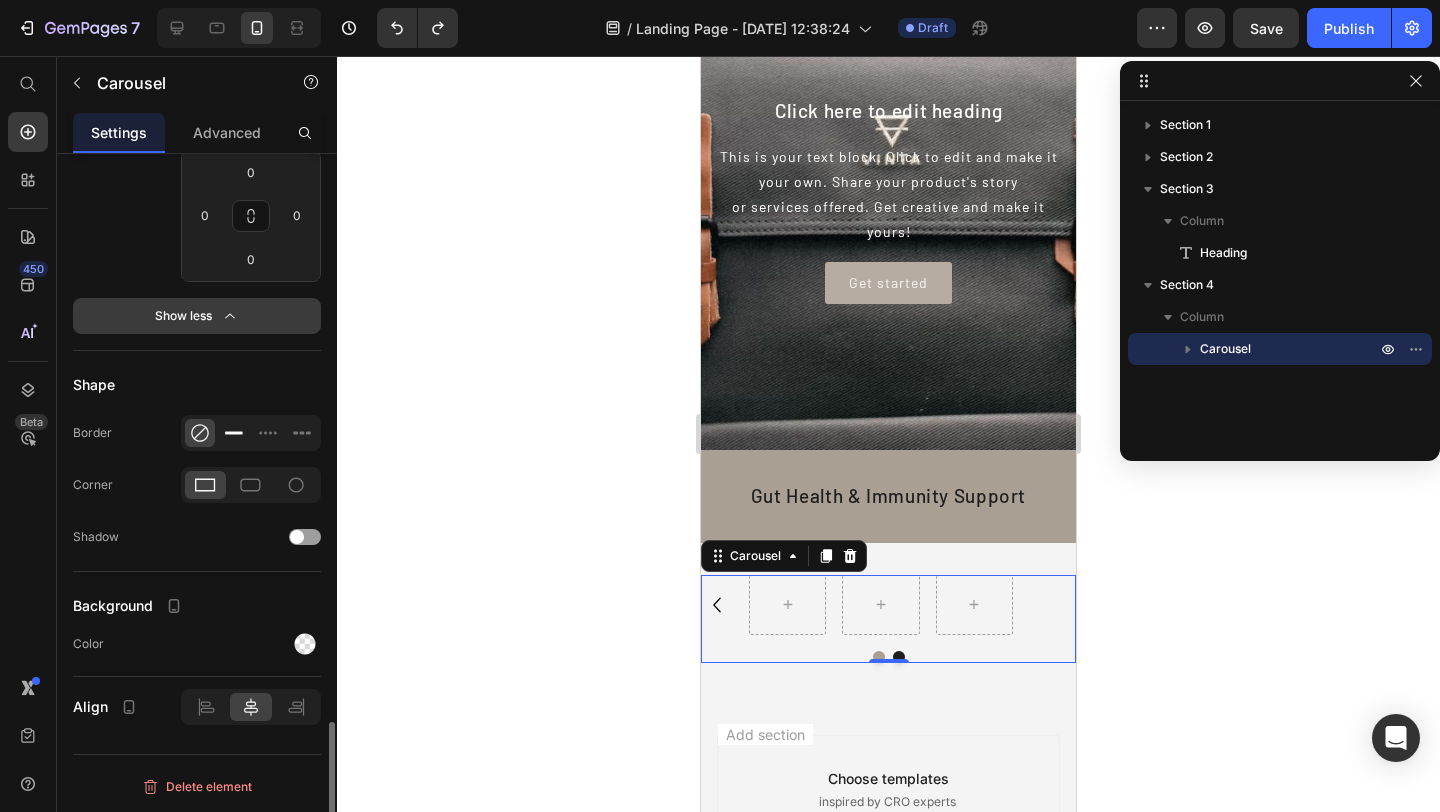 click 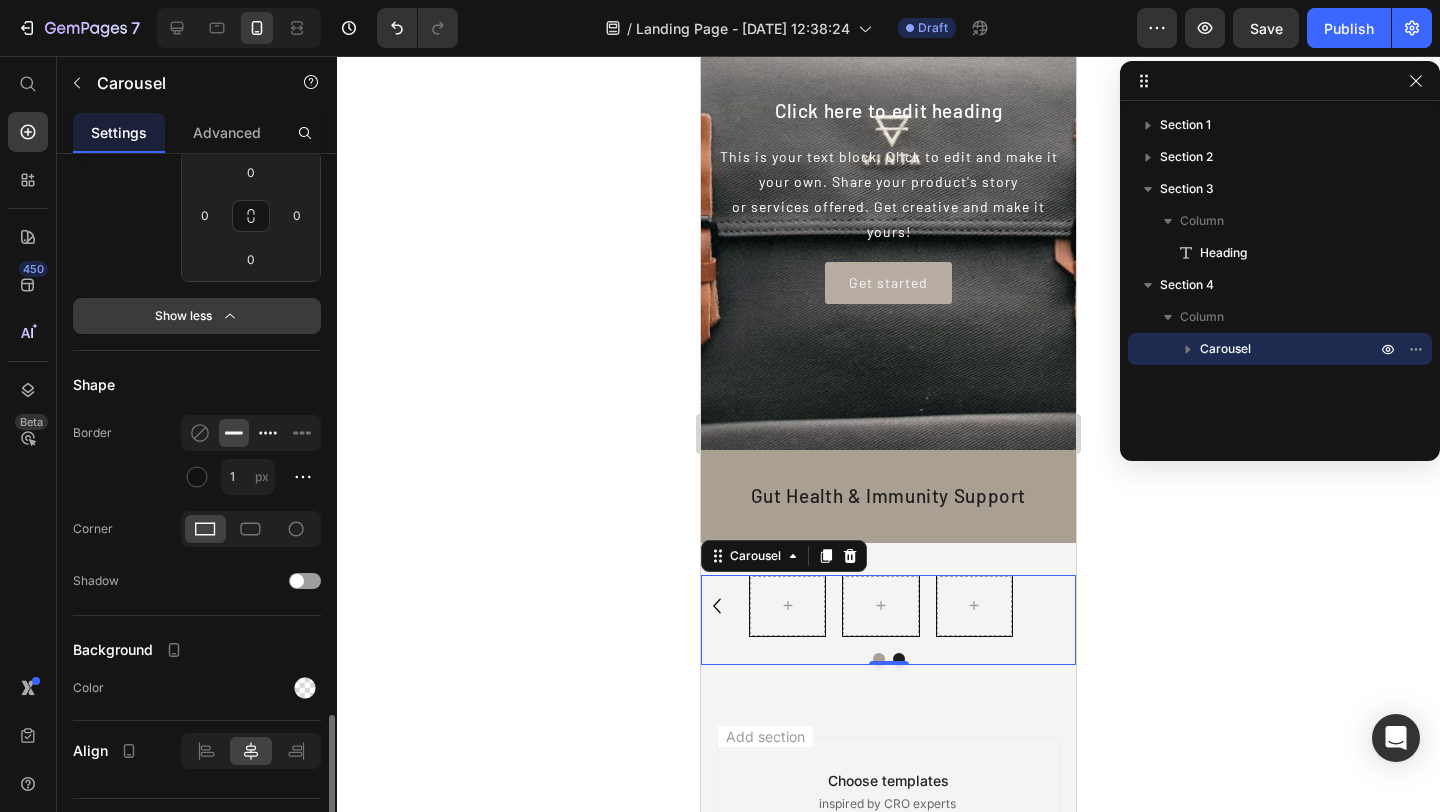 click 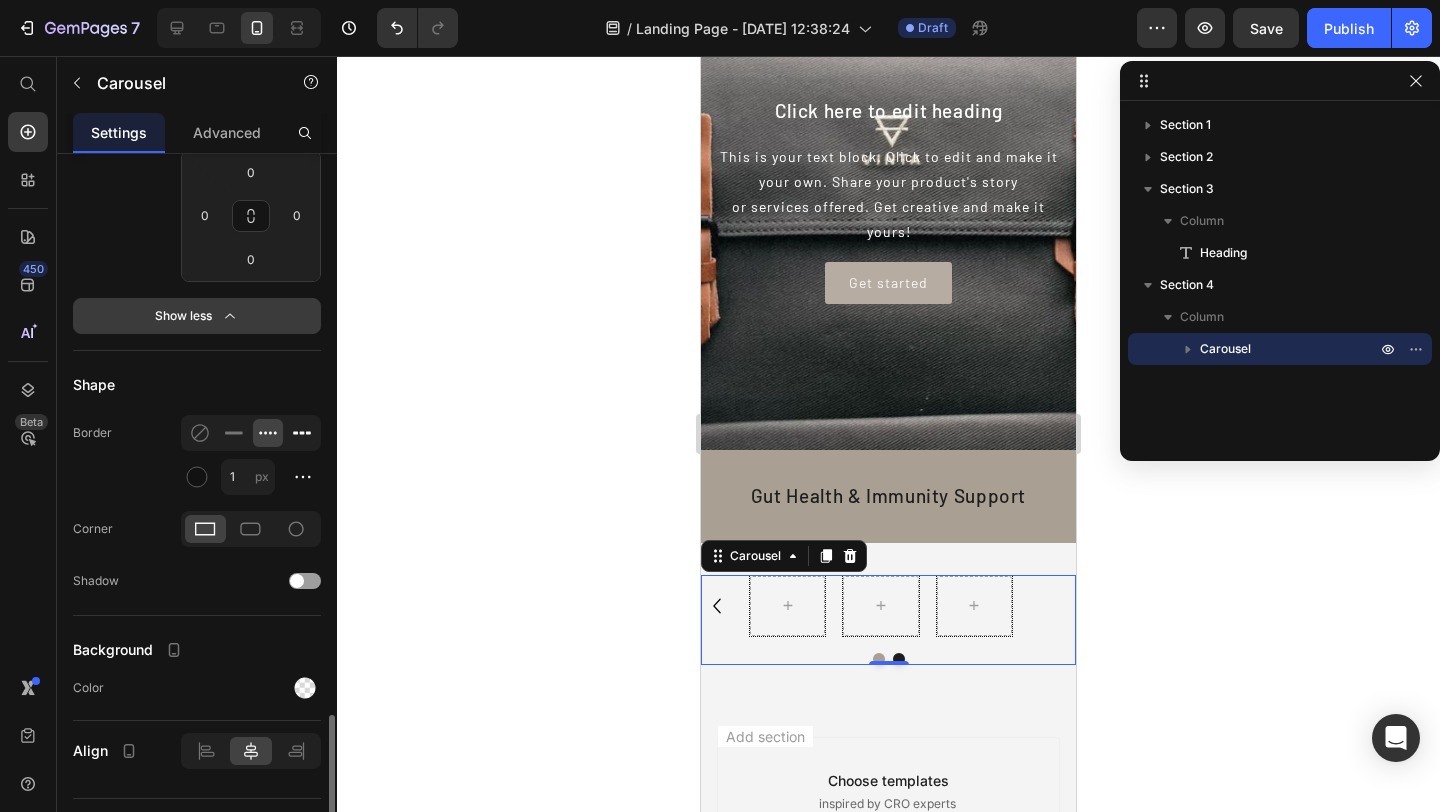 click 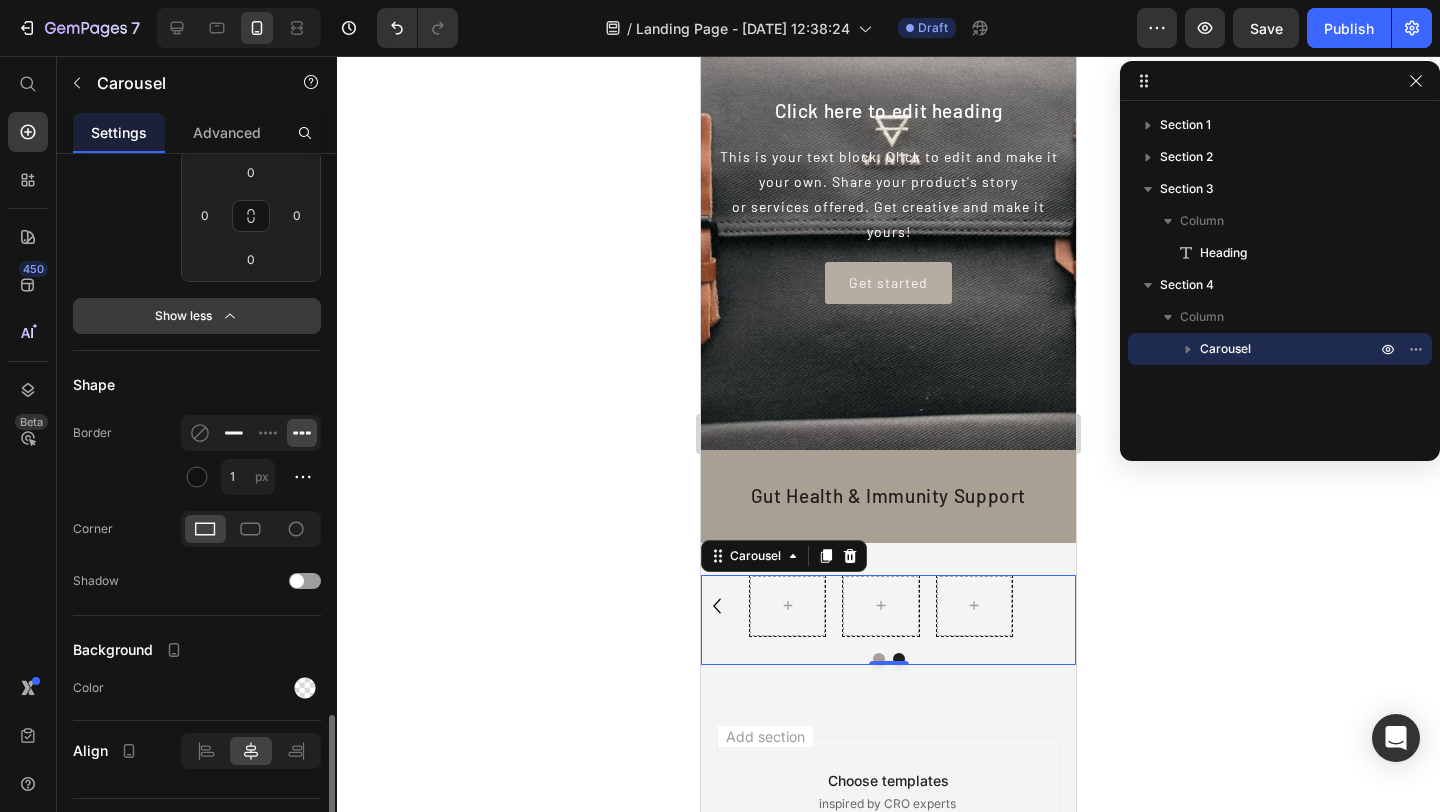 click 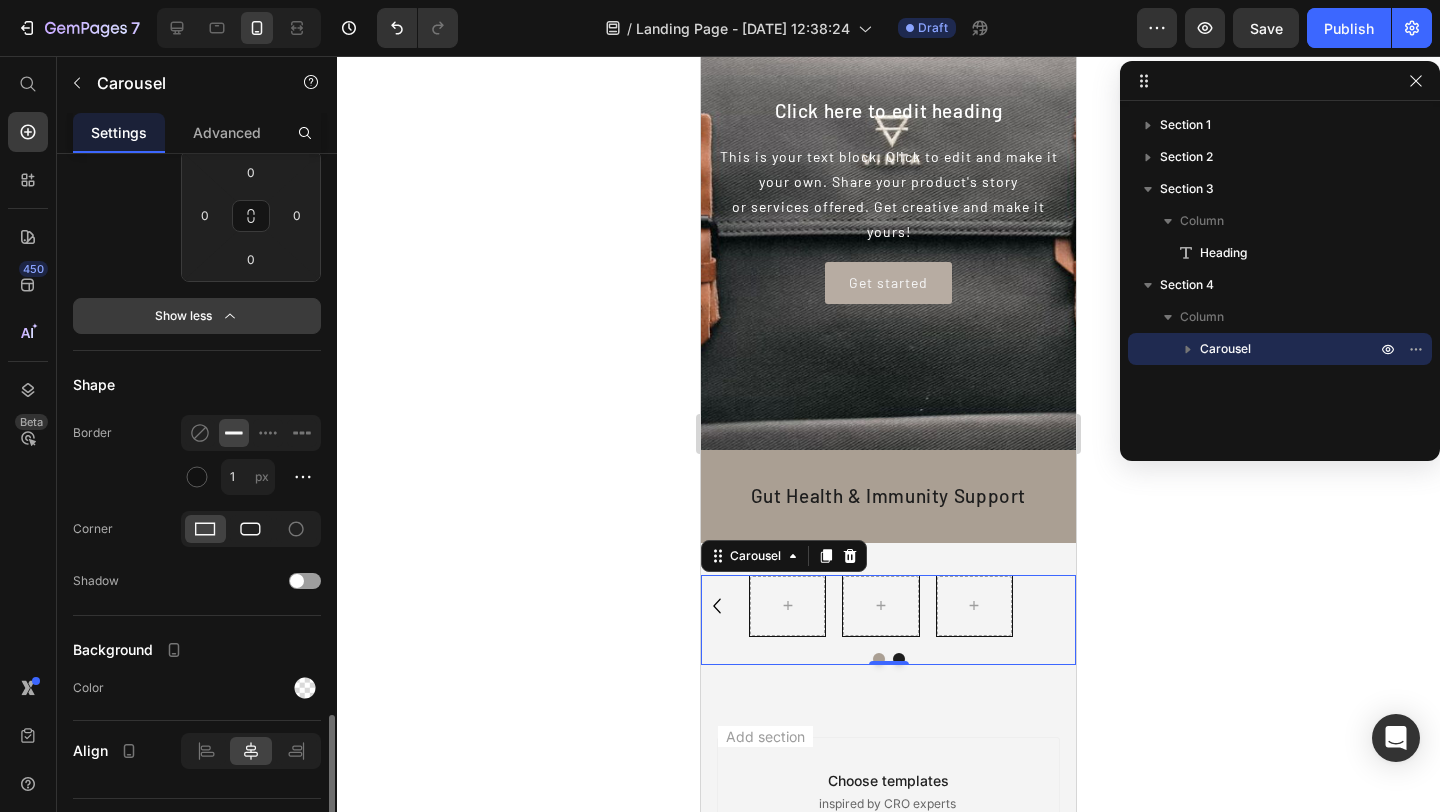 click 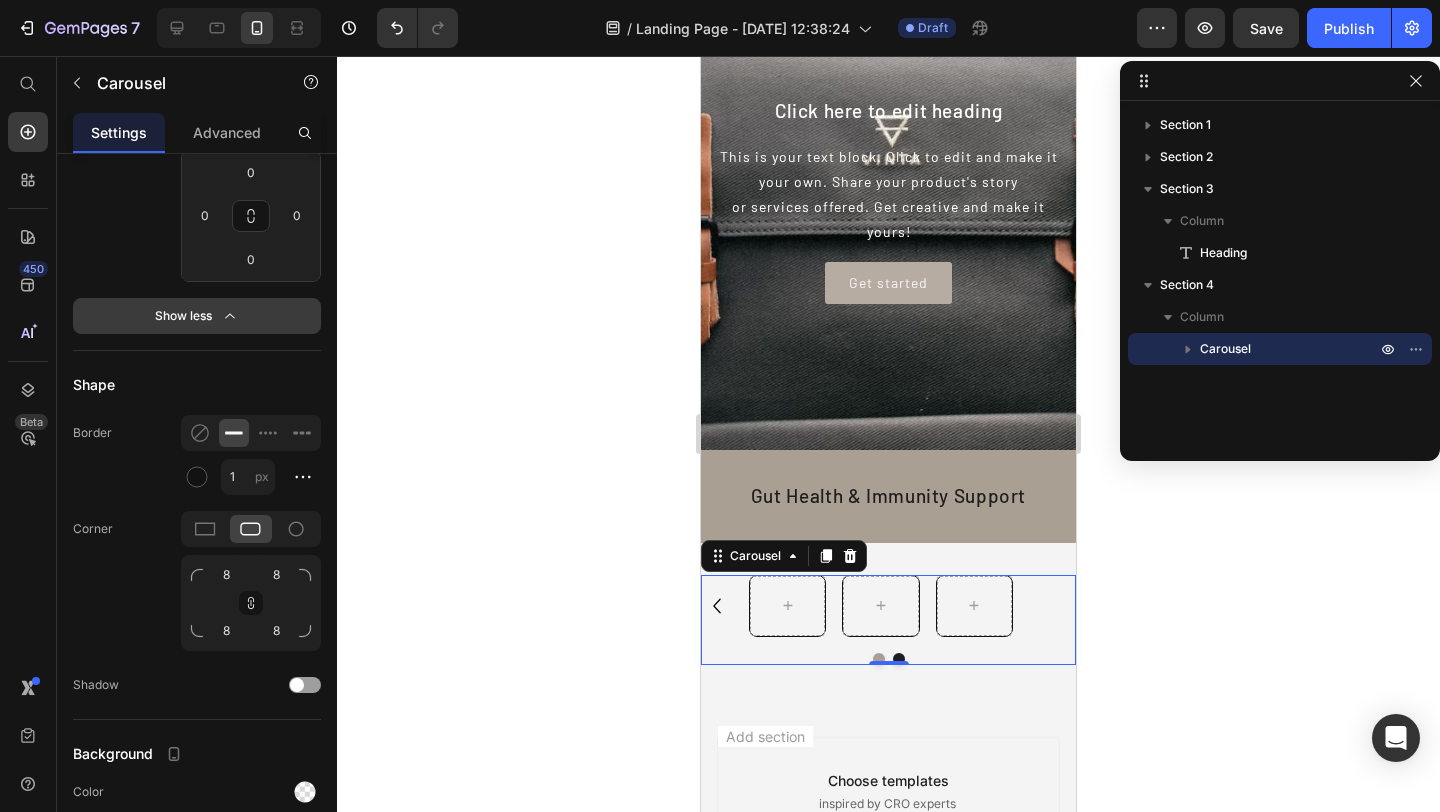 scroll, scrollTop: 2897, scrollLeft: 0, axis: vertical 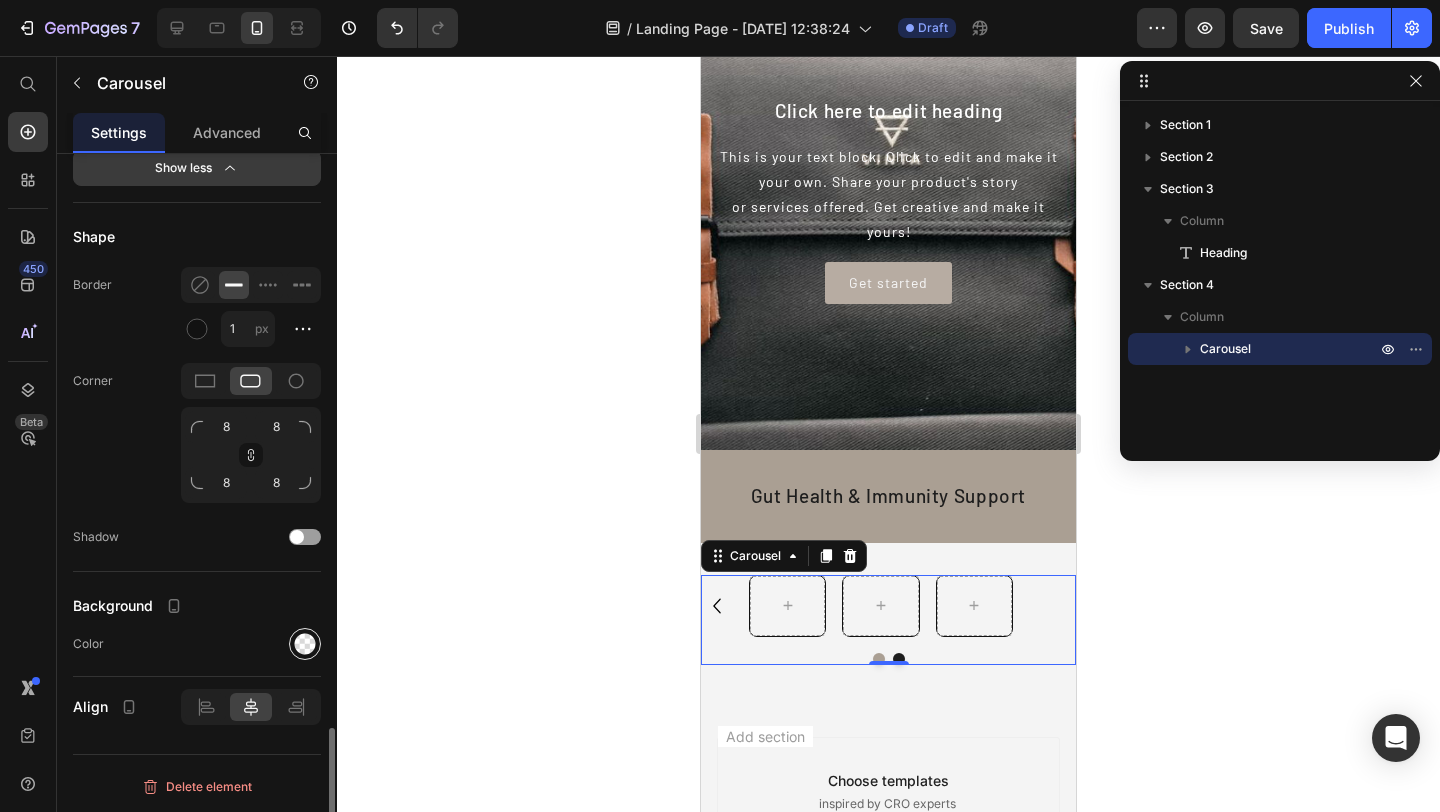 click at bounding box center (305, 644) 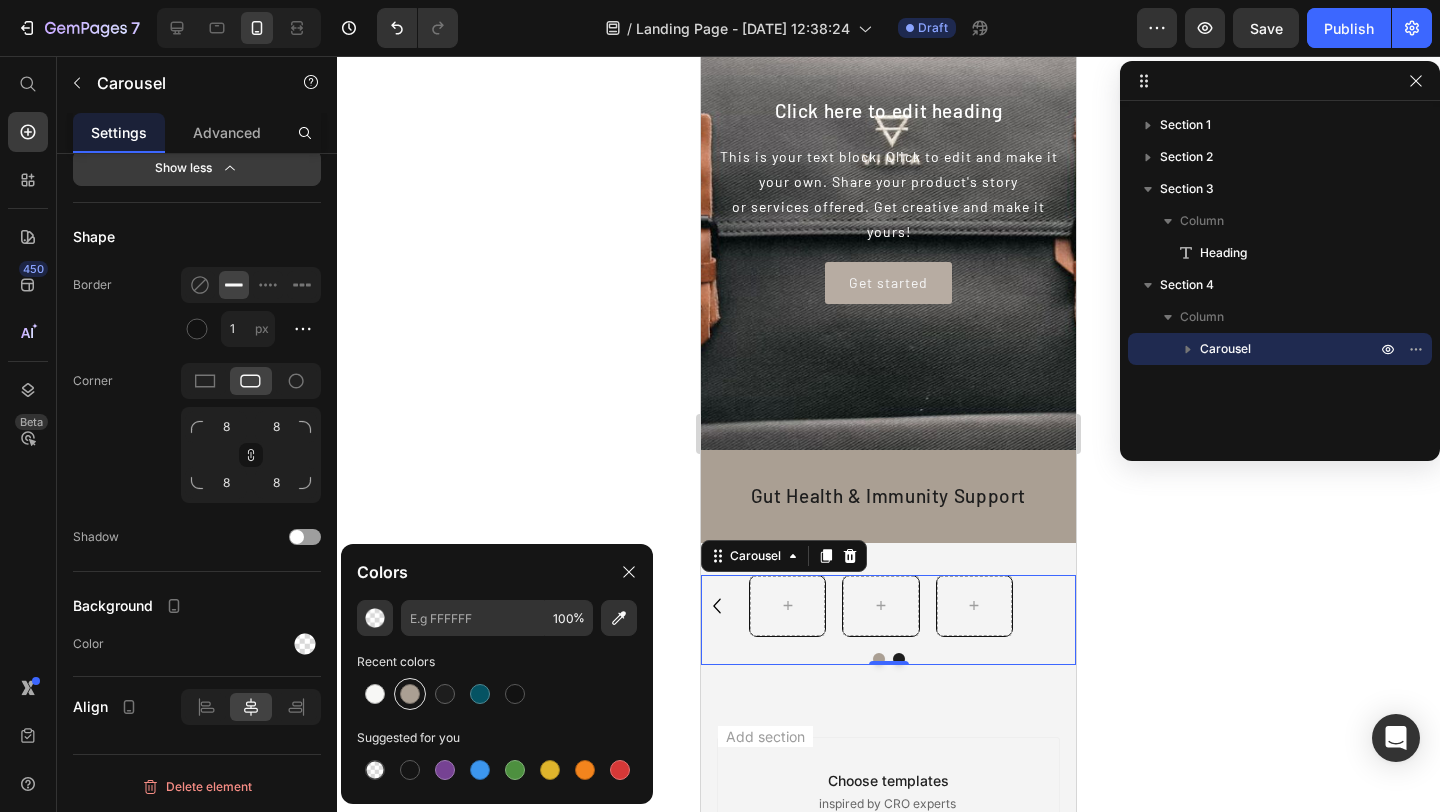 click at bounding box center [410, 694] 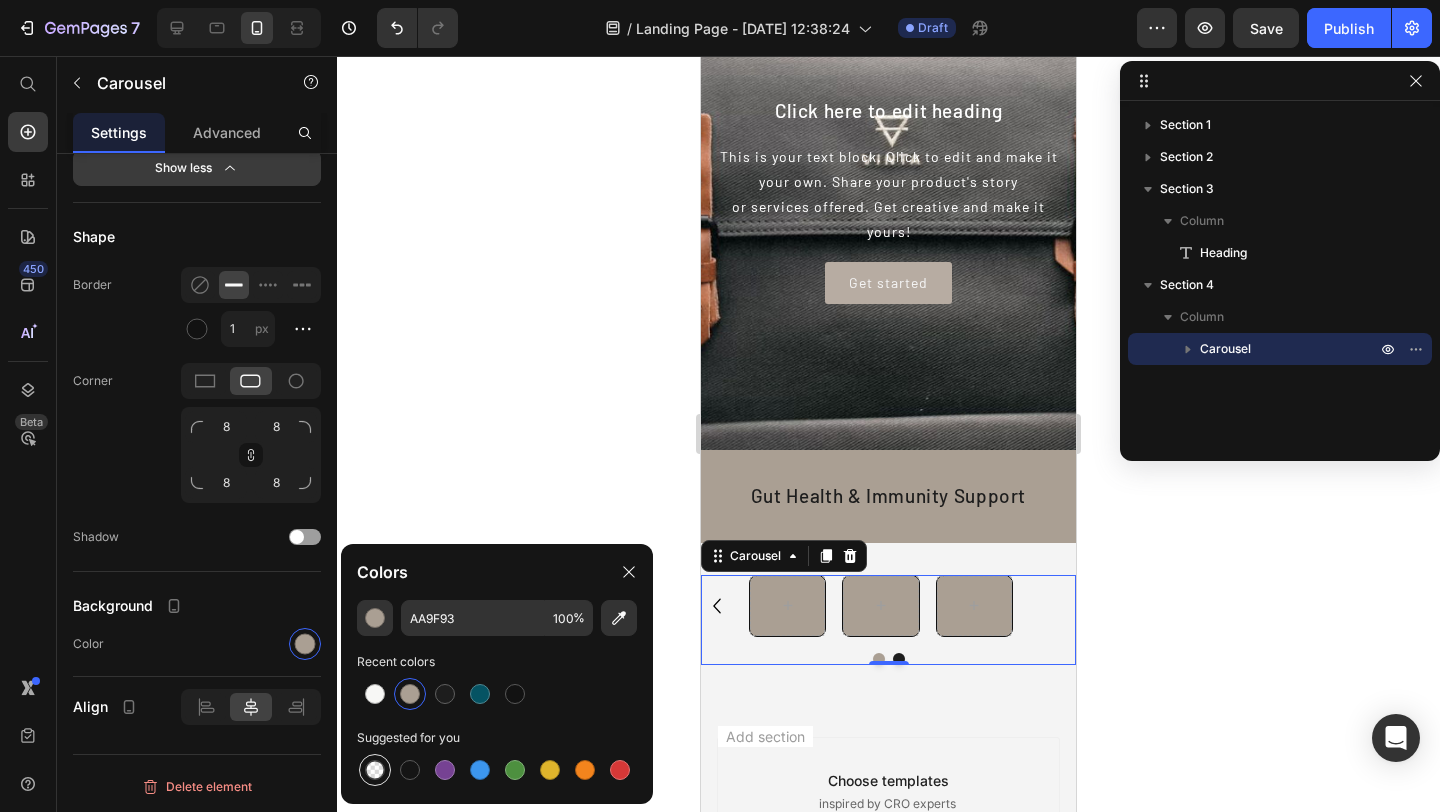 click at bounding box center [375, 770] 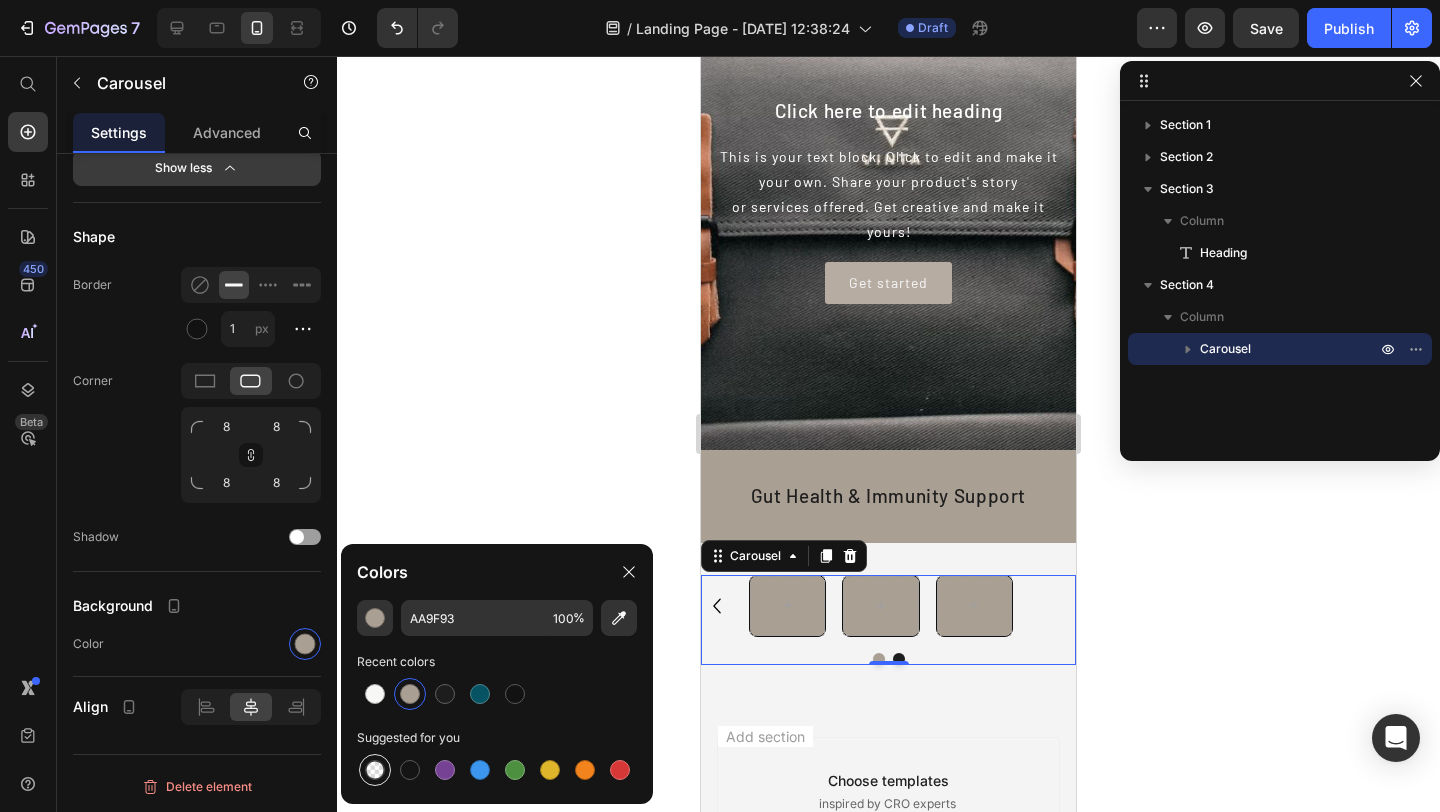 type on "000000" 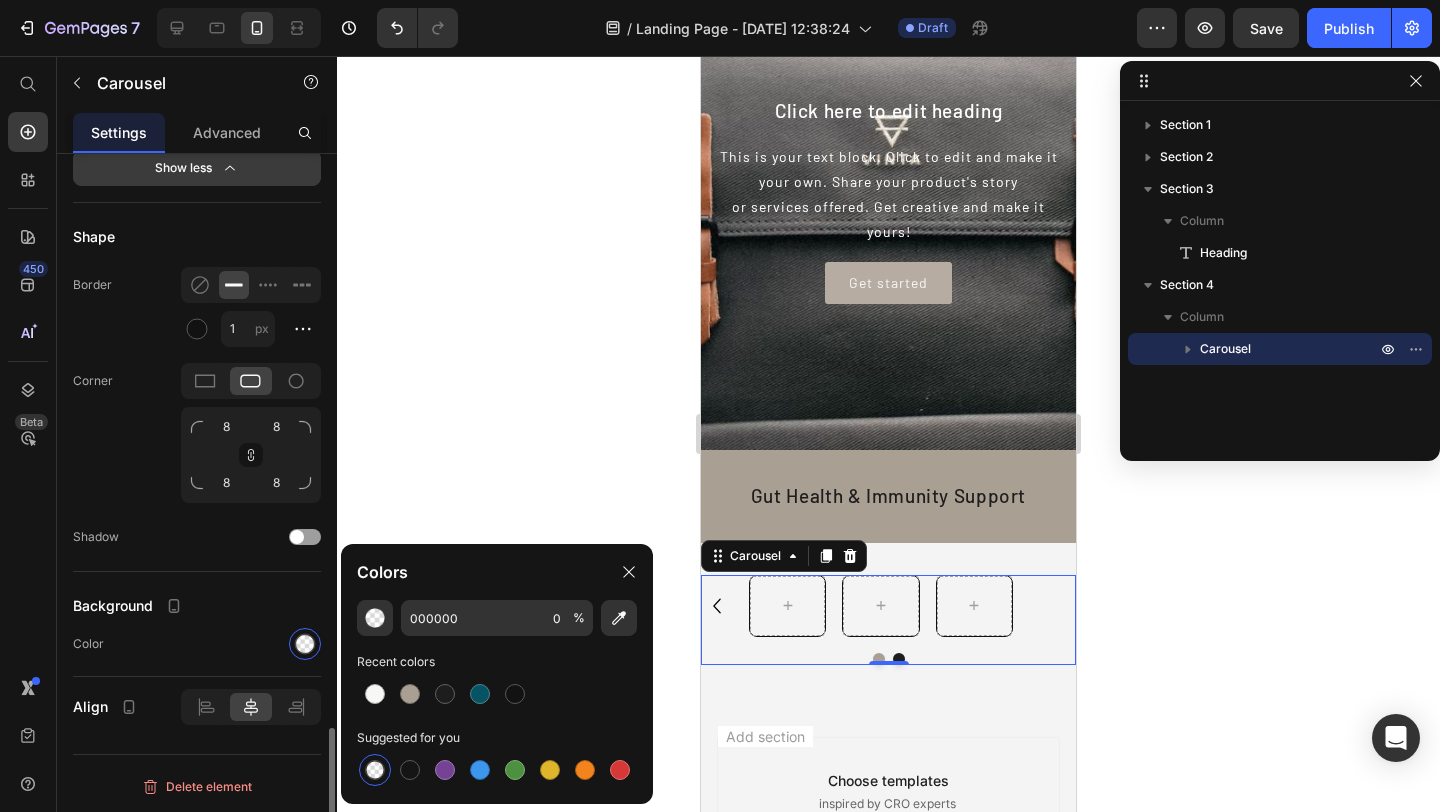 click on "Background" at bounding box center (197, 606) 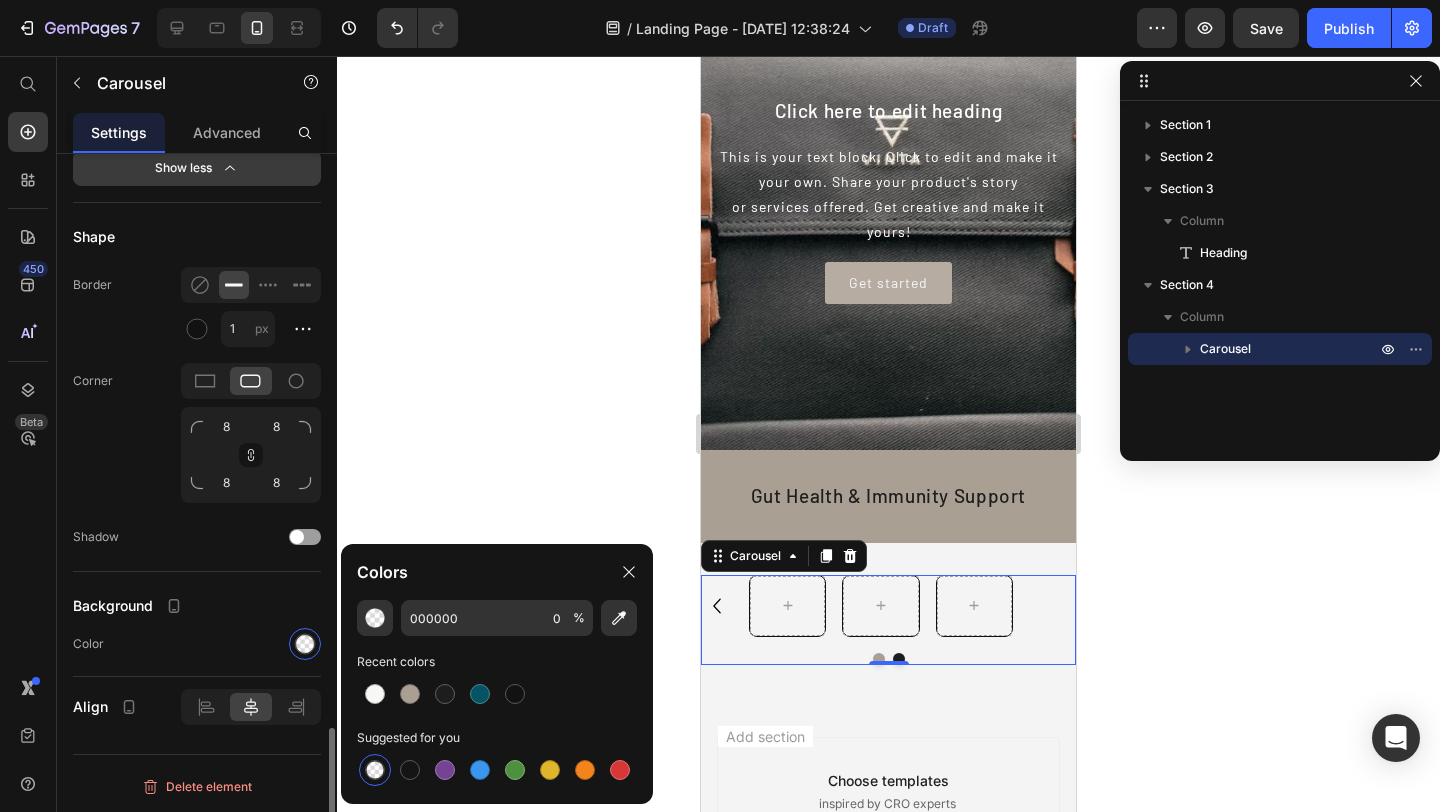 type 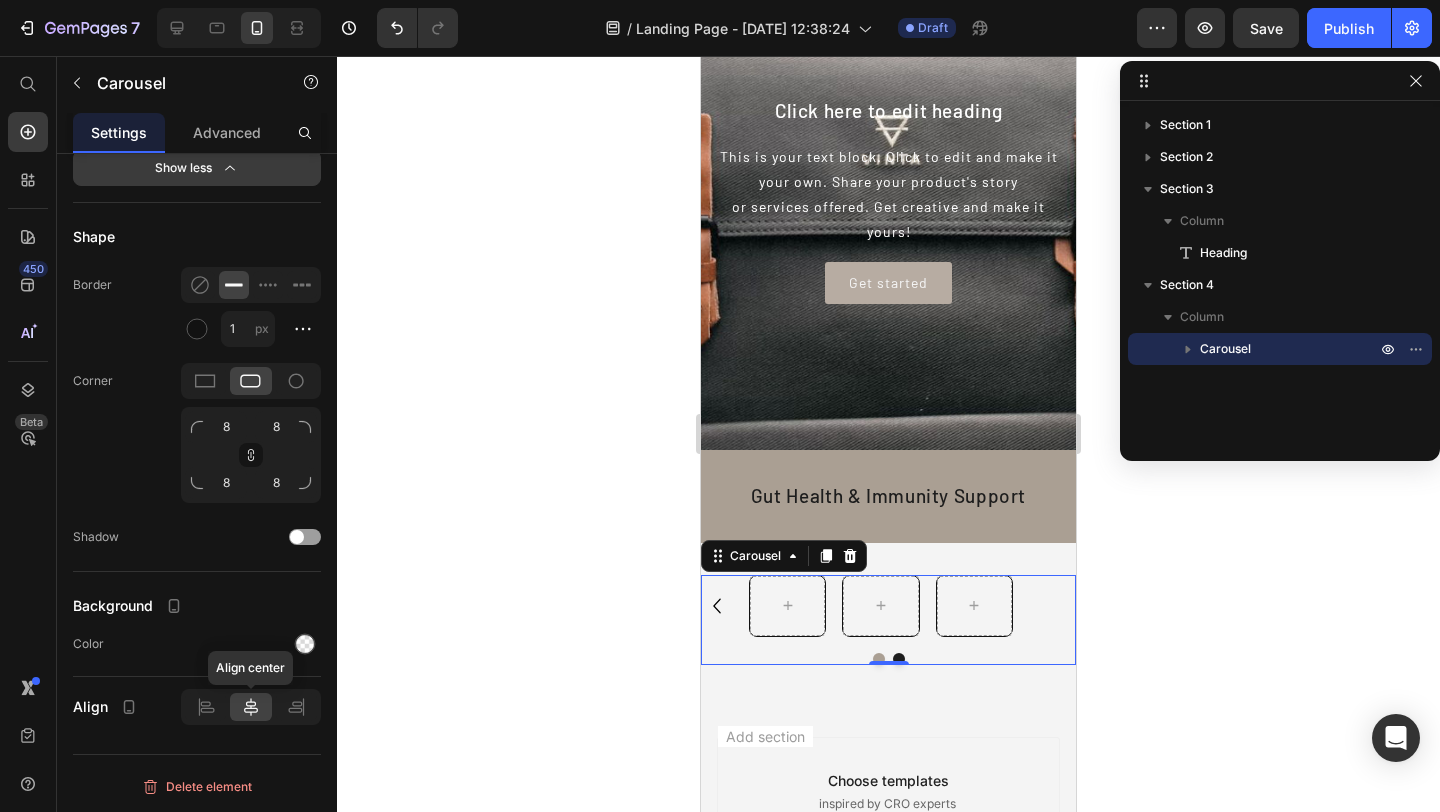 type 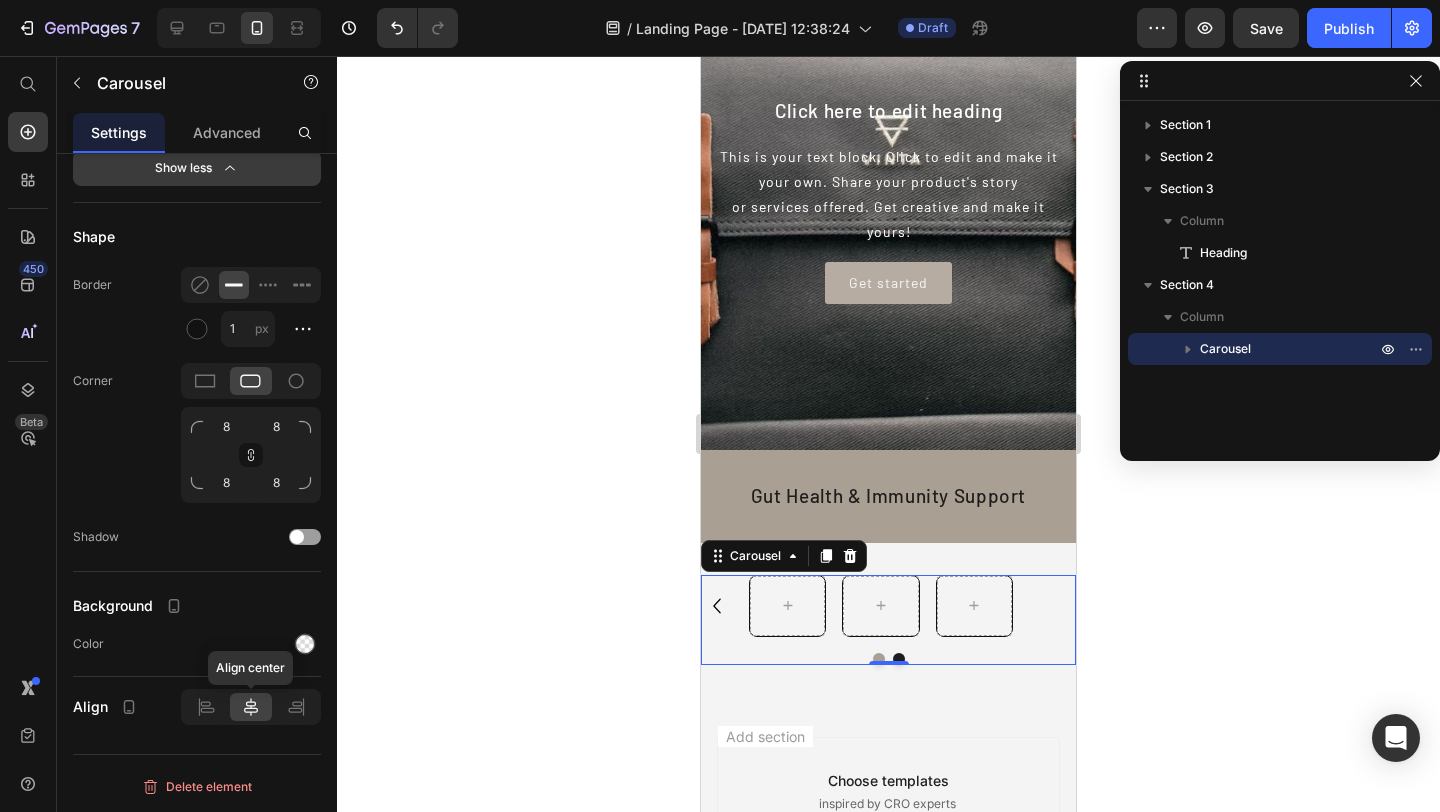 type 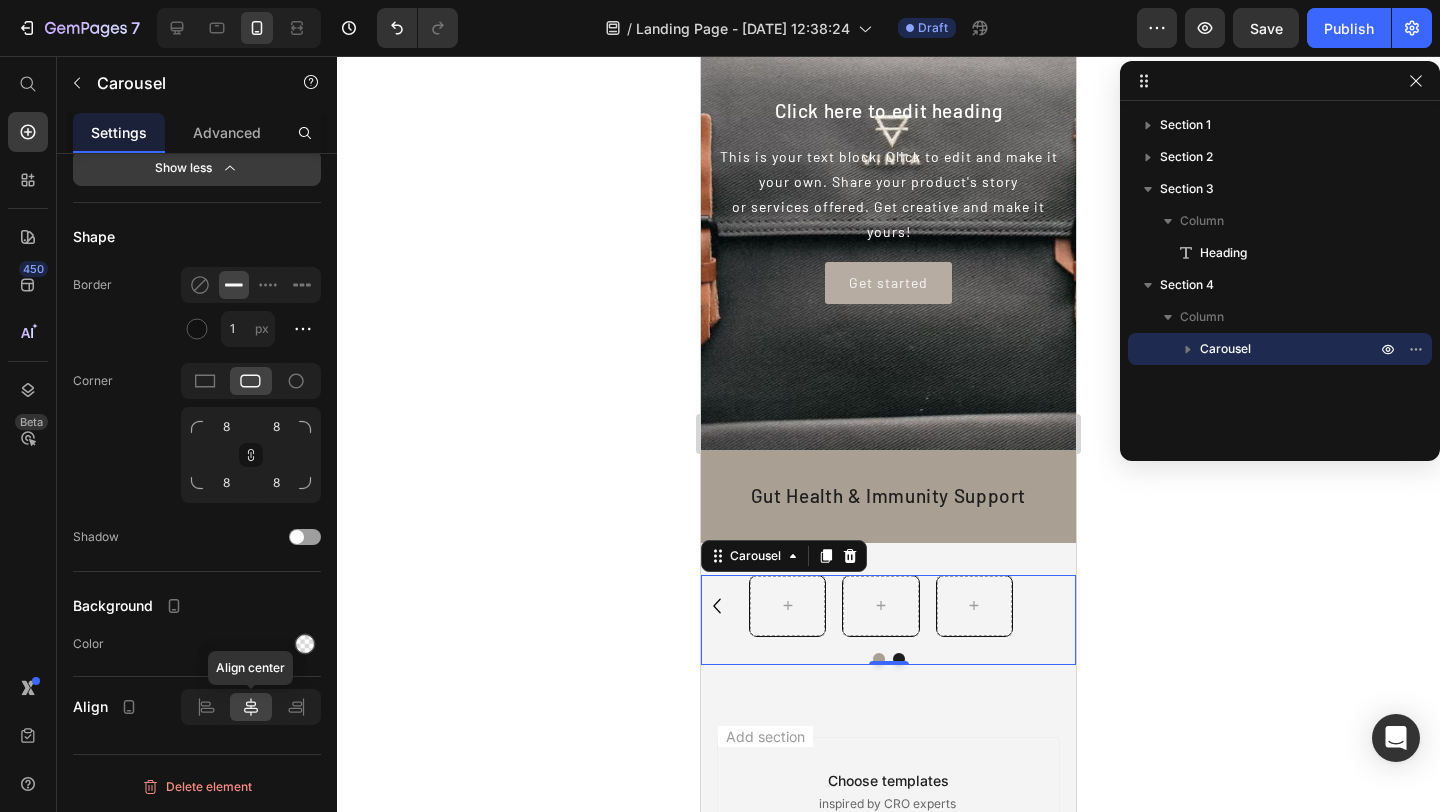 type 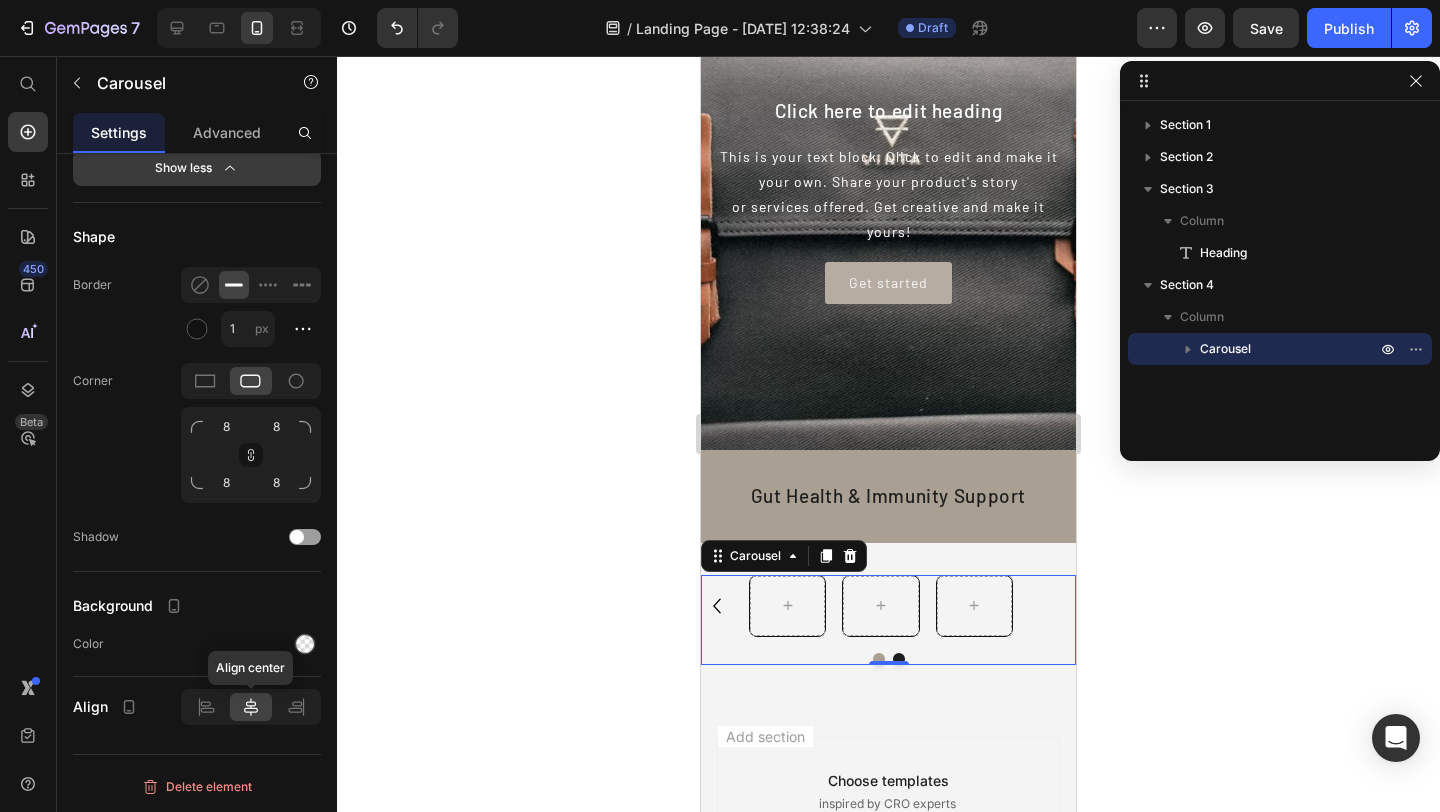 type 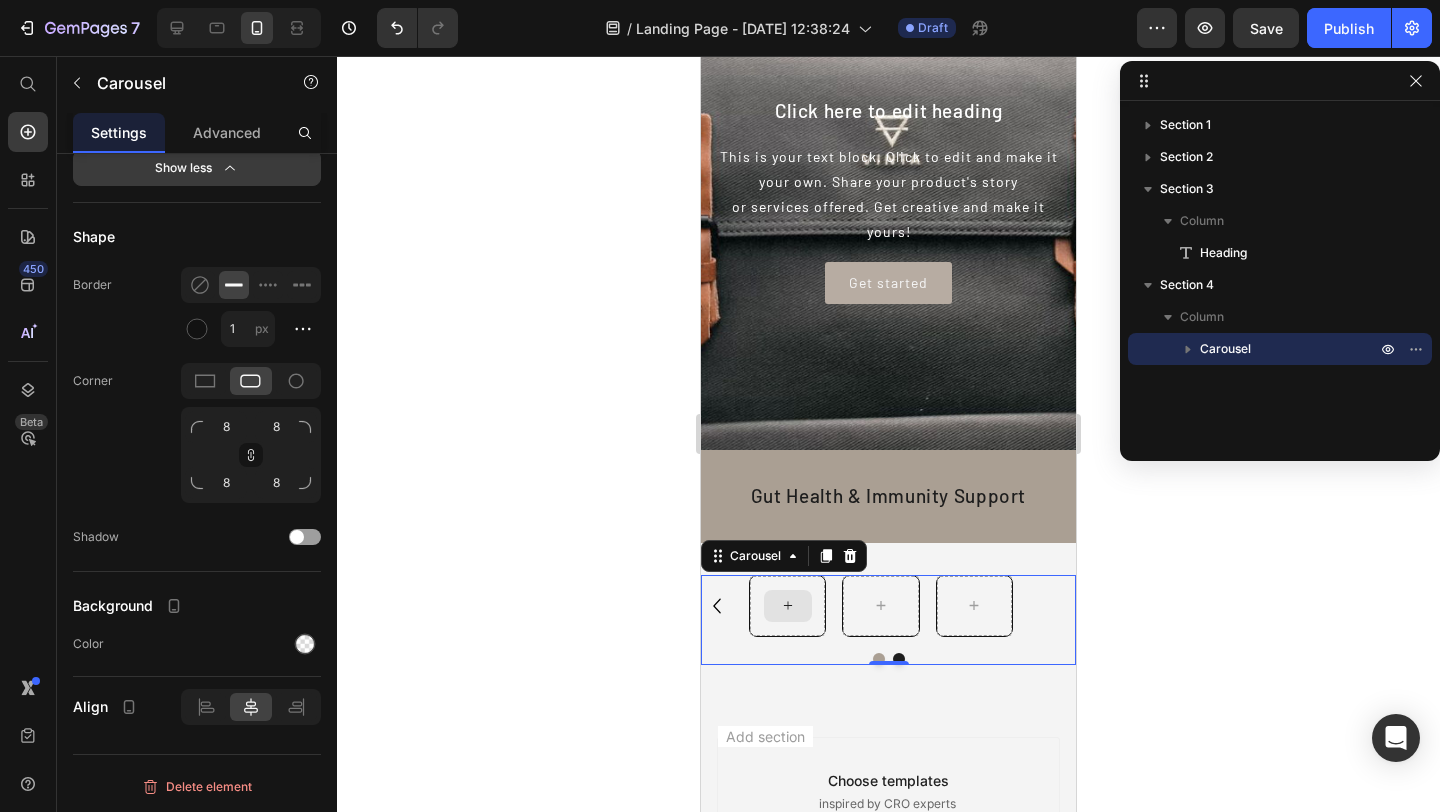 click 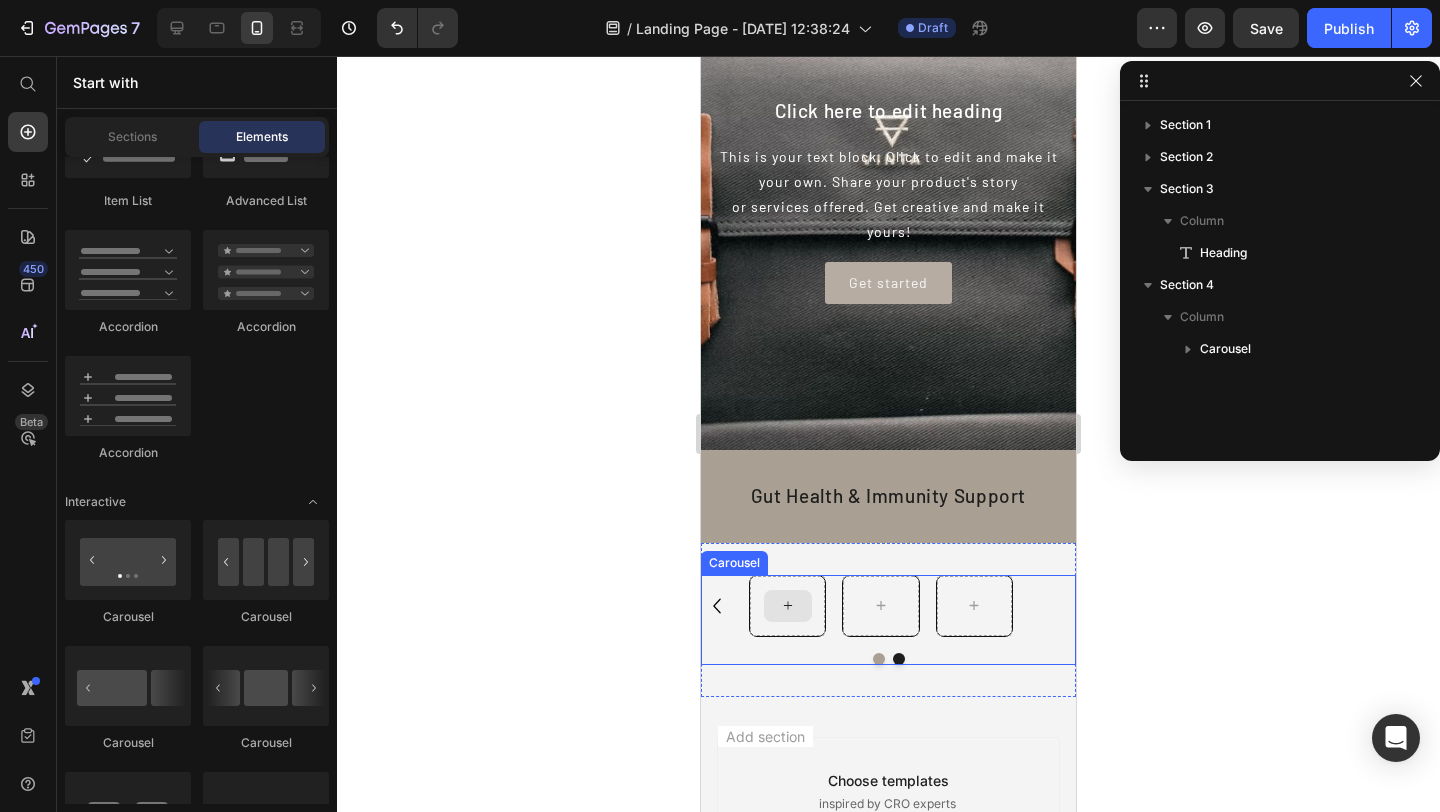 click 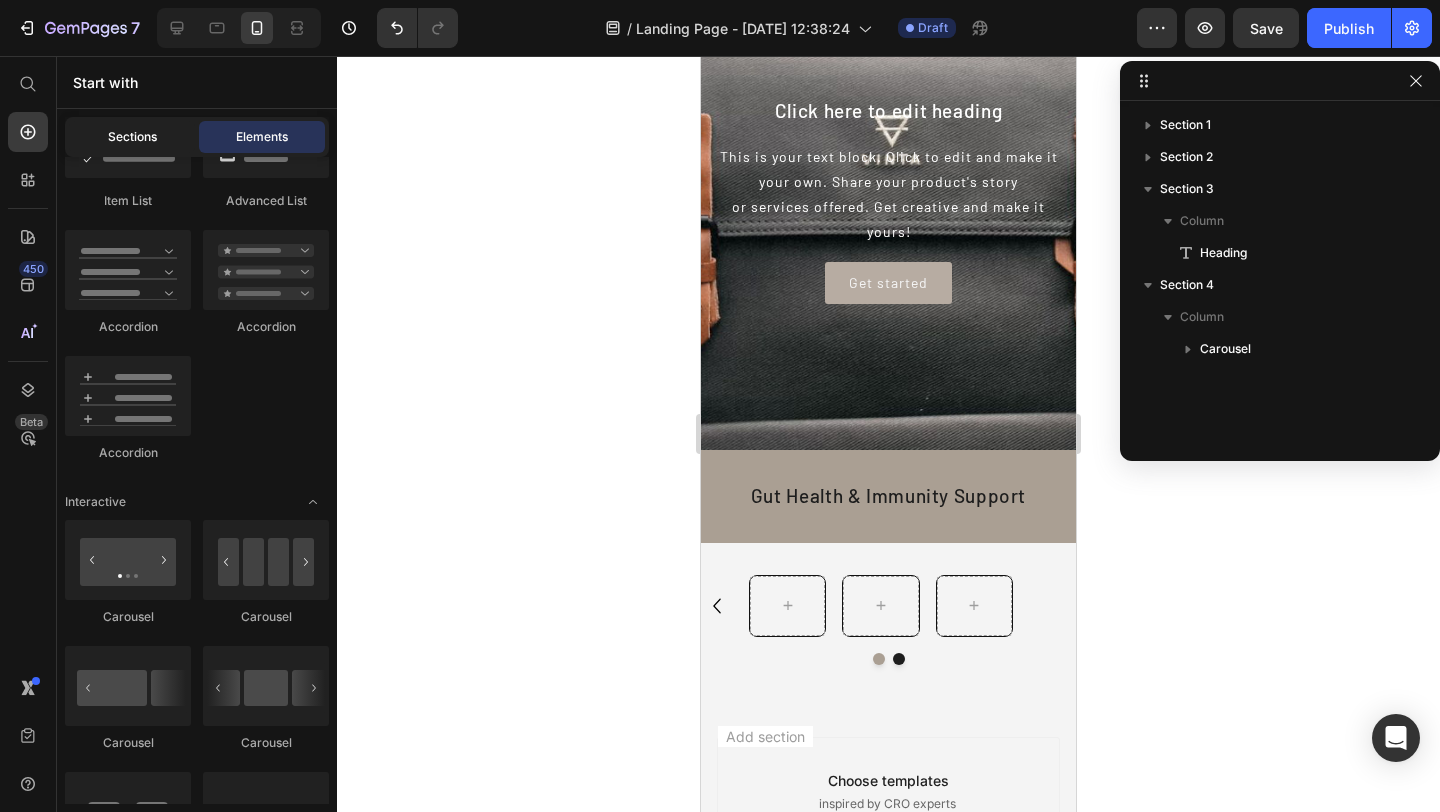 click on "Sections" at bounding box center [132, 137] 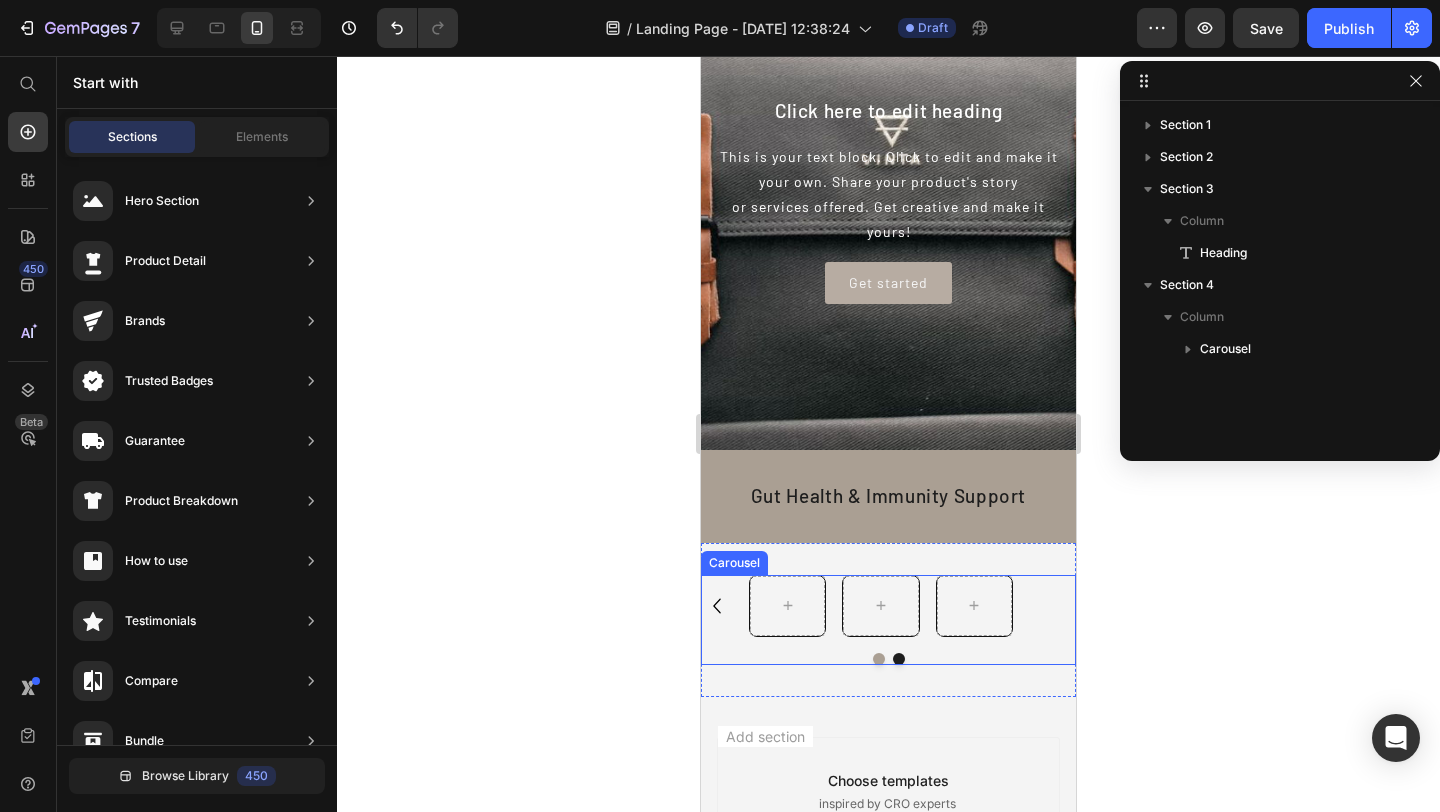 click at bounding box center [888, 659] 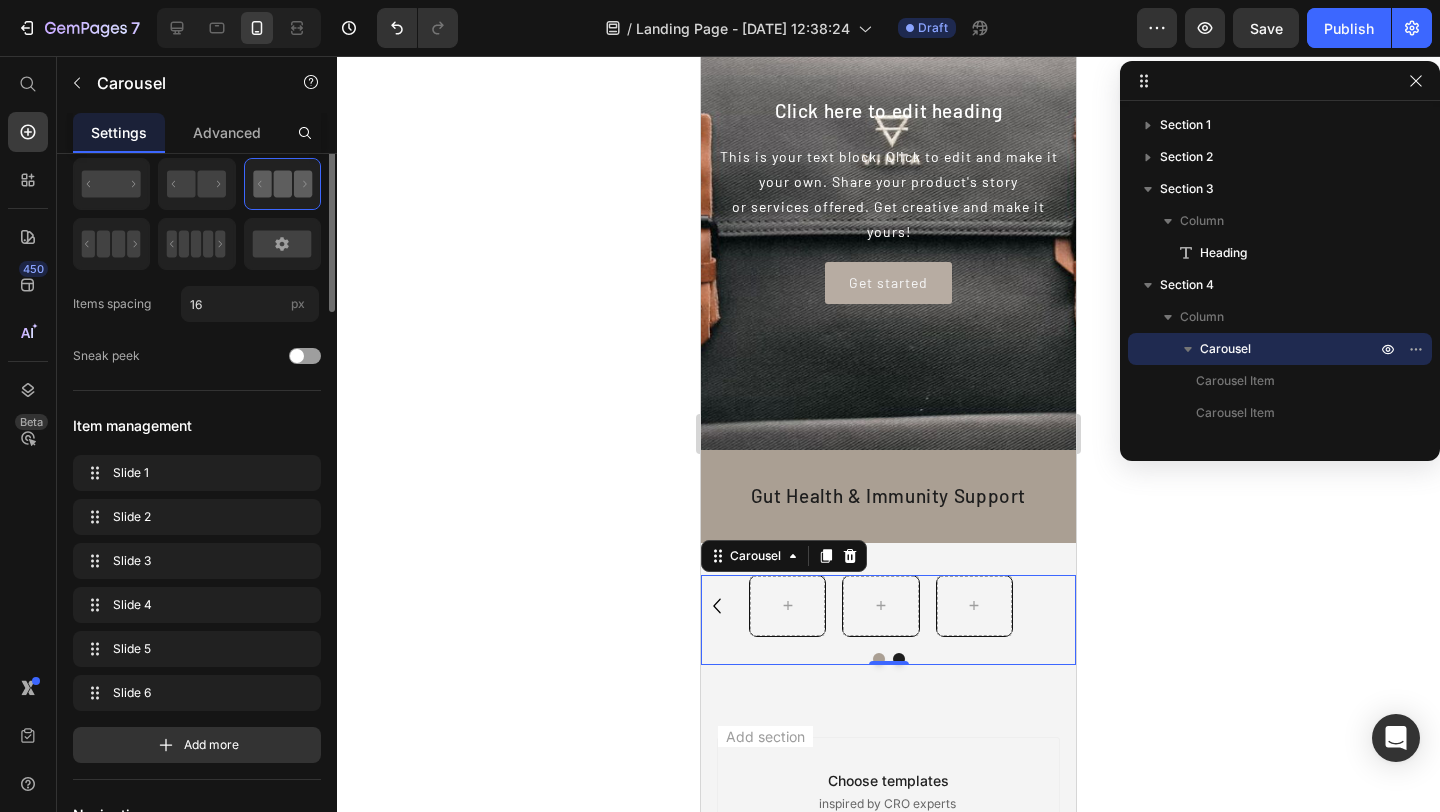 scroll, scrollTop: 0, scrollLeft: 0, axis: both 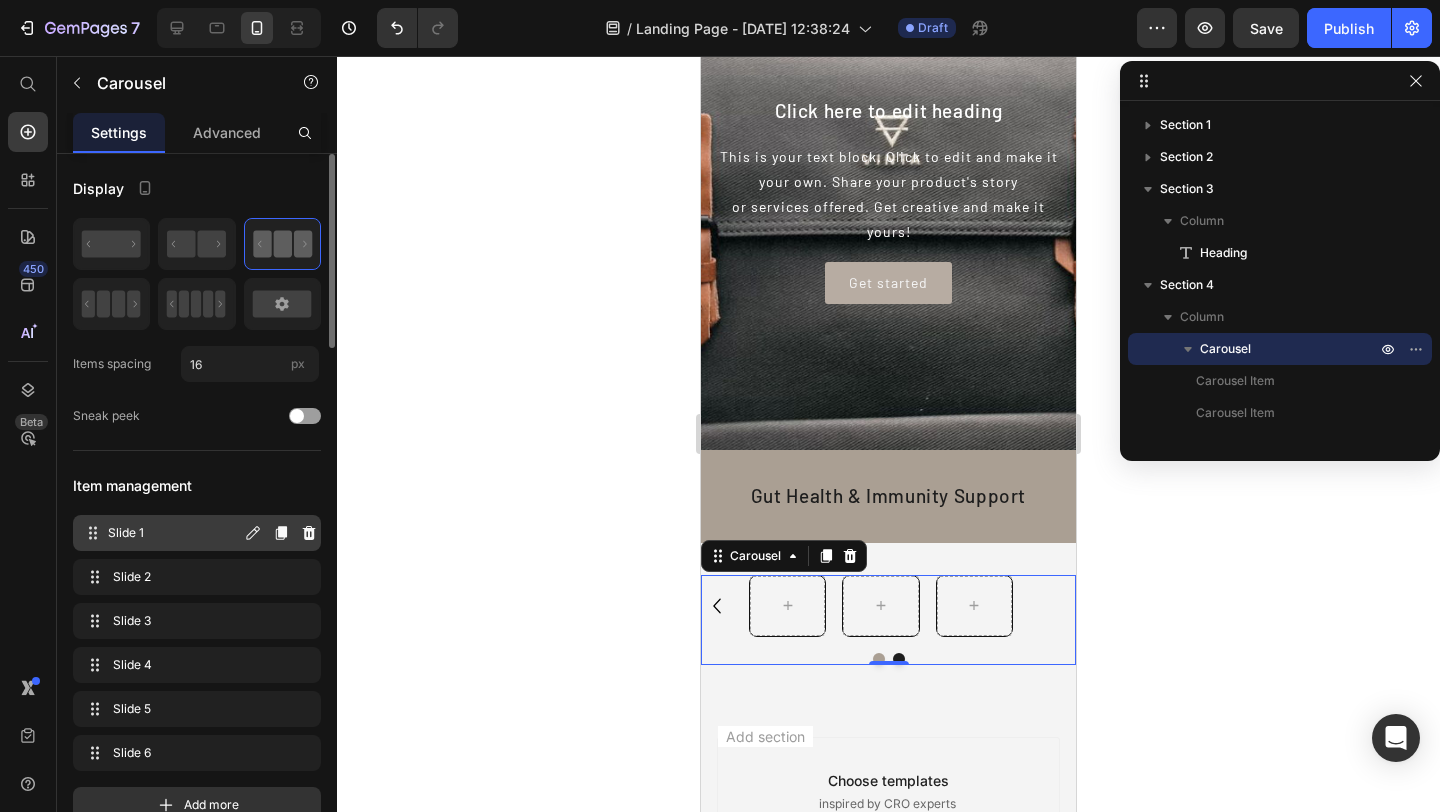 click on "Slide 1" at bounding box center (174, 533) 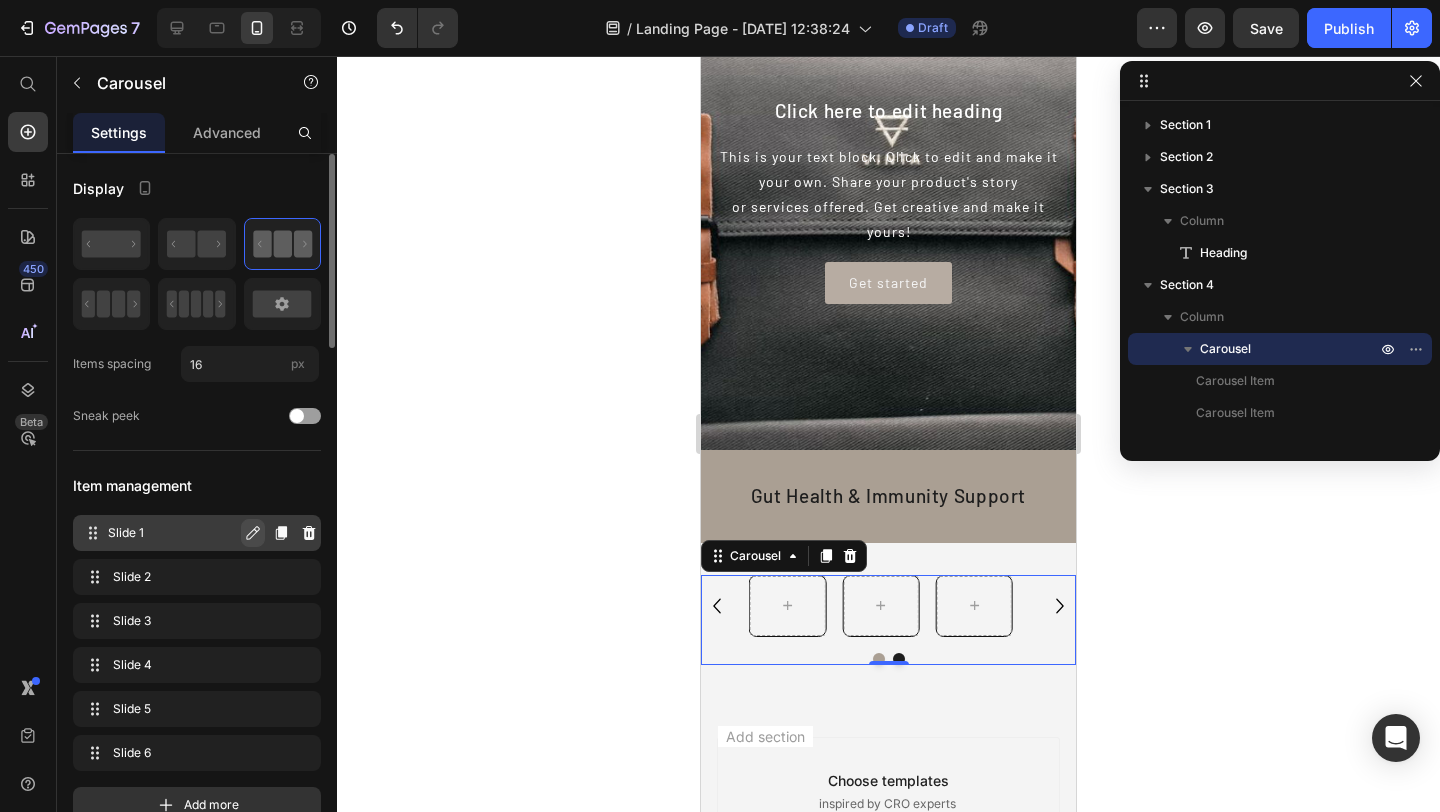 click 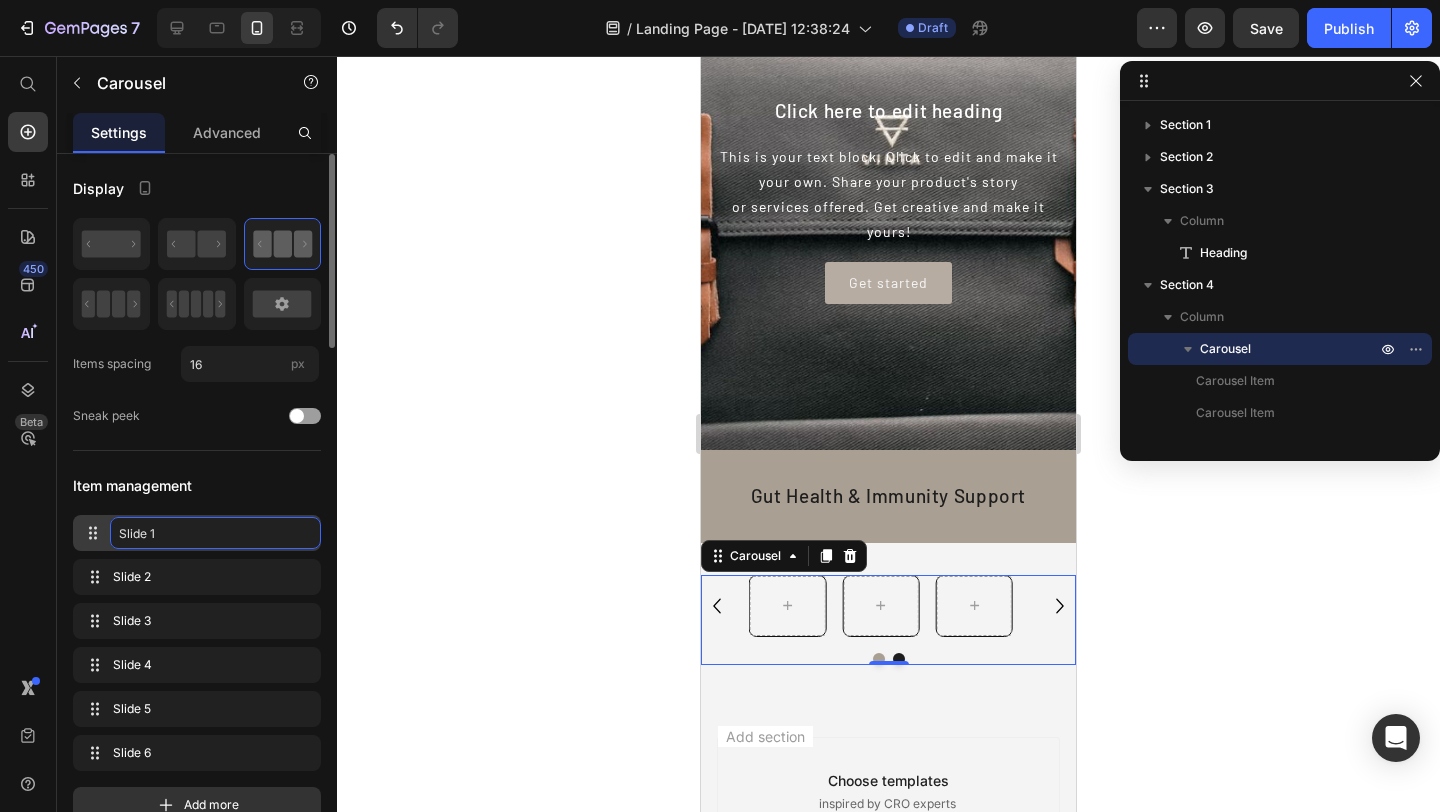 click on "Slide 1" 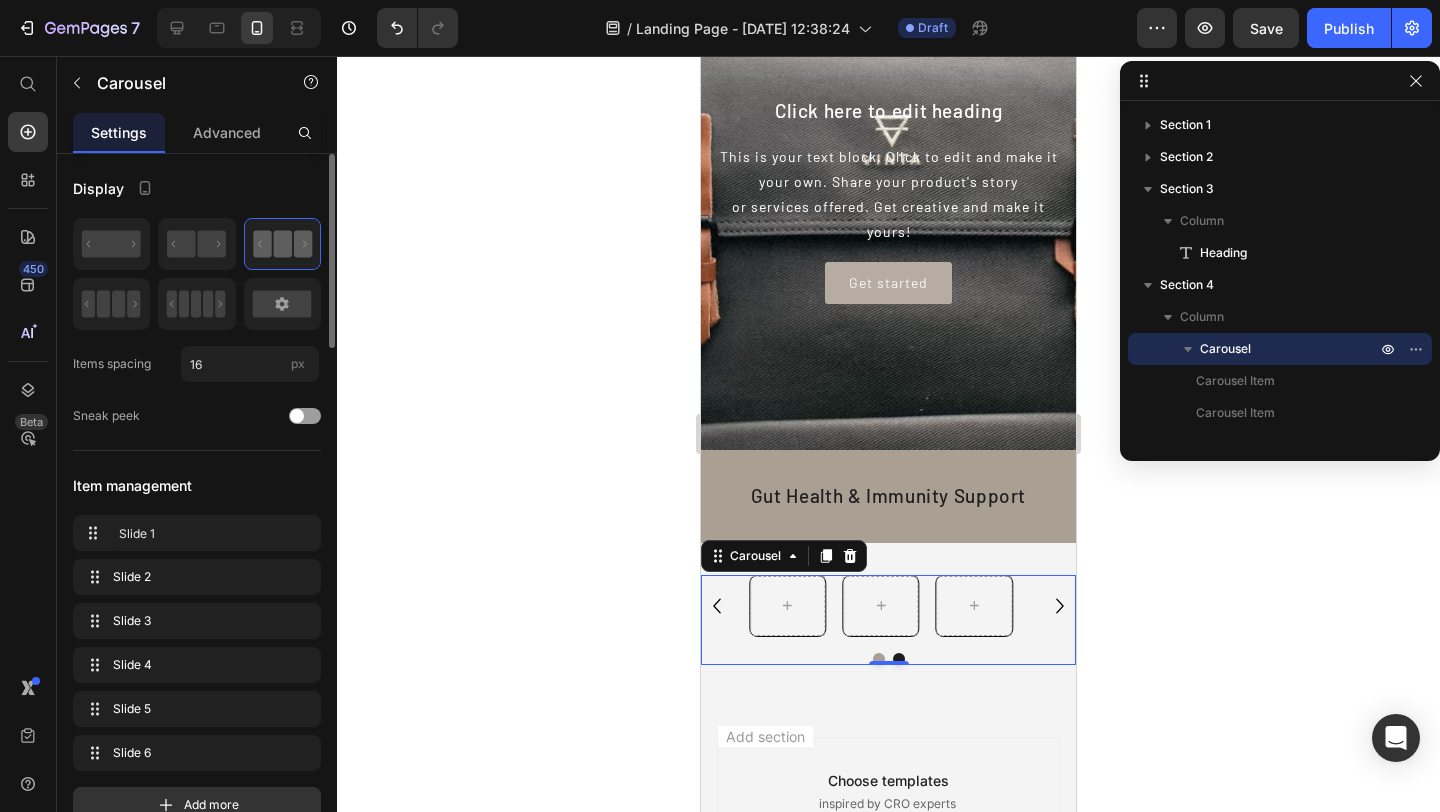 click on "Item management" at bounding box center (197, 485) 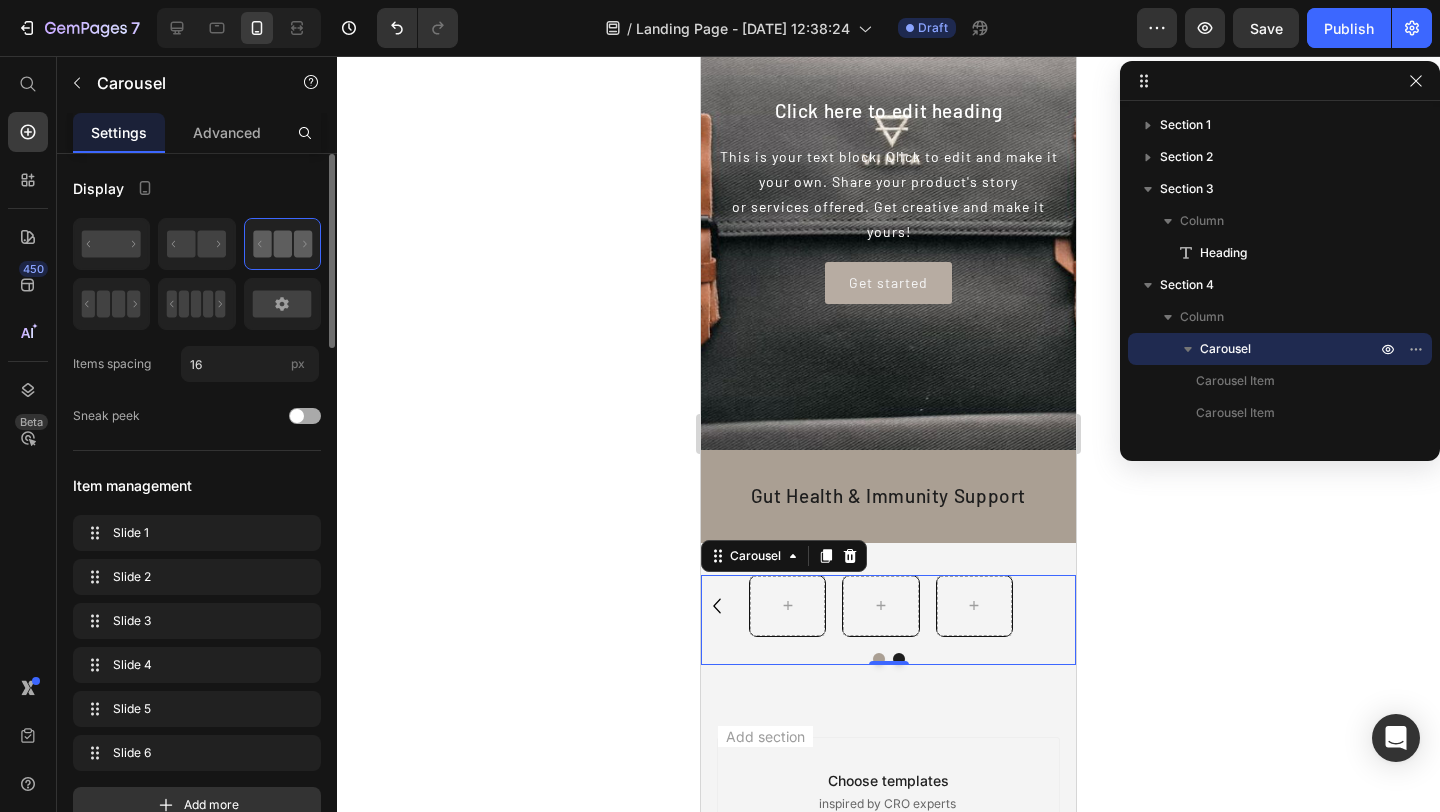 click at bounding box center (297, 416) 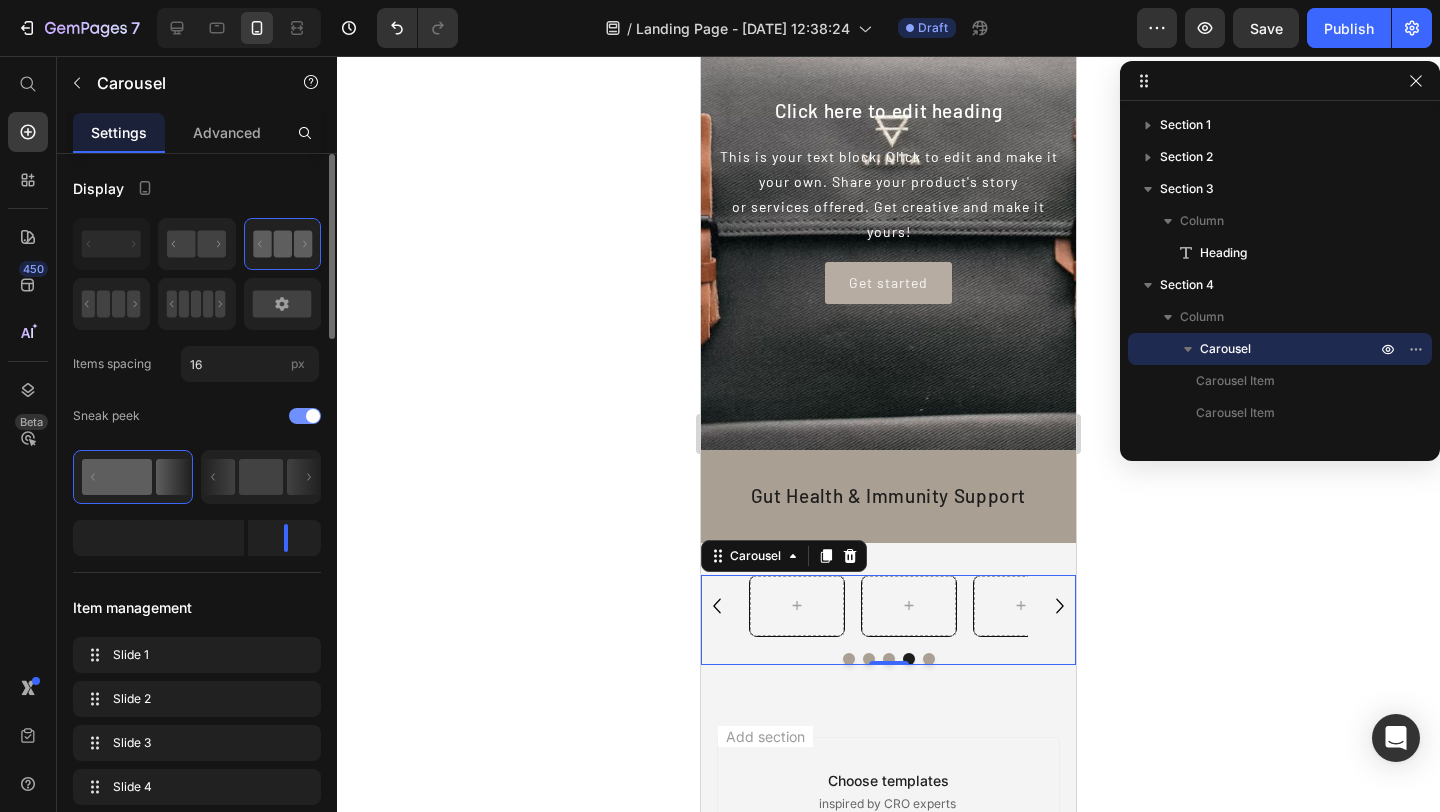 click at bounding box center [305, 416] 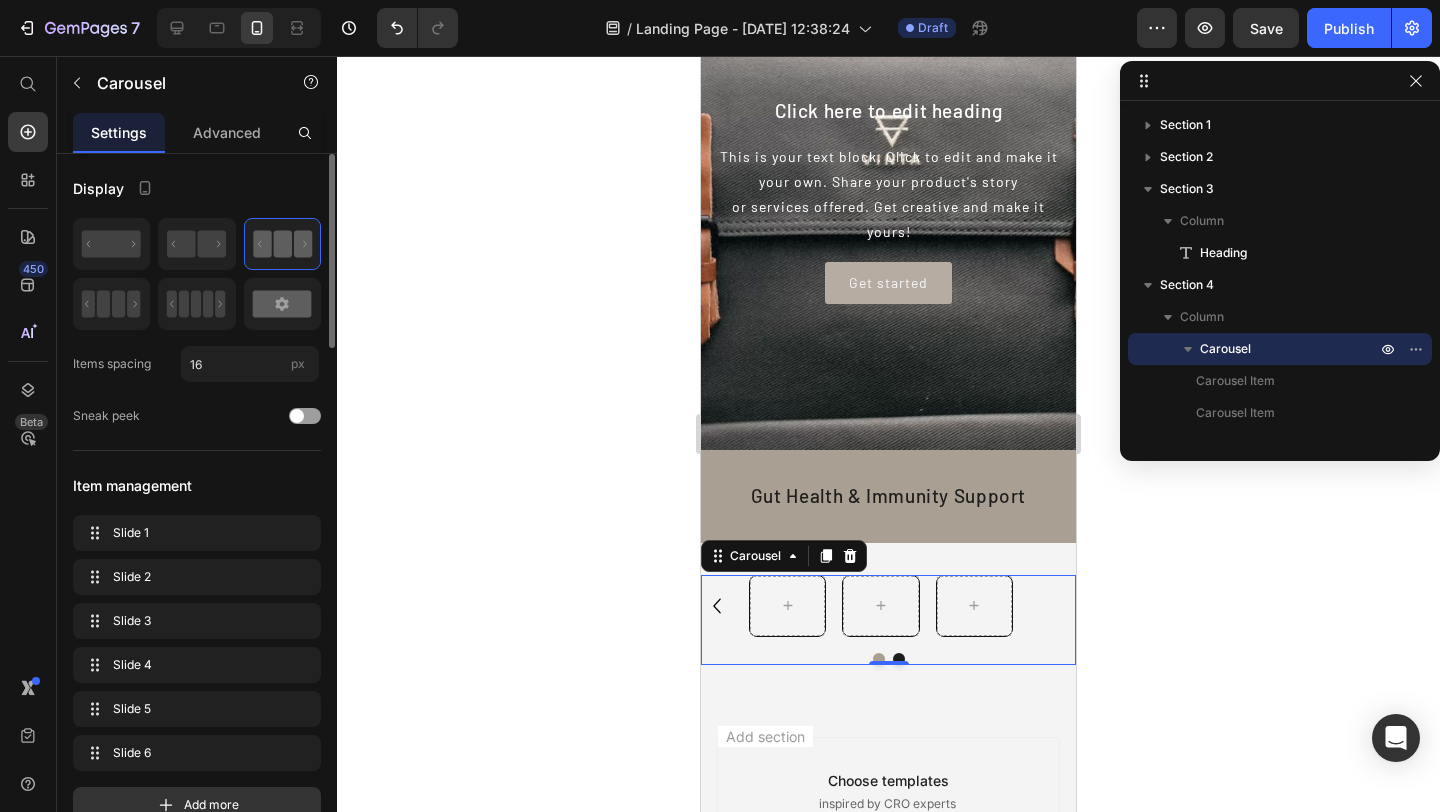 click 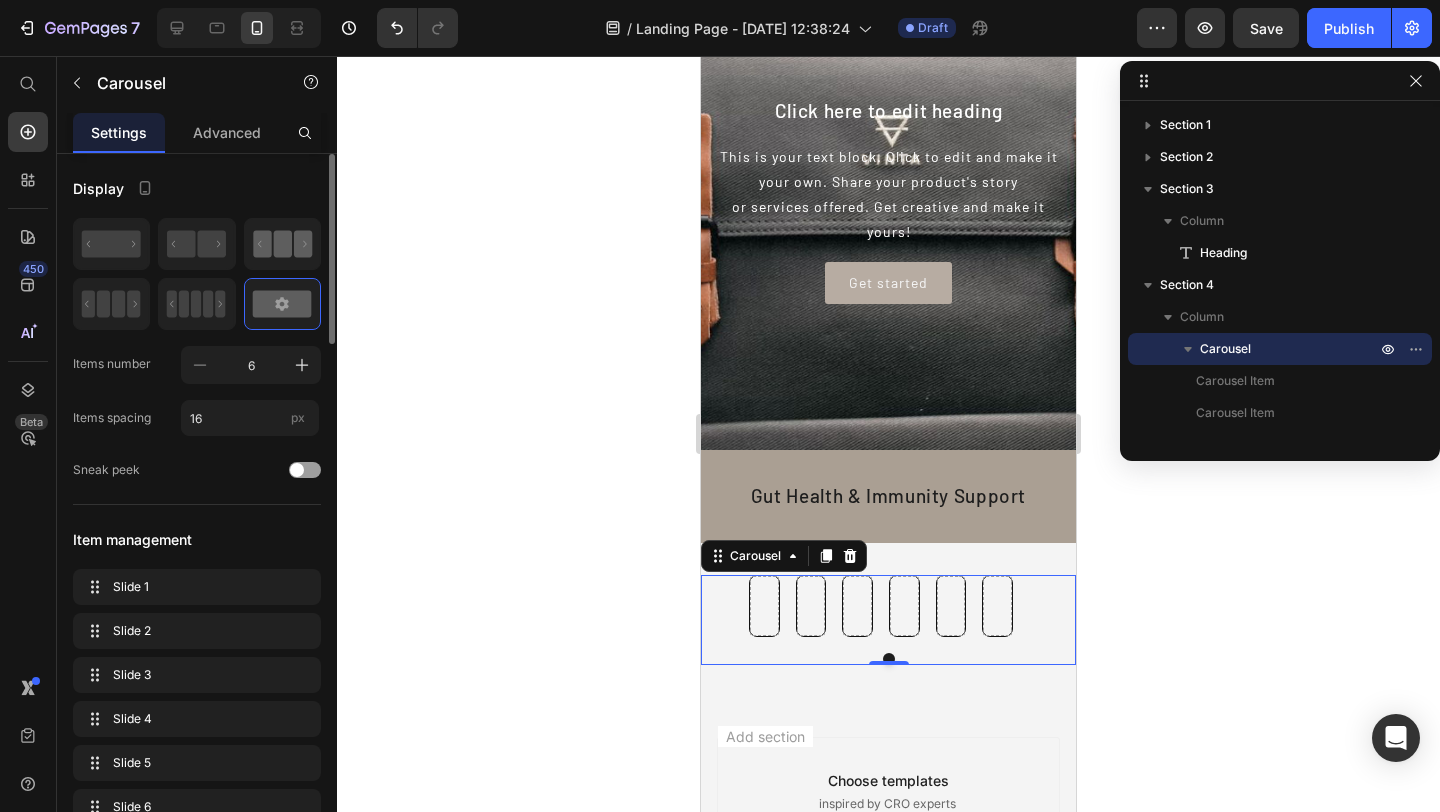click 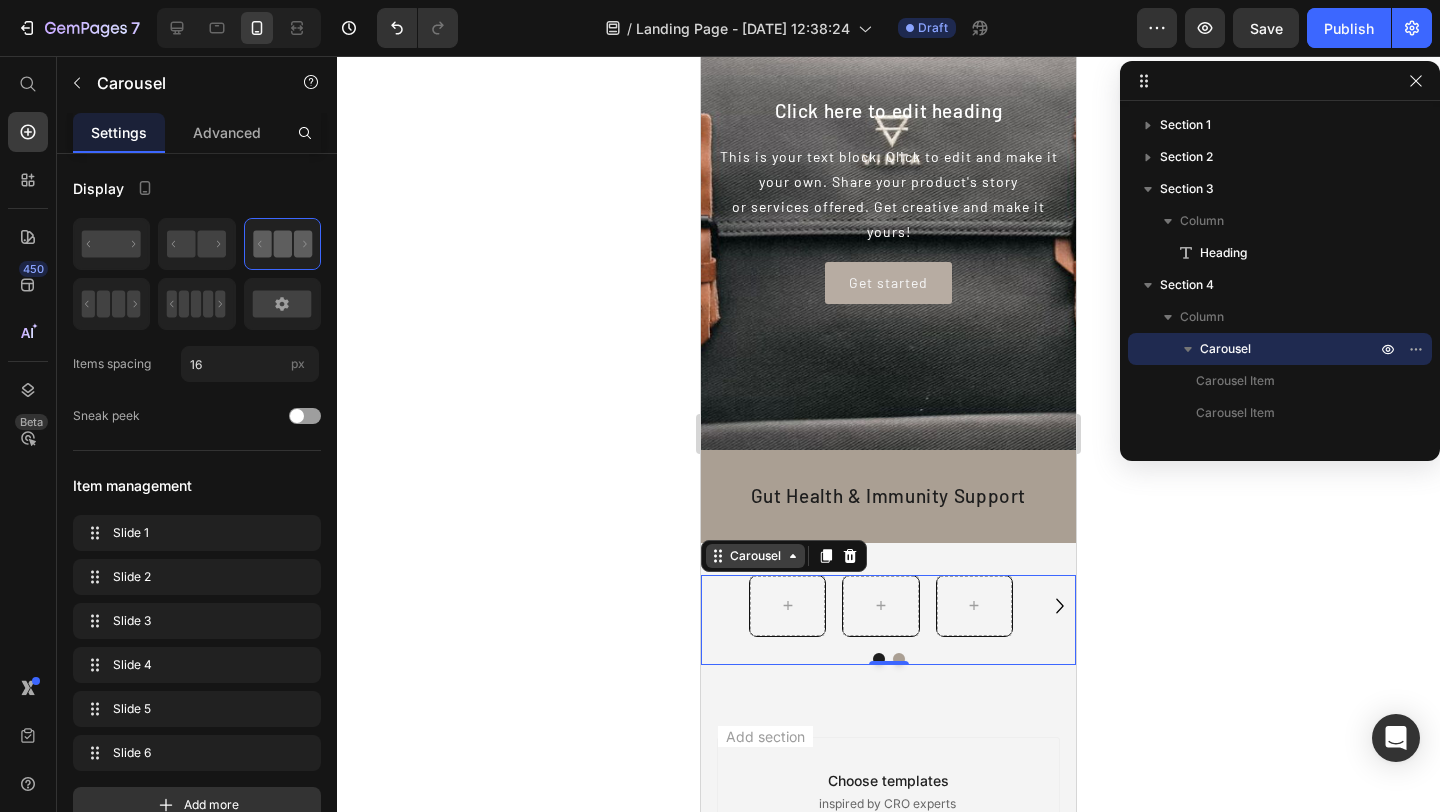 click on "Carousel" at bounding box center [755, 556] 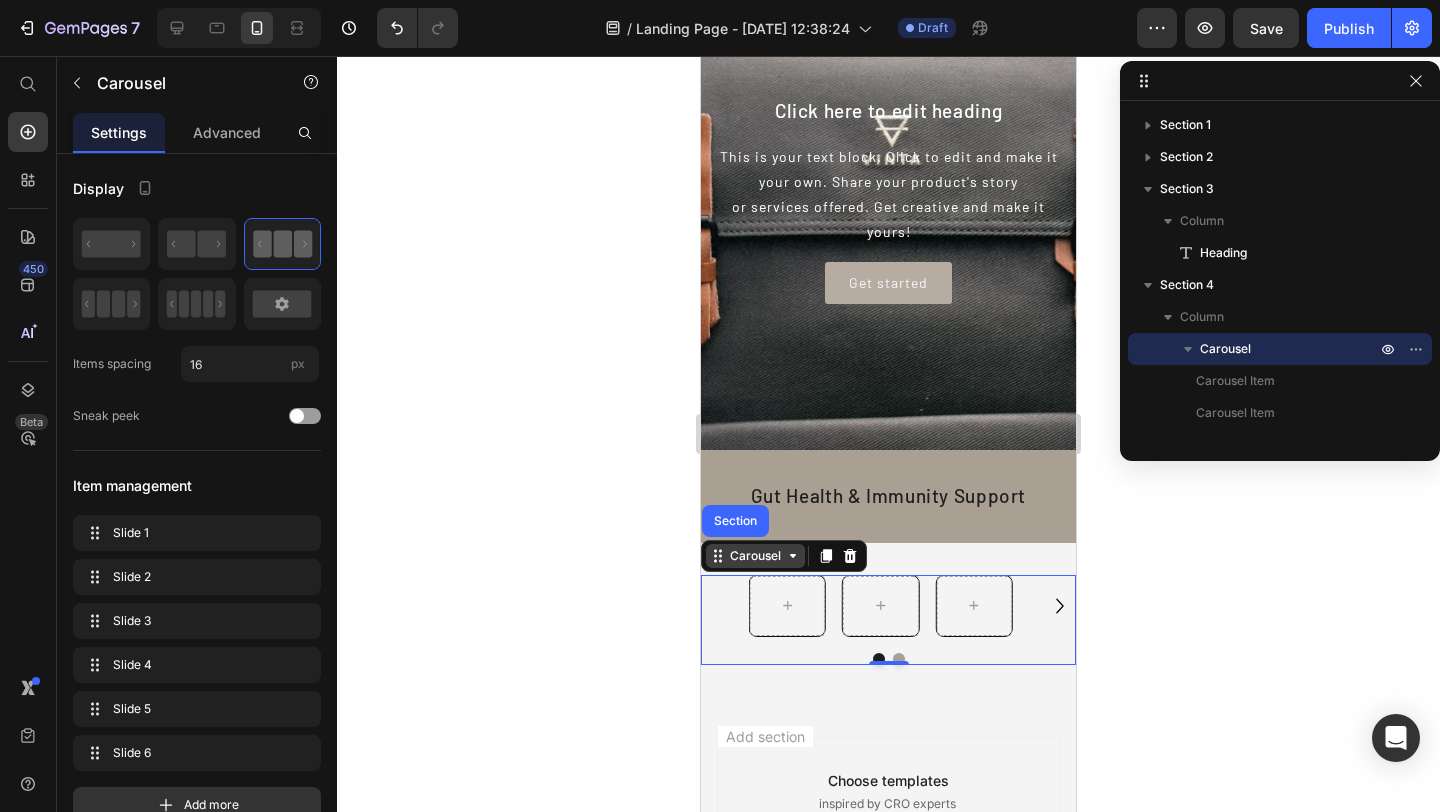 click on "Carousel" at bounding box center (755, 556) 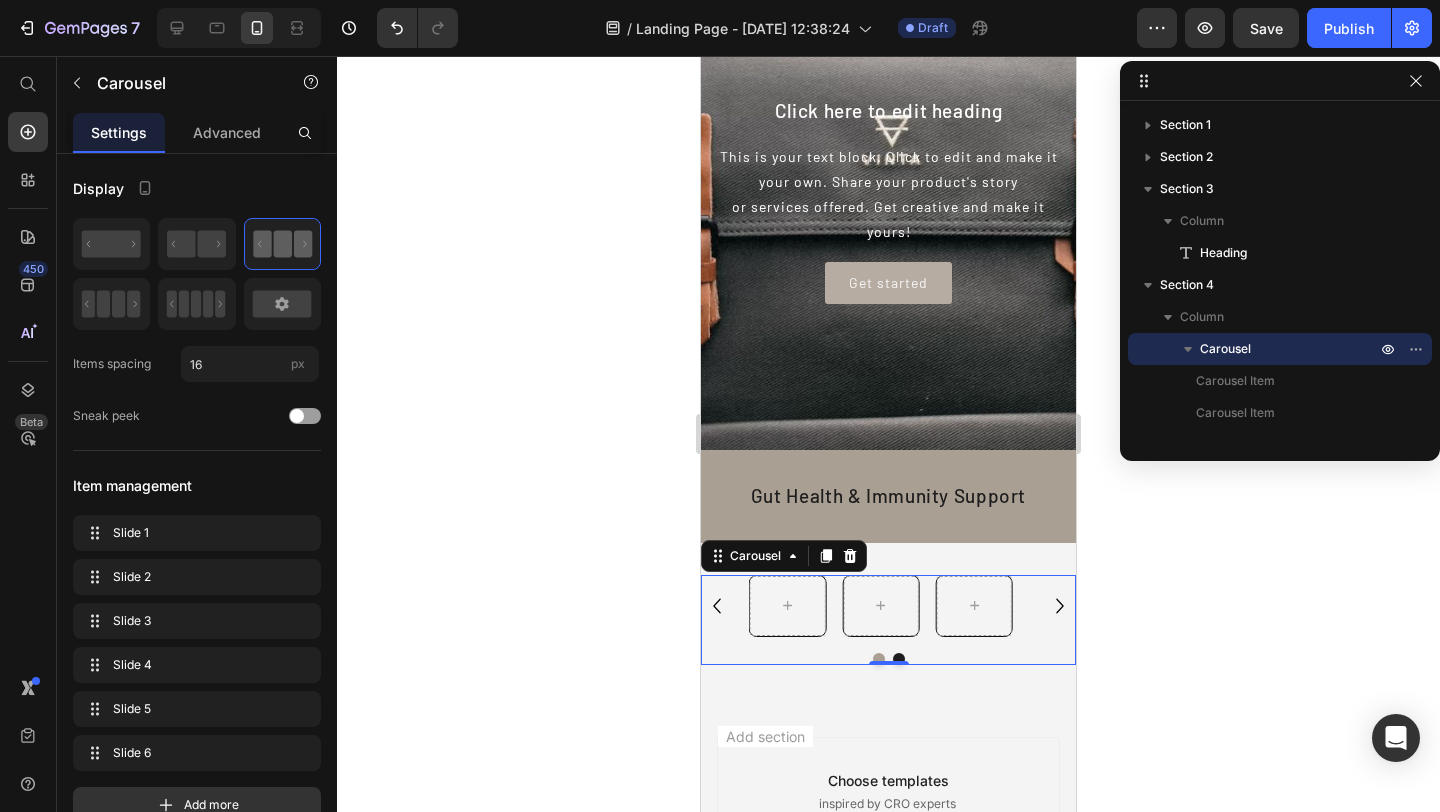 click at bounding box center [888, 659] 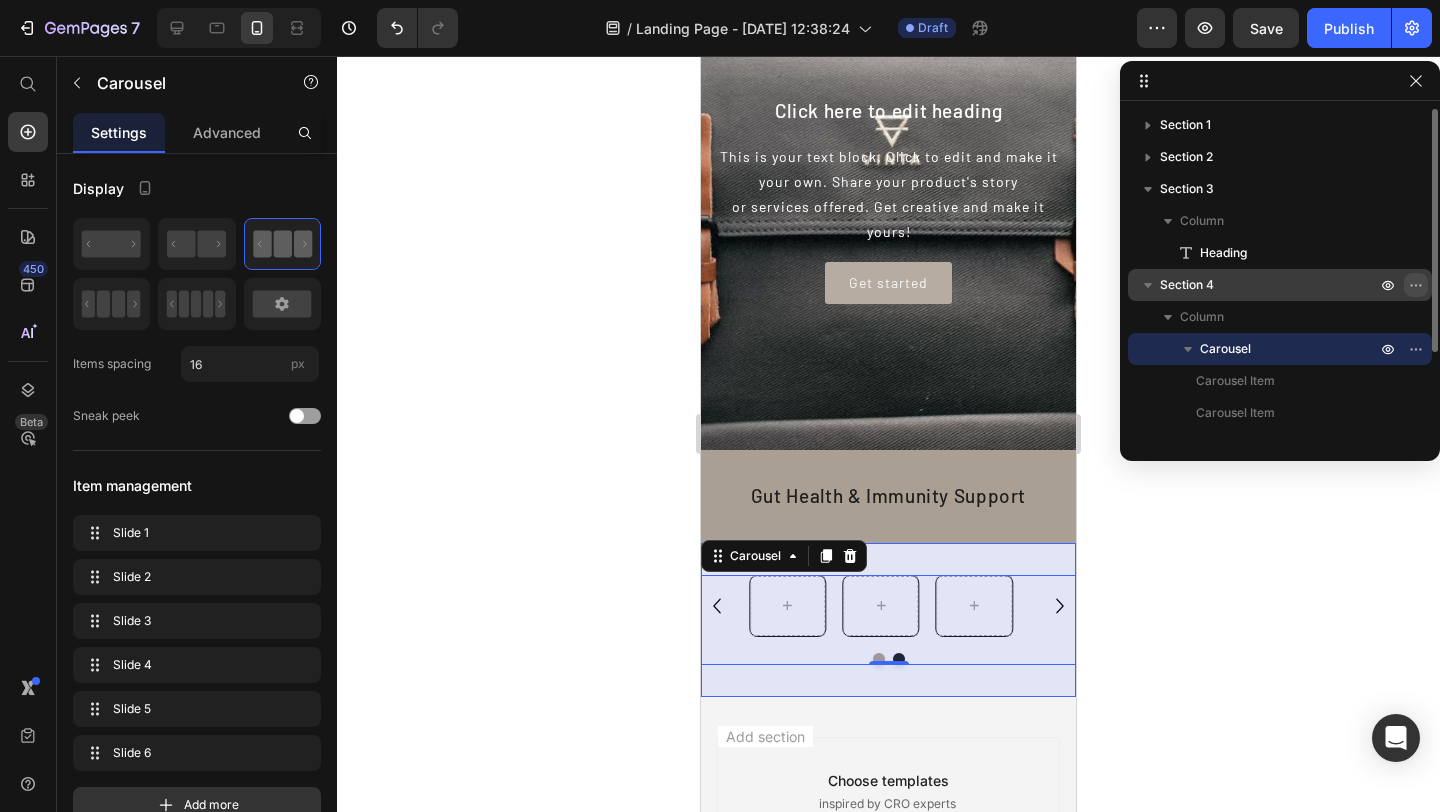 click at bounding box center (1416, 285) 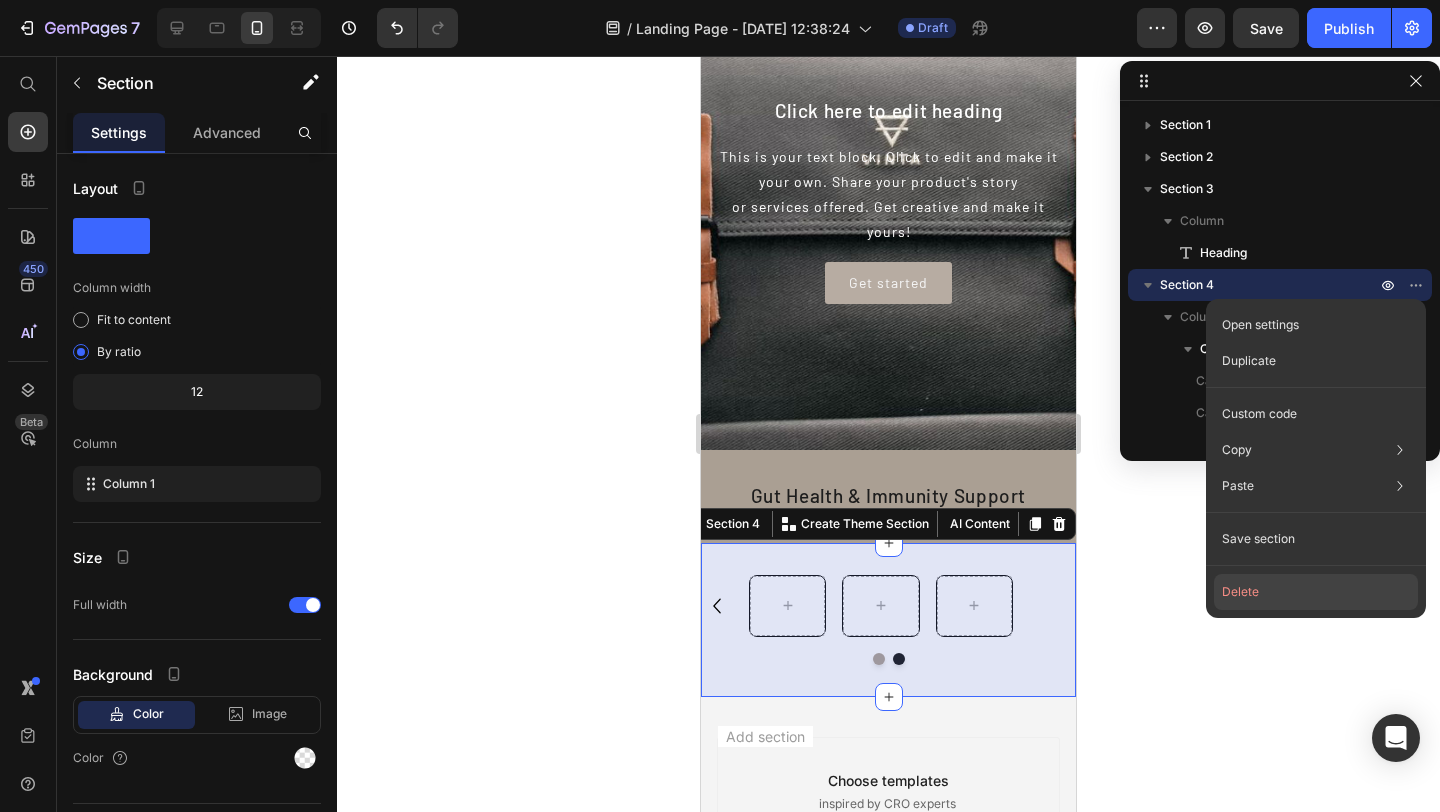 click on "Delete" 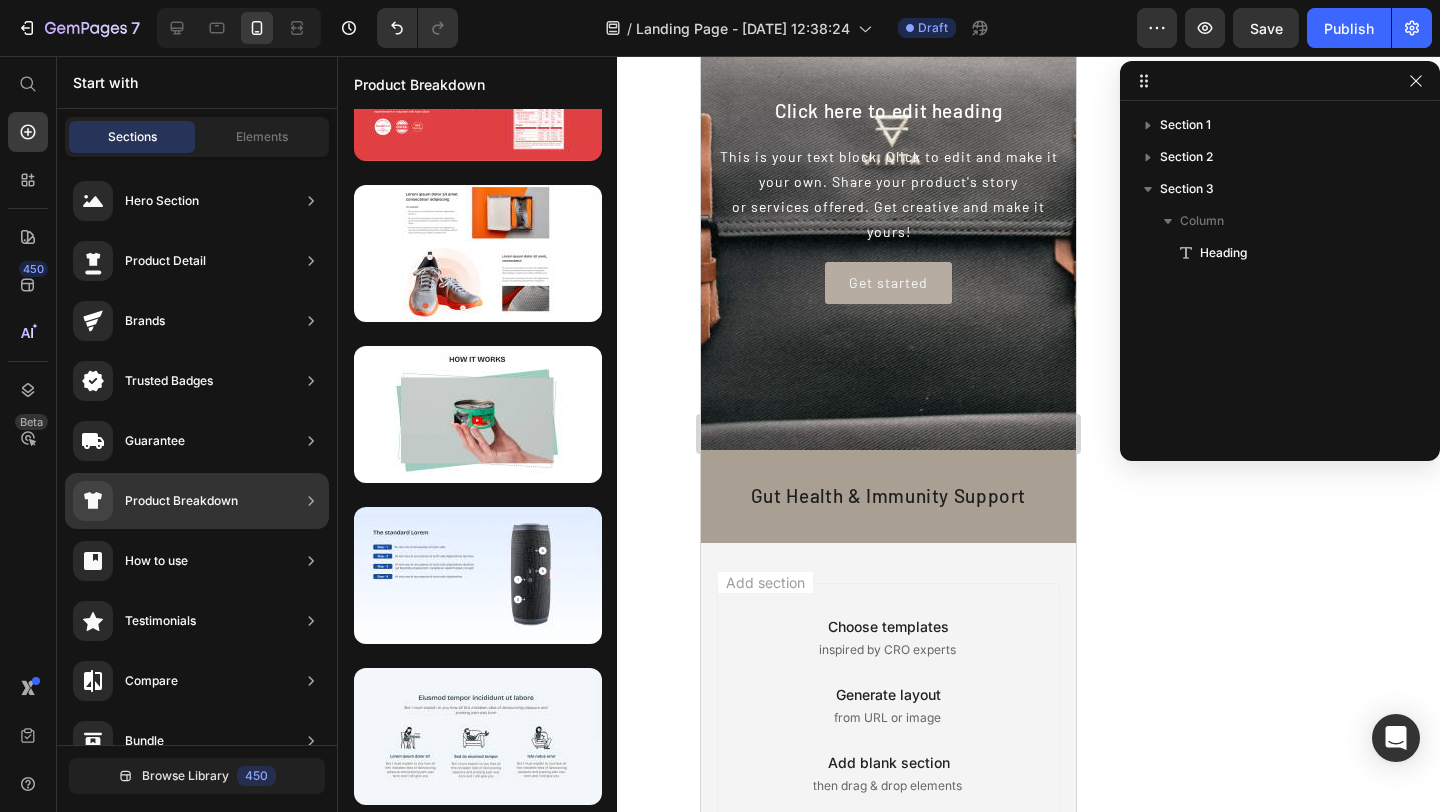 scroll, scrollTop: 0, scrollLeft: 0, axis: both 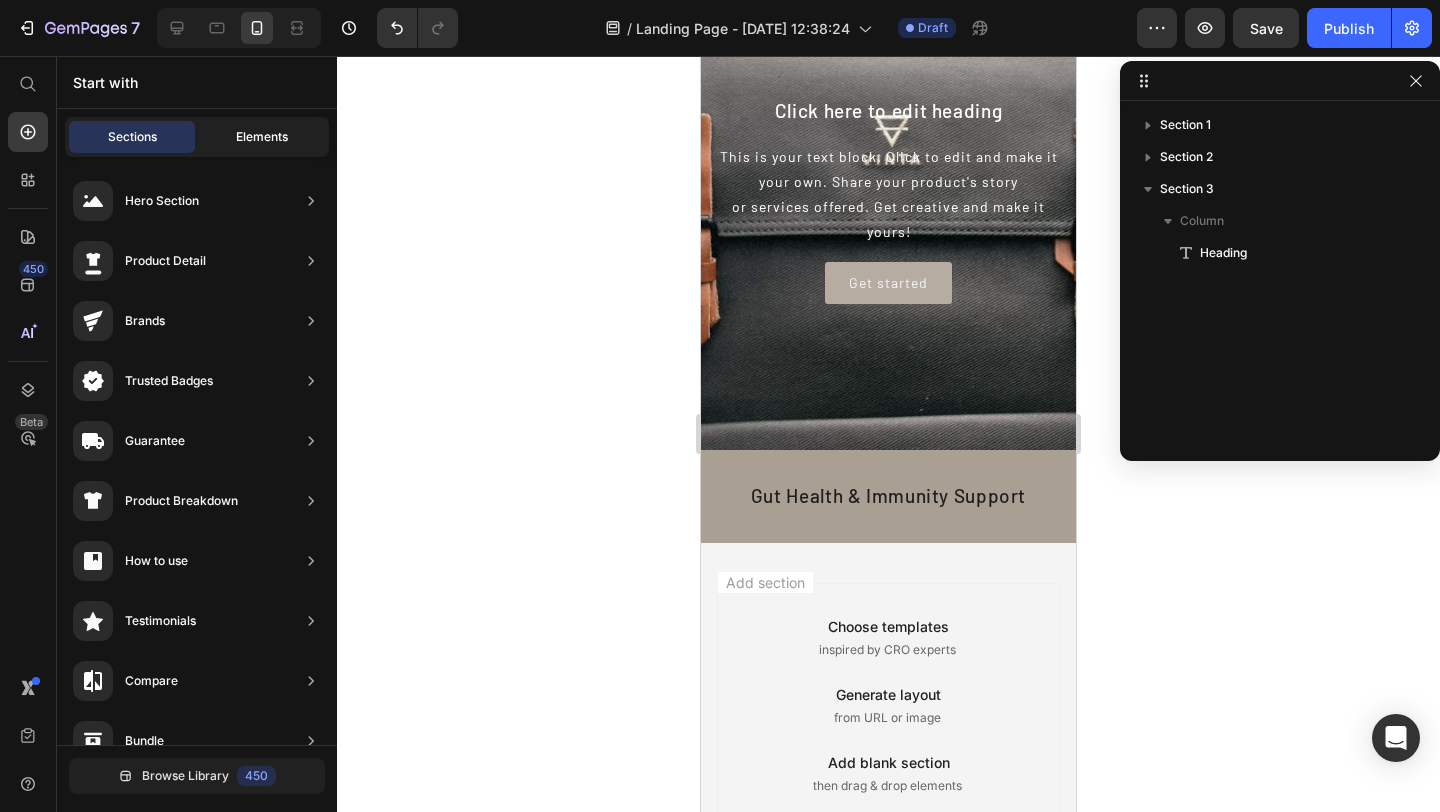 click on "Elements" at bounding box center [262, 137] 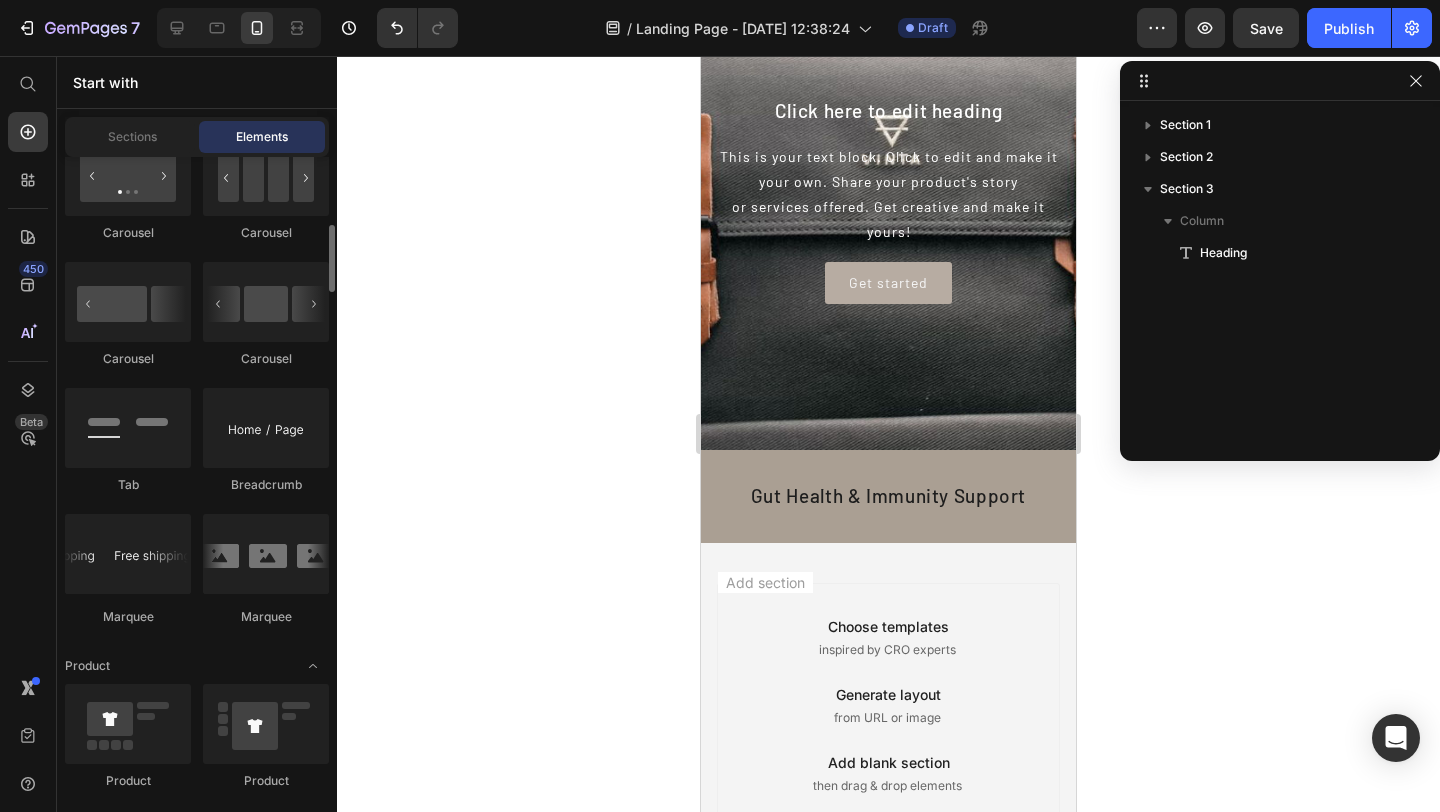 scroll, scrollTop: 2350, scrollLeft: 0, axis: vertical 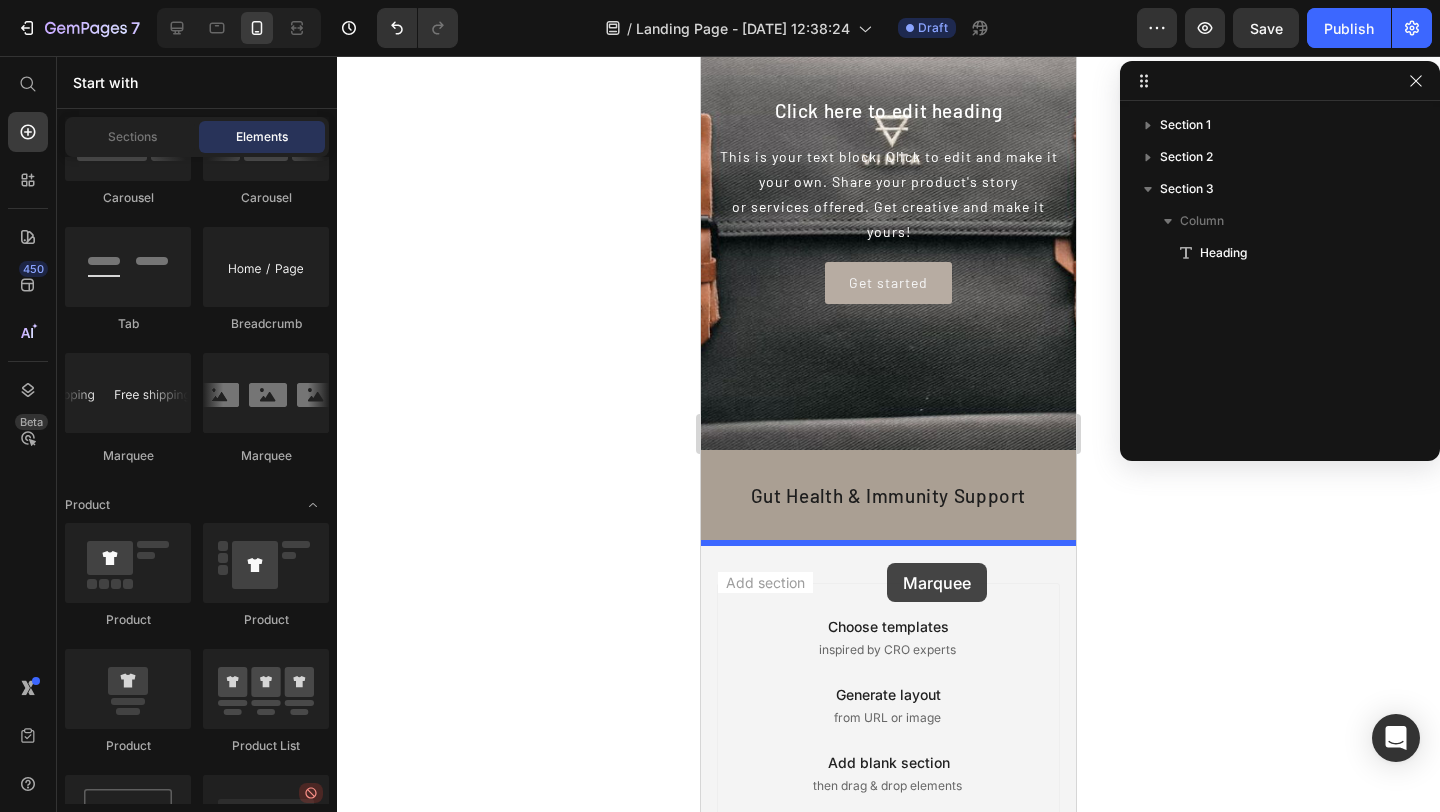 drag, startPoint x: 962, startPoint y: 458, endPoint x: 887, endPoint y: 563, distance: 129.03488 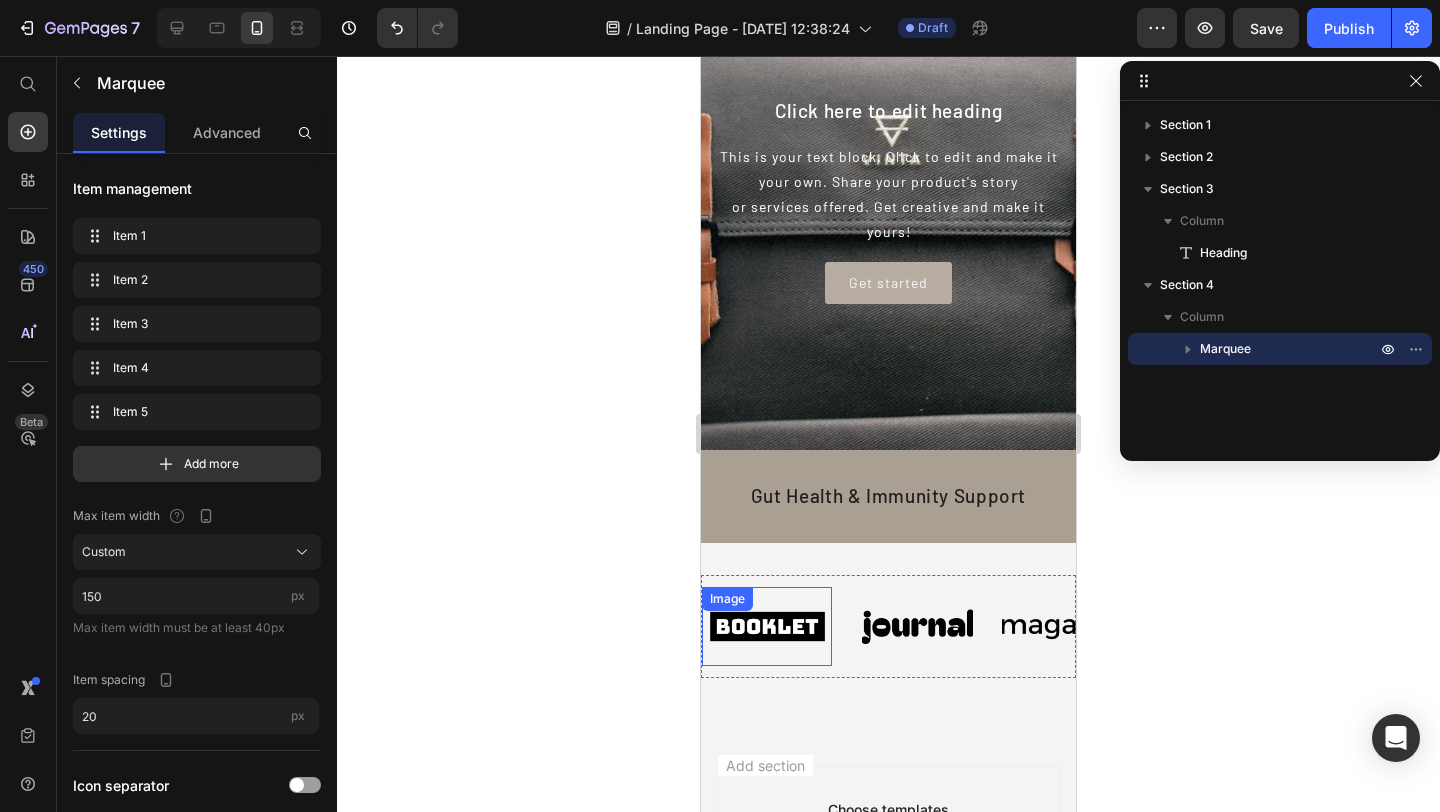 click at bounding box center (767, 626) 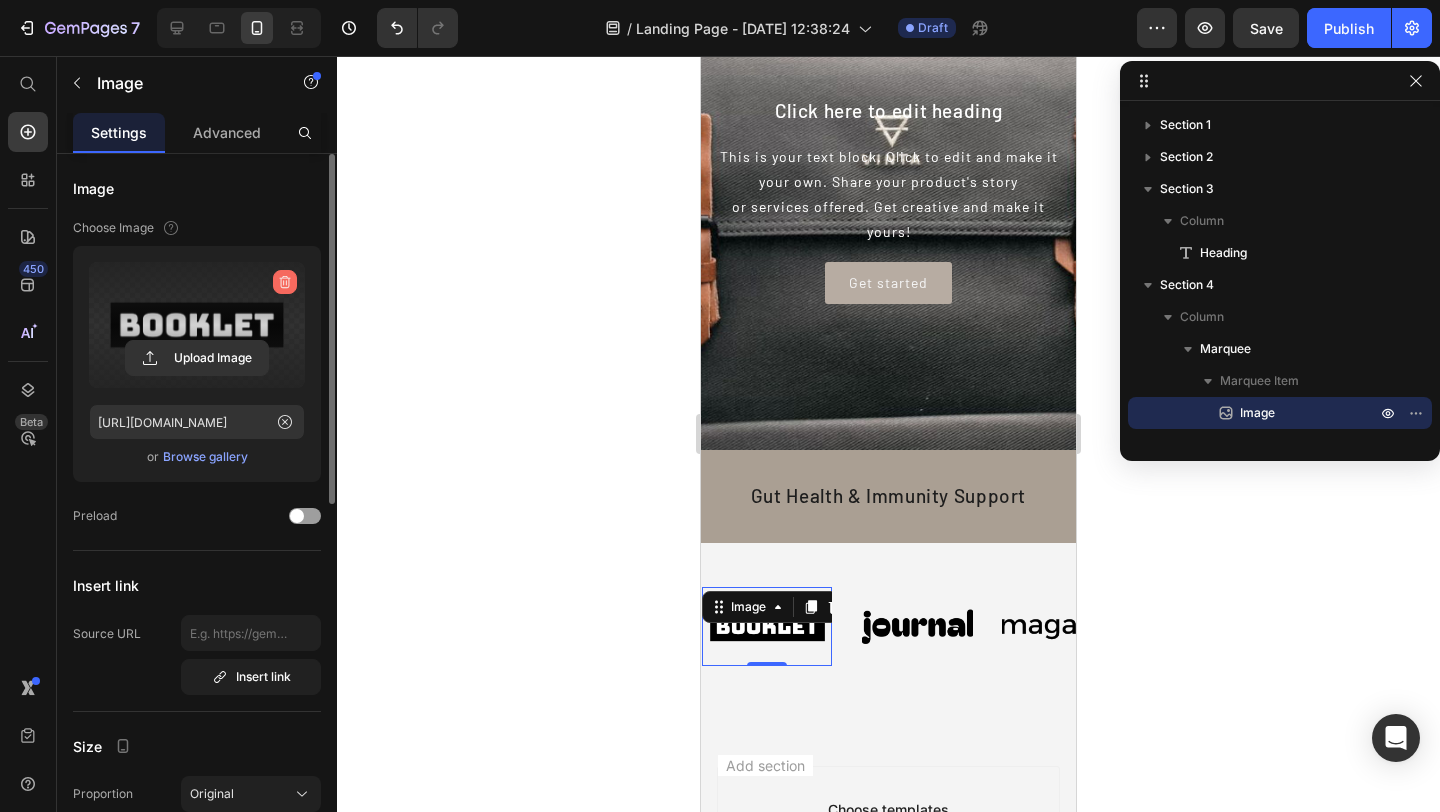 click 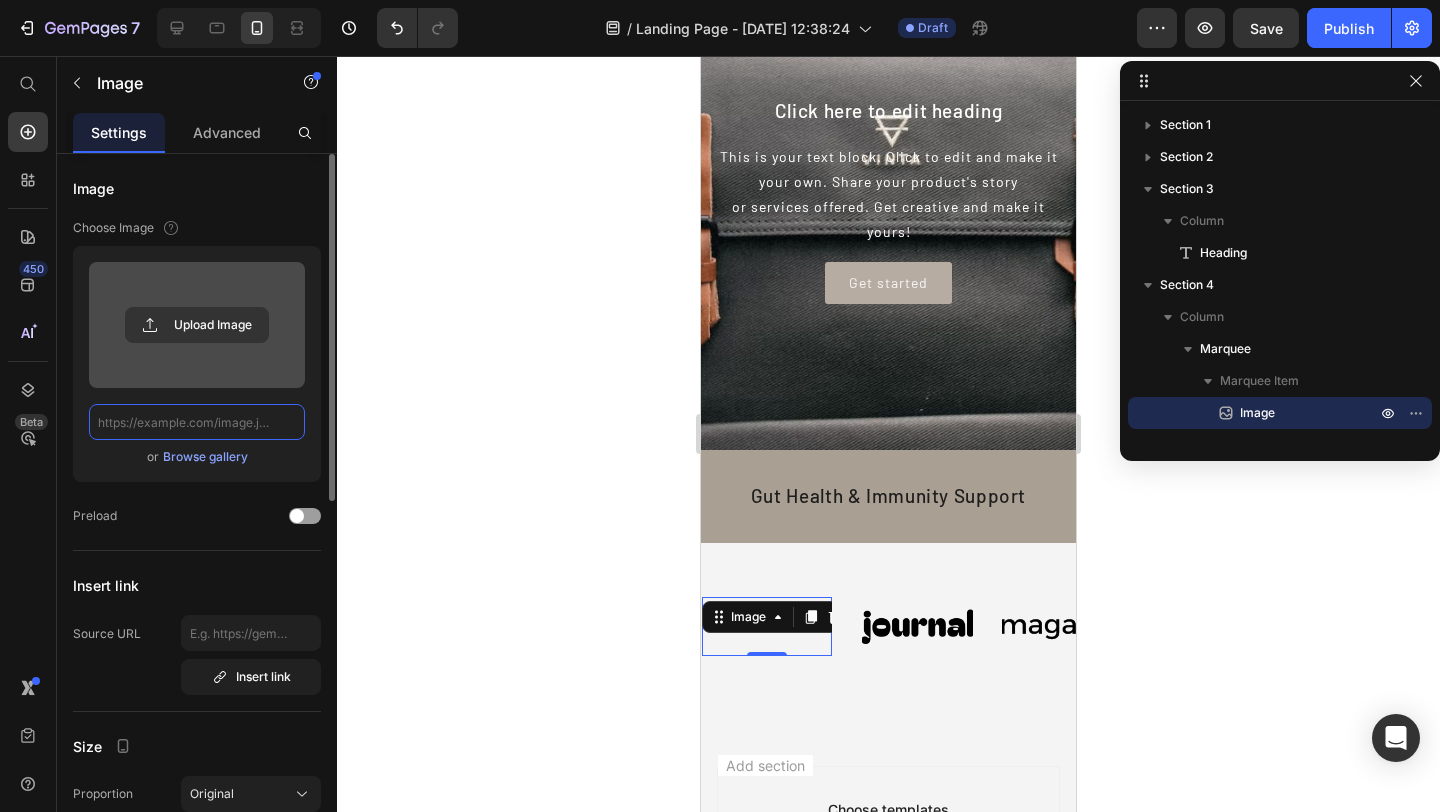 scroll, scrollTop: 0, scrollLeft: 0, axis: both 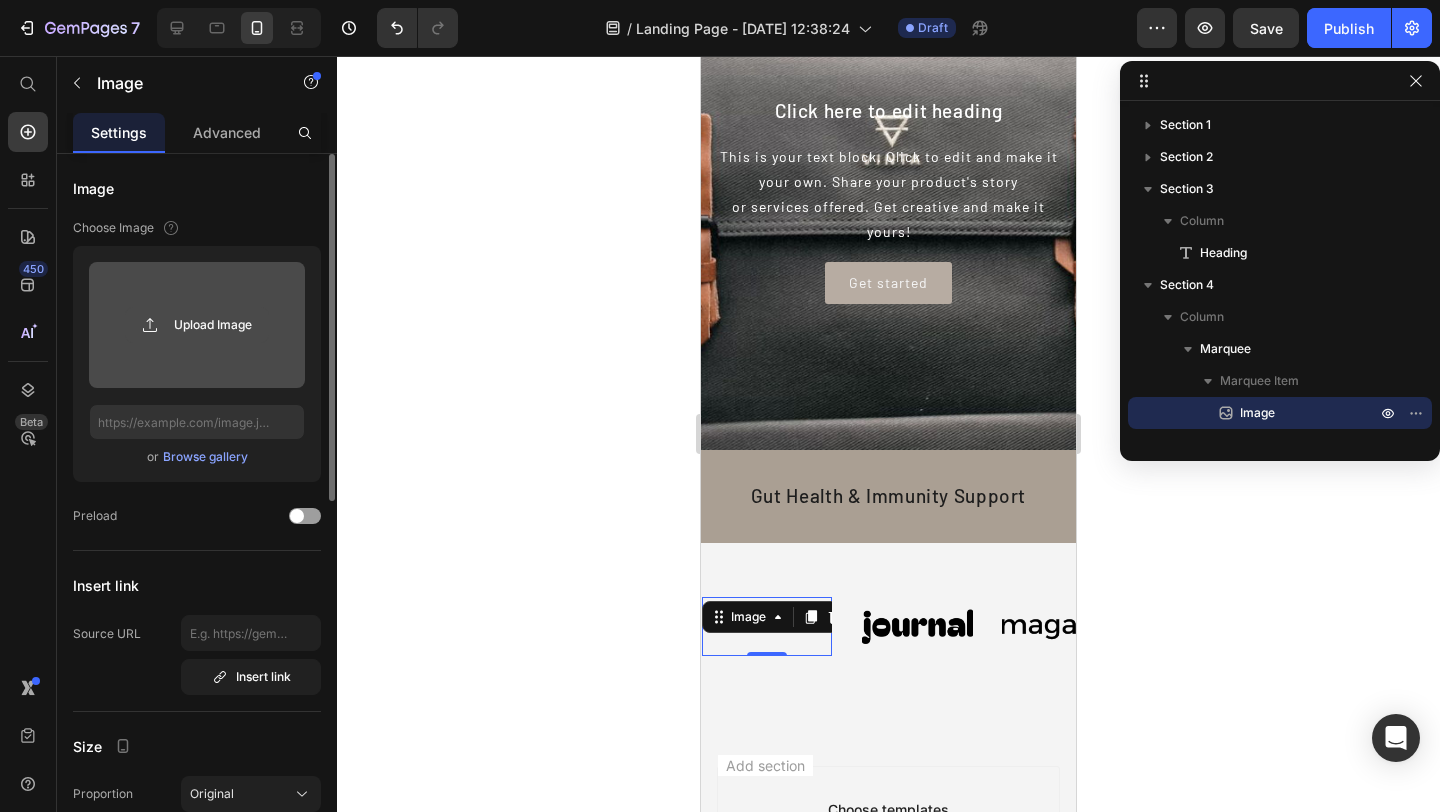 click 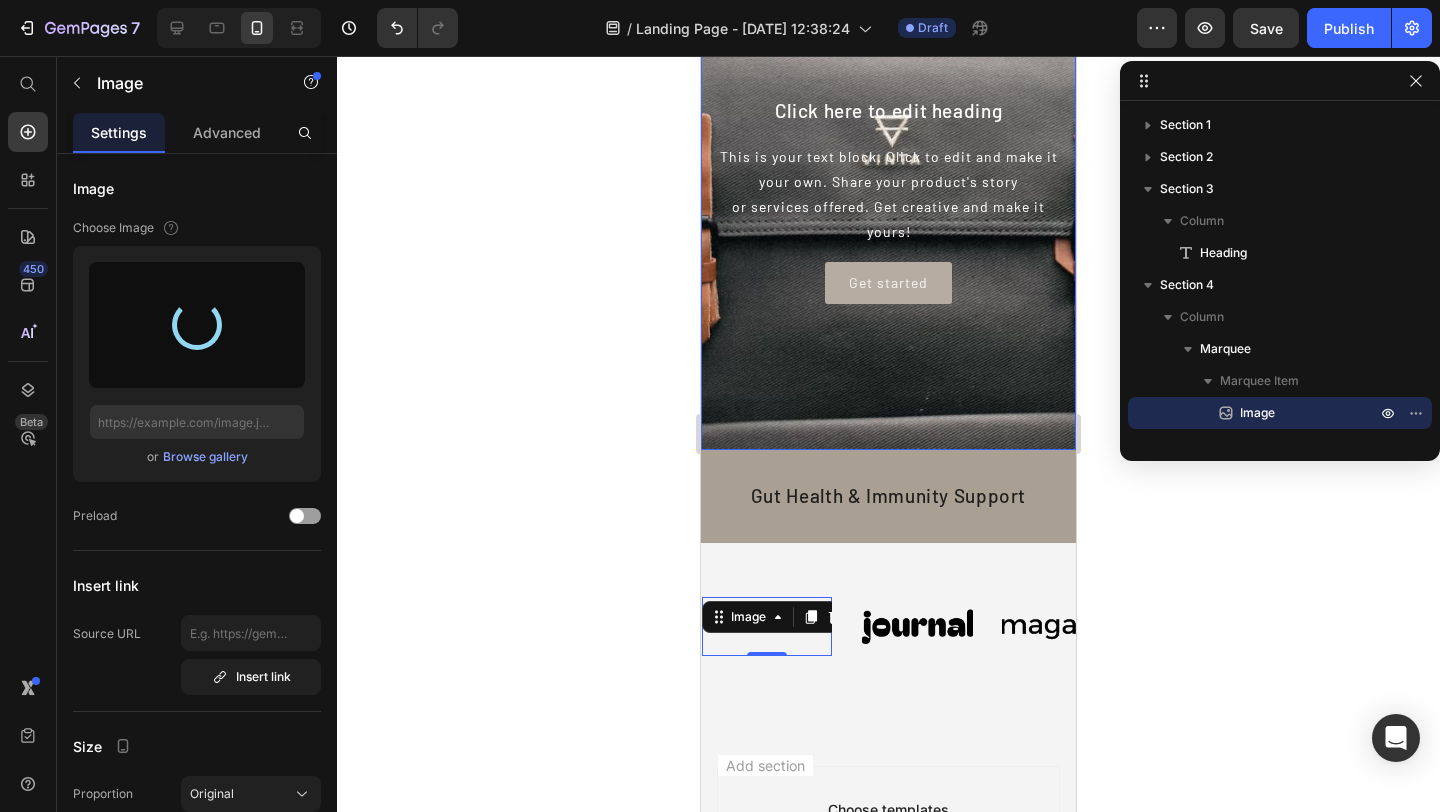 type on "[URL][DOMAIN_NAME]" 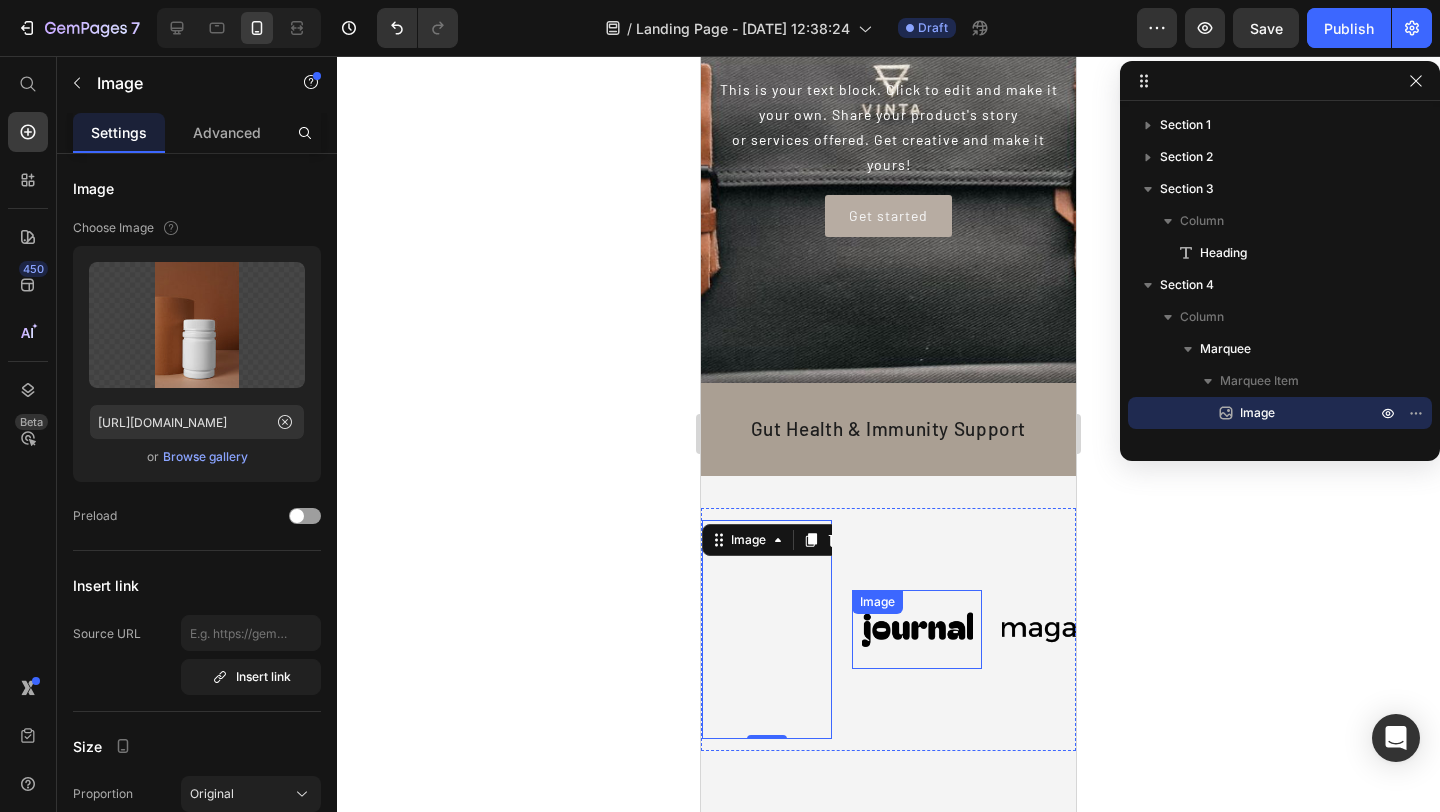 scroll, scrollTop: 487, scrollLeft: 0, axis: vertical 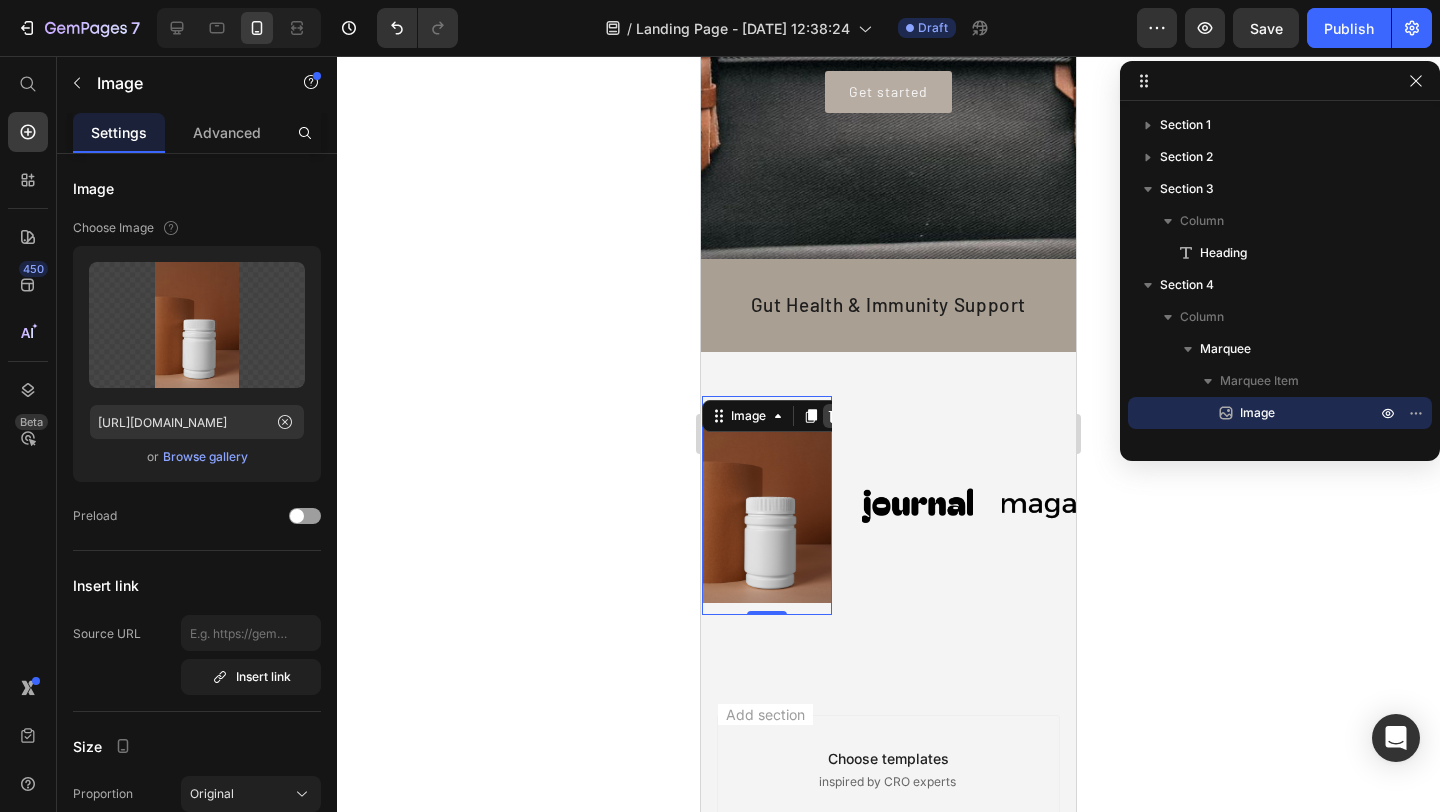 click 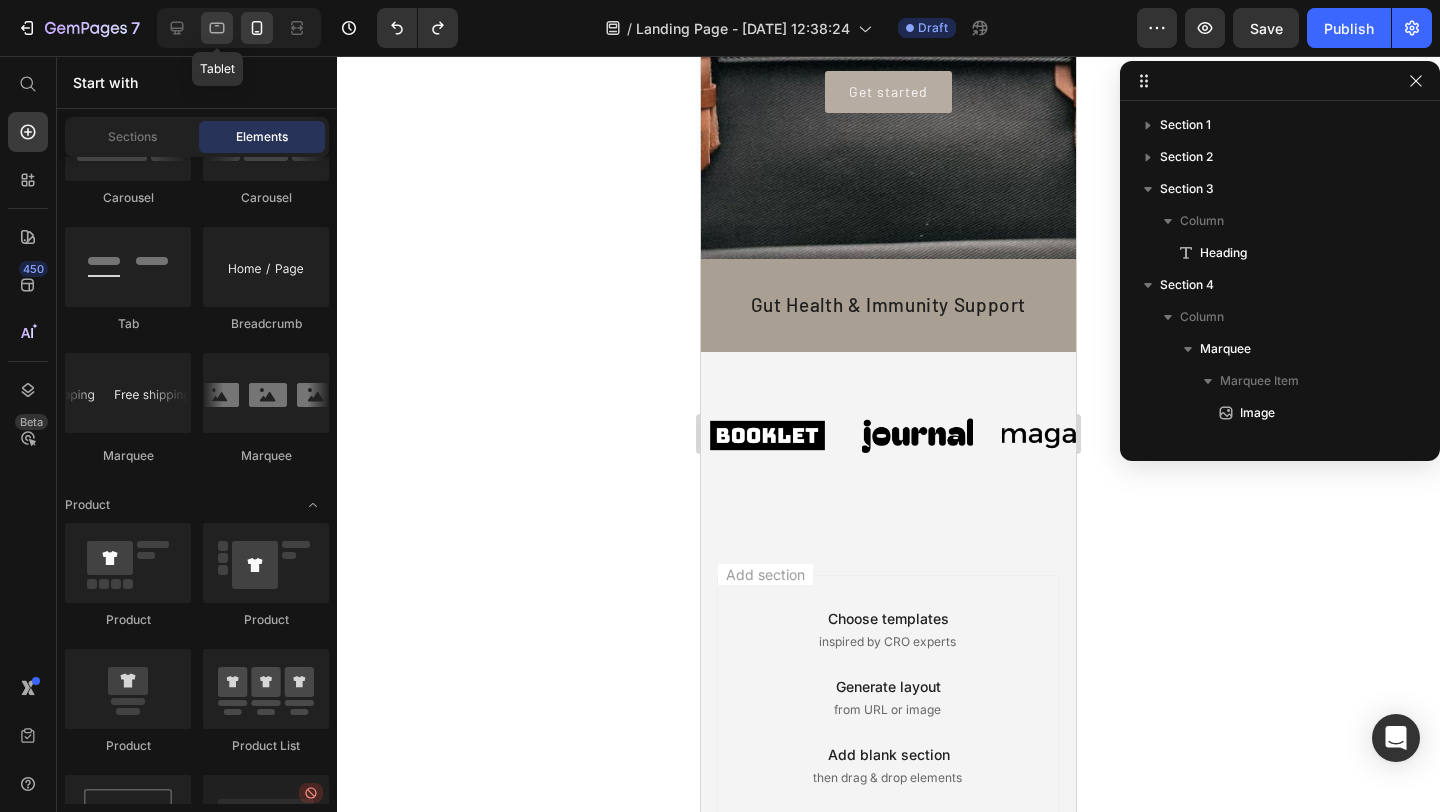 click 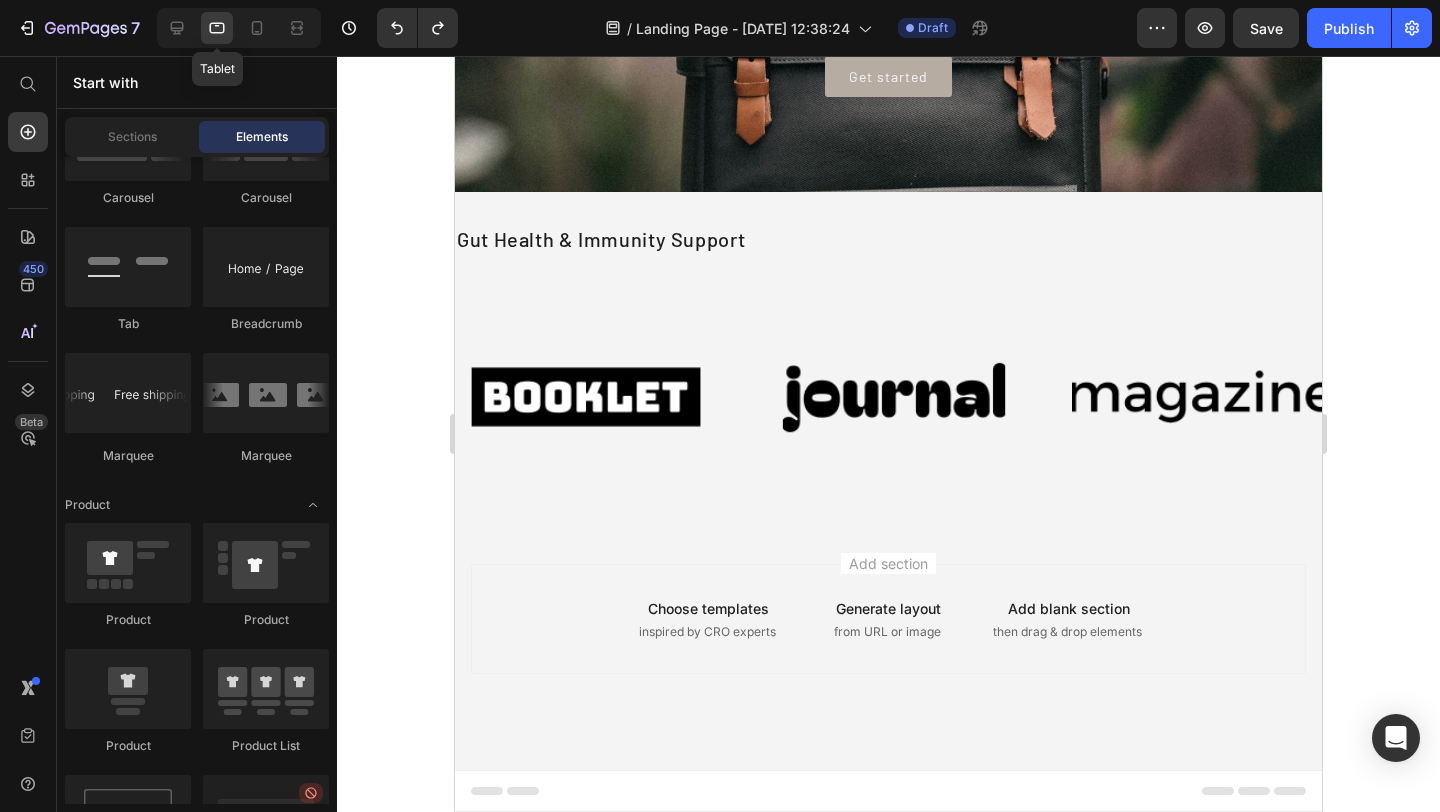 scroll, scrollTop: 325, scrollLeft: 0, axis: vertical 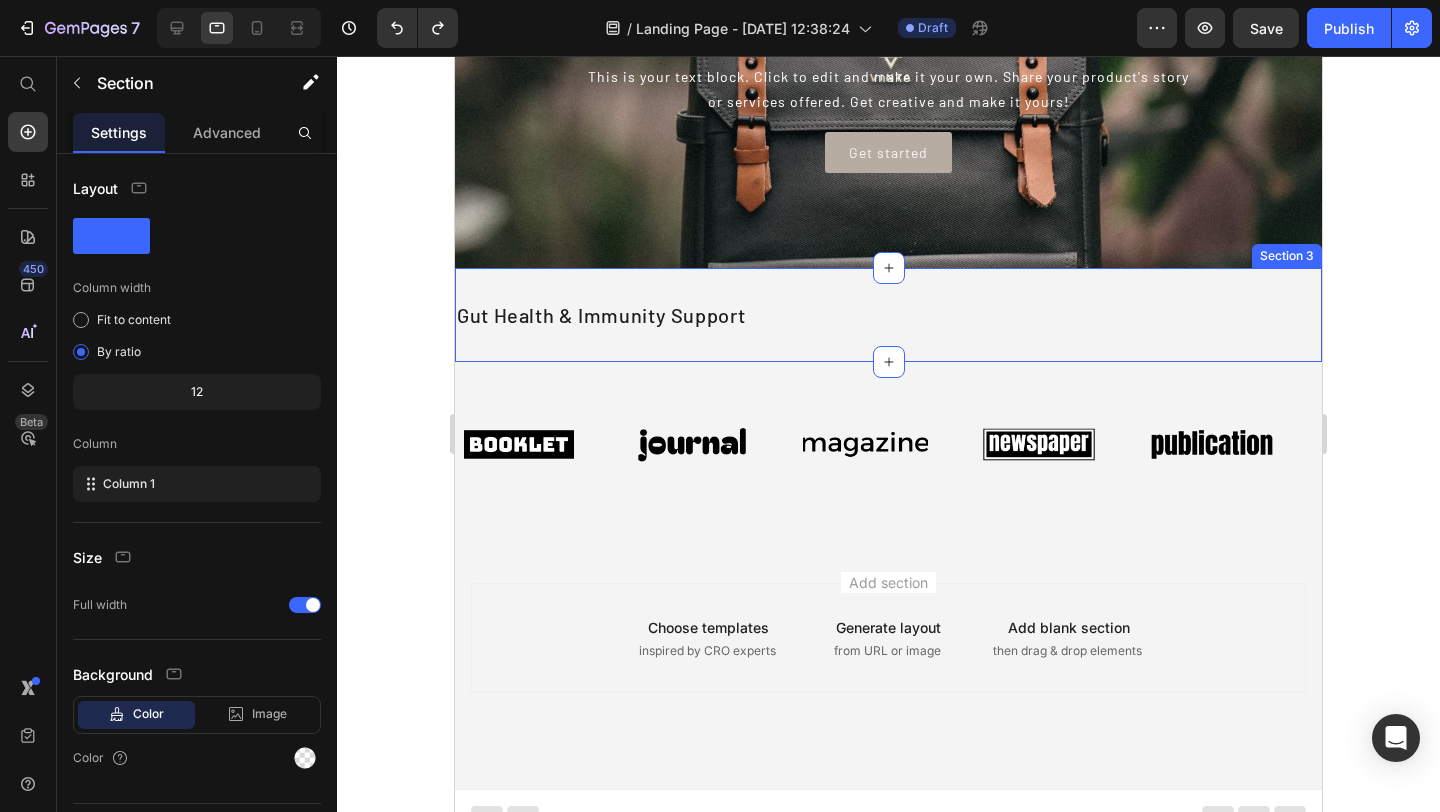 click on "Gut Health & Immunity Support Heading Section 3" at bounding box center [888, 315] 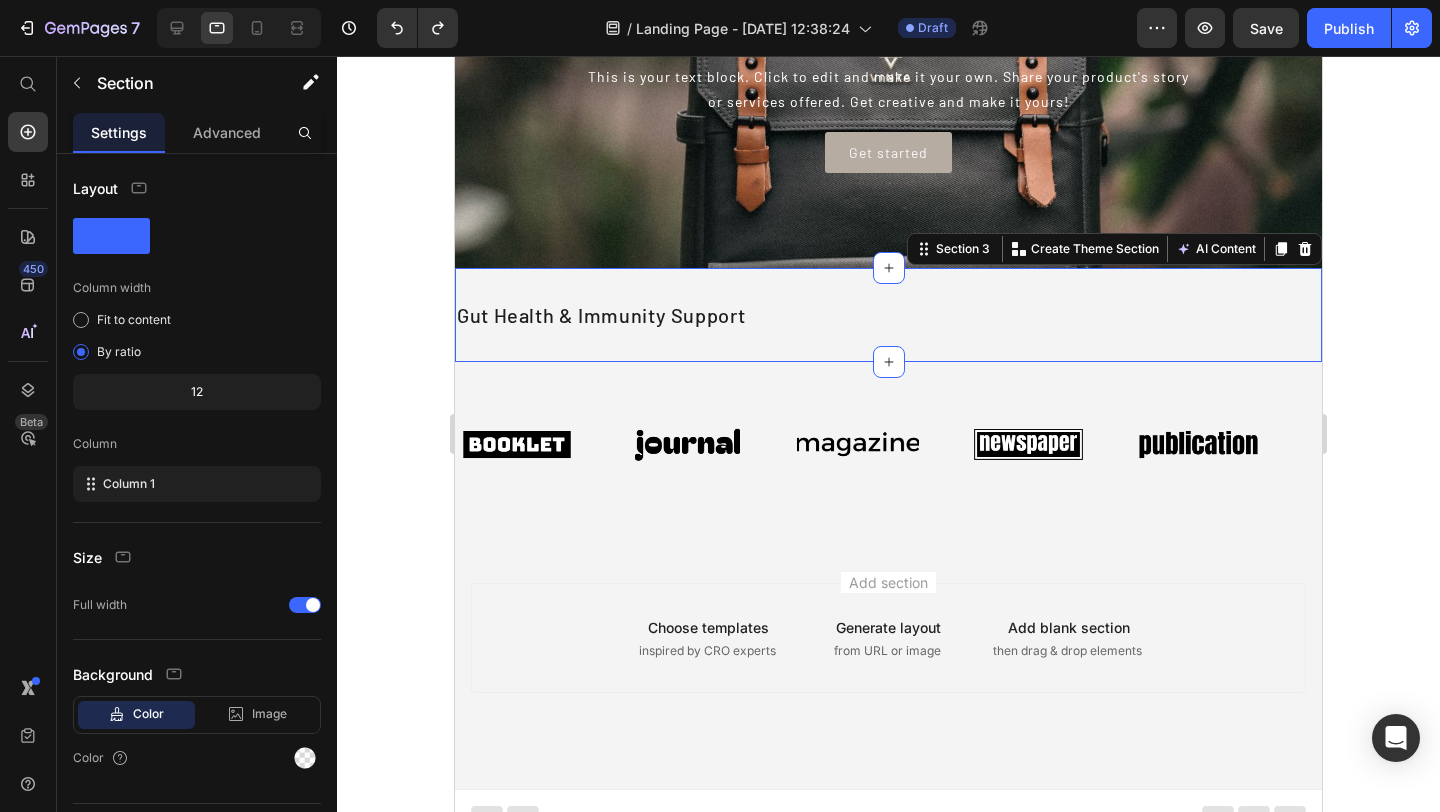 click on "Gut Health & Immunity Support Heading Section 3   You can create reusable sections Create Theme Section AI Content Write with GemAI What would you like to describe here? Tone and Voice Persuasive Product pill 6 Show more Generate" at bounding box center [888, 315] 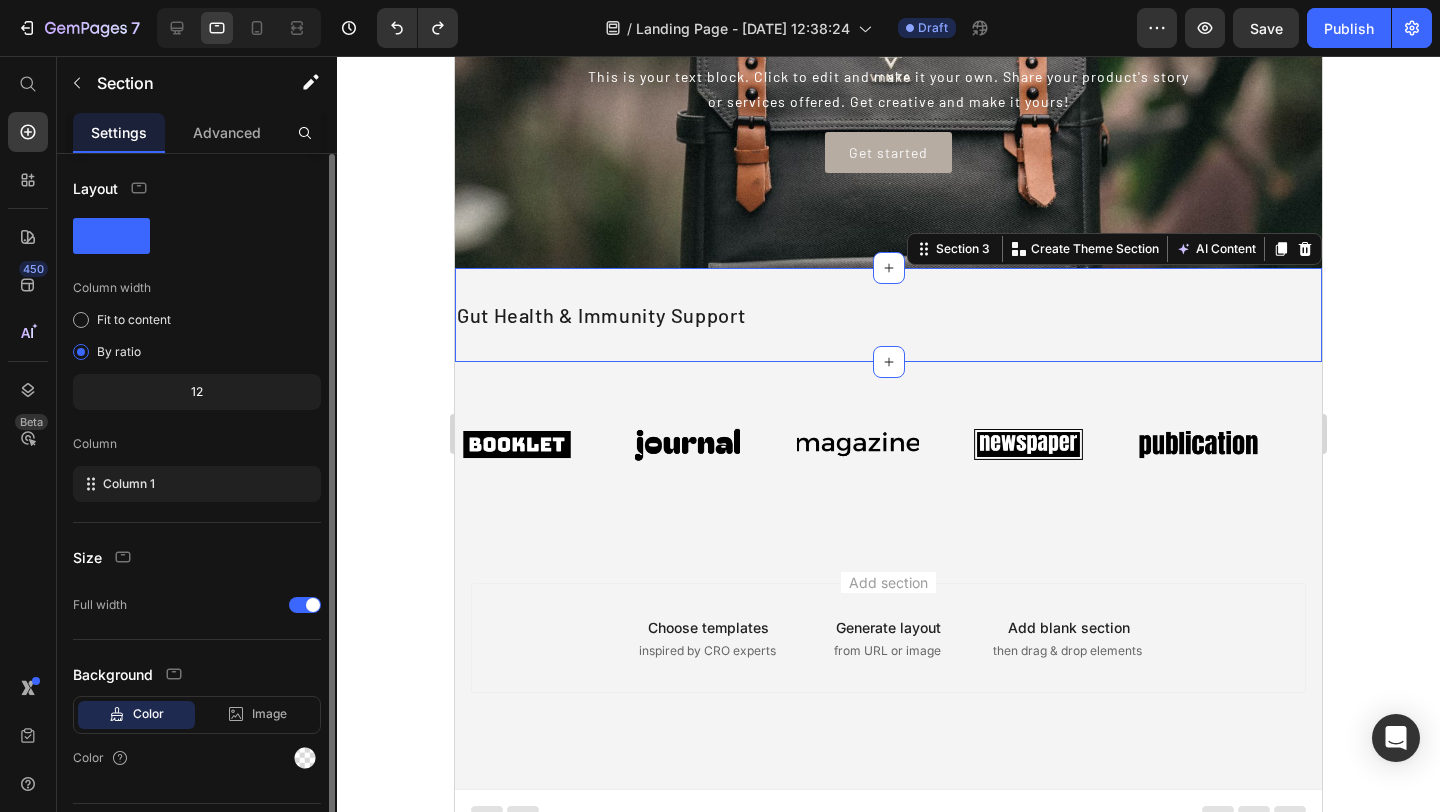 scroll, scrollTop: 49, scrollLeft: 0, axis: vertical 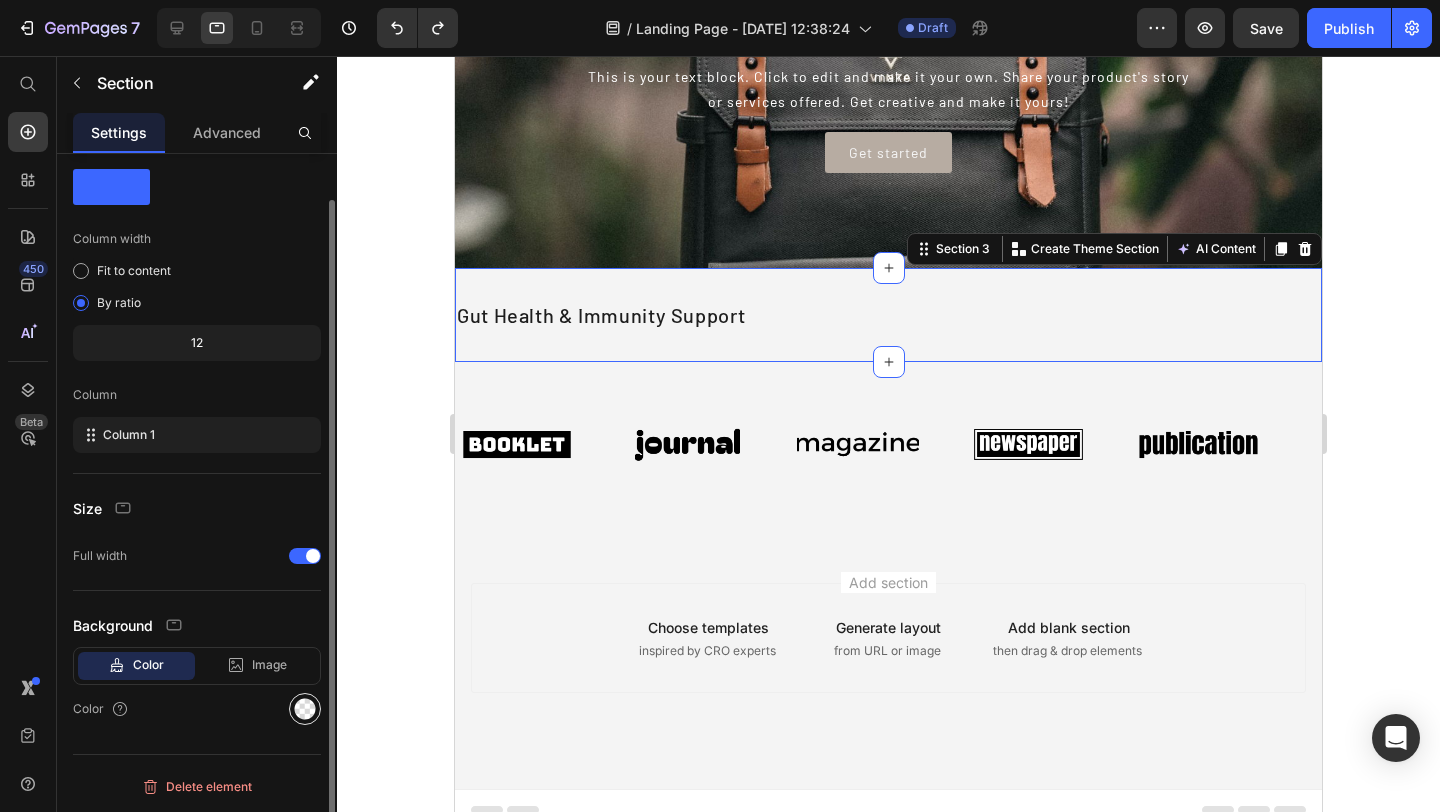 click 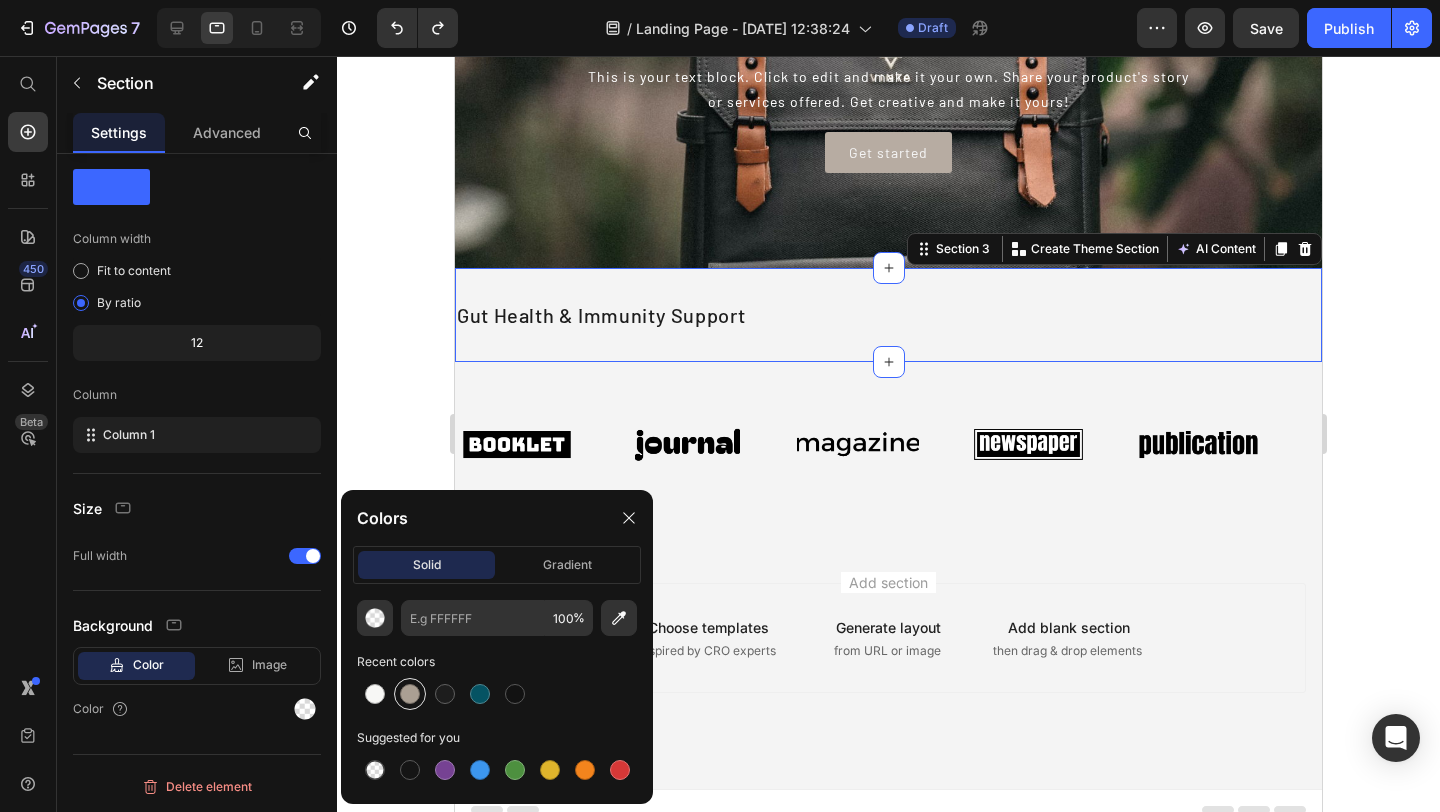 click at bounding box center [410, 694] 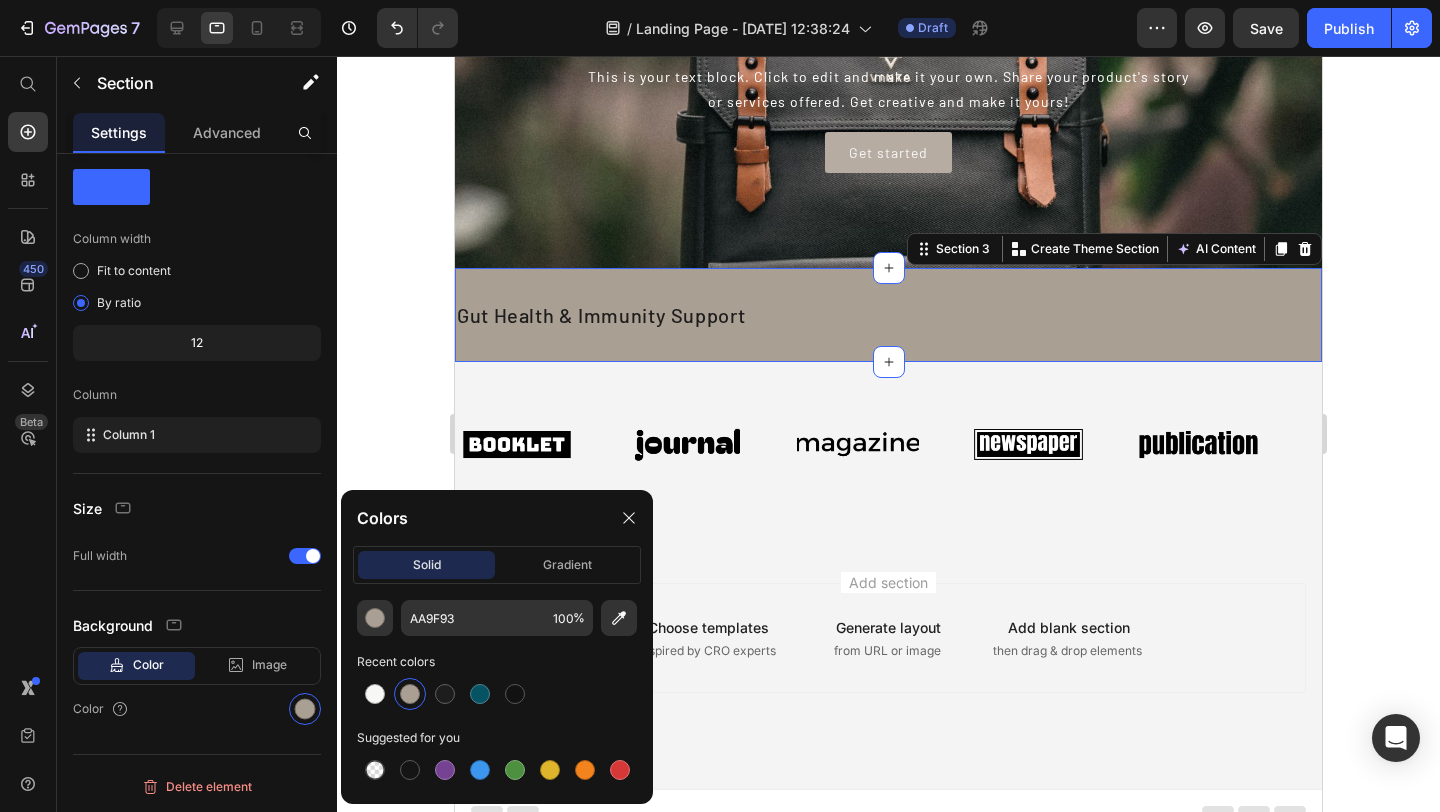 click 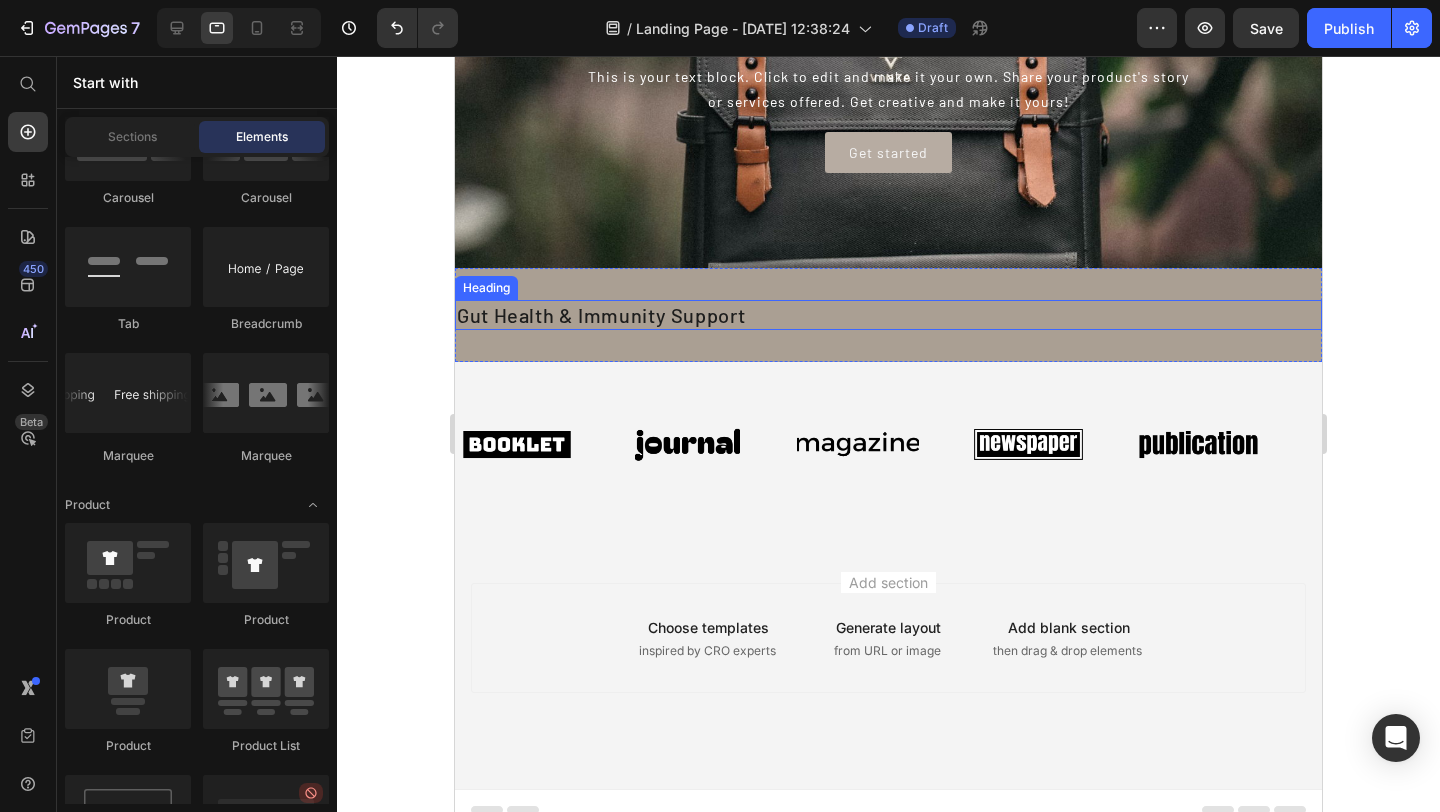click on "Gut Health & Immunity Support" at bounding box center [888, 315] 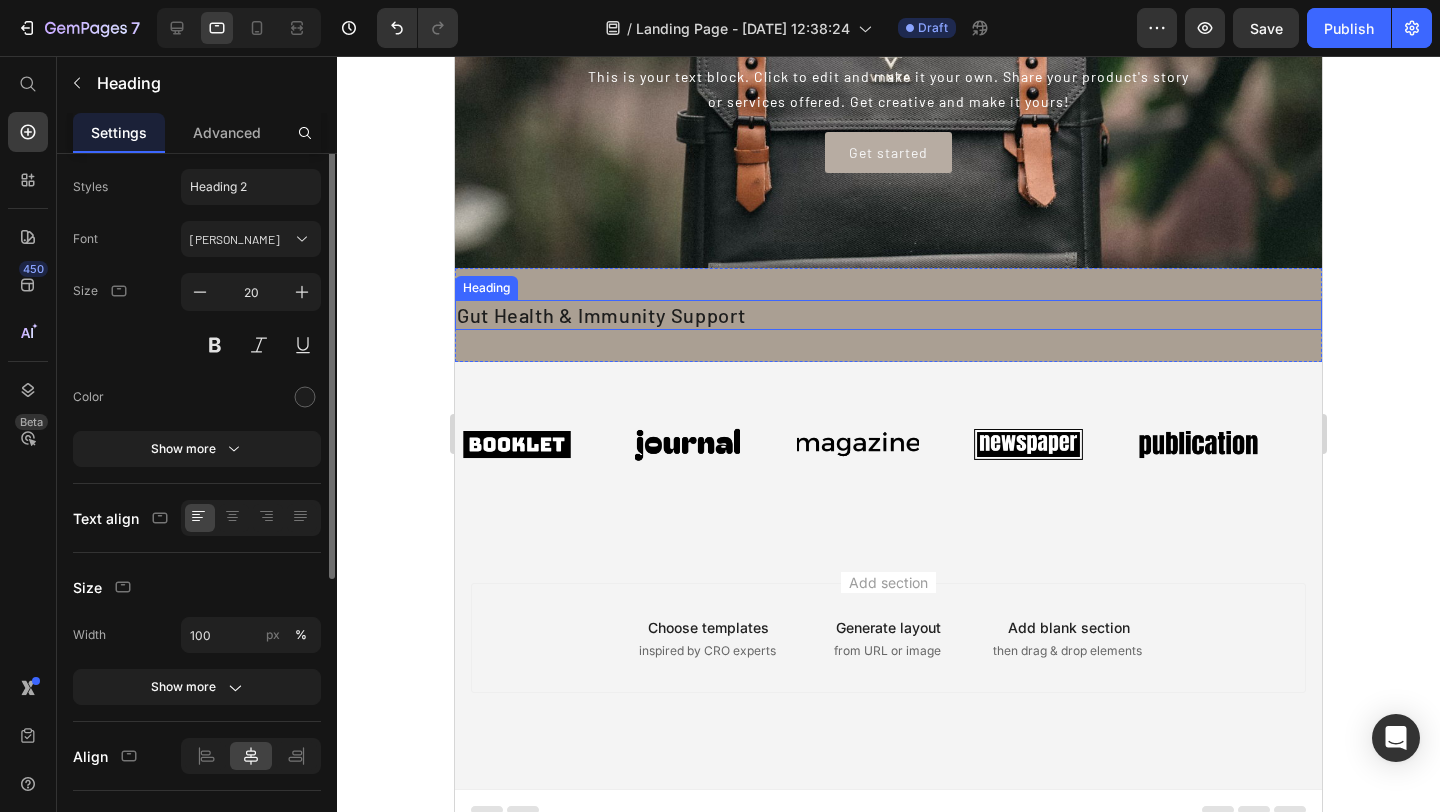 scroll, scrollTop: 0, scrollLeft: 0, axis: both 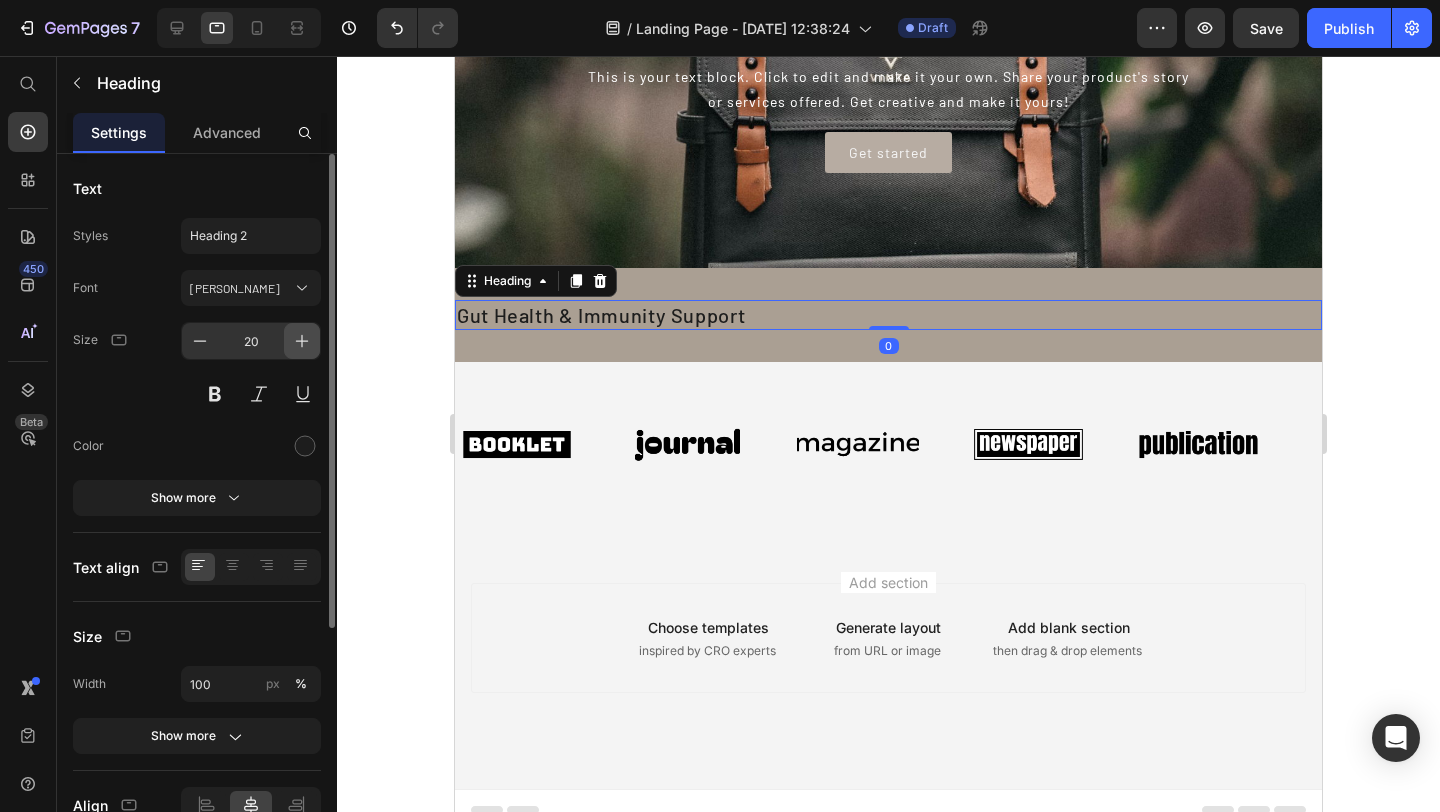 click 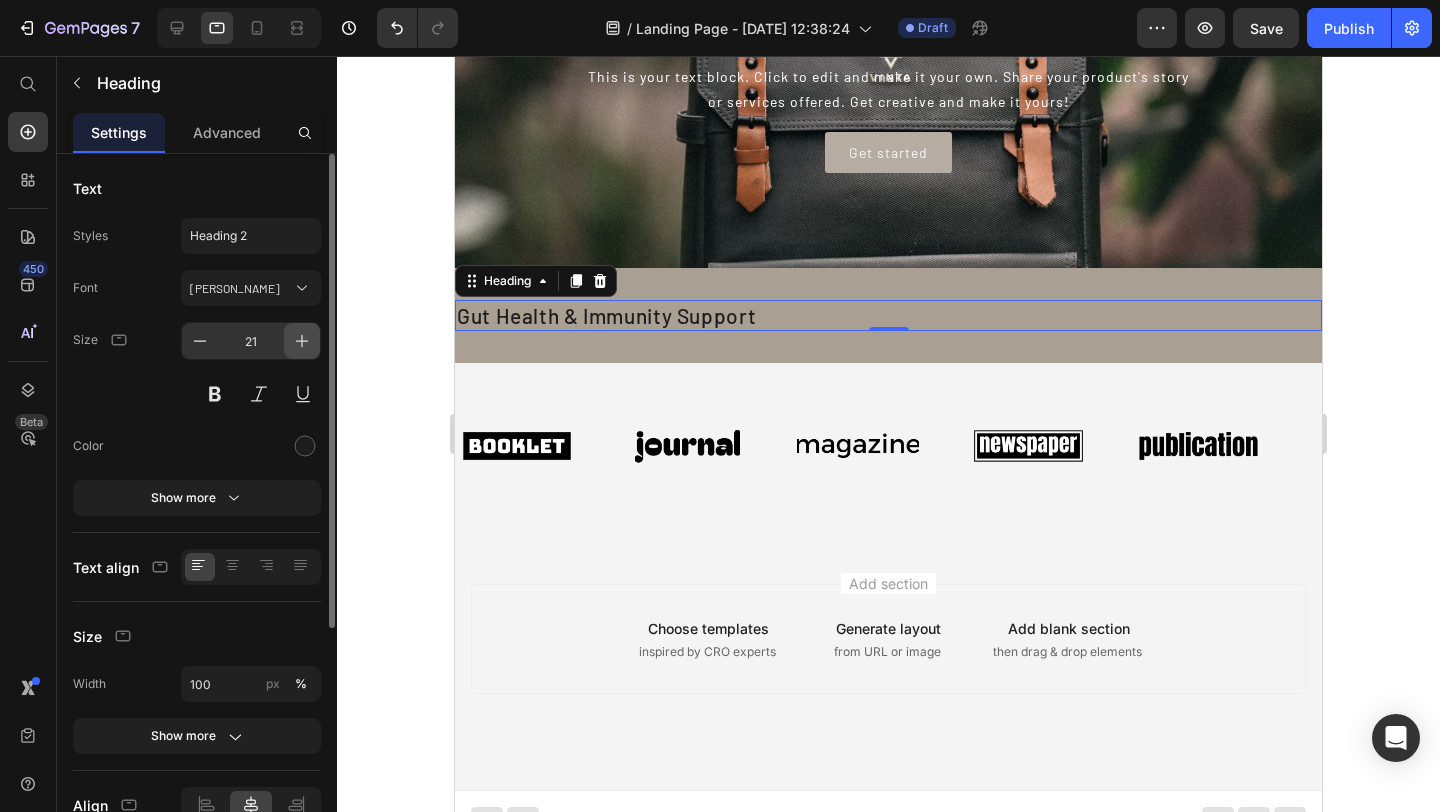 click 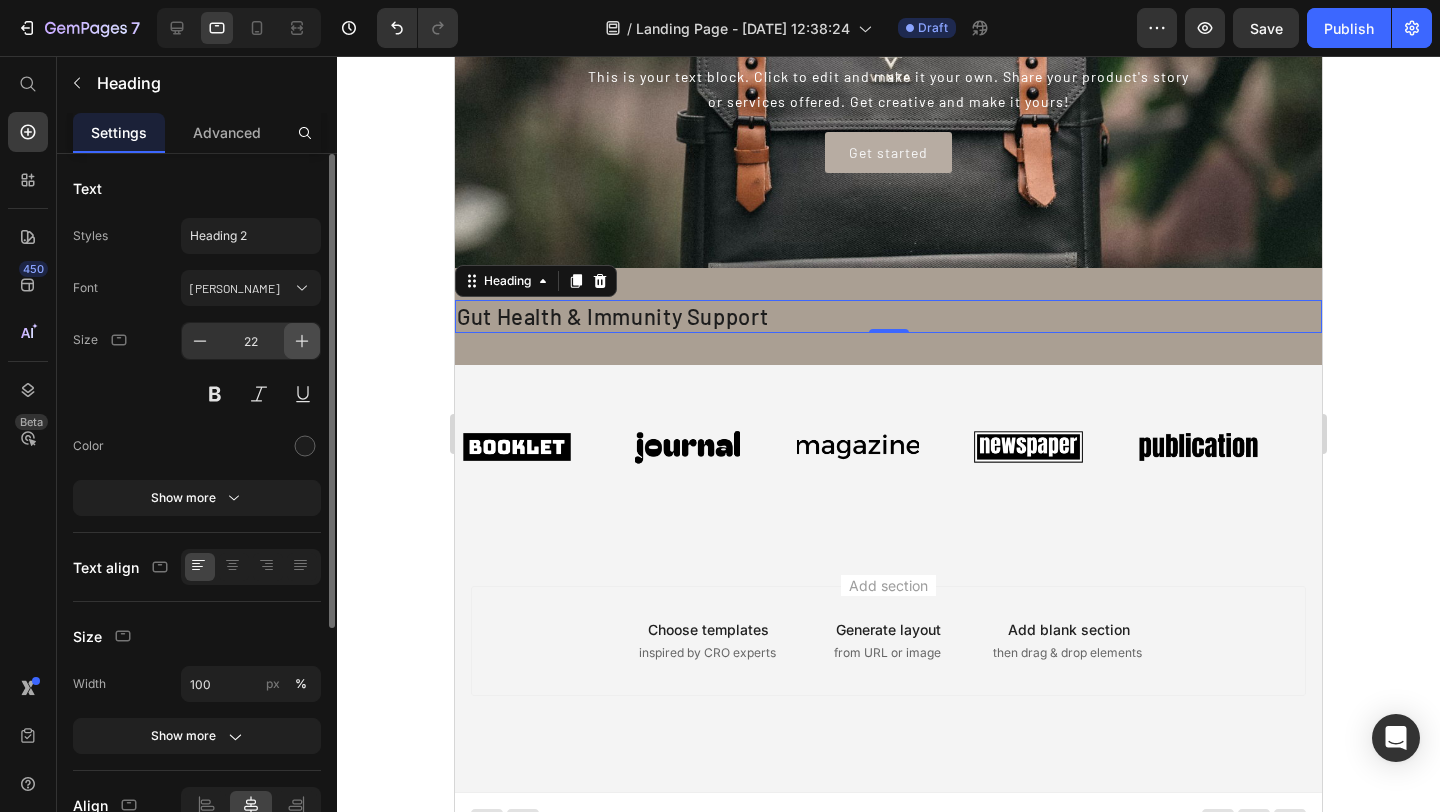 click 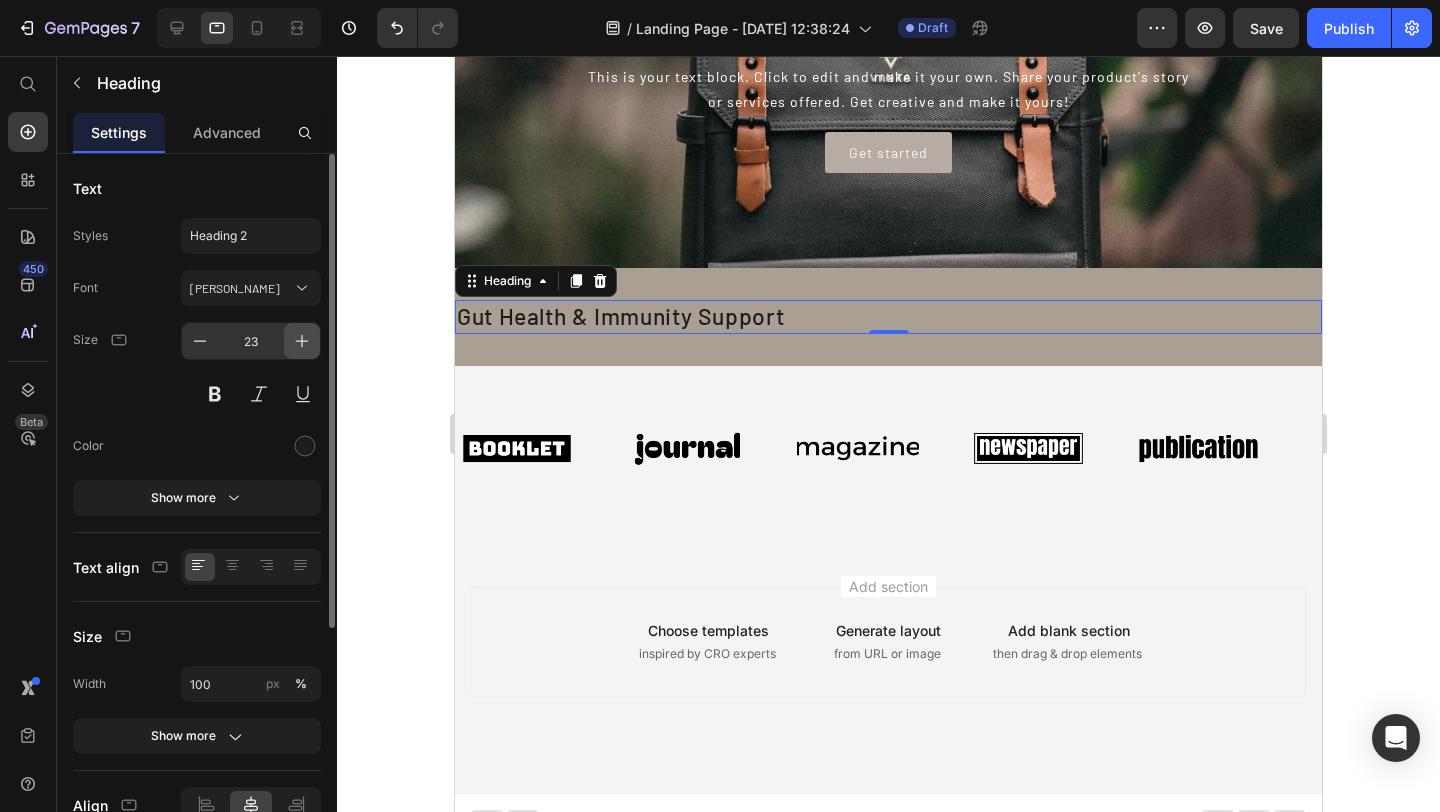 click 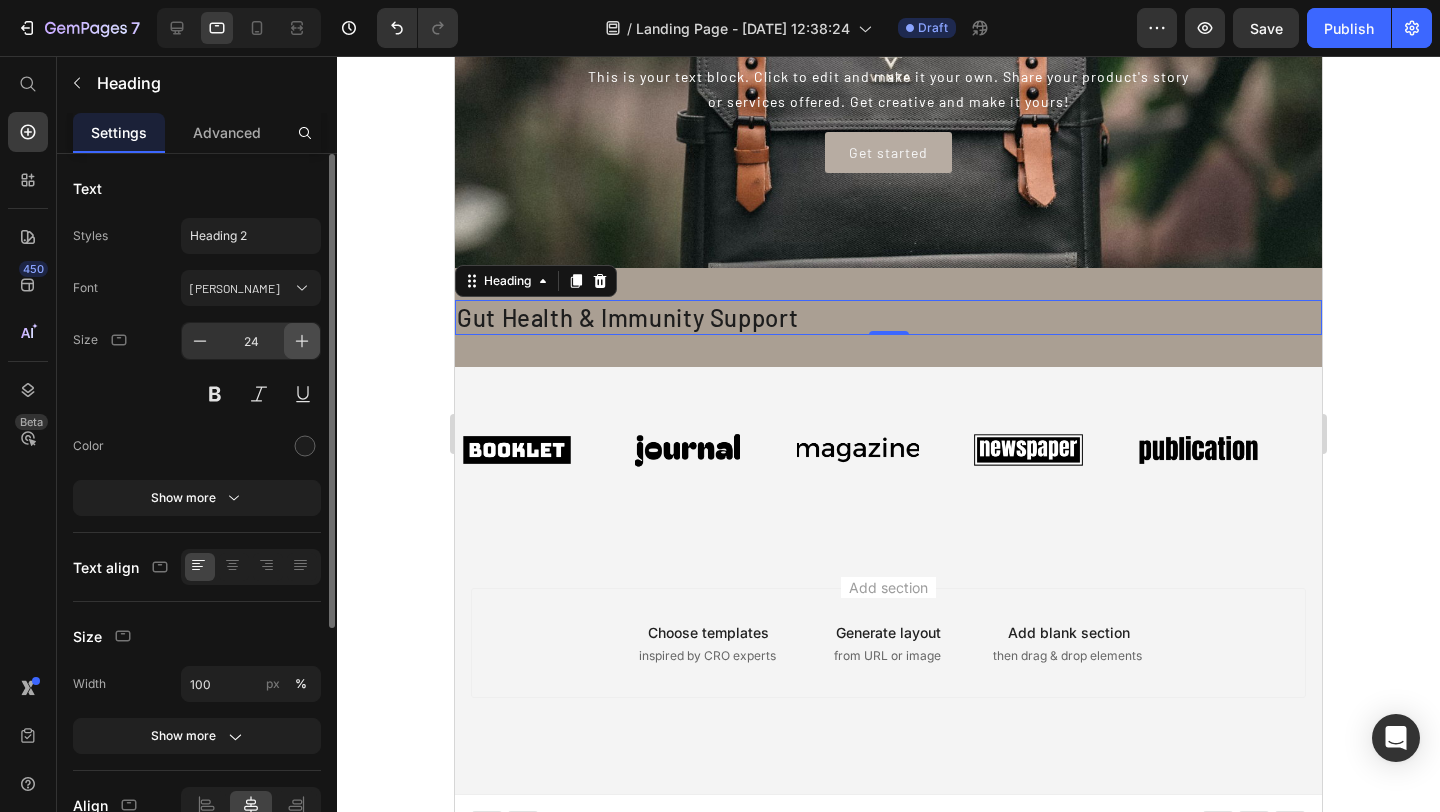 click 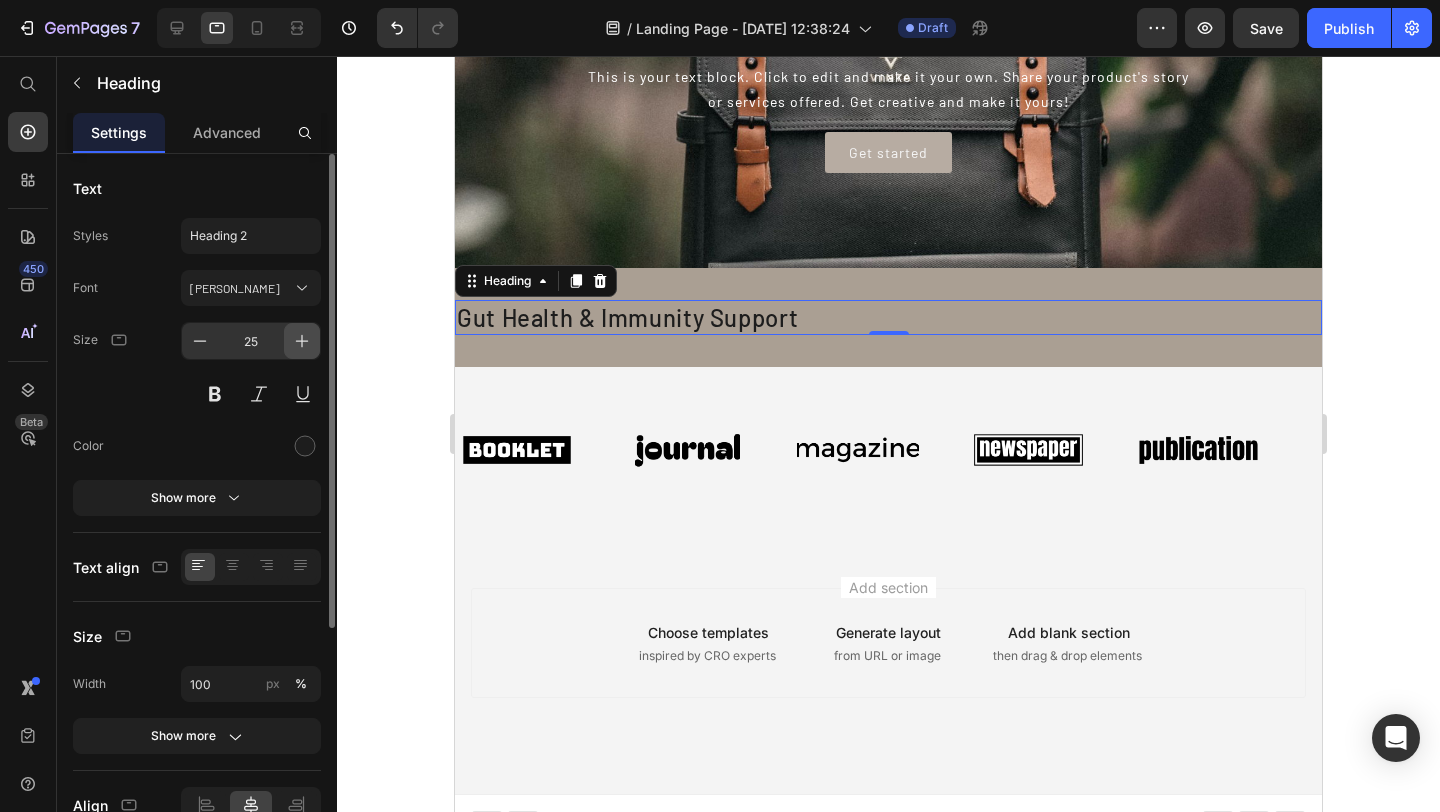 click 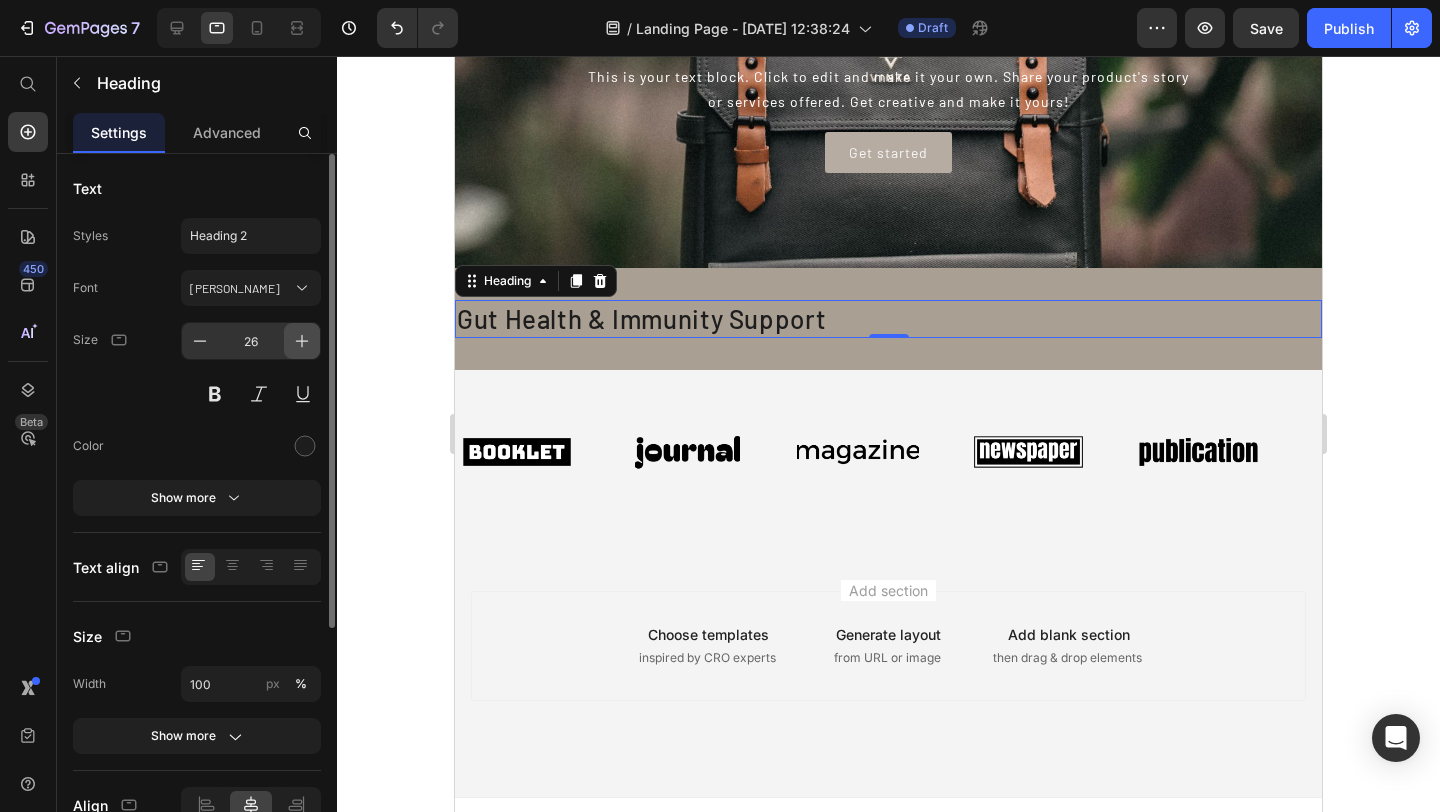 click 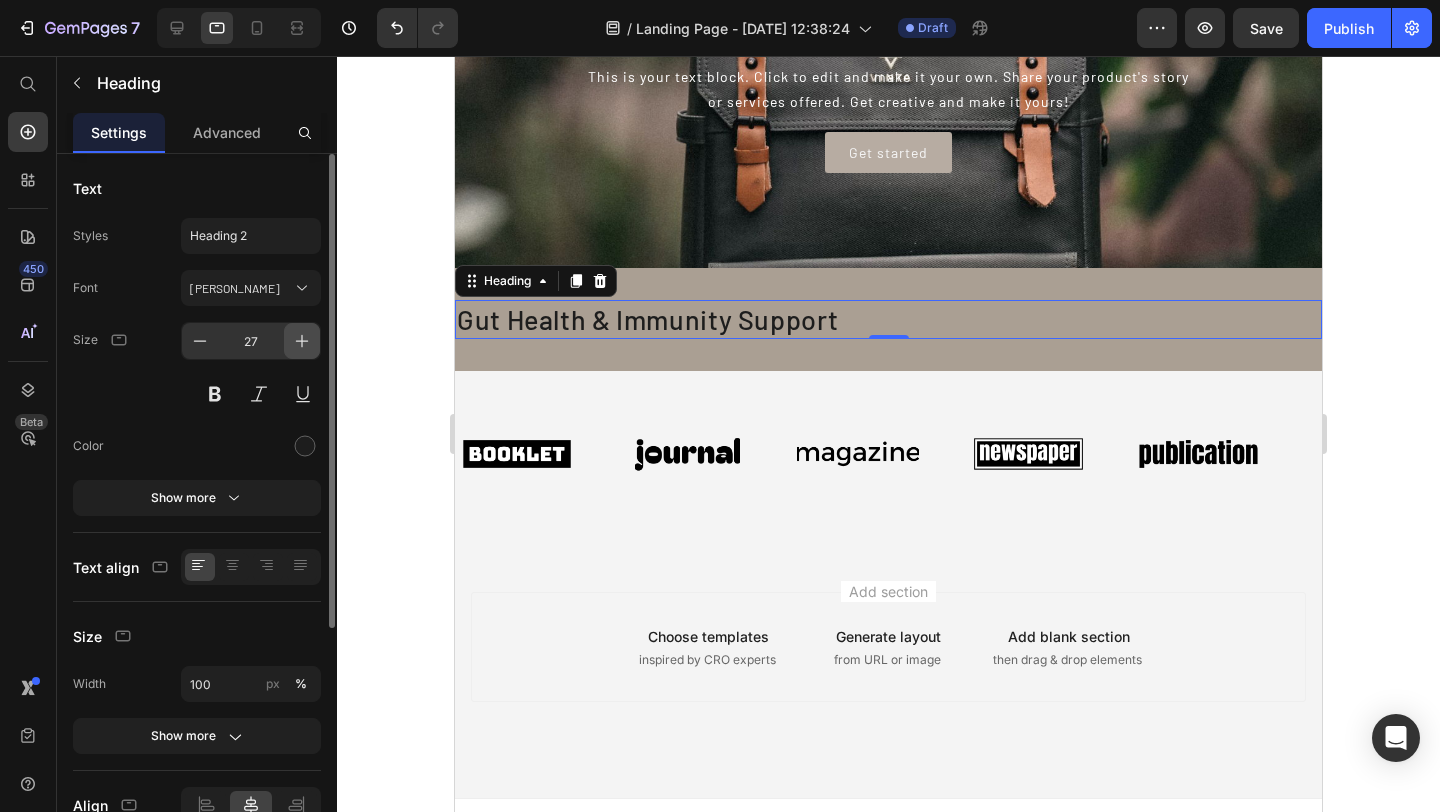 click 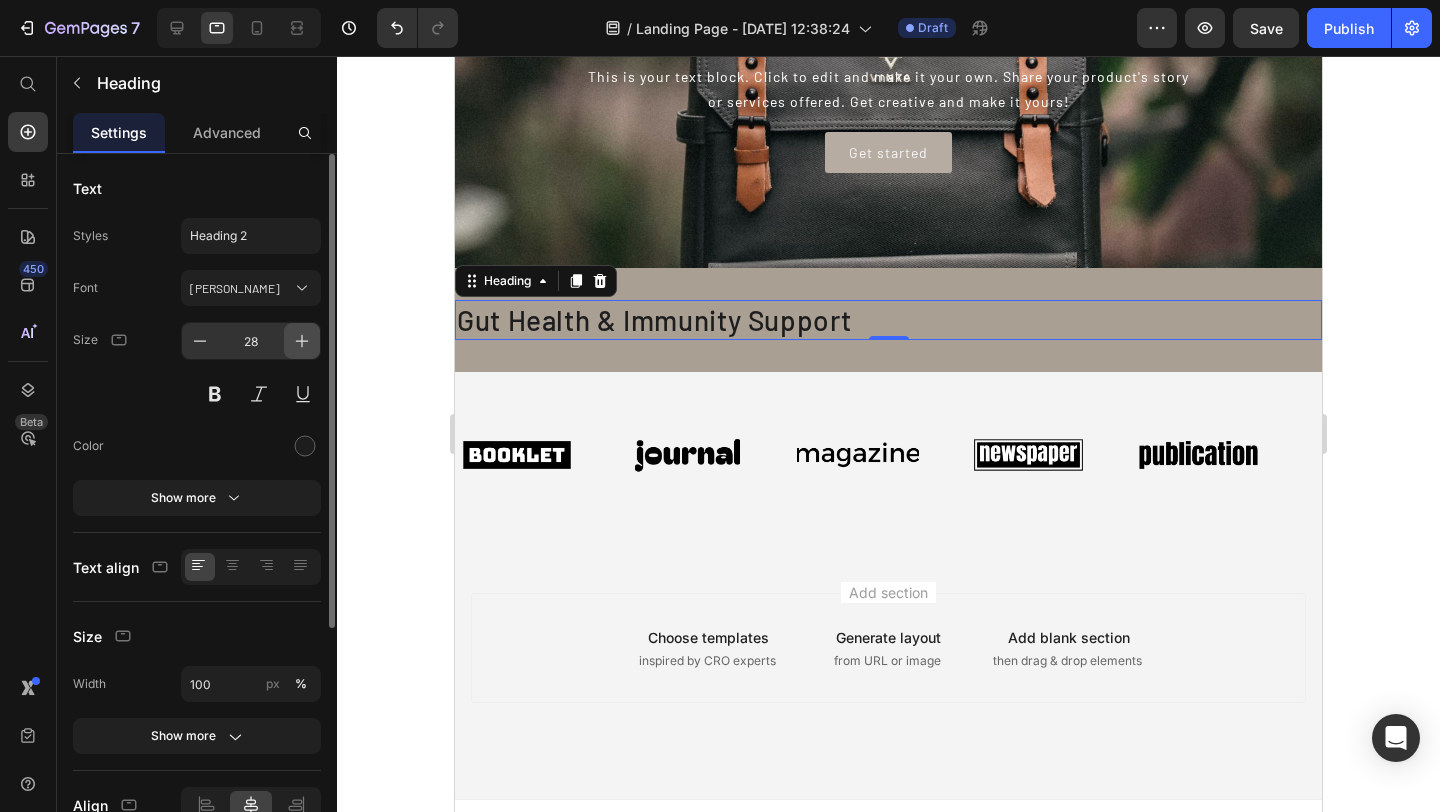 click 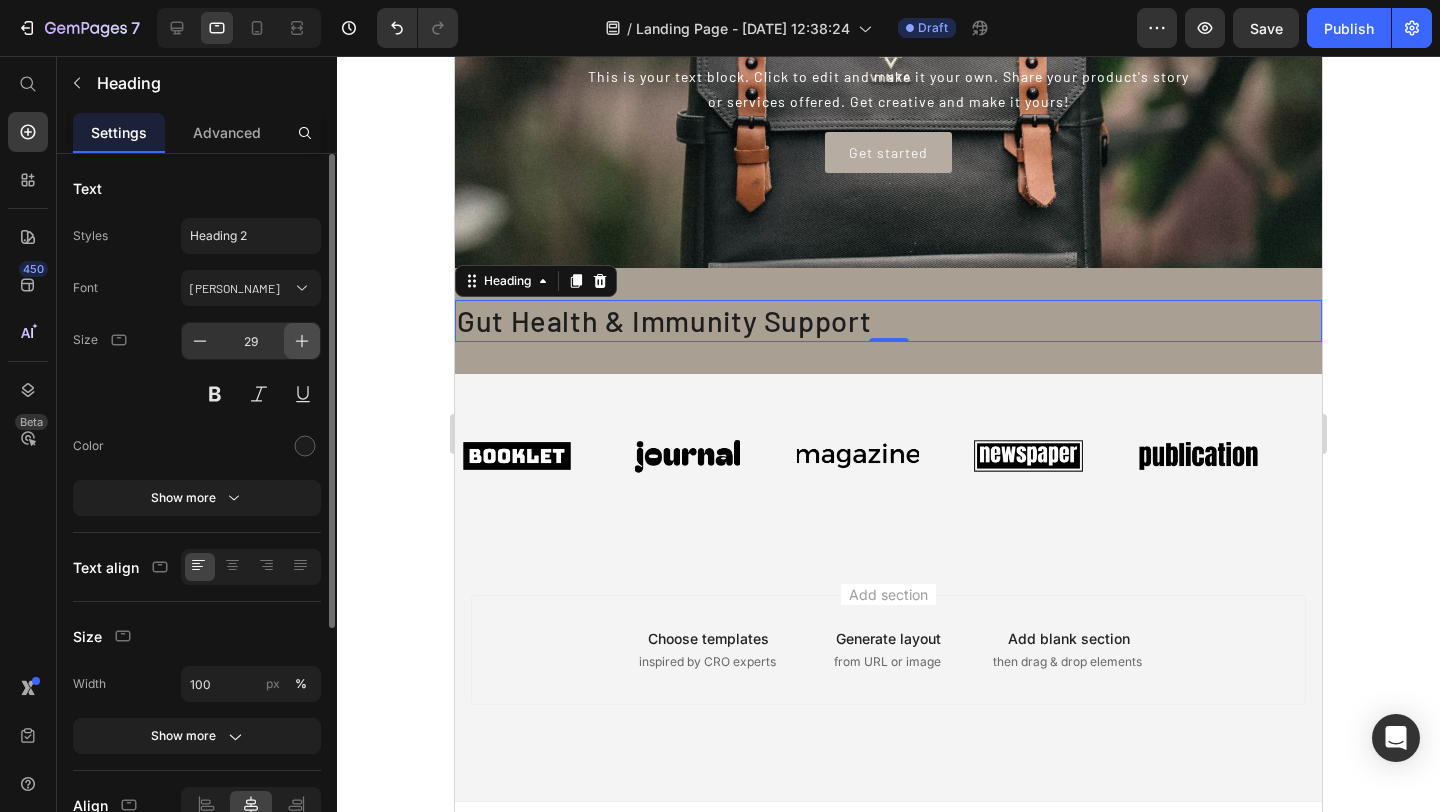 click 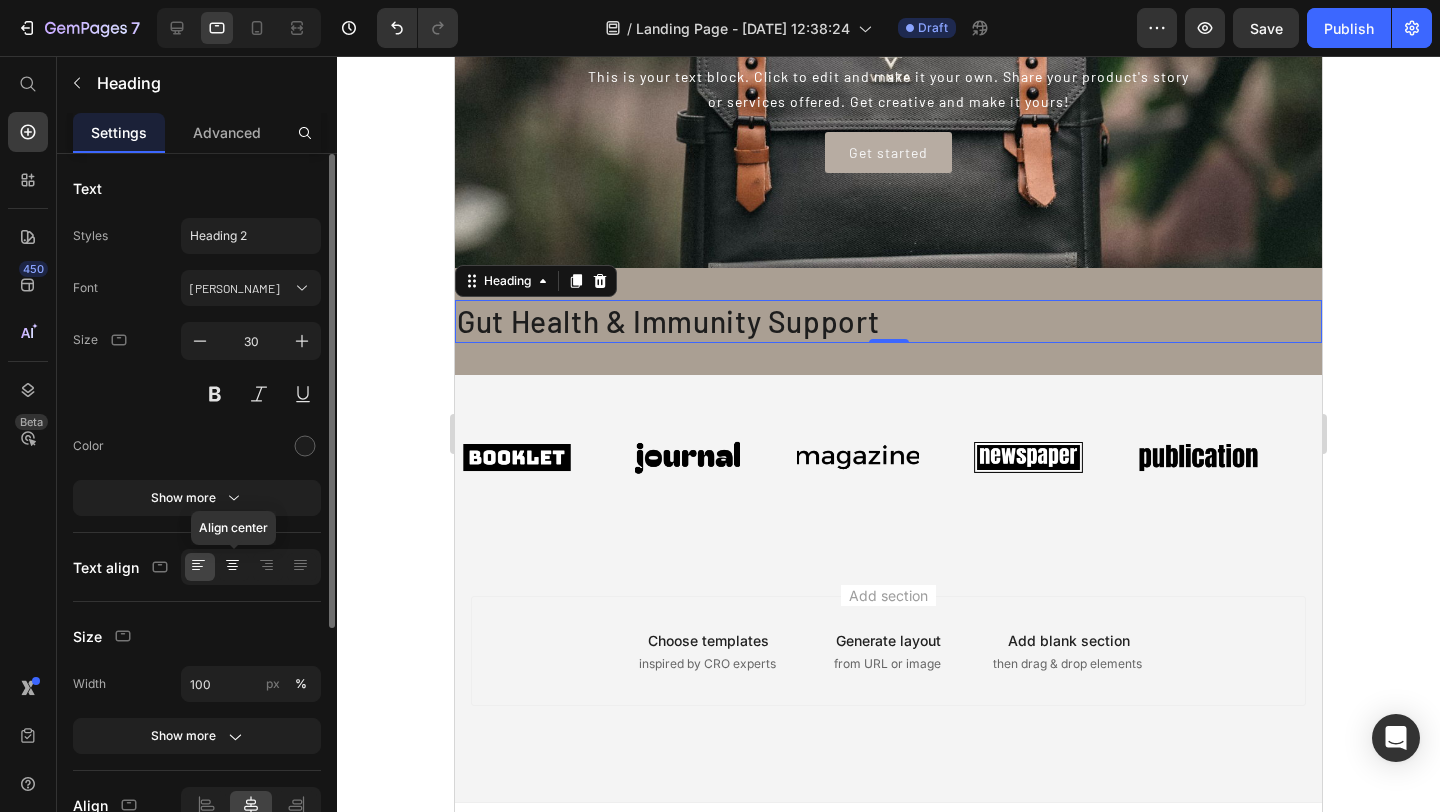 click 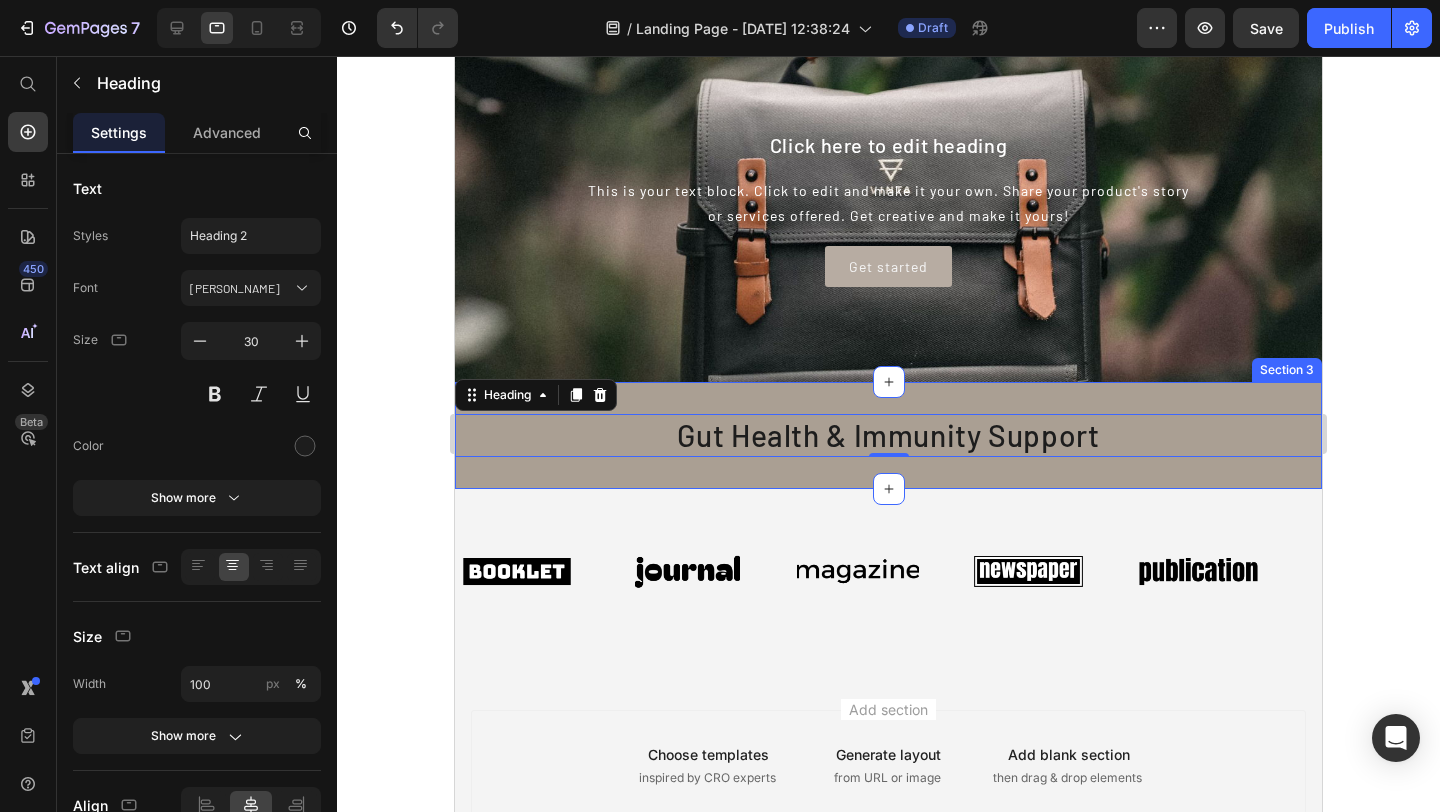 scroll, scrollTop: 0, scrollLeft: 0, axis: both 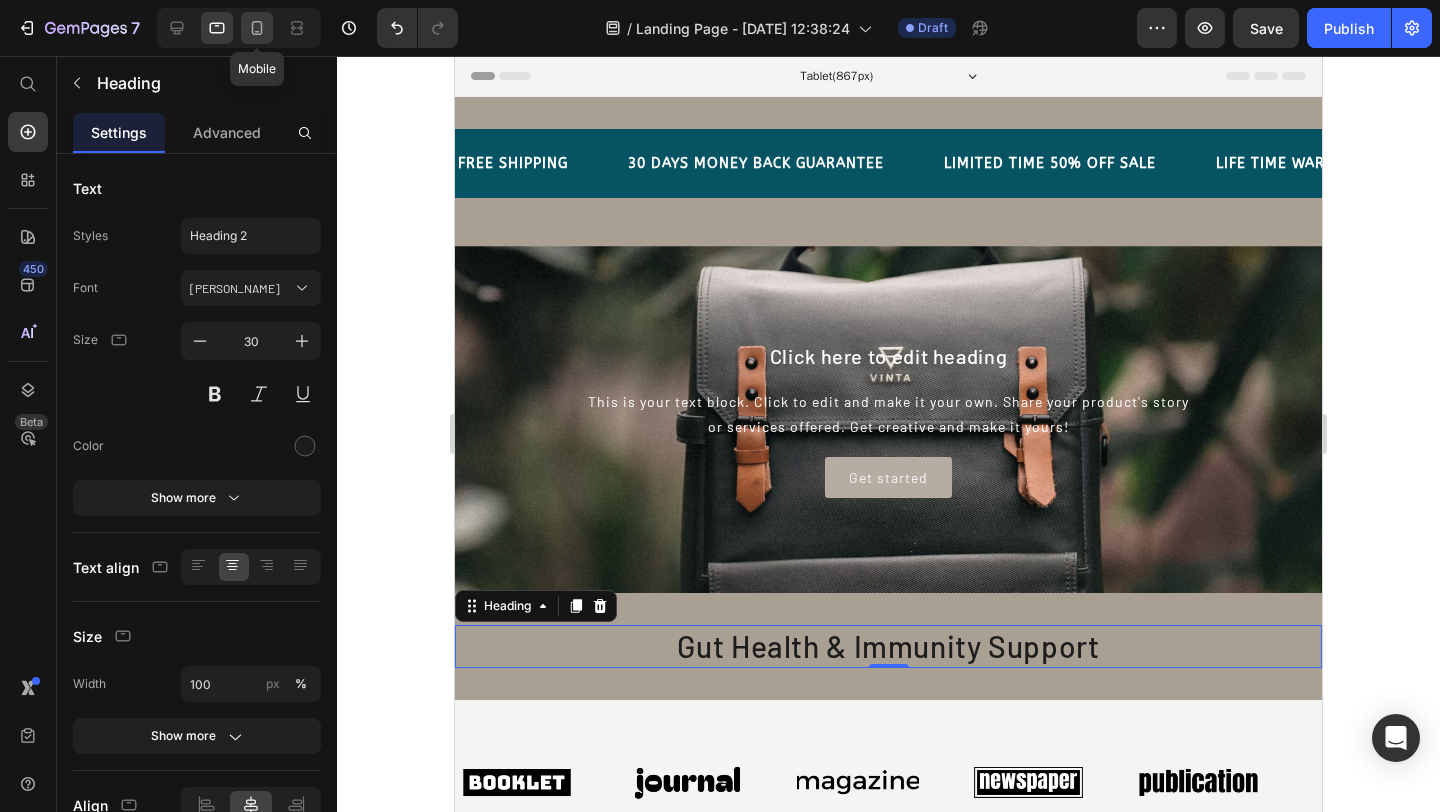 click 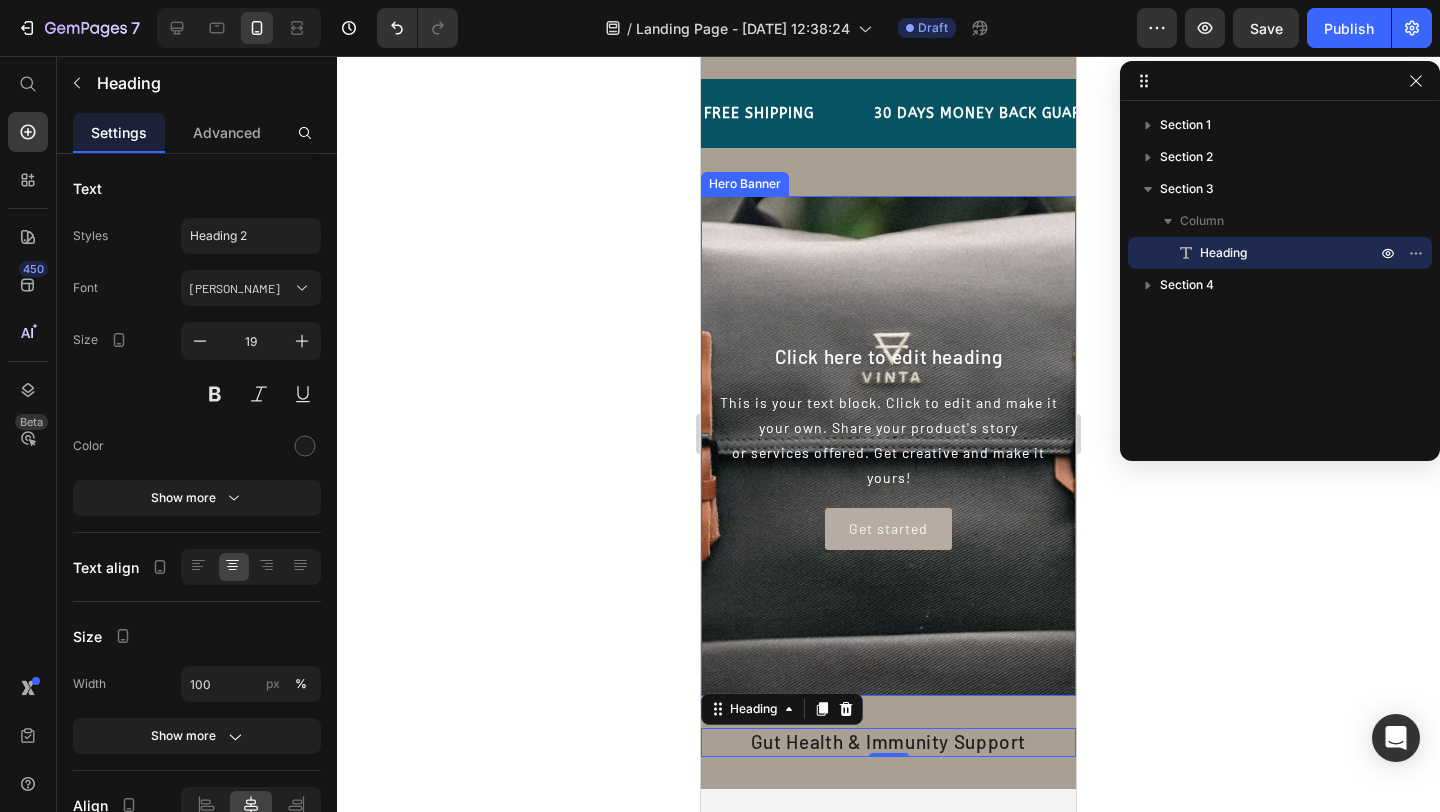 scroll, scrollTop: 419, scrollLeft: 0, axis: vertical 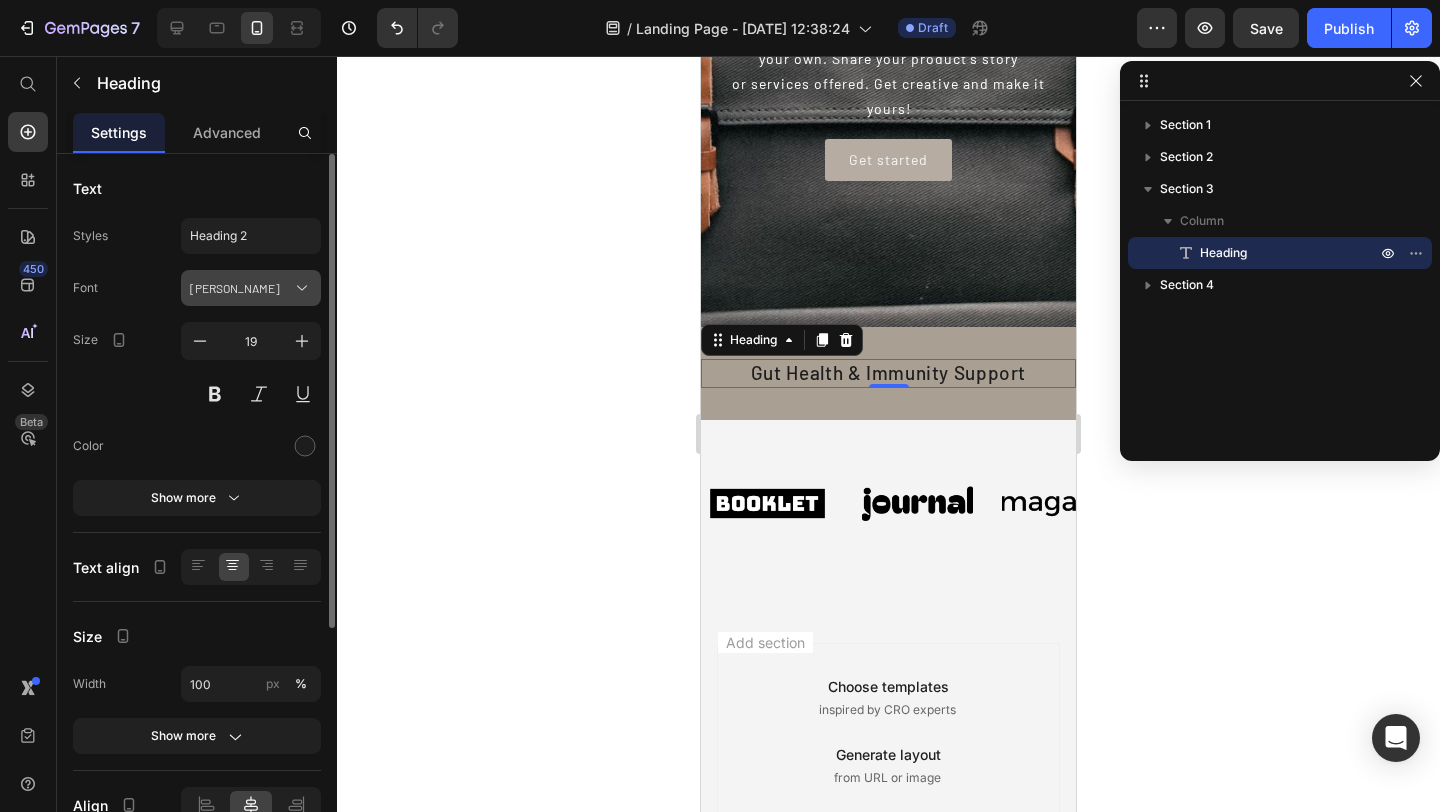 click on "[PERSON_NAME]" at bounding box center (241, 288) 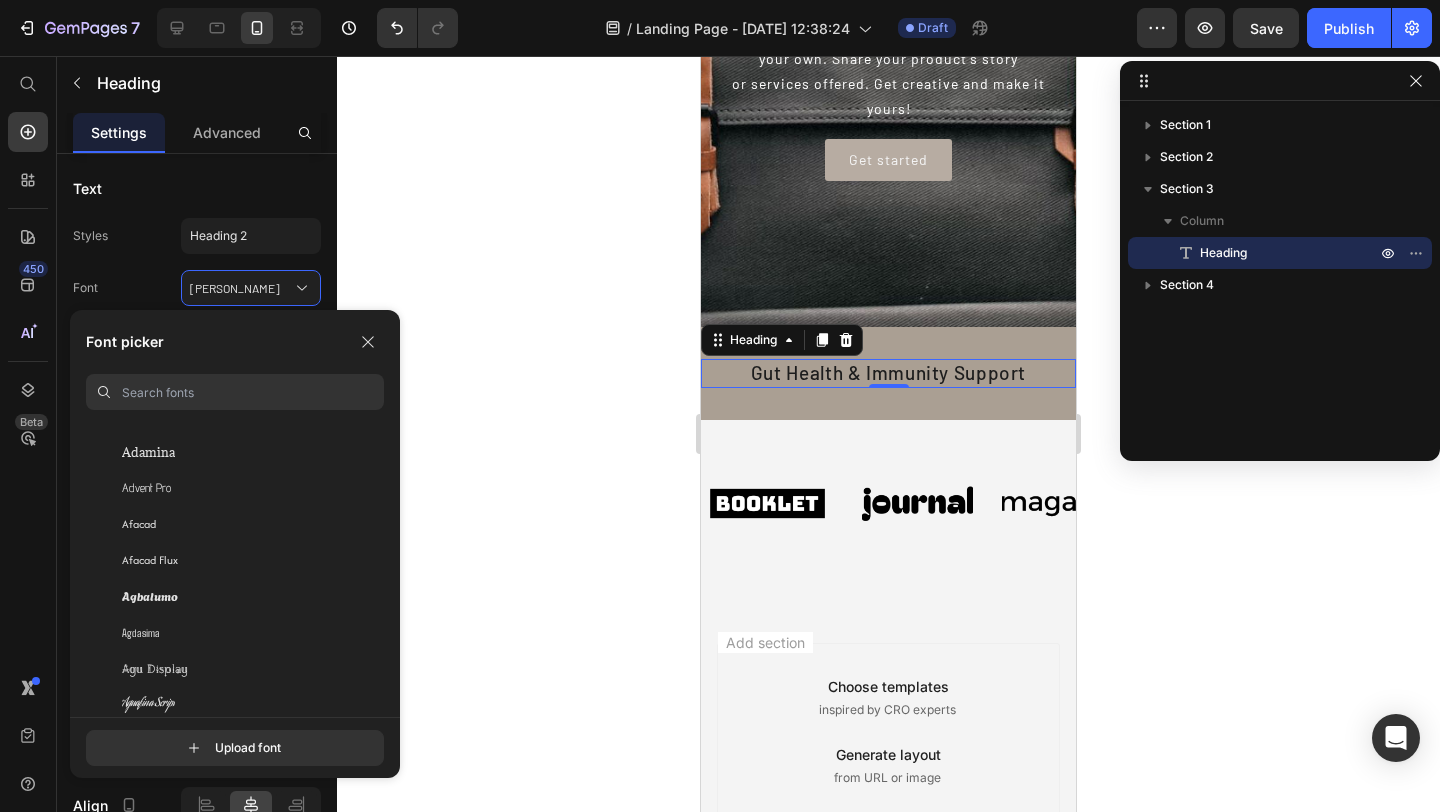 scroll, scrollTop: 729, scrollLeft: 0, axis: vertical 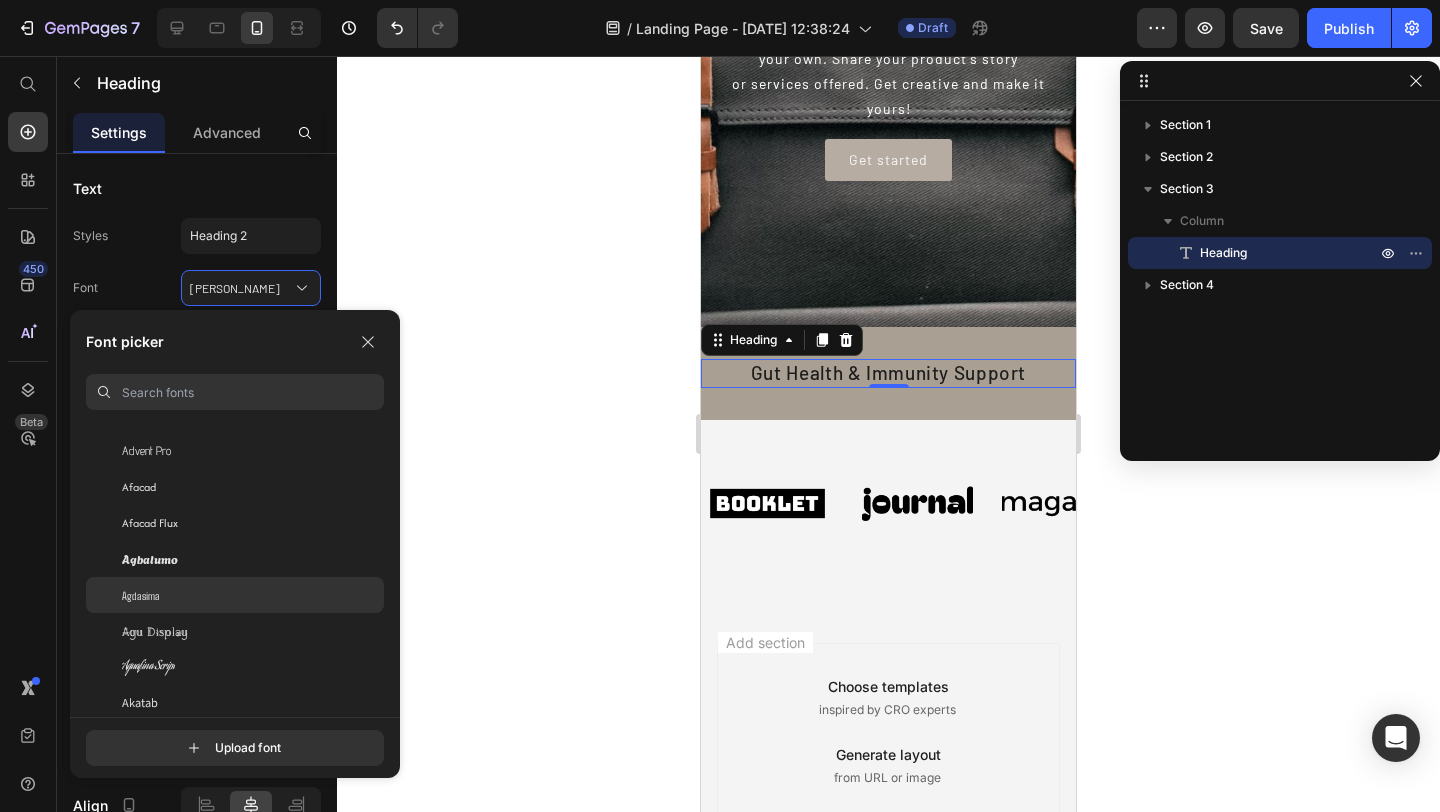 click on "Agdasima" 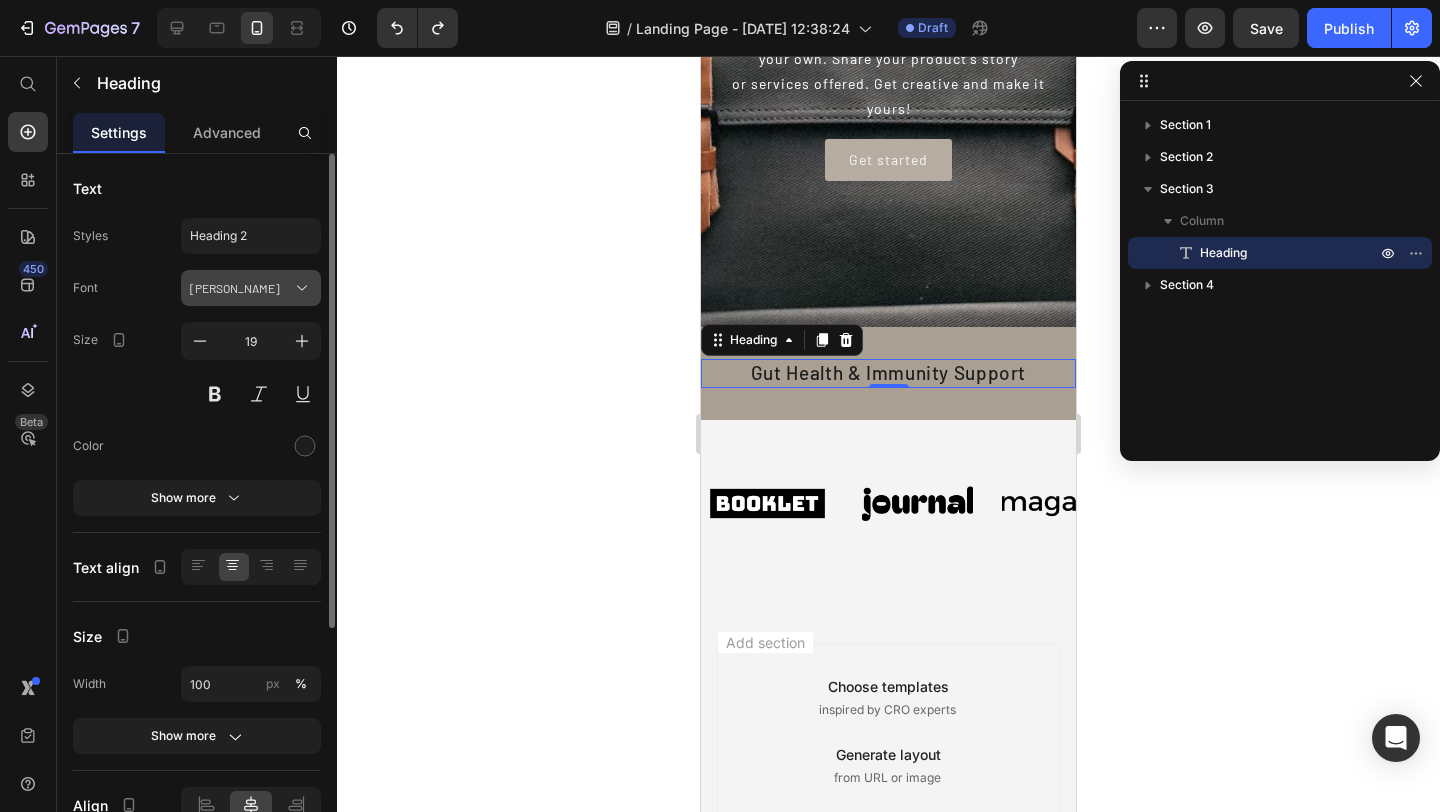 click on "[PERSON_NAME]" at bounding box center [251, 288] 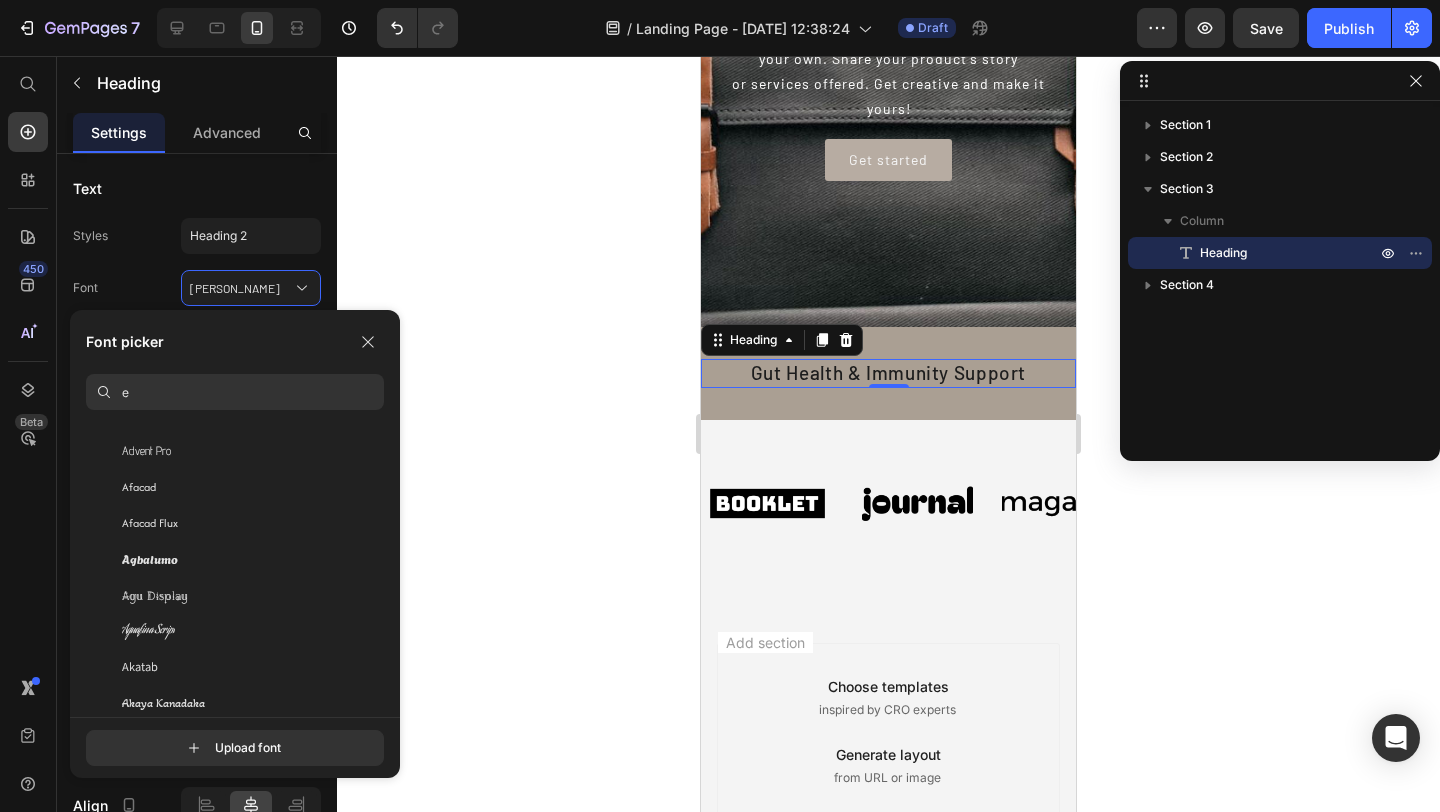 scroll, scrollTop: 0, scrollLeft: 0, axis: both 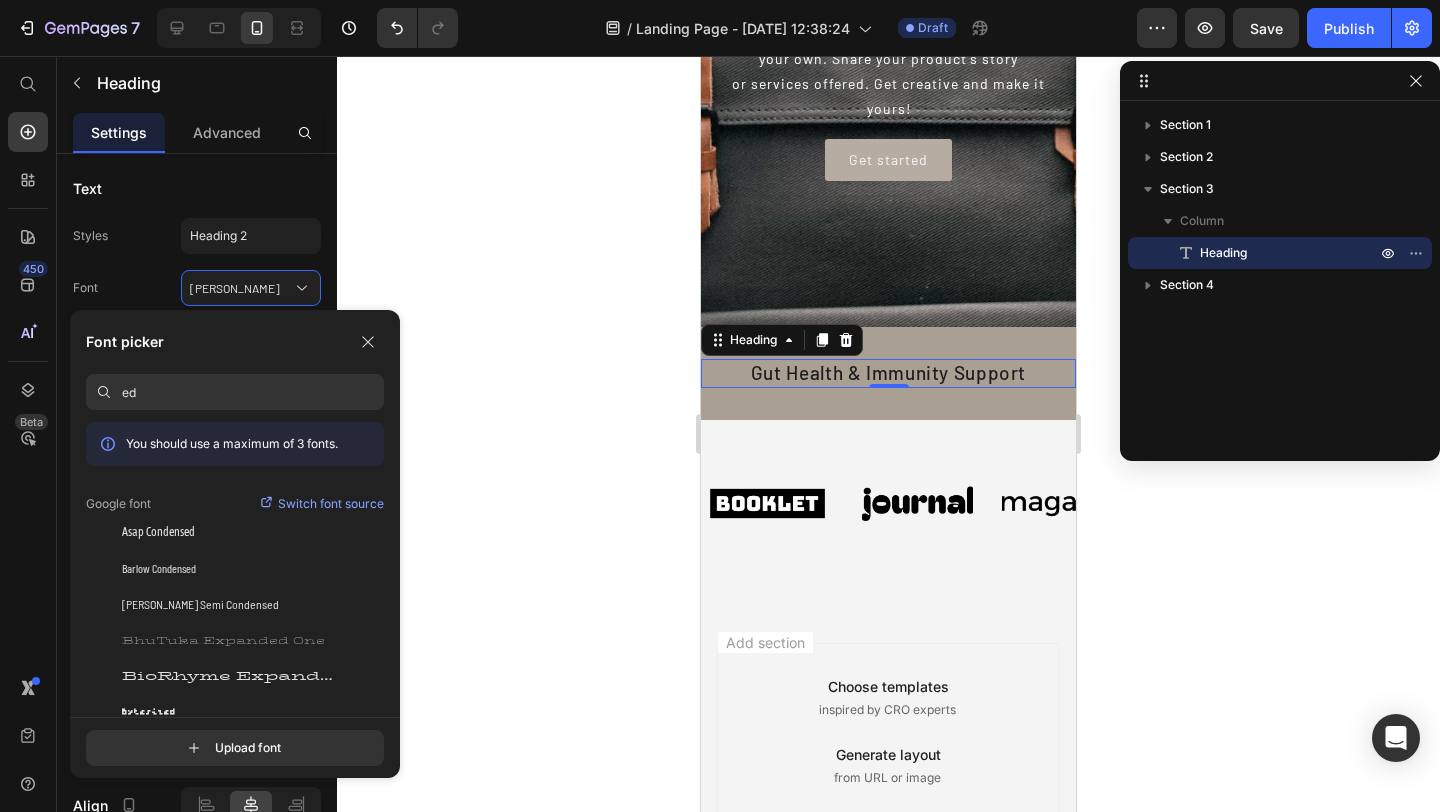 type on "e" 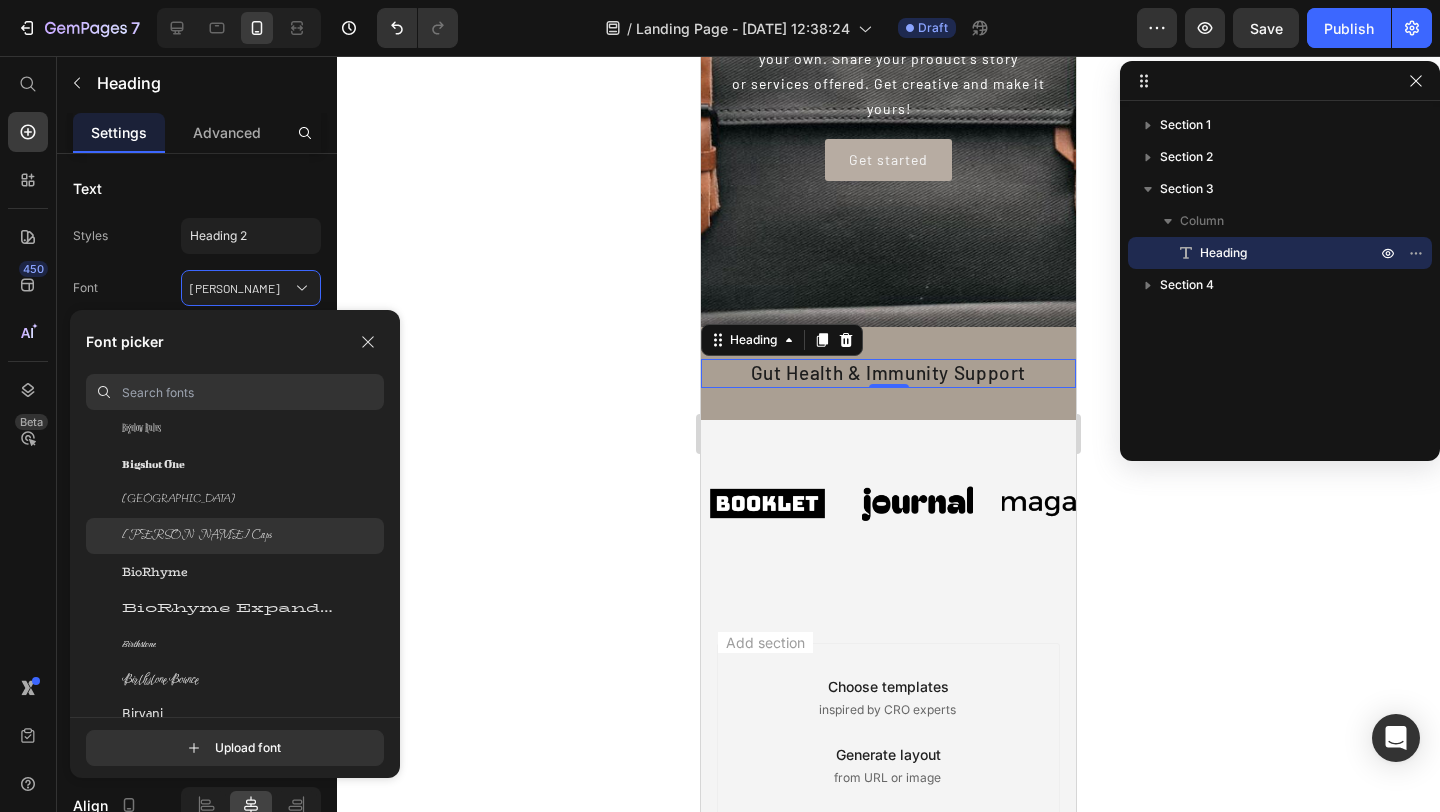 scroll, scrollTop: 7264, scrollLeft: 0, axis: vertical 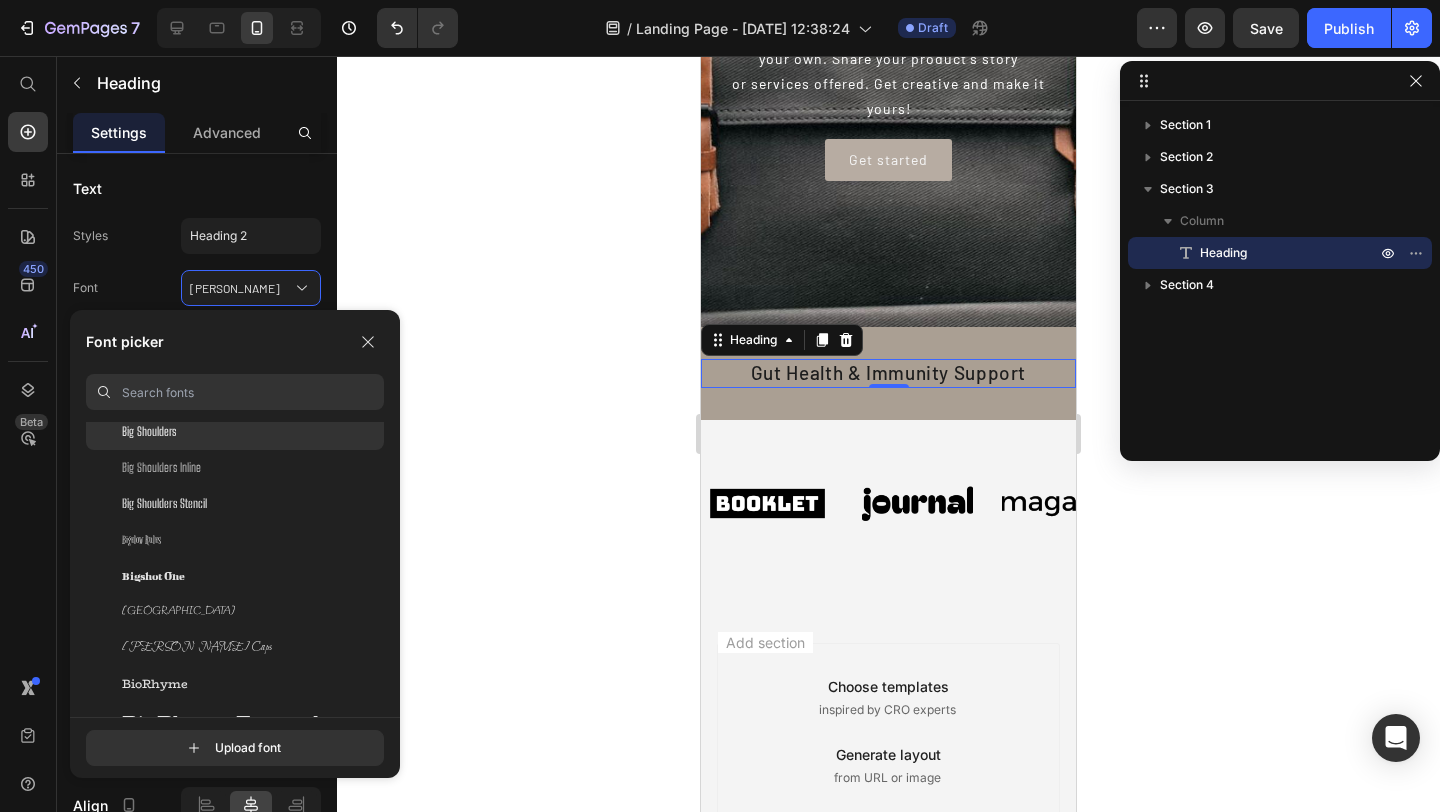 click on "Big Shoulders" 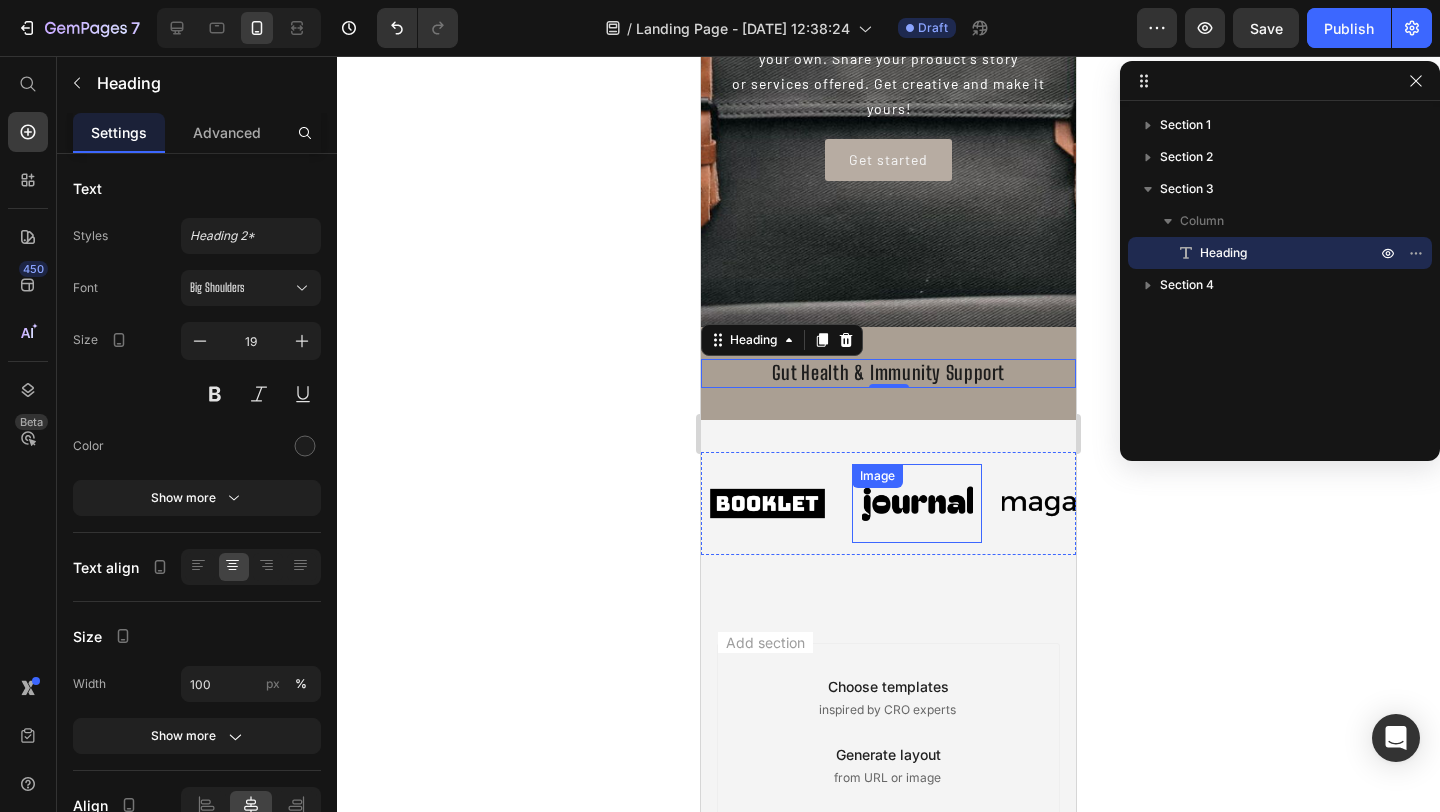 scroll, scrollTop: 80, scrollLeft: 0, axis: vertical 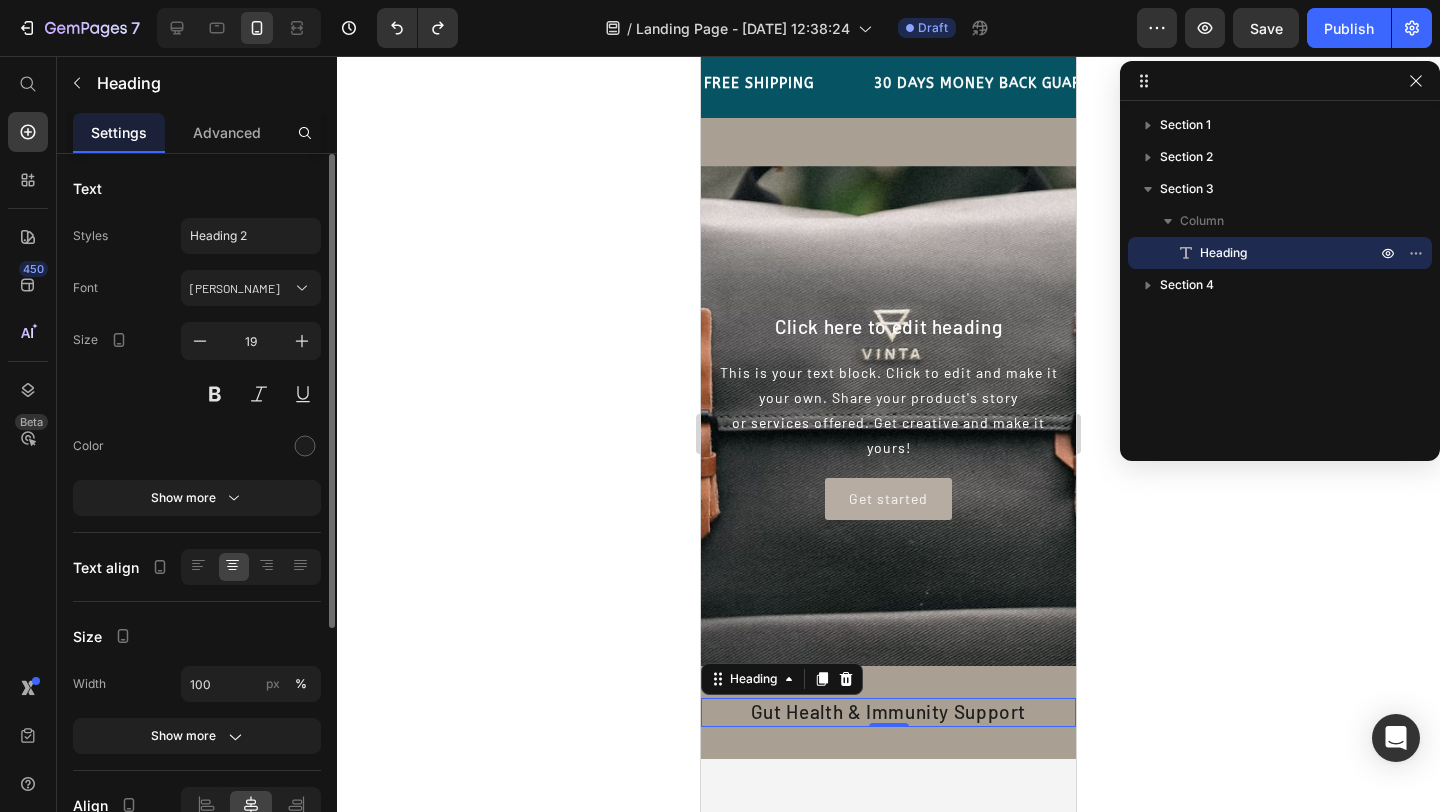 type on "ed" 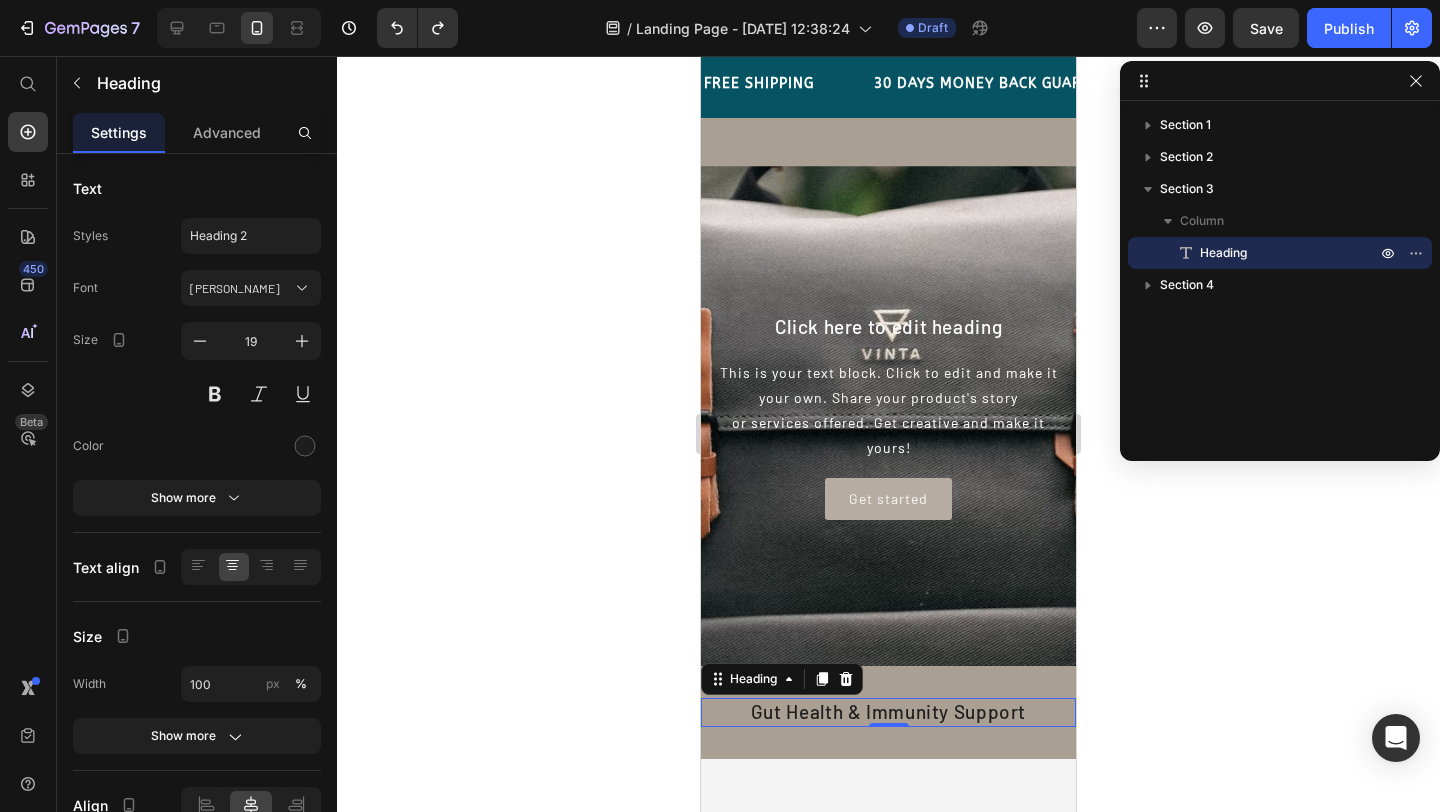 click 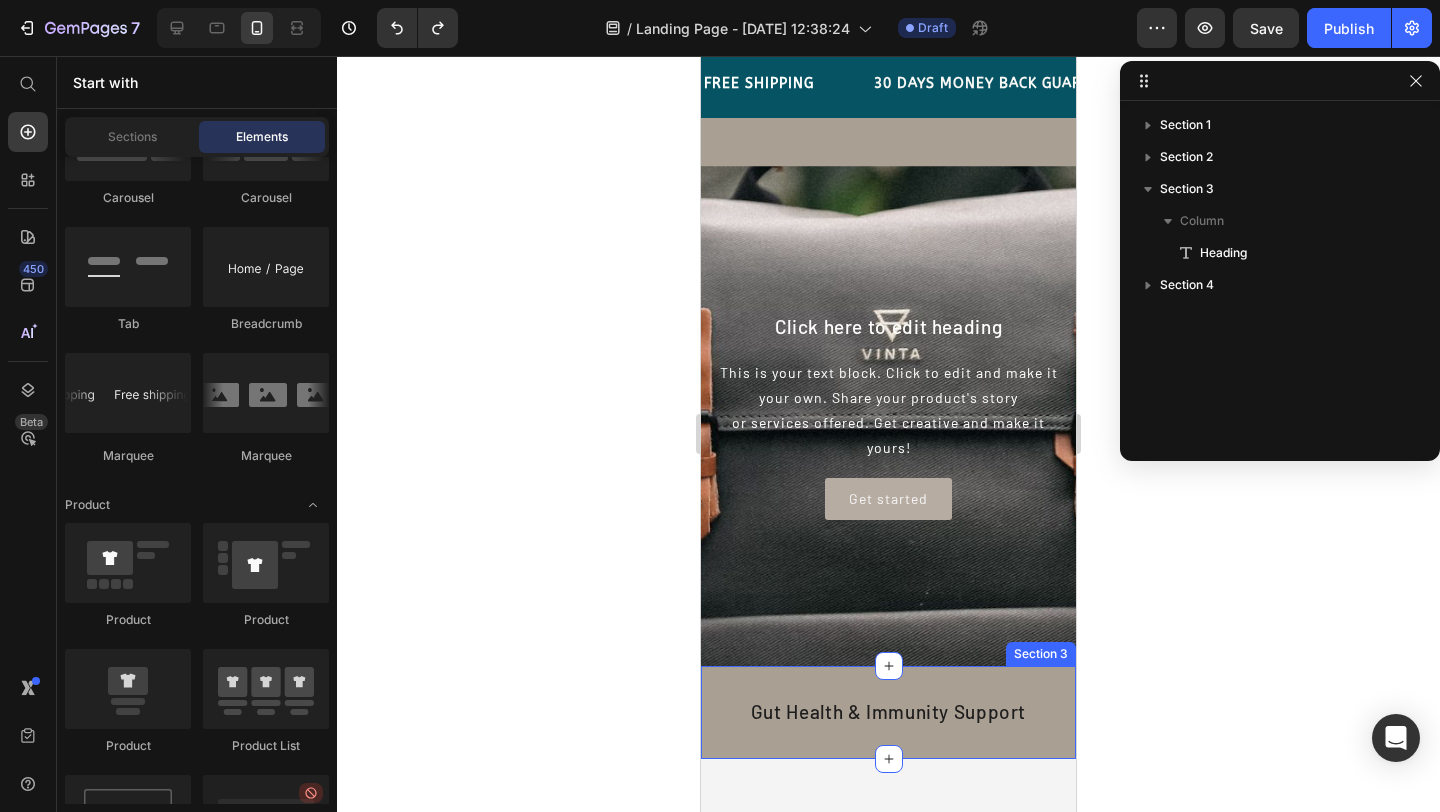 click on "Gut Health & Immunity Support Heading Section 3" at bounding box center (888, 712) 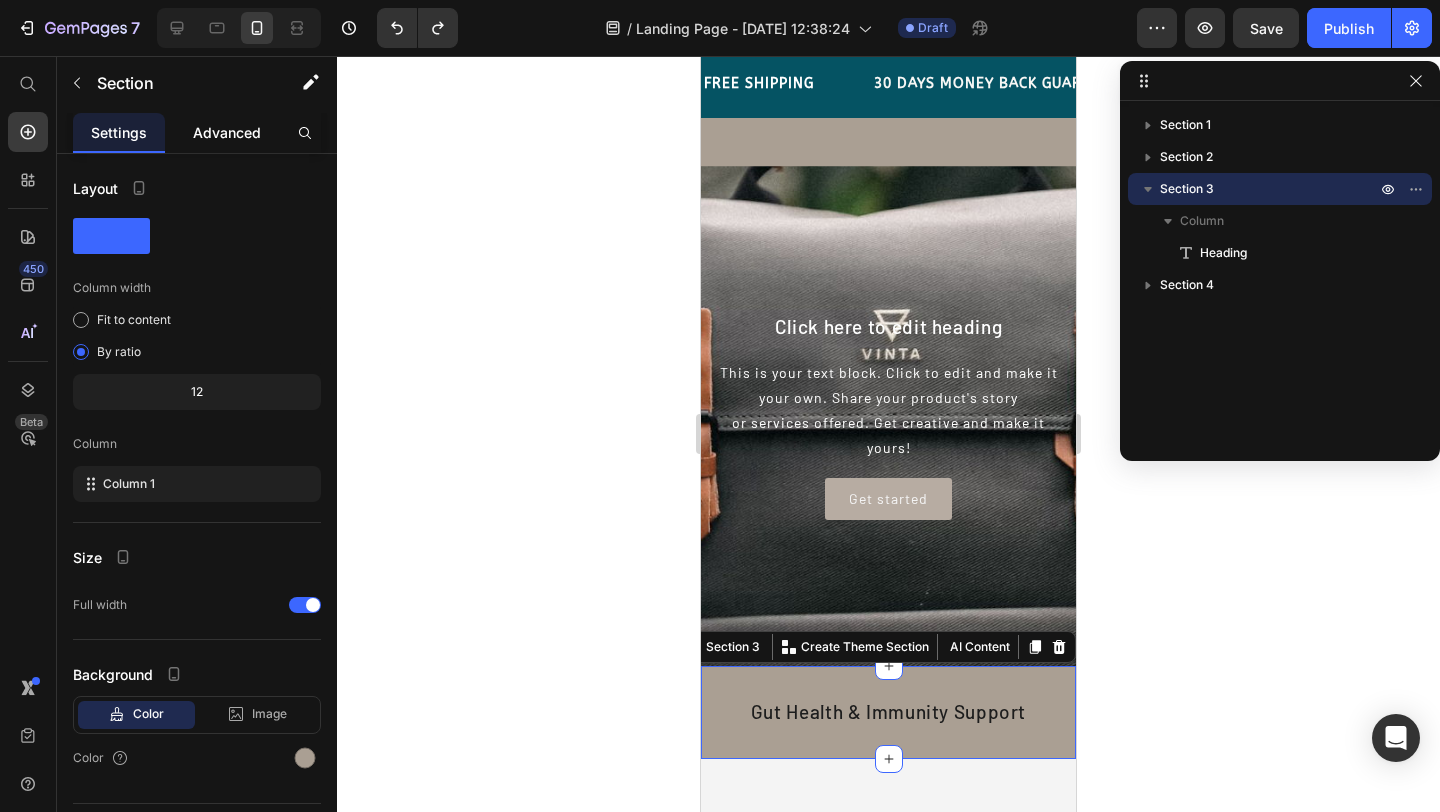 click on "Advanced" at bounding box center [227, 132] 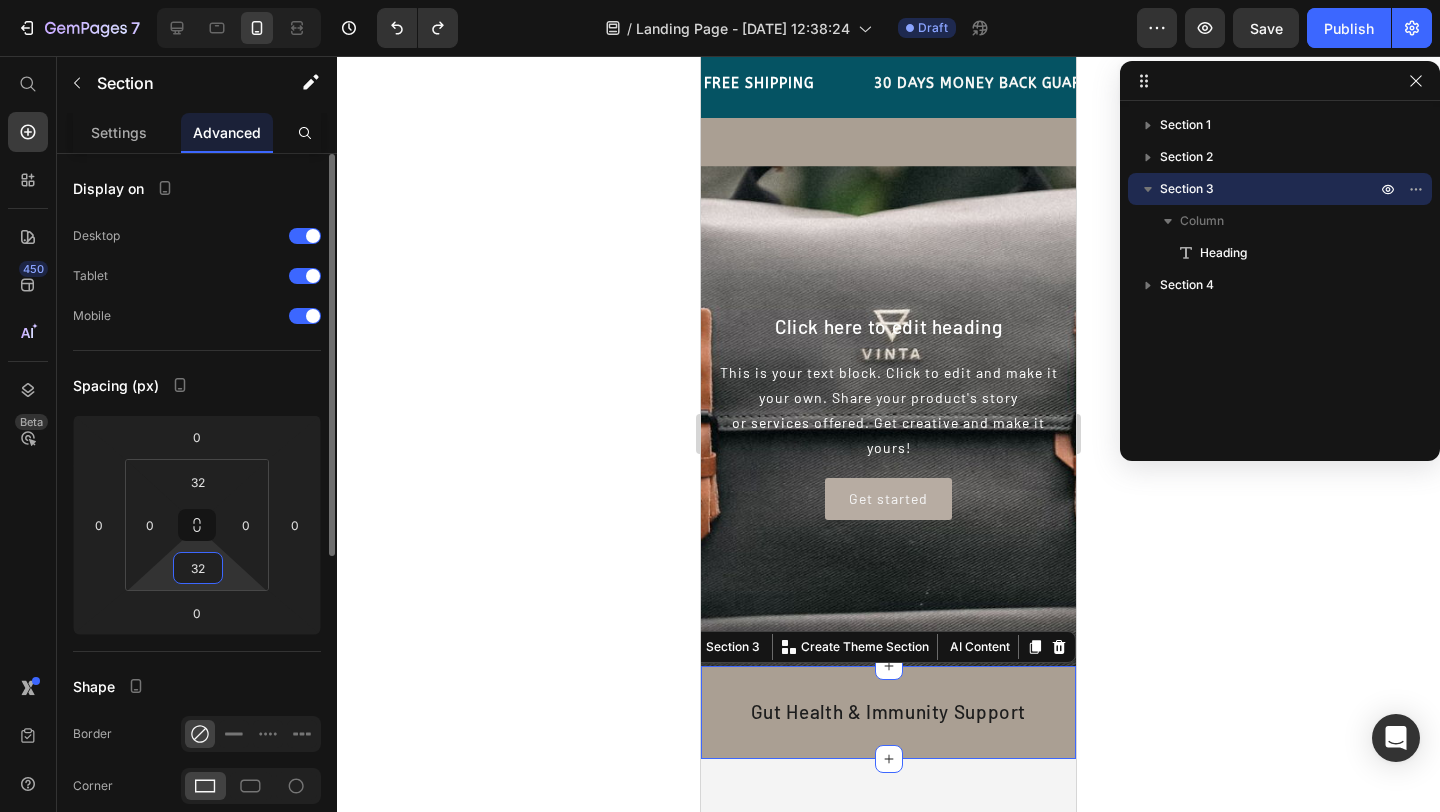 drag, startPoint x: 207, startPoint y: 572, endPoint x: 194, endPoint y: 570, distance: 13.152946 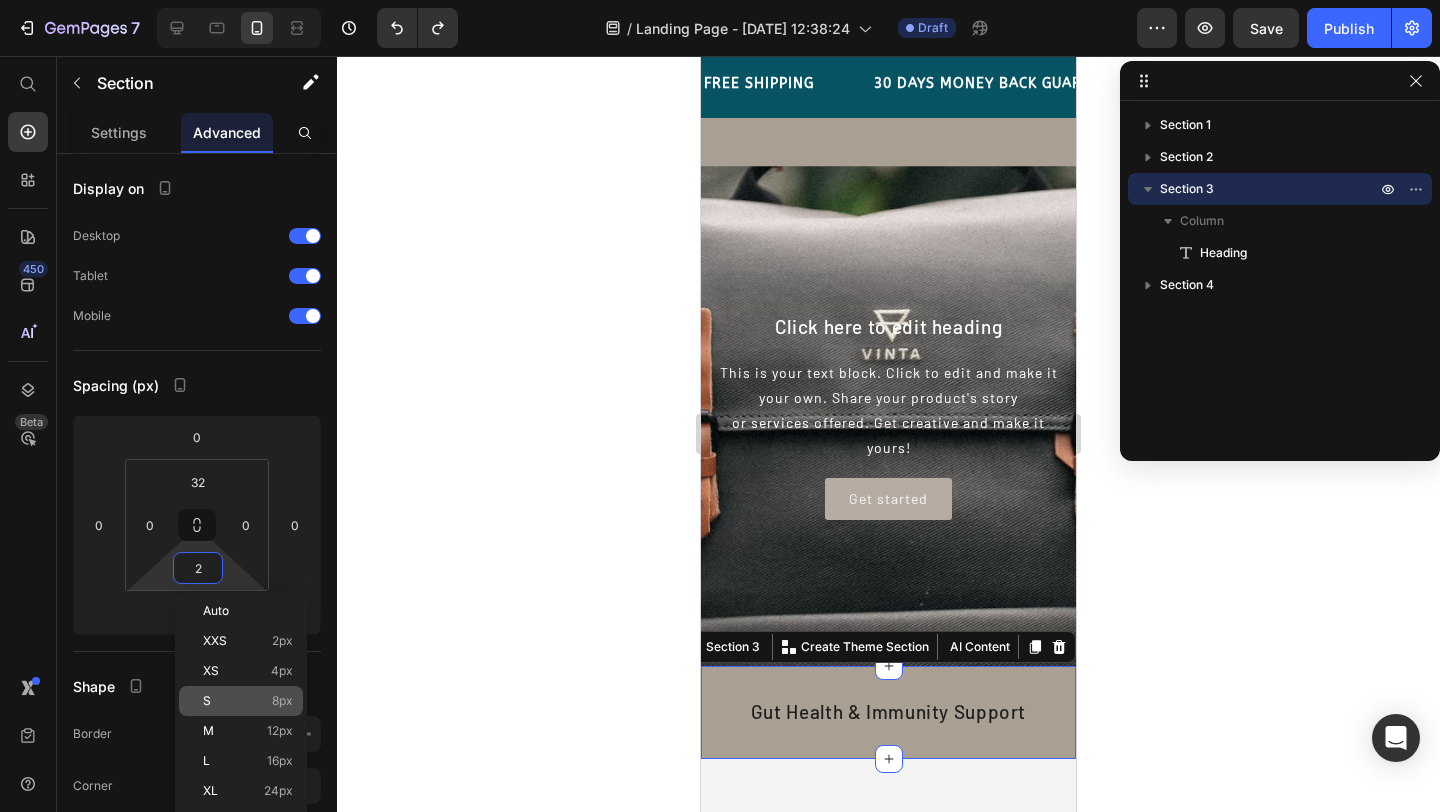 click on "S 8px" at bounding box center [248, 701] 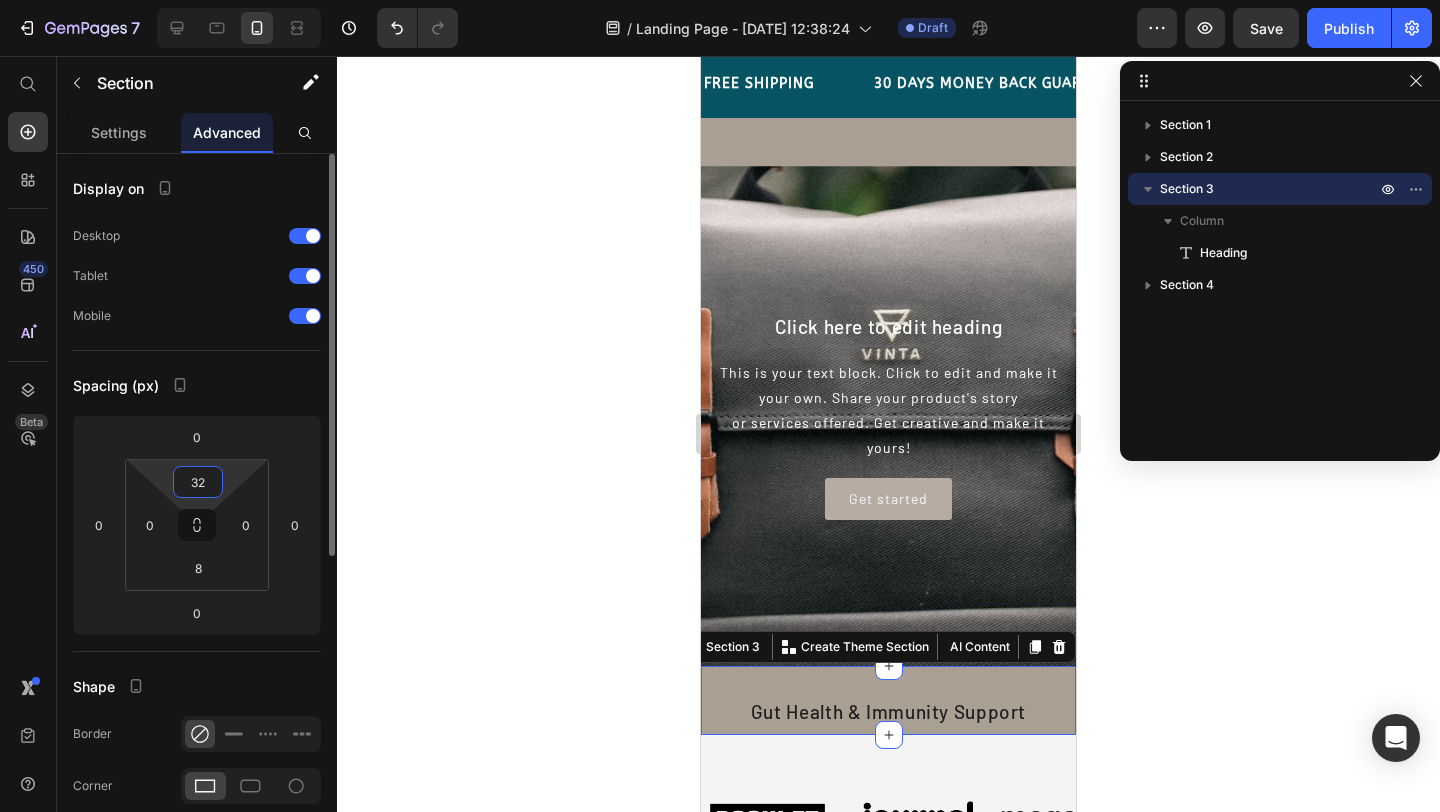 click on "32" at bounding box center [198, 482] 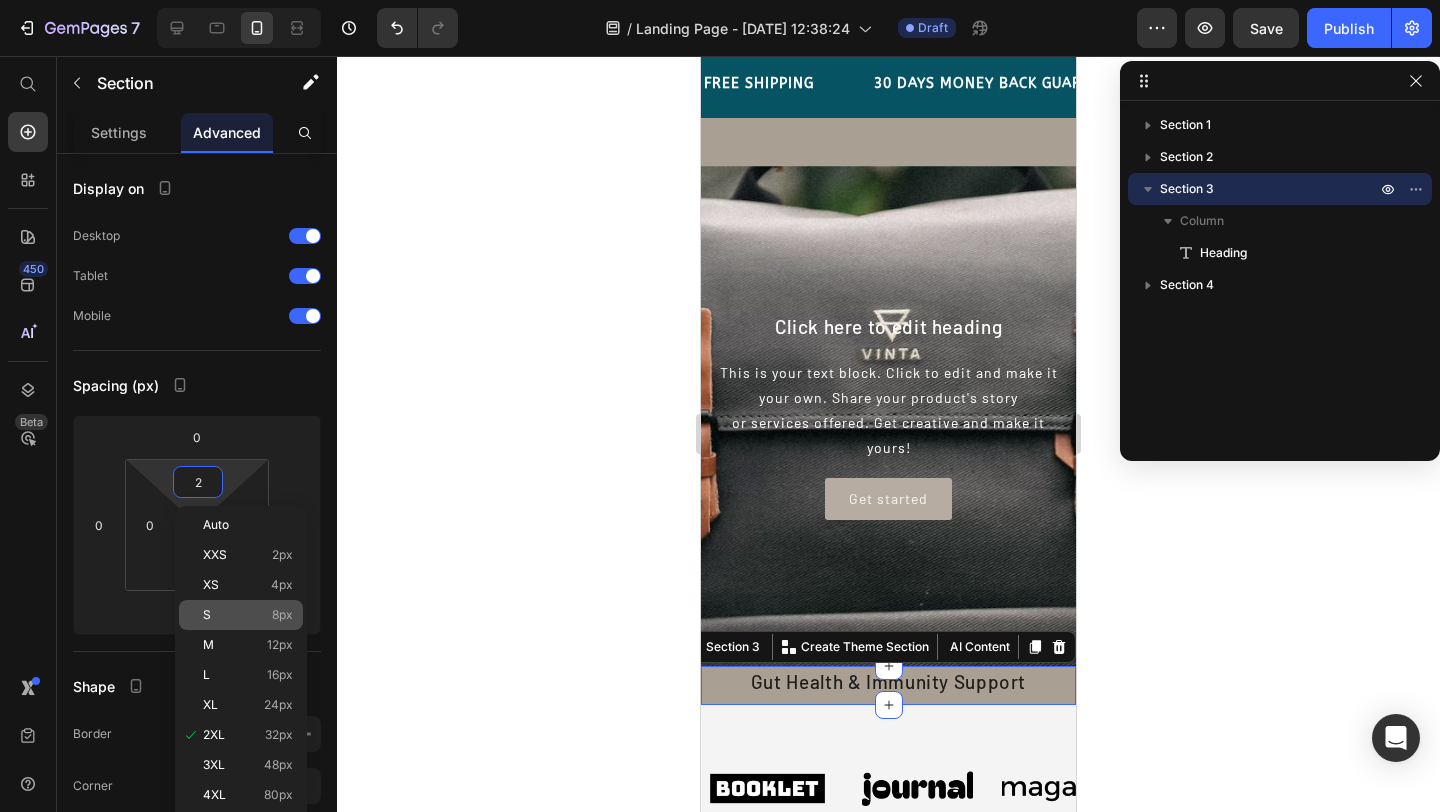 click on "S 8px" at bounding box center (248, 615) 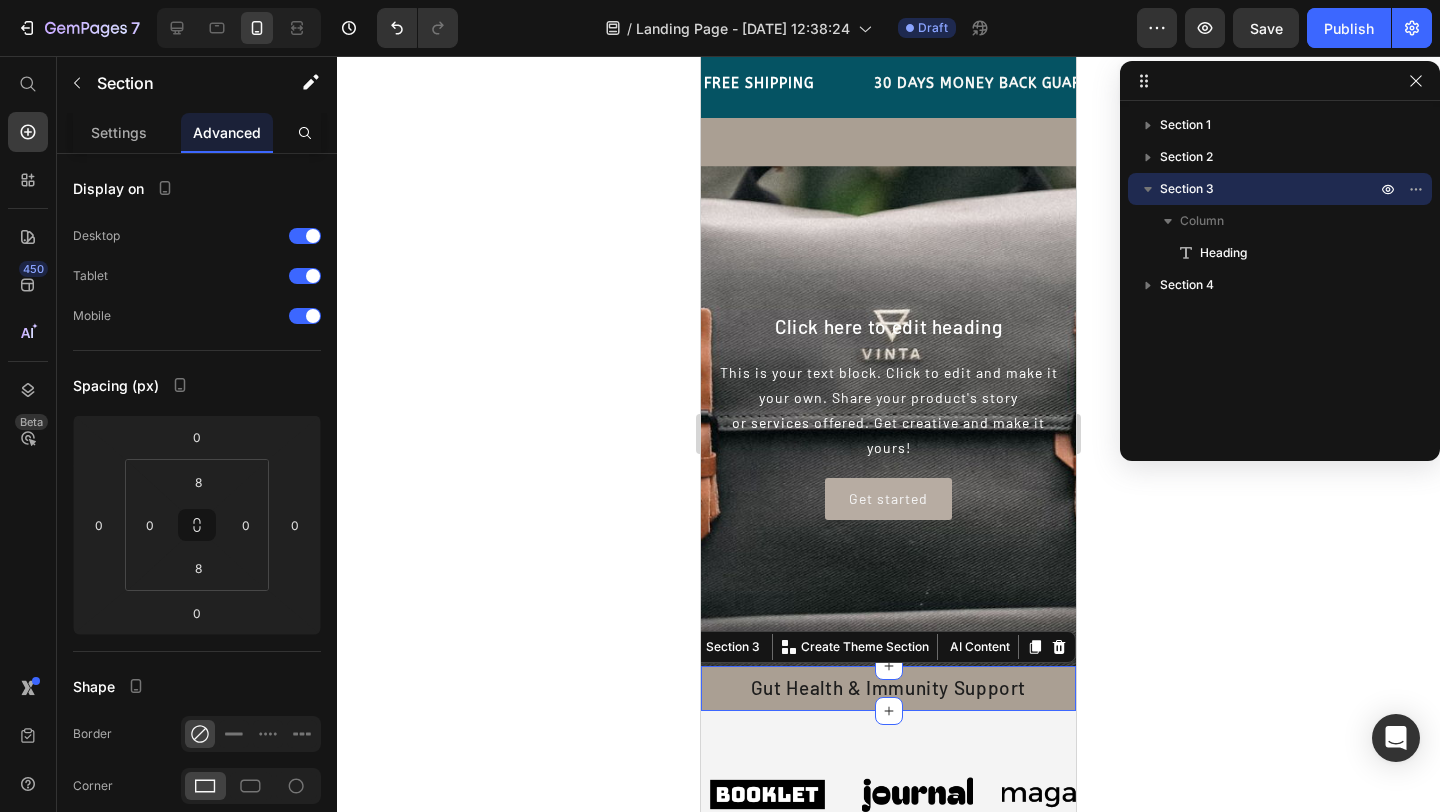 click 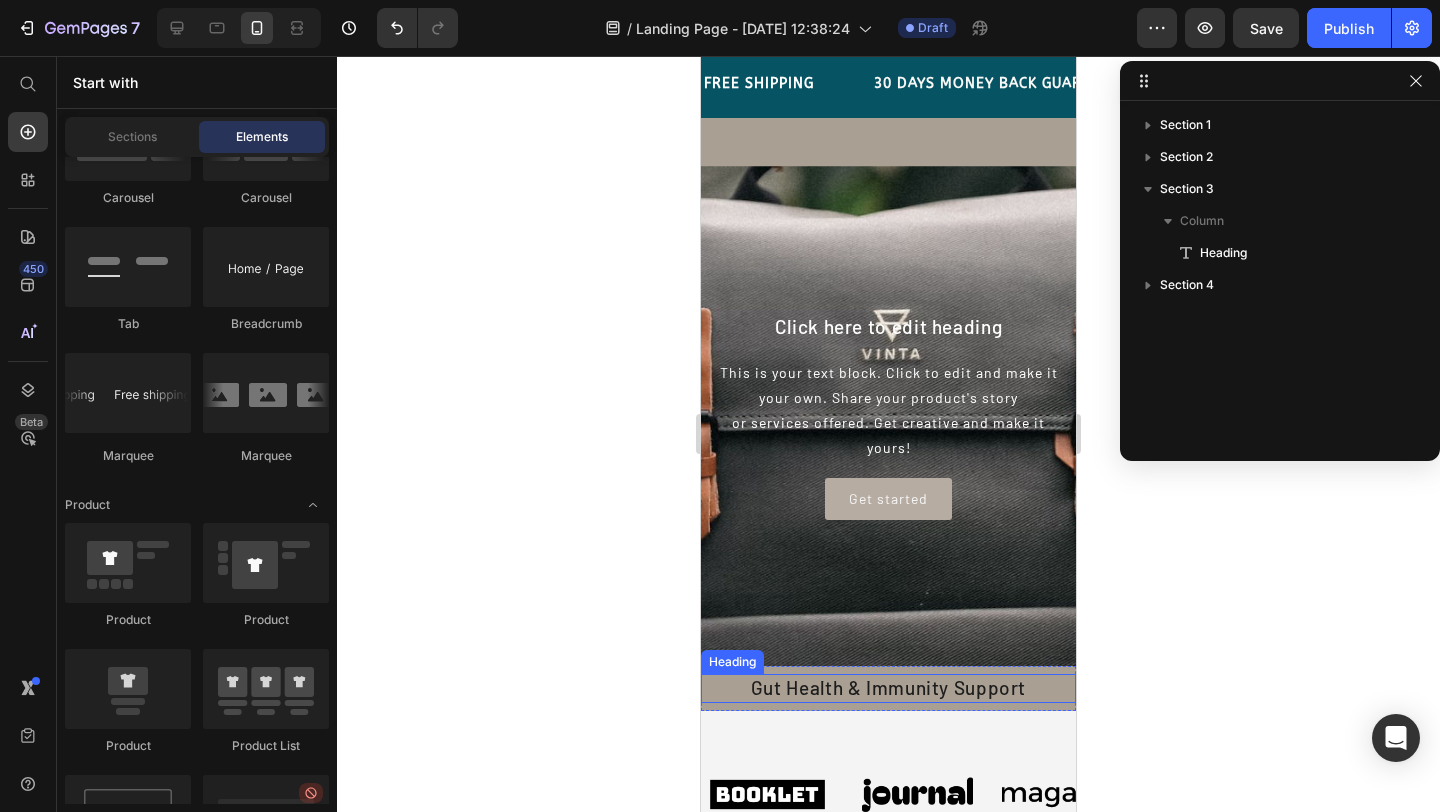 click on "Gut Health & Immunity Support" at bounding box center (888, 688) 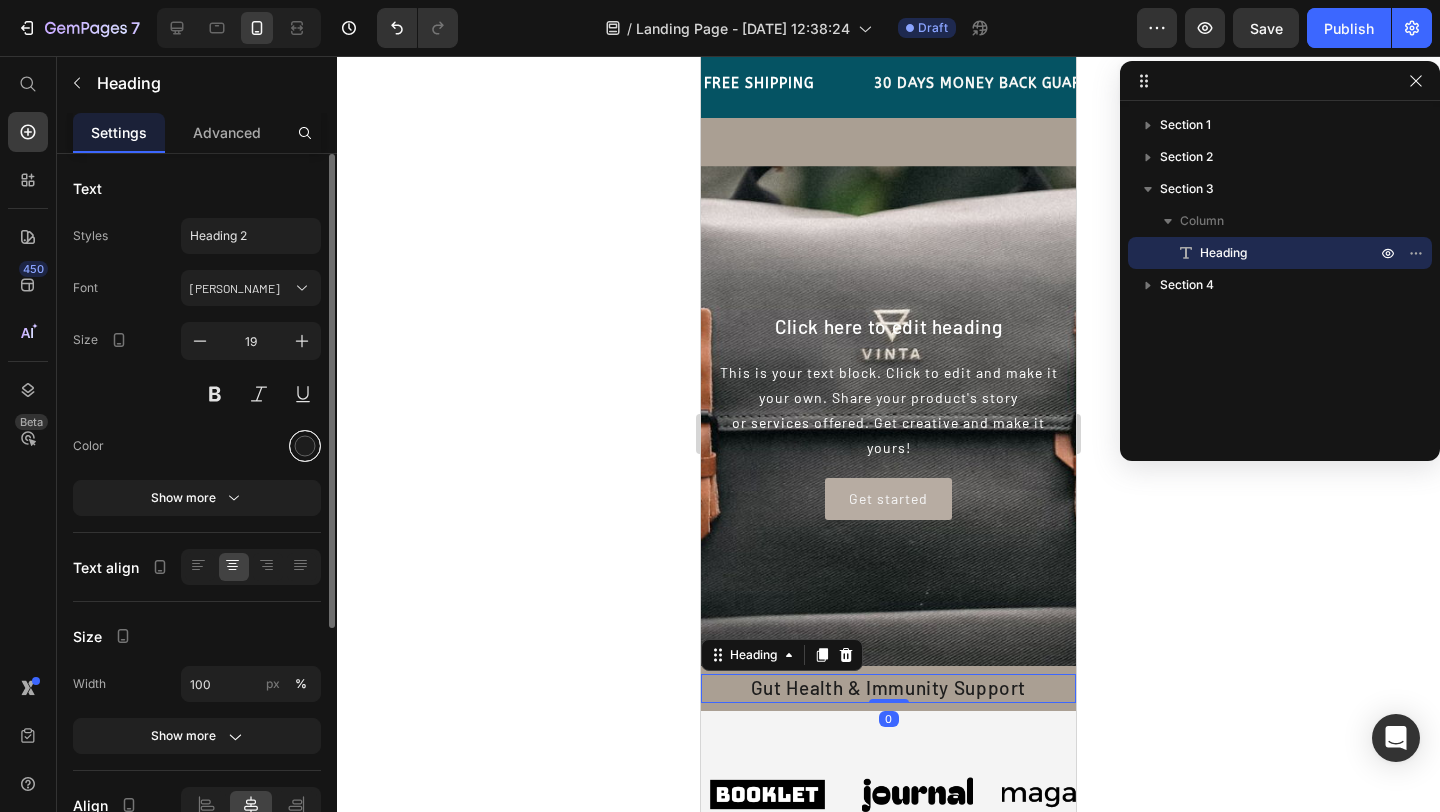 click at bounding box center [305, 446] 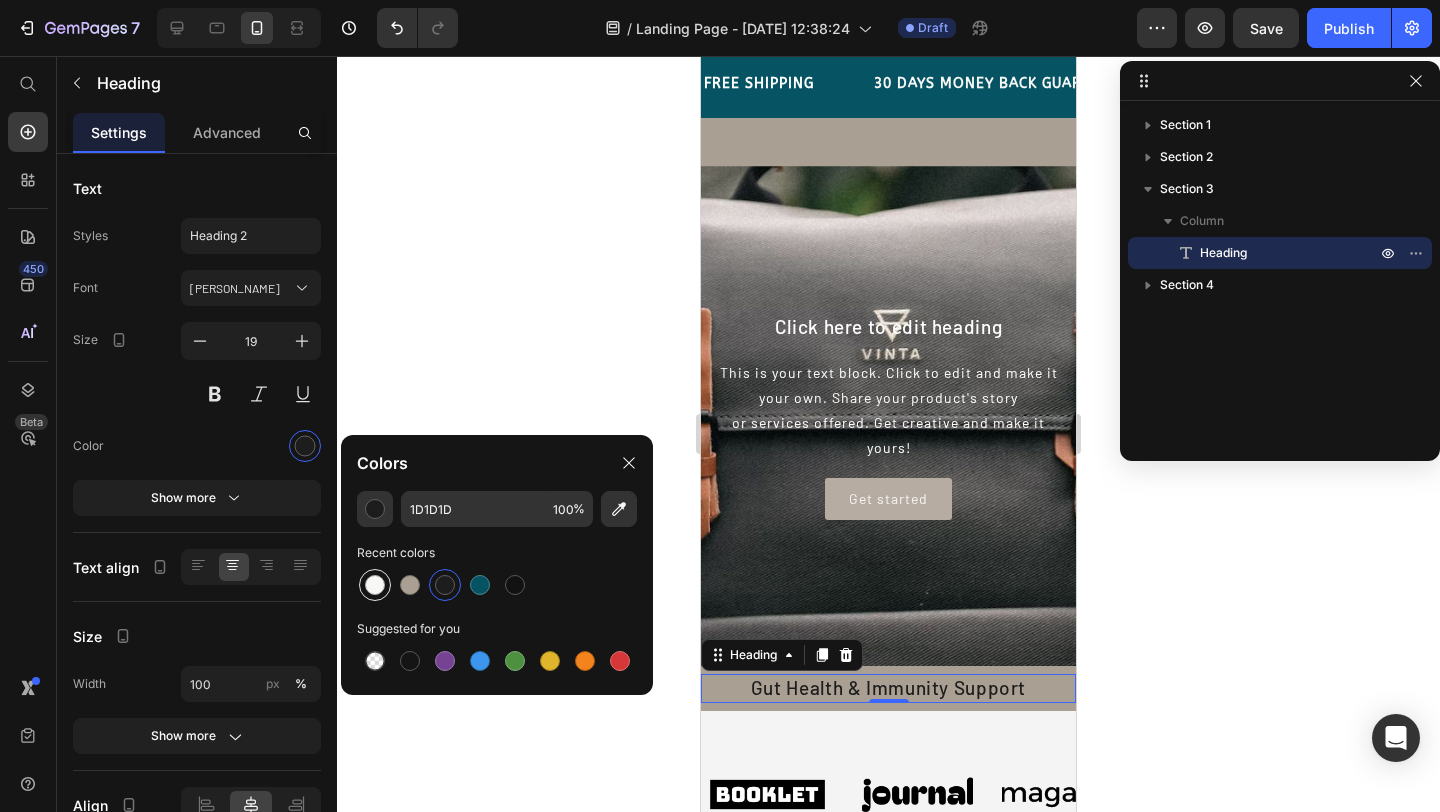 click at bounding box center [375, 585] 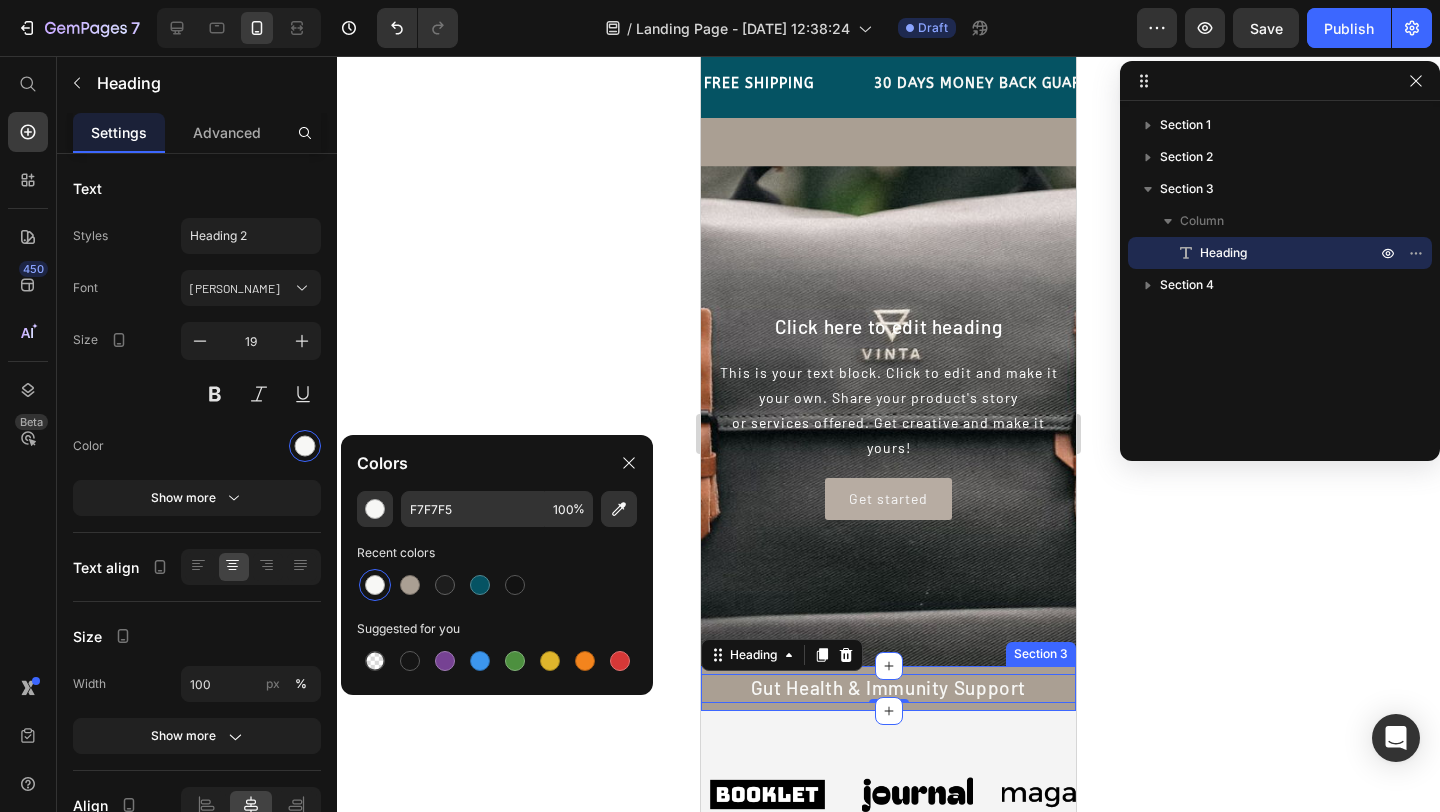 click on "Gut Health & Immunity Support Heading   0 Section 3" at bounding box center (888, 688) 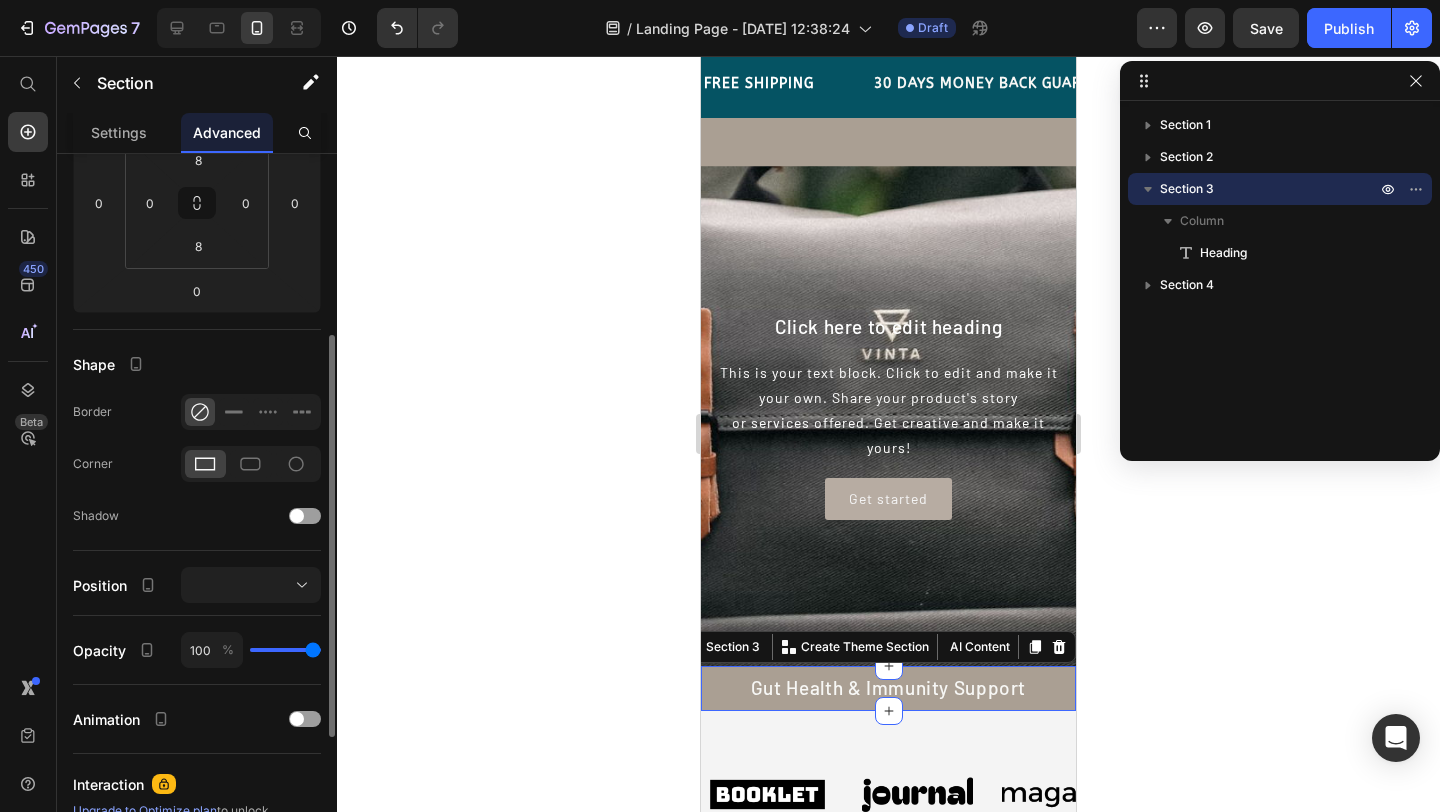 scroll, scrollTop: 554, scrollLeft: 0, axis: vertical 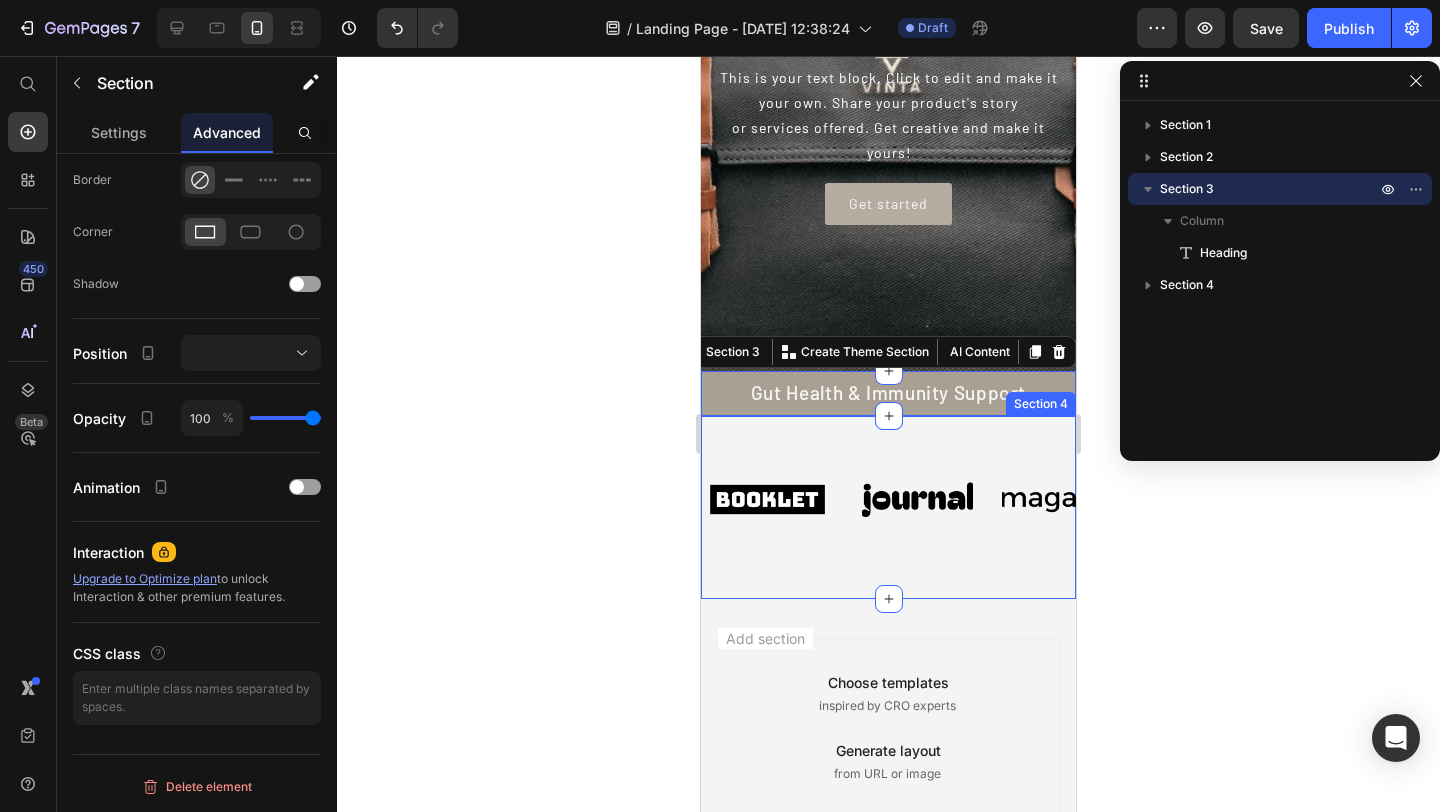 click on "Image Image Image Image Image Image Image Image Image Image Marquee Section 4" at bounding box center (888, 507) 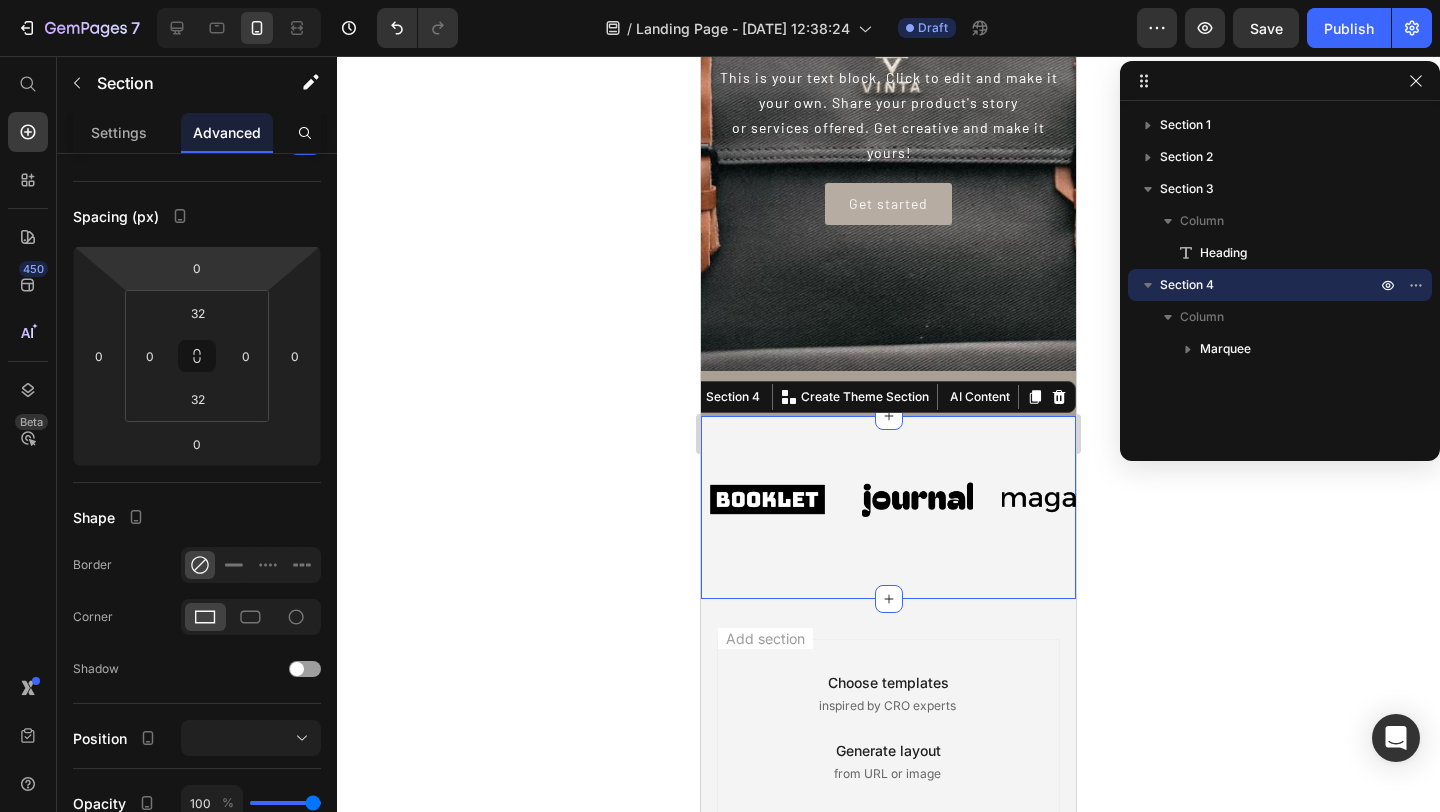 scroll, scrollTop: 0, scrollLeft: 0, axis: both 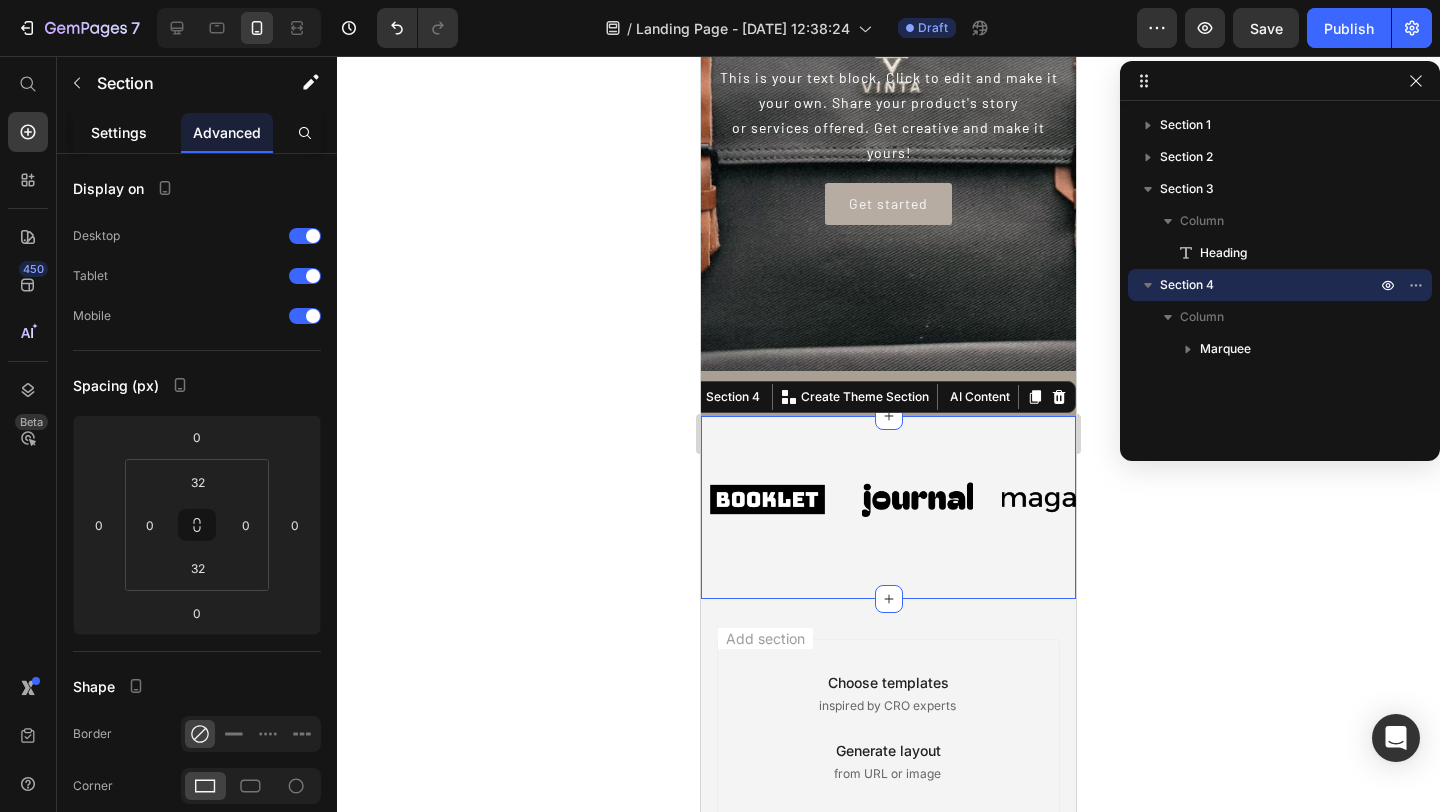 click on "Settings" at bounding box center (119, 132) 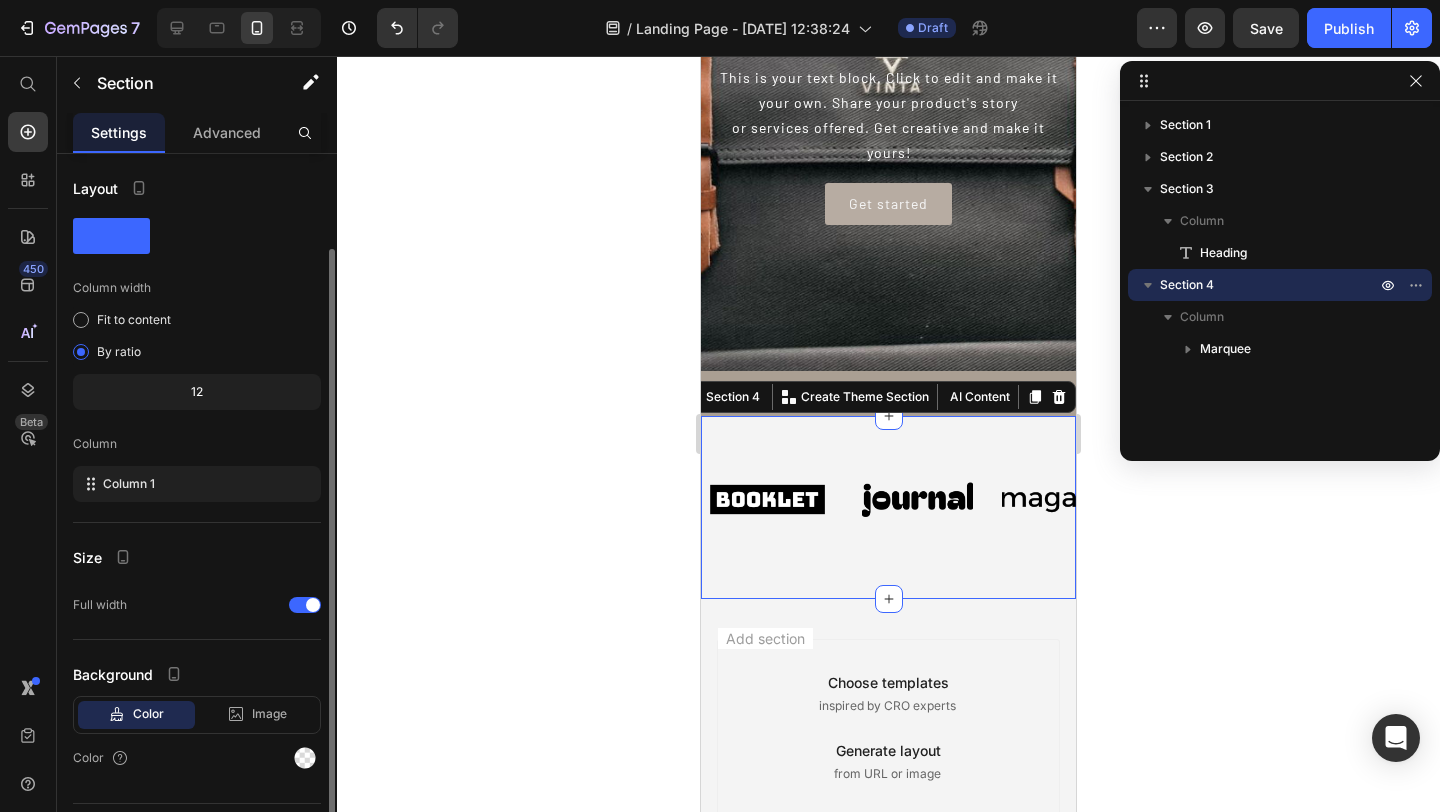 scroll, scrollTop: 49, scrollLeft: 0, axis: vertical 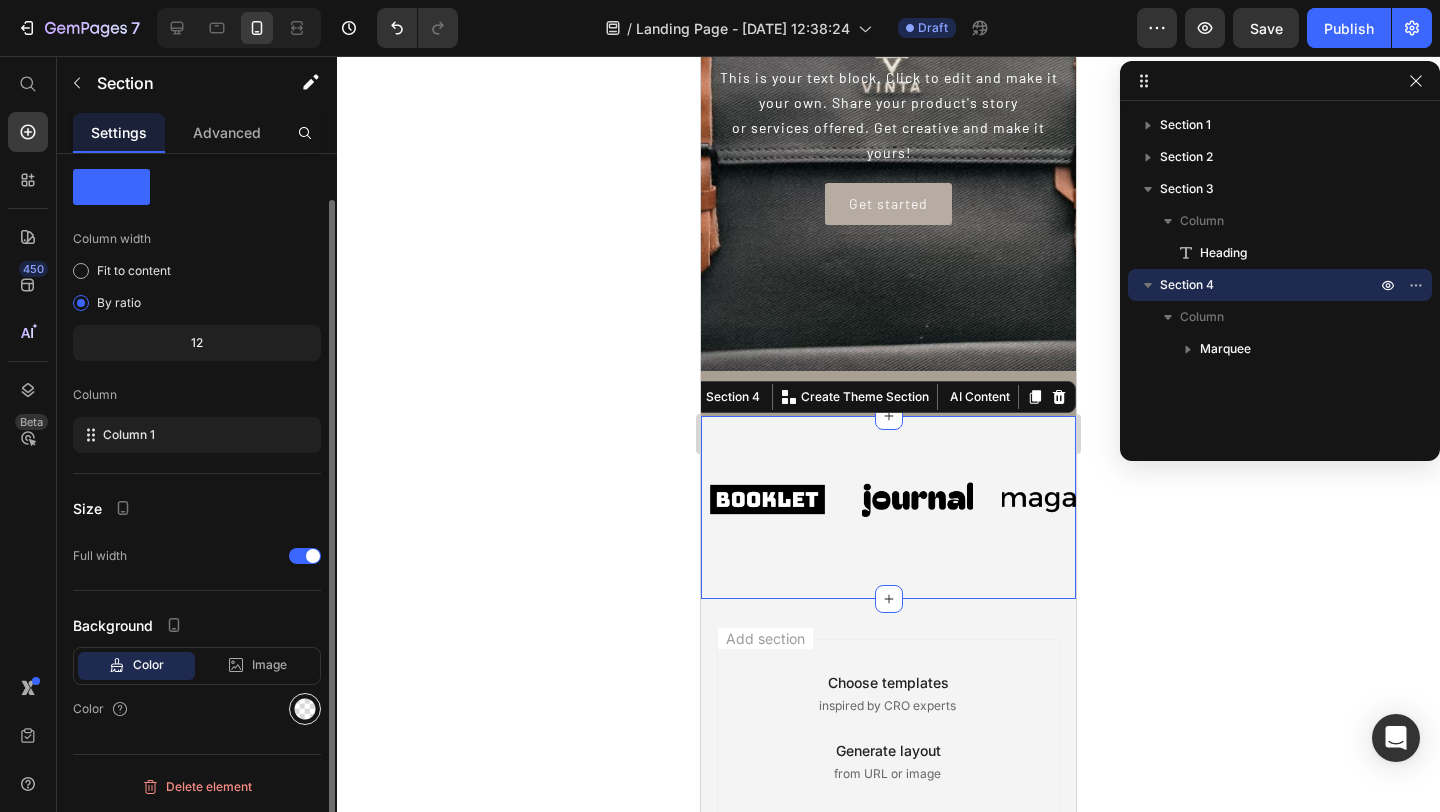 click at bounding box center [305, 709] 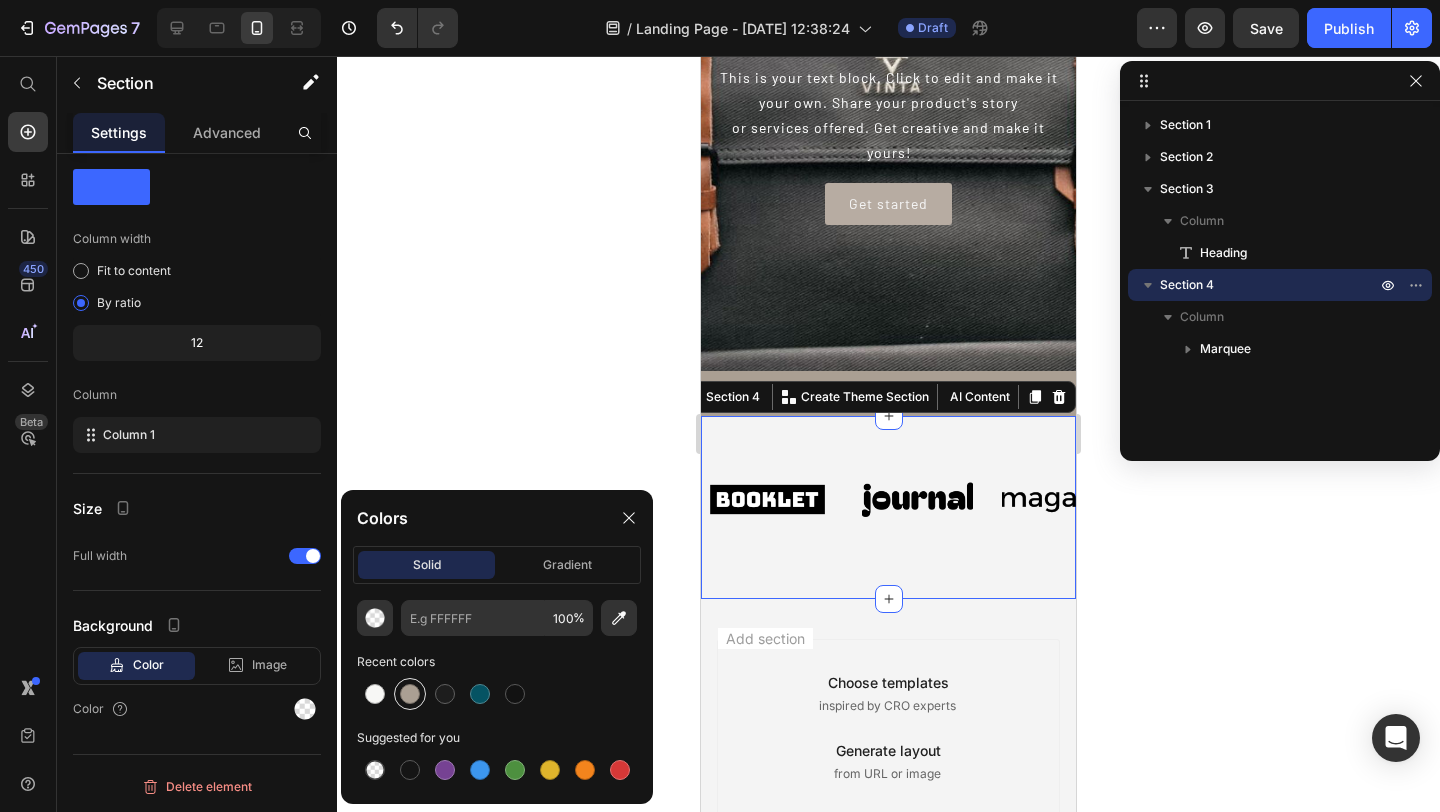 click at bounding box center [410, 694] 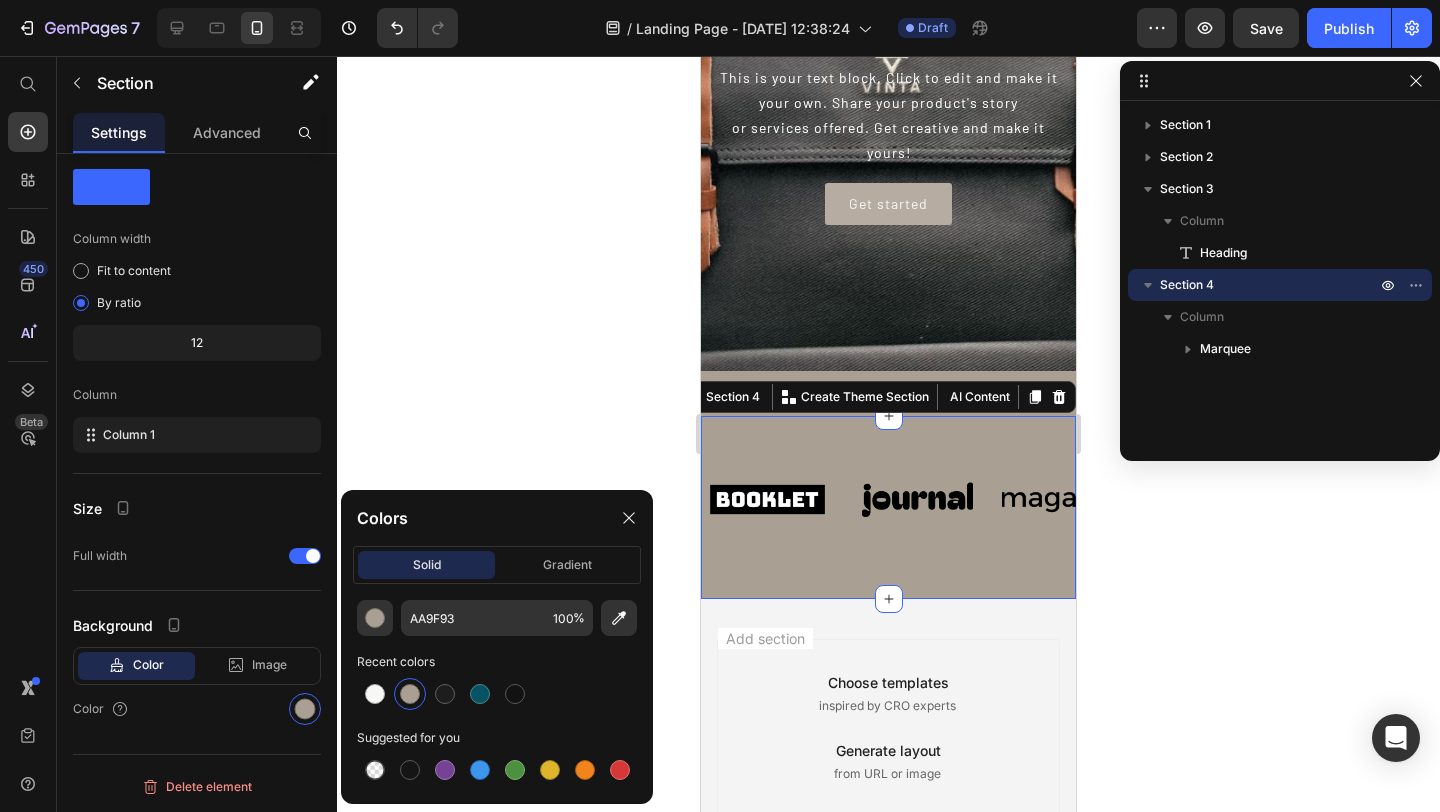 click on "Colors" 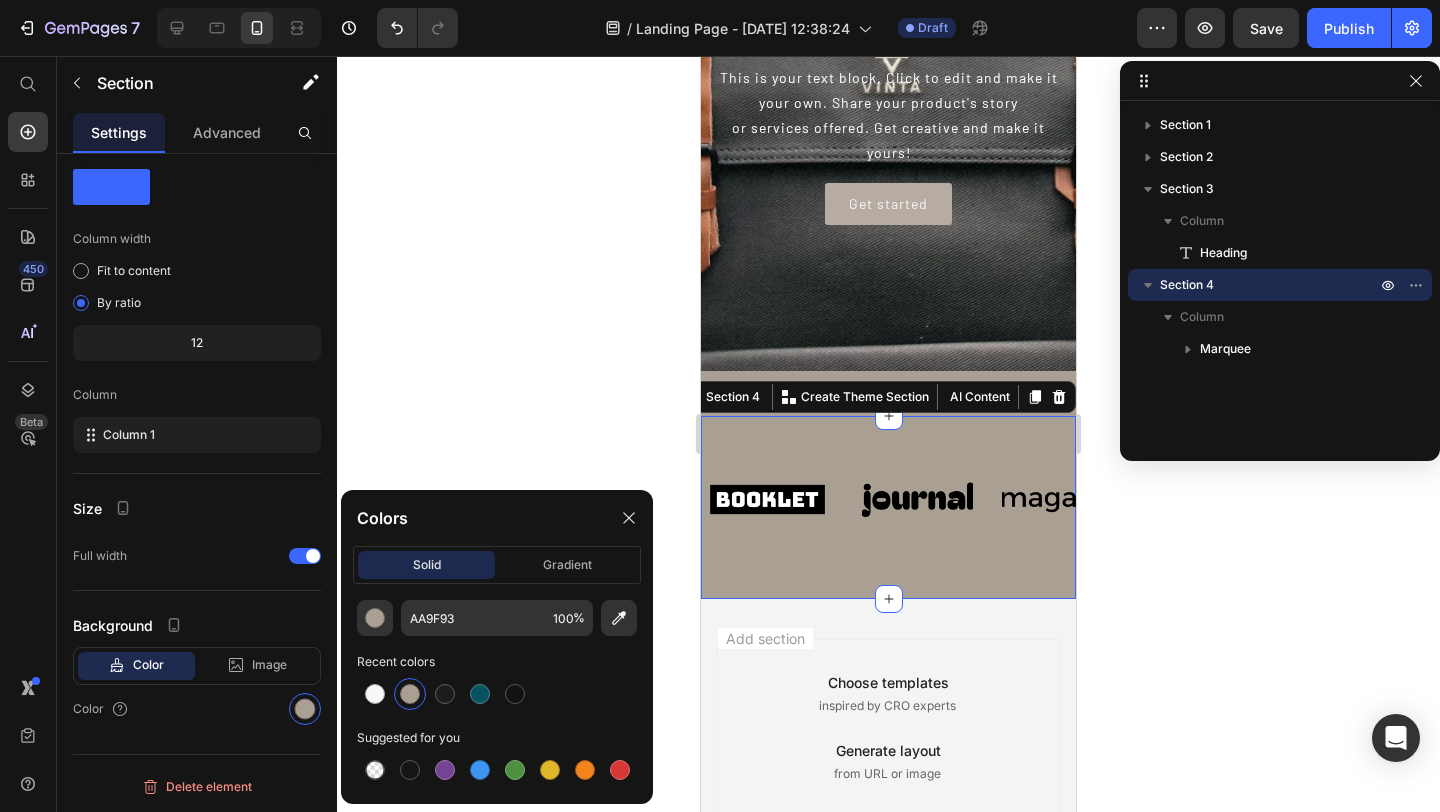 drag, startPoint x: 666, startPoint y: 442, endPoint x: 683, endPoint y: 439, distance: 17.262676 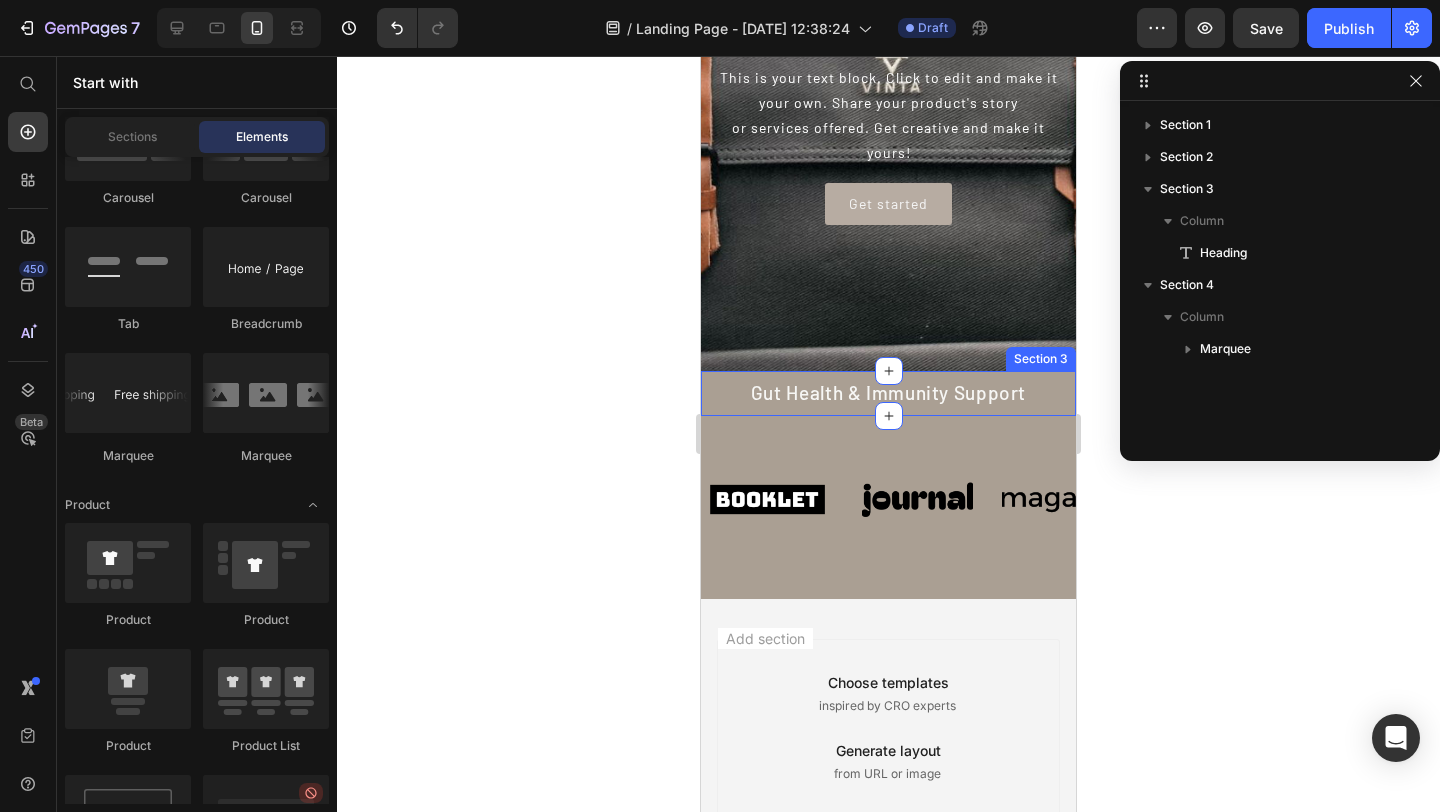 click on "Gut Health & Immunity Support Heading Section 3" at bounding box center [888, 393] 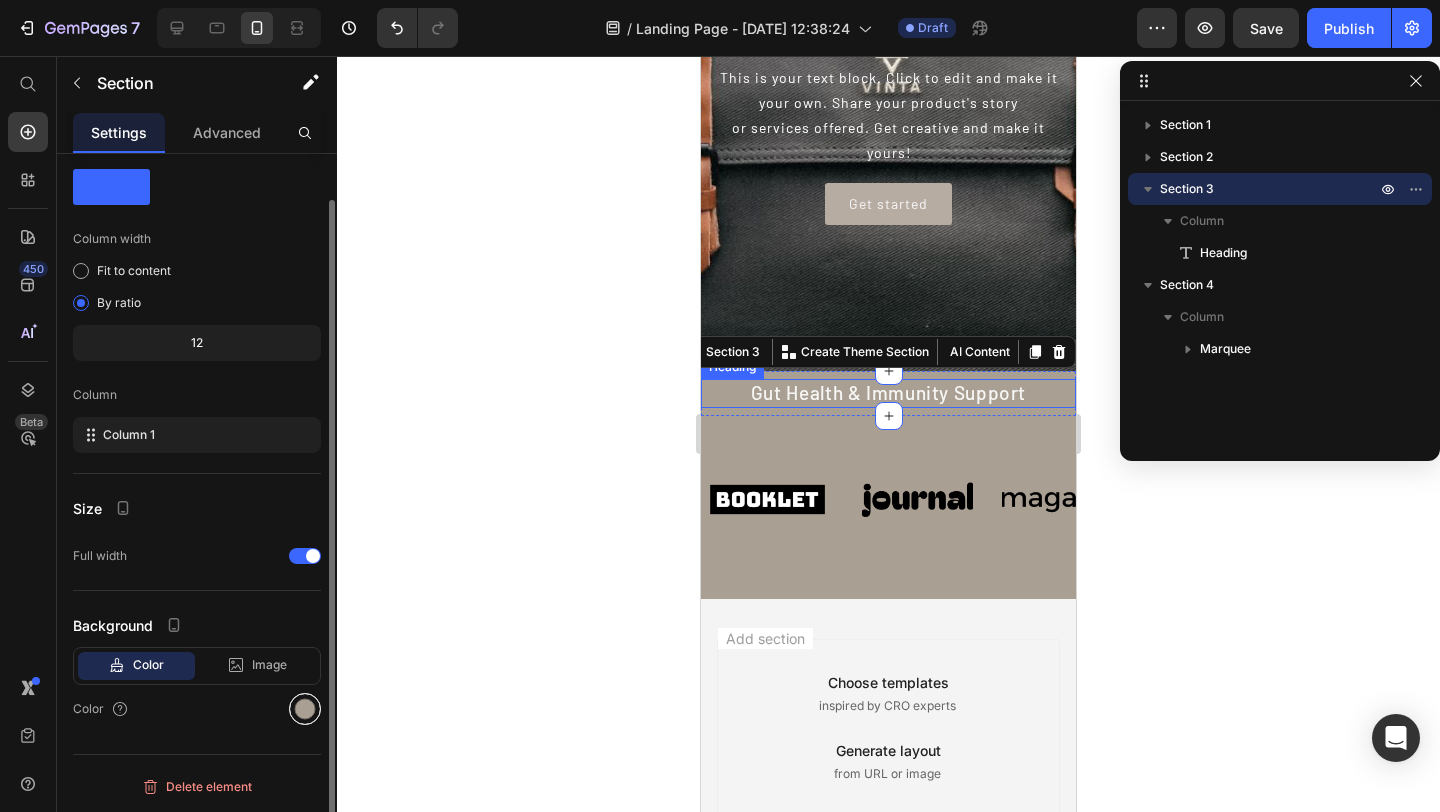 click at bounding box center (305, 709) 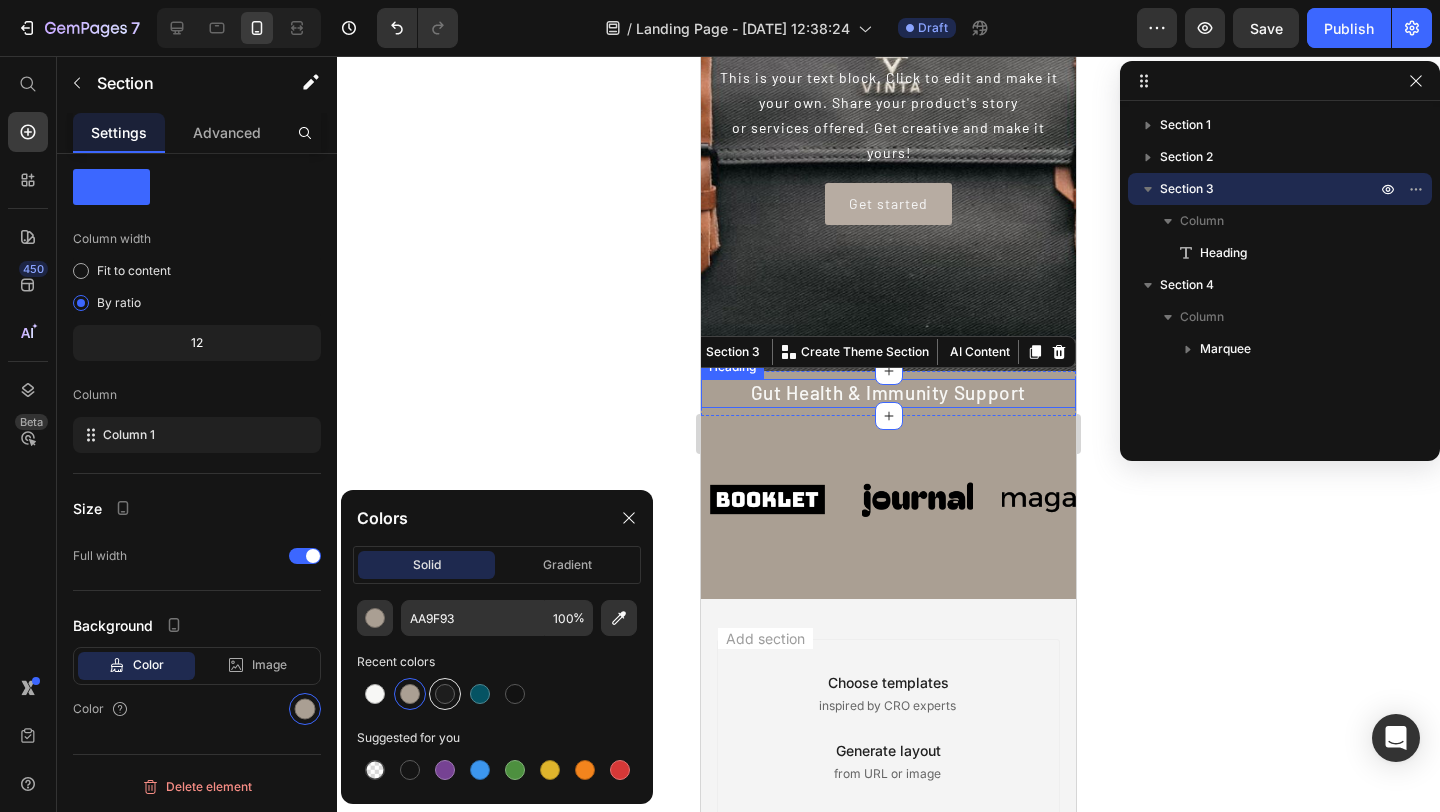 click at bounding box center (445, 694) 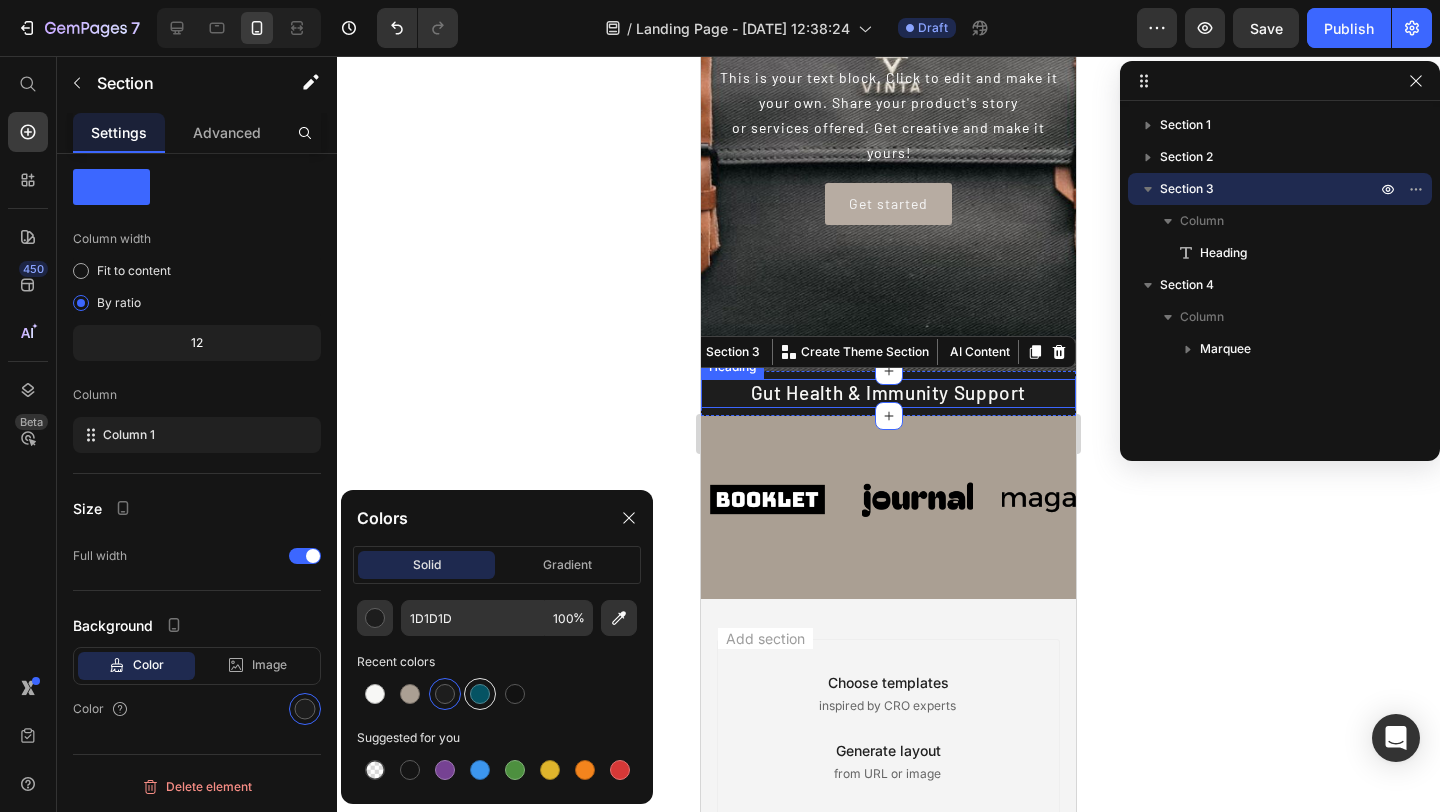 click at bounding box center (480, 694) 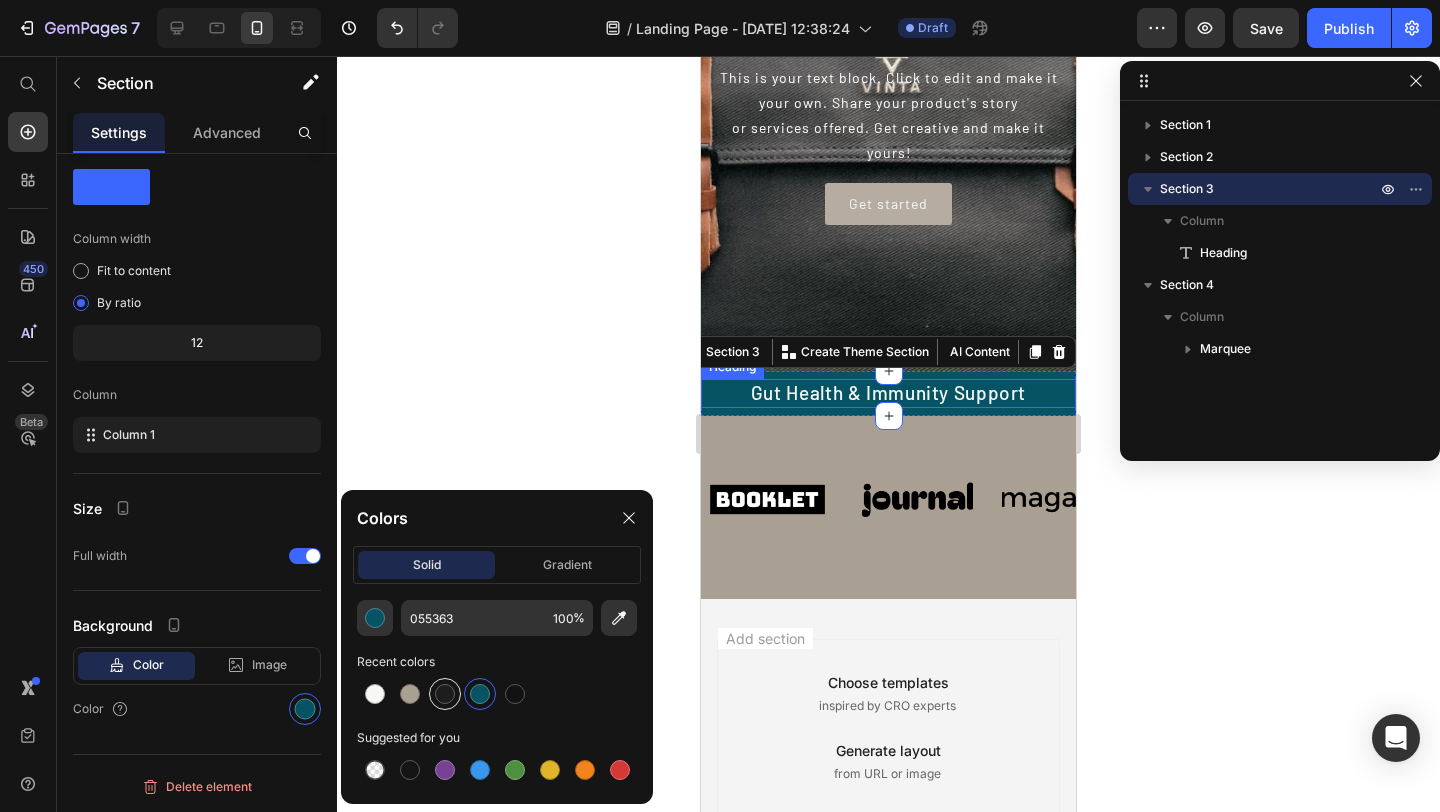 click at bounding box center (445, 694) 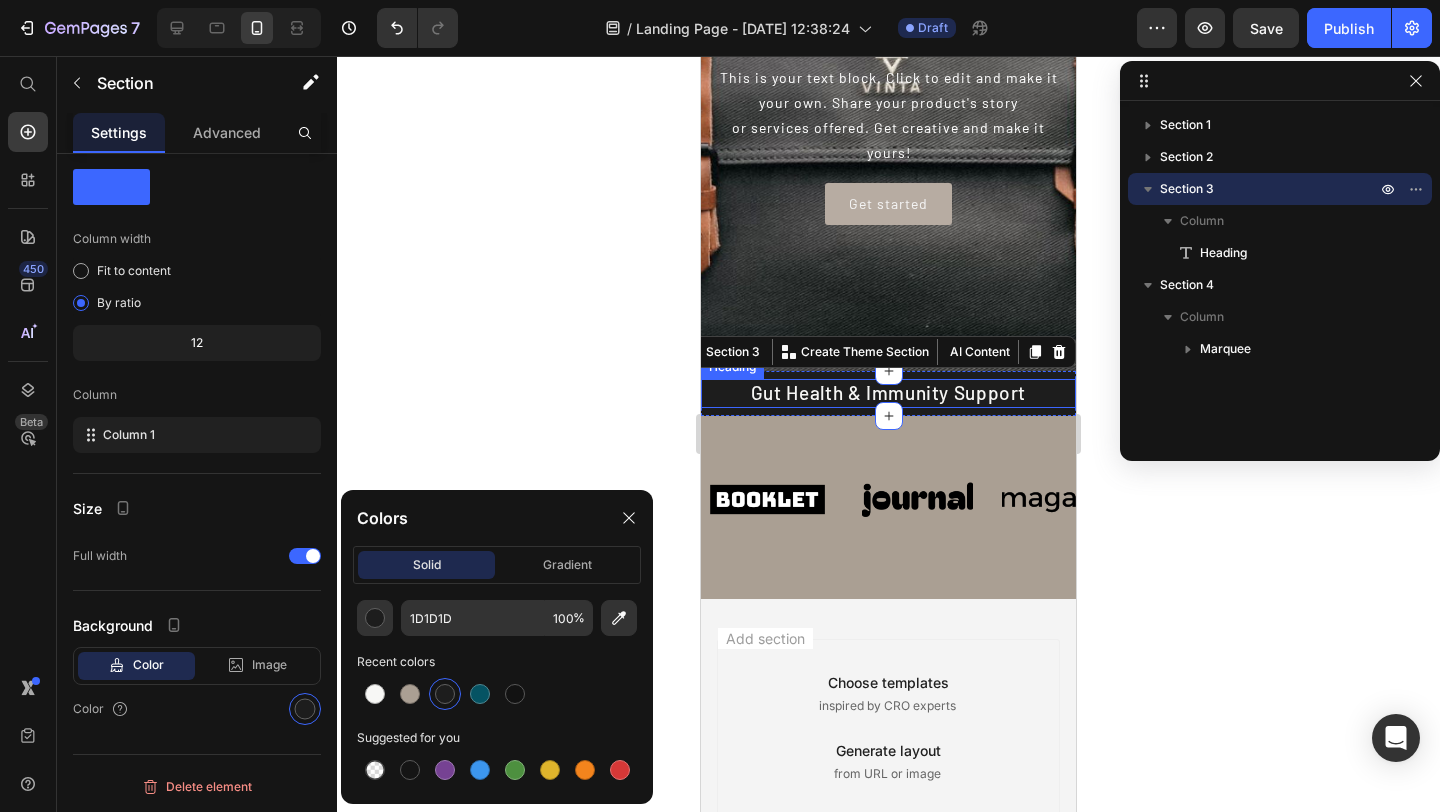 click 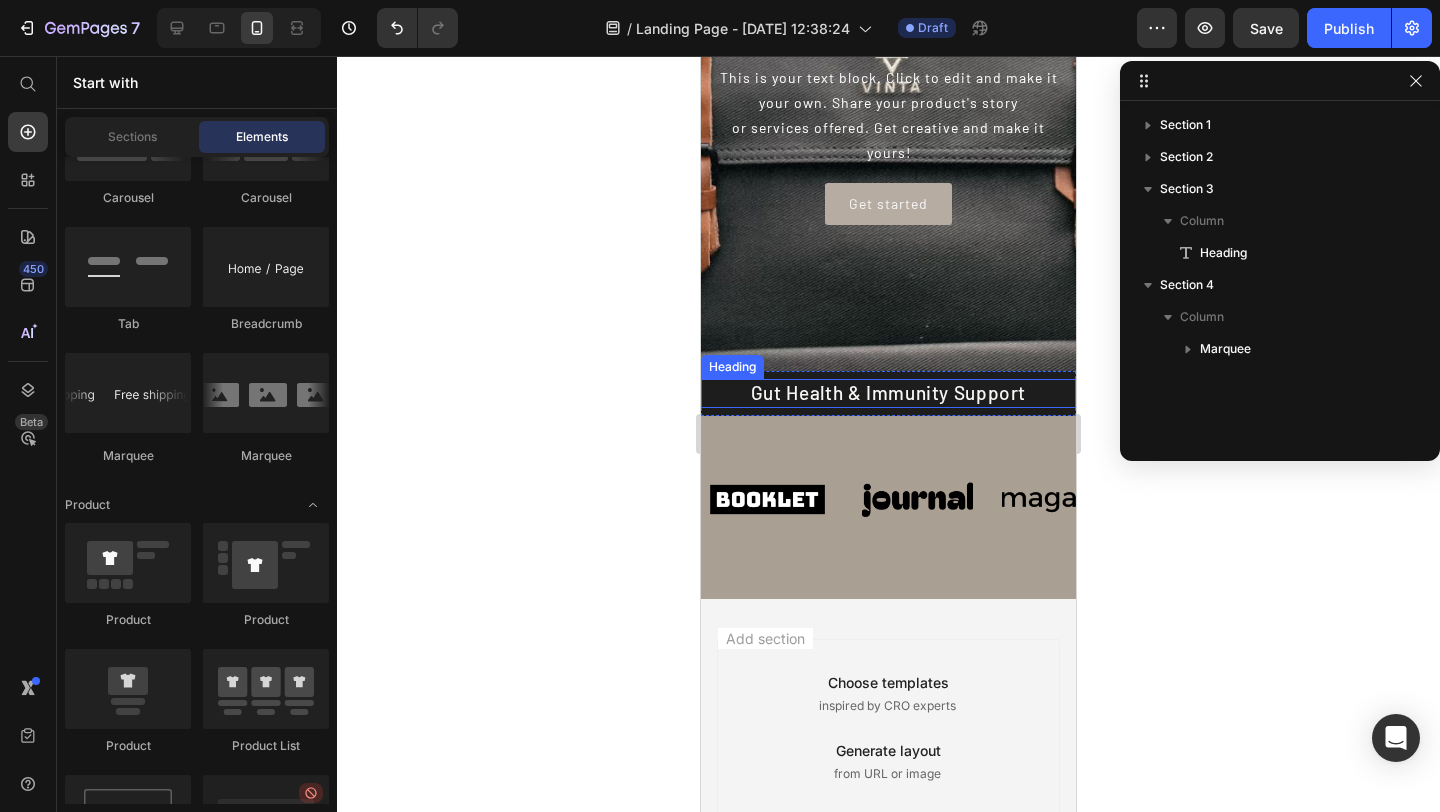 click 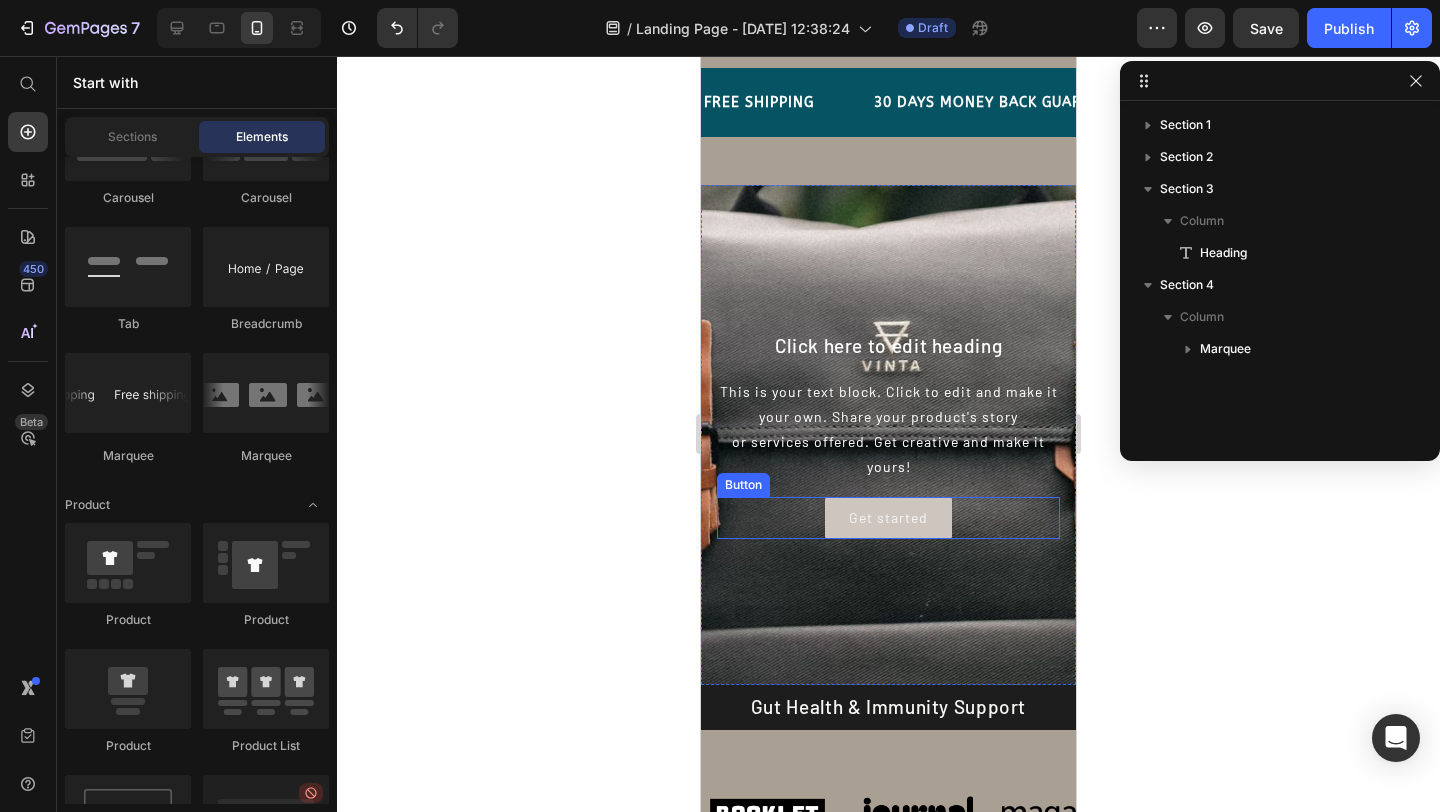 scroll, scrollTop: 0, scrollLeft: 0, axis: both 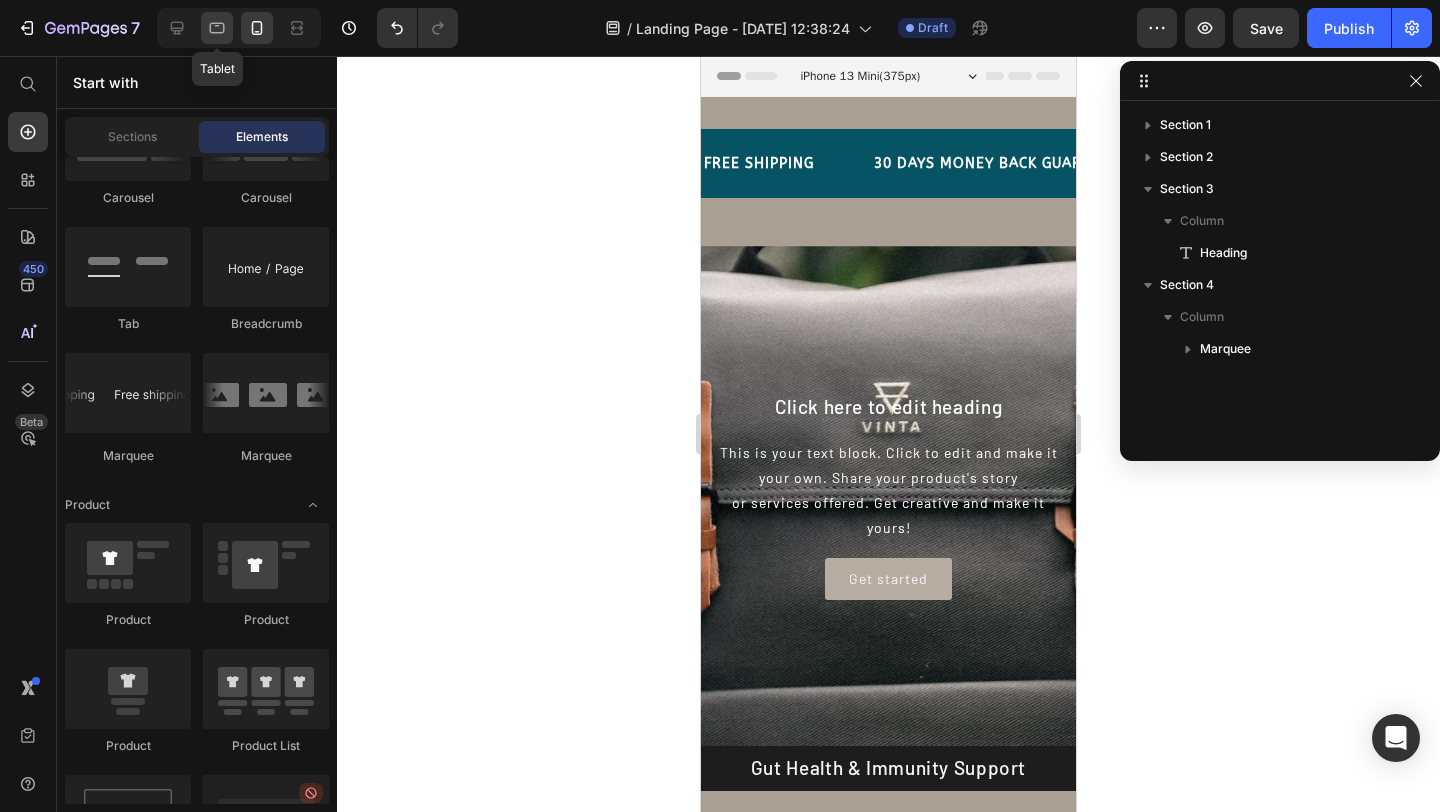 click 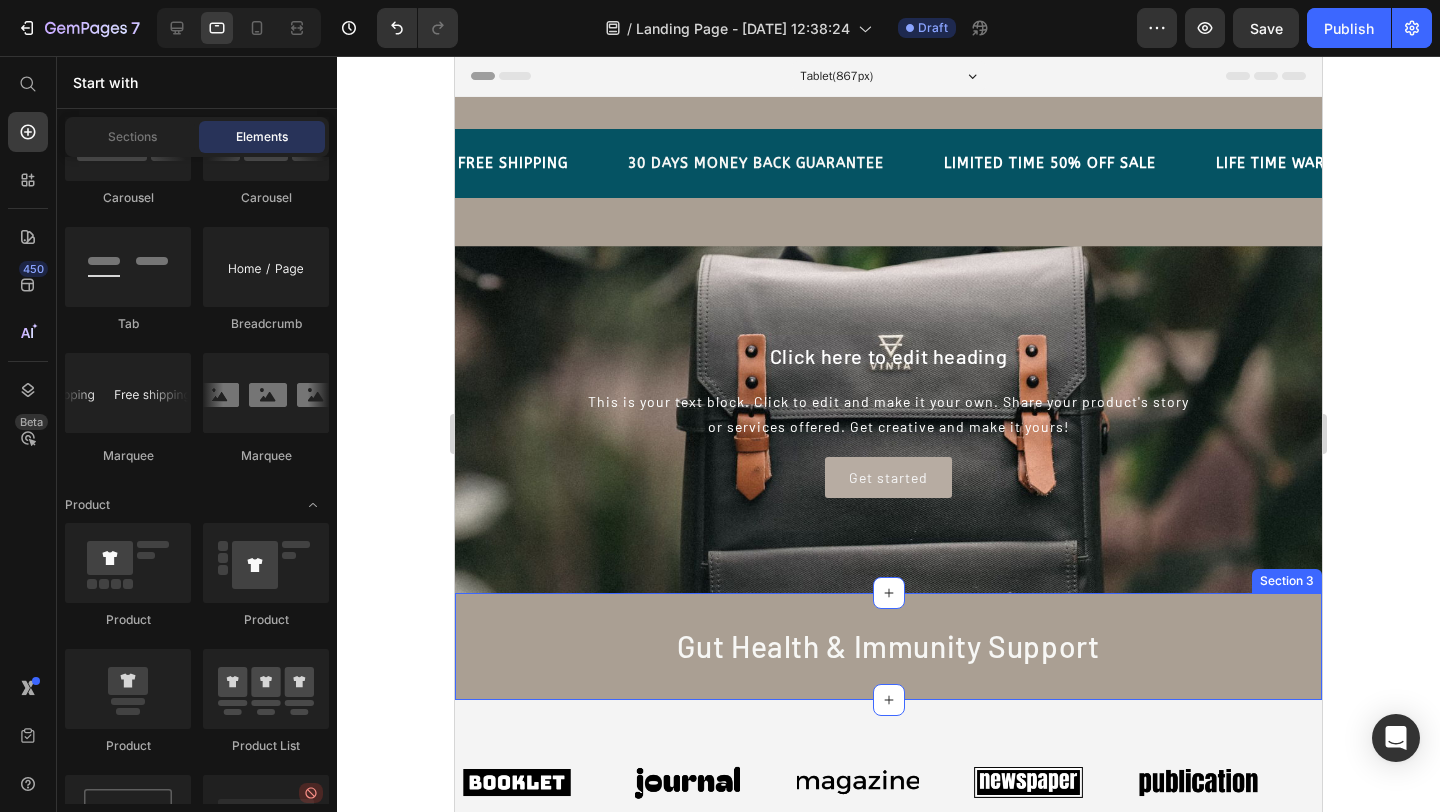 click on "Gut Health & Immunity Support Heading Section 3" at bounding box center (888, 646) 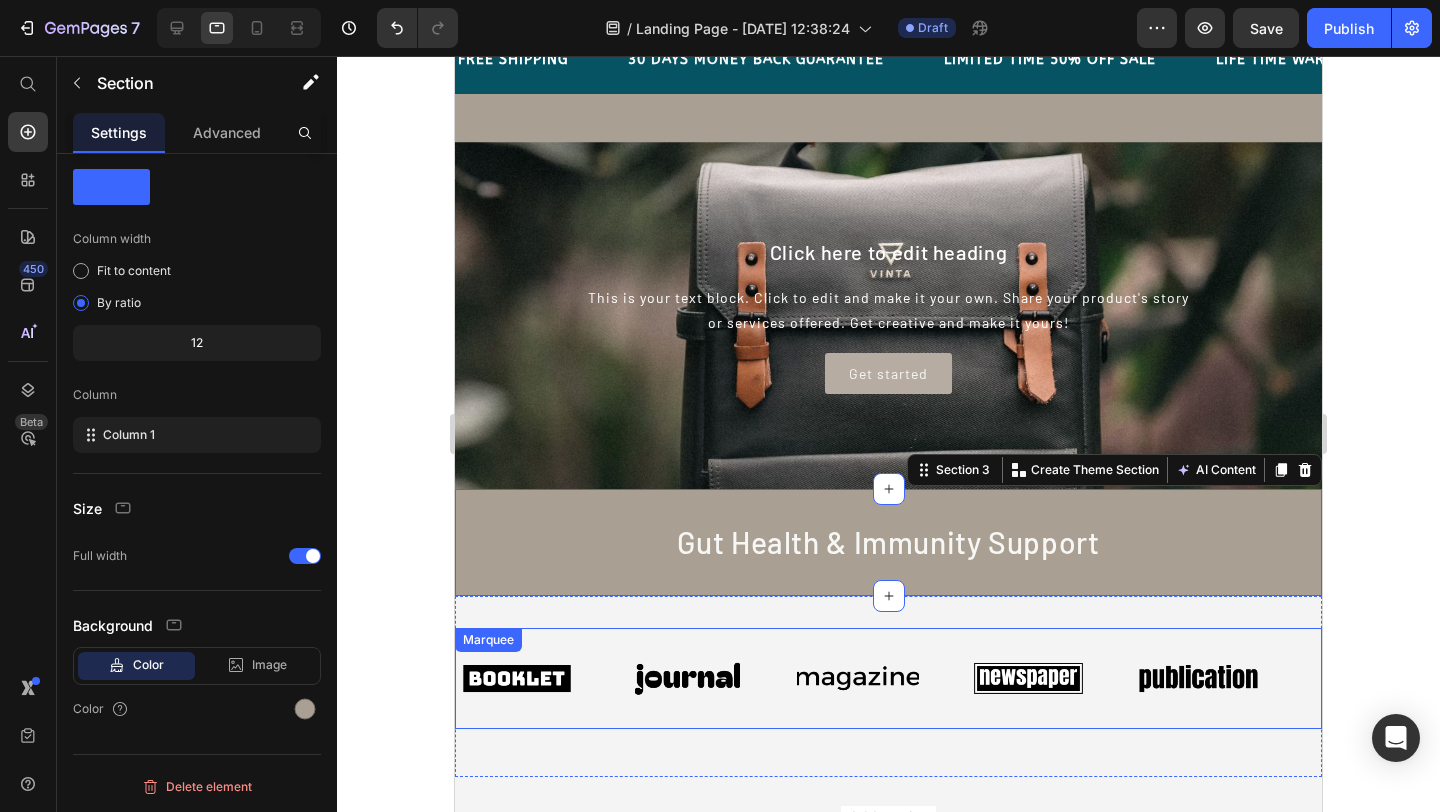 scroll, scrollTop: 0, scrollLeft: 0, axis: both 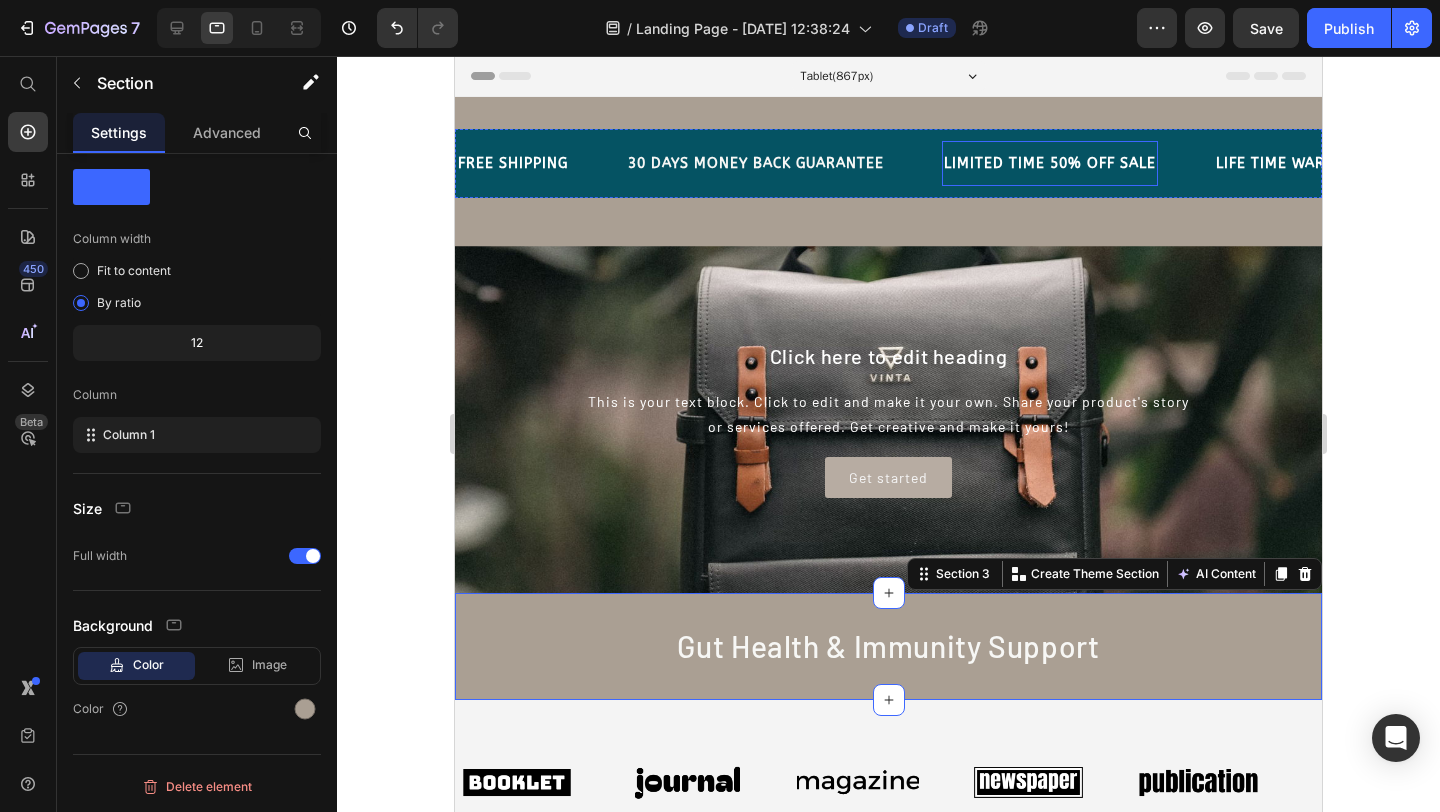 click on "LIMITED TIME 50% OFF SALE" at bounding box center (1050, 163) 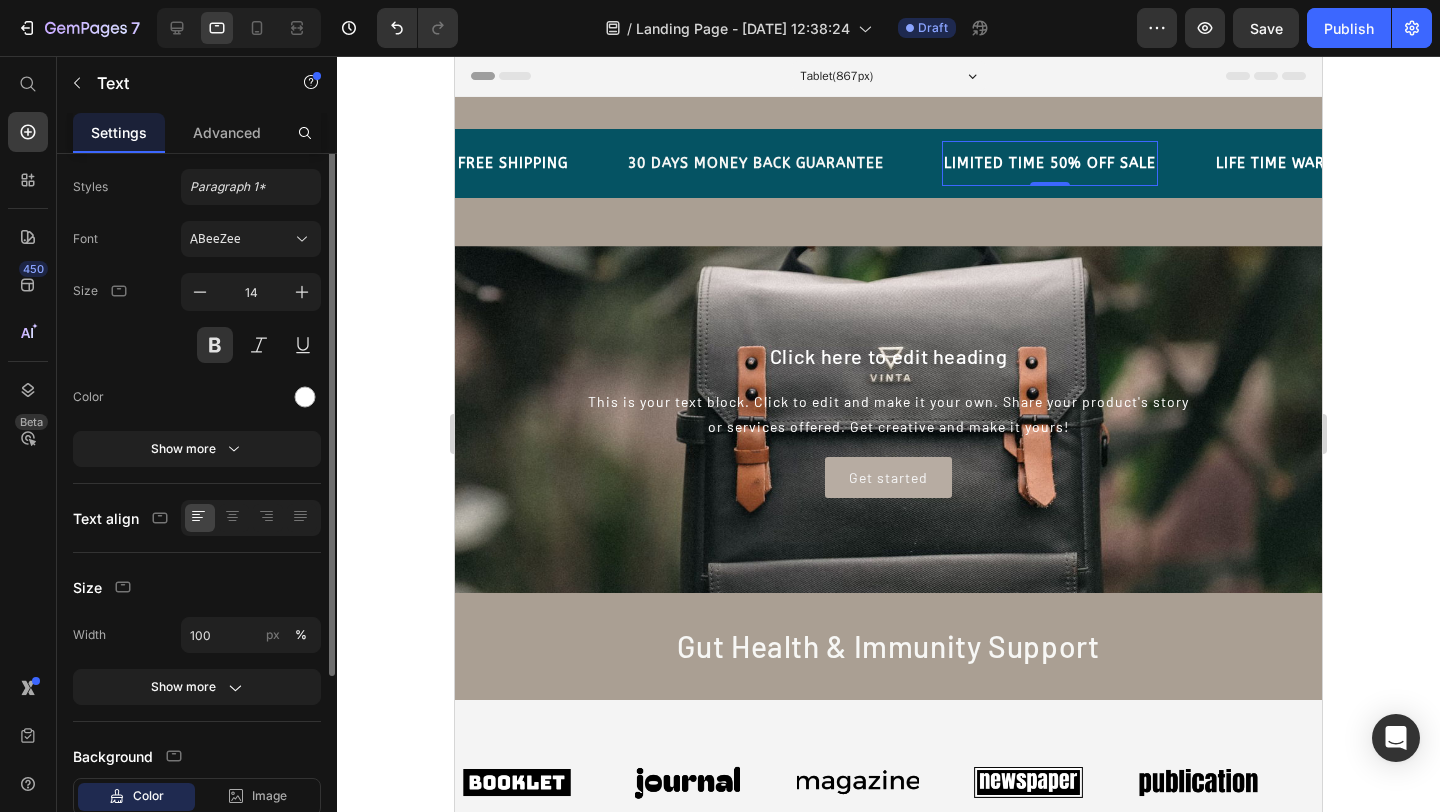 scroll, scrollTop: 0, scrollLeft: 0, axis: both 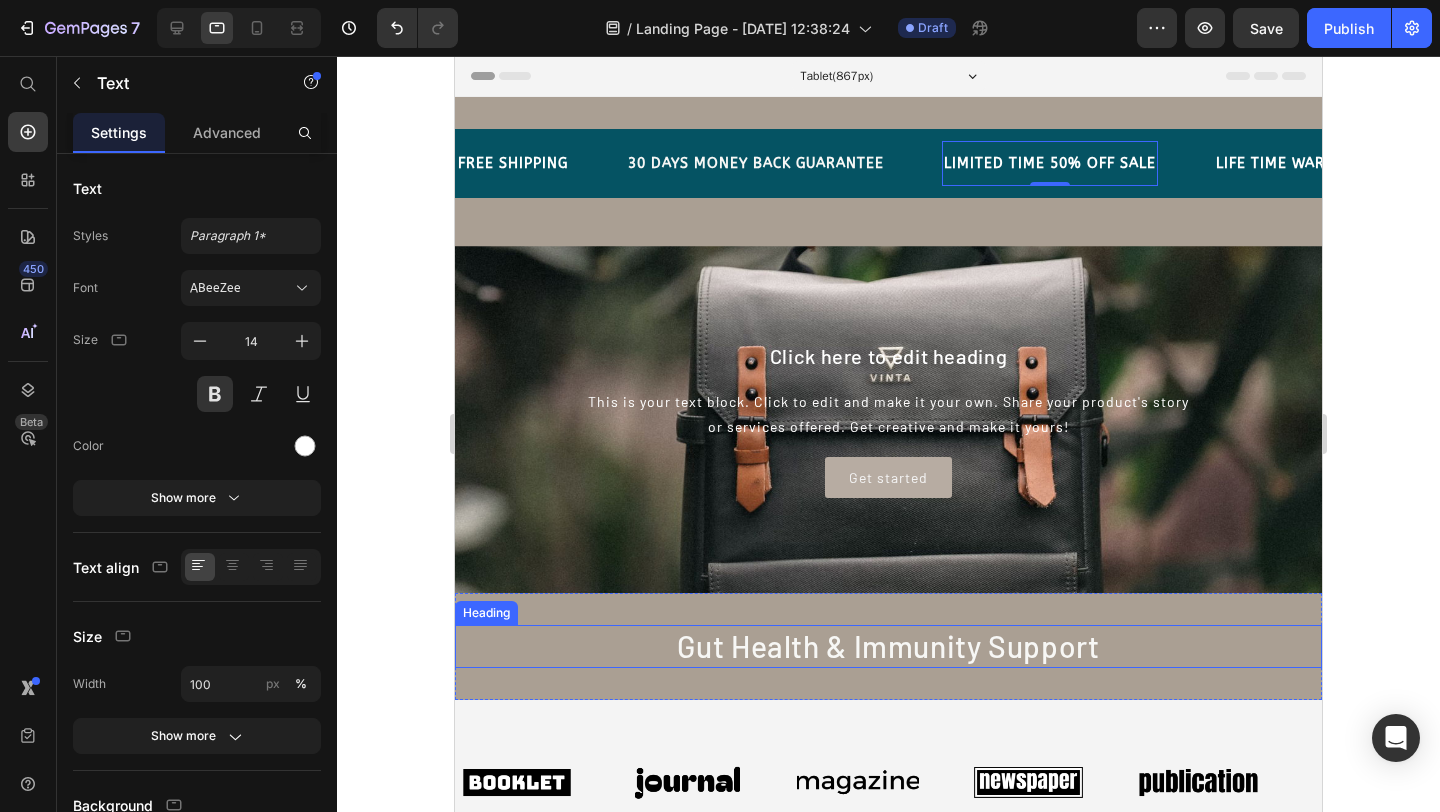 click on "Gut Health & Immunity Support" at bounding box center (888, 646) 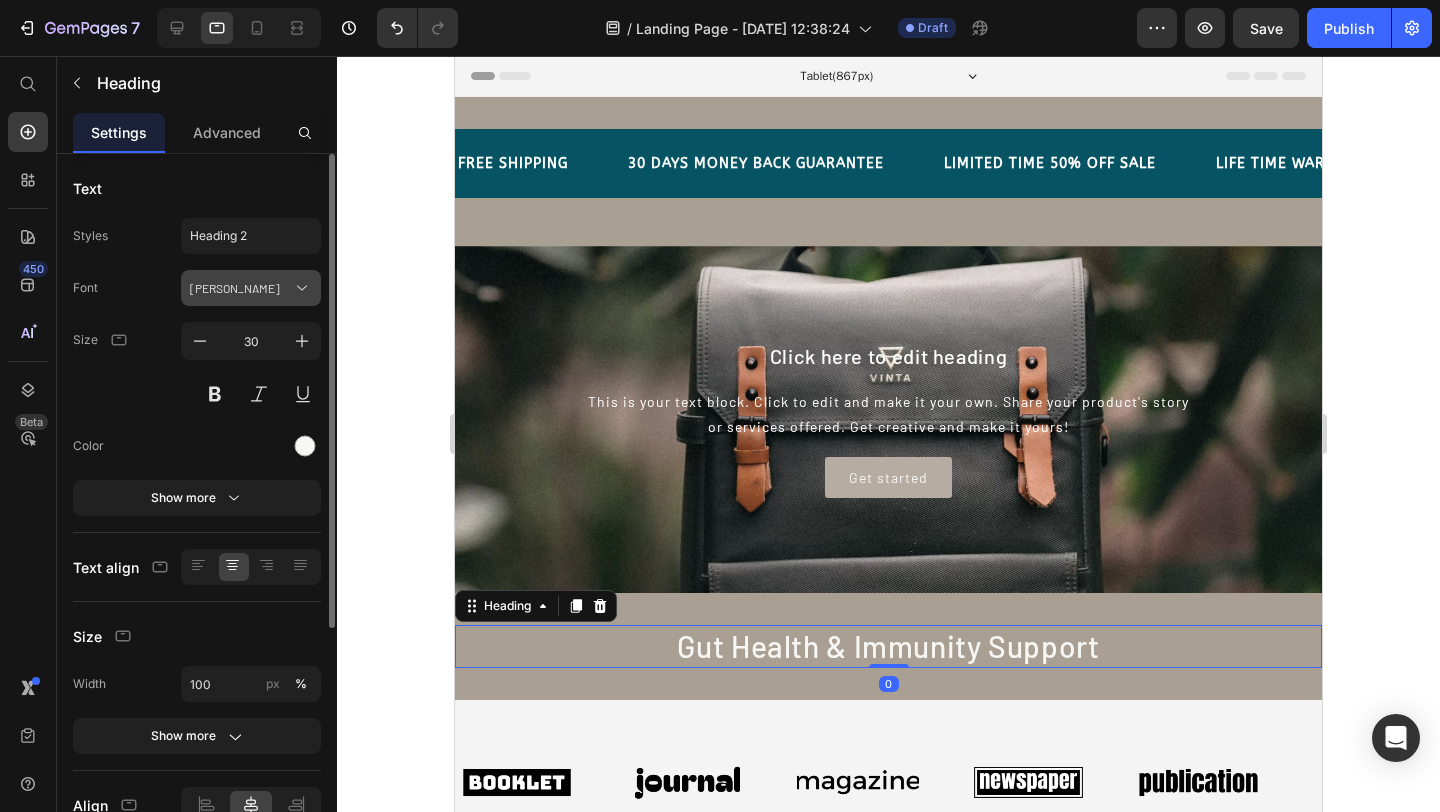click on "[PERSON_NAME]" at bounding box center (241, 288) 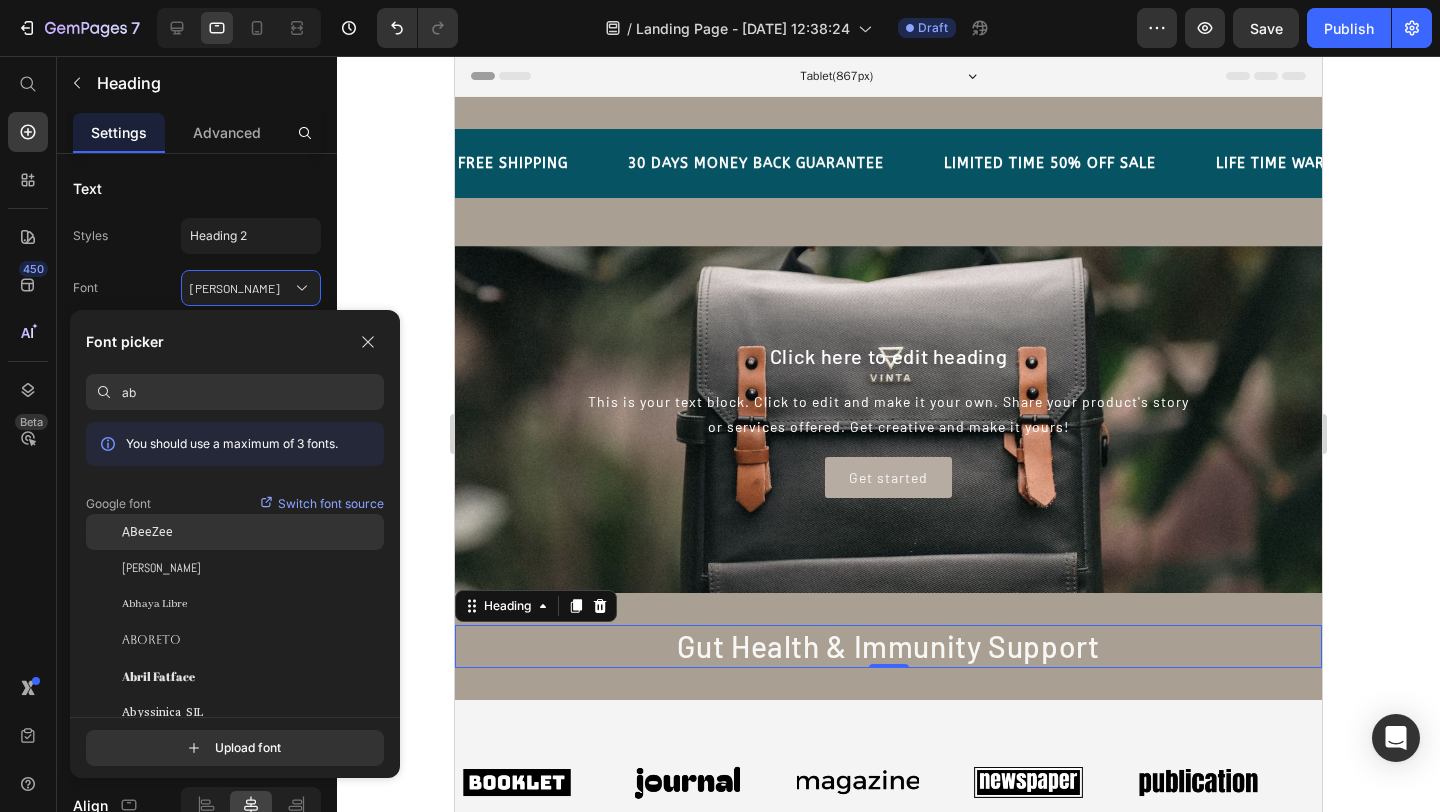 type on "ab" 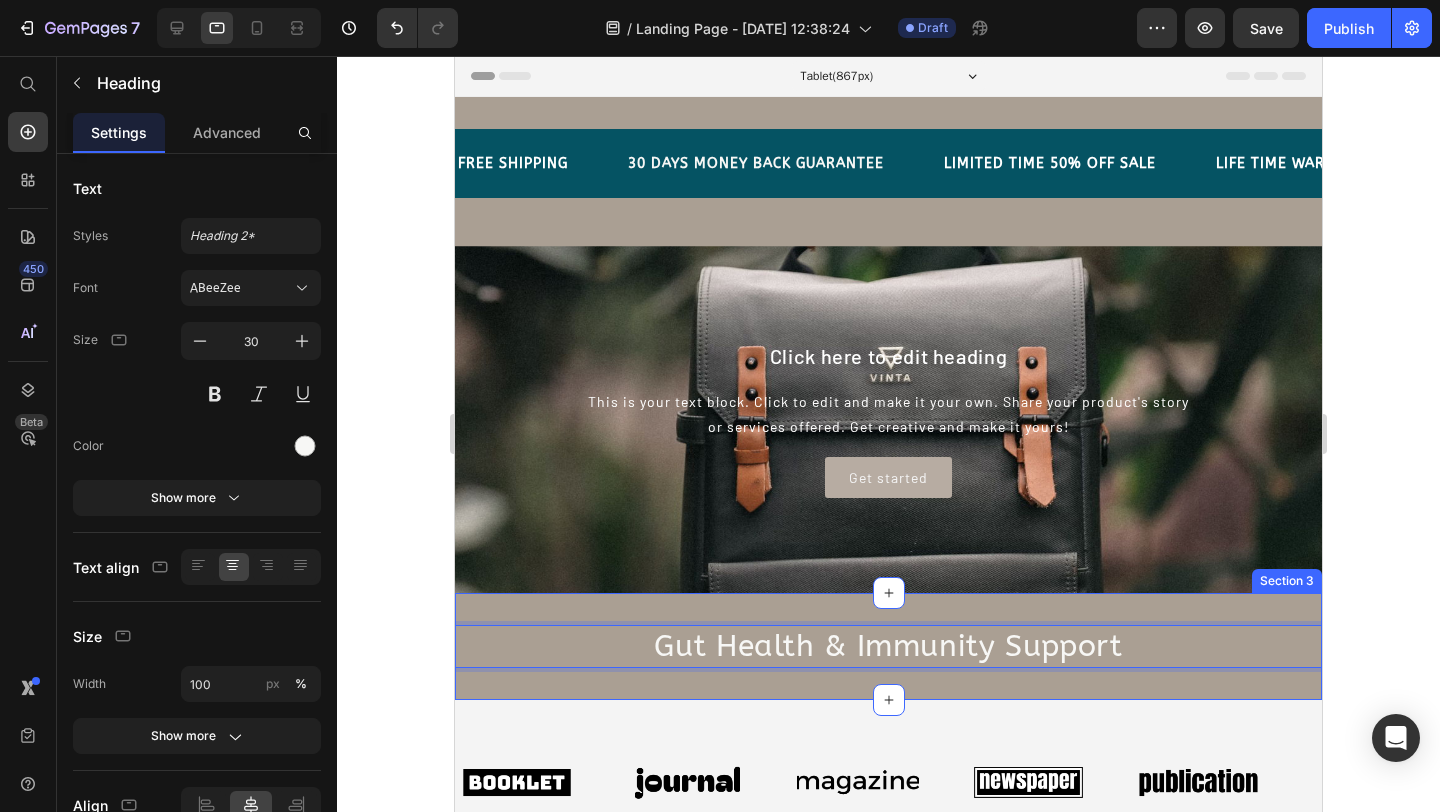 click on "Gut Health & Immunity Support Heading   0 Section 3" at bounding box center (888, 646) 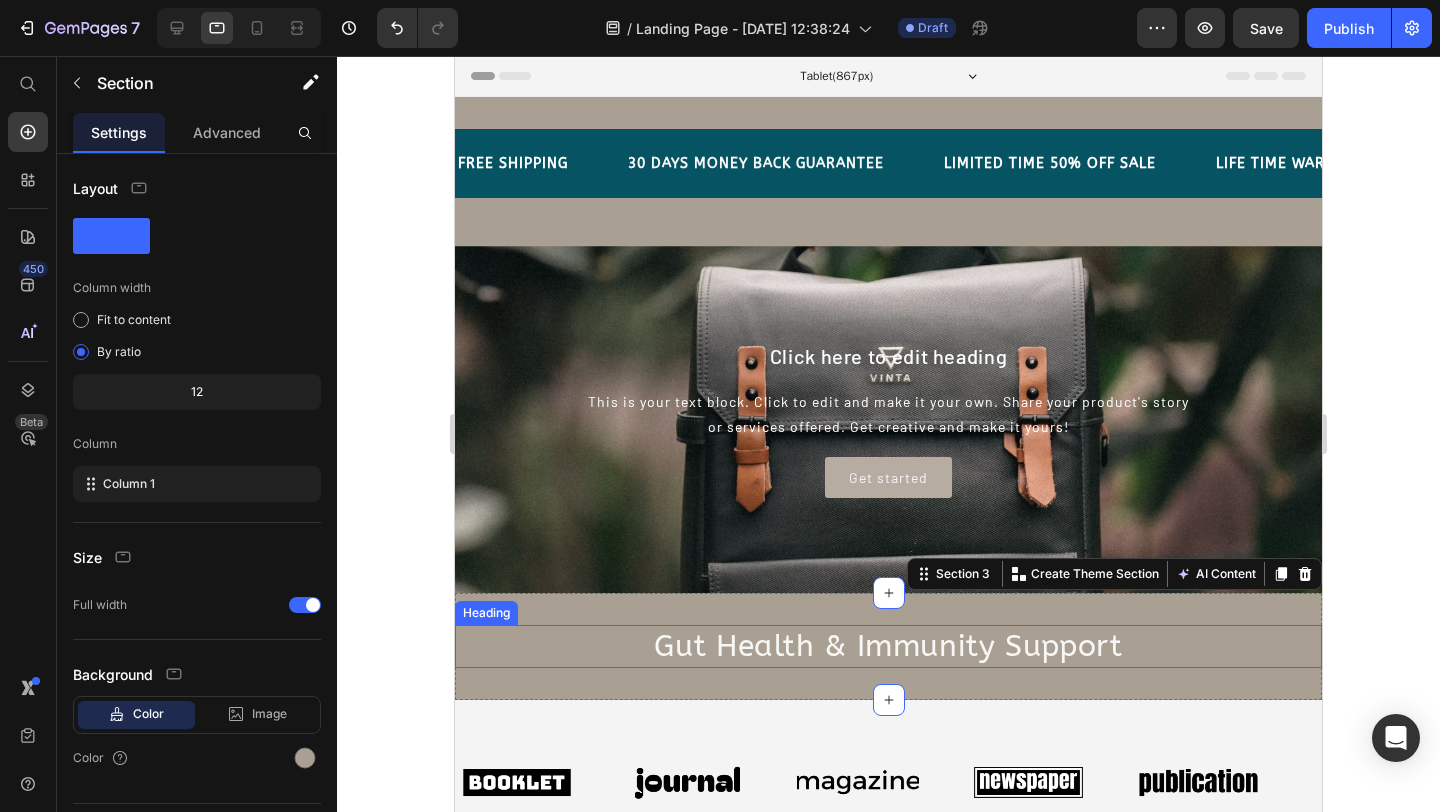 click on "Gut Health & Immunity Support" at bounding box center (888, 646) 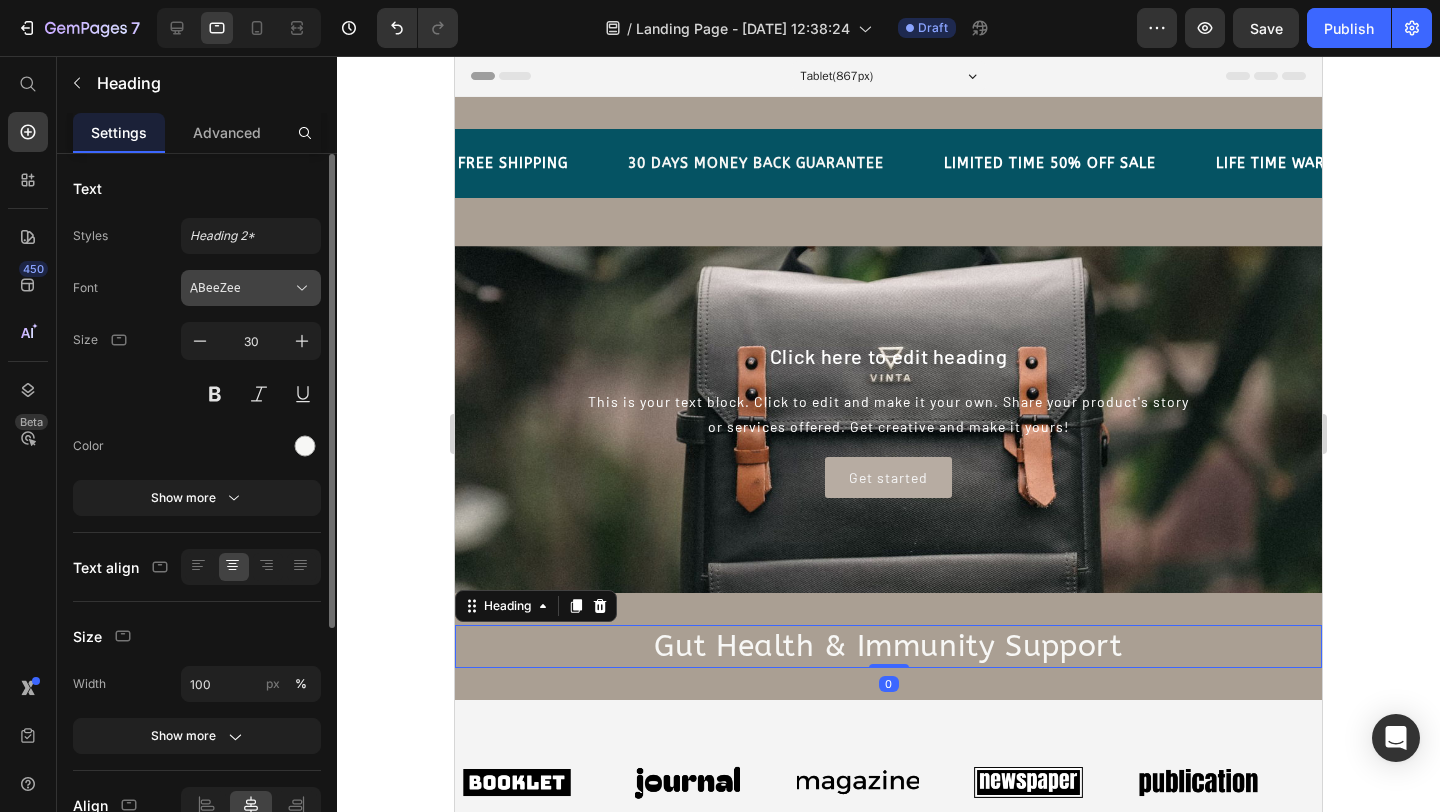 click on "ABeeZee" at bounding box center [251, 288] 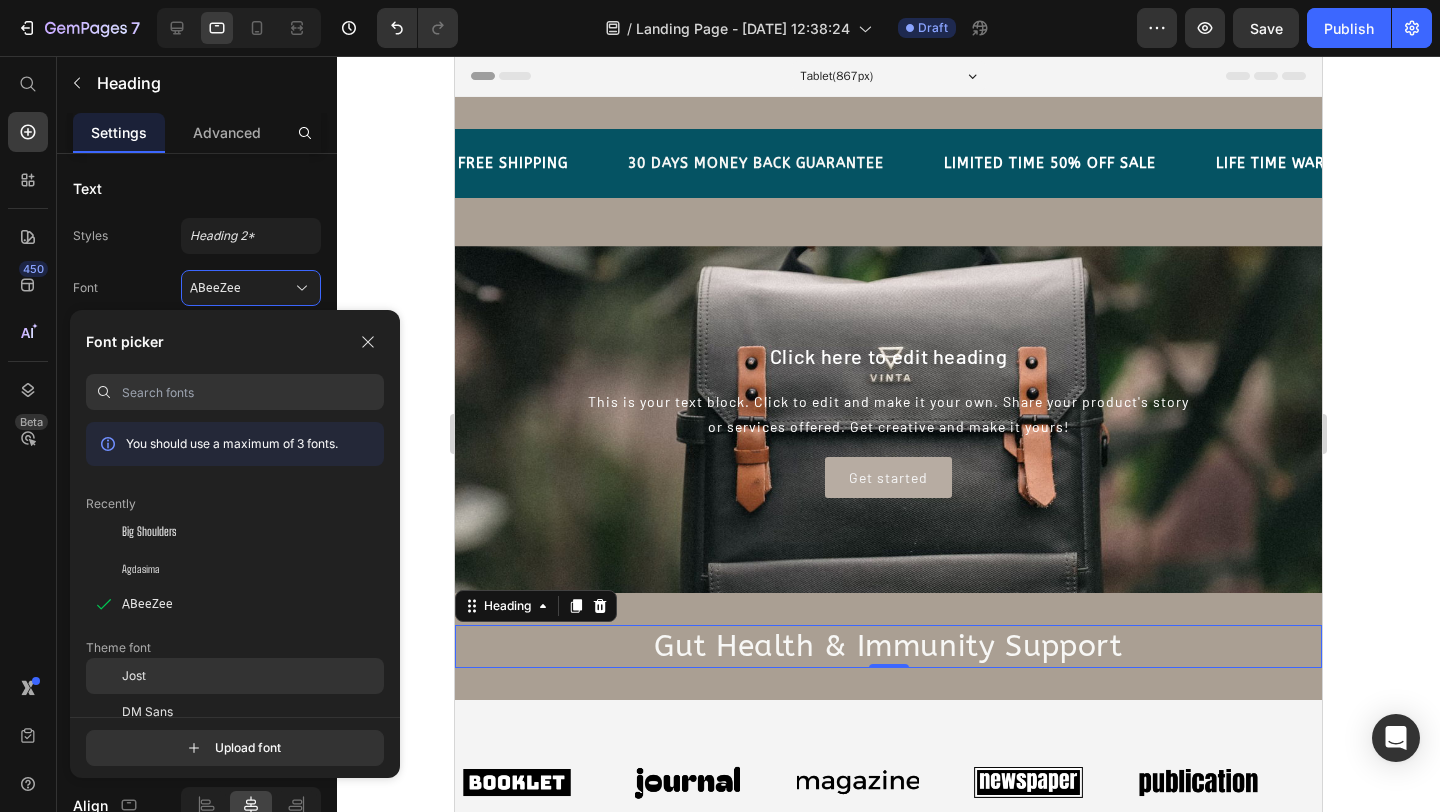 click on "Jost" 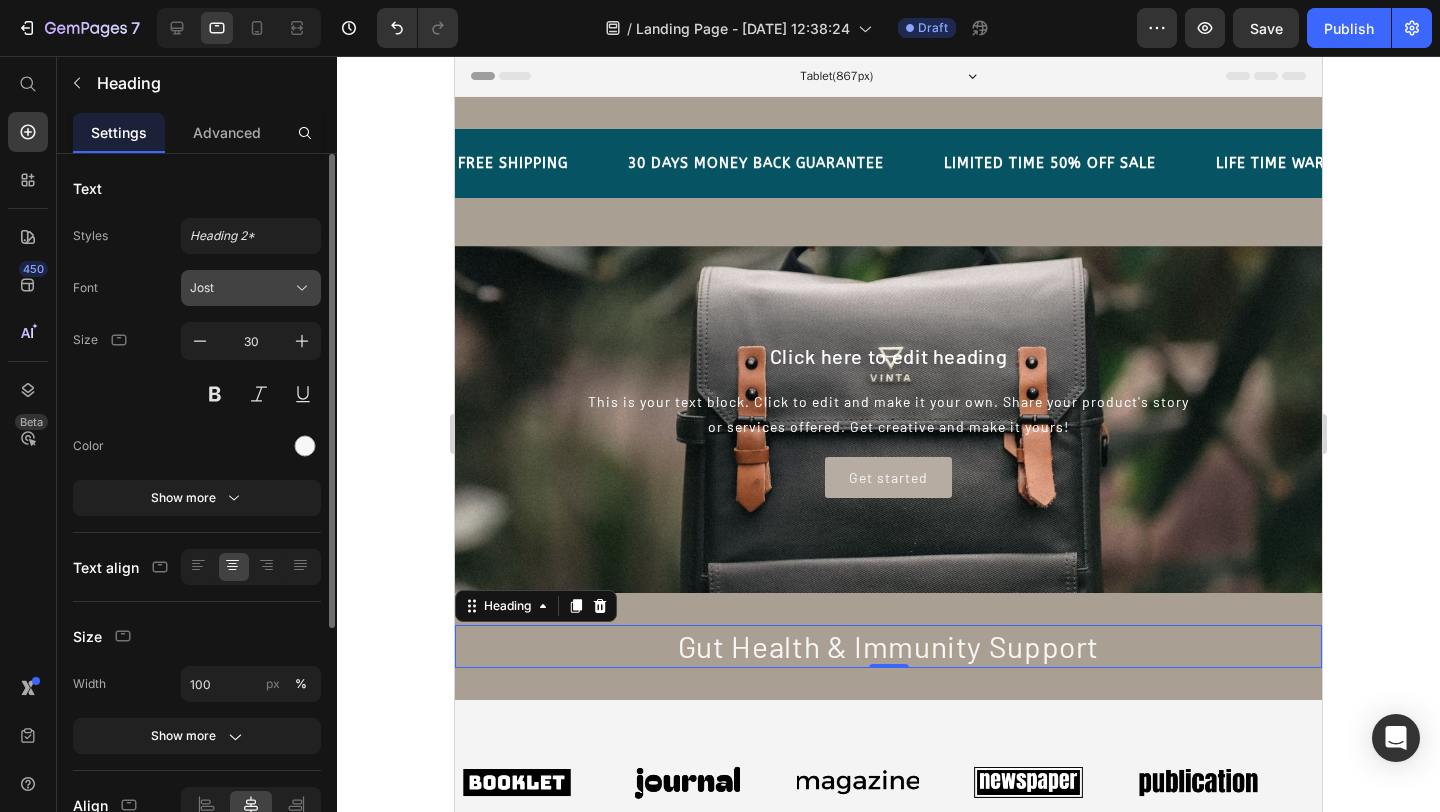 click on "Jost" at bounding box center (251, 288) 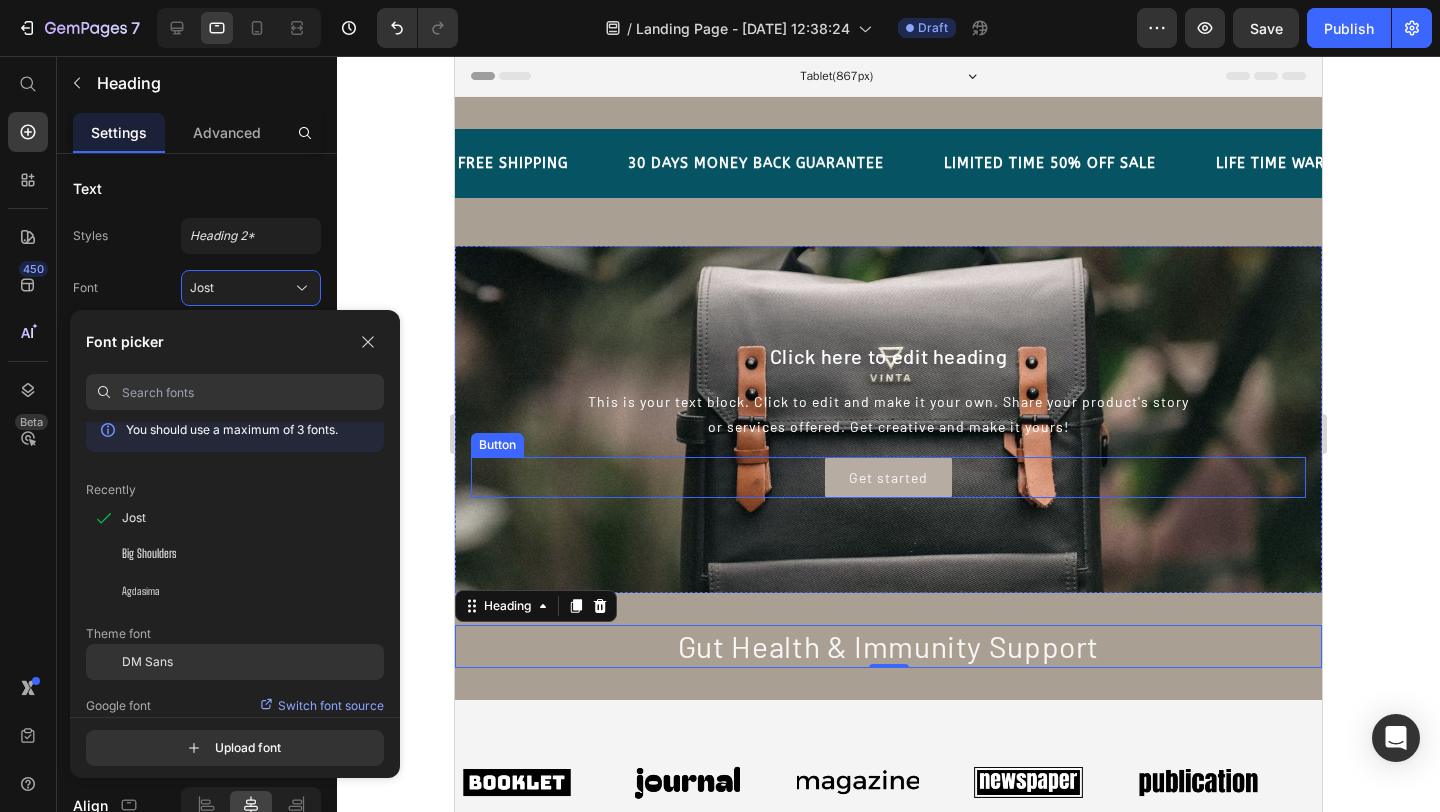 scroll, scrollTop: 29, scrollLeft: 0, axis: vertical 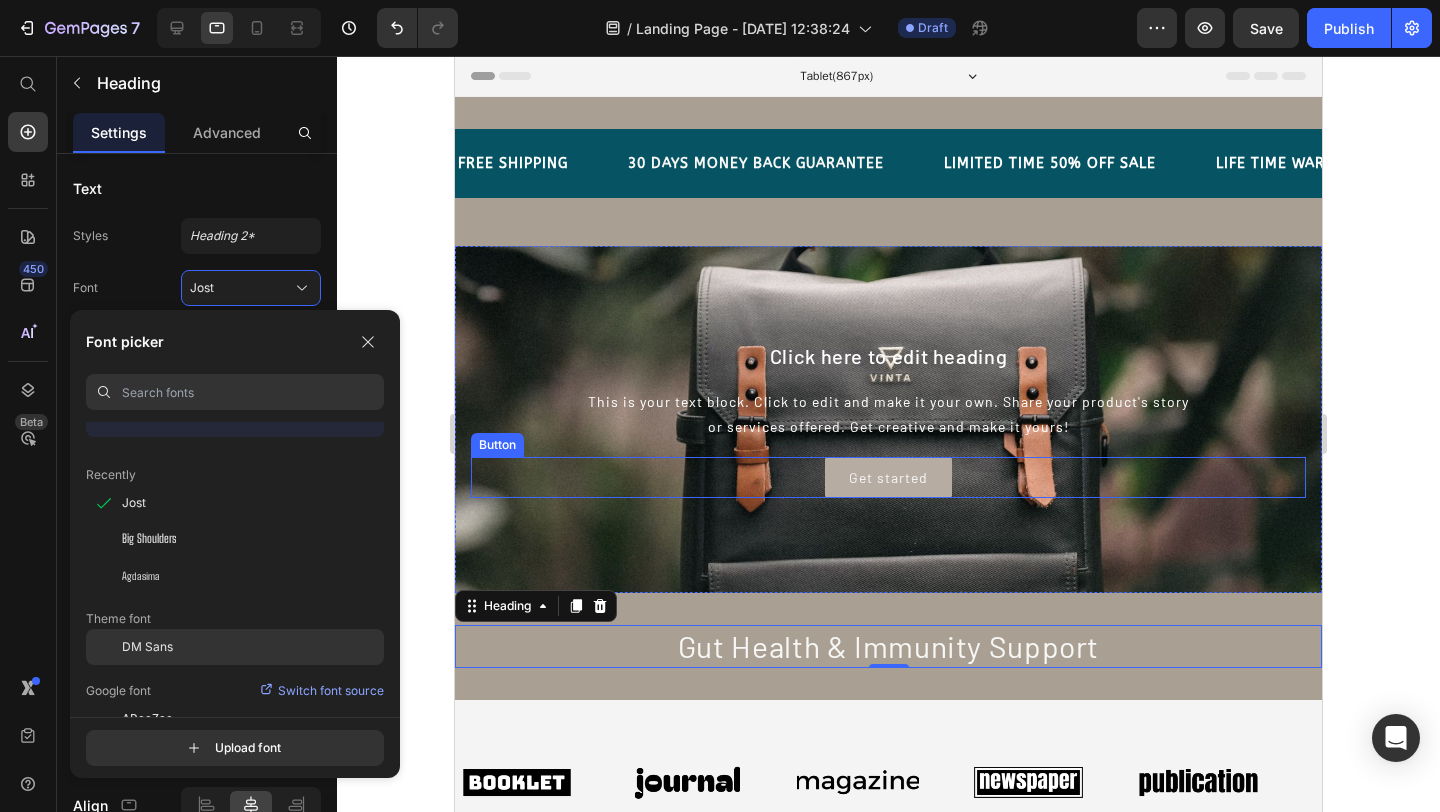 click on "DM Sans" 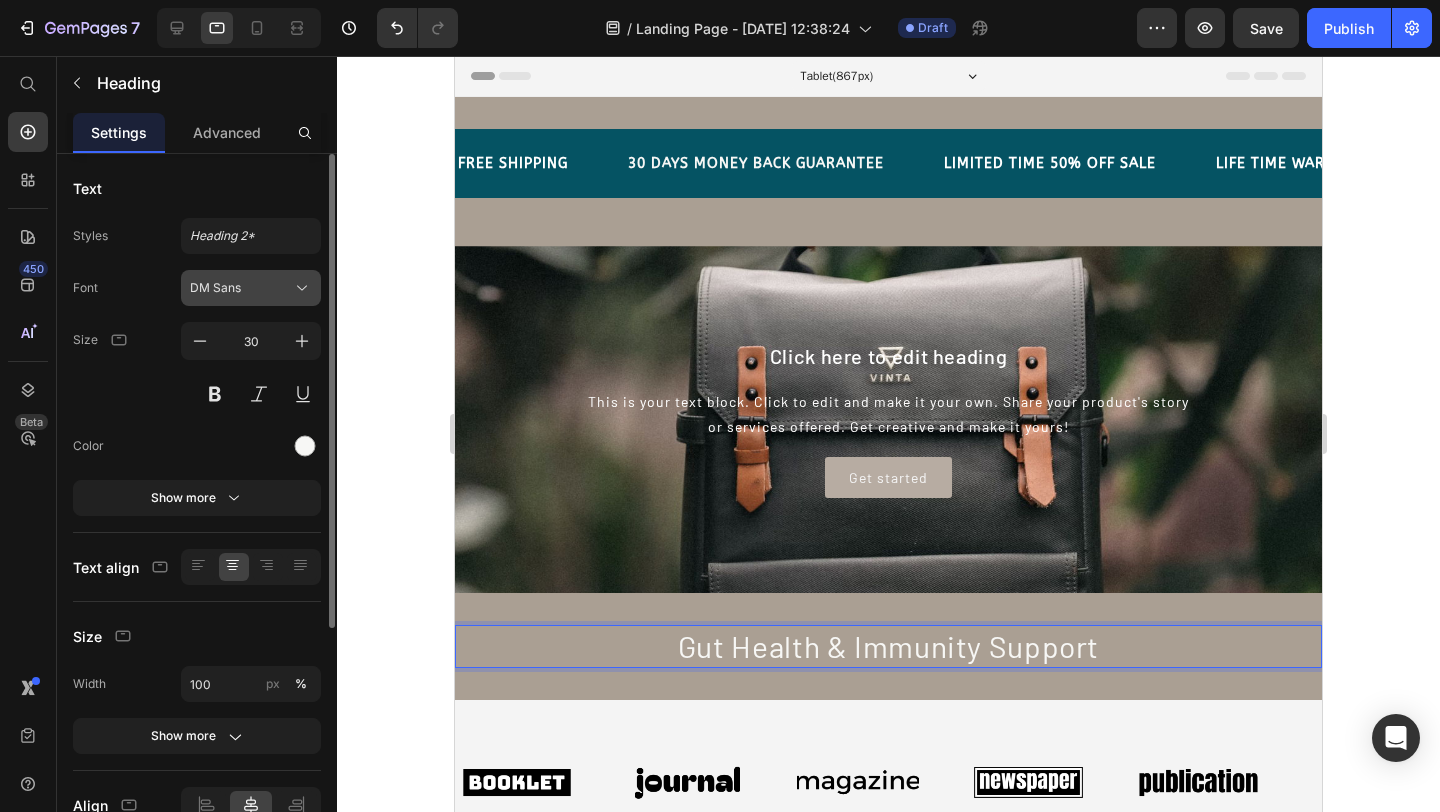 click on "DM Sans" at bounding box center (241, 288) 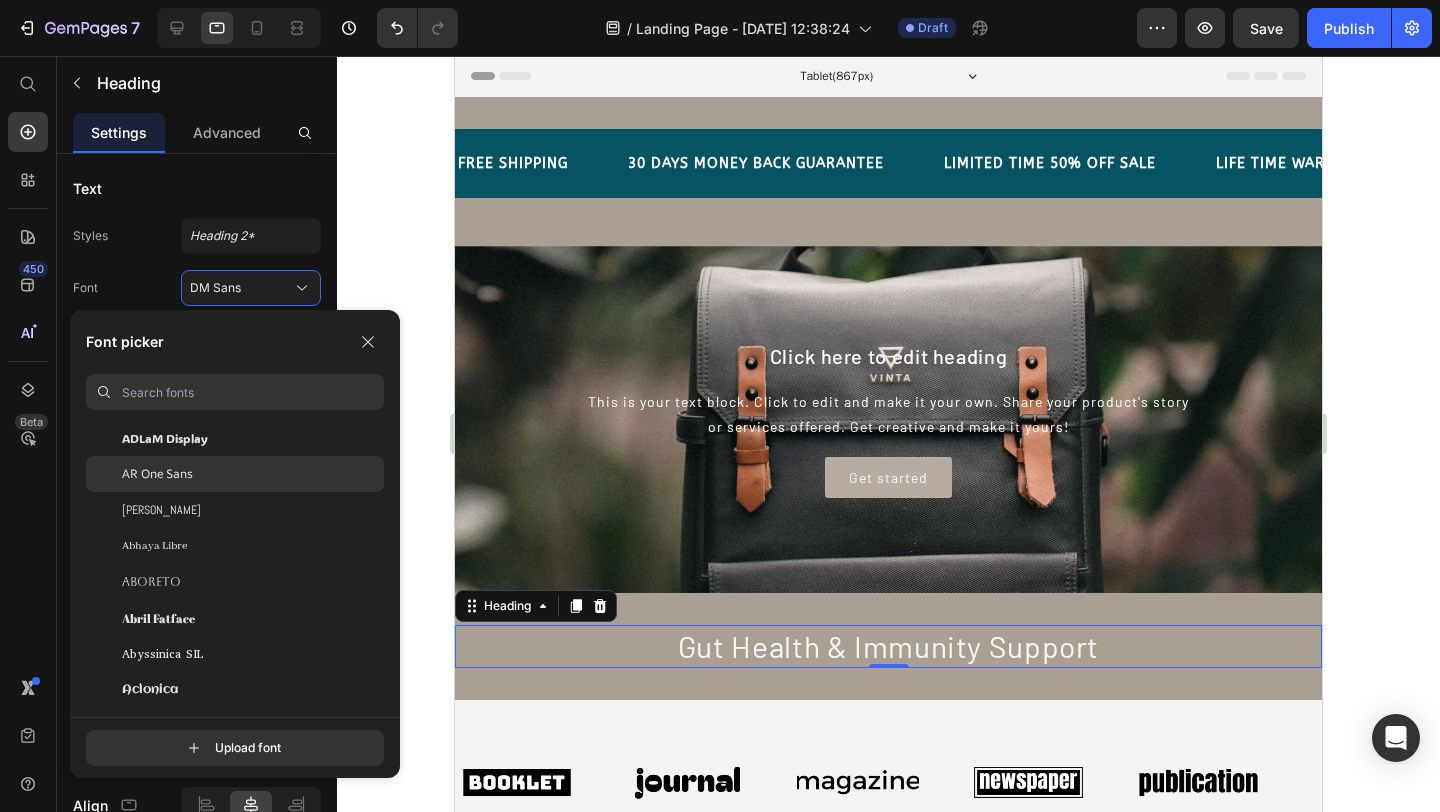 scroll, scrollTop: 273, scrollLeft: 0, axis: vertical 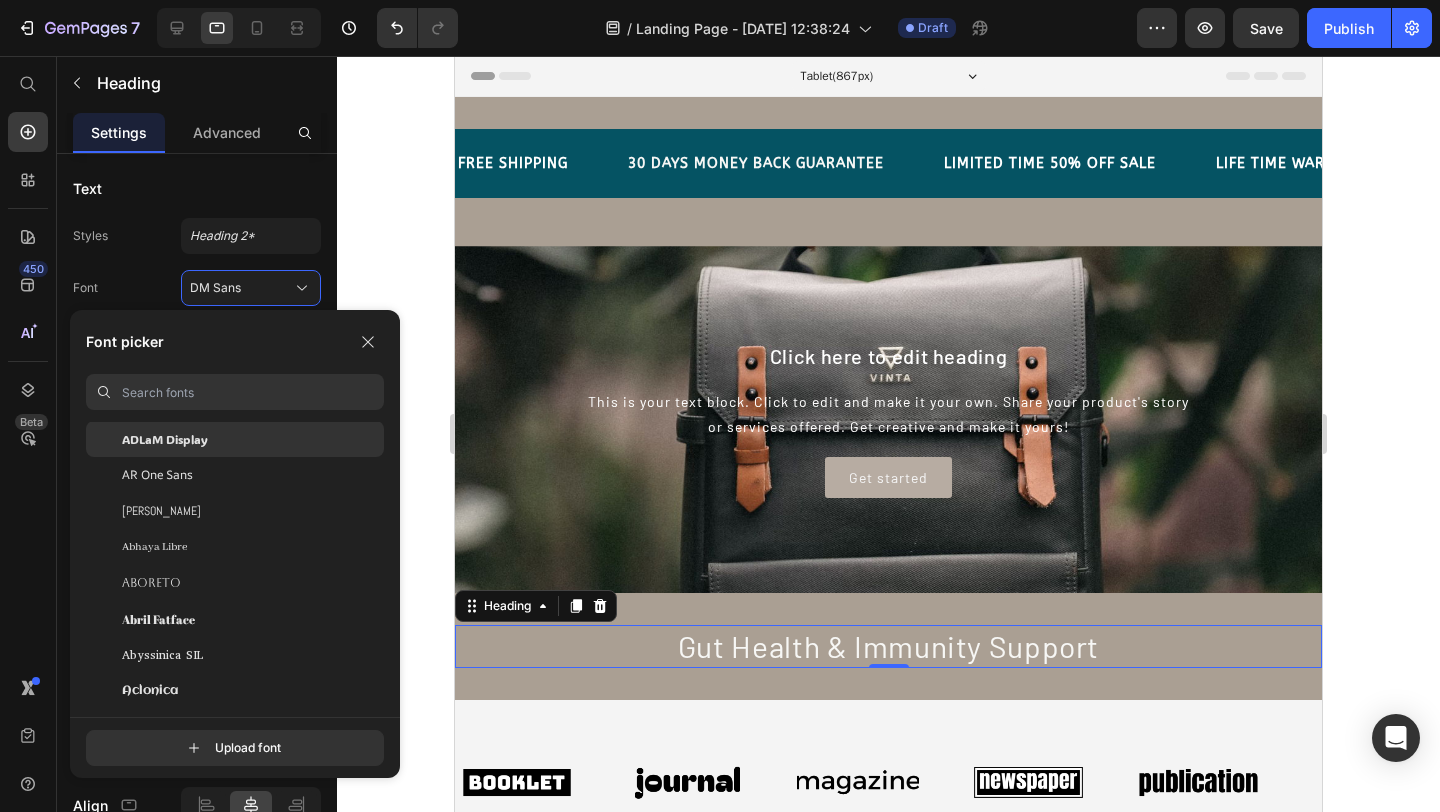 click on "ADLaM Display" at bounding box center (165, 439) 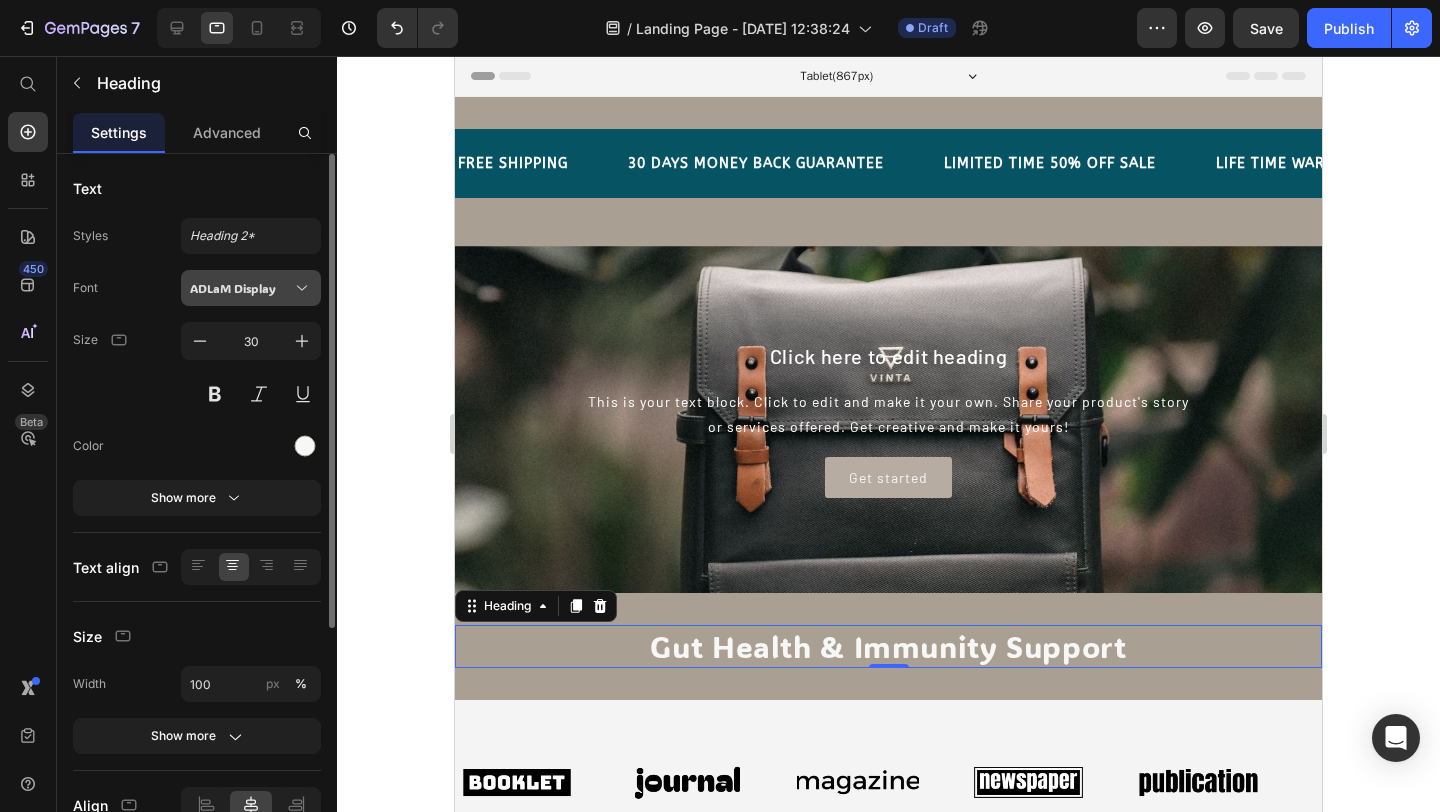 click on "ADLaM Display" at bounding box center [241, 288] 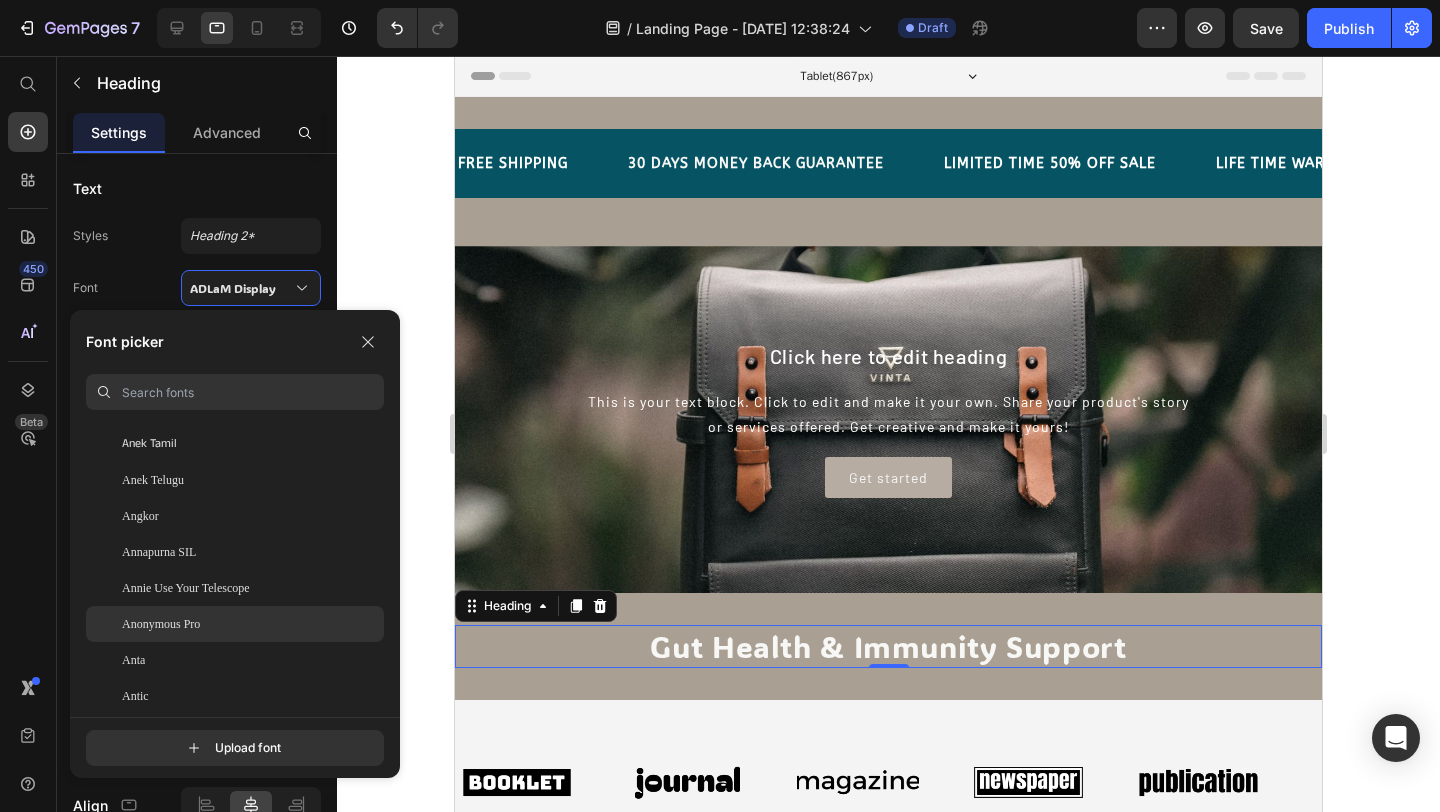 scroll, scrollTop: 3043, scrollLeft: 0, axis: vertical 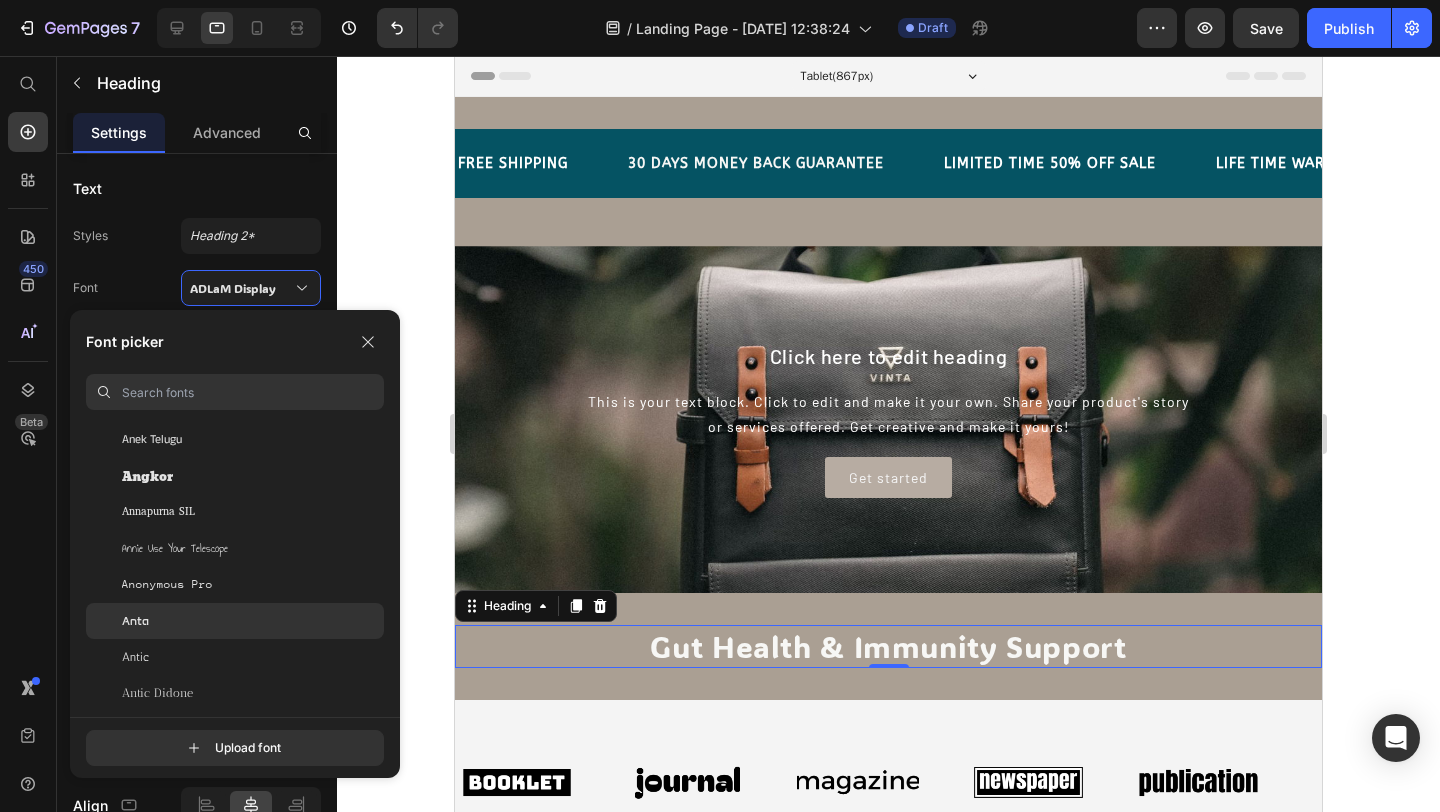 click on "Anta" 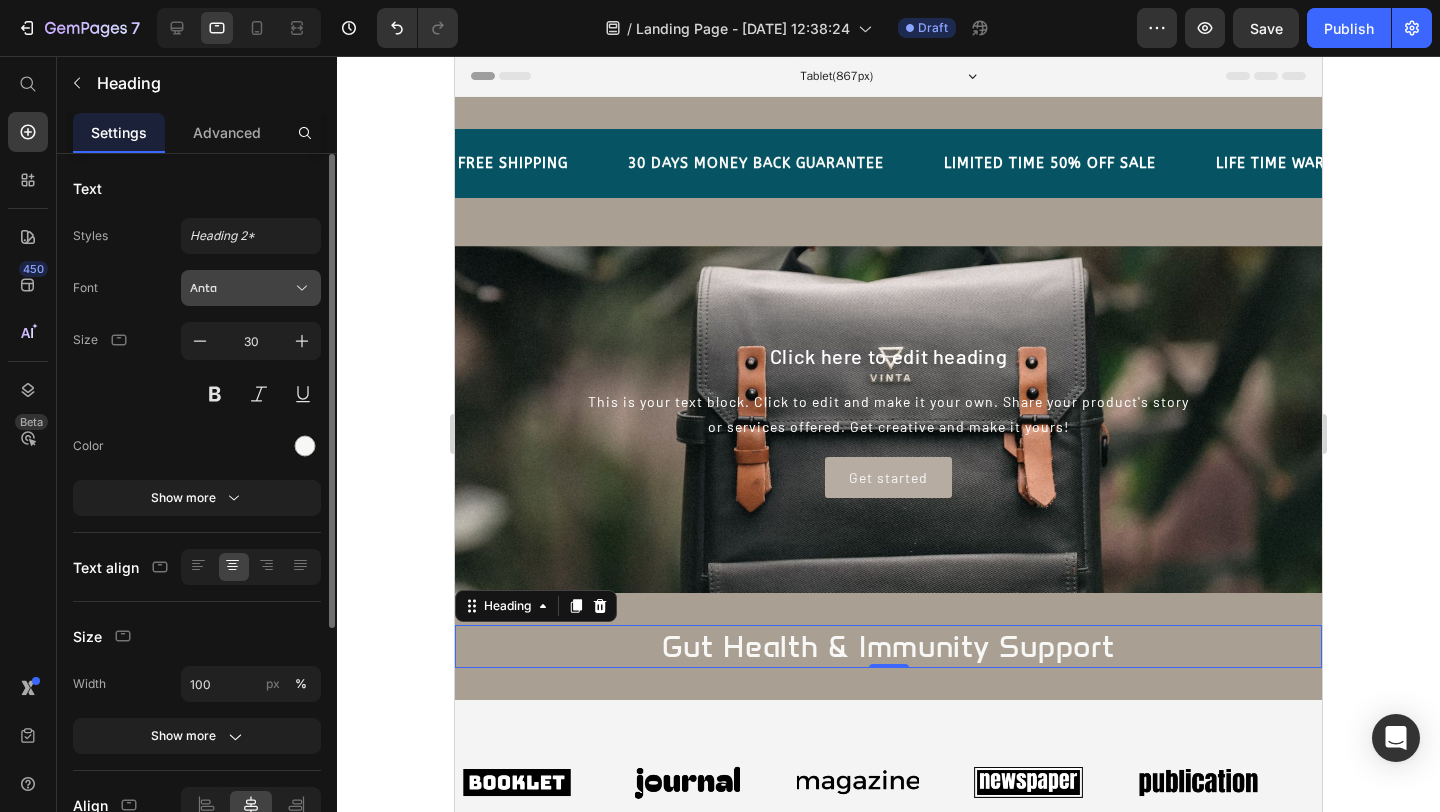 click on "Anta" at bounding box center [251, 288] 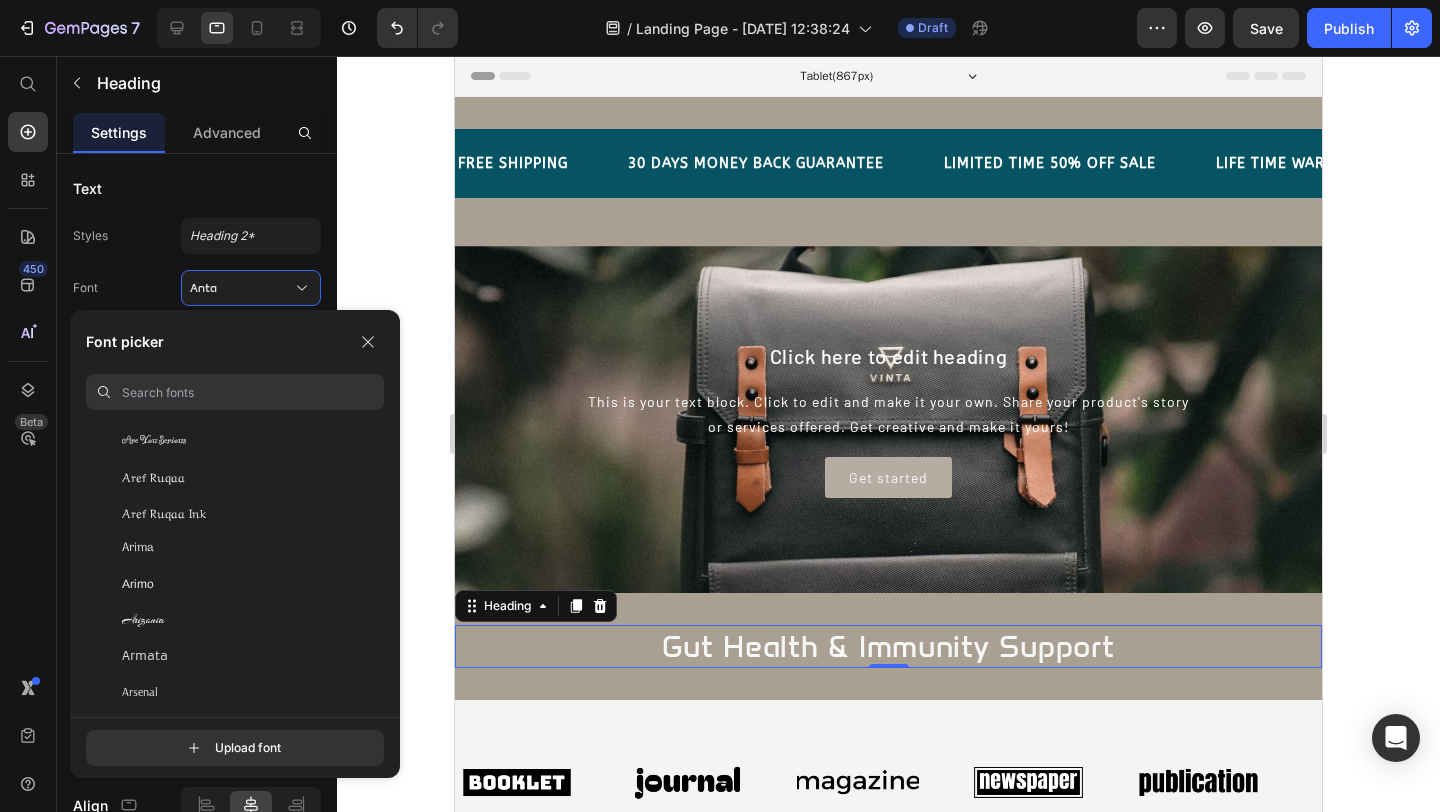 scroll, scrollTop: 4133, scrollLeft: 0, axis: vertical 